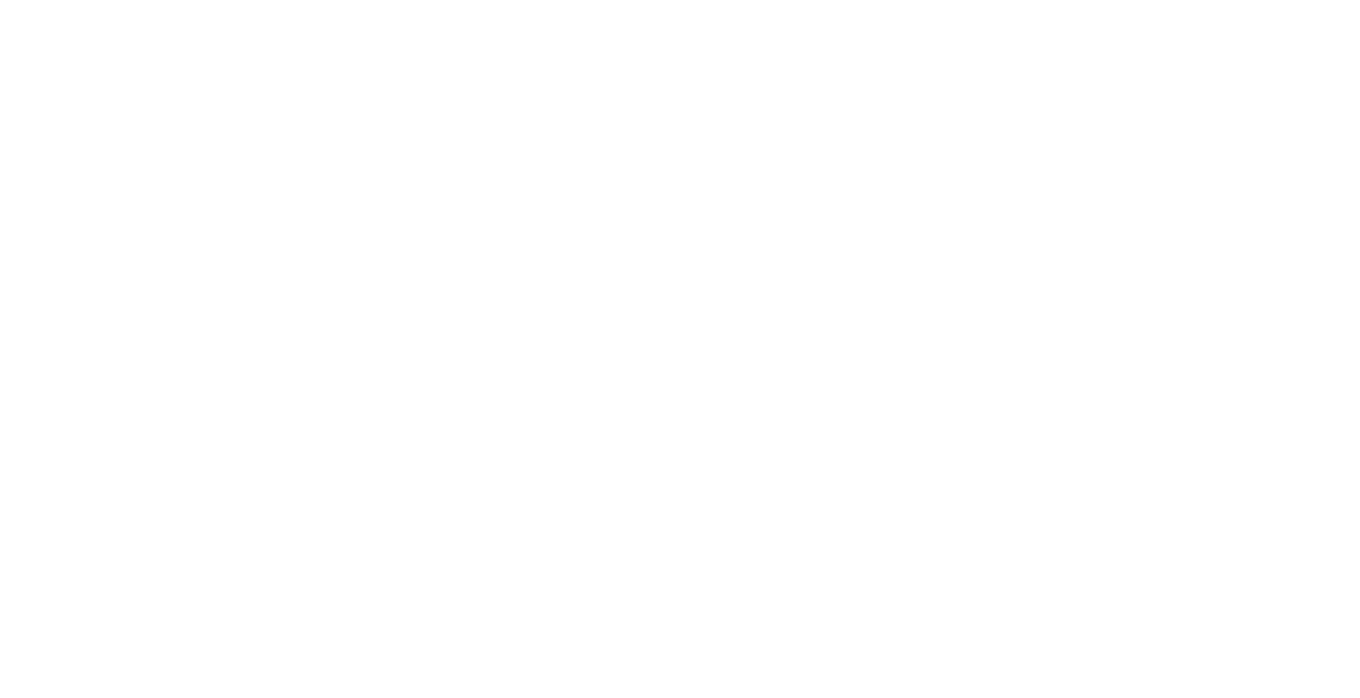 scroll, scrollTop: 0, scrollLeft: 0, axis: both 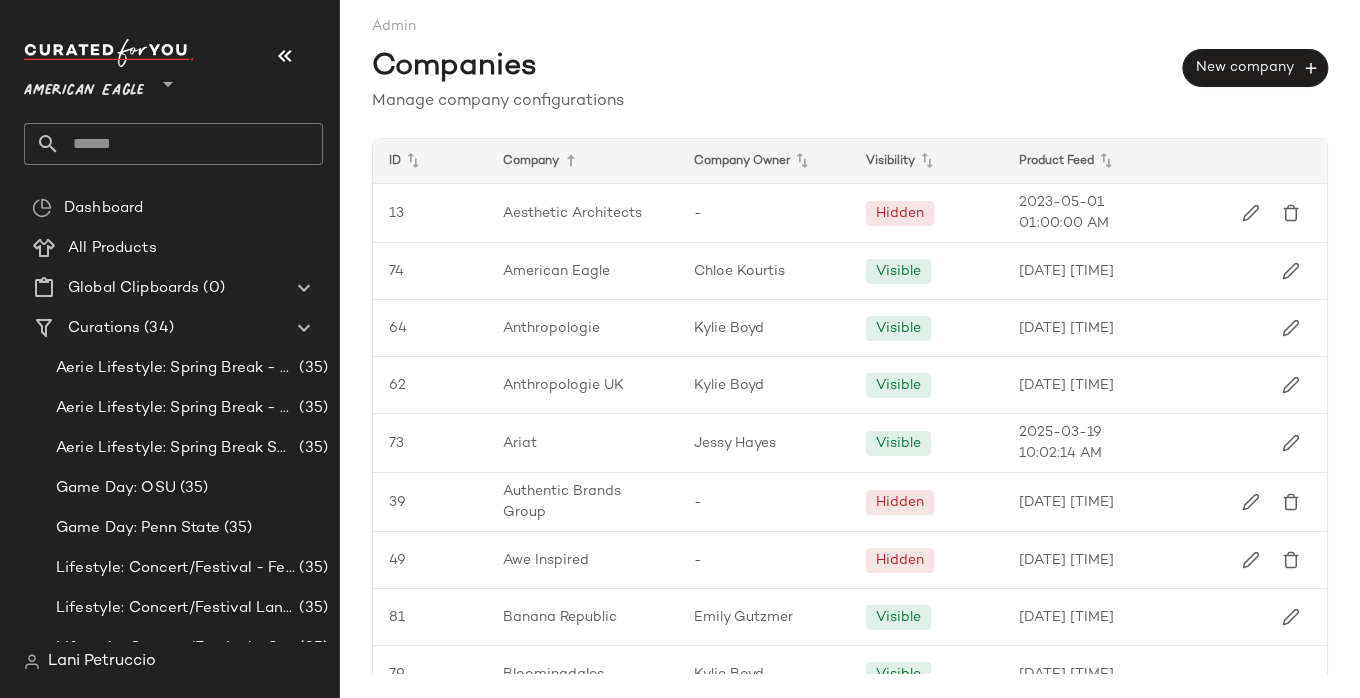 click on "American Eagle" at bounding box center [84, 86] 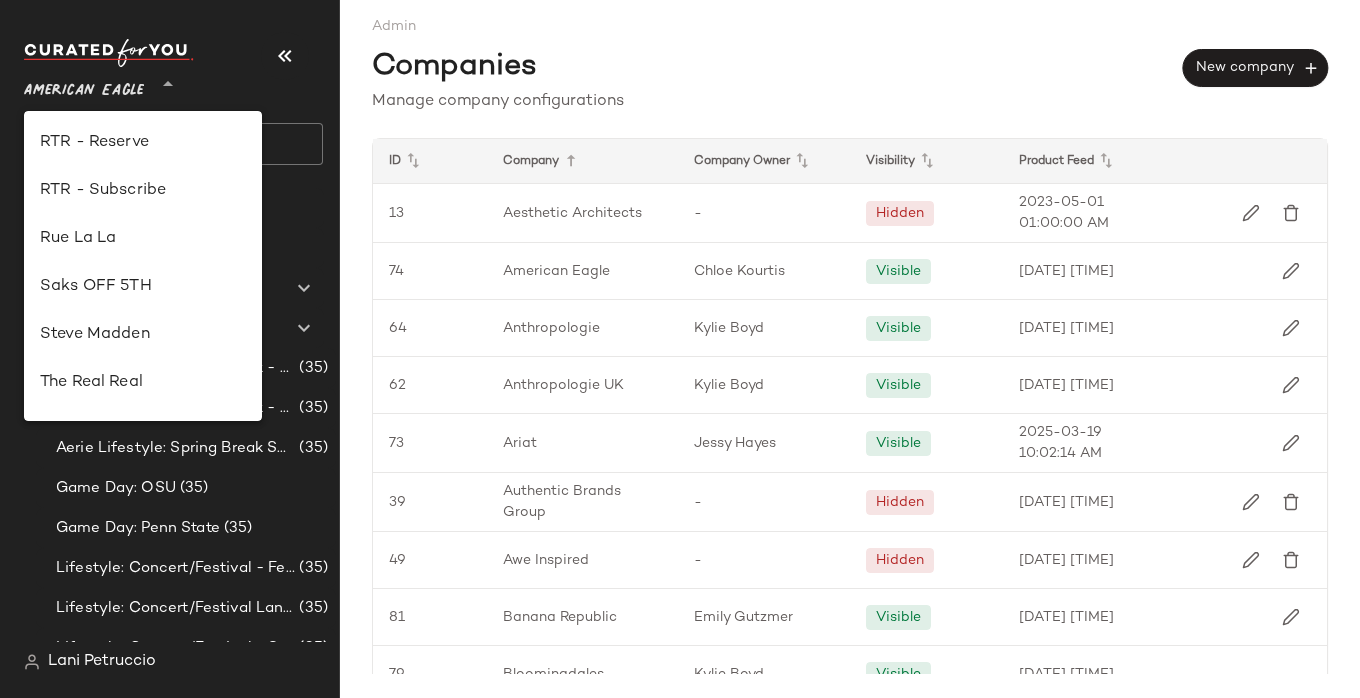 scroll, scrollTop: 1057, scrollLeft: 0, axis: vertical 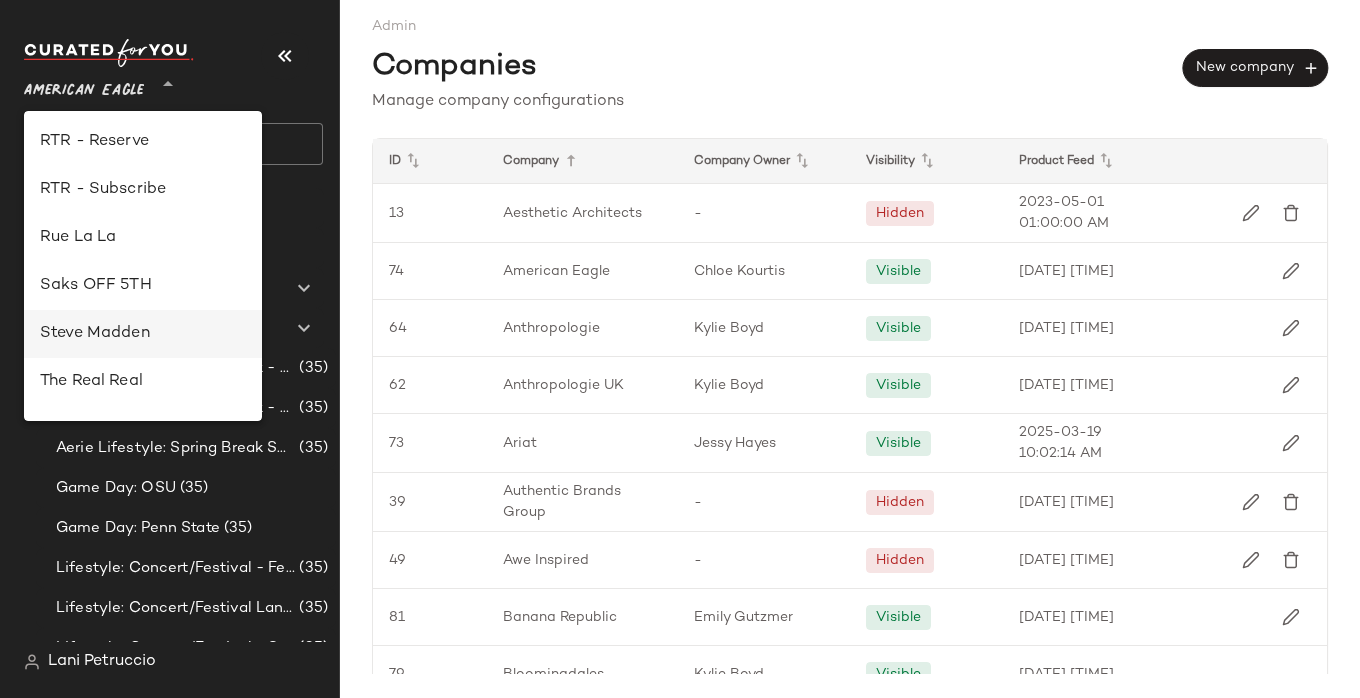 click on "Steve Madden" at bounding box center (143, 334) 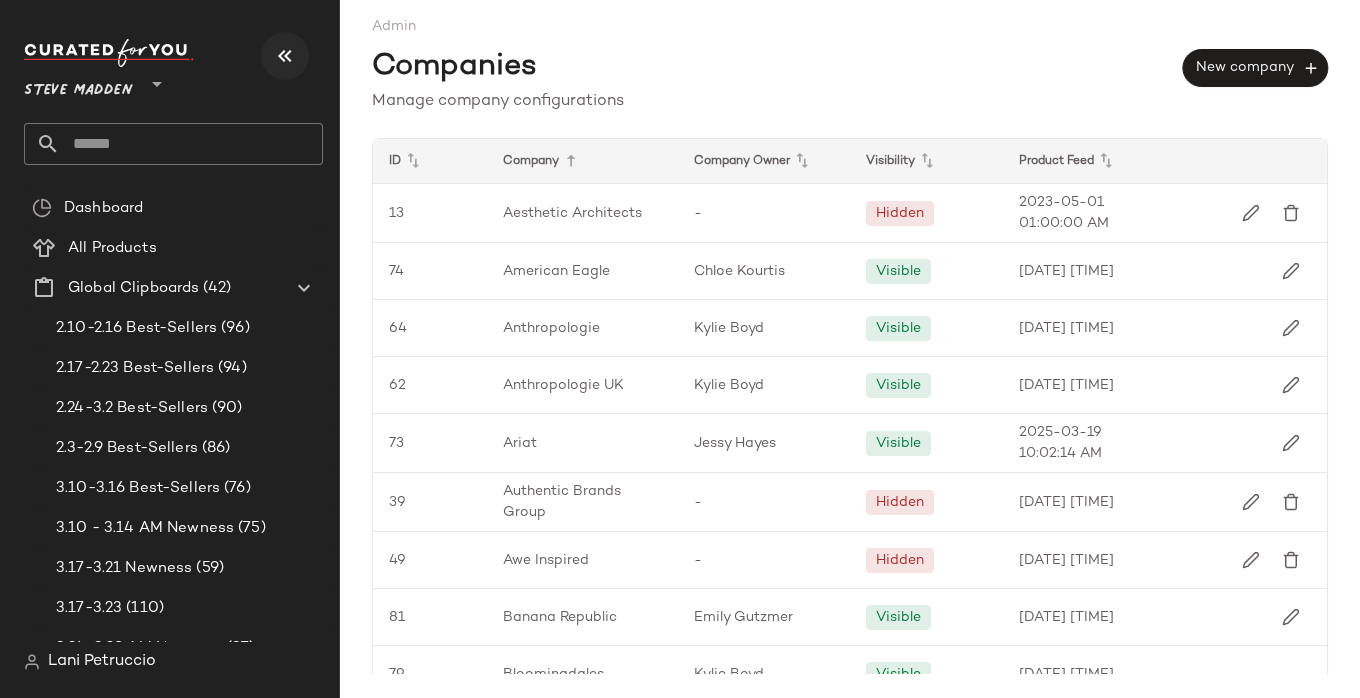 click at bounding box center (285, 56) 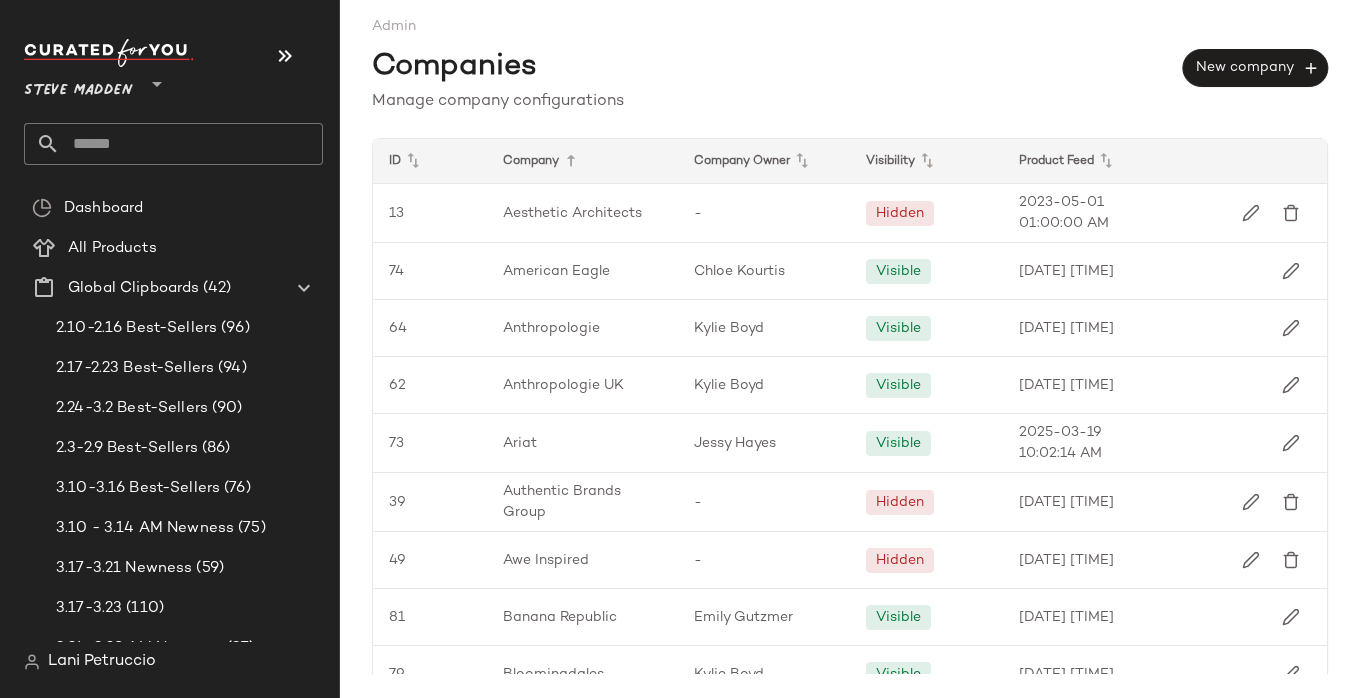 click 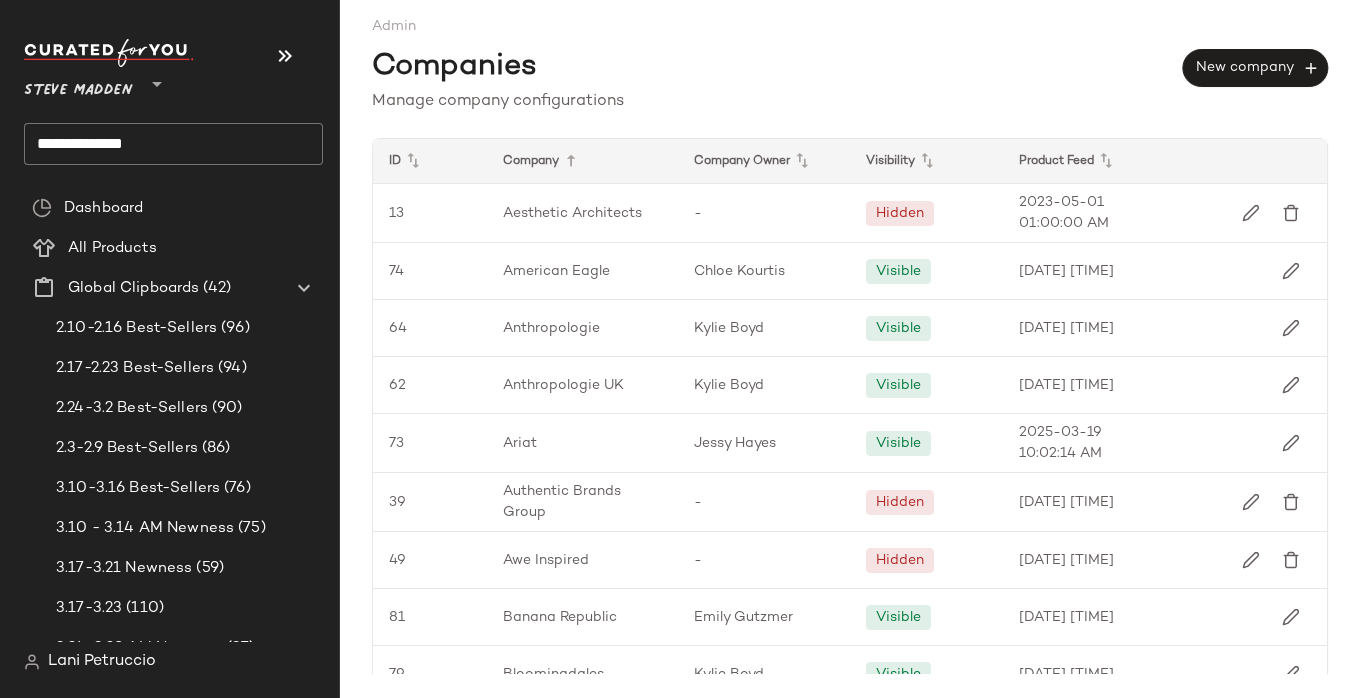 click on "**********" 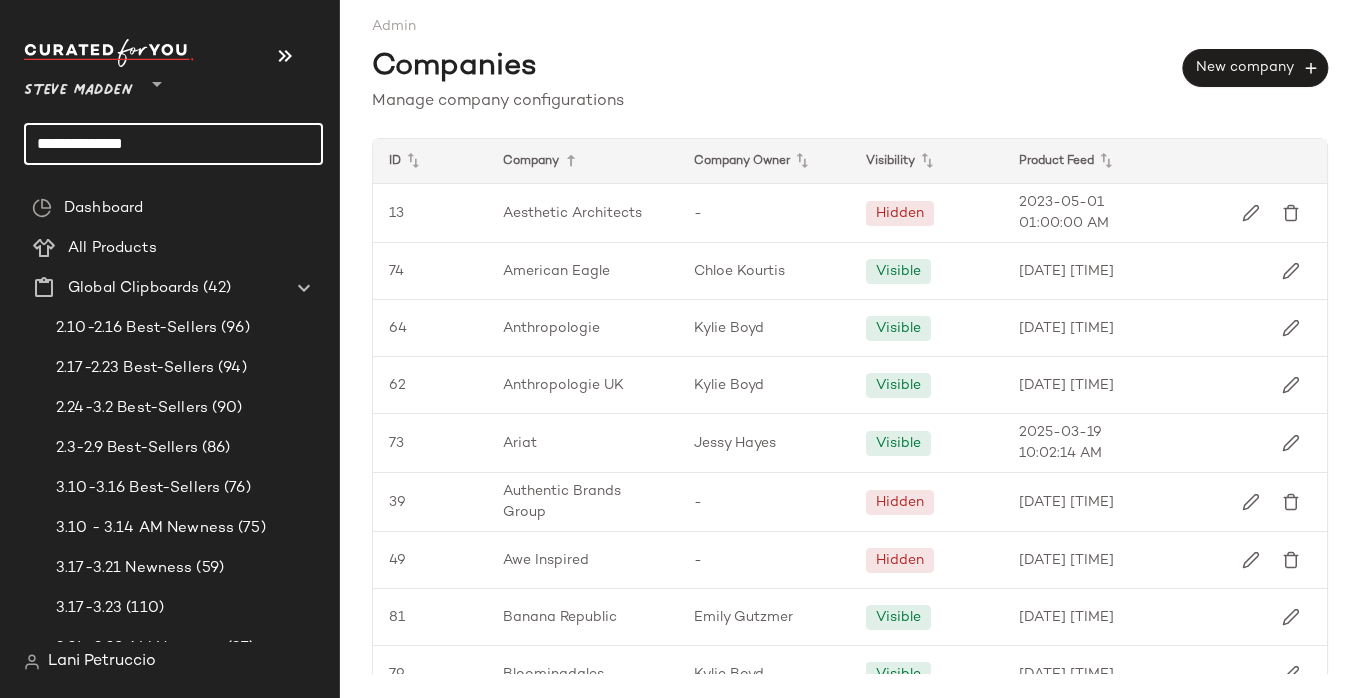 click on "**********" 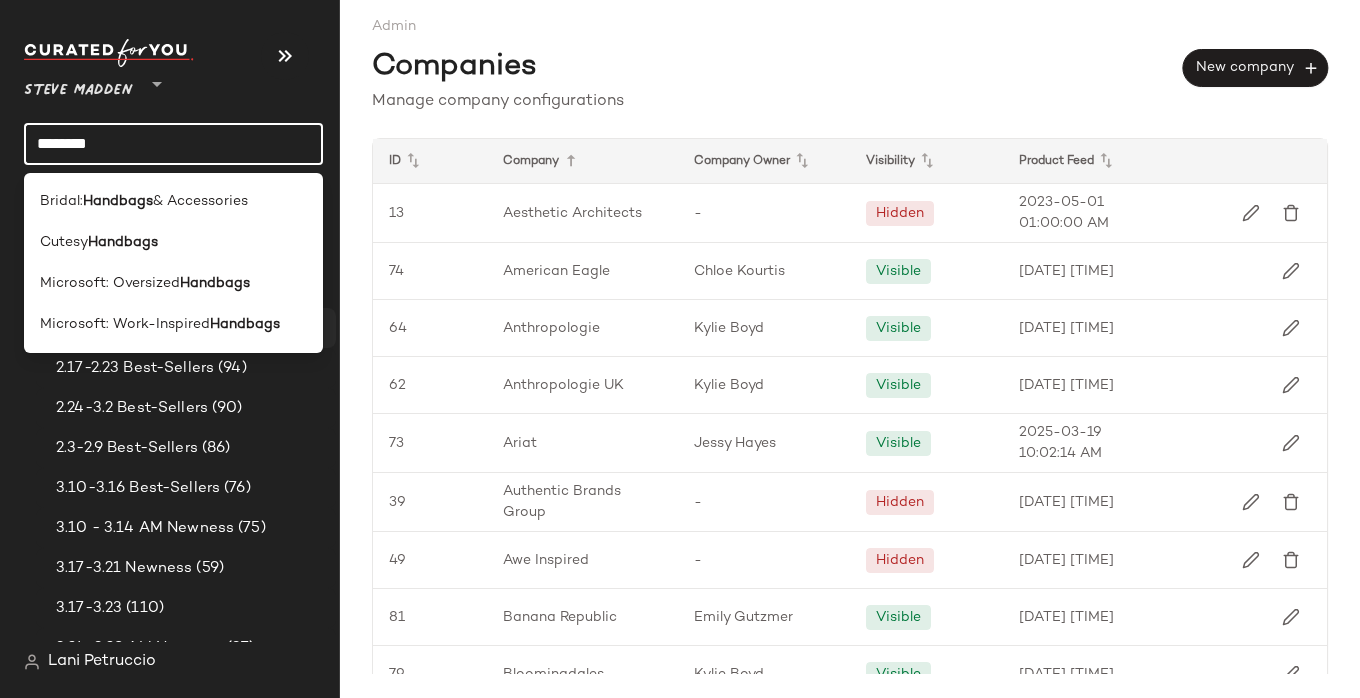 click on "Microsoft: Work-Inspired" at bounding box center [125, 324] 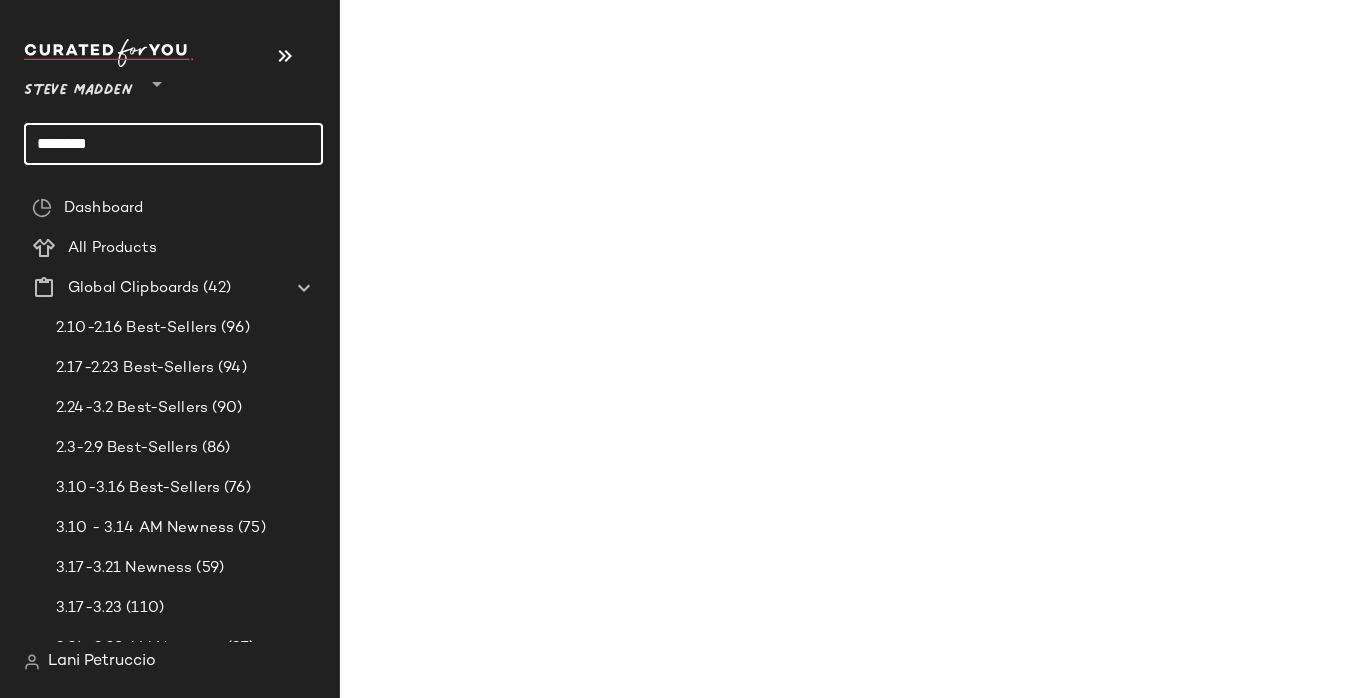 click on "********" 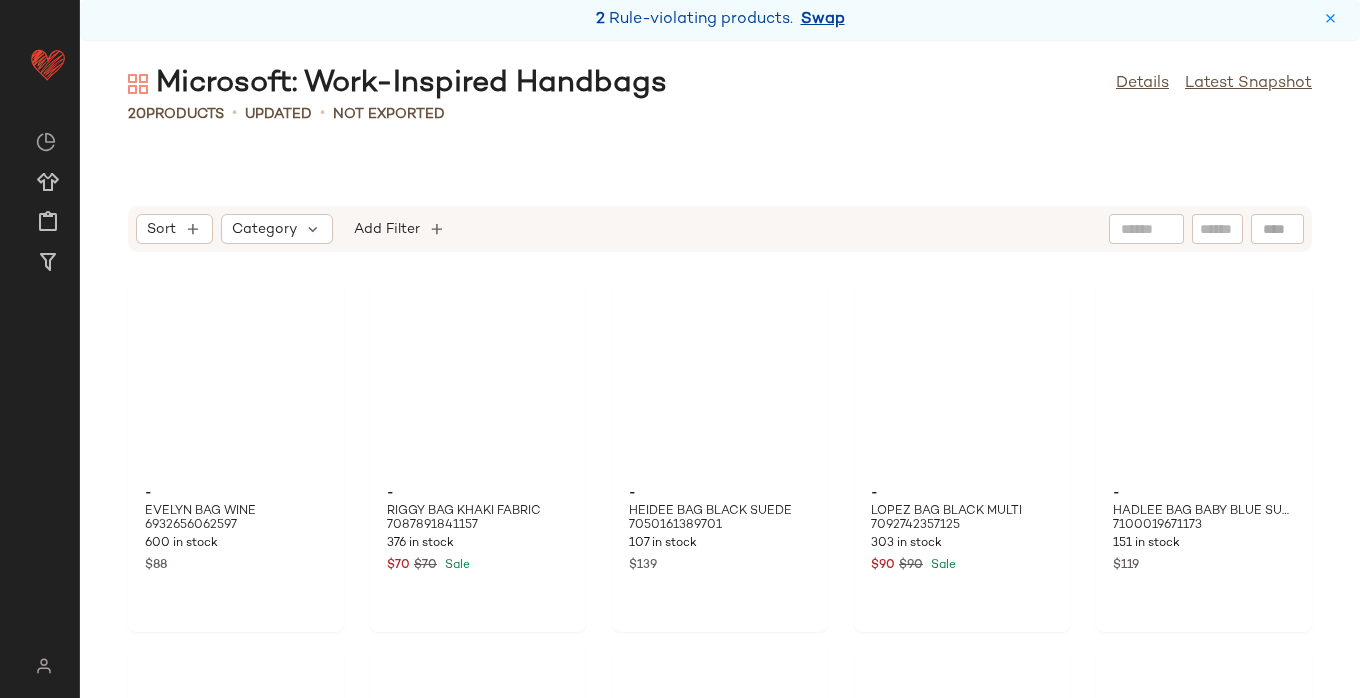click on "Swap" at bounding box center [823, 20] 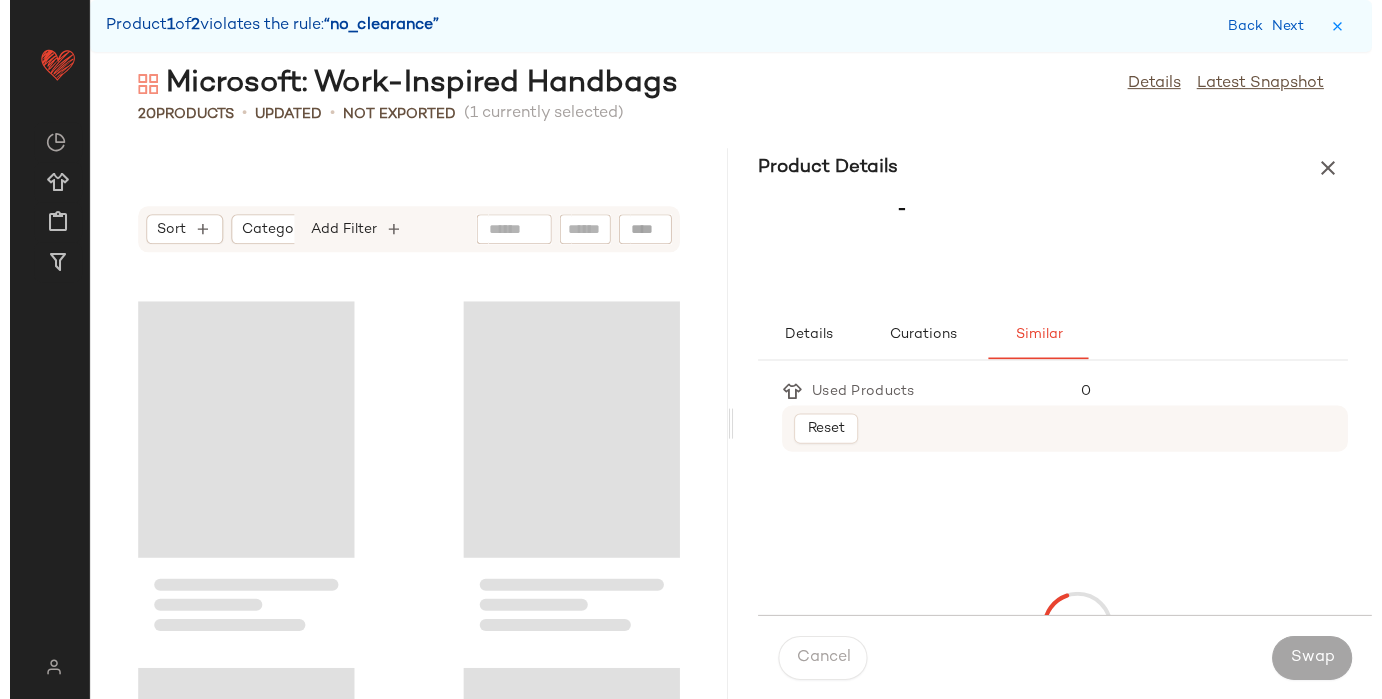 scroll, scrollTop: 2928, scrollLeft: 0, axis: vertical 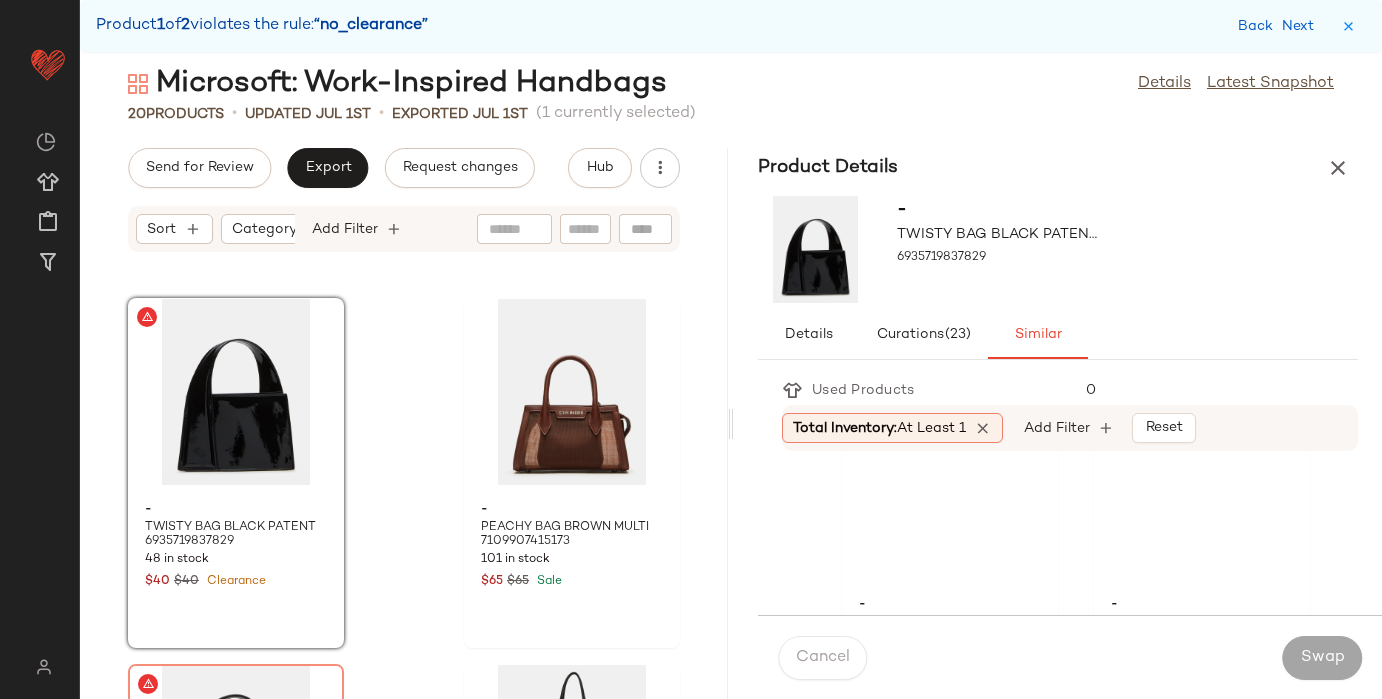 click 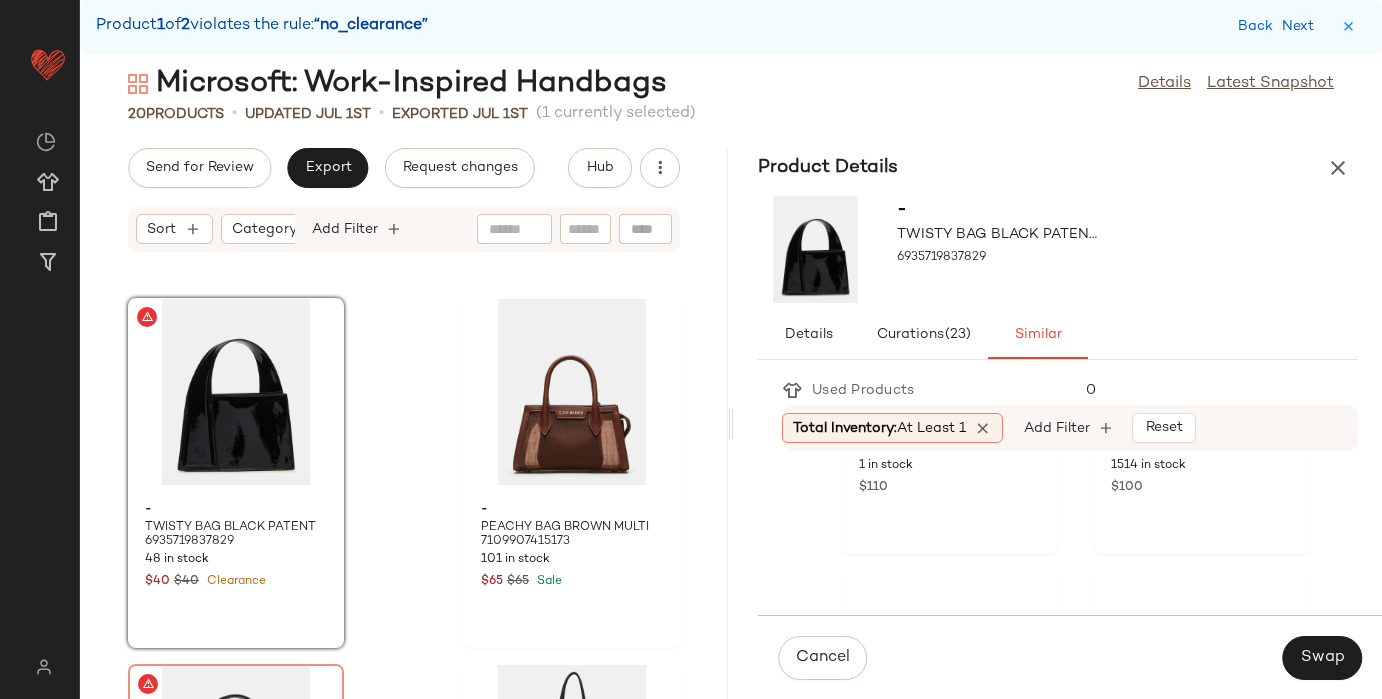 scroll, scrollTop: 2805, scrollLeft: 0, axis: vertical 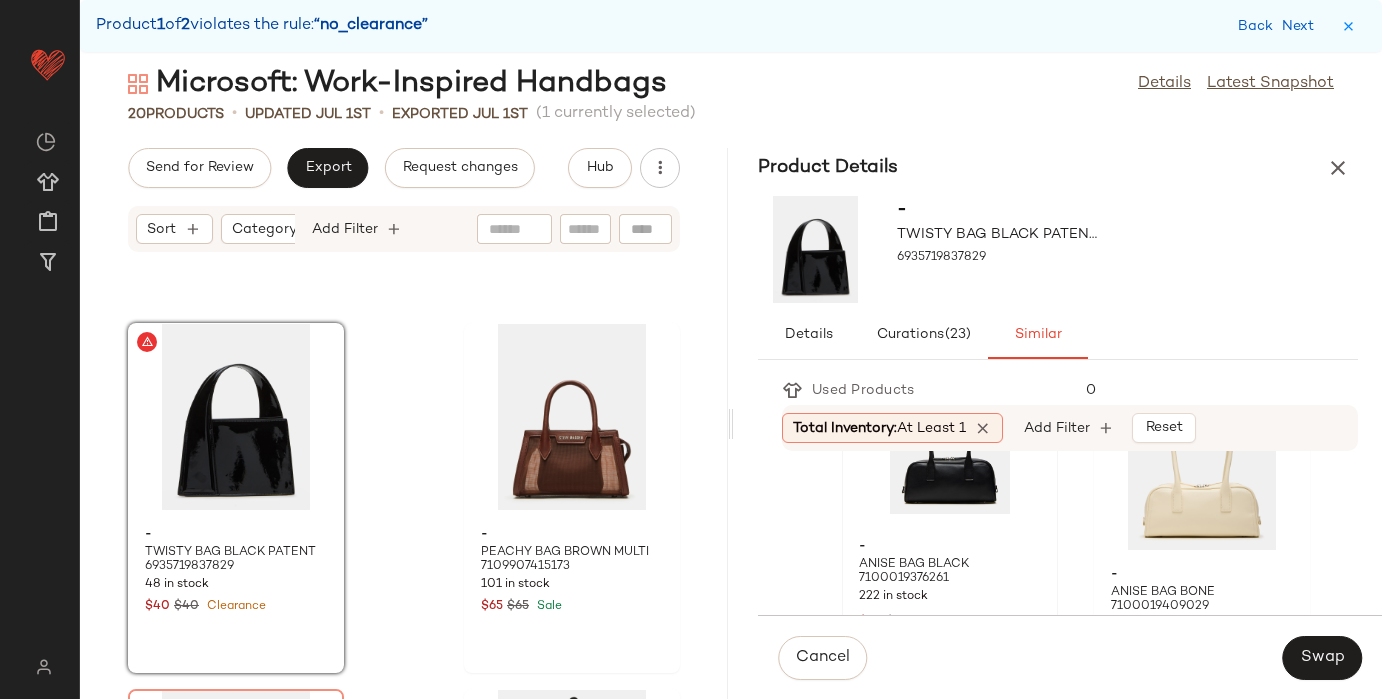 click 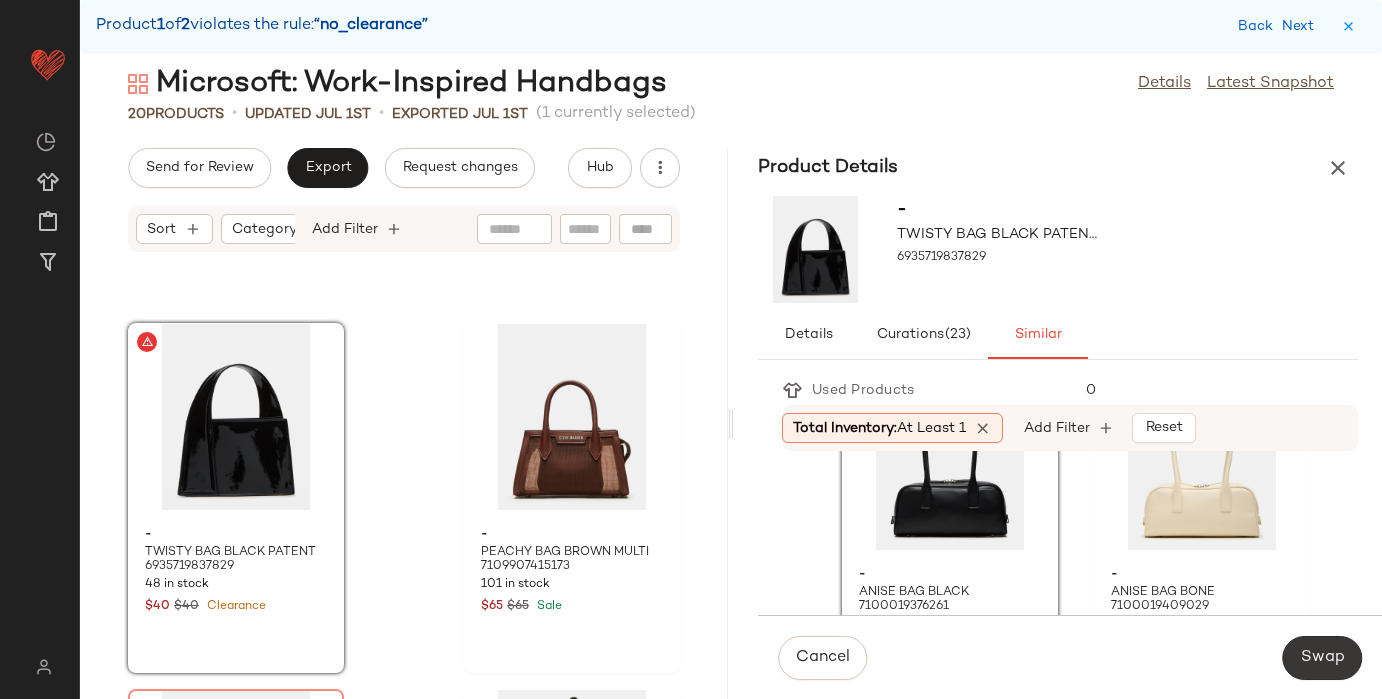 click on "Swap" 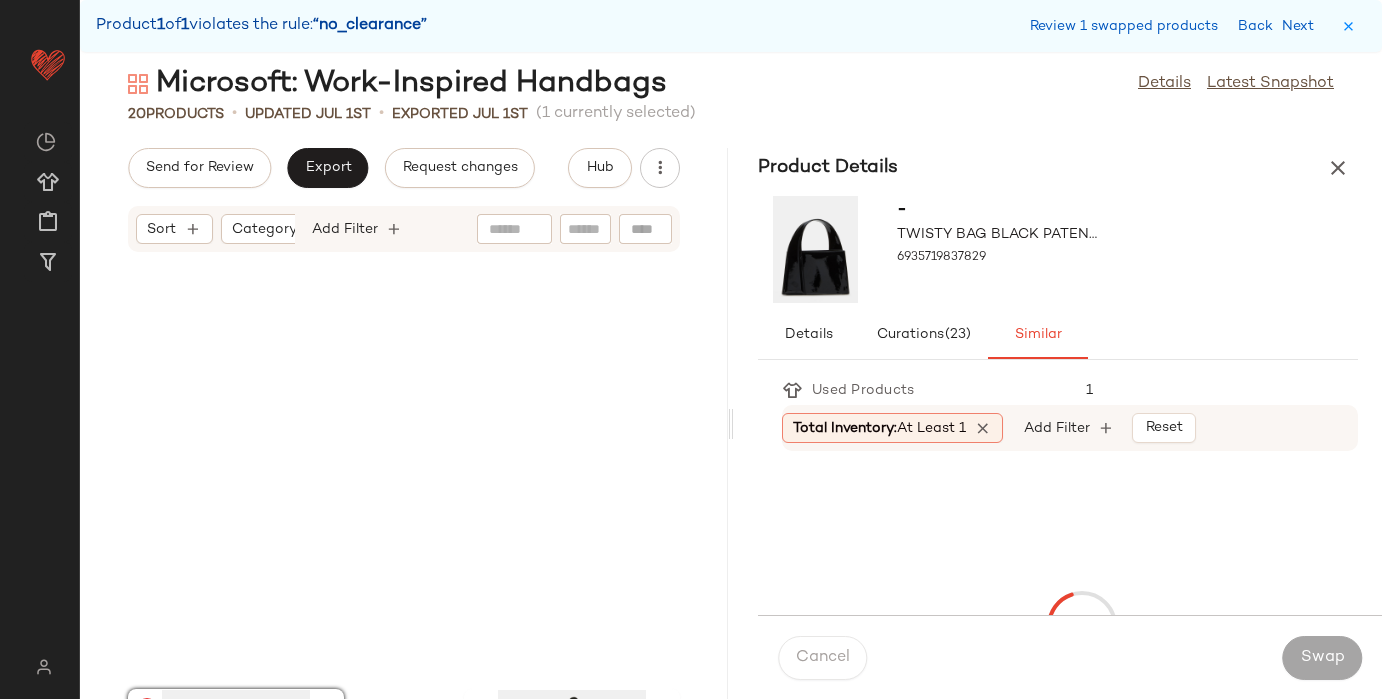 scroll, scrollTop: 3243, scrollLeft: 0, axis: vertical 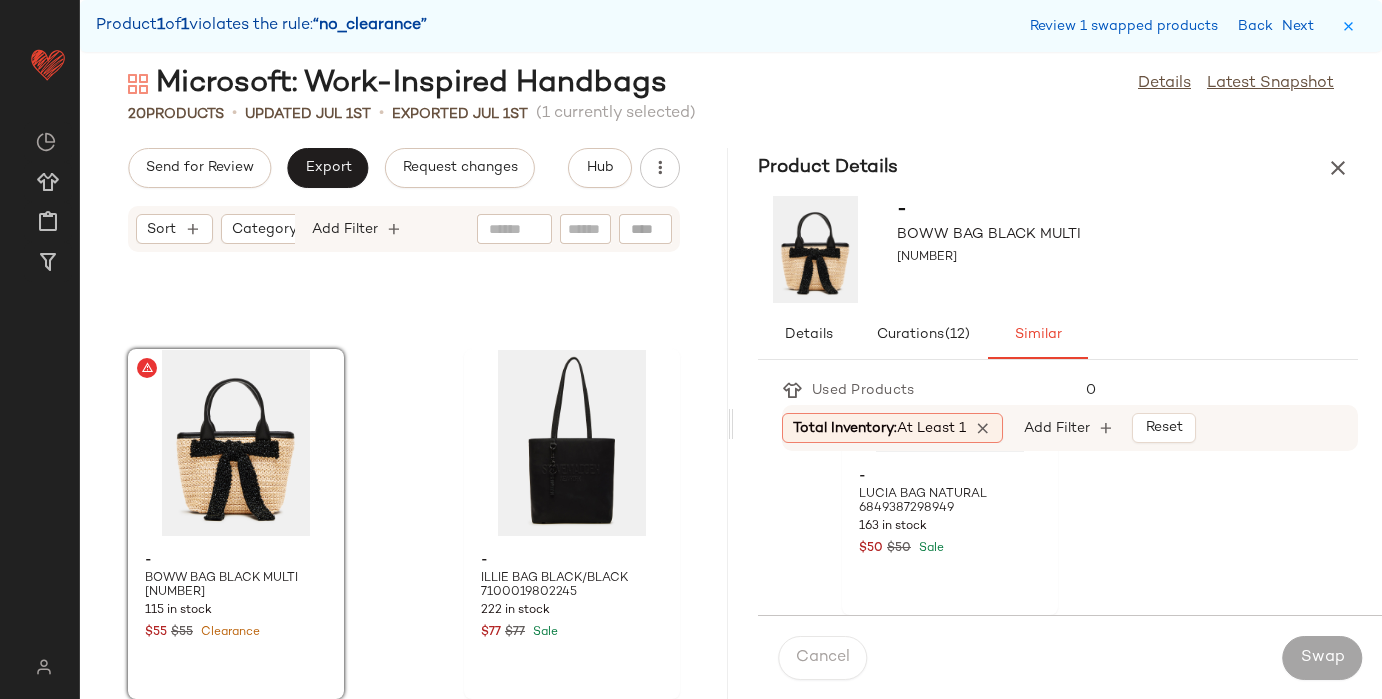 click 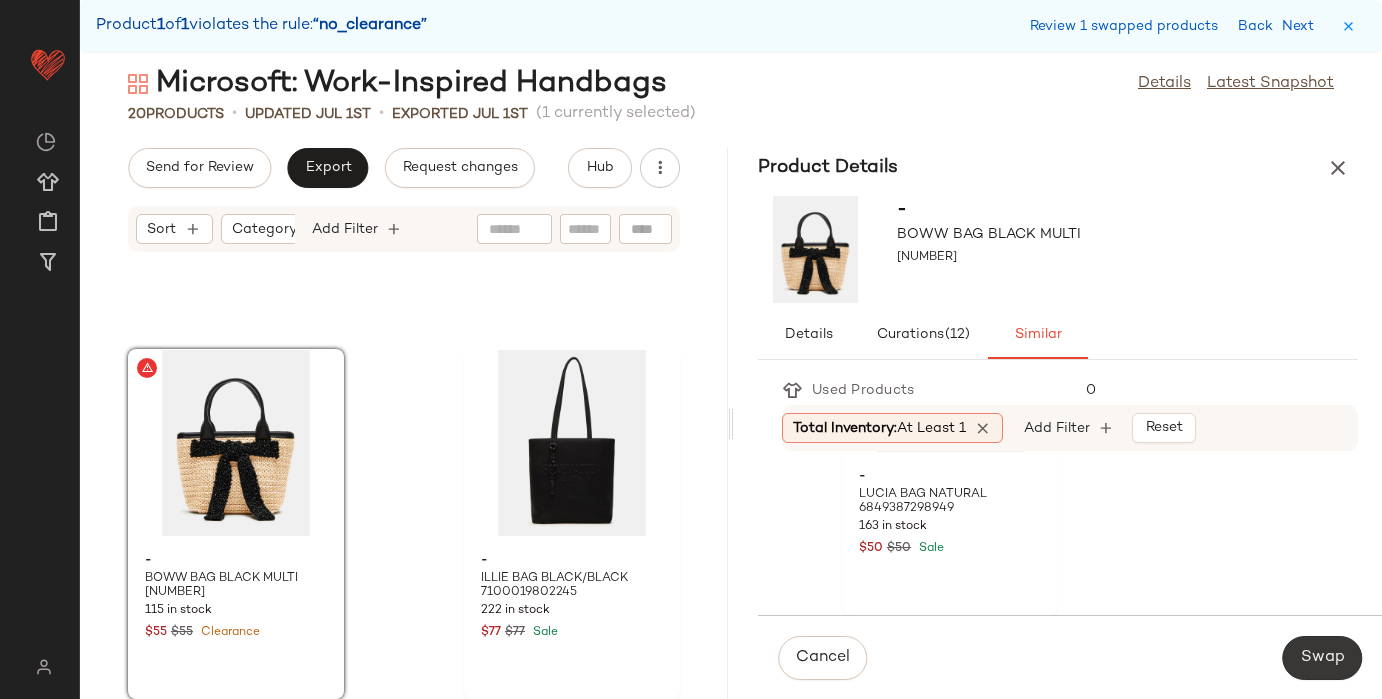 click on "Swap" 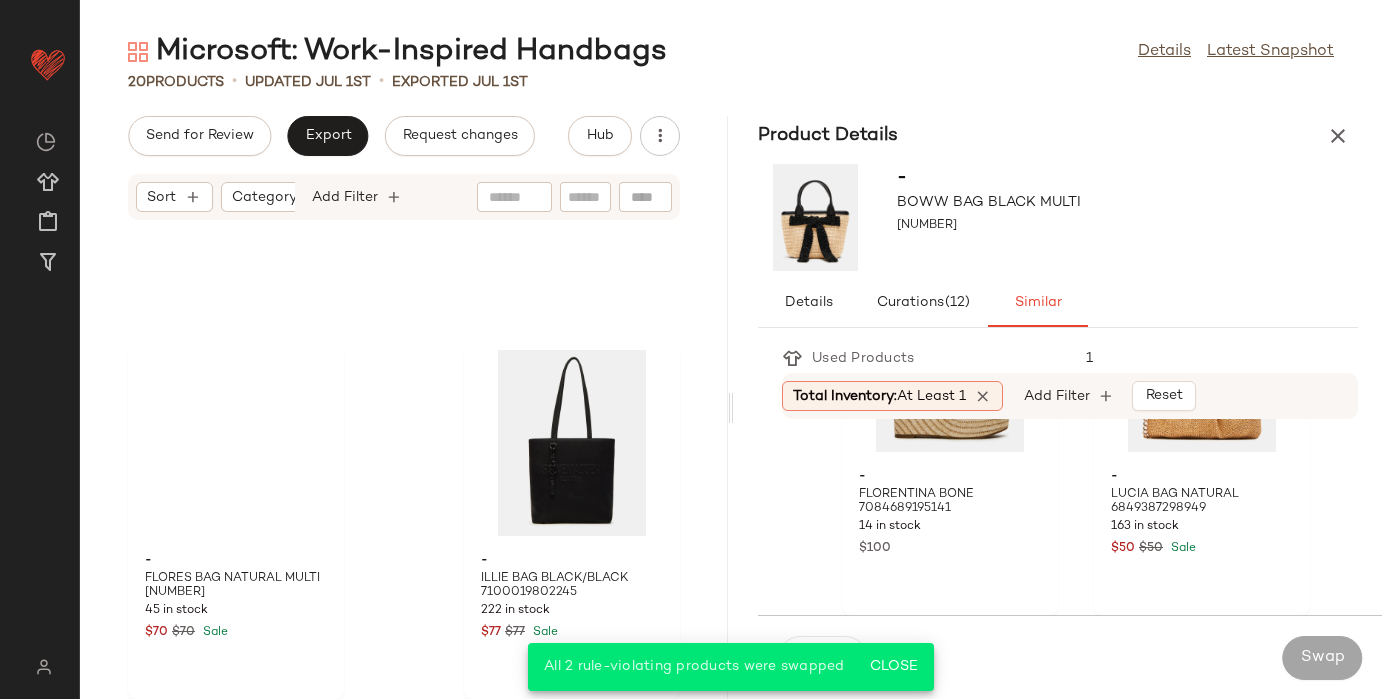 scroll, scrollTop: 3211, scrollLeft: 0, axis: vertical 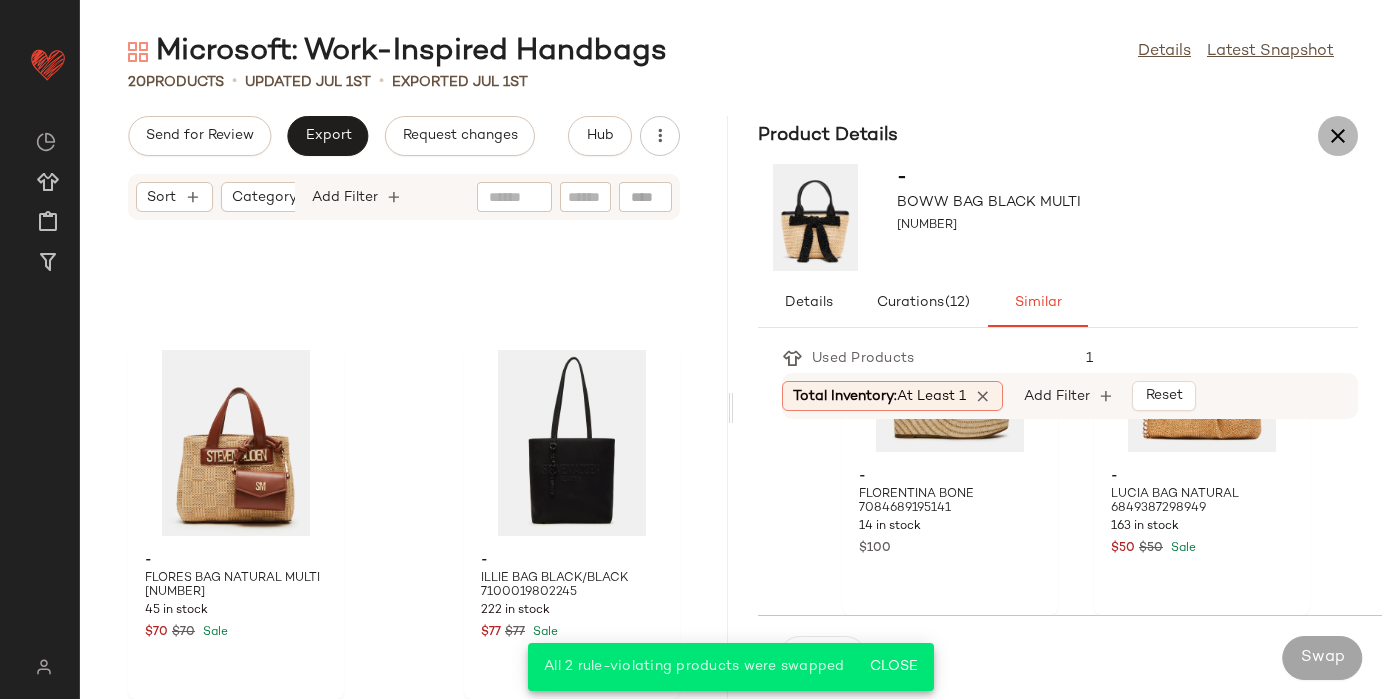 click at bounding box center [1338, 136] 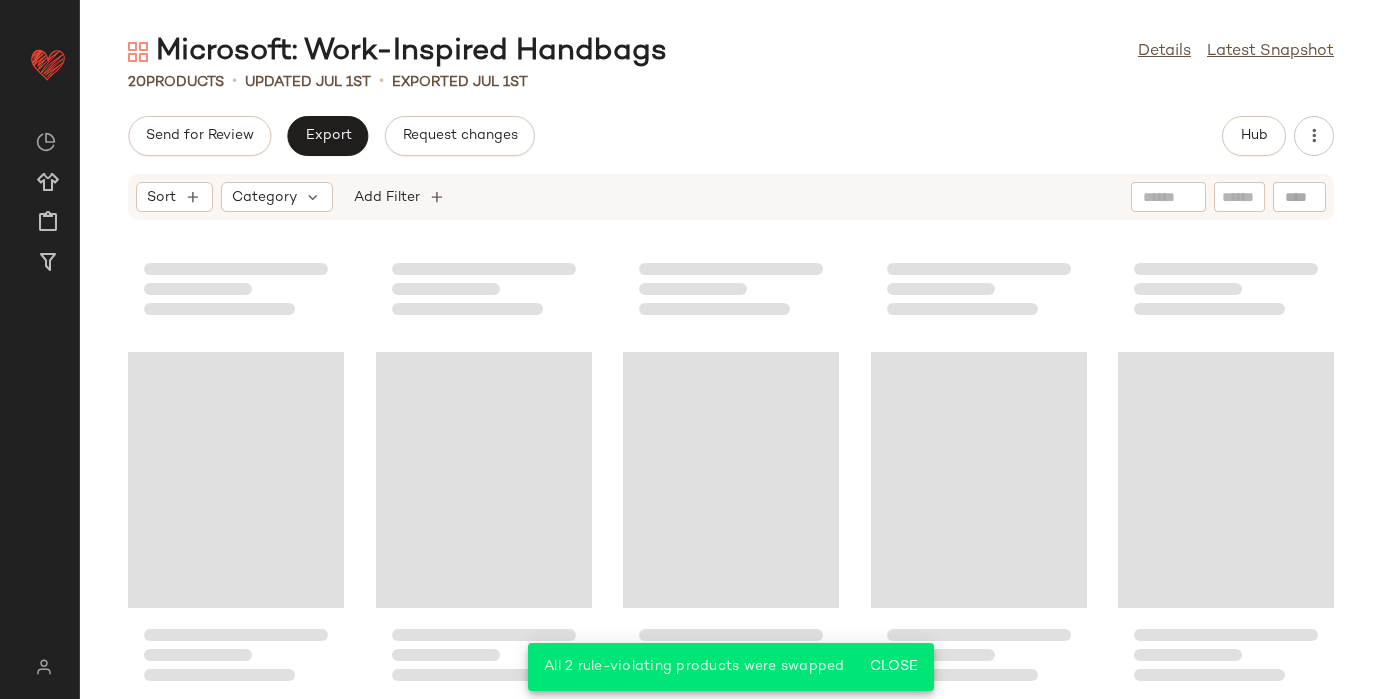 scroll, scrollTop: 1015, scrollLeft: 0, axis: vertical 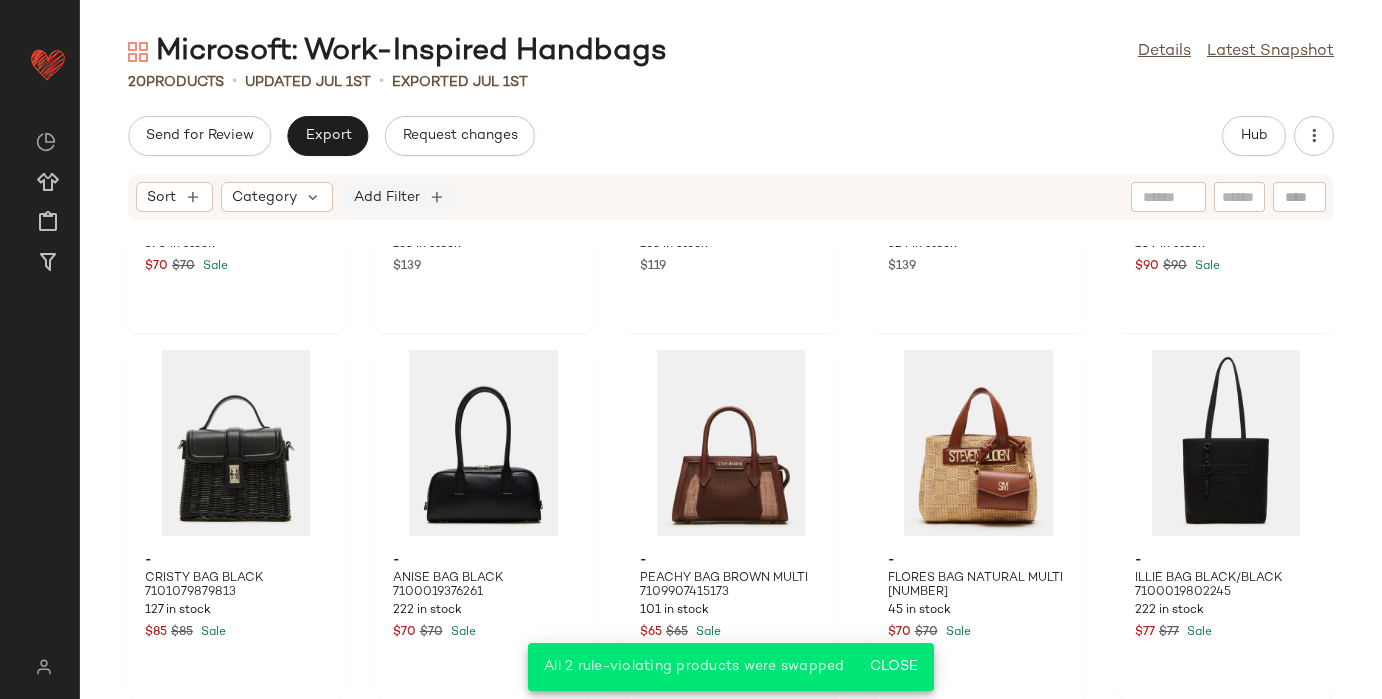click on "Add Filter" at bounding box center (387, 197) 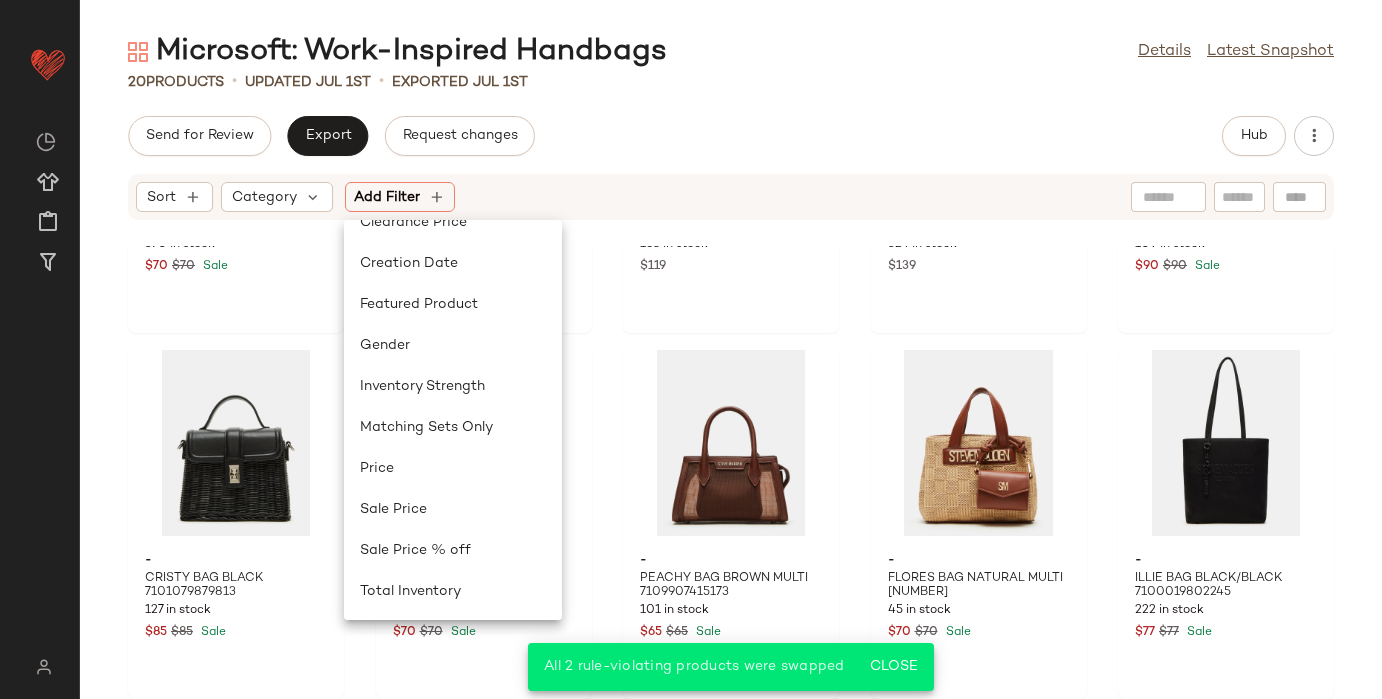 scroll, scrollTop: 0, scrollLeft: 0, axis: both 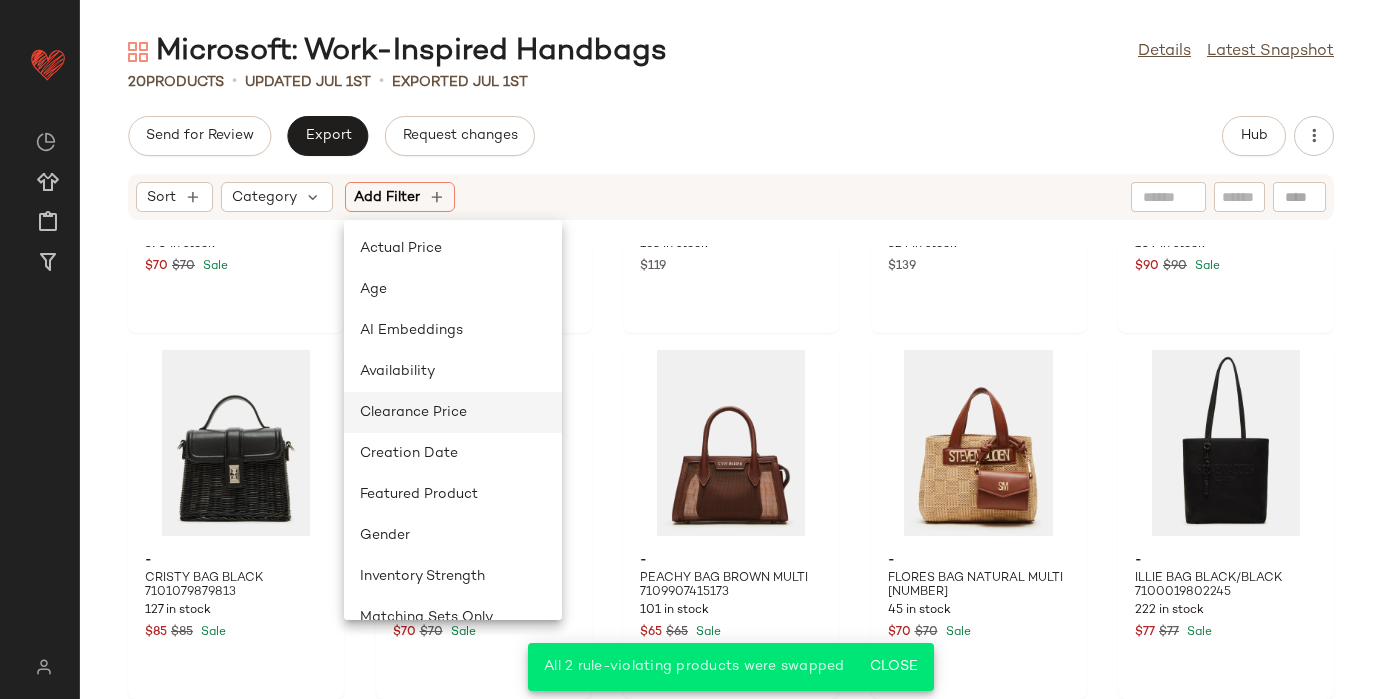 click on "Clearance Price" 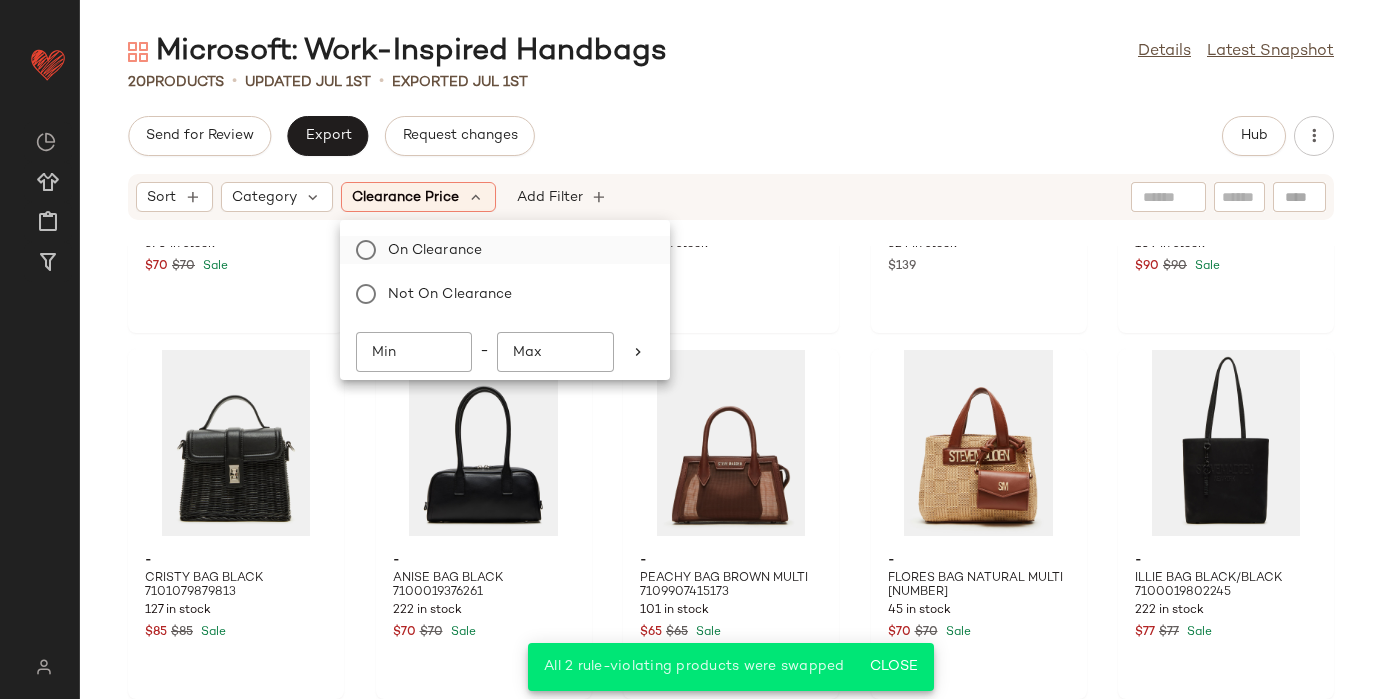 click on "On clearance" 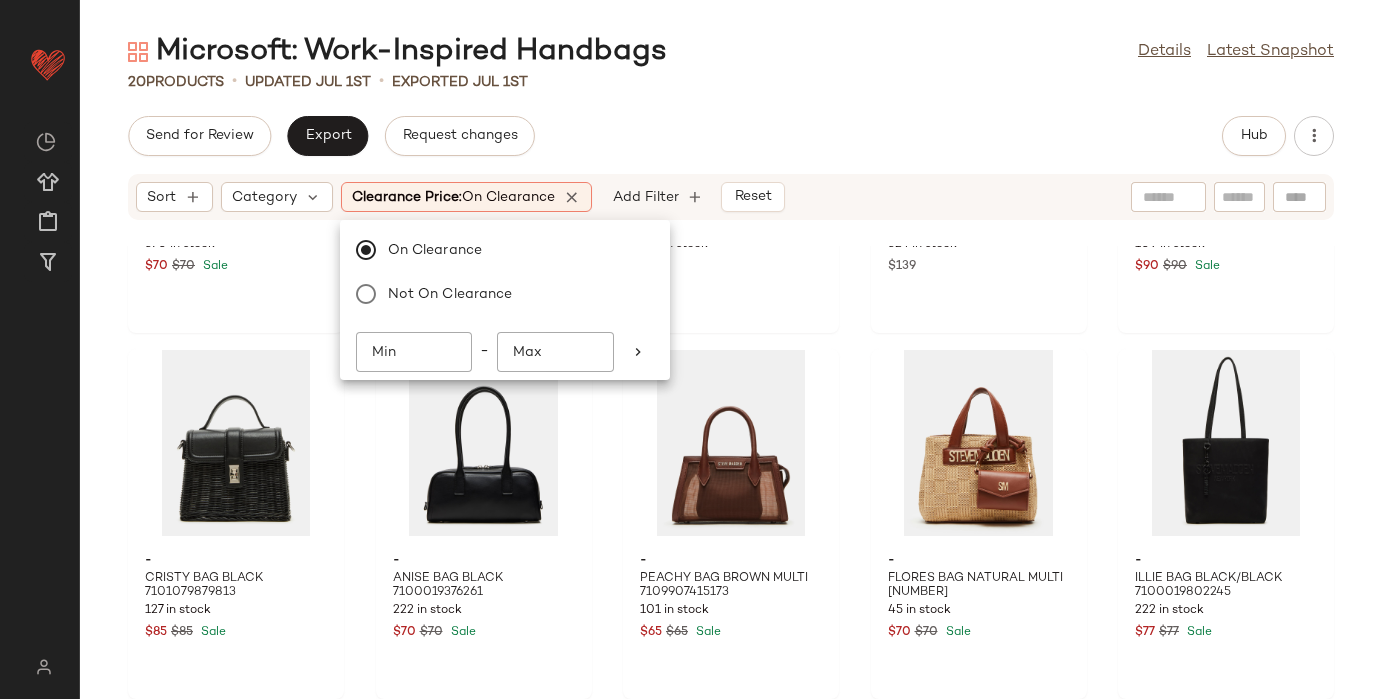 click on "20   Products   •   updated Jul 1st  •  Exported Jul 1st" 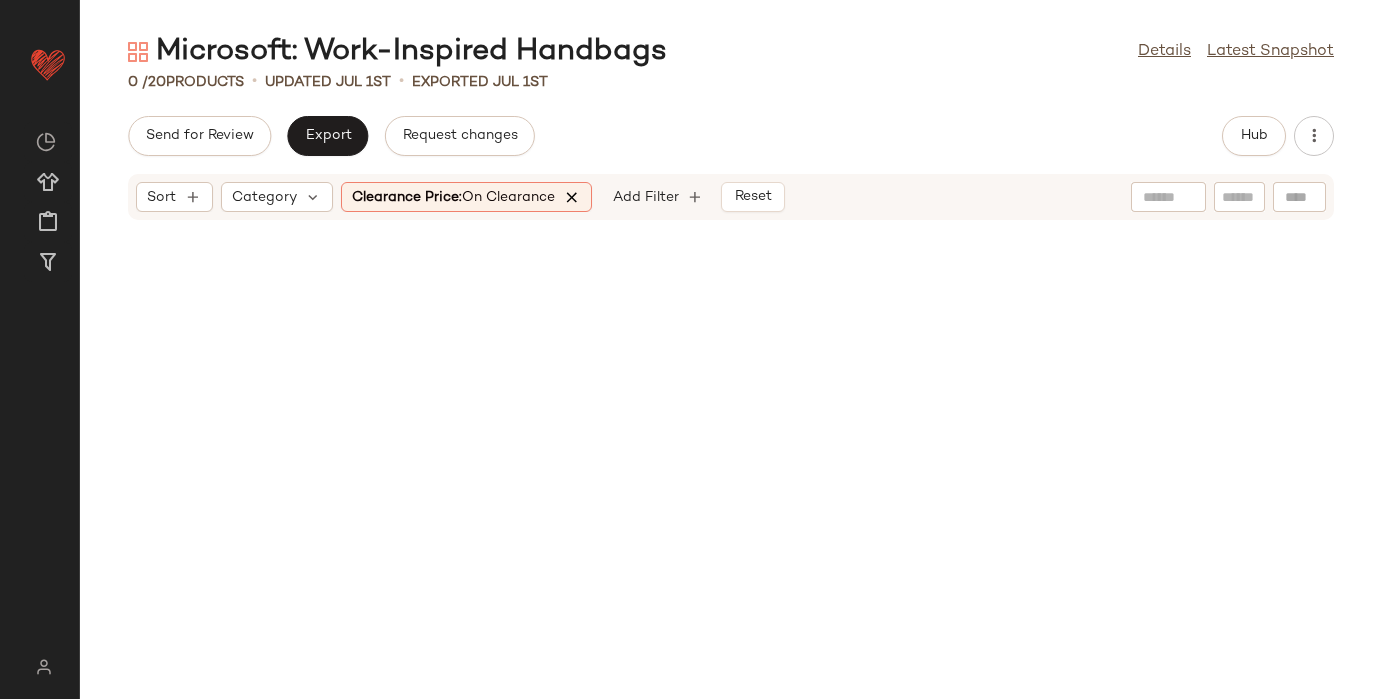 click at bounding box center (572, 197) 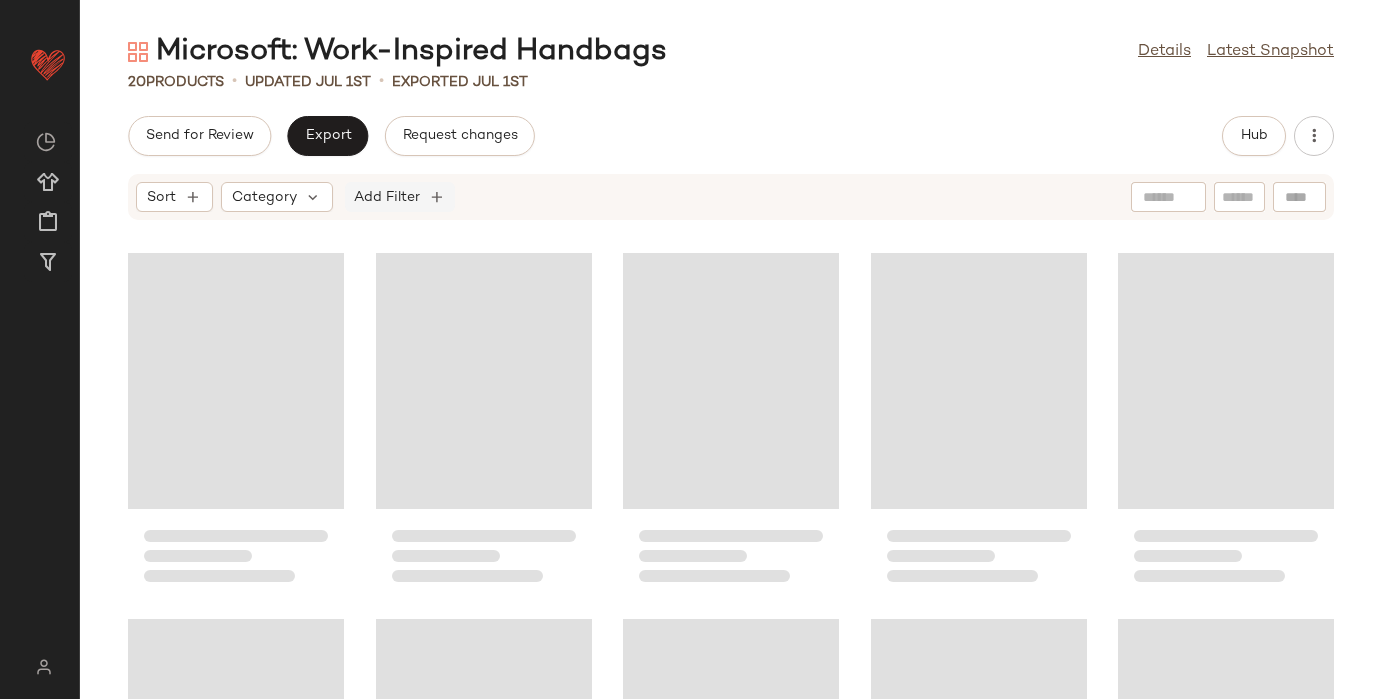 click on "Add Filter" at bounding box center (387, 197) 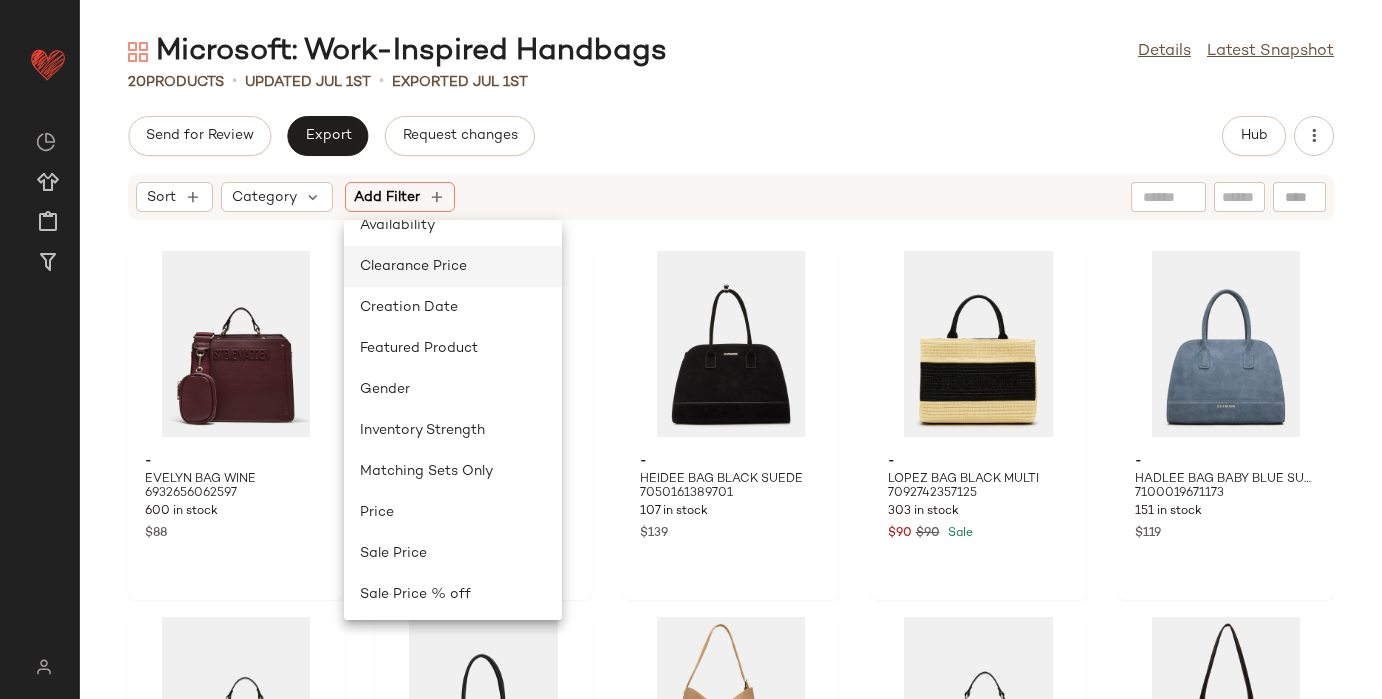scroll, scrollTop: 190, scrollLeft: 0, axis: vertical 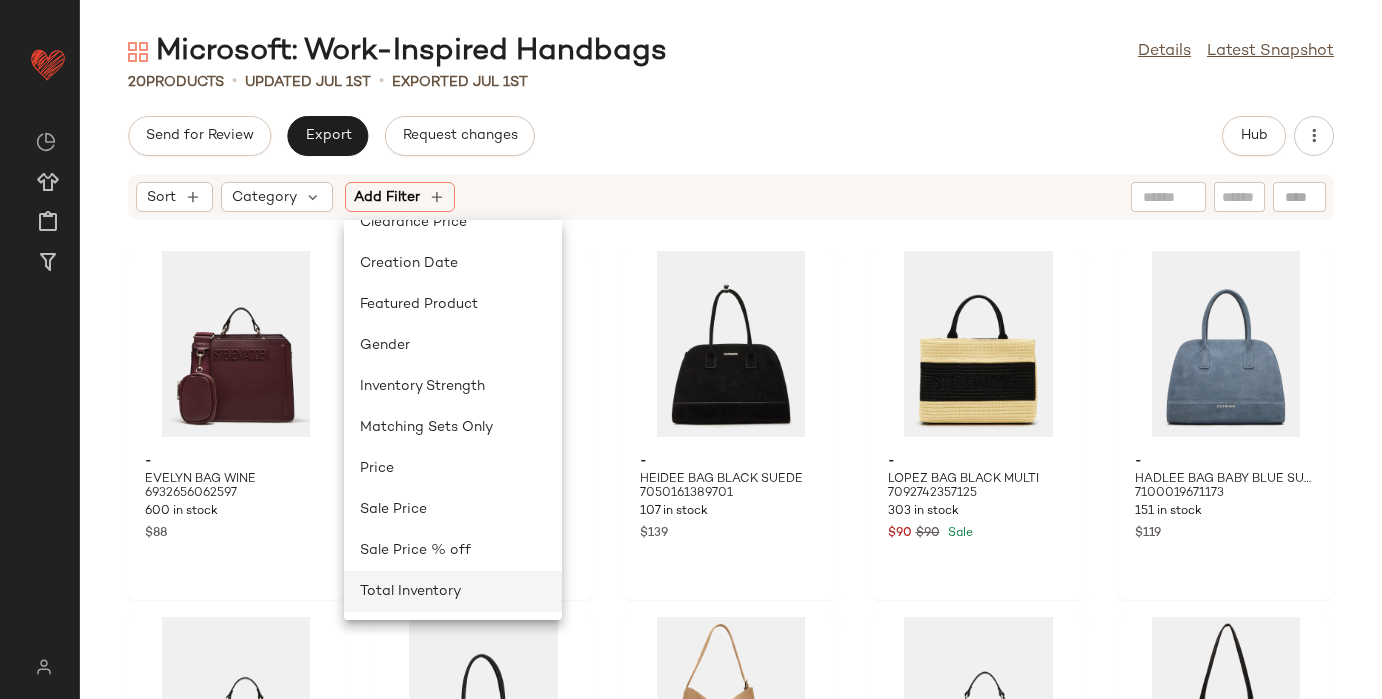 click on "Total Inventory" 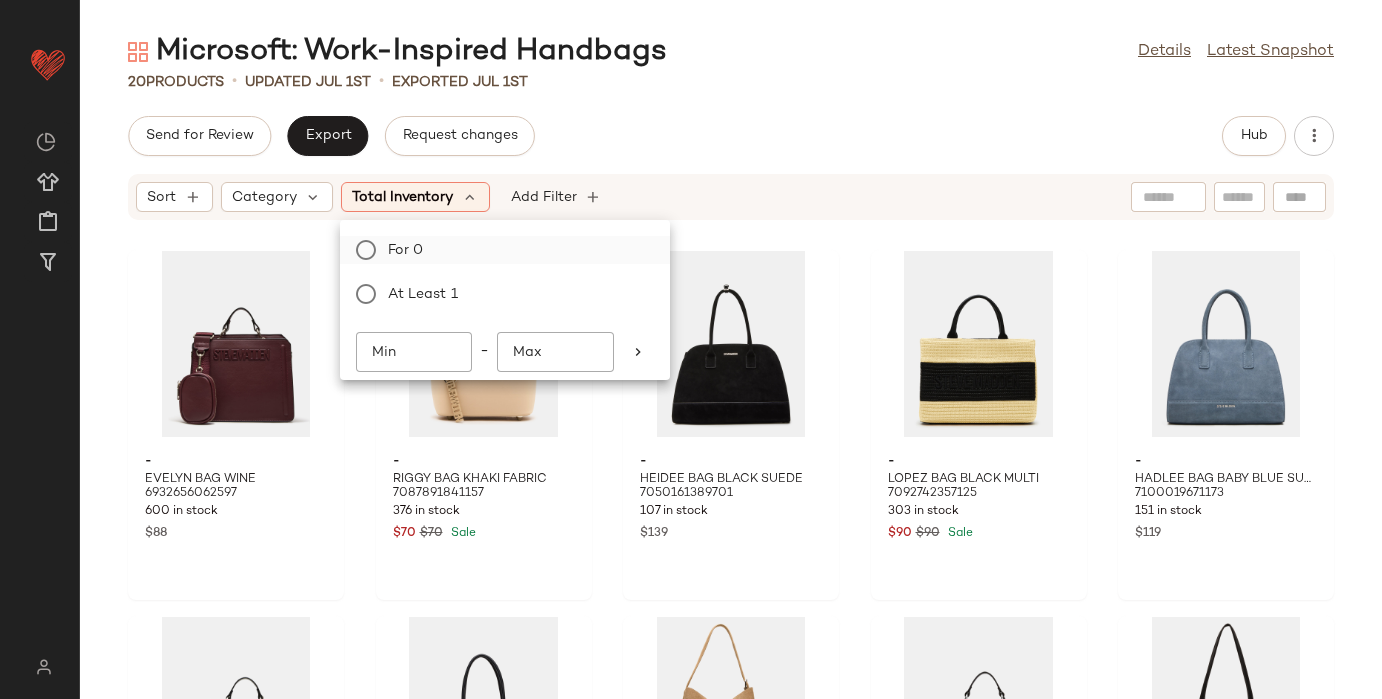 click on "For 0" 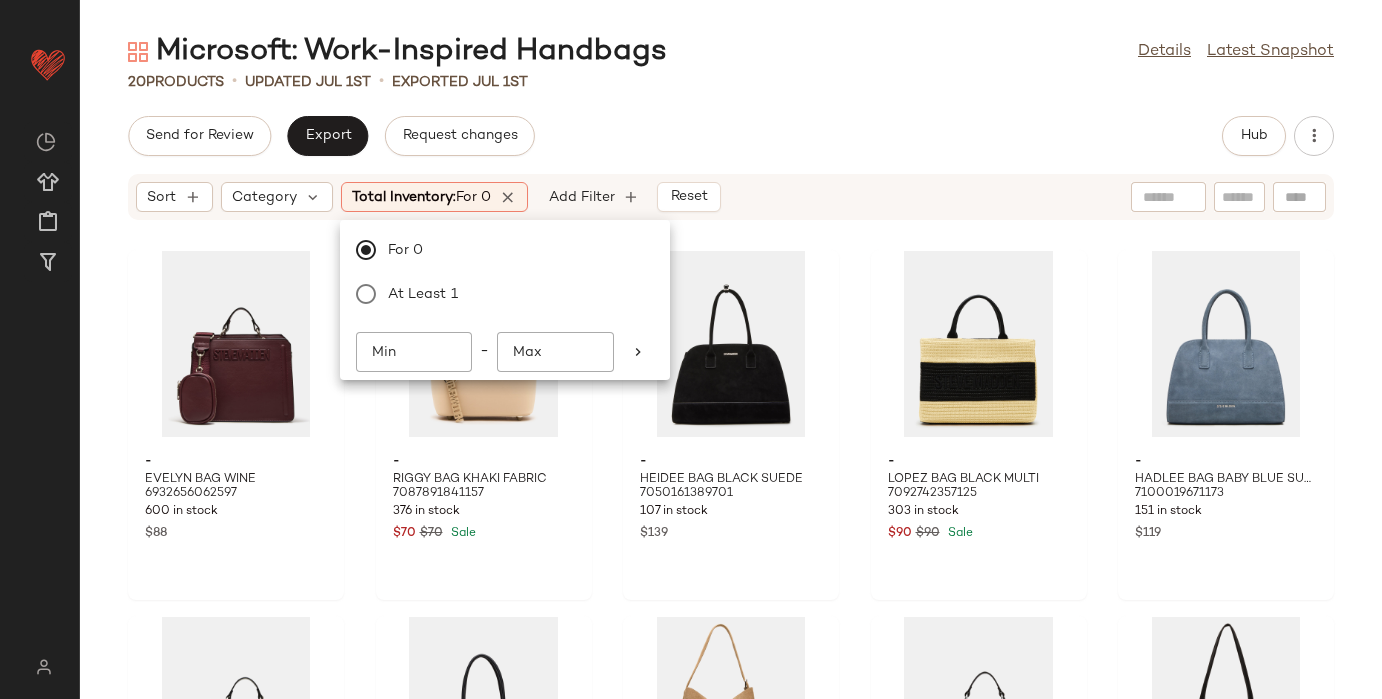 click on "Send for Review   Export   Request changes   Hub" 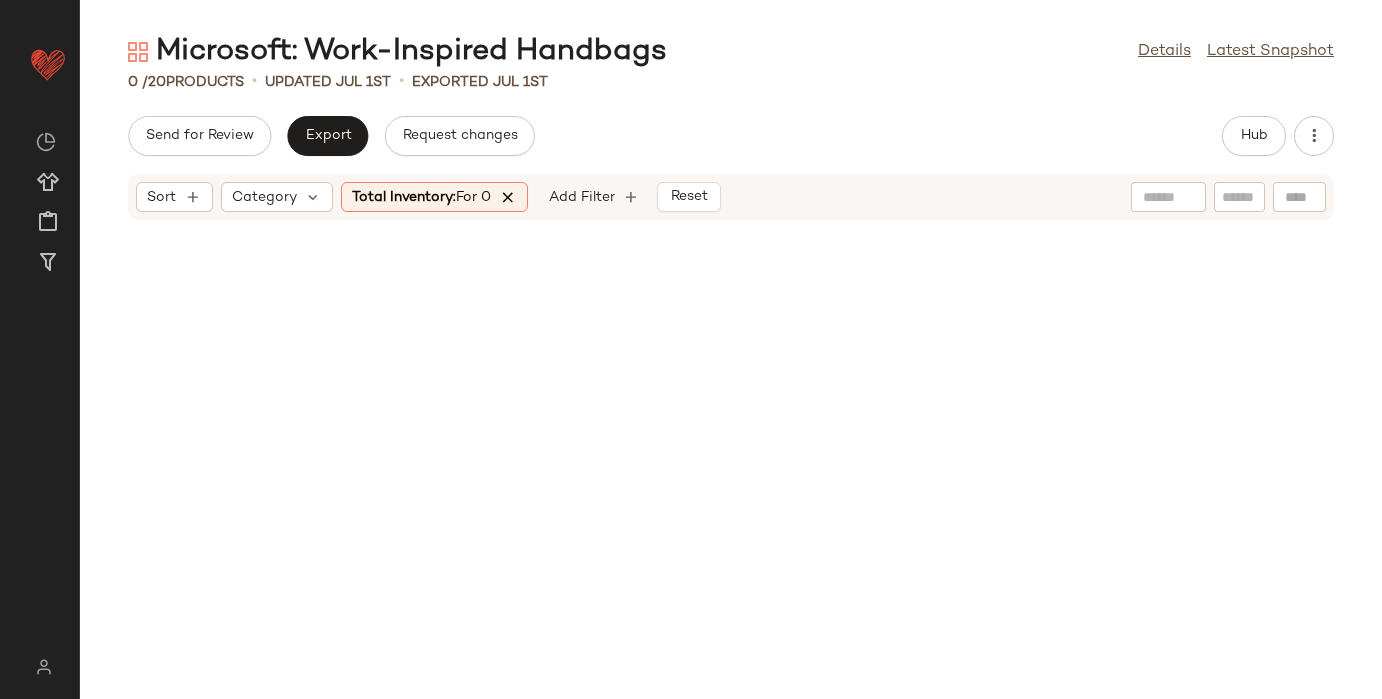 click at bounding box center [508, 197] 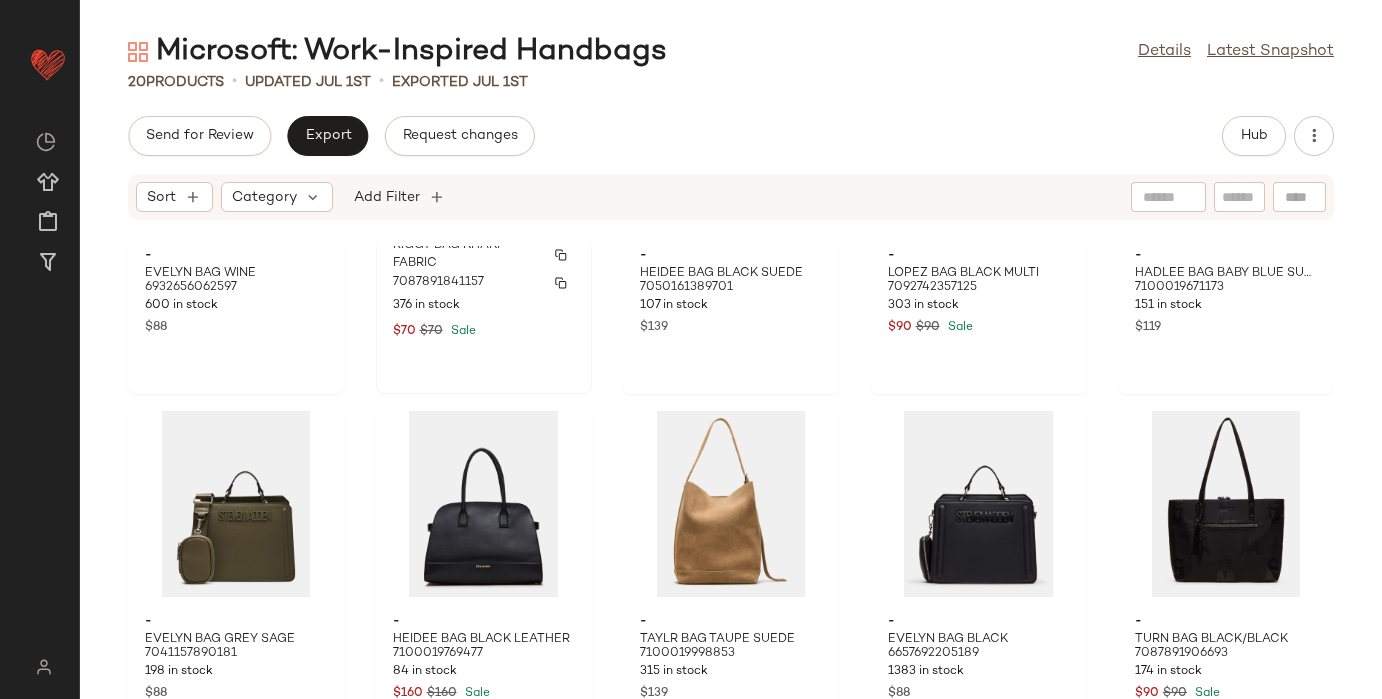 scroll, scrollTop: 0, scrollLeft: 0, axis: both 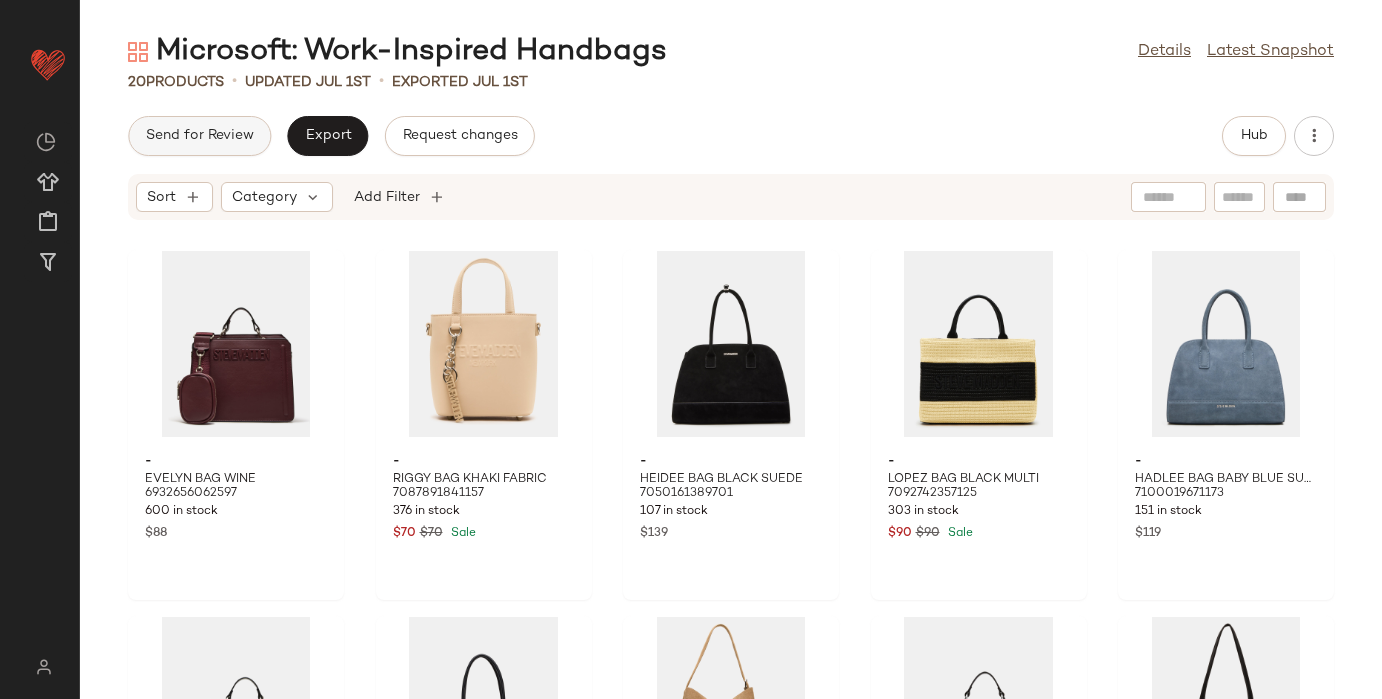 click on "Send for Review" 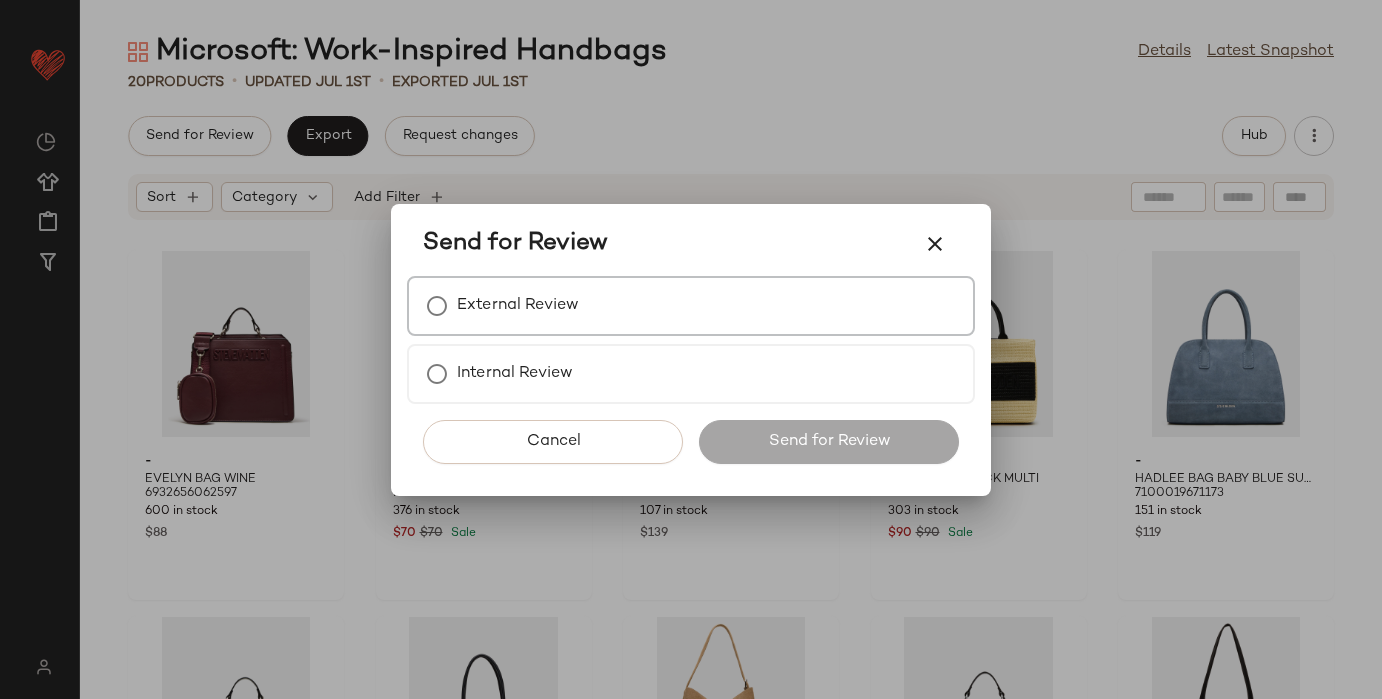 click on "External Review" at bounding box center (518, 306) 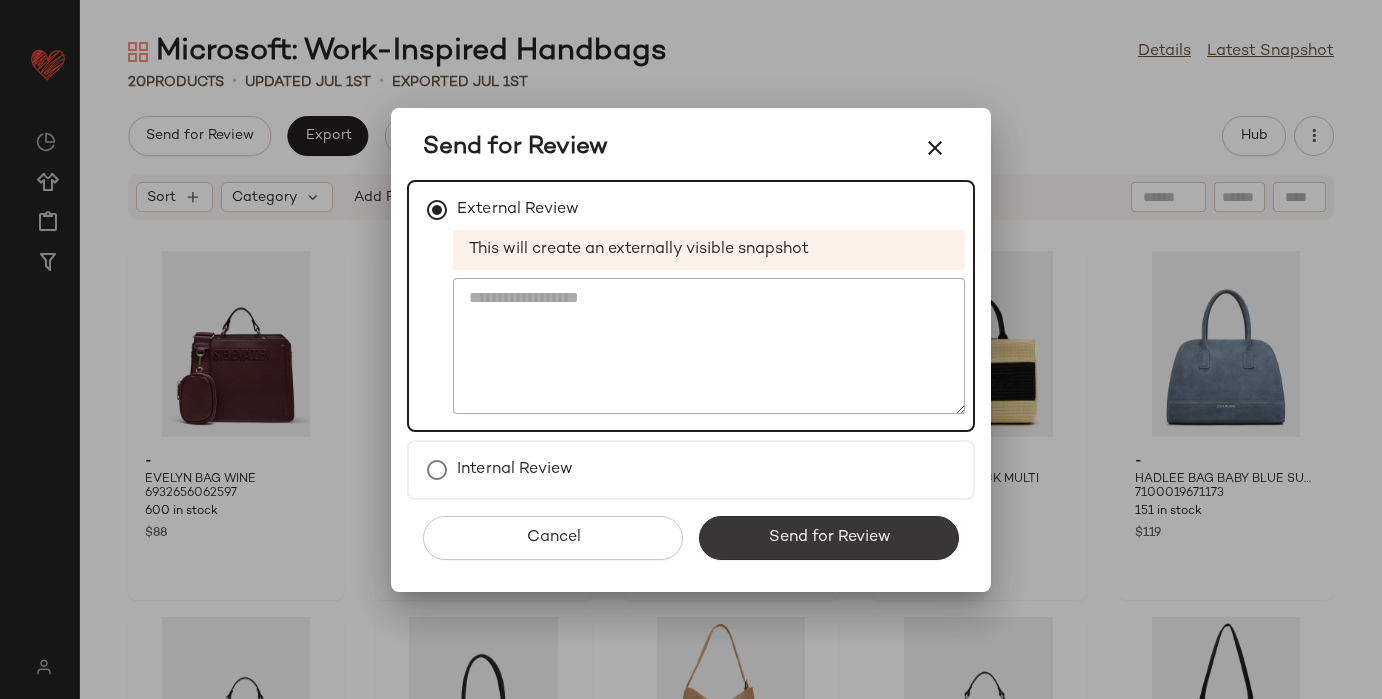 click on "Send for Review" at bounding box center [829, 538] 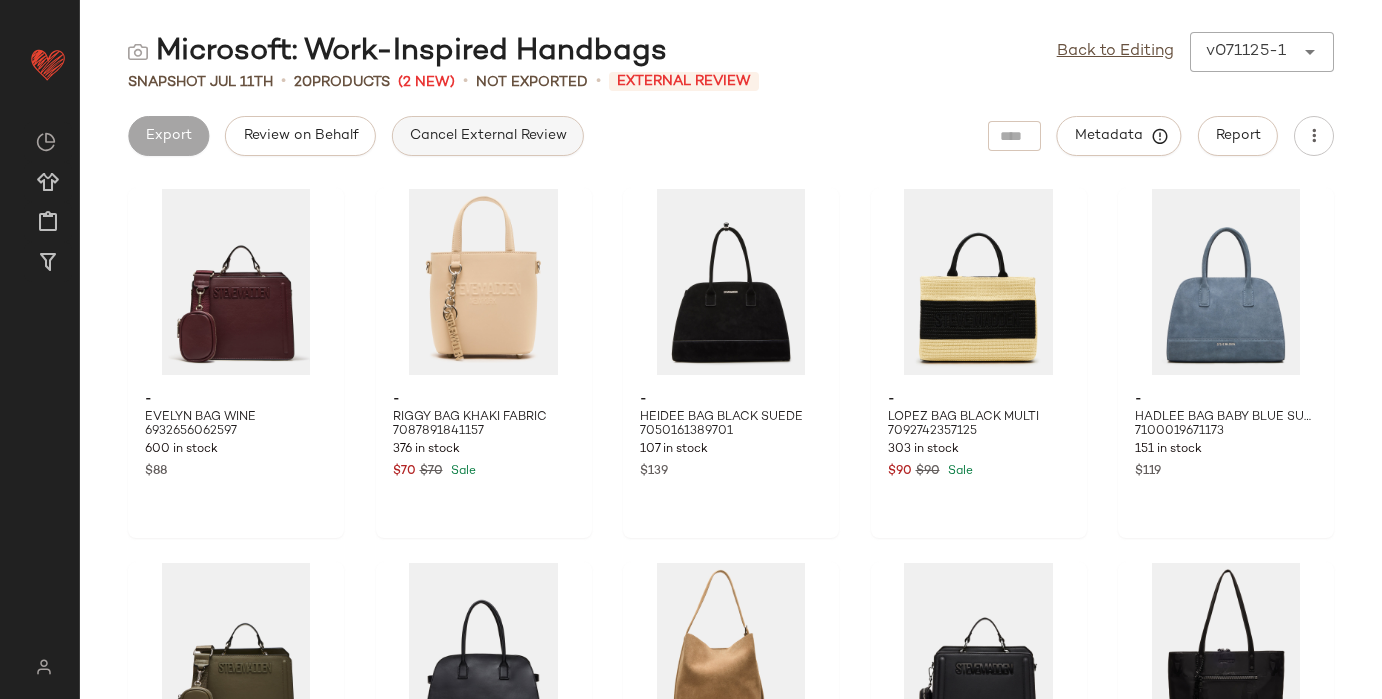 click on "Cancel External Review" at bounding box center (488, 136) 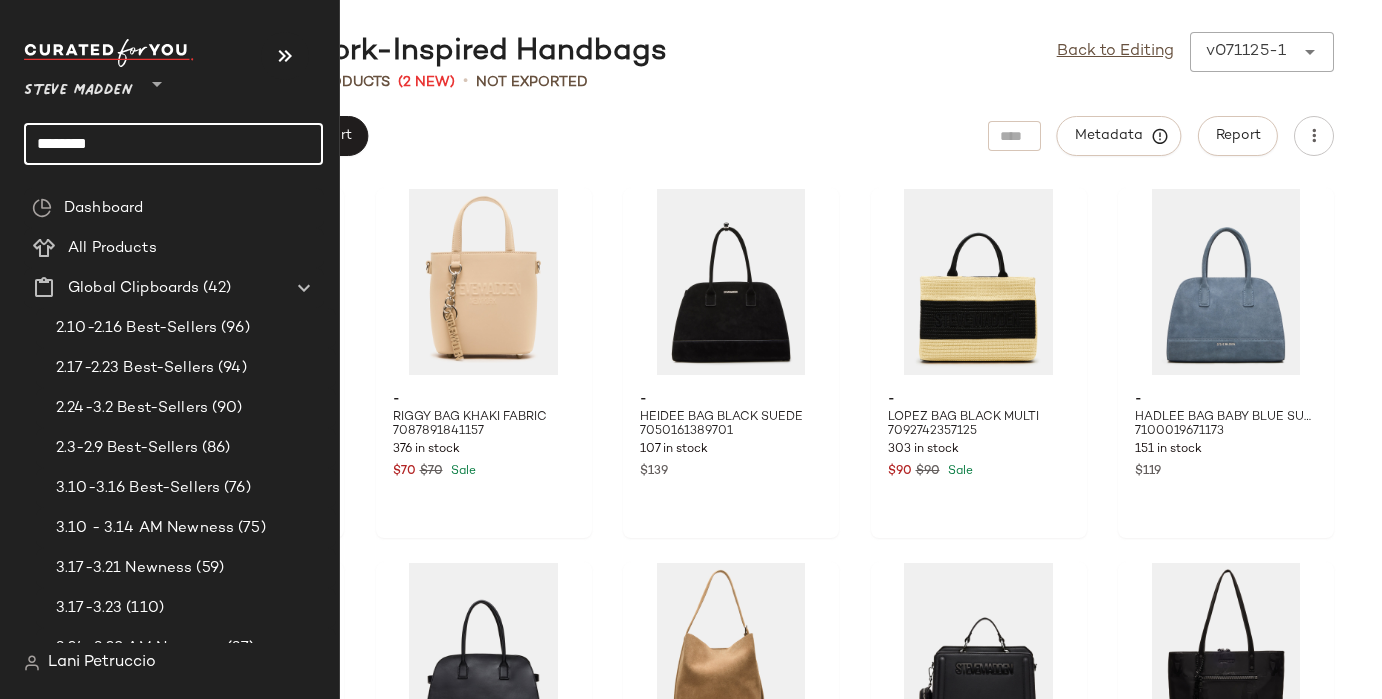 click on "********" 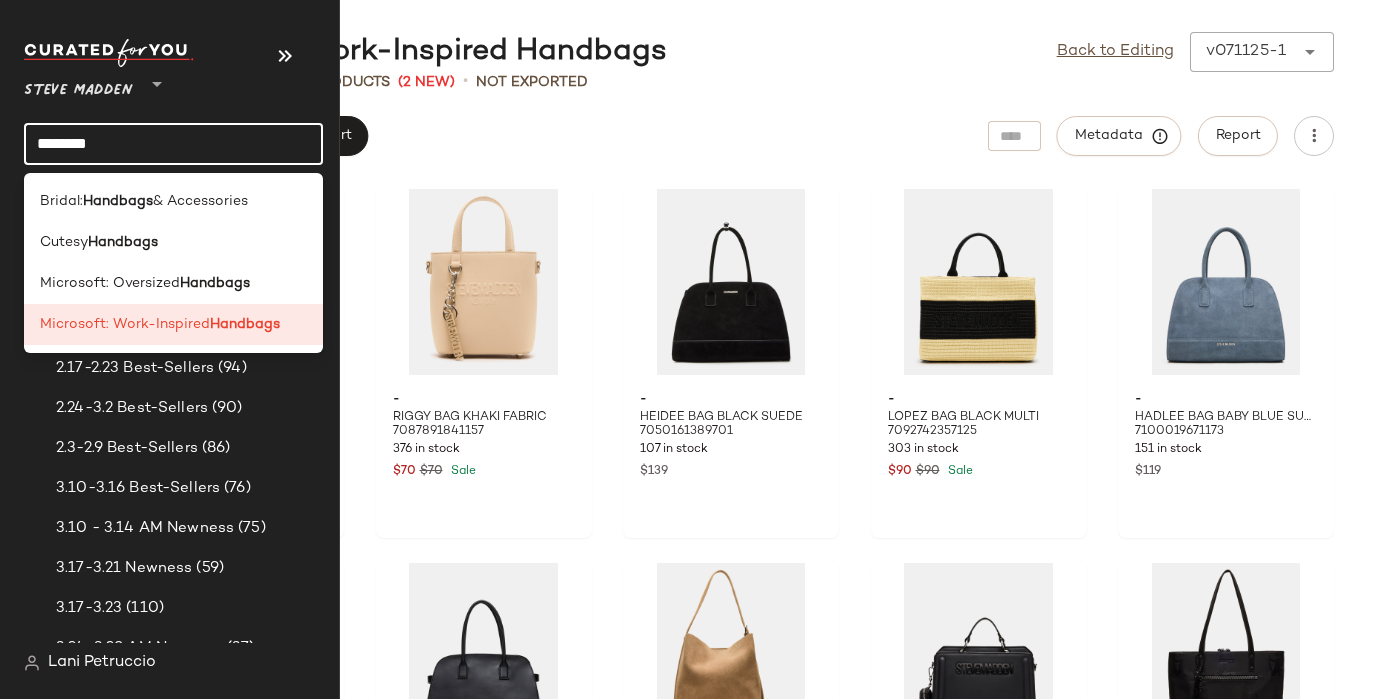click on "********" 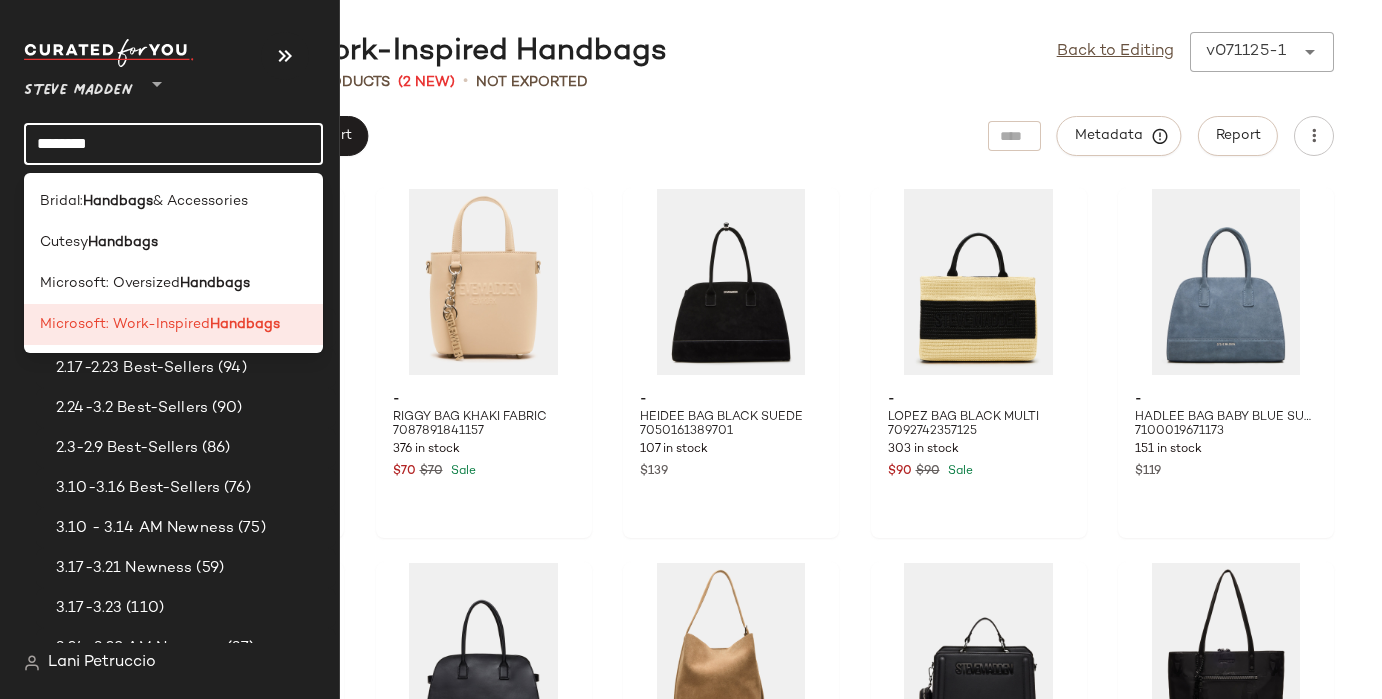 click on "********" 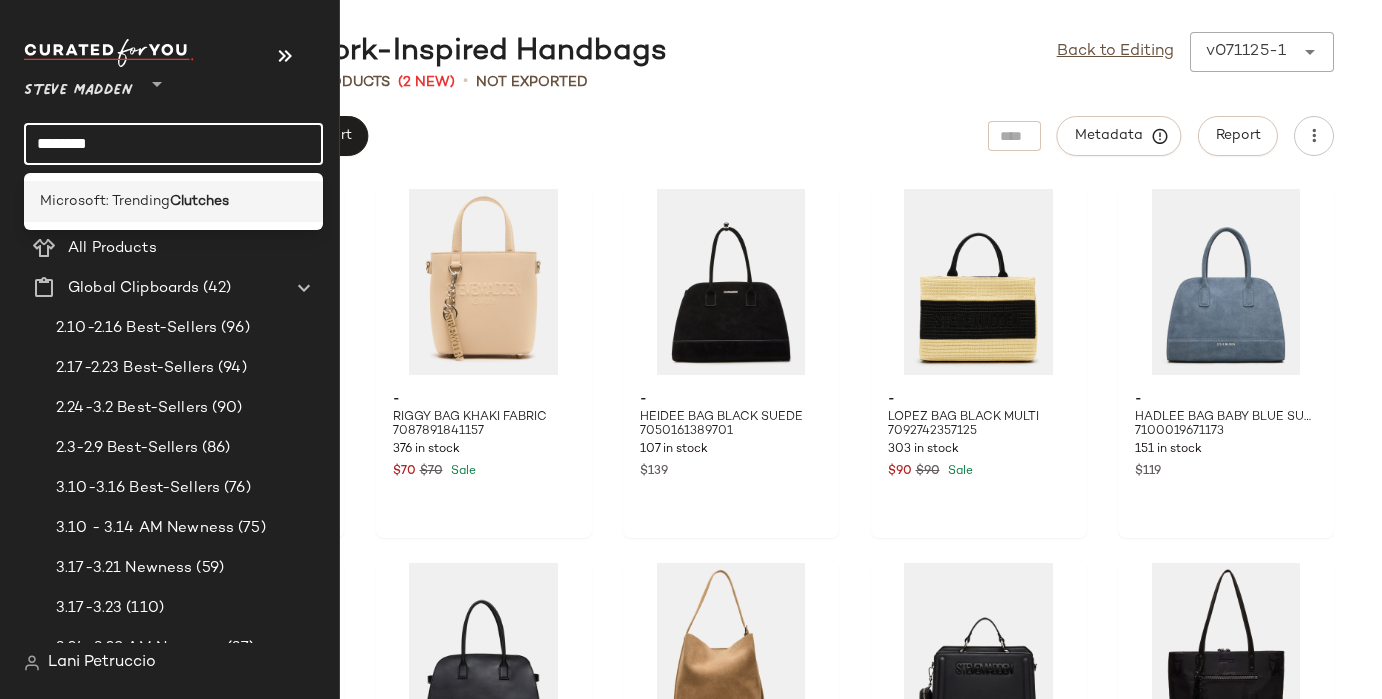 type on "********" 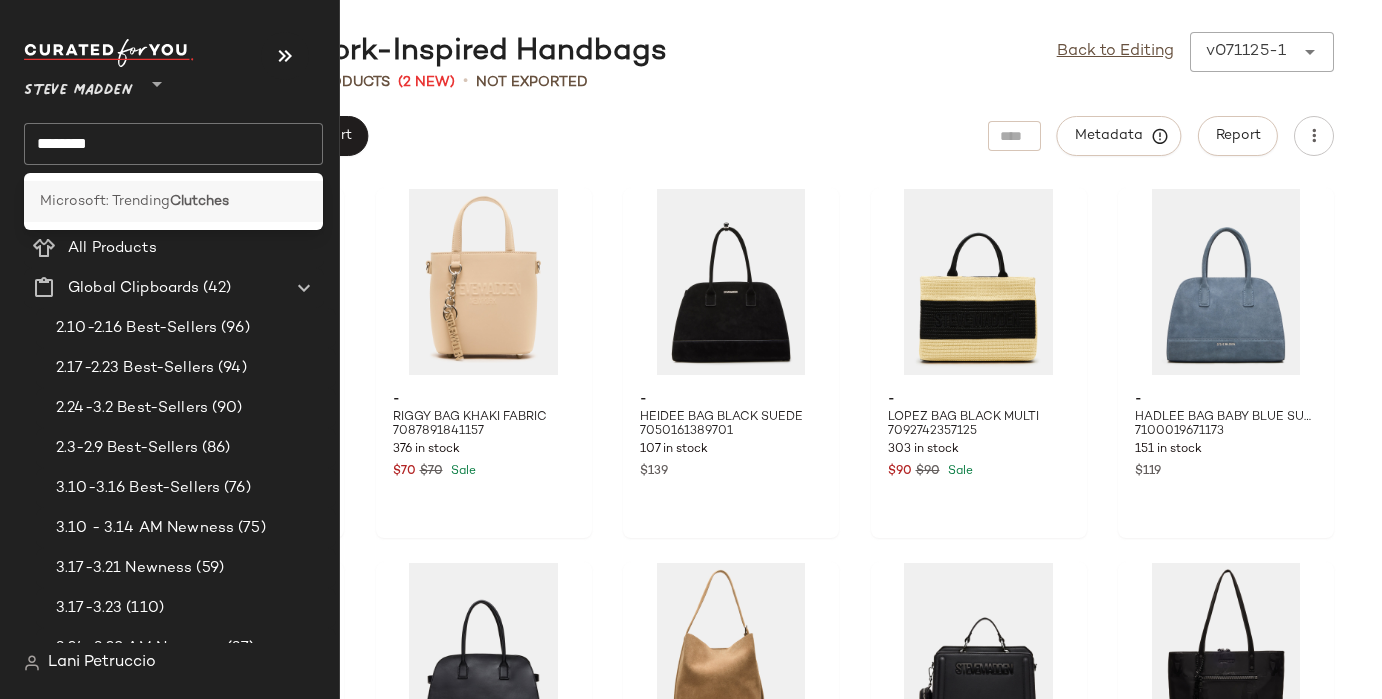 click on "Clutches" at bounding box center (199, 201) 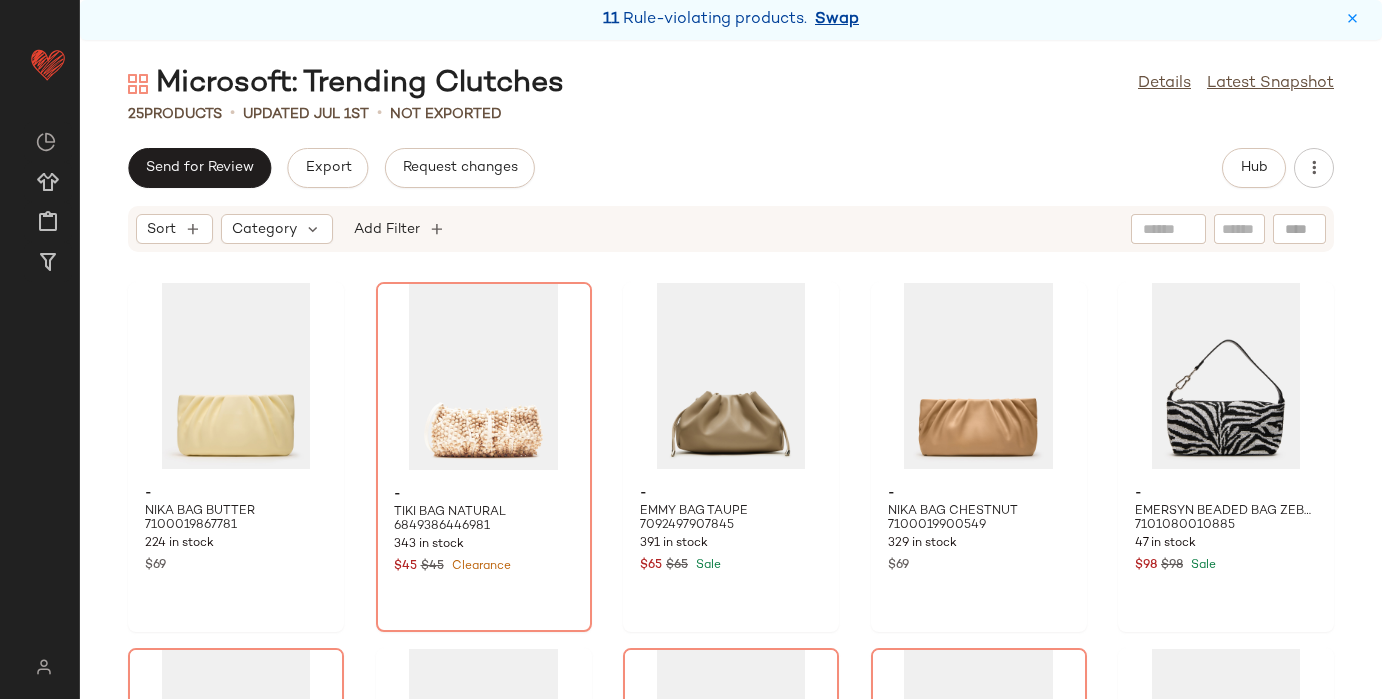 click on "Swap" at bounding box center (837, 20) 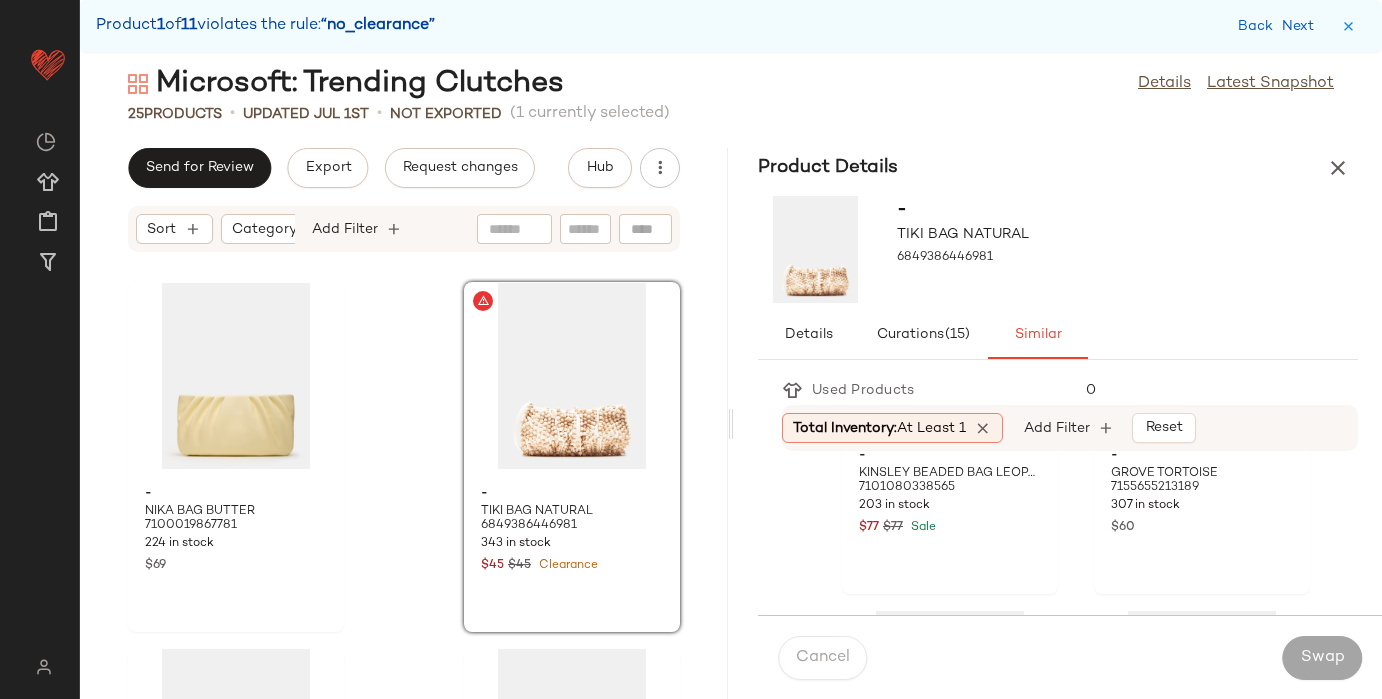scroll, scrollTop: 0, scrollLeft: 0, axis: both 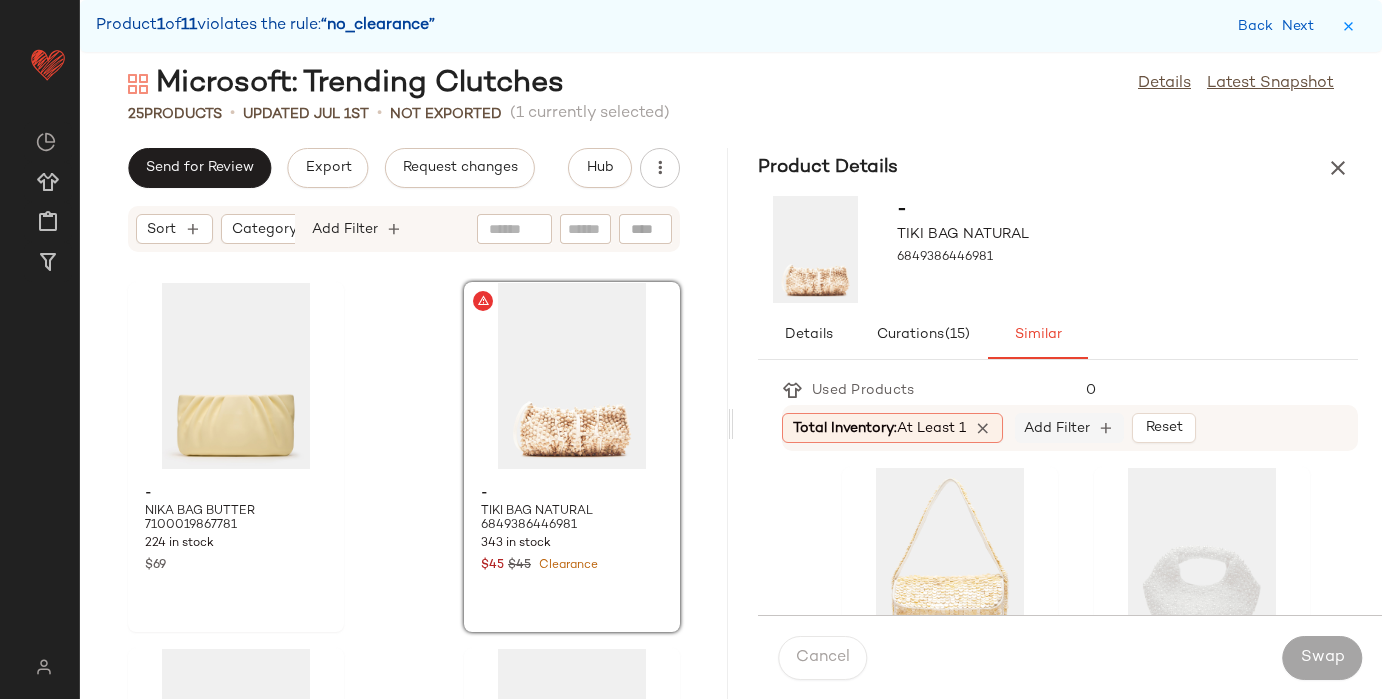 click on "Add Filter" at bounding box center [1057, 428] 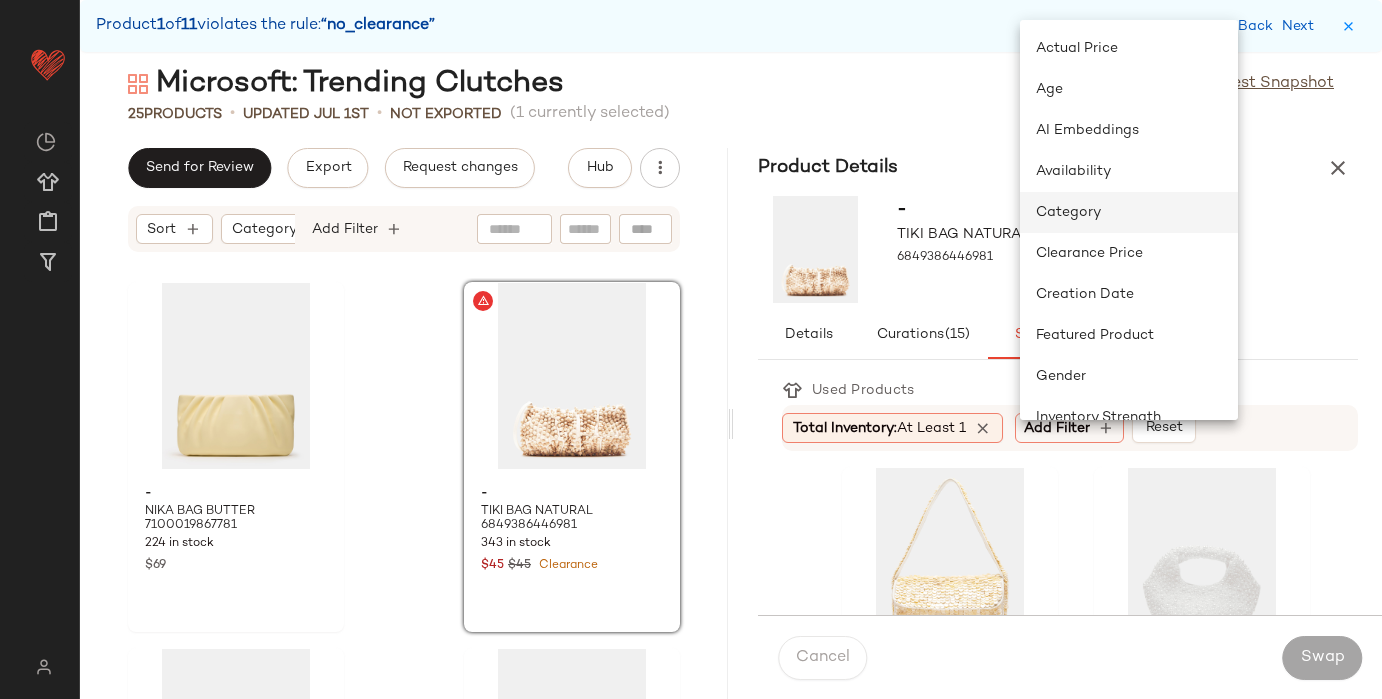 click on "Category" 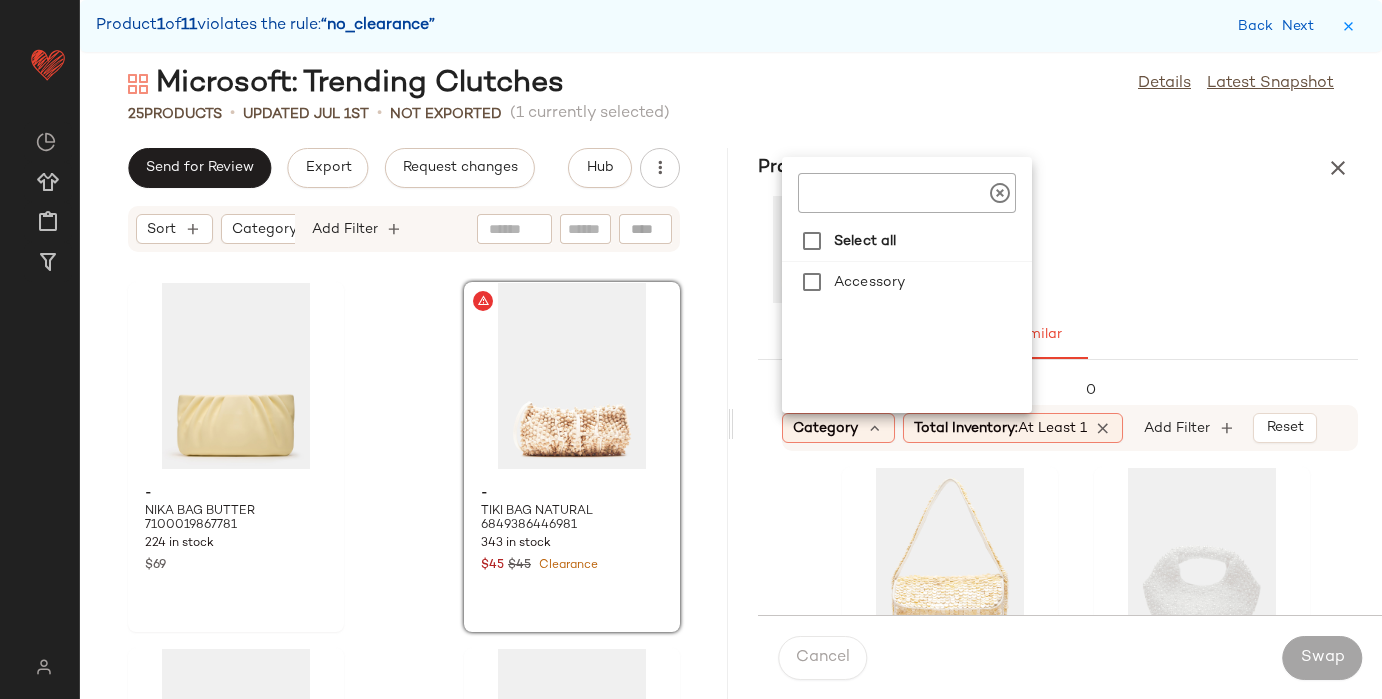 click on "- TIKI BAG NATURAL 6849386446981" at bounding box center (1058, 249) 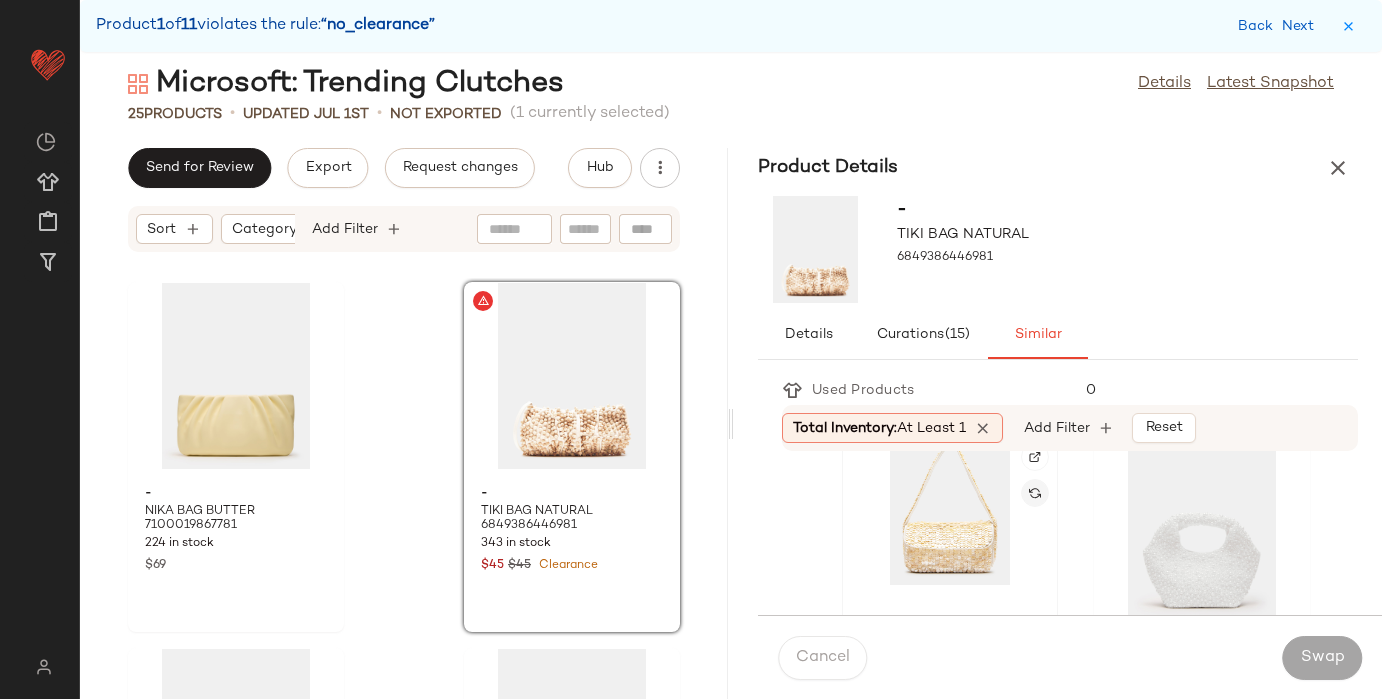 scroll, scrollTop: 16, scrollLeft: 0, axis: vertical 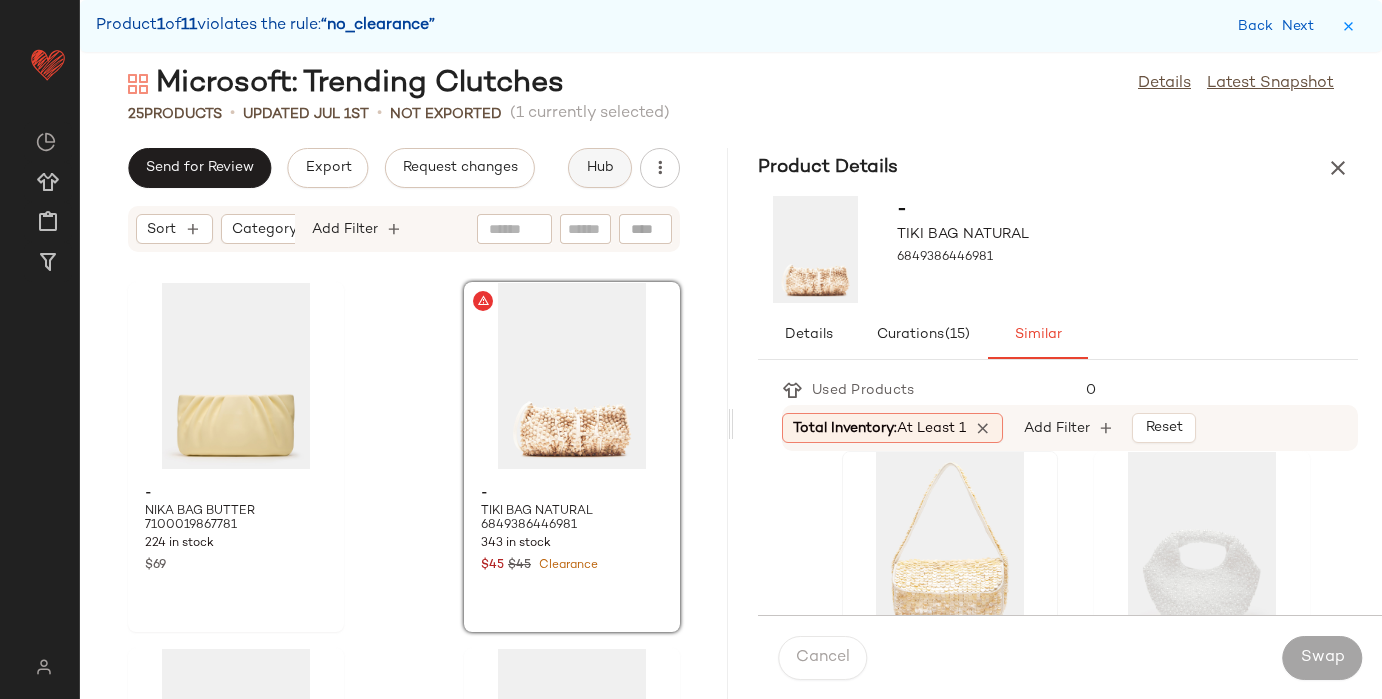 click on "Hub" at bounding box center (600, 168) 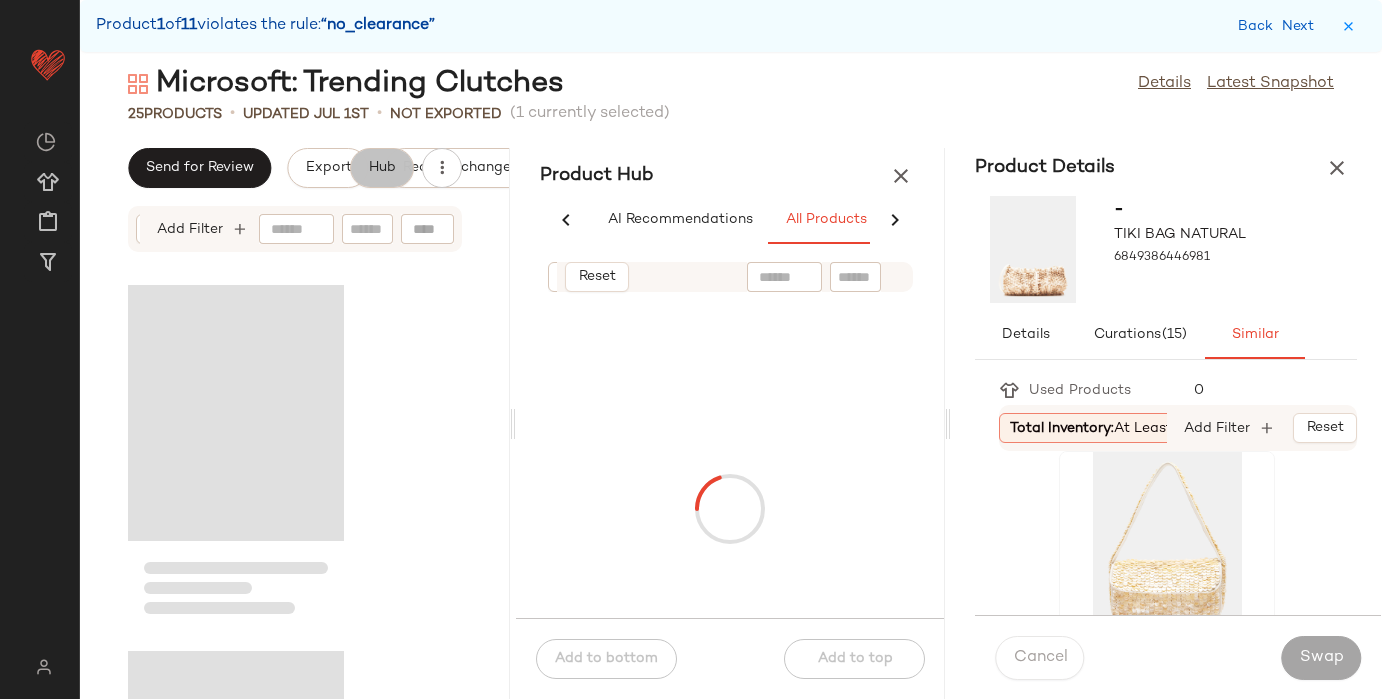 scroll, scrollTop: 0, scrollLeft: 136, axis: horizontal 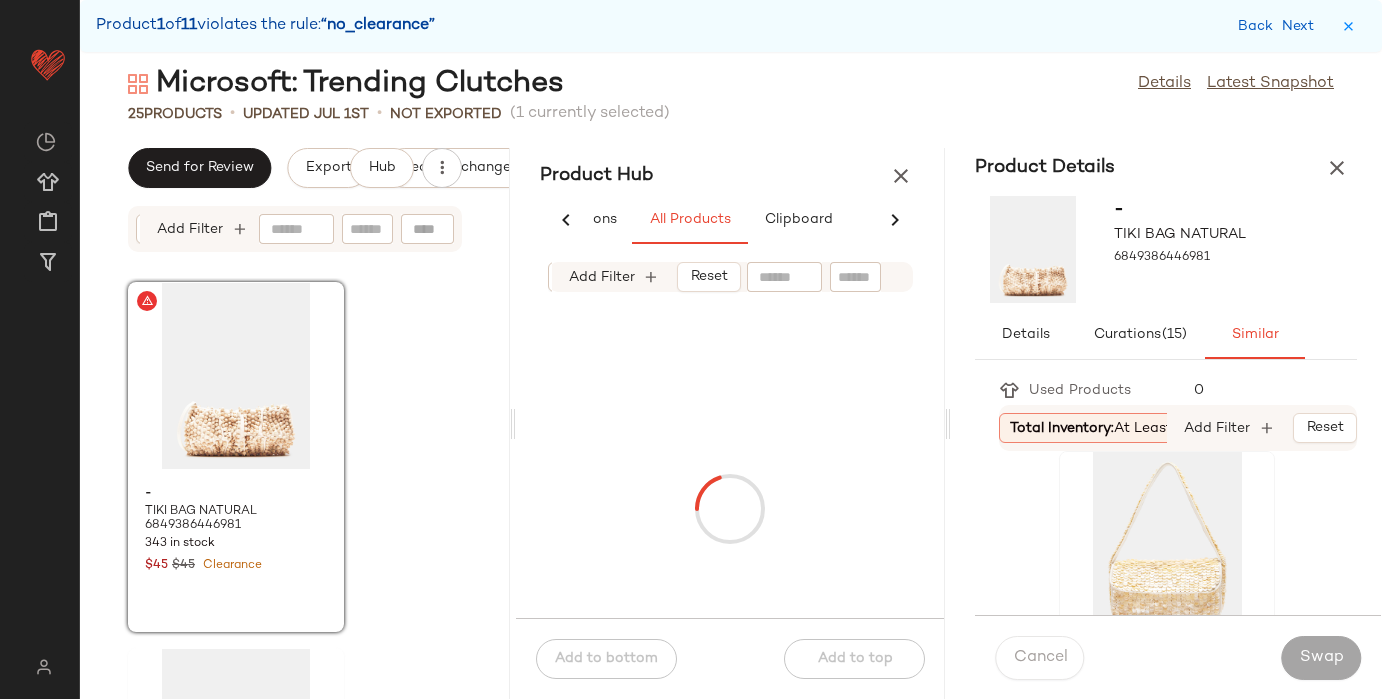 click 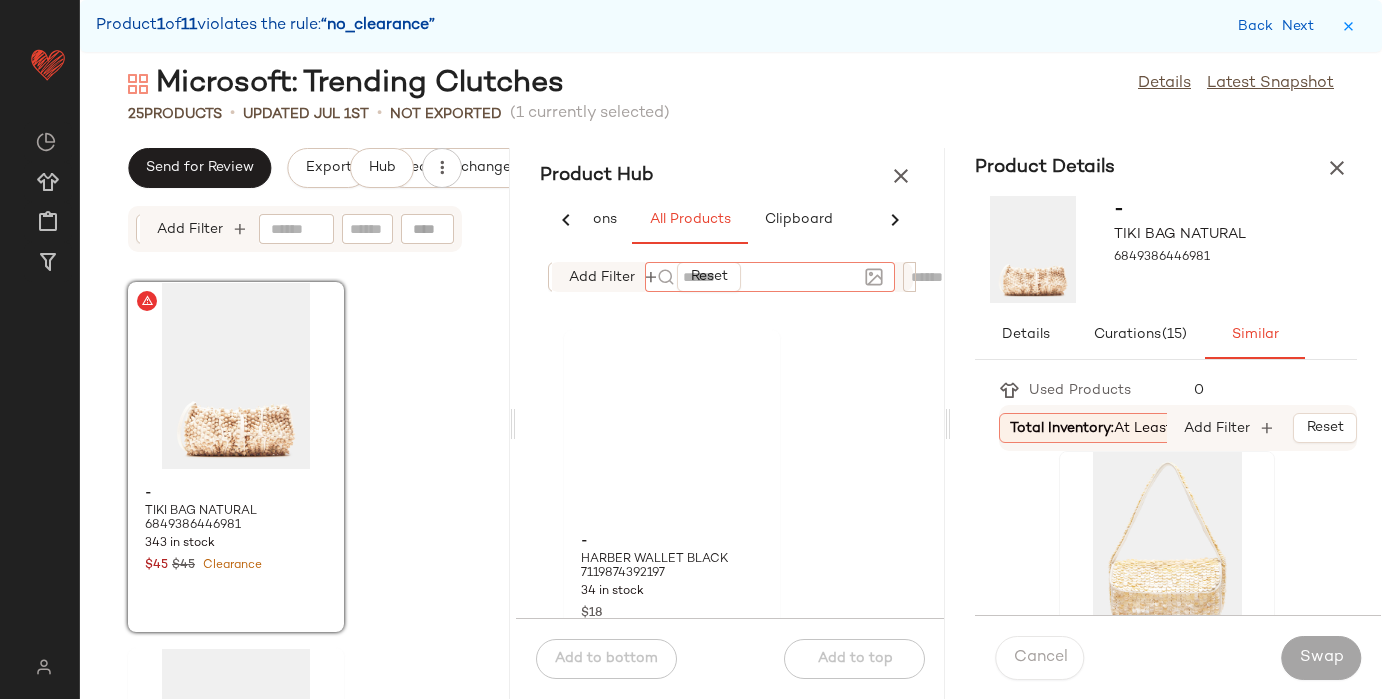 click on "Product Hub" at bounding box center [731, 176] 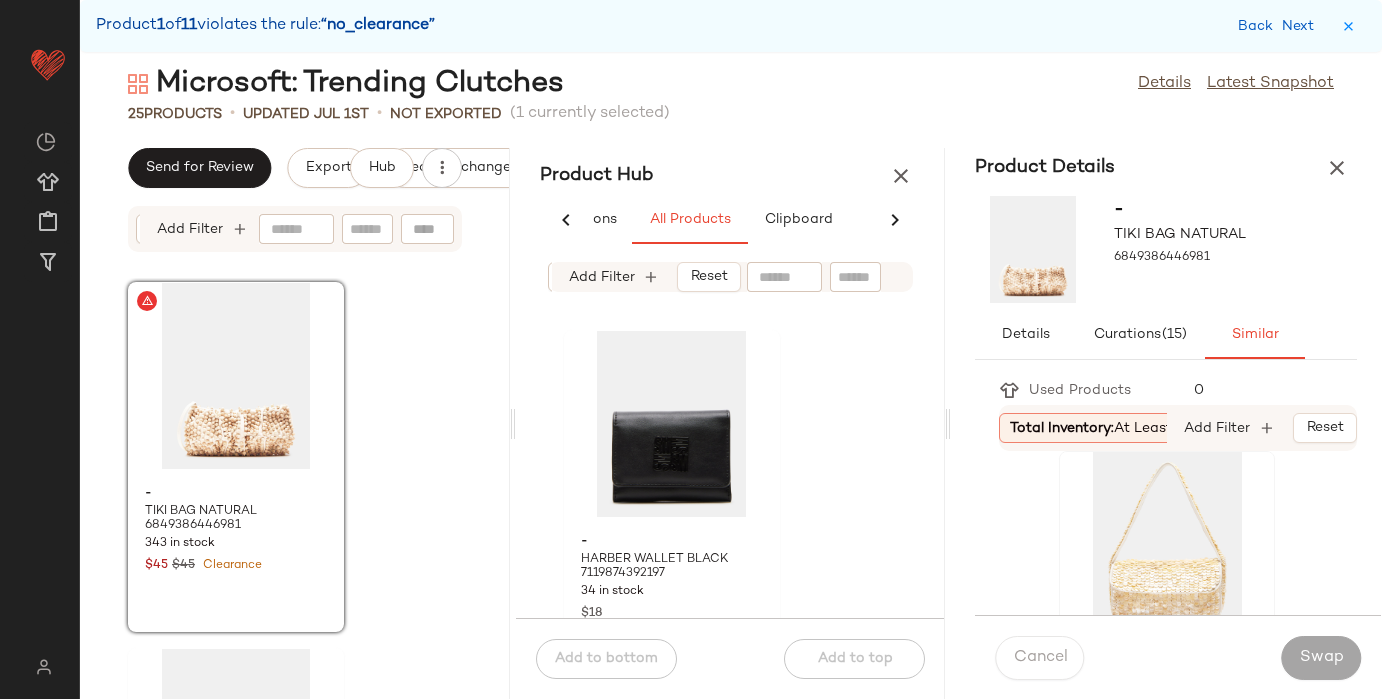 click 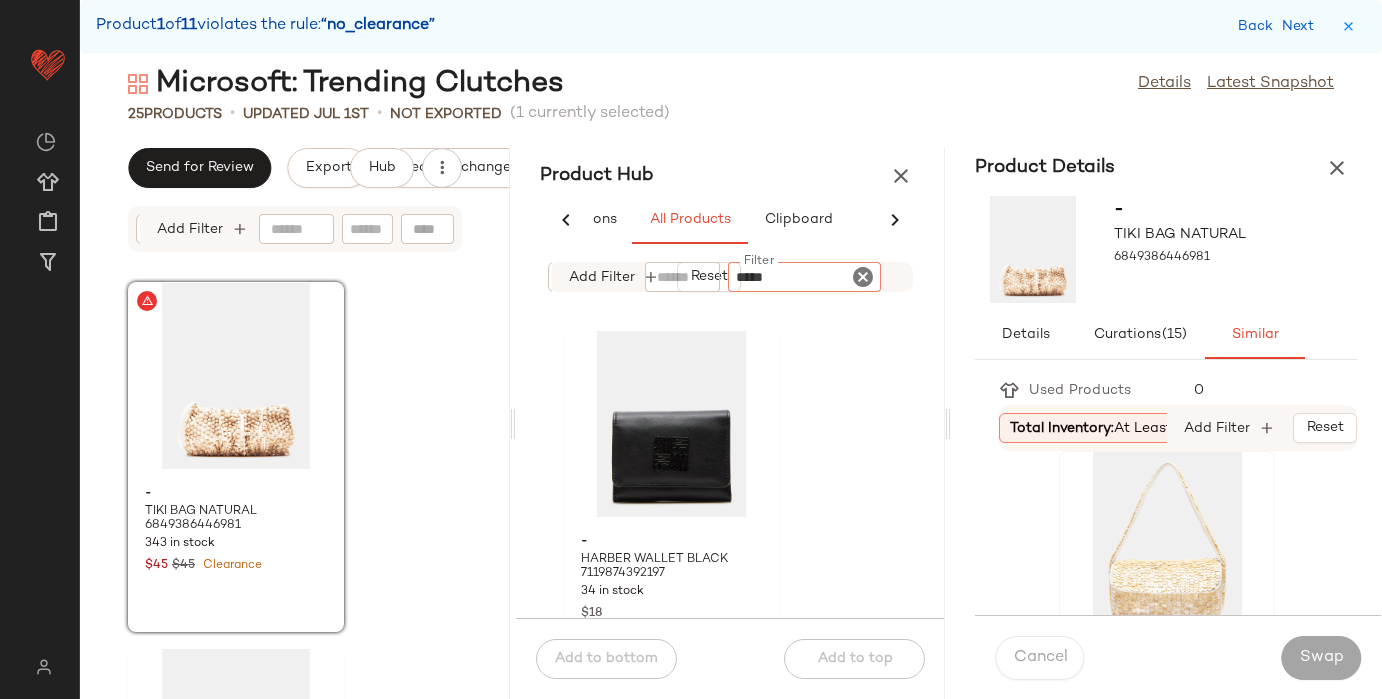 type on "******" 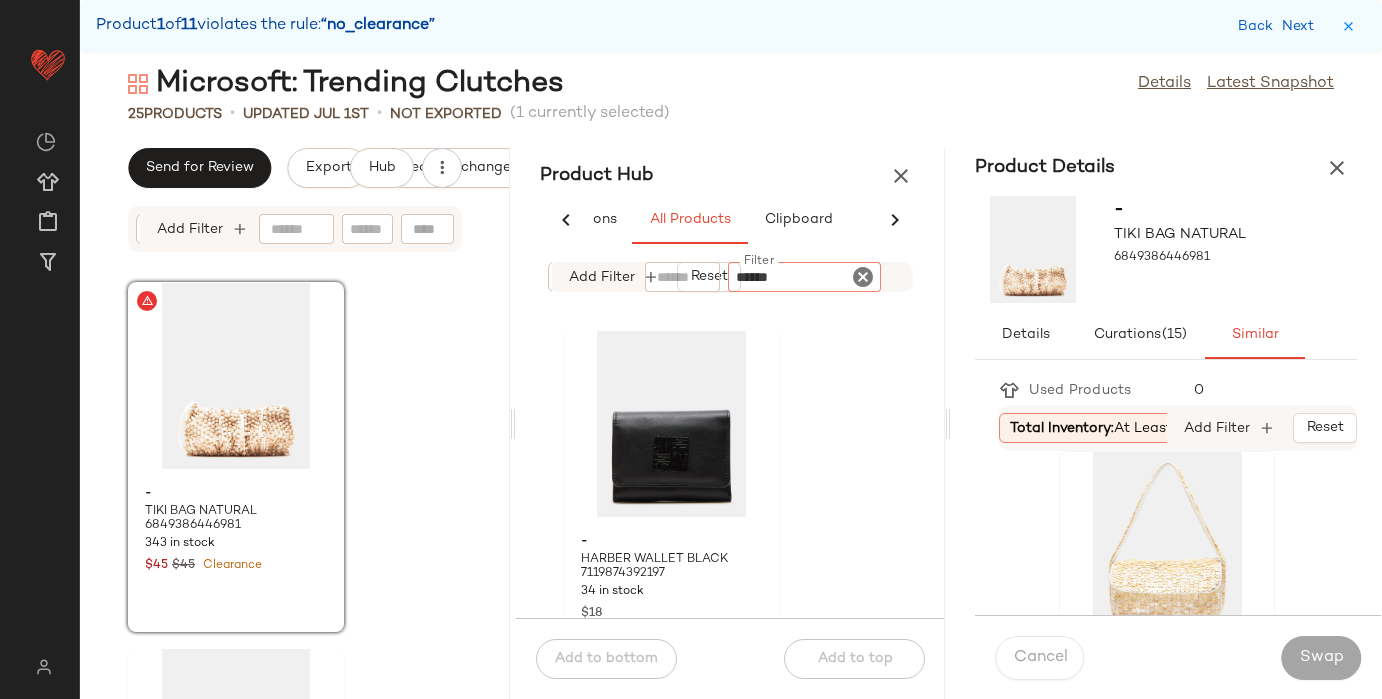 type 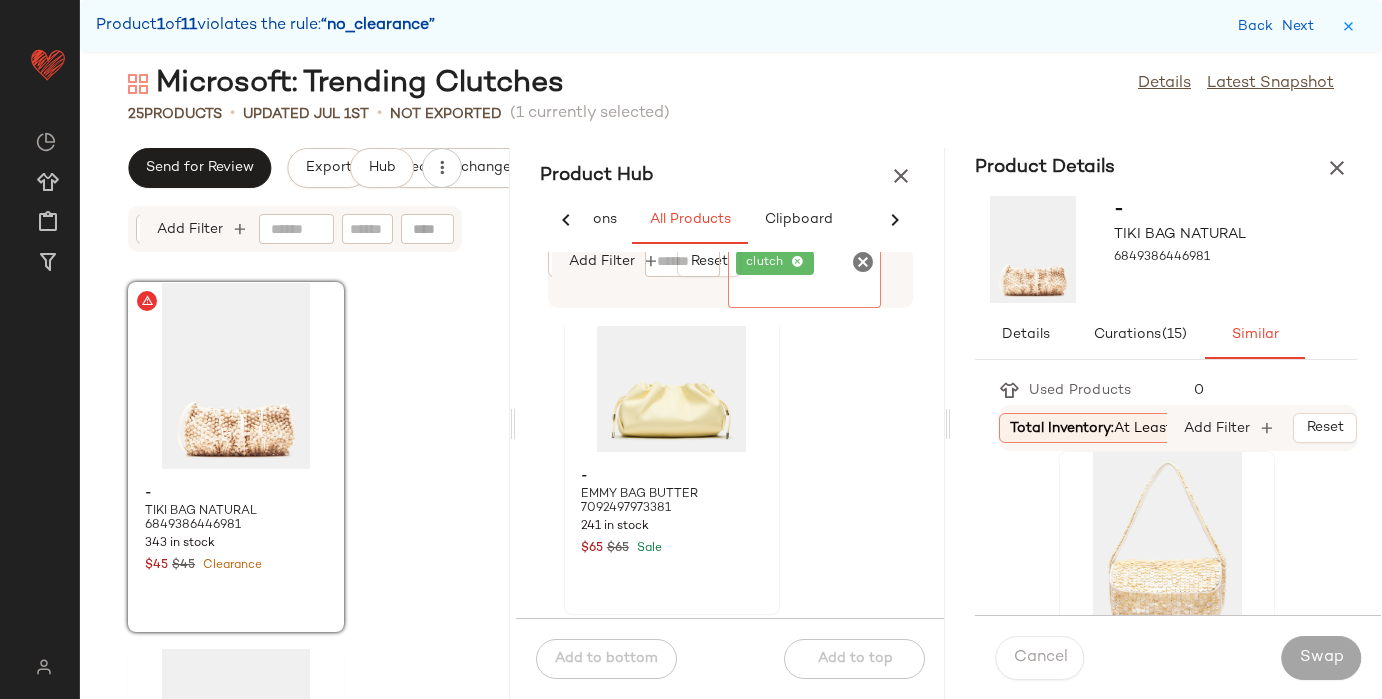 scroll, scrollTop: 426, scrollLeft: 0, axis: vertical 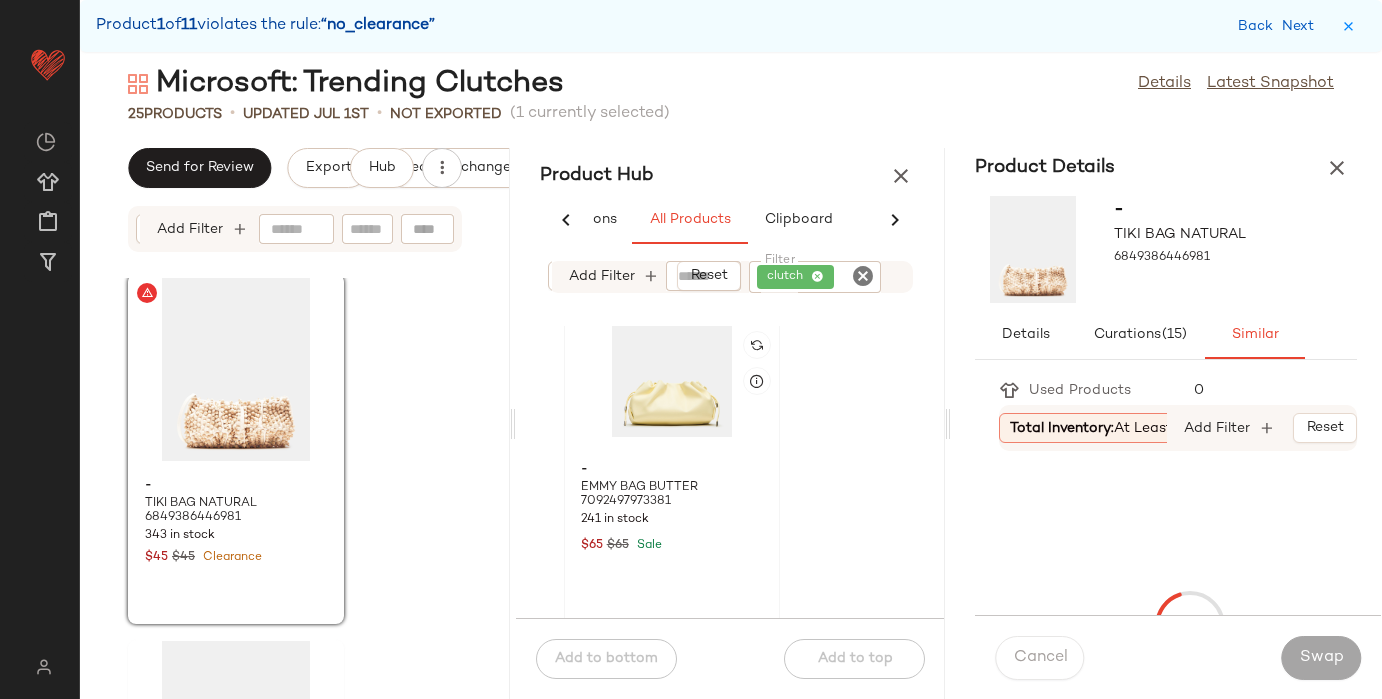 click 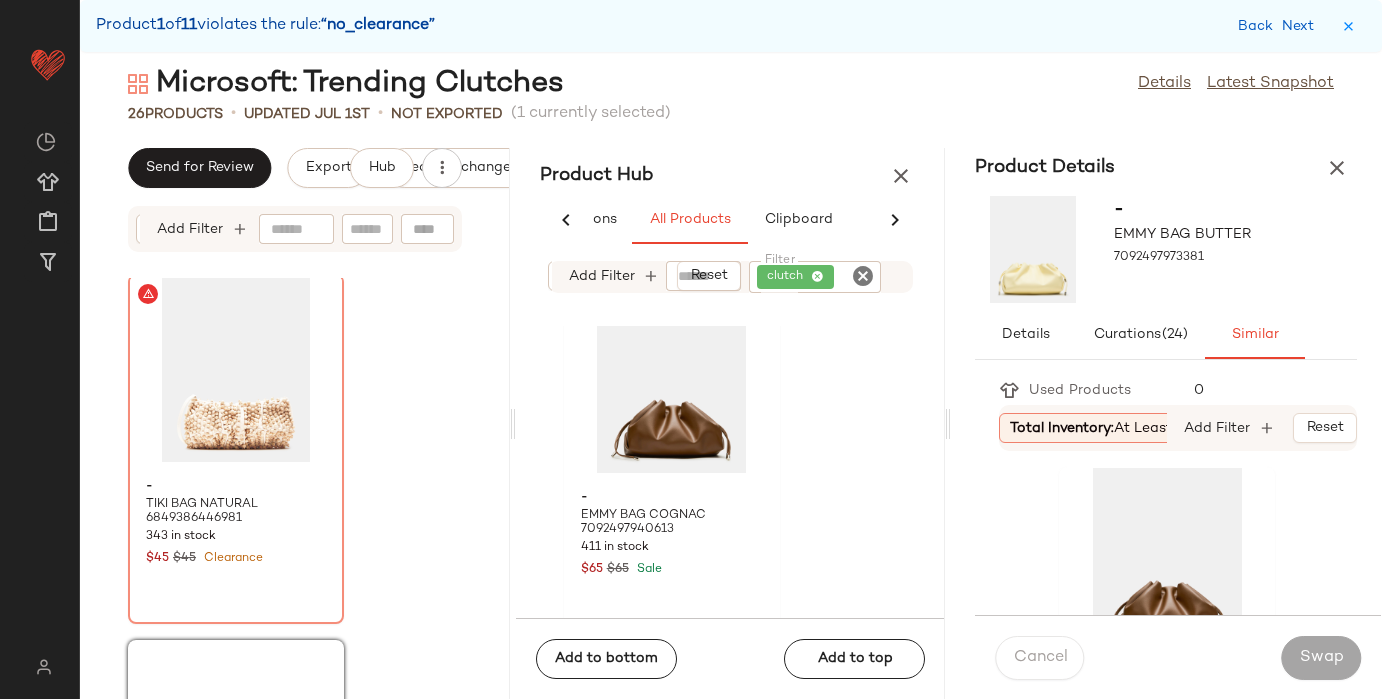 scroll, scrollTop: 391, scrollLeft: 0, axis: vertical 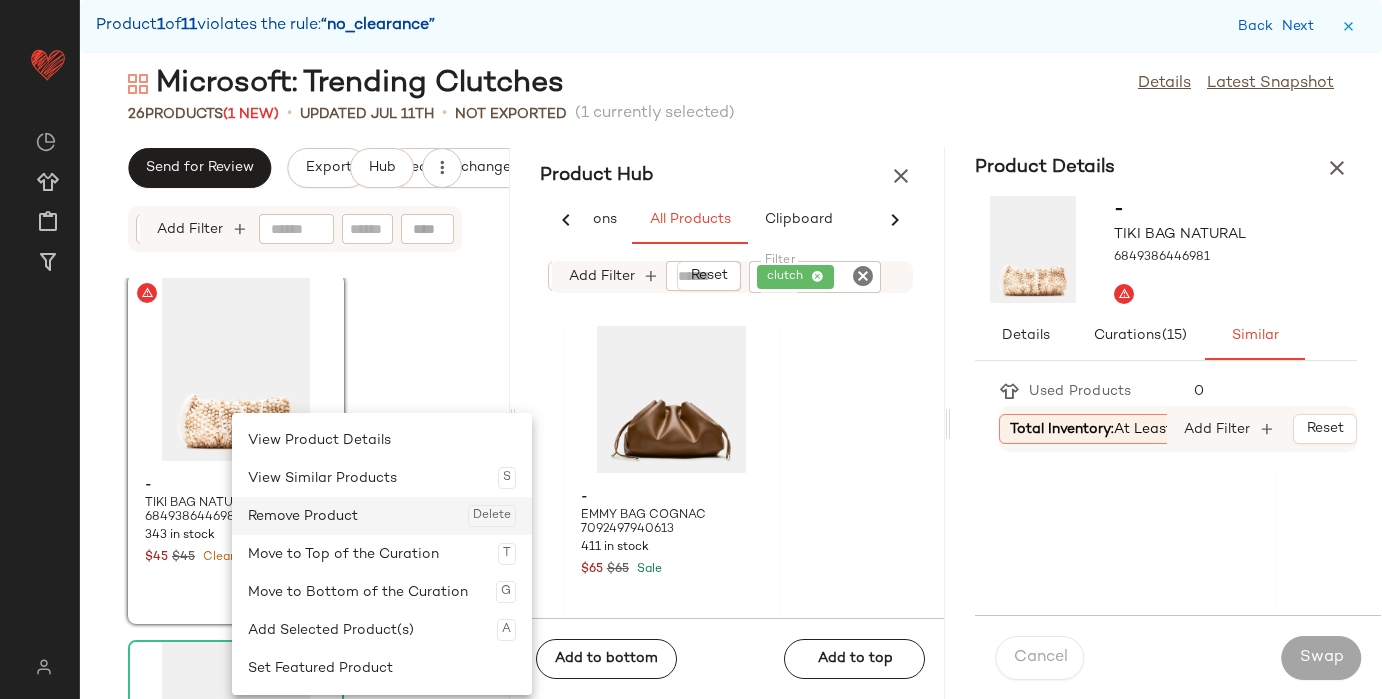 click on "Remove Product  Delete" 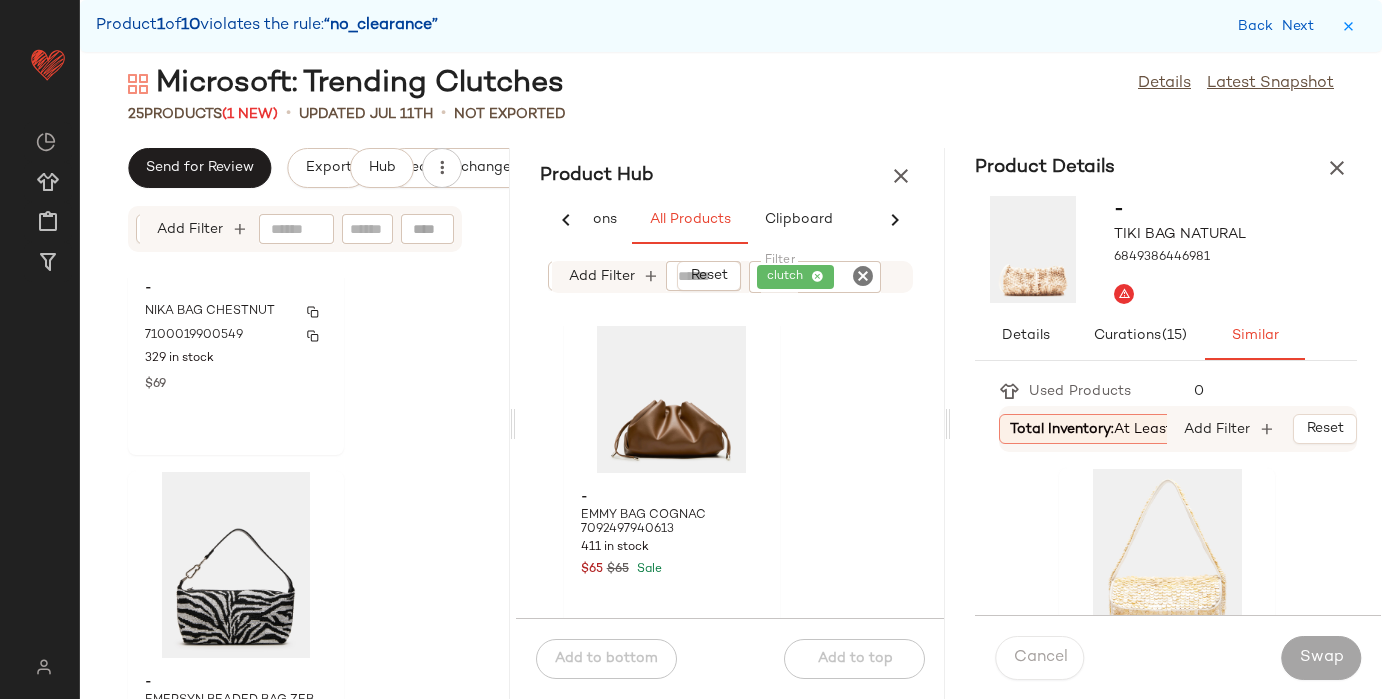 scroll, scrollTop: 1304, scrollLeft: 0, axis: vertical 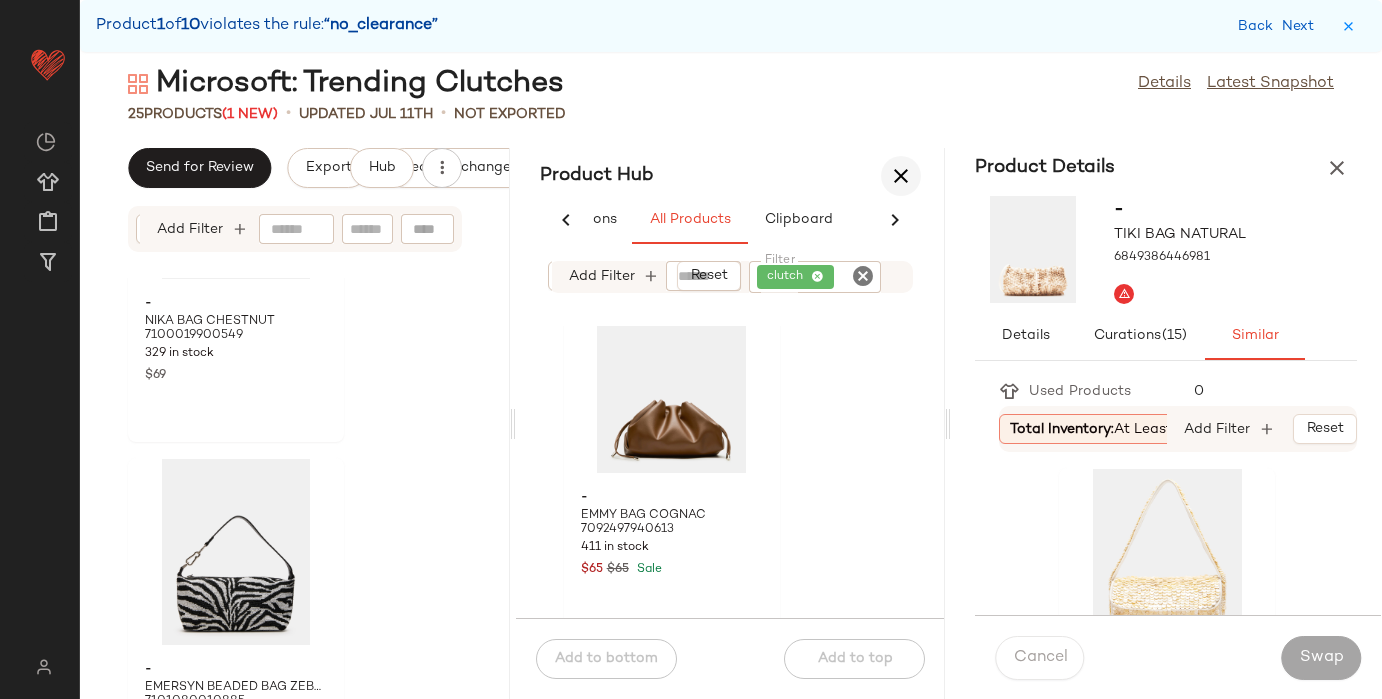 click at bounding box center [901, 176] 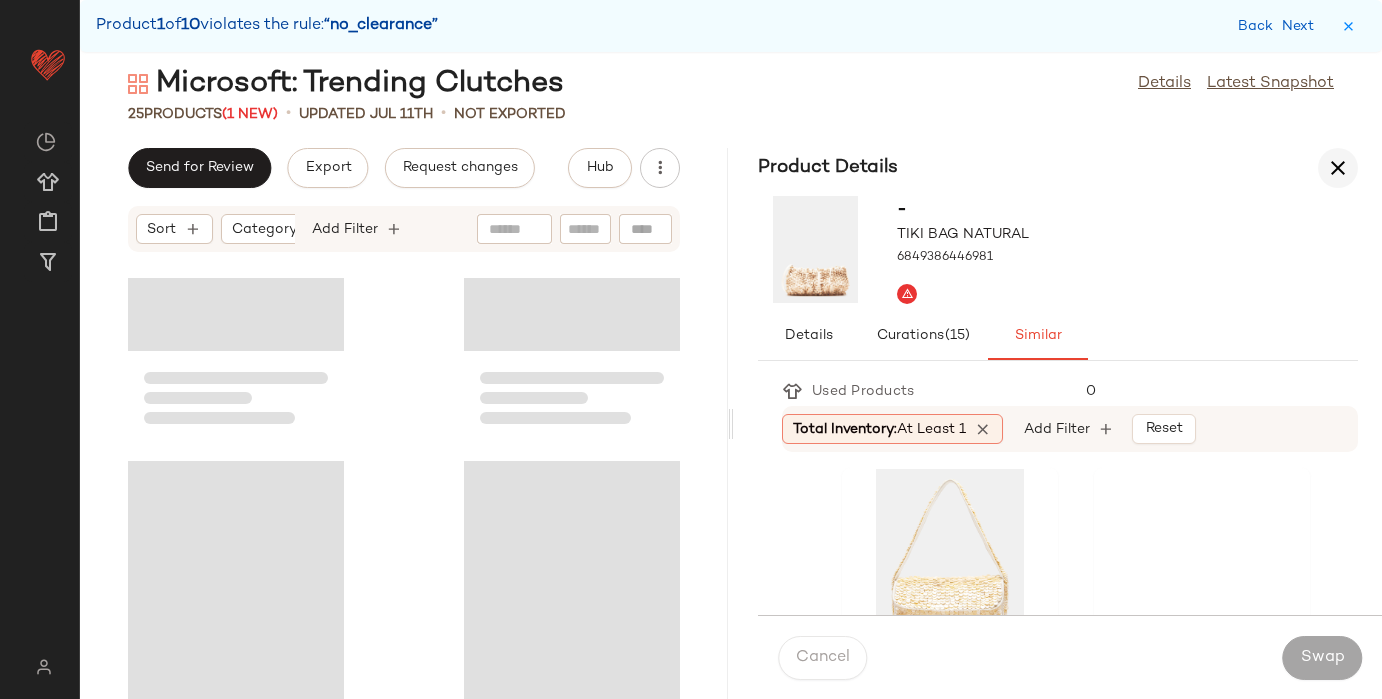 scroll, scrollTop: 572, scrollLeft: 0, axis: vertical 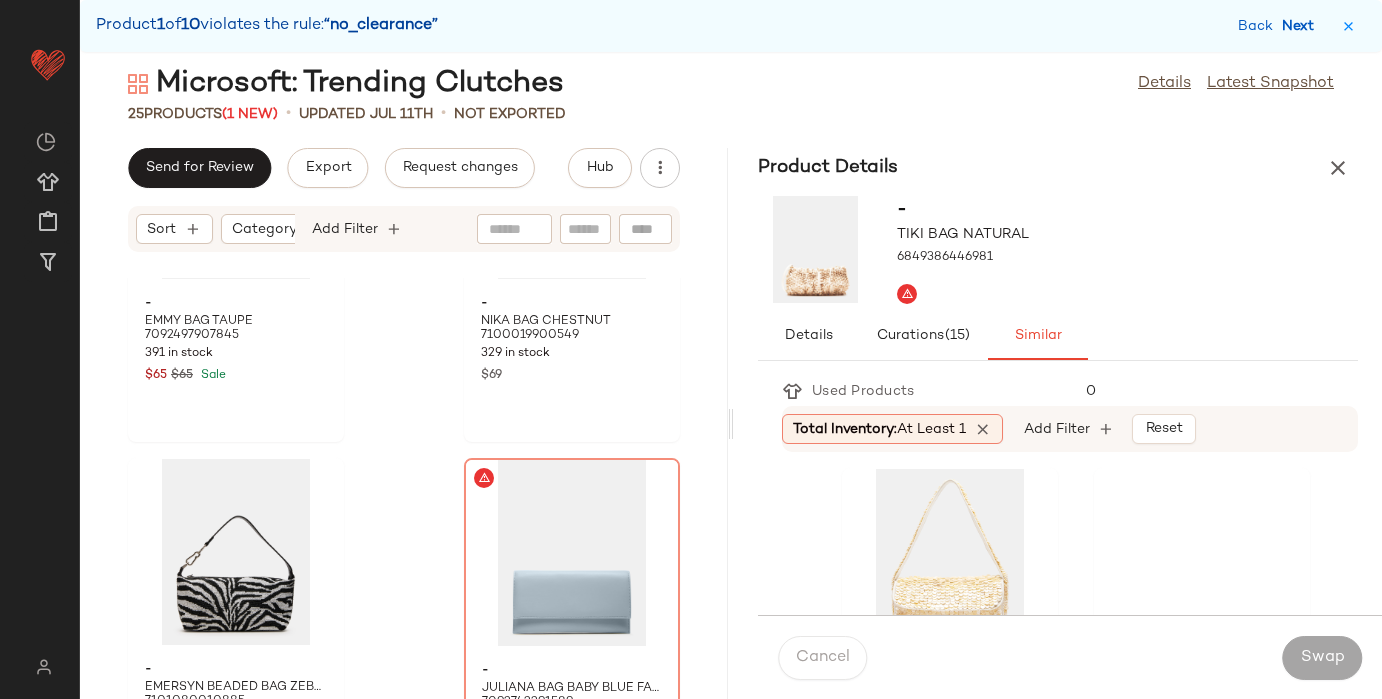 click on "Next" at bounding box center [1302, 26] 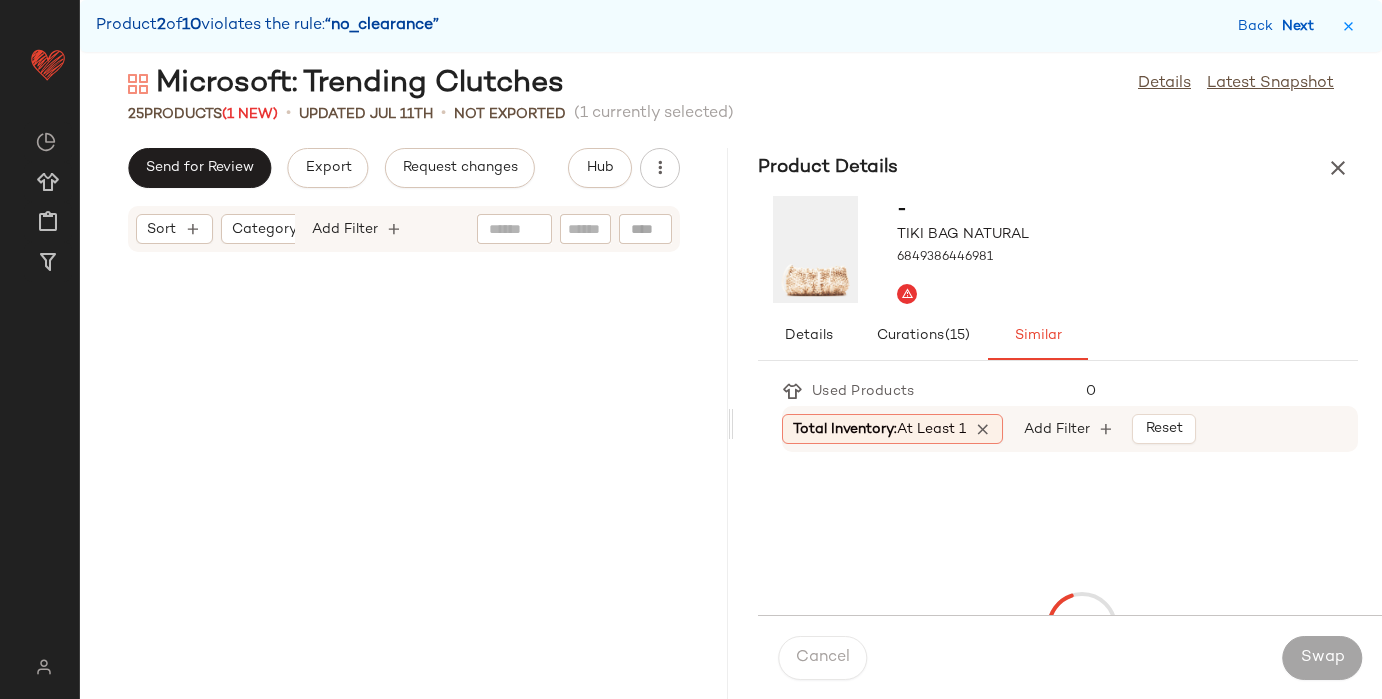scroll, scrollTop: 1098, scrollLeft: 0, axis: vertical 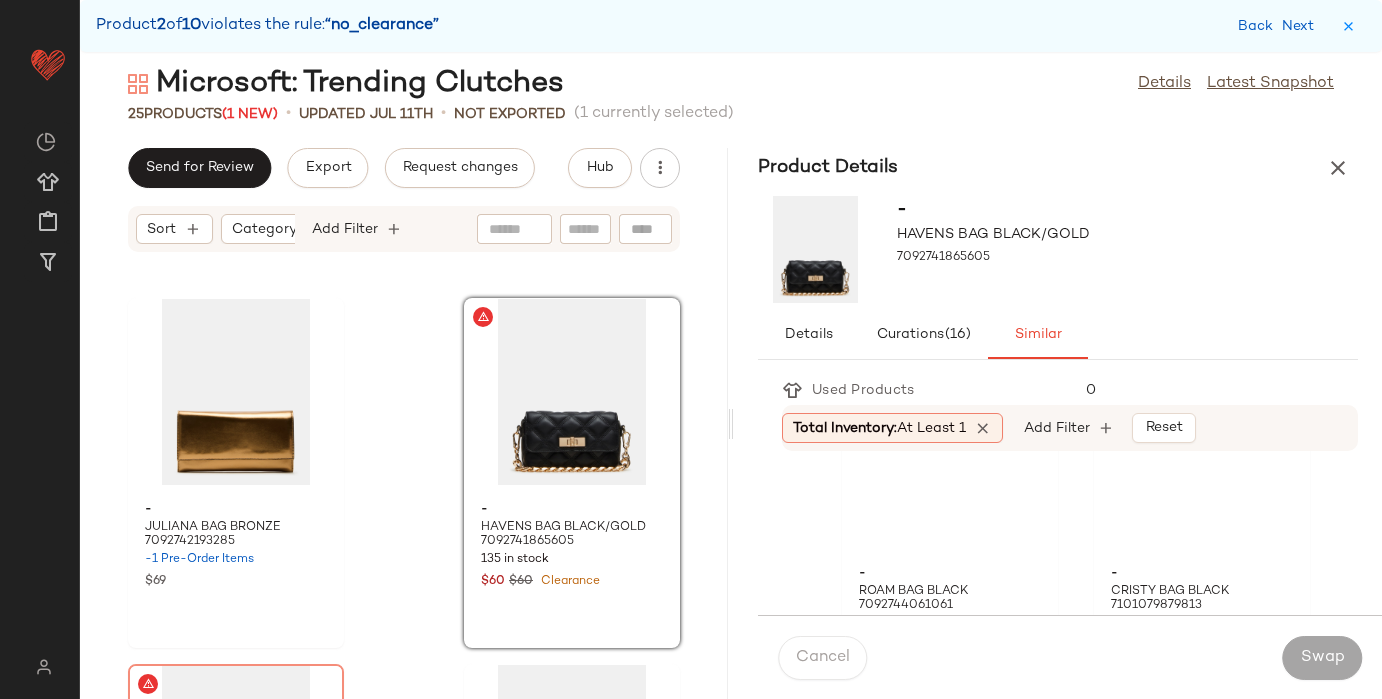 click 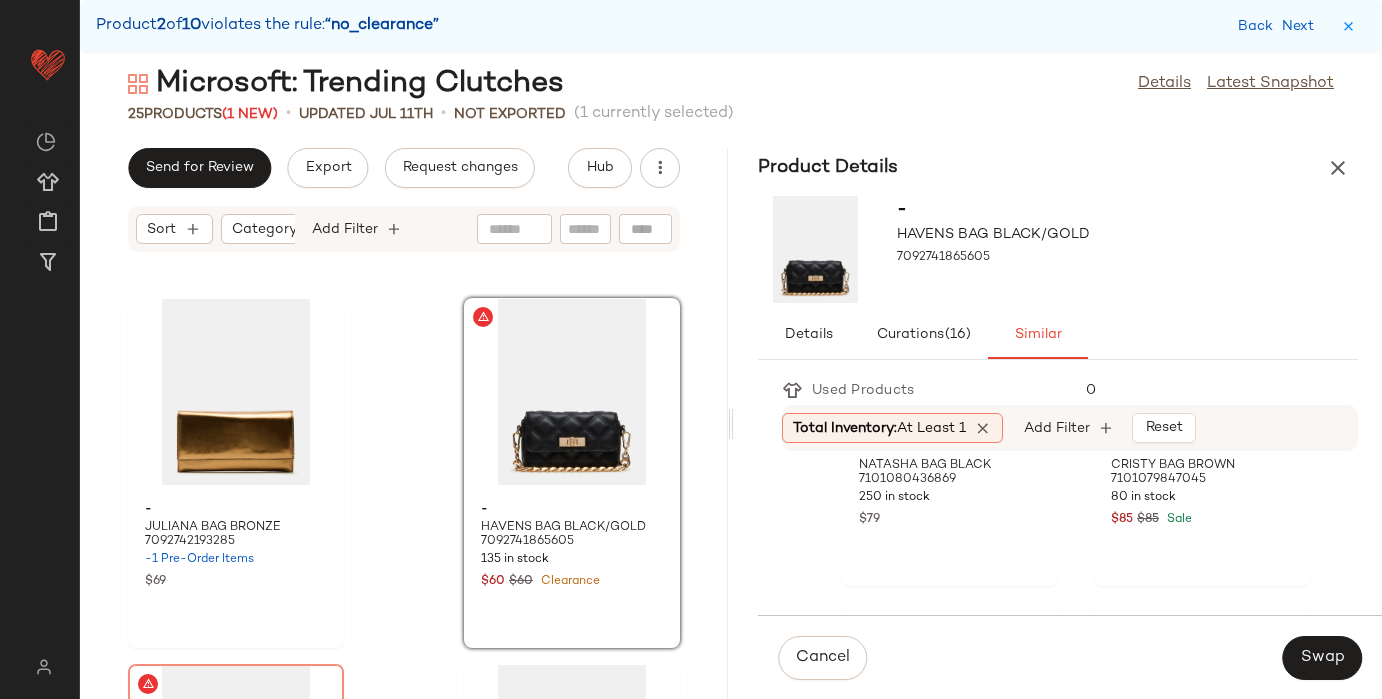 scroll, scrollTop: 1329, scrollLeft: 0, axis: vertical 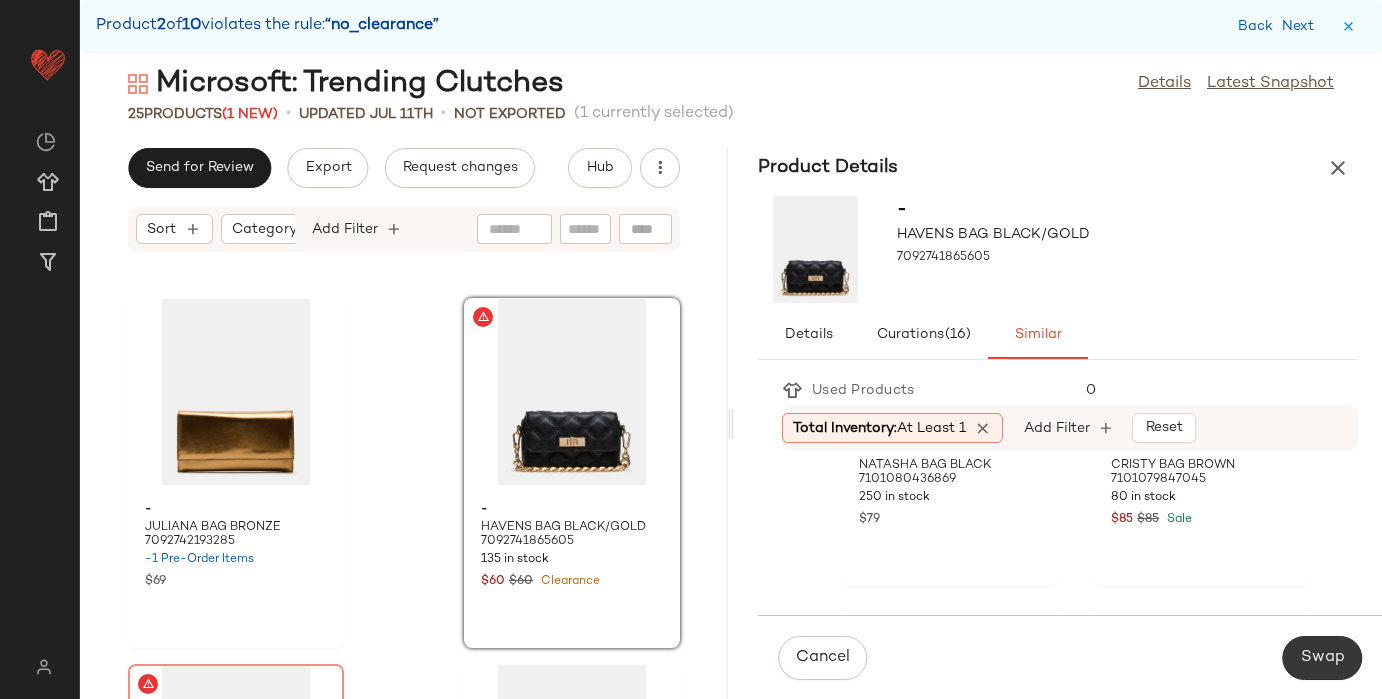 click on "Swap" 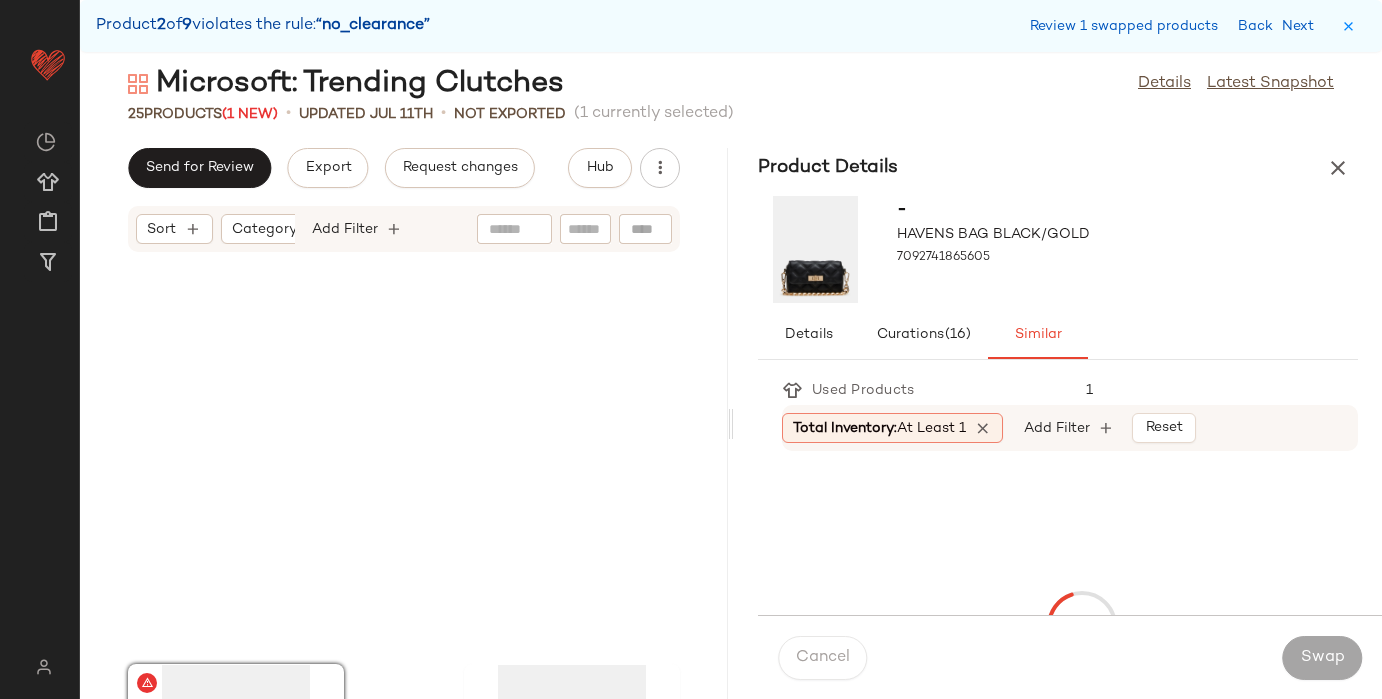 scroll, scrollTop: 1464, scrollLeft: 0, axis: vertical 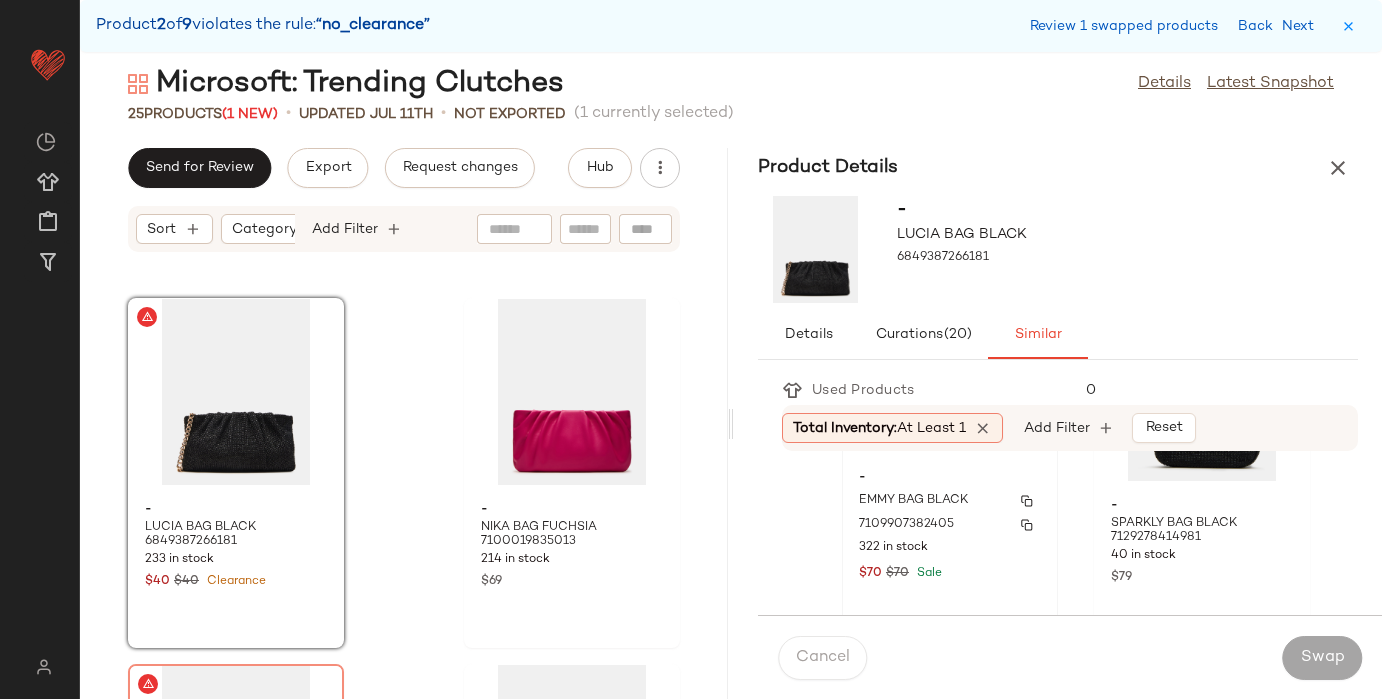 click on "EMMY BAG BLACK" at bounding box center [913, 501] 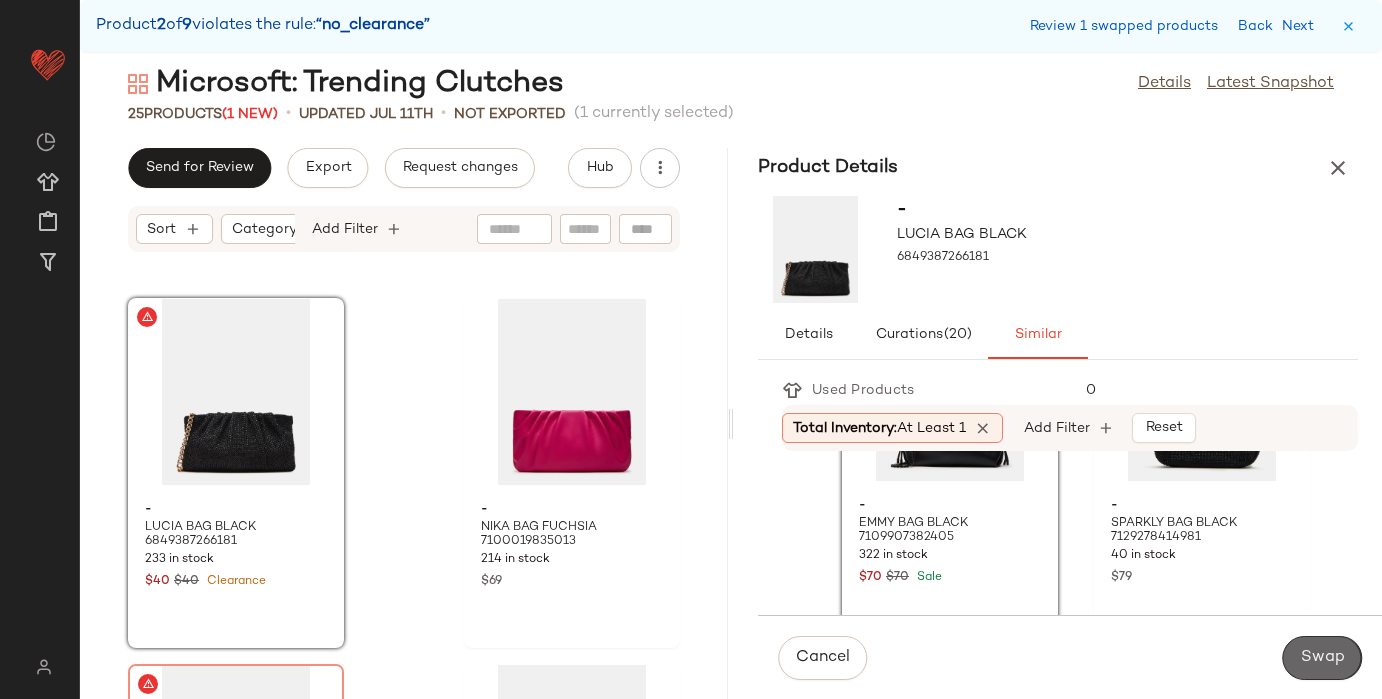 click on "Swap" at bounding box center [1322, 658] 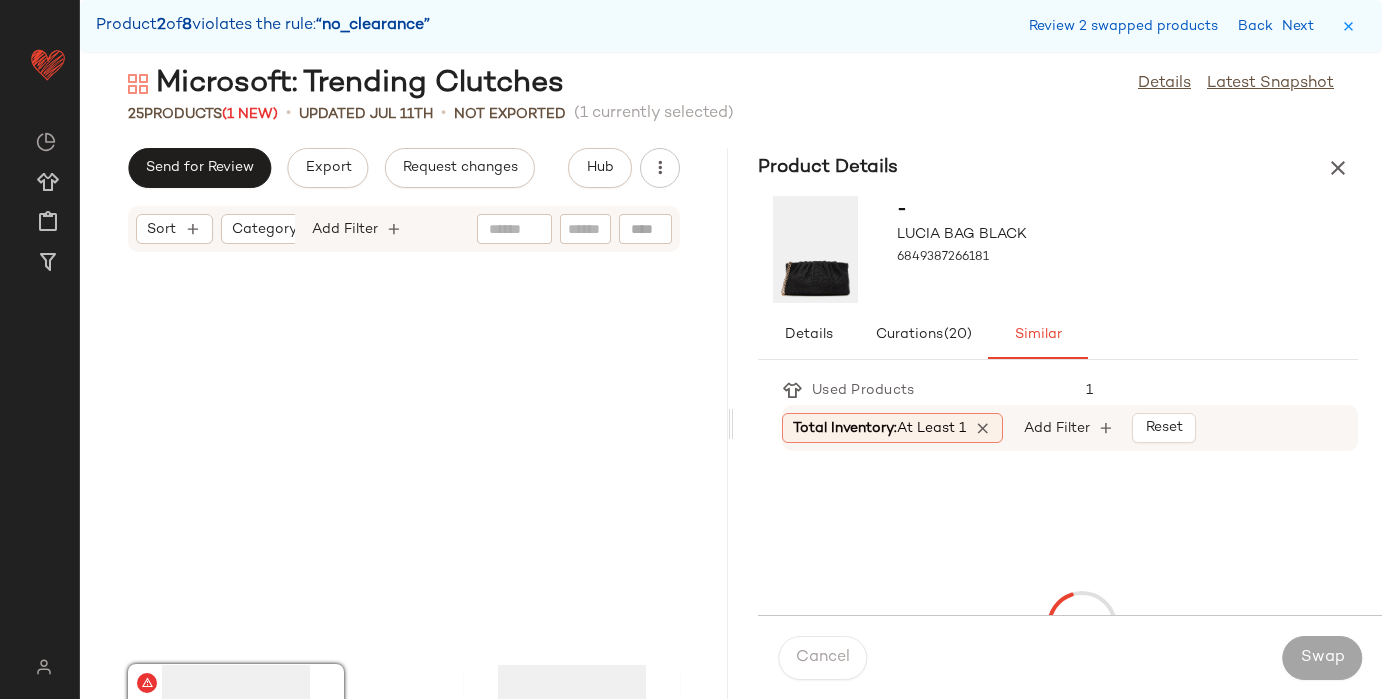 scroll, scrollTop: 1830, scrollLeft: 0, axis: vertical 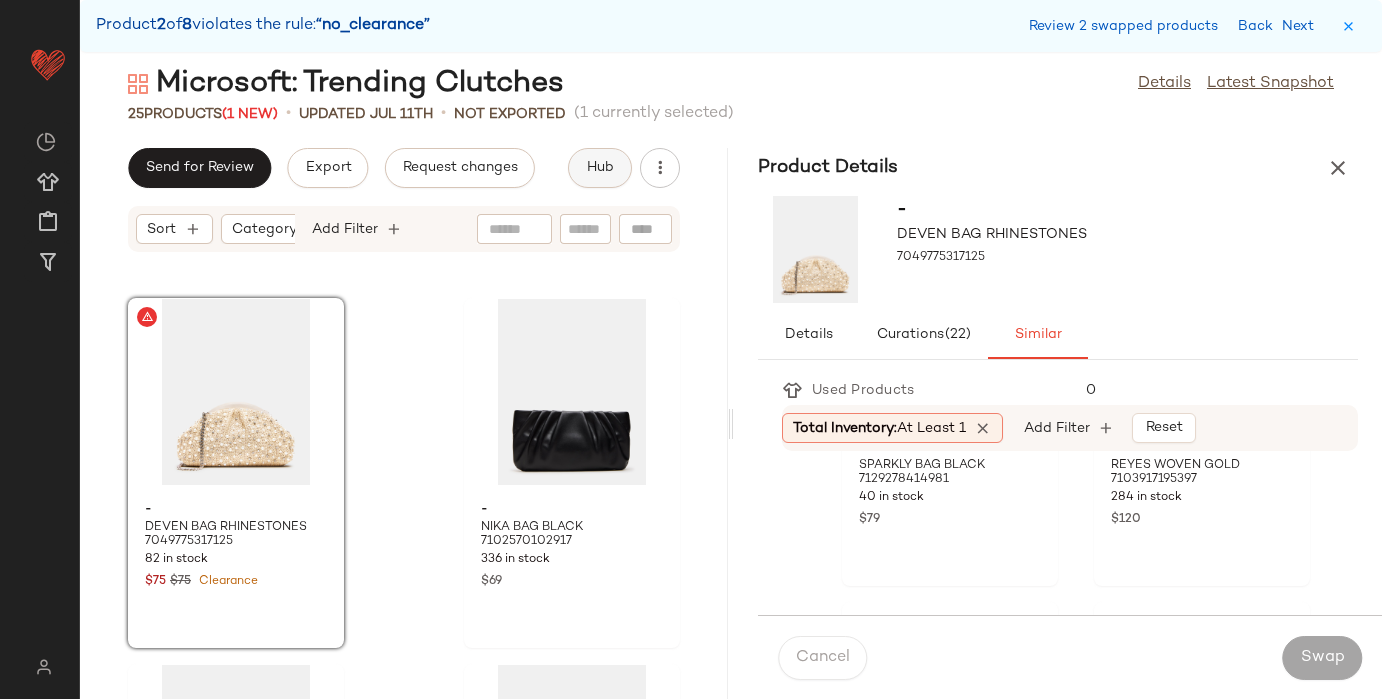click on "Hub" at bounding box center [600, 168] 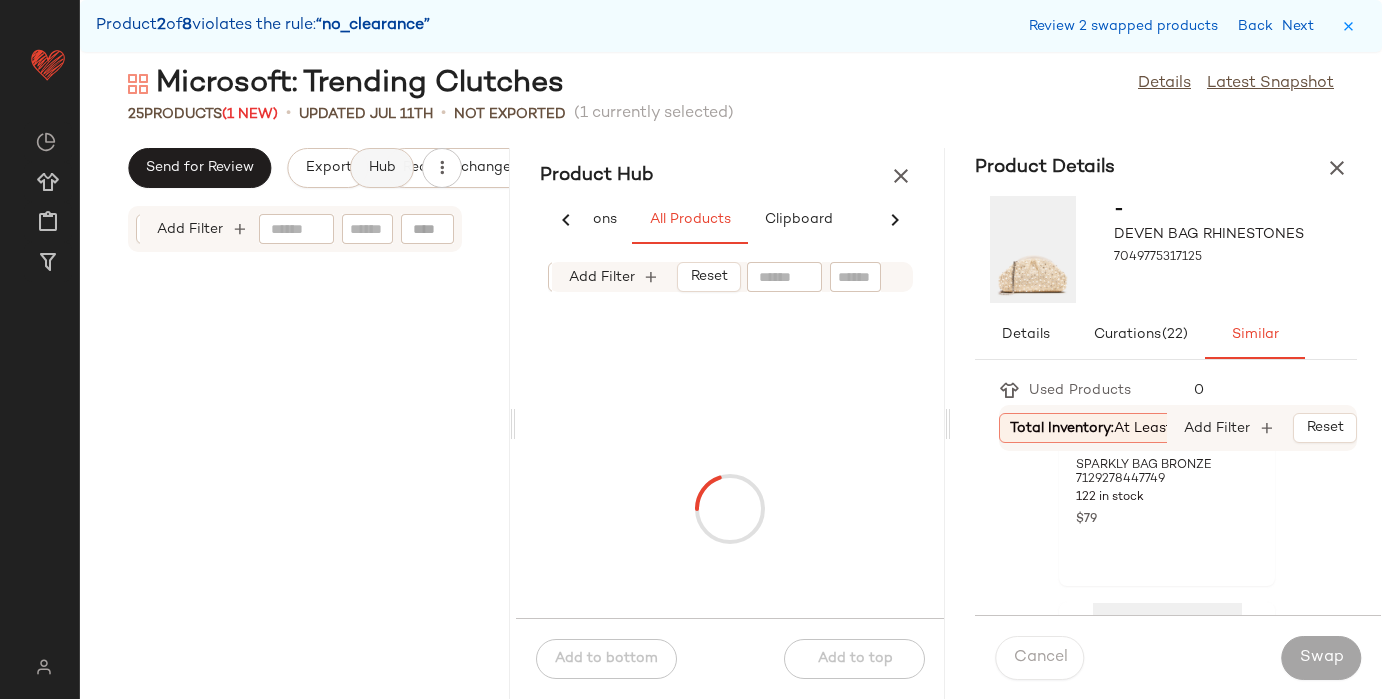 scroll, scrollTop: 0, scrollLeft: 136, axis: horizontal 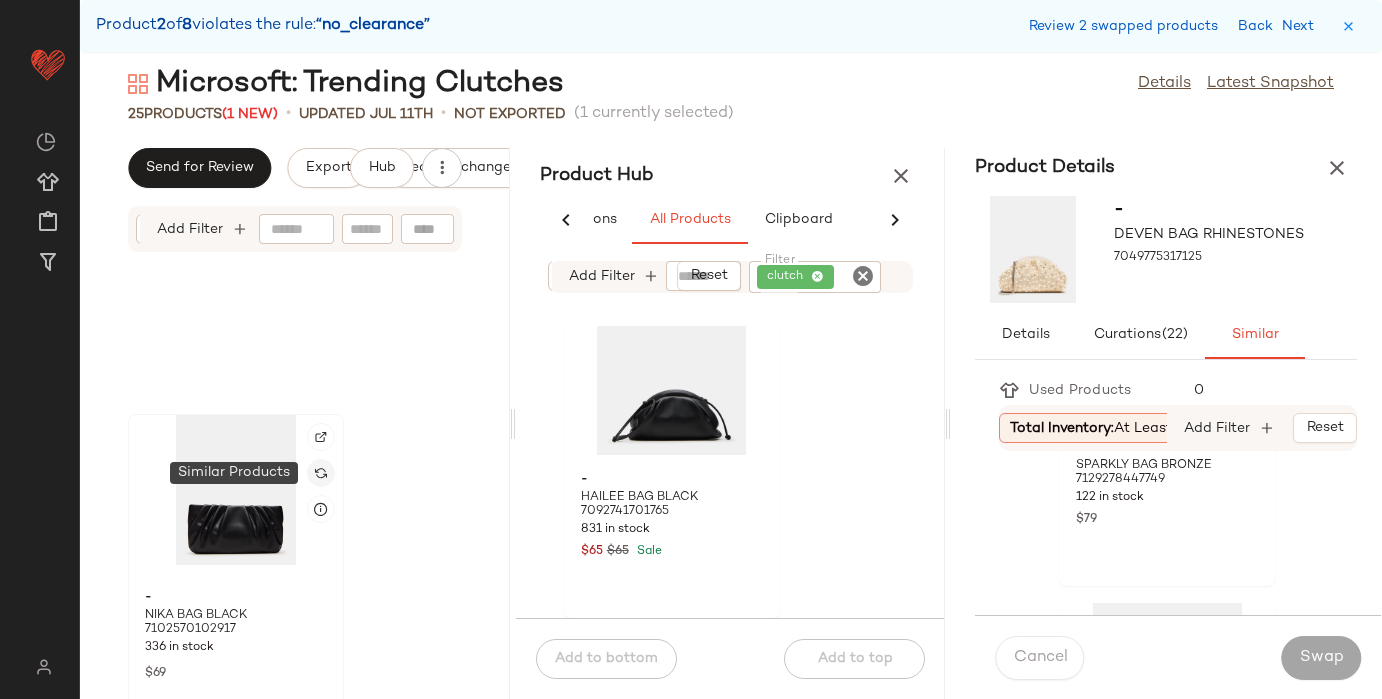 click 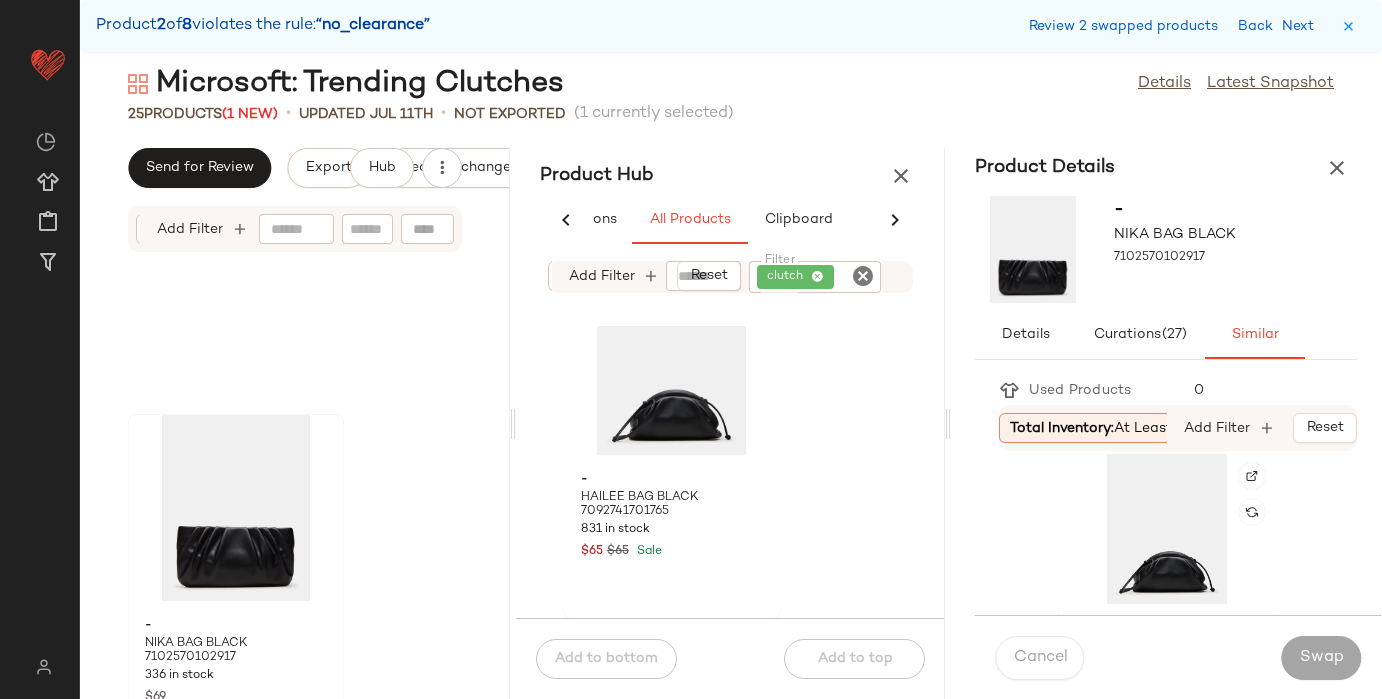 scroll, scrollTop: 0, scrollLeft: 0, axis: both 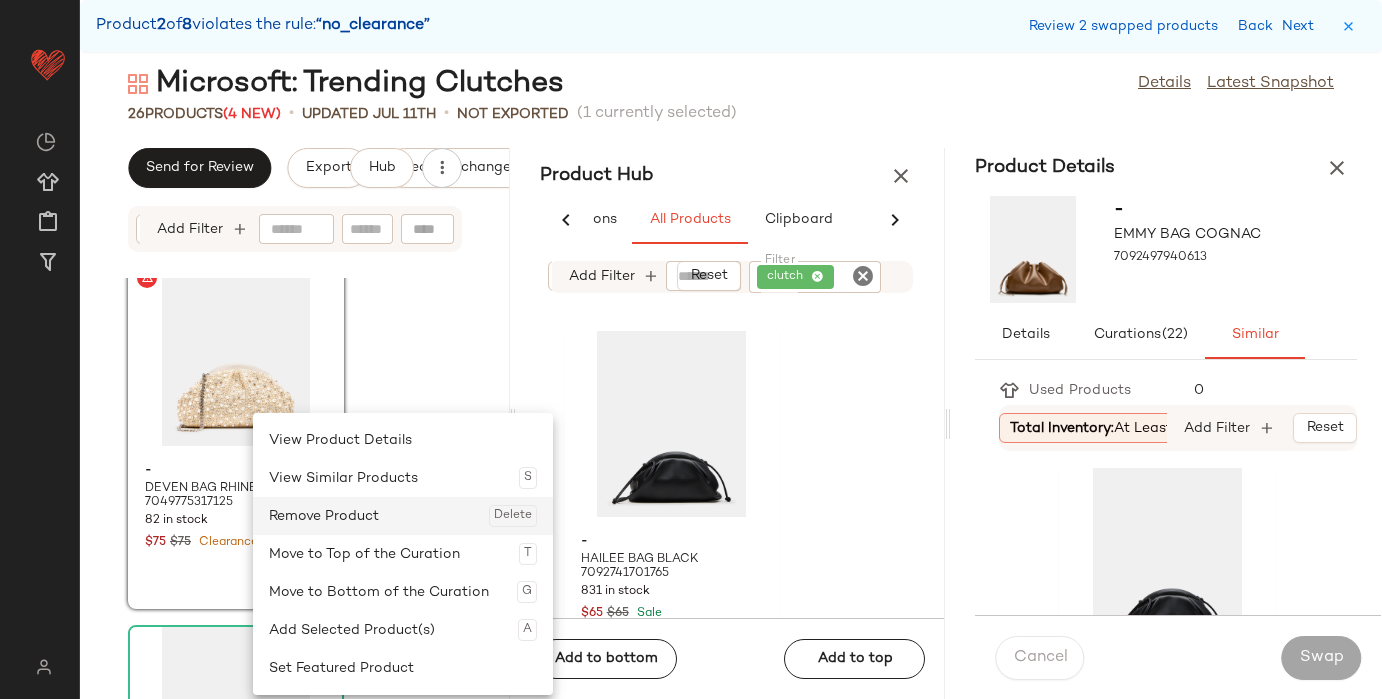 click on "Remove Product  Delete" 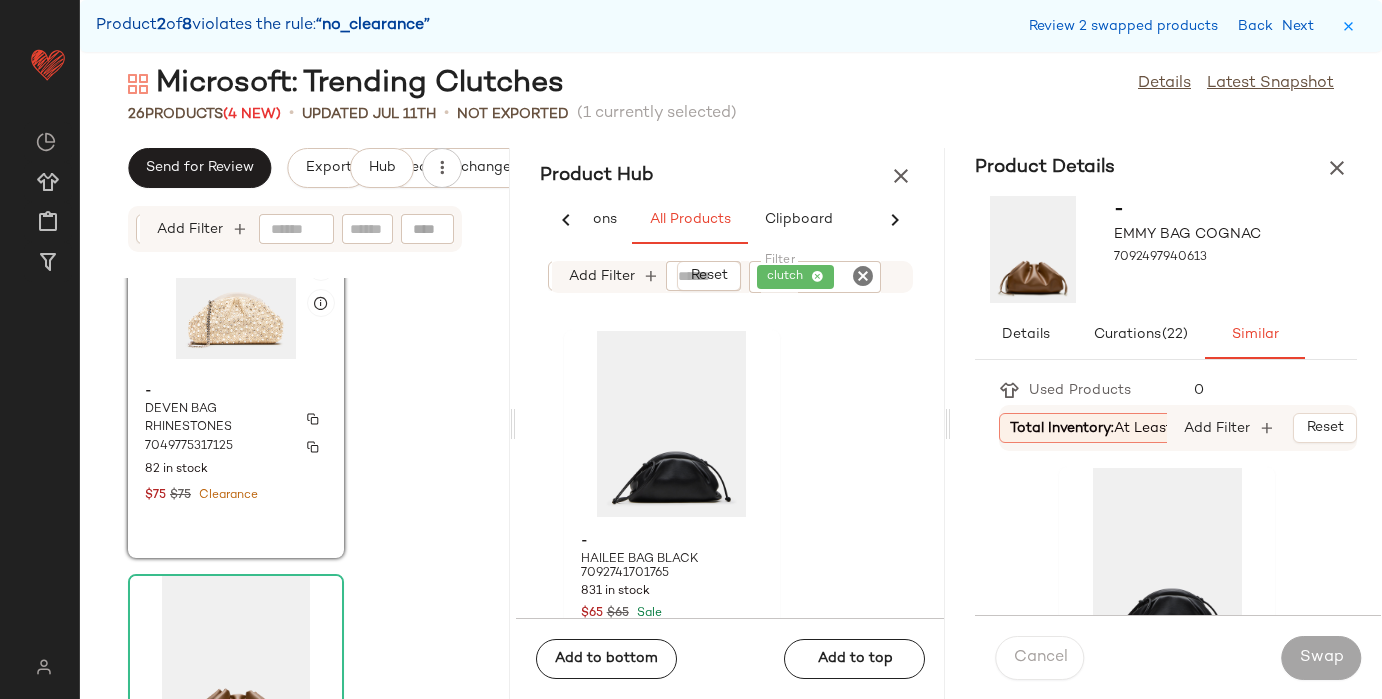 scroll, scrollTop: 3626, scrollLeft: 0, axis: vertical 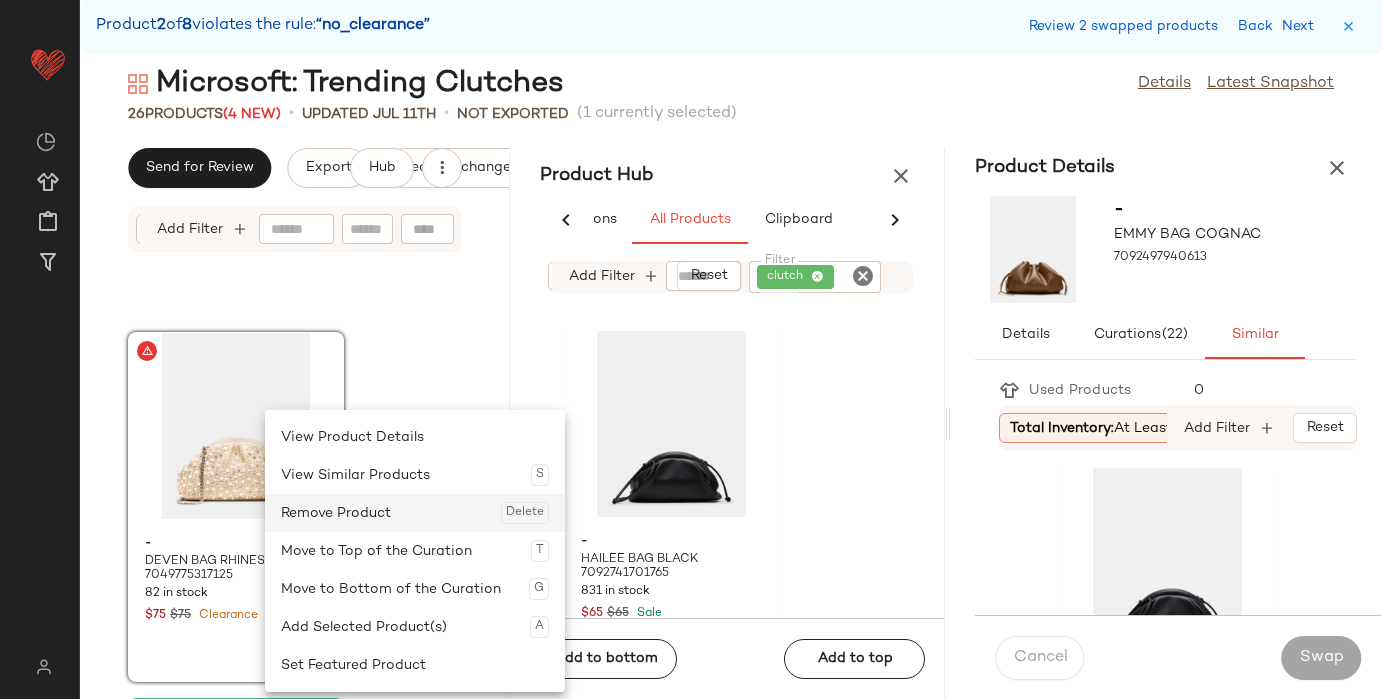 click on "Remove Product  Delete" 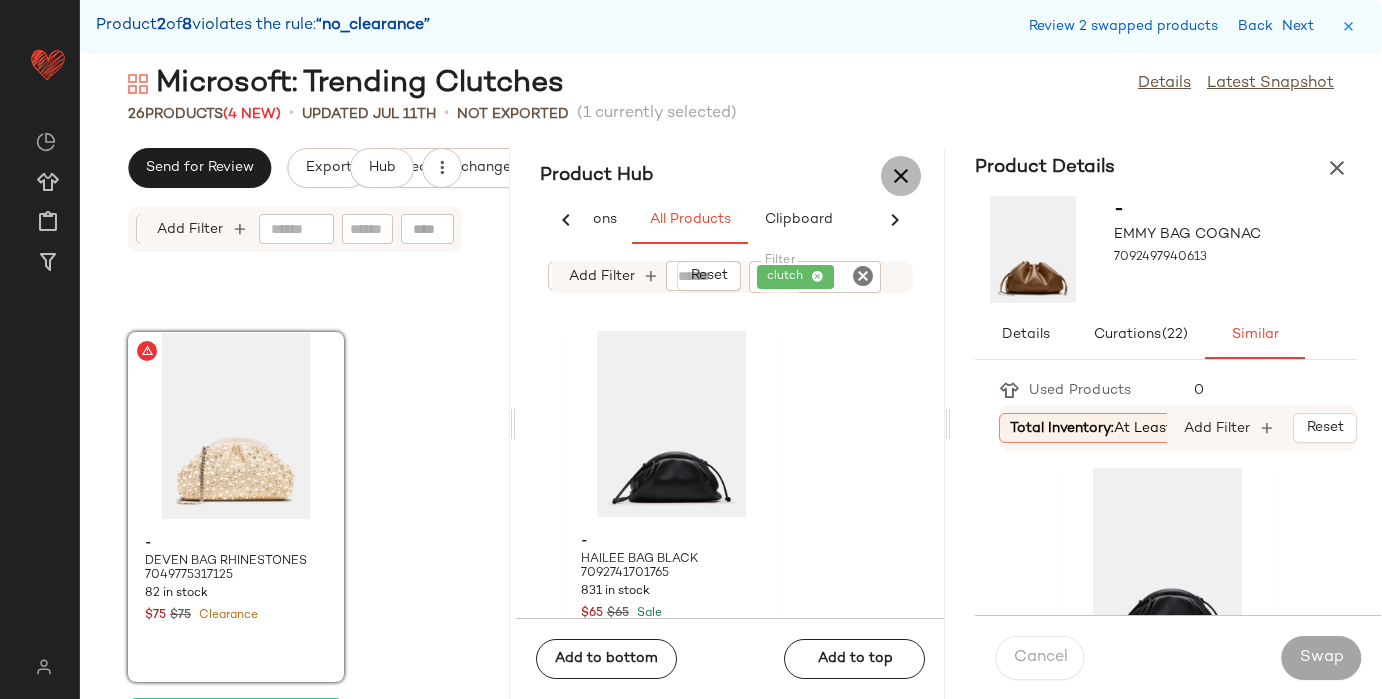 click at bounding box center (901, 176) 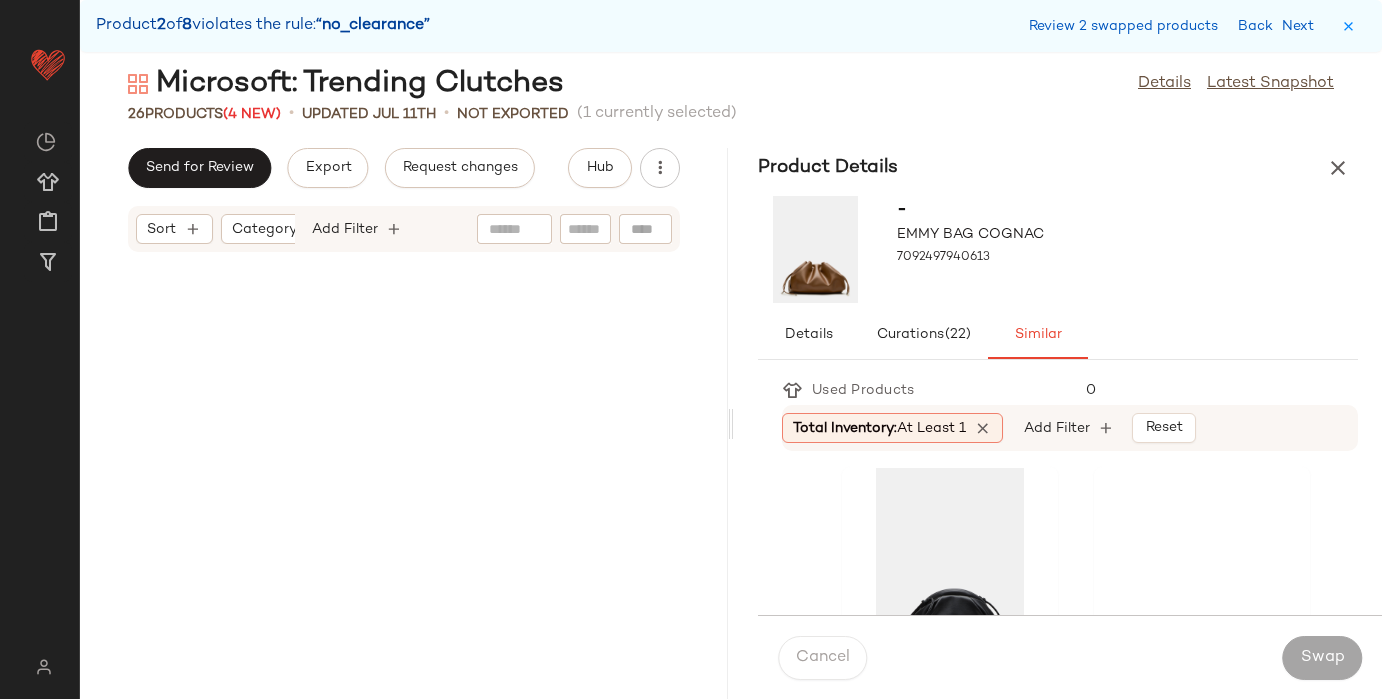 scroll, scrollTop: 1830, scrollLeft: 0, axis: vertical 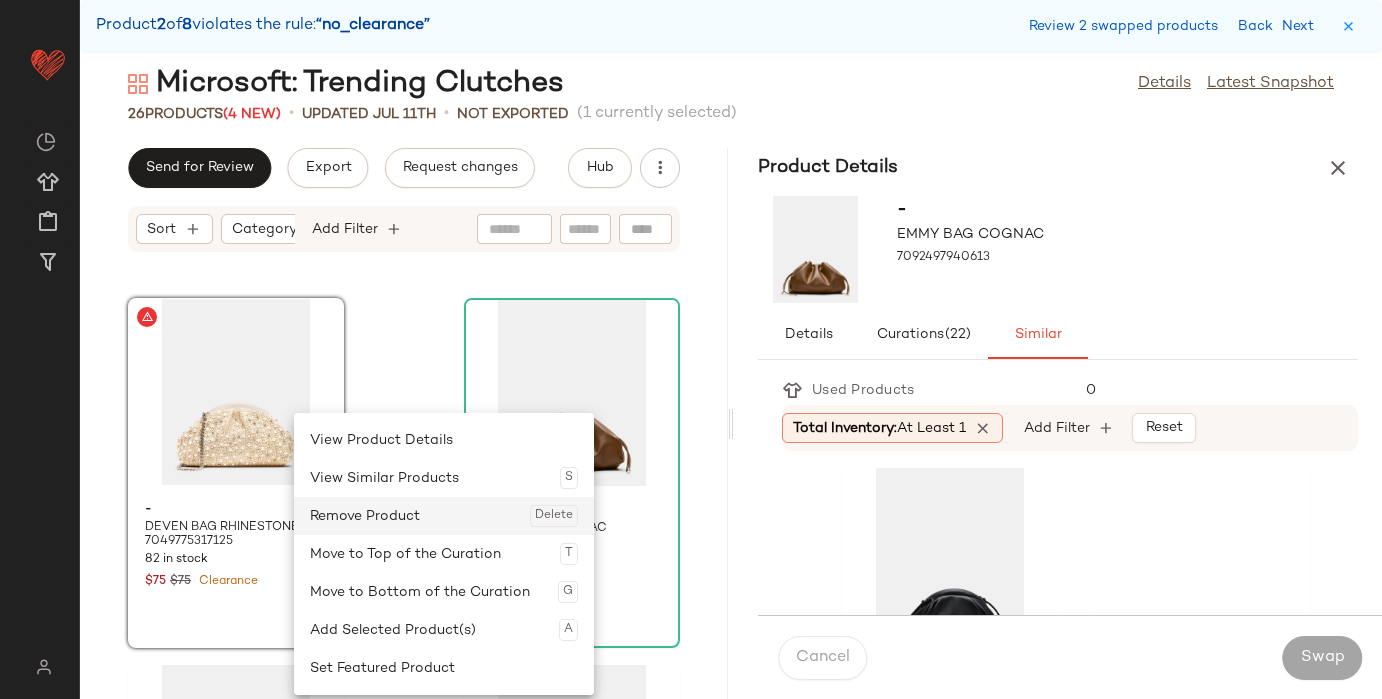 click on "Remove Product  Delete" 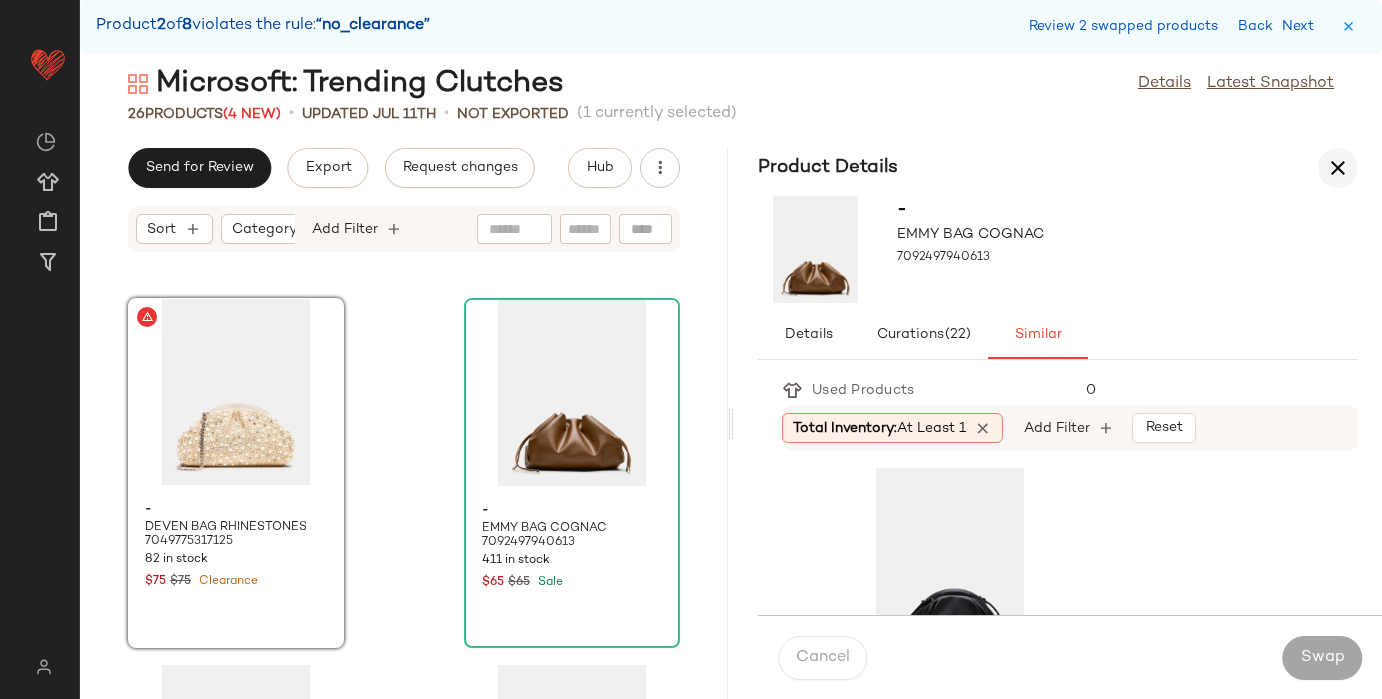 click at bounding box center (1338, 168) 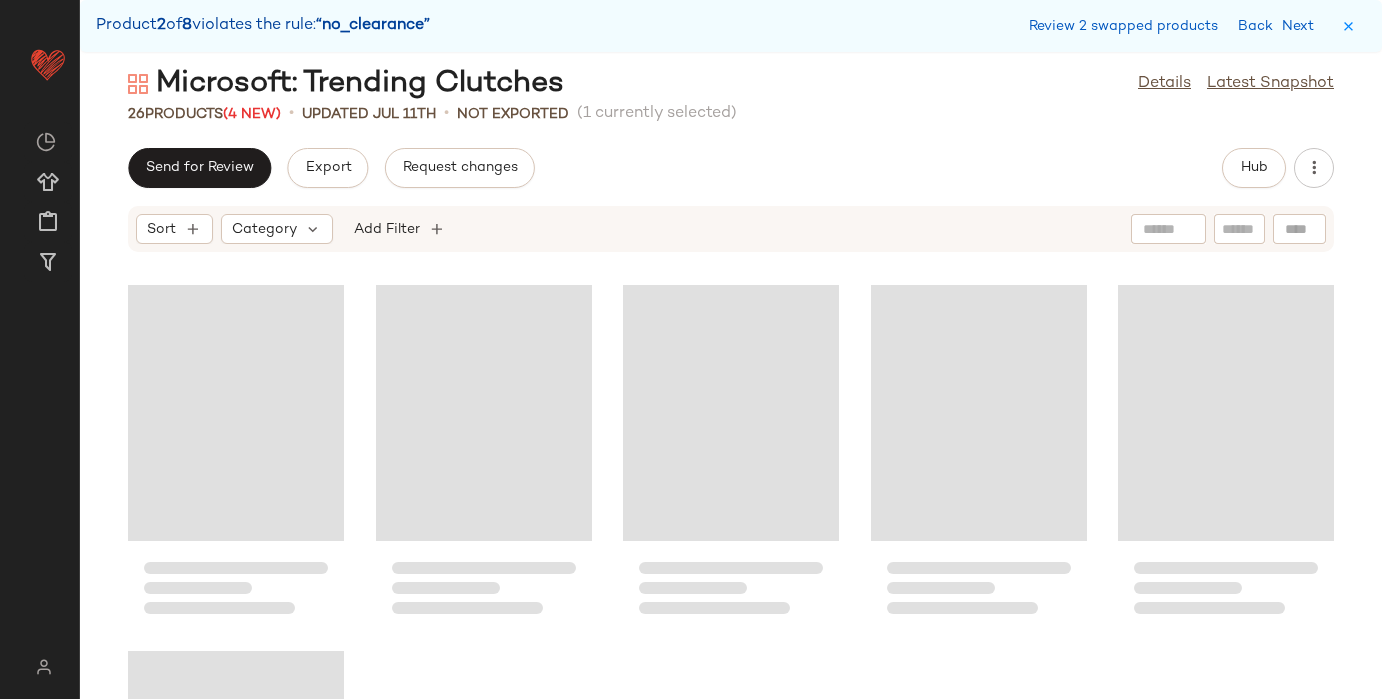 scroll, scrollTop: 732, scrollLeft: 0, axis: vertical 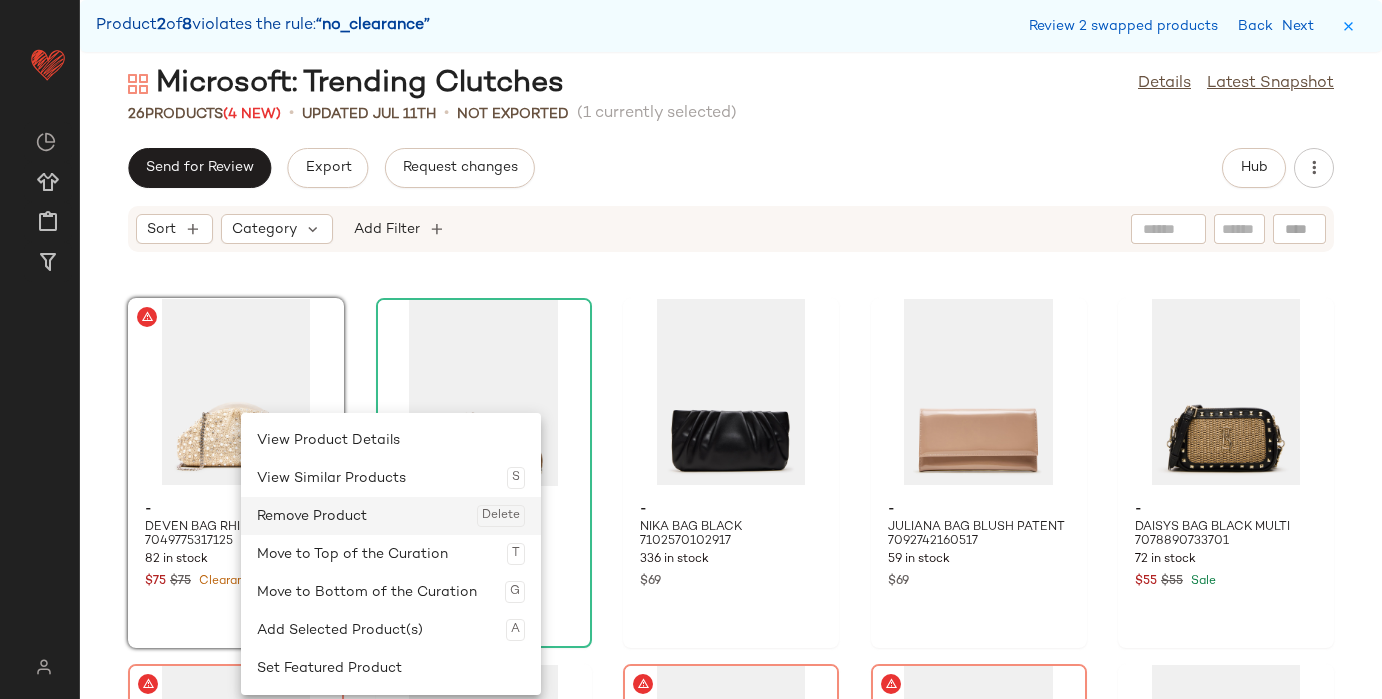 click on "Remove Product  Delete" 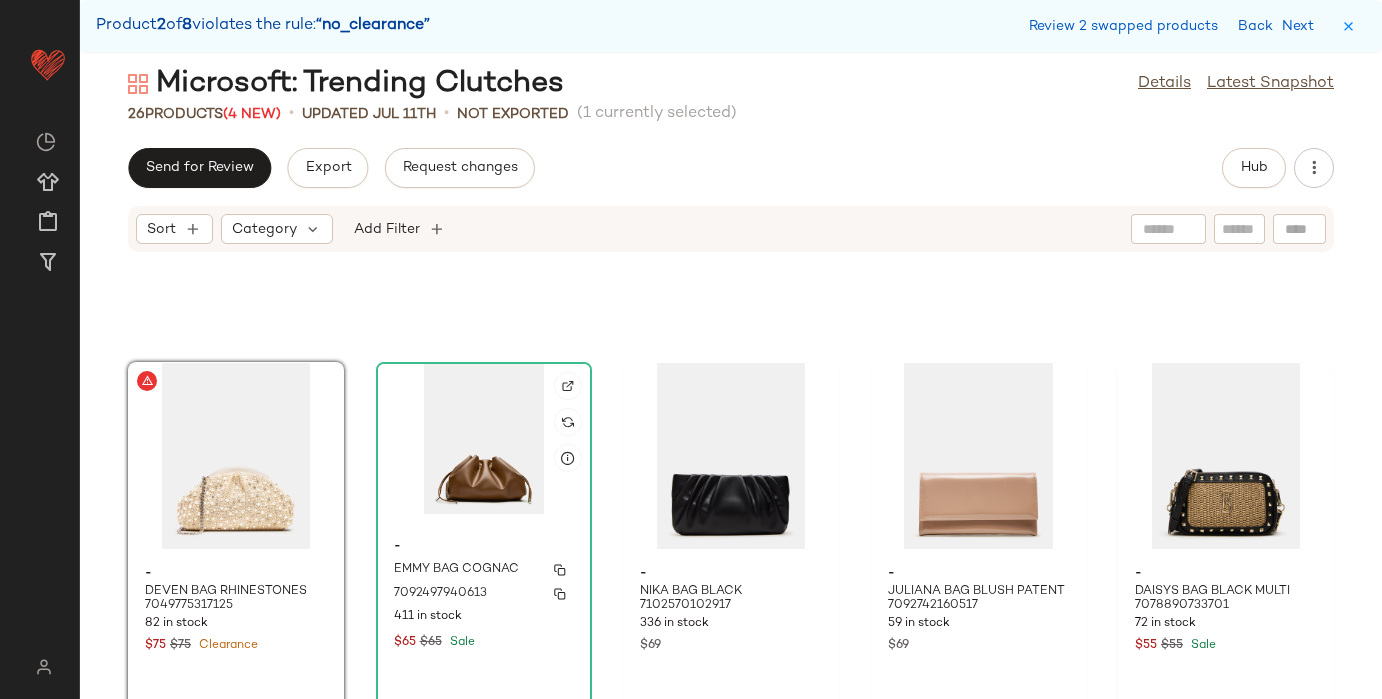 scroll, scrollTop: 669, scrollLeft: 0, axis: vertical 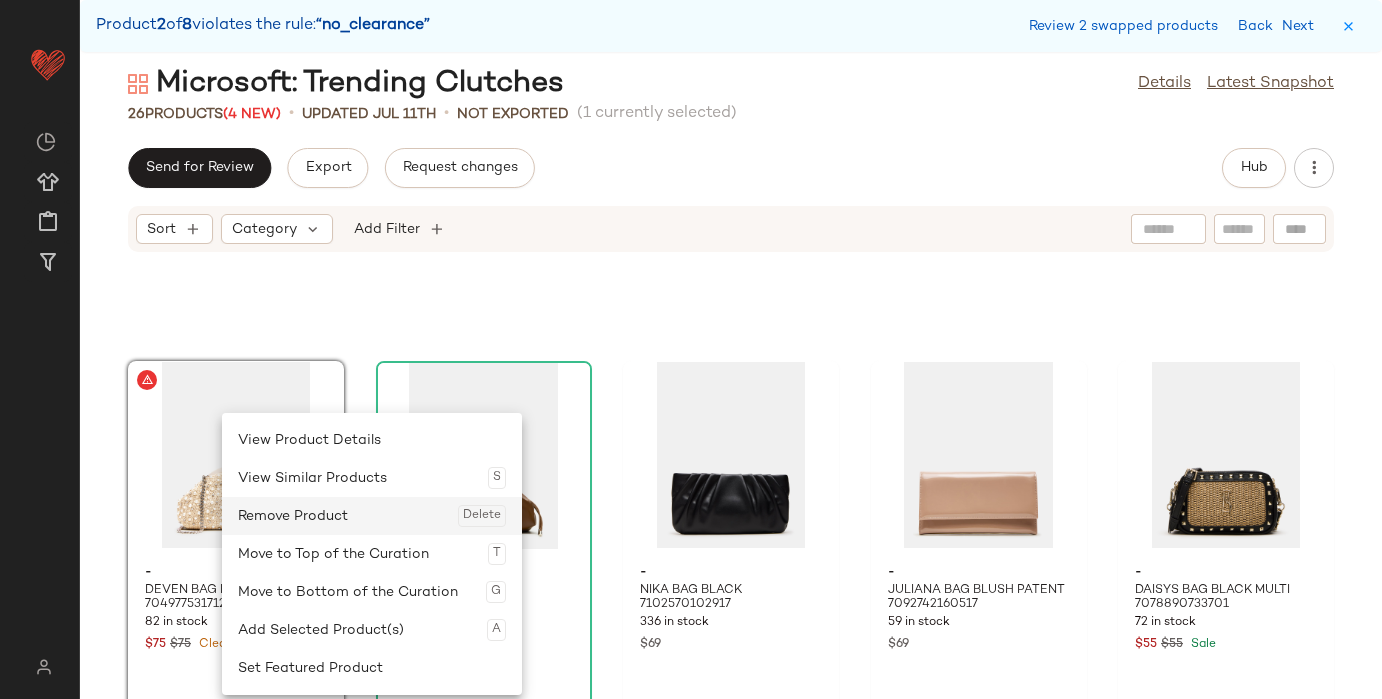 click on "Remove Product  Delete" 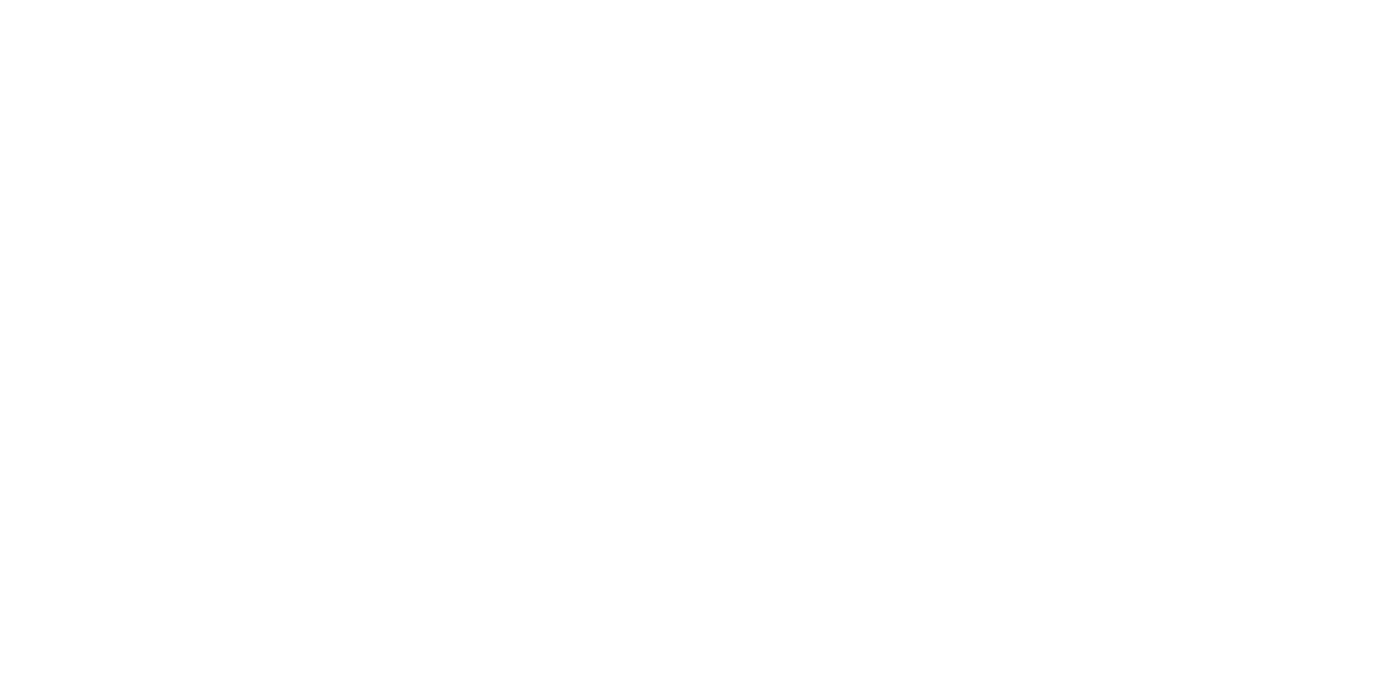 scroll, scrollTop: 0, scrollLeft: 0, axis: both 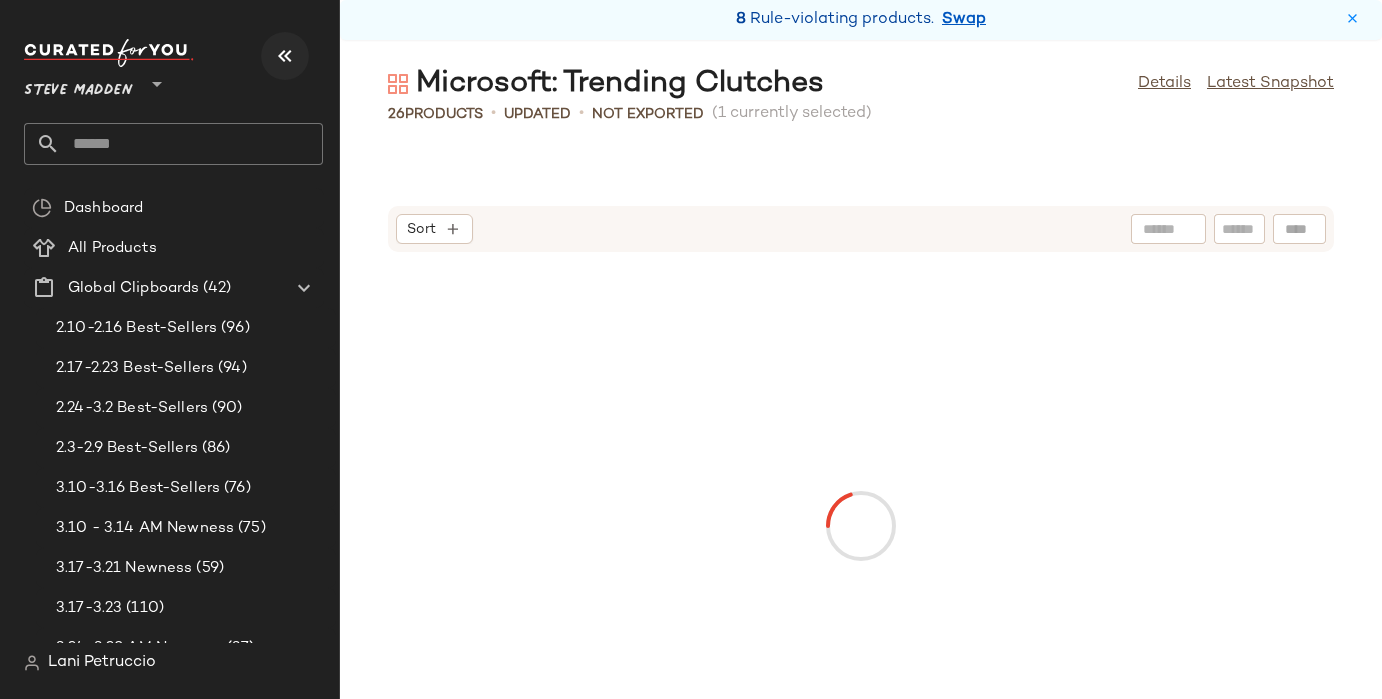 click at bounding box center [285, 56] 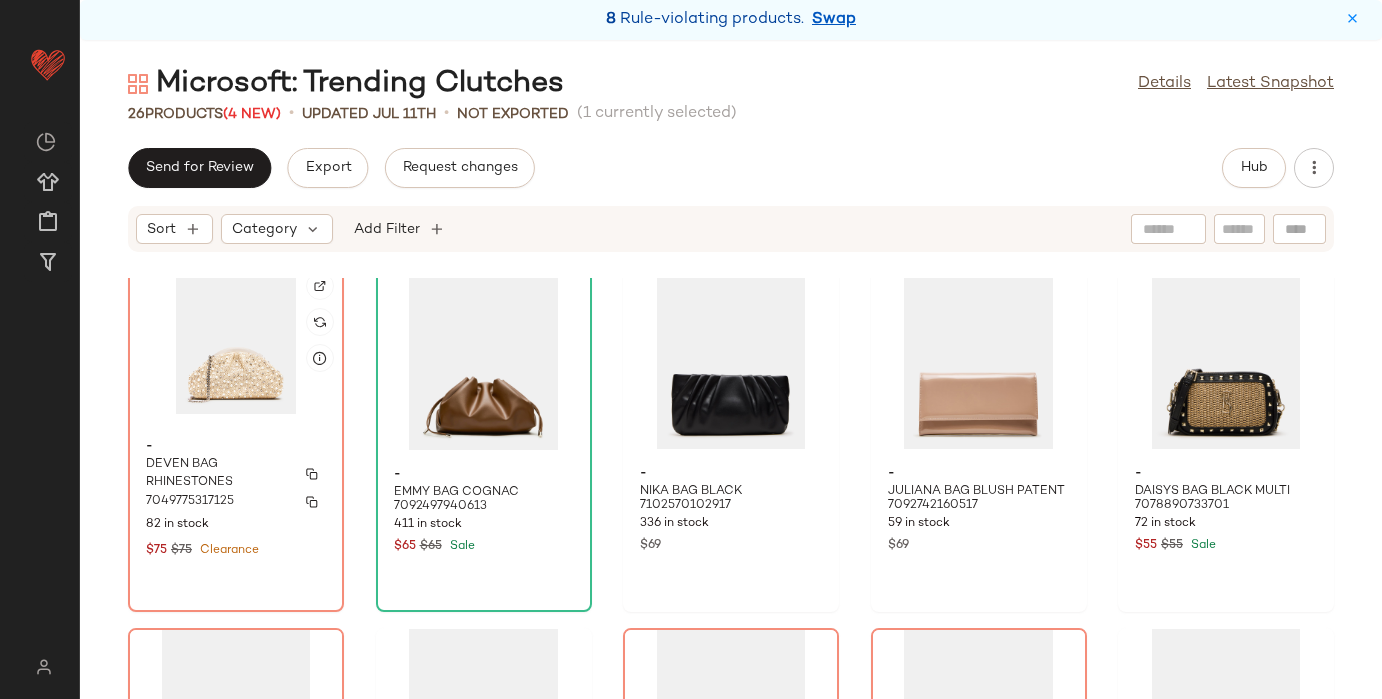 scroll, scrollTop: 767, scrollLeft: 0, axis: vertical 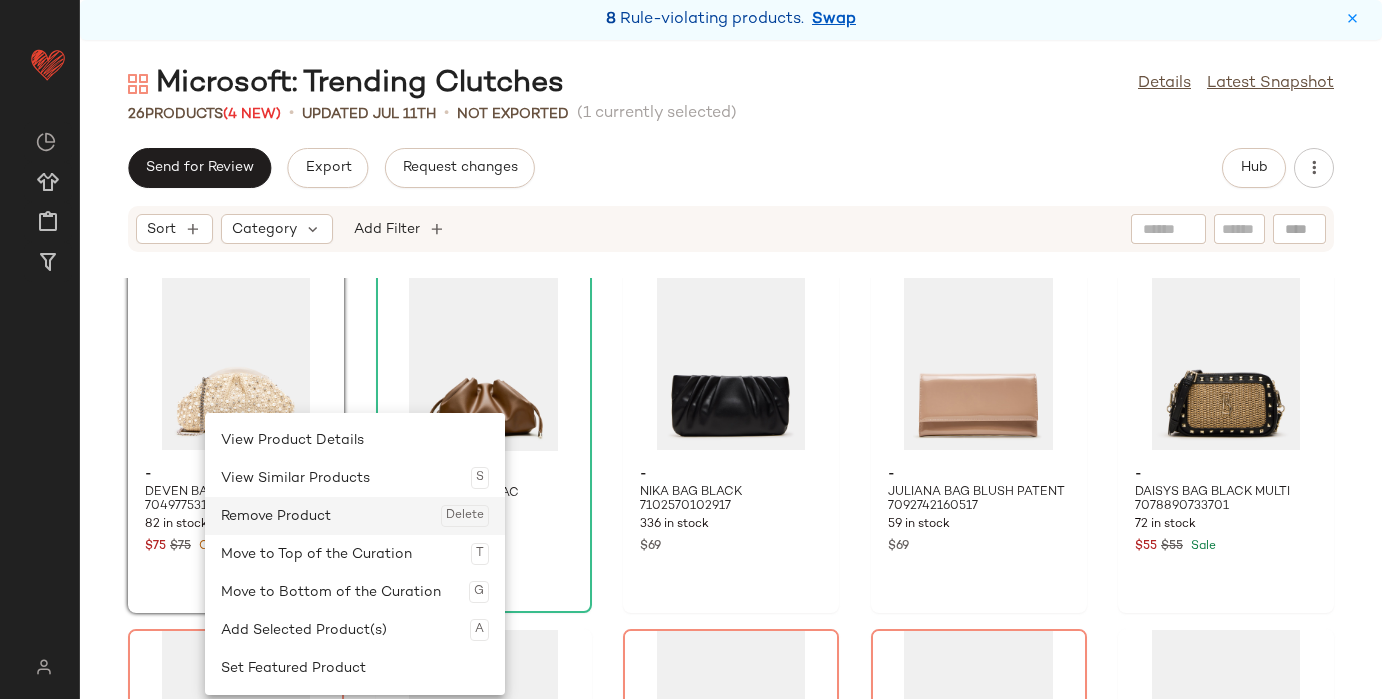 click on "Remove Product  Delete" 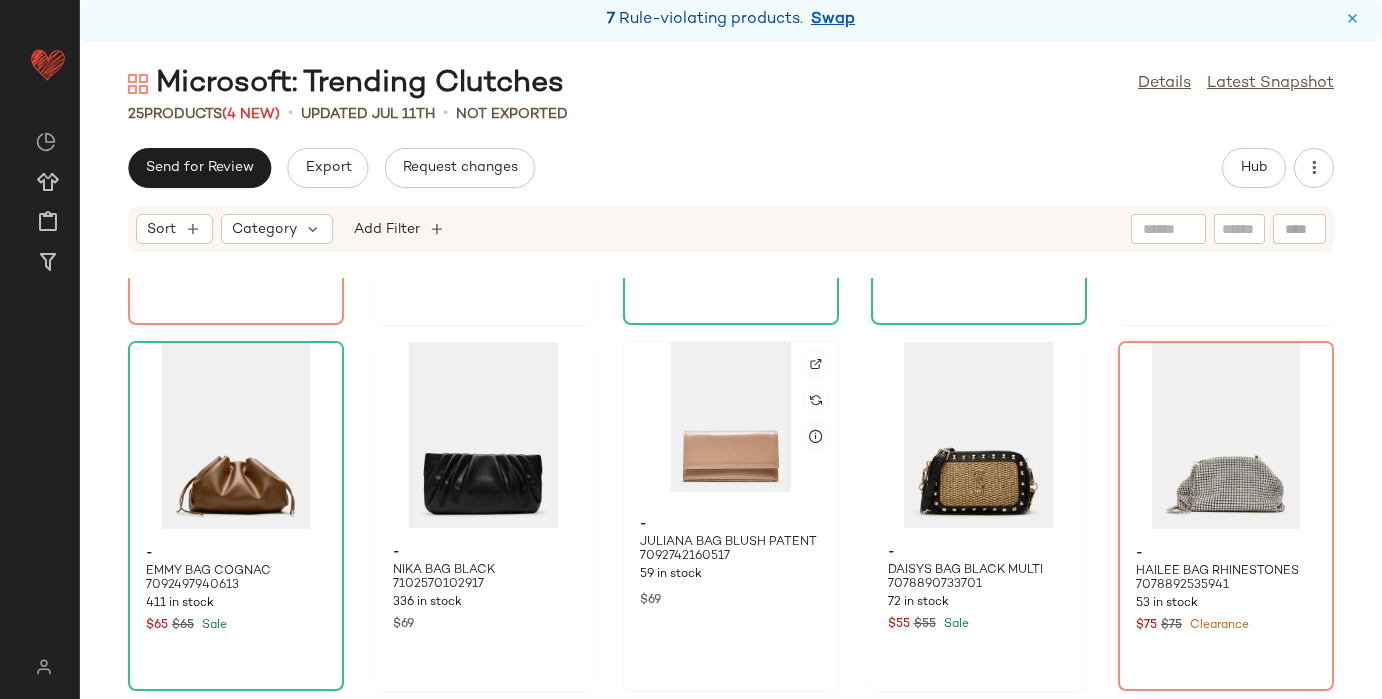 scroll, scrollTop: 690, scrollLeft: 0, axis: vertical 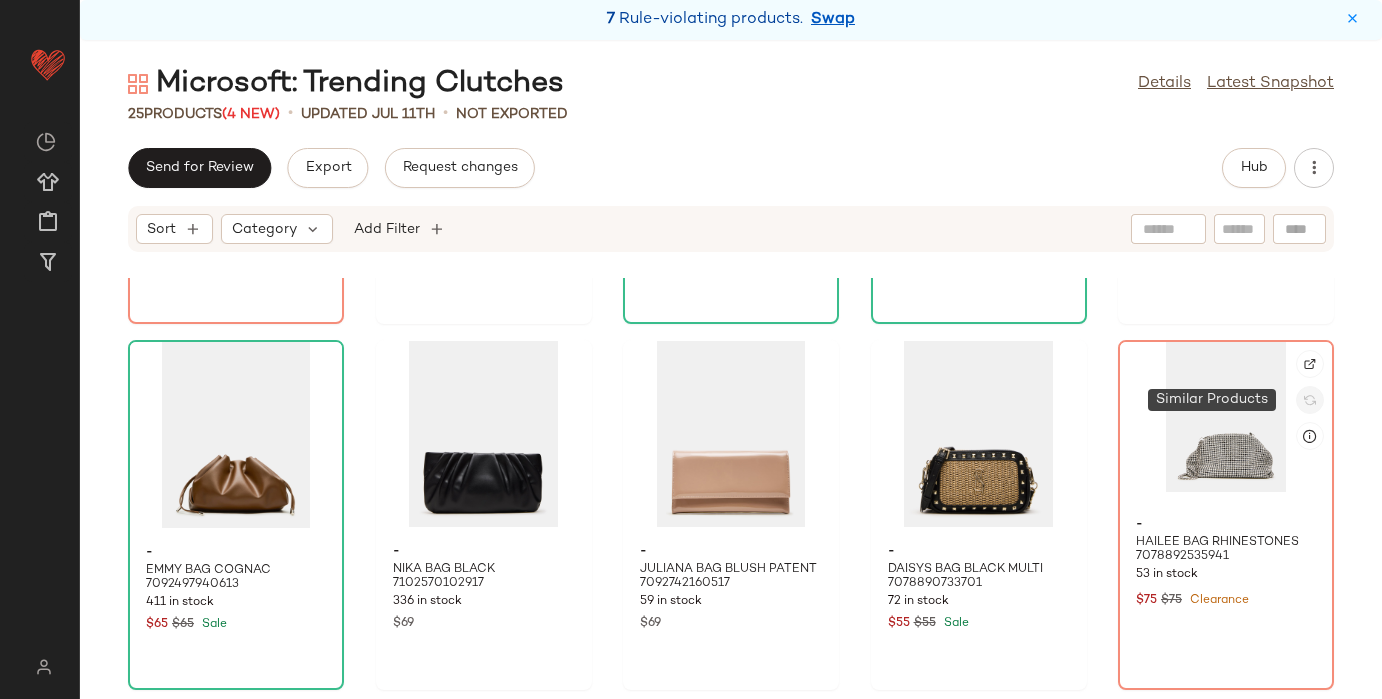 click 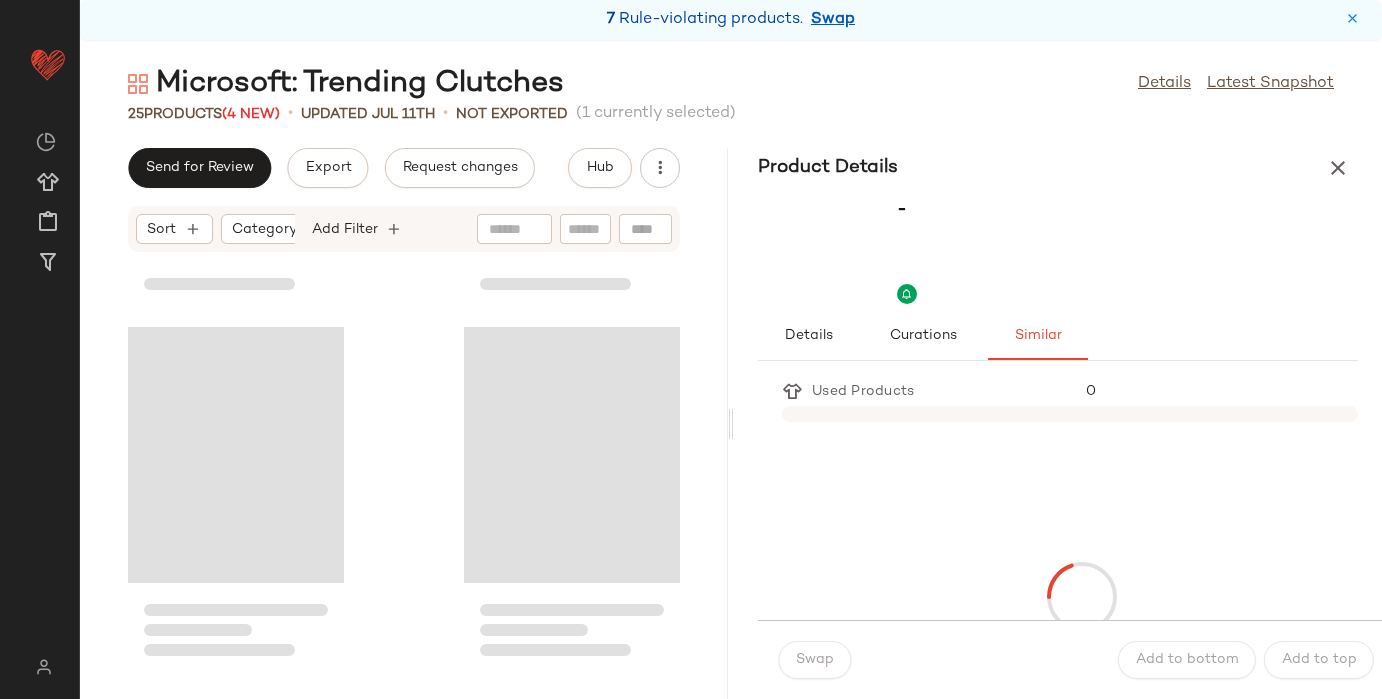 scroll, scrollTop: 2562, scrollLeft: 0, axis: vertical 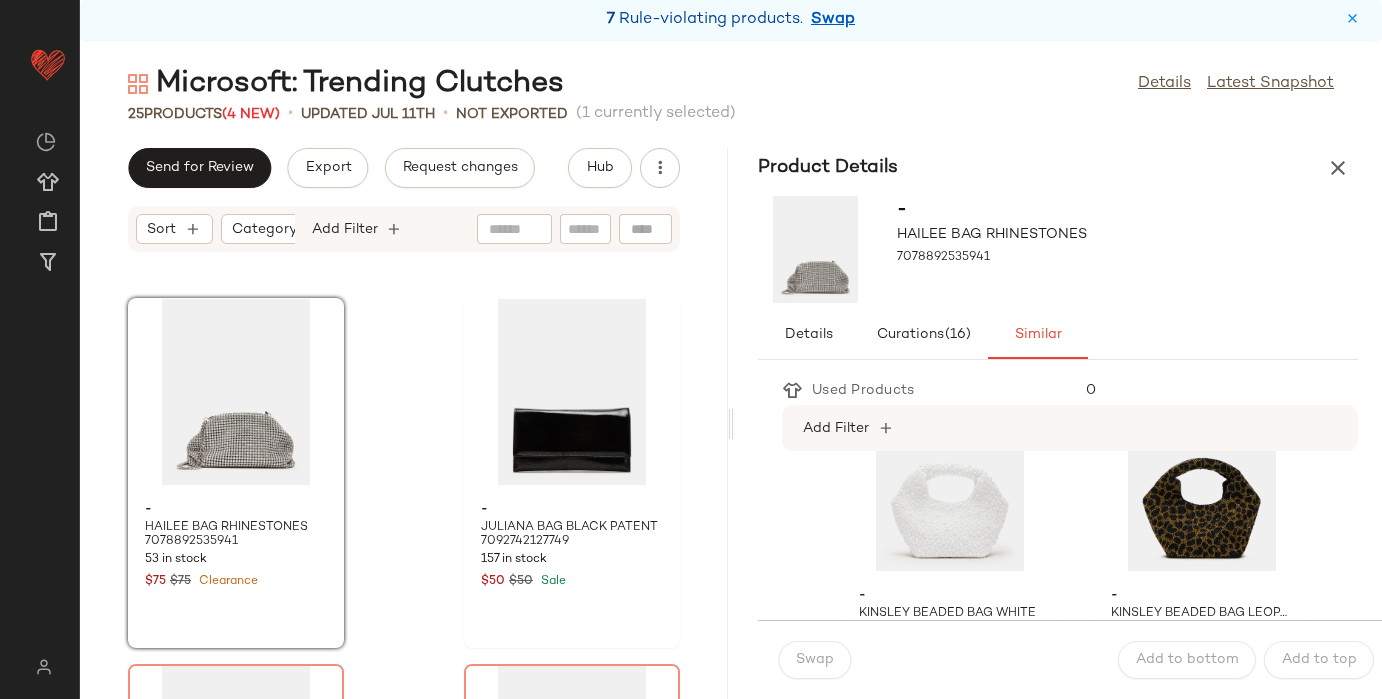 click 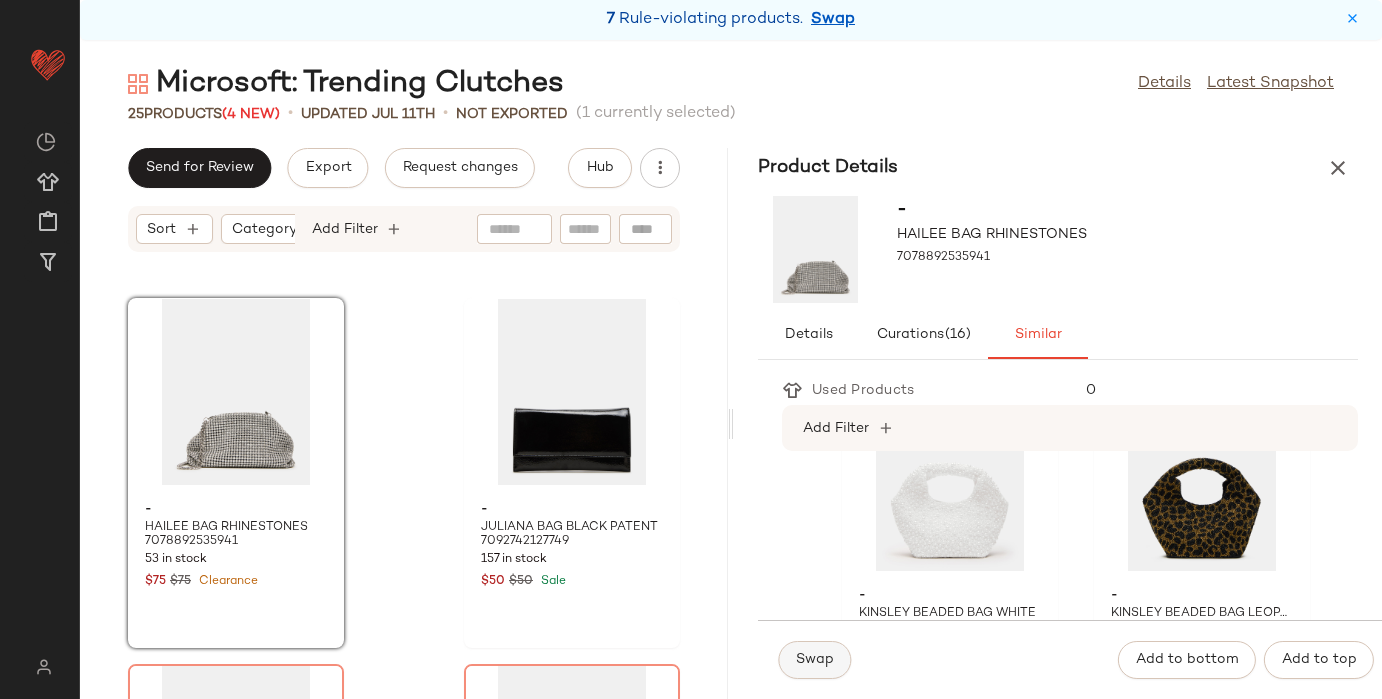 click on "Swap" 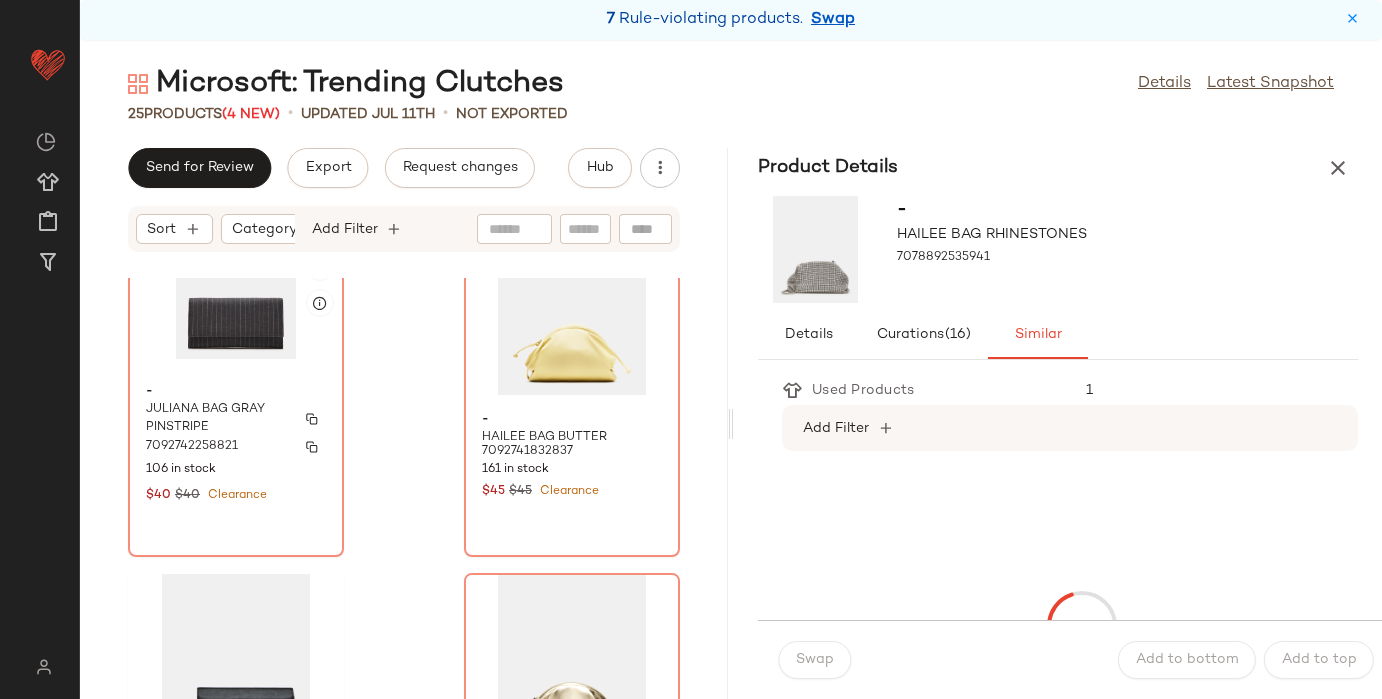 click on "JULIANA BAG GRAY PINSTRIPE" at bounding box center (218, 419) 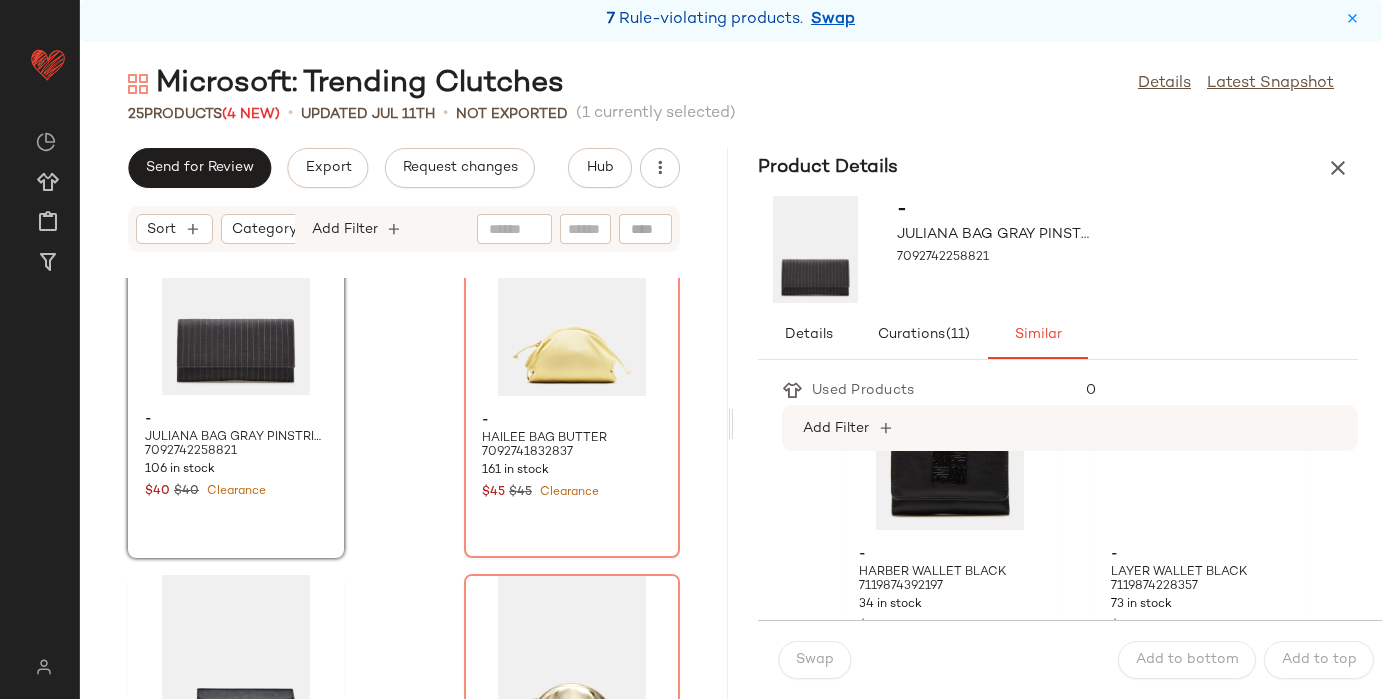 scroll, scrollTop: 132, scrollLeft: 0, axis: vertical 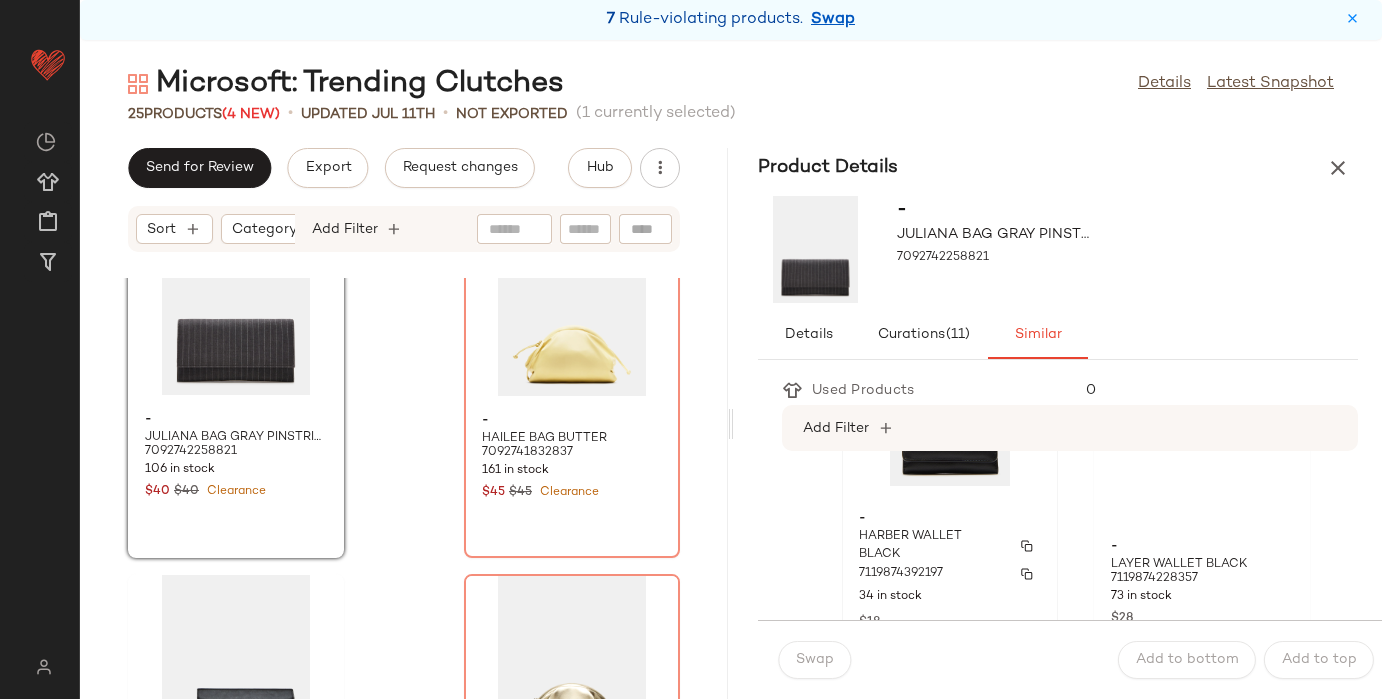 click on "- HARBER WALLET BLACK 7119874392197 34 in stock $18" 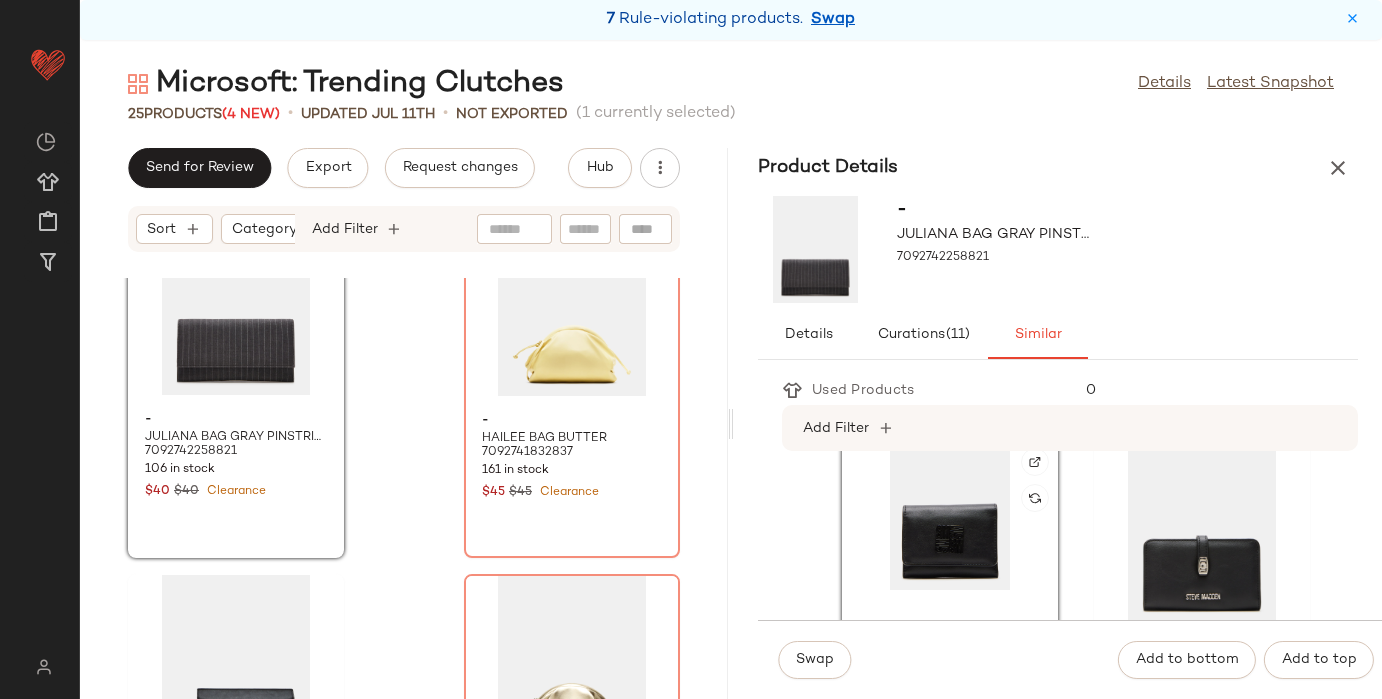 scroll, scrollTop: 26, scrollLeft: 0, axis: vertical 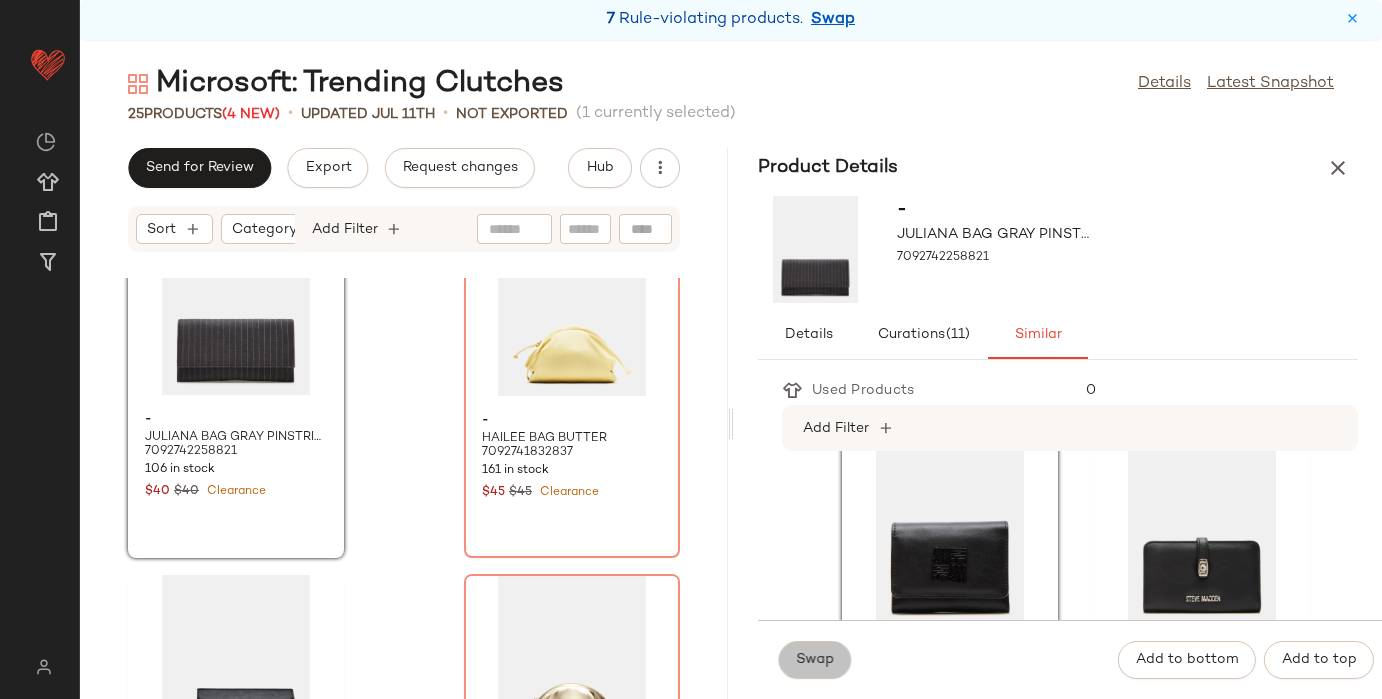 click on "Swap" 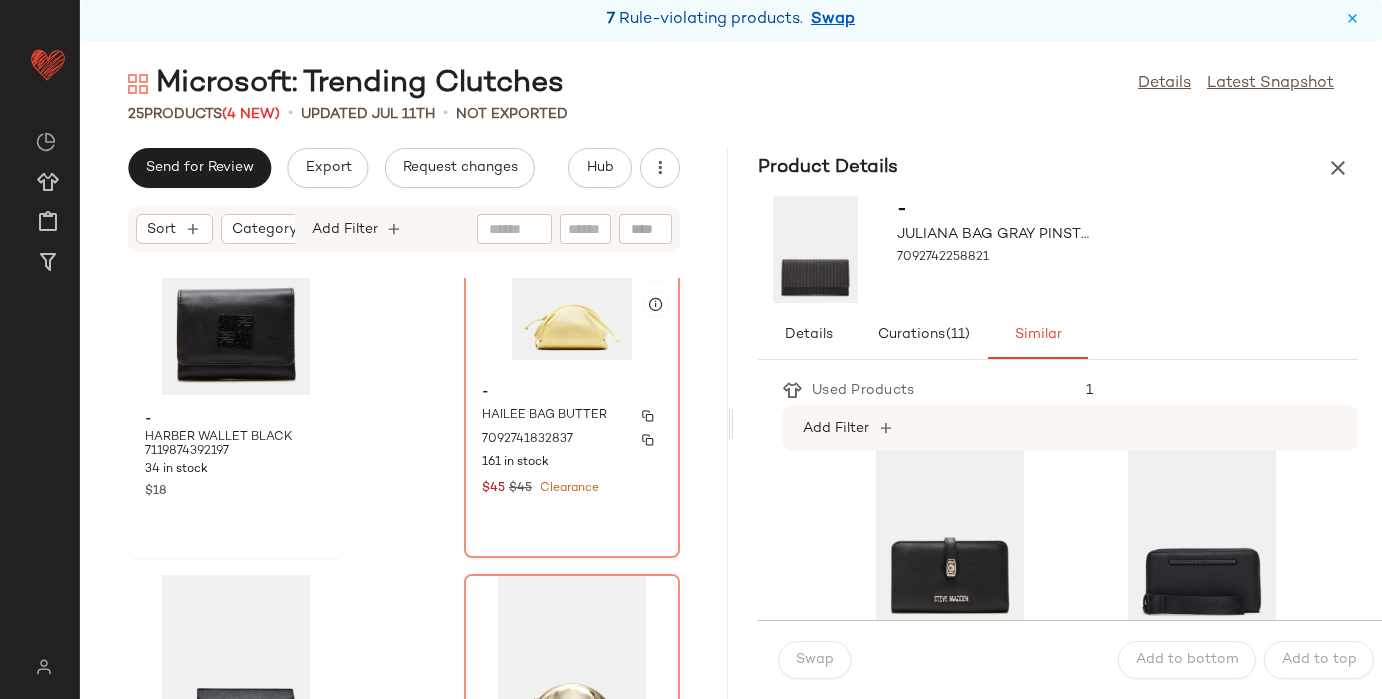 click on "HAILEE BAG BUTTER" at bounding box center (572, 416) 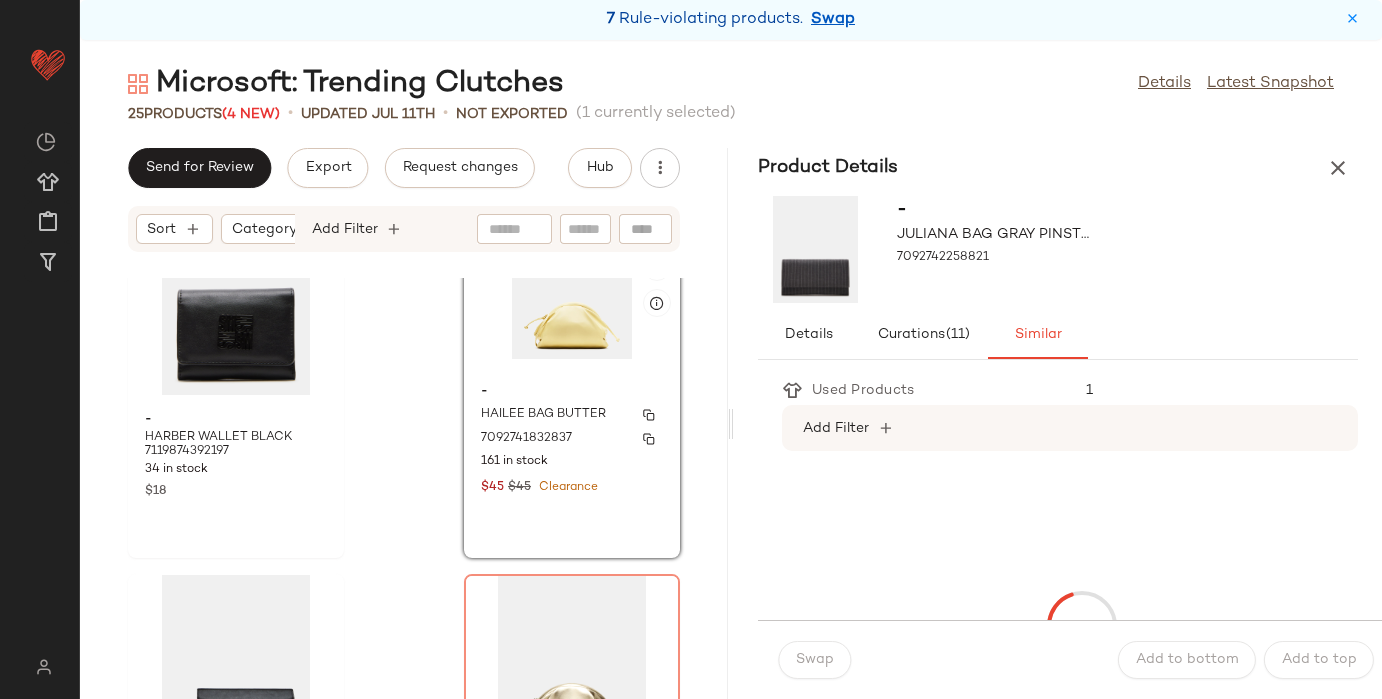 scroll, scrollTop: 3017, scrollLeft: 0, axis: vertical 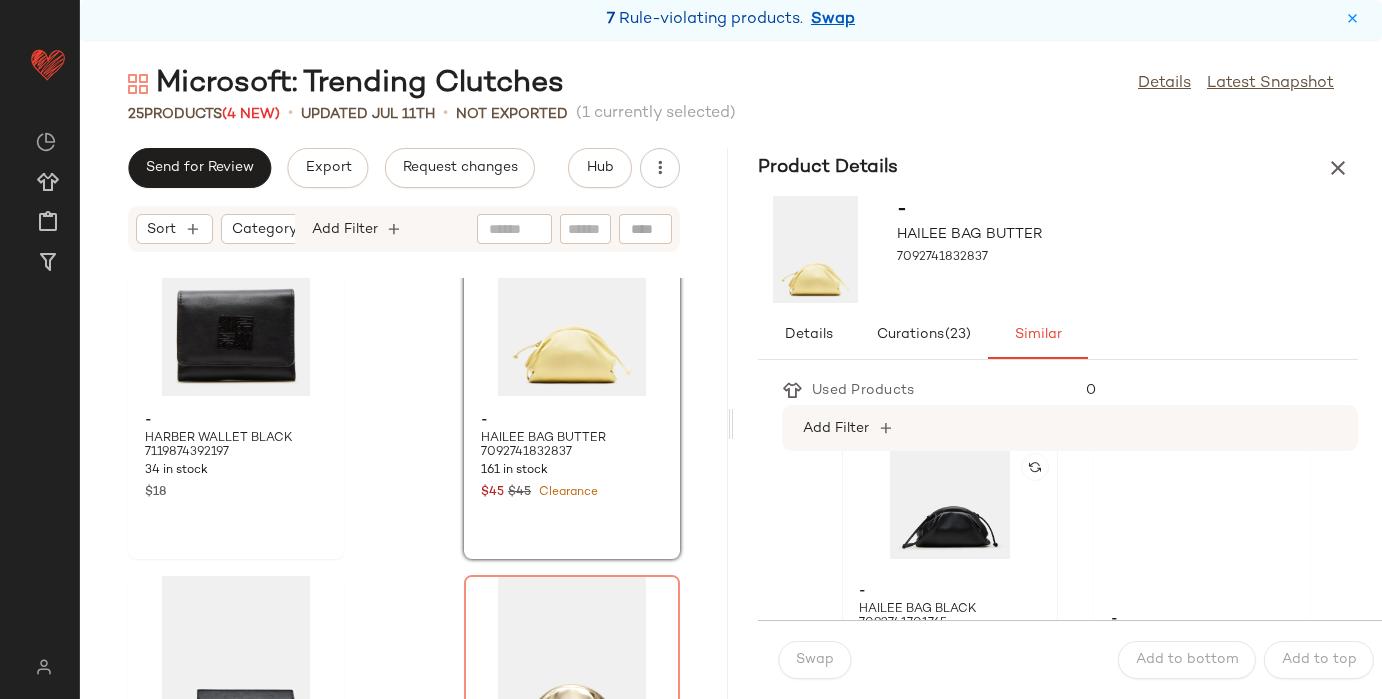 click 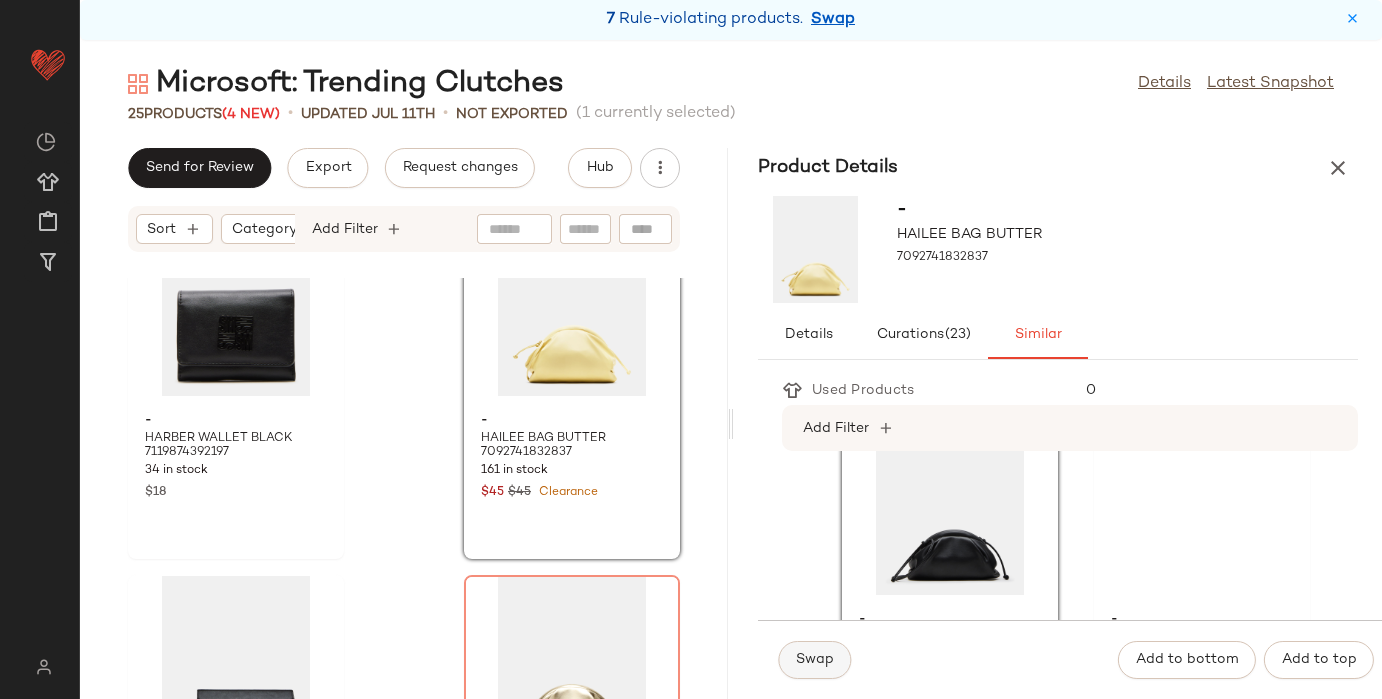 click on "Swap" at bounding box center (814, 660) 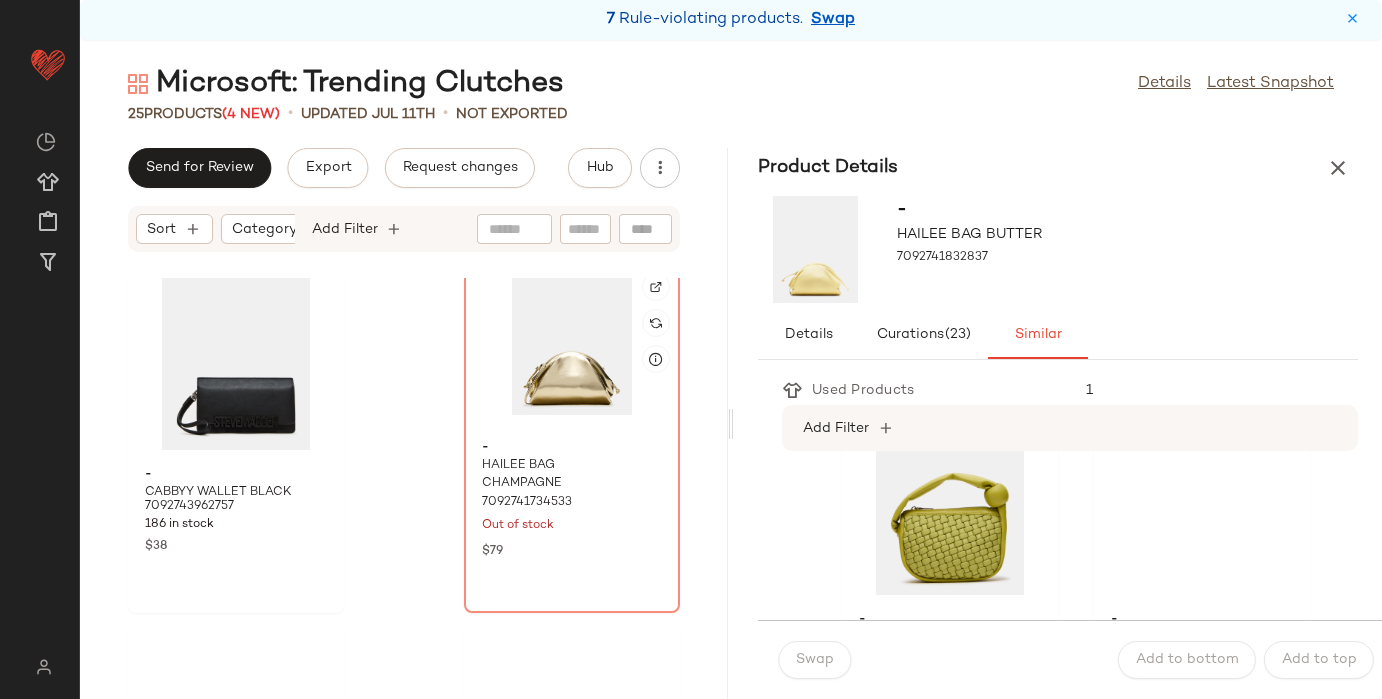 scroll, scrollTop: 3339, scrollLeft: 0, axis: vertical 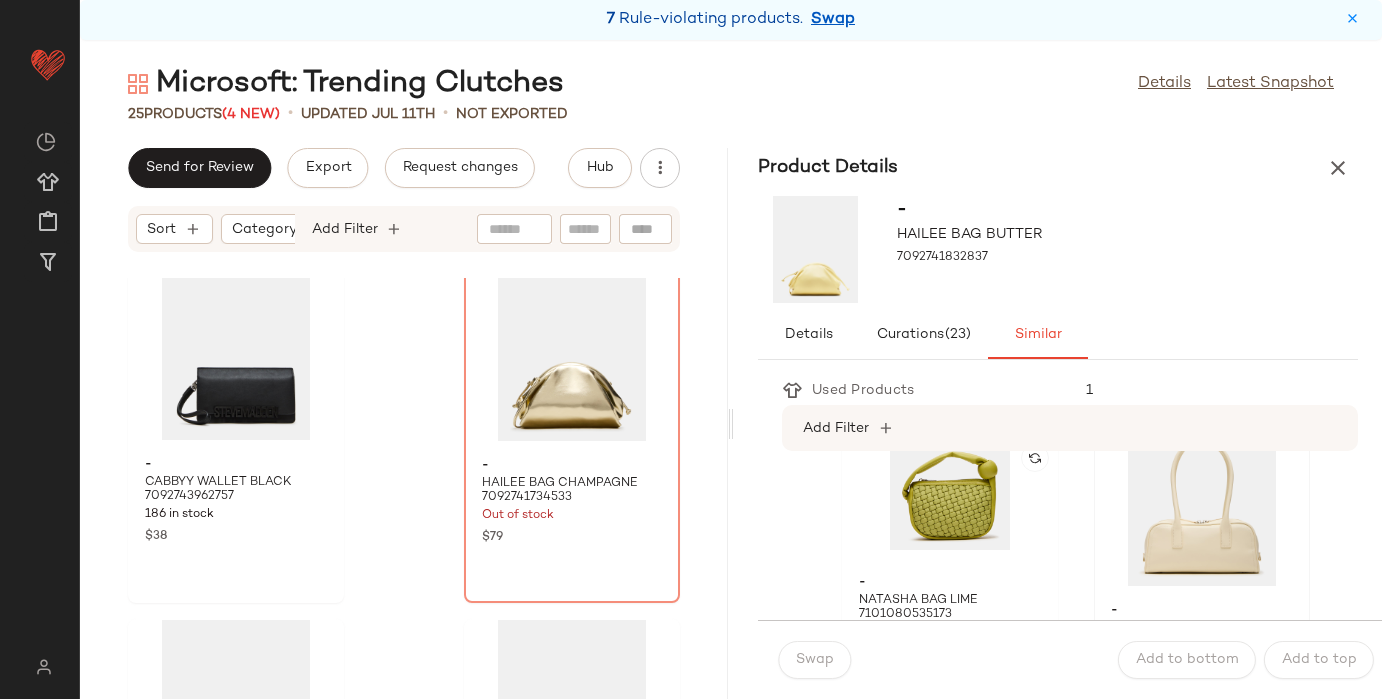click 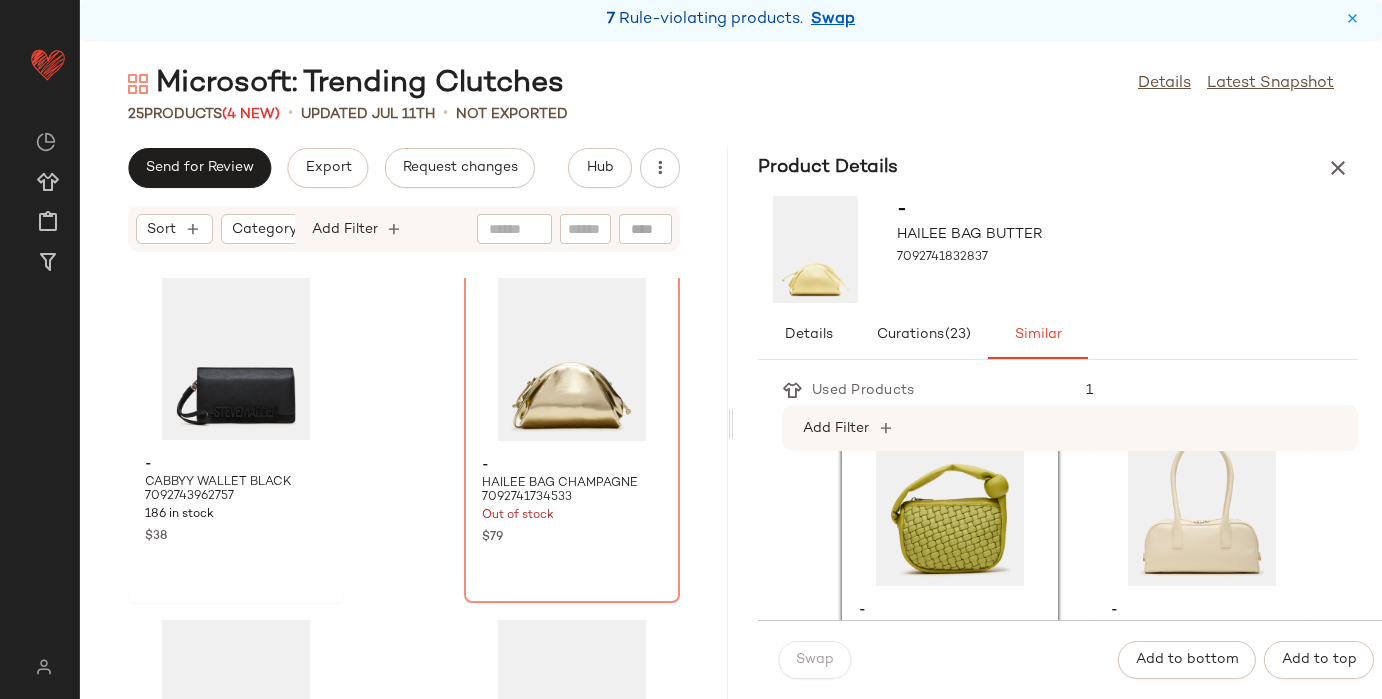 click on "Swap" at bounding box center [814, 660] 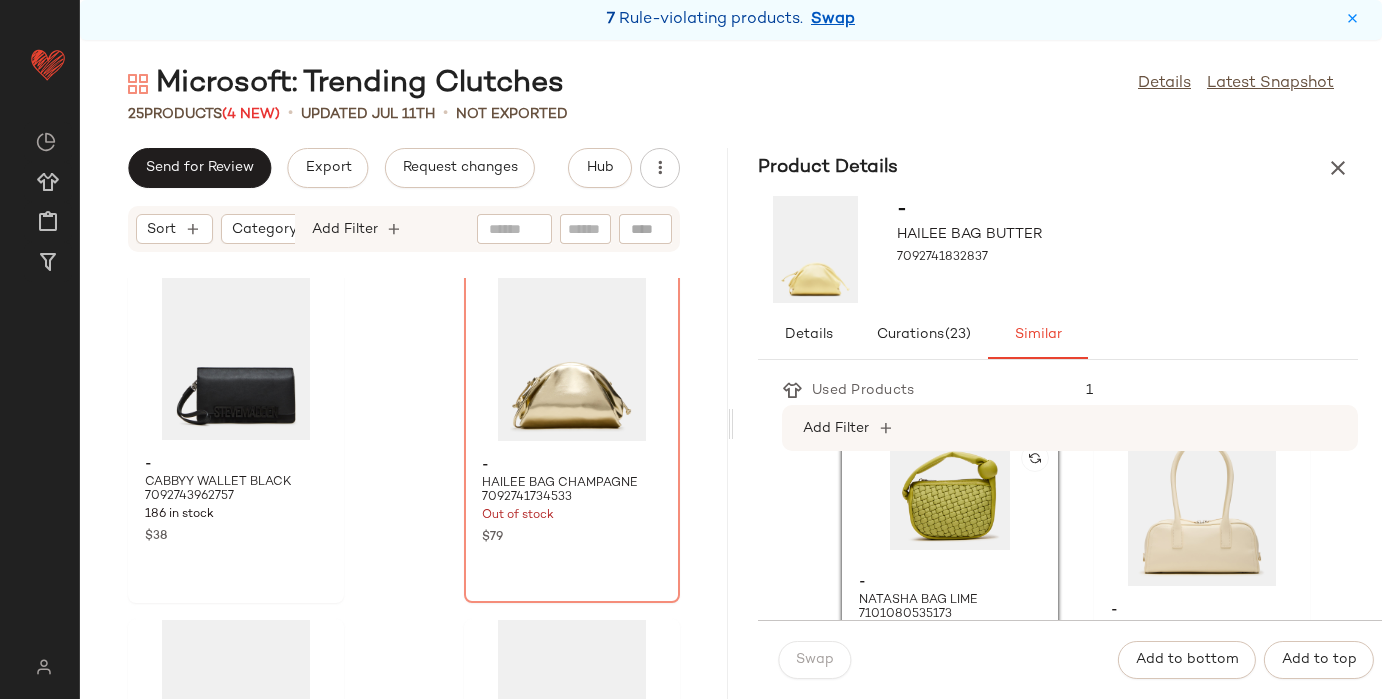 click 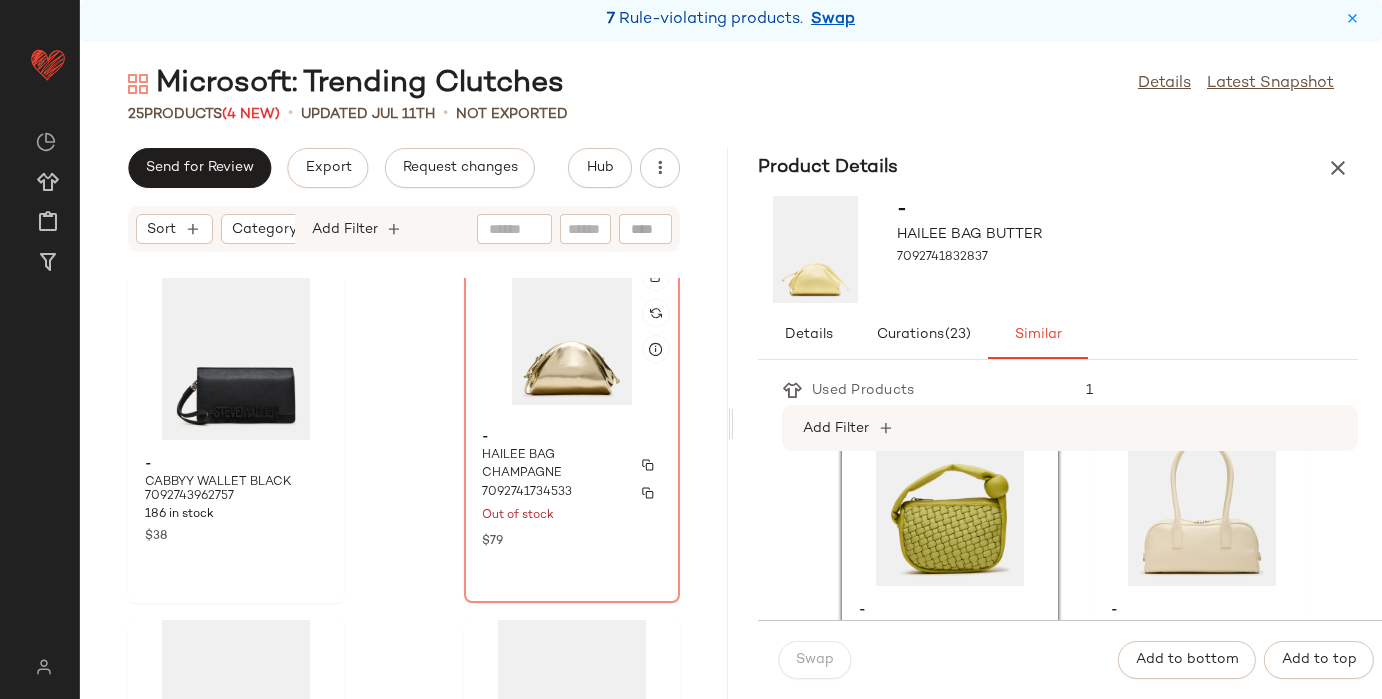 click on "- HAILEE BAG CHAMPAGNE 7092741734533 Out of stock $79" 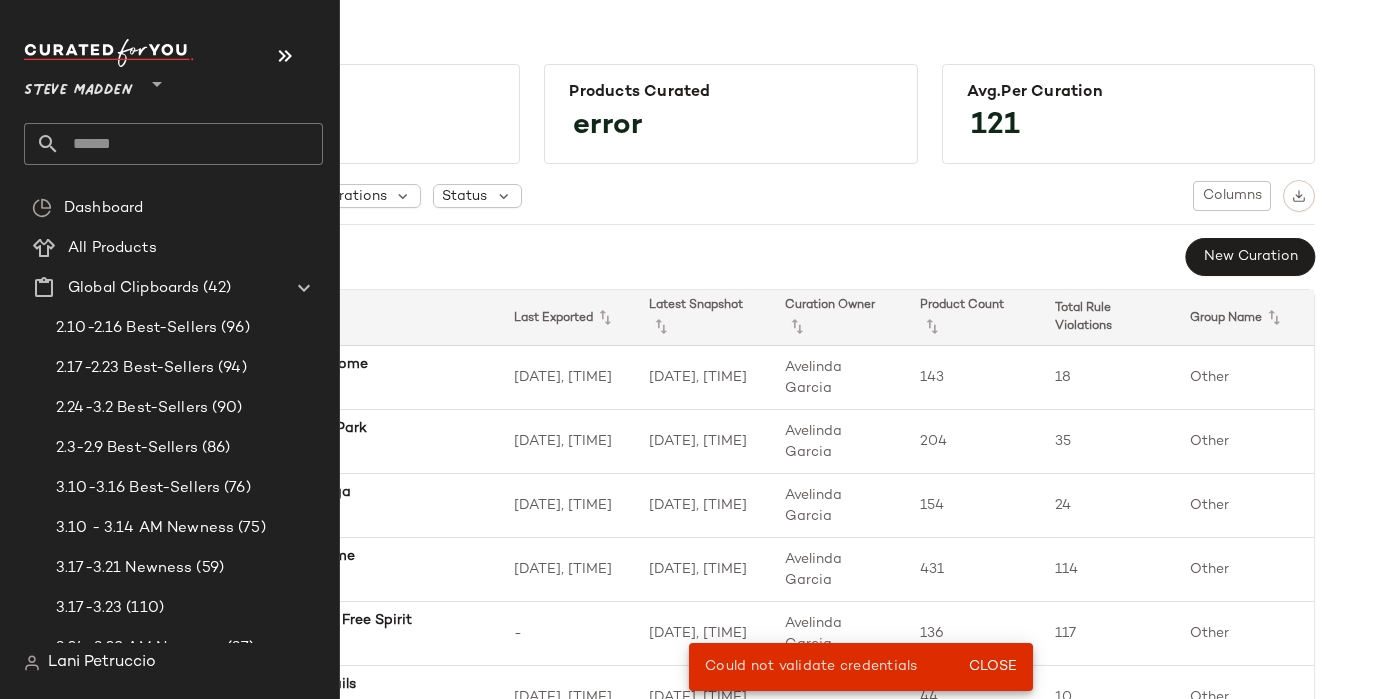 click 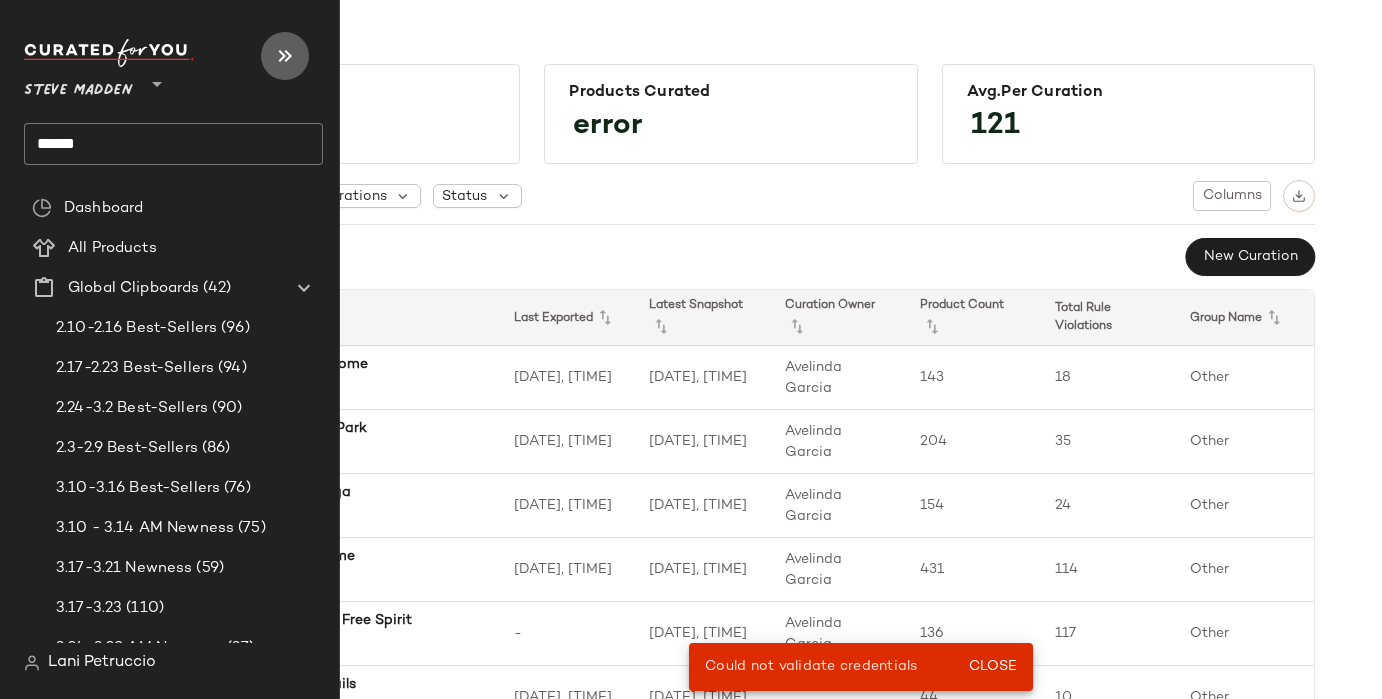 click at bounding box center (285, 56) 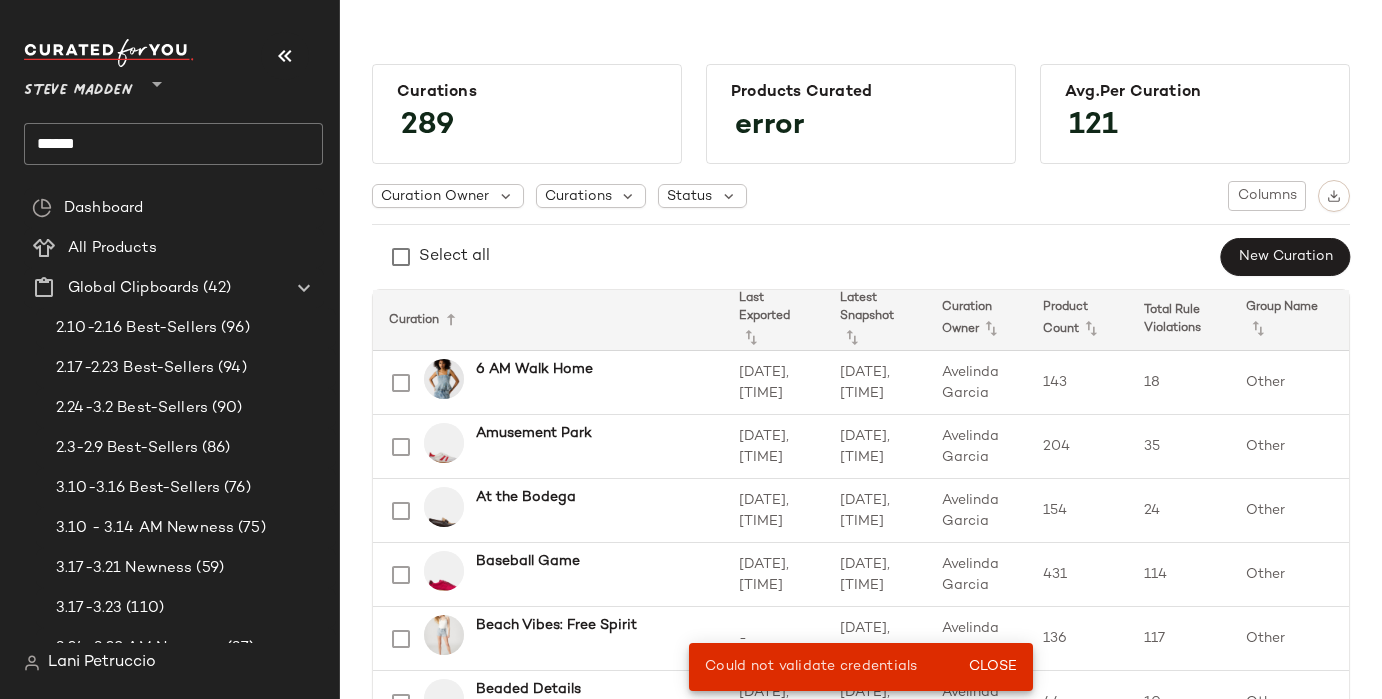 click on "Curations 289 Products Curated error Avg.per Curation 121 Curation Owner  Curations  Status   Columns  Select all  New Curation  Curation  Last Exported  Latest Snapshot  Curation Owner  Product Count  Total Rule Violations  Group Name  6 AM Walk Home 6/30/25, 10:06 PM 6/30/25, 10:05 PM Avelinda Garcia 143 18 Other Amusement Park 7/3/25, 08:23 PM 7/3/25, 08:23 PM Avelinda Garcia 204 35 Other At the Bodega 6/30/25, 09:38 PM 6/30/25, 09:38 PM Avelinda Garcia 154 24 Other Baseball Game 6/26/25, 07:27 PM 6/26/25, 07:27 PM Avelinda Garcia 431 114 Other Beach Vibes: Free Spirit - 4/10/25, 03:56 PM Avelinda Garcia 136 117 Other Beaded Details 7/3/25, 10:35 PM 7/3/25, 10:35 PM Avelinda Garcia 44 10 Other Bows 7/3/25, 09:17 PM 6/23/25, 07:55 PM Avelinda Garcia 42 8 Other Brat Girl 7/3/25, 09:24 PM 7/3/25, 09:24 PM Avelinda Garcia 336 74 Other Bridal: Bachelorette Party 6/30/25, 08:46 PM 6/30/25, 08:46 PM Avelinda Garcia 149 41 Bridal Bridal: Bridal 6/30/25, 08:57 PM 6/30/25, 08:56 PM Avelinda Garcia 254 68 Bridal 88 -" 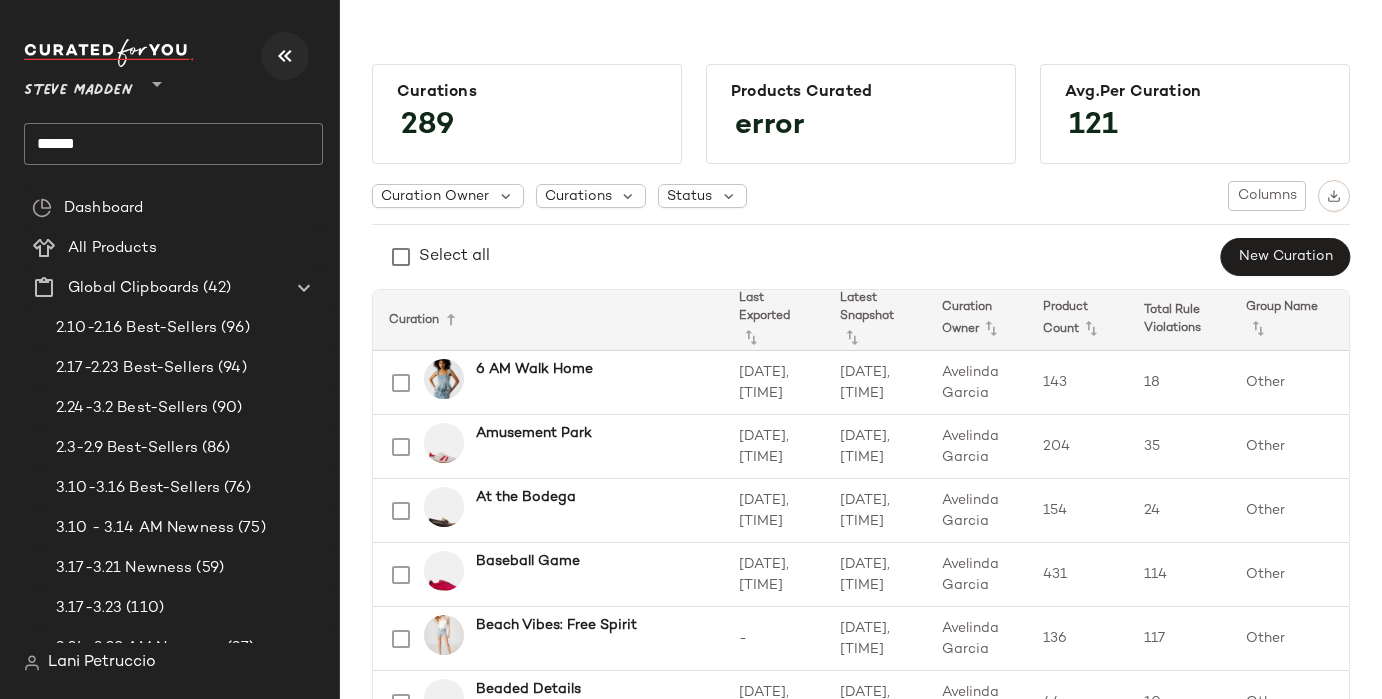 click at bounding box center (285, 56) 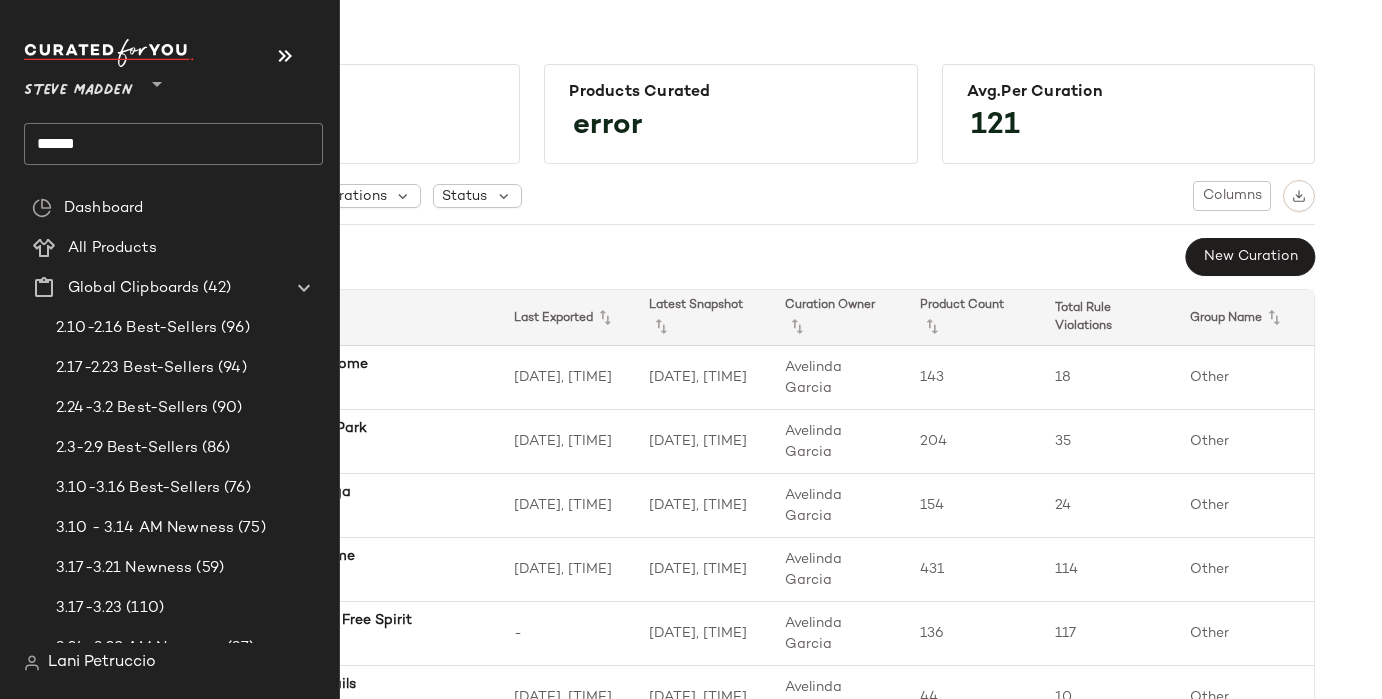 click on "******" 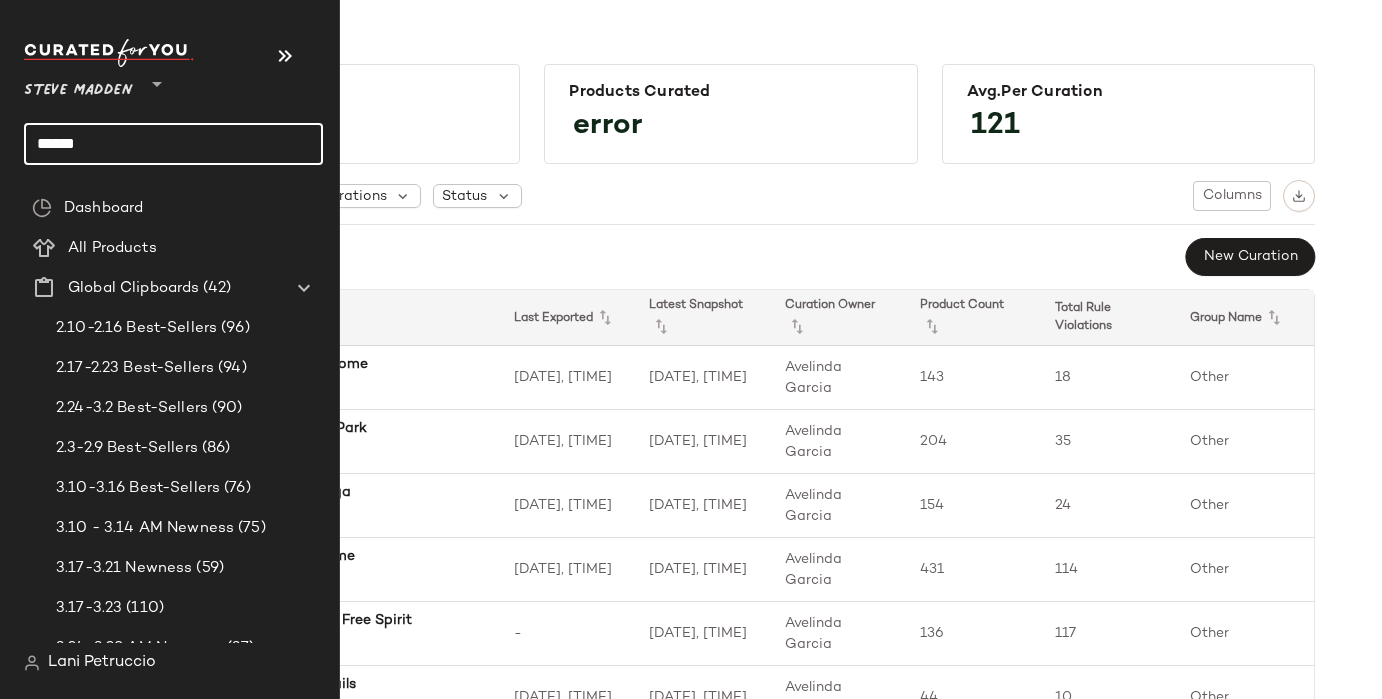 click on "******" 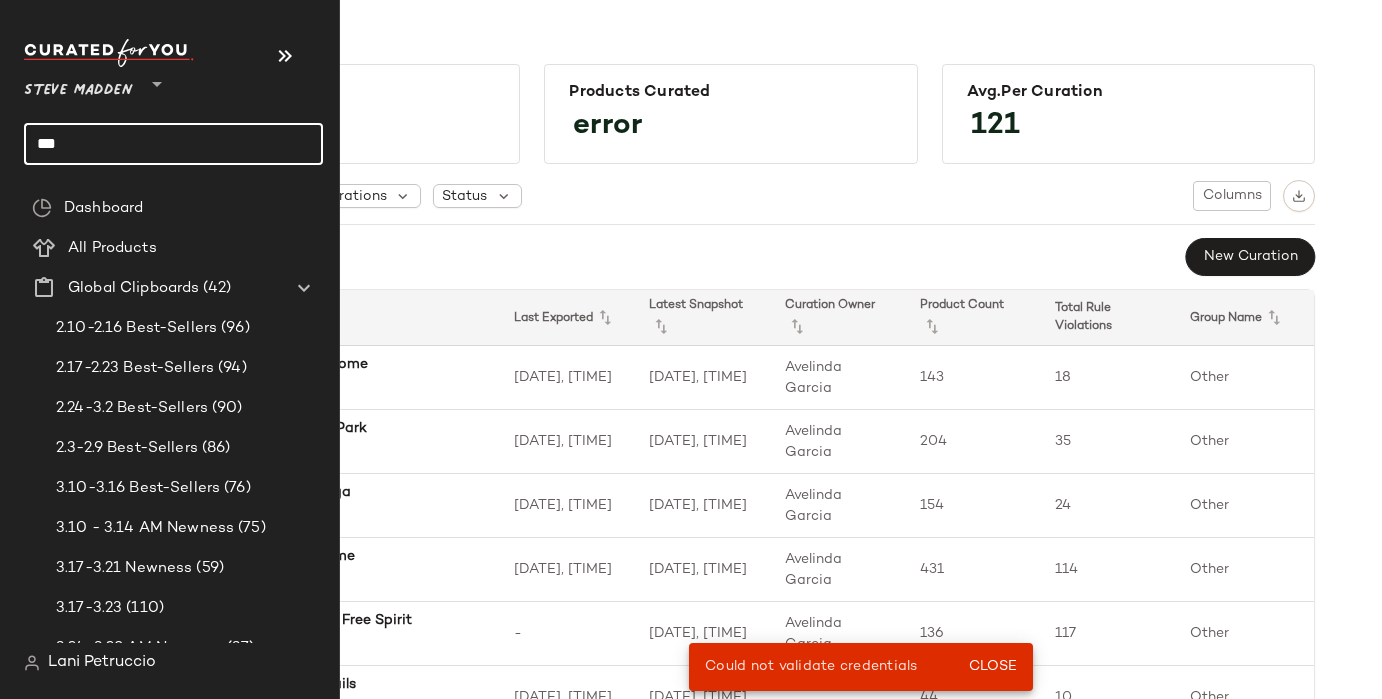 type on "****" 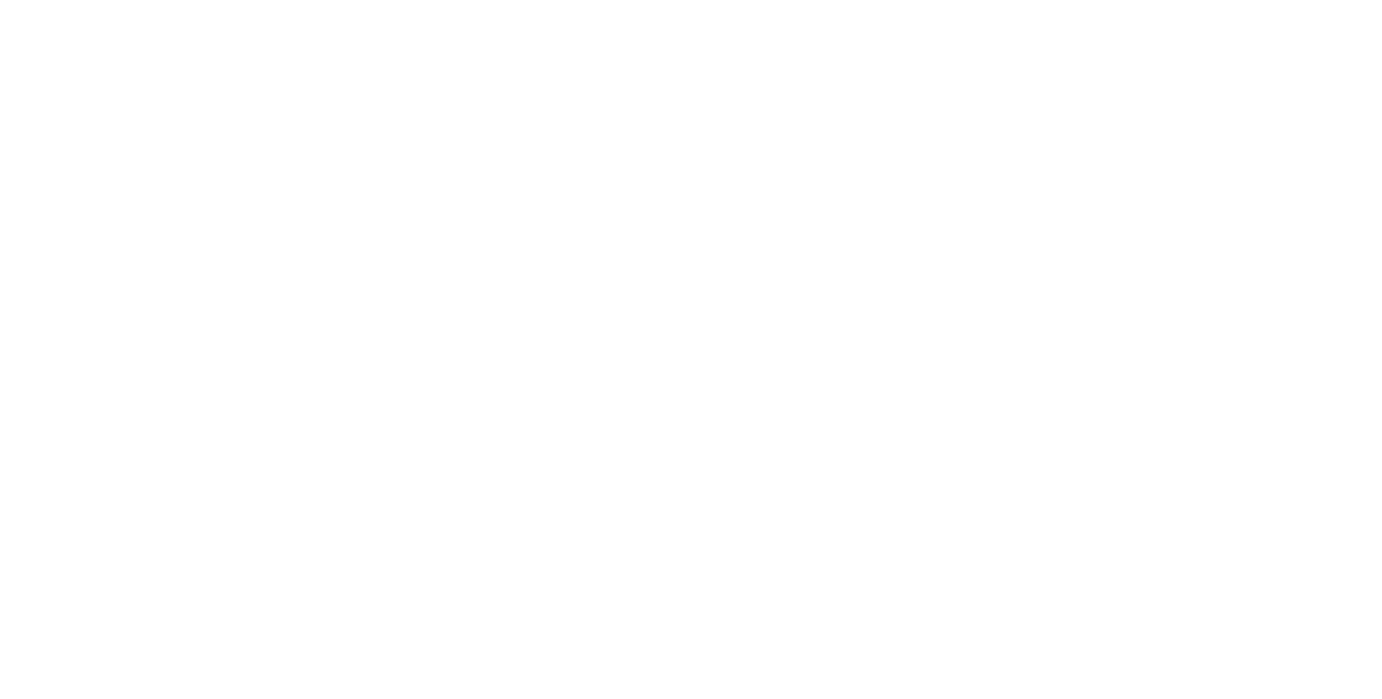 scroll, scrollTop: 0, scrollLeft: 0, axis: both 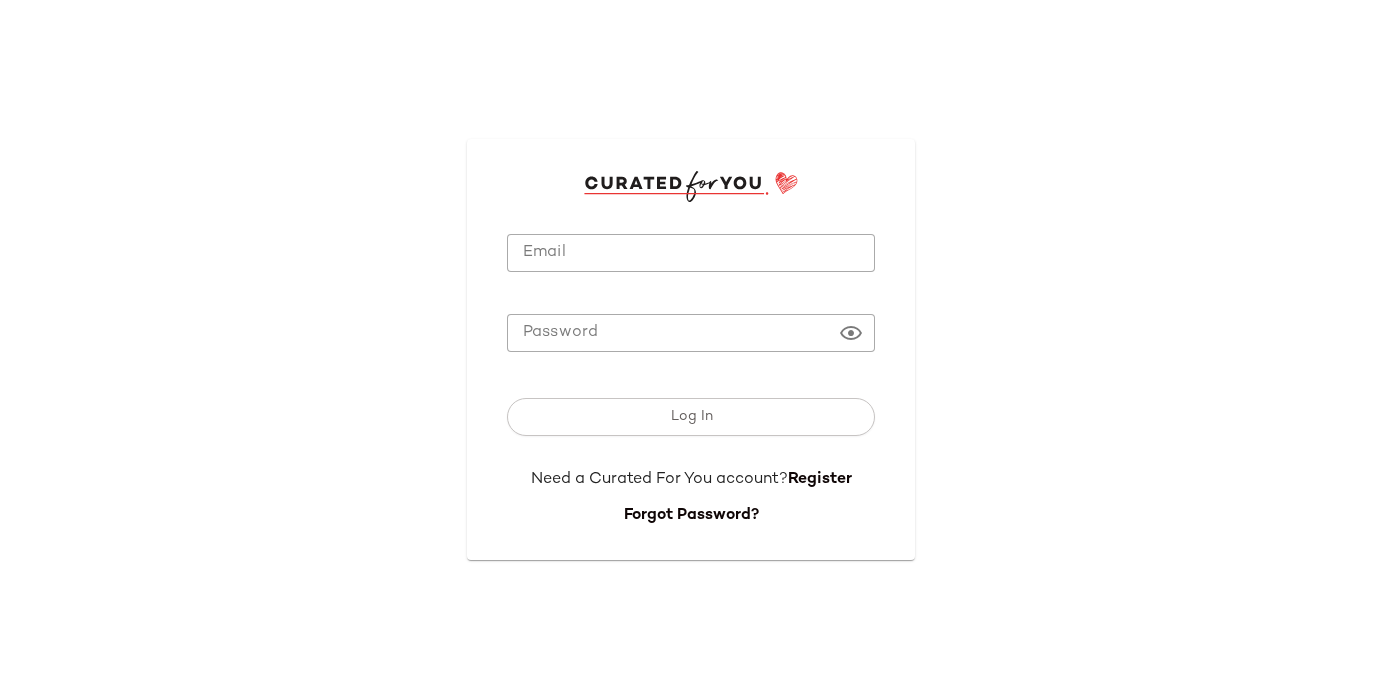 type on "**********" 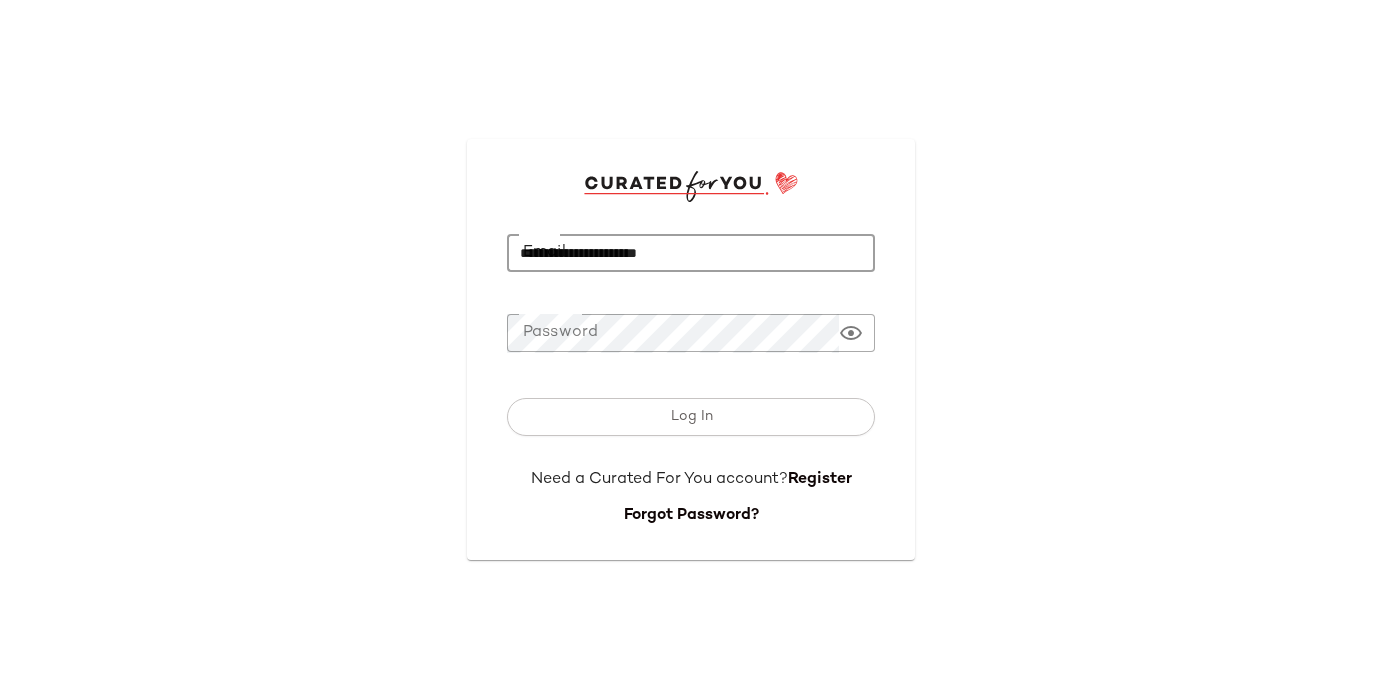 click on "**********" 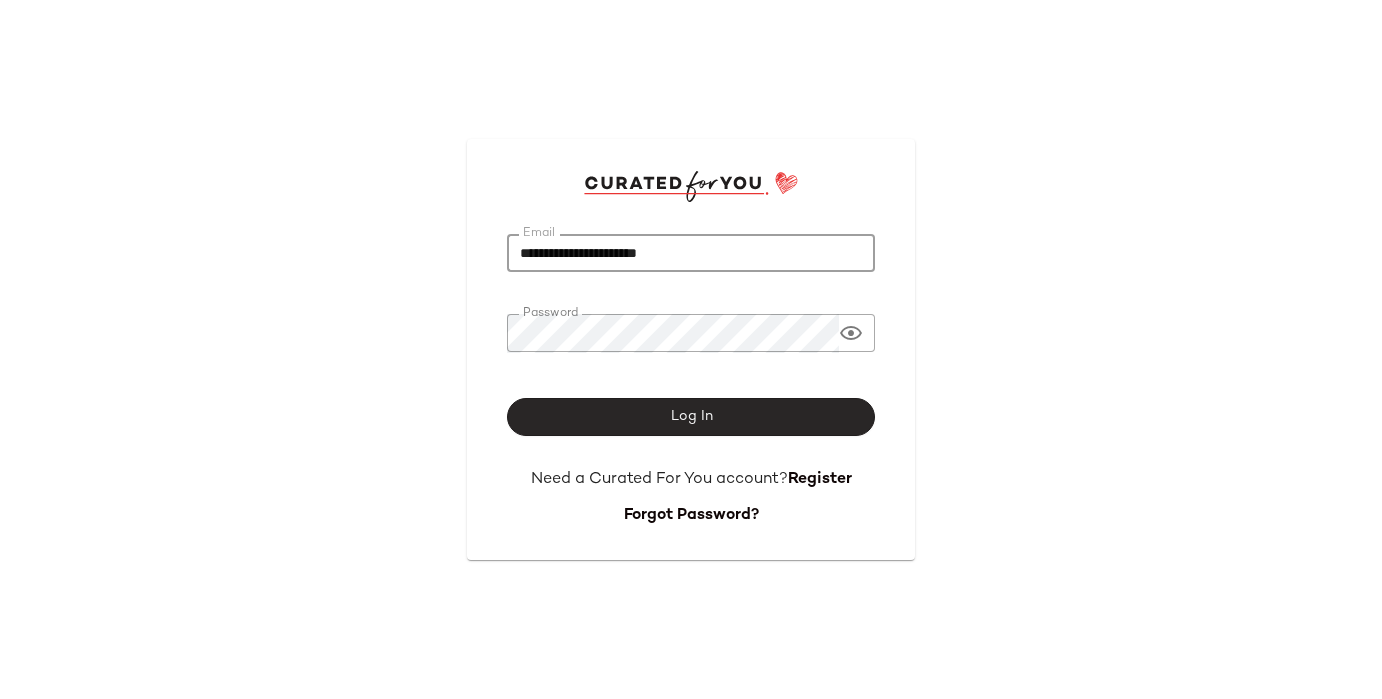 click on "Log In" at bounding box center (691, 417) 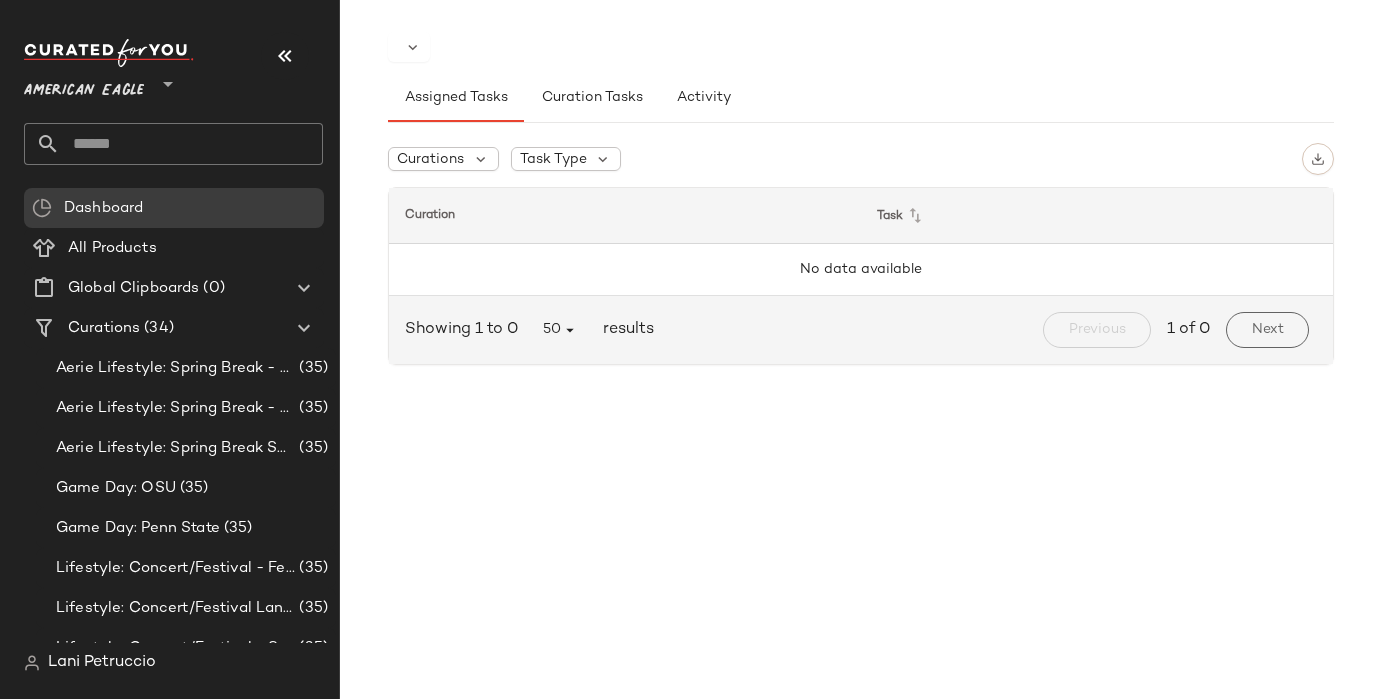 click on "American Eagle" at bounding box center (84, 86) 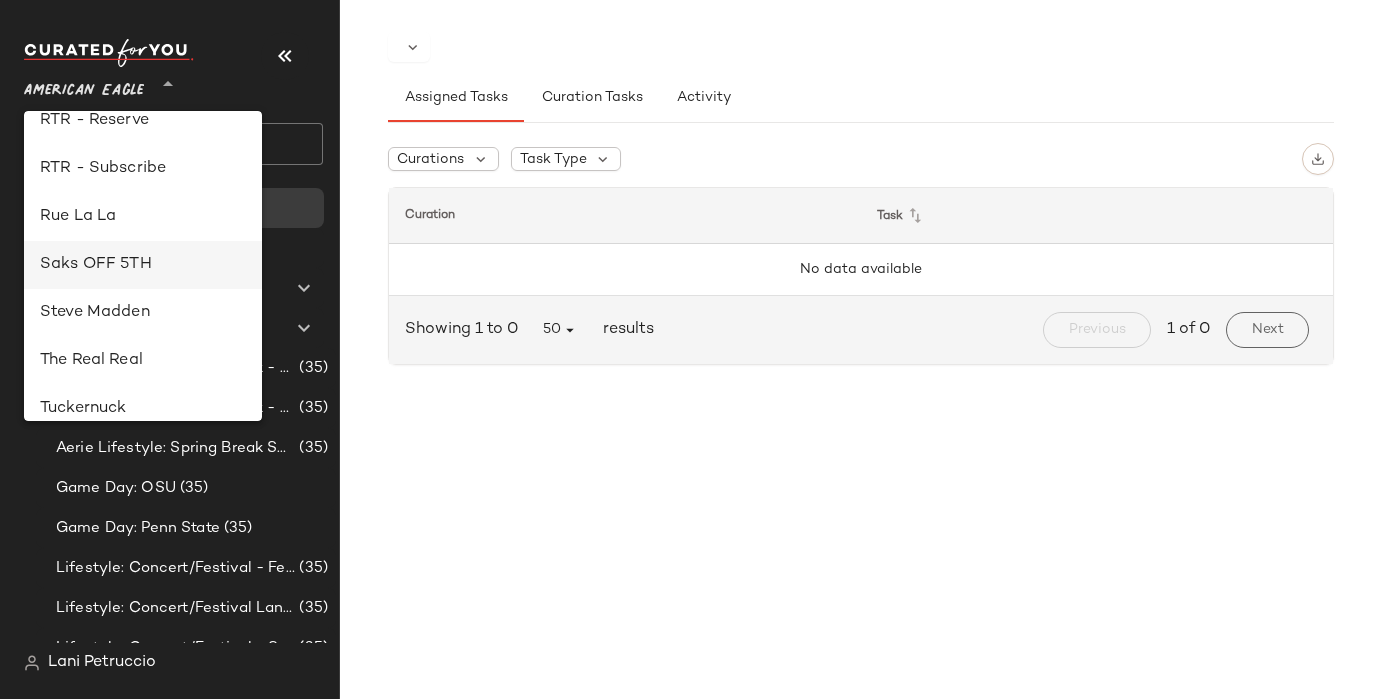 scroll, scrollTop: 1079, scrollLeft: 0, axis: vertical 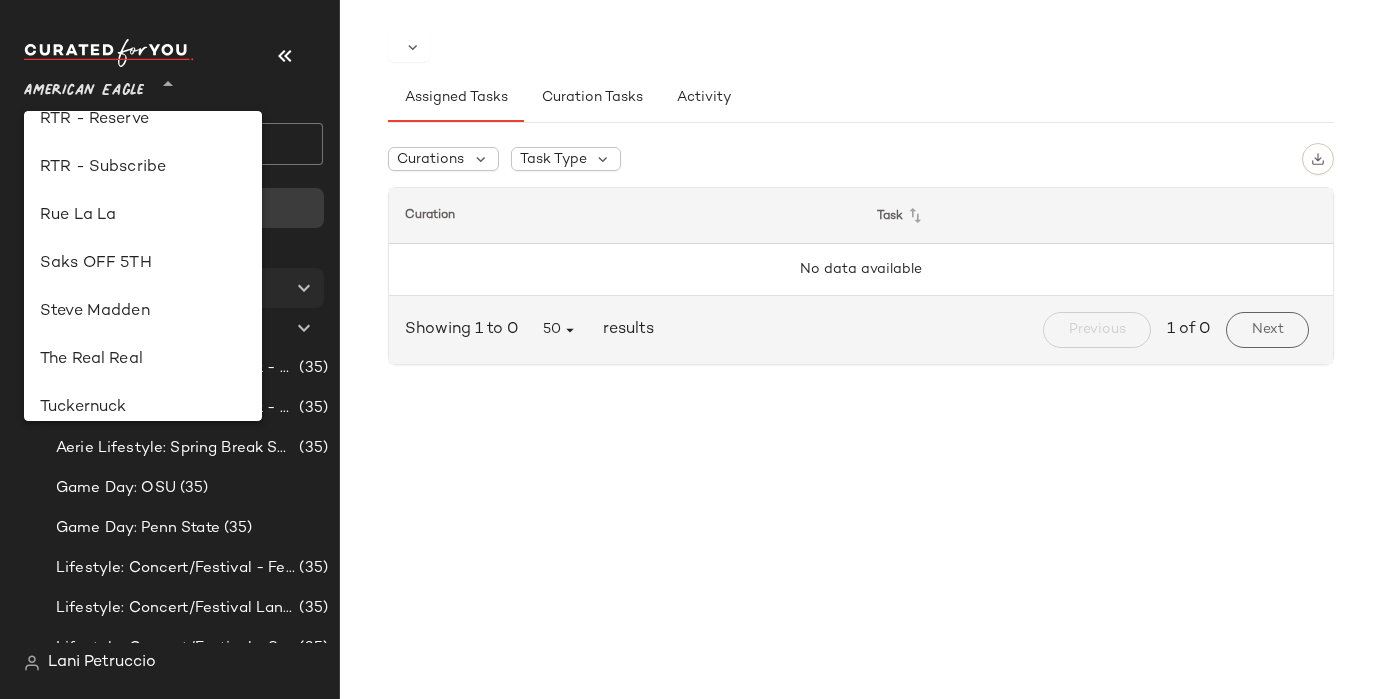 click on "Steve Madden" at bounding box center [143, 312] 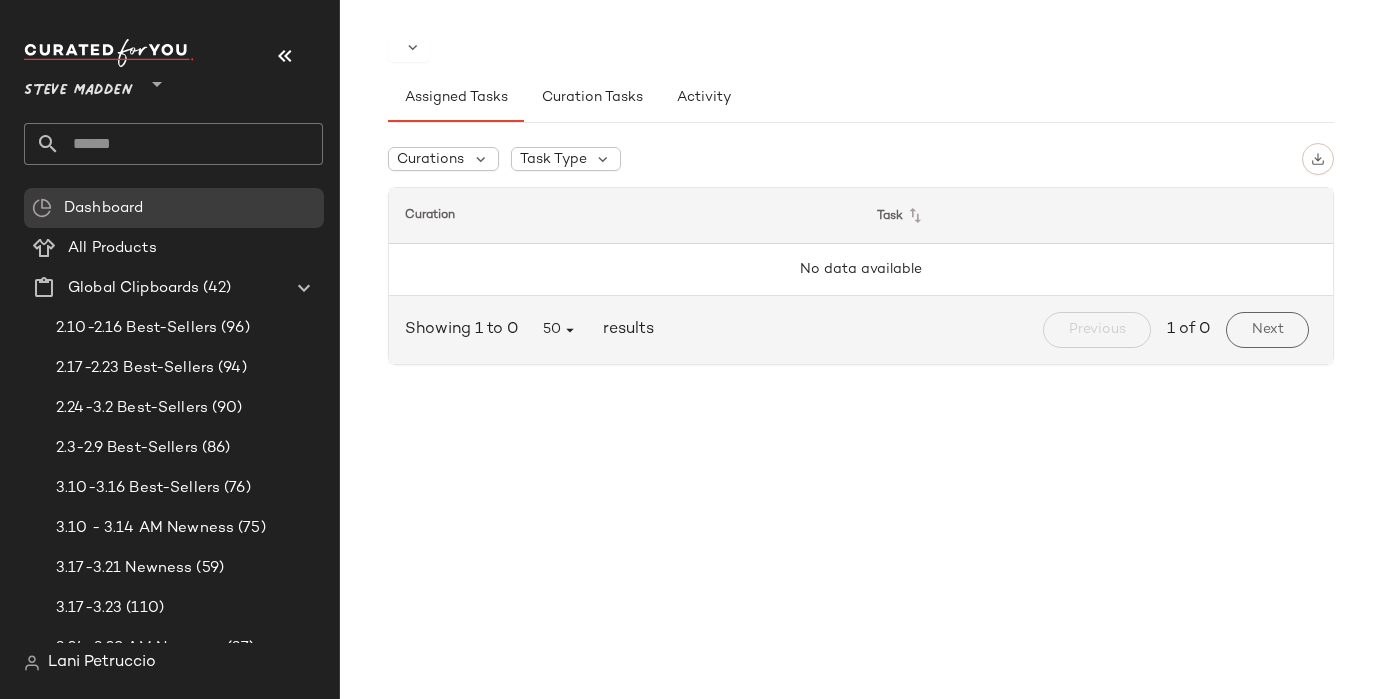 click 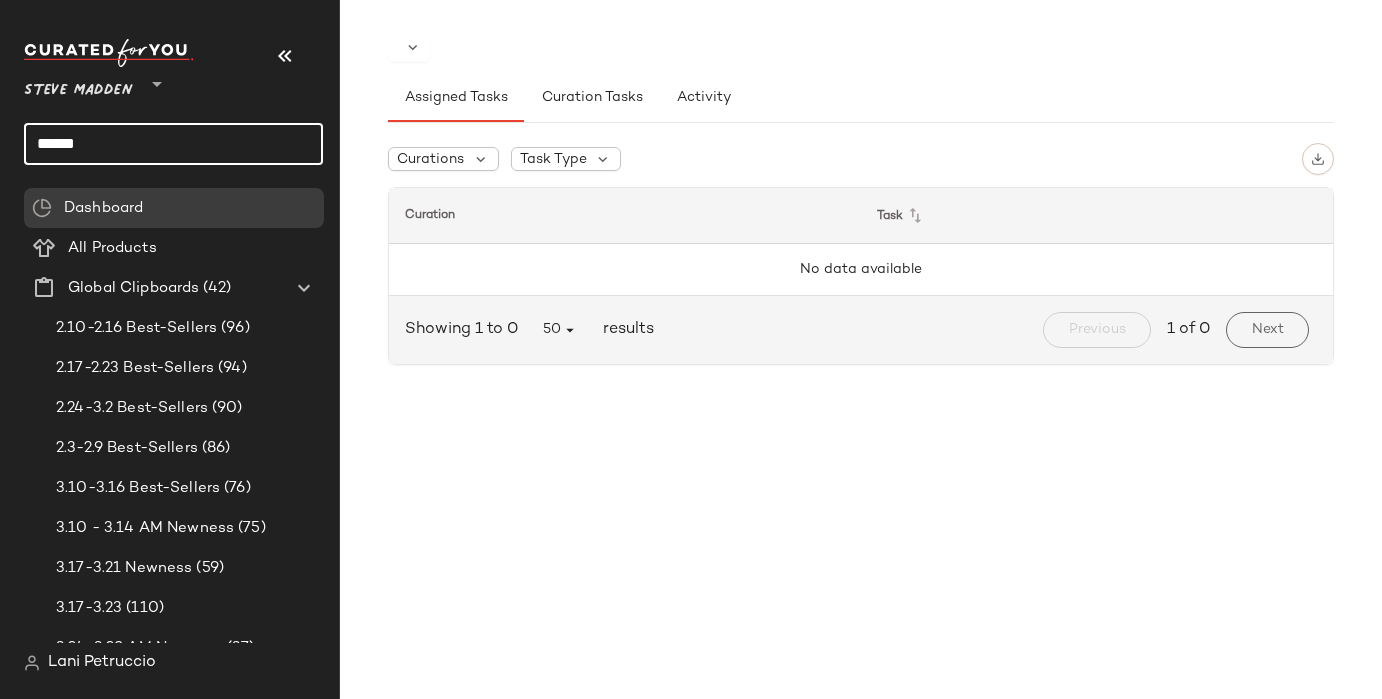 type on "******" 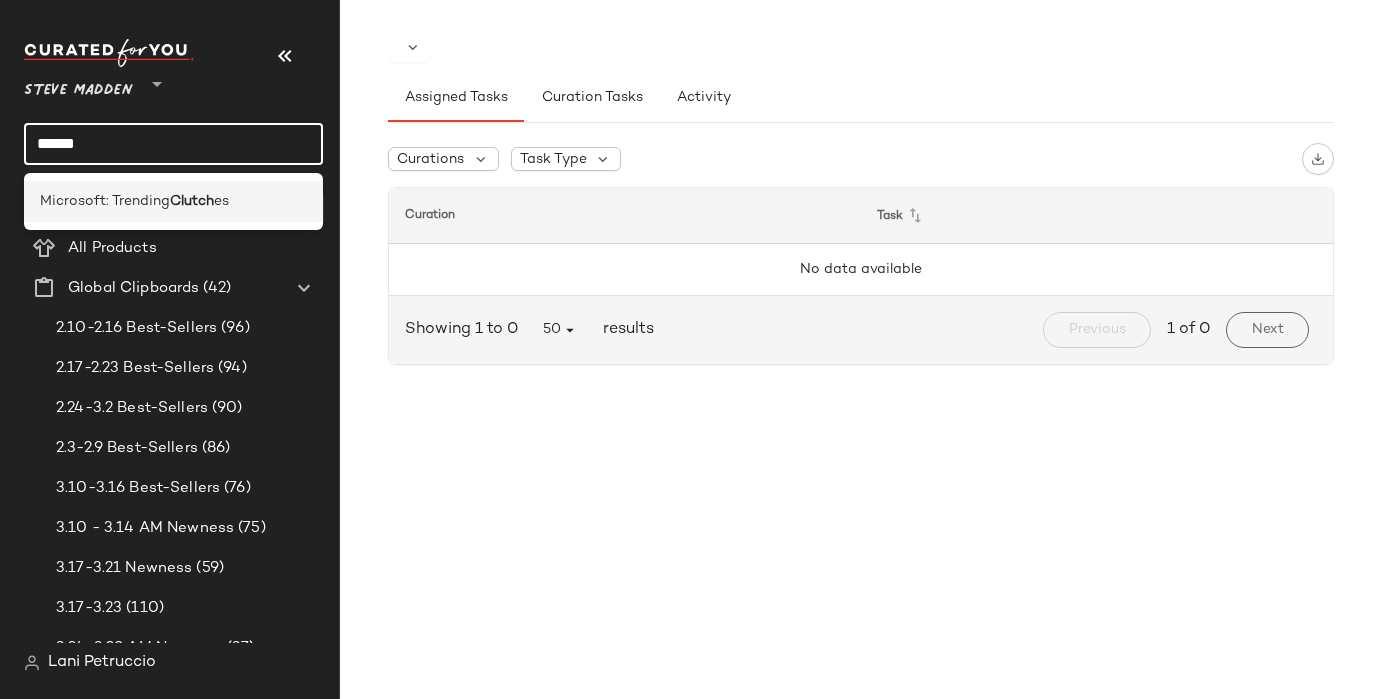 click on "Microsoft: Trending" at bounding box center (105, 201) 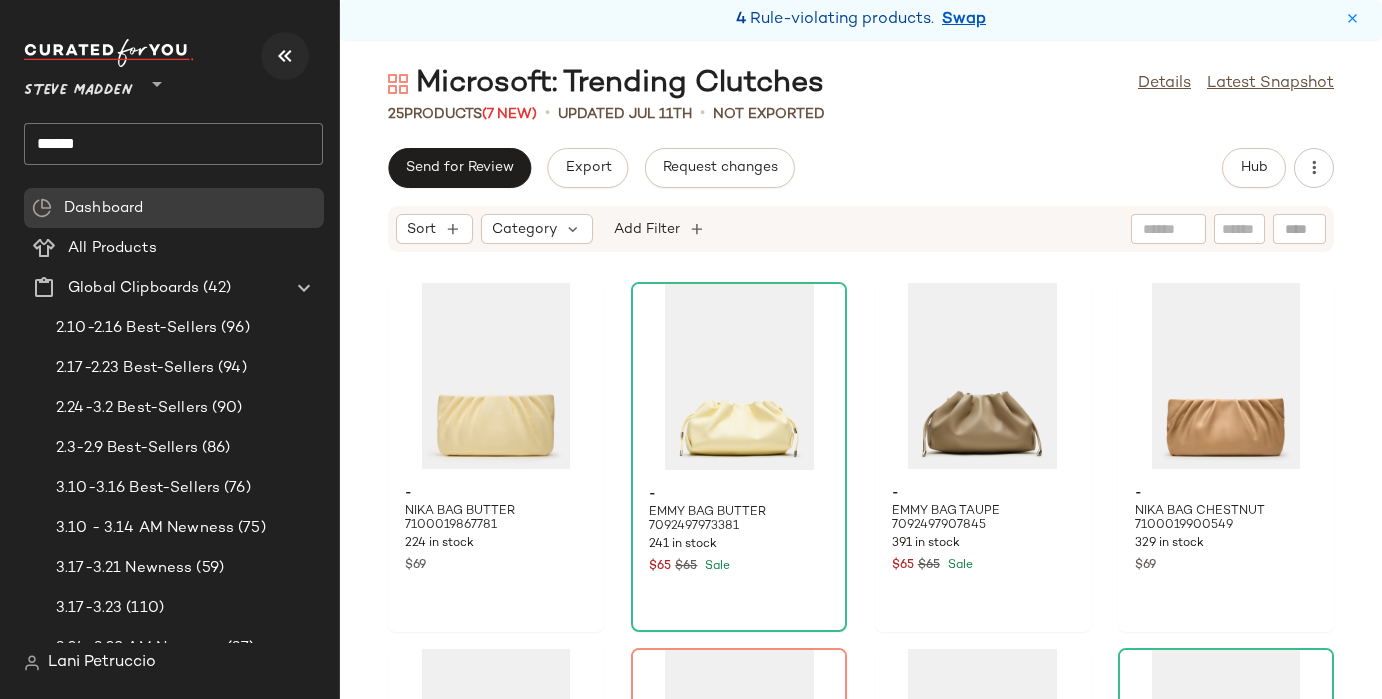 click at bounding box center [285, 56] 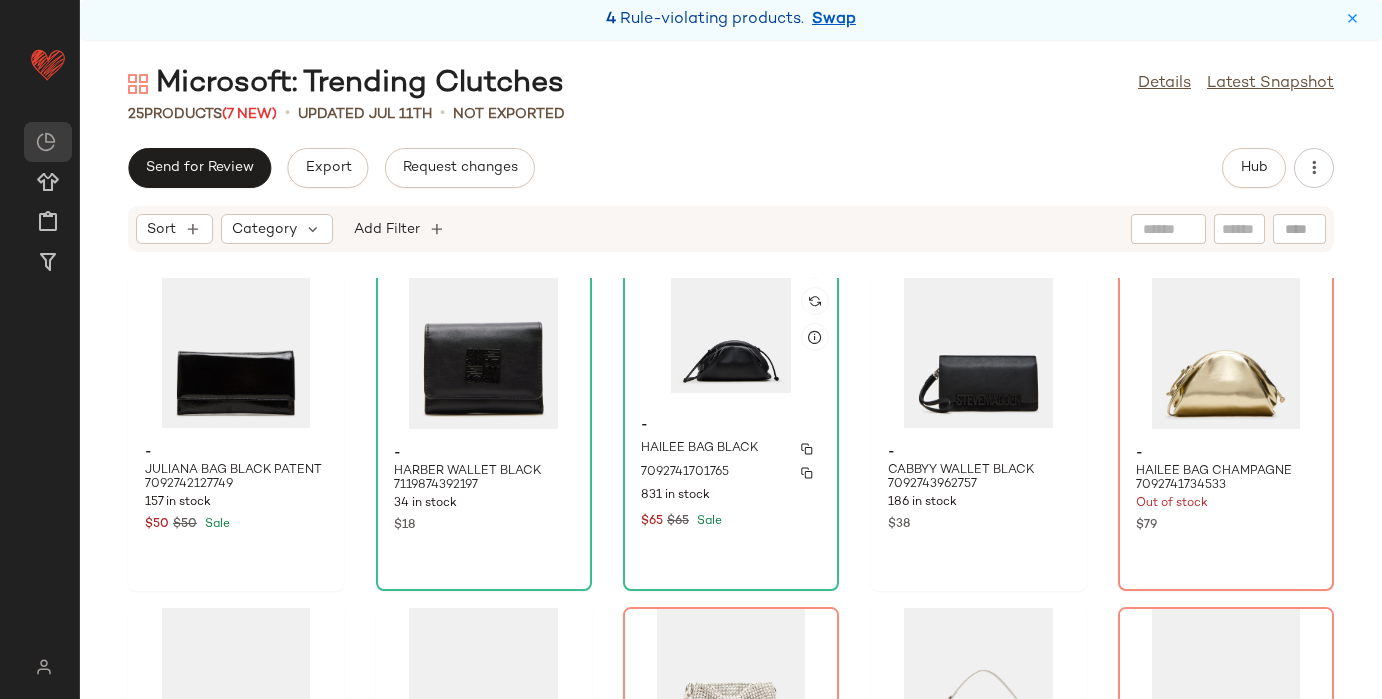 scroll, scrollTop: 1164, scrollLeft: 0, axis: vertical 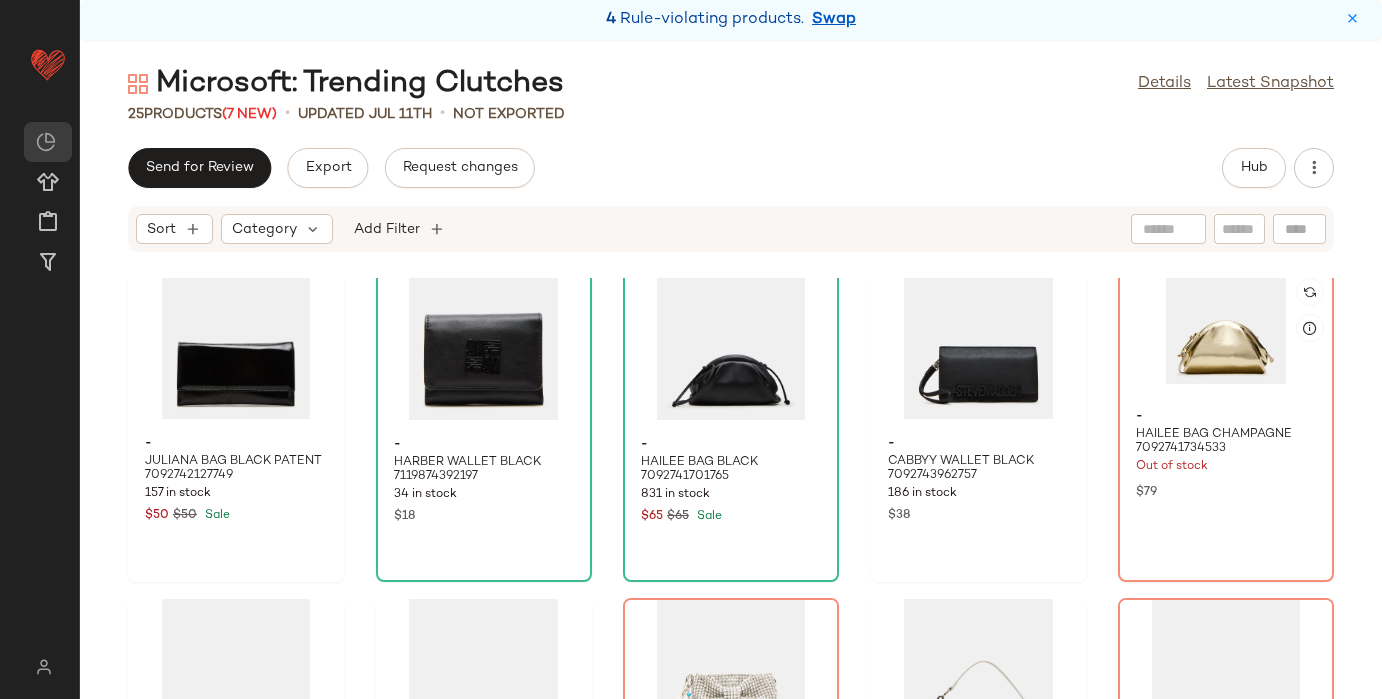 click 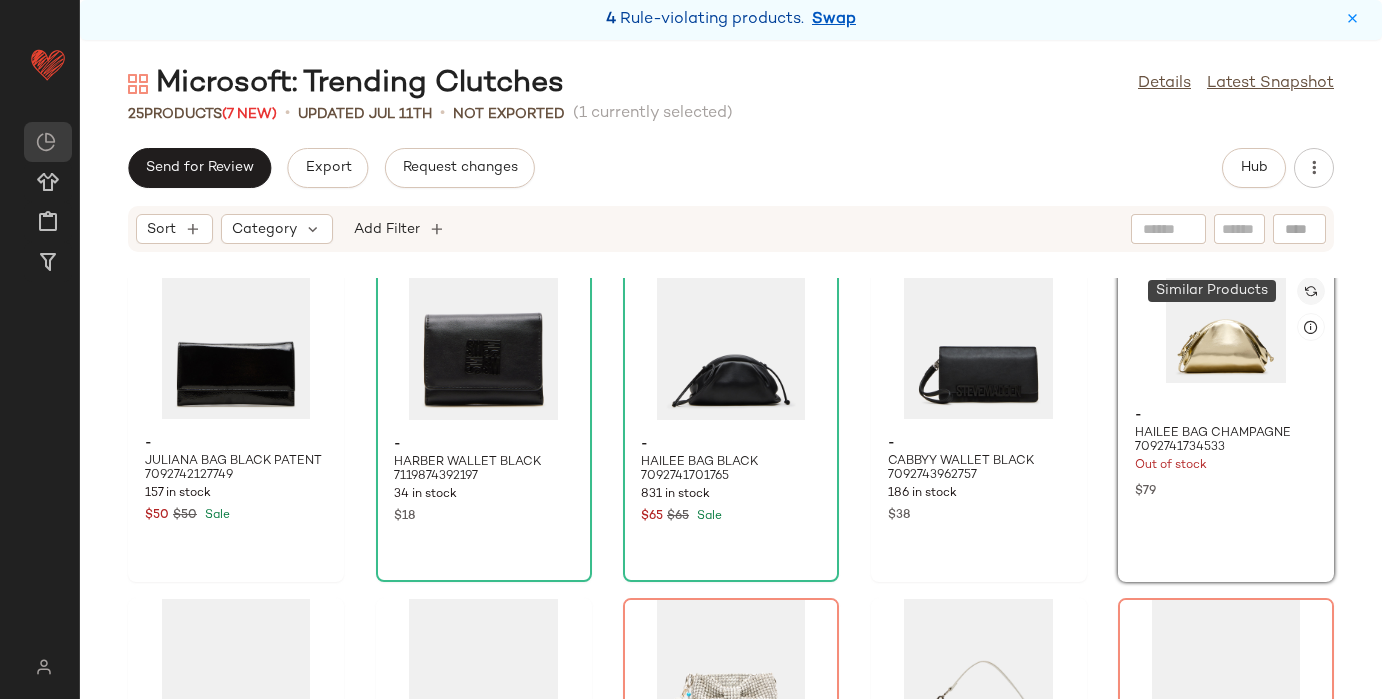 click 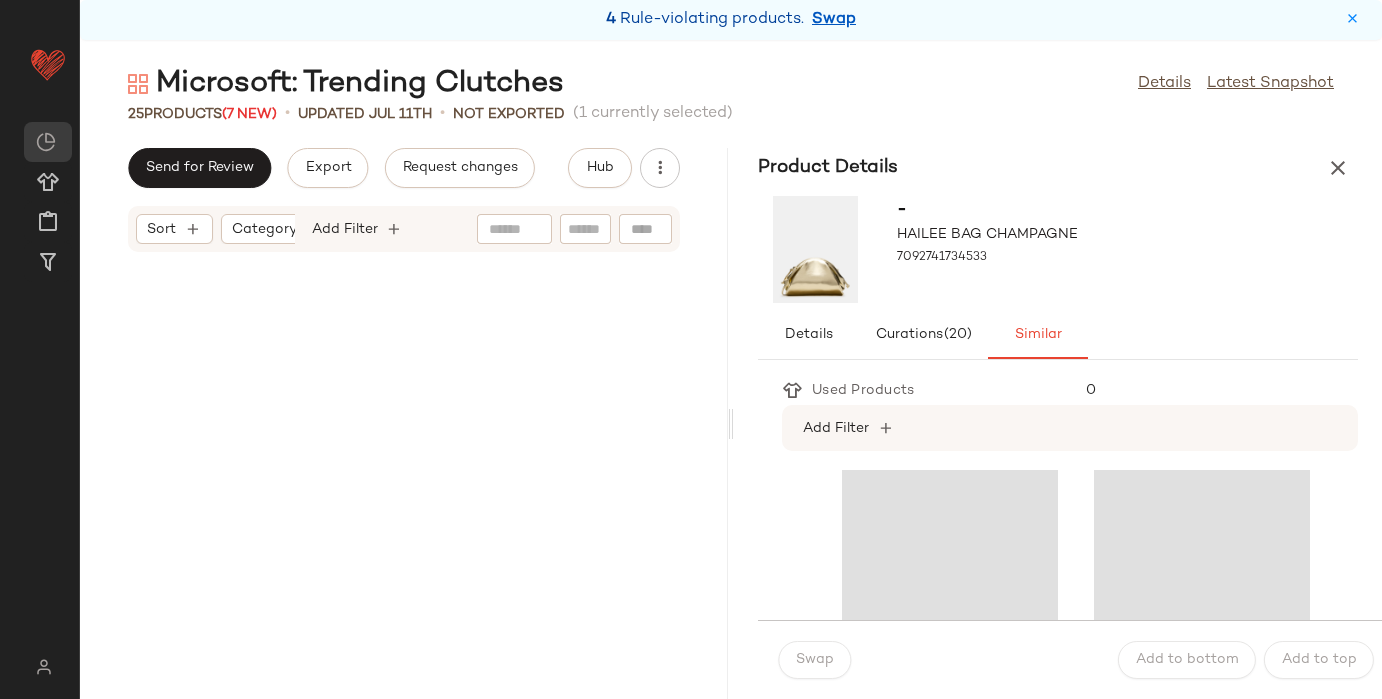 scroll, scrollTop: 3294, scrollLeft: 0, axis: vertical 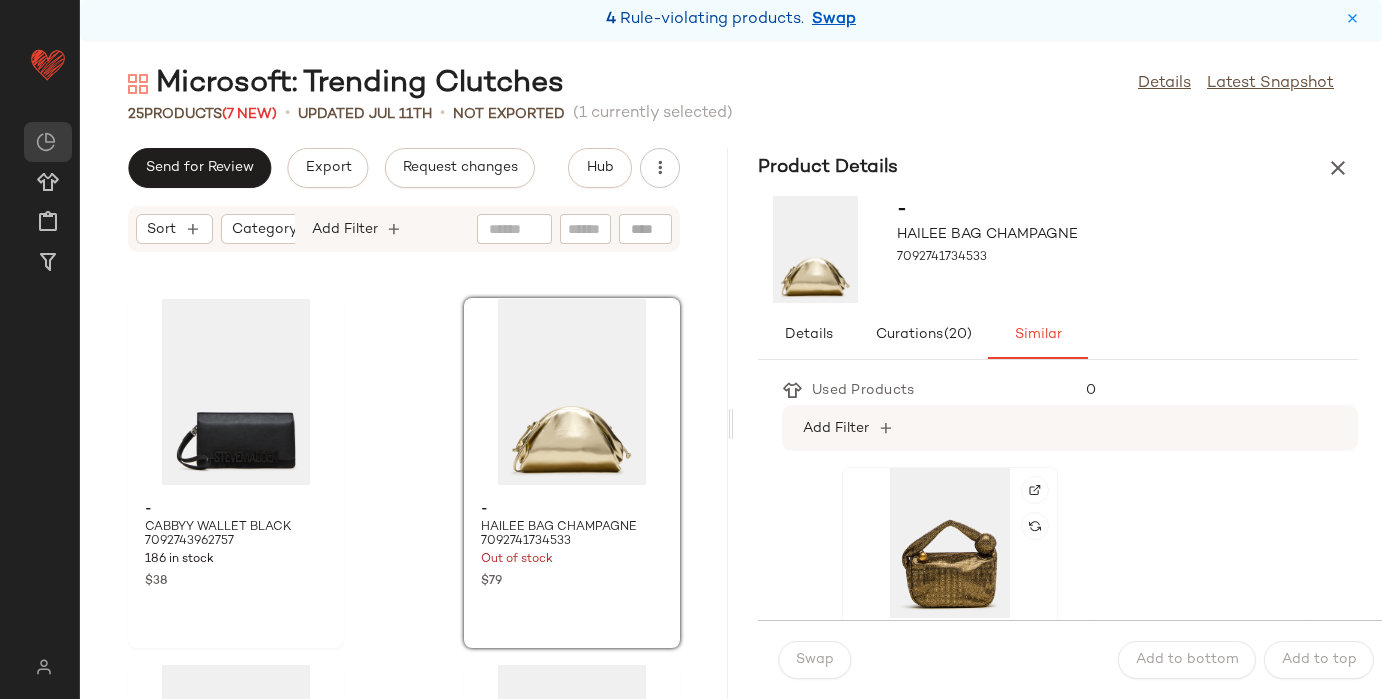 click 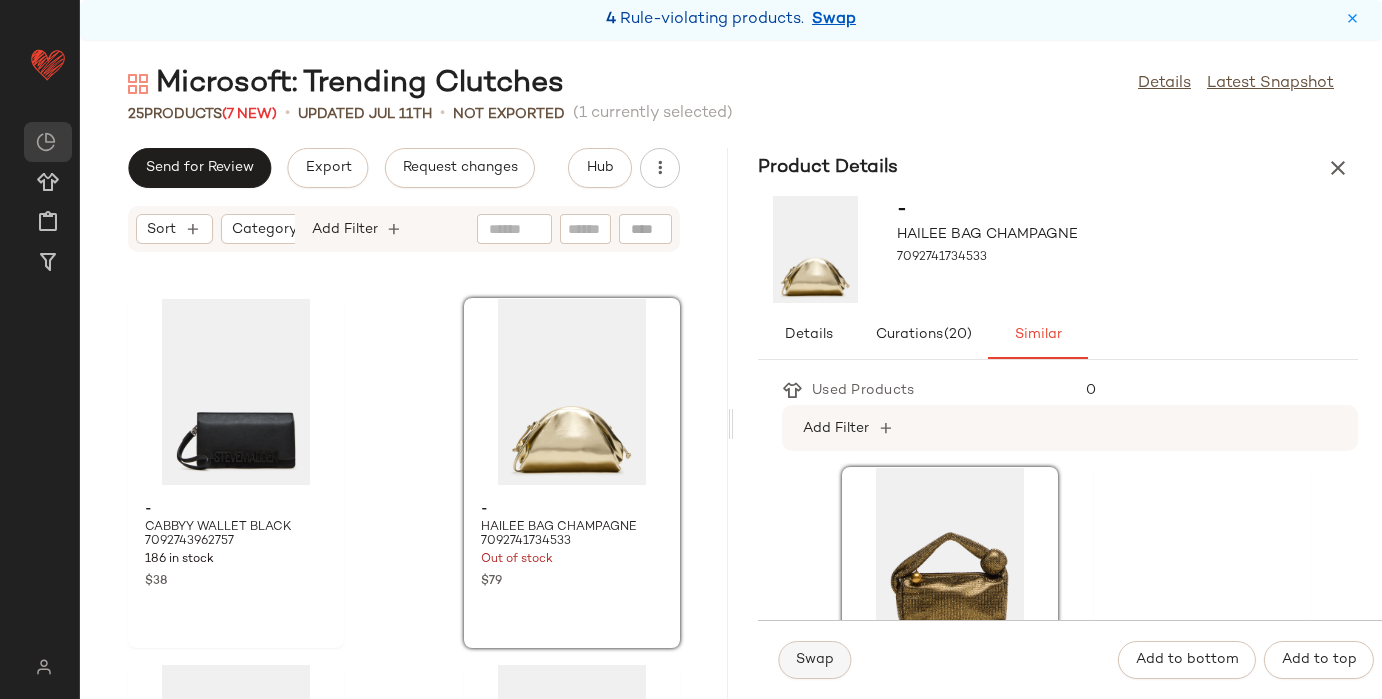 click on "Swap" at bounding box center [814, 660] 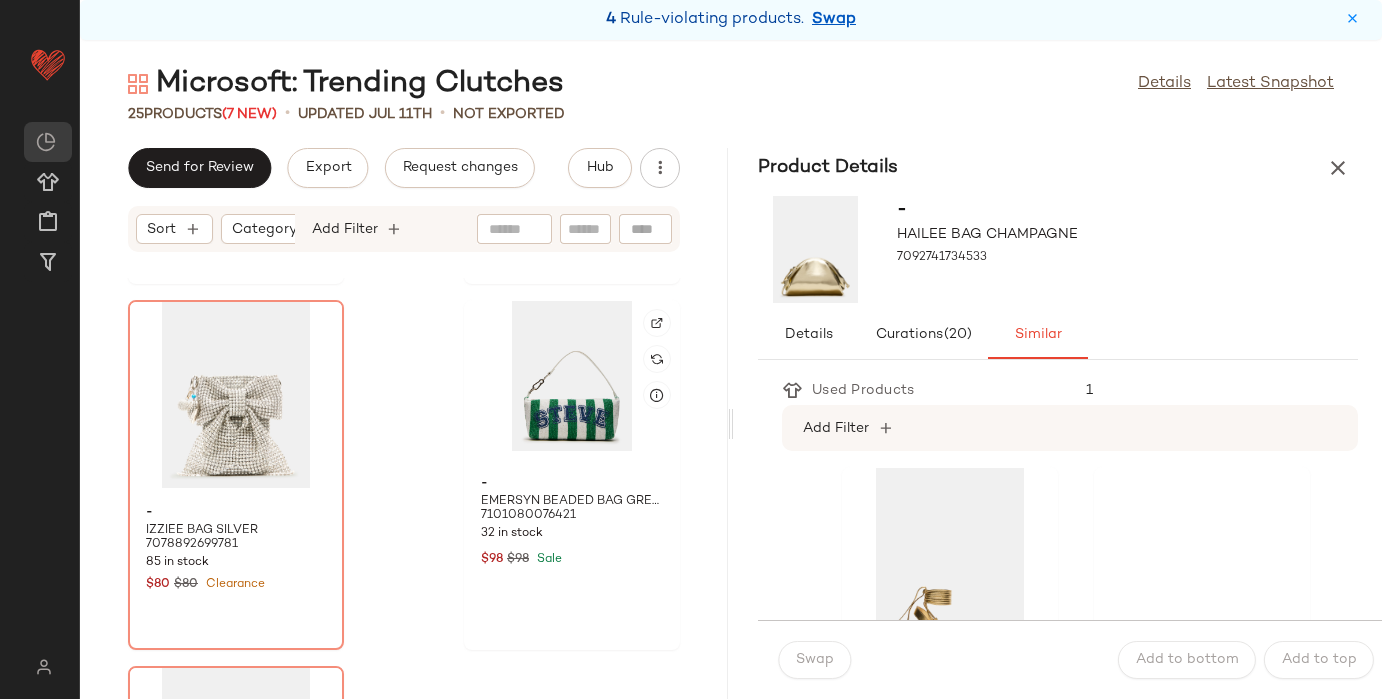 scroll, scrollTop: 4028, scrollLeft: 0, axis: vertical 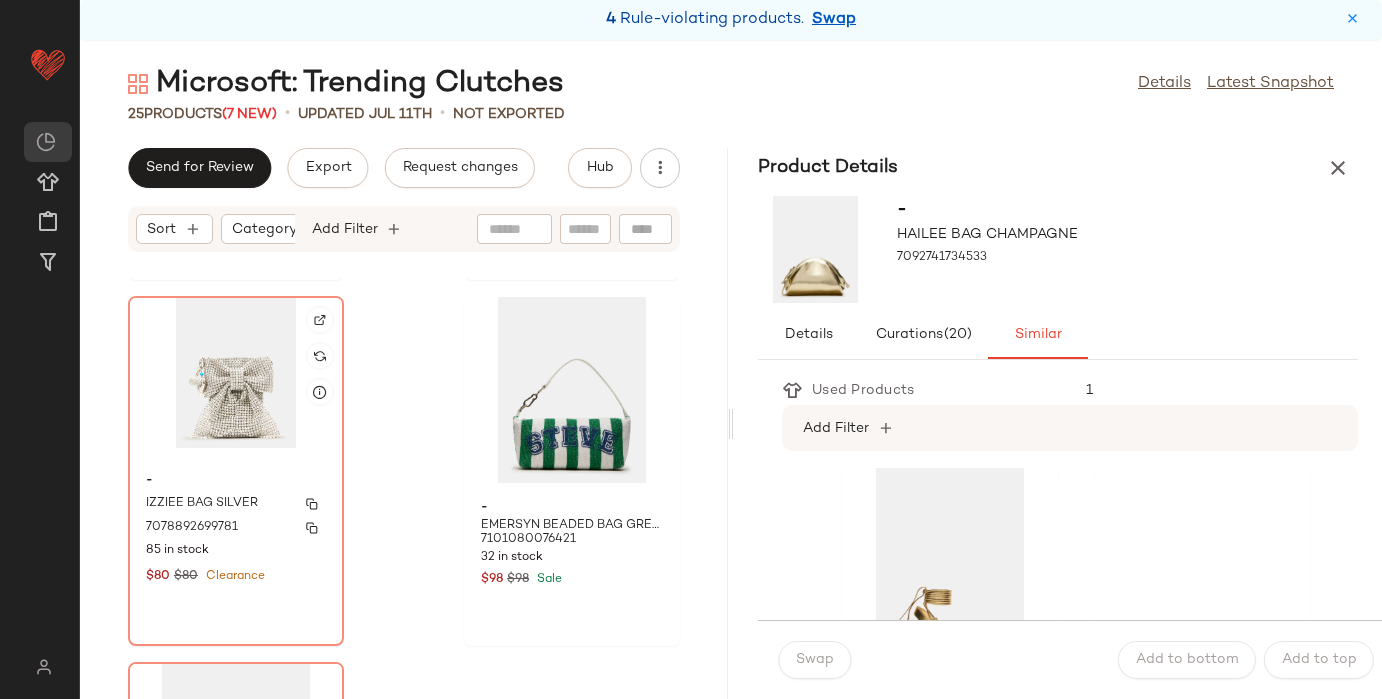 click on "- IZZIEE BAG SILVER 7078892699781 85 in stock $80 $80 Clearance" 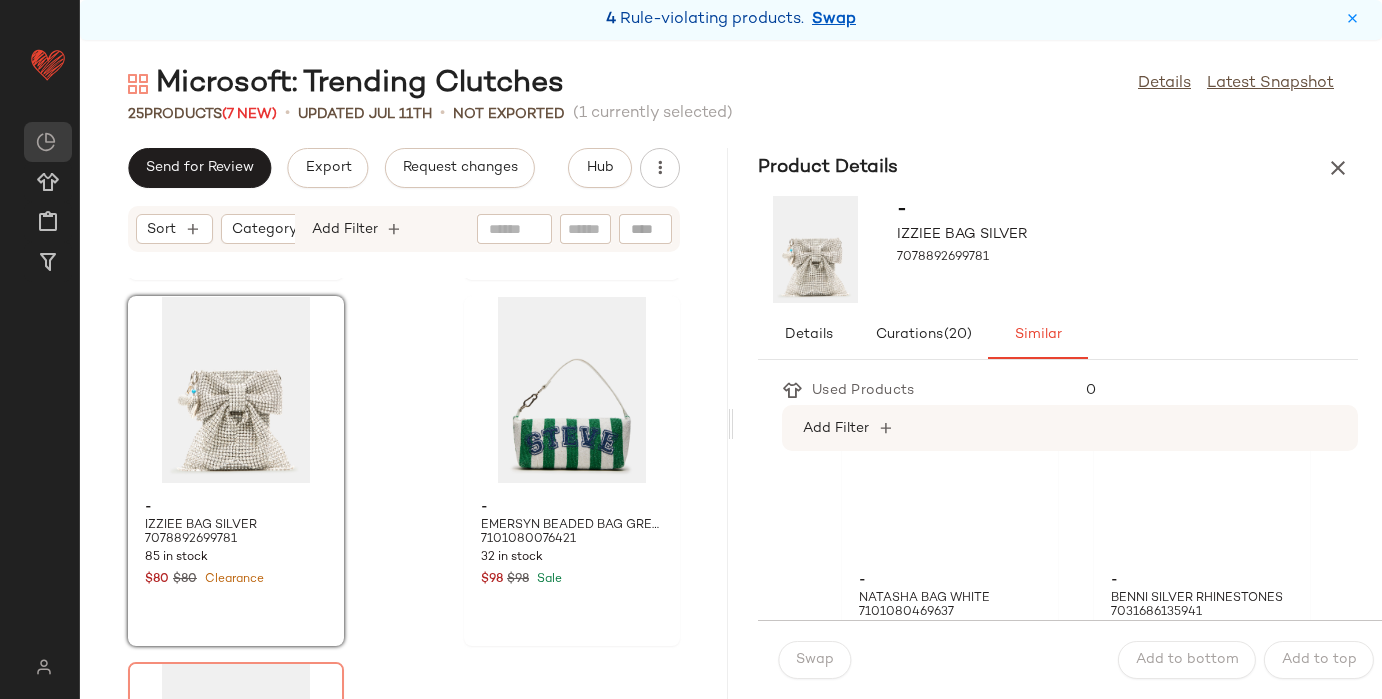 scroll, scrollTop: 837, scrollLeft: 0, axis: vertical 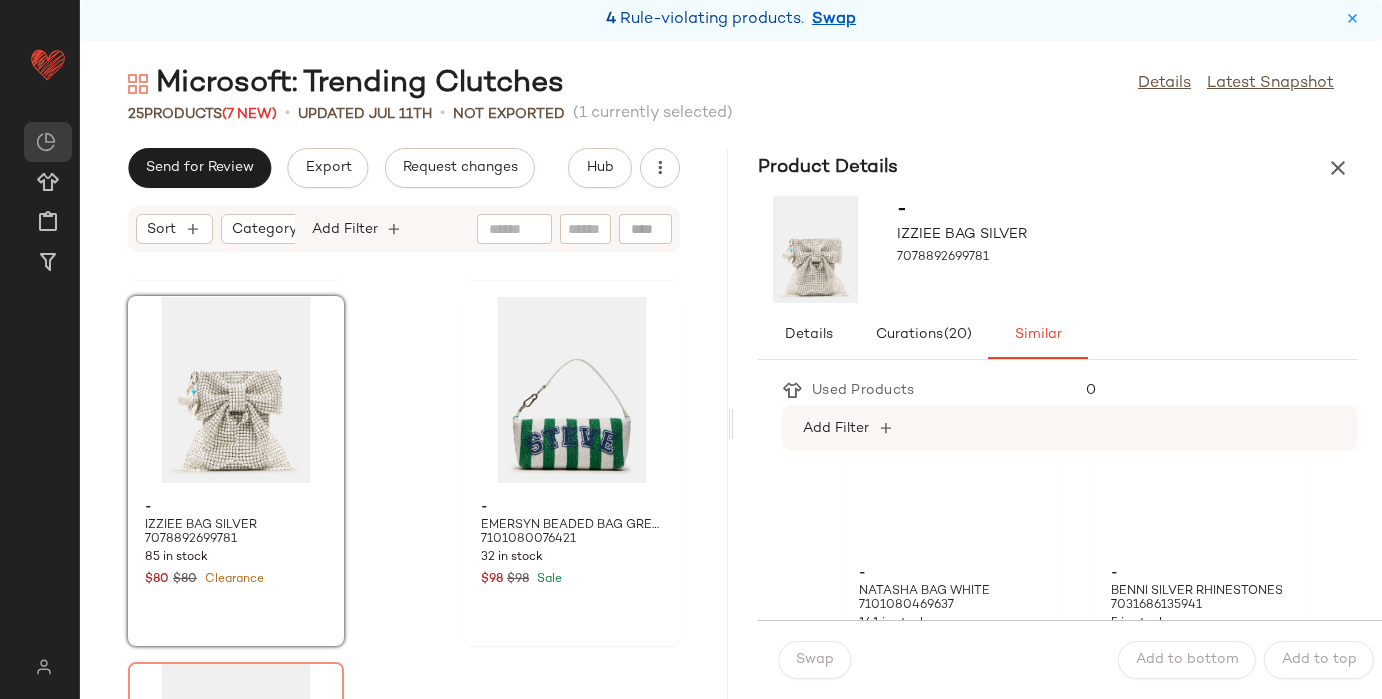 click on "-" at bounding box center [950, 180] 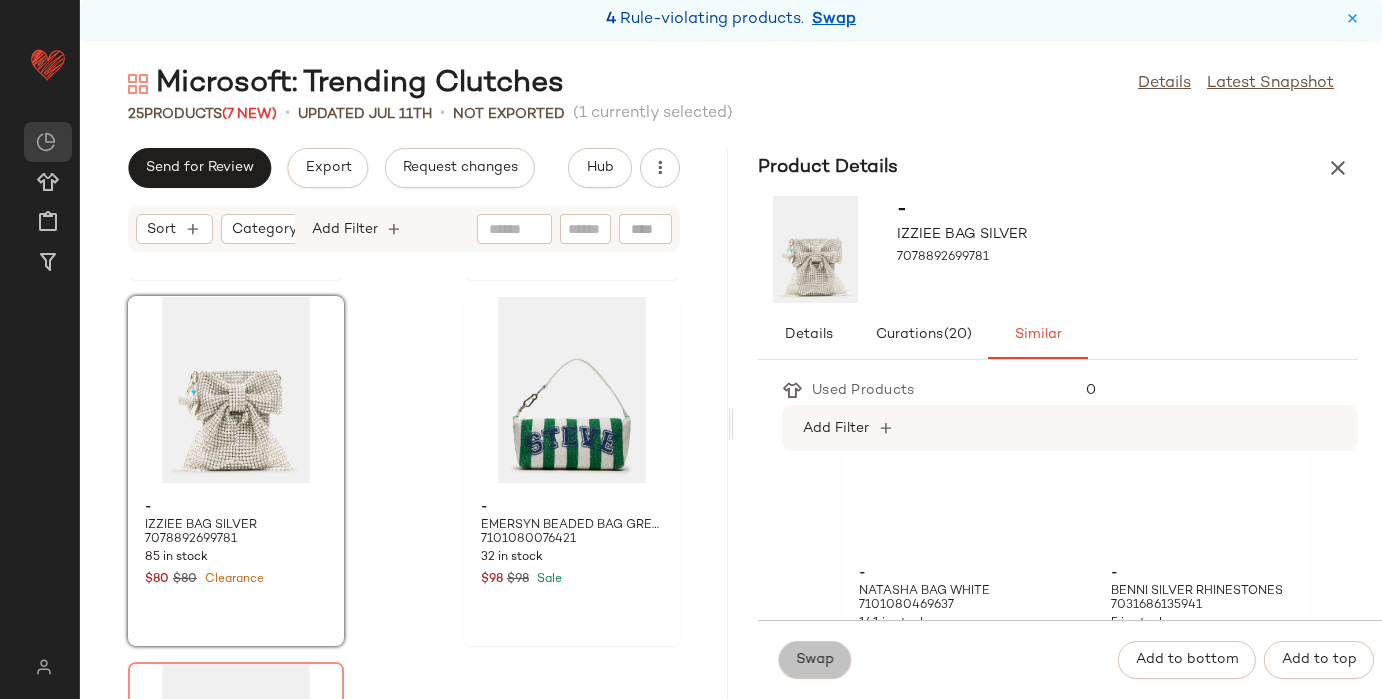 click on "Swap" at bounding box center [814, 660] 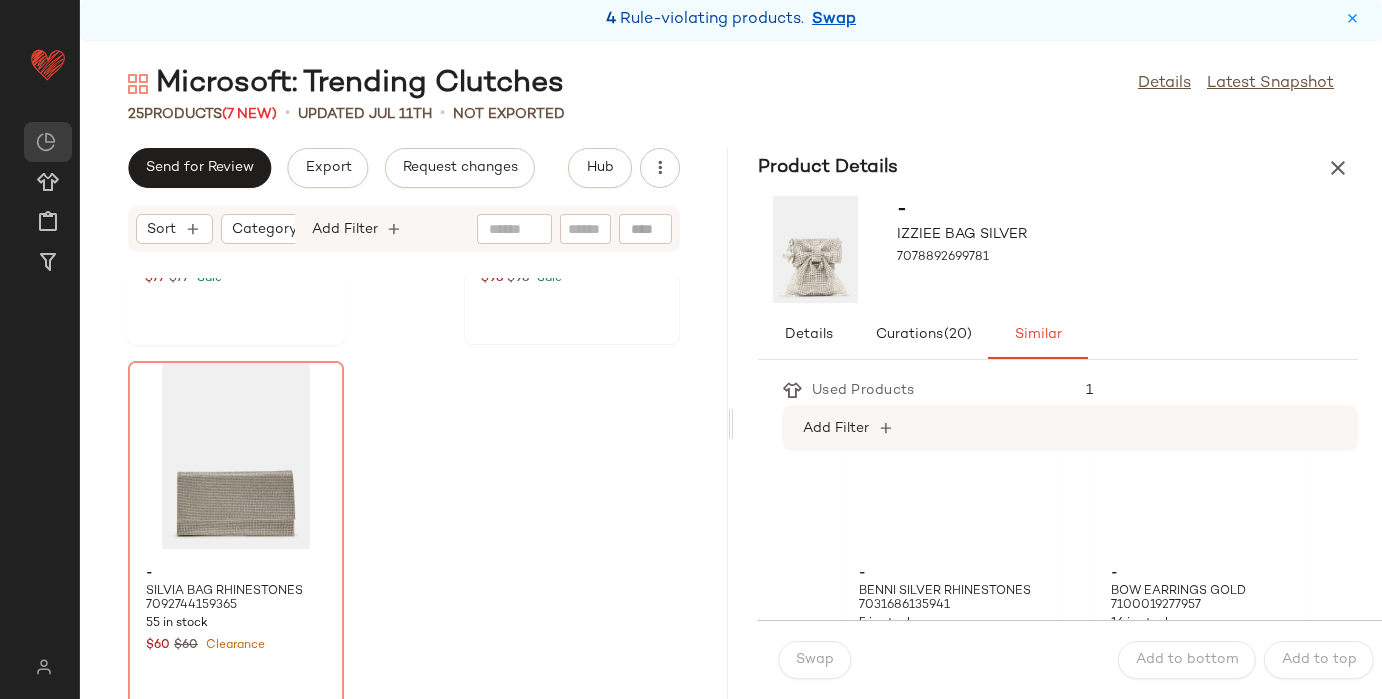 scroll, scrollTop: 4338, scrollLeft: 0, axis: vertical 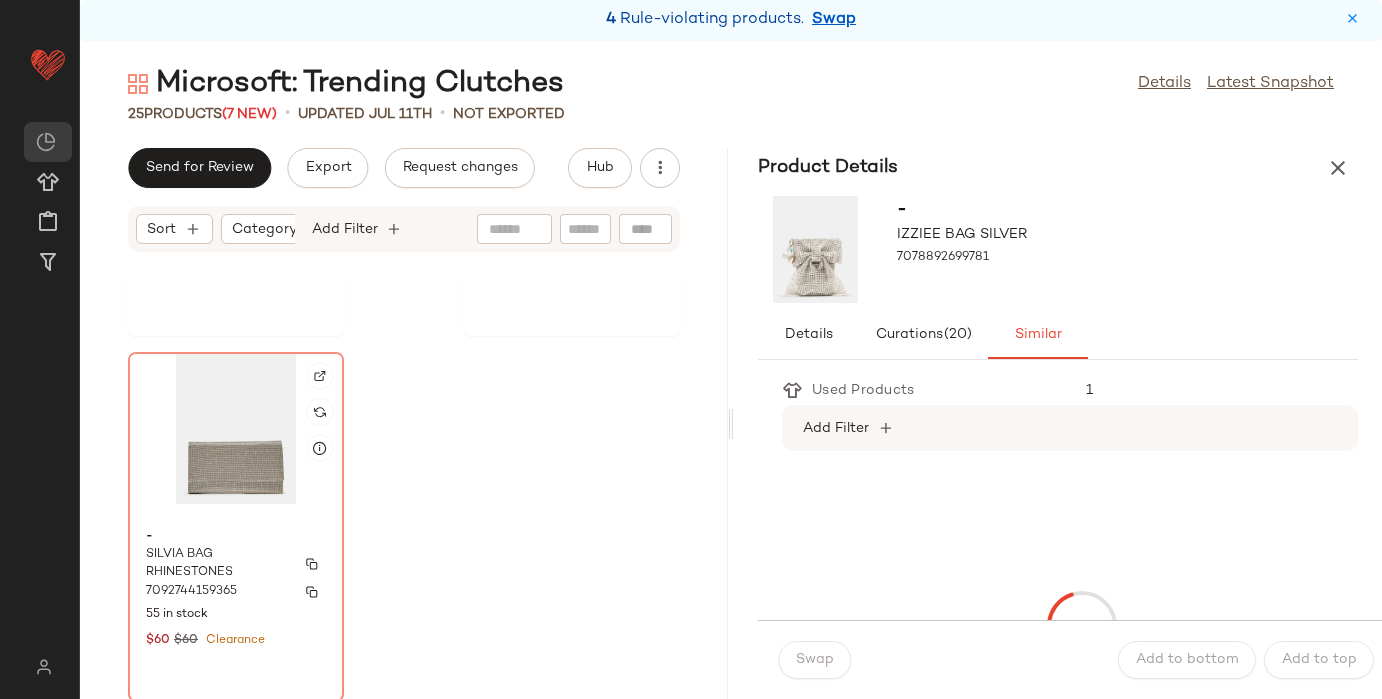 click on "- SILVIA BAG RHINESTONES 7092744159365 55 in stock $60 $60 Clearance" 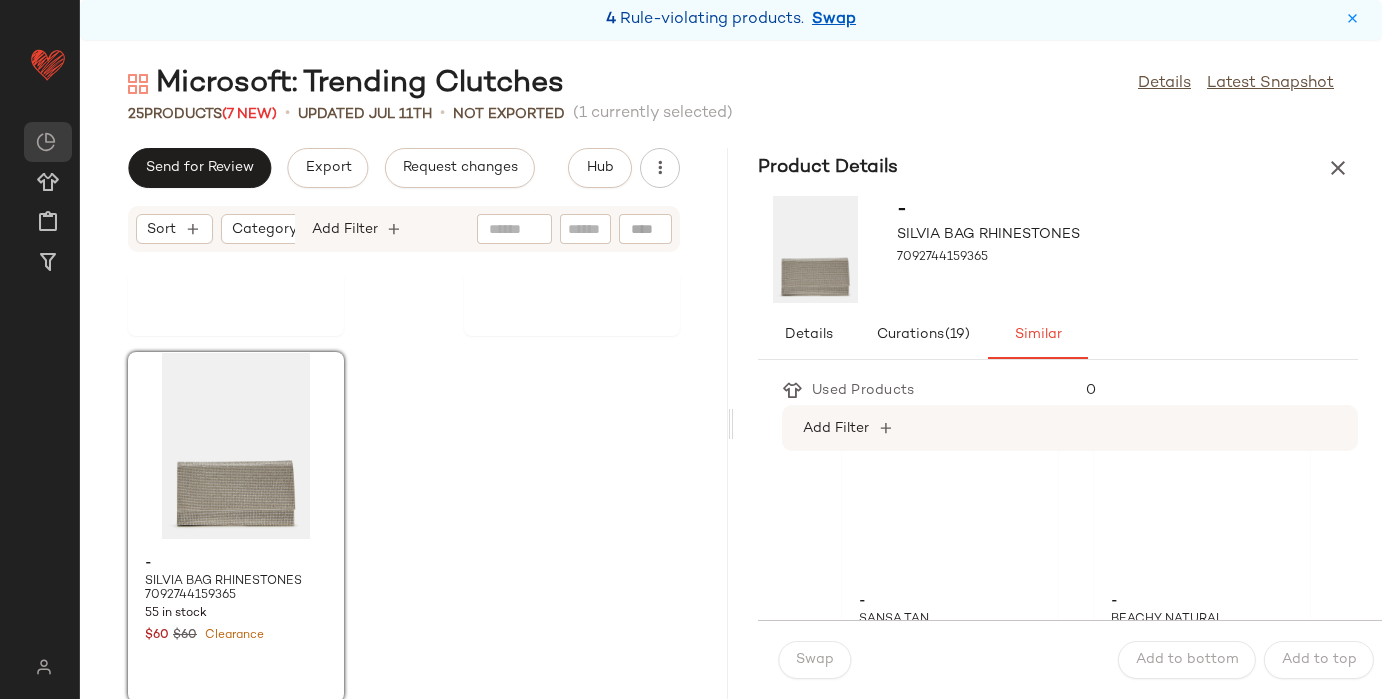 scroll, scrollTop: 1171, scrollLeft: 0, axis: vertical 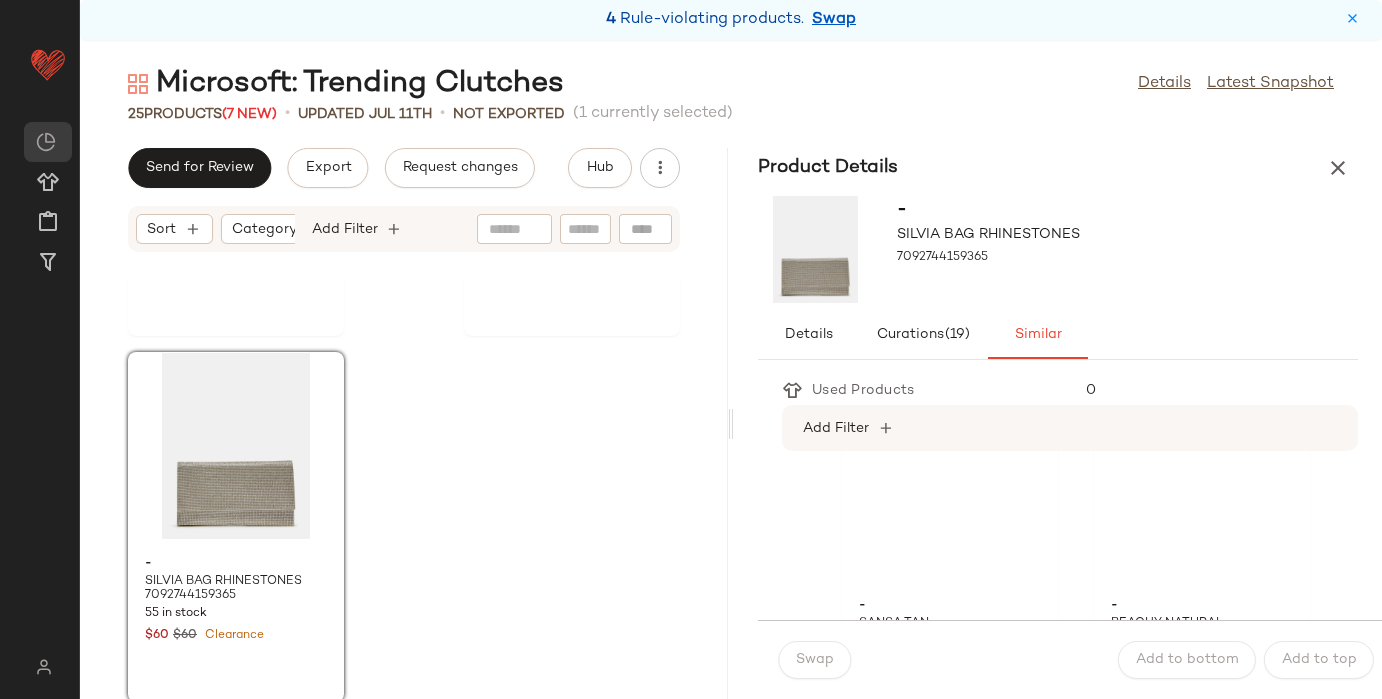 click 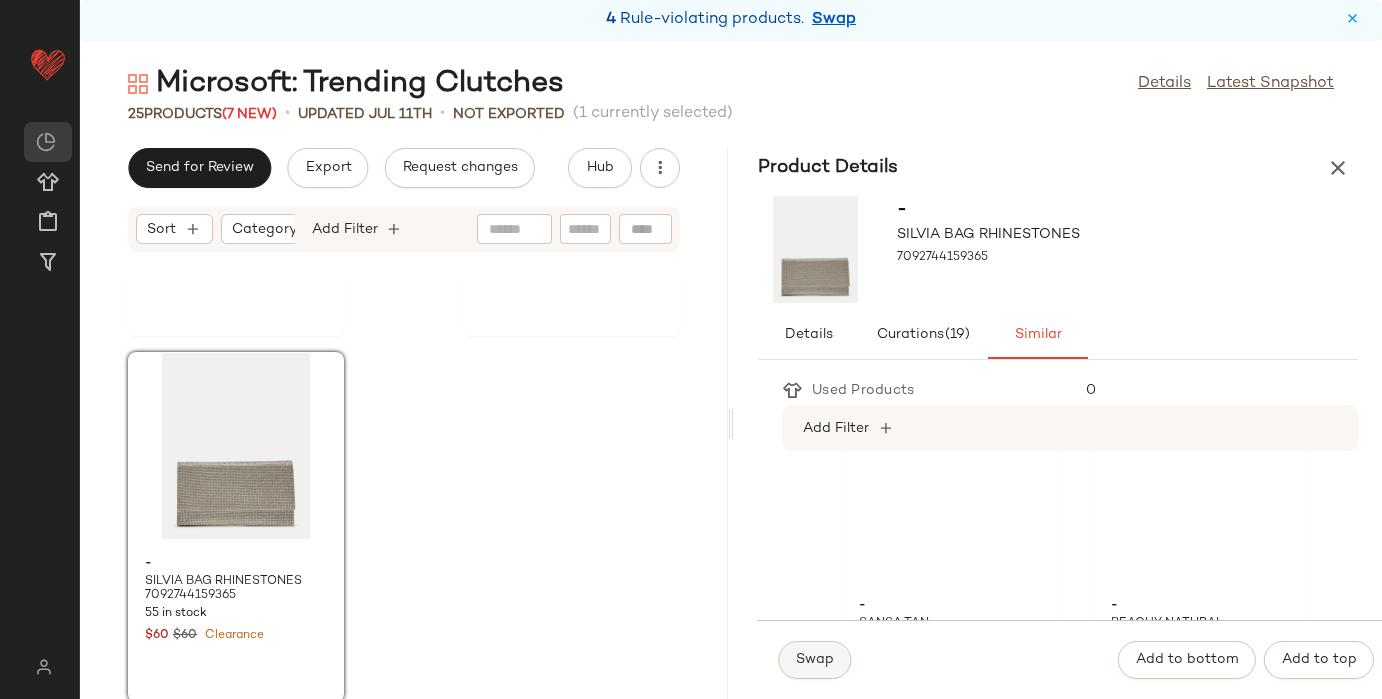 click on "Swap" 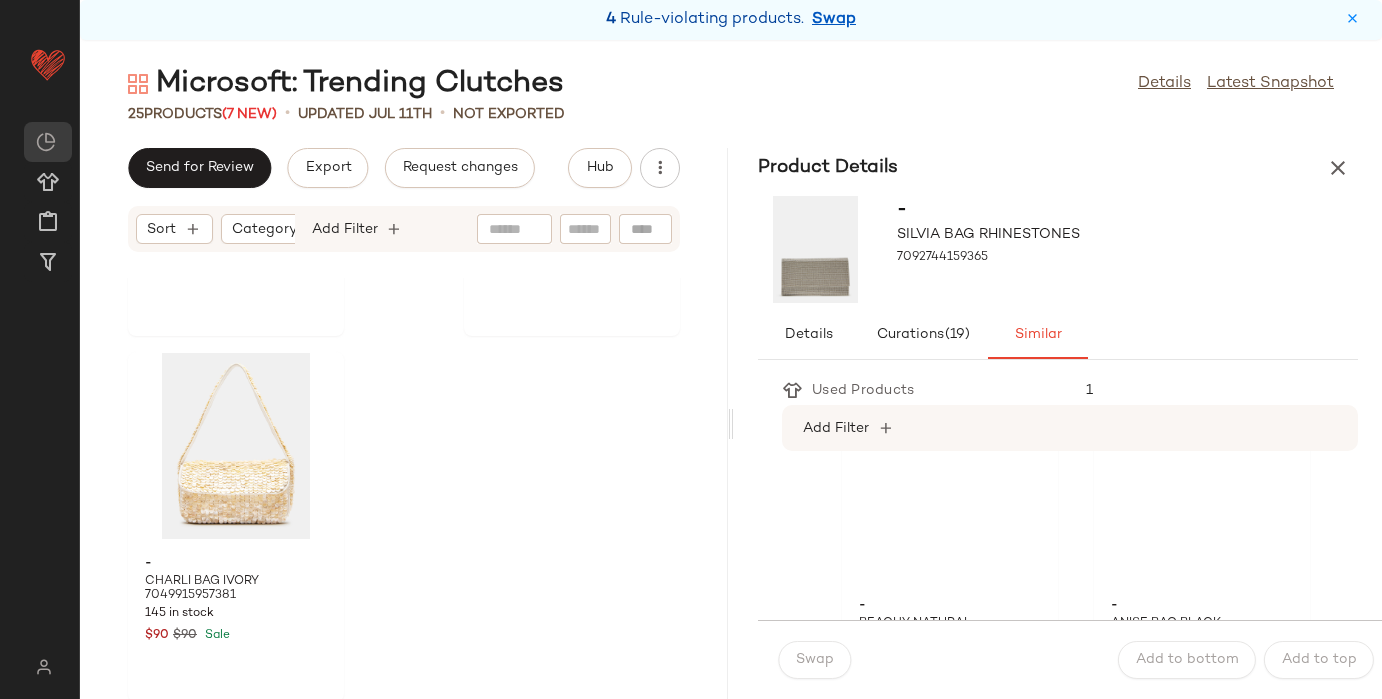 scroll, scrollTop: 4341, scrollLeft: 0, axis: vertical 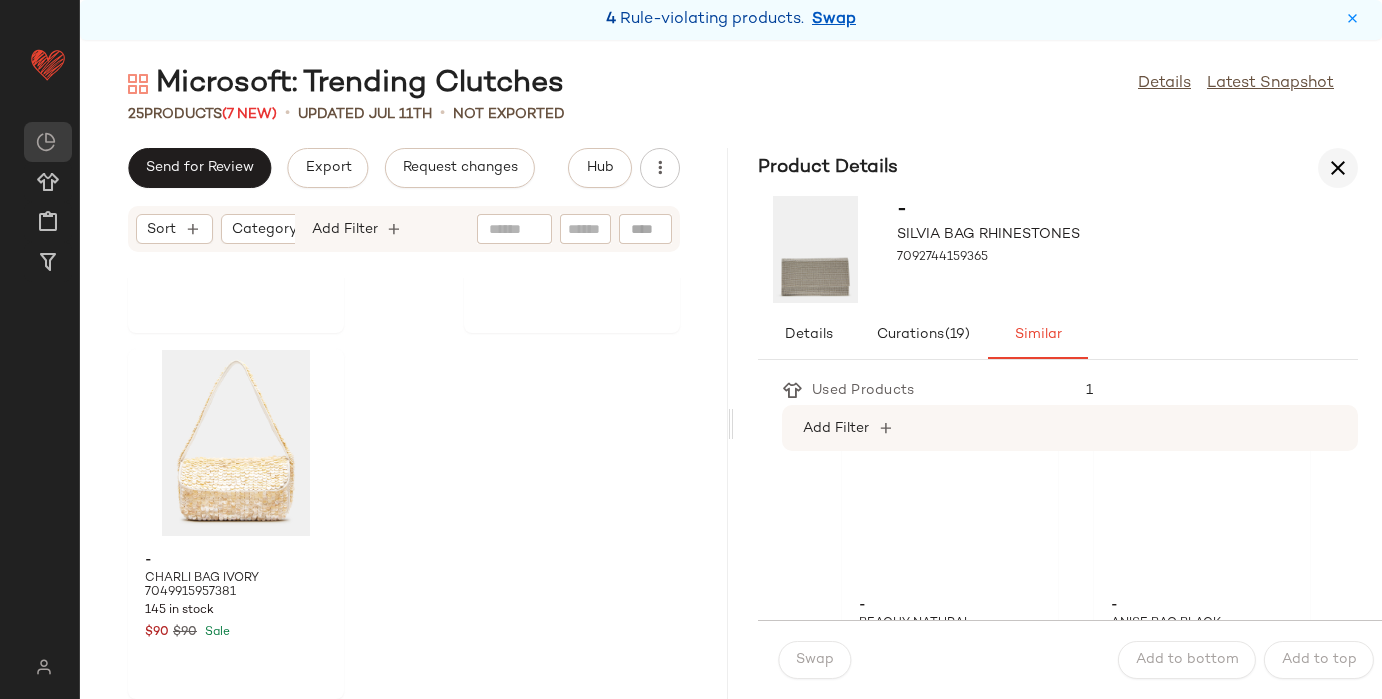 click at bounding box center [1338, 168] 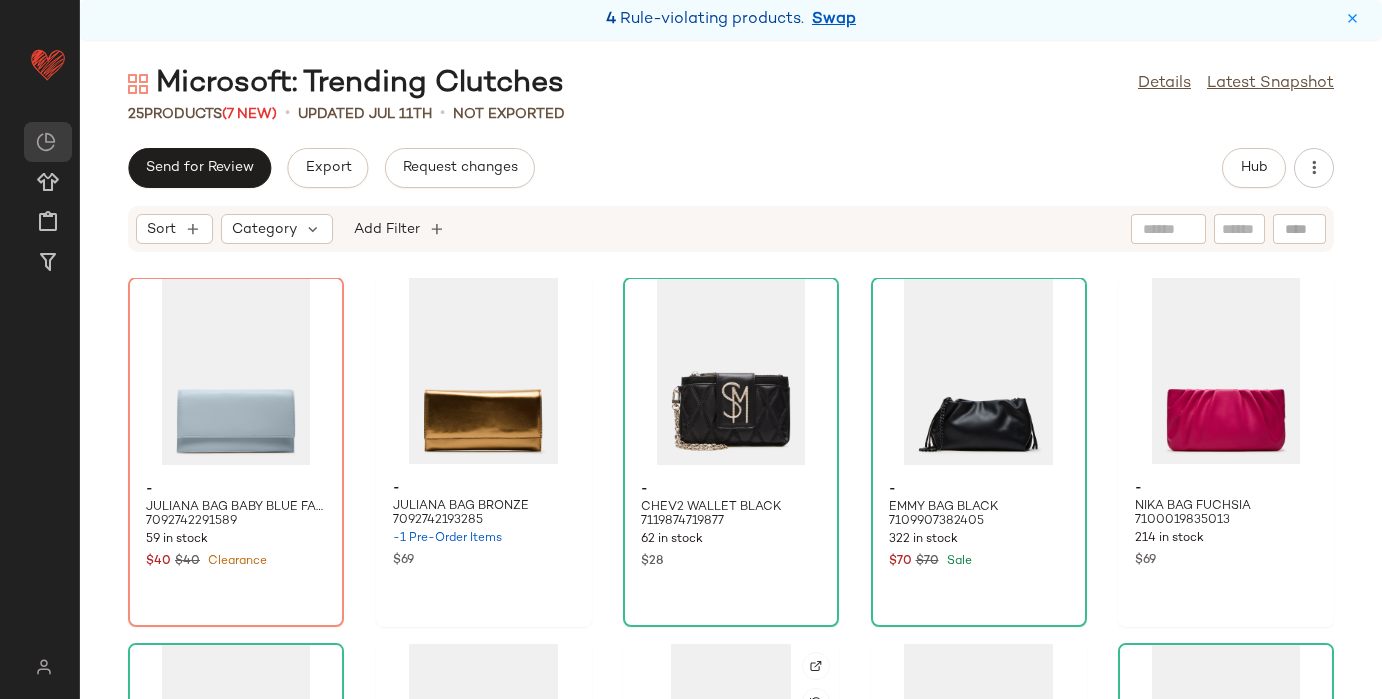 scroll, scrollTop: 389, scrollLeft: 0, axis: vertical 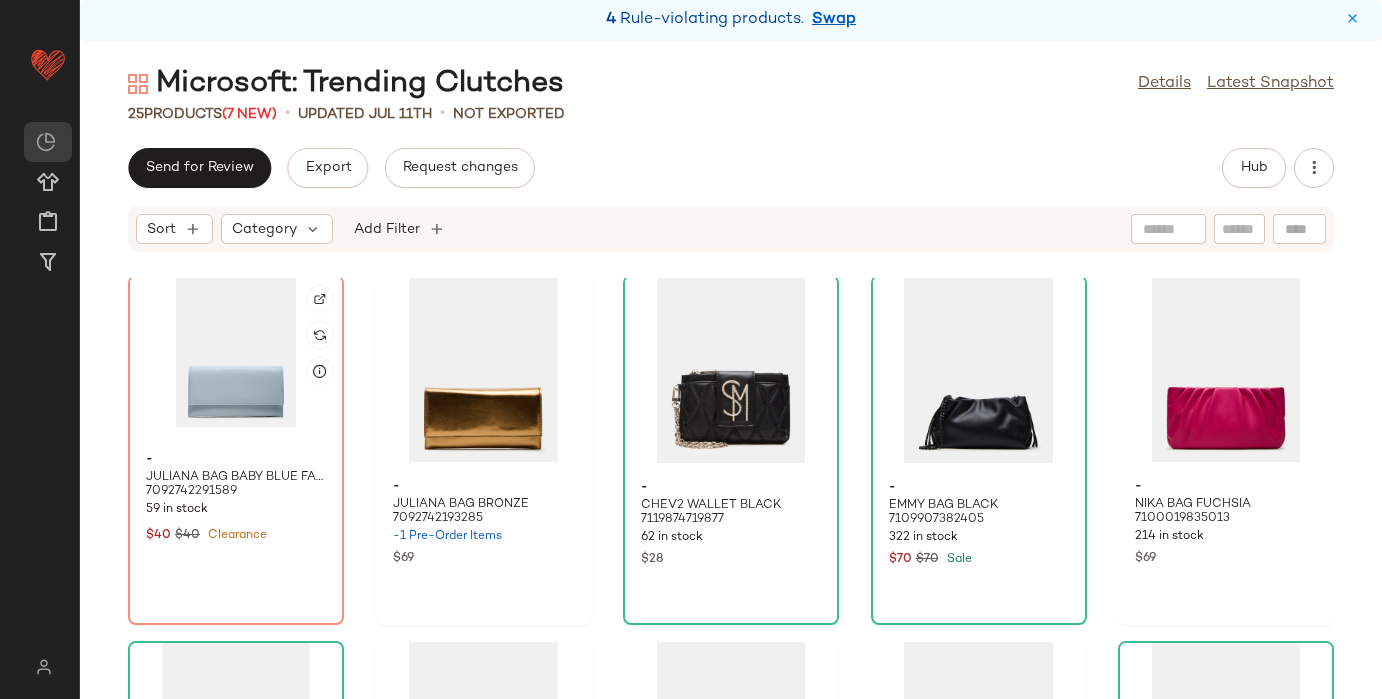 click 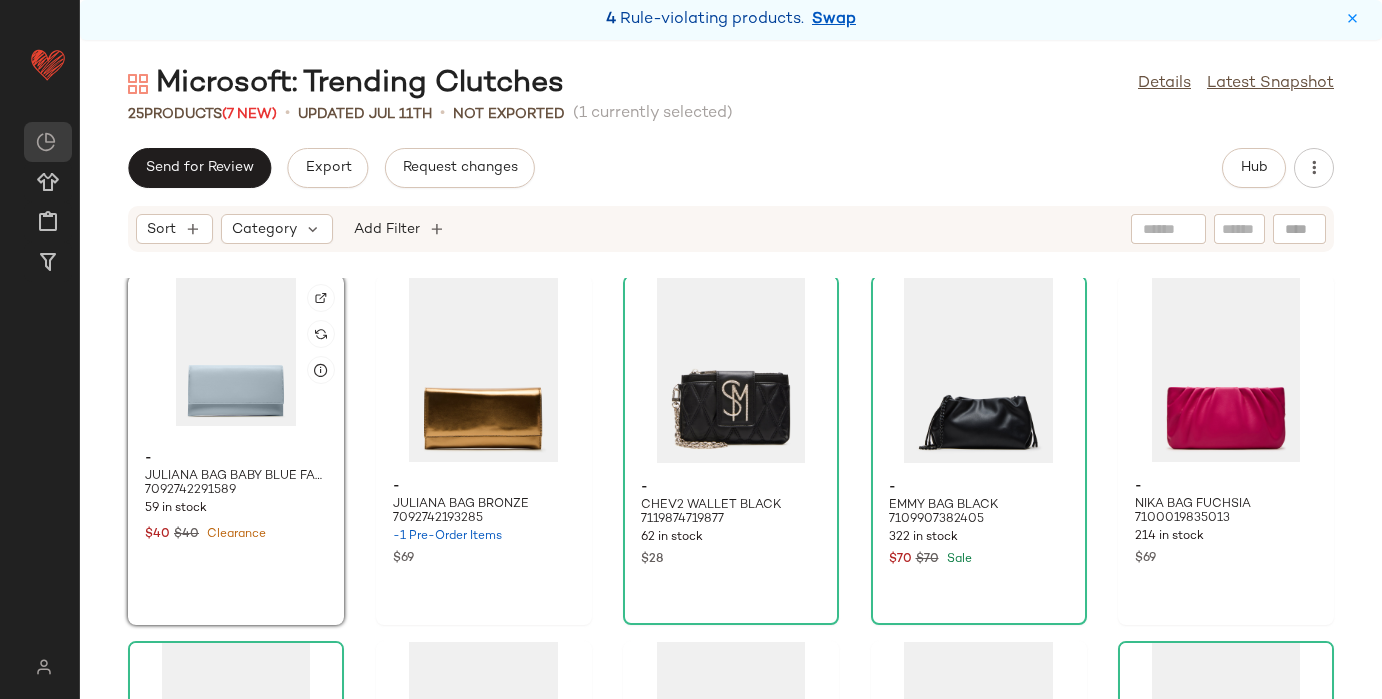 scroll, scrollTop: 388, scrollLeft: 0, axis: vertical 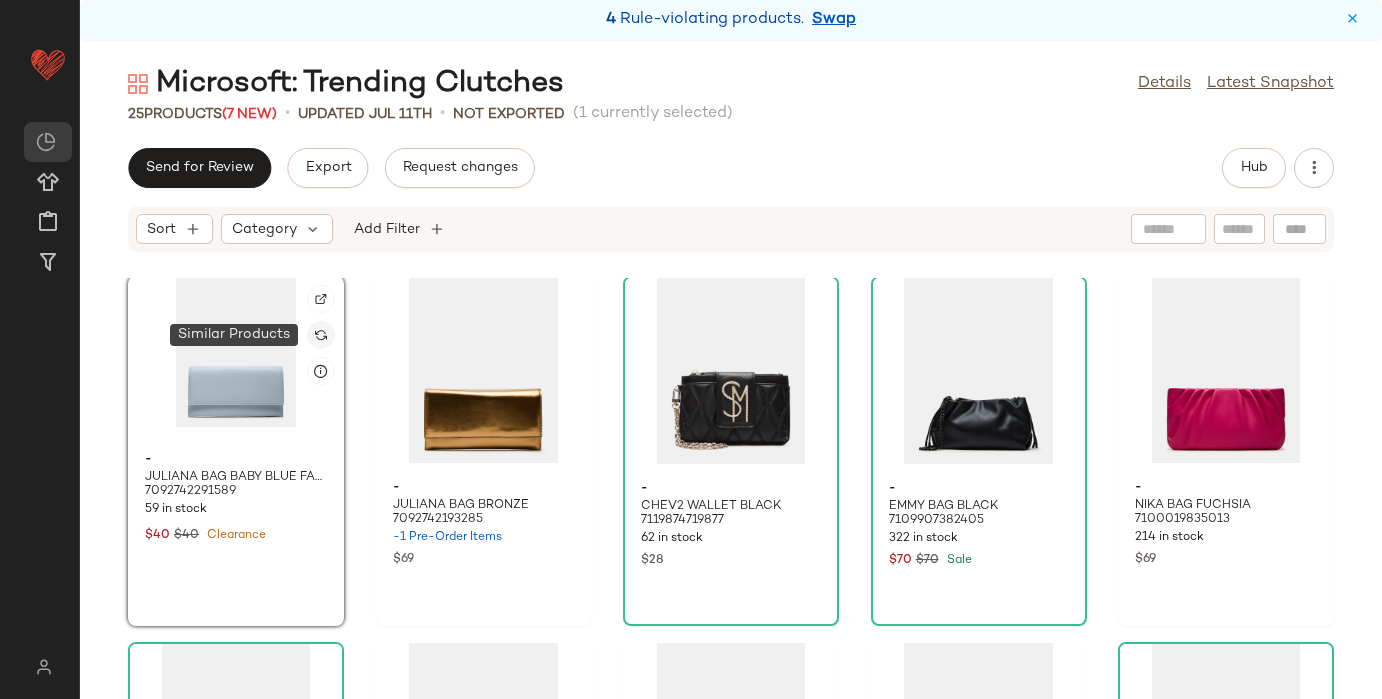 click 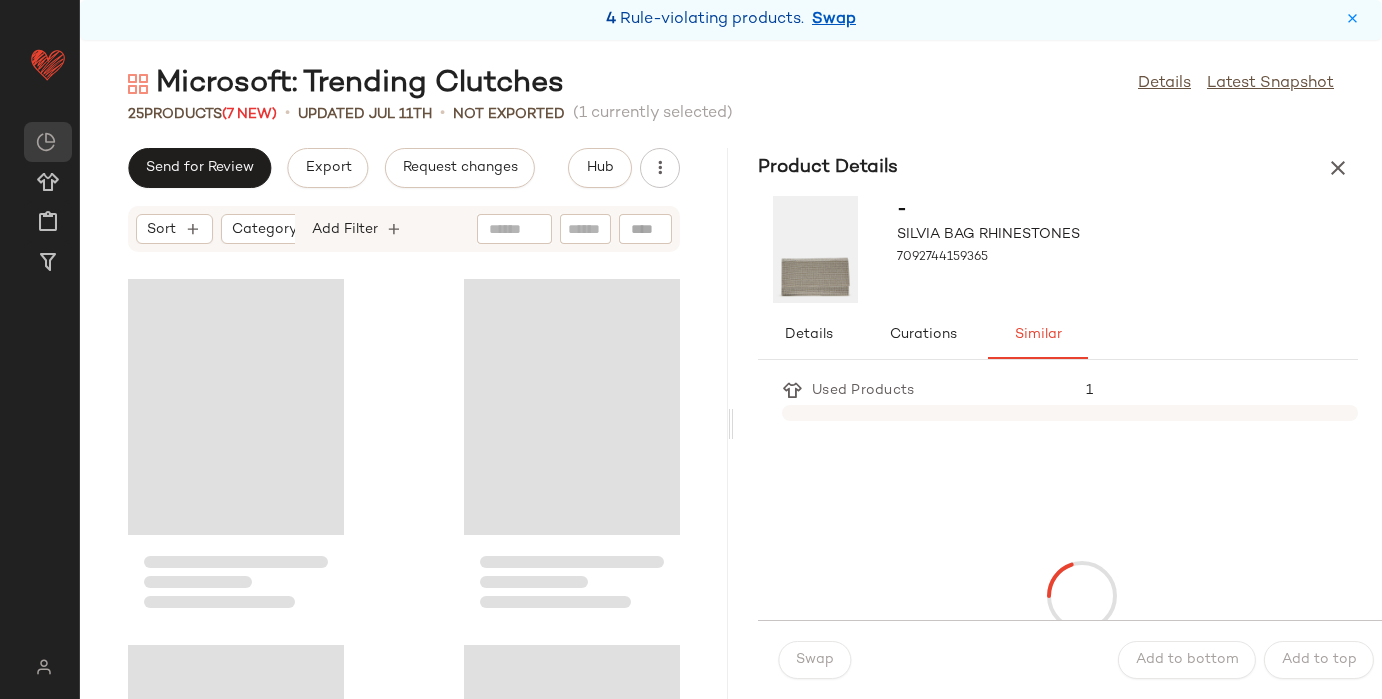 scroll, scrollTop: 732, scrollLeft: 0, axis: vertical 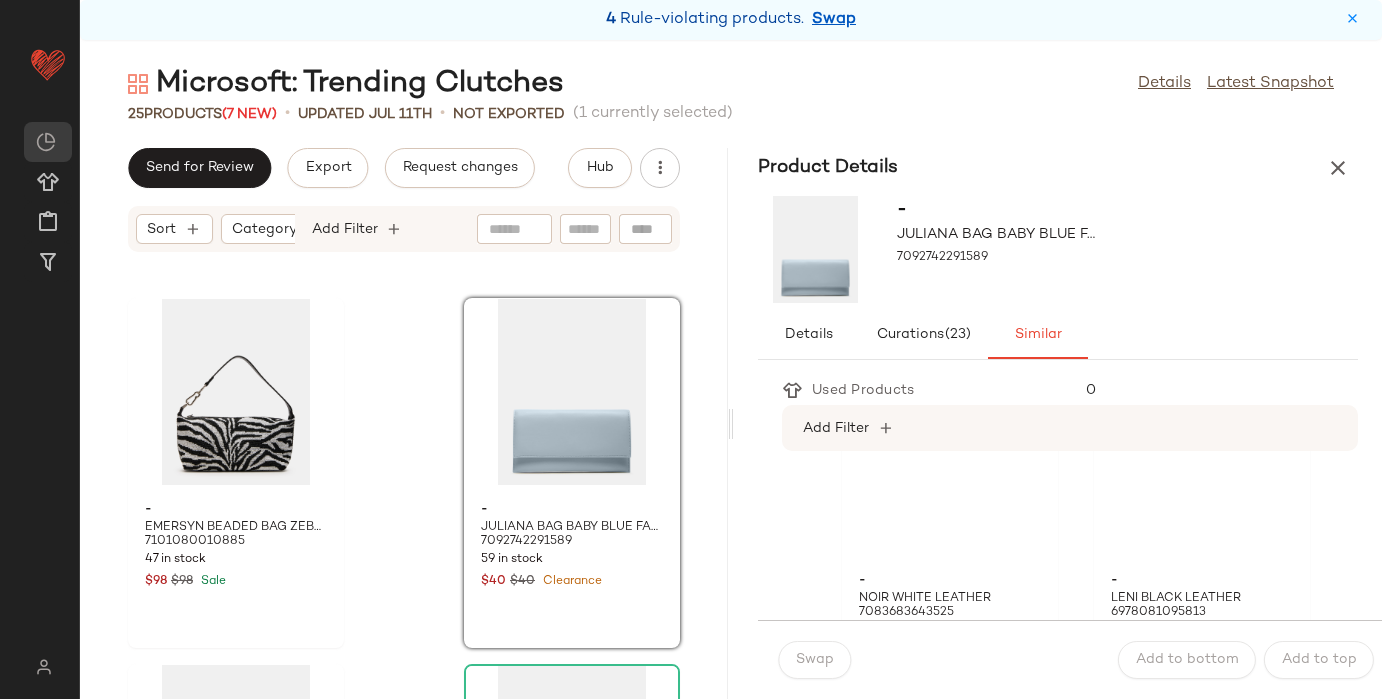 click 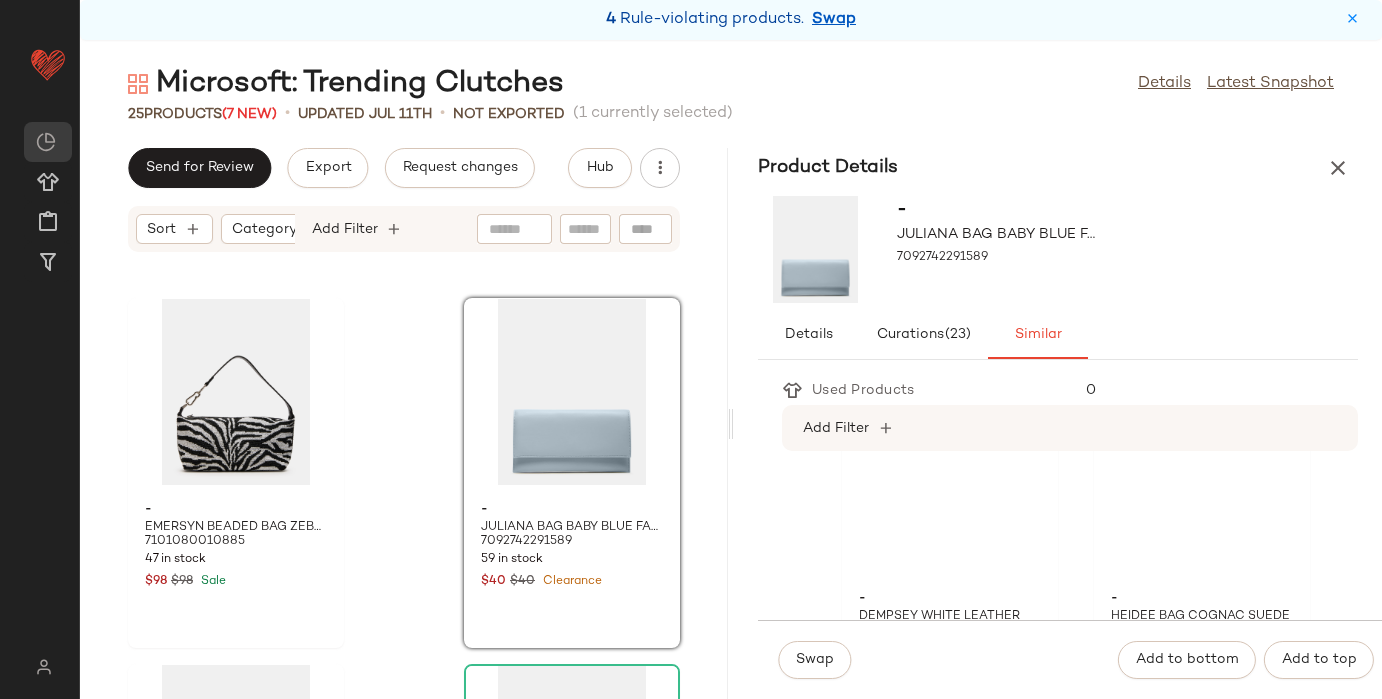 scroll, scrollTop: 3414, scrollLeft: 0, axis: vertical 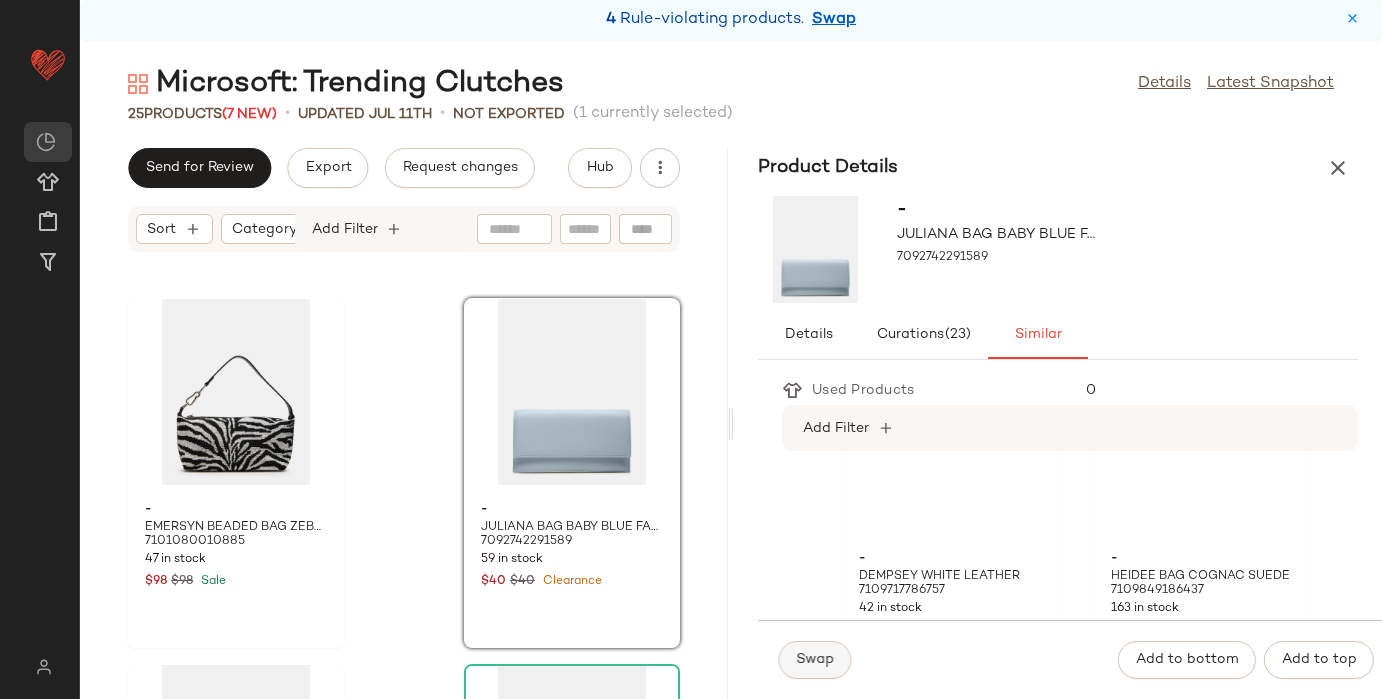 click on "Swap" 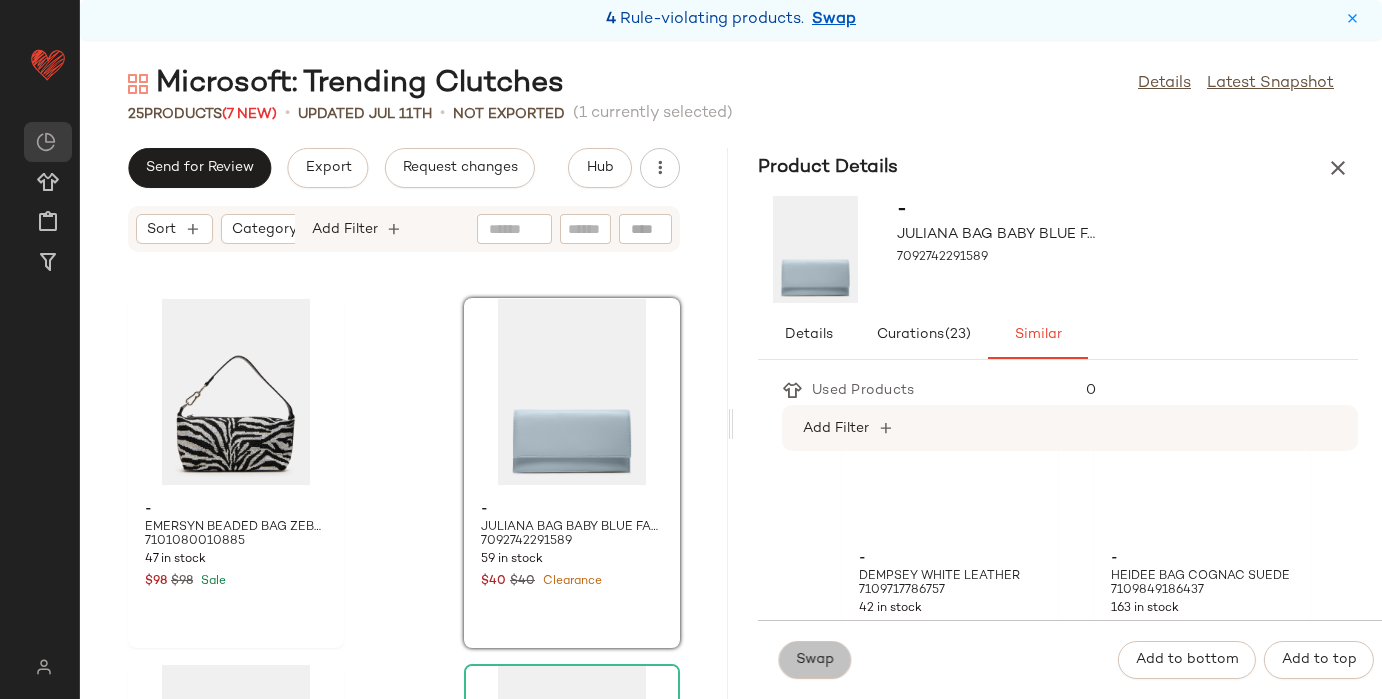 scroll, scrollTop: 3048, scrollLeft: 0, axis: vertical 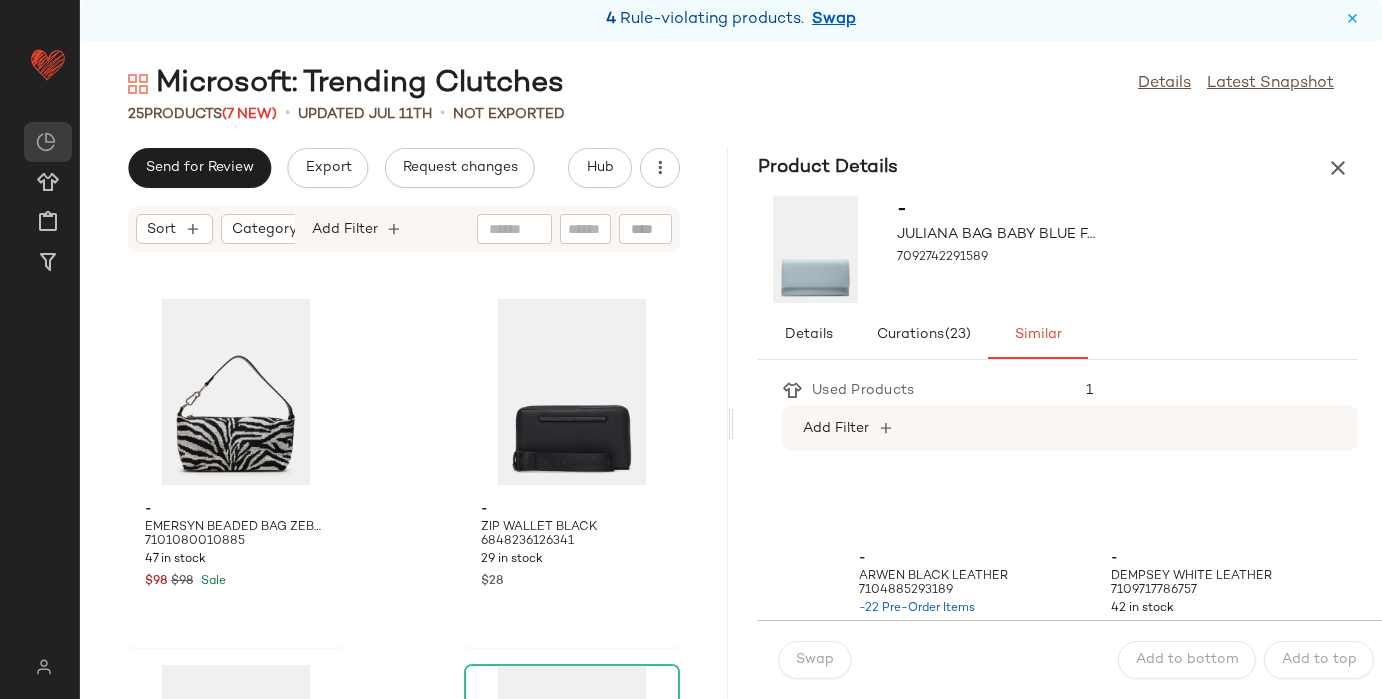 click at bounding box center [1338, 168] 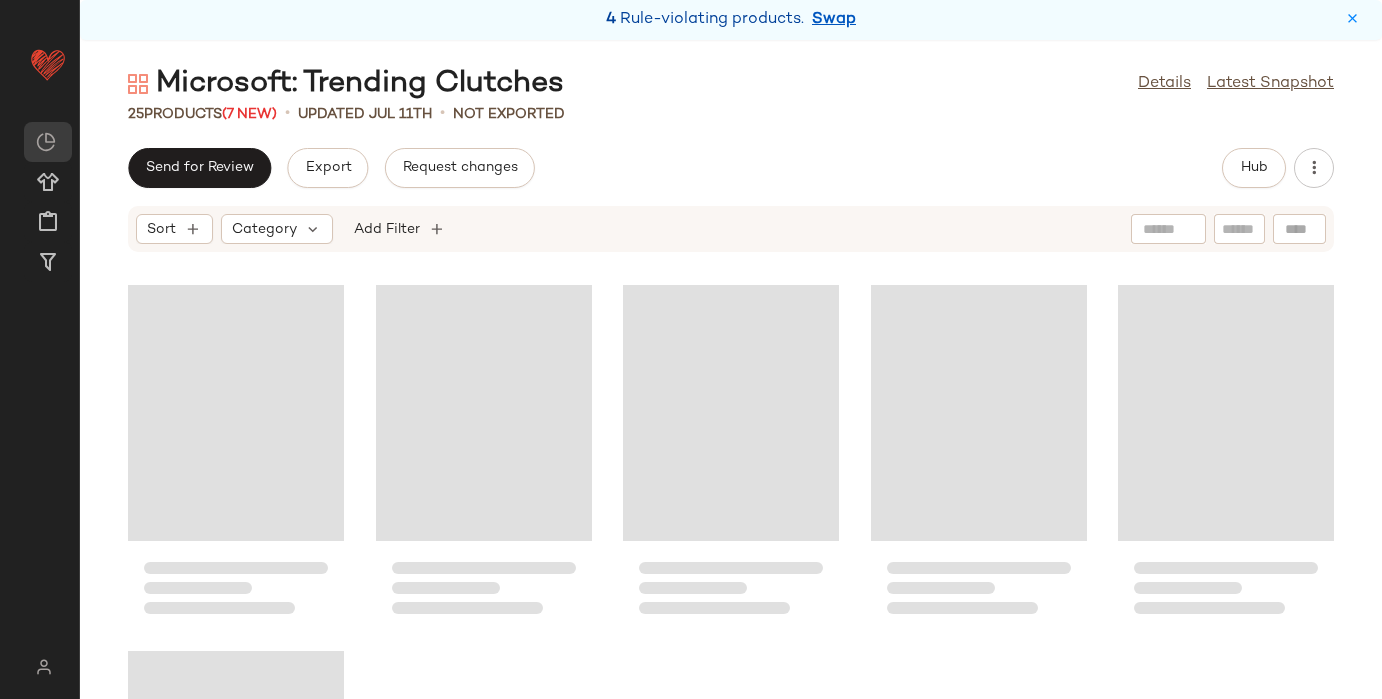 scroll, scrollTop: 0, scrollLeft: 0, axis: both 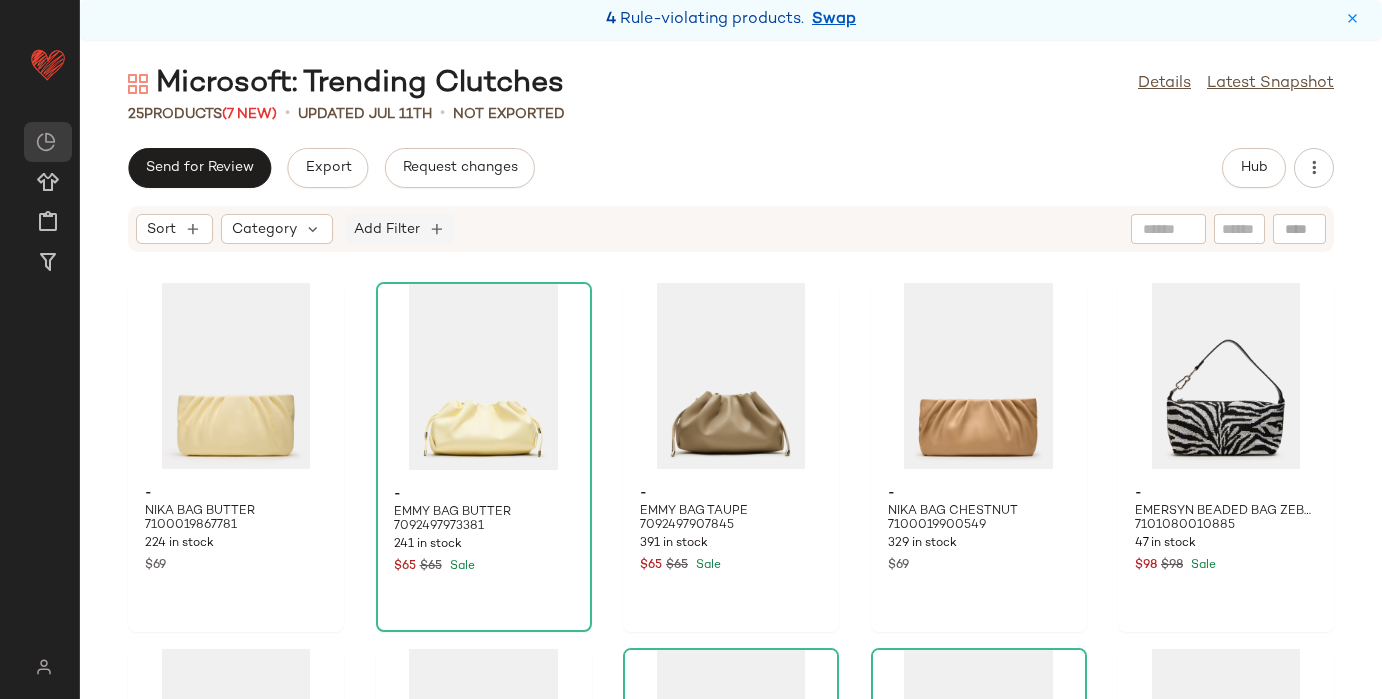 click on "Add Filter" at bounding box center [387, 229] 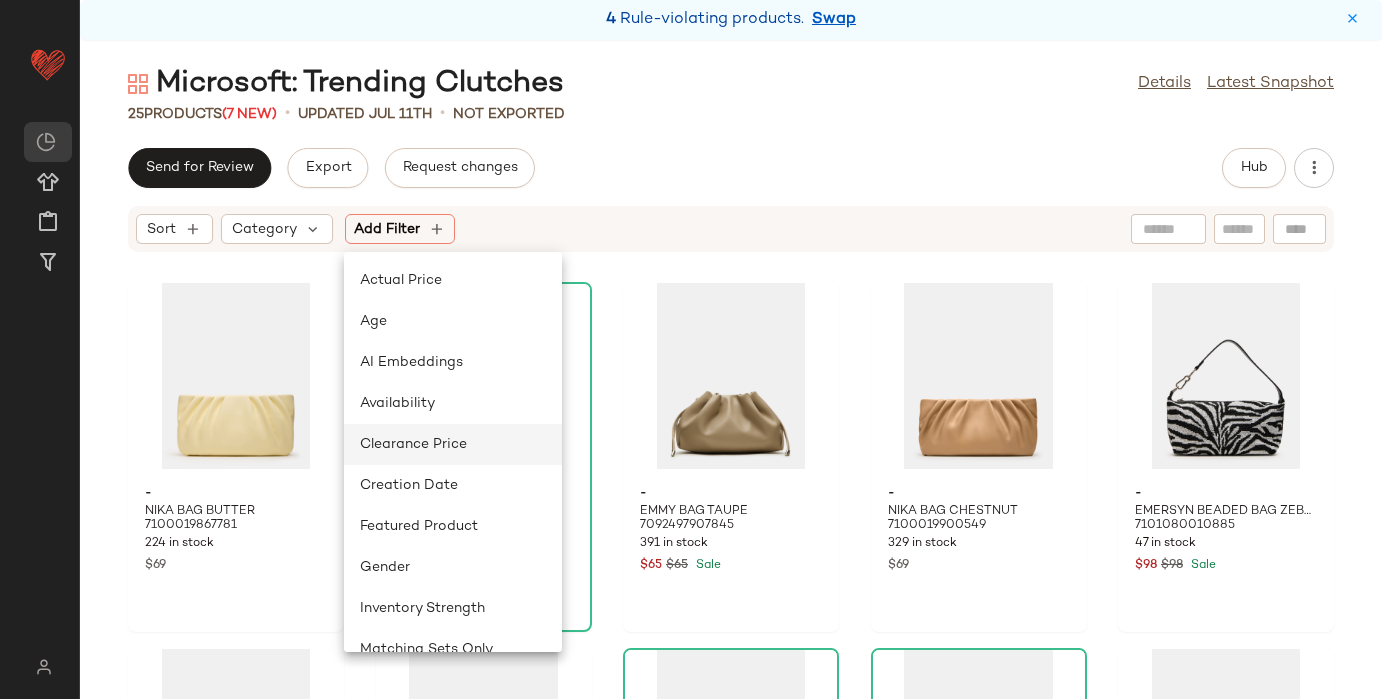 scroll, scrollTop: 190, scrollLeft: 0, axis: vertical 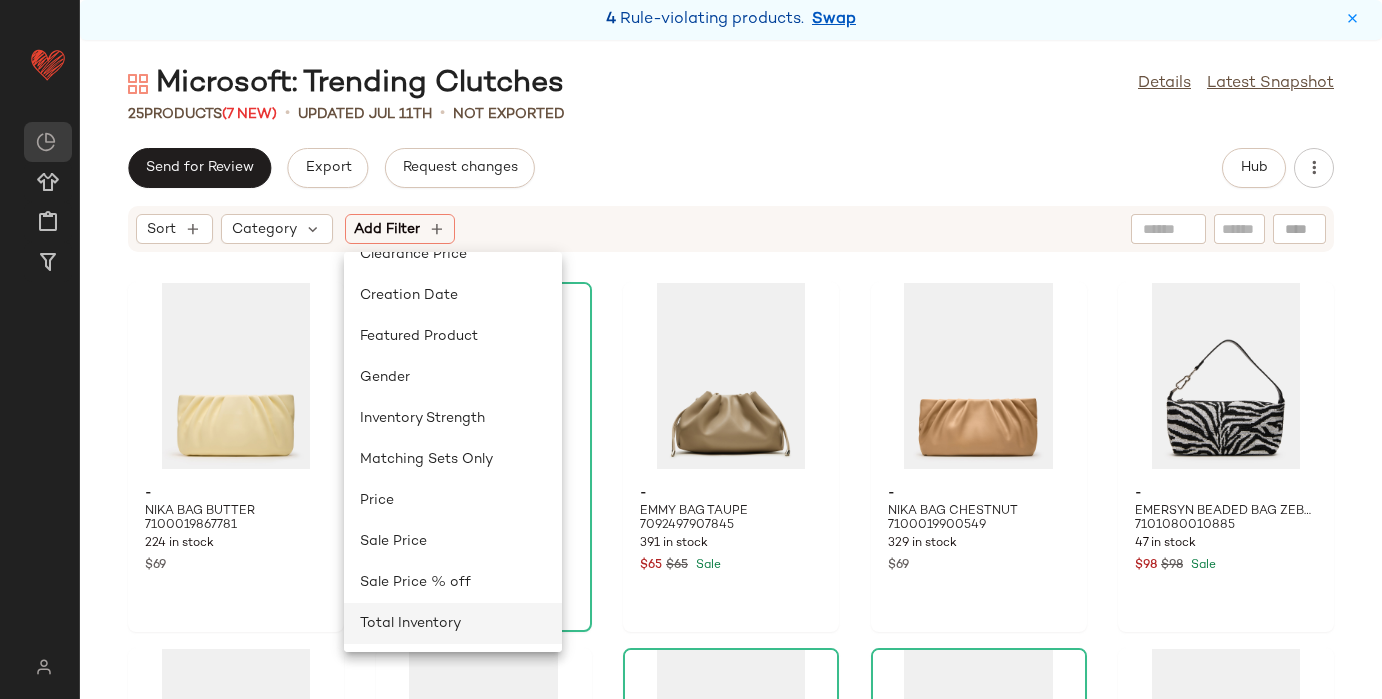 click on "Total Inventory" 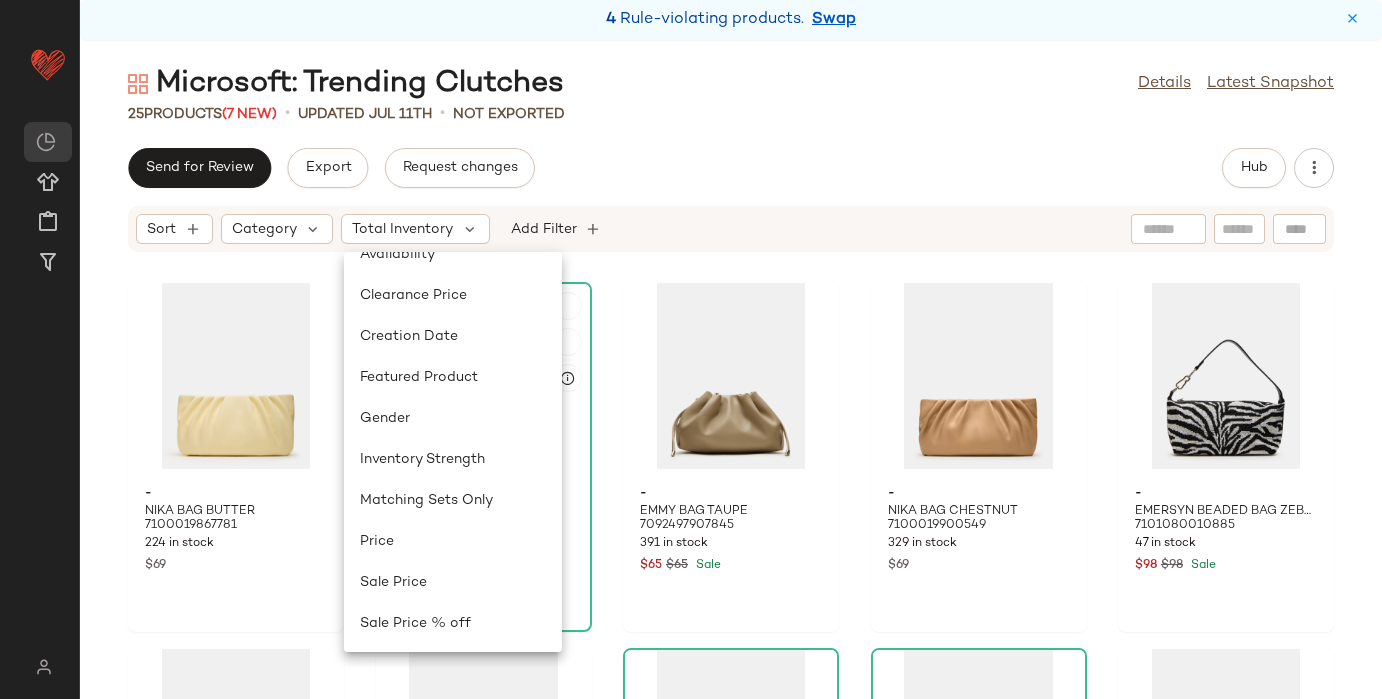 scroll, scrollTop: 149, scrollLeft: 0, axis: vertical 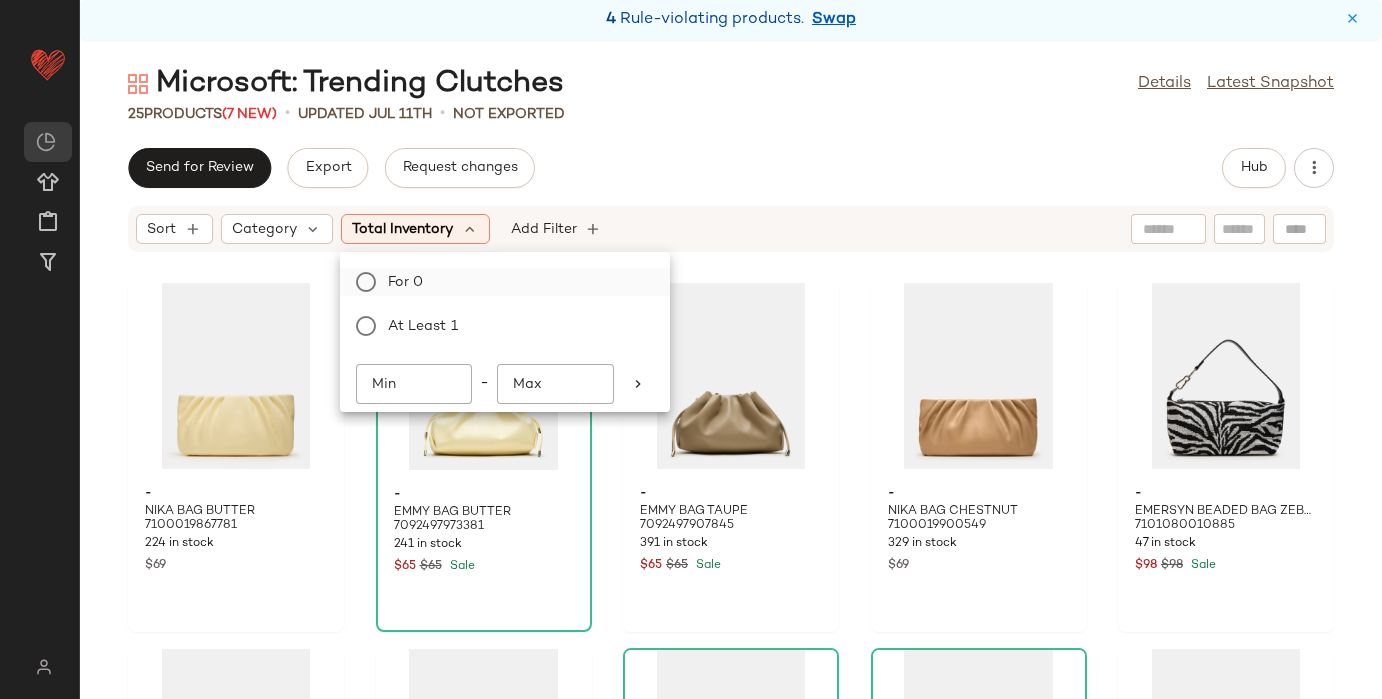 click on "For 0" 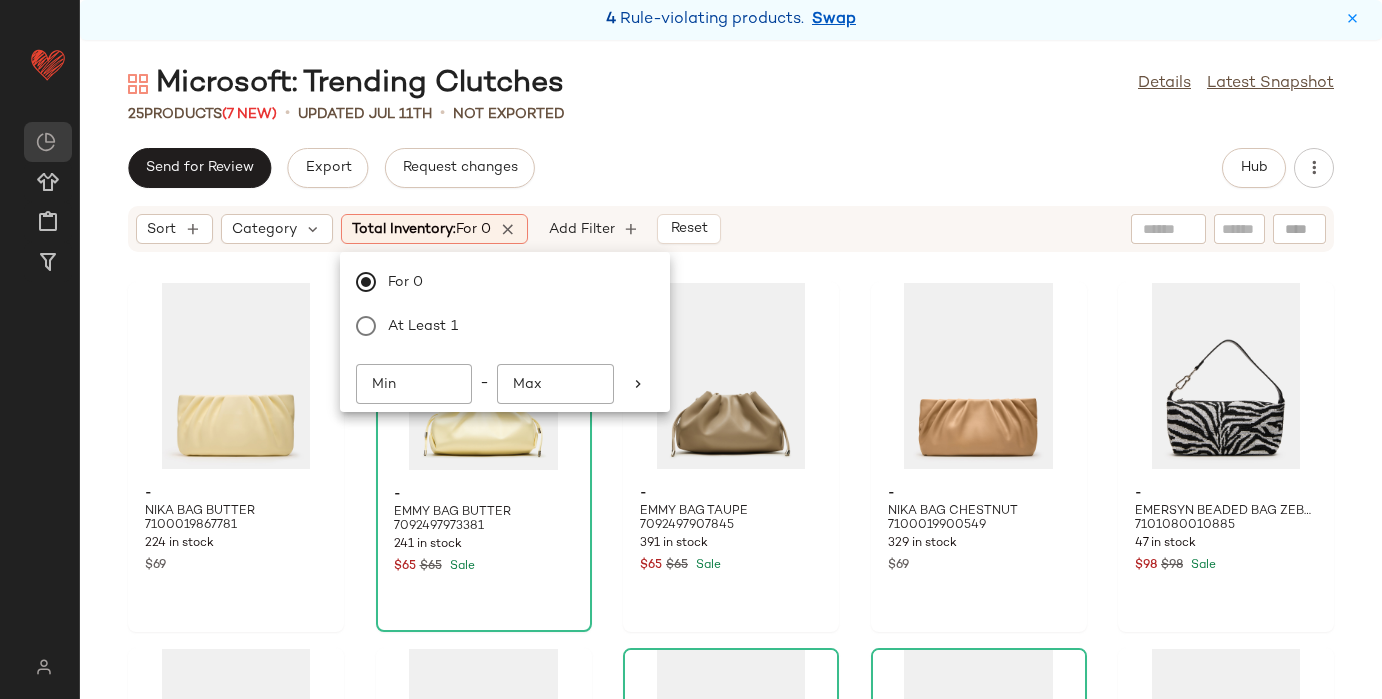 click on "Microsoft: Trending Clutches  Details   Latest Snapshot  25   Products  (7 New)  •   updated Jul 11th  •   Not Exported   Send for Review   Export   Request changes   Hub  Sort  Category  Total Inventory:   For 0 Add Filter   Reset  - NIKA BAG BUTTER 7100019867781 224 in stock $69 - EMMY BAG BUTTER 7092497973381 241 in stock $65 $65 Sale - EMMY BAG TAUPE 7092497907845 391 in stock $65 $65 Sale - NIKA BAG CHESTNUT 7100019900549 329 in stock $69 - EMERSYN BEADED BAG ZEBRA 7101080010885 47 in stock $98 $98 Sale - ZIP WALLET BLACK 6848236126341 29 in stock $28 - JULIANA BAG BRONZE 7092742193285 -1 Pre-Order Items $69 - CHEV2 WALLET BLACK 7119874719877 62 in stock $28 - EMMY BAG BLACK 7109907382405 322 in stock $70 $70 Sale - NIKA BAG FUCHSIA 7100019835013 214 in stock $69 - EMMY BAG COGNAC 7092497940613 411 in stock $65 $65 Sale - NIKA BAG BLACK 7102570102917 336 in stock $69 - JULIANA BAG BLUSH PATENT 7092742160517 59 in stock $69 - DAISYS BAG BLACK MULTI 7078890733701 72 in stock $55 $55 Sale - $79 - $50" at bounding box center (731, 381) 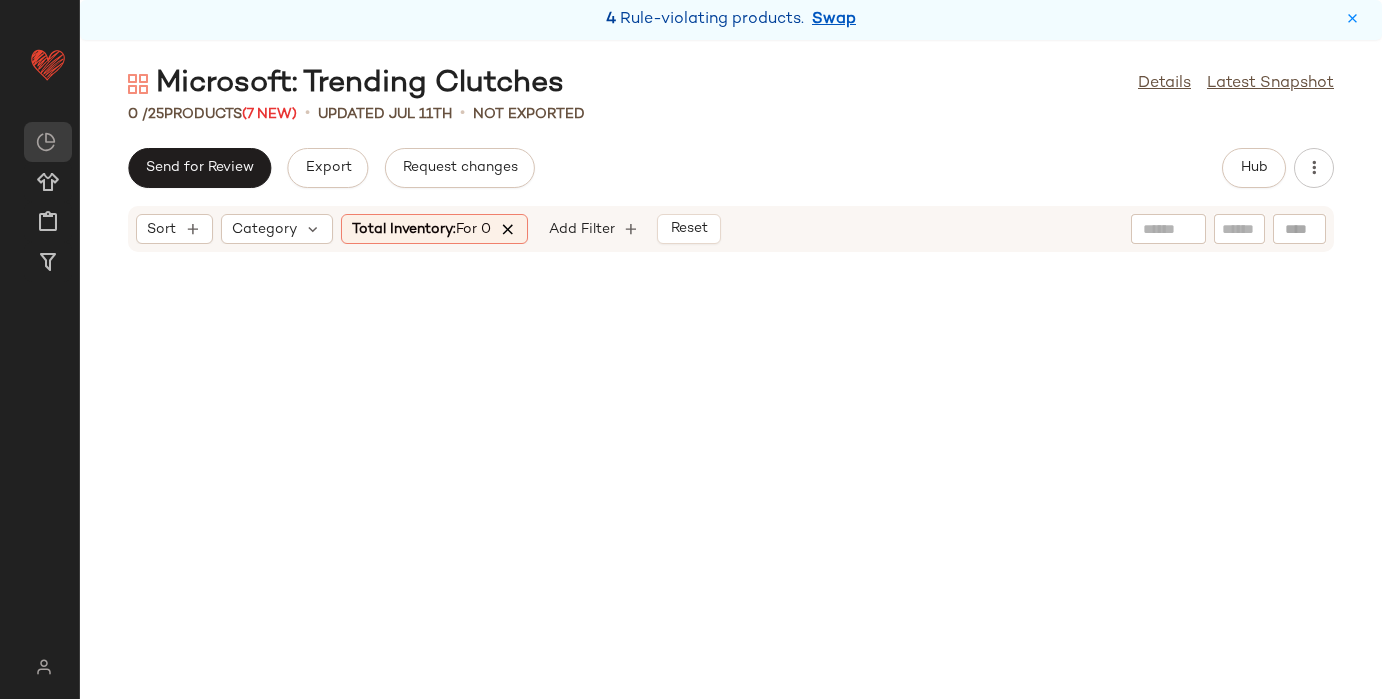 click at bounding box center (508, 229) 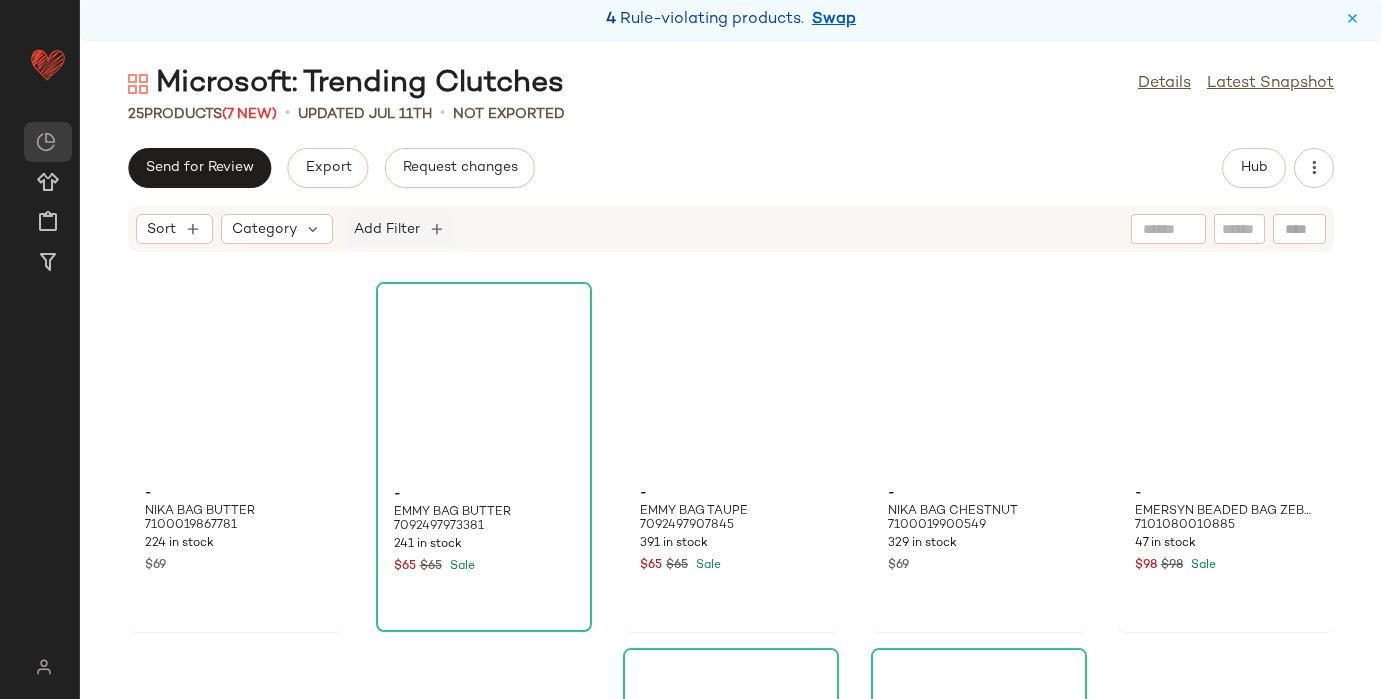 click on "Add Filter" 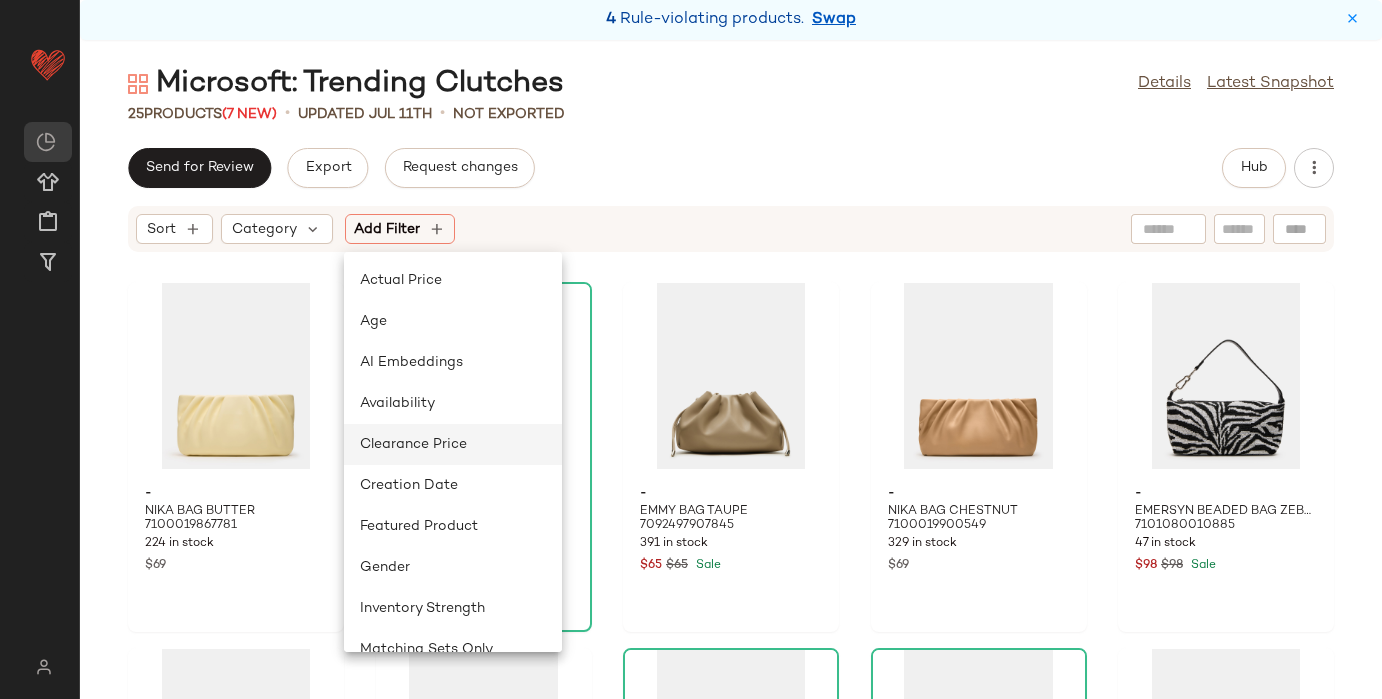 click on "Clearance Price" 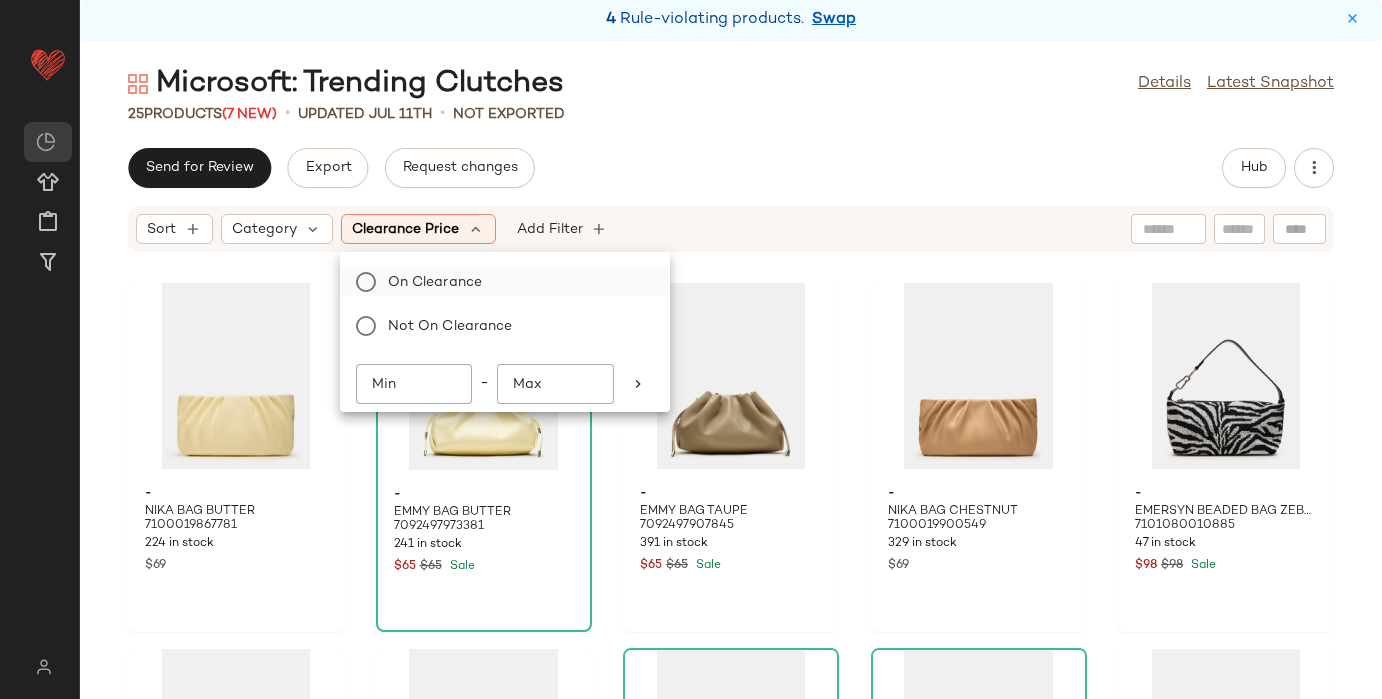 click on "On clearance" 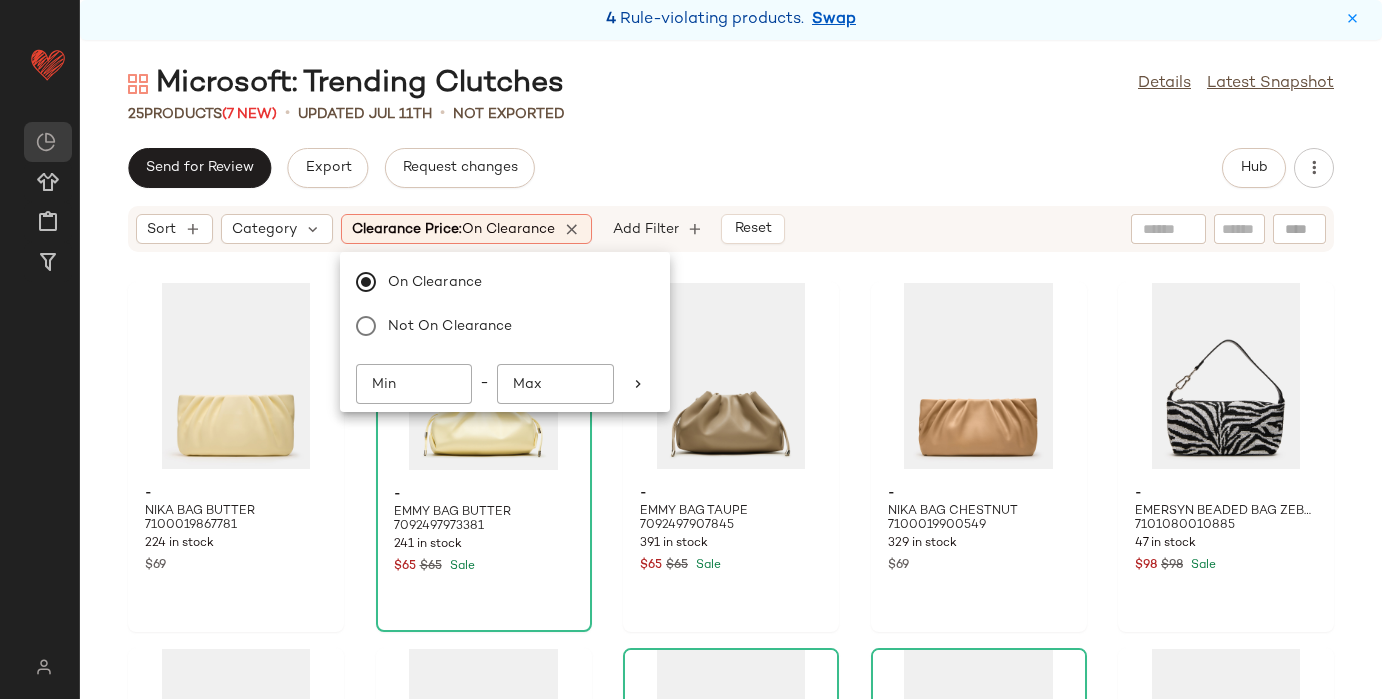 click on "Microsoft: Trending Clutches  Details   Latest Snapshot  25   Products  (7 New)  •   updated Jul 11th  •   Not Exported   Send for Review   Export   Request changes   Hub  Sort  Category  Clearance Price:   On clearance Add Filter   Reset  - NIKA BAG BUTTER 7100019867781 224 in stock $69 - EMMY BAG BUTTER 7092497973381 241 in stock $65 $65 Sale - EMMY BAG TAUPE 7092497907845 391 in stock $65 $65 Sale - NIKA BAG CHESTNUT 7100019900549 329 in stock $69 - EMERSYN BEADED BAG ZEBRA 7101080010885 47 in stock $98 $98 Sale - ZIP WALLET BLACK 6848236126341 29 in stock $28 - JULIANA BAG BRONZE 7092742193285 -1 Pre-Order Items $69 - CHEV2 WALLET BLACK 7119874719877 62 in stock $28 - EMMY BAG BLACK 7109907382405 322 in stock $70 $70 Sale - NIKA BAG FUCHSIA 7100019835013 214 in stock $69 - EMMY BAG COGNAC 7092497940613 411 in stock $65 $65 Sale - NIKA BAG BLACK 7102570102917 336 in stock $69 - JULIANA BAG BLUSH PATENT 7092742160517 59 in stock $69 - DAISYS BAG BLACK MULTI 7078890733701 72 in stock $55 $55 Sale - -" at bounding box center (731, 381) 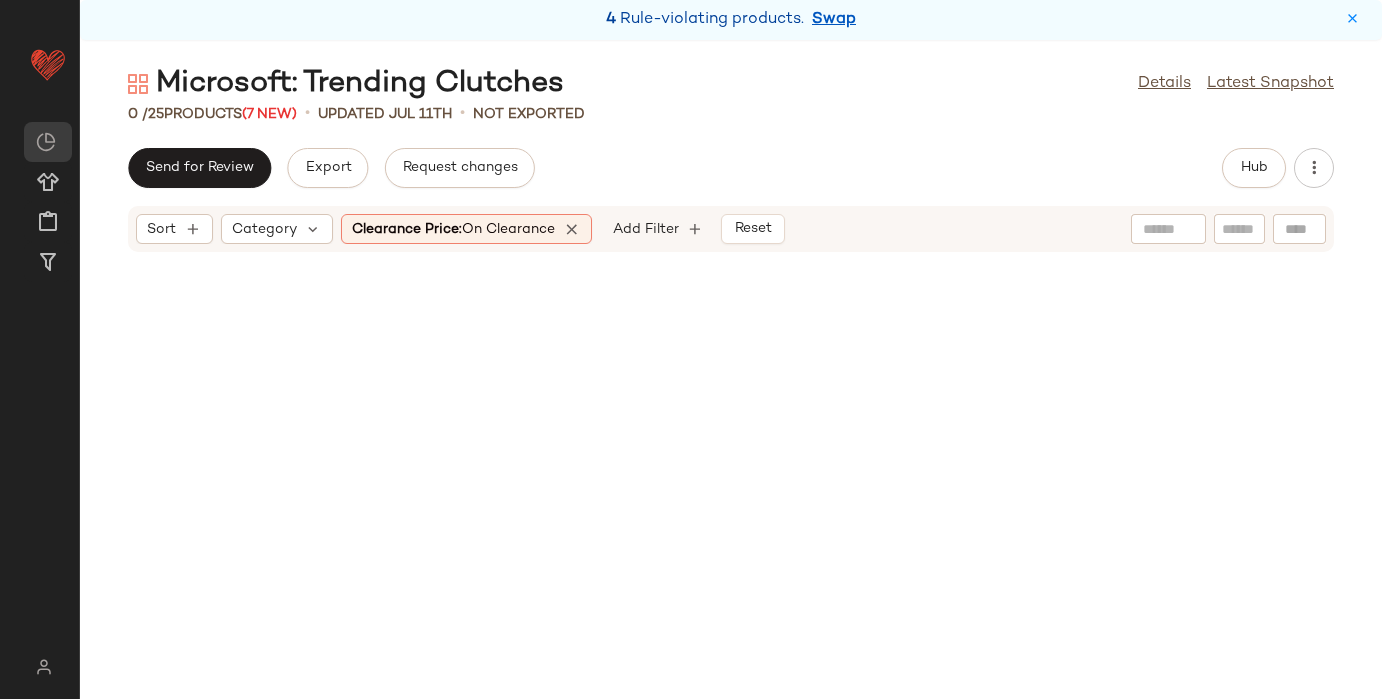 click at bounding box center (572, 229) 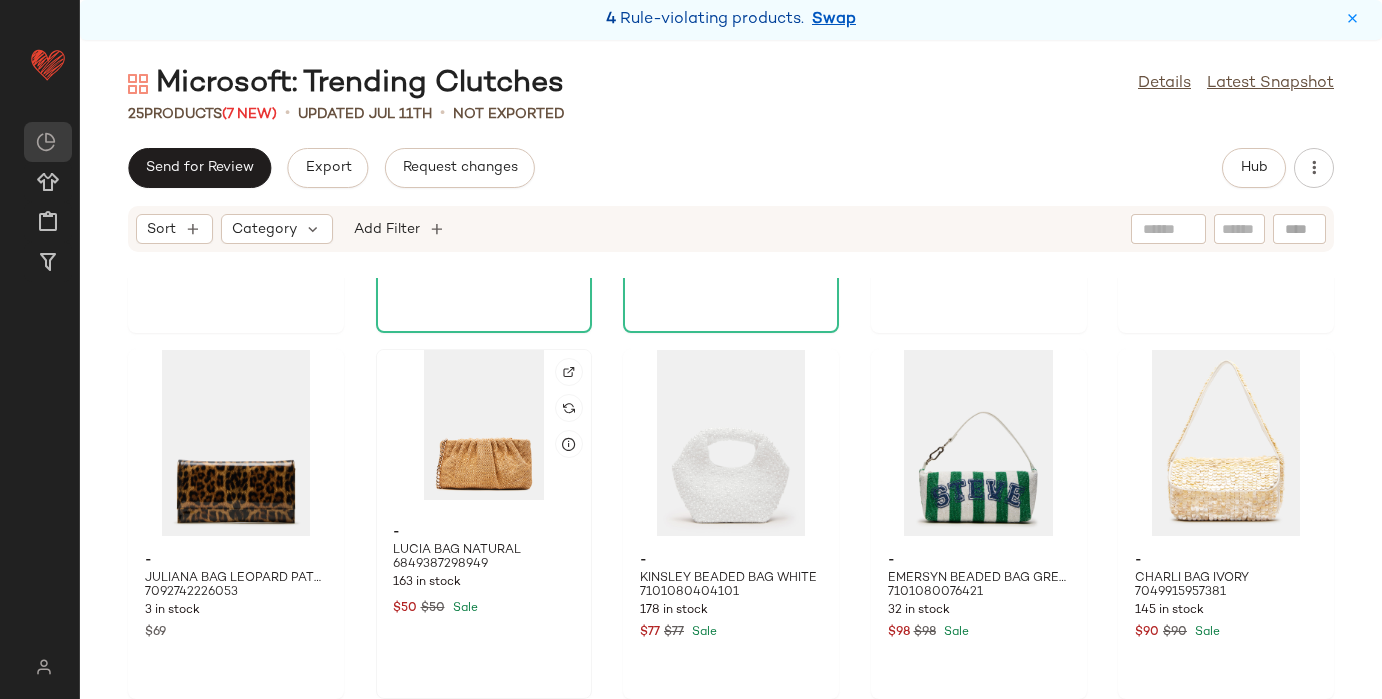scroll, scrollTop: 0, scrollLeft: 0, axis: both 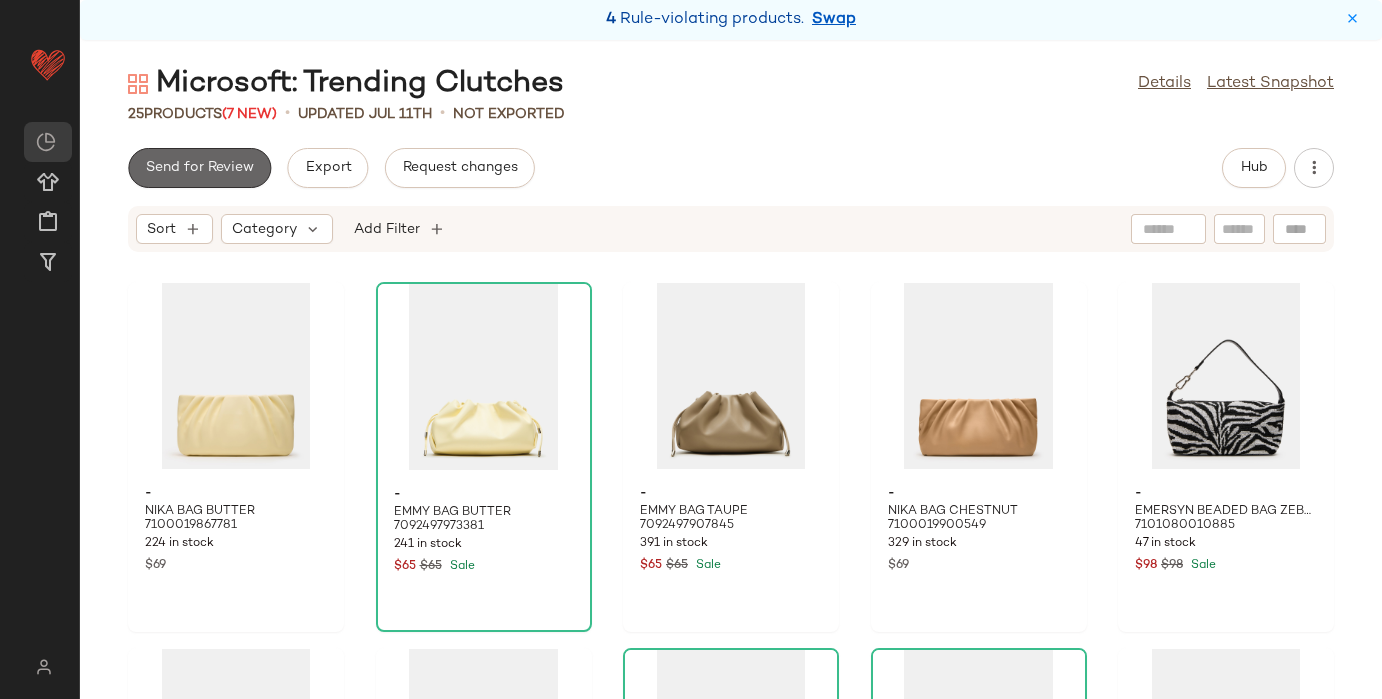 click on "Send for Review" 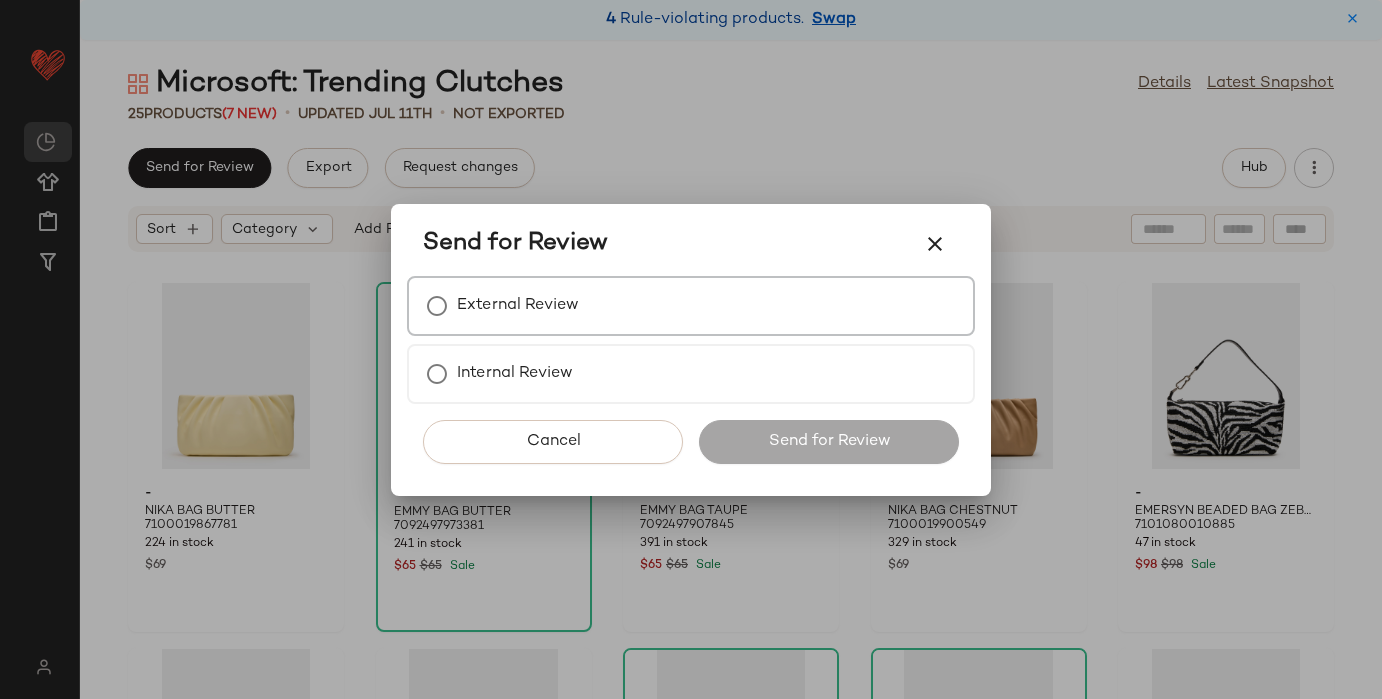 click on "External Review" at bounding box center [518, 306] 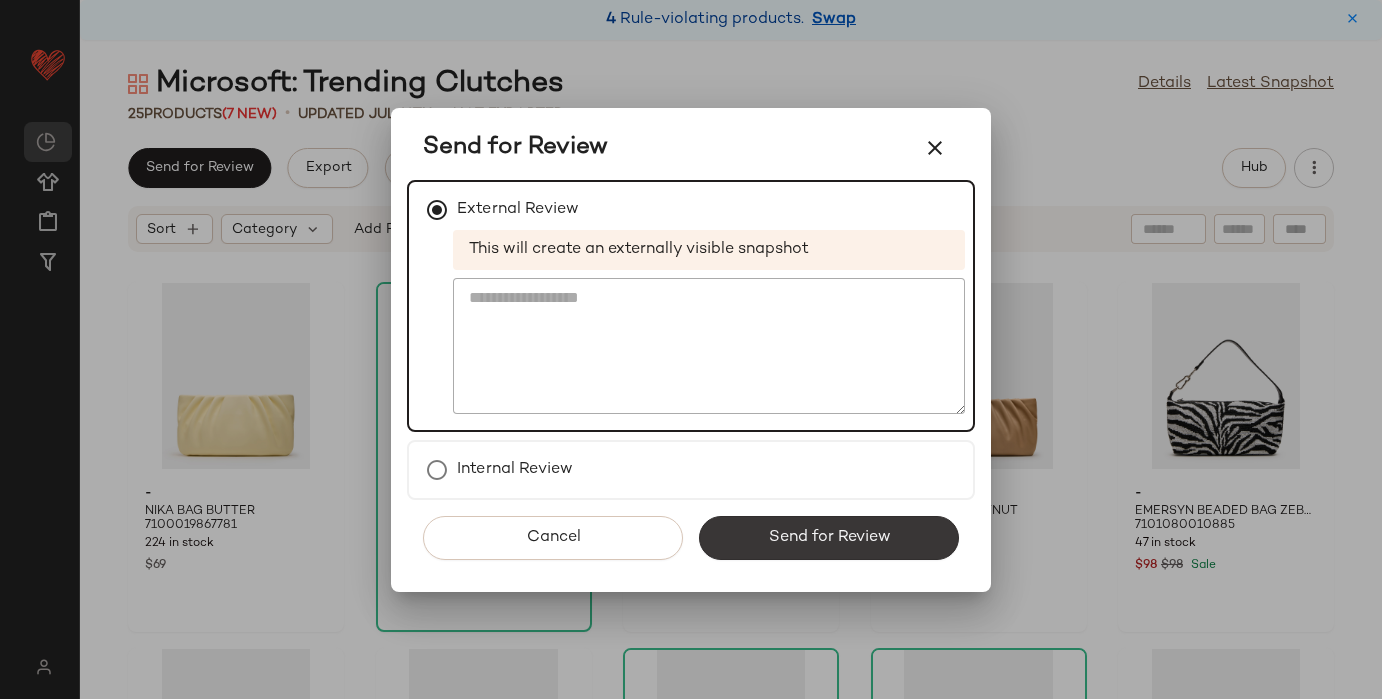 click on "Send for Review" at bounding box center (829, 538) 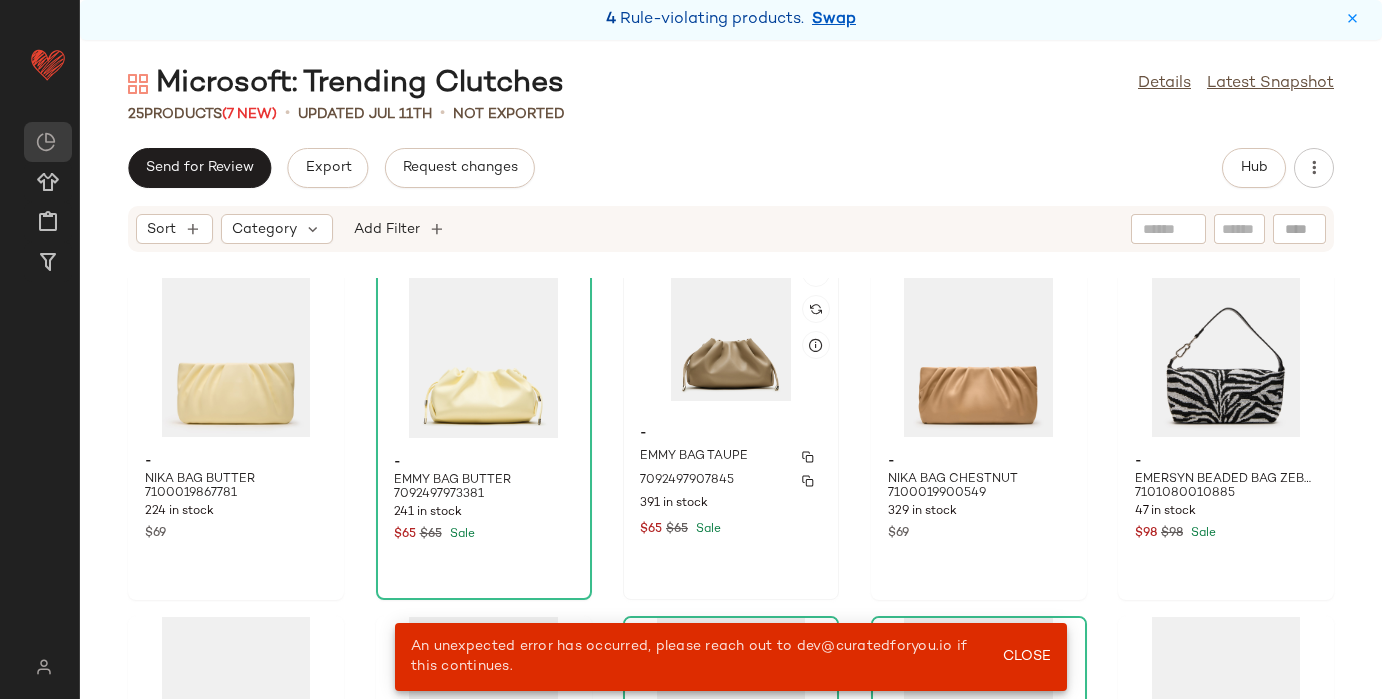 scroll, scrollTop: 40, scrollLeft: 0, axis: vertical 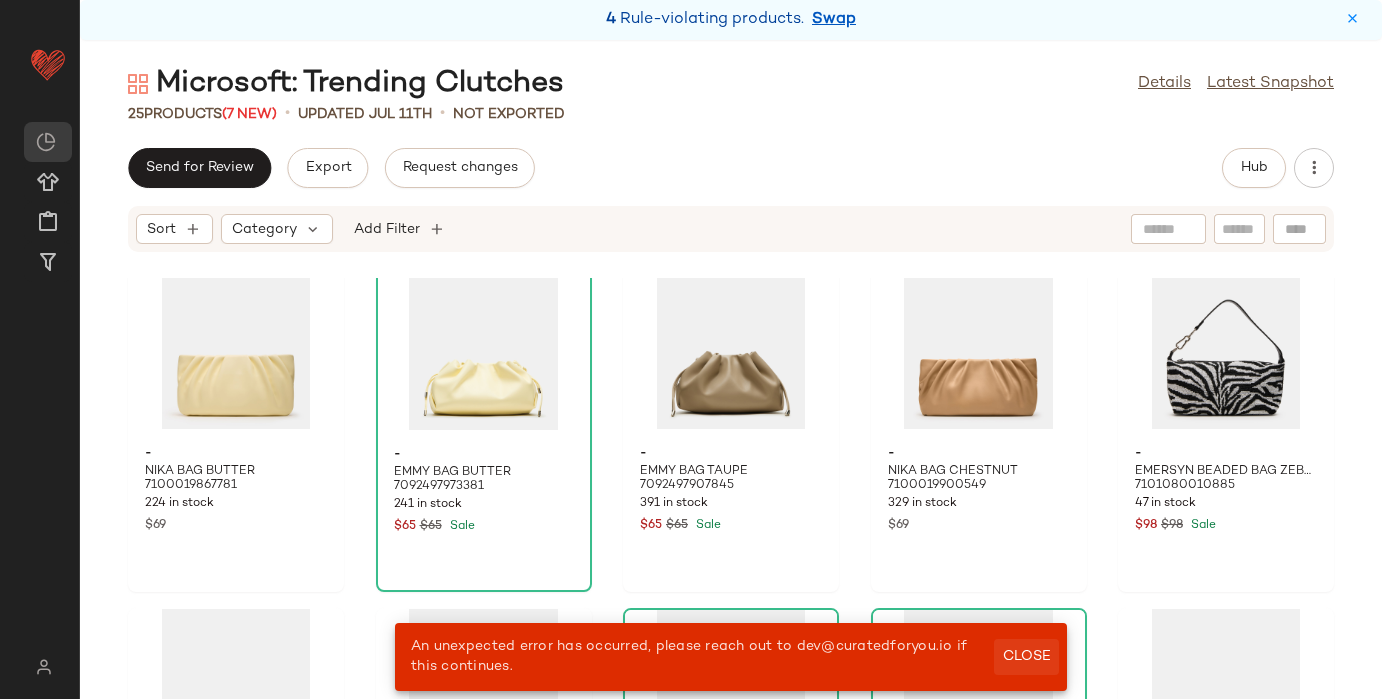 click on "Close" 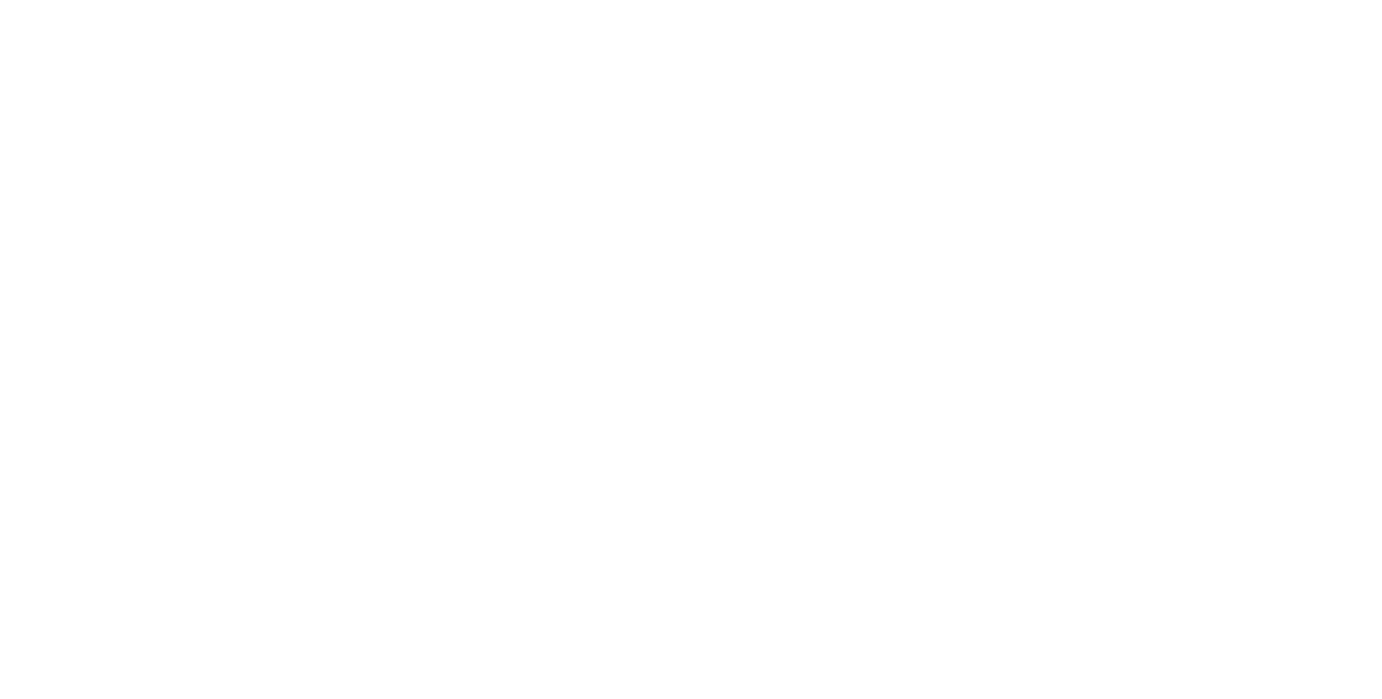 scroll, scrollTop: 0, scrollLeft: 0, axis: both 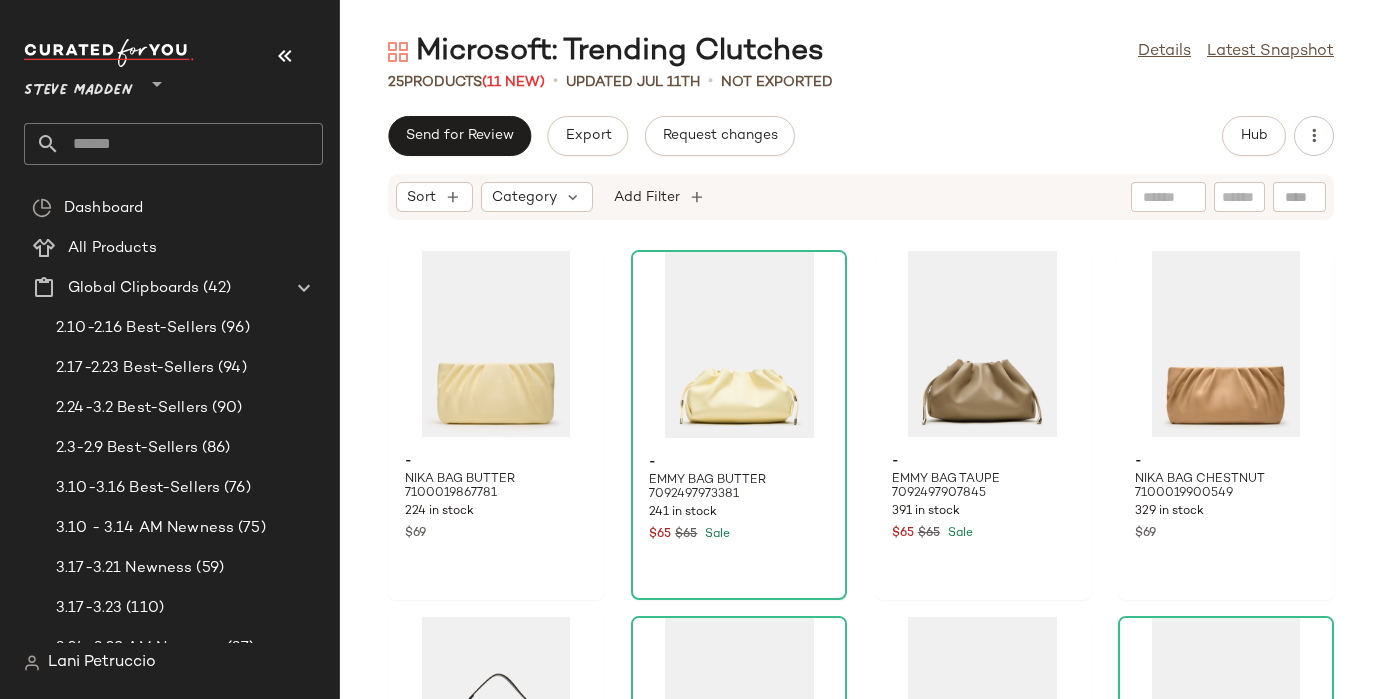 click on "Microsoft: Trending Clutches  Details   Latest Snapshot  25   Products  (11 New)  •   updated Jul 11th  •   Not Exported   Send for Review   Export   Request changes   Hub  Sort  Category  Add Filter  - NIKA BAG BUTTER 7100019867781 224 in stock $69 - EMMY BAG BUTTER 7092497973381 241 in stock $65 $65 Sale - EMMY BAG TAUPE 7092497907845 391 in stock $65 $65 Sale - NIKA BAG CHESTNUT 7100019900549 329 in stock $69 - EMERSYN BEADED BAG ZEBRA 7101080010885 47 in stock $98 $98 Sale - ZIP WALLET BLACK 6848236126341 29 in stock $28 - JULIANA BAG BRONZE 7092742193285 -1 Pre-Order Items $69 - CHEV2 WALLET BLACK 7119874719877 62 in stock $28 - EMMY BAG BLACK 7109907382405 322 in stock $70 $70 Sale - NIKA BAG FUCHSIA 7100019835013 214 in stock $69 - EMMY BAG COGNAC 7092497940613 411 in stock $65 $65 Sale - NIKA BAG BLACK 7102570102917 336 in stock $69 - JULIANA BAG BLUSH PATENT 7092742160517 59 in stock $69 - DAISYS BAG BLACK MULTI 7078890733701 72 in stock $55 $55 Sale - SPARKLY BAG BLACK 7129278414981 $79 - $50" at bounding box center [861, 365] 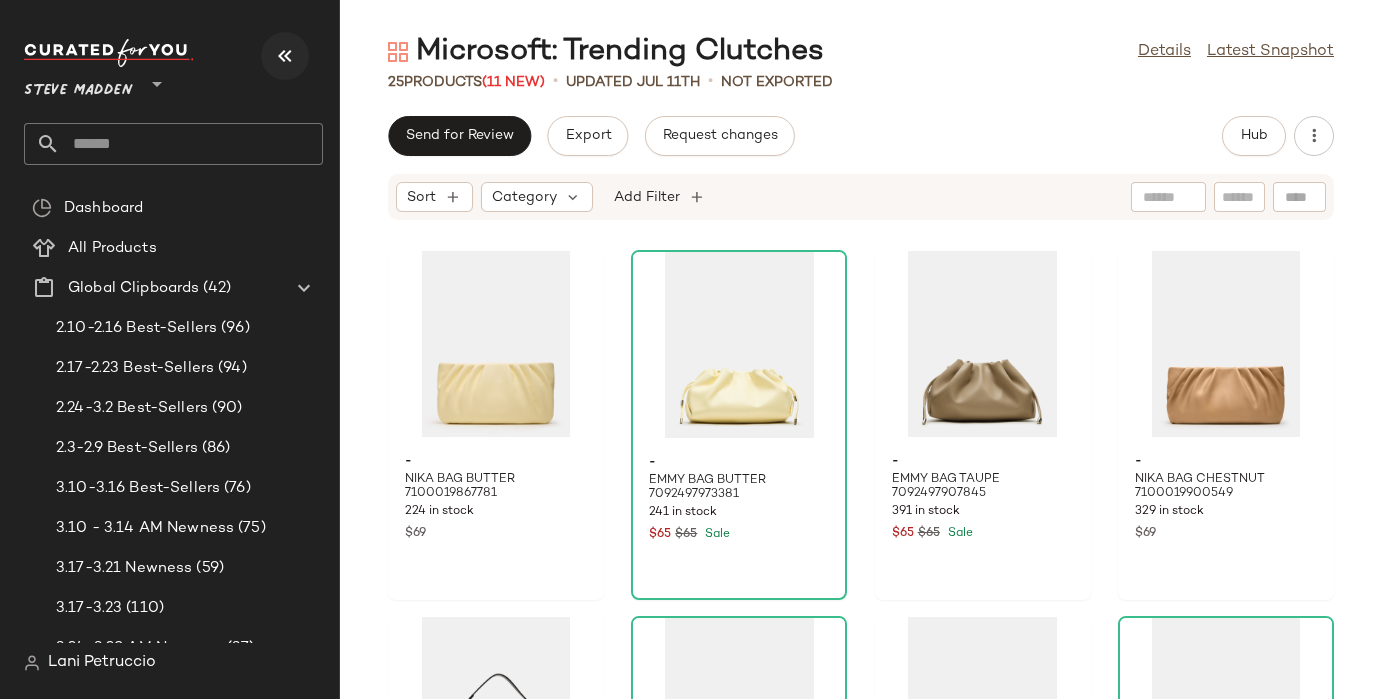 click at bounding box center [285, 56] 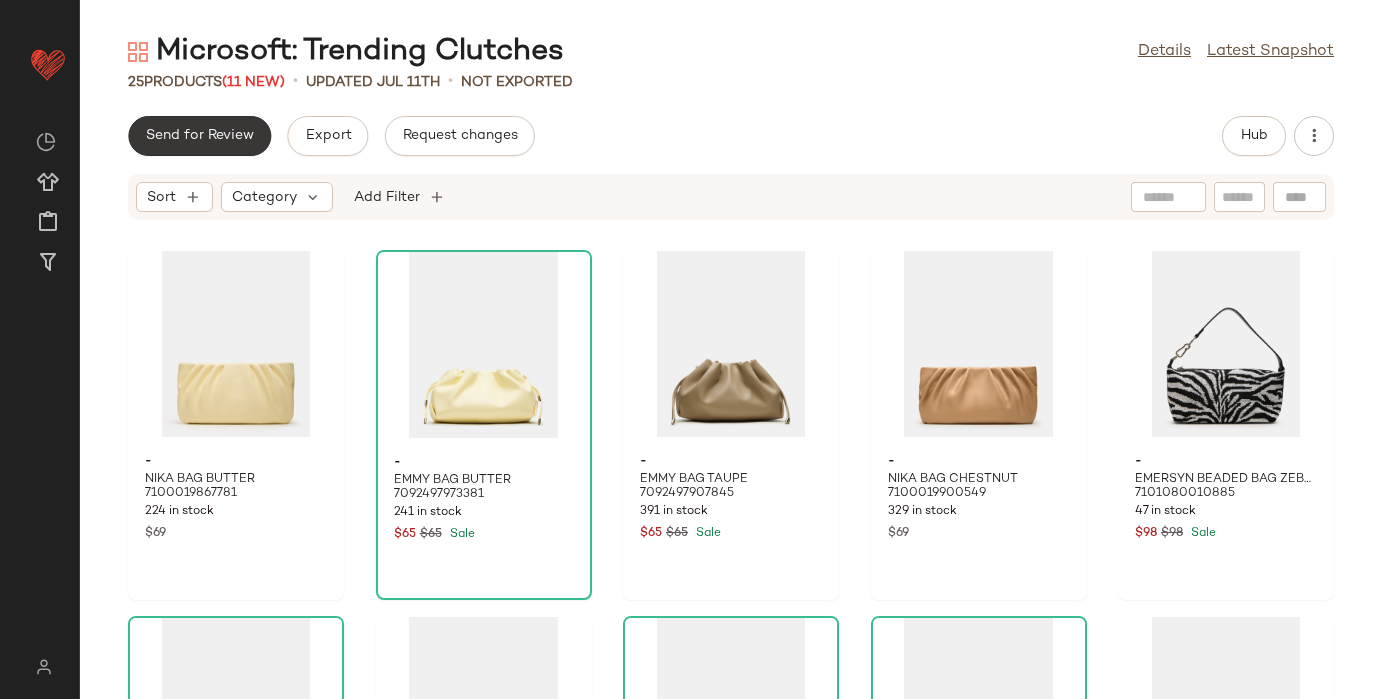 click on "Send for Review" 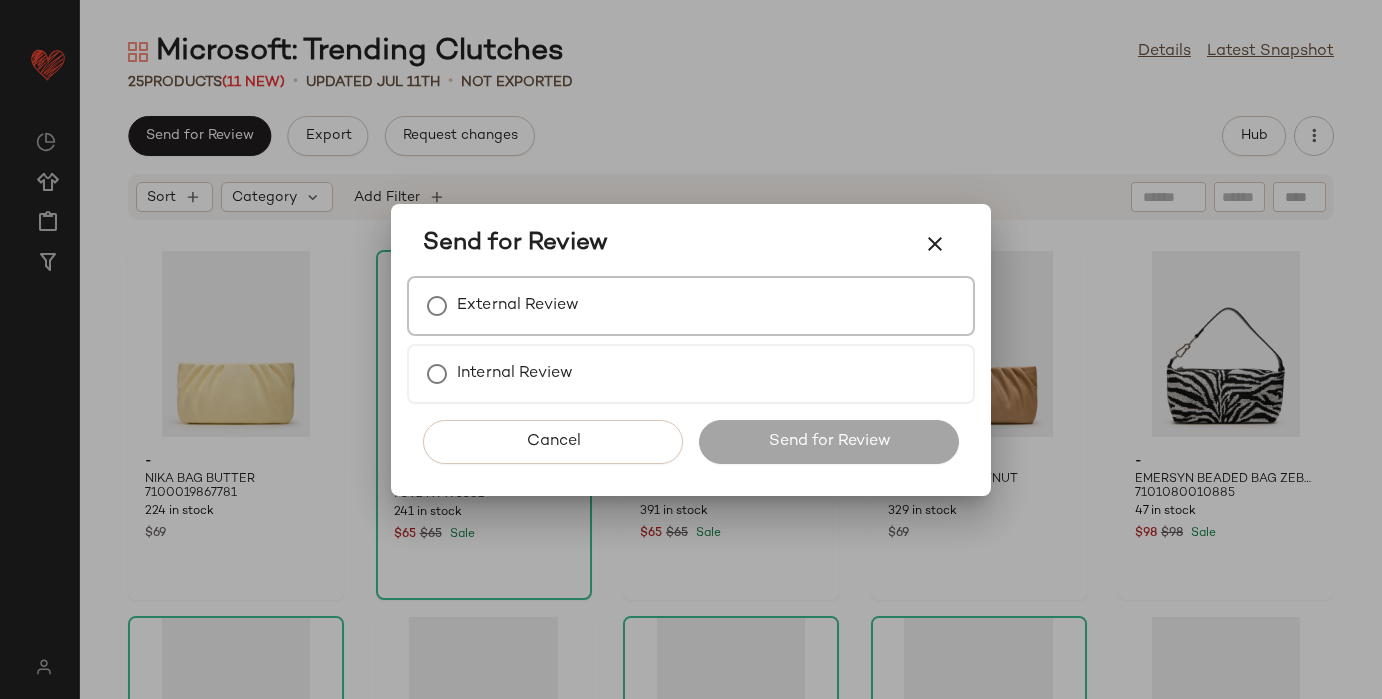click on "External Review" at bounding box center (691, 306) 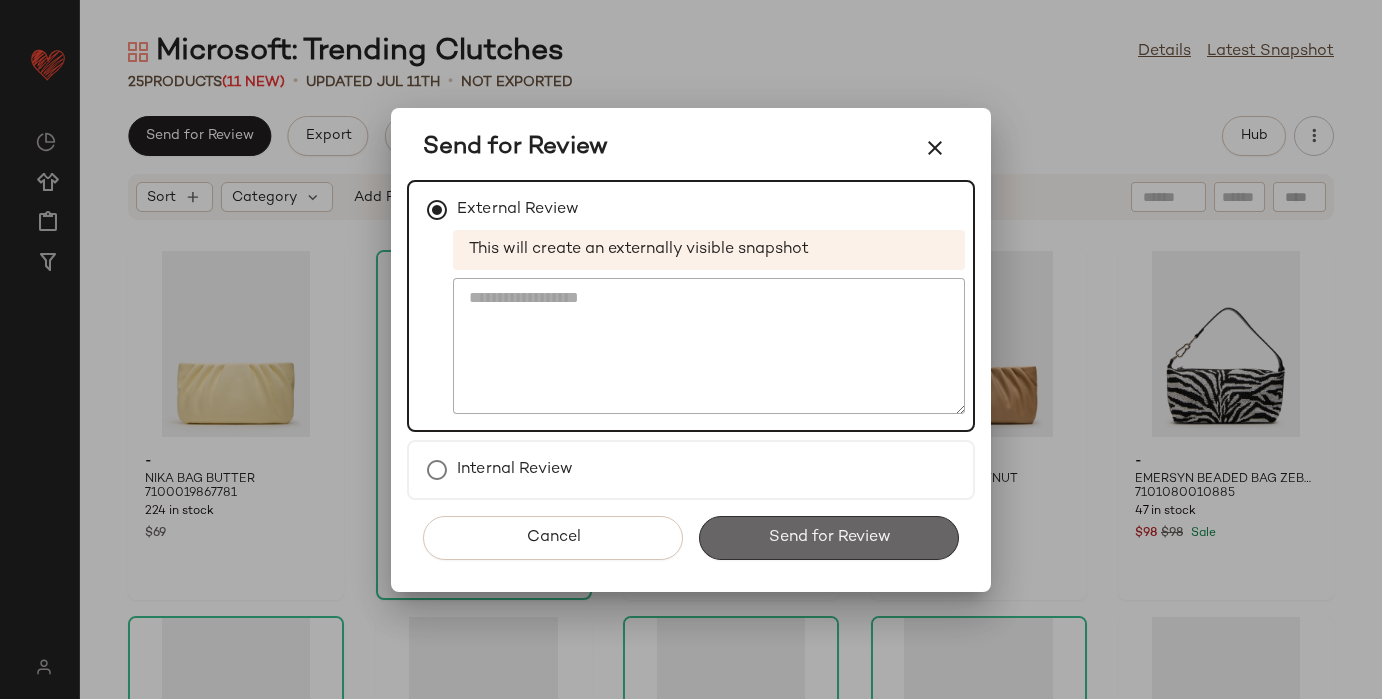 click on "Send for Review" 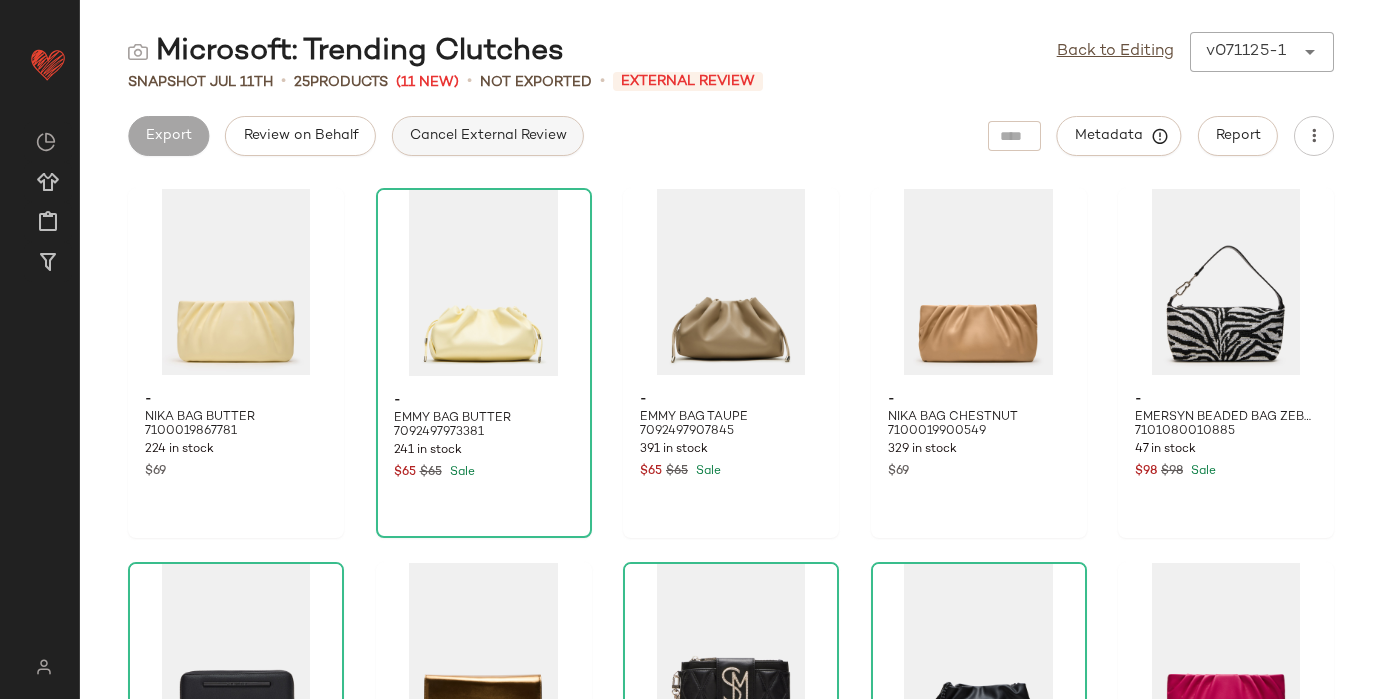 click on "Cancel External Review" 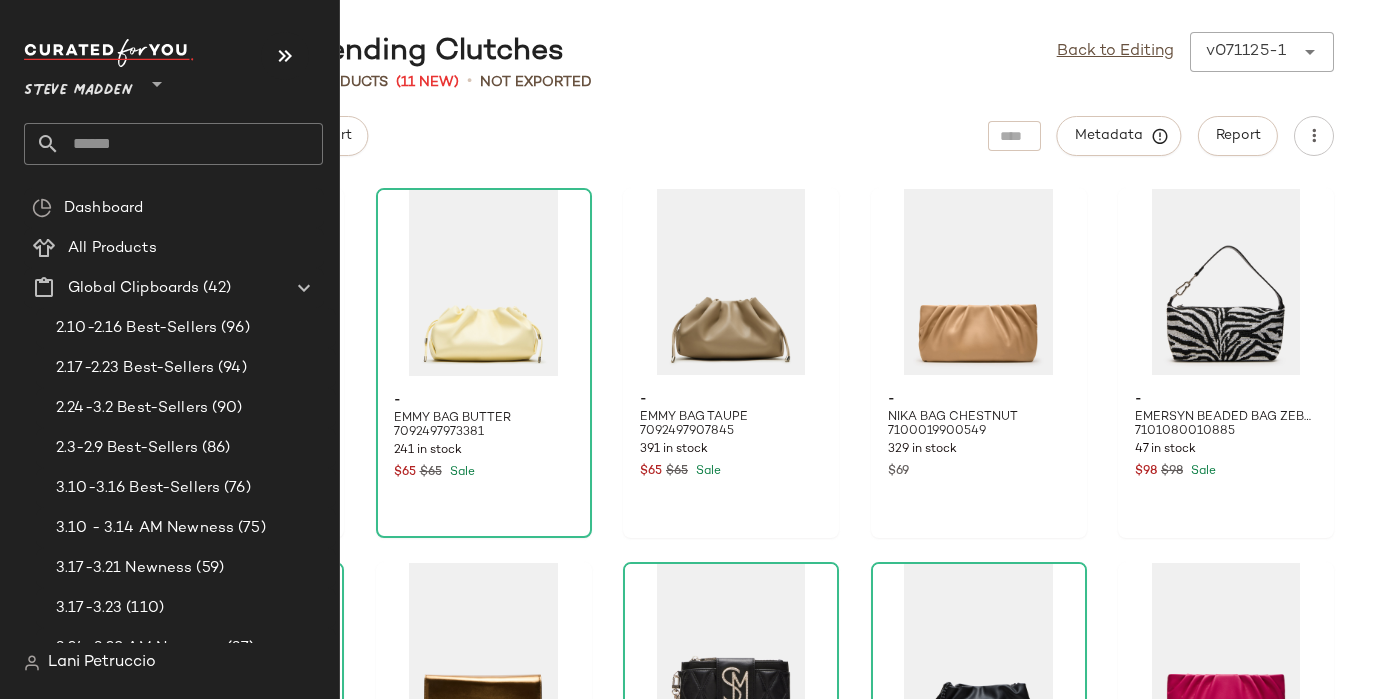 click 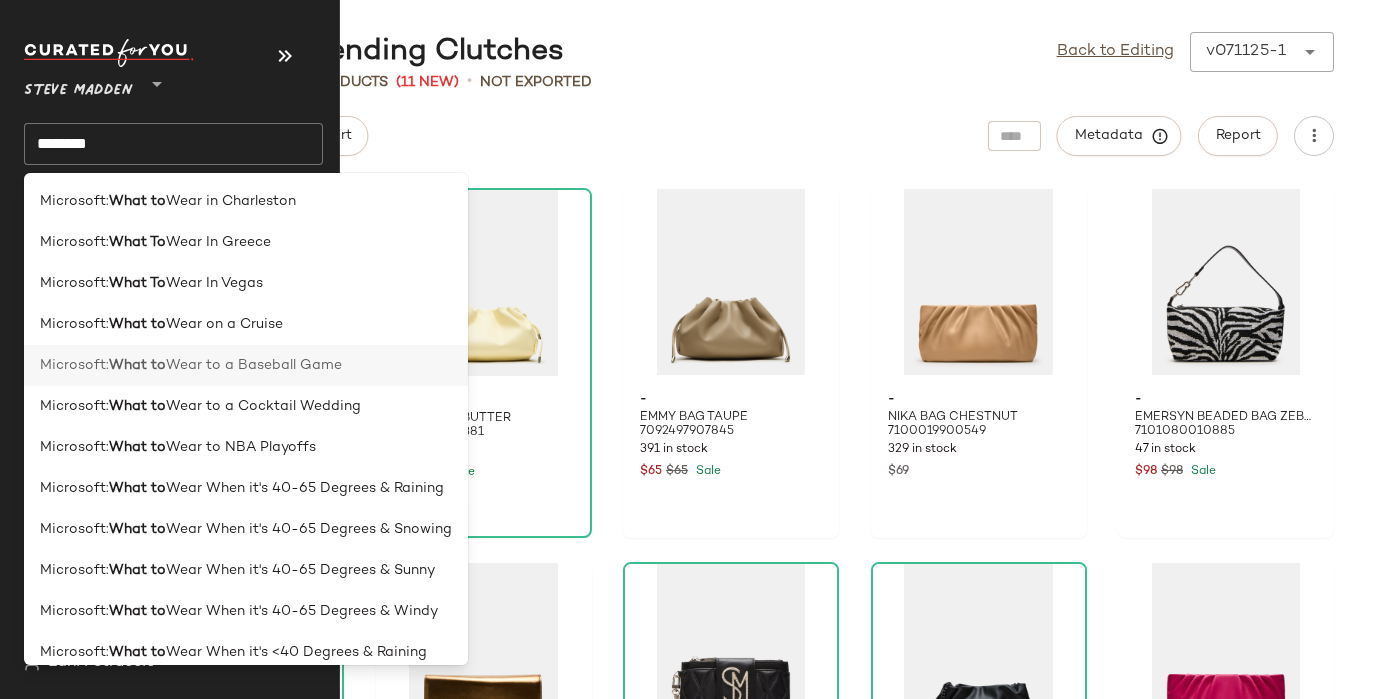click on "Microsoft:" at bounding box center (74, 365) 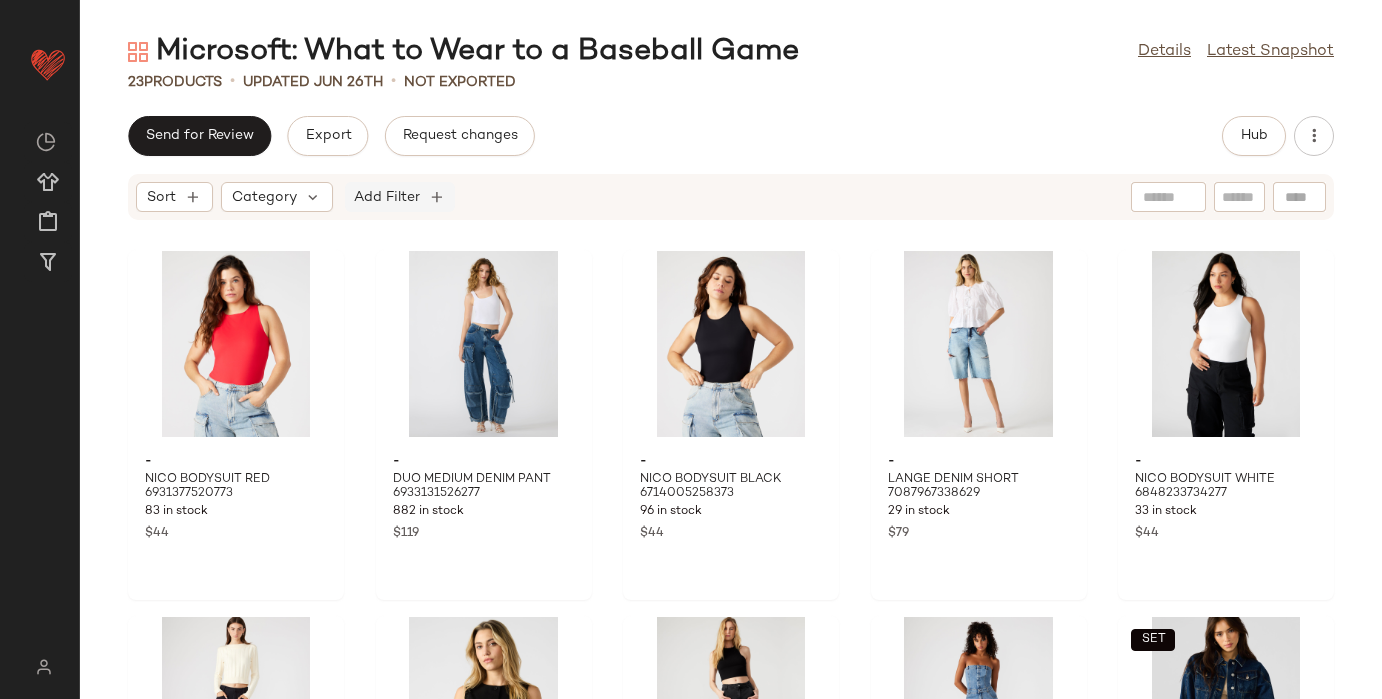 click on "Add Filter" at bounding box center [387, 197] 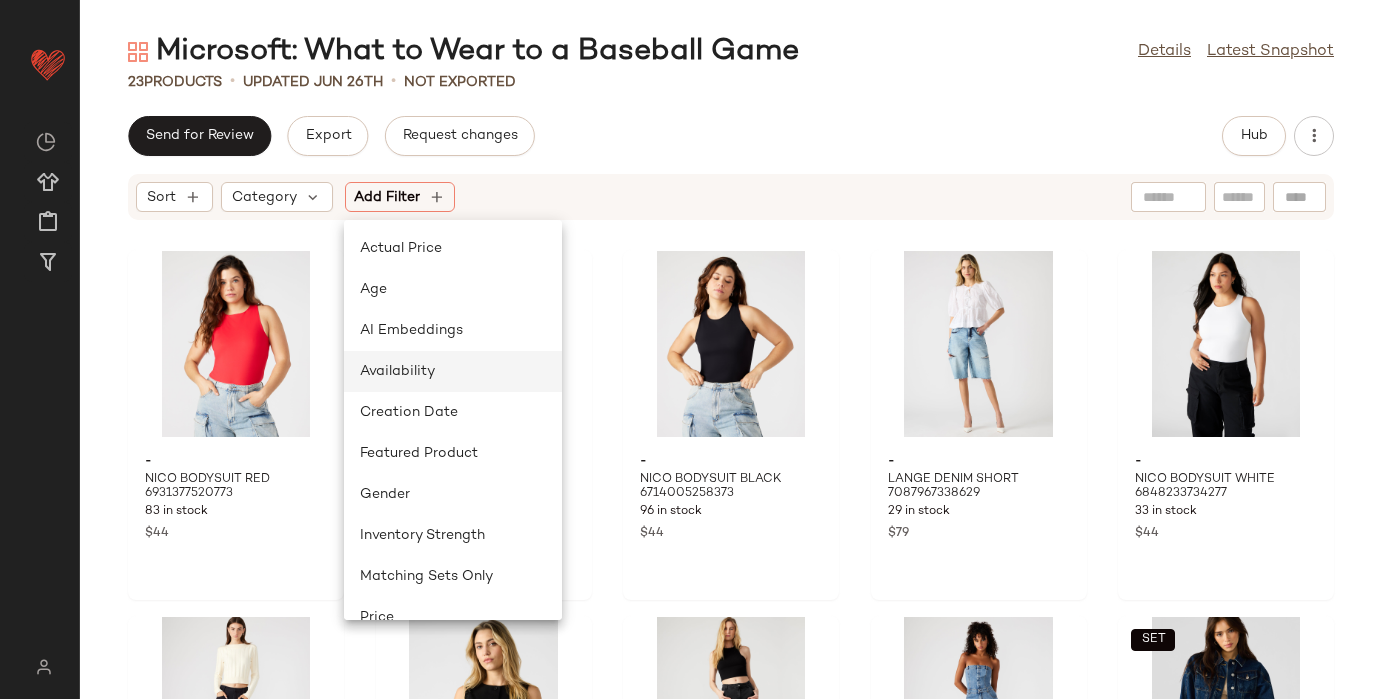 scroll, scrollTop: 149, scrollLeft: 0, axis: vertical 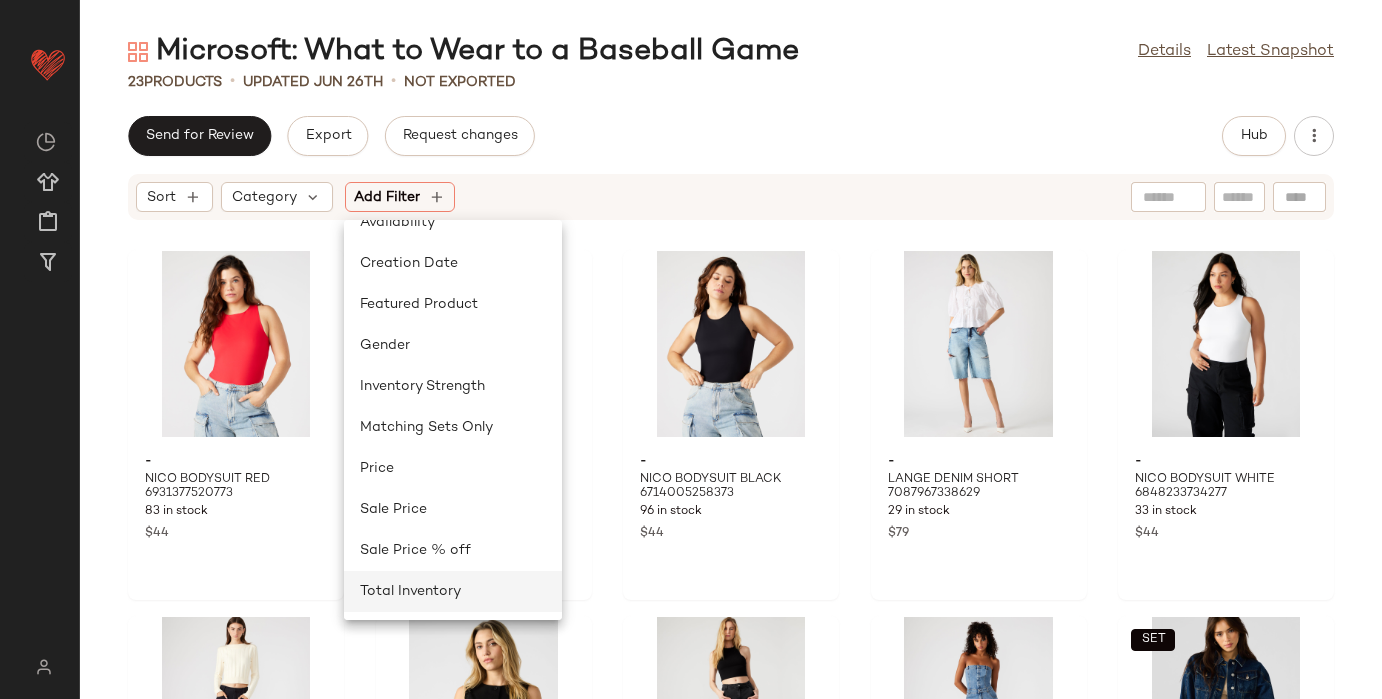 click on "Total Inventory" 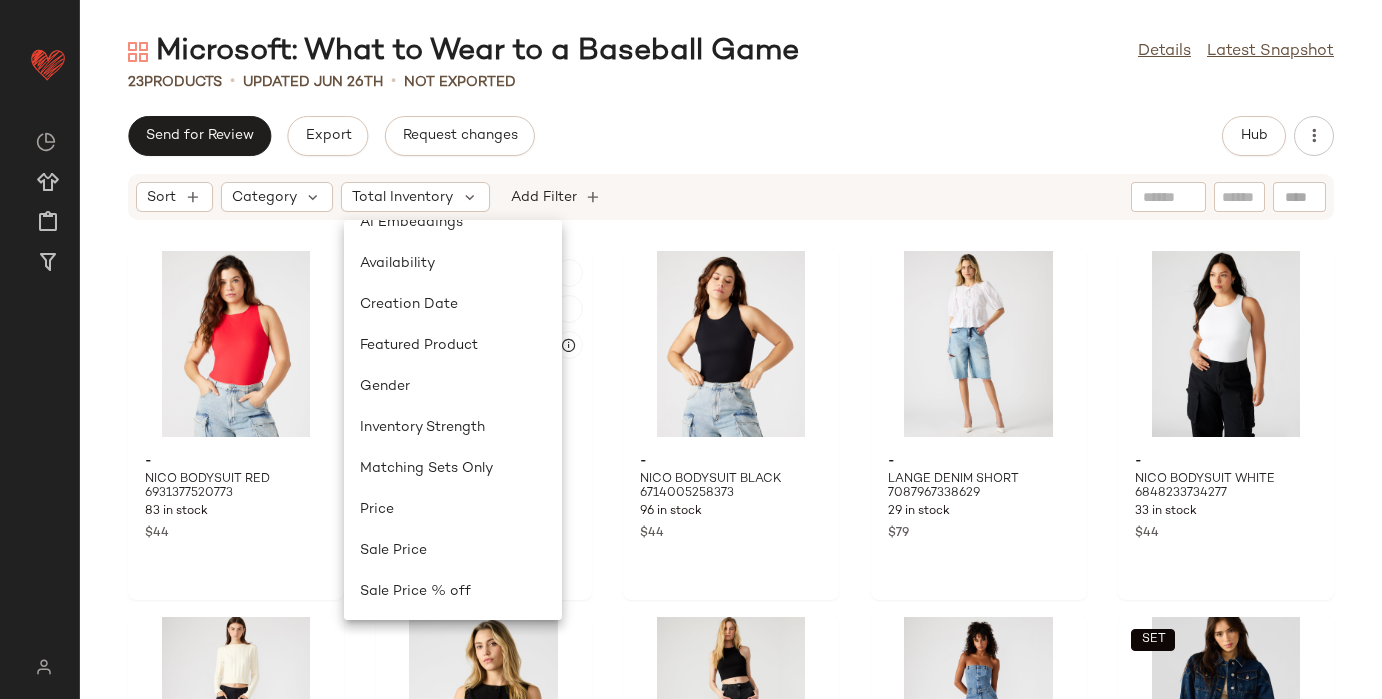 scroll, scrollTop: 108, scrollLeft: 0, axis: vertical 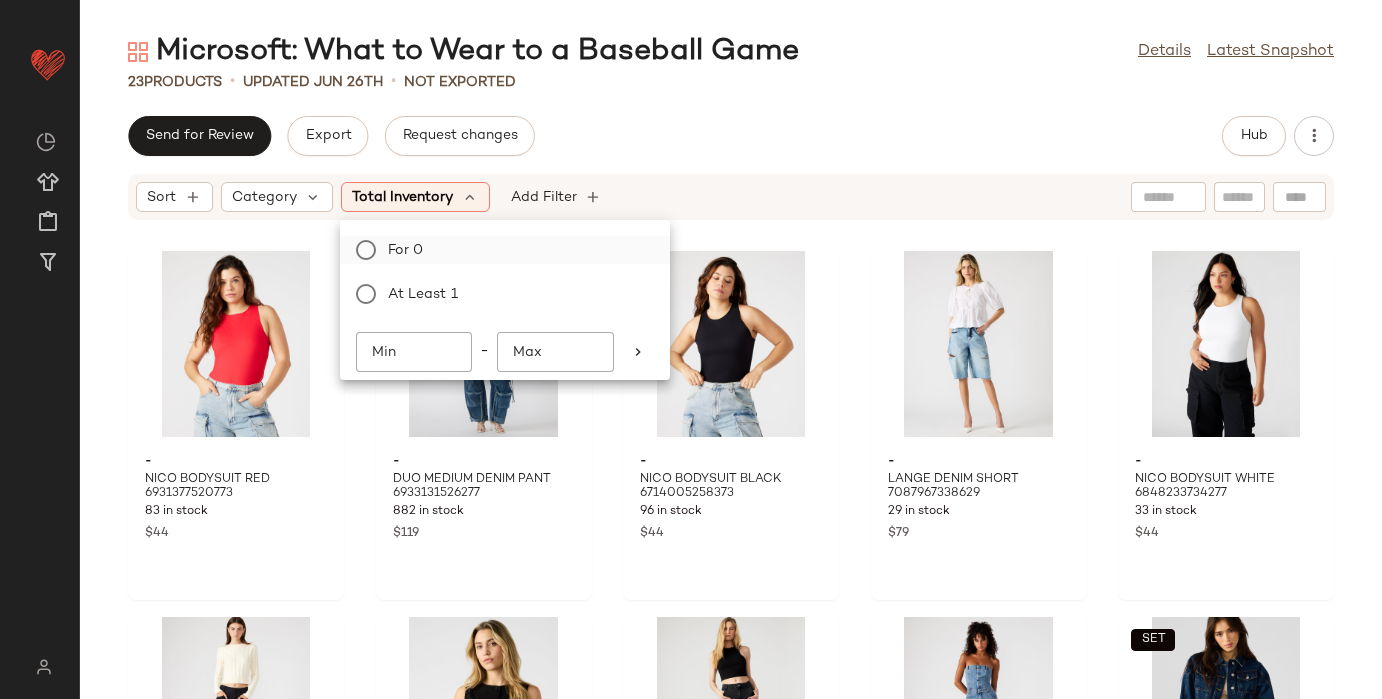 click on "For 0" 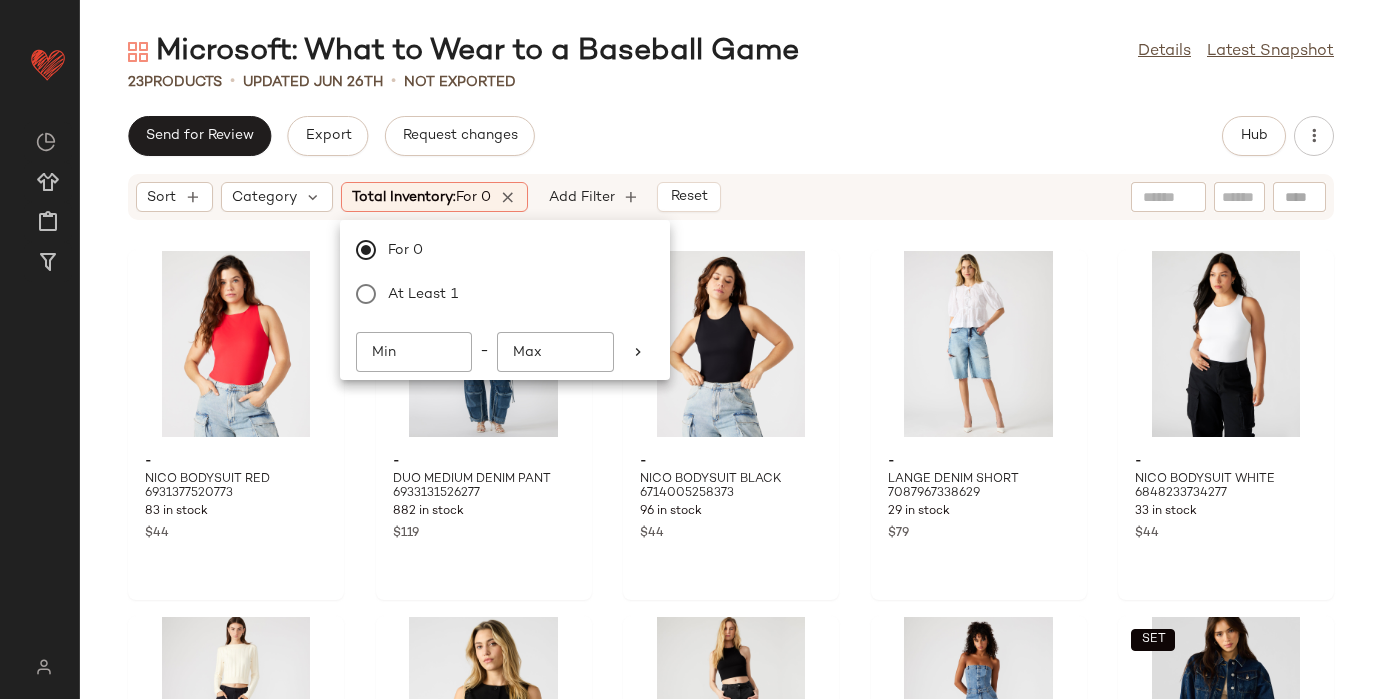 click on "Microsoft: What to Wear to a Baseball Game  Details   Latest Snapshot  23   Products   •   updated Jun 26th  •   Not Exported   Send for Review   Export   Request changes   Hub  Sort  Category  Total Inventory:   For 0 Add Filter   Reset  - NICO BODYSUIT RED 6931377520773 83 in stock $44 - DUO MEDIUM DENIM PANT 6933131526277 882 in stock $119 - NICO BODYSUIT BLACK 6714005258373 96 in stock $44 - LANGE DENIM SHORT 7087967338629 29 in stock $79 - NICO BODYSUIT WHITE 6848233734277 33 in stock $44 - HANIEL PANT BLACK 6969405898885 63 in stock $89 - WESLEY TOP BLACK 7087967895685 28 in stock $74 - TAYLOR JEAN BLACK 7039794184325 16 in stock $119 - DUO DENIM JUMPSUIT 6971397013637 43 in stock $159  SET  - BRIXTON DENIM JACKET 7104625934469 52 in stock $99  SET  - TRE DARK WASH JEAN 7111897251973 186 in stock $119 - RICKLES SUNGLASSES BLACK 7130541457541 143 in stock $48 - DEVONY SUNGLASSES BLACK 7119876522117 14 in stock $48 - LINEN BASEBALL CAP BLACK 7100021112965 160 in stock $36 - LINEN BASEBALL CAP CREAM" at bounding box center (731, 365) 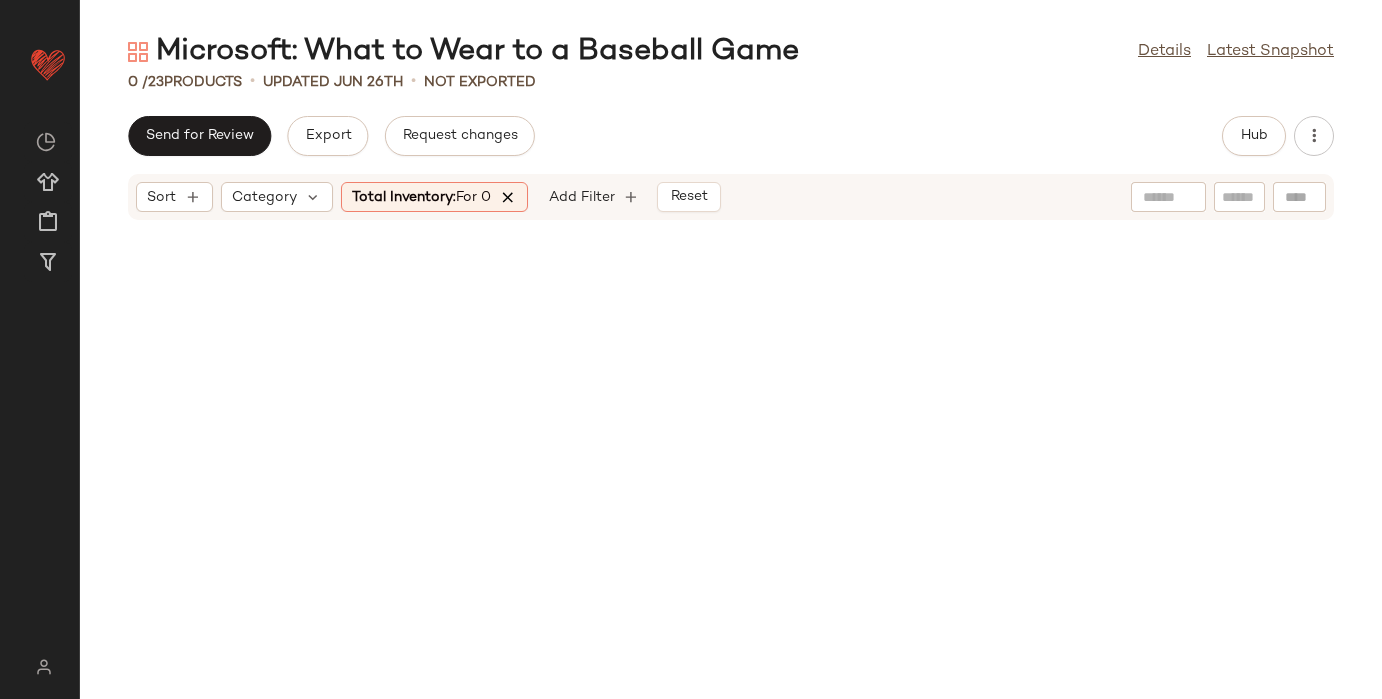 click at bounding box center (508, 197) 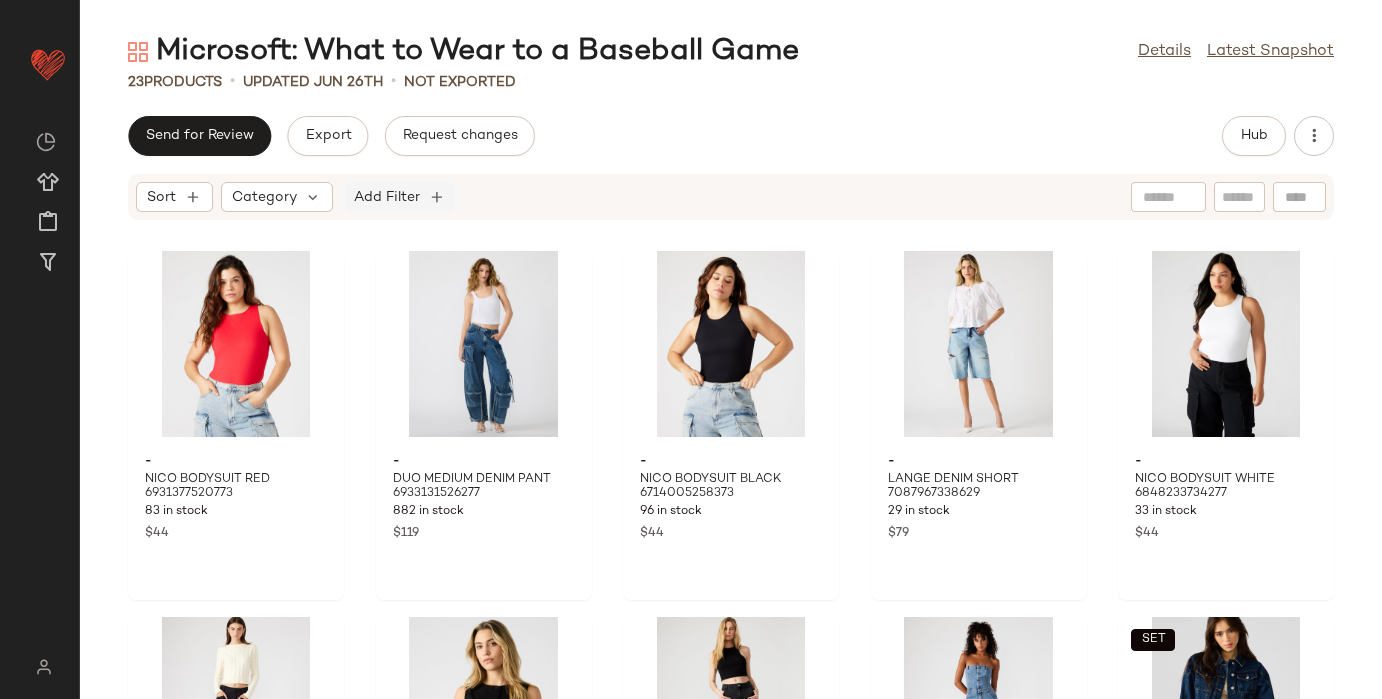 click on "Add Filter" at bounding box center [387, 197] 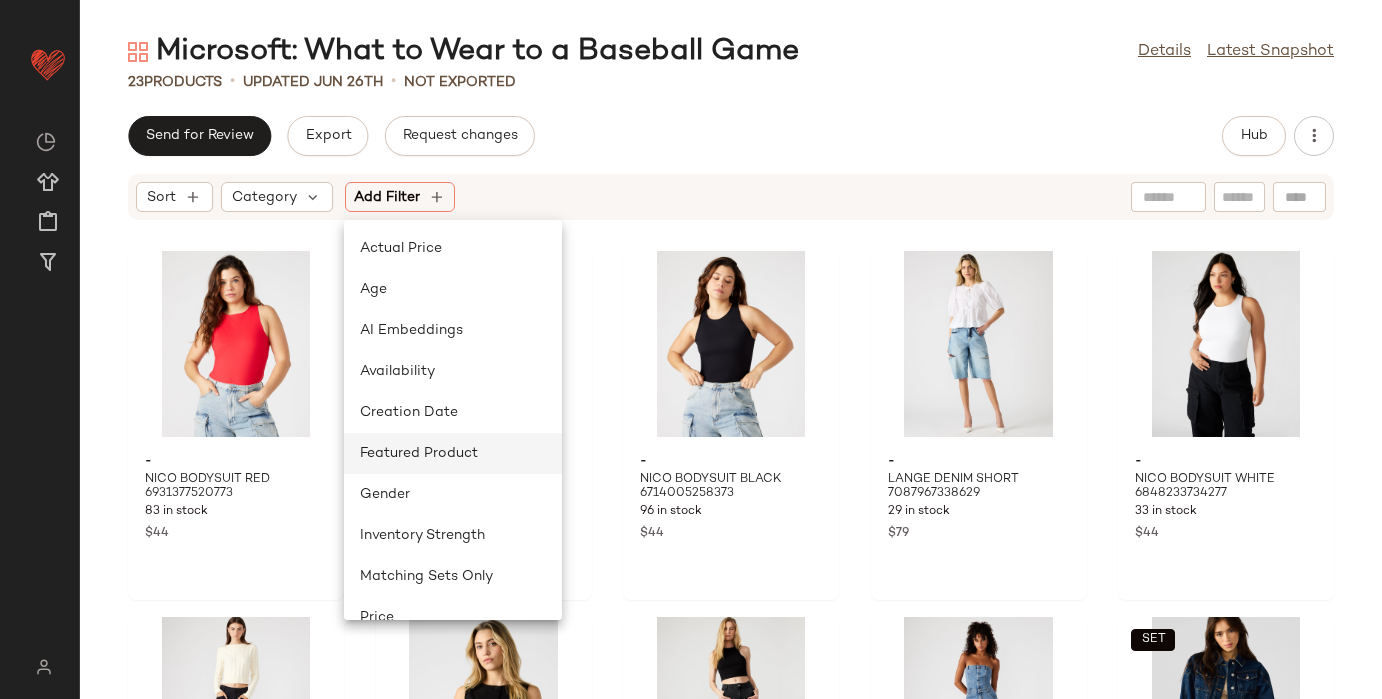 scroll, scrollTop: 149, scrollLeft: 0, axis: vertical 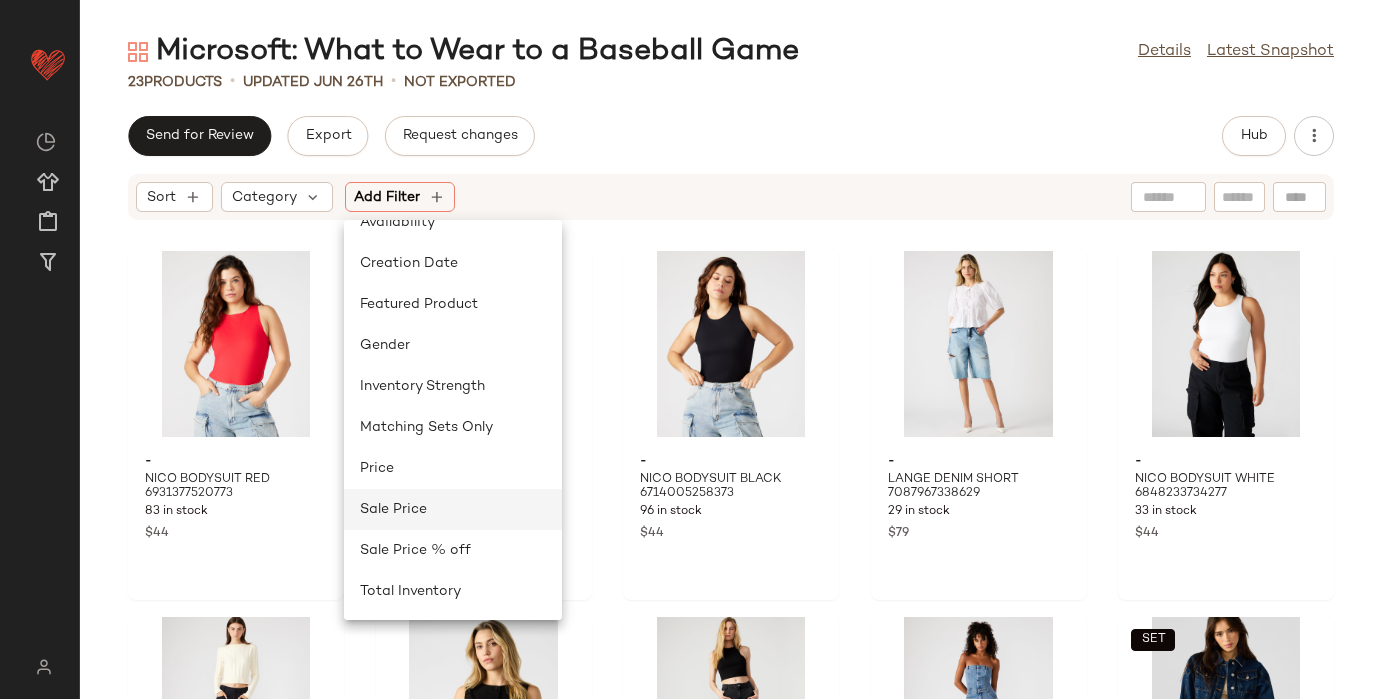 click on "Sale Price" 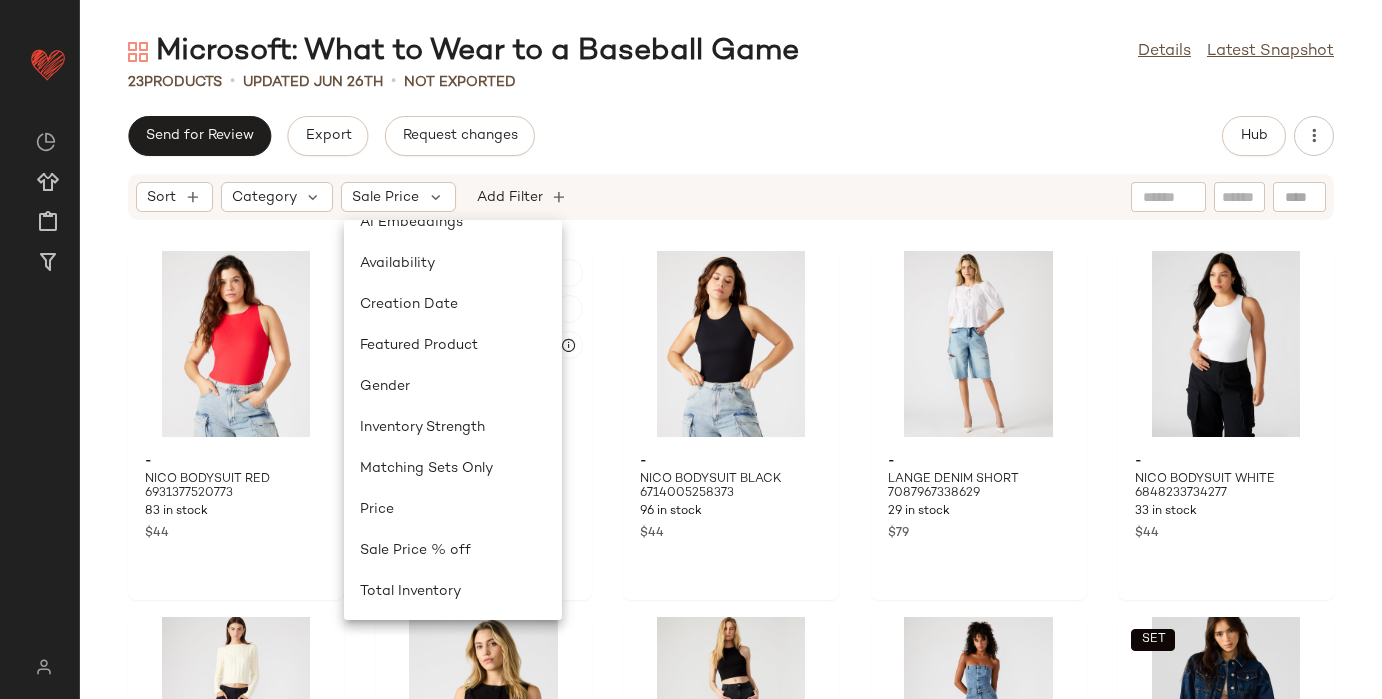 scroll, scrollTop: 108, scrollLeft: 0, axis: vertical 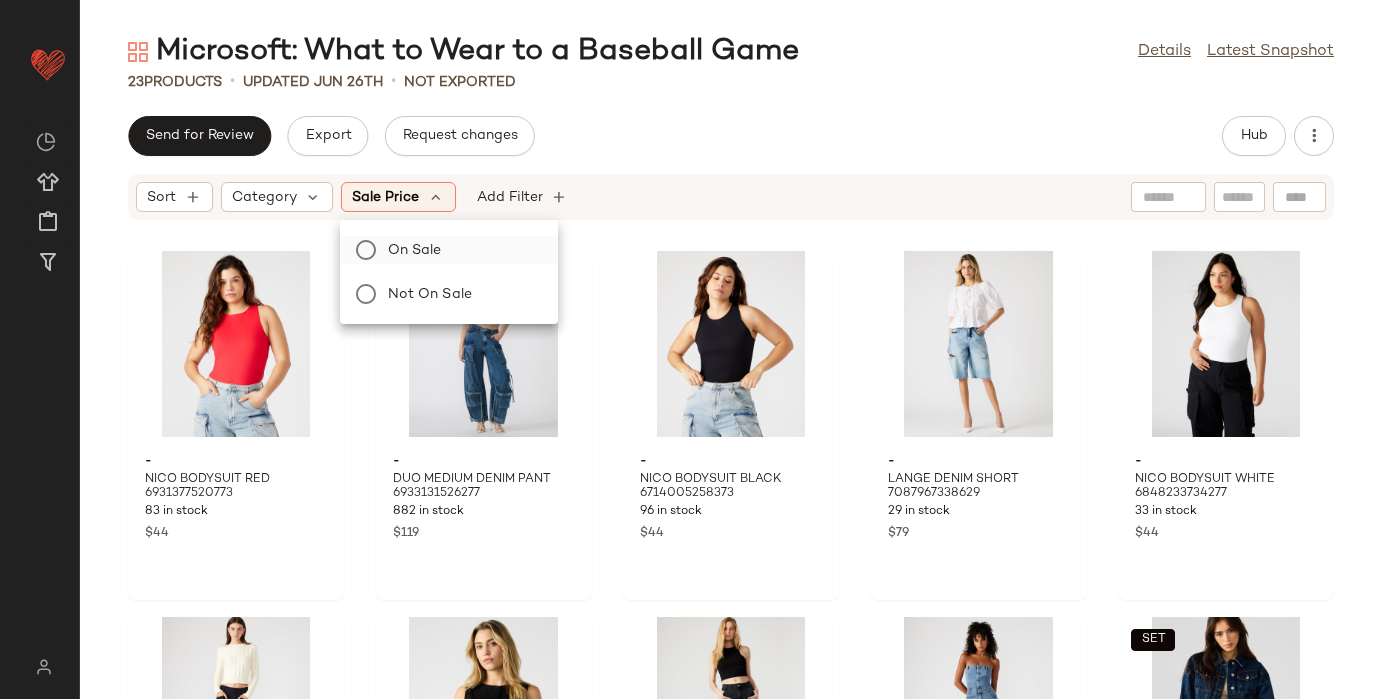 click on "On sale" 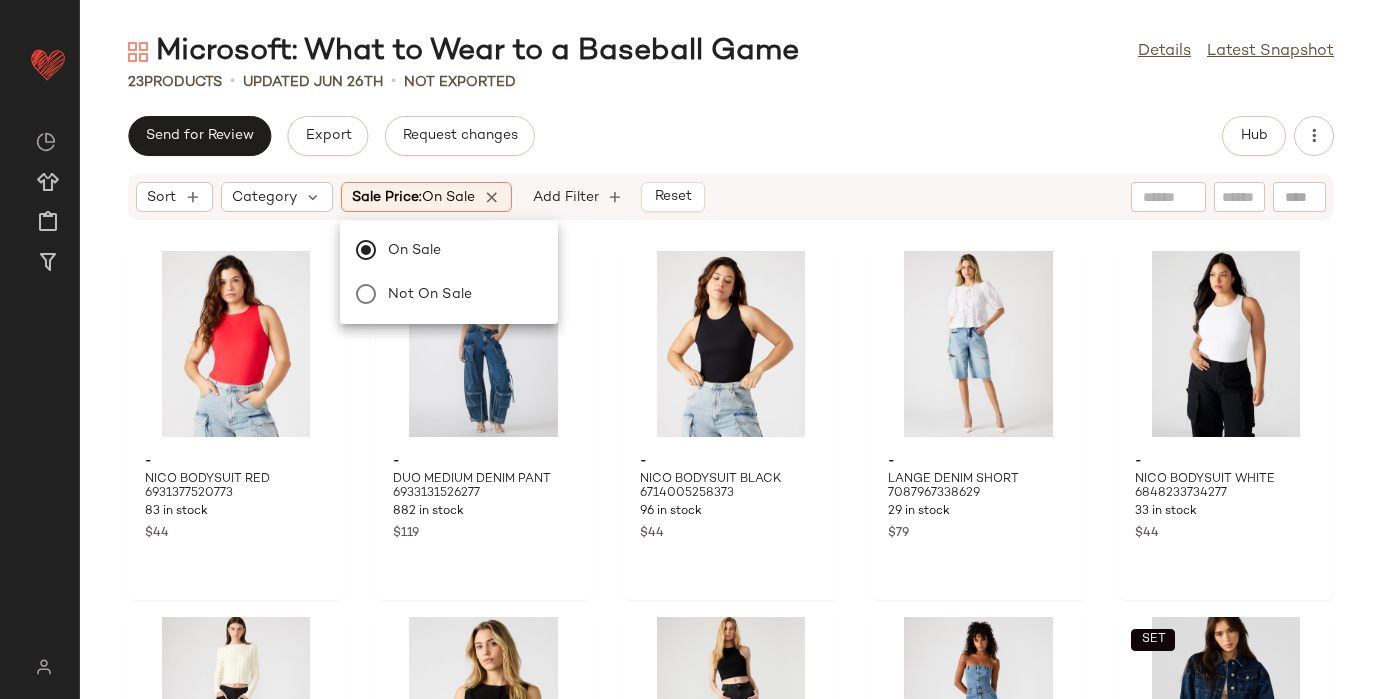 click on "Send for Review   Export   Request changes   Hub" 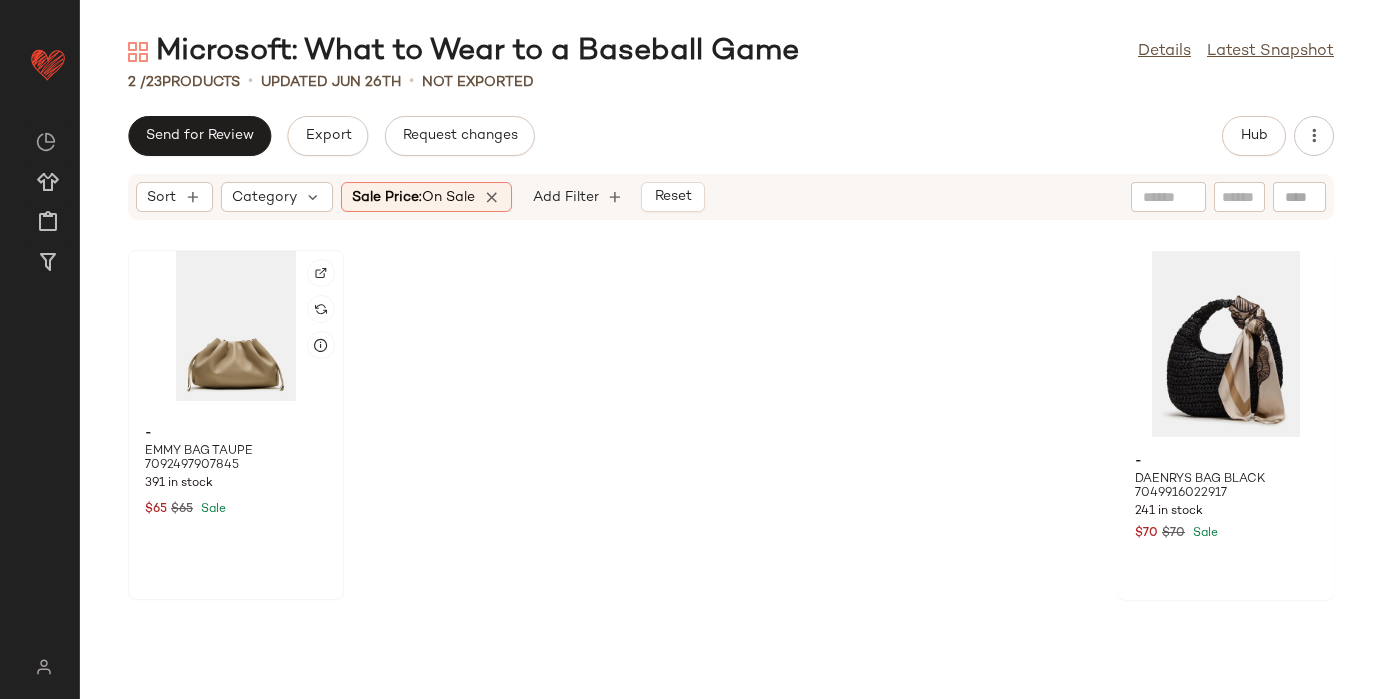 click 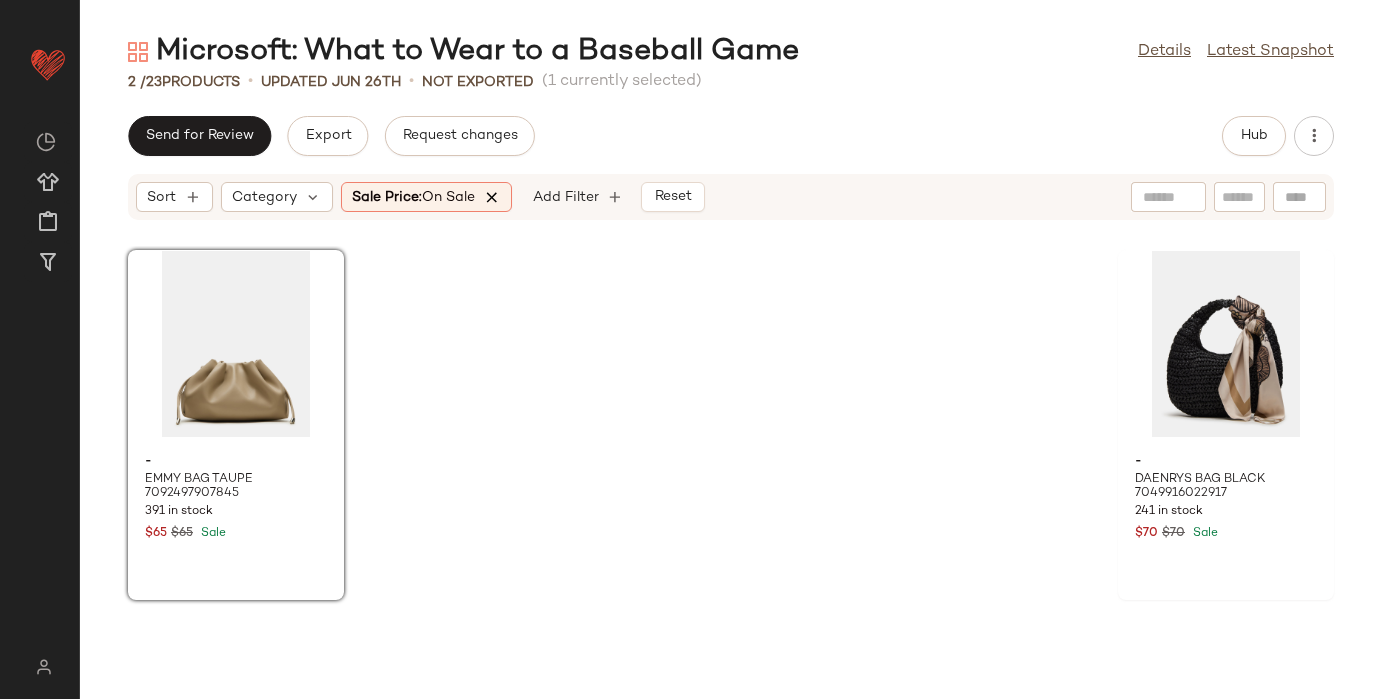 click at bounding box center (492, 197) 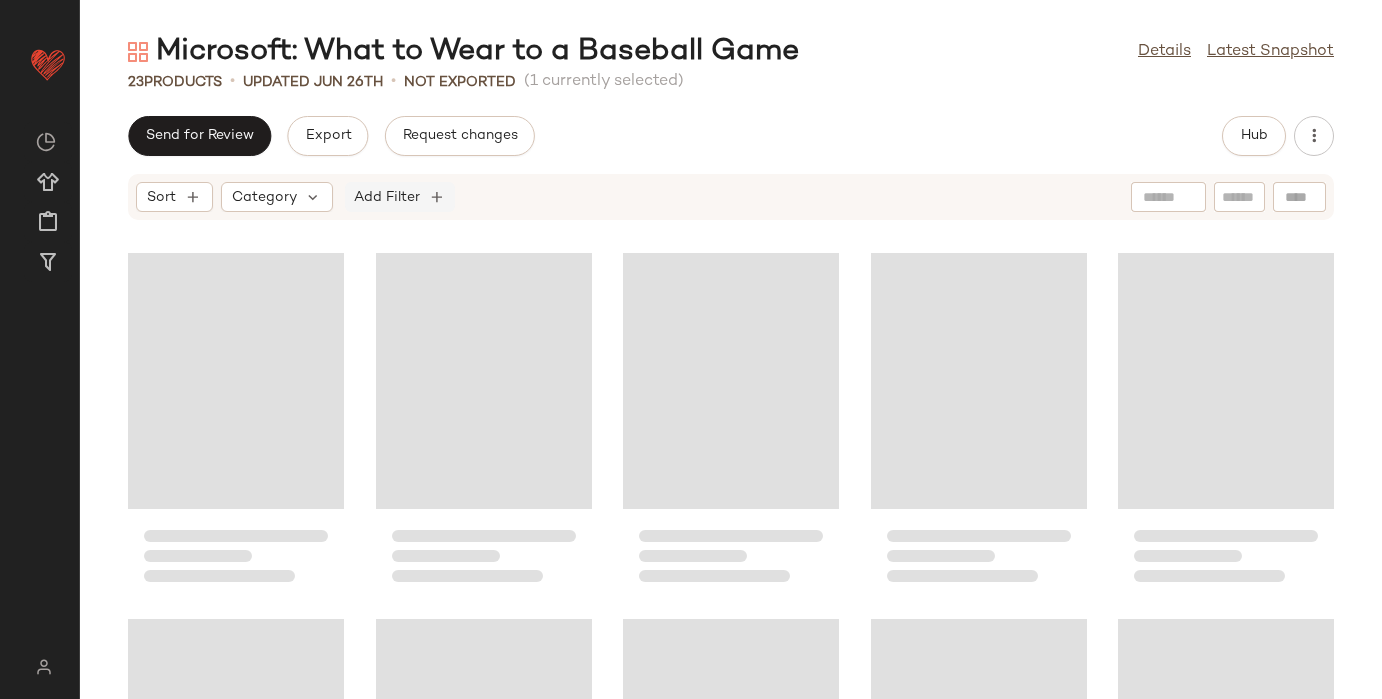 click on "Add Filter" at bounding box center (387, 197) 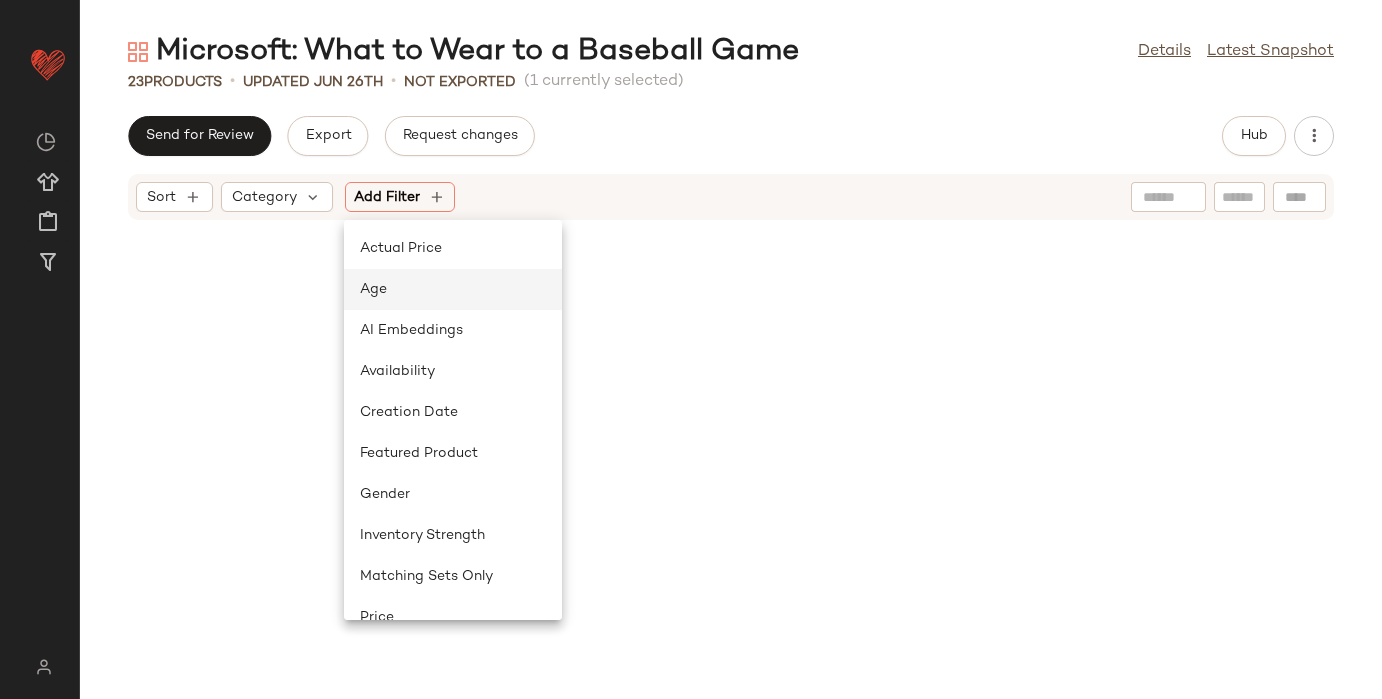 scroll, scrollTop: 1114, scrollLeft: 0, axis: vertical 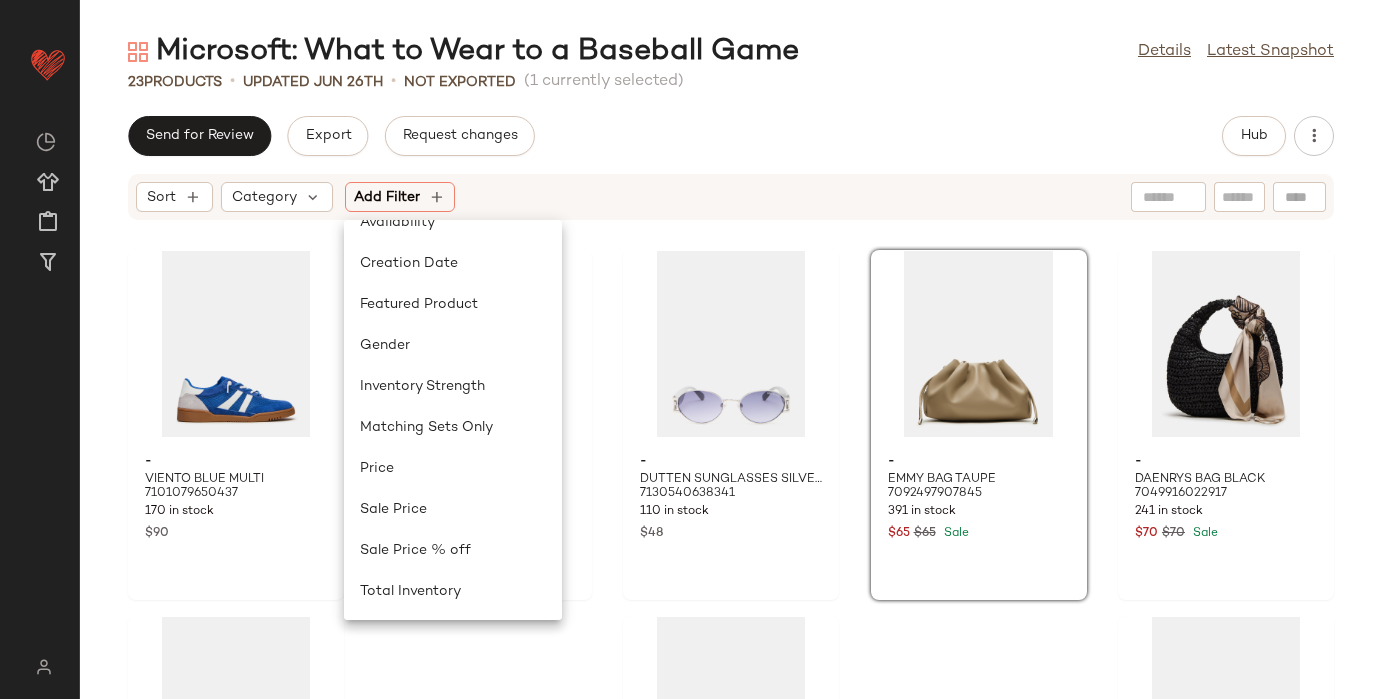 click on "Send for Review   Export   Request changes   Hub" 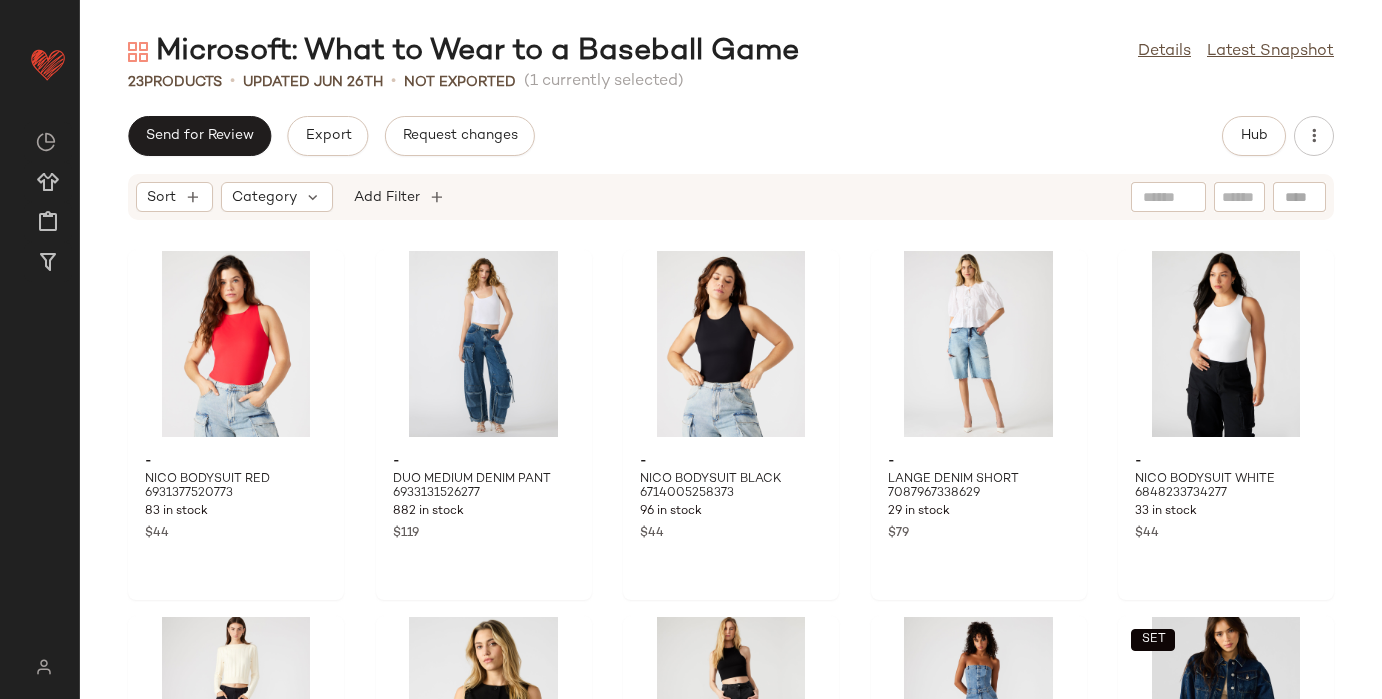 scroll, scrollTop: 1, scrollLeft: 0, axis: vertical 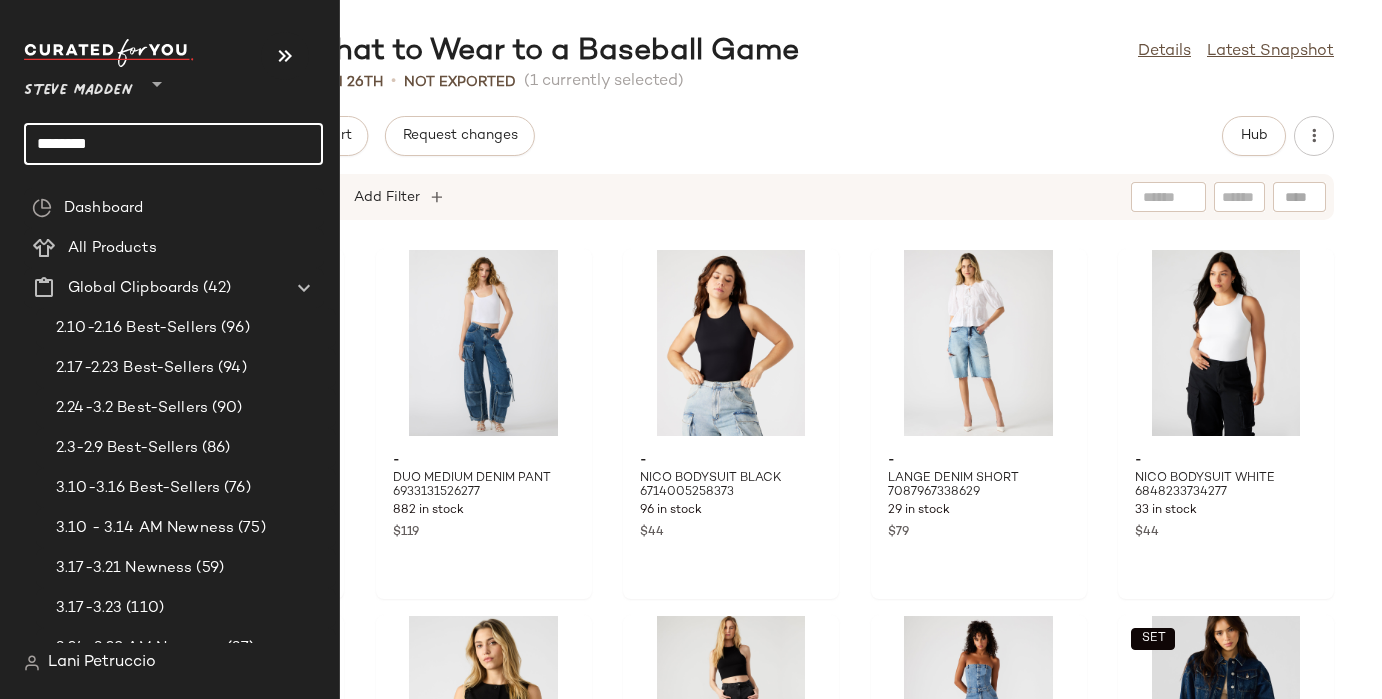 click on "*******" 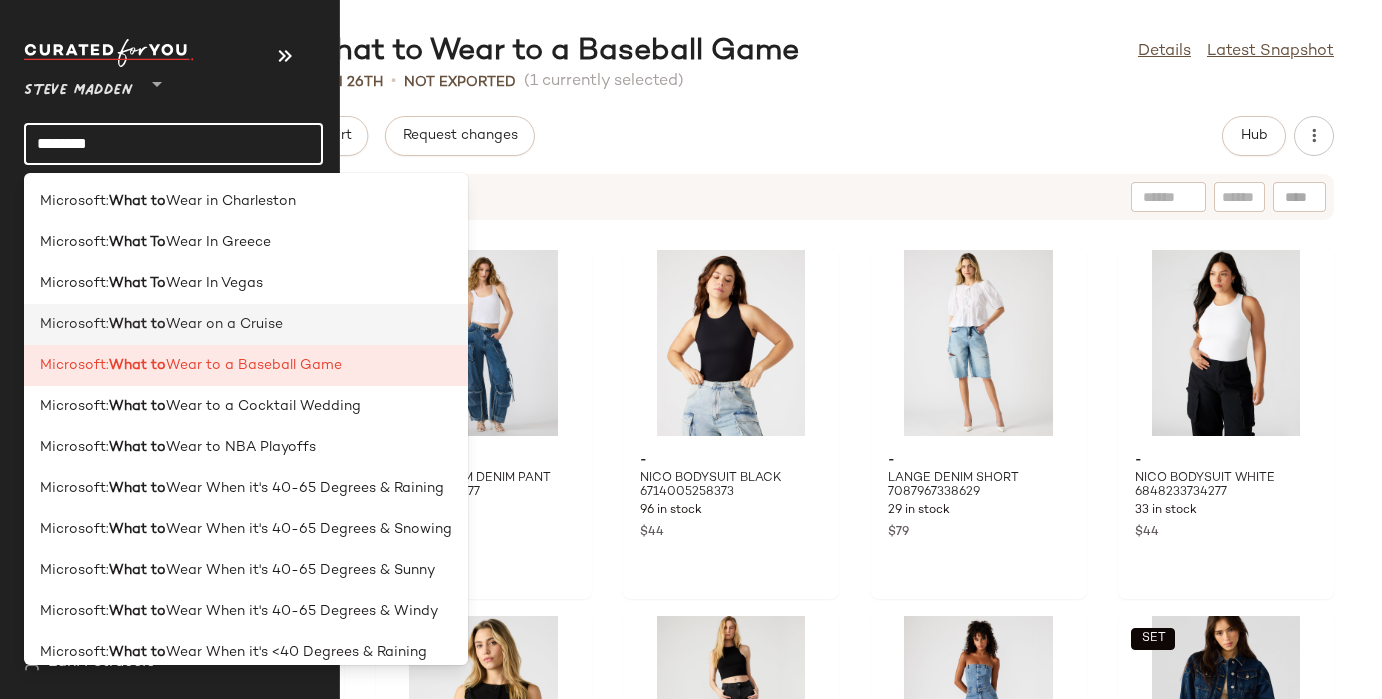 click on "Microsoft:" at bounding box center [74, 324] 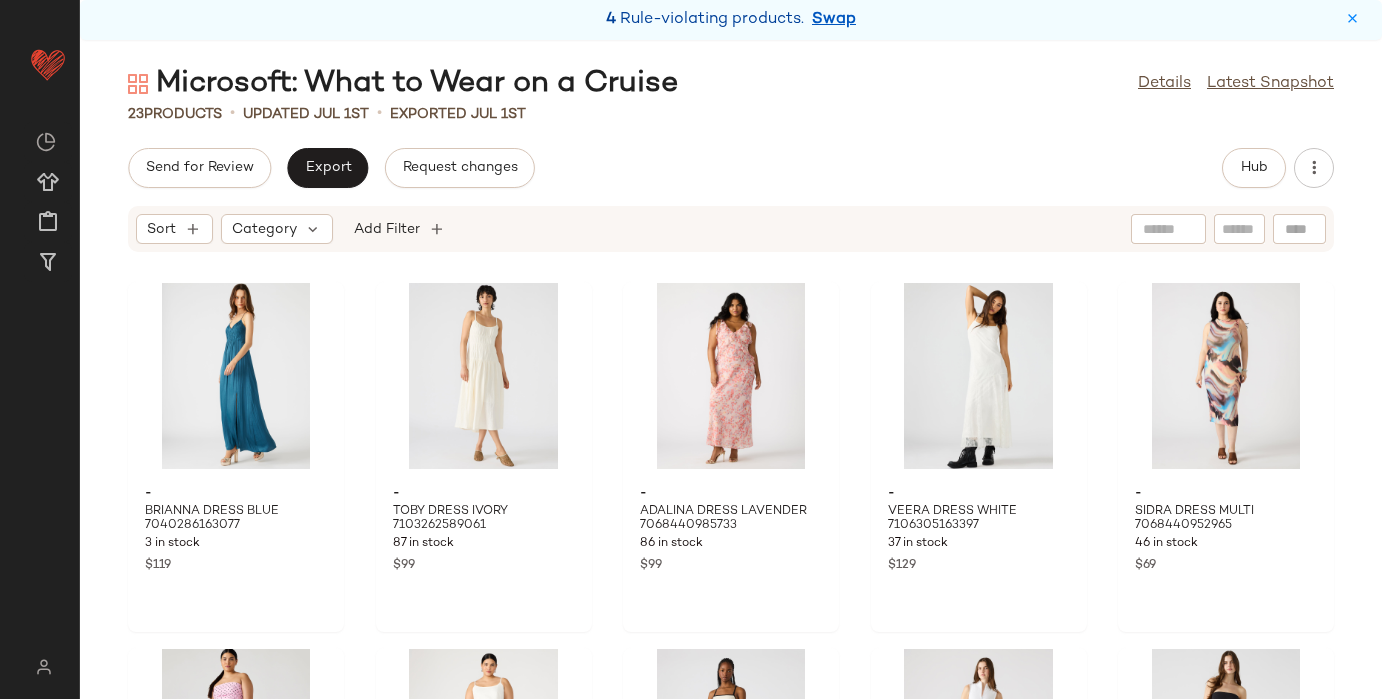 click on "Swap" at bounding box center (834, 20) 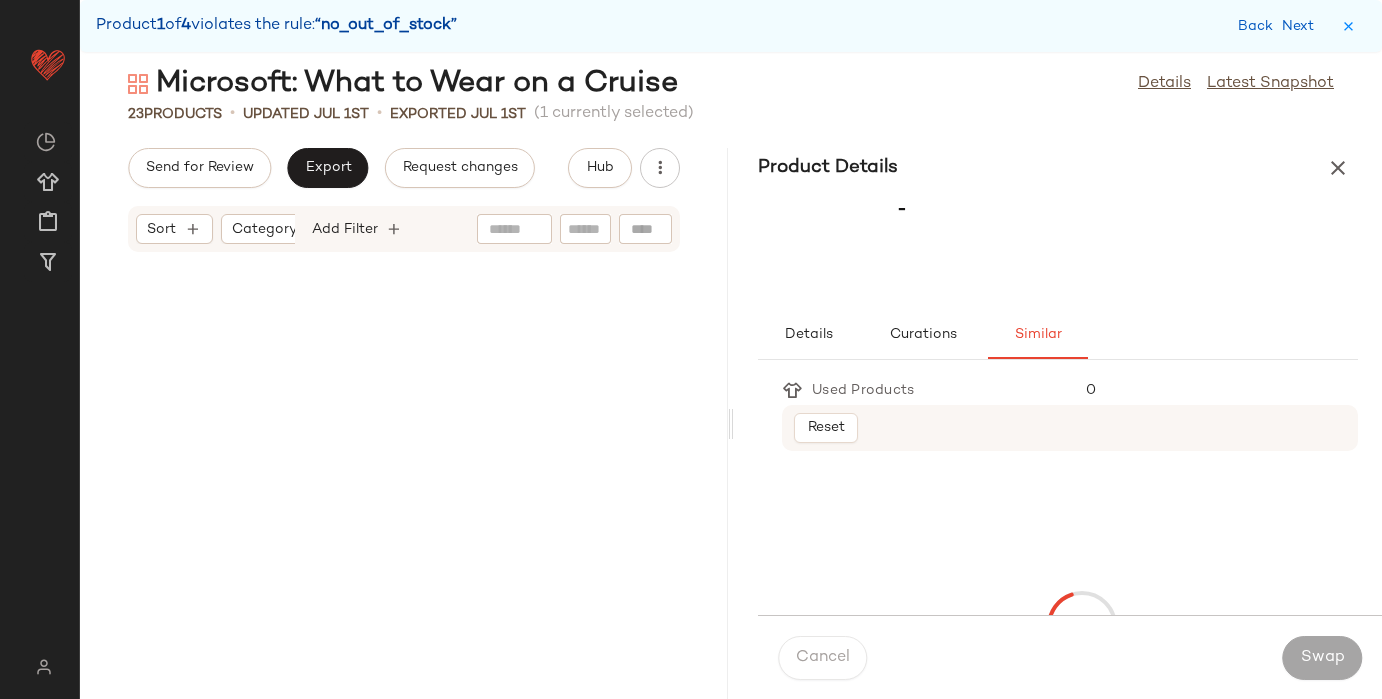 scroll, scrollTop: 2196, scrollLeft: 0, axis: vertical 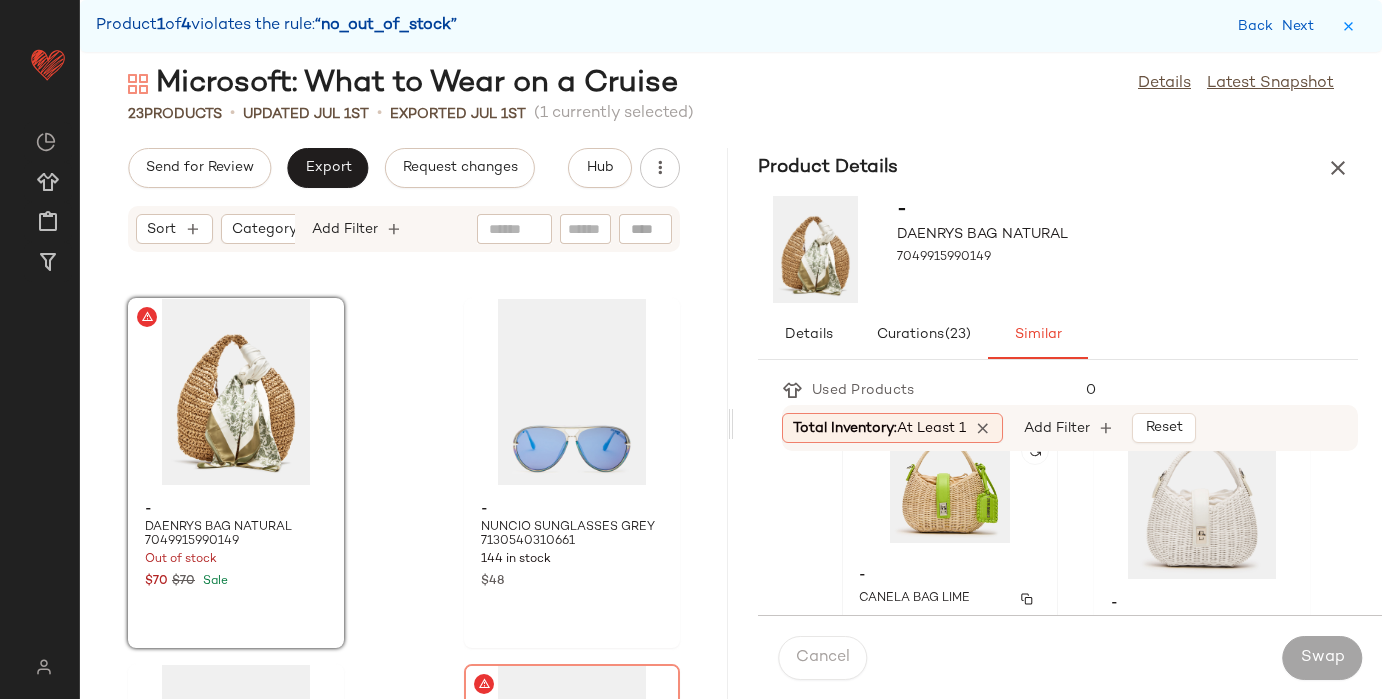 click 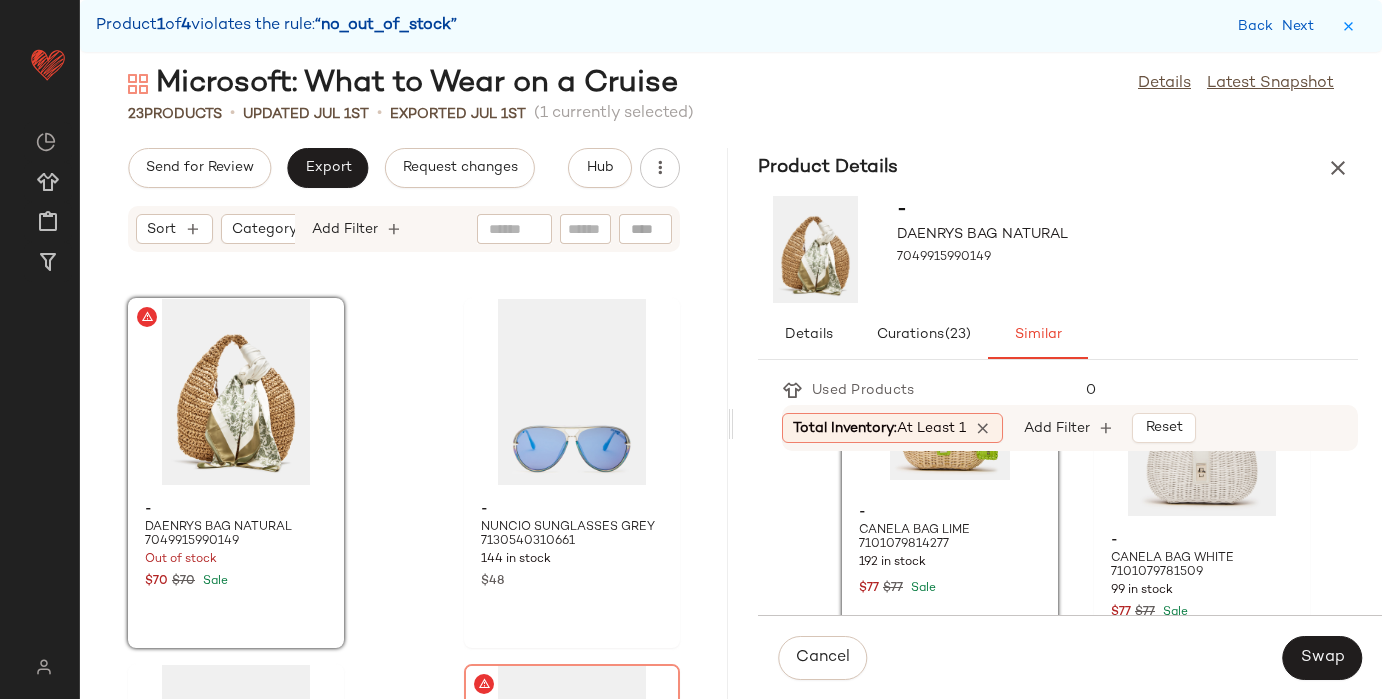 scroll, scrollTop: 153, scrollLeft: 0, axis: vertical 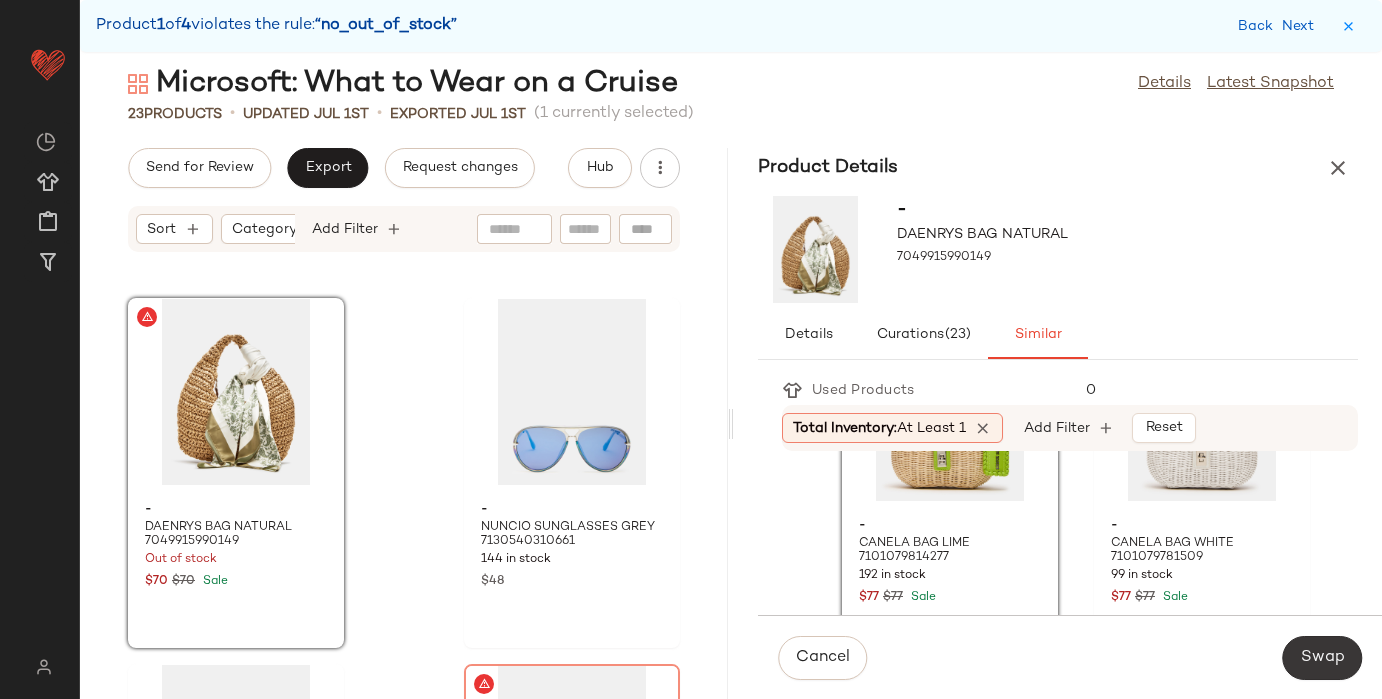 click on "Swap" 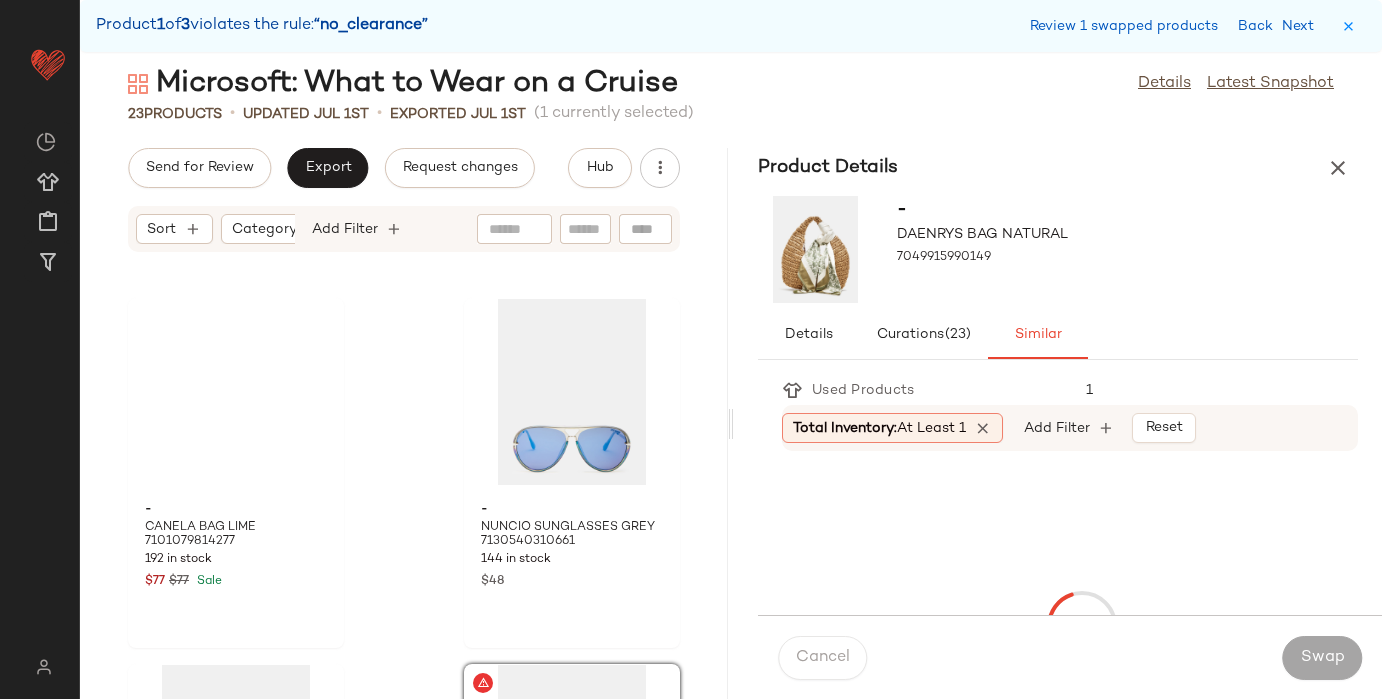 scroll, scrollTop: 2562, scrollLeft: 0, axis: vertical 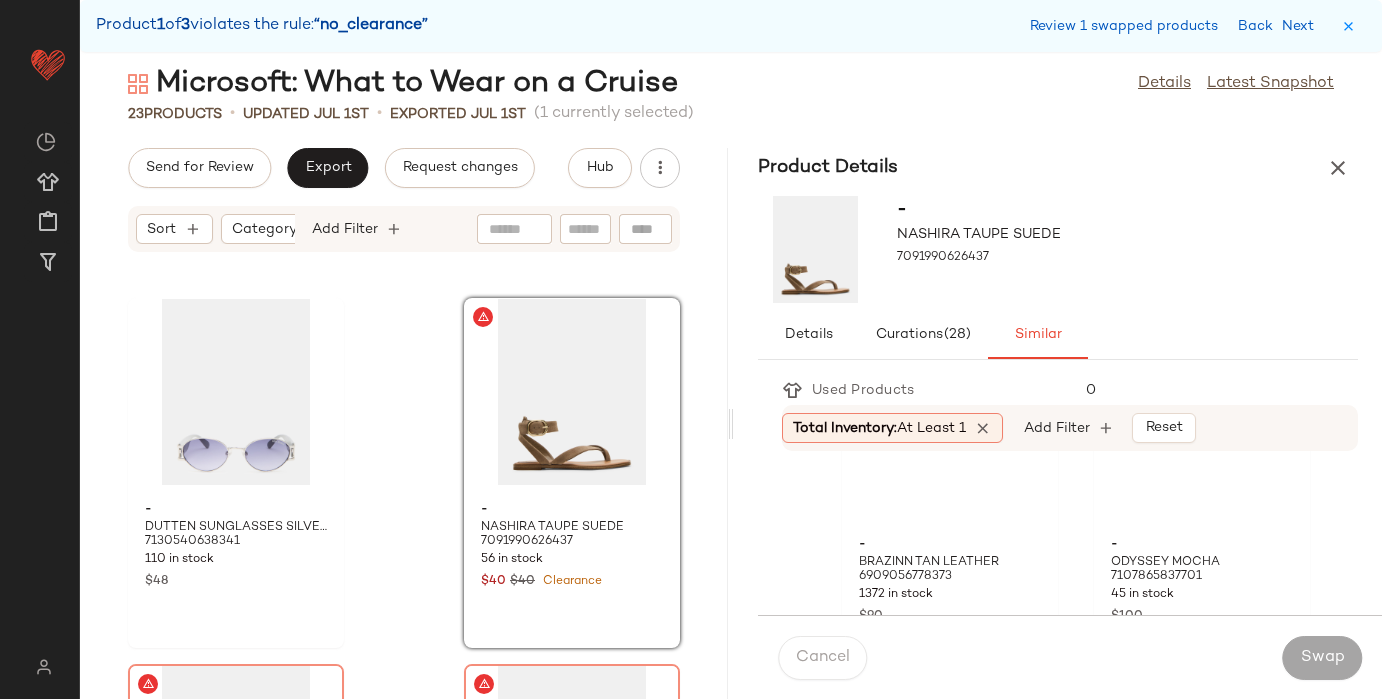 click on "-" at bounding box center [1202, 151] 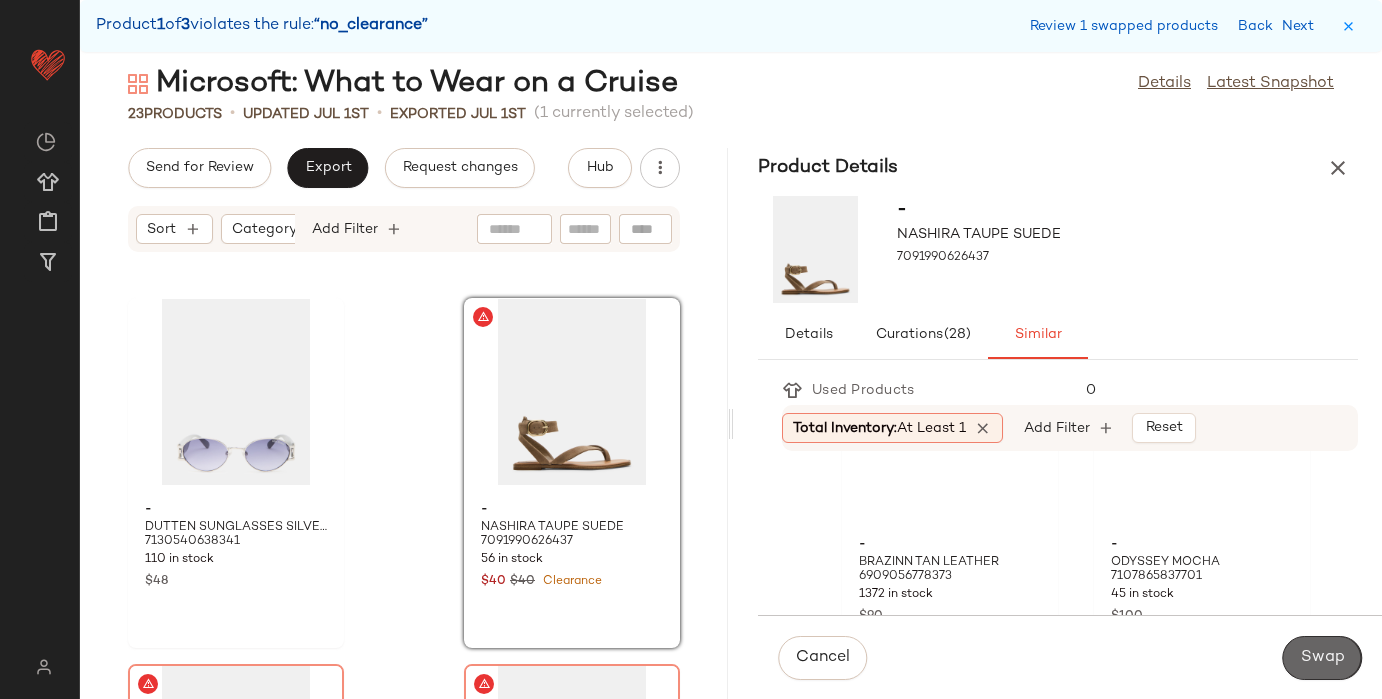 click on "Swap" 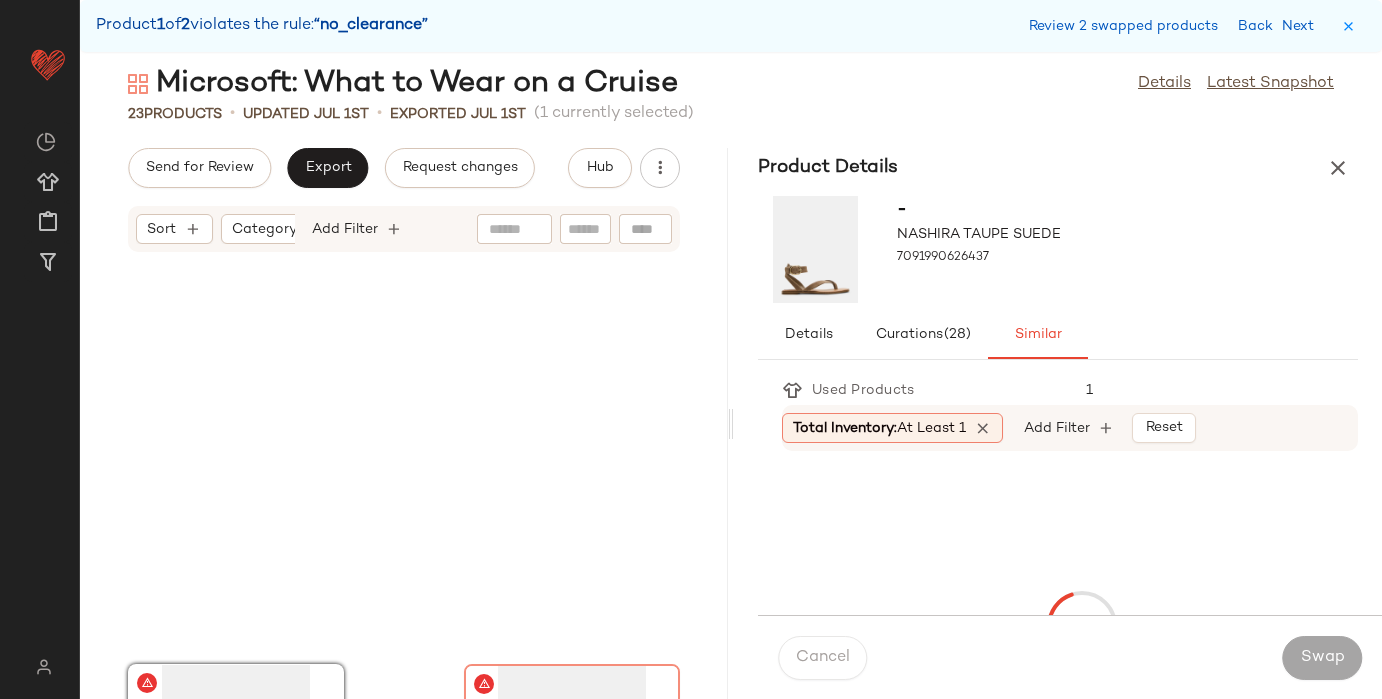 scroll, scrollTop: 2928, scrollLeft: 0, axis: vertical 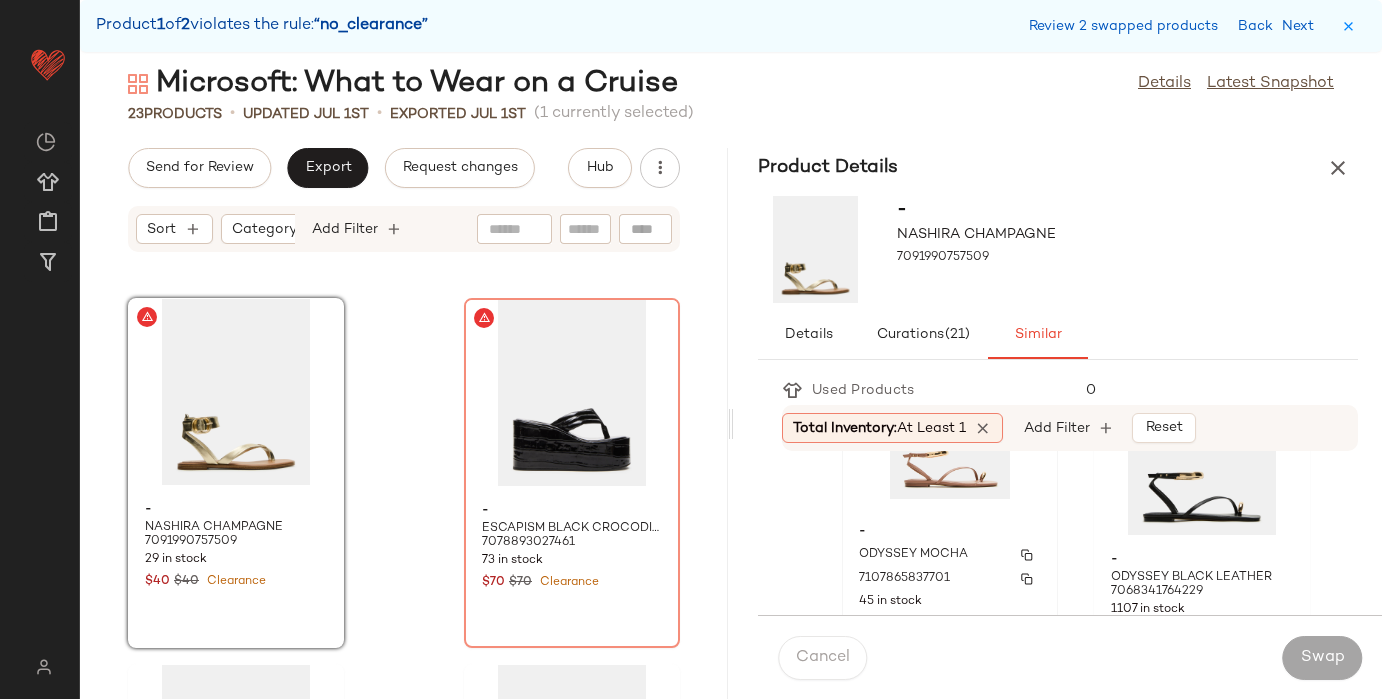 click on "- ODYSSEY MOCHA 7107865837701 45 in stock $100" 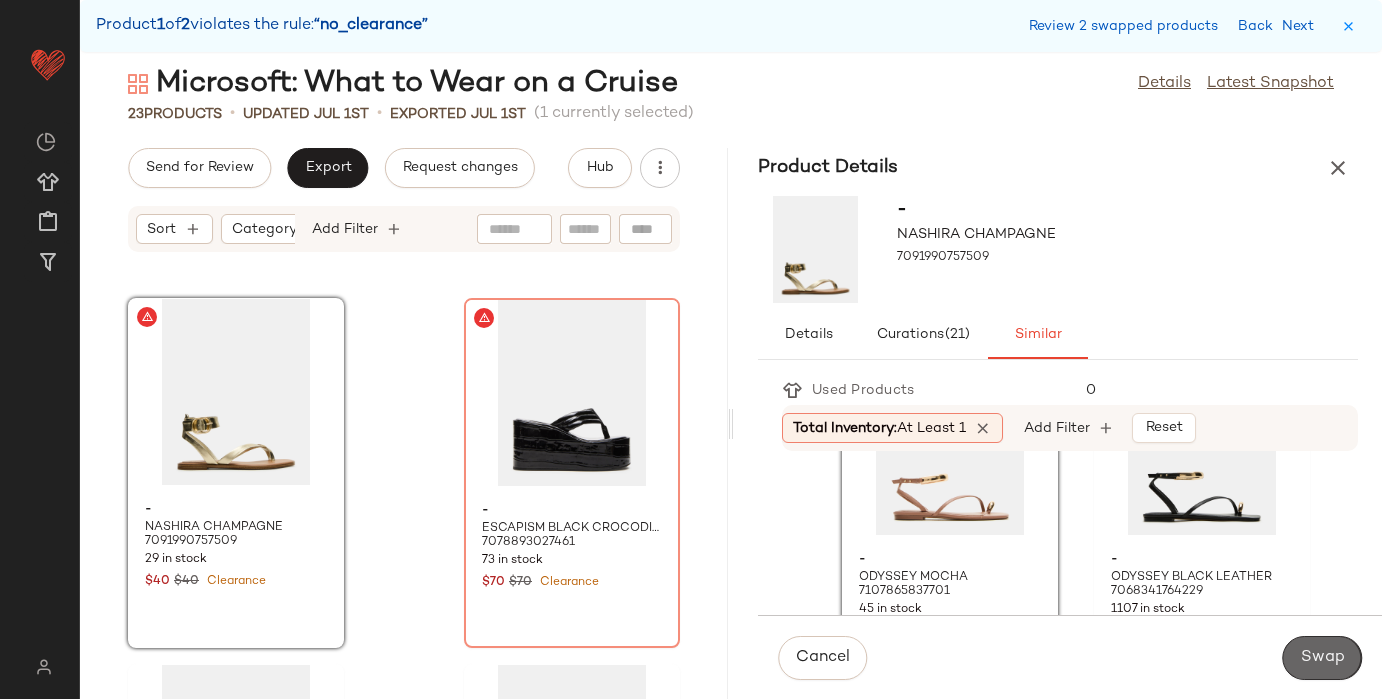 click on "Swap" 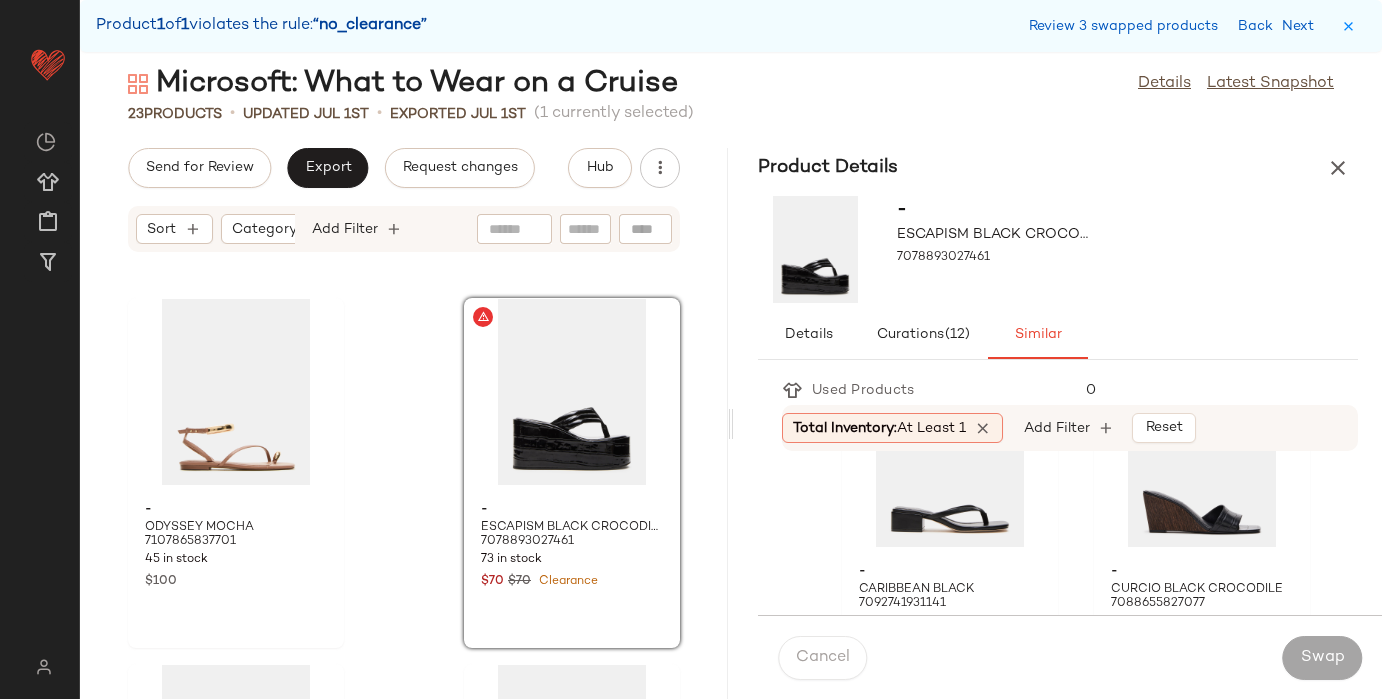 scroll, scrollTop: 108, scrollLeft: 0, axis: vertical 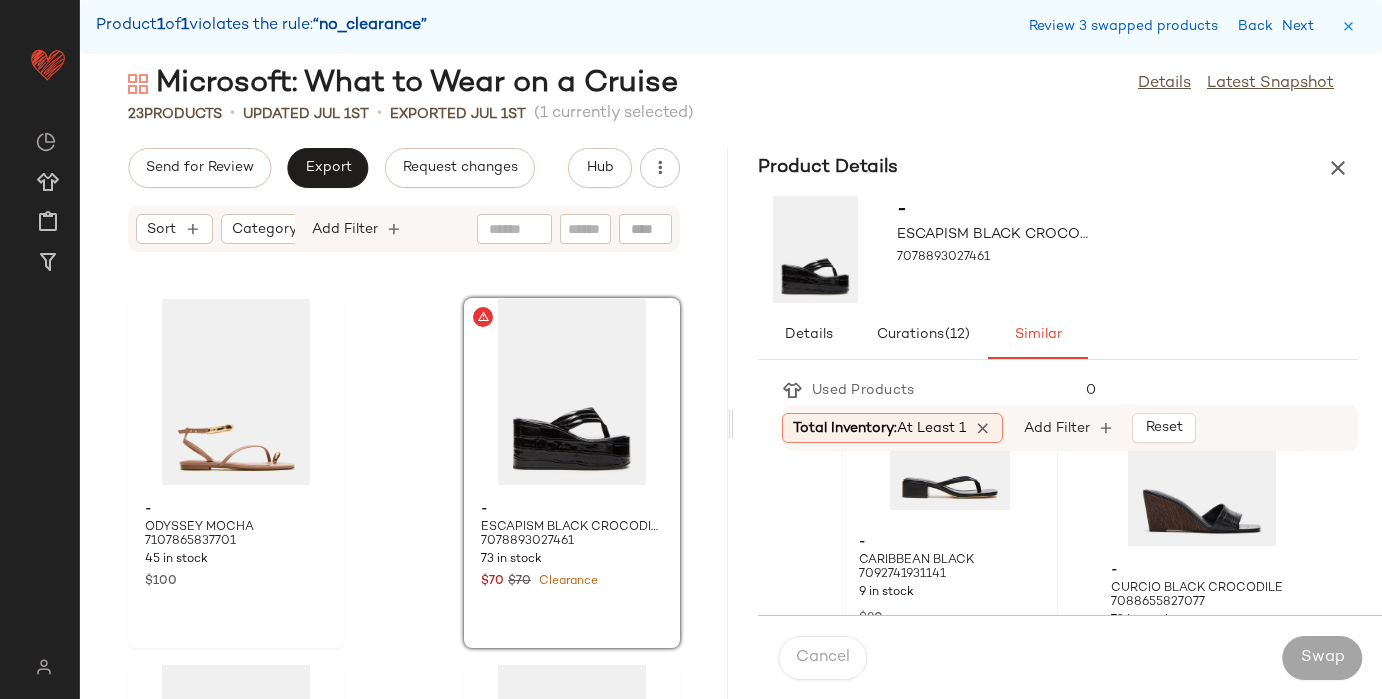 click 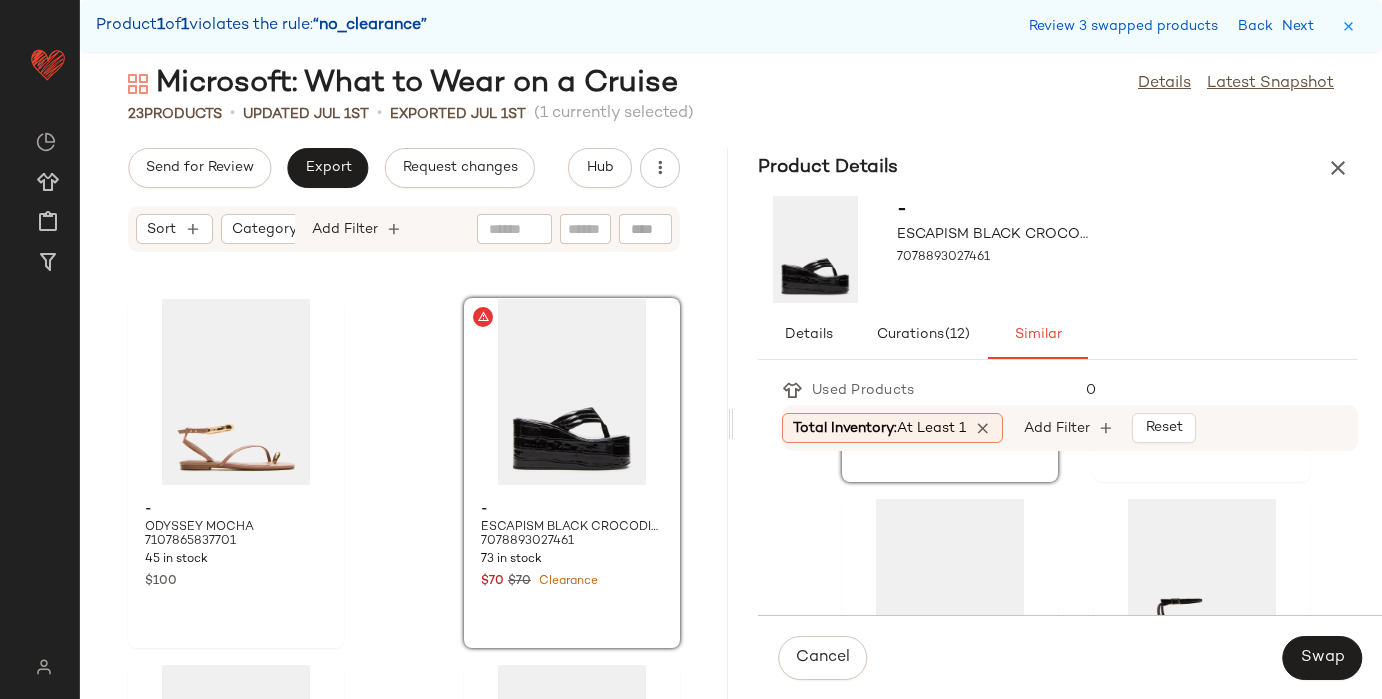 scroll, scrollTop: 452, scrollLeft: 0, axis: vertical 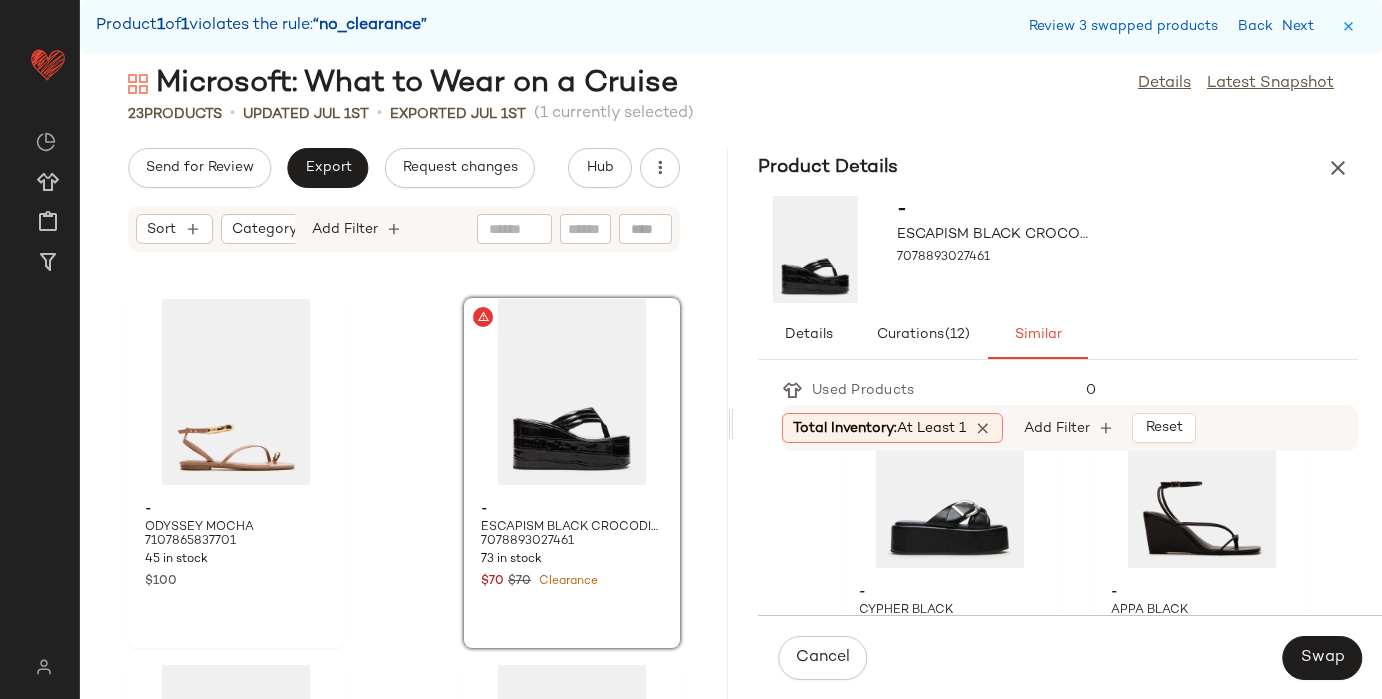 click 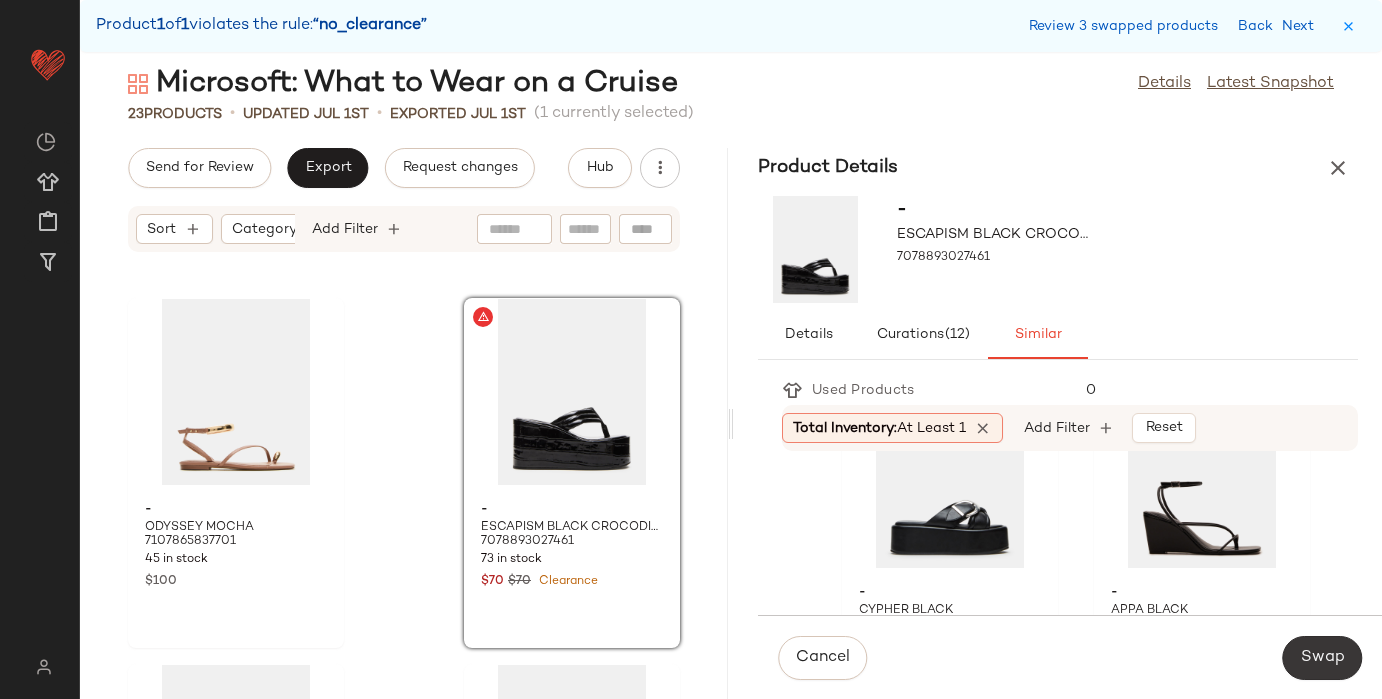 click on "Swap" 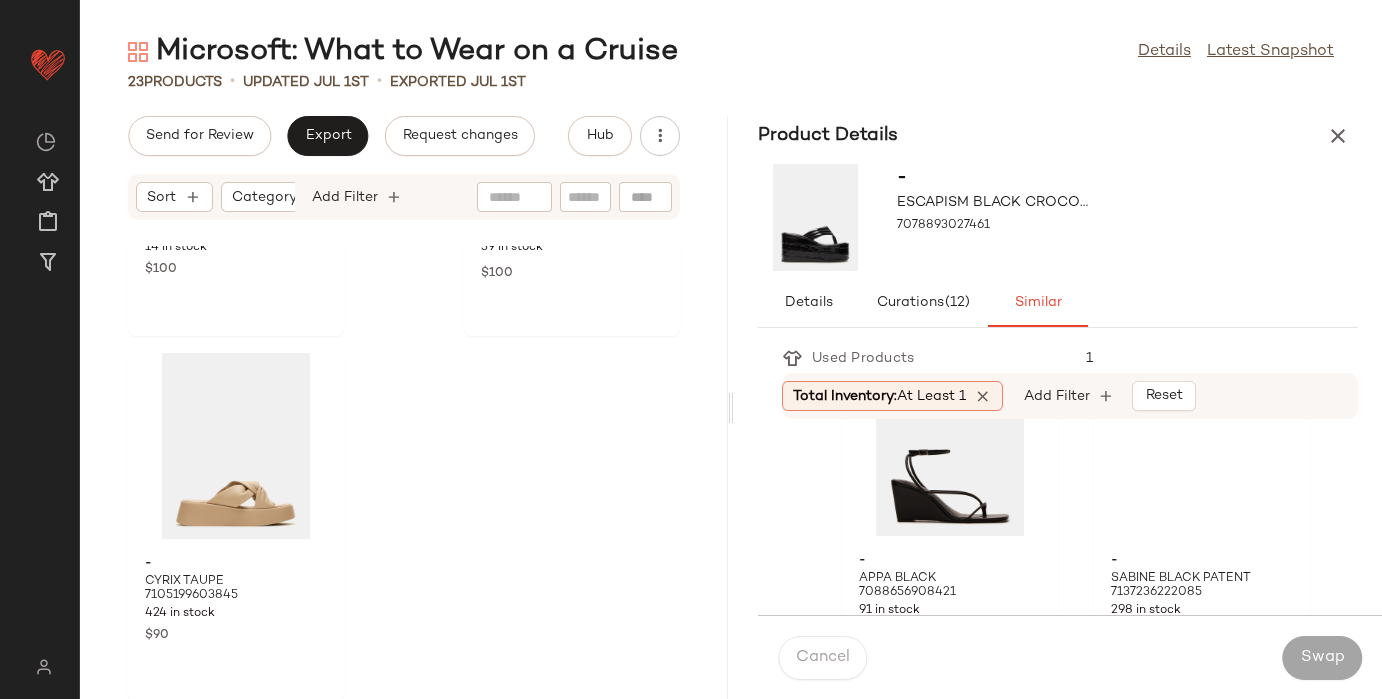 scroll, scrollTop: 3943, scrollLeft: 0, axis: vertical 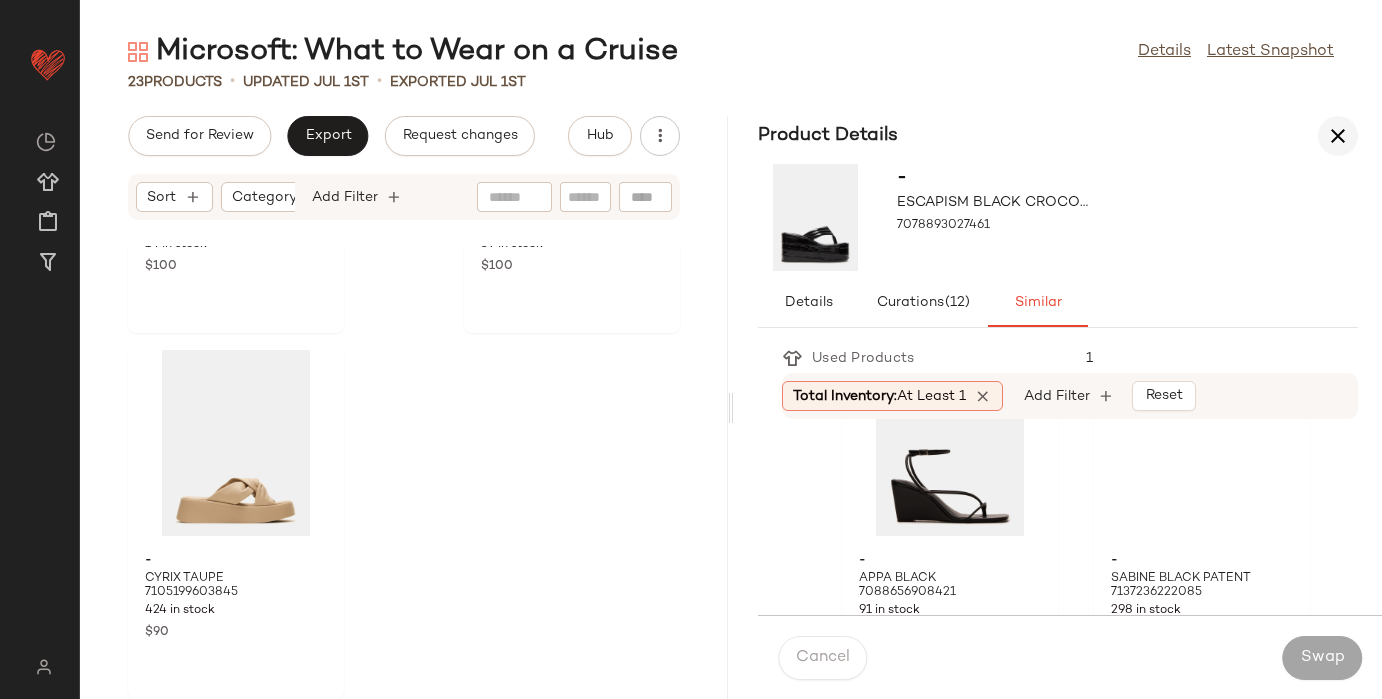 click at bounding box center [1338, 136] 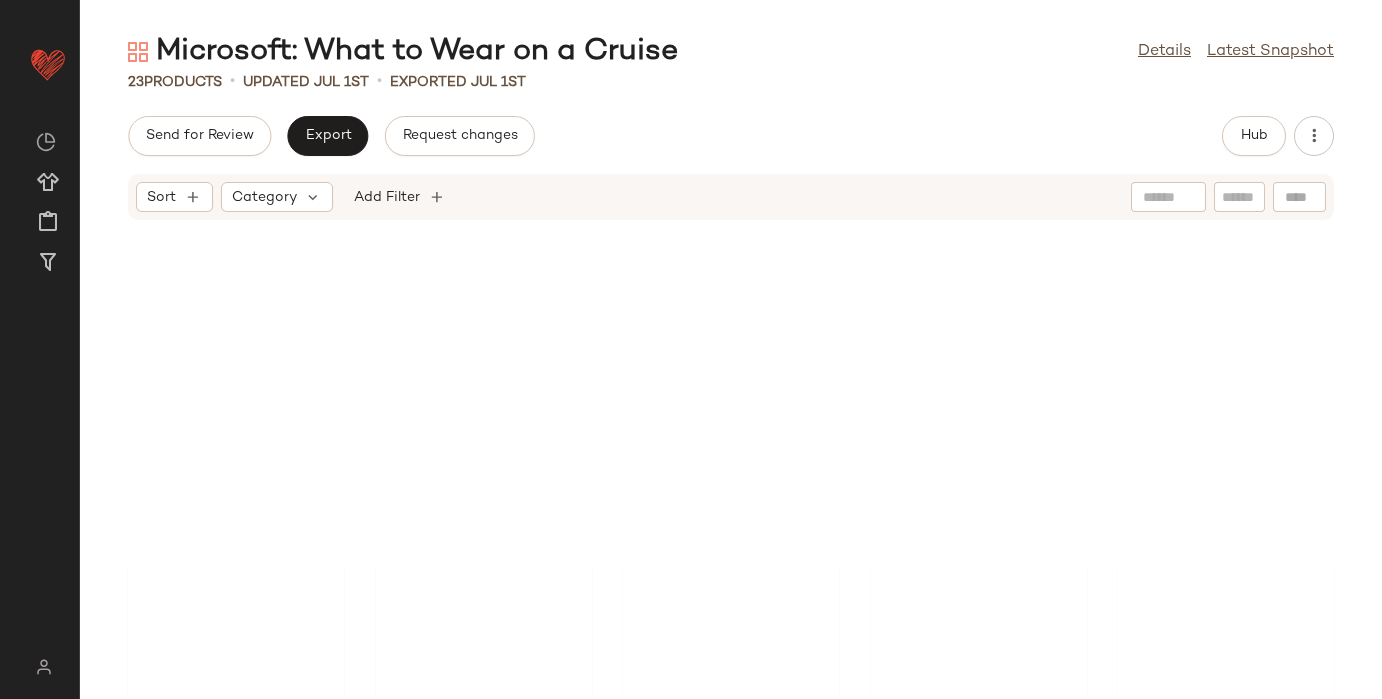 scroll, scrollTop: 0, scrollLeft: 0, axis: both 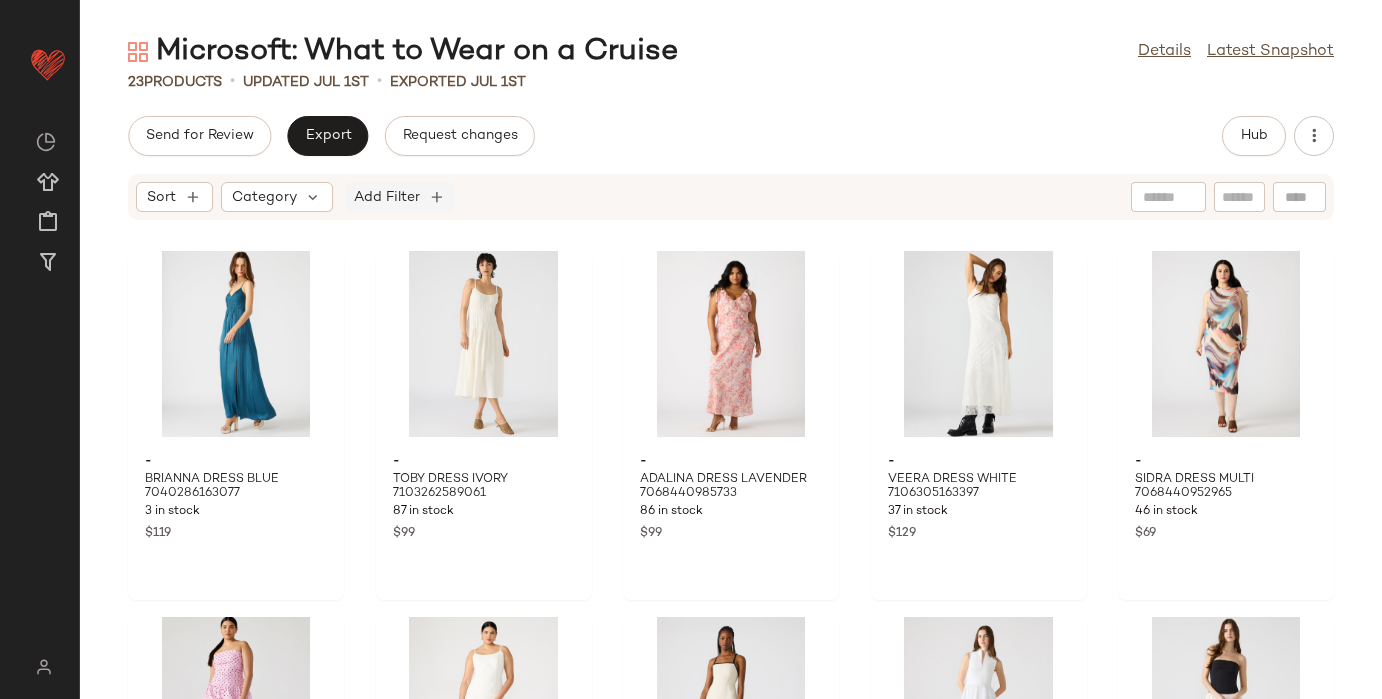 click on "Add Filter" 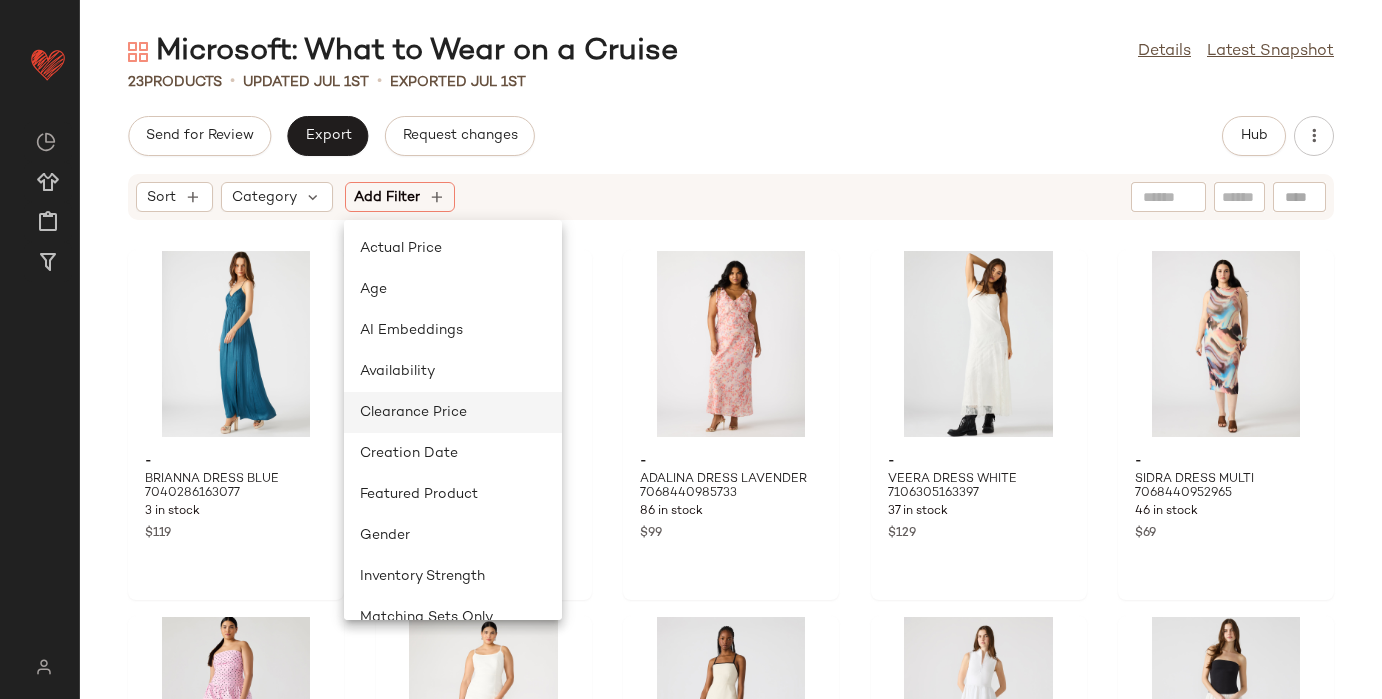 scroll, scrollTop: 190, scrollLeft: 0, axis: vertical 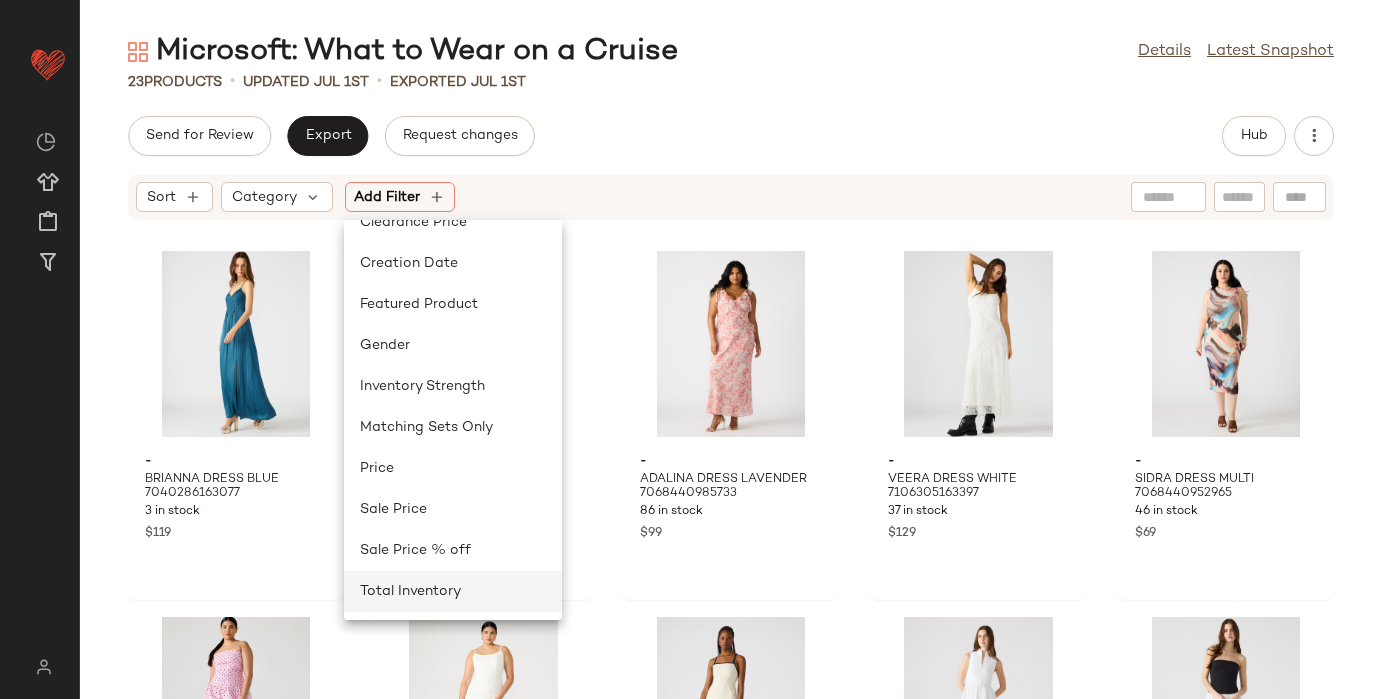 click on "Total Inventory" 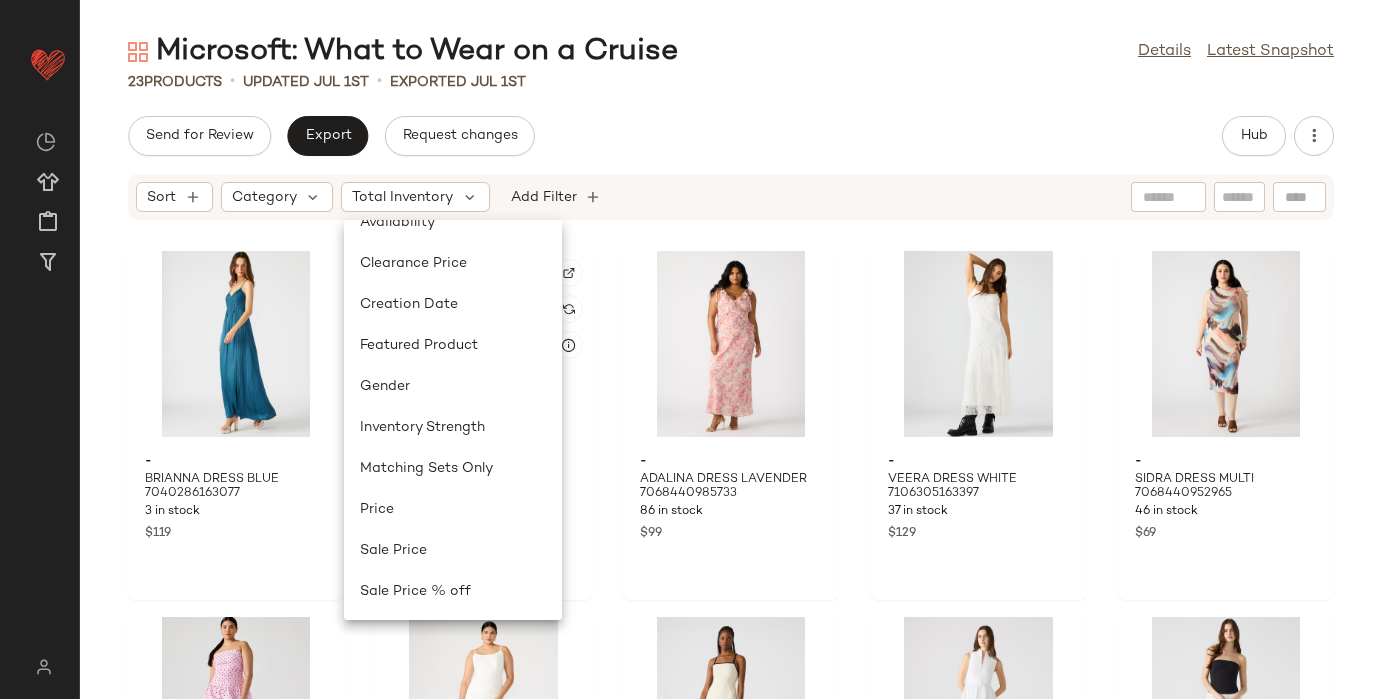 scroll, scrollTop: 149, scrollLeft: 0, axis: vertical 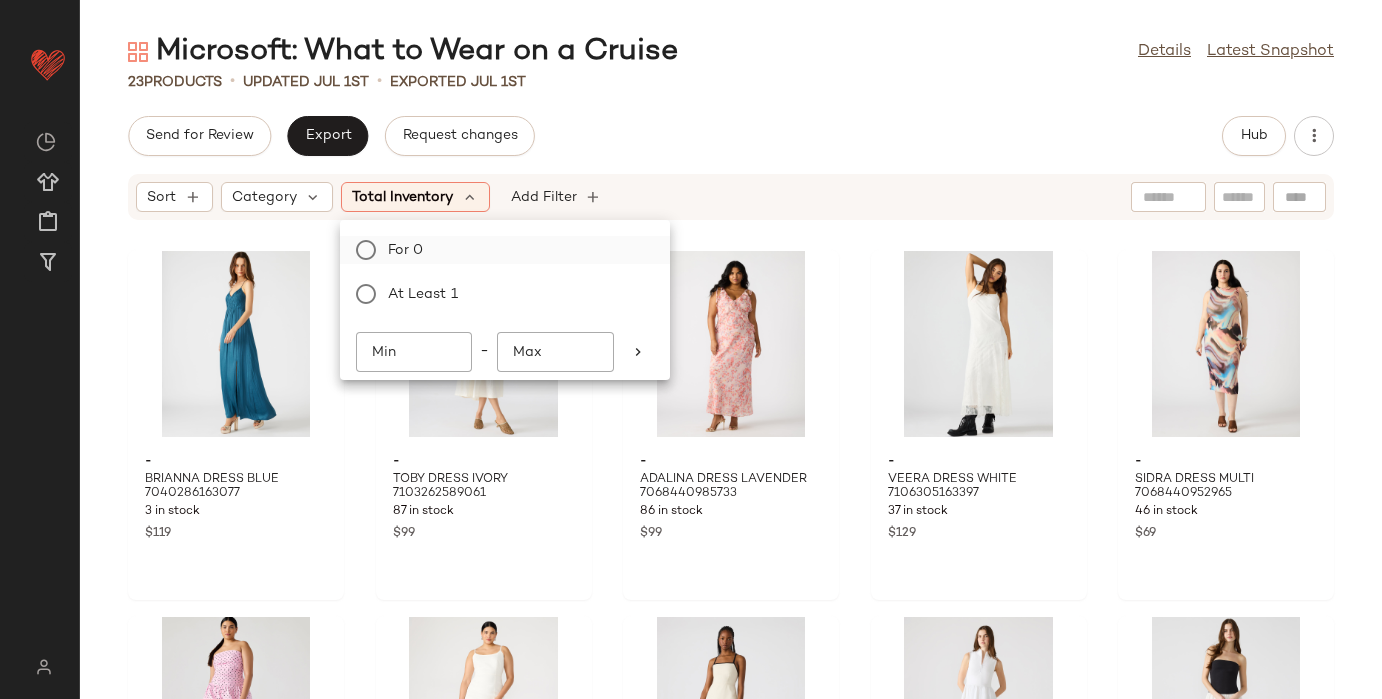 click on "For 0" 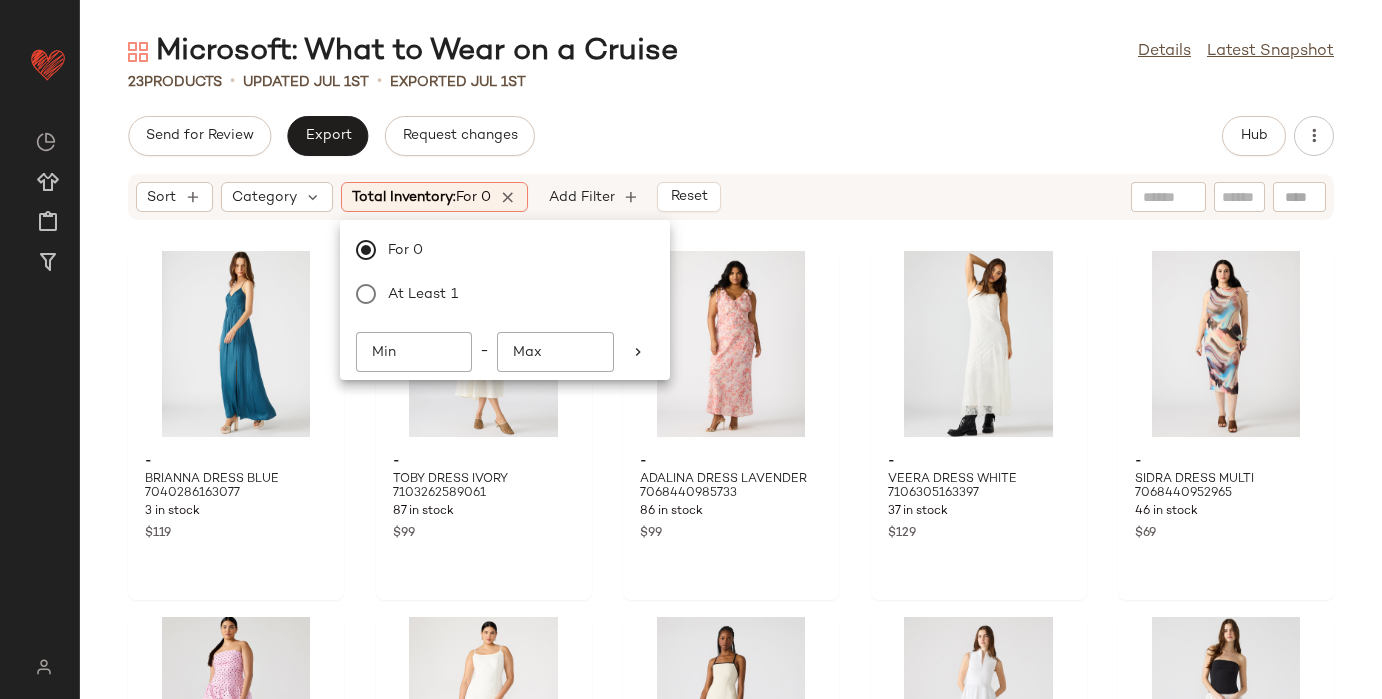 click on "Send for Review   Export   Request changes   Hub" 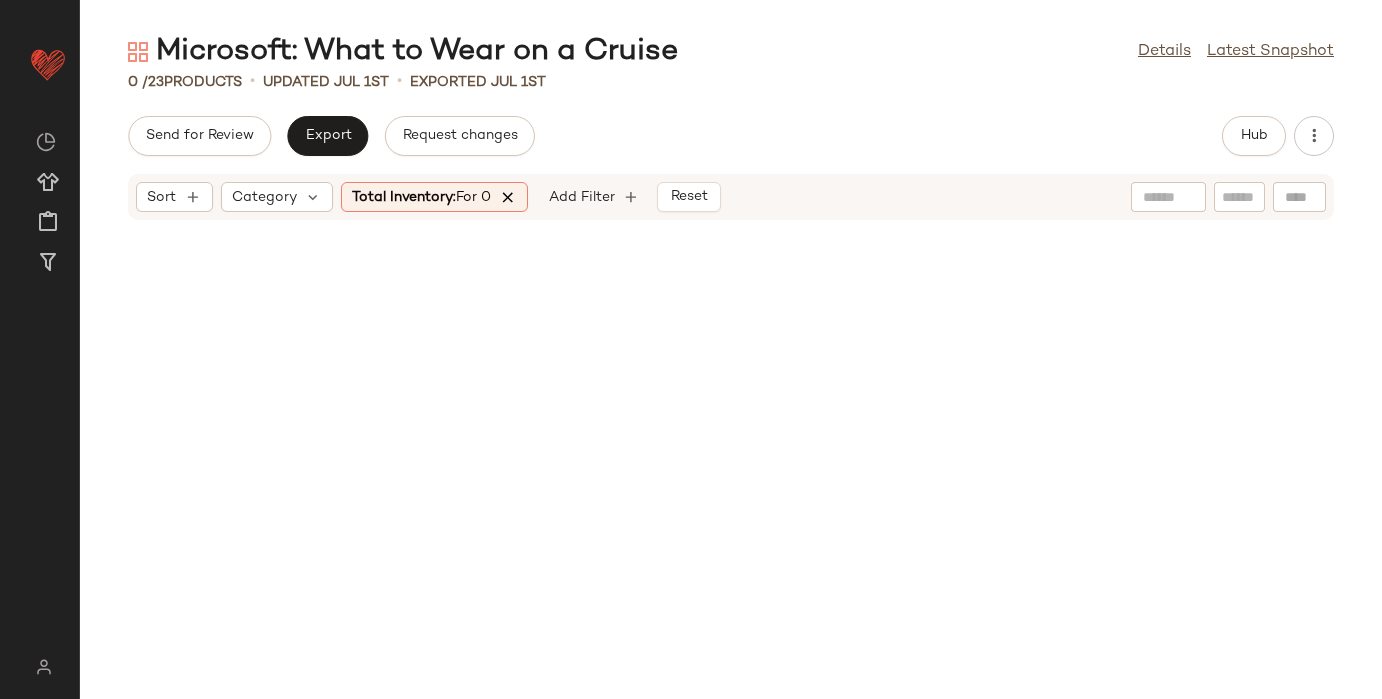 click at bounding box center [508, 197] 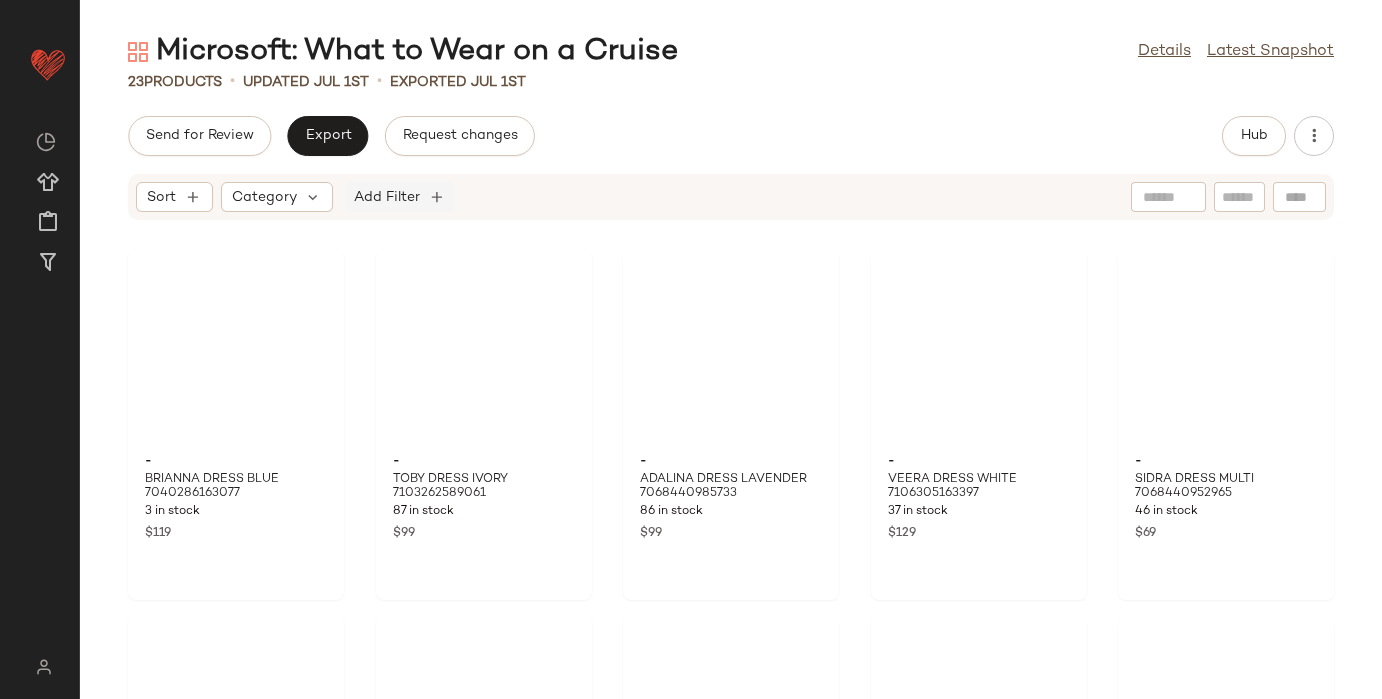 click on "Add Filter" at bounding box center (387, 197) 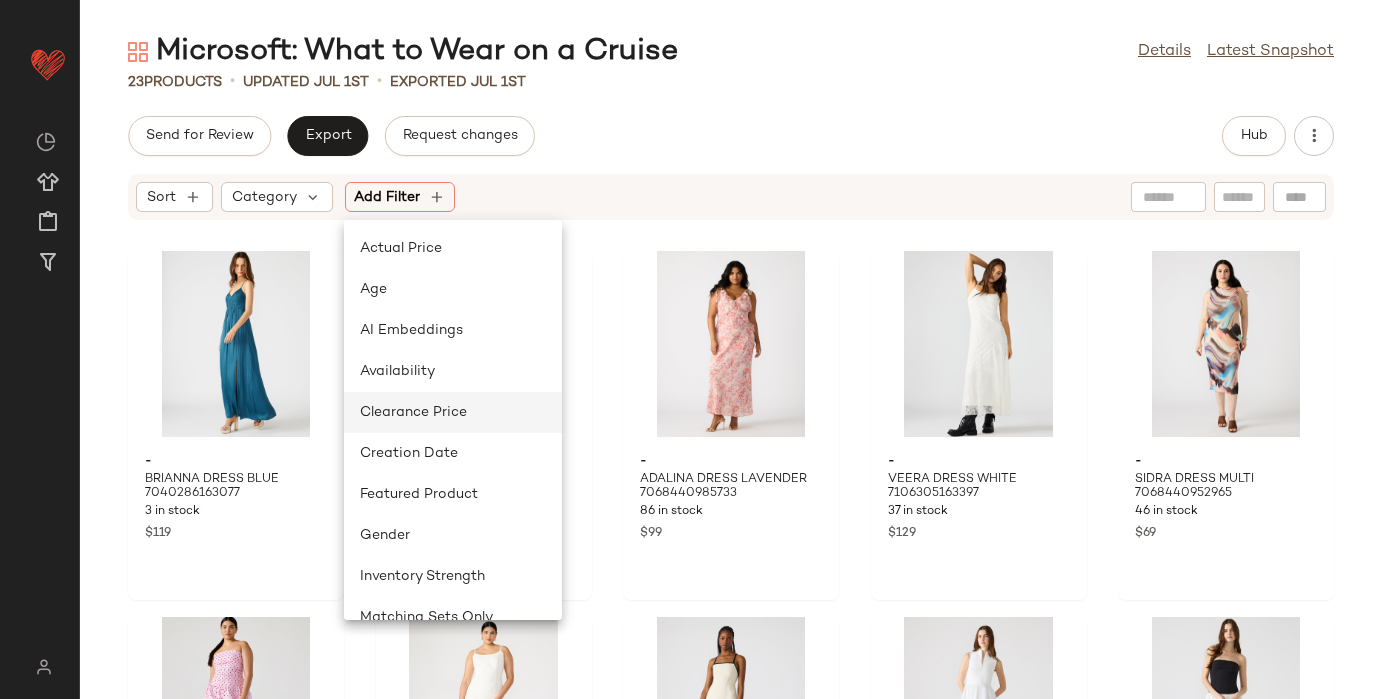 click on "Clearance Price" 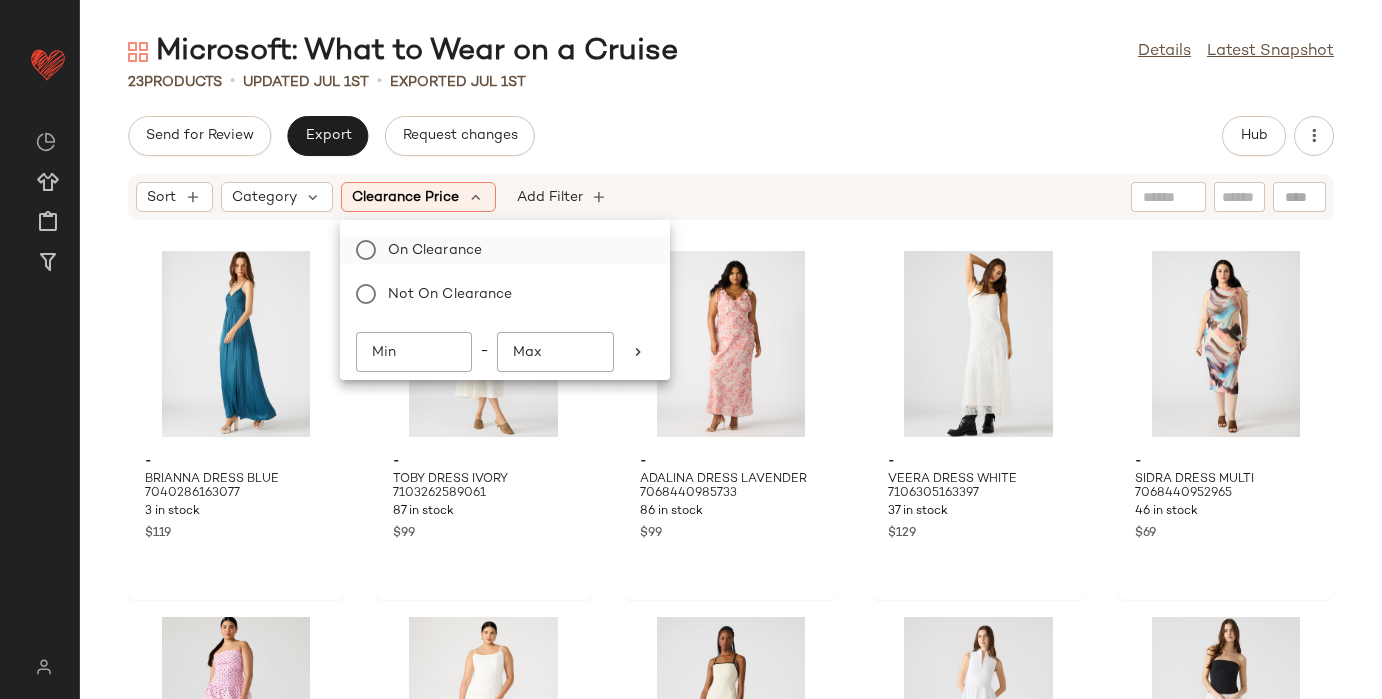 click on "On clearance" 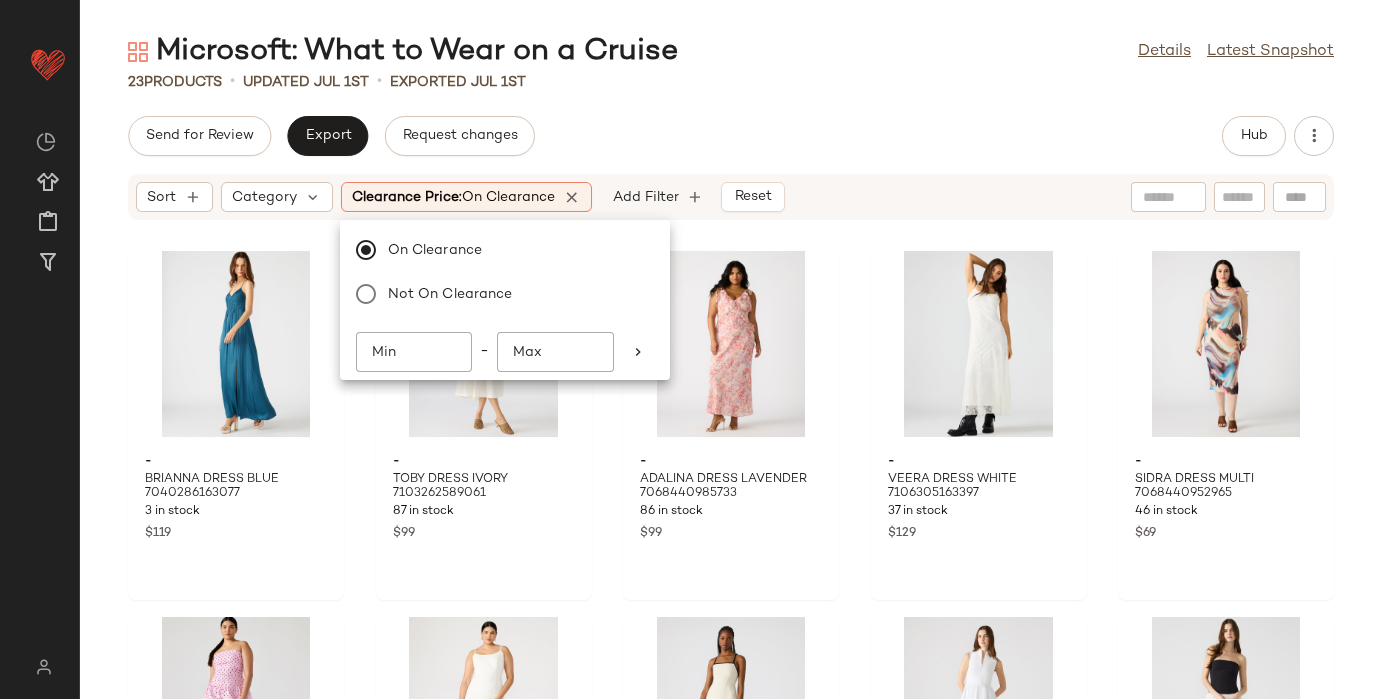 click on "Send for Review   Export   Request changes   Hub" 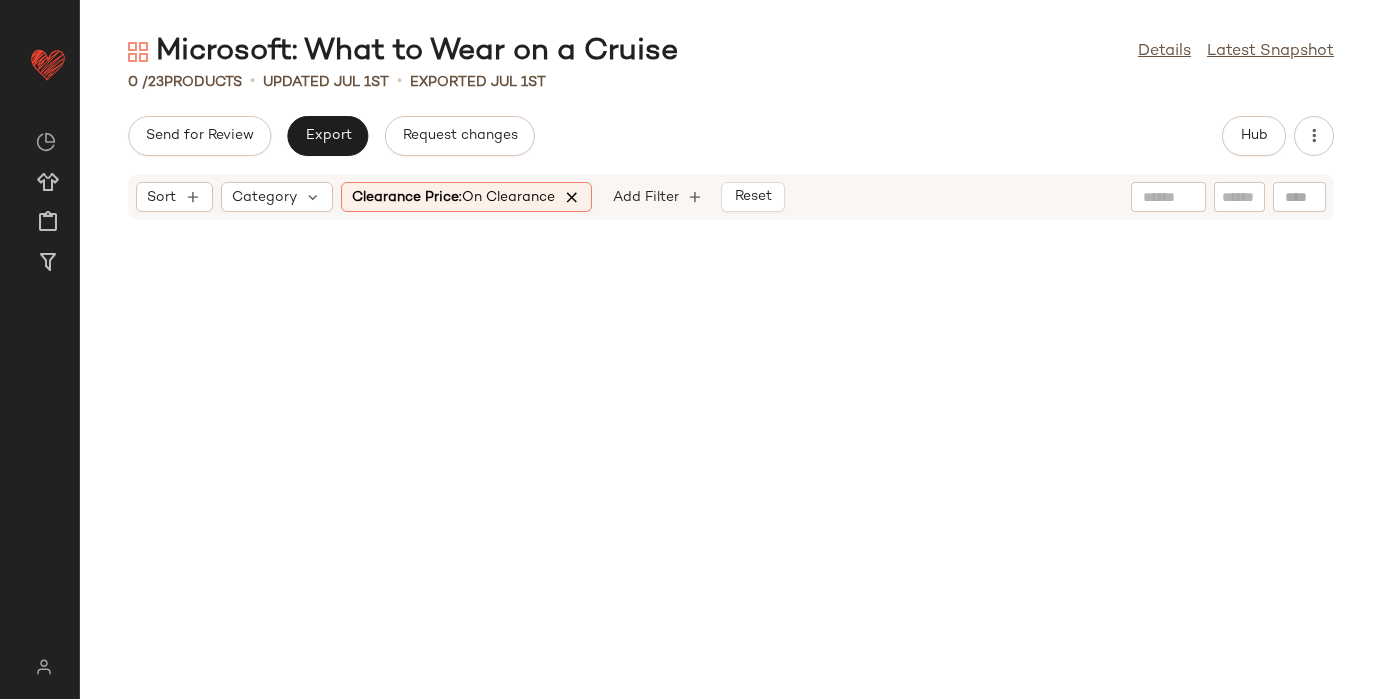 click at bounding box center [572, 197] 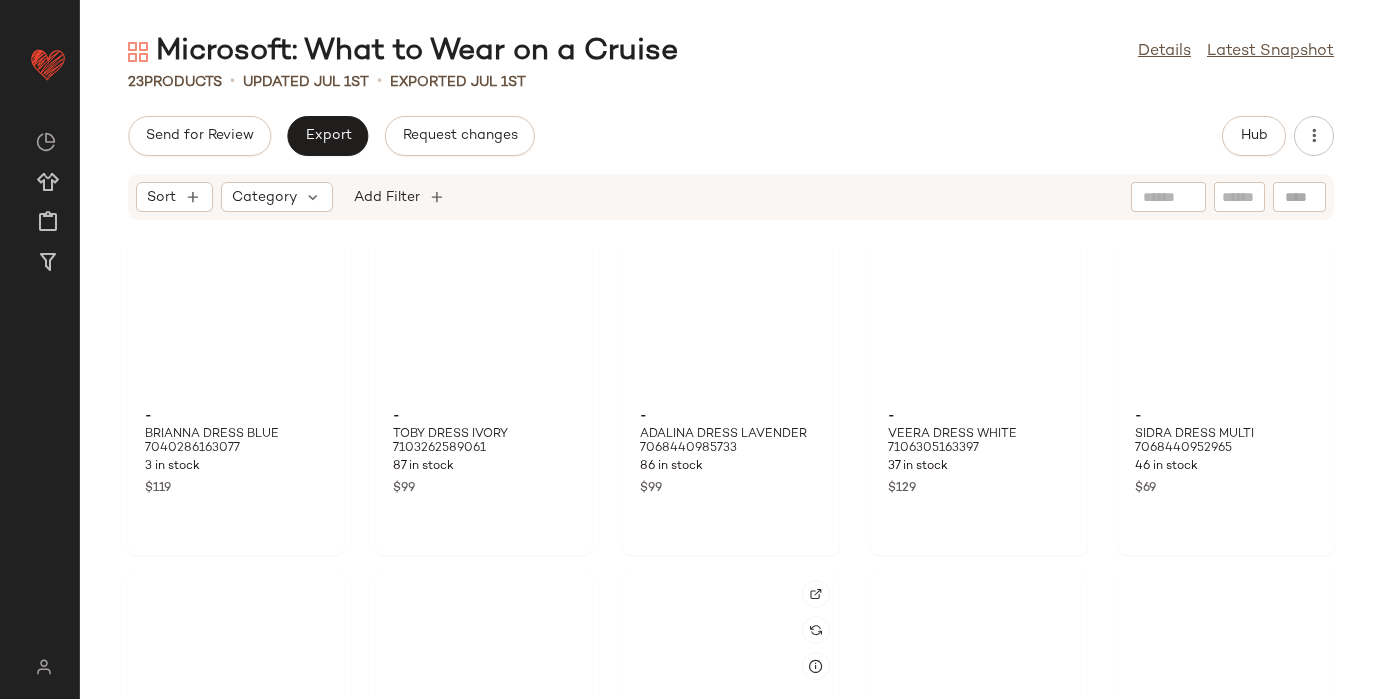 scroll, scrollTop: 0, scrollLeft: 0, axis: both 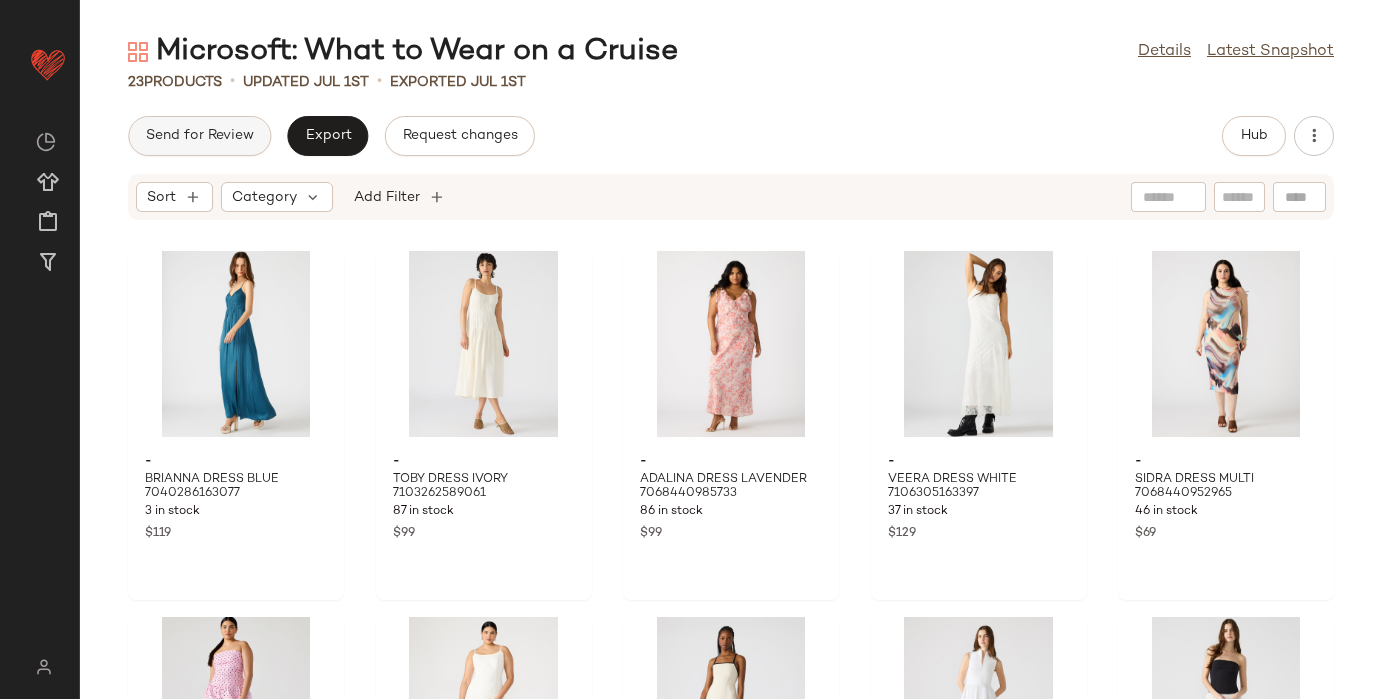 click on "Send for Review" 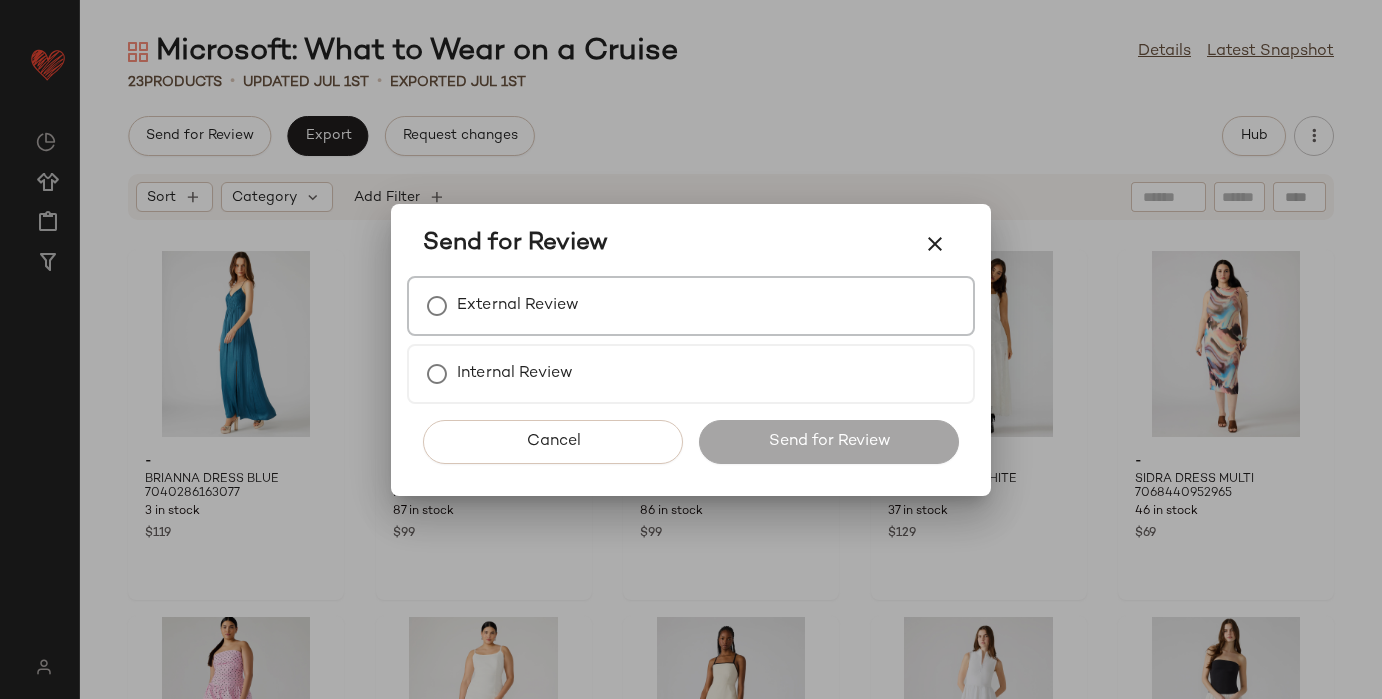 click on "External Review" at bounding box center (691, 306) 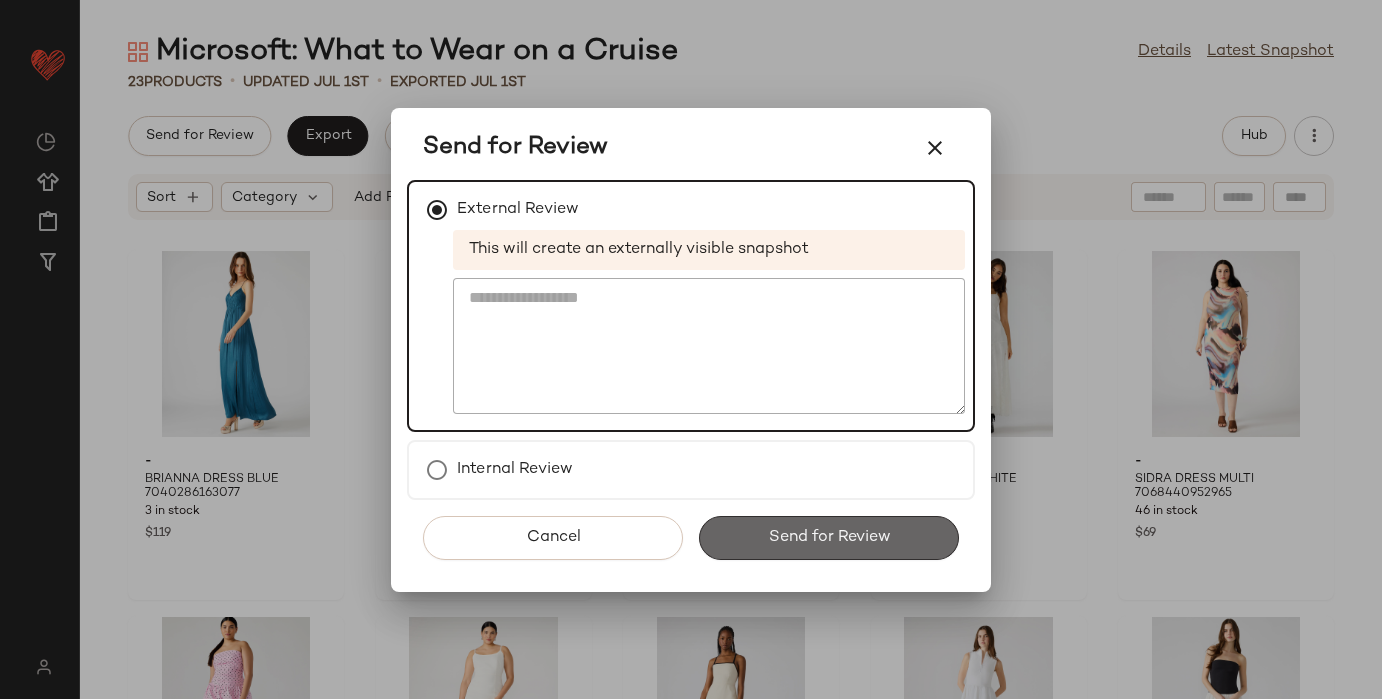 click on "Send for Review" at bounding box center (829, 538) 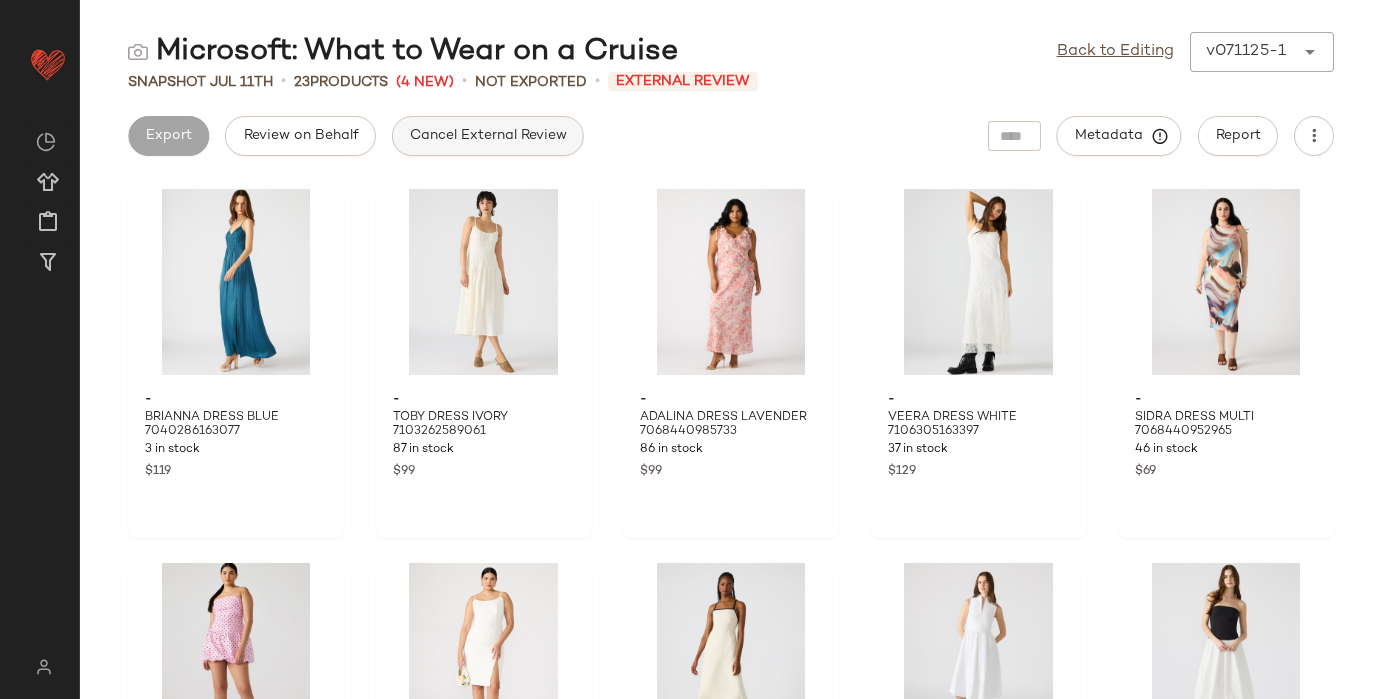 click on "Cancel External Review" 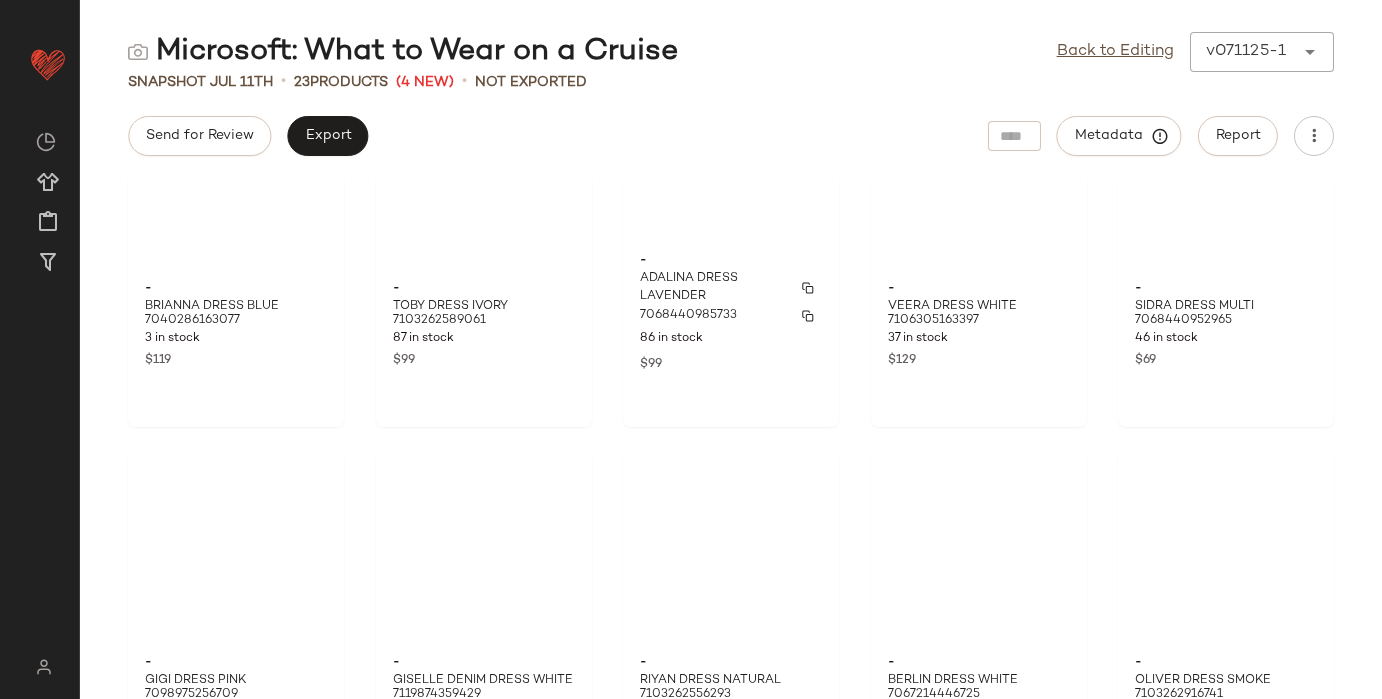 scroll, scrollTop: 0, scrollLeft: 0, axis: both 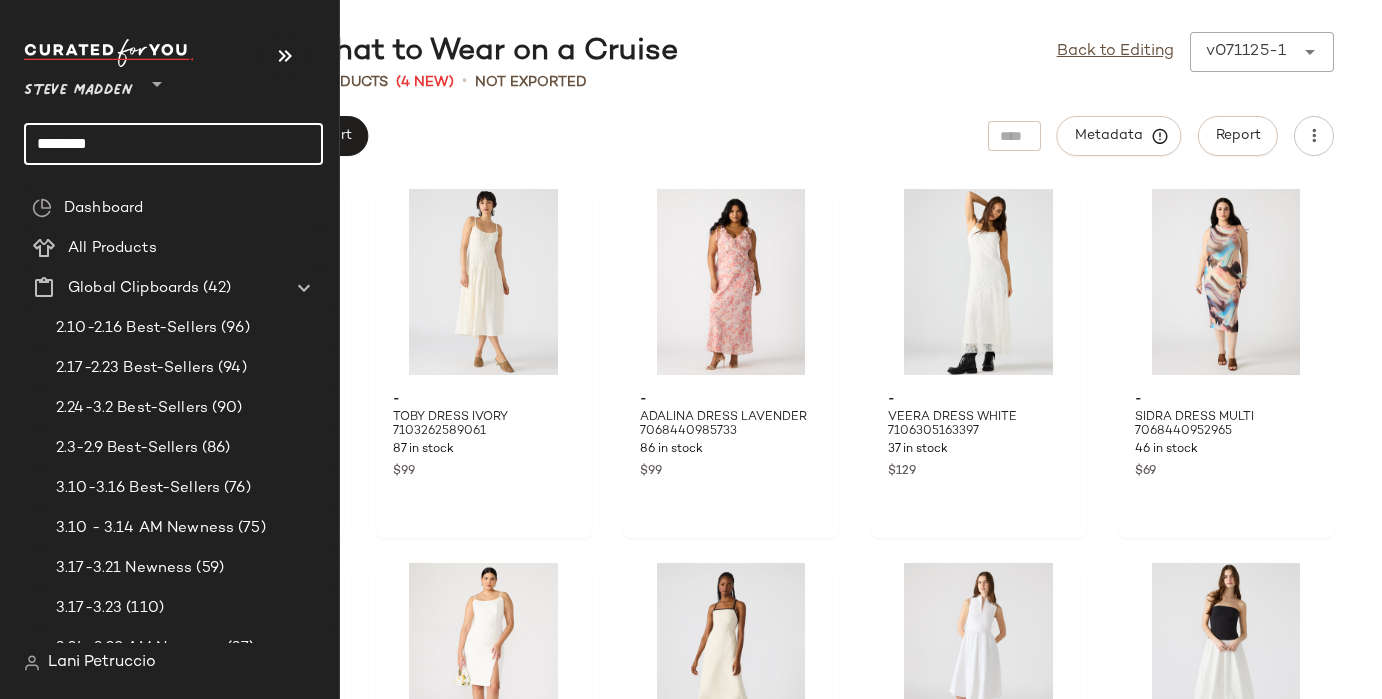 click on "*******" 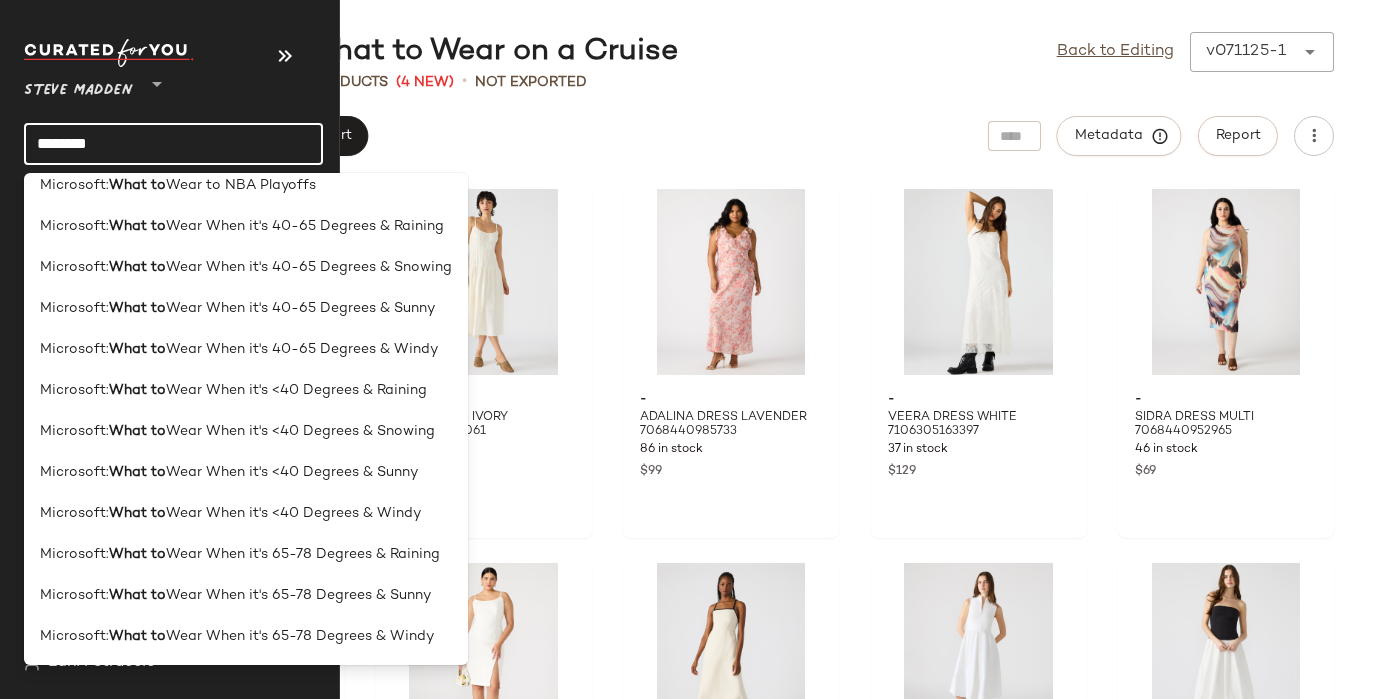 scroll, scrollTop: 0, scrollLeft: 0, axis: both 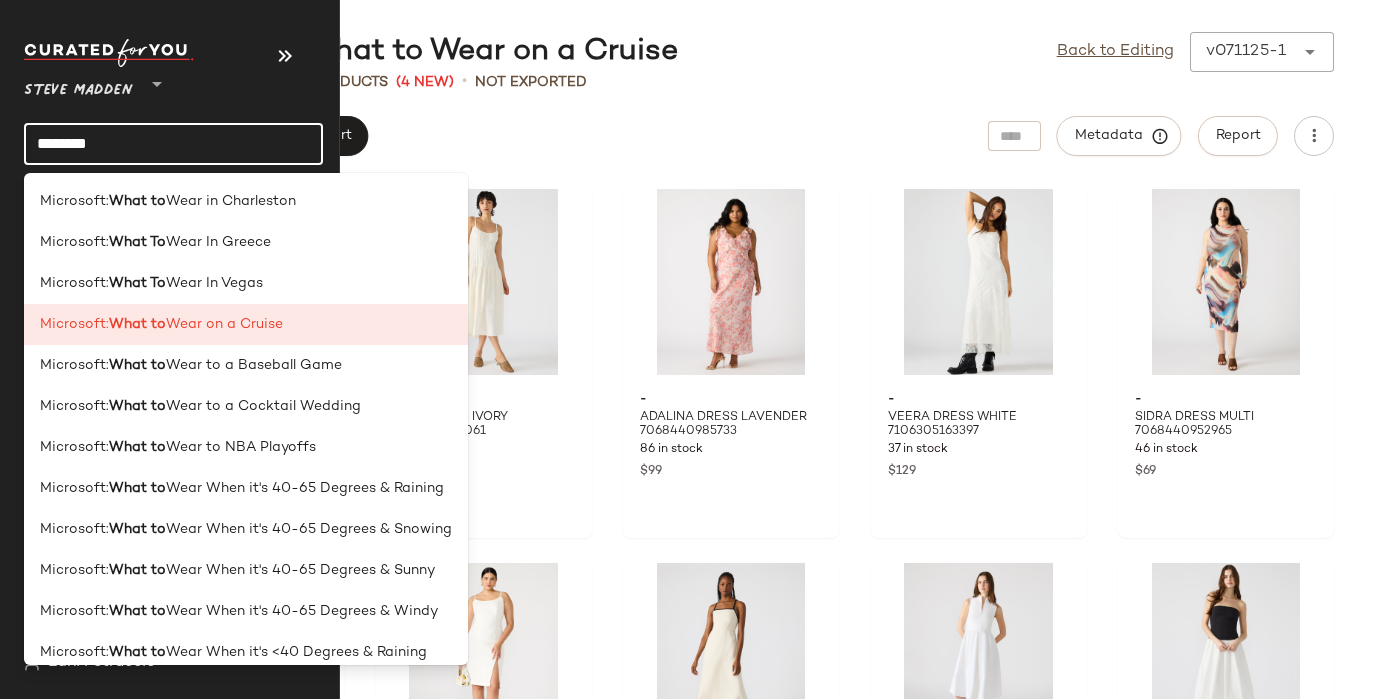 click on "*******" 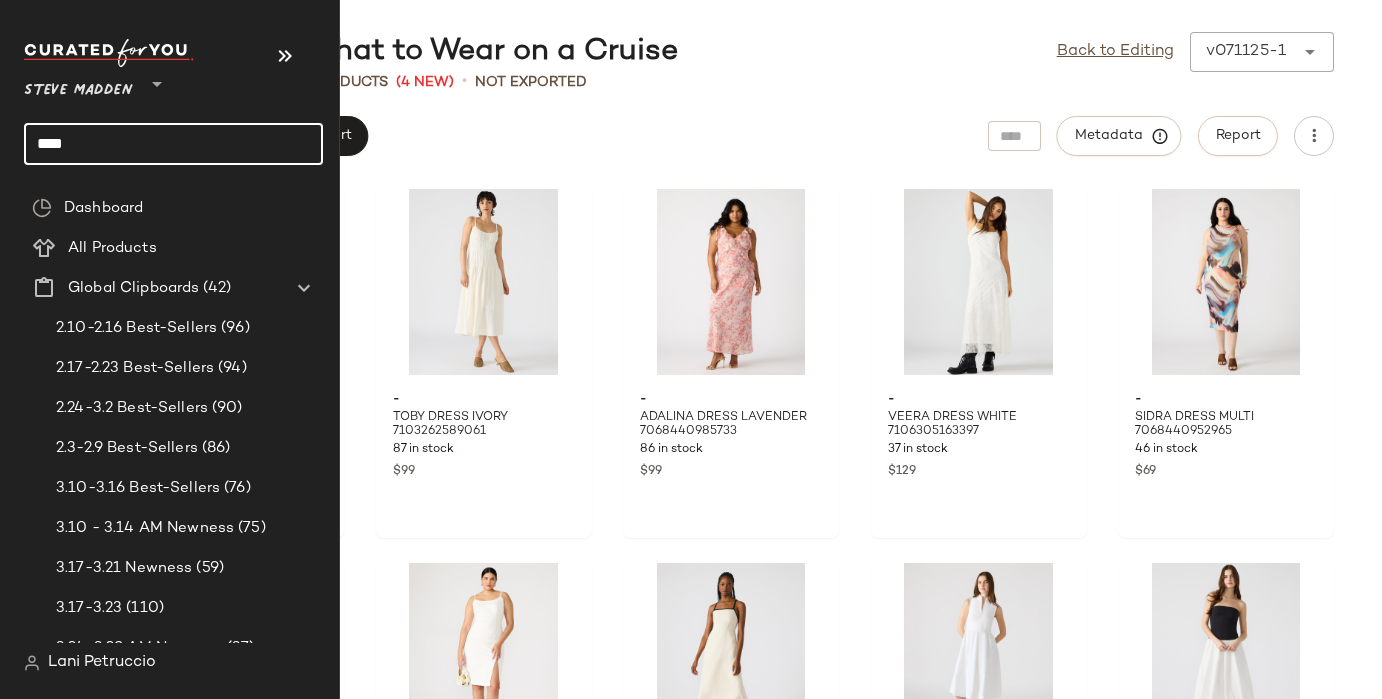 click on "****" 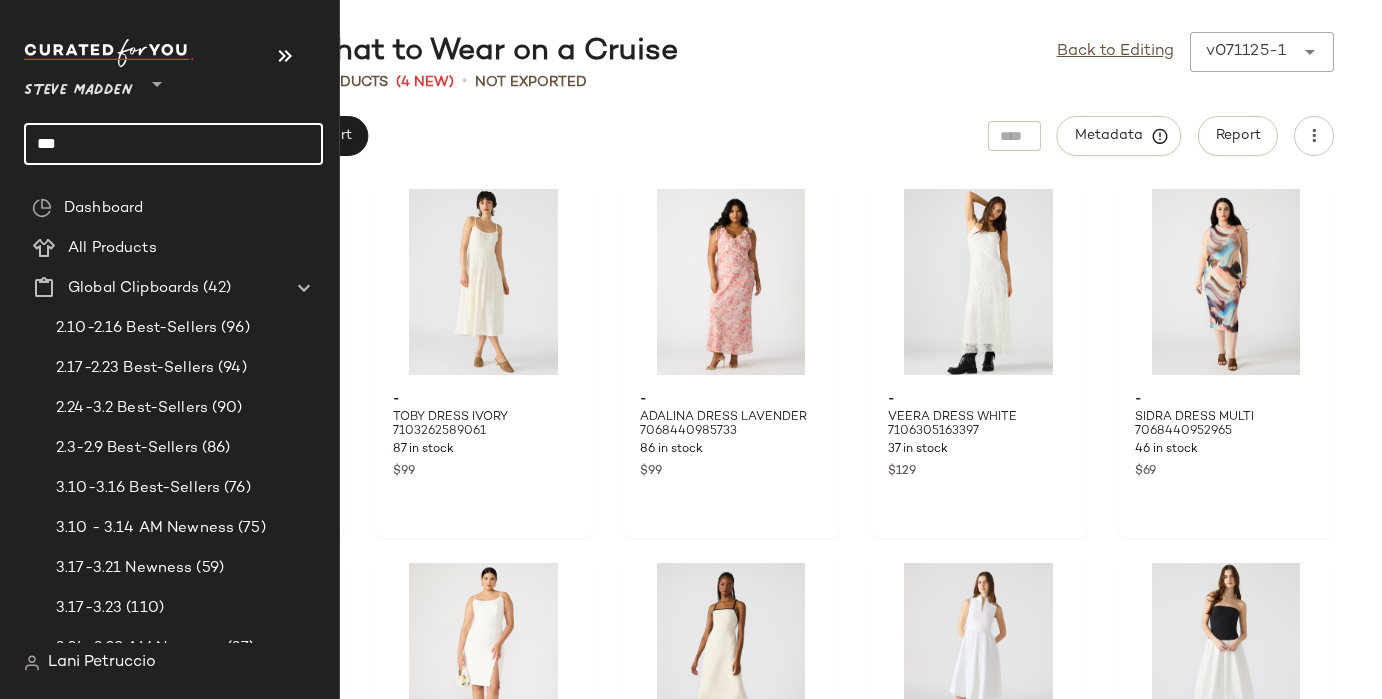 click on "***" 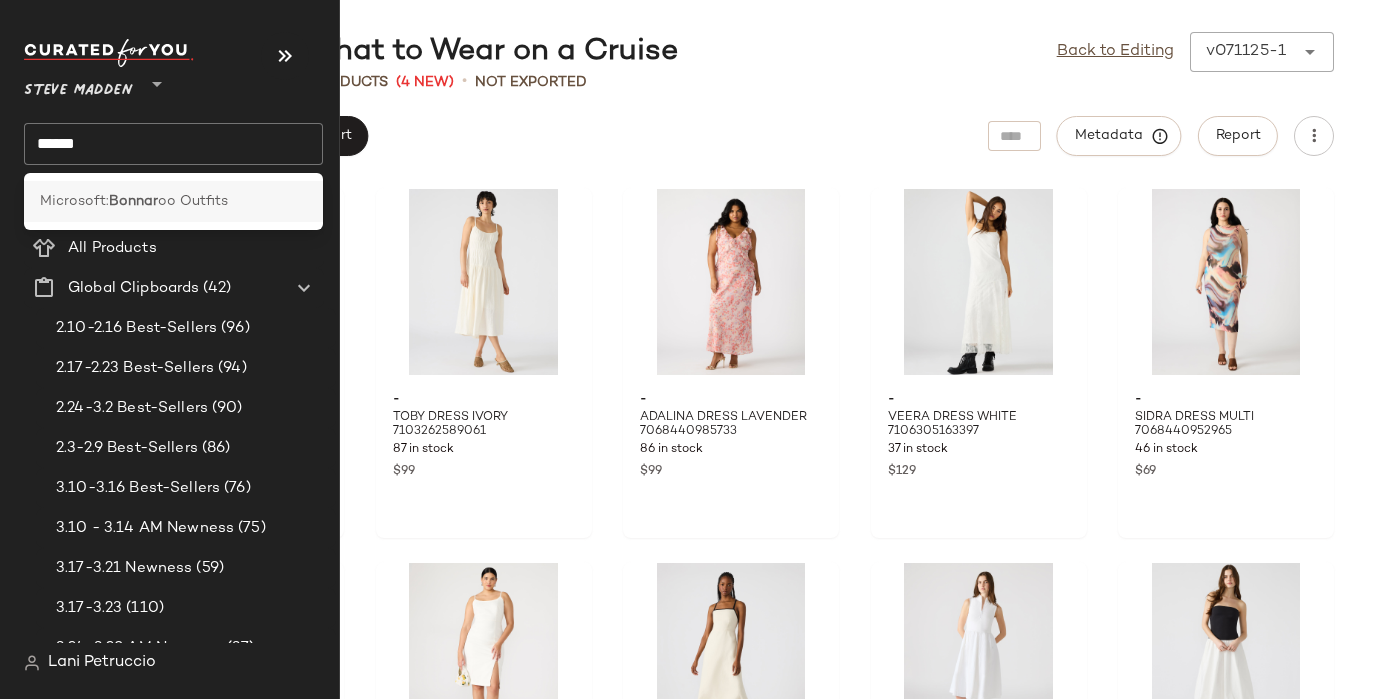 click on "Bonnar" at bounding box center [133, 201] 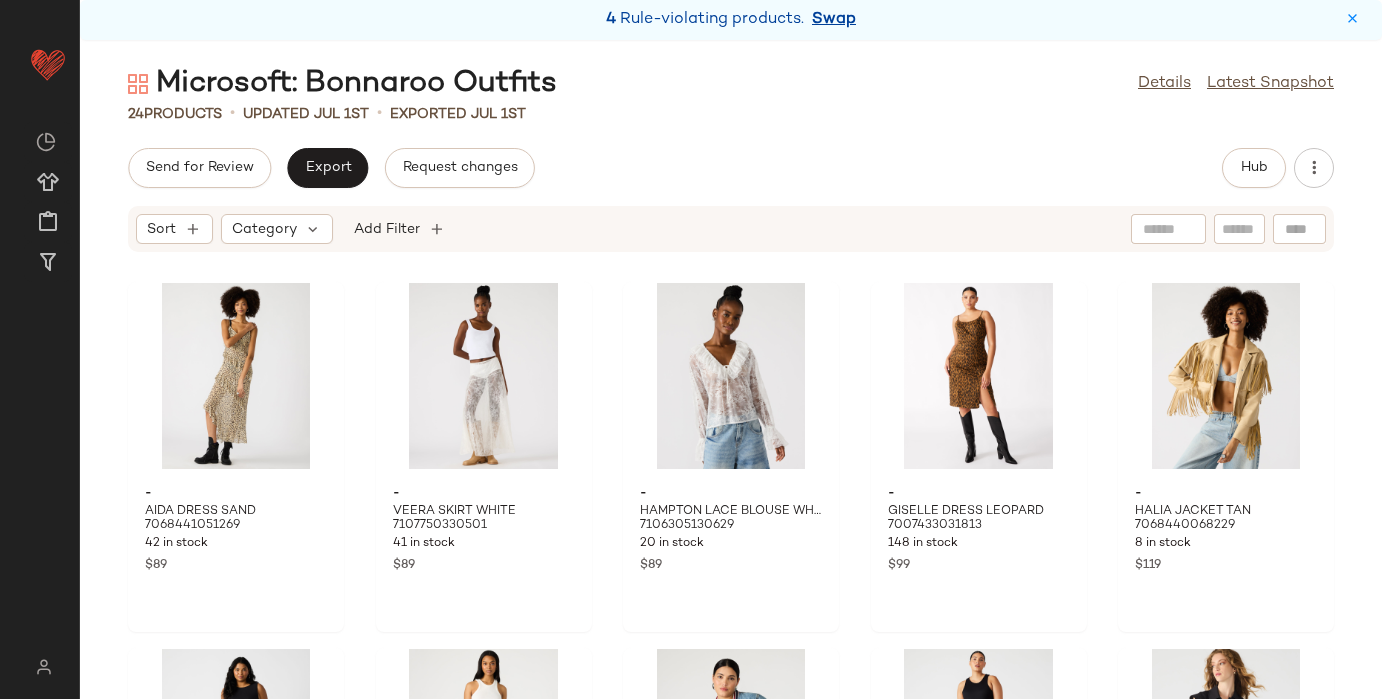 click on "Swap" at bounding box center [834, 20] 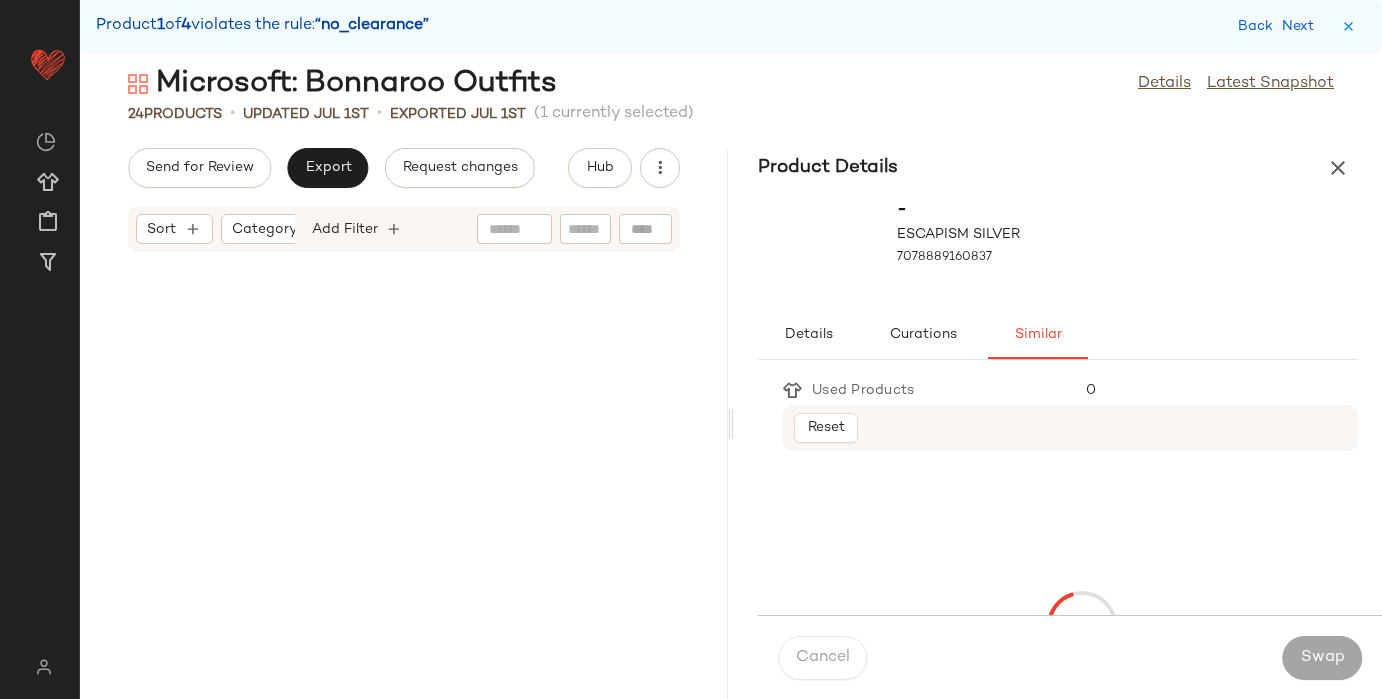 scroll, scrollTop: 2928, scrollLeft: 0, axis: vertical 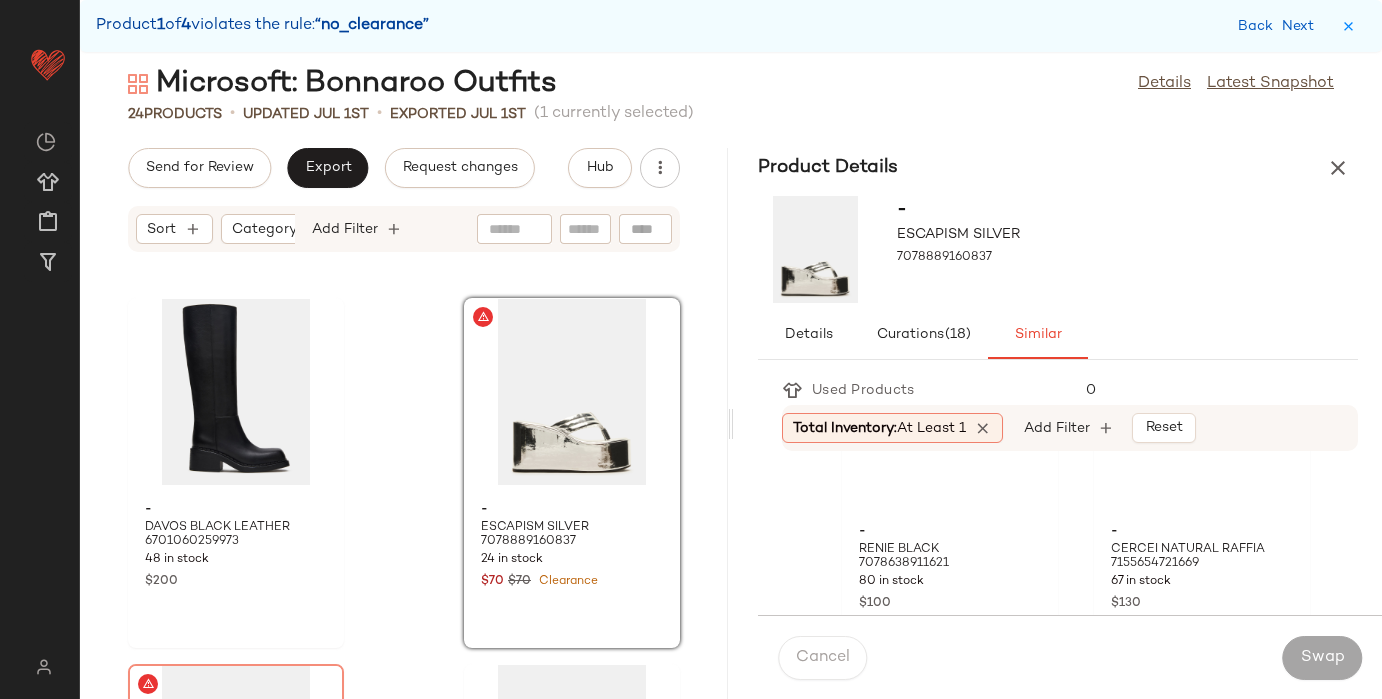 click on "-" at bounding box center (1202, -228) 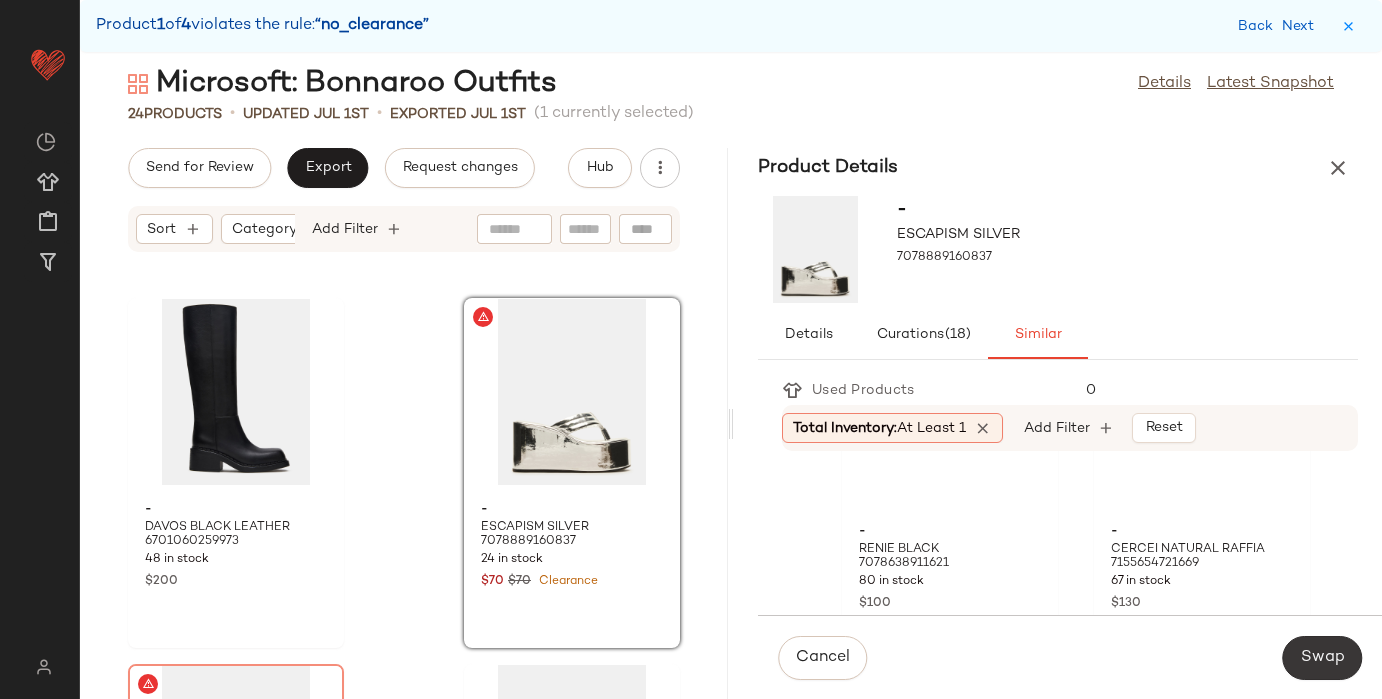 click on "Swap" at bounding box center [1322, 658] 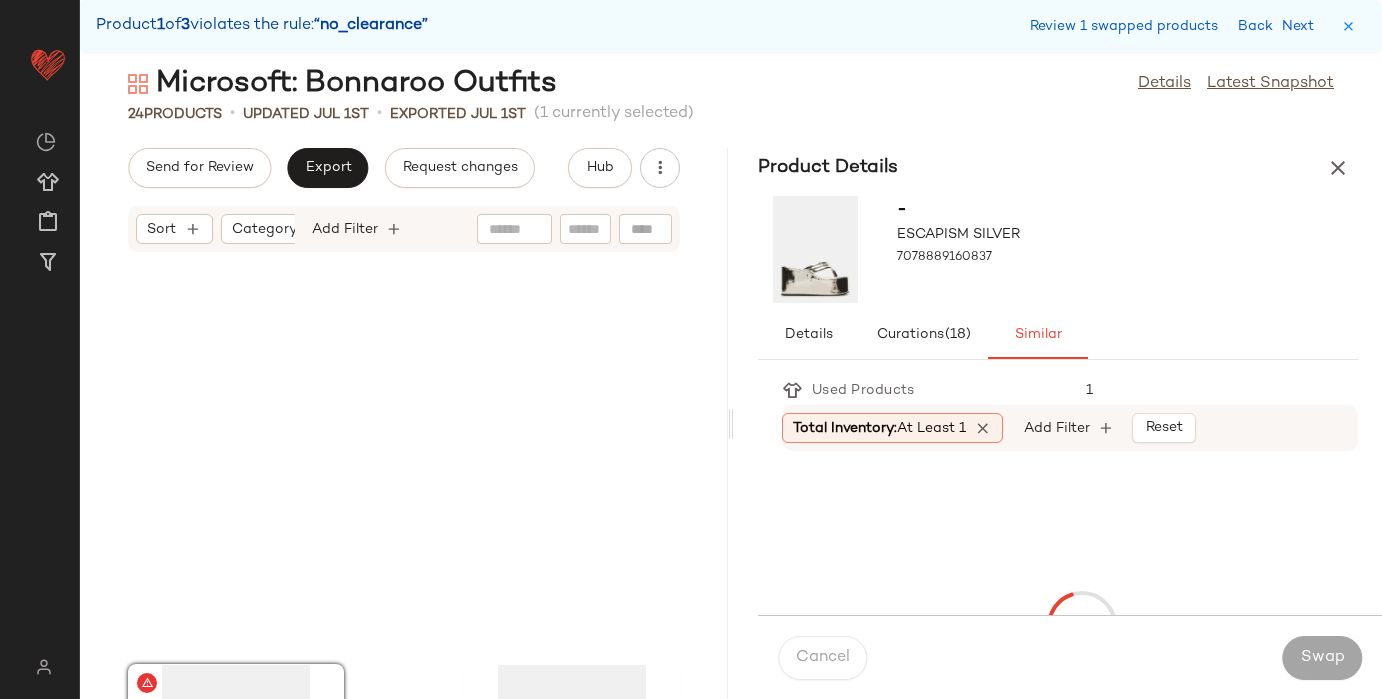 scroll, scrollTop: 3294, scrollLeft: 0, axis: vertical 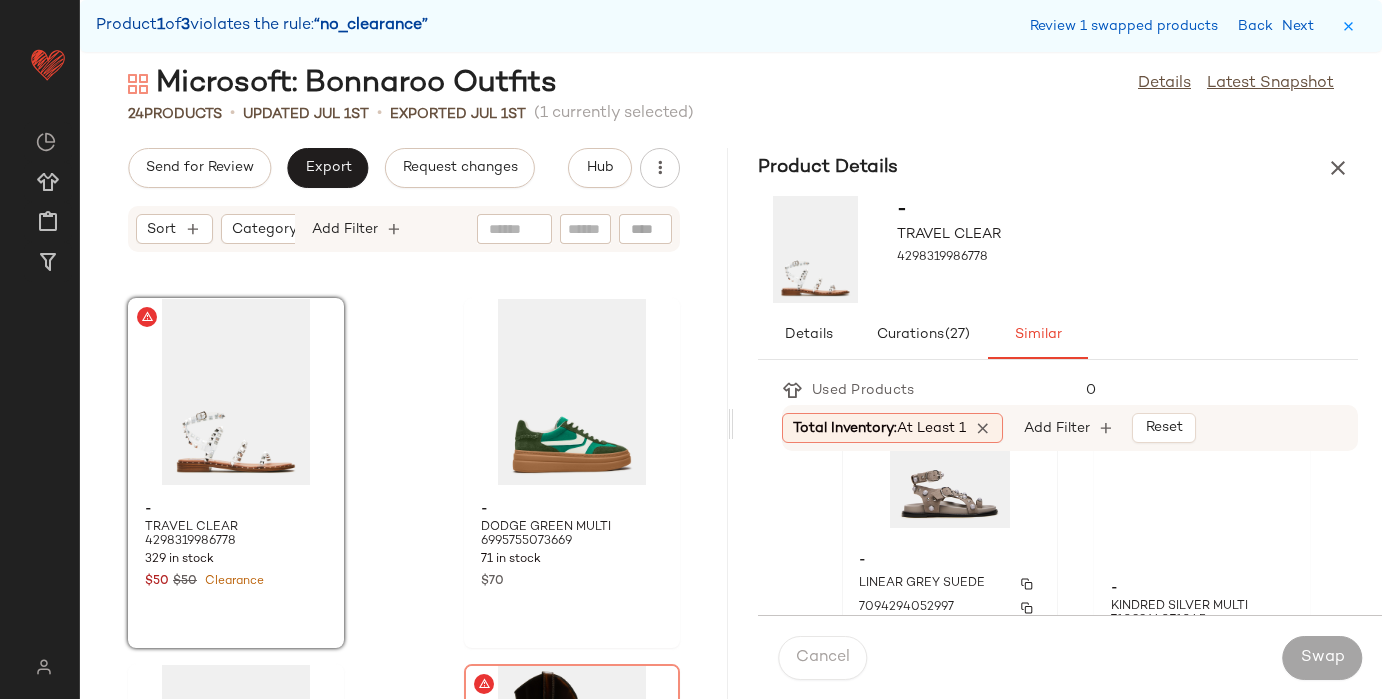 click 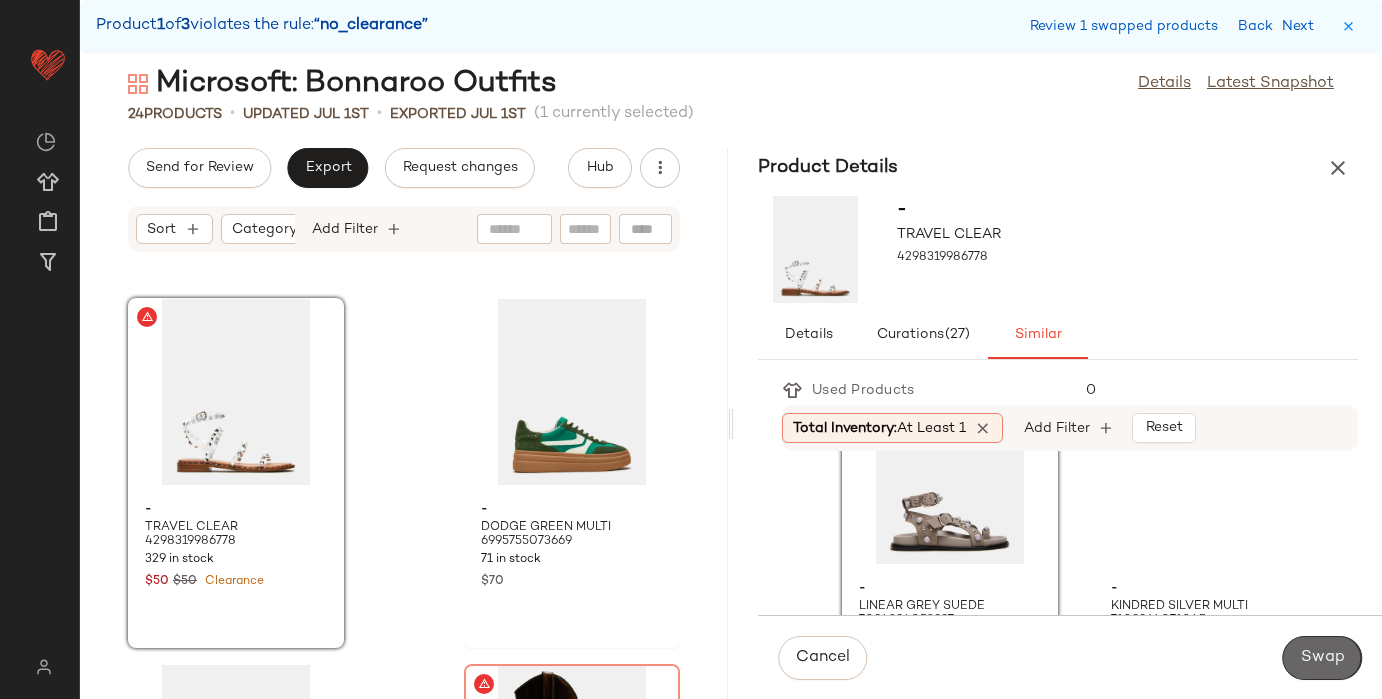 click on "Swap" 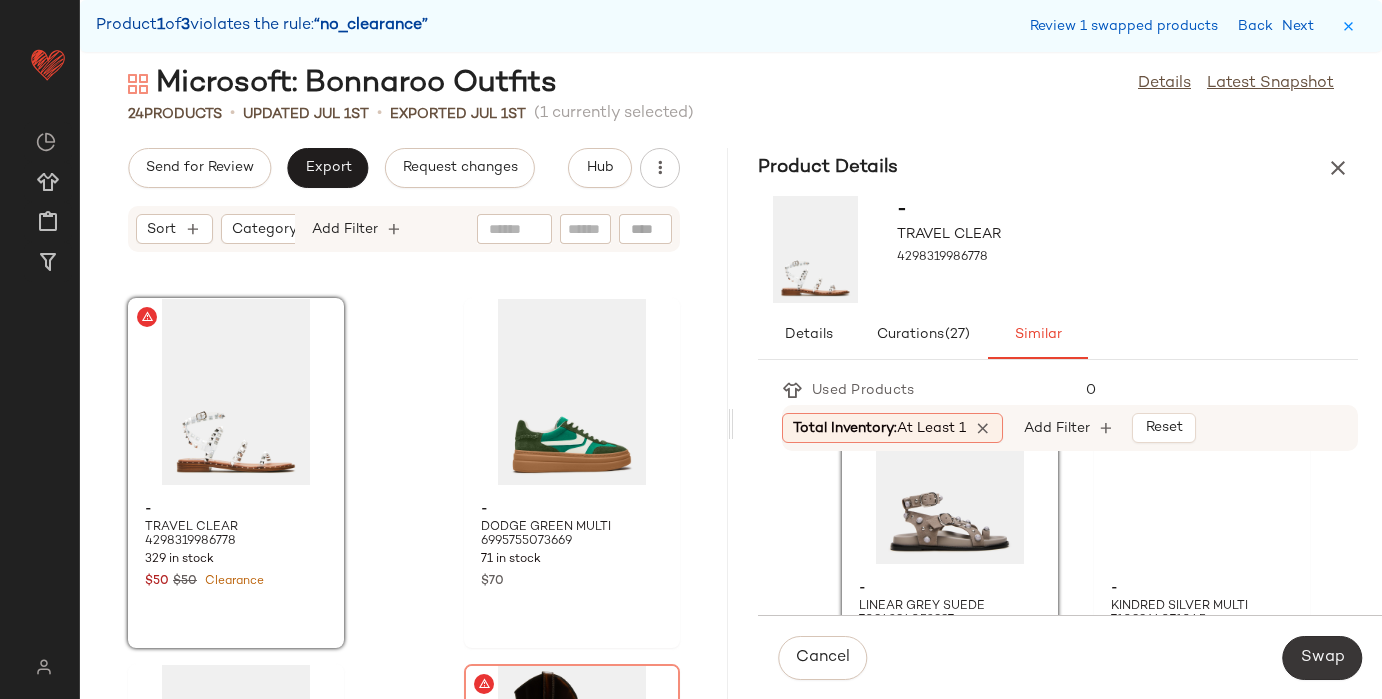 scroll, scrollTop: 3660, scrollLeft: 0, axis: vertical 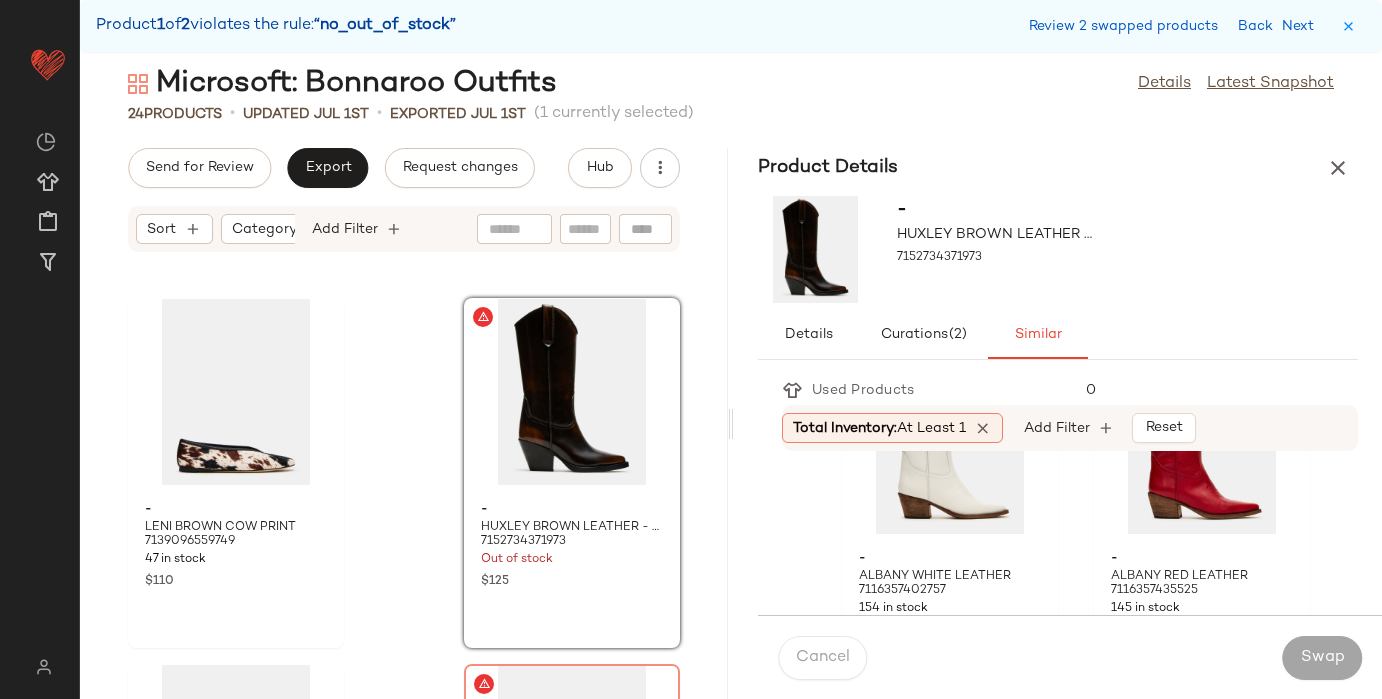 click on "-" at bounding box center (1202, 165) 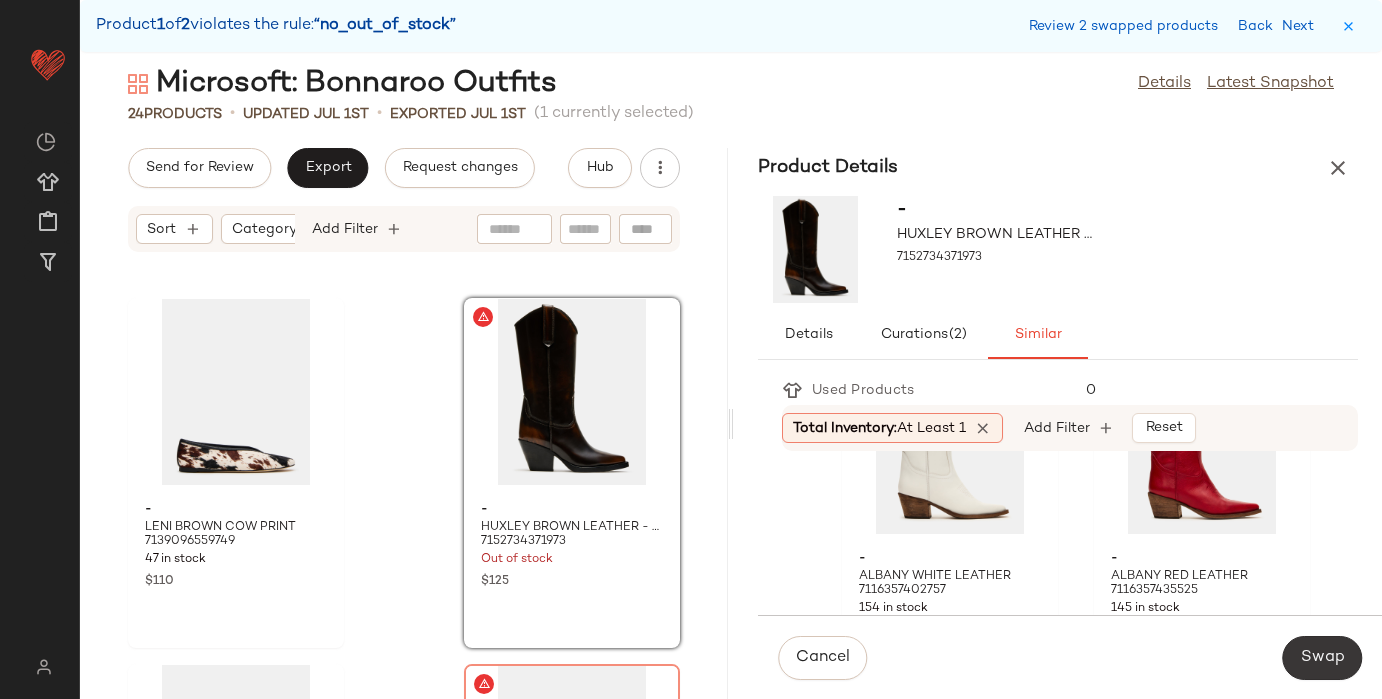 click on "Swap" 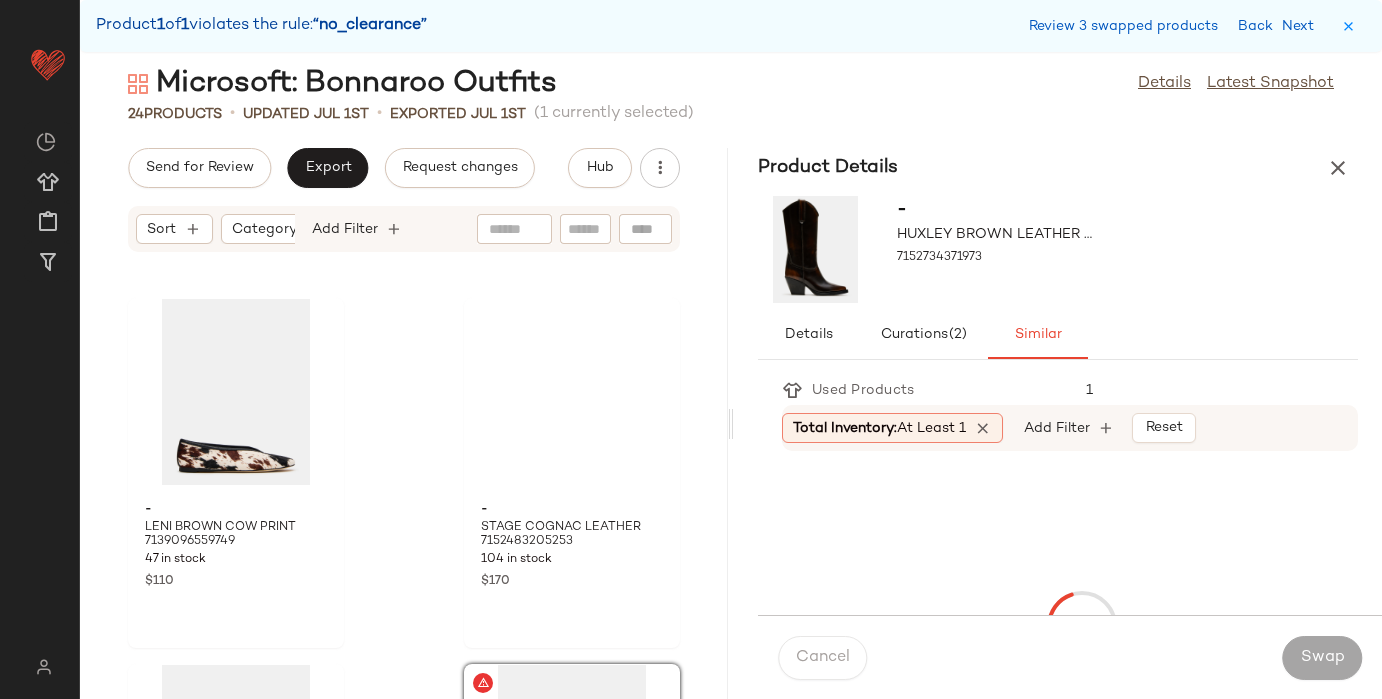 scroll, scrollTop: 3975, scrollLeft: 0, axis: vertical 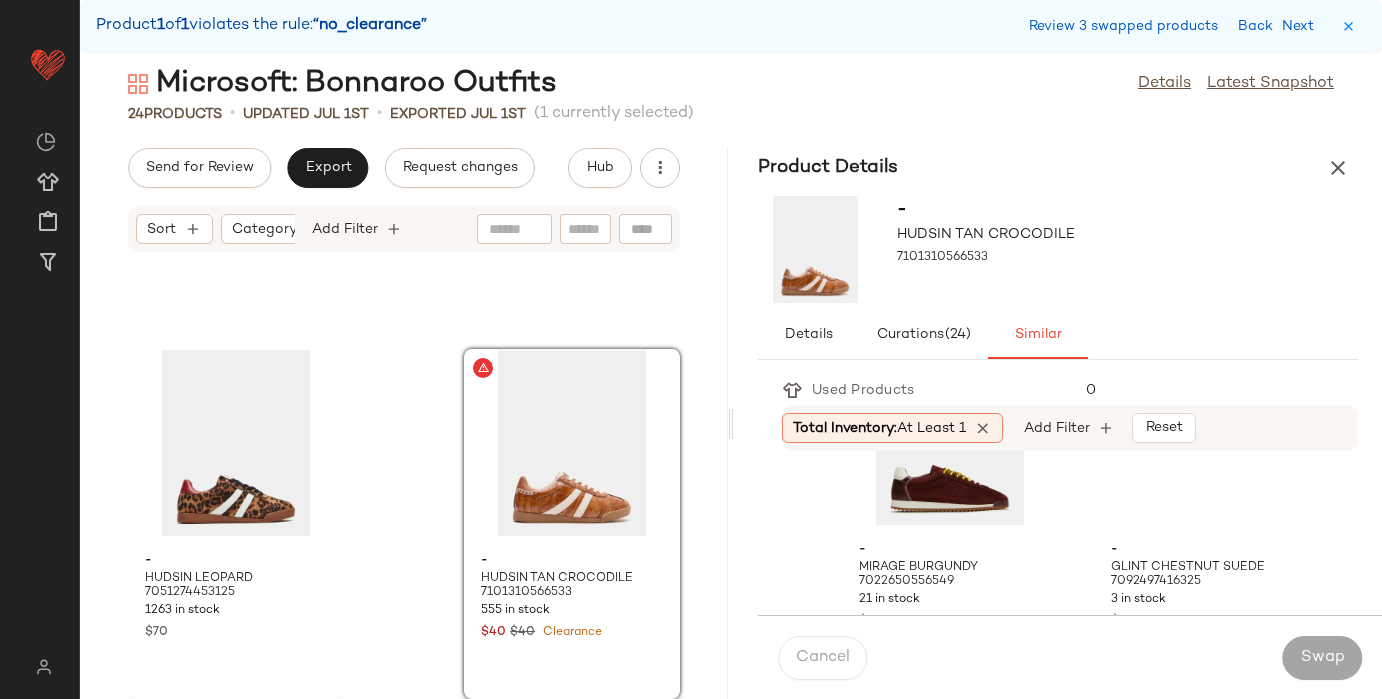 click on "- HUDSIN SILVER MULTI 7051275305093 2479 in stock $70" 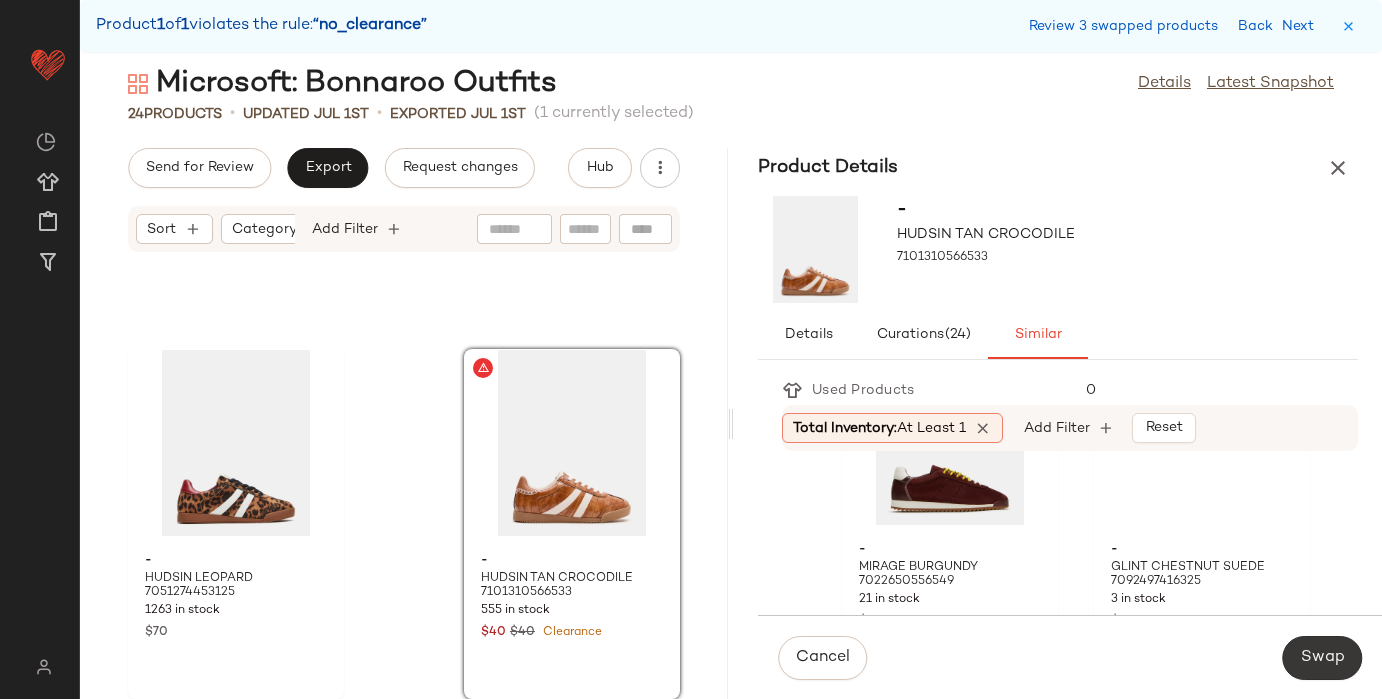 click on "Swap" 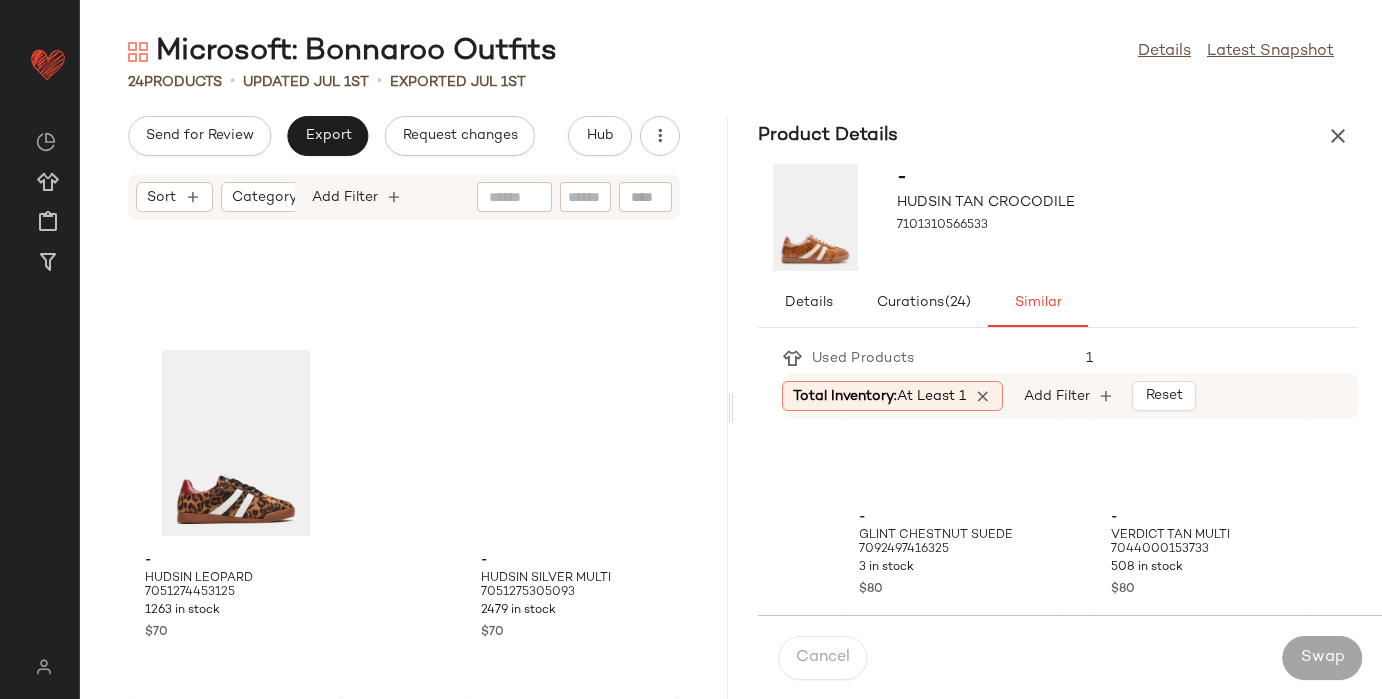 scroll, scrollTop: 3943, scrollLeft: 0, axis: vertical 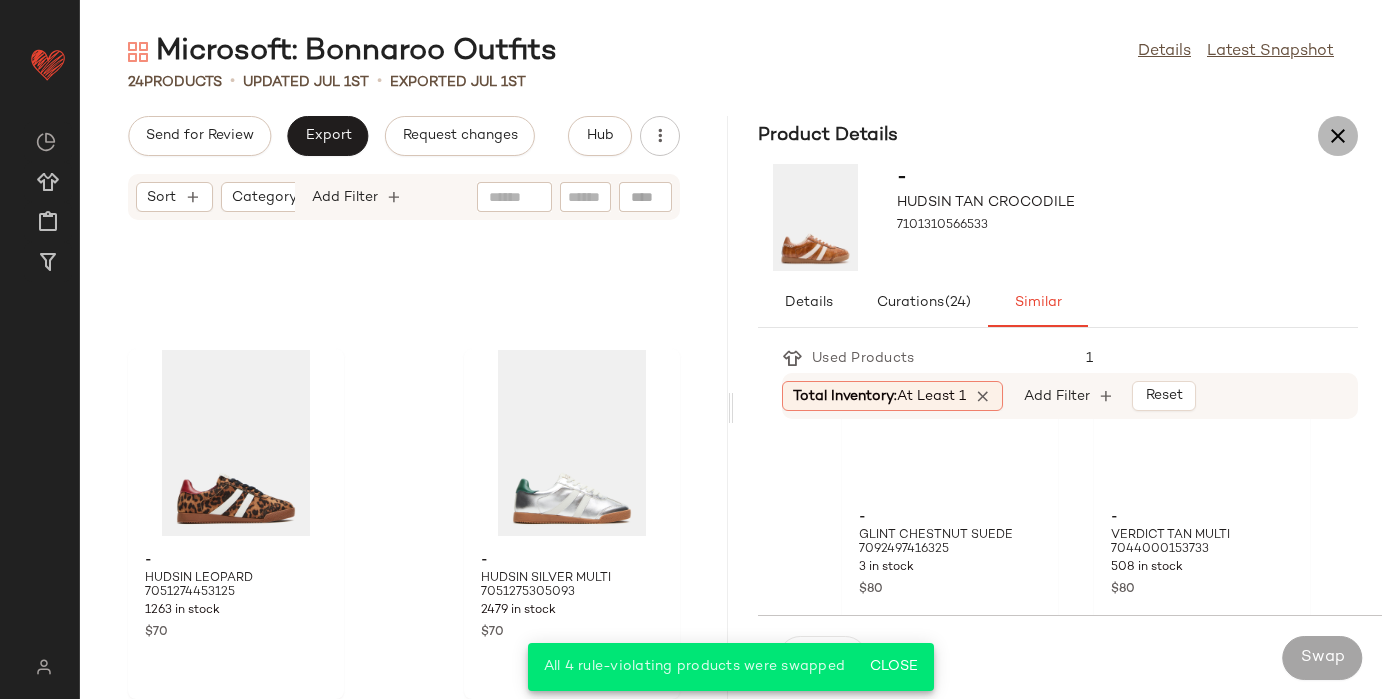 click at bounding box center (1338, 136) 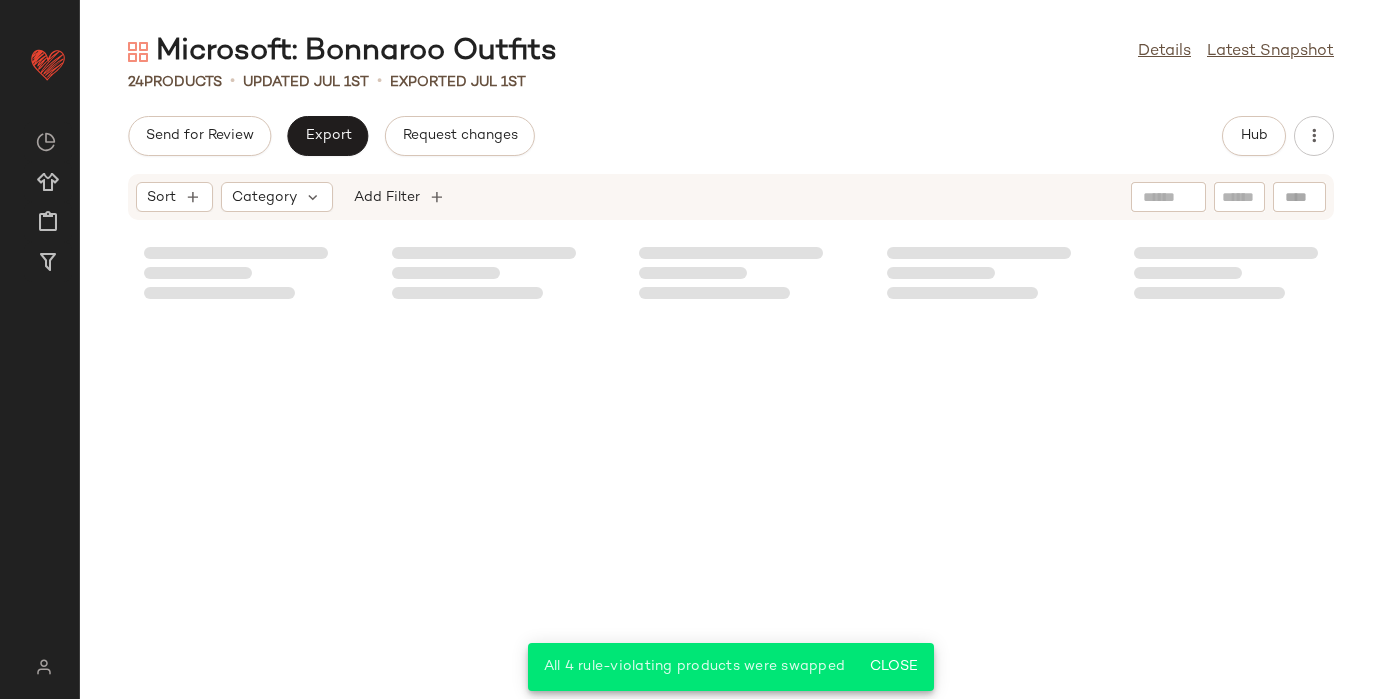 scroll, scrollTop: 1381, scrollLeft: 0, axis: vertical 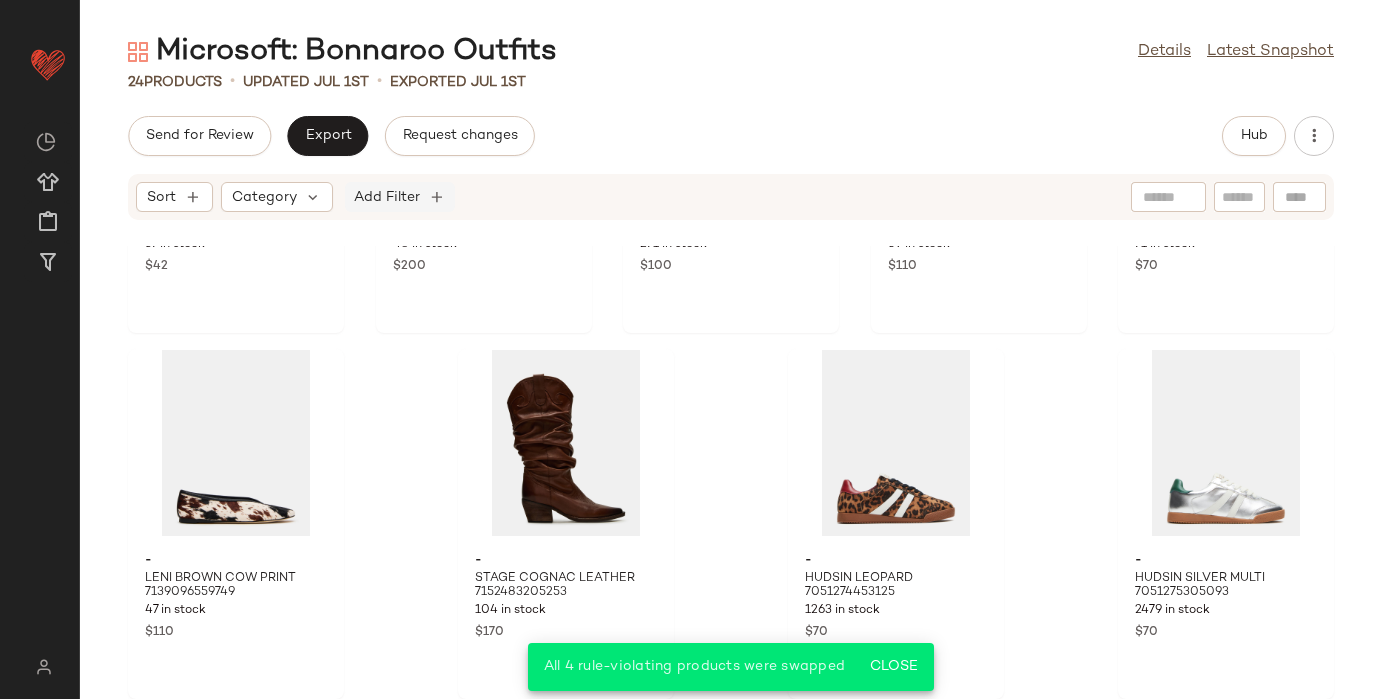 click on "Add Filter" at bounding box center [387, 197] 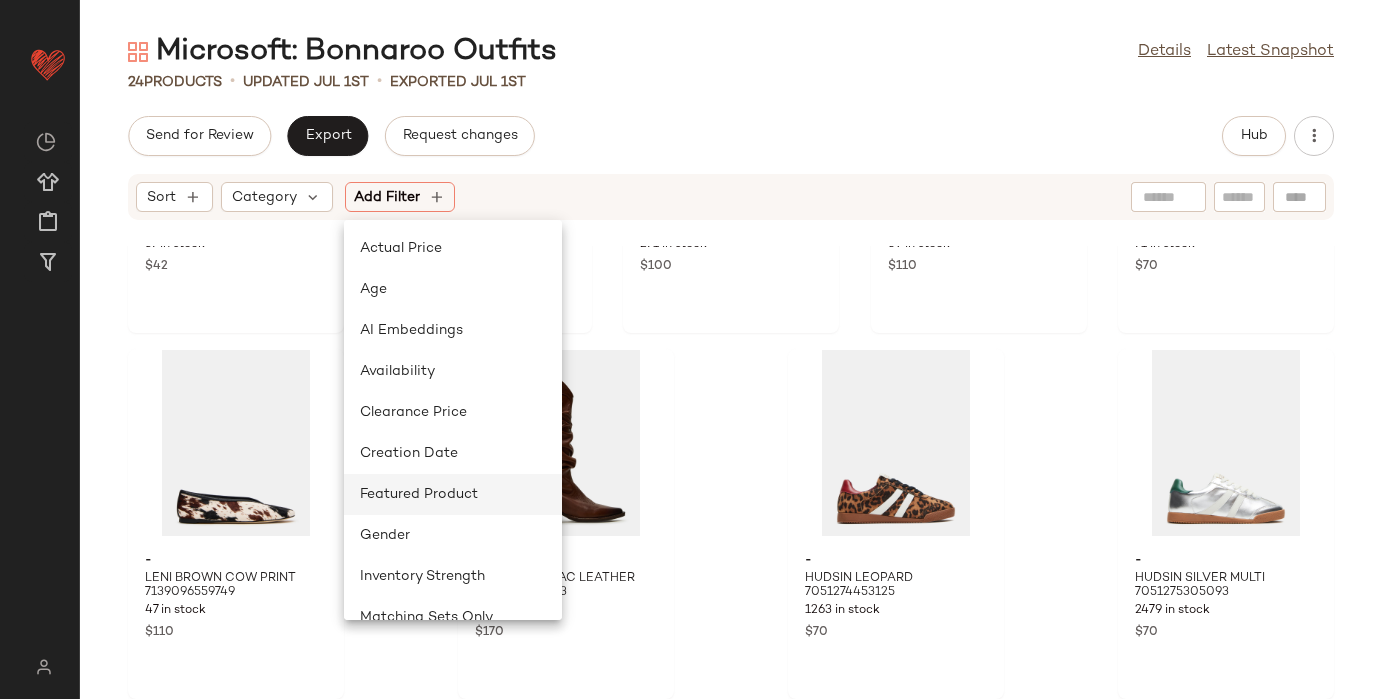 scroll, scrollTop: 149, scrollLeft: 0, axis: vertical 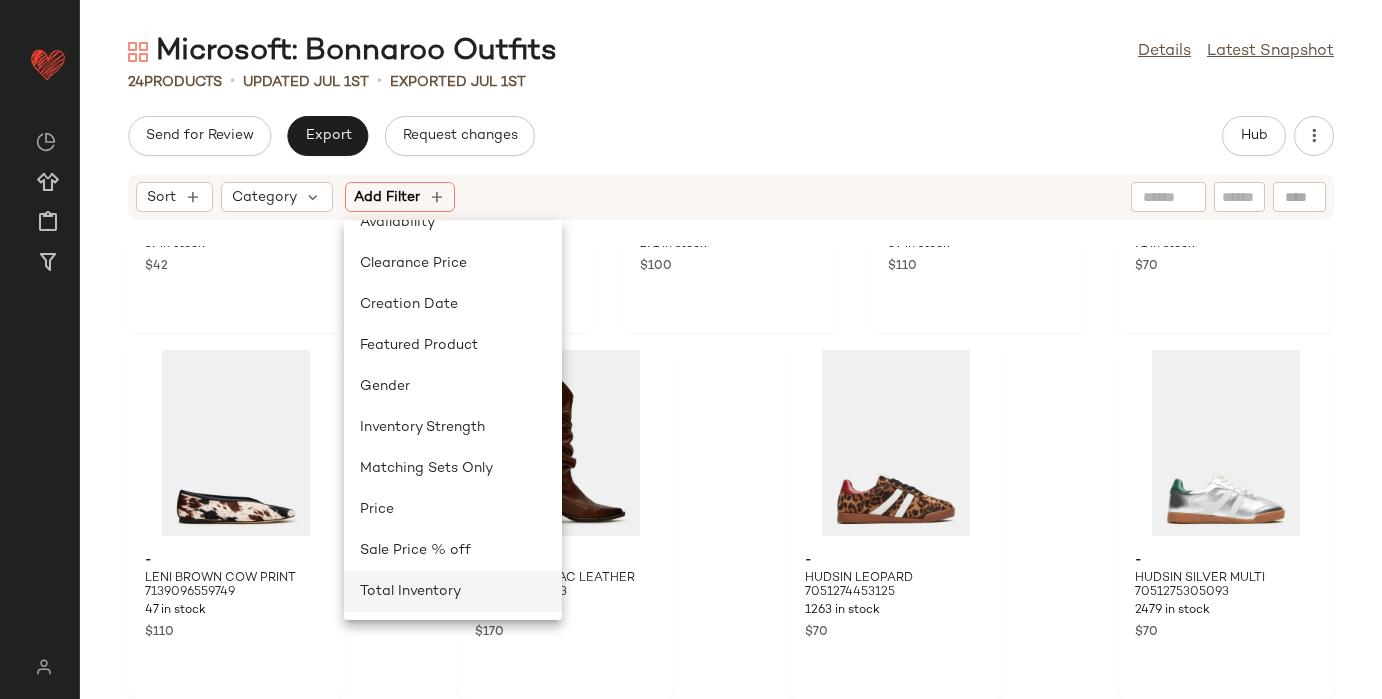 click on "Total Inventory" 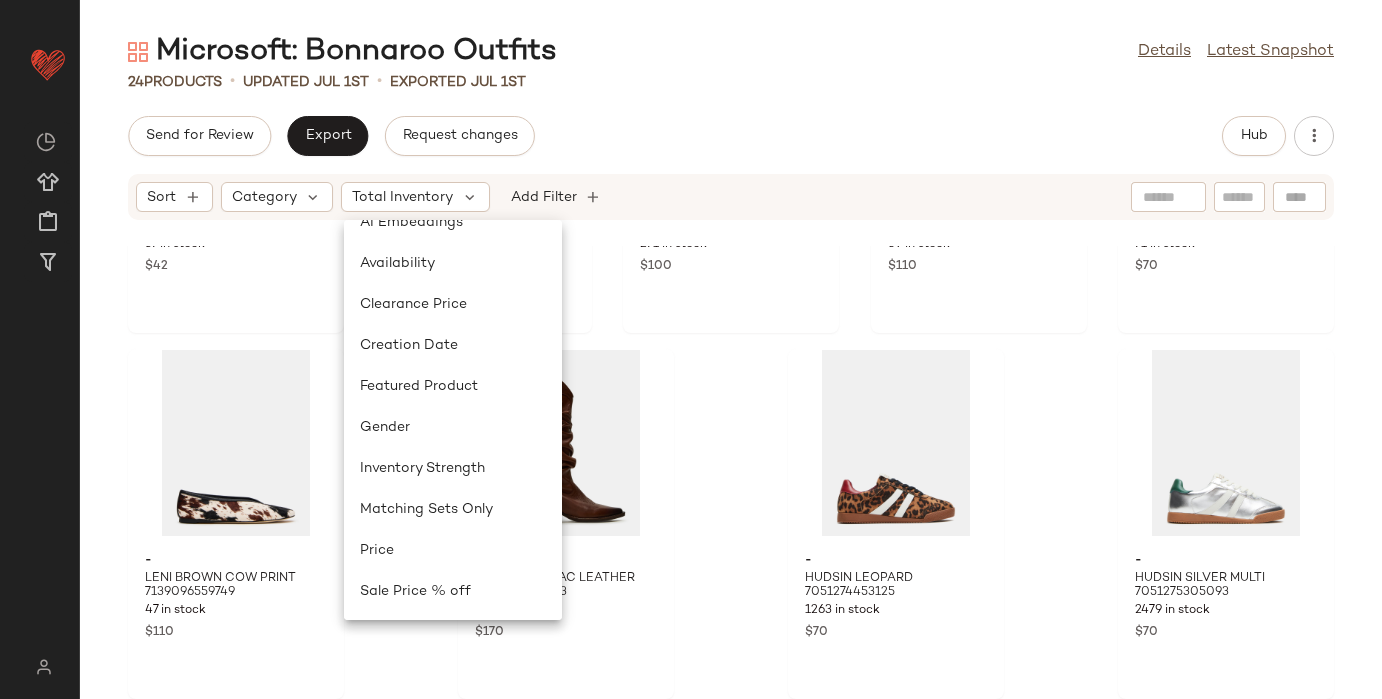 scroll, scrollTop: 108, scrollLeft: 0, axis: vertical 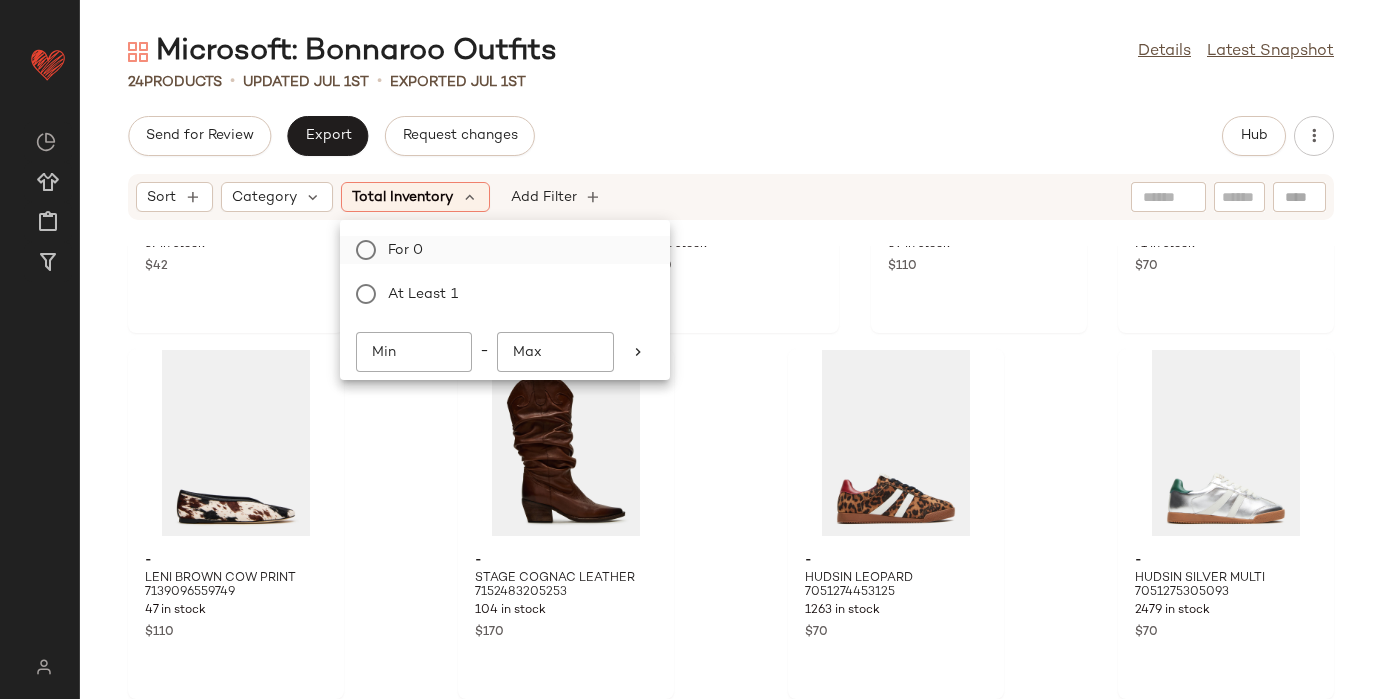 click on "For 0" 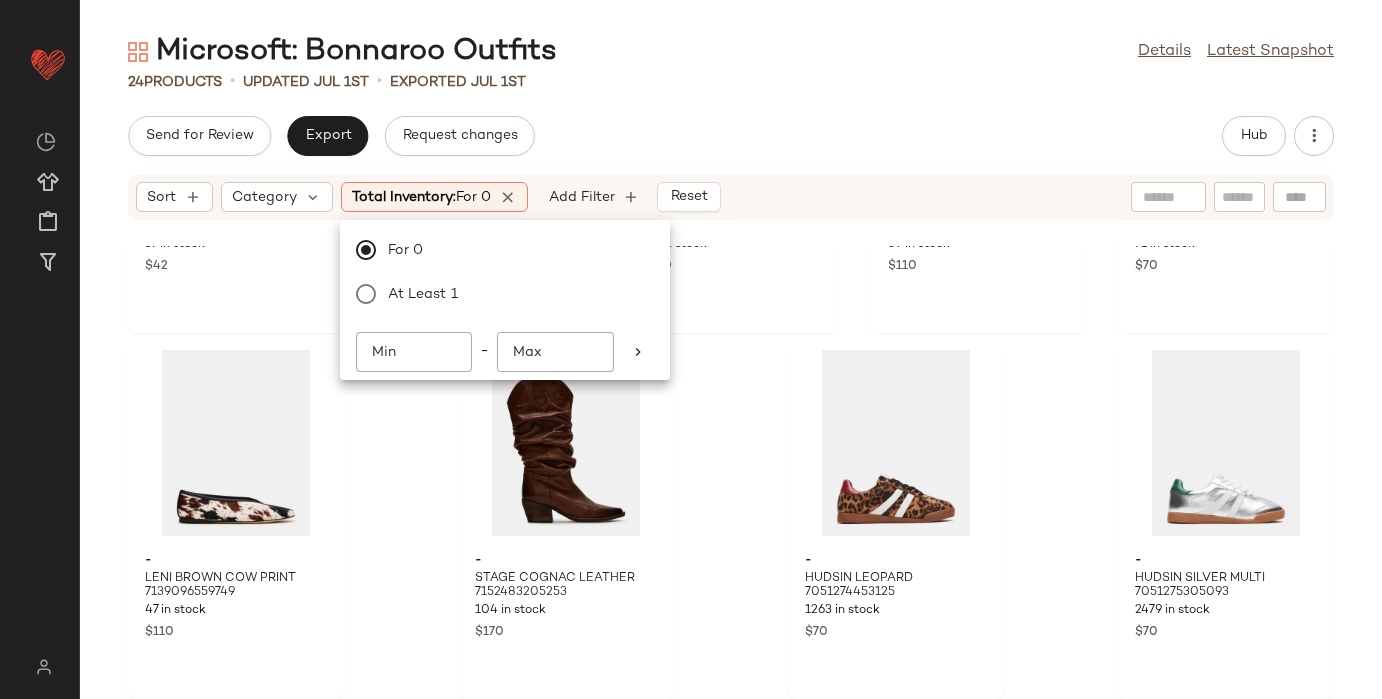 click on "Microsoft: Bonnaroo Outfits  Details   Latest Snapshot  24   Products   •   updated Jul 1st  •  Exported Jul 1st  Send for Review   Export   Request changes   Hub  Sort  Category  Total Inventory:   For 0 Add Filter   Reset  - WESTERN PANAMA HAT BLACK 7100020621445 37 in stock $42 - DAVOS BLACK LEATHER 6701060259973 48 in stock $200 - COZETTE GOLD LEATHER 7078282428549 271 in stock $100 - LINEAR GREY SUEDE 7094294052997 59 in stock $110 - DODGE GREEN MULTI 6995755073669 71 in stock $70 - LENI BROWN COW PRINT 7139096559749 47 in stock $110 - STAGE COGNAC LEATHER 7152483205253 104 in stock $170 - HUDSIN LEOPARD 7051274453125 1263 in stock $70 - HUDSIN SILVER MULTI 7051275305093 2479 in stock $70" at bounding box center [731, 365] 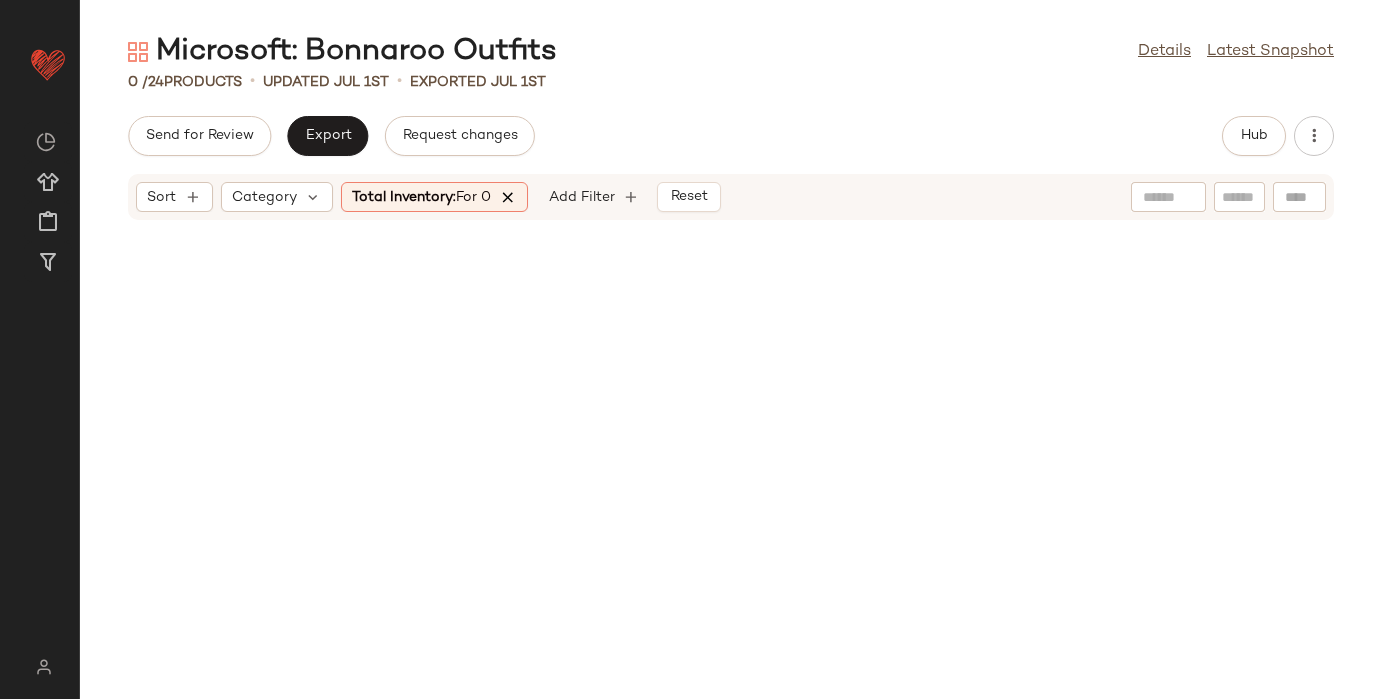 click at bounding box center [508, 197] 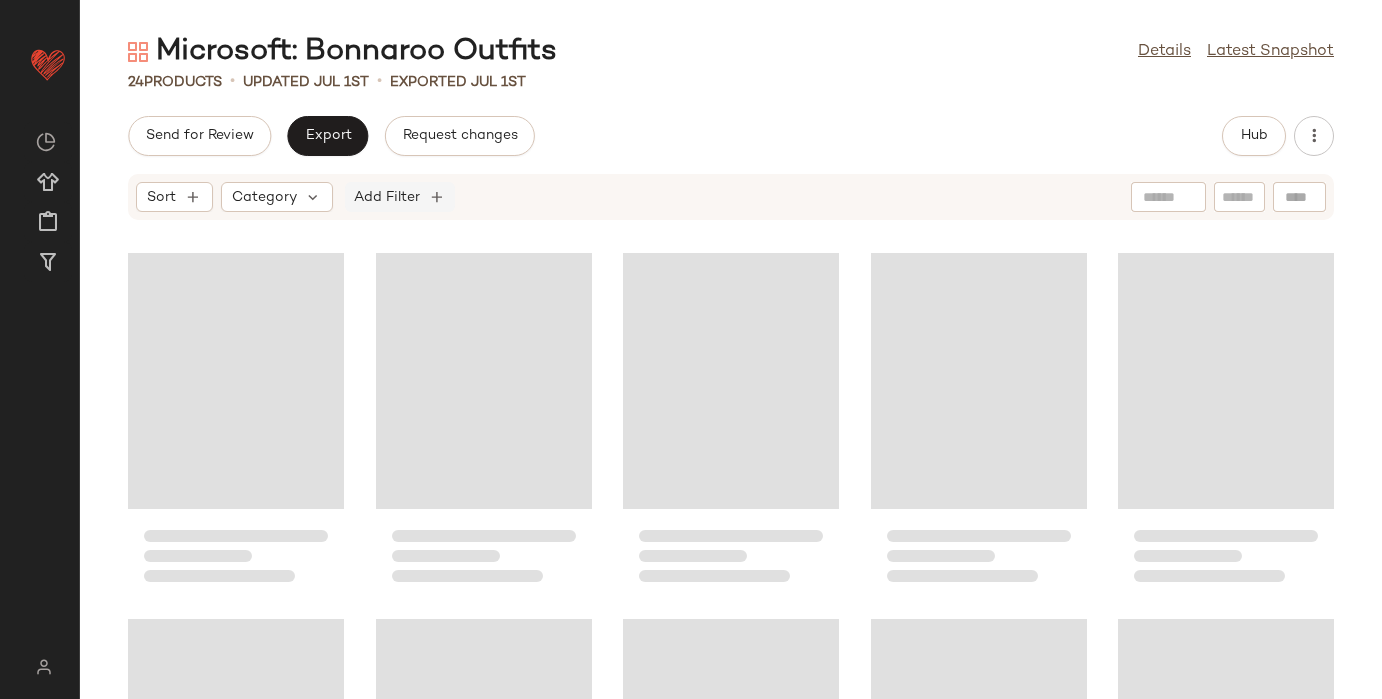 click on "Add Filter" at bounding box center [387, 197] 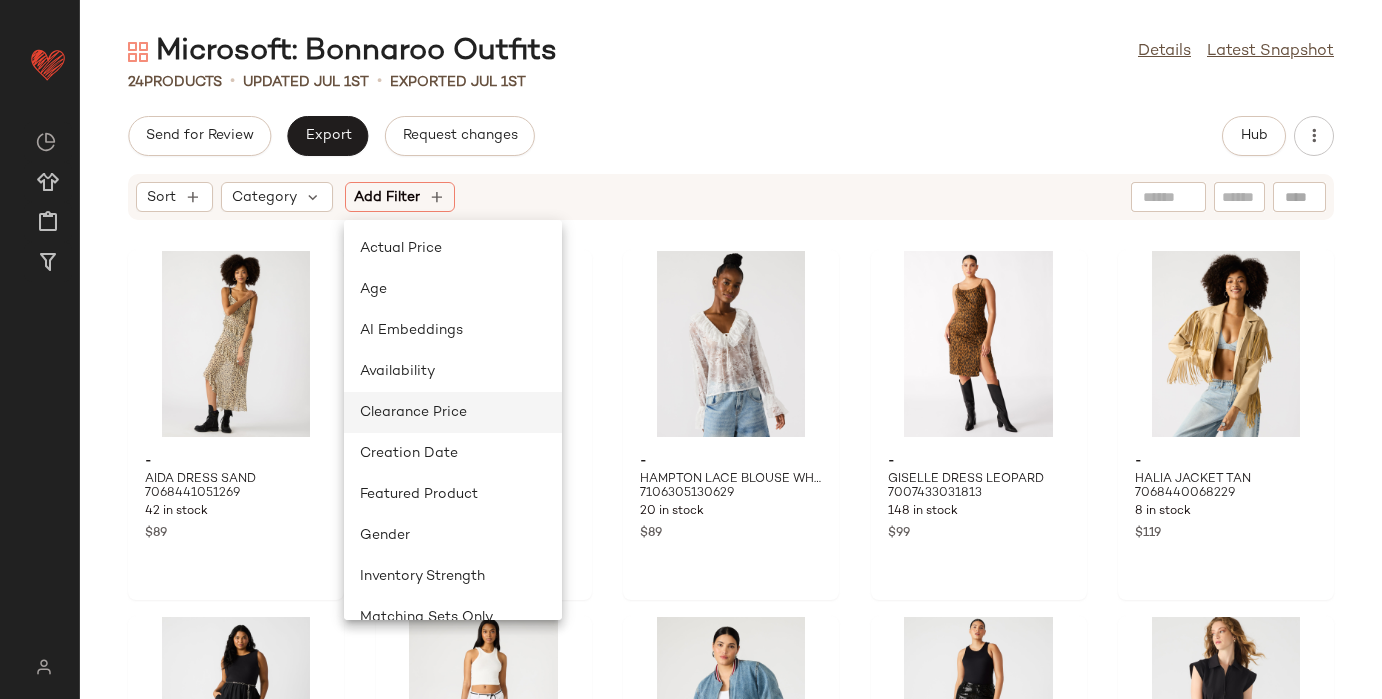 click on "Clearance Price" 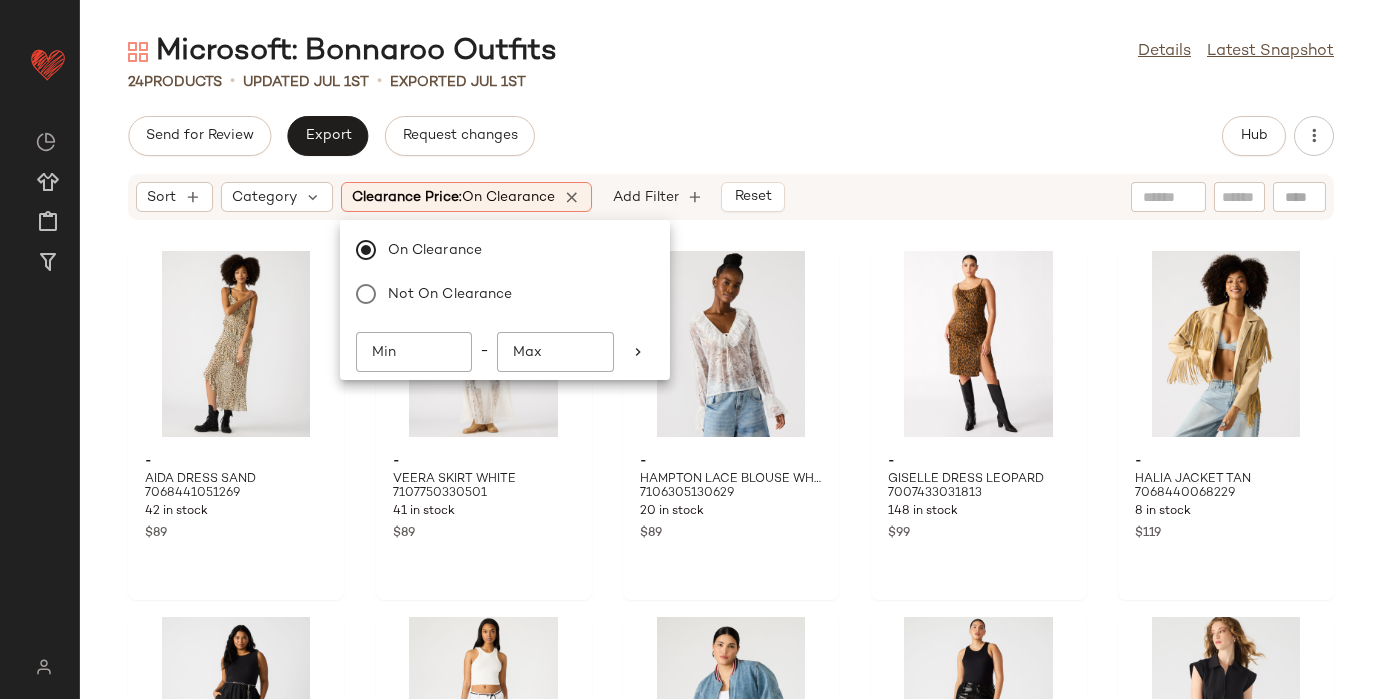 click on "Send for Review   Export   Request changes   Hub" 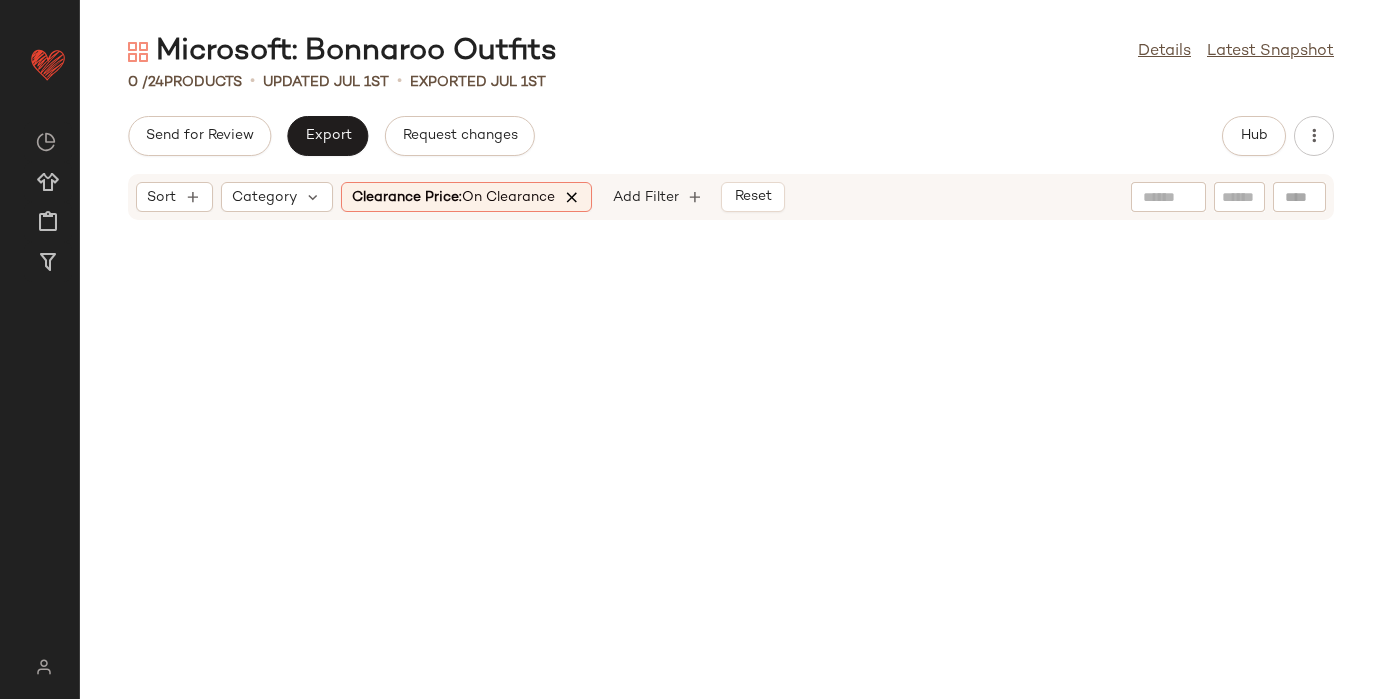 click at bounding box center (572, 197) 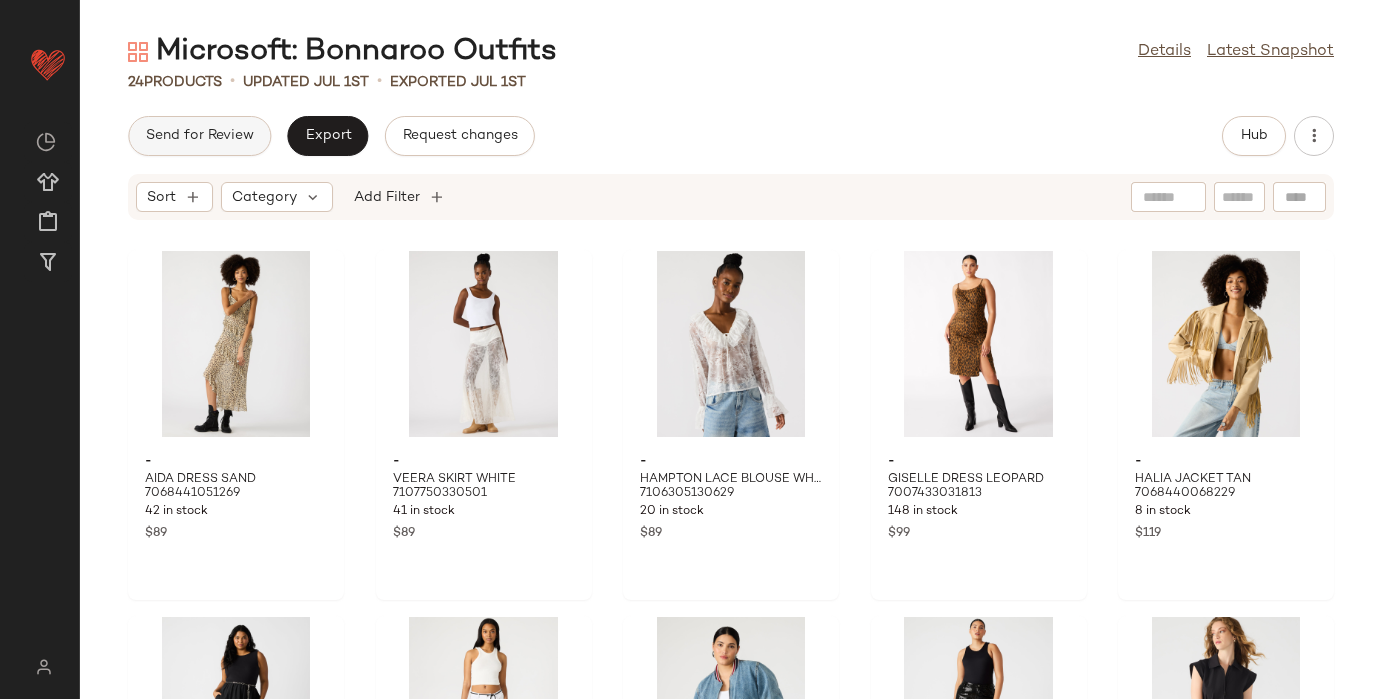click on "Send for Review" 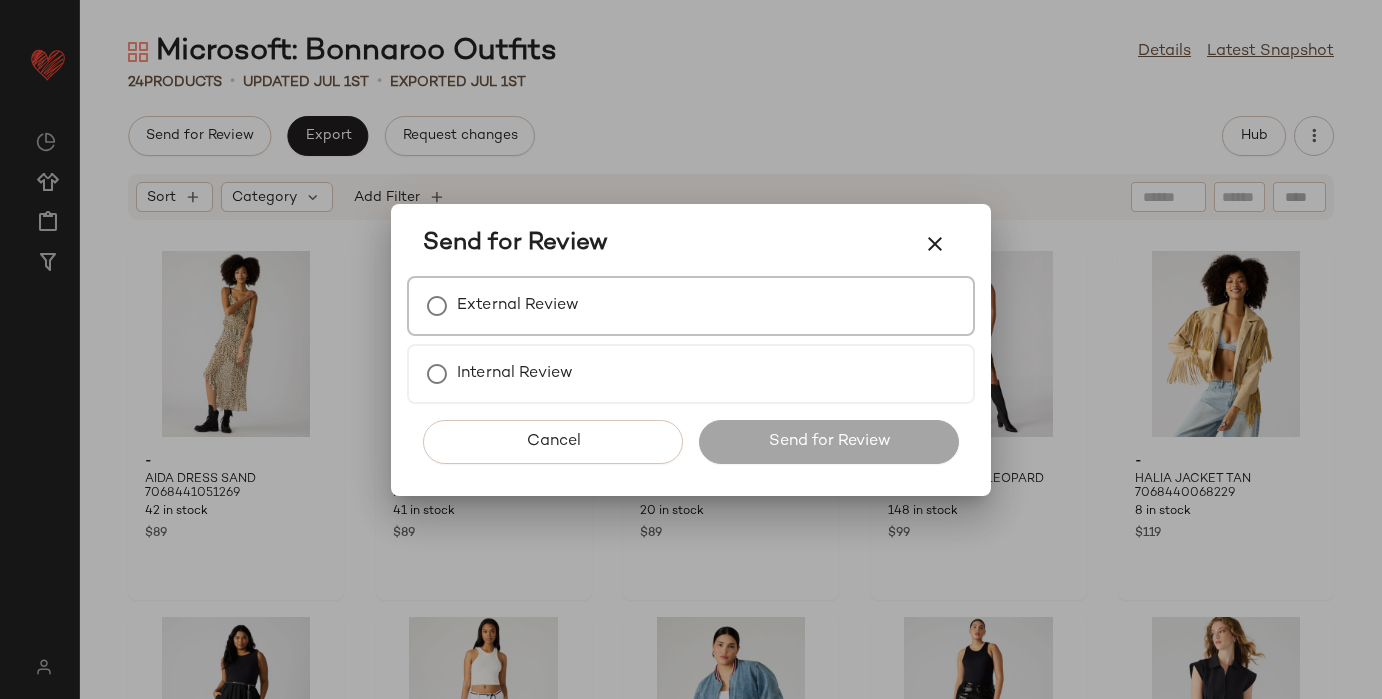 click on "External Review" at bounding box center (691, 306) 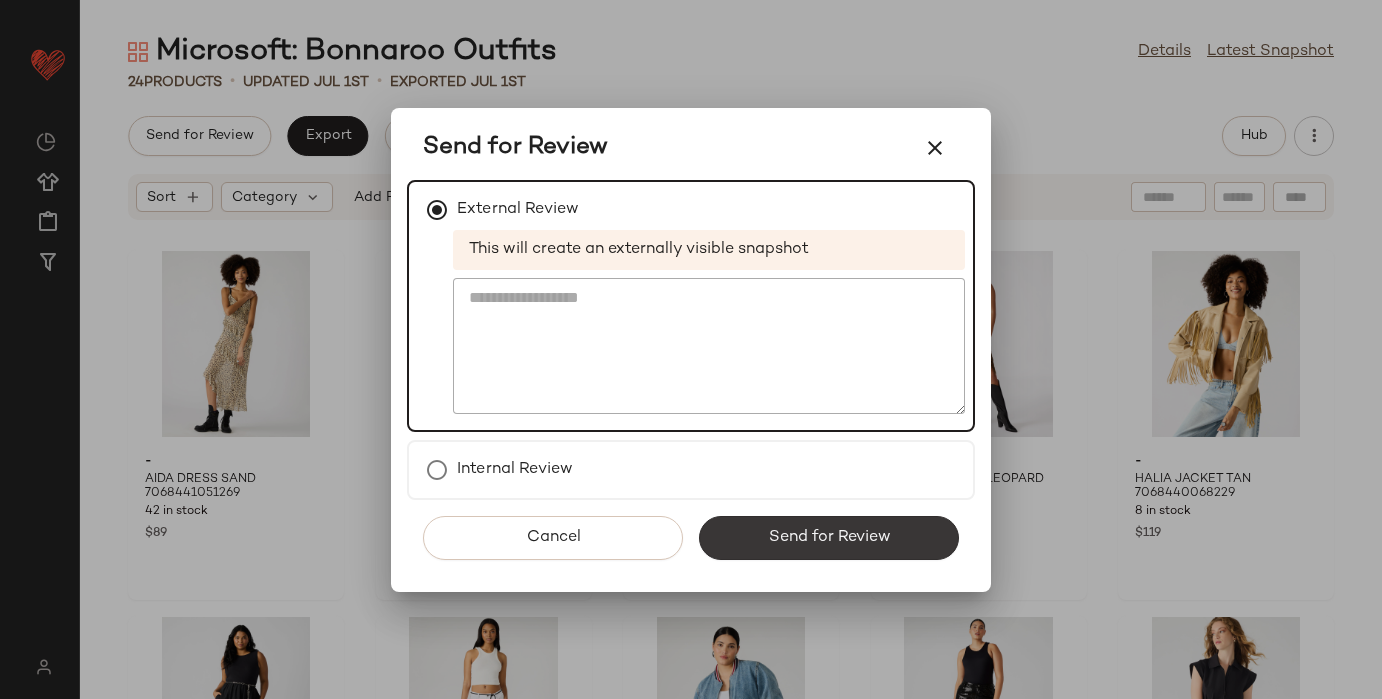 click on "Send for Review" 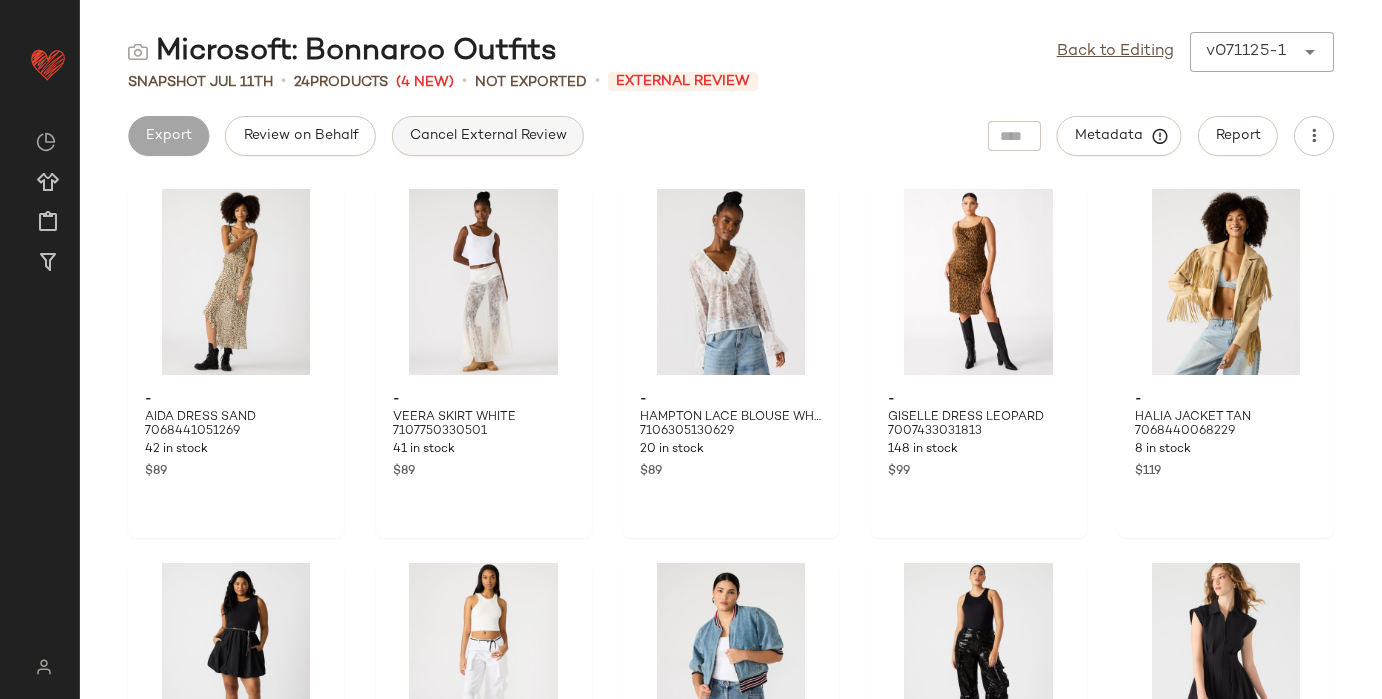 click on "Cancel External Review" at bounding box center [488, 136] 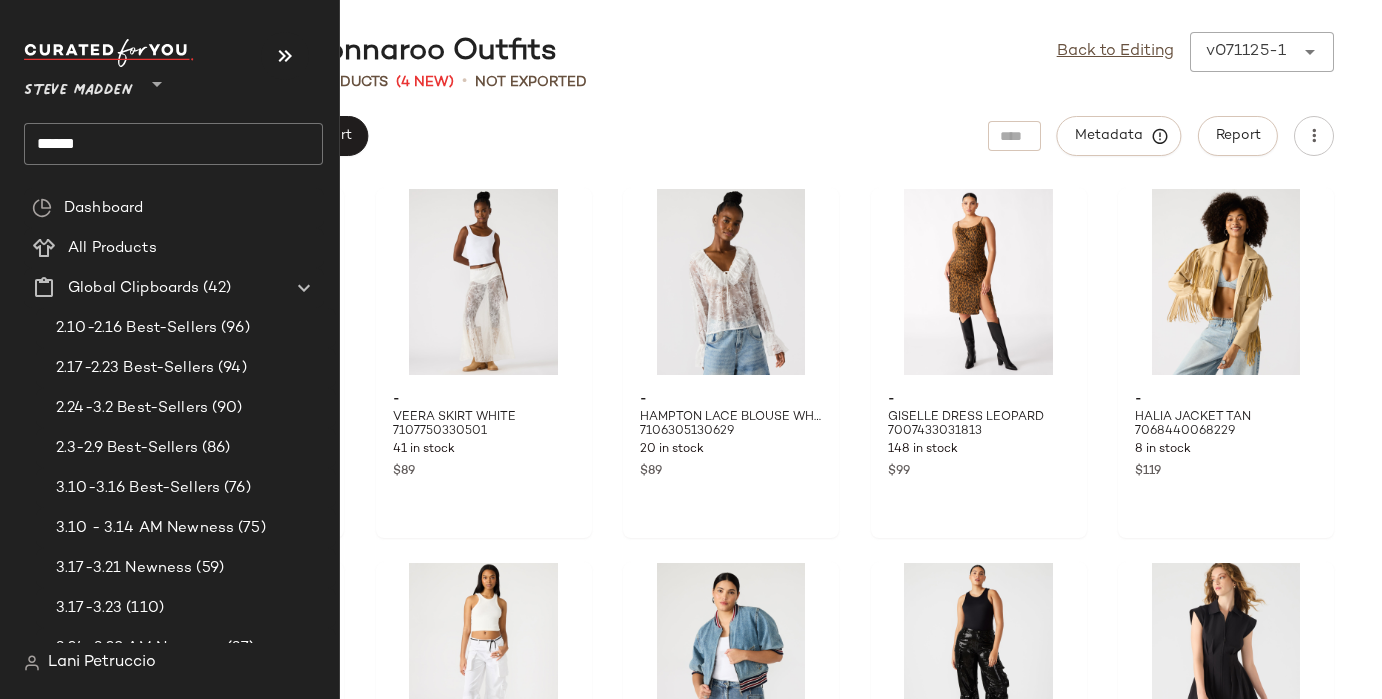 click on "******" 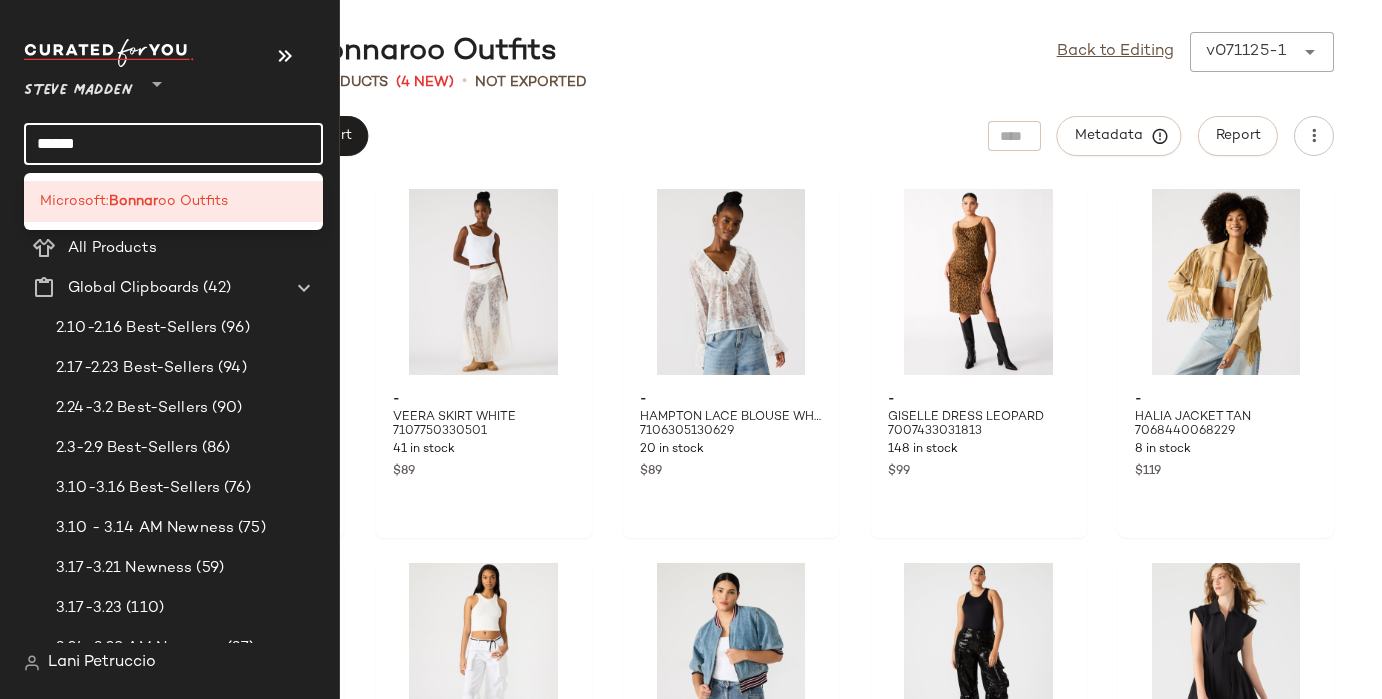 click on "******" 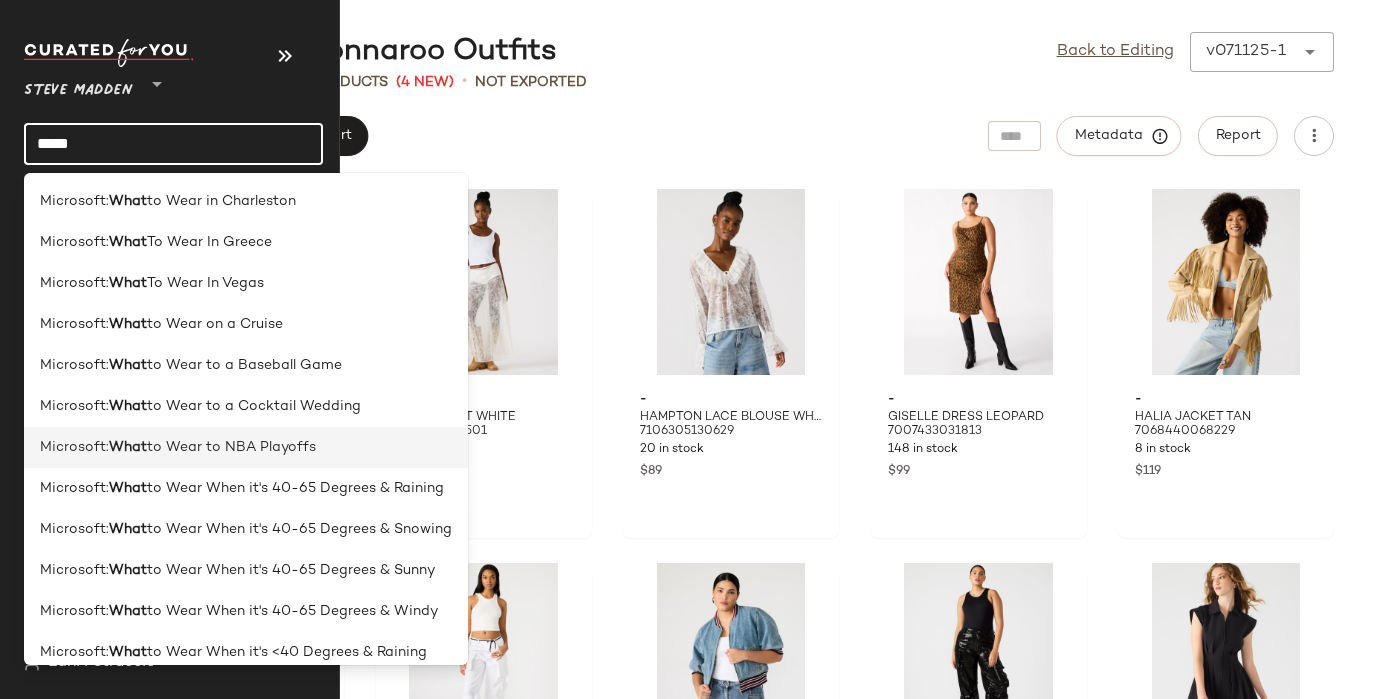 click on "to Wear to NBA Playoffs" at bounding box center [231, 447] 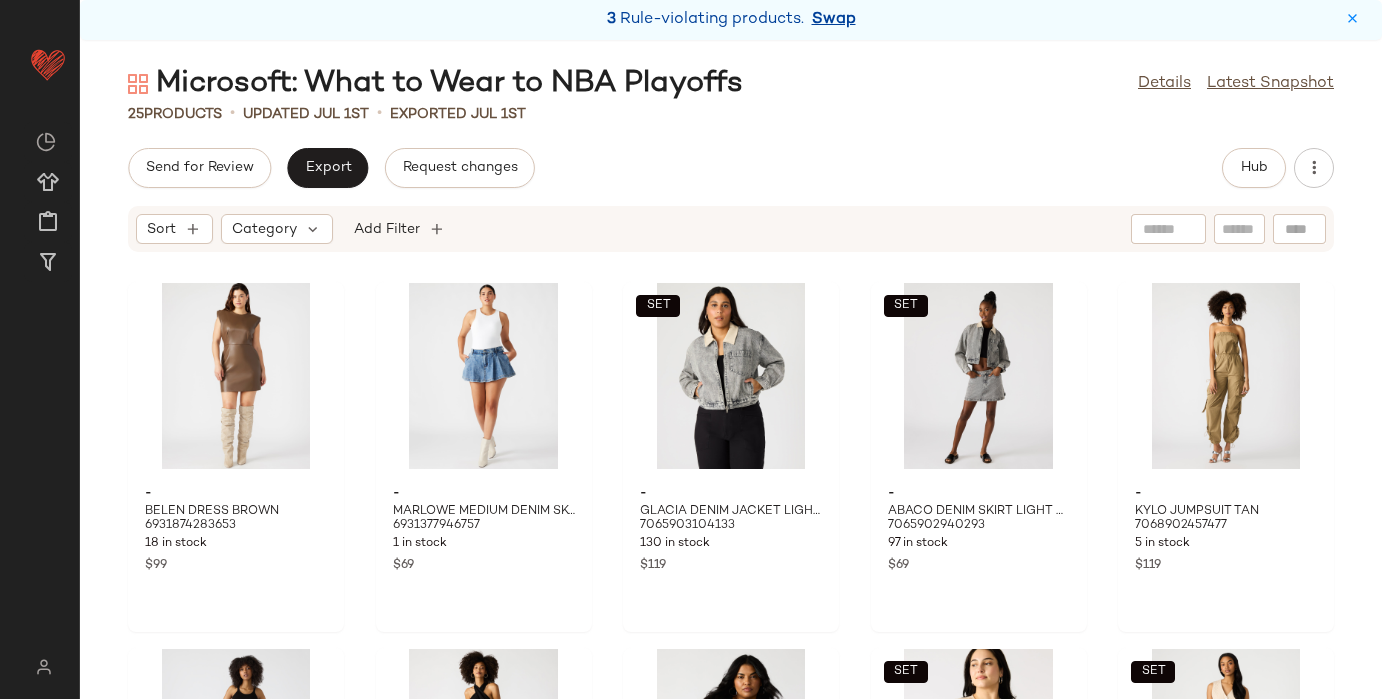 click on "Swap" at bounding box center (834, 20) 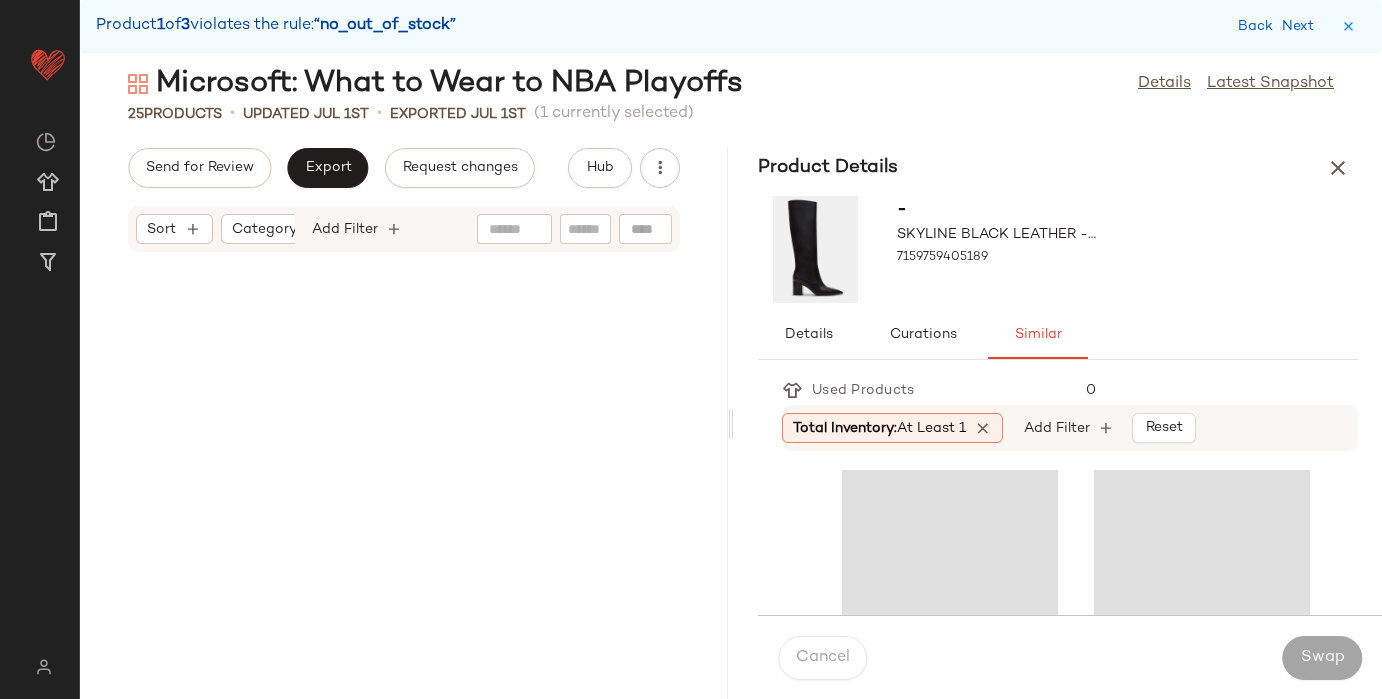 scroll, scrollTop: 3294, scrollLeft: 0, axis: vertical 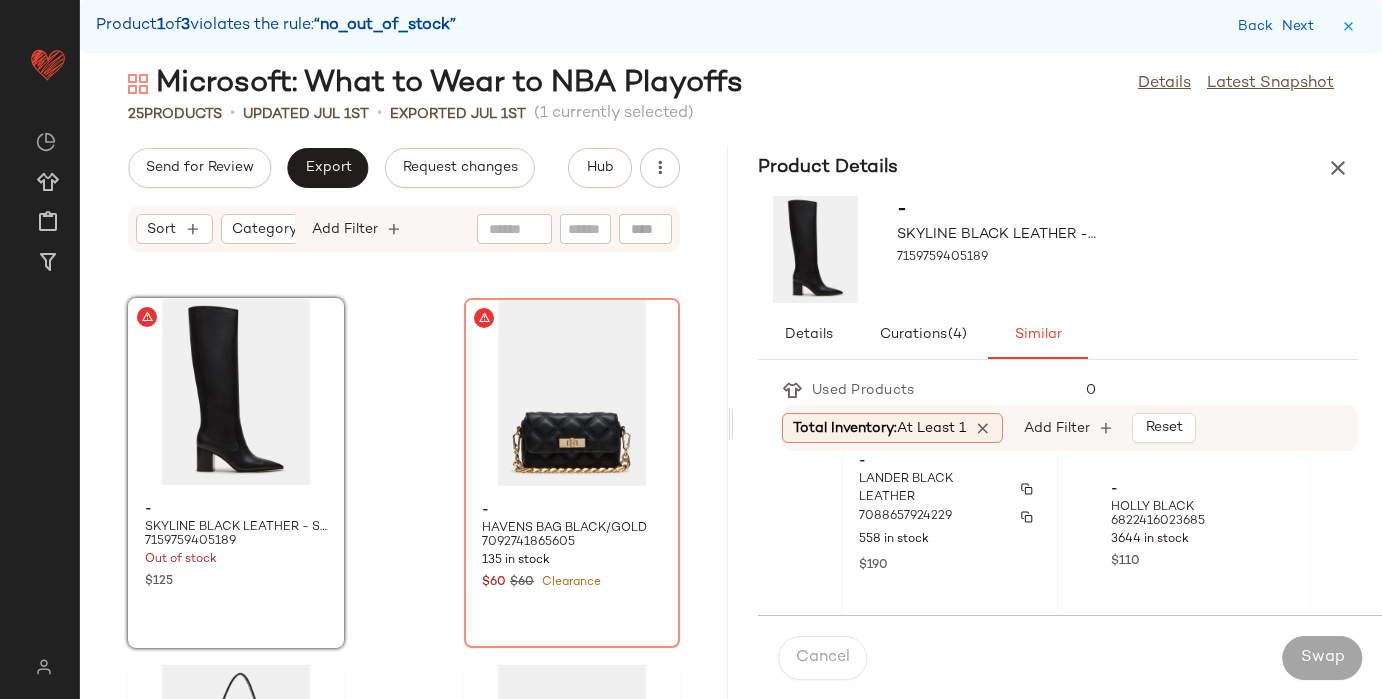 click on "LANDER BLACK LEATHER" at bounding box center (932, 489) 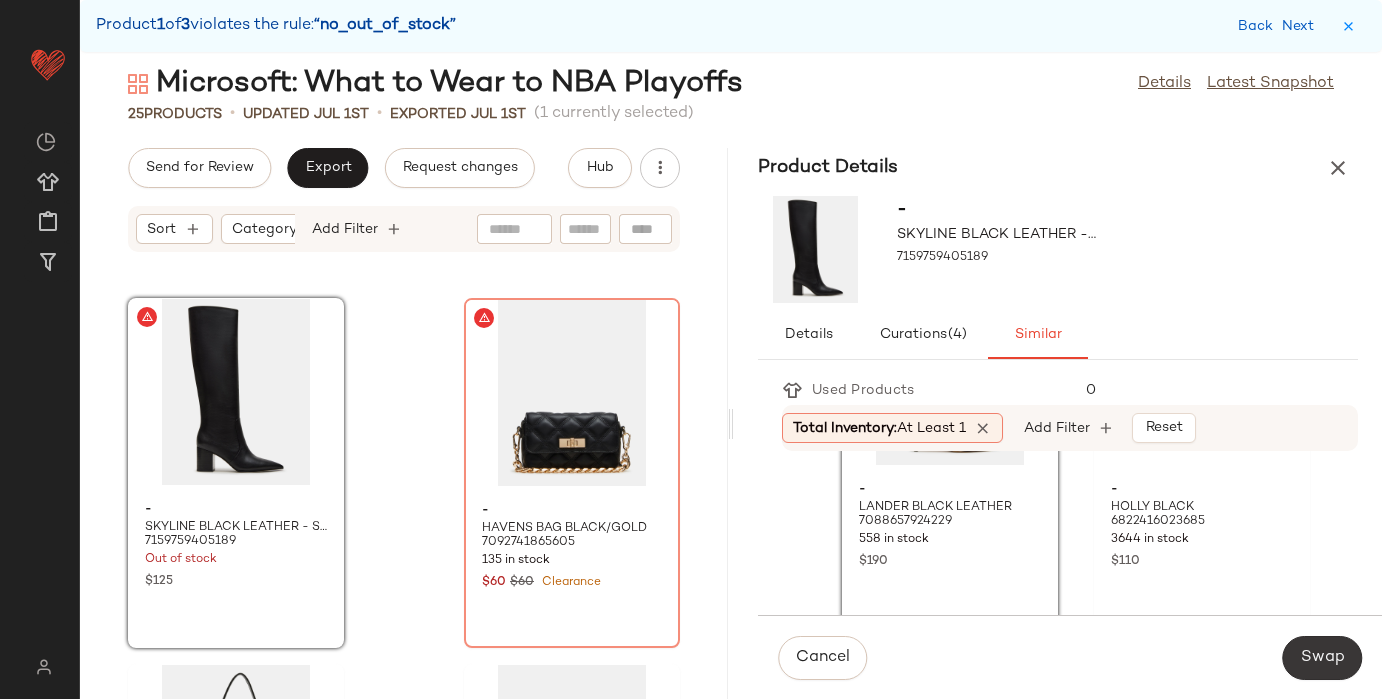 click on "Swap" 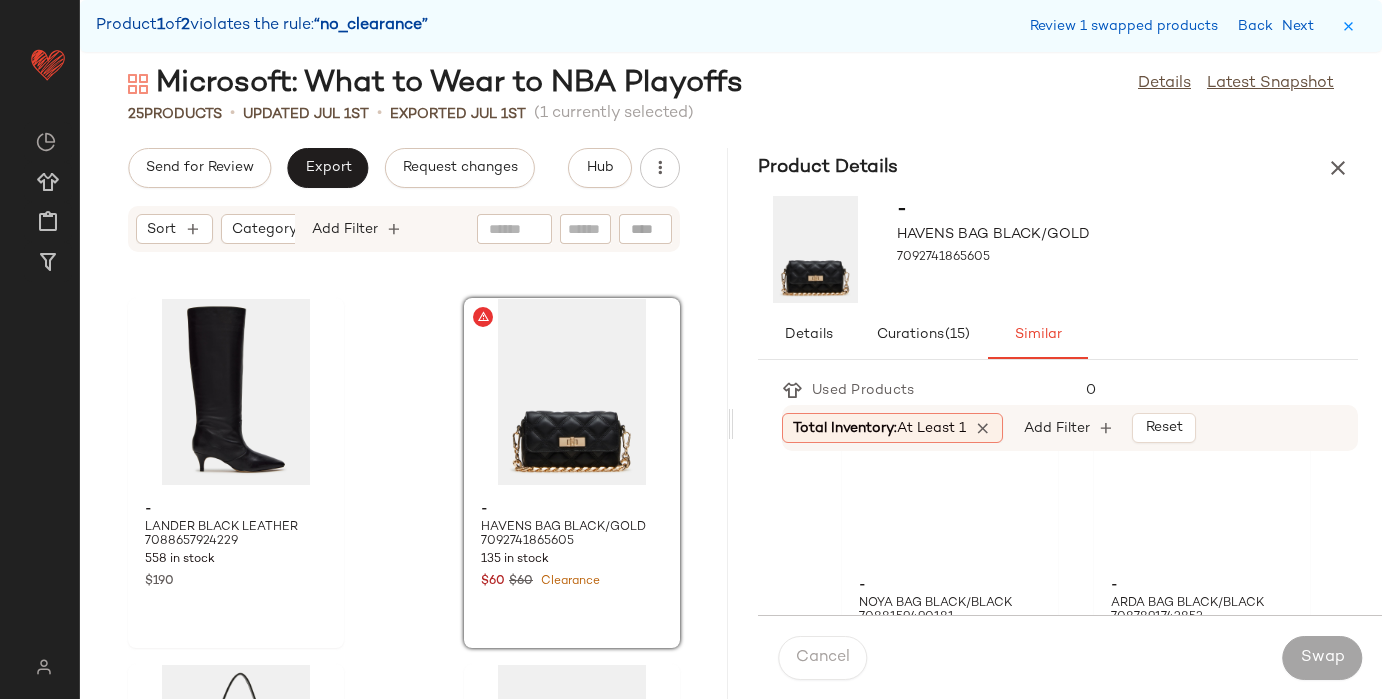 scroll, scrollTop: 3019, scrollLeft: 0, axis: vertical 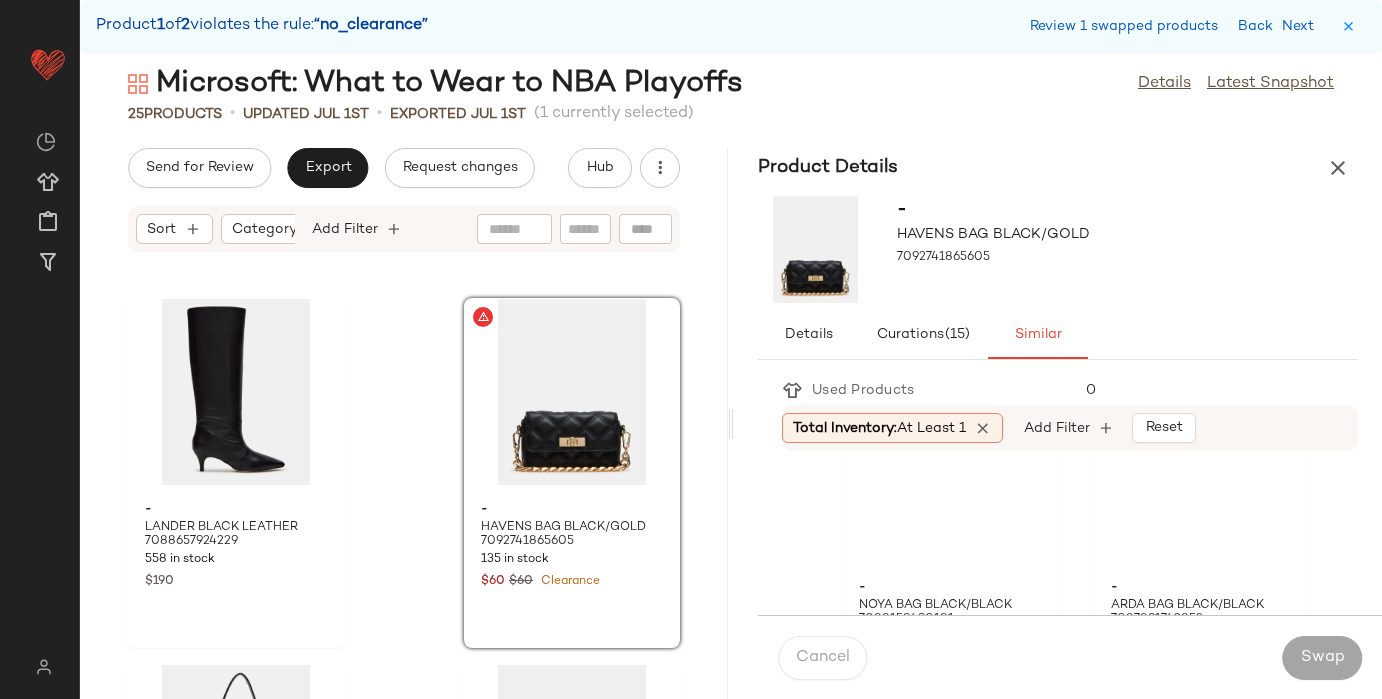 click 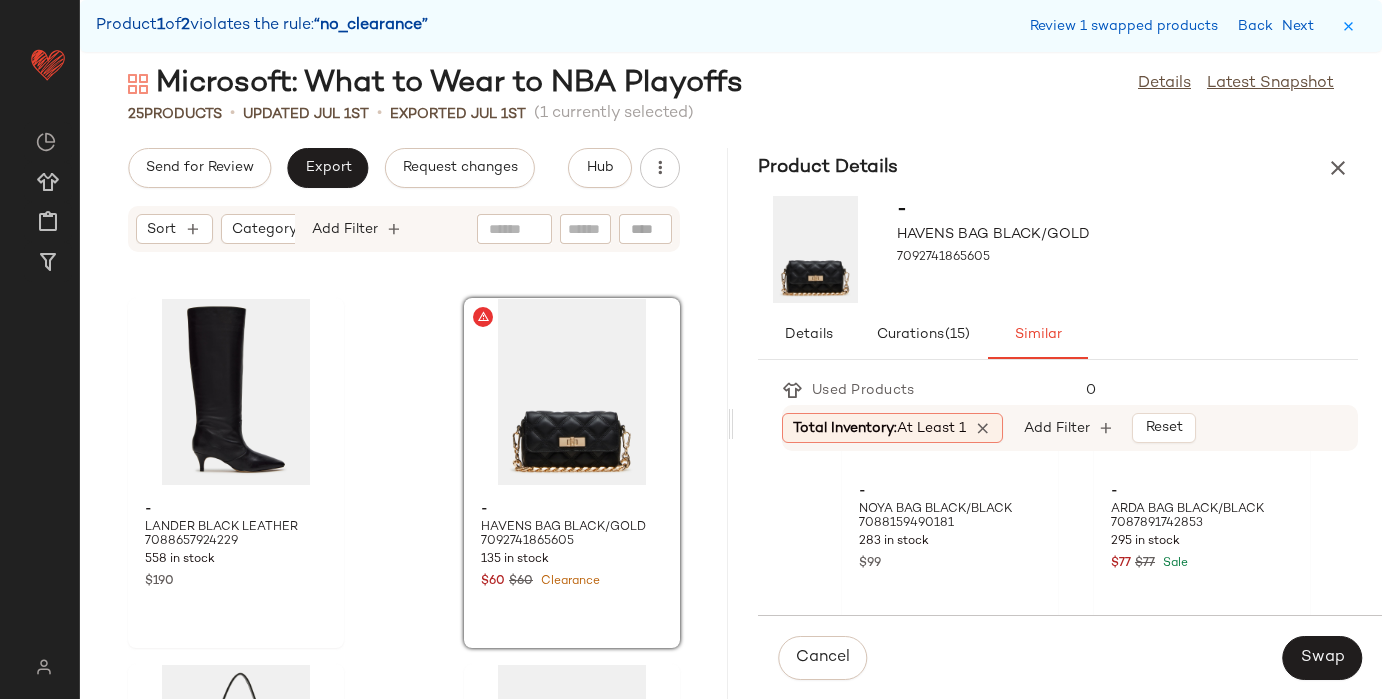 scroll, scrollTop: 3118, scrollLeft: 0, axis: vertical 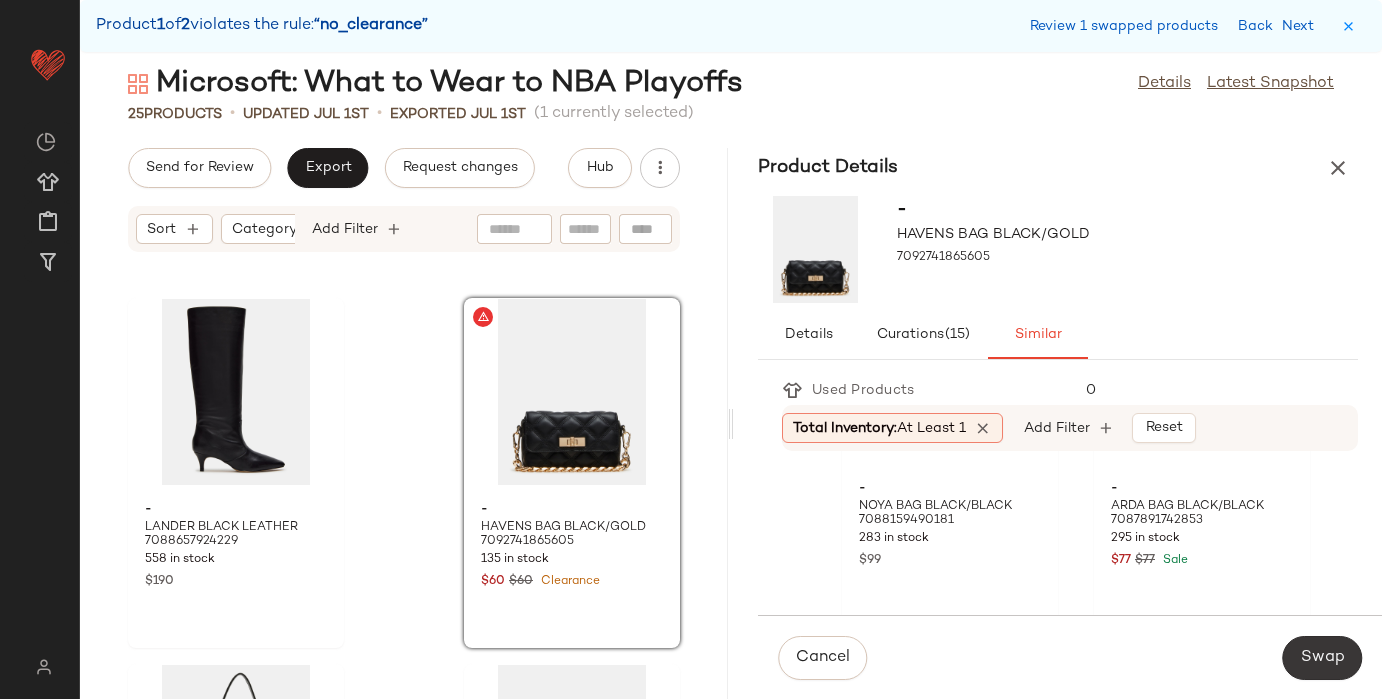 click on "Swap" 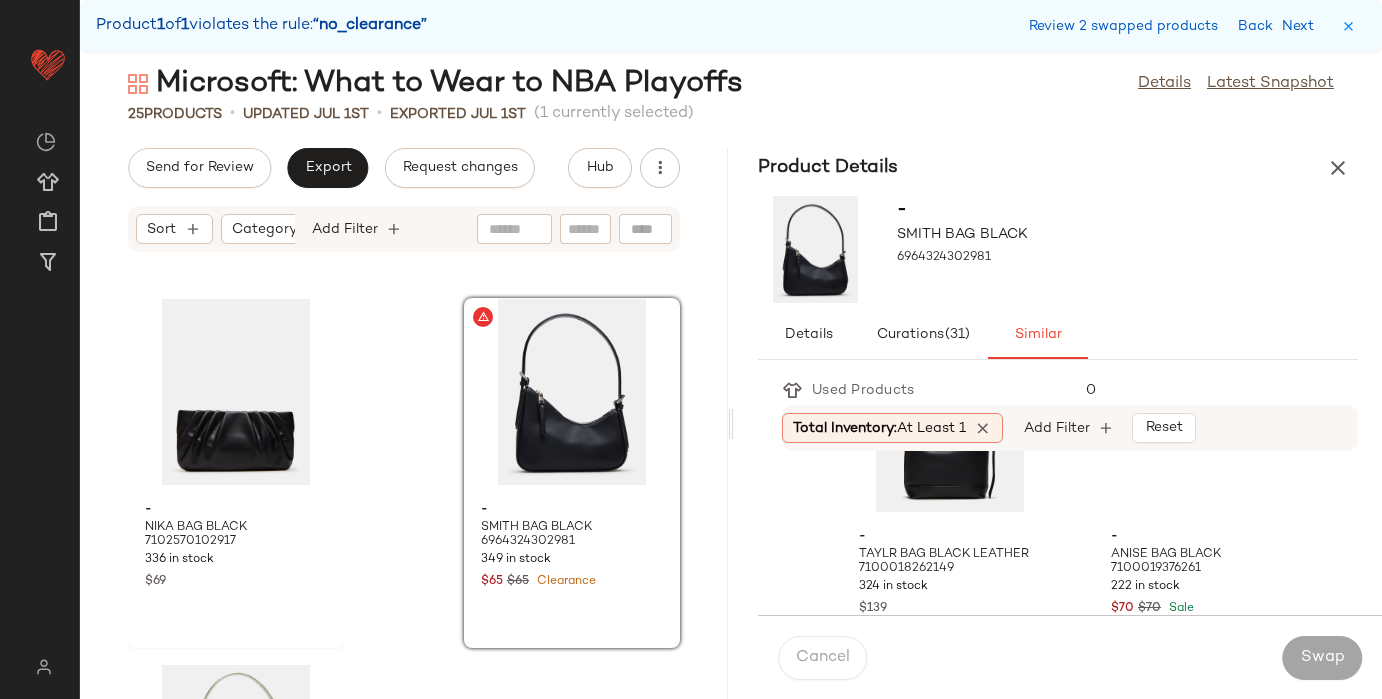 scroll, scrollTop: 150, scrollLeft: 0, axis: vertical 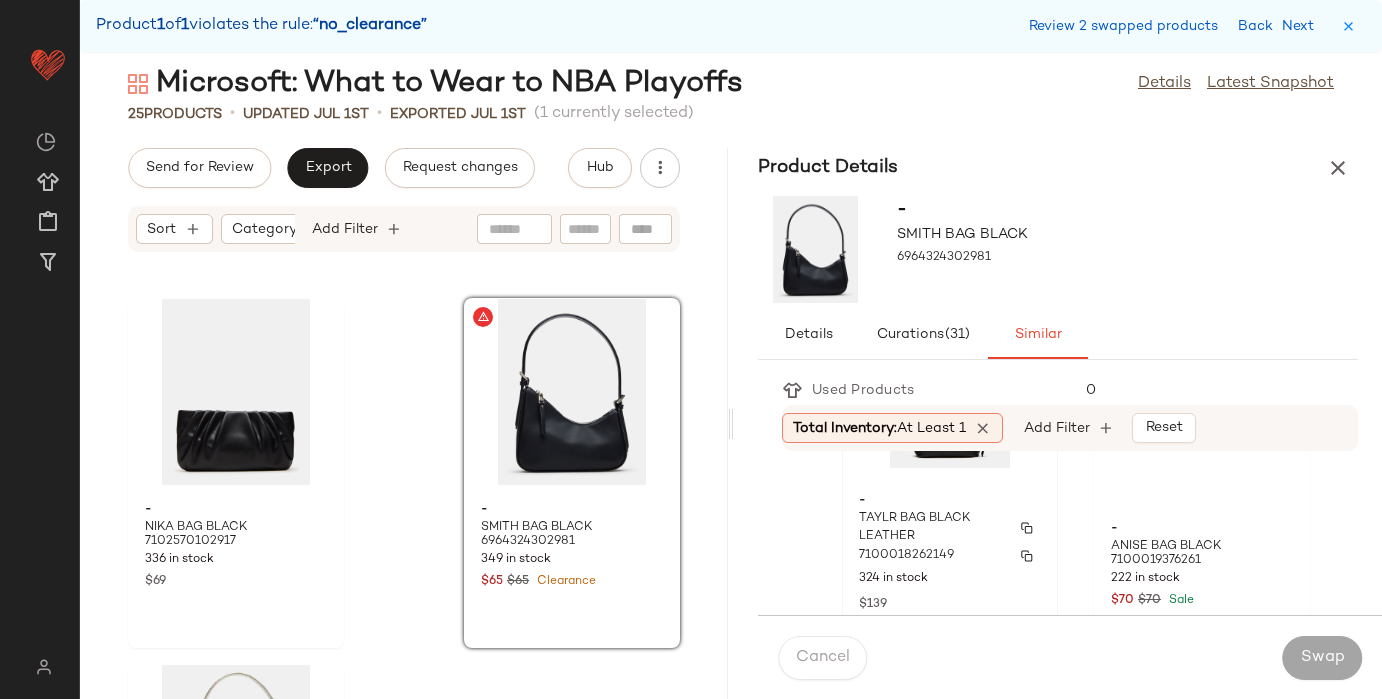 click on "TAYLR BAG BLACK LEATHER" at bounding box center (932, 528) 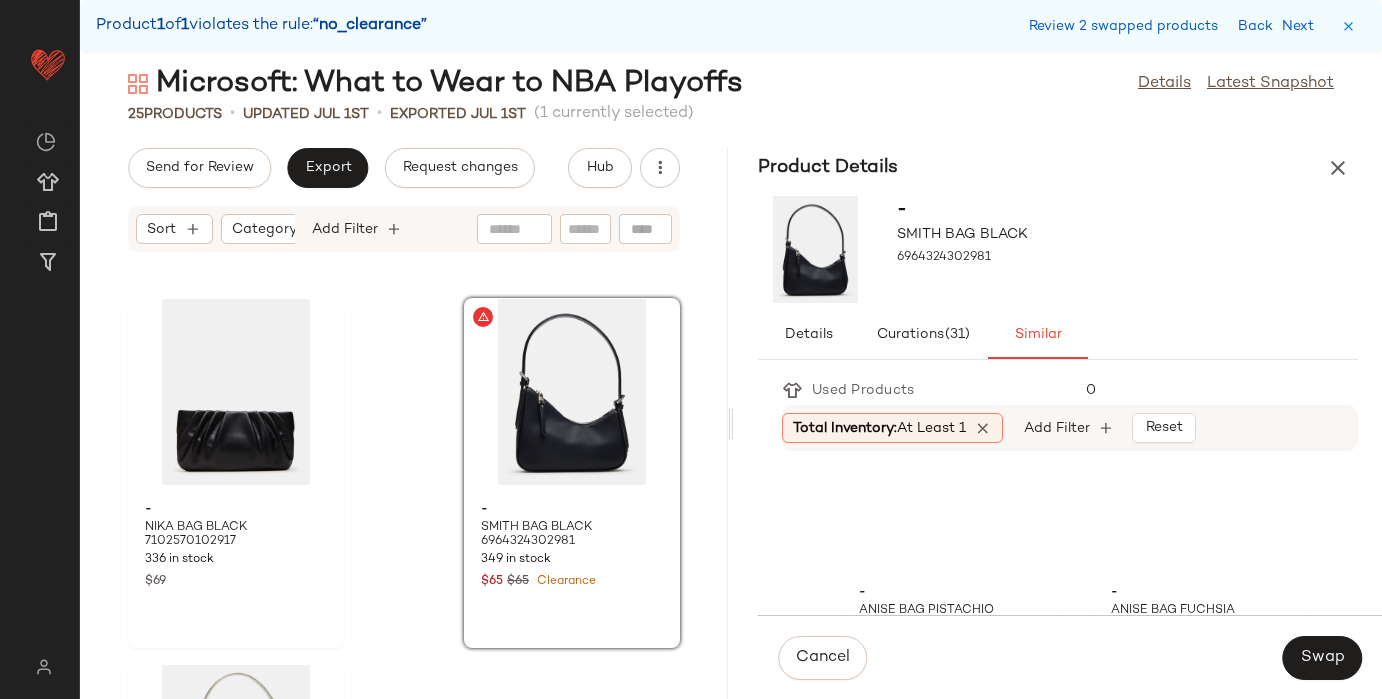 scroll, scrollTop: 1248, scrollLeft: 0, axis: vertical 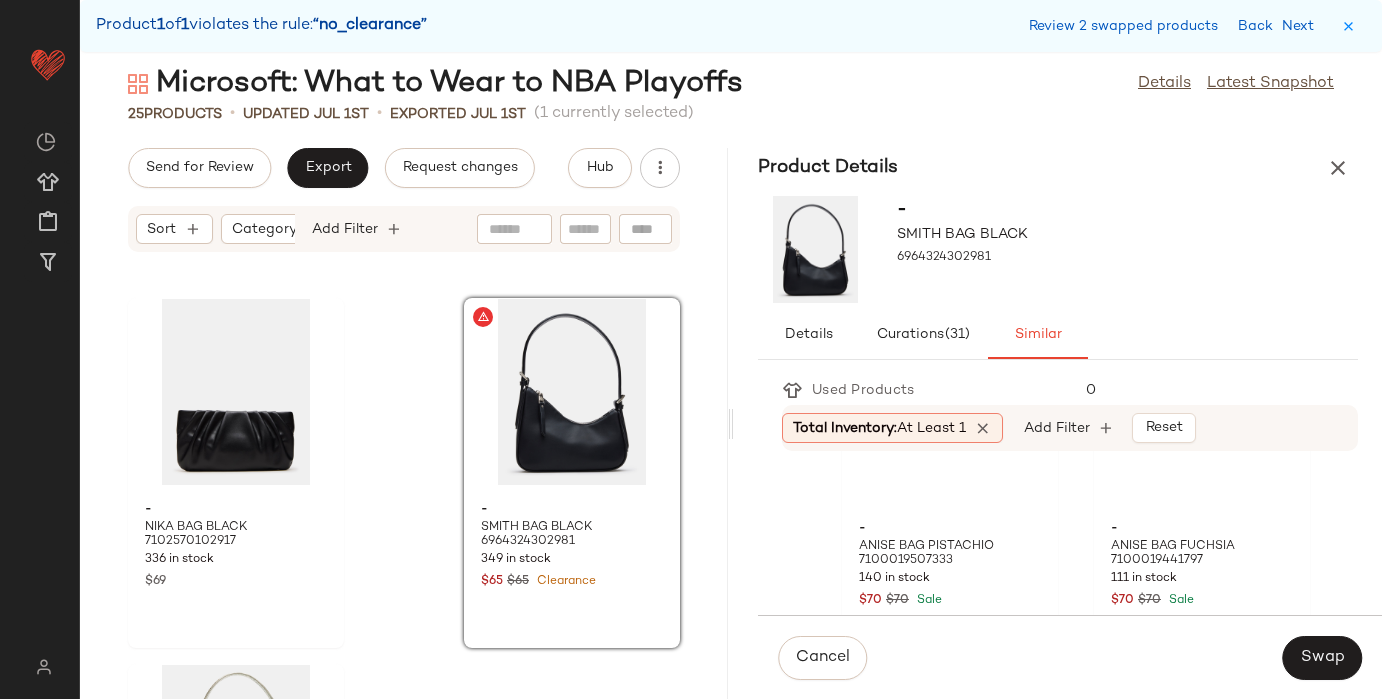 click on "VITAL BAG BLACK" at bounding box center (1202, -208) 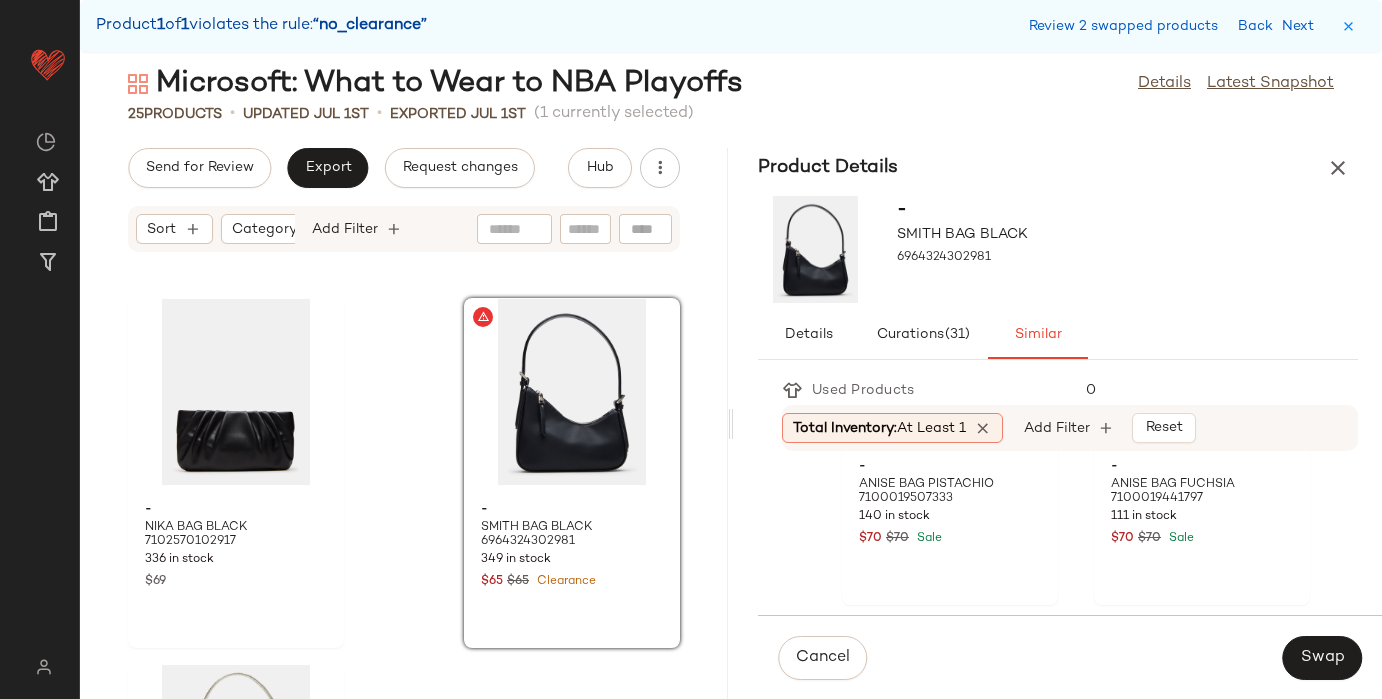 scroll, scrollTop: 1305, scrollLeft: 0, axis: vertical 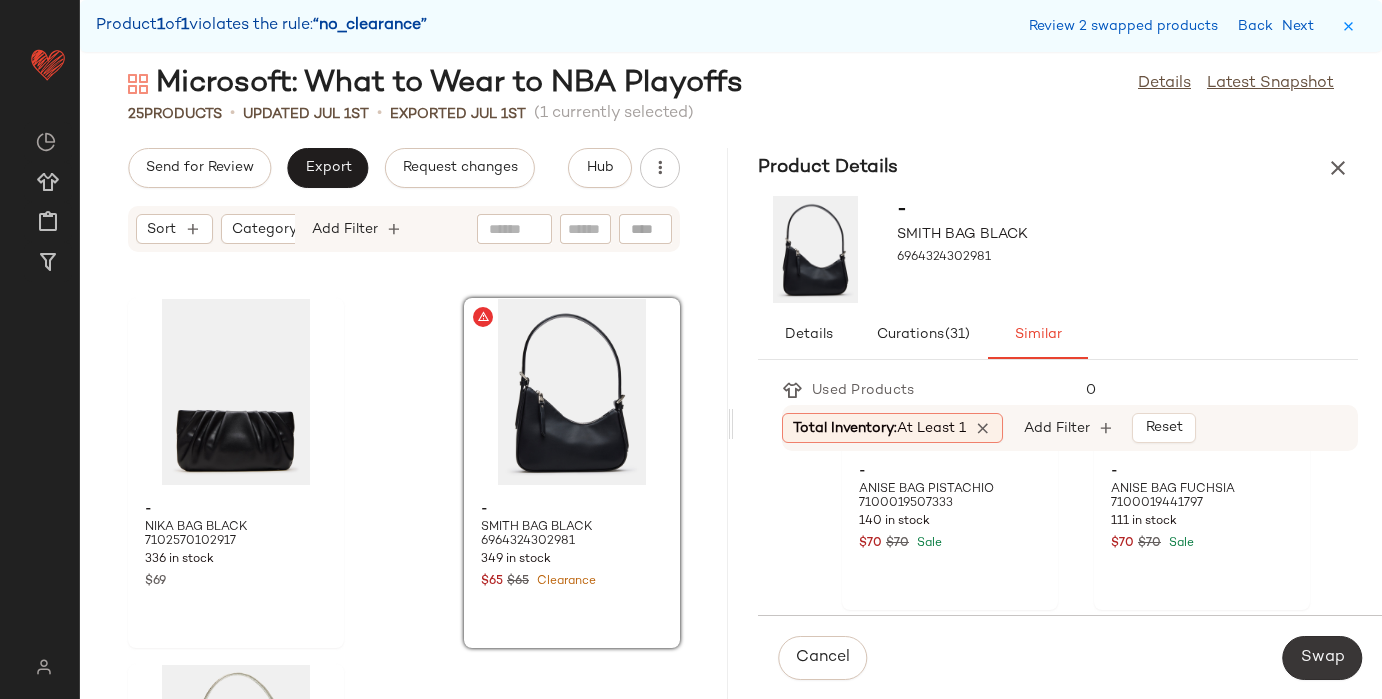 click on "Swap" 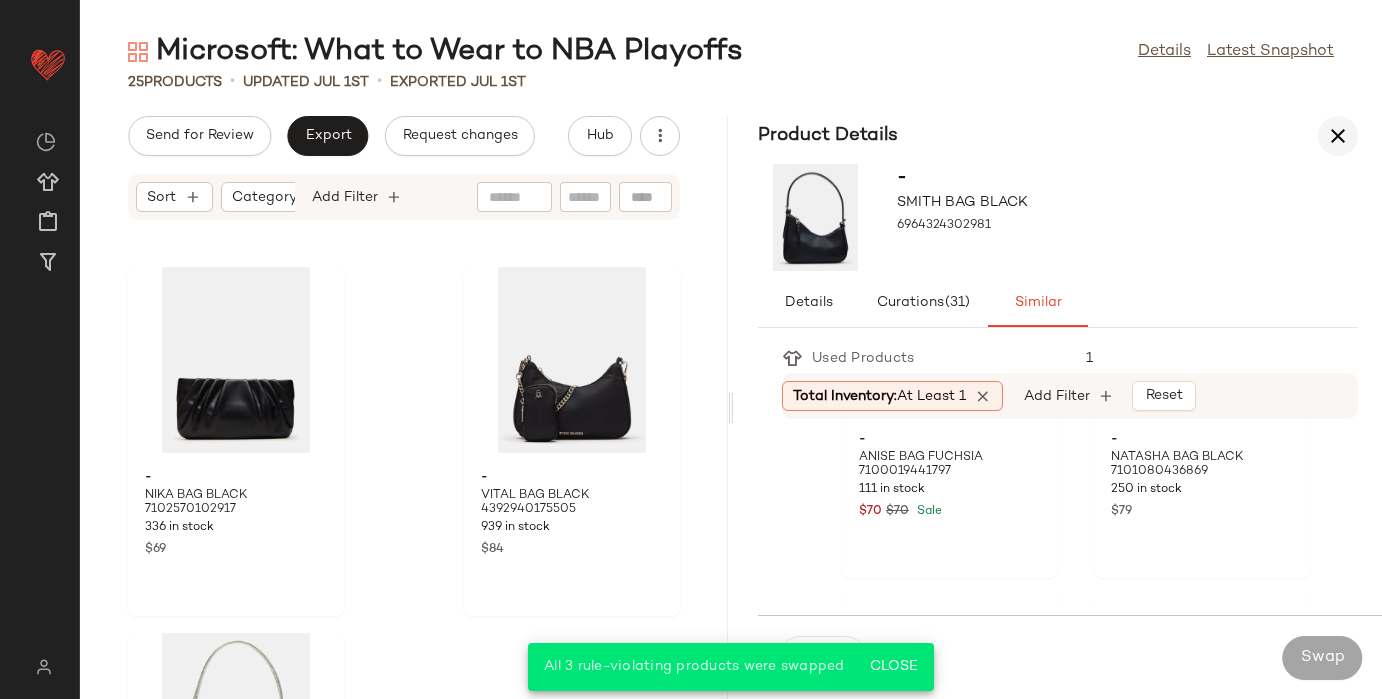 click at bounding box center (1338, 136) 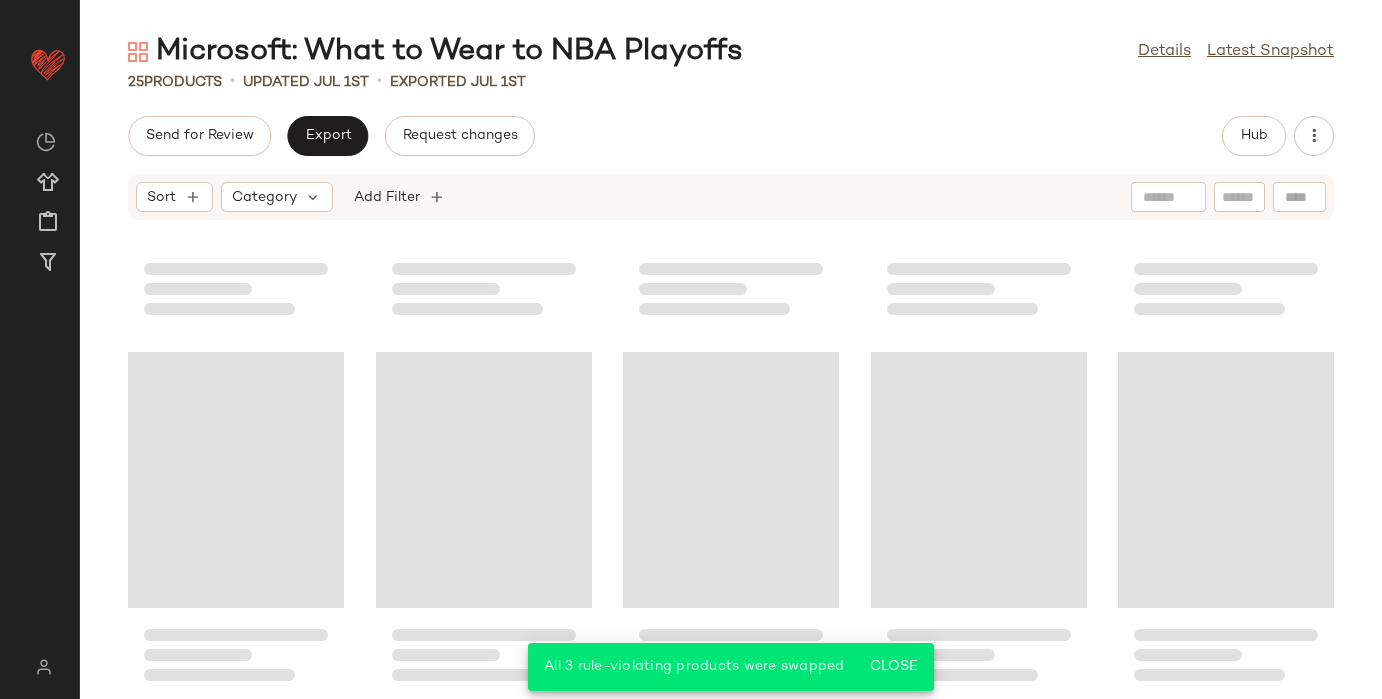 scroll, scrollTop: 1381, scrollLeft: 0, axis: vertical 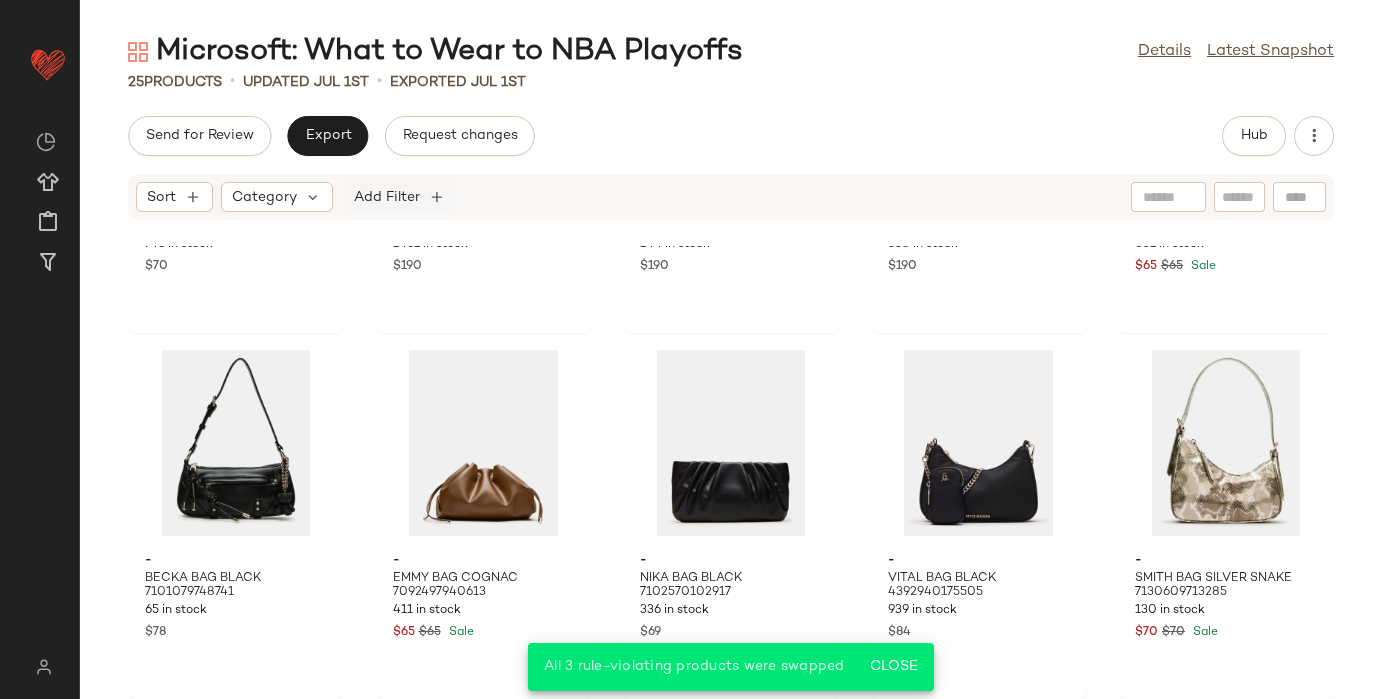 click on "Add Filter" at bounding box center [387, 197] 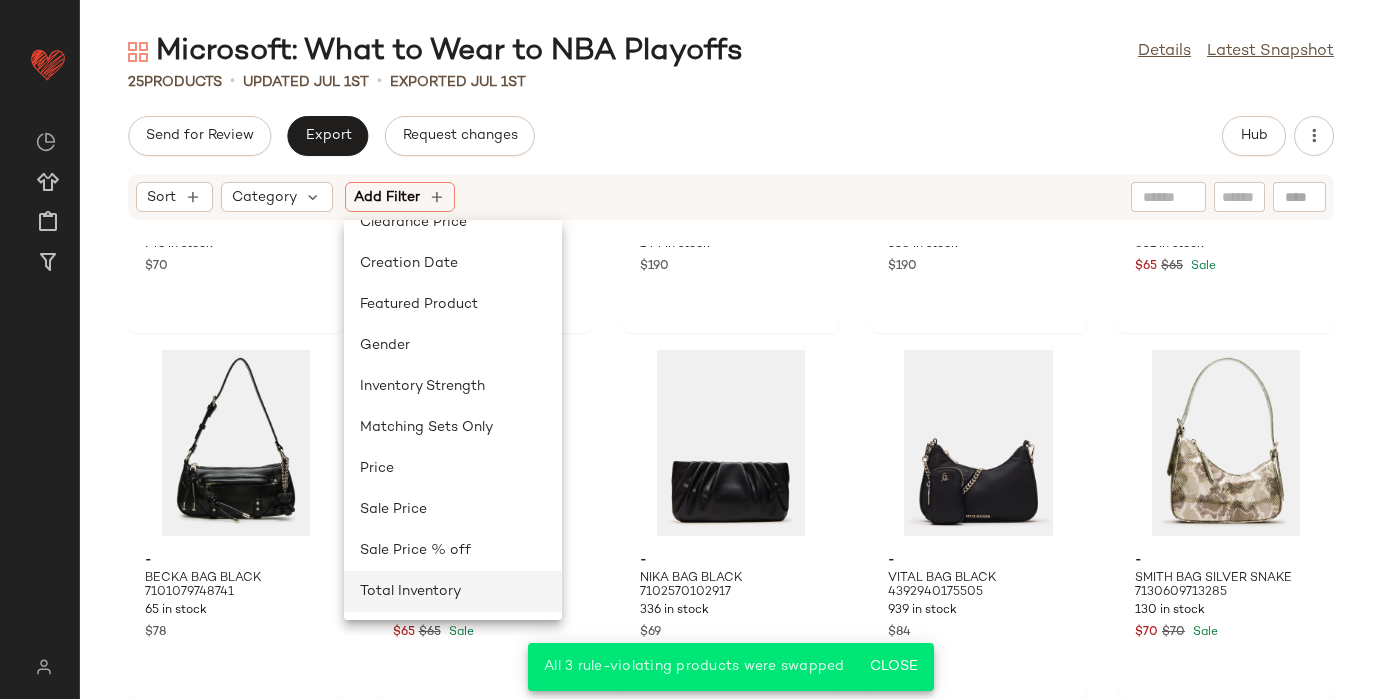click on "Total Inventory" 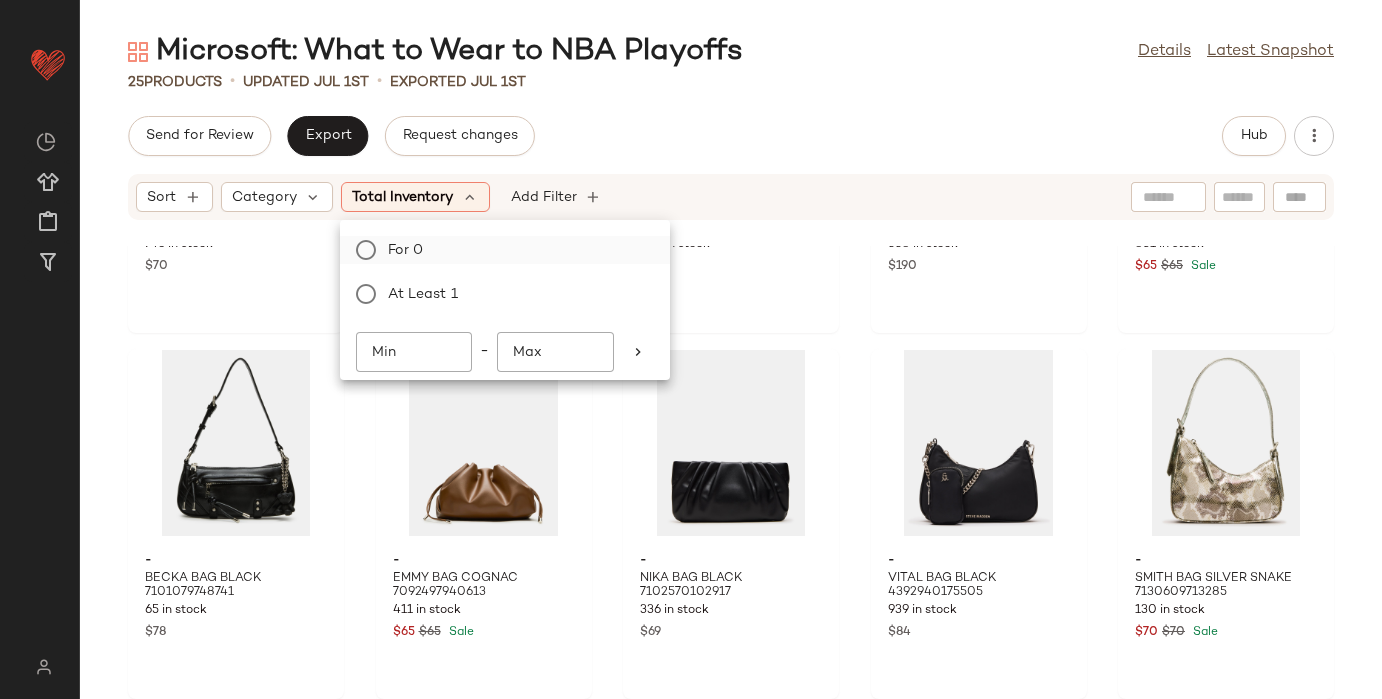 click on "For 0" 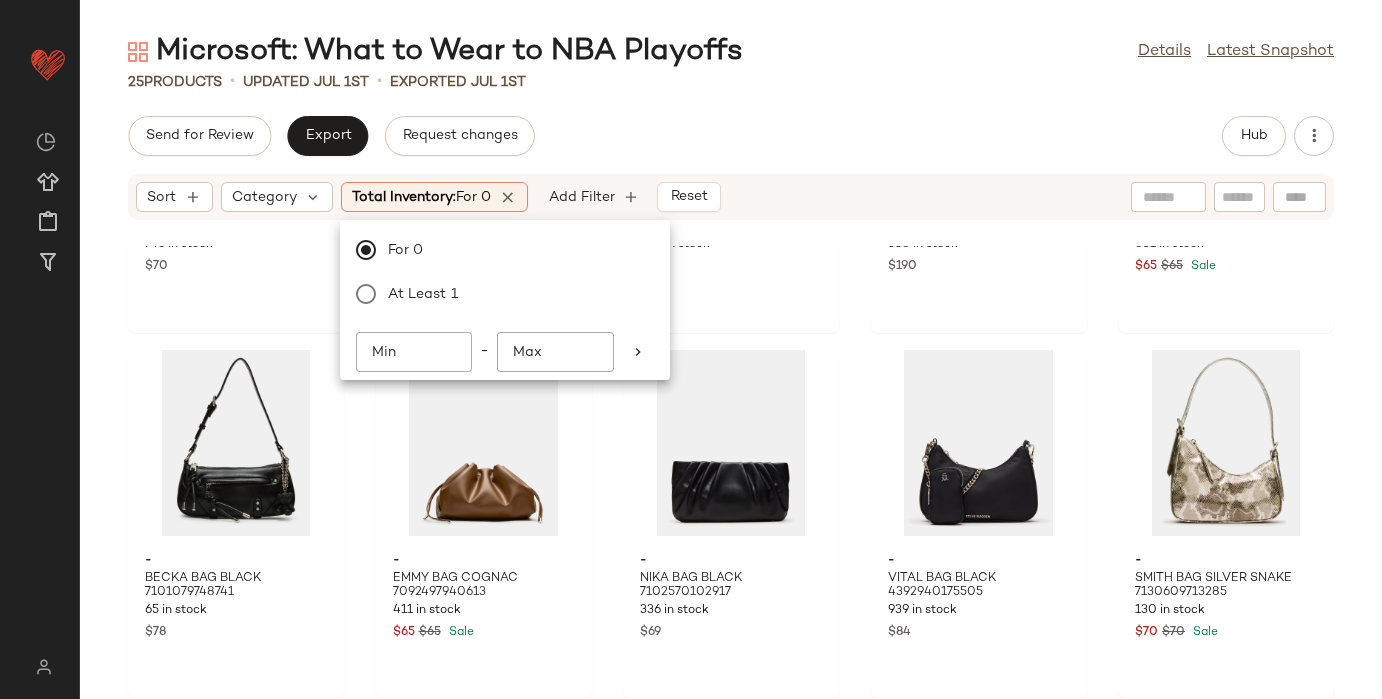 click on "Send for Review   Export   Request changes   Hub" 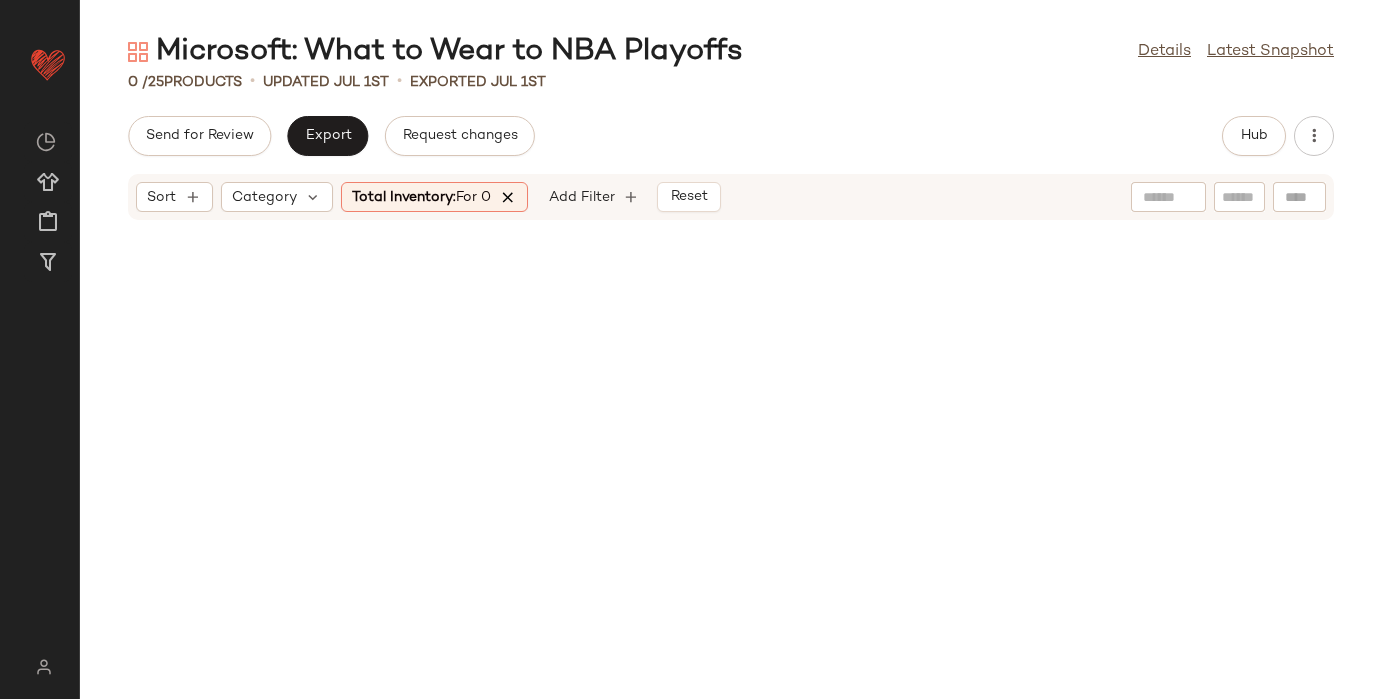 click at bounding box center [508, 197] 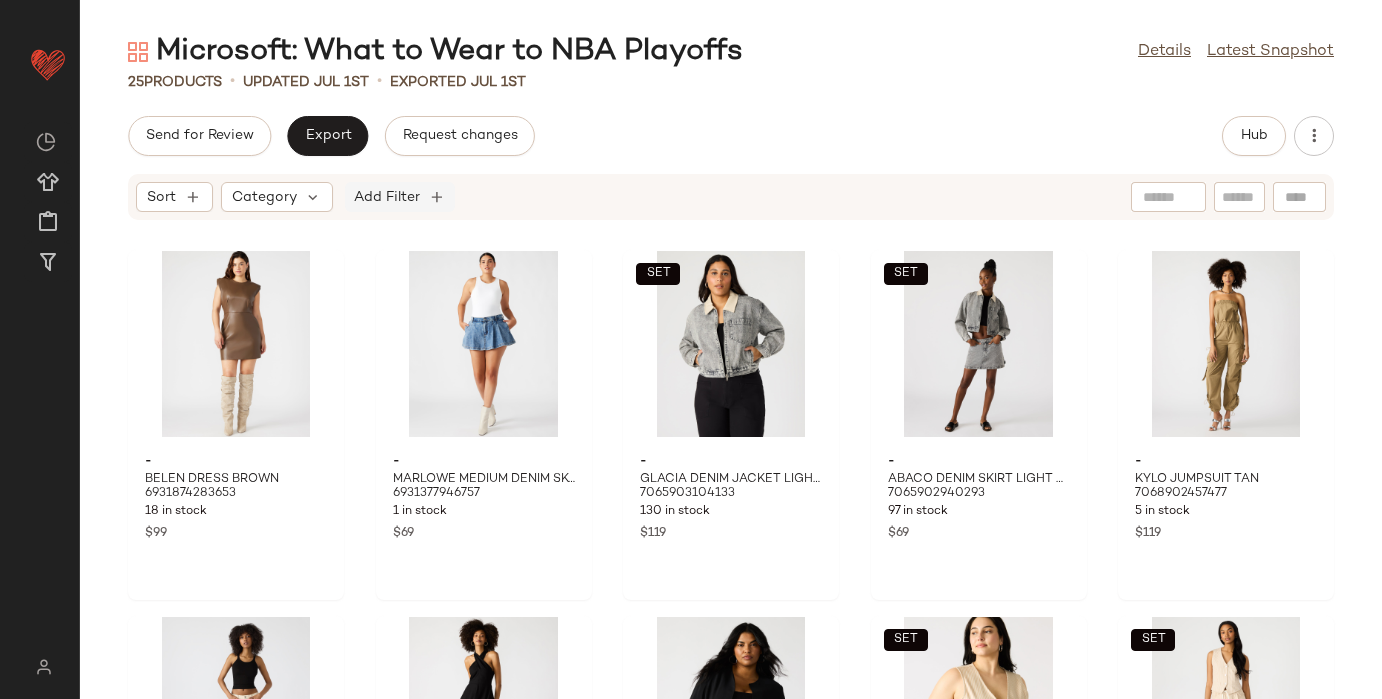 click on "Add Filter" at bounding box center (387, 197) 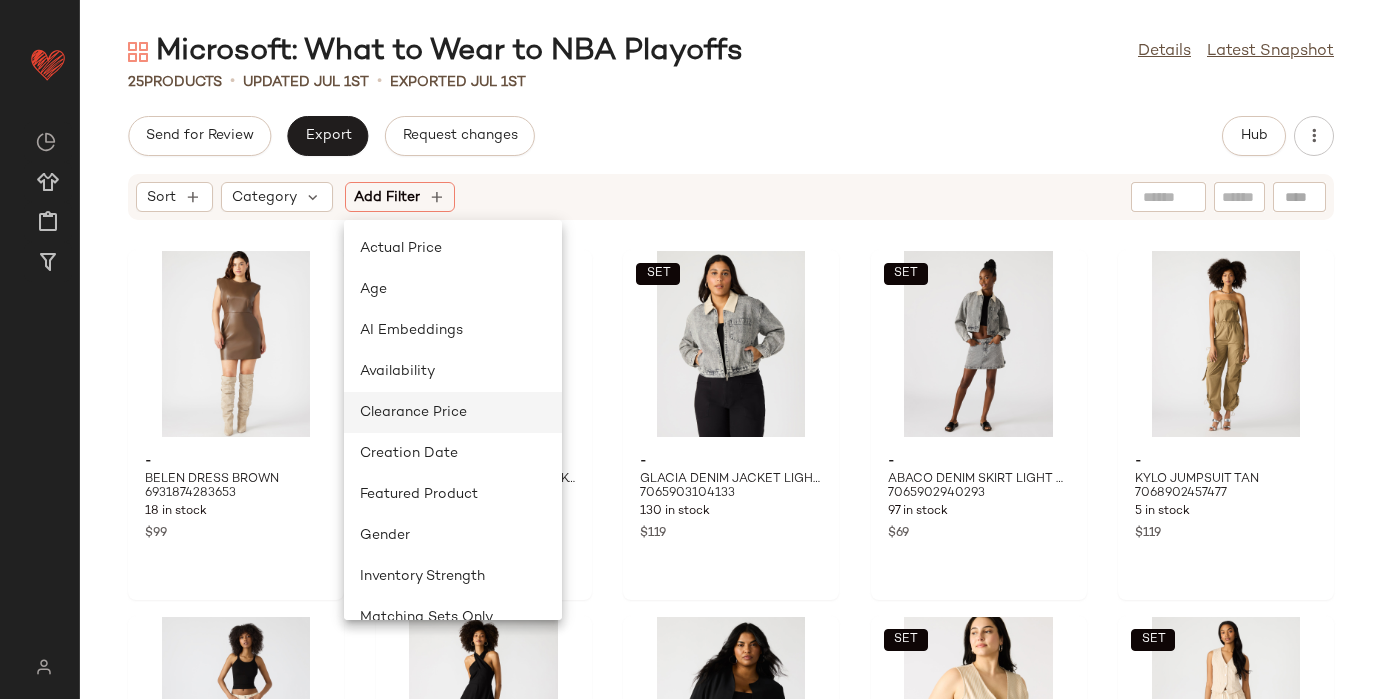 click on "Clearance Price" 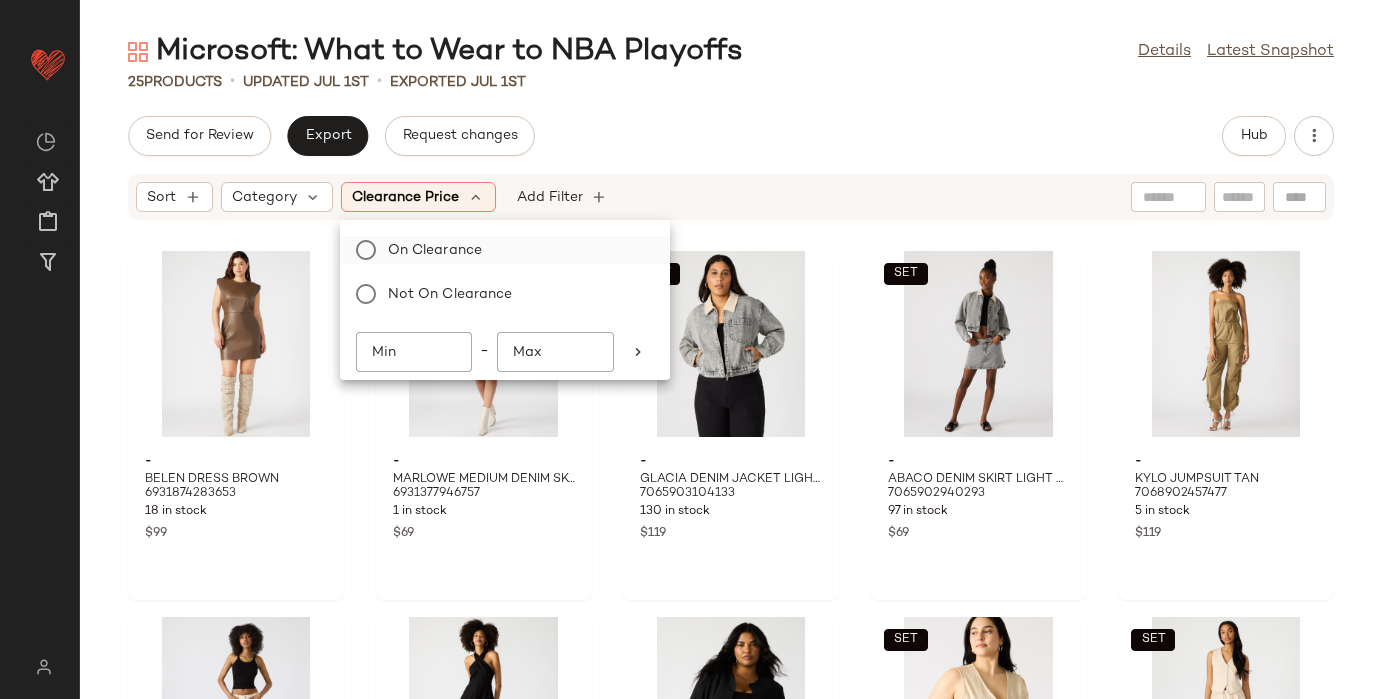 click on "On clearance" 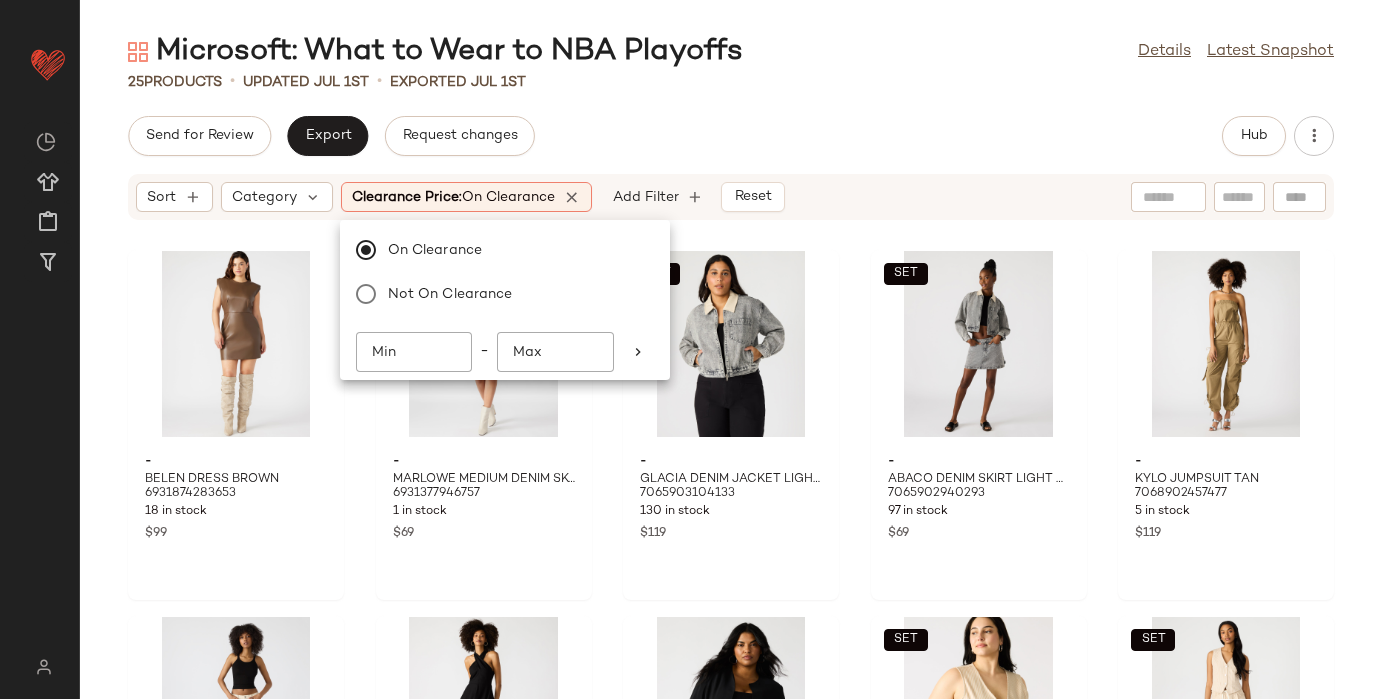 click on "Send for Review   Export   Request changes   Hub" 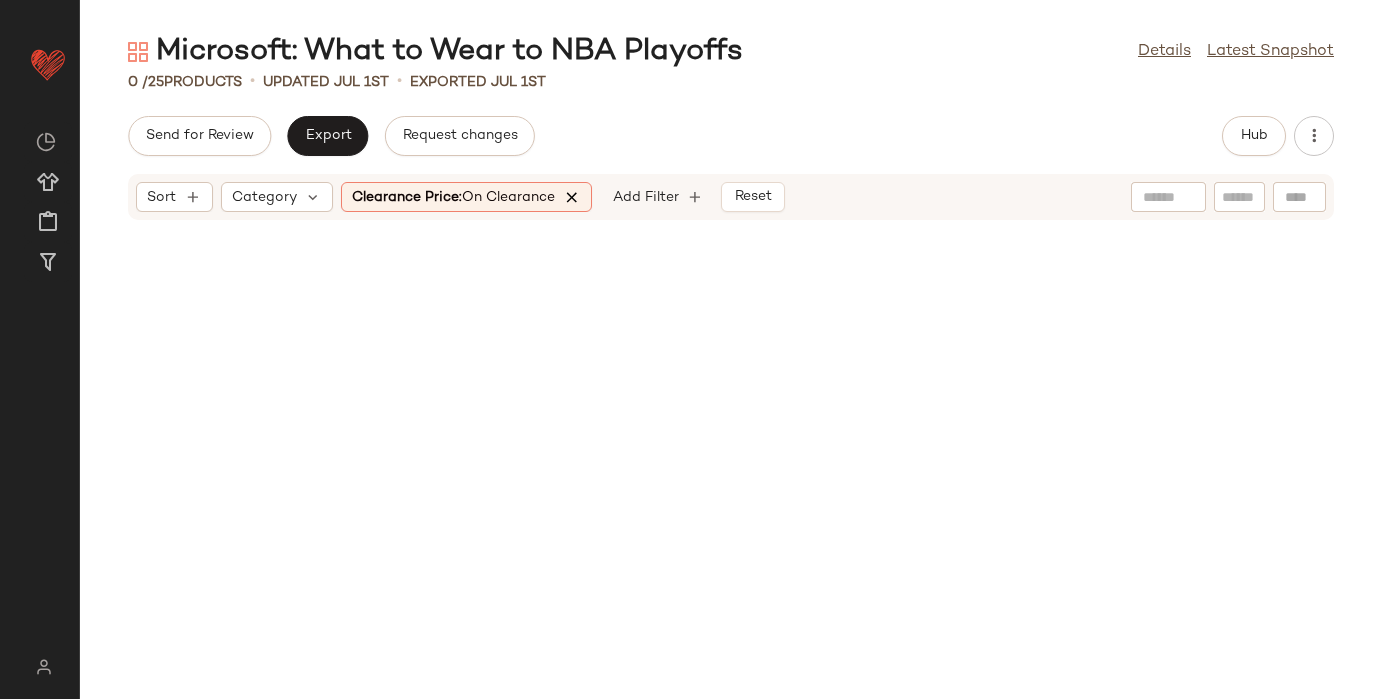 click at bounding box center [572, 197] 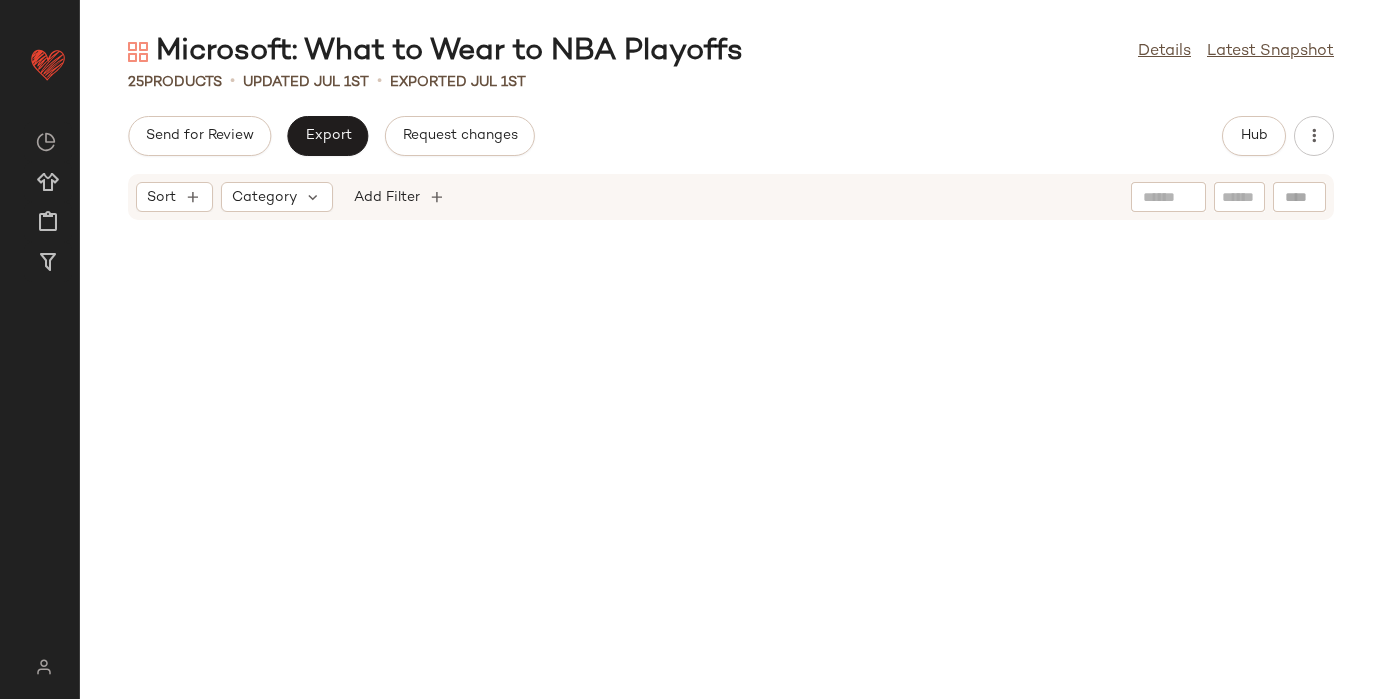scroll, scrollTop: 0, scrollLeft: 0, axis: both 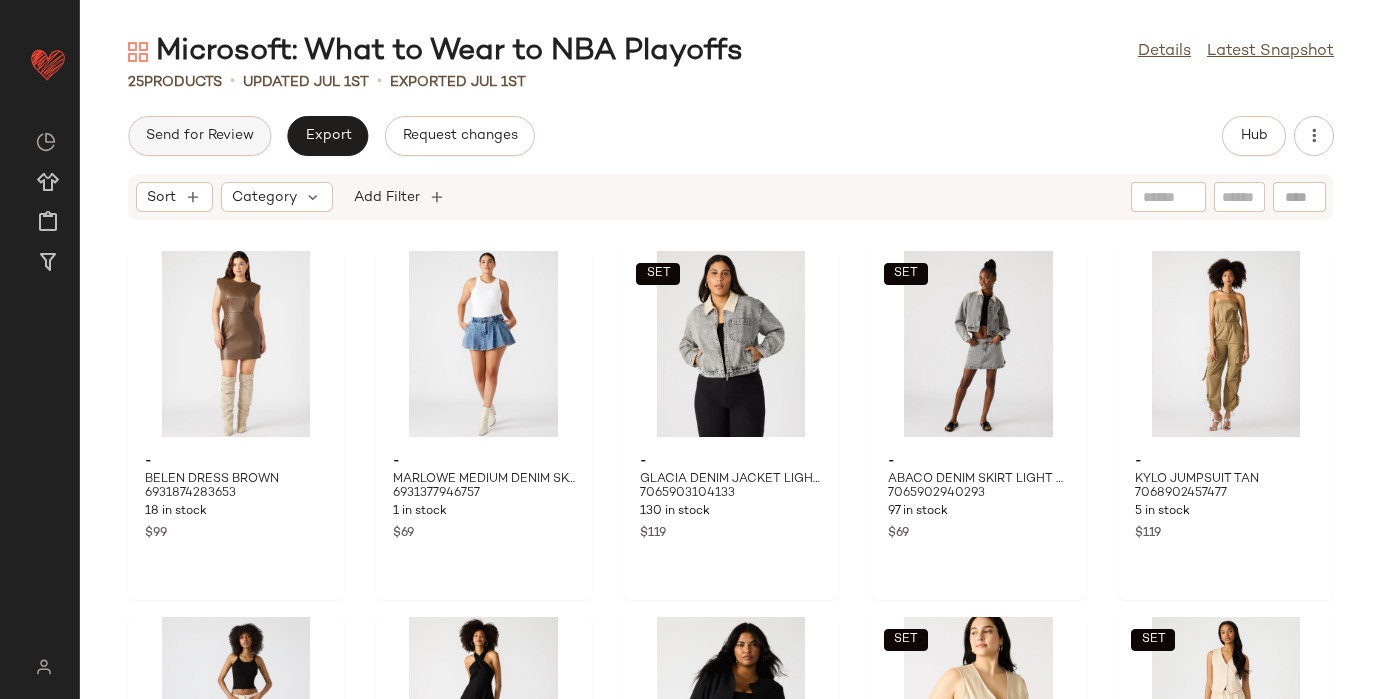click on "Send for Review" 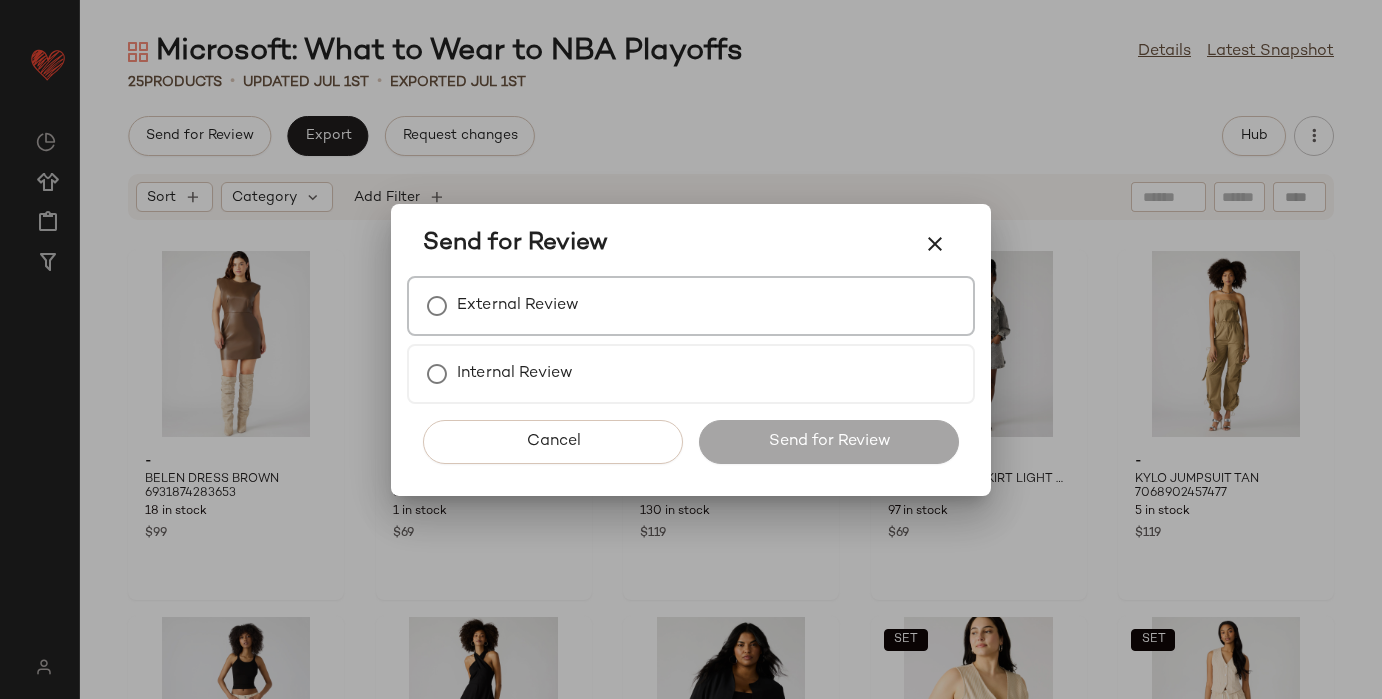 click on "External Review" at bounding box center [518, 306] 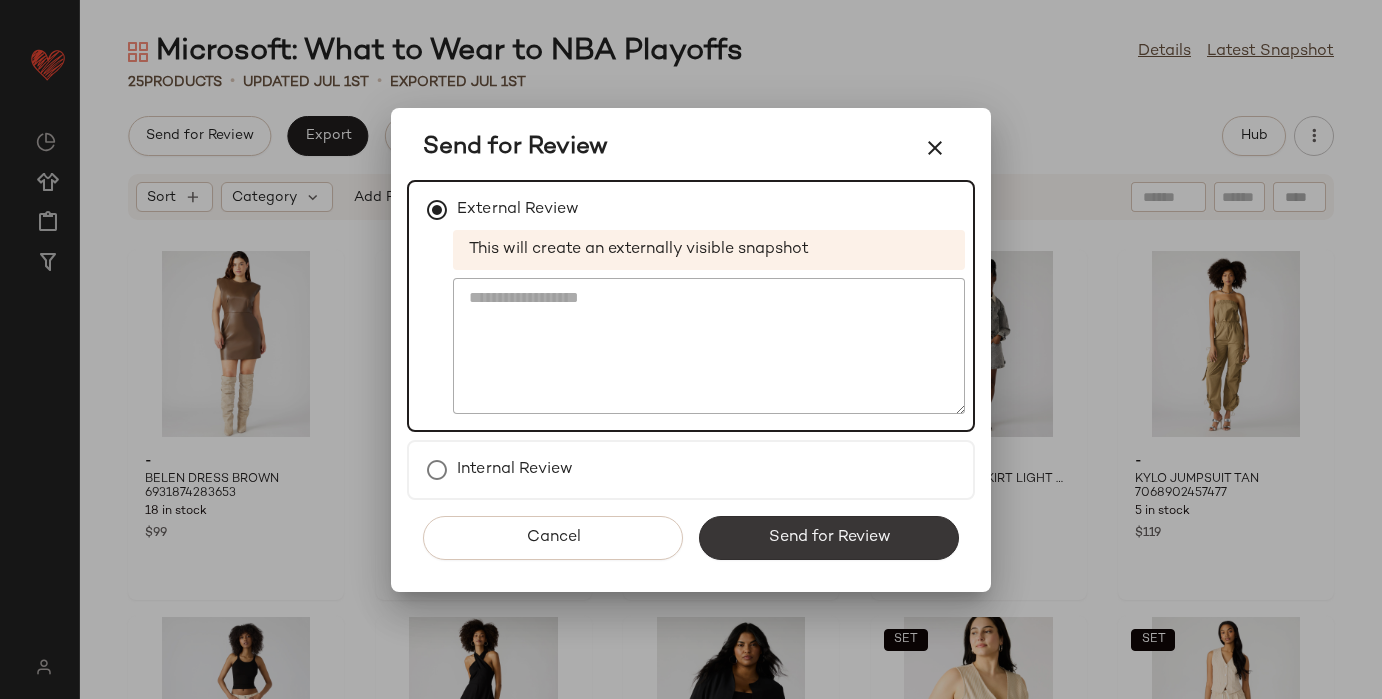 click on "Send for Review" at bounding box center (829, 538) 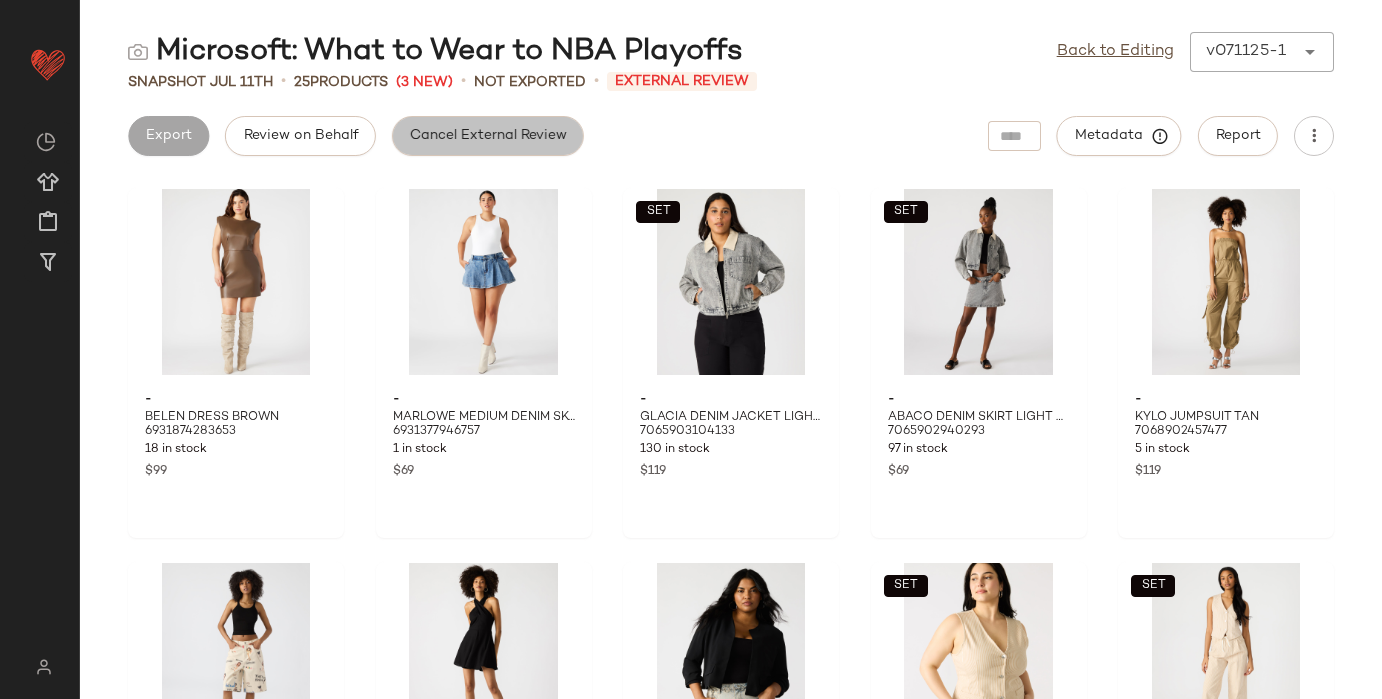 click on "Cancel External Review" at bounding box center [488, 136] 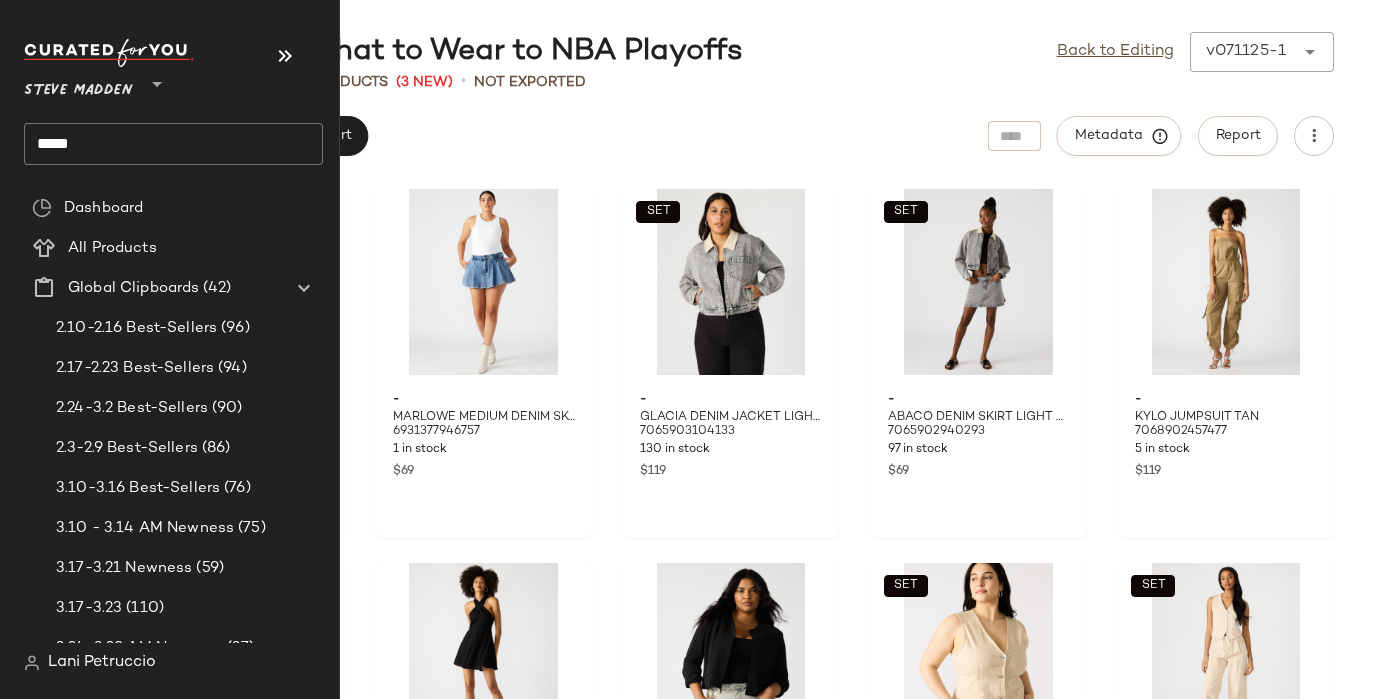 click on "****" 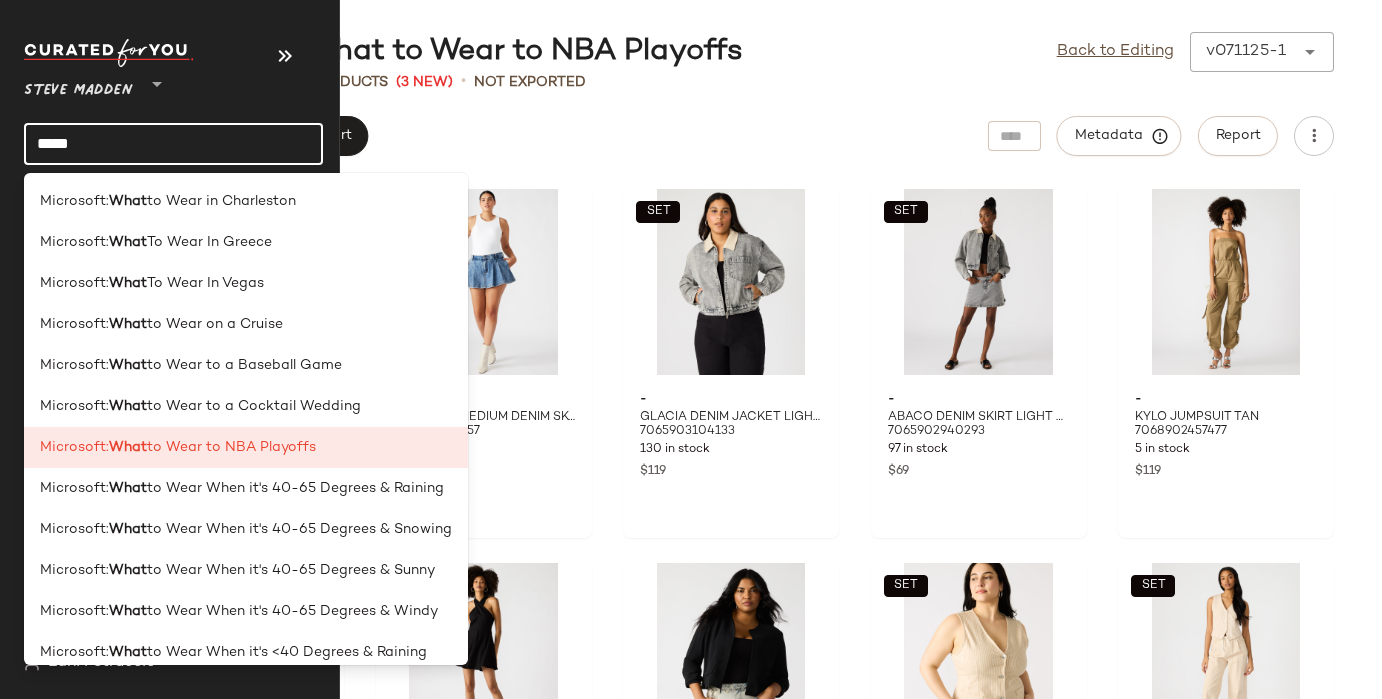 click on "****" 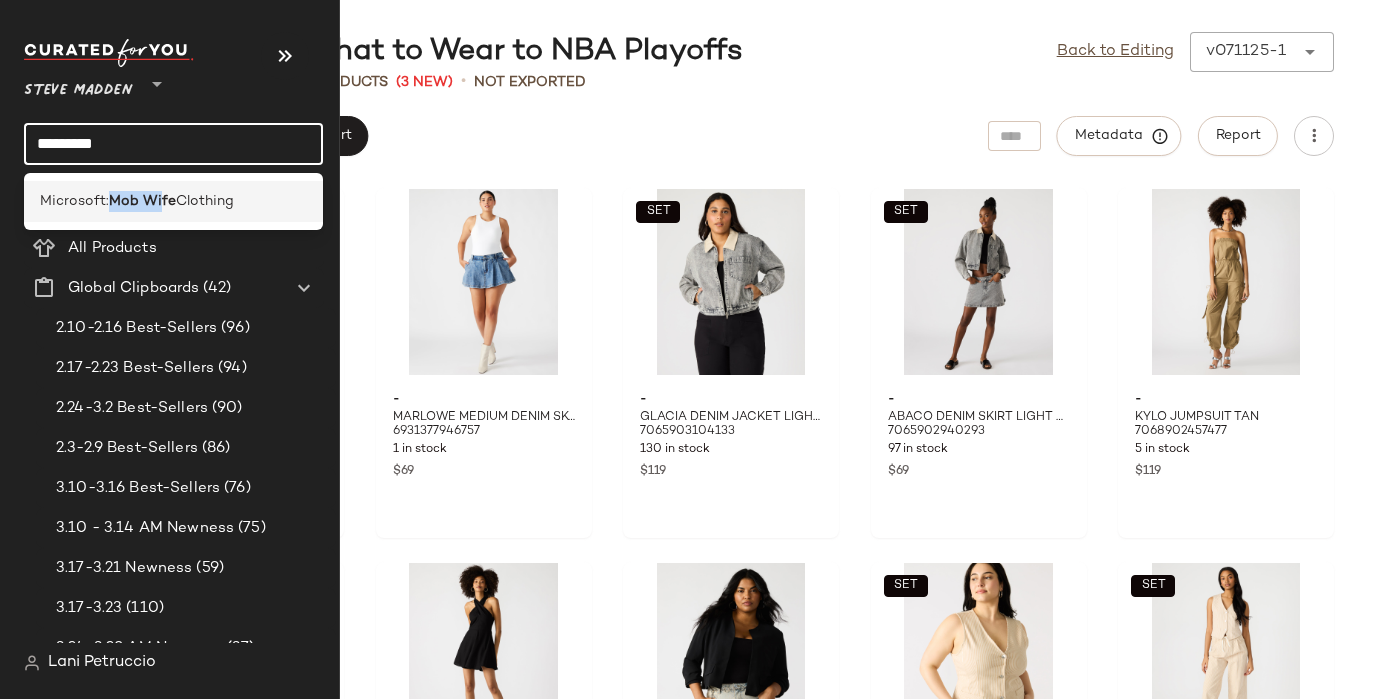 click on "Mob Wife" at bounding box center (142, 201) 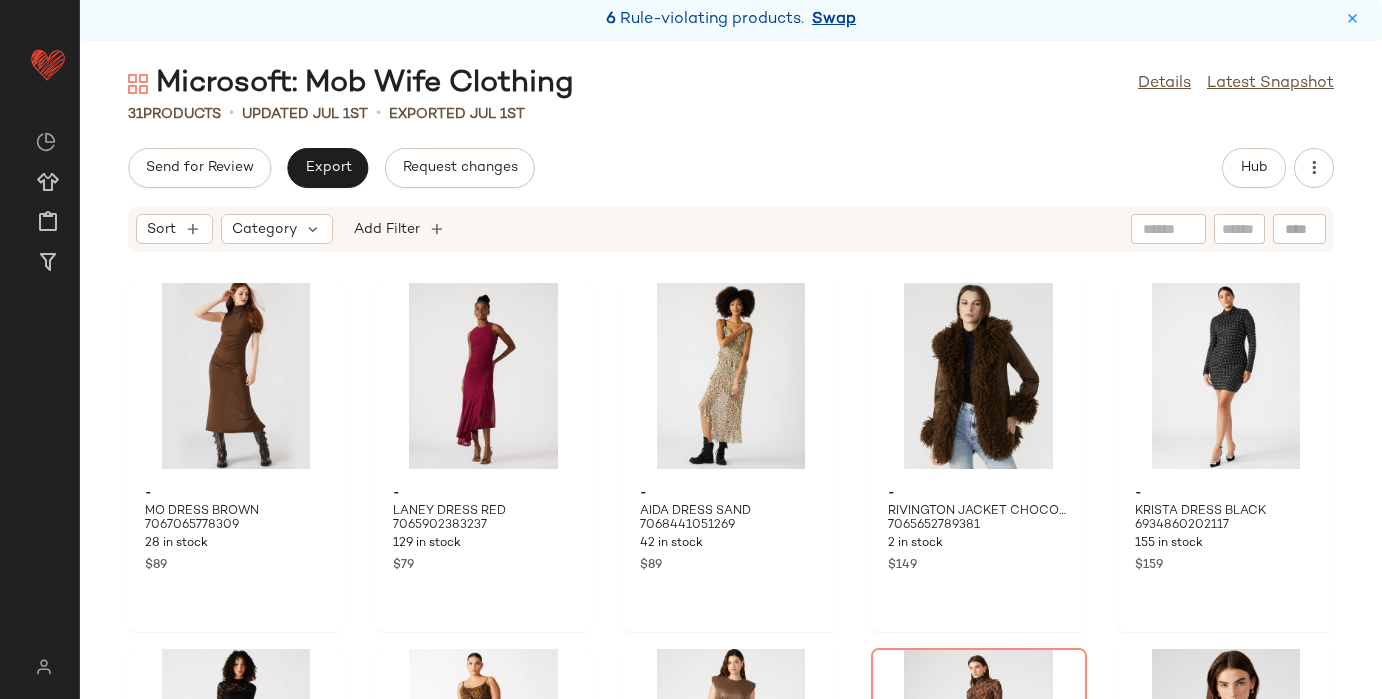 click on "Swap" at bounding box center (834, 20) 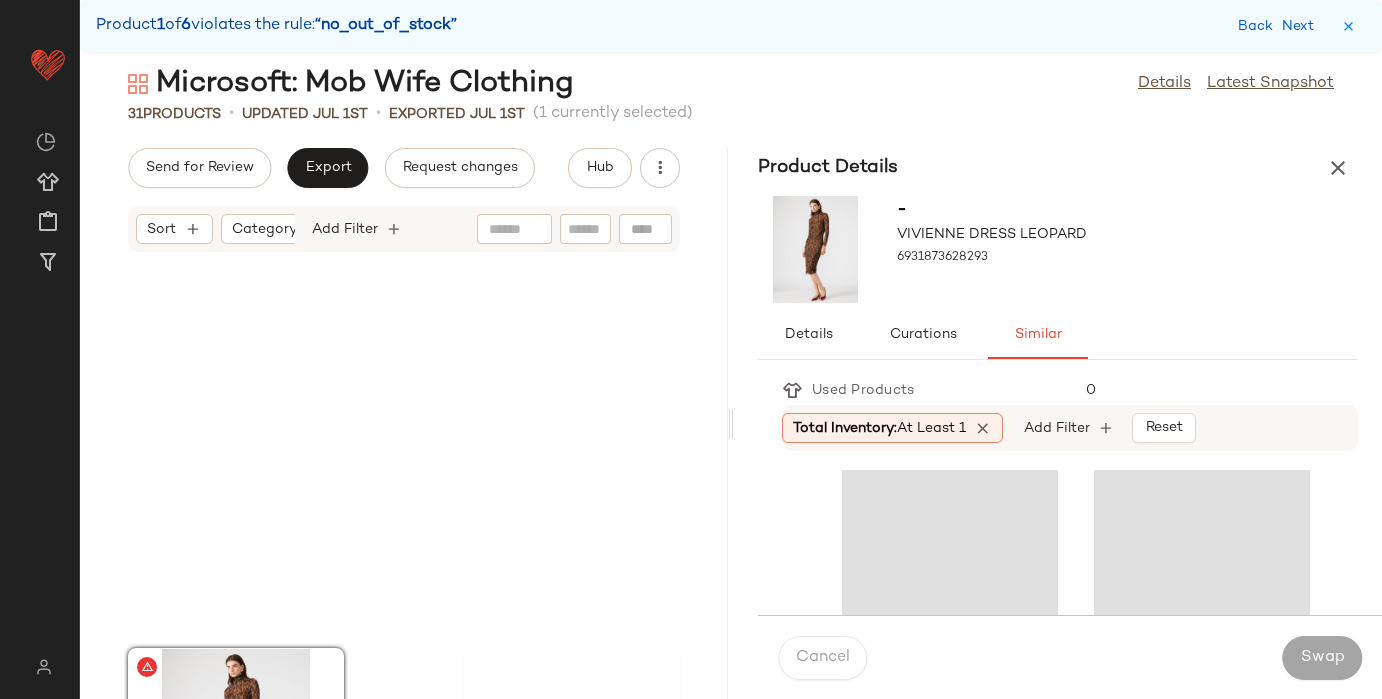 scroll, scrollTop: 1464, scrollLeft: 0, axis: vertical 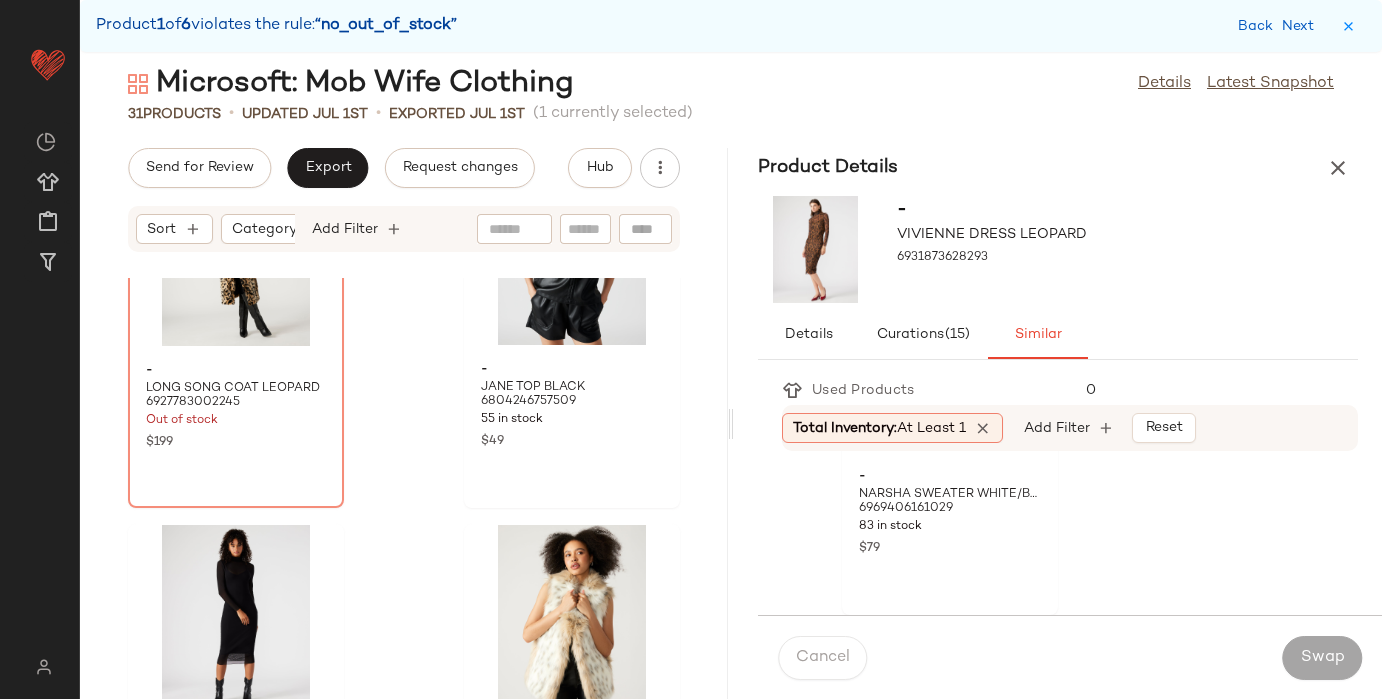 click 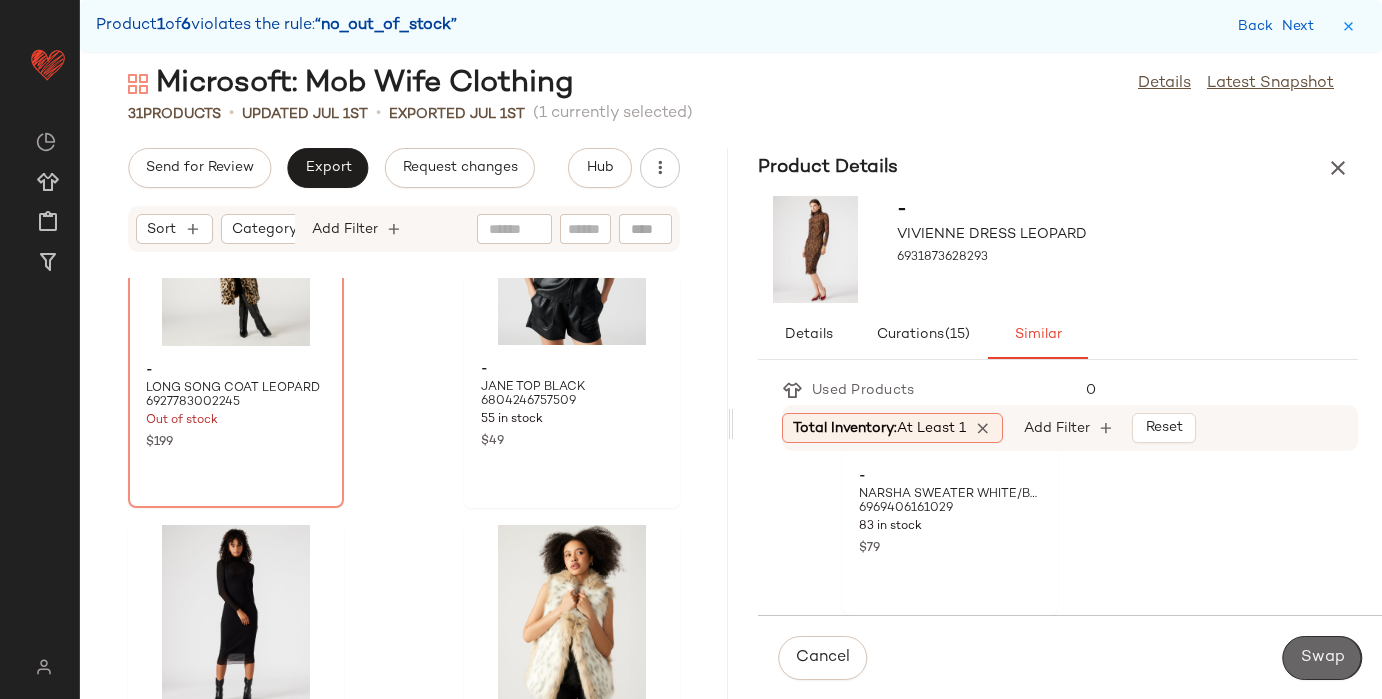 click on "Swap" 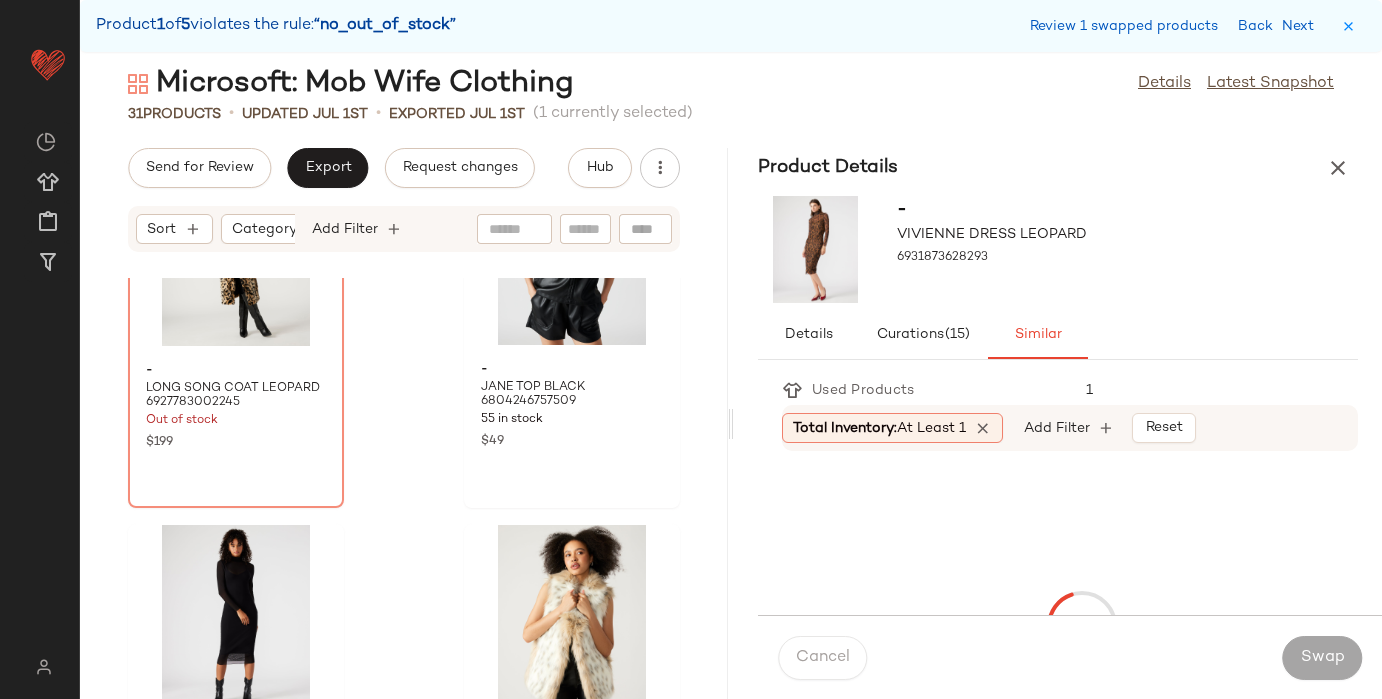 scroll, scrollTop: 2196, scrollLeft: 0, axis: vertical 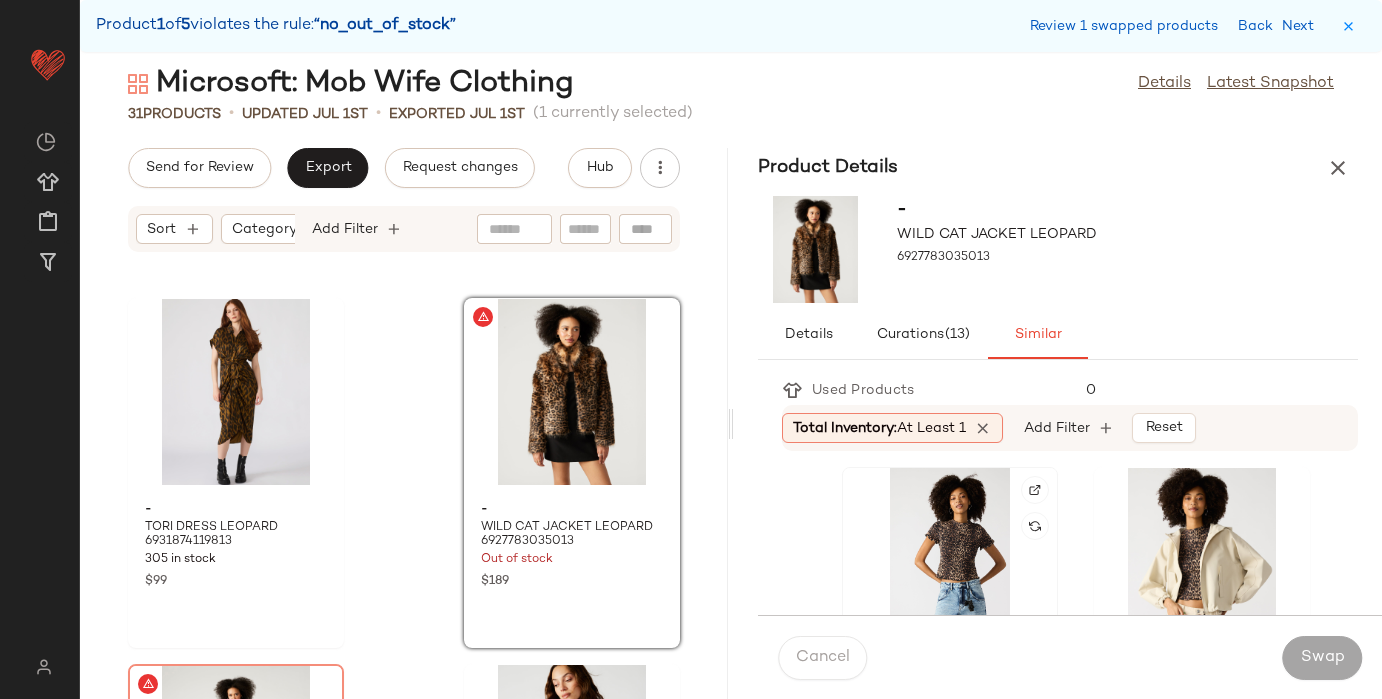click 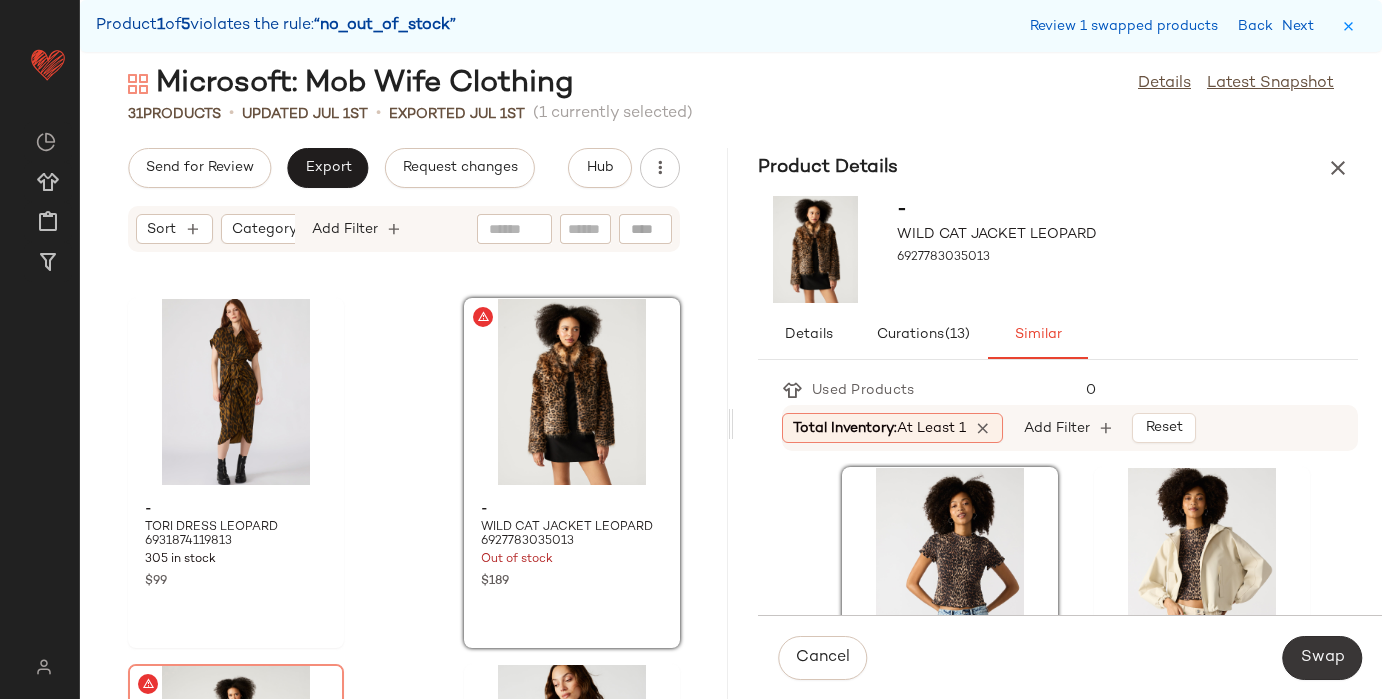 click on "Swap" 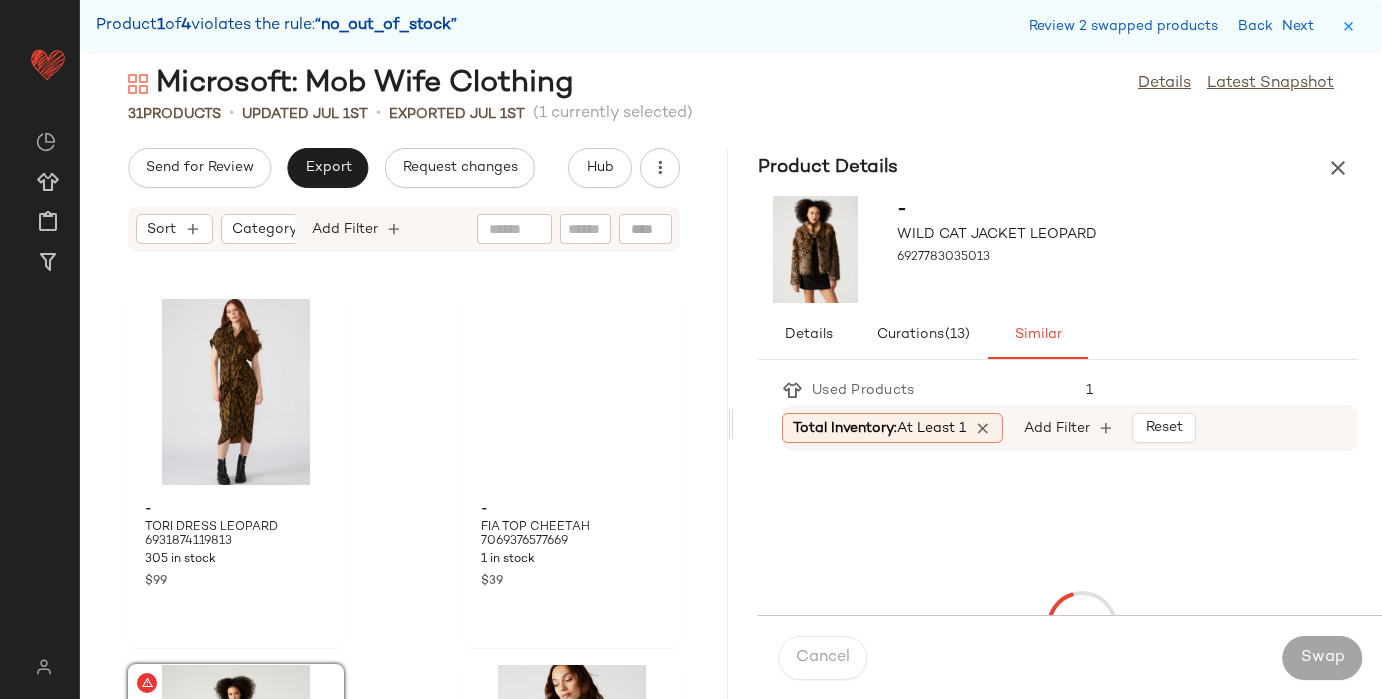 scroll, scrollTop: 2562, scrollLeft: 0, axis: vertical 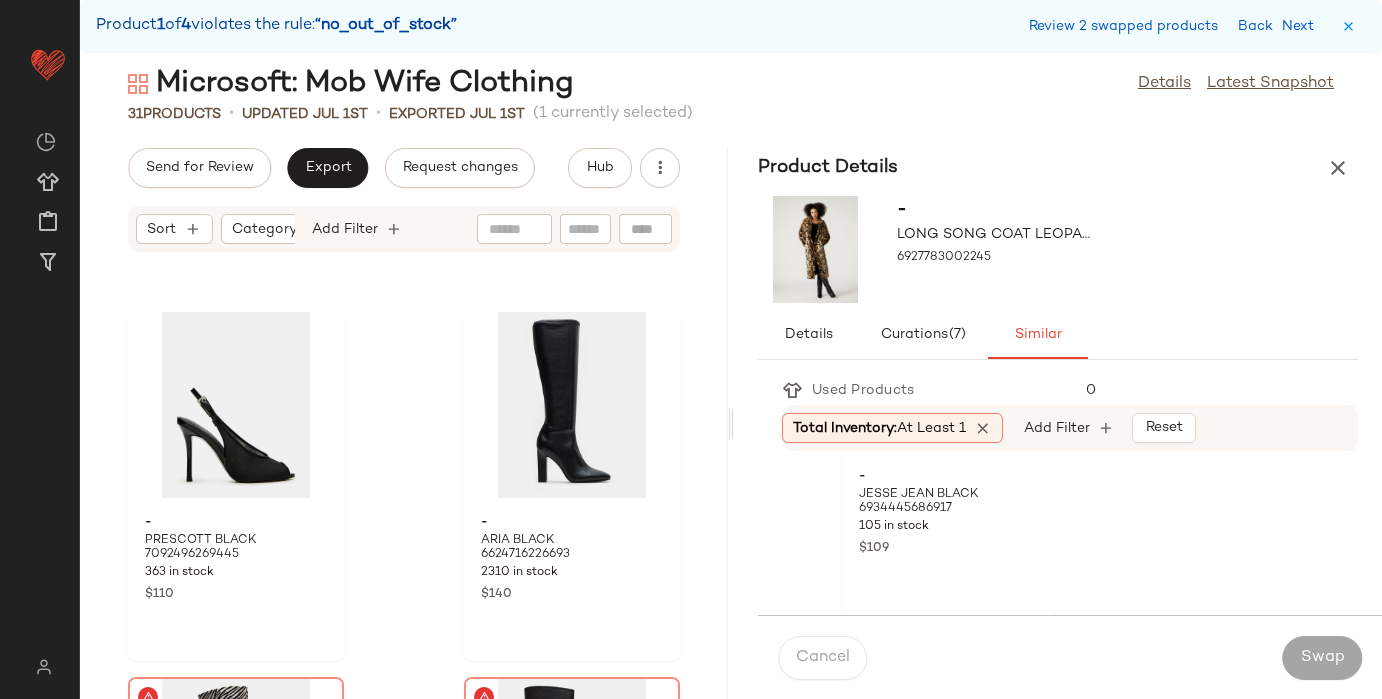 click 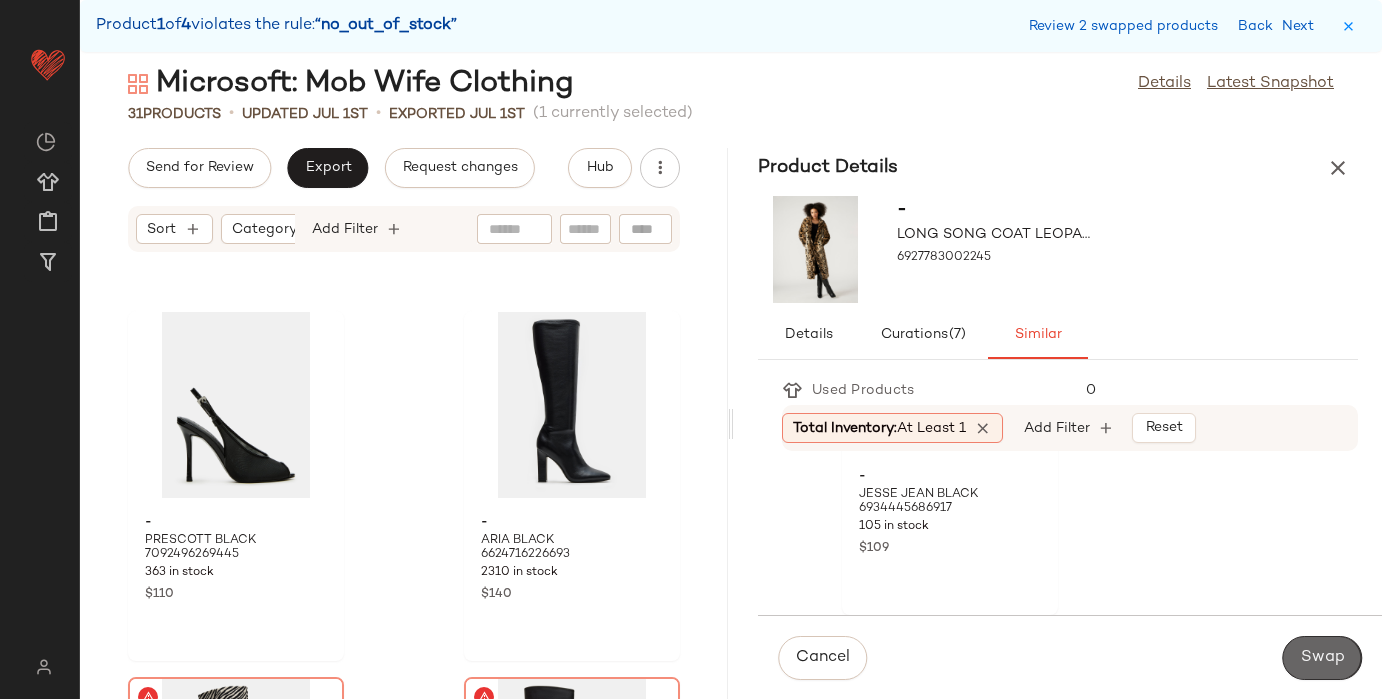 click on "Swap" 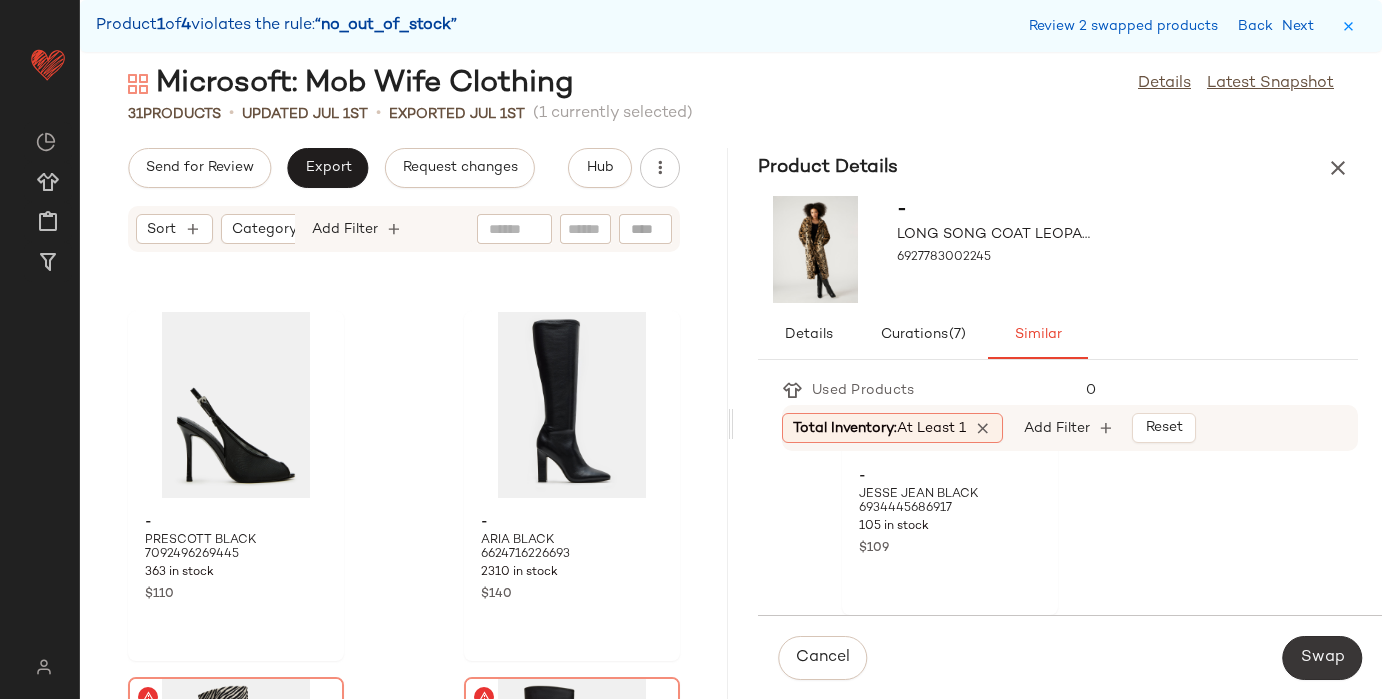 scroll, scrollTop: 4026, scrollLeft: 0, axis: vertical 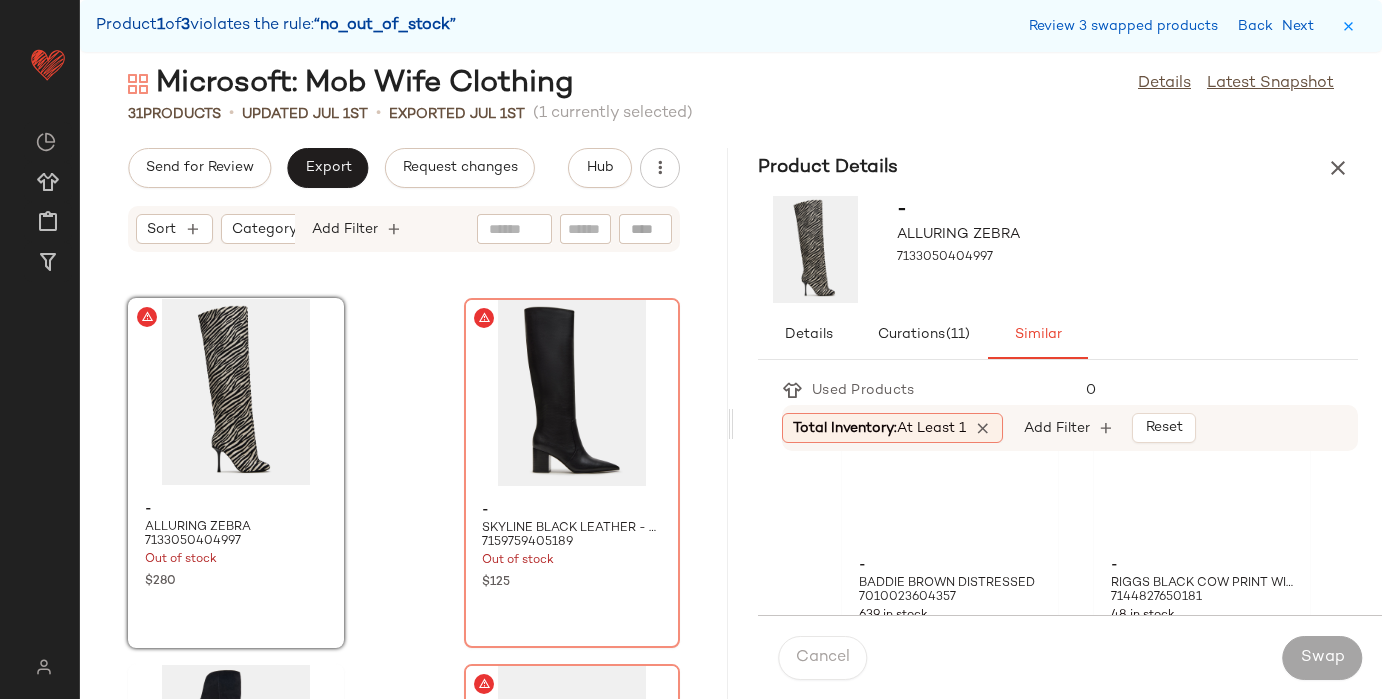 click on "- HOLLY BLACK 6822416023685 3644 in stock $110" 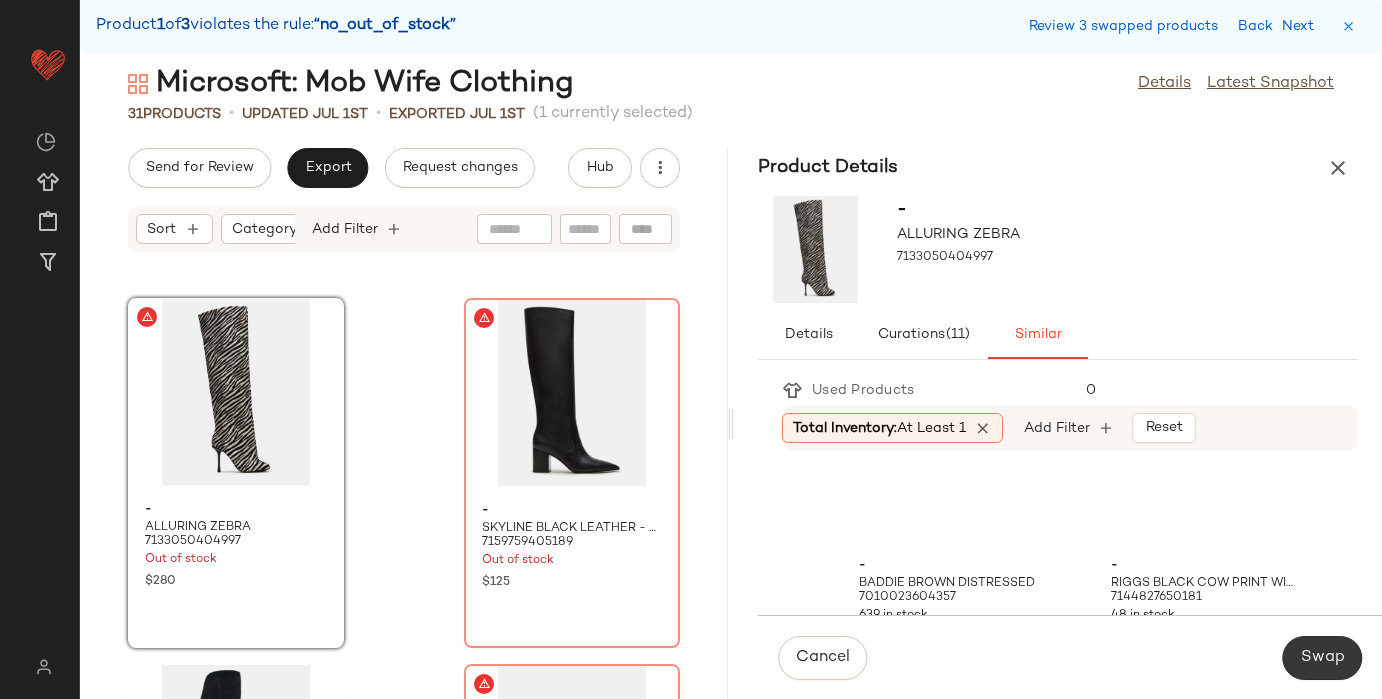 click on "Swap" at bounding box center (1322, 658) 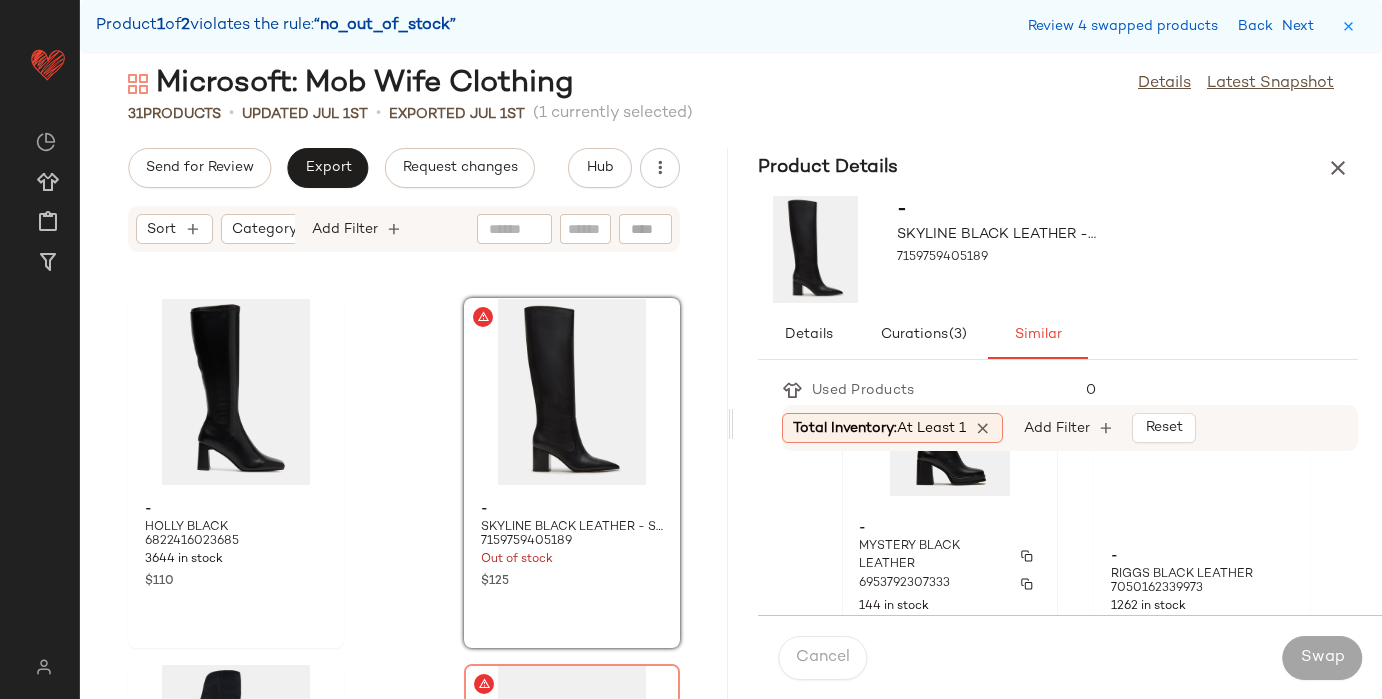 scroll, scrollTop: 97, scrollLeft: 0, axis: vertical 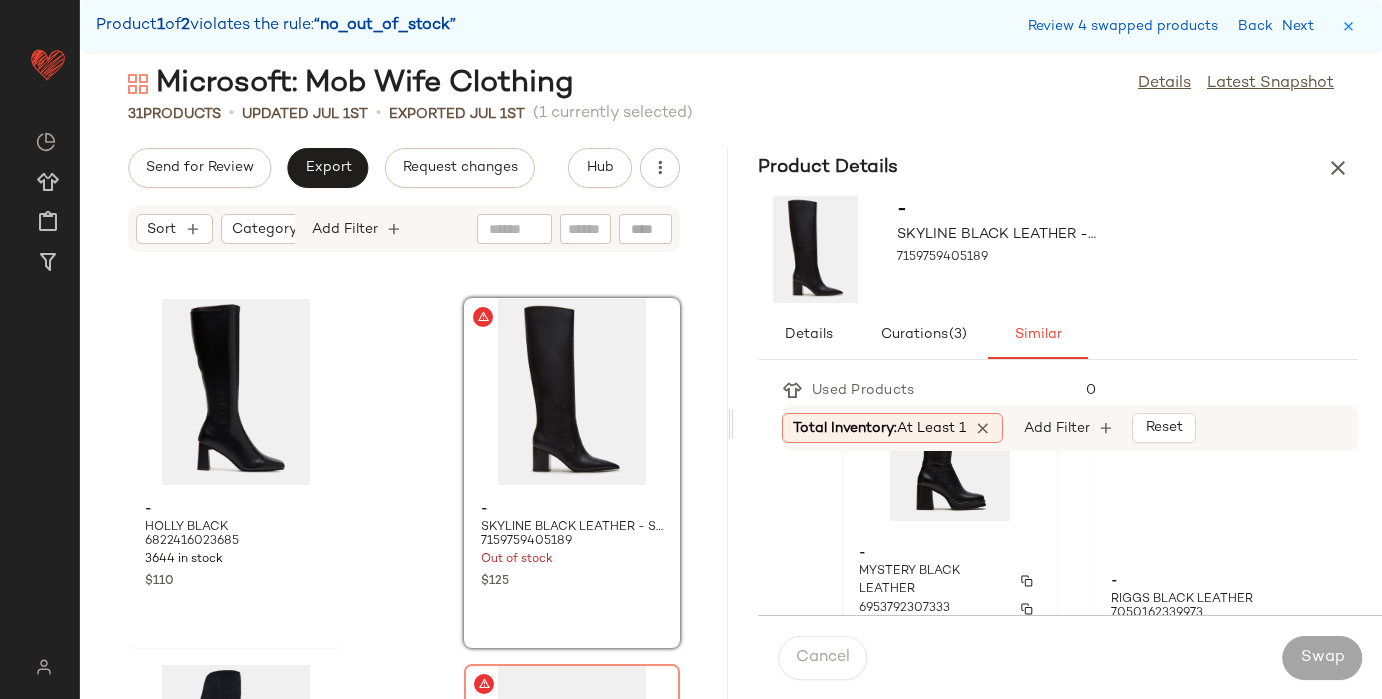 click on "- MYSTERY BLACK LEATHER 6953792307333 144 in stock $190" 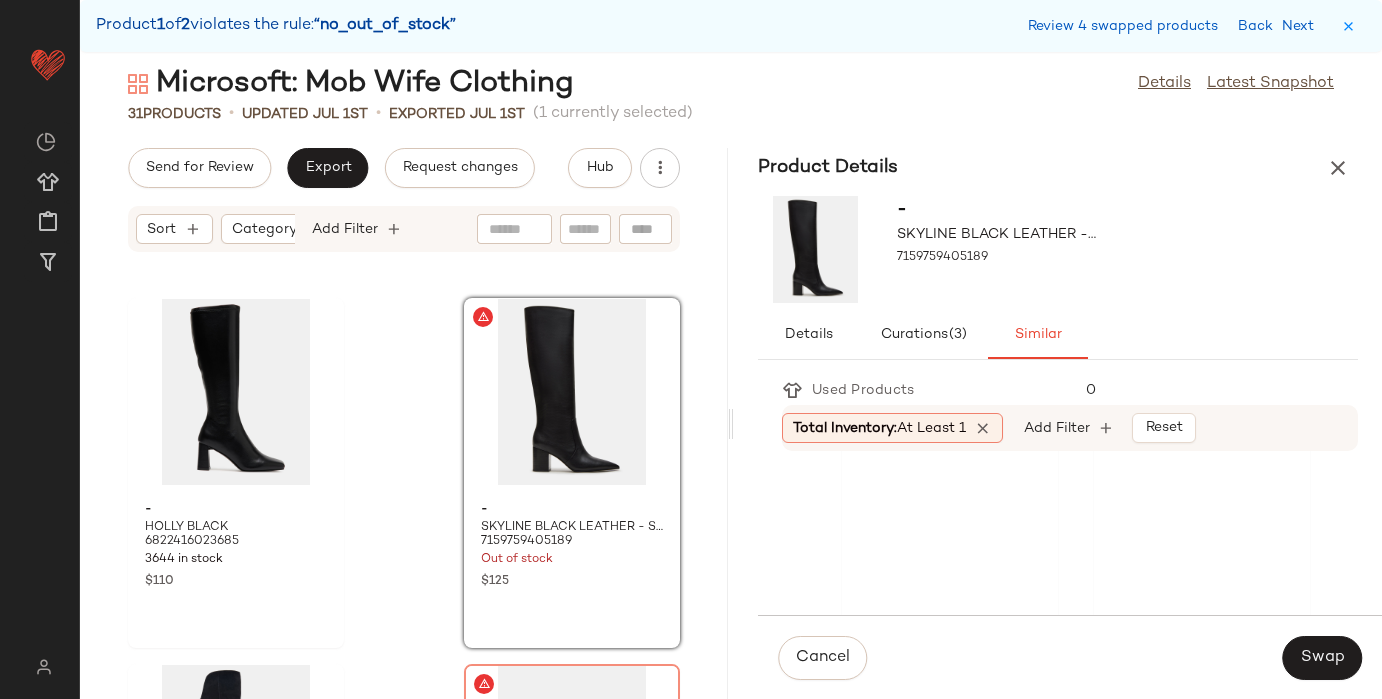 scroll, scrollTop: 1526, scrollLeft: 0, axis: vertical 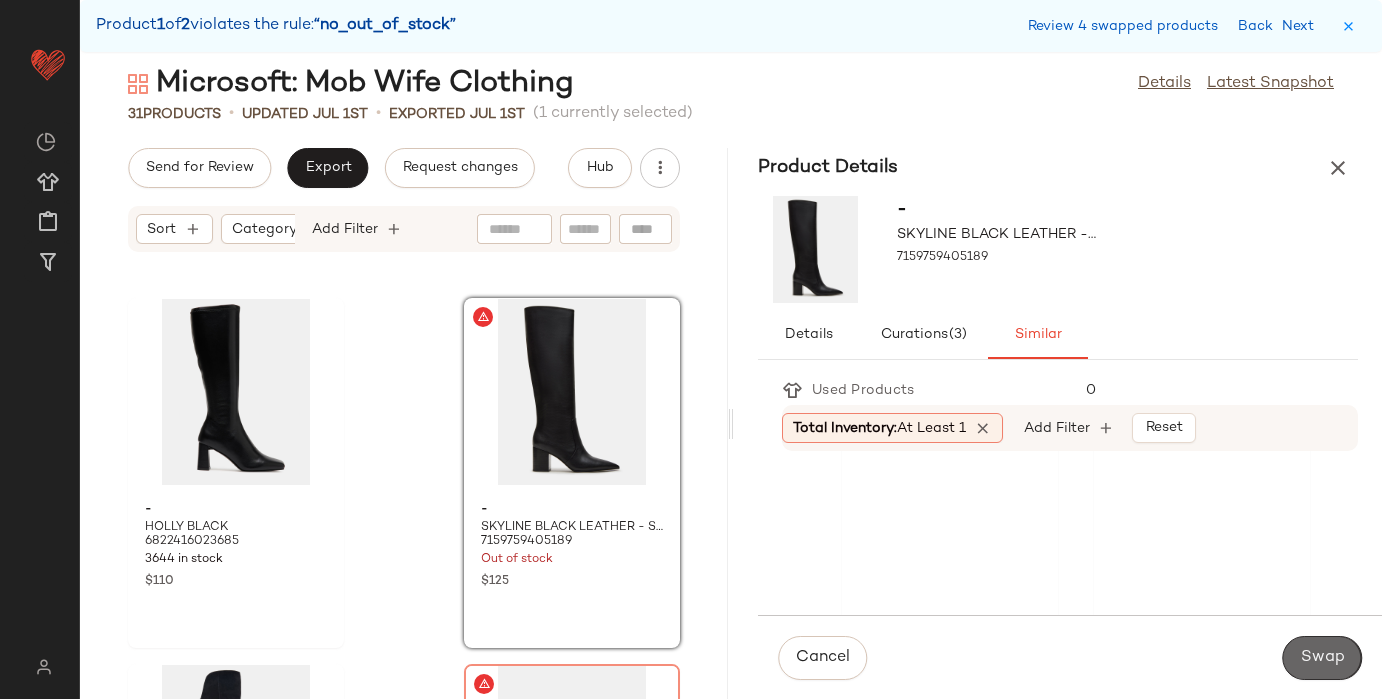 click on "Swap" 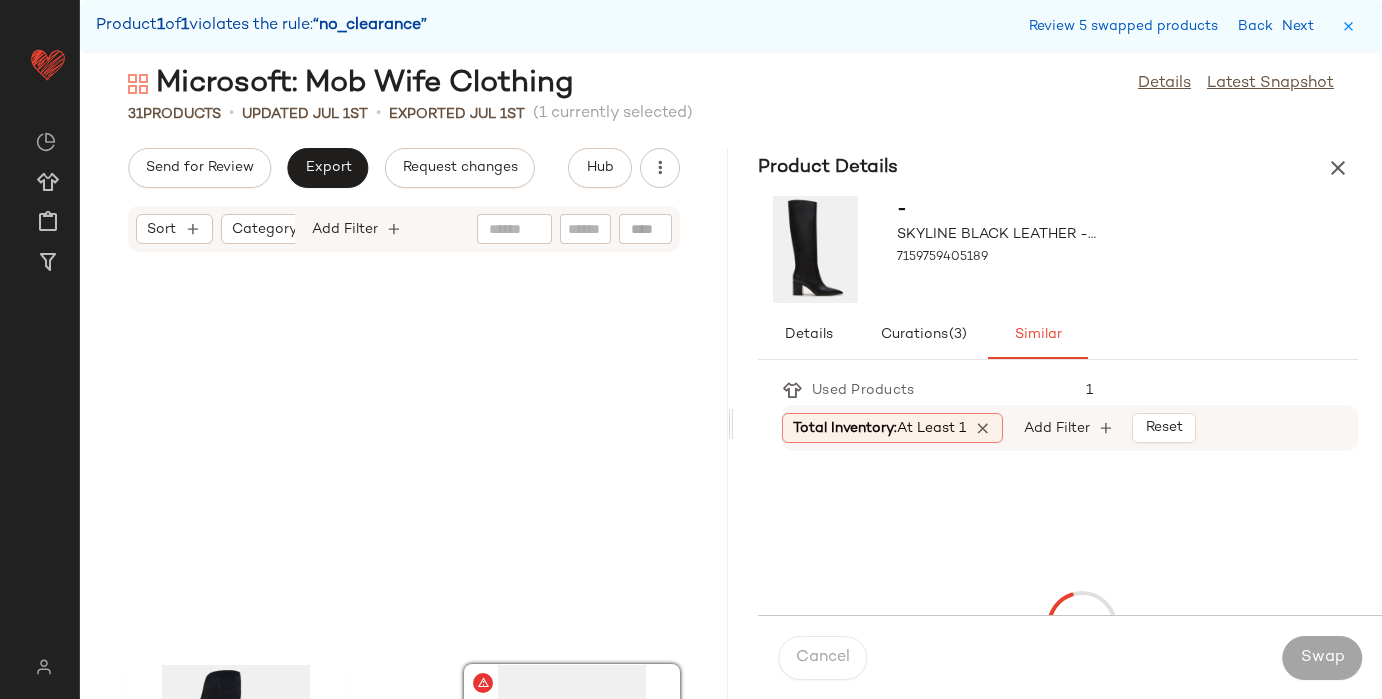 scroll, scrollTop: 4392, scrollLeft: 0, axis: vertical 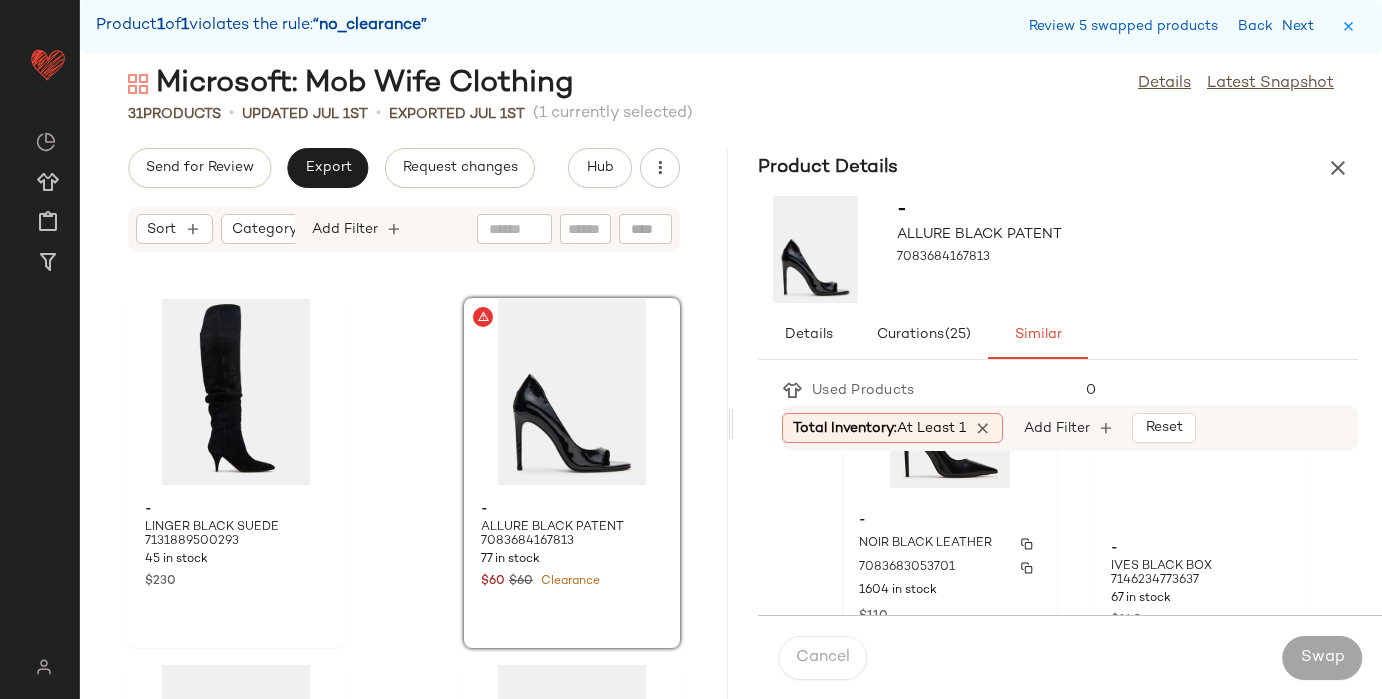 click on "- NOIR BLACK LEATHER 7083683053701 1604 in stock $110" 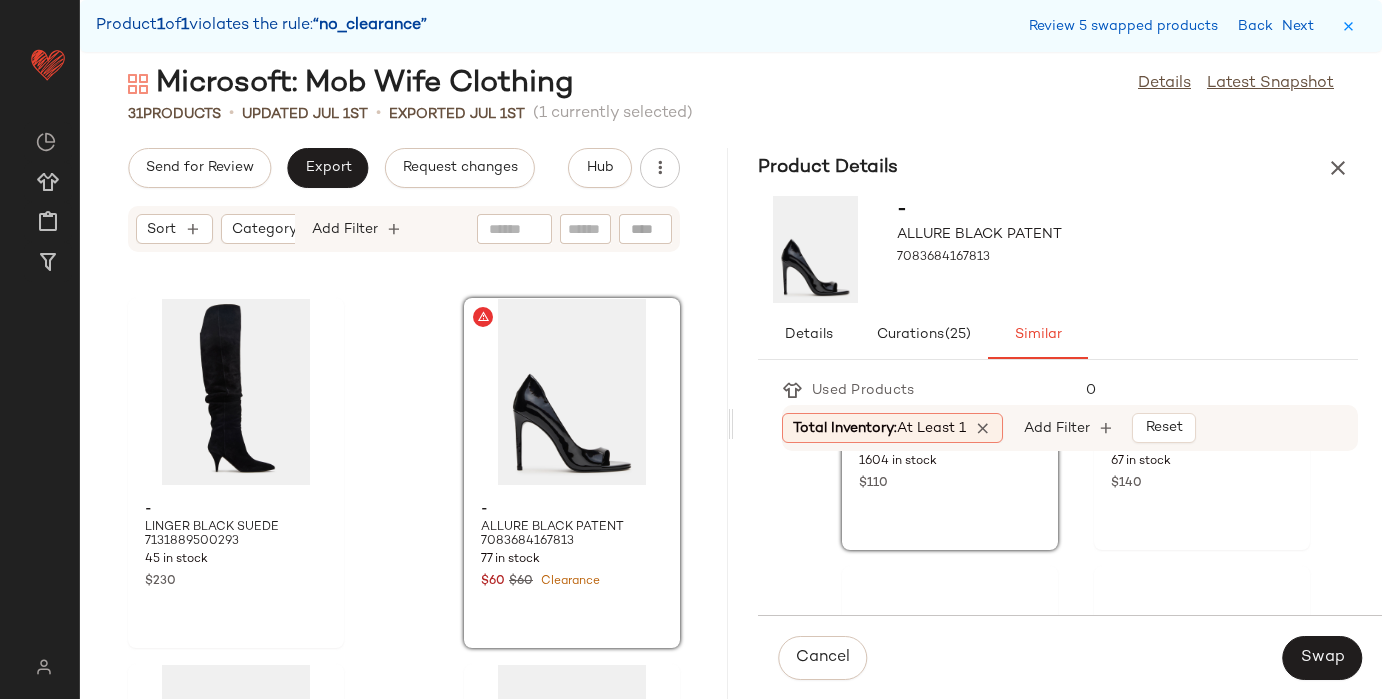 scroll, scrollTop: 247, scrollLeft: 0, axis: vertical 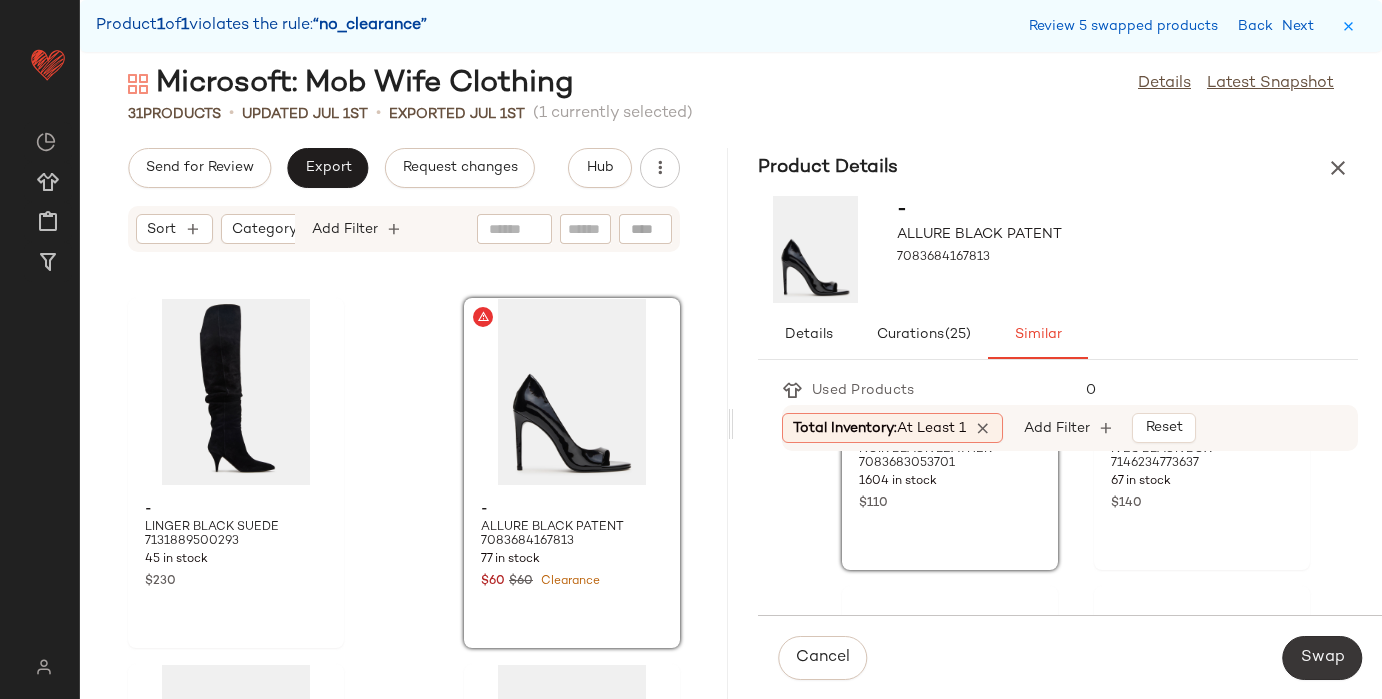 click on "Swap" 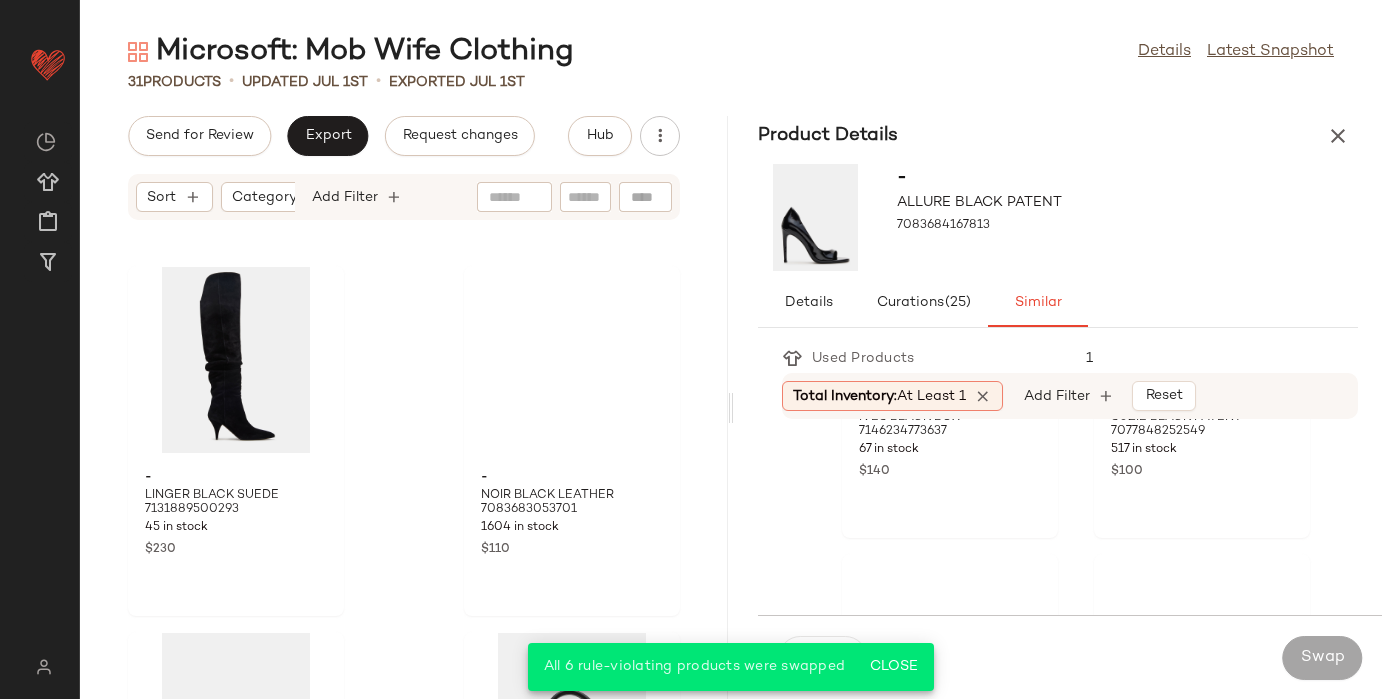 scroll, scrollTop: 0, scrollLeft: 0, axis: both 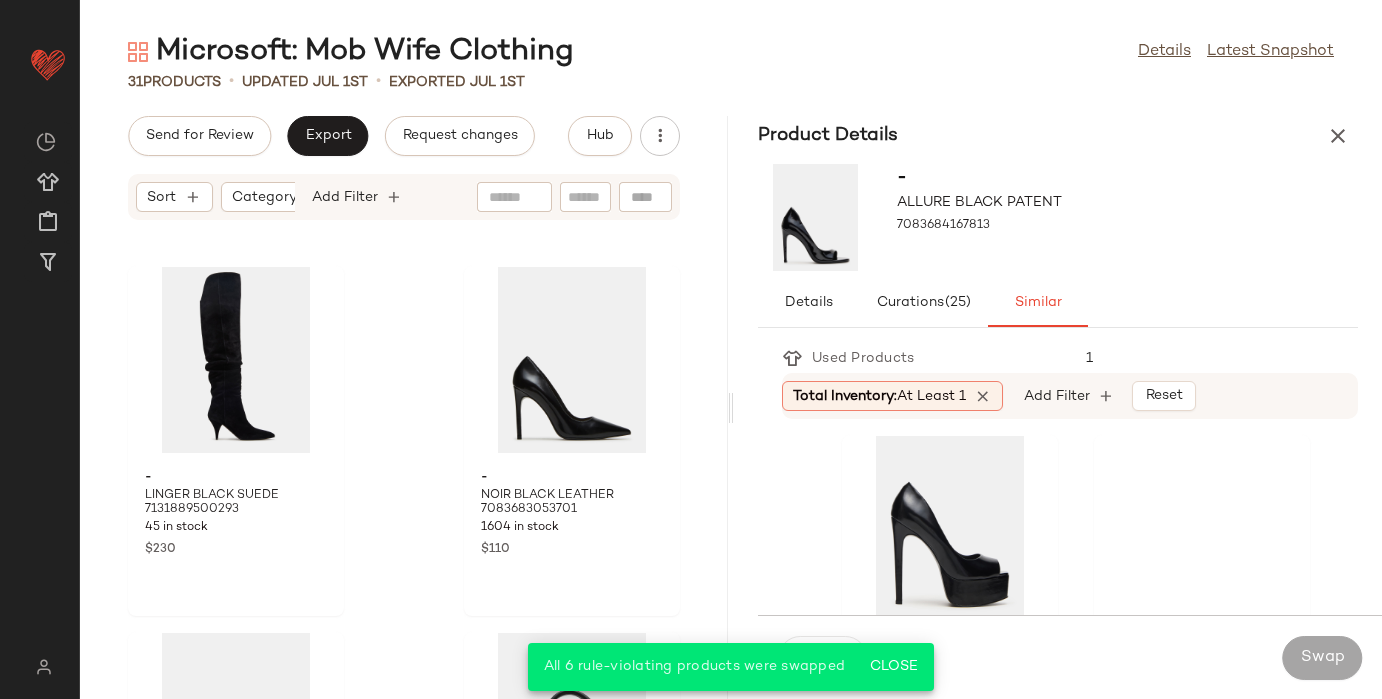 click on "All 6 rule-violating products were swapped  Close" at bounding box center [731, 667] 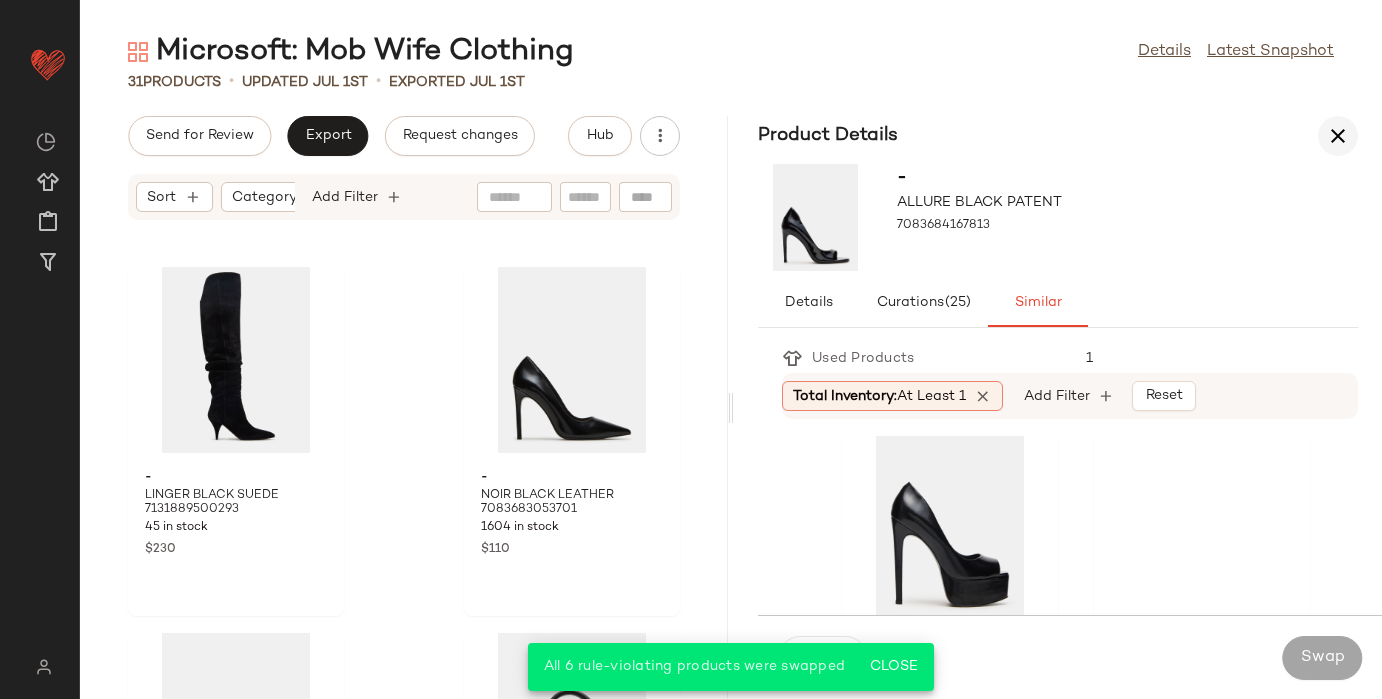click at bounding box center (1338, 136) 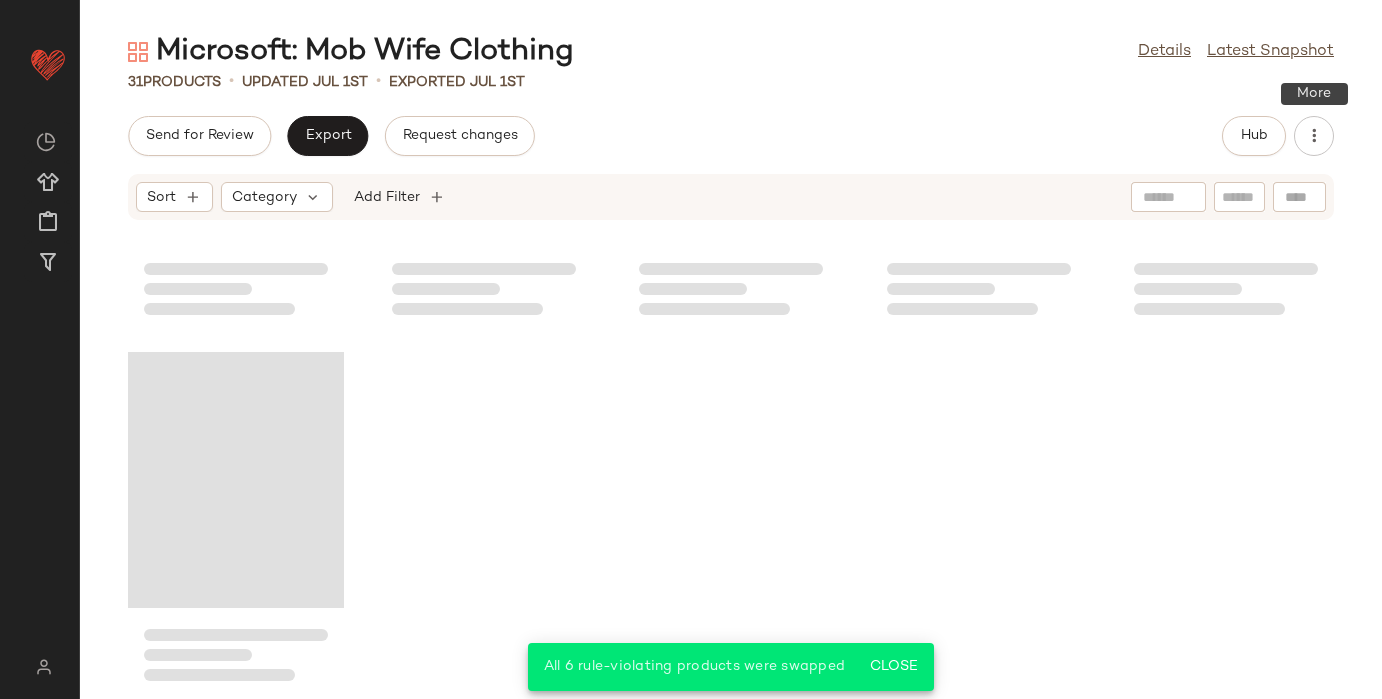 scroll, scrollTop: 2113, scrollLeft: 0, axis: vertical 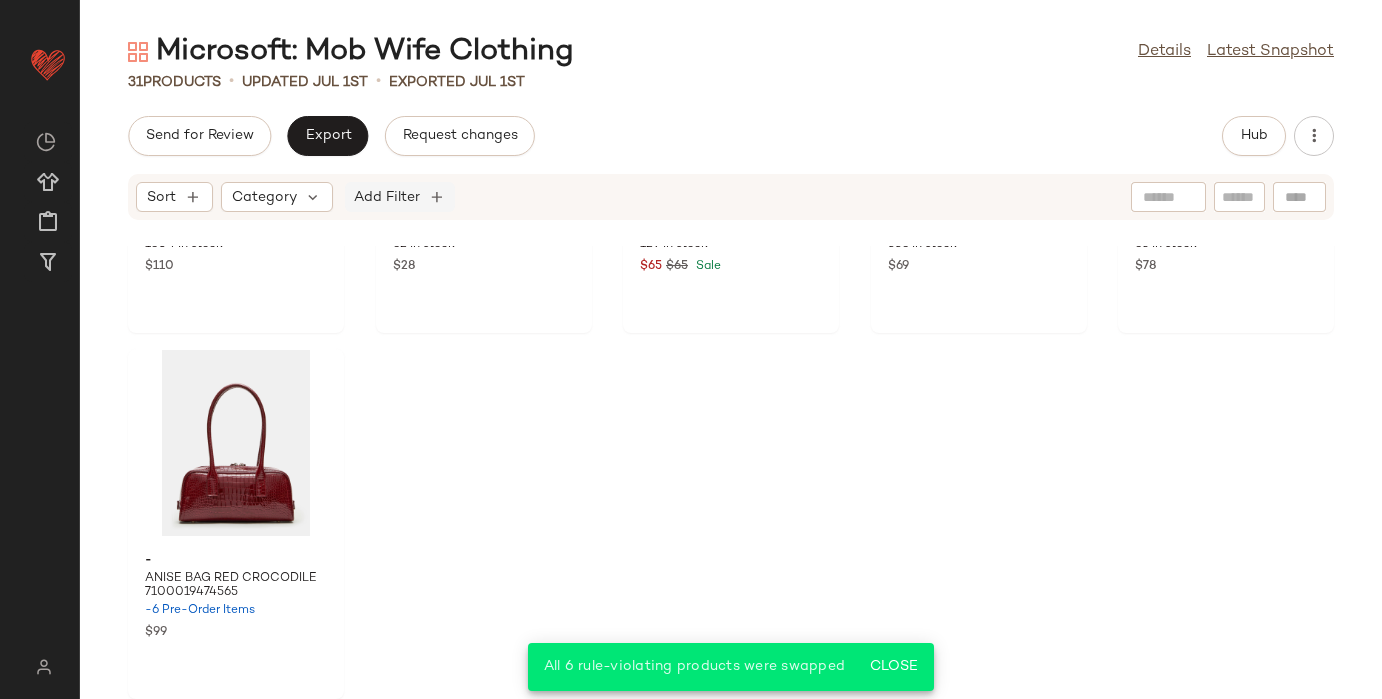 click on "Add Filter" 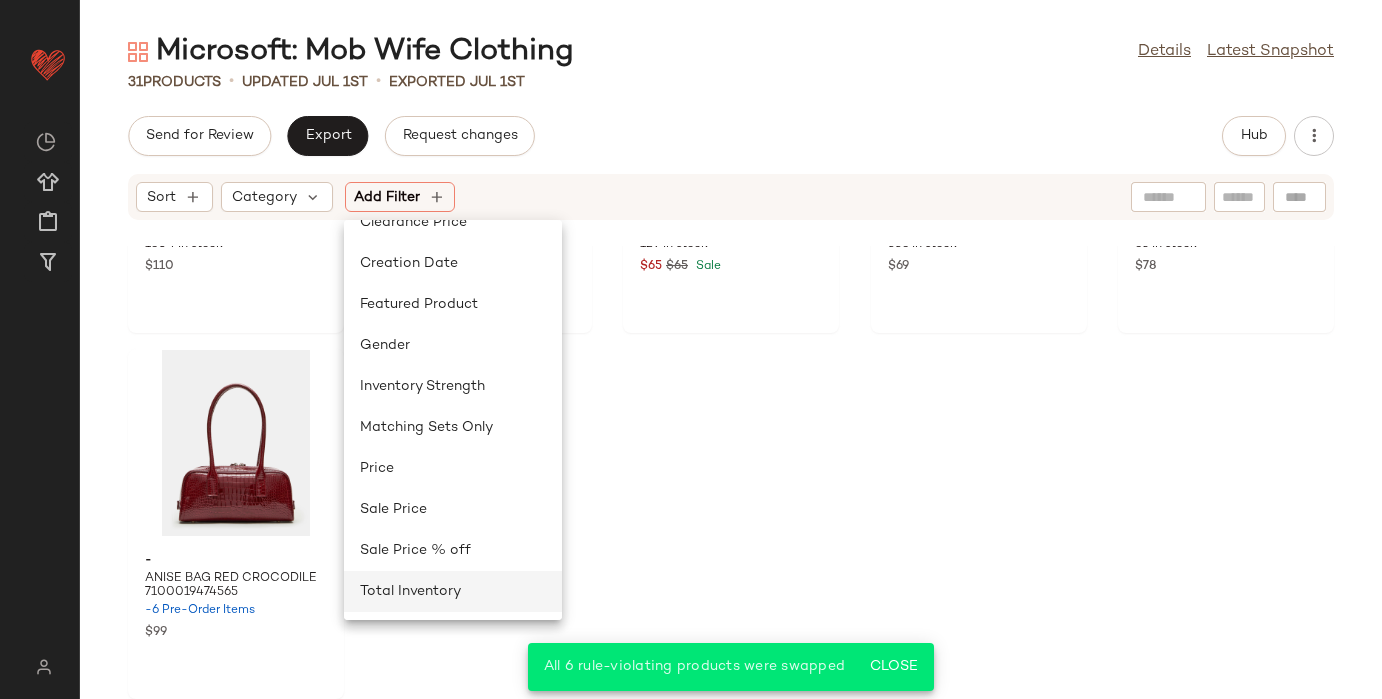 click on "Total Inventory" 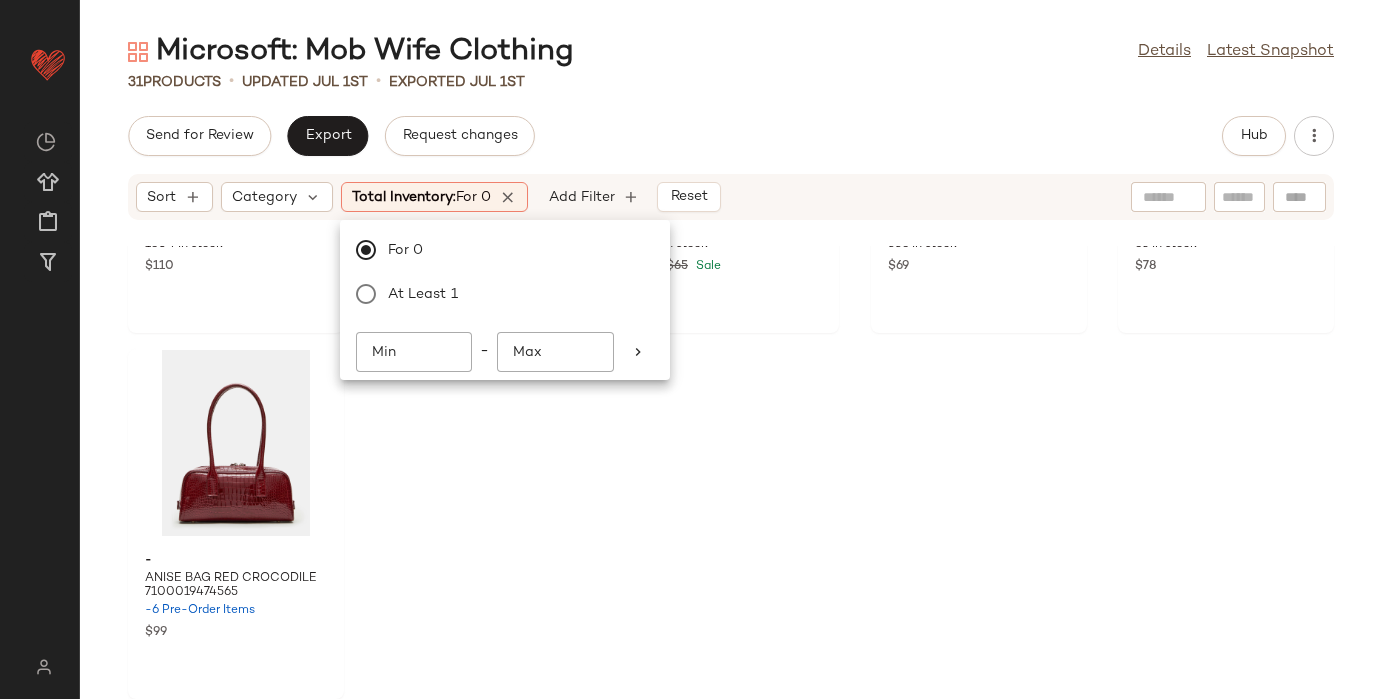 click on "Send for Review   Export   Request changes   Hub" 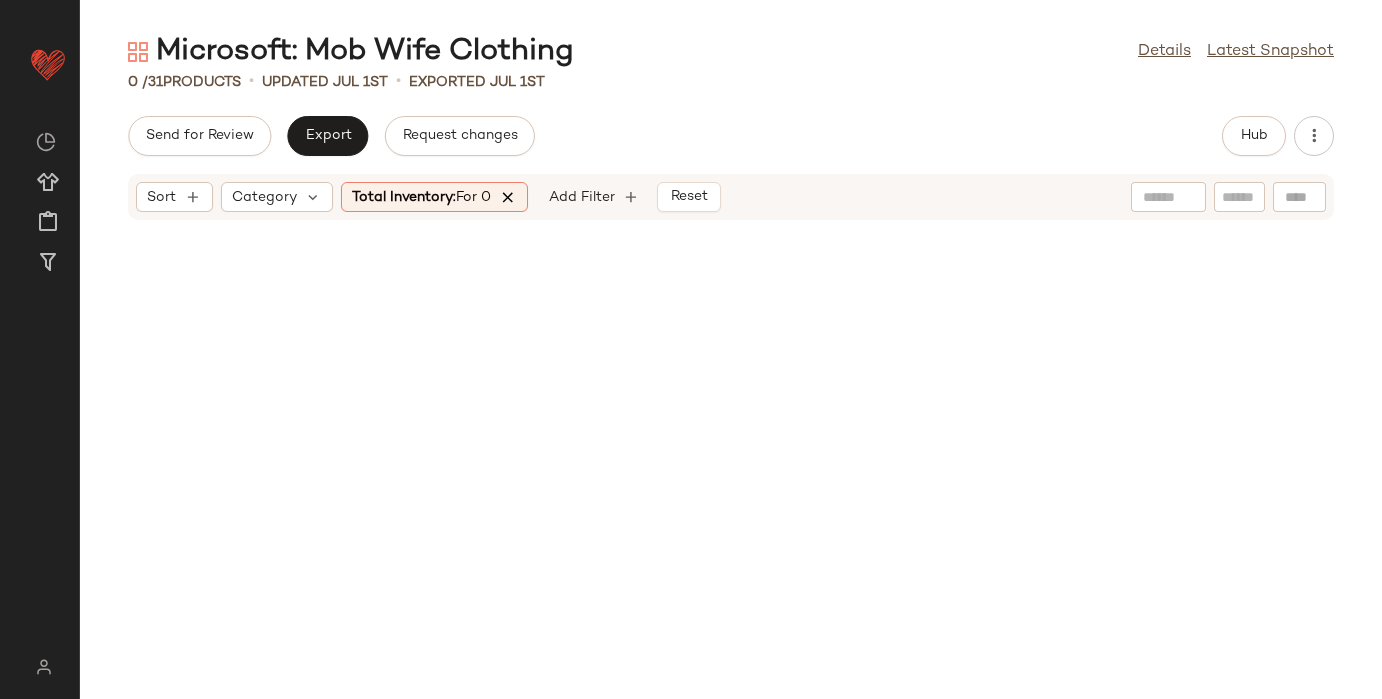 click at bounding box center (508, 197) 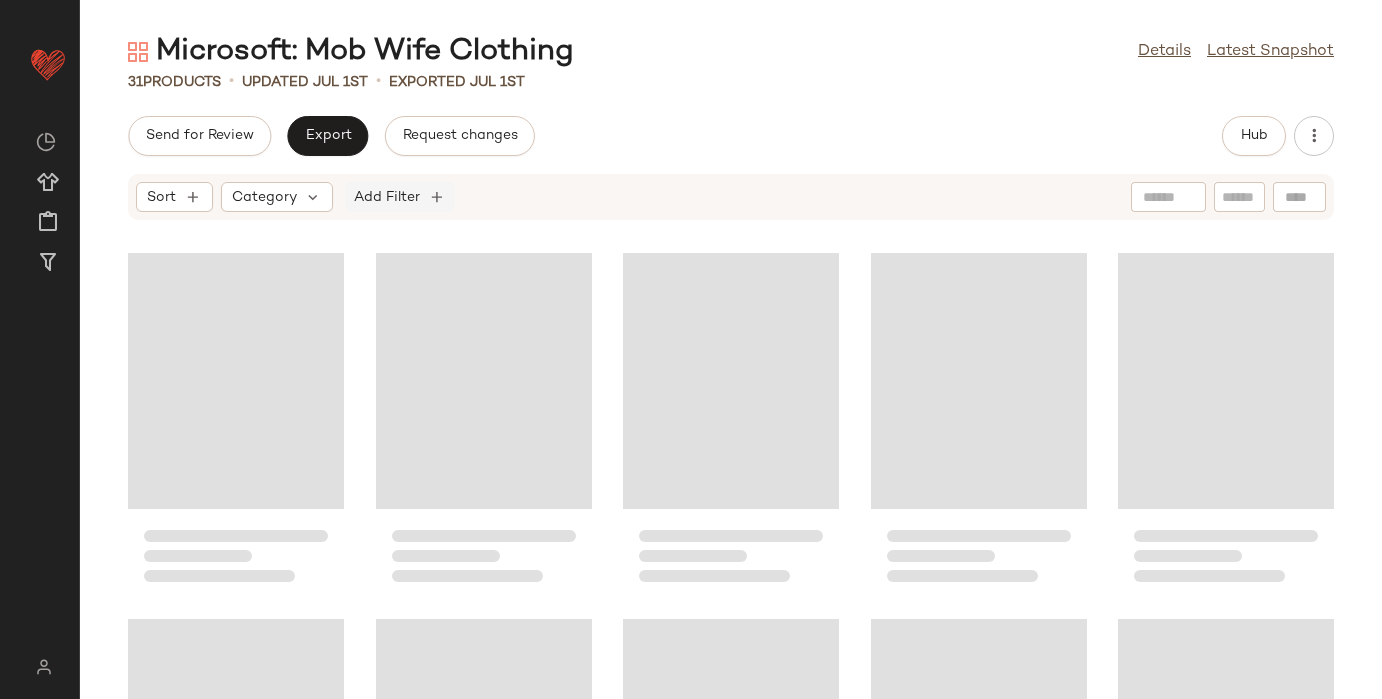 click on "Add Filter" at bounding box center (387, 197) 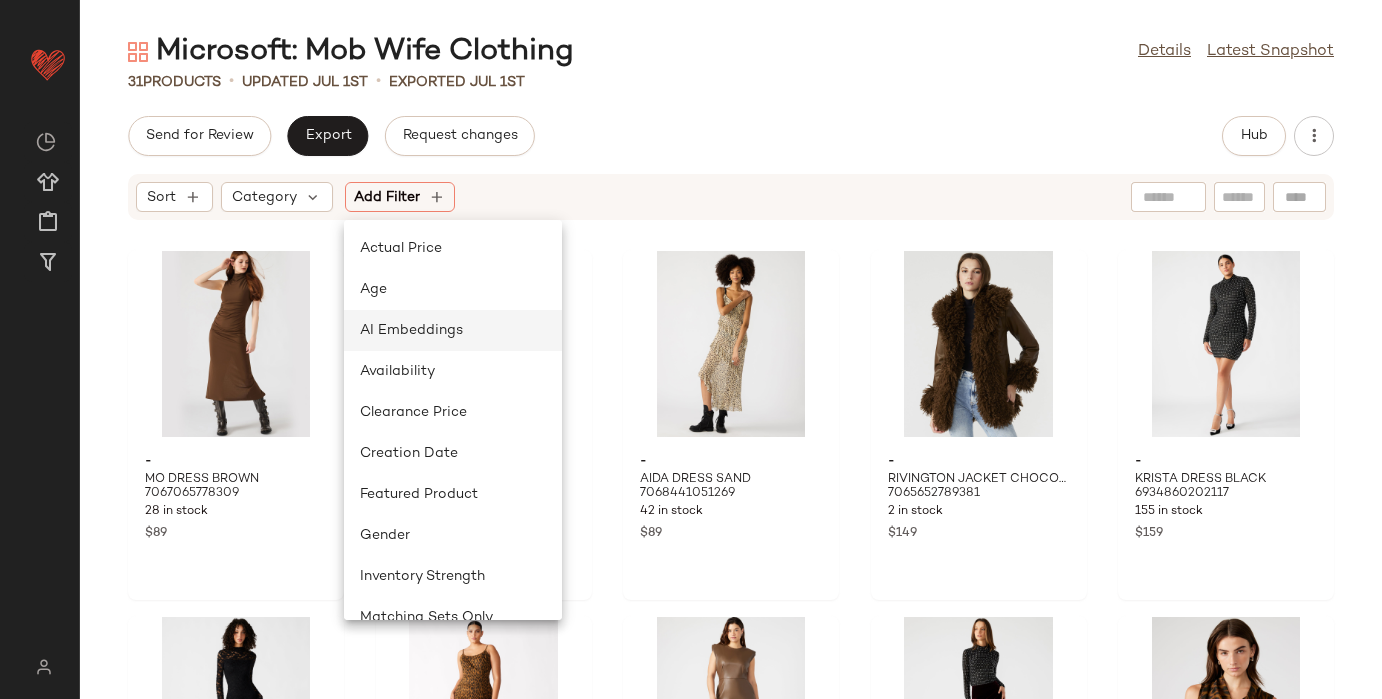 scroll, scrollTop: 190, scrollLeft: 0, axis: vertical 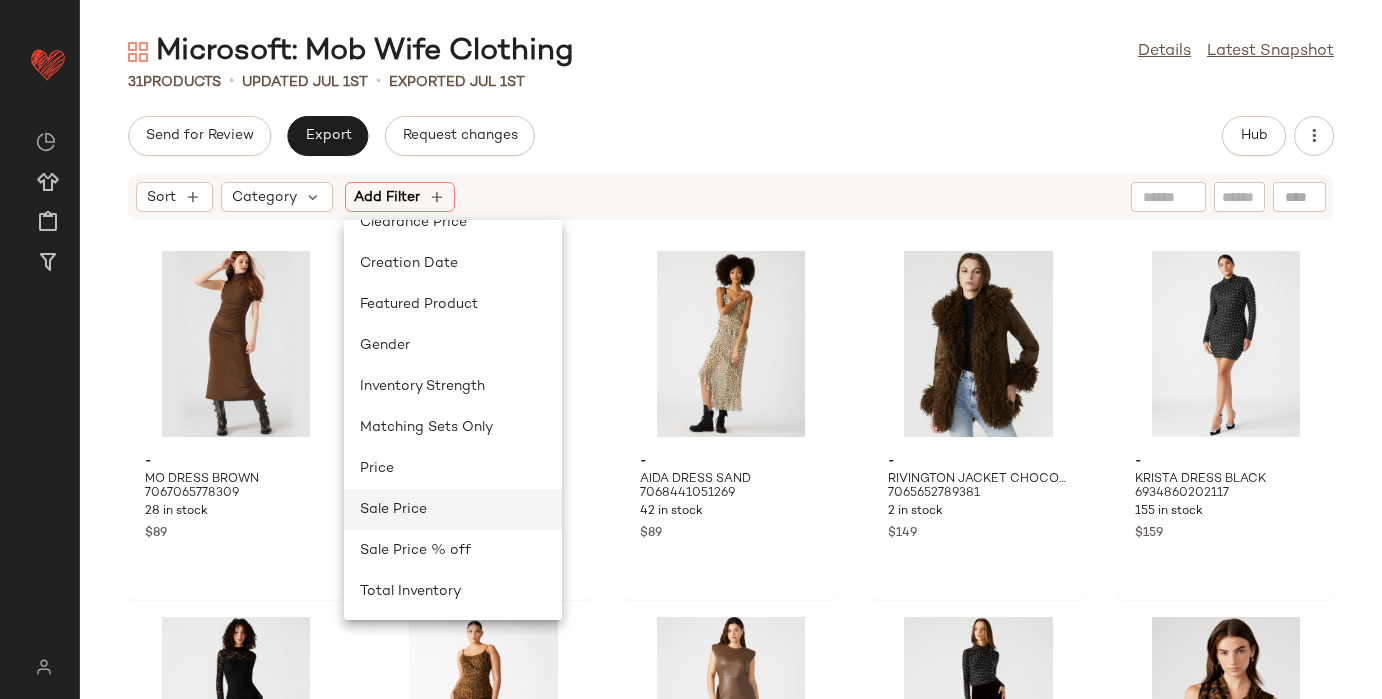 click on "Sale Price" 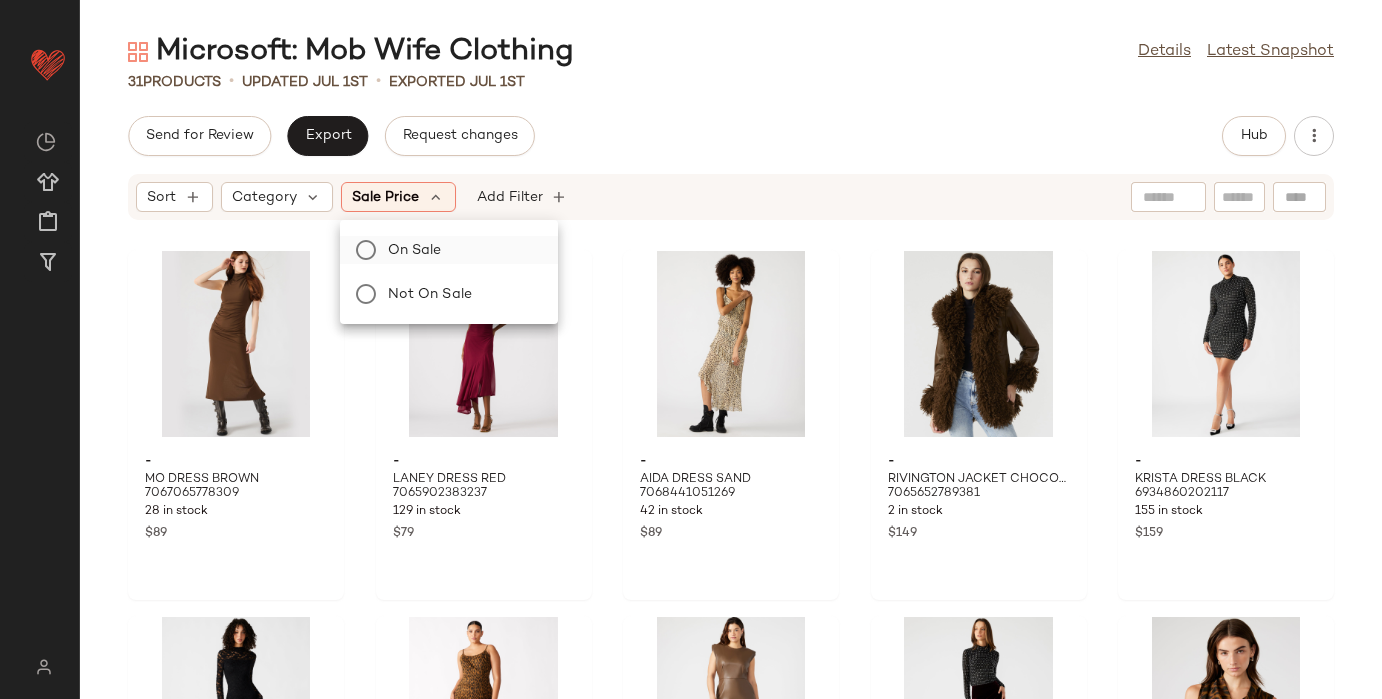 click on "On sale" 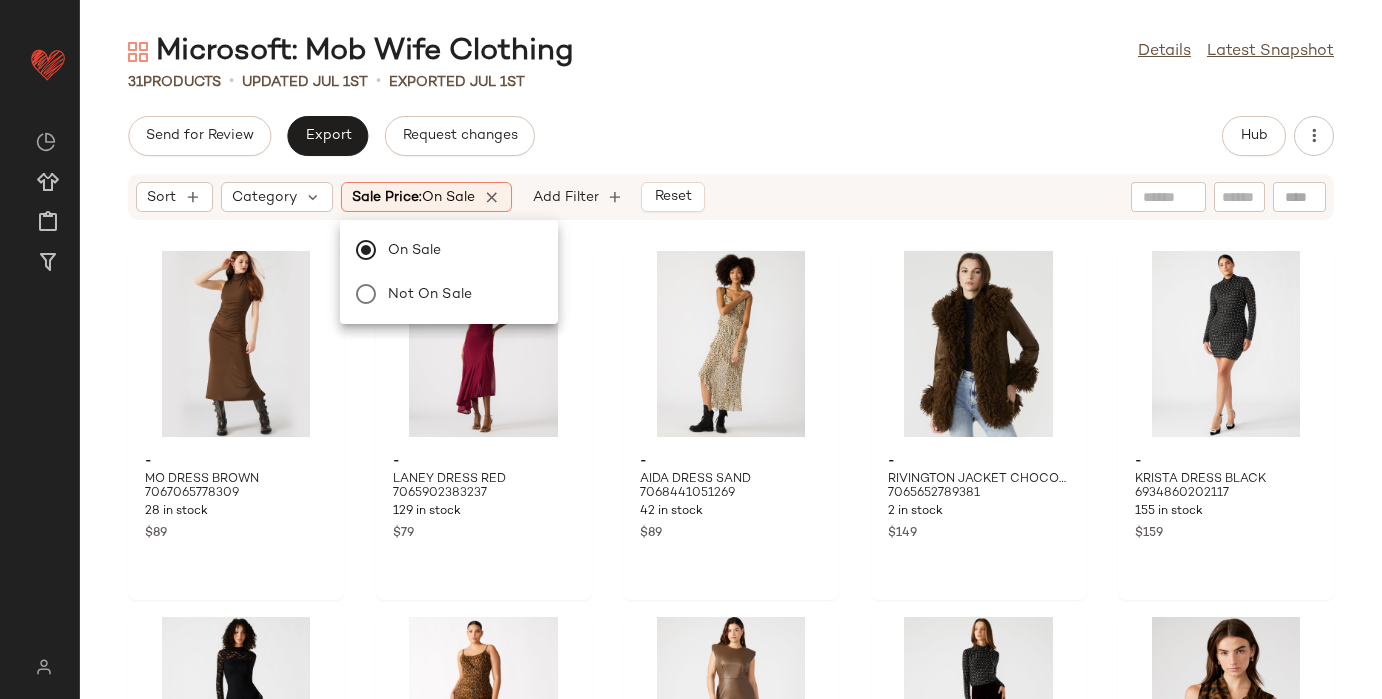 click on "Microsoft: Mob Wife Clothing  Details   Latest Snapshot  31   Products   •   updated Jul 1st  •  Exported Jul 1st  Send for Review   Export   Request changes   Hub  Sort  Category  Sale Price:   On sale Add Filter   Reset  - MO DRESS BROWN 7067065778309 28 in stock $89 - LANEY DRESS RED 7065902383237 129 in stock $79 - AIDA DRESS SAND 7068441051269 42 in stock $89 - RIVINGTON JACKET CHOCOLATE 7065652789381 2 in stock $149 - KRISTA DRESS BLACK 6934860202117 155 in stock $159 - VIVIENNE LACE DRESS BLACK 7019089264773 31 in stock $89 - GISELLE DRESS LEOPARD 7007433031813 148 in stock $99 - BELEN DRESS BROWN 6931874283653 18 in stock $99 - CINDI VELVET SKORT WINE 7017431761029 1 in stock $59 - JAYDE BODYSUIT LEOPARD 6931873398917 44 in stock $59 - ZEPHYRA JACKET BLACK 6931873038469 2 in stock $119 - CAMERON SKIRT BLACK CROCODILE 6941356163205 1 in stock $49 - TORI DRESS LEOPARD 6931874119813 305 in stock $99 - FIA TOP CHEETAH 7069376577669 1 in stock $39 - ADALINA DRESS BLACK 7065902481541 245 in stock - -" at bounding box center (731, 365) 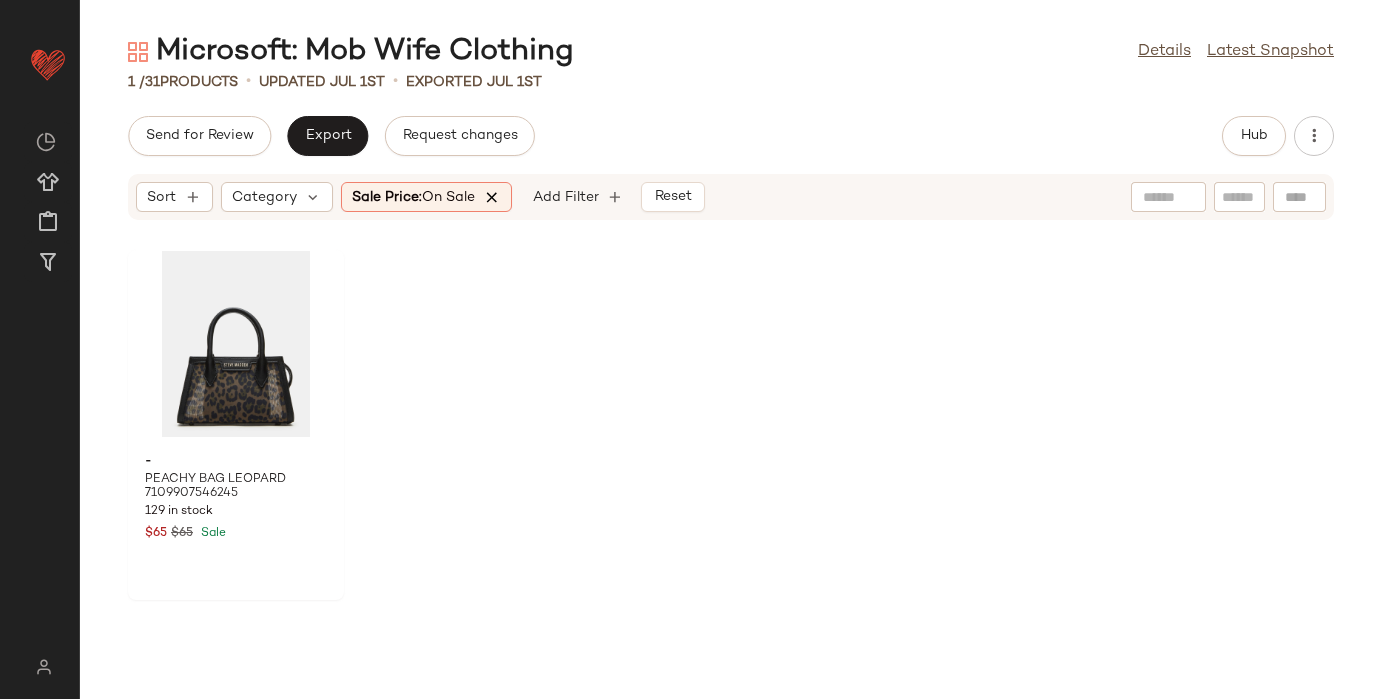 click at bounding box center (492, 197) 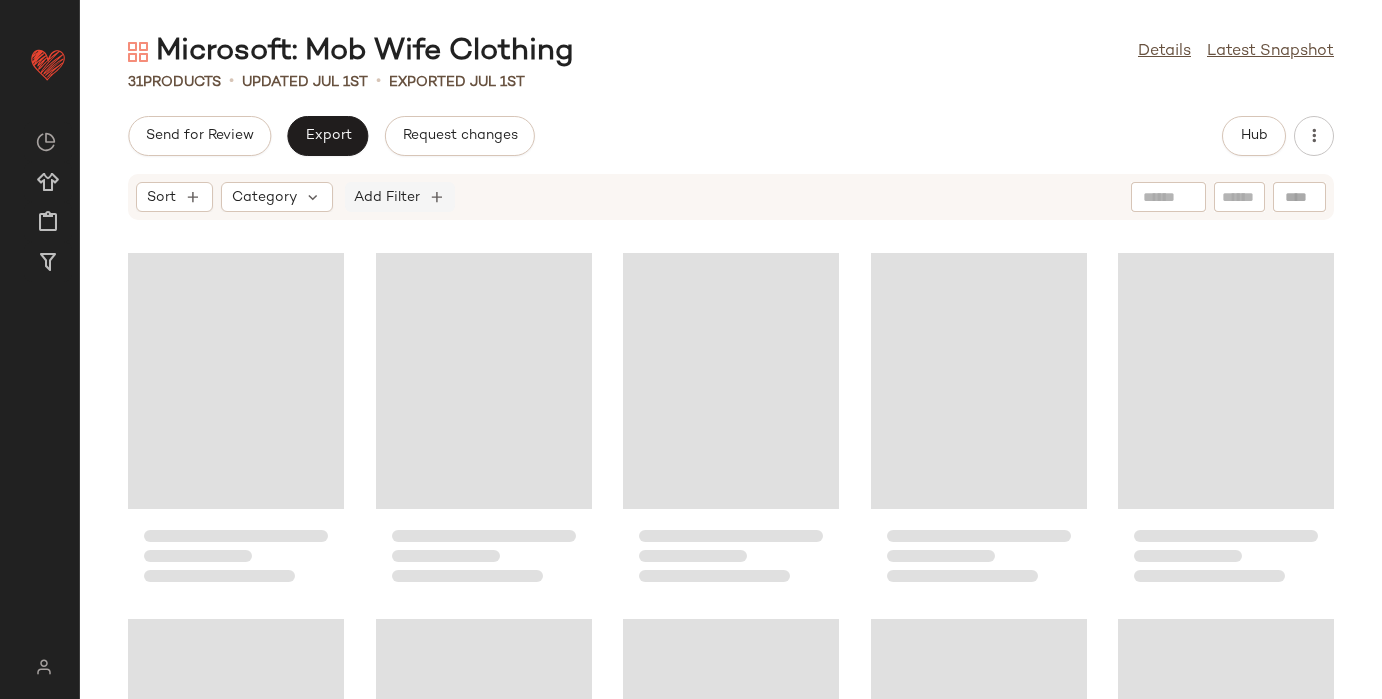 click on "Add Filter" at bounding box center (387, 197) 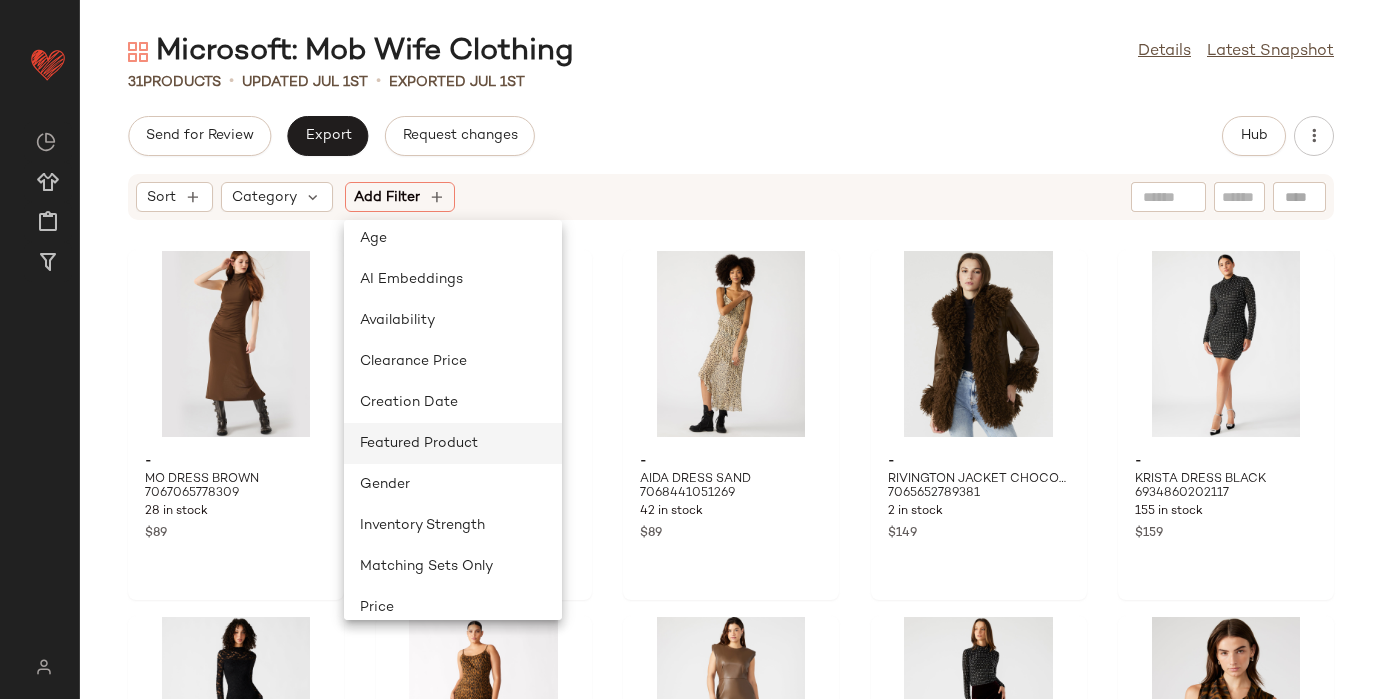 scroll, scrollTop: 0, scrollLeft: 0, axis: both 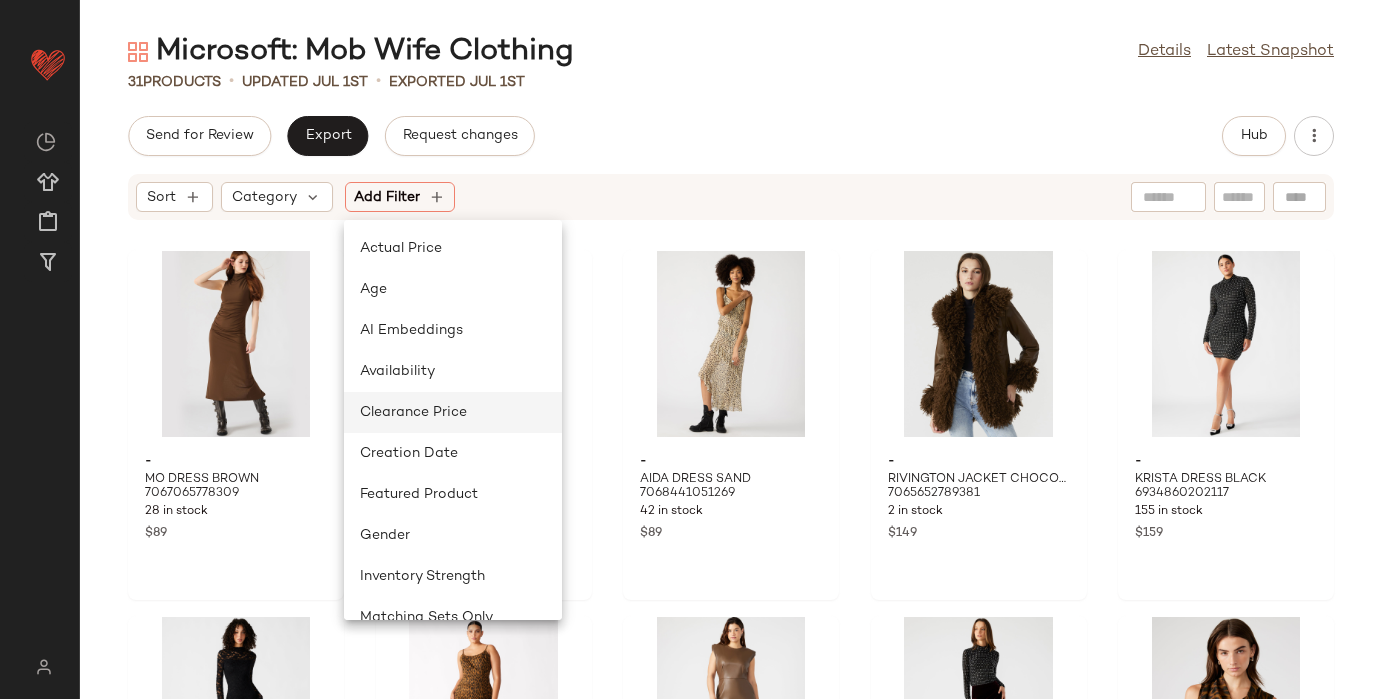 click on "Clearance Price" 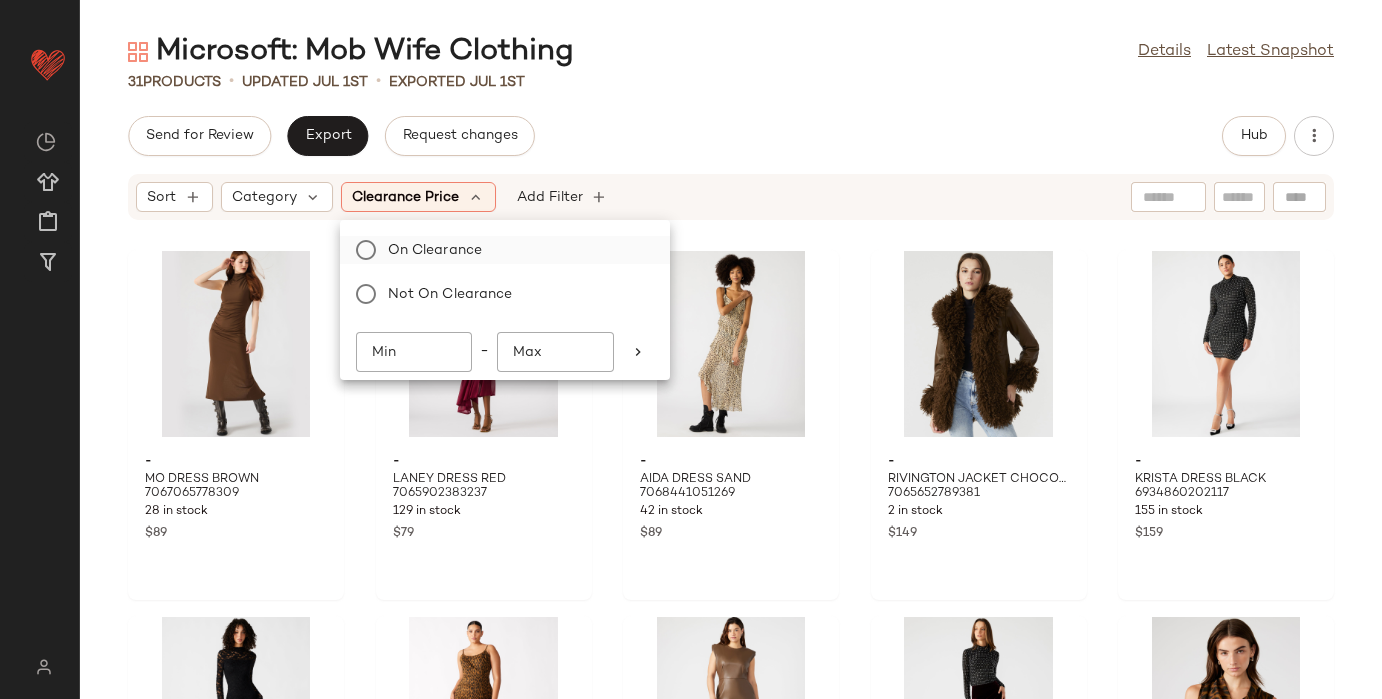 click on "On clearance" 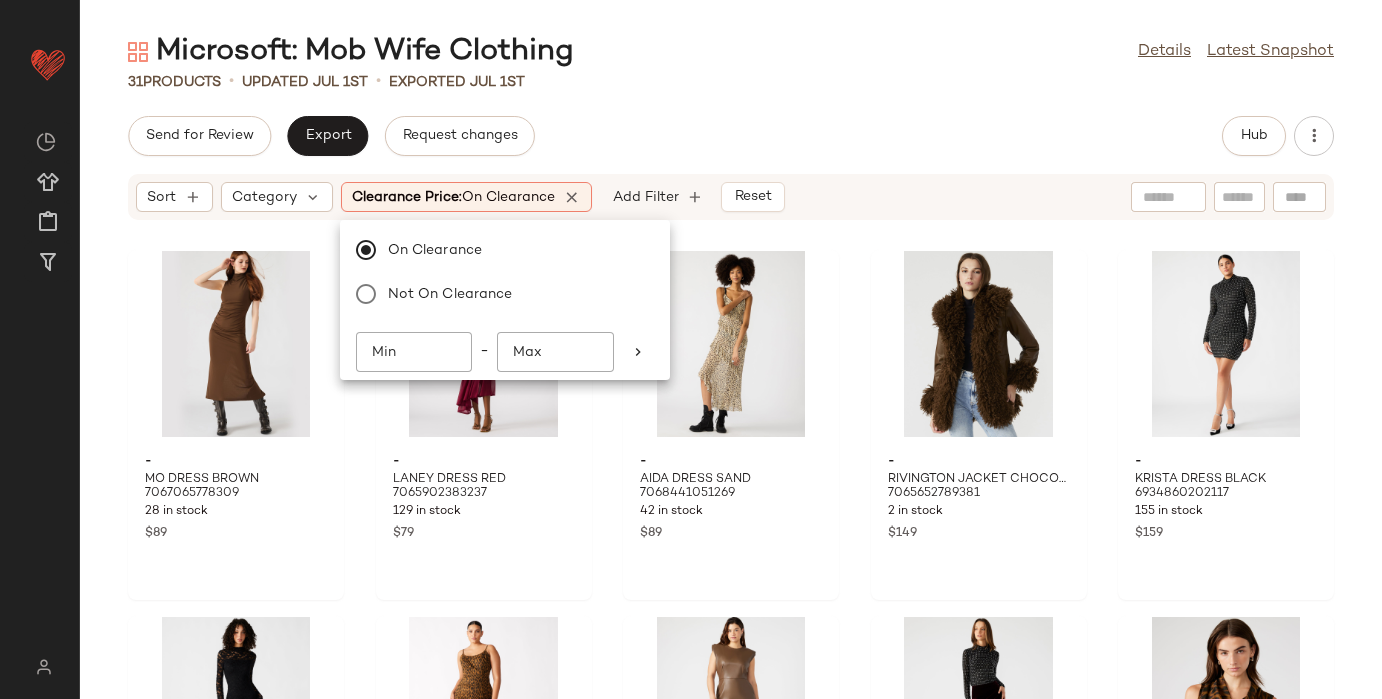 click on "Microsoft: Mob Wife Clothing  Details   Latest Snapshot  31   Products   •   updated Jul 1st  •  Exported Jul 1st  Send for Review   Export   Request changes   Hub  Sort  Category  Clearance Price:   On clearance Add Filter   Reset  - MO DRESS BROWN 7067065778309 28 in stock $89 - LANEY DRESS RED 7065902383237 129 in stock $79 - AIDA DRESS SAND 7068441051269 42 in stock $89 - RIVINGTON JACKET CHOCOLATE 7065652789381 2 in stock $149 - KRISTA DRESS BLACK 6934860202117 155 in stock $159 - VIVIENNE LACE DRESS BLACK 7019089264773 31 in stock $89 - GISELLE DRESS LEOPARD 7007433031813 148 in stock $99 - BELEN DRESS BROWN 6931874283653 18 in stock $99 - CINDI VELVET SKORT WINE 7017431761029 1 in stock $59 - JAYDE BODYSUIT LEOPARD 6931873398917 44 in stock $59 - ZEPHYRA JACKET BLACK 6931873038469 2 in stock $119 - CAMERON SKIRT BLACK CROCODILE 6941356163205 1 in stock $49 - TORI DRESS LEOPARD 6931874119813 305 in stock $99 - FIA TOP CHEETAH 7069376577669 1 in stock $39 - ADALINA DRESS BLACK 7065902481541 $109 -" at bounding box center (731, 365) 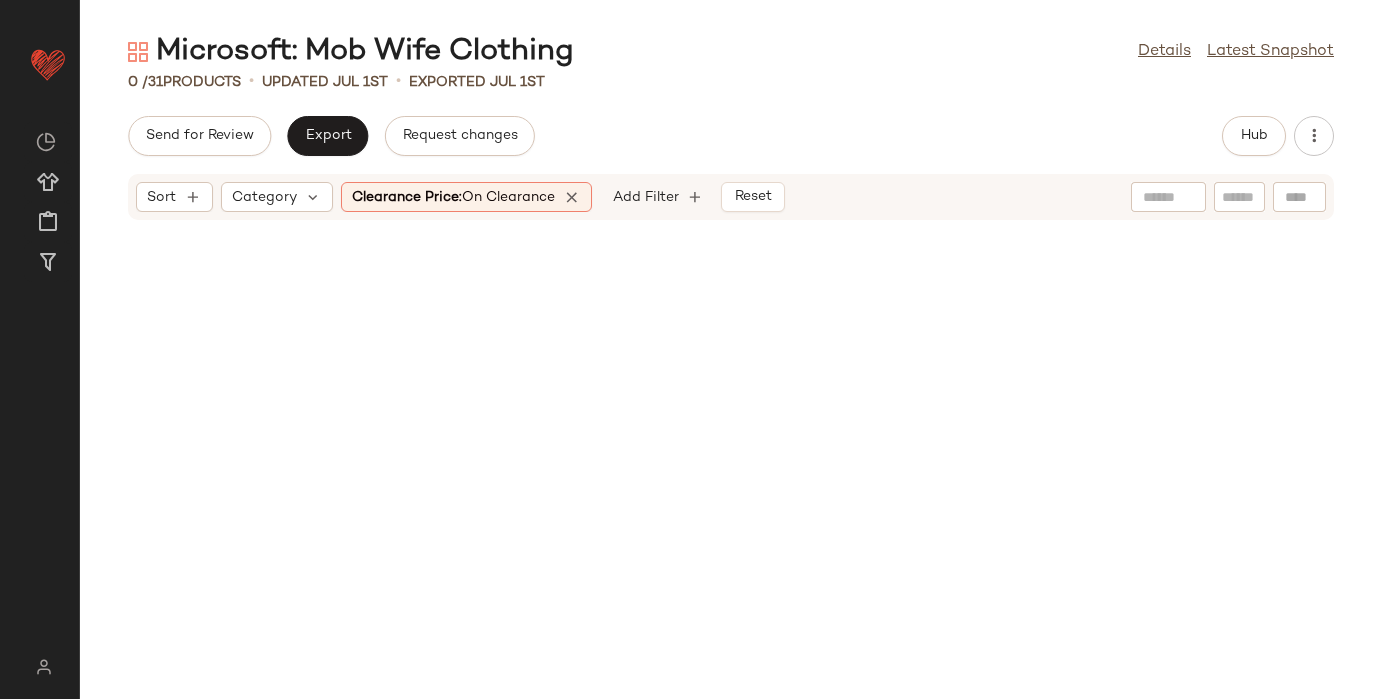 click on "Clearance Price:   On clearance" 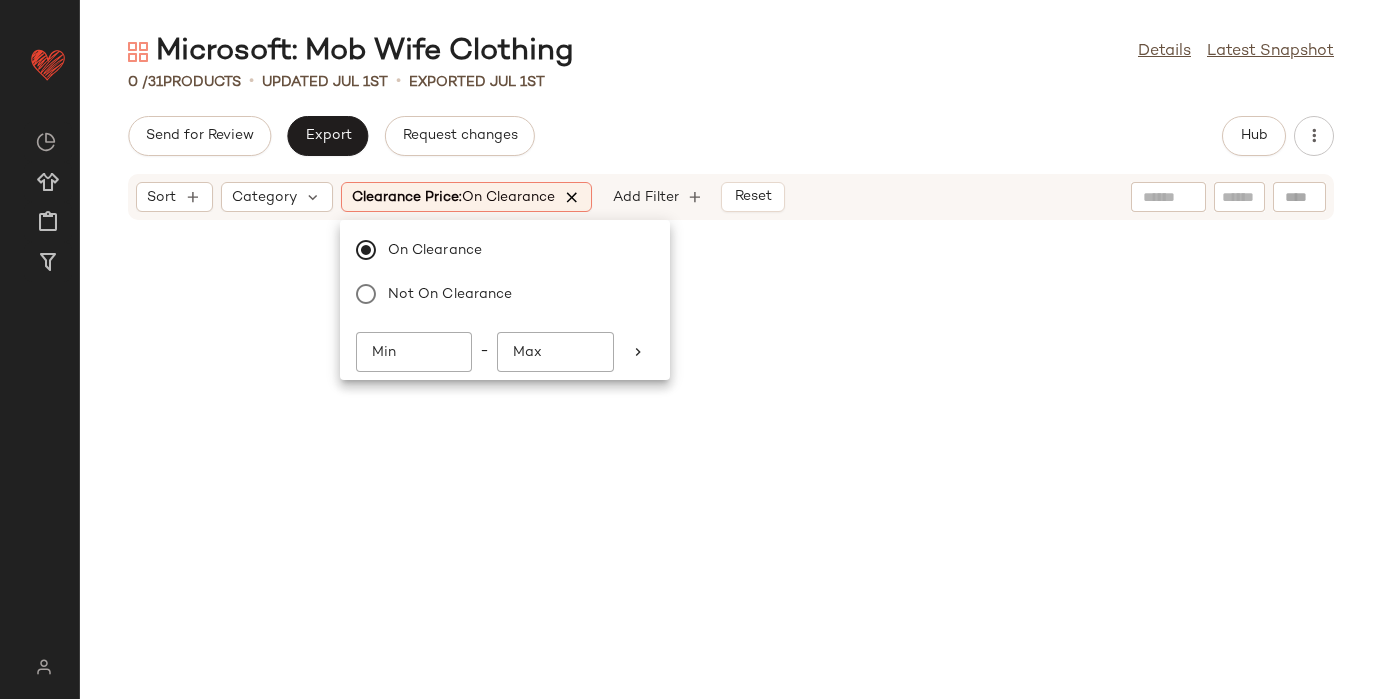 click at bounding box center (572, 197) 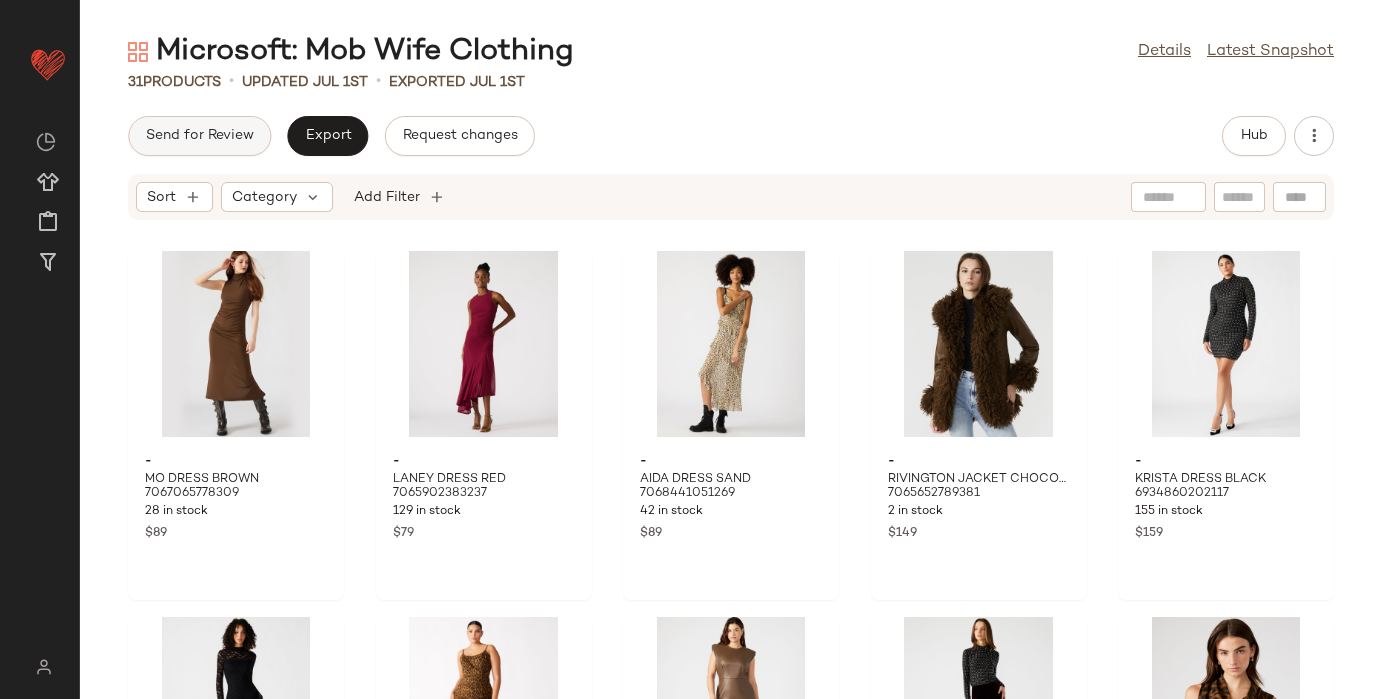 click on "Send for Review" at bounding box center [199, 136] 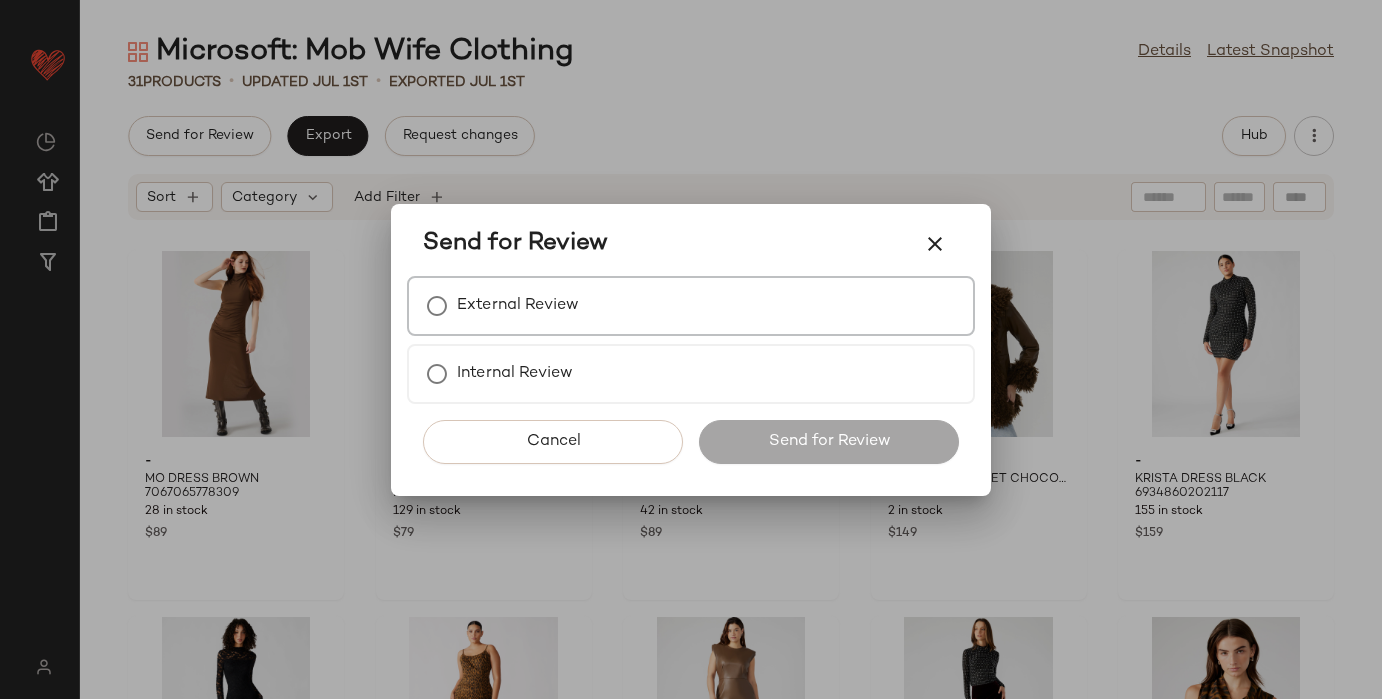 click on "External Review" at bounding box center [518, 306] 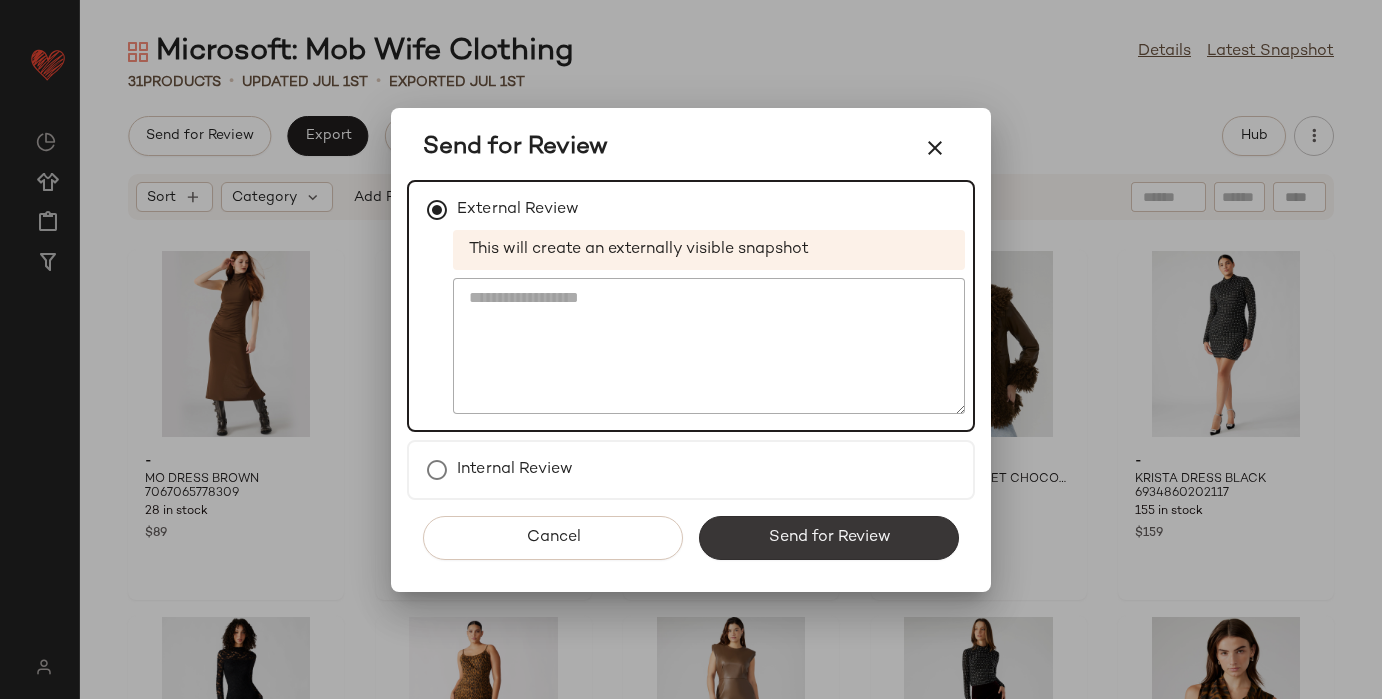 click on "Send for Review" at bounding box center (829, 538) 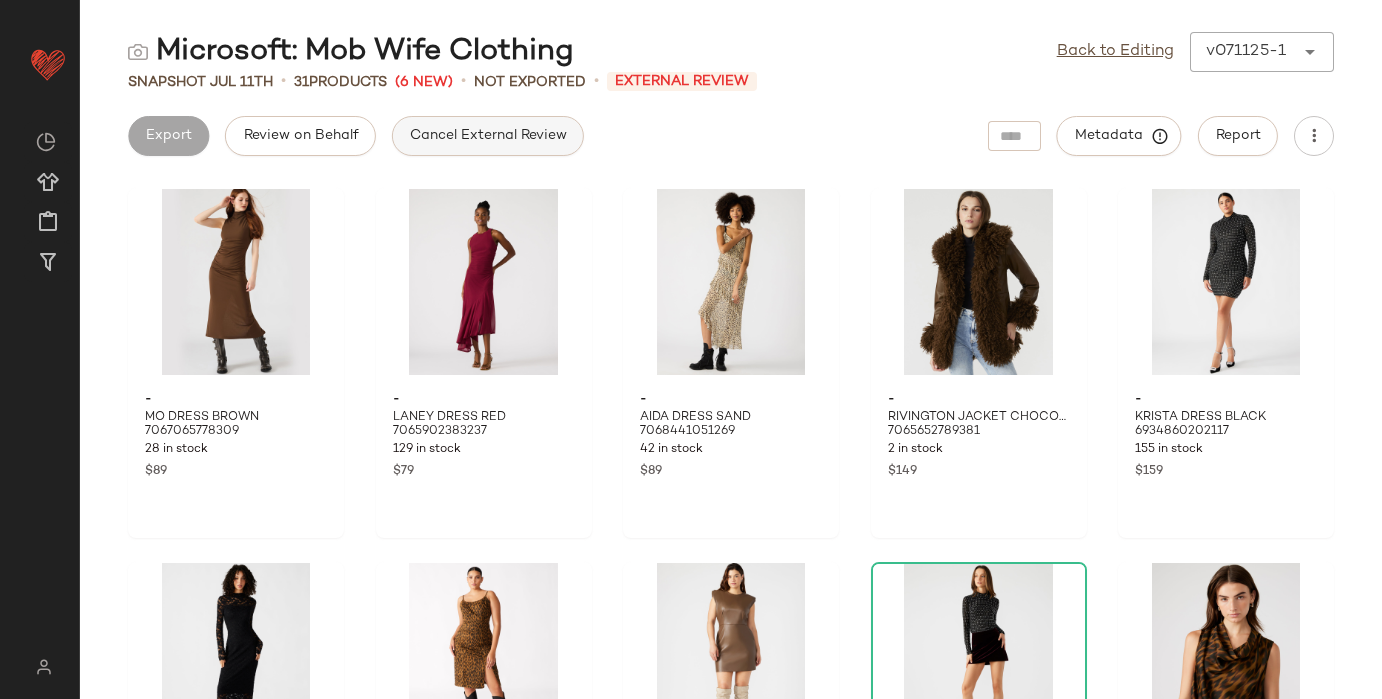 click on "Cancel External Review" 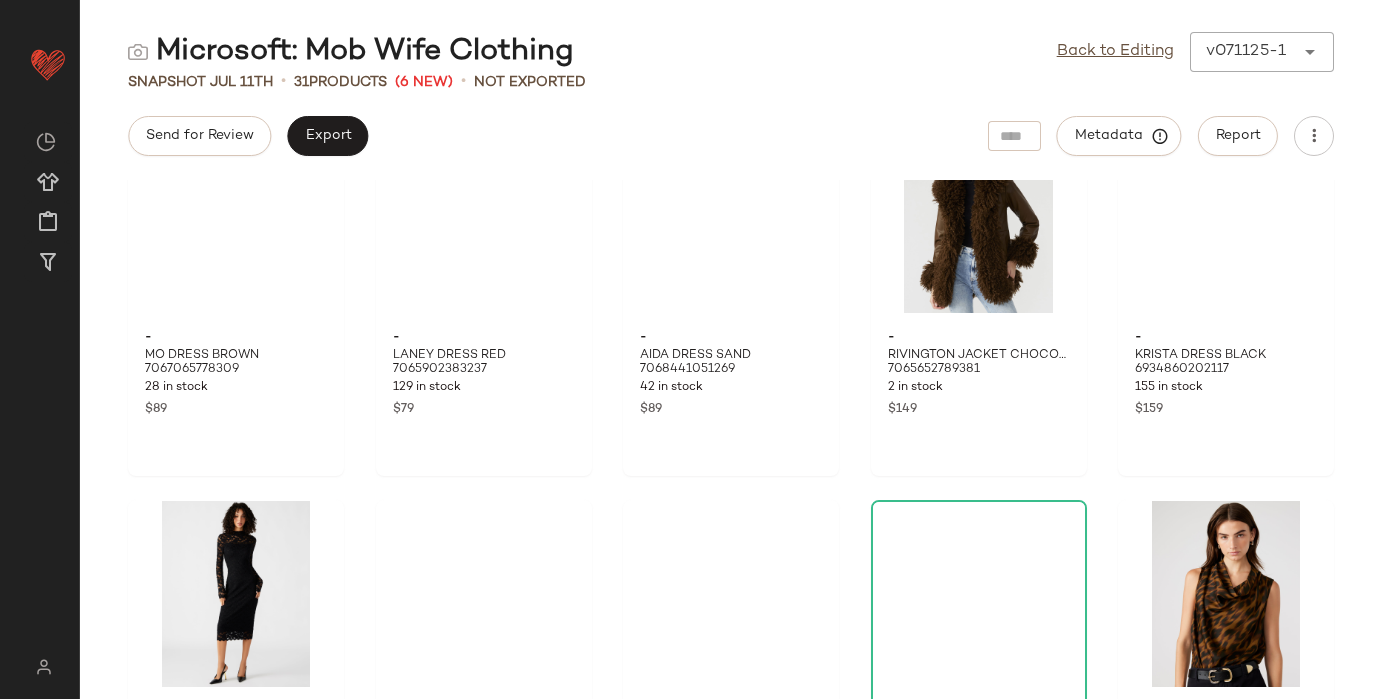 scroll, scrollTop: 0, scrollLeft: 0, axis: both 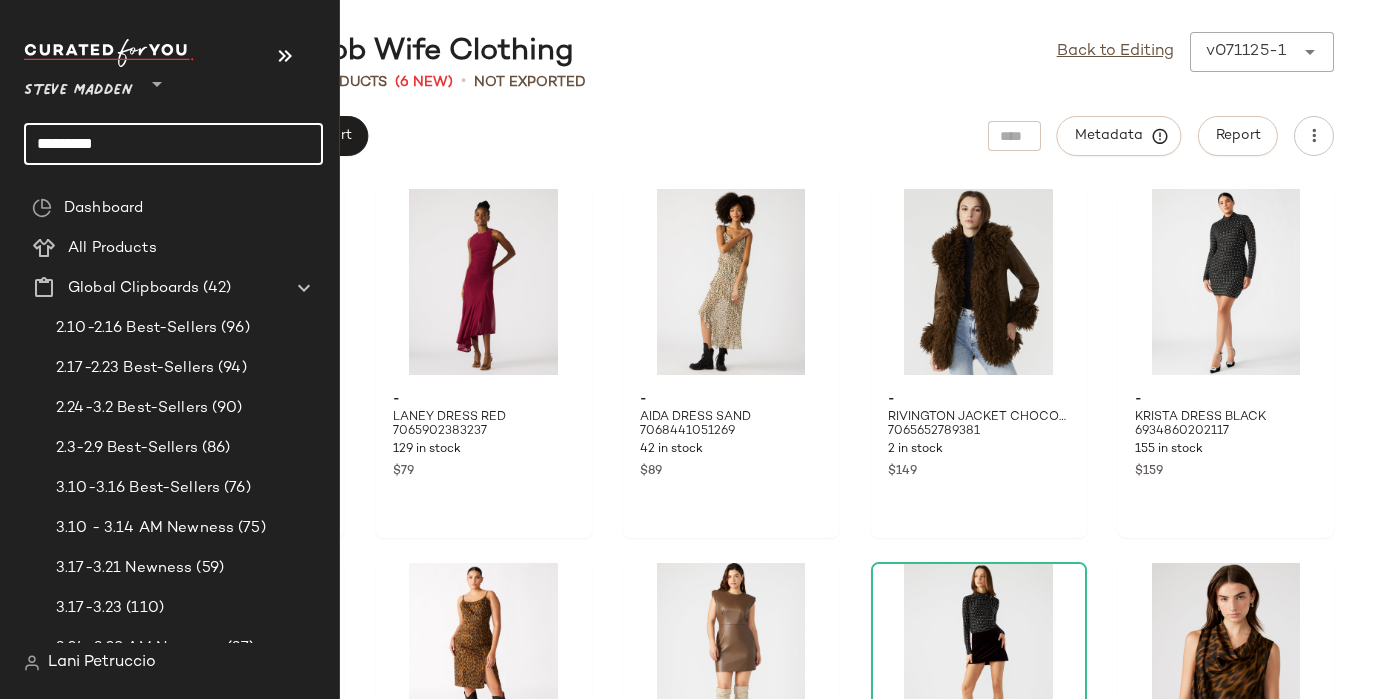 click on "********" 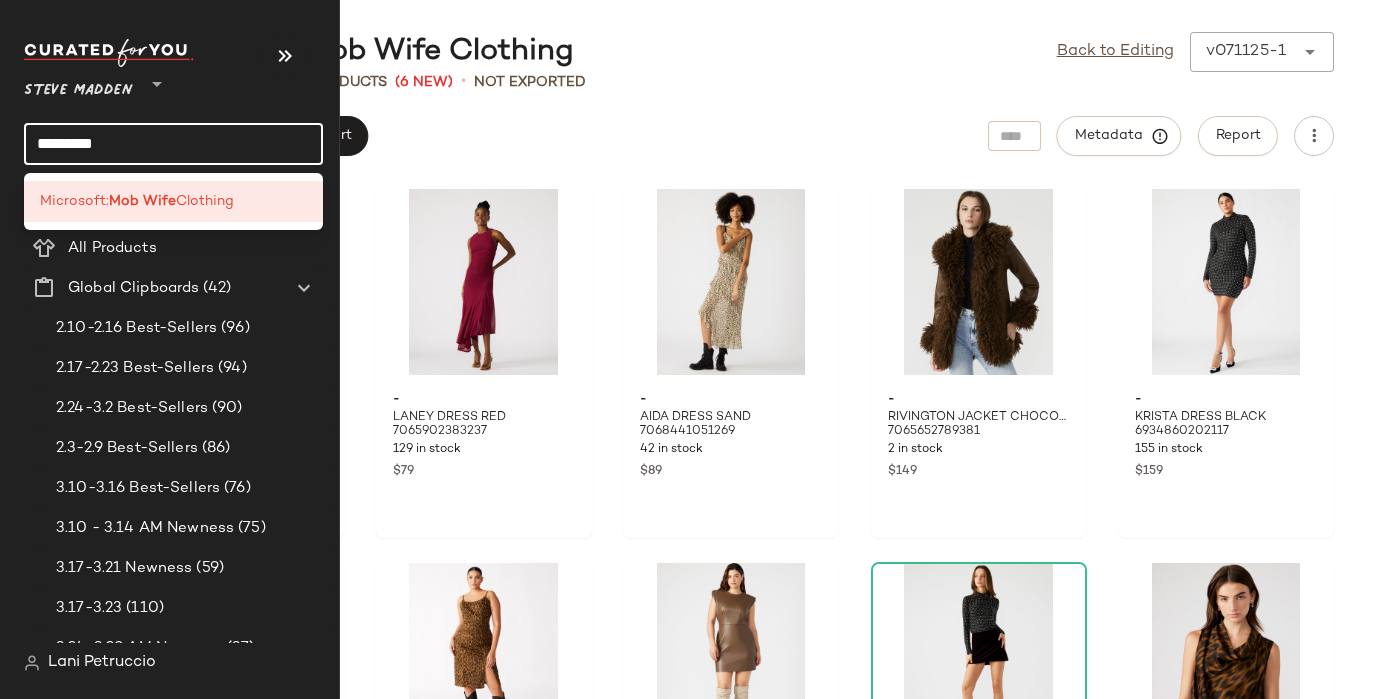 click on "********" 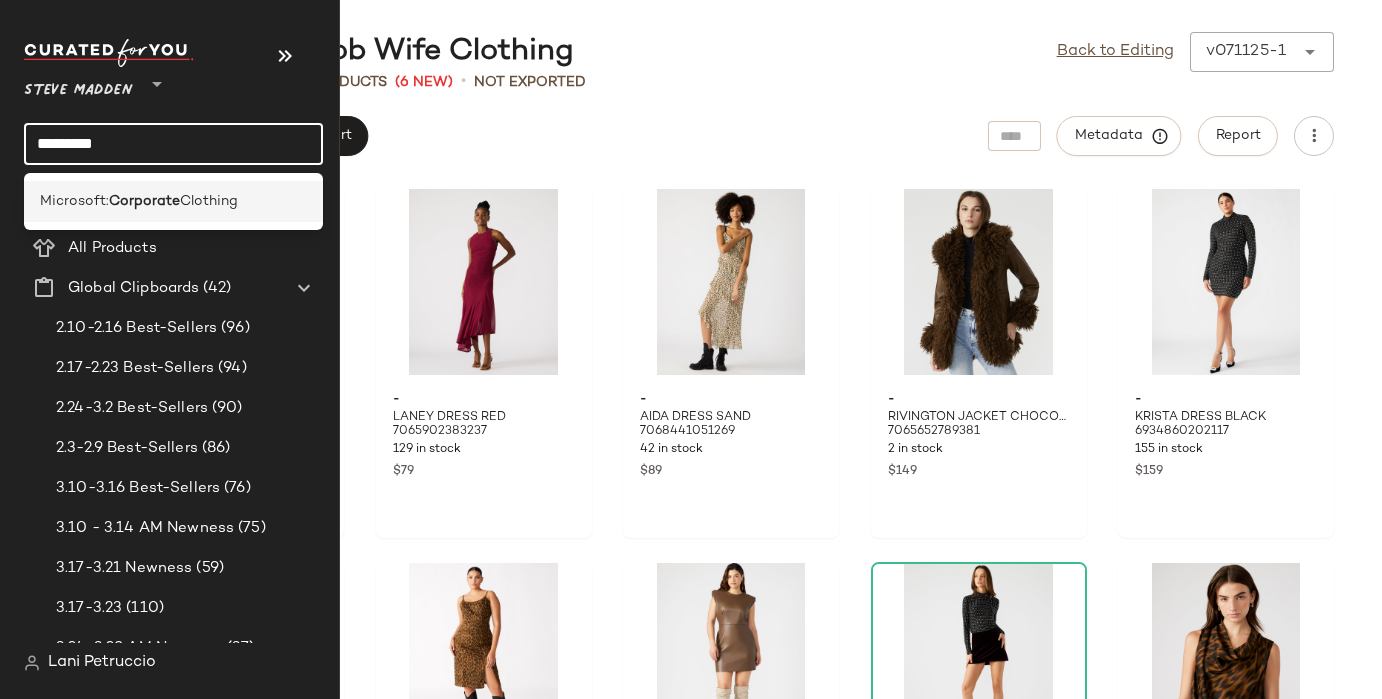 click on "Corporate" at bounding box center [144, 201] 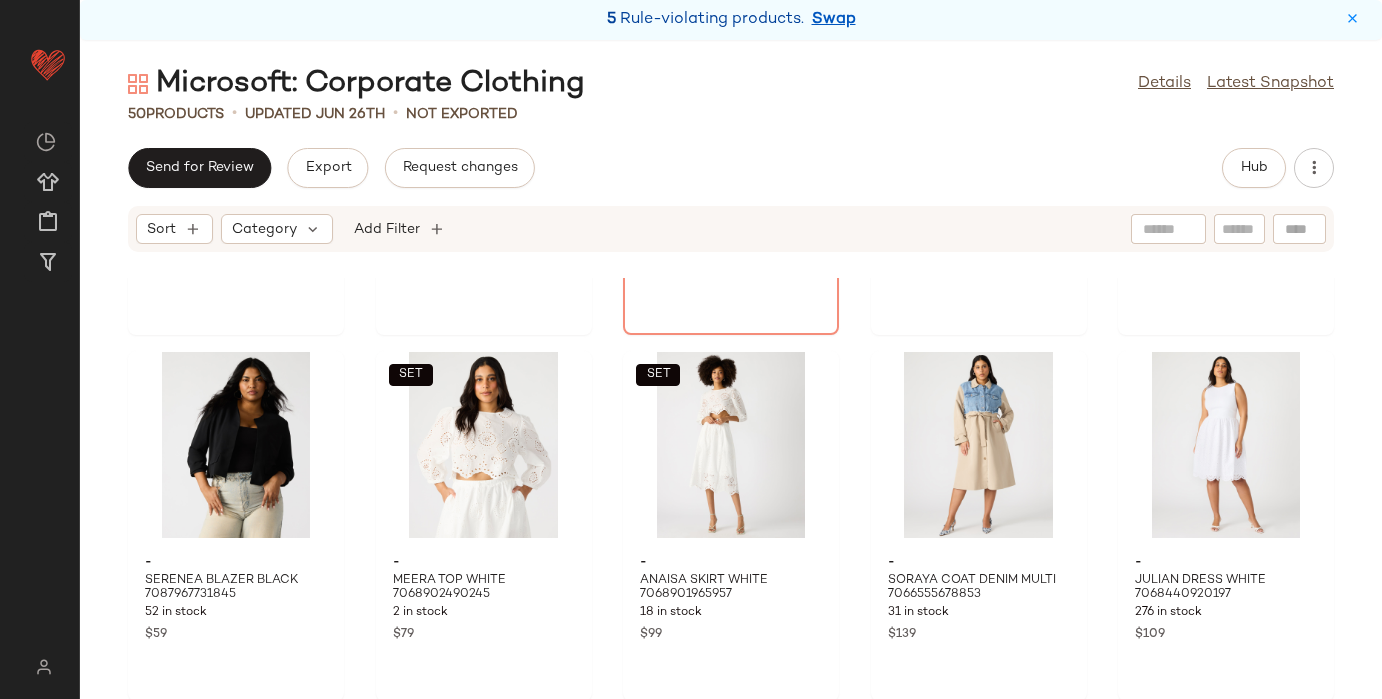 scroll, scrollTop: 0, scrollLeft: 0, axis: both 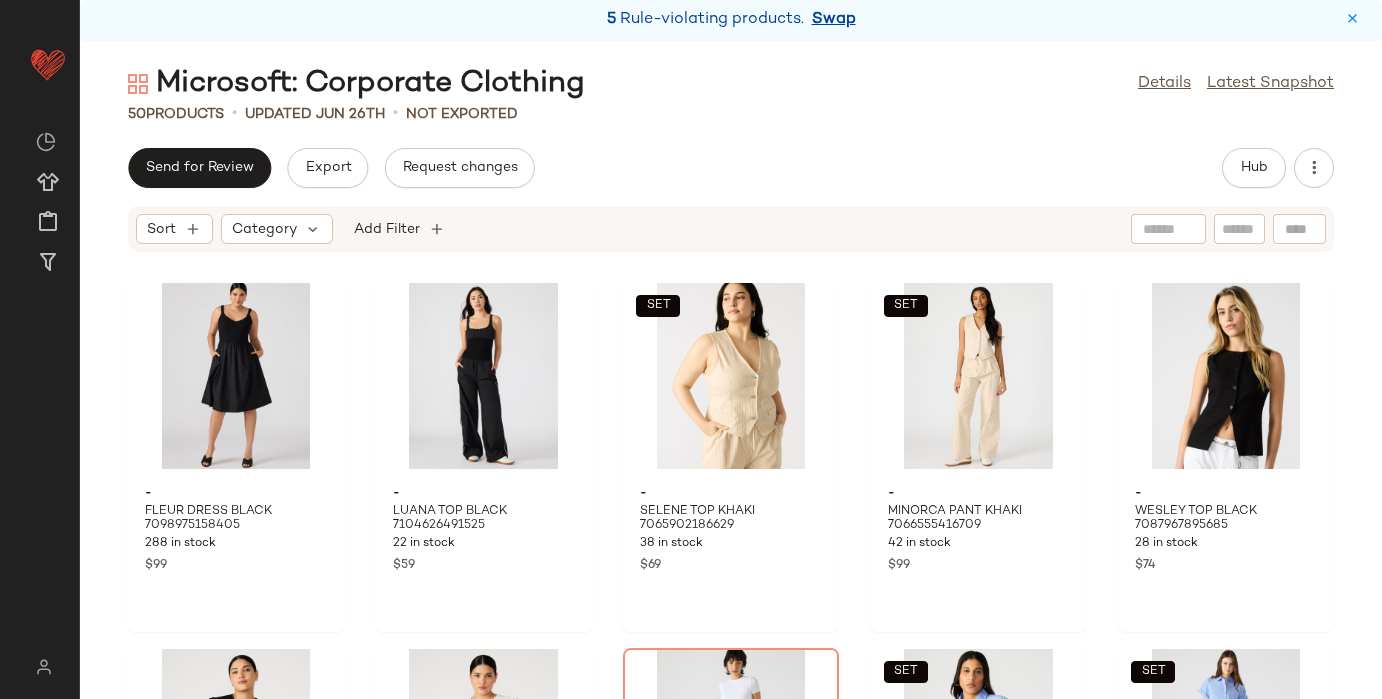 click on "Swap" at bounding box center (834, 20) 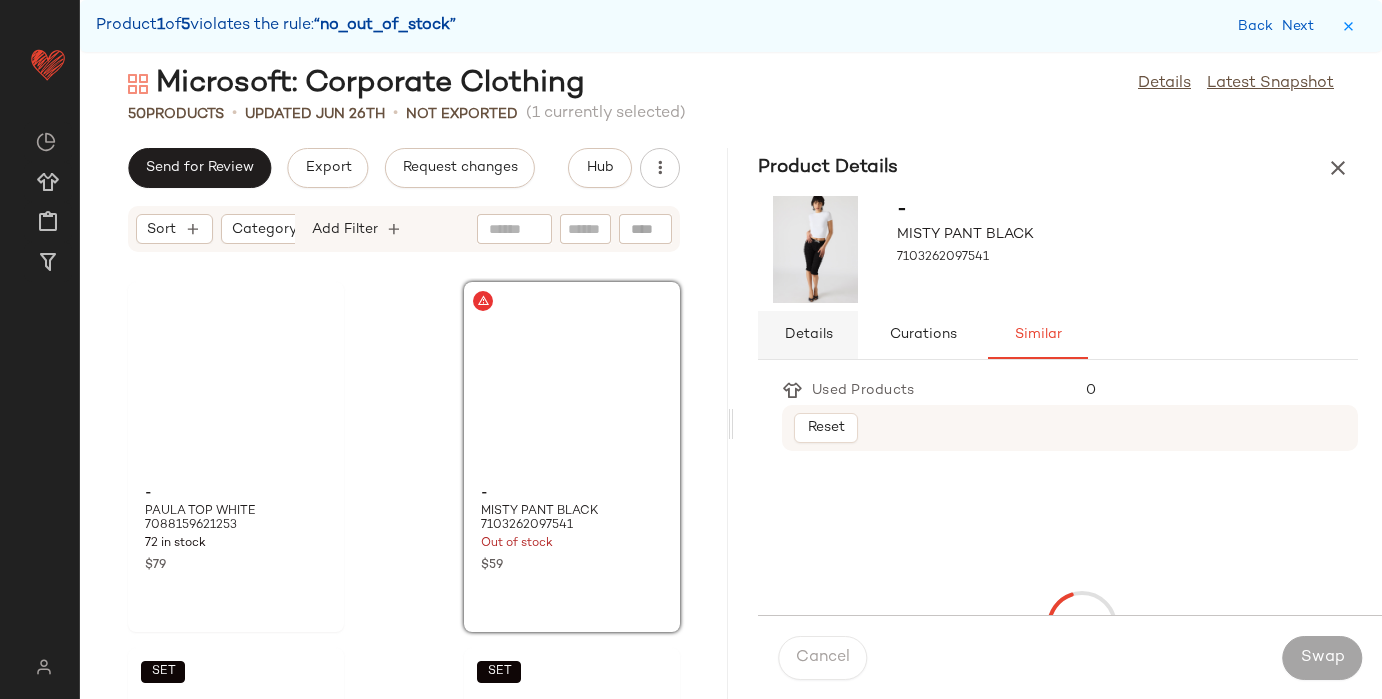 scroll, scrollTop: 1098, scrollLeft: 0, axis: vertical 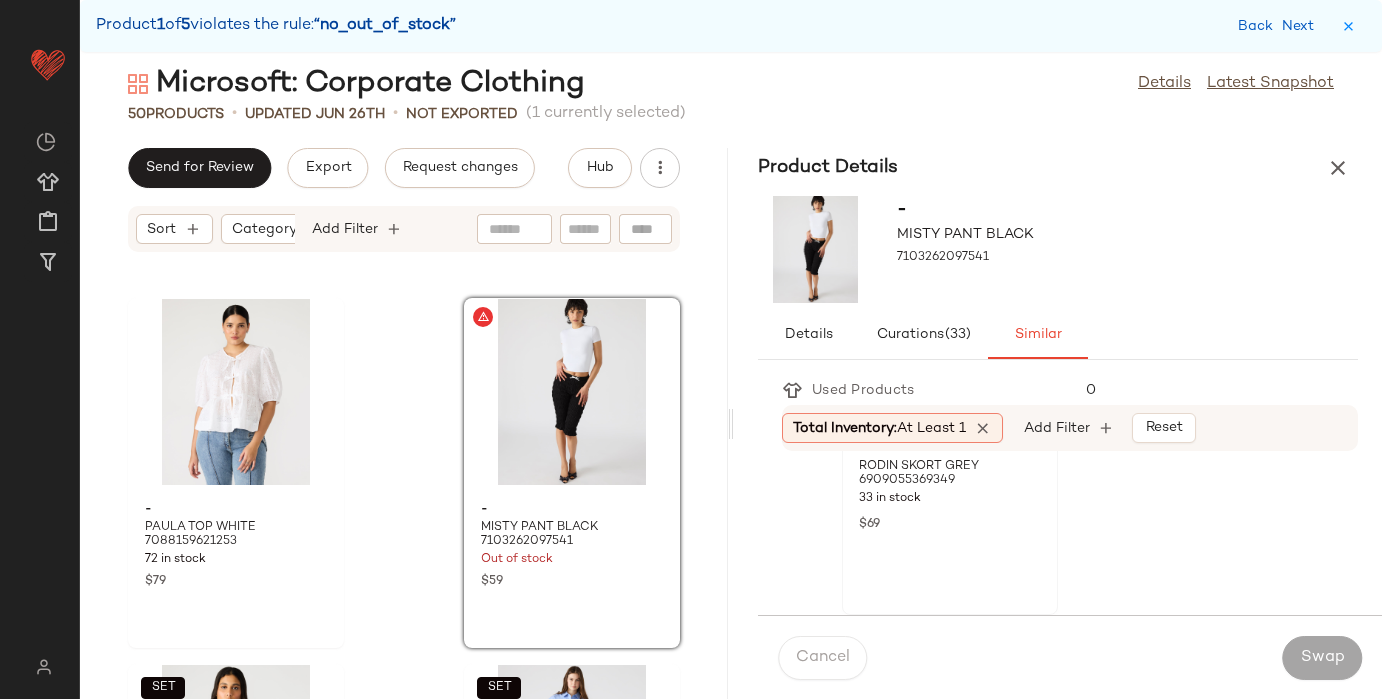 click 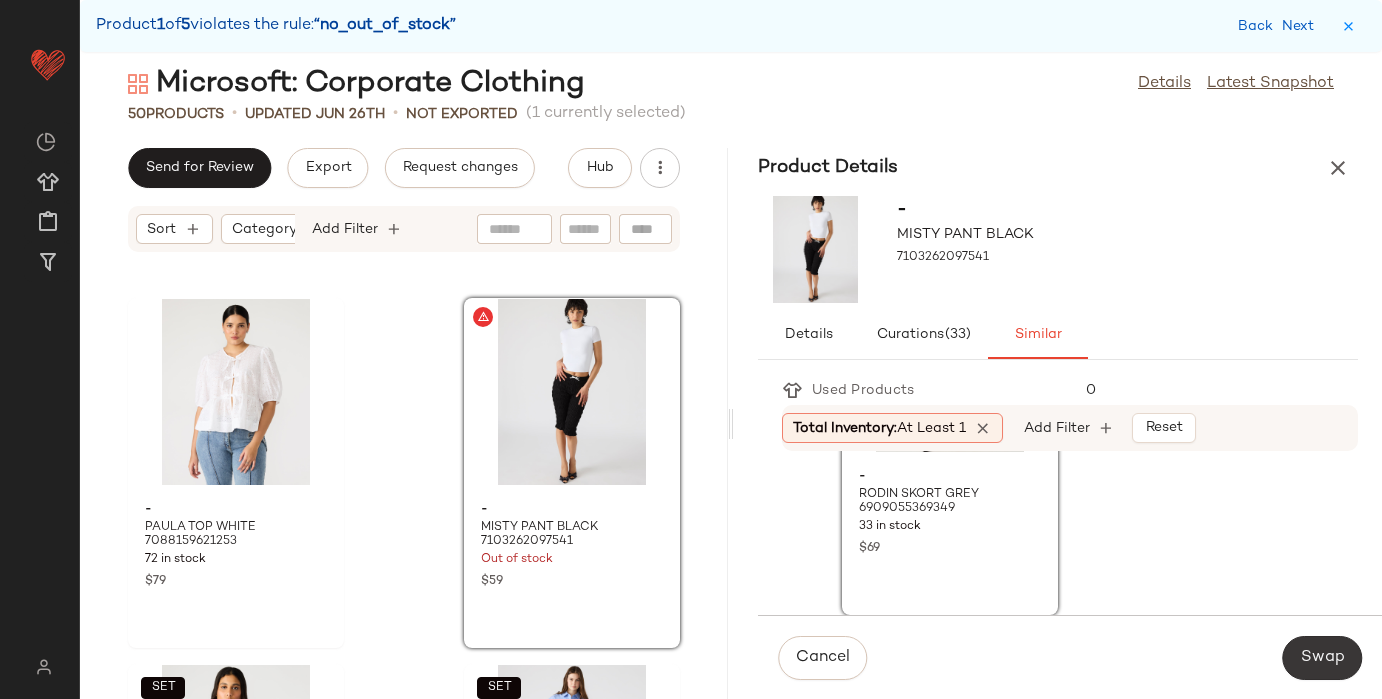 click on "Swap" 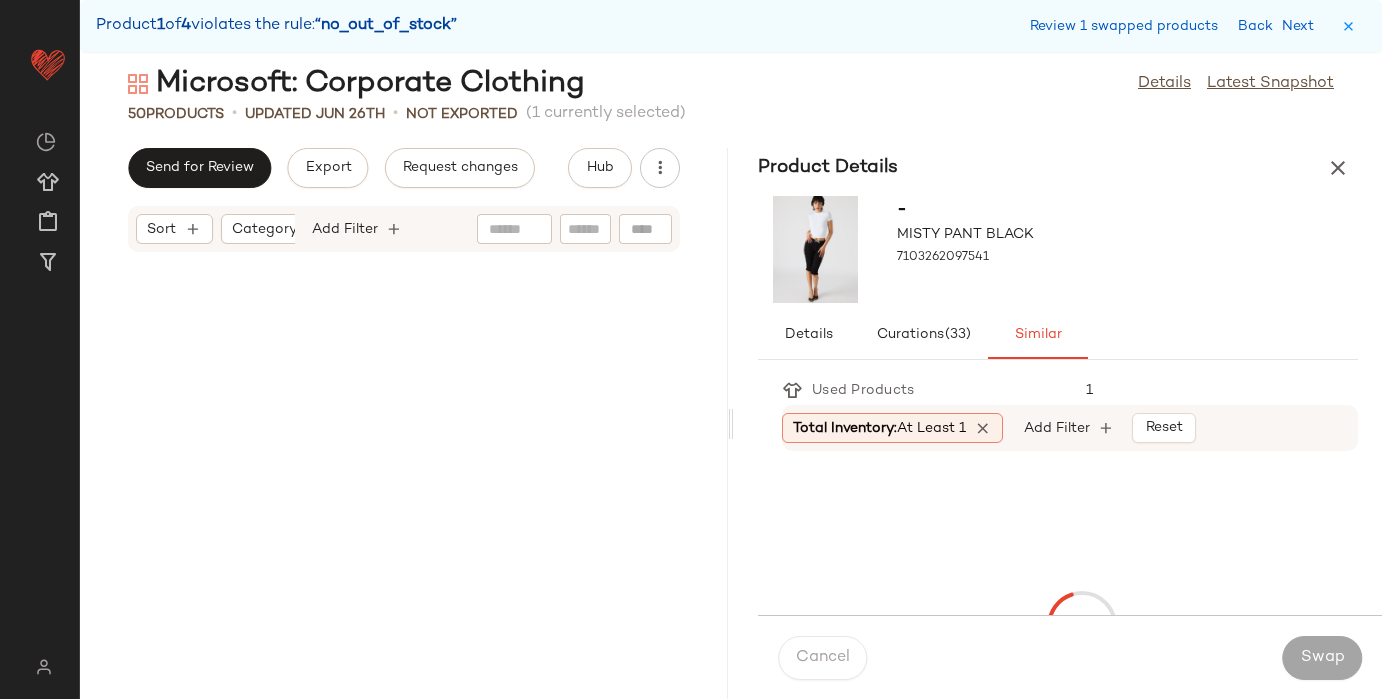 scroll, scrollTop: 4026, scrollLeft: 0, axis: vertical 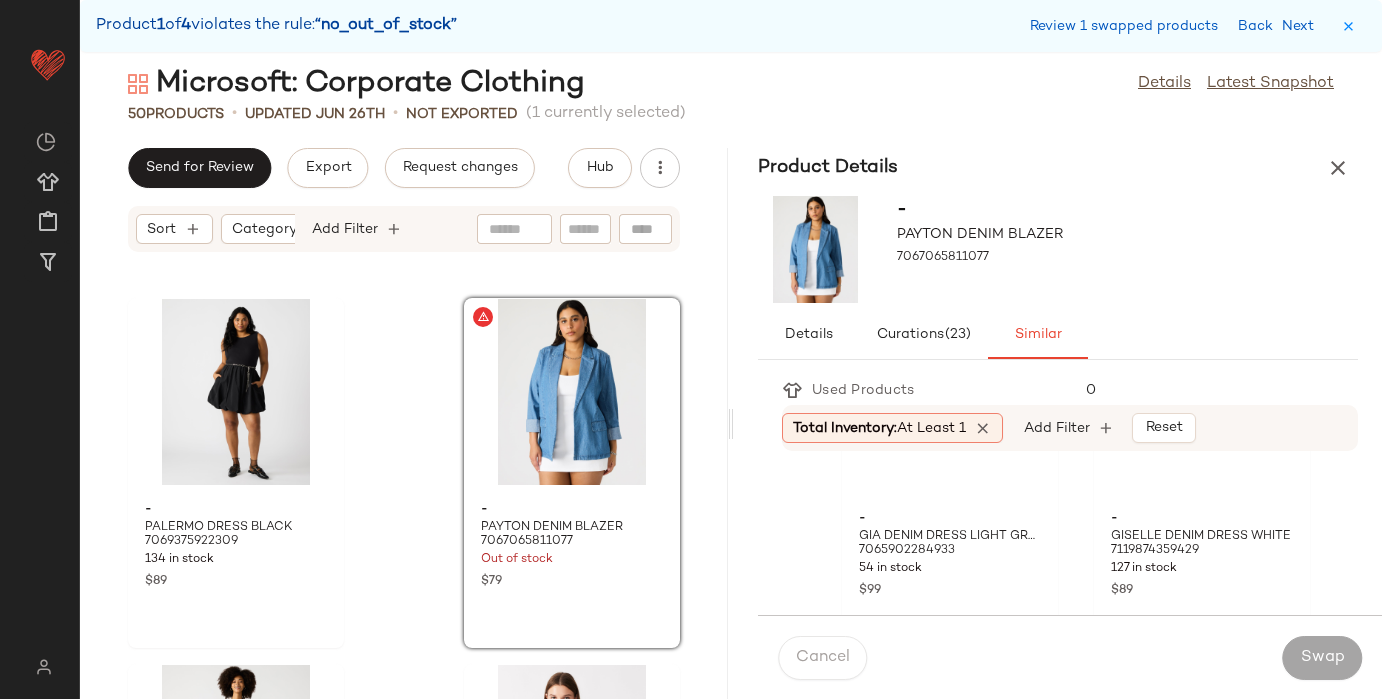click on "-" at bounding box center (1202, -607) 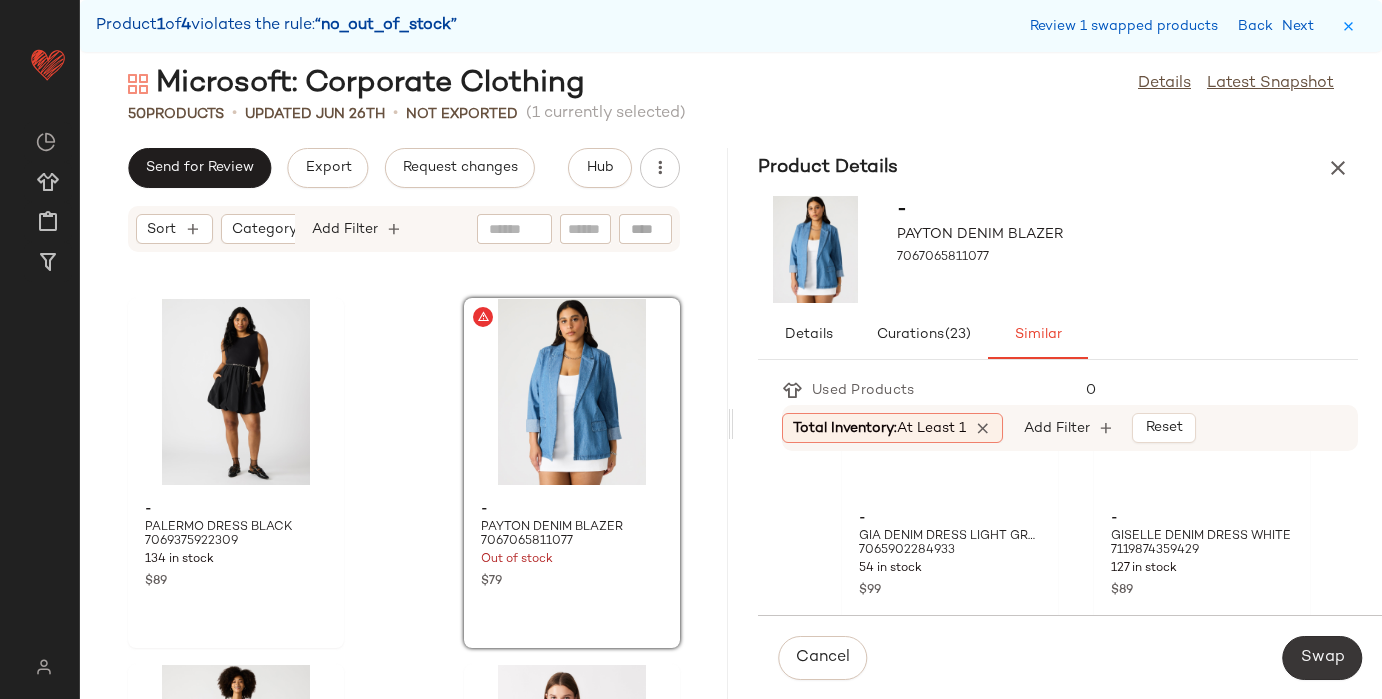 click on "Swap" at bounding box center [1322, 658] 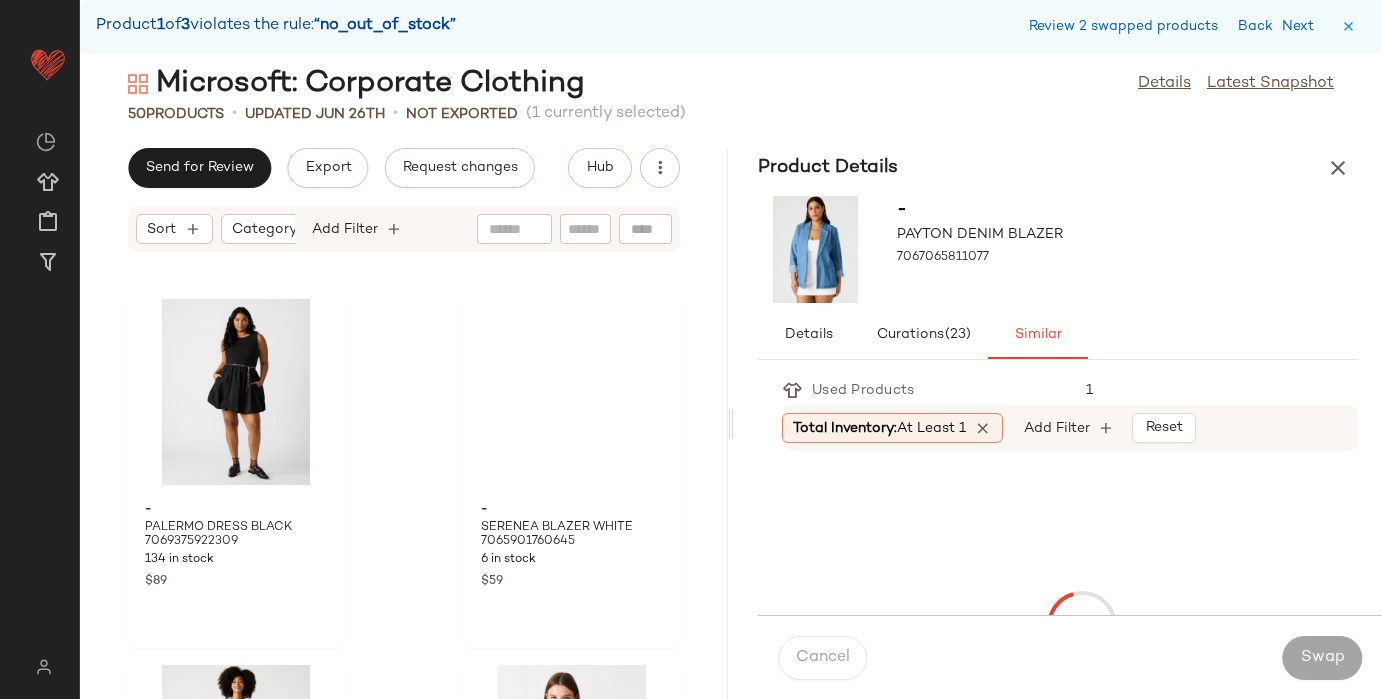 scroll, scrollTop: 5124, scrollLeft: 0, axis: vertical 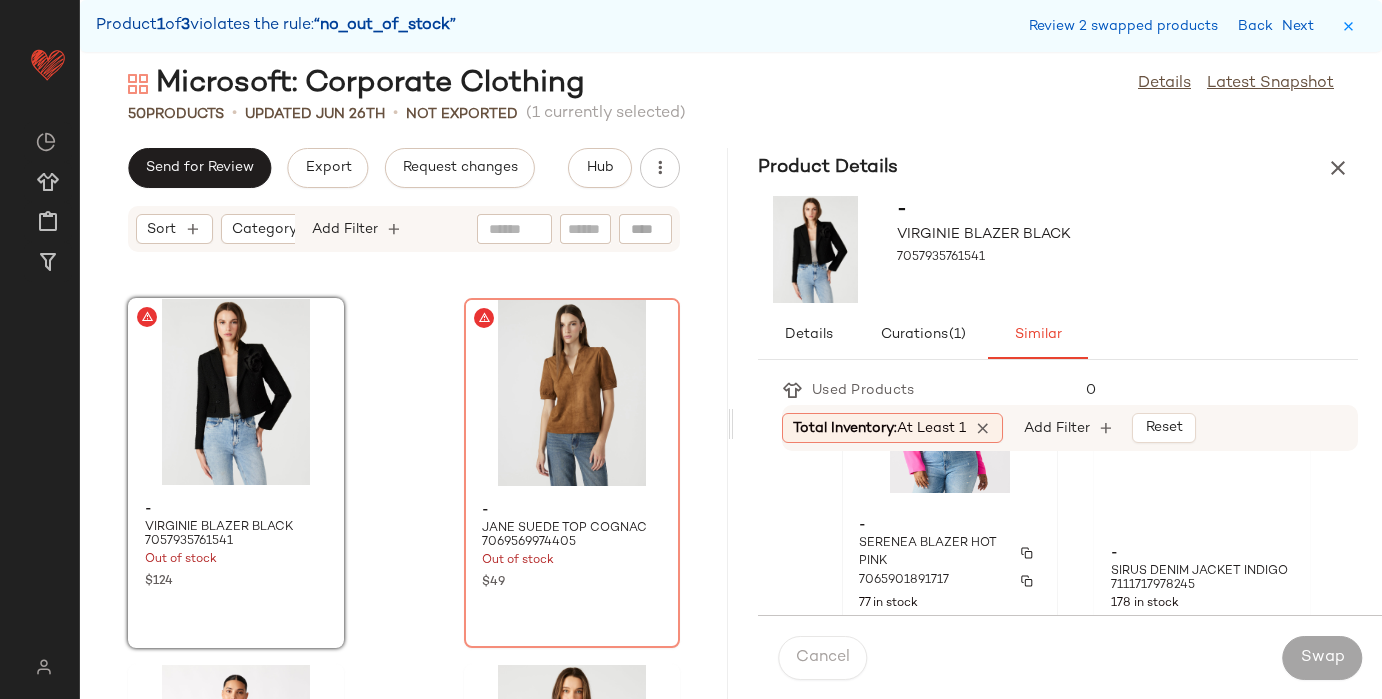 click on "- SERENEA BLAZER HOT PINK 7065901891717 77 in stock $59" 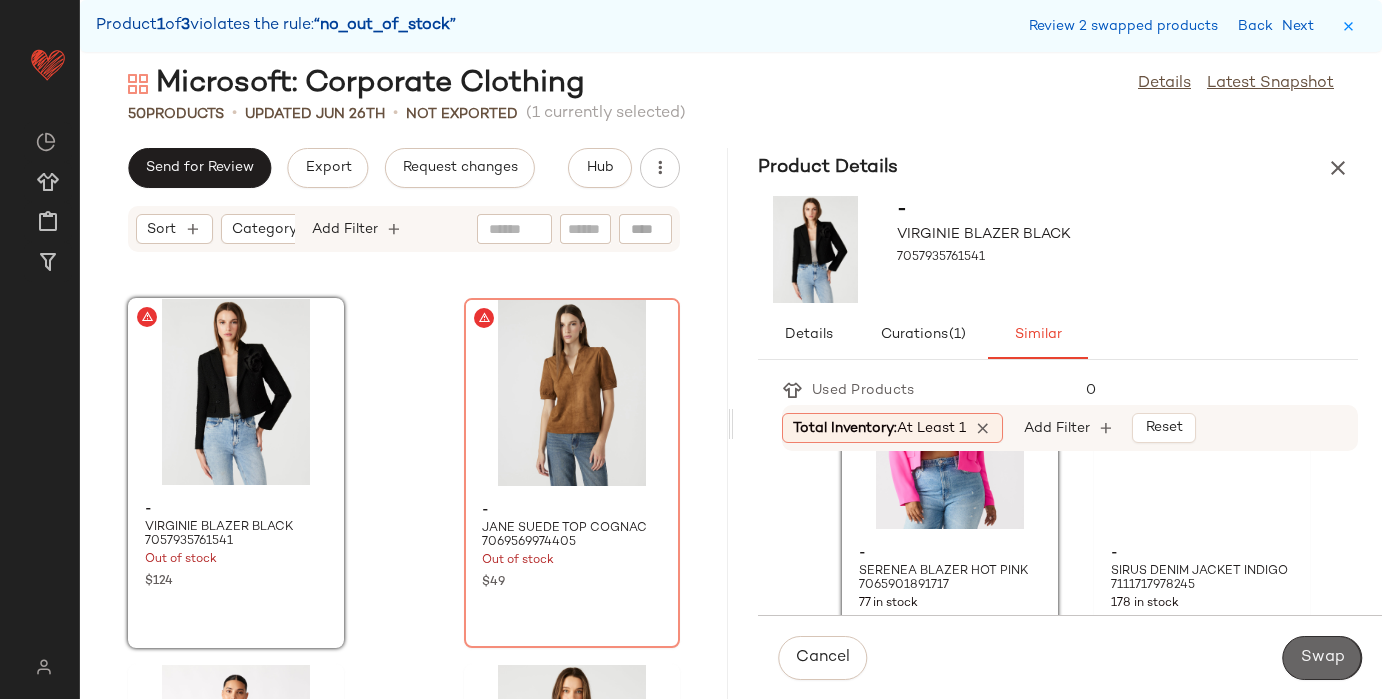 click on "Swap" at bounding box center (1322, 658) 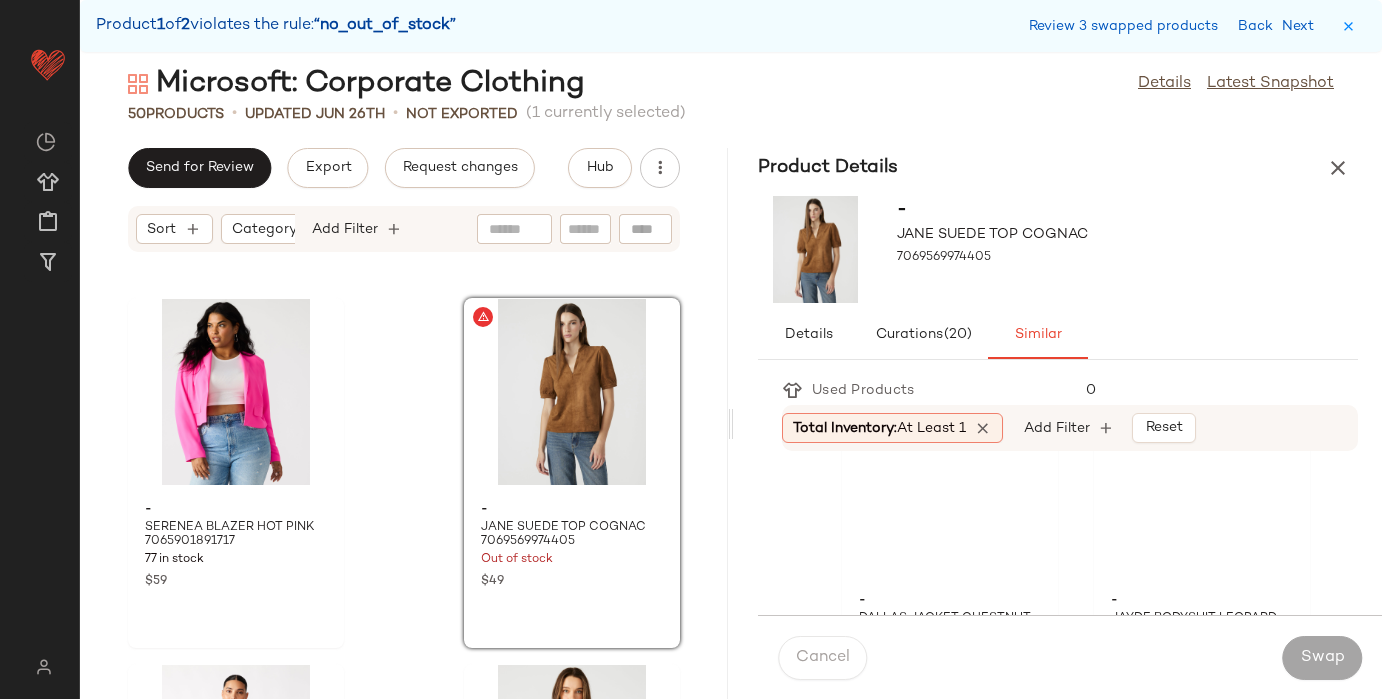 scroll, scrollTop: 442, scrollLeft: 0, axis: vertical 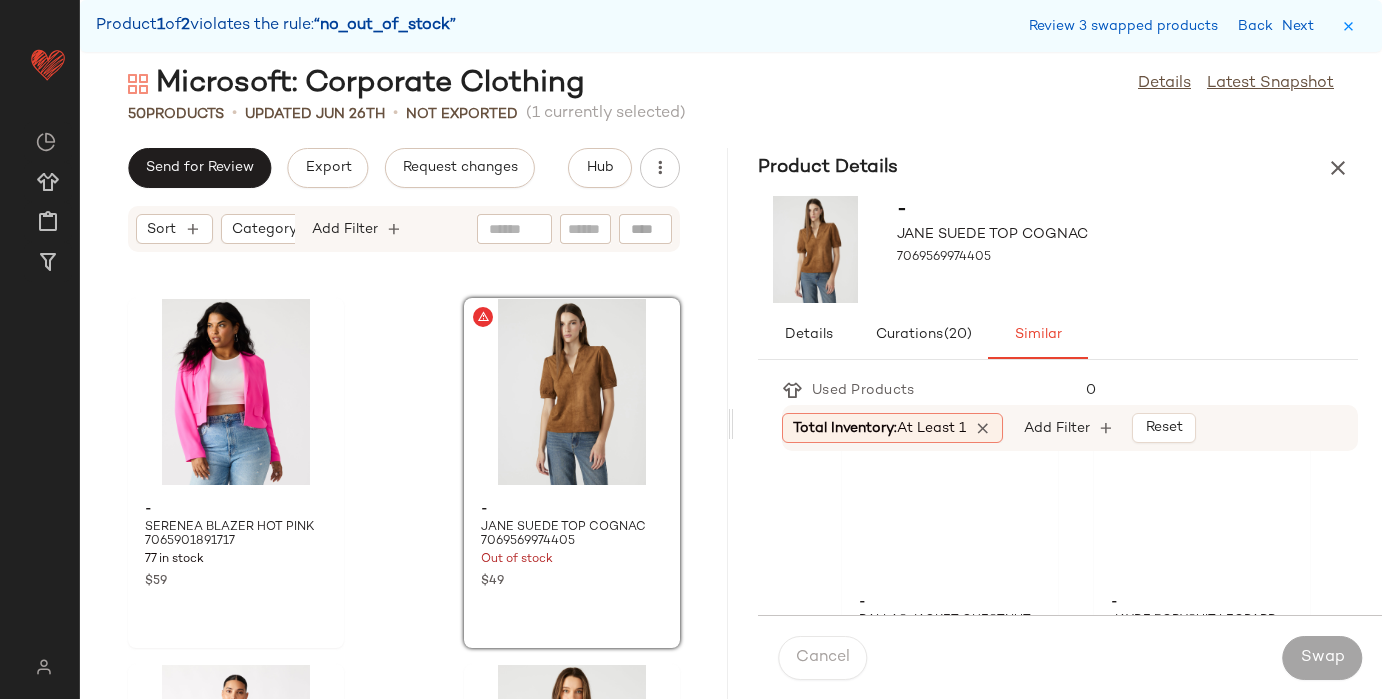 click 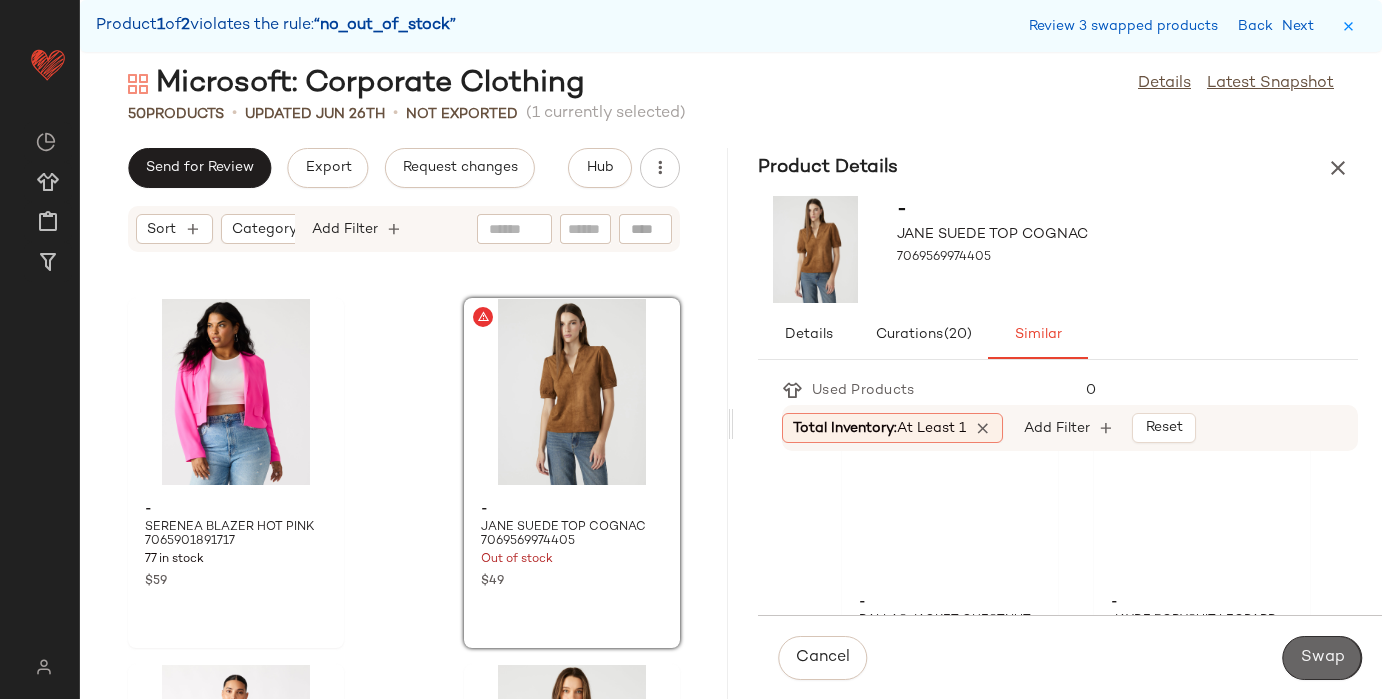 click on "Swap" 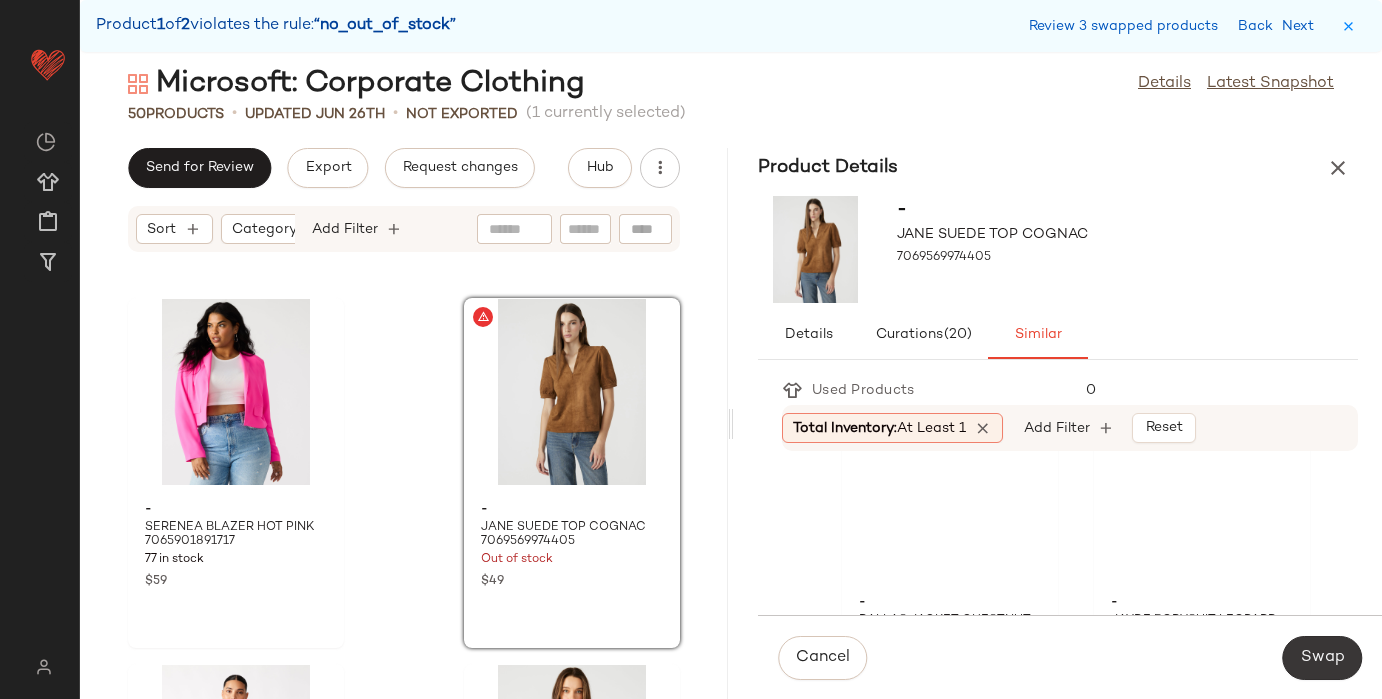 scroll, scrollTop: 8418, scrollLeft: 0, axis: vertical 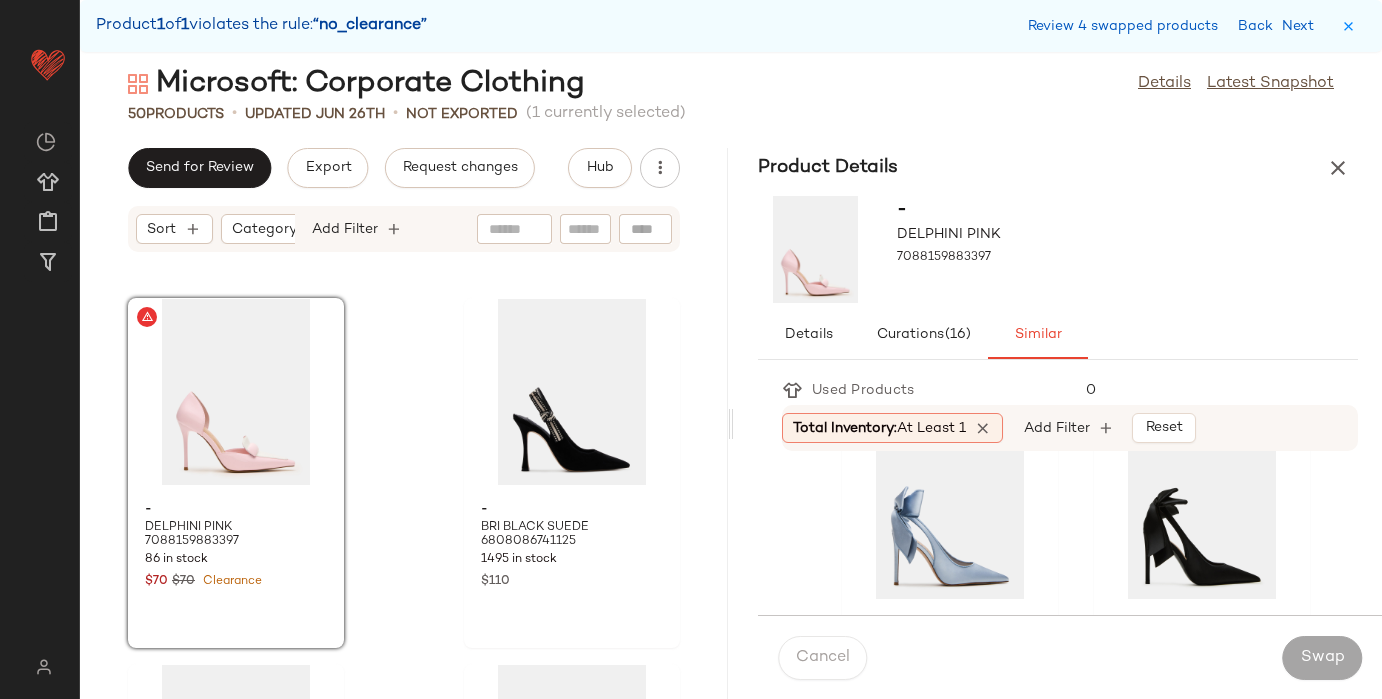 click 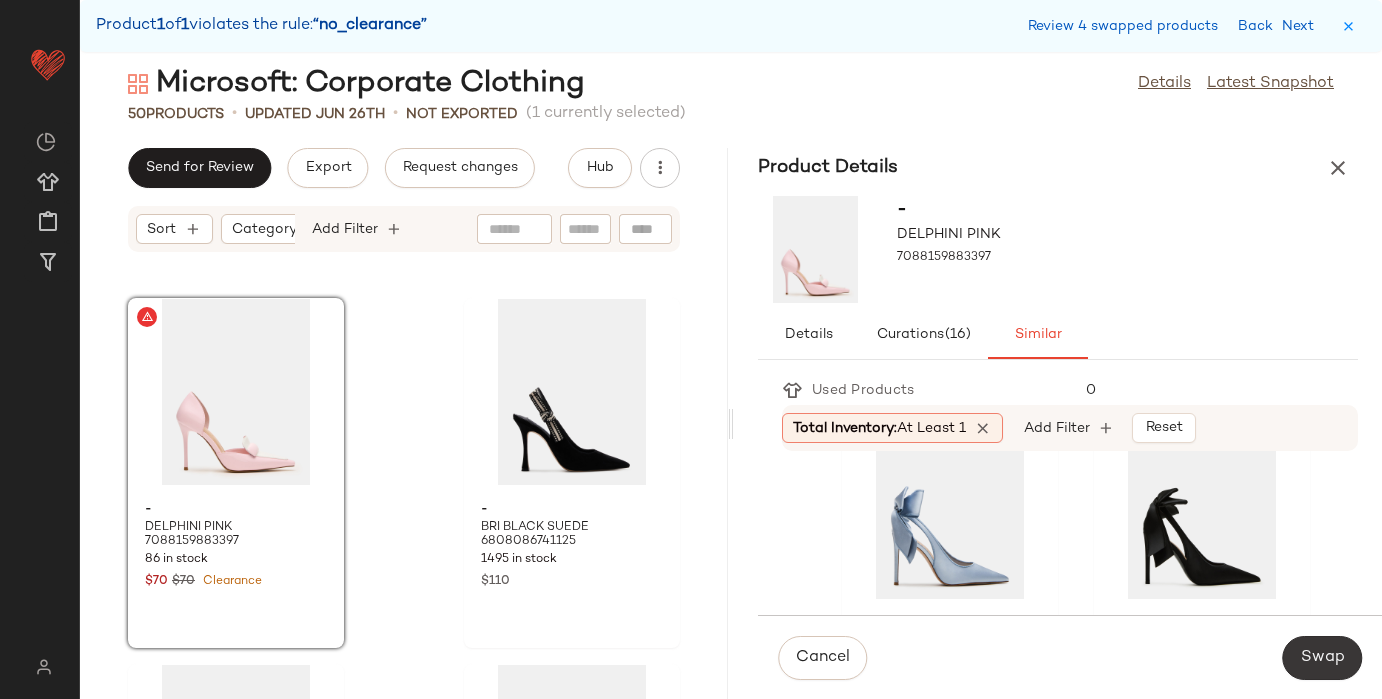 click on "Swap" 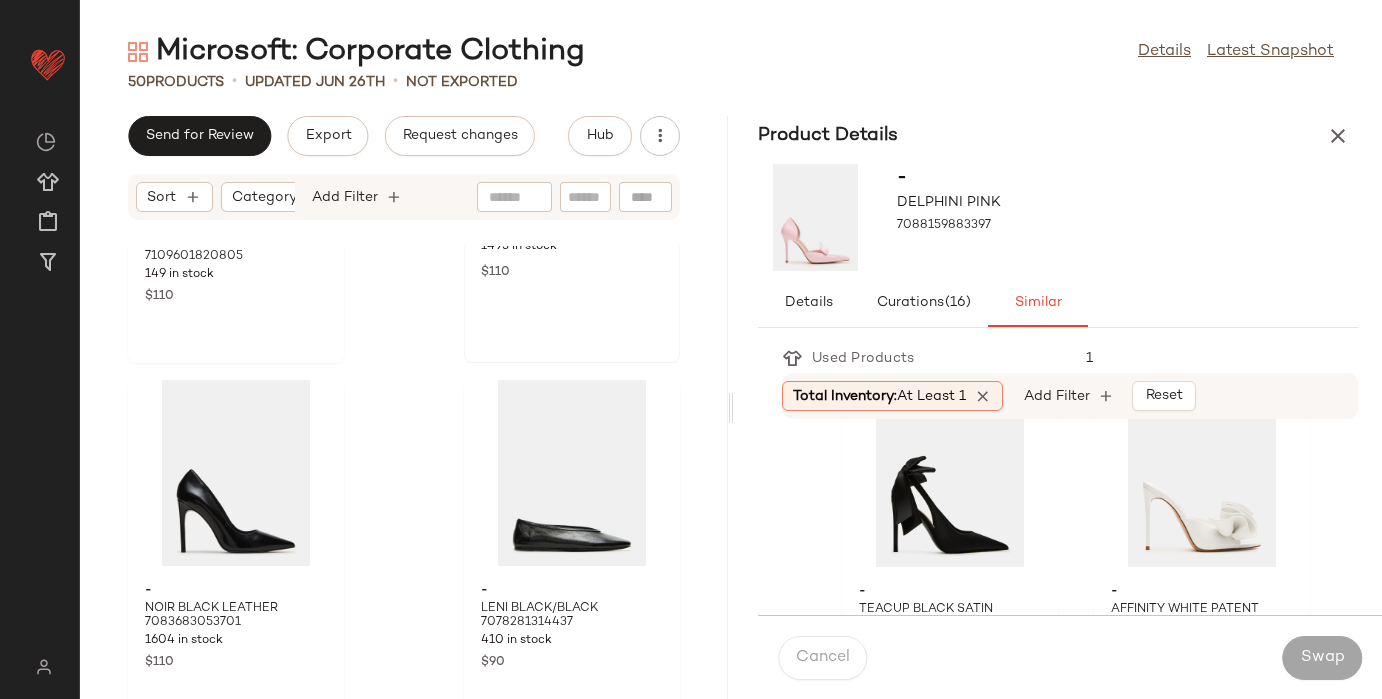 scroll, scrollTop: 8701, scrollLeft: 0, axis: vertical 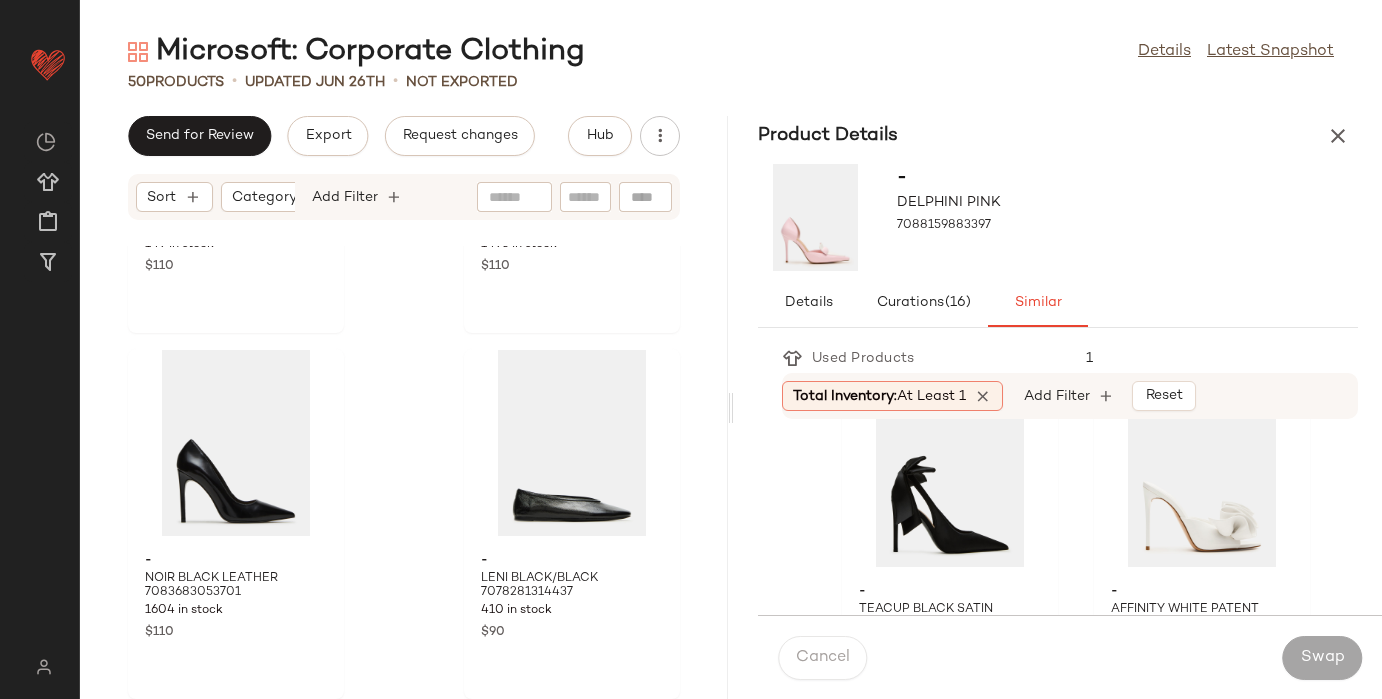 drag, startPoint x: 1340, startPoint y: 126, endPoint x: 1326, endPoint y: 126, distance: 14 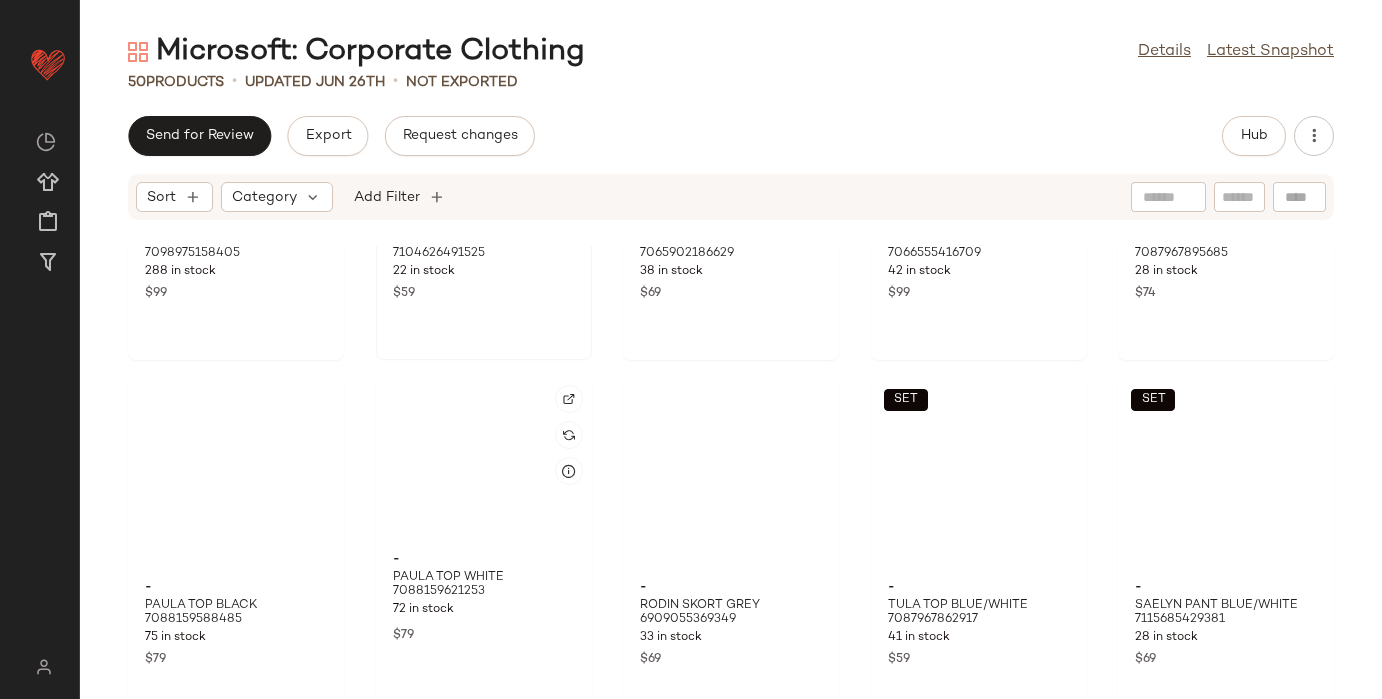 scroll, scrollTop: 150, scrollLeft: 0, axis: vertical 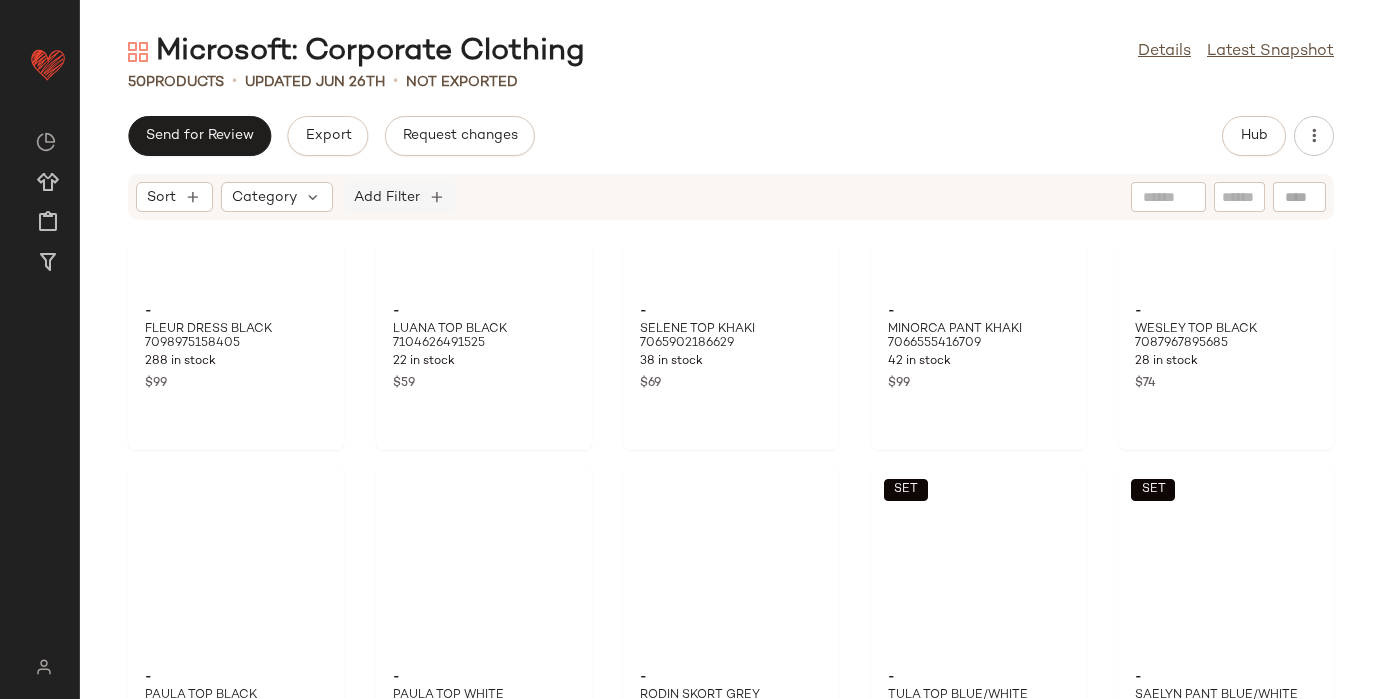 click on "Add Filter" at bounding box center (387, 197) 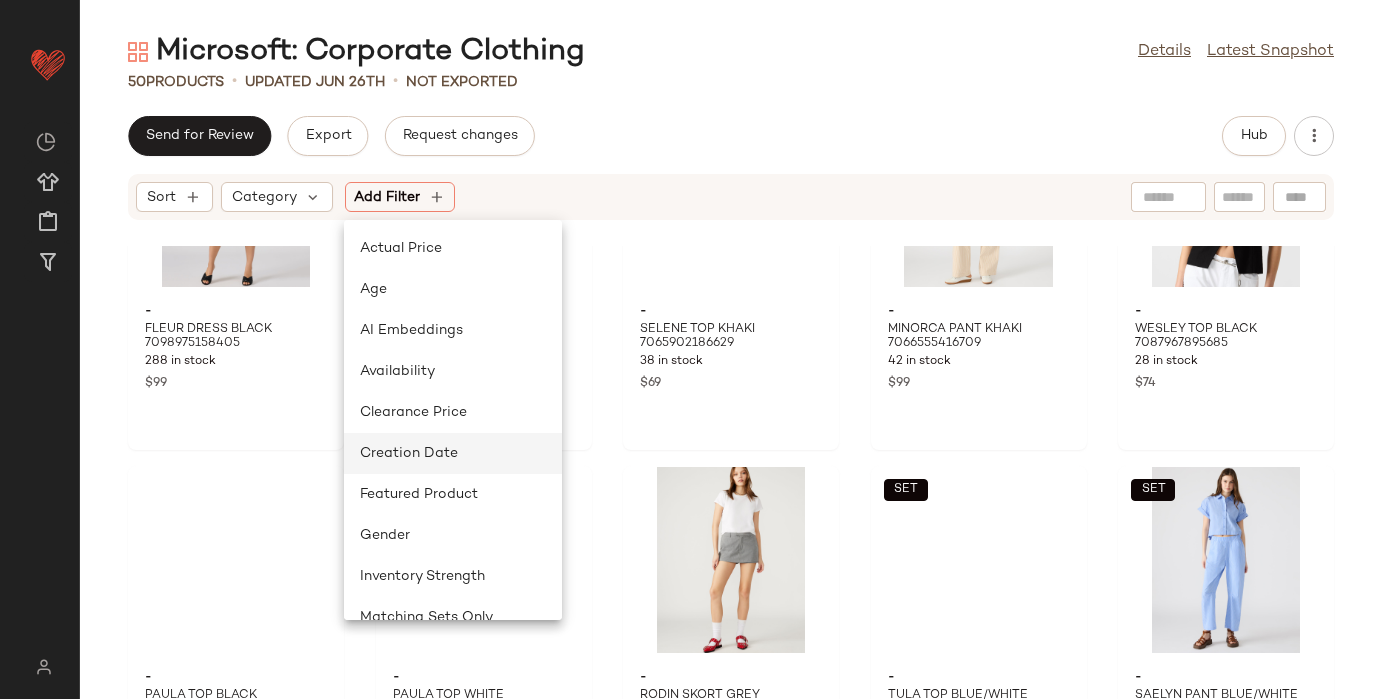 scroll, scrollTop: 190, scrollLeft: 0, axis: vertical 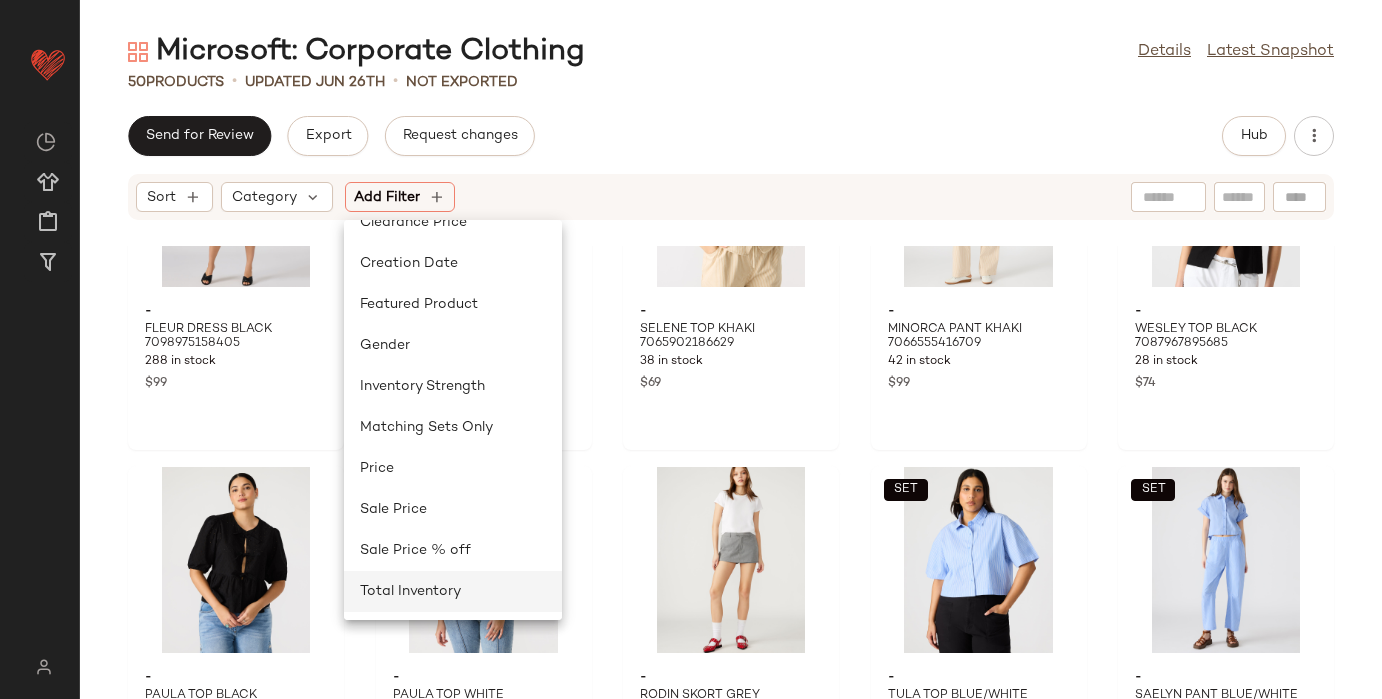 click on "Total Inventory" 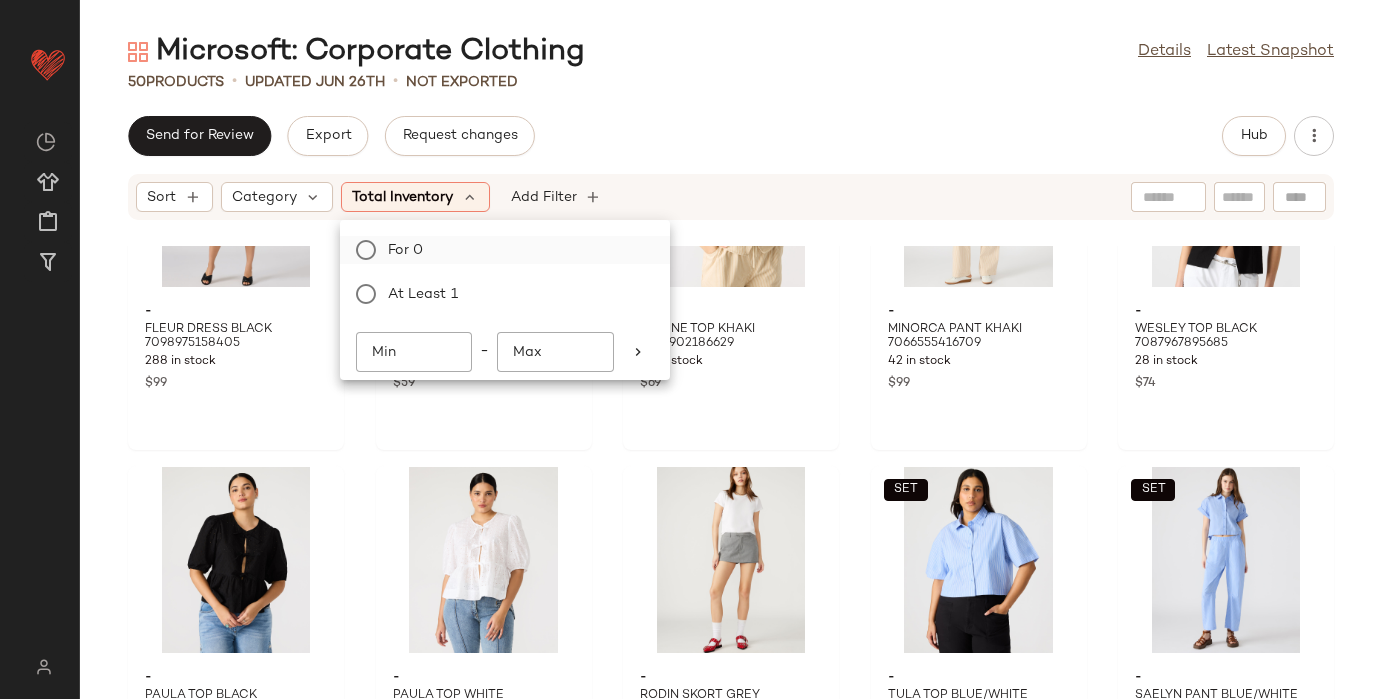 click on "For 0" at bounding box center (517, 250) 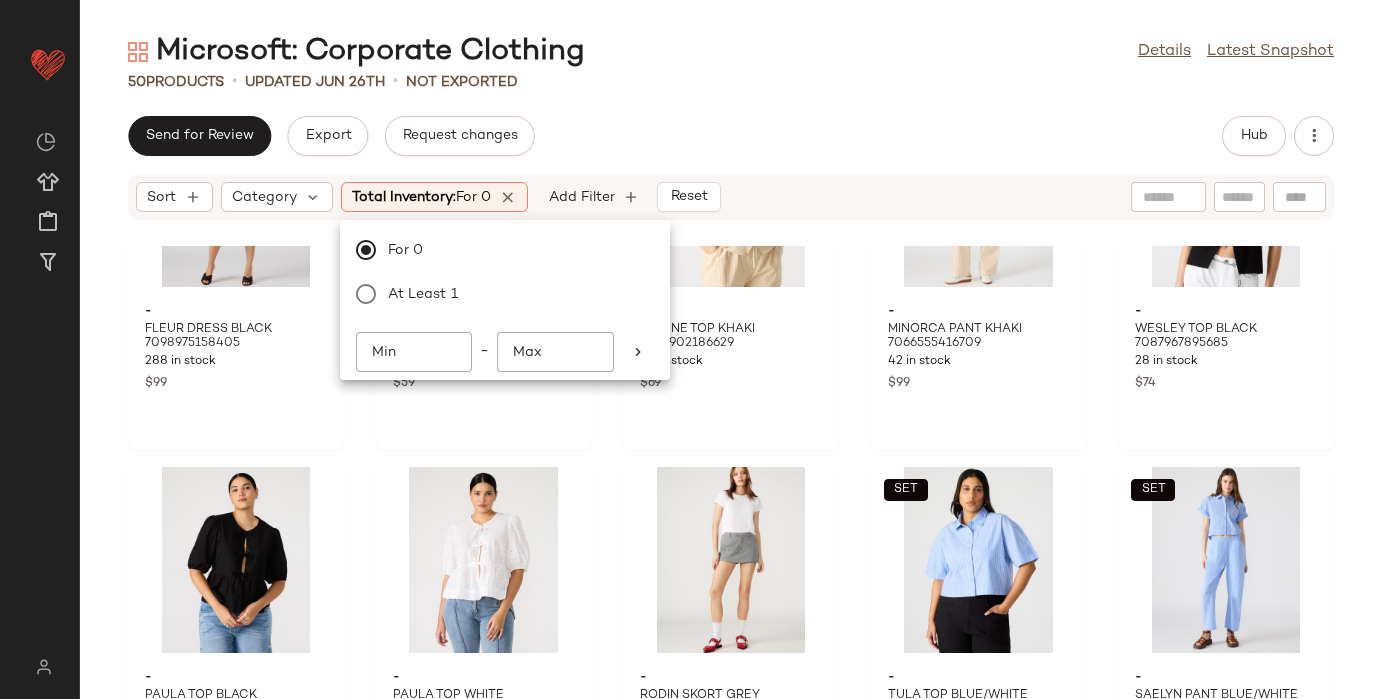 click on "50   Products   •   updated Jun 26th  •   Not Exported" 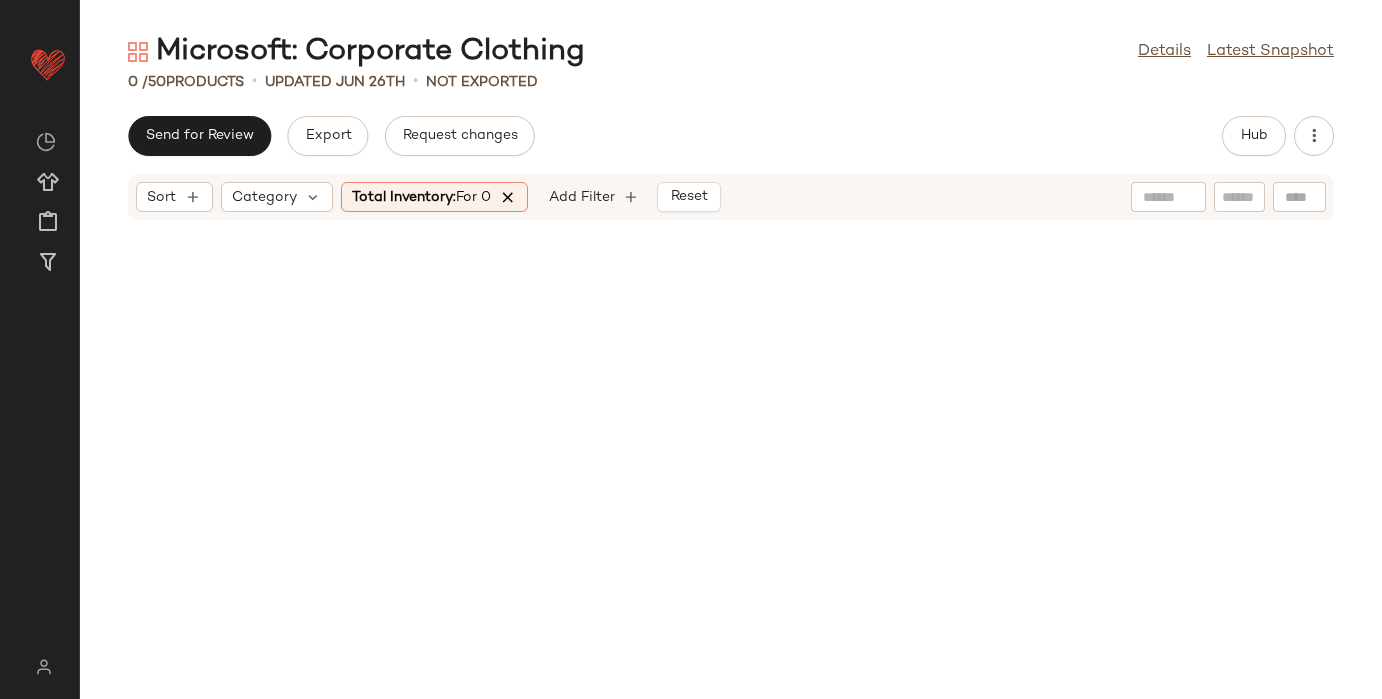 click at bounding box center [508, 197] 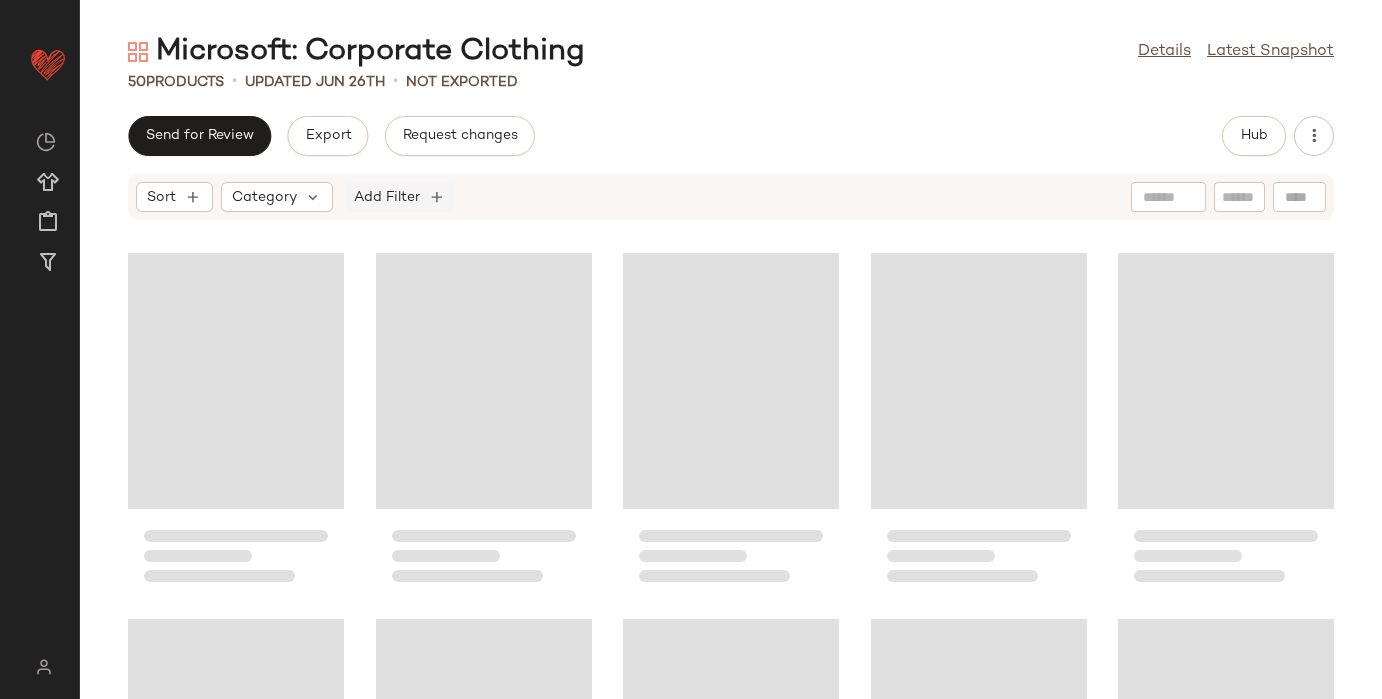 click on "Add Filter" at bounding box center (387, 197) 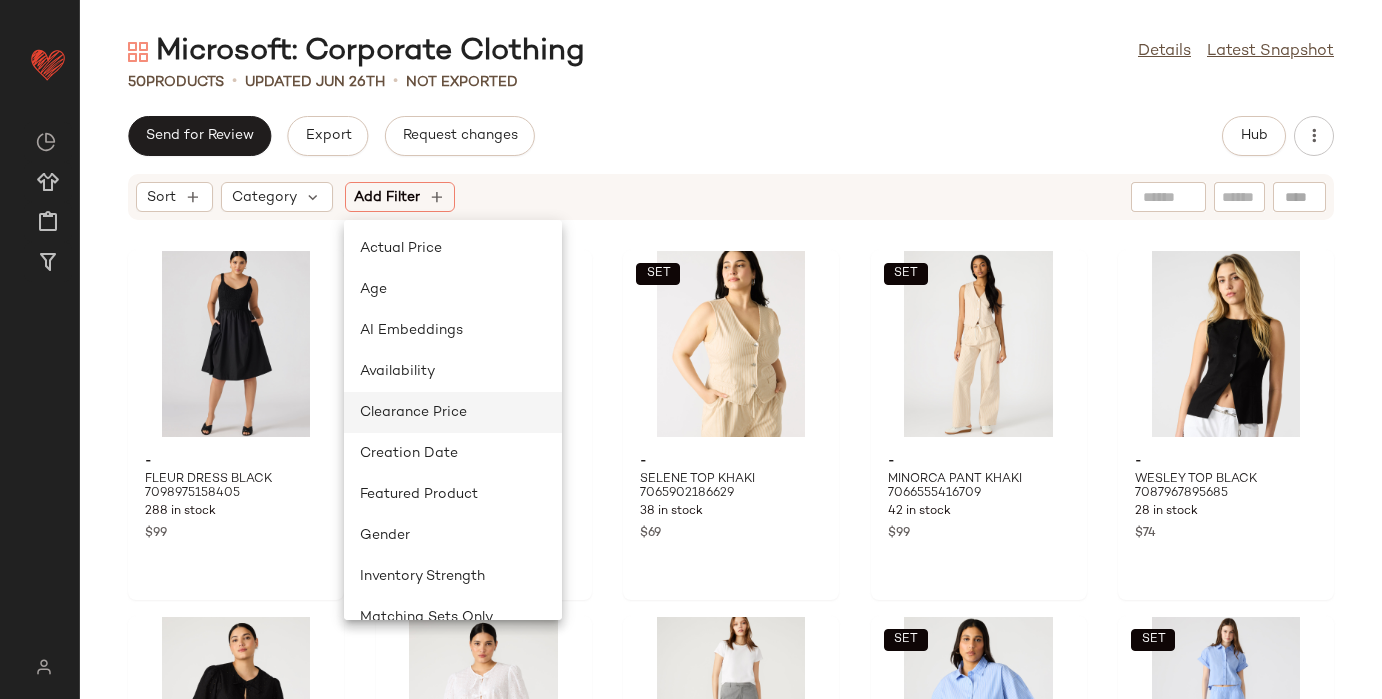 click on "Clearance Price" 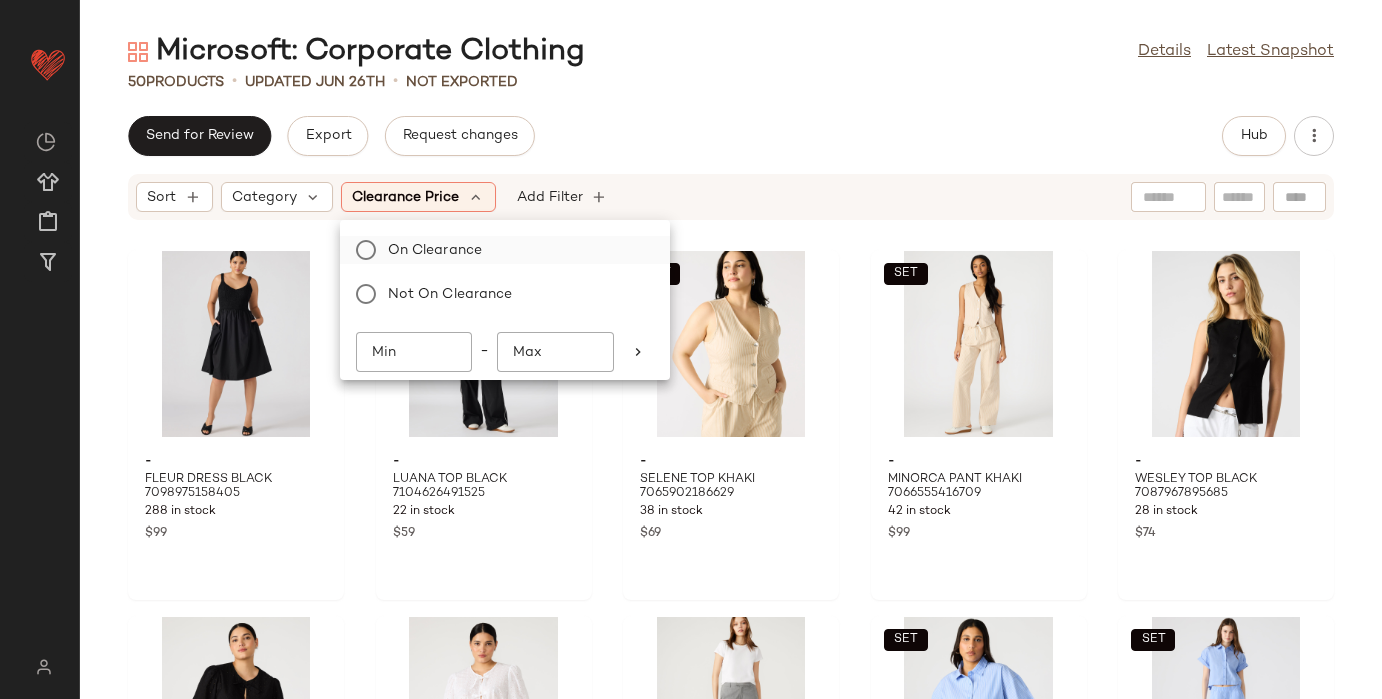 click on "On clearance" 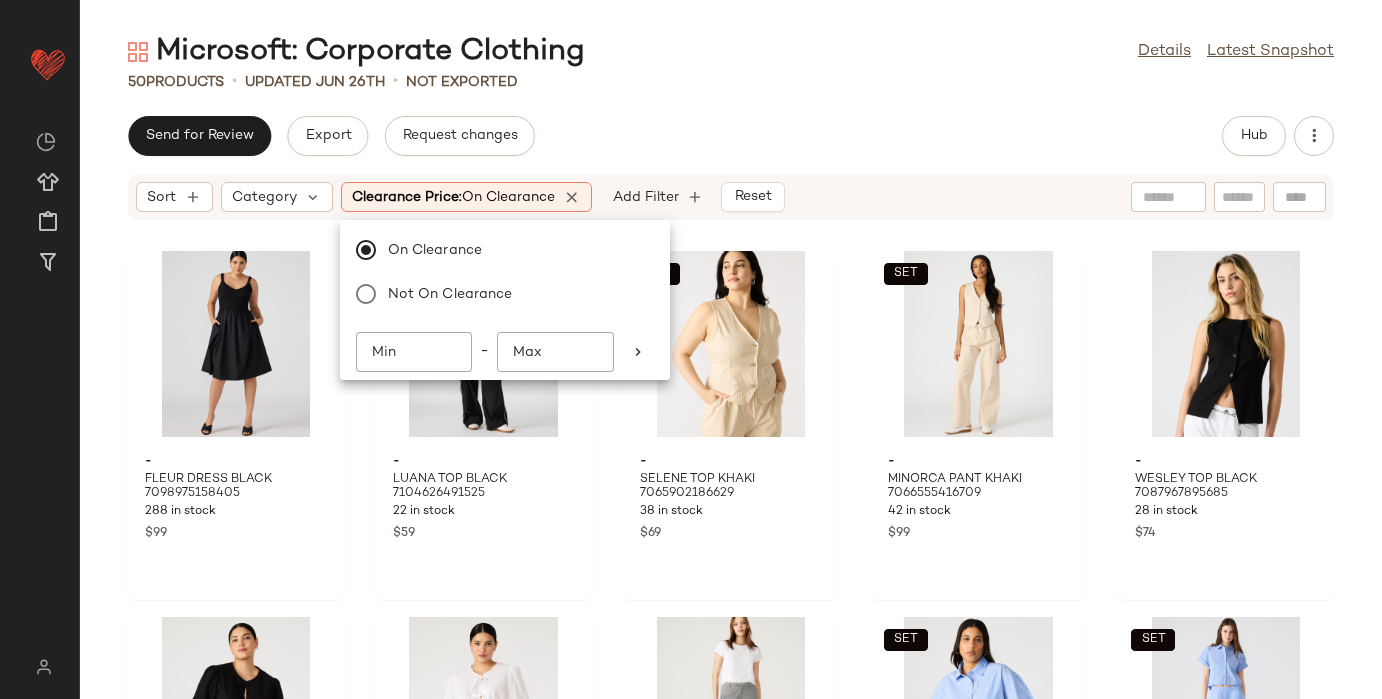 click on "Send for Review   Export   Request changes   Hub" 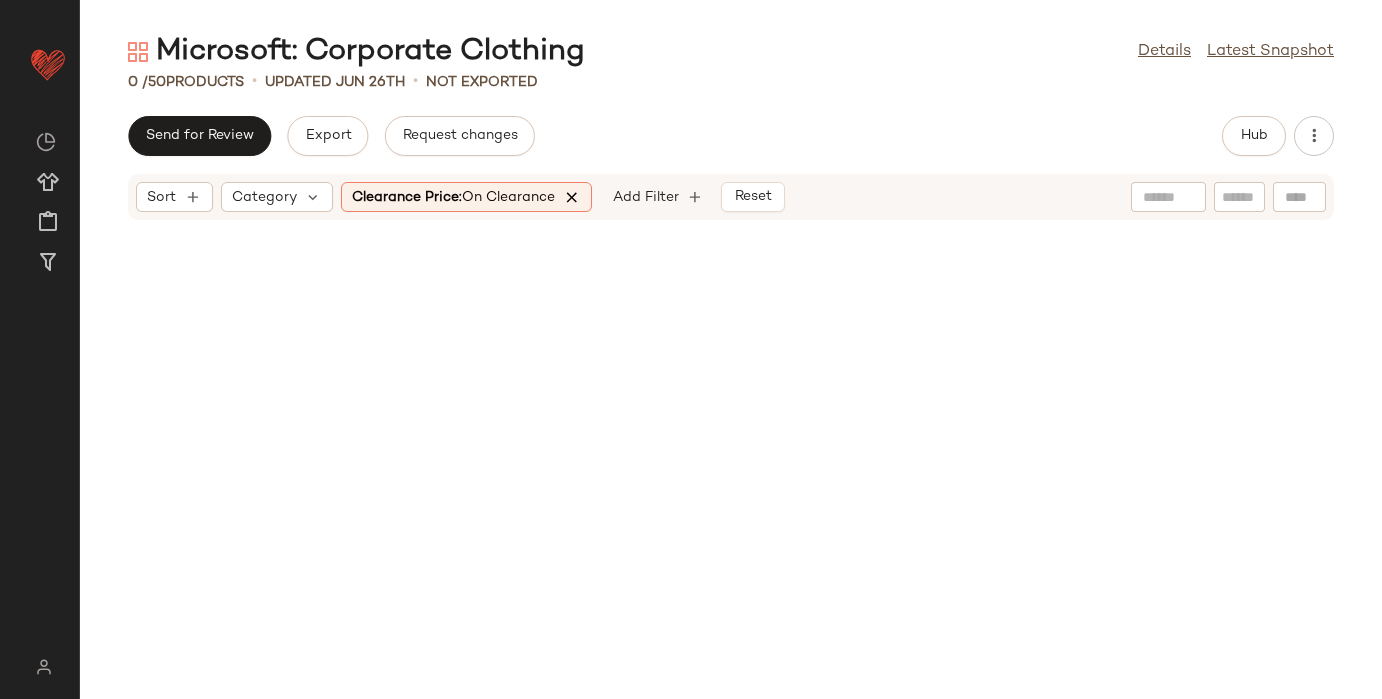 click at bounding box center (572, 197) 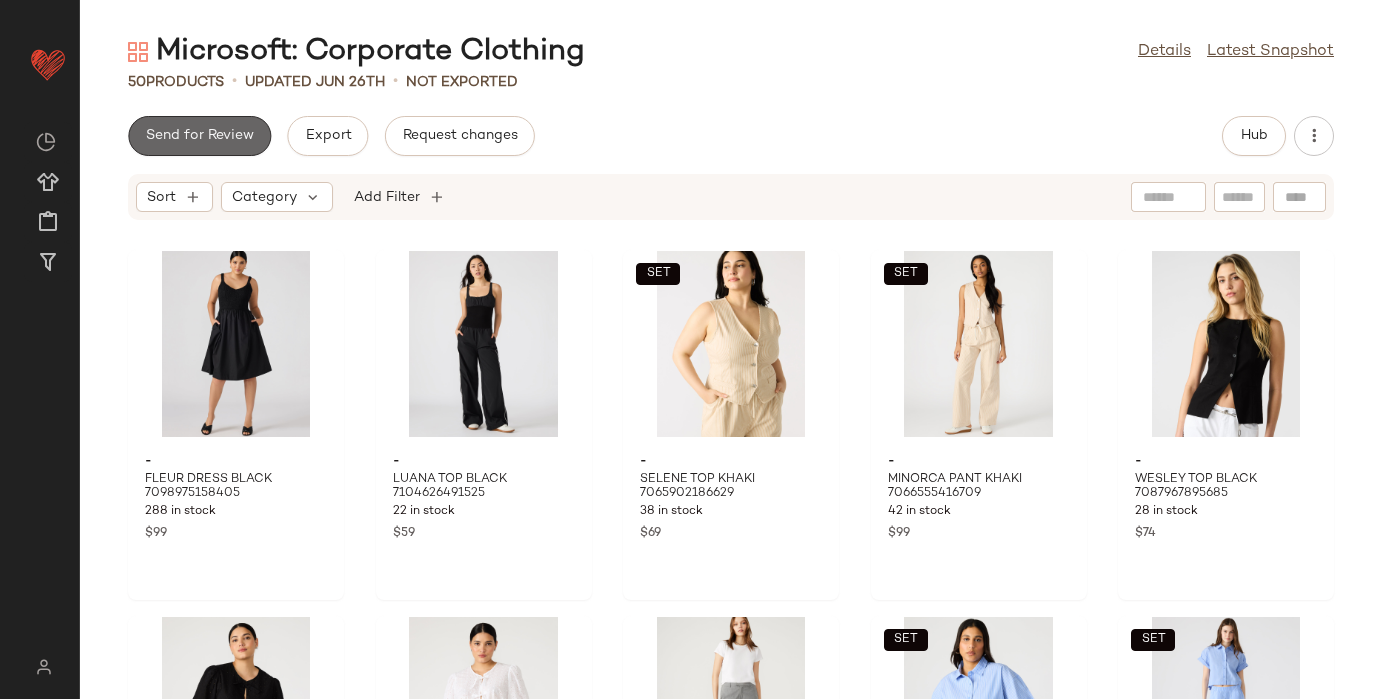 click on "Send for Review" at bounding box center (199, 136) 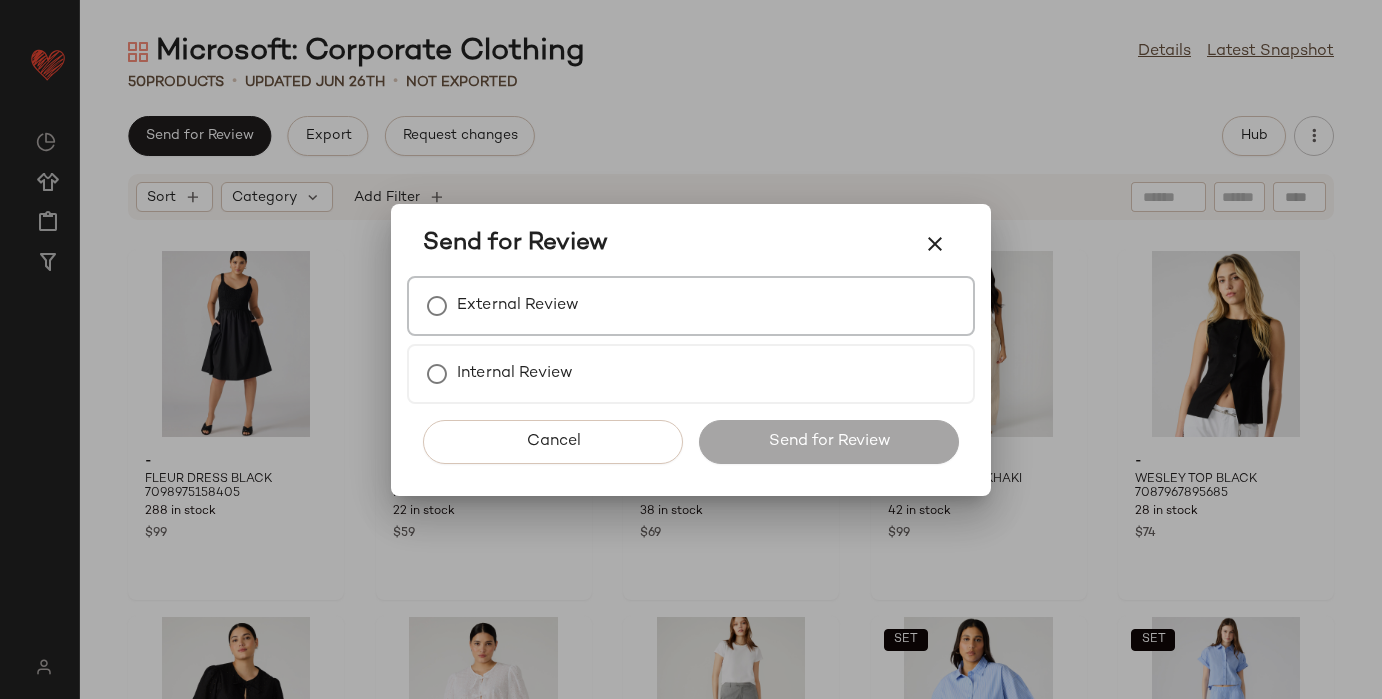 click on "External Review" at bounding box center (518, 306) 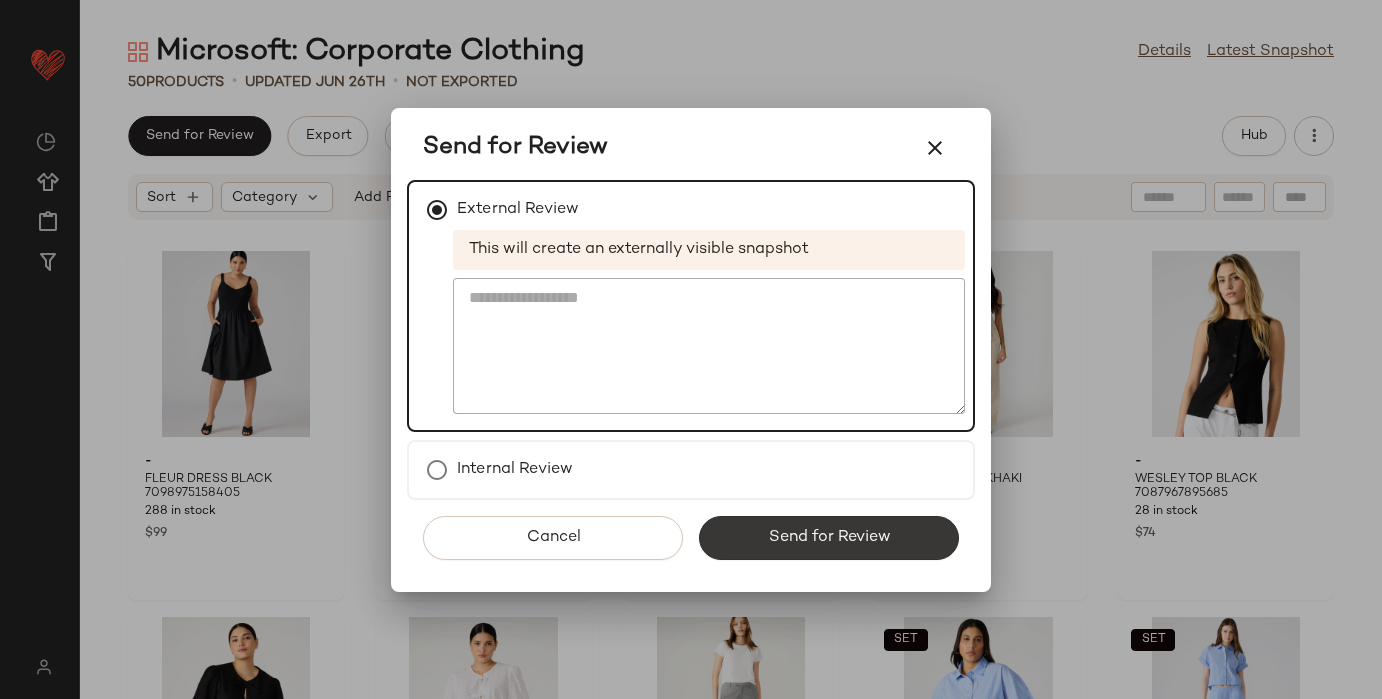 click on "Send for Review" at bounding box center [829, 538] 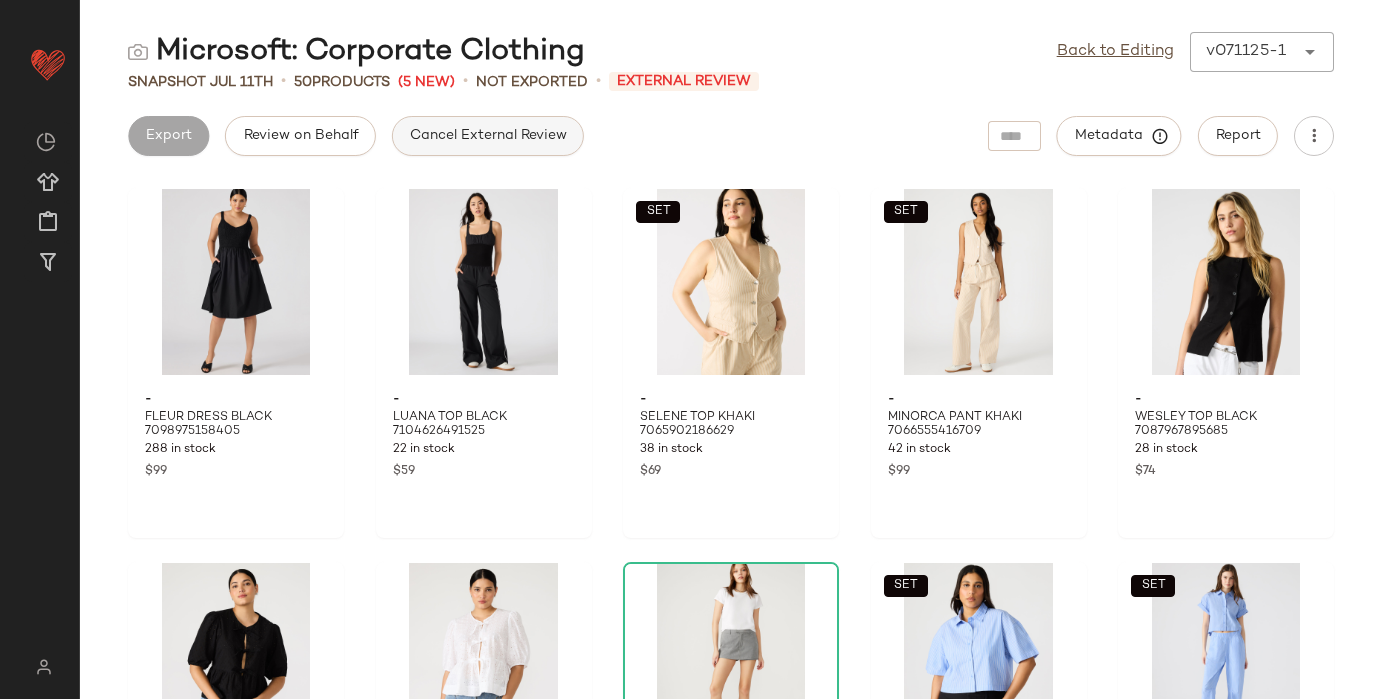 click on "Cancel External Review" at bounding box center (488, 136) 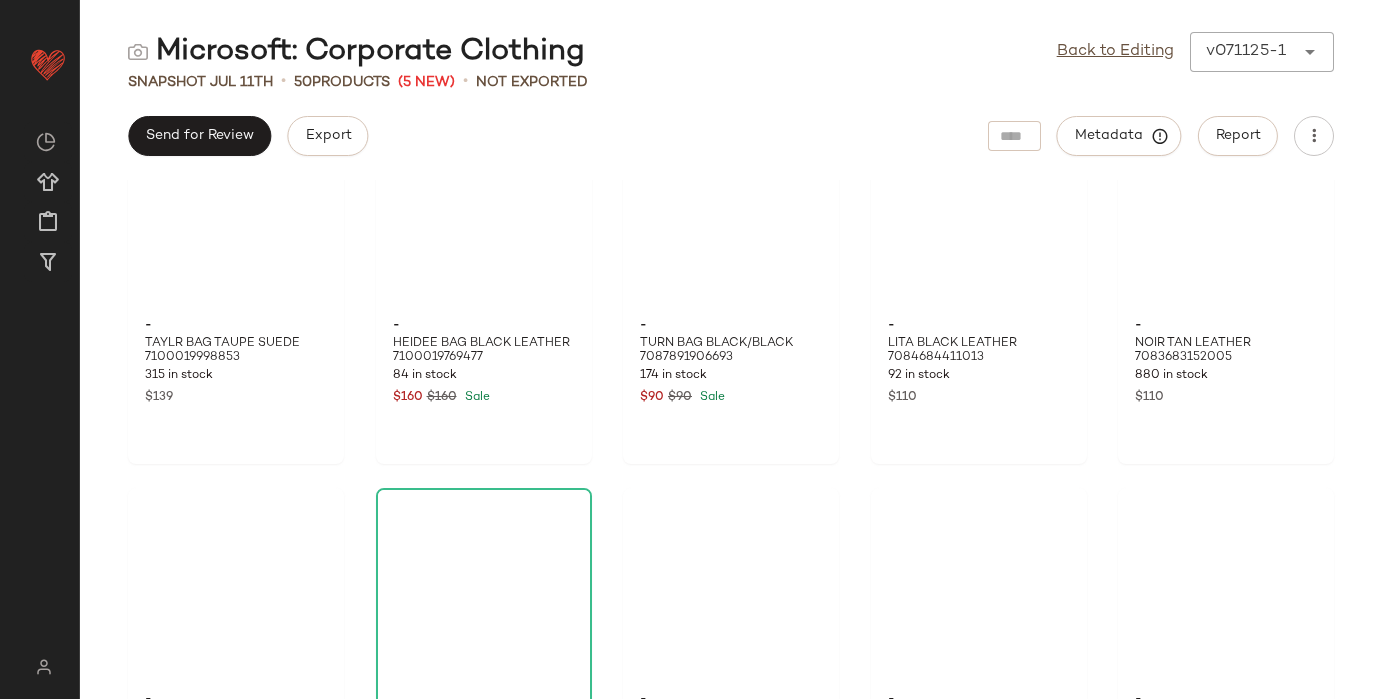 scroll, scrollTop: 3237, scrollLeft: 0, axis: vertical 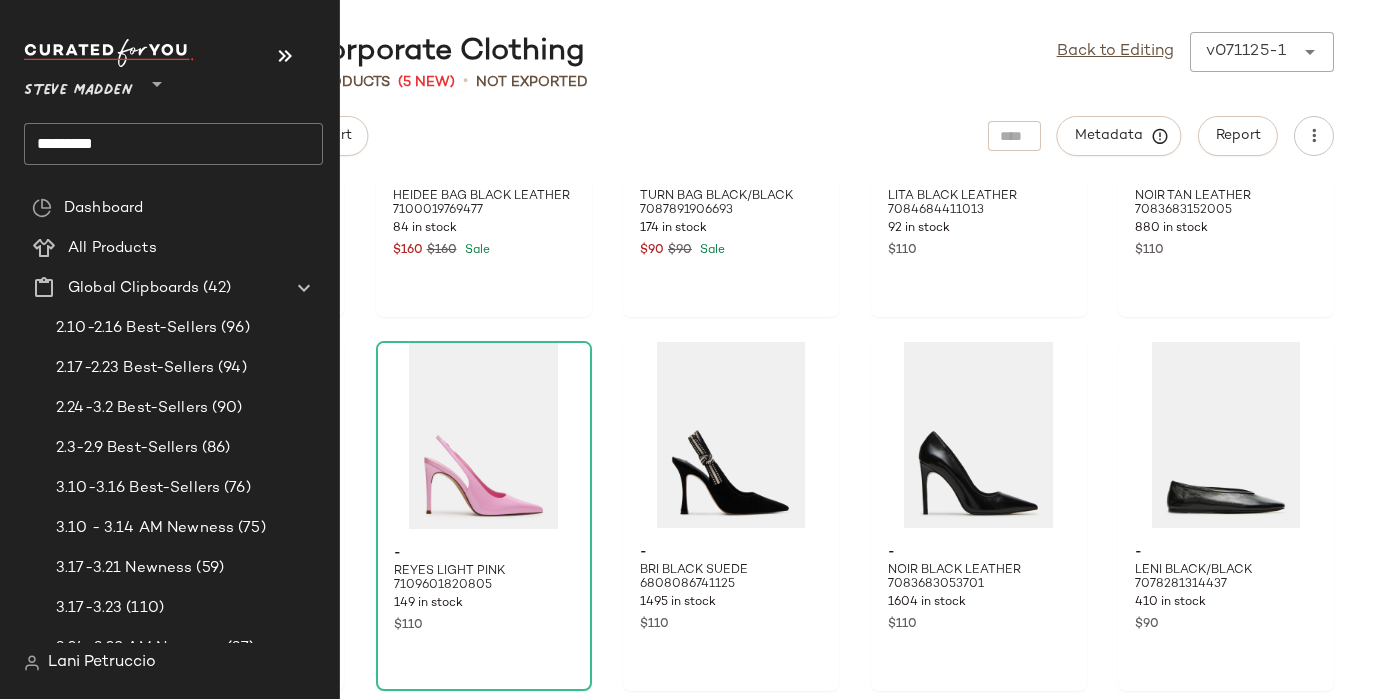 click on "*********" 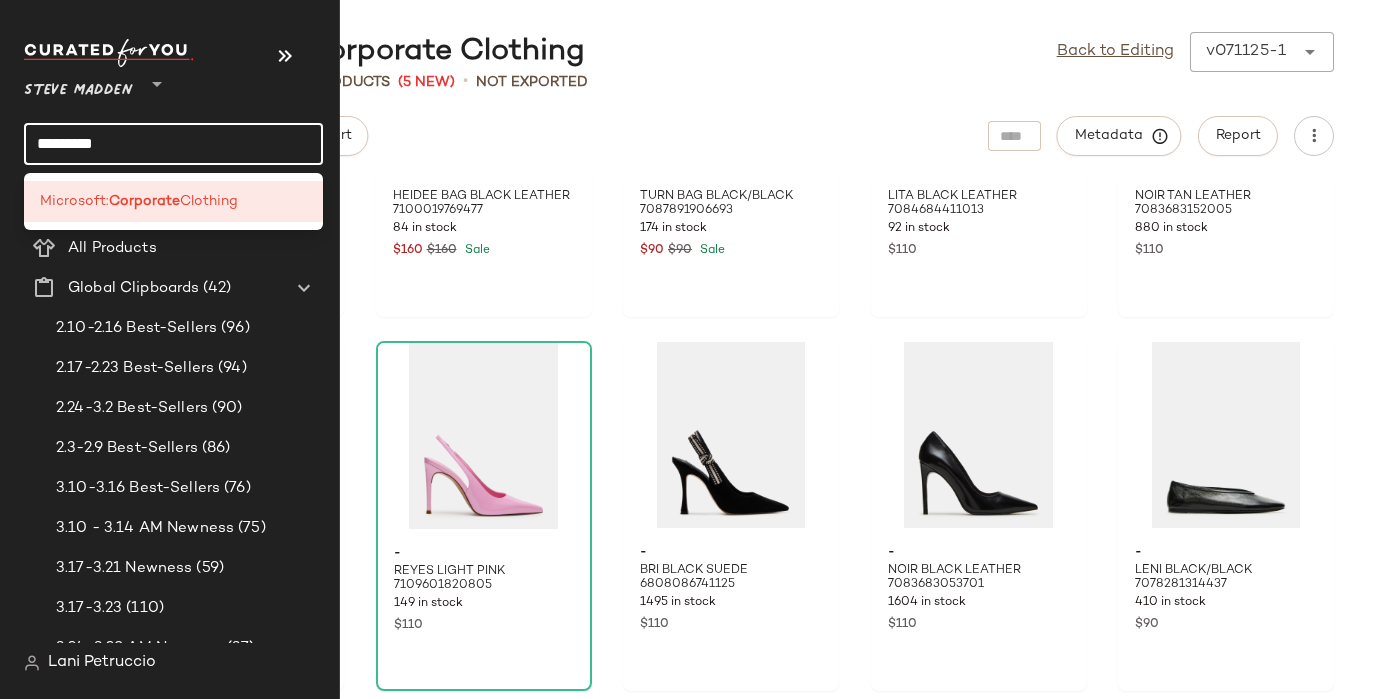 click on "*********" 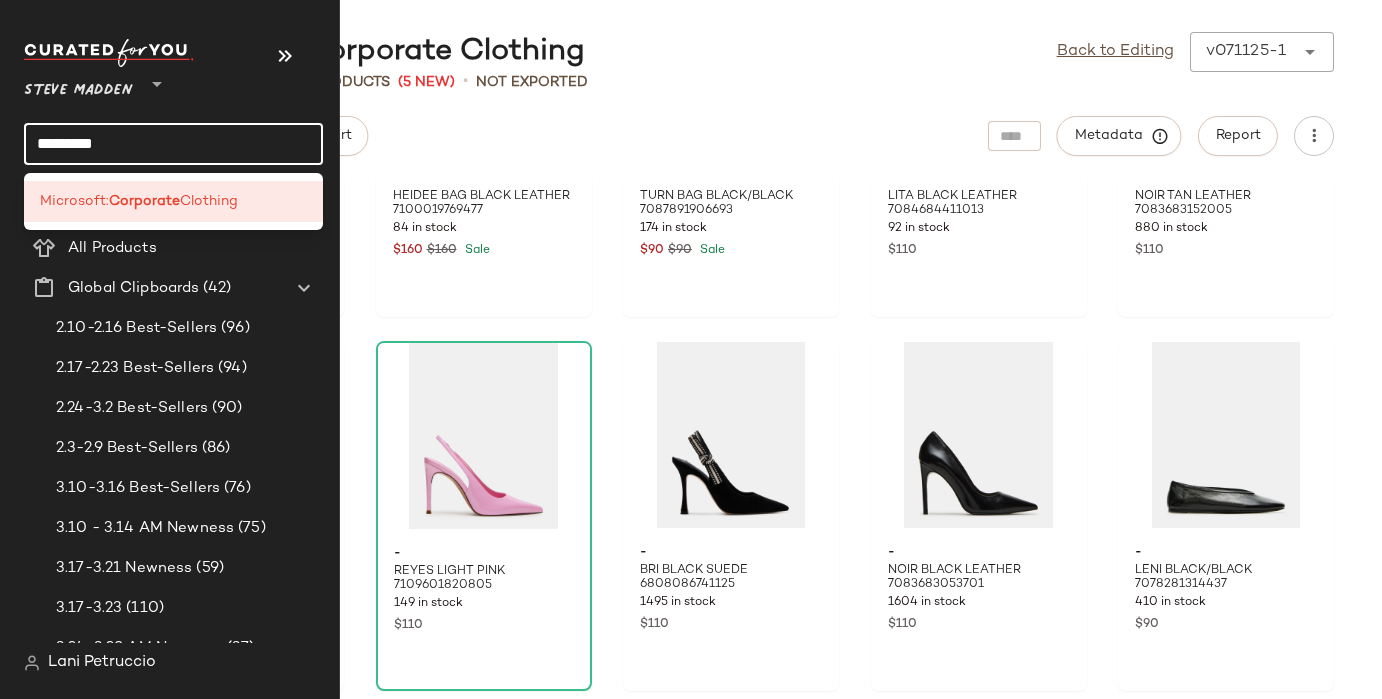 click on "*********" 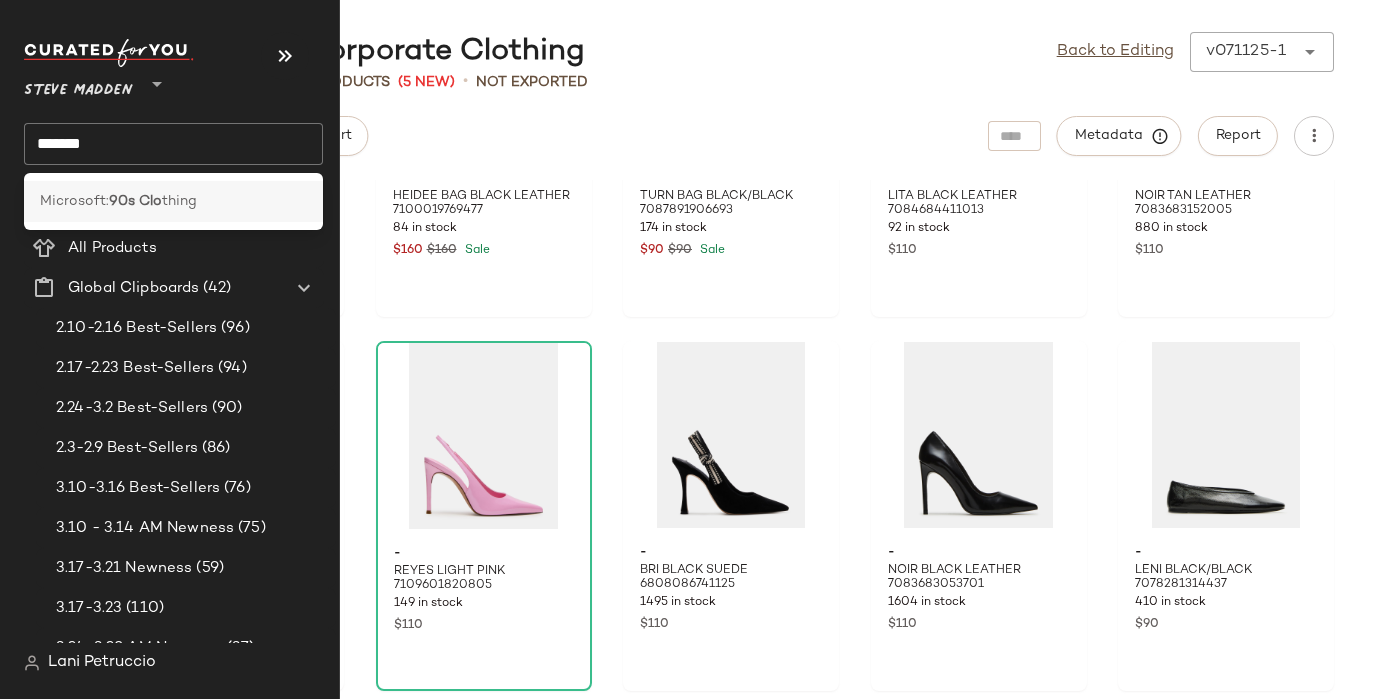 click on "90s Clo" at bounding box center [135, 201] 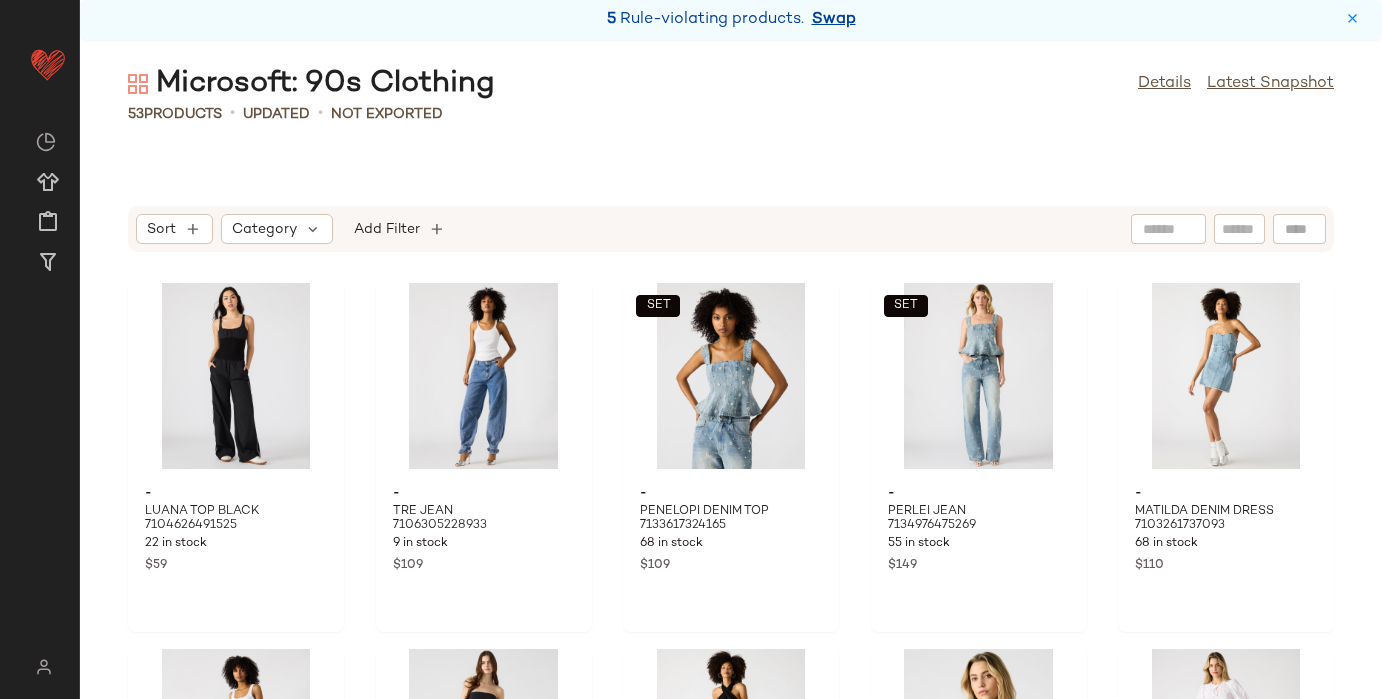 click on "Swap" at bounding box center (834, 20) 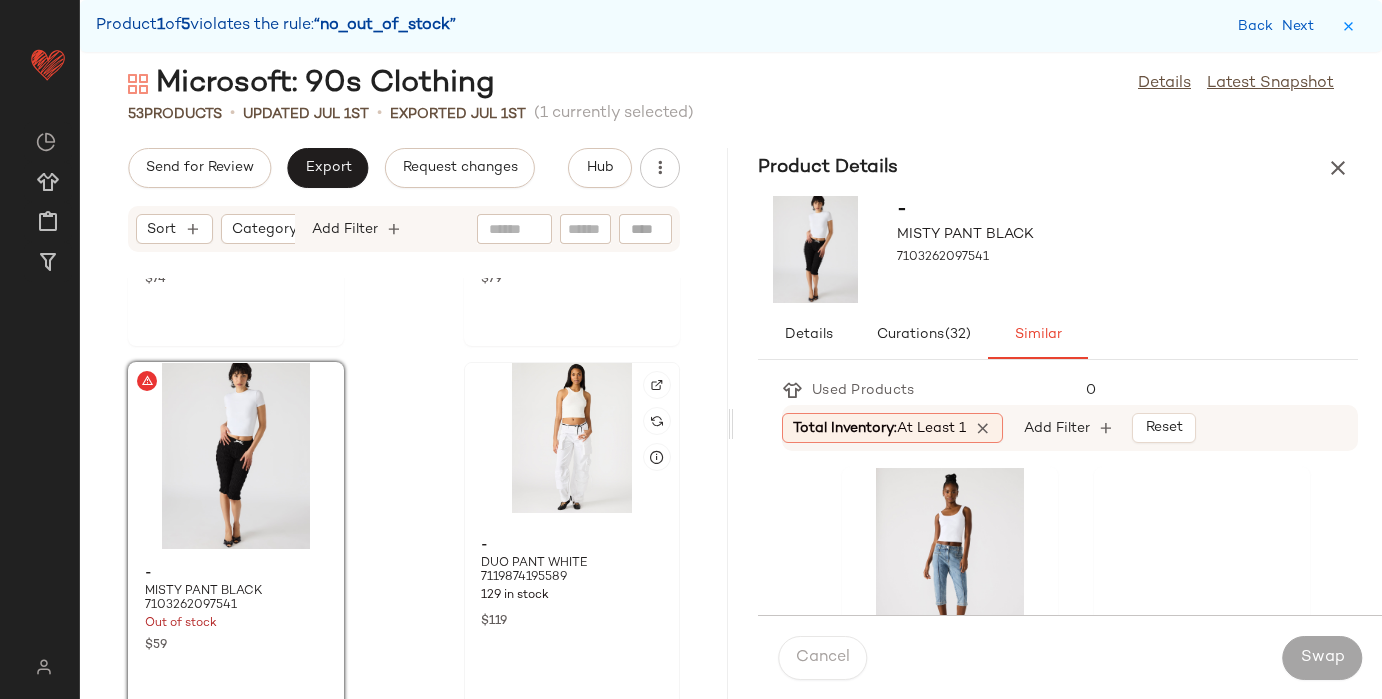 scroll, scrollTop: 1767, scrollLeft: 0, axis: vertical 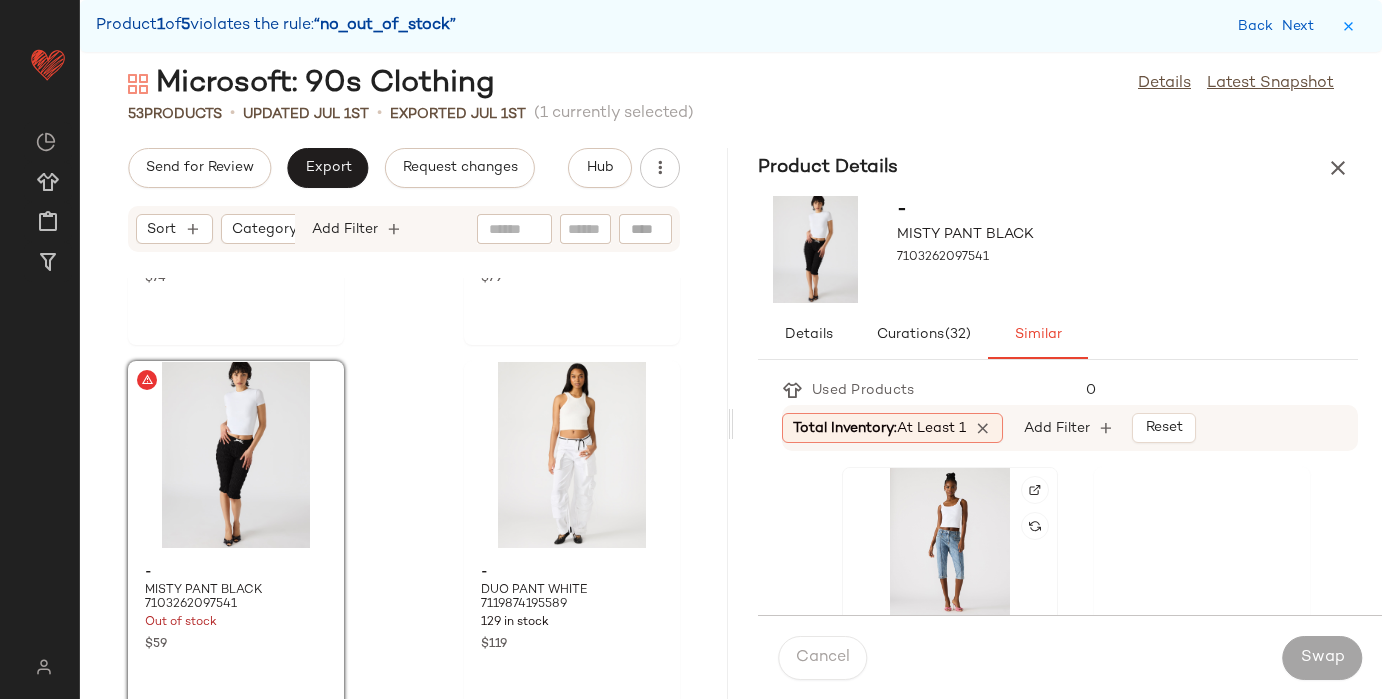 click 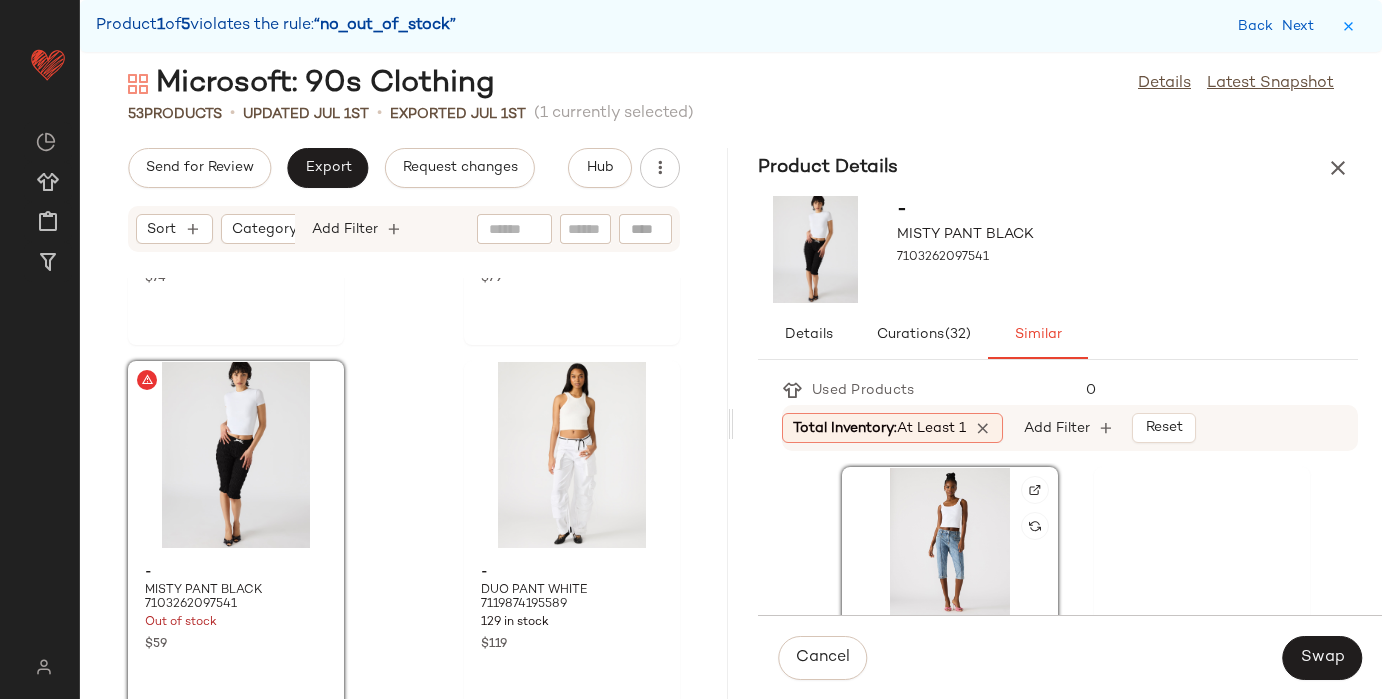 scroll, scrollTop: 185, scrollLeft: 0, axis: vertical 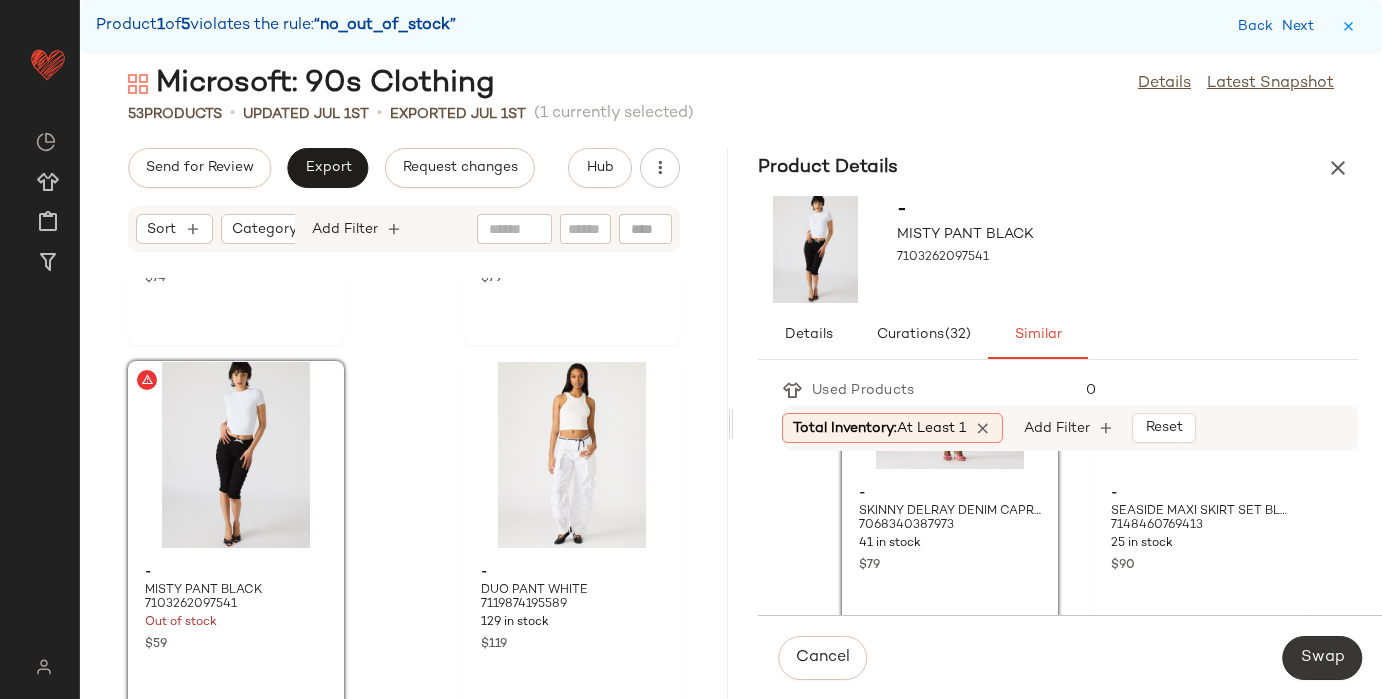 click on "Swap" 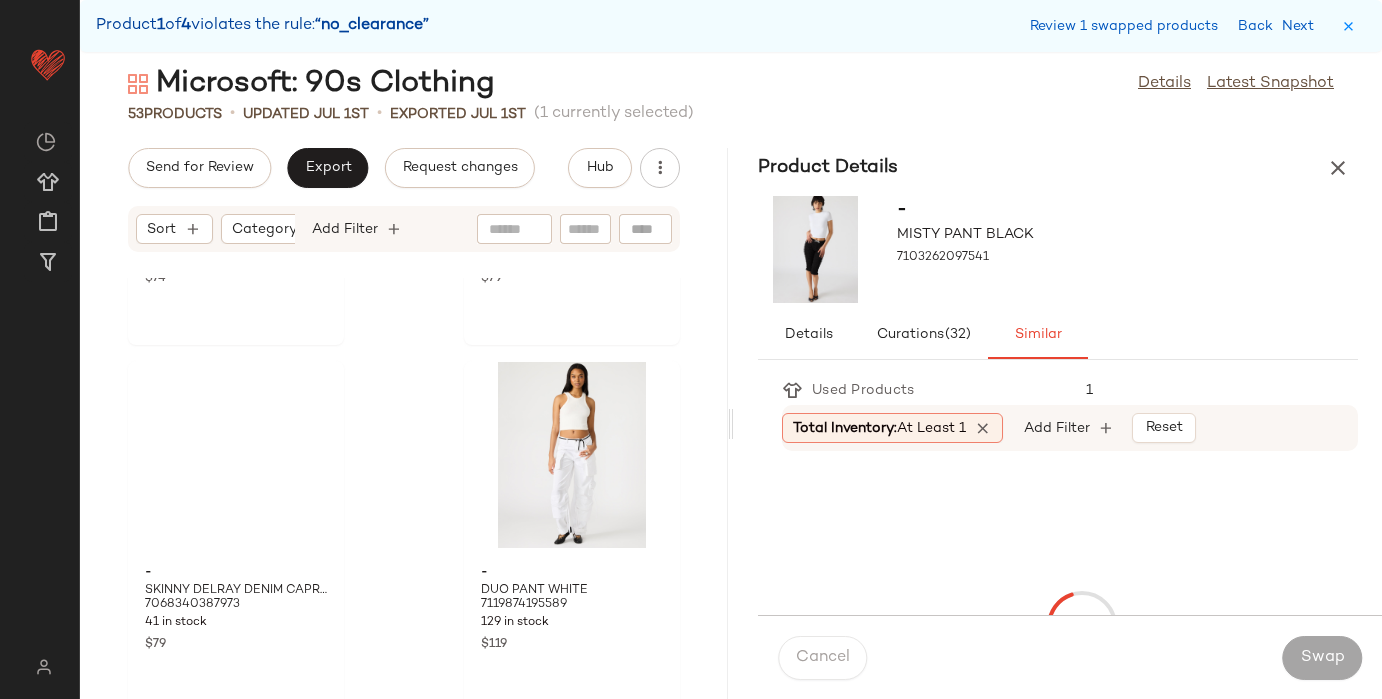 scroll, scrollTop: 6954, scrollLeft: 0, axis: vertical 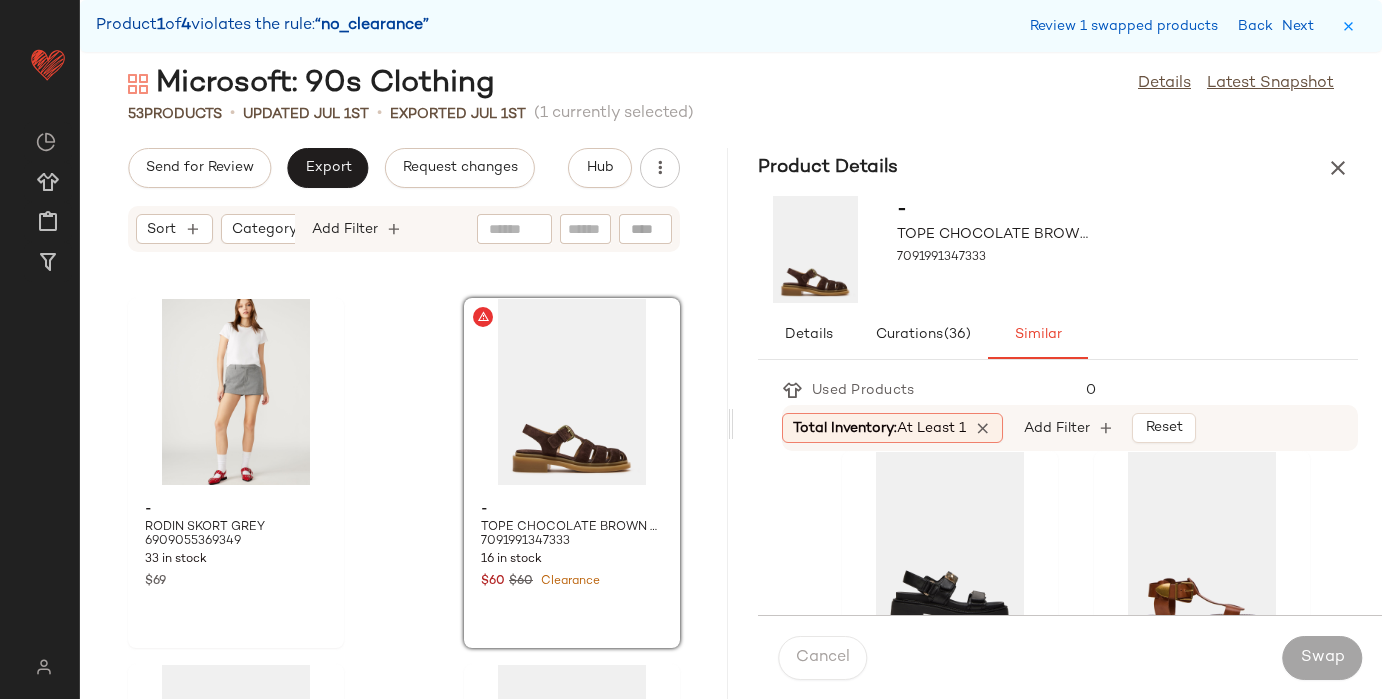 click 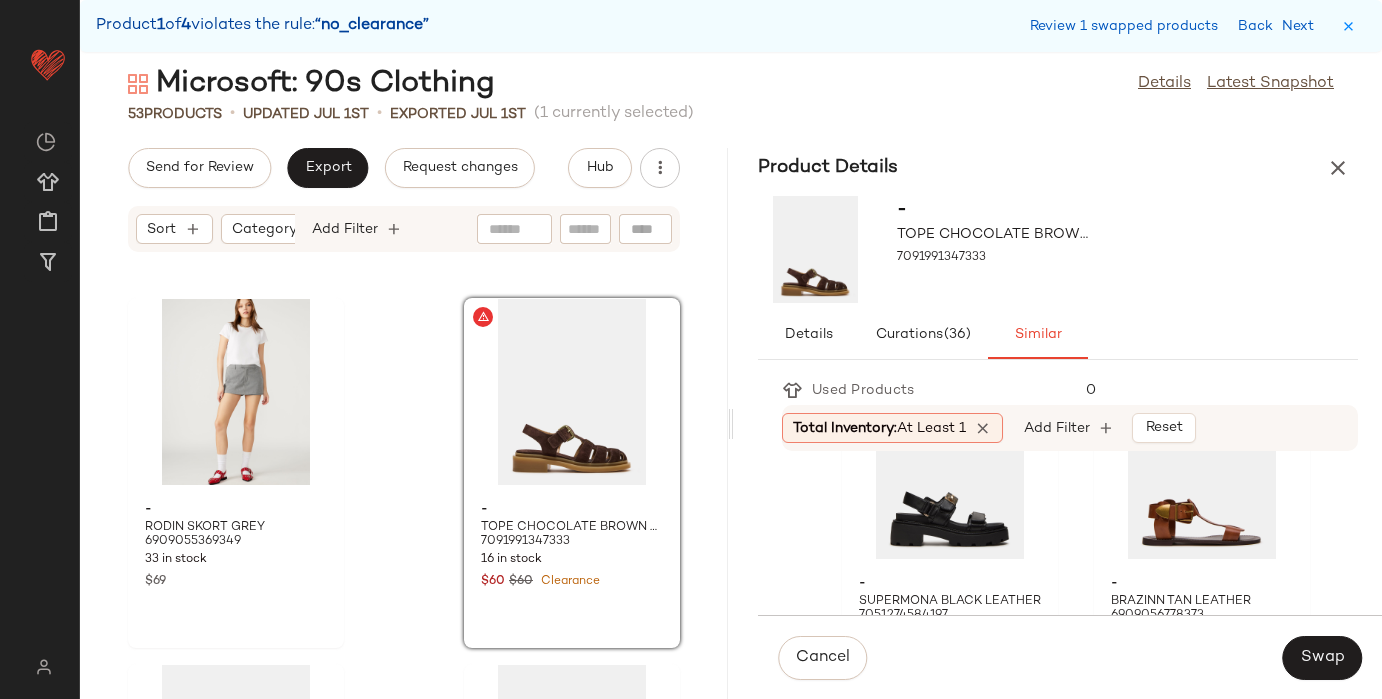 scroll, scrollTop: 835, scrollLeft: 0, axis: vertical 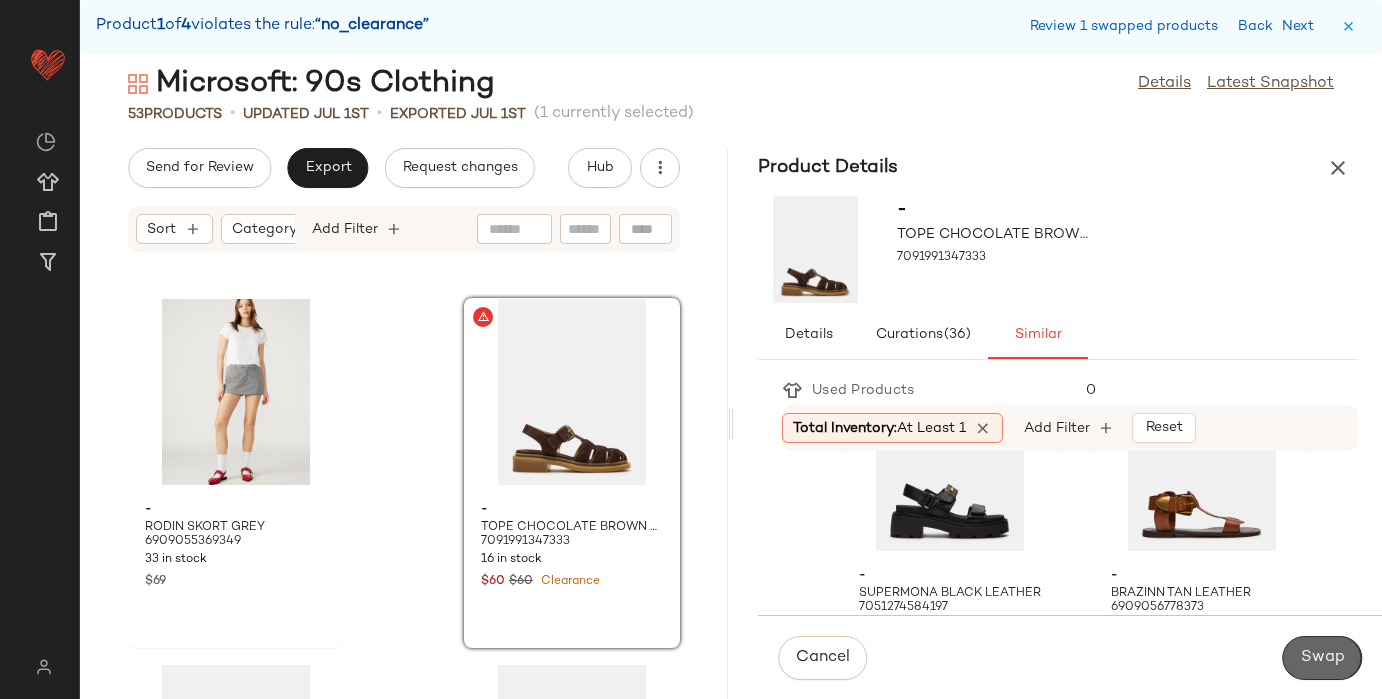 click on "Swap" at bounding box center (1322, 658) 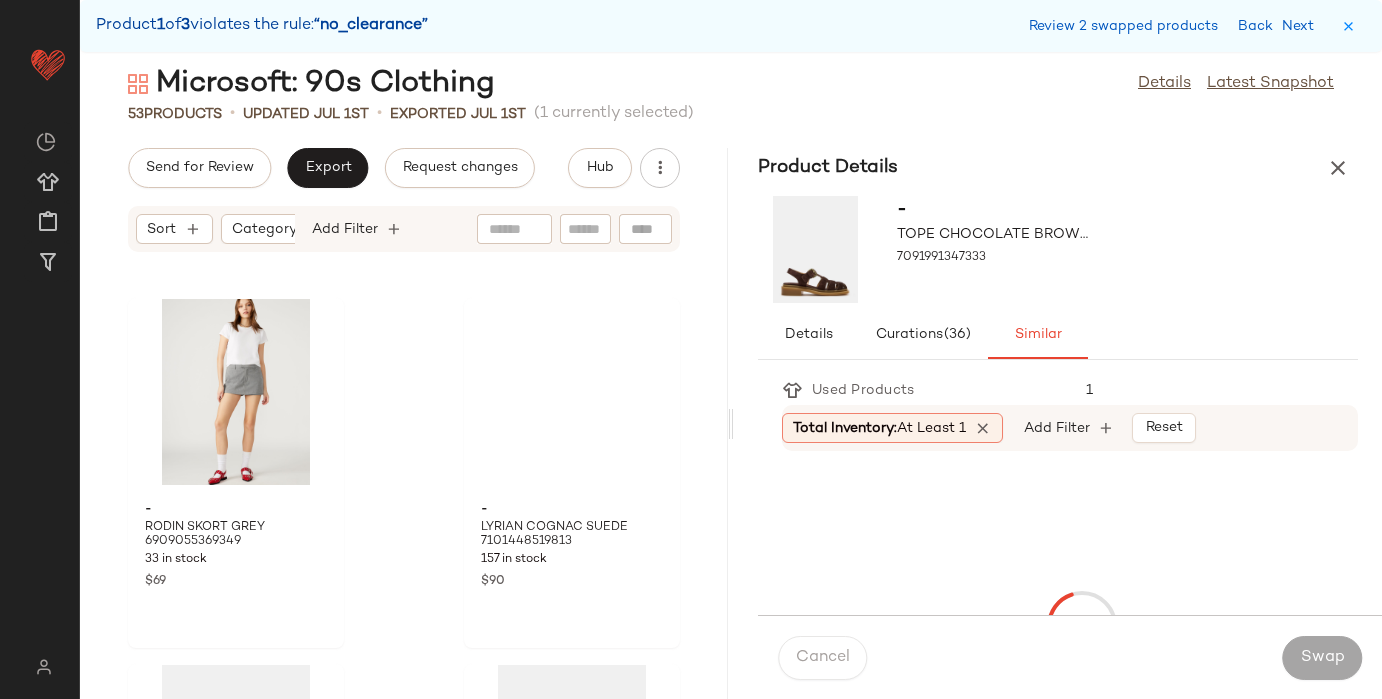 scroll, scrollTop: 7686, scrollLeft: 0, axis: vertical 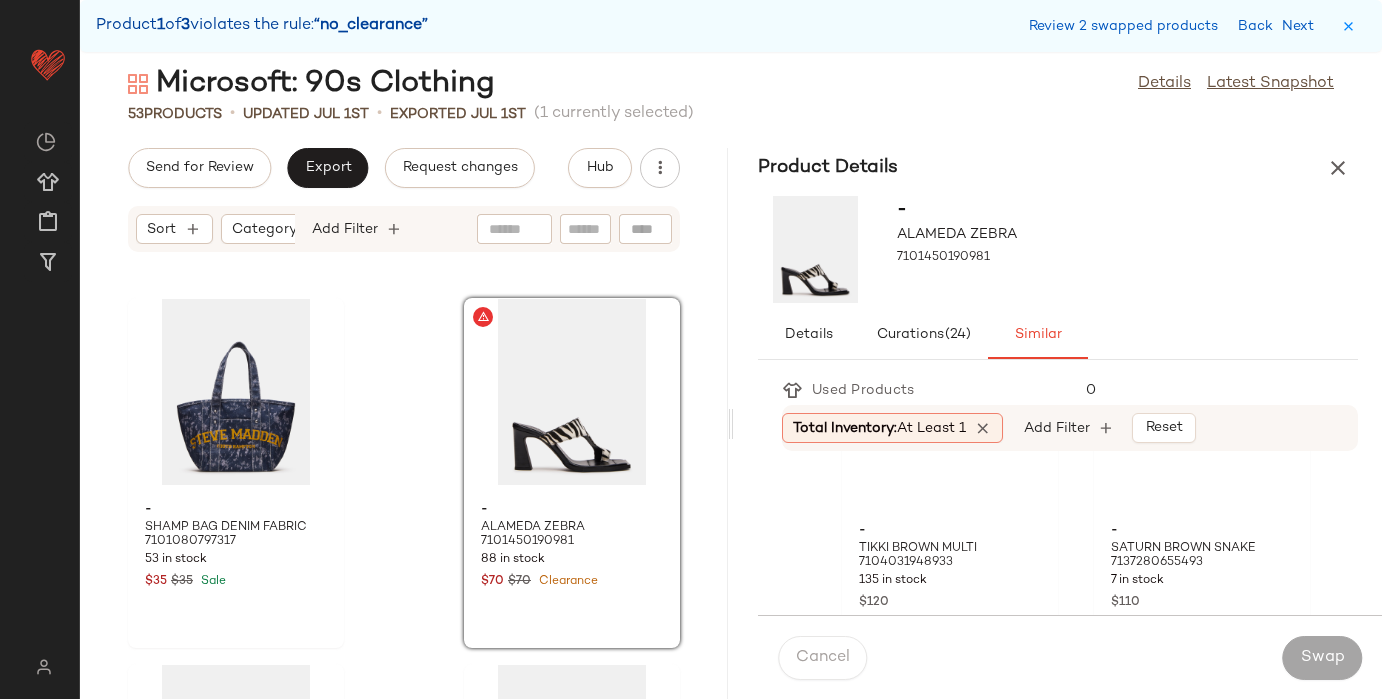 click on "- CARIBBEAN BLACK 7092741931141 9 in stock $80" 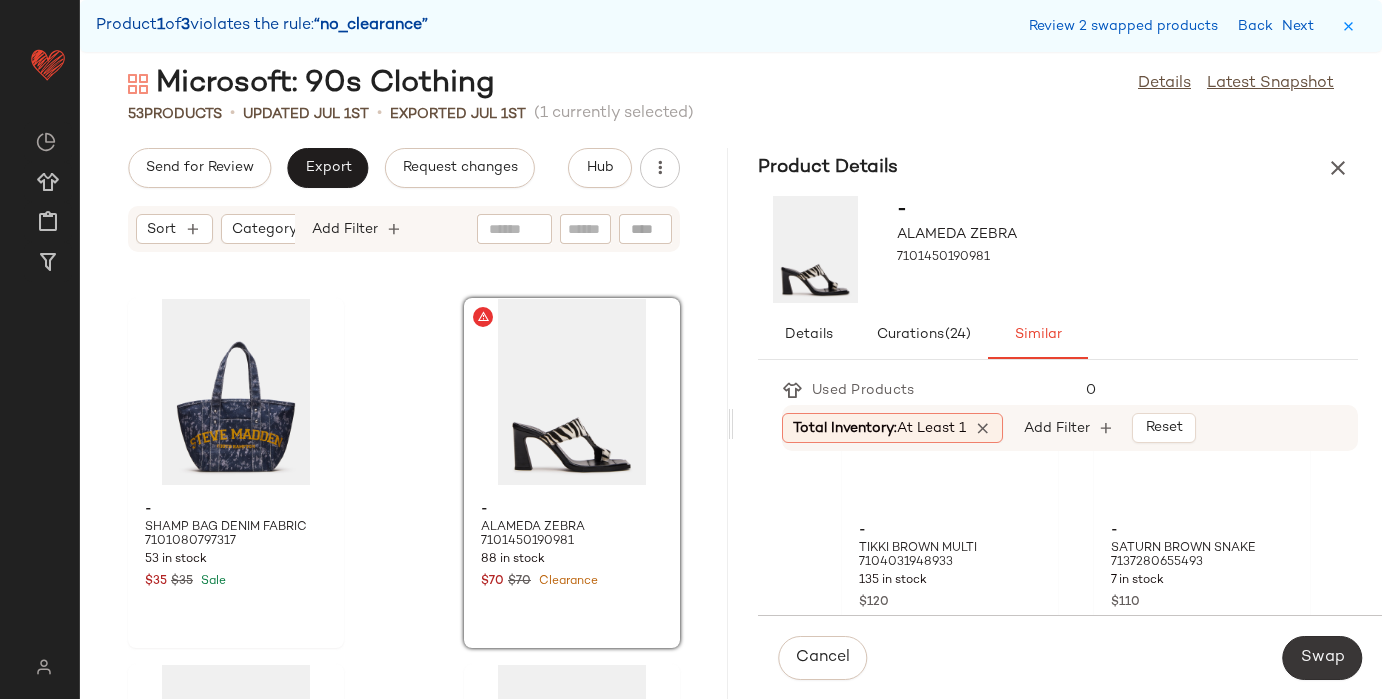 click on "Swap" 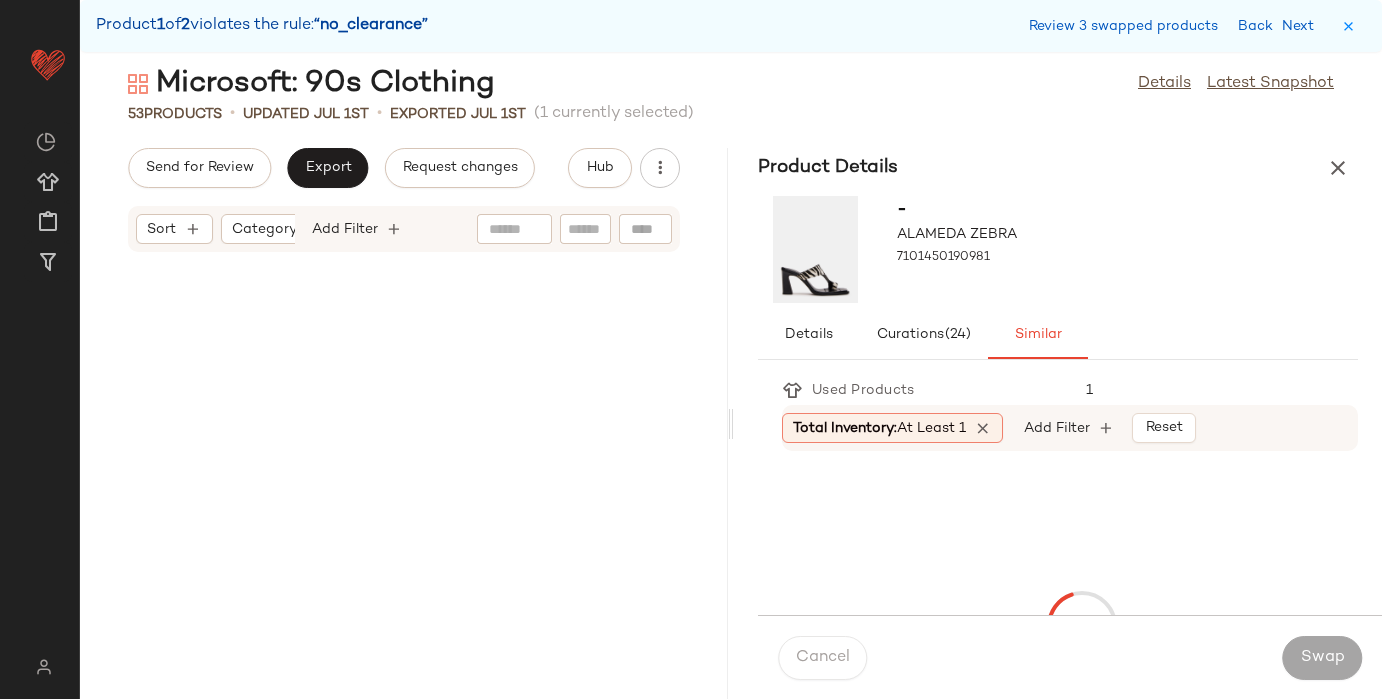 scroll, scrollTop: 8784, scrollLeft: 0, axis: vertical 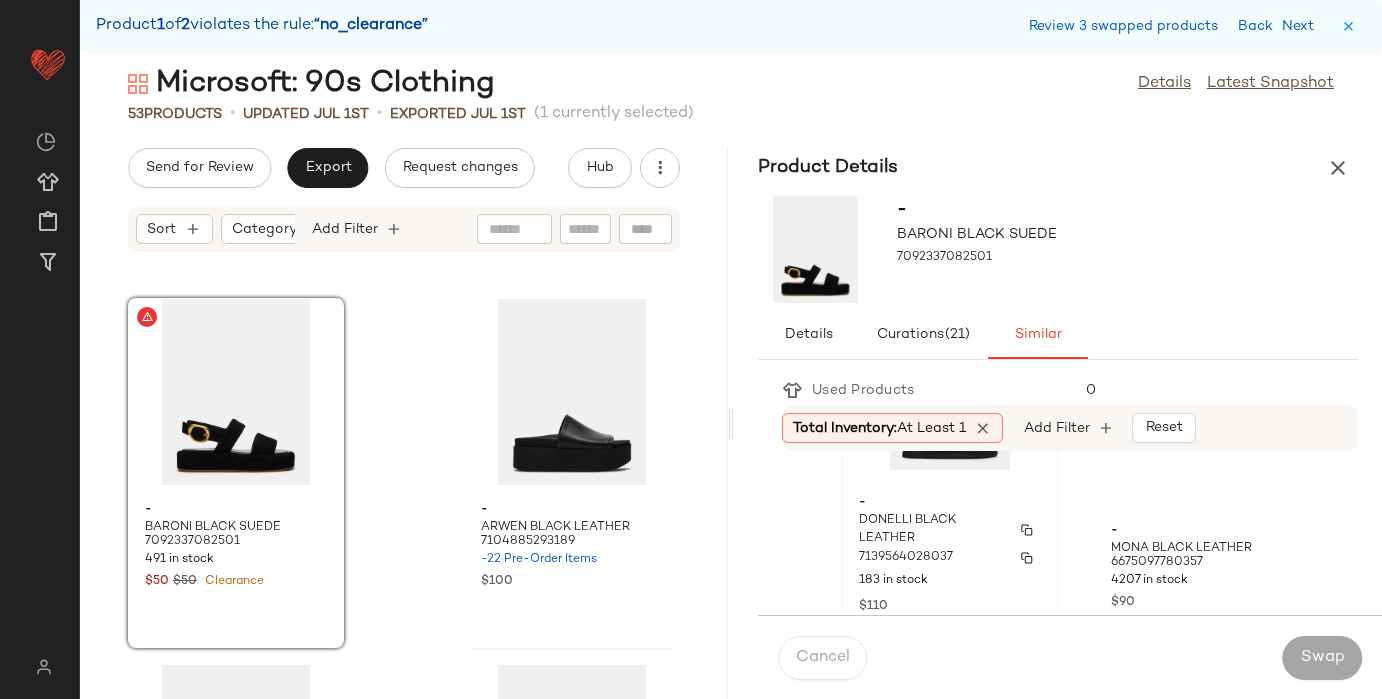 click on "- DONELLI BLACK LEATHER 7139564028037 183 in stock $110" 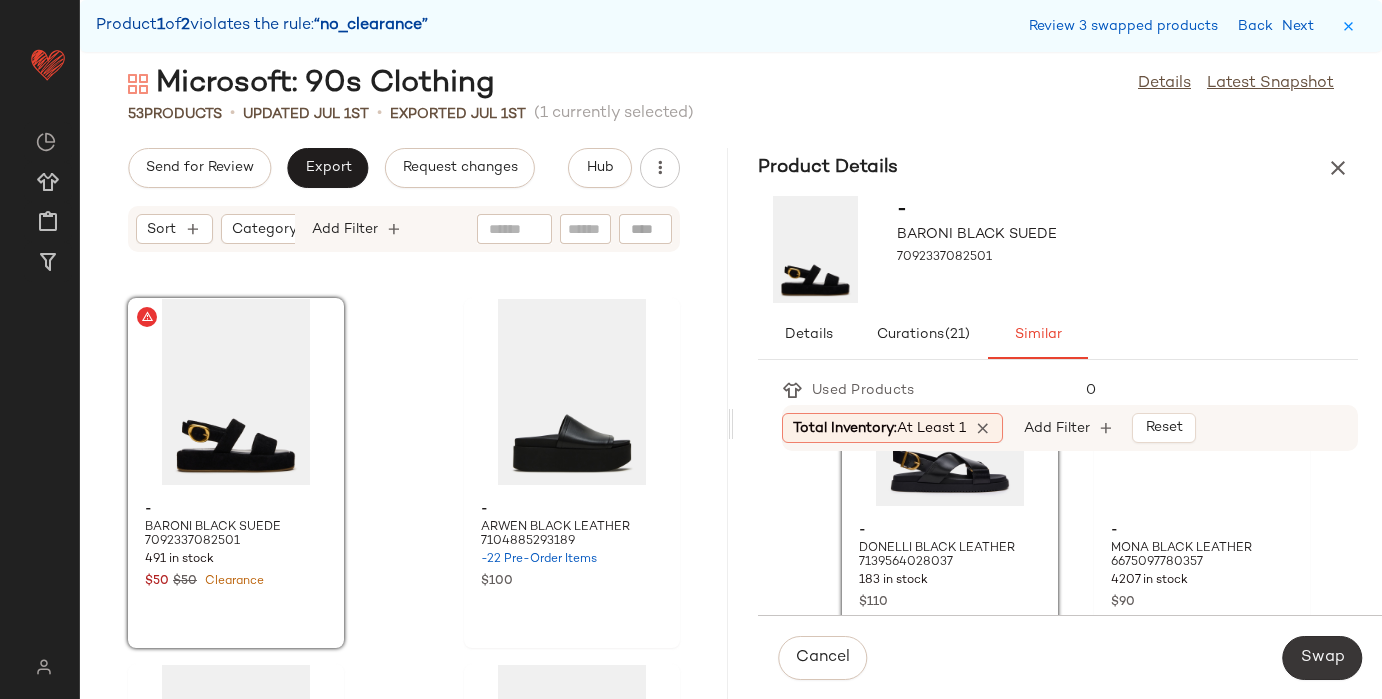 click on "Swap" 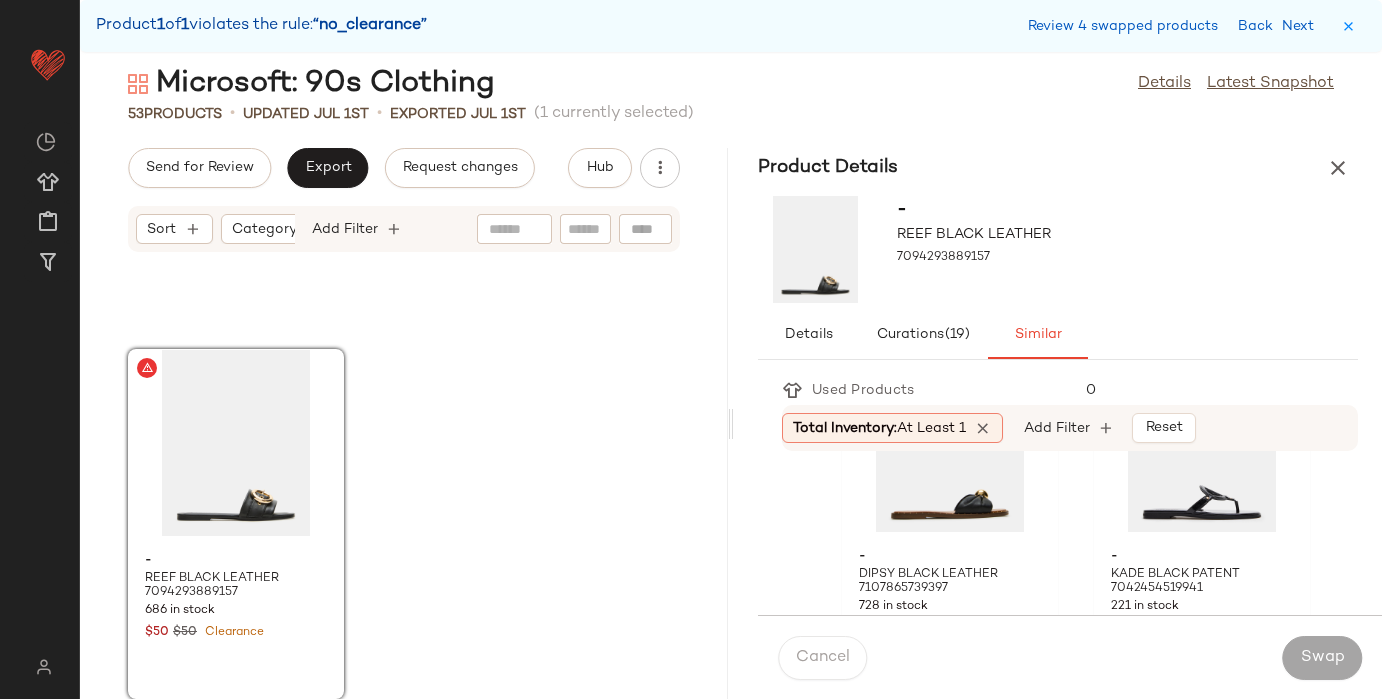 scroll, scrollTop: 109, scrollLeft: 0, axis: vertical 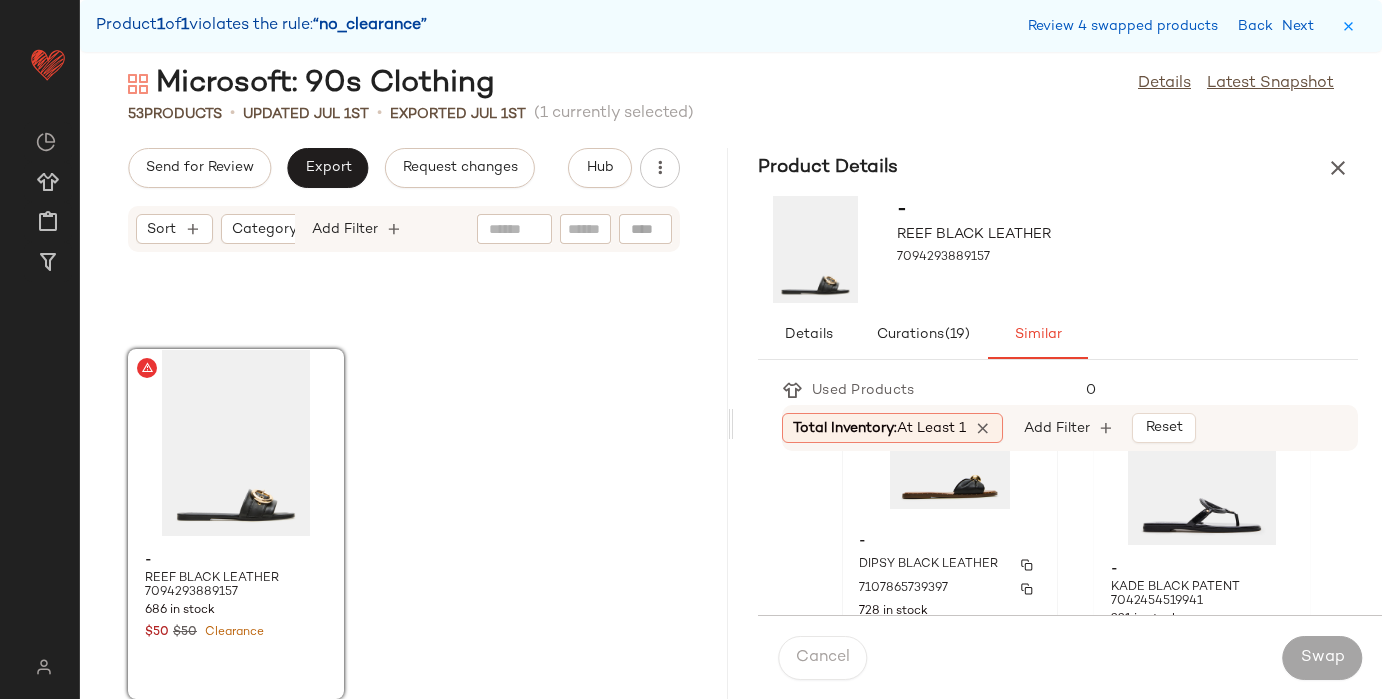click on "- DIPSY BLACK LEATHER 7107865739397 728 in stock $90" 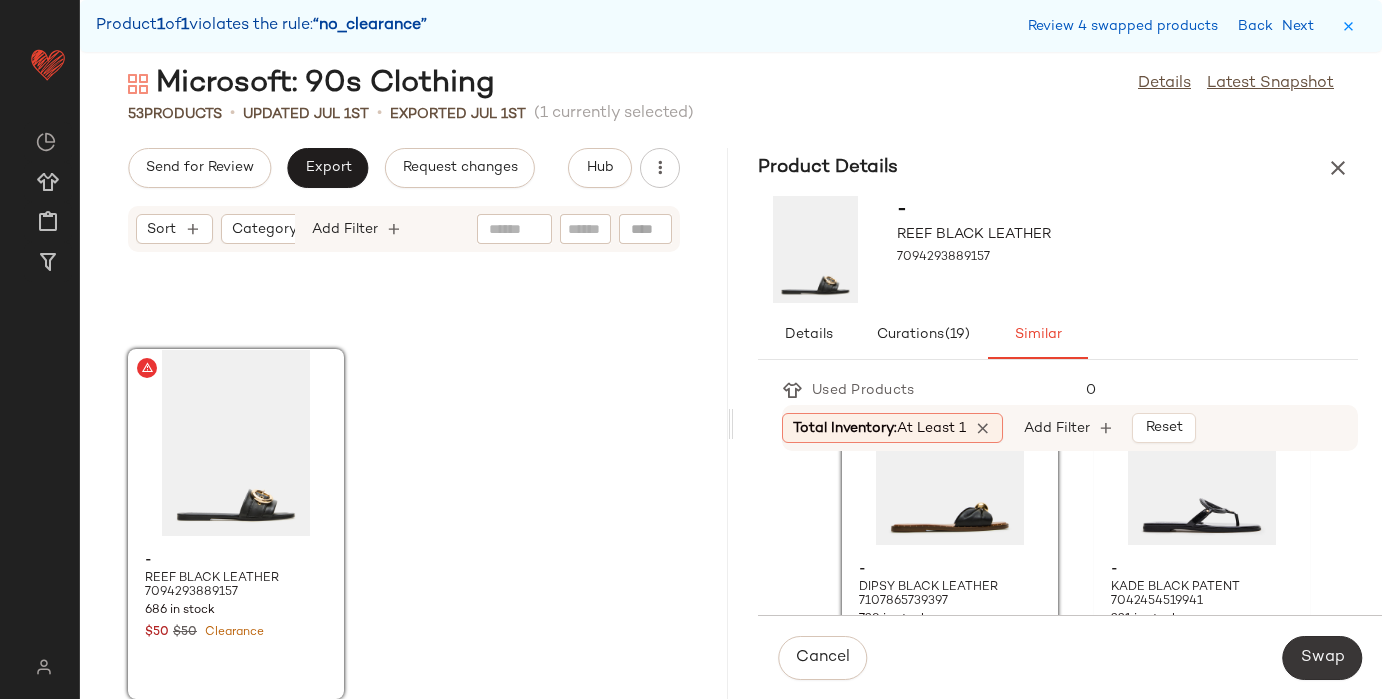 click on "Swap" 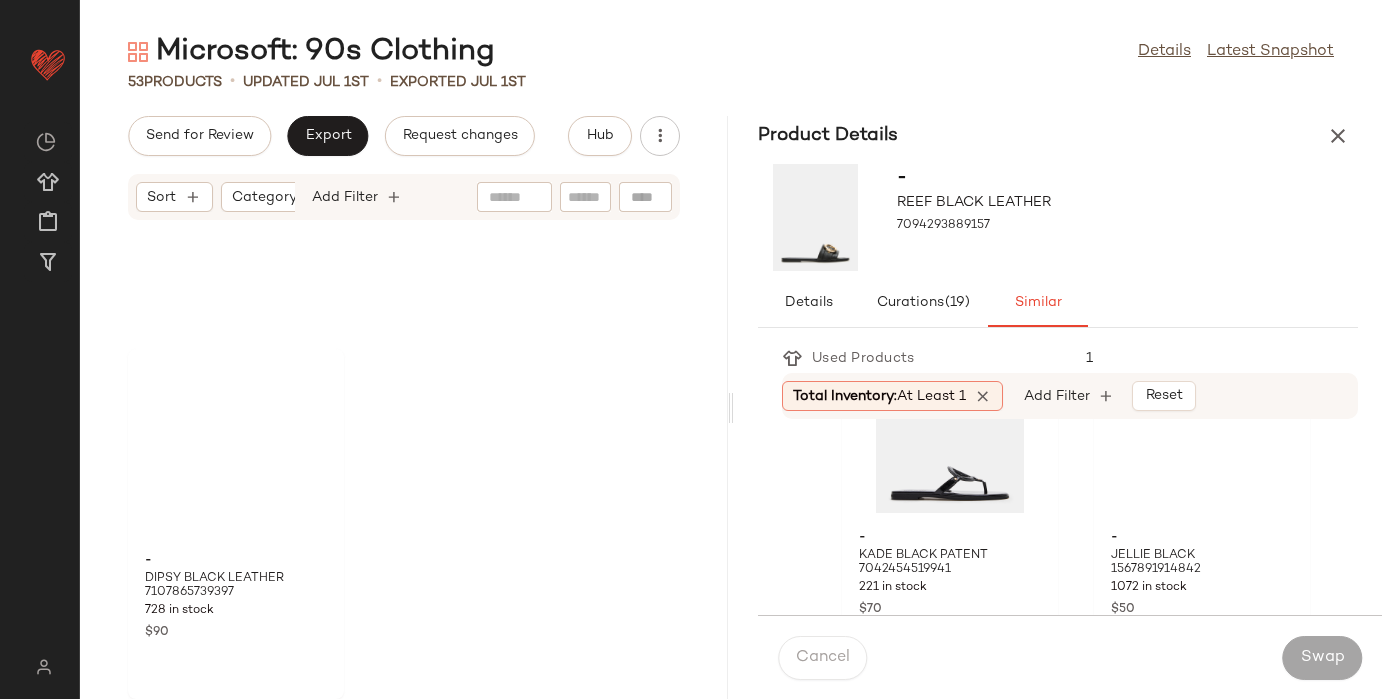 scroll, scrollTop: 9433, scrollLeft: 0, axis: vertical 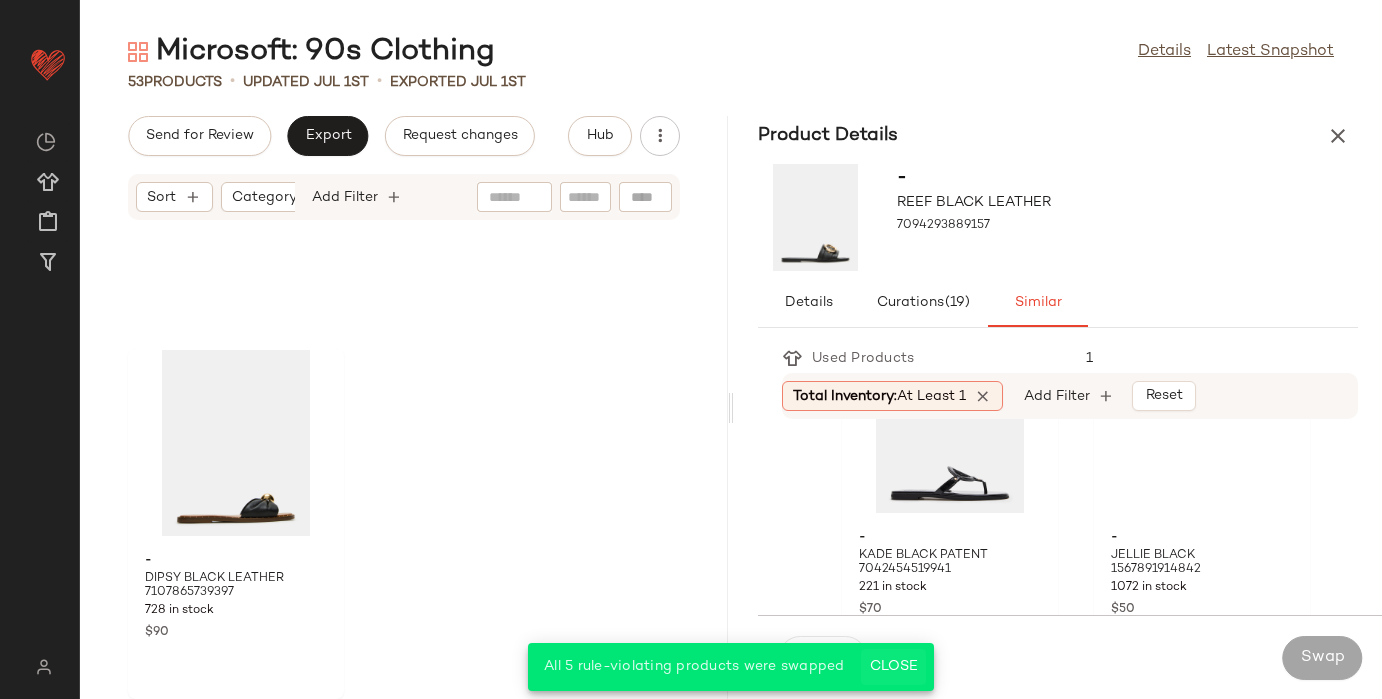 click on "Close" 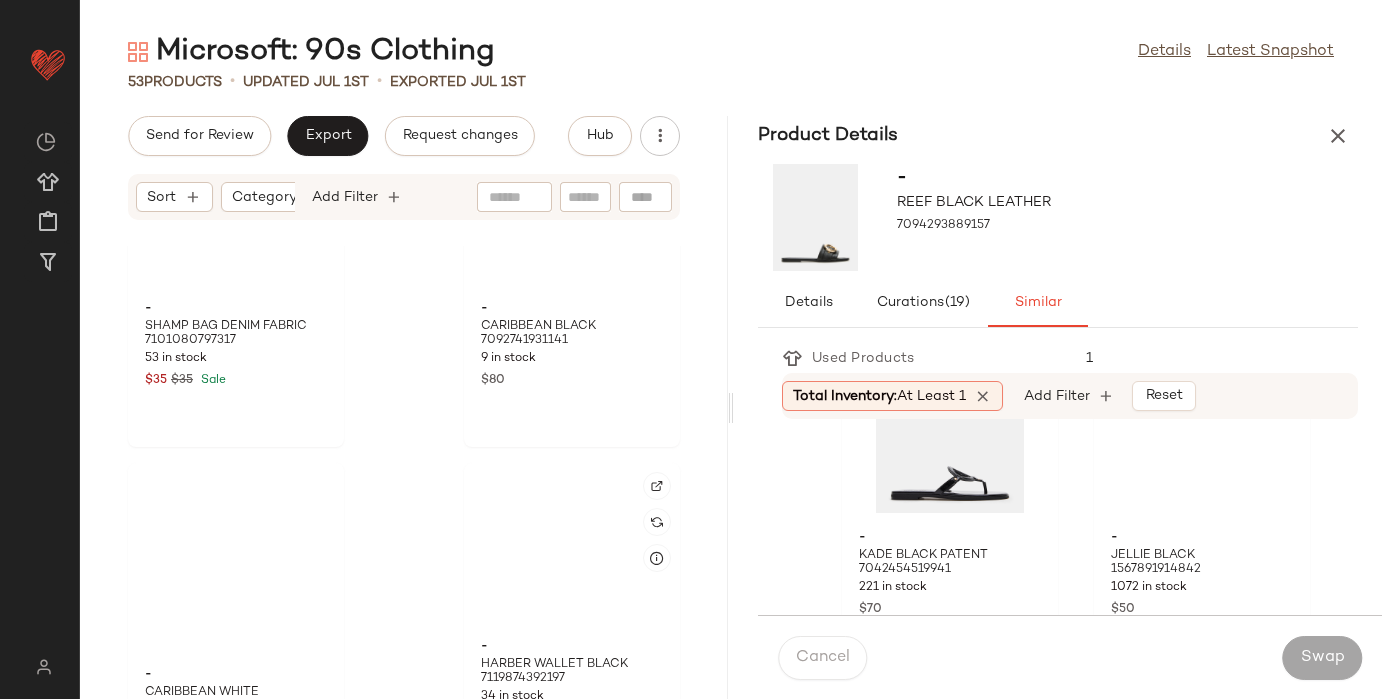 scroll, scrollTop: 7090, scrollLeft: 0, axis: vertical 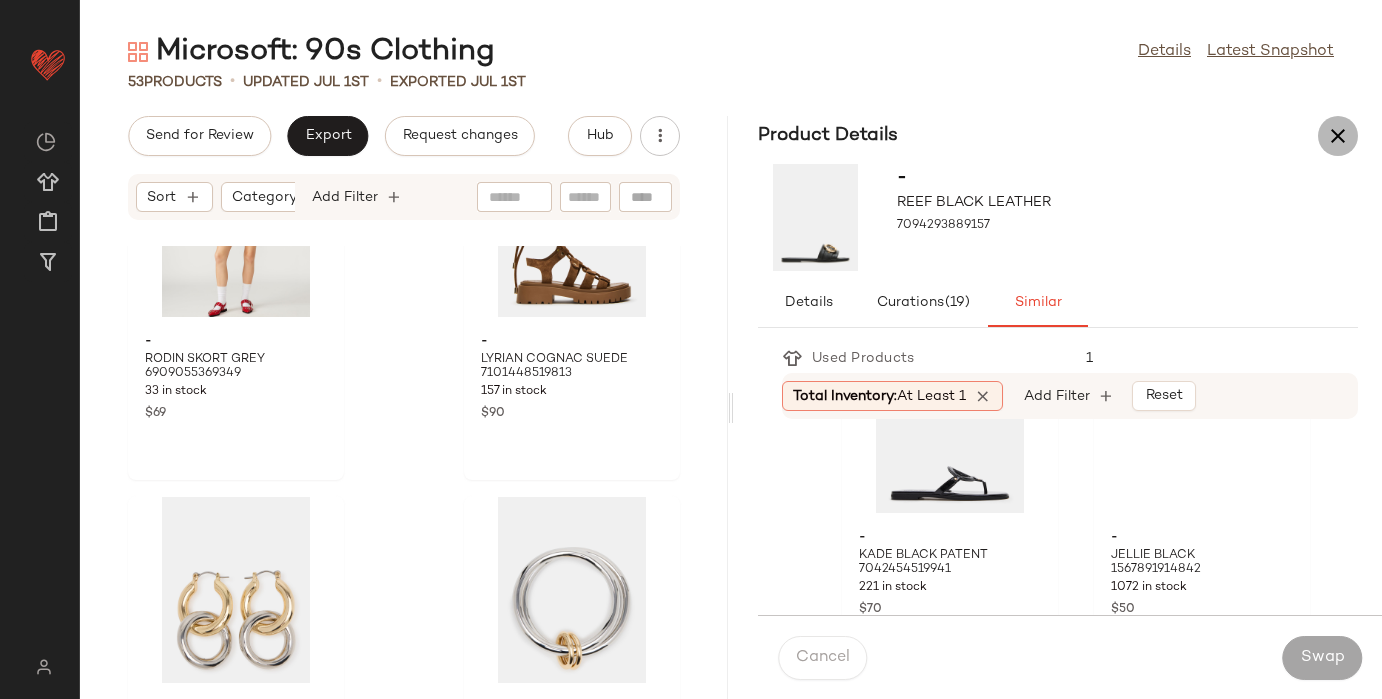 click at bounding box center [1338, 136] 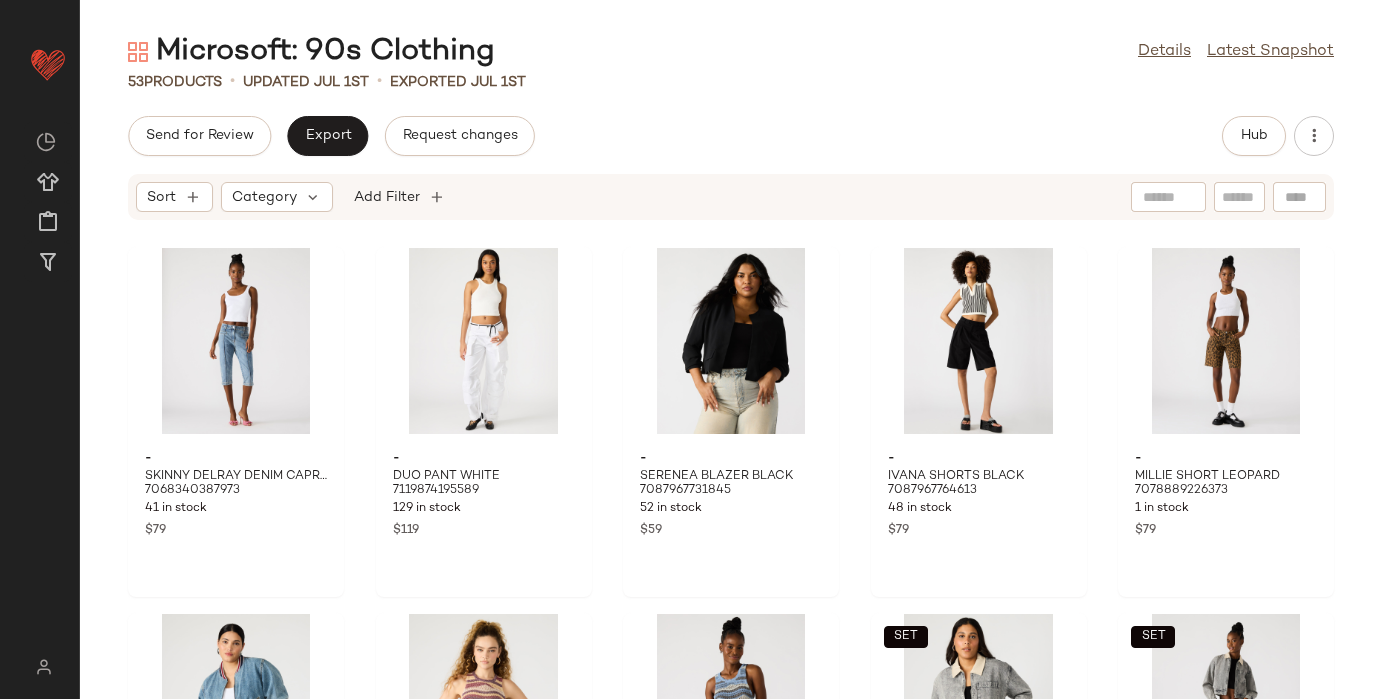 scroll, scrollTop: 0, scrollLeft: 0, axis: both 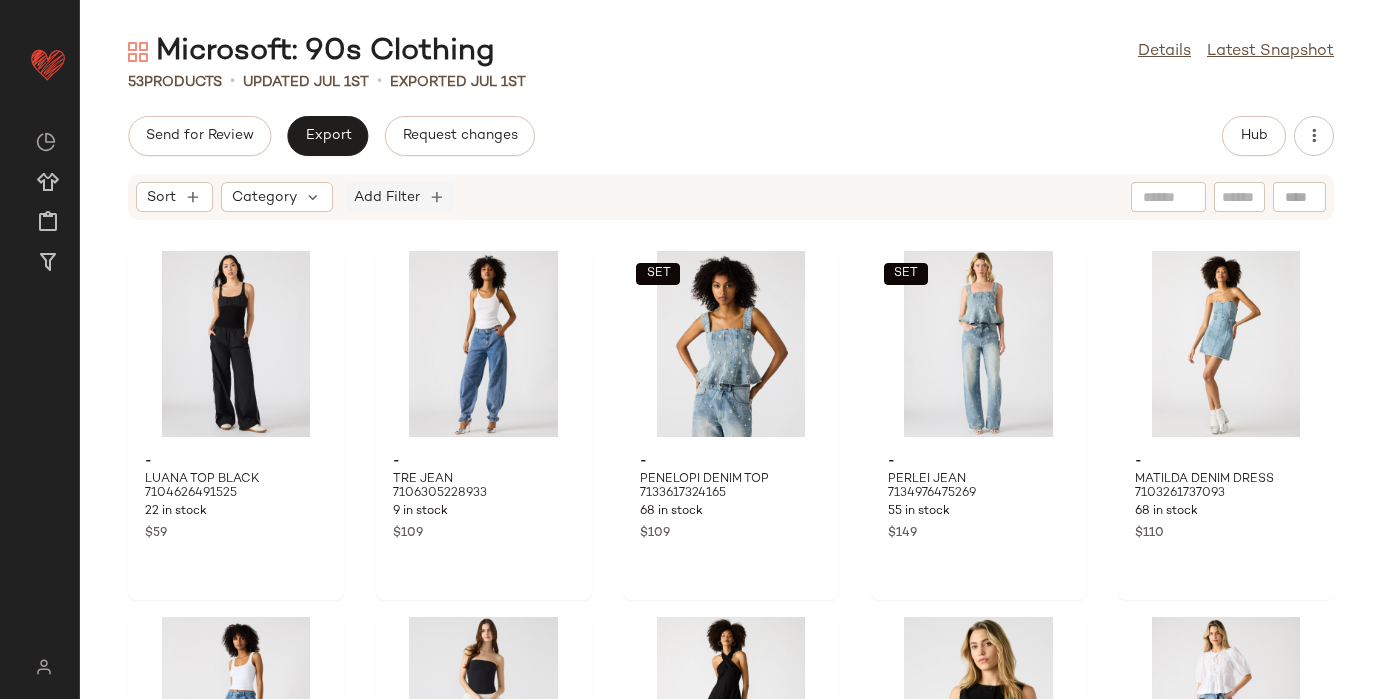 click on "Add Filter" at bounding box center [387, 197] 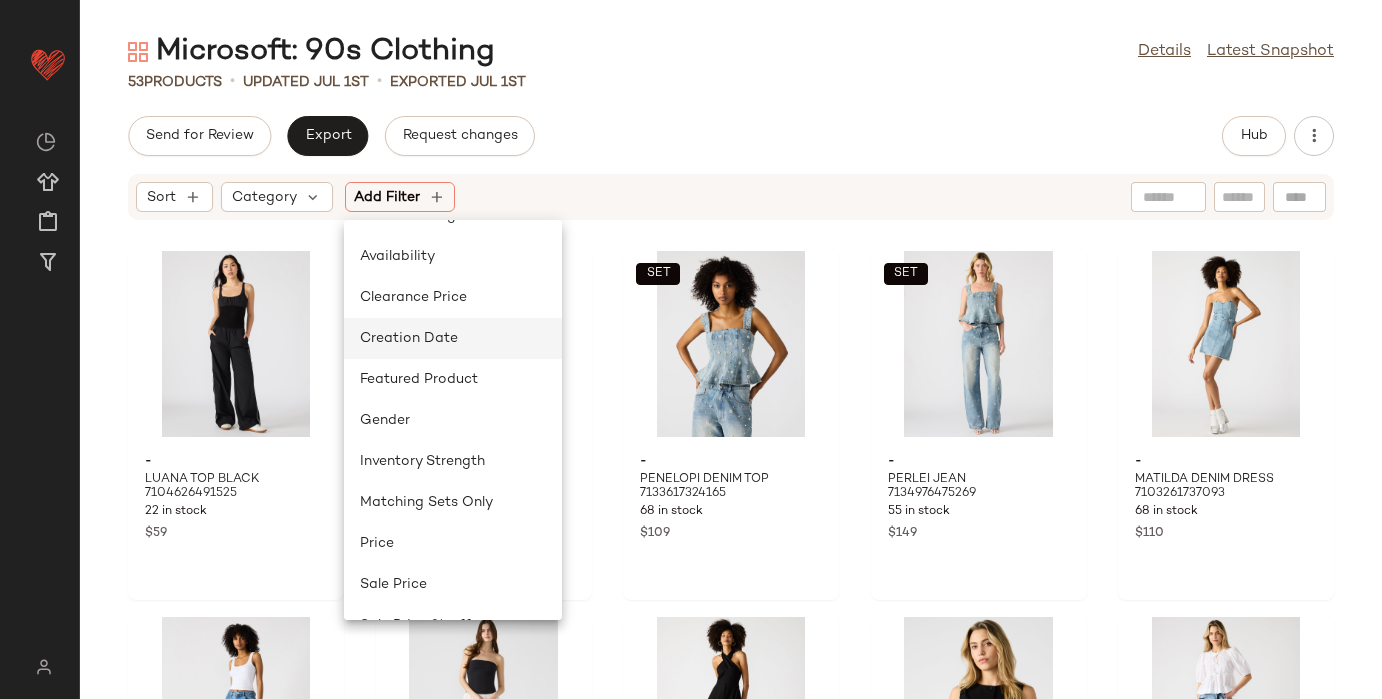 scroll, scrollTop: 190, scrollLeft: 0, axis: vertical 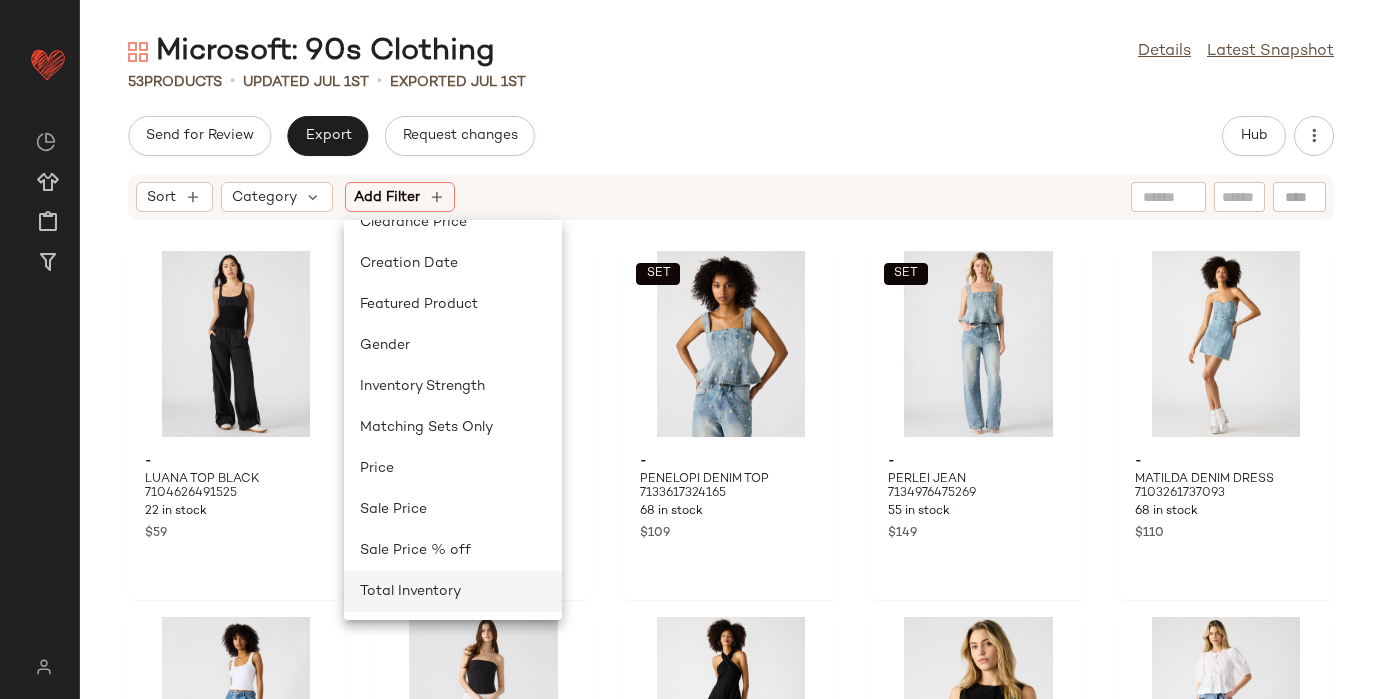click on "Total Inventory" 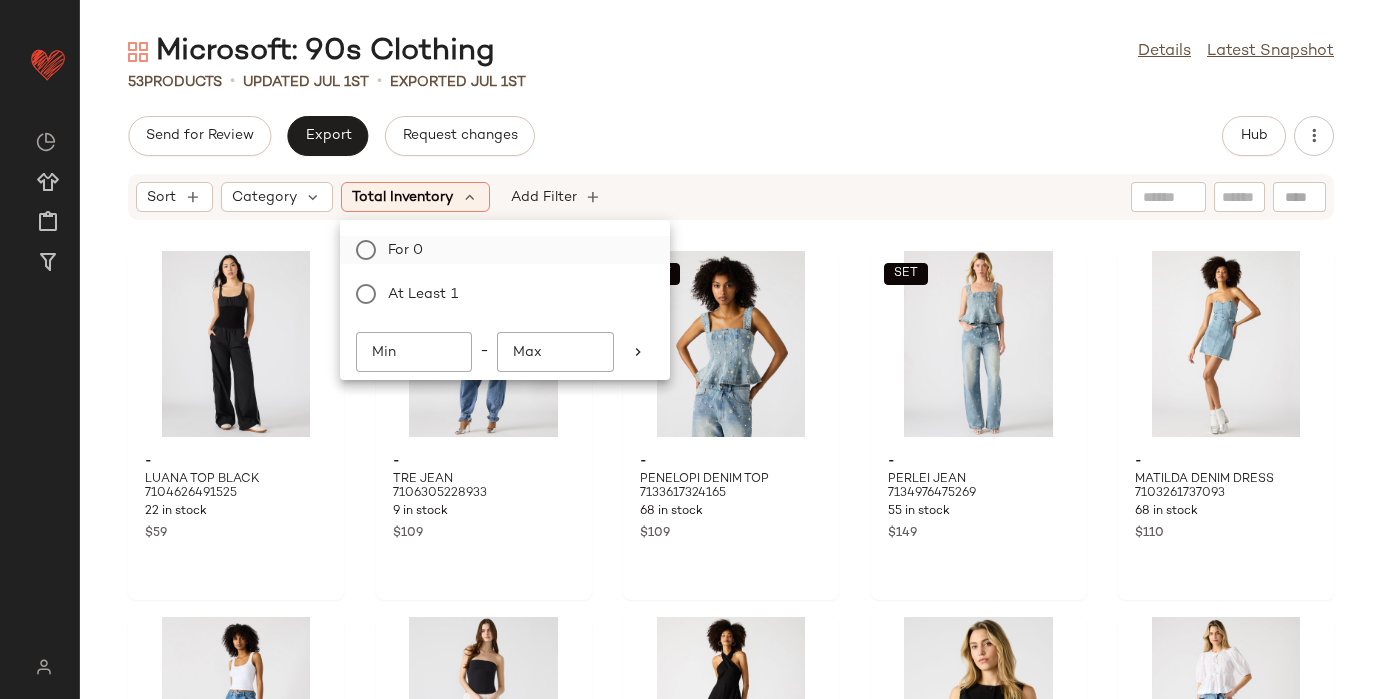 click on "For 0" at bounding box center [517, 250] 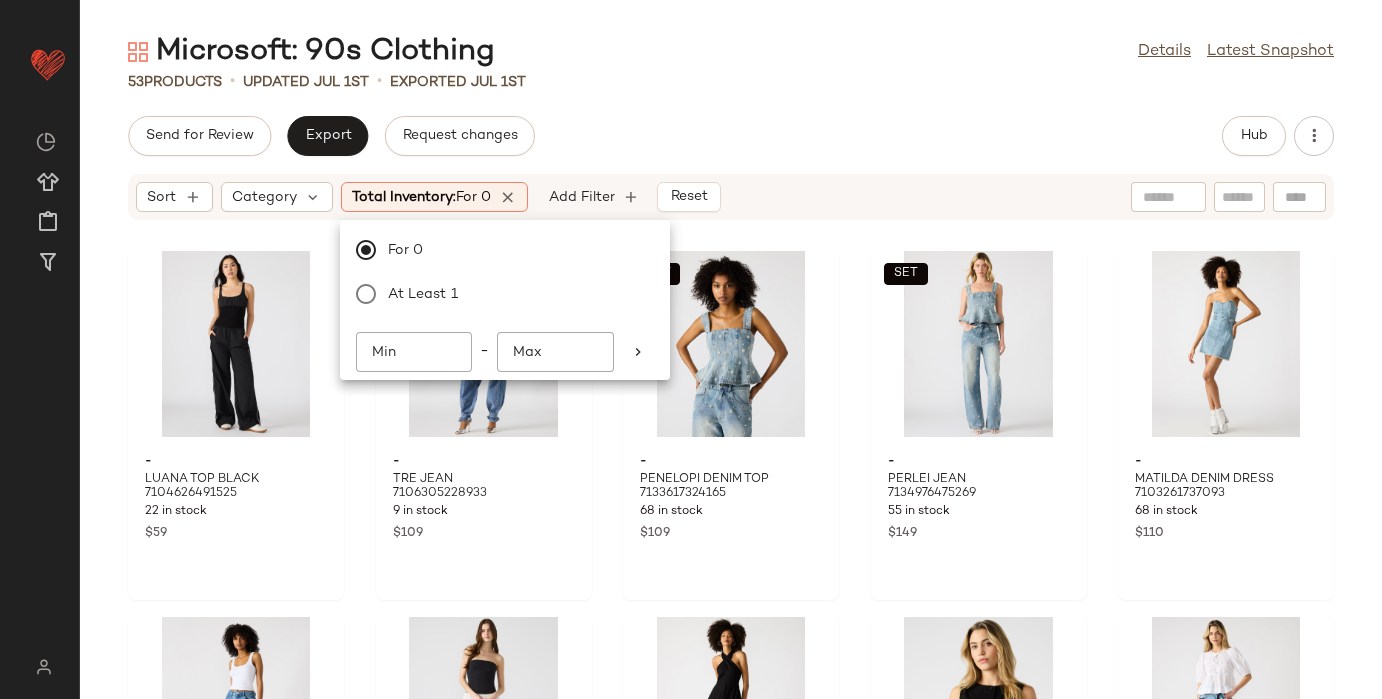 click on "Microsoft: 90s Clothing  Details   Latest Snapshot" 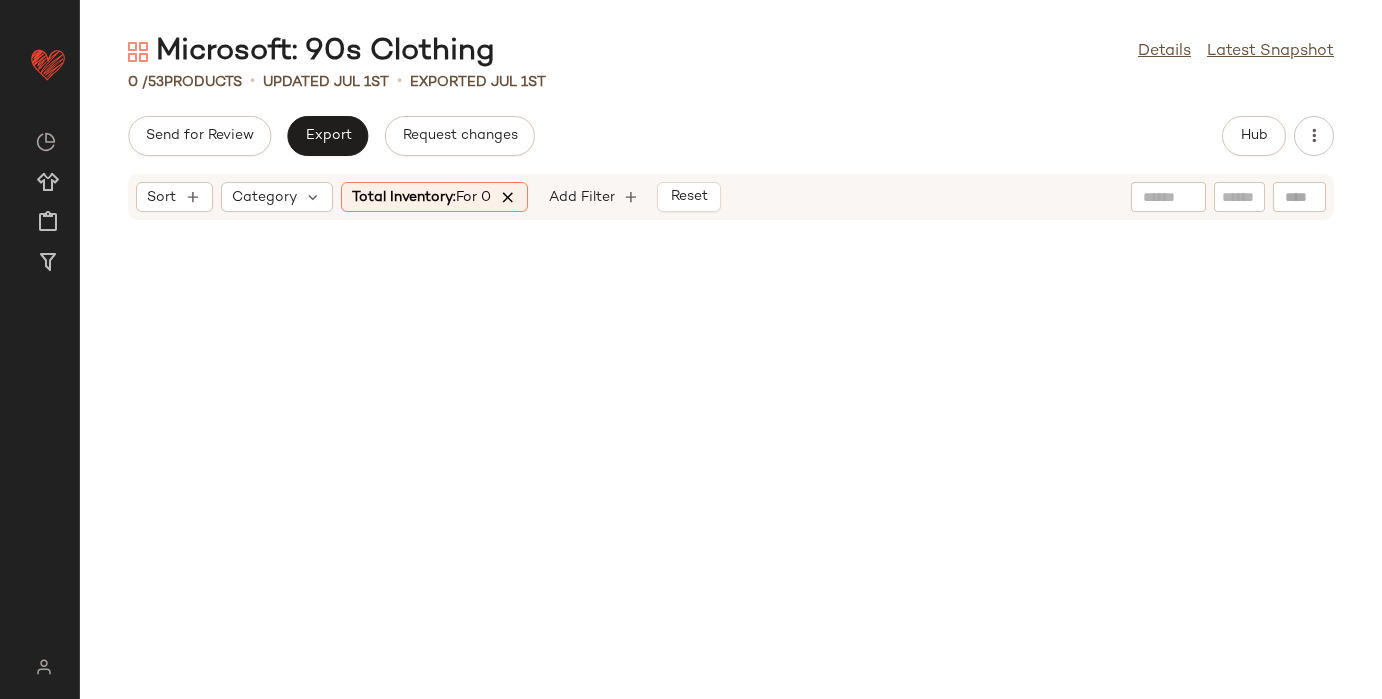 click at bounding box center (508, 197) 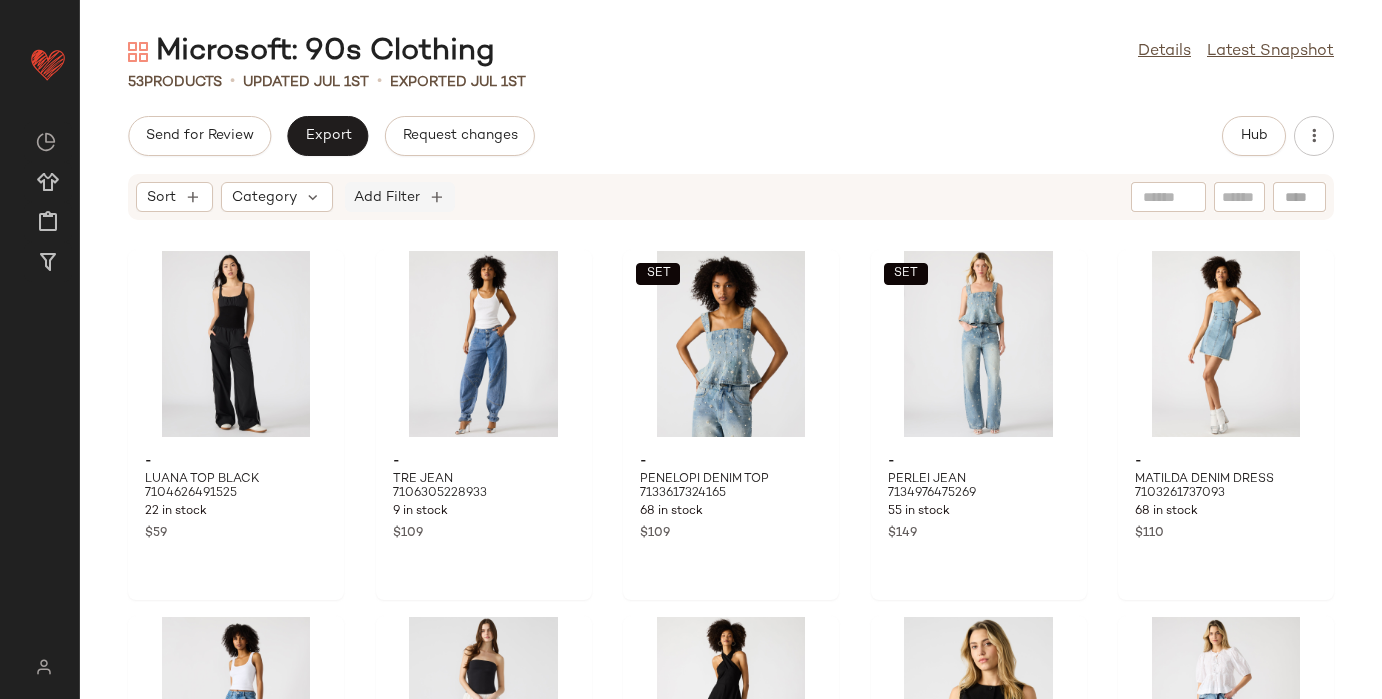 click on "Add Filter" at bounding box center (387, 197) 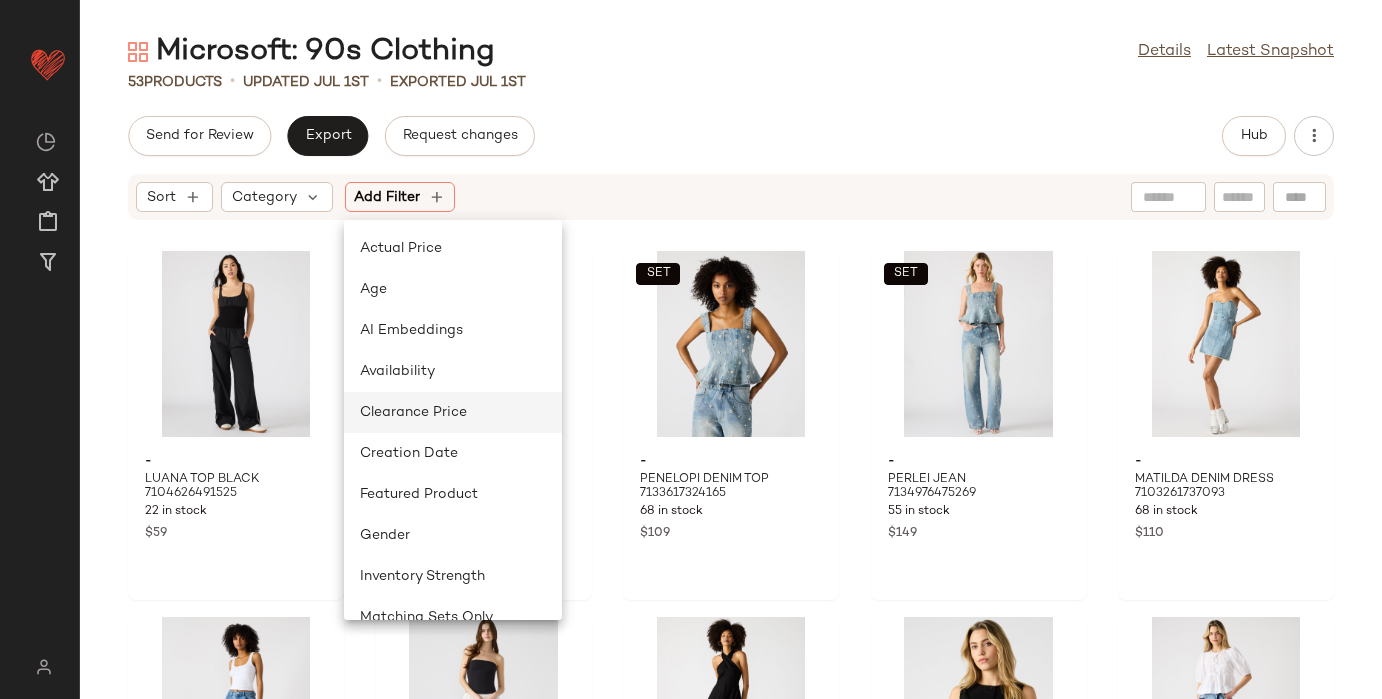 click on "Clearance Price" 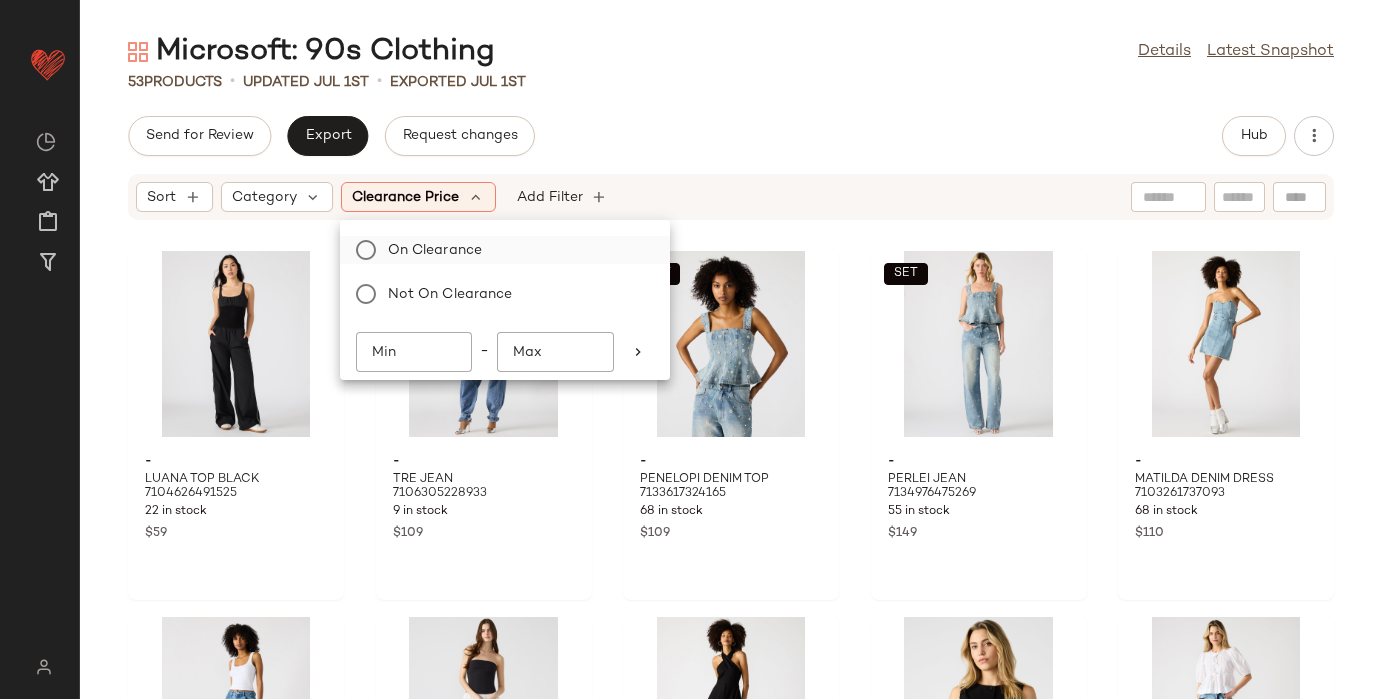 click on "On clearance" at bounding box center (517, 250) 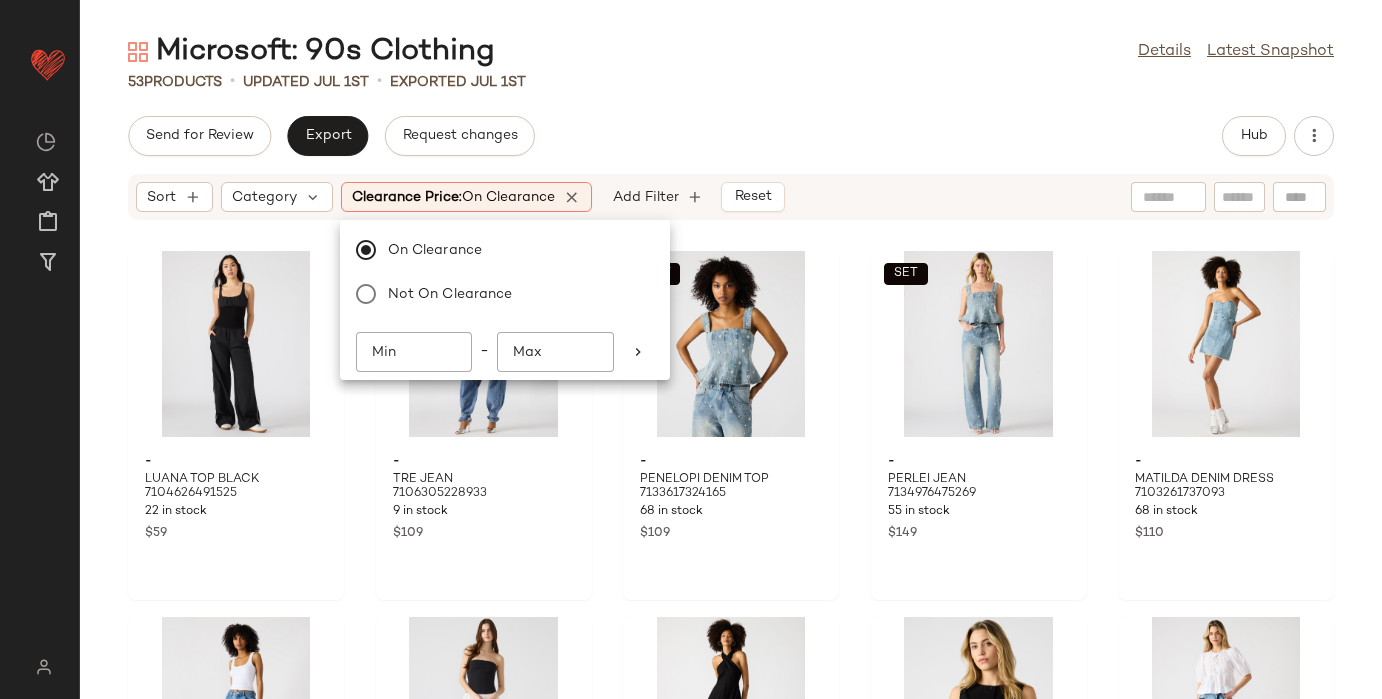 click on "Send for Review   Export   Request changes   Hub" 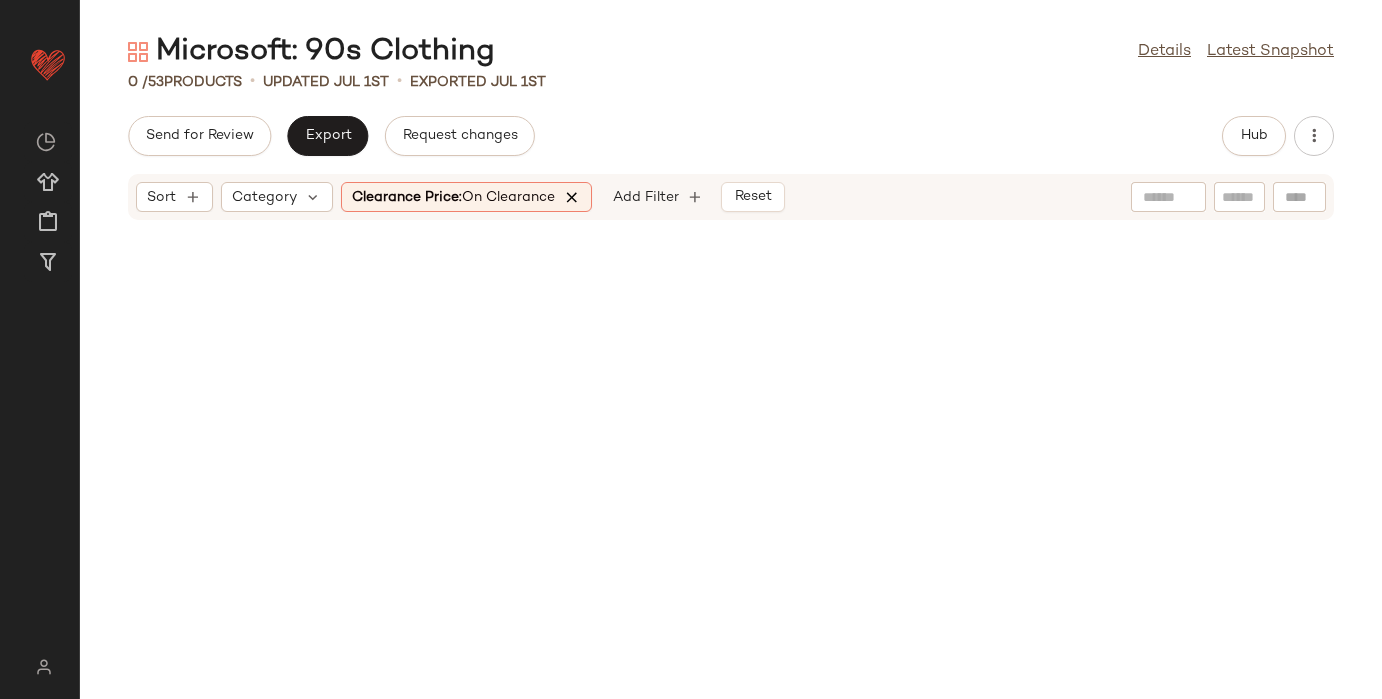 click at bounding box center (572, 197) 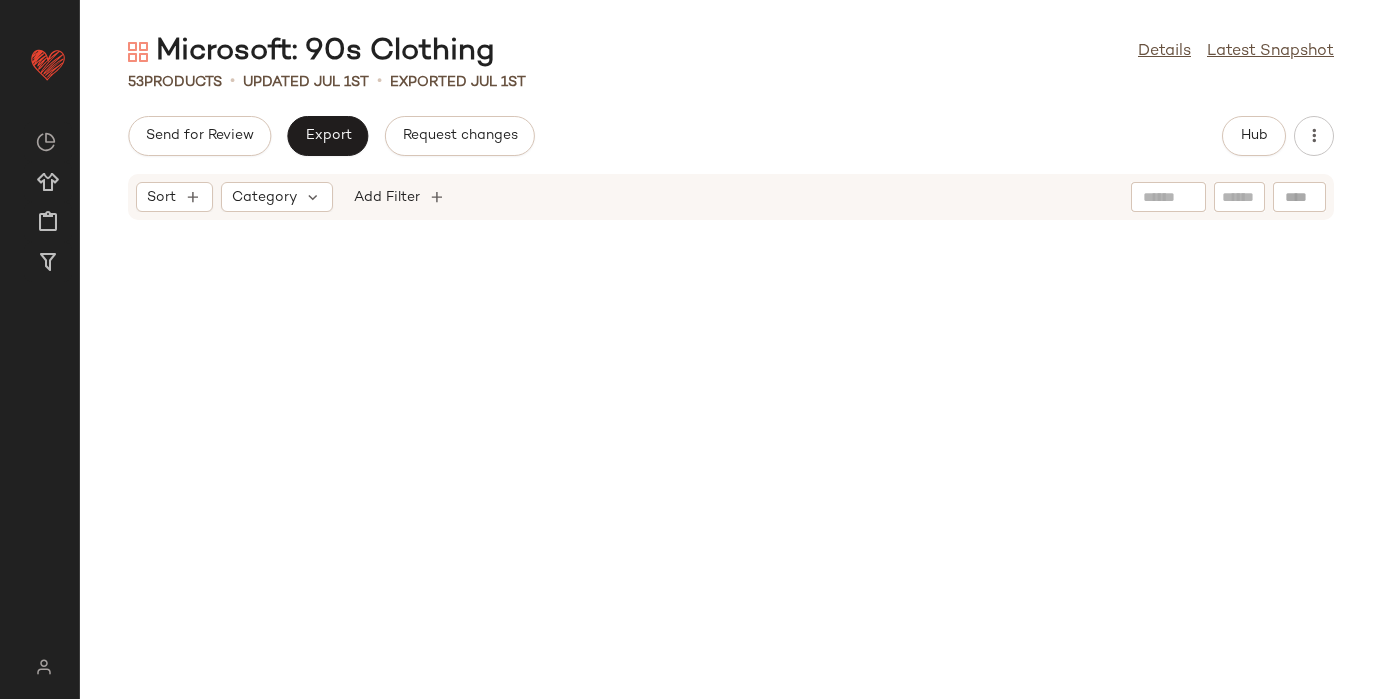 scroll, scrollTop: 0, scrollLeft: 0, axis: both 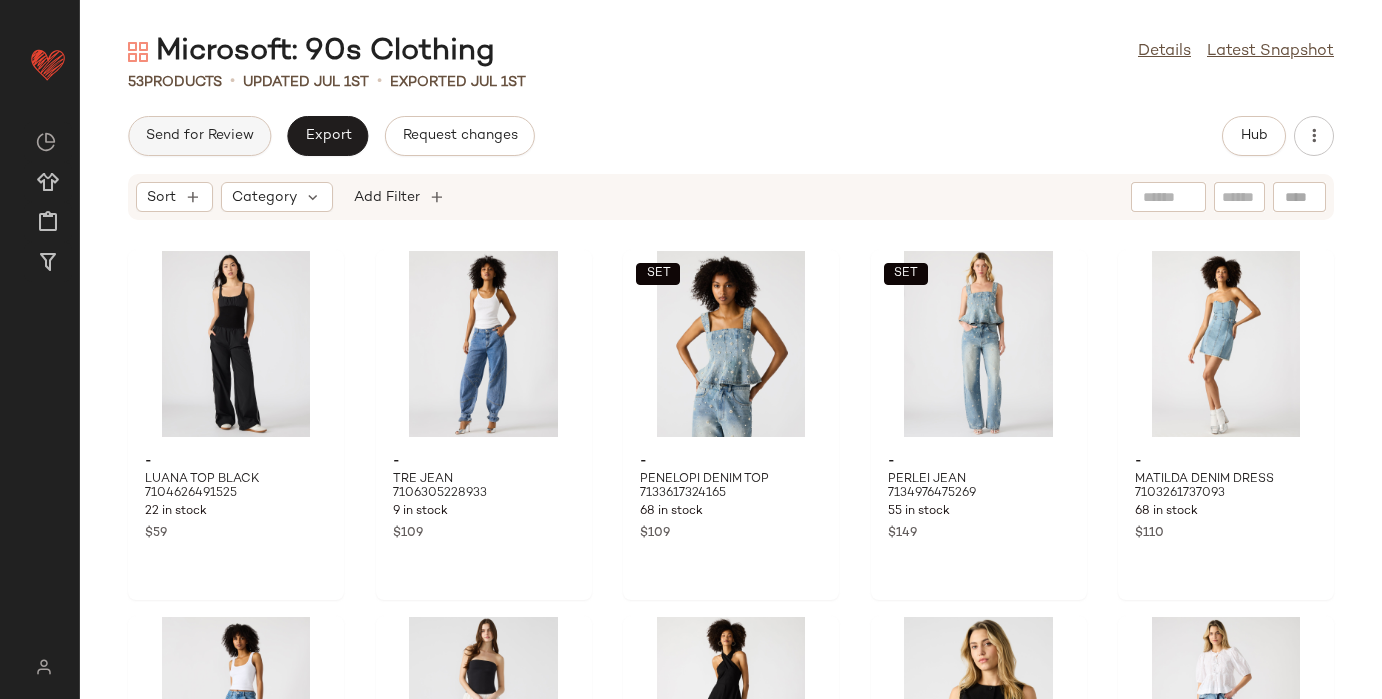 click on "Send for Review" 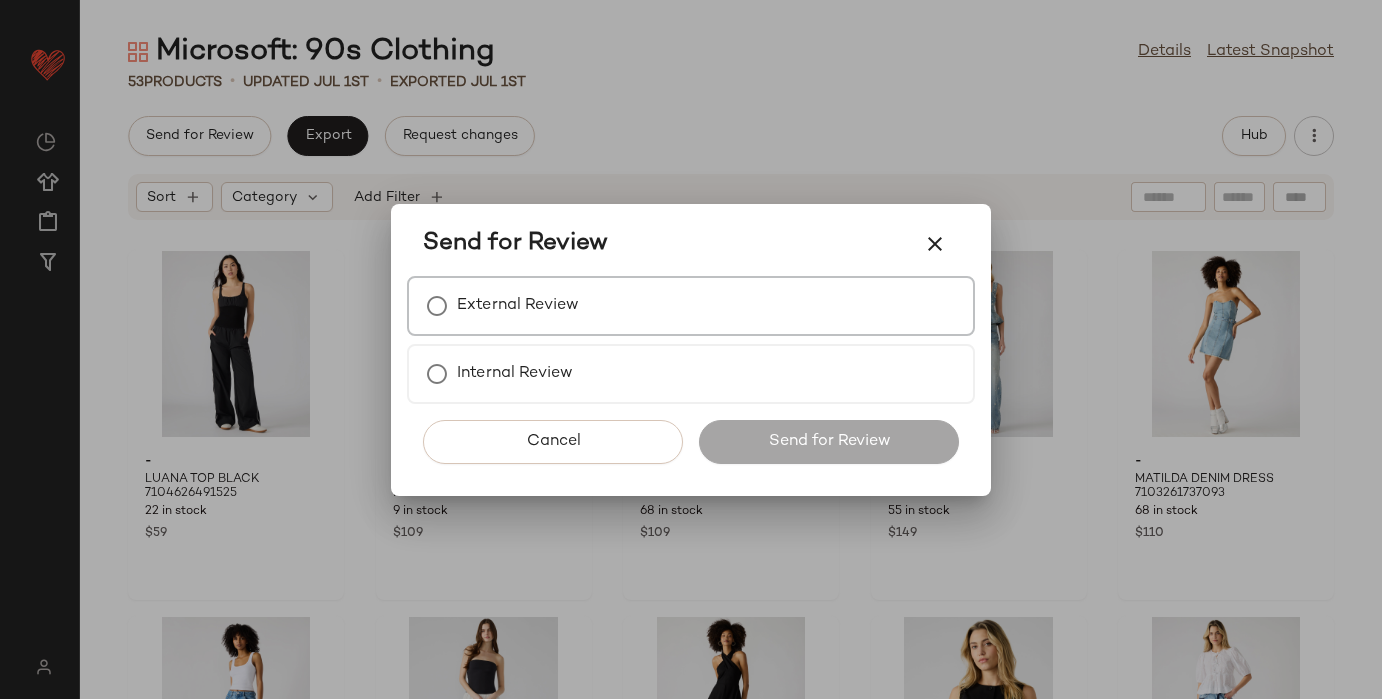 click on "External Review" at bounding box center [691, 306] 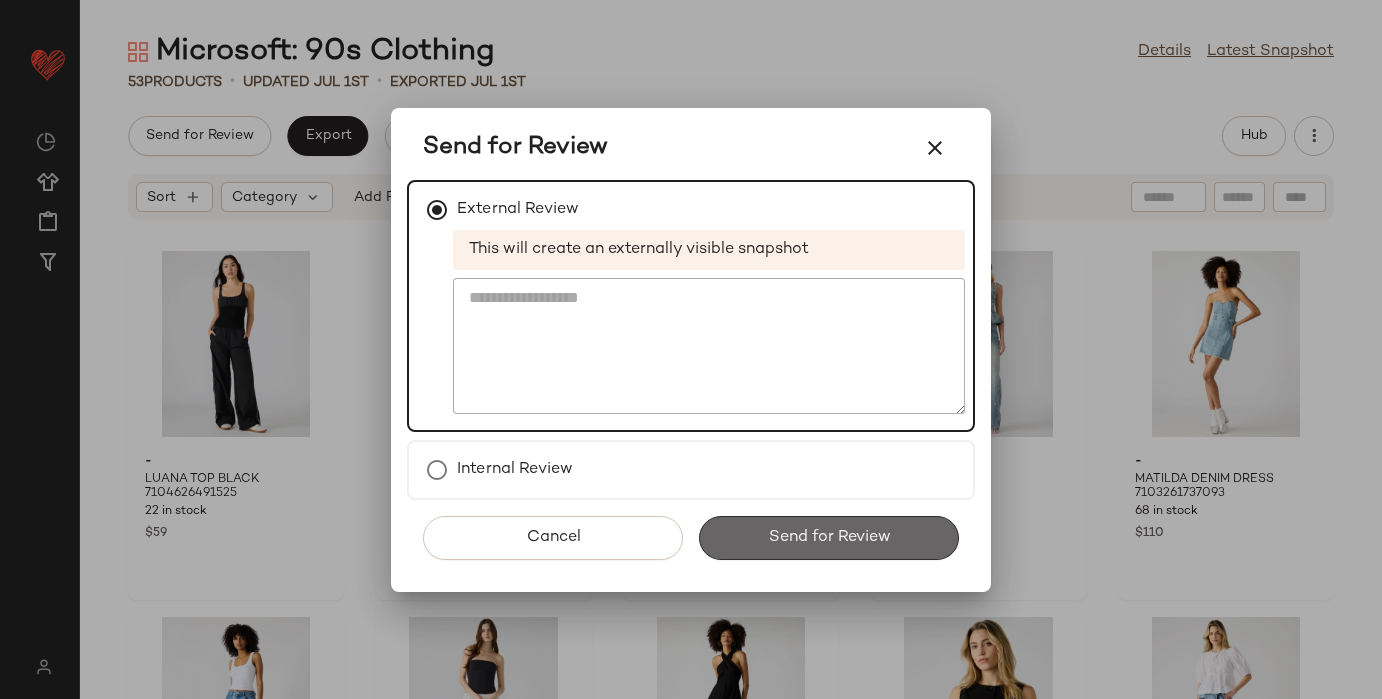 click on "Send for Review" at bounding box center [829, 538] 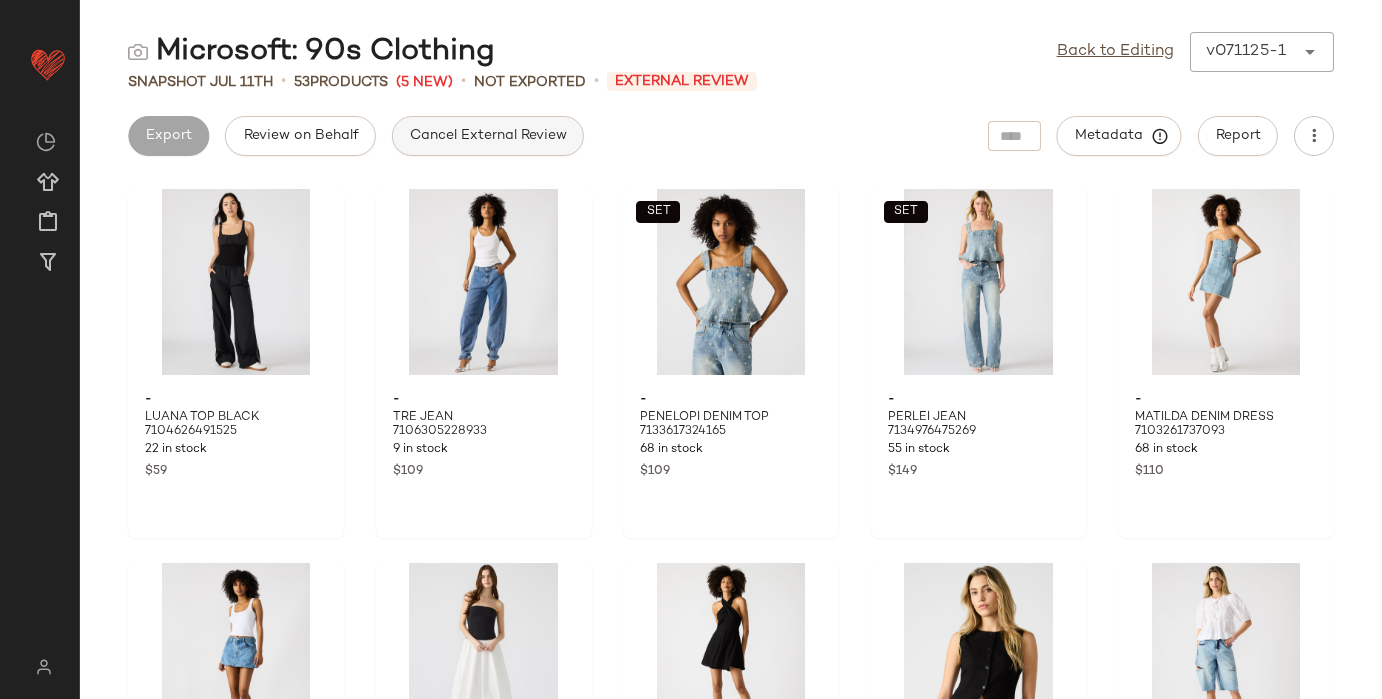 click on "Cancel External Review" 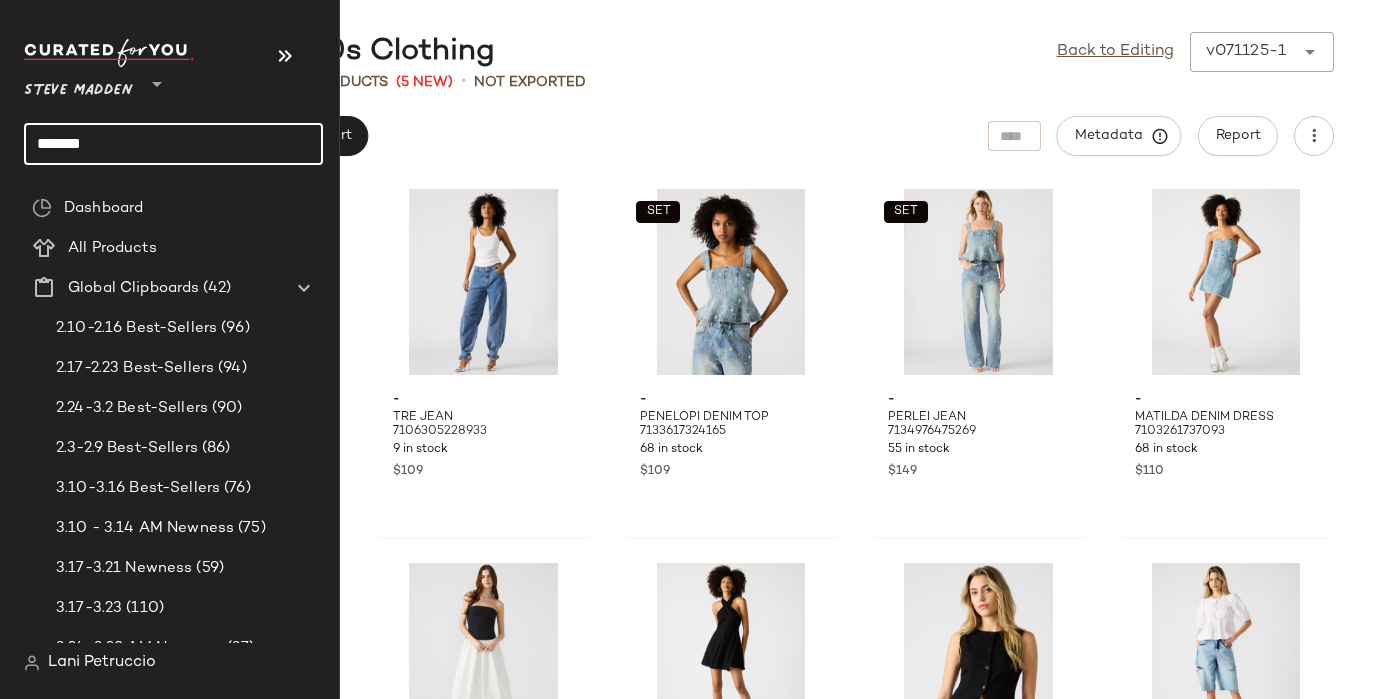 click on "*******" 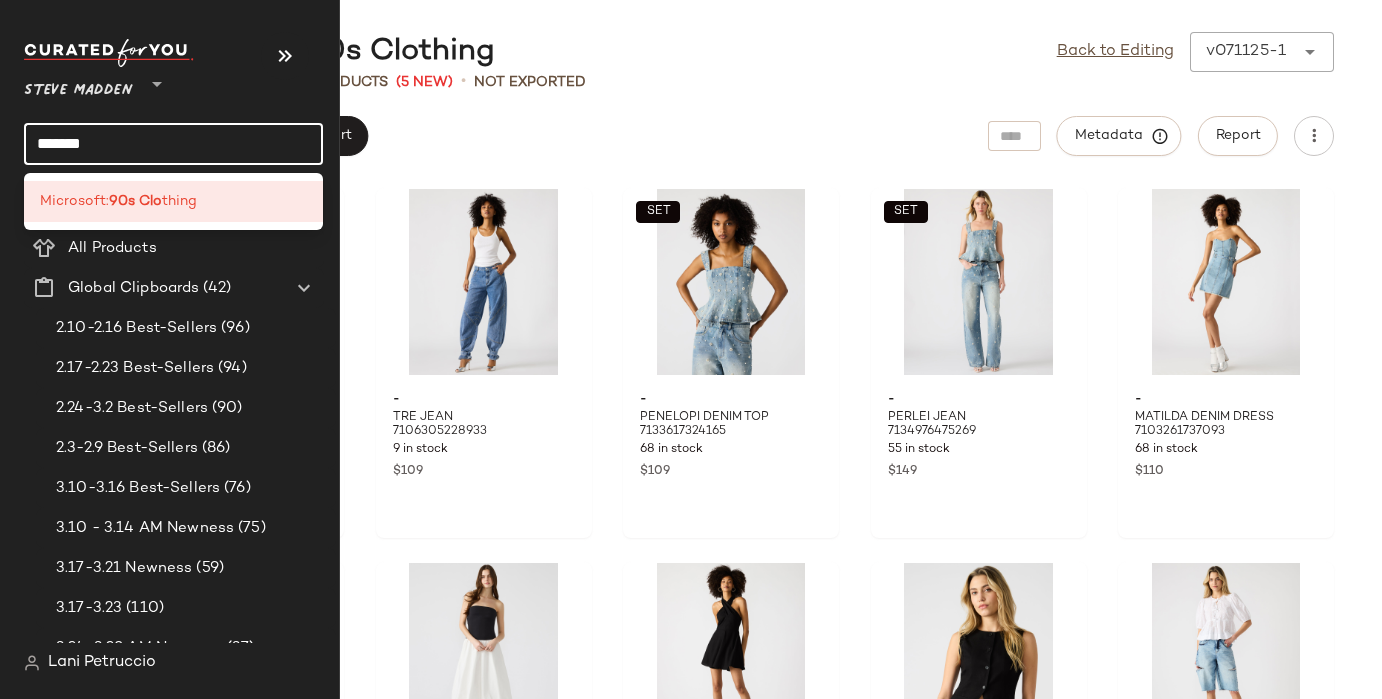click on "*******" 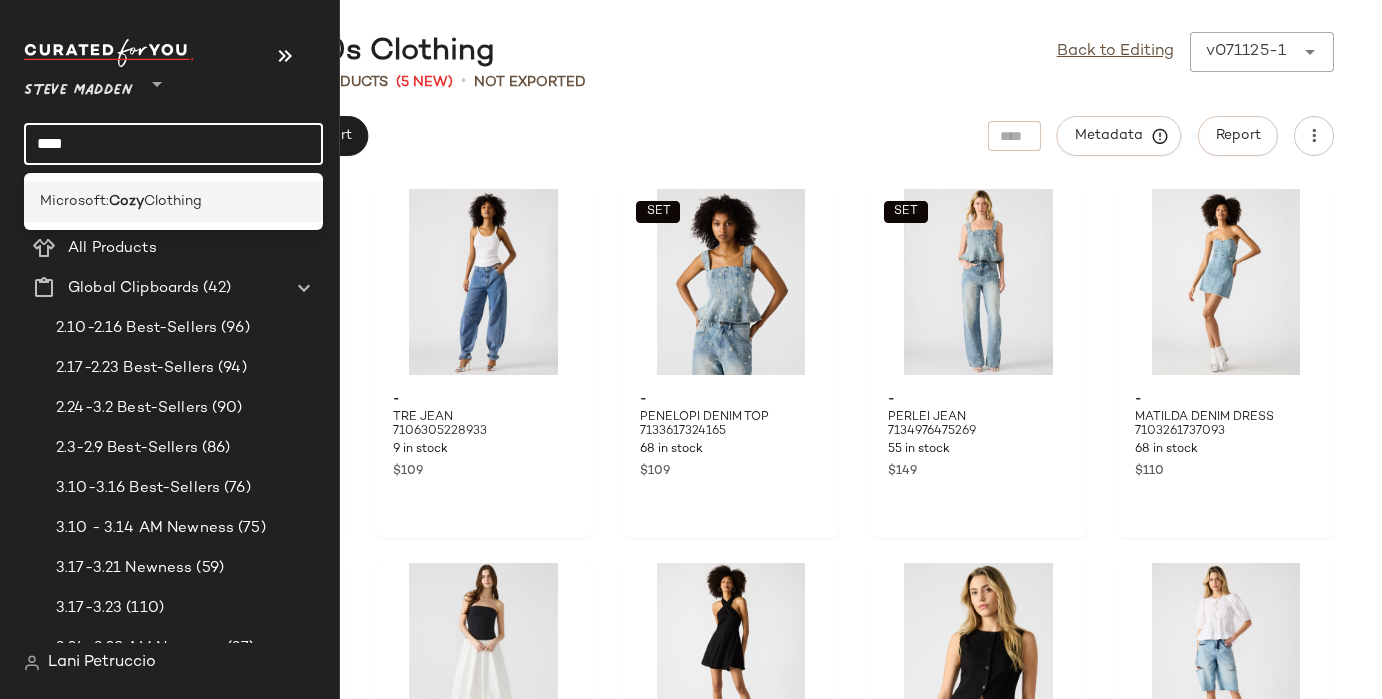 type on "****" 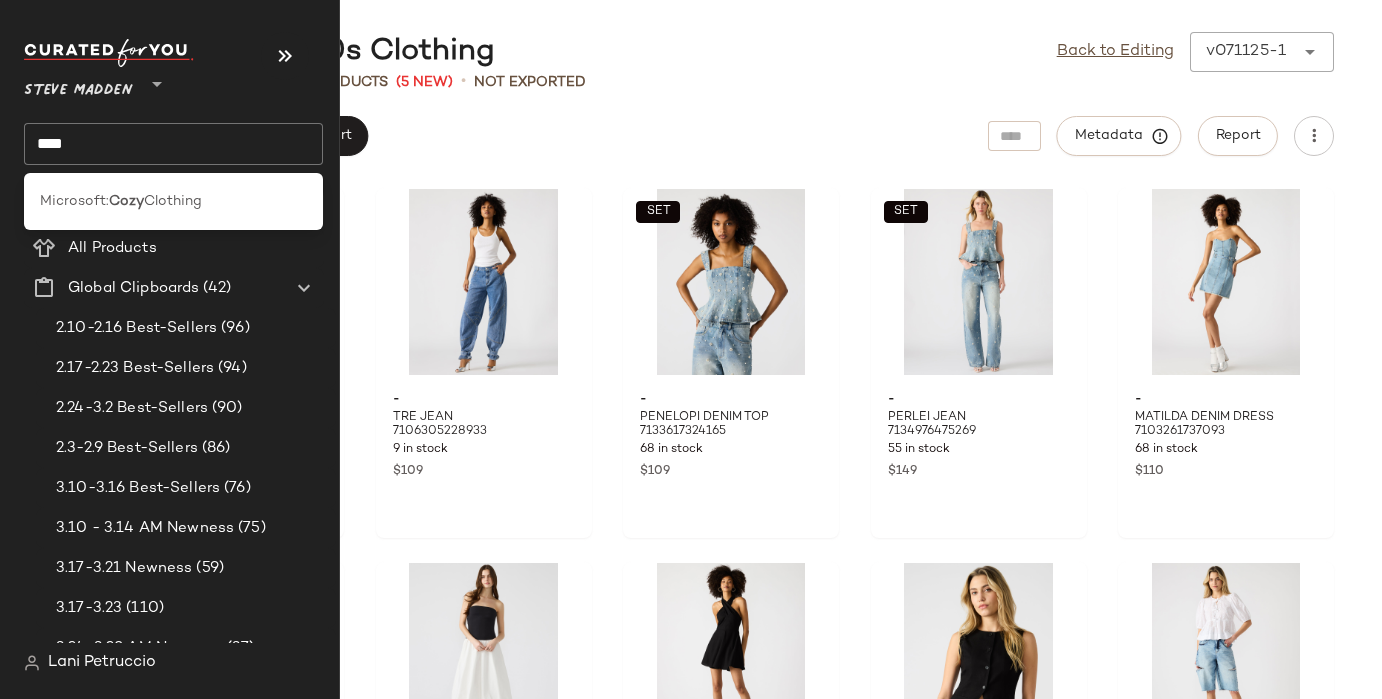 click on "Microsoft:" at bounding box center (74, 201) 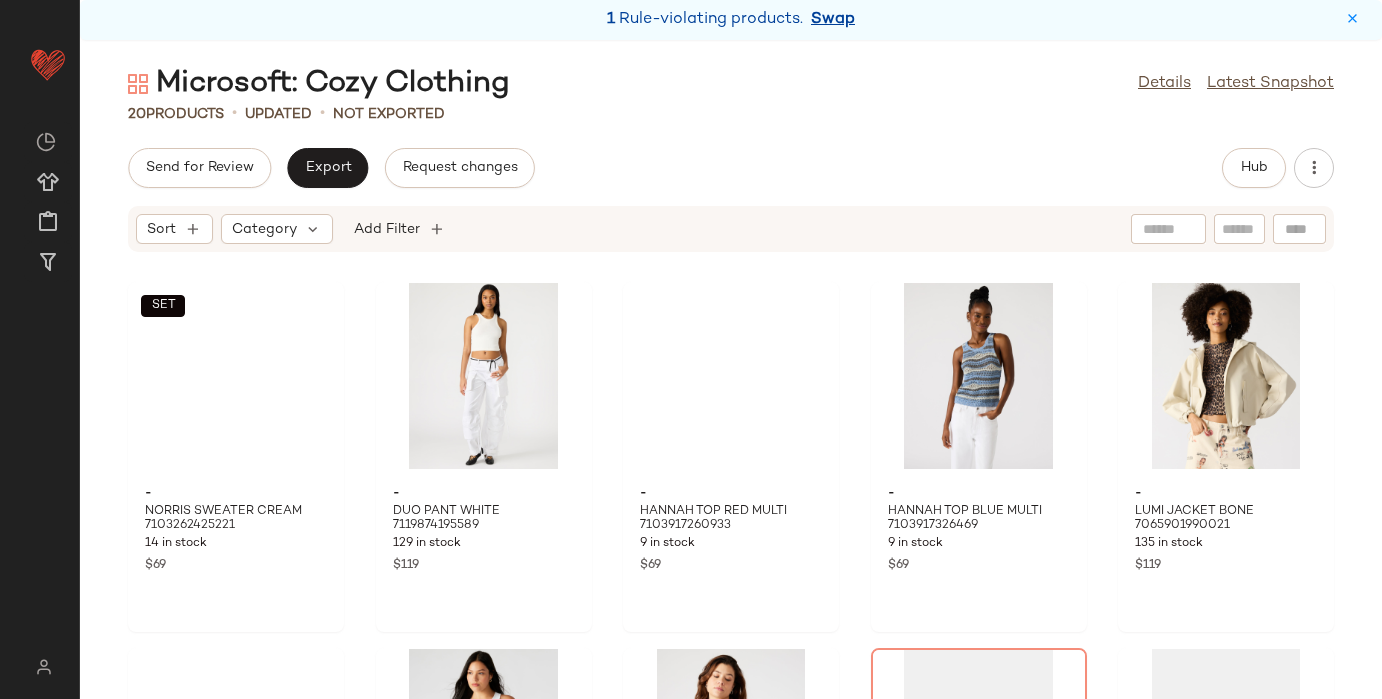 click on "Swap" at bounding box center (833, 20) 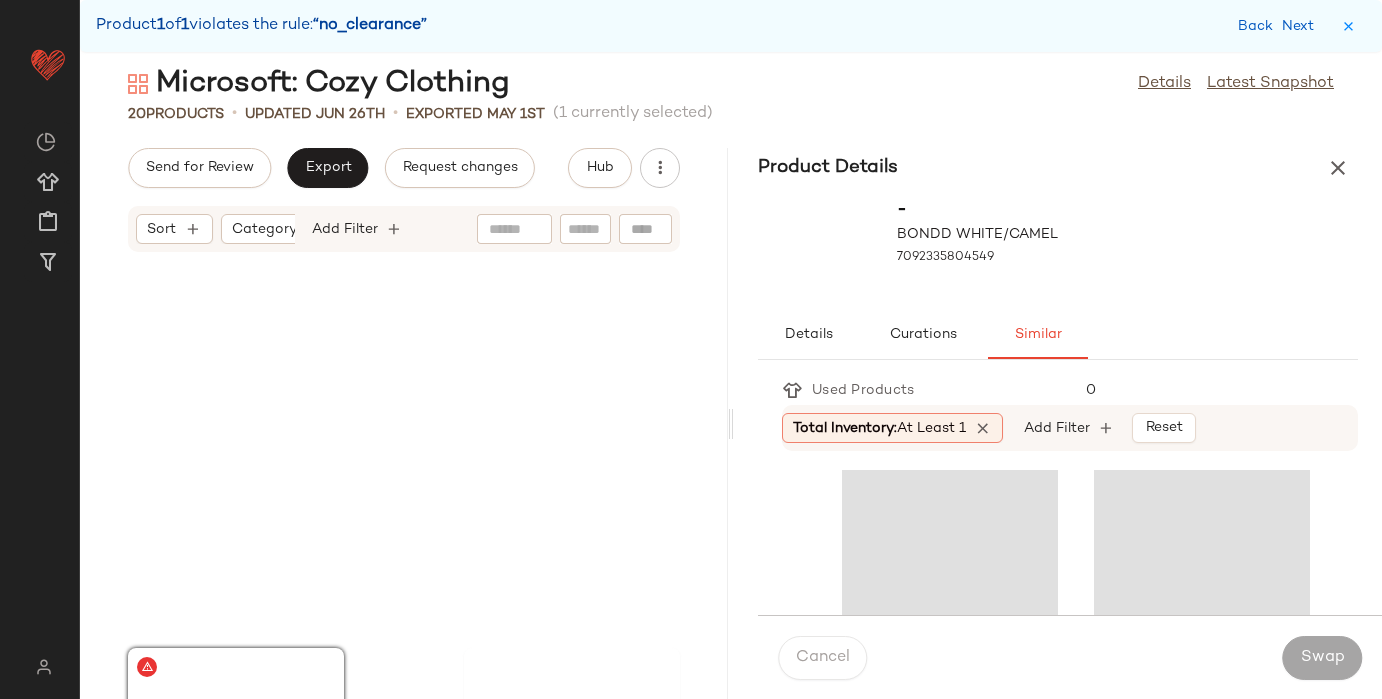 scroll, scrollTop: 1464, scrollLeft: 0, axis: vertical 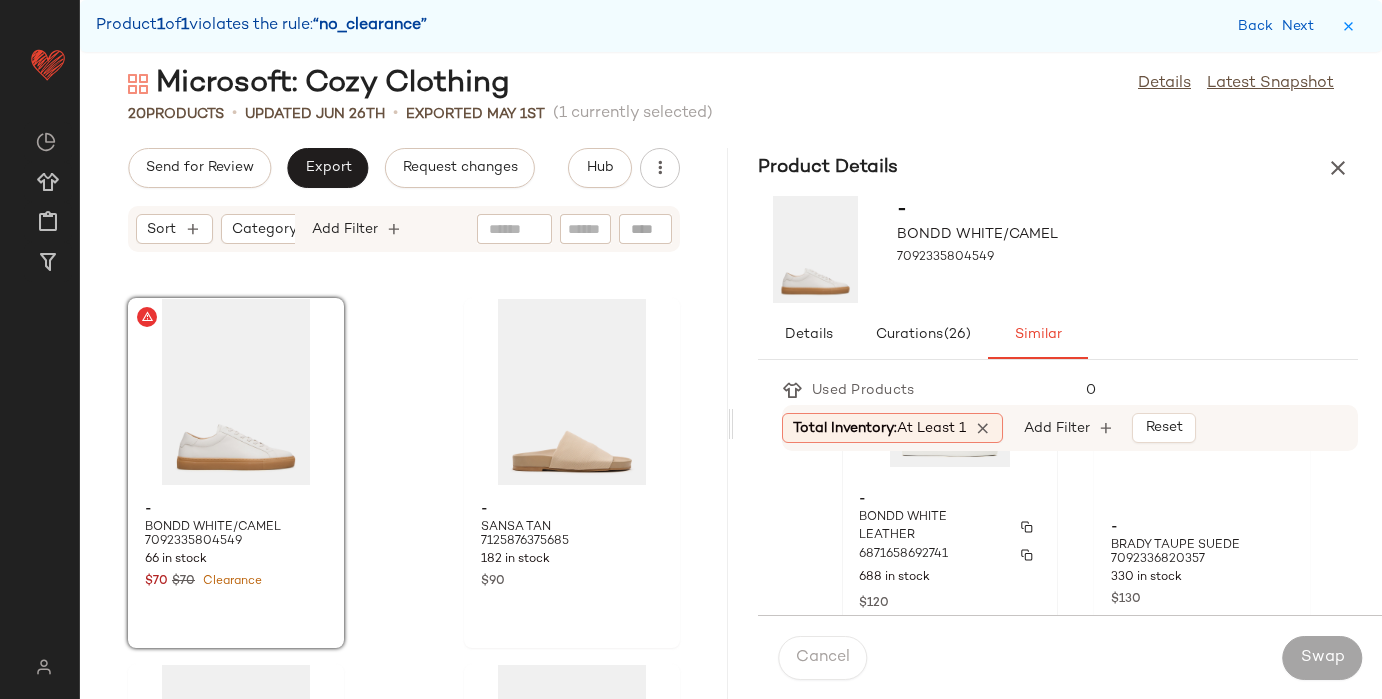 click on "-" at bounding box center (950, 500) 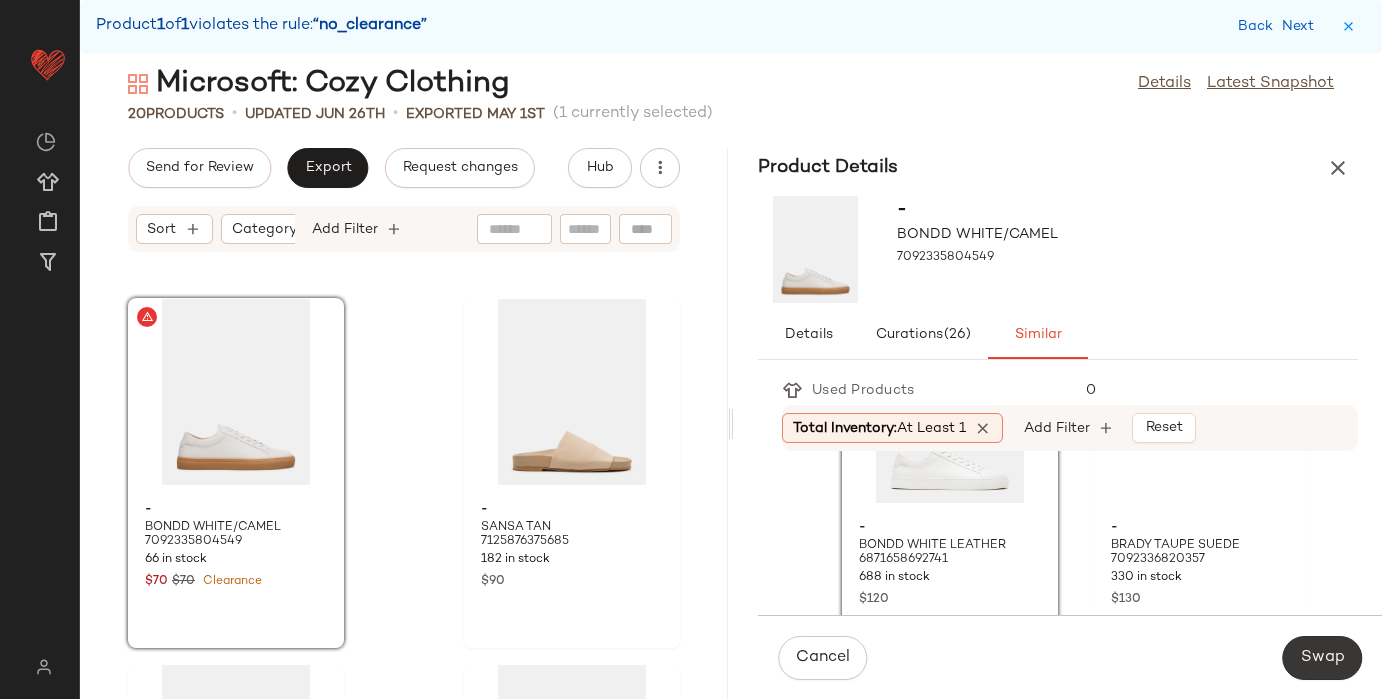click on "Swap" at bounding box center [1322, 658] 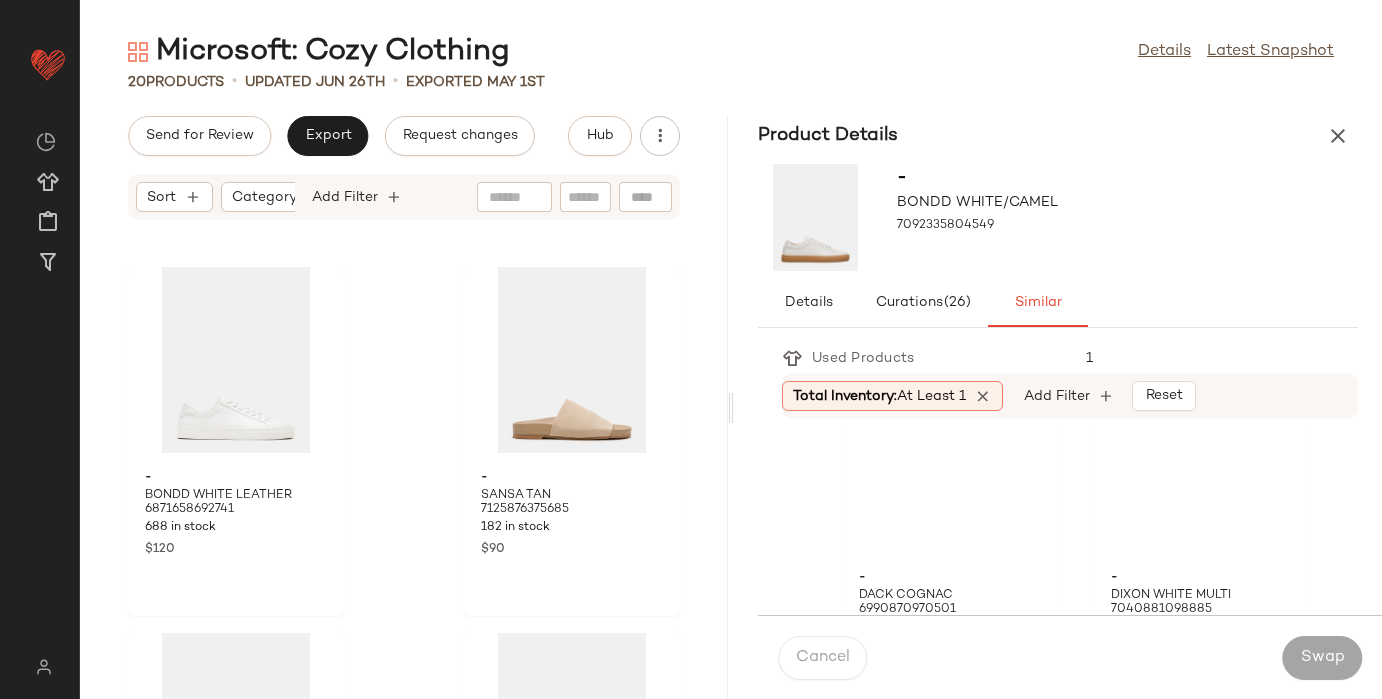 scroll, scrollTop: 1169, scrollLeft: 0, axis: vertical 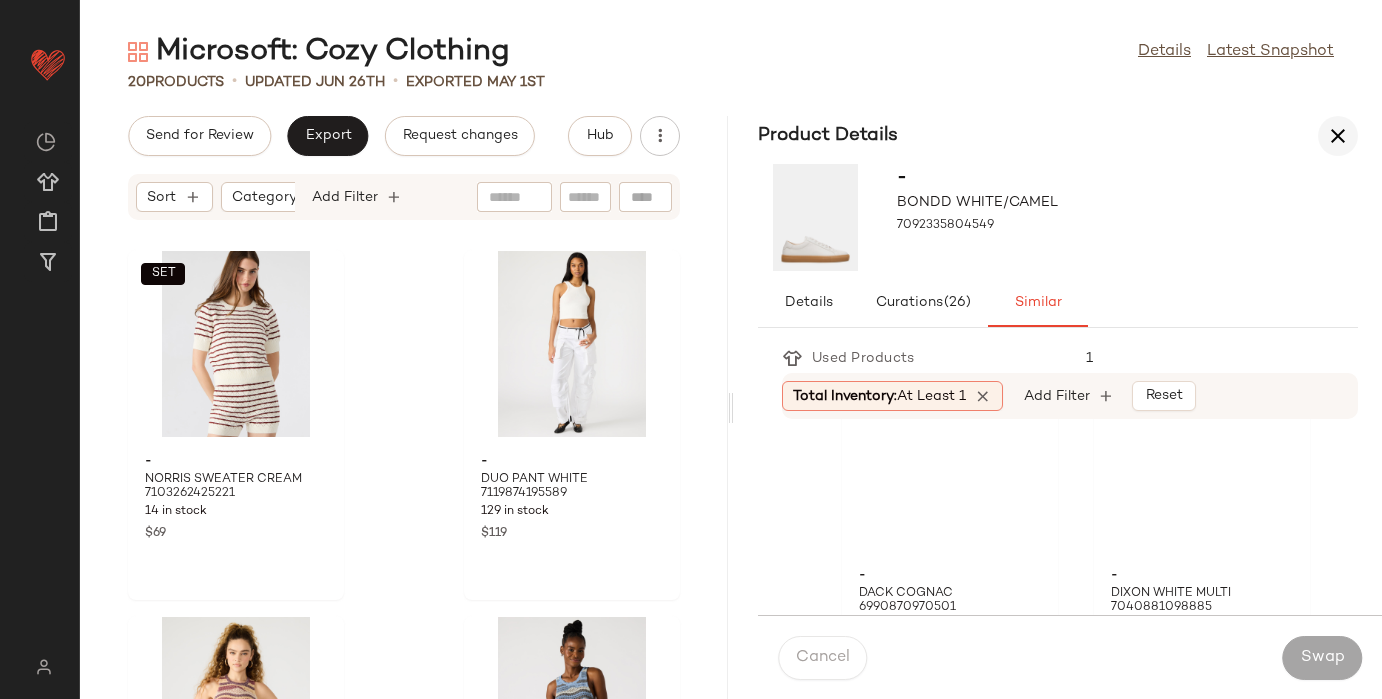 click at bounding box center (1338, 136) 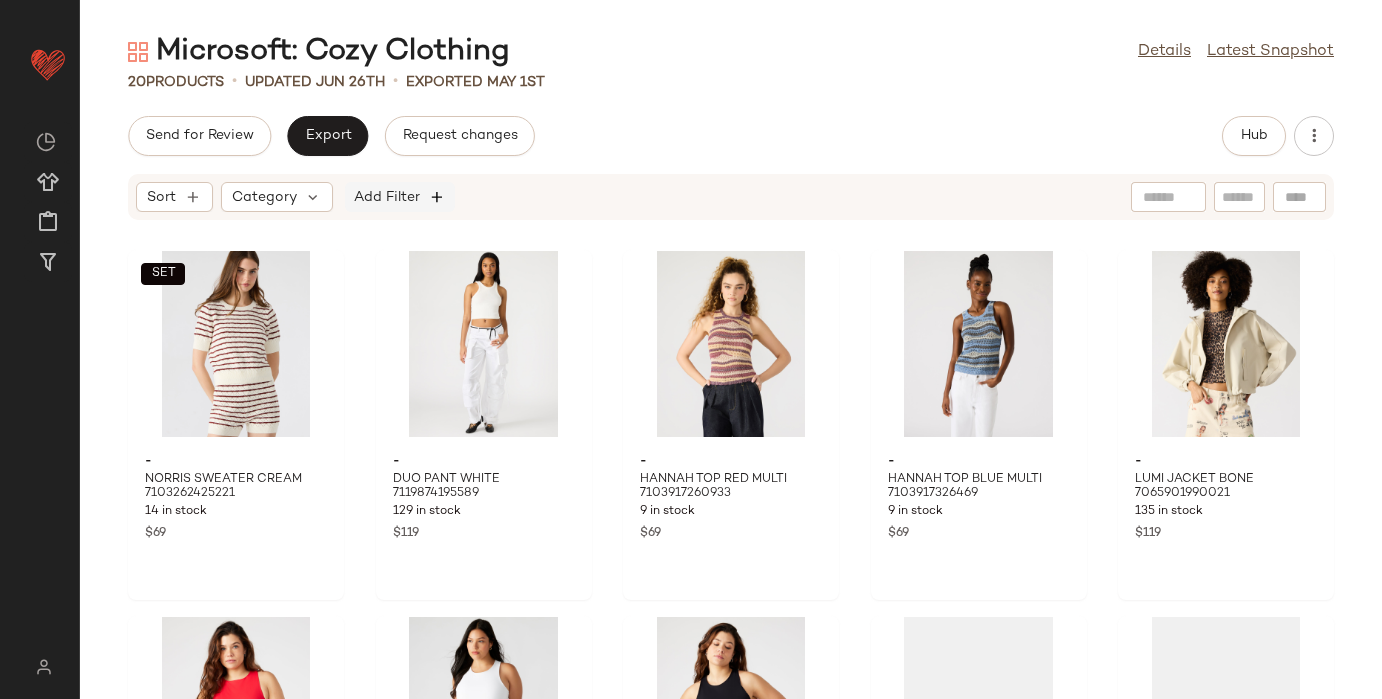 click at bounding box center (437, 197) 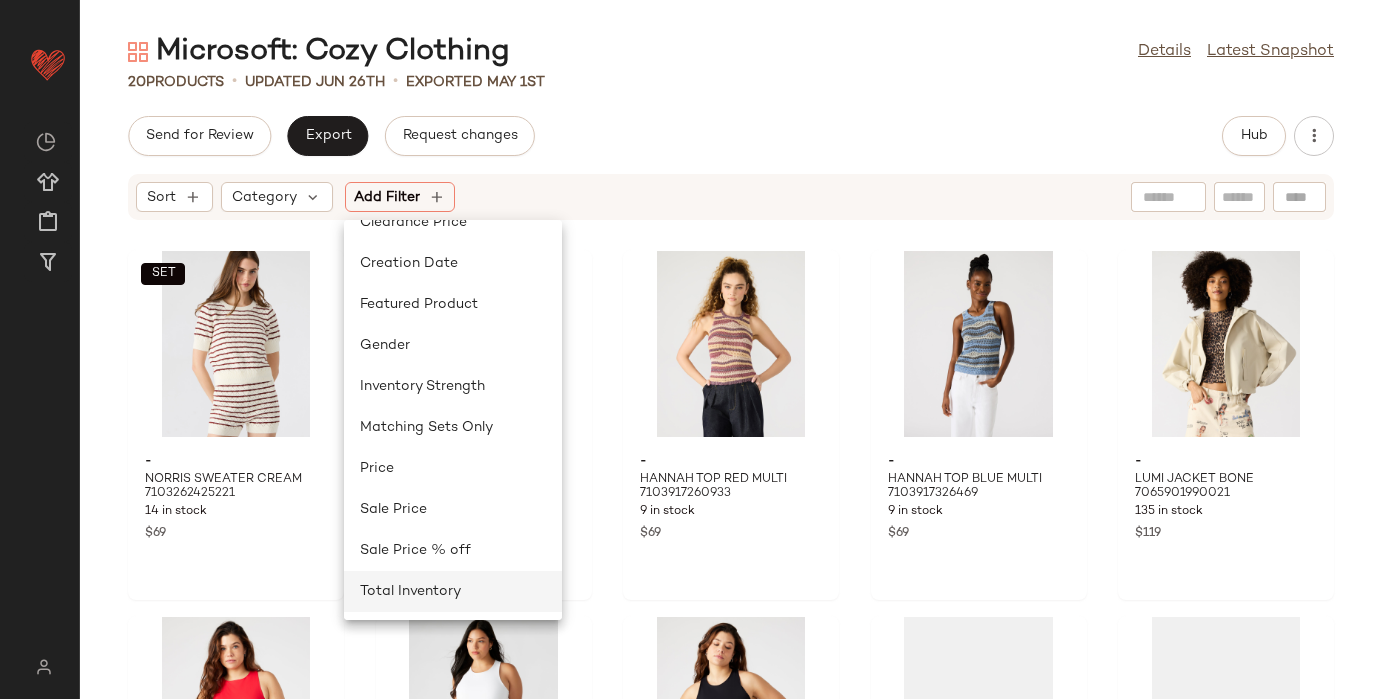 click on "Total Inventory" 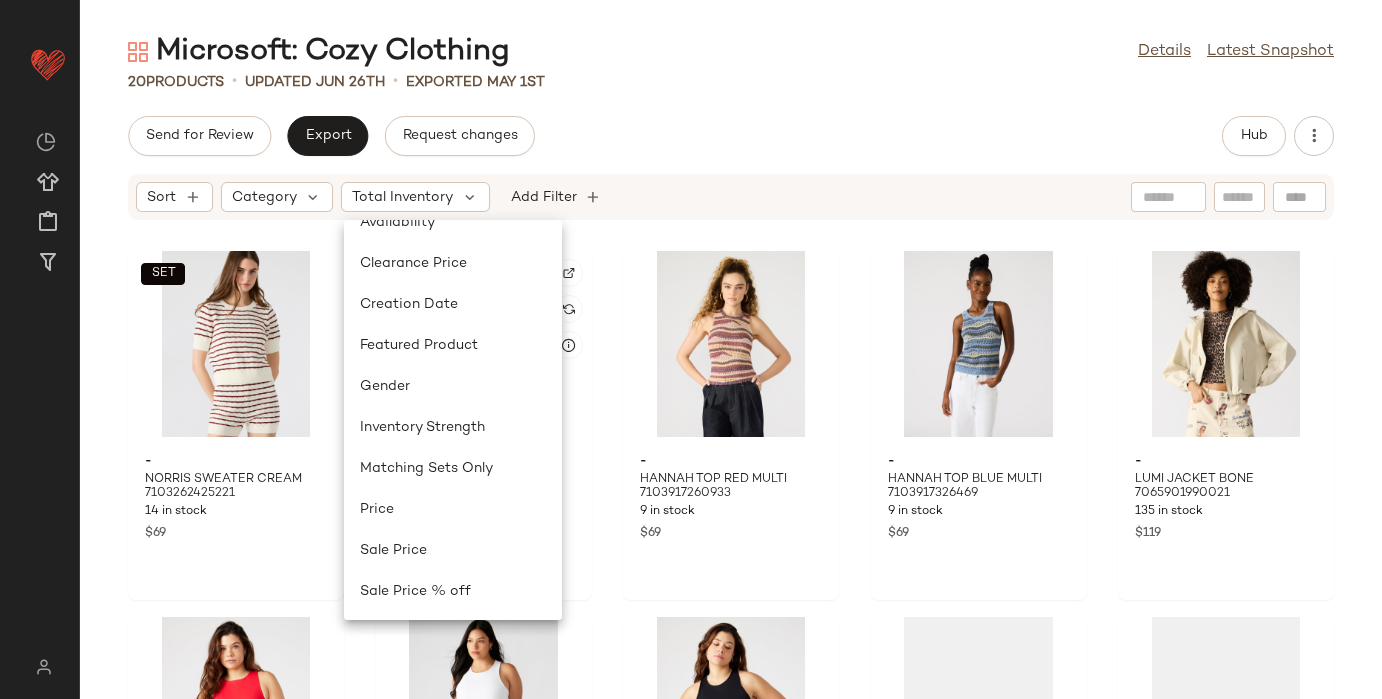 scroll, scrollTop: 149, scrollLeft: 0, axis: vertical 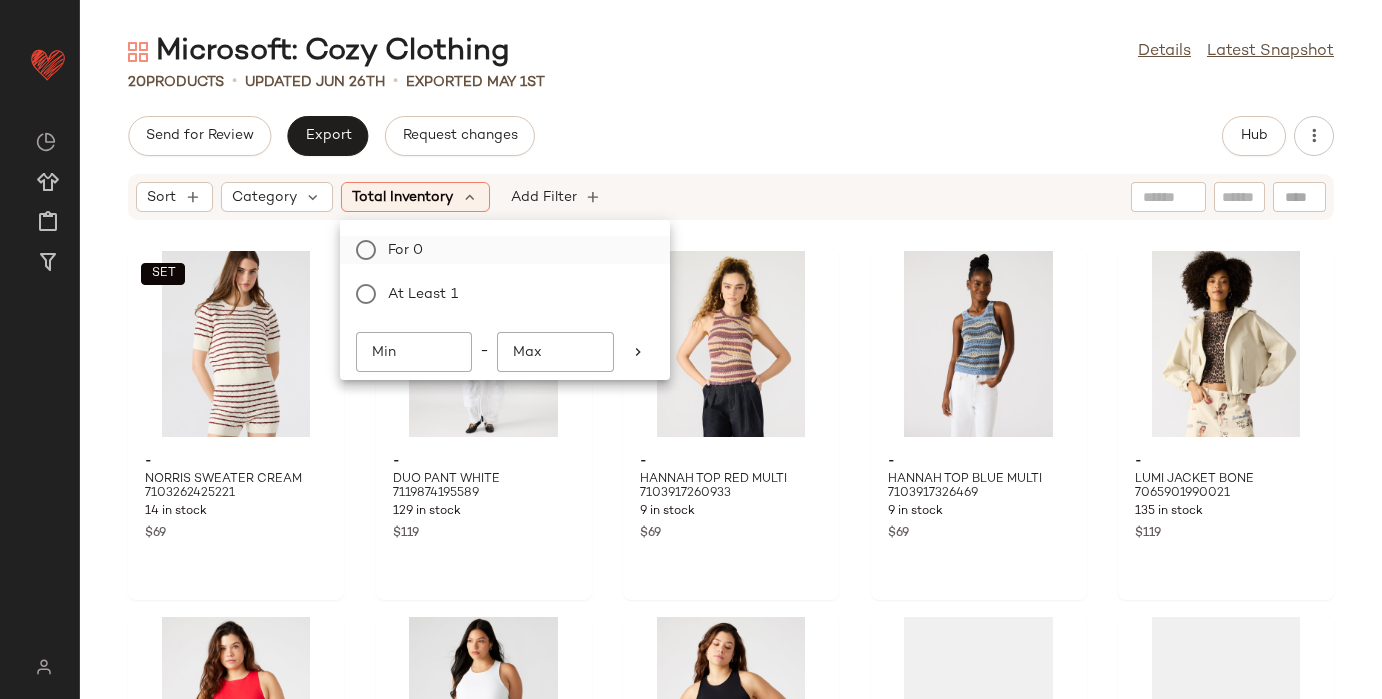 click on "For 0" 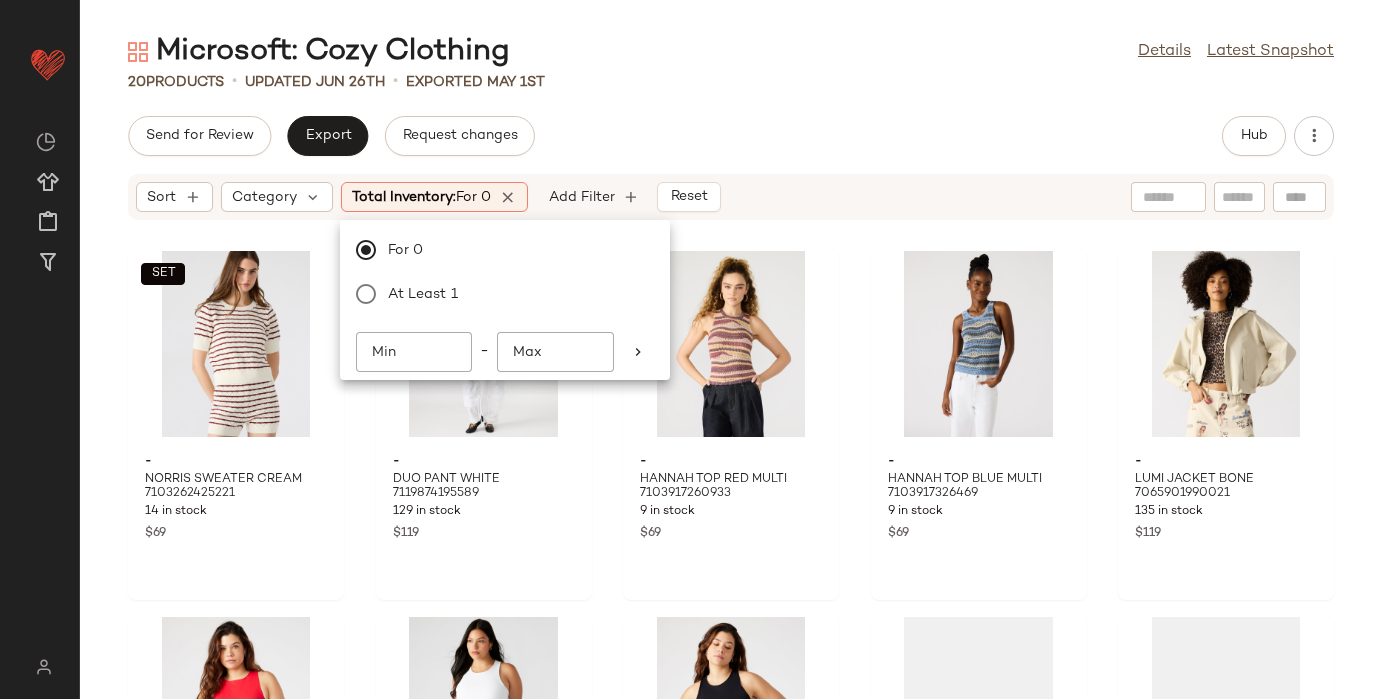click on "Microsoft: Cozy Clothing Details Latest Snapshot [NUMBER] Products updated [MONTH] [DD] Exported [MONTH] [DD] Send for Review Export Request changes Hub Sort Category Total Inventory: For [NUMBER] Add Filter Reset SET NORRIS SWEATER CREAM [NUMBER] [NUMBER] in stock $[PRICE] DUO PANT WHITE [NUMBER] [NUMBER] in stock $[PRICE] HANNAH TOP RED MULTI [NUMBER] [NUMBER] in stock $[PRICE] HANNAH TOP BLUE MULTI [NUMBER] [NUMBER] in stock $[PRICE] LUMI JACKET BONE [NUMBER] [NUMBER] in stock $[PRICE] NICO BODYSUIT RED [NUMBER] [NUMBER] in stock $[PRICE] NICO BODYSUIT WHITE [NUMBER] [NUMBER] in stock $[PRICE] NICO BODYSUIT BLACK [NUMBER] [NUMBER] in stock $[PRICE] BONDD WHITE LEATHER [NUMBER] [NUMBER] in stock $[PRICE] SANSA TAN [NUMBER] [NUMBER] in stock $[PRICE] BRADY SAND SUEDE [NUMBER] -[NUMBER] Pre-Order Items $[PRICE] SANSA BROWN [NUMBER] [NUMBER] in stock $[PRICE] DEVYN BAG DENIM FABRIC [NUMBER] [NUMBER] in stock $[PRICE] $[PRICE] Sale DIXON NAVY SUEDE [NUMBER] [NUMBER] in stock $[PRICE] VIENTO BLUE MULTI [NUMBER] [NUMBER] in stock $[PRICE] $[PRICE] - - -" at bounding box center (731, 365) 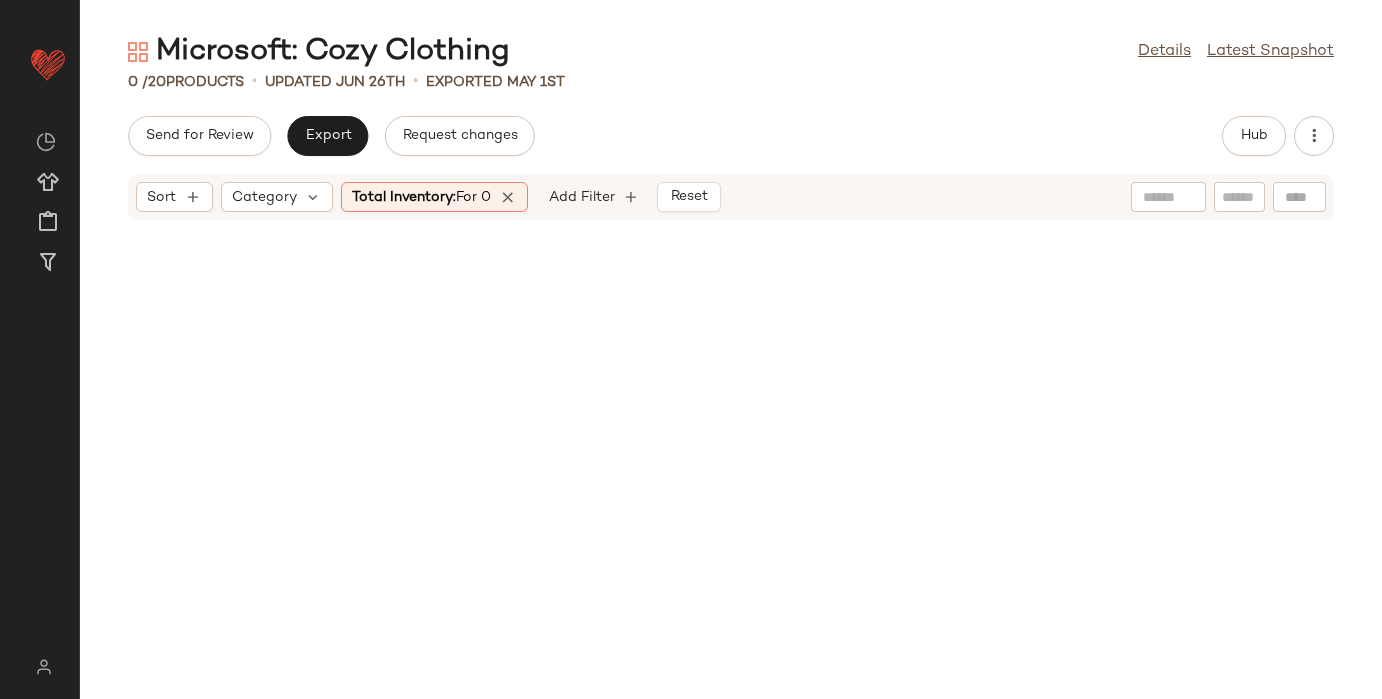 click at bounding box center [508, 197] 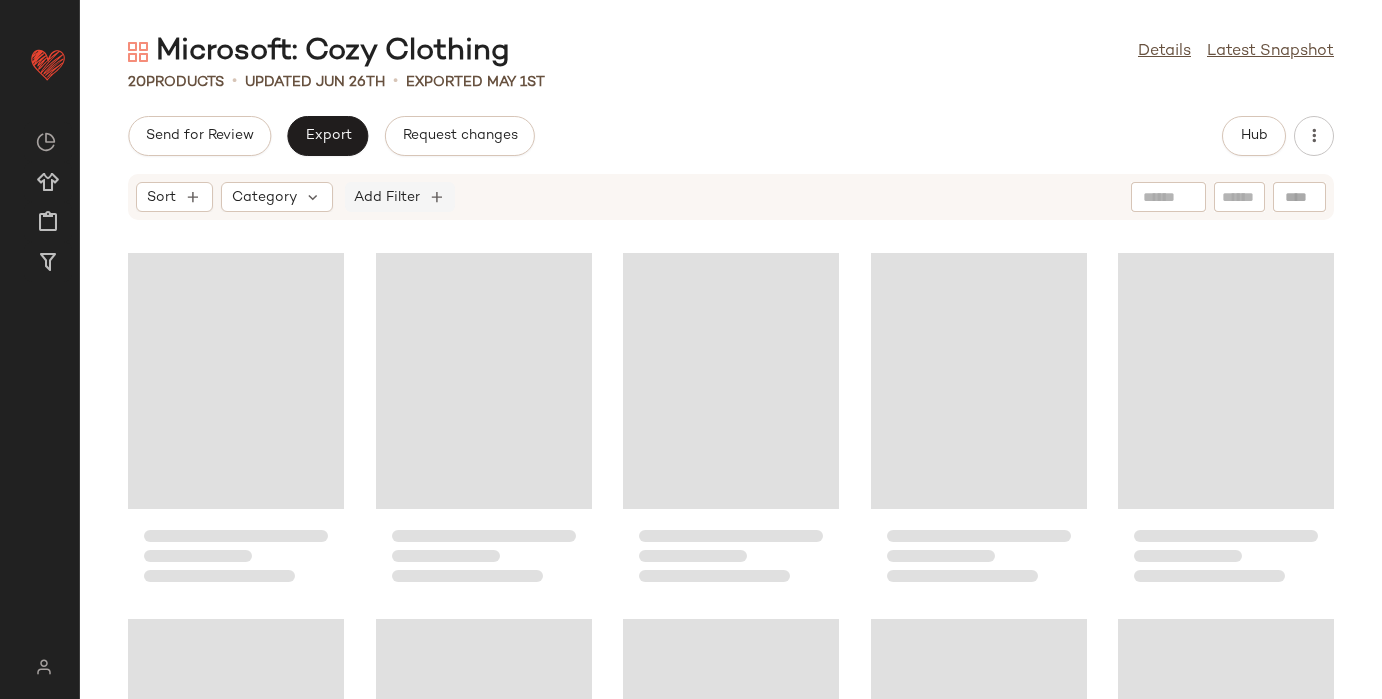 click on "Add Filter" at bounding box center [387, 197] 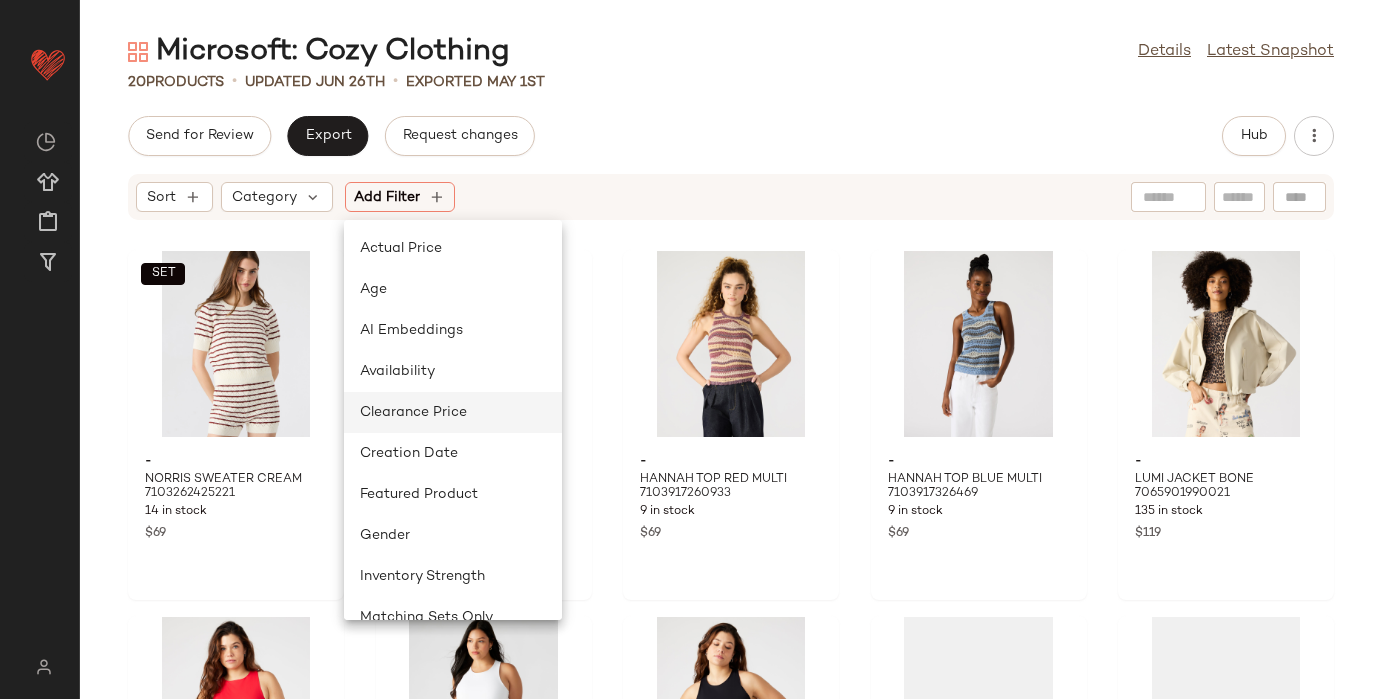 click on "Clearance Price" 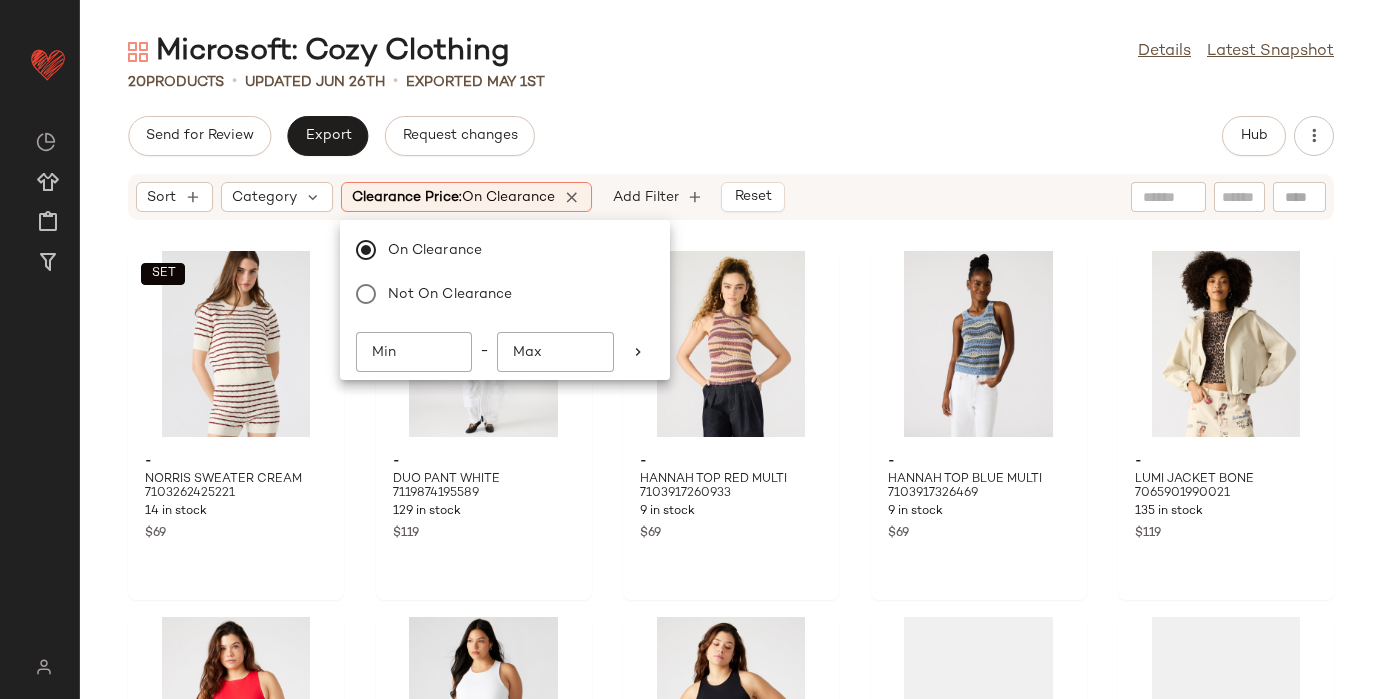 click on "Microsoft: Cozy Clothing  Details   Latest Snapshot" 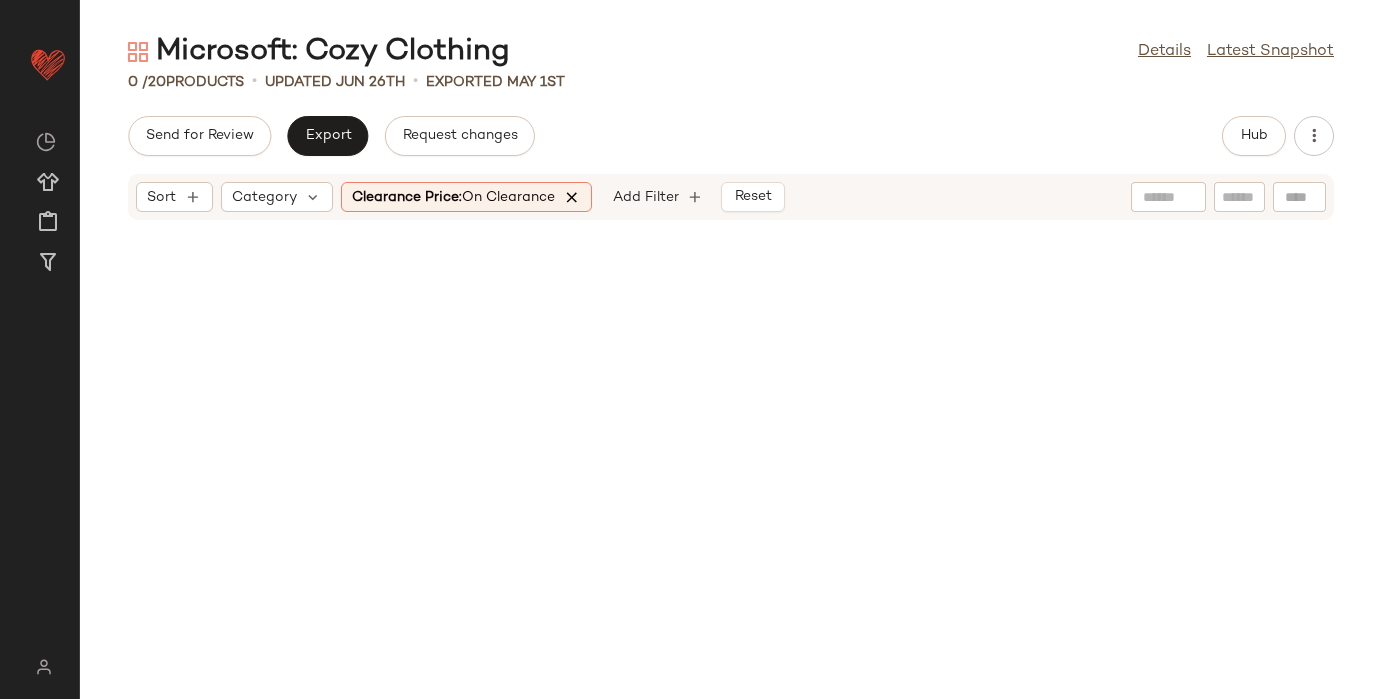 click at bounding box center [572, 197] 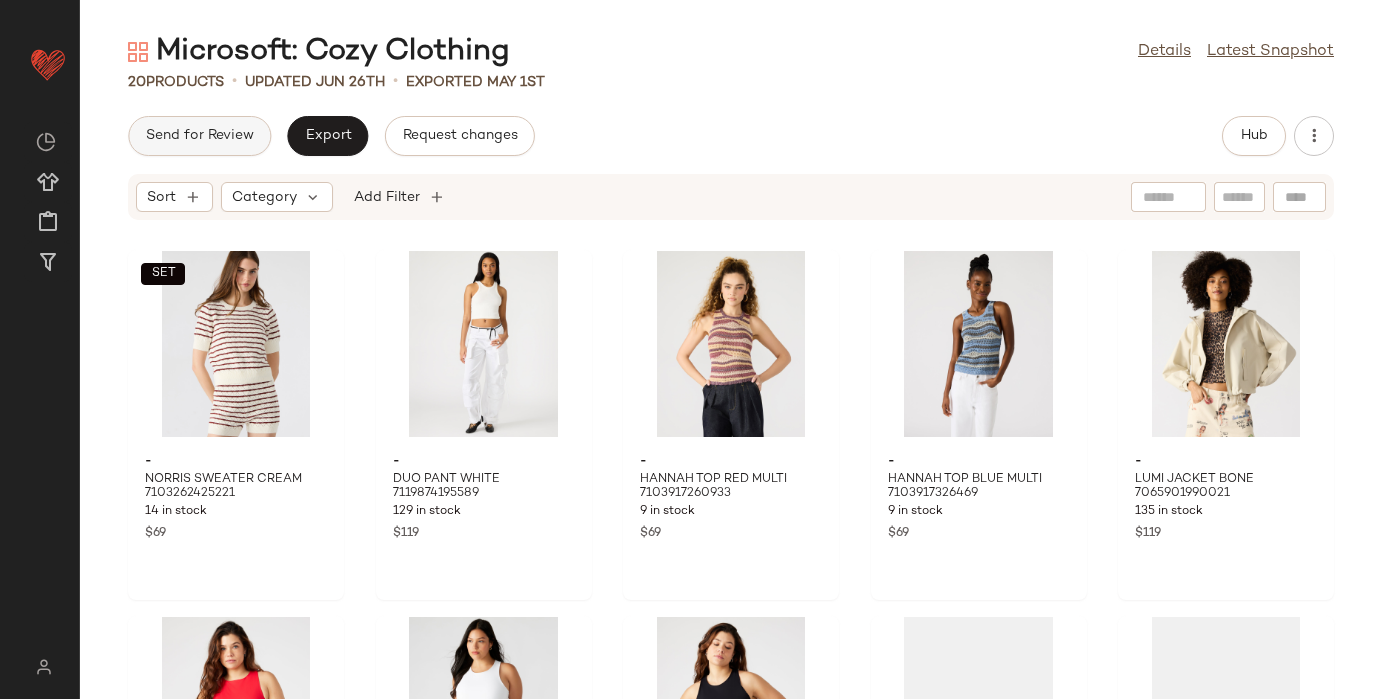 click on "Send for Review" 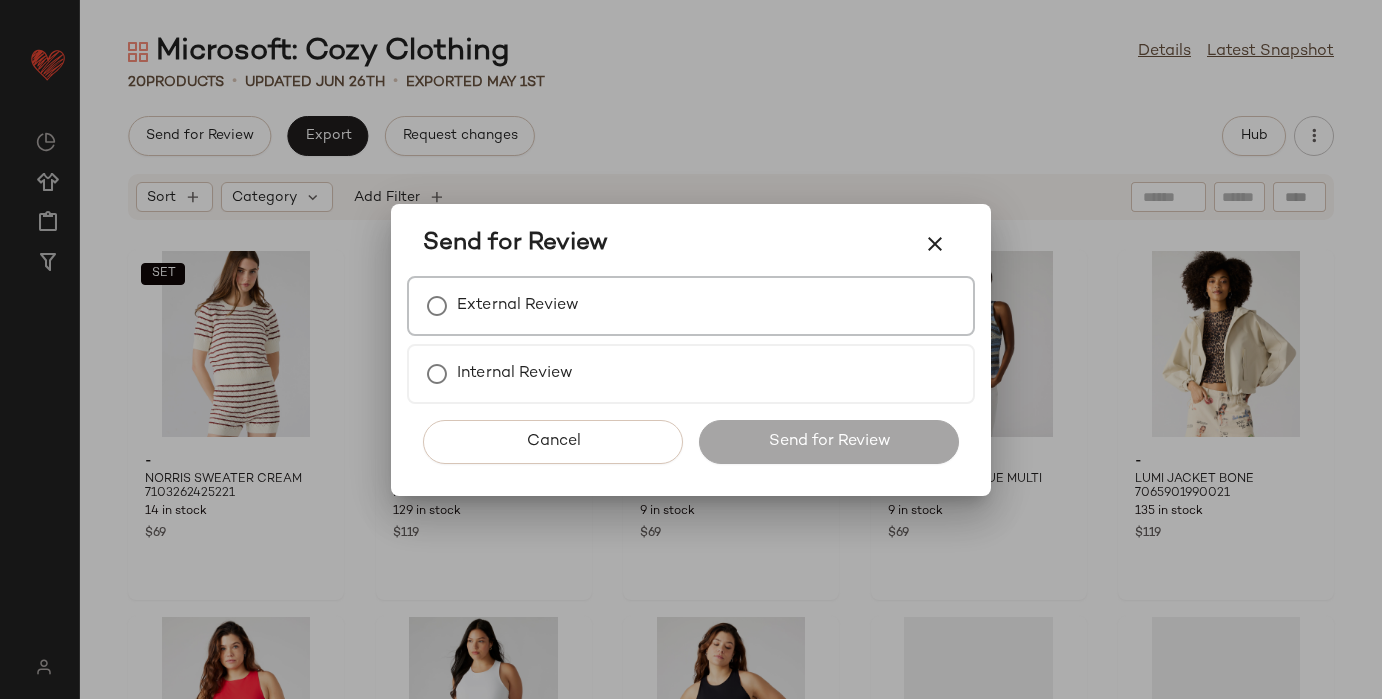 click on "External Review" at bounding box center [691, 306] 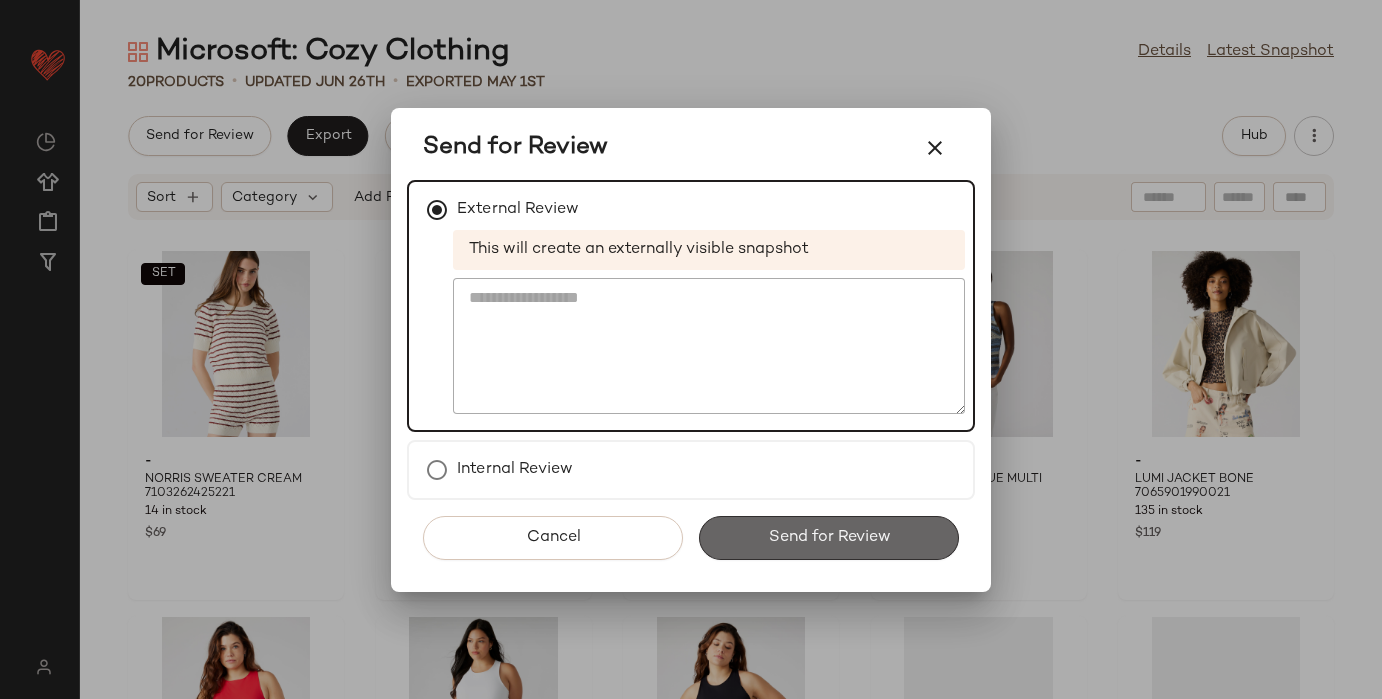click on "Send for Review" 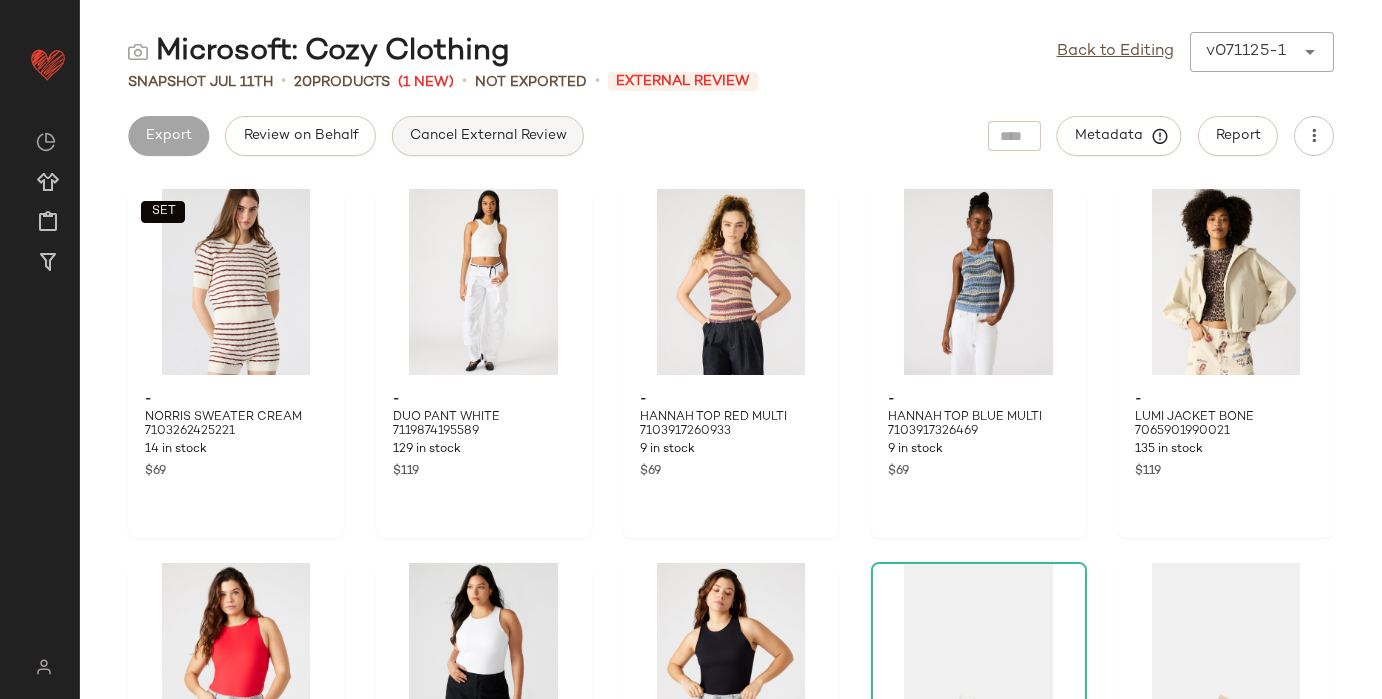 click on "Cancel External Review" 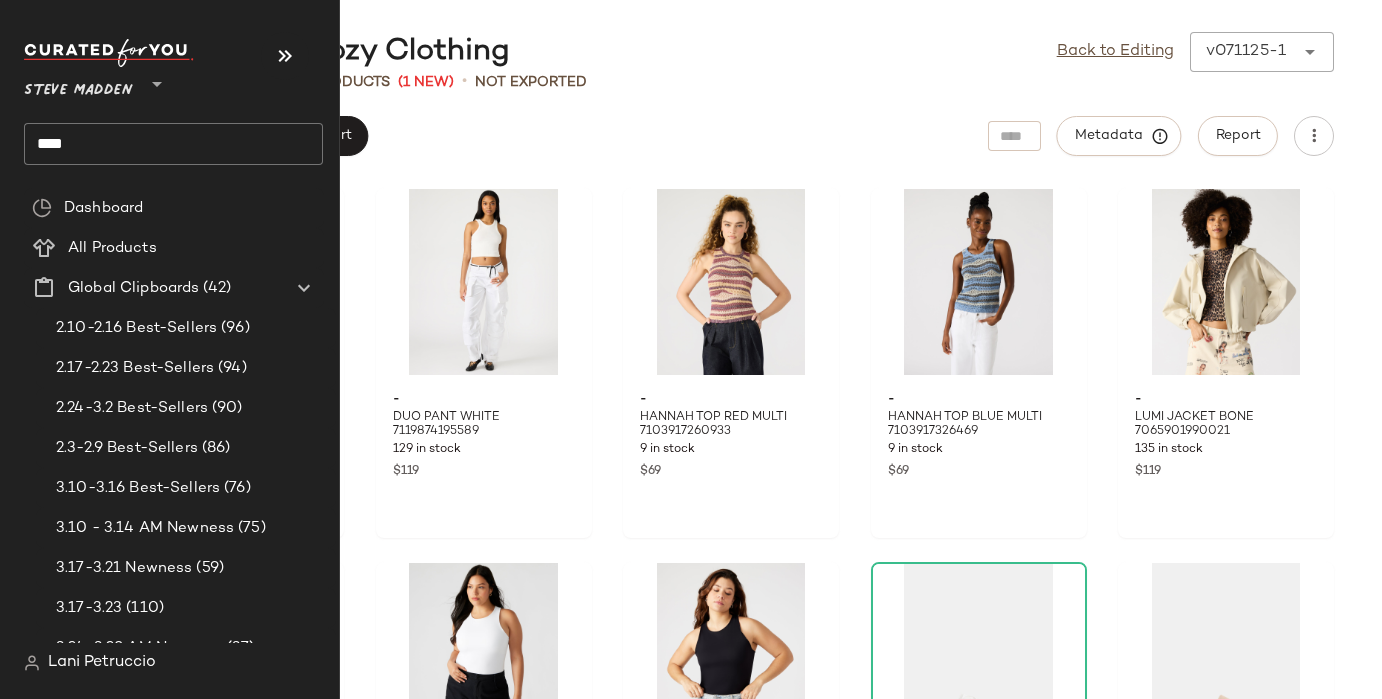 click on "****" 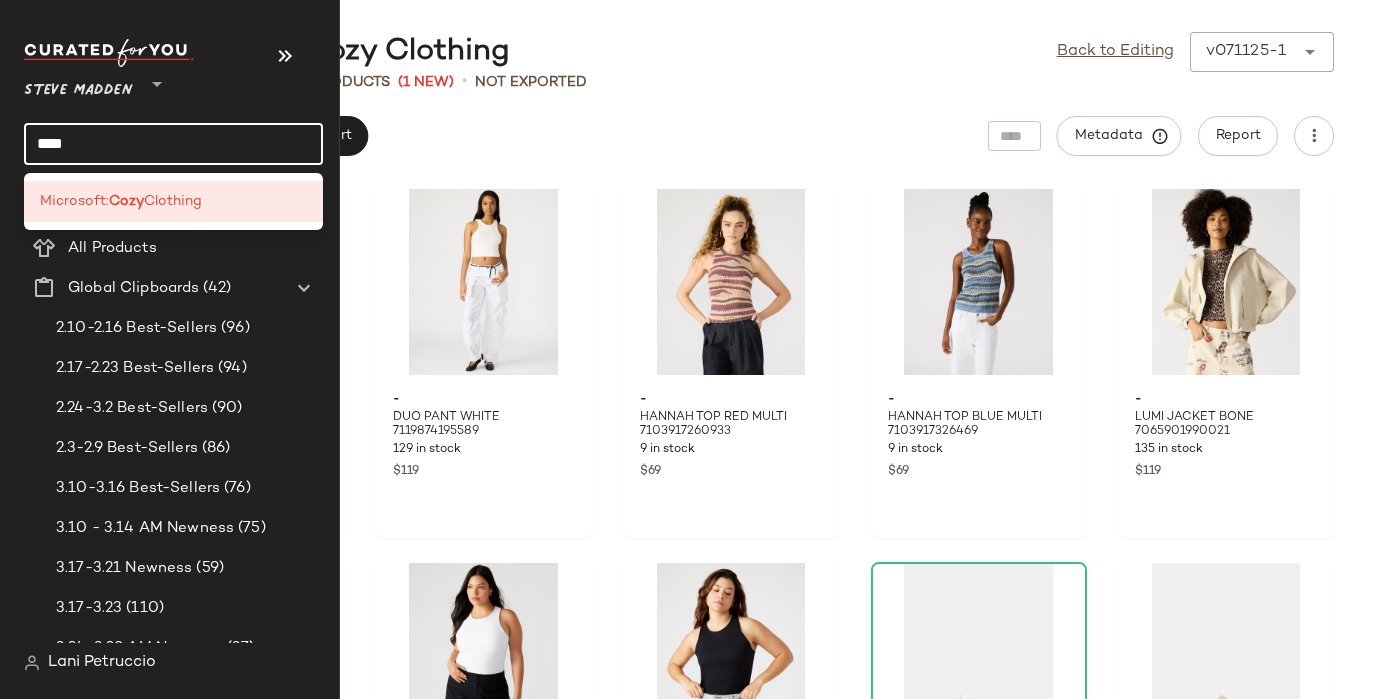 click on "****" 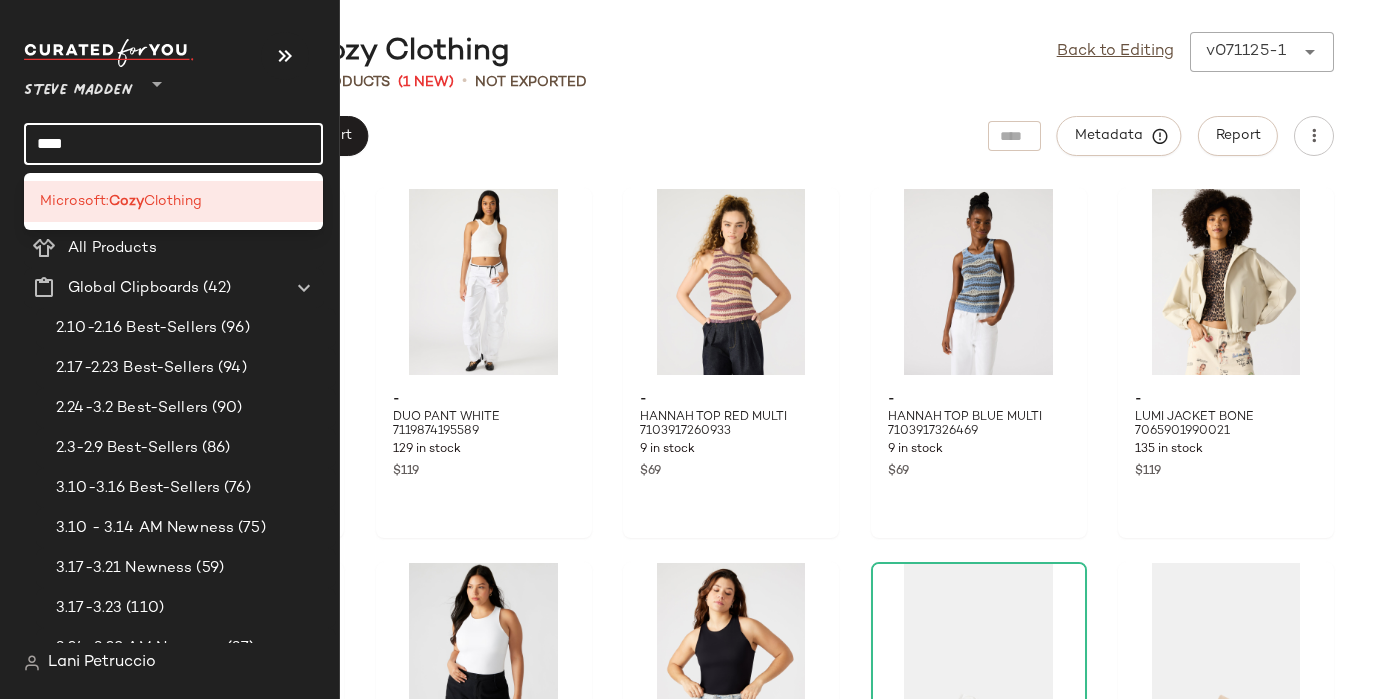 click on "****" 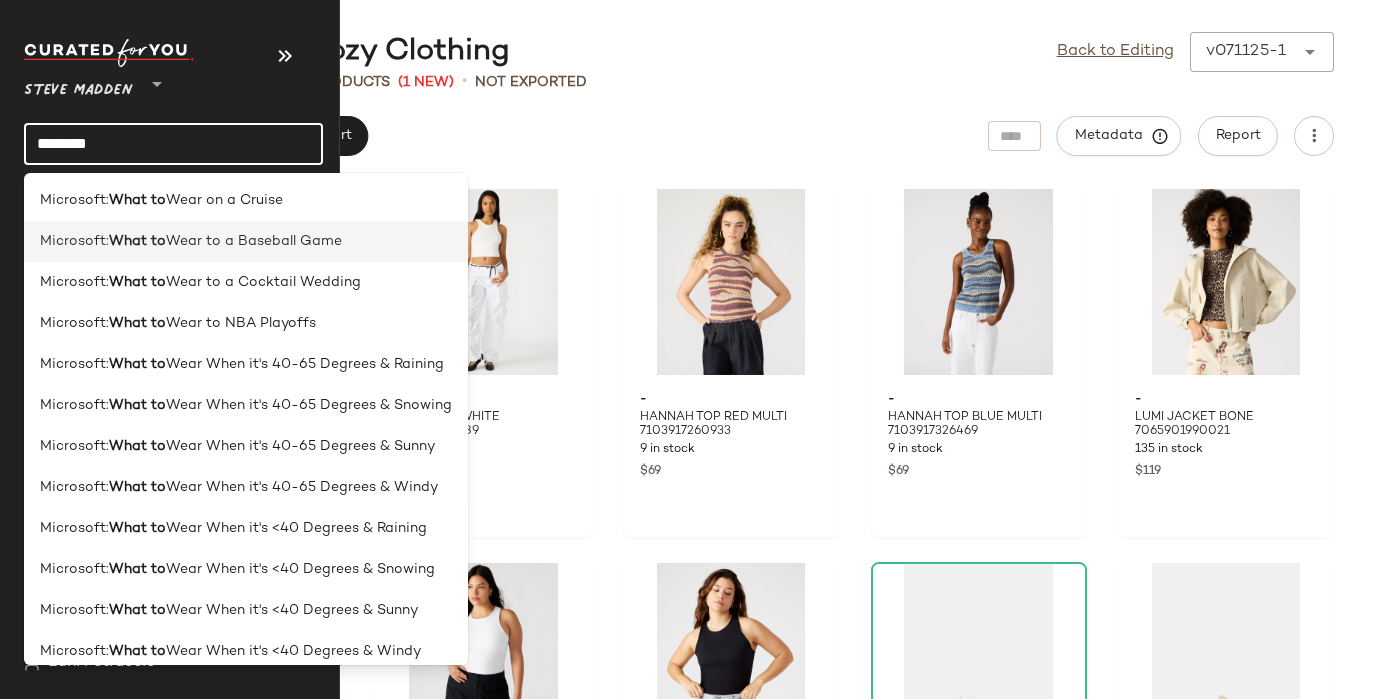 scroll, scrollTop: 0, scrollLeft: 0, axis: both 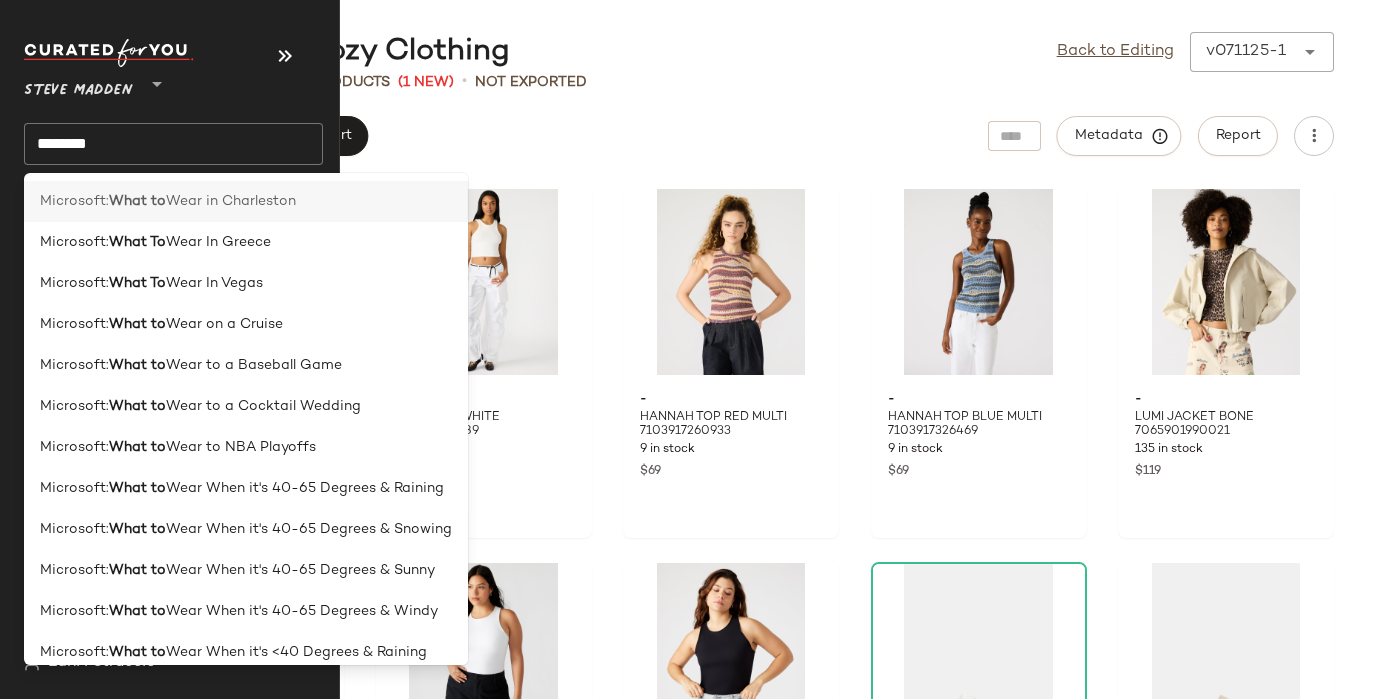 click on "Microsoft: What to Wear in Charleston" 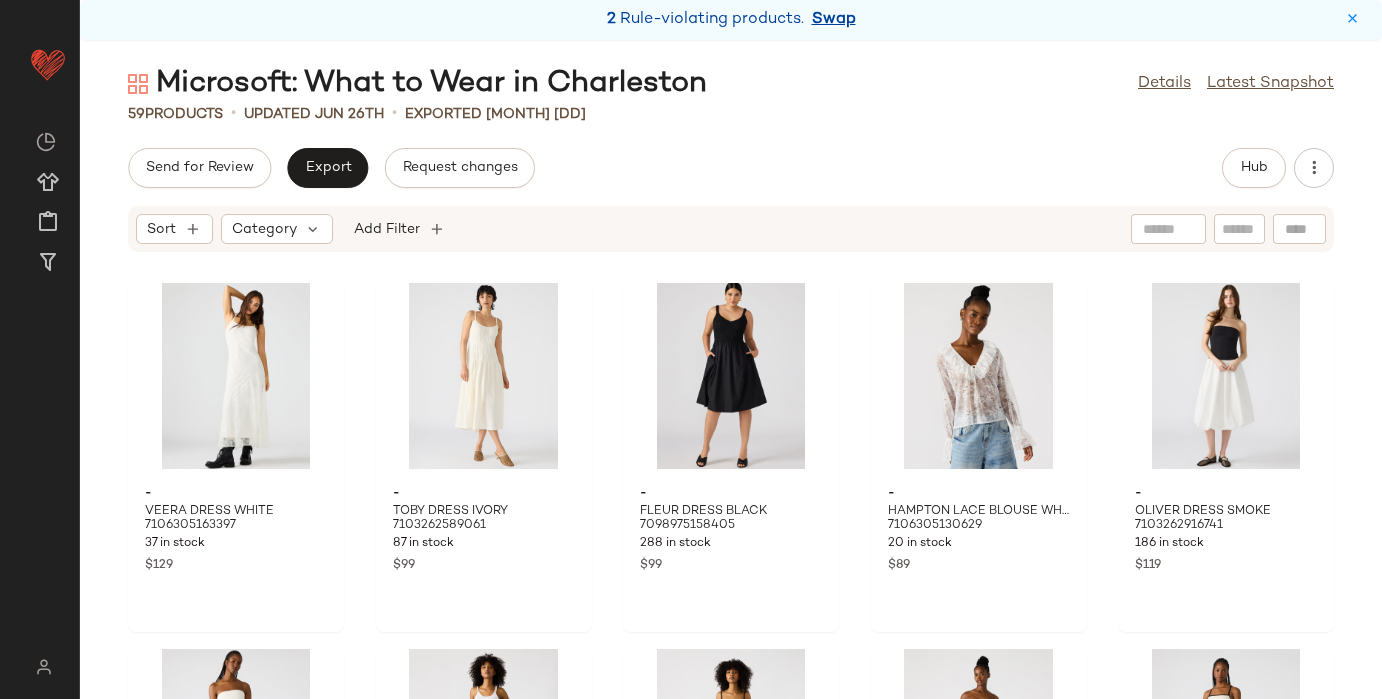 click on "Swap" at bounding box center (834, 20) 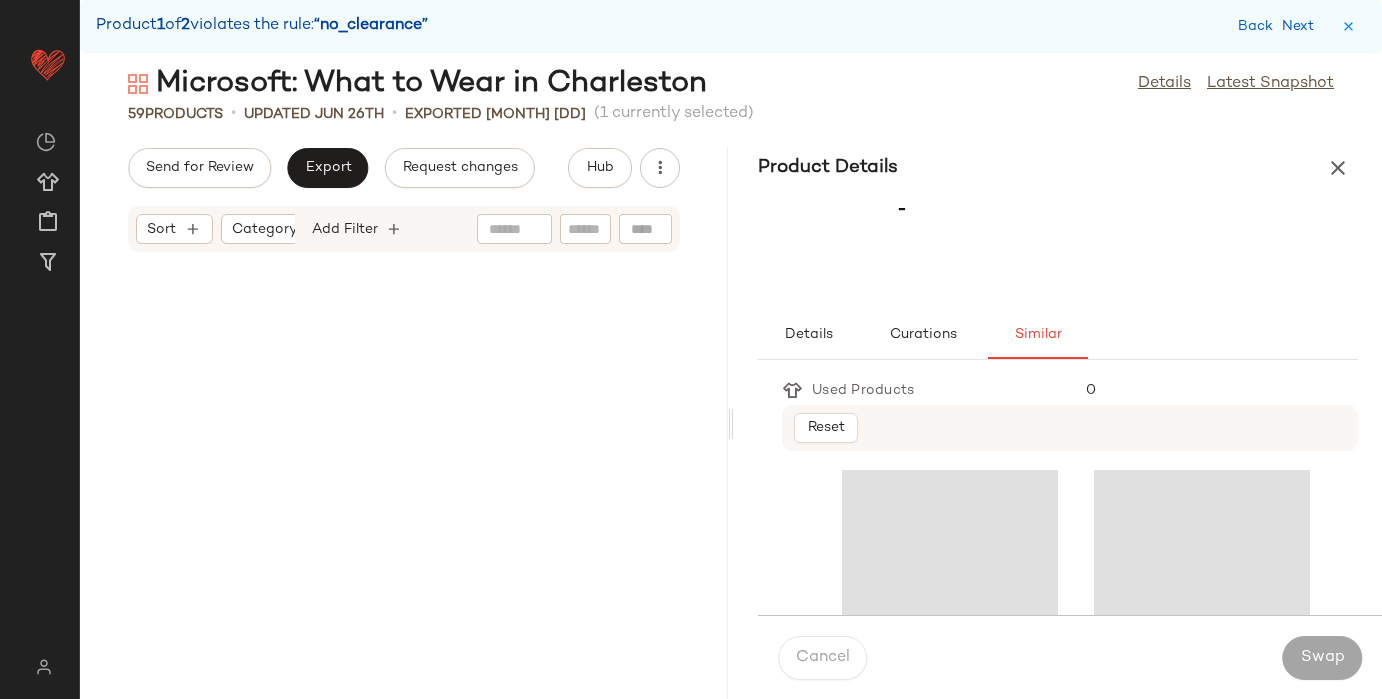 scroll, scrollTop: 8418, scrollLeft: 0, axis: vertical 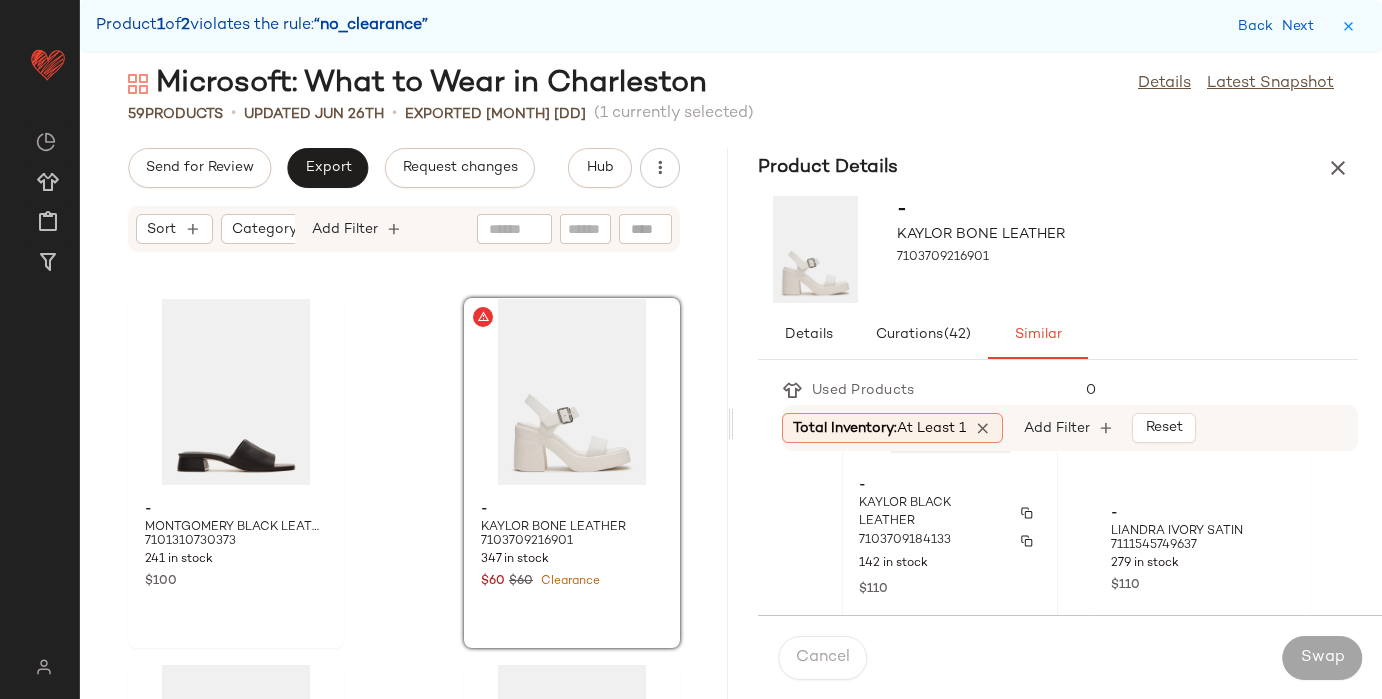 click on "KAYLOR BLACK LEATHER" at bounding box center [932, 513] 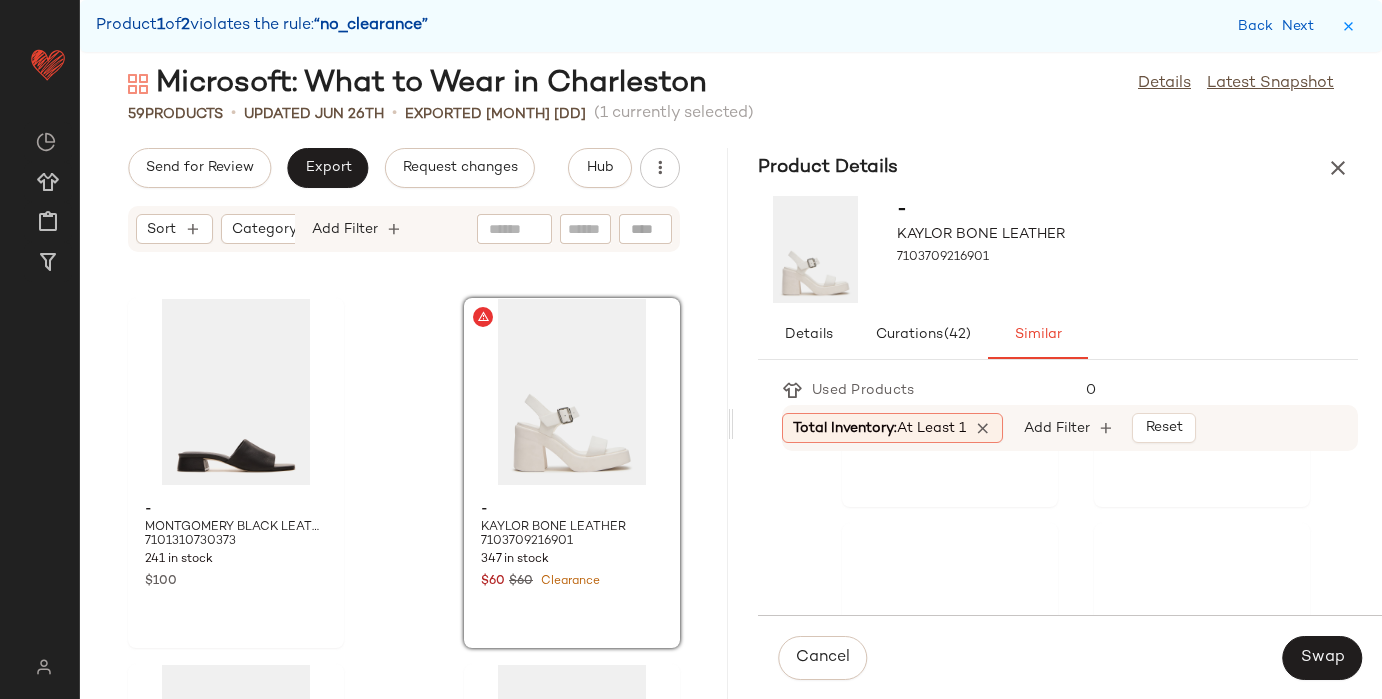 scroll, scrollTop: 1412, scrollLeft: 0, axis: vertical 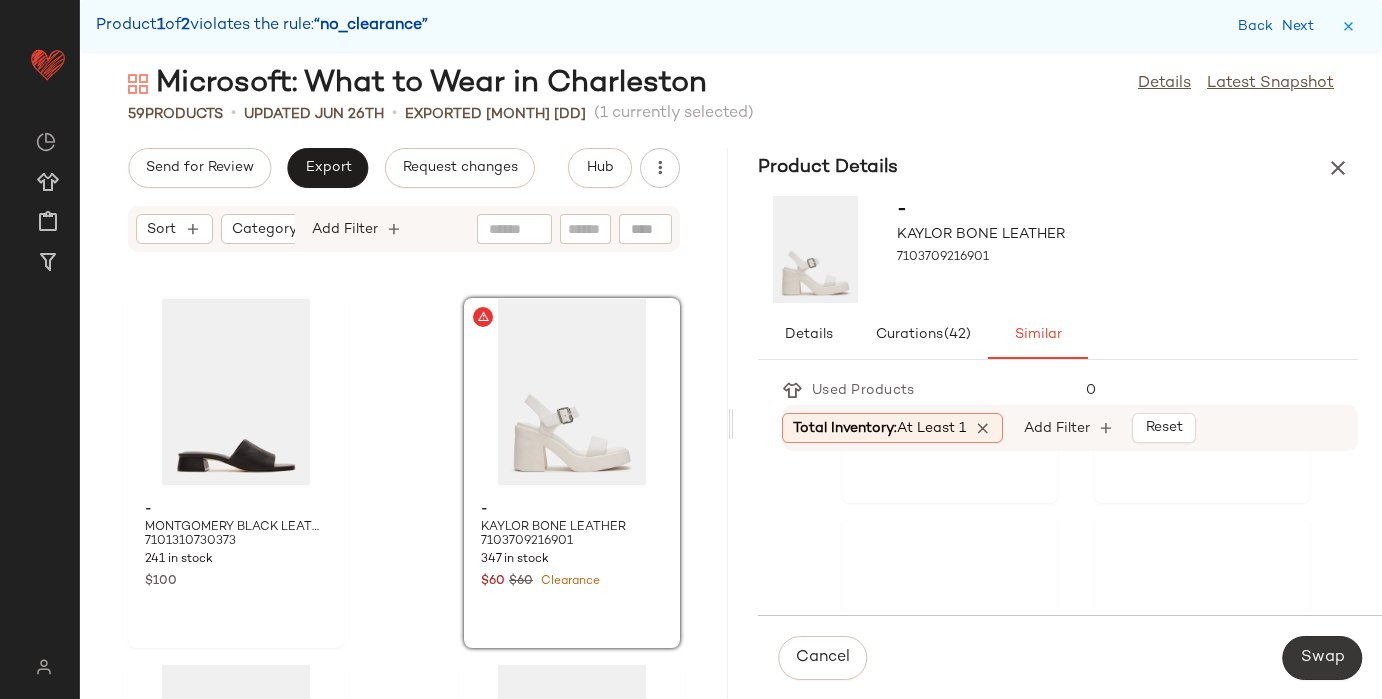click on "Swap" 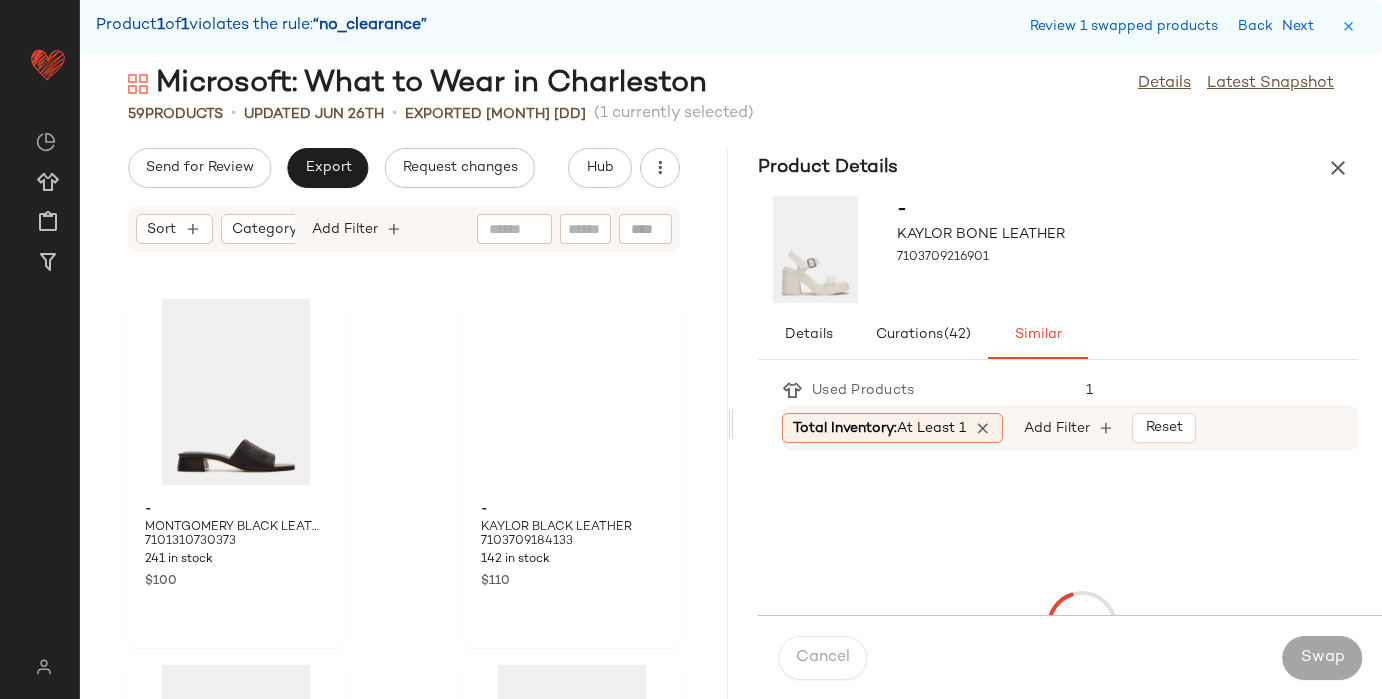 scroll, scrollTop: 9150, scrollLeft: 0, axis: vertical 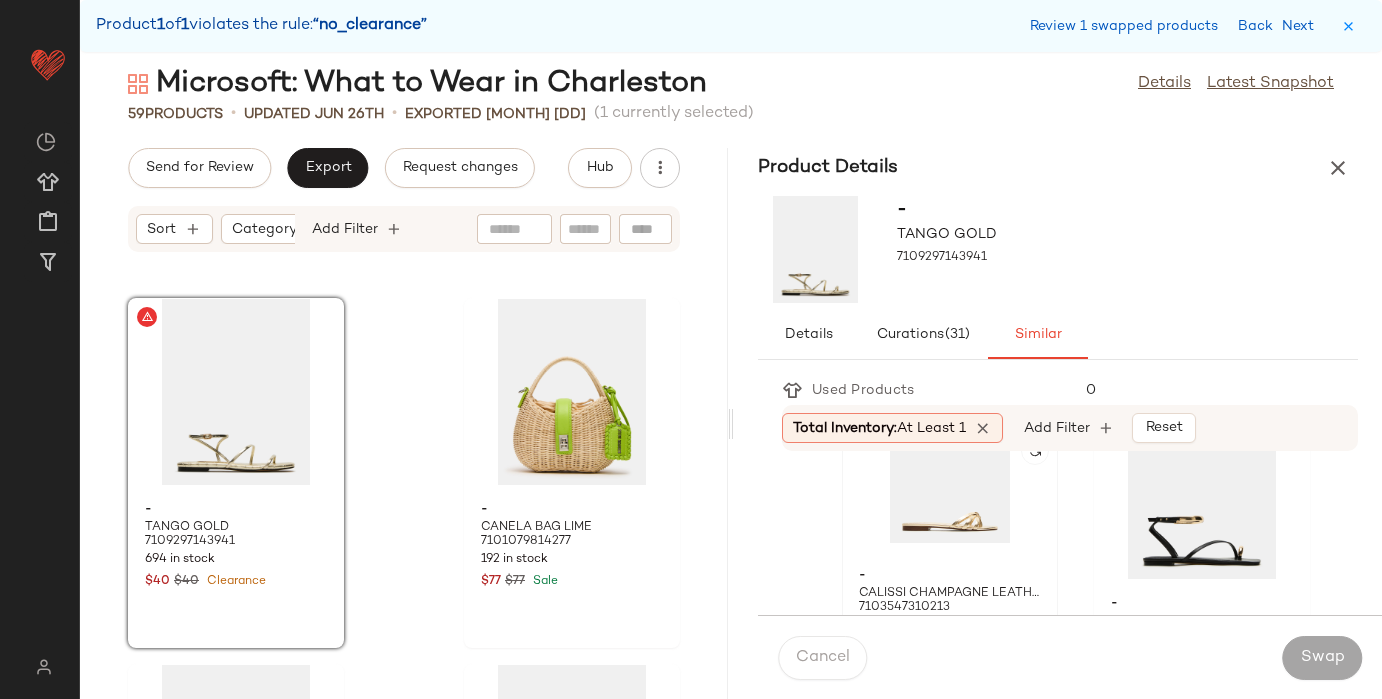 click 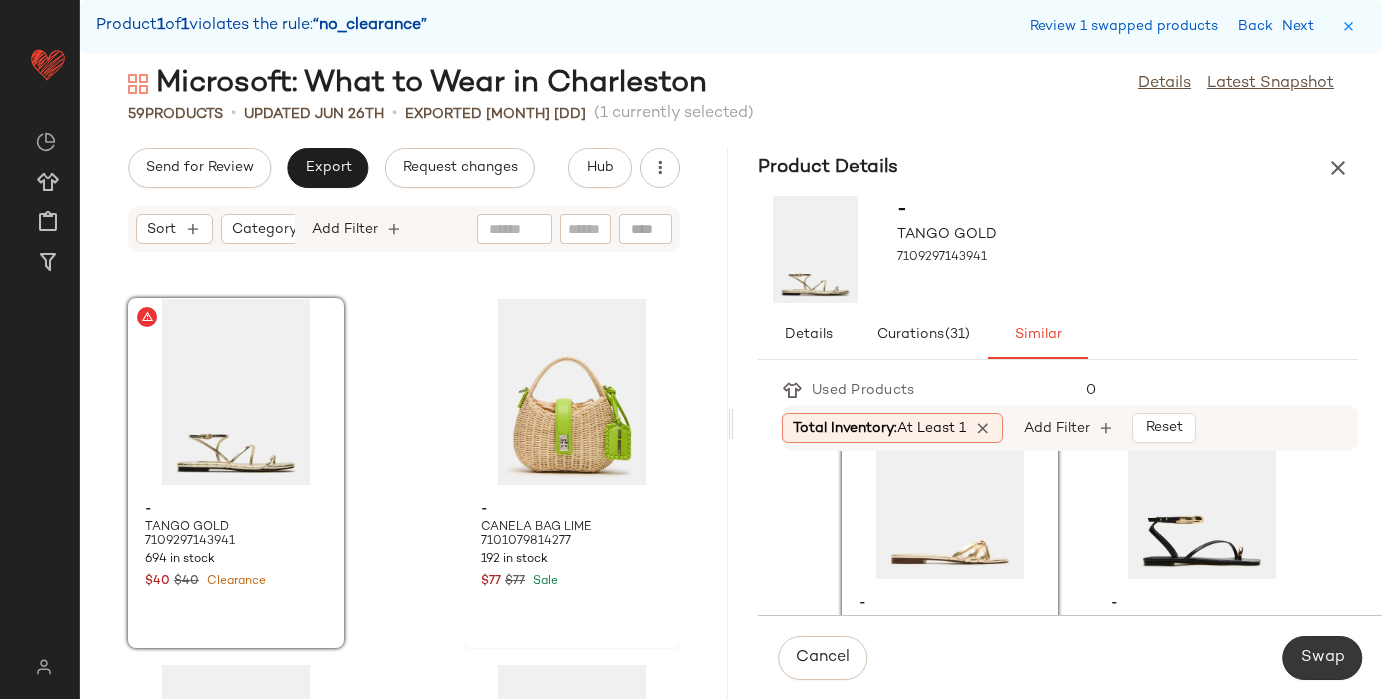 click on "Swap" at bounding box center [1322, 658] 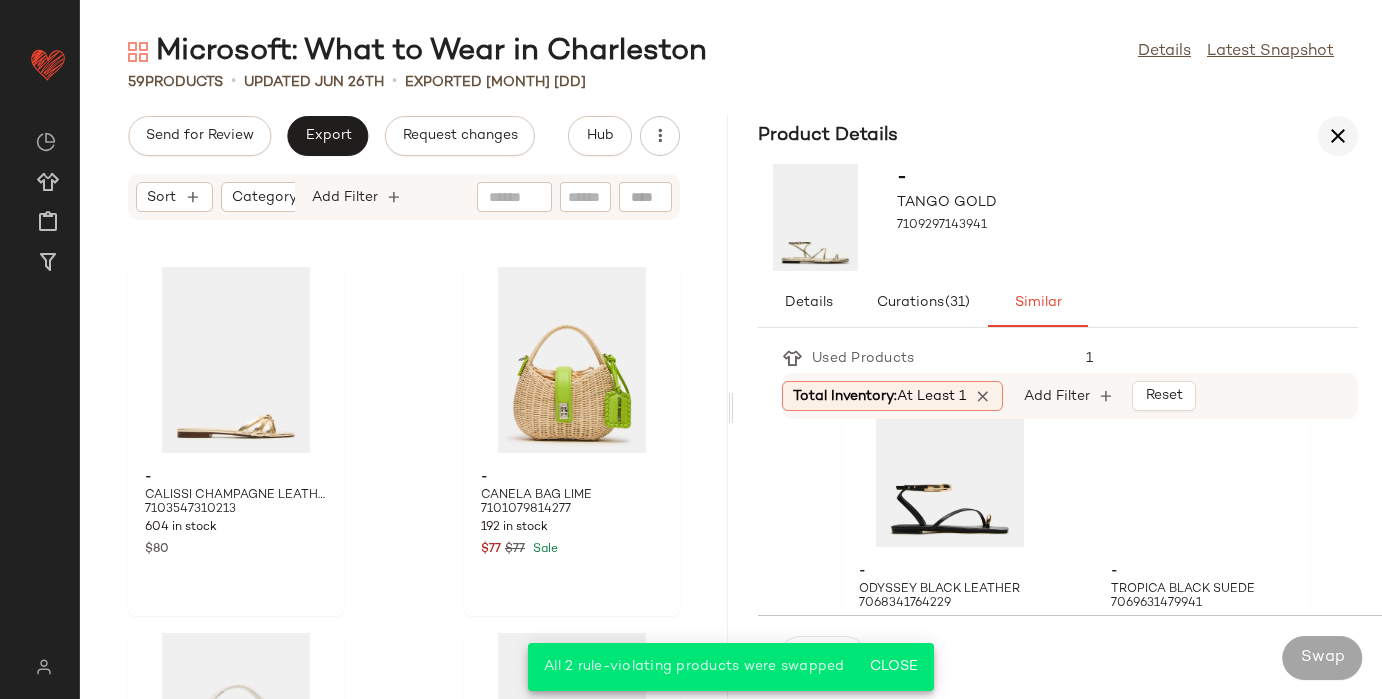 click at bounding box center [1338, 136] 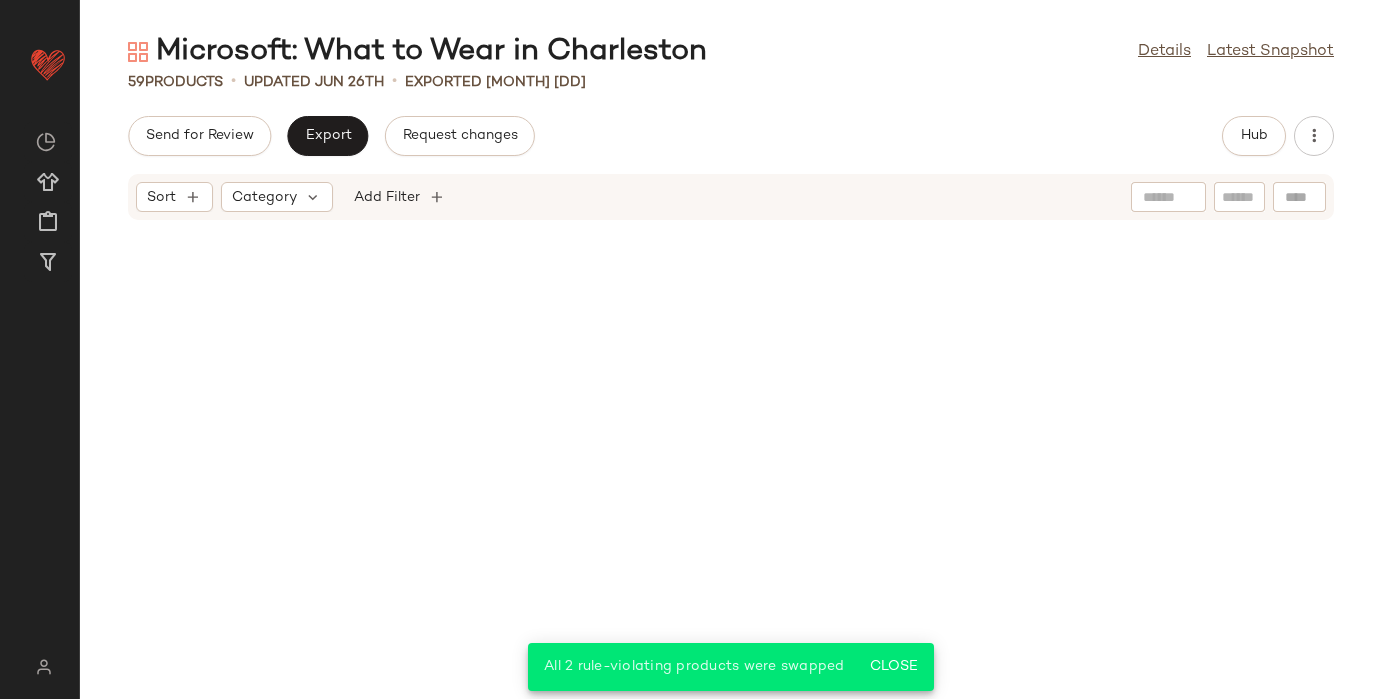 scroll, scrollTop: 3943, scrollLeft: 0, axis: vertical 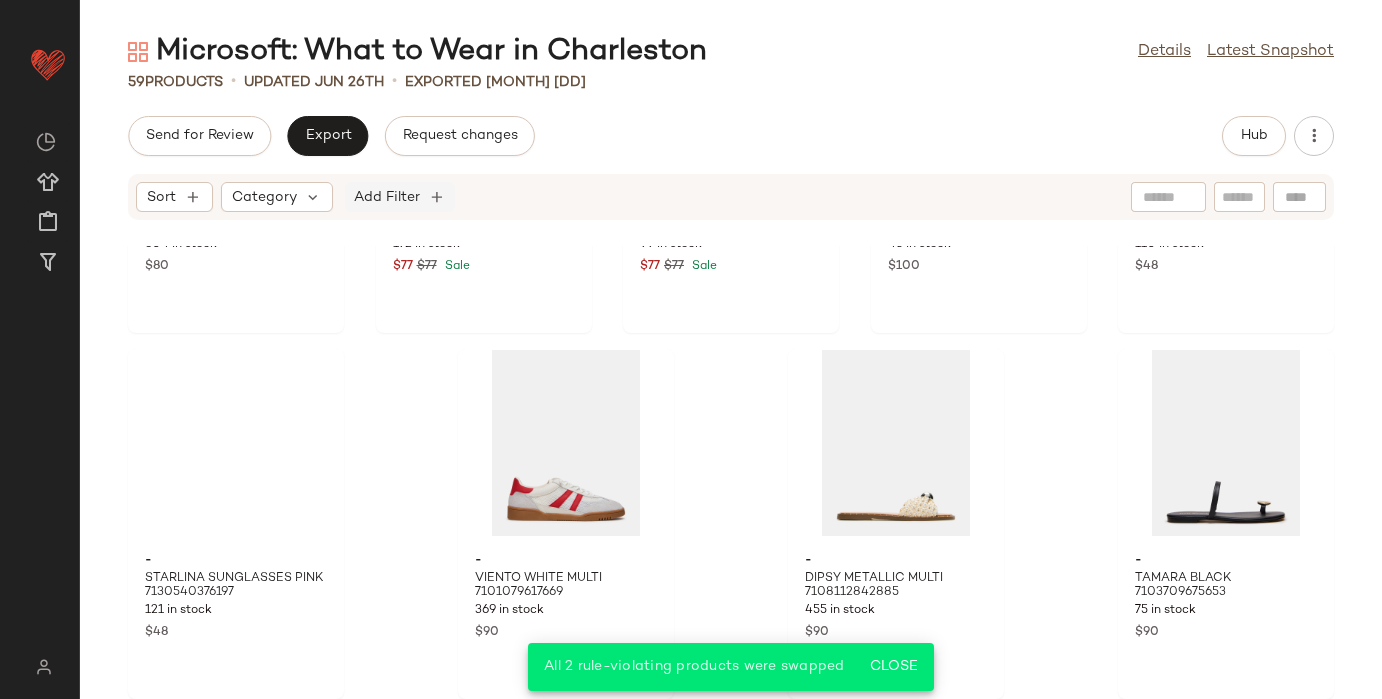 click on "Add Filter" at bounding box center (387, 197) 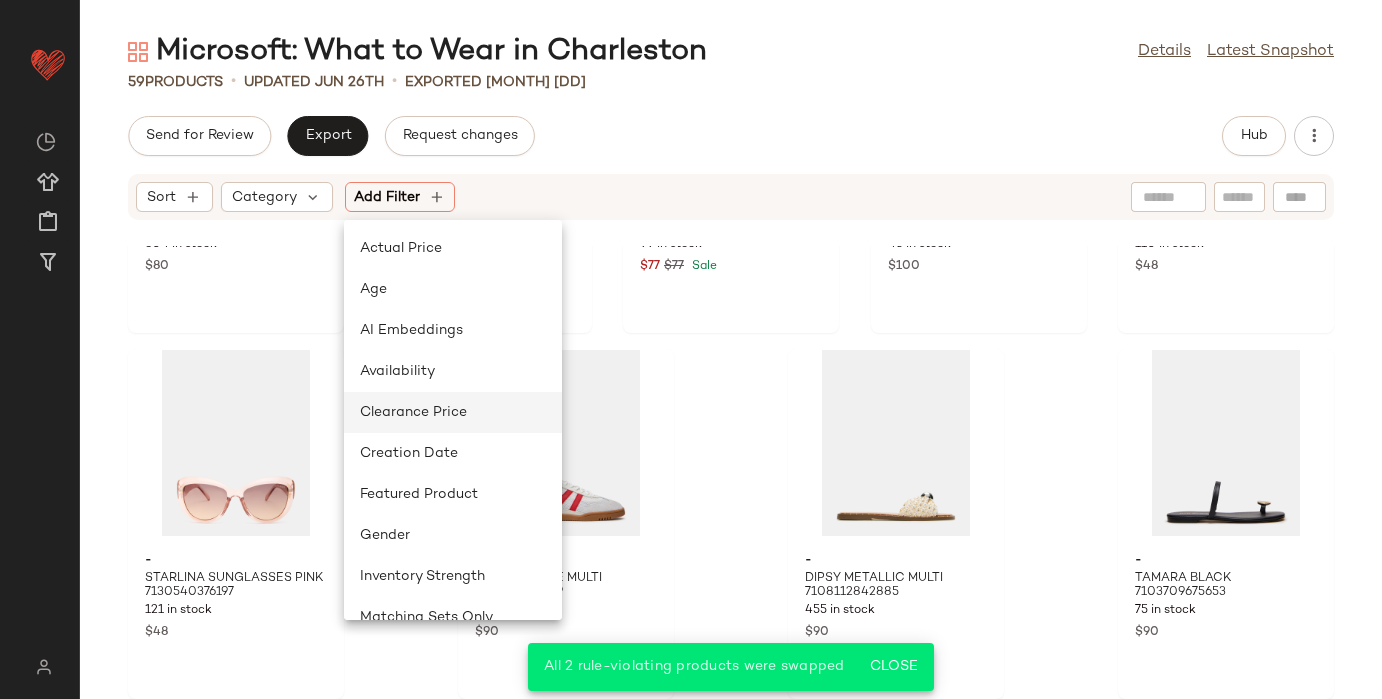 scroll, scrollTop: 190, scrollLeft: 0, axis: vertical 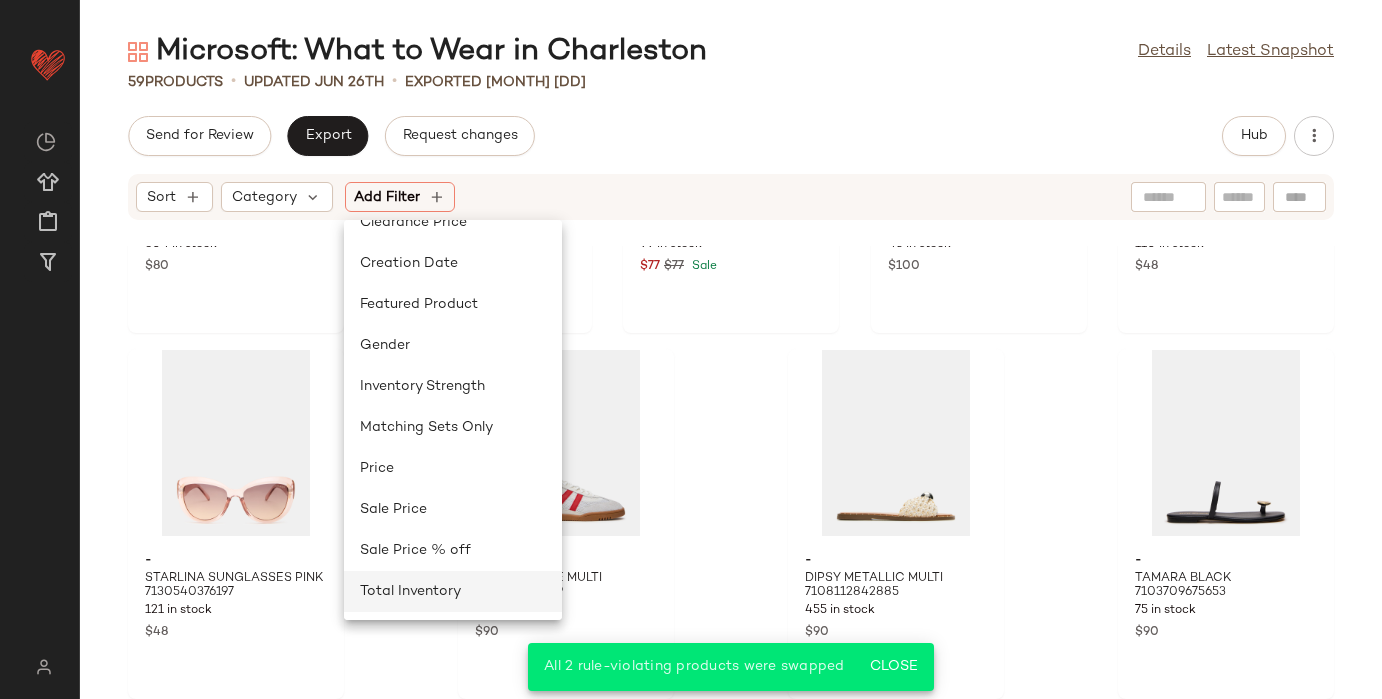 click on "Total Inventory" 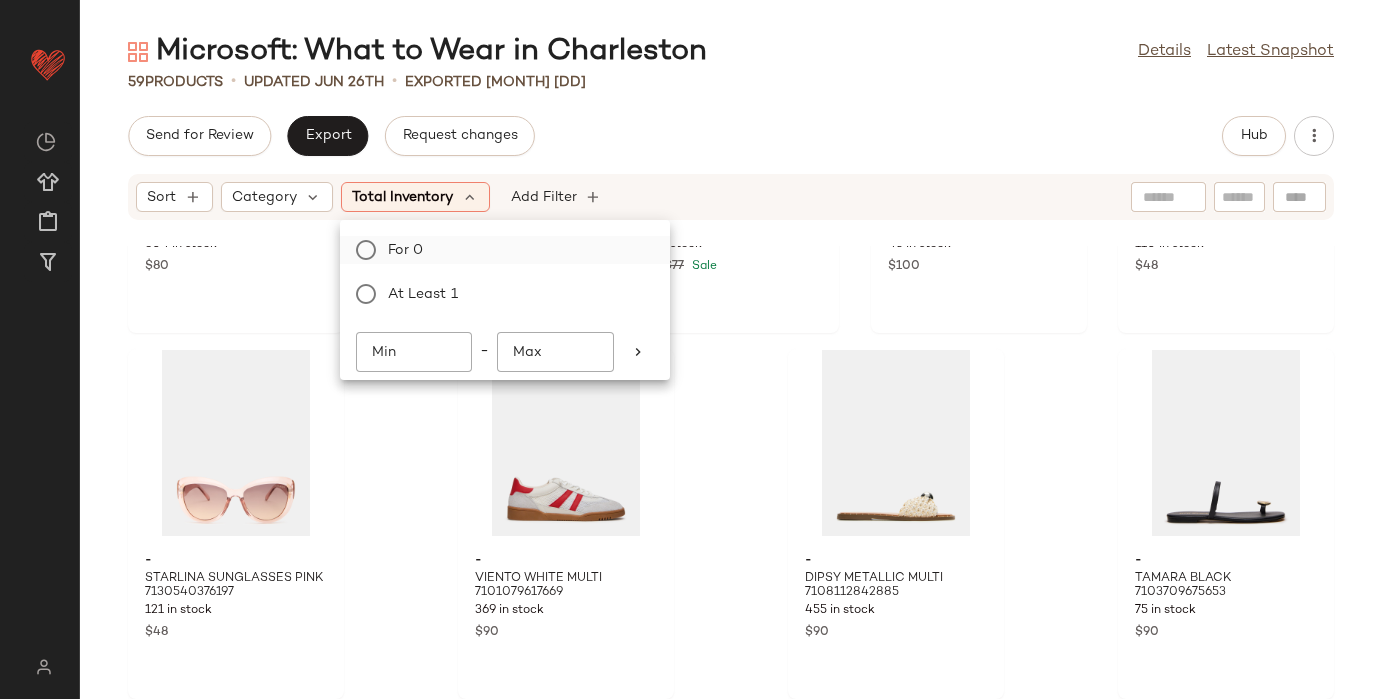 click on "For 0" at bounding box center (517, 250) 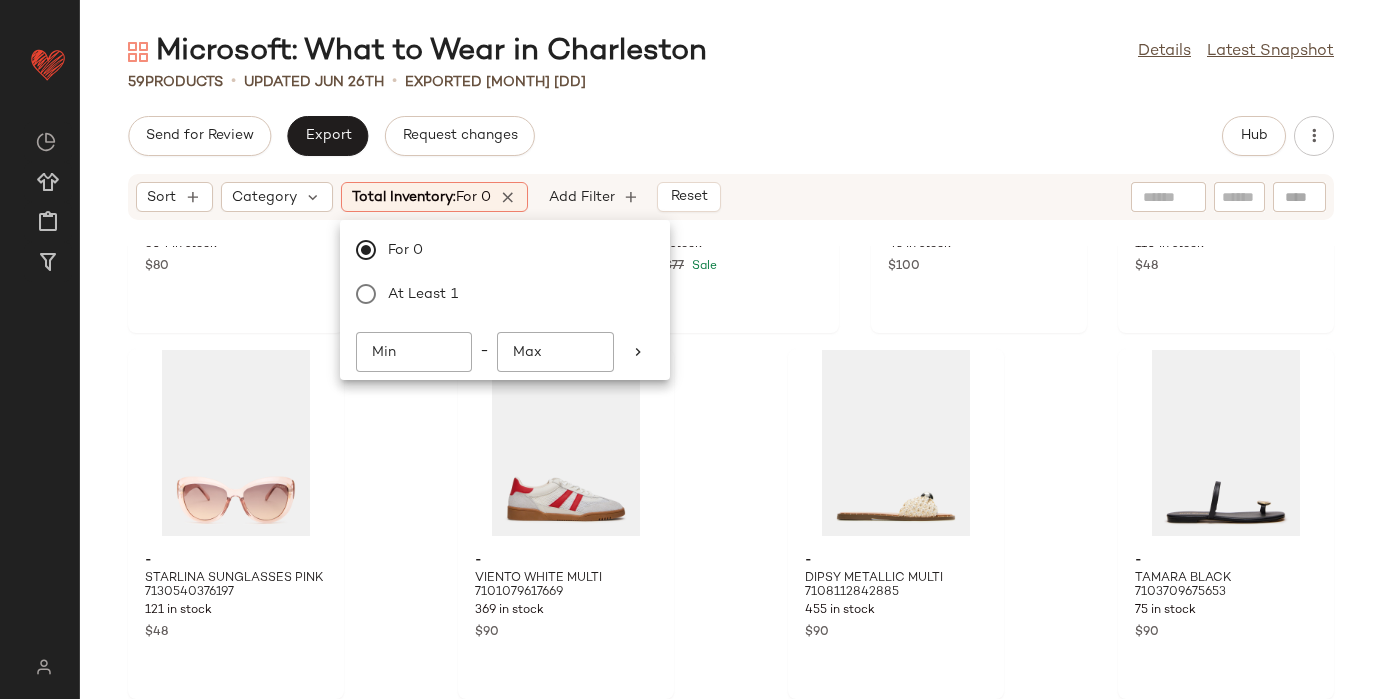 click on "Send for Review   Export   Request changes   Hub" 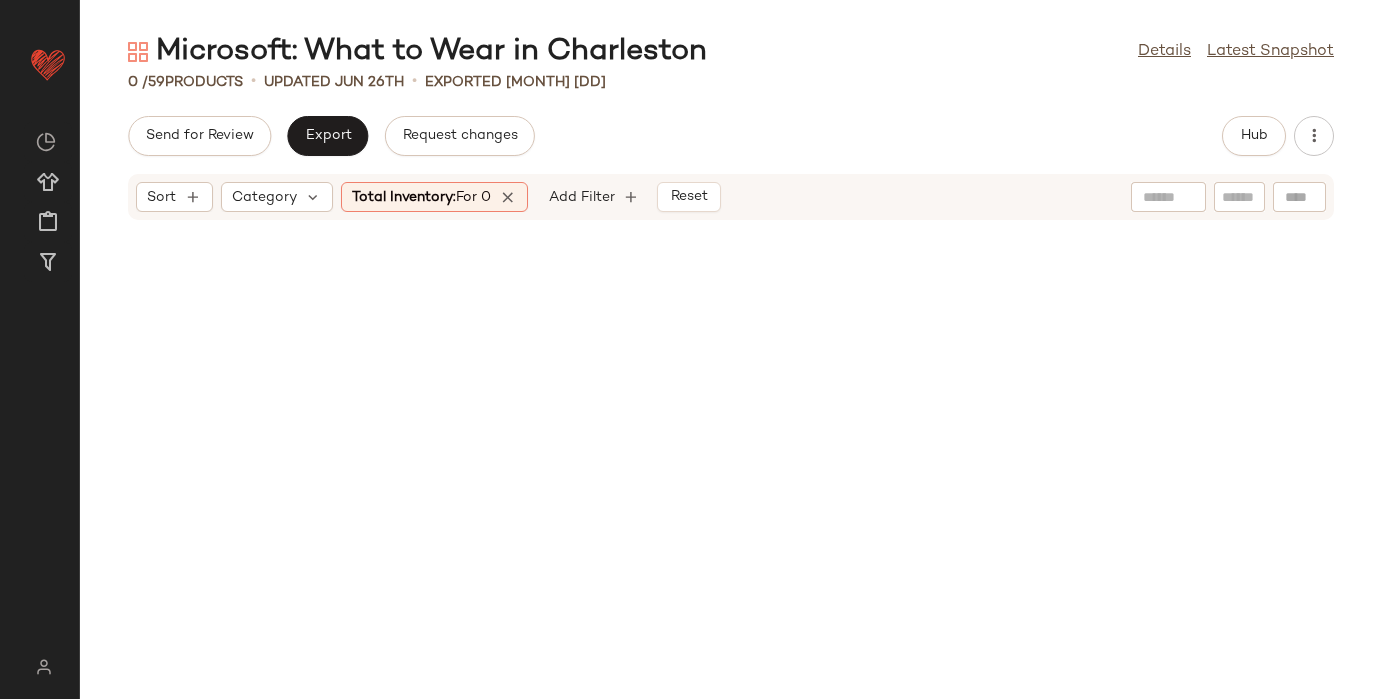 click on "Total Inventory:   For 0" 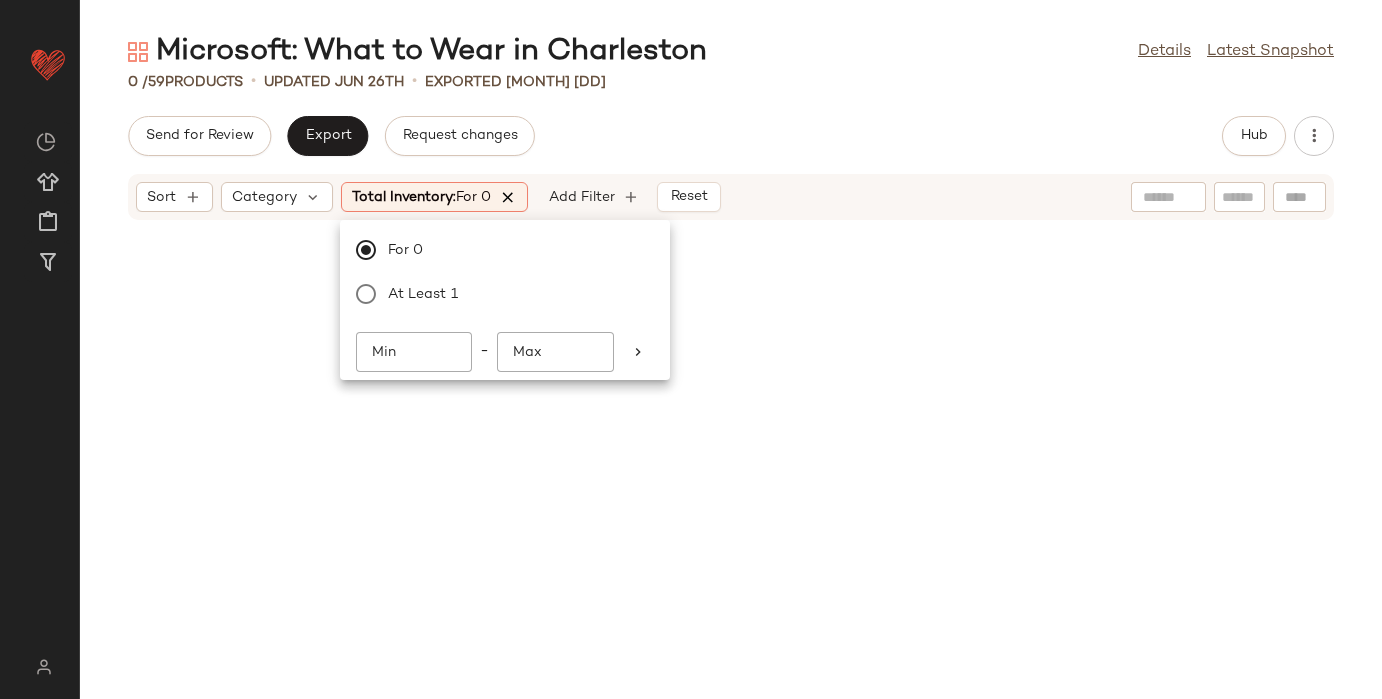 click at bounding box center [508, 197] 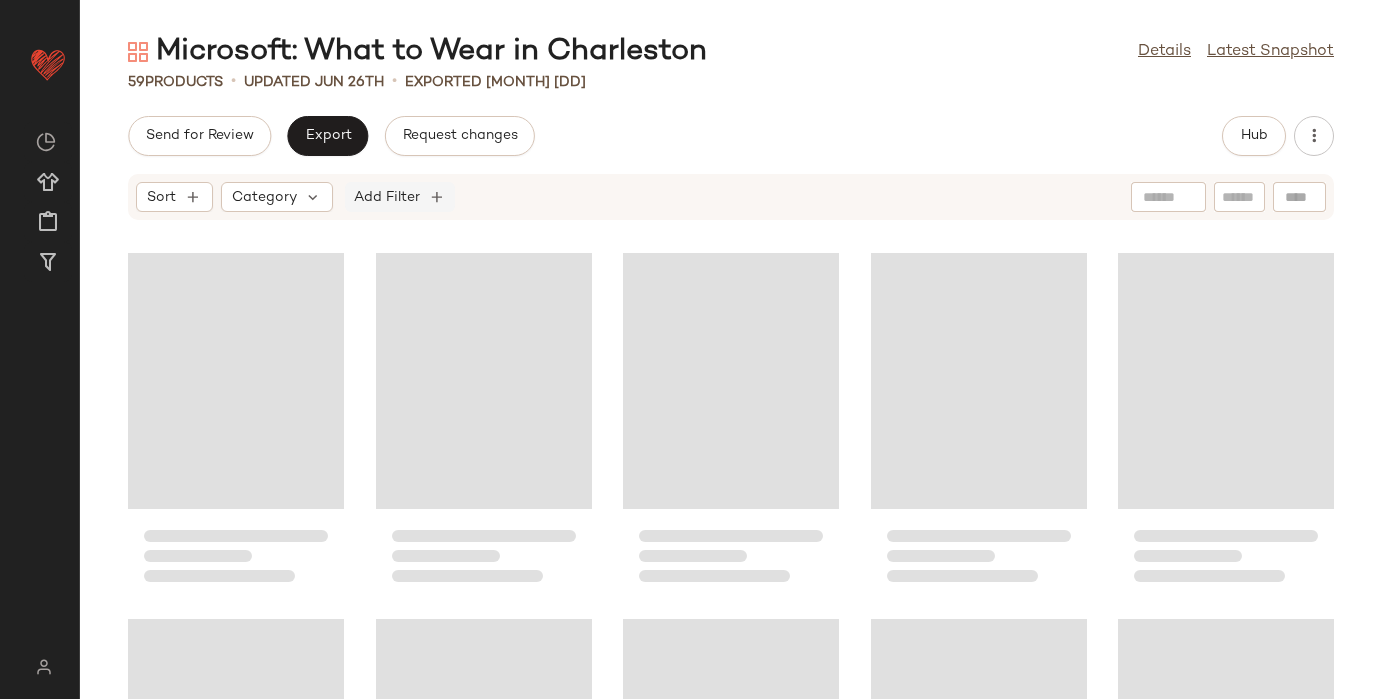 click on "Add Filter" at bounding box center (387, 197) 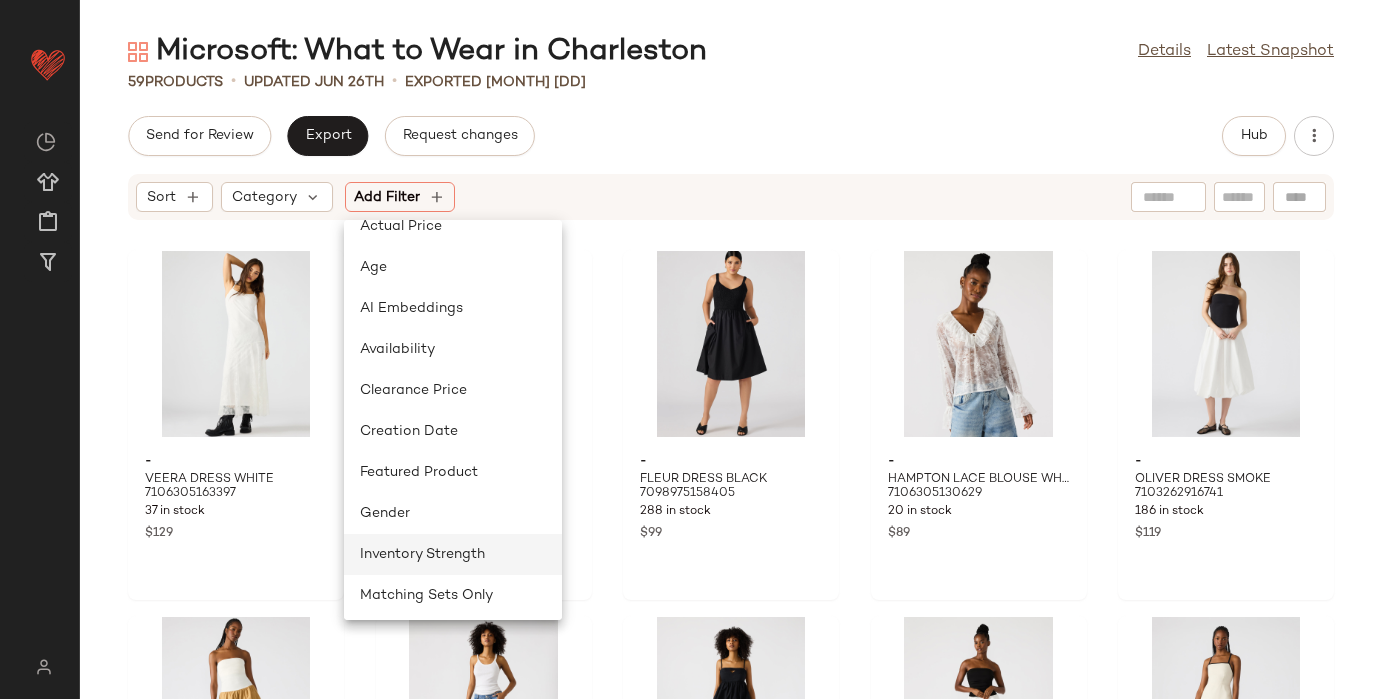 scroll, scrollTop: 0, scrollLeft: 0, axis: both 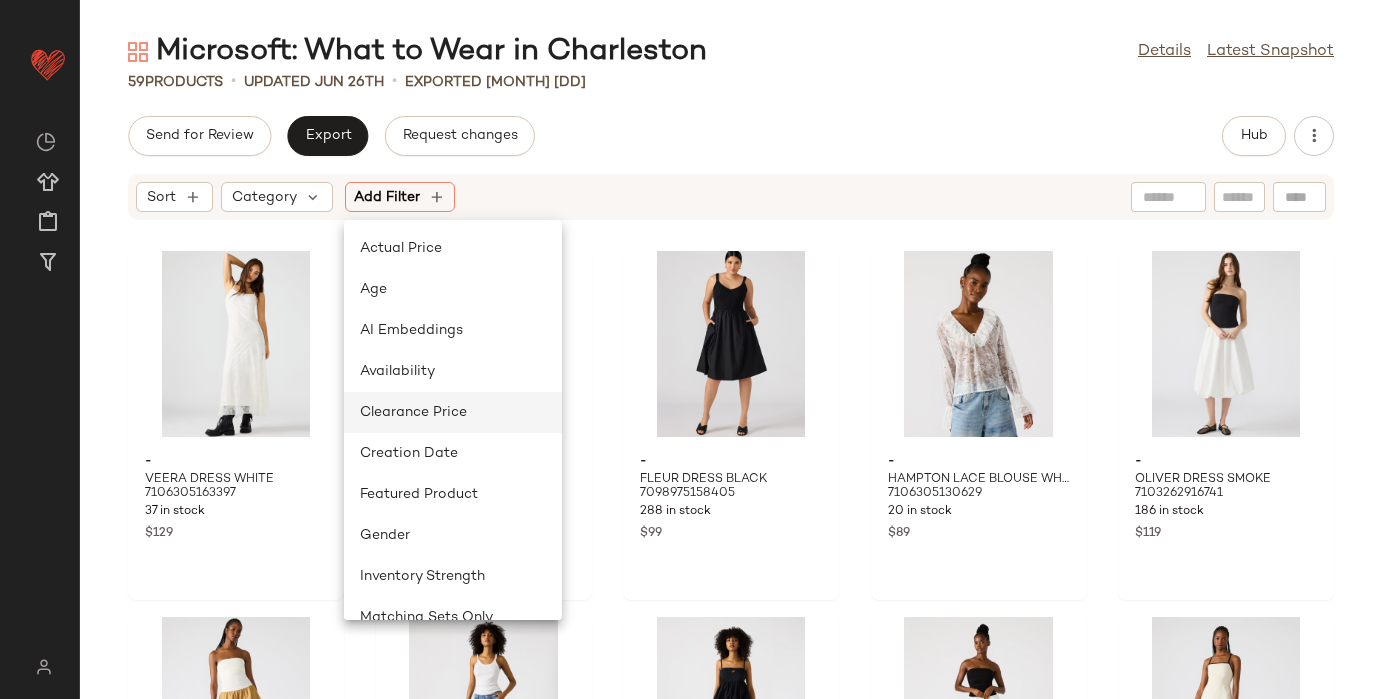 click on "Clearance Price" 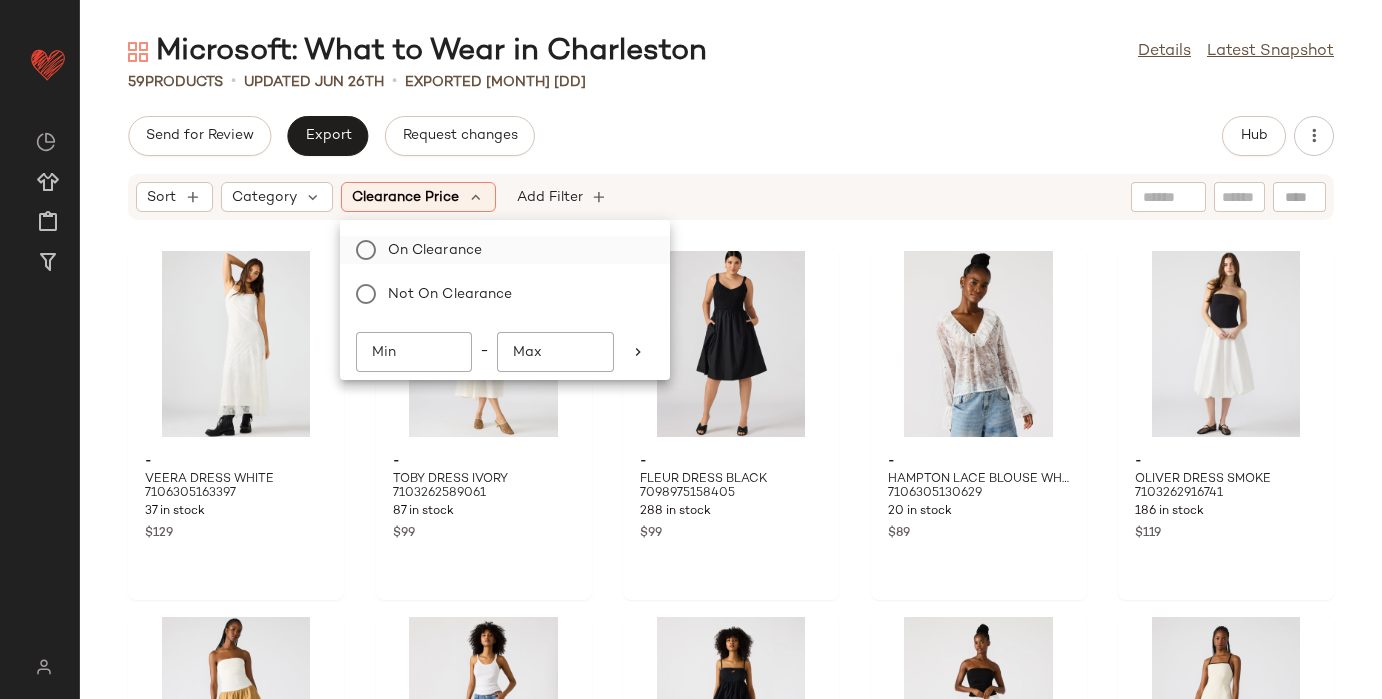 click on "On clearance" 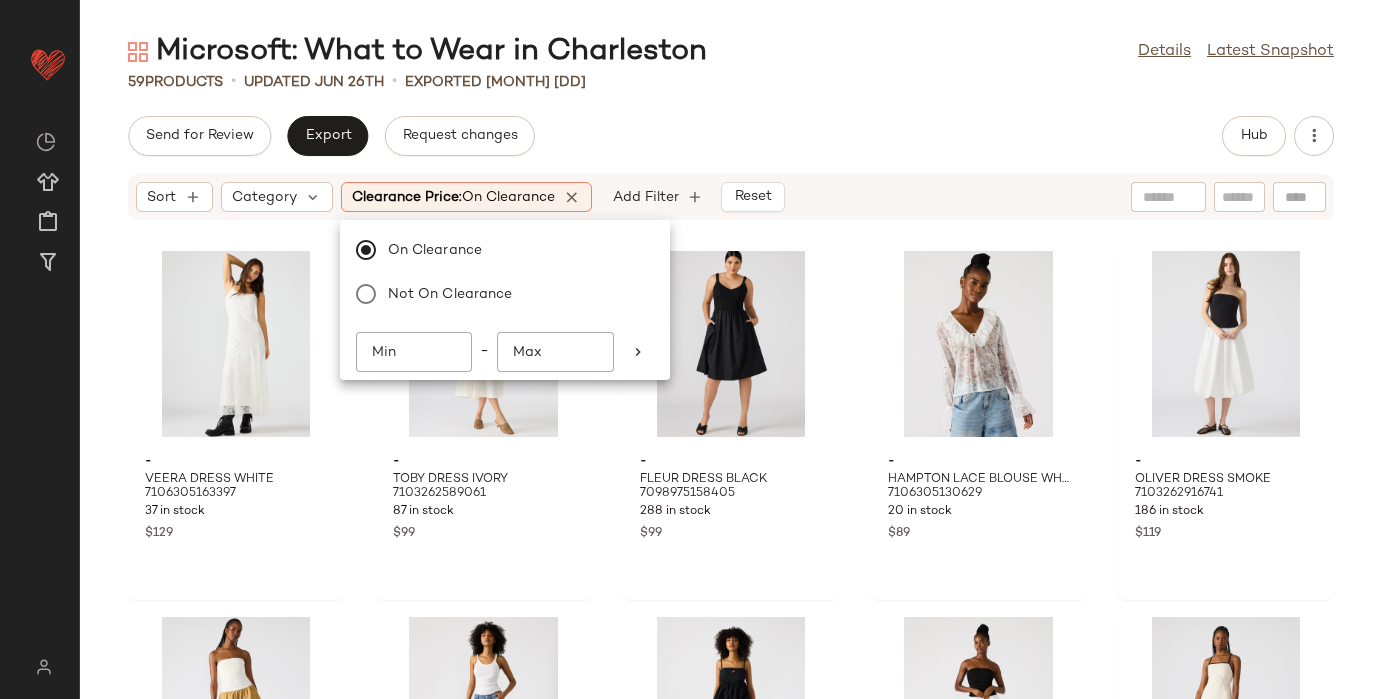 click on "Send for Review   Export   Request changes   Hub" 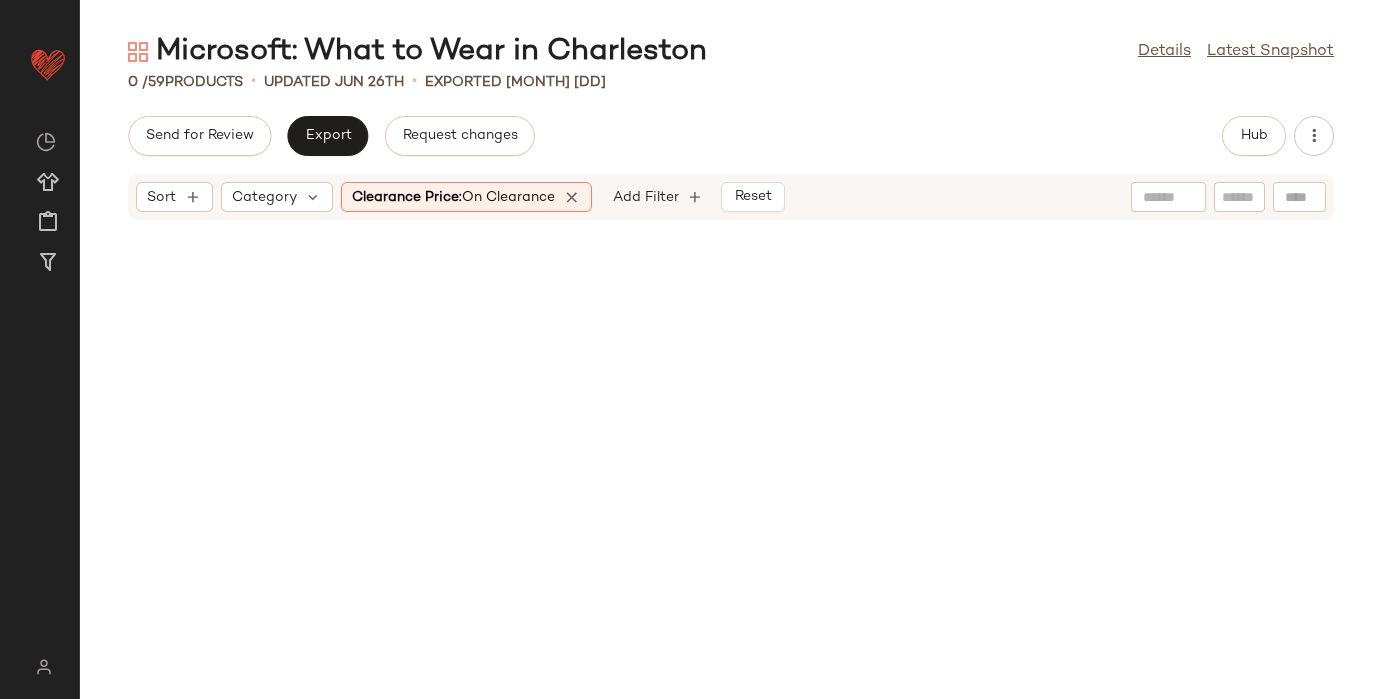 click at bounding box center (572, 197) 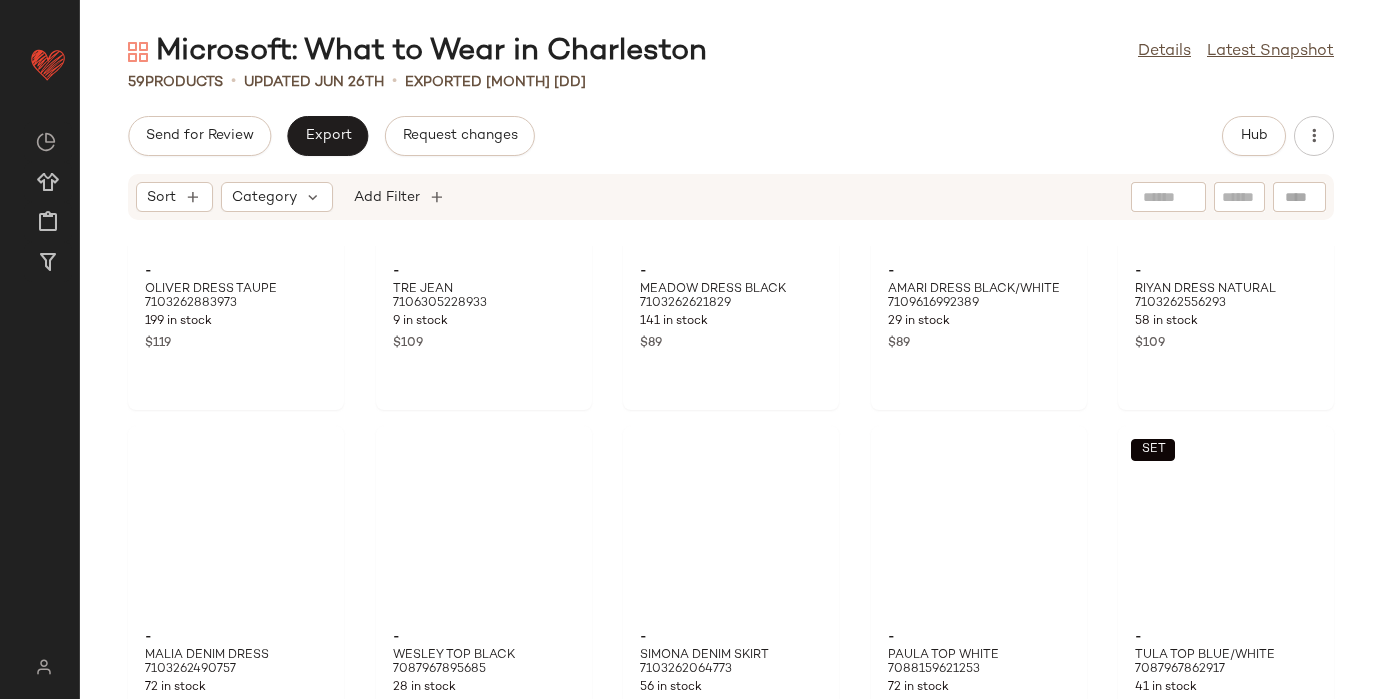 scroll, scrollTop: 0, scrollLeft: 0, axis: both 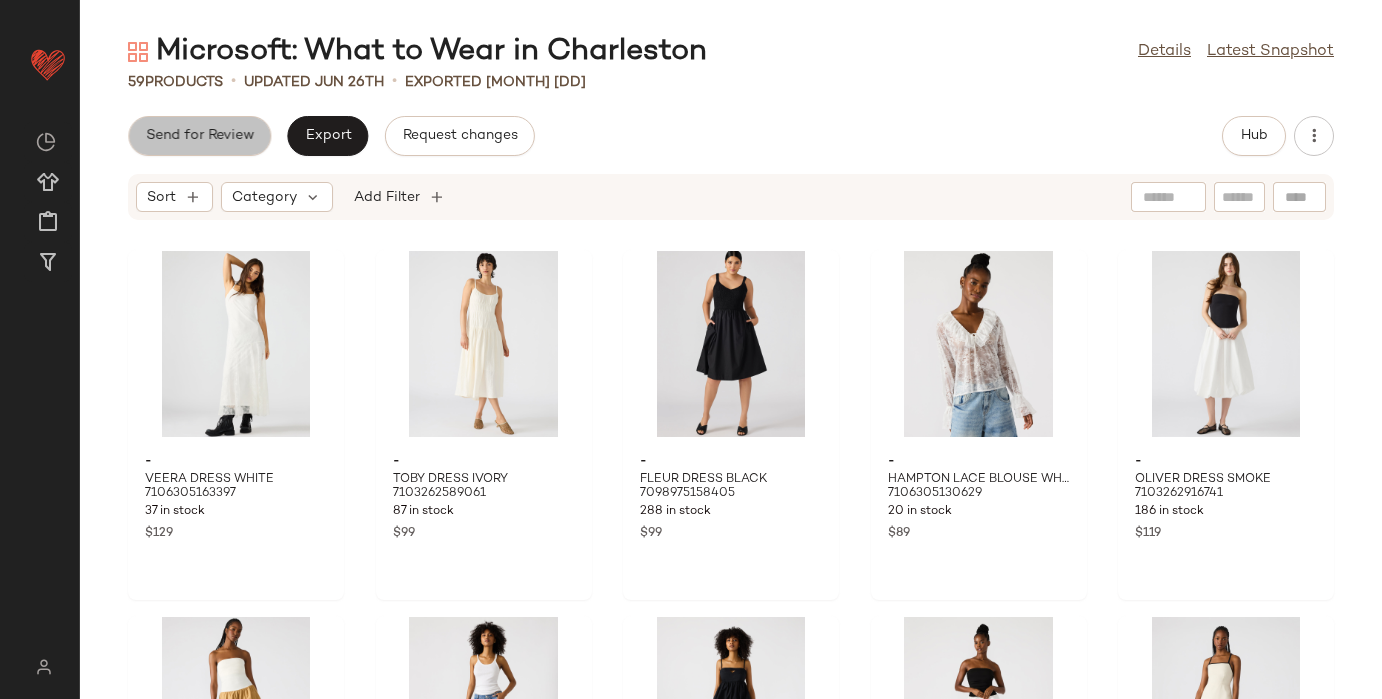 click on "Send for Review" 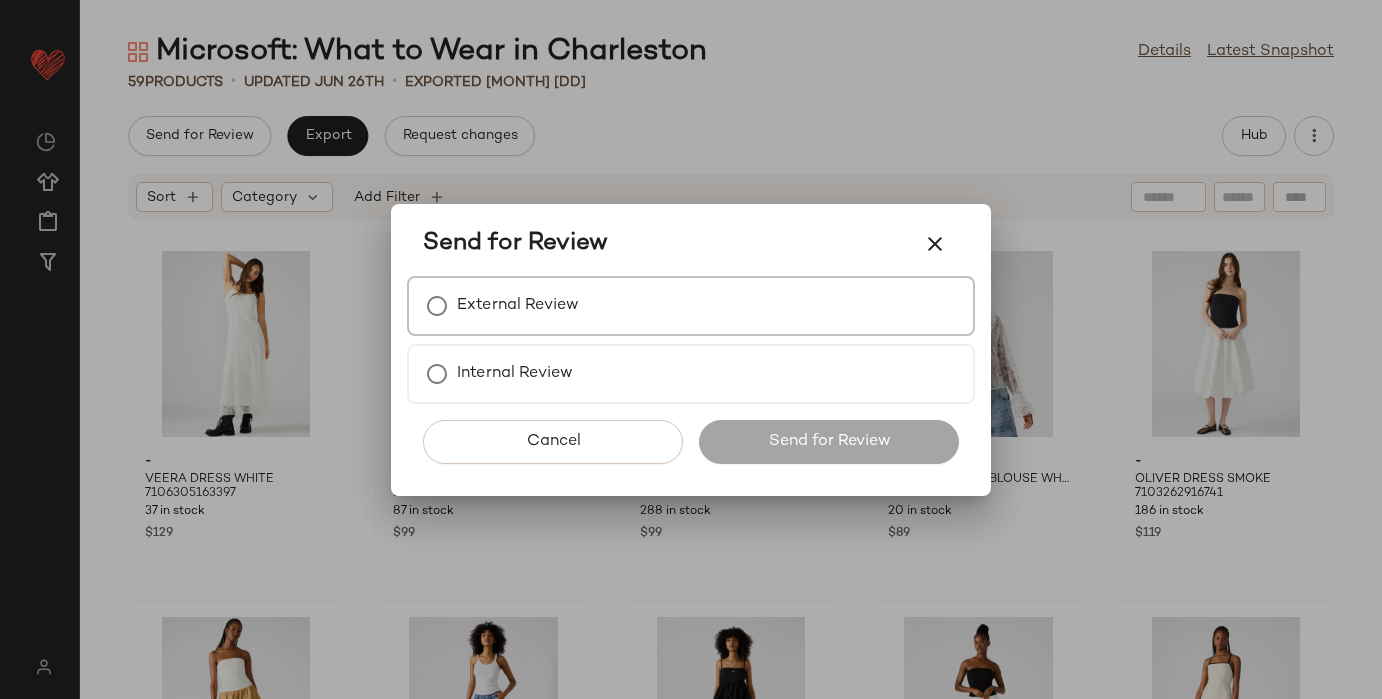 click on "External Review" at bounding box center [691, 306] 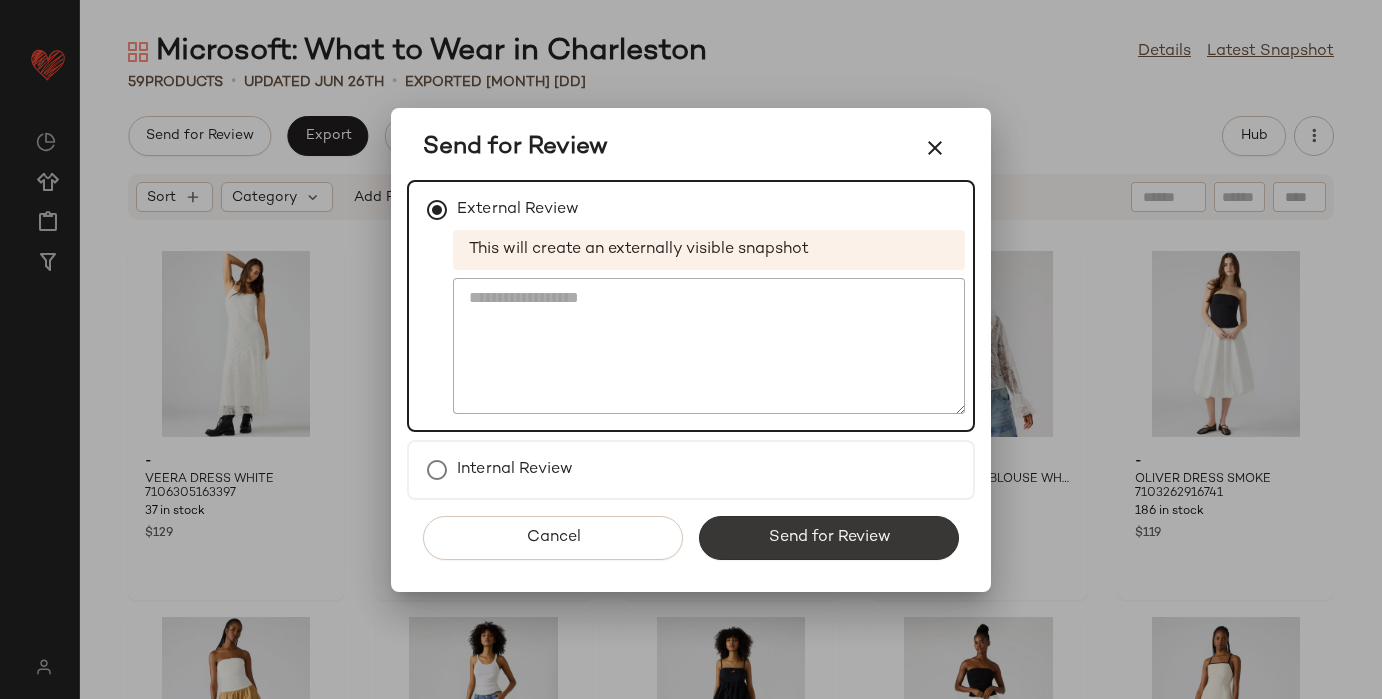 click on "Send for Review" 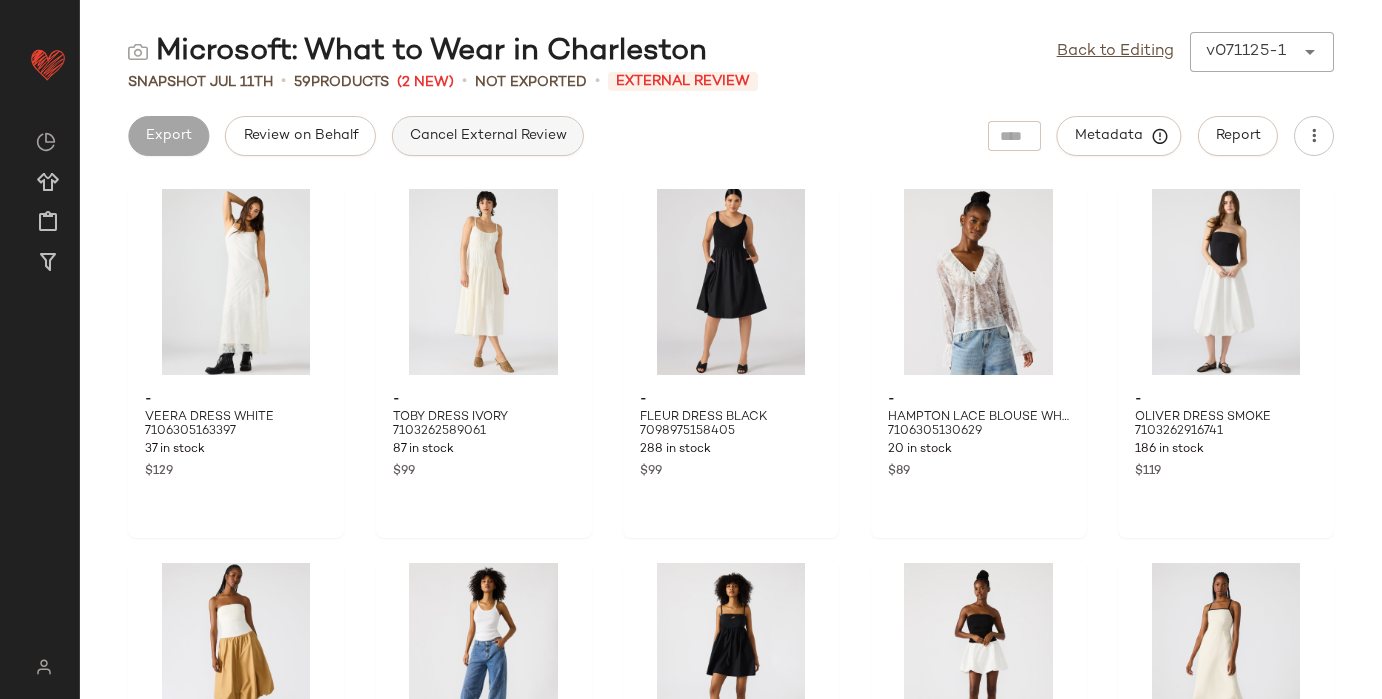 click on "Cancel External Review" 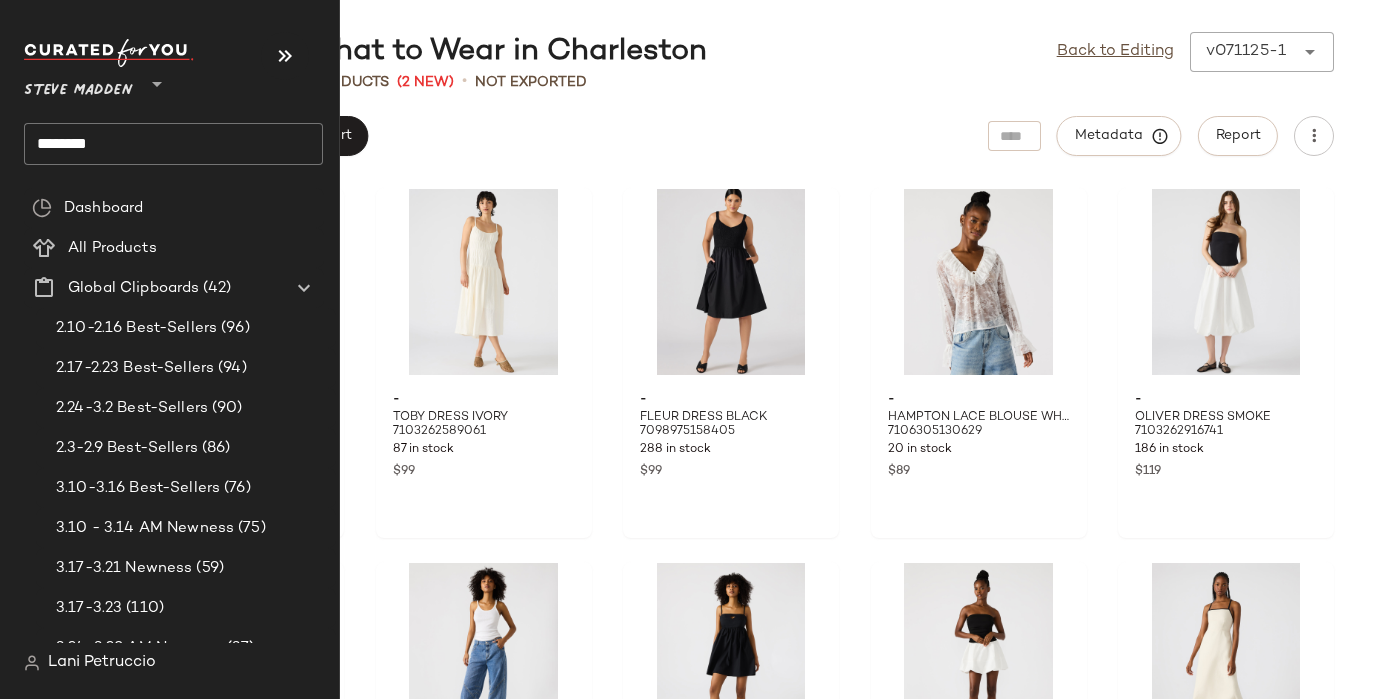 click on "*******" 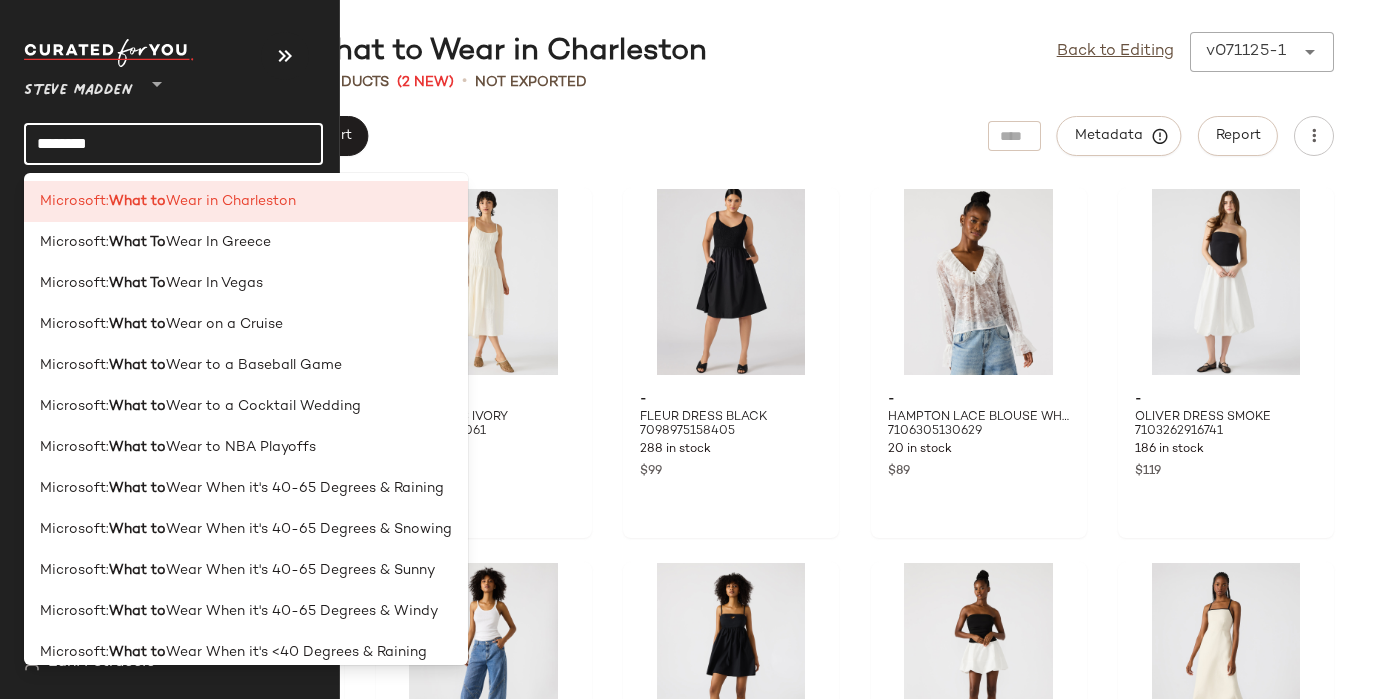 click on "*******" 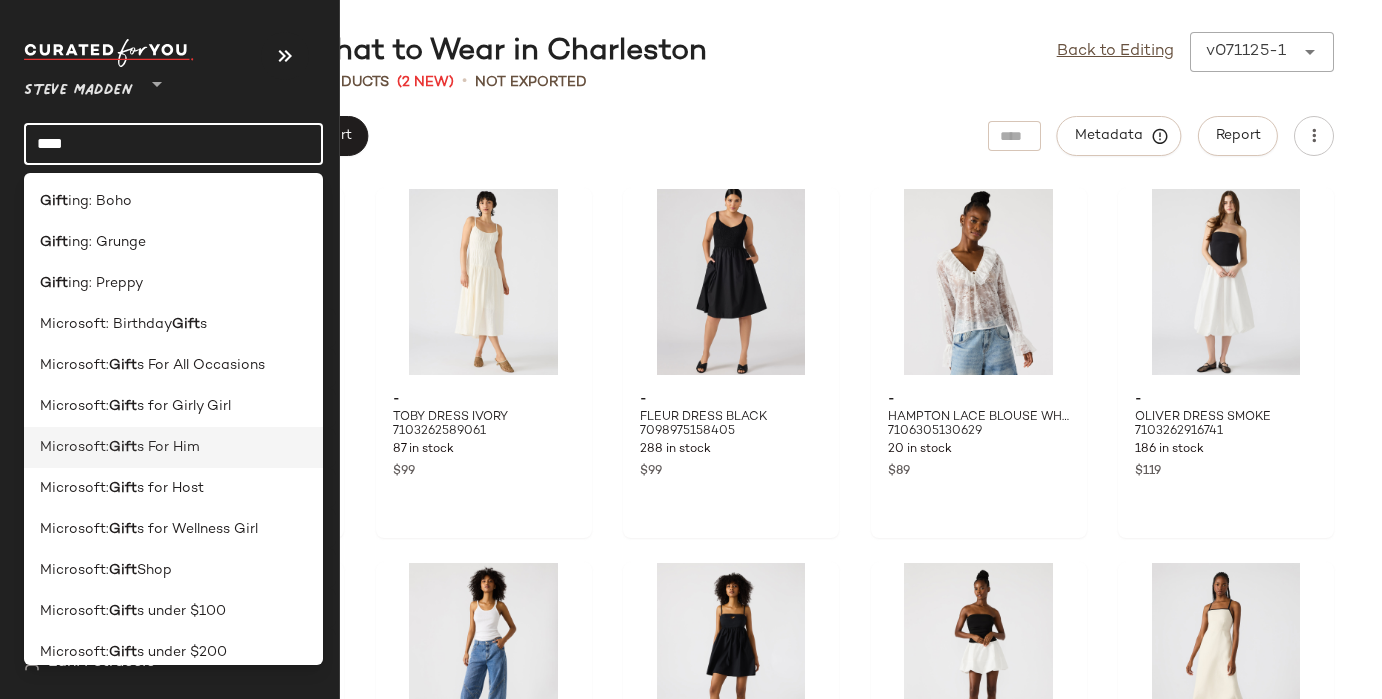 type on "****" 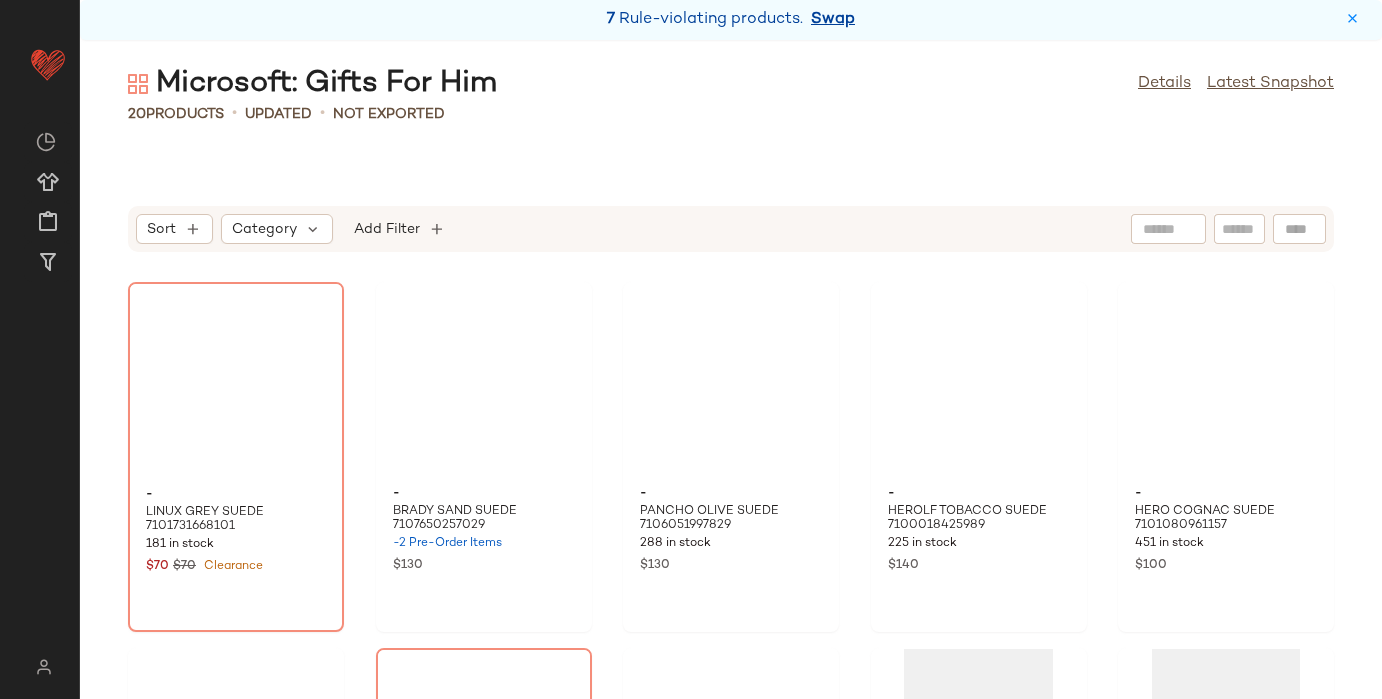 click on "Swap" at bounding box center [833, 20] 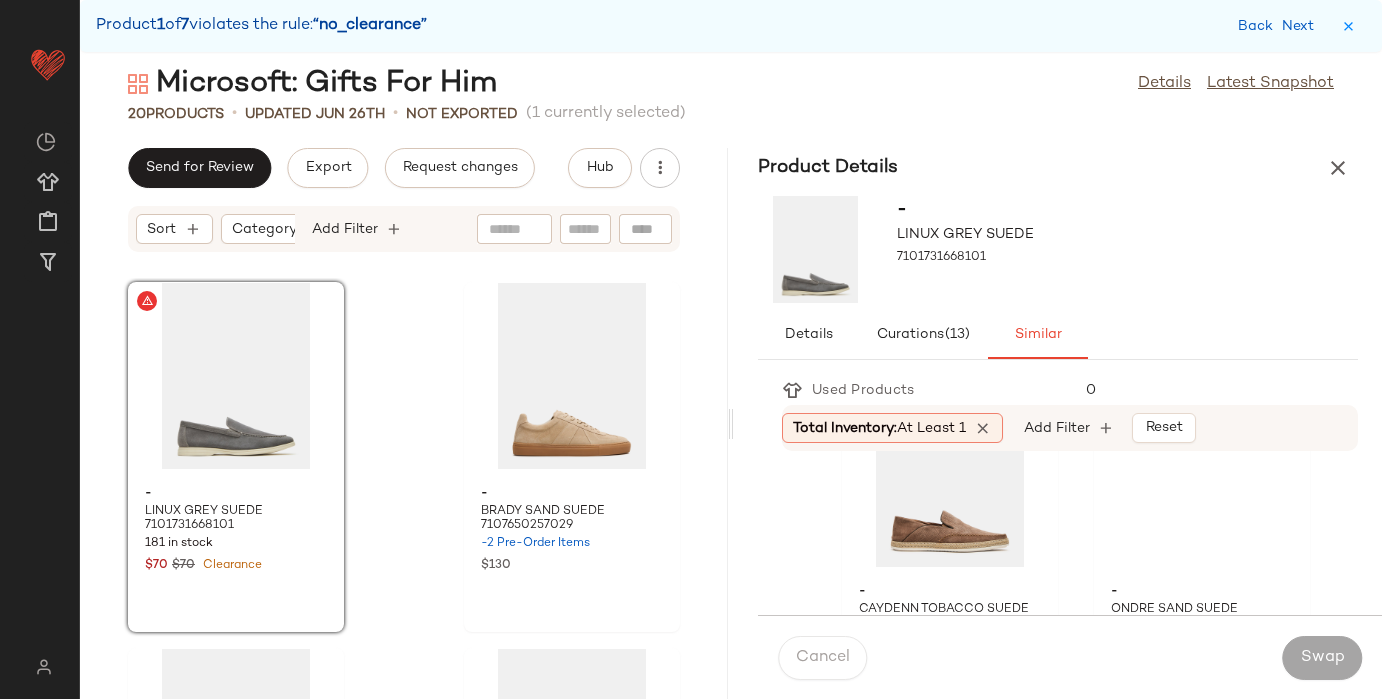 scroll, scrollTop: 98, scrollLeft: 0, axis: vertical 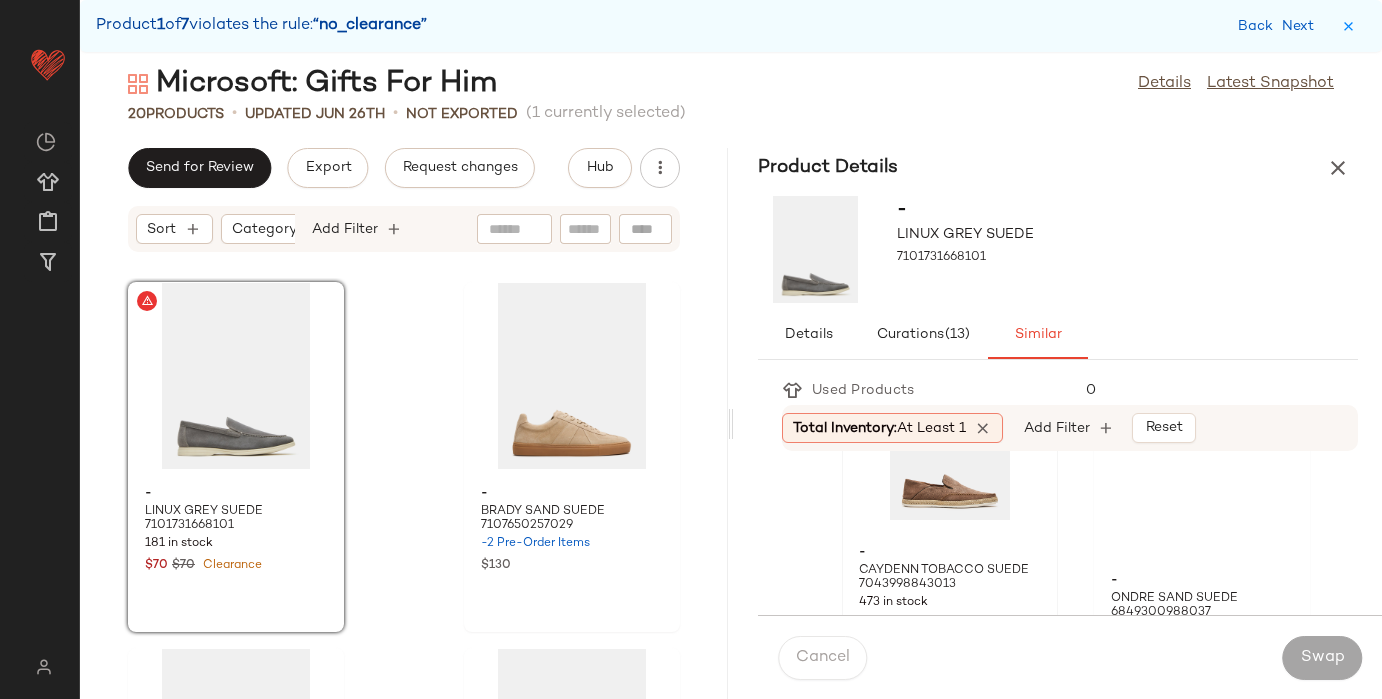 click 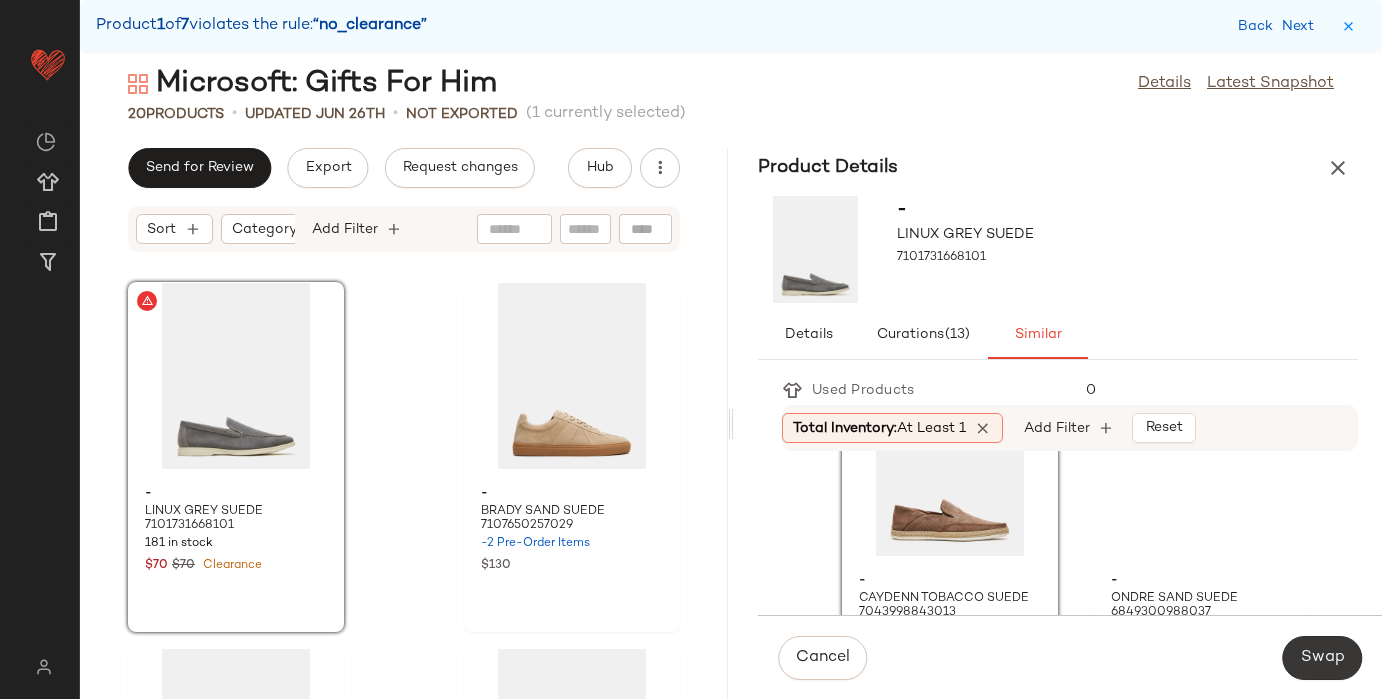 click on "Swap" at bounding box center [1322, 658] 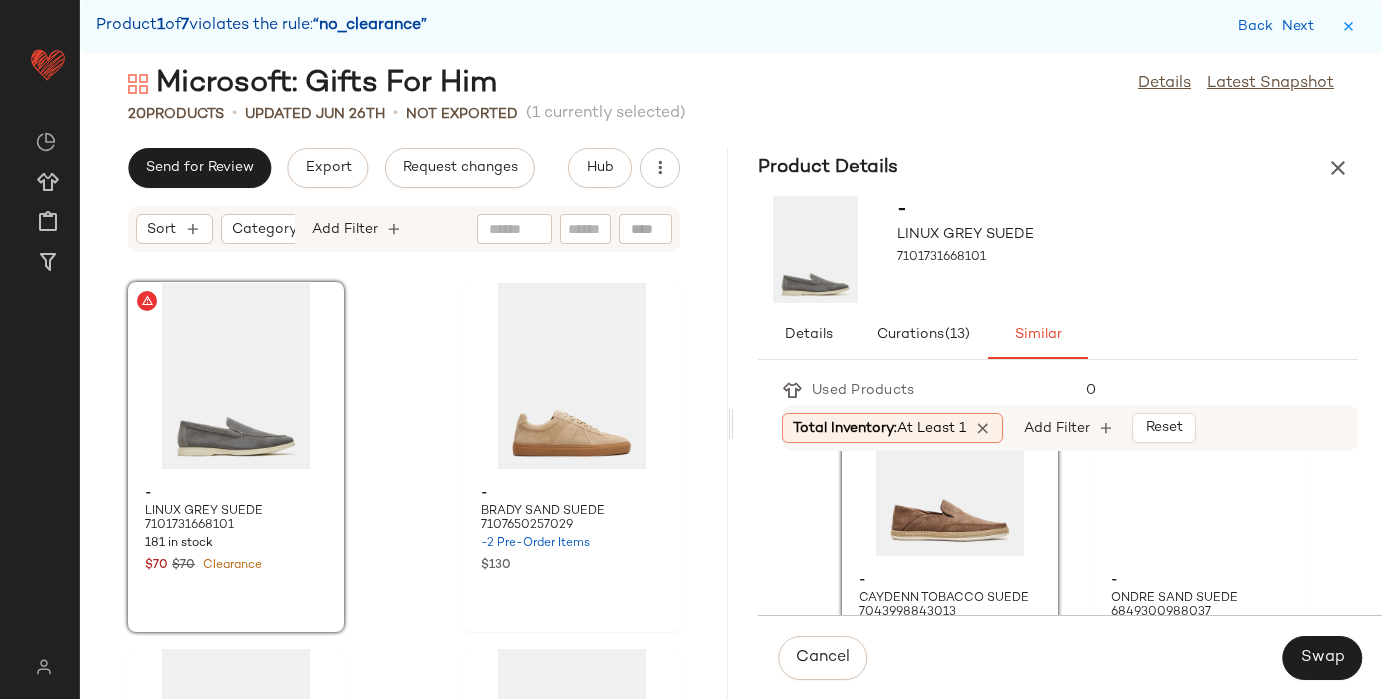 scroll, scrollTop: 1114, scrollLeft: 0, axis: vertical 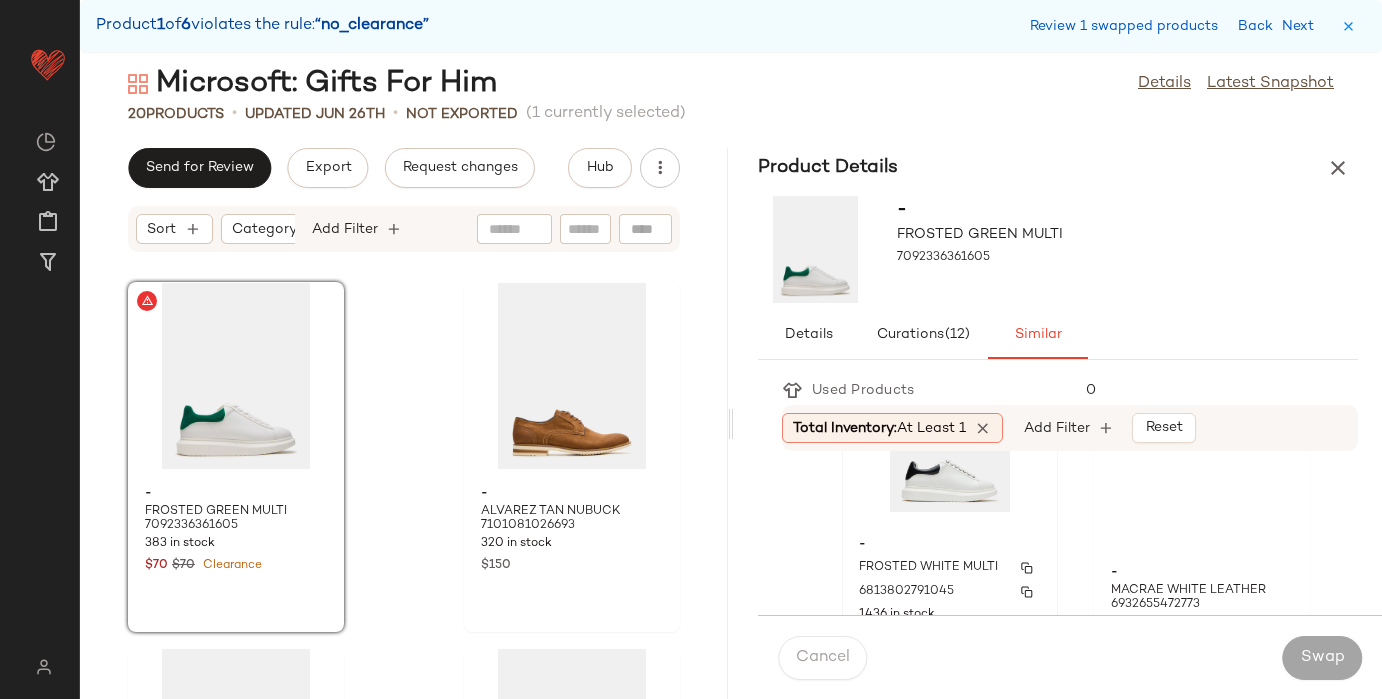 click on "- FROSTED WHITE MULTI [NUMBER] [NUMBER] in stock $[PRICE]" 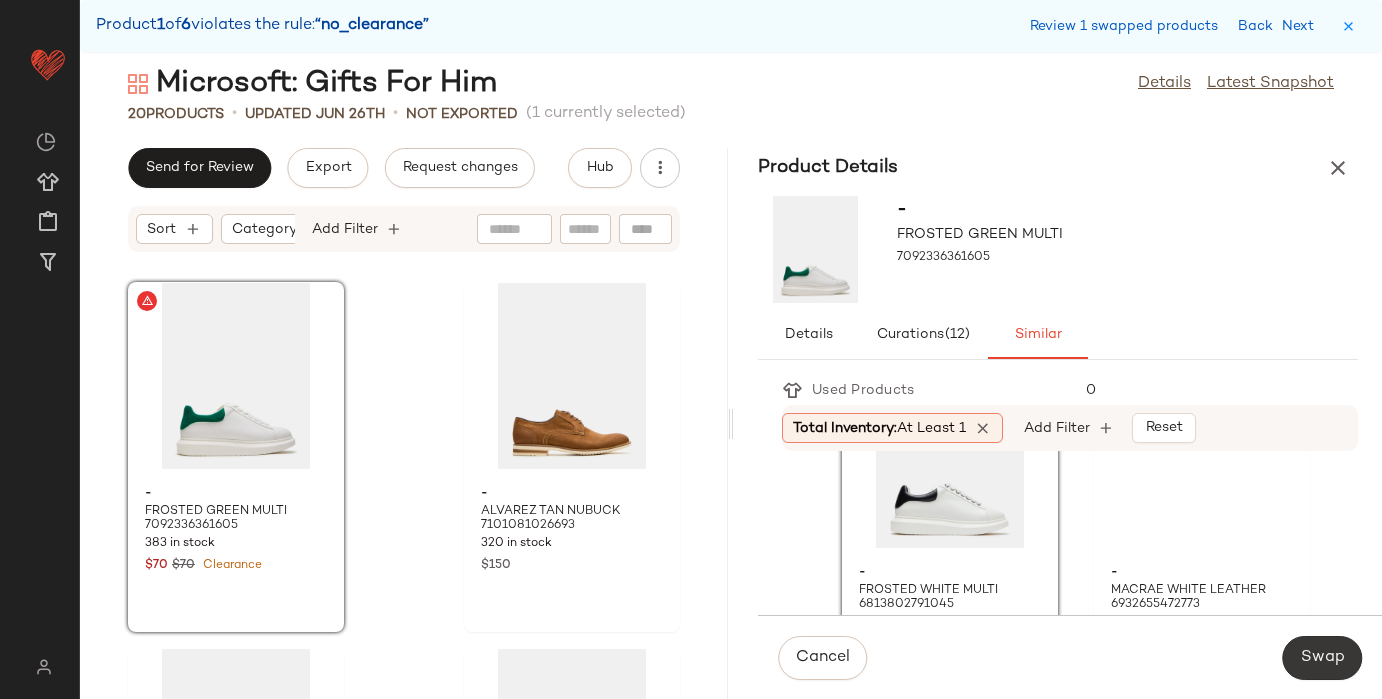click on "Swap" at bounding box center [1322, 658] 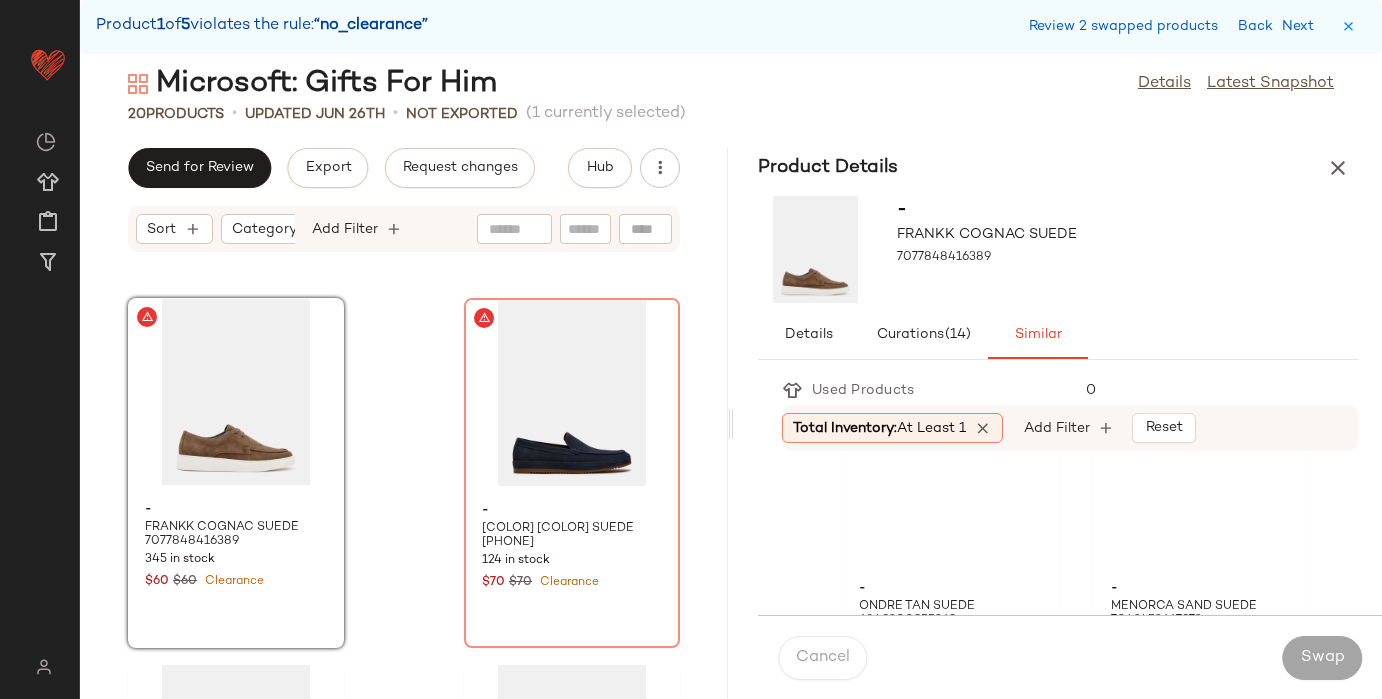 scroll, scrollTop: 463, scrollLeft: 0, axis: vertical 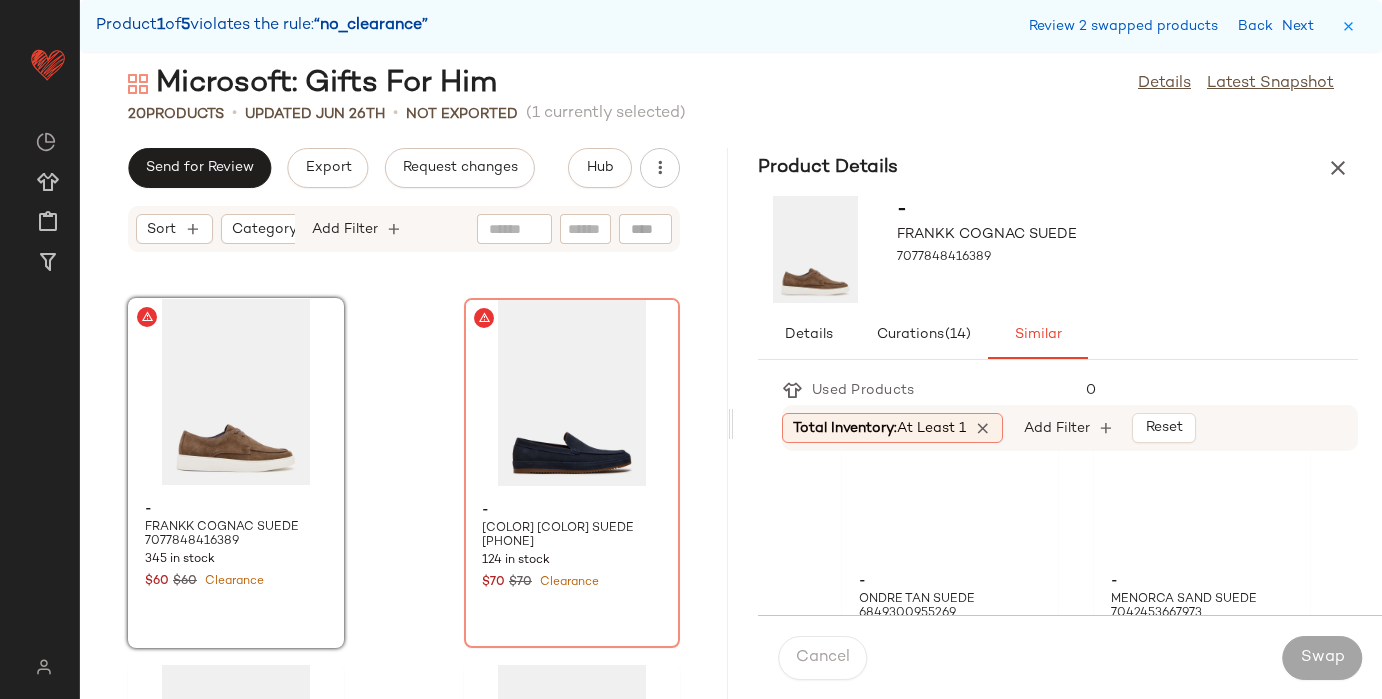 click on "- BRADY TAUPE SUEDE [NUMBER] [NUMBER] in stock $[PRICE]" 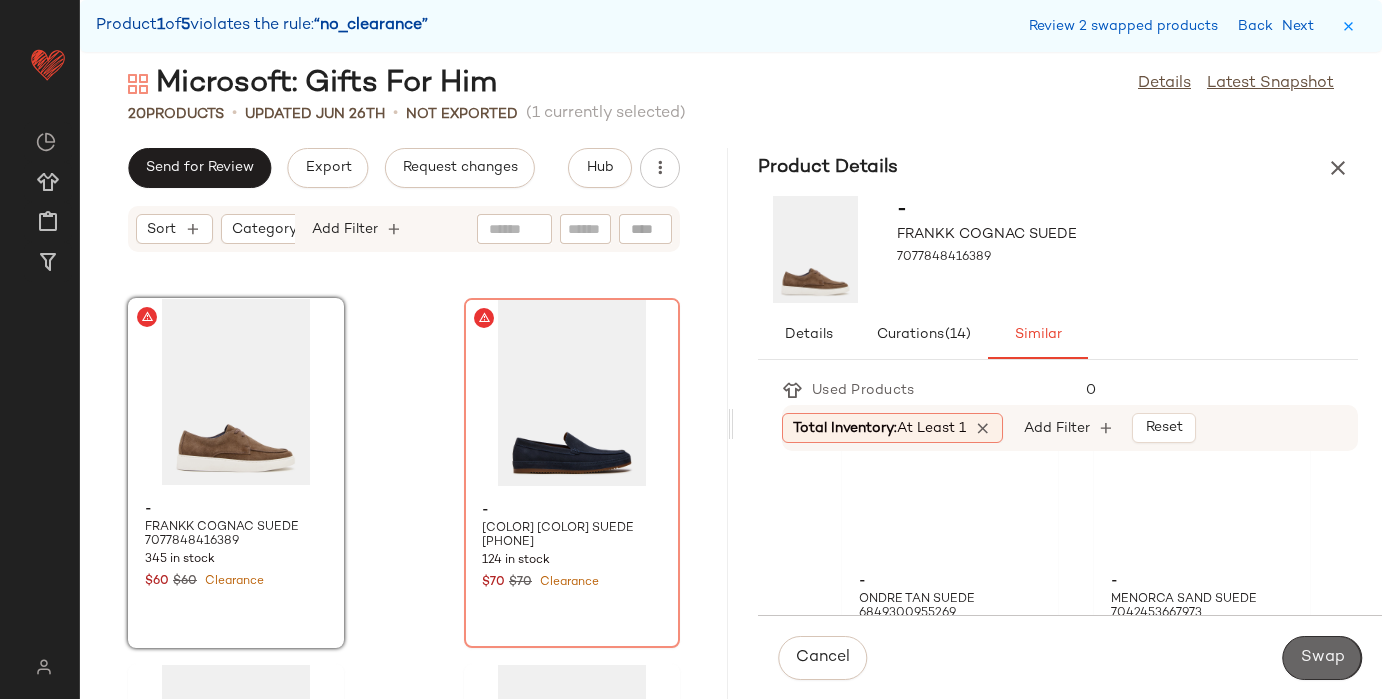 click on "Swap" at bounding box center (1322, 658) 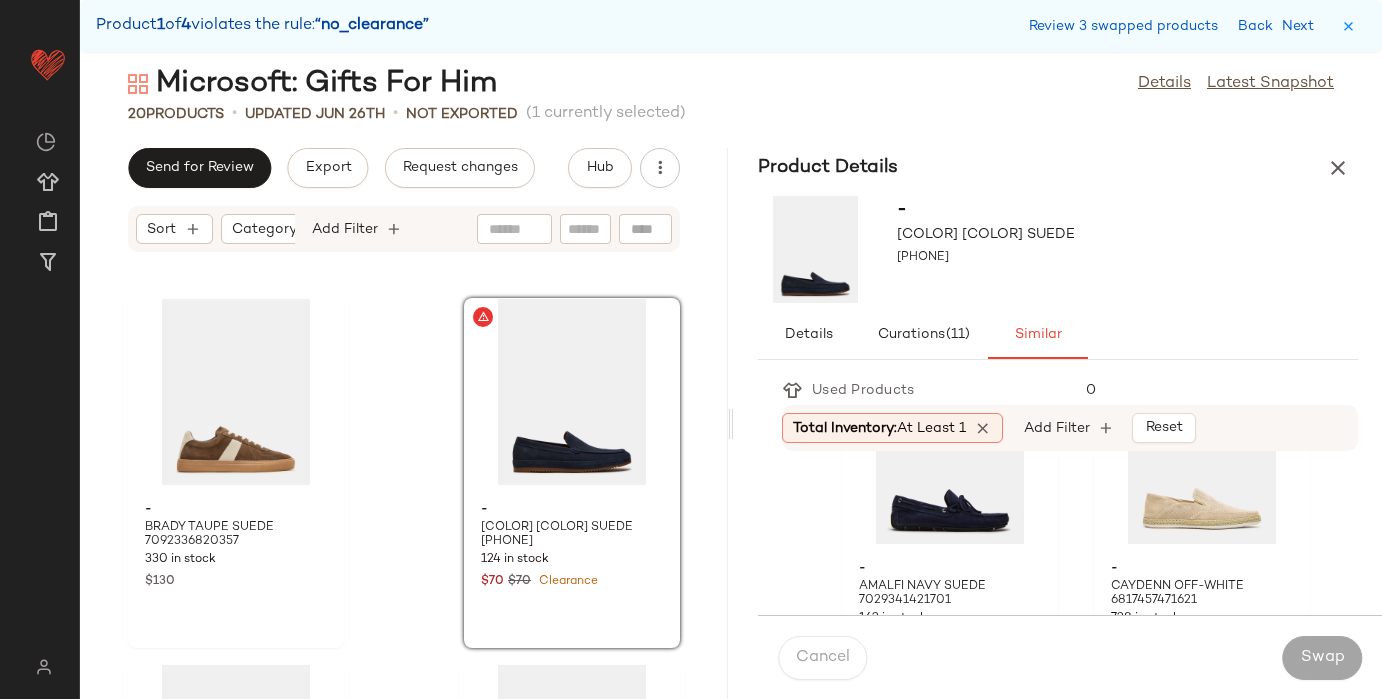 scroll, scrollTop: 112, scrollLeft: 0, axis: vertical 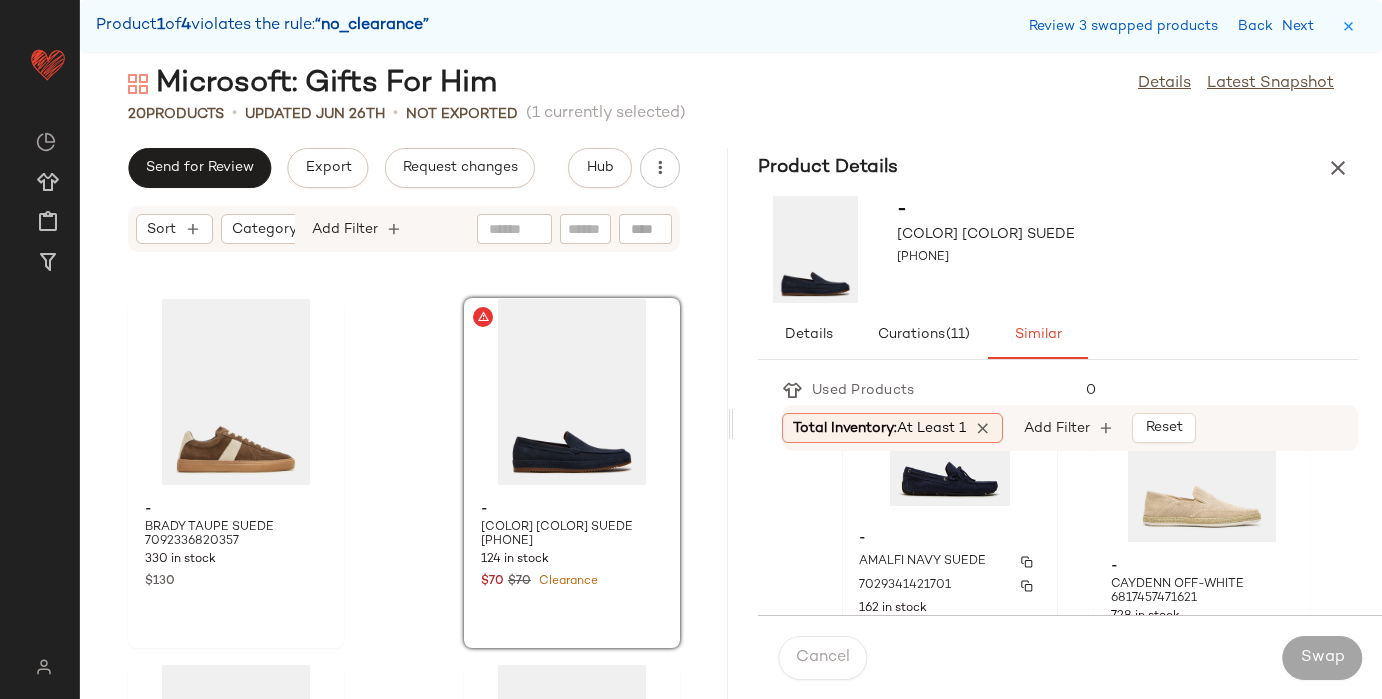 click on "- AMALFI NAVY SUEDE [NUMBER] [NUMBER] in stock $[PRICE]" 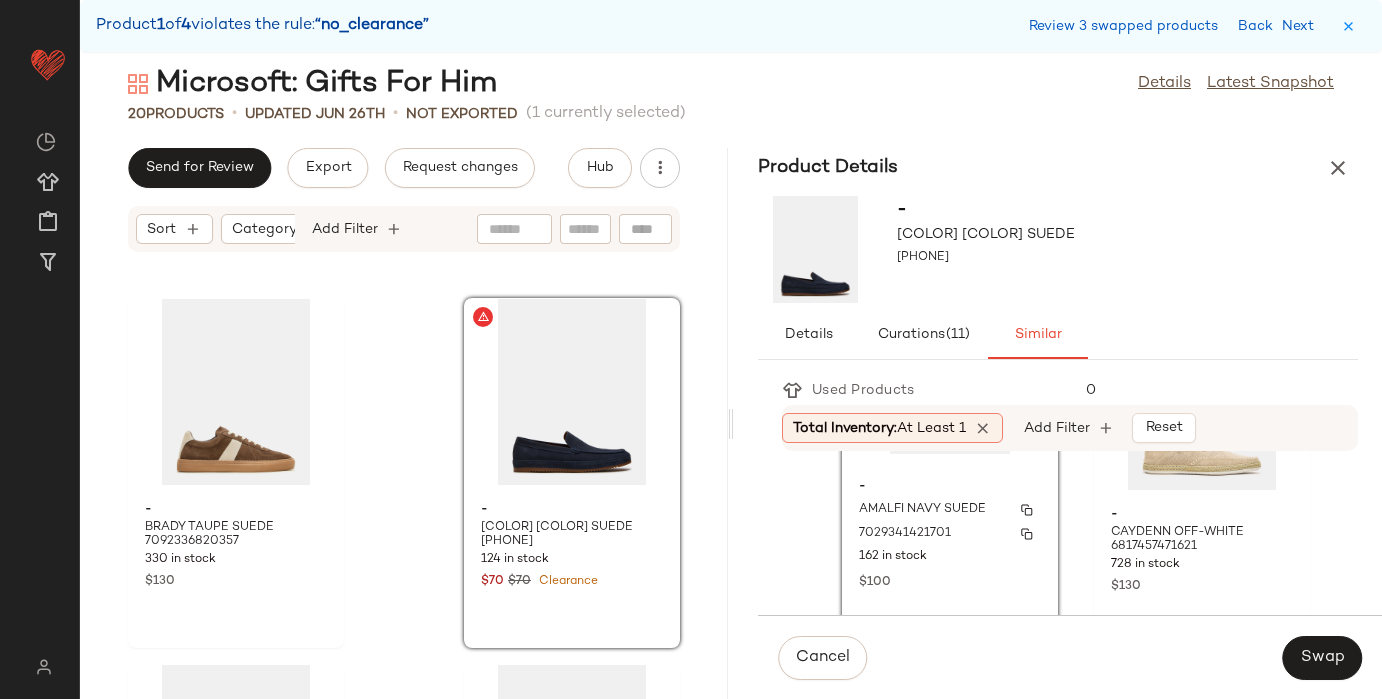 scroll, scrollTop: 174, scrollLeft: 0, axis: vertical 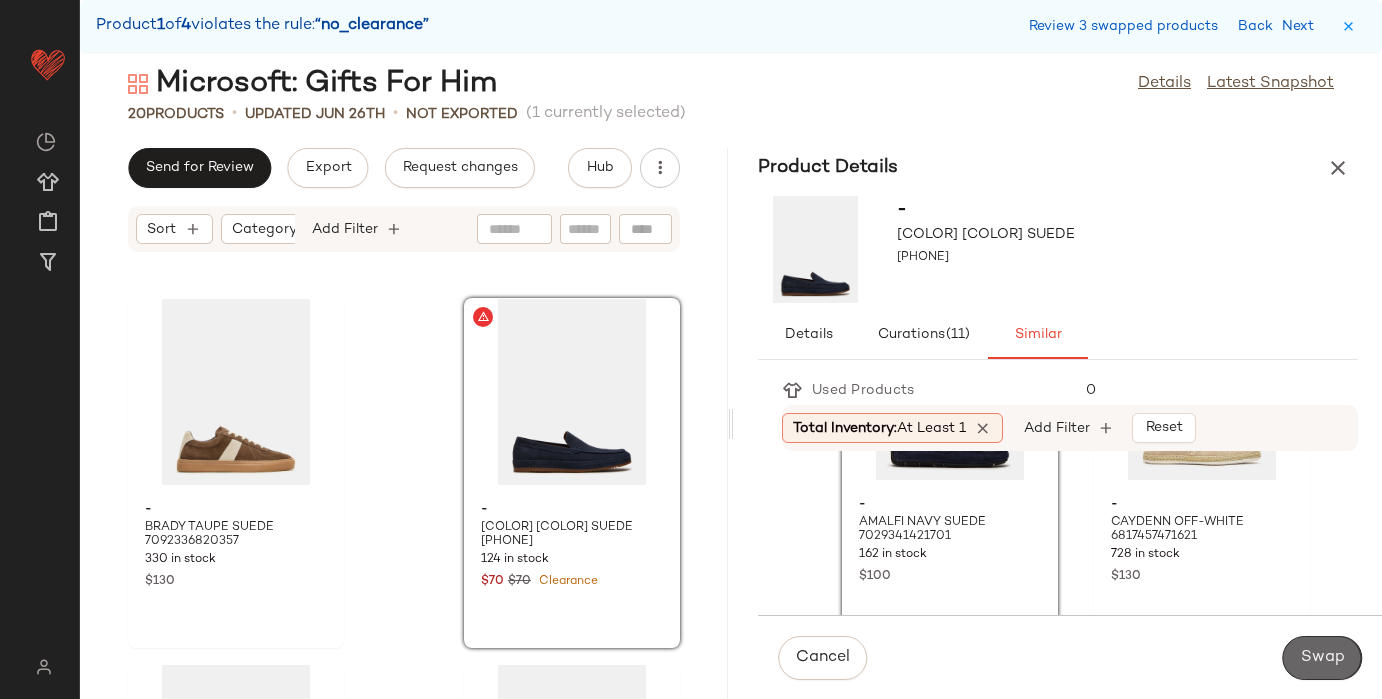 click on "Swap" 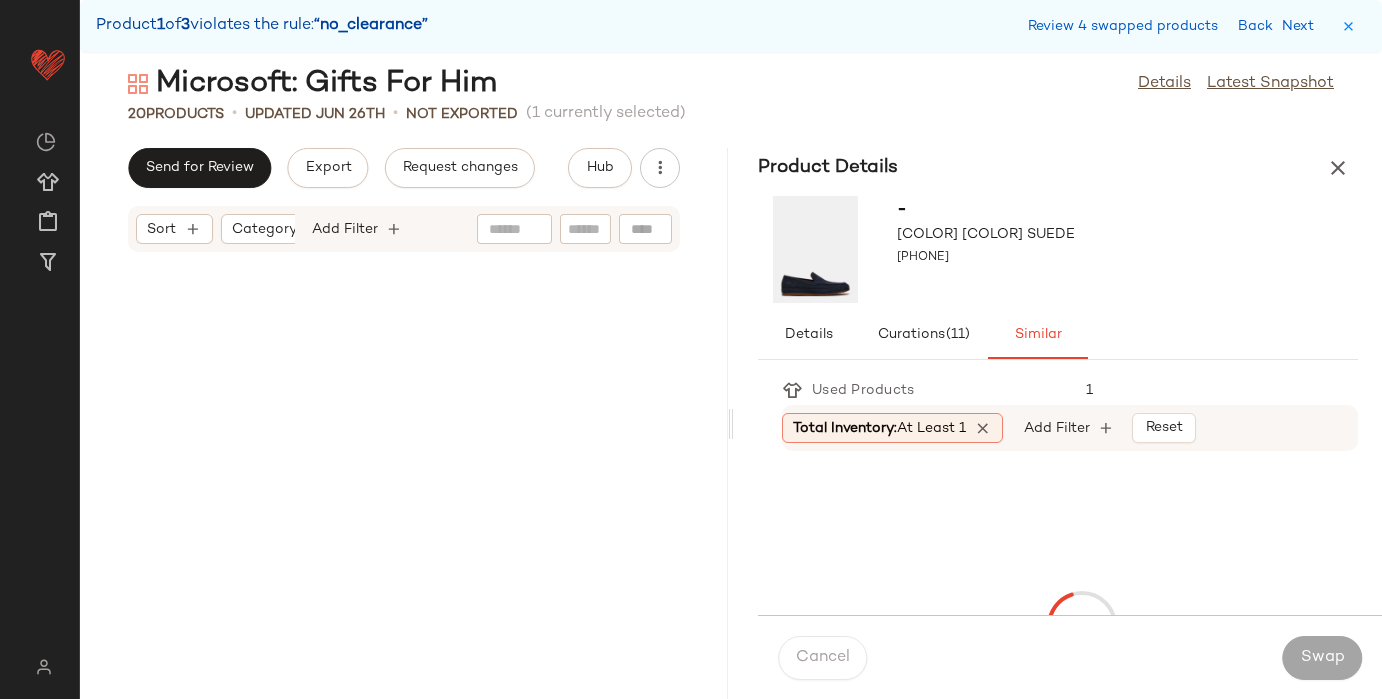 scroll, scrollTop: 2562, scrollLeft: 0, axis: vertical 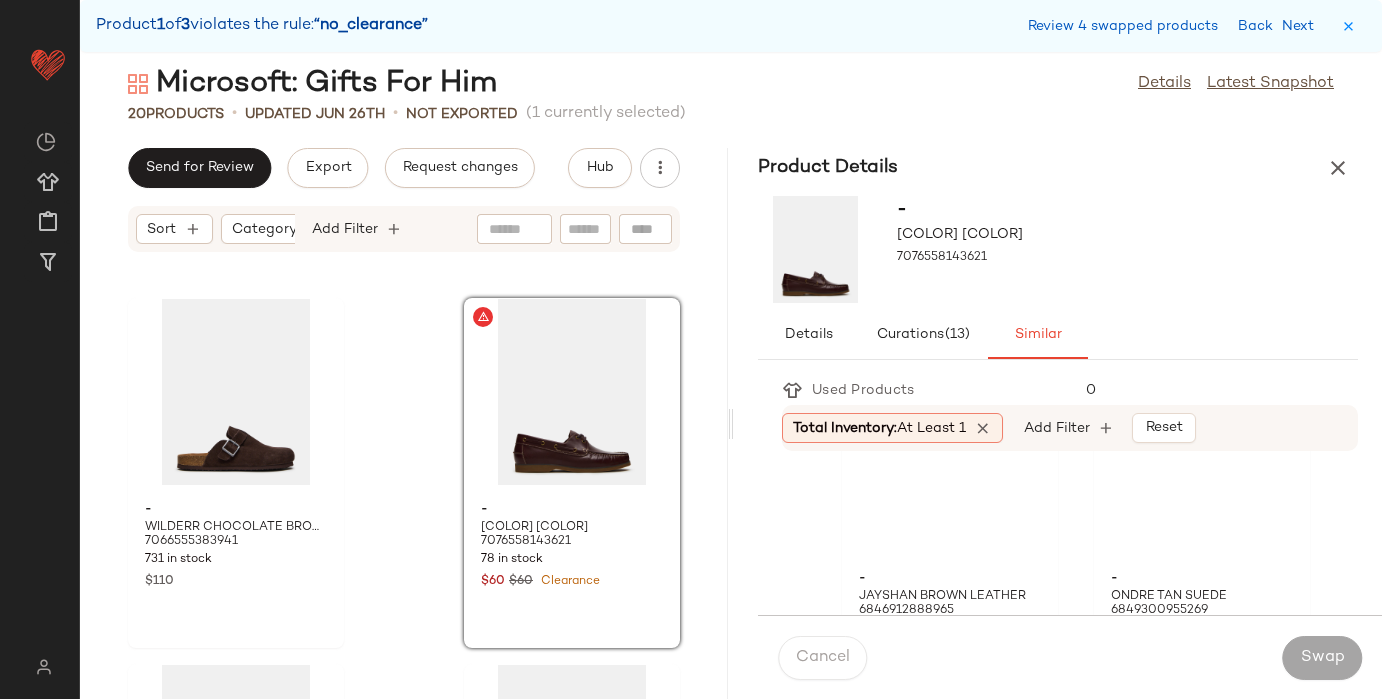 click on "-" at bounding box center [950, 185] 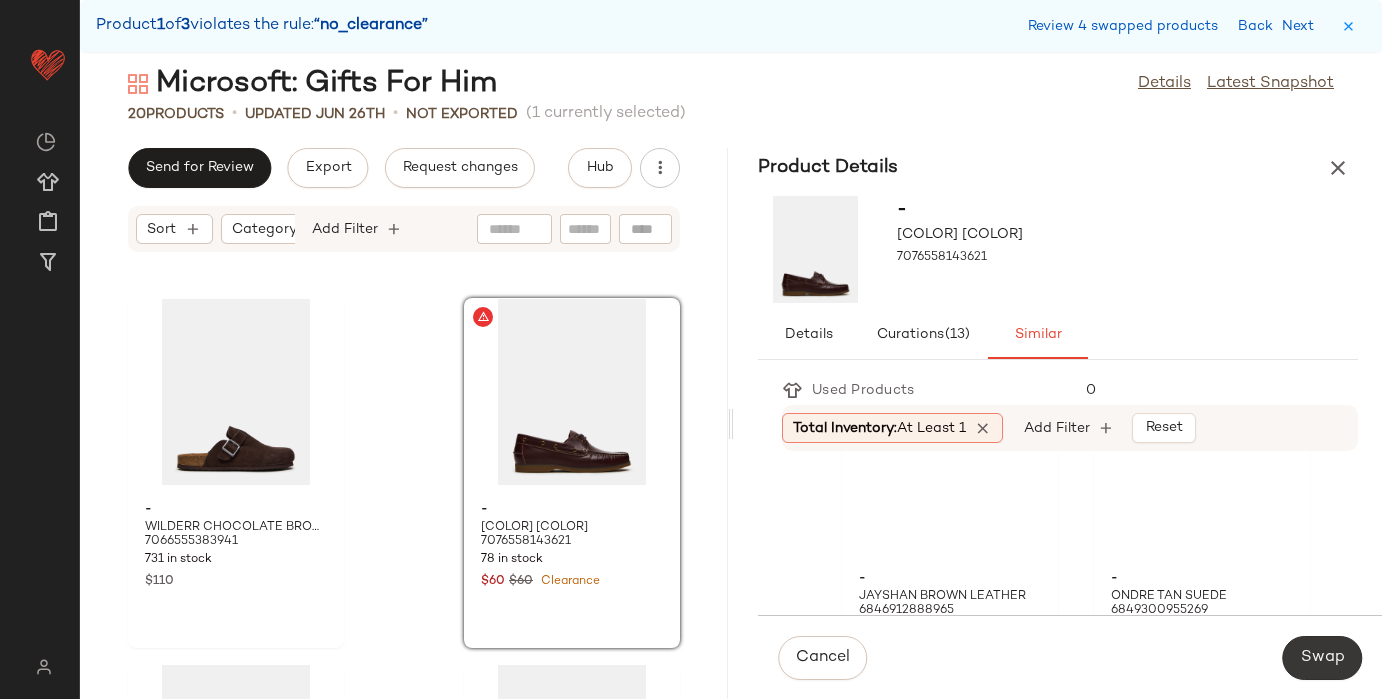 click on "Swap" 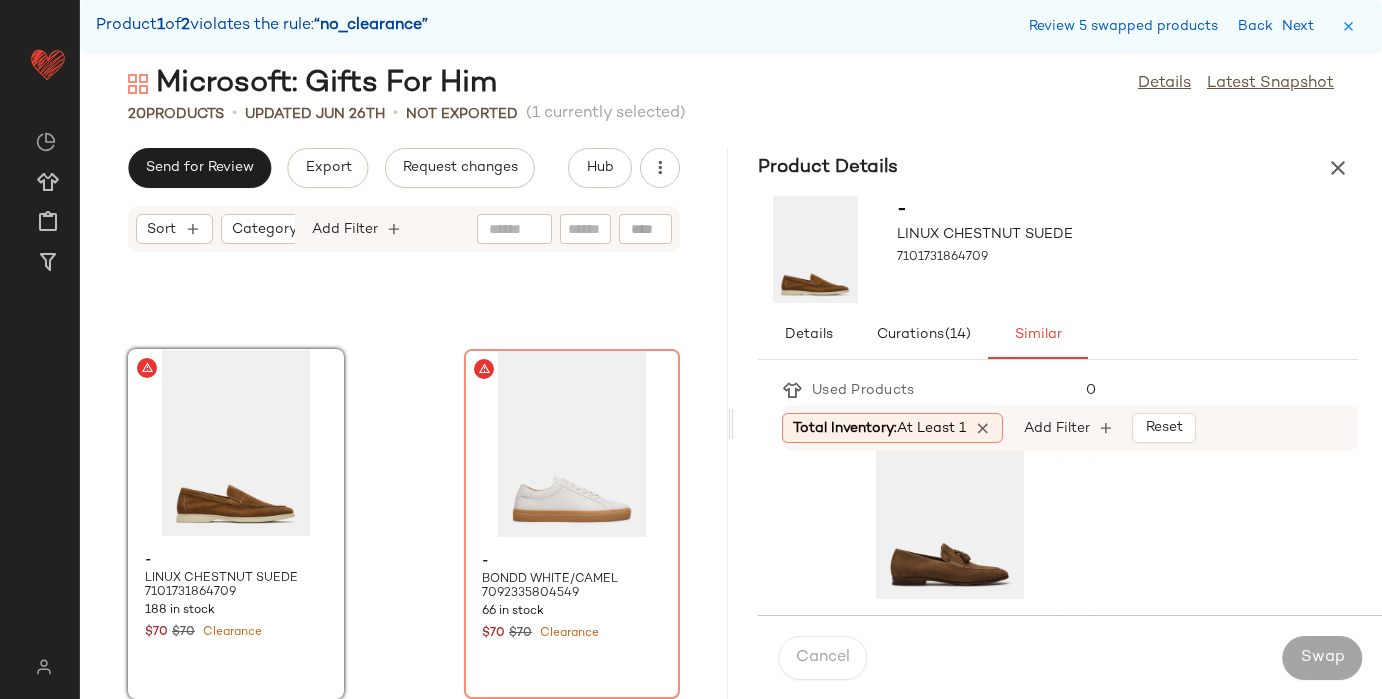 scroll, scrollTop: 102, scrollLeft: 0, axis: vertical 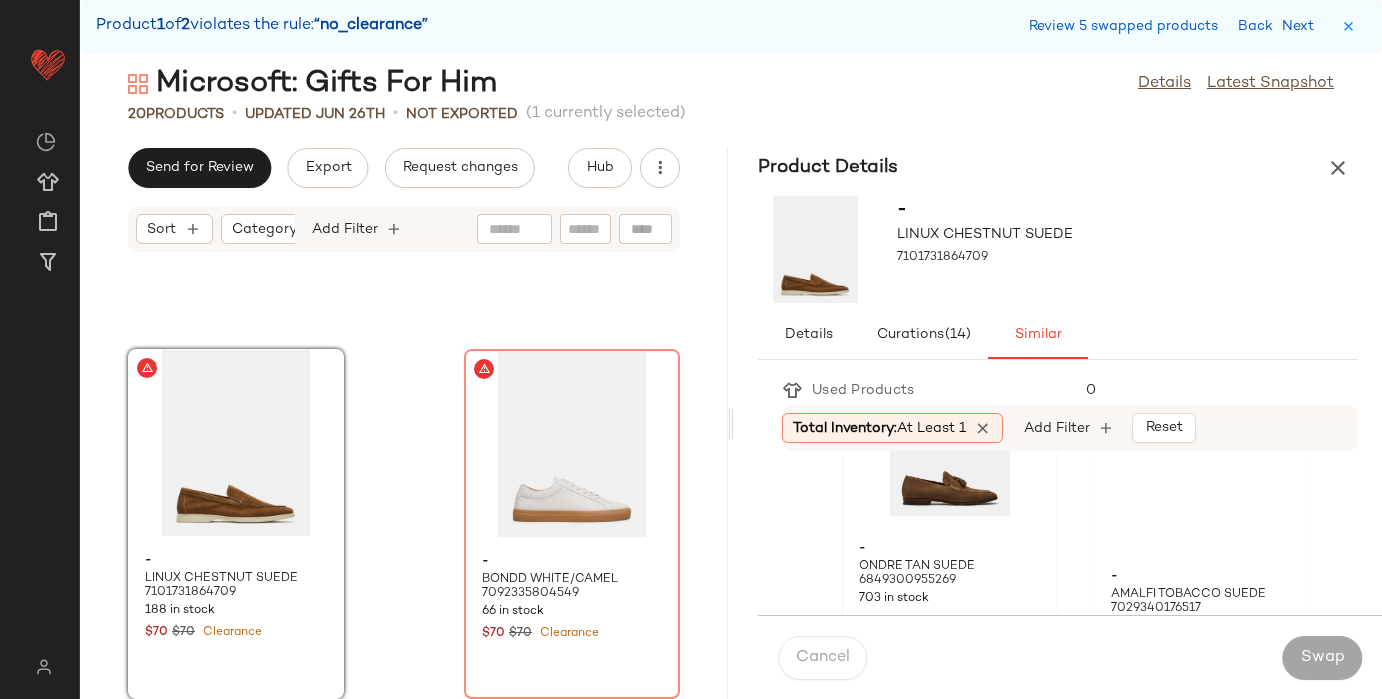 click 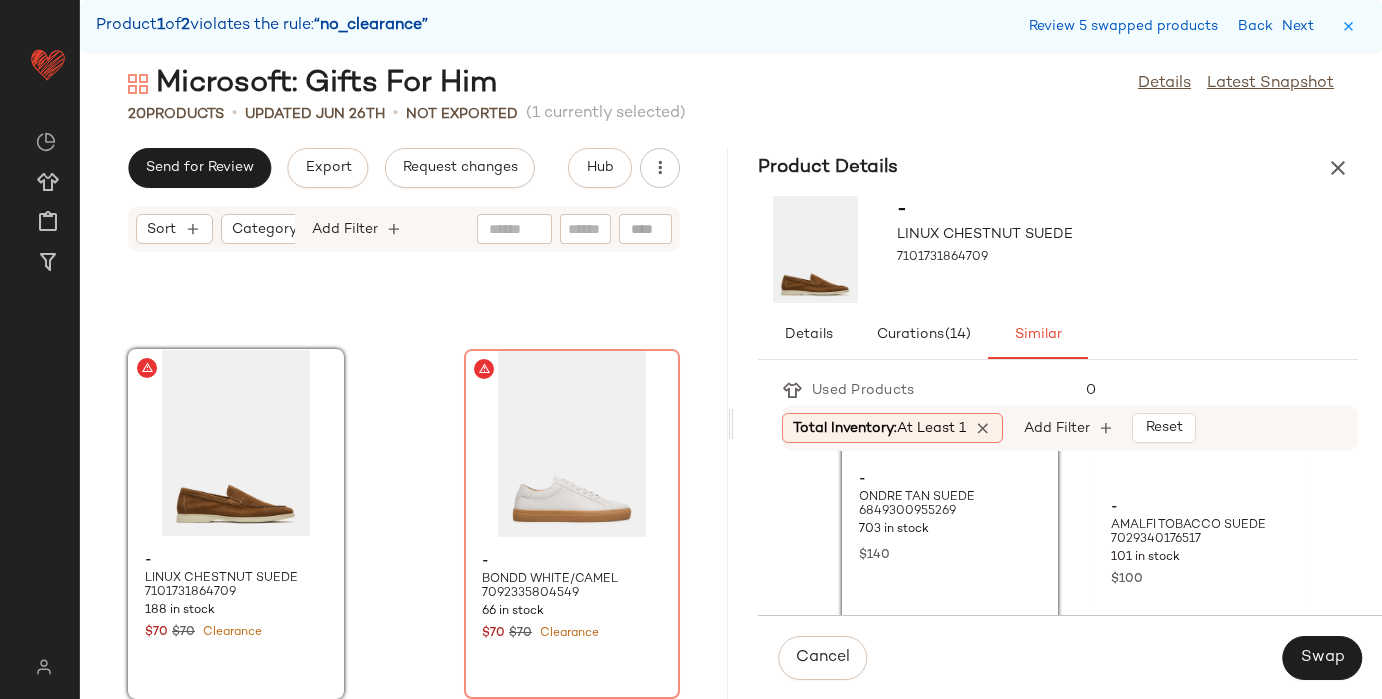 scroll, scrollTop: 178, scrollLeft: 0, axis: vertical 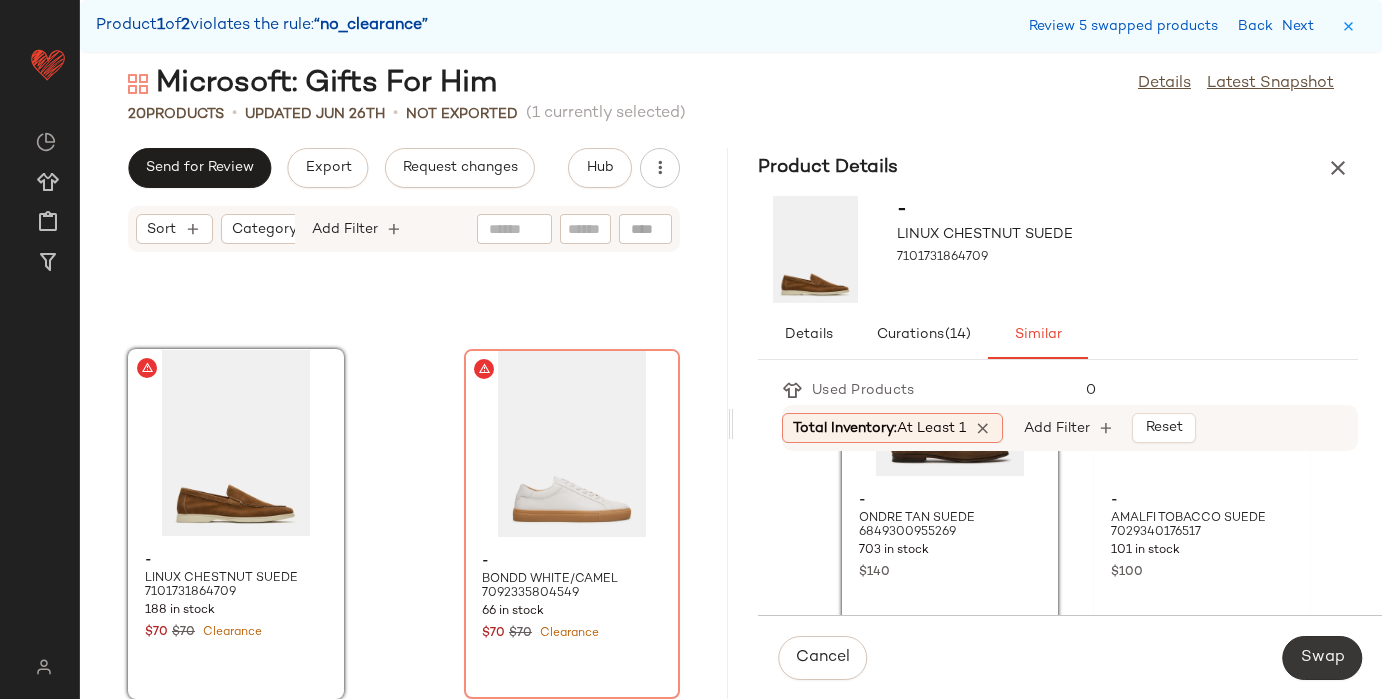 click on "Swap" 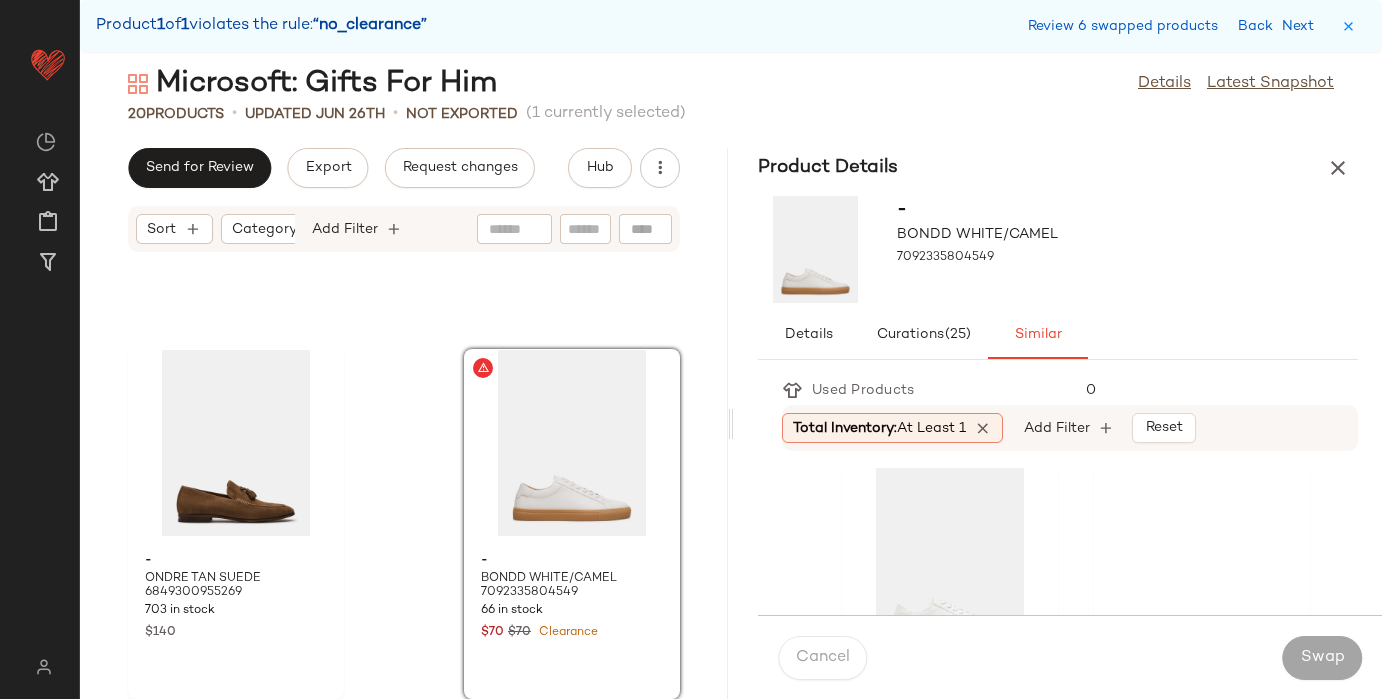 scroll, scrollTop: 91, scrollLeft: 0, axis: vertical 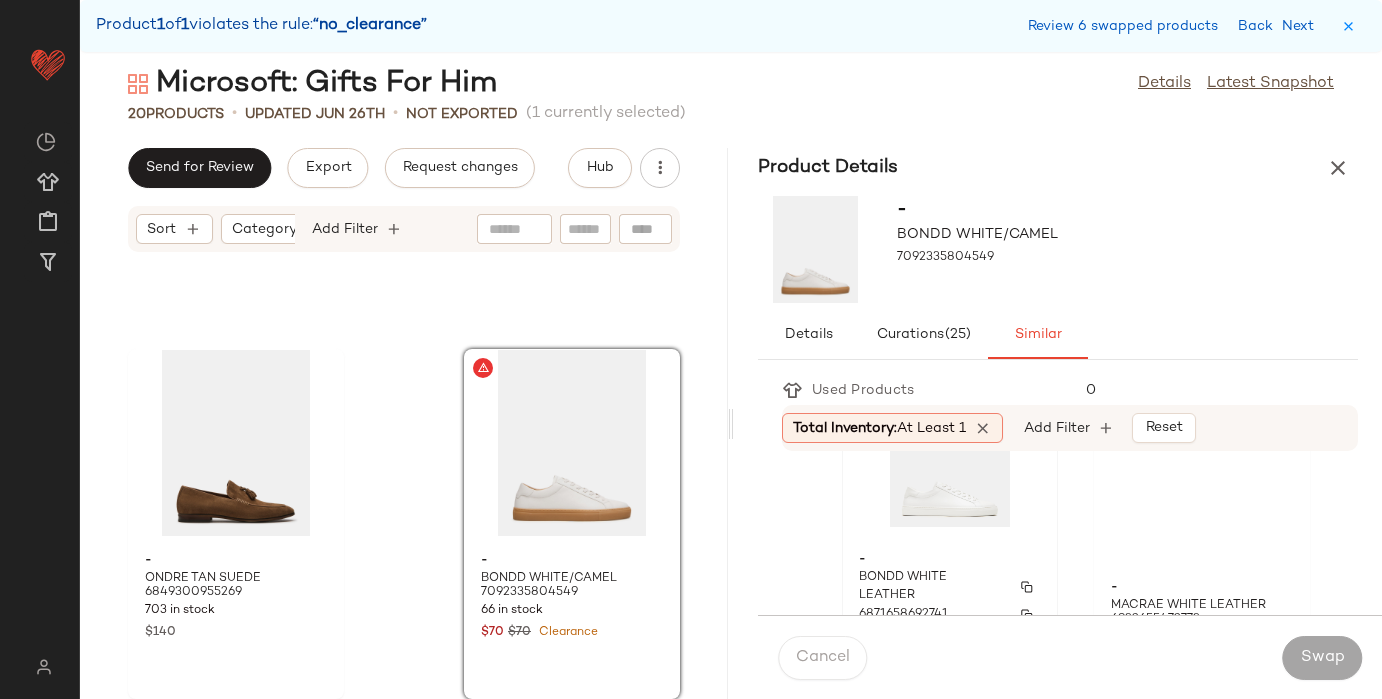 click on "- BONDD WHITE LEATHER [NUMBER] [NUMBER] in stock $[PRICE]" 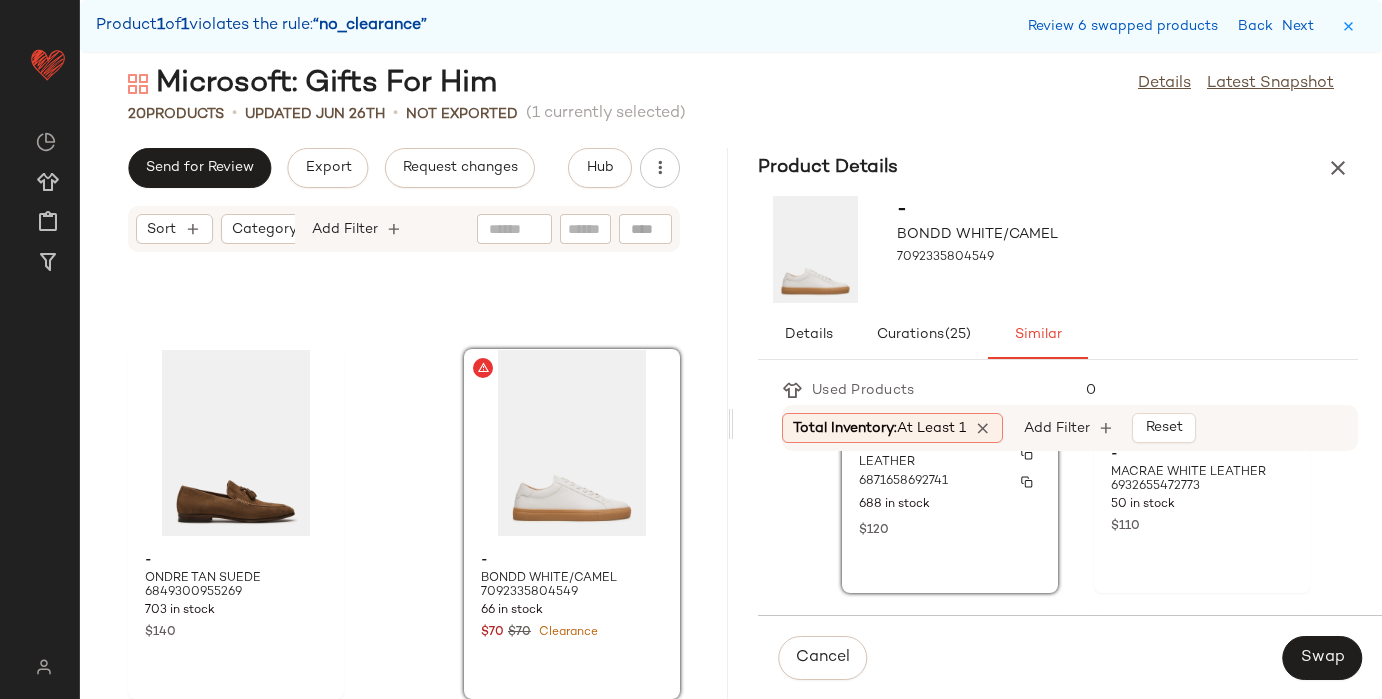 scroll, scrollTop: 225, scrollLeft: 0, axis: vertical 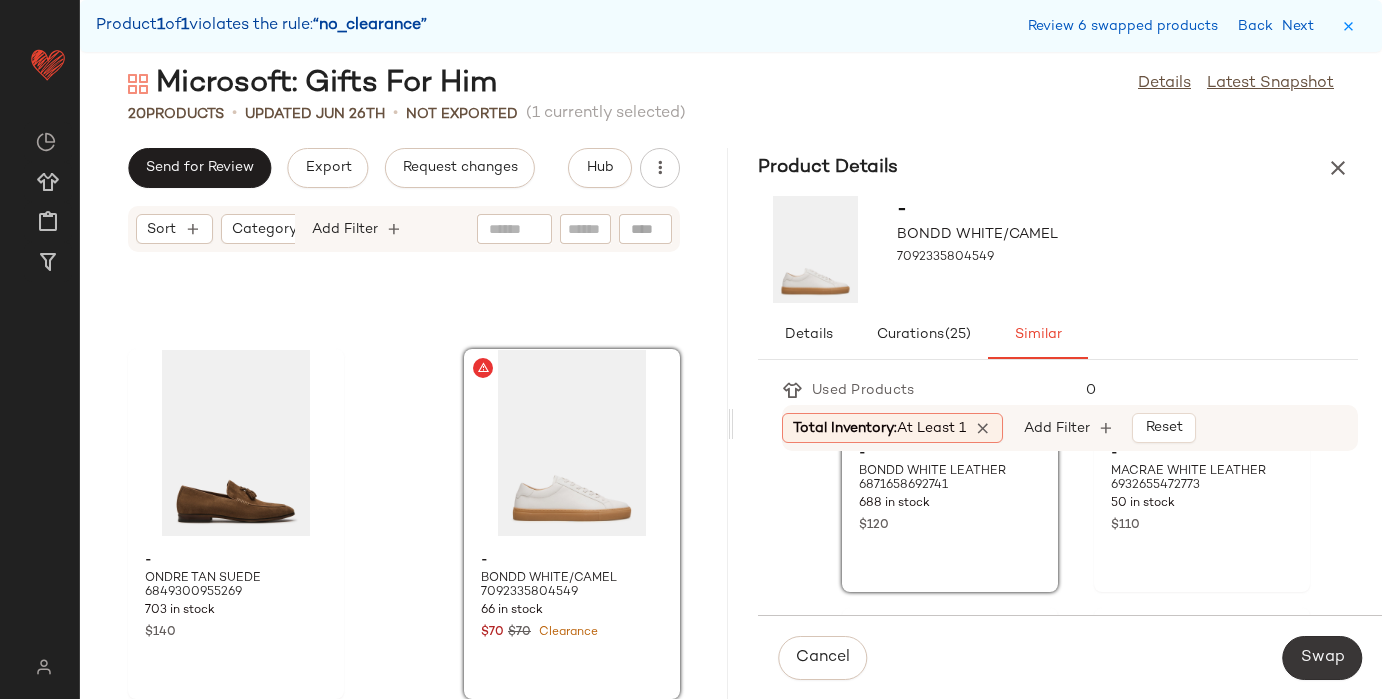 click on "Swap" 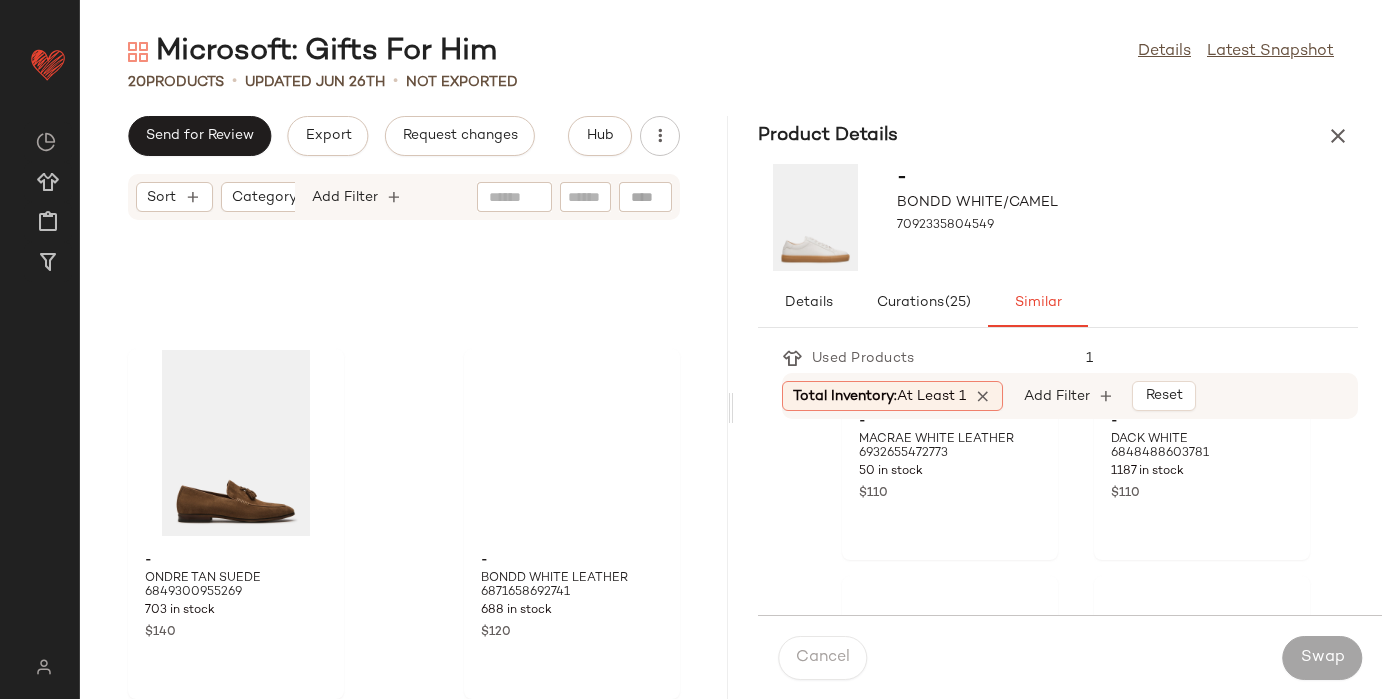 scroll, scrollTop: 3211, scrollLeft: 0, axis: vertical 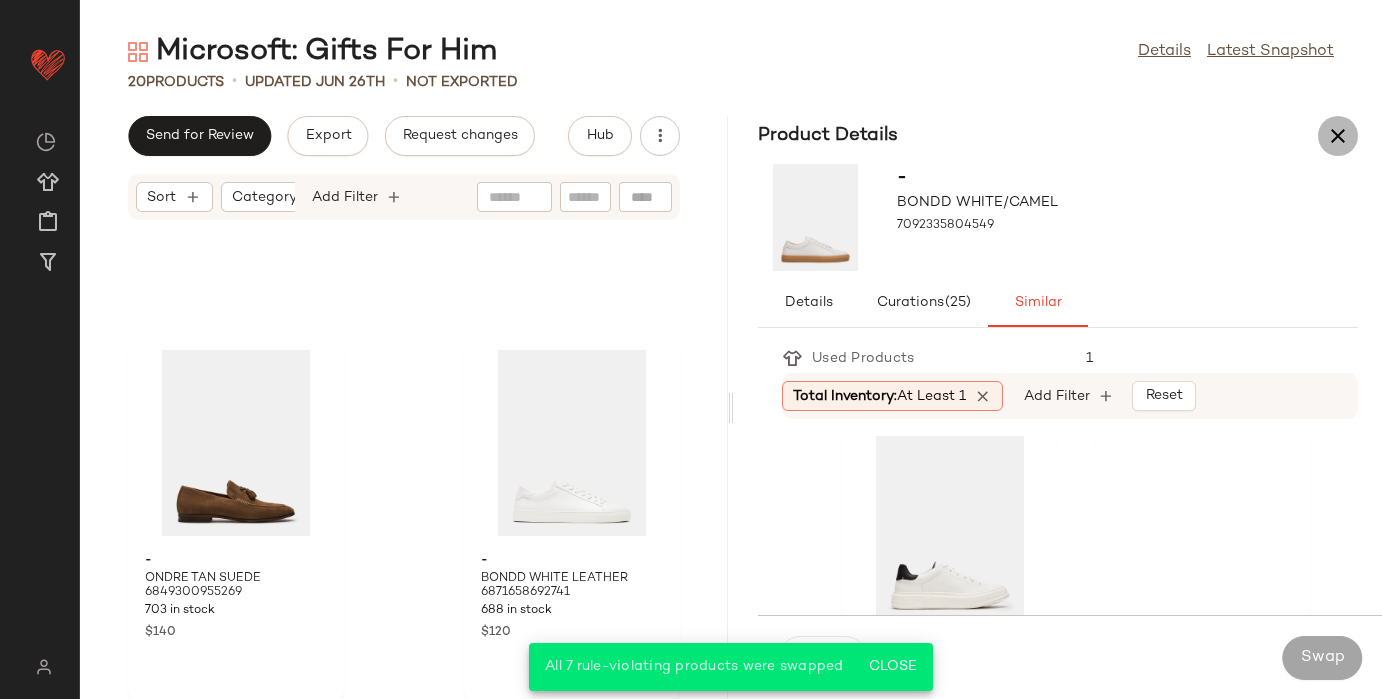 click at bounding box center (1338, 136) 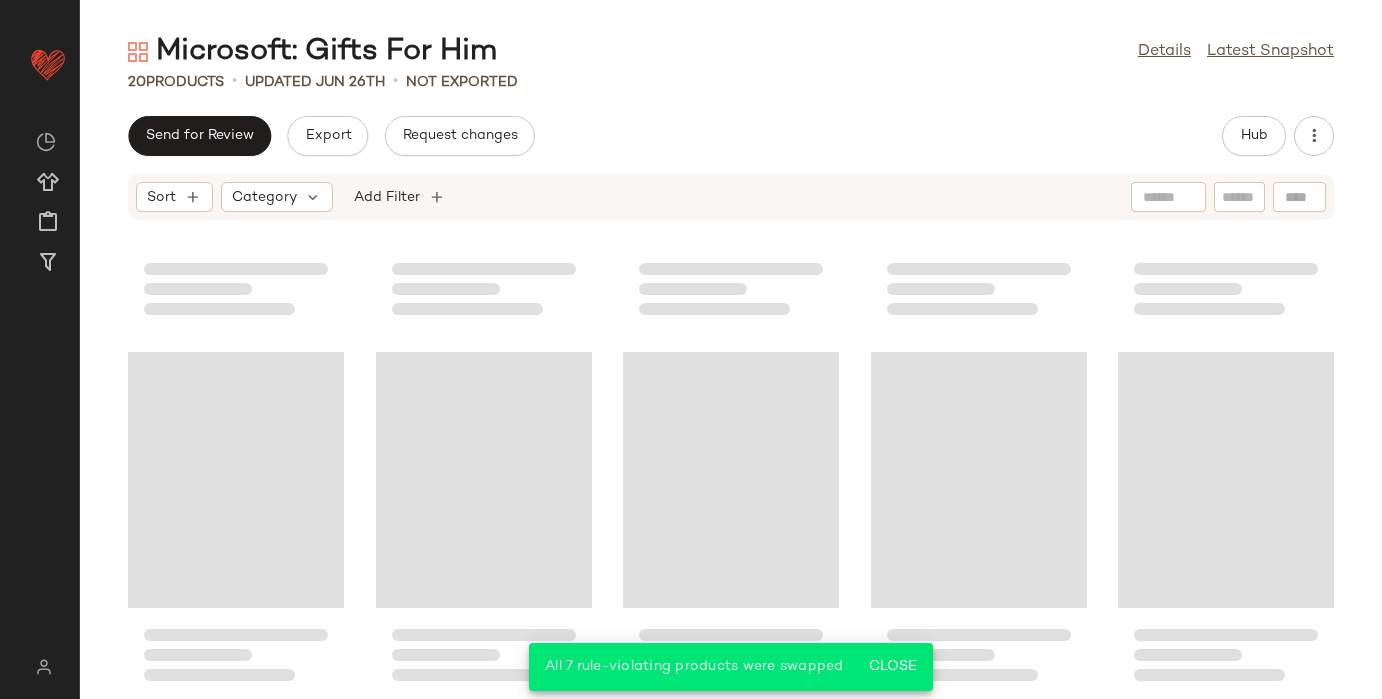 scroll, scrollTop: 1015, scrollLeft: 0, axis: vertical 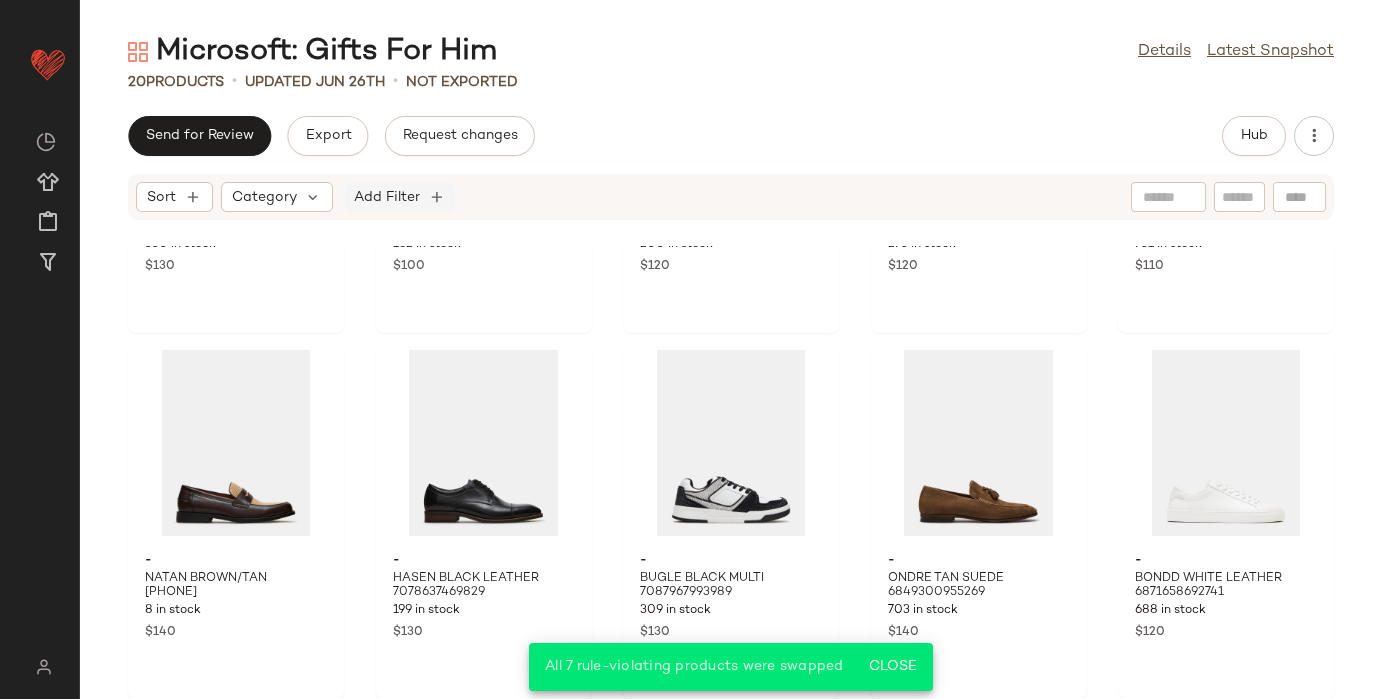 click on "Add Filter" at bounding box center (387, 197) 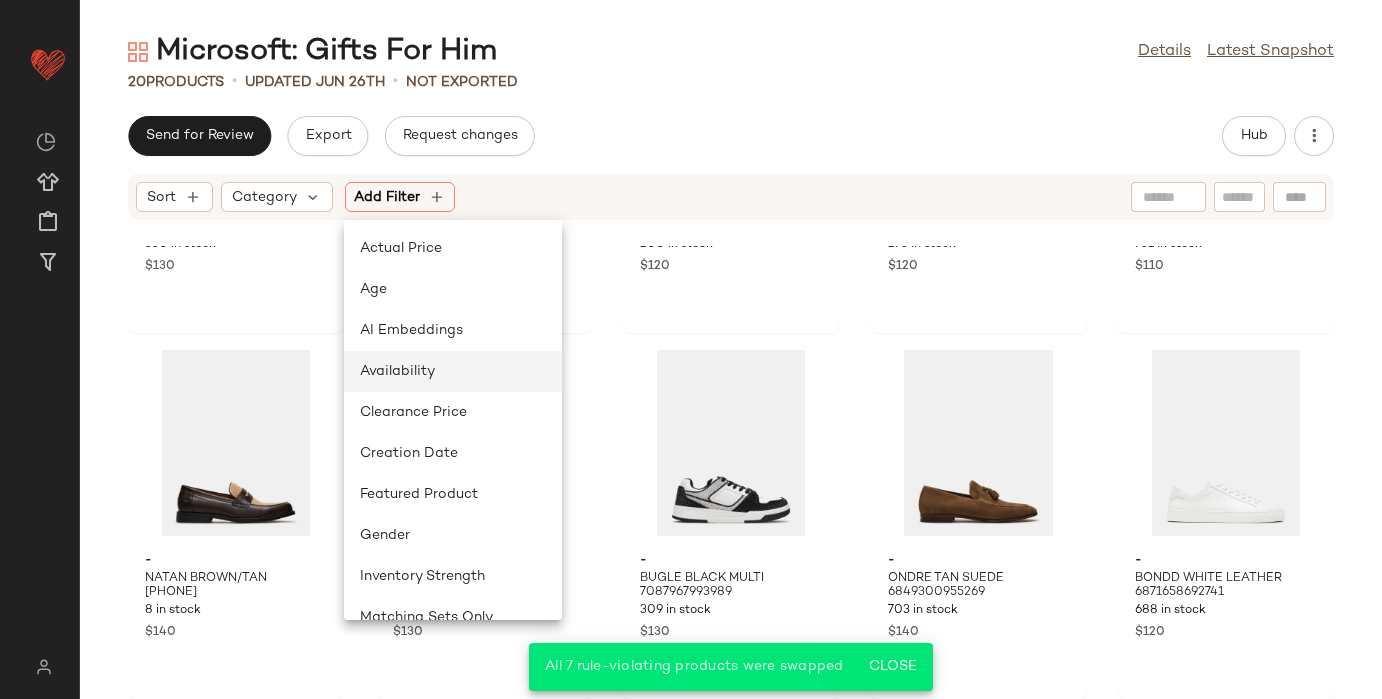 scroll, scrollTop: 149, scrollLeft: 0, axis: vertical 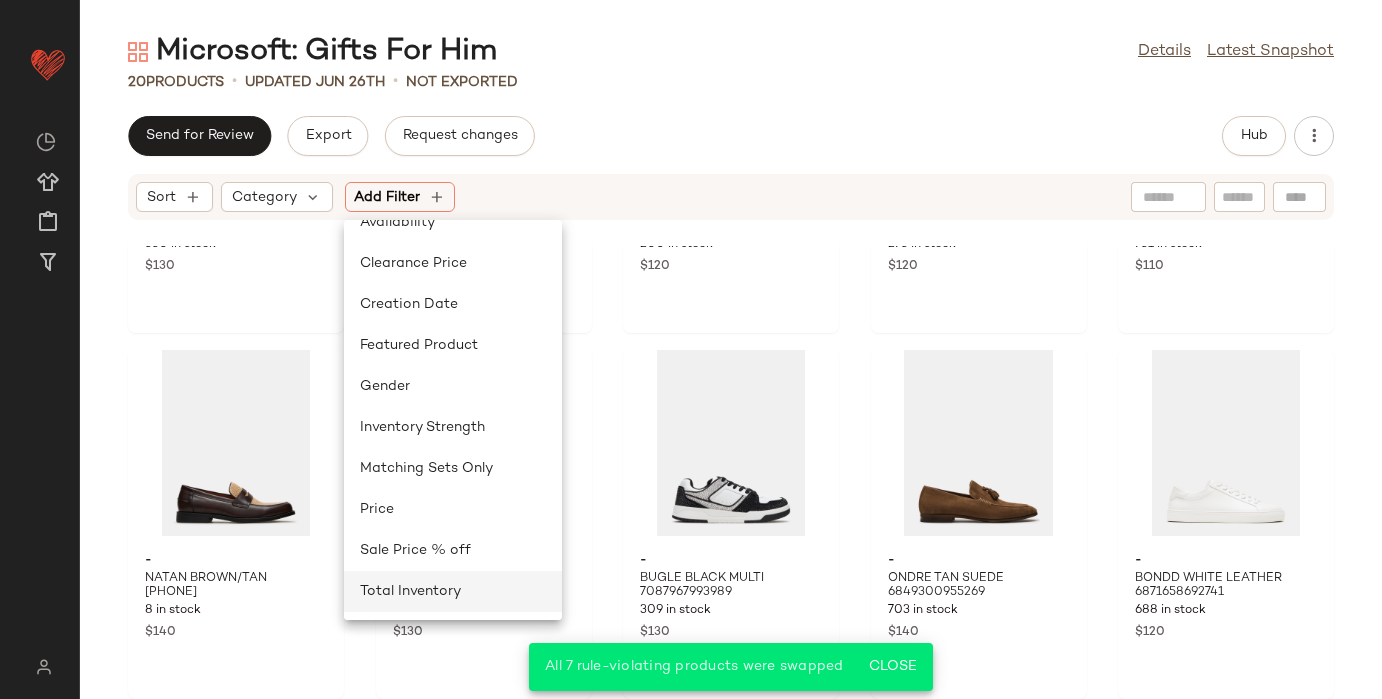 click on "Total Inventory" 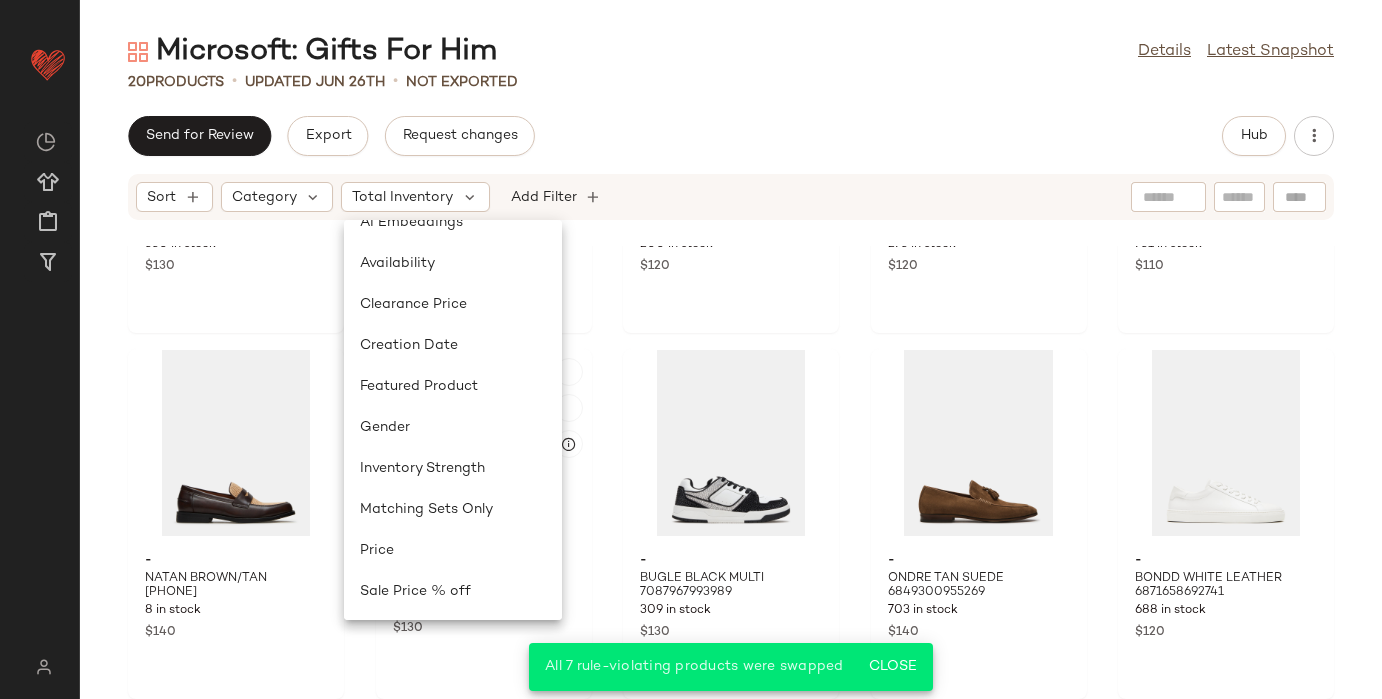 scroll, scrollTop: 108, scrollLeft: 0, axis: vertical 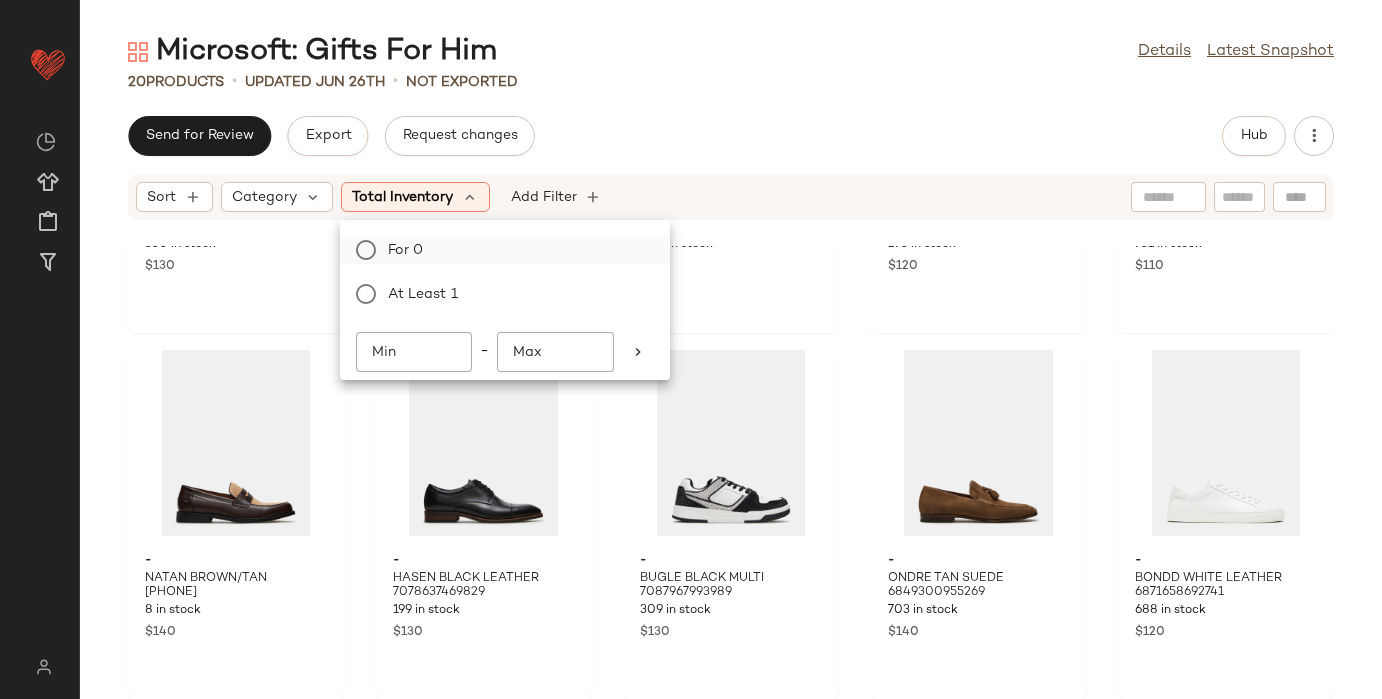 click on "For 0" 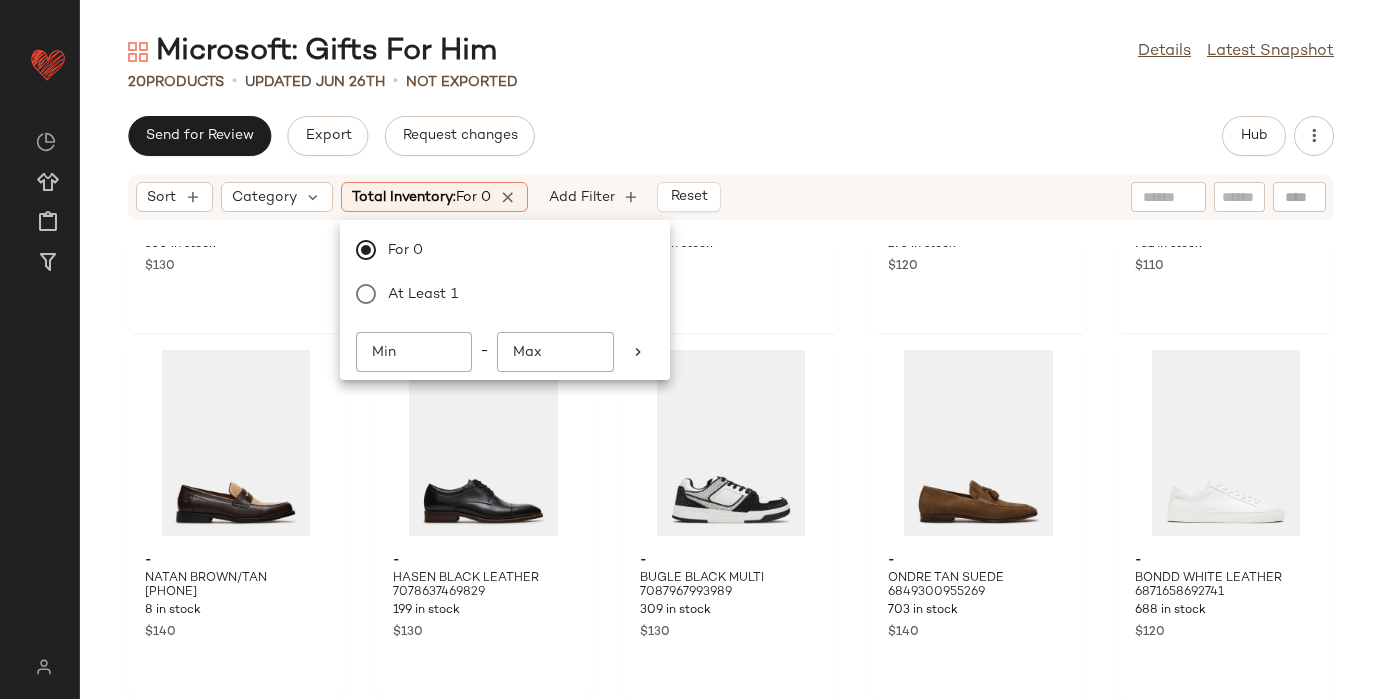 click on "[NUMBER] Products updated [MONTH] [DD] Not Exported" 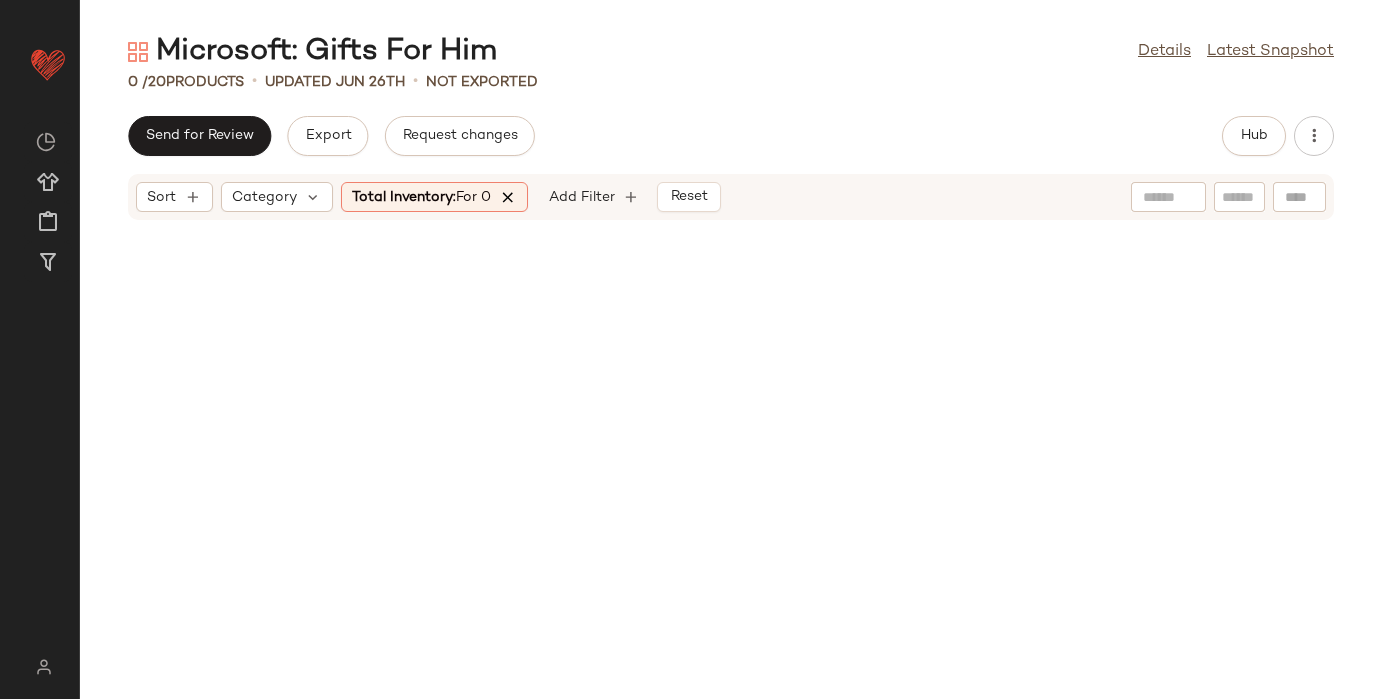 click at bounding box center [508, 197] 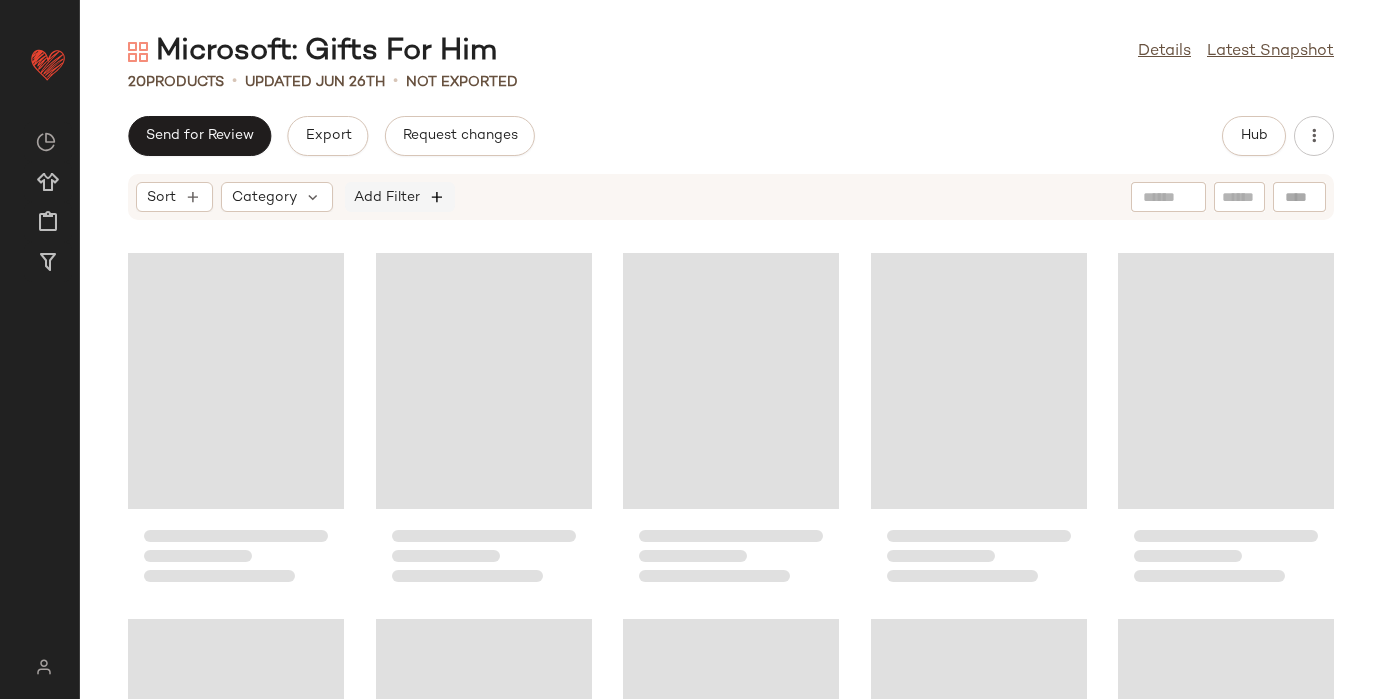 click at bounding box center [437, 197] 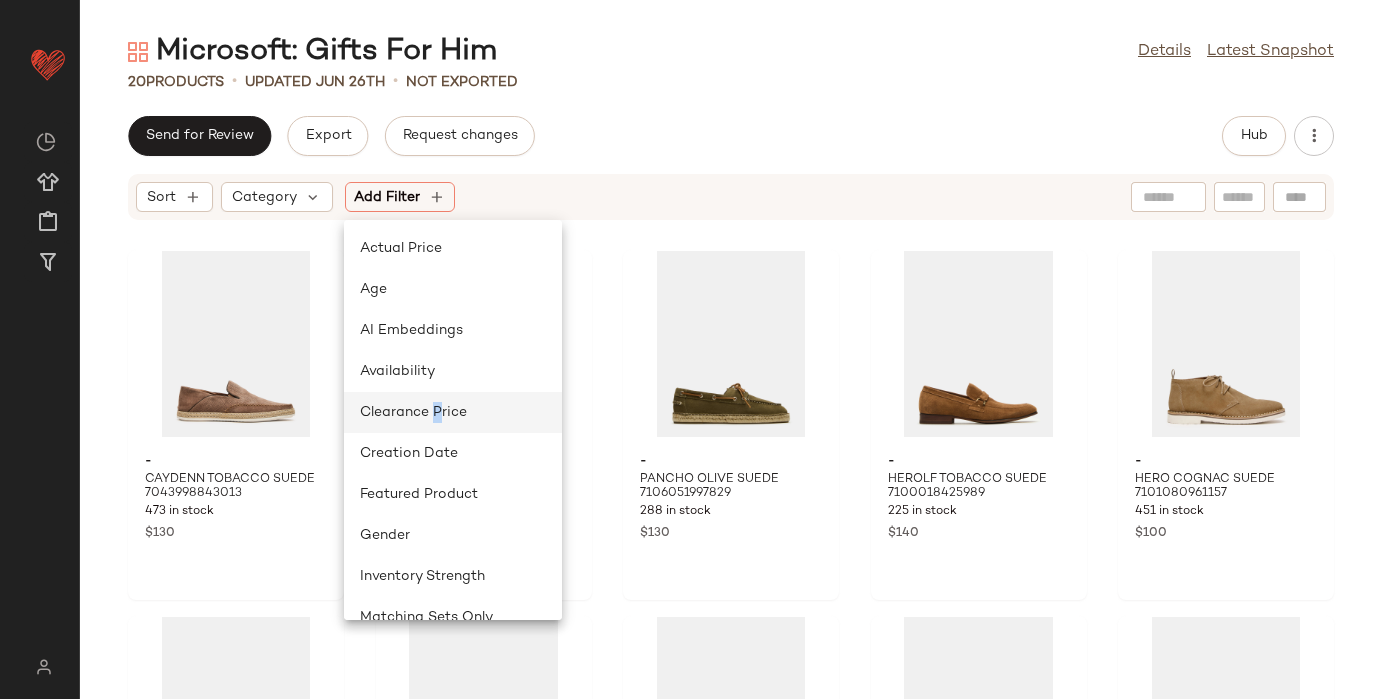 click on "Clearance Price" 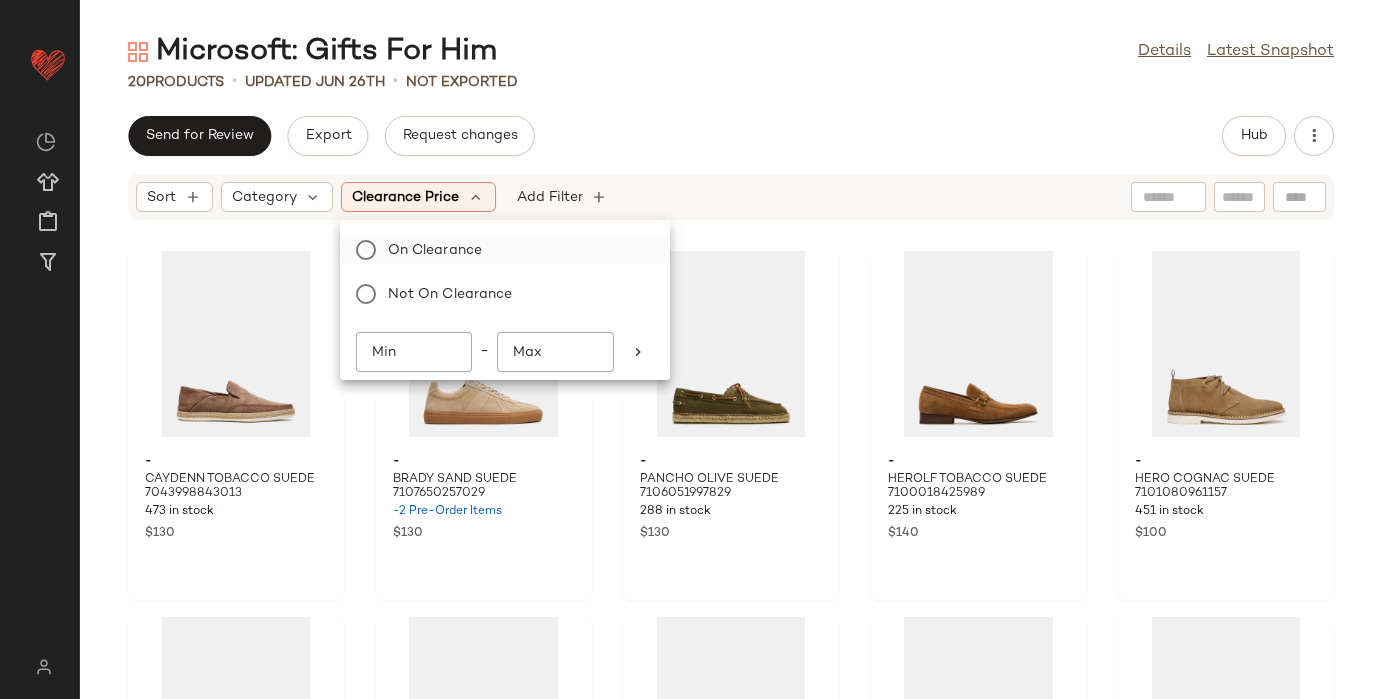 click on "On clearance" at bounding box center [517, 250] 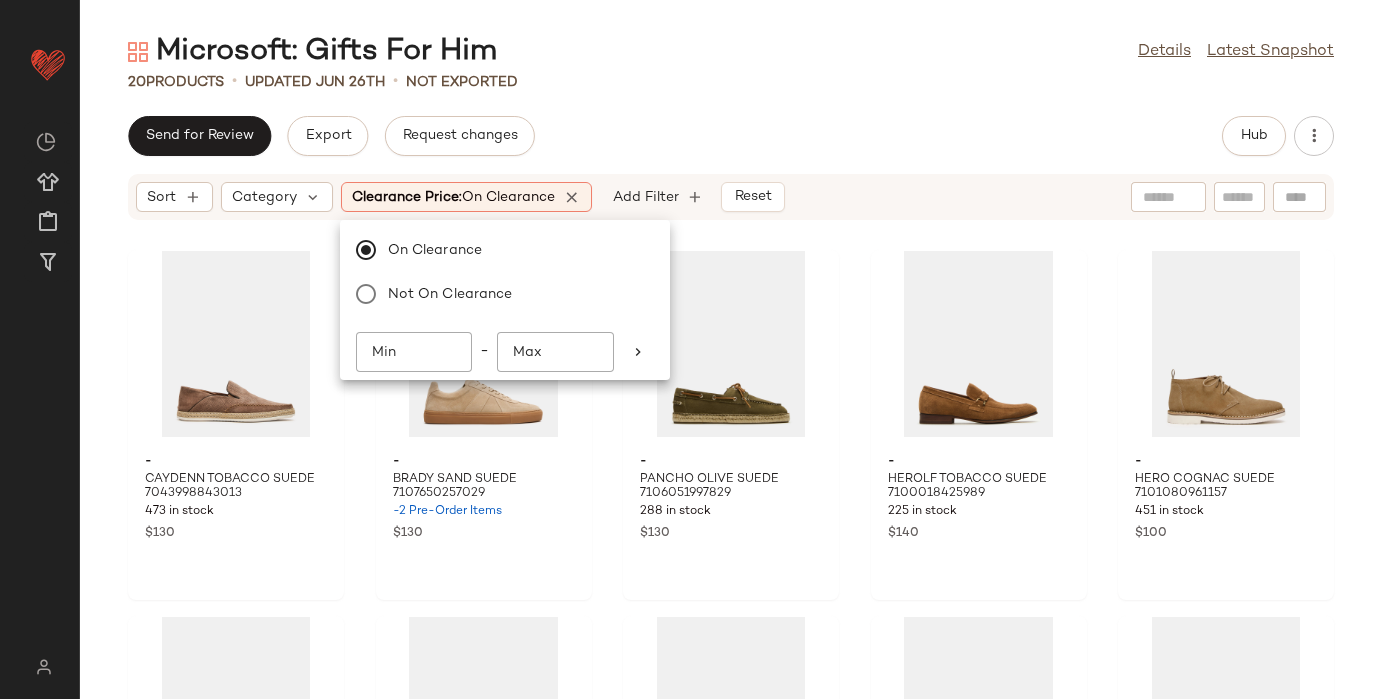 click on "Microsoft: Gifts For Him Details Latest Snapshot [NUMBER] Products updated [MONTH] [DD] Not Exported Send for Review Export Request changes Hub Sort Category Clearance Price: On clearance Add Filter Reset - CAYDENN TOBACCO SUEDE [NUMBER] [NUMBER] in stock $[PRICE] - BRADY SAND SUEDE [NUMBER] -[NUMBER] Pre-Order Items $[PRICE] - PANCHO OLIVE SUEDE [NUMBER] [NUMBER] in stock $[PRICE] - HERO TOBACCO SUEDE [NUMBER] [NUMBER] in stock $[PRICE] - HERO COGNAC SUEDE [NUMBER] [NUMBER] in stock $[PRICE] - VIENTO BLUE MULTI [NUMBER] [NUMBER] in stock $[PRICE] - FROSTED WHITE MULTI [NUMBER] [NUMBER] in stock $[PRICE] - ALVAREZ TAN NUBUCK [NUMBER] [NUMBER] in stock $[PRICE] - WASSTI BLACK LEATHER [NUMBER] [NUMBER] in stock $[PRICE] - COLVER BLACK LEATHER [NUMBER] [NUMBER] in stock $[PRICE] - BRADY TAUPE SUEDE [NUMBER] [NUMBER] in stock $[PRICE] - AMALFI NAVY SUEDE [NUMBER] [NUMBER] in stock $[PRICE] - PRISMO BLACK MULTI [NUMBER] [NUMBER] in stock $[PRICE] - PRISMO GREEN MULTI [NUMBER] [NUMBER] in stock $[PRICE] - WILDERR CHOCOLATE BROWN SUEDE $[PRICE]" at bounding box center [731, 365] 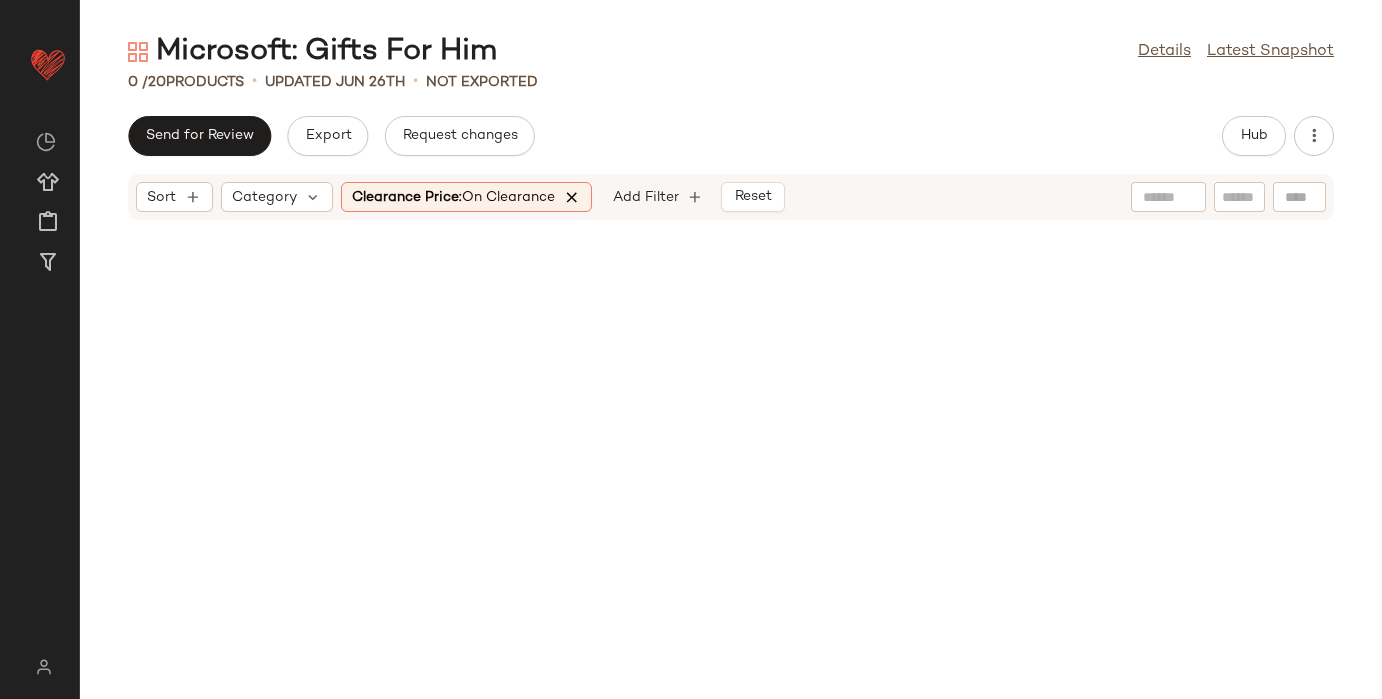 click at bounding box center (572, 197) 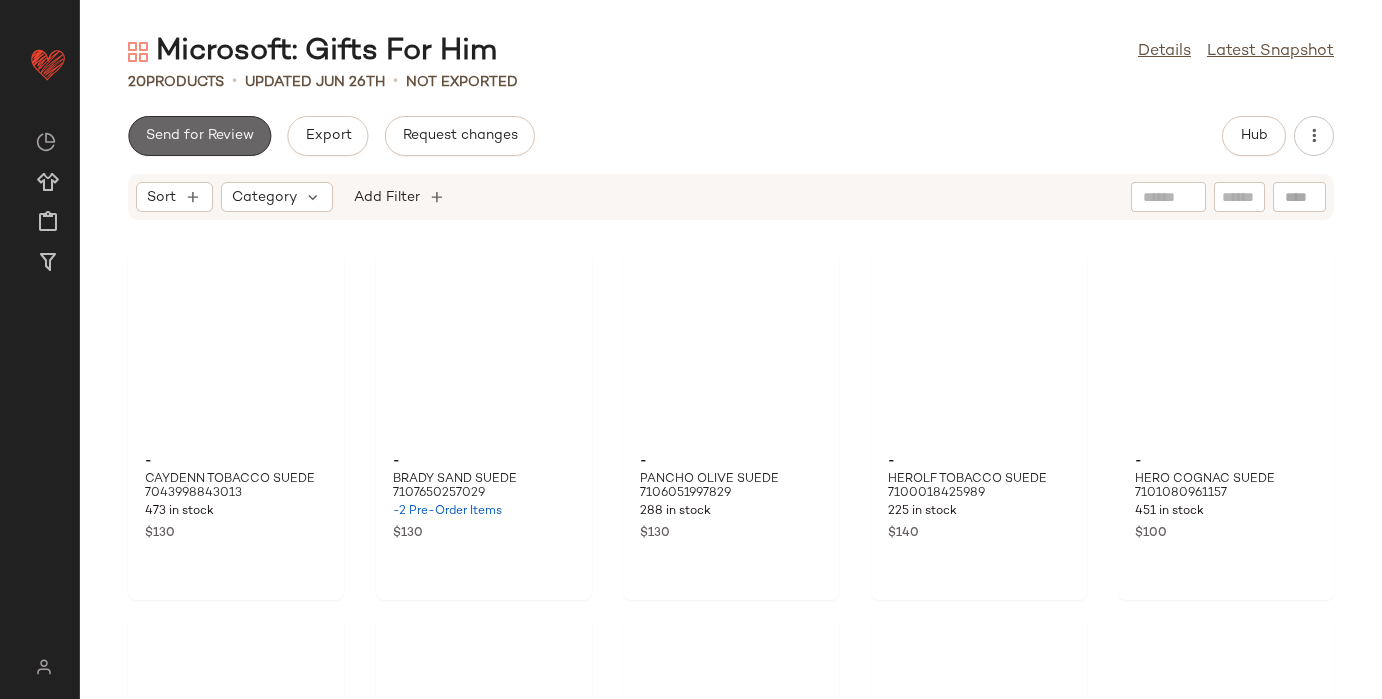 click on "Send for Review" 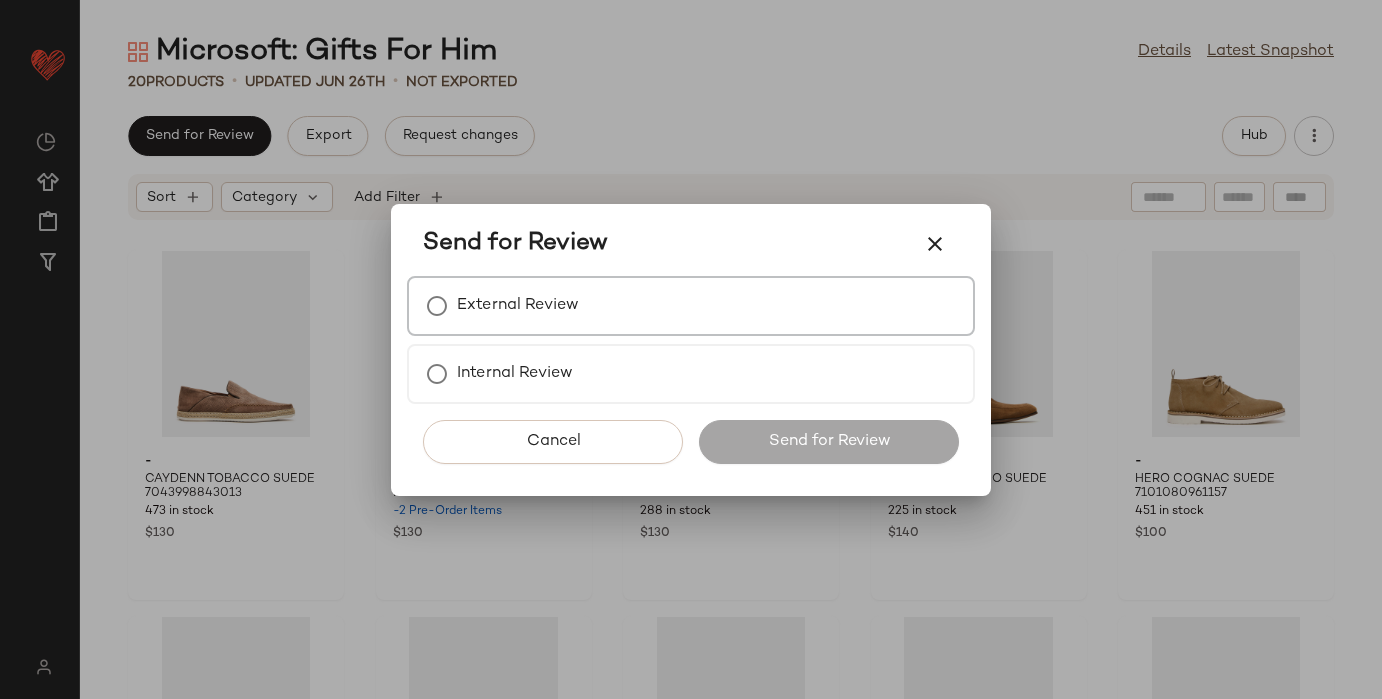 click on "External Review" at bounding box center (691, 306) 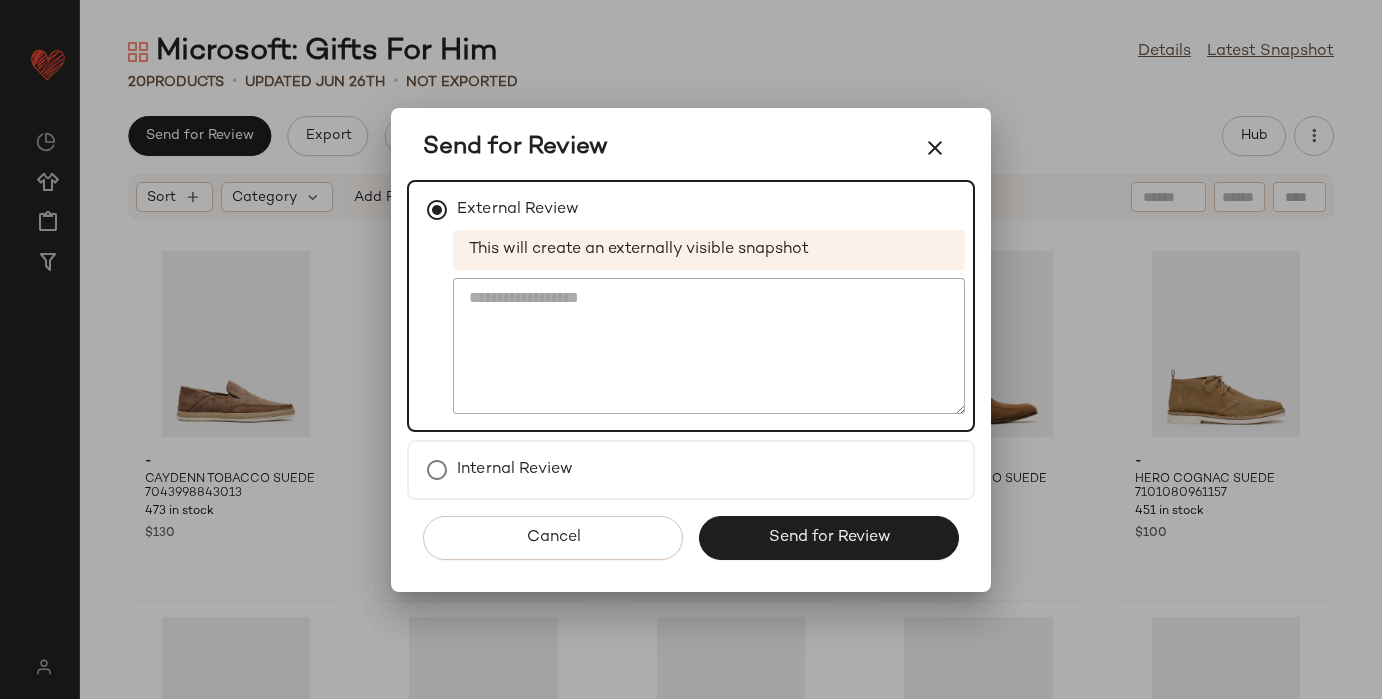 click on "Send for Review" 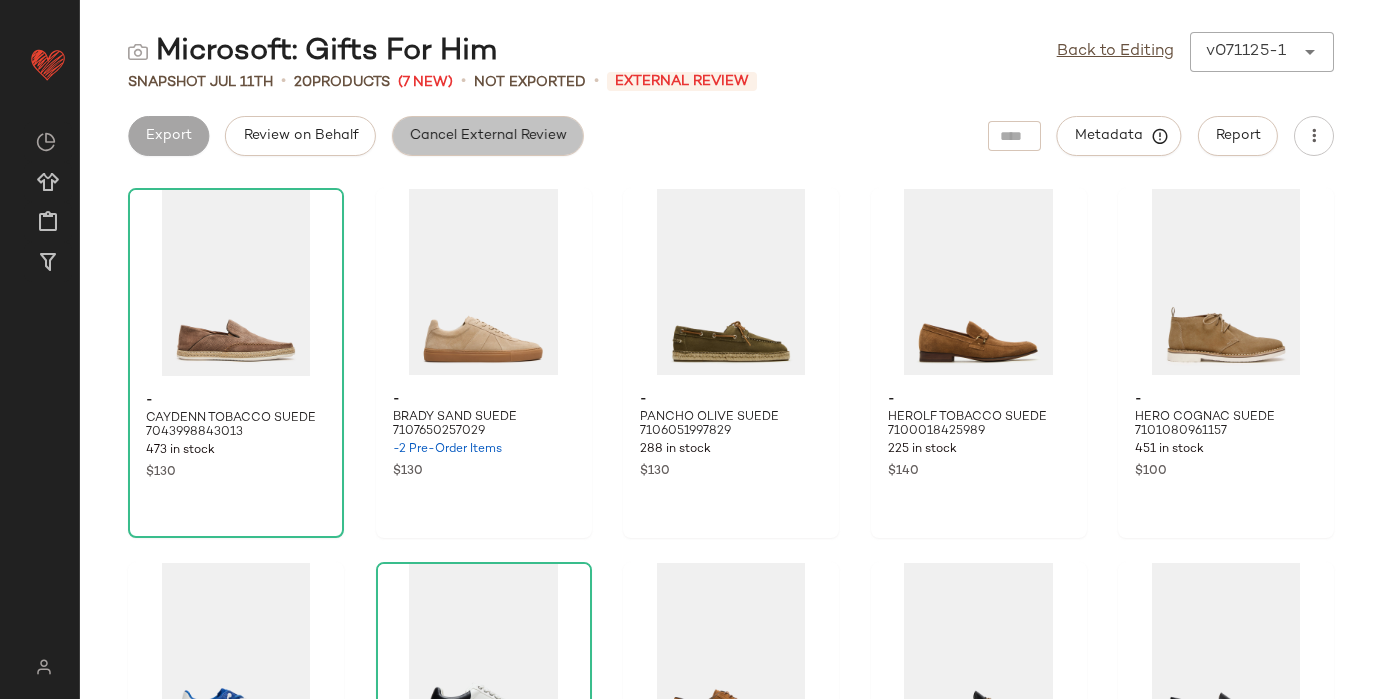 click on "Cancel External Review" at bounding box center [488, 136] 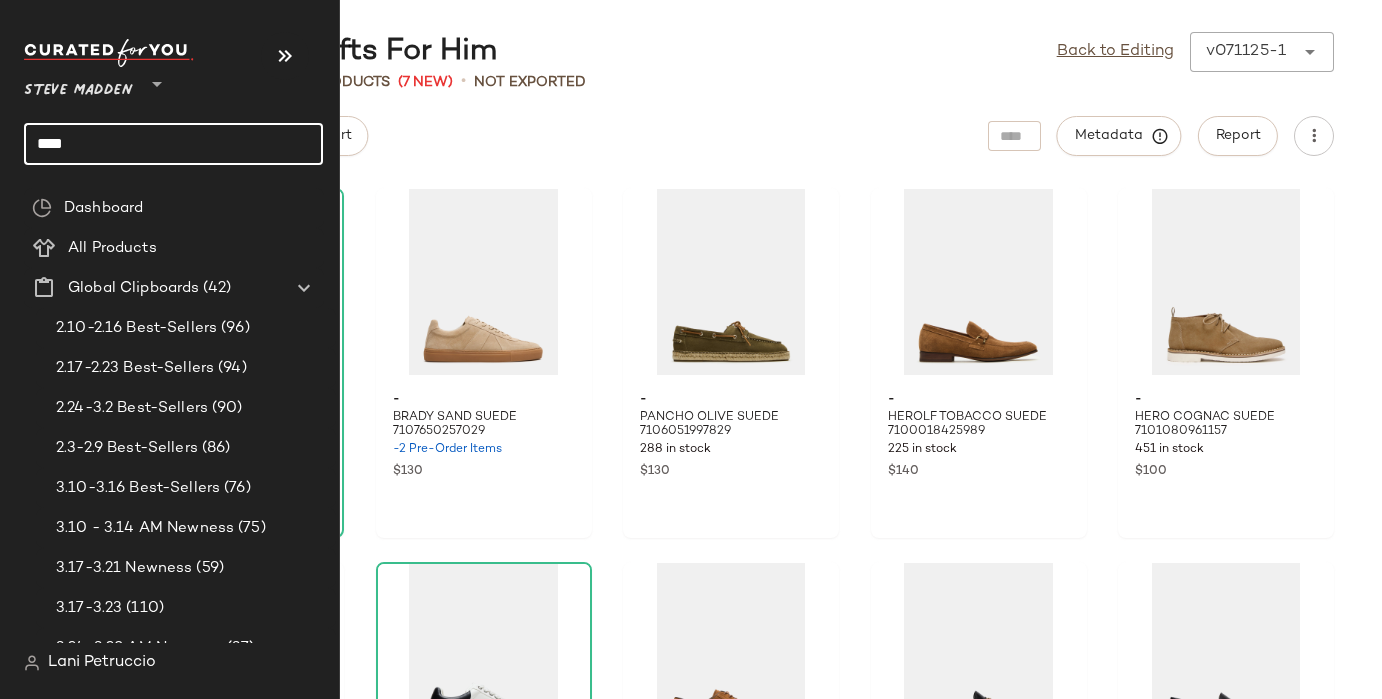 click on "****" 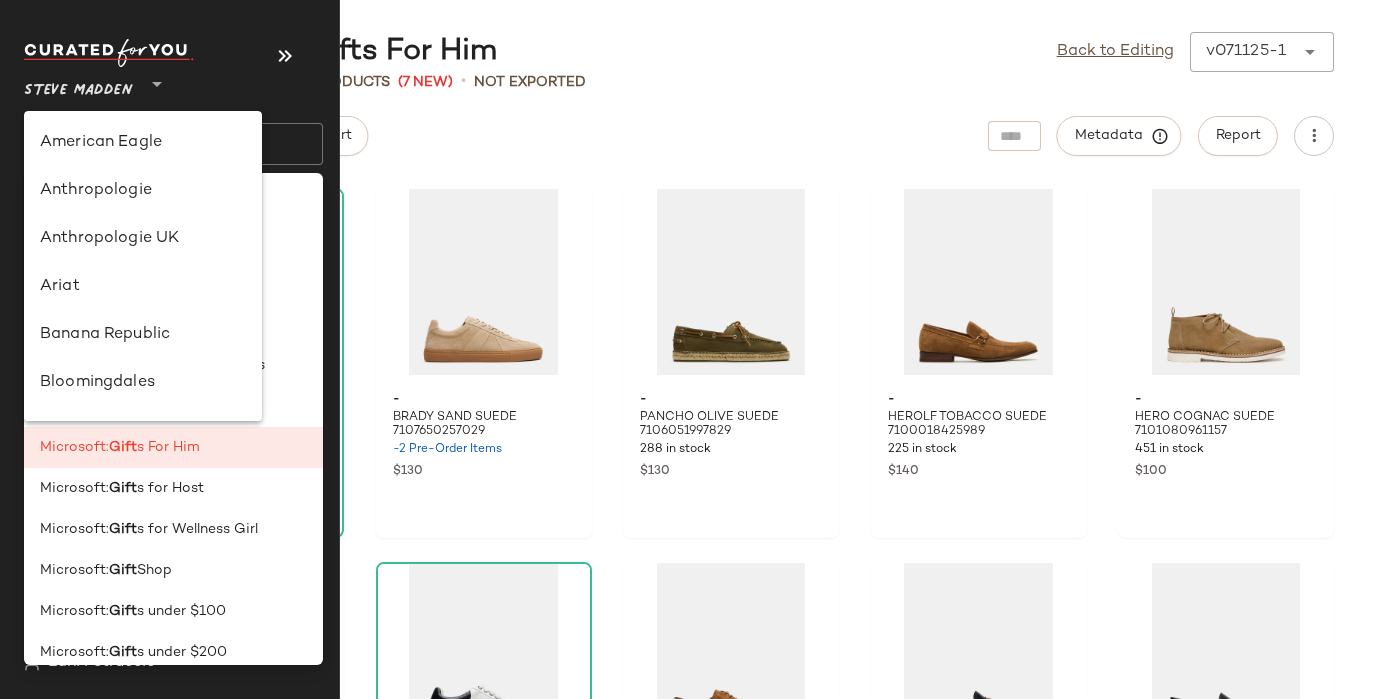 click on "Steve Madden" at bounding box center [78, 86] 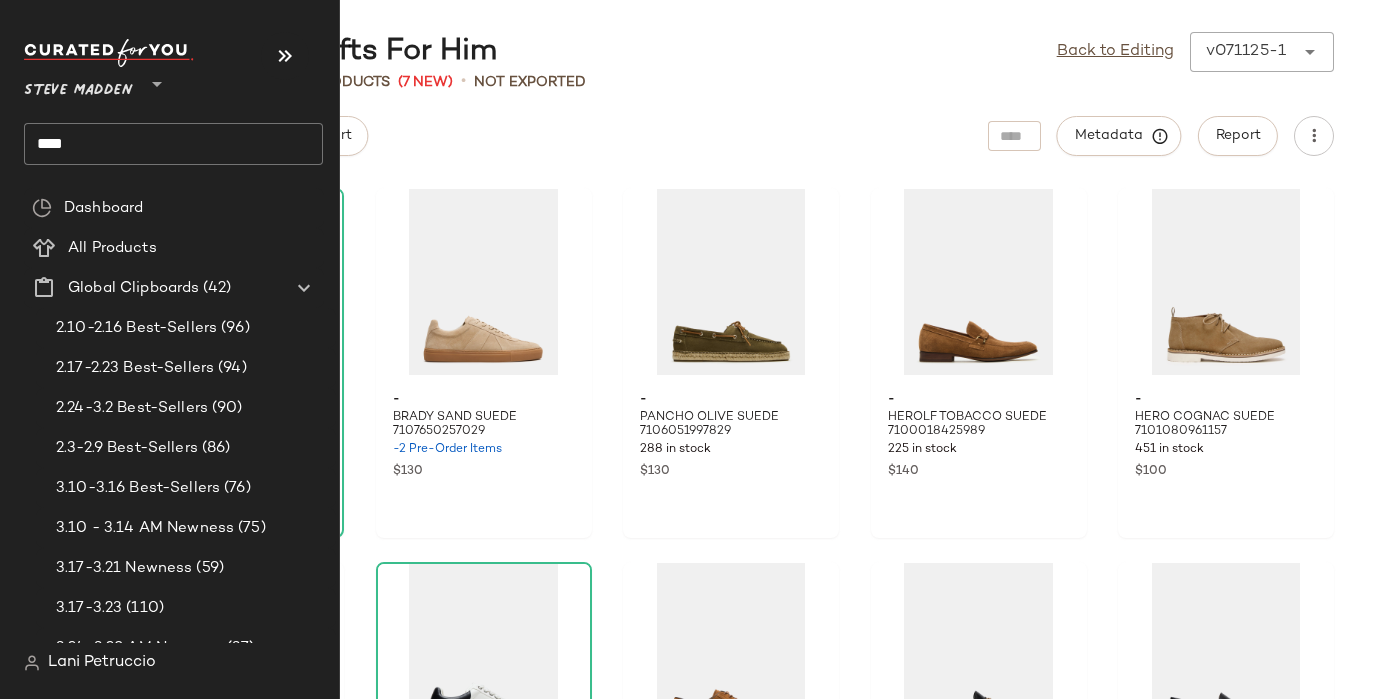 click on "Steve Madden" at bounding box center (78, 86) 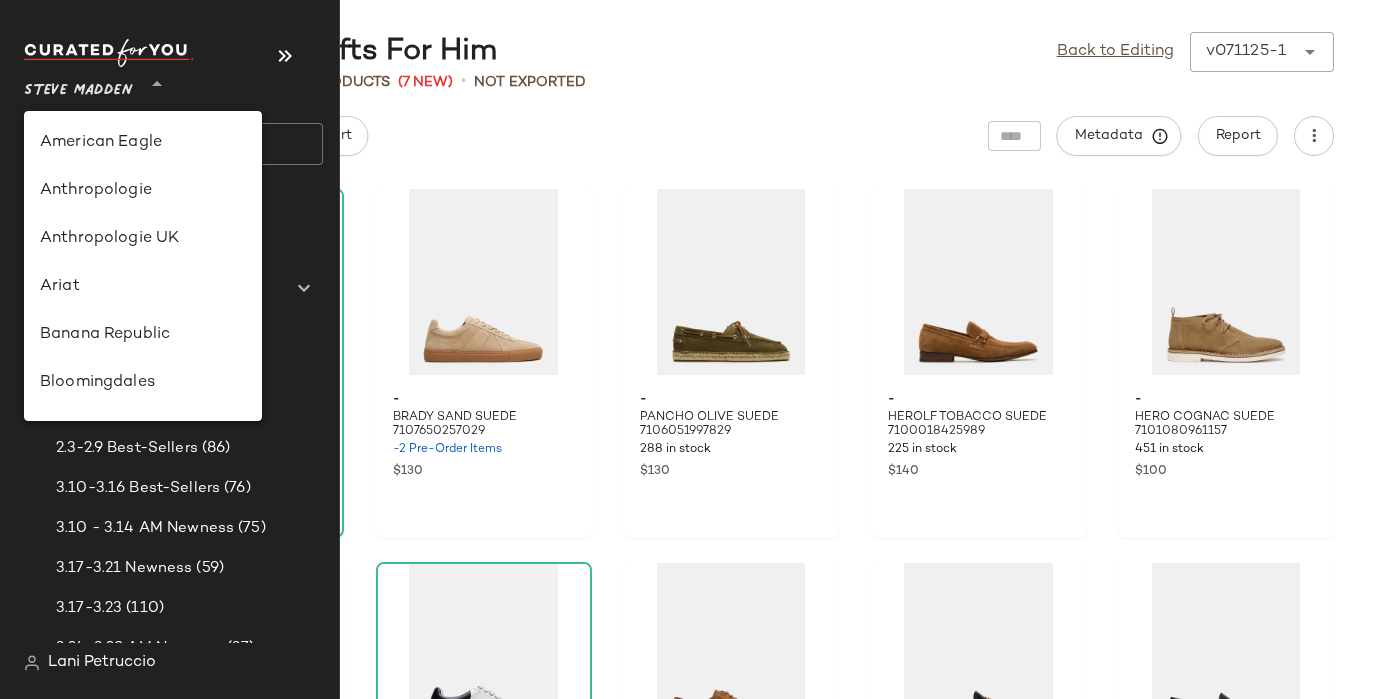 scroll, scrollTop: 1248, scrollLeft: 0, axis: vertical 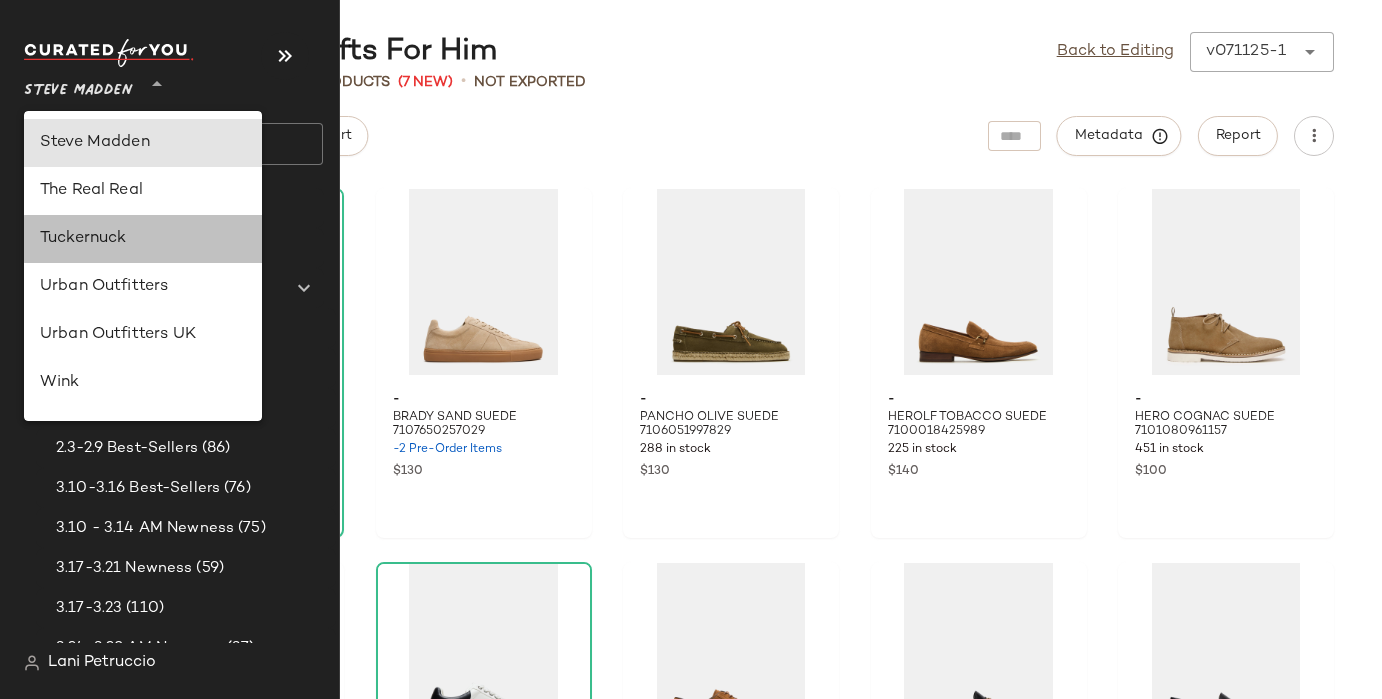 click on "Tuckernuck" at bounding box center (143, 239) 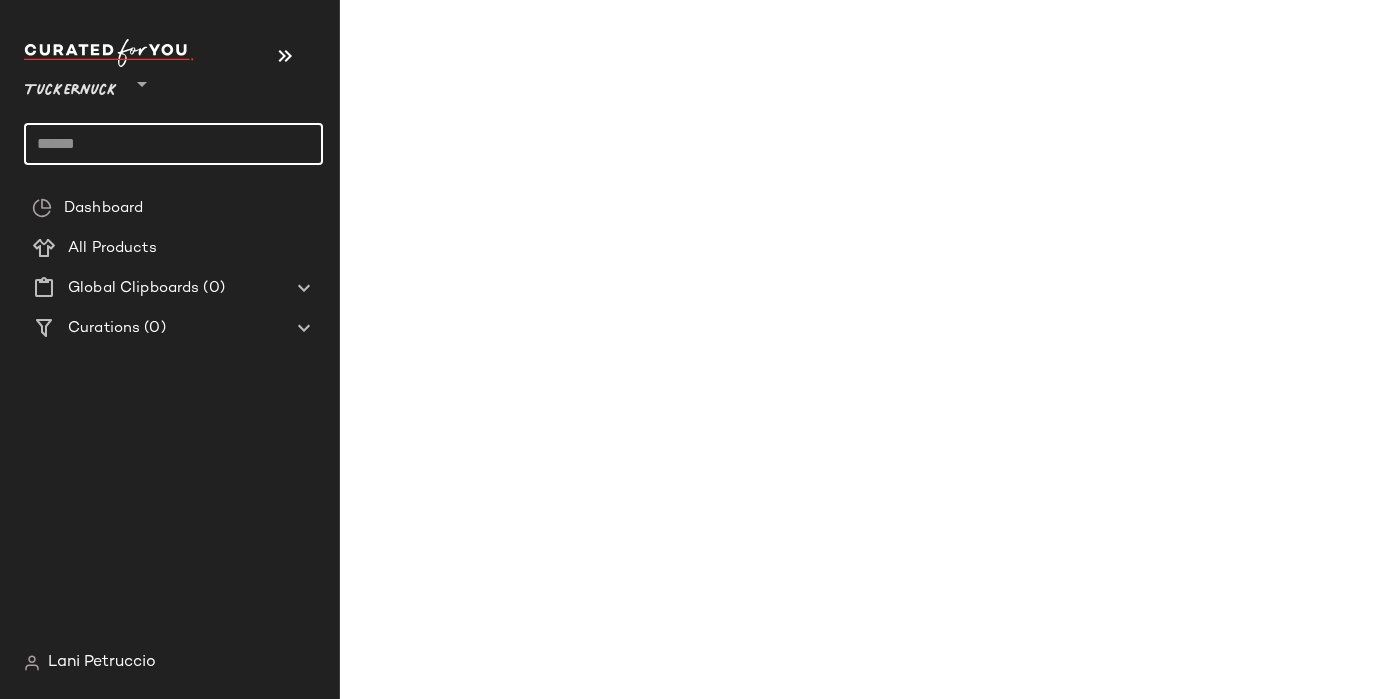 click 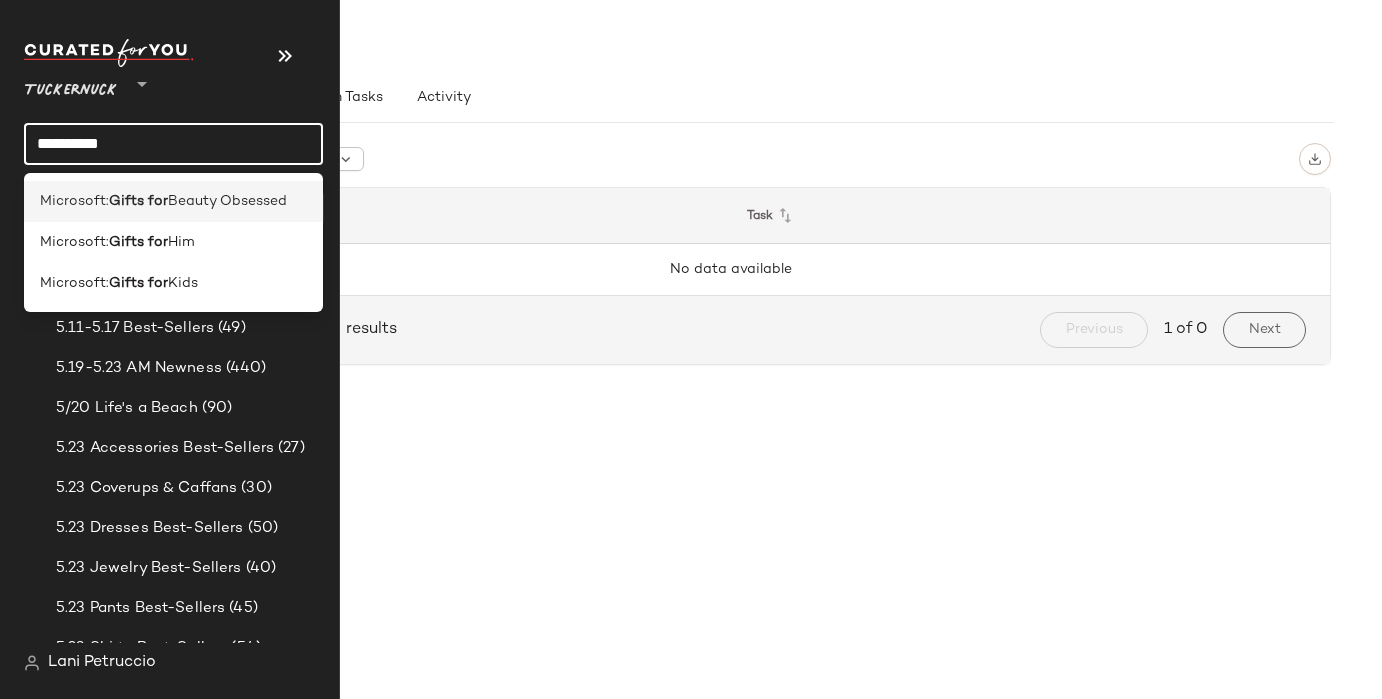 click on "Gifts for" at bounding box center [138, 201] 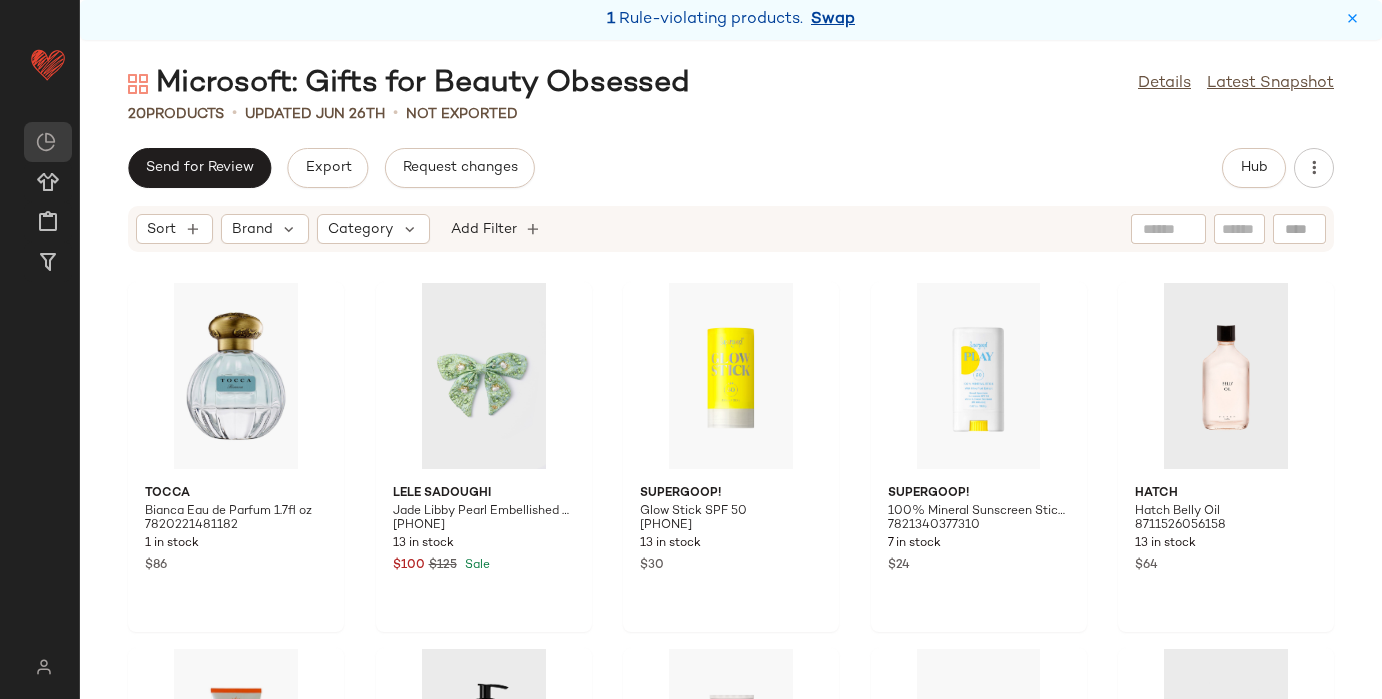 click on "Swap" at bounding box center (833, 20) 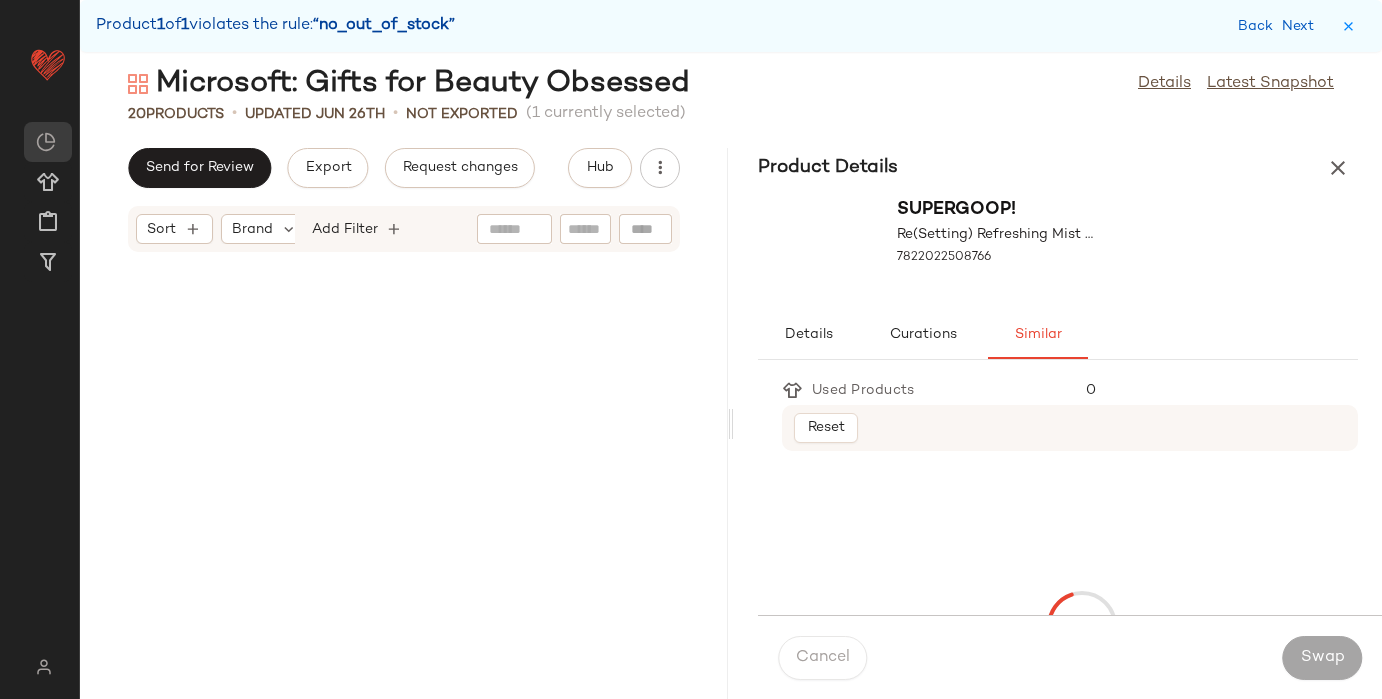 scroll, scrollTop: 3243, scrollLeft: 0, axis: vertical 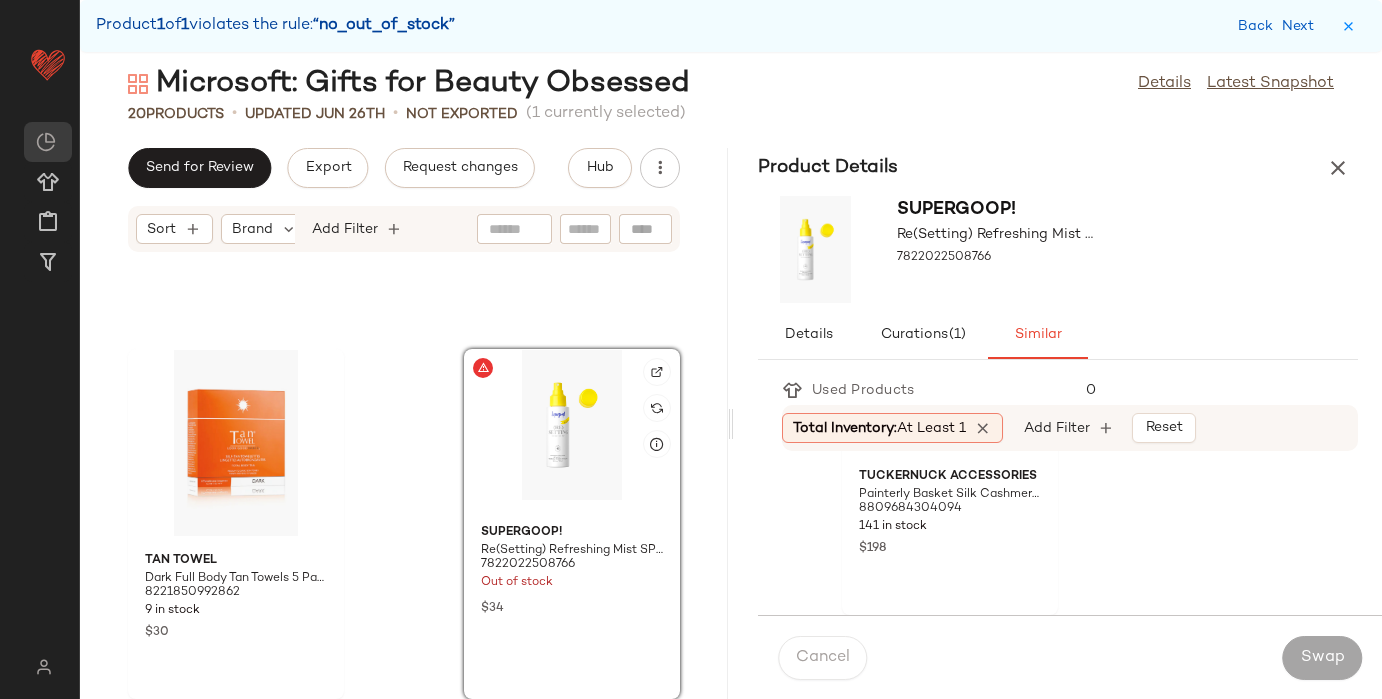 click 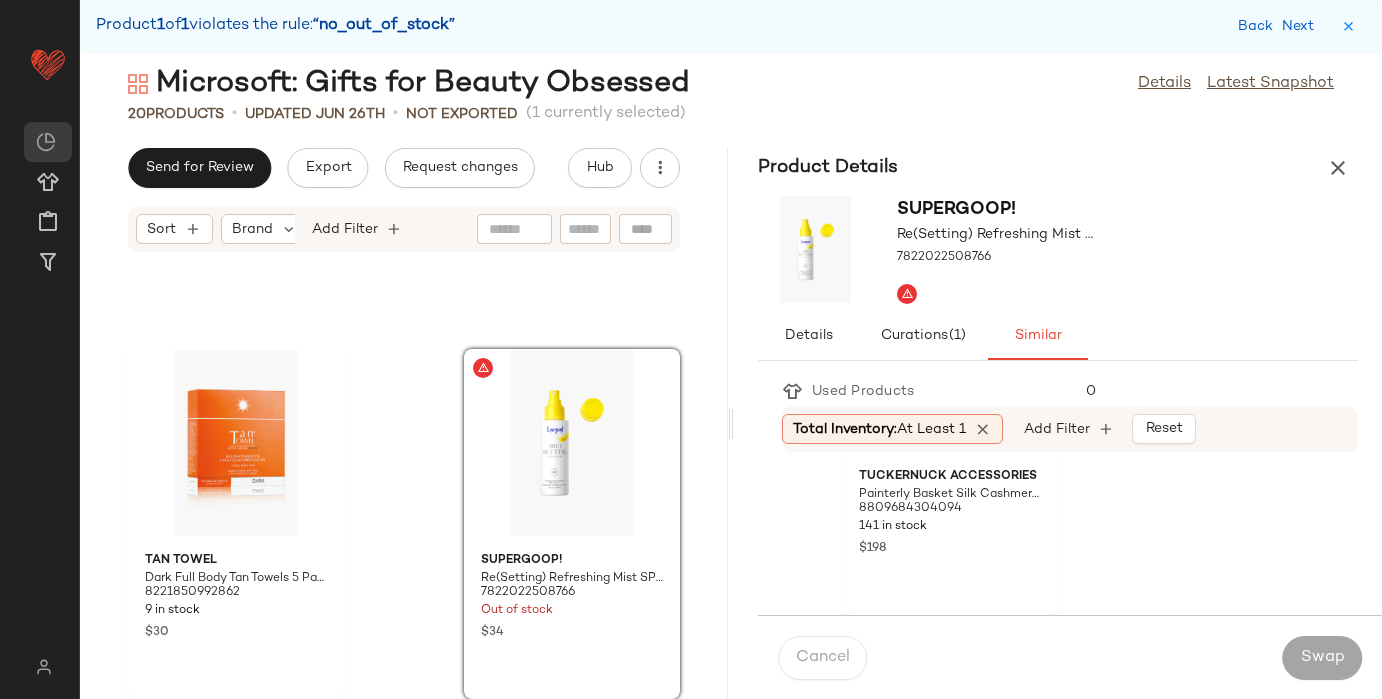 scroll, scrollTop: 7798, scrollLeft: 0, axis: vertical 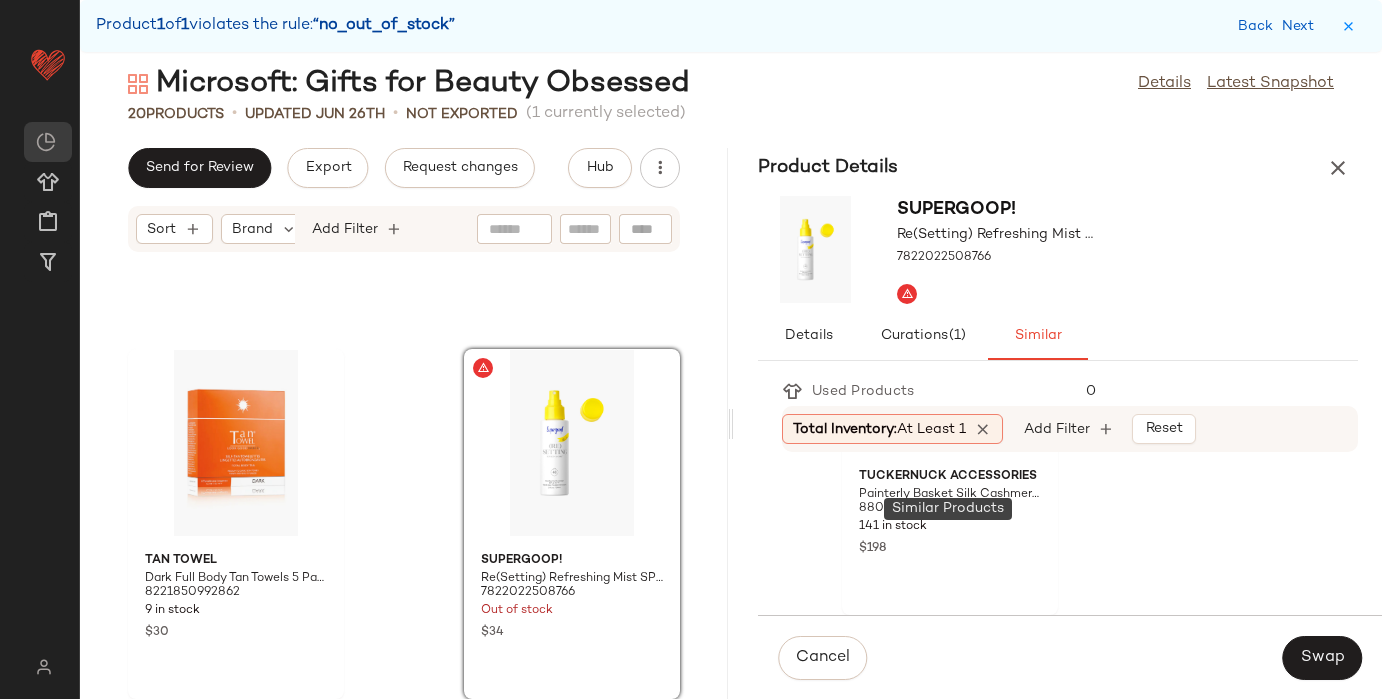 click 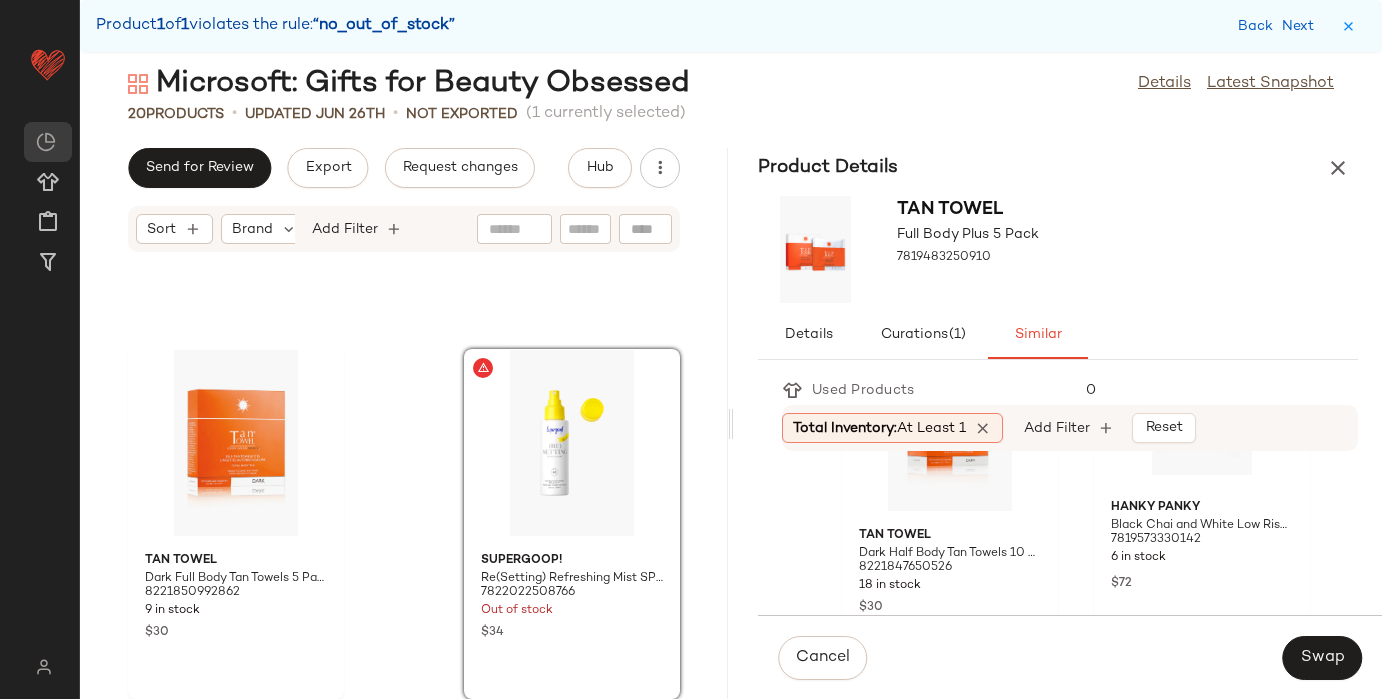 scroll, scrollTop: 0, scrollLeft: 0, axis: both 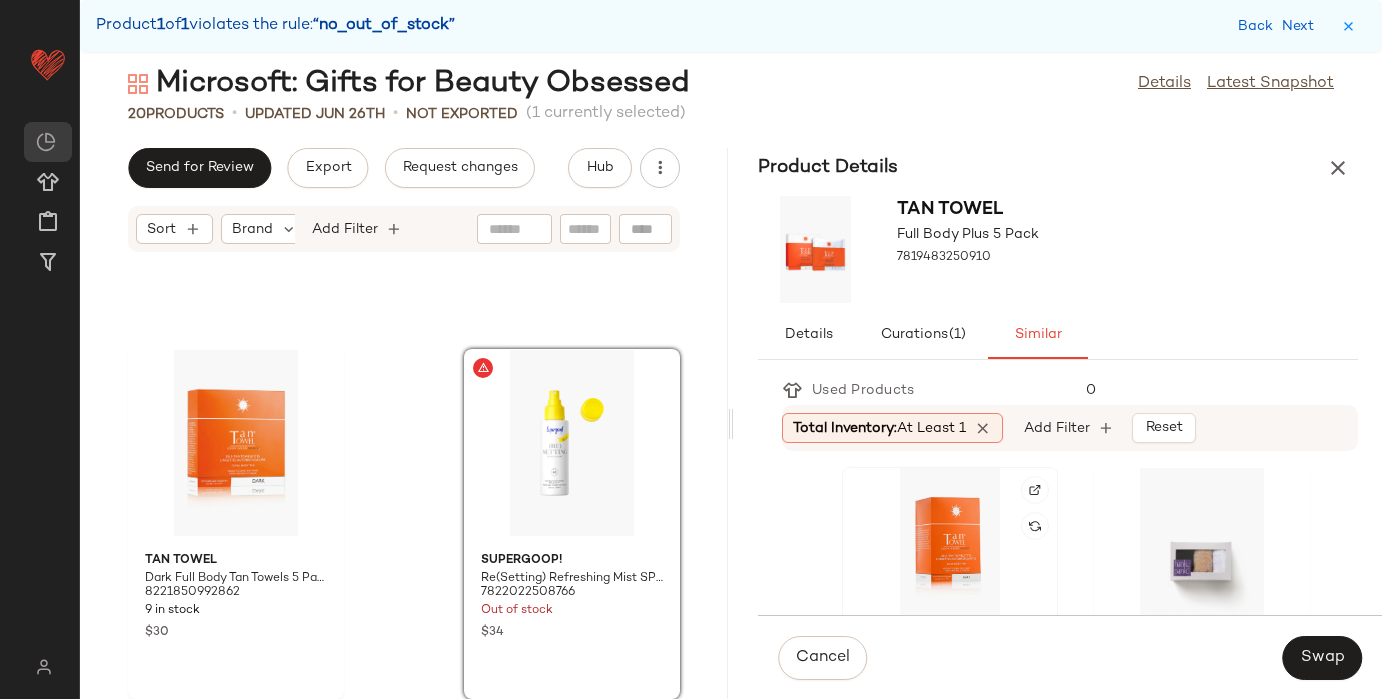 click 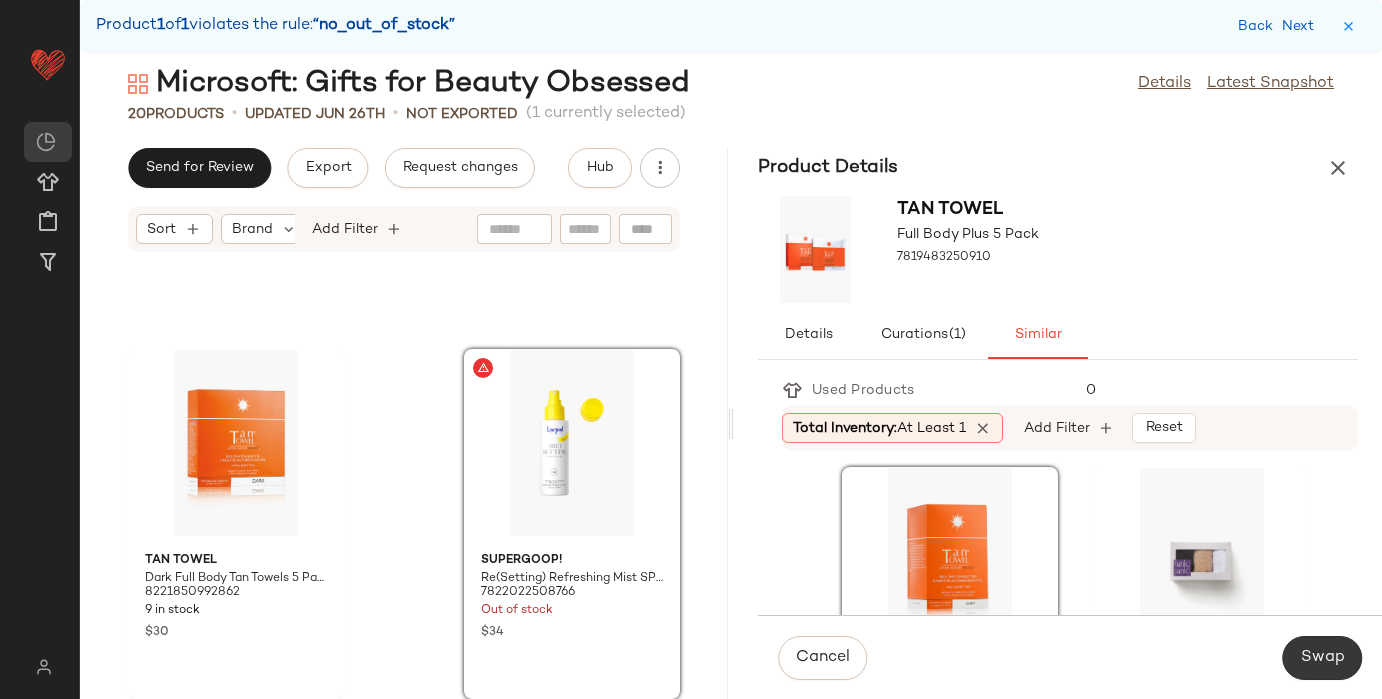 click on "Swap" 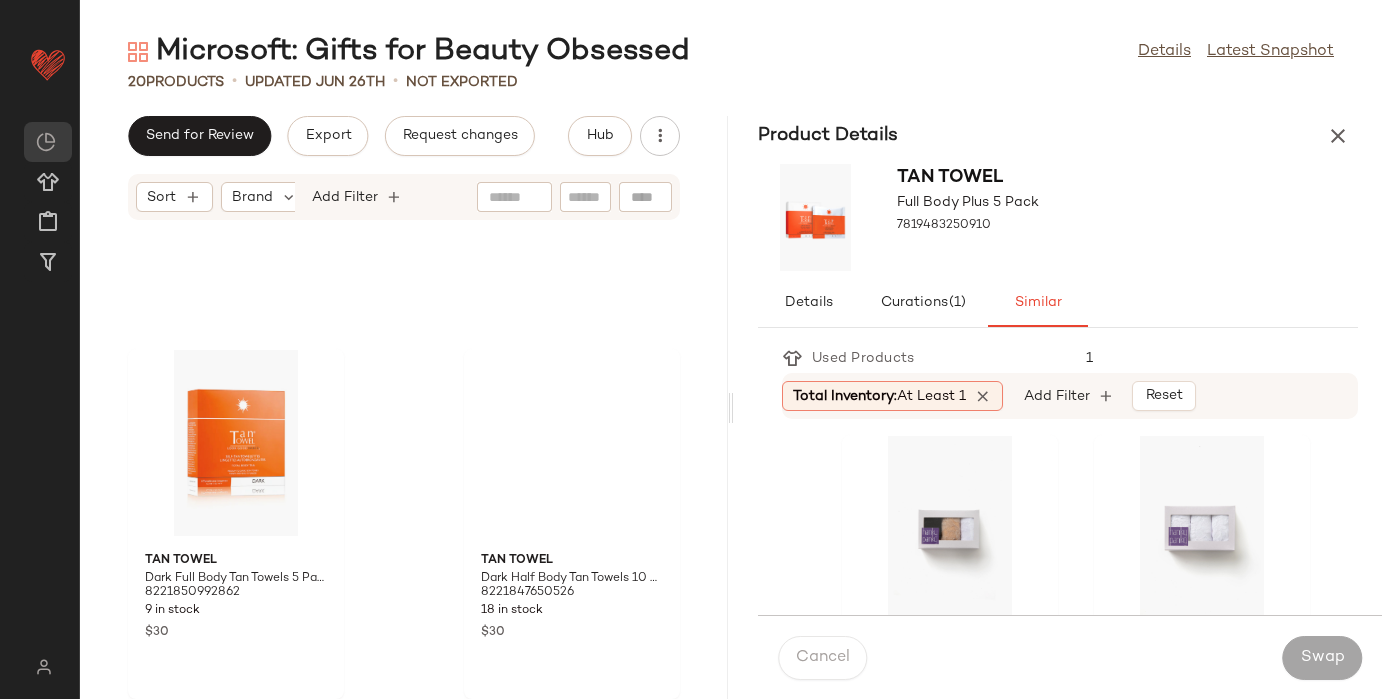 scroll, scrollTop: 3211, scrollLeft: 0, axis: vertical 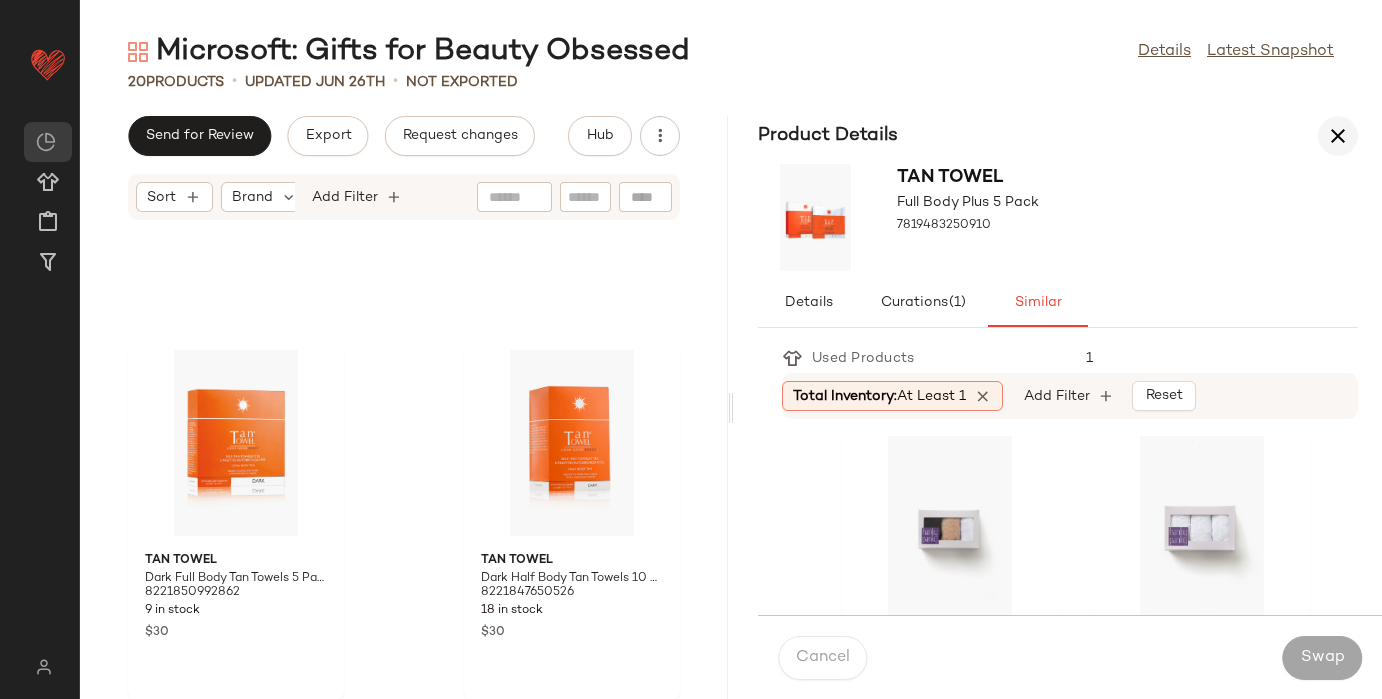 click at bounding box center [1338, 136] 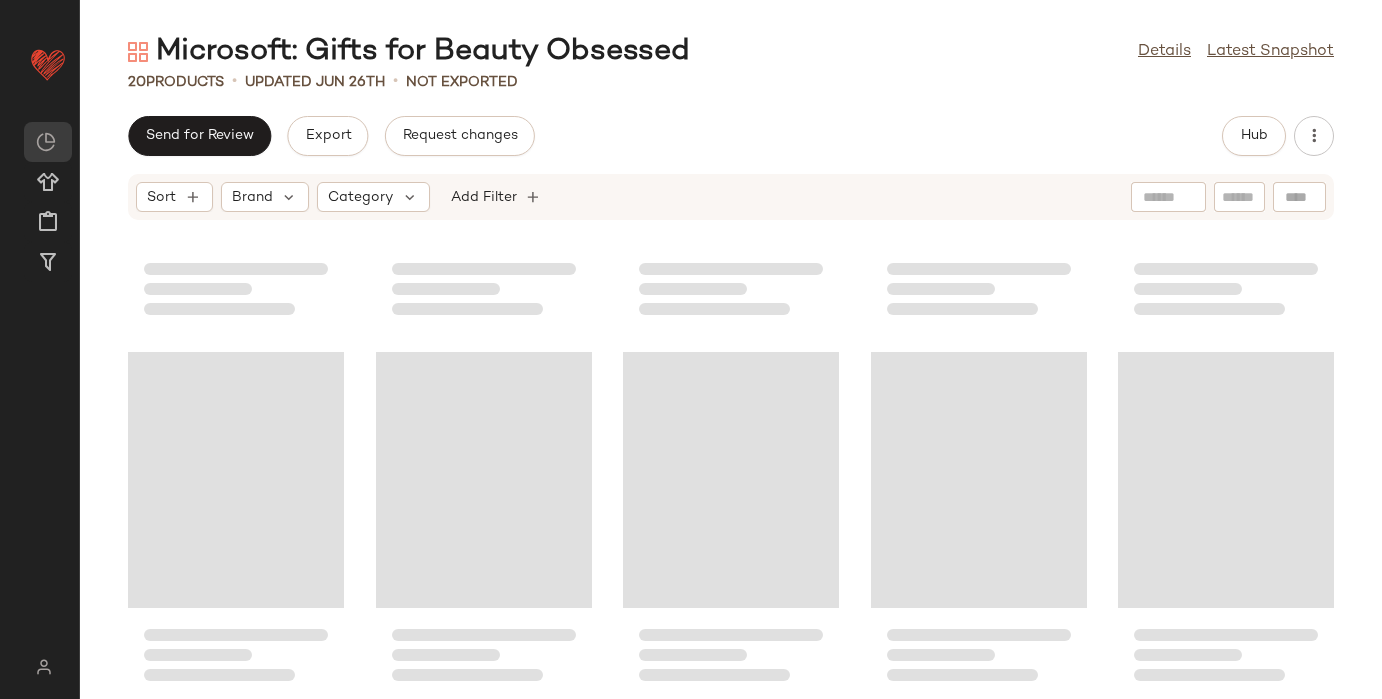 scroll, scrollTop: 1015, scrollLeft: 0, axis: vertical 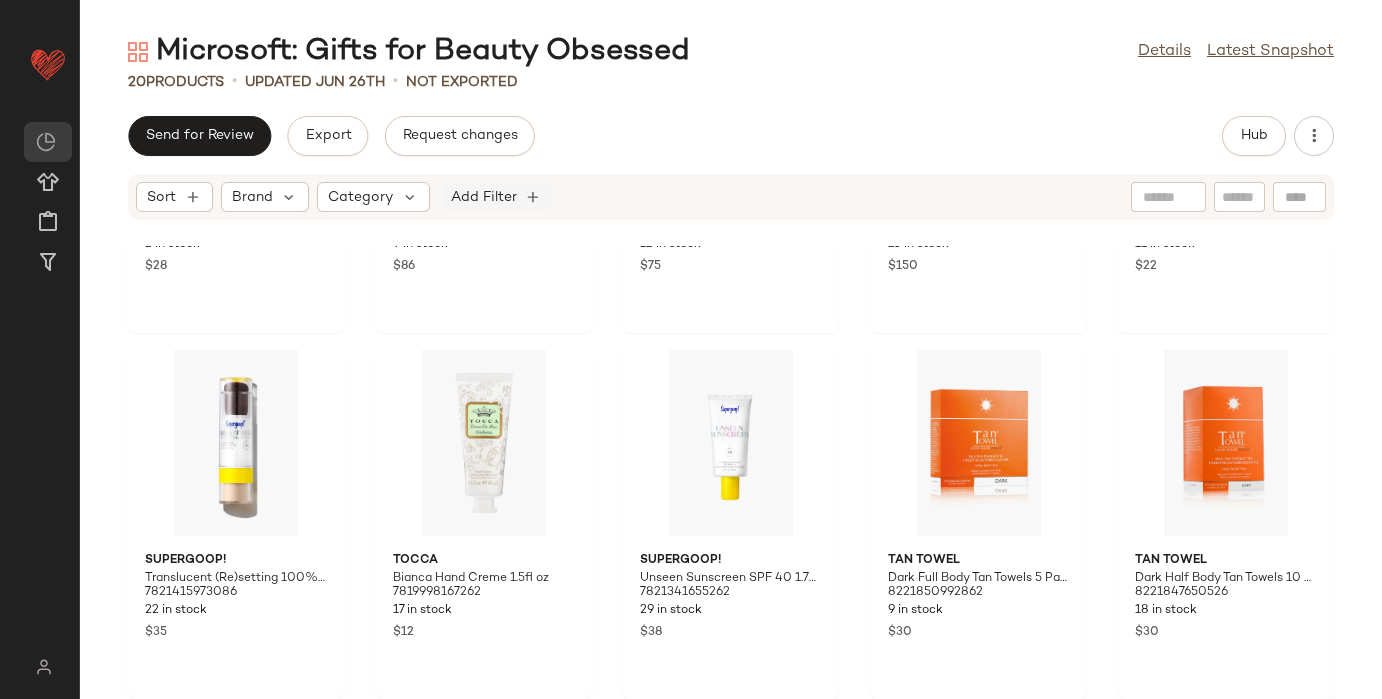 click on "Add Filter" at bounding box center [484, 197] 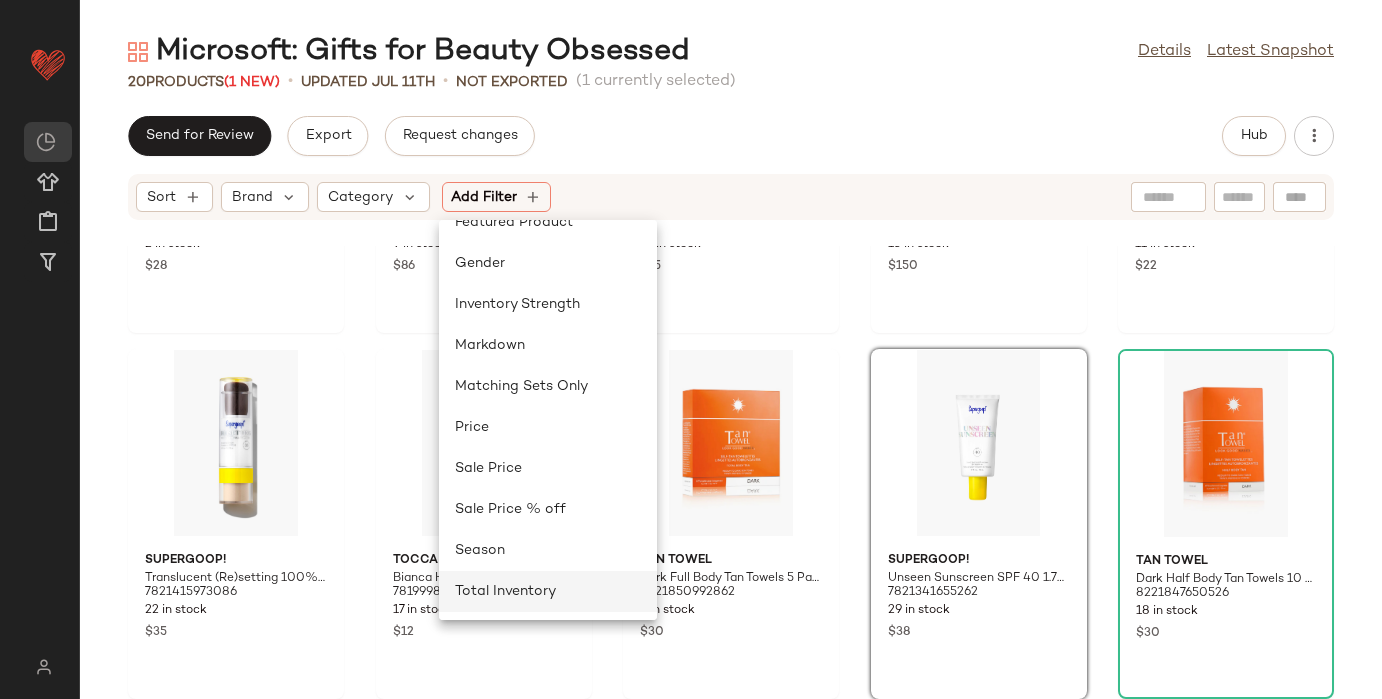 click on "Total Inventory" 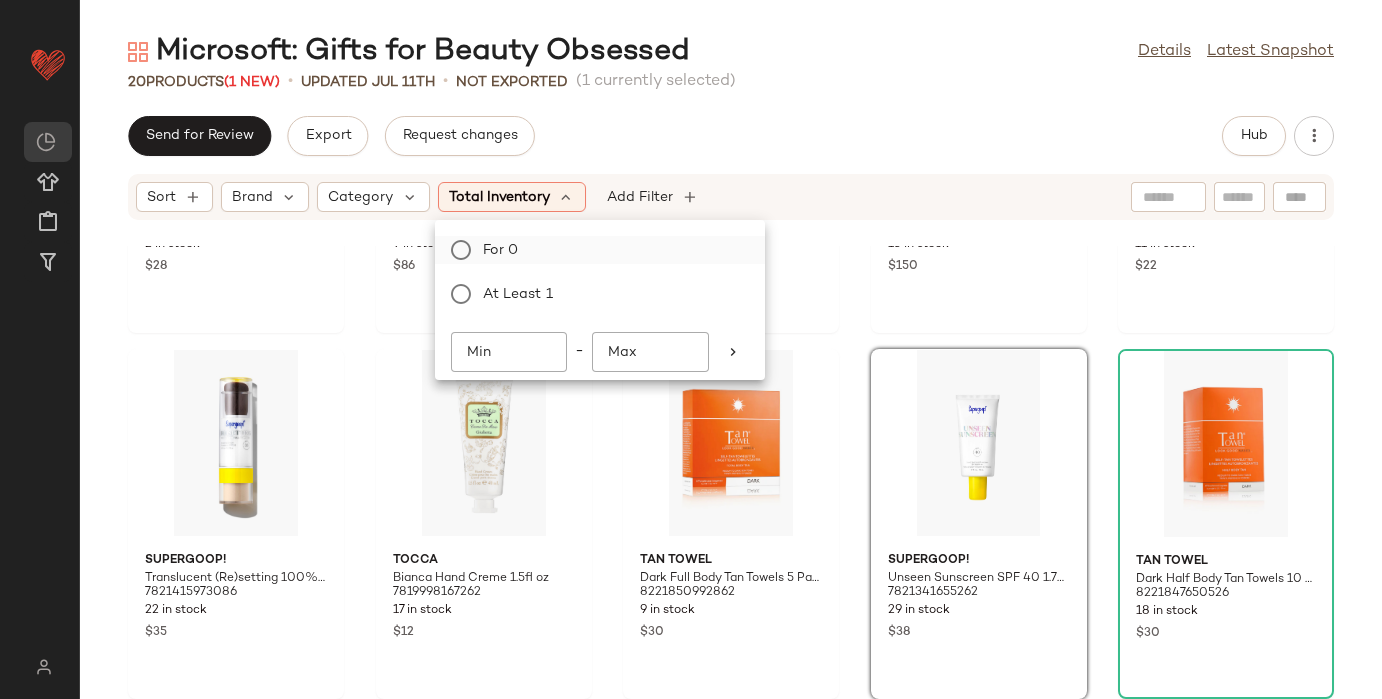 click on "For 0" 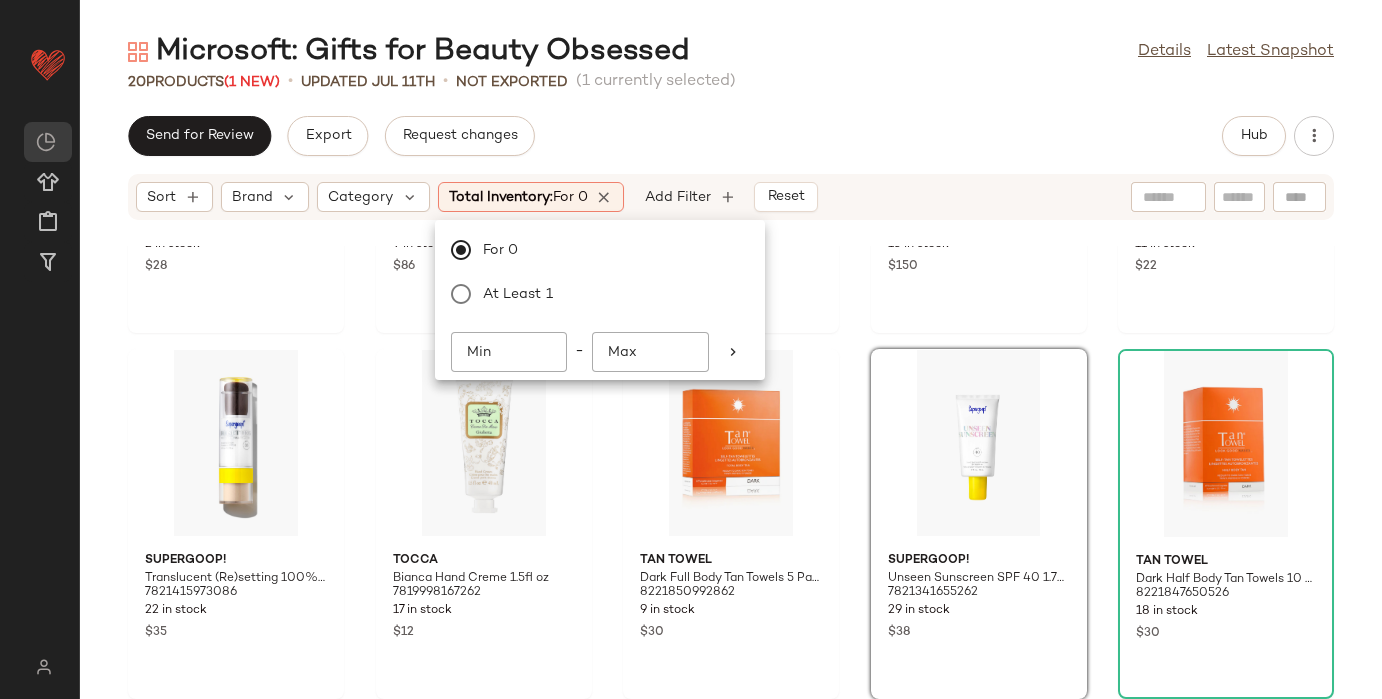 click on "Microsoft: Gifts for Beauty Obsessed Details Latest Snapshot [NUMBER] Products (1 New) updated [MONTH] [DD] Not Exported (1 currently selected) Send for Review Export Request changes Hub Sort Brand Category Total Inventory: For [NUMBER] Add Filter Reset LAFCO New York Sea and Dune Hand Cream 12oz [NUMBER] [NUMBER] in stock $[PRICE] Tocca Florence Eau de Parfum 1.7fl oz [NUMBER] [NUMBER] in stock $[PRICE] Lele Sadoughi Gold Lily Claw Clip [NUMBER] [NUMBER] in stock $[PRICE] Mason Pearson White Detangler Brush [NUMBER] [NUMBER] in stock $[PRICE] Bask Suncare Sheer Moisturizing Sunscreen Lotion SPF 50 [NUMBER] [NUMBER] in stock $[PRICE] Supergoop! Translucent (Re)setting 100% Mineral Setting Powder SPF 35 [NUMBER] [NUMBER] in stock $[PRICE] Tocca Bianca Hand Creme 1.5fl oz [NUMBER] [NUMBER] in stock $[PRICE] Tan Towel Dark Full Body Tan Towels 5 Pack [NUMBER] [NUMBER] in stock $[PRICE] Supergoop! Unseen Sunscreen SPF 40 1.7fl oz [NUMBER] [NUMBER] in stock $[PRICE] Tan Towel Dark Half Body Tan Towels 10 Pack [NUMBER] [NUMBER] in stock $[PRICE]" at bounding box center (731, 365) 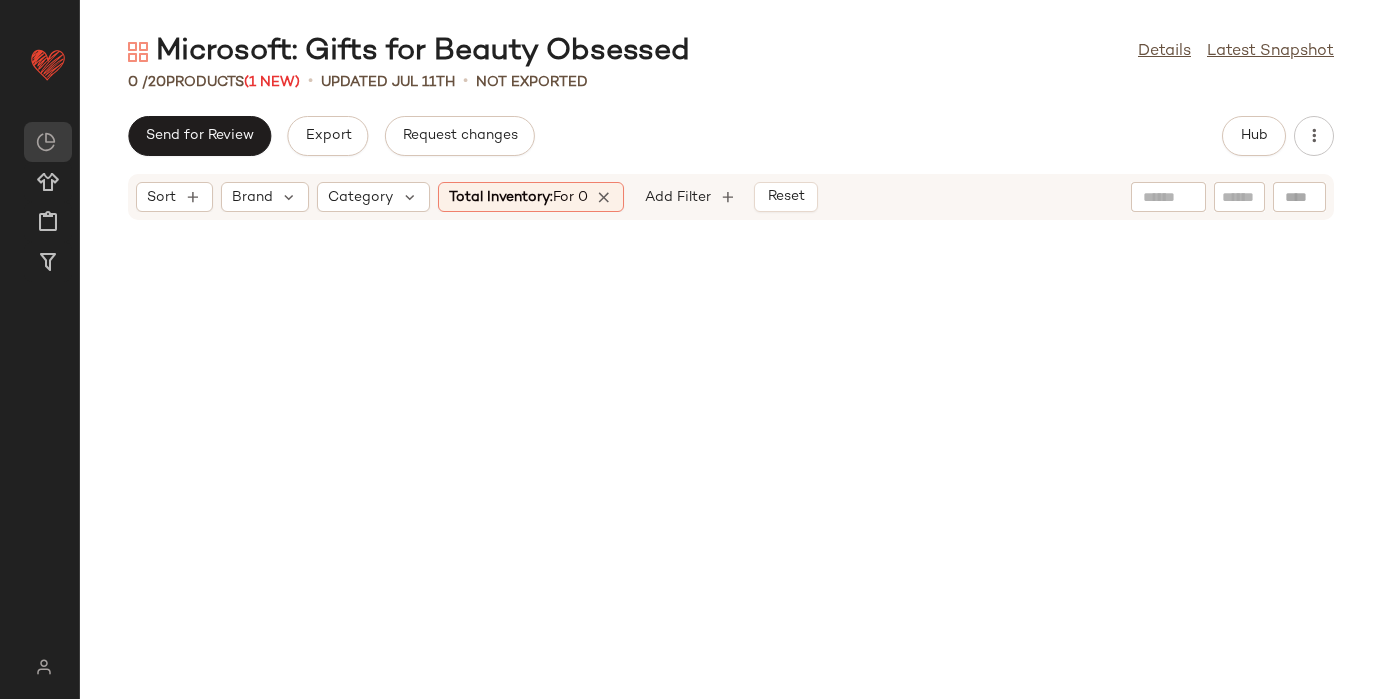 click on "Total Inventory:   For 0" 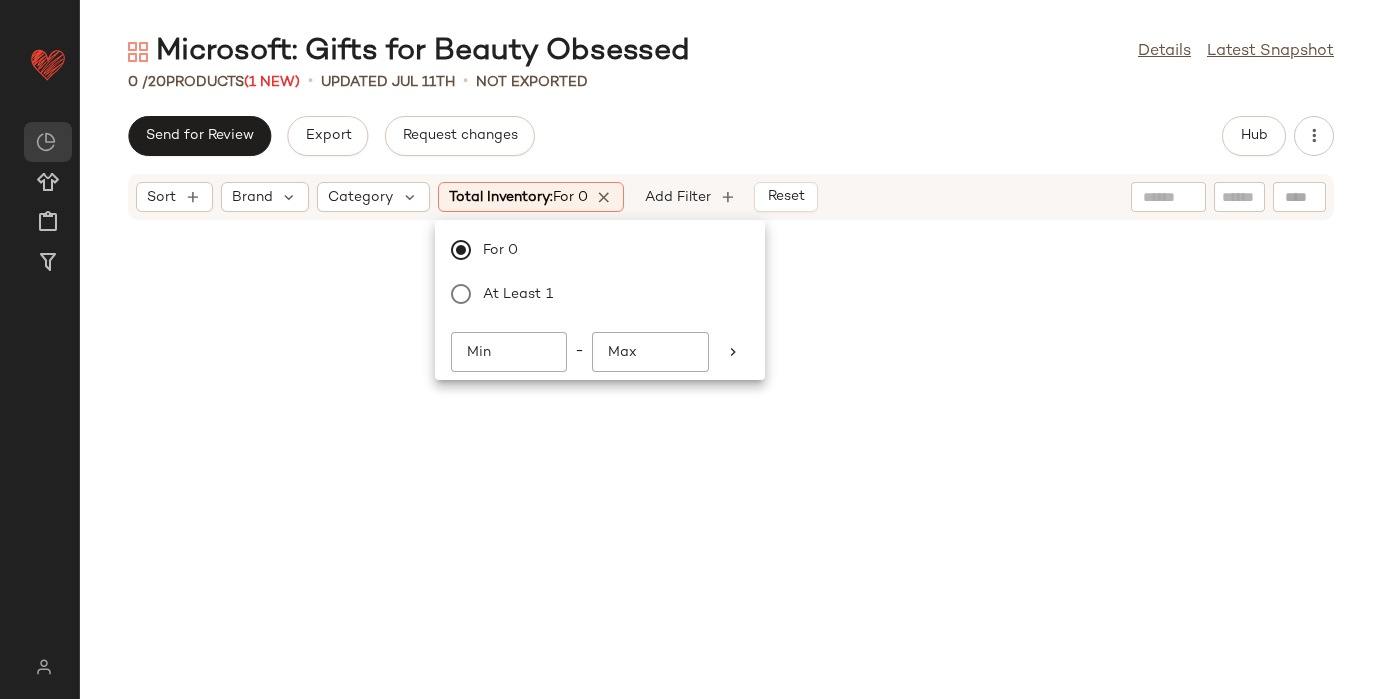 click on "Sort Brand Category Total Inventory: For 0" at bounding box center [382, 197] 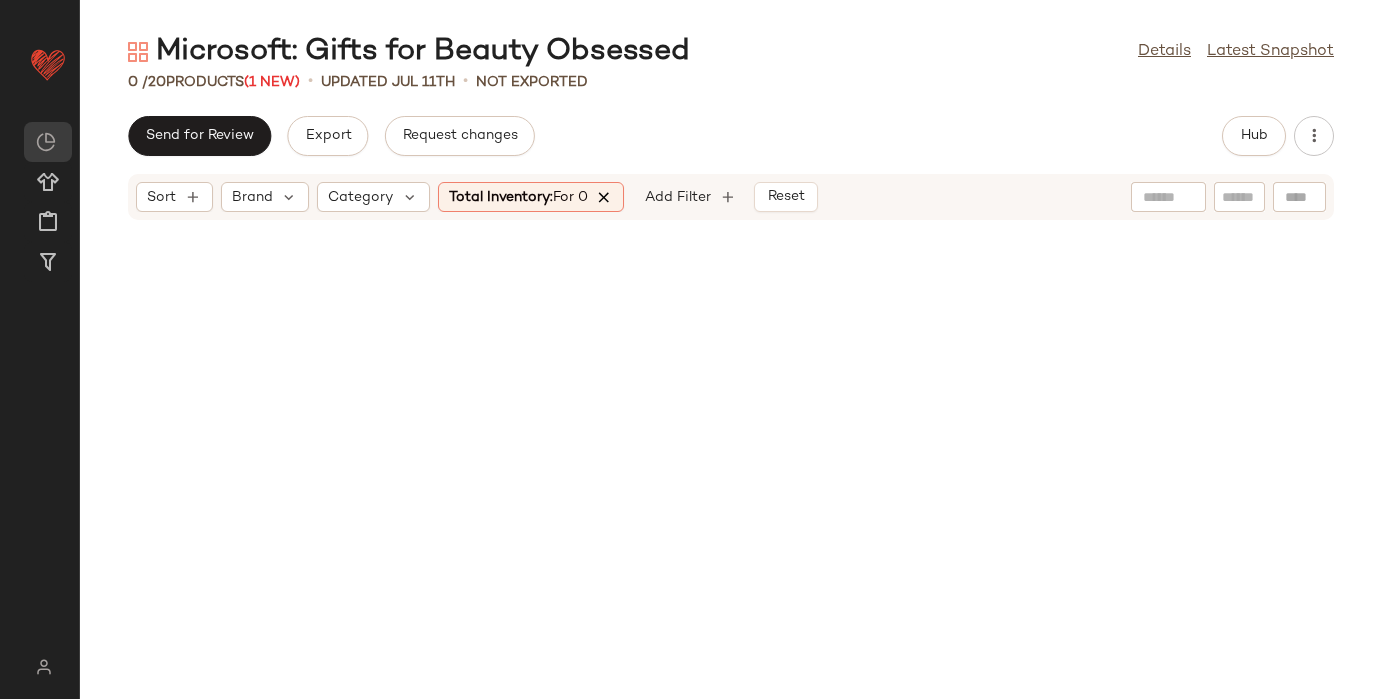click at bounding box center [605, 197] 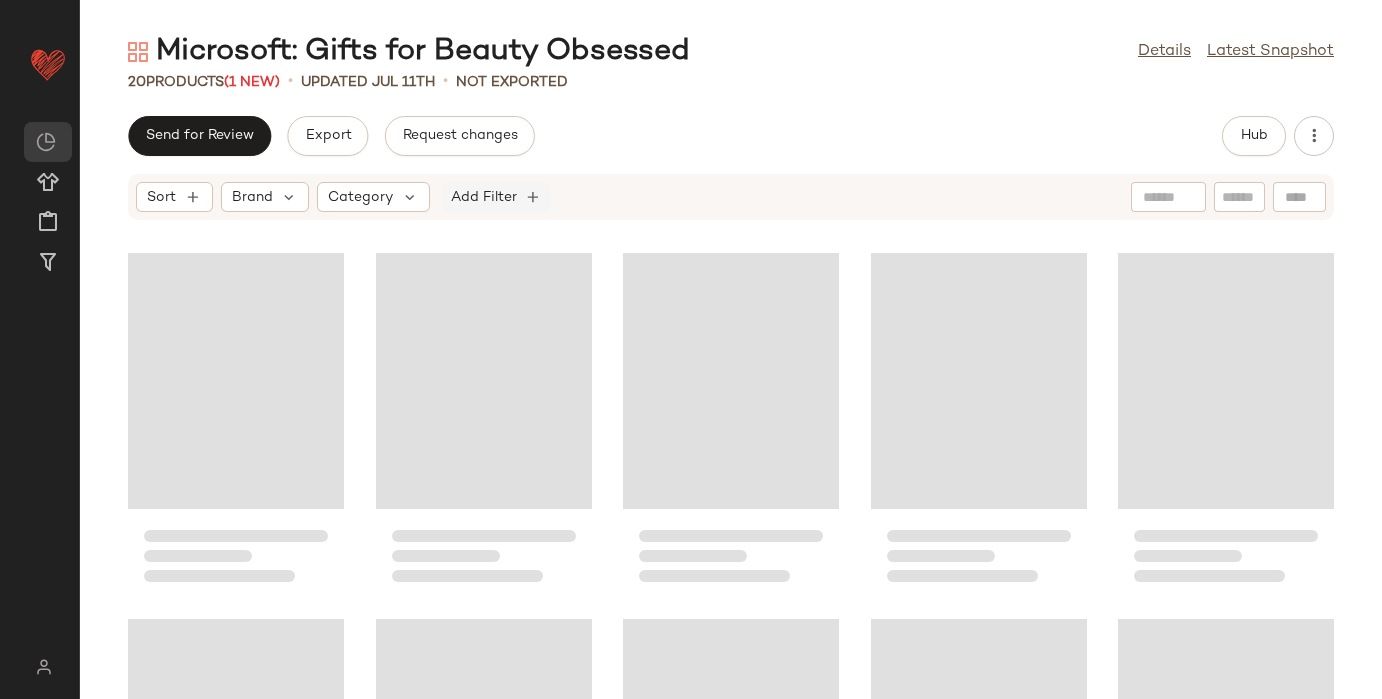 click on "Add Filter" at bounding box center (484, 197) 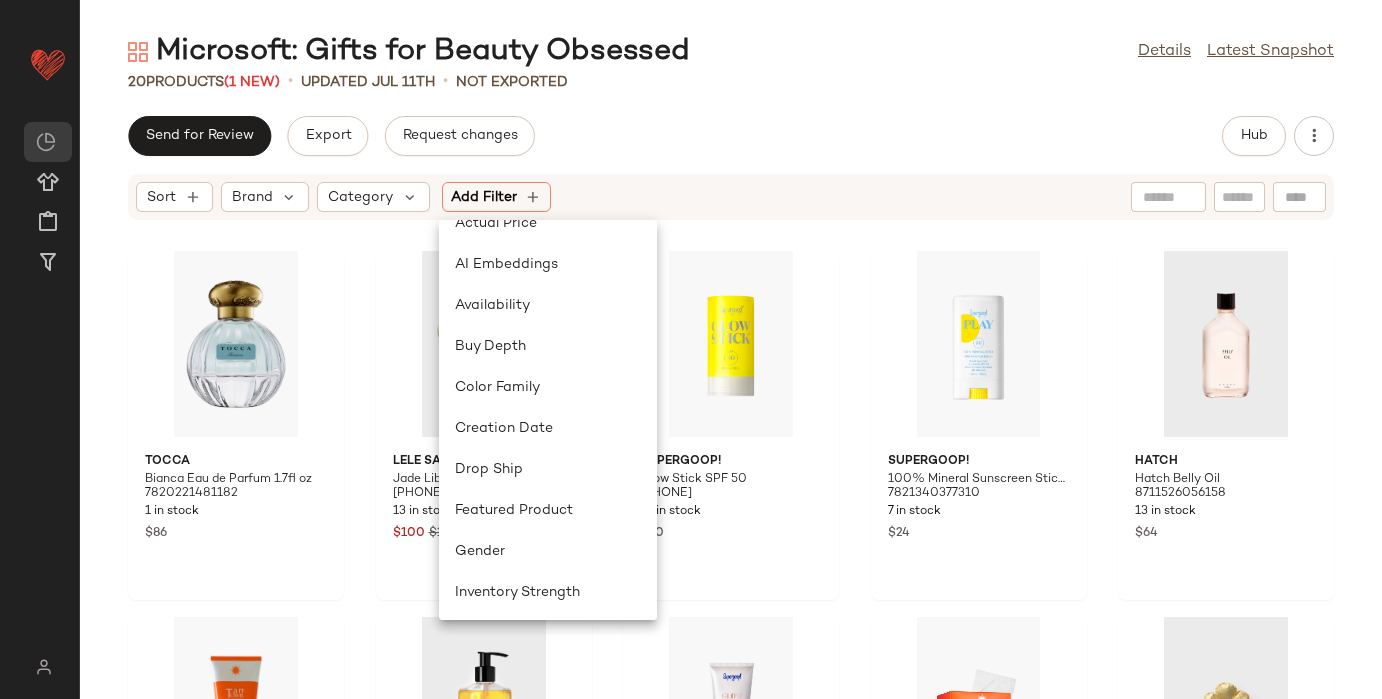 scroll, scrollTop: 0, scrollLeft: 0, axis: both 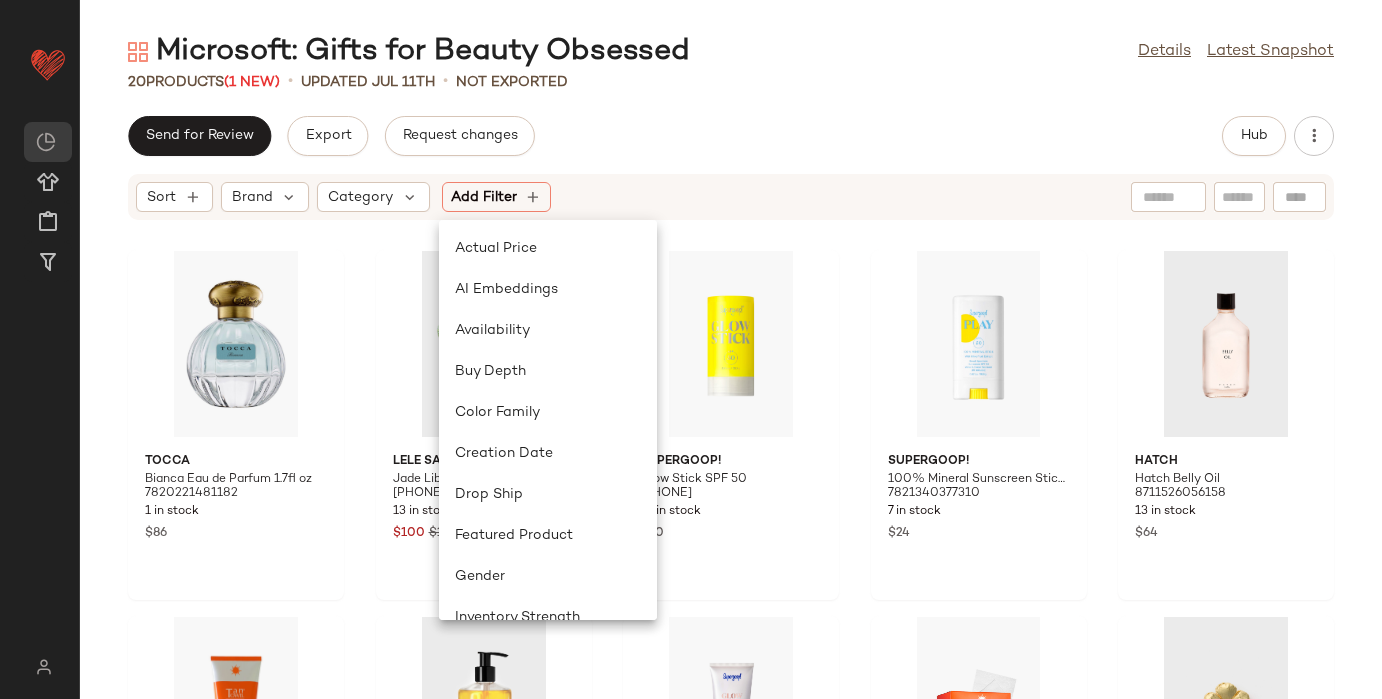 click on "Send for Review   Export   Request changes   Hub" 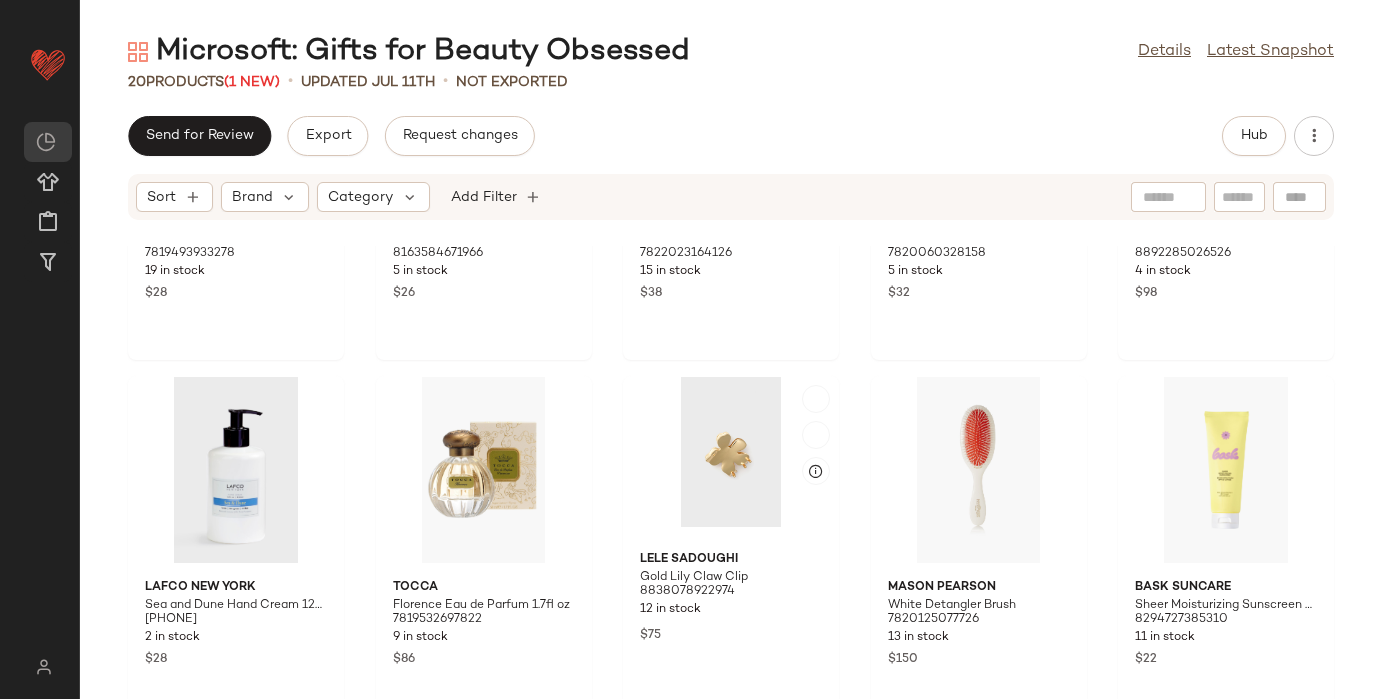 scroll, scrollTop: 0, scrollLeft: 0, axis: both 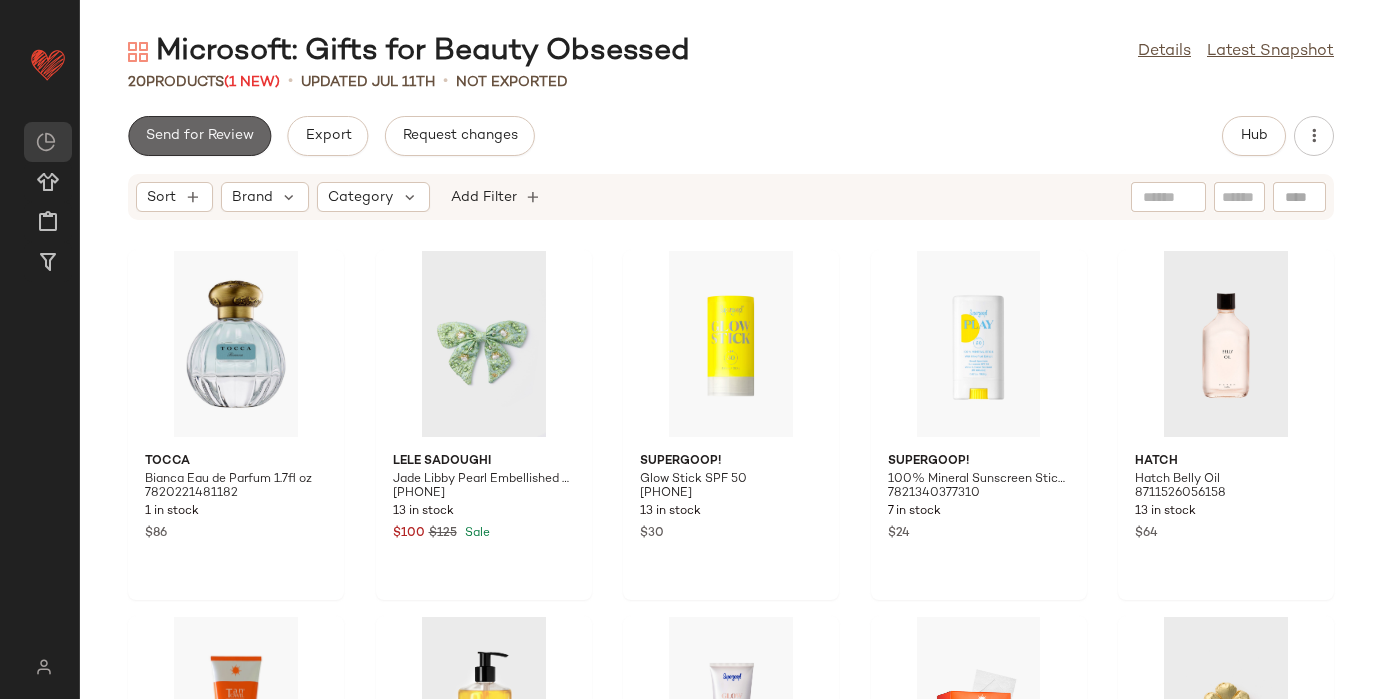 click on "Send for Review" at bounding box center [199, 136] 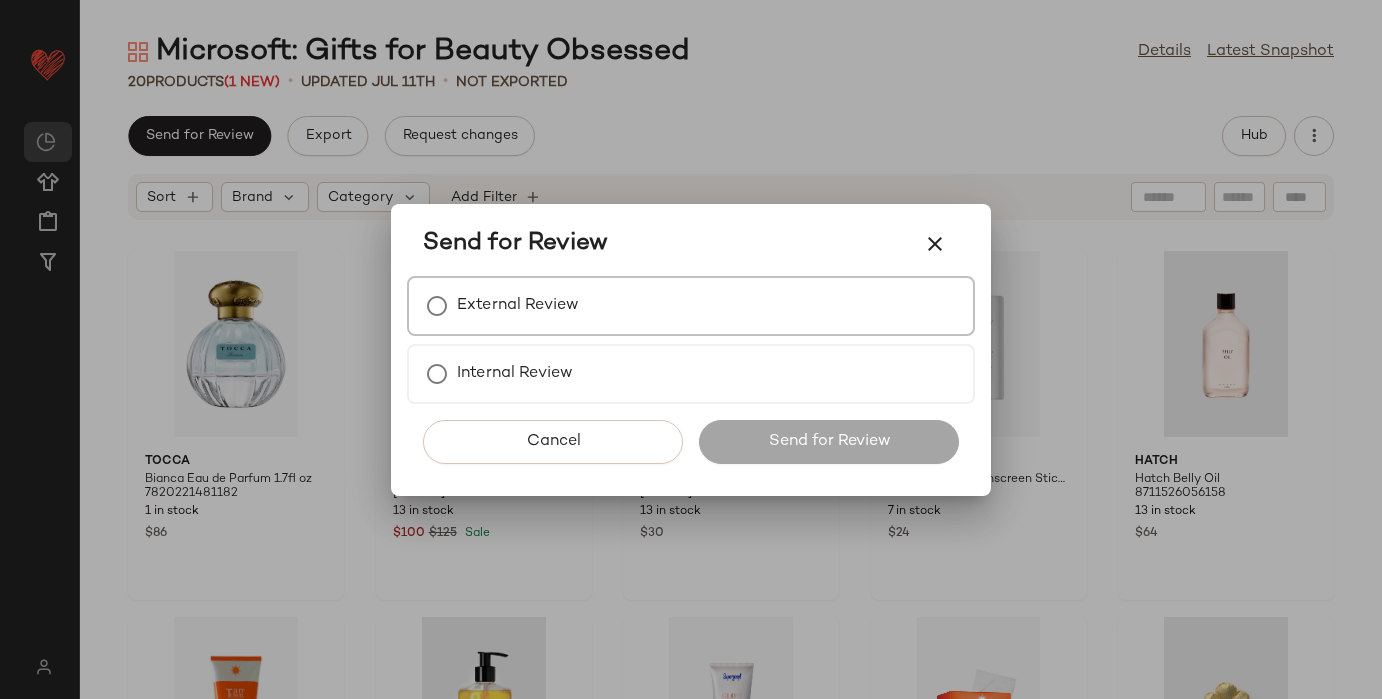 click on "External Review" at bounding box center [691, 306] 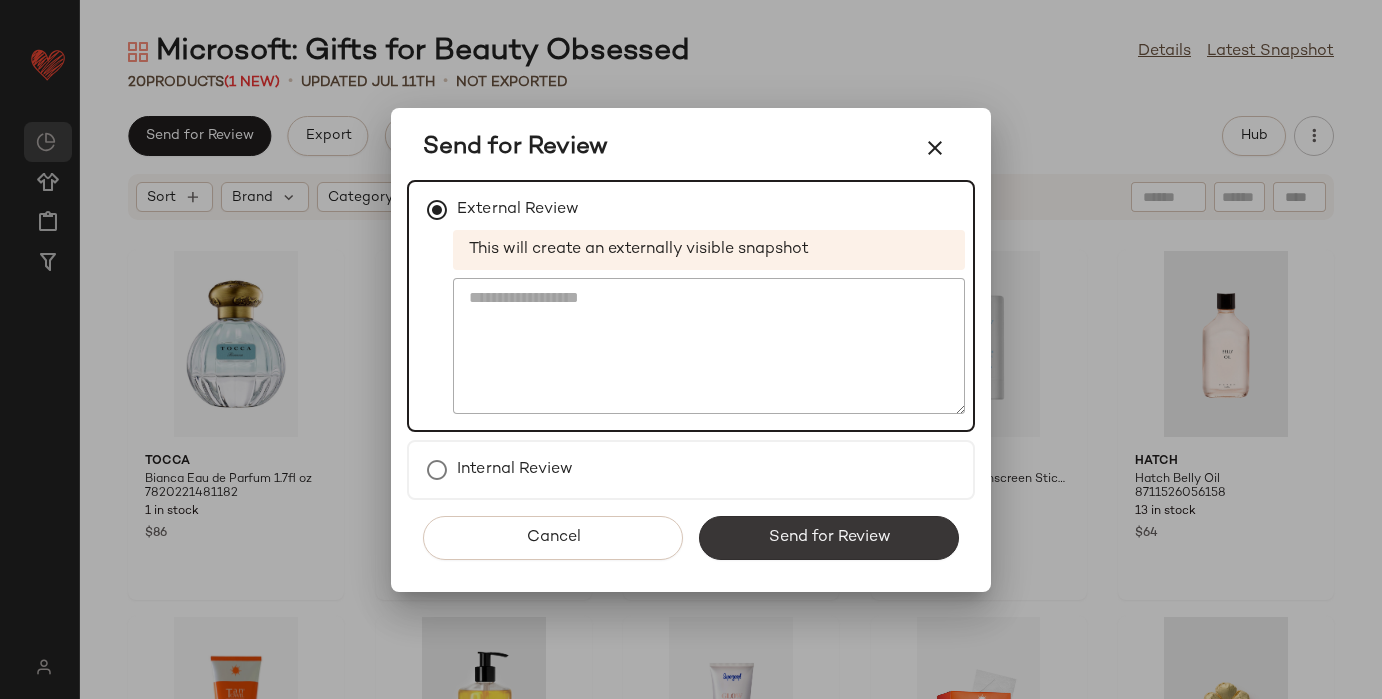 click on "Send for Review" at bounding box center [829, 538] 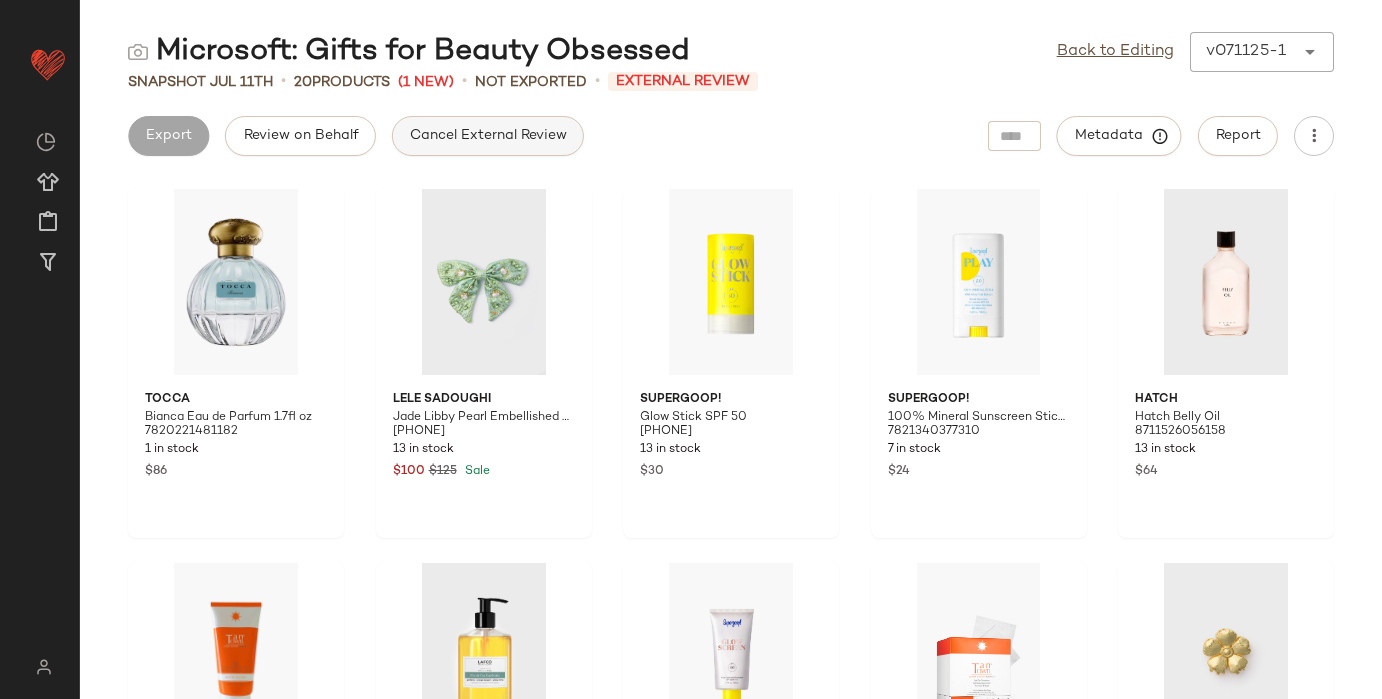 click on "Cancel External Review" at bounding box center (488, 136) 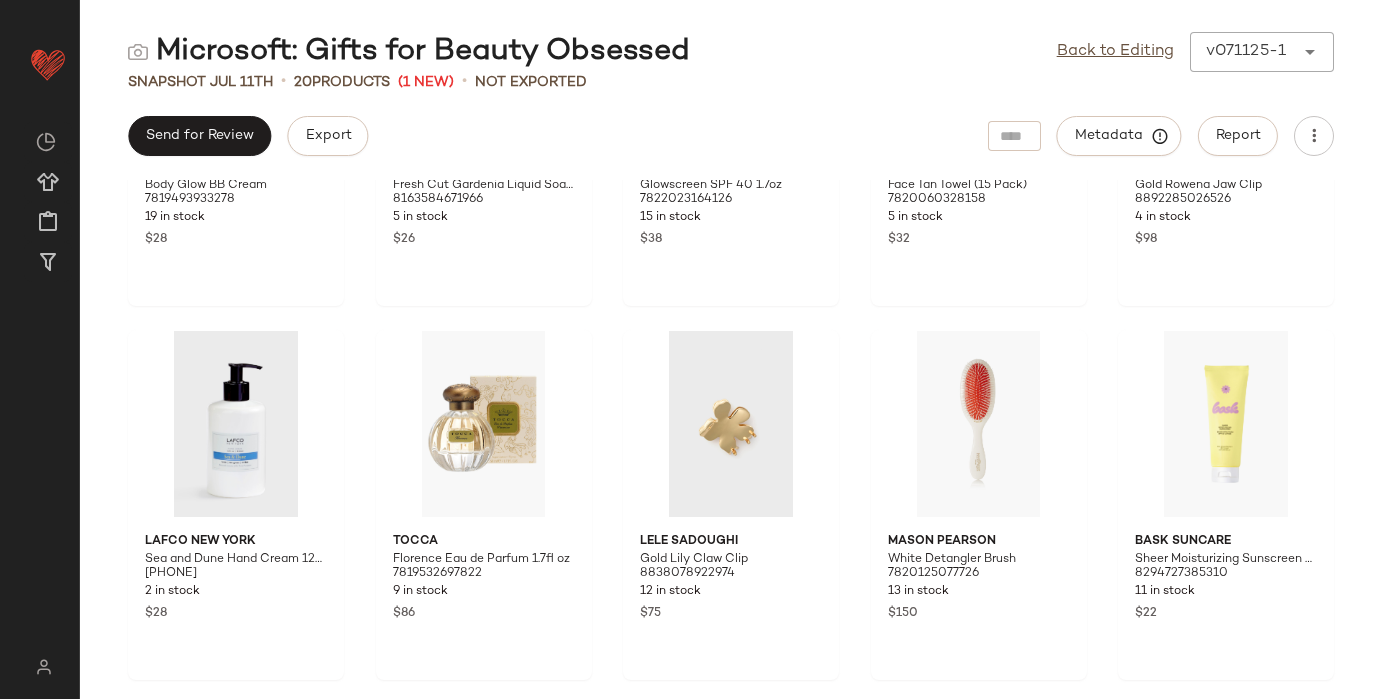 scroll, scrollTop: 0, scrollLeft: 0, axis: both 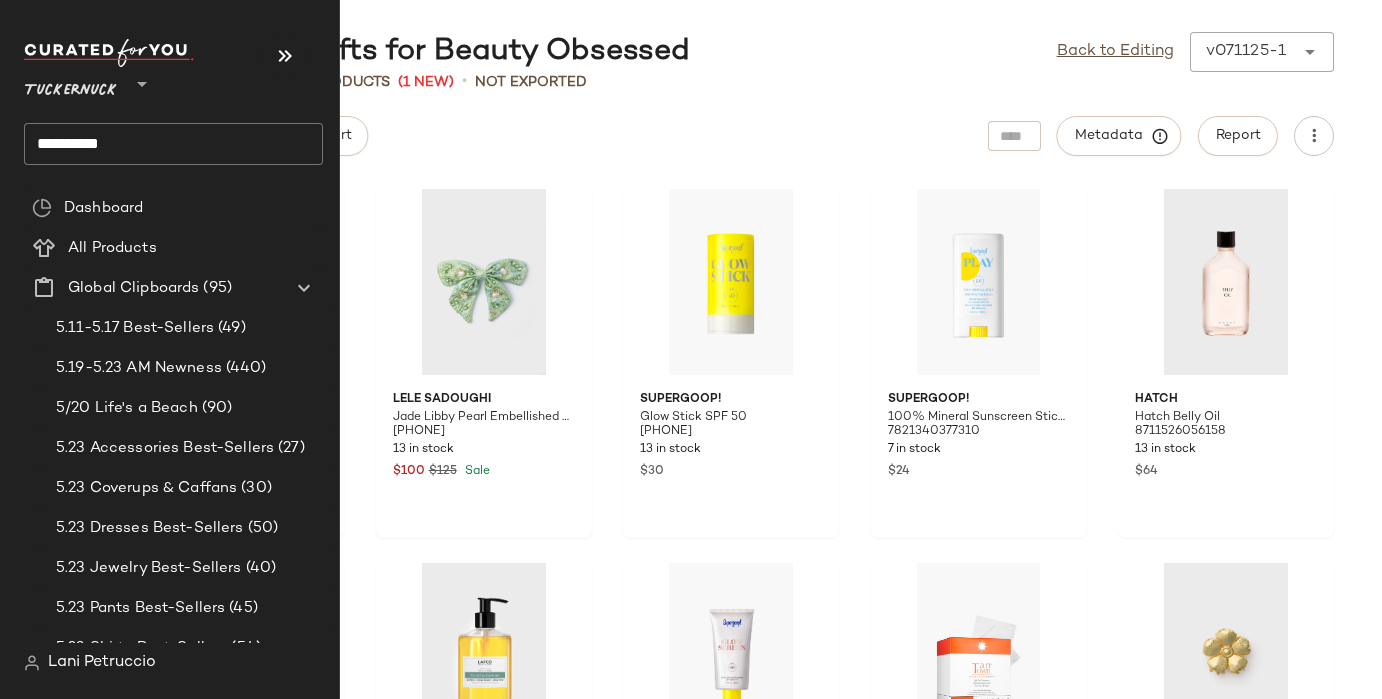 click on "*********" 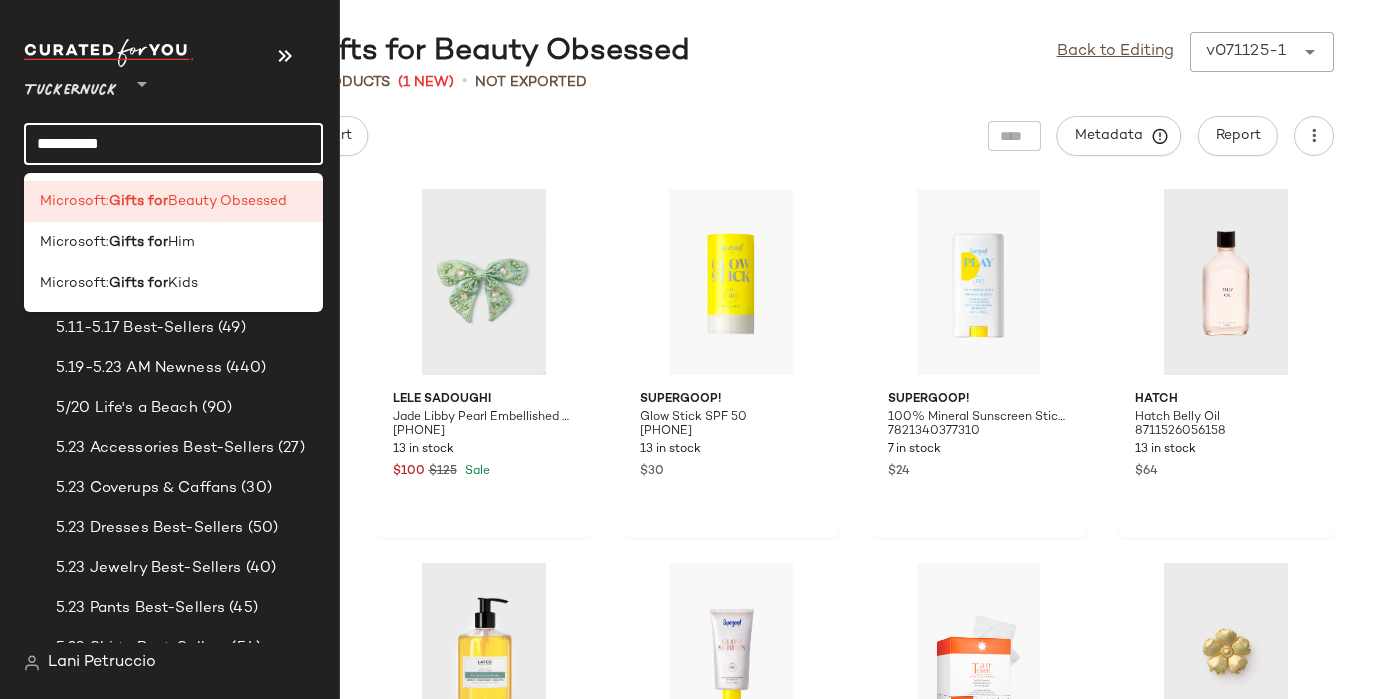 click on "*********" 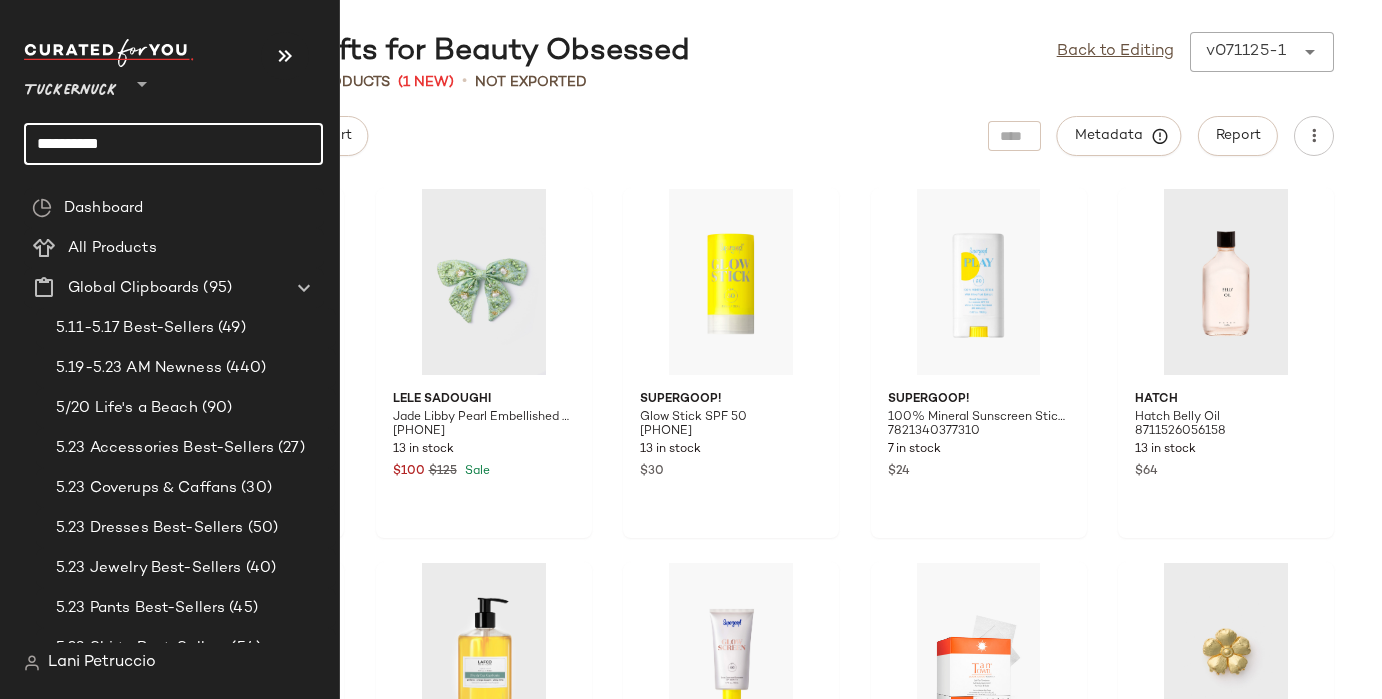 click on "*********" 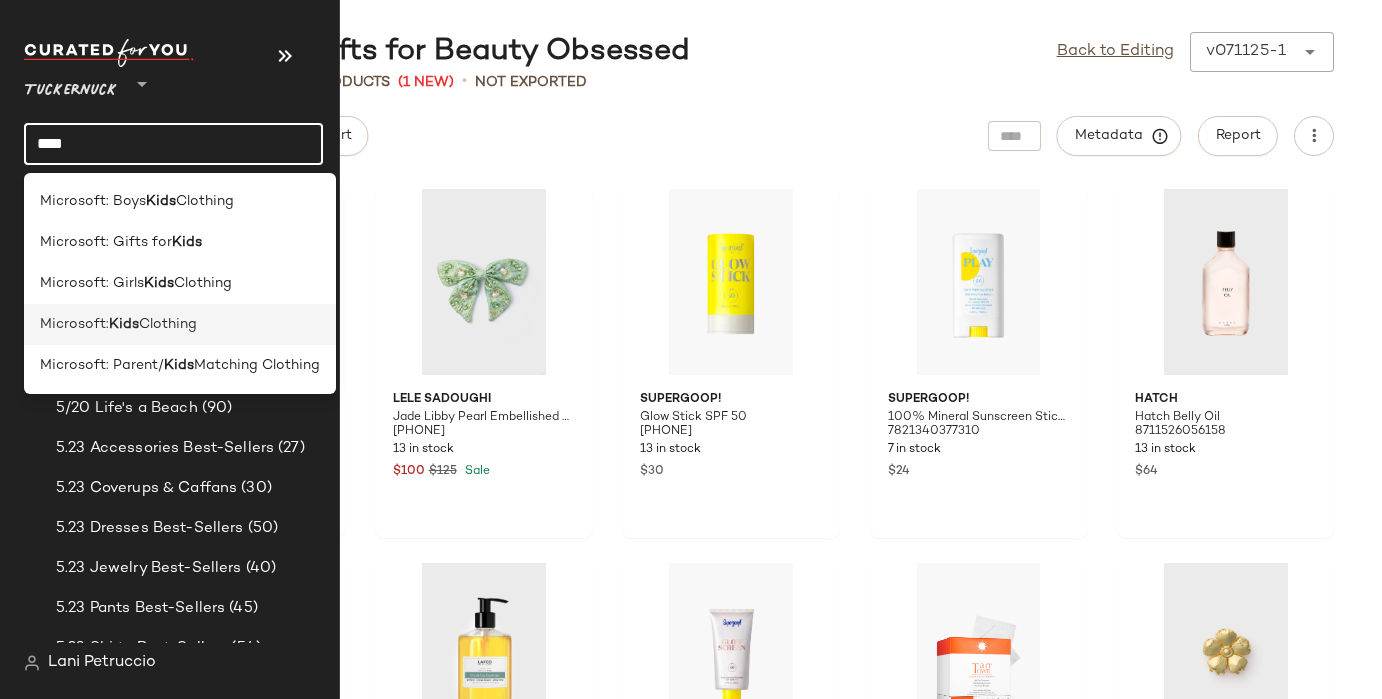 click on "Kids" at bounding box center (124, 324) 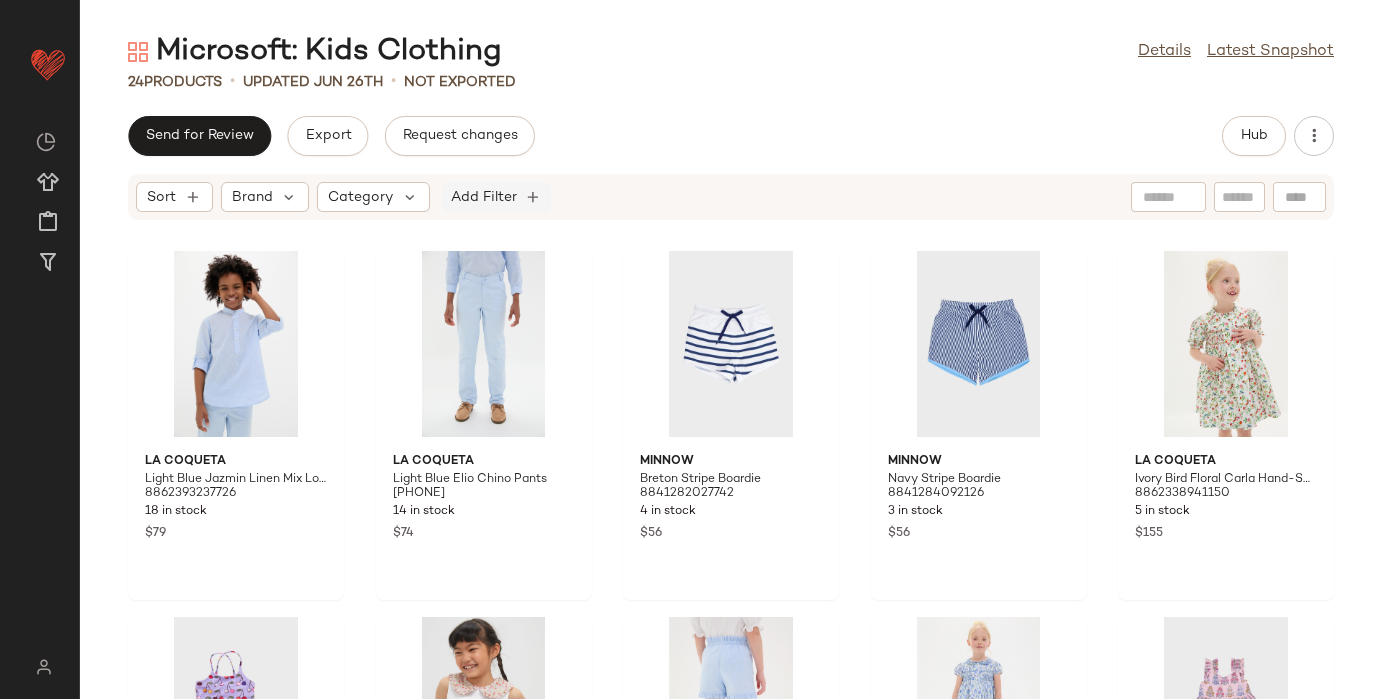 click on "Add Filter" at bounding box center [484, 197] 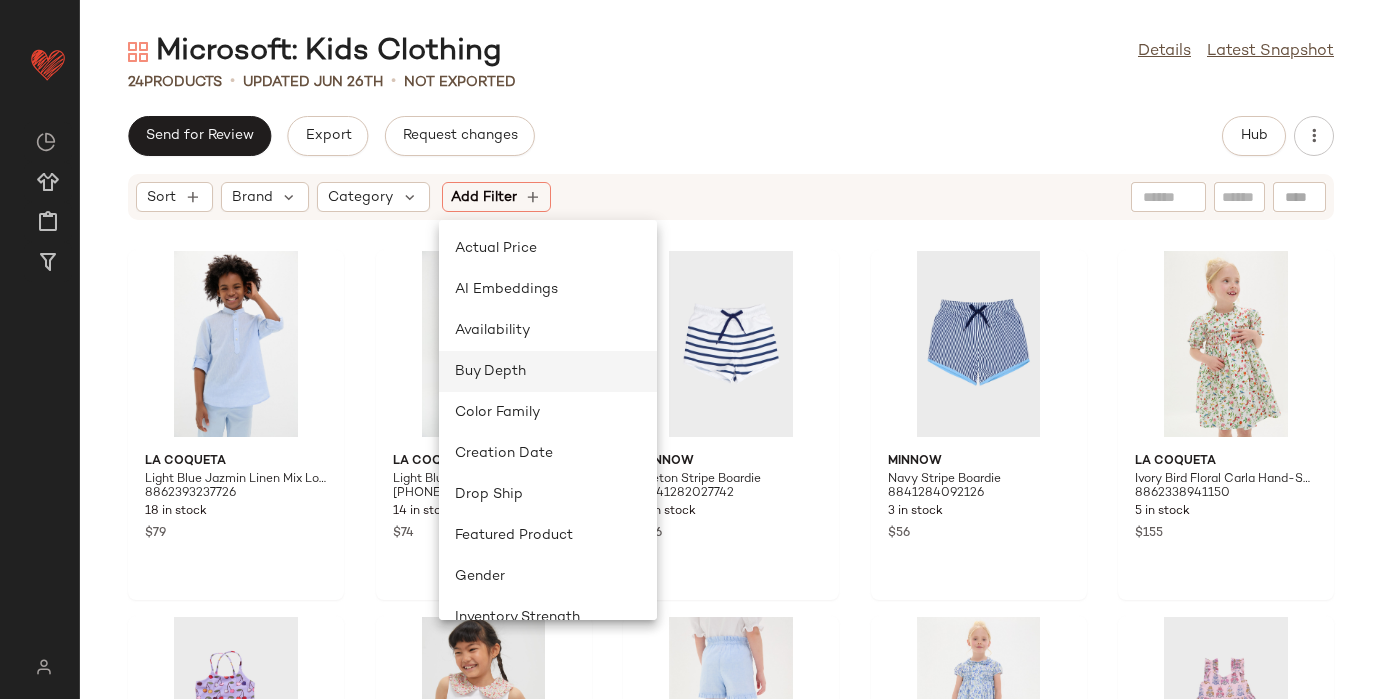 scroll, scrollTop: 272, scrollLeft: 0, axis: vertical 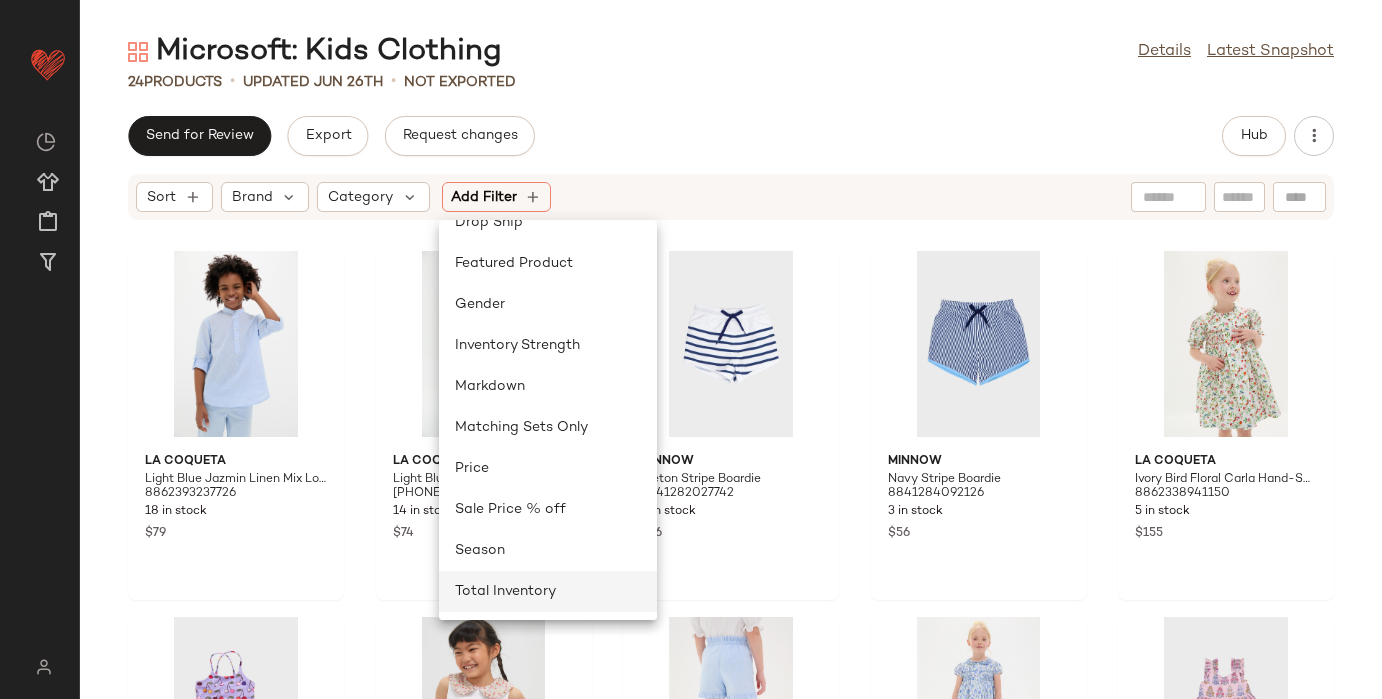click on "Total Inventory" 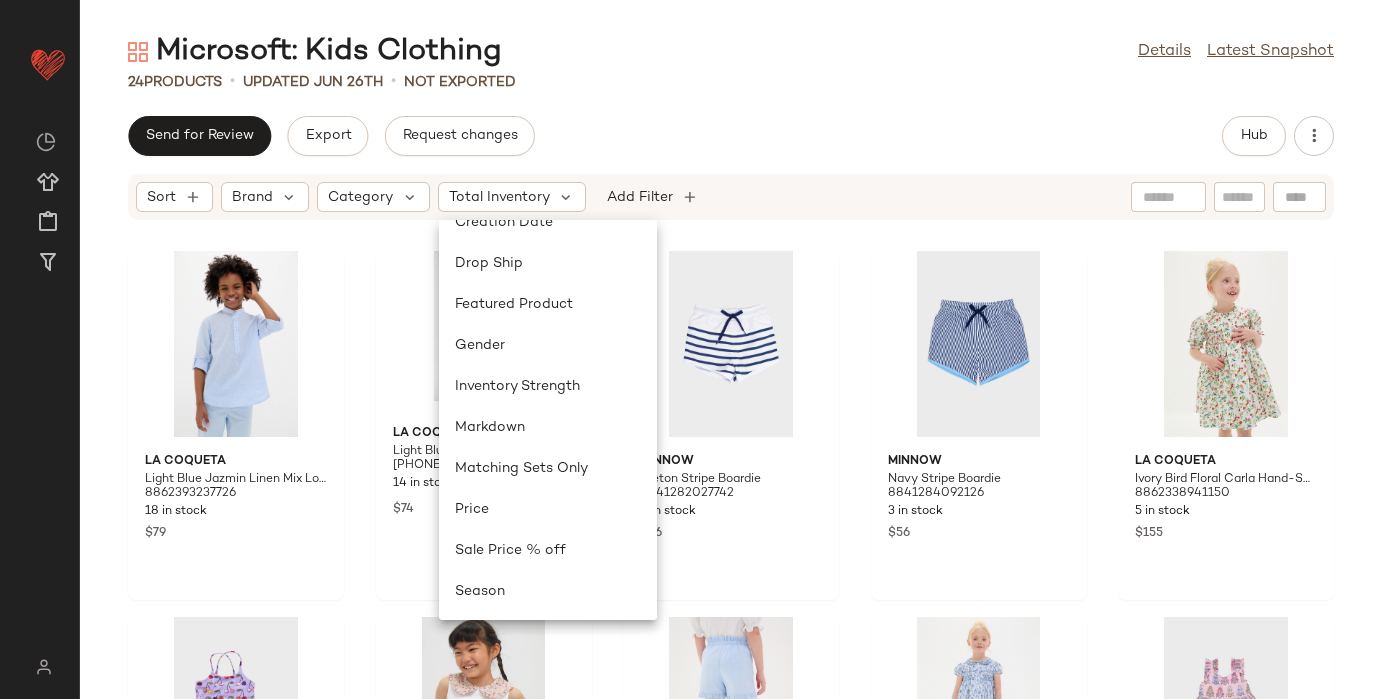 scroll, scrollTop: 231, scrollLeft: 0, axis: vertical 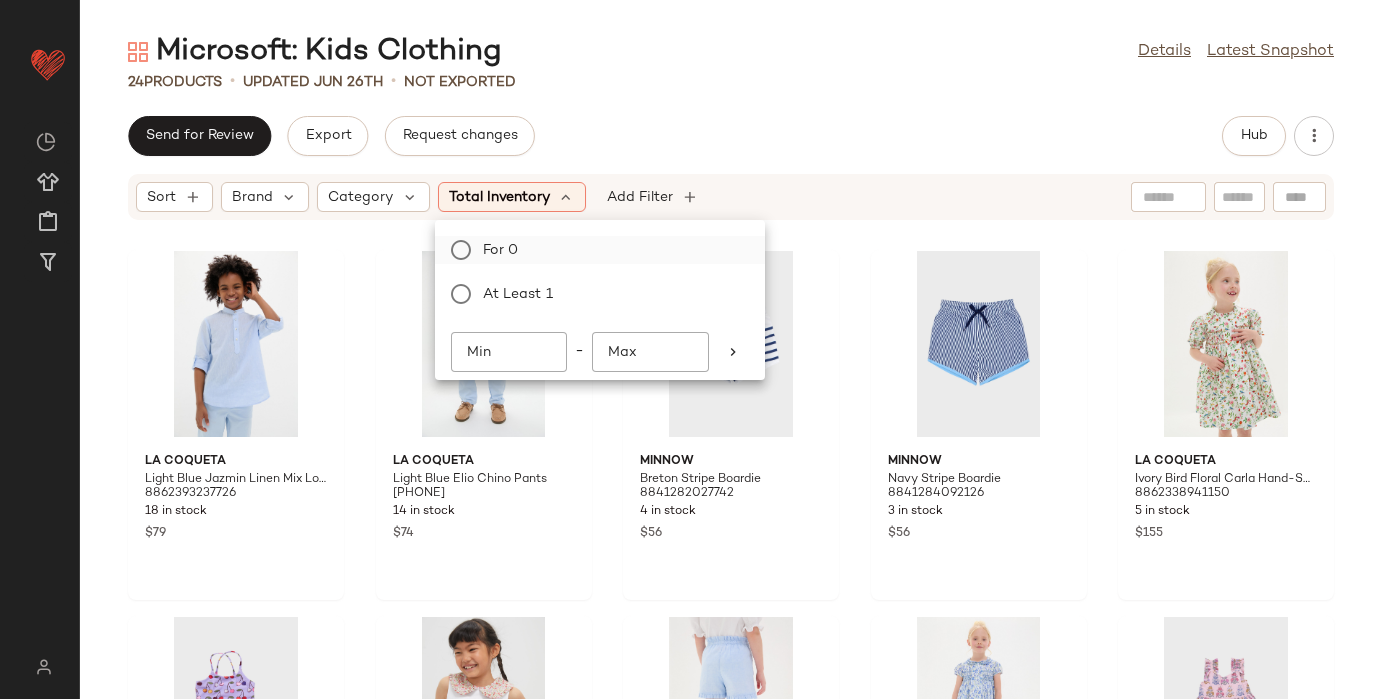 click on "For 0" 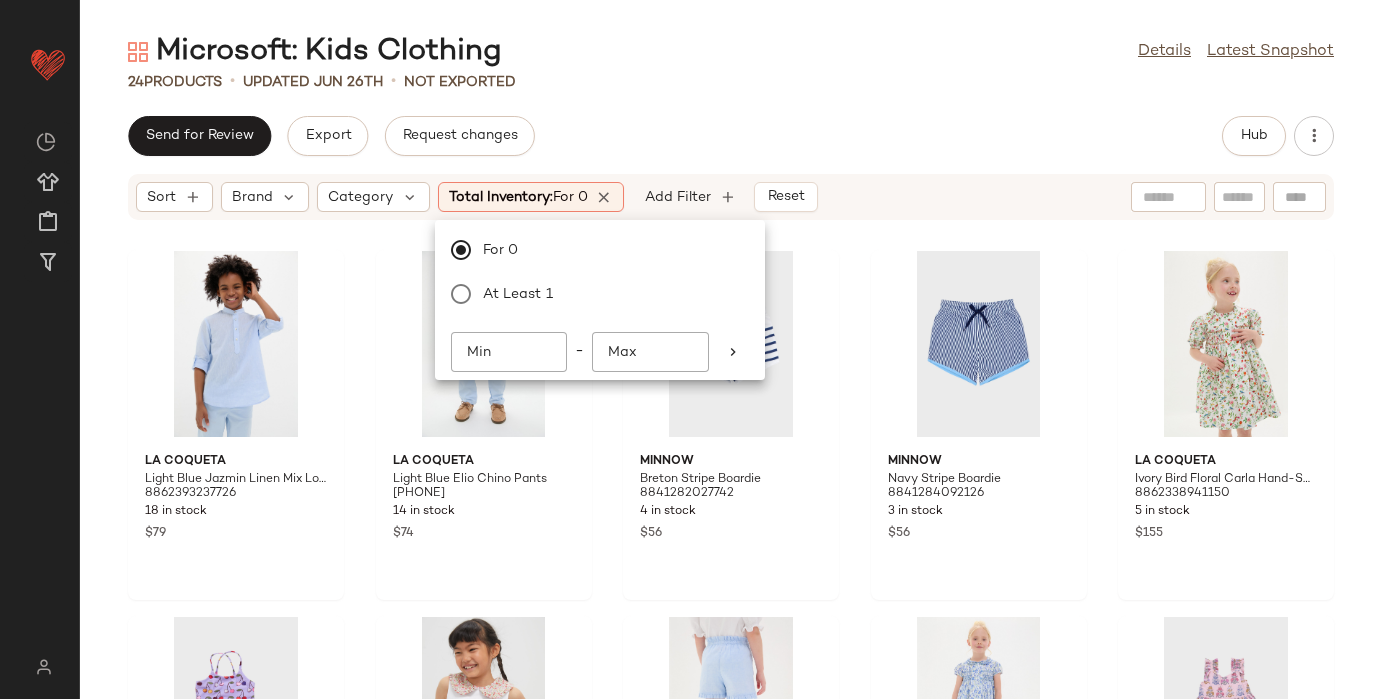 click on "Send for Review   Export   Request changes   Hub" 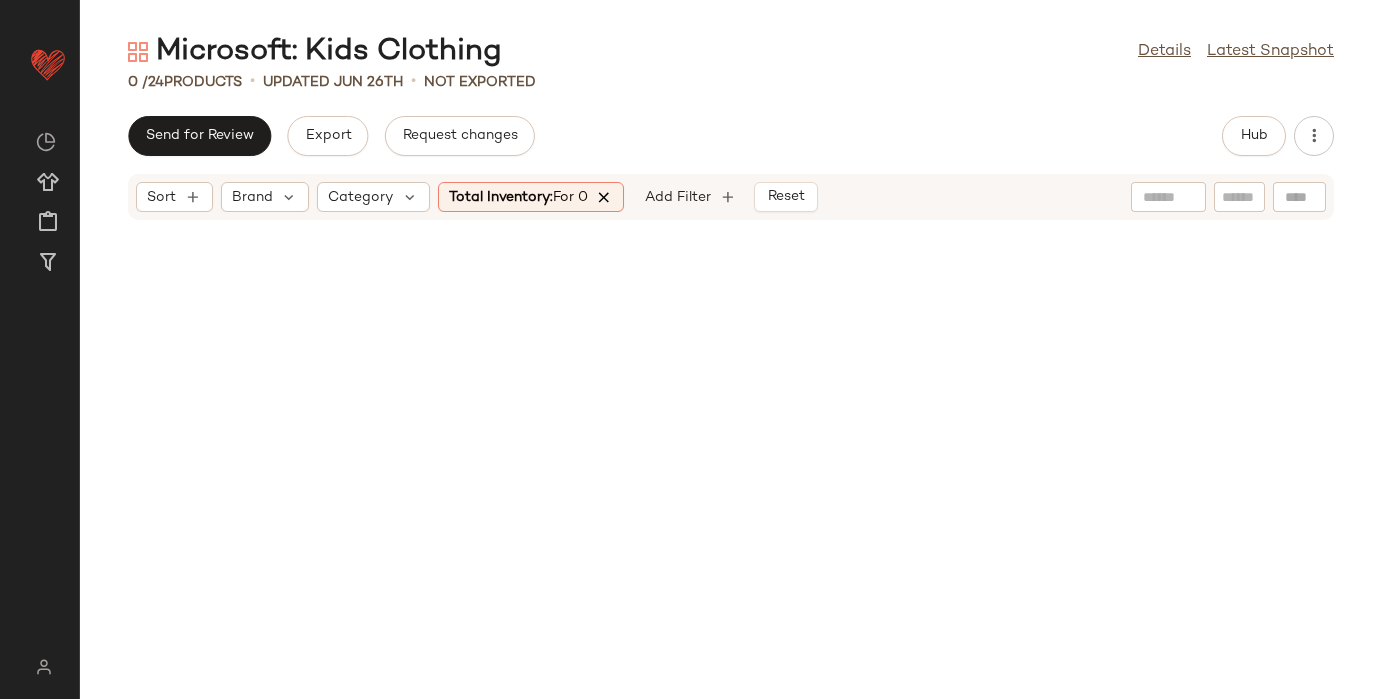 click at bounding box center (605, 197) 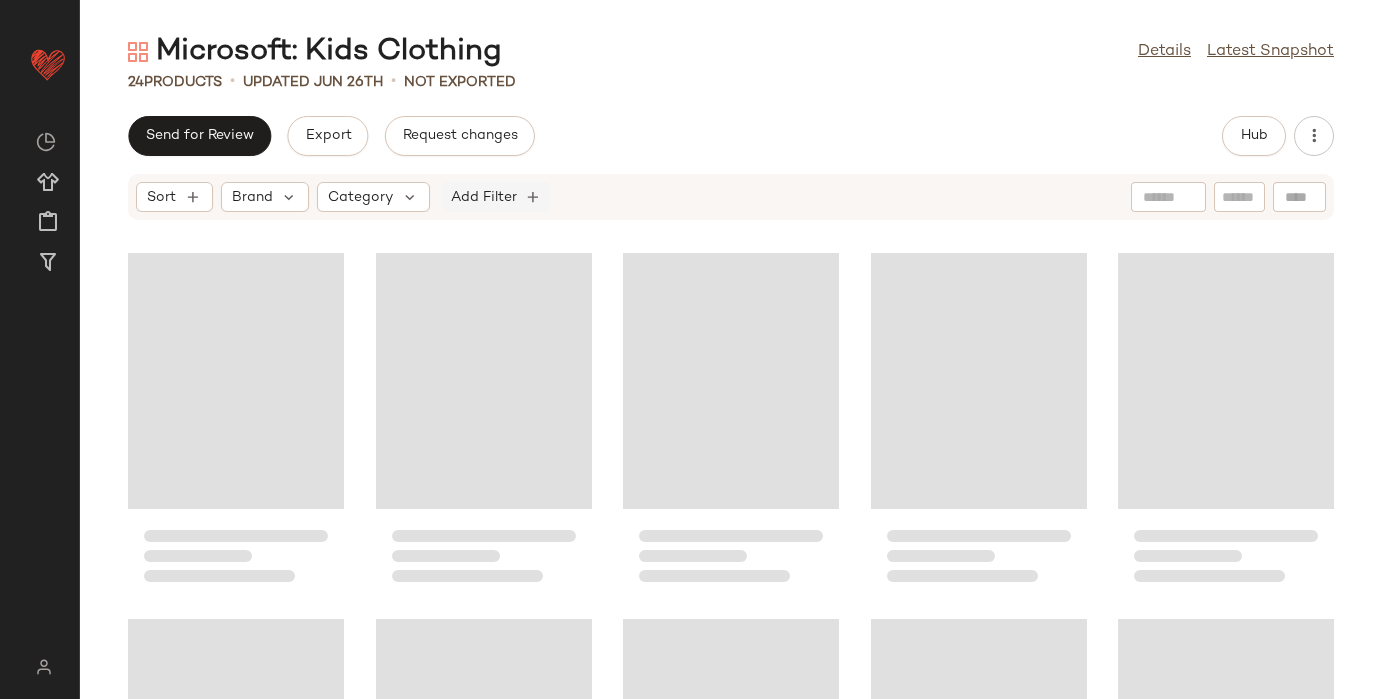 click on "Add Filter" at bounding box center [484, 197] 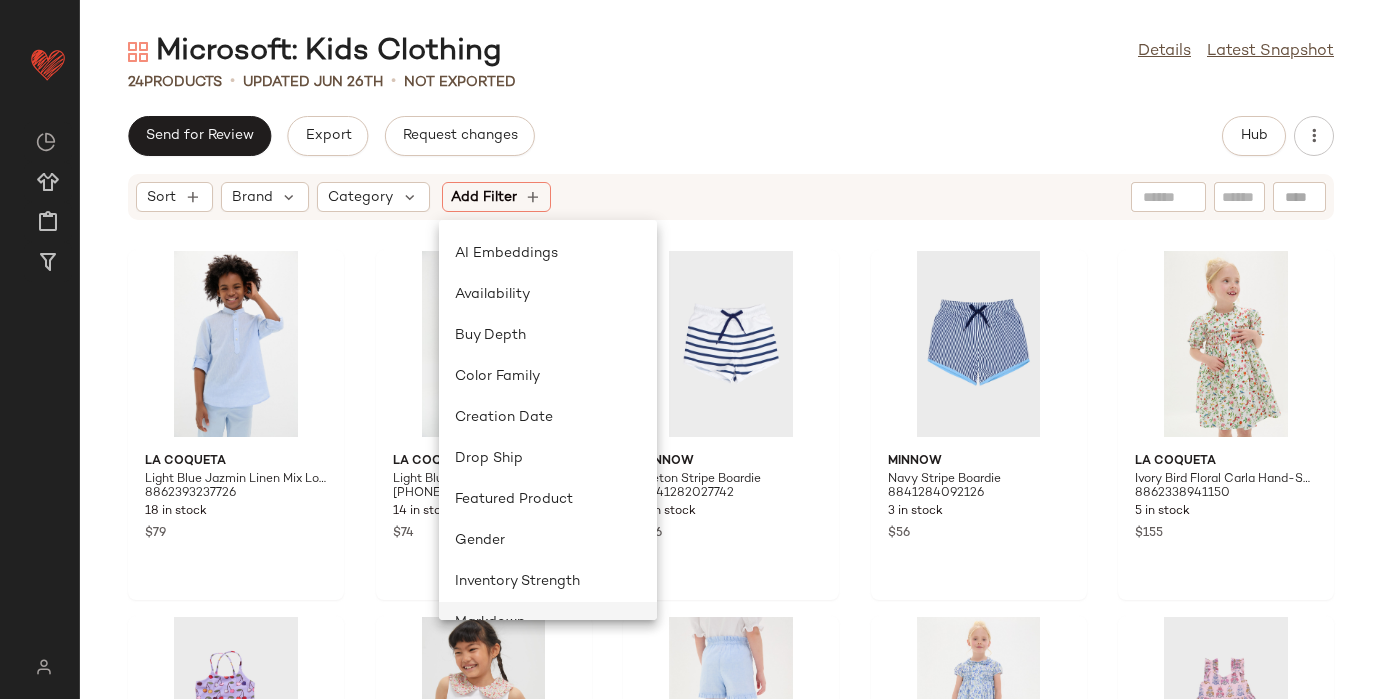 scroll, scrollTop: 0, scrollLeft: 0, axis: both 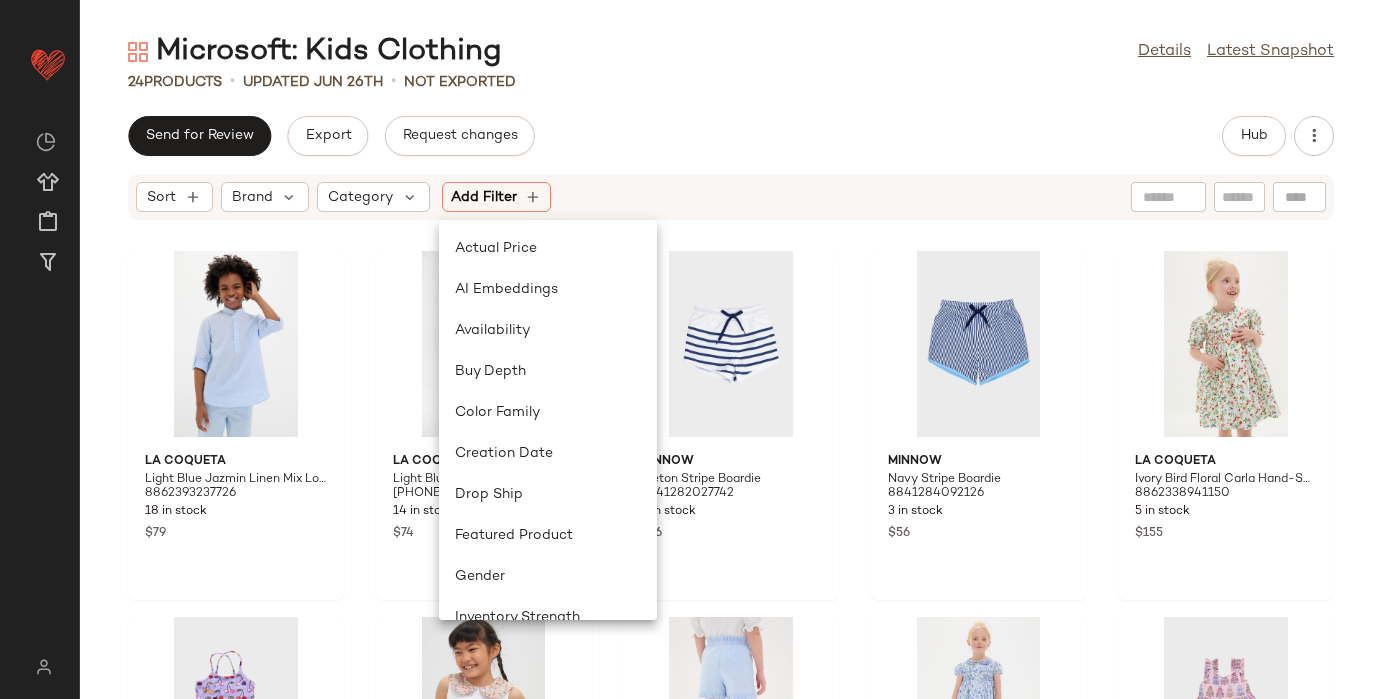 click on "Send for Review   Export   Request changes   Hub" 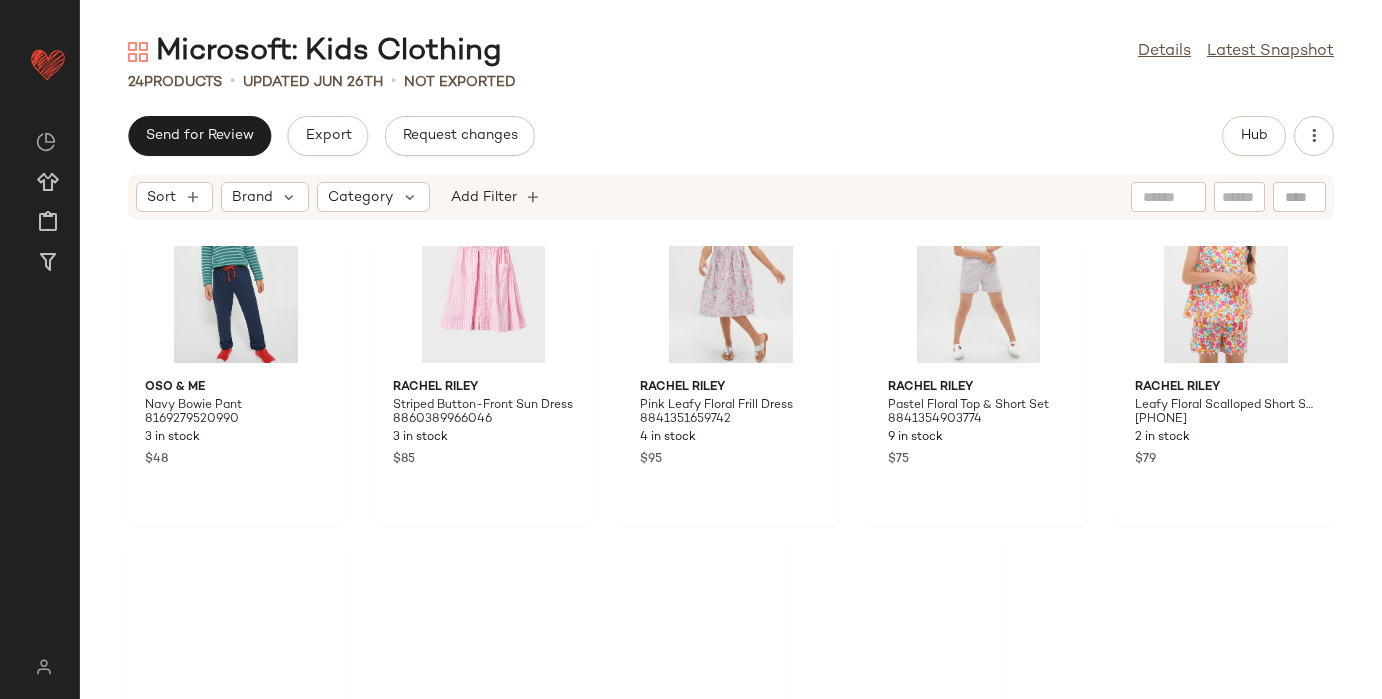 scroll, scrollTop: 1381, scrollLeft: 0, axis: vertical 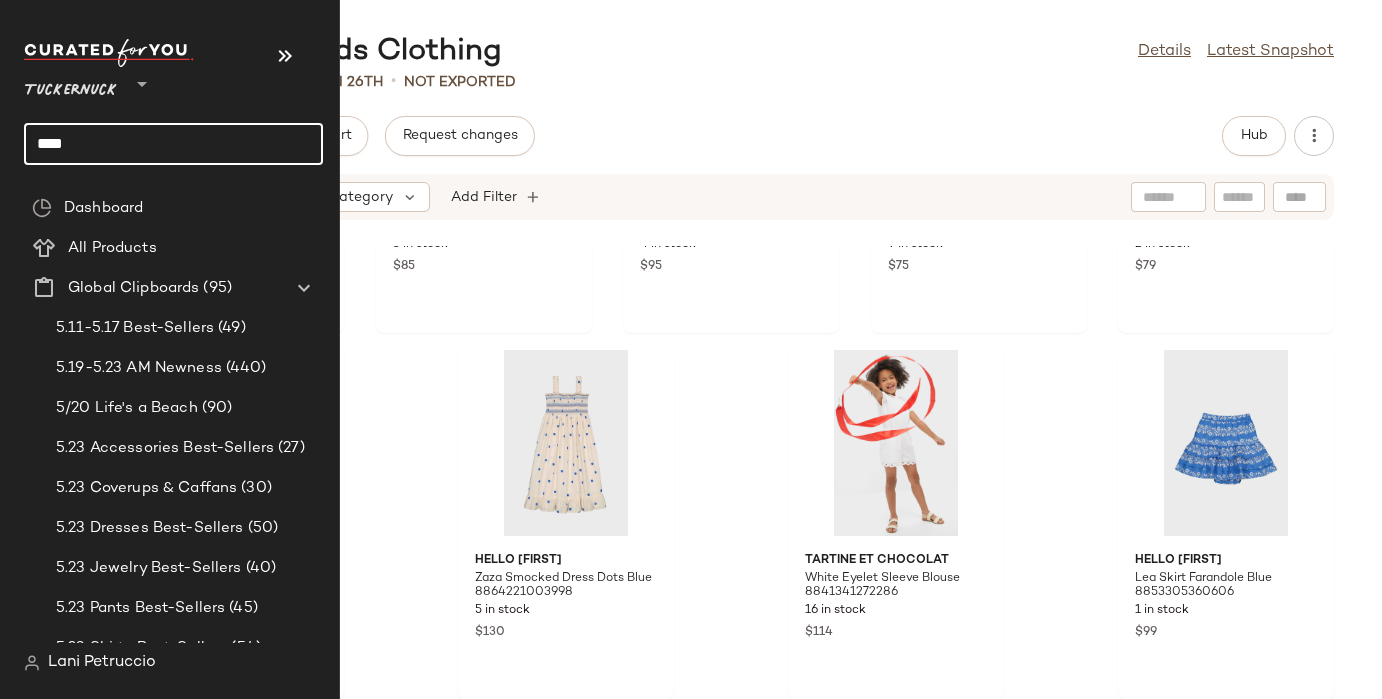 click on "****" 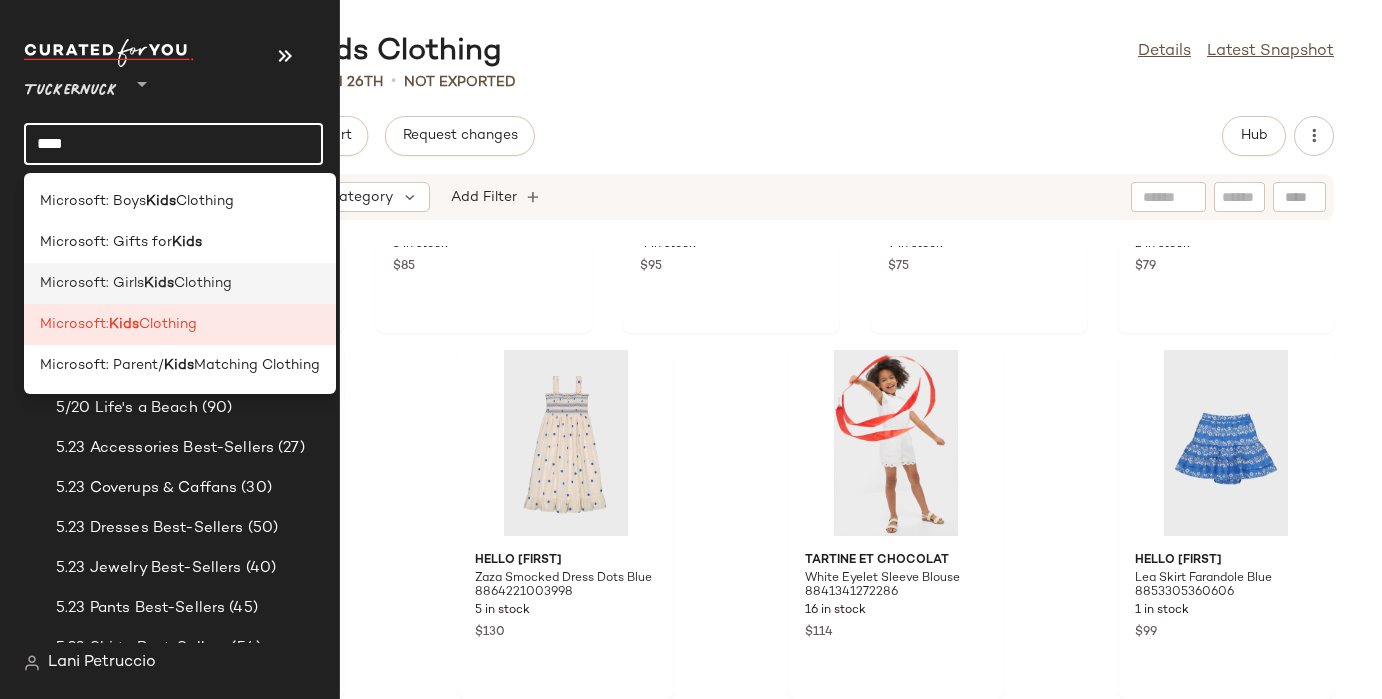 click on "Clothing" at bounding box center (203, 283) 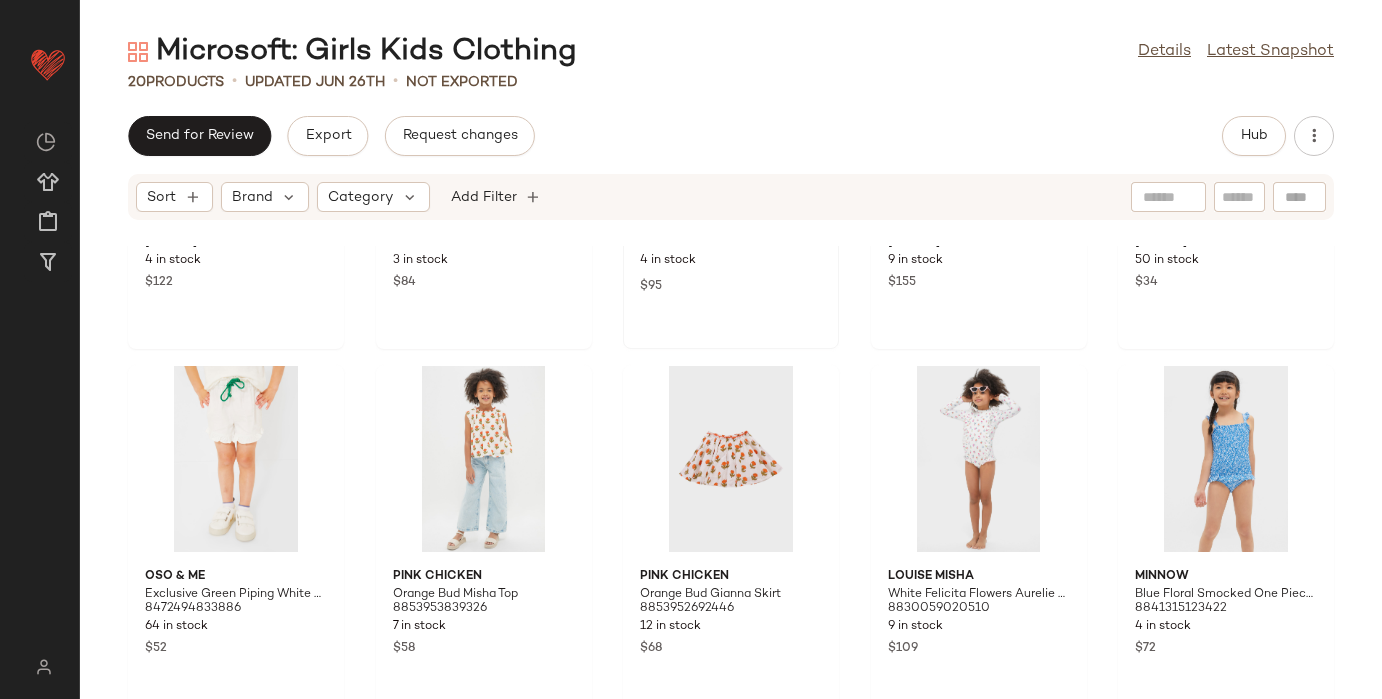 scroll, scrollTop: 1015, scrollLeft: 0, axis: vertical 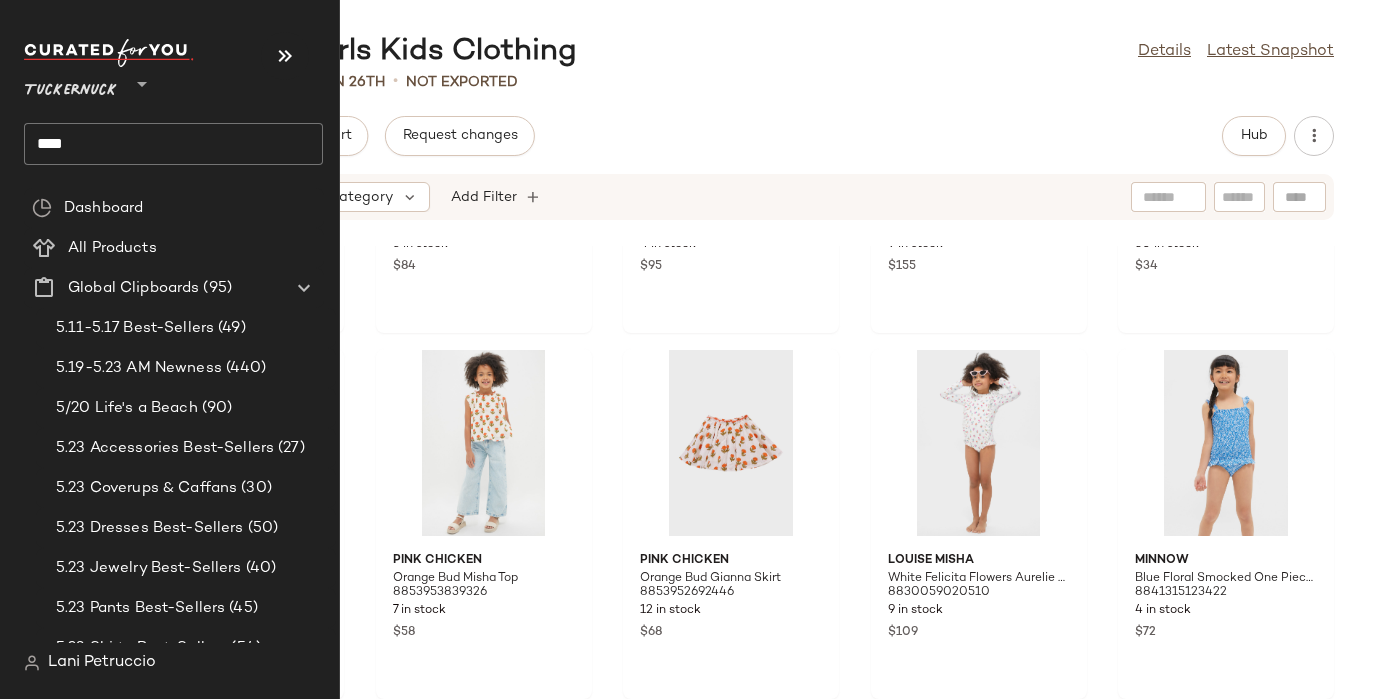 click on "****" 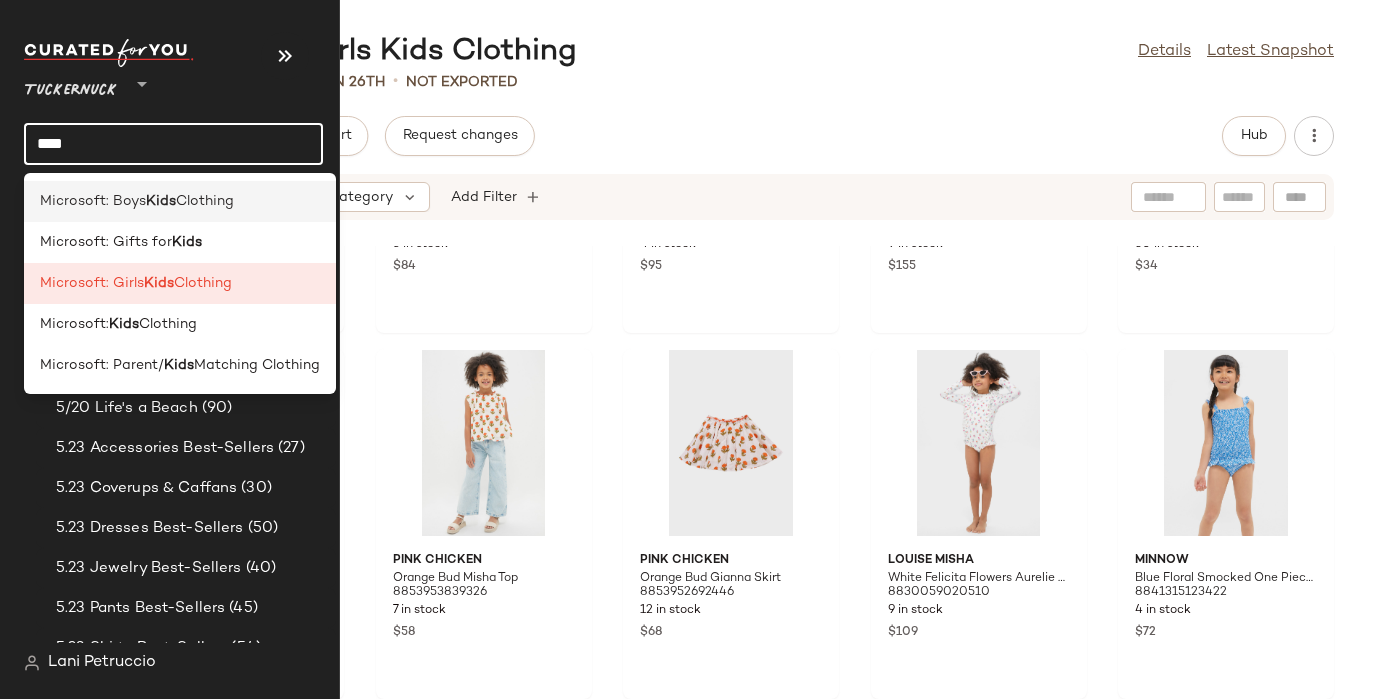 click on "Microsoft: Boys" at bounding box center [93, 201] 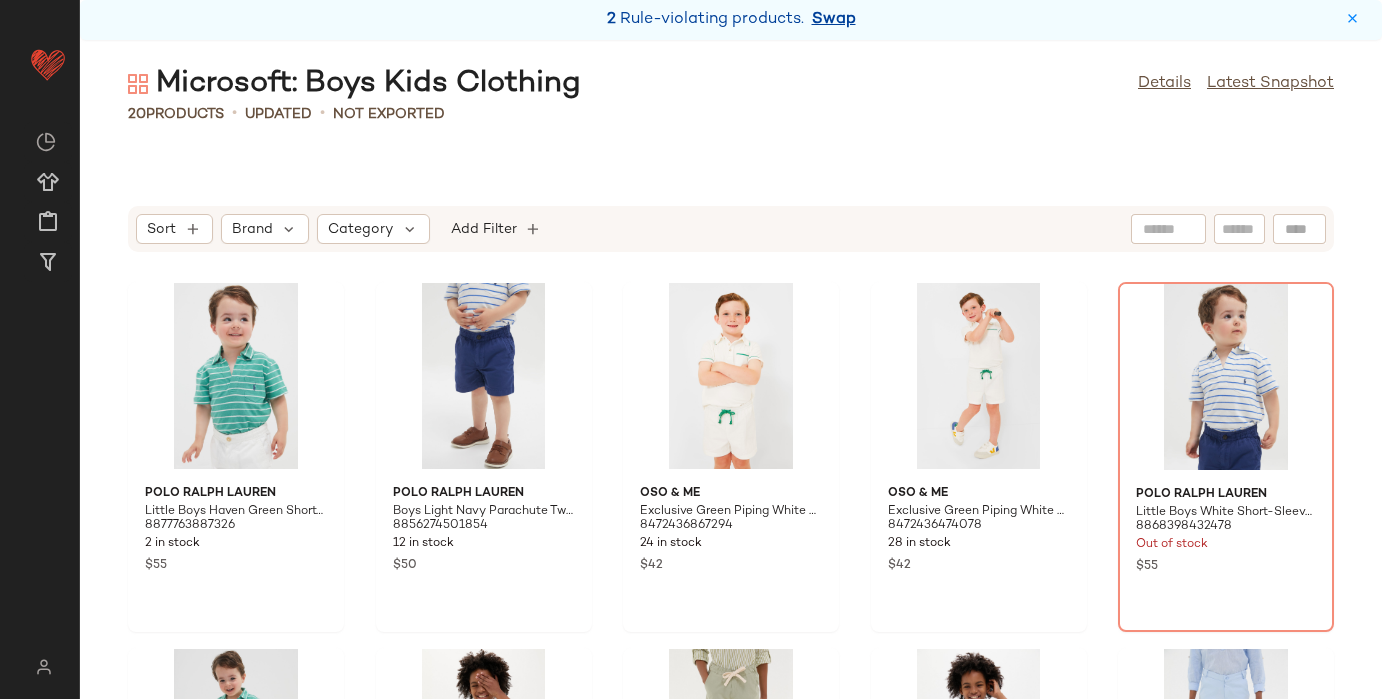 click on "Swap" at bounding box center (834, 20) 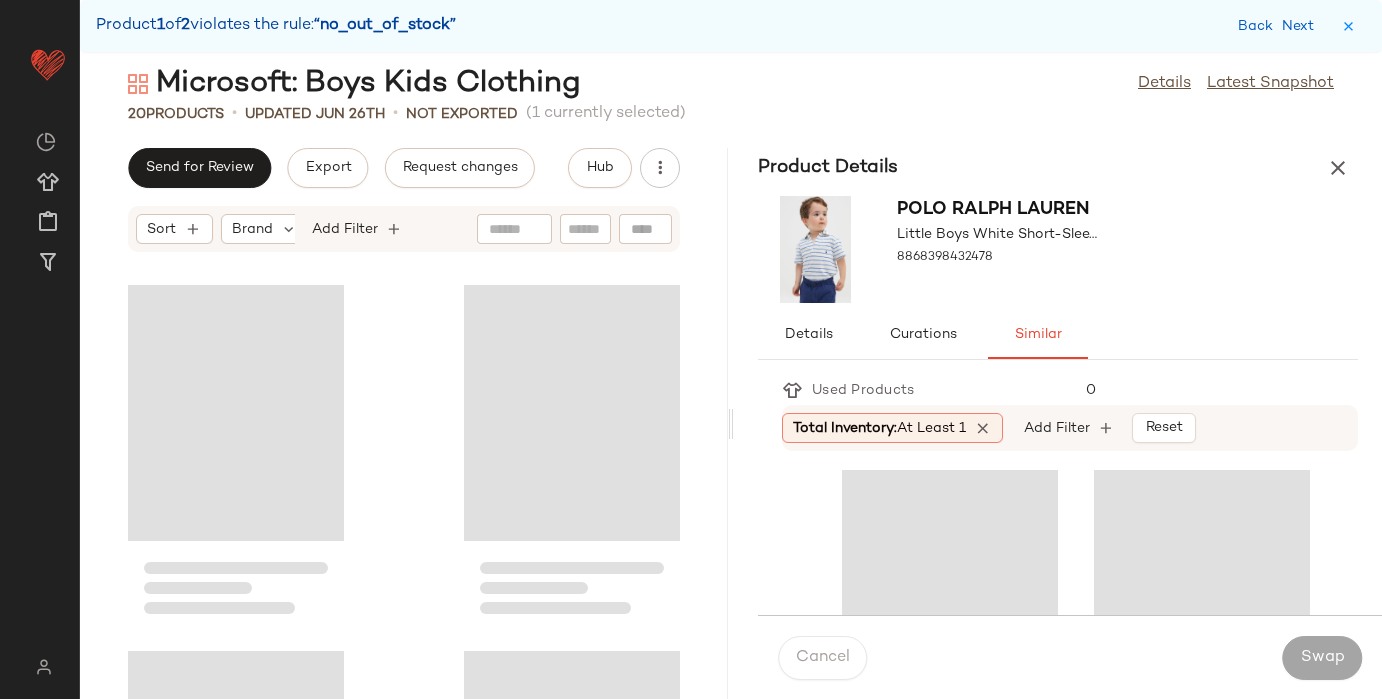 scroll, scrollTop: 732, scrollLeft: 0, axis: vertical 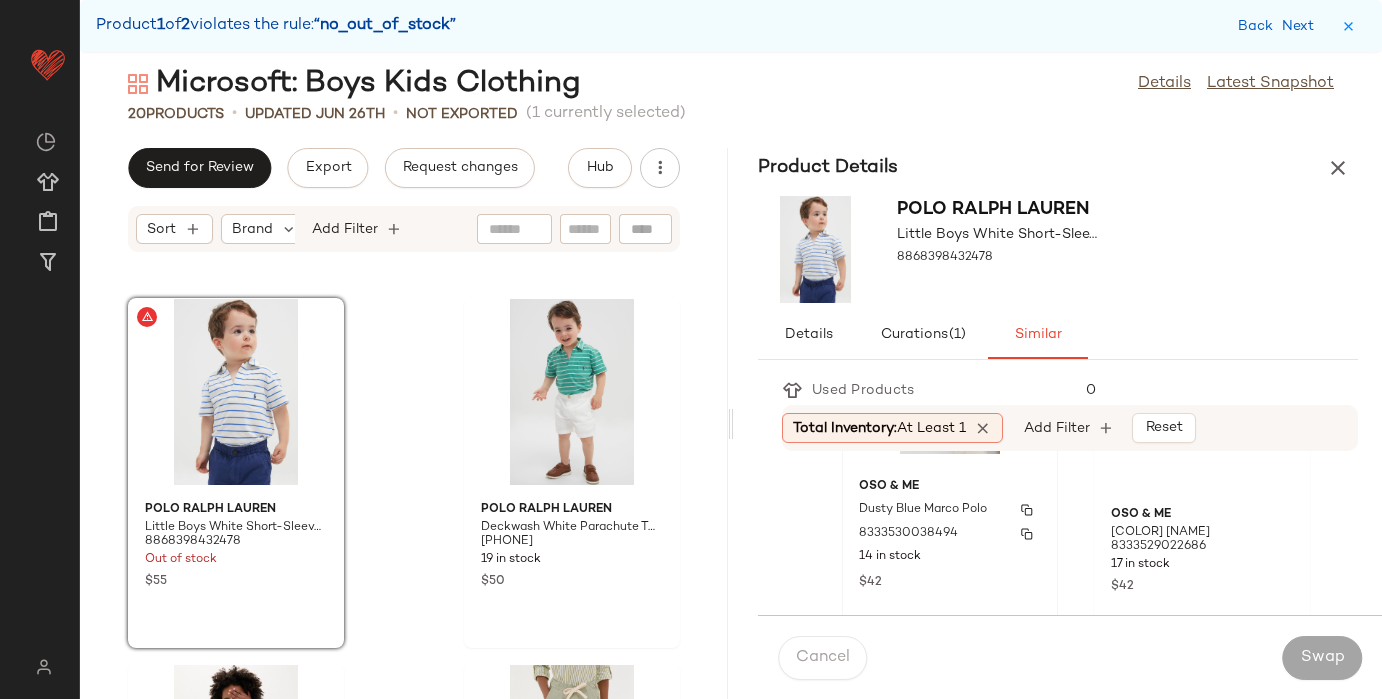 click on "Dusty Blue Marco Polo" at bounding box center [923, 510] 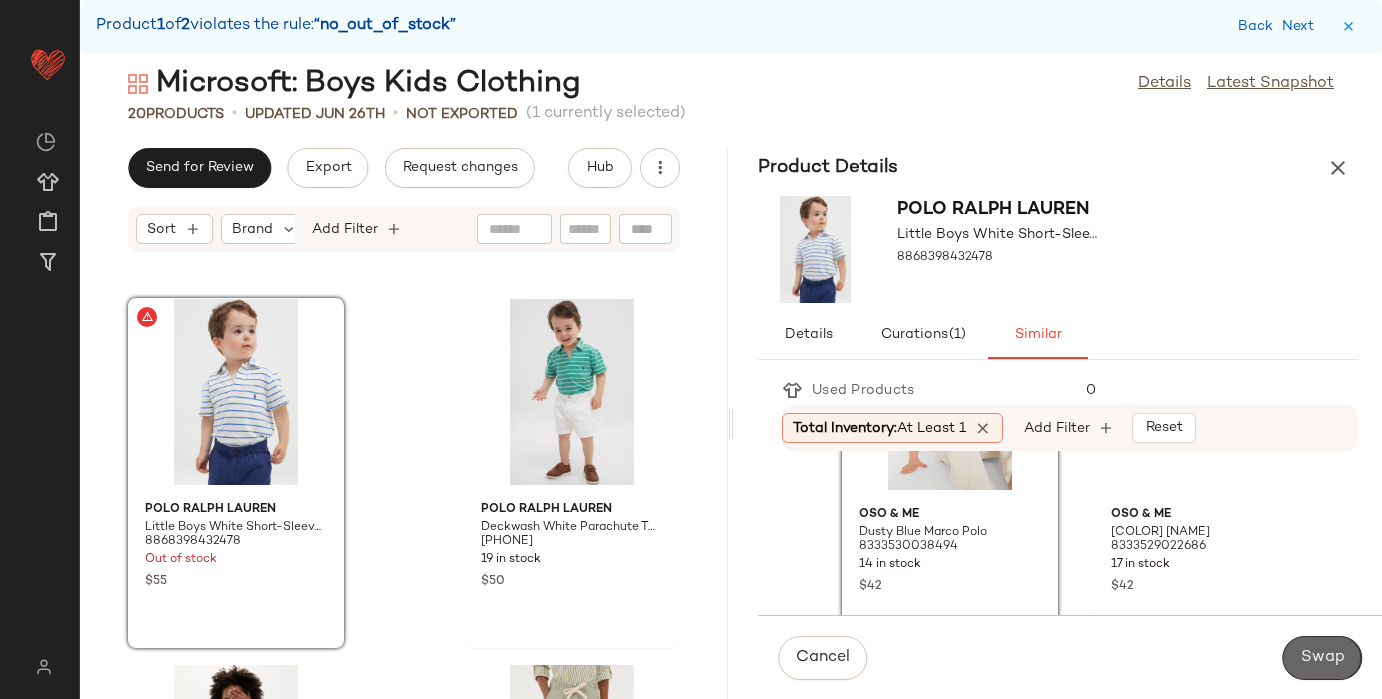 click on "Swap" 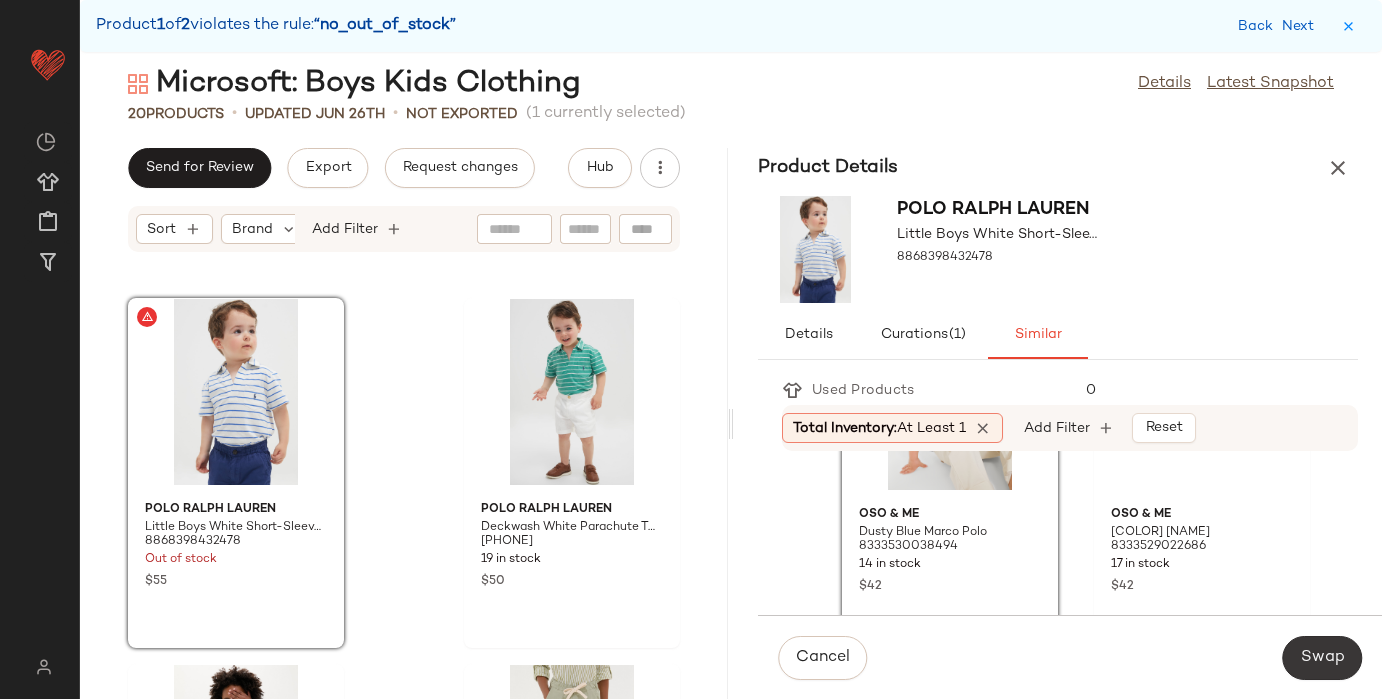 scroll, scrollTop: 3243, scrollLeft: 0, axis: vertical 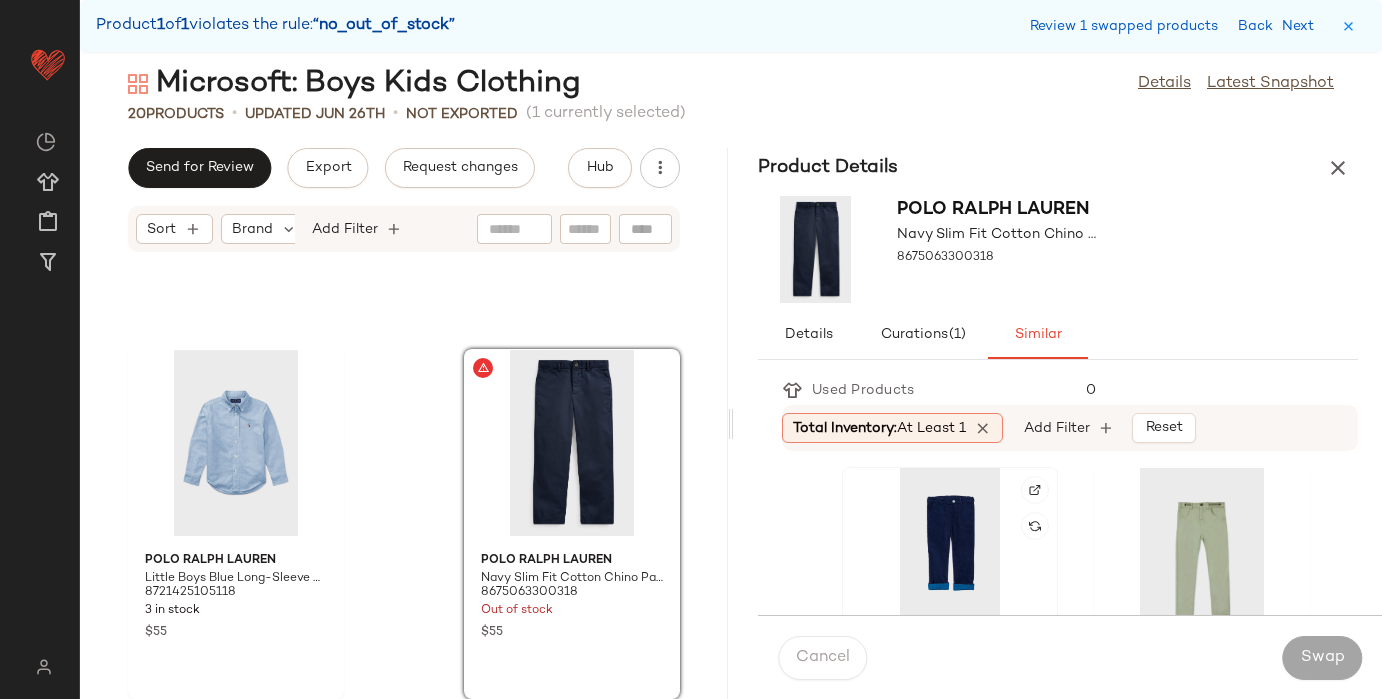 click 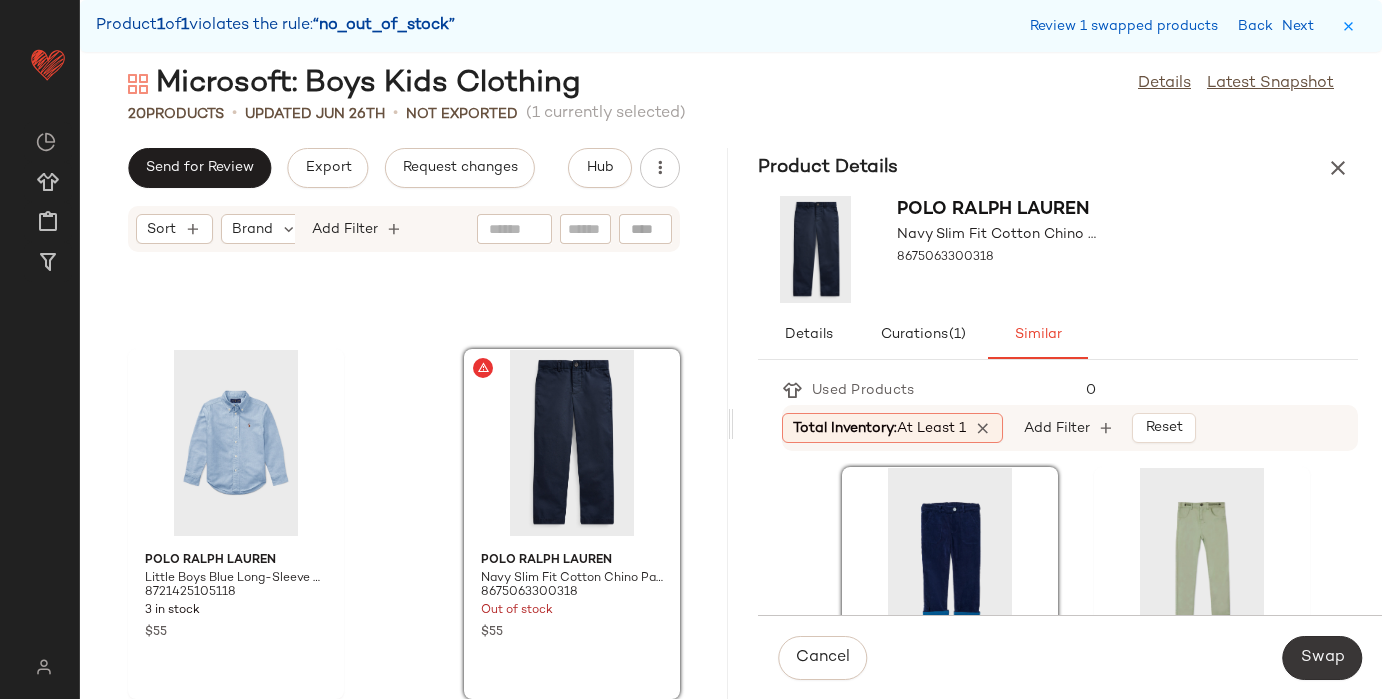 click on "Swap" 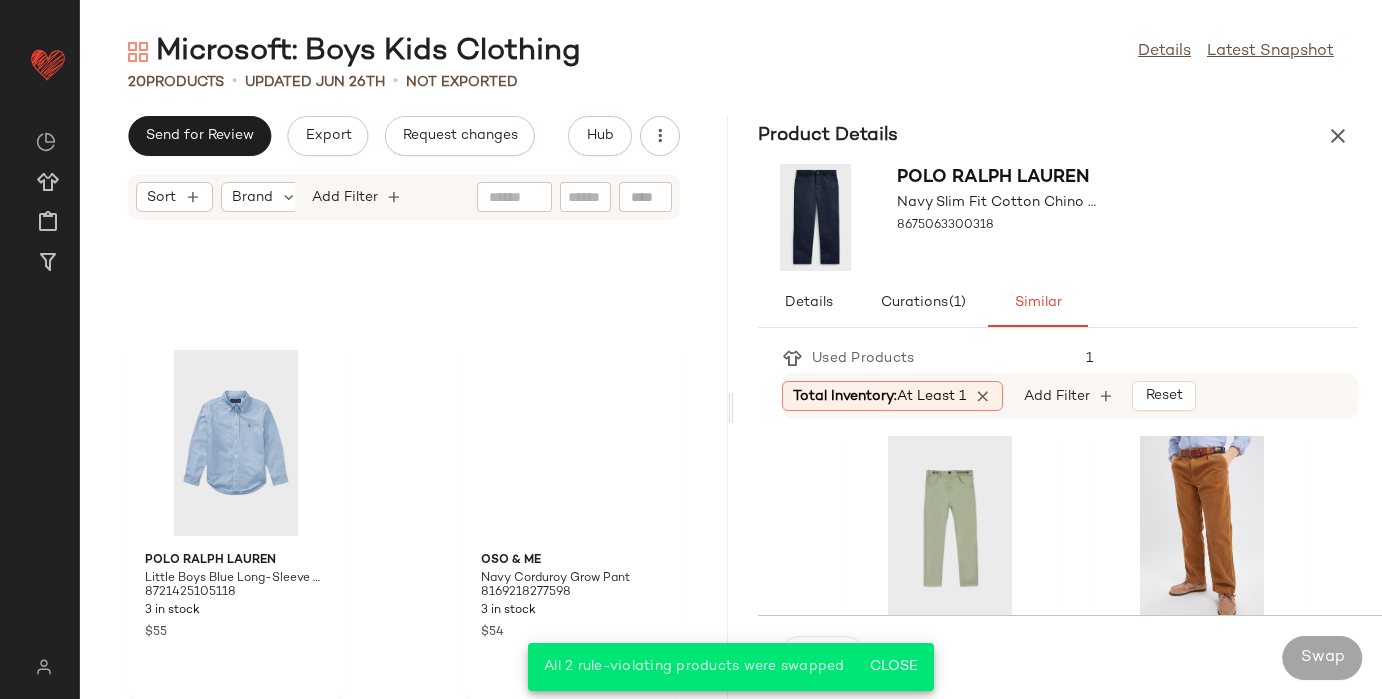scroll, scrollTop: 3211, scrollLeft: 0, axis: vertical 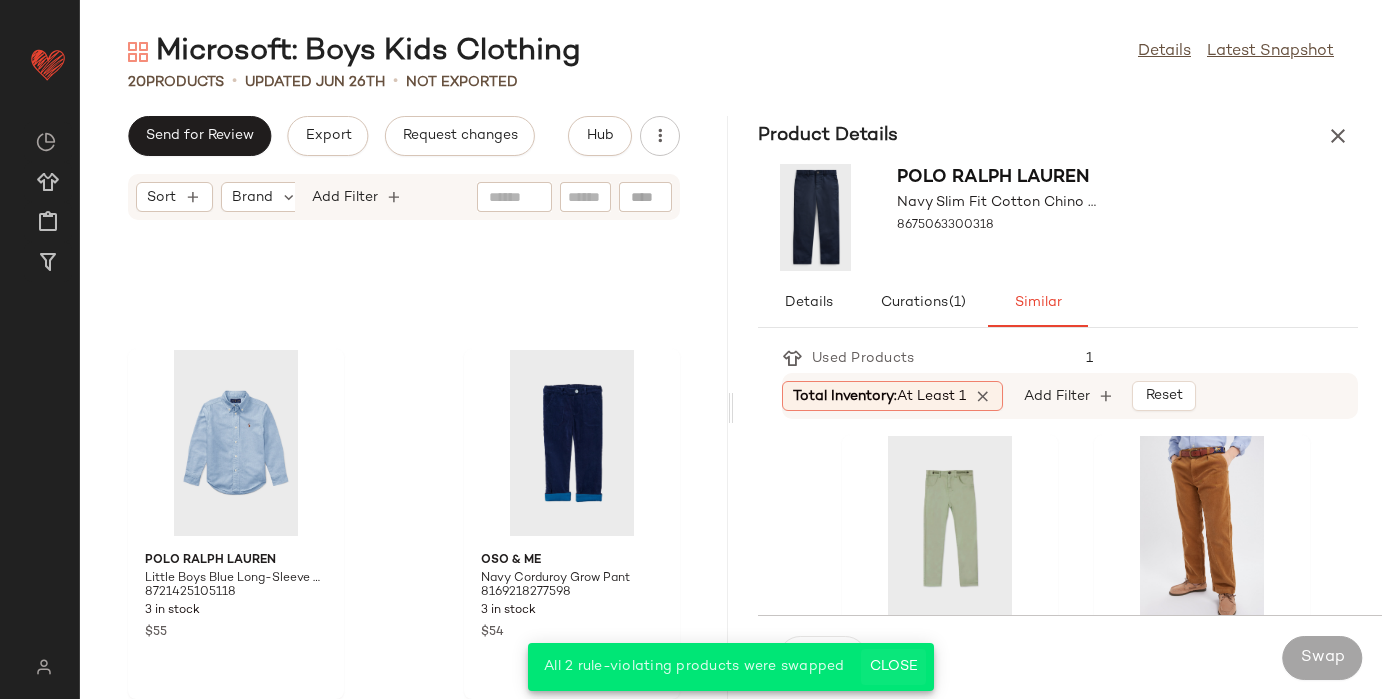 click on "Close" 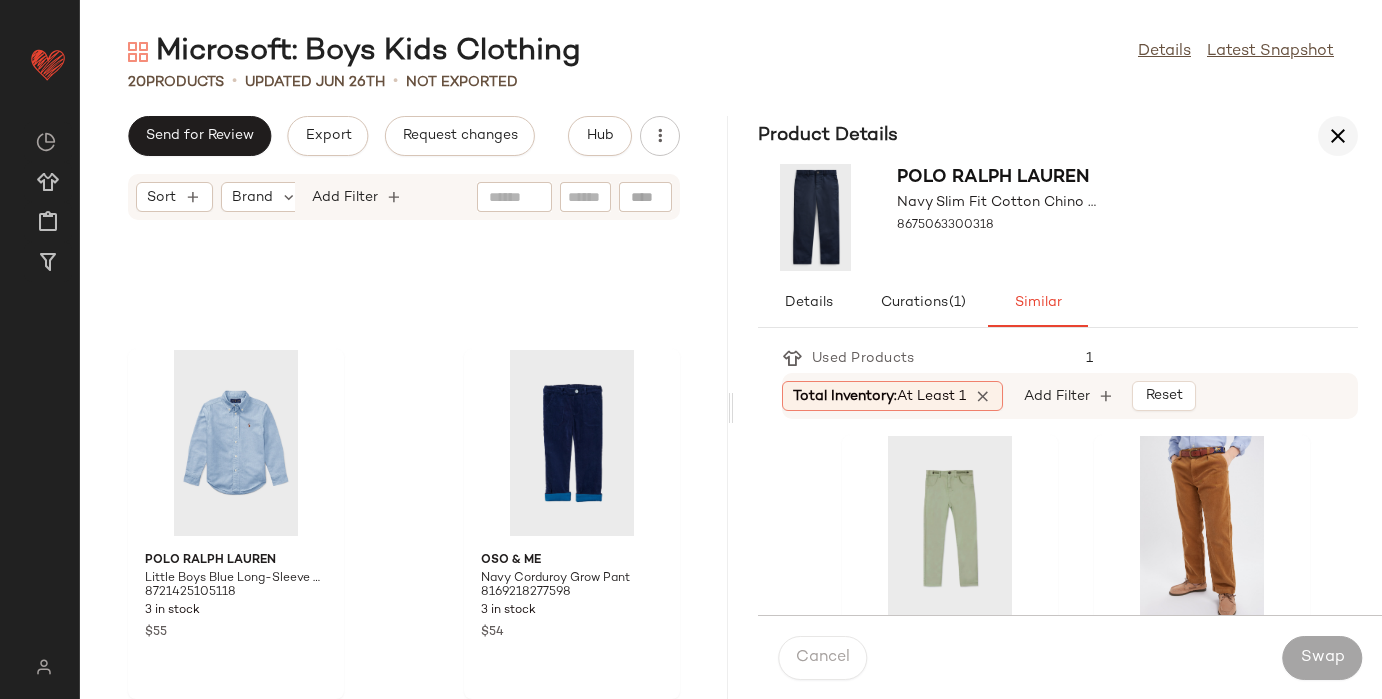 click at bounding box center (1338, 136) 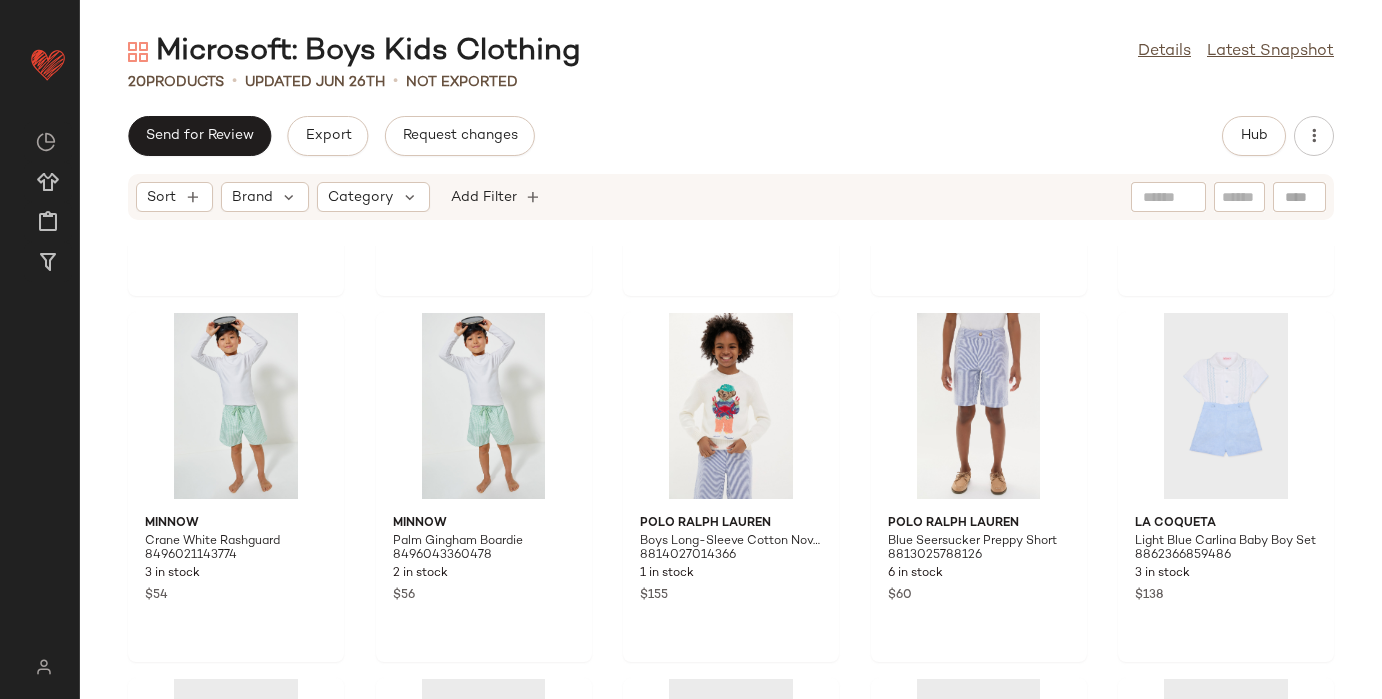 scroll, scrollTop: 0, scrollLeft: 0, axis: both 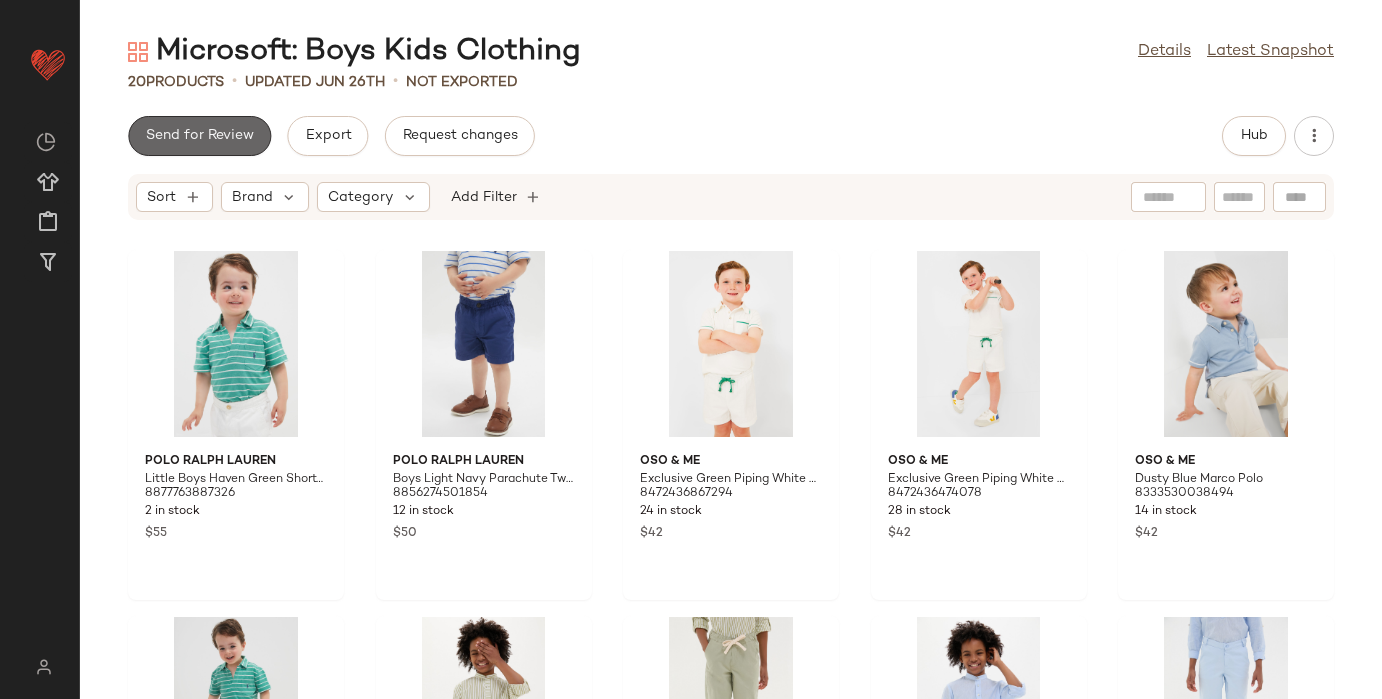 click on "Send for Review" 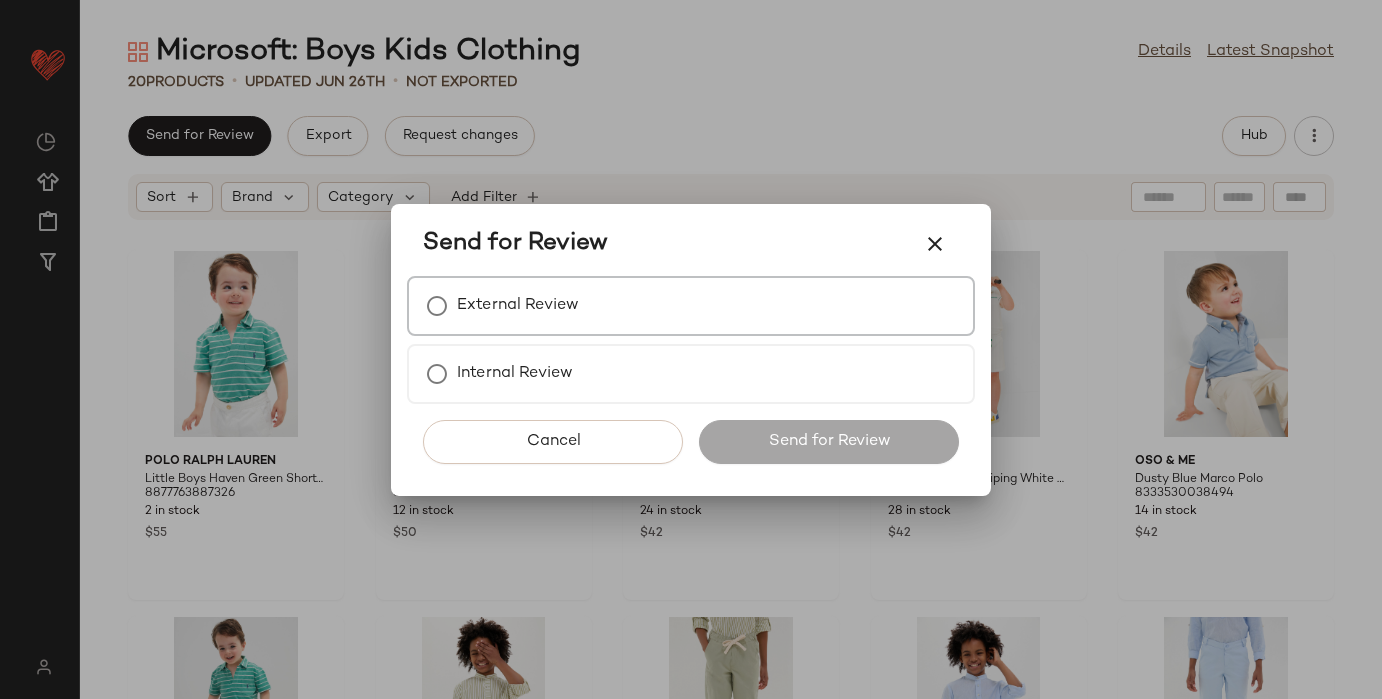 click on "External Review" at bounding box center (518, 306) 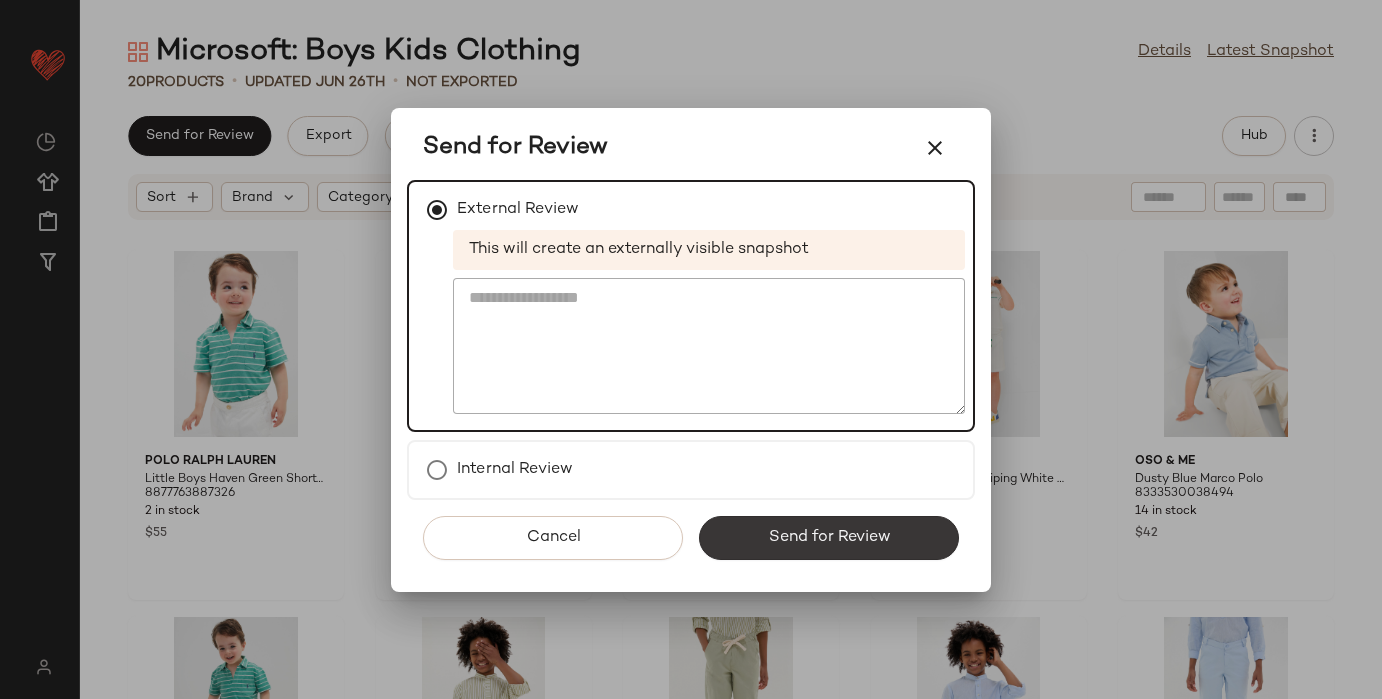 click on "Send for Review" at bounding box center [829, 538] 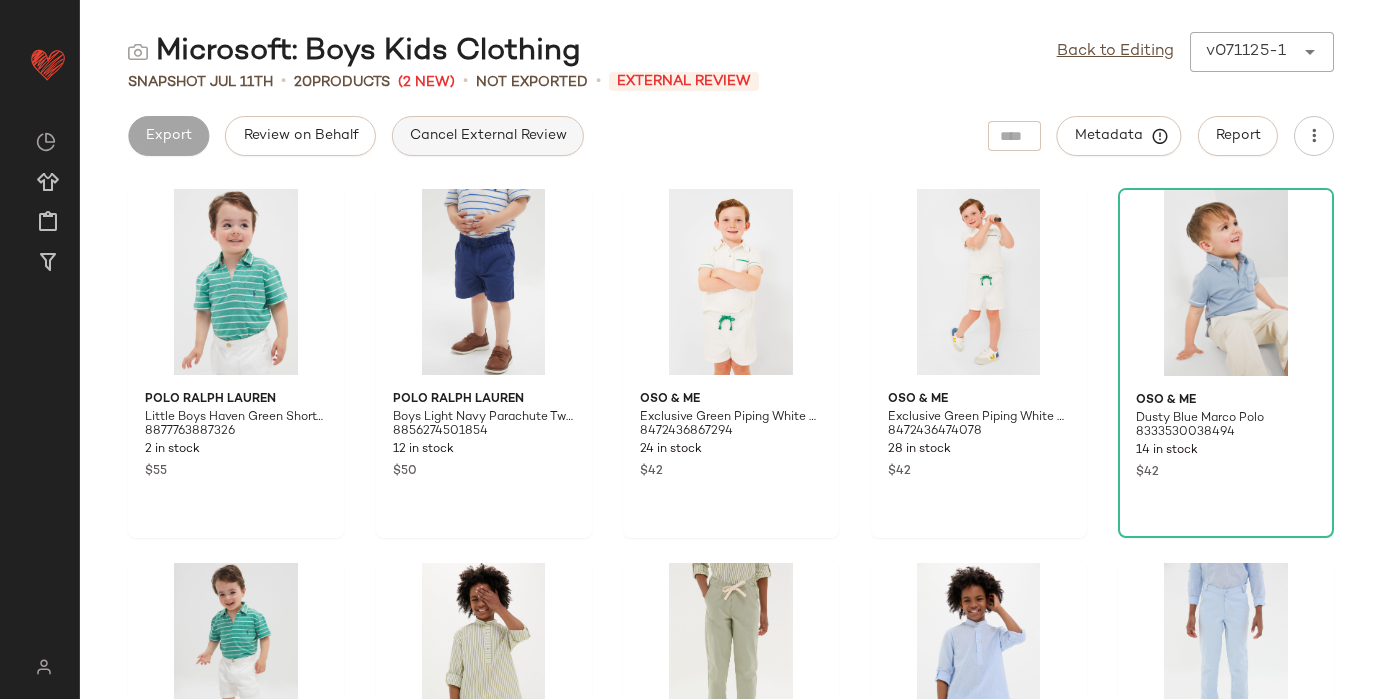 click on "Cancel External Review" 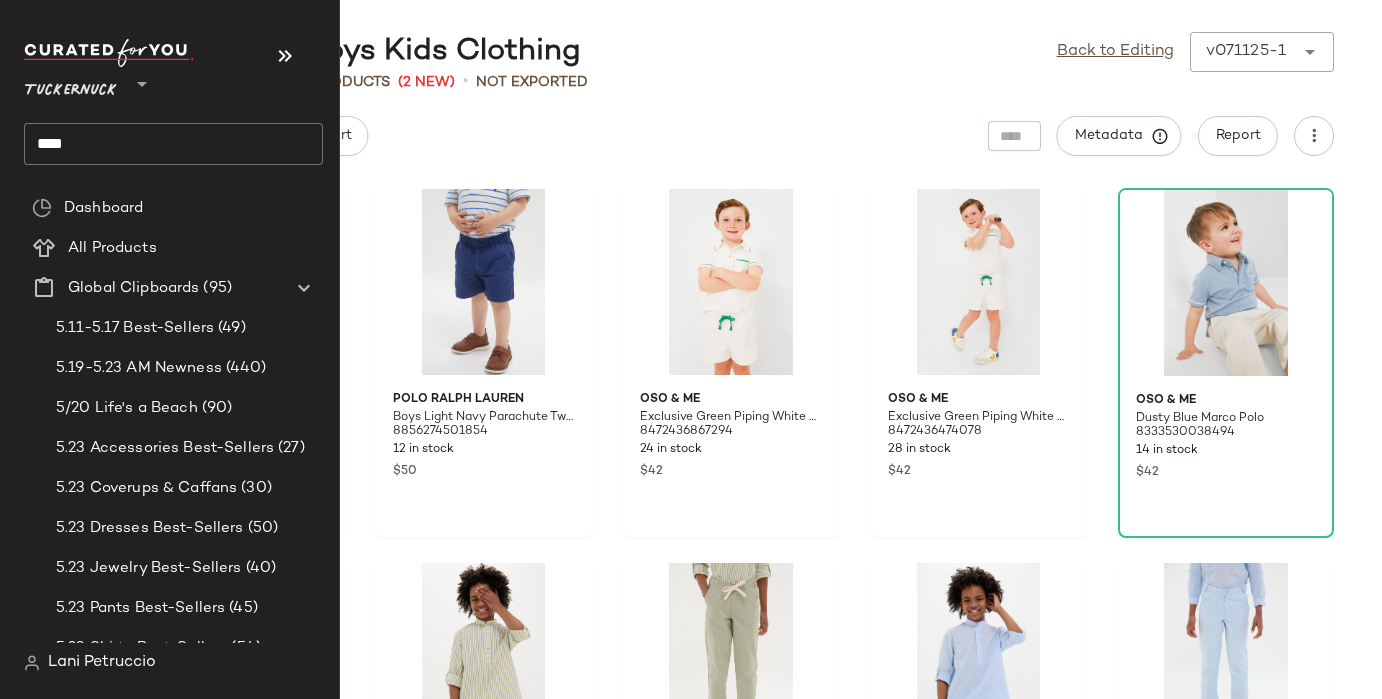 click on "****" 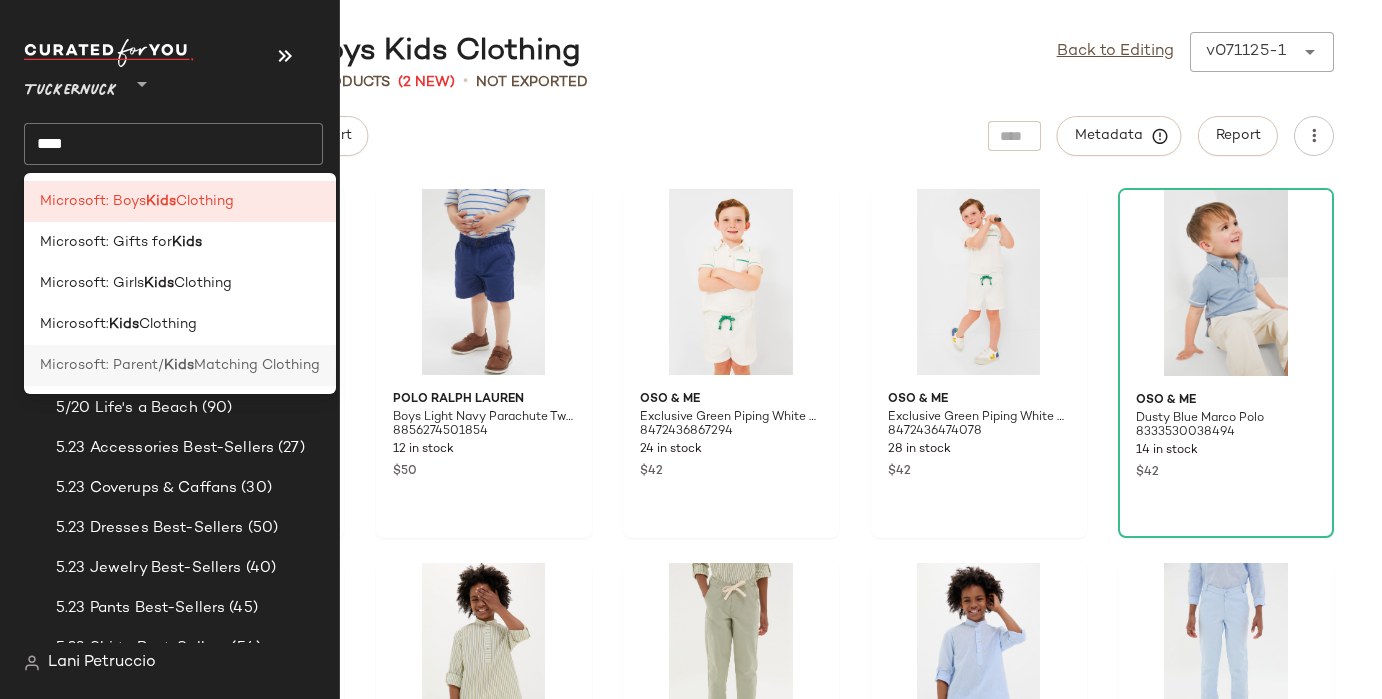 click on "Microsoft: Parent/" at bounding box center [102, 365] 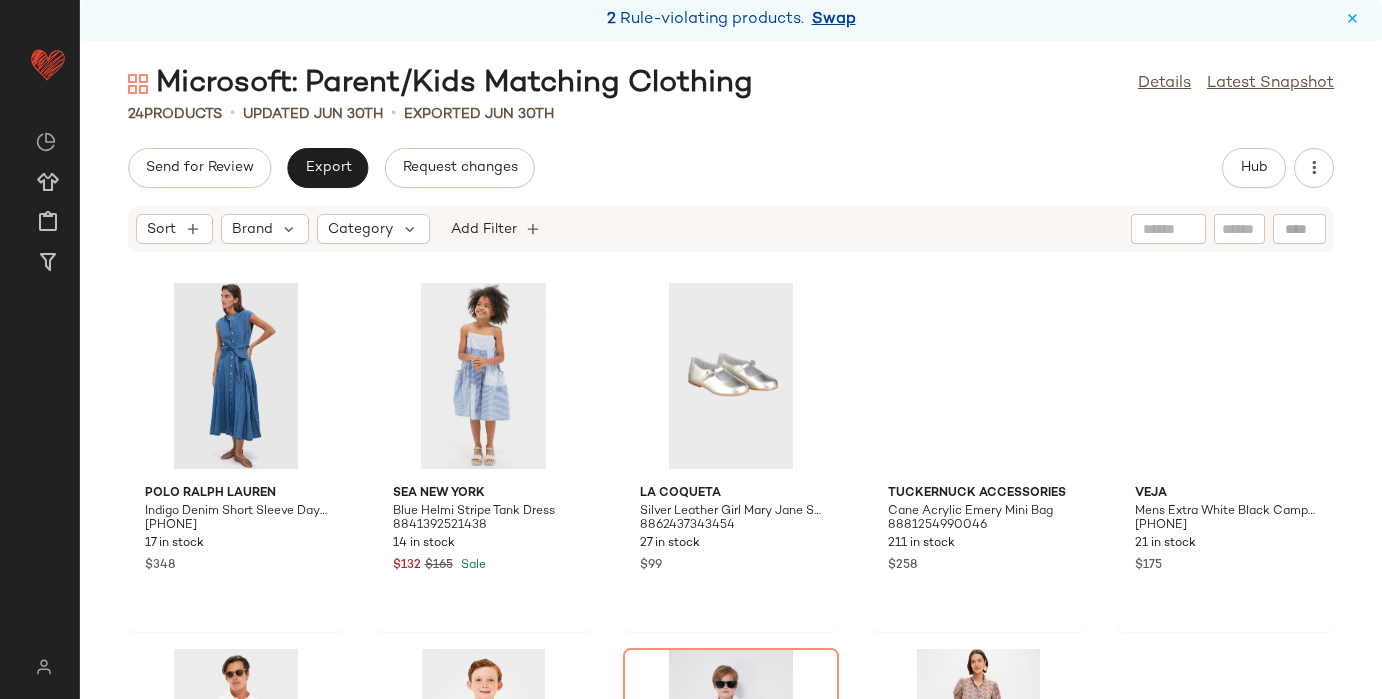 click on "Swap" at bounding box center (834, 20) 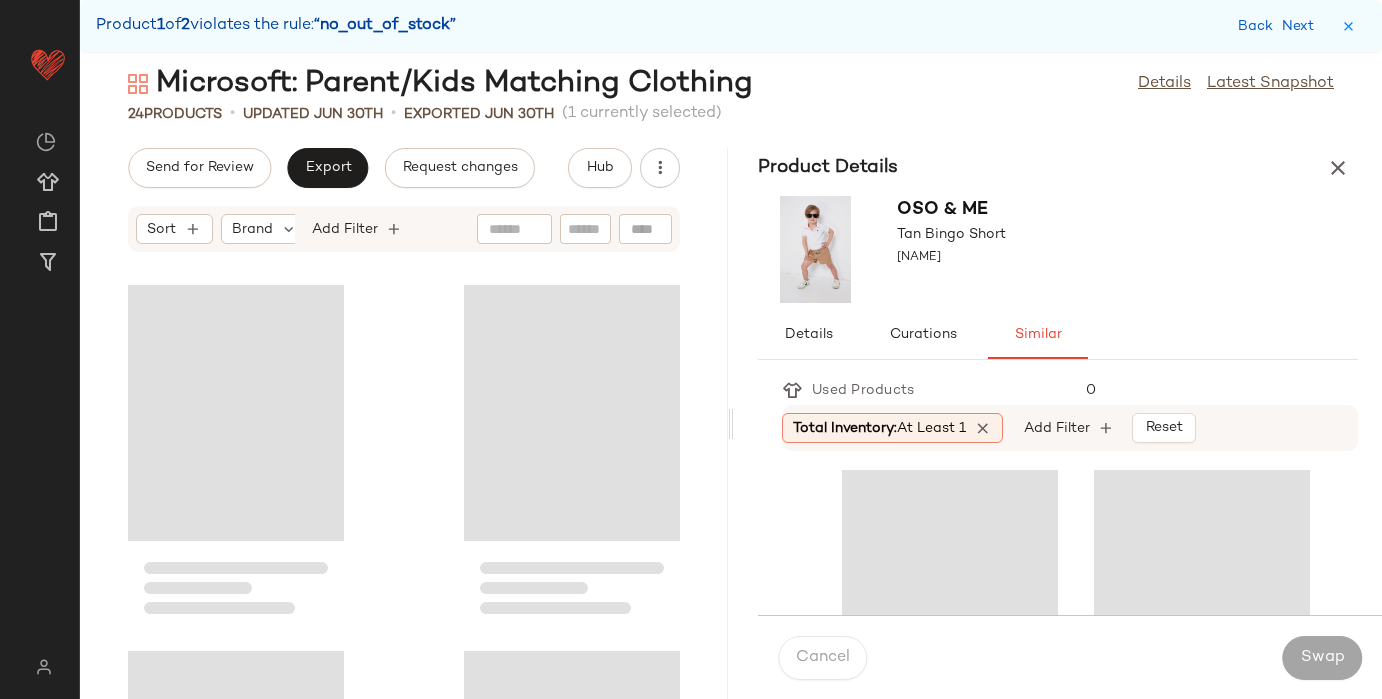 scroll, scrollTop: 1098, scrollLeft: 0, axis: vertical 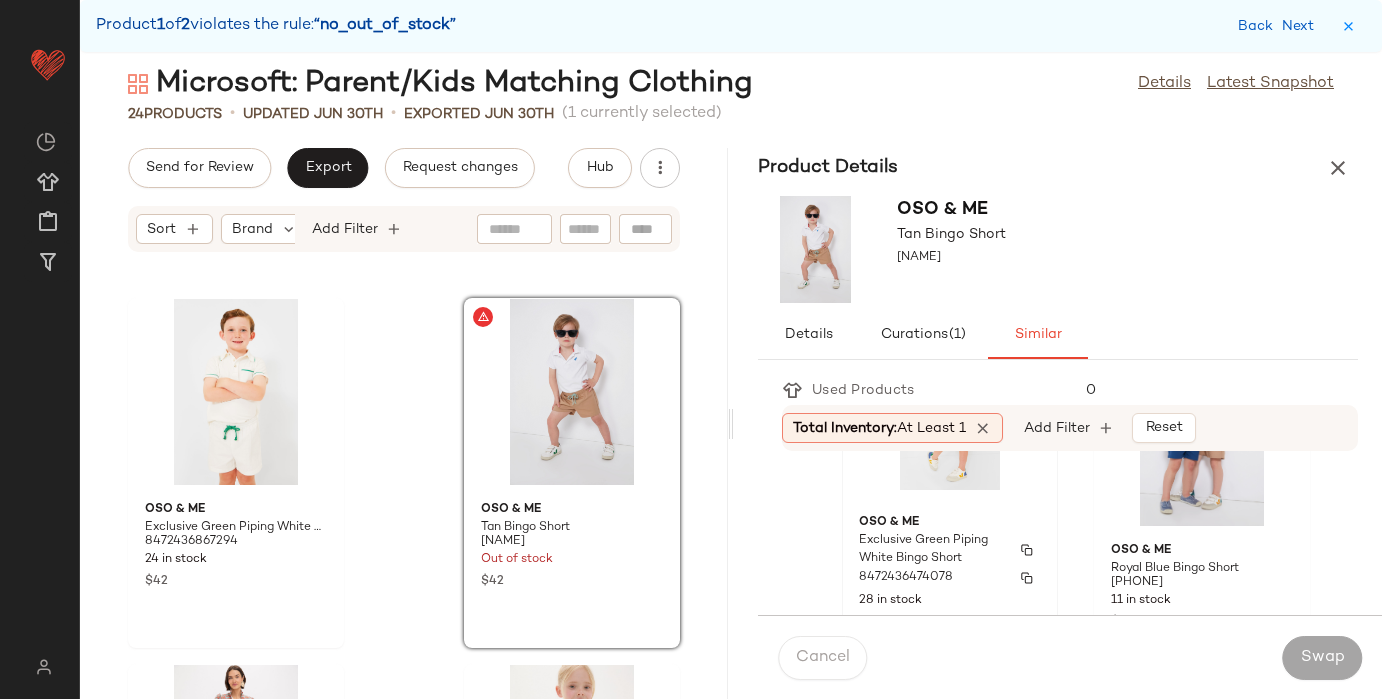 click on "Oso & Me" at bounding box center (950, 523) 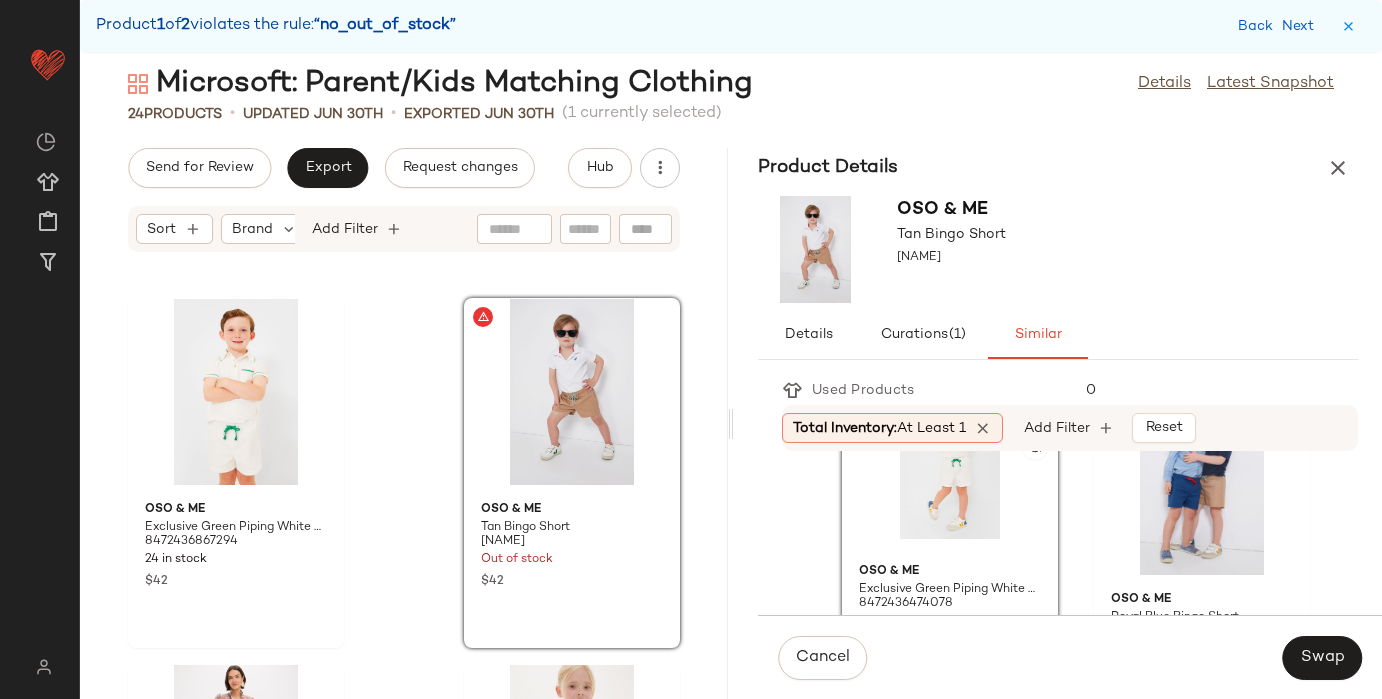 scroll, scrollTop: 93, scrollLeft: 0, axis: vertical 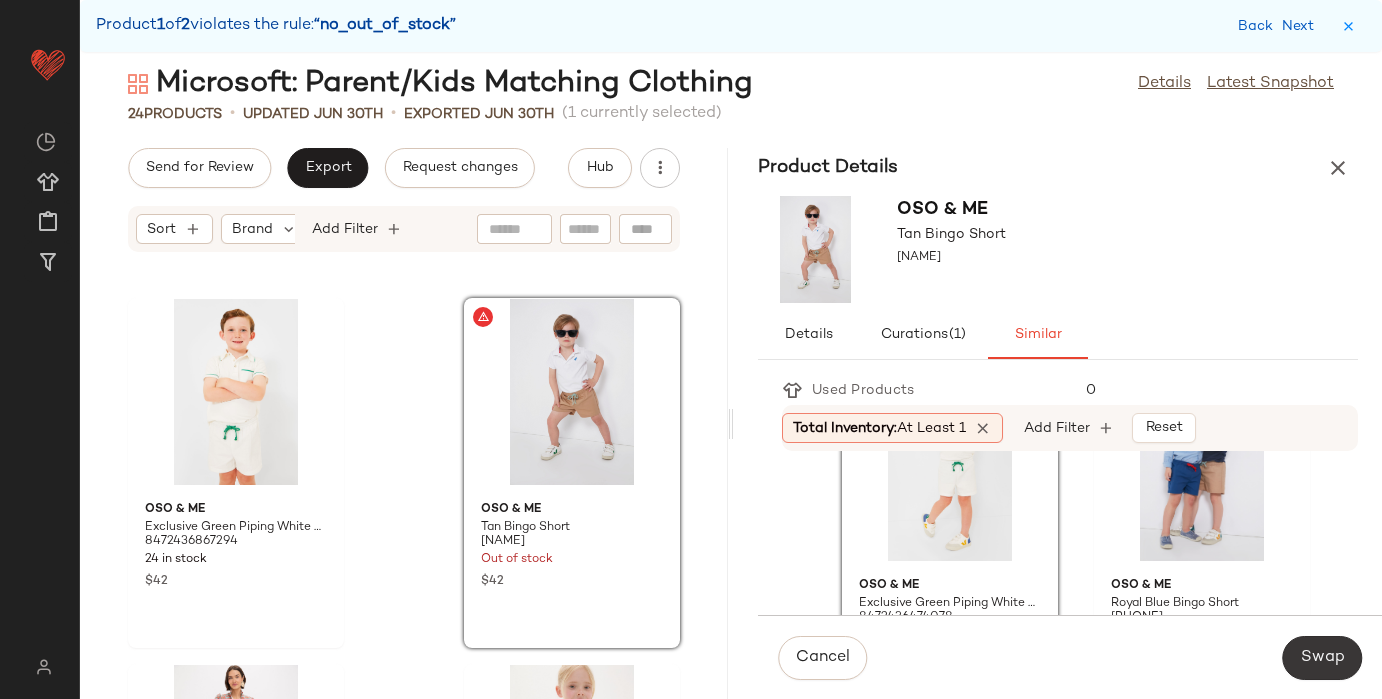 click on "Swap" 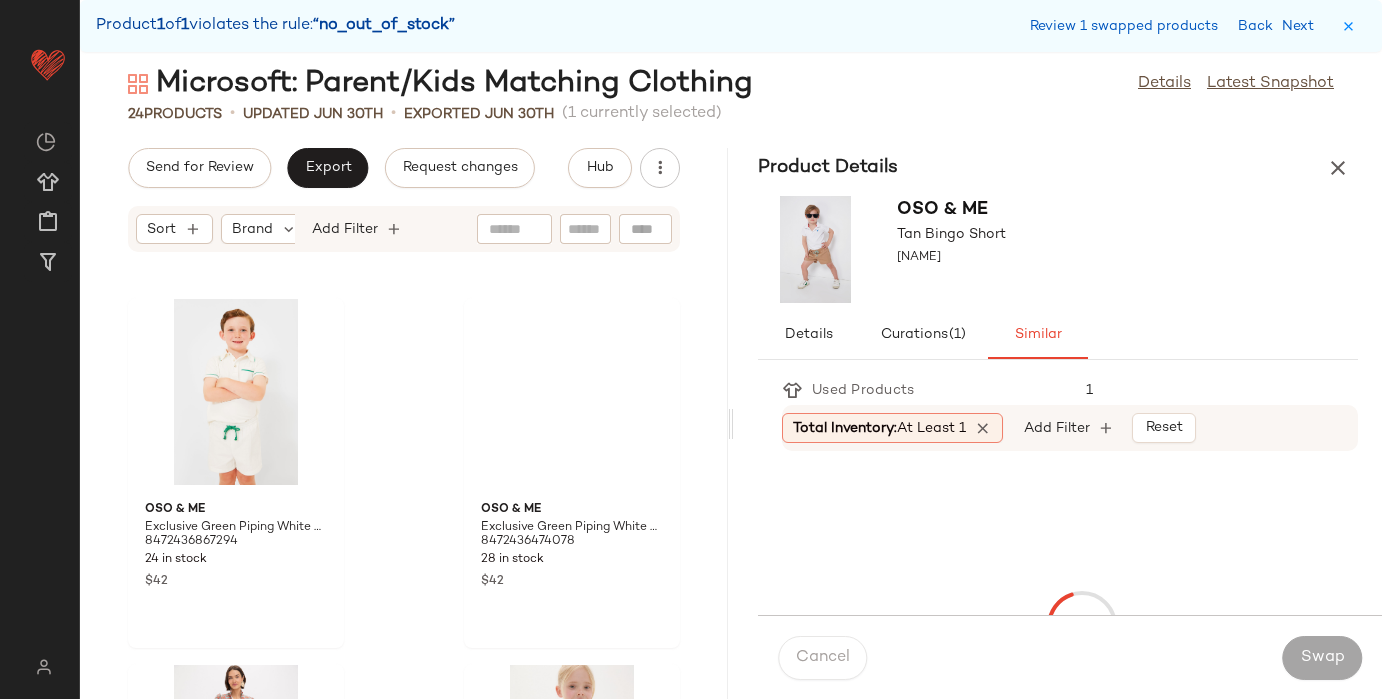 scroll, scrollTop: 2196, scrollLeft: 0, axis: vertical 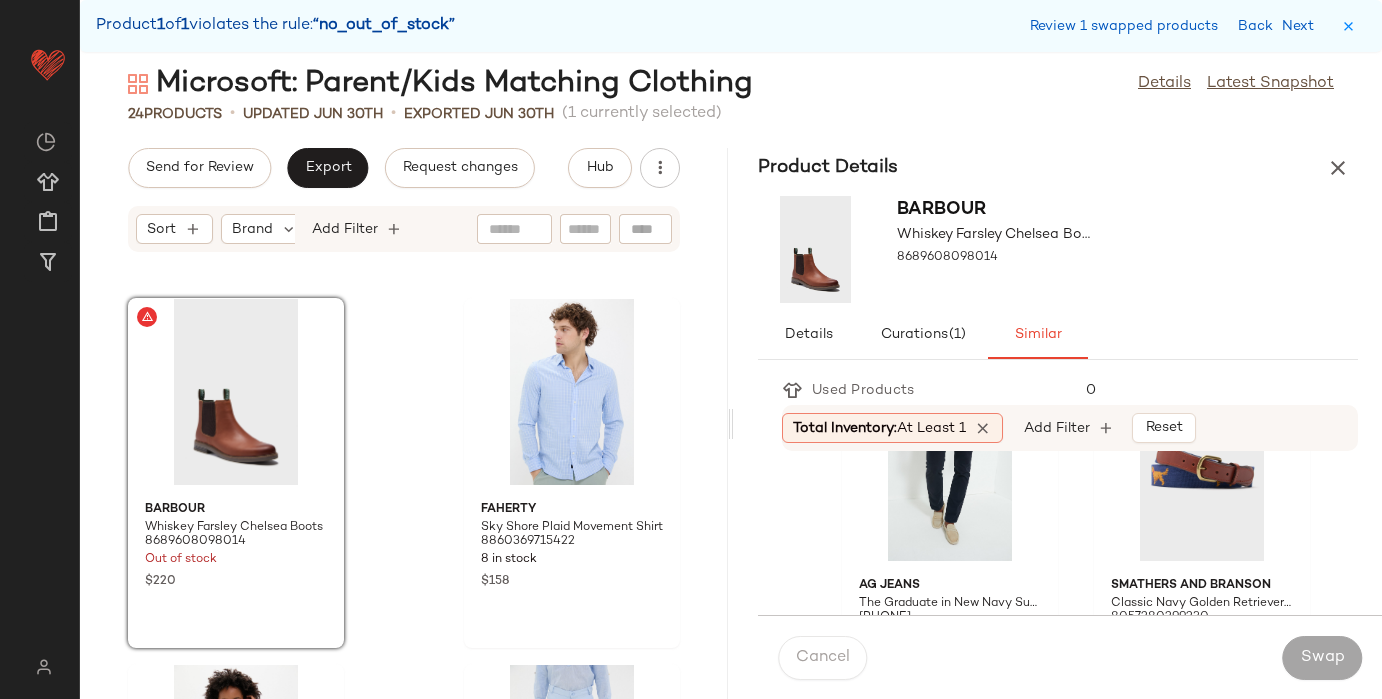 click 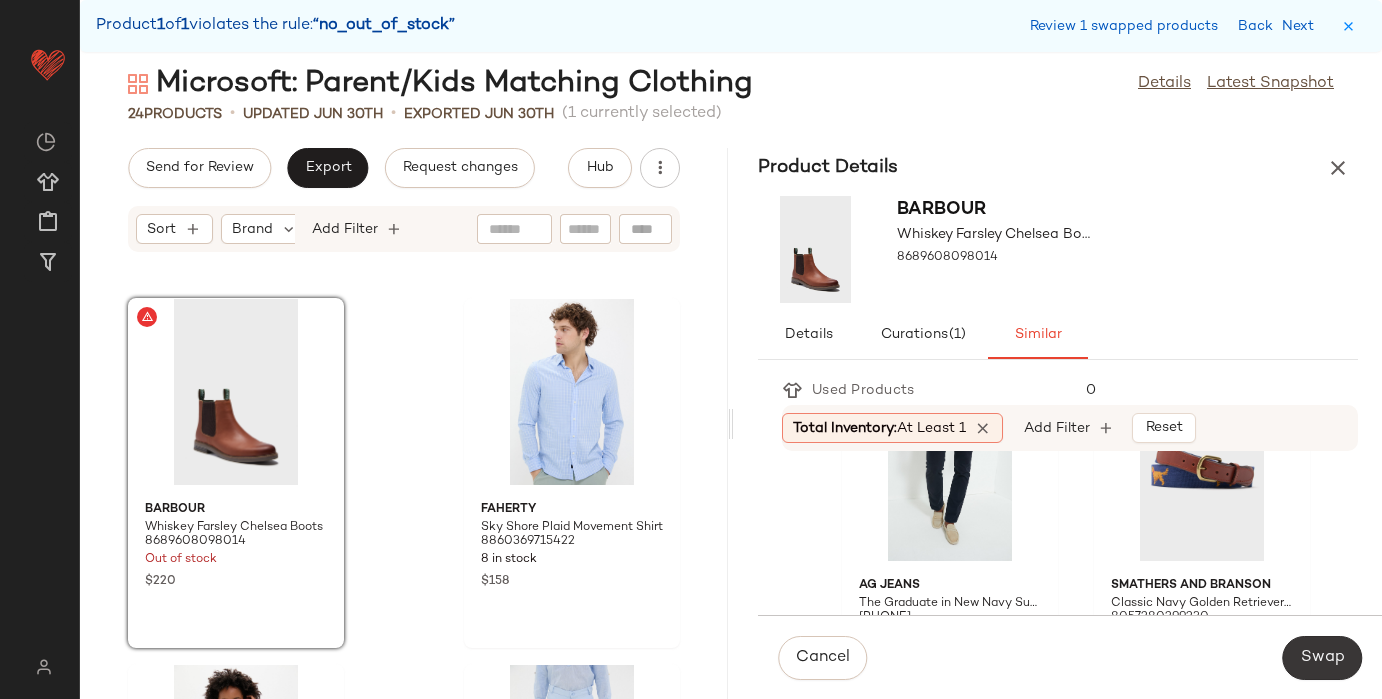 click on "Swap" 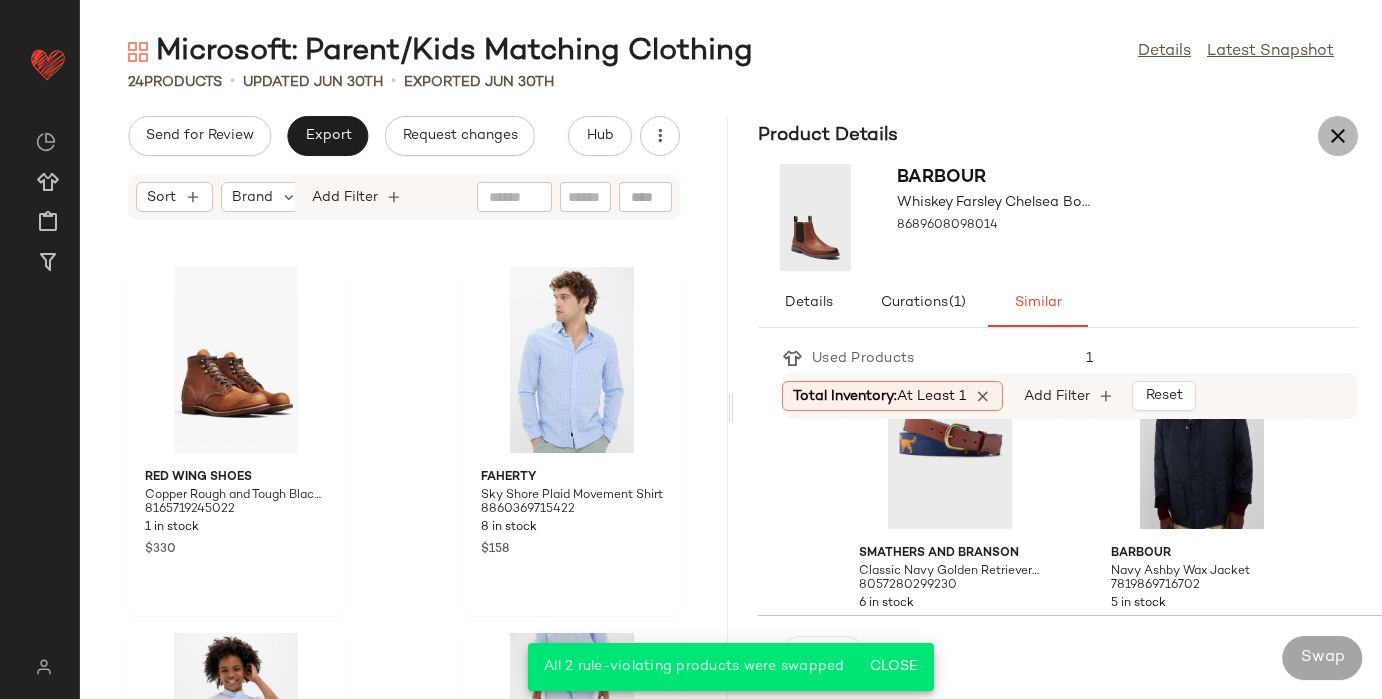 click at bounding box center [1338, 136] 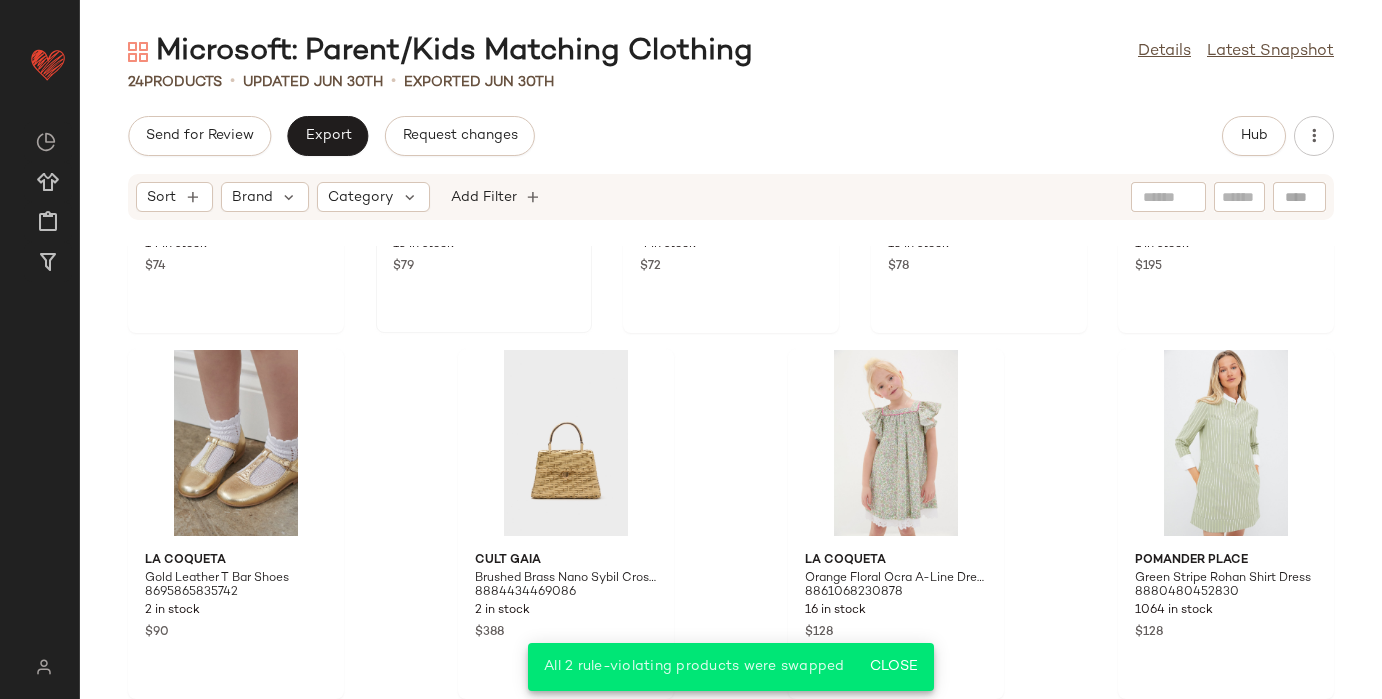 scroll, scrollTop: 0, scrollLeft: 0, axis: both 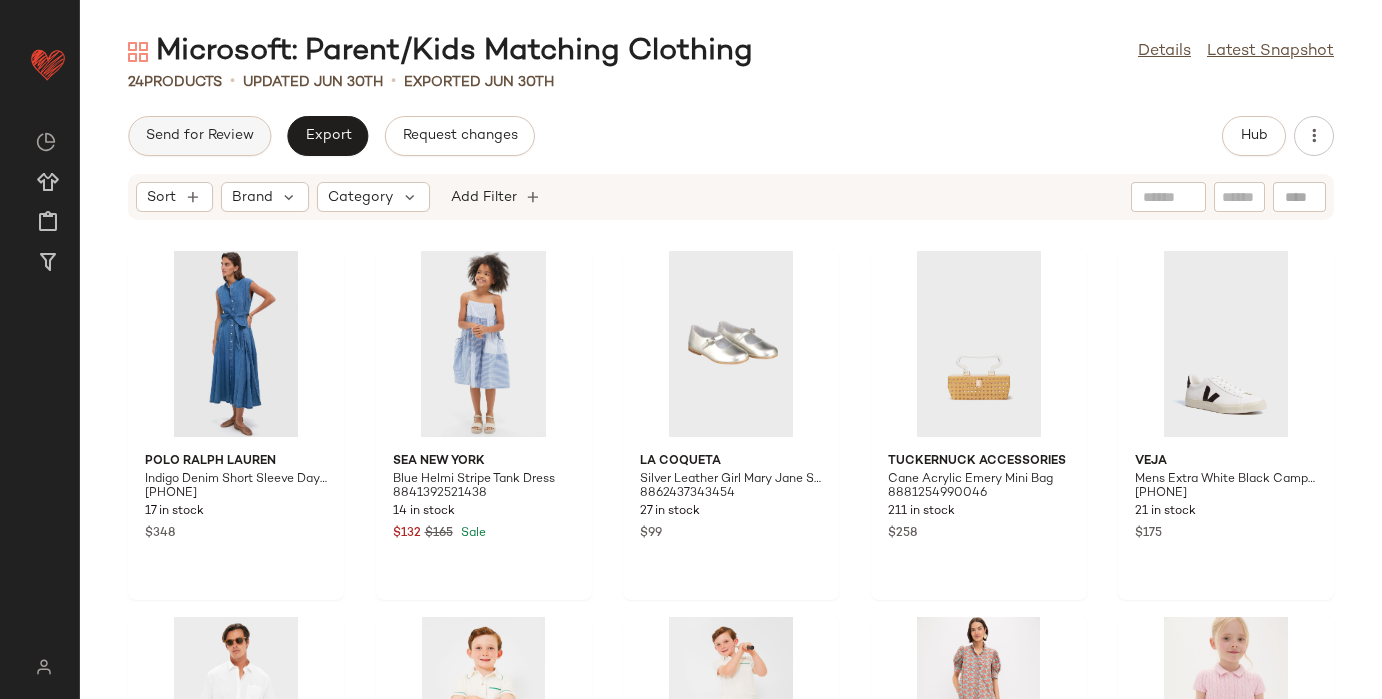 click on "Send for Review" 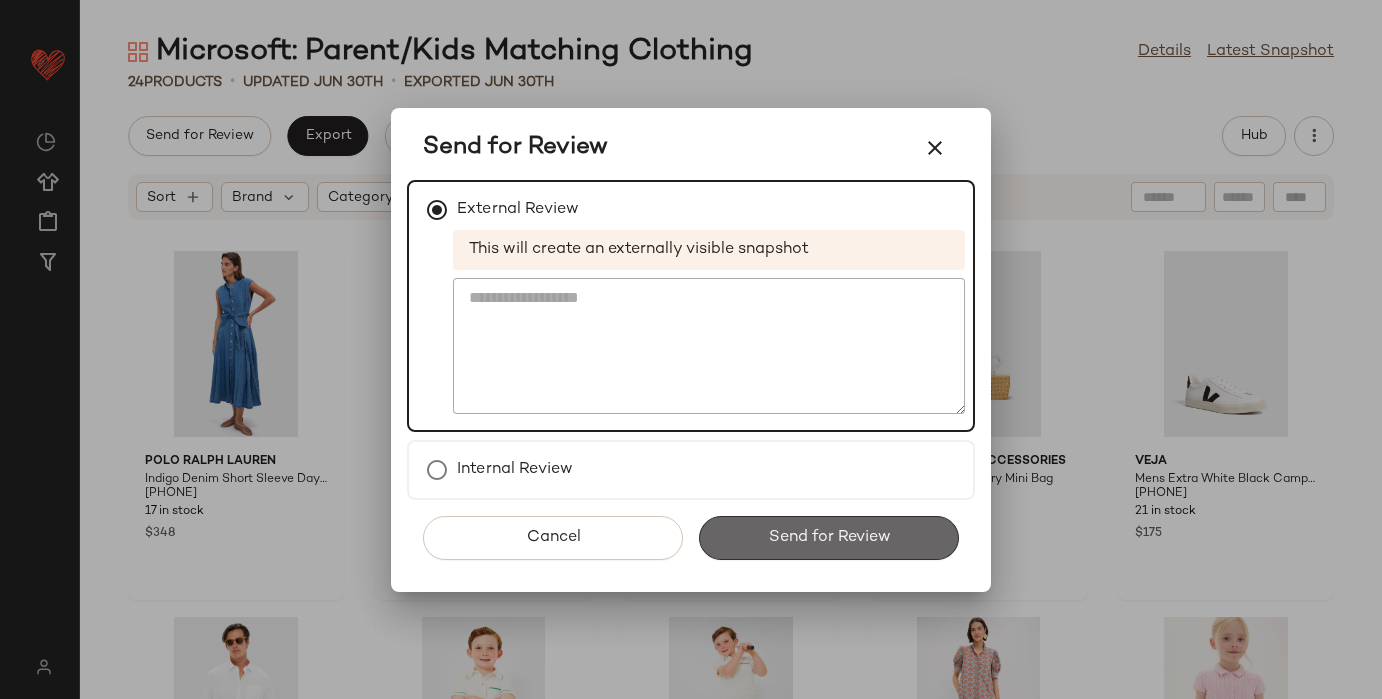 click on "Send for Review" at bounding box center [829, 538] 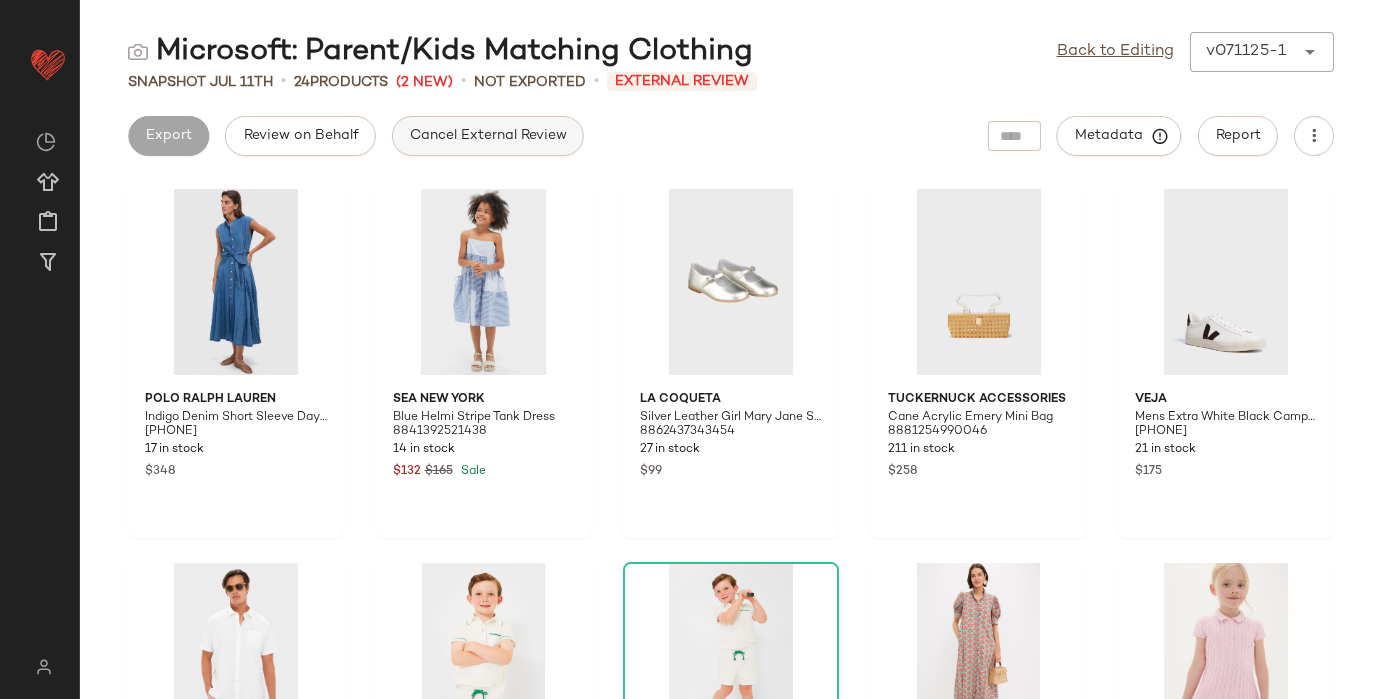 click on "Cancel External Review" 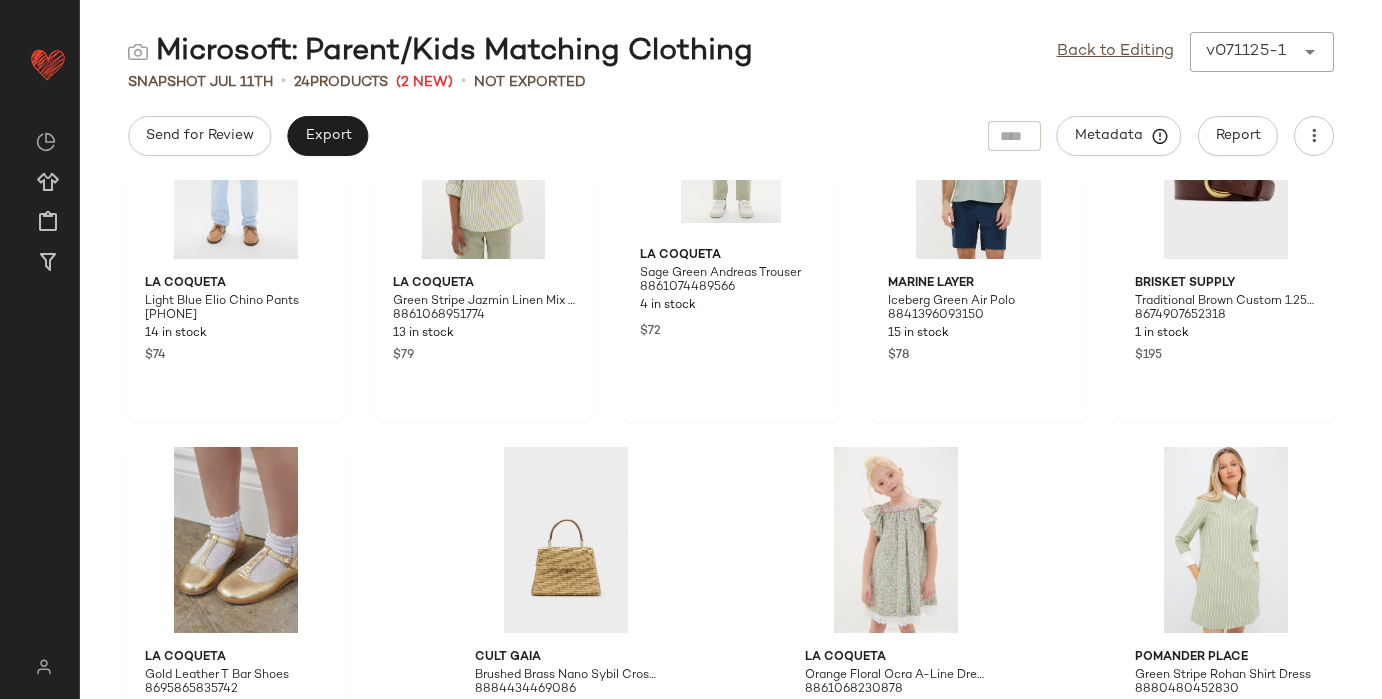 scroll, scrollTop: 1367, scrollLeft: 0, axis: vertical 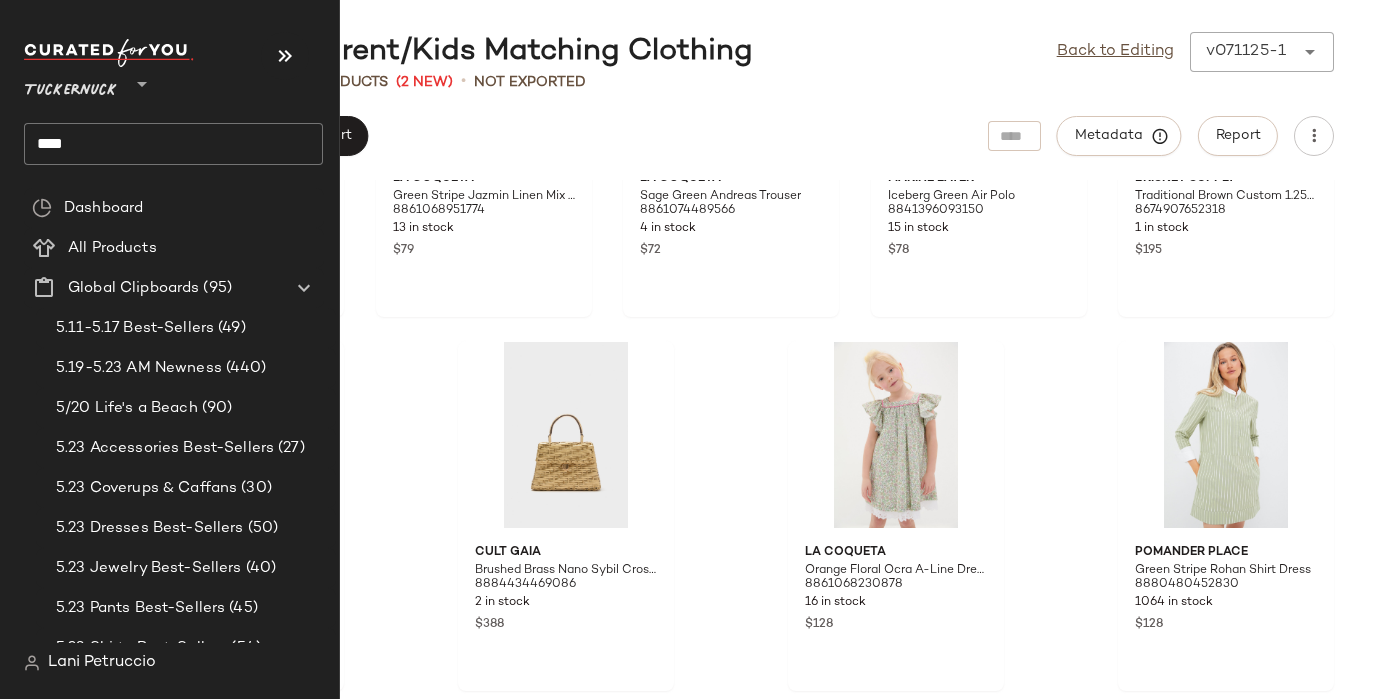 click on "****" 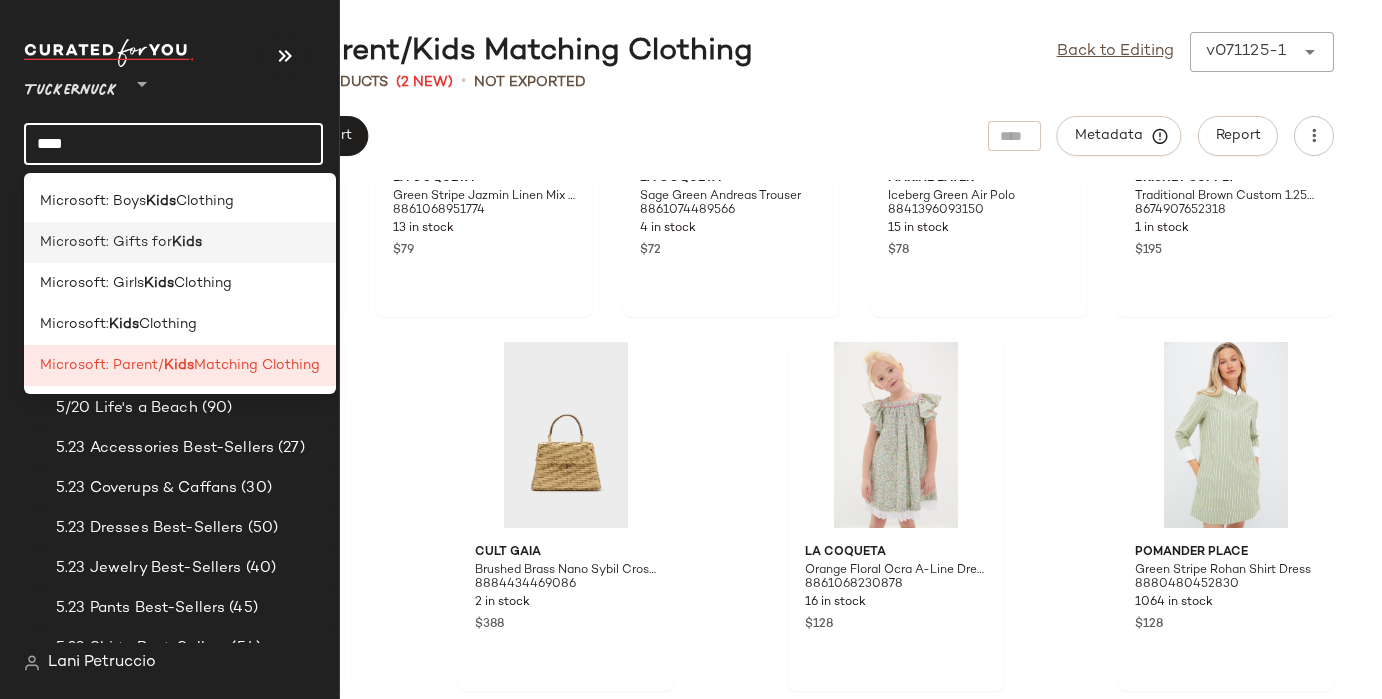 click on "Microsoft: Gifts for" at bounding box center [106, 242] 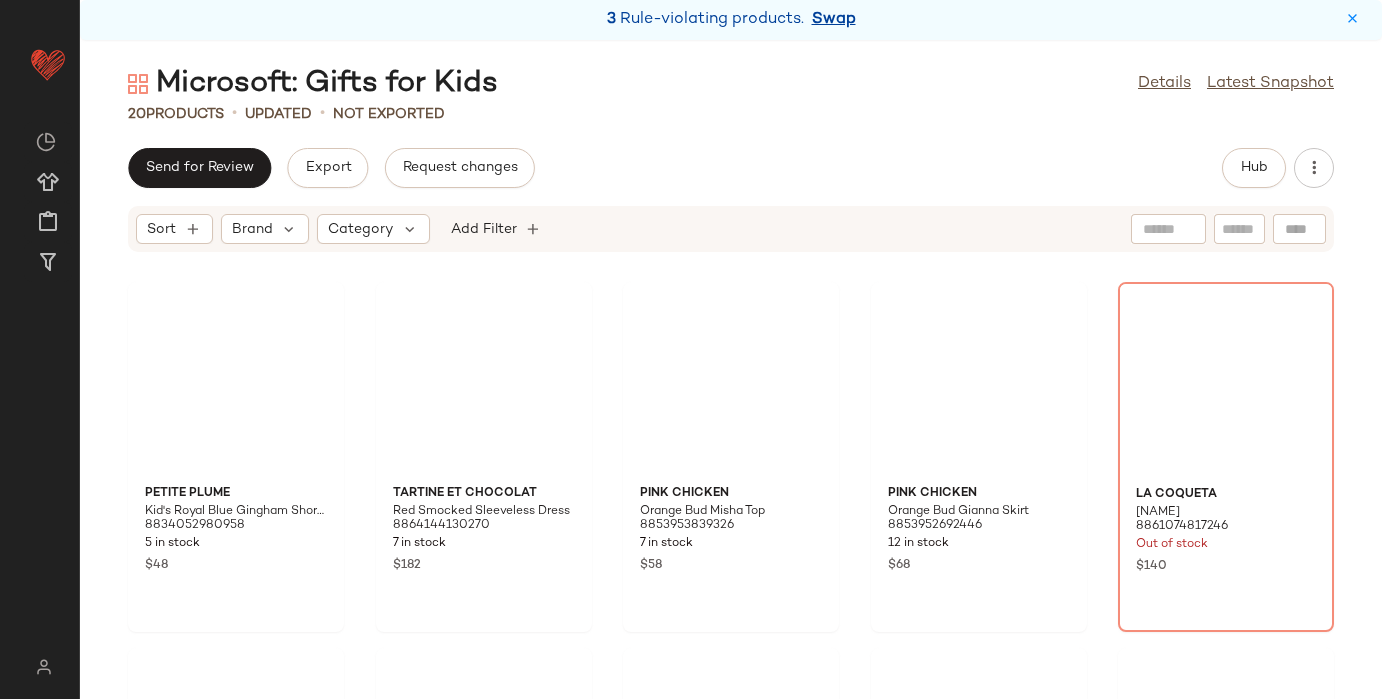 click on "Swap" at bounding box center (834, 20) 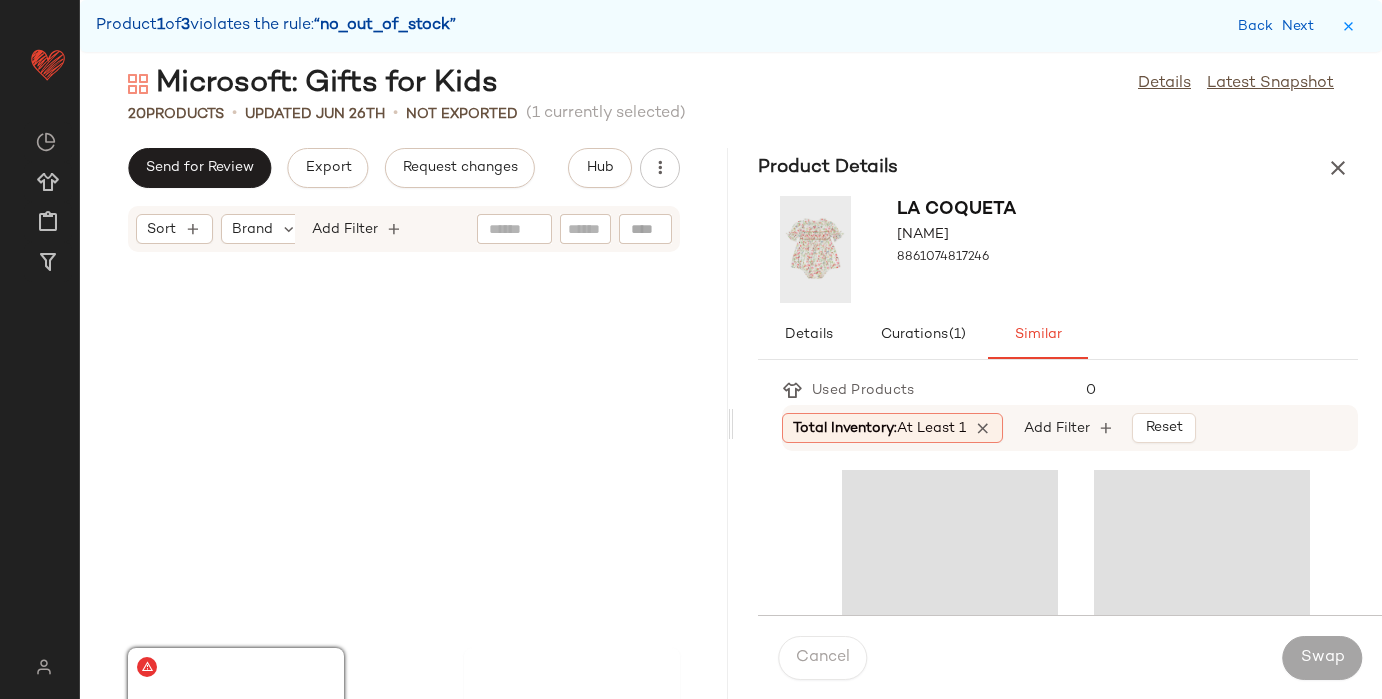 scroll, scrollTop: 732, scrollLeft: 0, axis: vertical 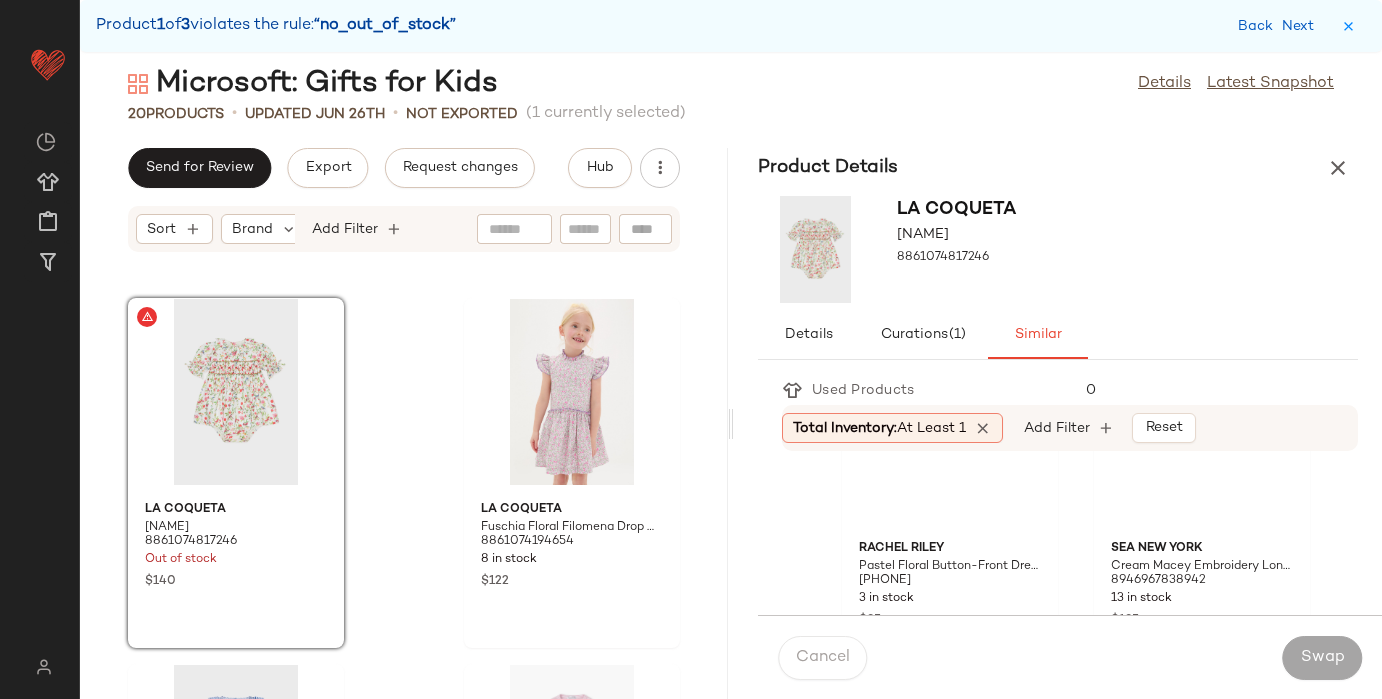 click on "La Coqueta Ivory Bird Floral Carla Hand-Smocked Girls Dress [NUMBER] [NUMBER] in stock $[PRICE]" 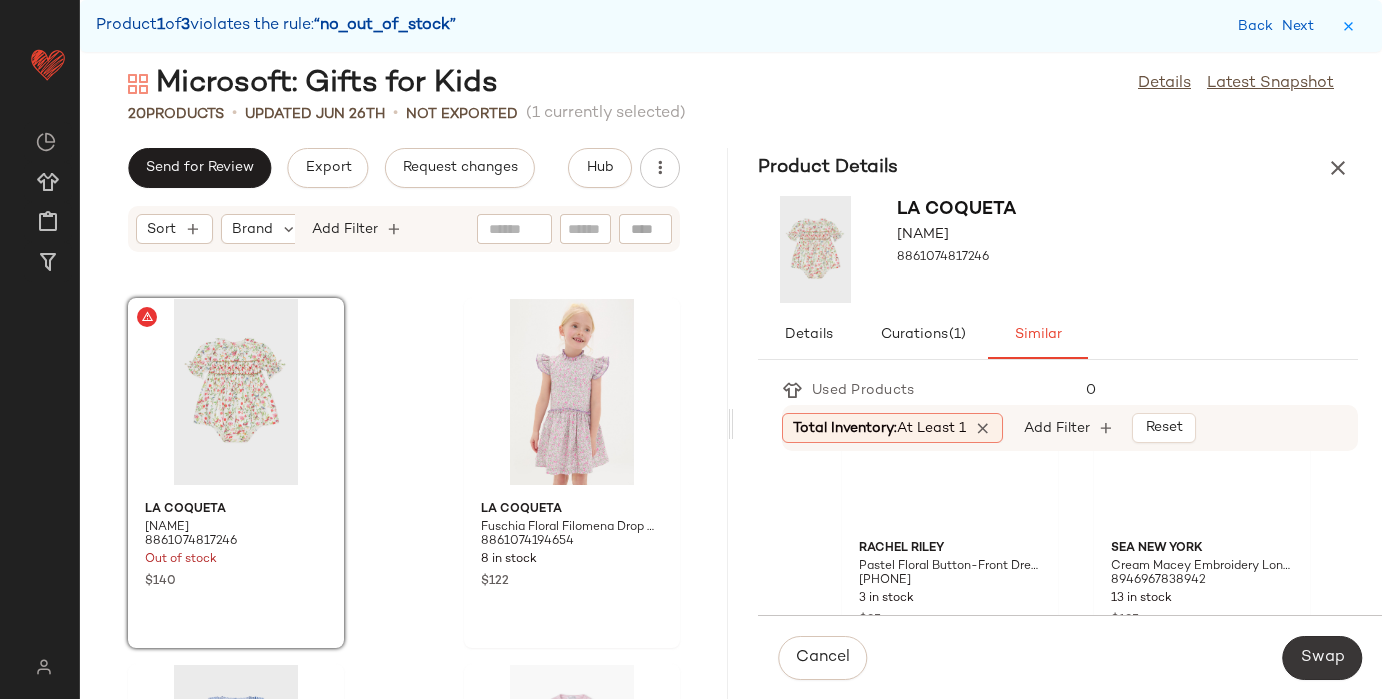 click on "Swap" 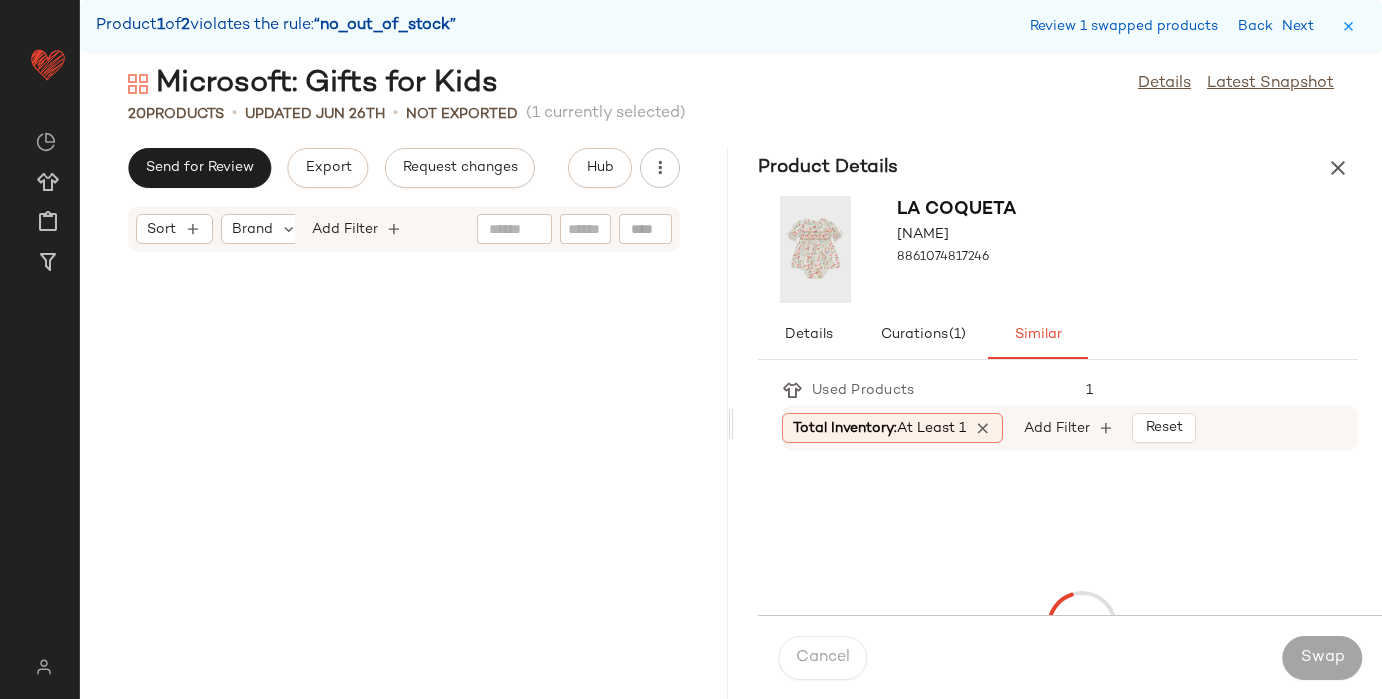 scroll, scrollTop: 1830, scrollLeft: 0, axis: vertical 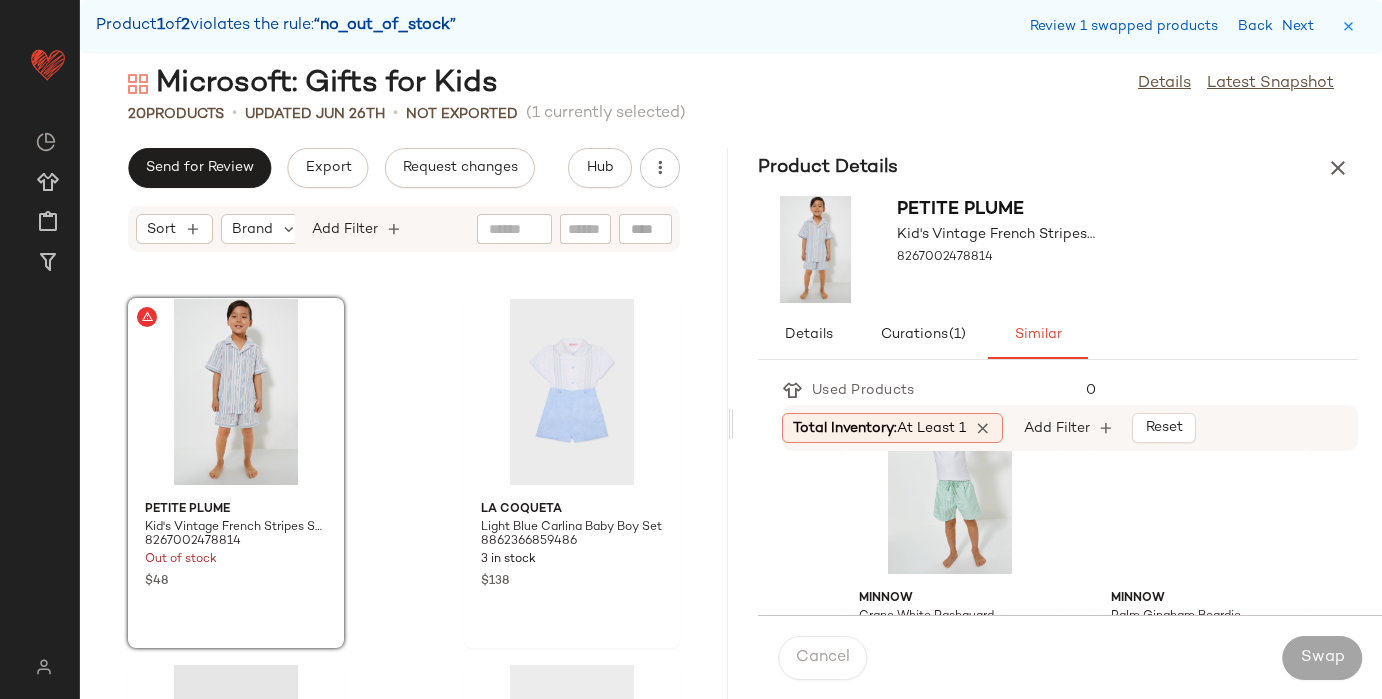 click on "Petite Plume Kids Navy French Ticking Pajama Set [NUMBER] [NUMBER] in stock $[PRICE] $[PRICE] Sale" 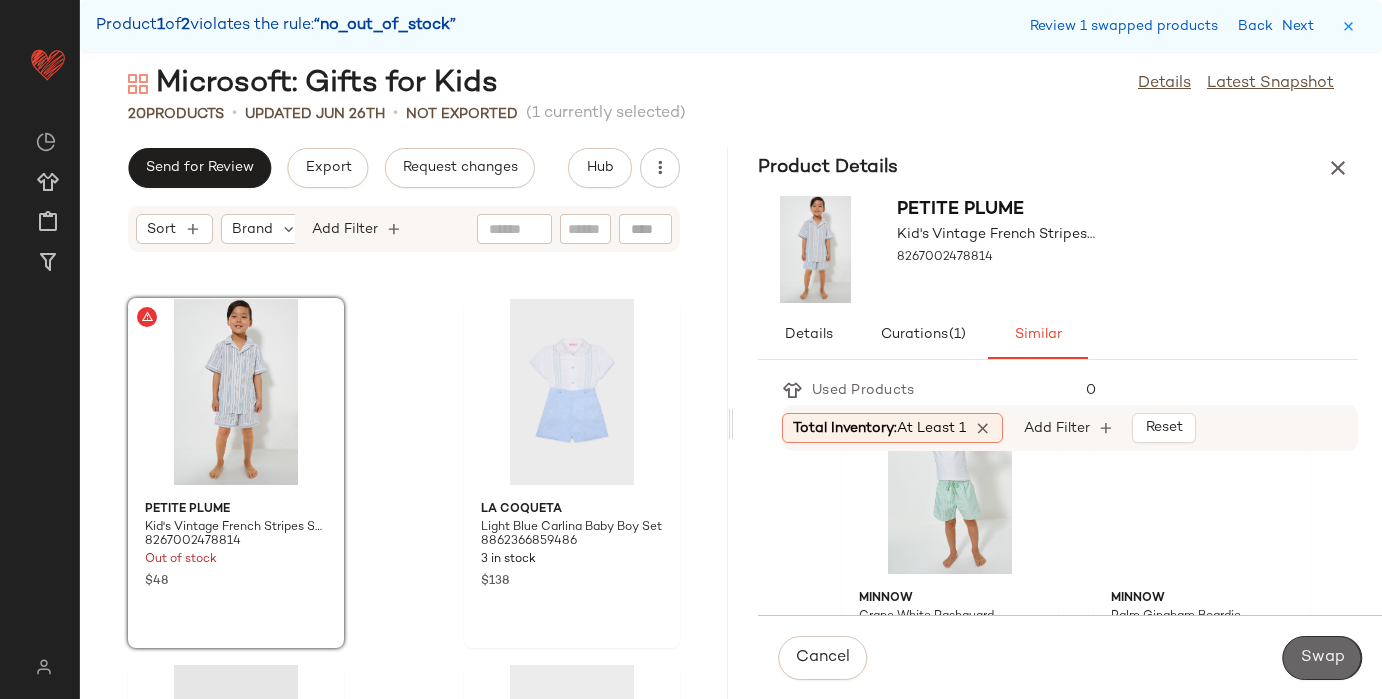 click on "Swap" 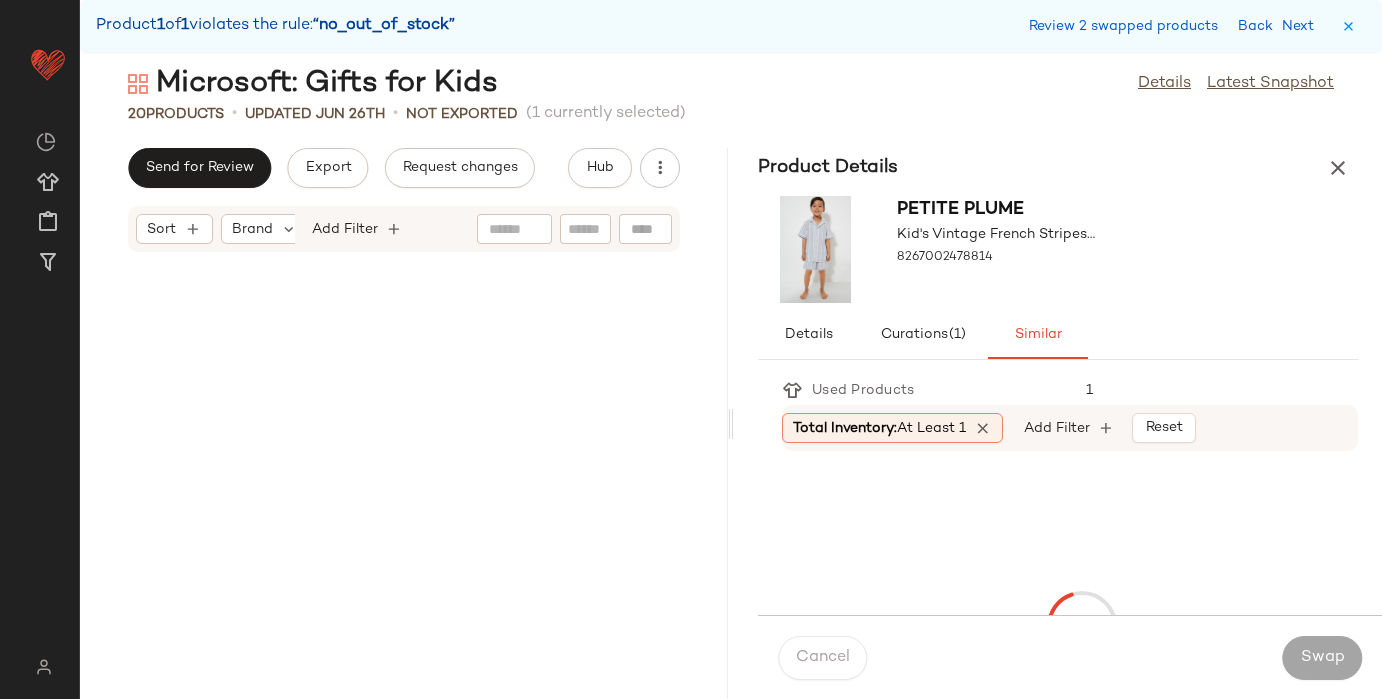 scroll, scrollTop: 3243, scrollLeft: 0, axis: vertical 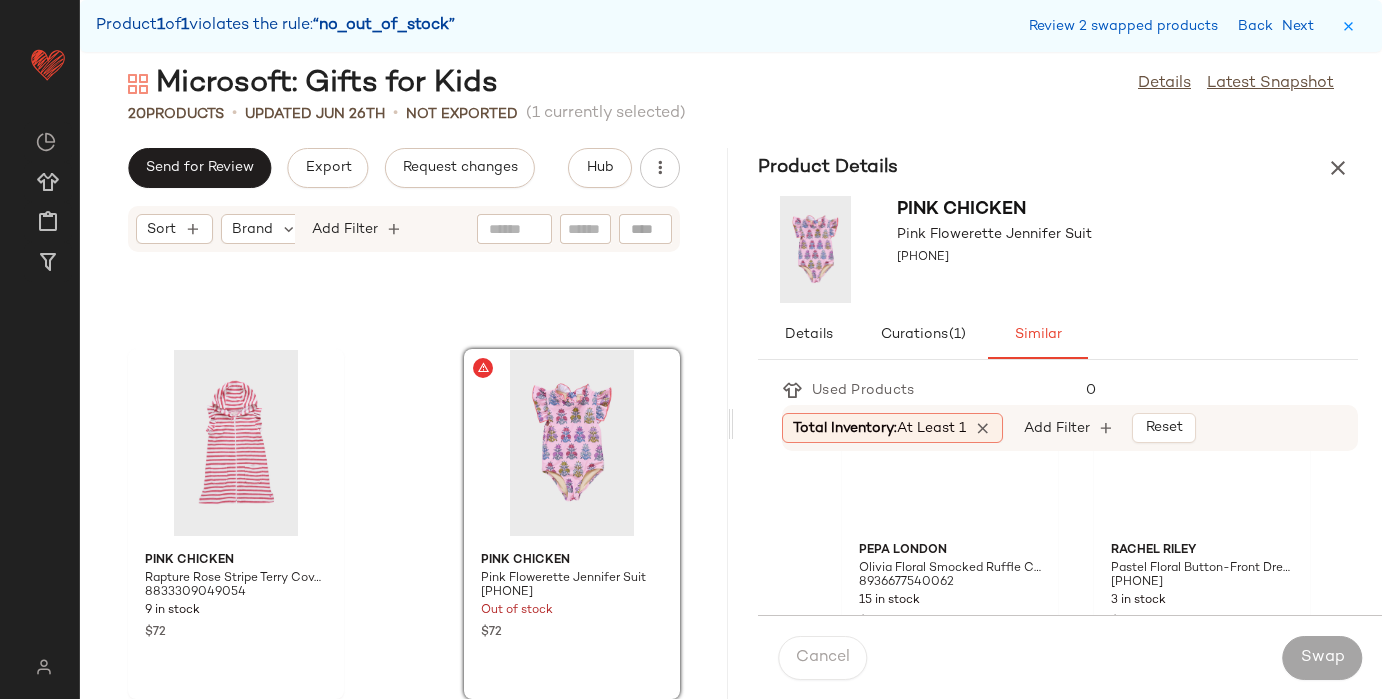 click on "White Felicita Flowers Aurelie Bathing Suit" at bounding box center [1184, 184] 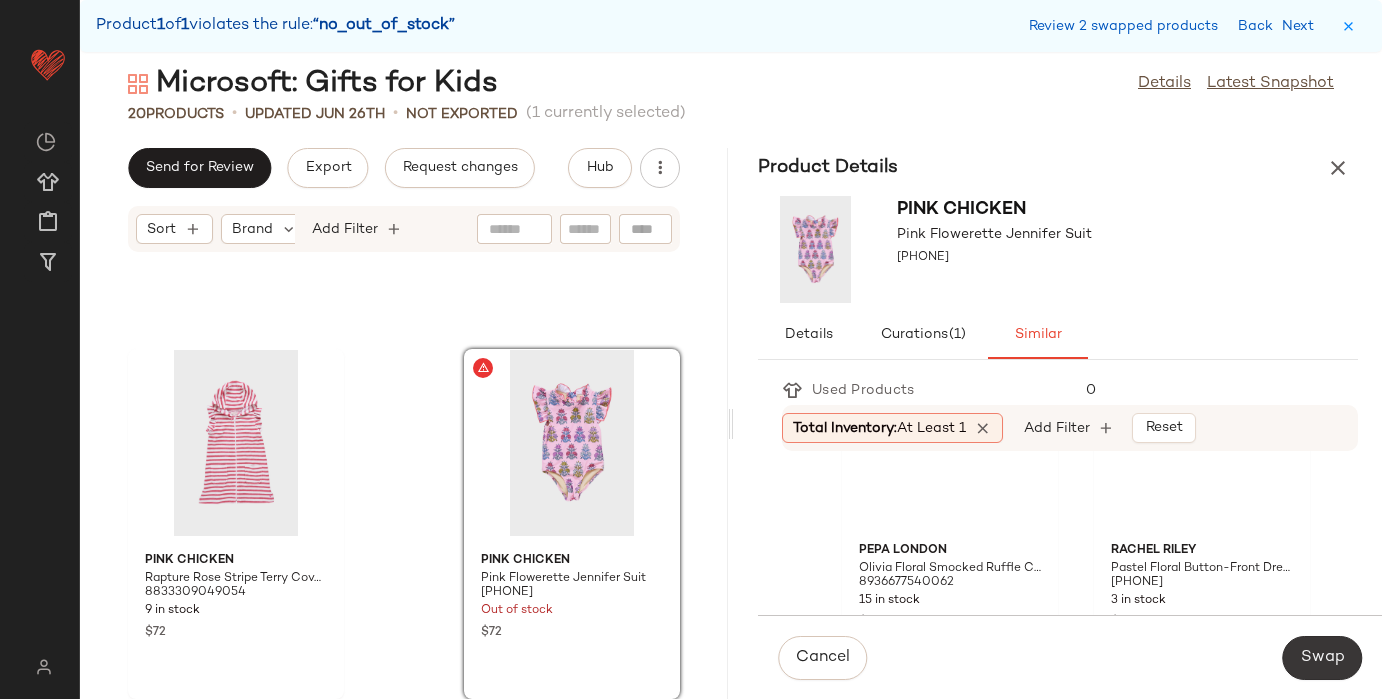 click on "Swap" 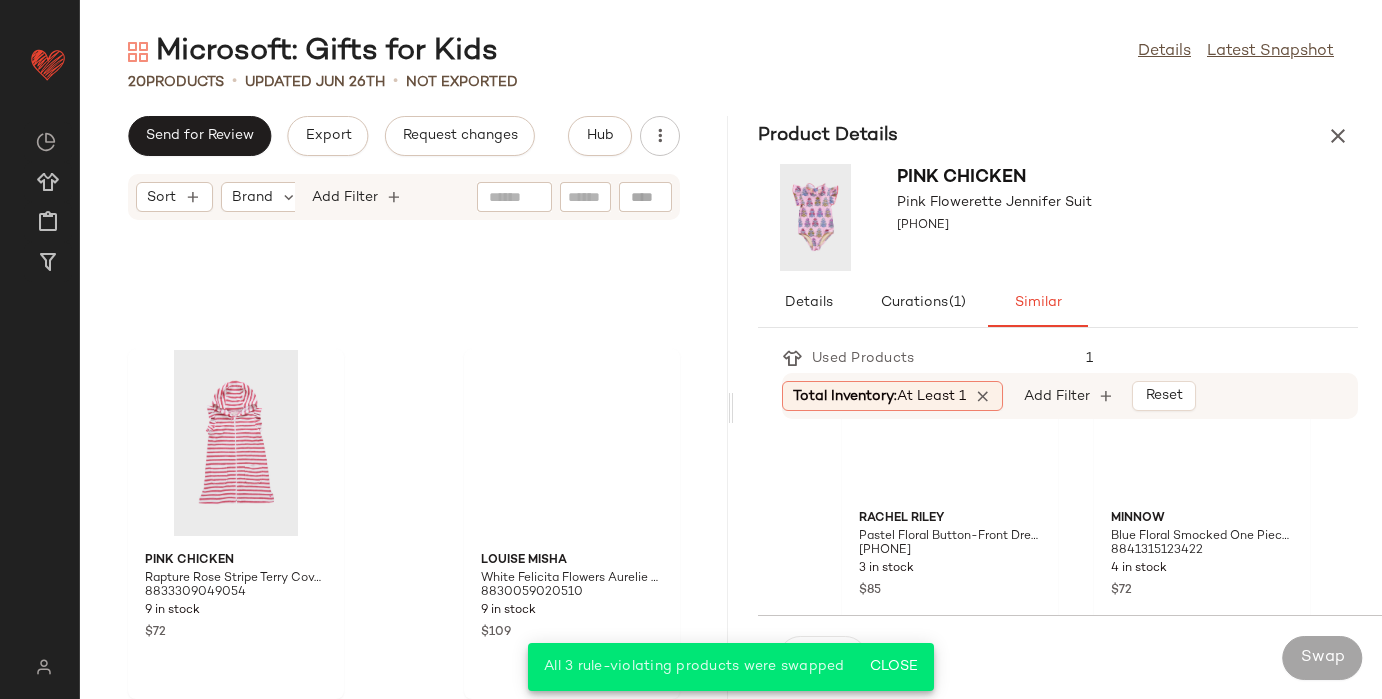 scroll, scrollTop: 3211, scrollLeft: 0, axis: vertical 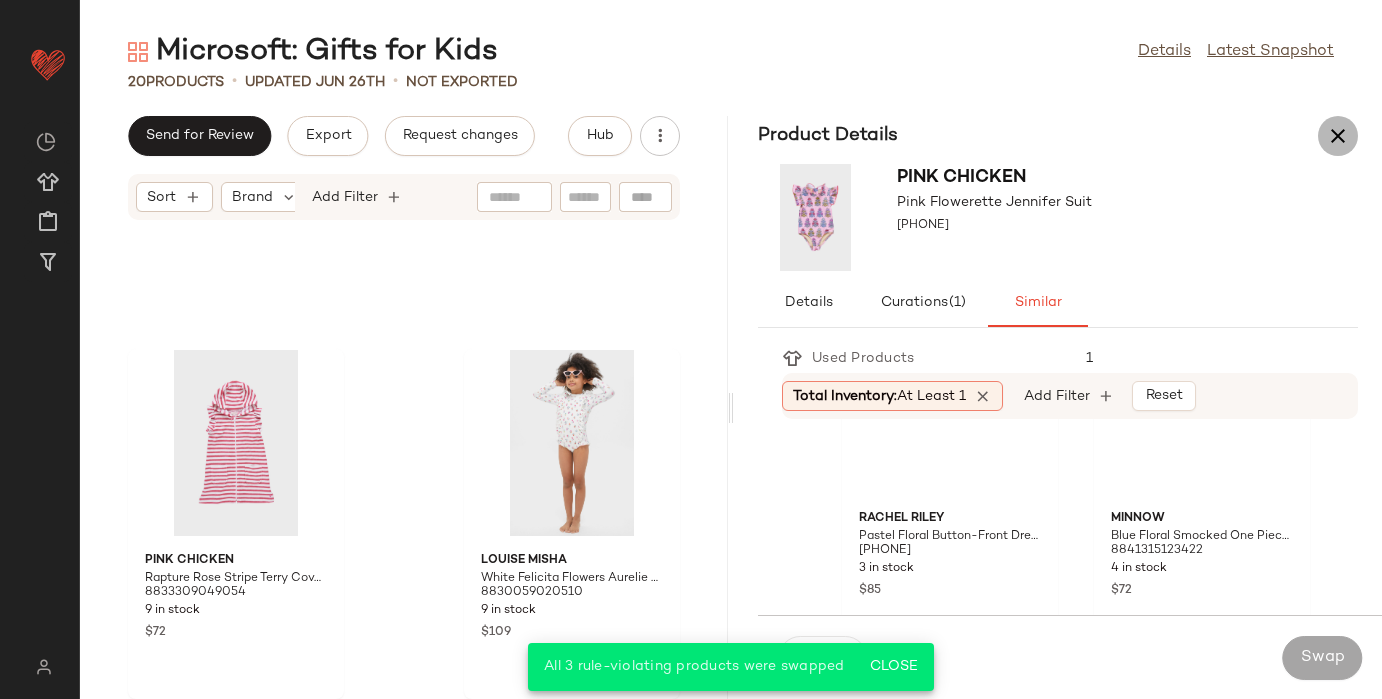 click at bounding box center (1338, 136) 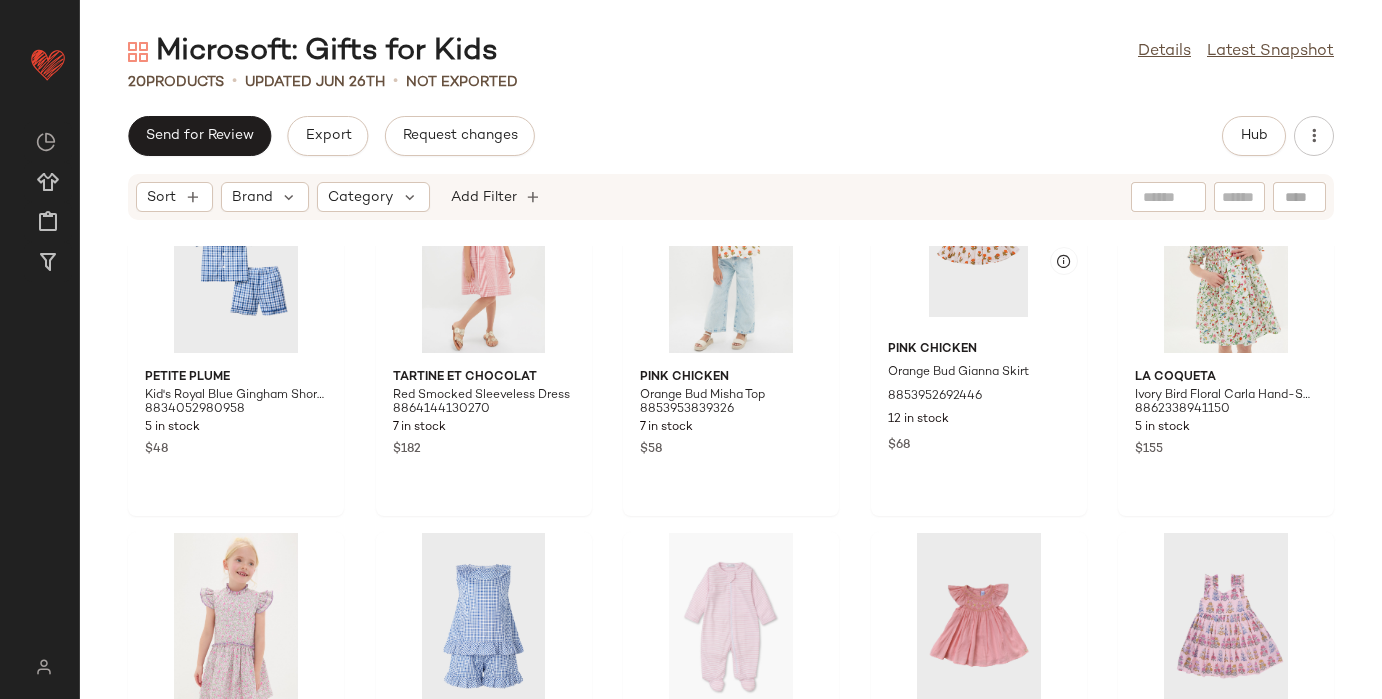 scroll, scrollTop: 0, scrollLeft: 0, axis: both 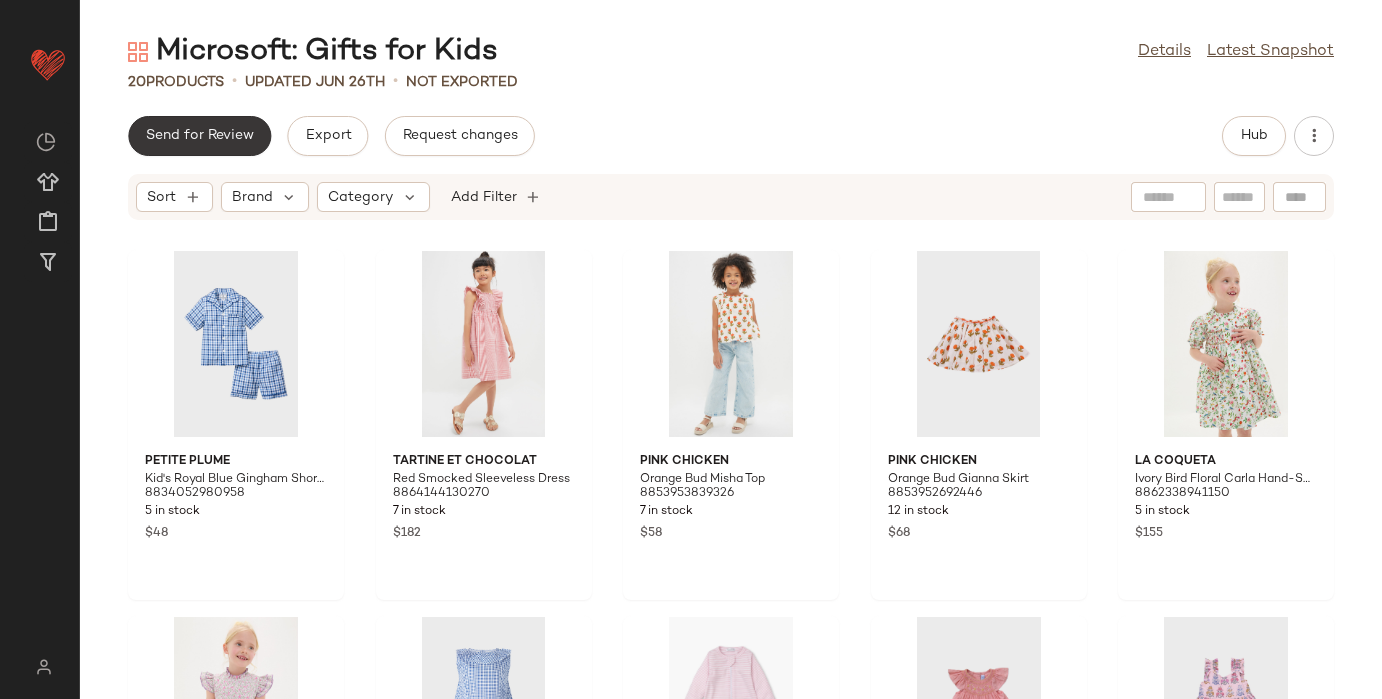 click on "Send for Review" 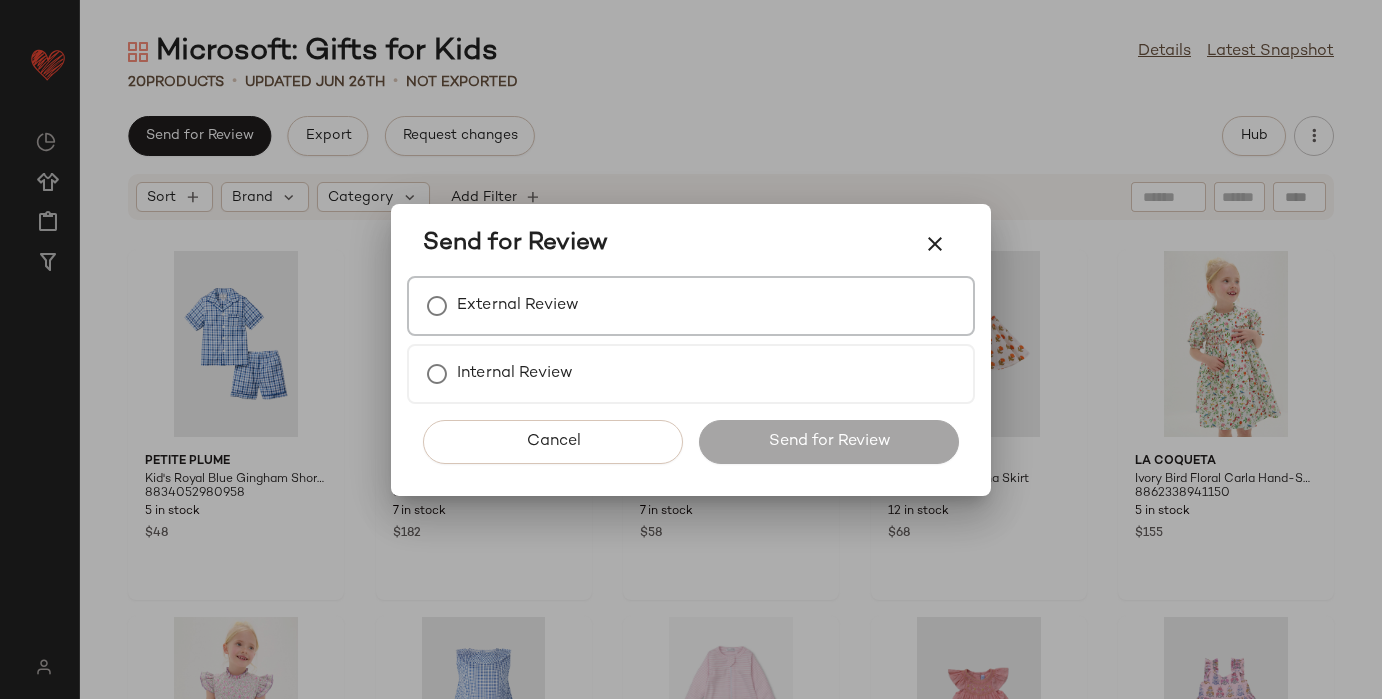 click on "External Review" at bounding box center [518, 306] 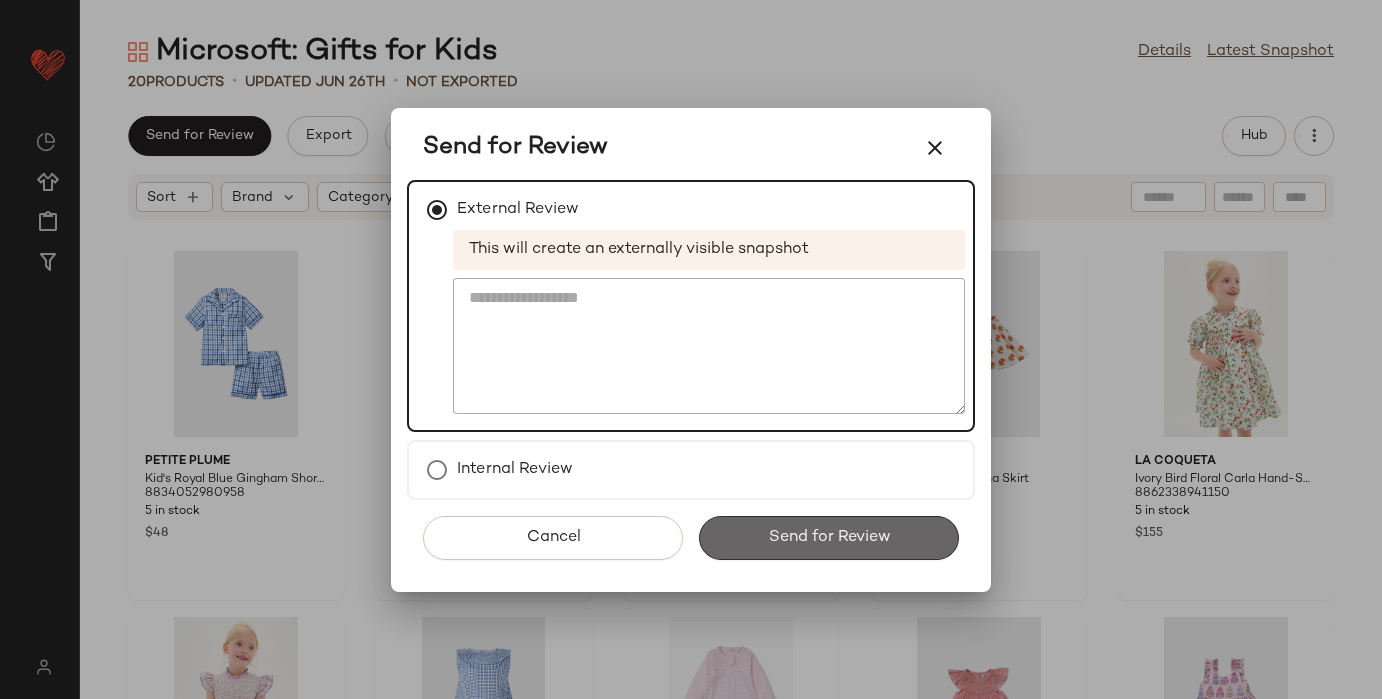 click on "Send for Review" at bounding box center [829, 538] 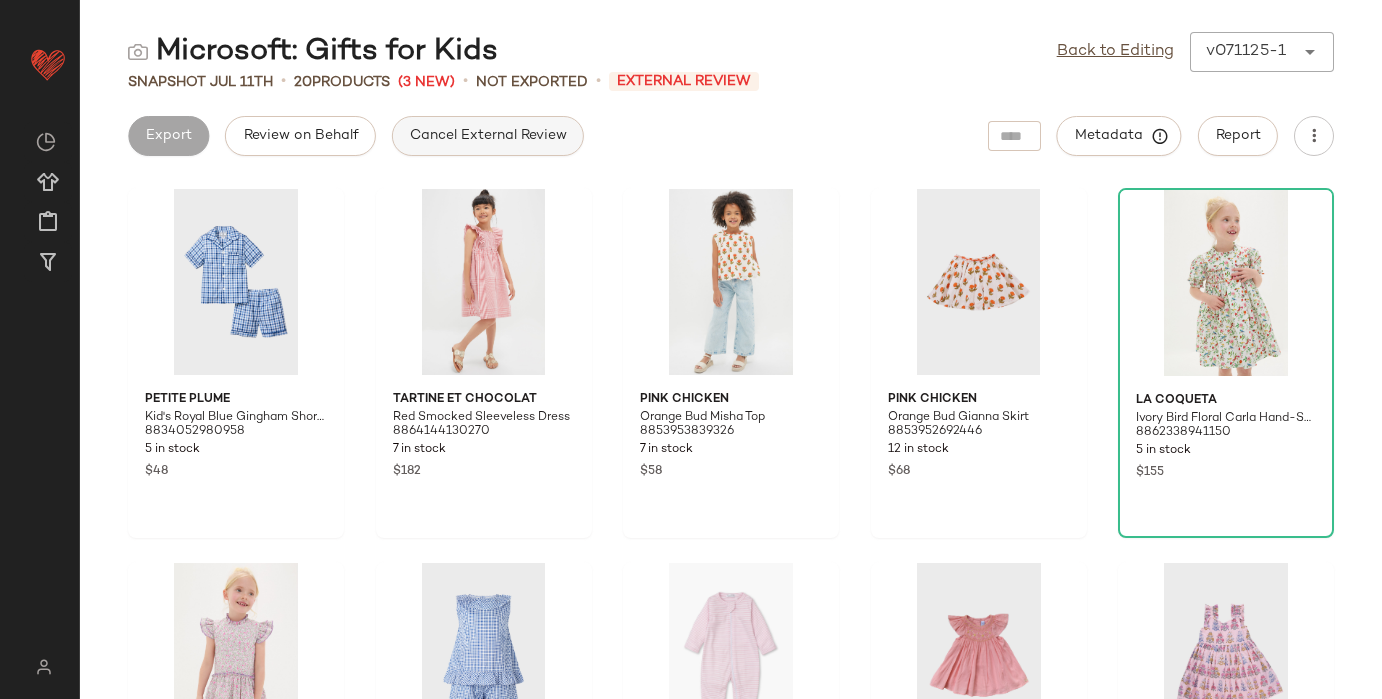click on "Cancel External Review" at bounding box center [488, 136] 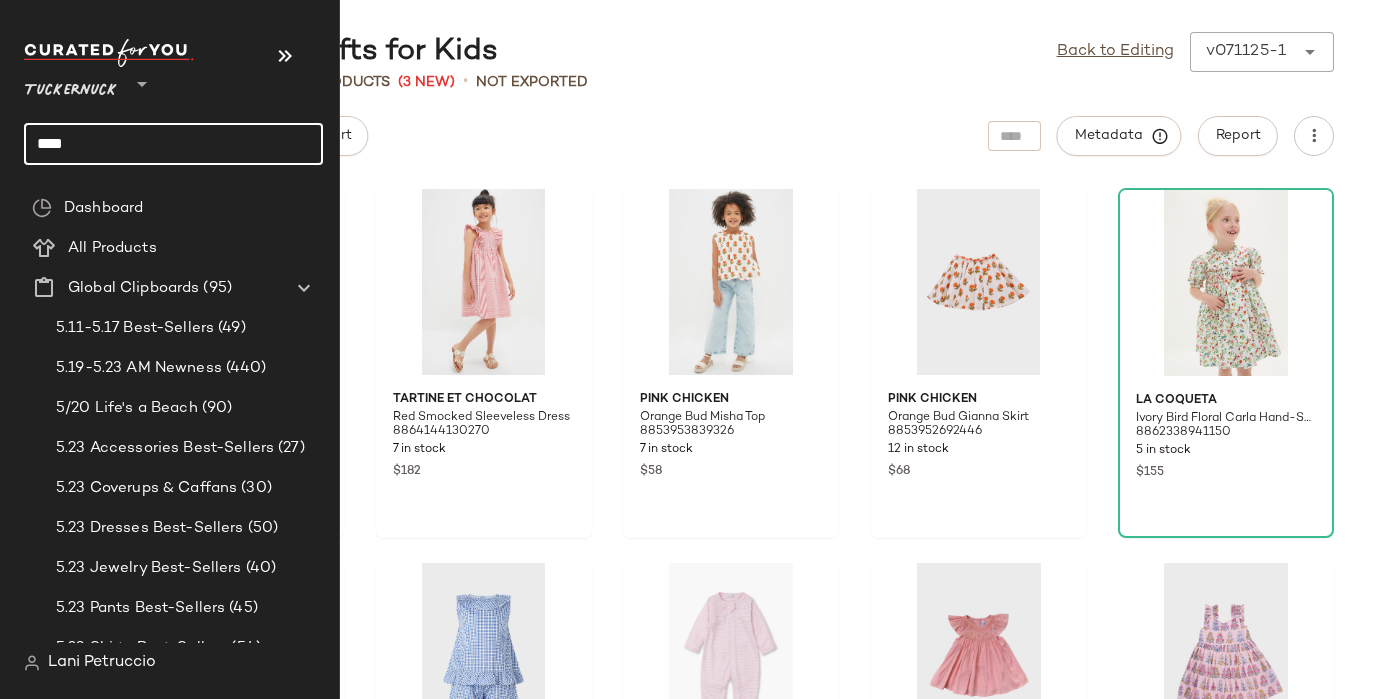 click on "****" 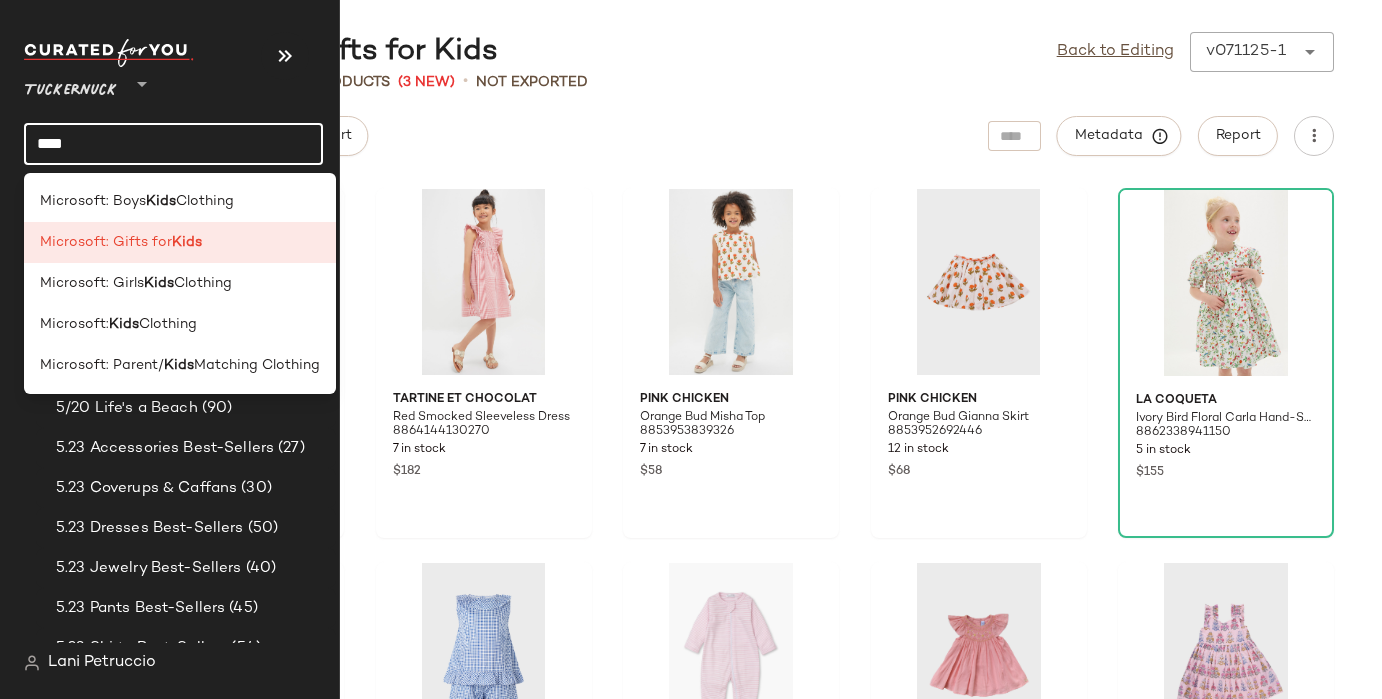 click on "****" 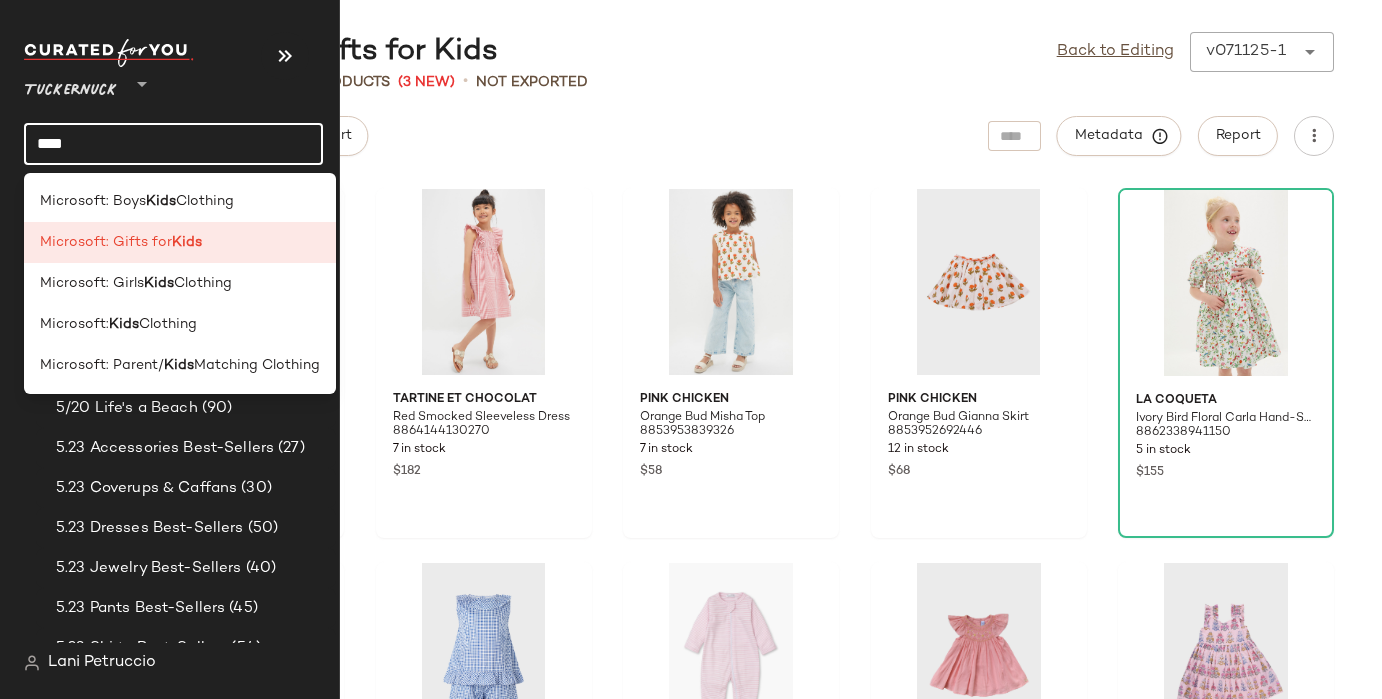 click on "****" 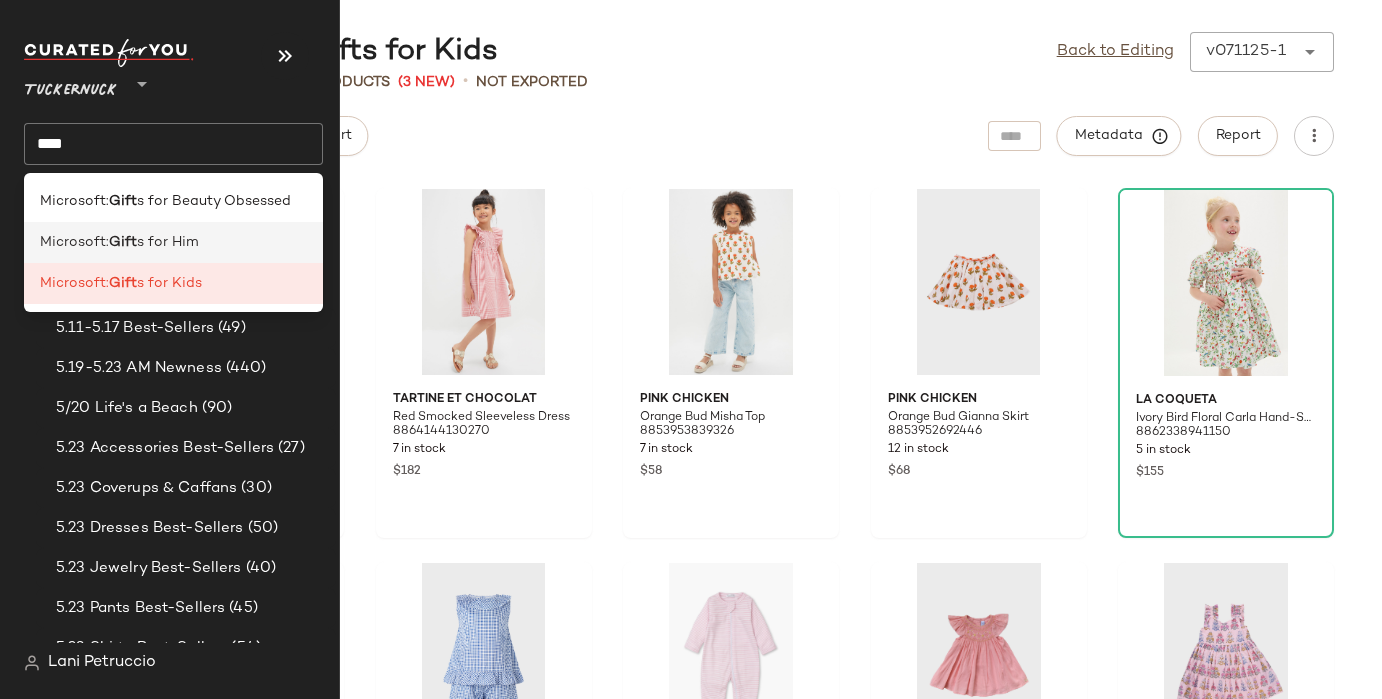 click on "Microsoft:" at bounding box center (74, 242) 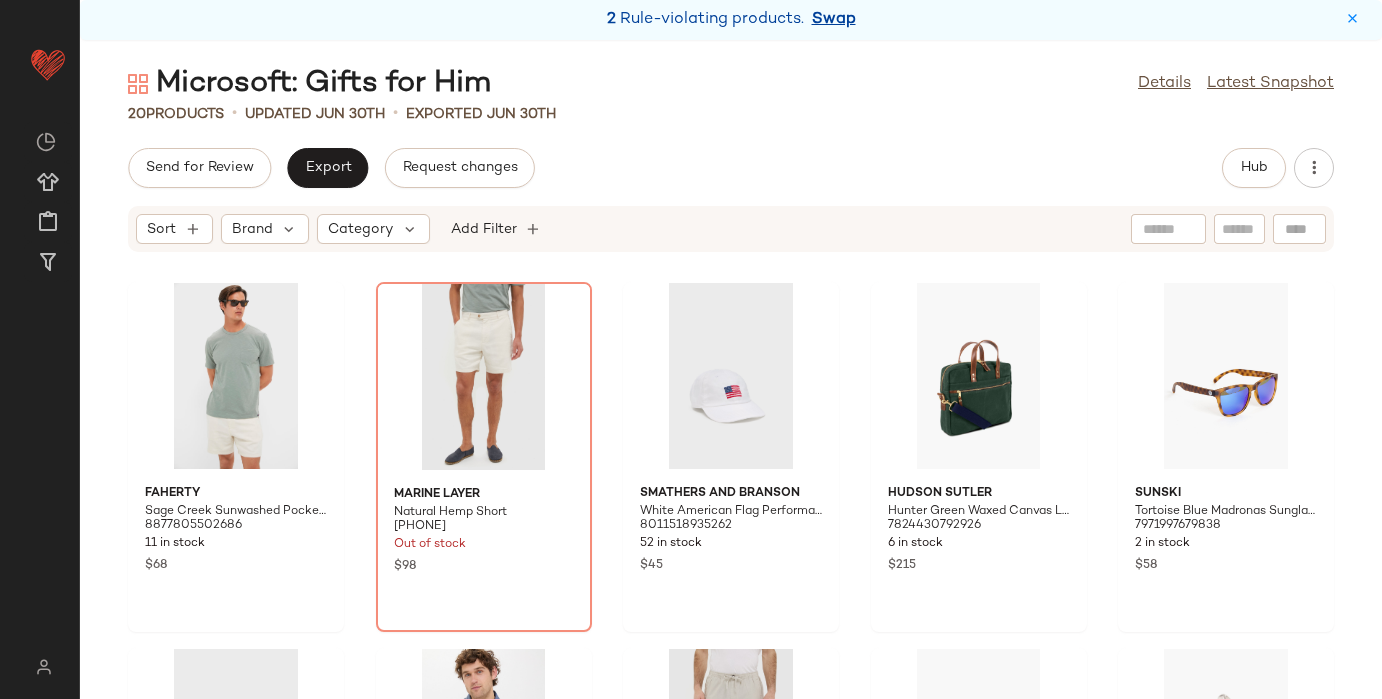 click on "Swap" at bounding box center (834, 20) 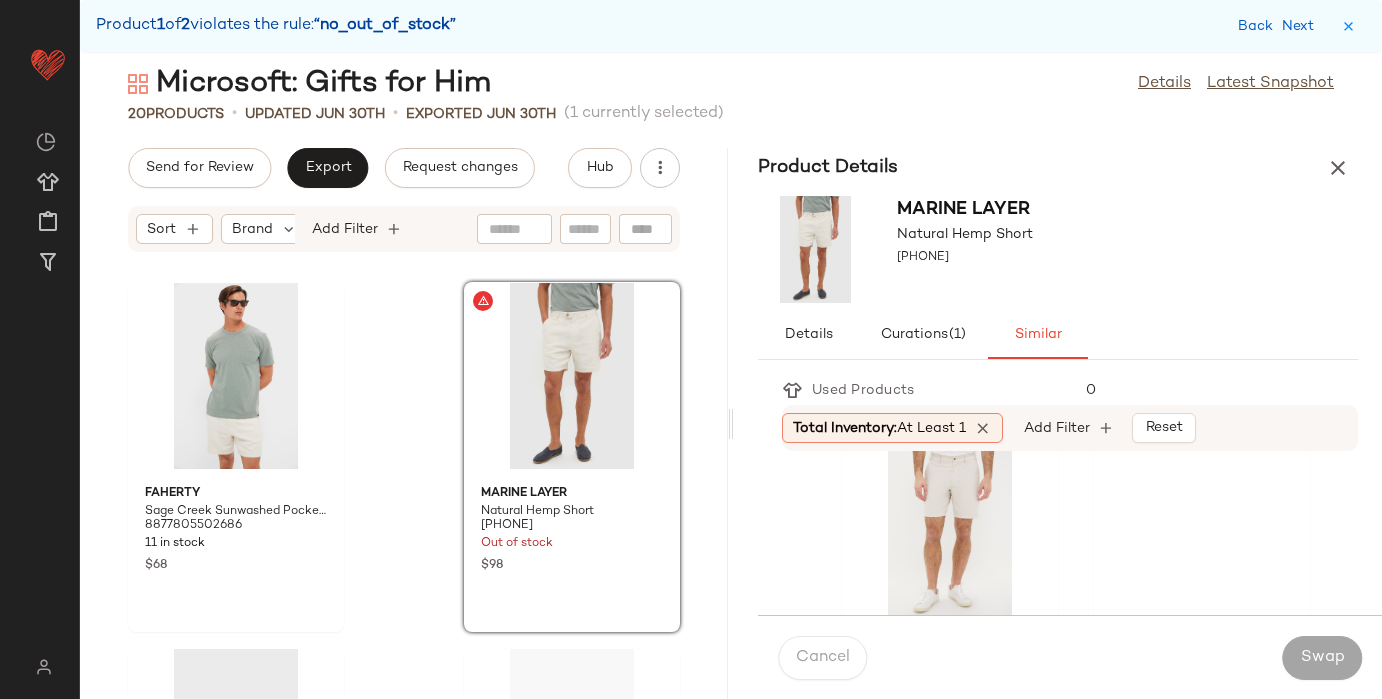 scroll, scrollTop: 43, scrollLeft: 0, axis: vertical 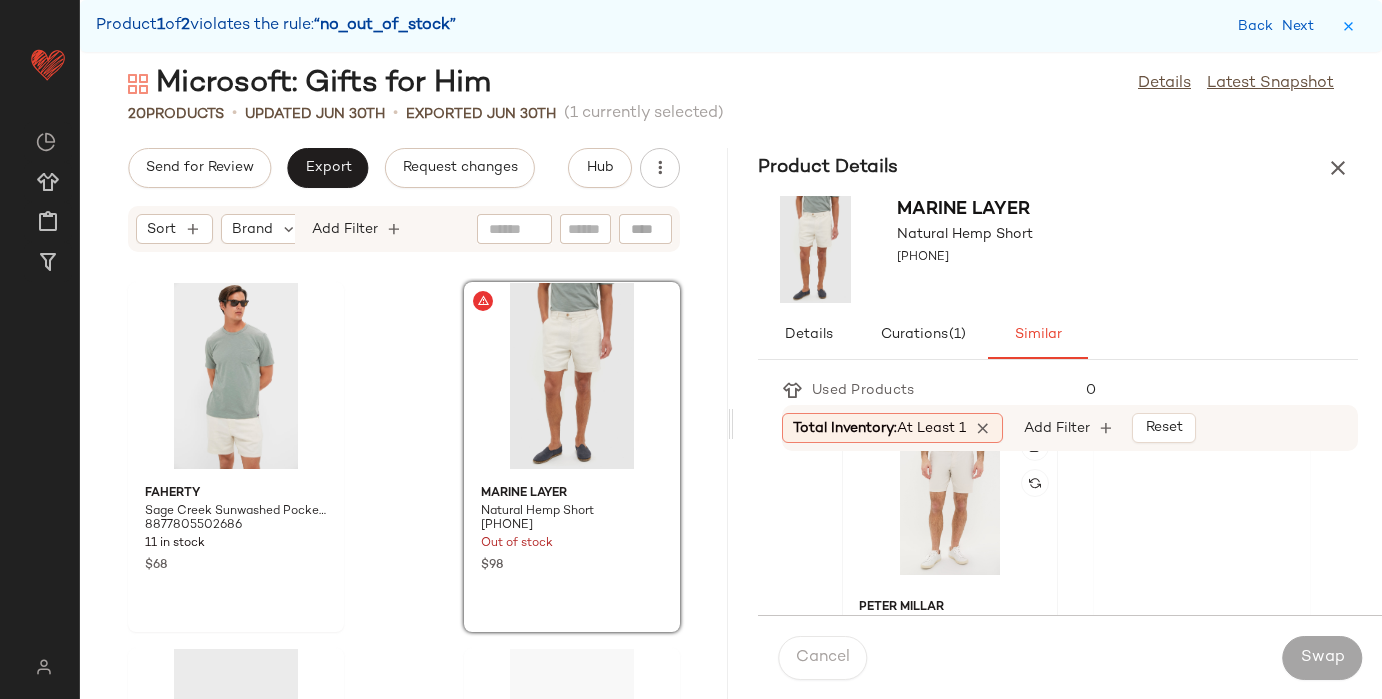 click 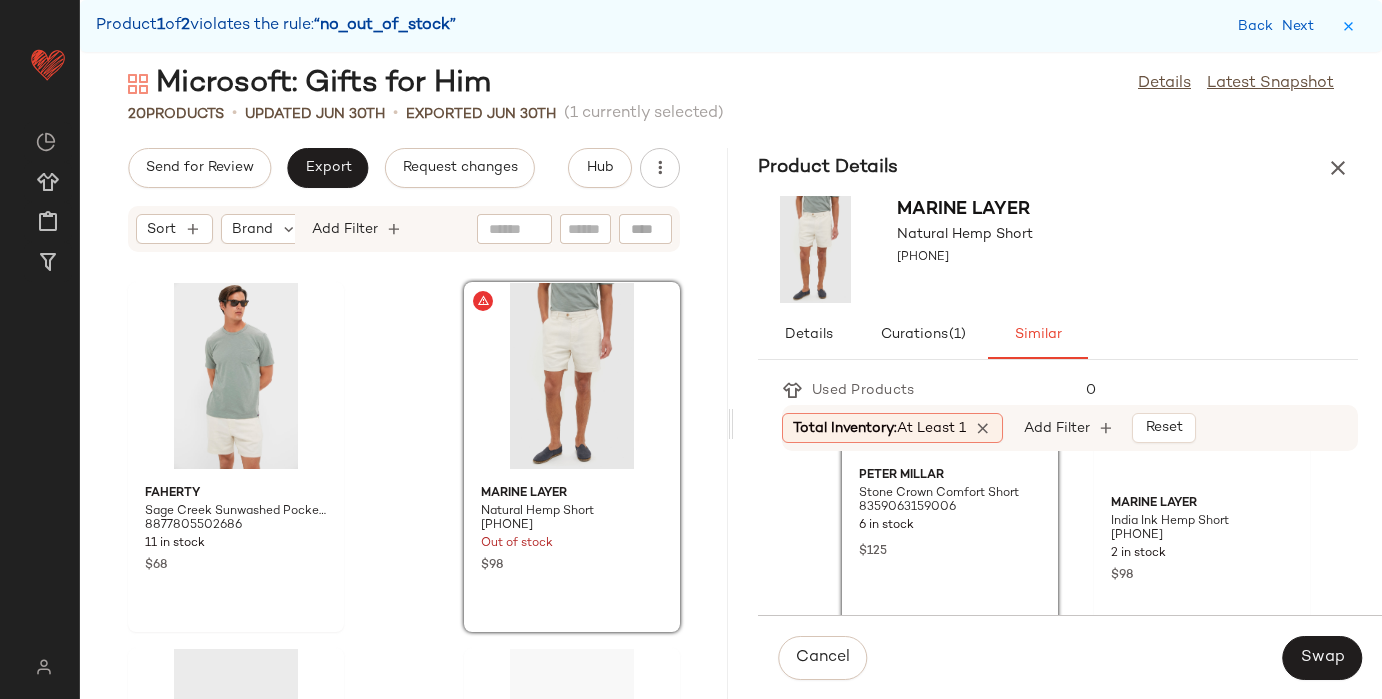 scroll, scrollTop: 176, scrollLeft: 0, axis: vertical 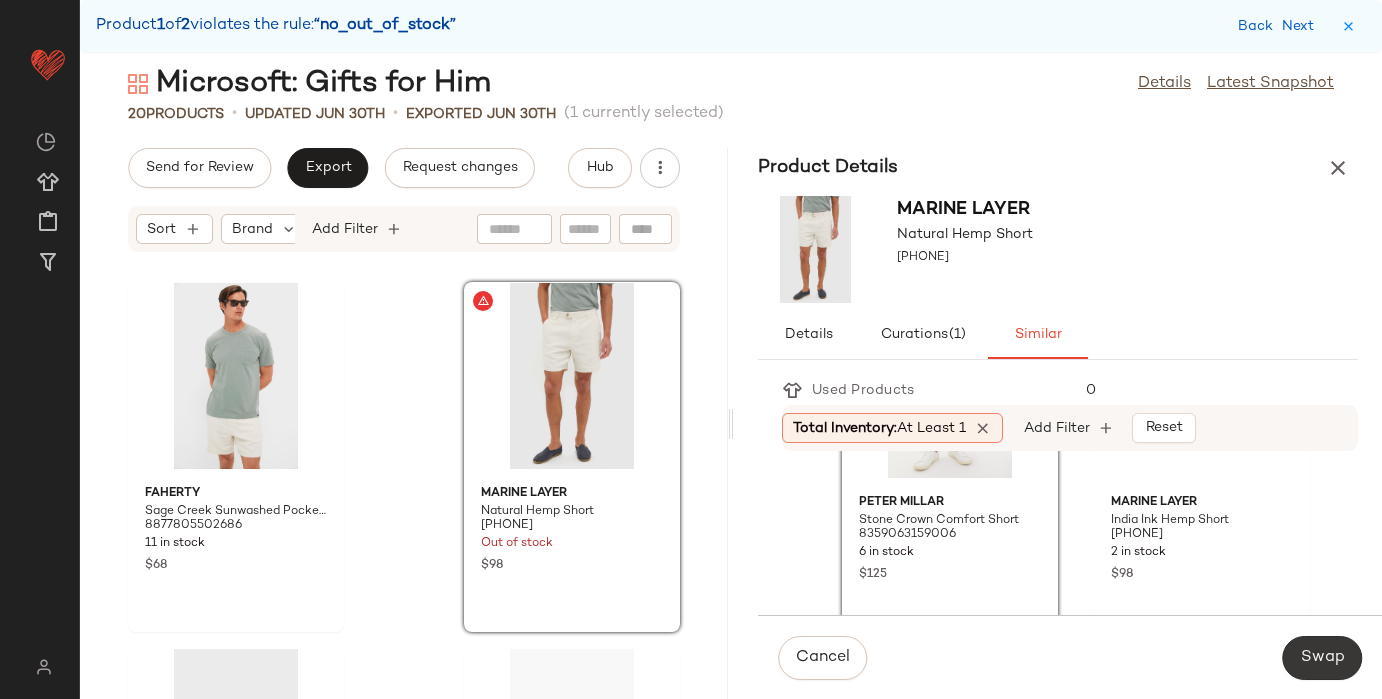 click on "Swap" 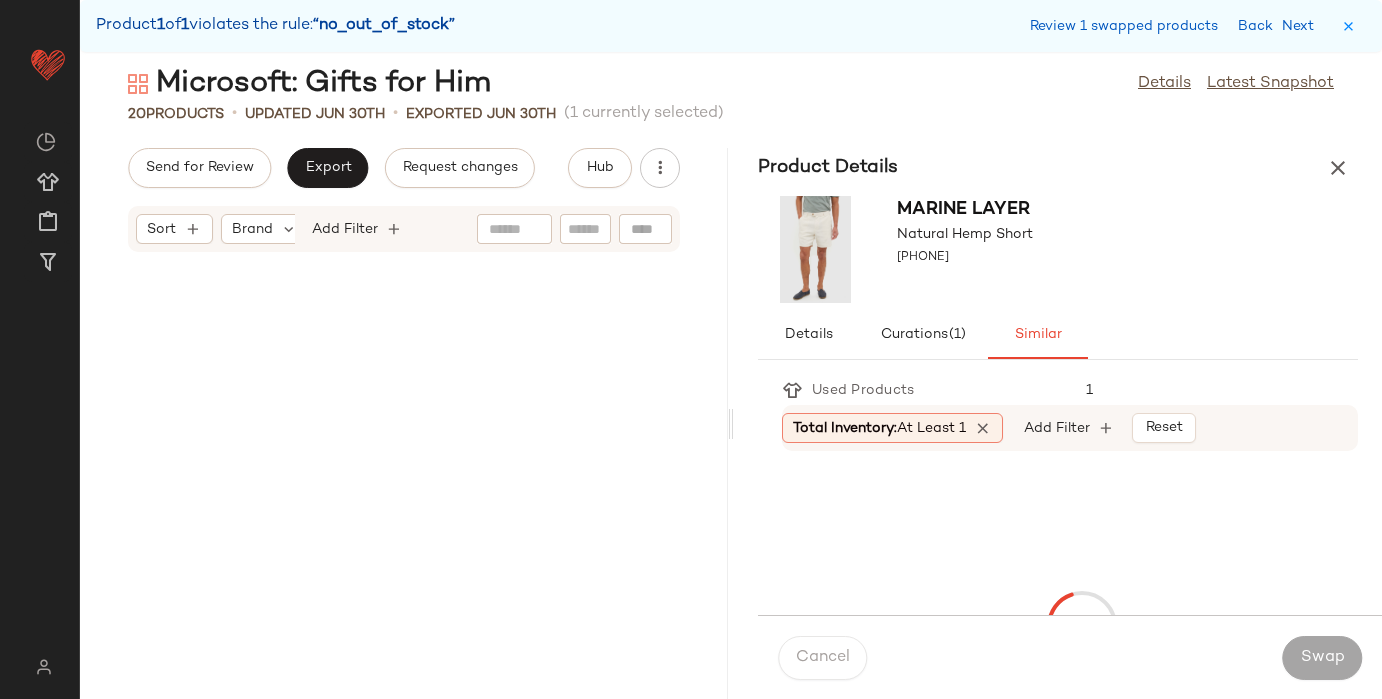 scroll, scrollTop: 2196, scrollLeft: 0, axis: vertical 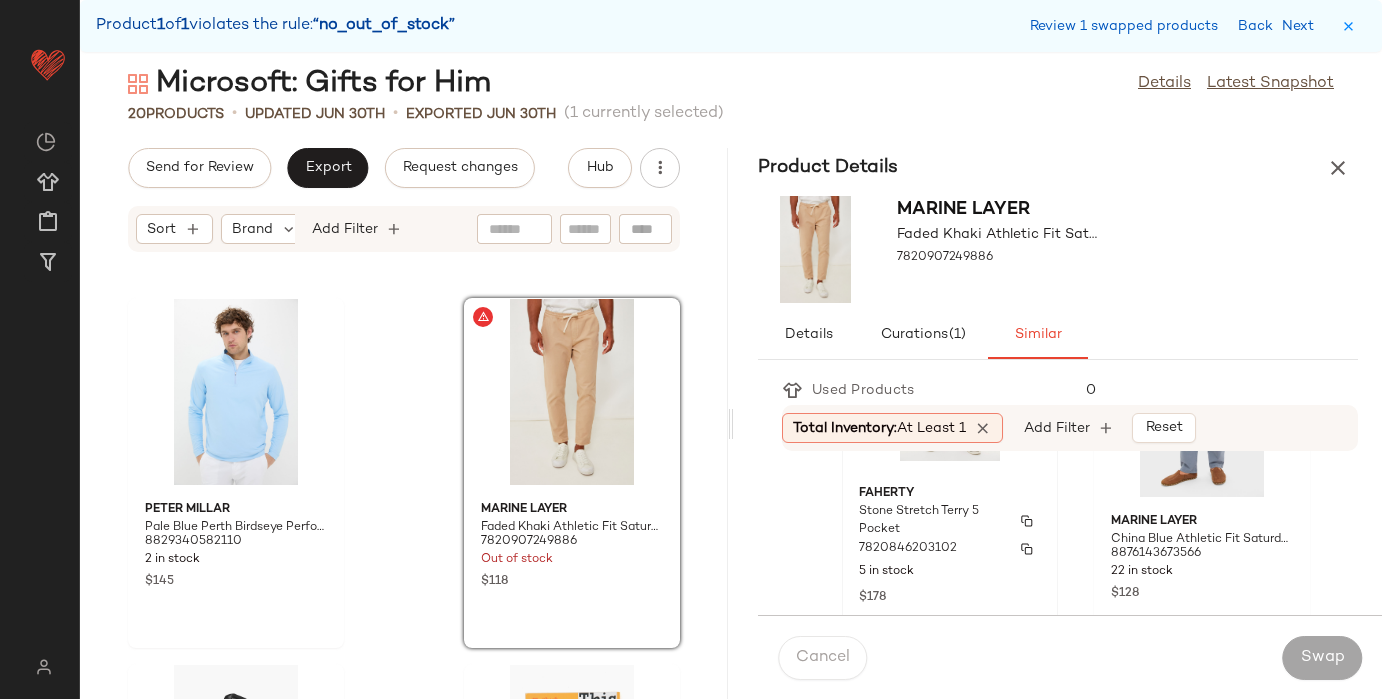 click on "Stone Stretch Terry 5 Pocket" at bounding box center [932, 521] 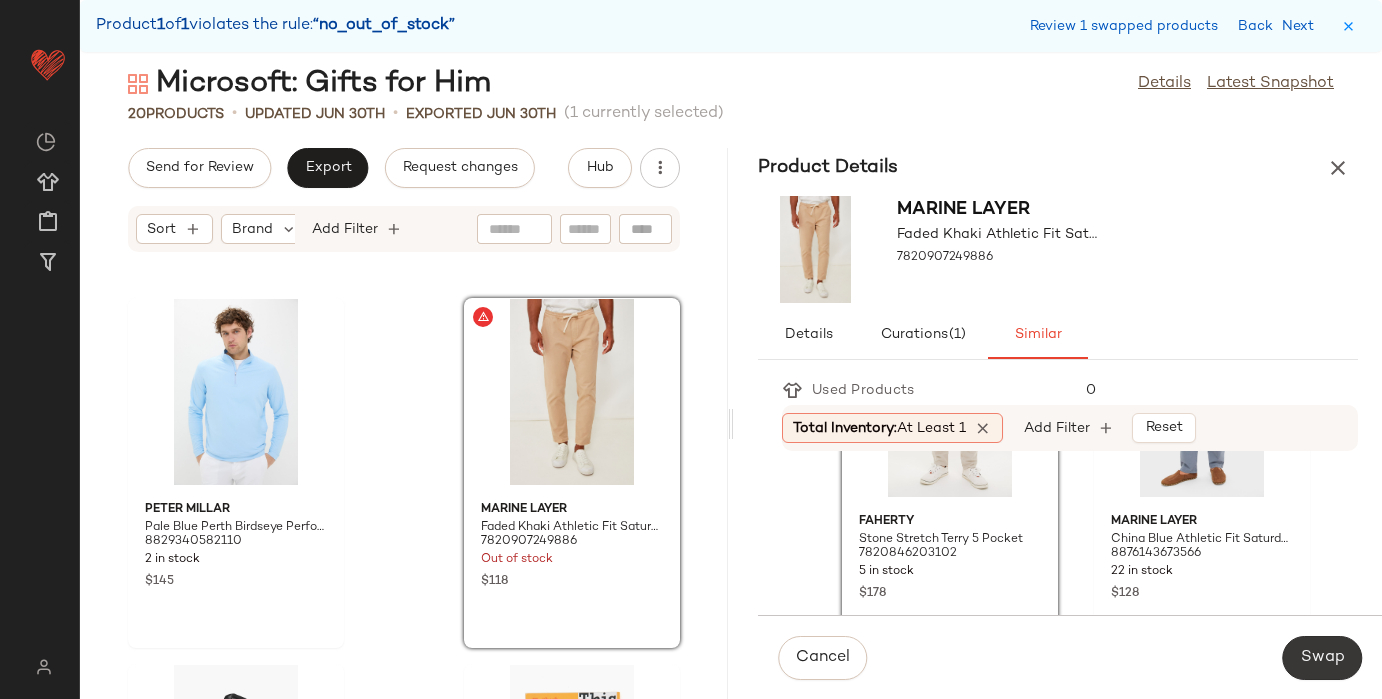 click on "Swap" 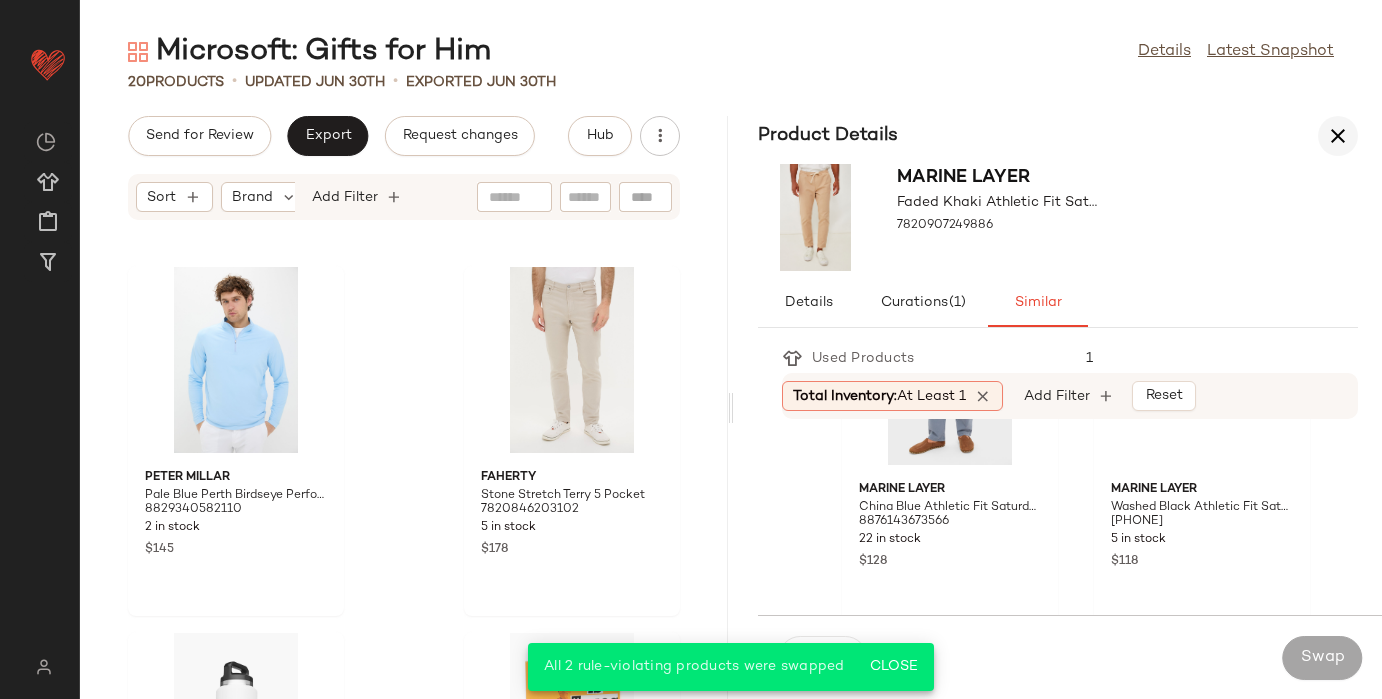 click at bounding box center [1338, 136] 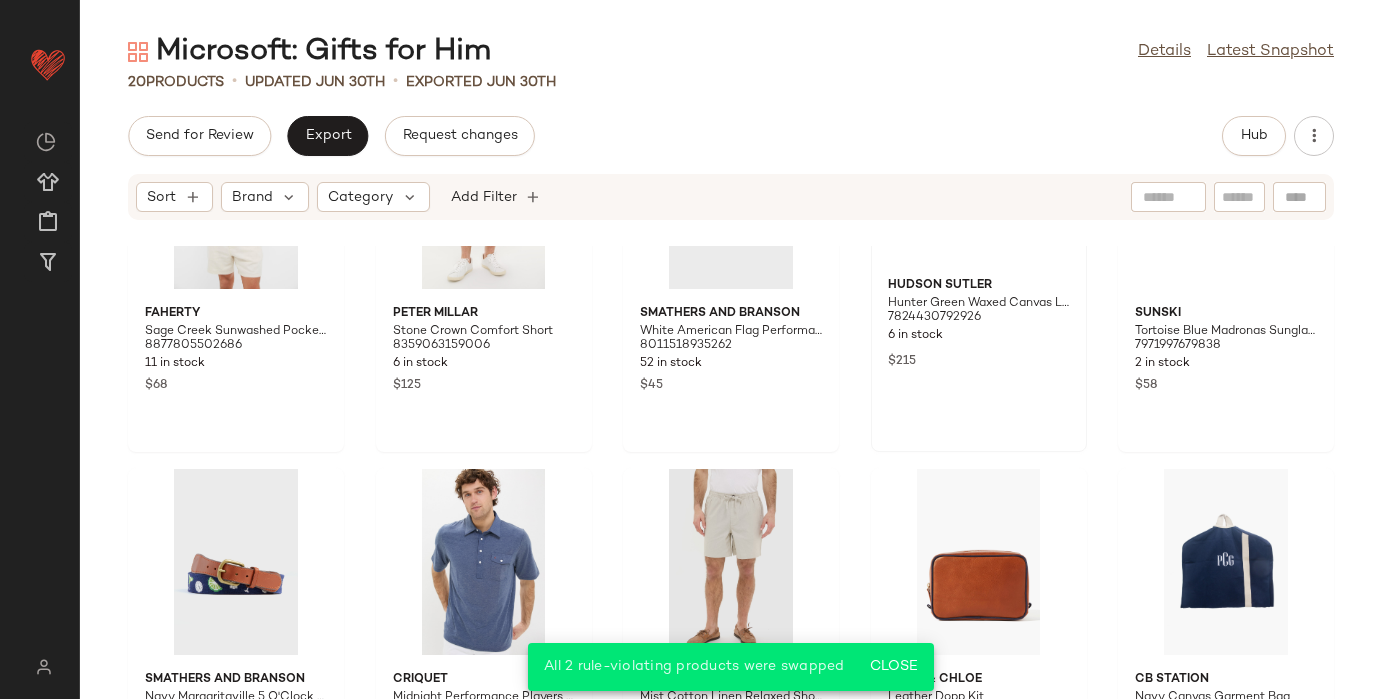 scroll, scrollTop: 0, scrollLeft: 0, axis: both 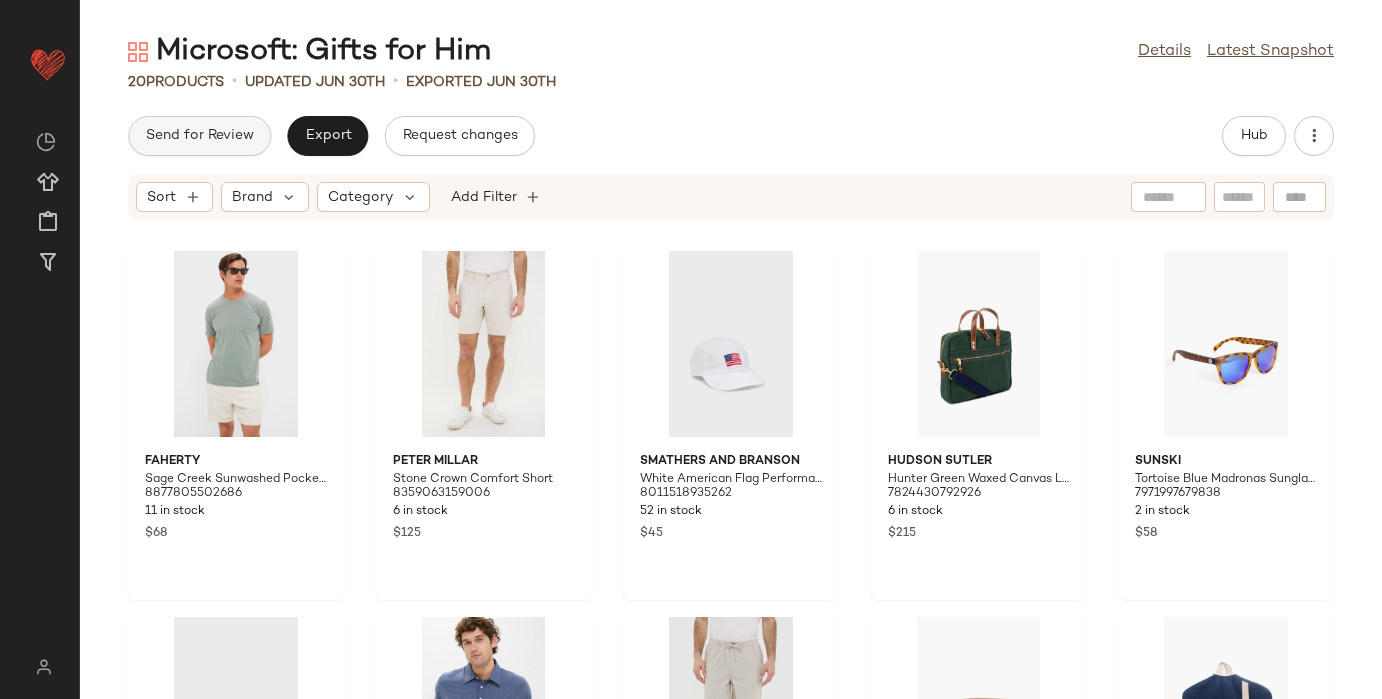 click on "Send for Review" 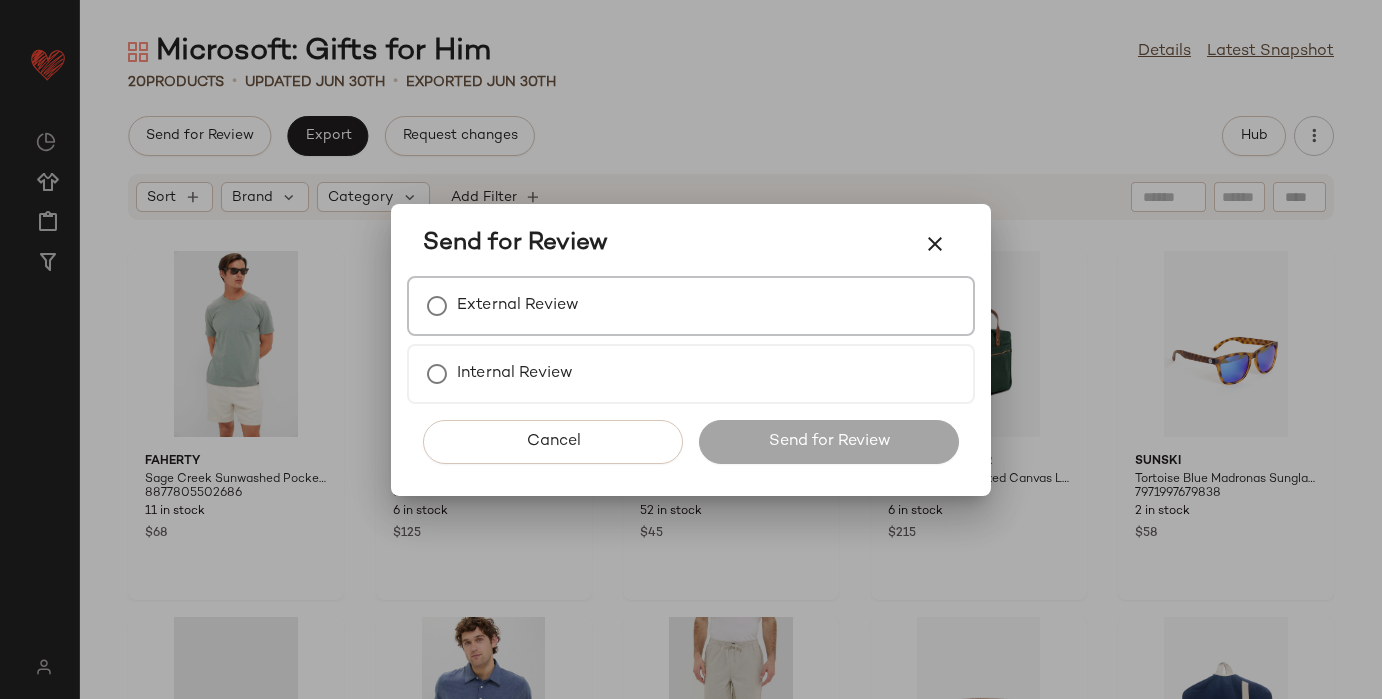 click on "External Review" at bounding box center [691, 306] 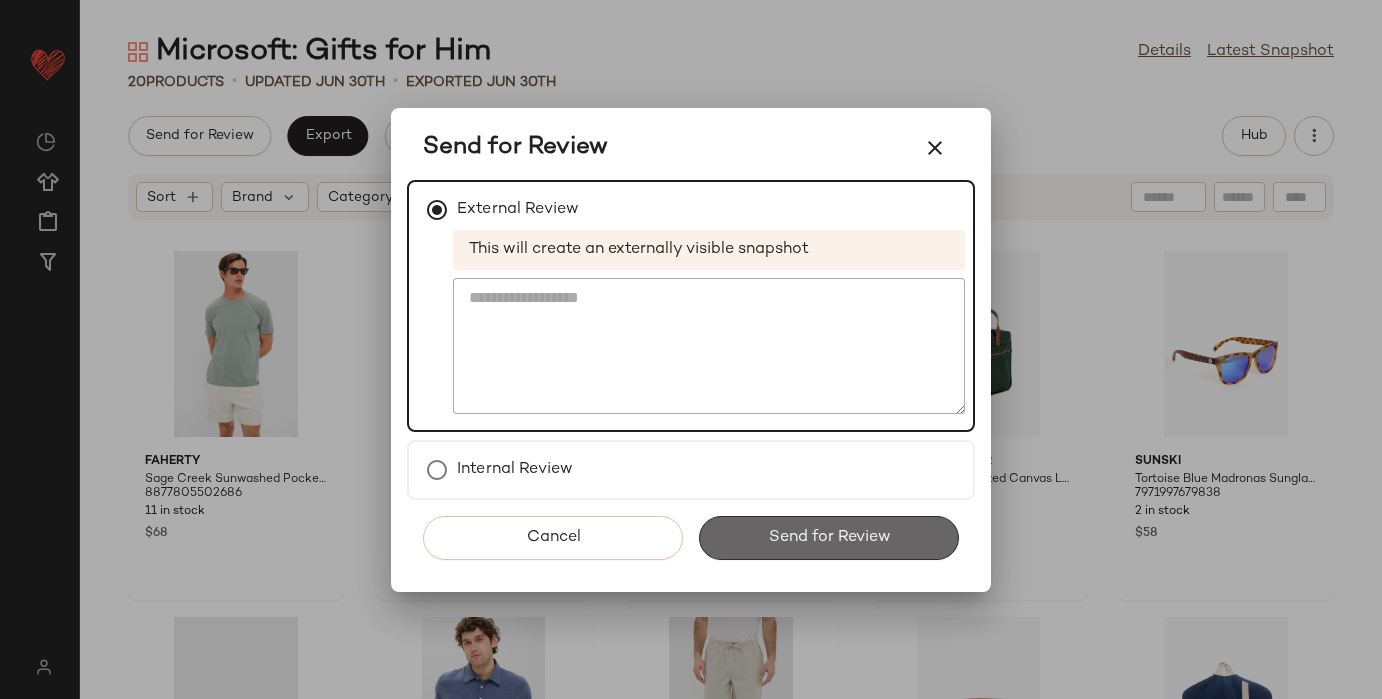 click on "Send for Review" 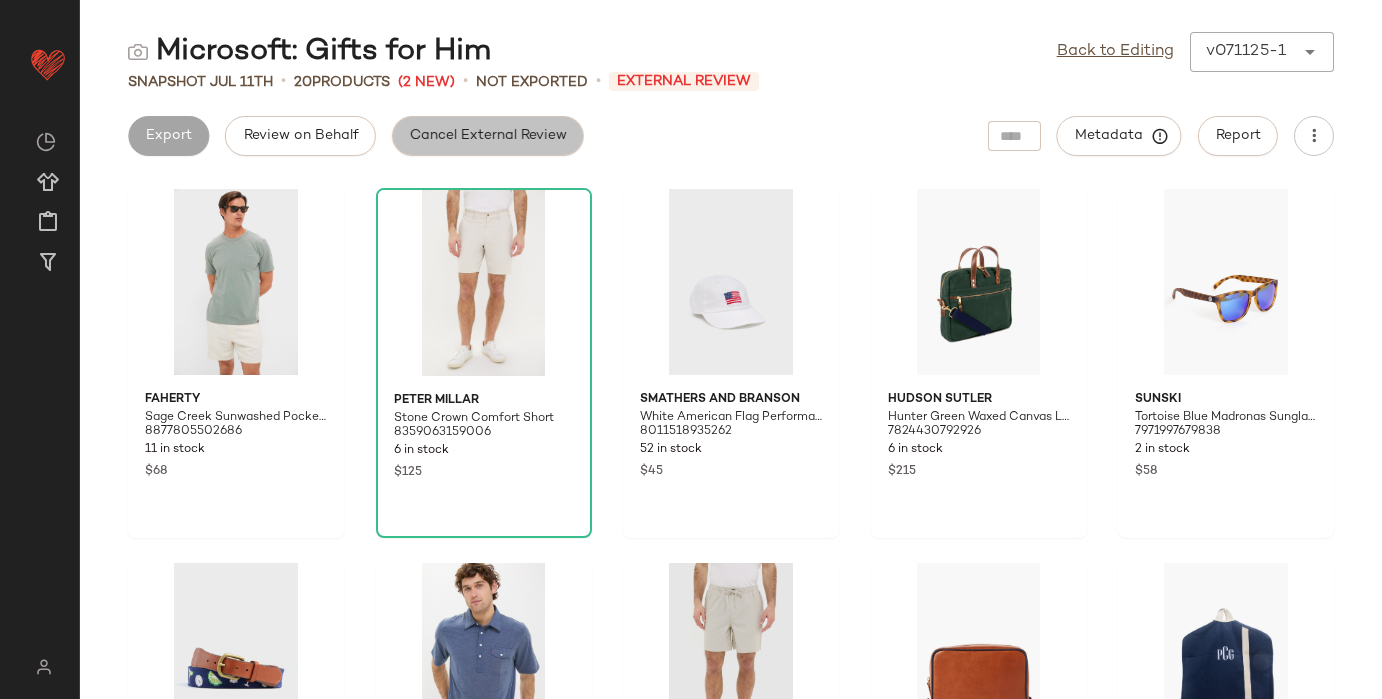 click on "Cancel External Review" at bounding box center [488, 136] 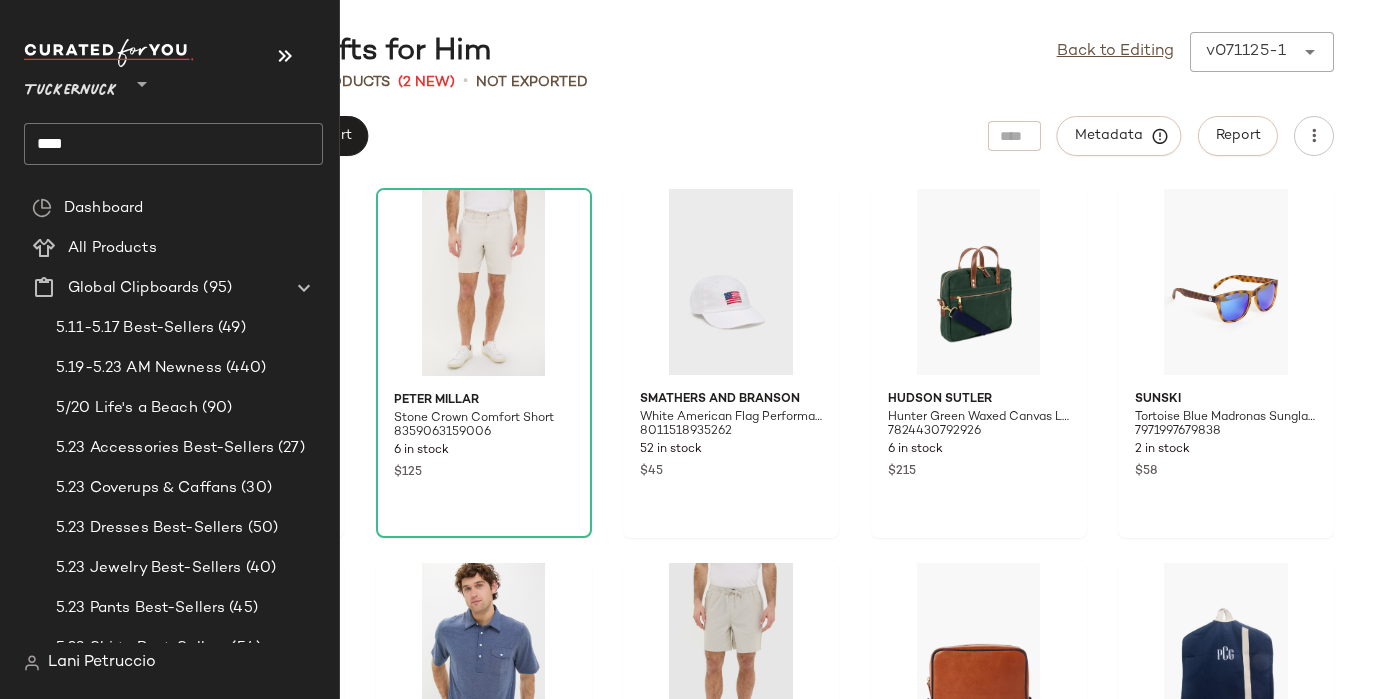 click on "****" 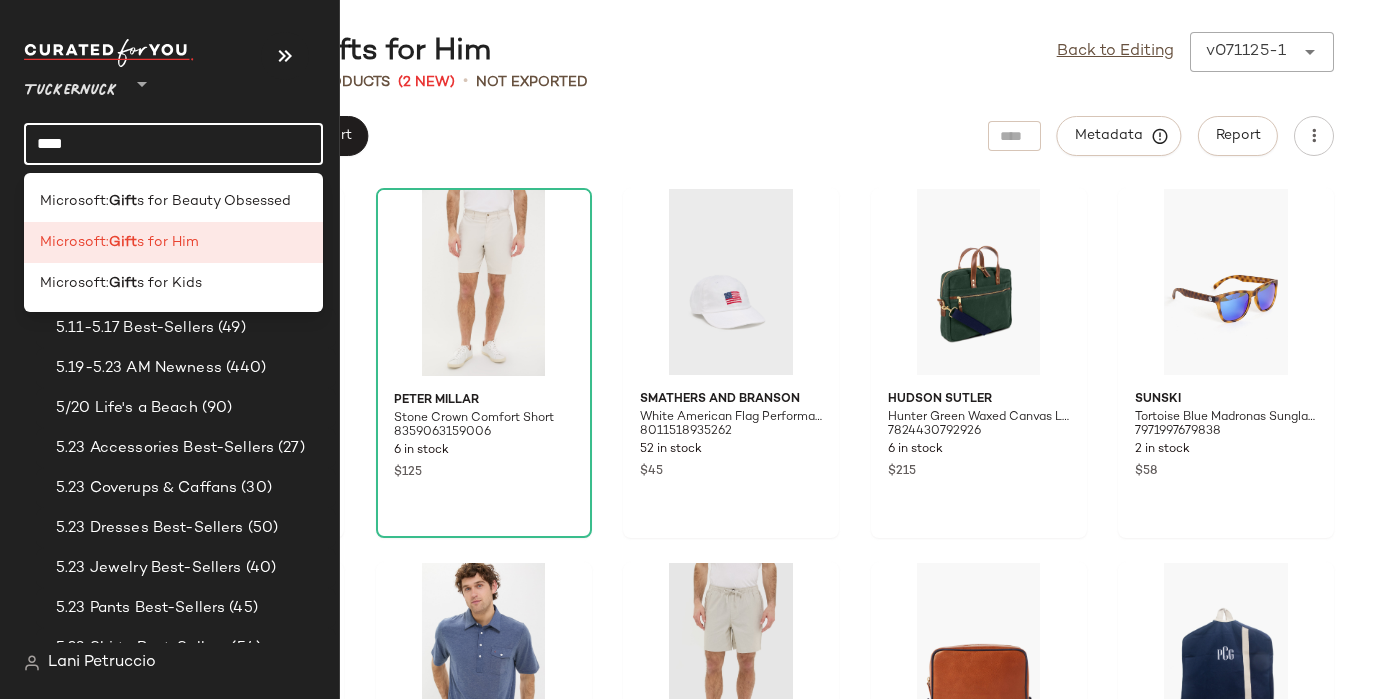 click on "****" 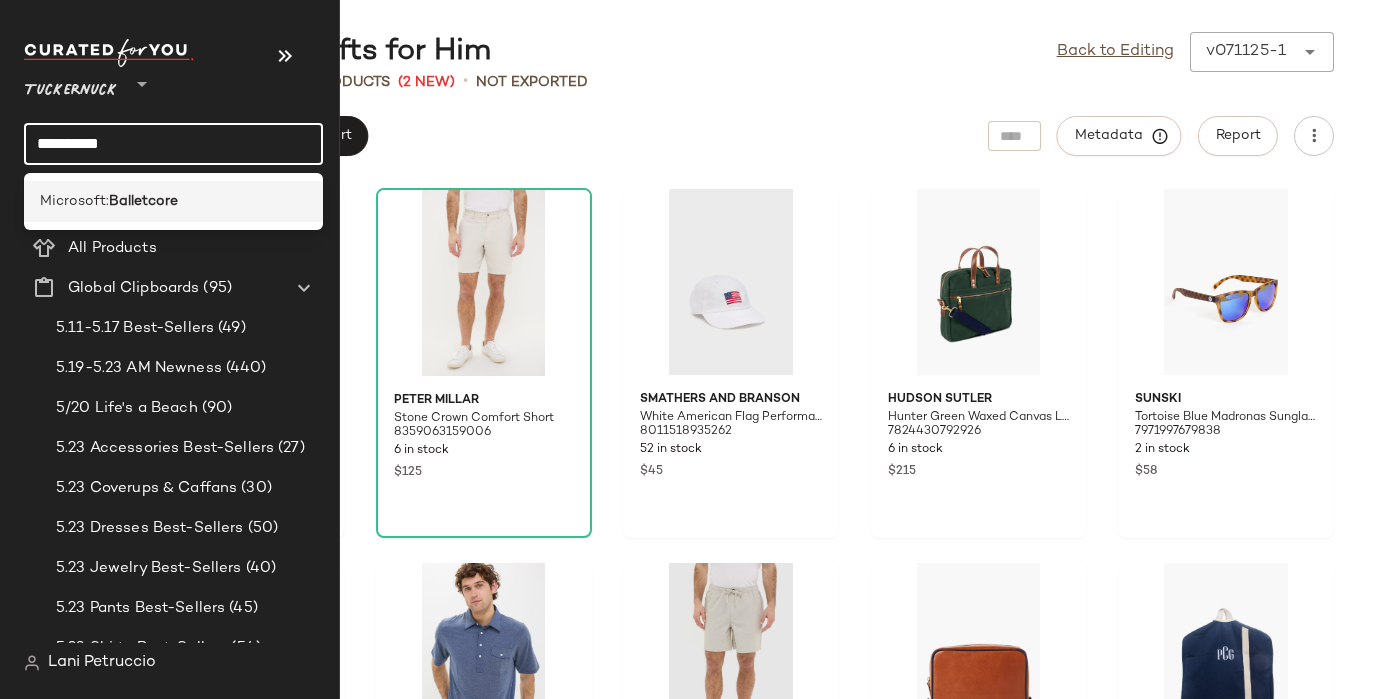 click on "Microsoft:" at bounding box center [74, 201] 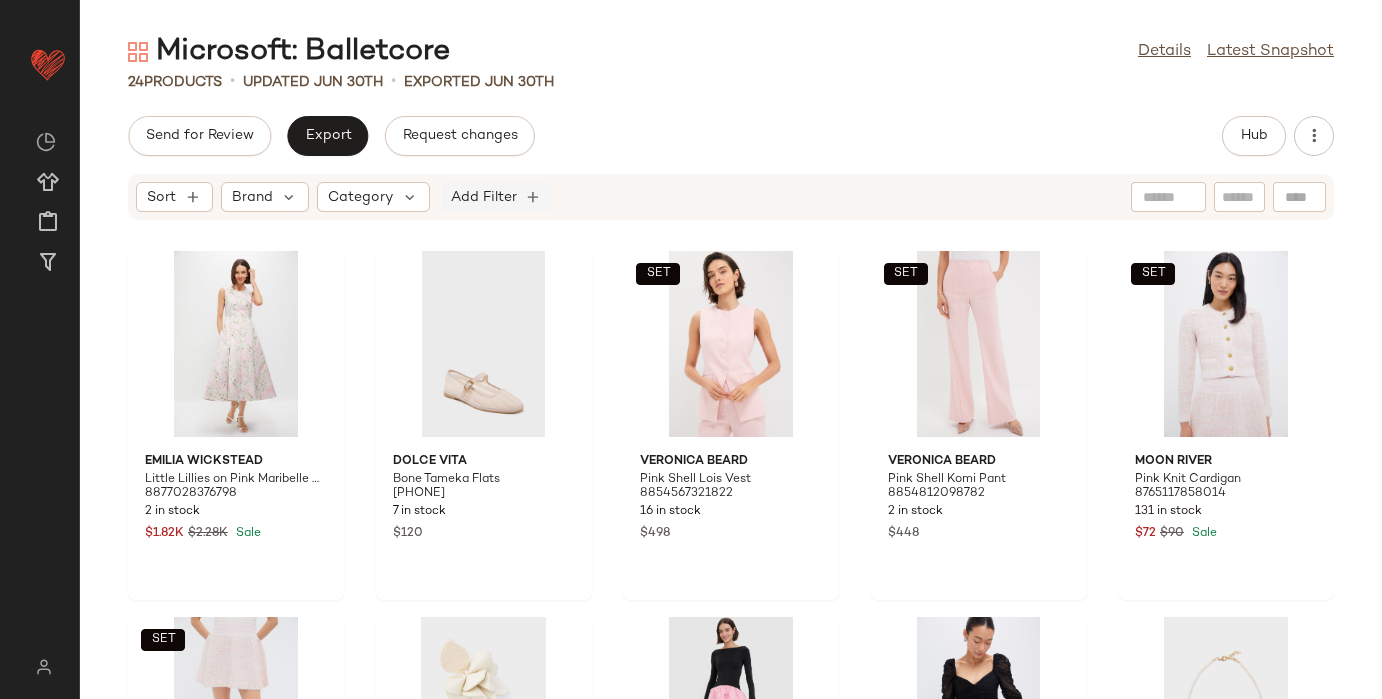 click on "Add Filter" at bounding box center (484, 197) 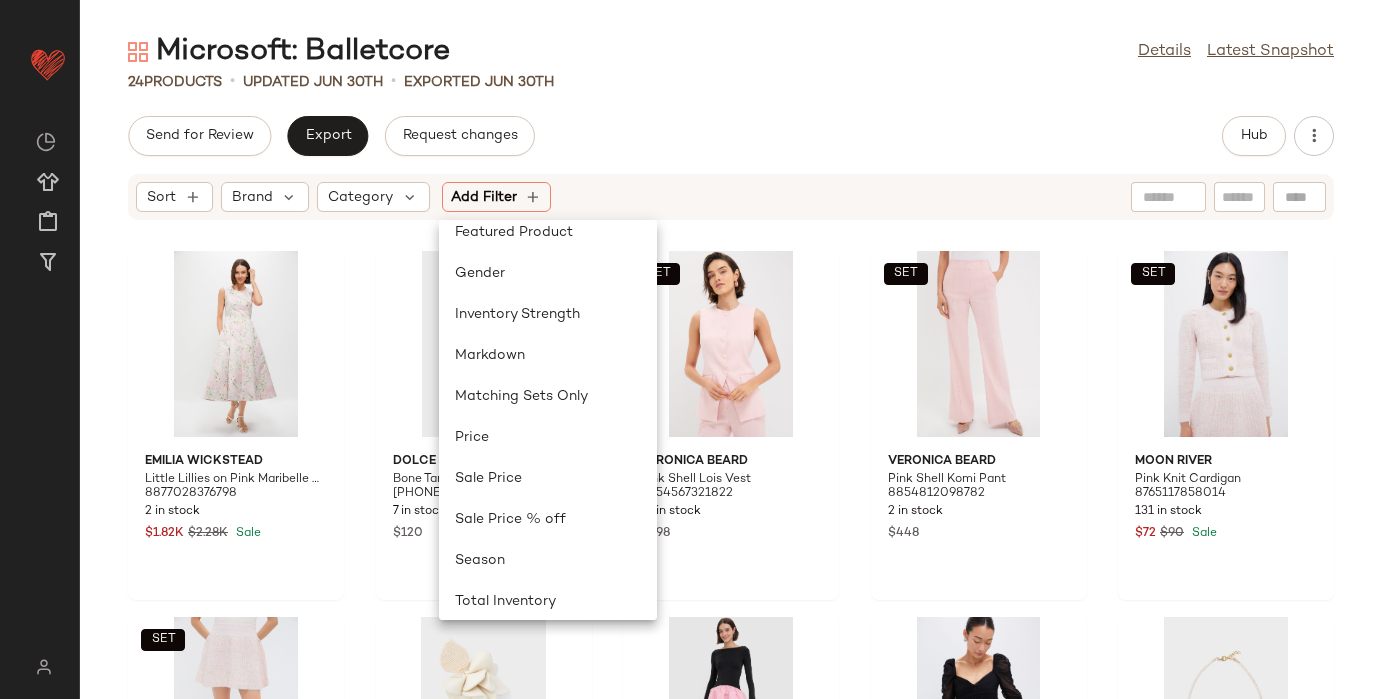 scroll, scrollTop: 313, scrollLeft: 0, axis: vertical 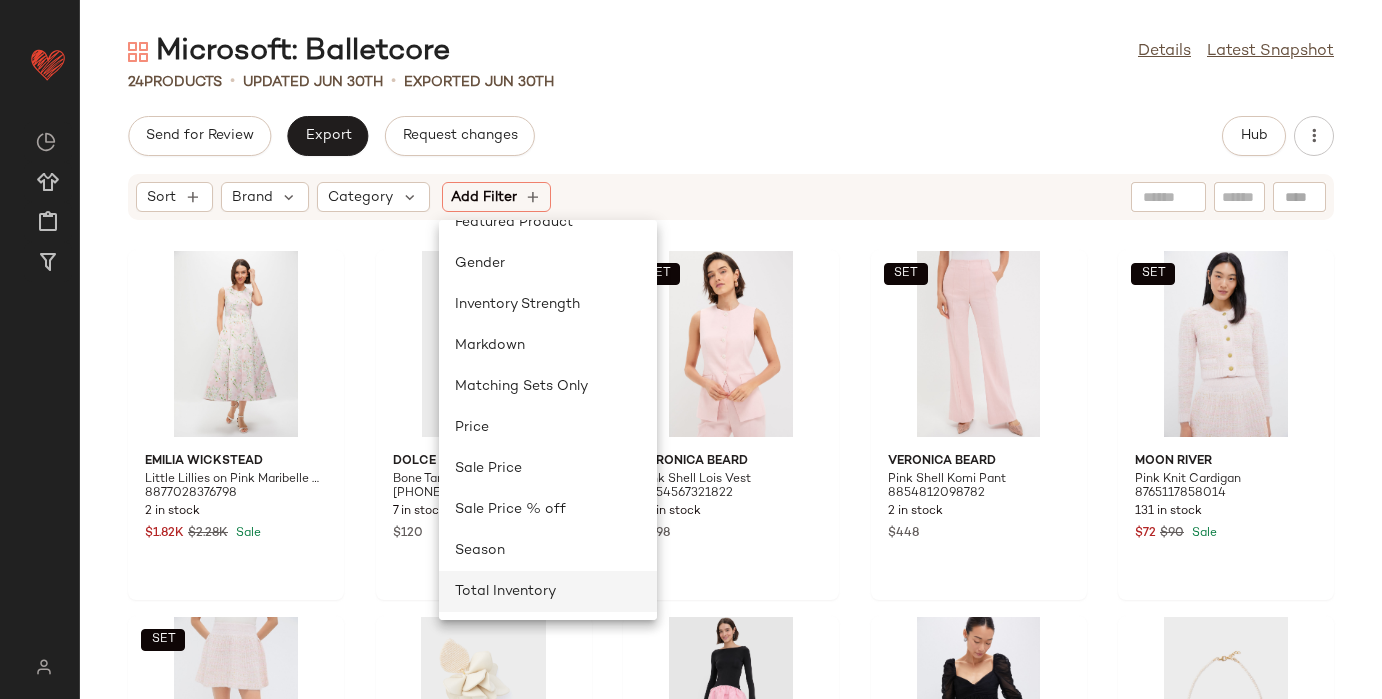 click on "Total Inventory" 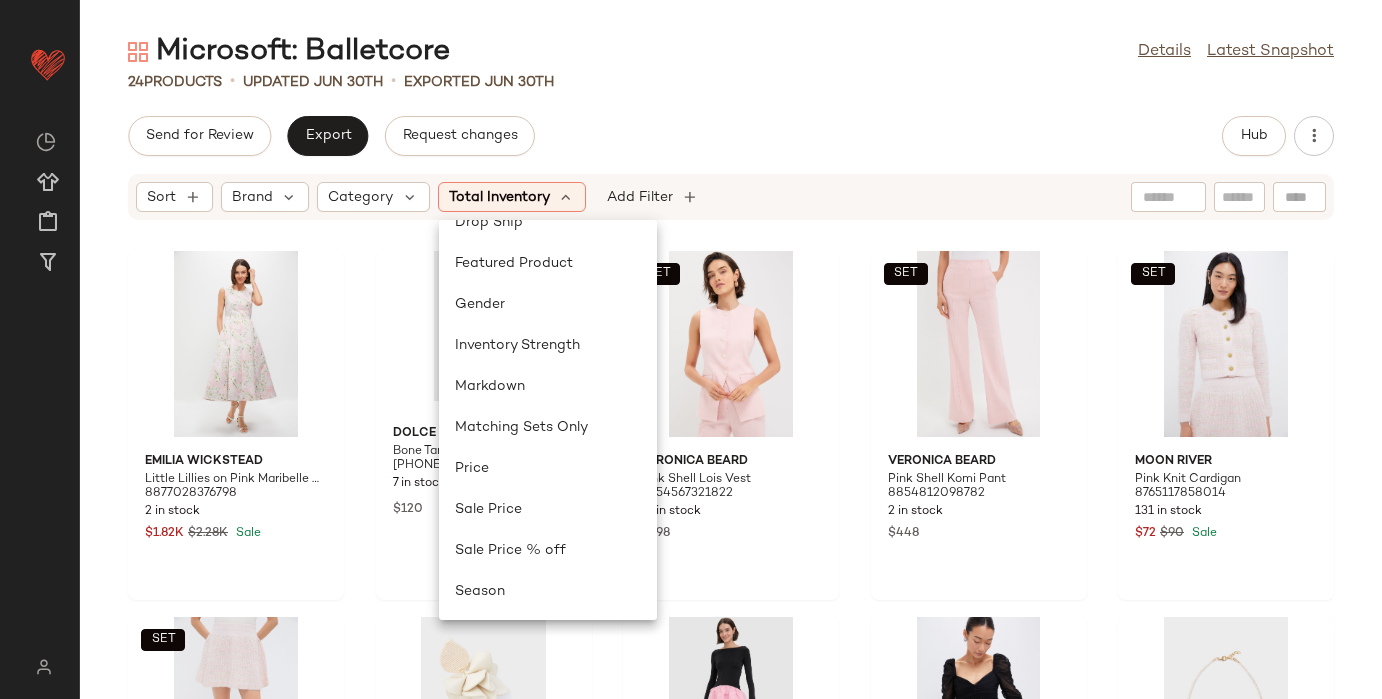scroll, scrollTop: 0, scrollLeft: 0, axis: both 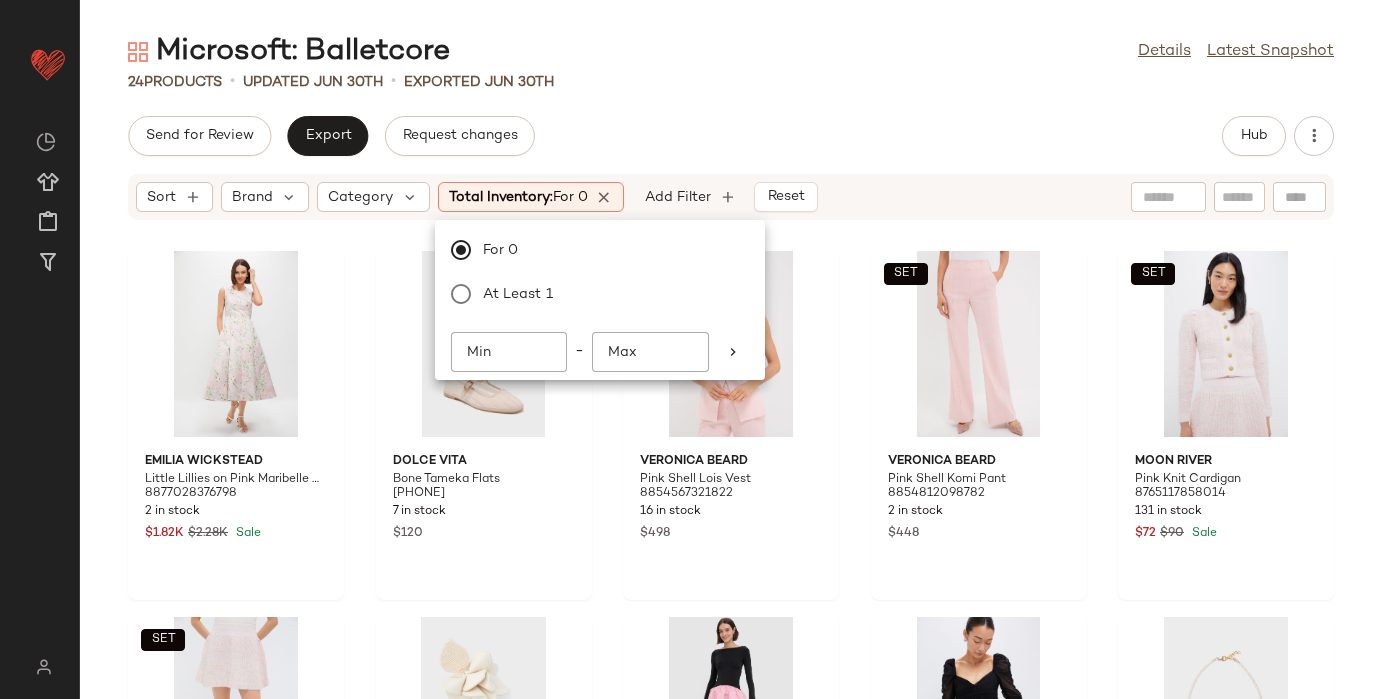 click on "Microsoft: Balletcore  Details   Latest Snapshot  24   Products   •   updated Jun 30th  •  Exported Jun 30th  Send for Review   Export   Request changes   Hub  Sort  Brand  Category  Total Inventory:   For 0 Add Filter   Reset  Emilia Wickstead Little Lillies on Pink Maribelle Midi Dress 8877028376798 2 in stock $1.82K $2.28K Sale Dolce Vita Bone Tameka Flats 8834885943518 7 in stock $120  SET  Veronica Beard Pink Shell Lois Vest 8854567321822 16 in stock $498  SET  Veronica Beard Pink Shell Komi Pant 8854812098782 2 in stock $448  SET  Moon River Pink Knit Cardigan 8765117858014 131 in stock $72 $90 Sale  SET  Moon River Pink Knit Mini Skirt 8765128900830 185 in stock $62 $78 Sale Tuckernuck Jewelry Cream Silk and Leather Orchid Earring 7821537181918 23 in stock $68 Anna October Light Pink Carolyn Midi Dress 8849545134302 4 in stock $576 $720 Sale Moon River Black Mini Dress 8739987849438 71 in stock $91 $114 Sale Brinker + Eliza White Claire Necklace 8946107318494 1 in stock $218 Self-Portrait $389" at bounding box center (731, 365) 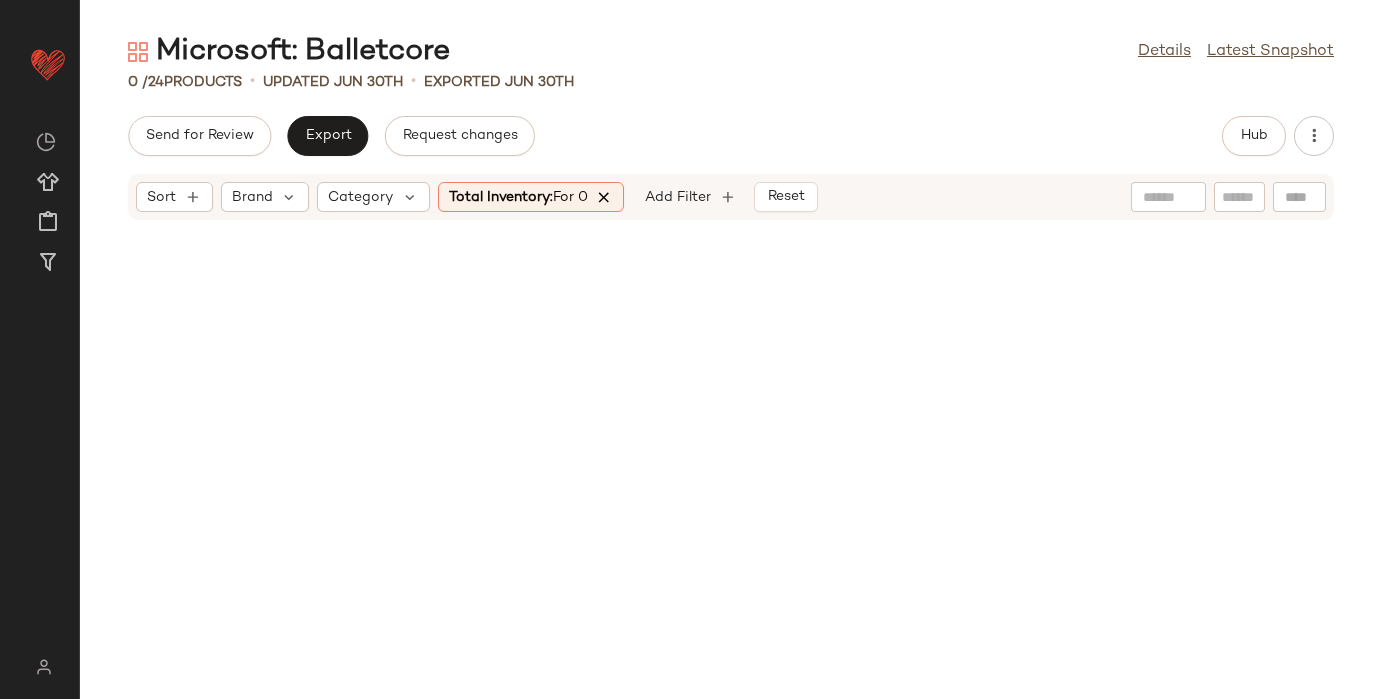click at bounding box center (605, 197) 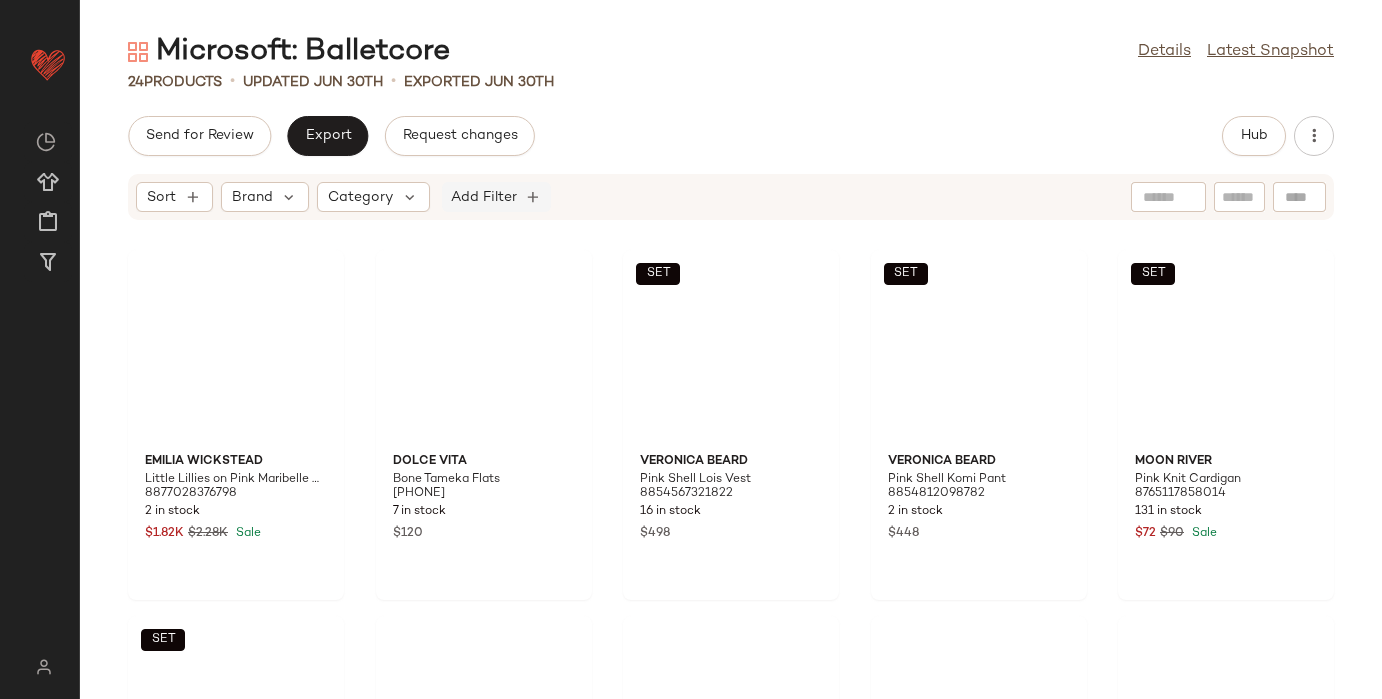 click on "Add Filter" at bounding box center (484, 197) 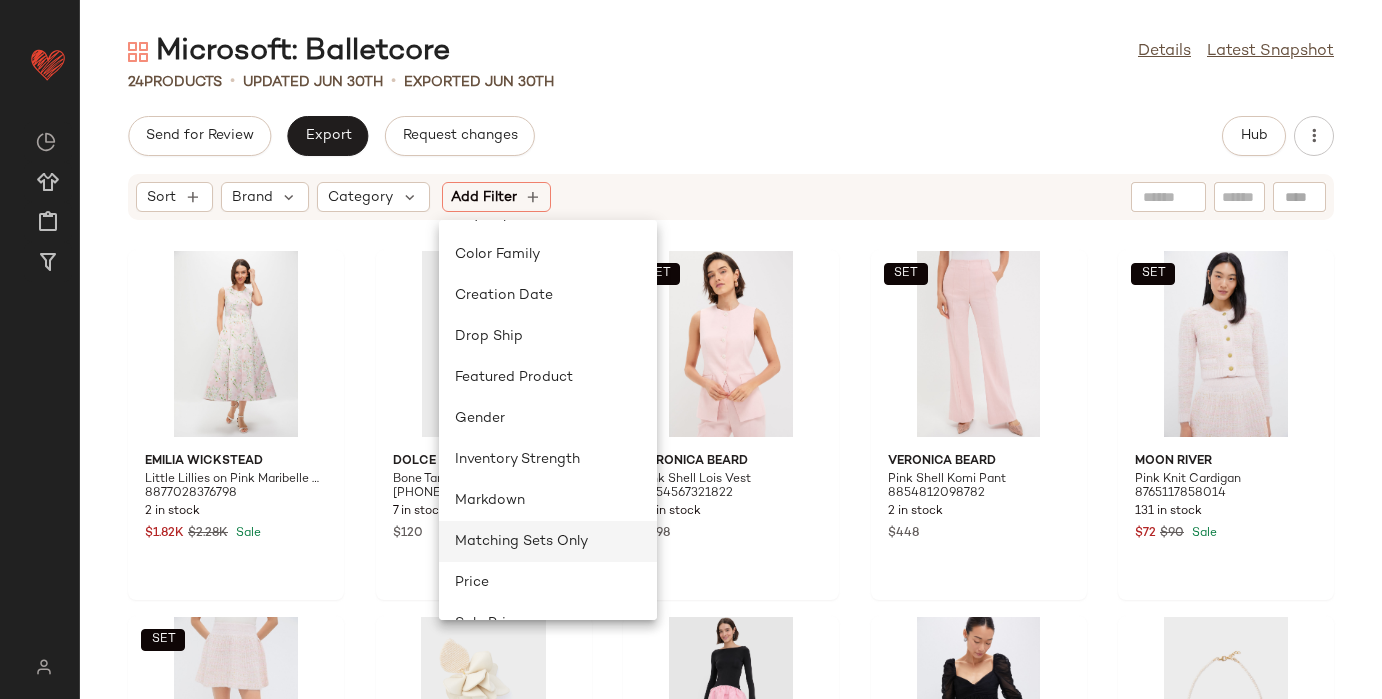 scroll, scrollTop: 0, scrollLeft: 0, axis: both 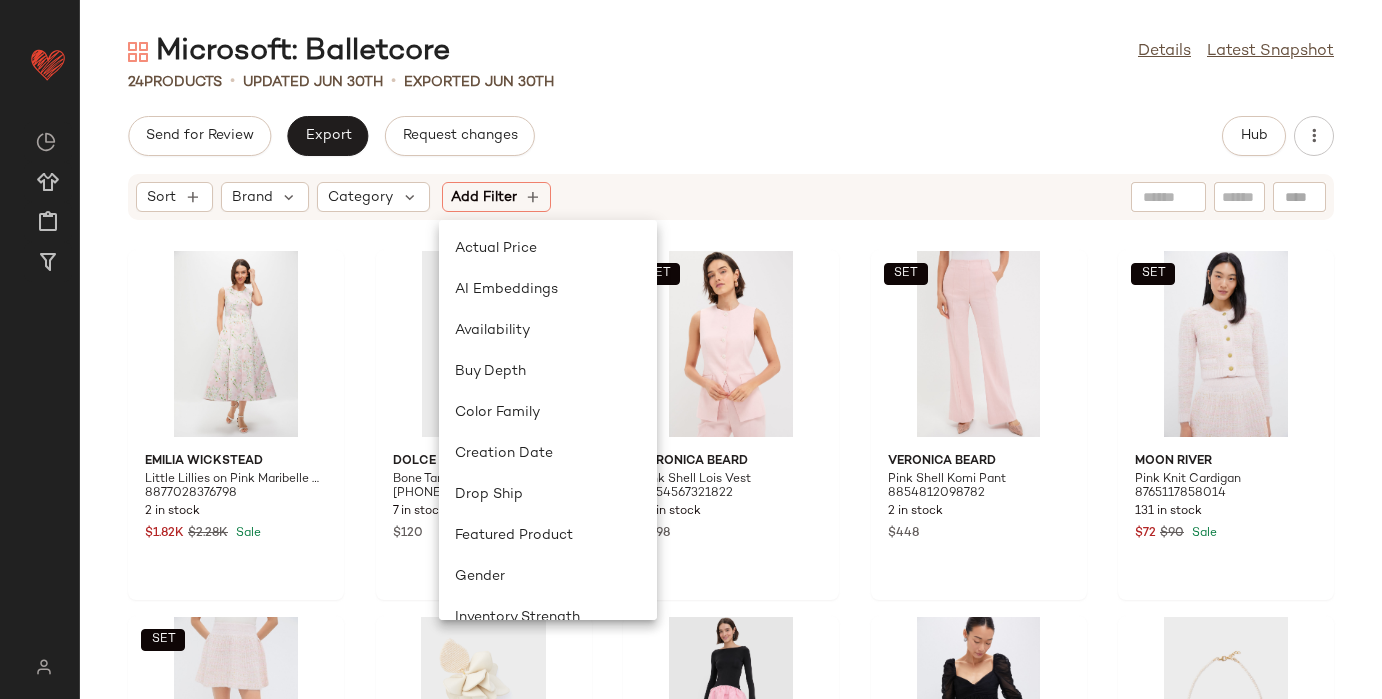 click on "Microsoft: Balletcore  Details   Latest Snapshot" 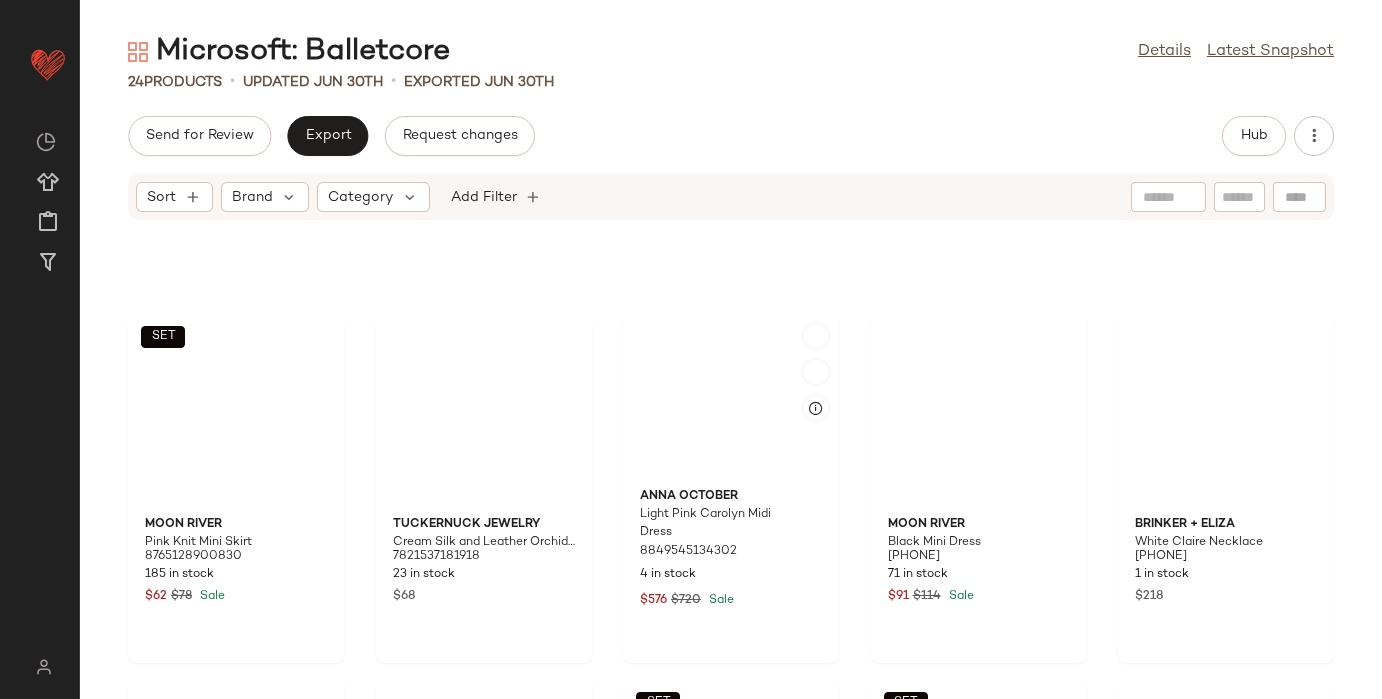 scroll, scrollTop: 0, scrollLeft: 0, axis: both 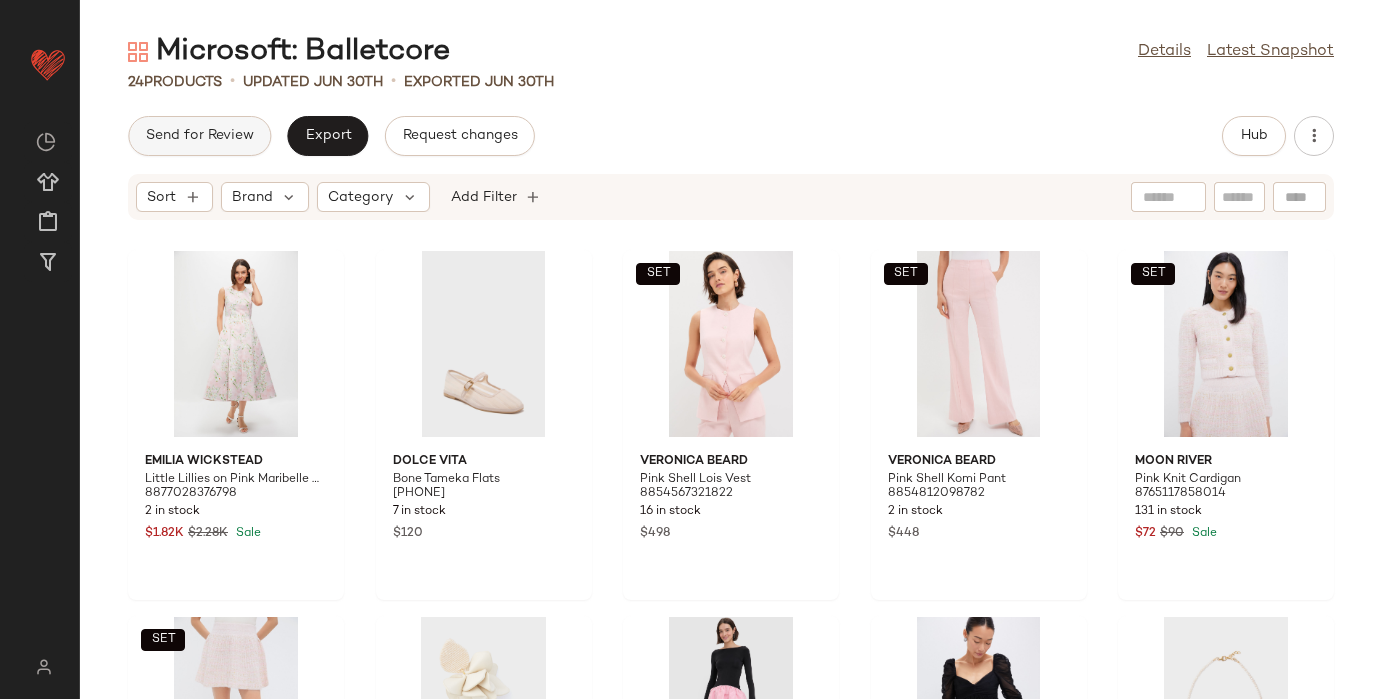 click on "Send for Review" 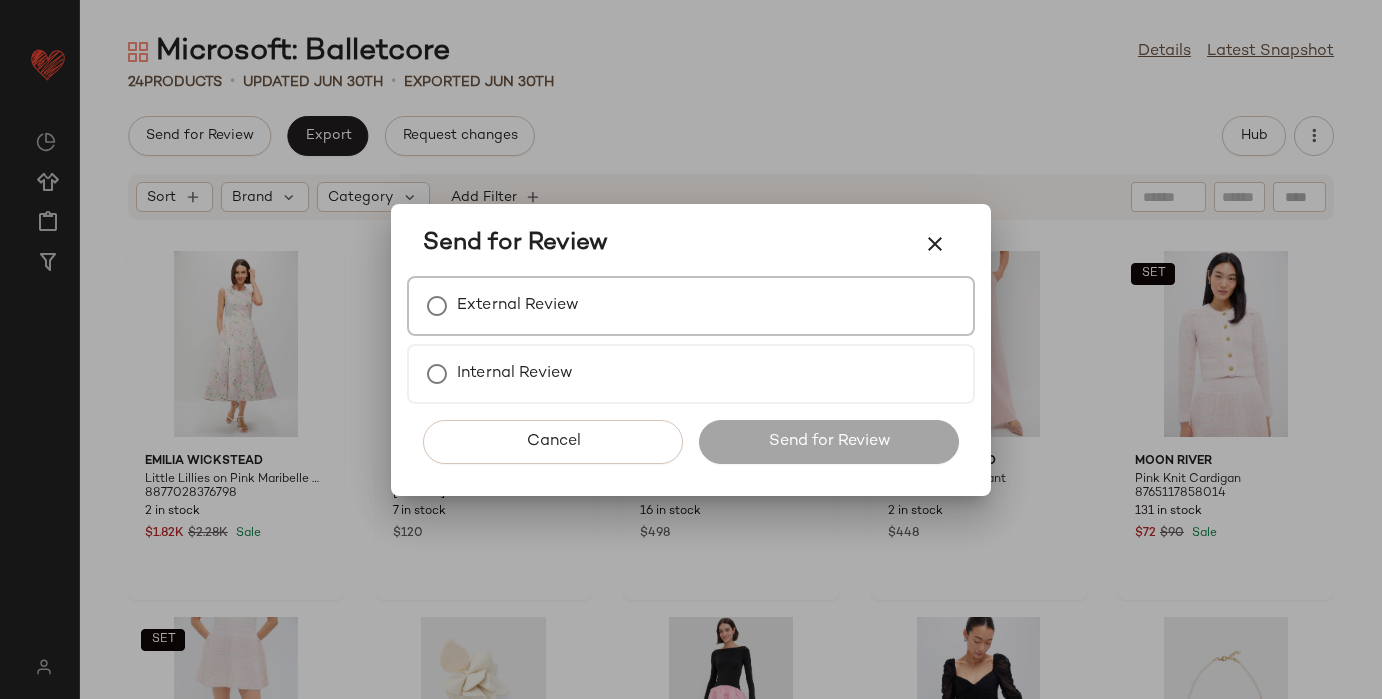 click on "External Review" at bounding box center (691, 306) 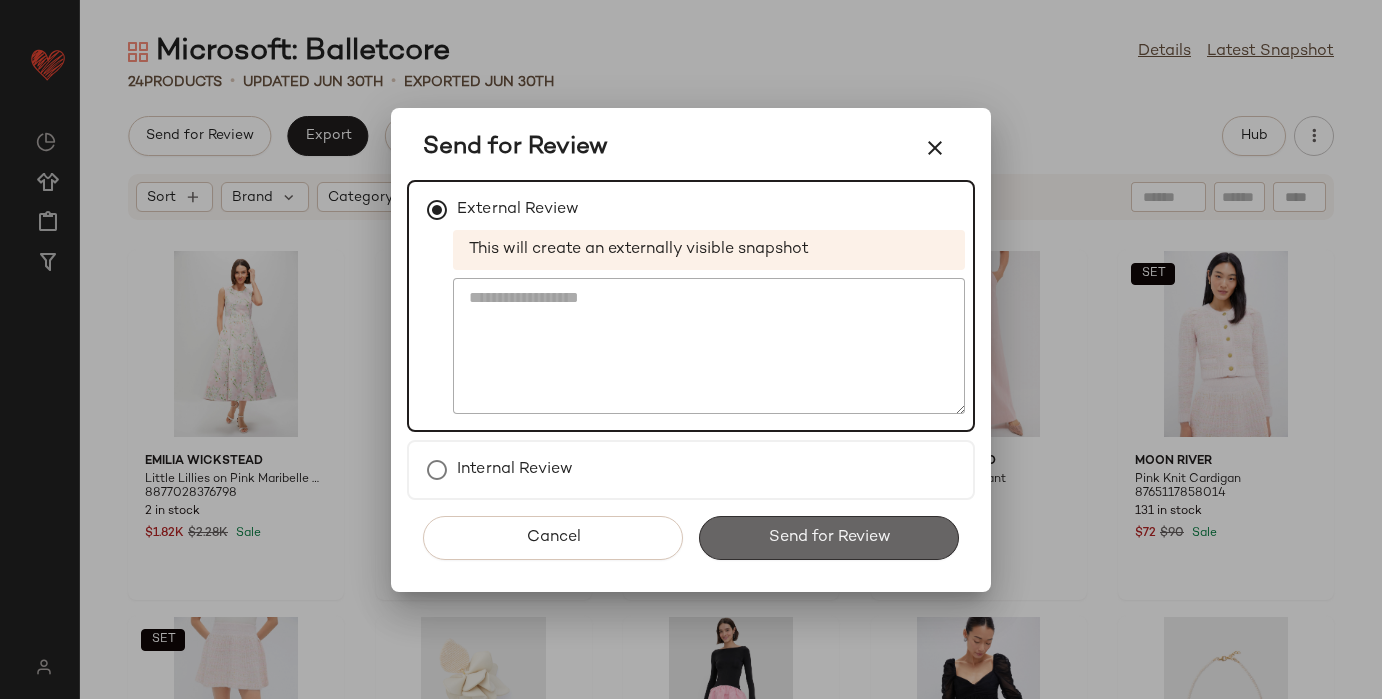 click on "Send for Review" at bounding box center [829, 538] 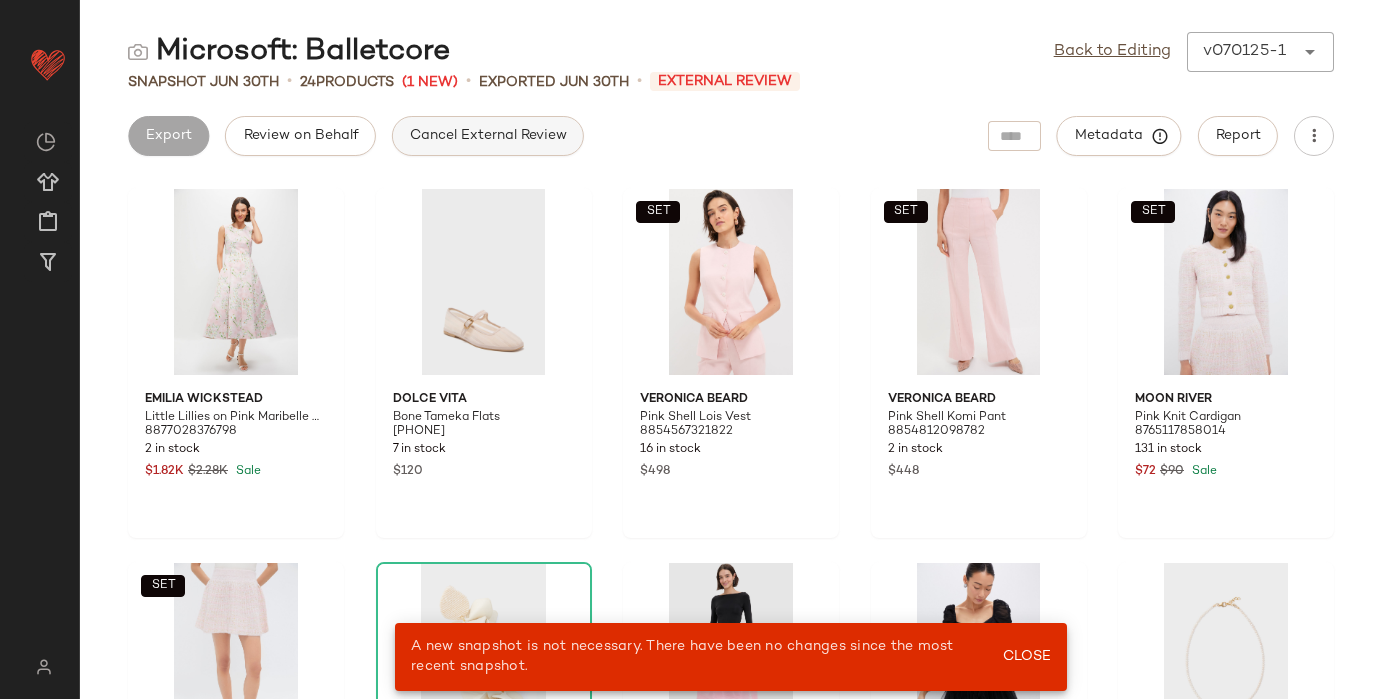 click on "Cancel External Review" 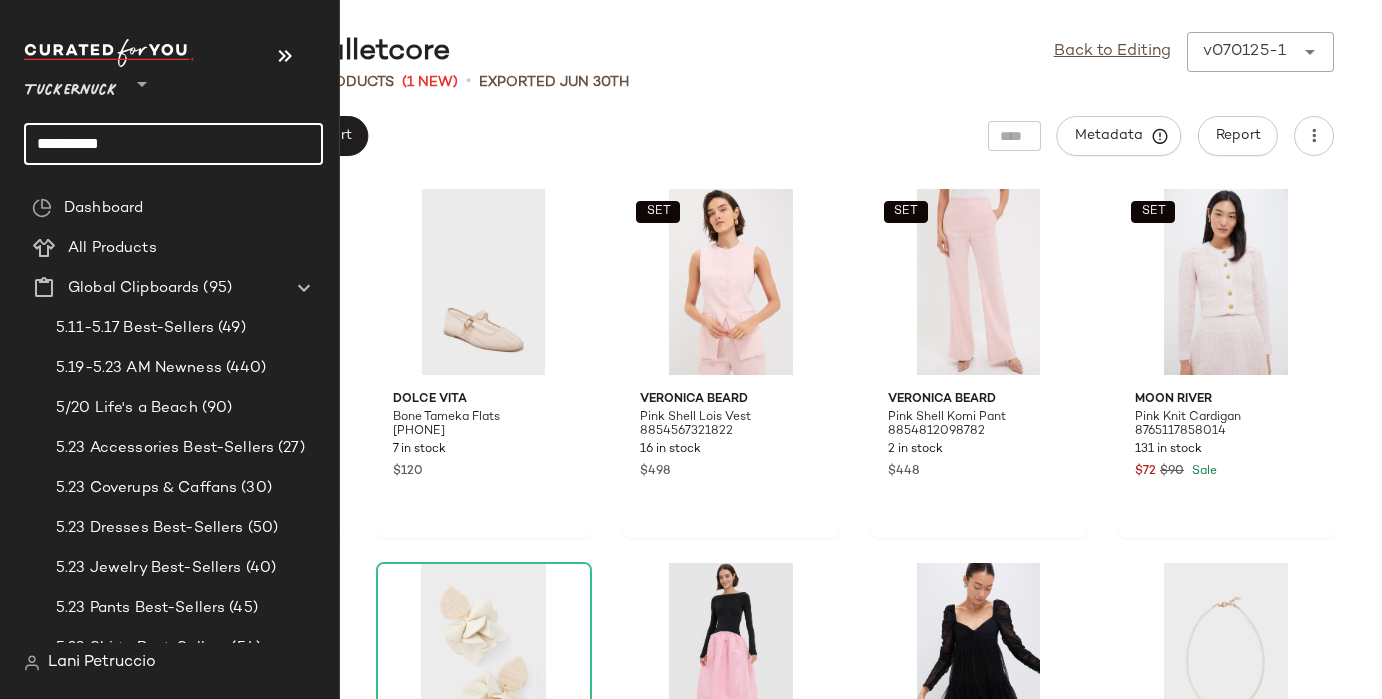 click on "**********" 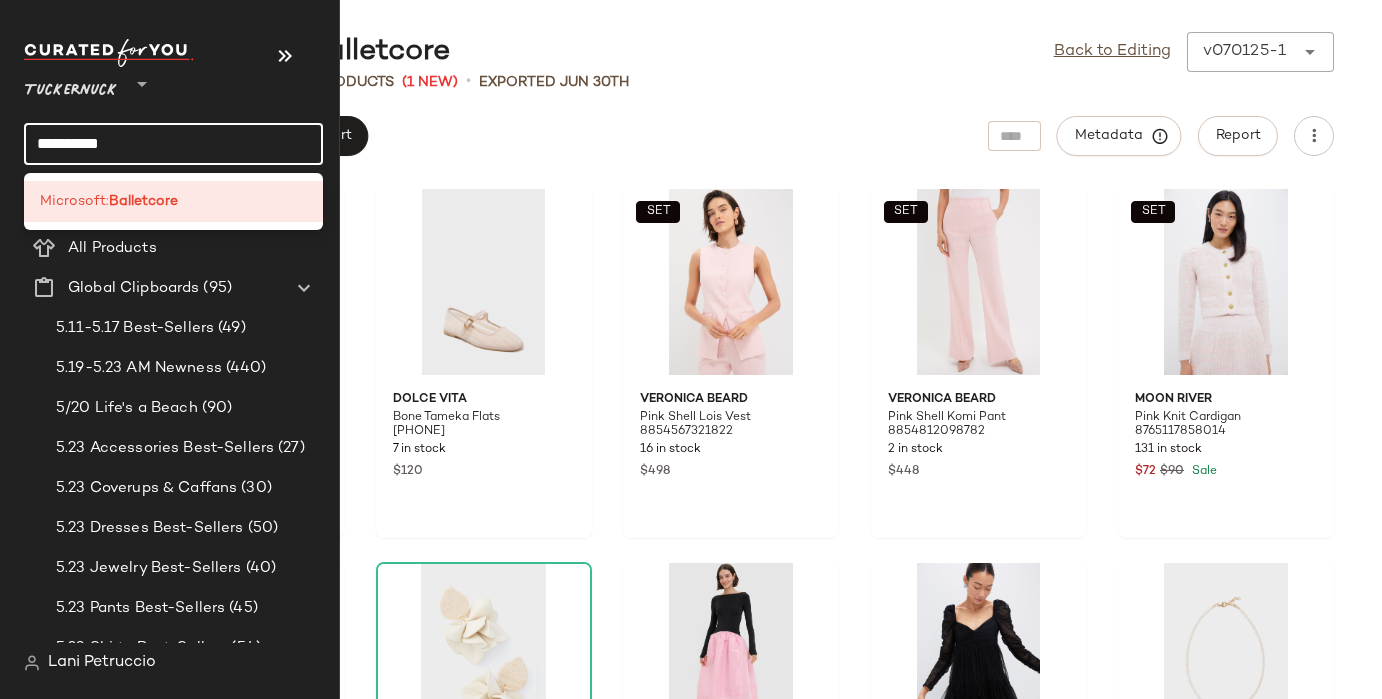 click on "**********" 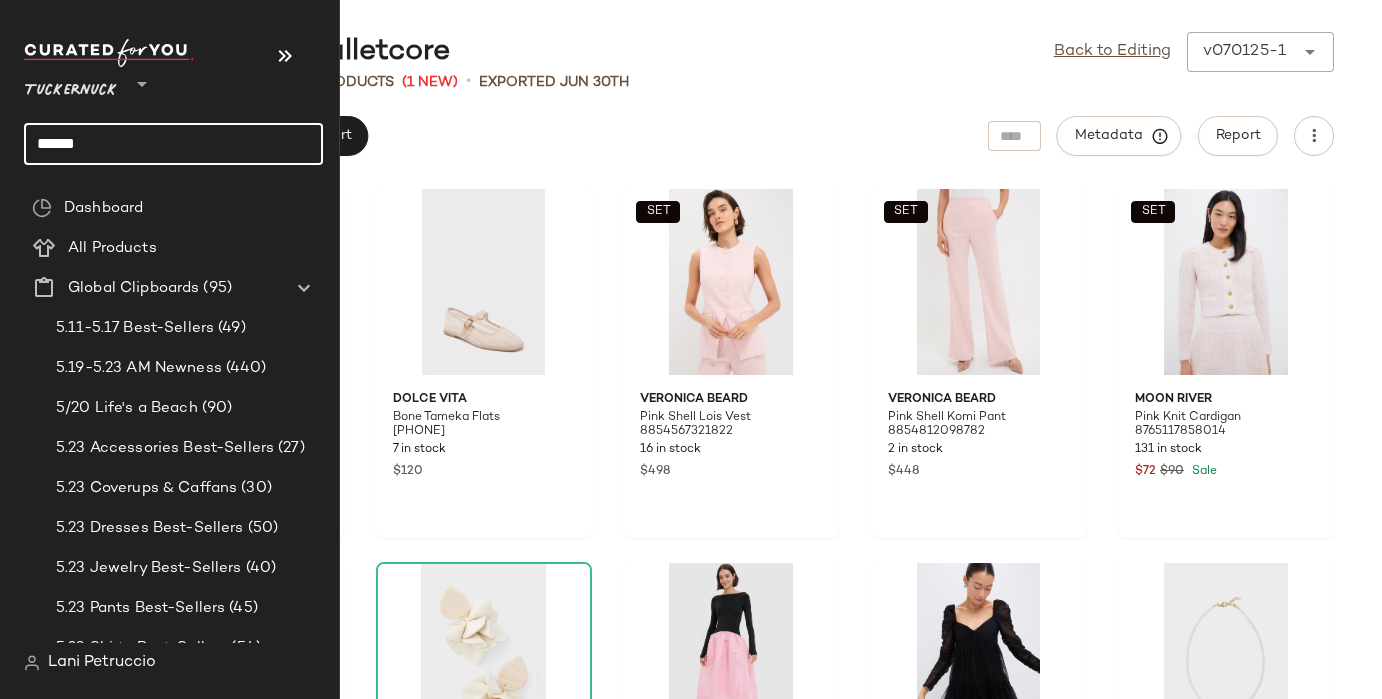 click on "******" 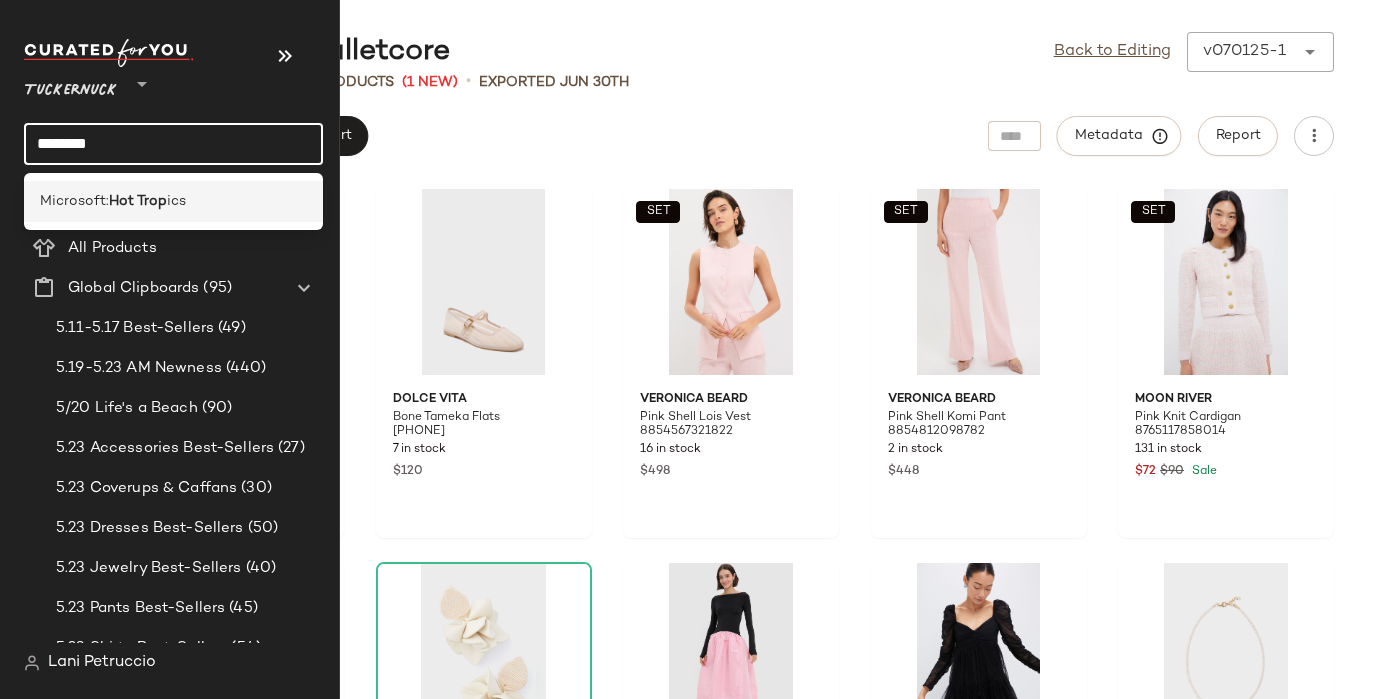 click on "Microsoft:" at bounding box center (74, 201) 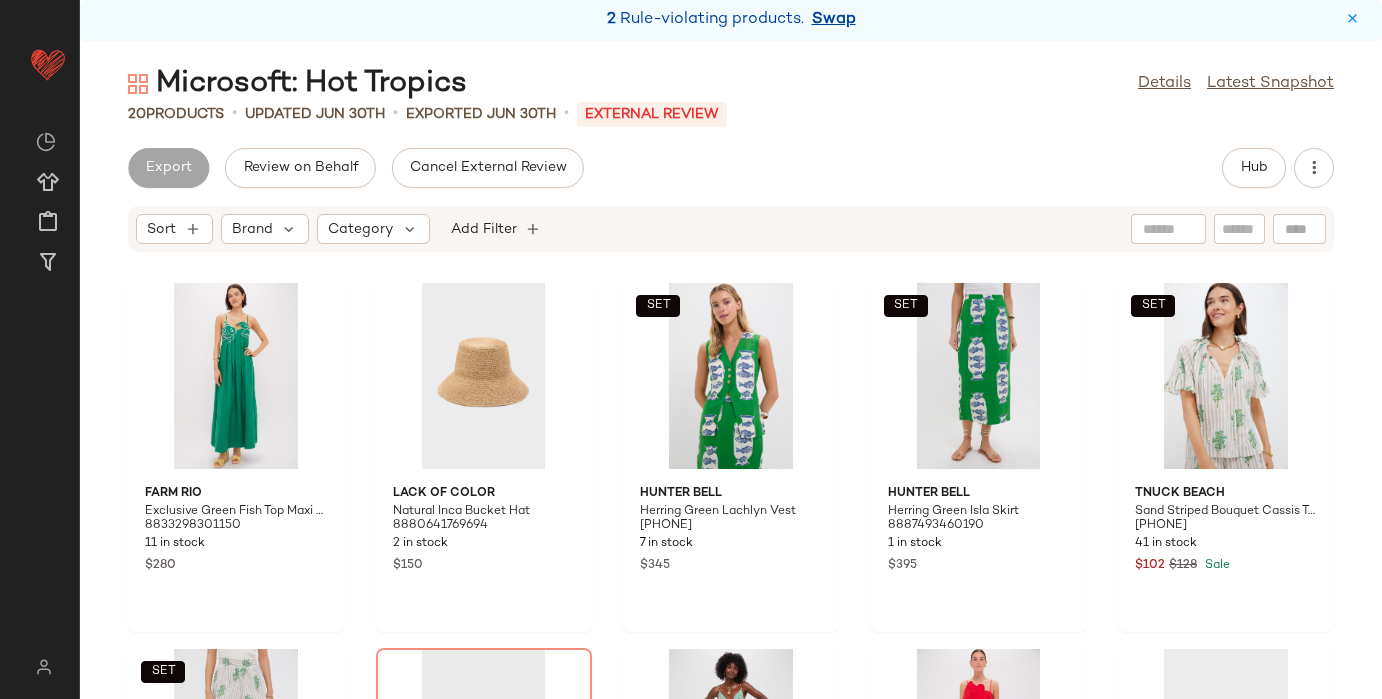 click on "Swap" at bounding box center [834, 20] 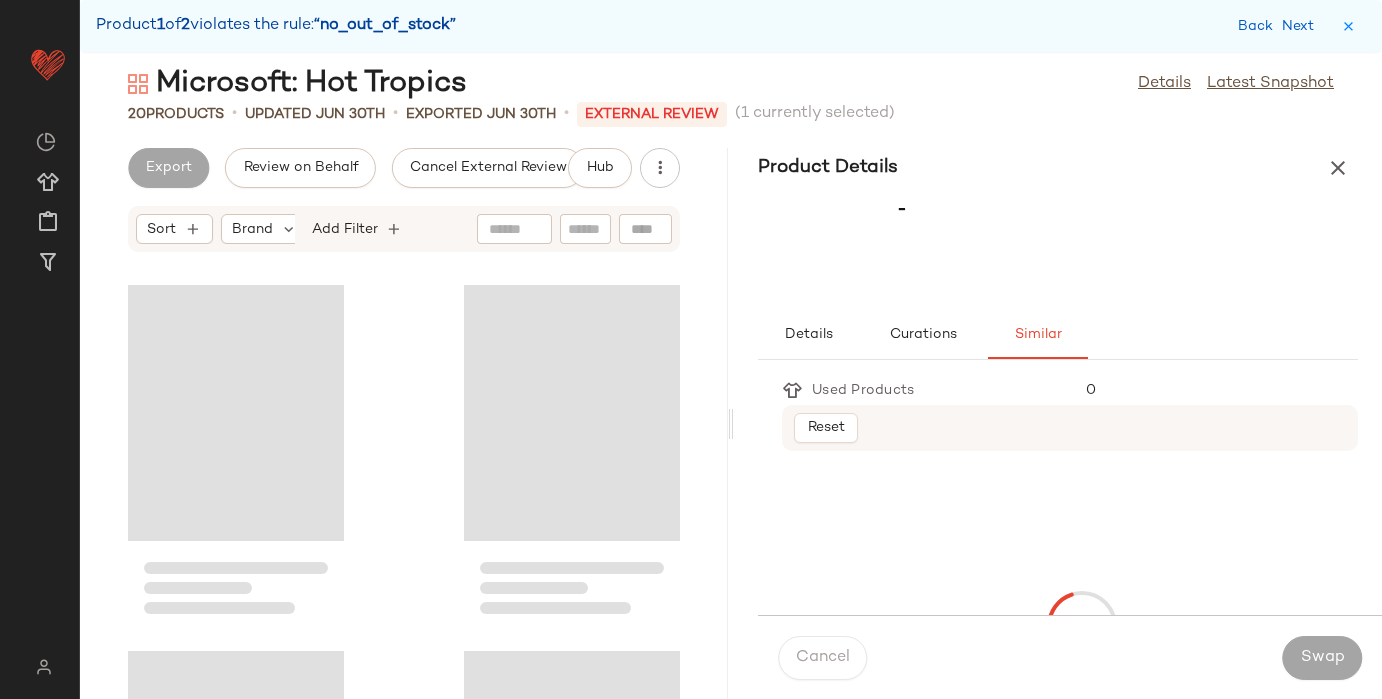 scroll, scrollTop: 1098, scrollLeft: 0, axis: vertical 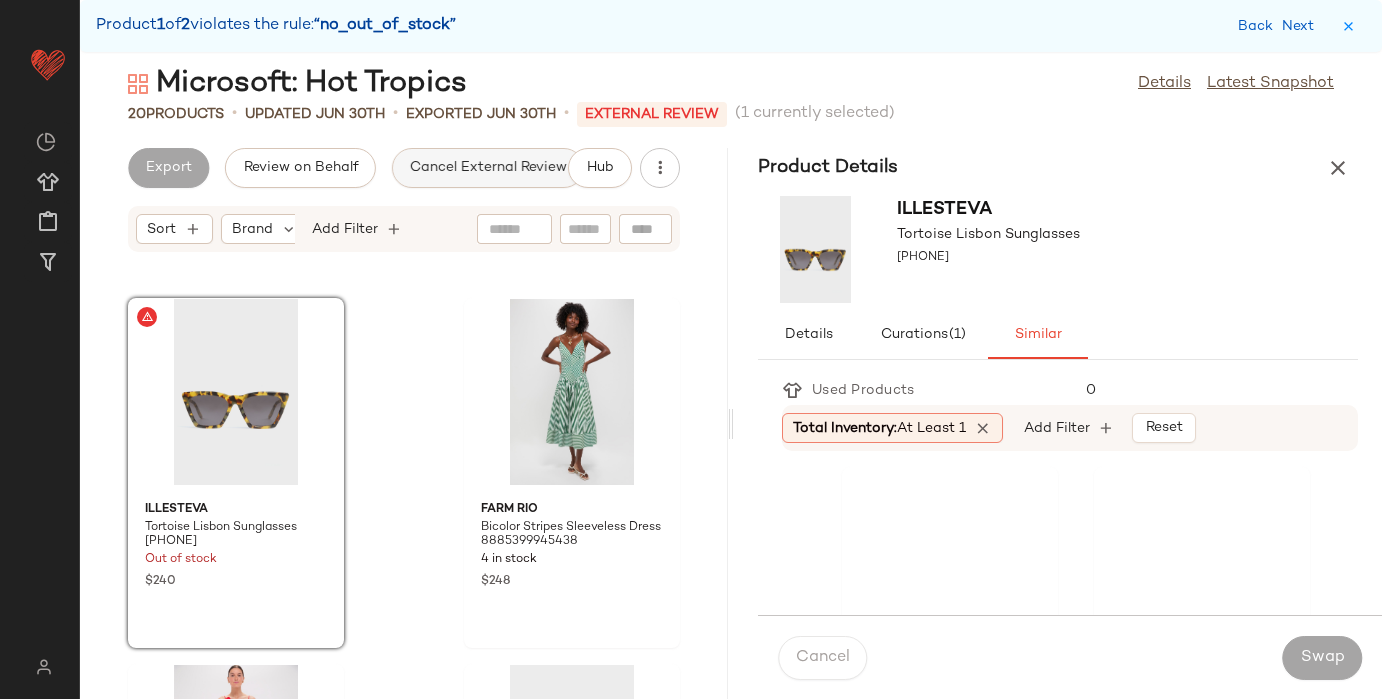 click on "Cancel External Review" 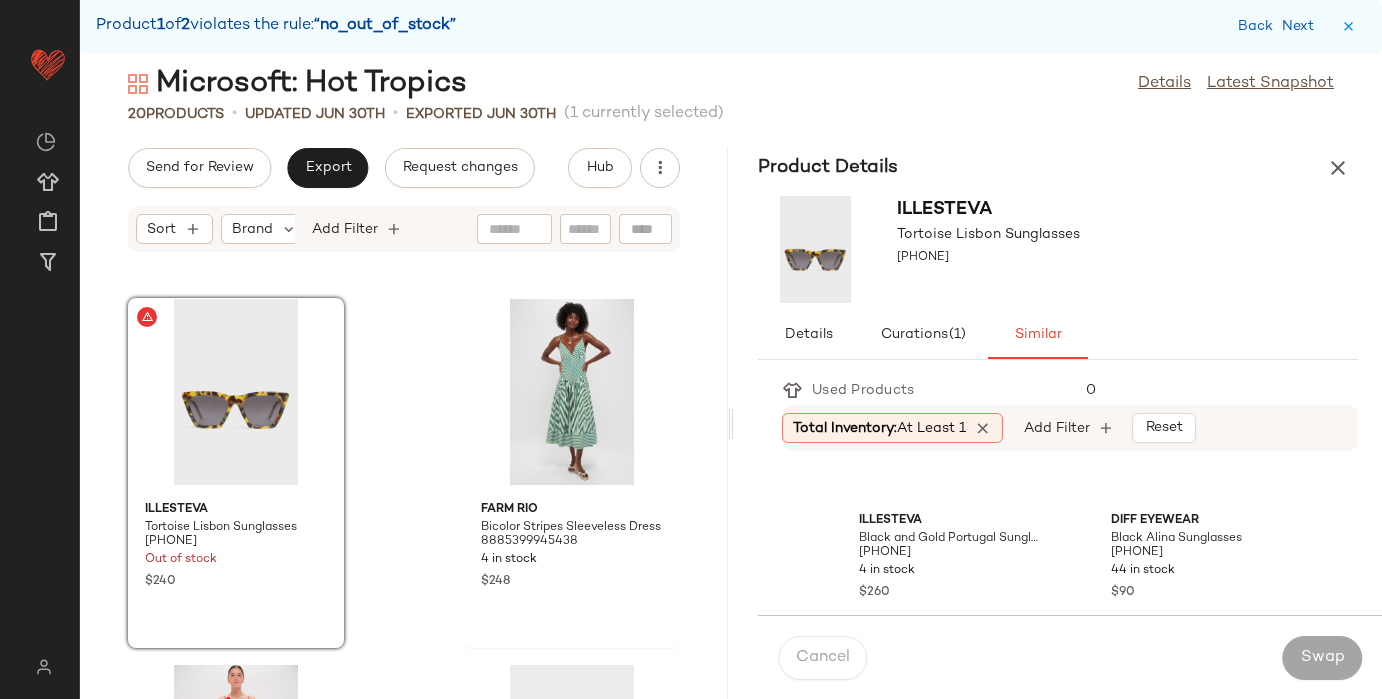 scroll, scrollTop: 1174, scrollLeft: 0, axis: vertical 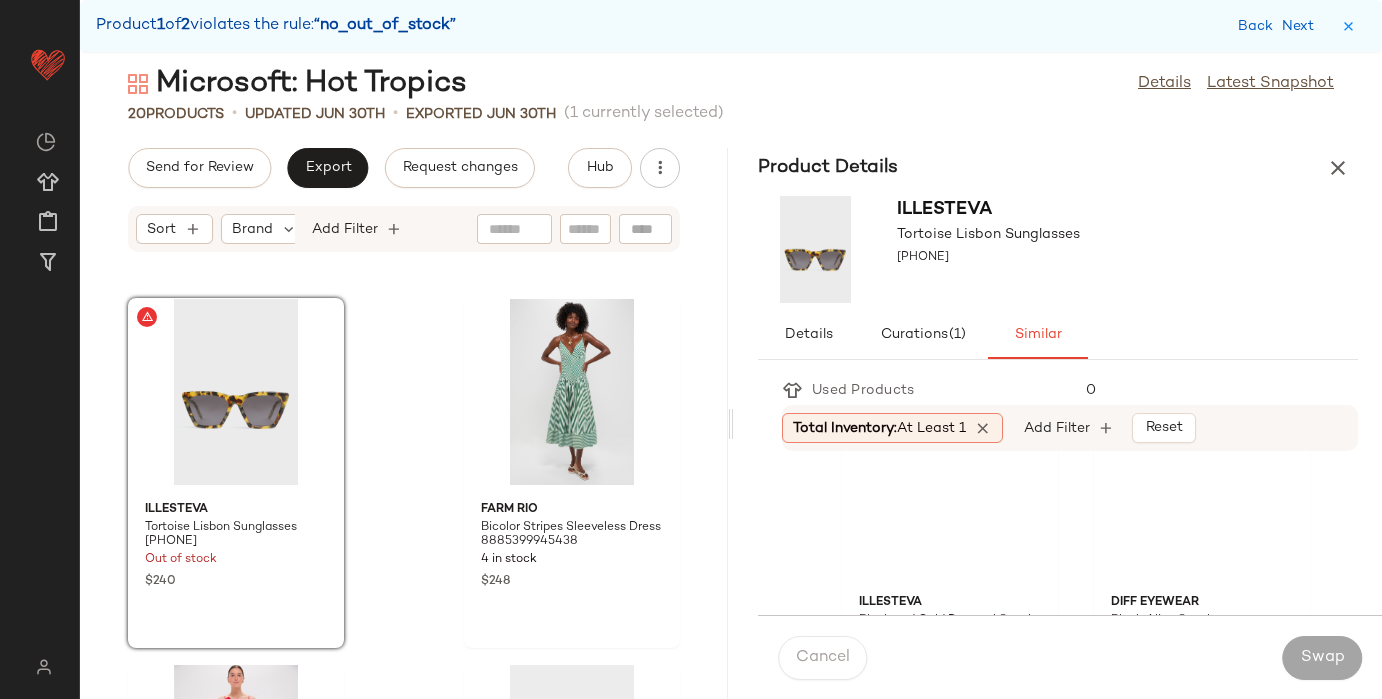 click 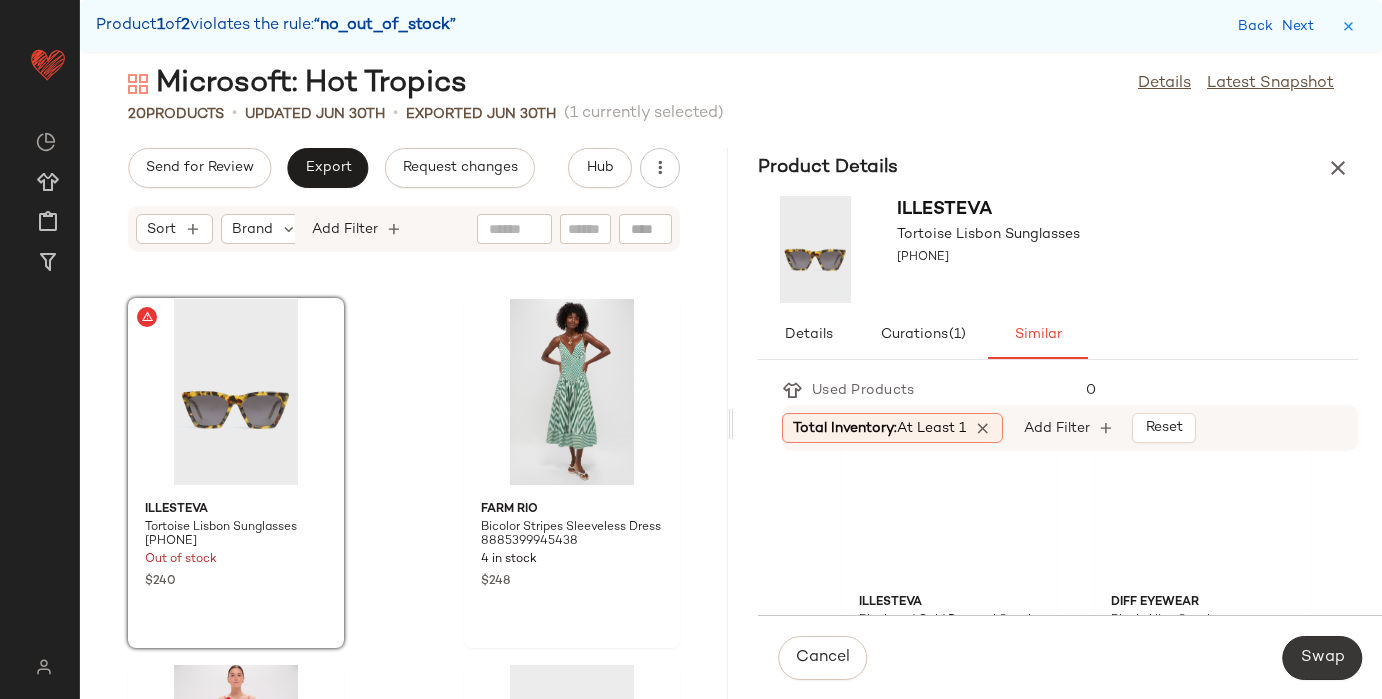 click on "Swap" 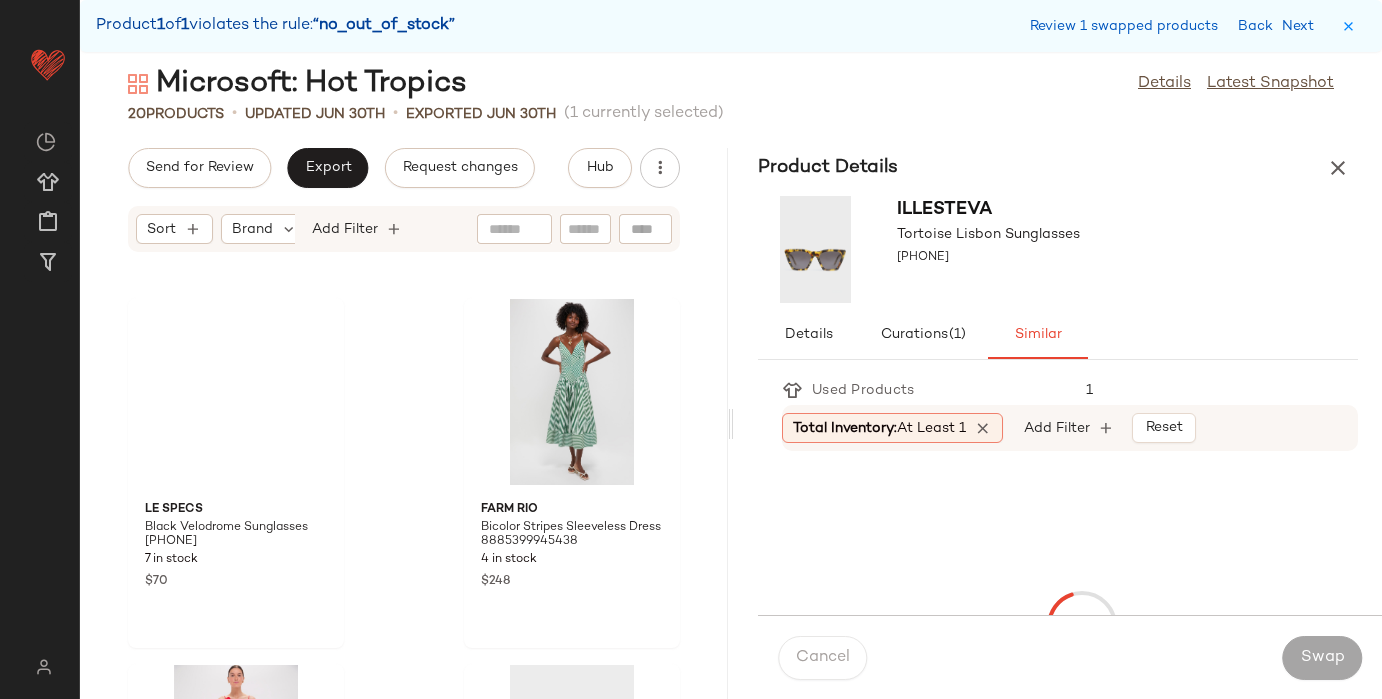 scroll, scrollTop: 2562, scrollLeft: 0, axis: vertical 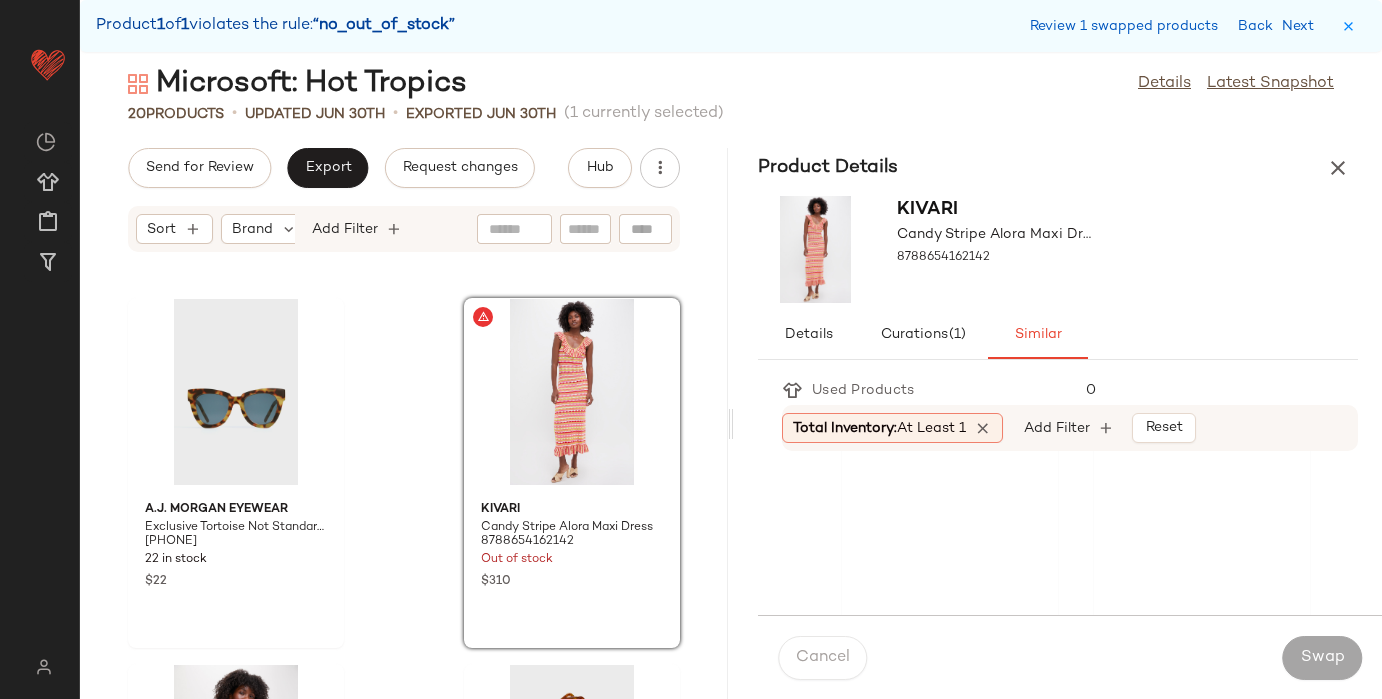 click 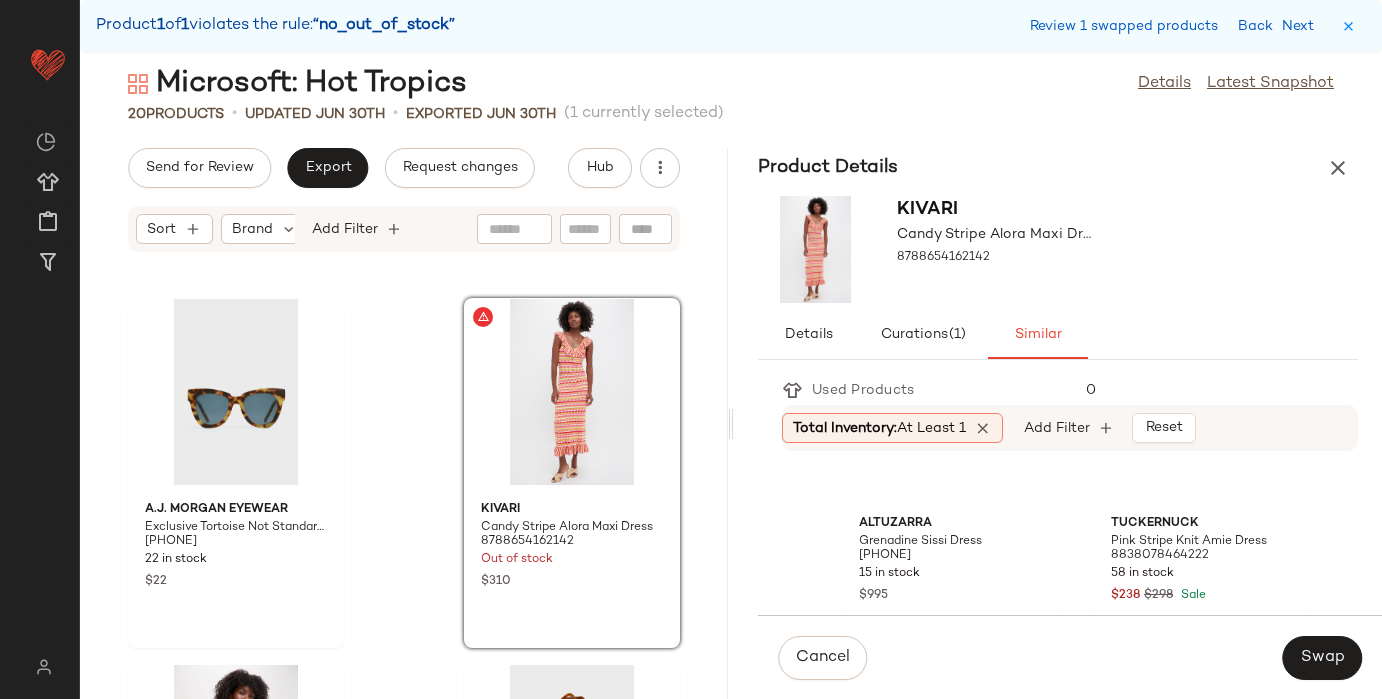 scroll, scrollTop: 895, scrollLeft: 0, axis: vertical 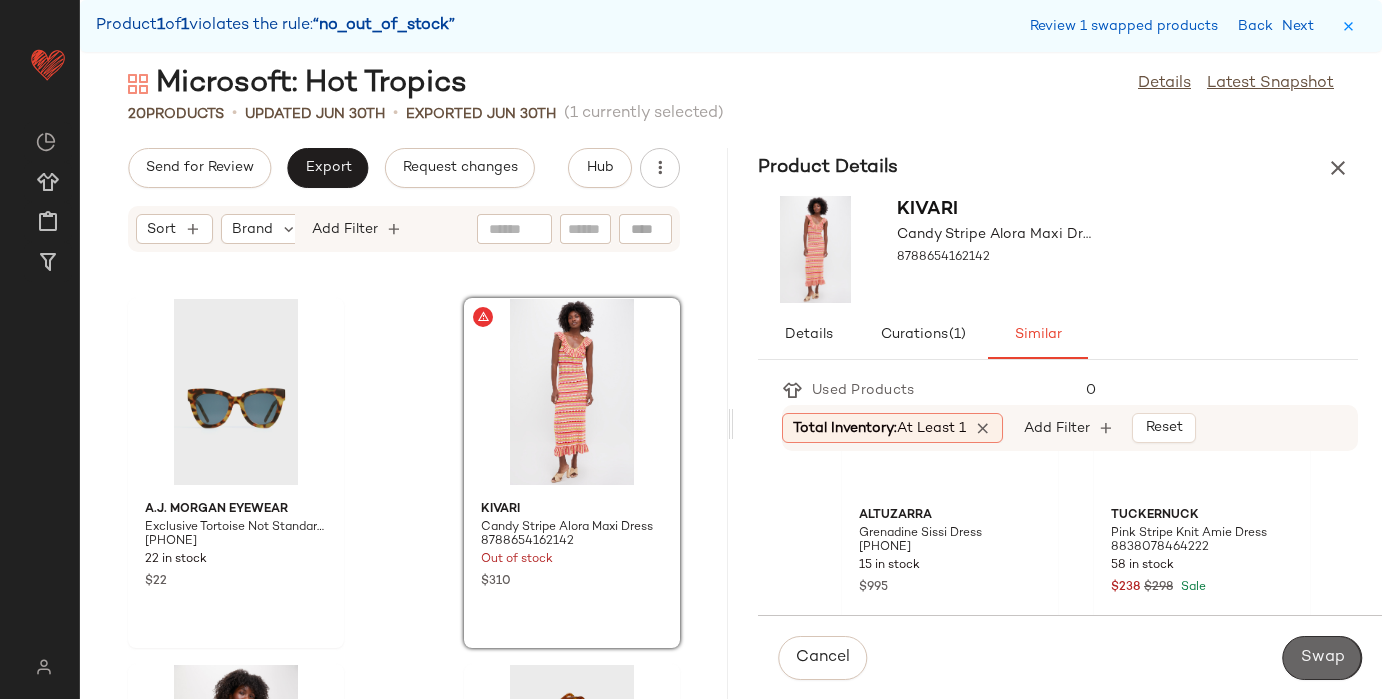 click on "Swap" at bounding box center [1322, 658] 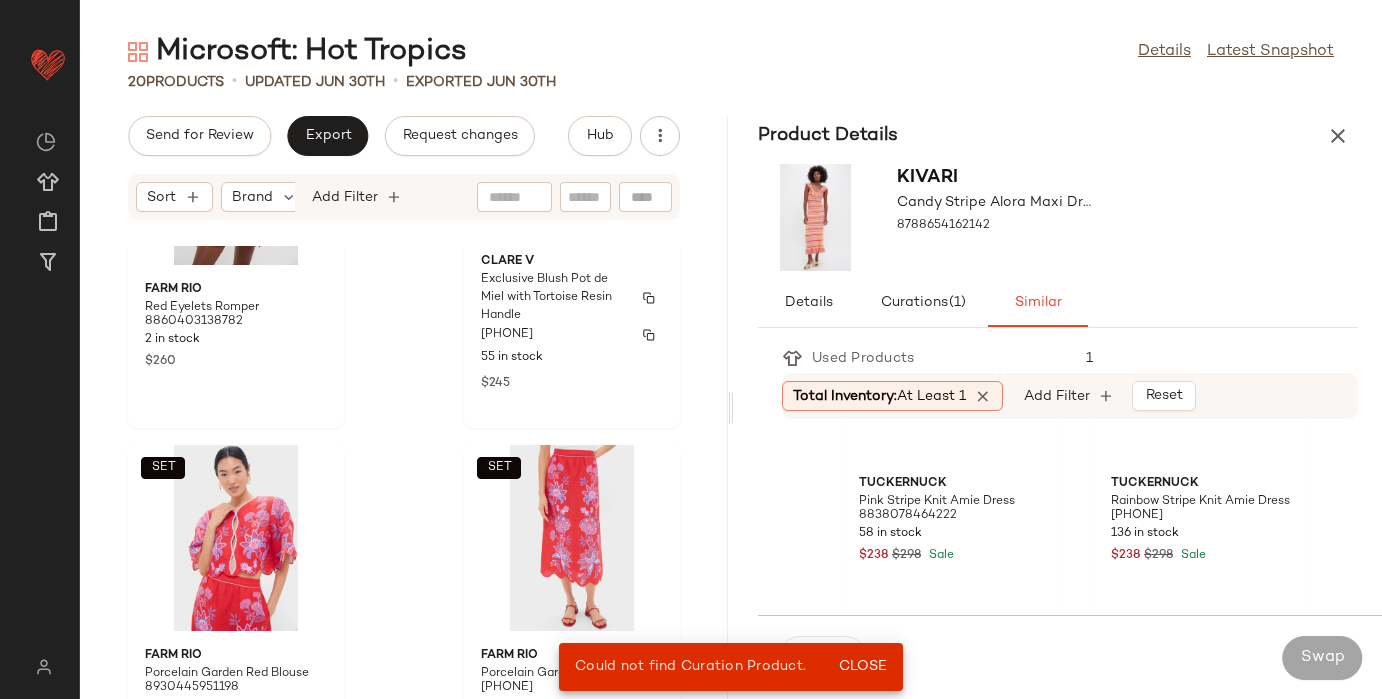 scroll, scrollTop: 3211, scrollLeft: 0, axis: vertical 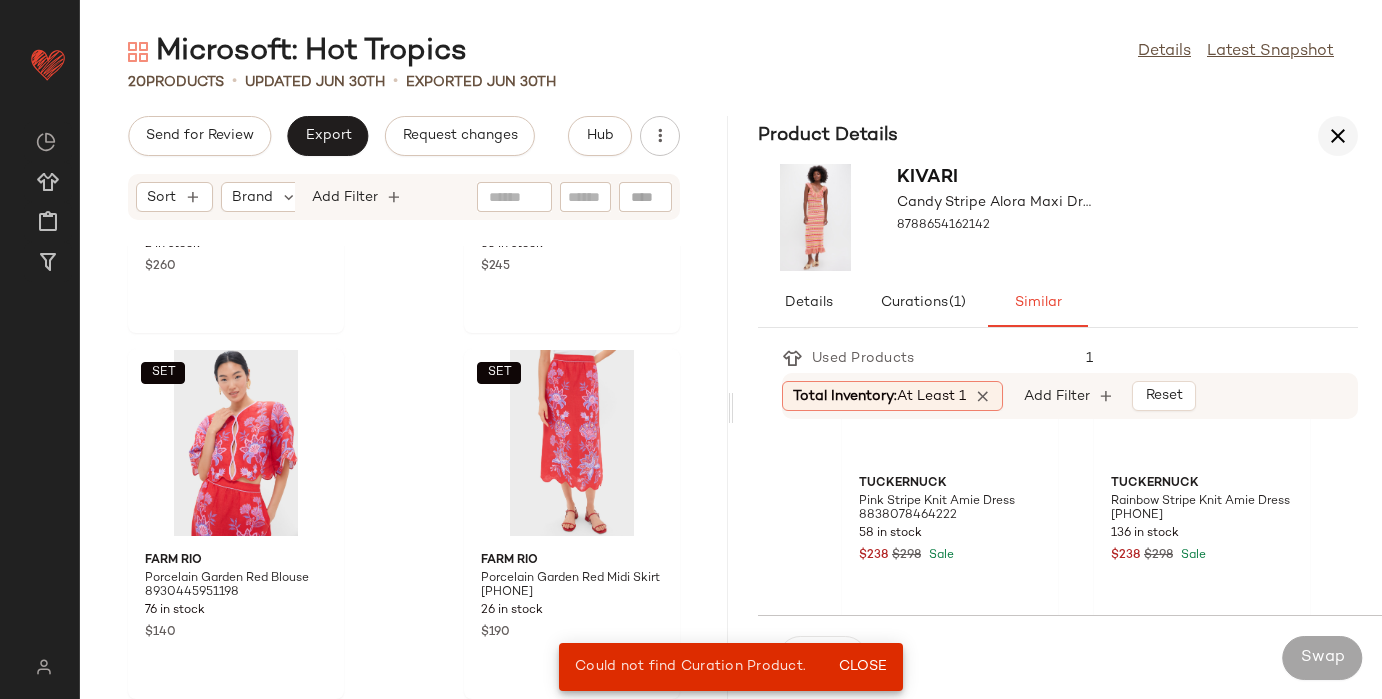 click at bounding box center (1338, 136) 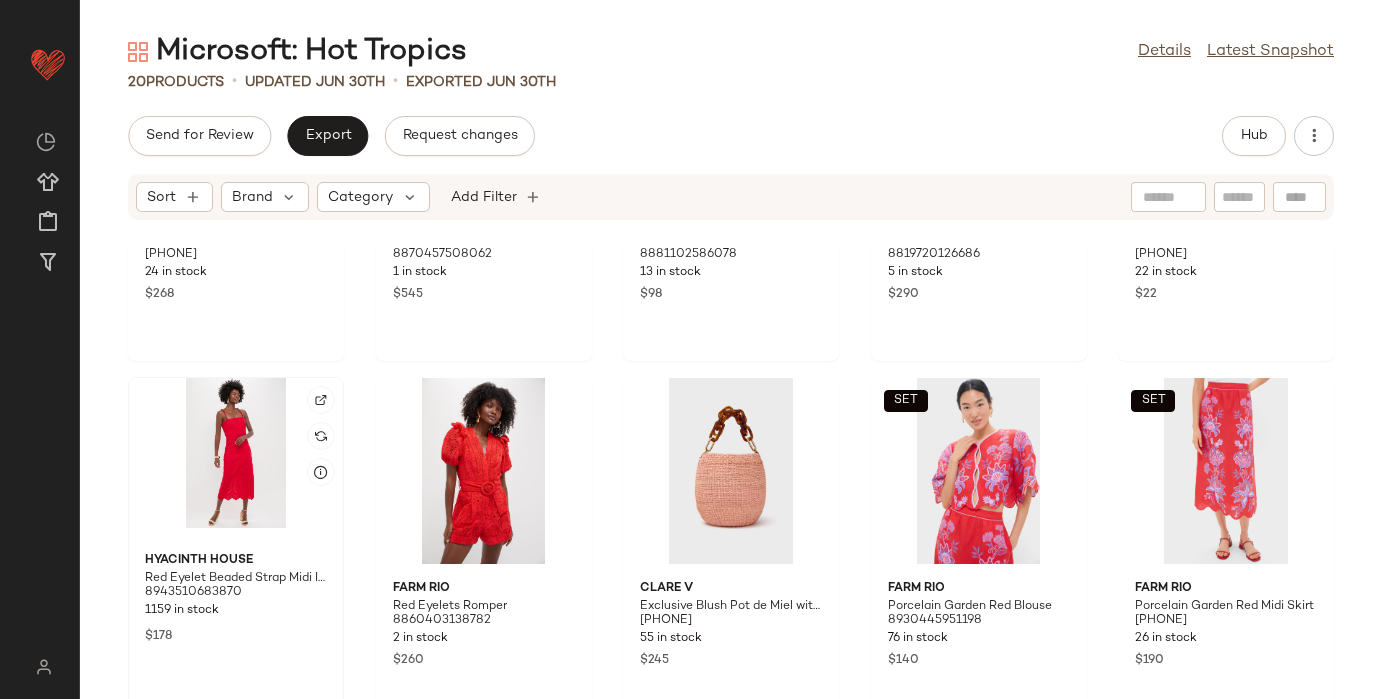 scroll, scrollTop: 0, scrollLeft: 0, axis: both 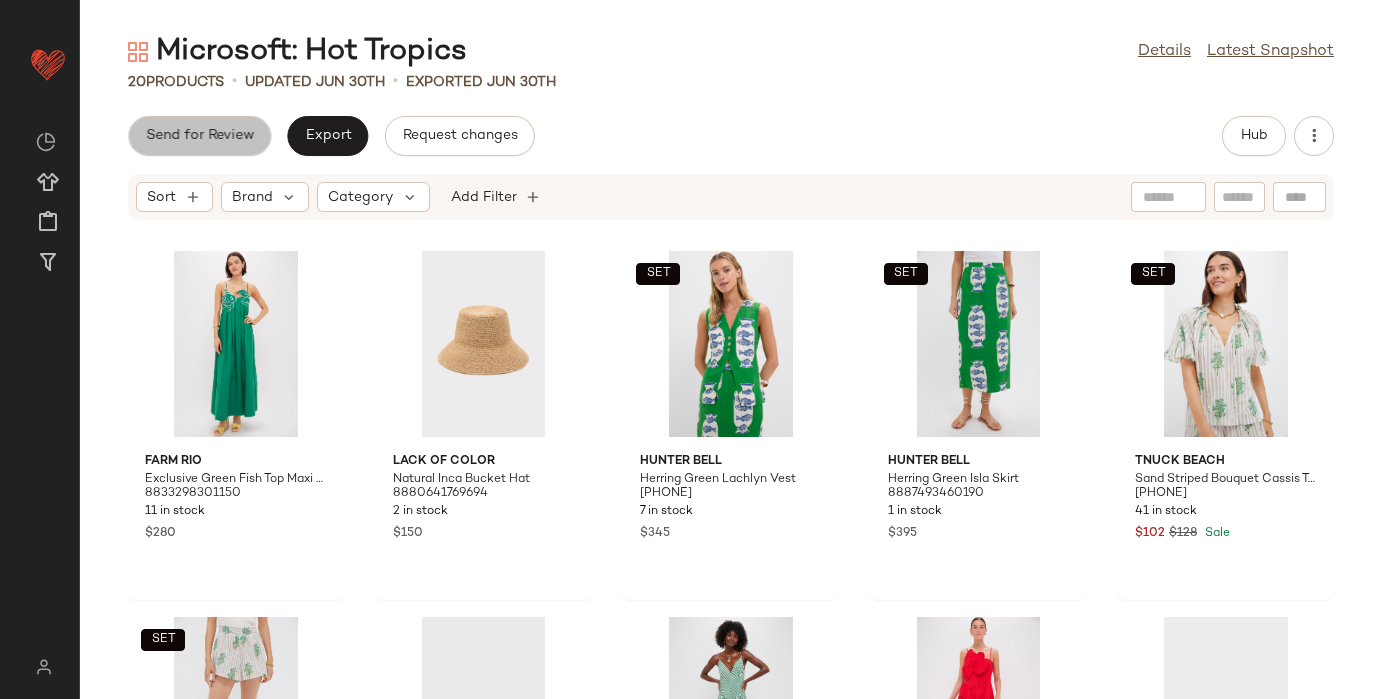click on "Send for Review" 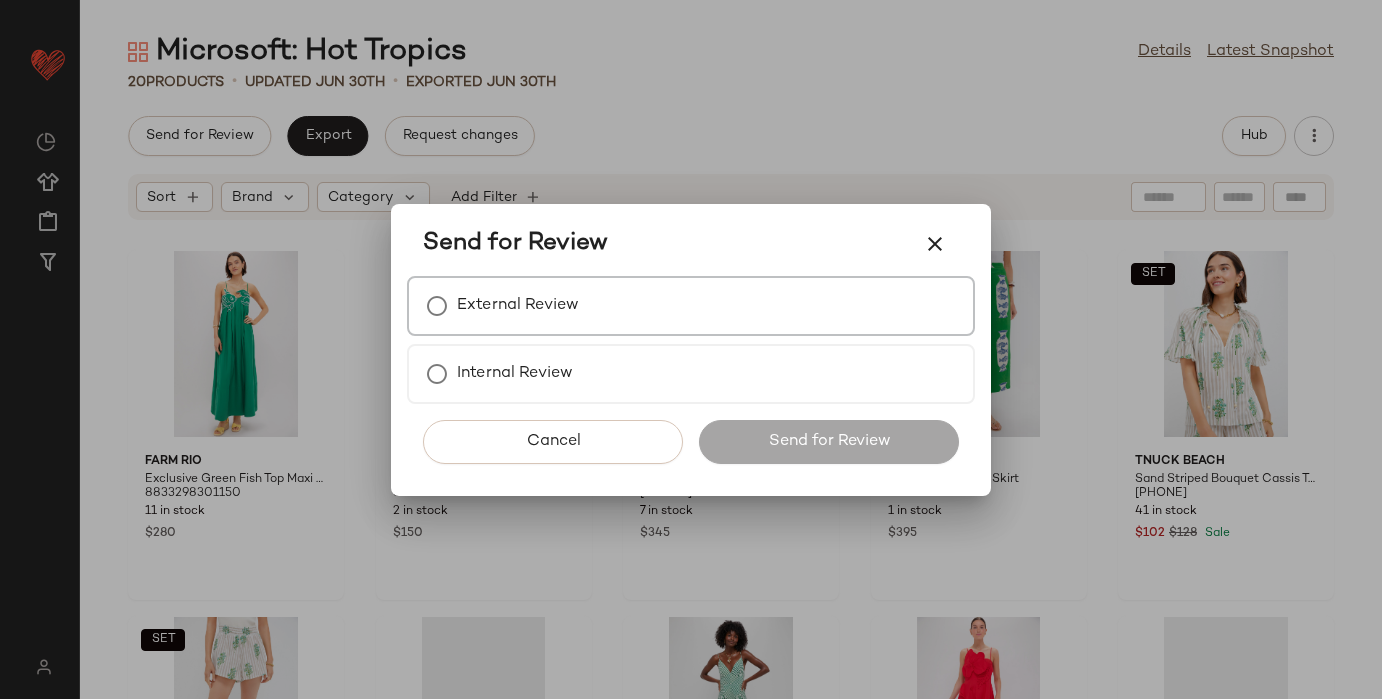 click on "External Review" at bounding box center (518, 306) 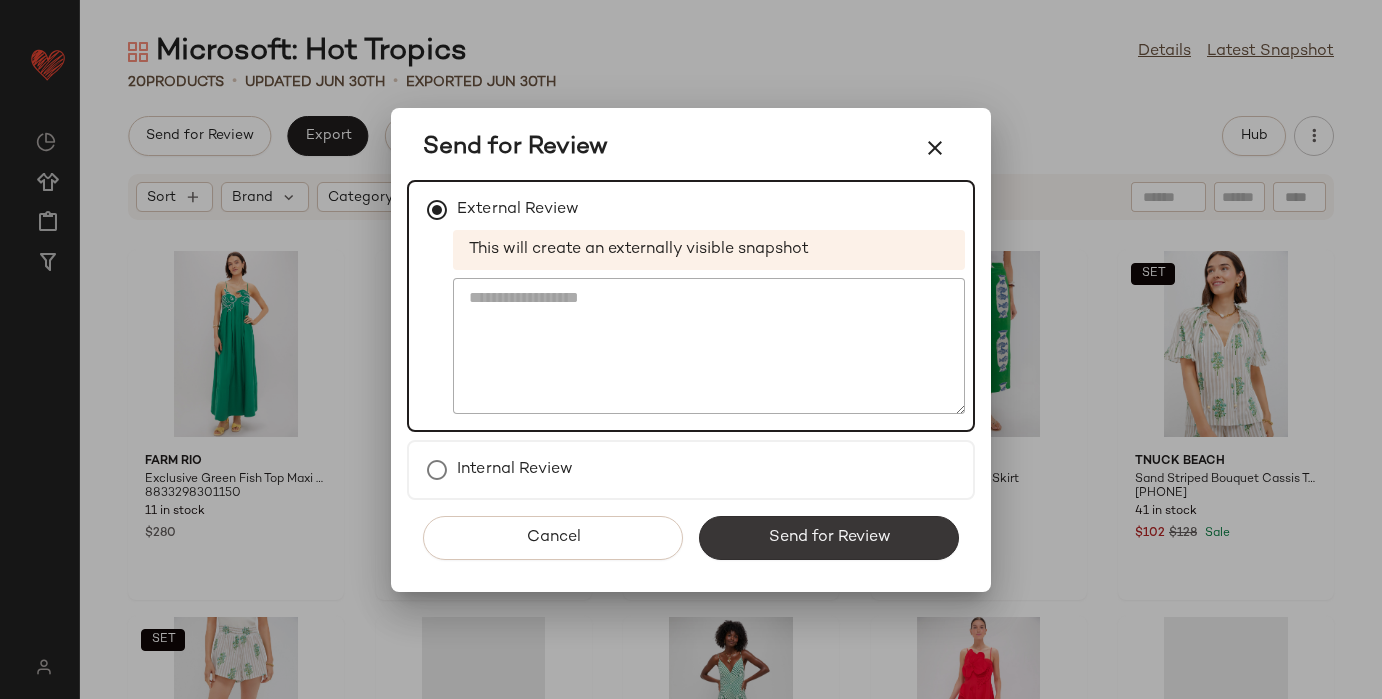 click on "Send for Review" at bounding box center [829, 538] 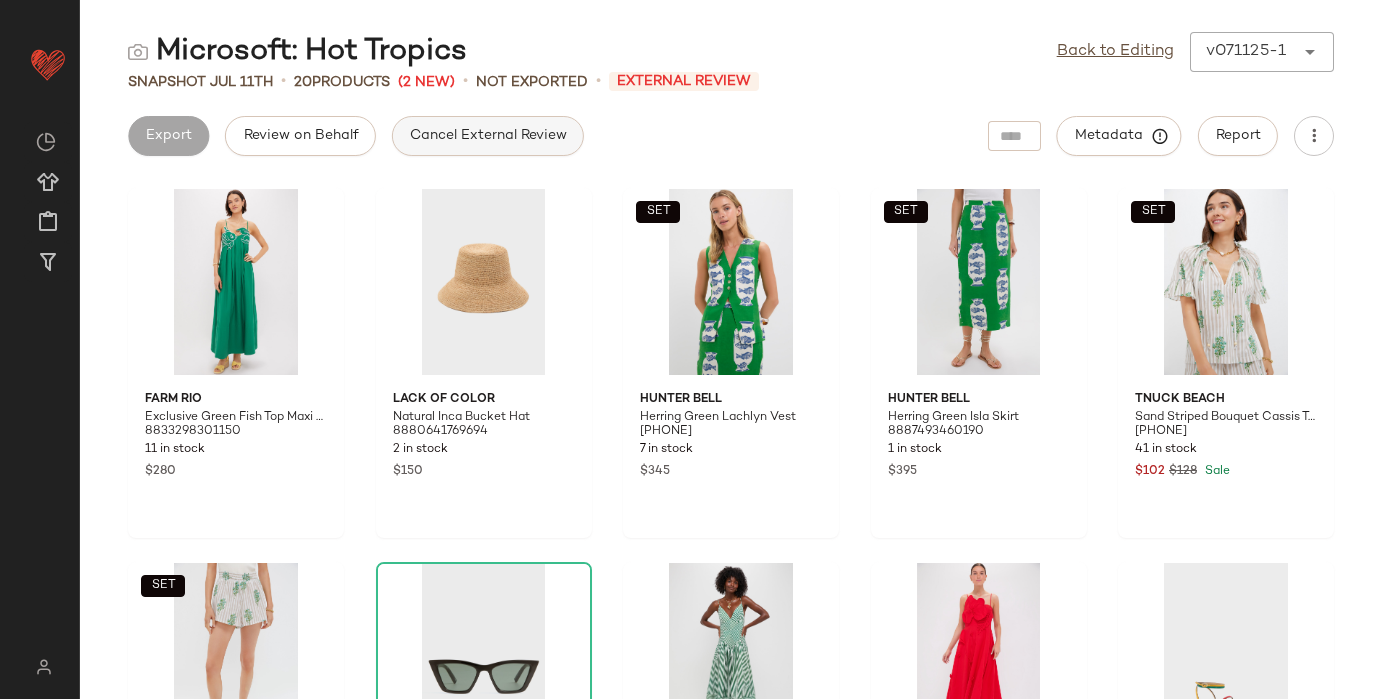click on "Cancel External Review" at bounding box center (488, 136) 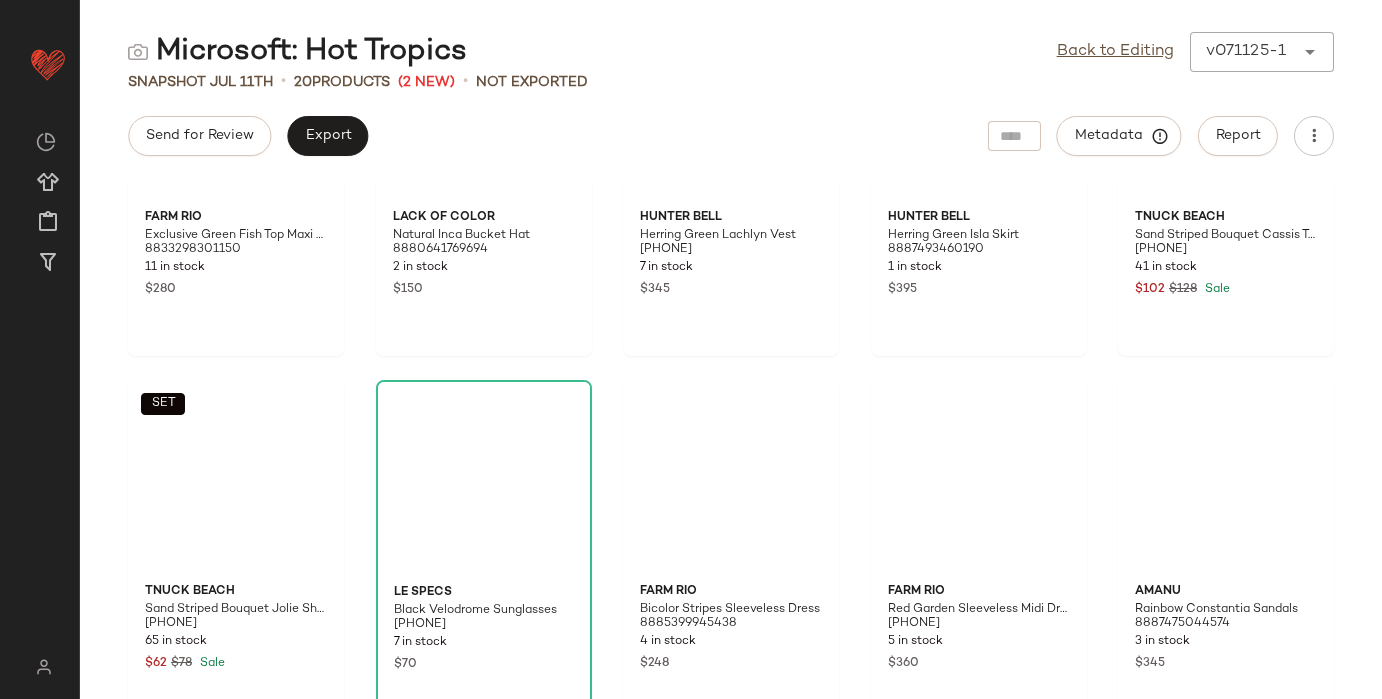 scroll, scrollTop: 0, scrollLeft: 0, axis: both 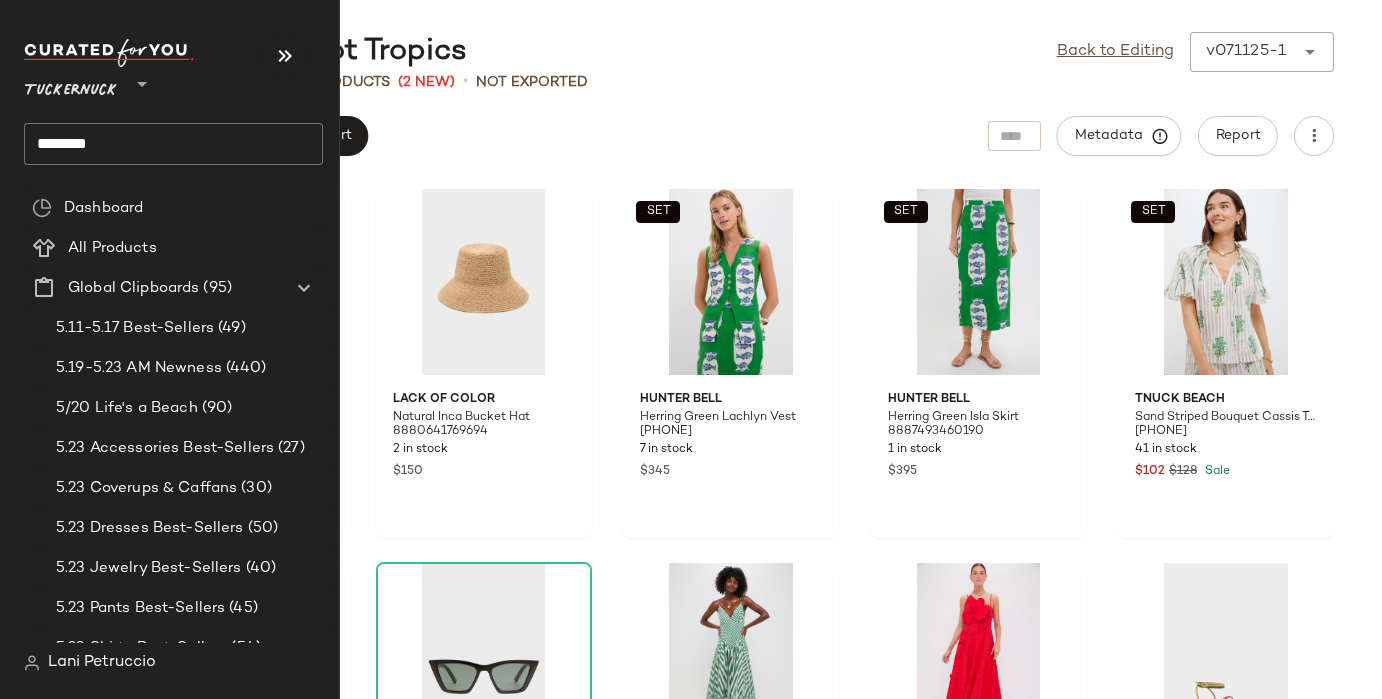 click on "********" 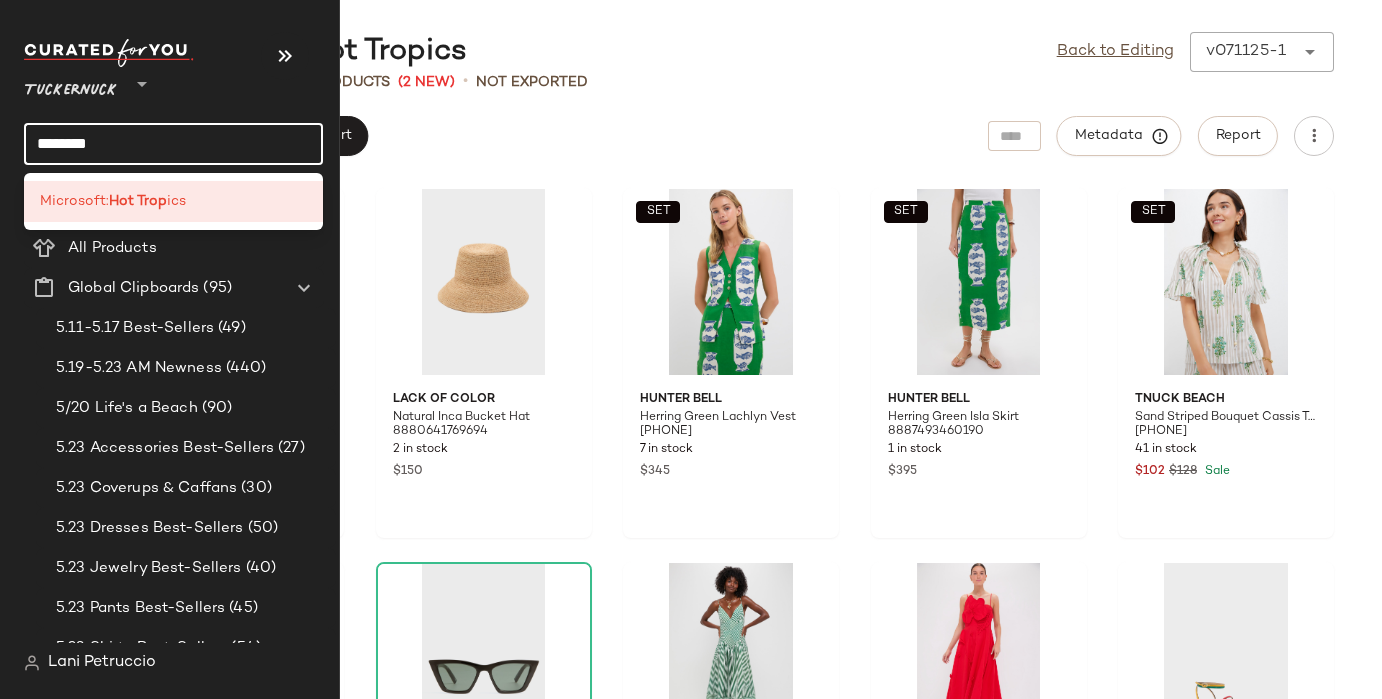 click on "********" 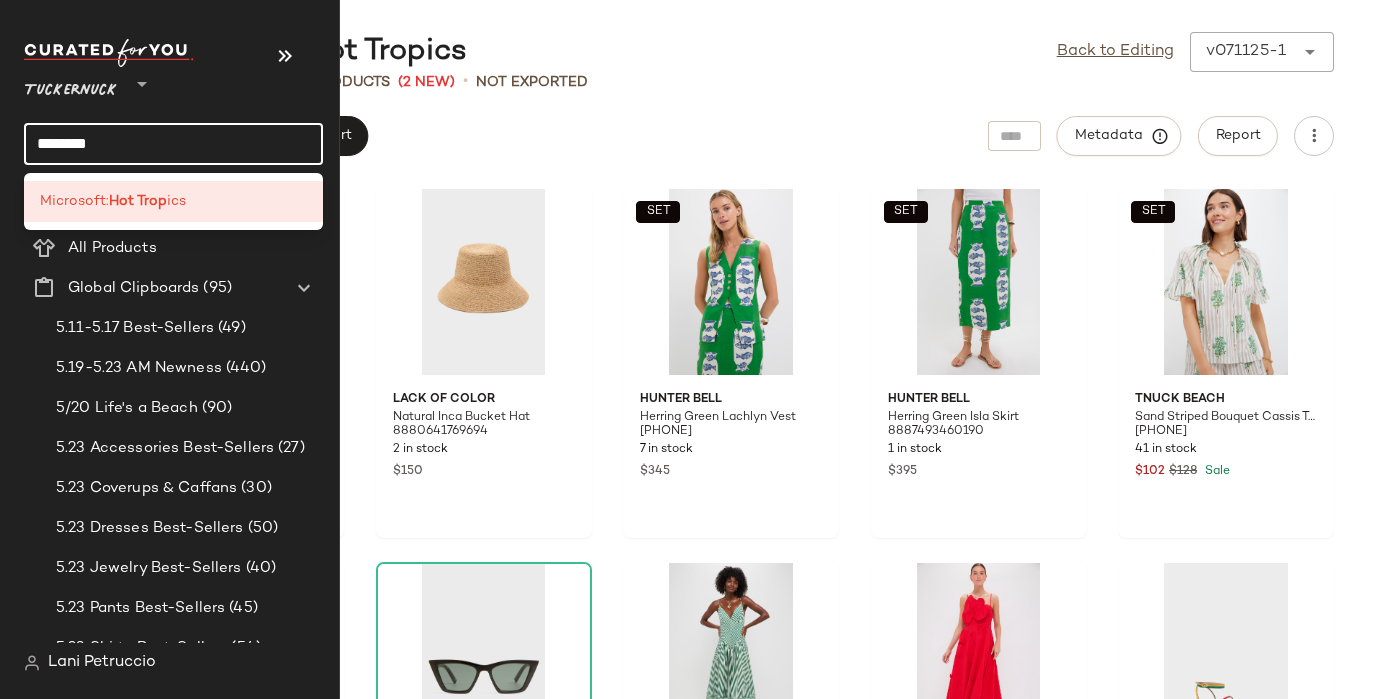 click on "********" 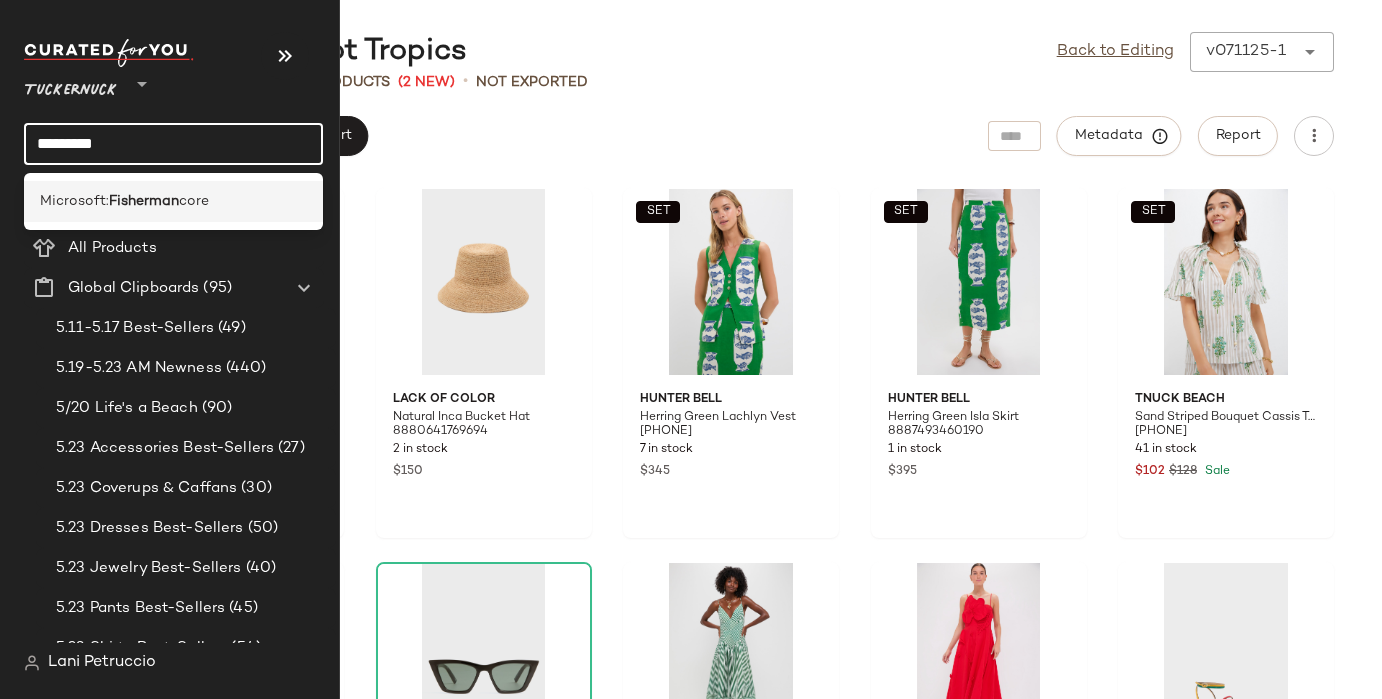 type on "*********" 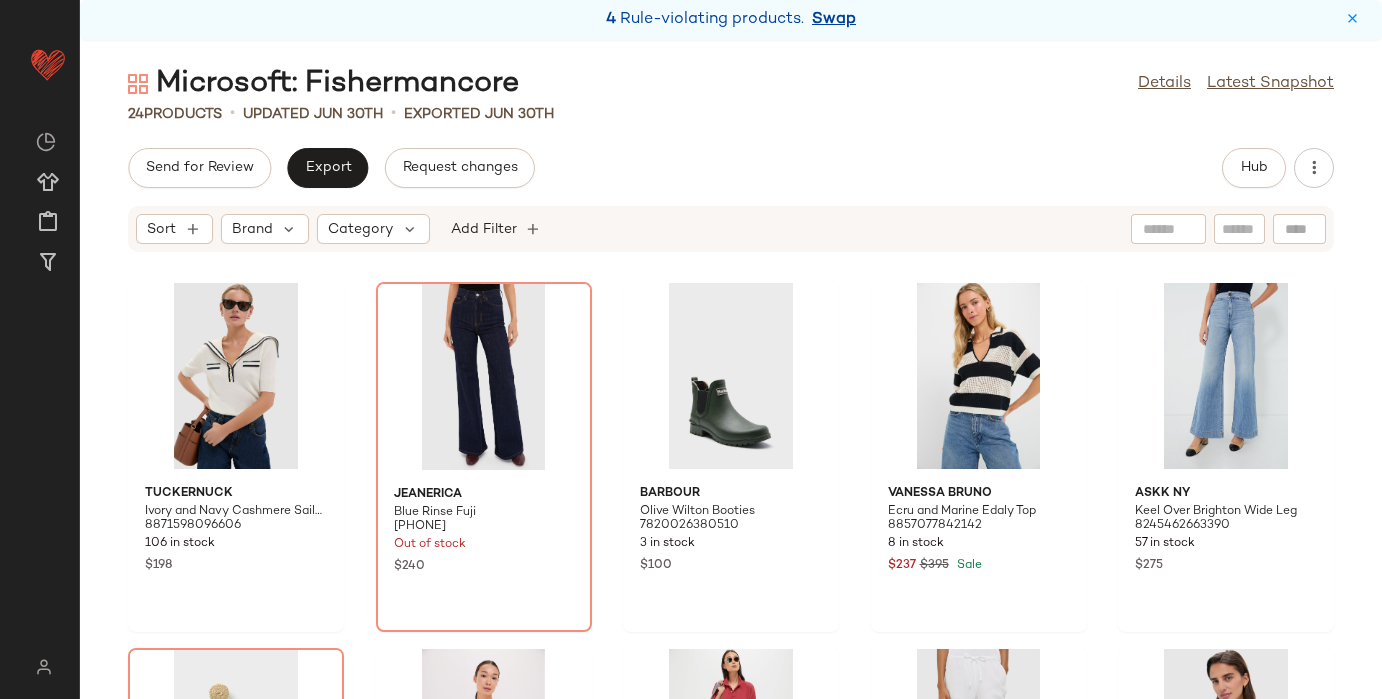 click on "Swap" at bounding box center (834, 20) 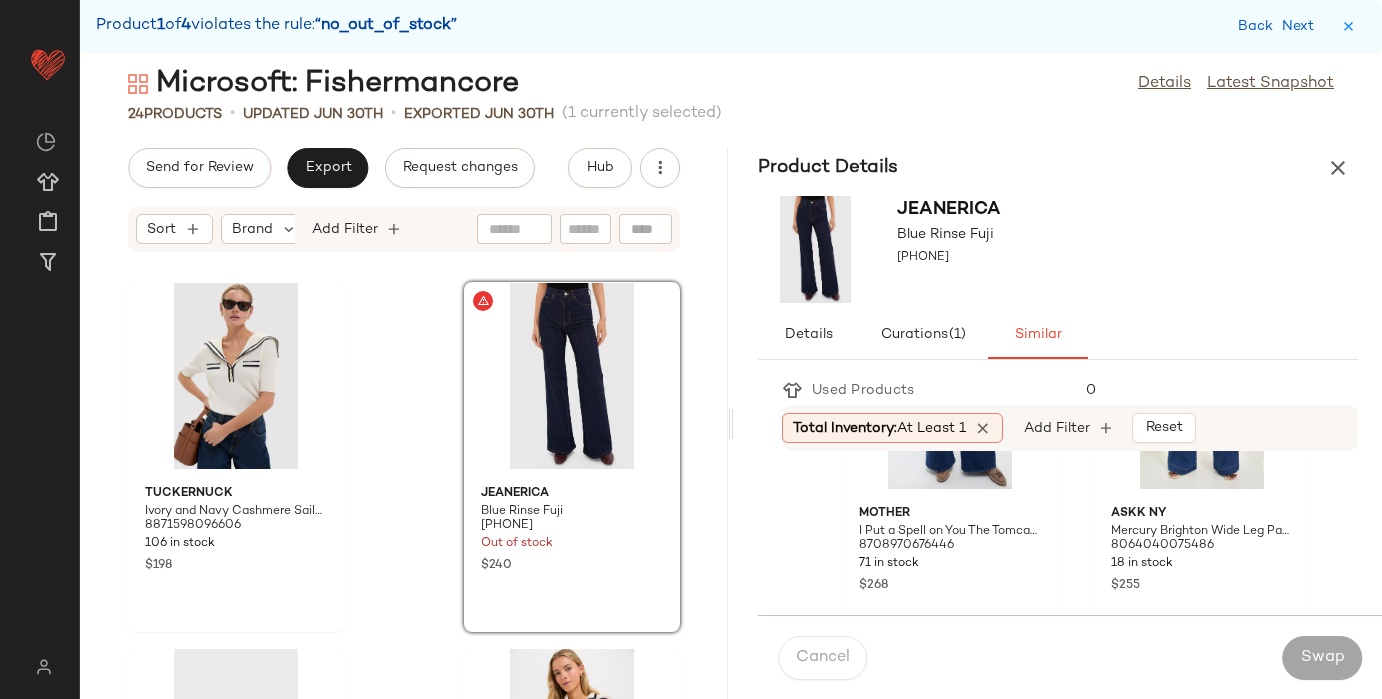 scroll, scrollTop: 177, scrollLeft: 0, axis: vertical 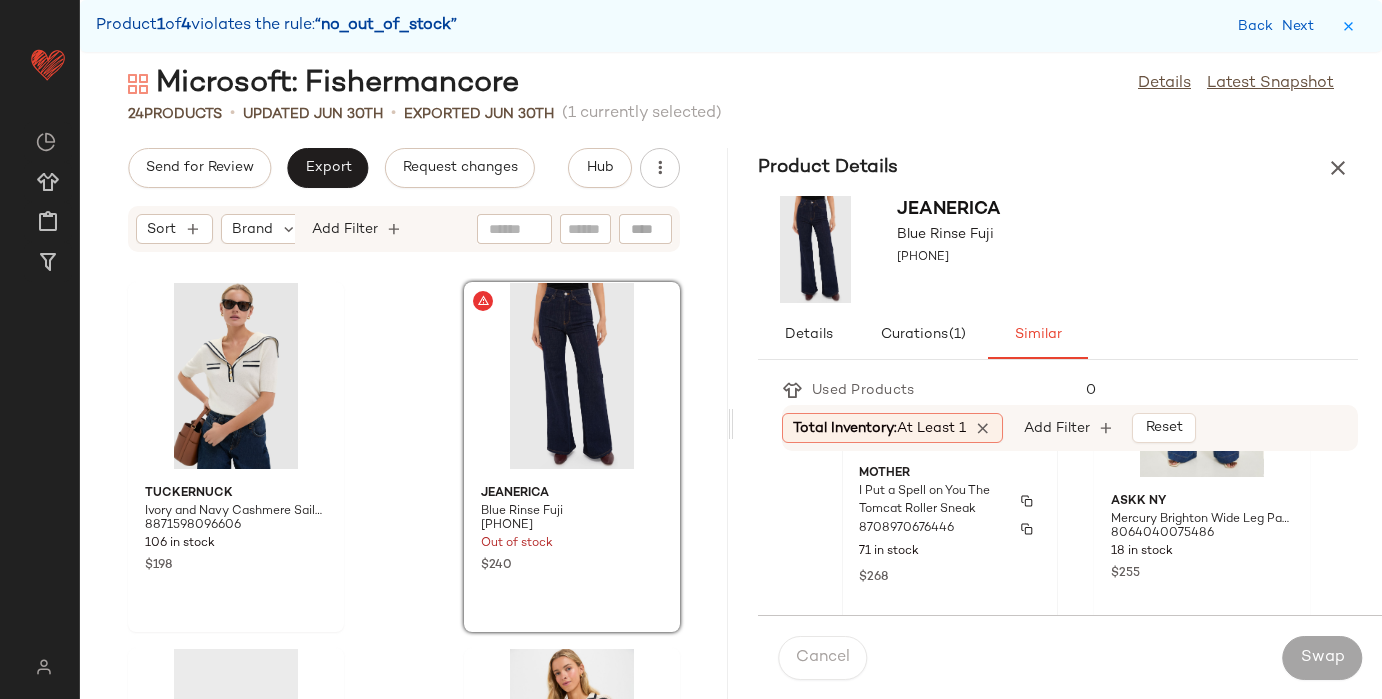 click on "8708970676446" at bounding box center [950, 529] 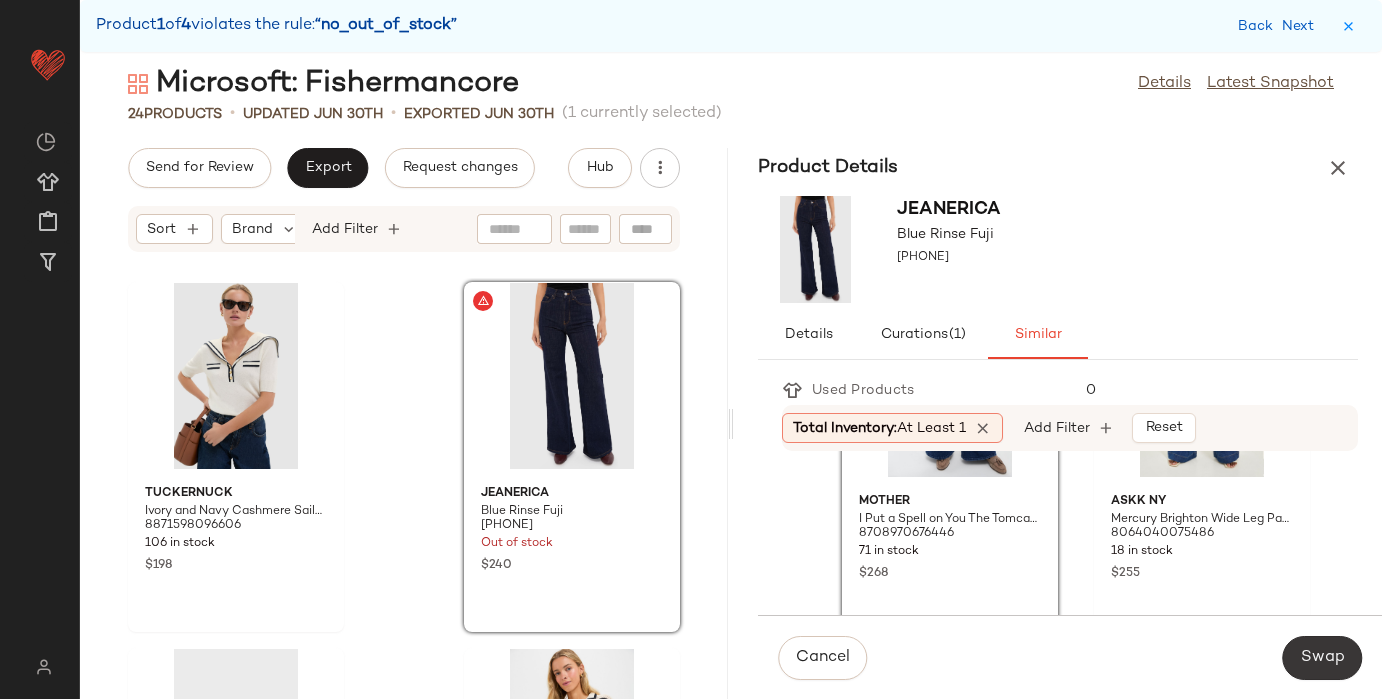 click on "Swap" 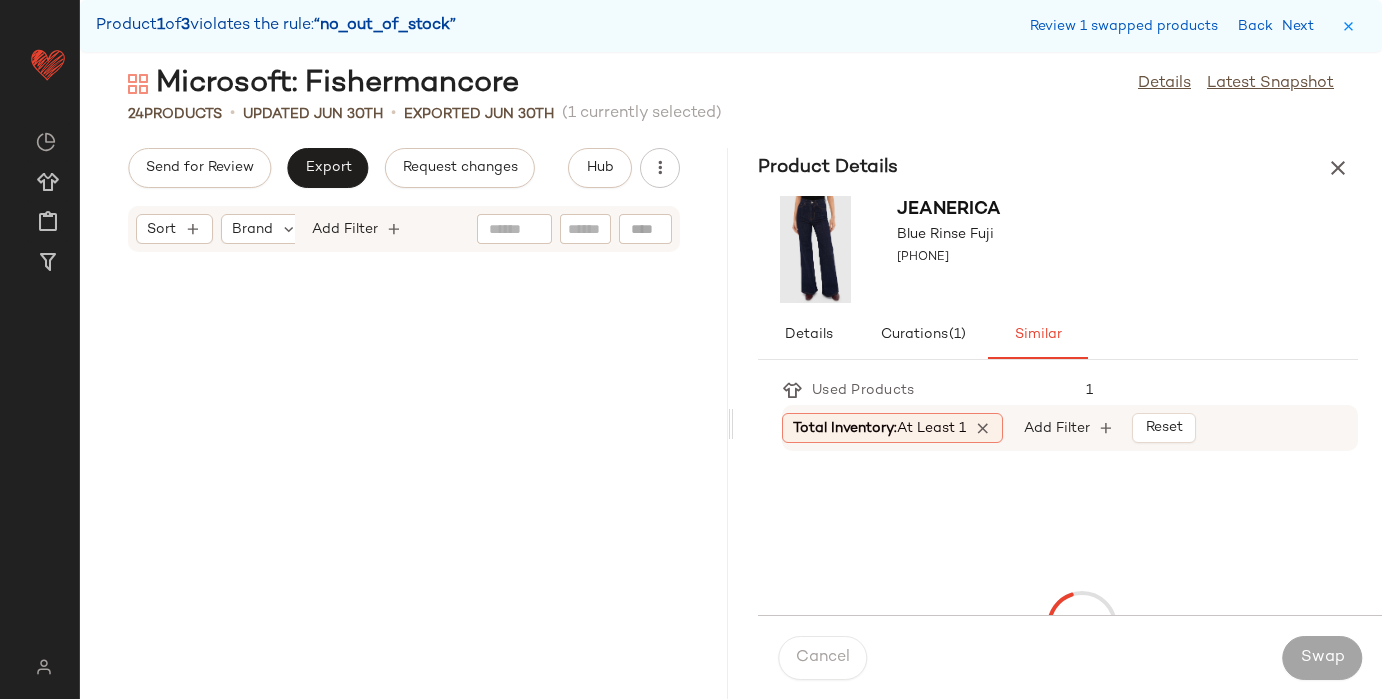 scroll, scrollTop: 748, scrollLeft: 0, axis: vertical 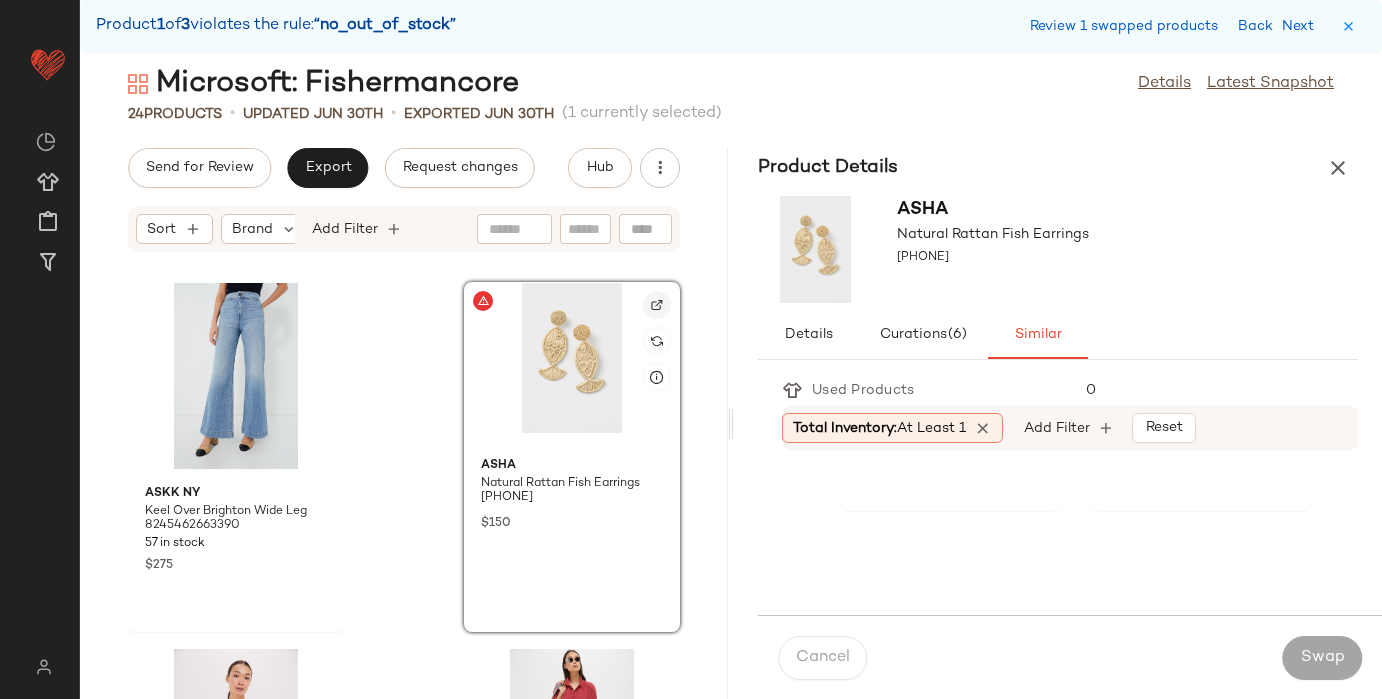click 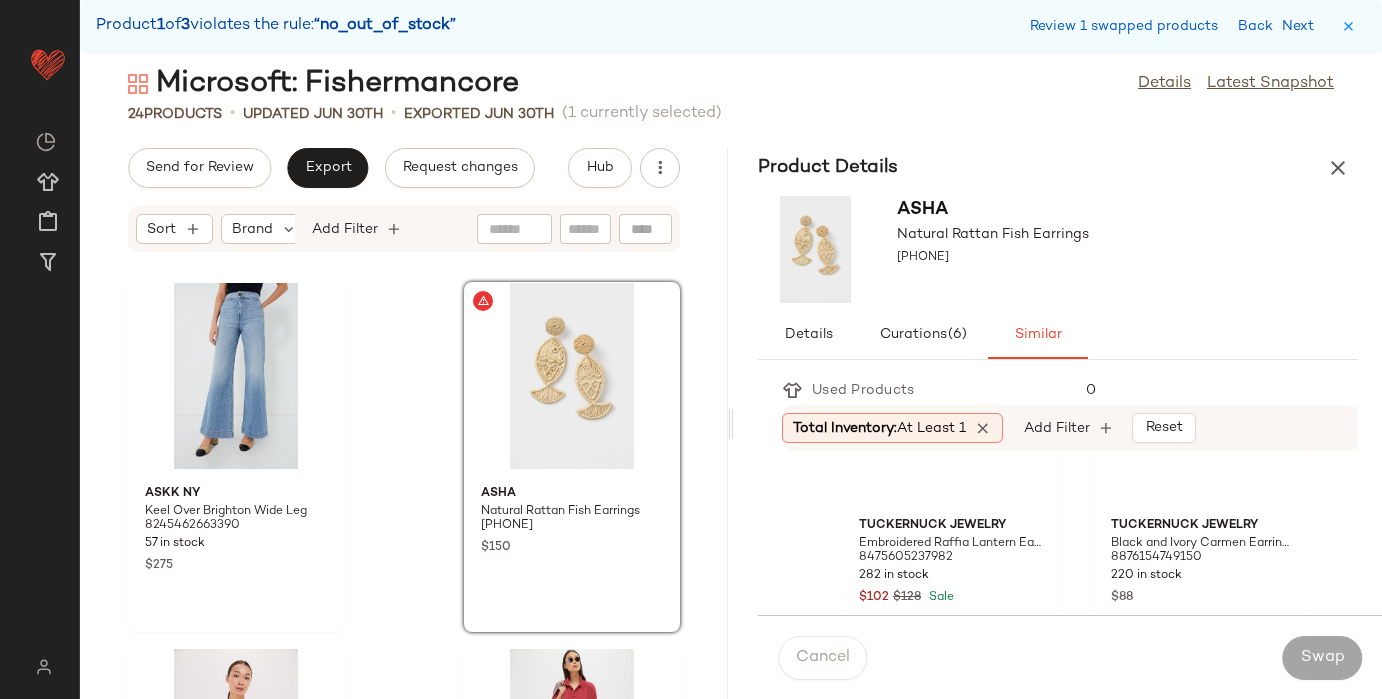 scroll, scrollTop: 540, scrollLeft: 0, axis: vertical 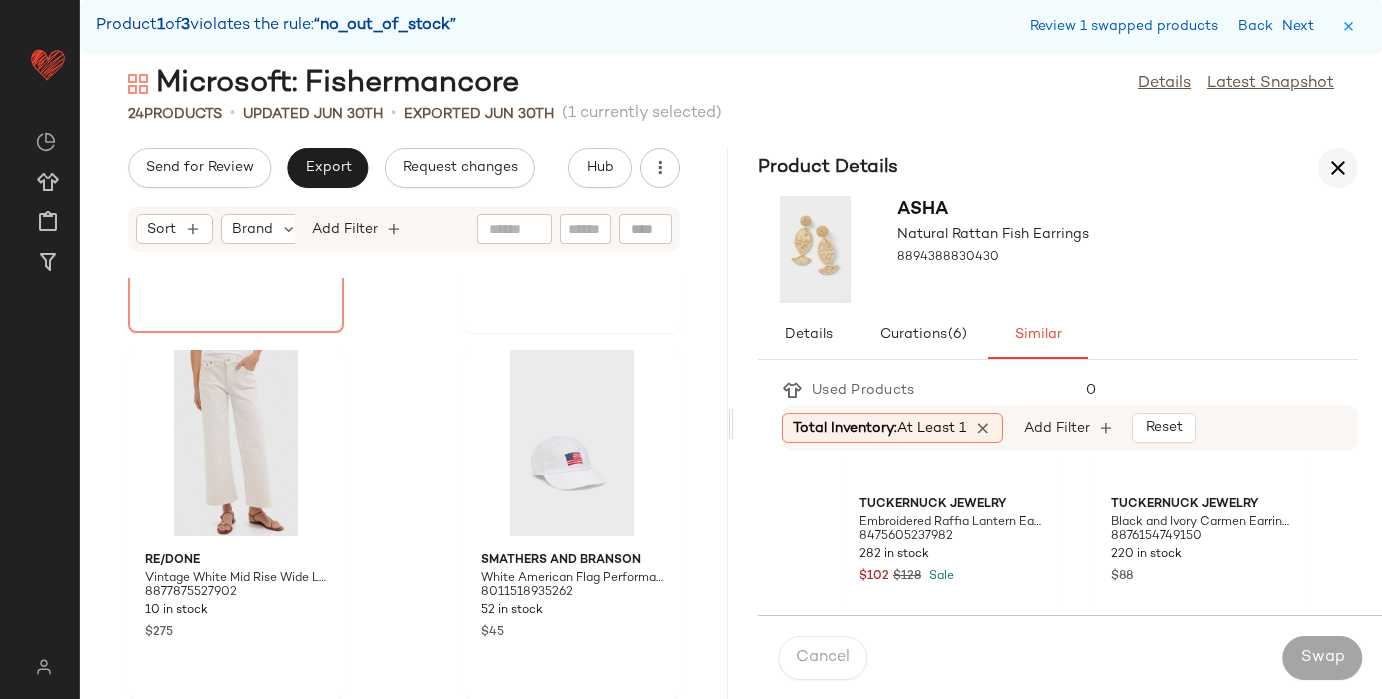 click at bounding box center (1338, 168) 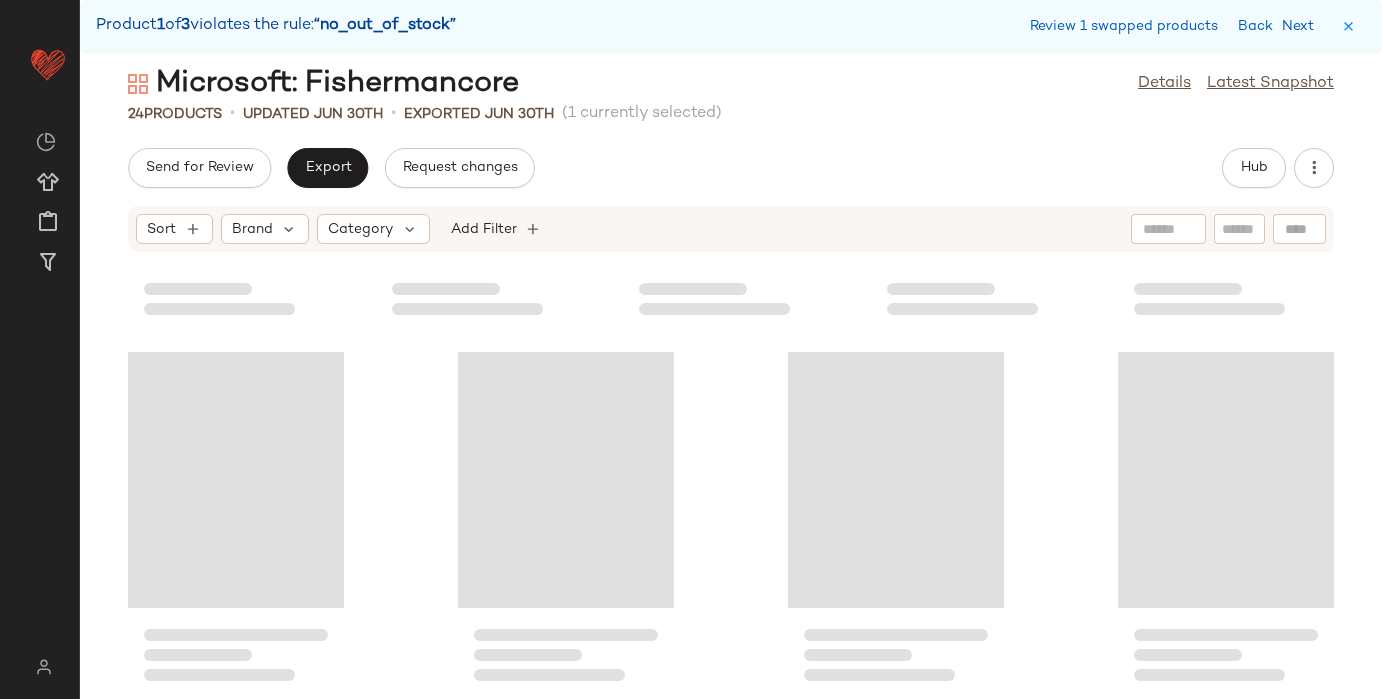 scroll, scrollTop: 366, scrollLeft: 0, axis: vertical 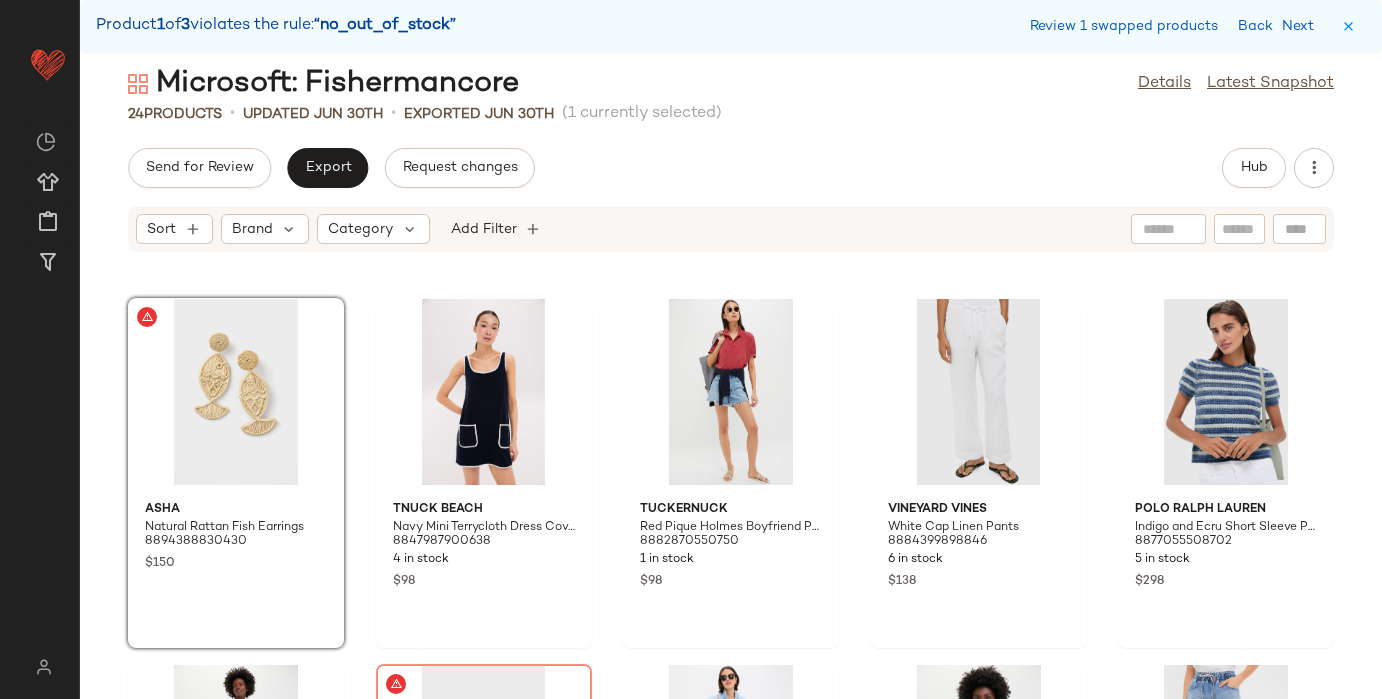 click on "Sort  Brand  Category  Add Filter" at bounding box center (731, 229) 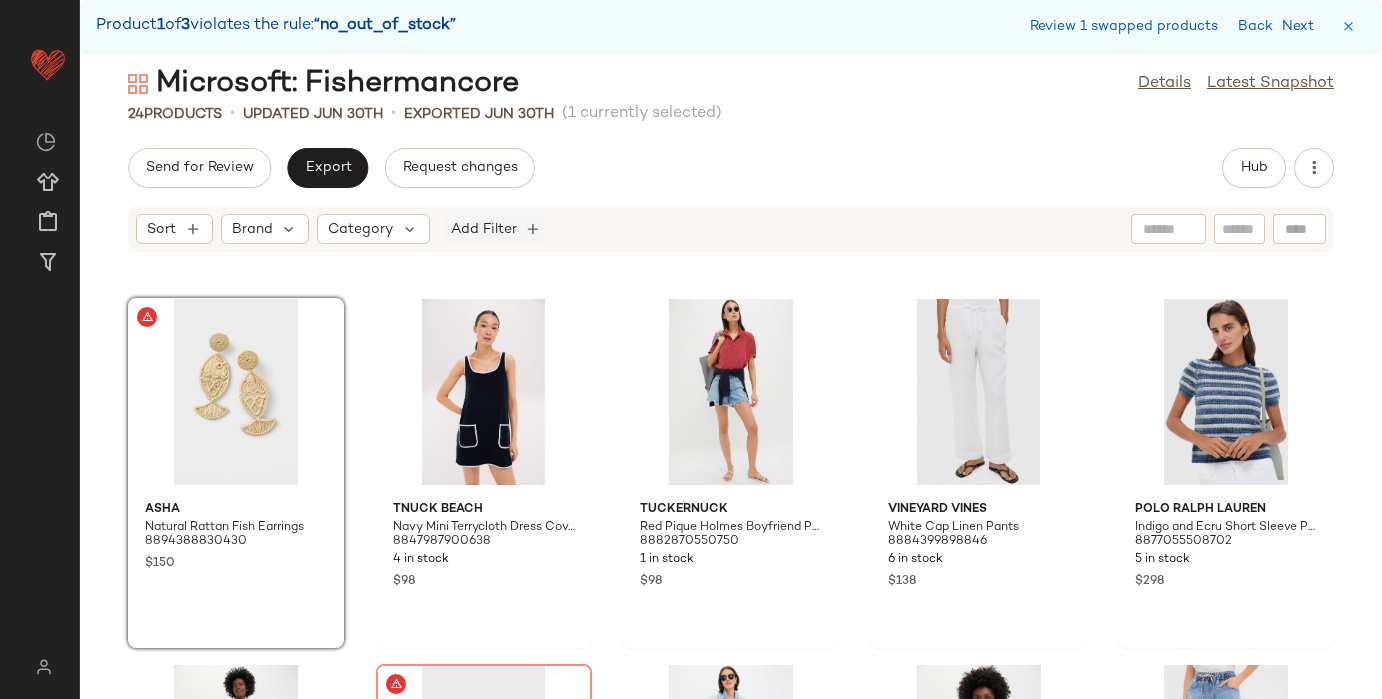 click on "Add Filter" at bounding box center (484, 229) 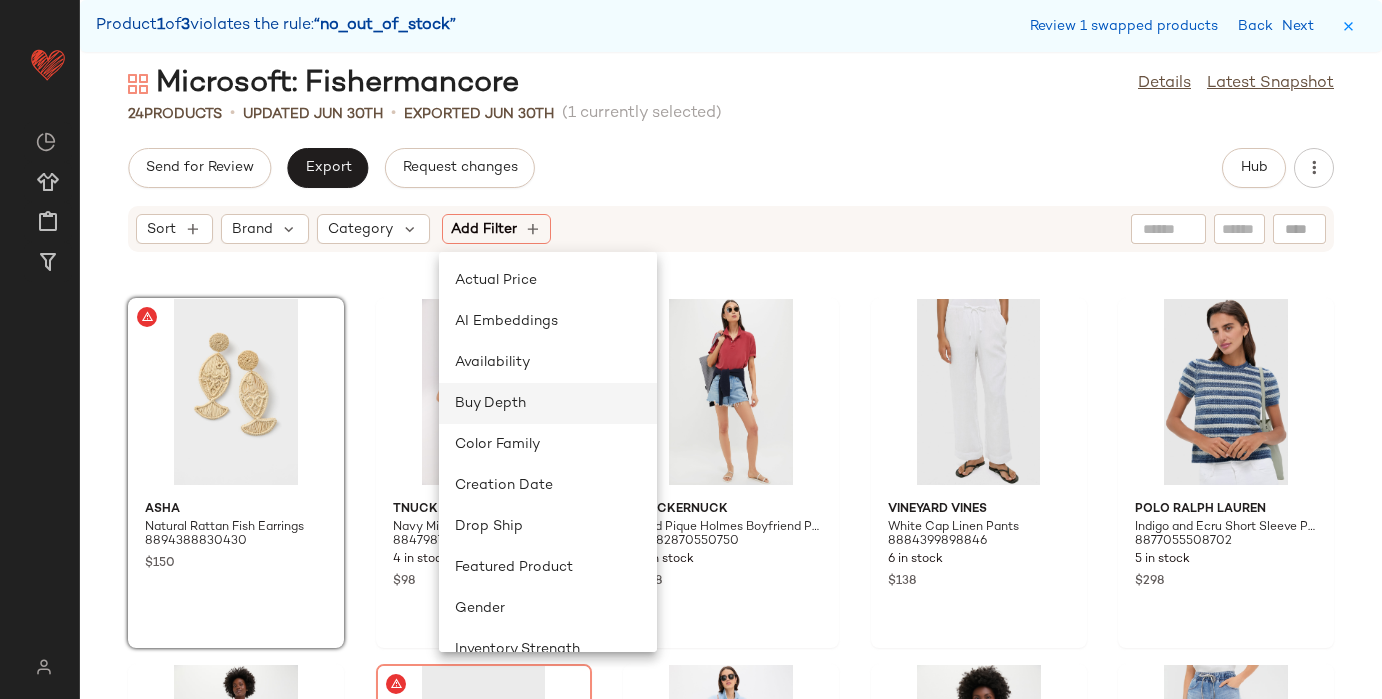 scroll, scrollTop: 313, scrollLeft: 0, axis: vertical 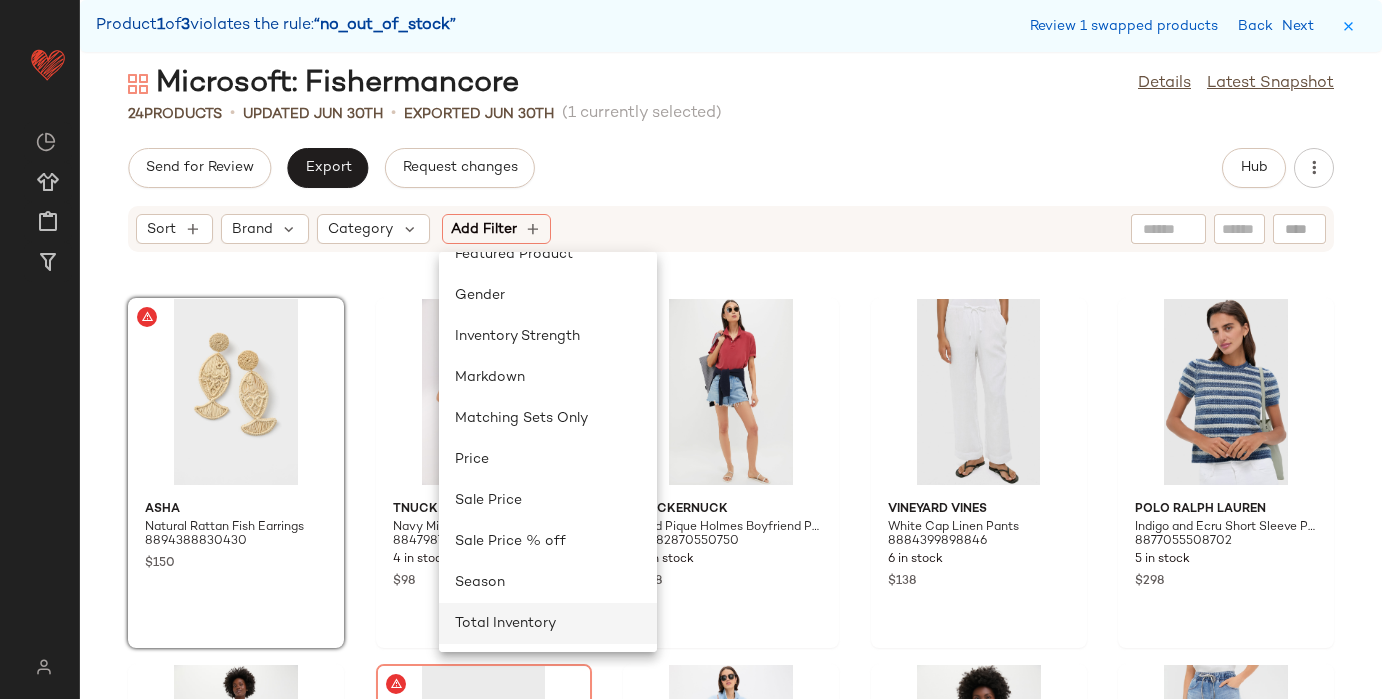 click on "Total Inventory" 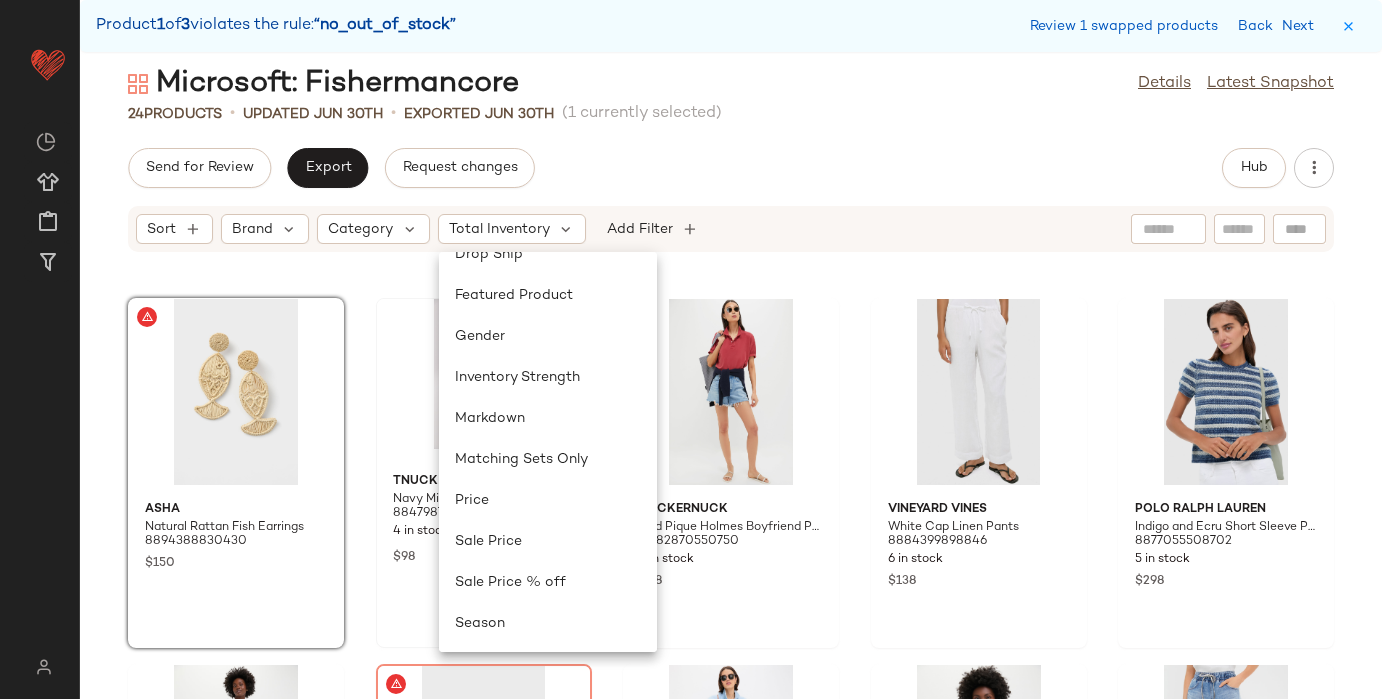 scroll, scrollTop: 272, scrollLeft: 0, axis: vertical 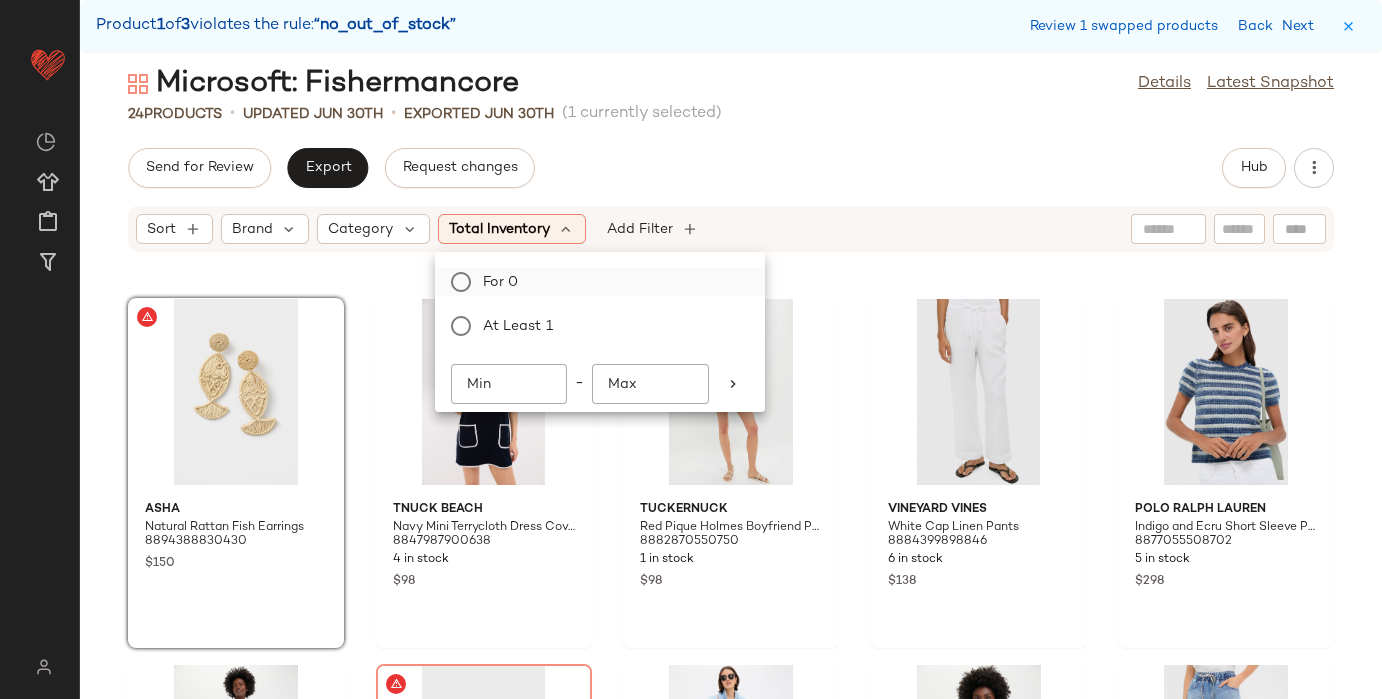 click on "For 0" at bounding box center [612, 282] 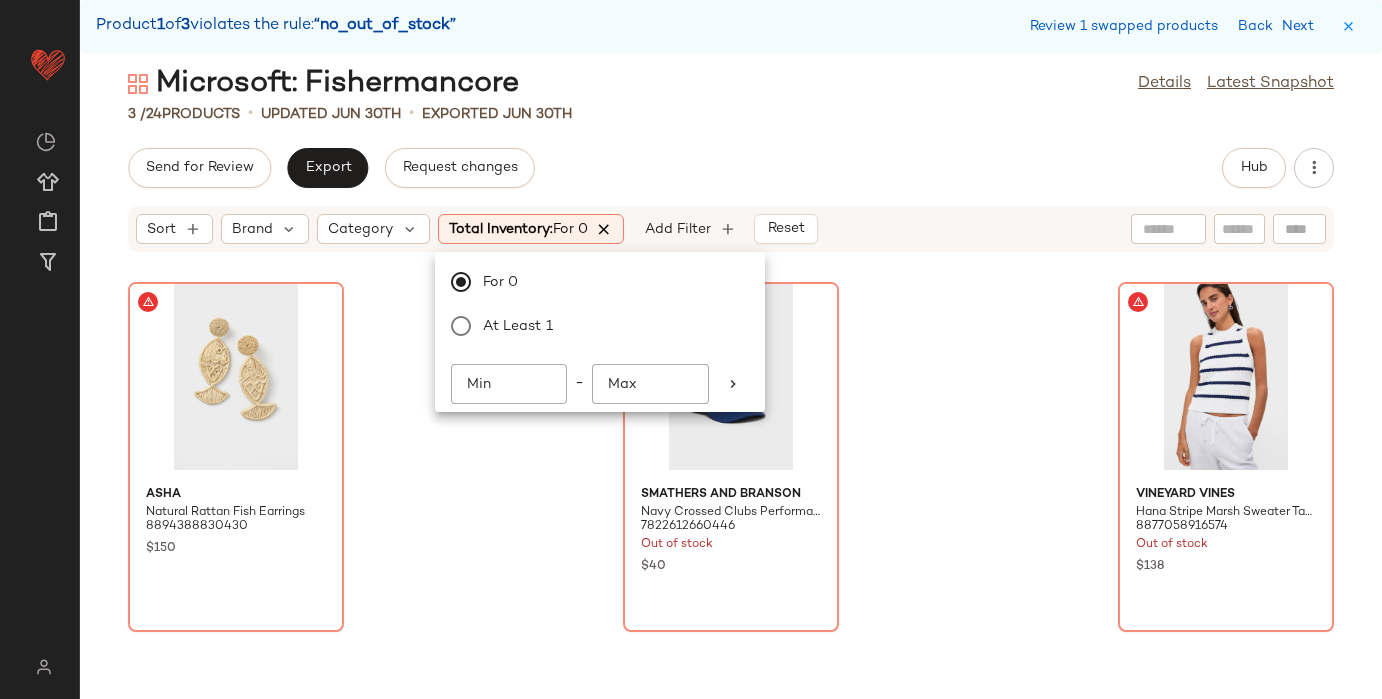 click at bounding box center [605, 229] 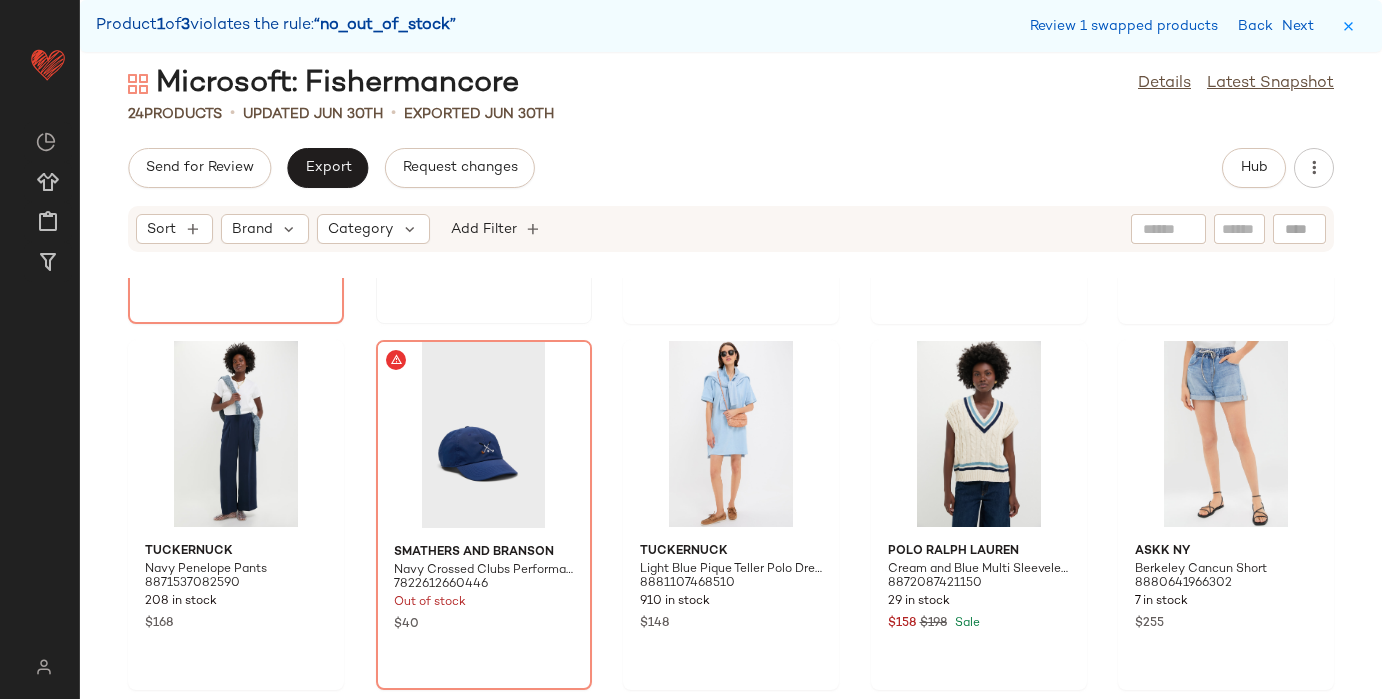 scroll, scrollTop: 691, scrollLeft: 0, axis: vertical 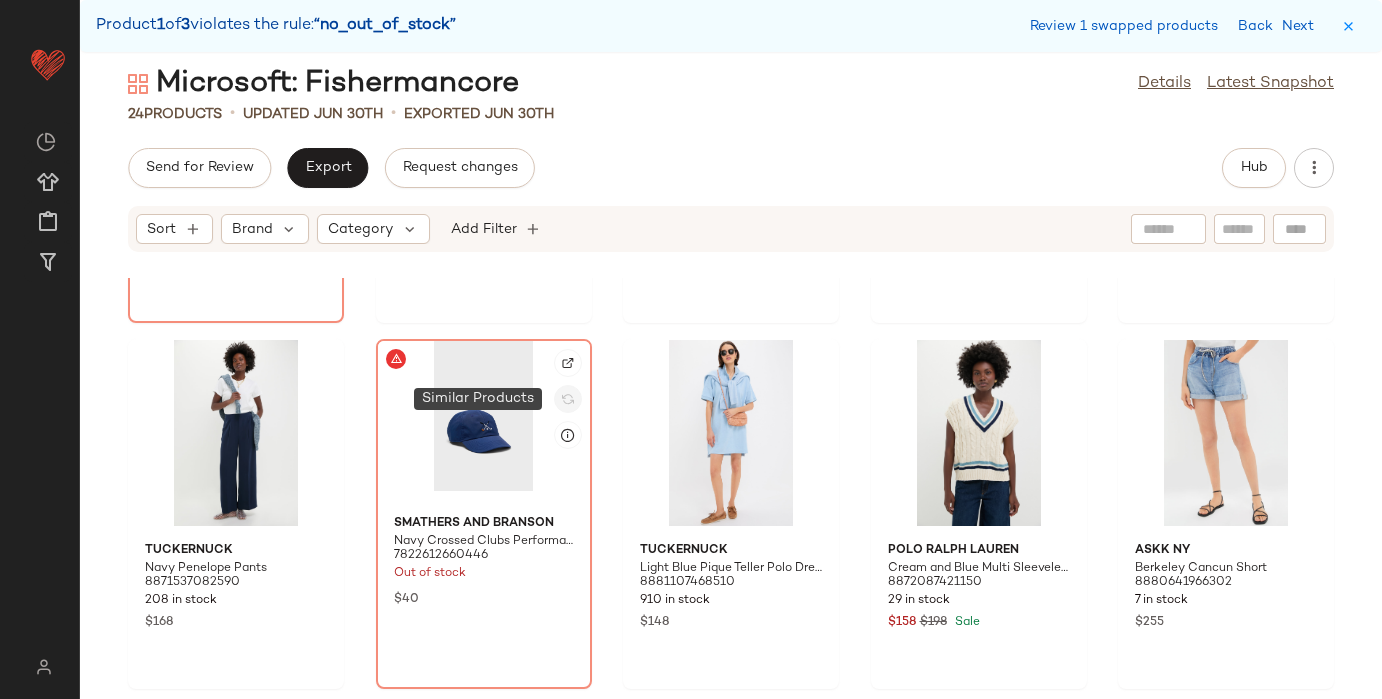 click 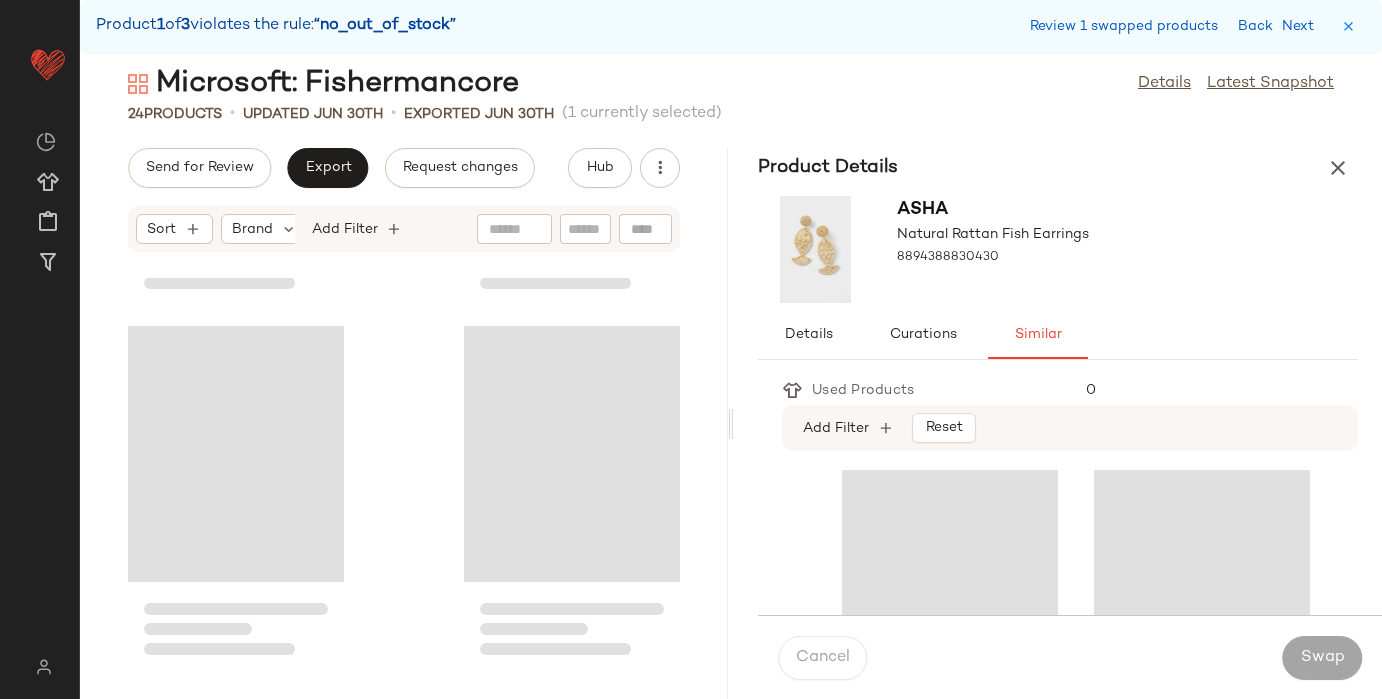 scroll, scrollTop: 1830, scrollLeft: 0, axis: vertical 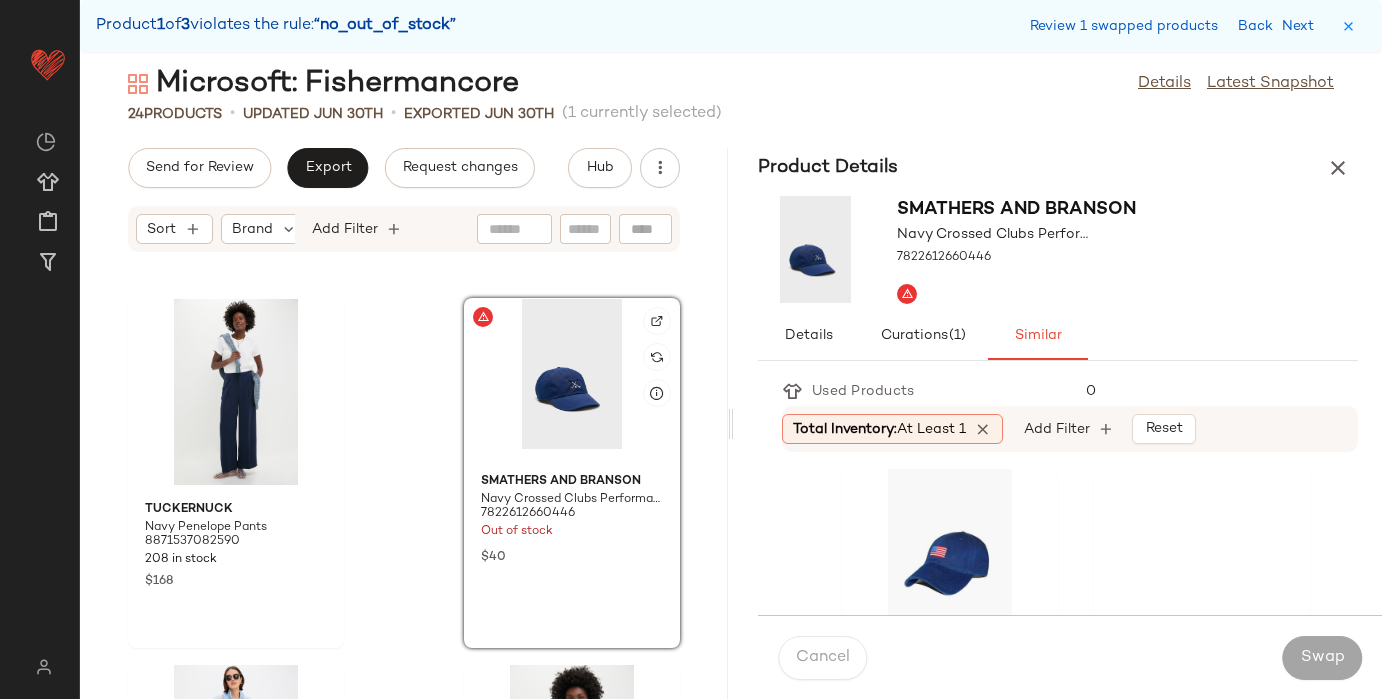 click 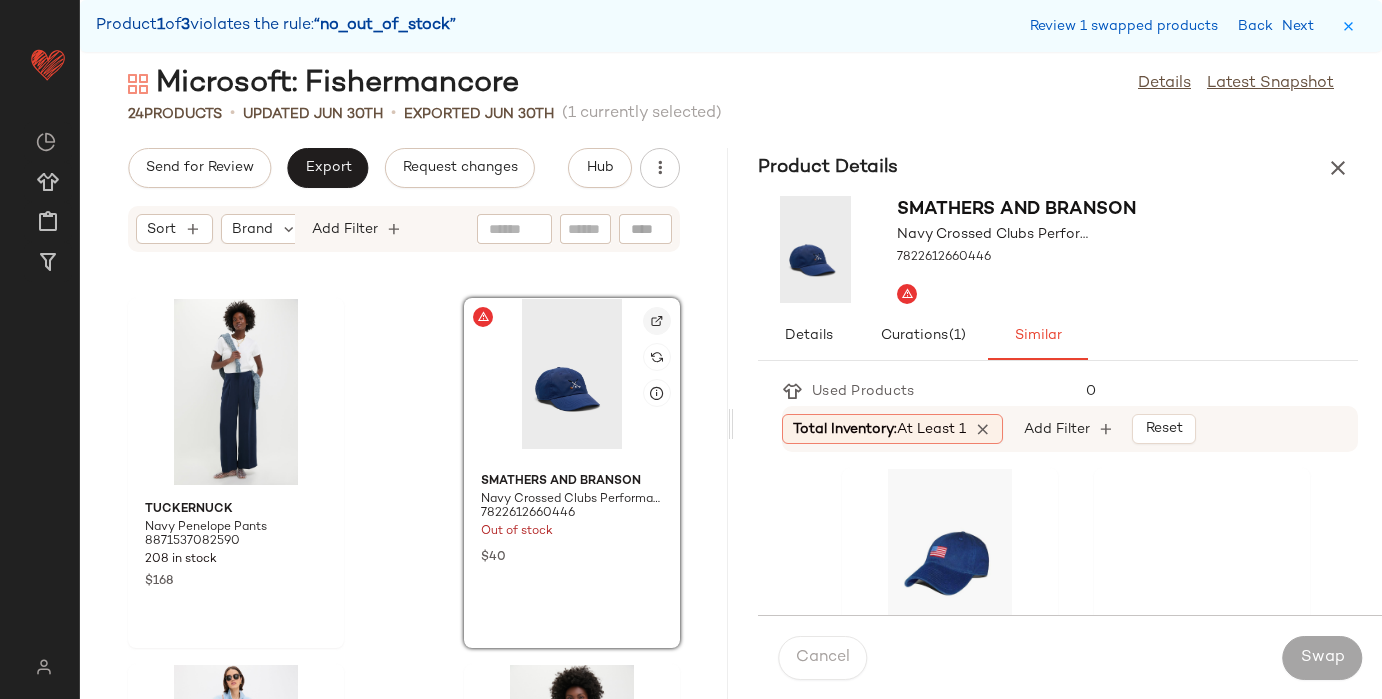 click 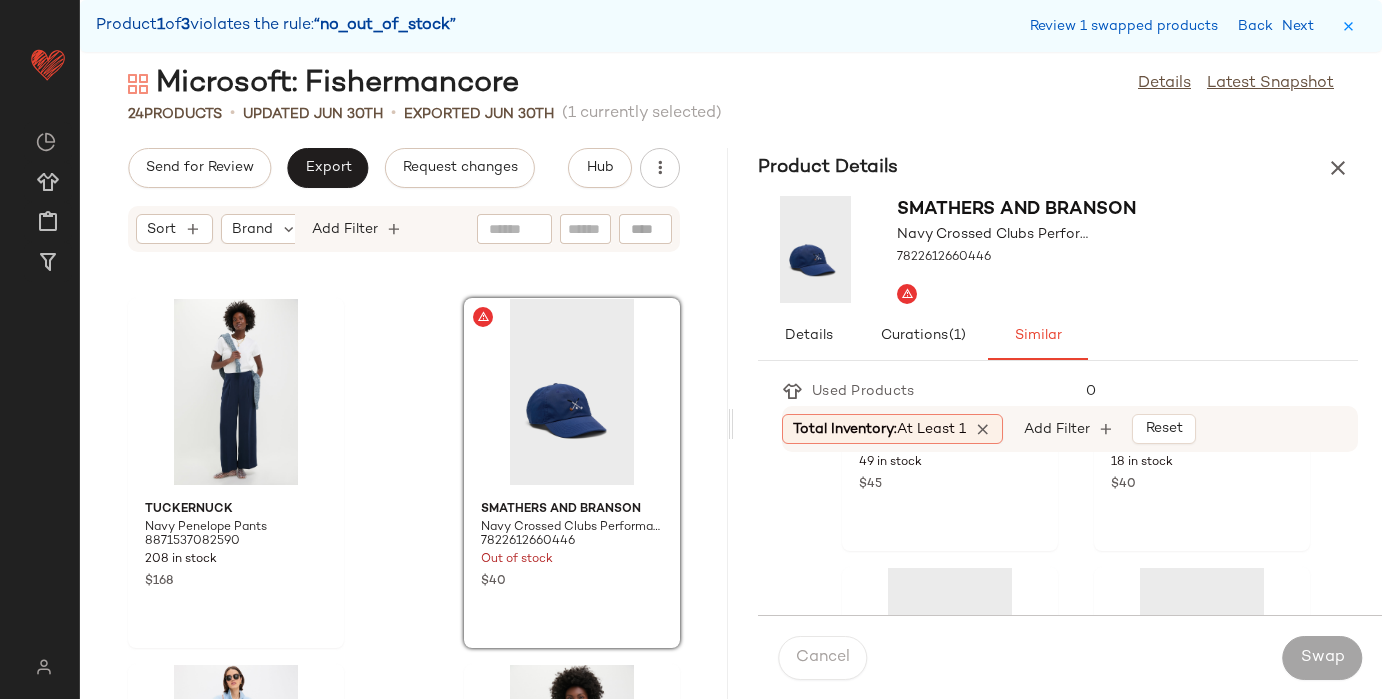 scroll, scrollTop: 153, scrollLeft: 0, axis: vertical 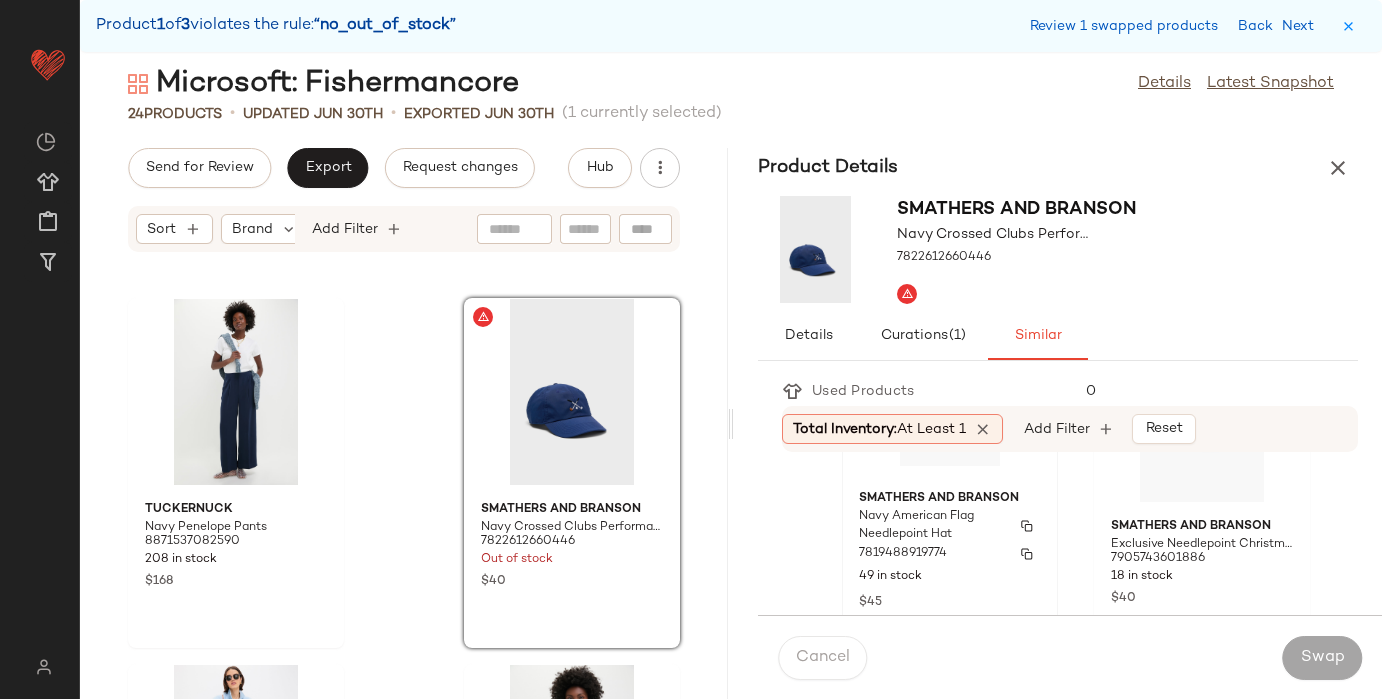 click on "Navy American Flag Needlepoint Hat" at bounding box center [932, 526] 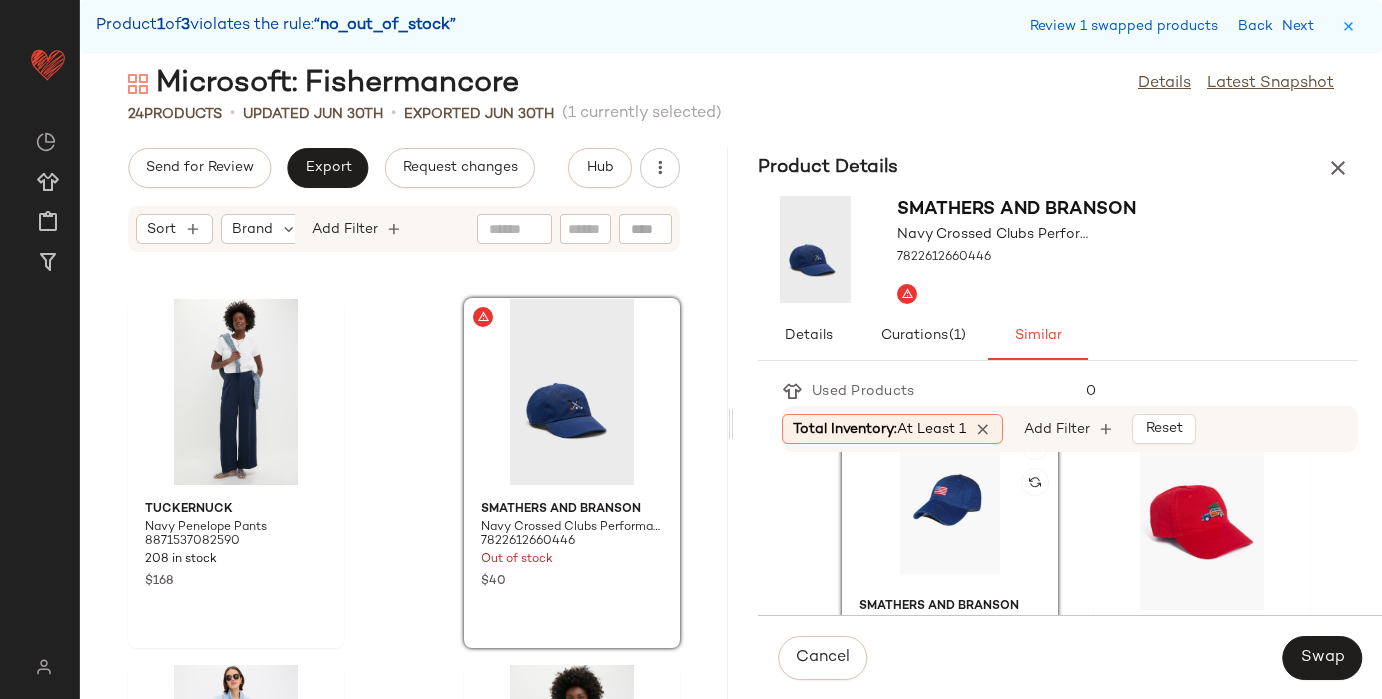 scroll, scrollTop: 43, scrollLeft: 0, axis: vertical 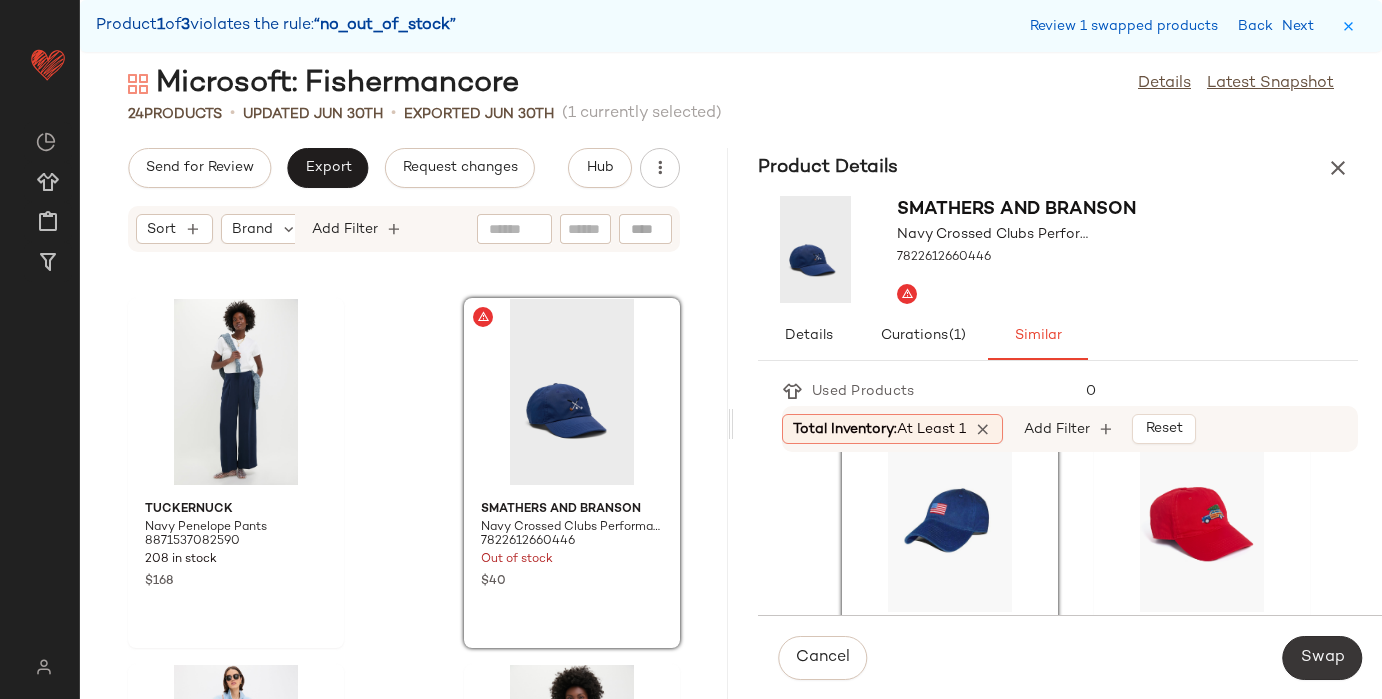 click on "Swap" 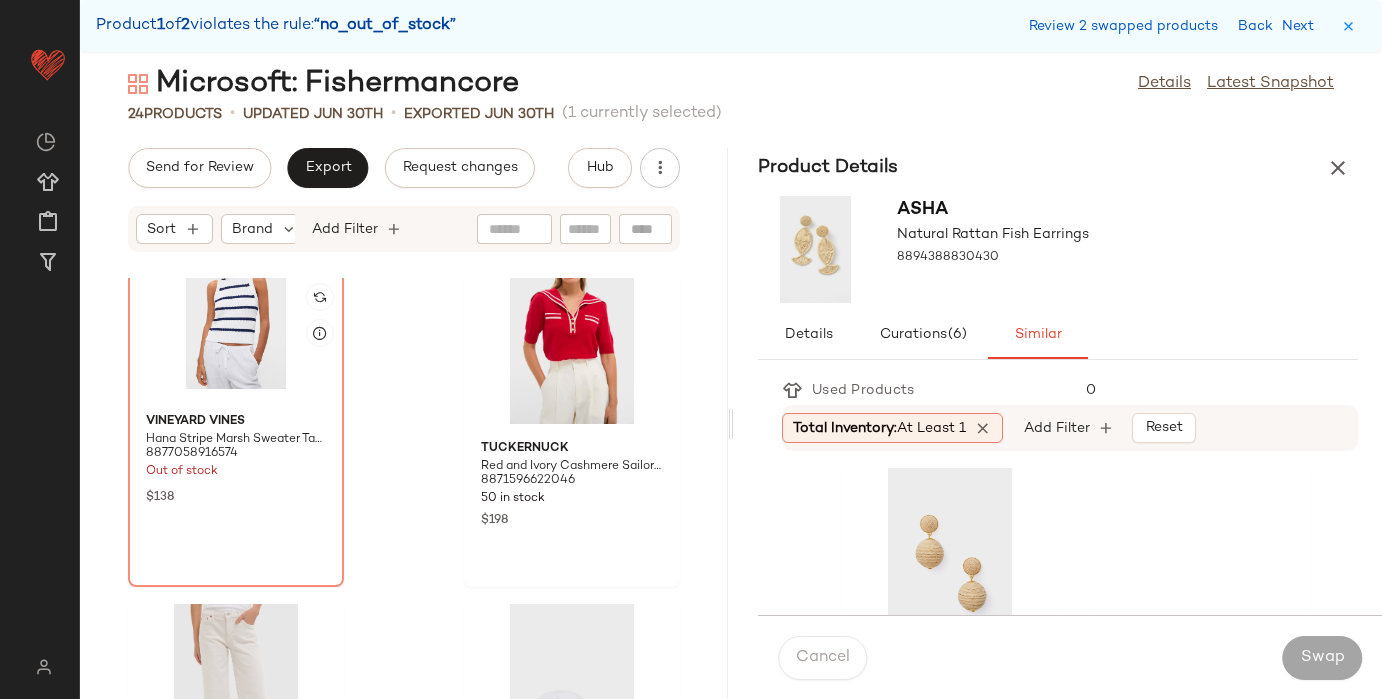 click 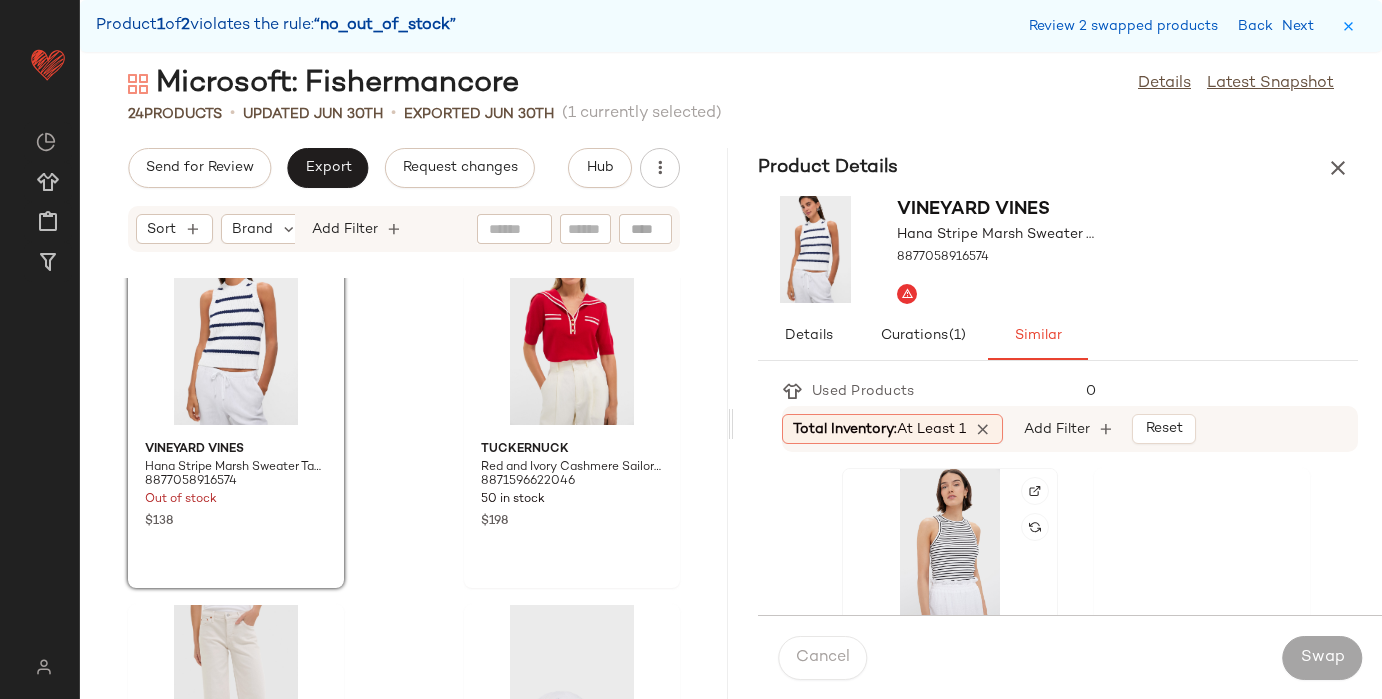 click 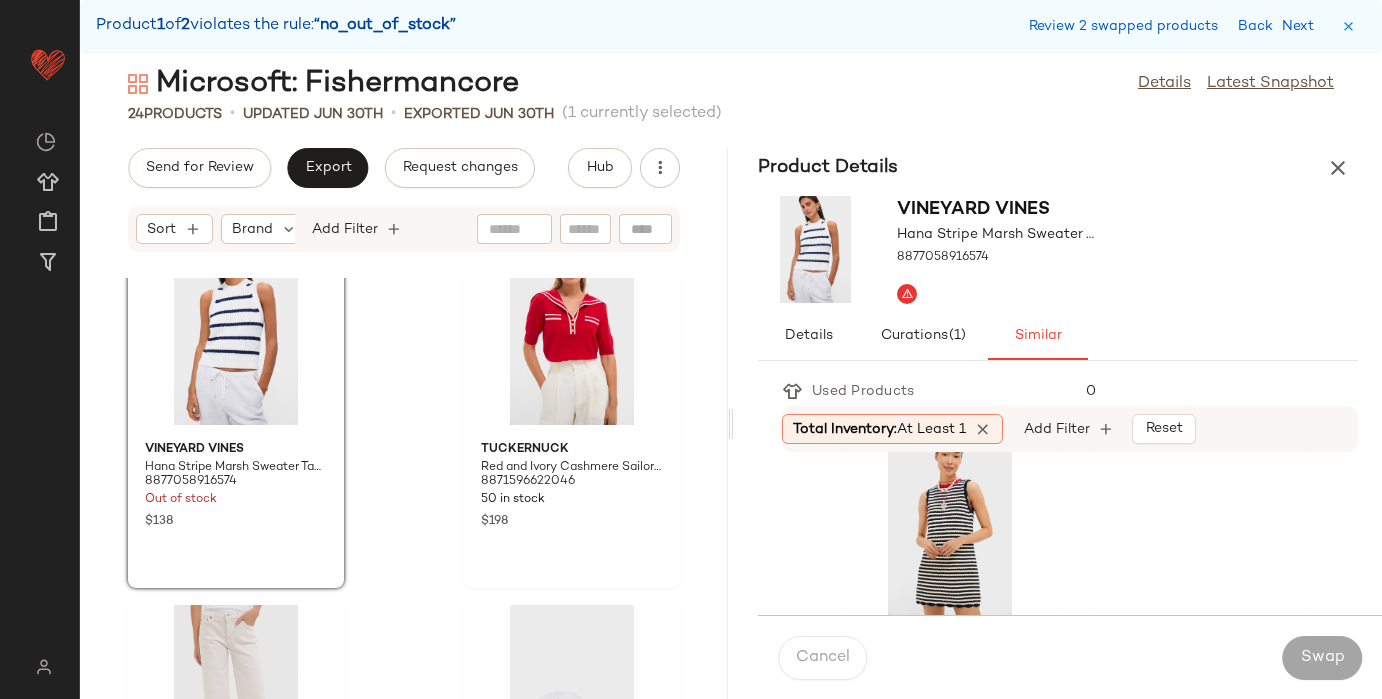 click 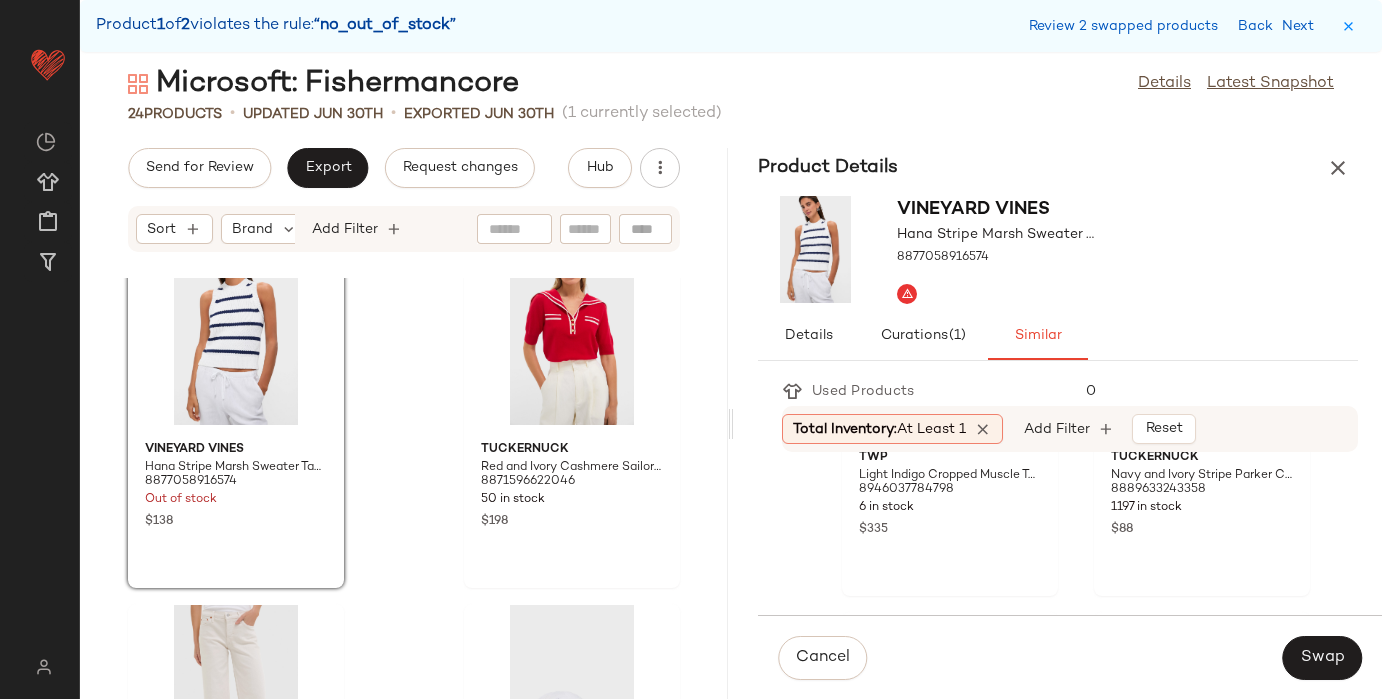 scroll, scrollTop: 985, scrollLeft: 0, axis: vertical 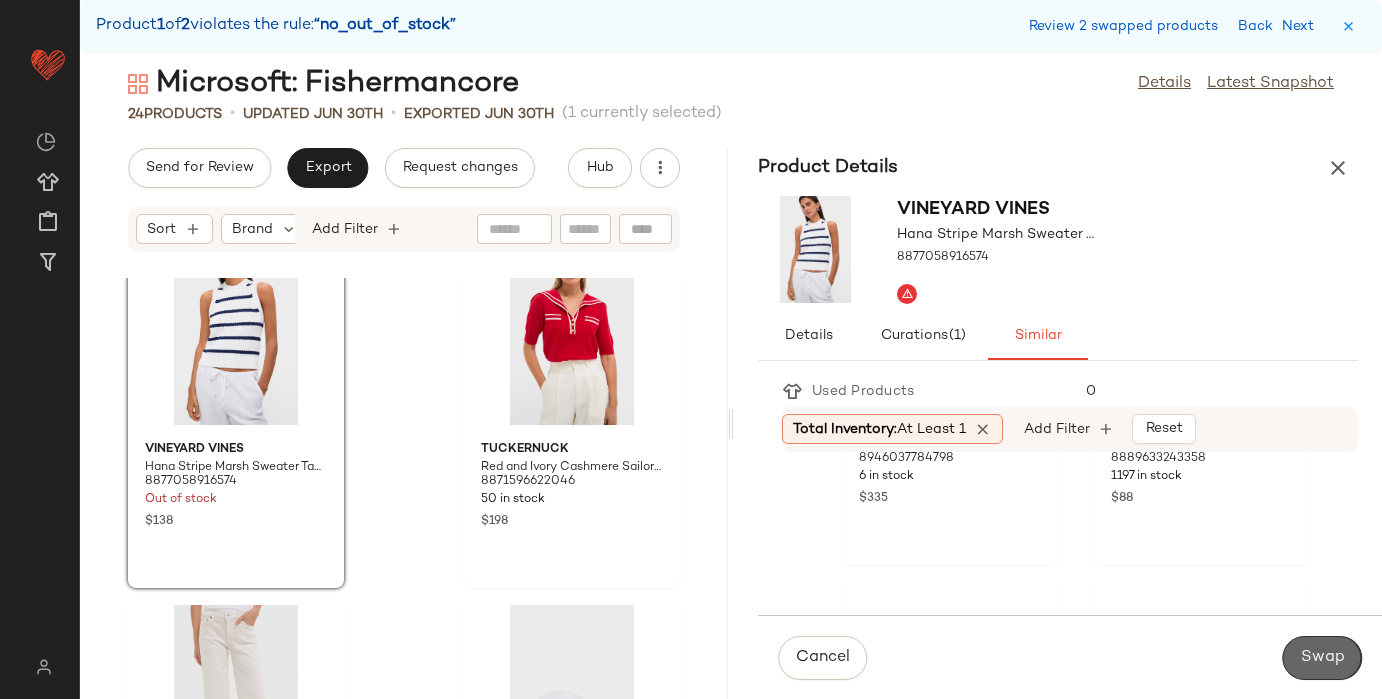 click on "Swap" at bounding box center [1322, 658] 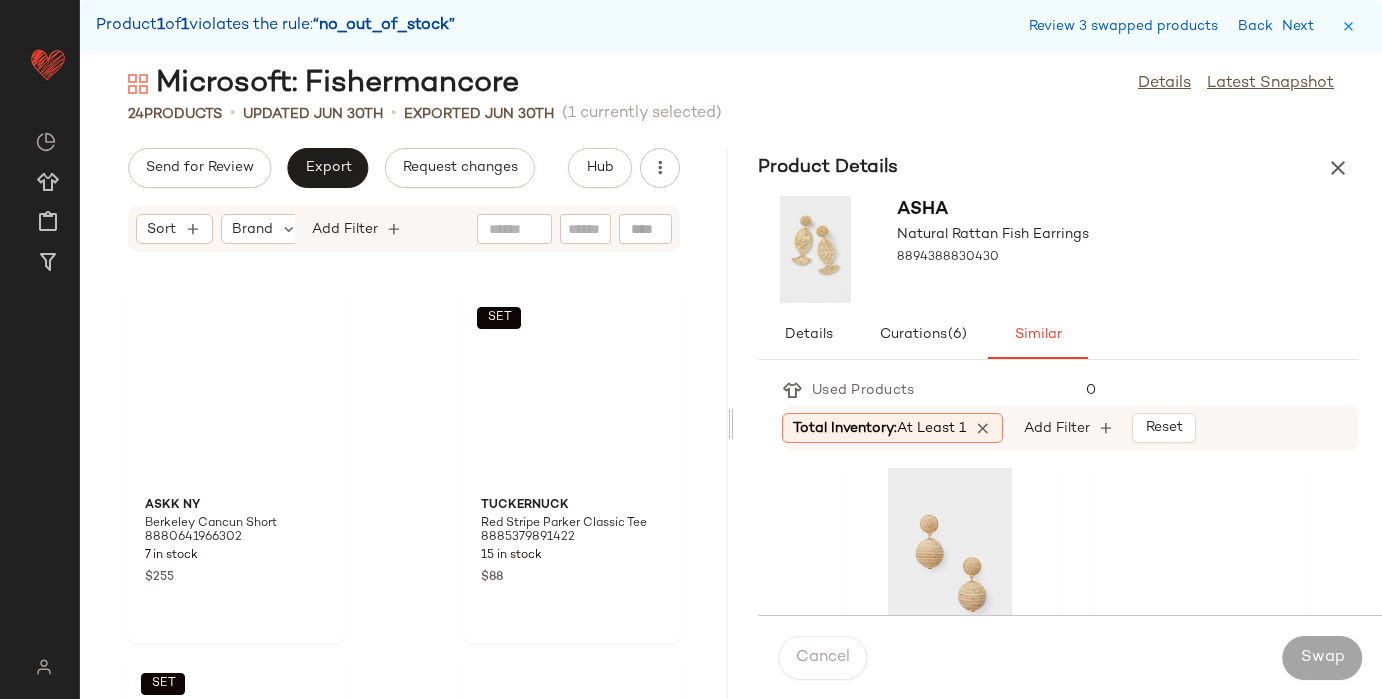 scroll, scrollTop: 2510, scrollLeft: 0, axis: vertical 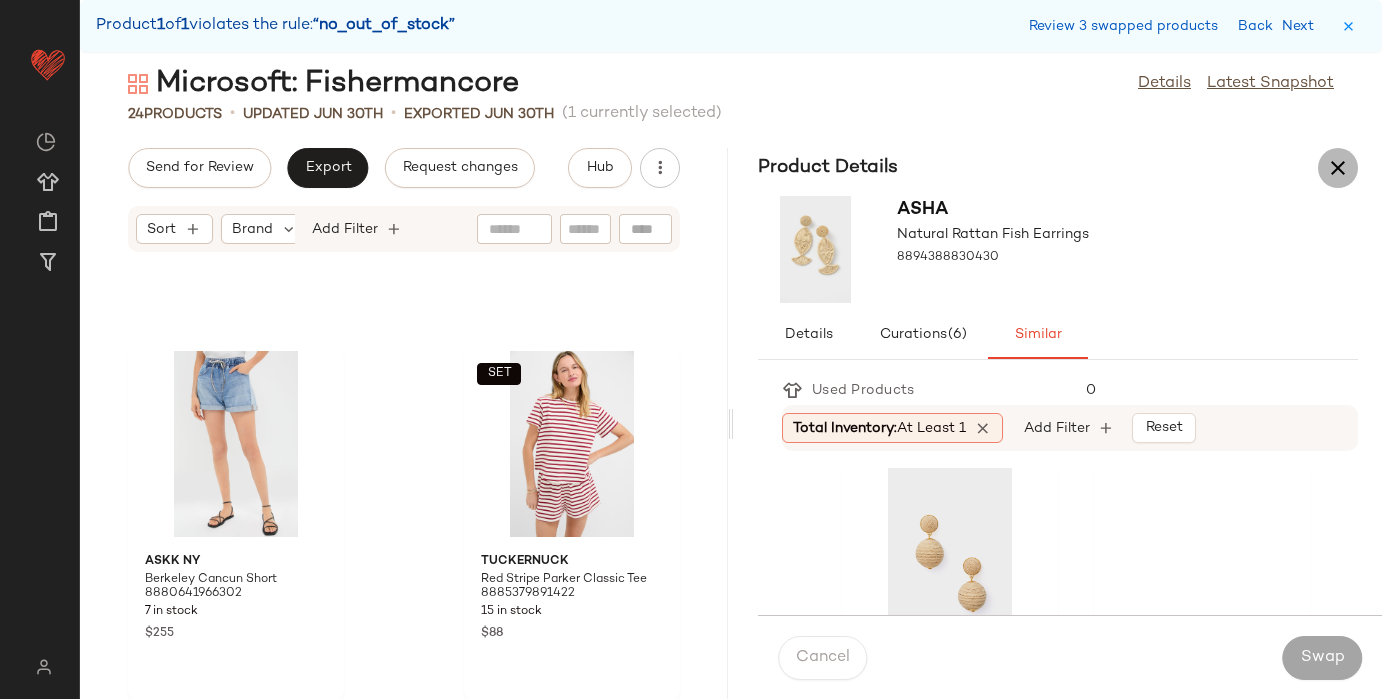 click at bounding box center (1338, 168) 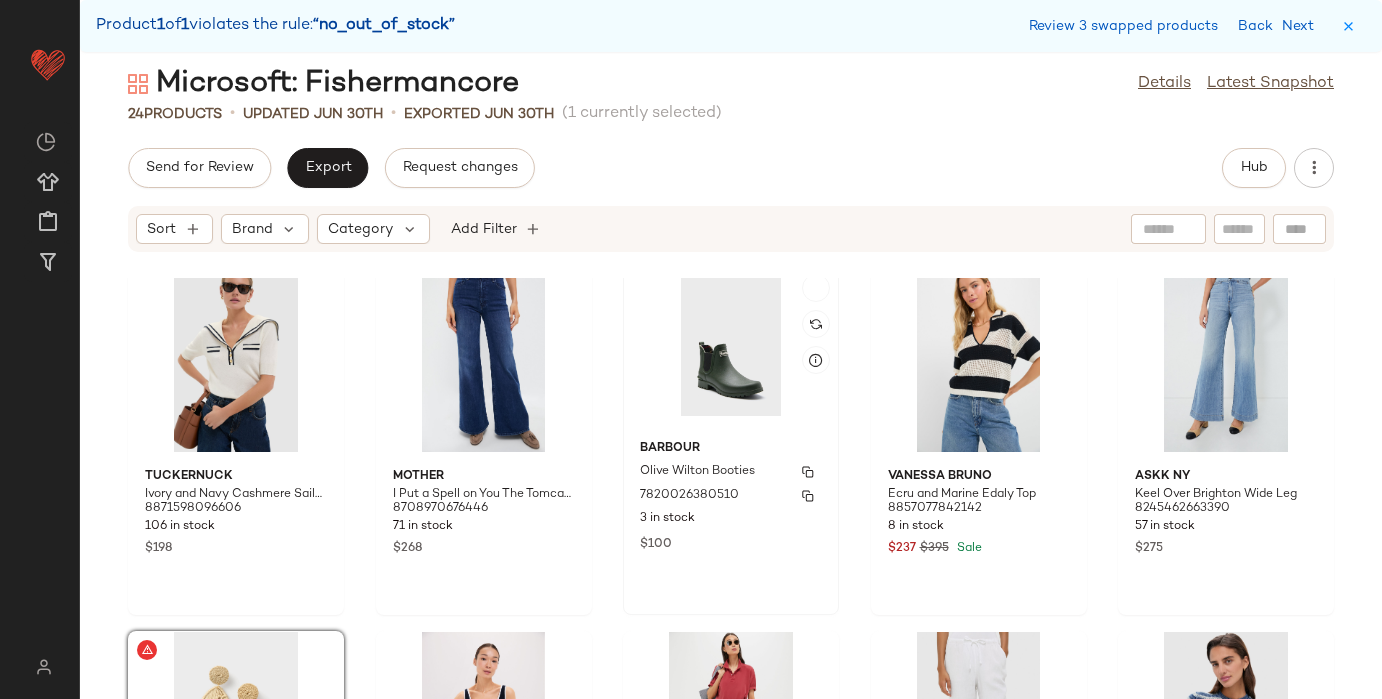 scroll, scrollTop: 0, scrollLeft: 0, axis: both 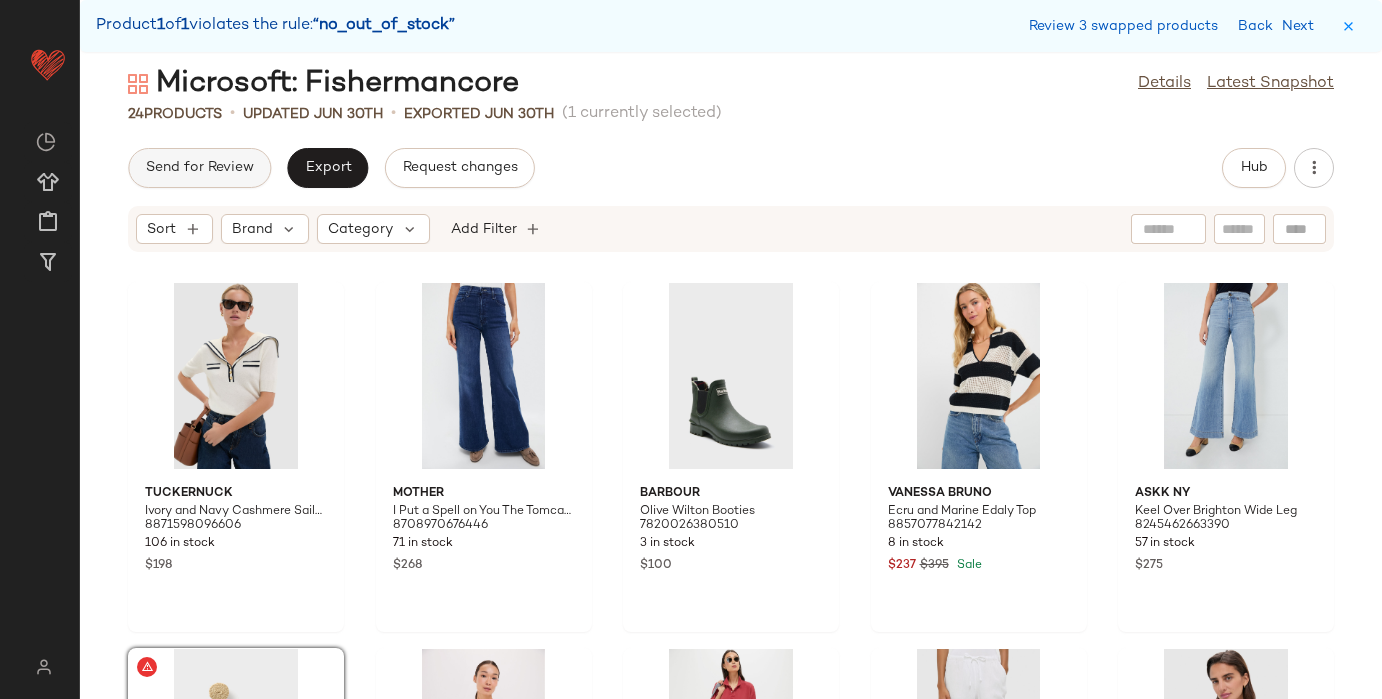click on "Send for Review" 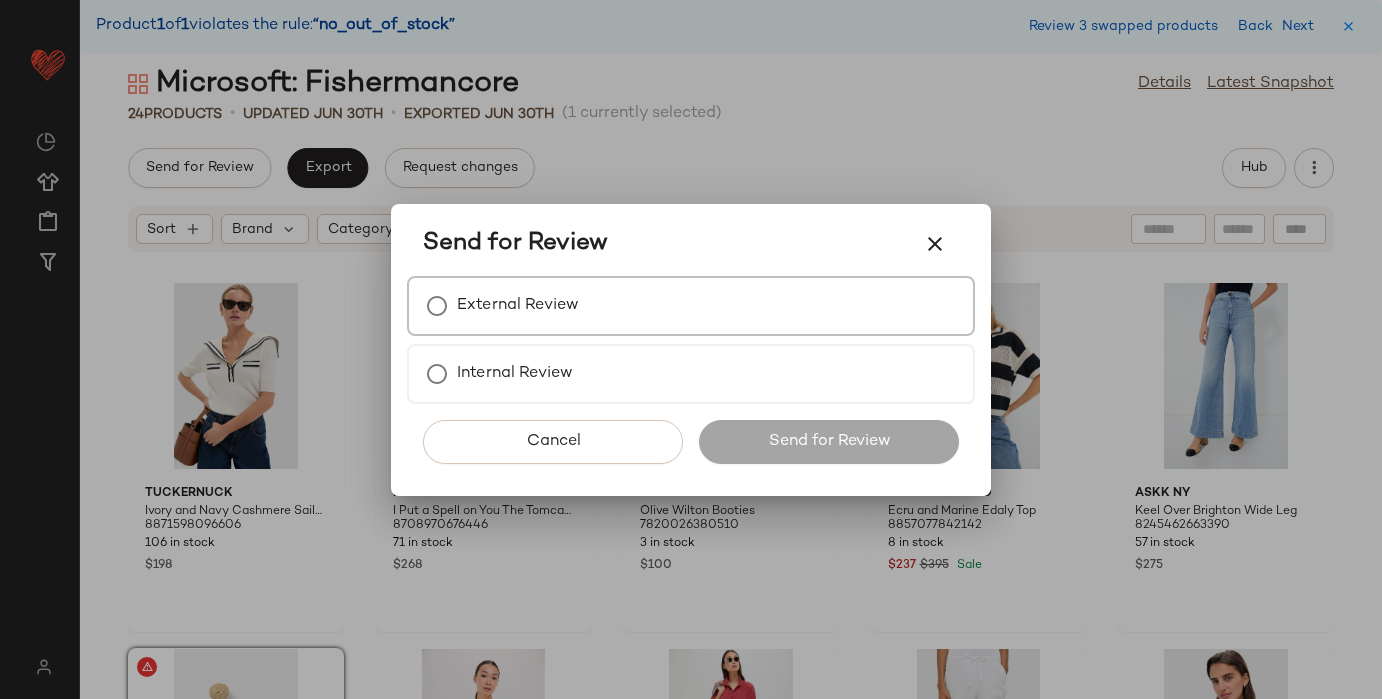 click on "External Review" at bounding box center [691, 306] 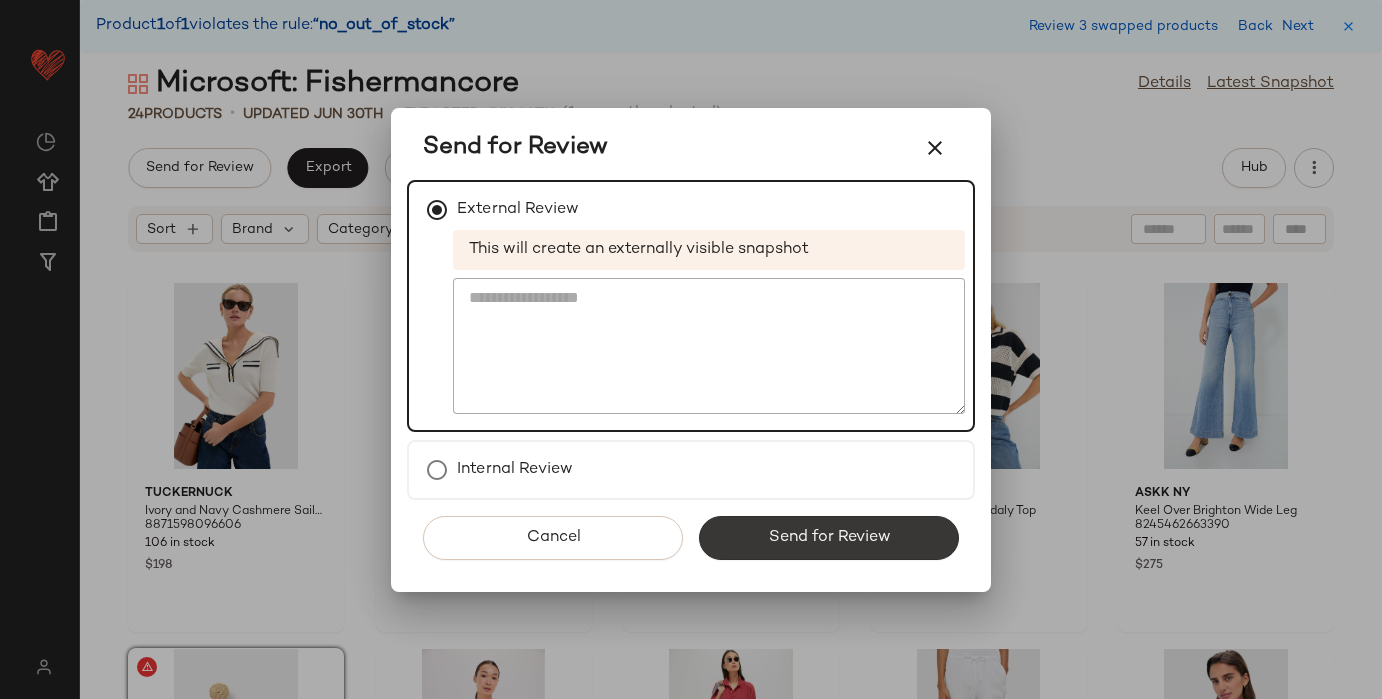 click on "Send for Review" at bounding box center [829, 538] 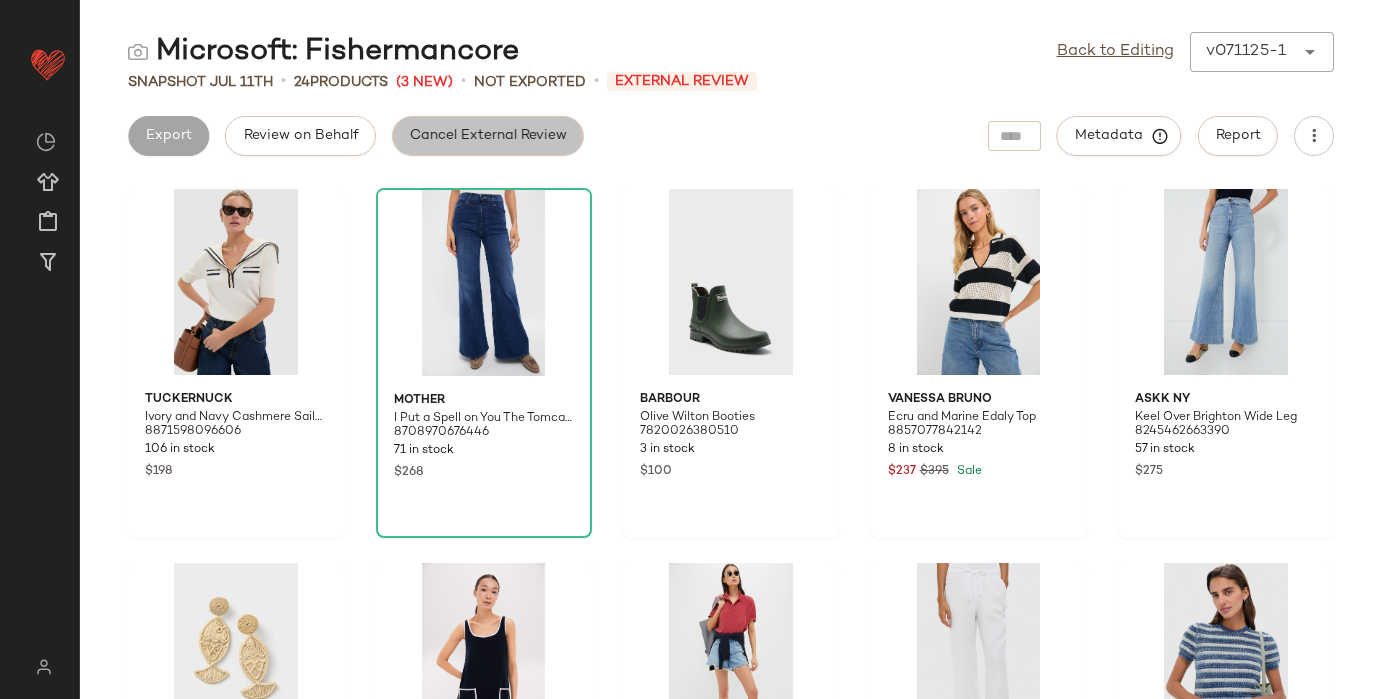 click on "Cancel External Review" at bounding box center [488, 136] 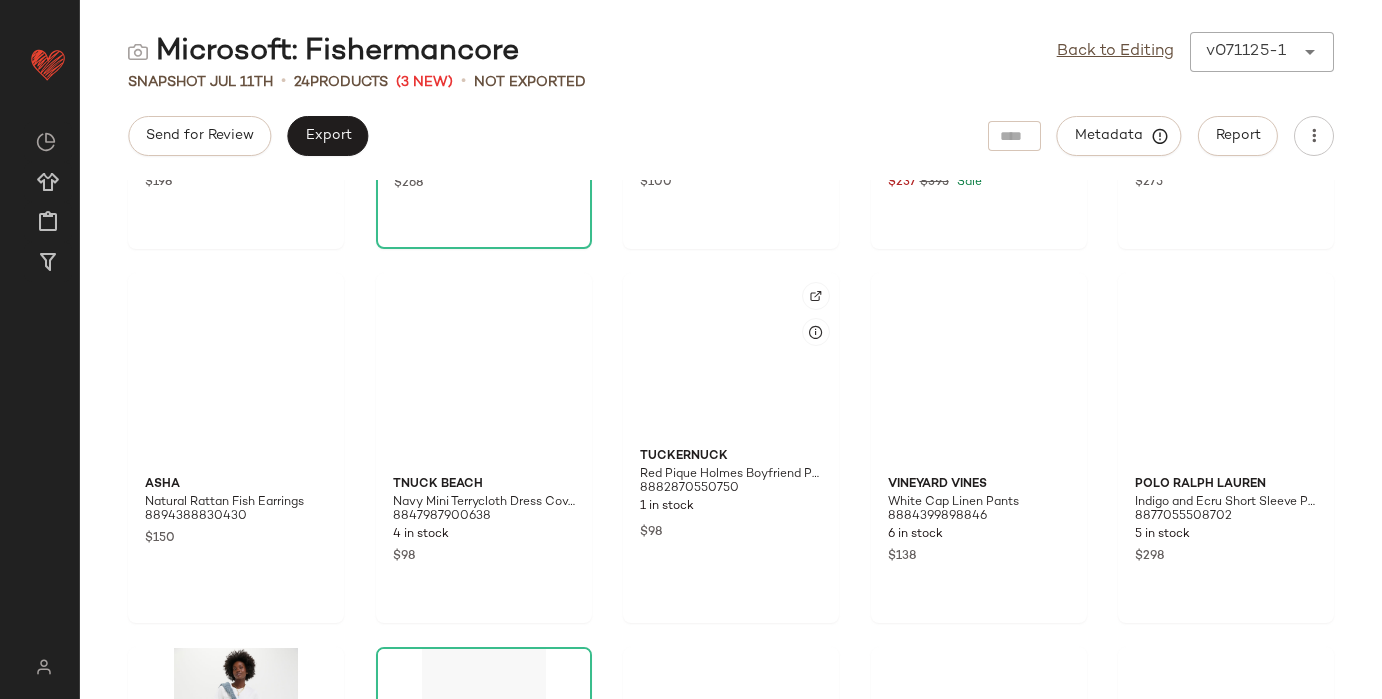 scroll, scrollTop: 0, scrollLeft: 0, axis: both 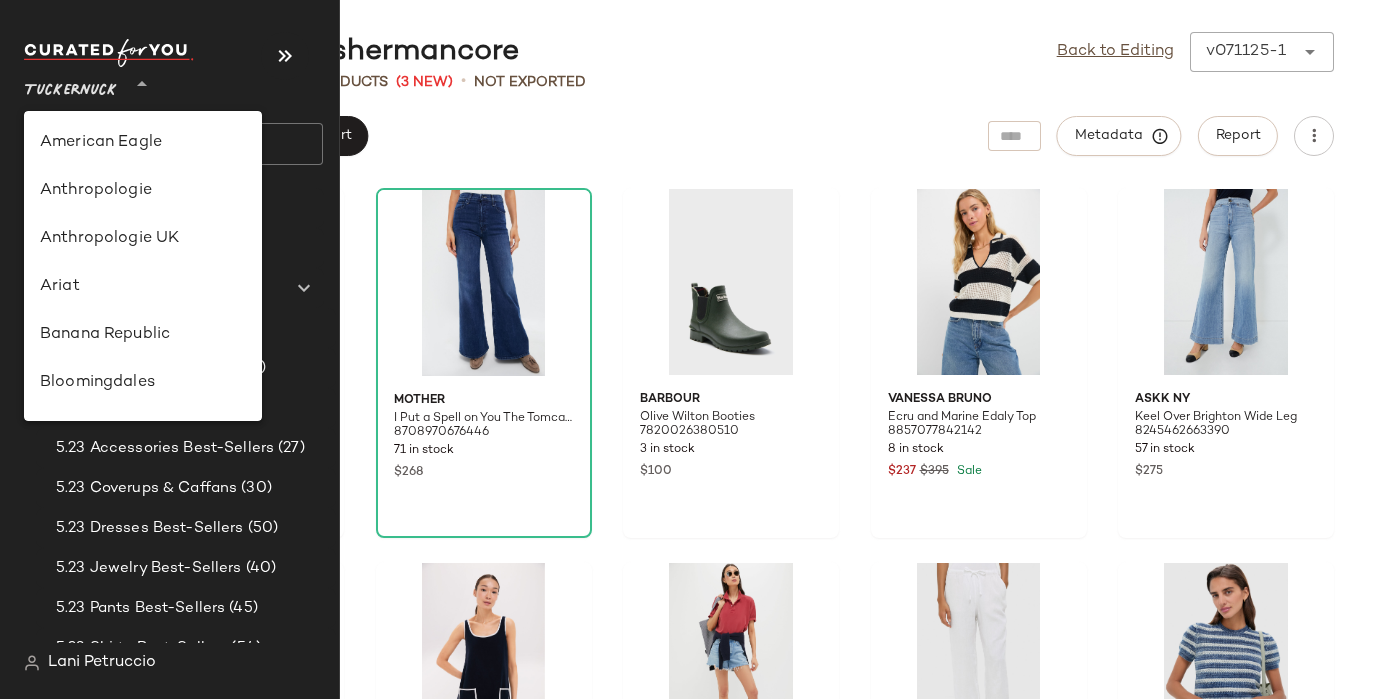 click on "Tuckernuck" at bounding box center (71, 86) 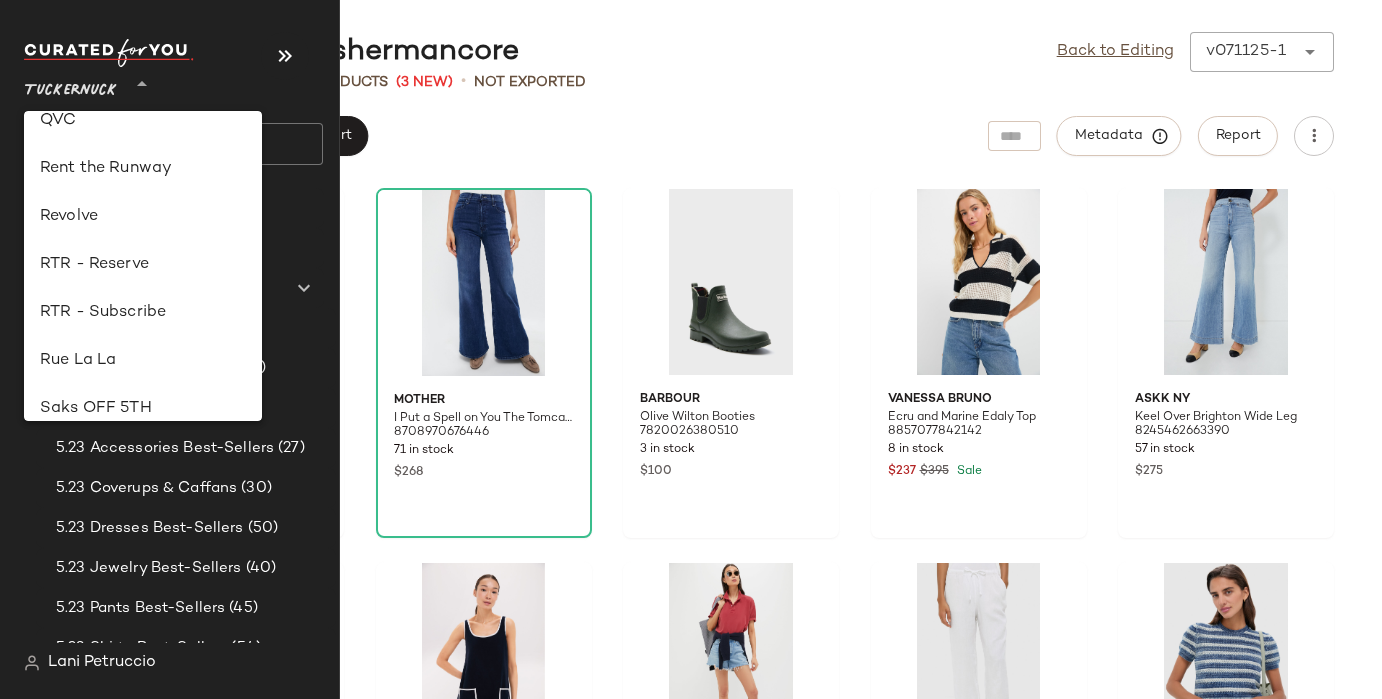 scroll, scrollTop: 931, scrollLeft: 0, axis: vertical 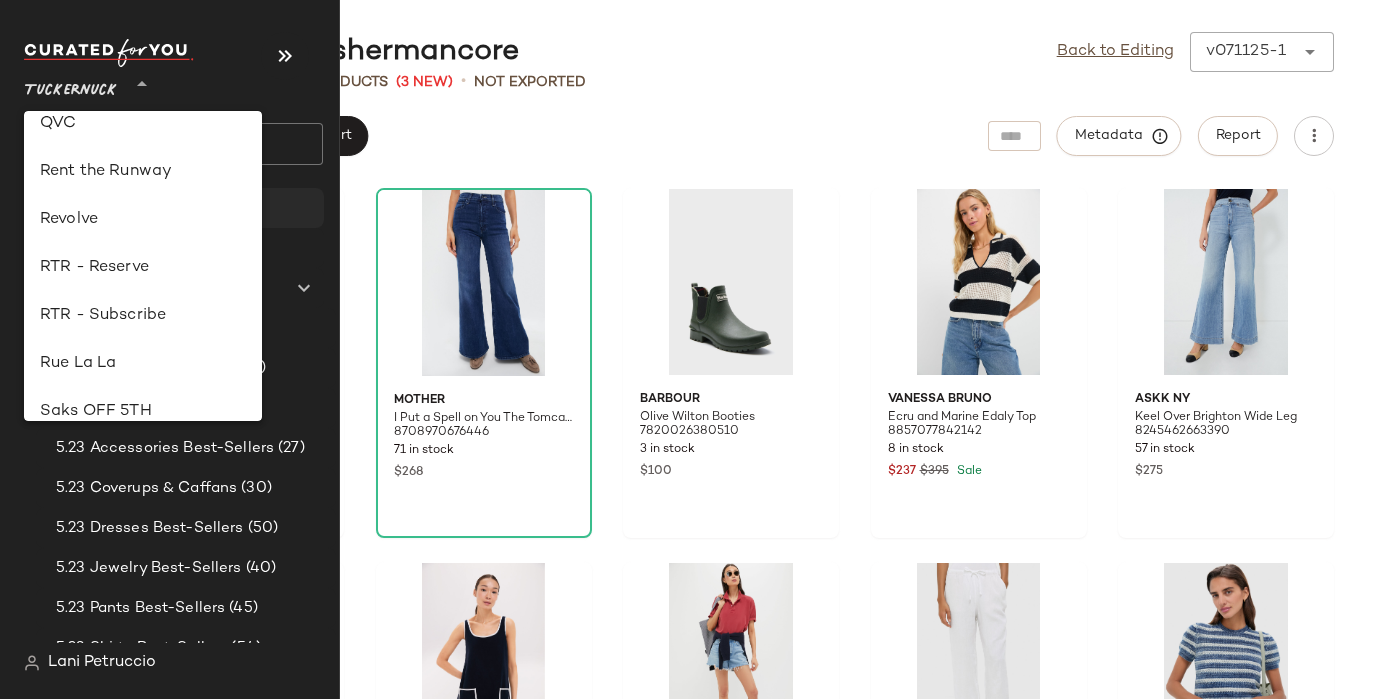 click on "Revolve" at bounding box center [143, 220] 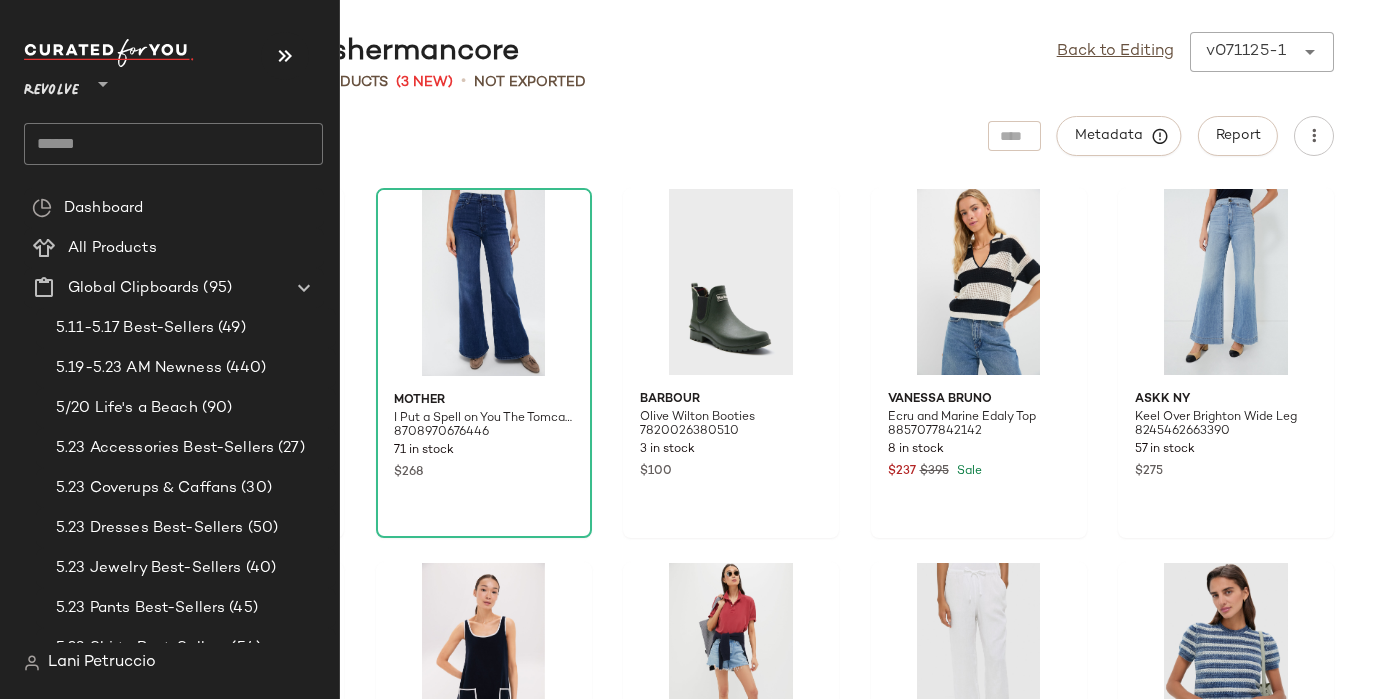click 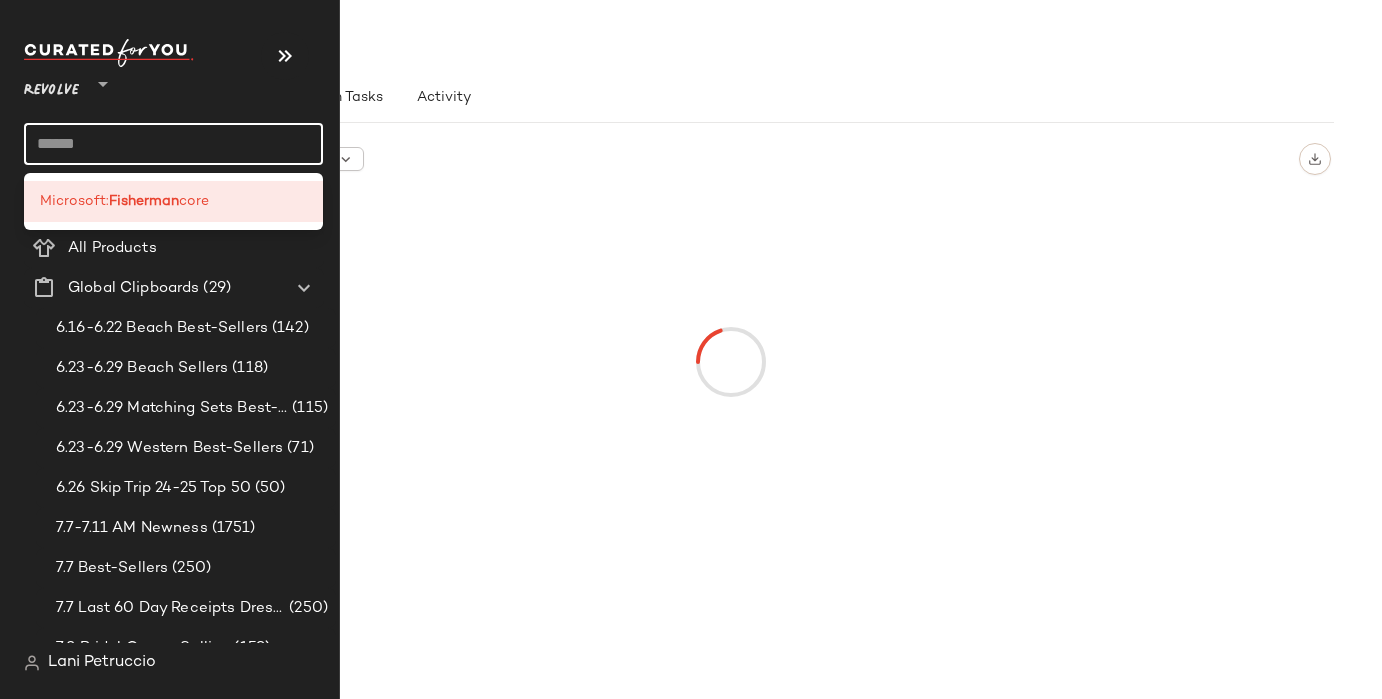 click 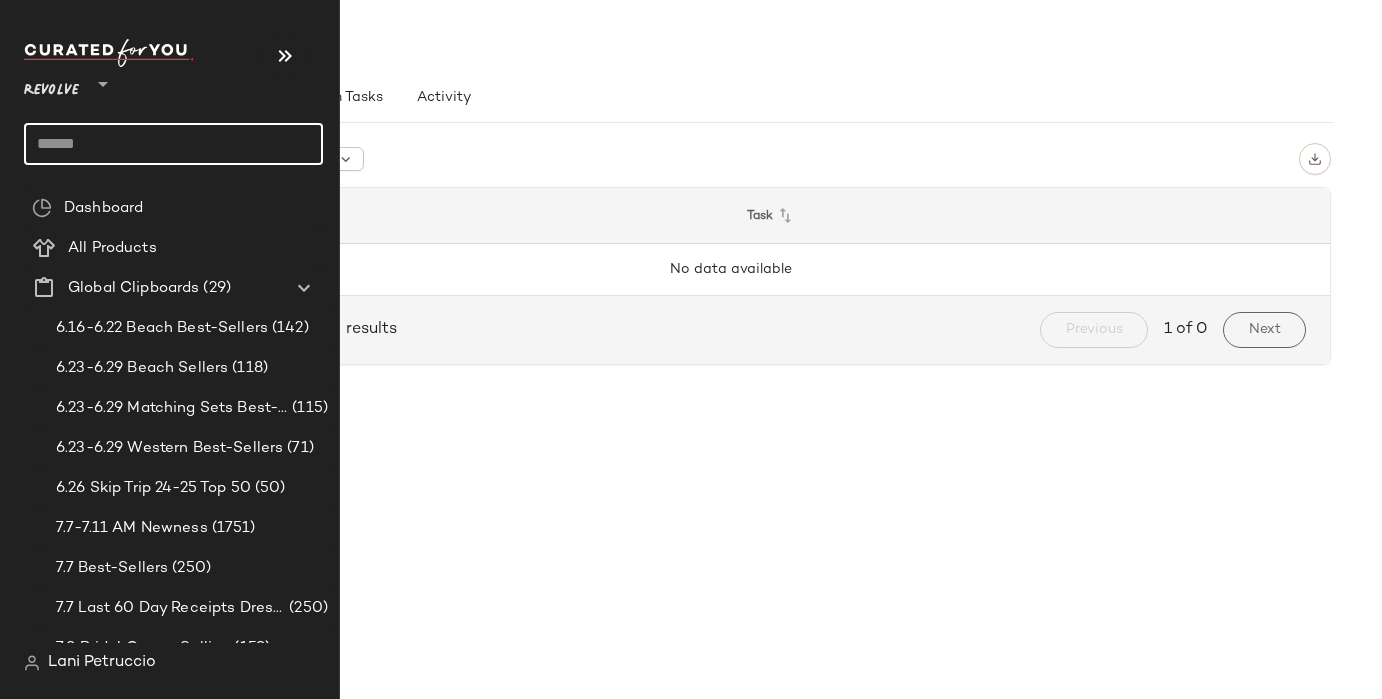 click on "Revolve **" at bounding box center (124, 79) 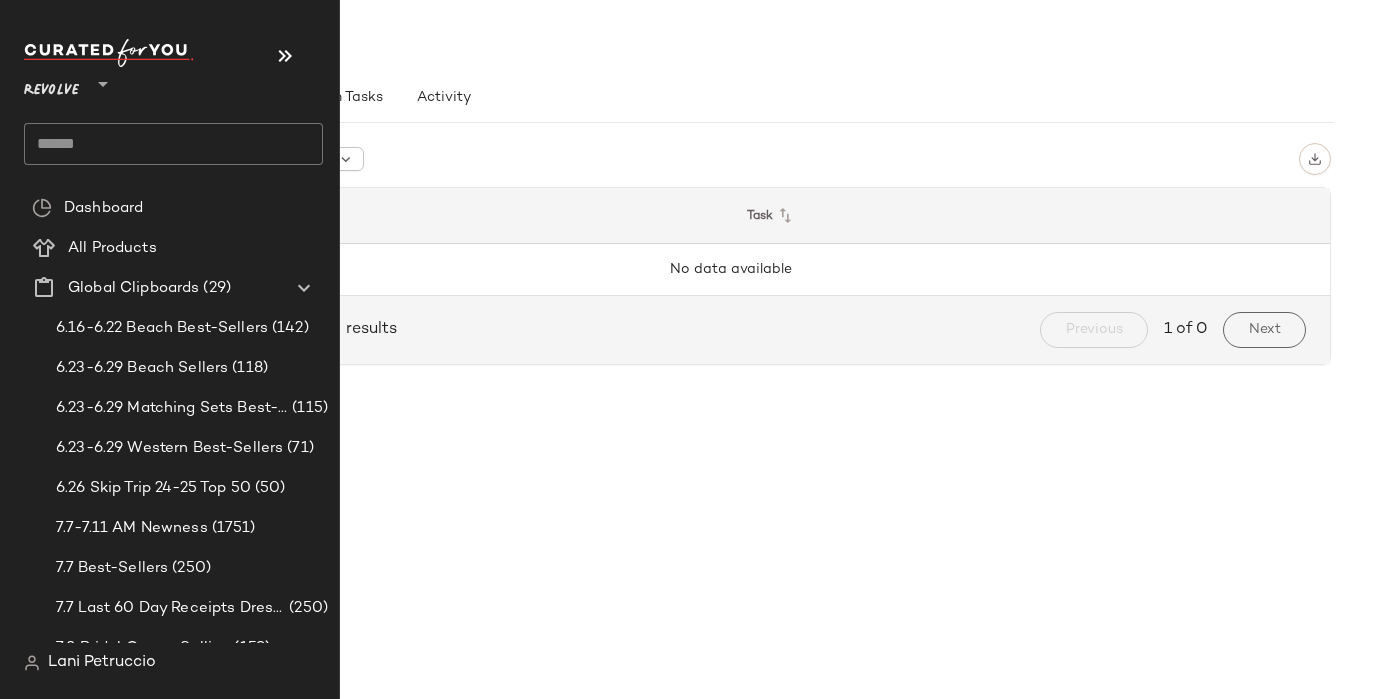 click 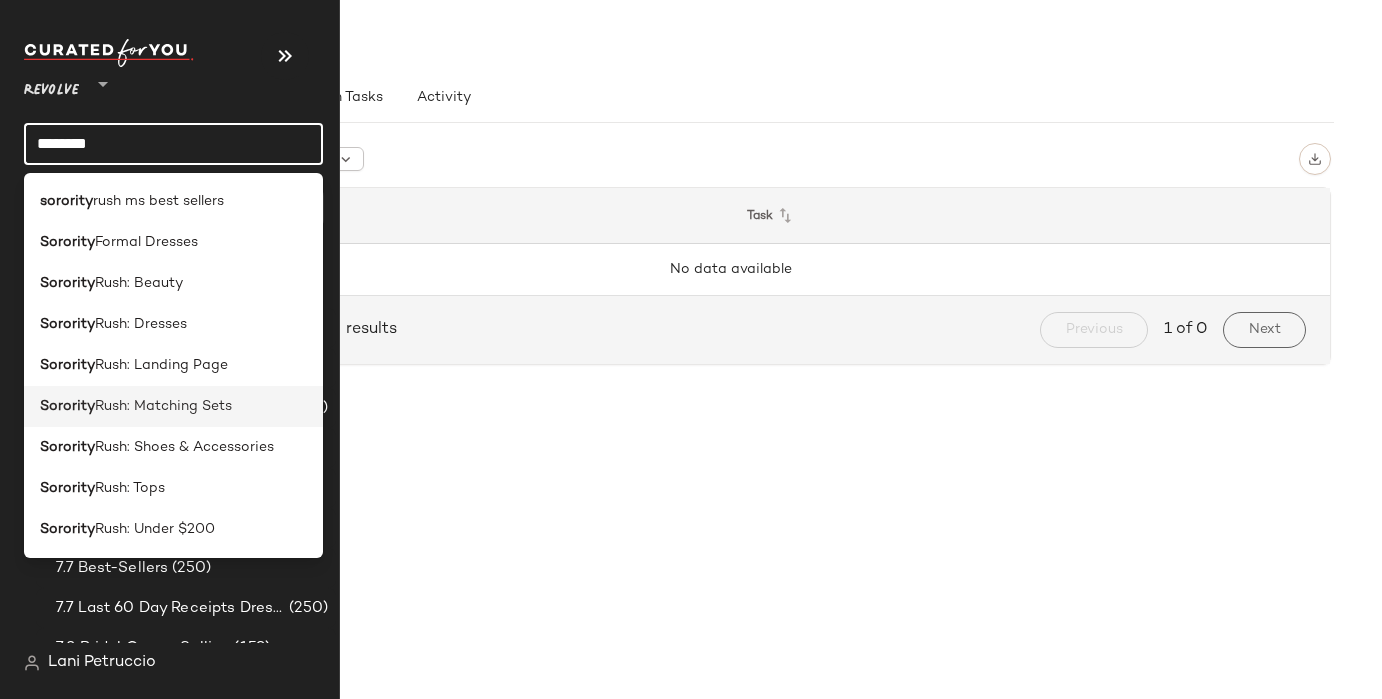 type on "********" 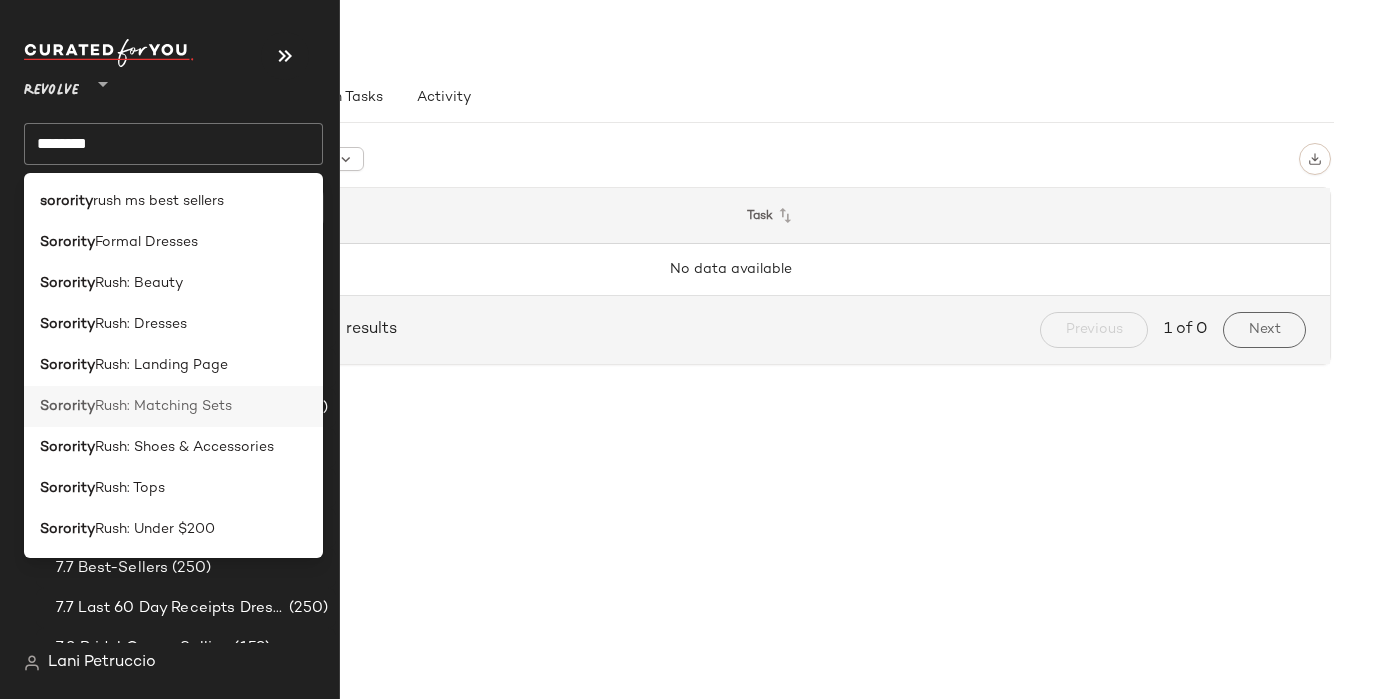 click on "Rush: Matching Sets" at bounding box center (163, 406) 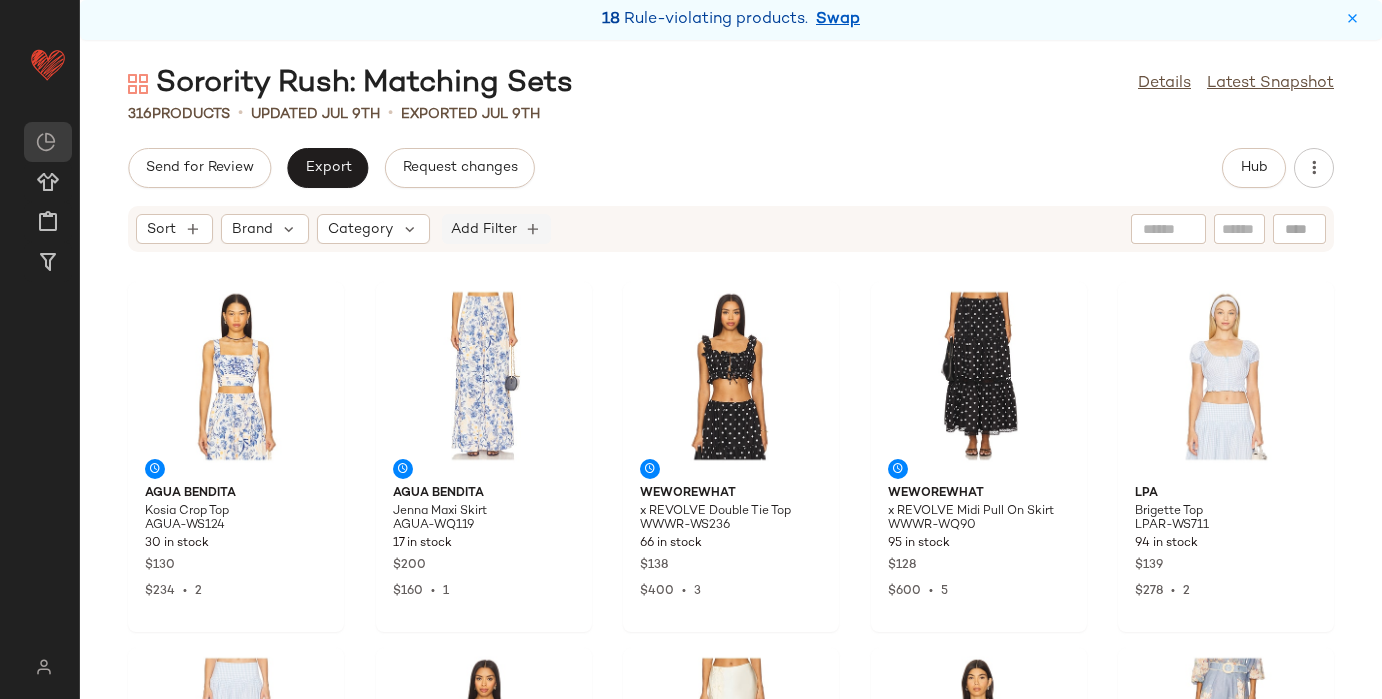 click on "Add Filter" 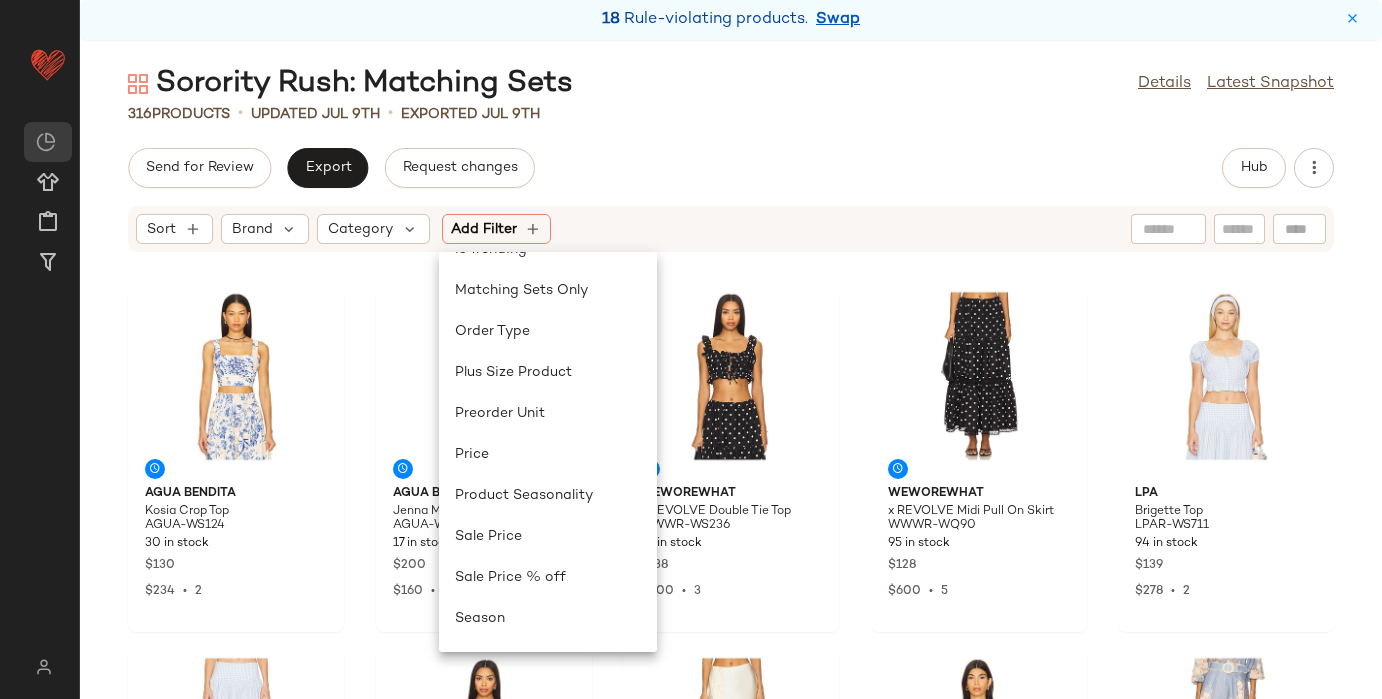 scroll, scrollTop: 825, scrollLeft: 0, axis: vertical 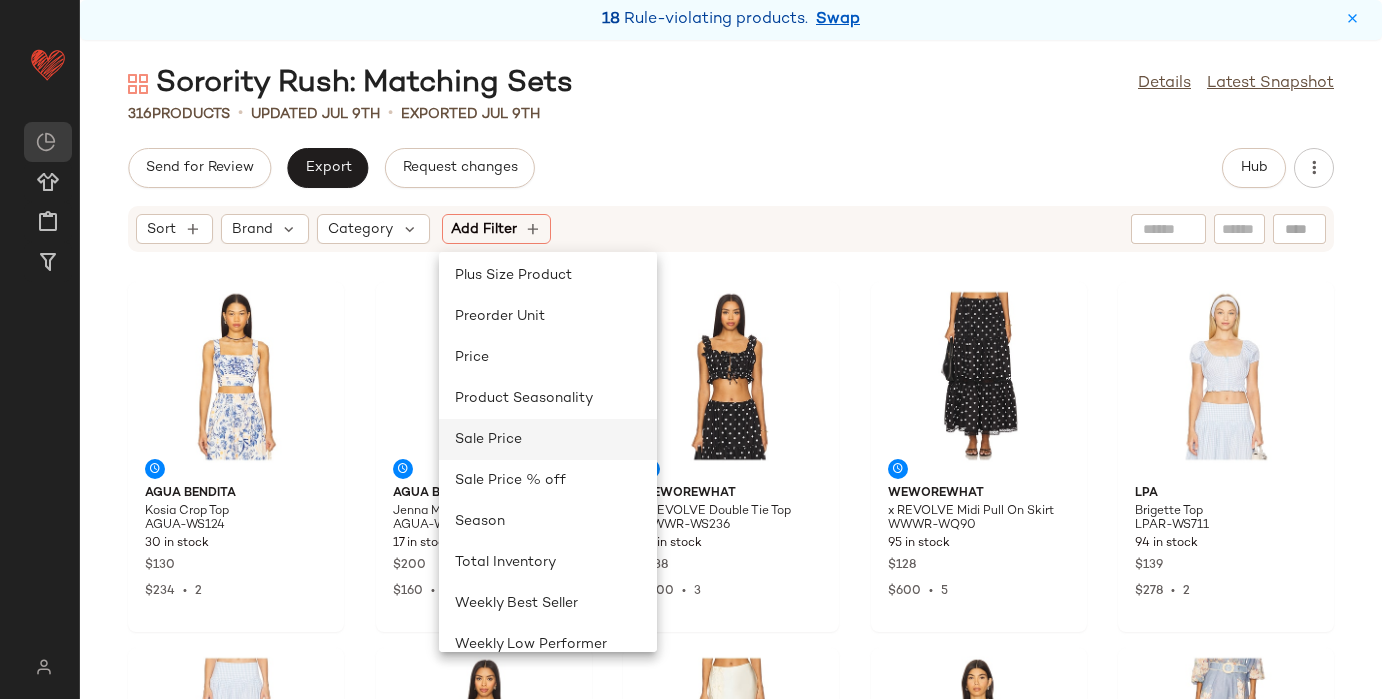 click on "Sale Price" 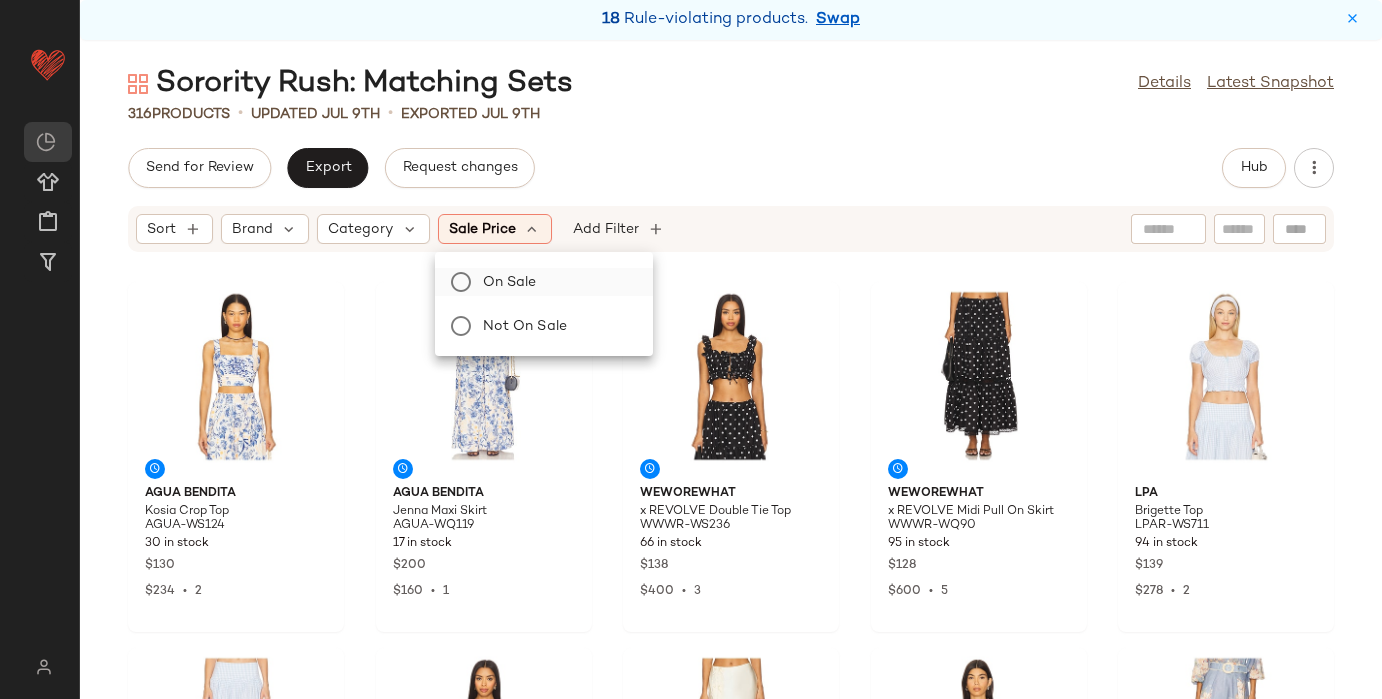 click on "On sale" at bounding box center (556, 282) 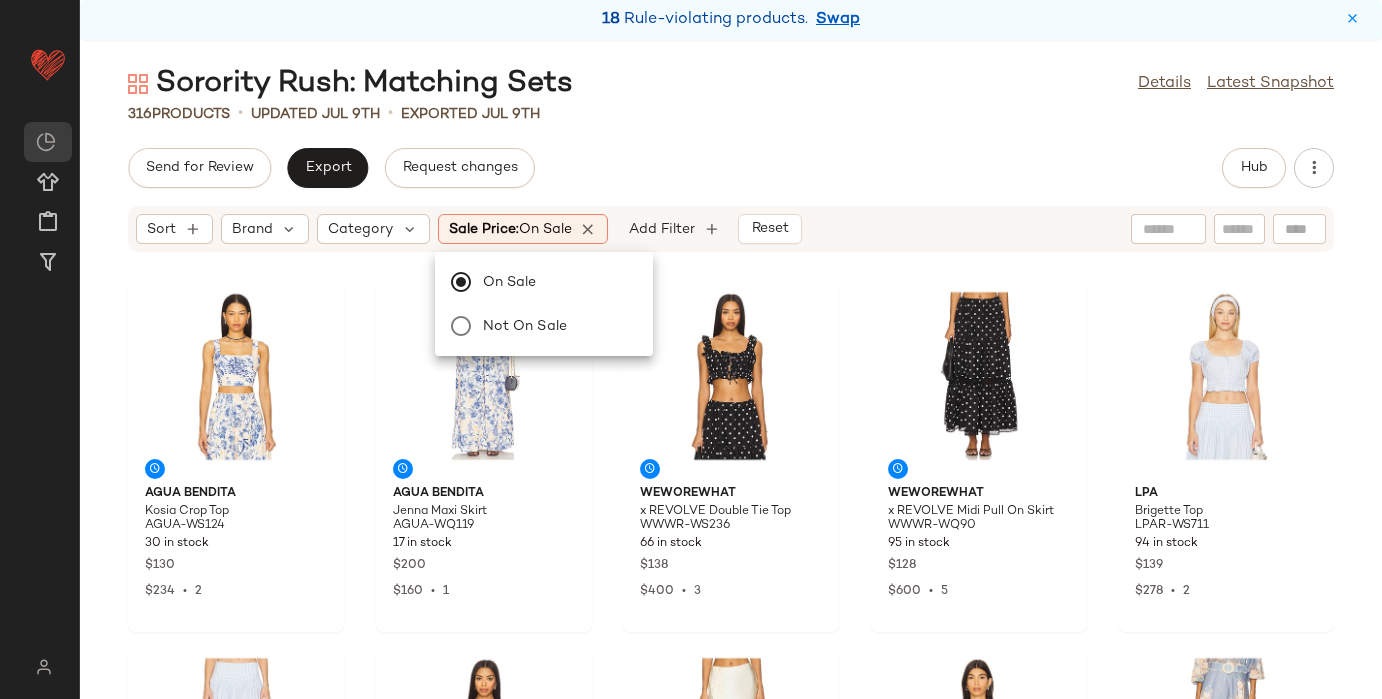 click on "Send for Review   Export   Request changes   Hub" 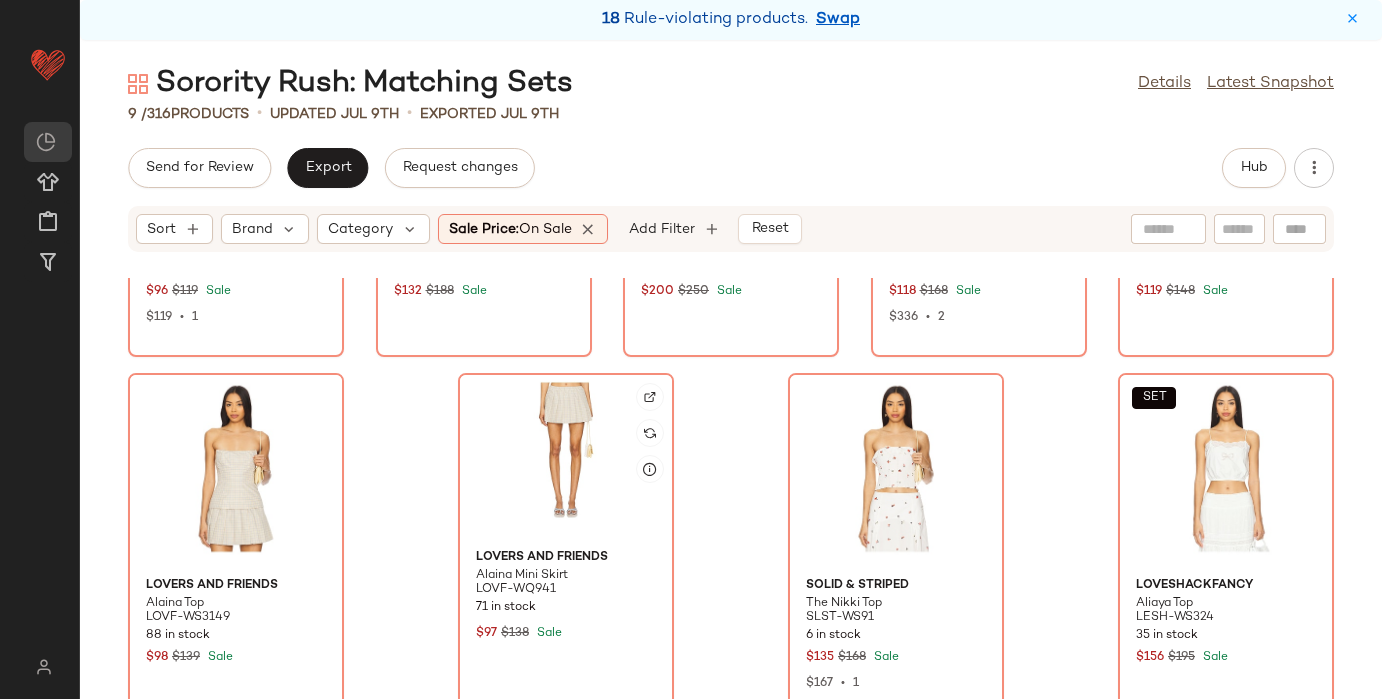 scroll, scrollTop: 0, scrollLeft: 0, axis: both 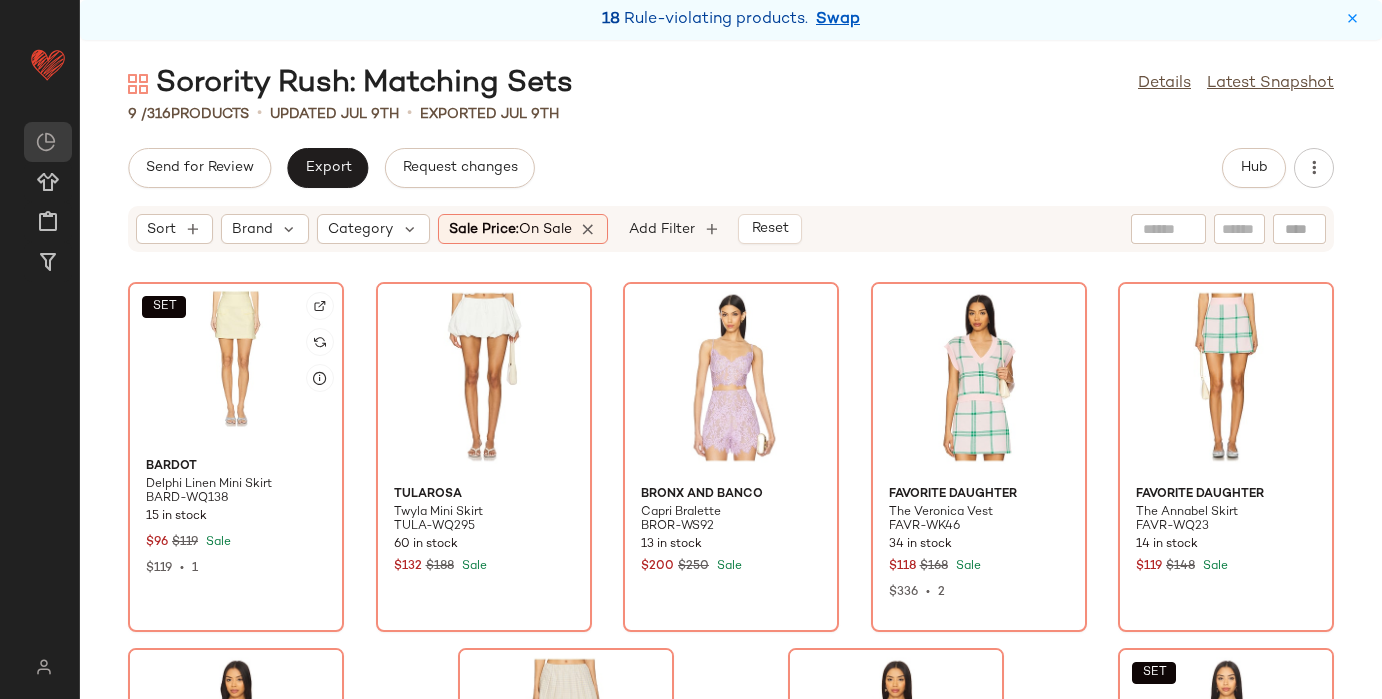 click on "SET" 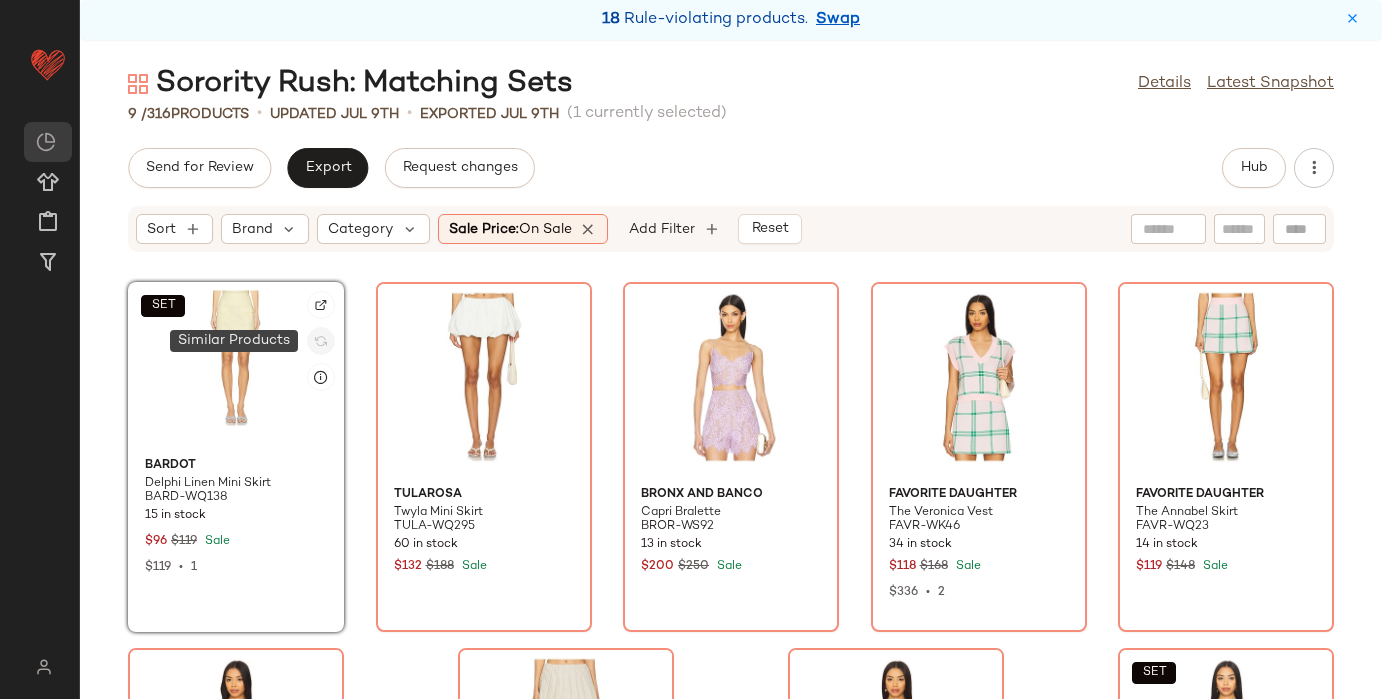 click 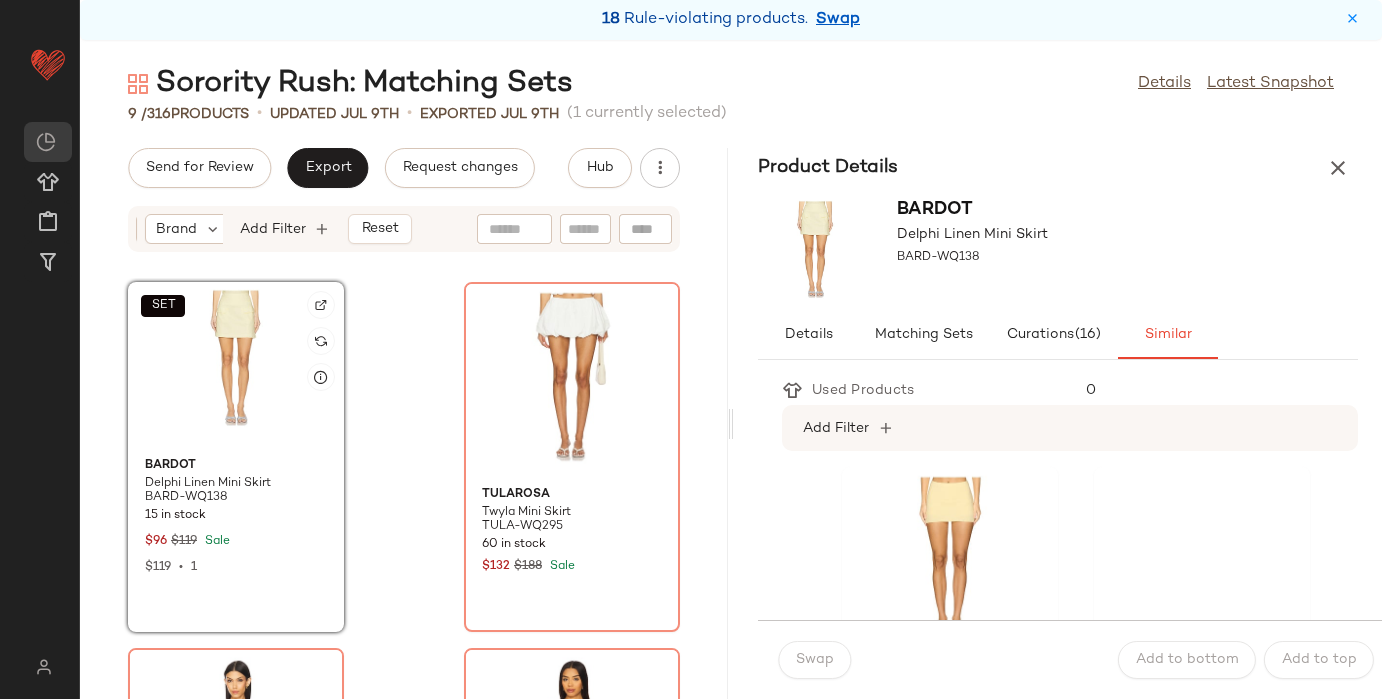 click on "Sort  Brand  Category  Sale Price:   On sale Add Filter   Reset" at bounding box center (404, 229) 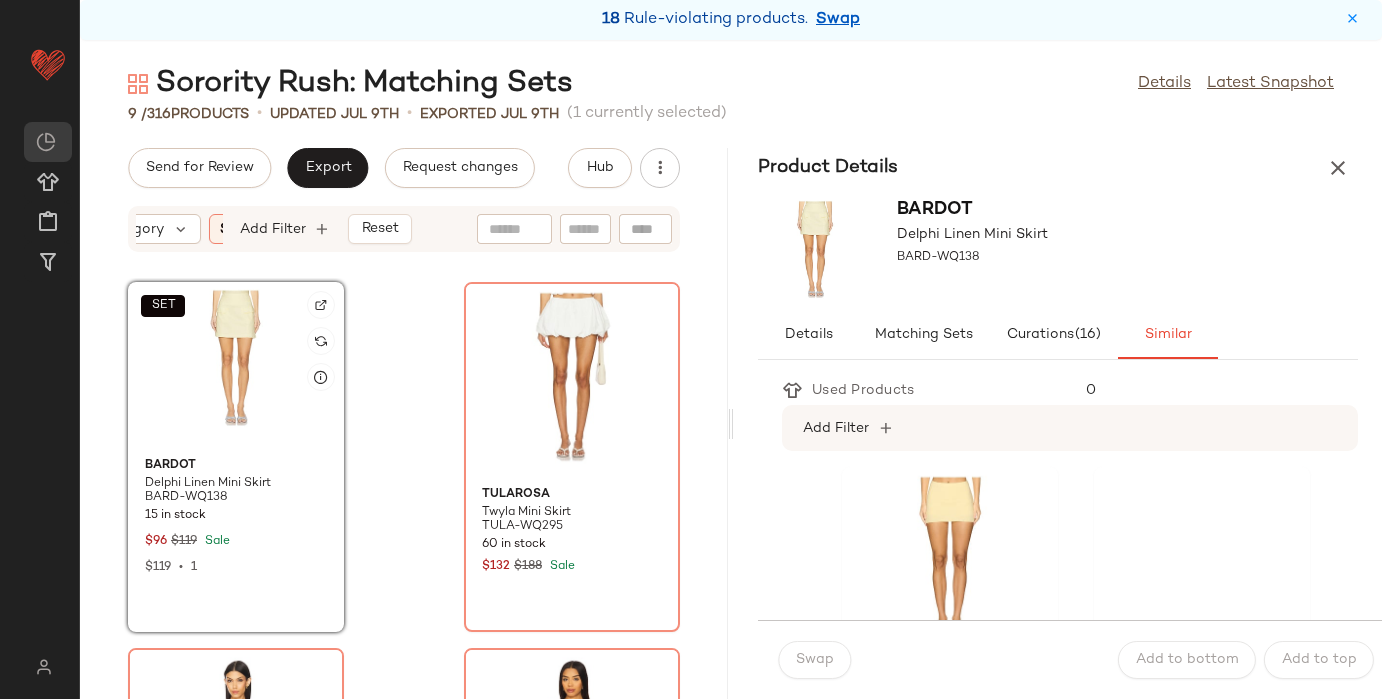scroll, scrollTop: 0, scrollLeft: 306, axis: horizontal 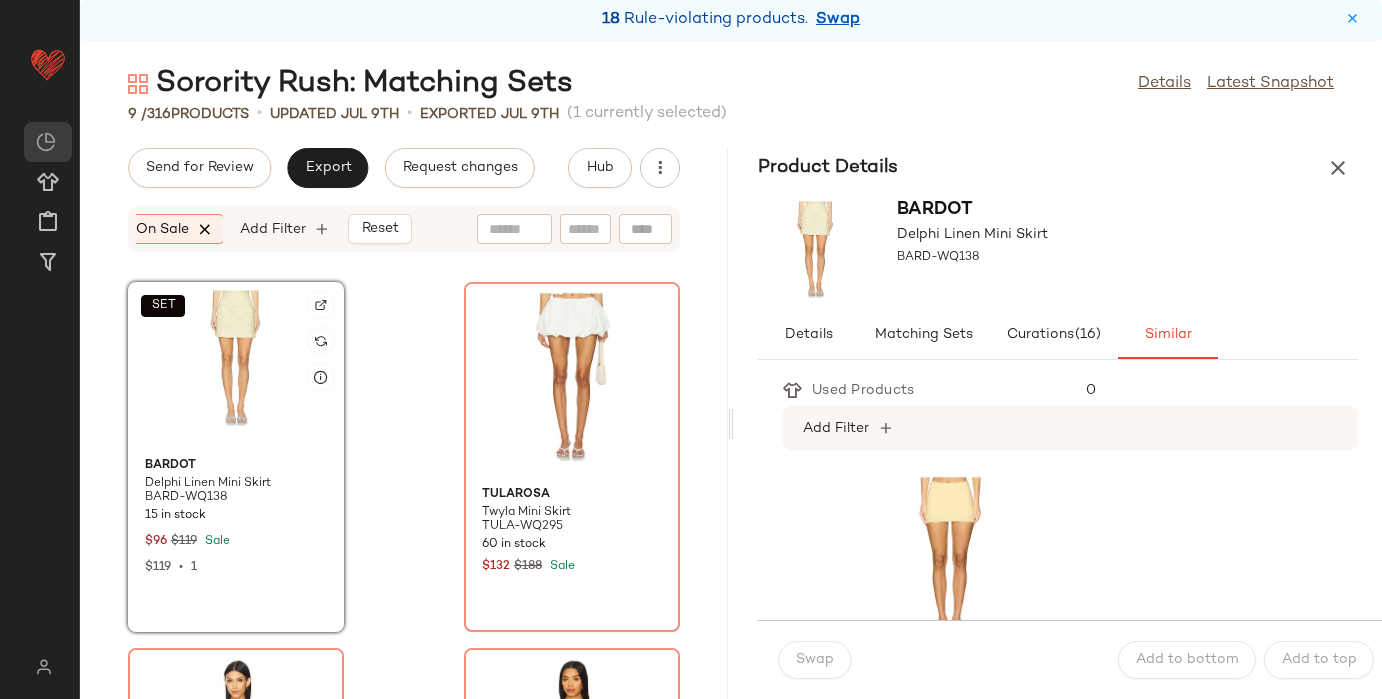 click at bounding box center (206, 229) 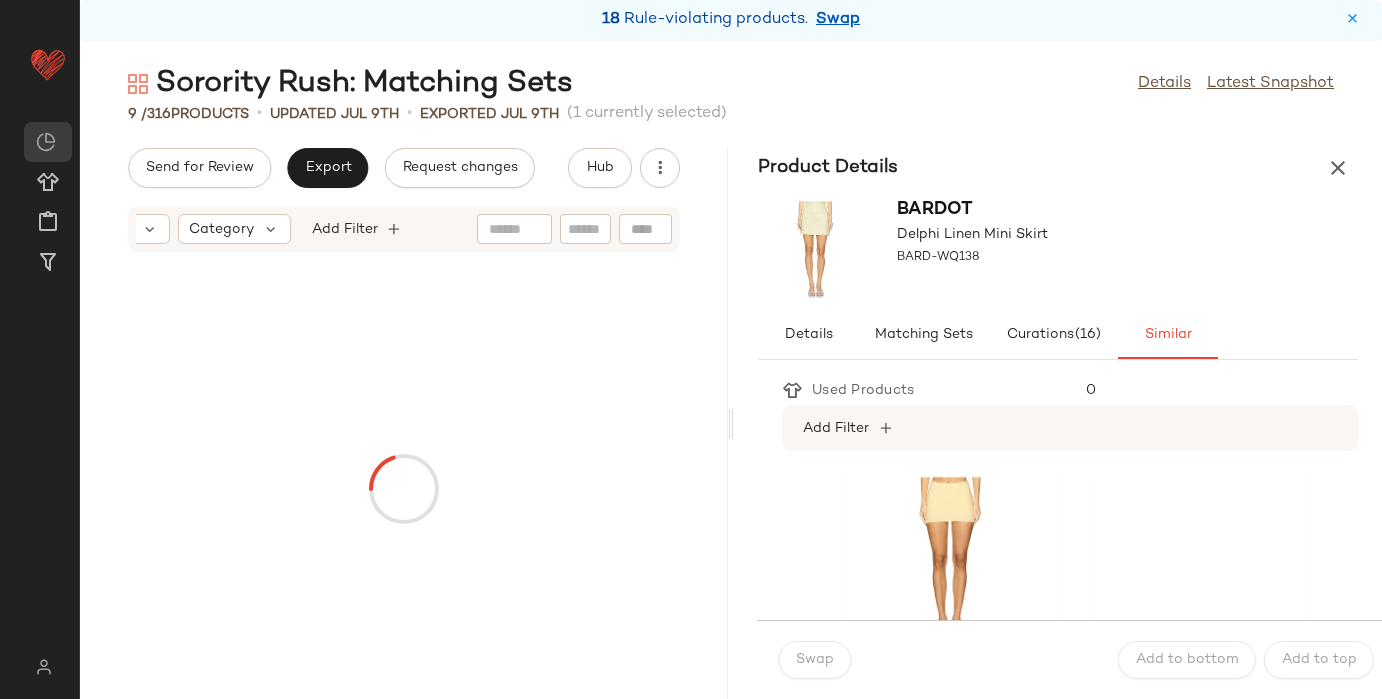 scroll, scrollTop: 0, scrollLeft: 135, axis: horizontal 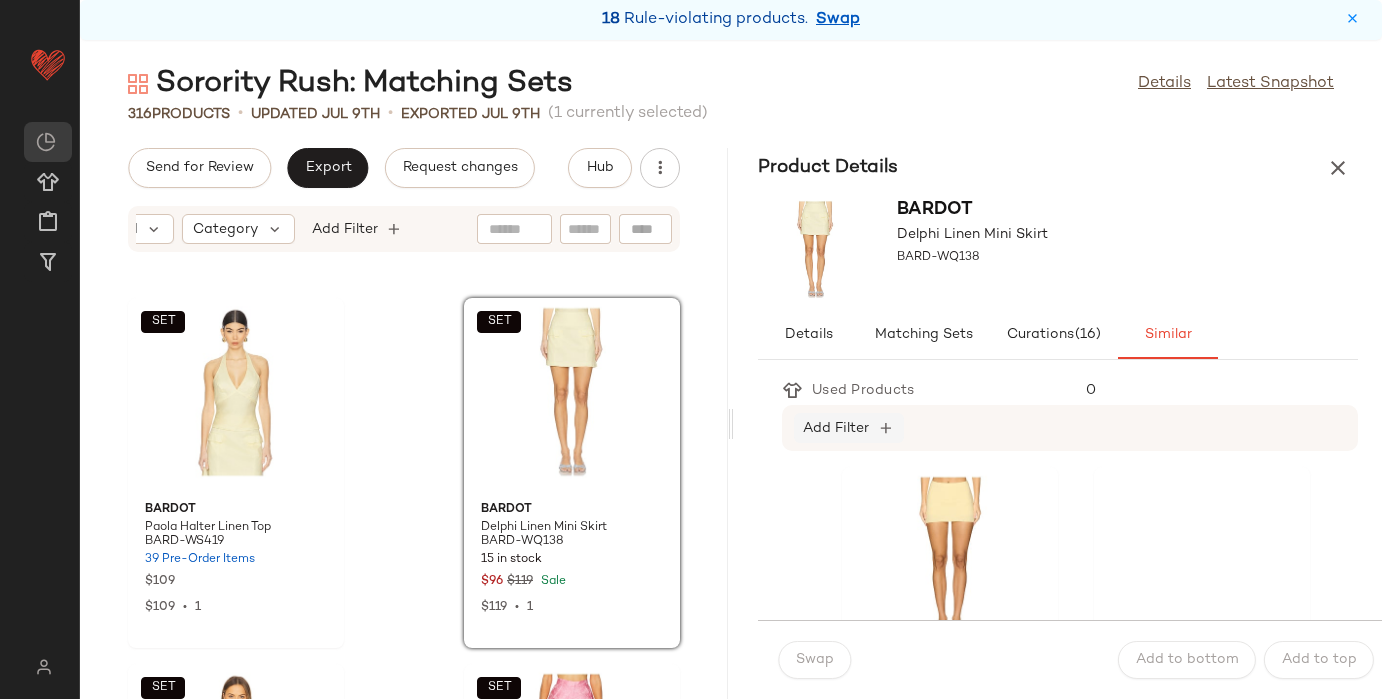 click on "Add Filter" at bounding box center [836, 428] 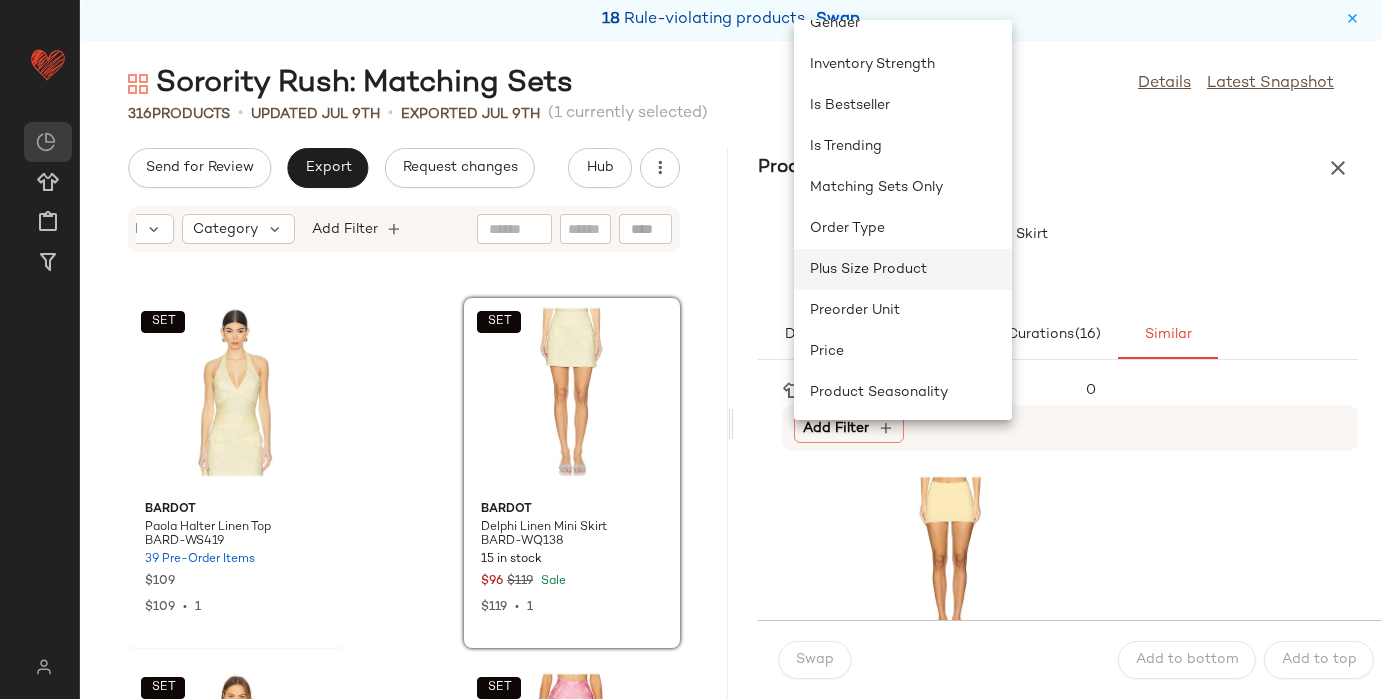 scroll, scrollTop: 703, scrollLeft: 0, axis: vertical 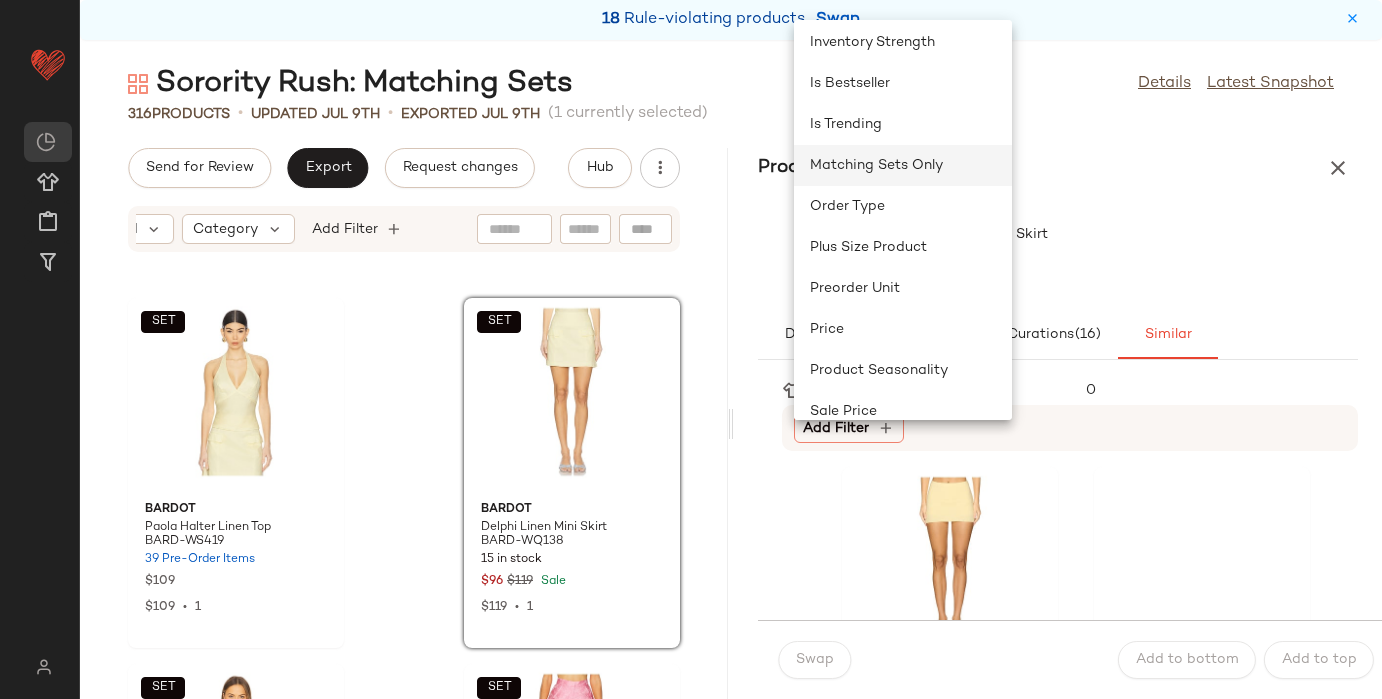 click on "Matching Sets Only" 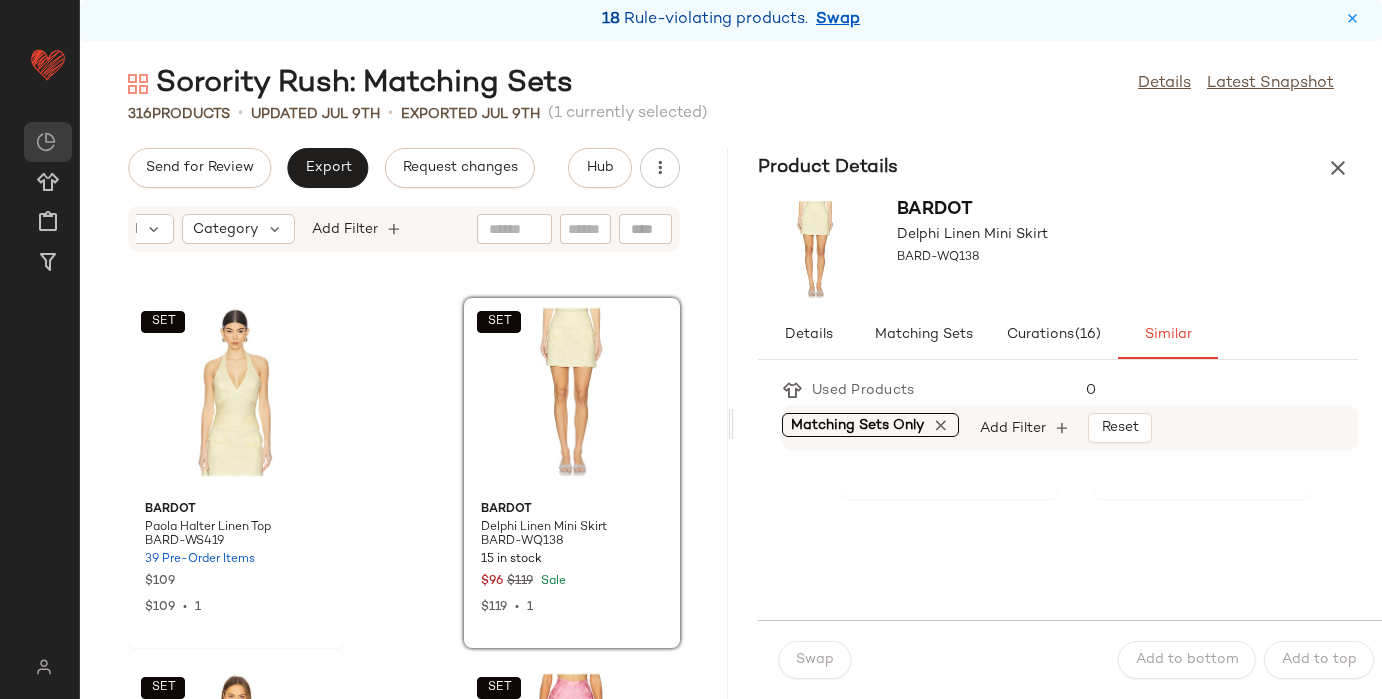 scroll, scrollTop: 682, scrollLeft: 0, axis: vertical 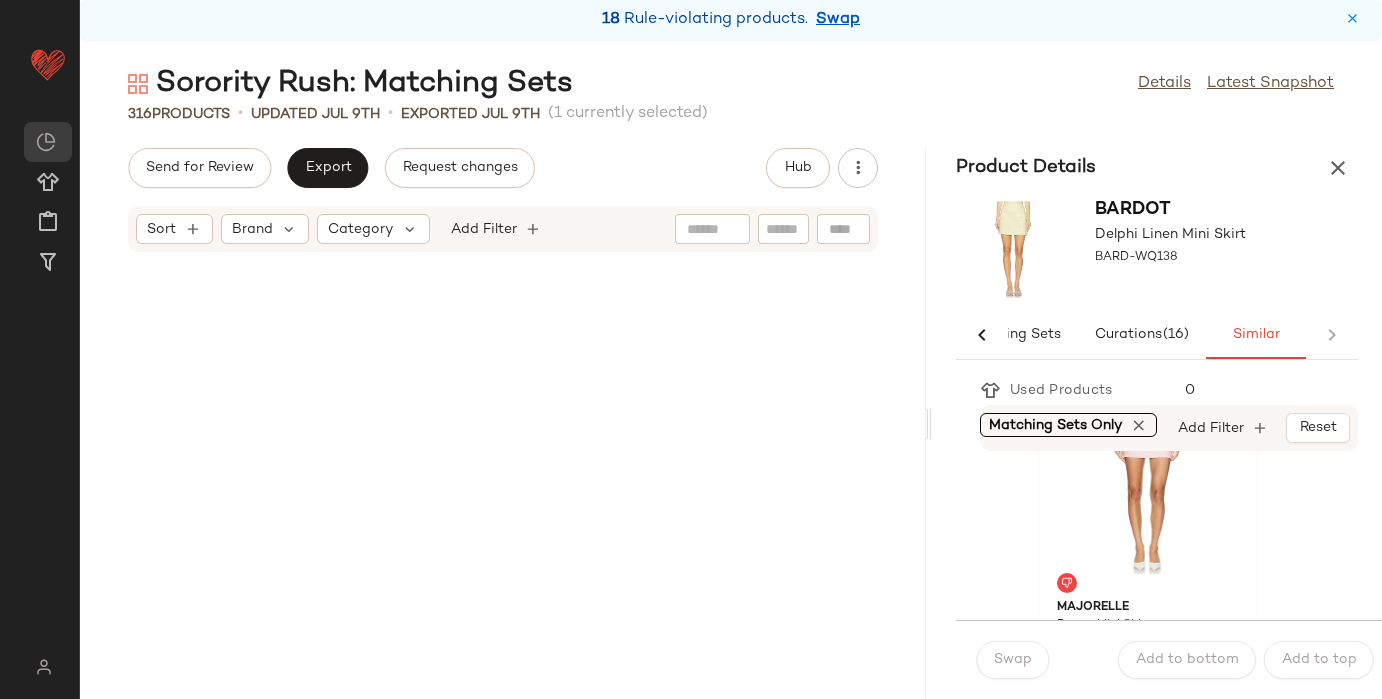drag, startPoint x: 729, startPoint y: 424, endPoint x: 1099, endPoint y: 438, distance: 370.26477 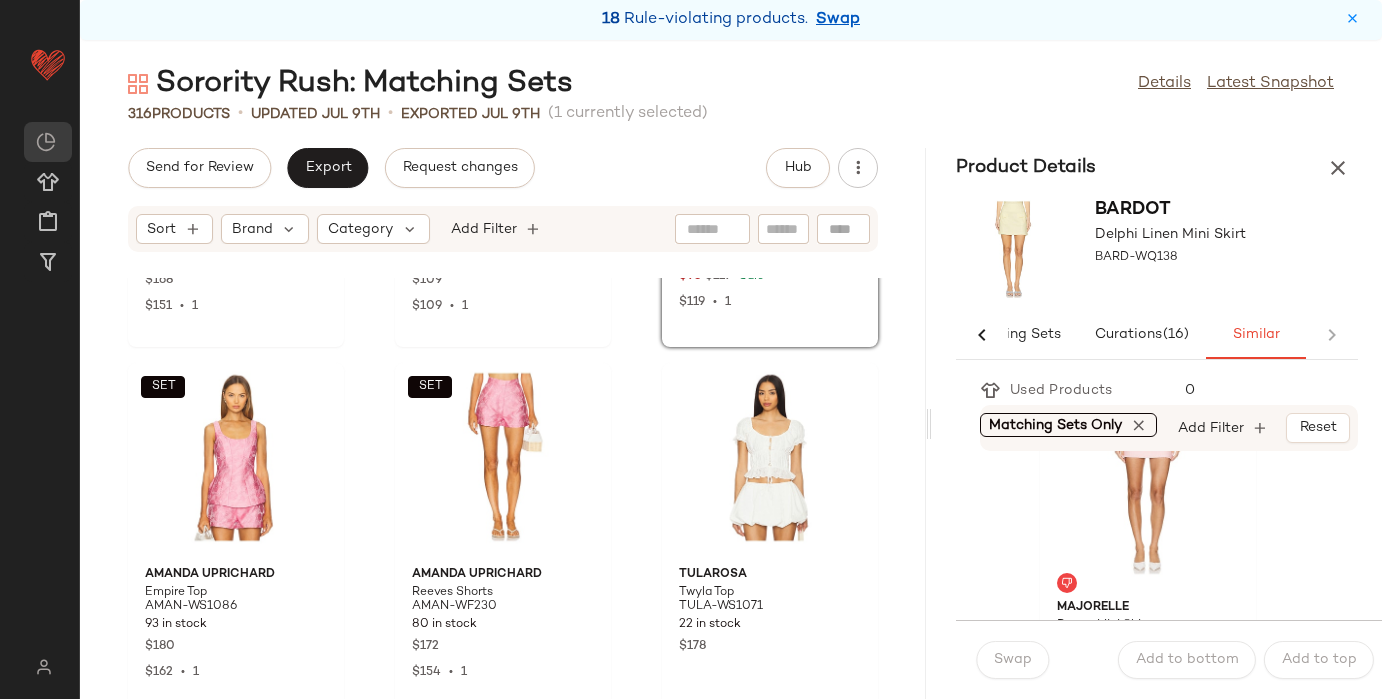 scroll, scrollTop: 20441, scrollLeft: 0, axis: vertical 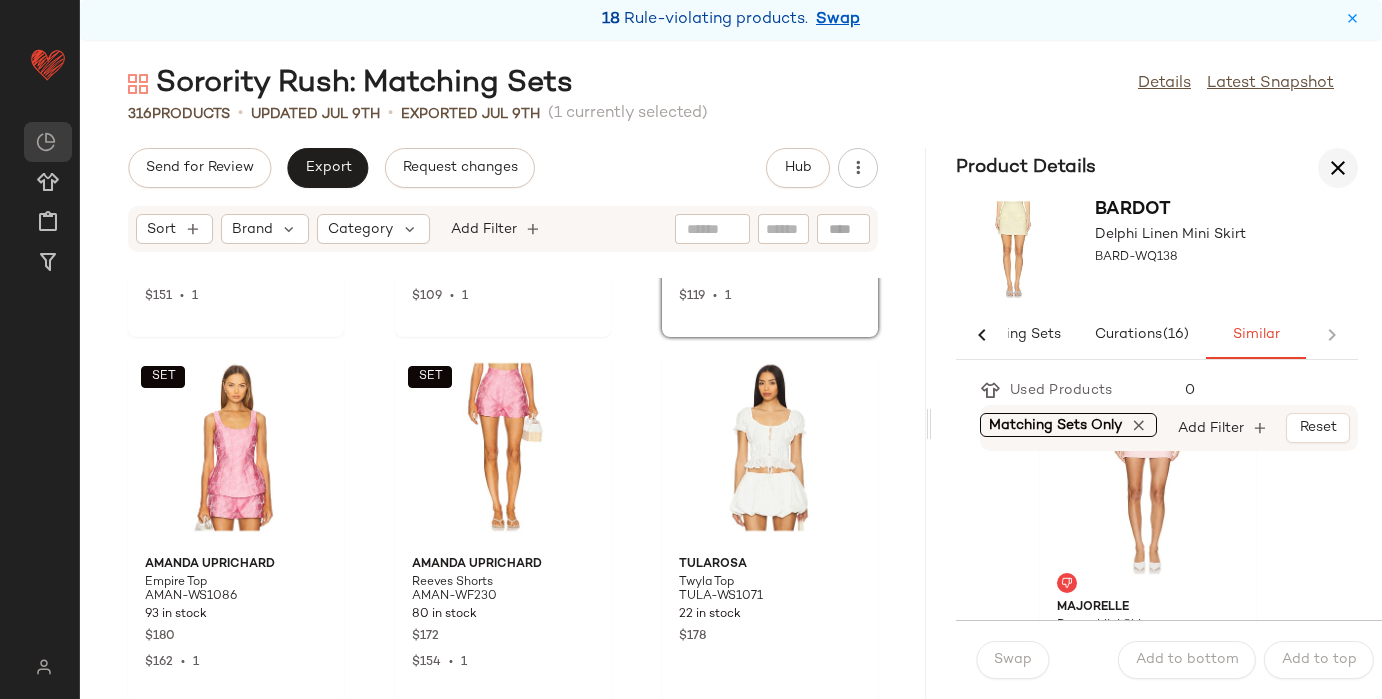 click at bounding box center [1338, 168] 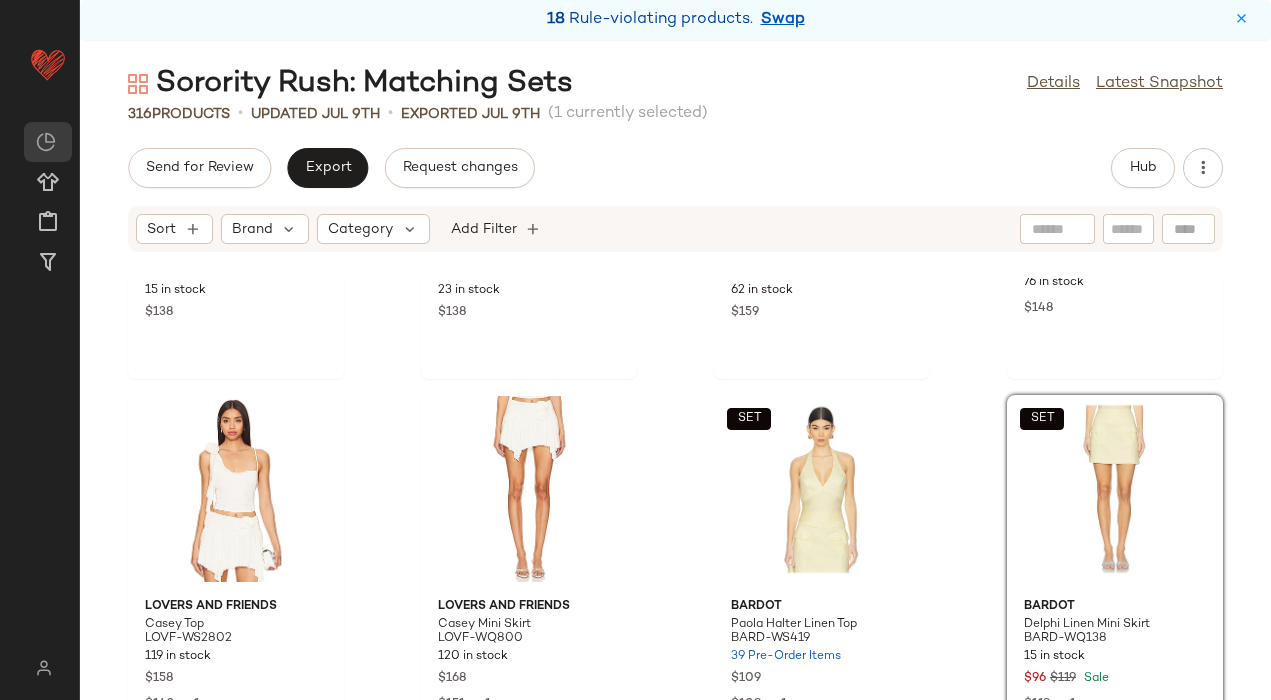 scroll, scrollTop: 14916, scrollLeft: 0, axis: vertical 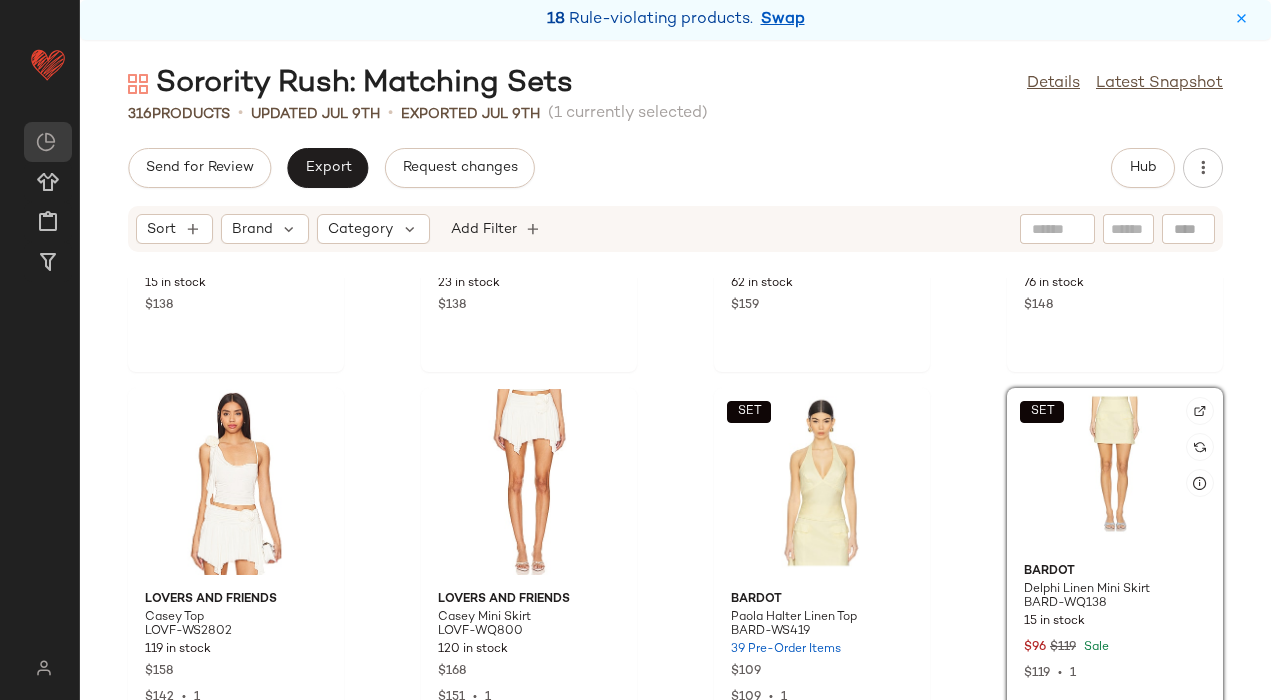 click on "SET" 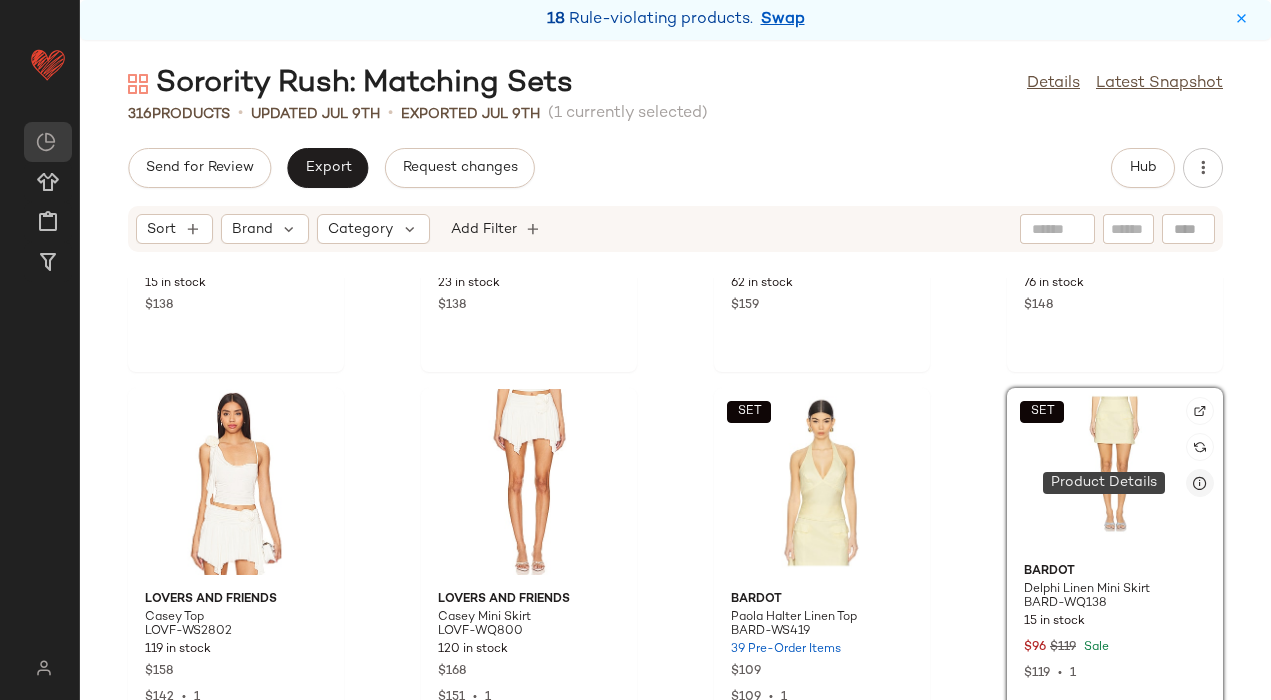 click 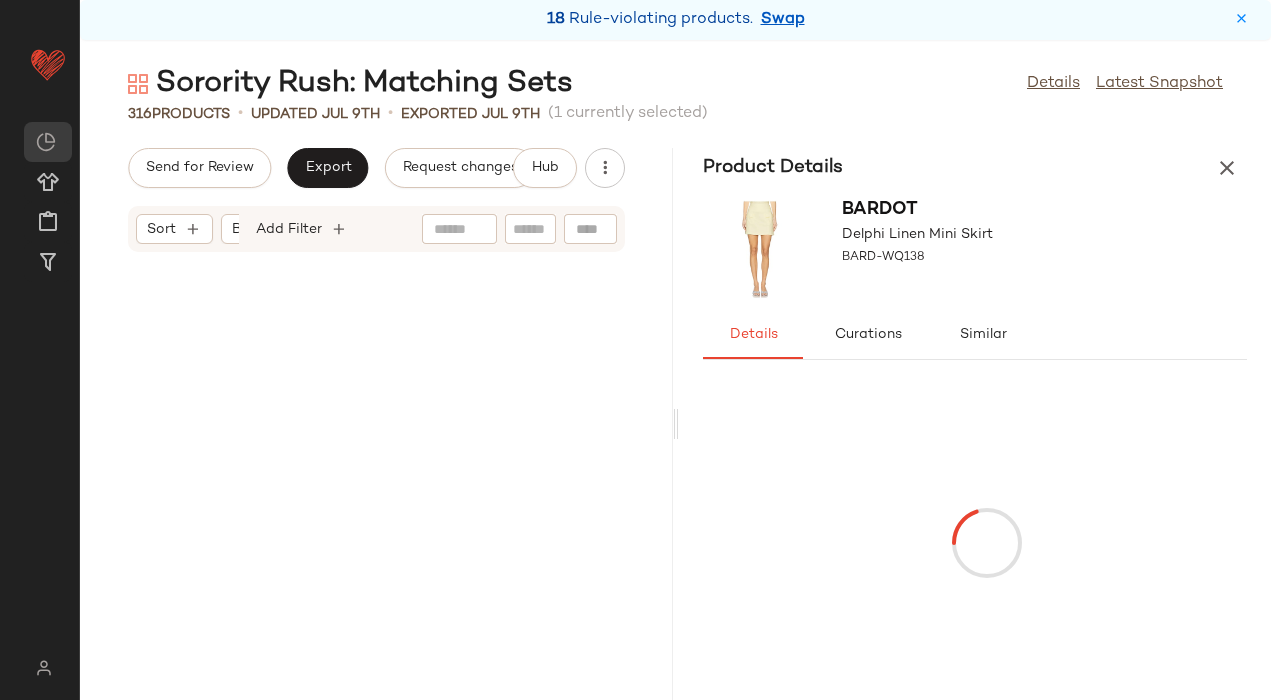scroll, scrollTop: 30378, scrollLeft: 0, axis: vertical 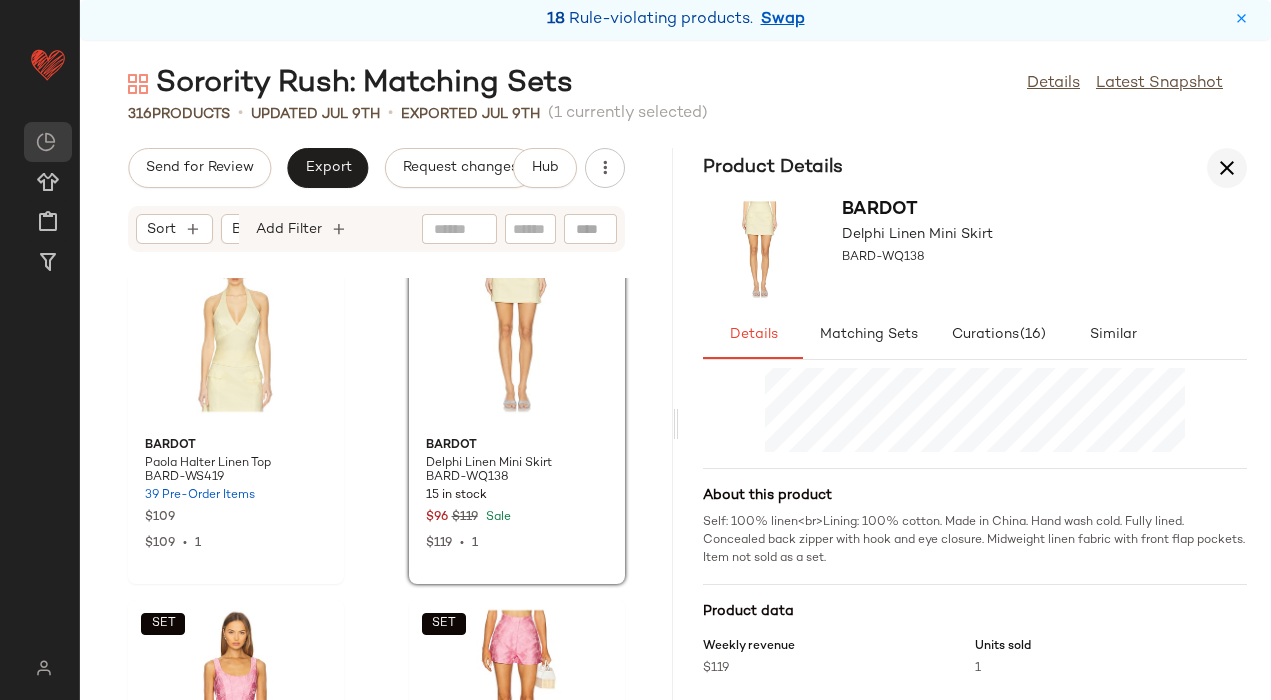 click at bounding box center (1227, 168) 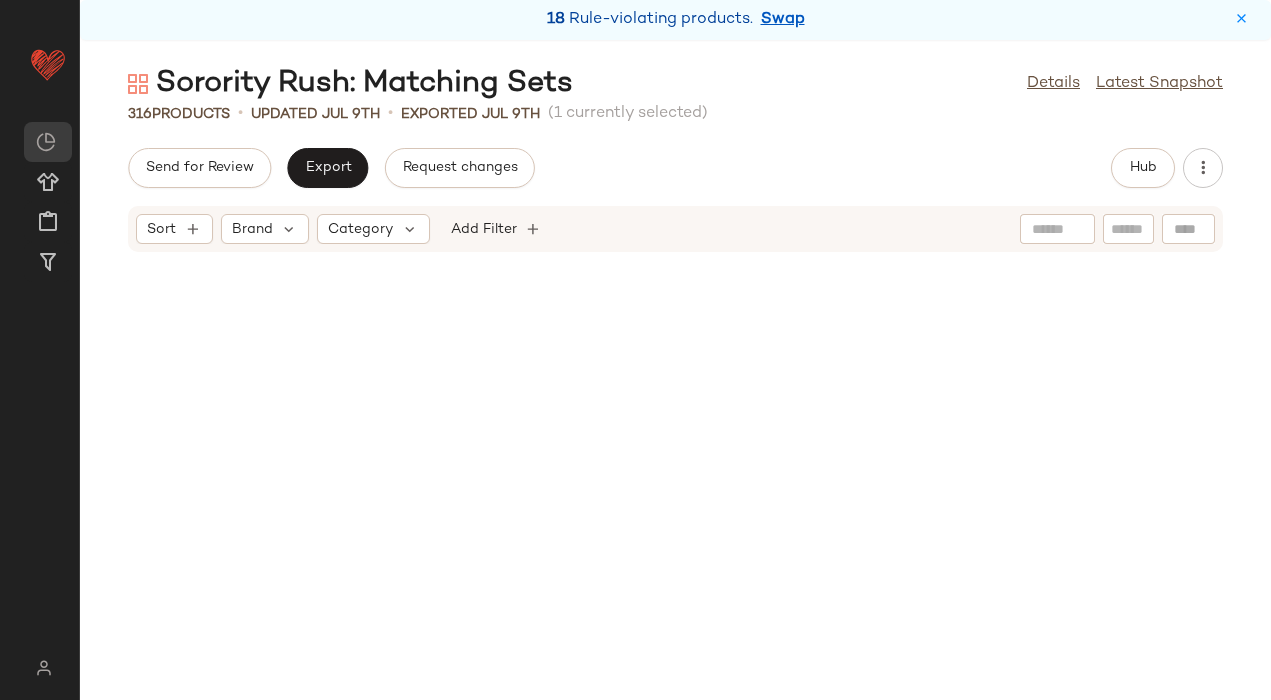 scroll, scrollTop: 15006, scrollLeft: 0, axis: vertical 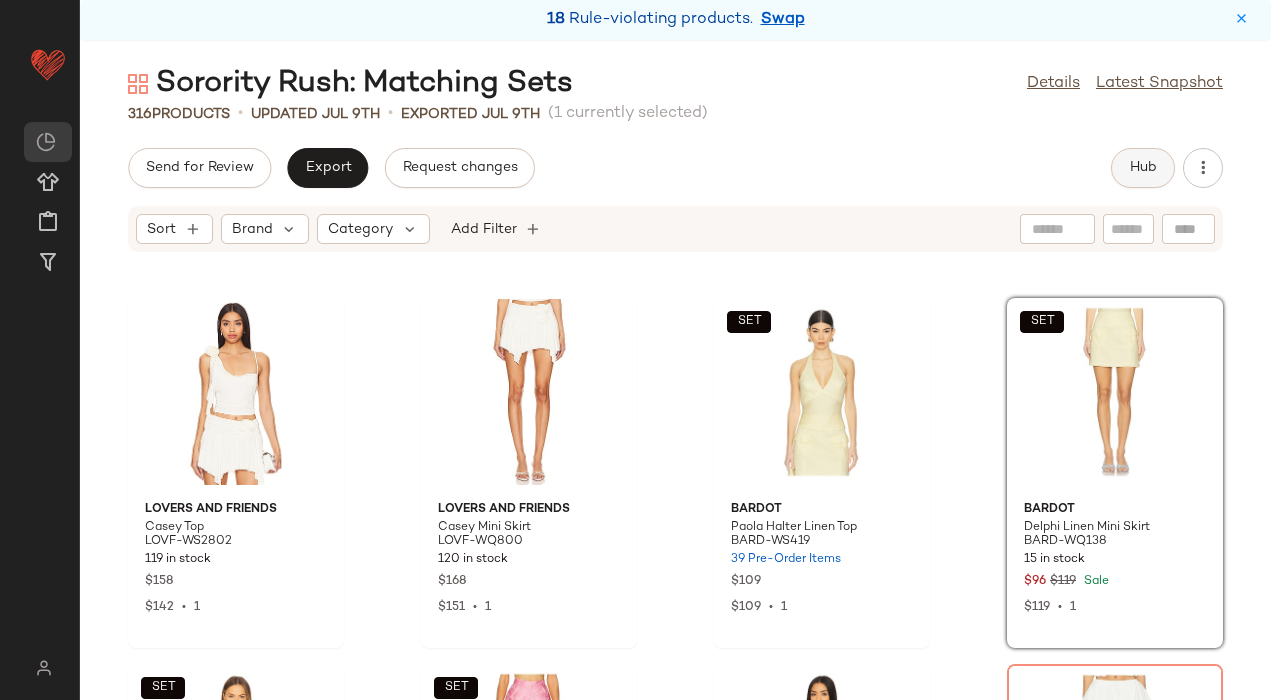 click on "Hub" 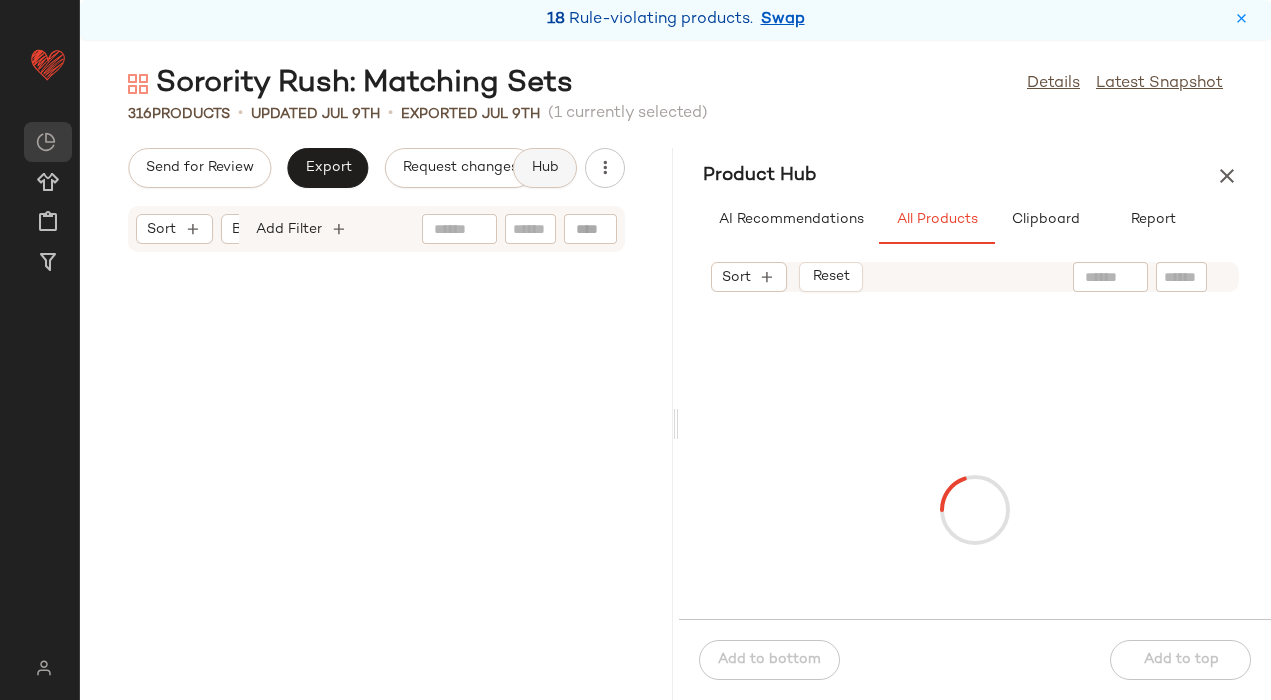 scroll, scrollTop: 30378, scrollLeft: 0, axis: vertical 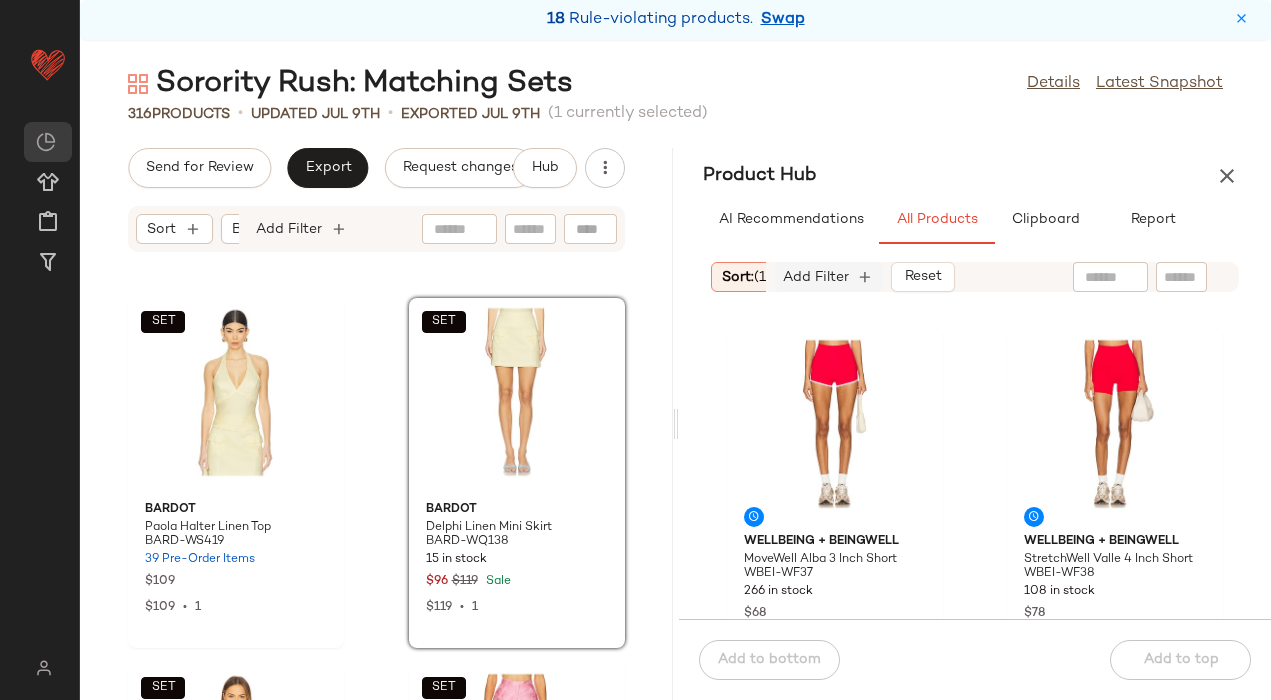 click on "Add Filter" at bounding box center [816, 277] 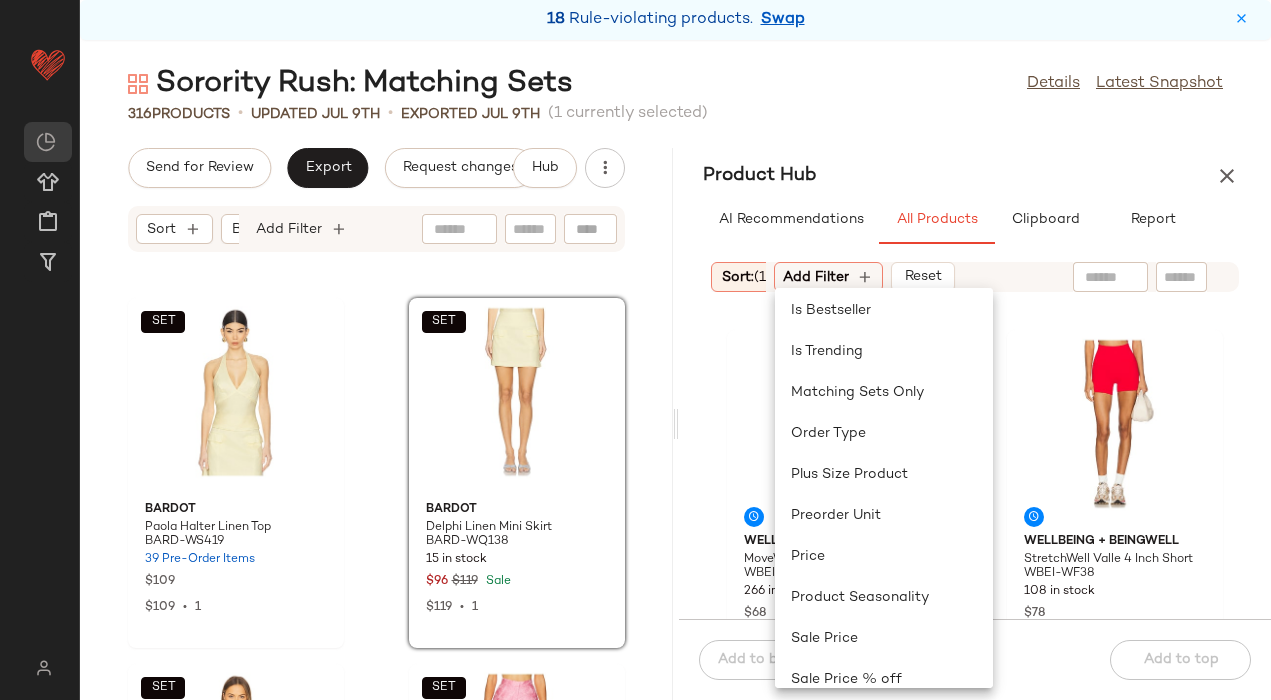 scroll, scrollTop: 548, scrollLeft: 0, axis: vertical 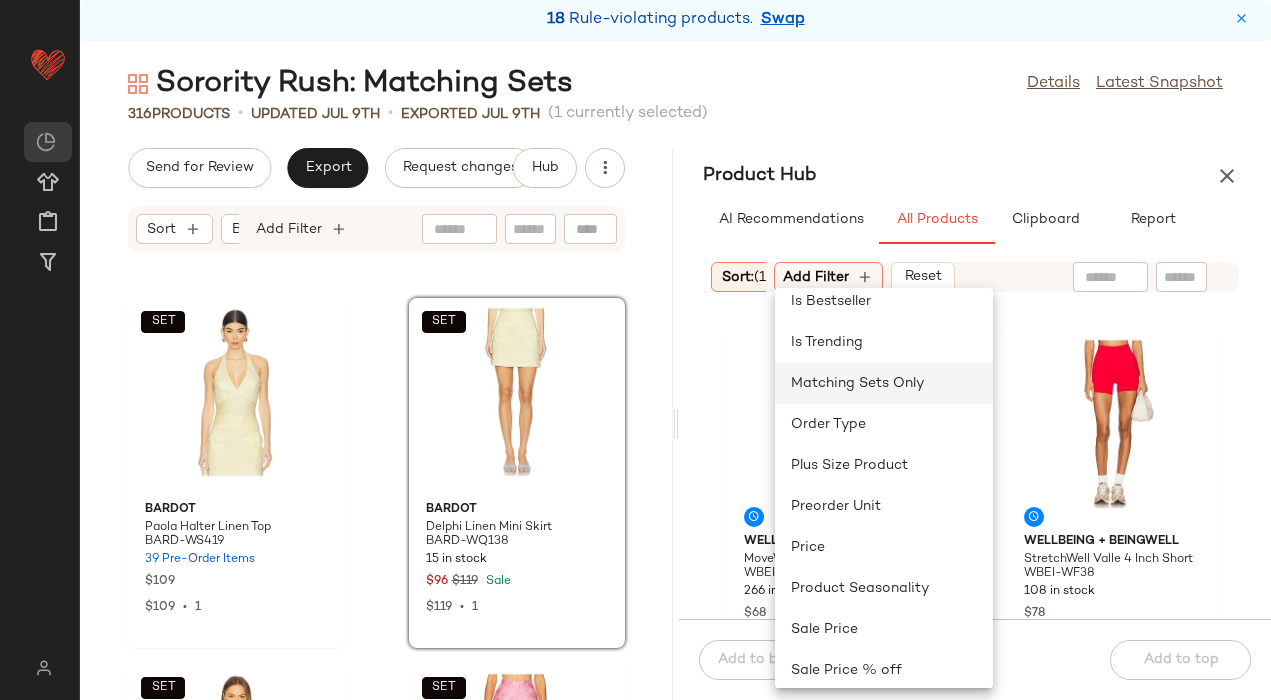 click on "Matching Sets Only" 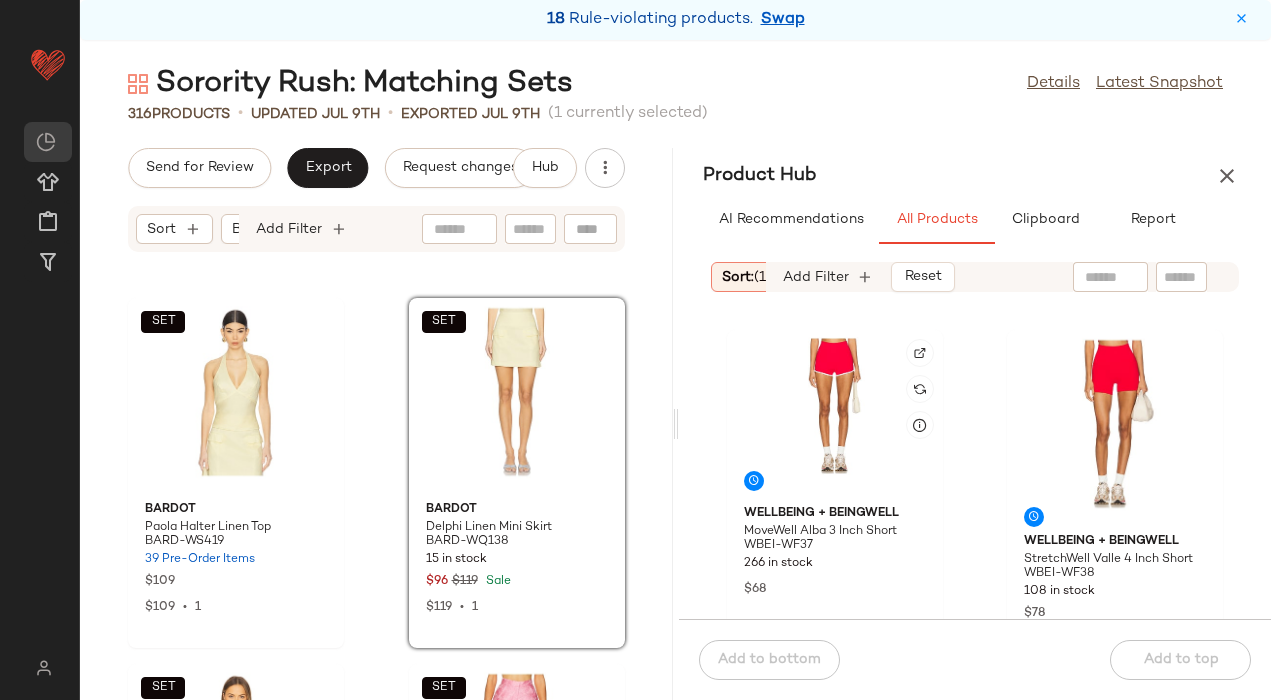 scroll, scrollTop: 0, scrollLeft: 753, axis: horizontal 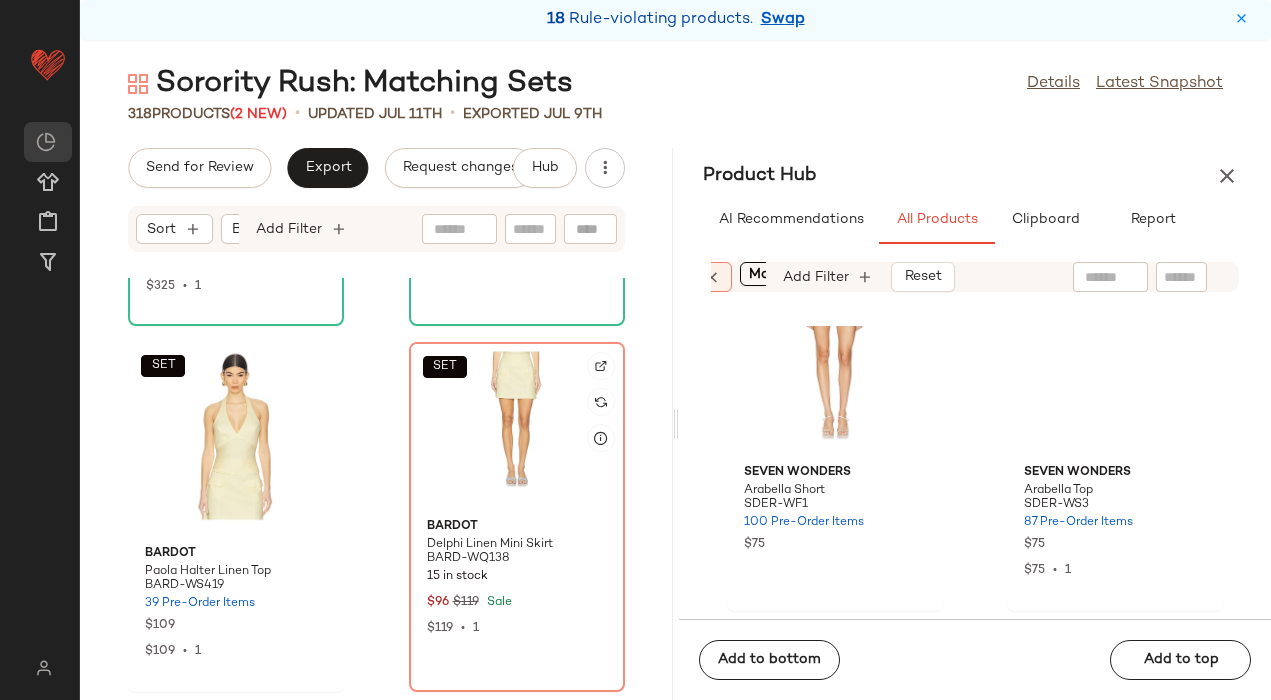 click on "SET" 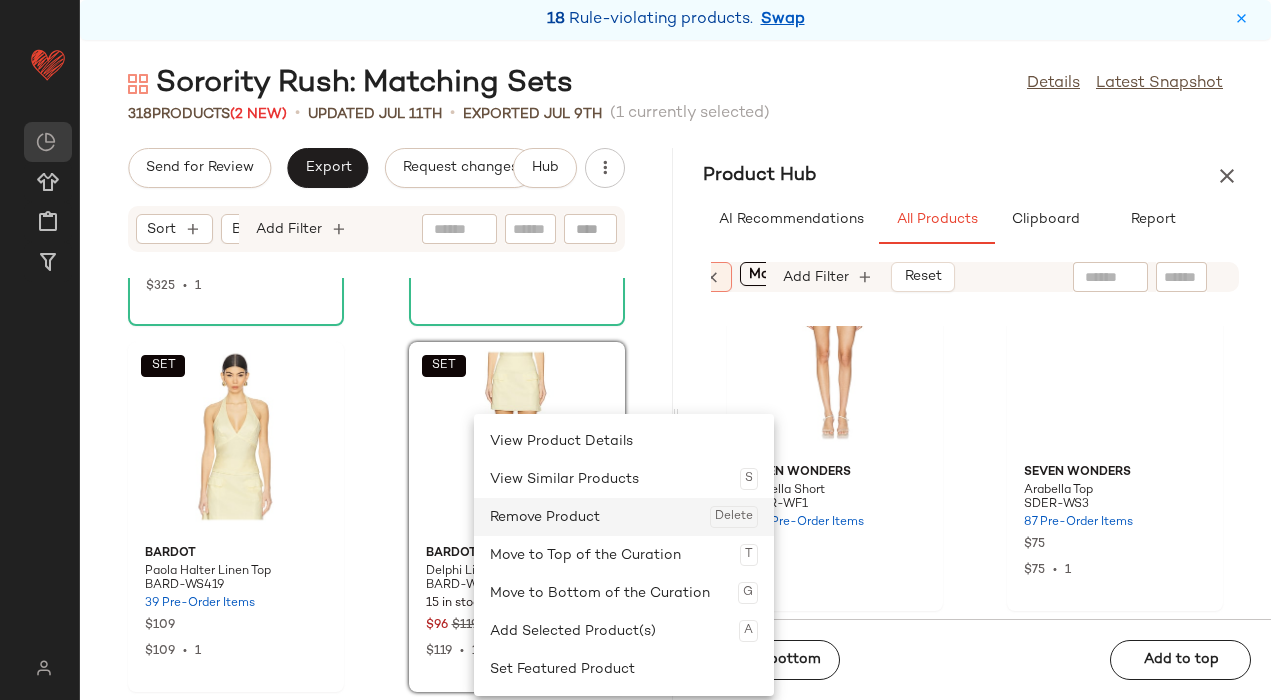 click on "Remove Product  Delete" 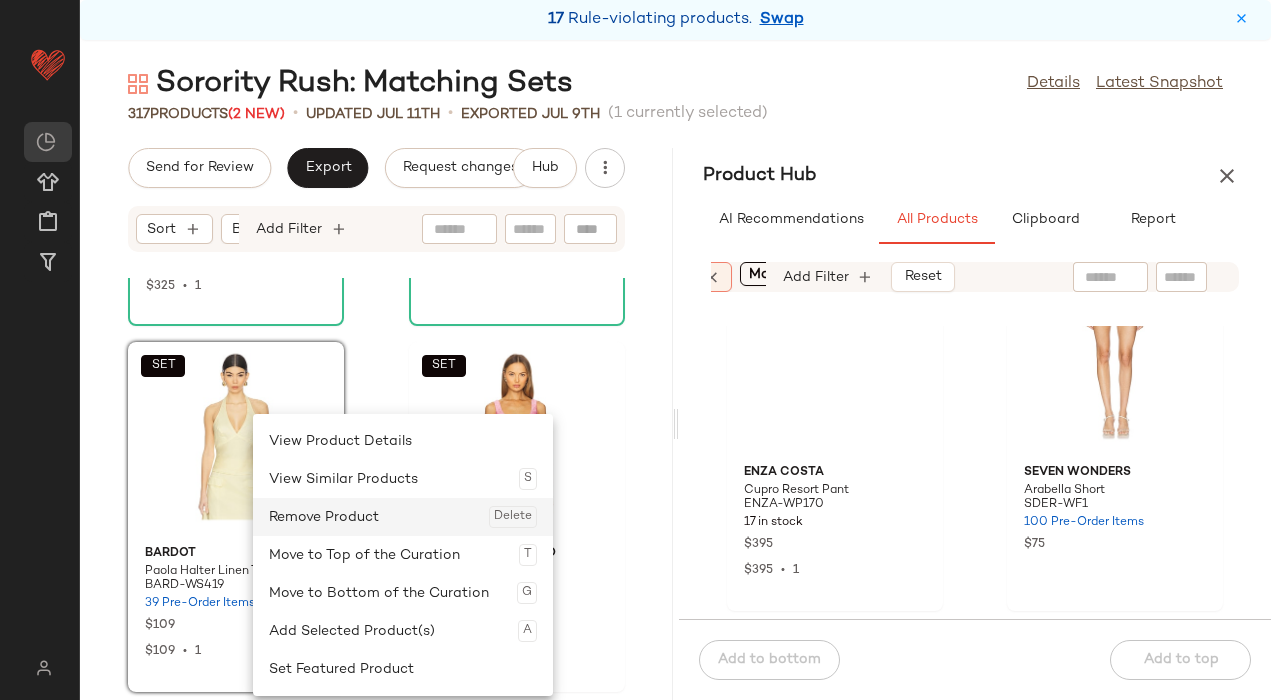 click on "Remove Product  Delete" 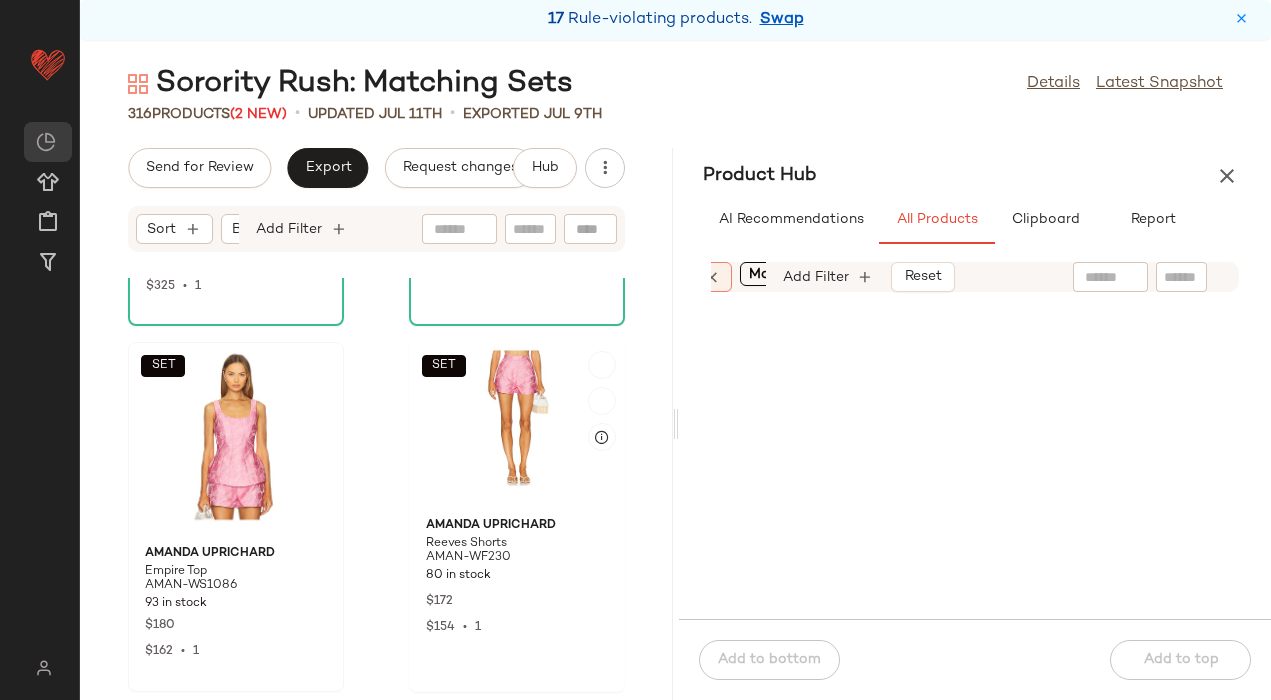scroll, scrollTop: 2281, scrollLeft: 0, axis: vertical 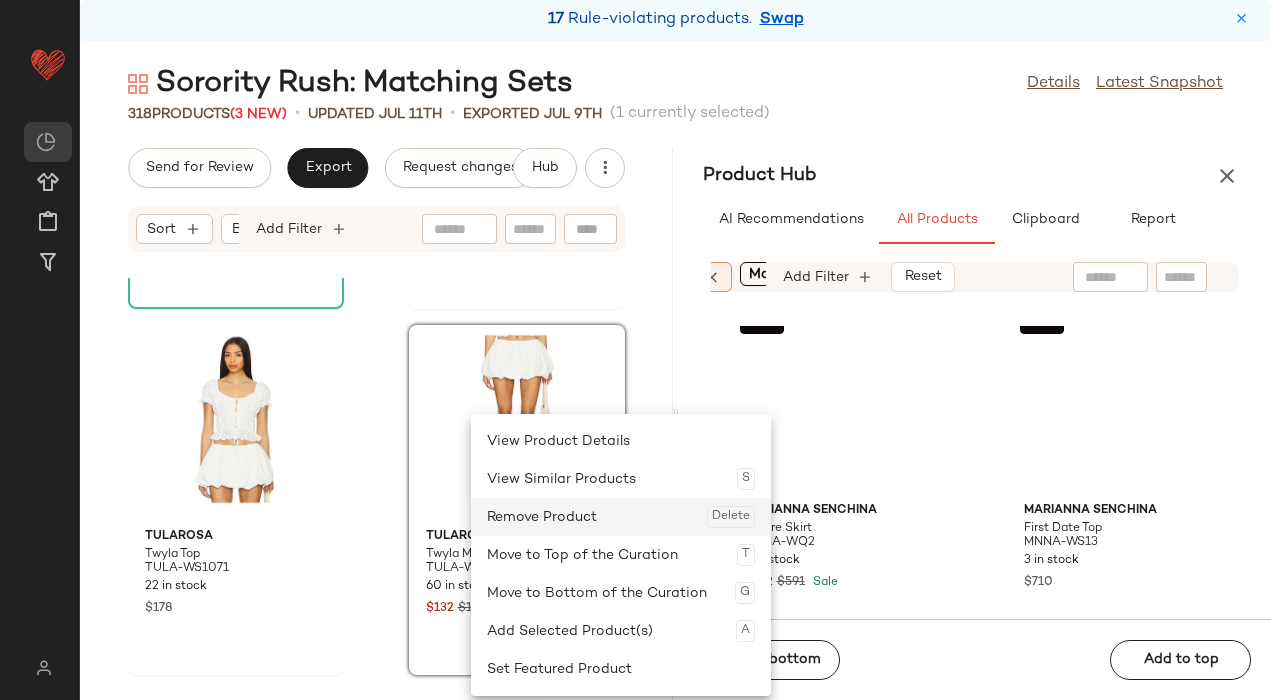 click on "Remove Product  Delete" 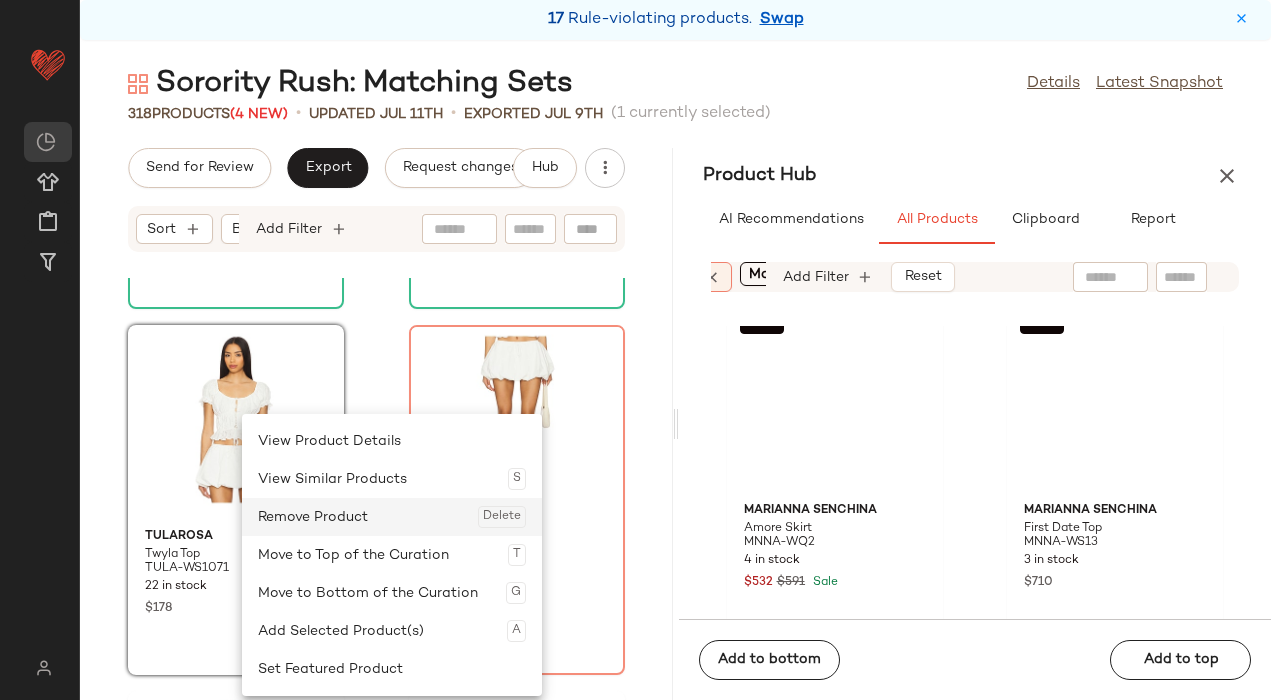 click on "Remove Product  Delete" 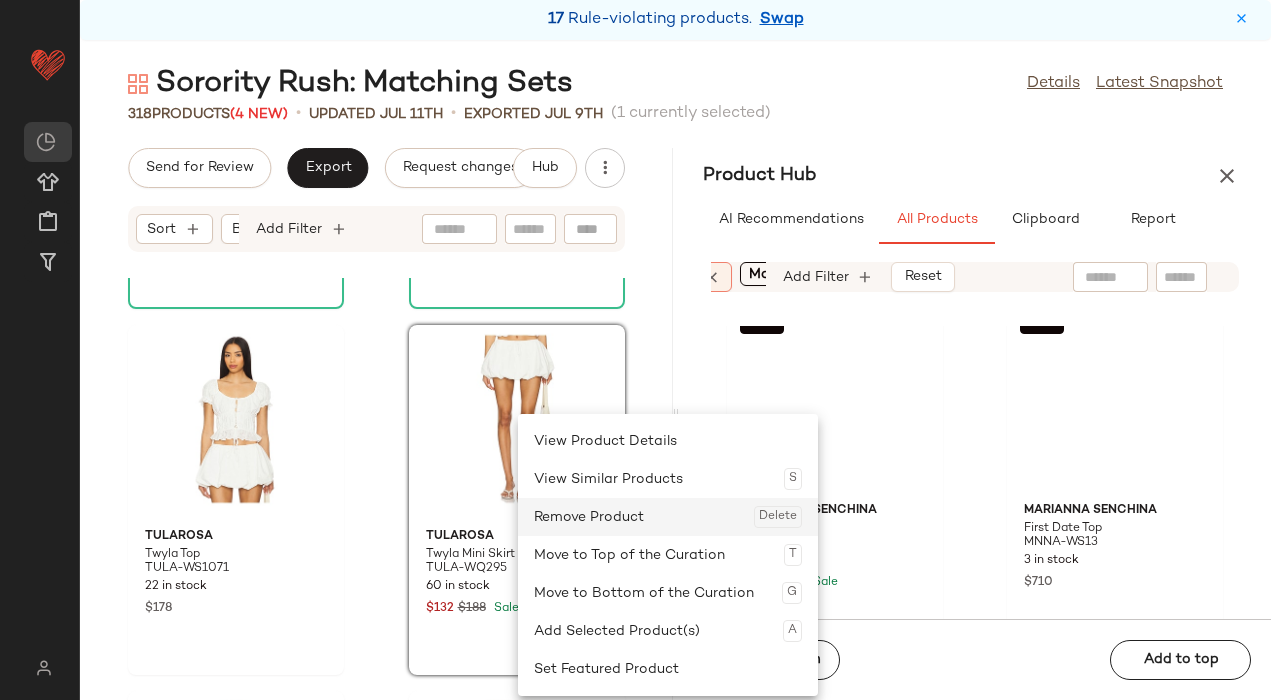 click on "Remove Product  Delete" 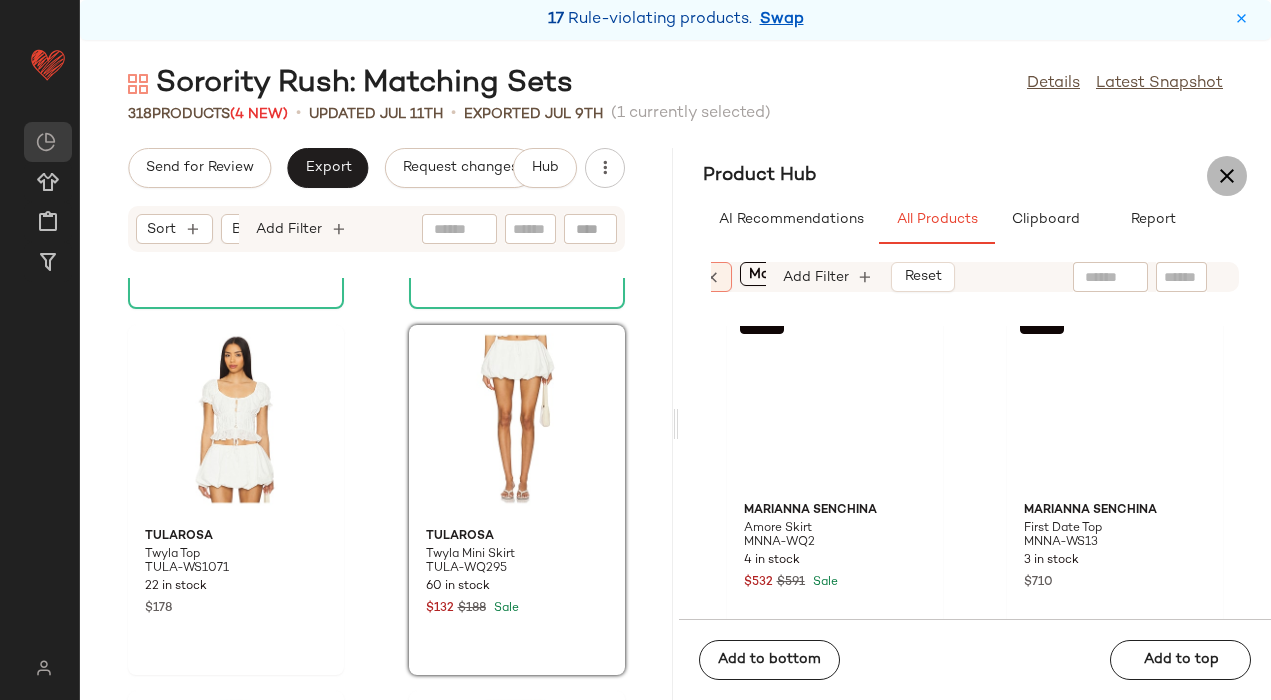 click at bounding box center [1227, 176] 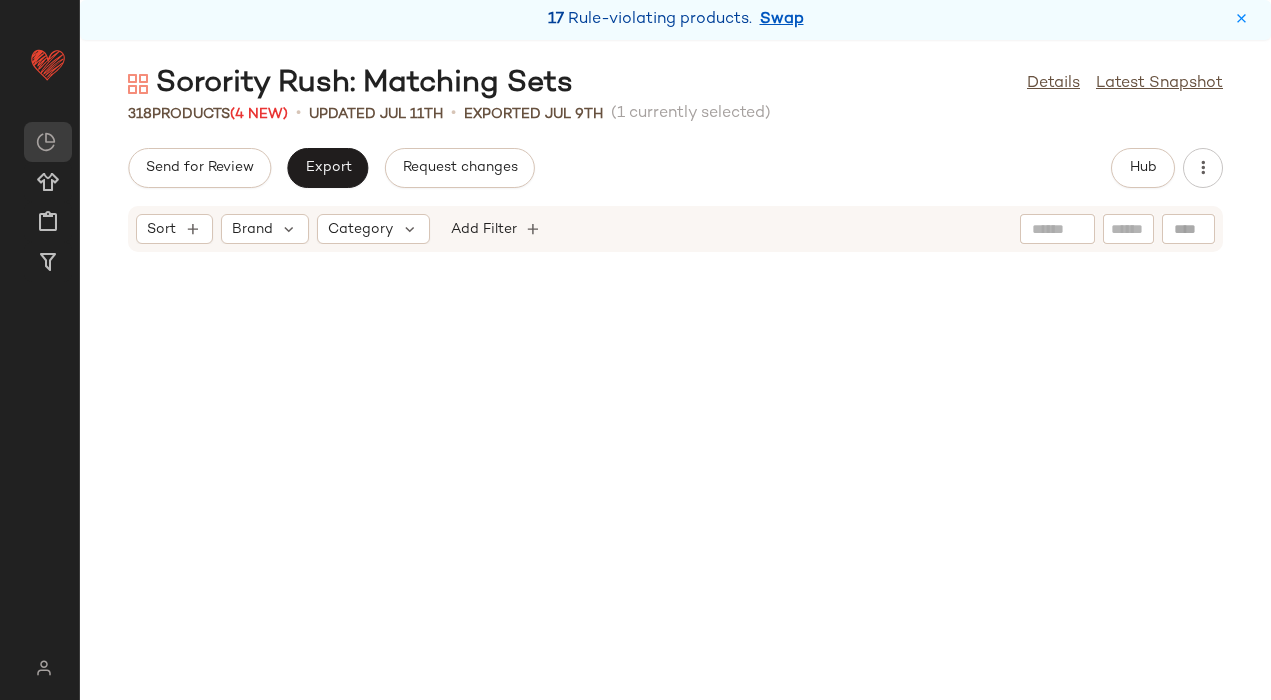scroll, scrollTop: 15738, scrollLeft: 0, axis: vertical 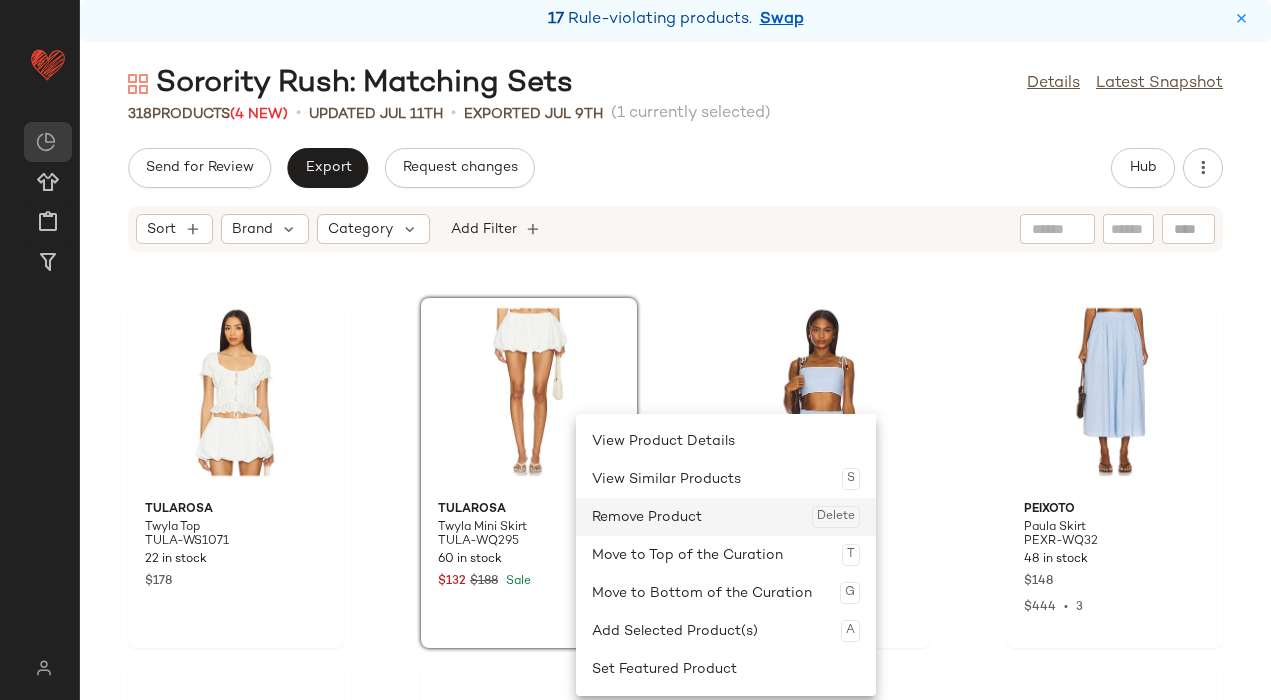 click on "Remove Product  Delete" 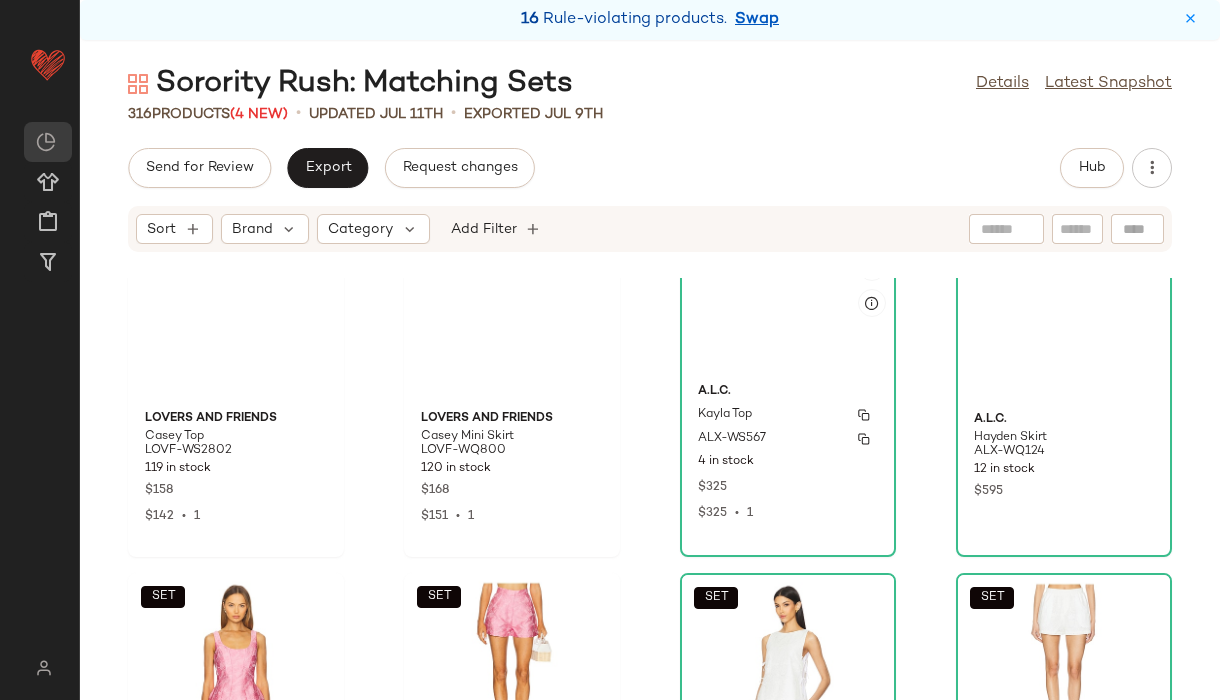 scroll, scrollTop: 15087, scrollLeft: 0, axis: vertical 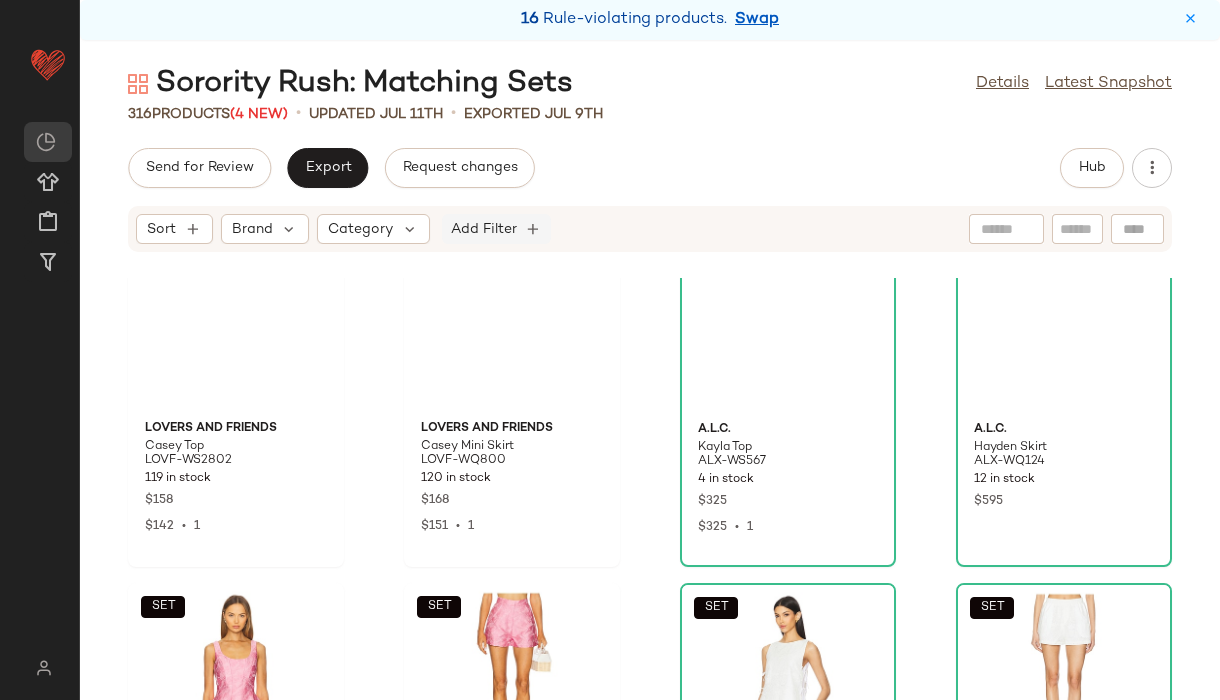 click on "Add Filter" at bounding box center (484, 229) 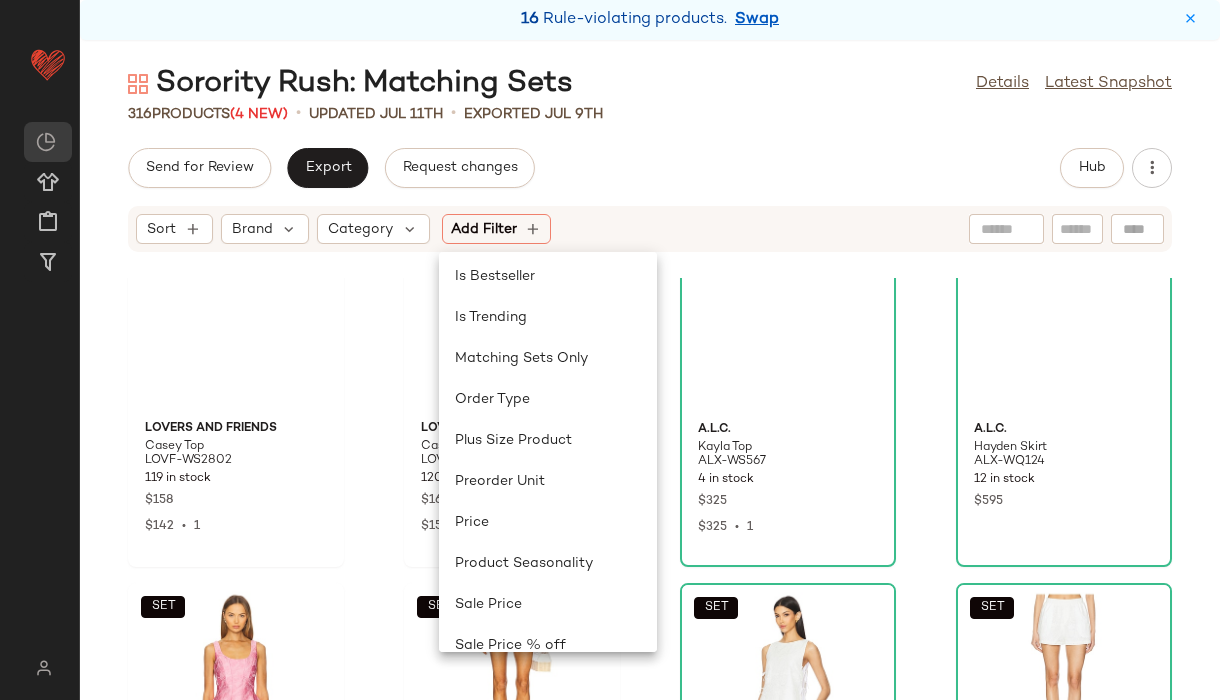 scroll, scrollTop: 928, scrollLeft: 0, axis: vertical 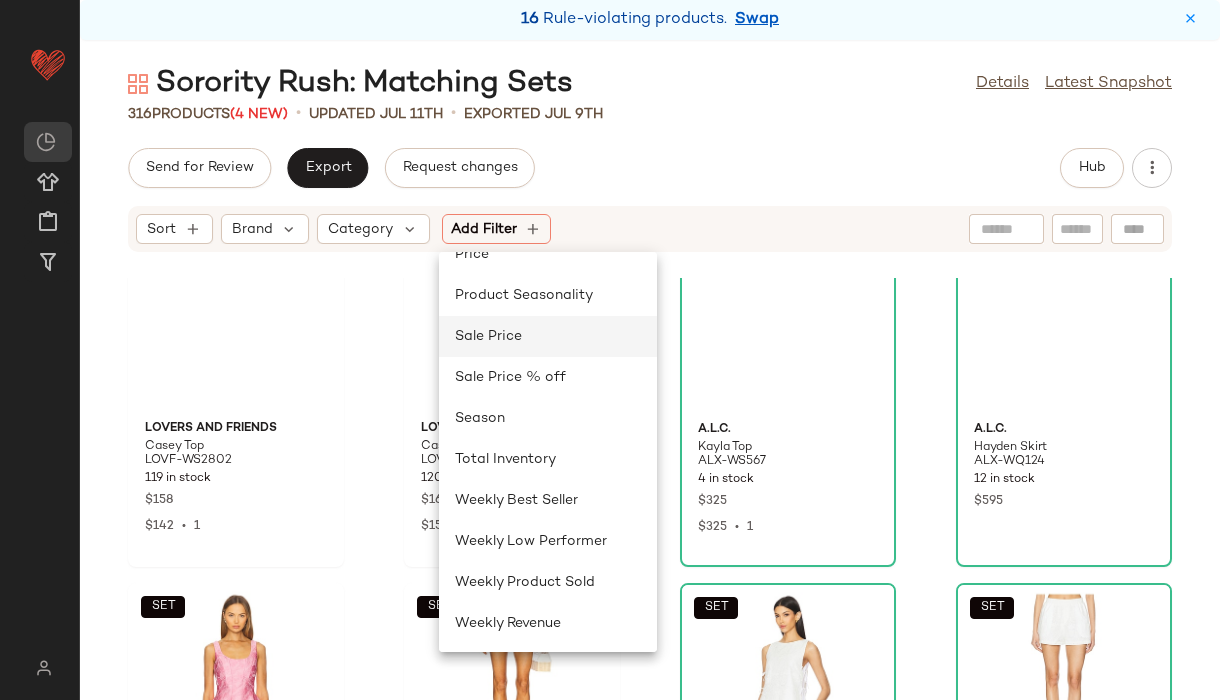 click on "Sale Price" 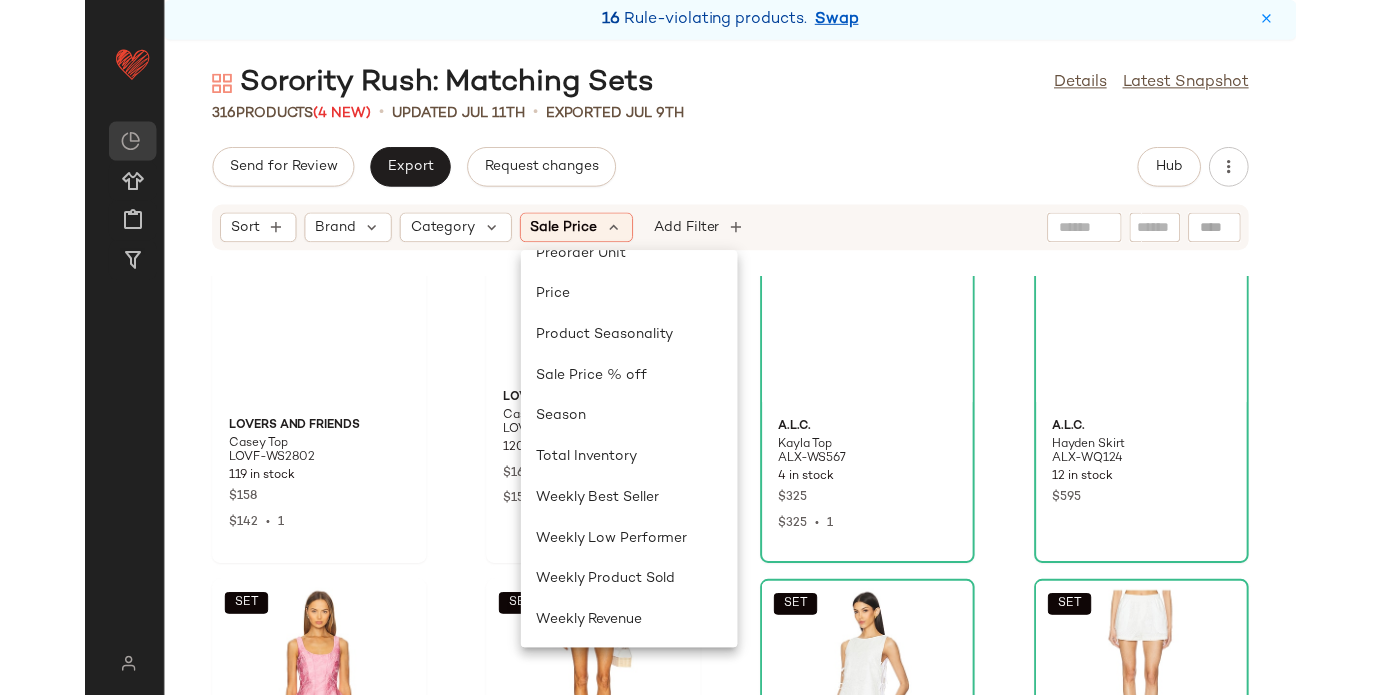 scroll, scrollTop: 887, scrollLeft: 0, axis: vertical 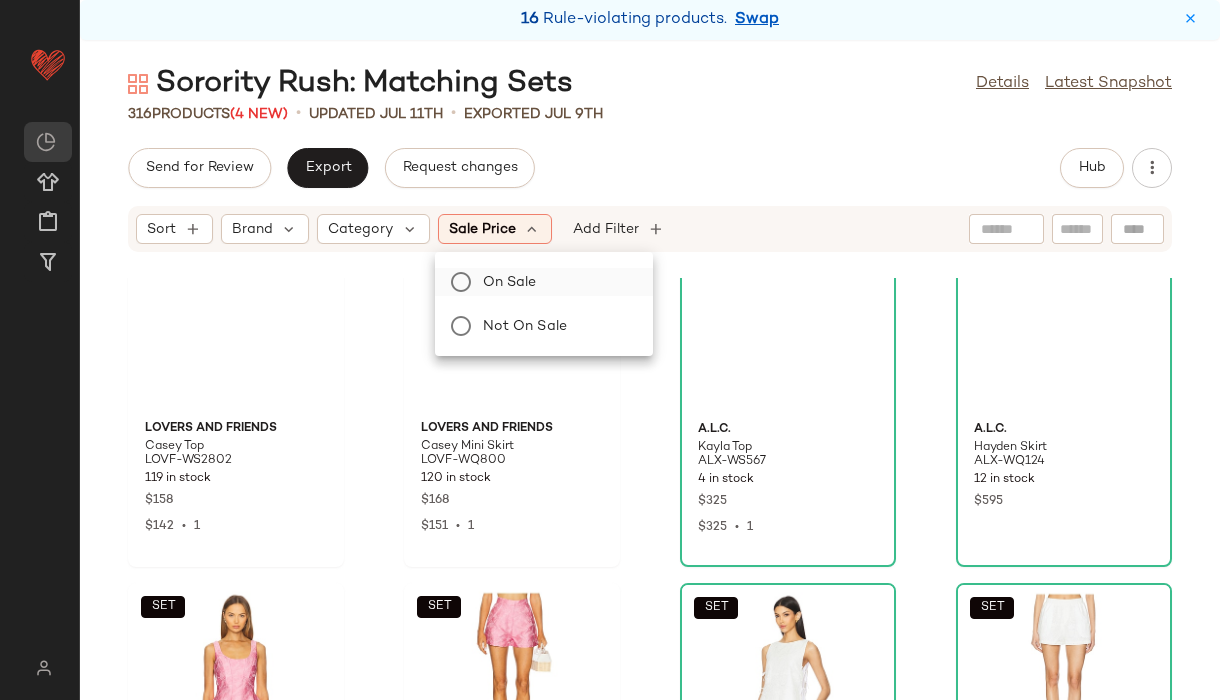 click on "On sale" 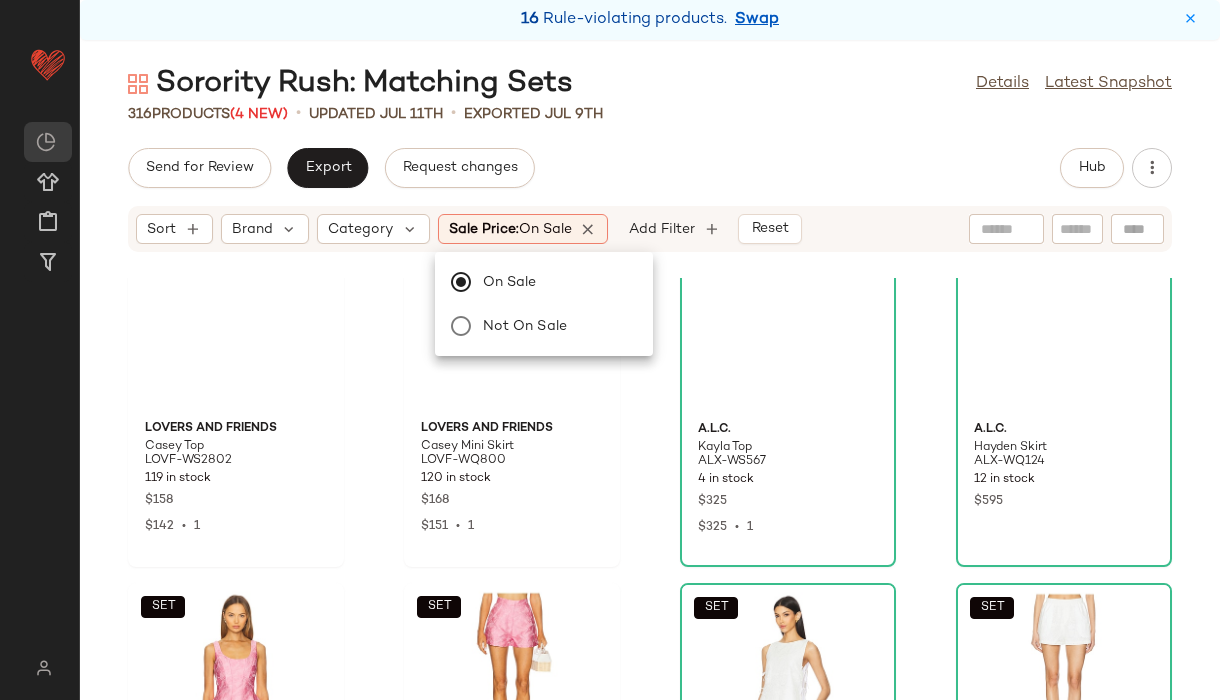 click on "Send for Review   Export   Request changes   Hub" 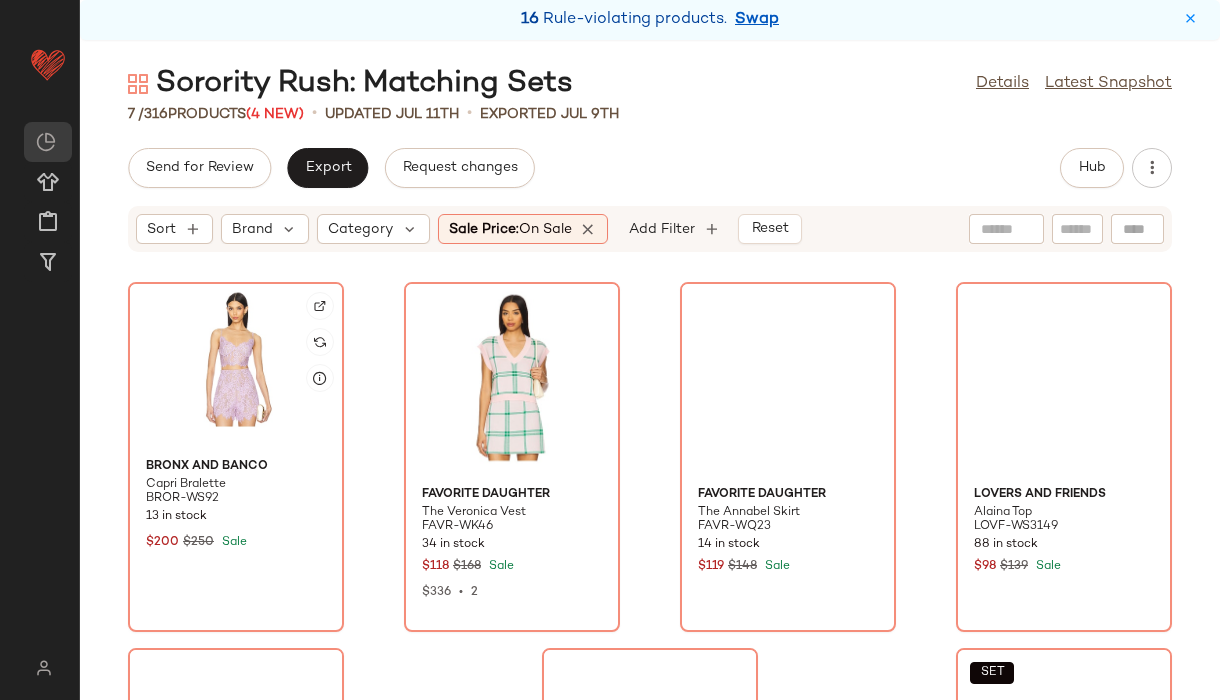click 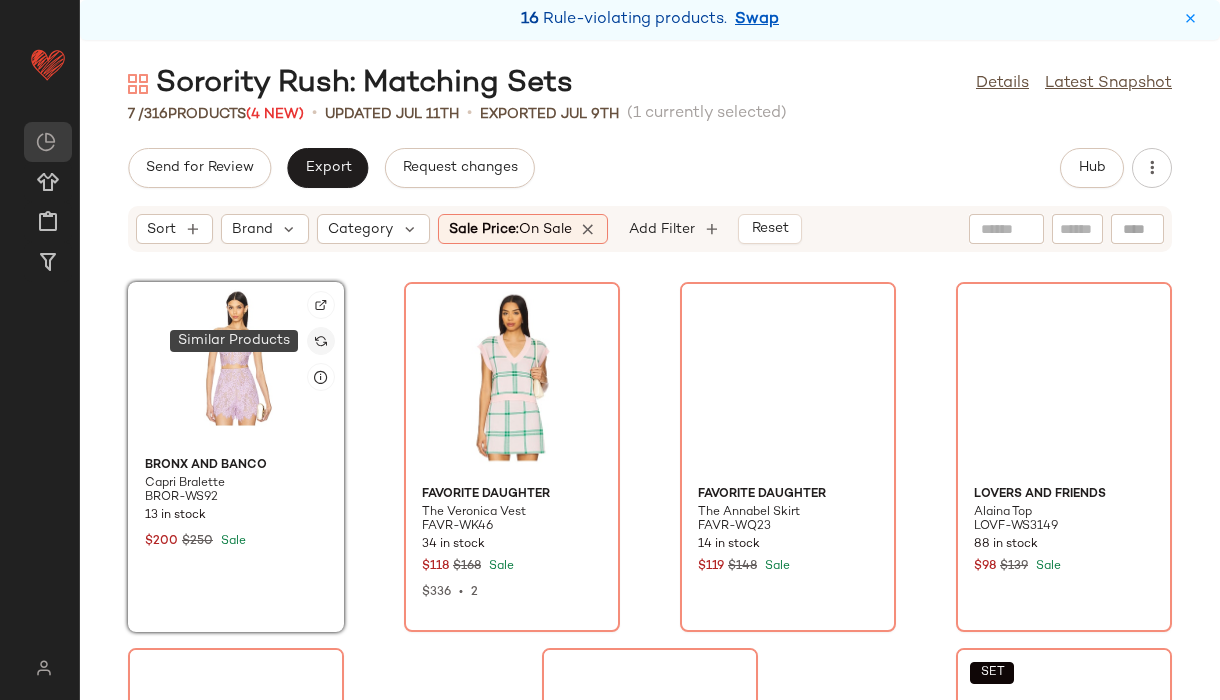 click 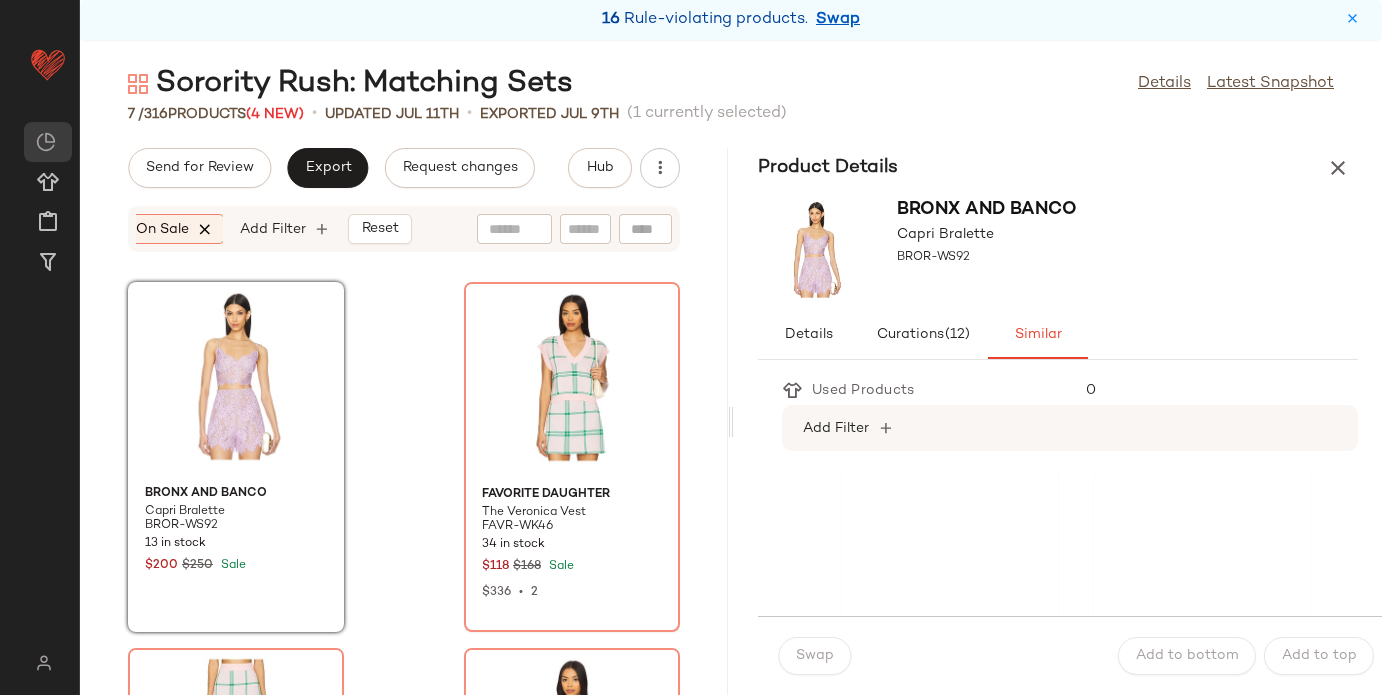 click at bounding box center (206, 229) 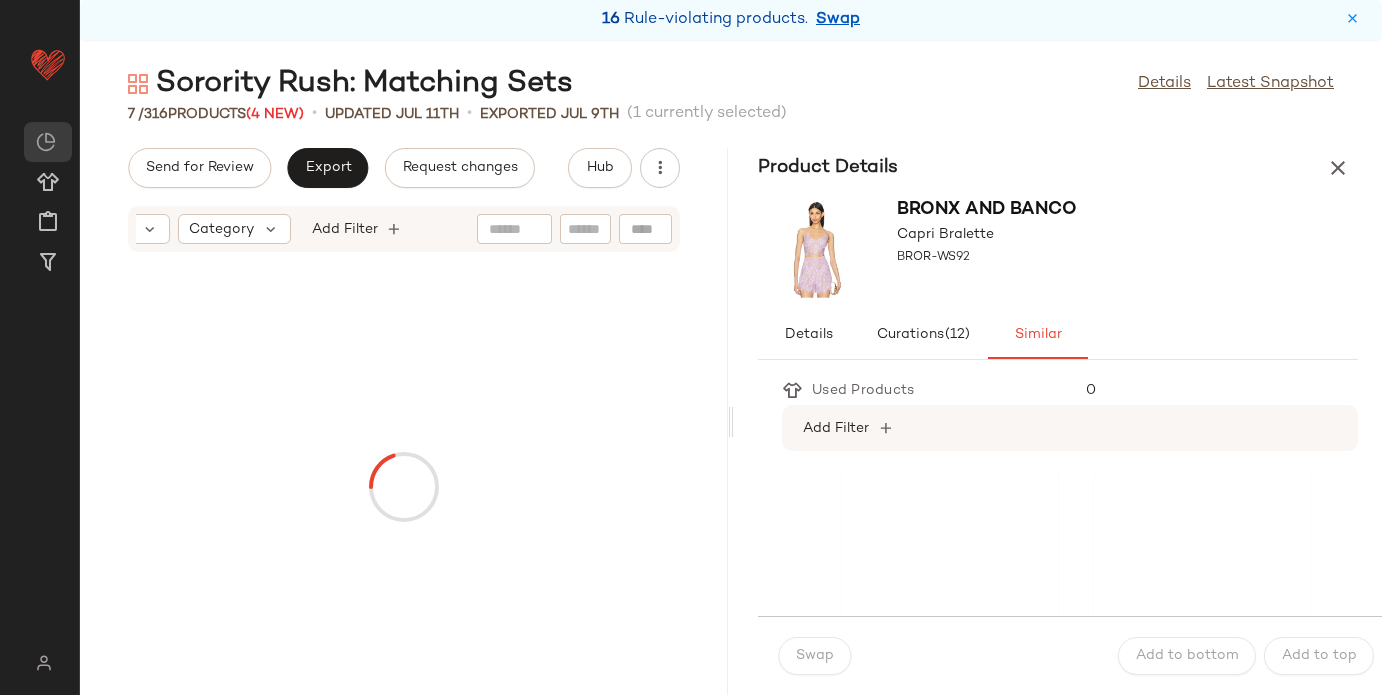 scroll, scrollTop: 0, scrollLeft: 135, axis: horizontal 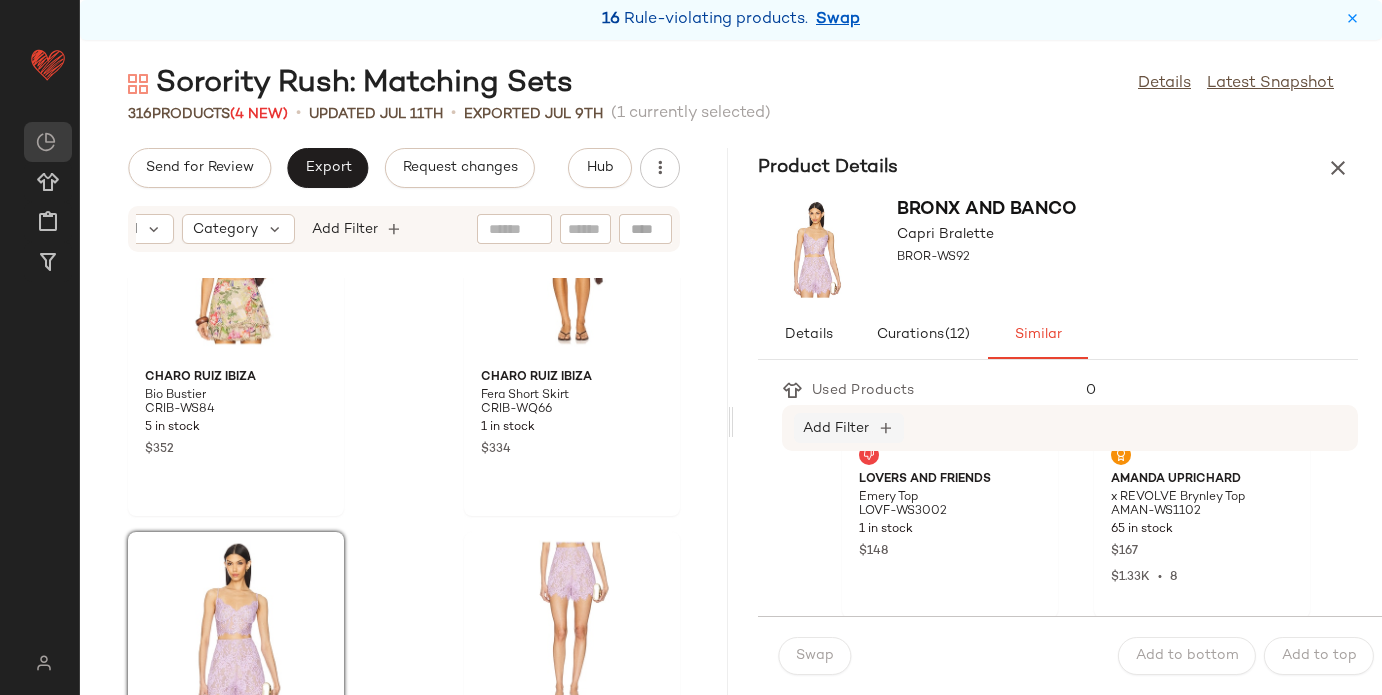 click on "Add Filter" at bounding box center [836, 428] 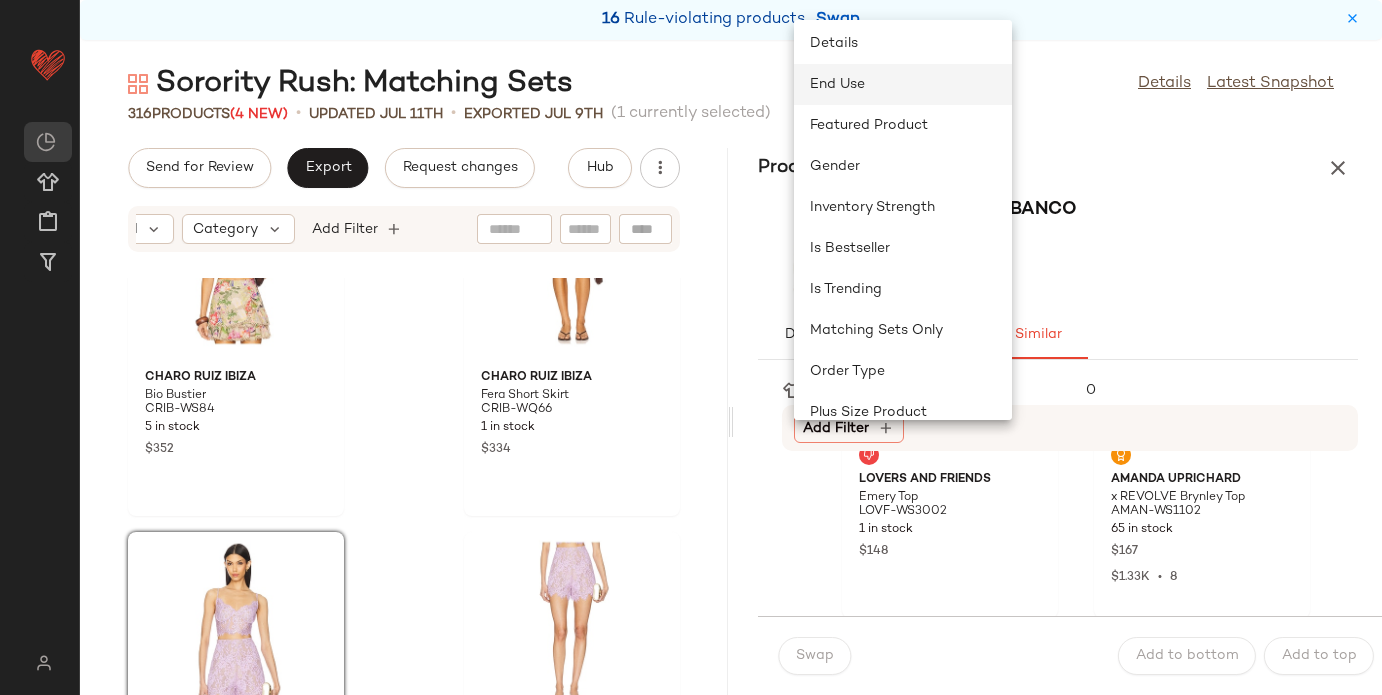 scroll, scrollTop: 750, scrollLeft: 0, axis: vertical 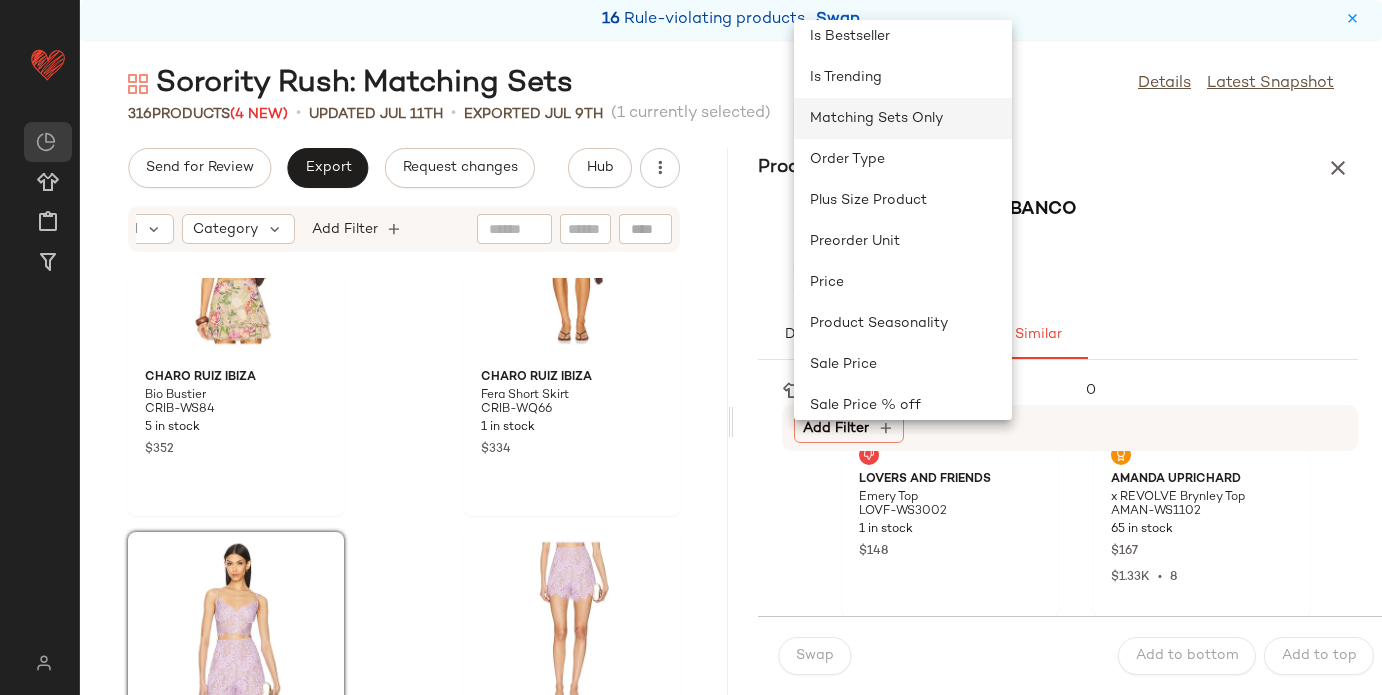 click on "Matching Sets Only" 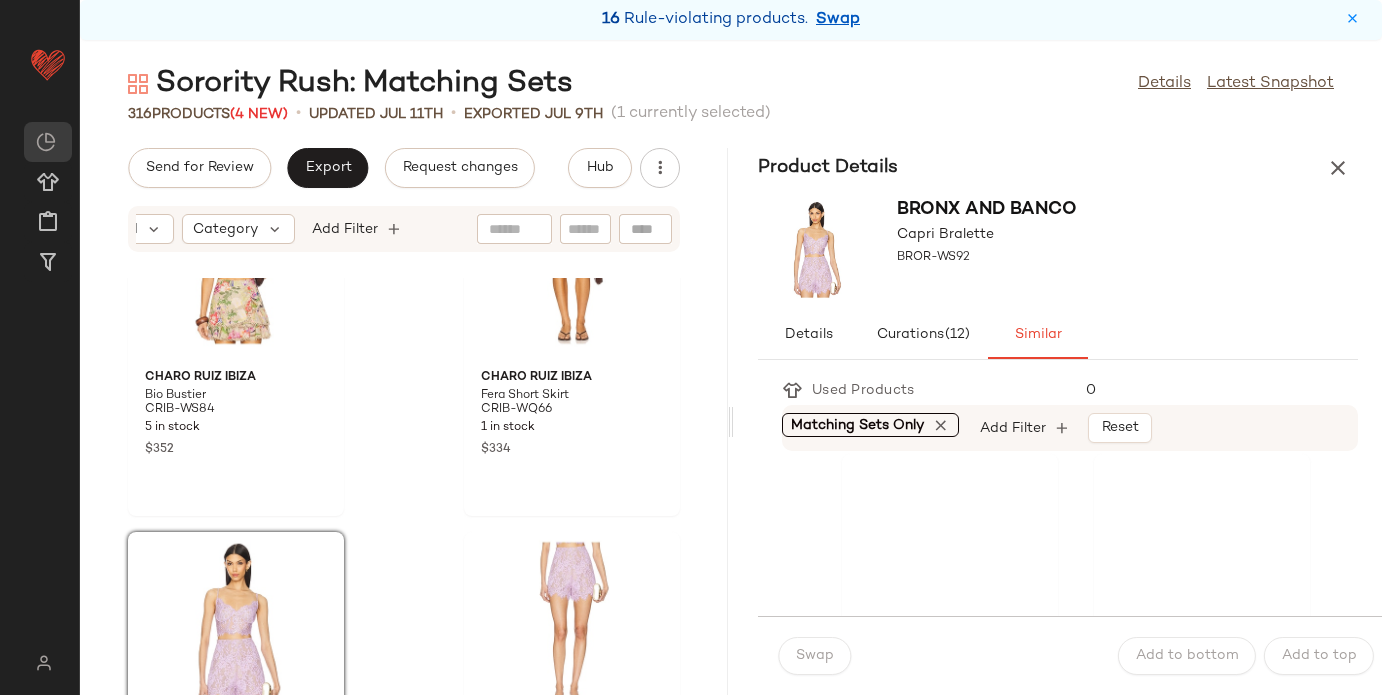 scroll, scrollTop: 3668, scrollLeft: 0, axis: vertical 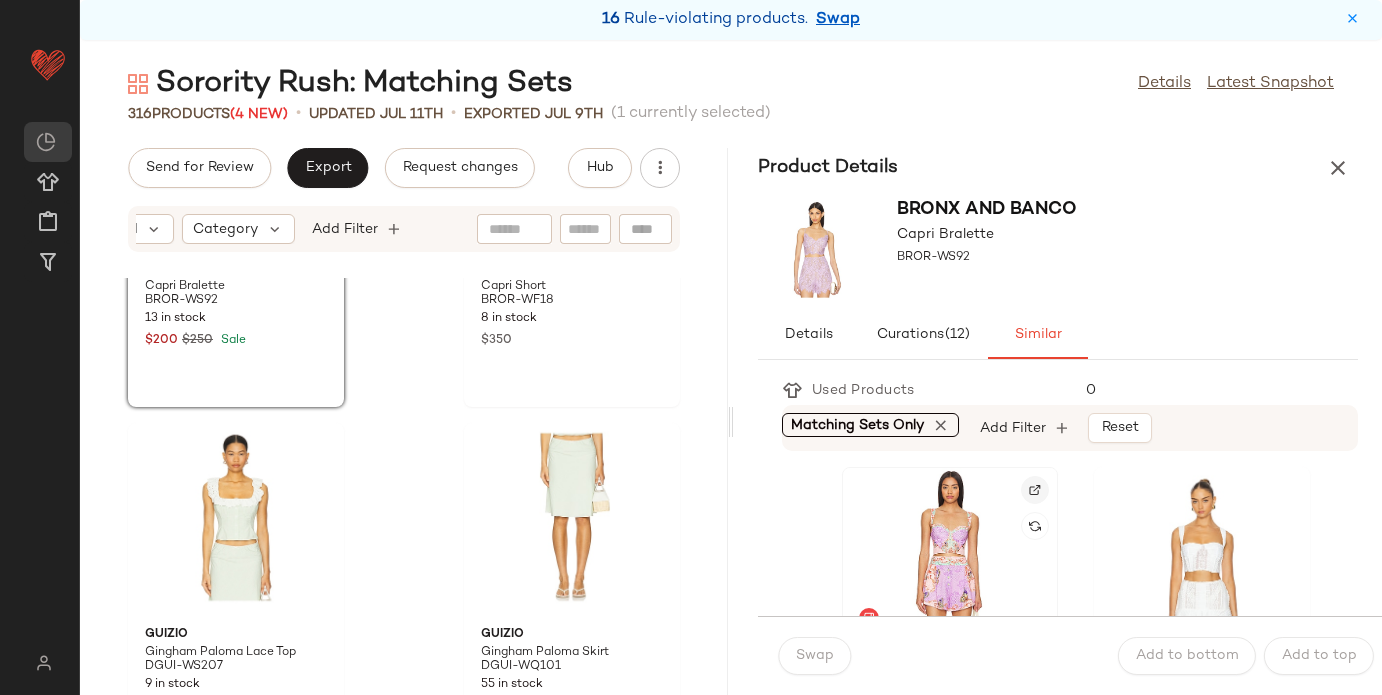 click 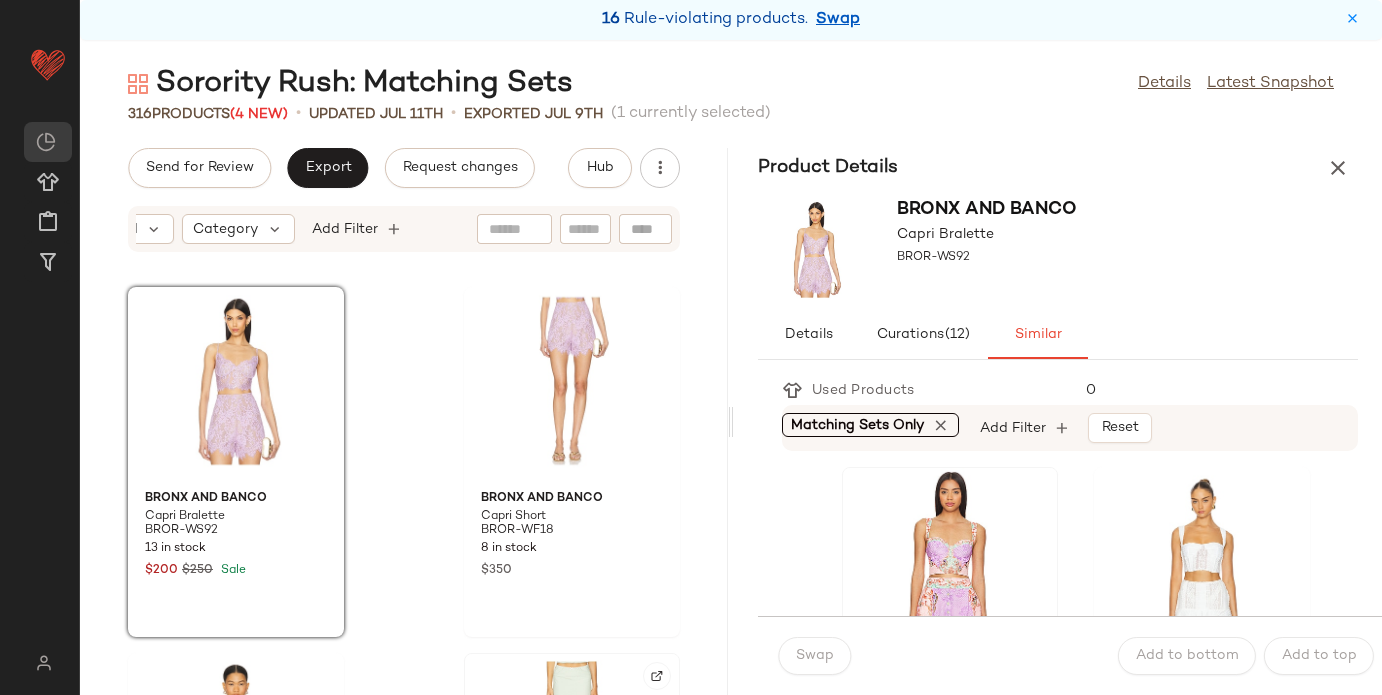 scroll, scrollTop: 36586, scrollLeft: 0, axis: vertical 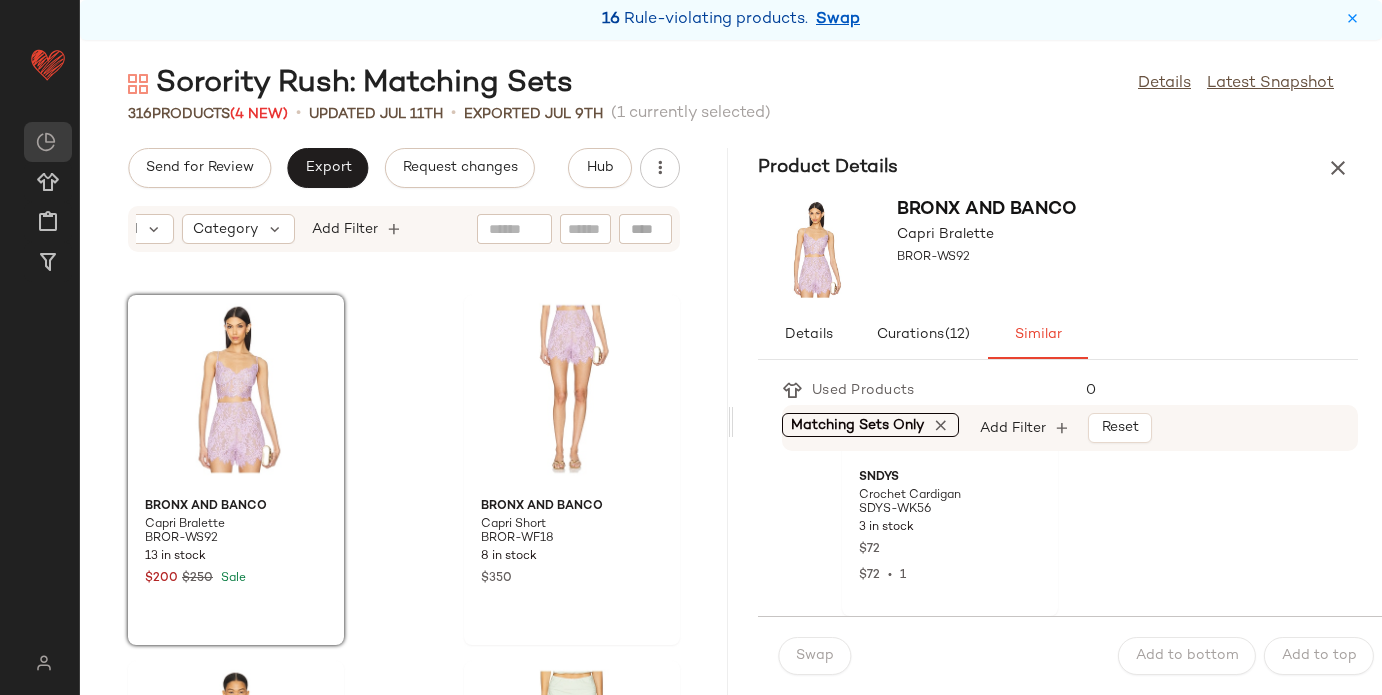 click on "BY.DYLN" at bounding box center (950, -648) 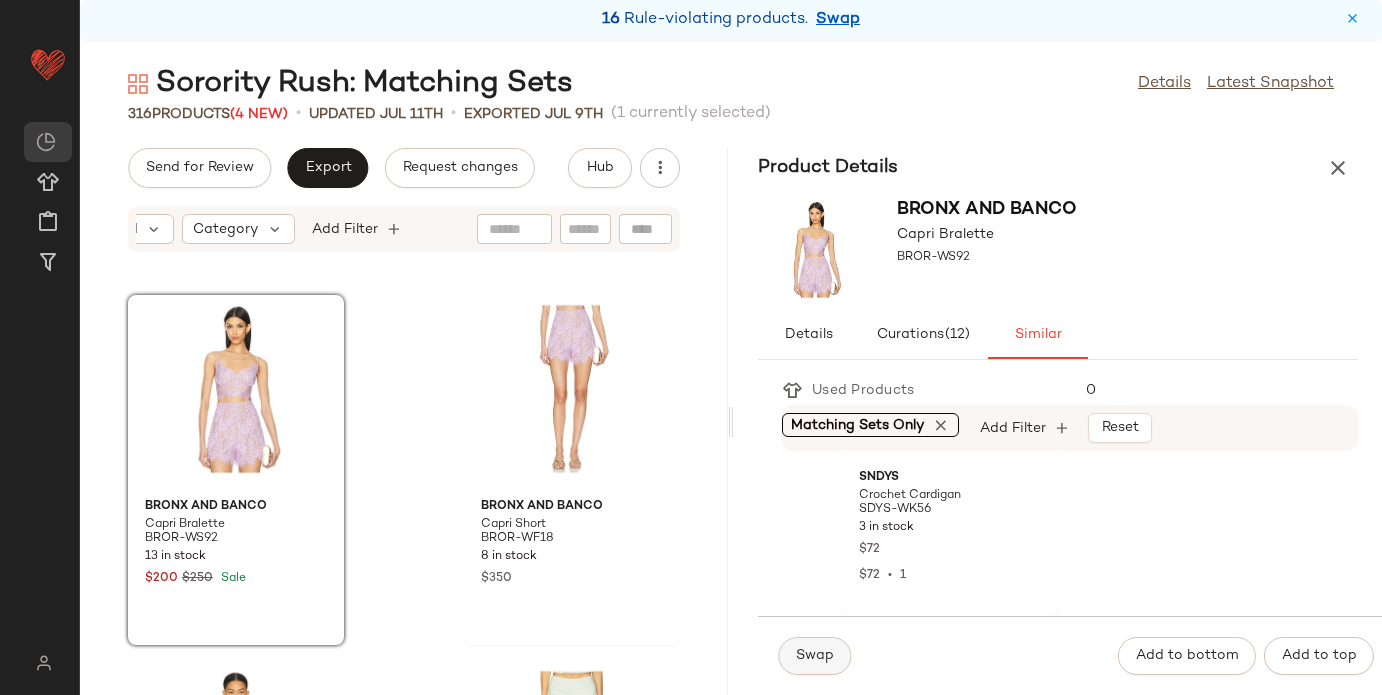 click on "Swap" at bounding box center (814, 656) 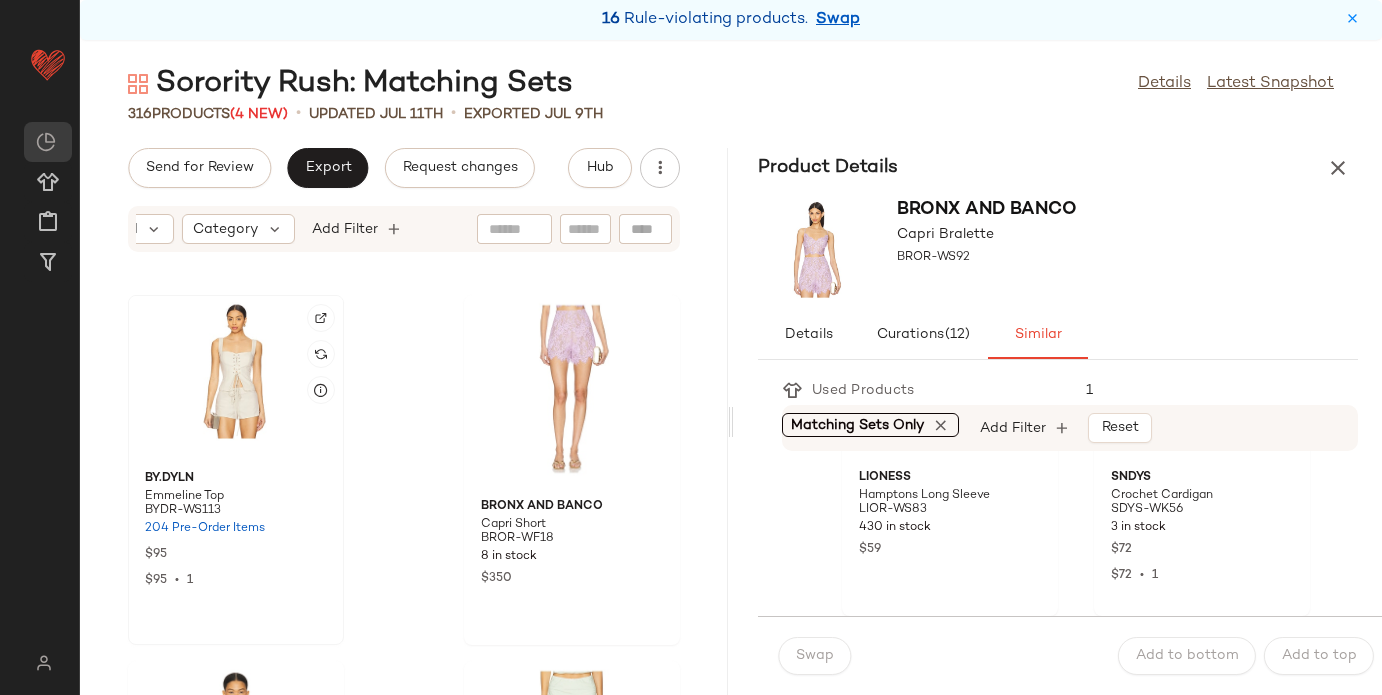click 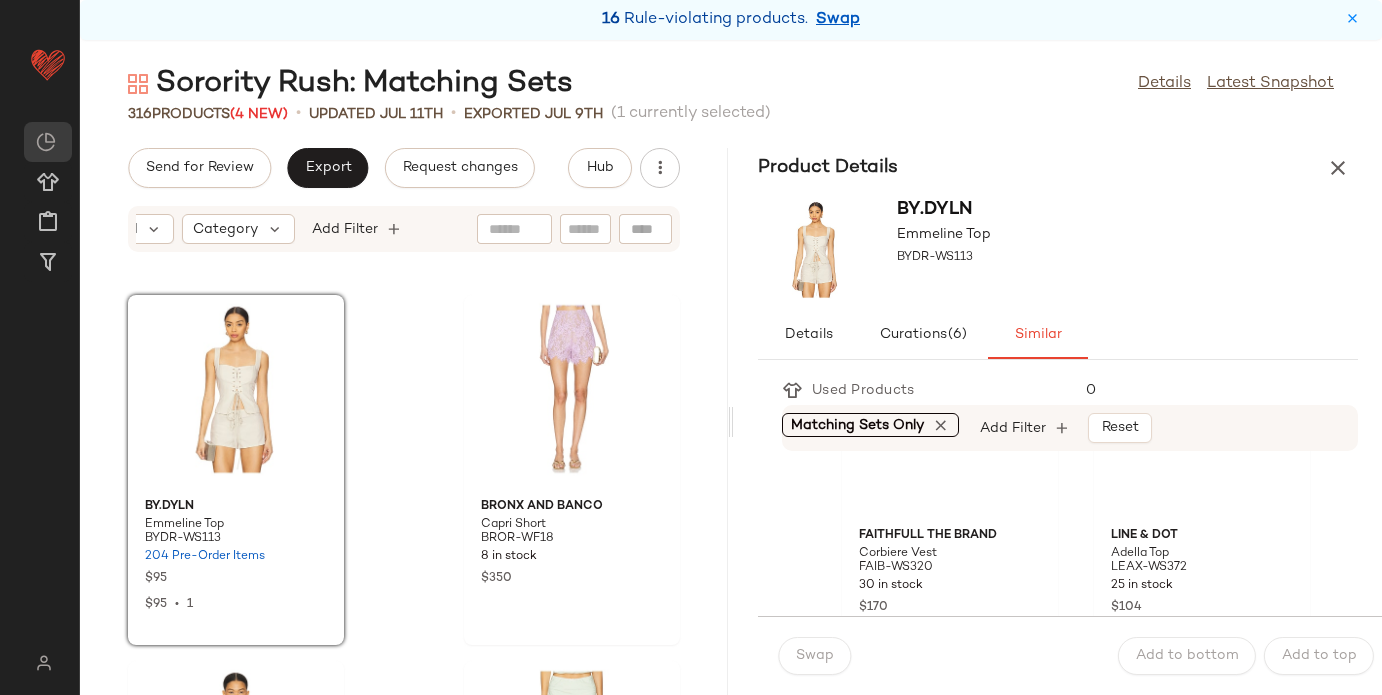 scroll, scrollTop: 2002, scrollLeft: 0, axis: vertical 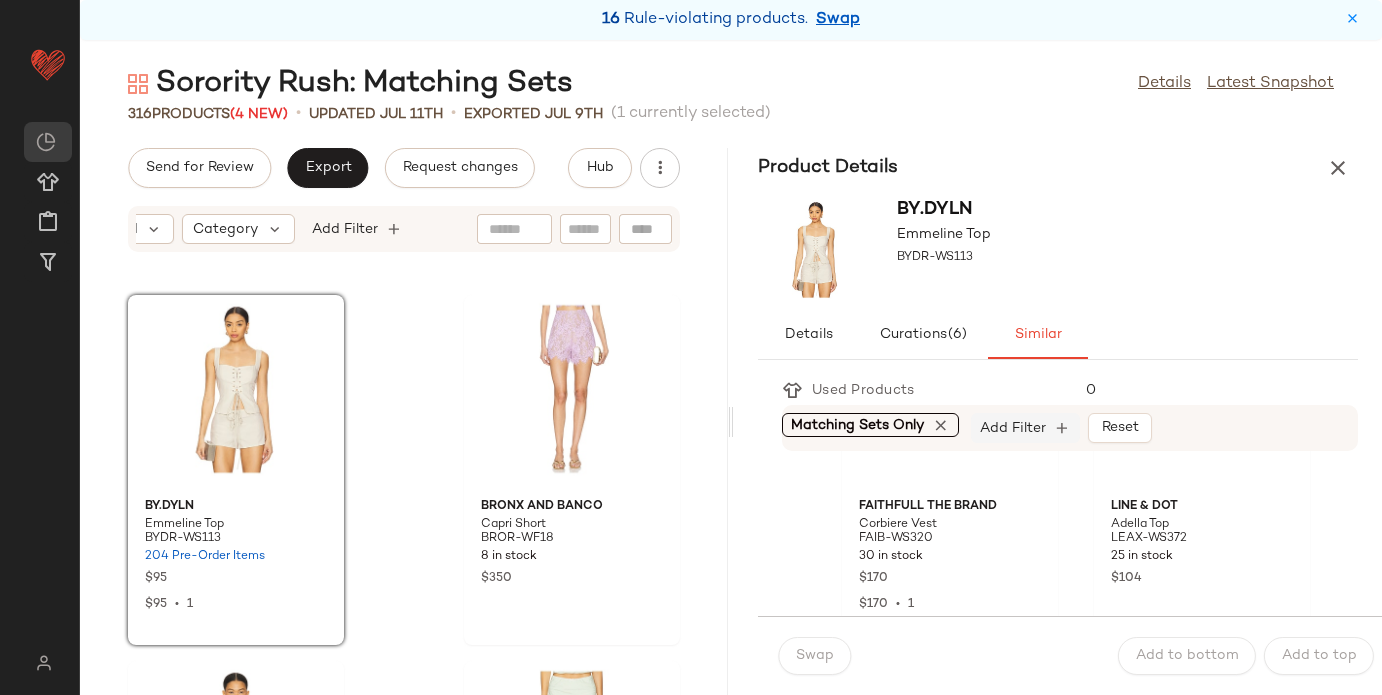 click on "Add Filter" at bounding box center [1013, 428] 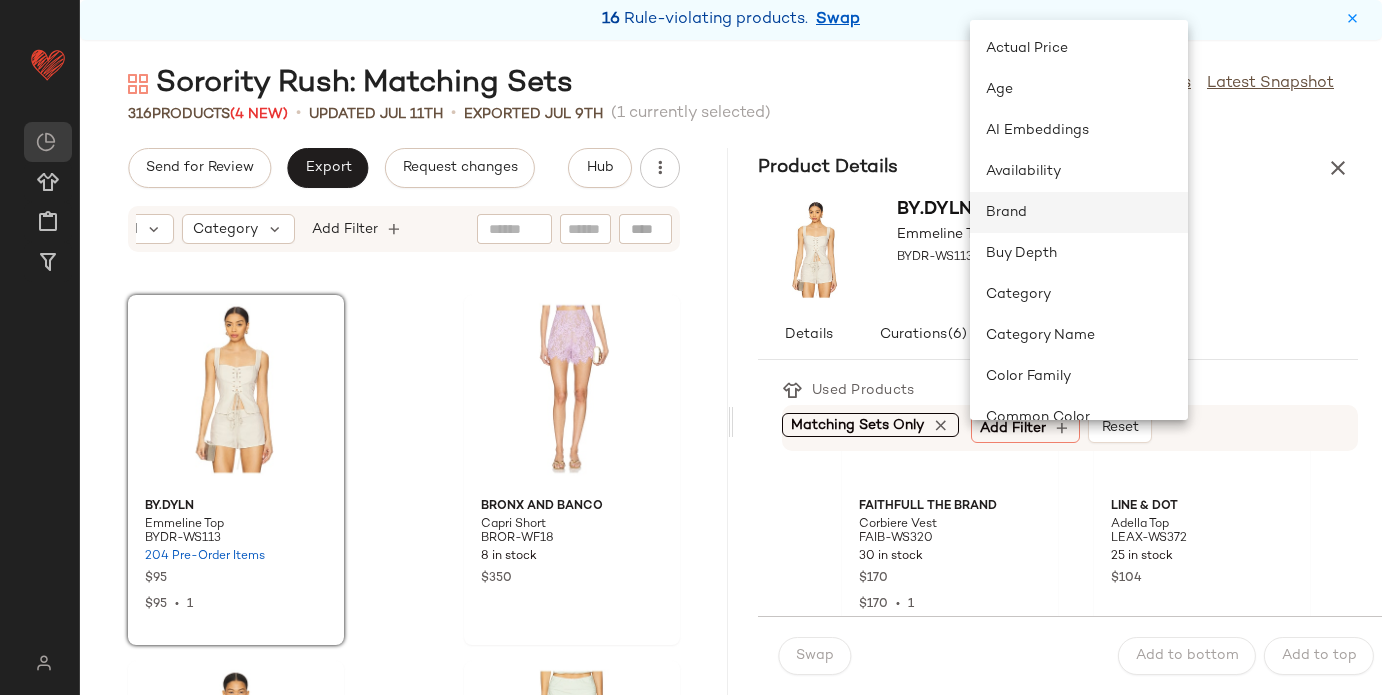 click on "Brand" 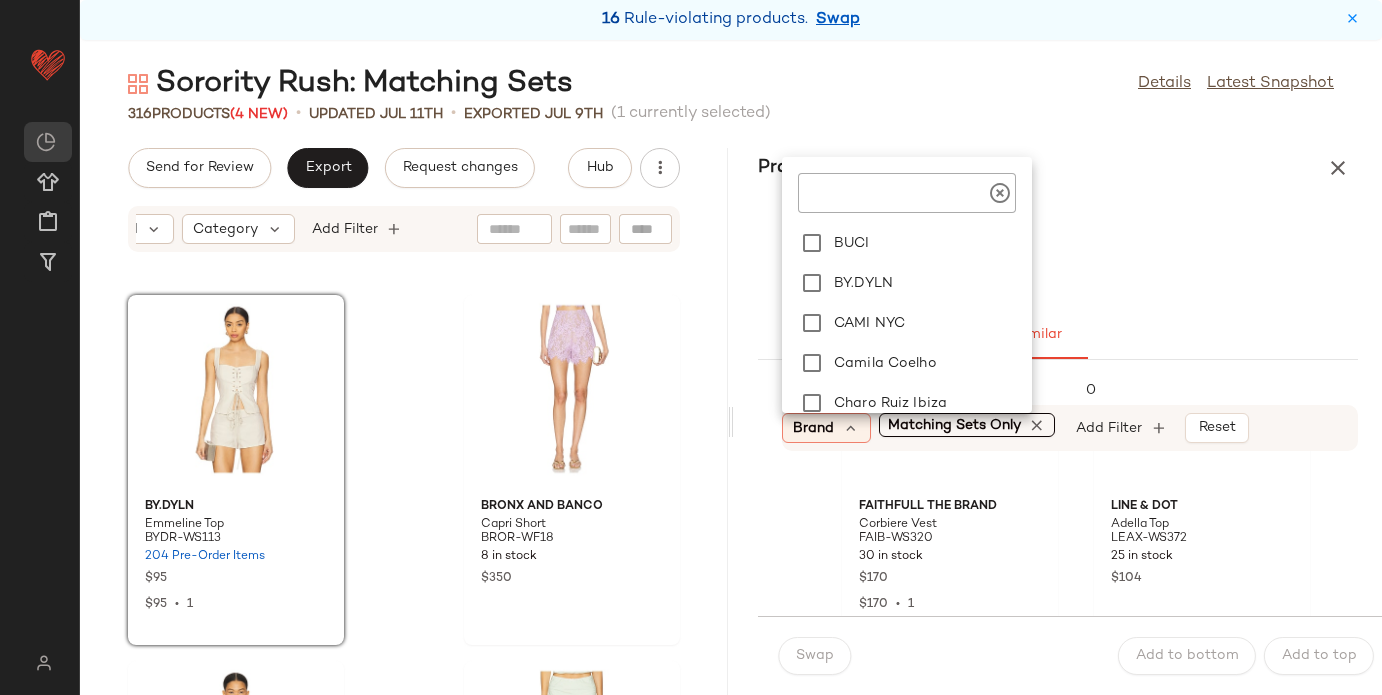scroll, scrollTop: 672, scrollLeft: 0, axis: vertical 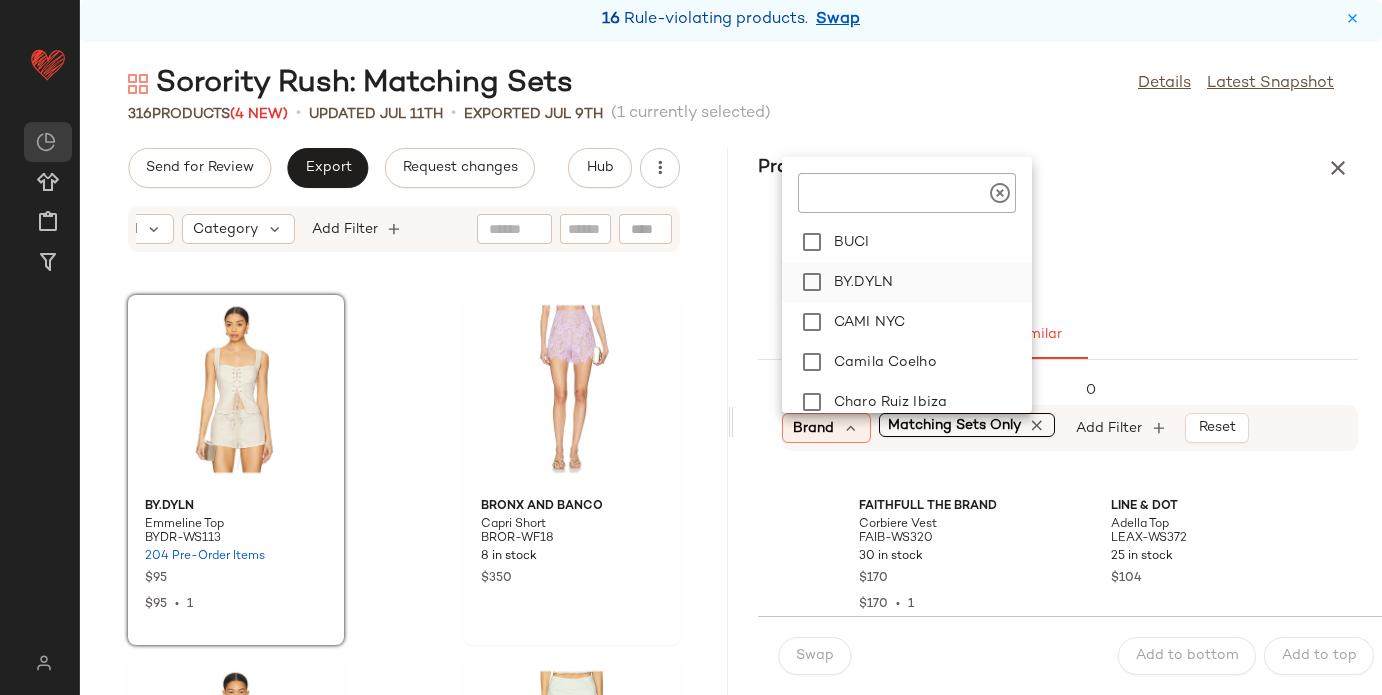 click on "BY.DYLN" 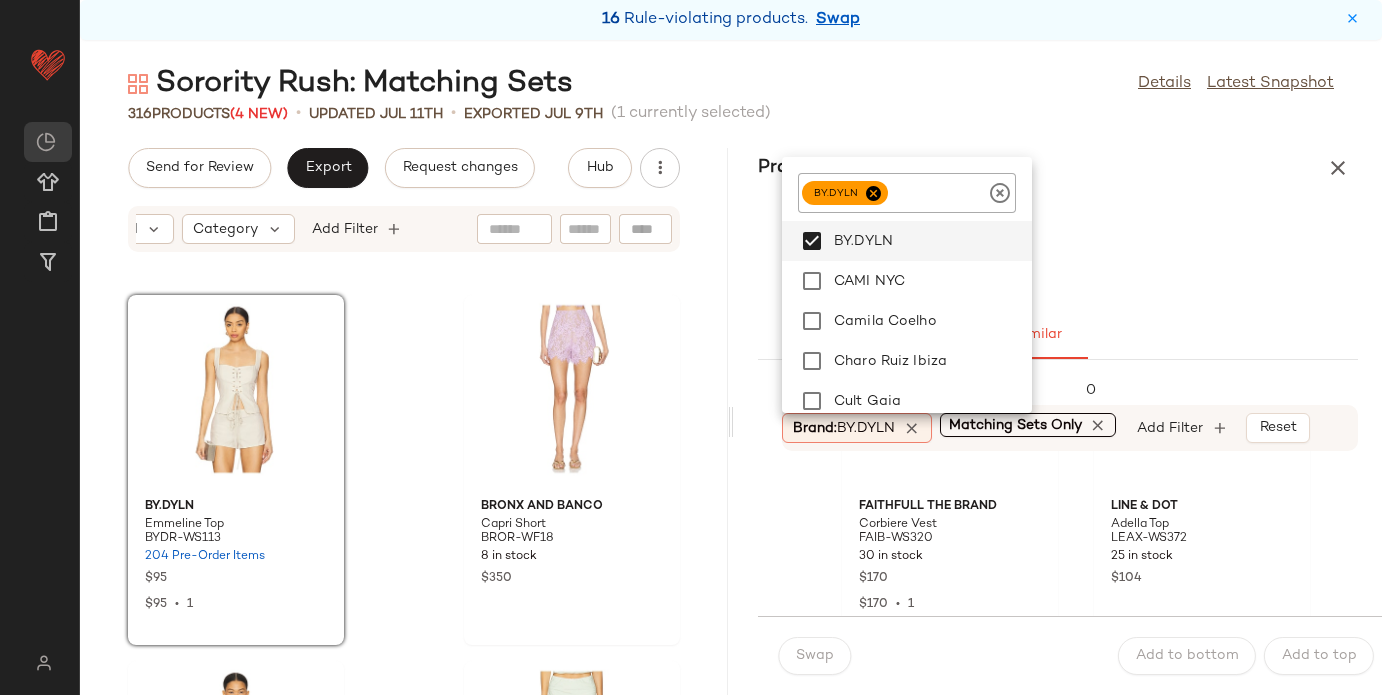 click on "BY.DYLN Emmeline Top BYDR-WS113" at bounding box center (1058, 249) 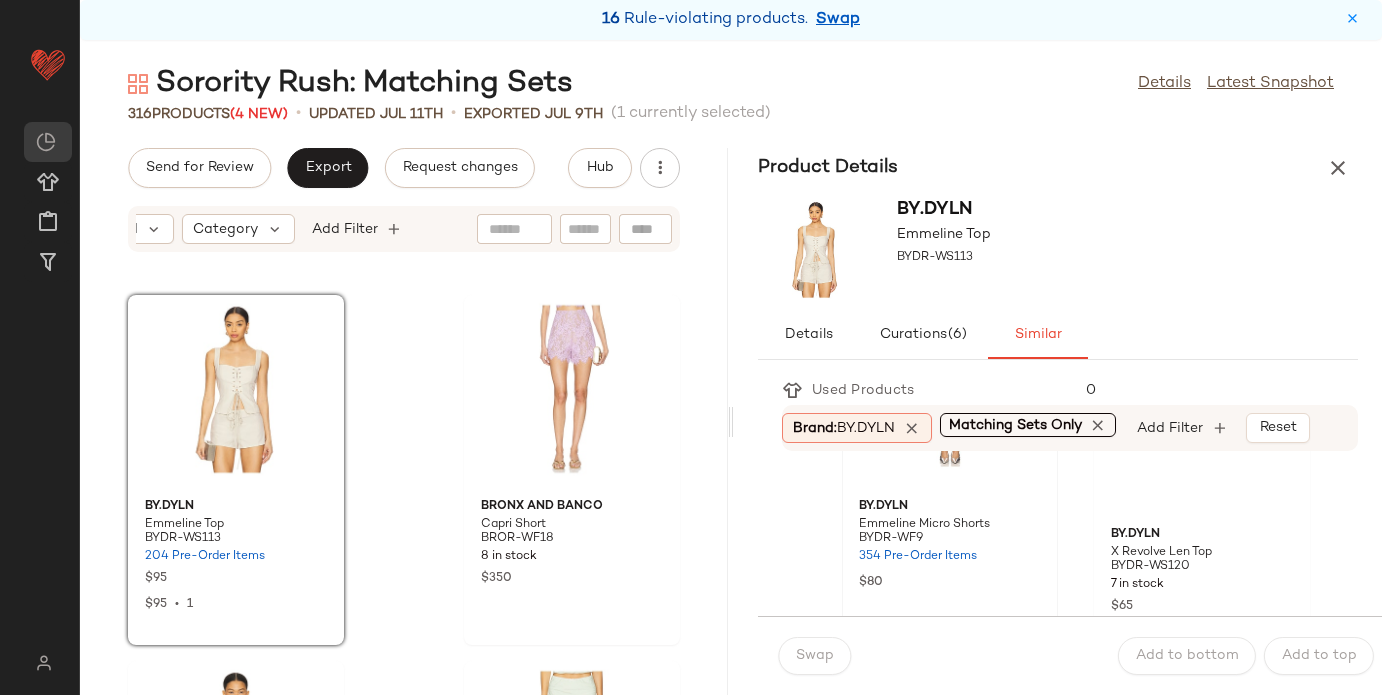 scroll, scrollTop: 91, scrollLeft: 0, axis: vertical 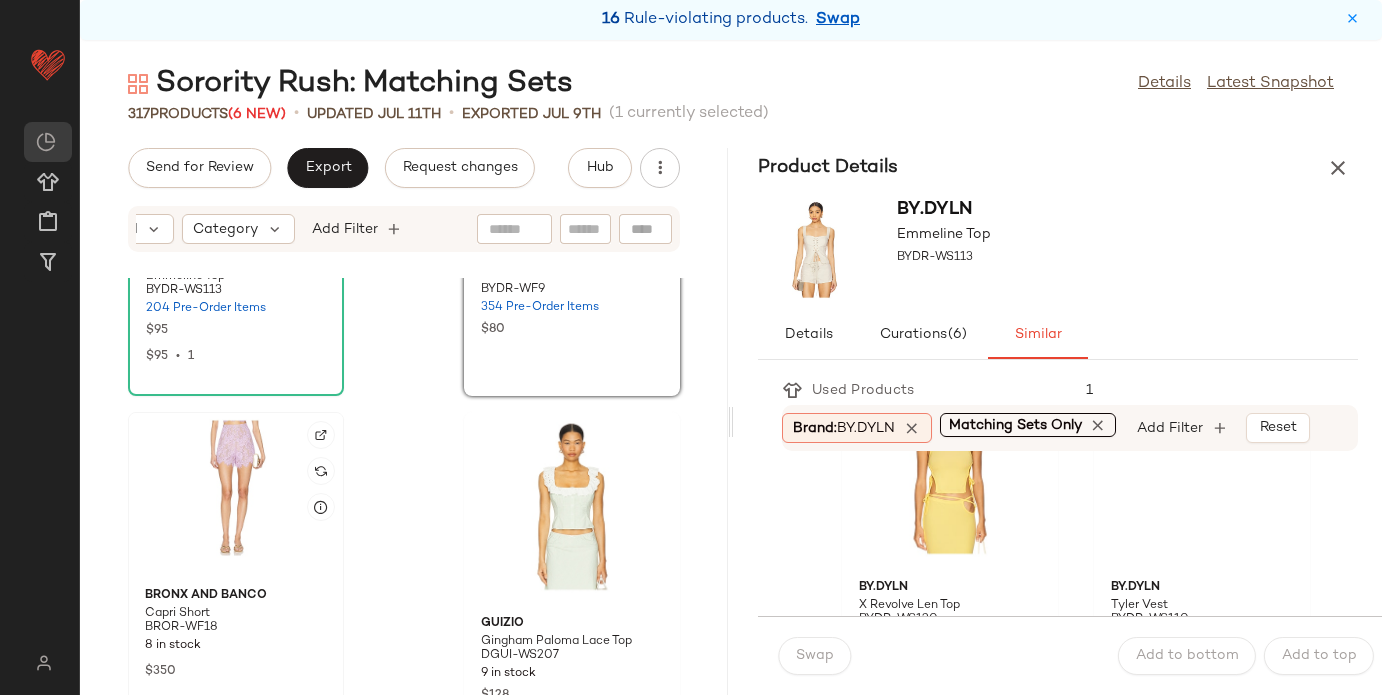 click 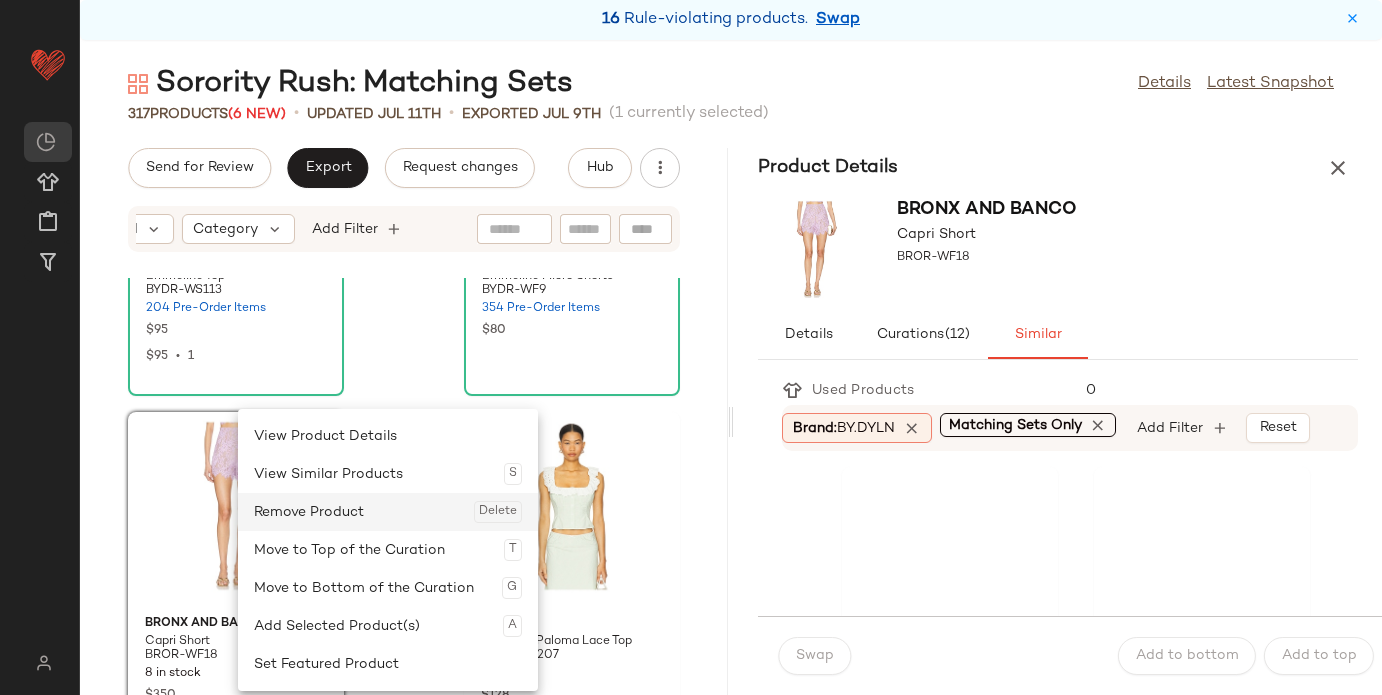 click on "Remove Product  Delete" 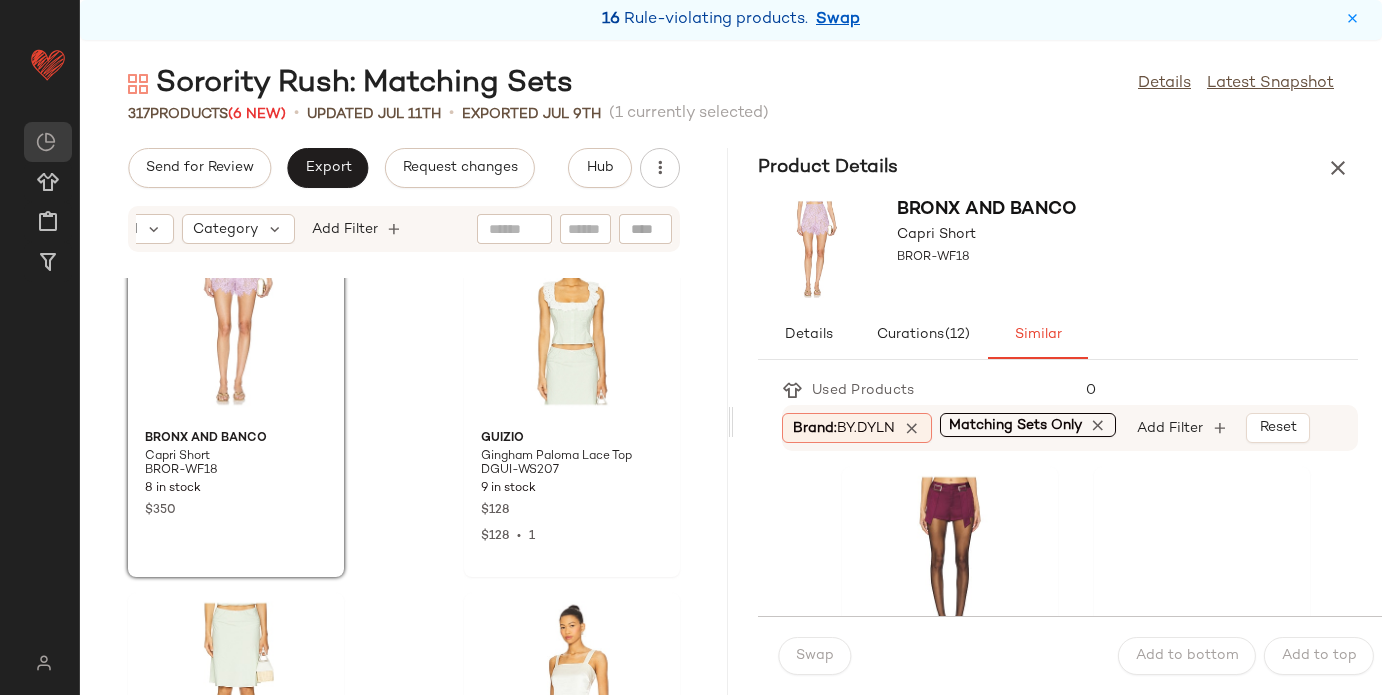 scroll, scrollTop: 37038, scrollLeft: 0, axis: vertical 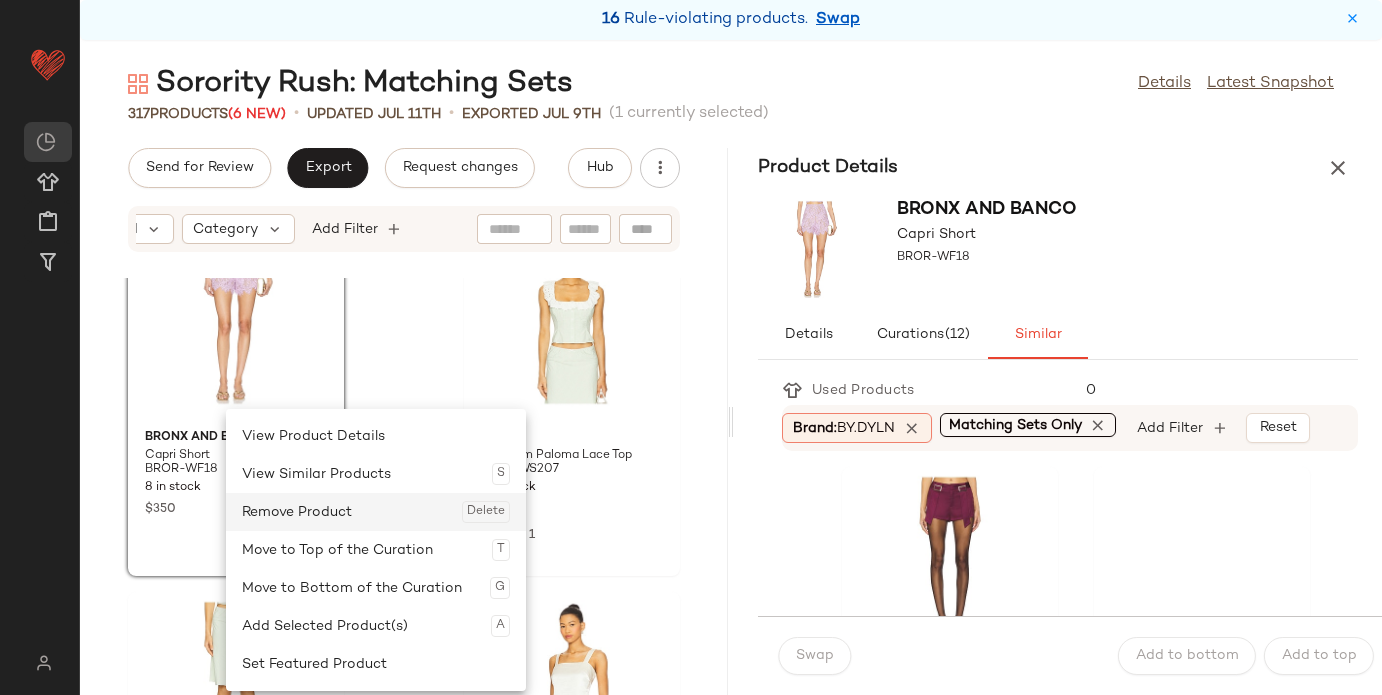 click on "Remove Product  Delete" 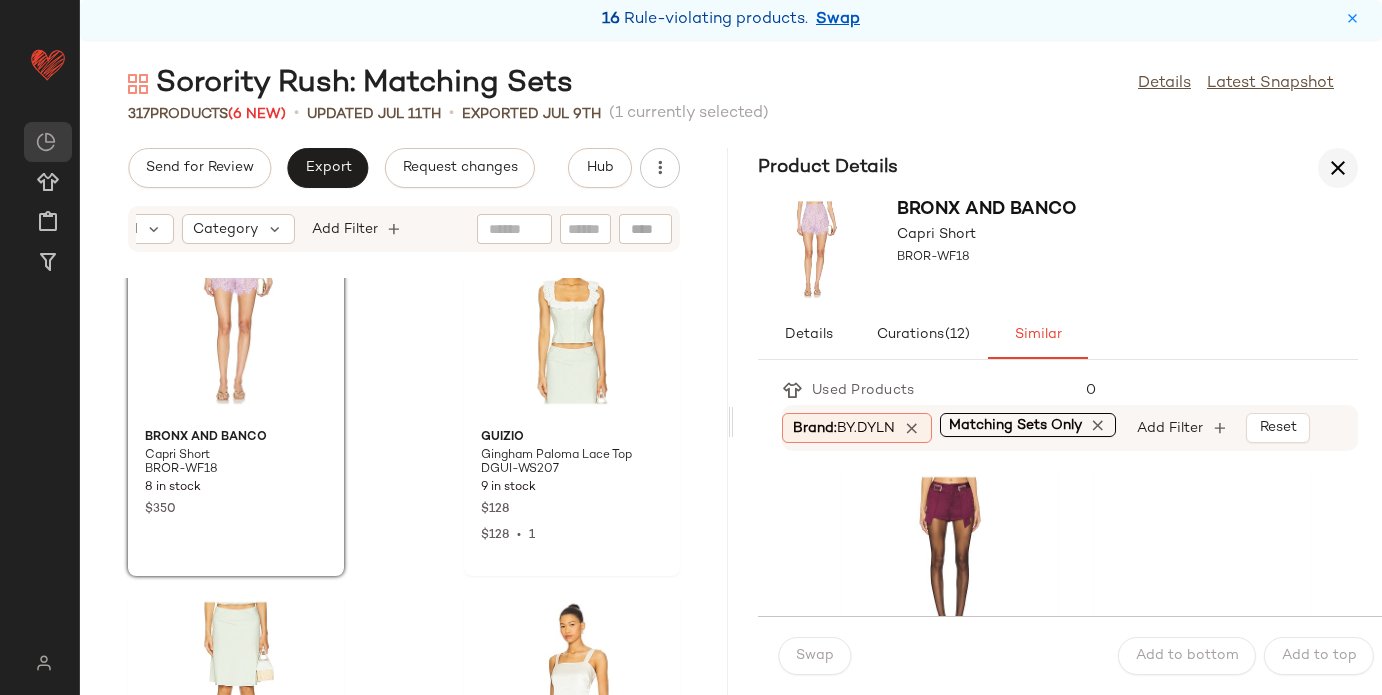 click at bounding box center (1338, 168) 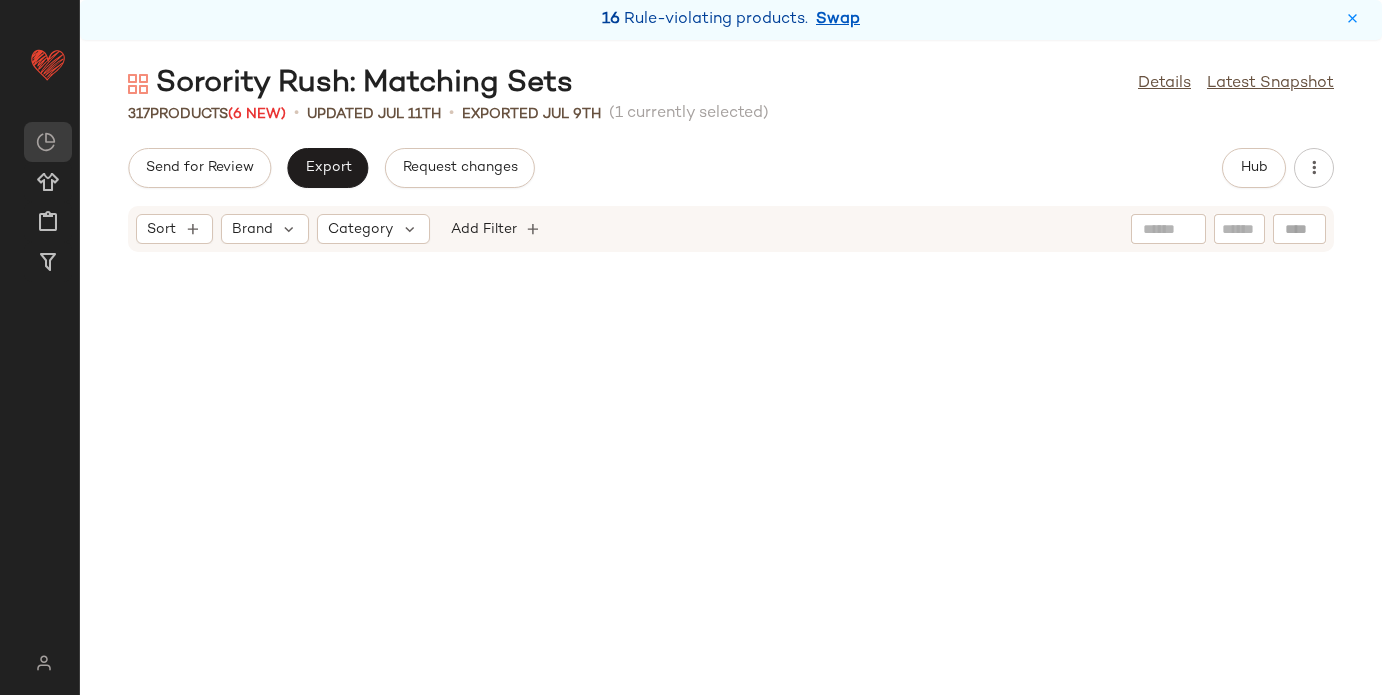 scroll, scrollTop: 0, scrollLeft: 0, axis: both 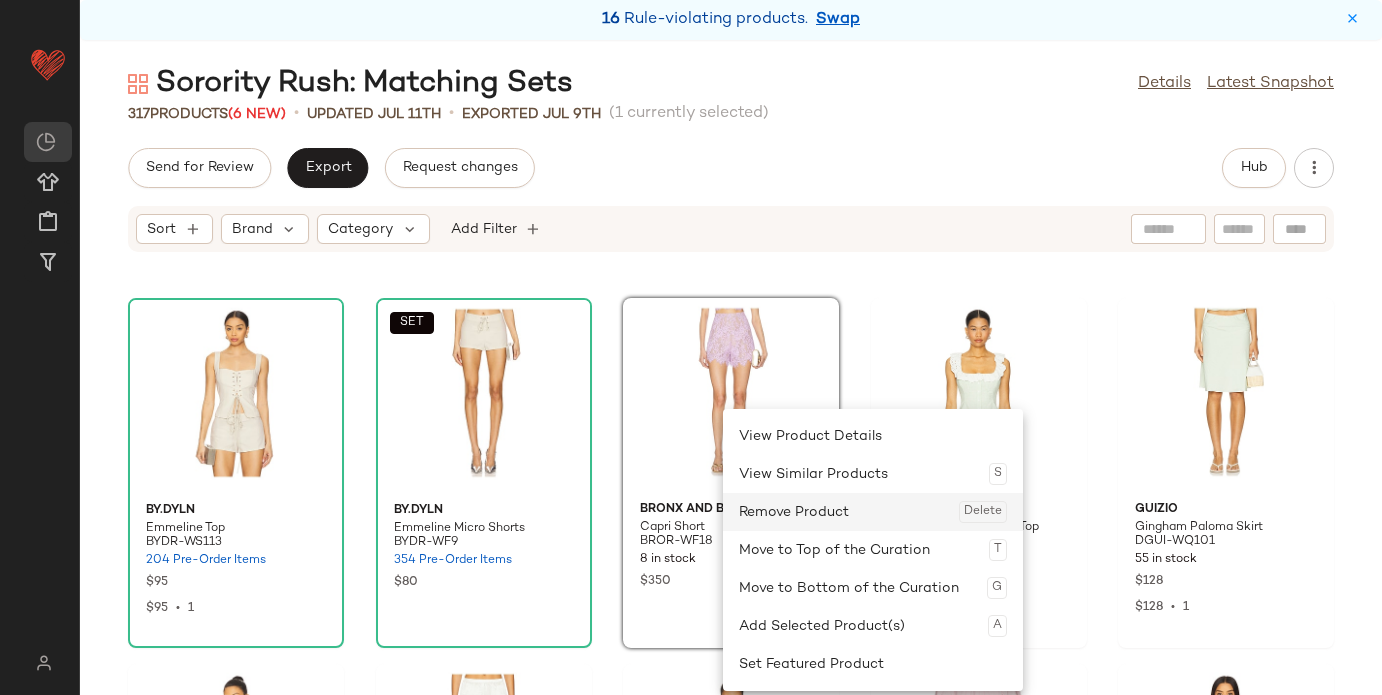 click on "Remove Product  Delete" 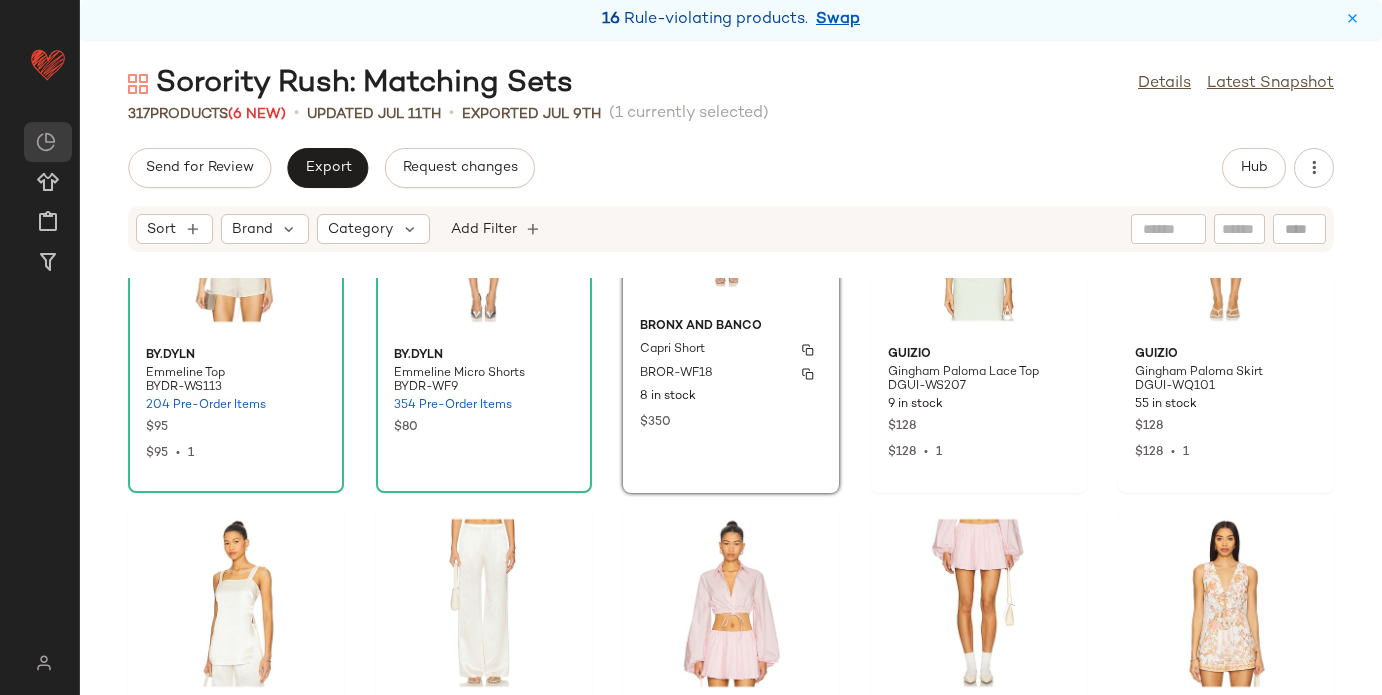 scroll, scrollTop: 14798, scrollLeft: 0, axis: vertical 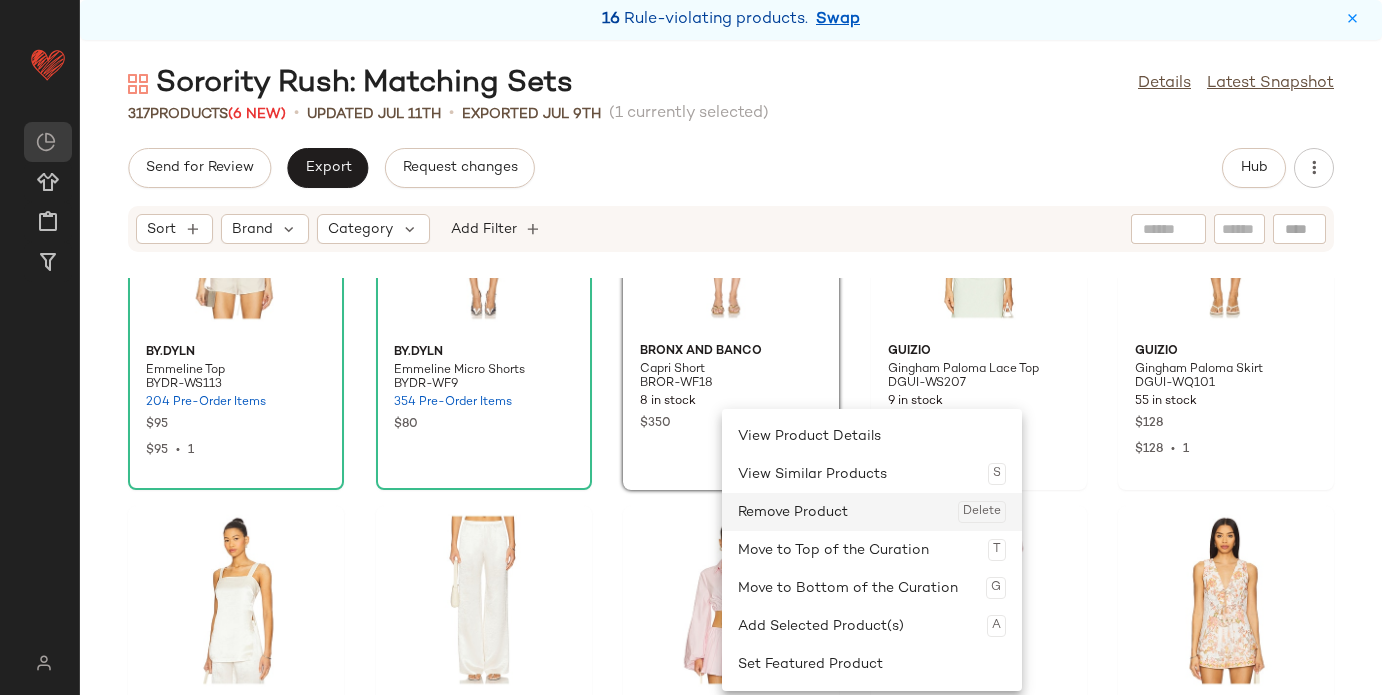 click on "Remove Product  Delete" 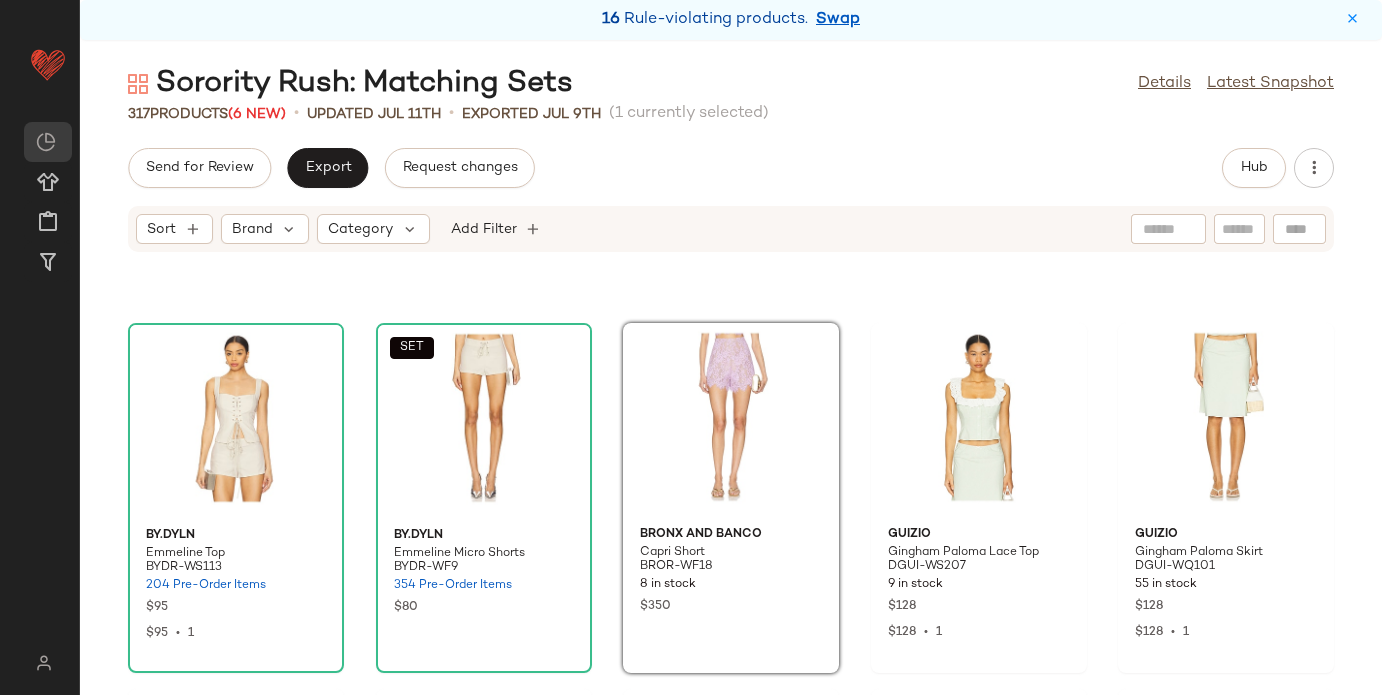 scroll, scrollTop: 14613, scrollLeft: 0, axis: vertical 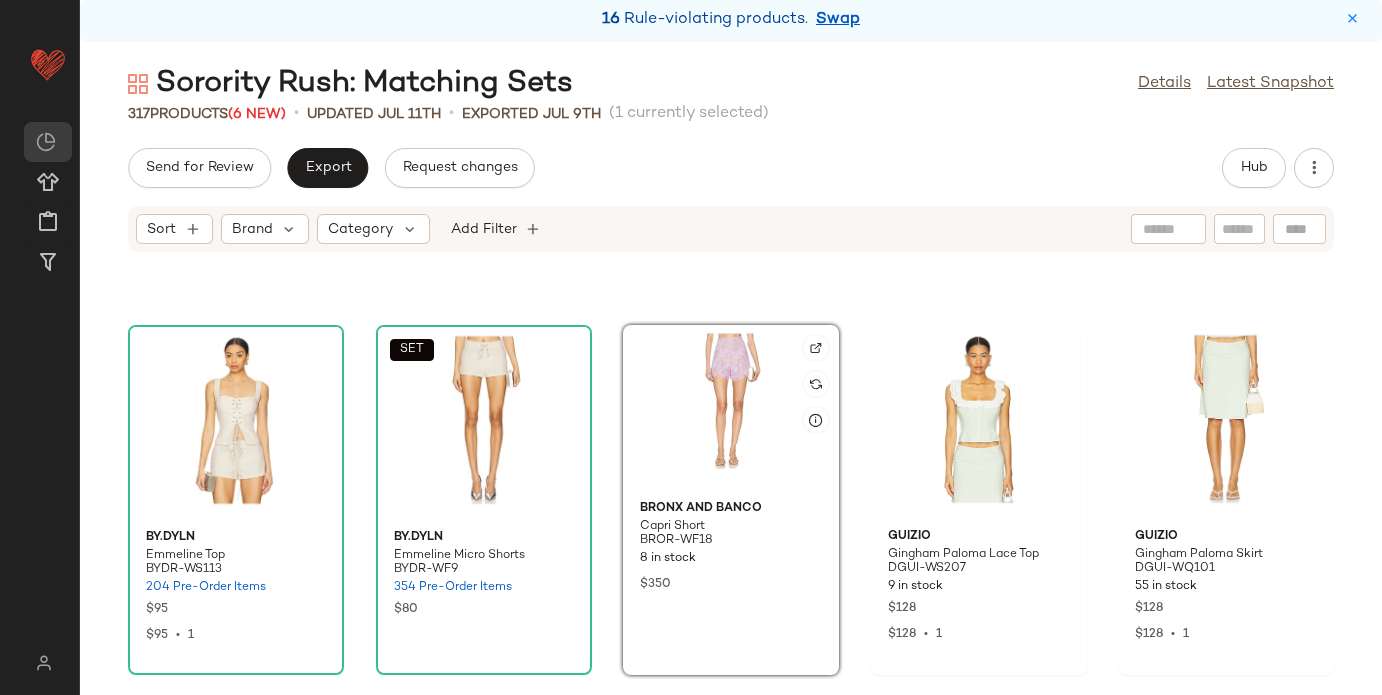 click 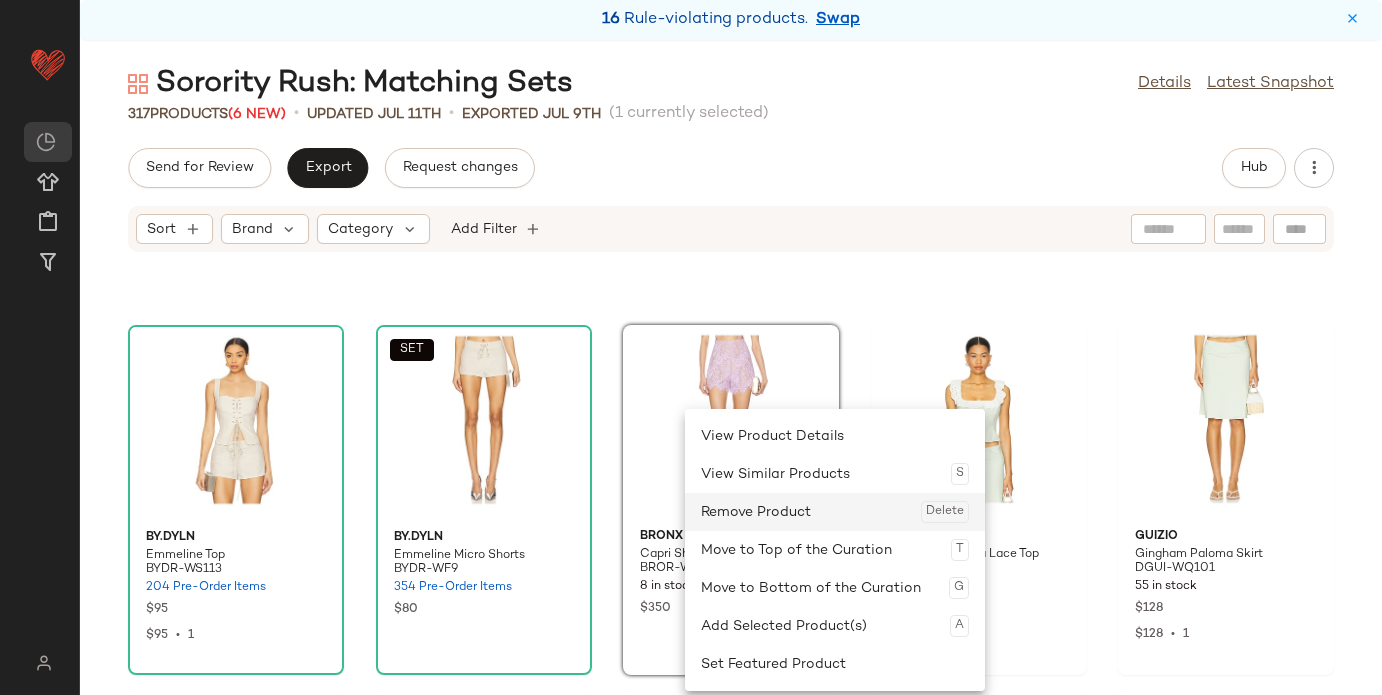 click on "Remove Product  Delete" 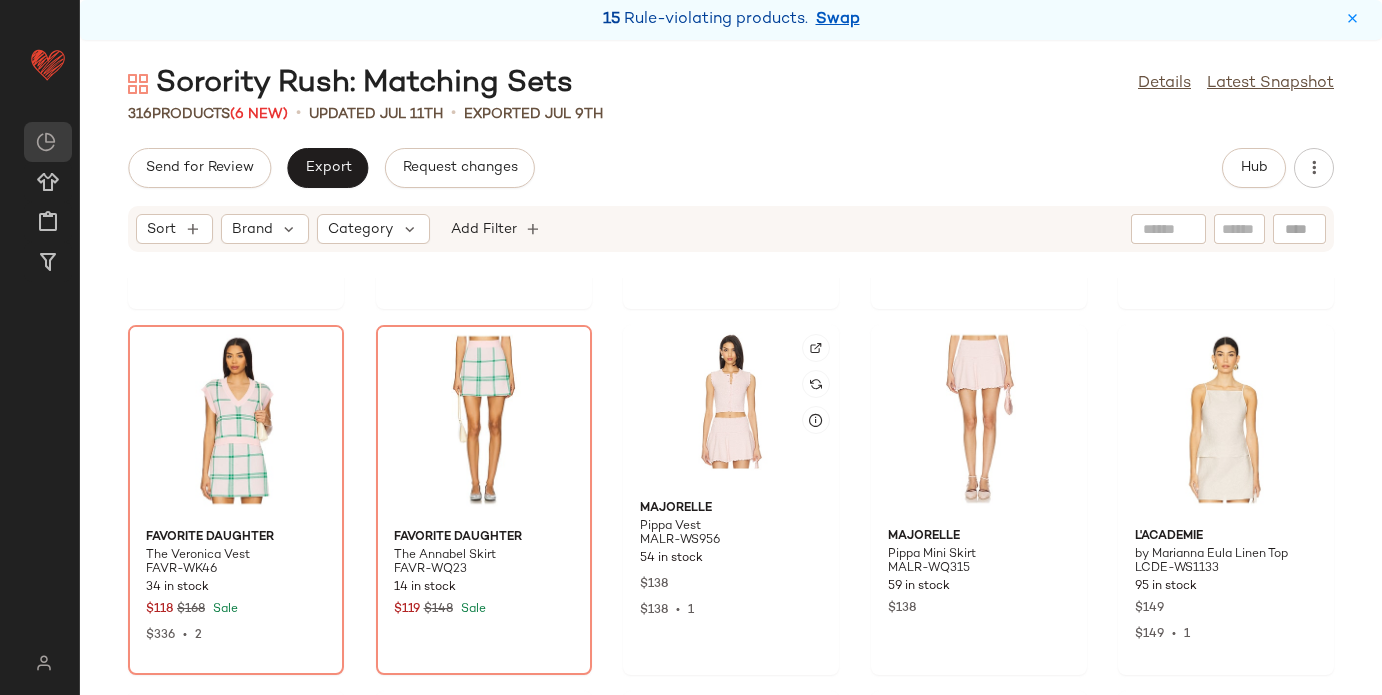 scroll, scrollTop: 16098, scrollLeft: 0, axis: vertical 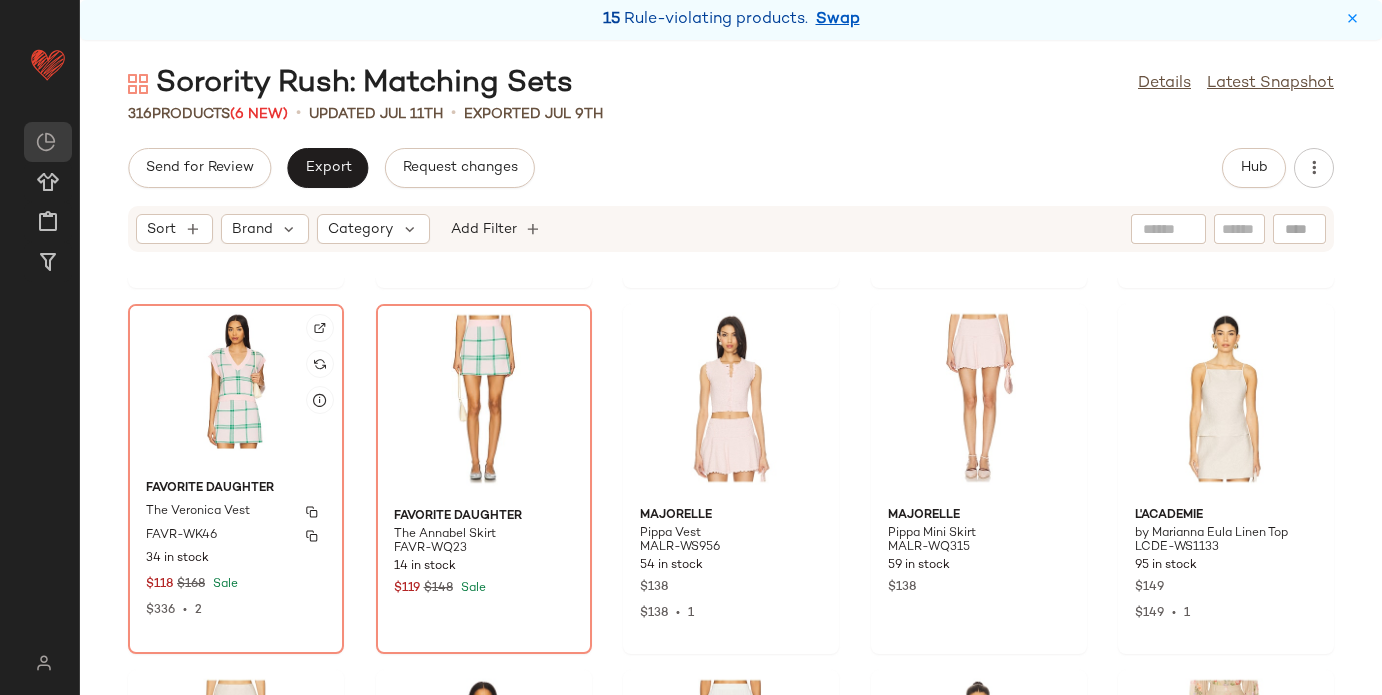 click on "Favorite Daughter The Veronica Vest FAVR-WK46 34 in stock $118 $168 Sale $336  •  2" 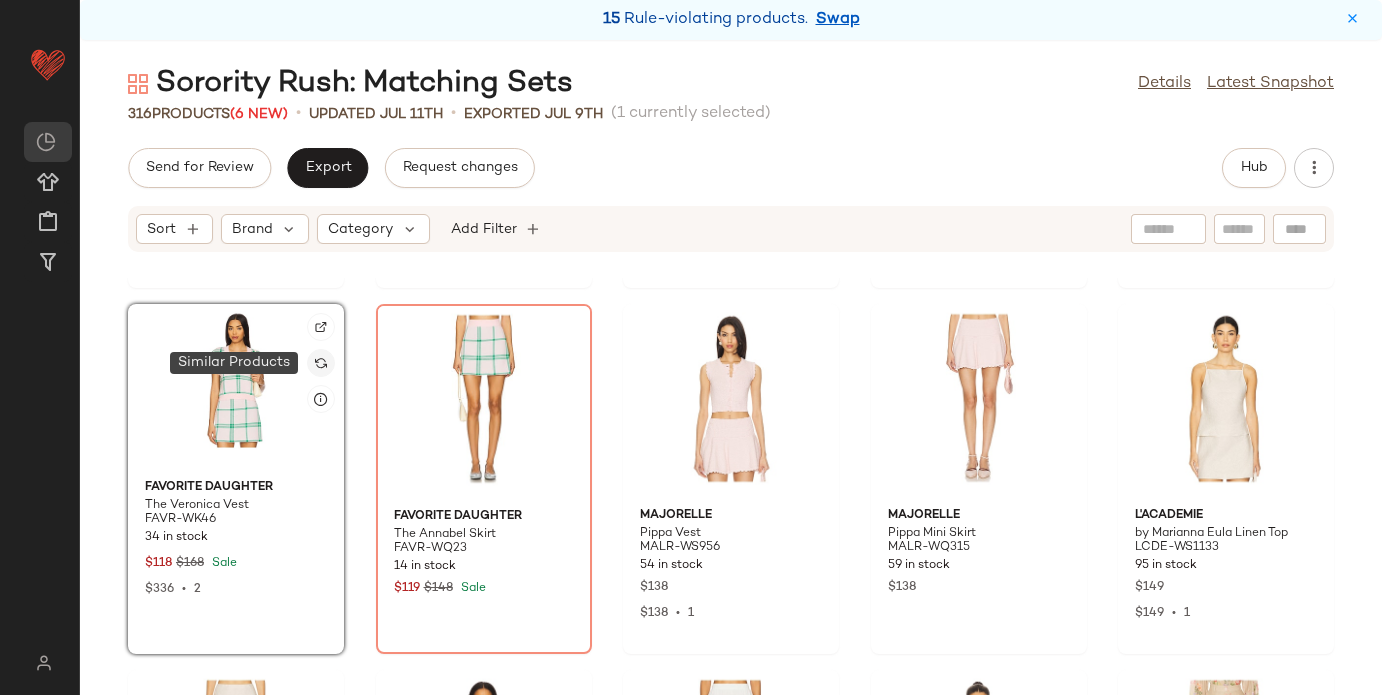 click 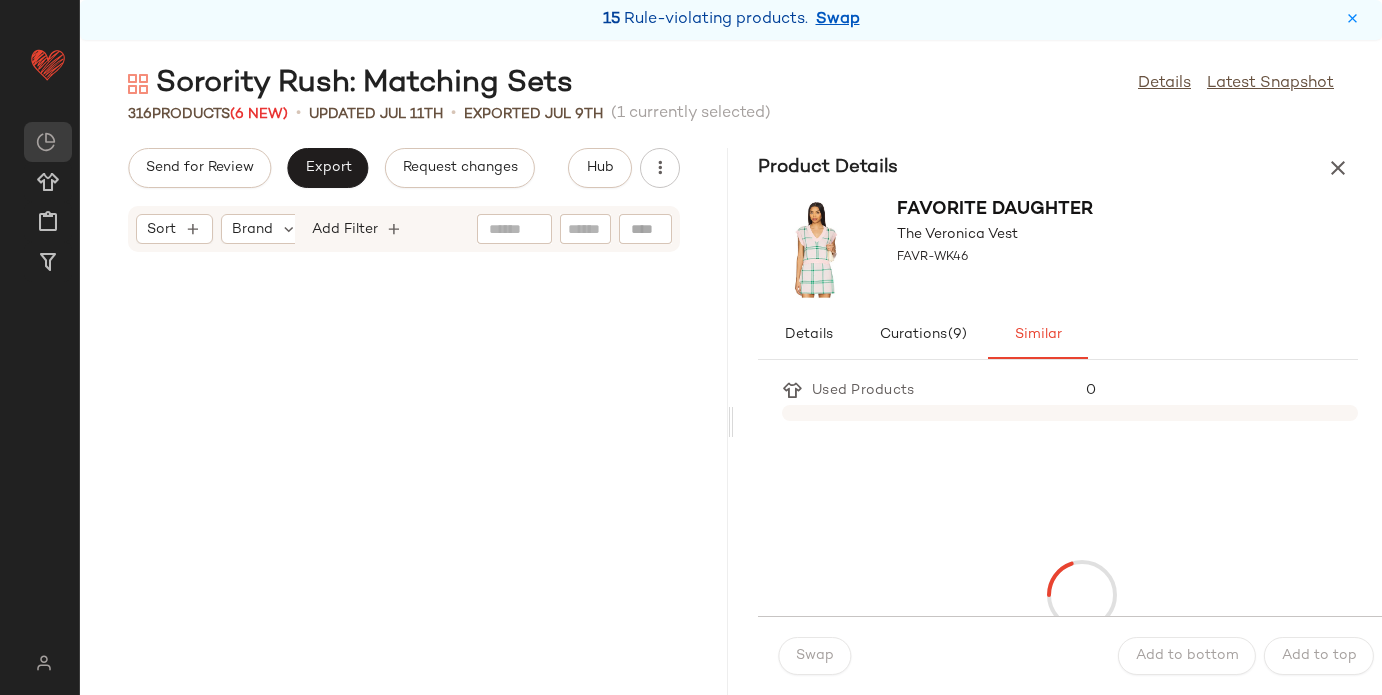 scroll, scrollTop: 40260, scrollLeft: 0, axis: vertical 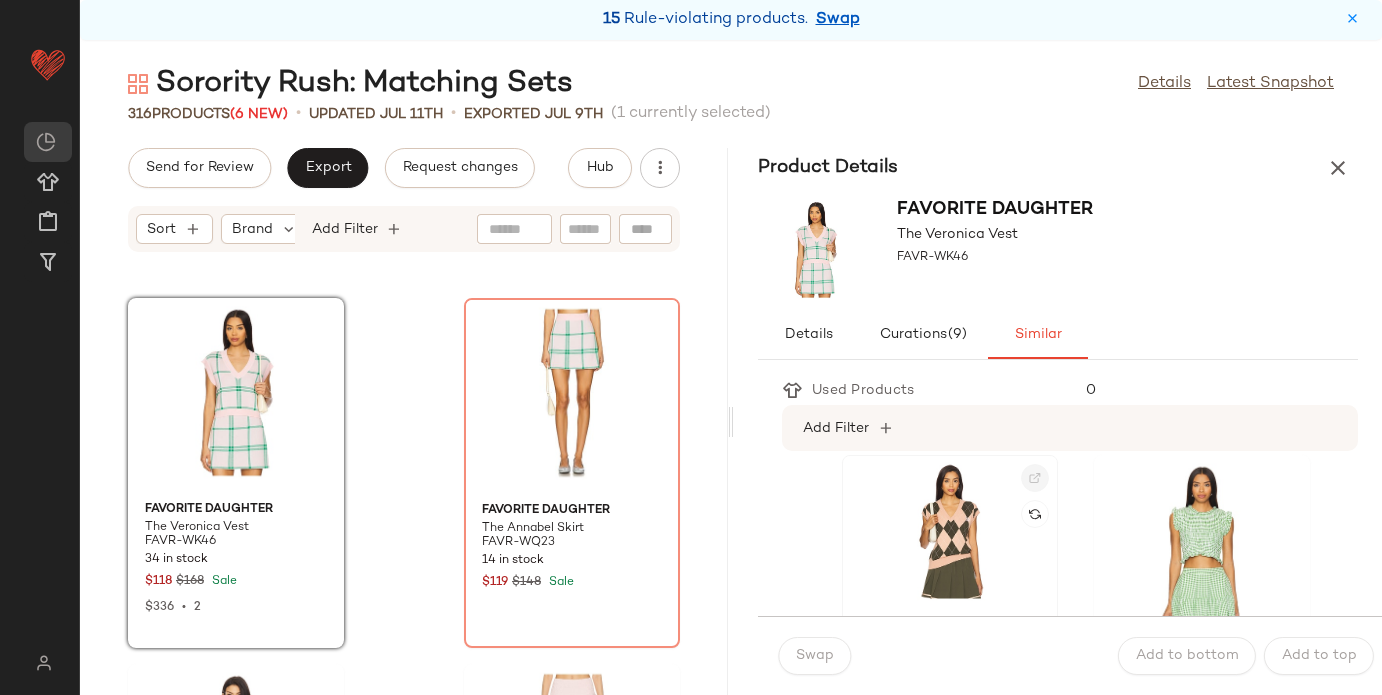 click 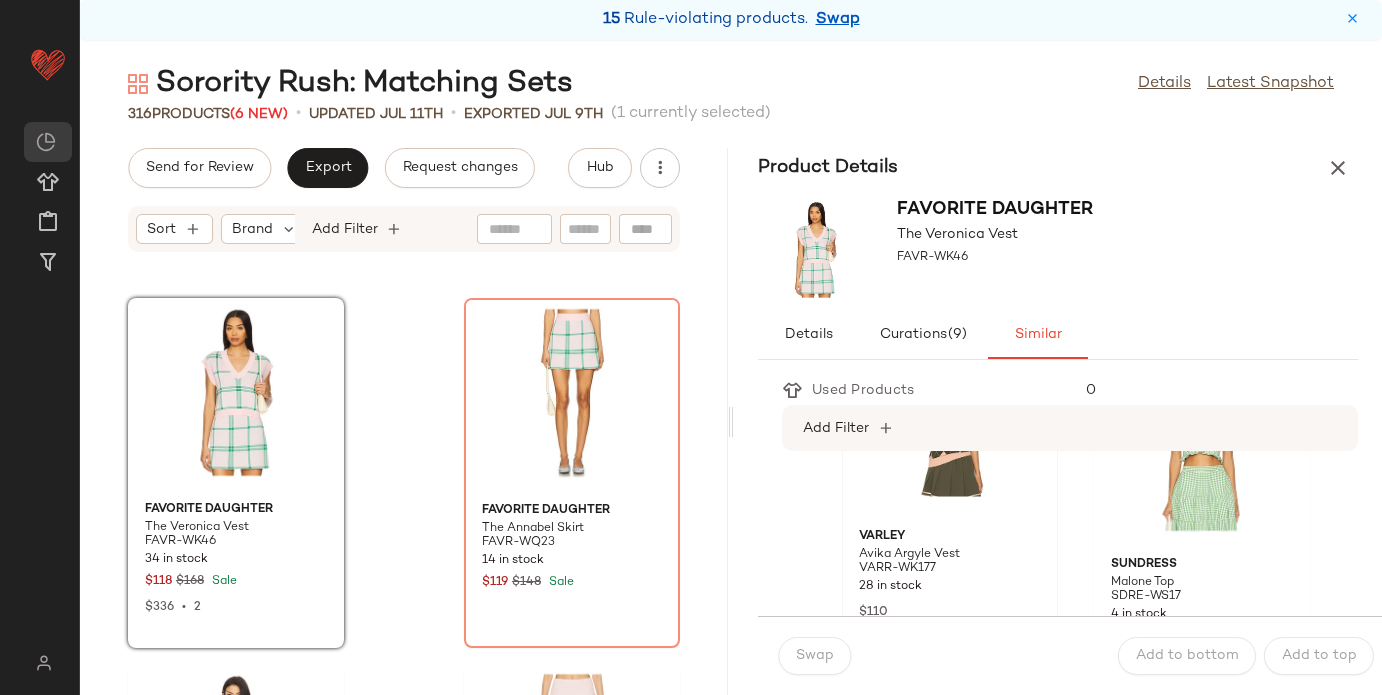scroll, scrollTop: 112, scrollLeft: 0, axis: vertical 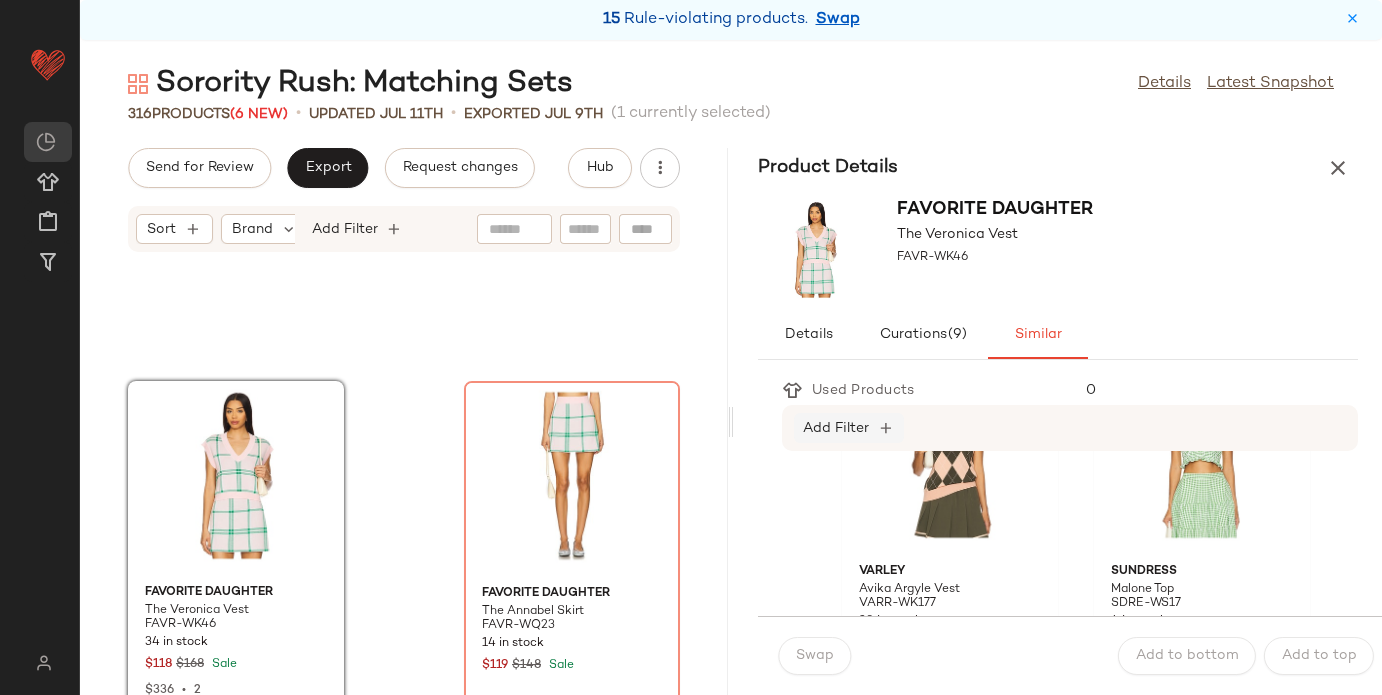 click on "Add Filter" at bounding box center [836, 428] 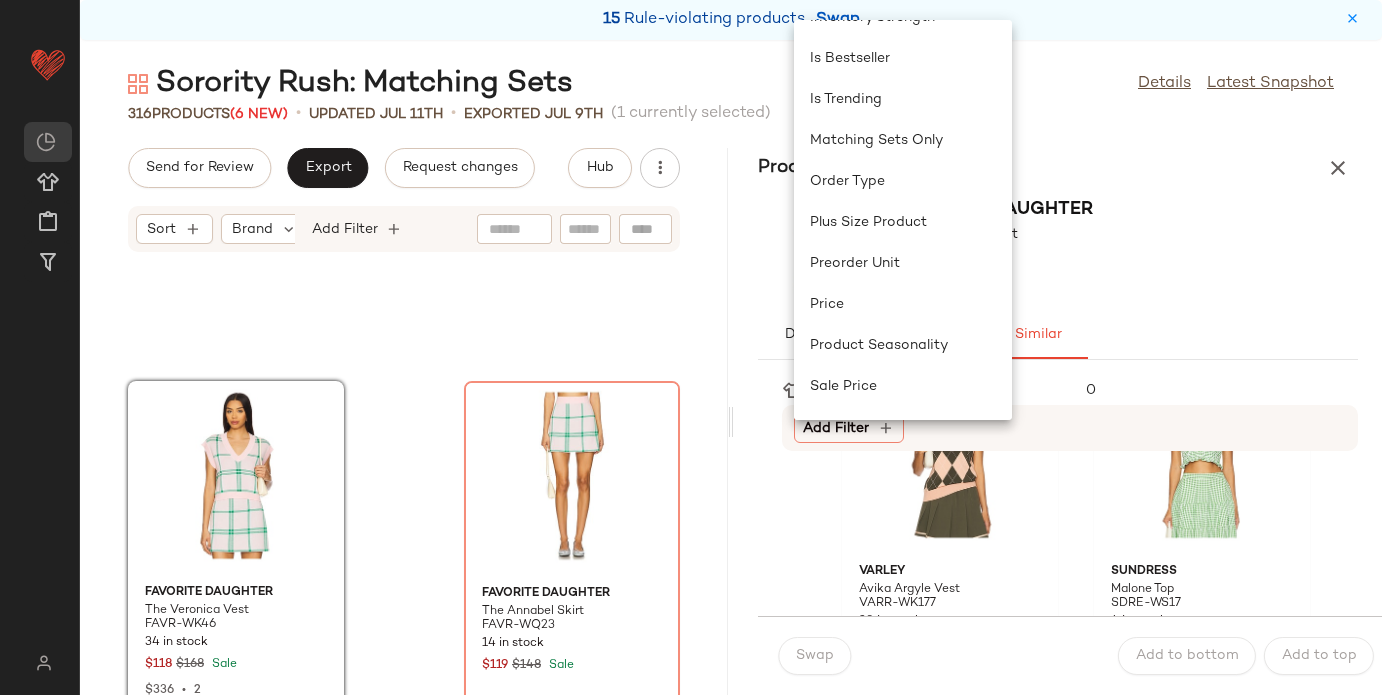 scroll, scrollTop: 742, scrollLeft: 0, axis: vertical 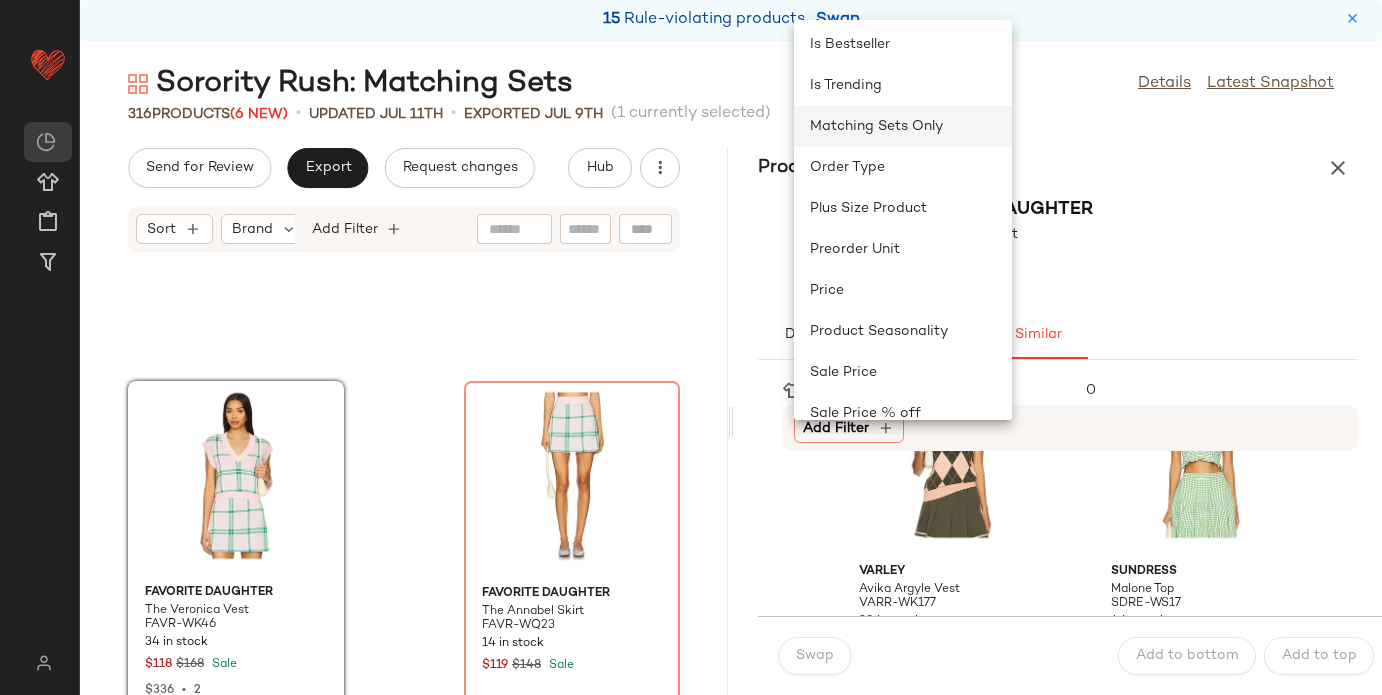 click on "Matching Sets Only" 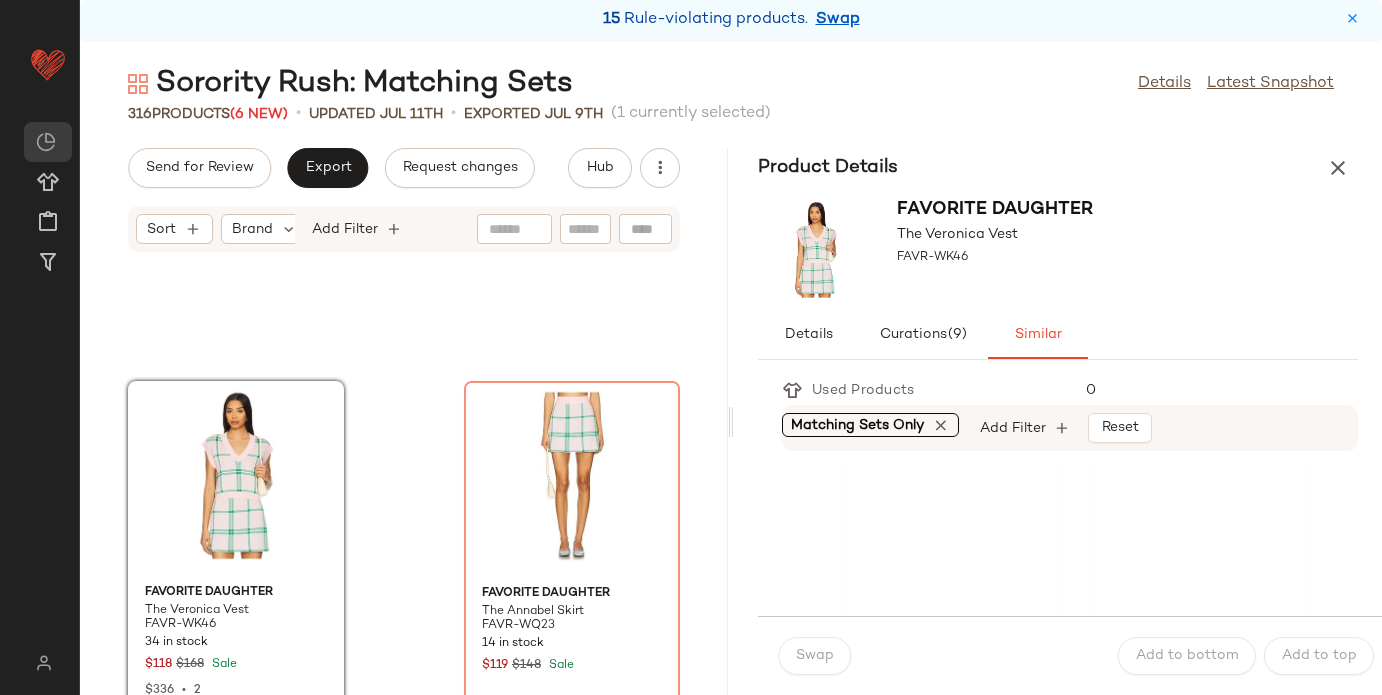 scroll, scrollTop: 739, scrollLeft: 0, axis: vertical 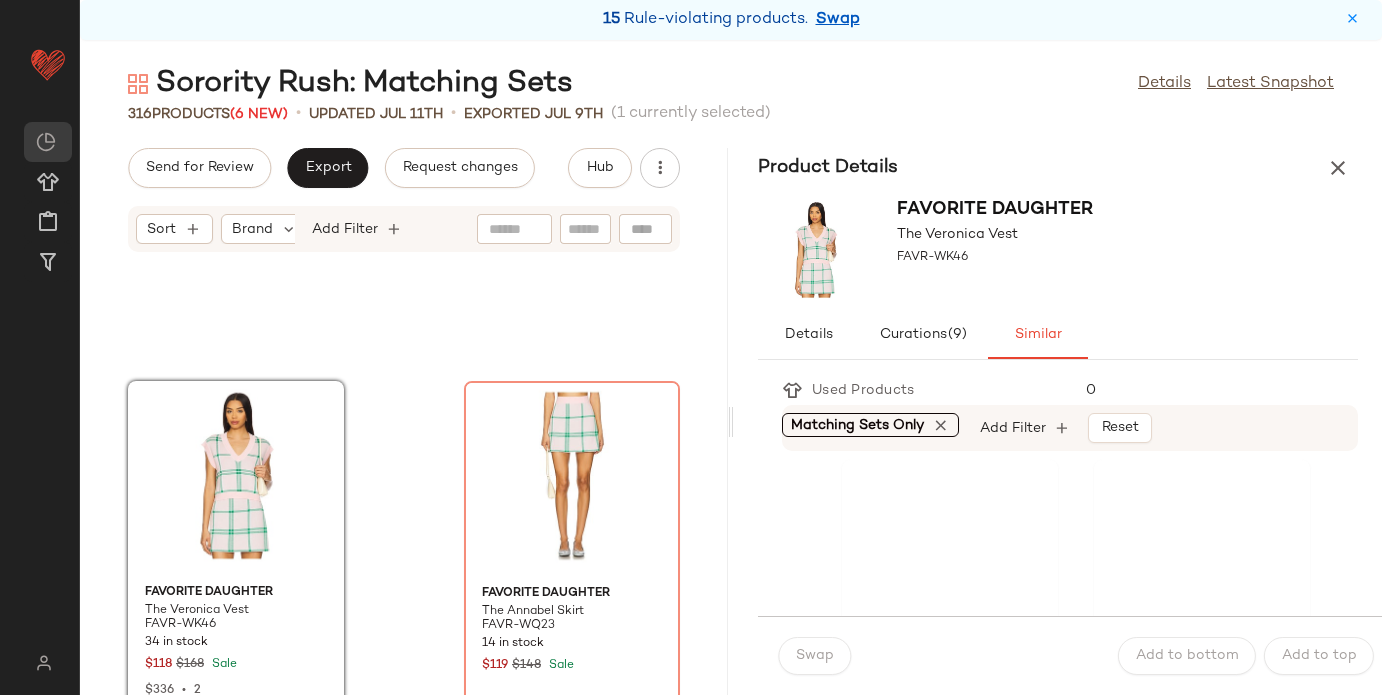 click 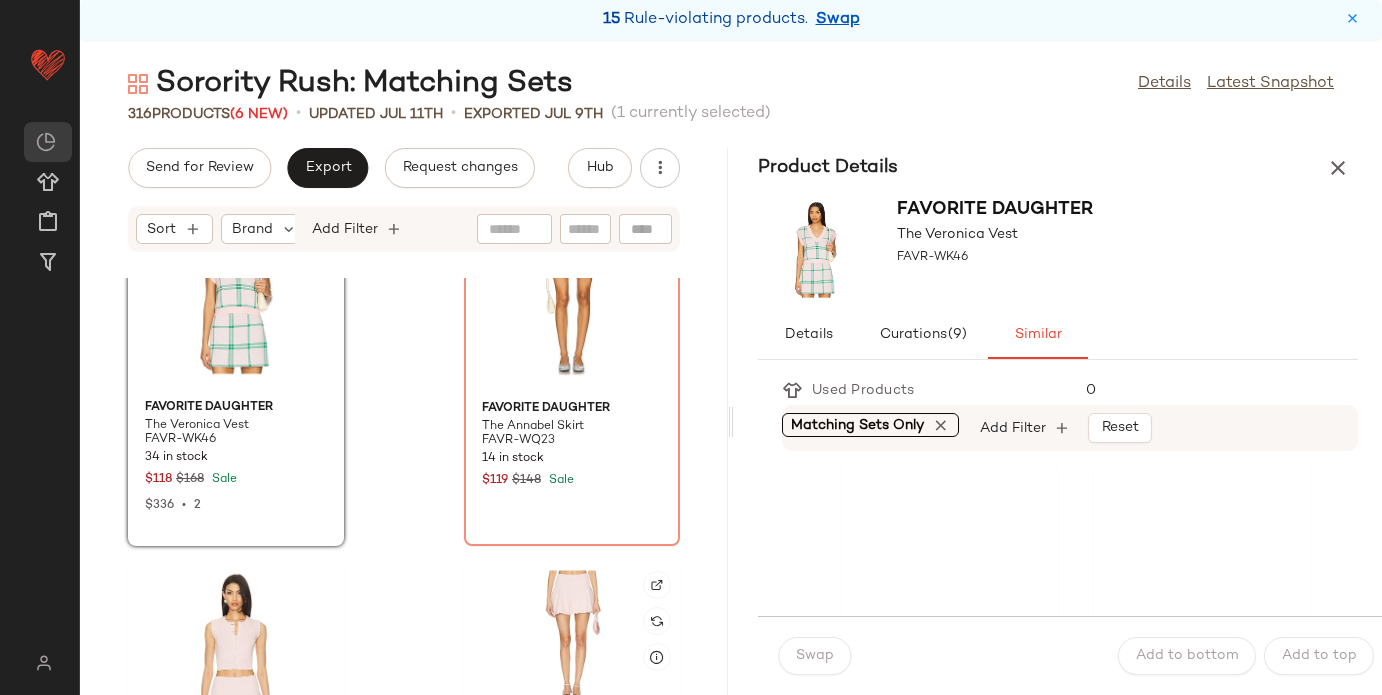 scroll, scrollTop: 40281, scrollLeft: 0, axis: vertical 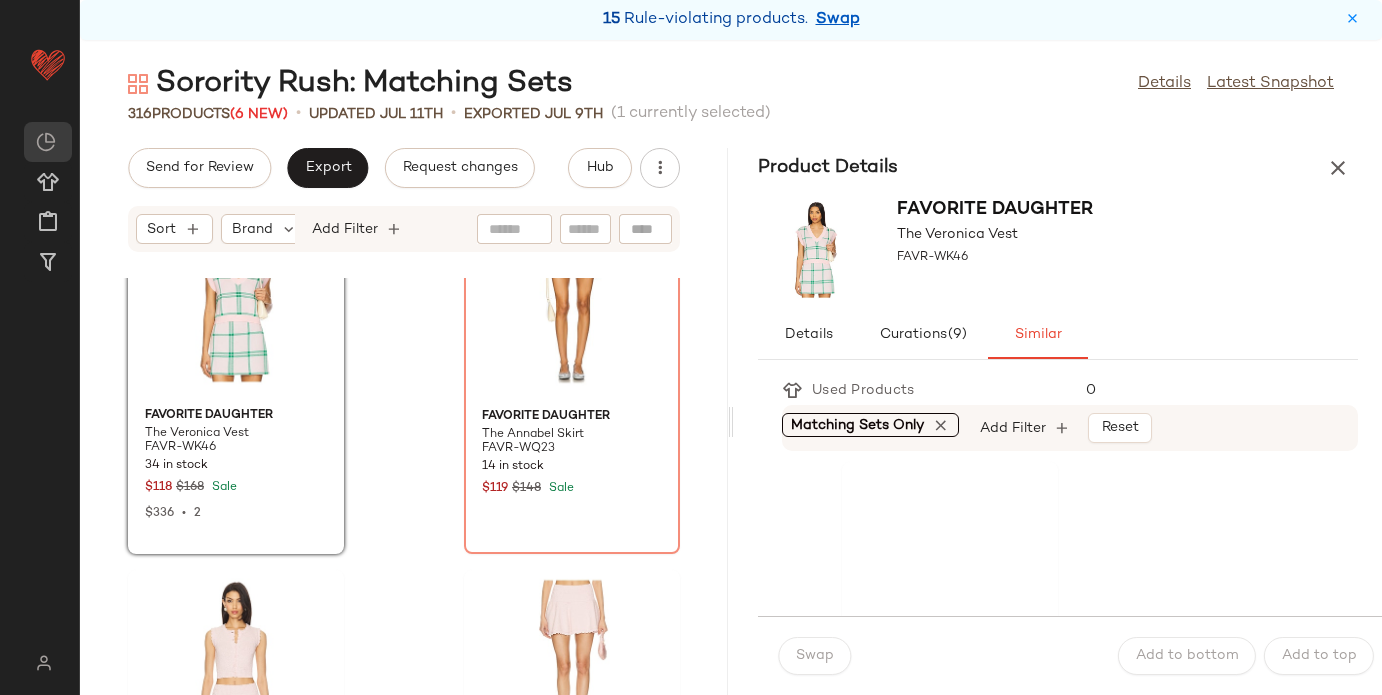 click 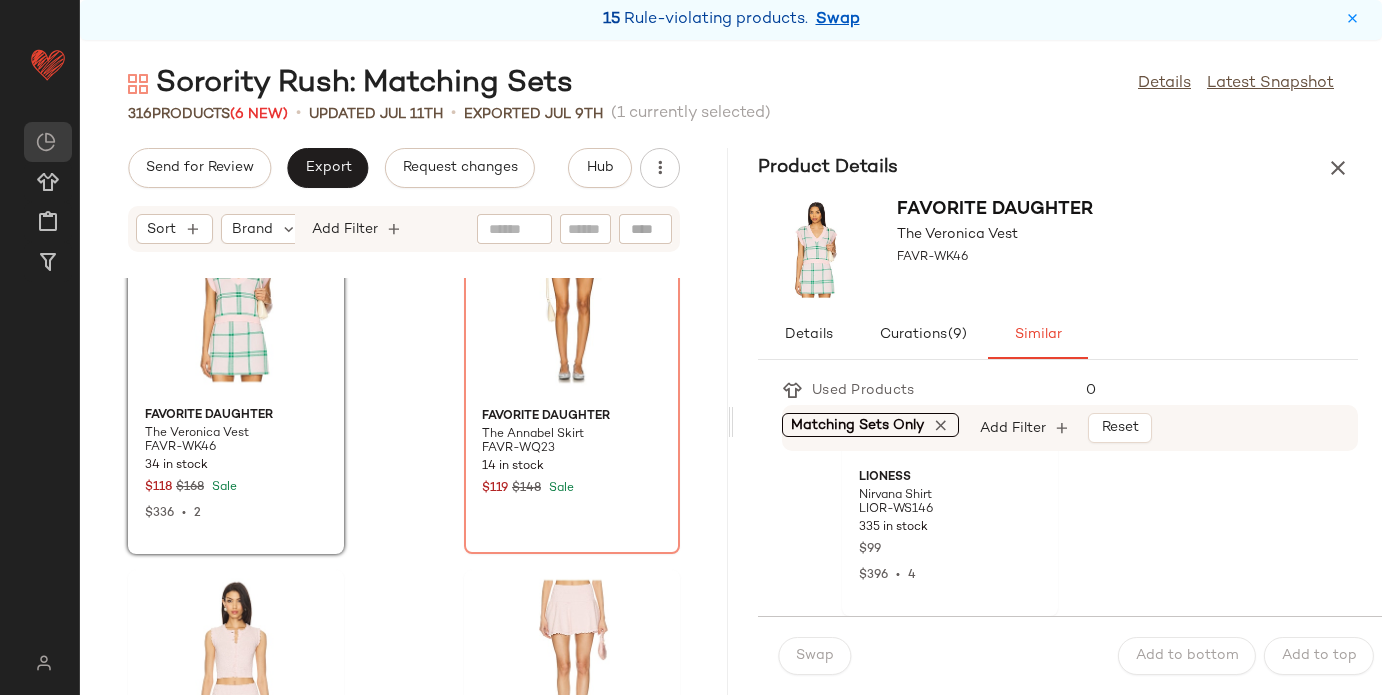 scroll, scrollTop: 6896, scrollLeft: 0, axis: vertical 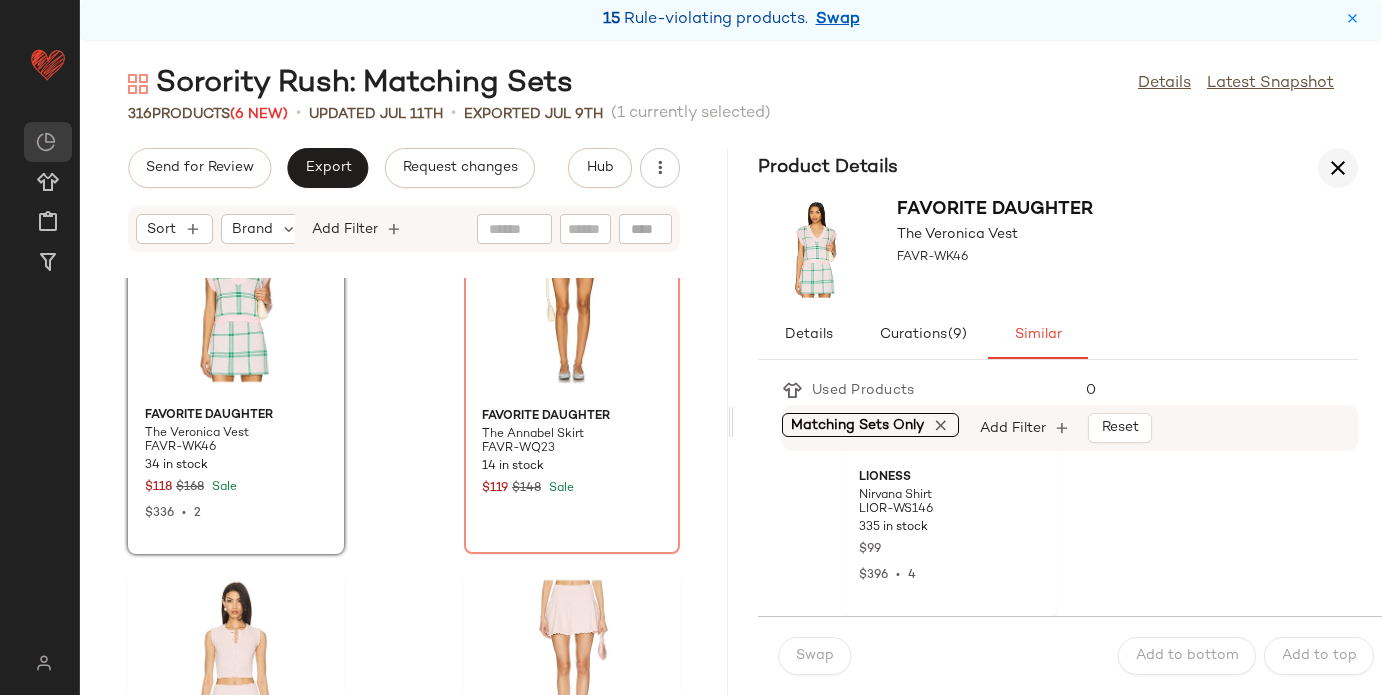click at bounding box center (1338, 168) 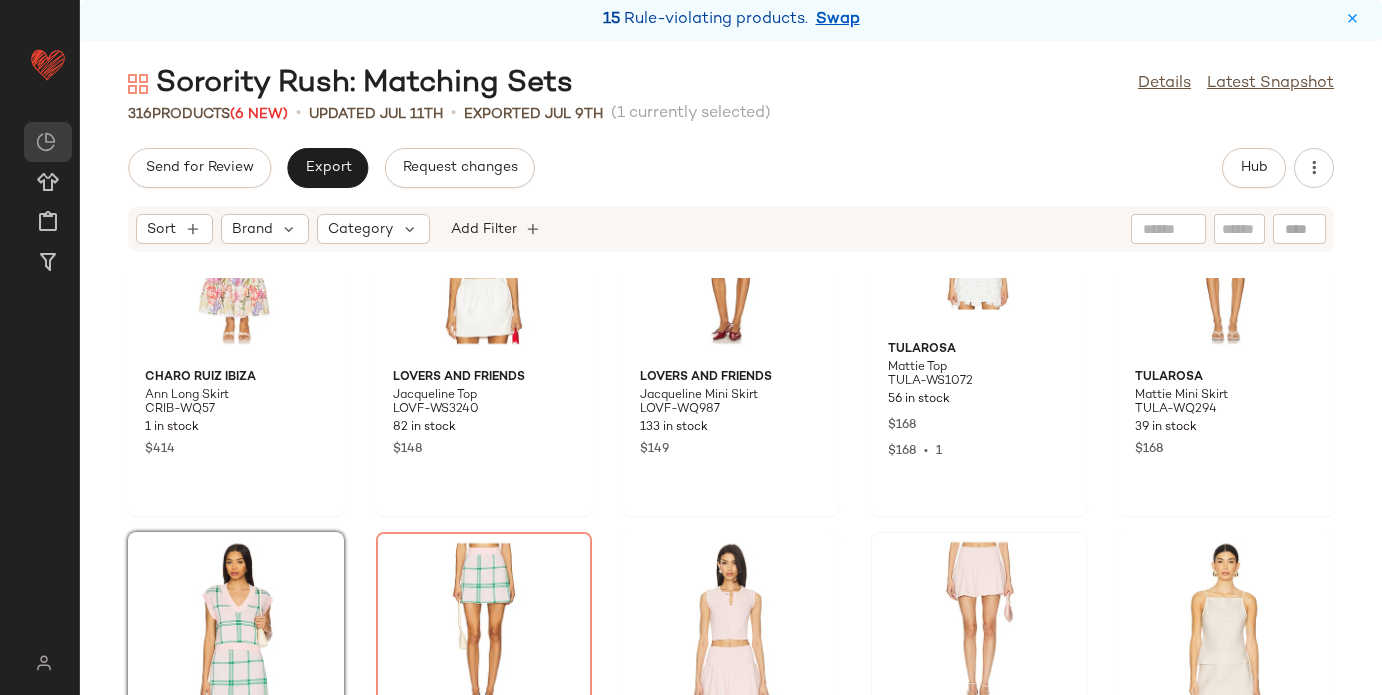 scroll, scrollTop: 15974, scrollLeft: 0, axis: vertical 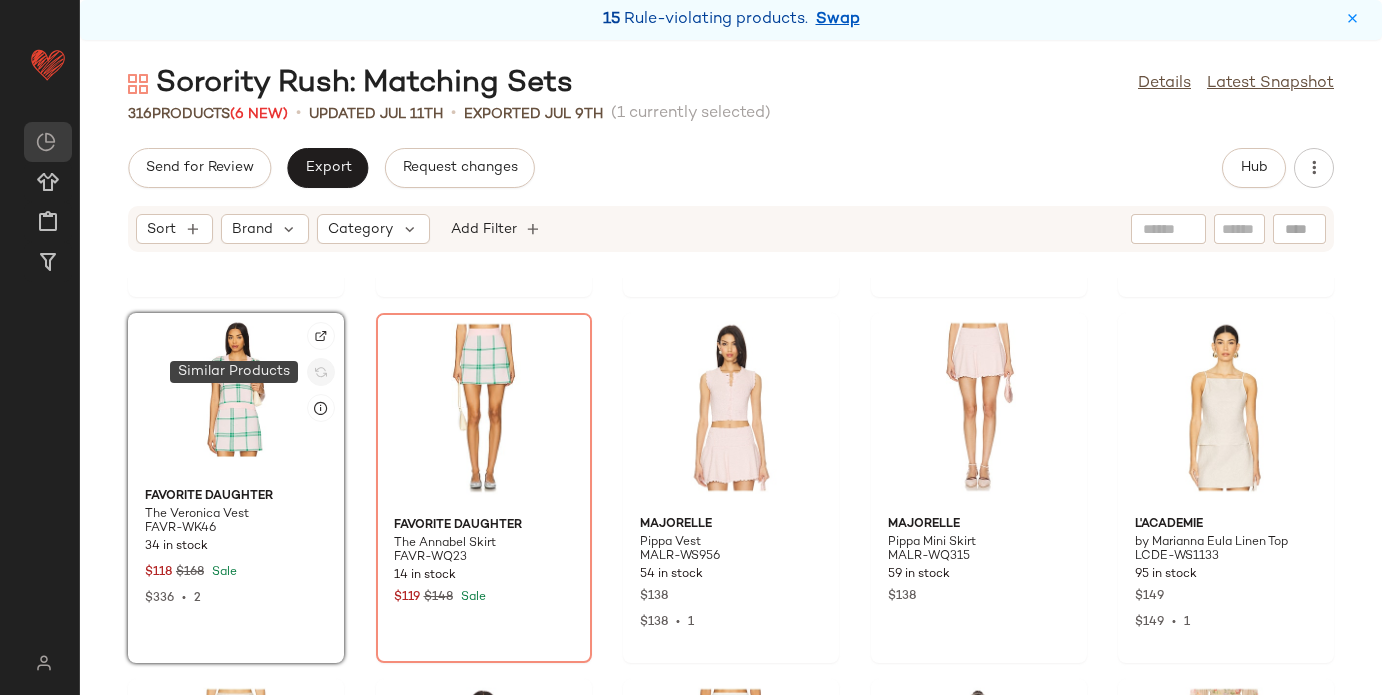 click 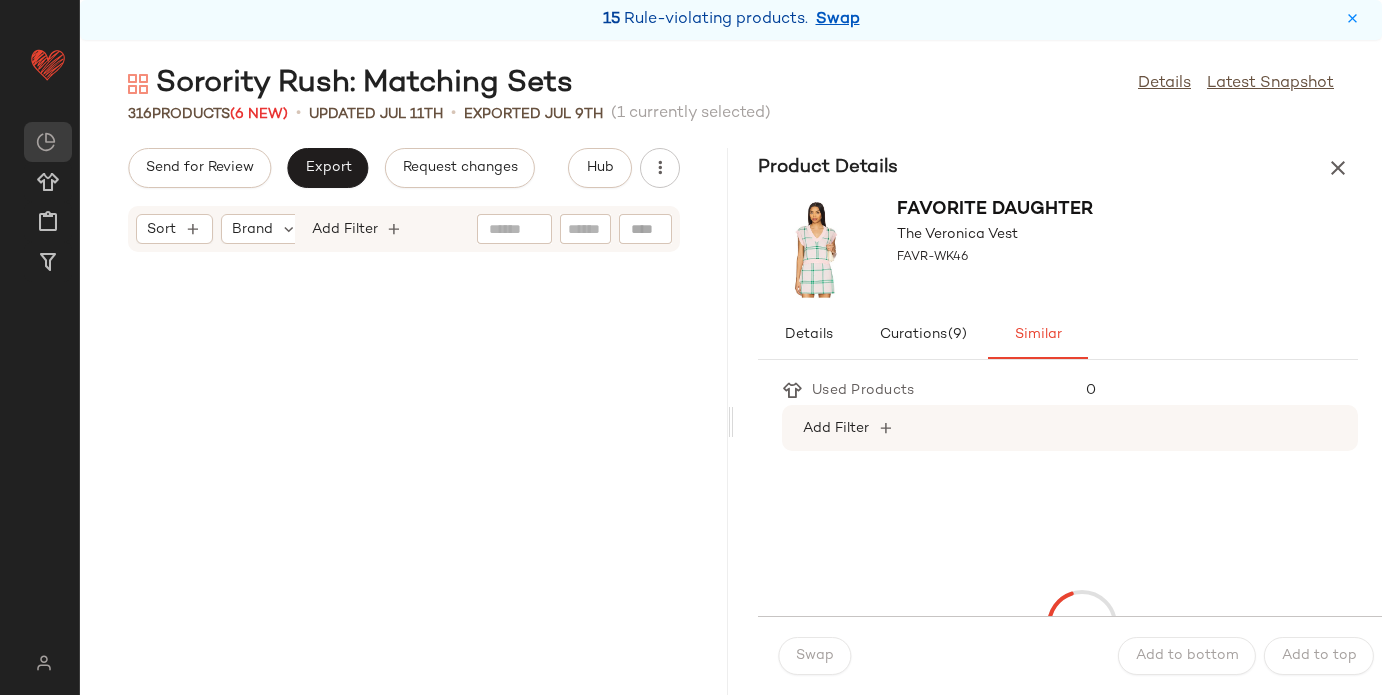 scroll, scrollTop: 40260, scrollLeft: 0, axis: vertical 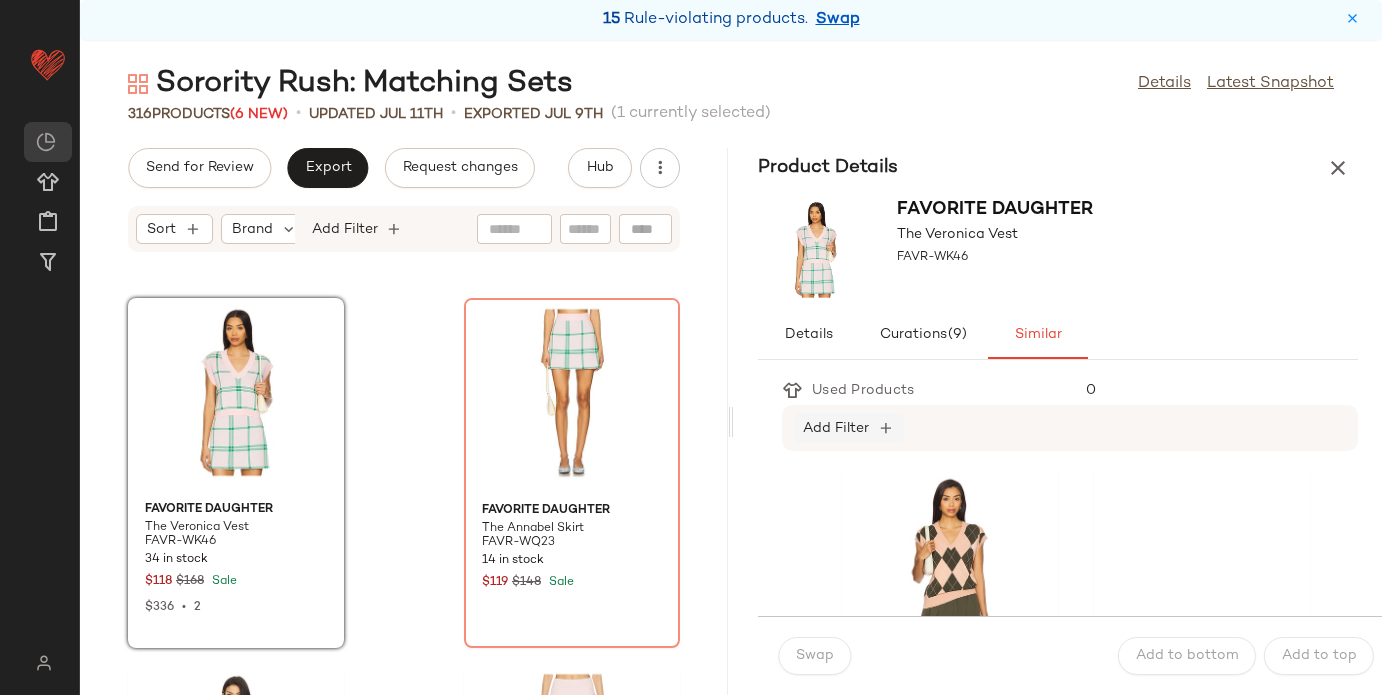 click on "Add Filter" at bounding box center [836, 428] 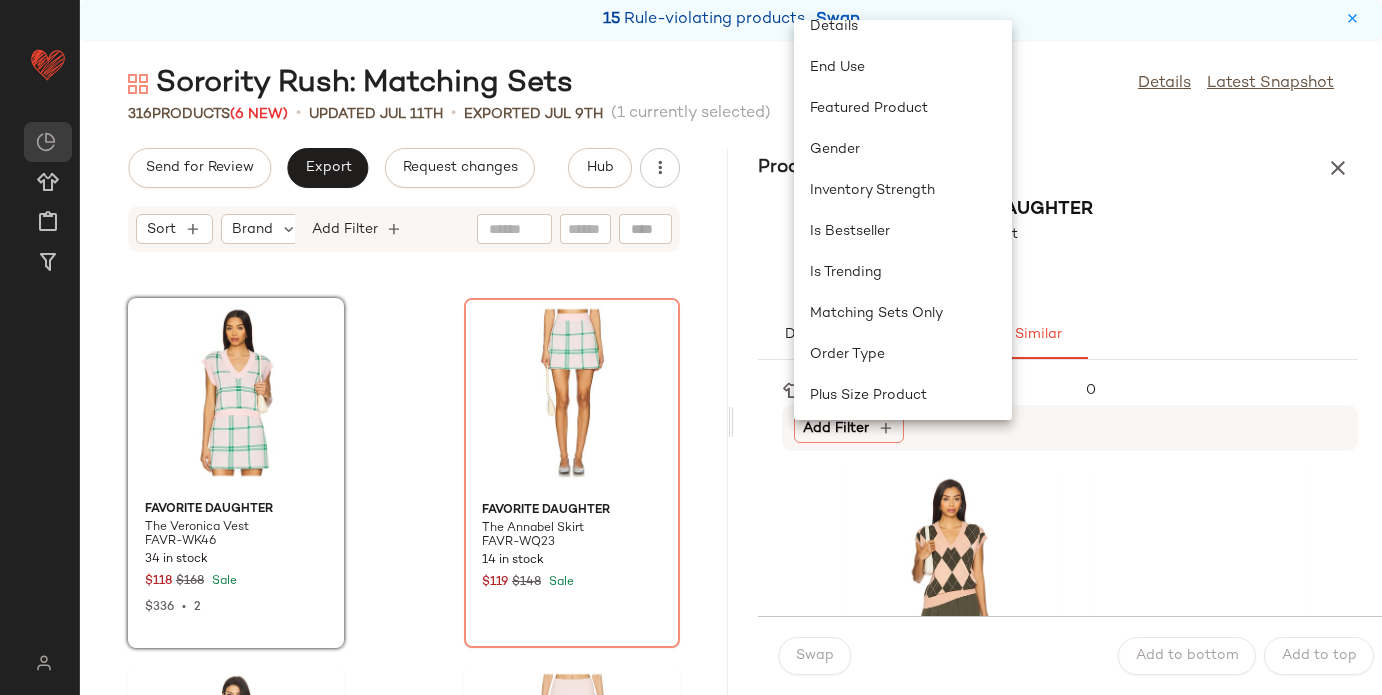 scroll, scrollTop: 573, scrollLeft: 0, axis: vertical 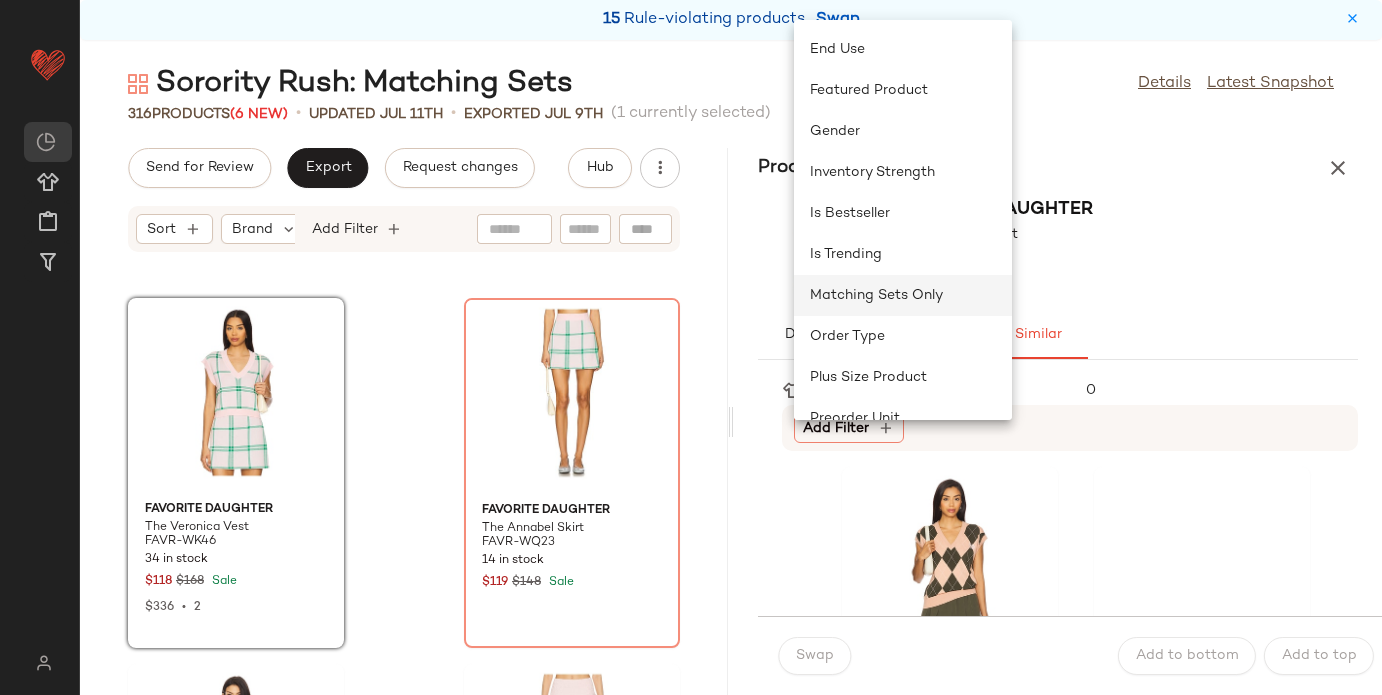 click on "Matching Sets Only" 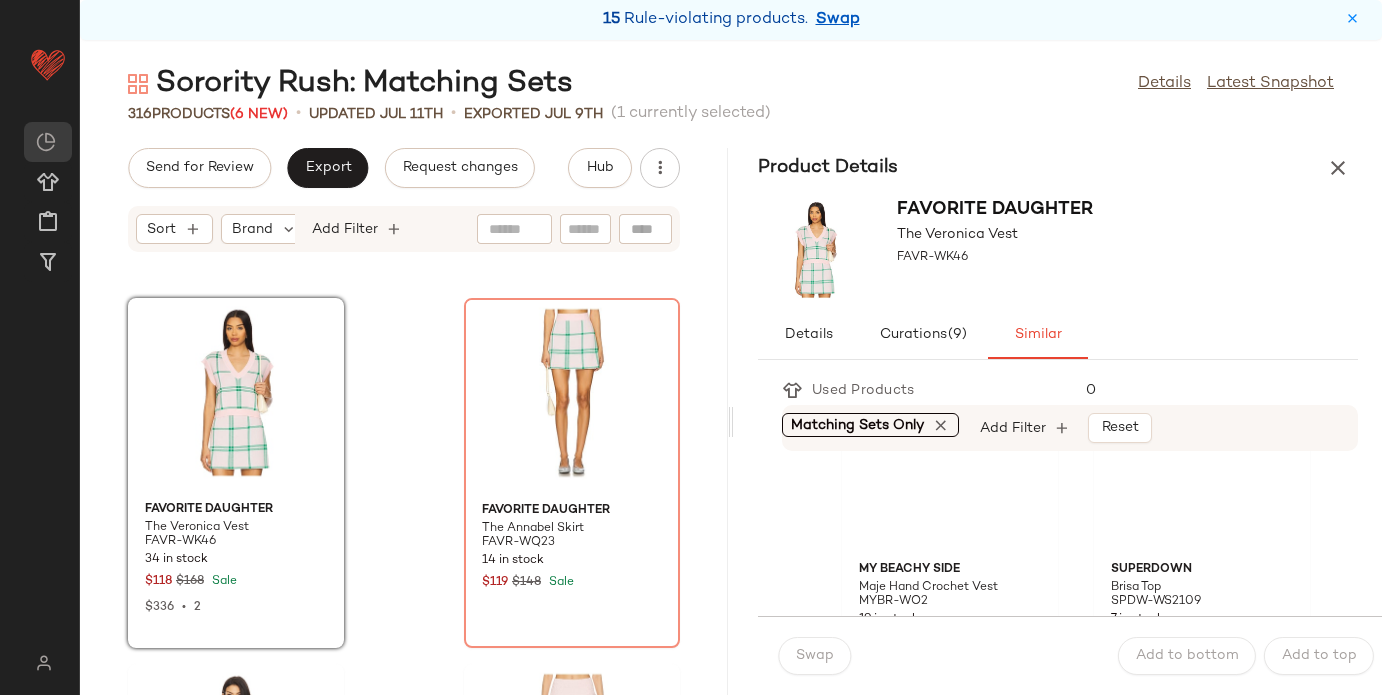 scroll, scrollTop: 845, scrollLeft: 0, axis: vertical 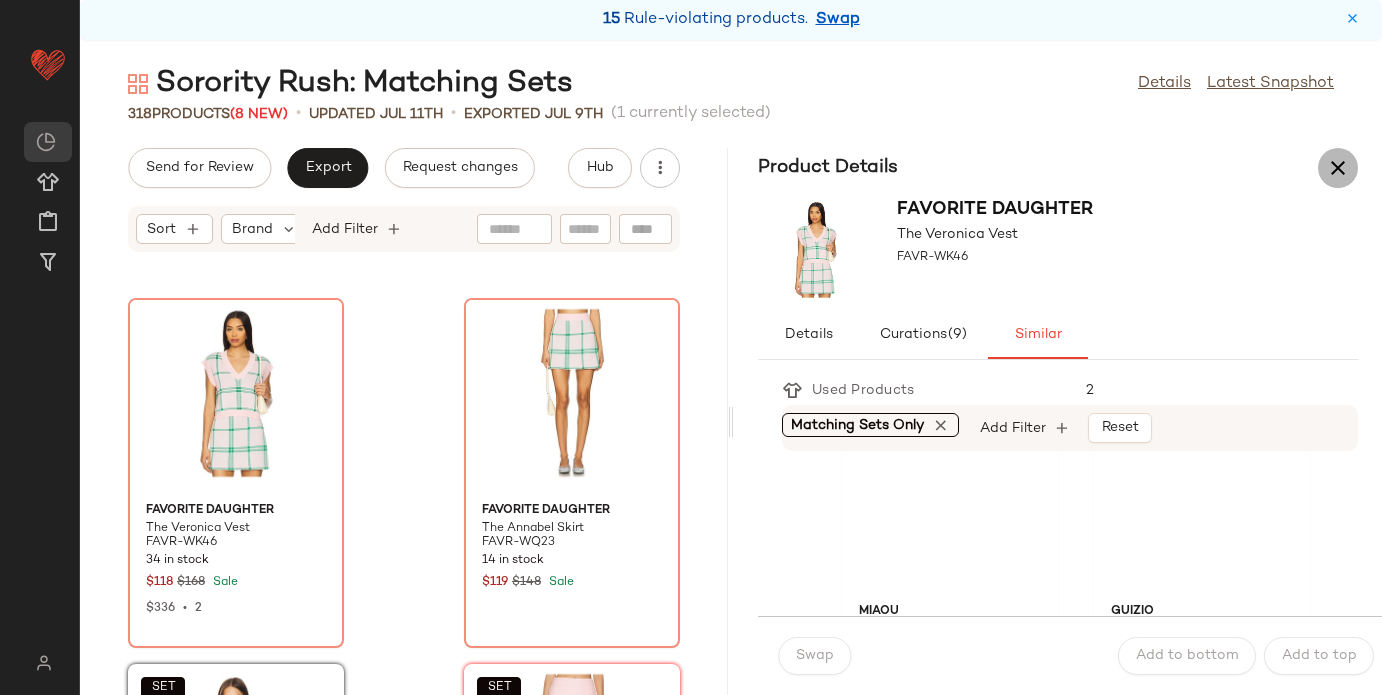 click at bounding box center (1338, 168) 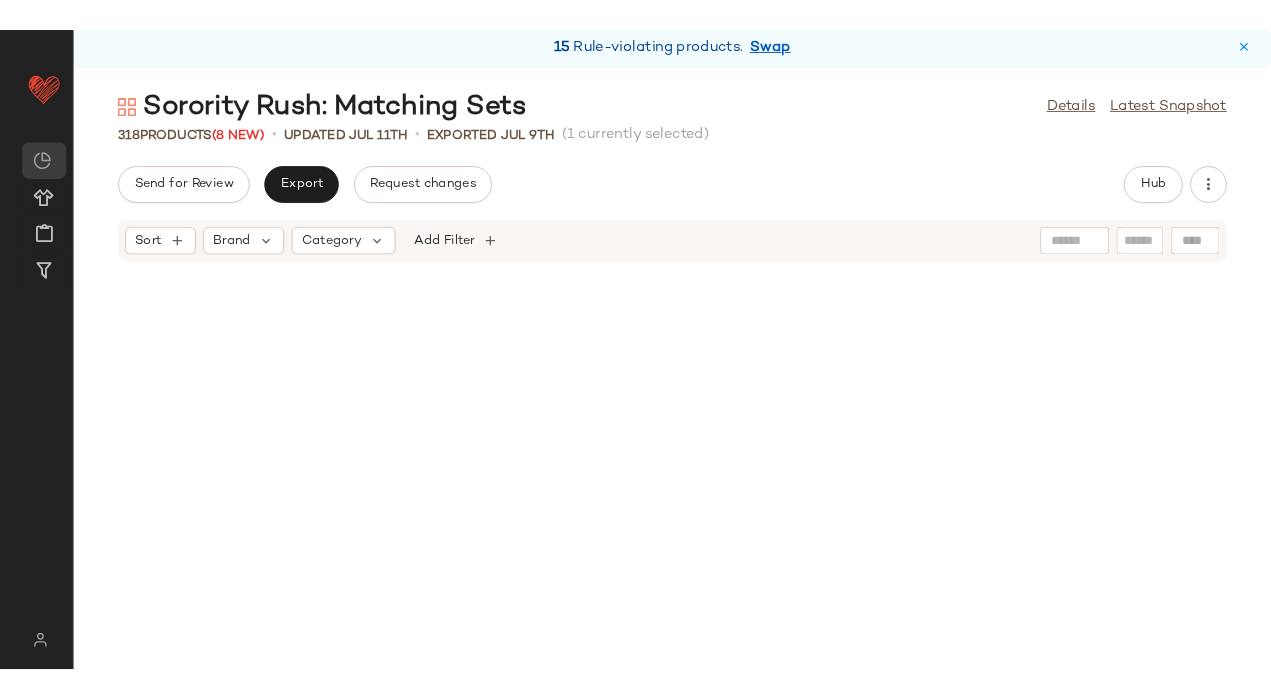 scroll, scrollTop: 16104, scrollLeft: 0, axis: vertical 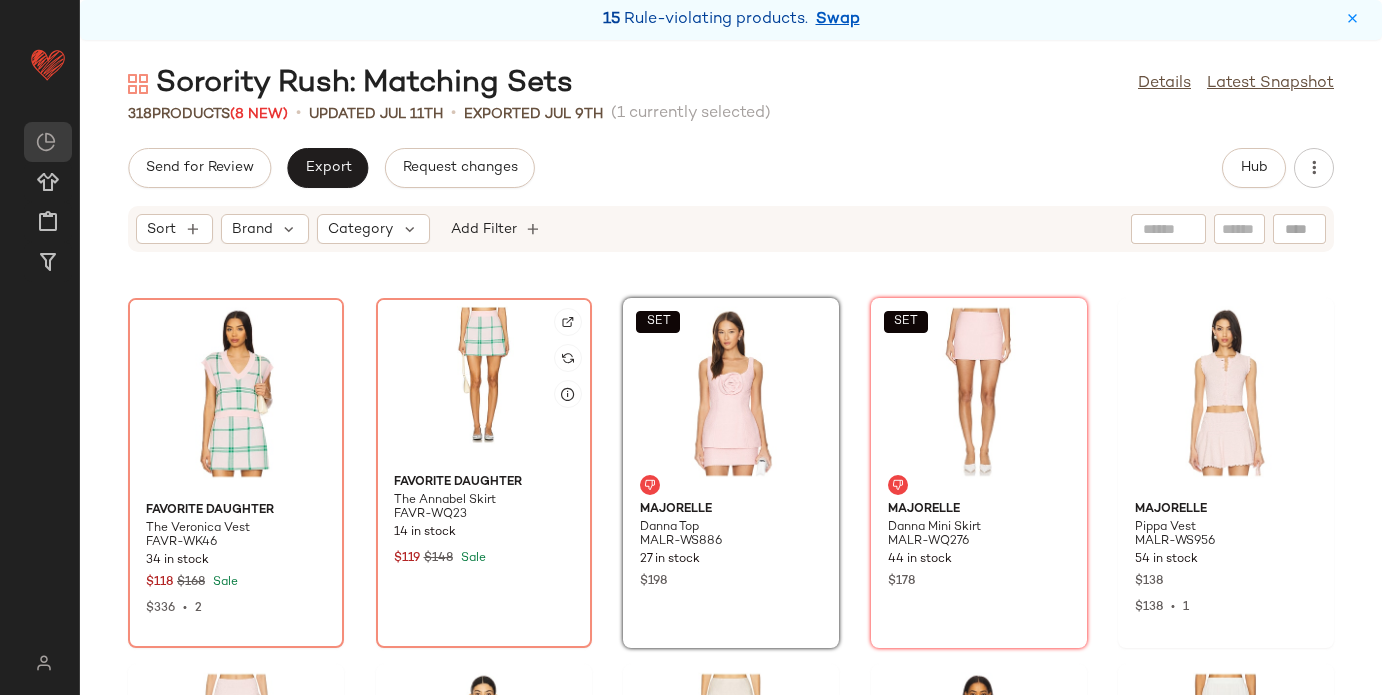 click 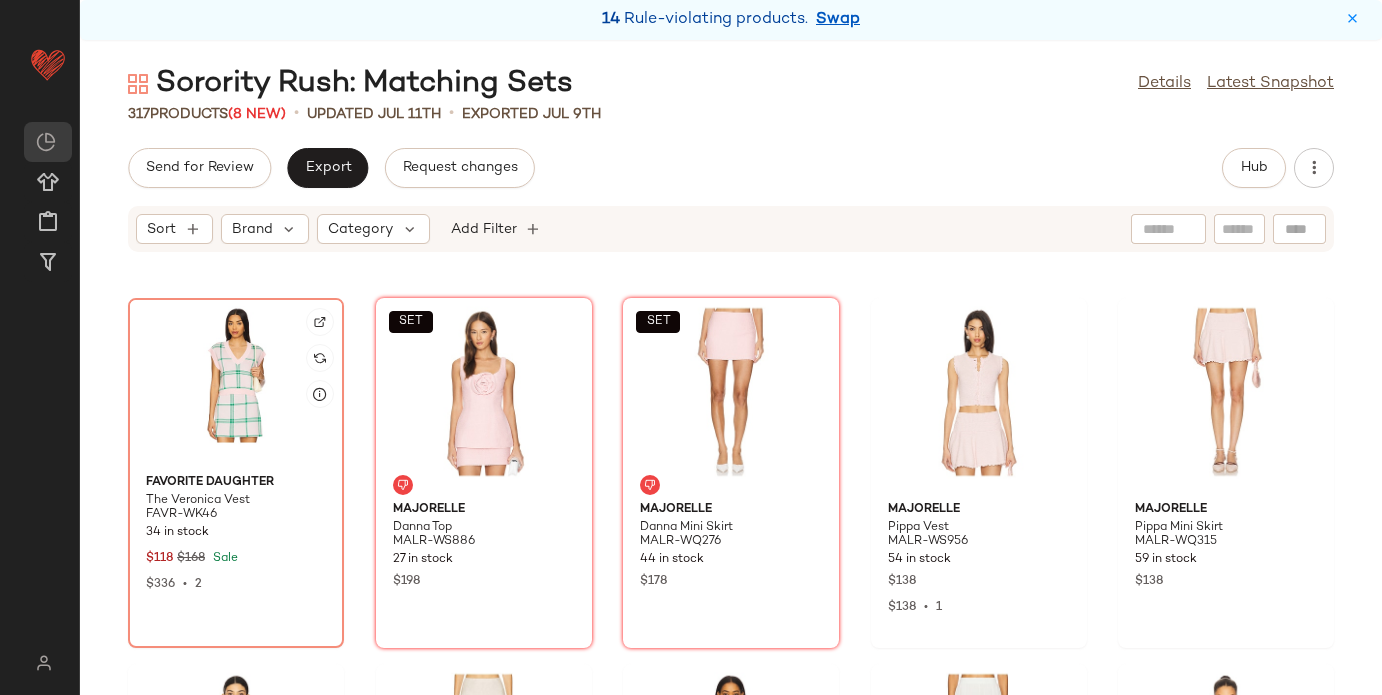 click 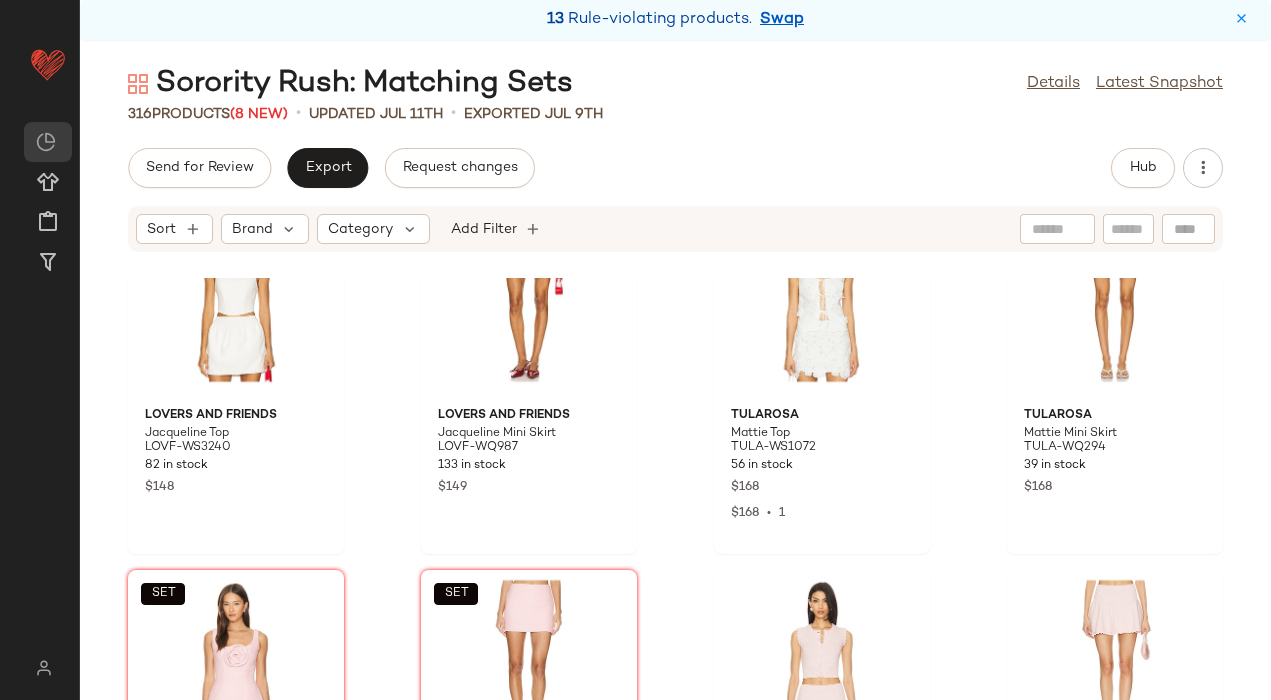 scroll, scrollTop: 19821, scrollLeft: 0, axis: vertical 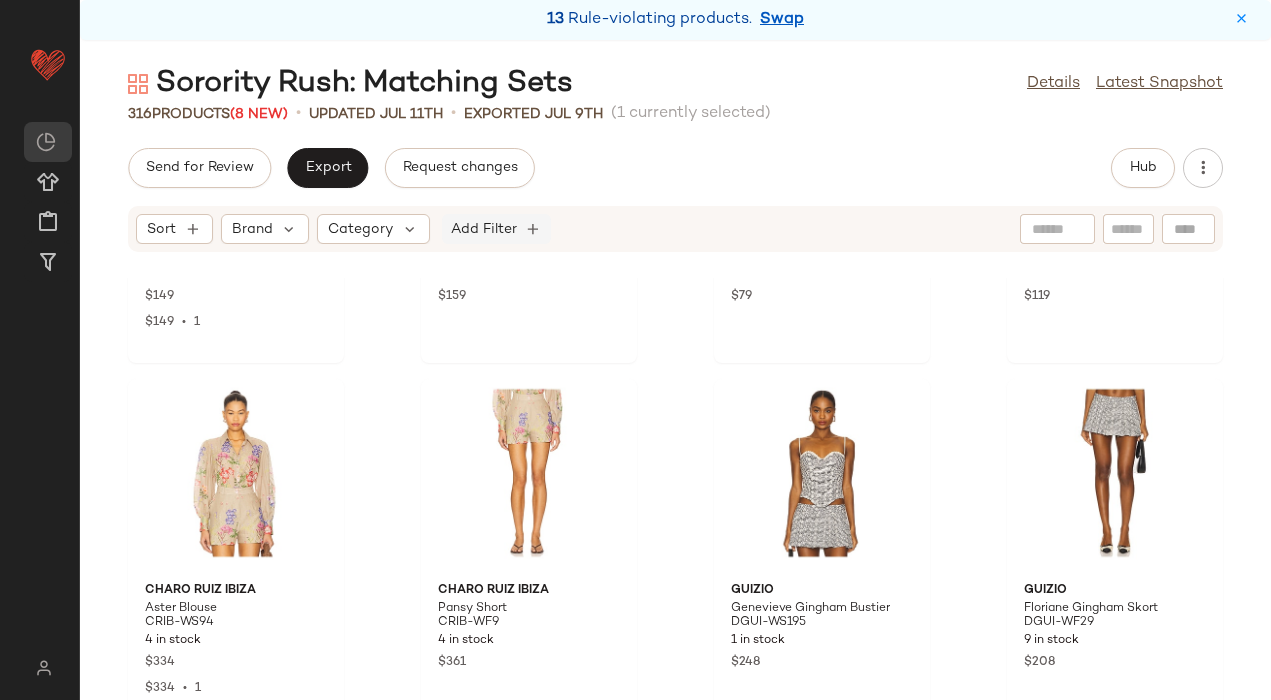 click on "Add Filter" at bounding box center [484, 229] 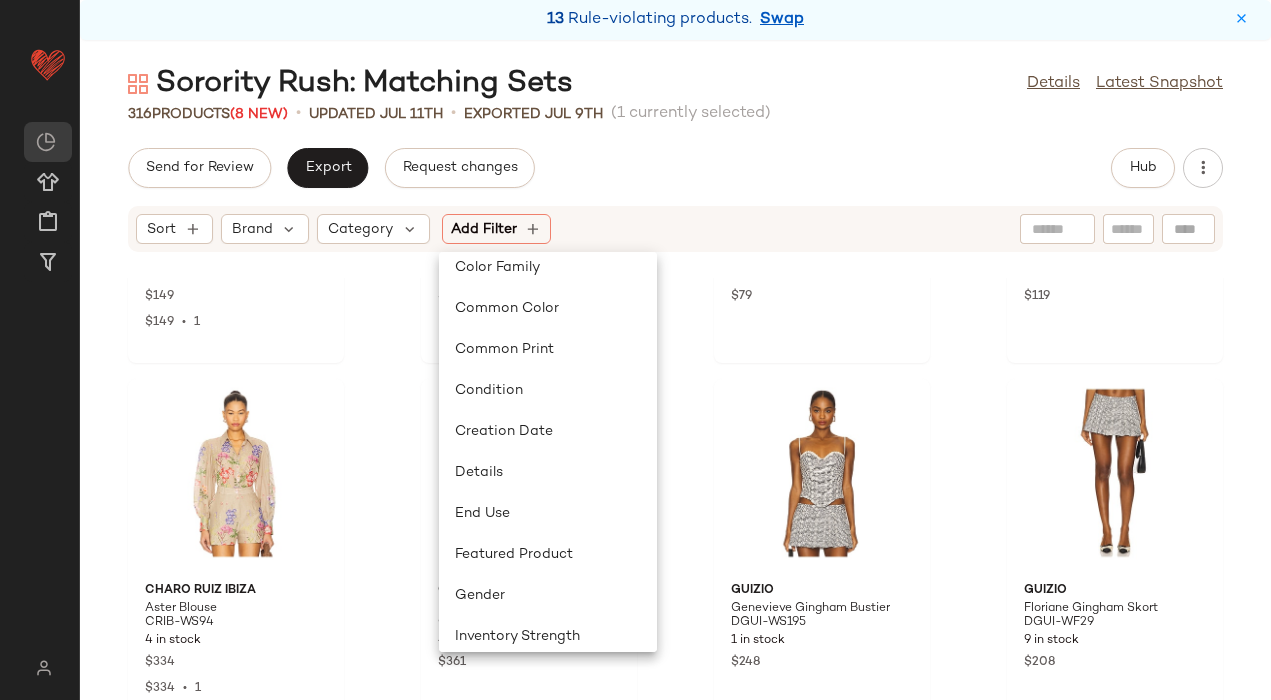 scroll, scrollTop: 928, scrollLeft: 0, axis: vertical 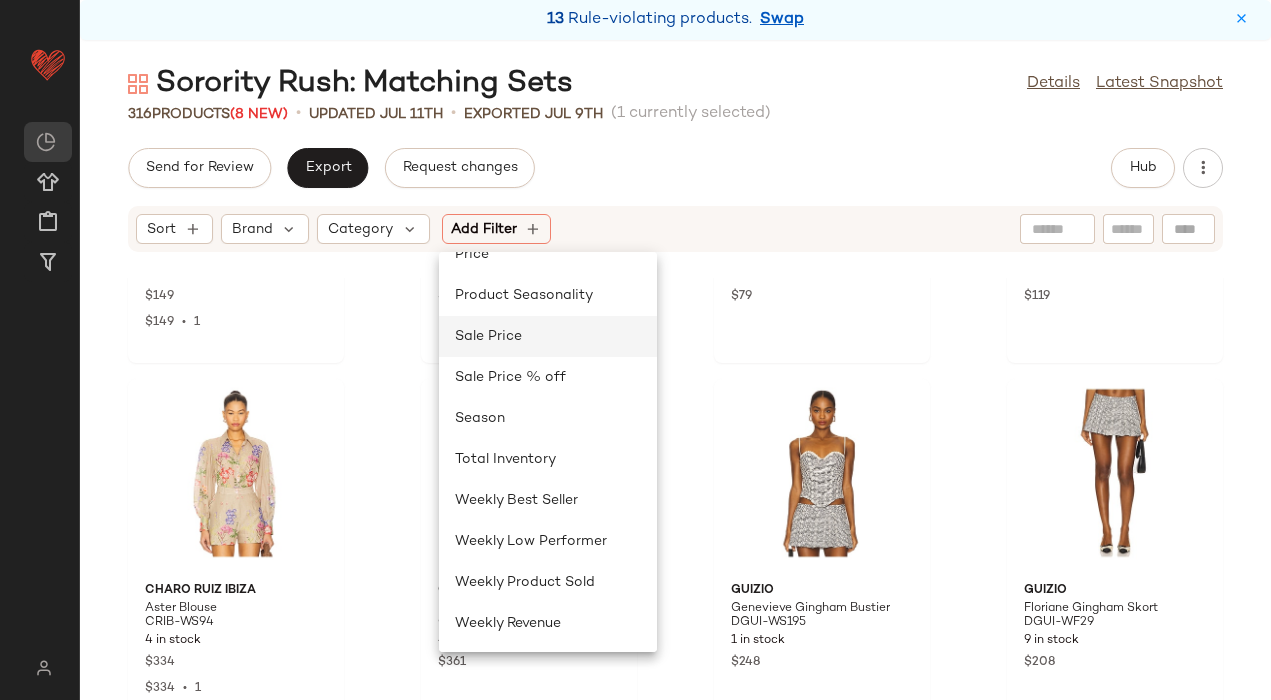 click on "Sale Price" 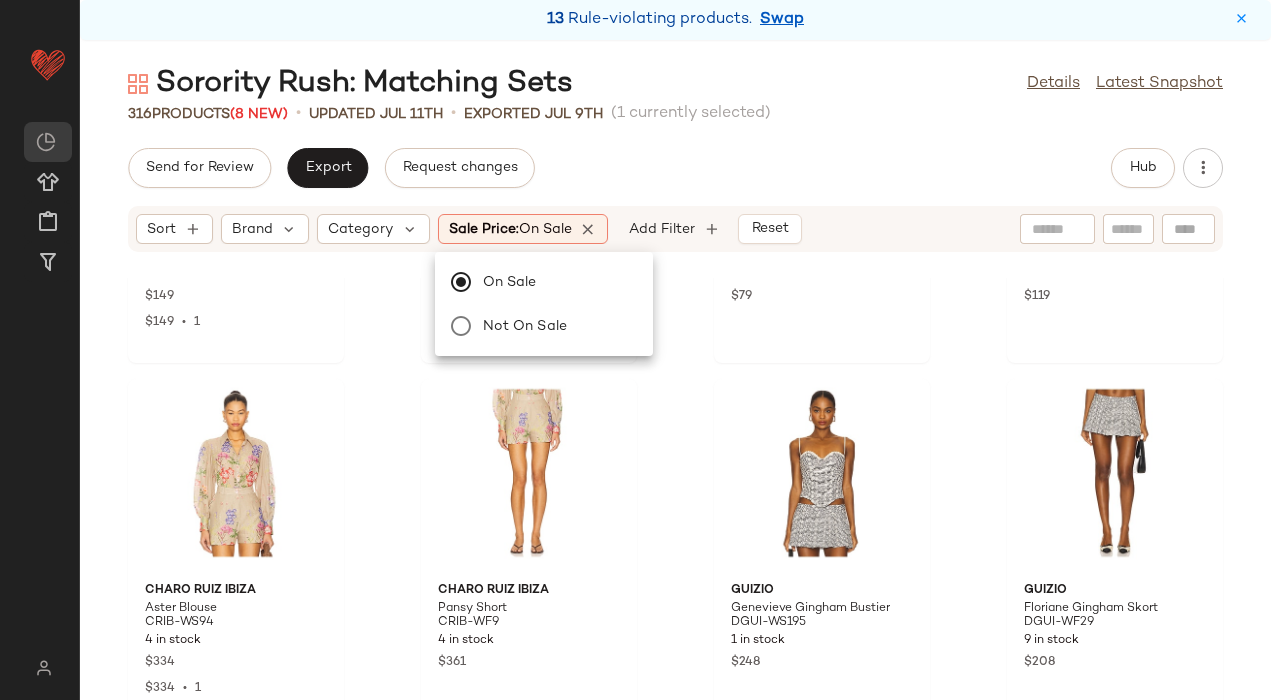 click on "Send for Review   Export   Request changes   Hub" 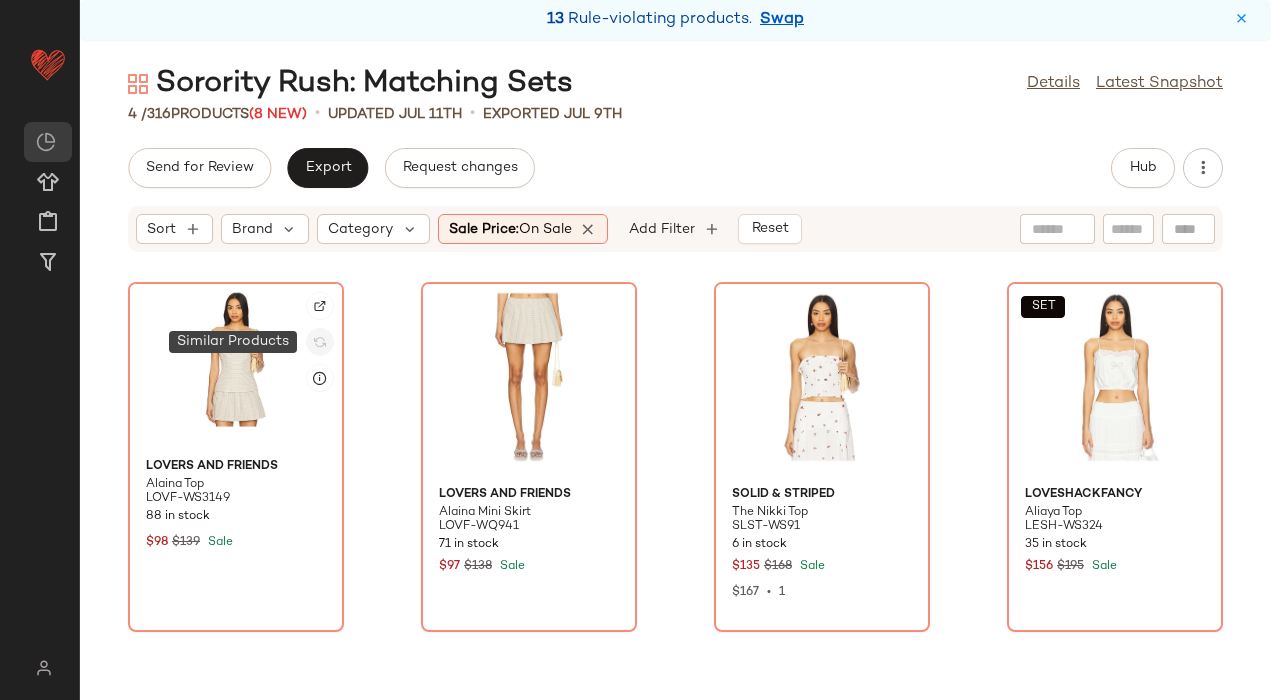 click 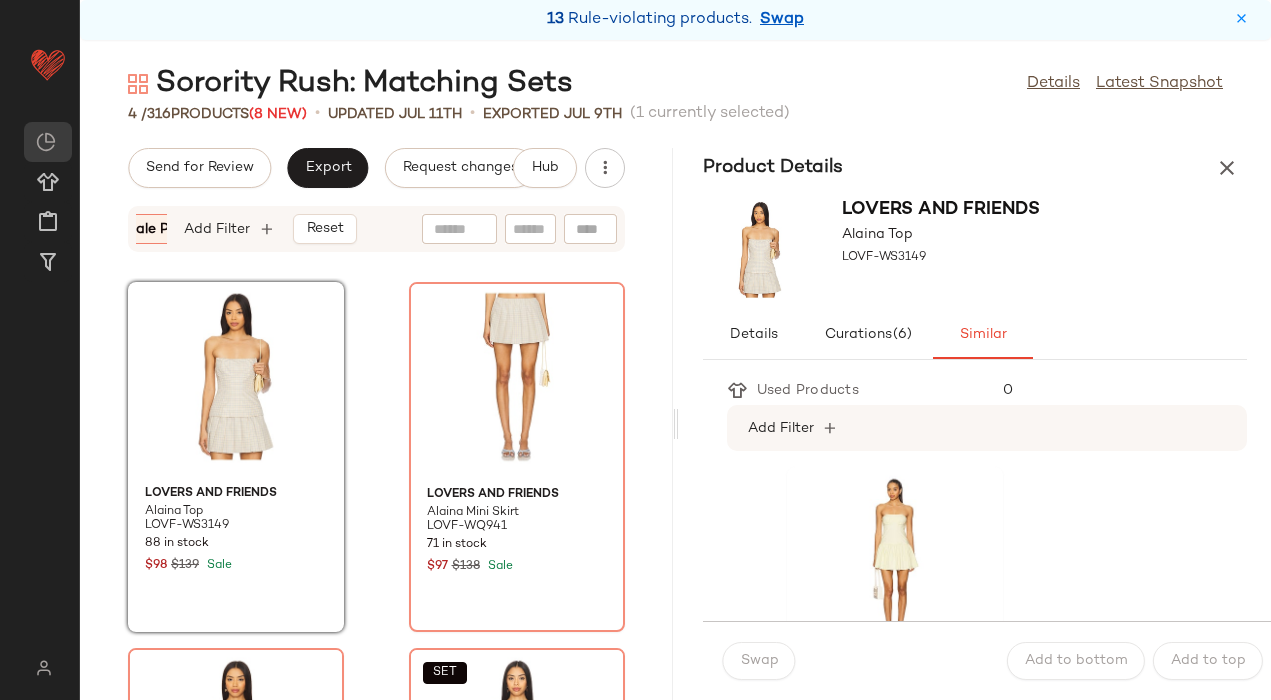 scroll, scrollTop: 0, scrollLeft: 448, axis: horizontal 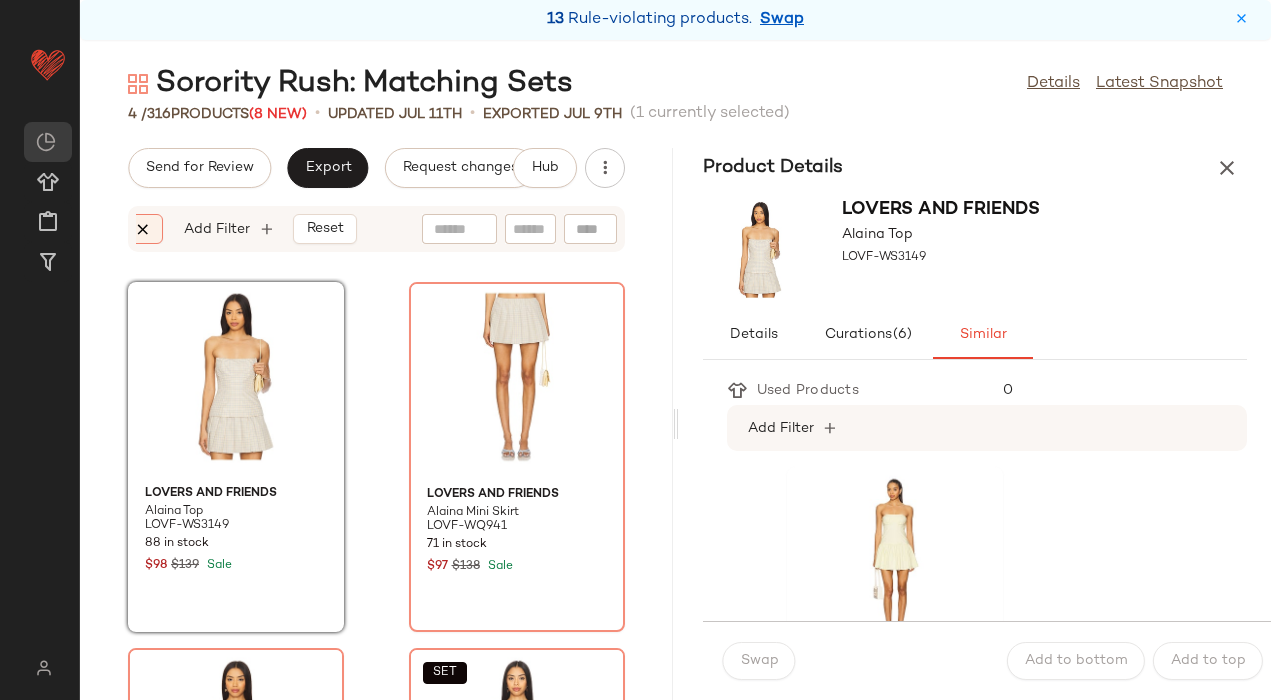 click at bounding box center (144, 229) 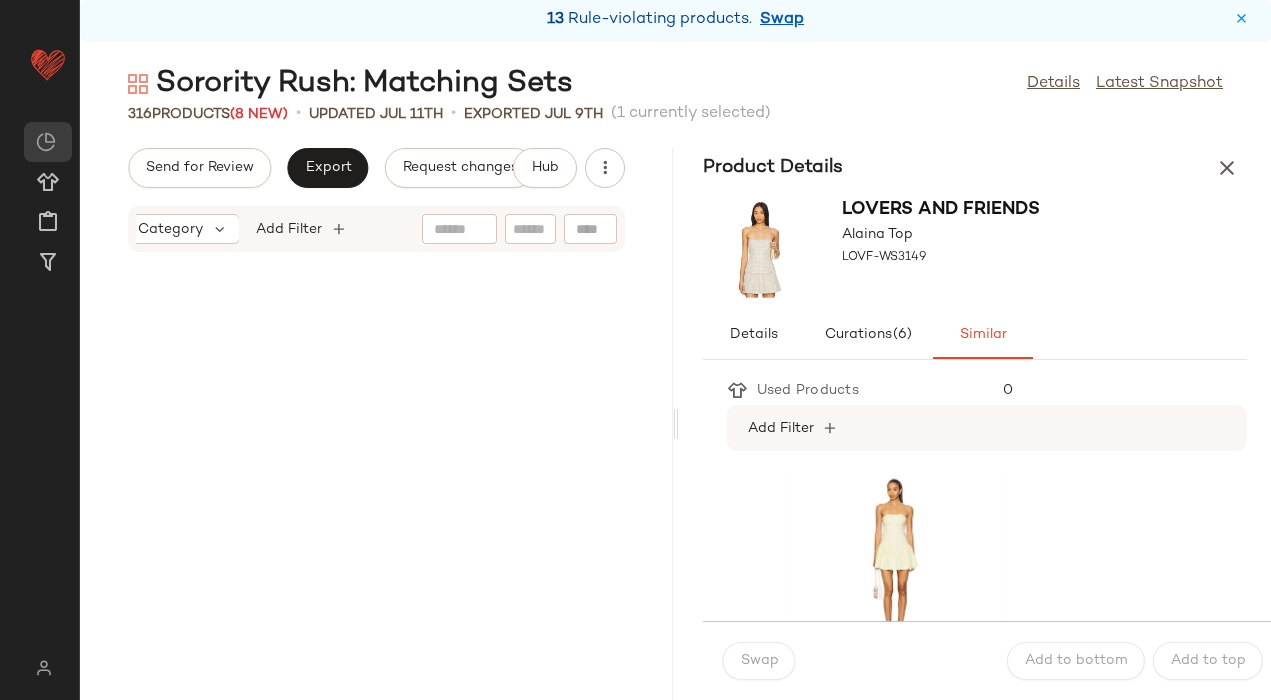 scroll, scrollTop: 49044, scrollLeft: 0, axis: vertical 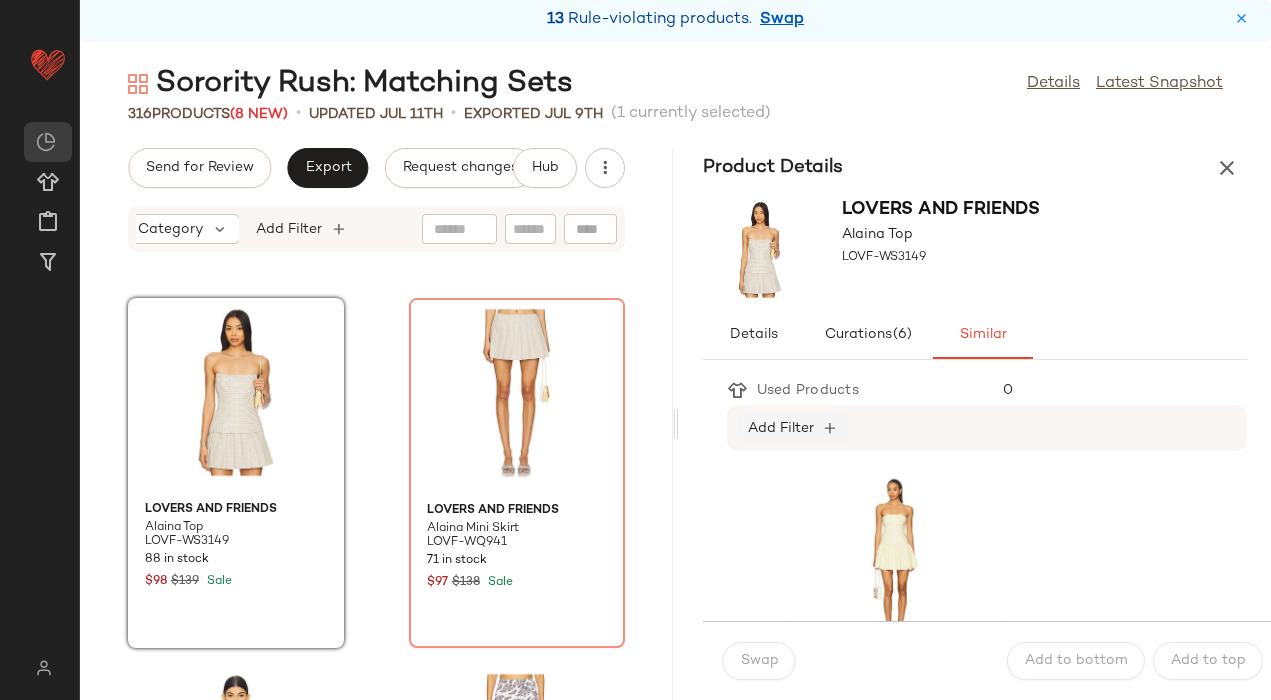click on "Add Filter" at bounding box center (781, 428) 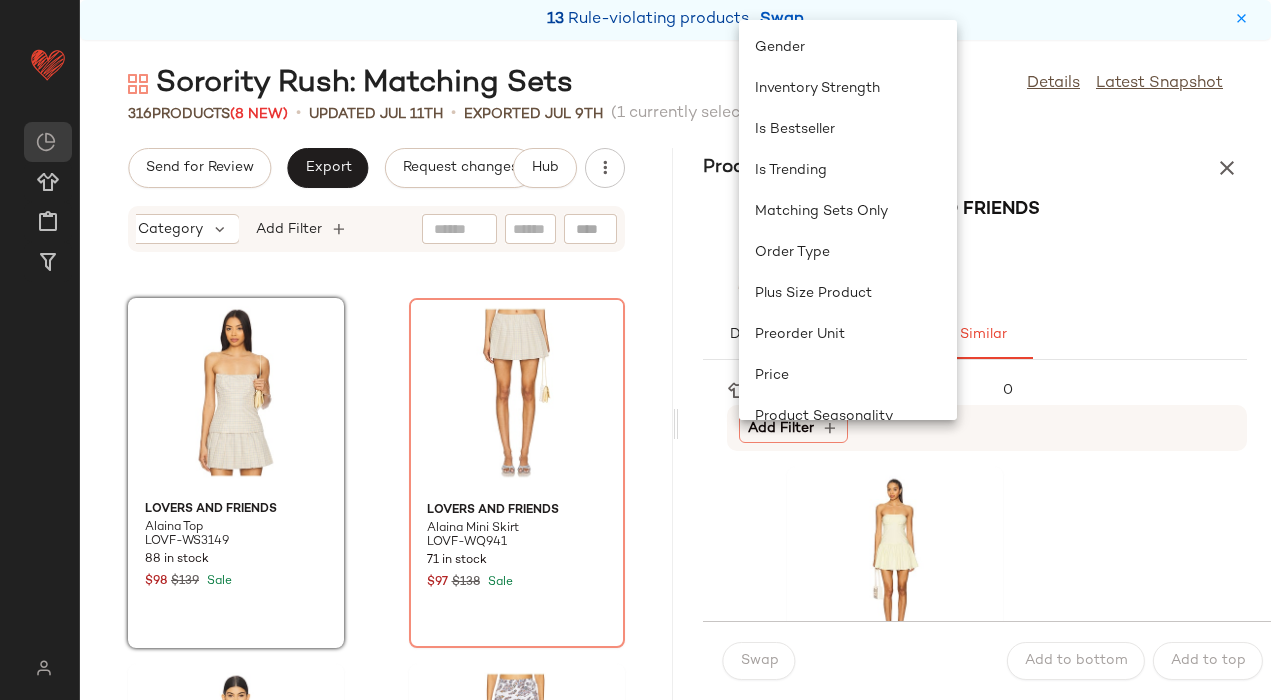 scroll, scrollTop: 660, scrollLeft: 0, axis: vertical 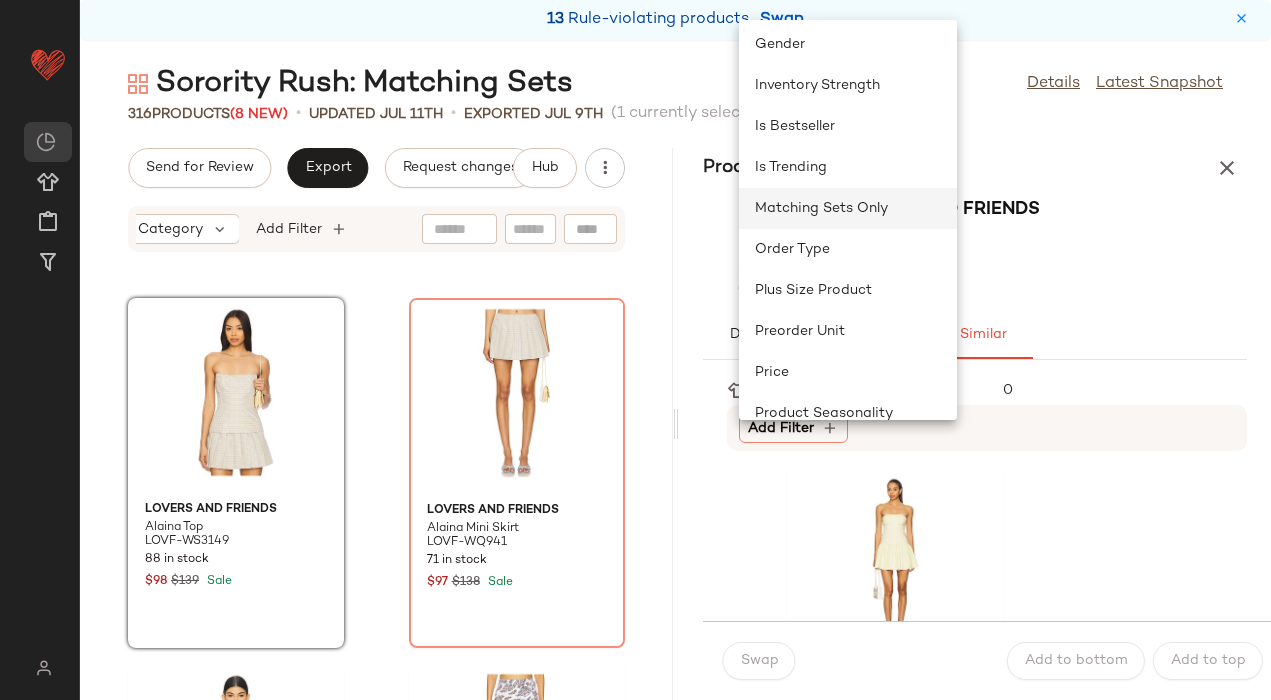 click on "Matching Sets Only" 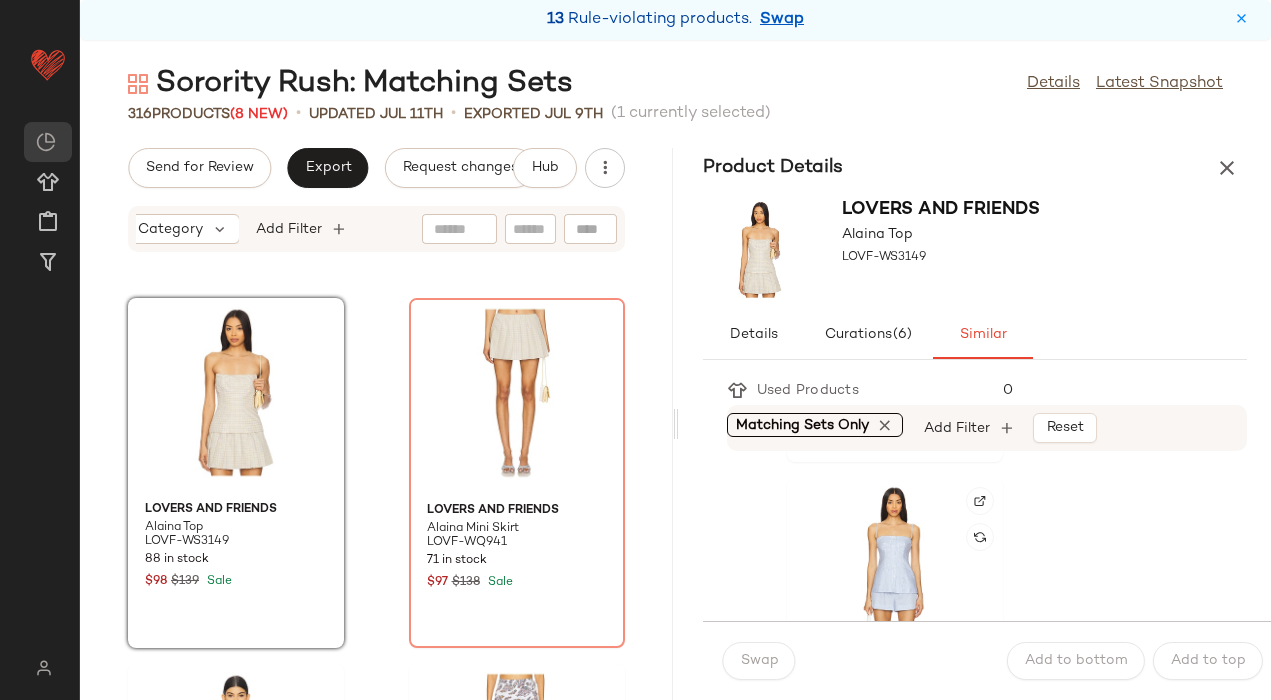 scroll, scrollTop: 713, scrollLeft: 0, axis: vertical 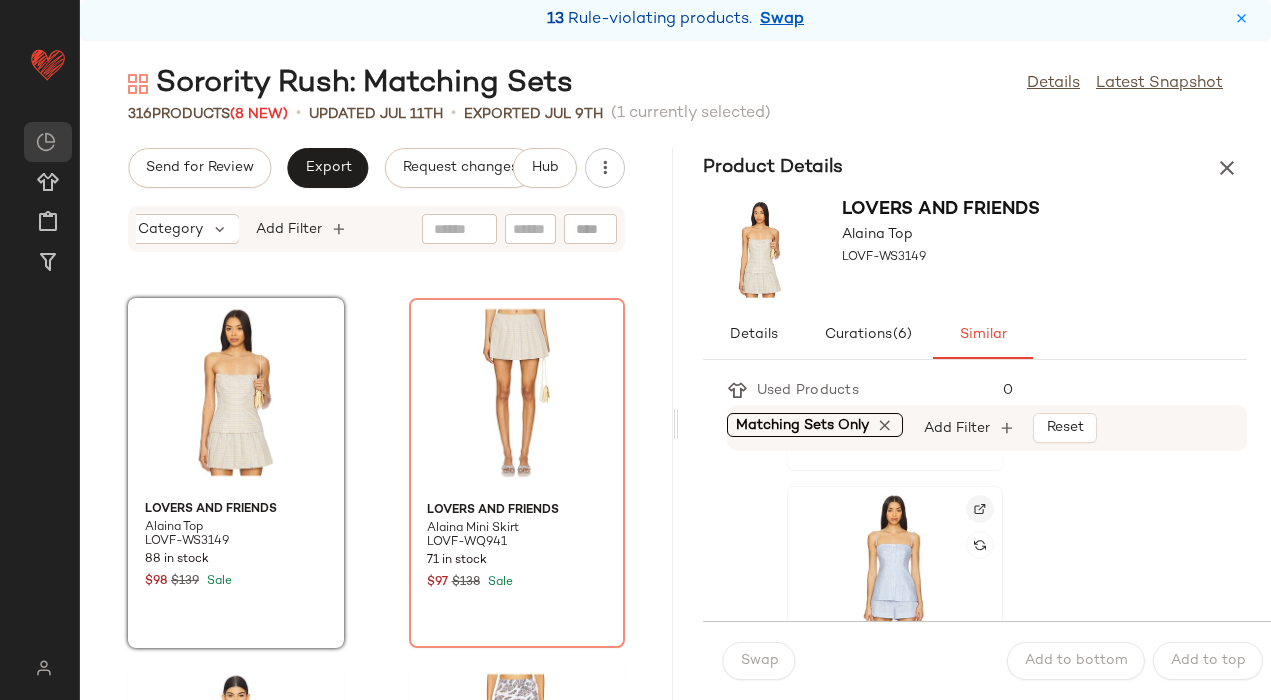 click 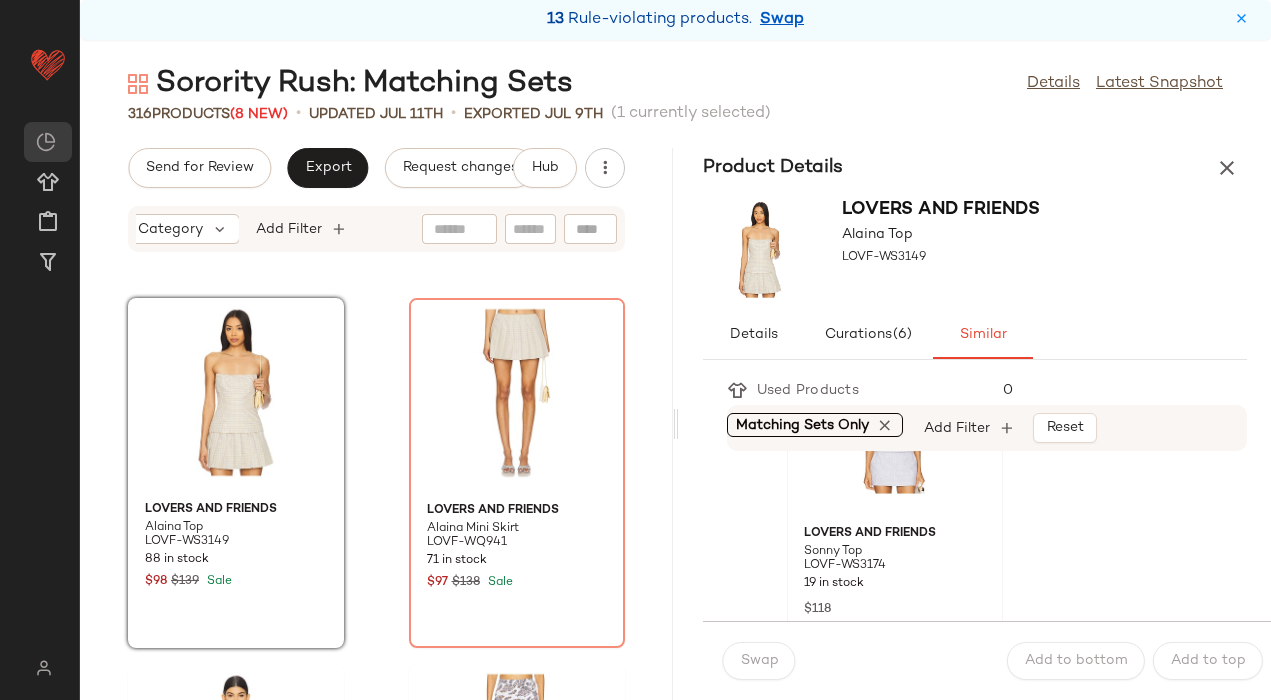 scroll, scrollTop: 1203, scrollLeft: 0, axis: vertical 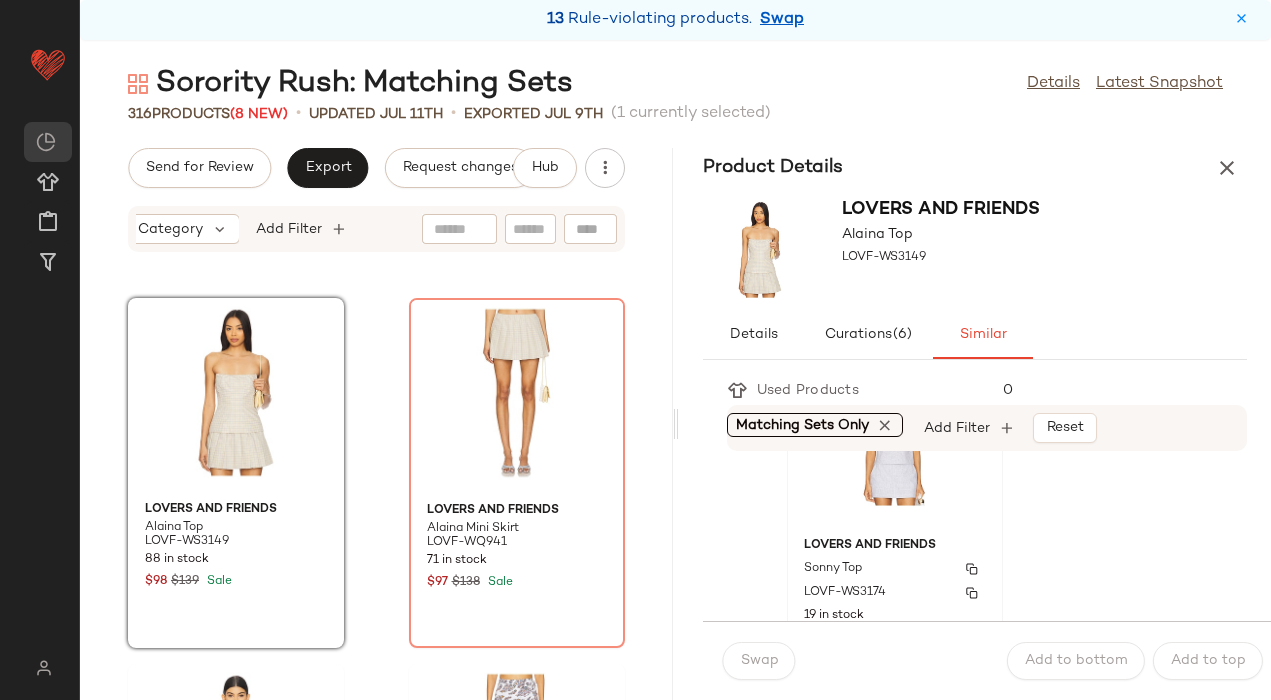 click on "Lovers and Friends" at bounding box center [895, 546] 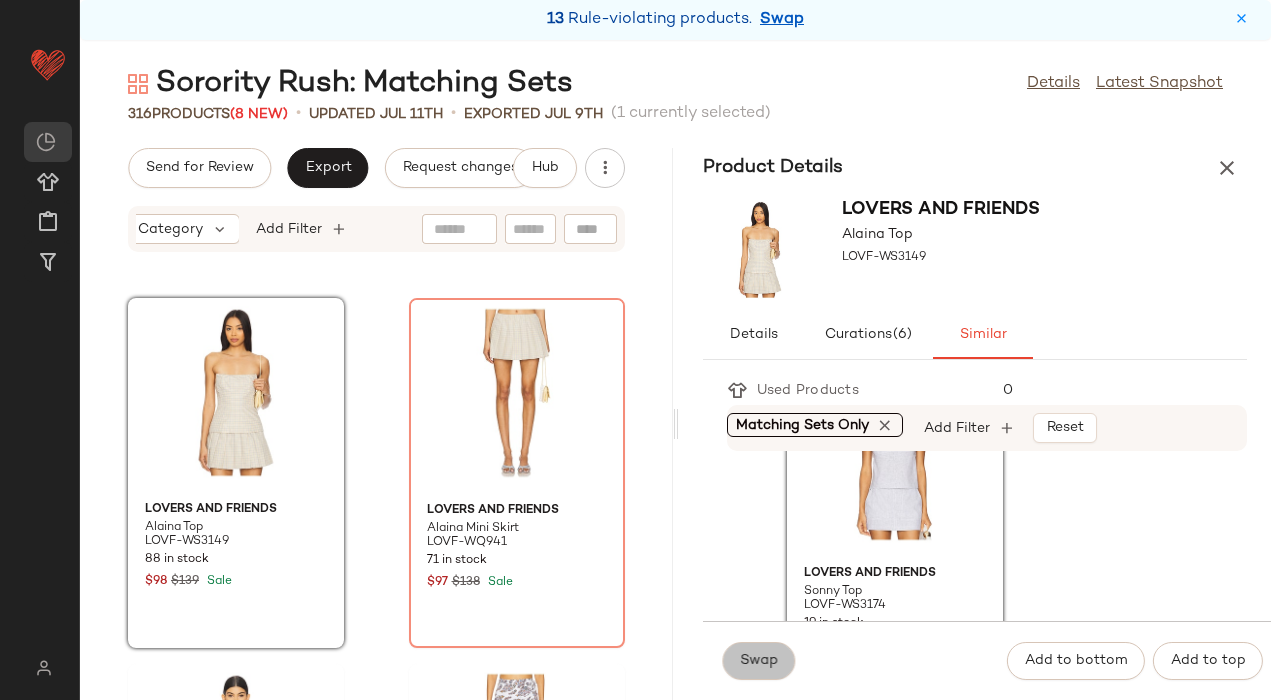 click on "Swap" at bounding box center (759, 661) 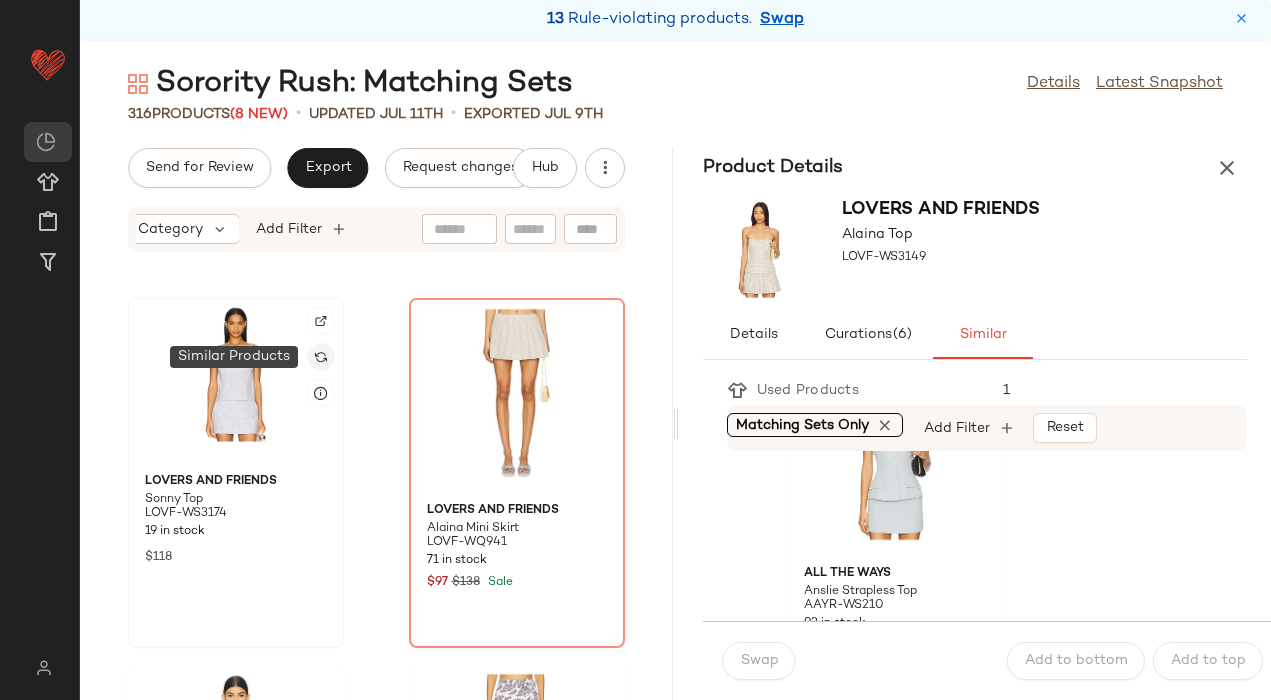 click 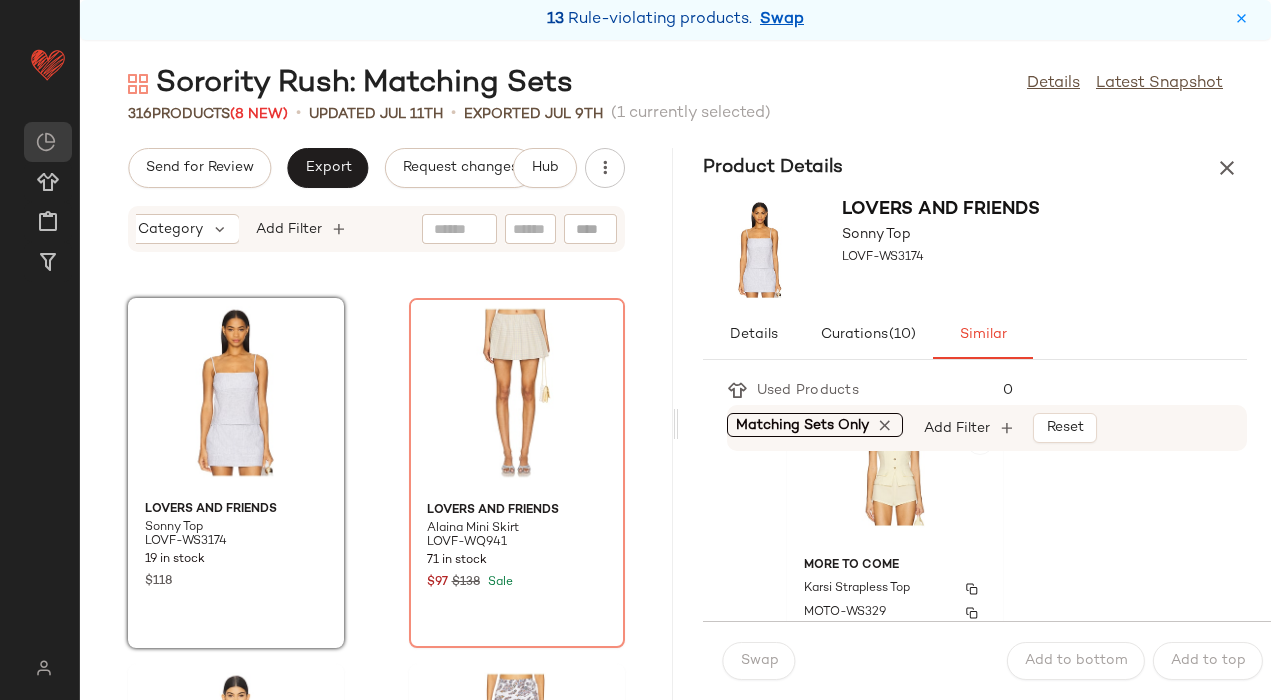 scroll, scrollTop: 7386, scrollLeft: 0, axis: vertical 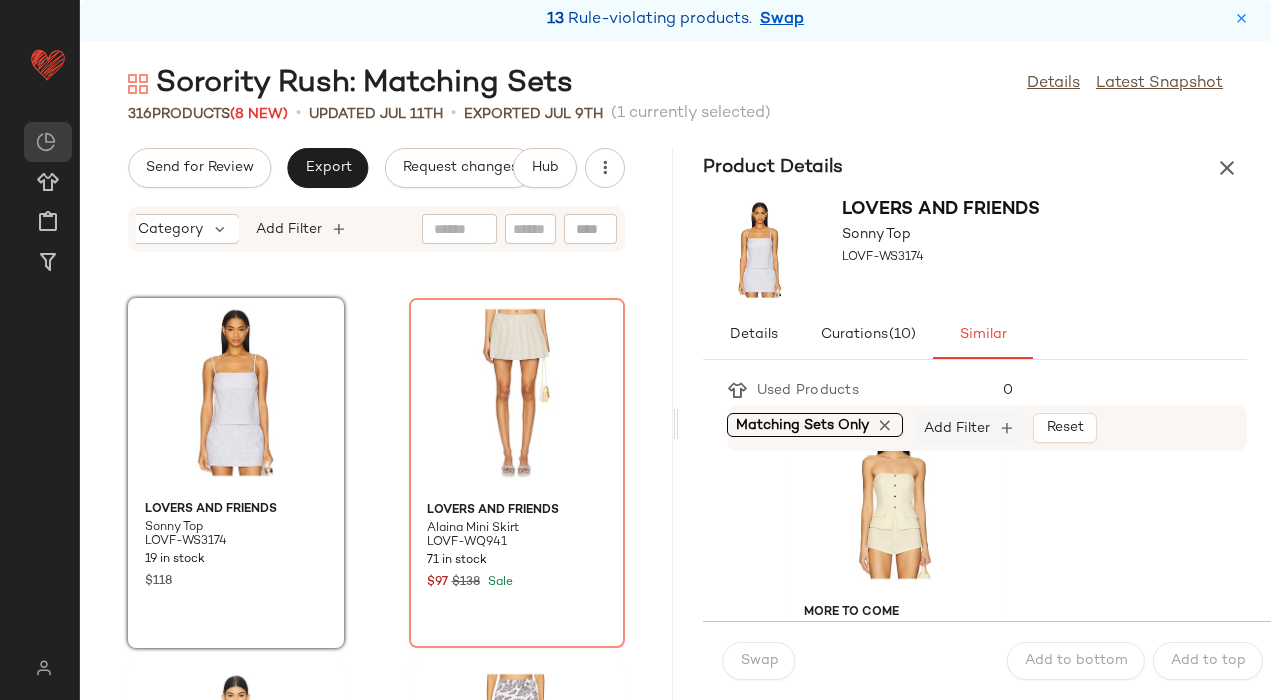 click on "Add Filter" at bounding box center [957, 428] 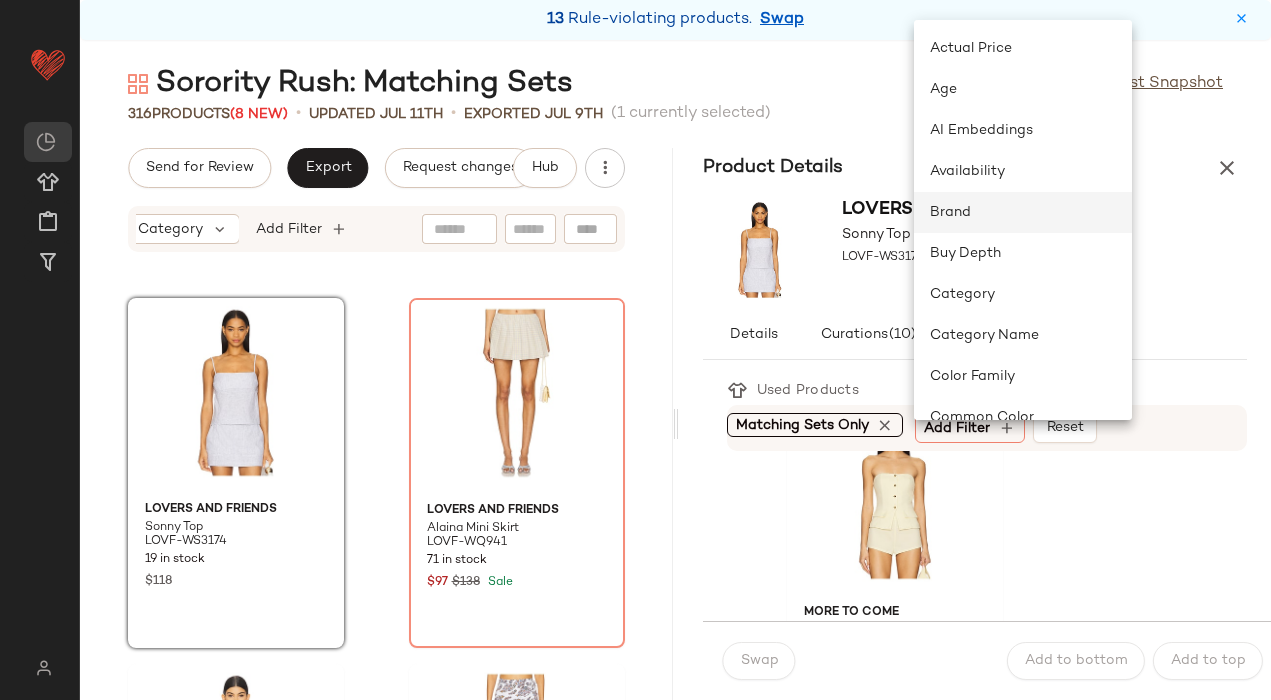 click on "Brand" 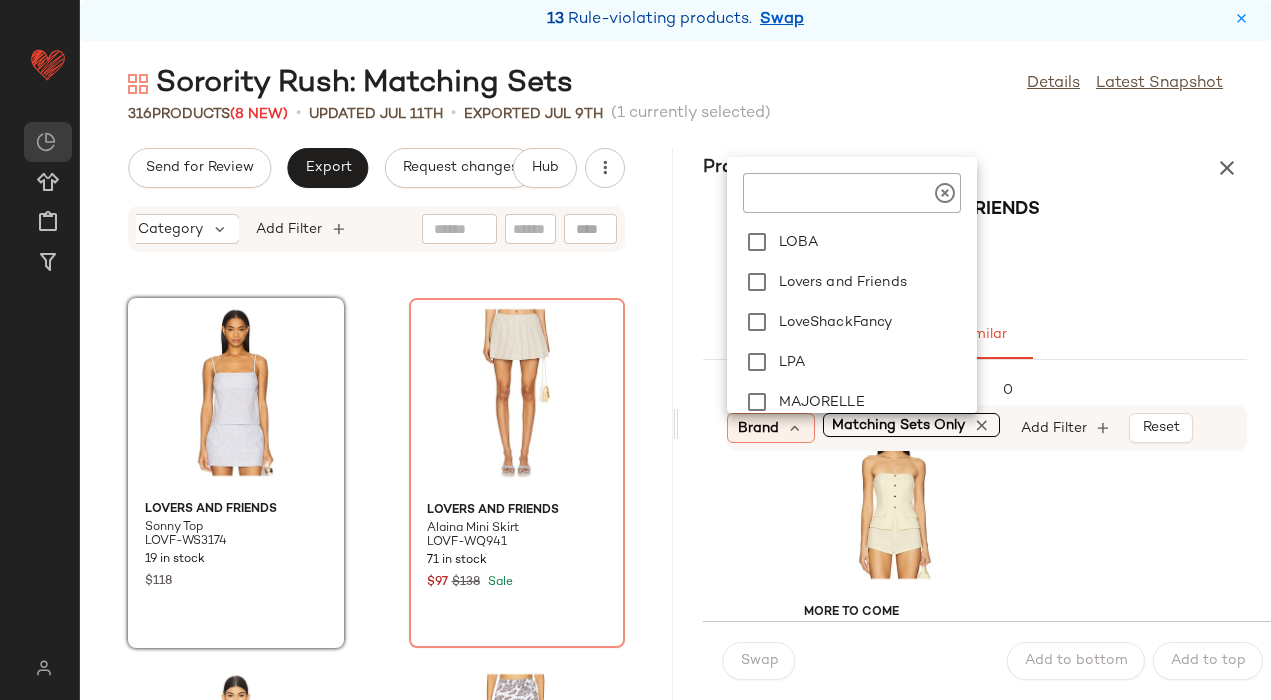 scroll, scrollTop: 1474, scrollLeft: 0, axis: vertical 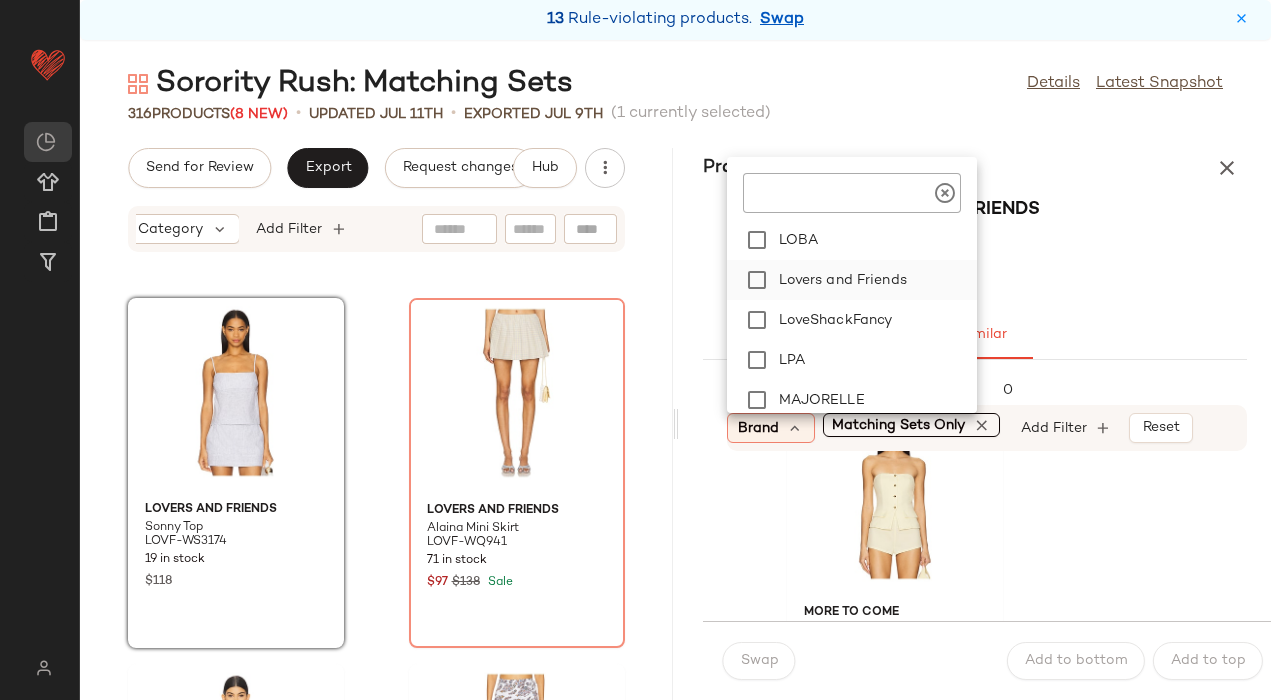 click on "Lovers and Friends" 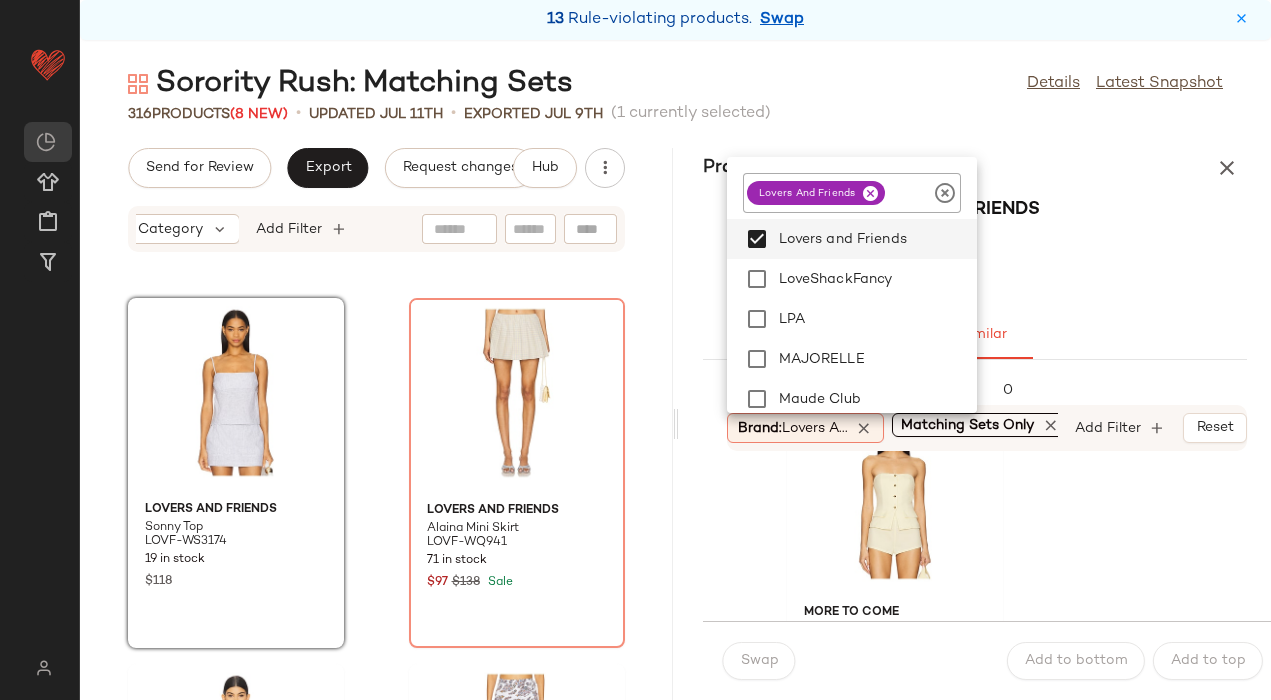 click on "Lovers and Friends Sonny Top LOVF-WS3174" at bounding box center [975, 249] 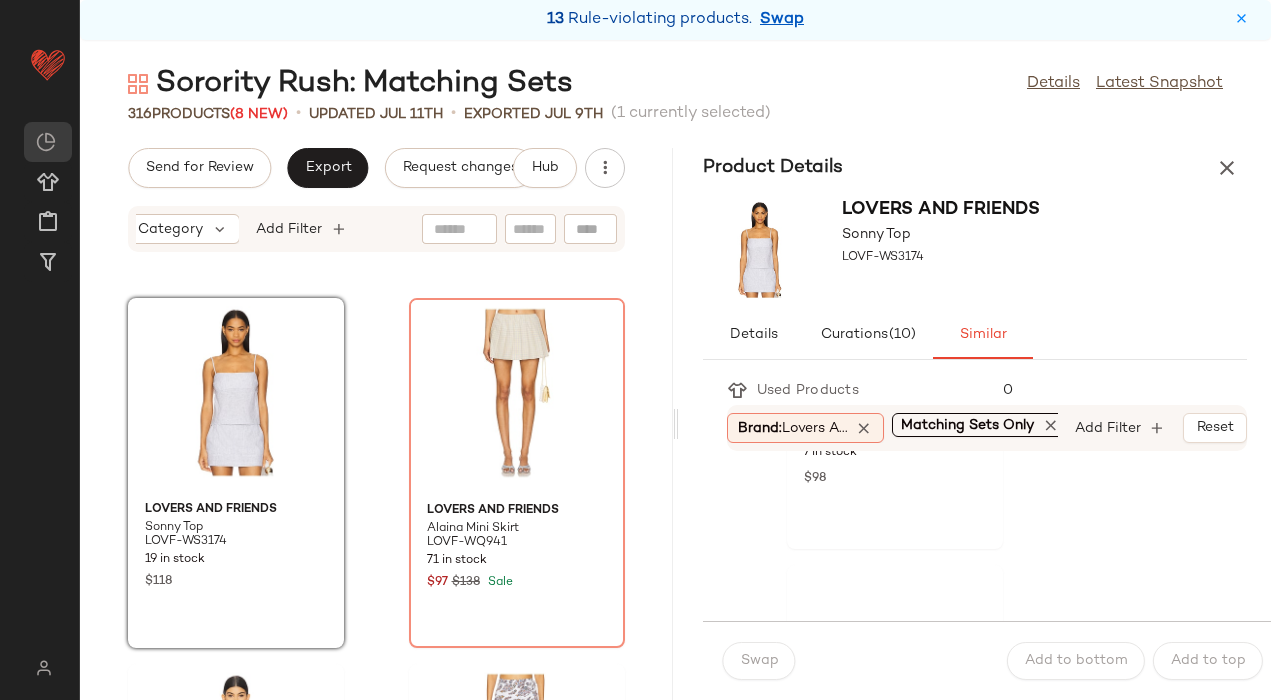 scroll, scrollTop: 7623, scrollLeft: 0, axis: vertical 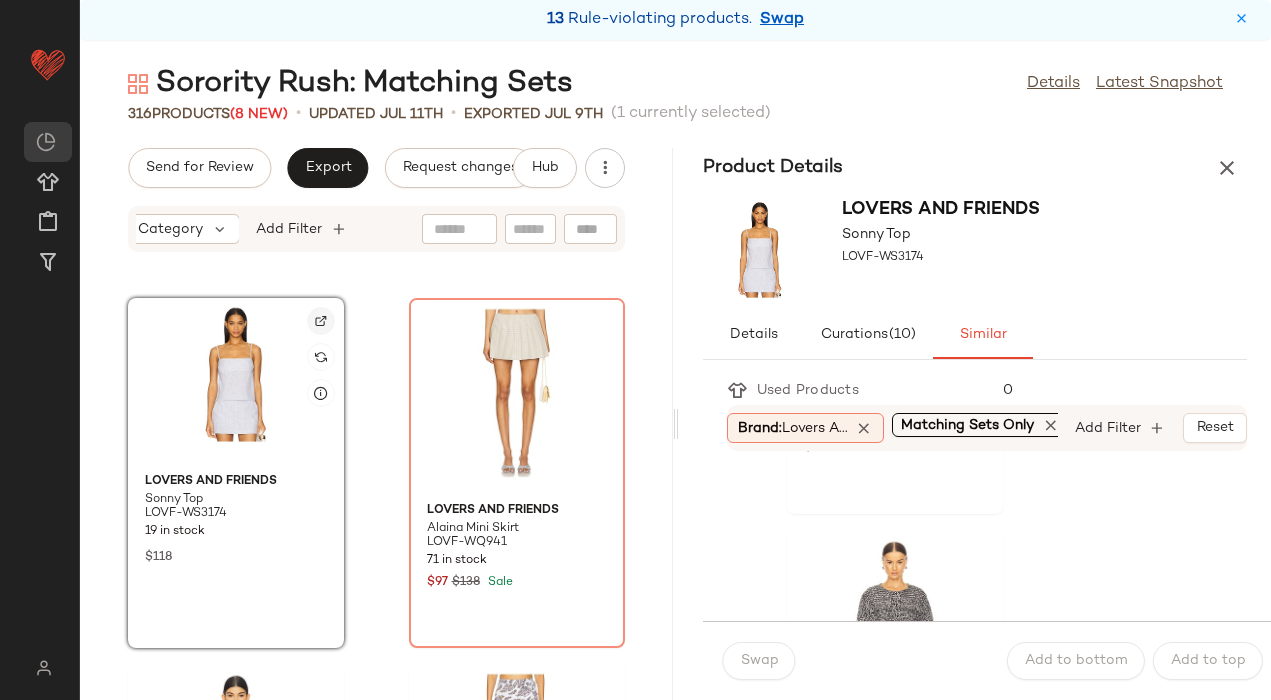 click 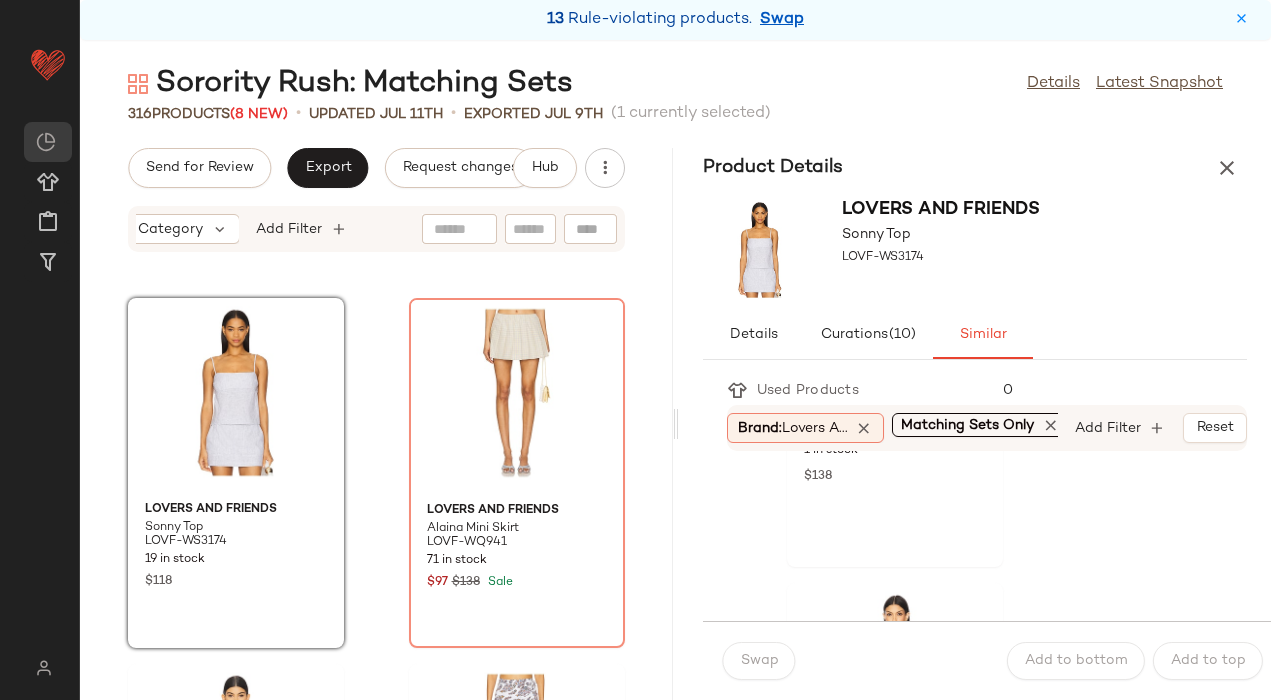 scroll, scrollTop: 0, scrollLeft: 0, axis: both 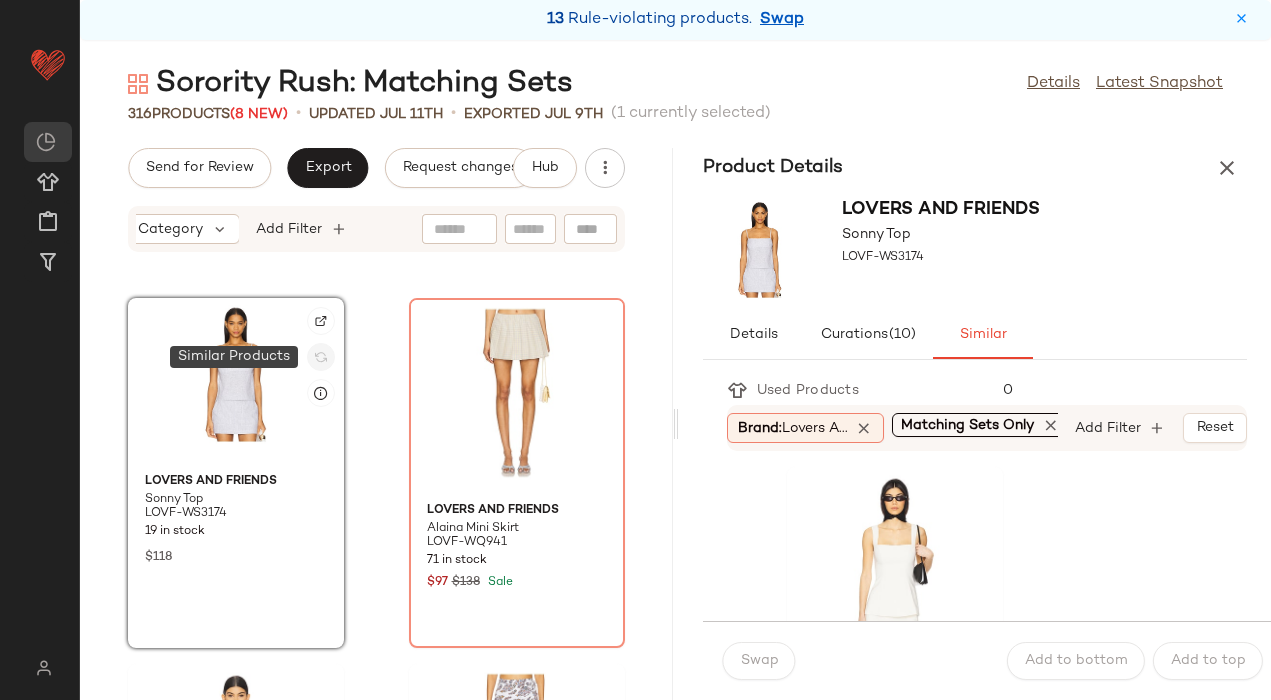 click 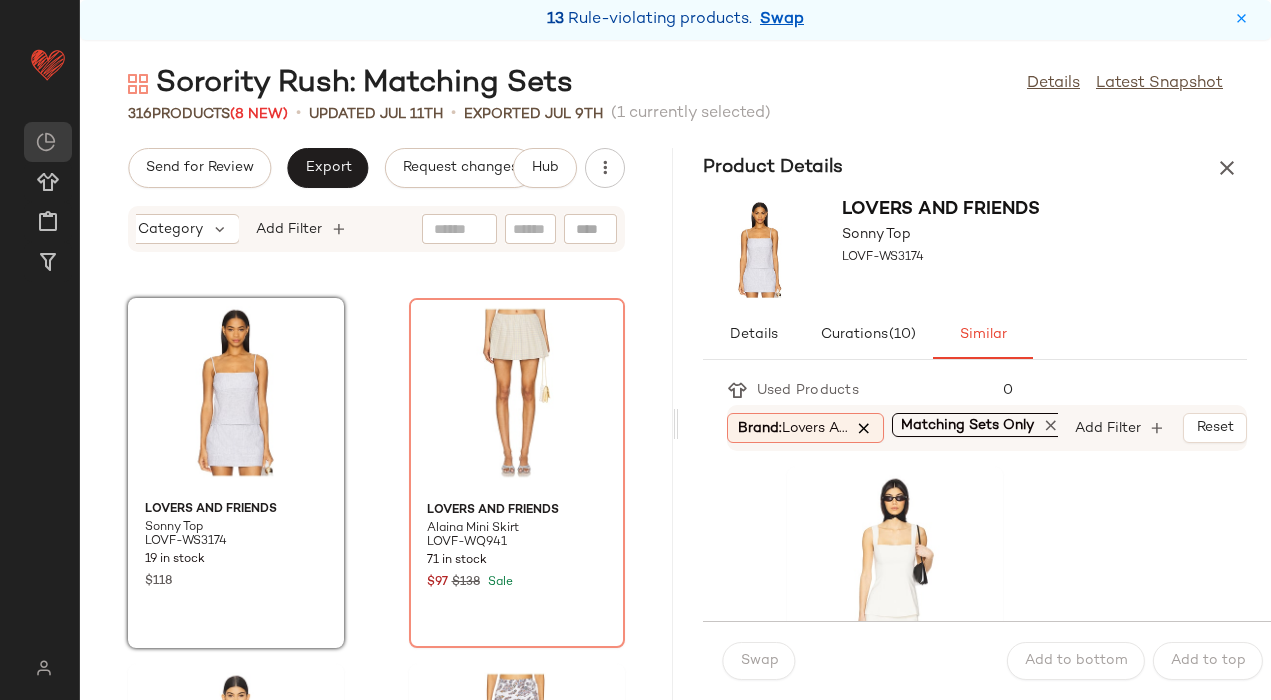 click at bounding box center [865, 428] 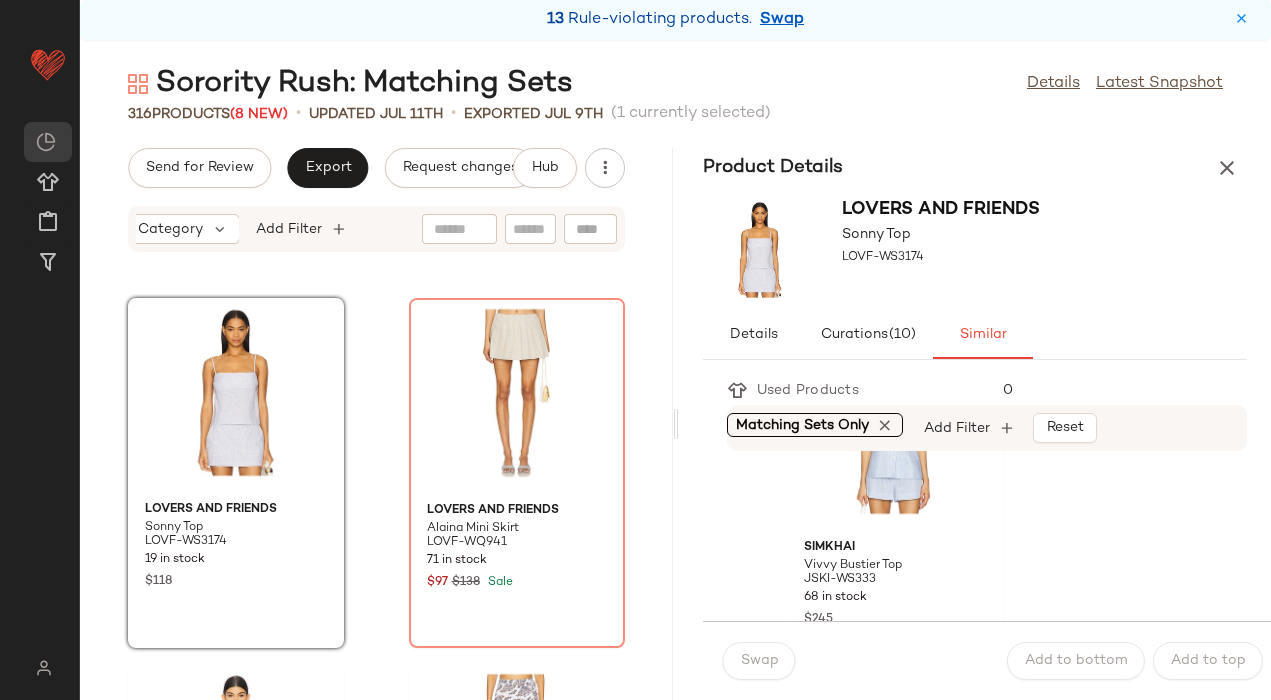 scroll, scrollTop: 137, scrollLeft: 0, axis: vertical 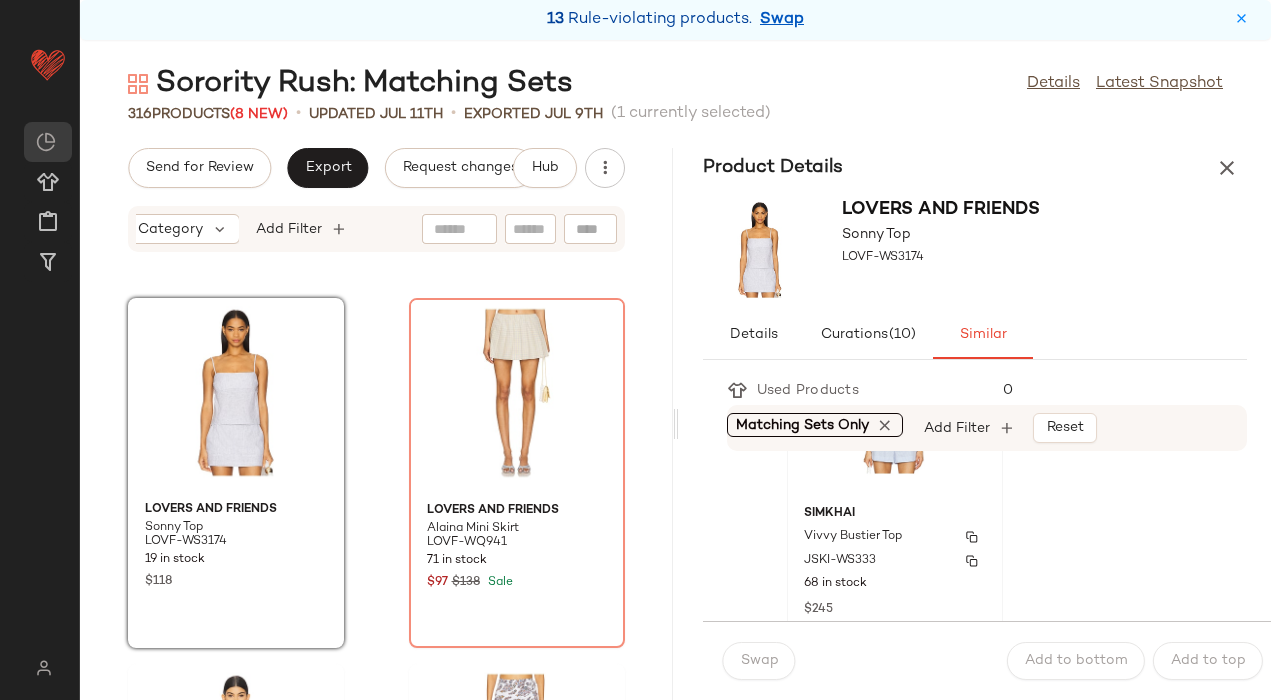 click on "Vivvy Bustier Top" at bounding box center [895, 537] 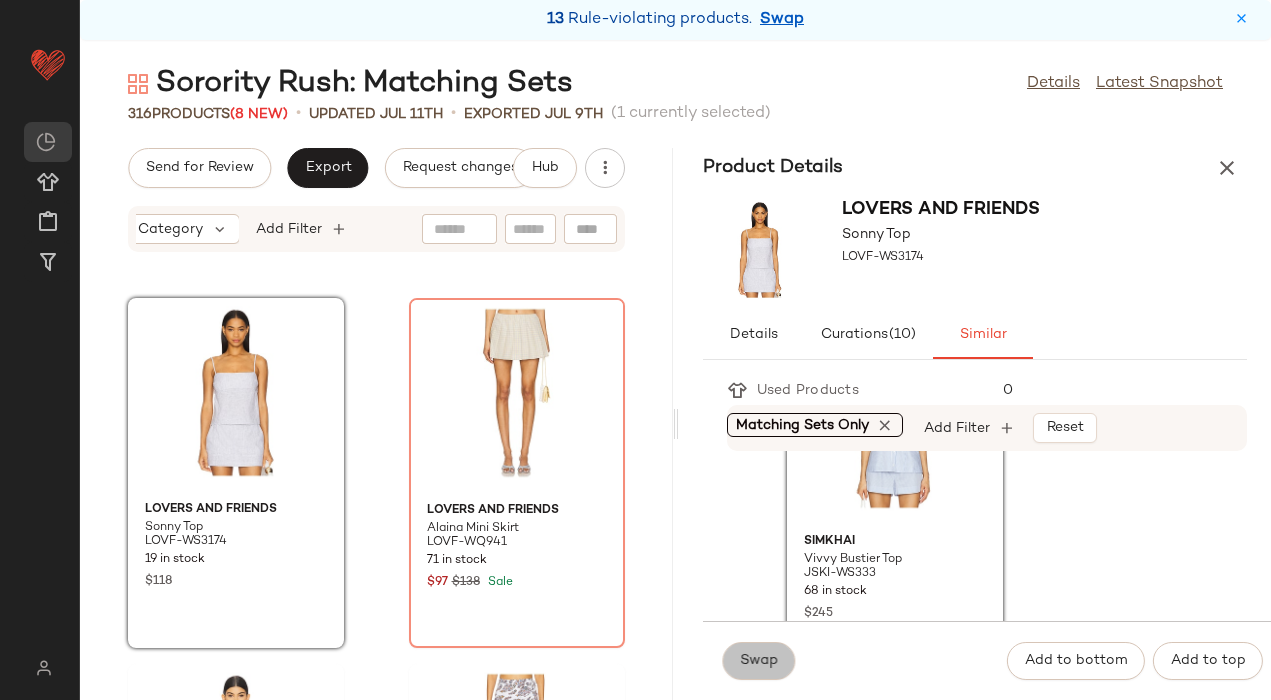click on "Swap" 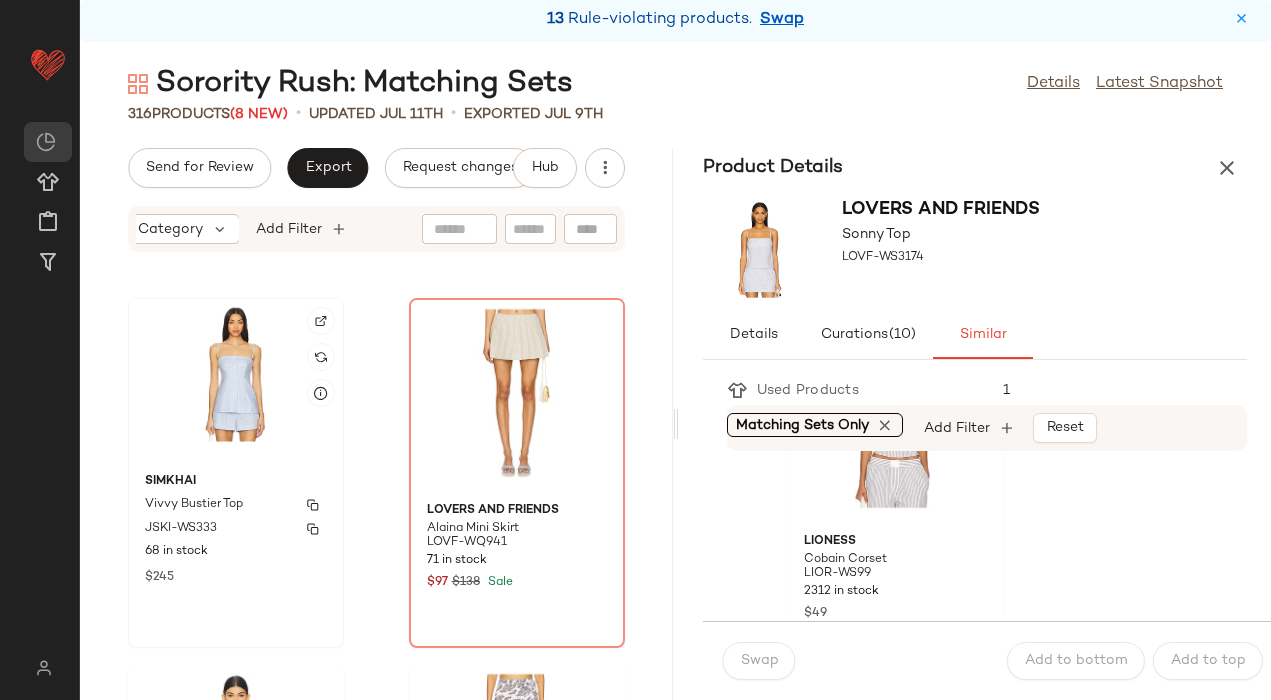 click 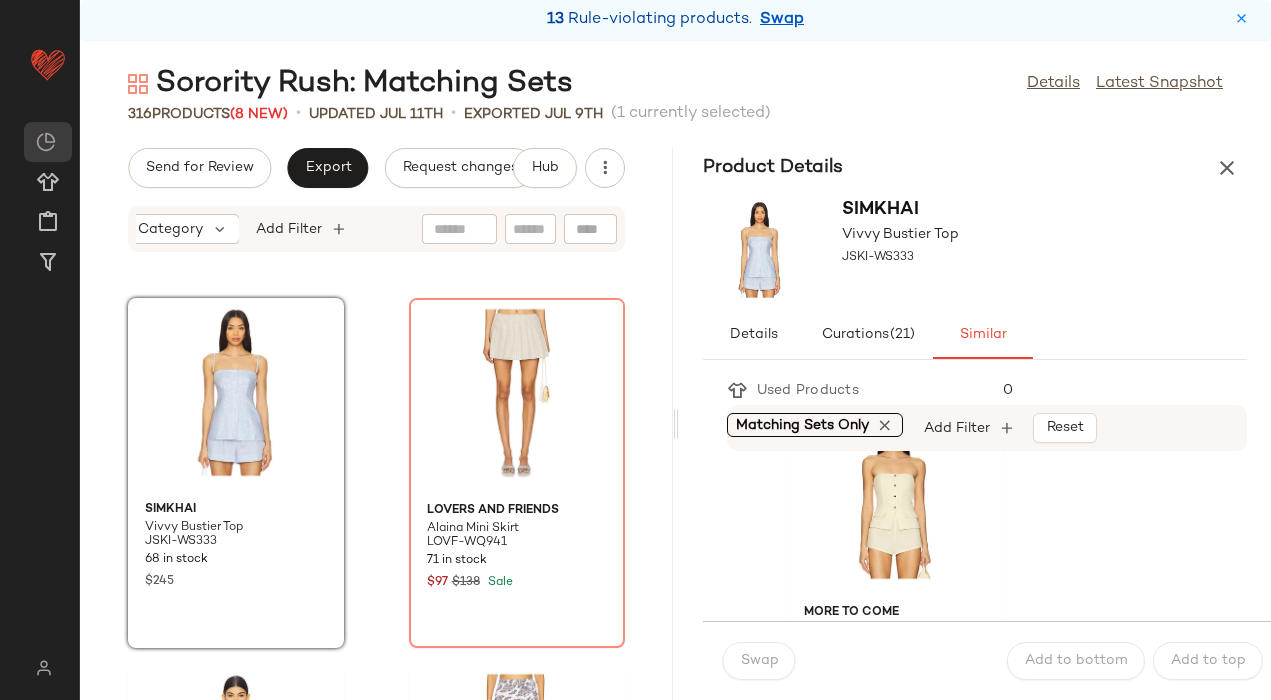 scroll, scrollTop: 4095, scrollLeft: 0, axis: vertical 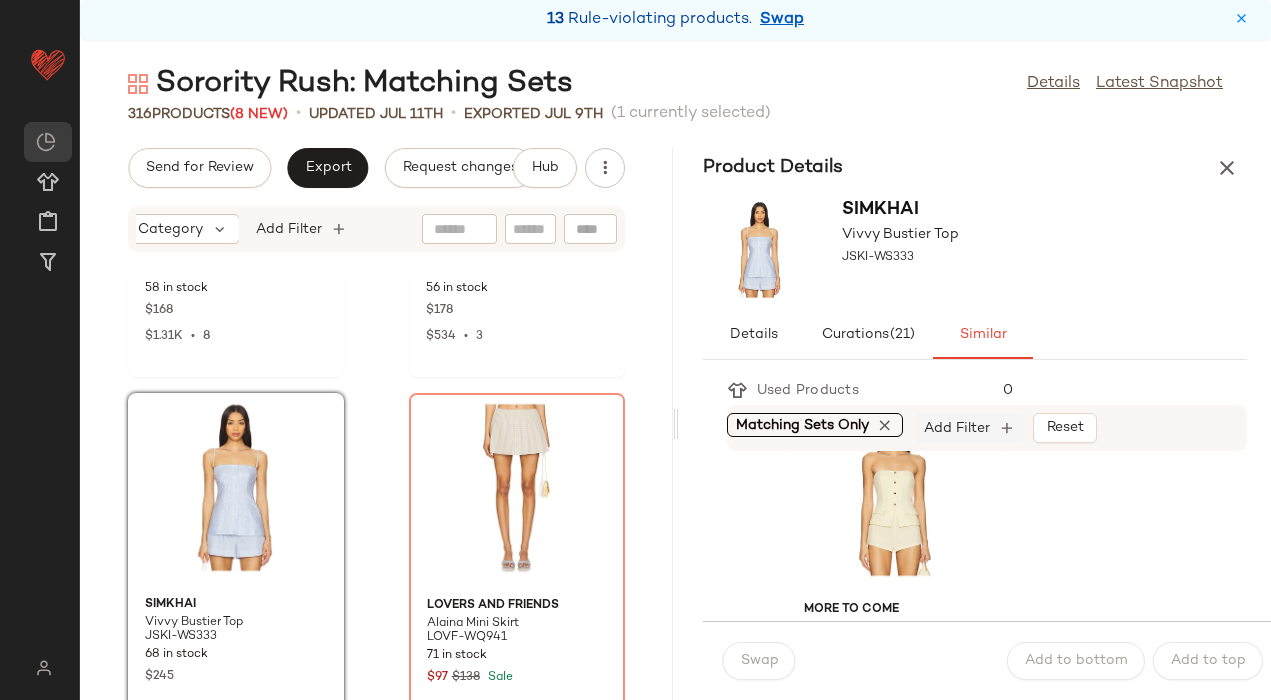 click on "Add Filter" at bounding box center [957, 428] 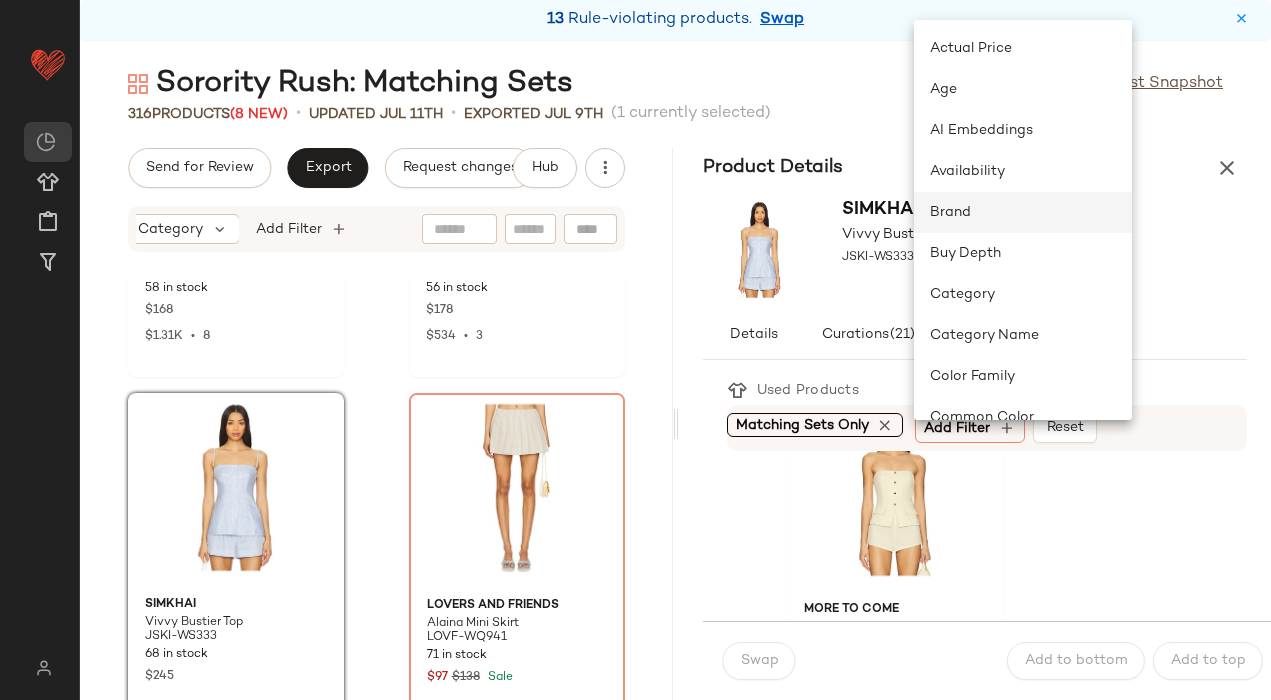 click on "Brand" 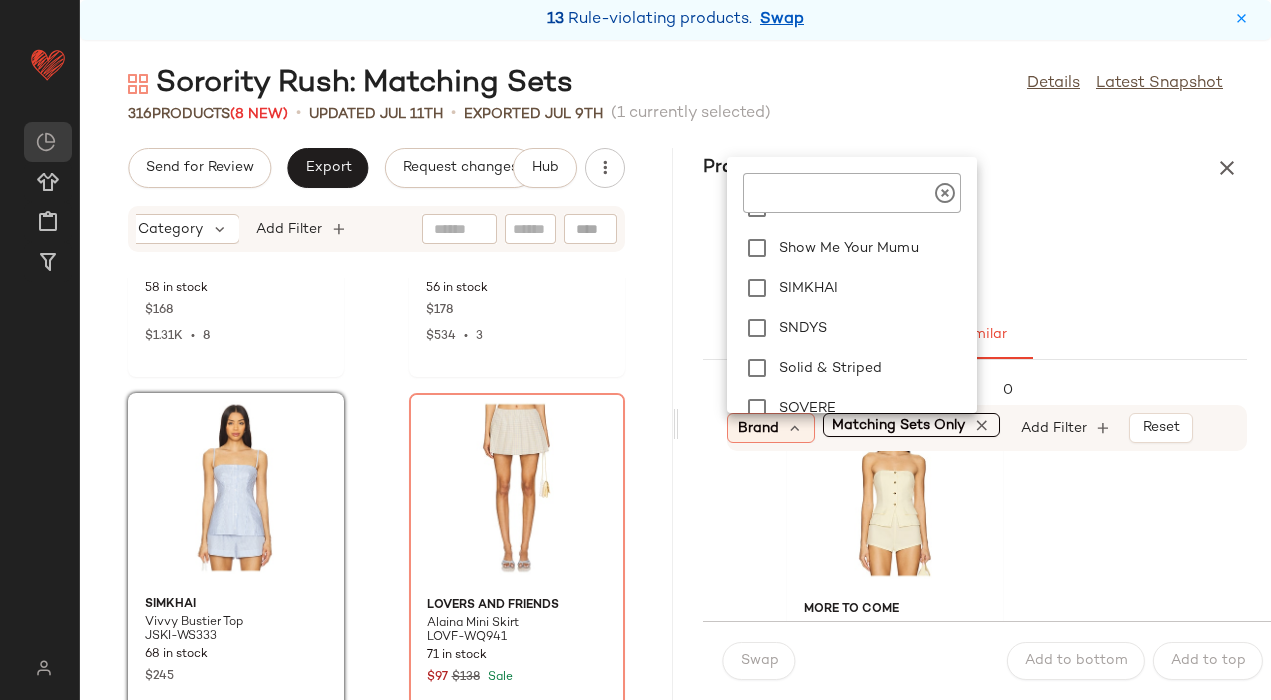 scroll, scrollTop: 2510, scrollLeft: 0, axis: vertical 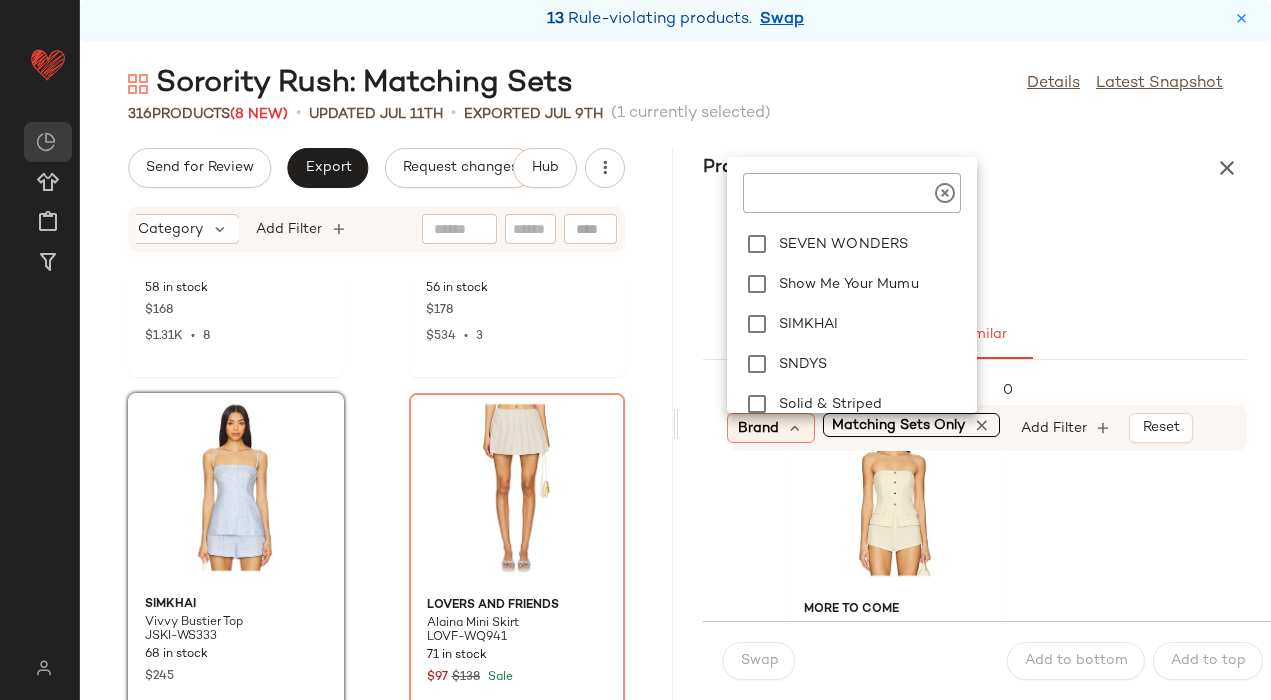 click on "SIMKHAI" 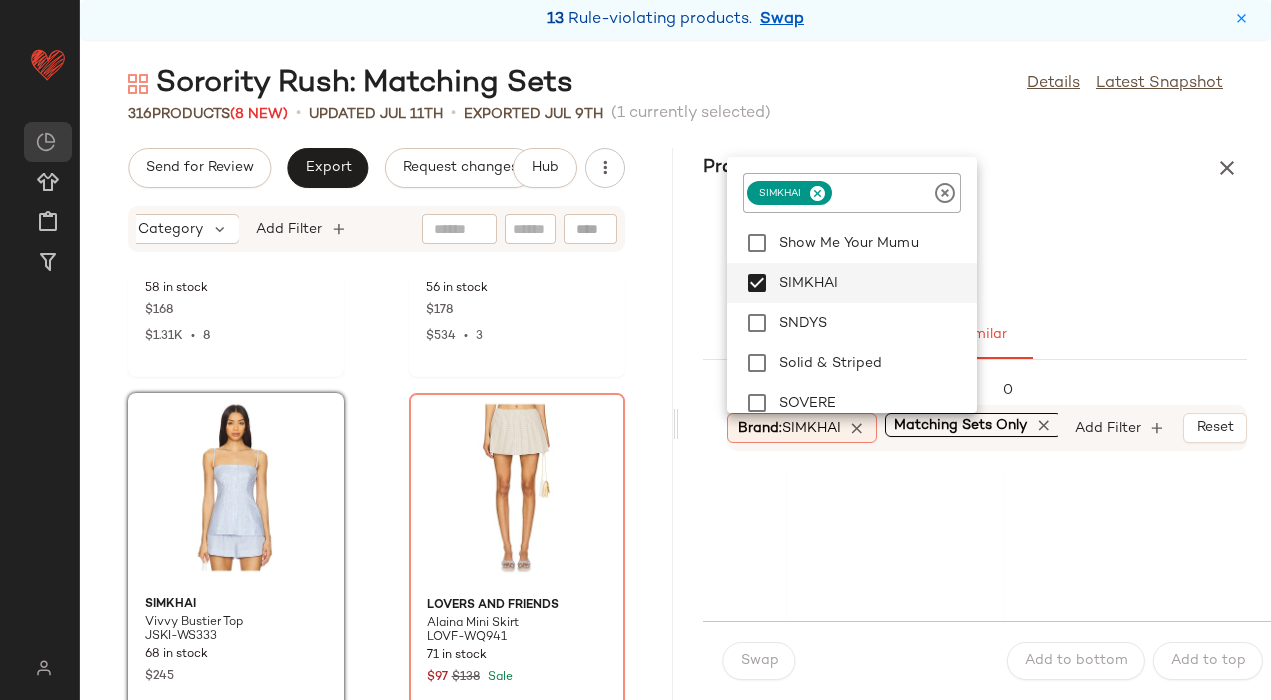 click on "Product Details" at bounding box center [975, 168] 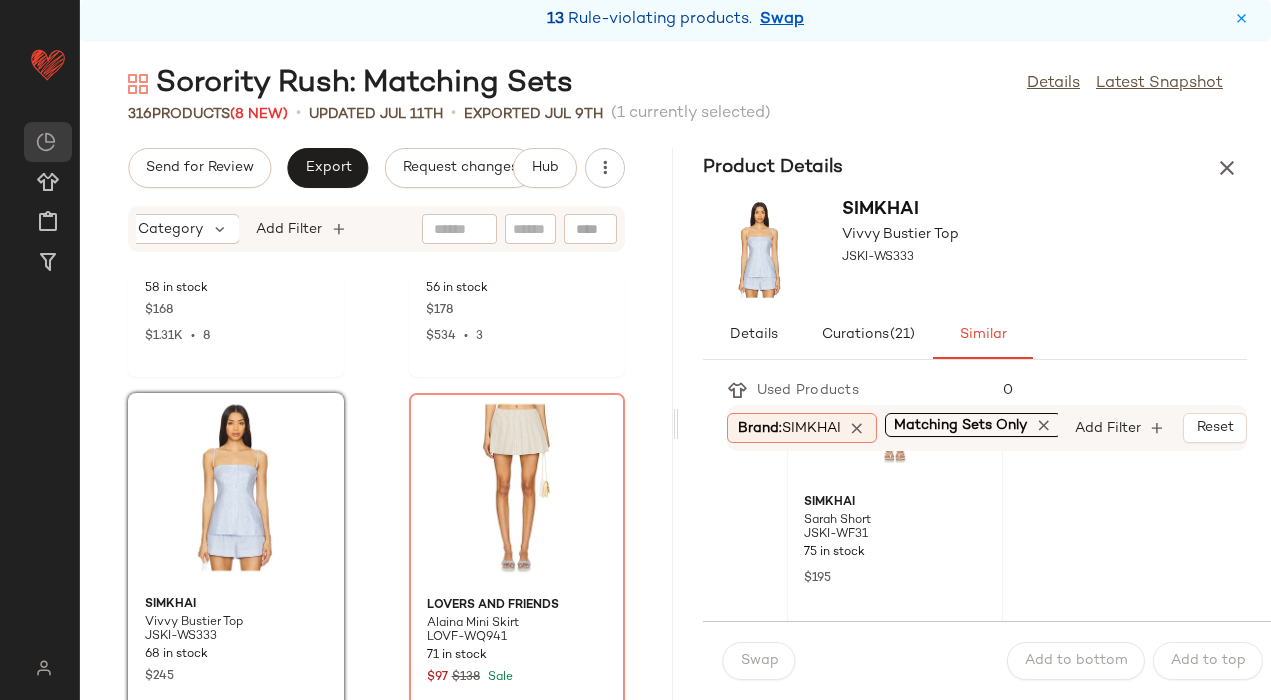 scroll, scrollTop: 85, scrollLeft: 0, axis: vertical 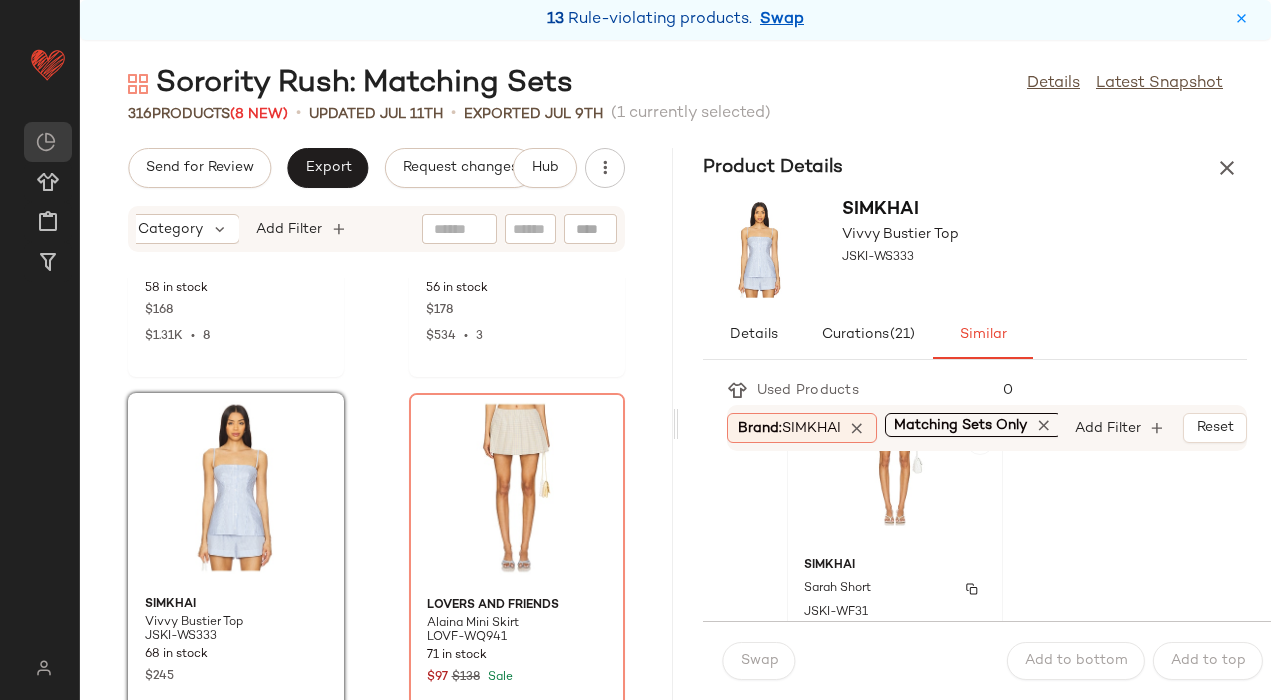 click on "SIMKHAI Sarah Short JSKI-WF31 75 in stock $195" 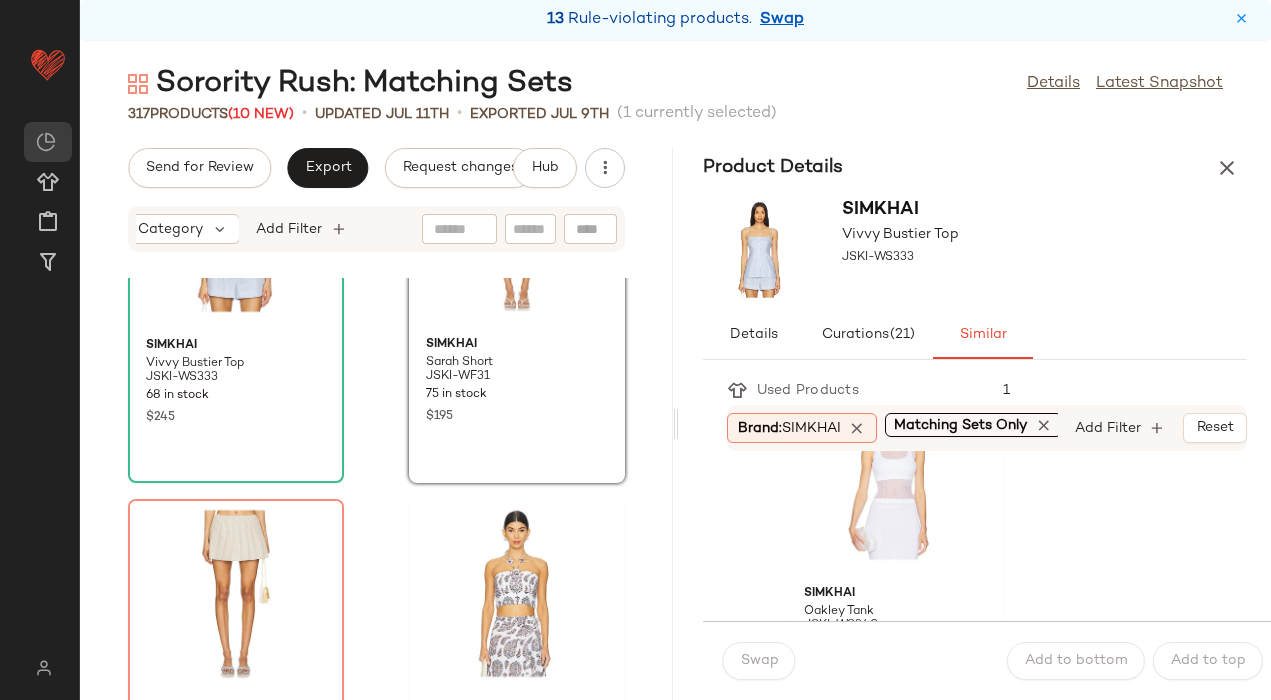 scroll, scrollTop: 49215, scrollLeft: 0, axis: vertical 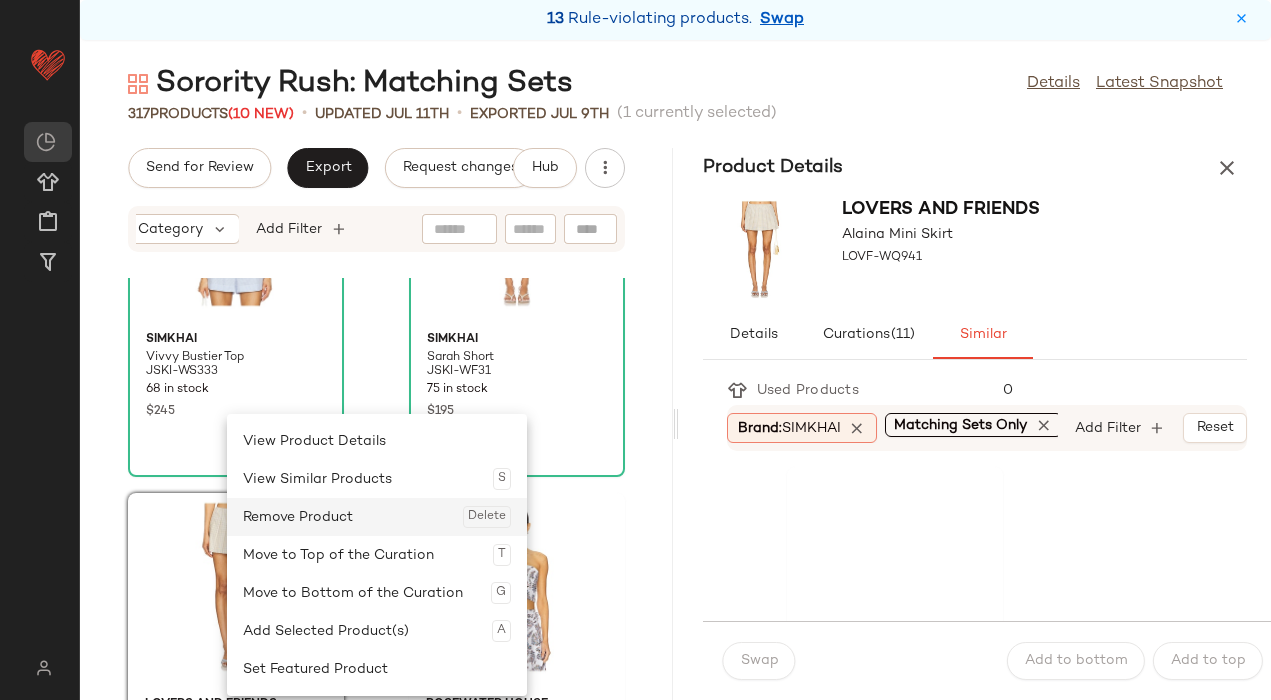 click on "Remove Product  Delete" 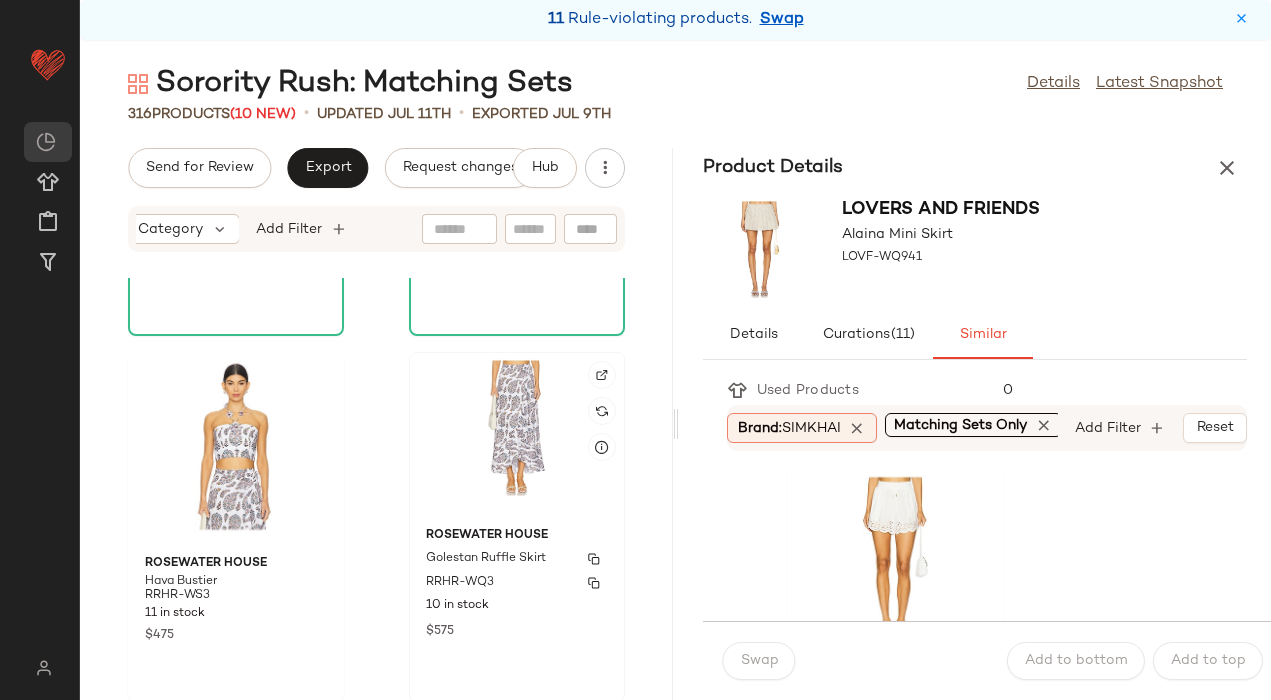 scroll, scrollTop: 49229, scrollLeft: 0, axis: vertical 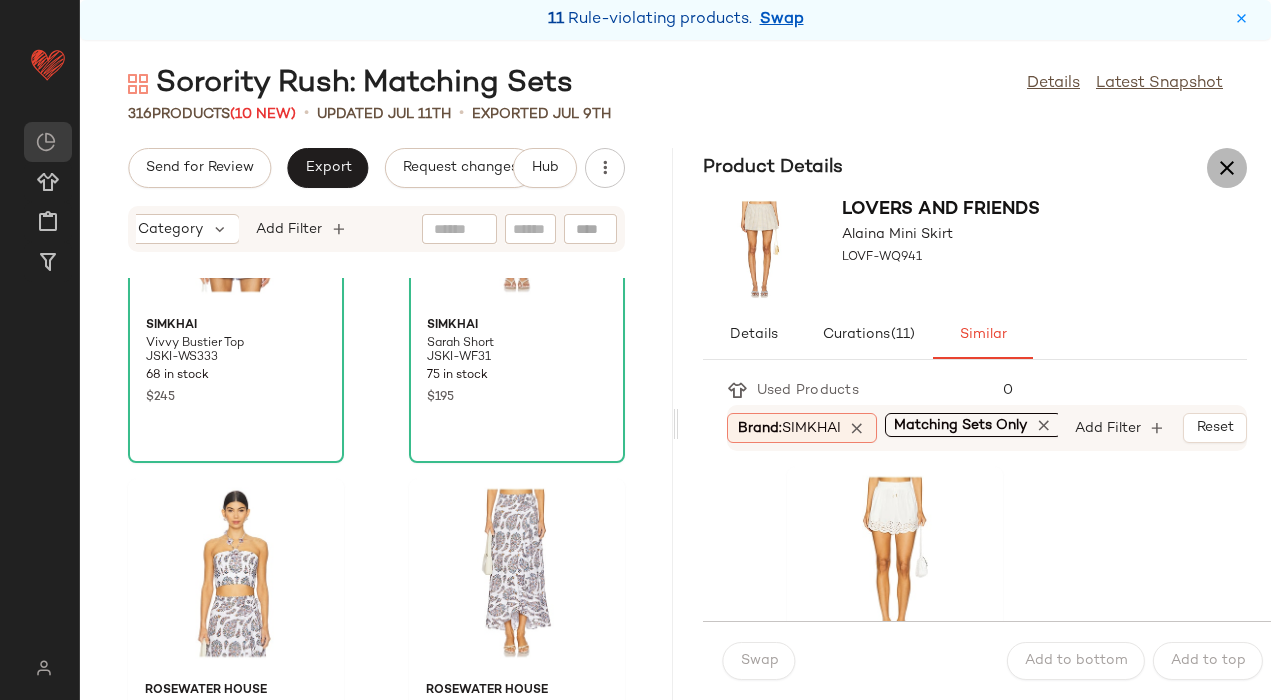 click at bounding box center (1227, 168) 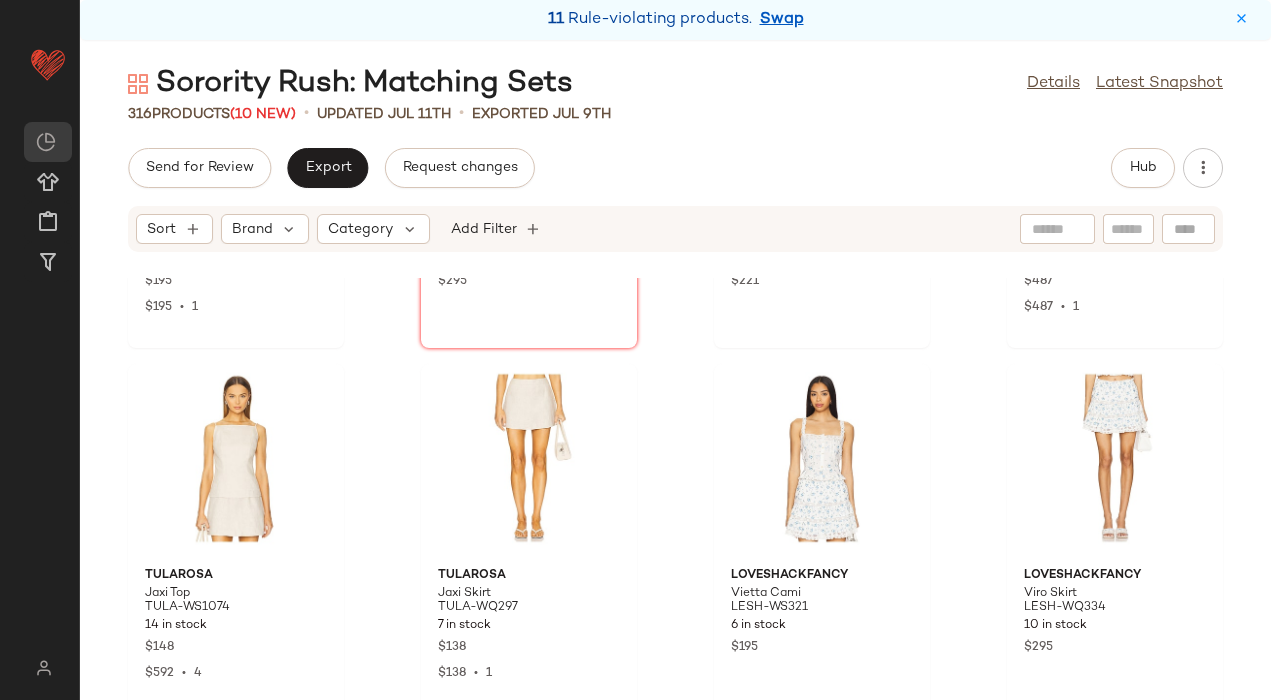 scroll, scrollTop: 28496, scrollLeft: 0, axis: vertical 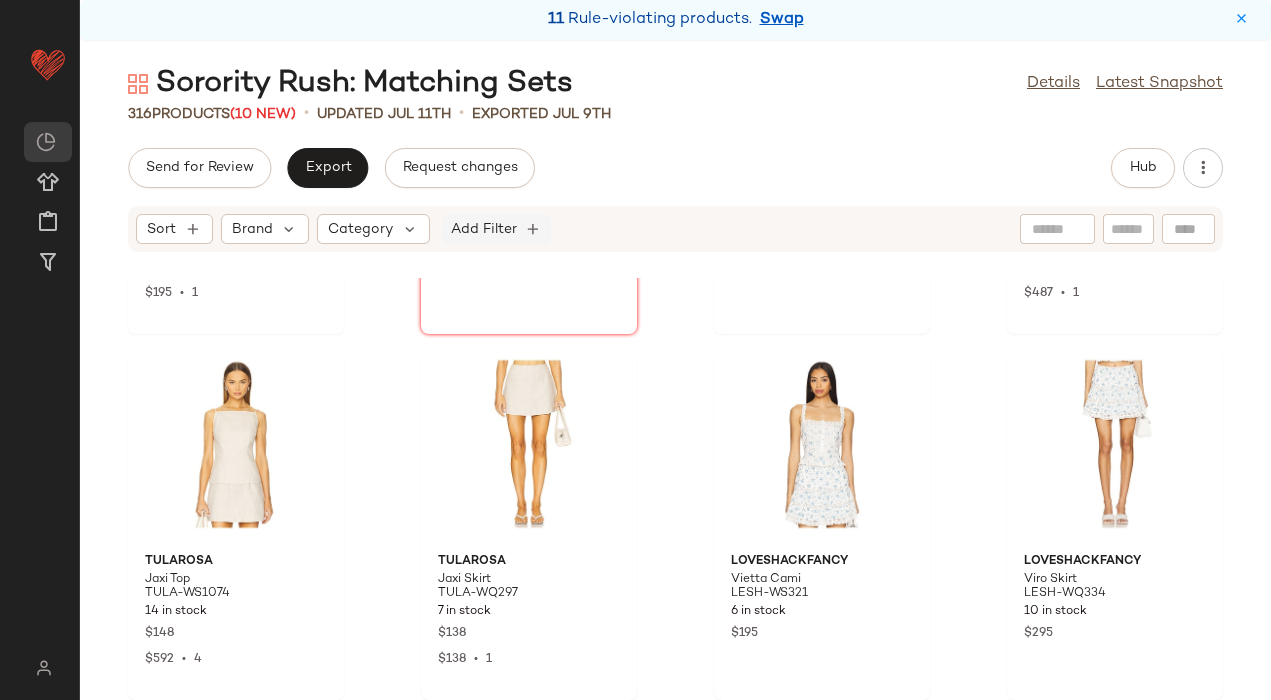 click on "Add Filter" at bounding box center (484, 229) 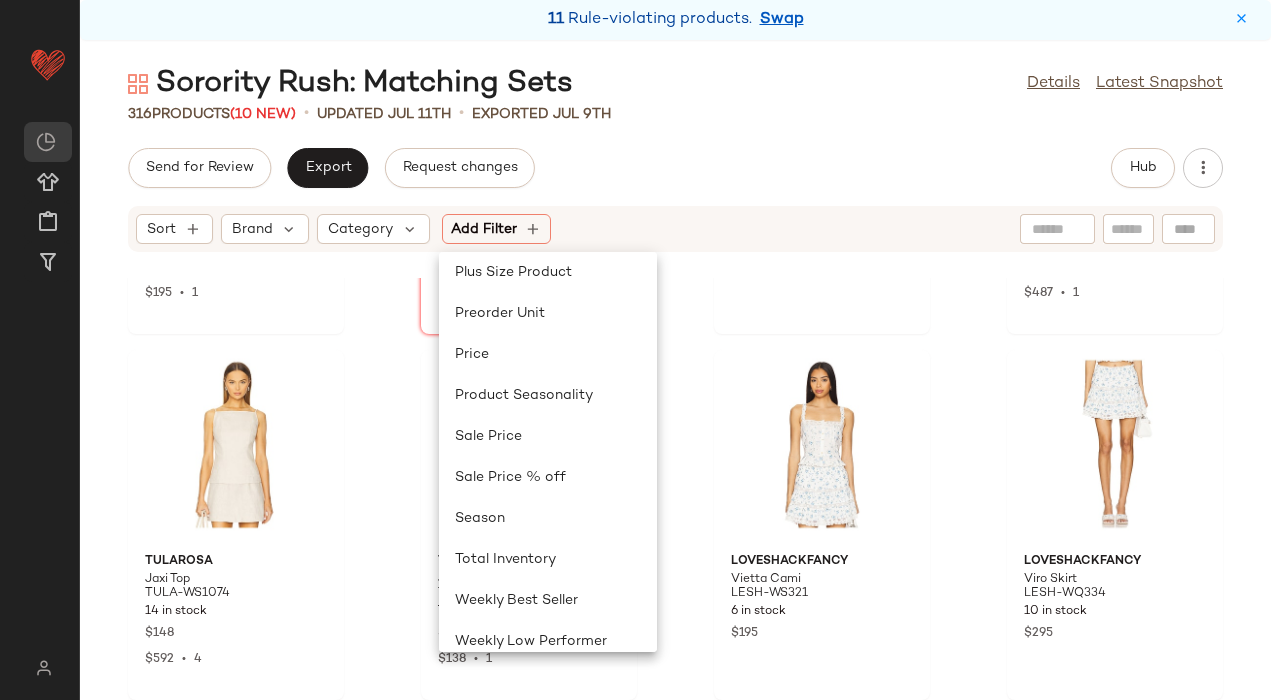 scroll, scrollTop: 928, scrollLeft: 0, axis: vertical 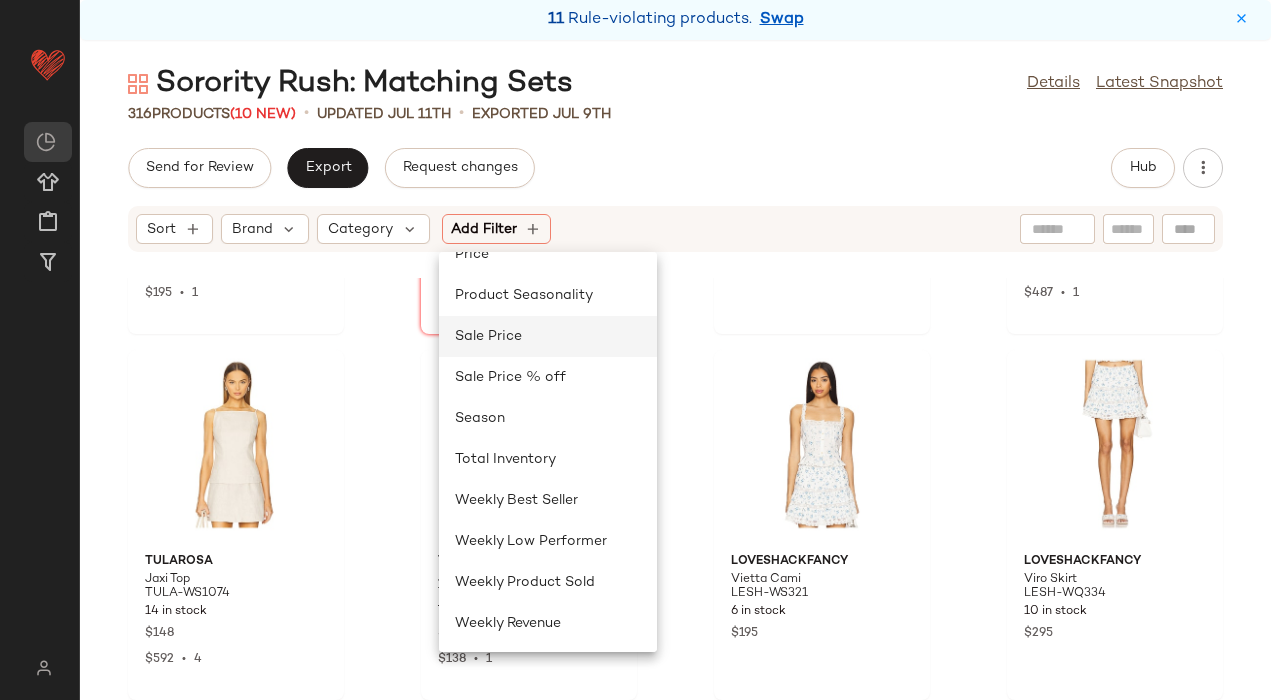 click on "Sale Price" 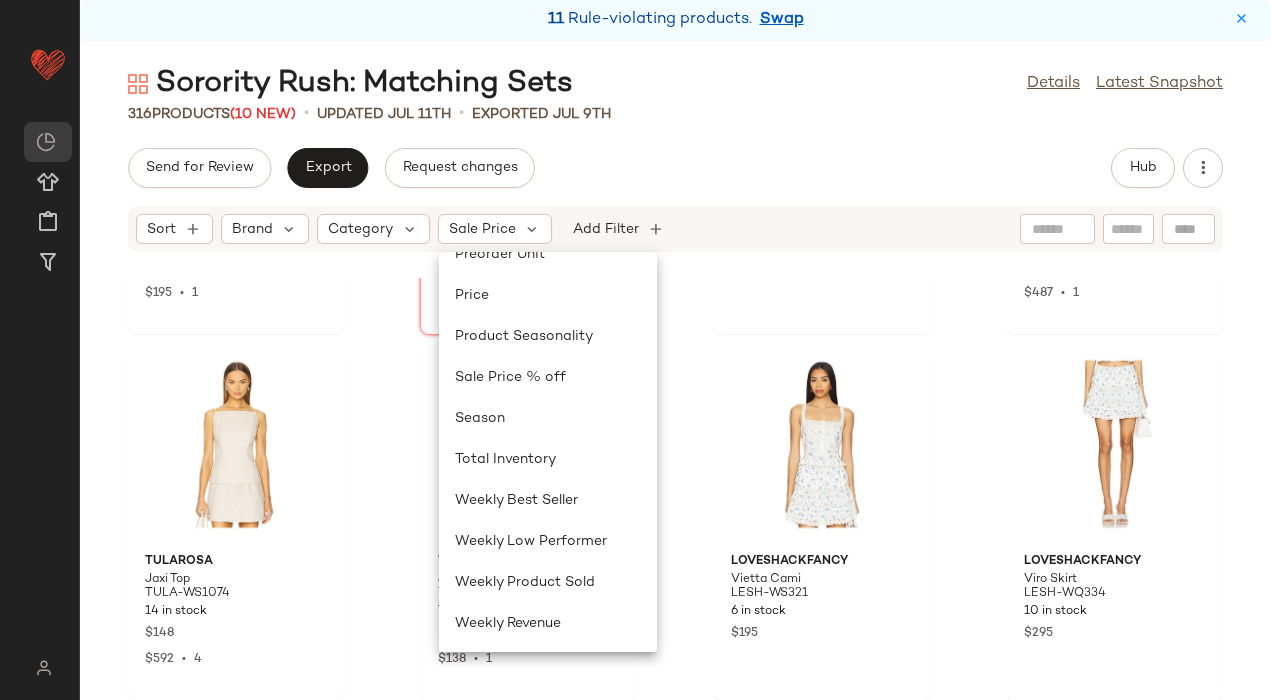 scroll, scrollTop: 887, scrollLeft: 0, axis: vertical 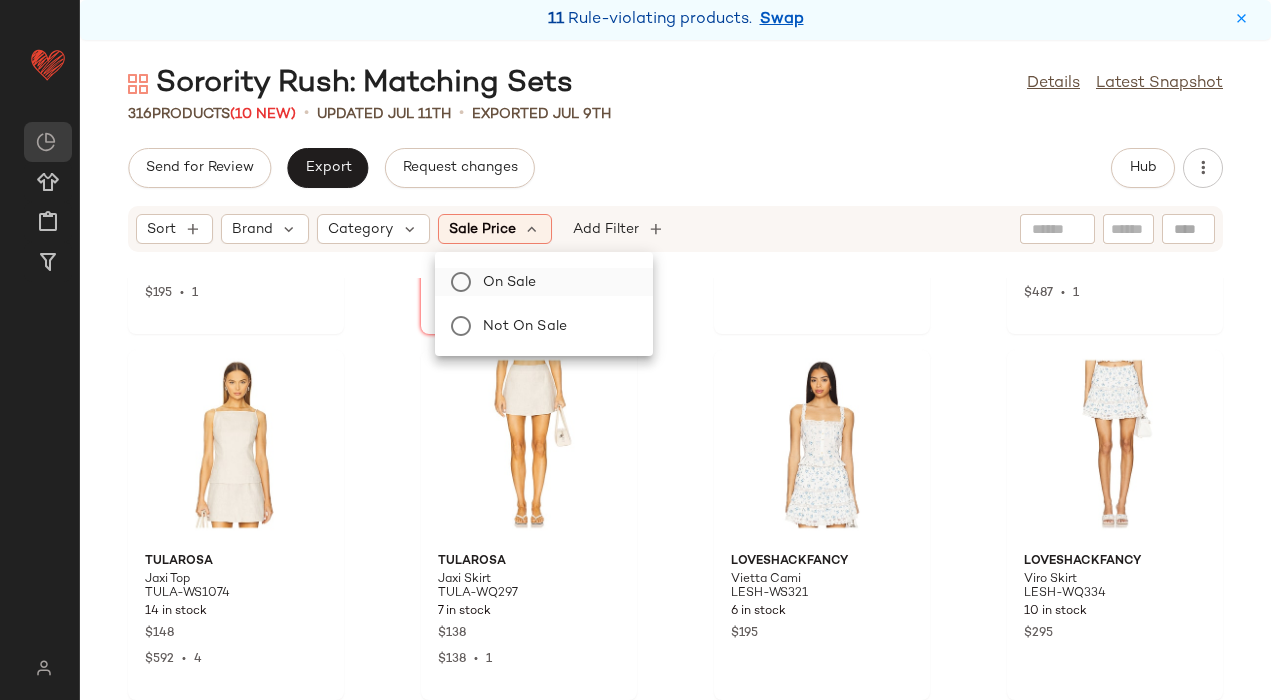 click on "On sale" 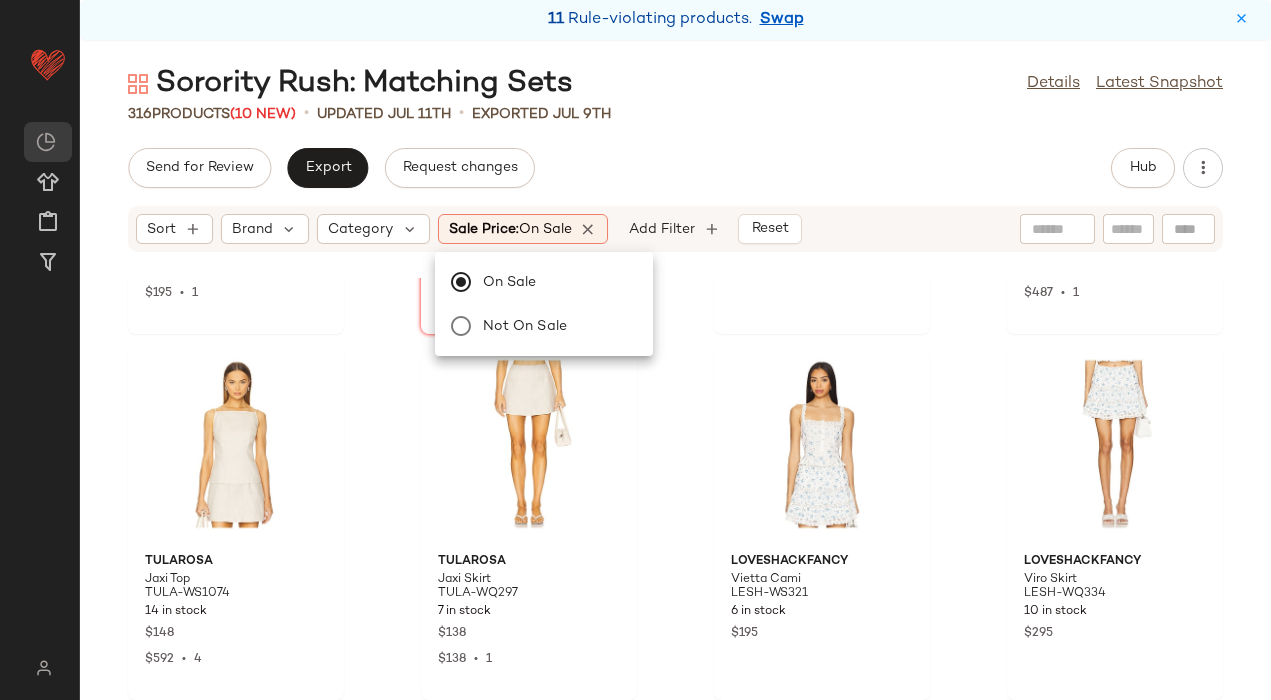 click on "Sorority Rush: Matching Sets  Details   Latest Snapshot  316   Products  (10 New)  •   updated Jul 11th  •  Exported Jul 9th  Send for Review   Export   Request changes   Hub  Sort  Brand  Category  Sale Price:   On sale Add Filter   Reset   SET  LoveShackFancy Vietta Cami LESH-WS322 3 in stock $195 $195  •  1  SET  LoveShackFancy Viro Skirt LESH-WQ335 2 in stock $295 Yuhan Wang Rose Knitted Puff Top YUHR-WS28 5 in stock $221 Yuhan Wang Bow Tied Tutu Skirt YUHR-WQ16 2 in stock $487 $487  •  1 Tularosa Jaxi Top TULA-WS1074 14 in stock $148 $592  •  4 Tularosa Jaxi Skirt TULA-WQ297 7 in stock $138 $138  •  1 LoveShackFancy Vietta Cami LESH-WS321 6 in stock $195 LoveShackFancy Viro Skirt LESH-WQ334 10 in stock $295" at bounding box center (675, 382) 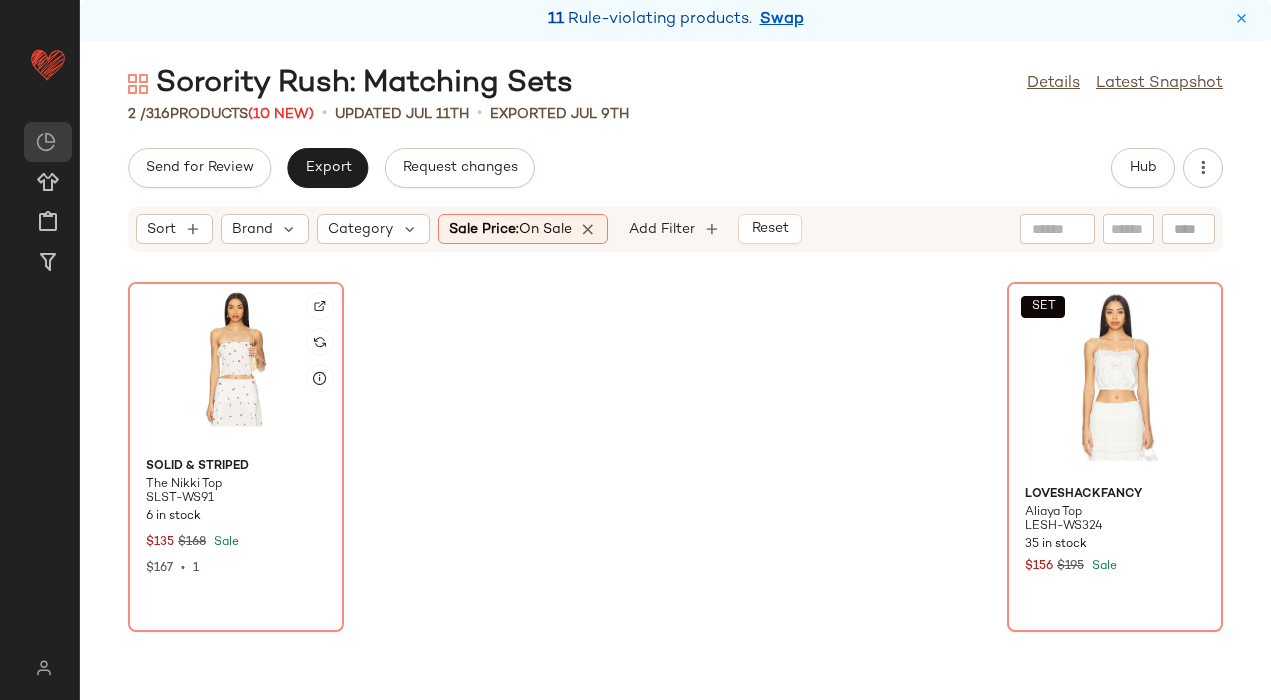 click 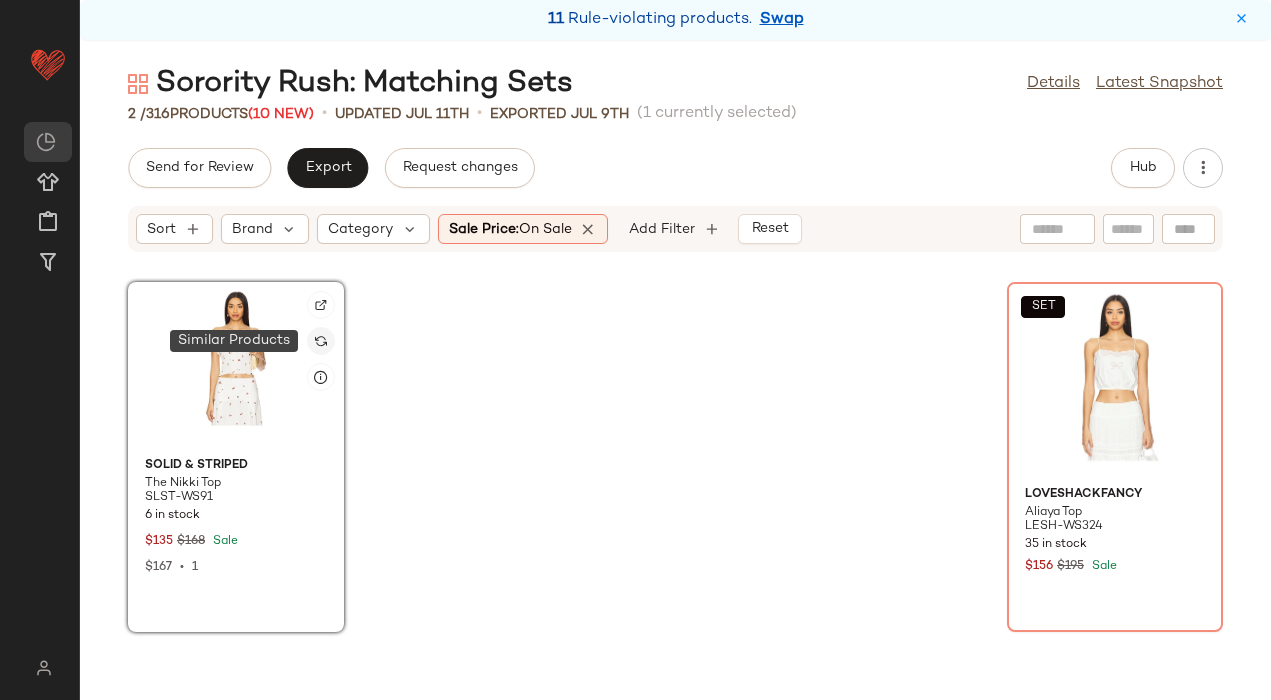 click 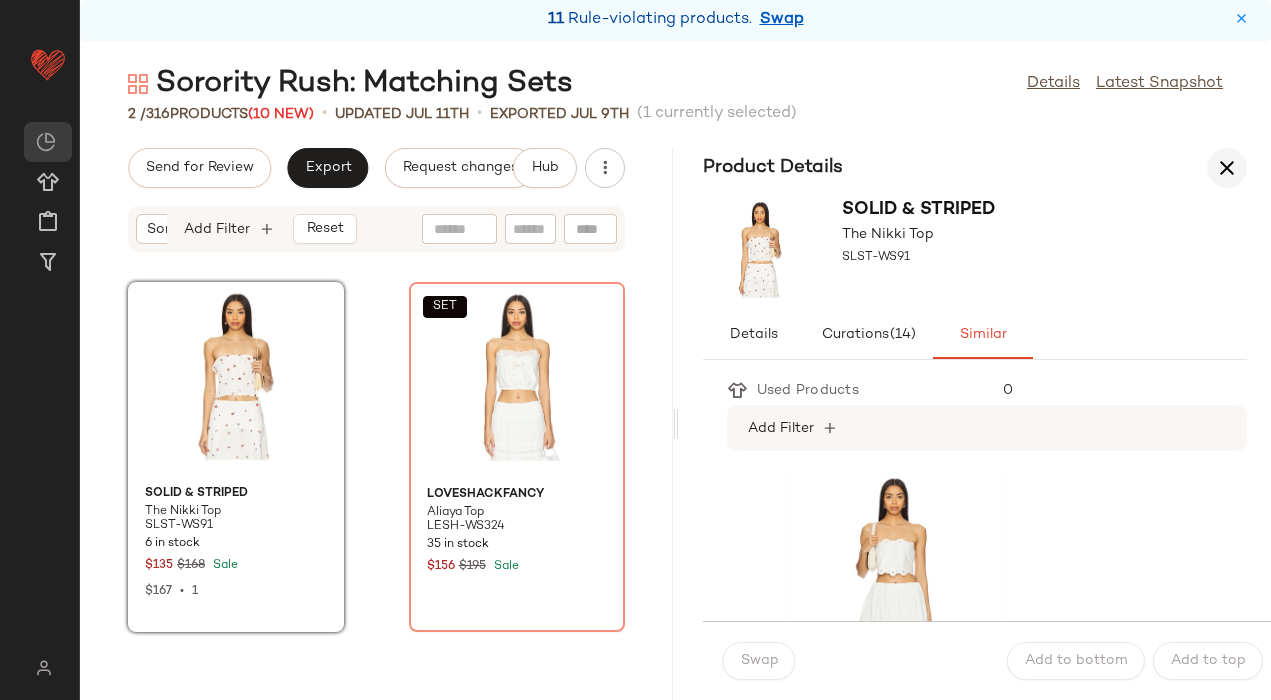 click at bounding box center [1227, 168] 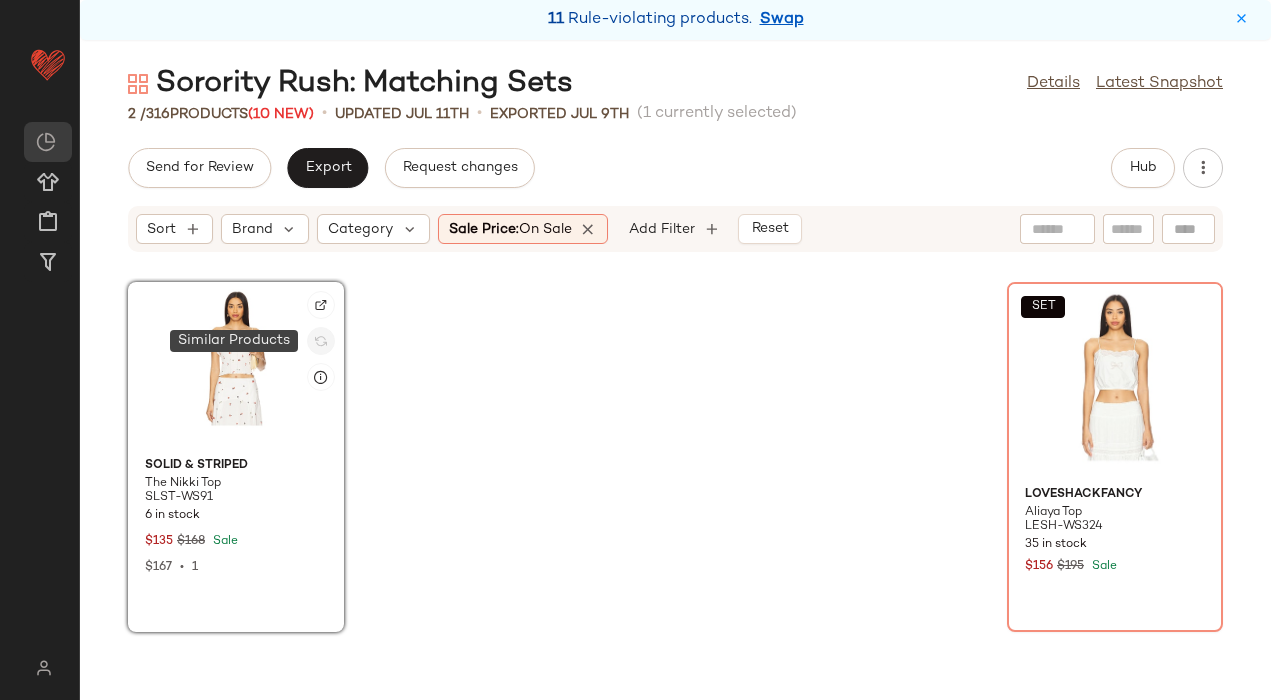 click 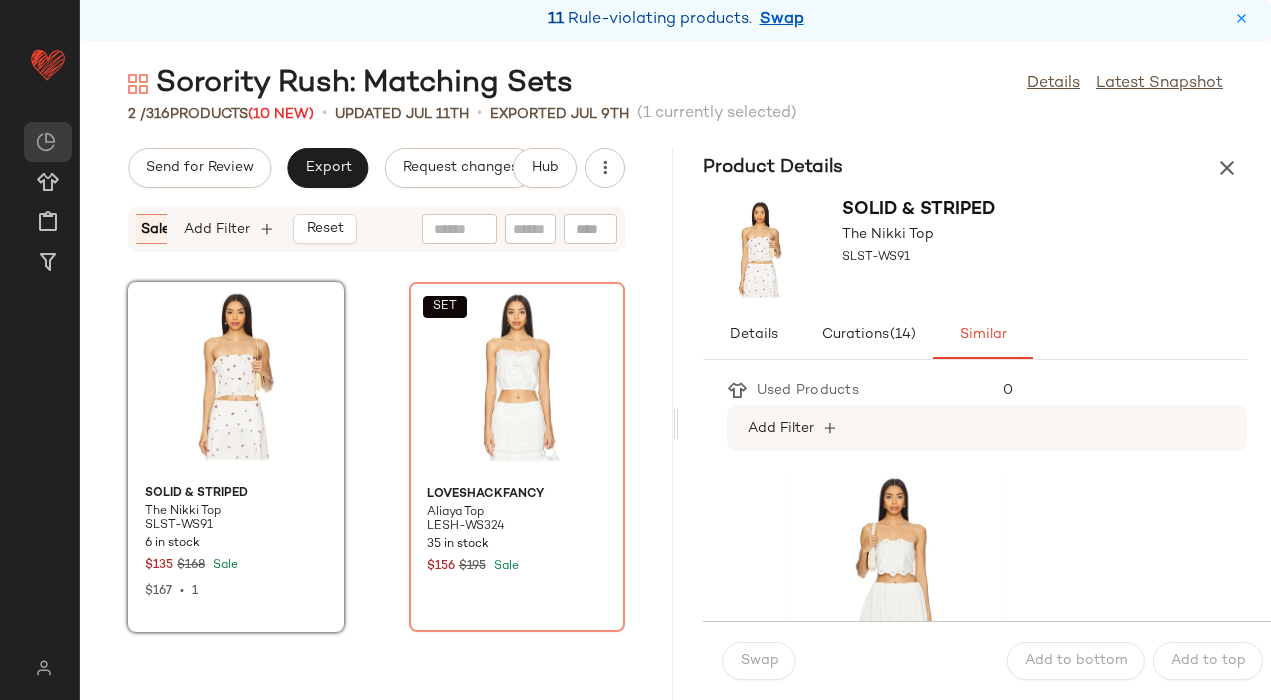 scroll, scrollTop: 0, scrollLeft: 448, axis: horizontal 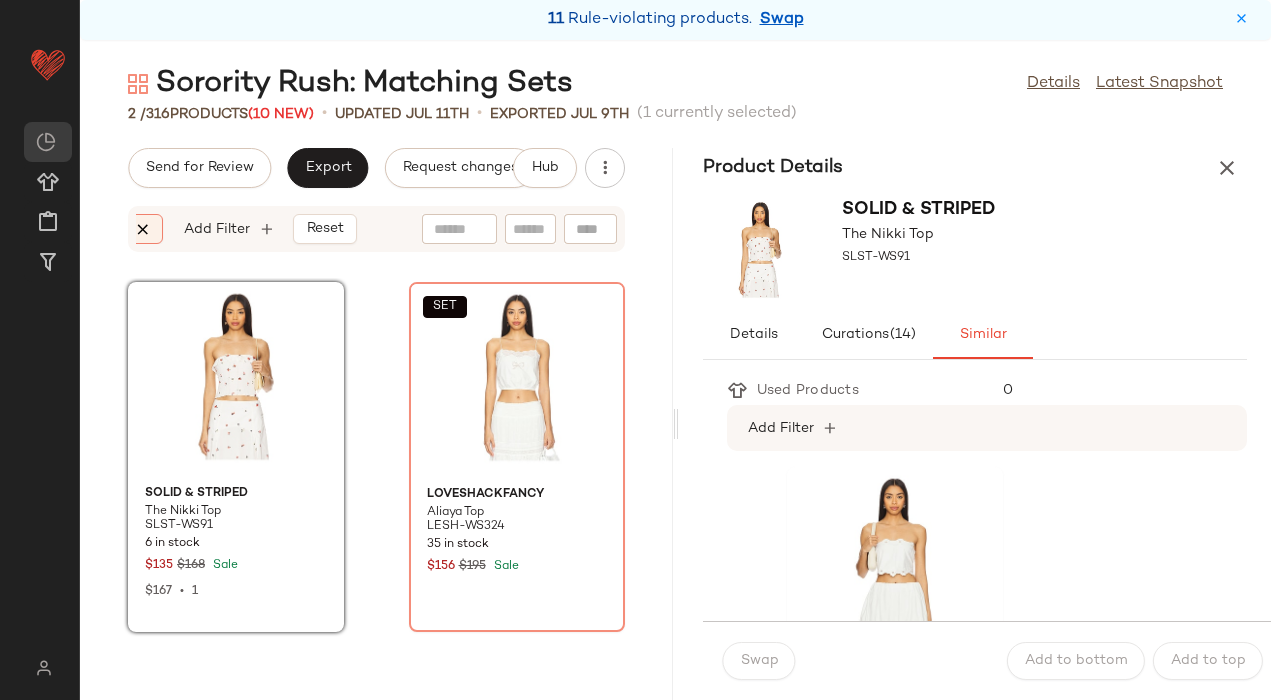 click at bounding box center [144, 229] 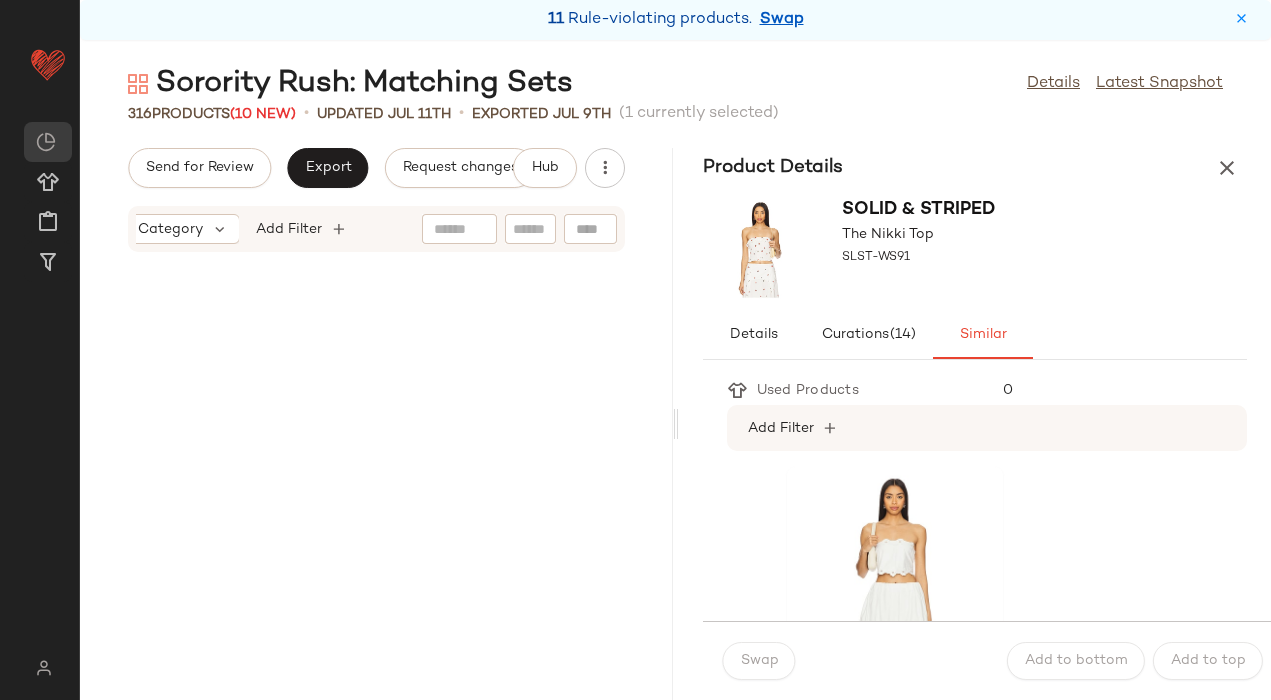 scroll, scrollTop: 51240, scrollLeft: 0, axis: vertical 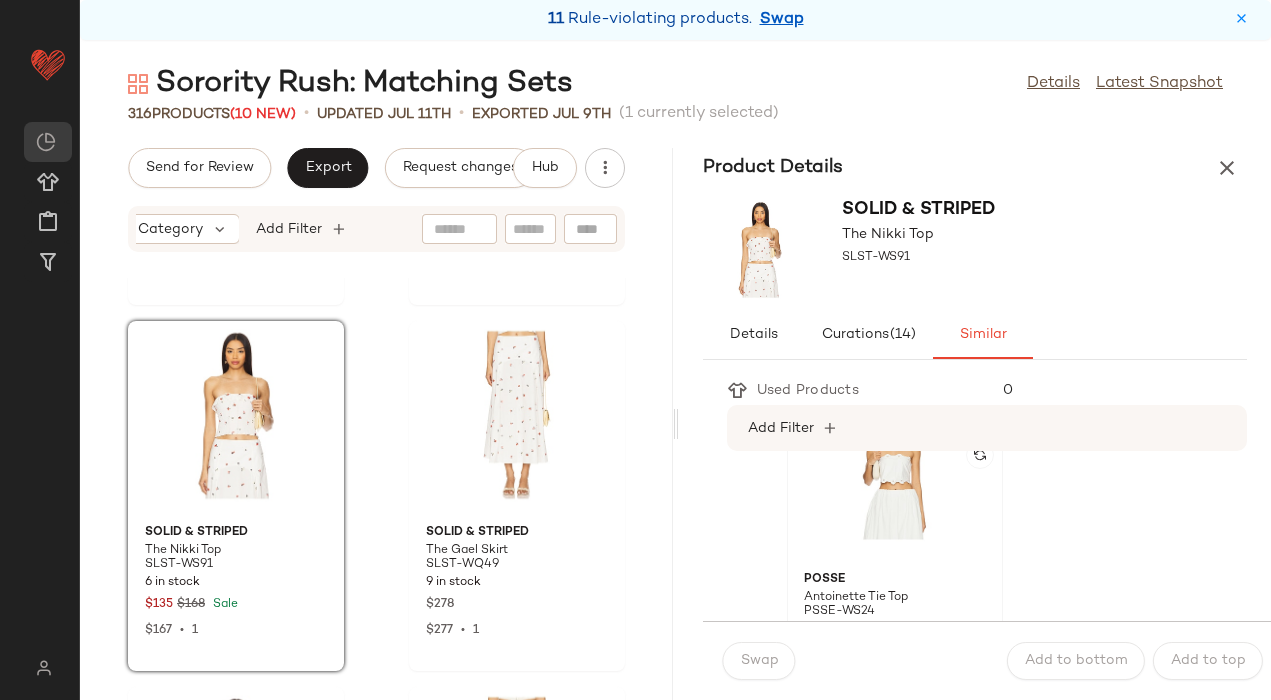click 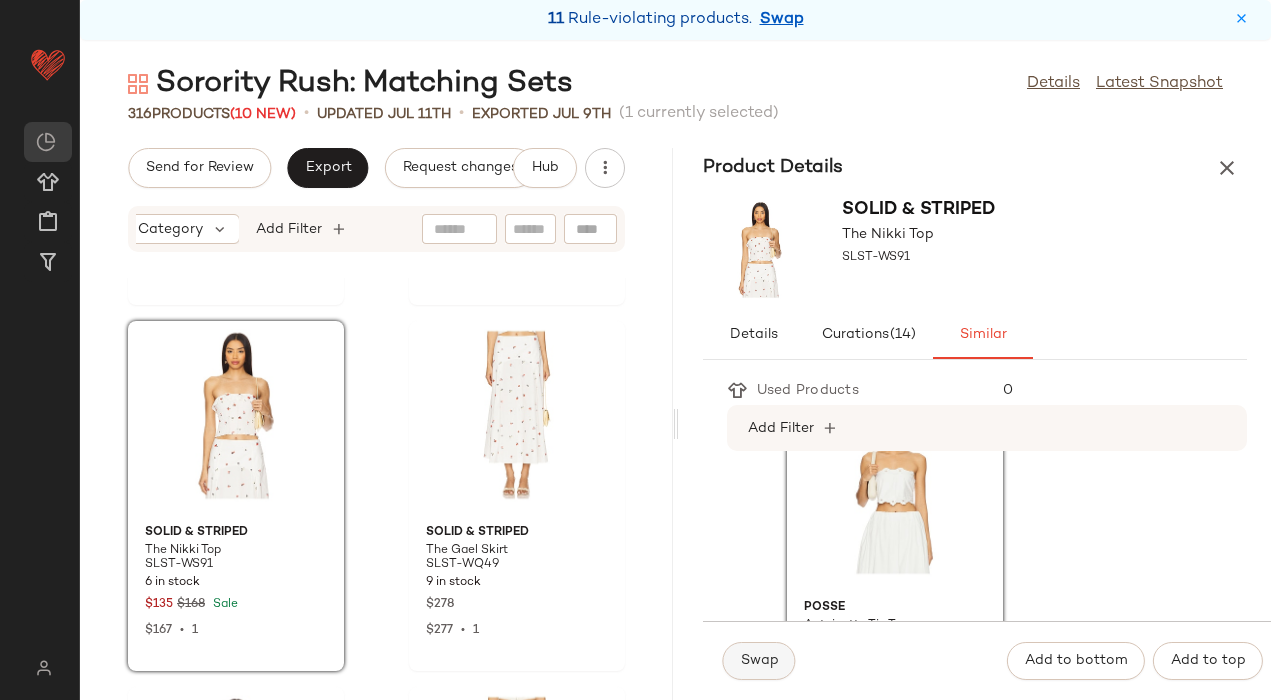 click on "Swap" 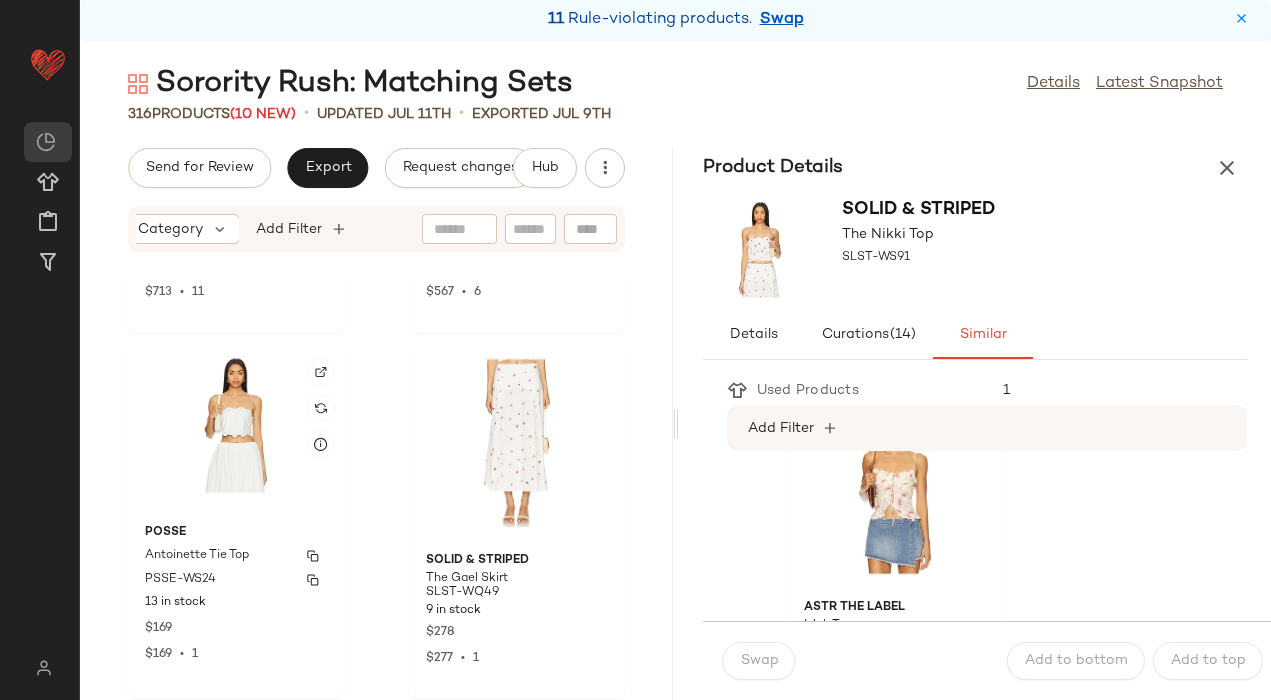 scroll, scrollTop: 51188, scrollLeft: 0, axis: vertical 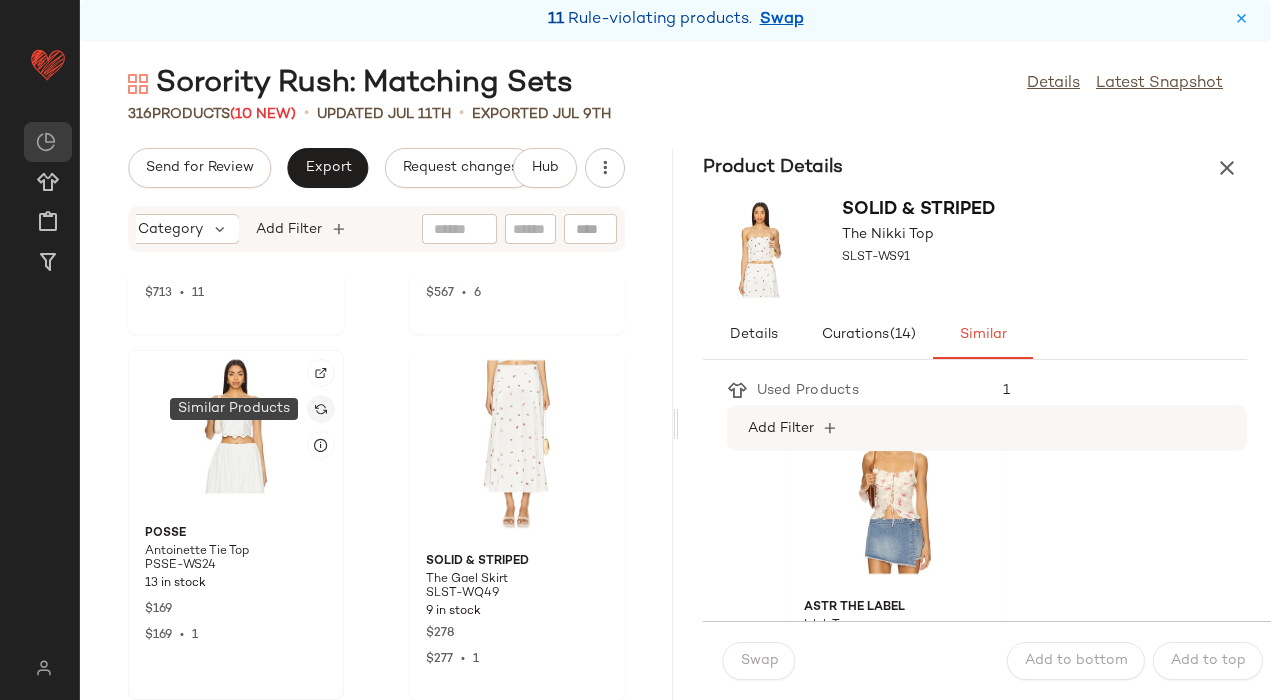 click 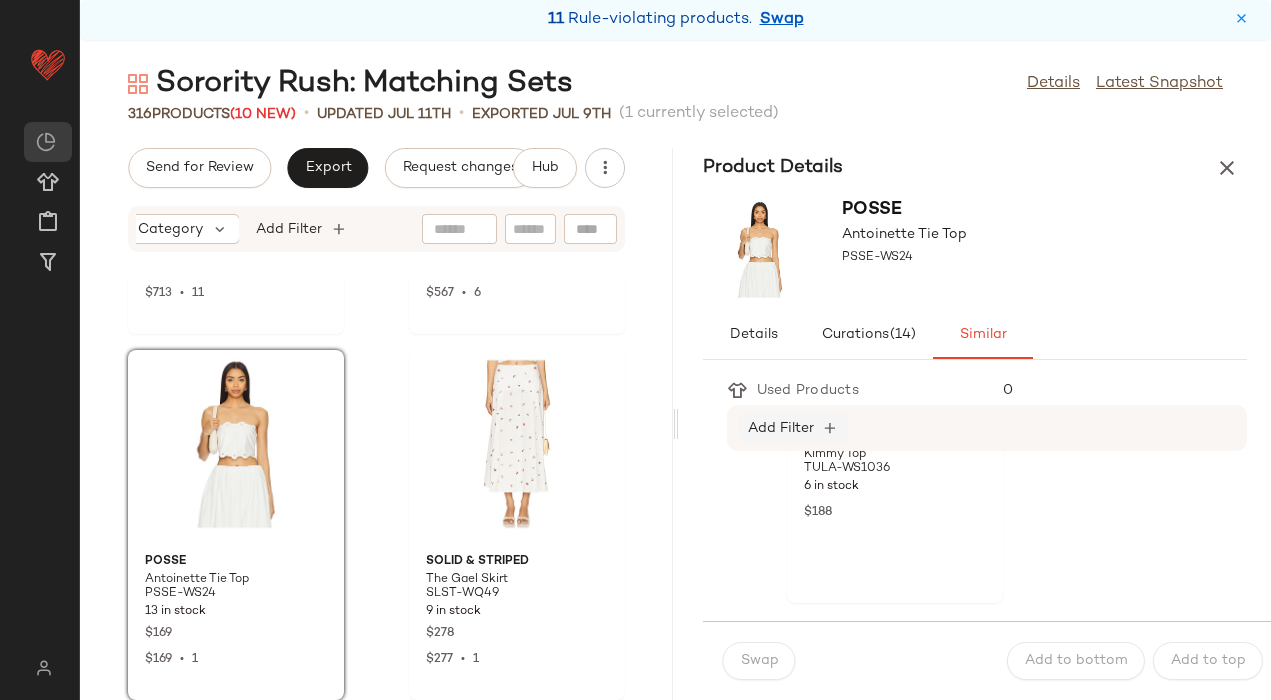 scroll, scrollTop: 1683, scrollLeft: 0, axis: vertical 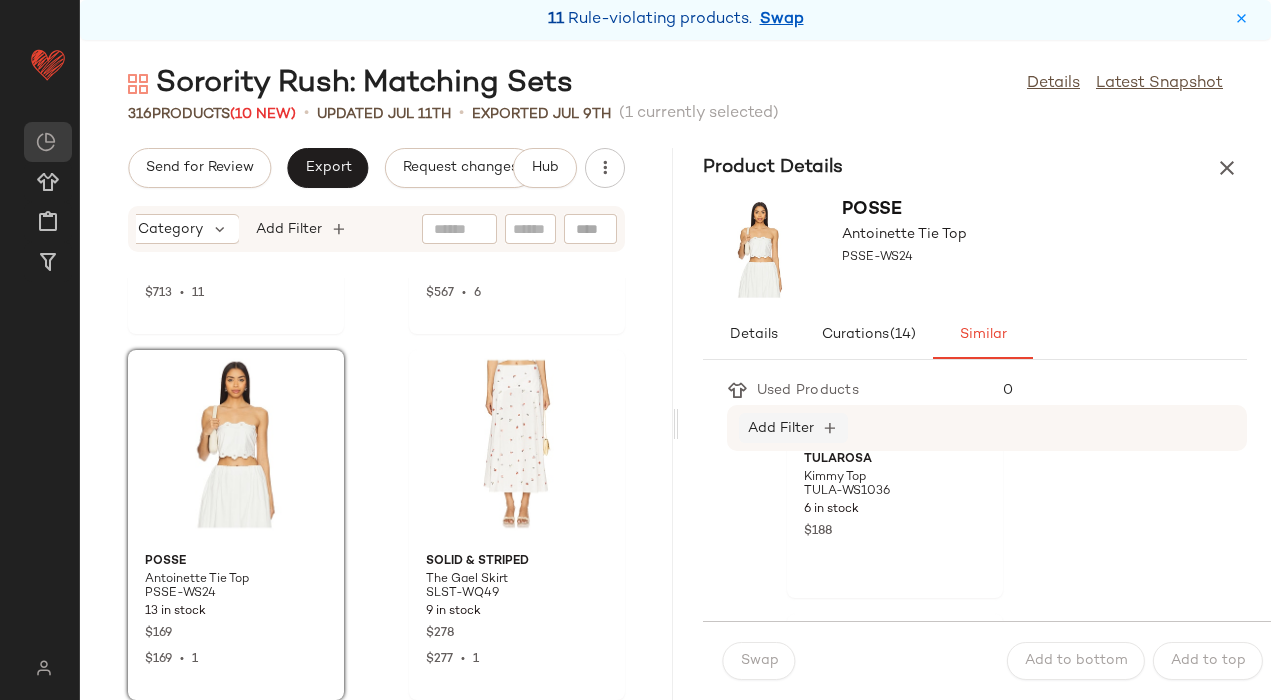 click on "Add Filter" at bounding box center (781, 428) 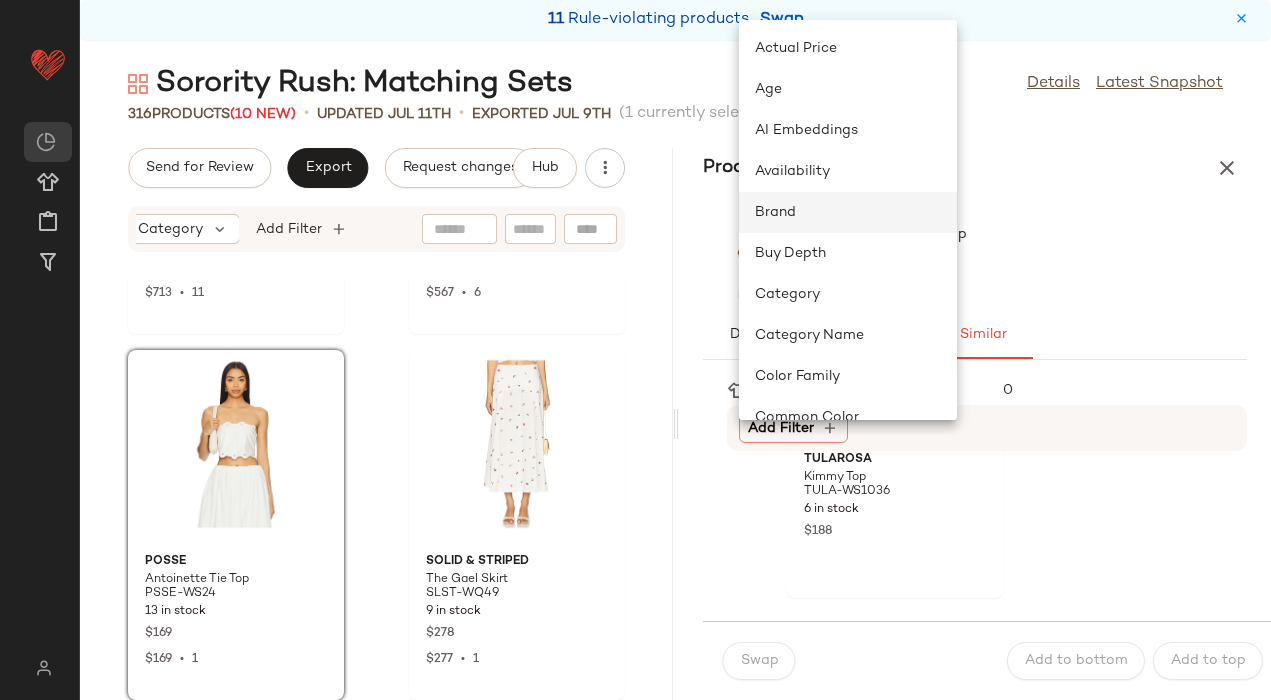 click on "Brand" 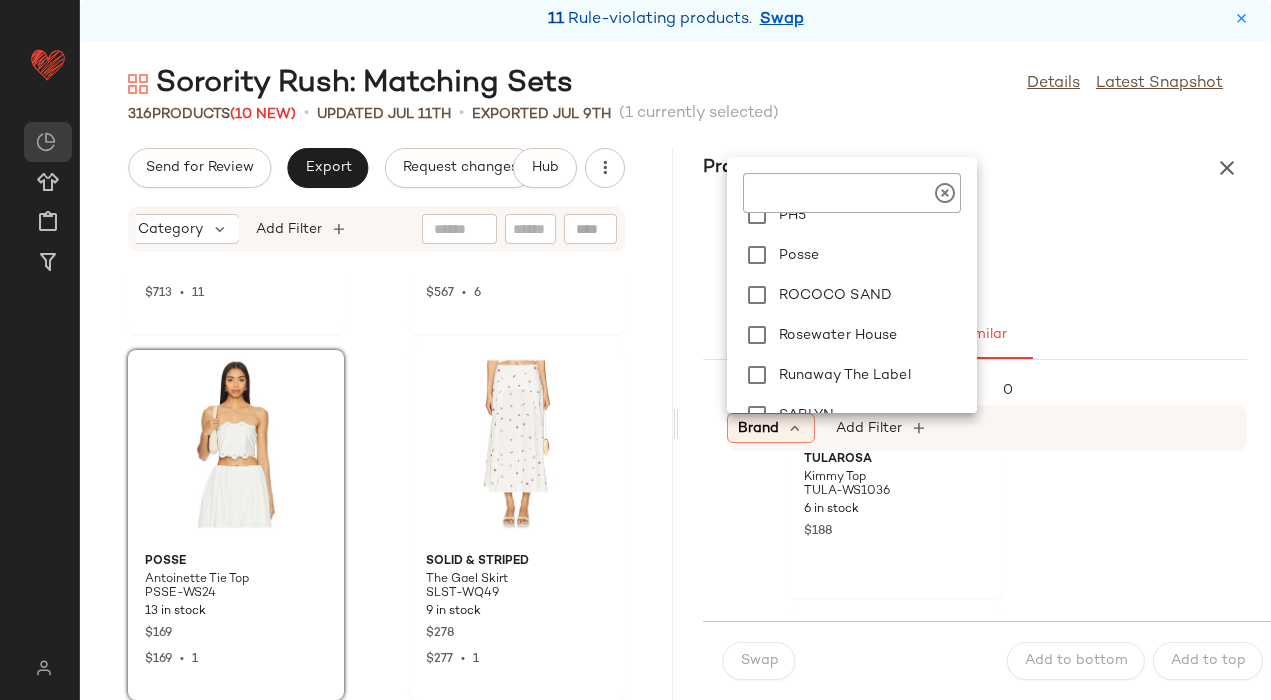 scroll, scrollTop: 2141, scrollLeft: 0, axis: vertical 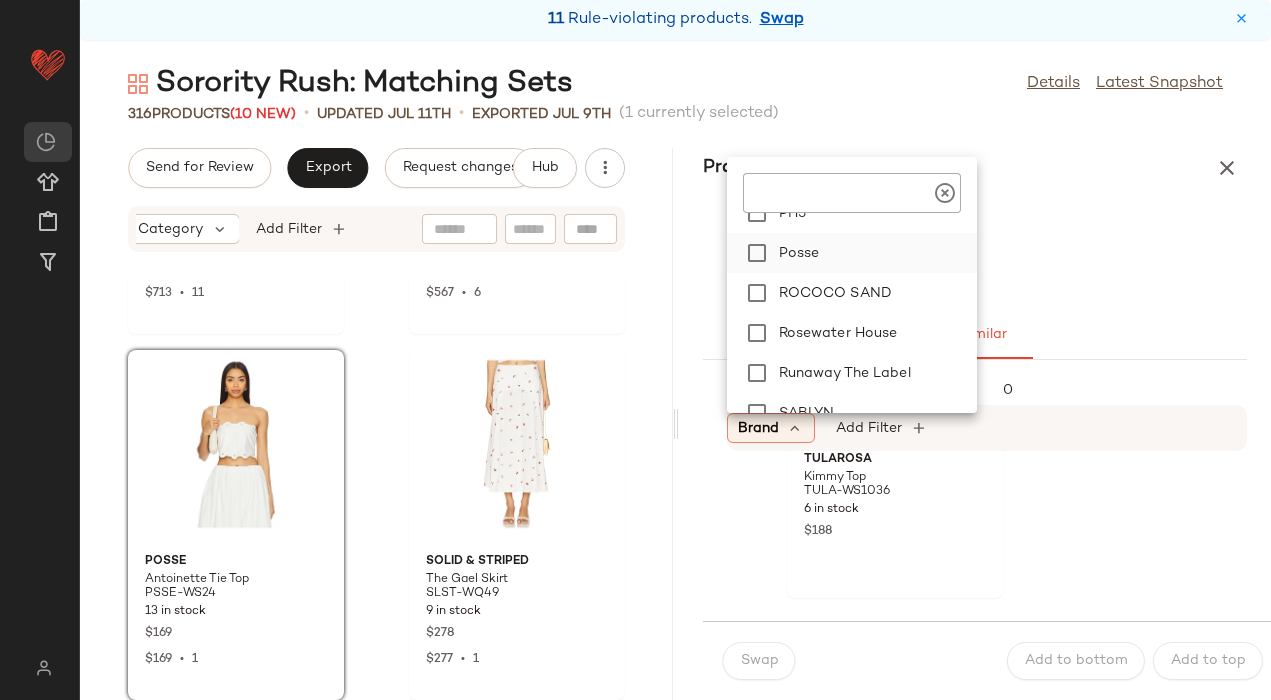 click on "Posse" 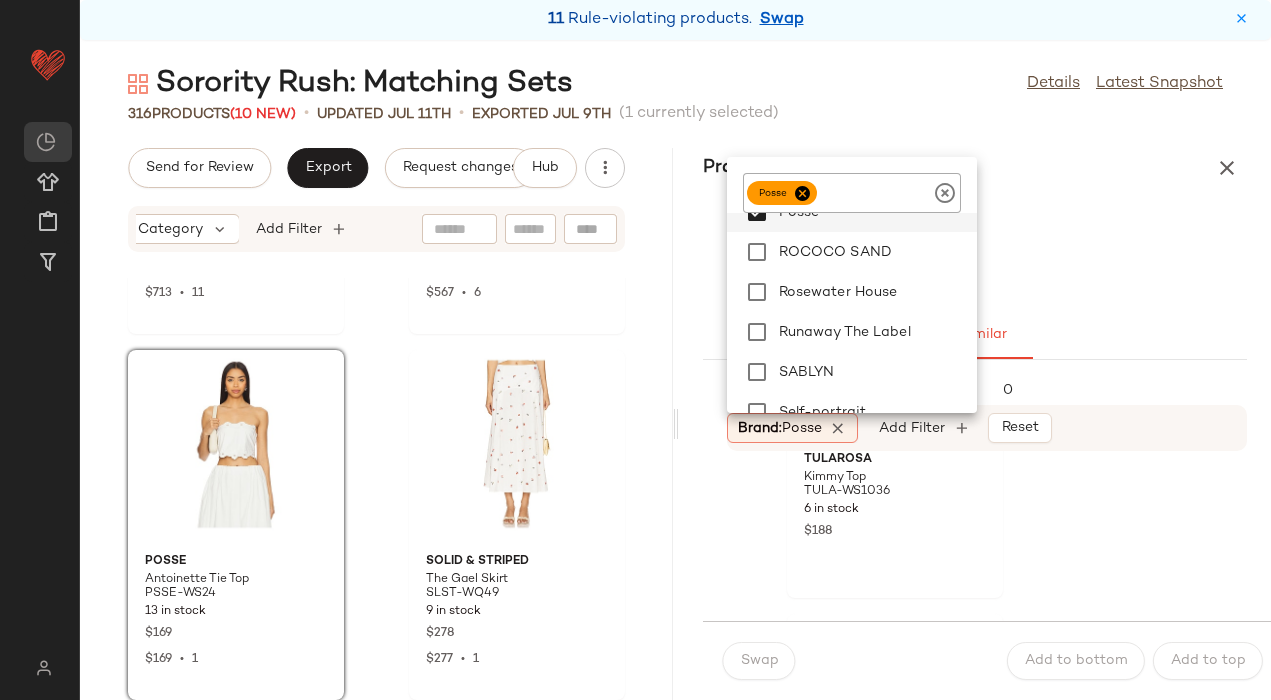 click on "Sorority Rush: Matching Sets  Details   Latest Snapshot  316   Products  (10 New)  •   updated Jul 11th  •  Exported Jul 9th   (1 currently selected)   Send for Review   Export   Request changes   Hub  Sort  Brand  Category  Add Filter  AFRM Koin Top AFFM-WS470 60 in stock $68 $713  •  11 AFRM Quincy Skirt AFFM-WQ90 5 in stock $98 $567  •  6 Posse Antoinette Tie Top PSSE-WS24 13 in stock $169 $169  •  1 Solid & Striped The Gael Skirt SLST-WQ49 9 in stock $278 $277  •  1 NIA Rae Corset NIAR-WS29 19 in stock $88 $246  •  3 NIA Amanda Skort NIAR-WF11 24 in stock $88 $88  •  1  SET  Bardot Helenia Longline Strapless Top BARD-WS426 226 in stock $119 $119  •  1  SET  Bardot Helenia Pleated Skort BARD-WF20 16 in stock $139 $125  •  1 Product Details Posse Antoinette Tie Top PSSE-WS24  Details   Curations  (14)  Similar   Used Products  0 Brand:   Posse Add Filter   Reset  SIMKHAI Nicole Tube Top JSKI-WS338 9 in stock $275 Enza Costa x REVOLVE Textured Satin Smocked Bandeau Top ENZA-WS1288 1 7" at bounding box center [675, 382] 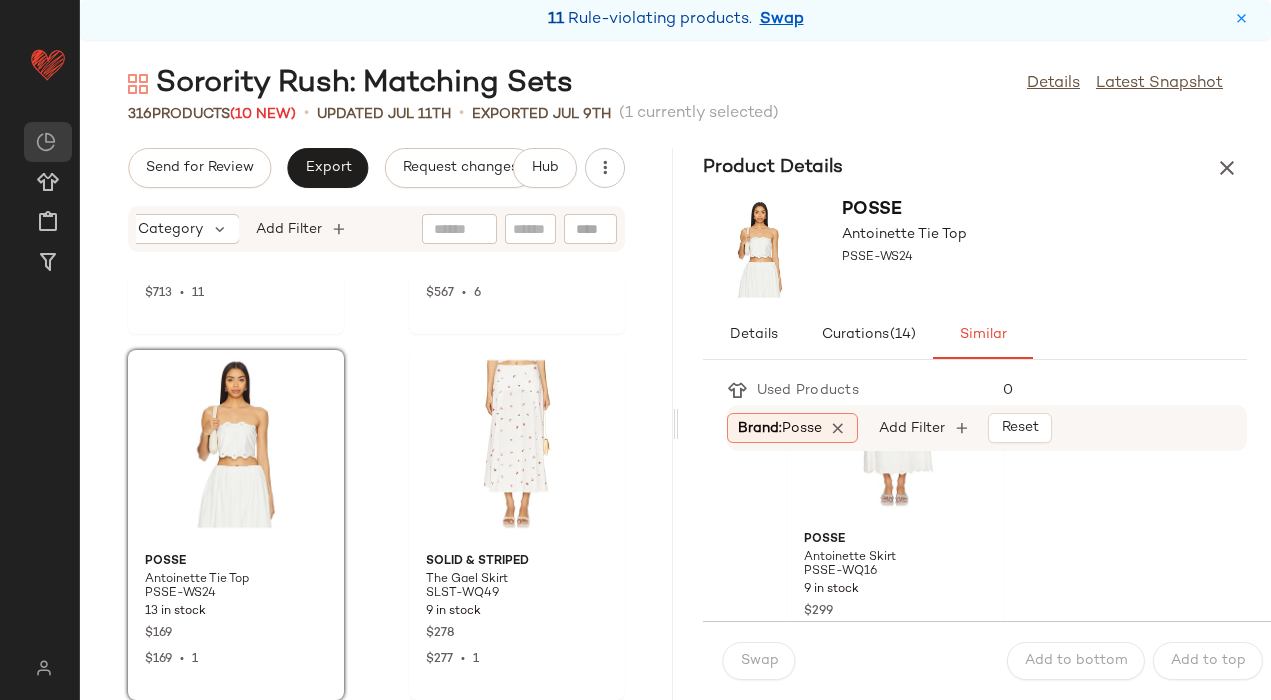 scroll, scrollTop: 144, scrollLeft: 0, axis: vertical 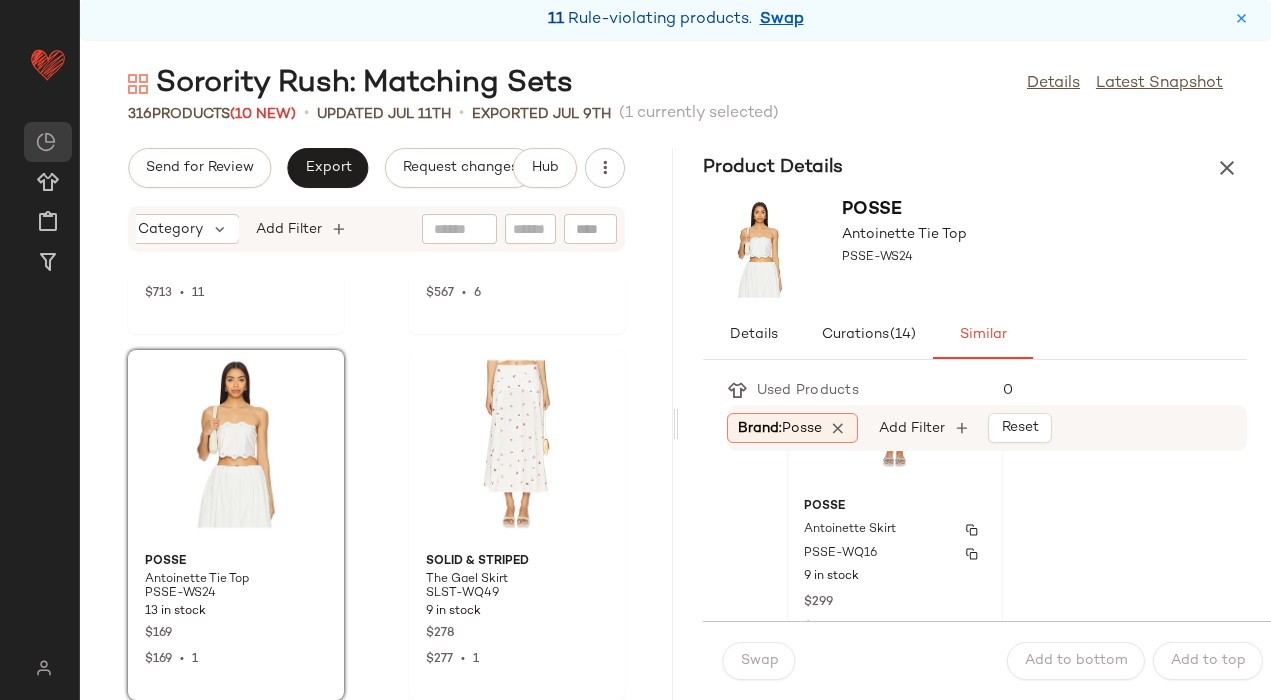 click on "Antoinette Skirt" at bounding box center [895, 530] 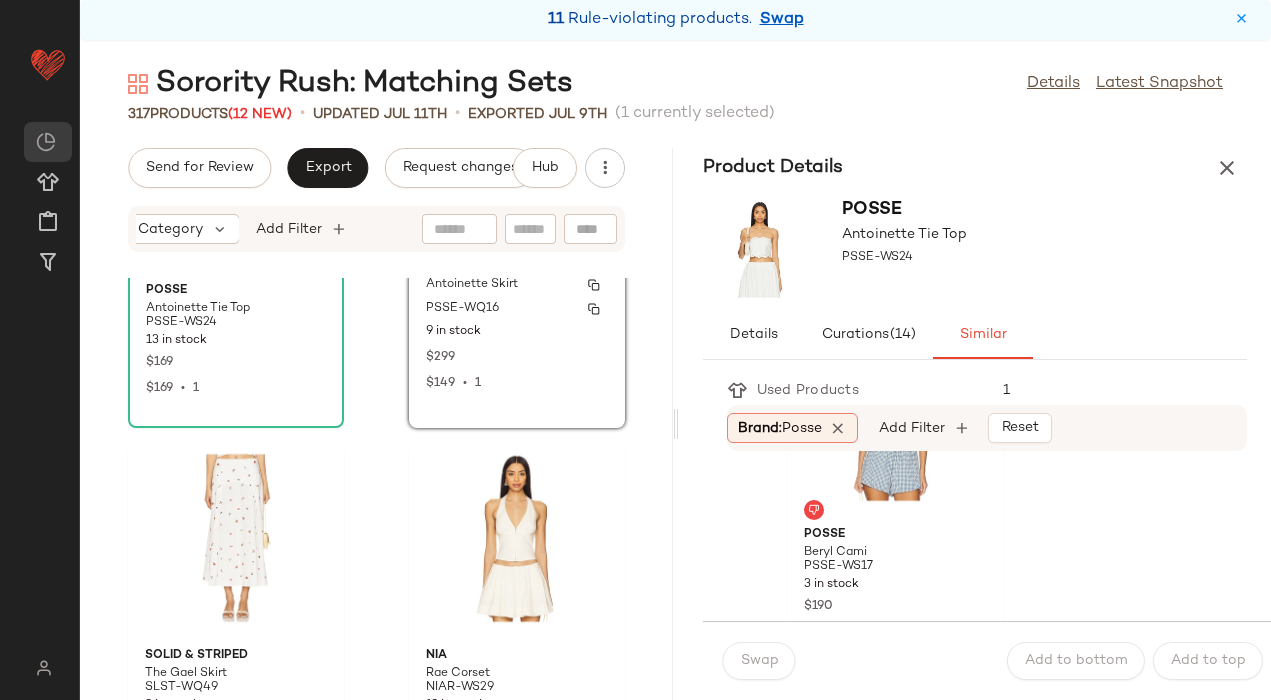 scroll, scrollTop: 51473, scrollLeft: 0, axis: vertical 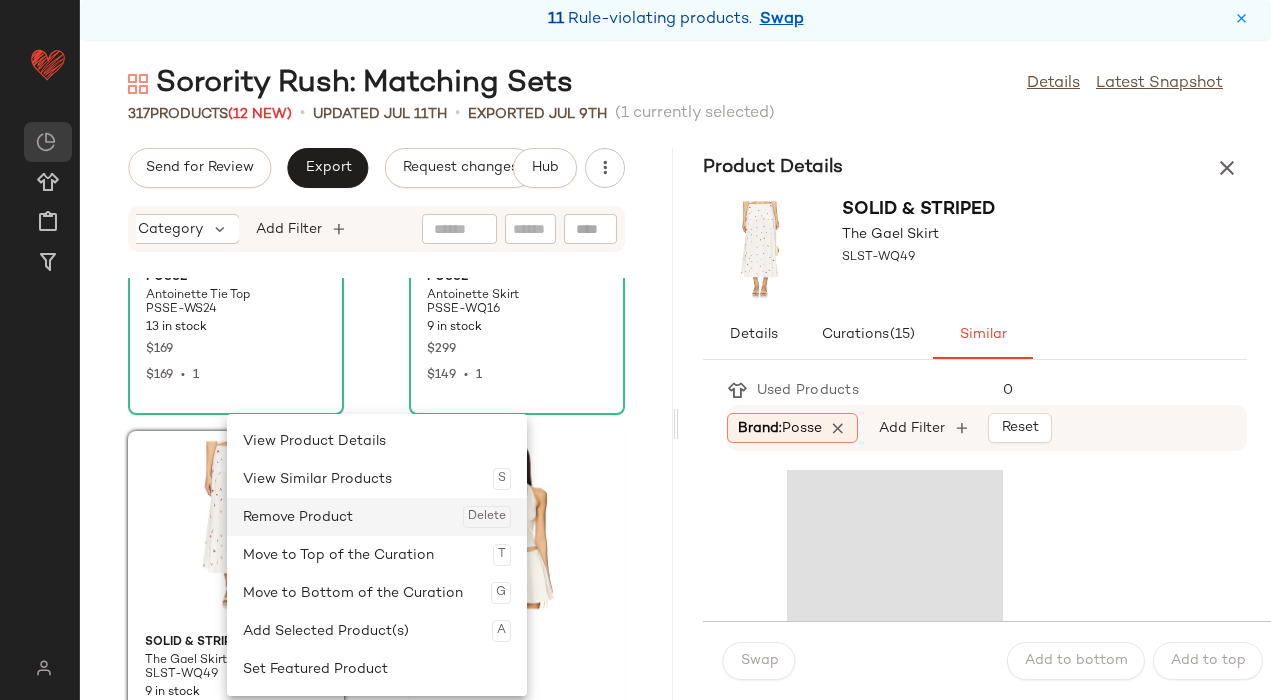 click on "Remove Product  Delete" 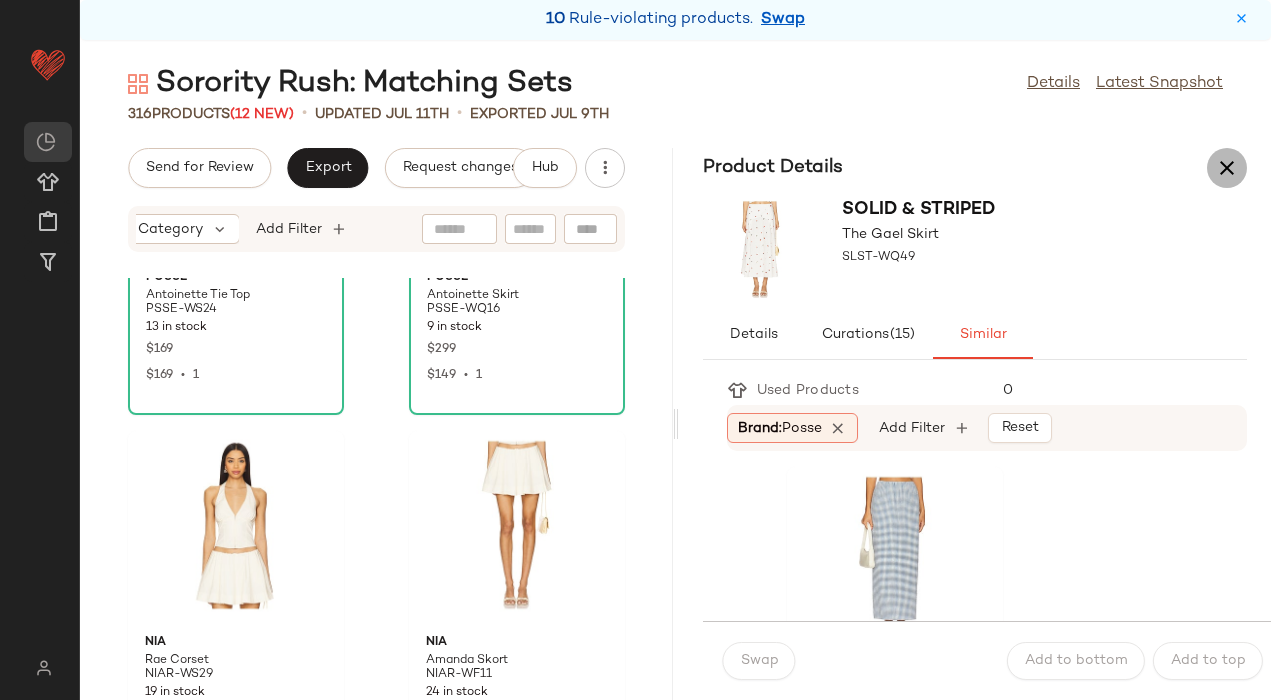 click at bounding box center (1227, 168) 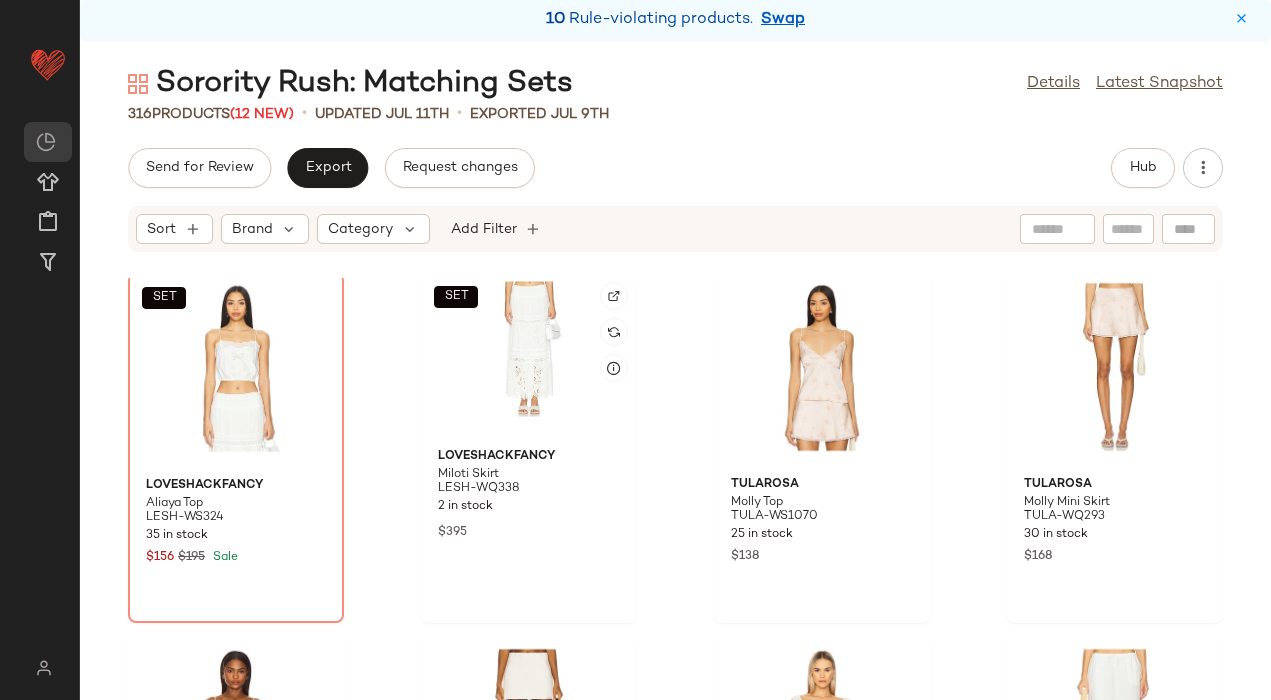 scroll, scrollTop: 27110, scrollLeft: 0, axis: vertical 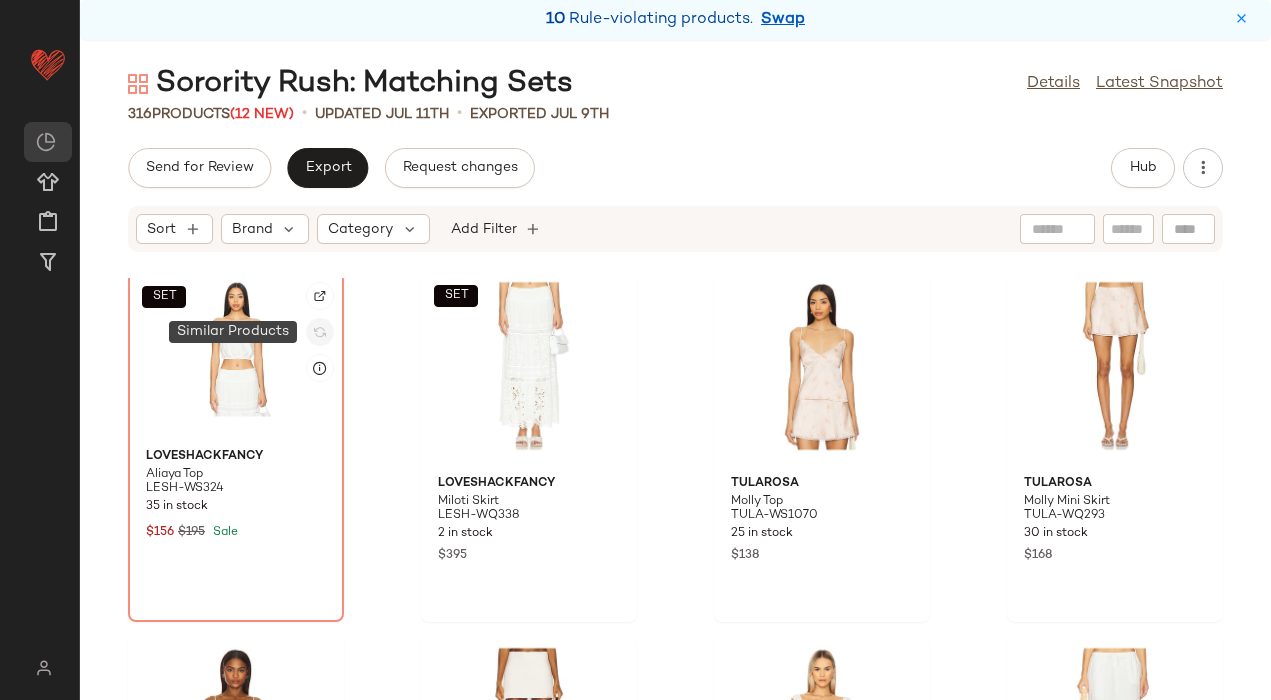click 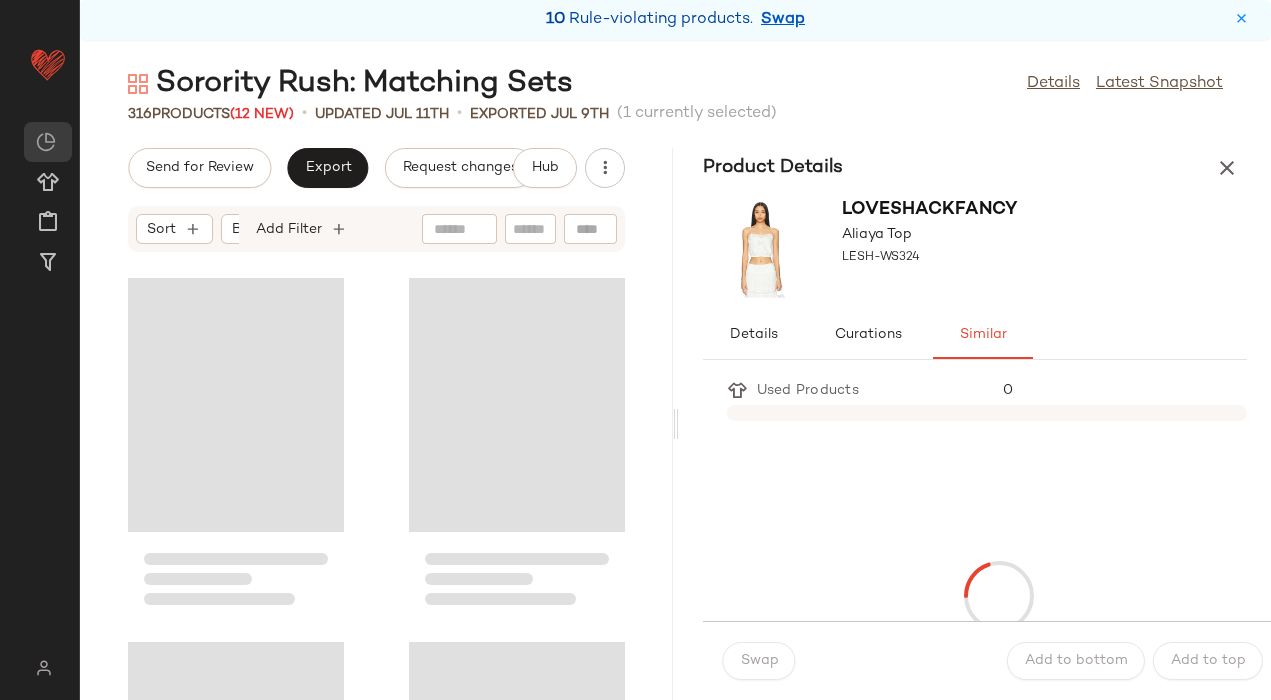scroll, scrollTop: 54168, scrollLeft: 0, axis: vertical 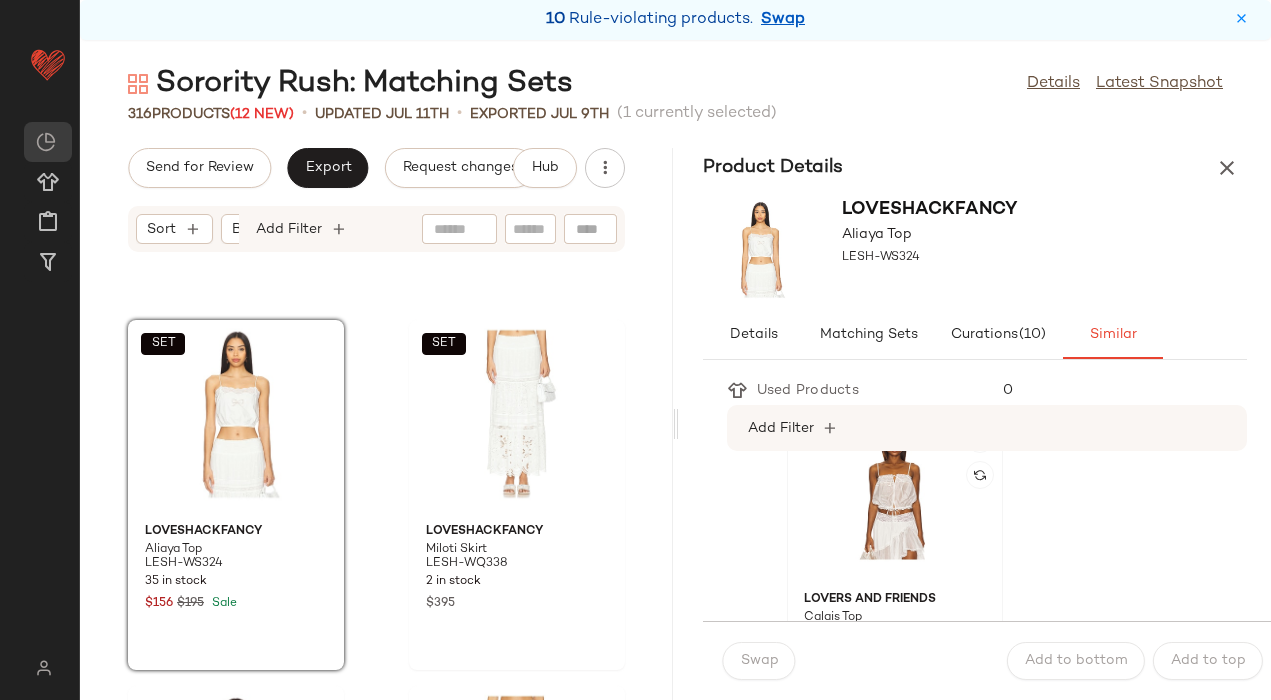 click 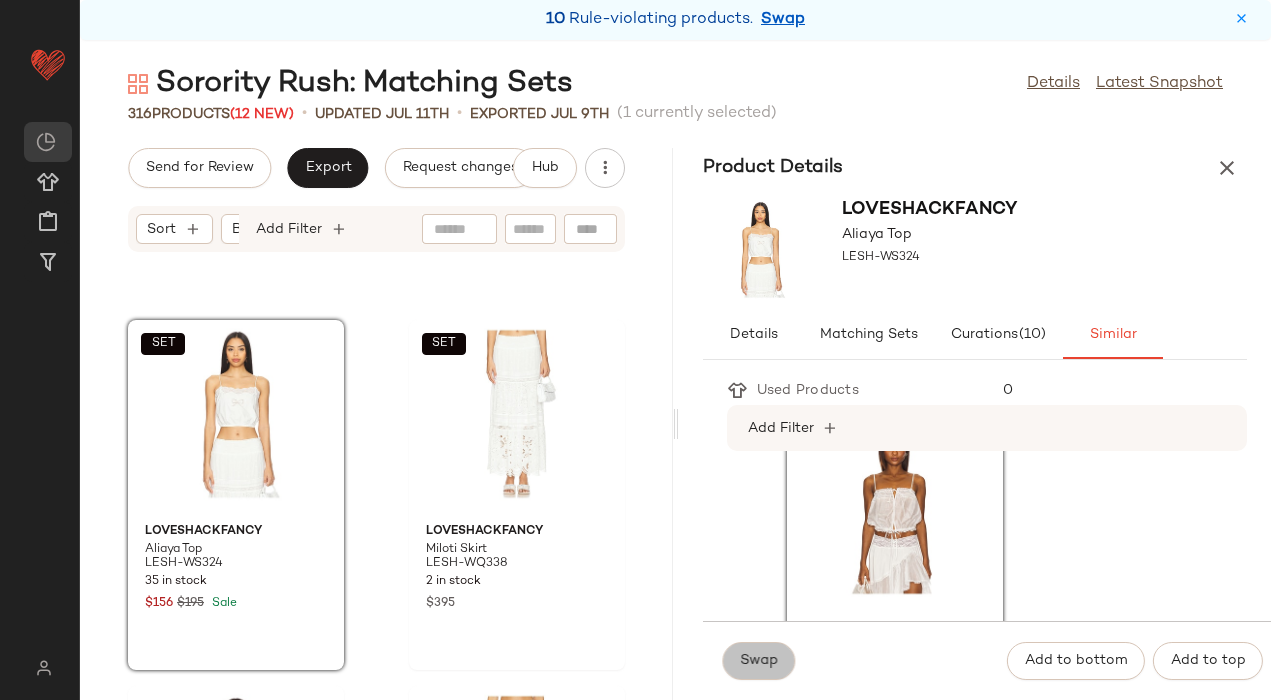 click on "Swap" 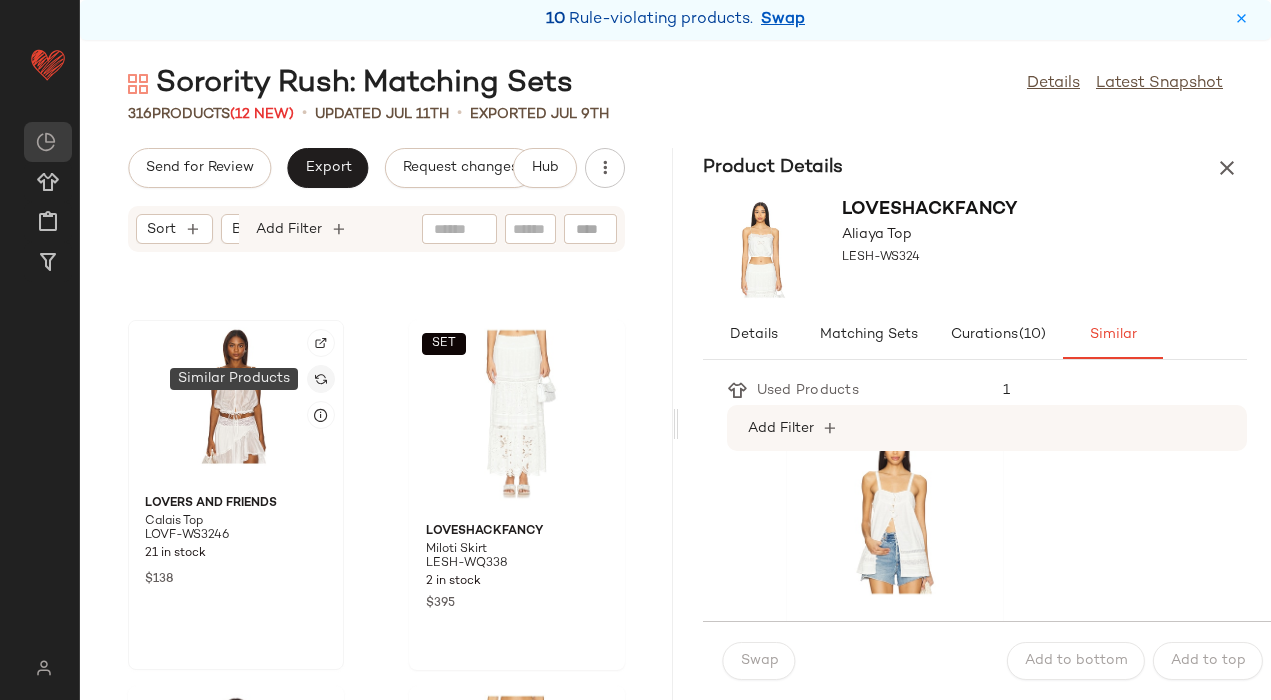 click 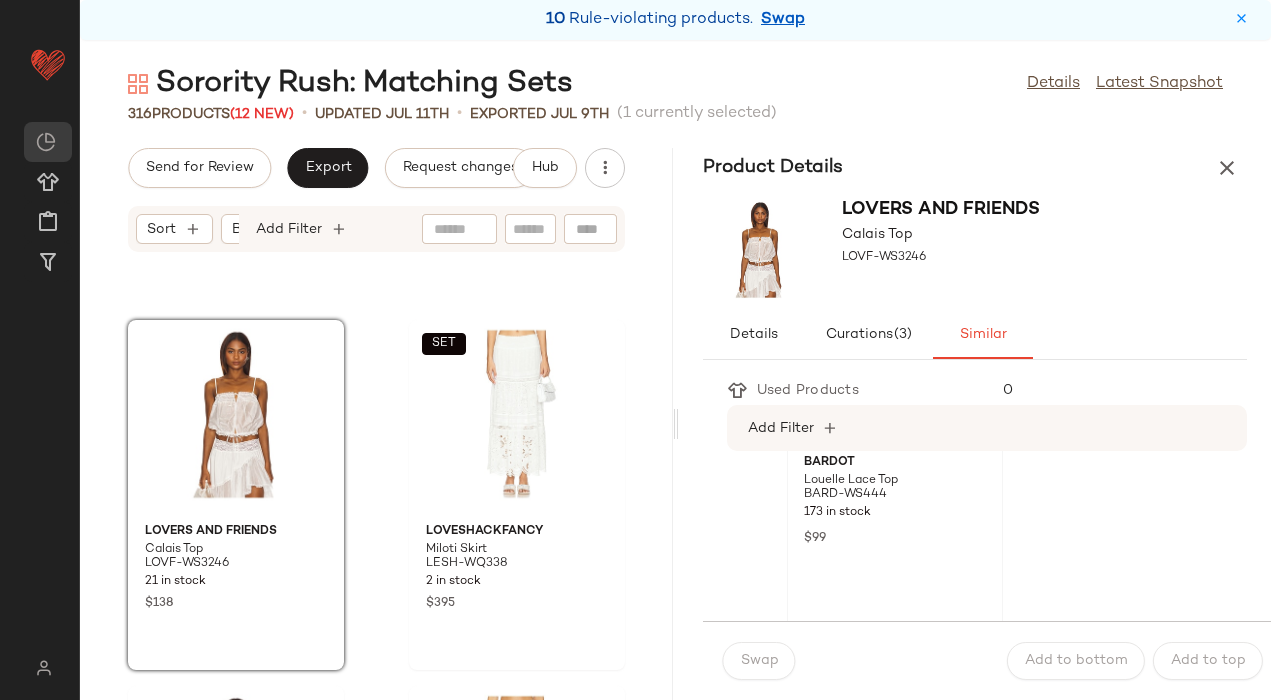 scroll, scrollTop: 551, scrollLeft: 0, axis: vertical 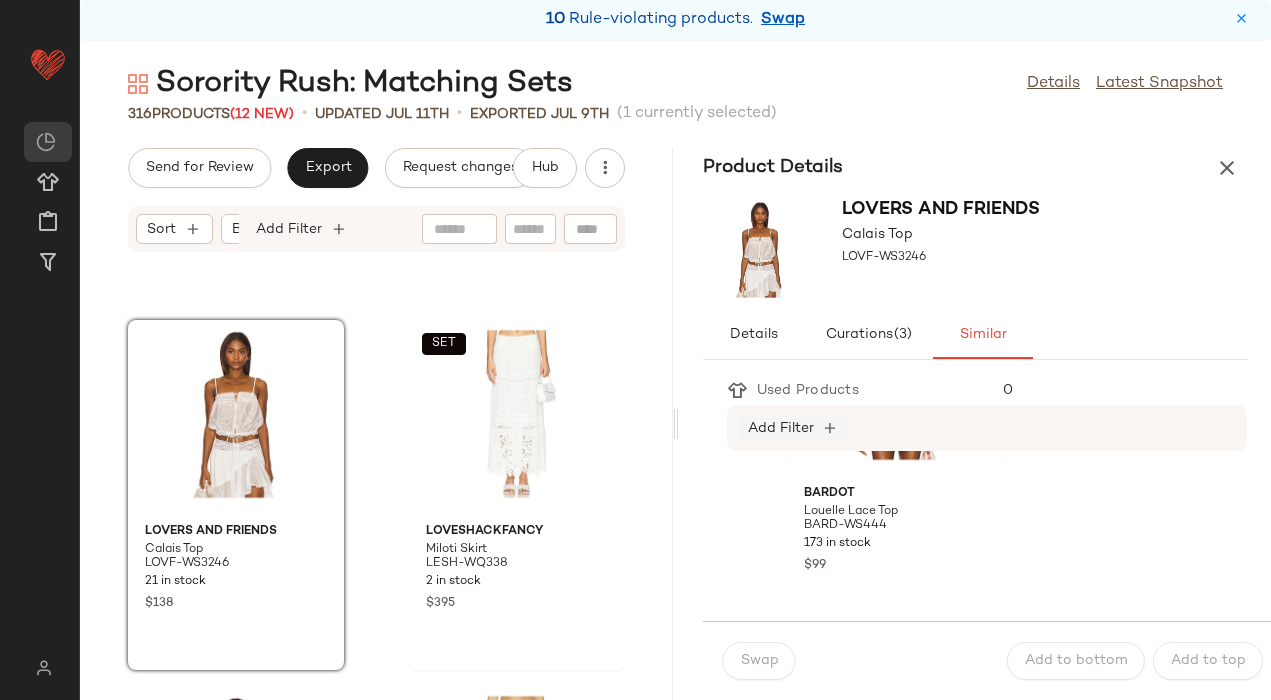 click on "Add Filter" at bounding box center [781, 428] 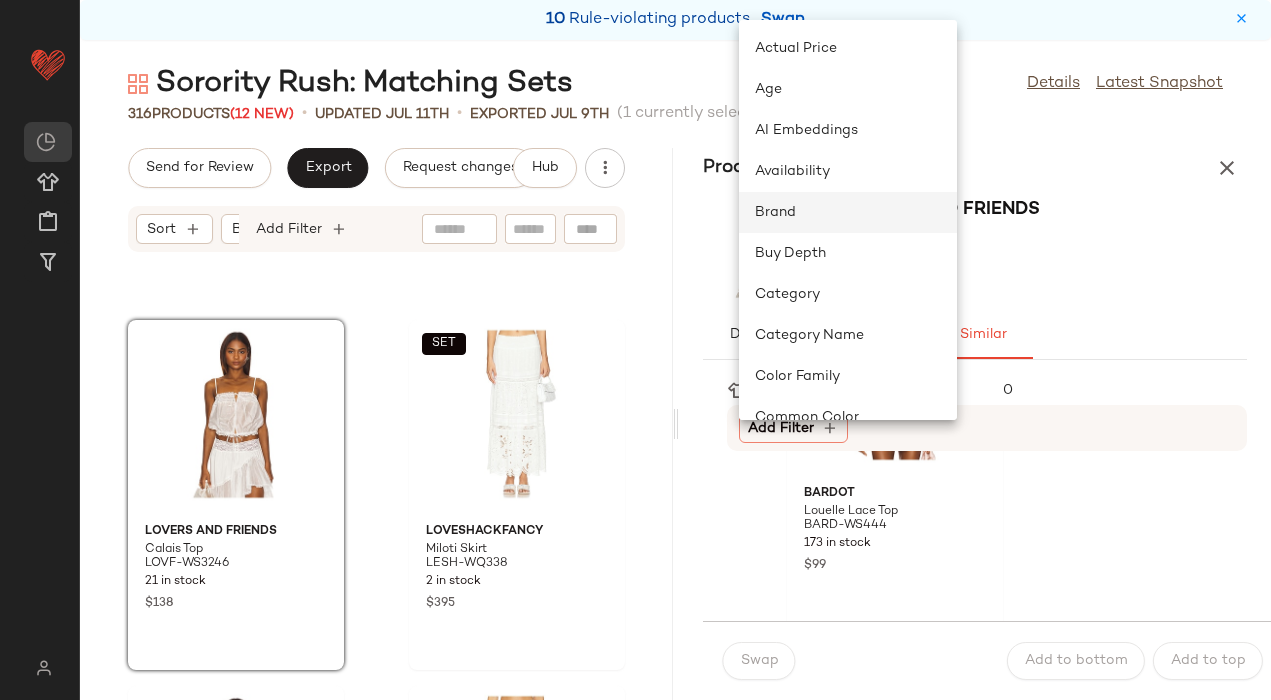 click on "Brand" 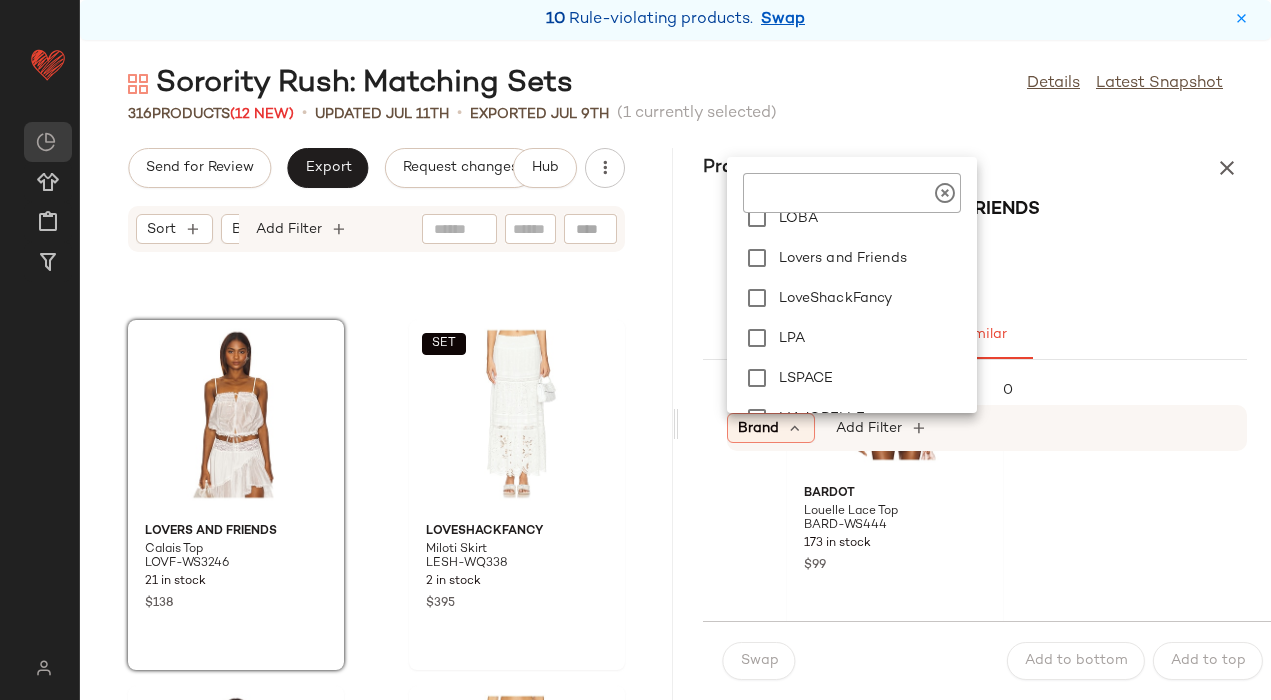 scroll, scrollTop: 1477, scrollLeft: 0, axis: vertical 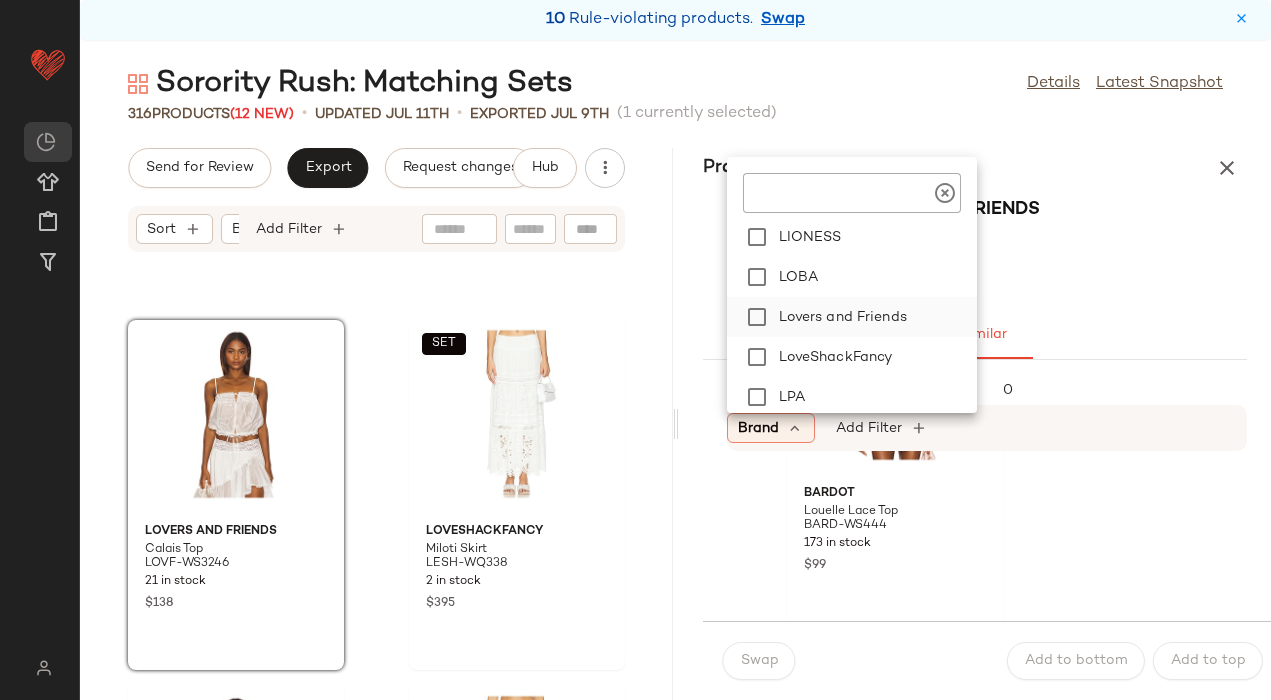 click on "Lovers and Friends" 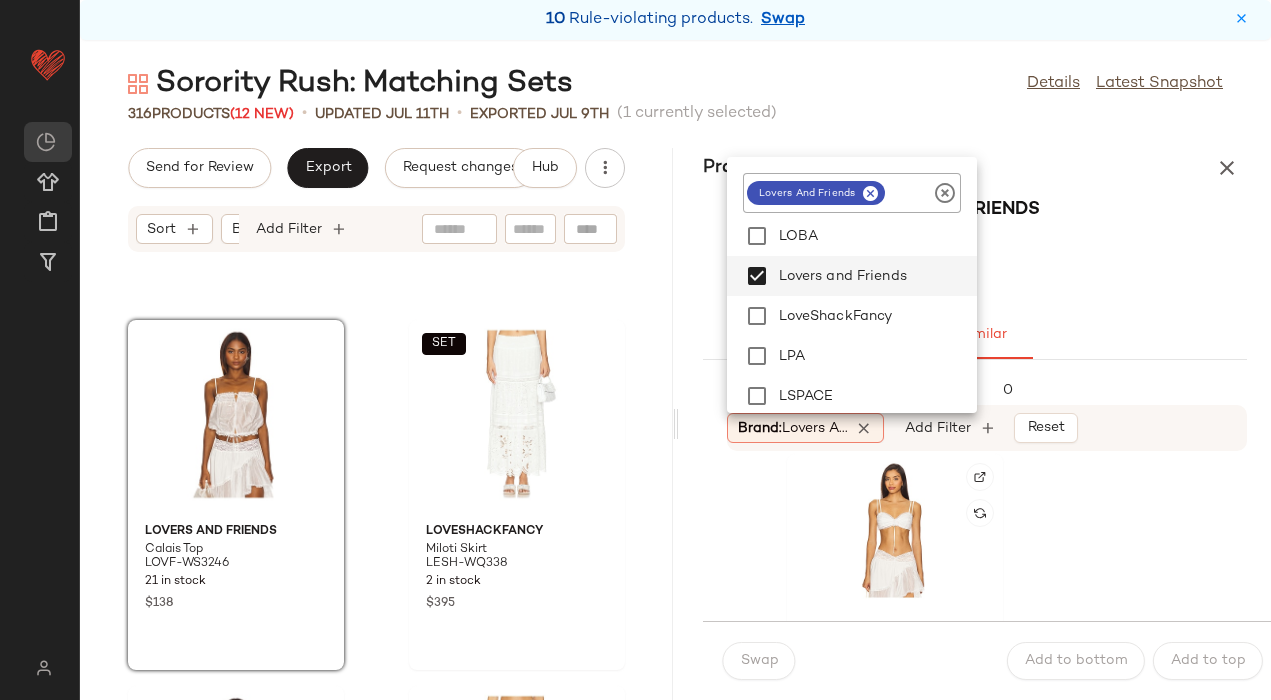 scroll, scrollTop: 380, scrollLeft: 0, axis: vertical 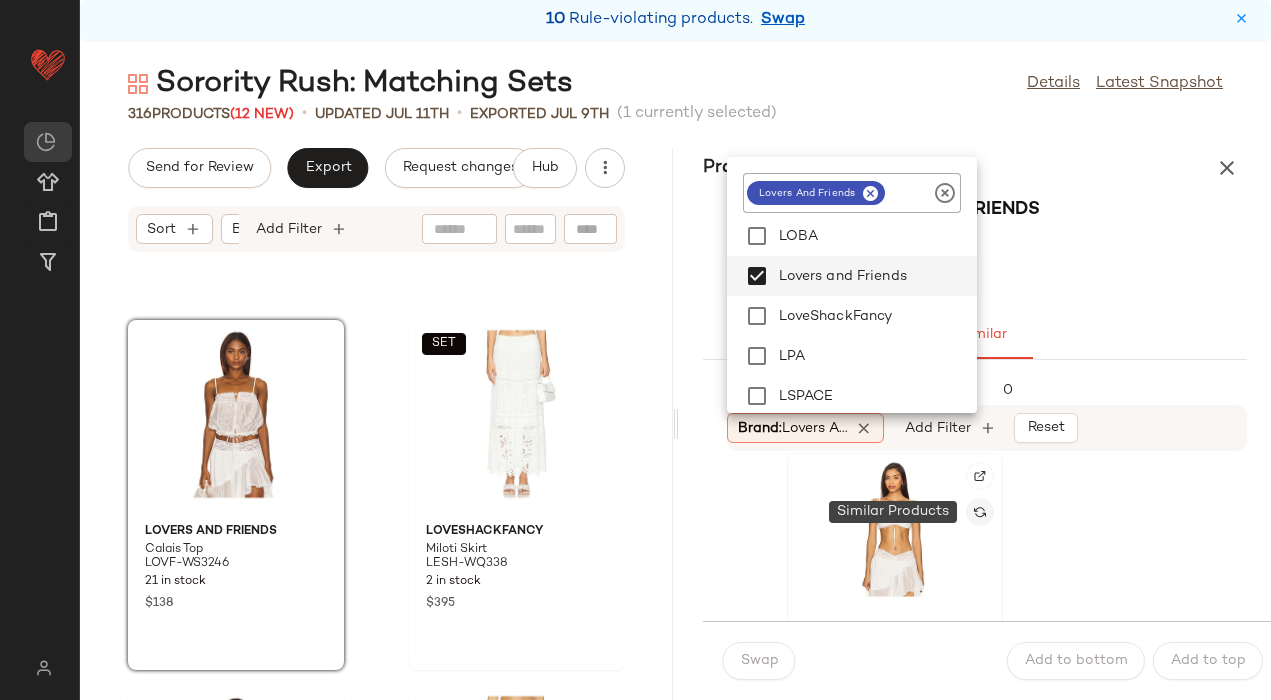 click 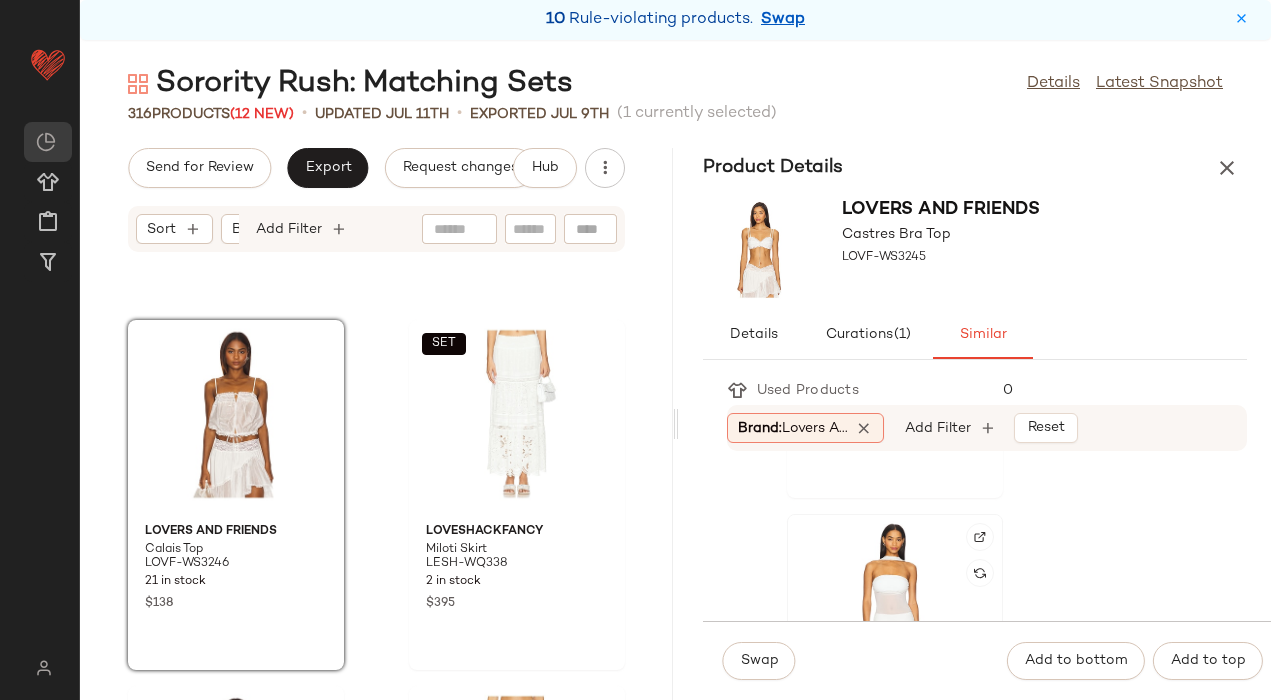 scroll, scrollTop: 2677, scrollLeft: 0, axis: vertical 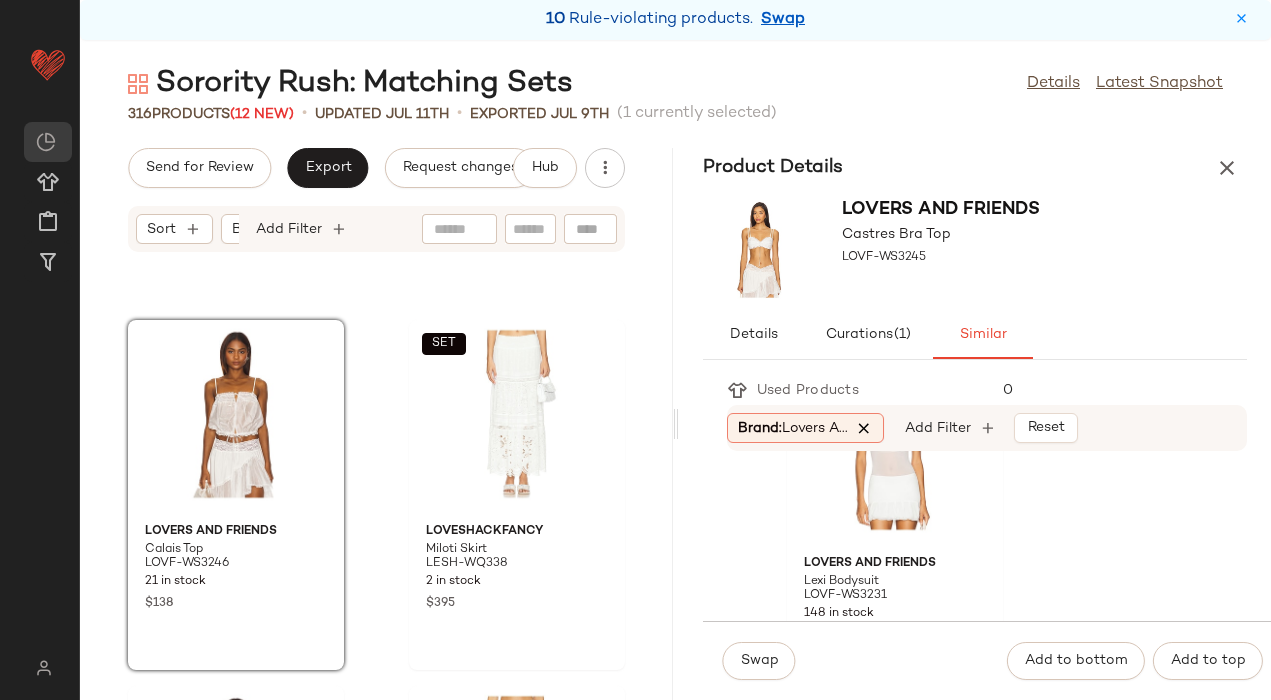 click at bounding box center [865, 428] 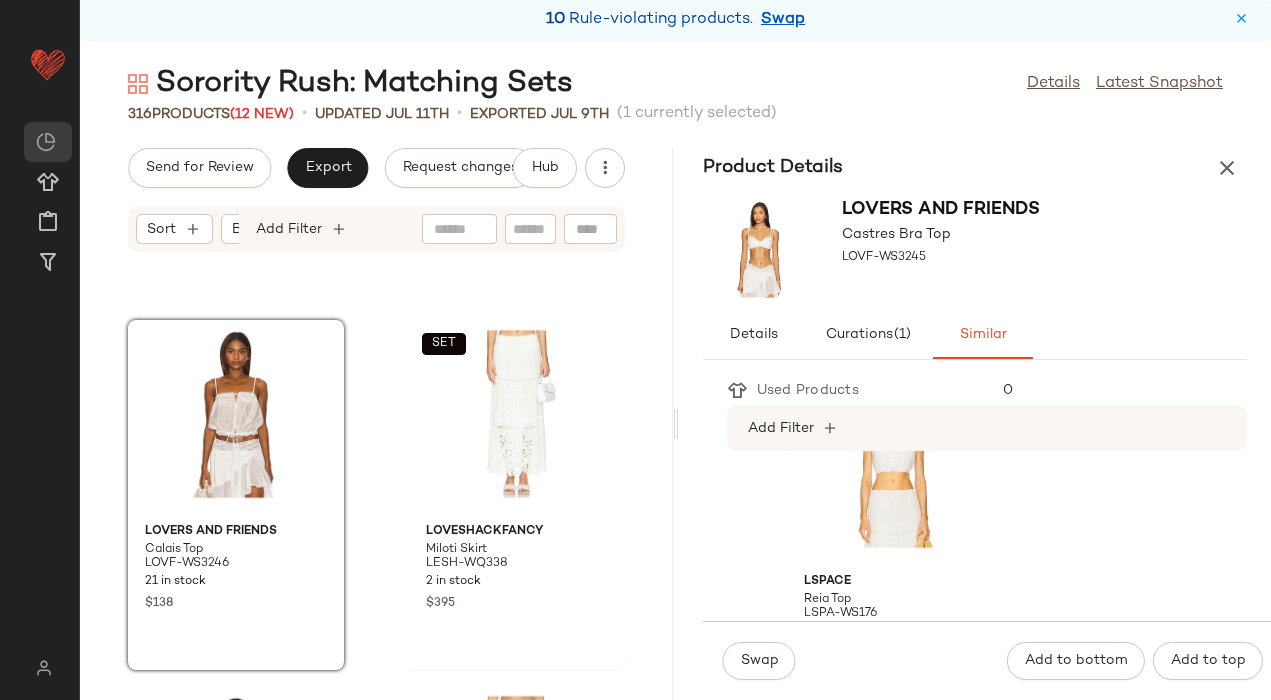 scroll, scrollTop: 2292, scrollLeft: 0, axis: vertical 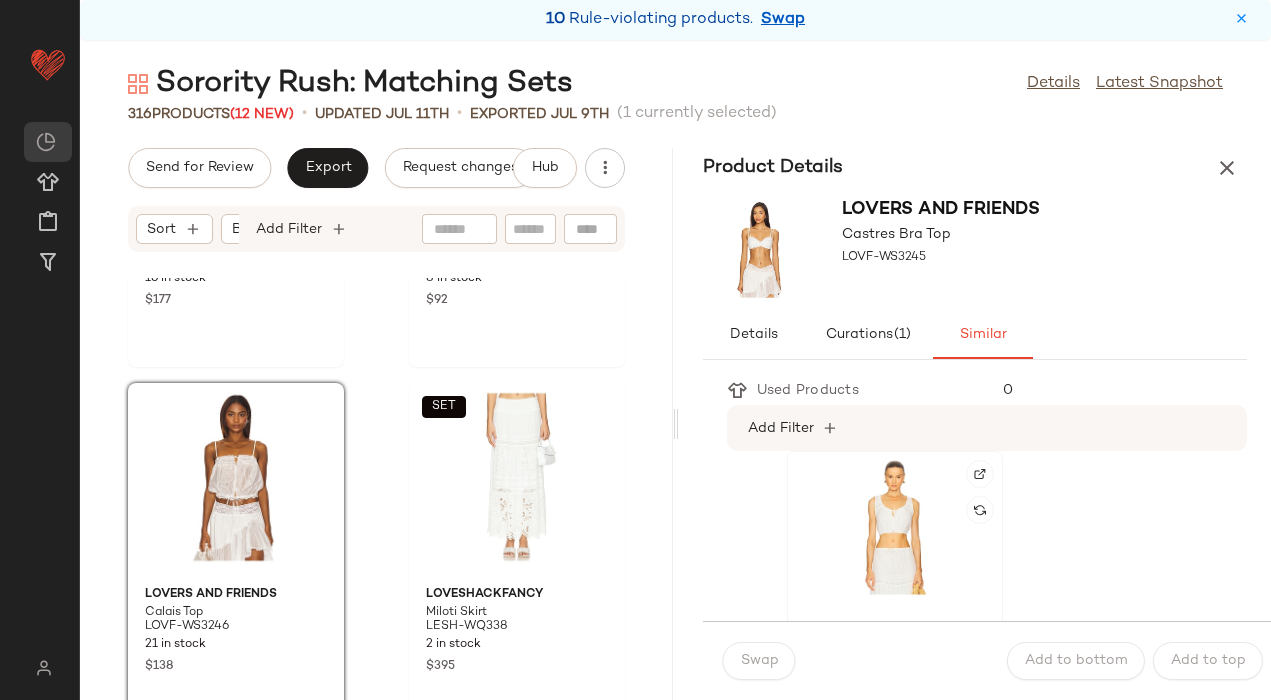 click 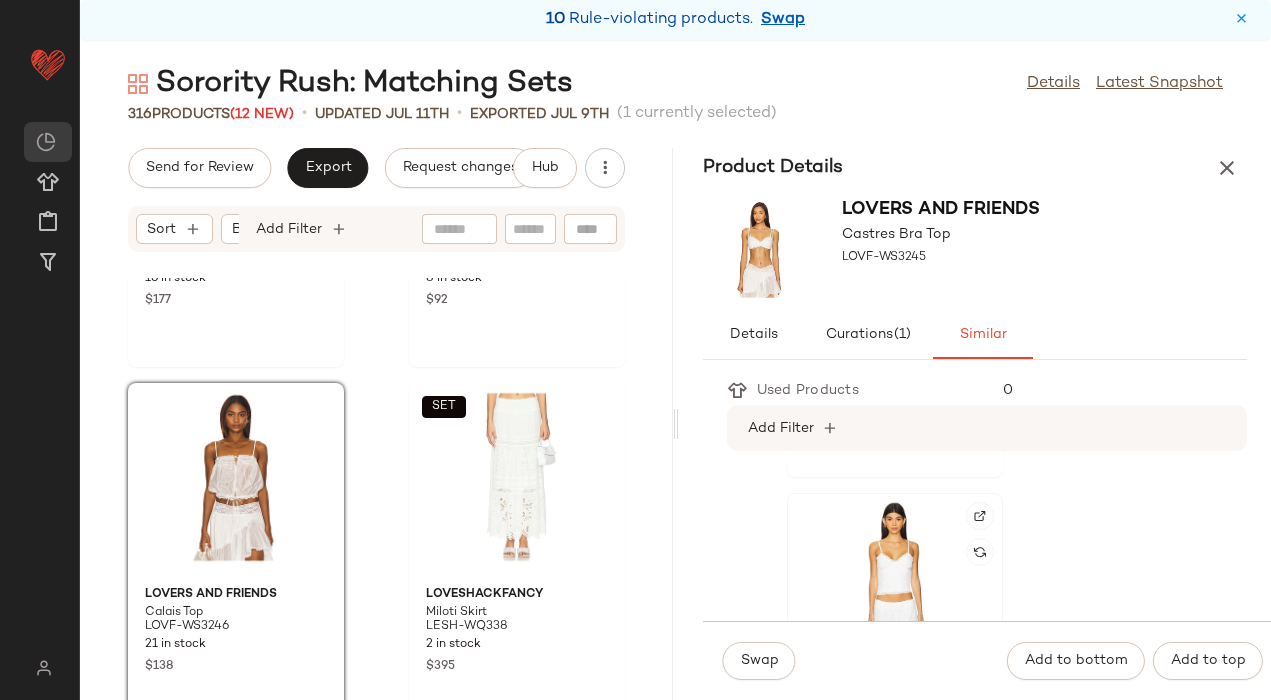 scroll, scrollTop: 3632, scrollLeft: 0, axis: vertical 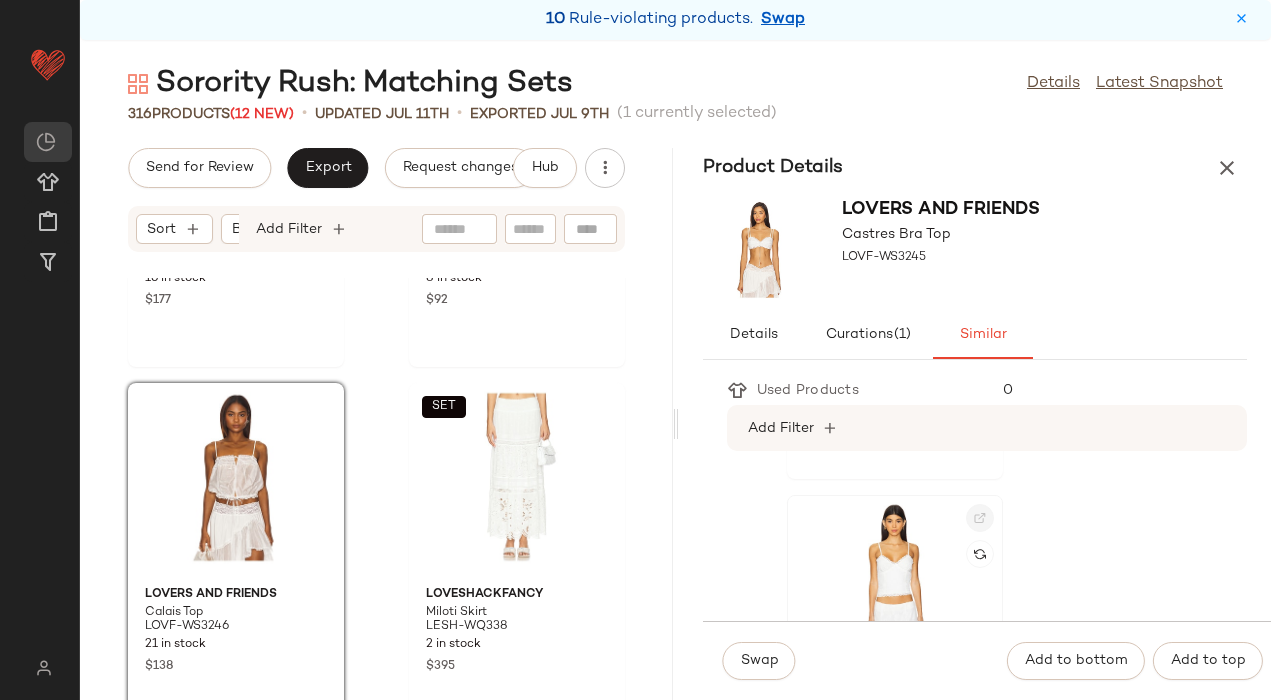 click 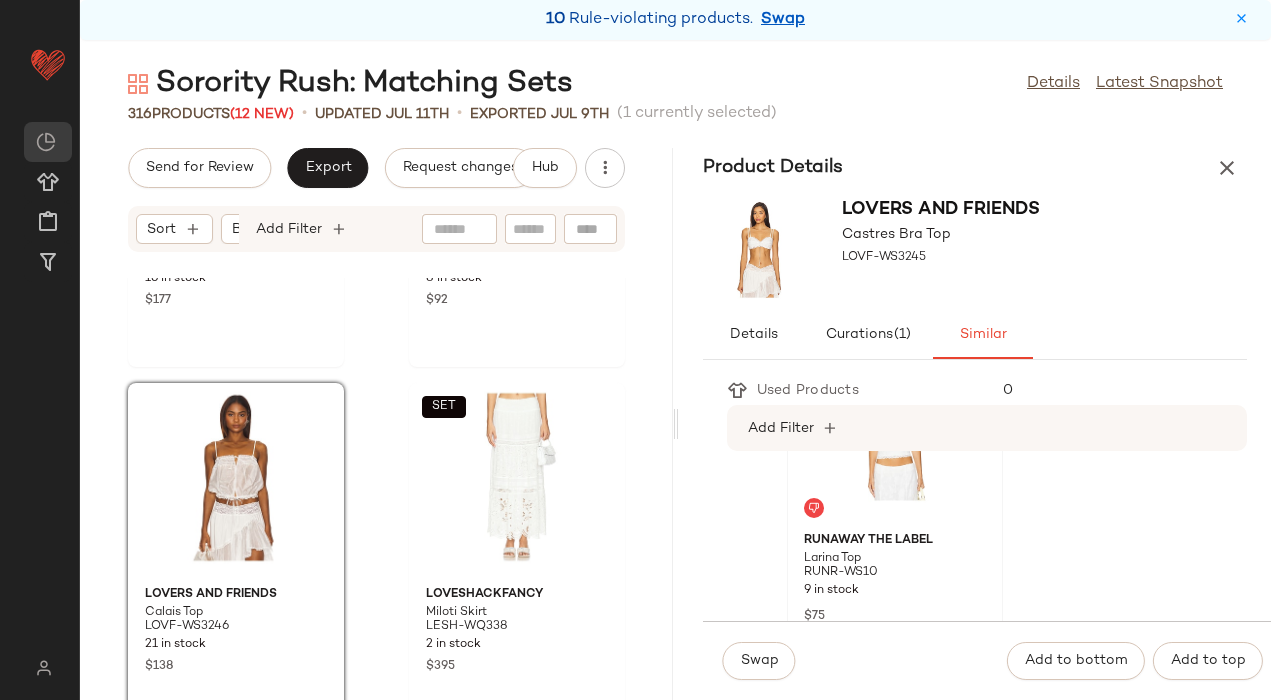 scroll, scrollTop: 3769, scrollLeft: 0, axis: vertical 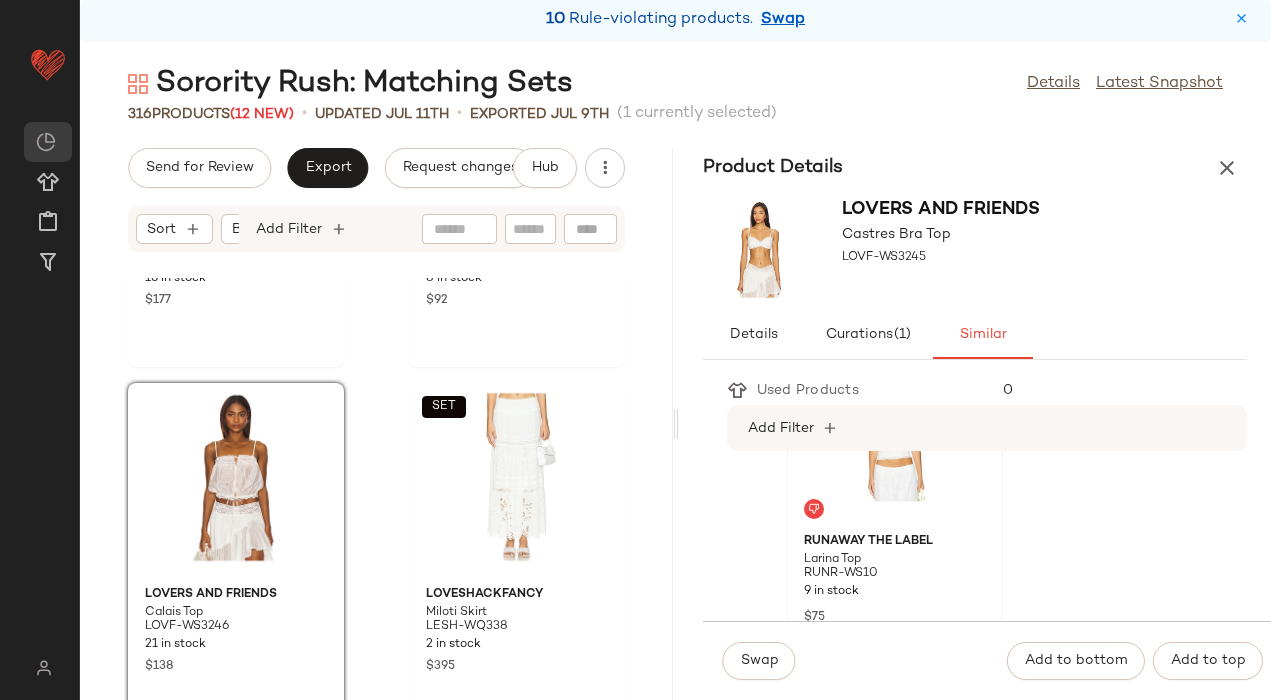 click 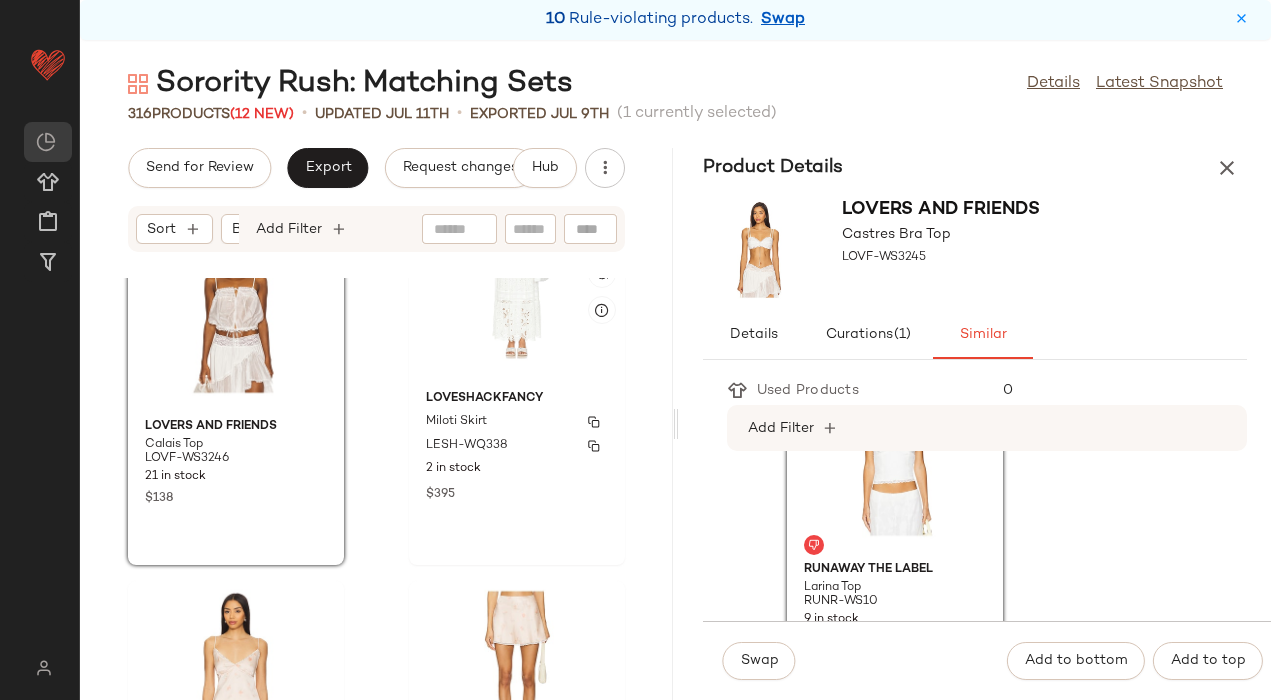 scroll, scrollTop: 54174, scrollLeft: 0, axis: vertical 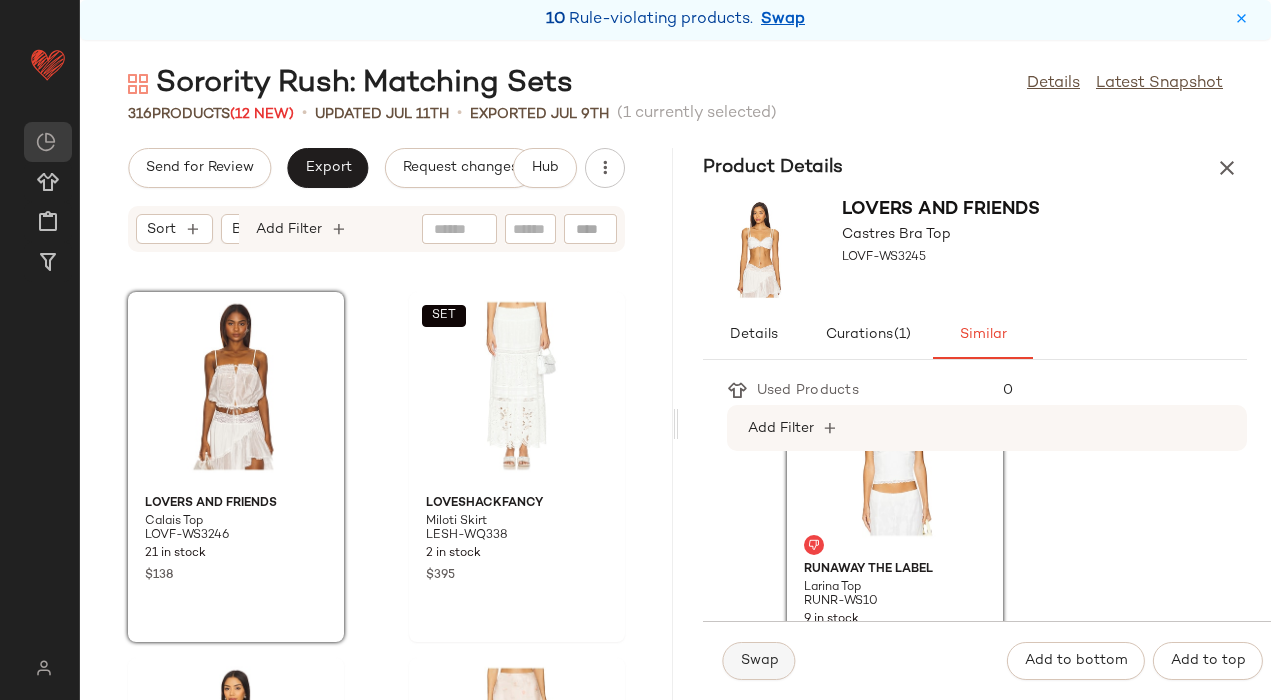 click on "Swap" 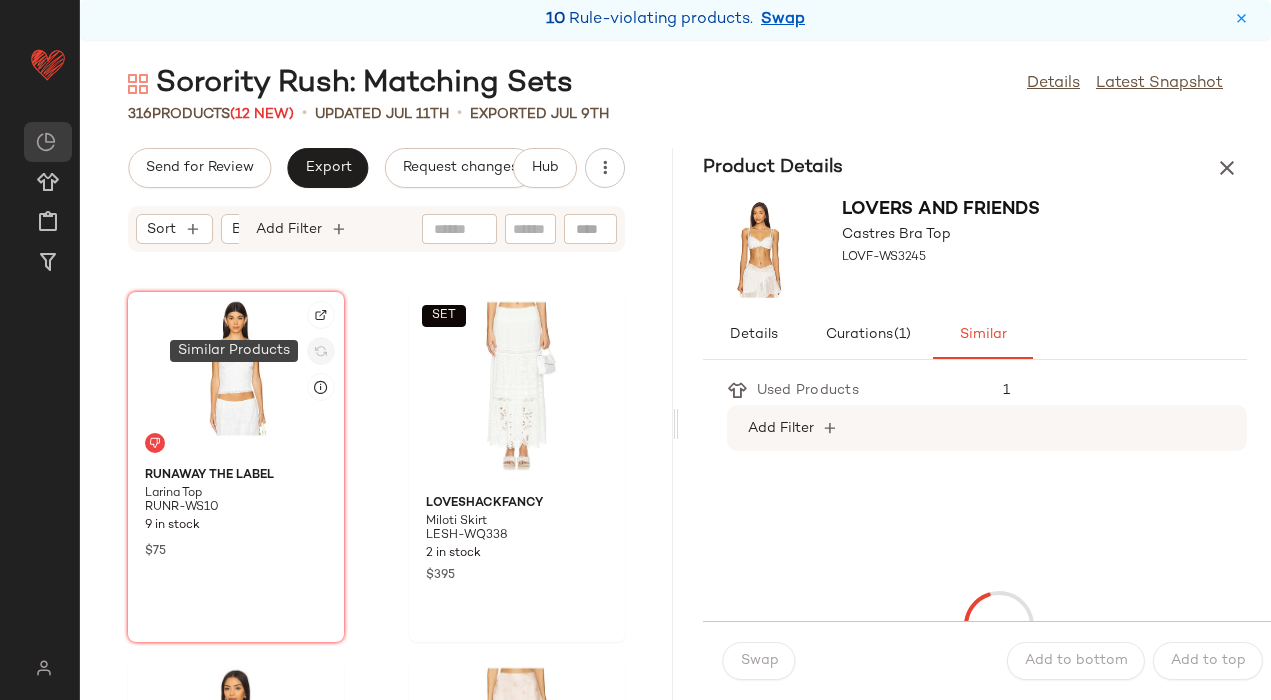 click 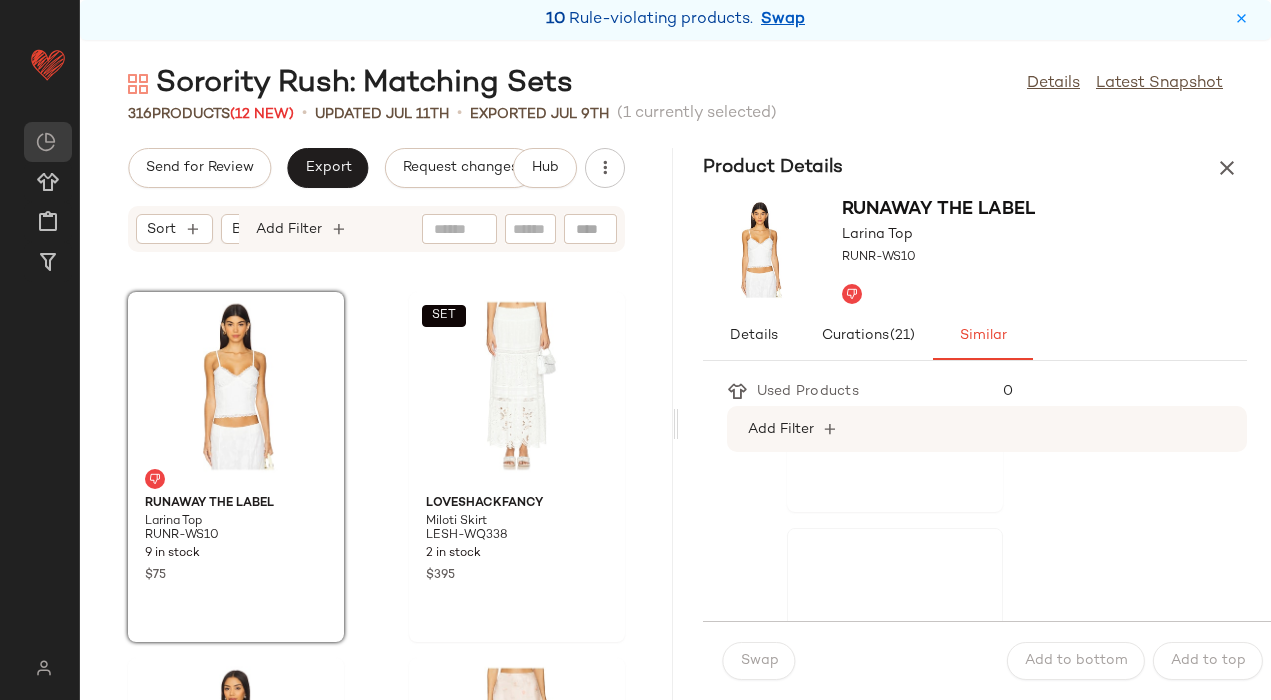 scroll, scrollTop: 1821, scrollLeft: 0, axis: vertical 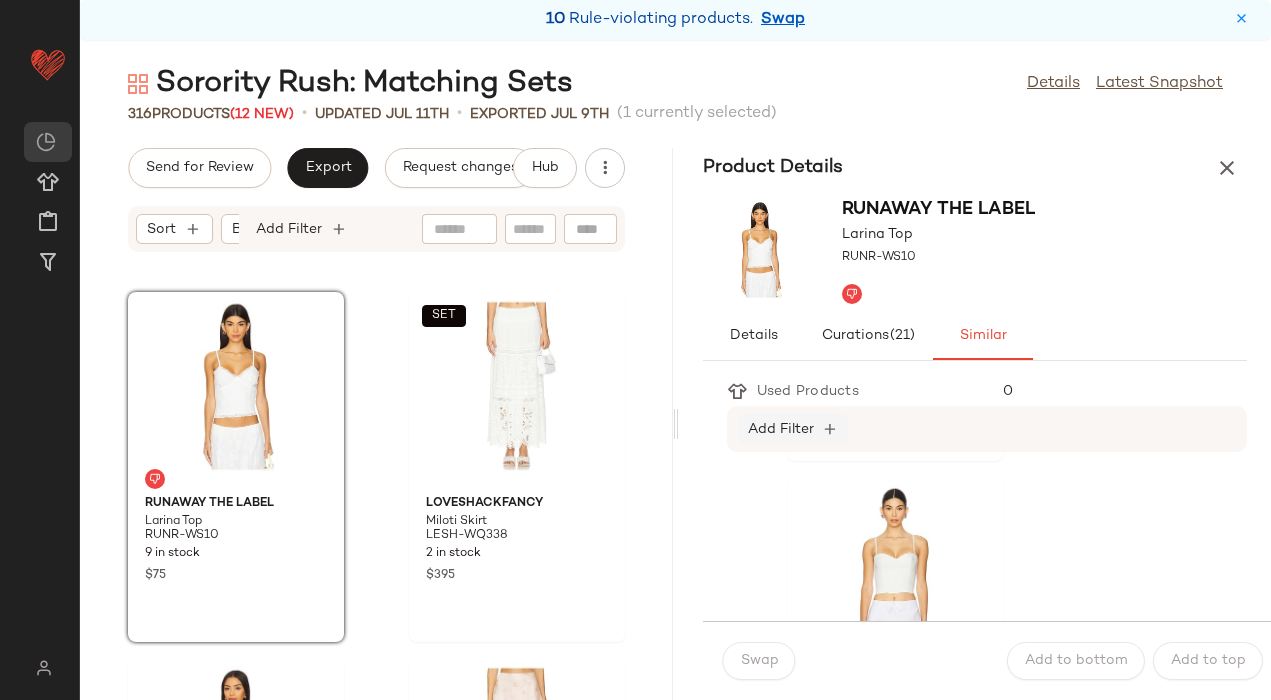 click on "Add Filter" at bounding box center (781, 429) 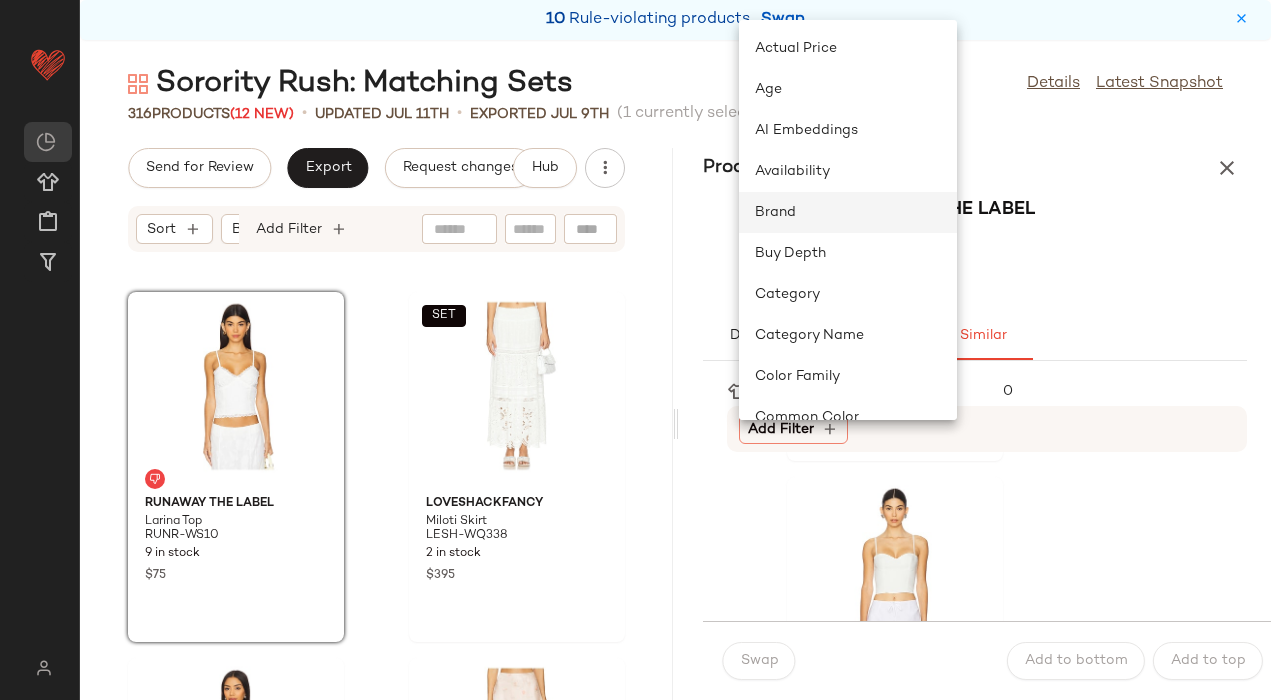 click on "Brand" 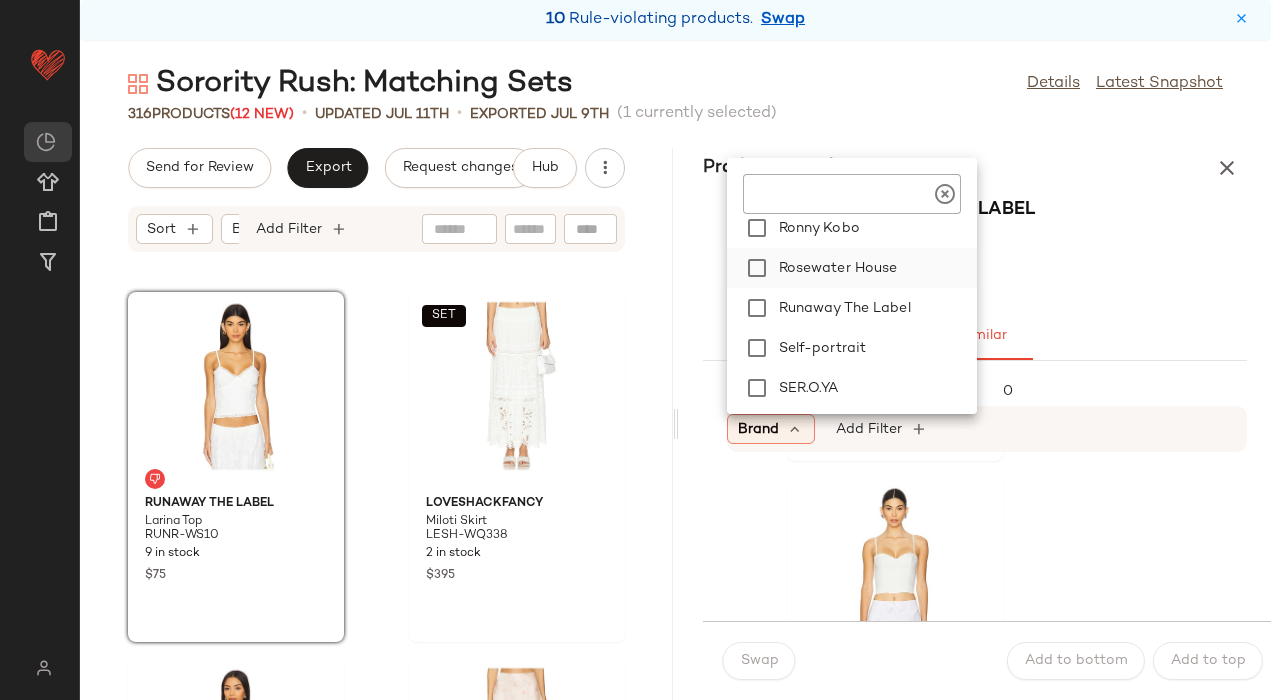 scroll, scrollTop: 2338, scrollLeft: 0, axis: vertical 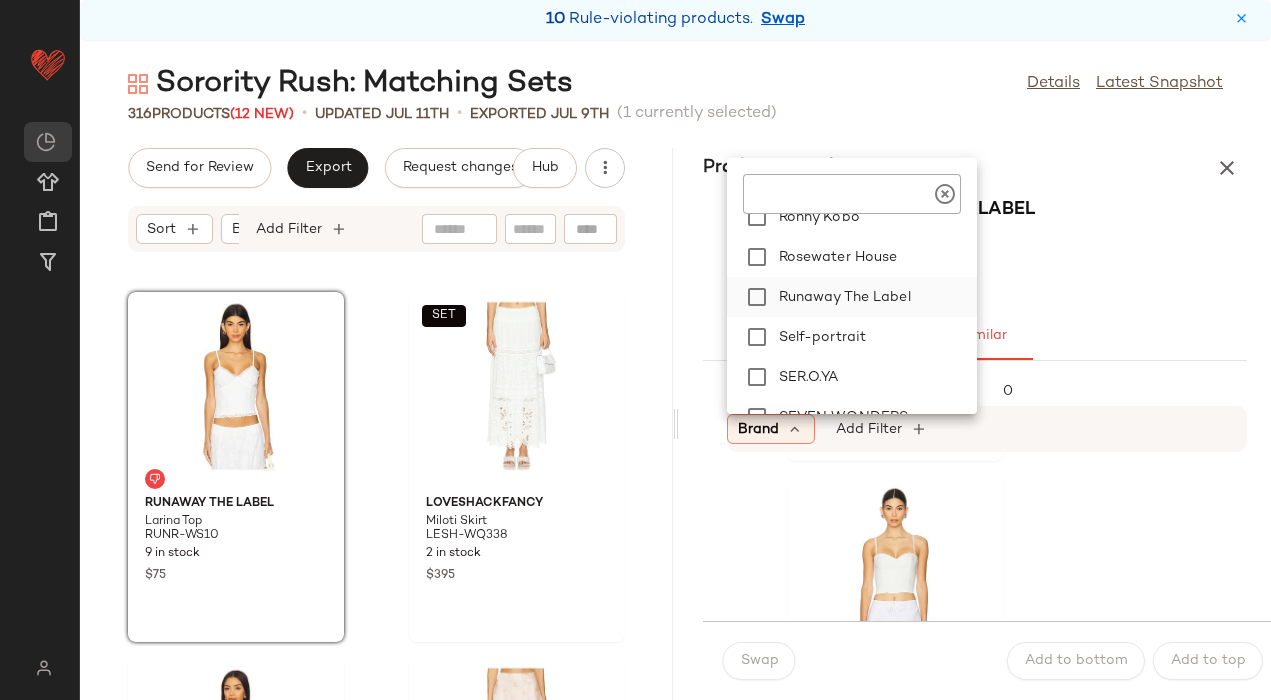 click on "Runaway The Label" 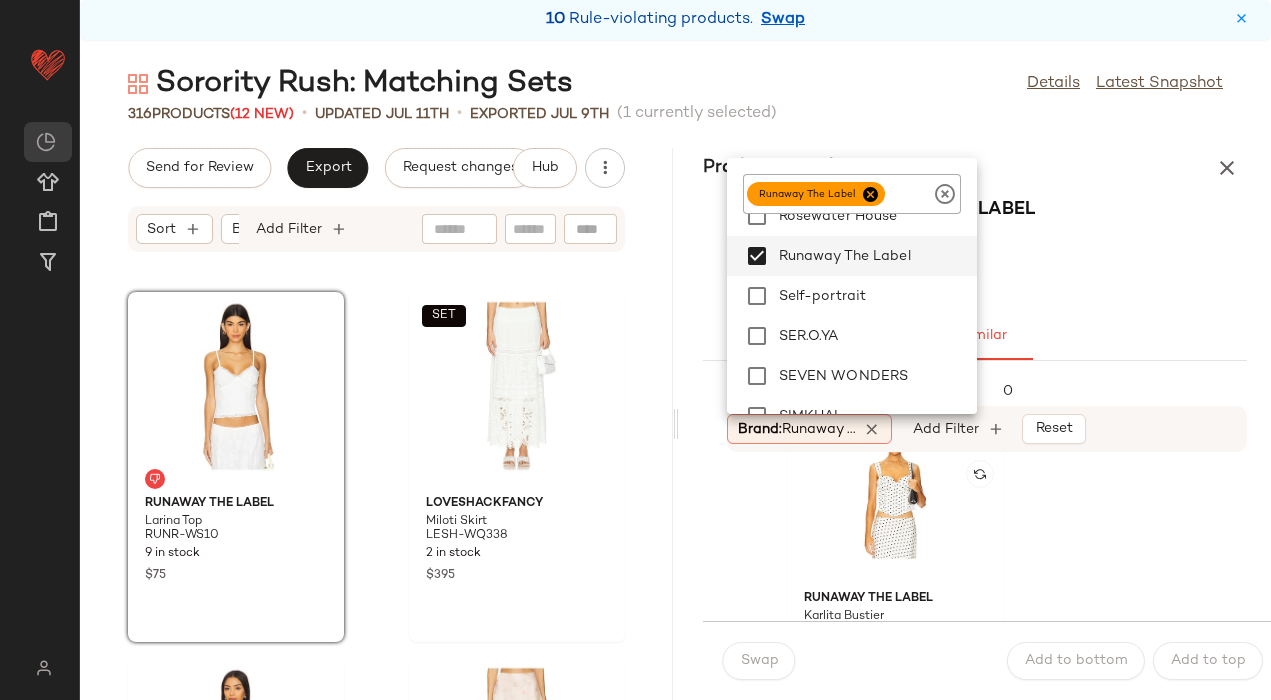 scroll, scrollTop: 763, scrollLeft: 0, axis: vertical 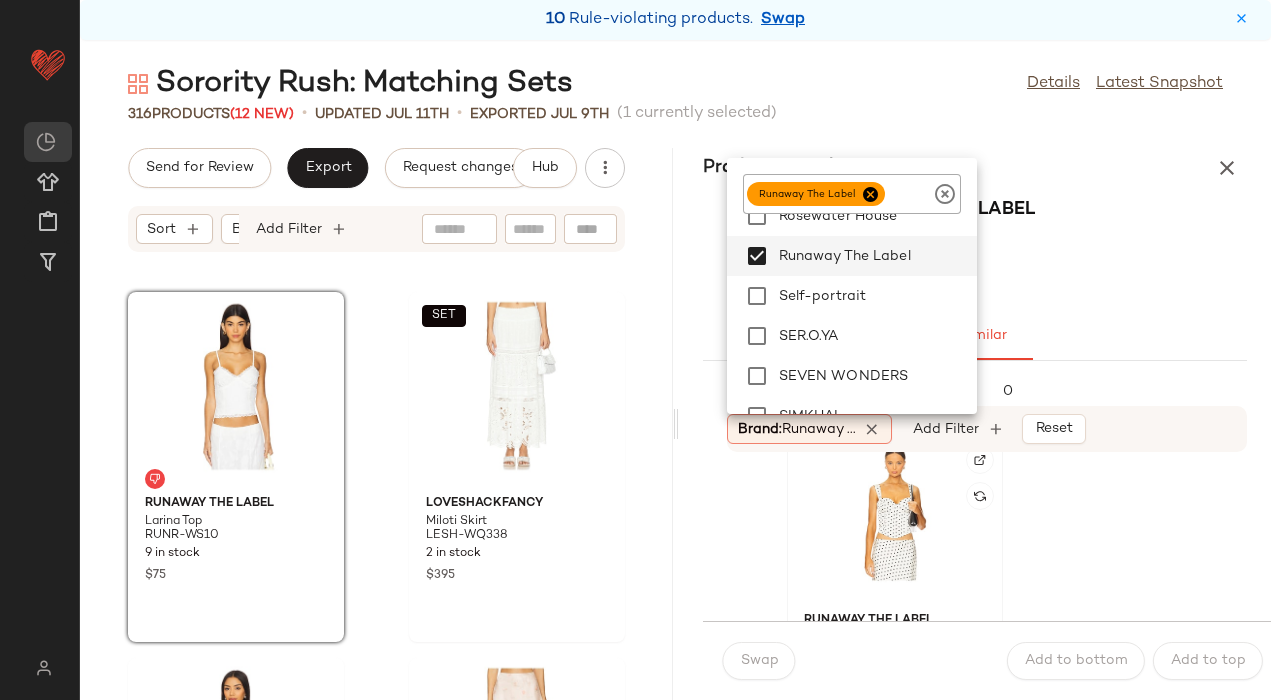 click 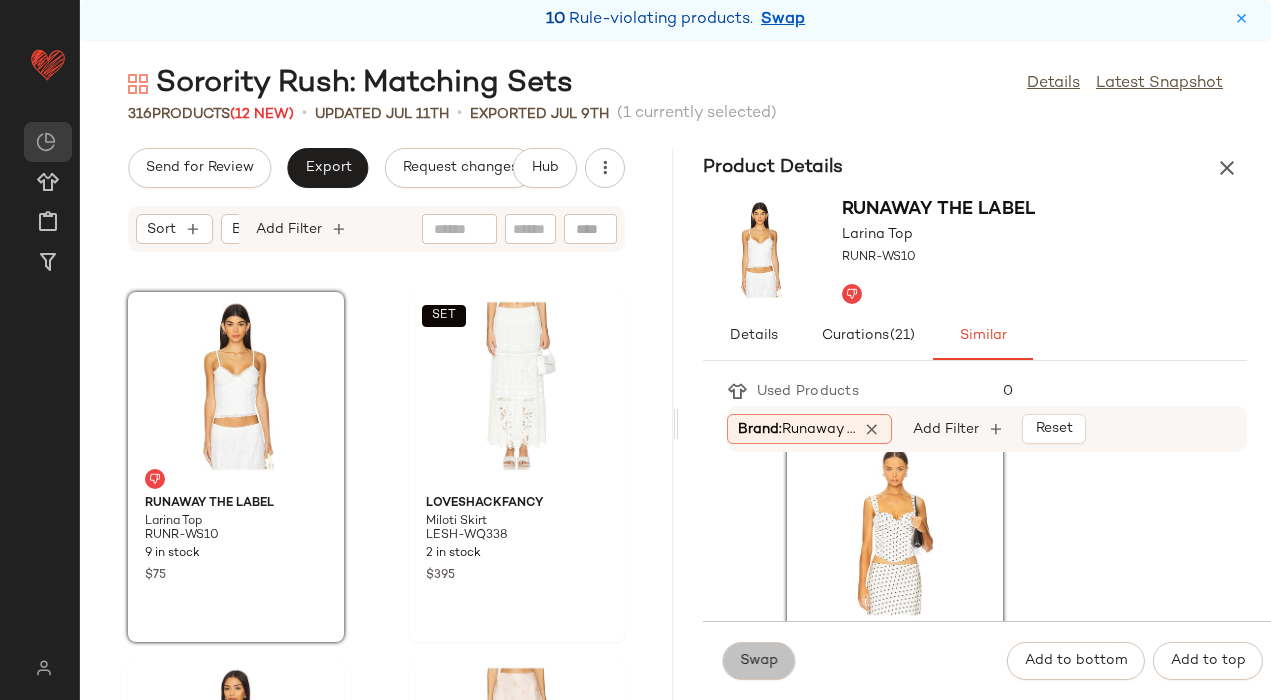 click on "Swap" 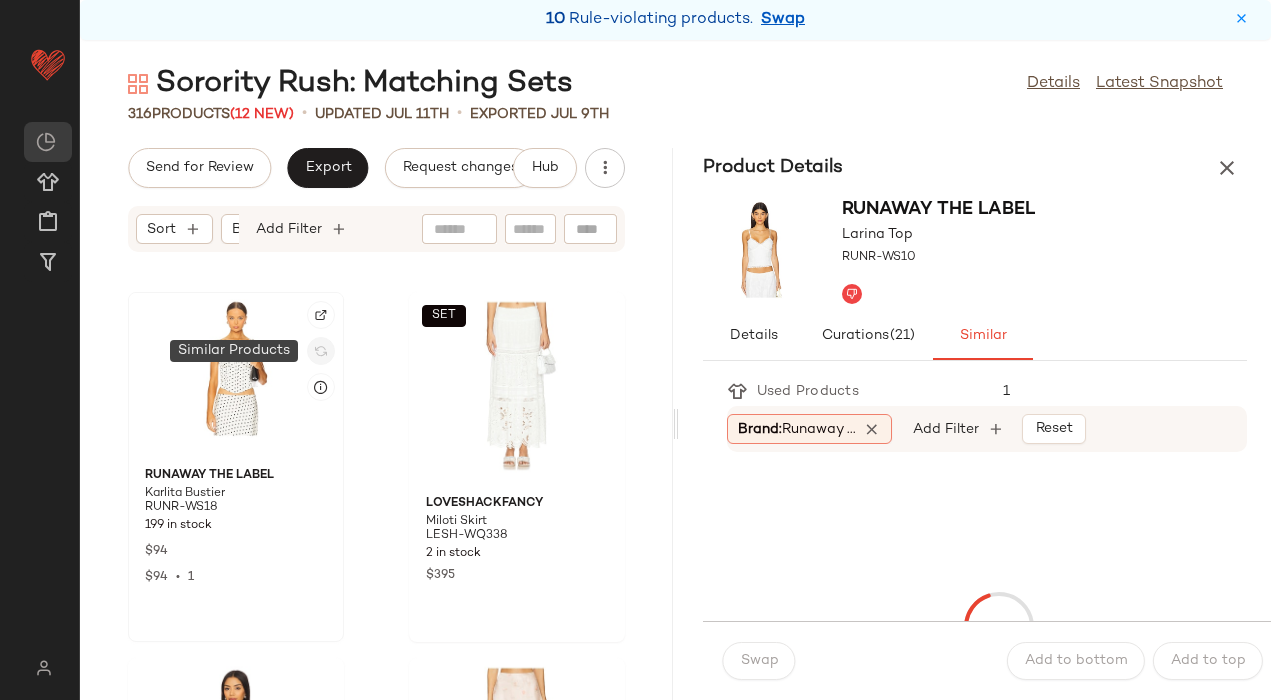 click 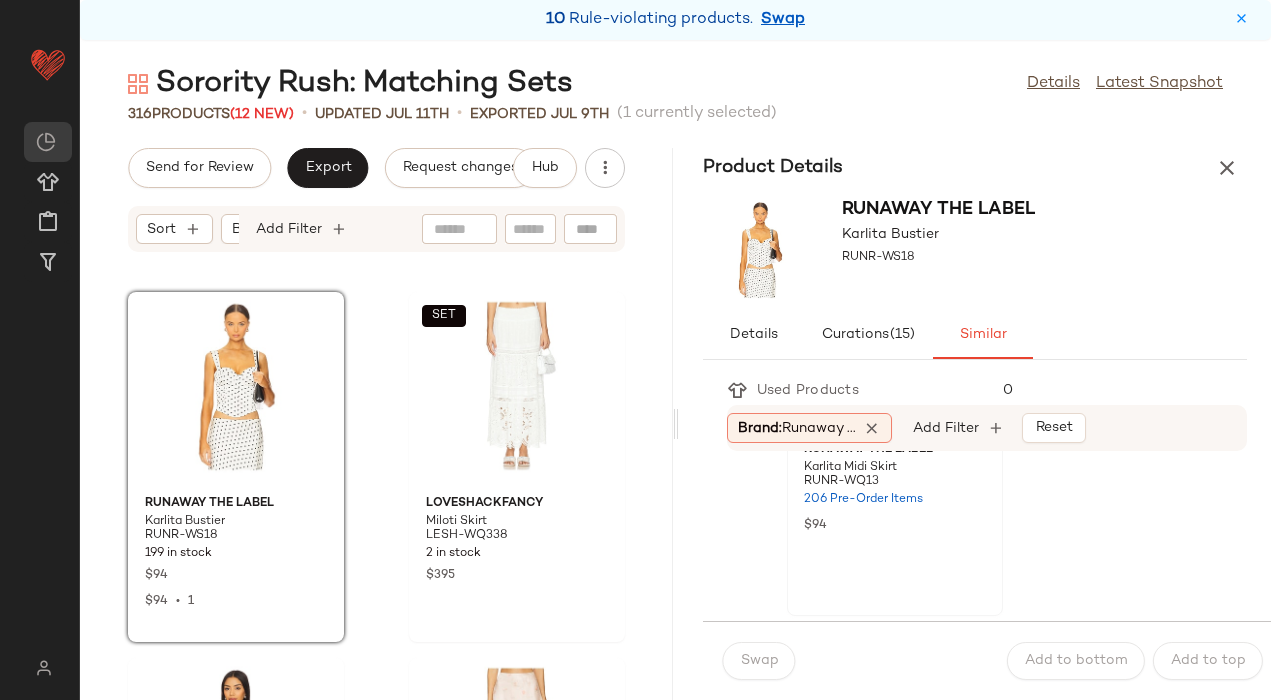 scroll, scrollTop: 481, scrollLeft: 0, axis: vertical 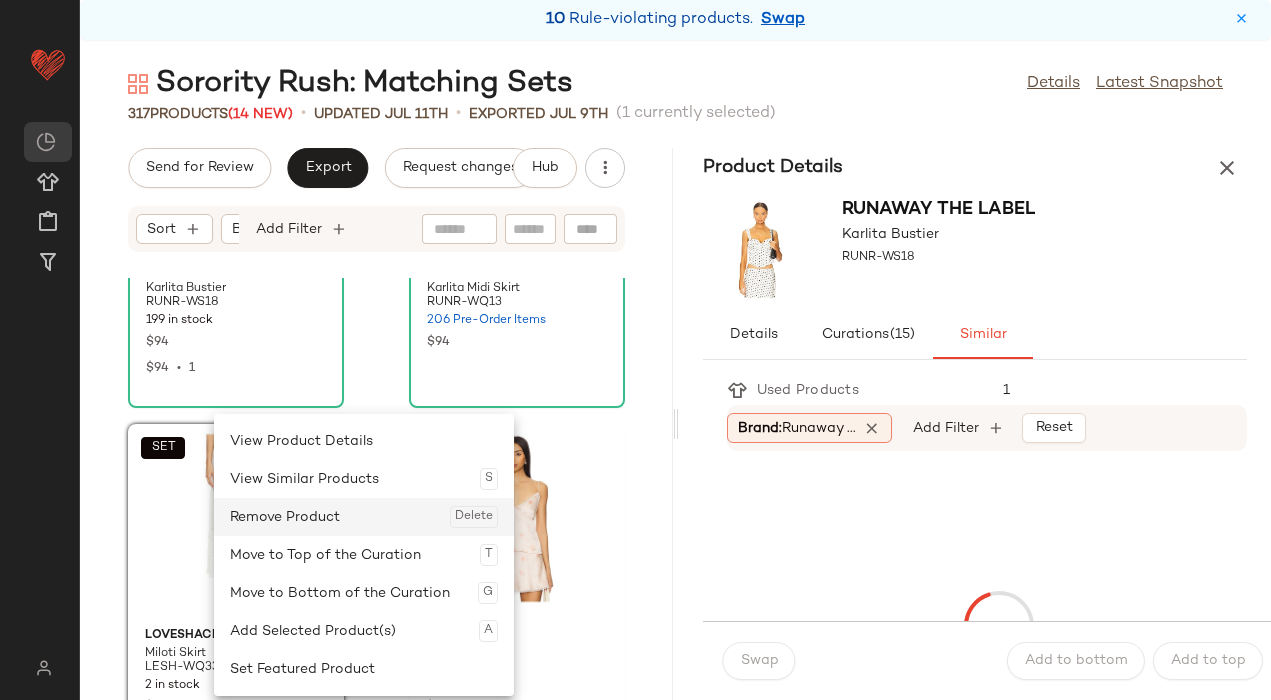 click on "Remove Product  Delete" 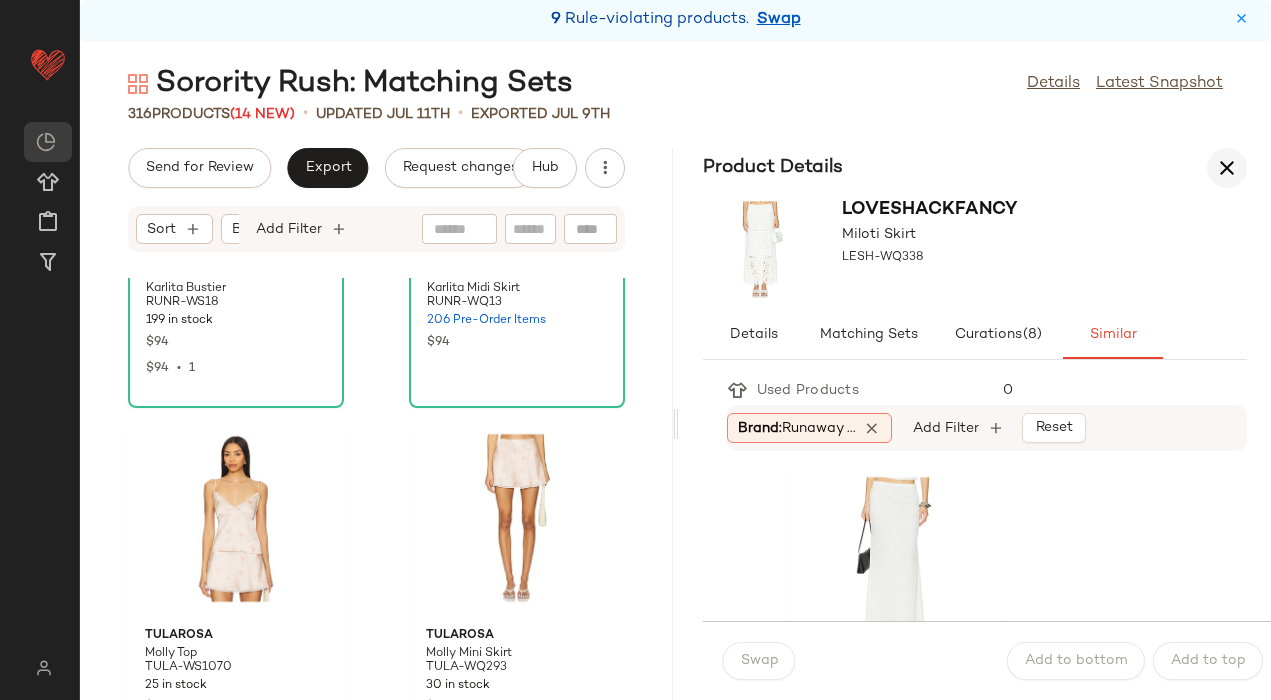 click at bounding box center (1227, 168) 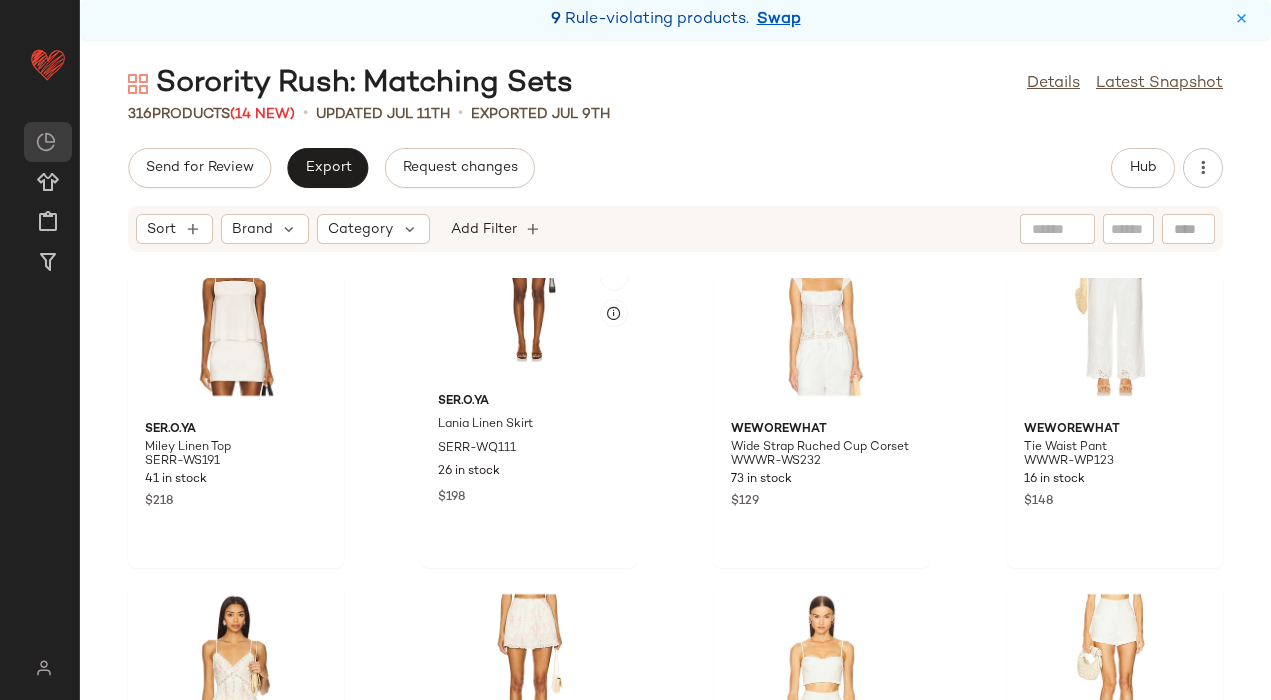 scroll, scrollTop: 27539, scrollLeft: 0, axis: vertical 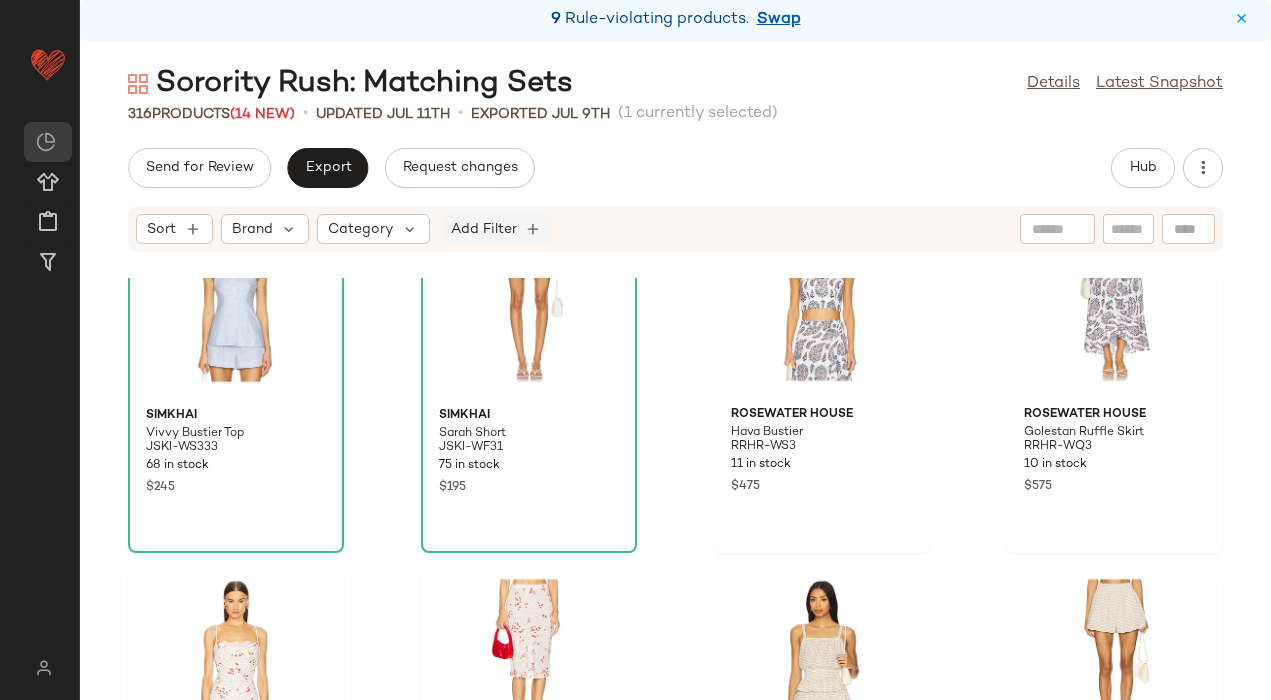 click on "Add Filter" 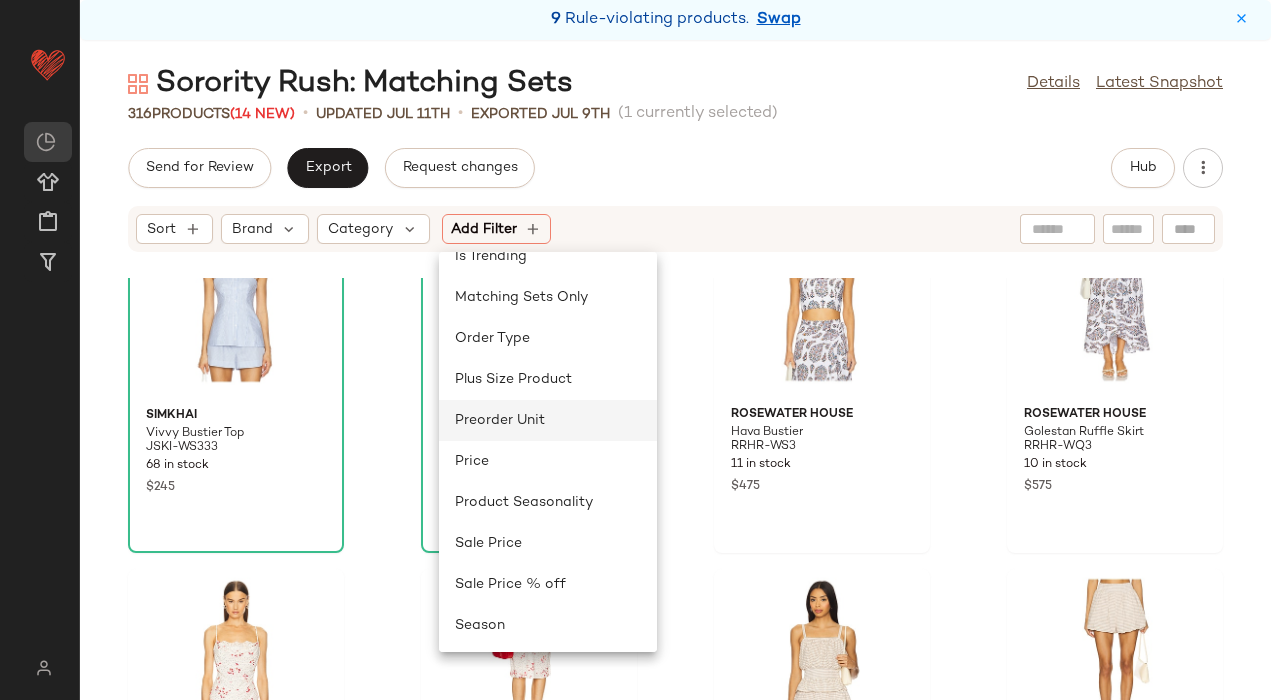 scroll, scrollTop: 728, scrollLeft: 0, axis: vertical 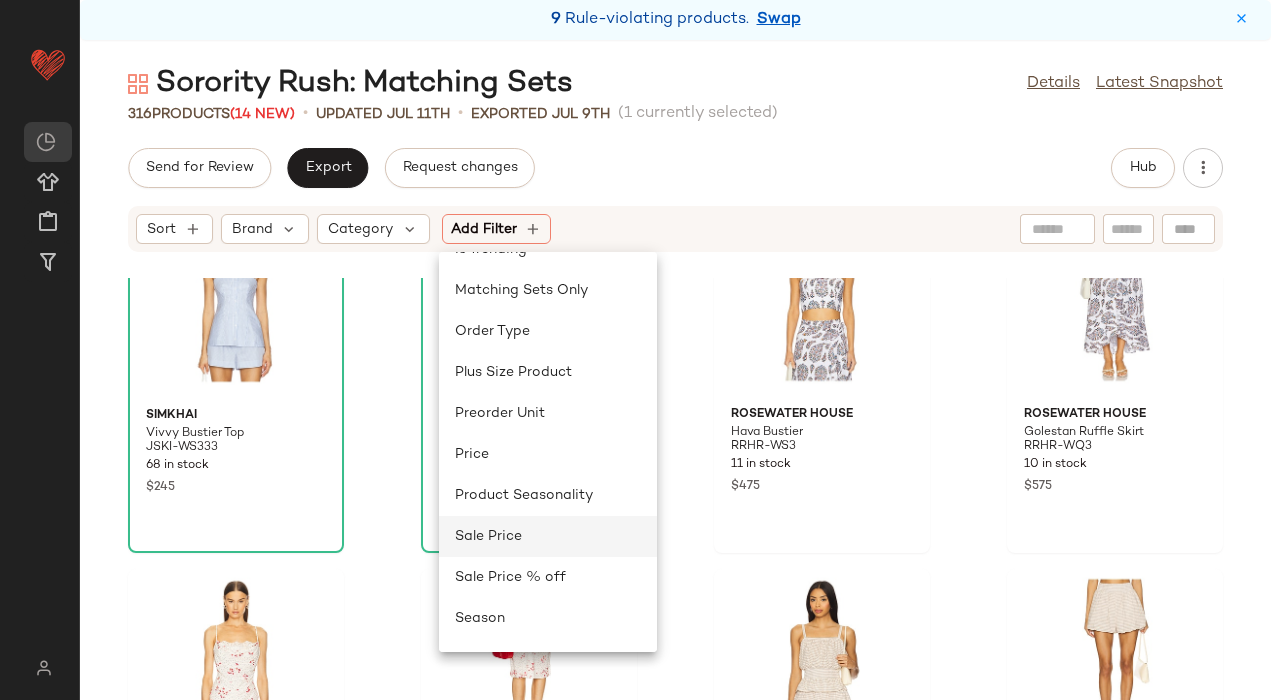 click on "Sale Price" 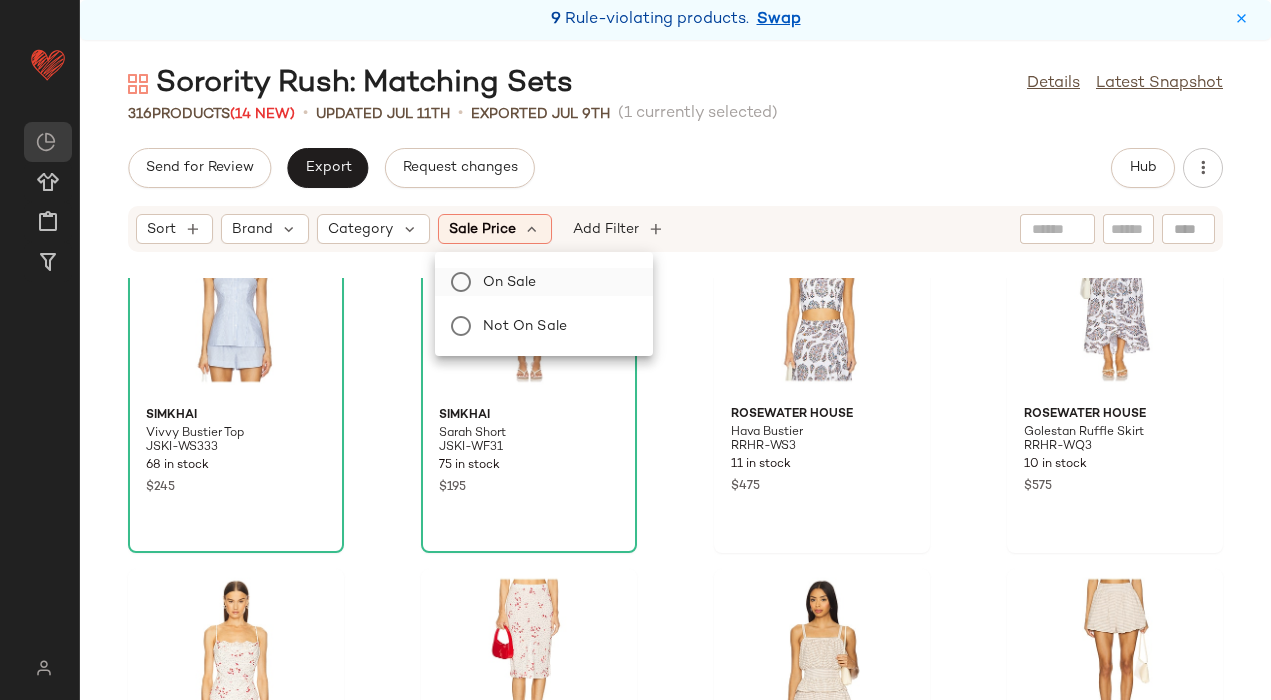 click on "On sale" 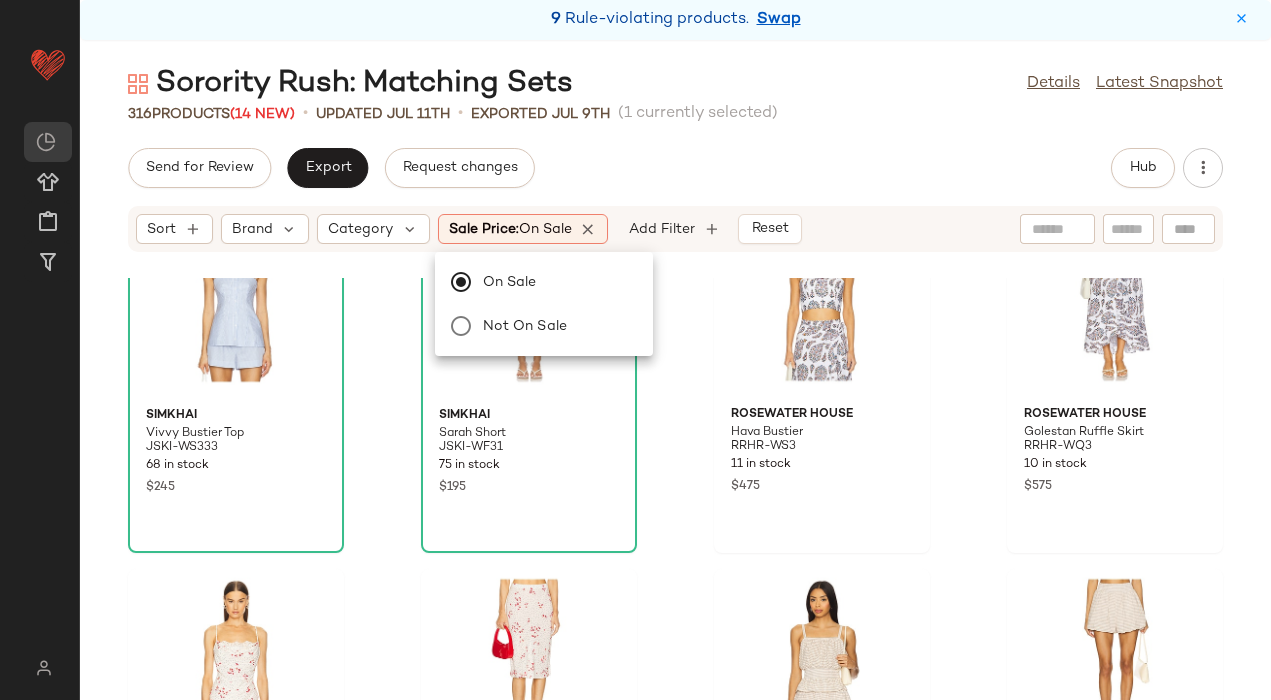 click on "Send for Review   Export   Request changes   Hub" 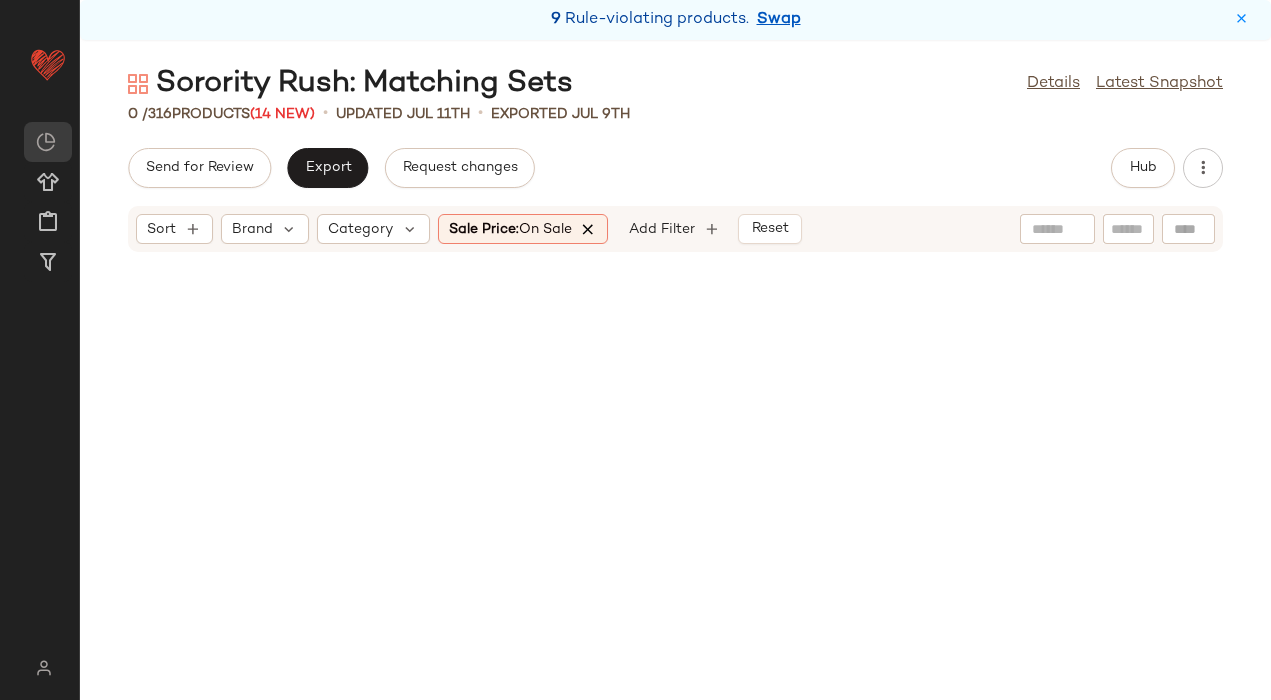 click at bounding box center [589, 229] 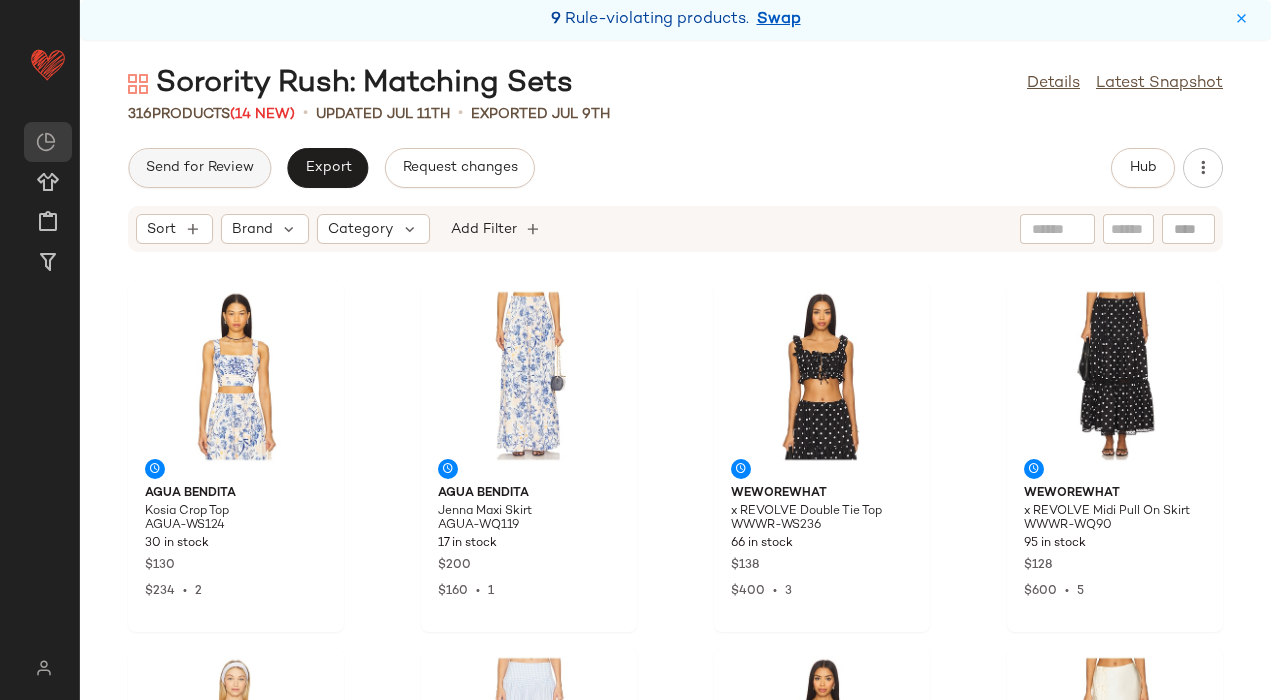 click on "Send for Review" 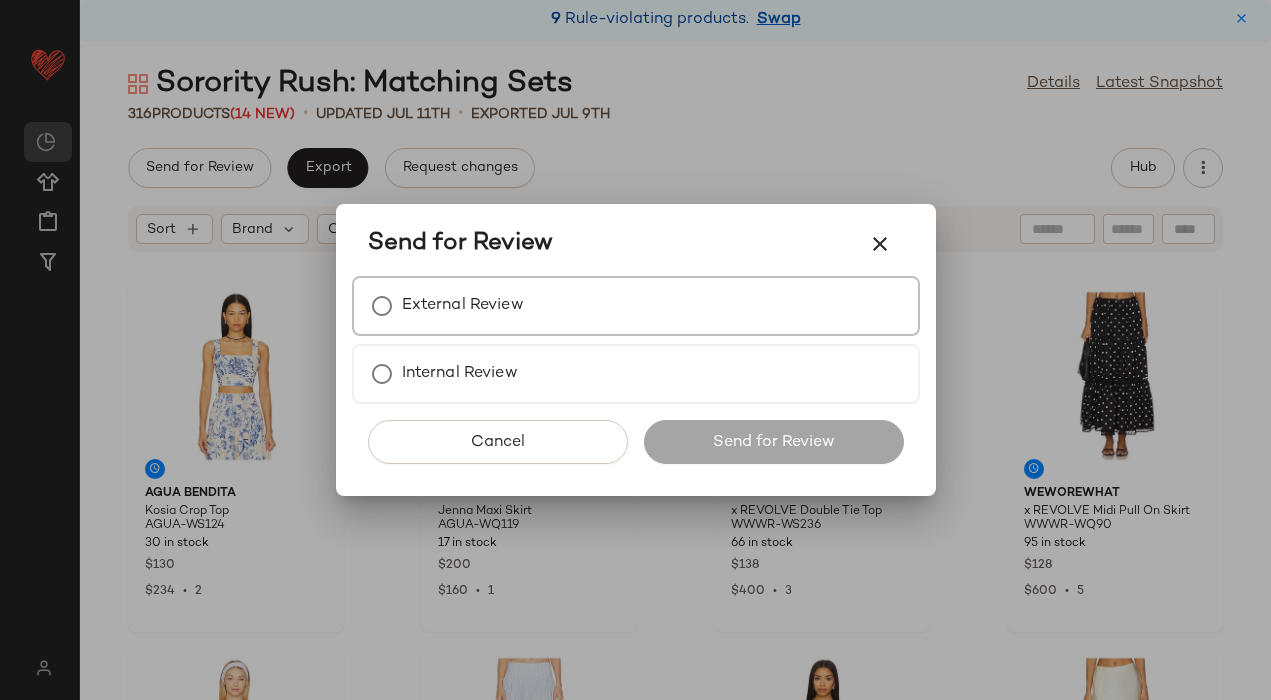 click on "External Review" at bounding box center (636, 306) 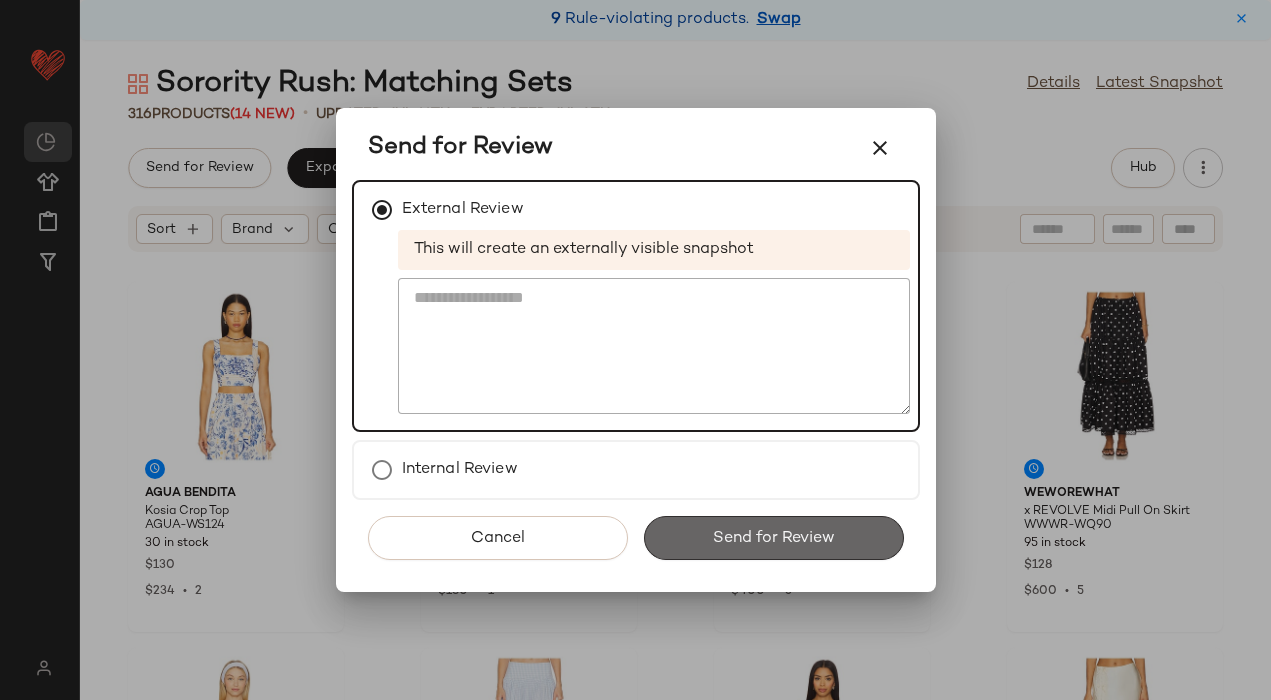 click on "Send for Review" 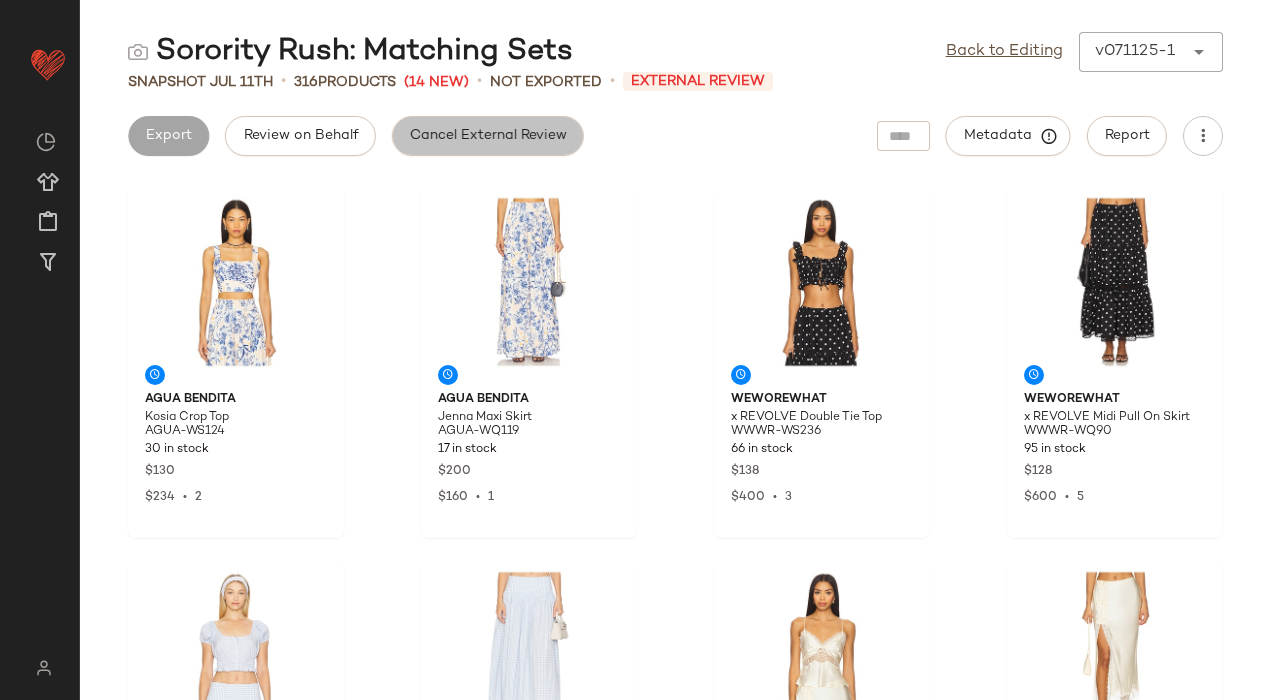 click on "Cancel External Review" 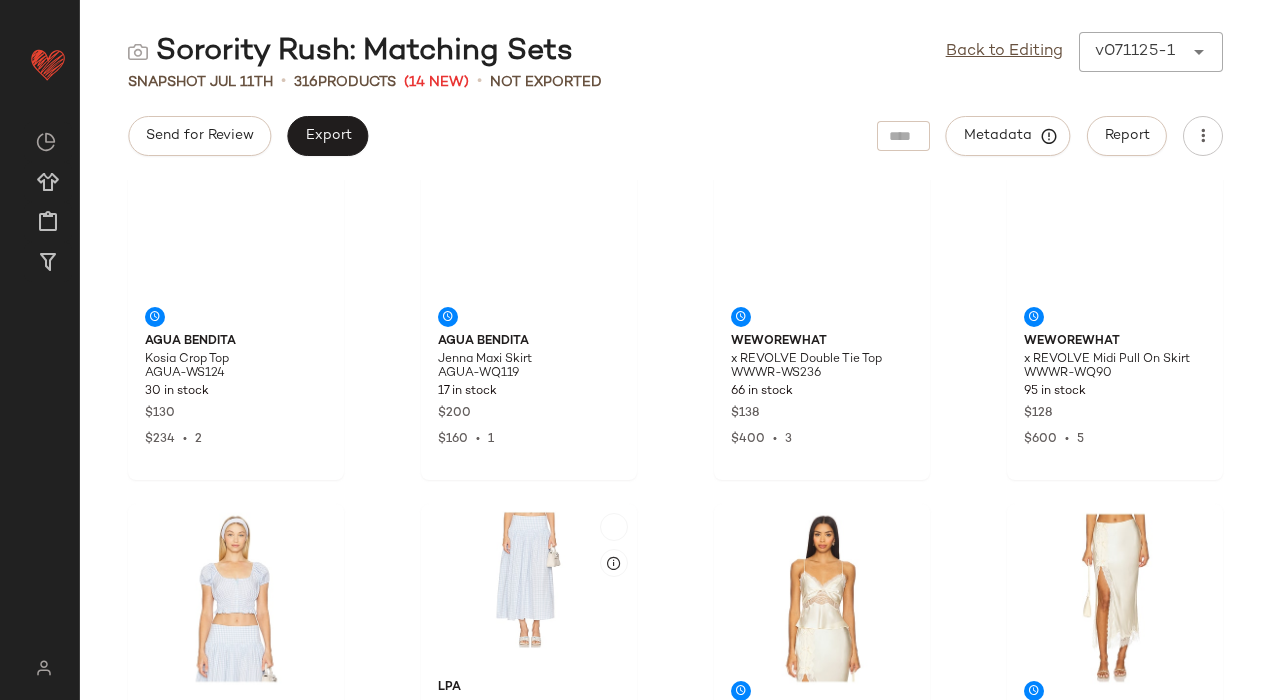 scroll, scrollTop: 2, scrollLeft: 0, axis: vertical 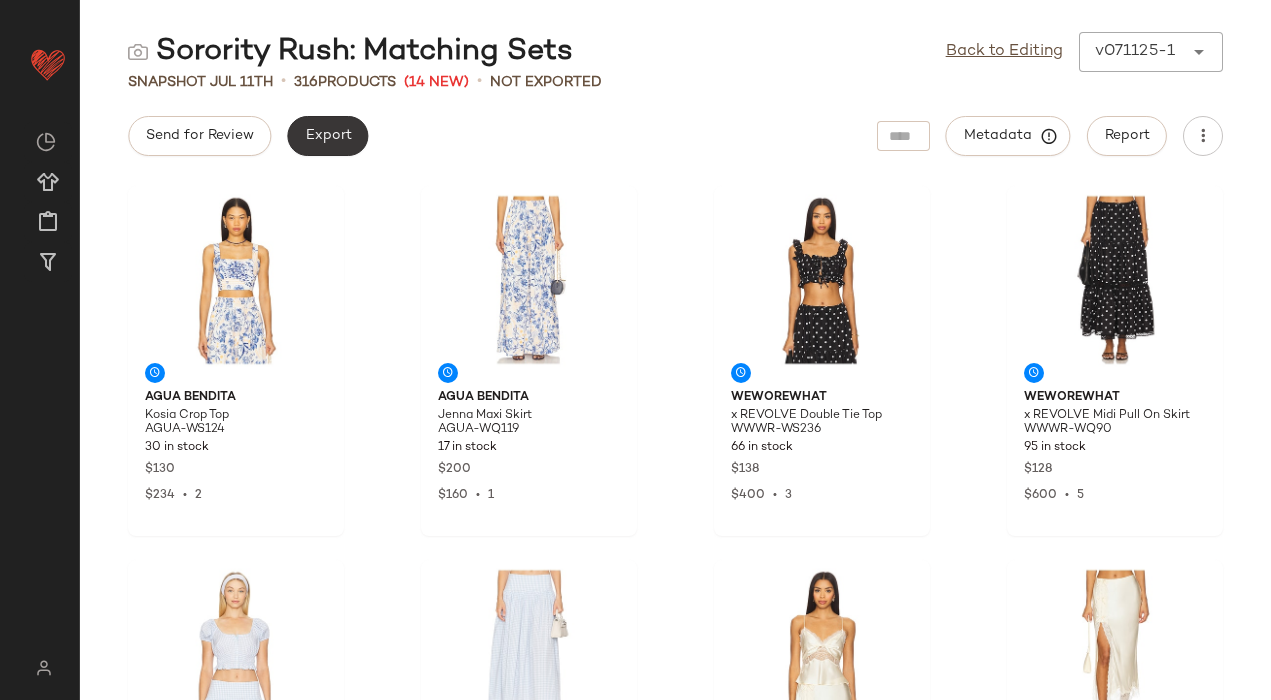 click on "Export" 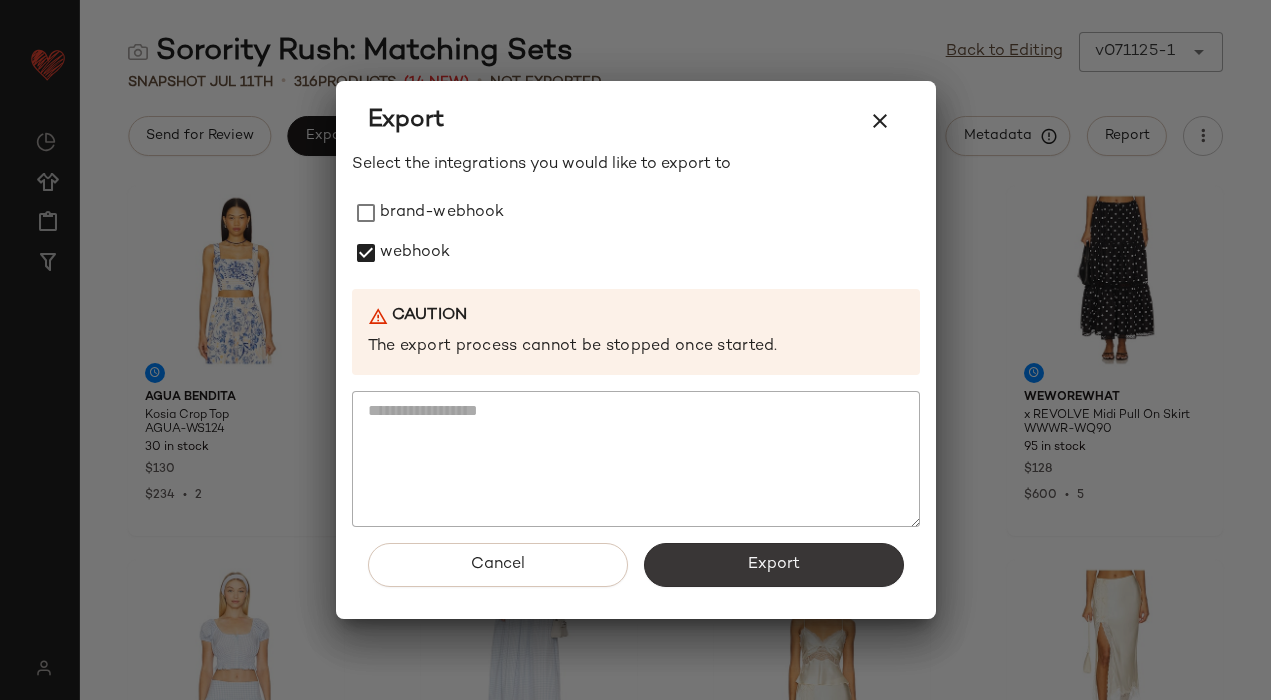 click on "Export" 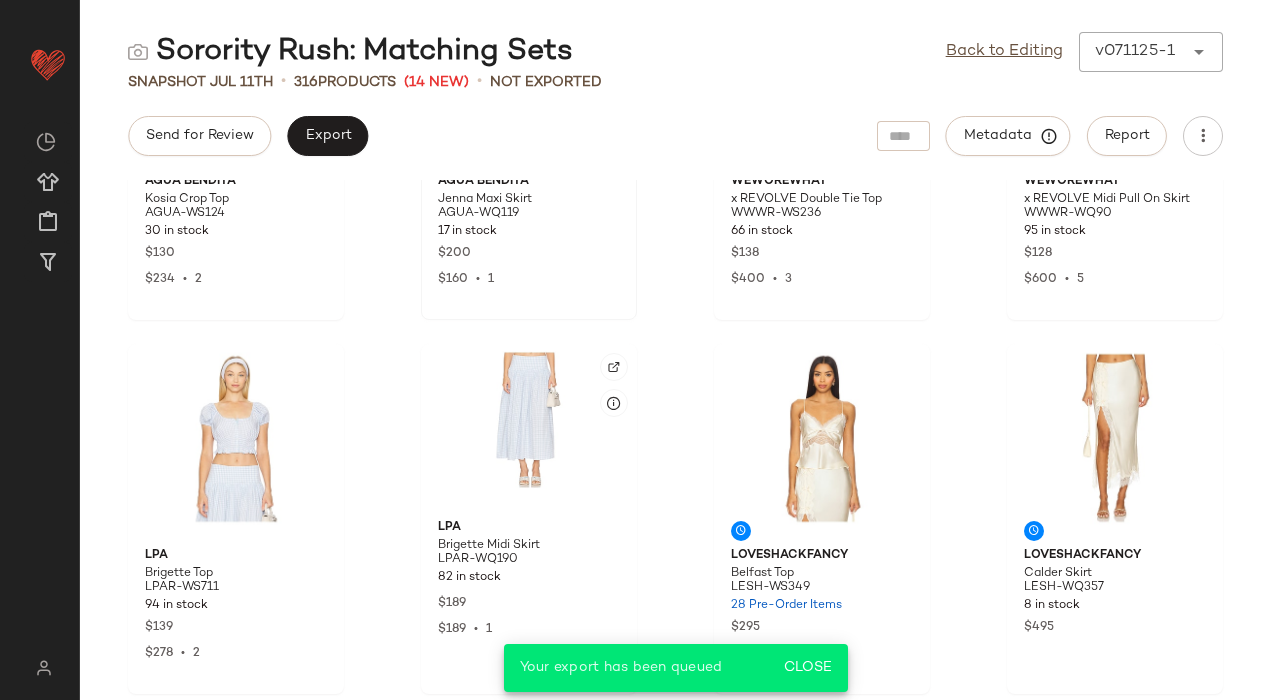 scroll, scrollTop: 0, scrollLeft: 0, axis: both 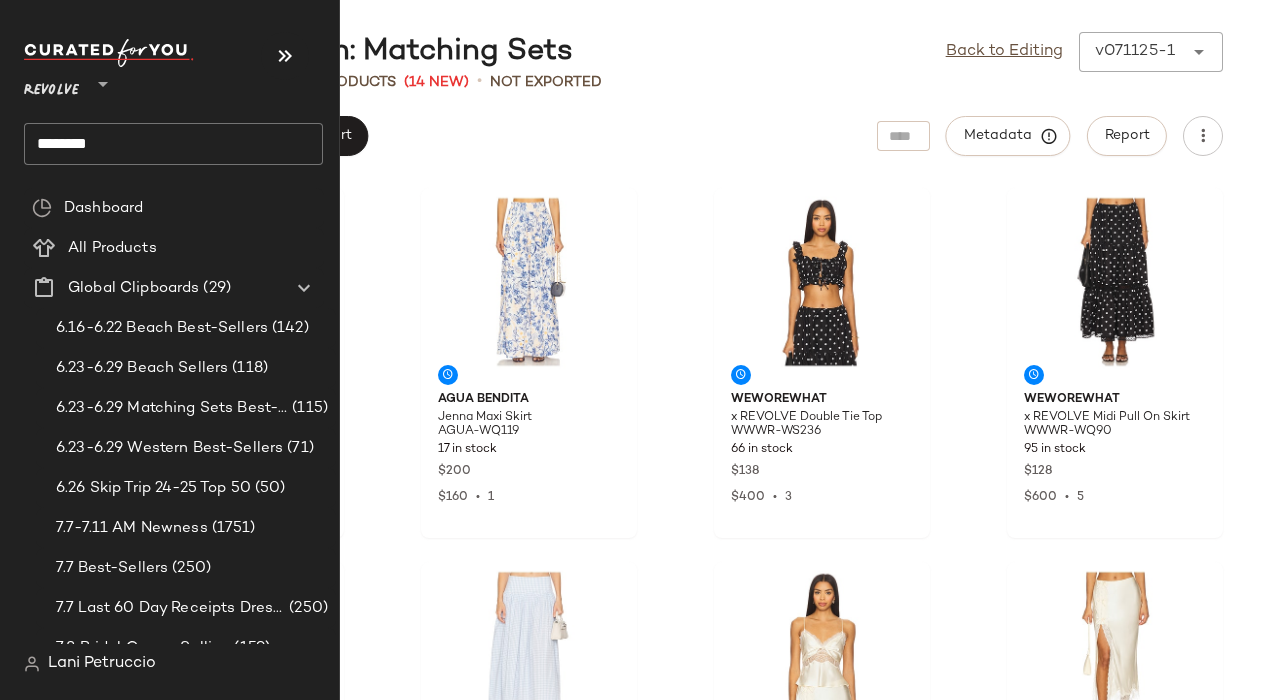 click on "********" 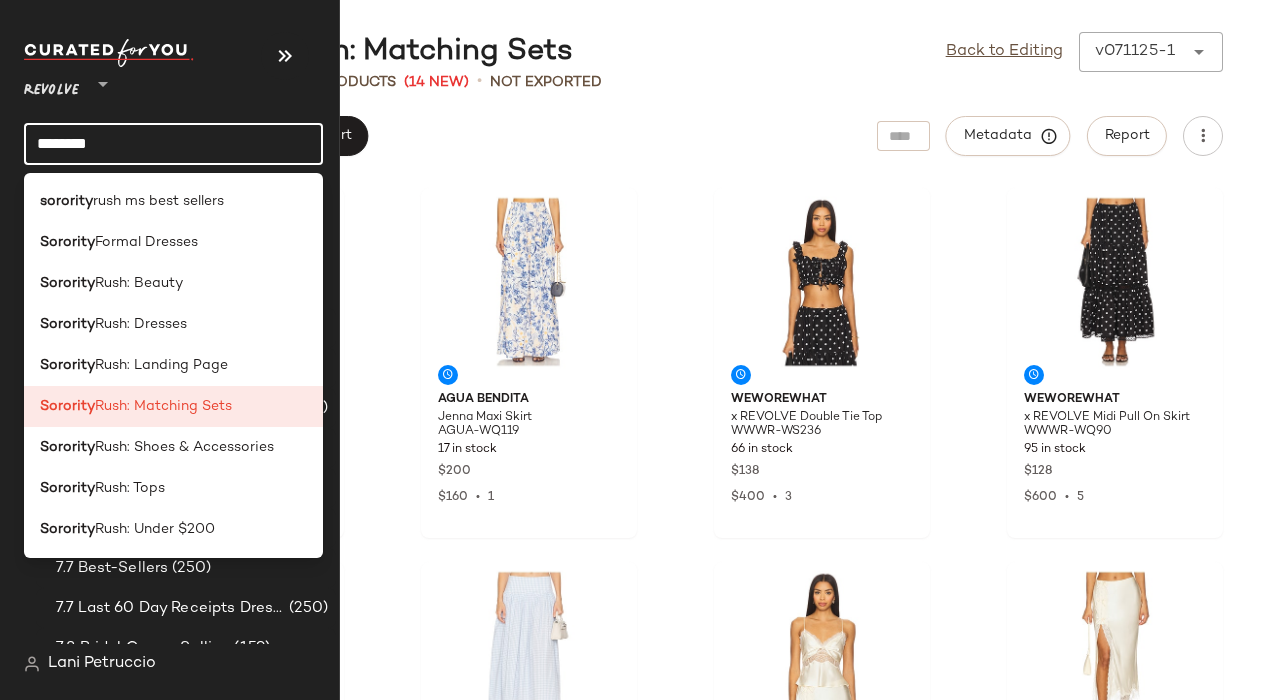 click on "********" 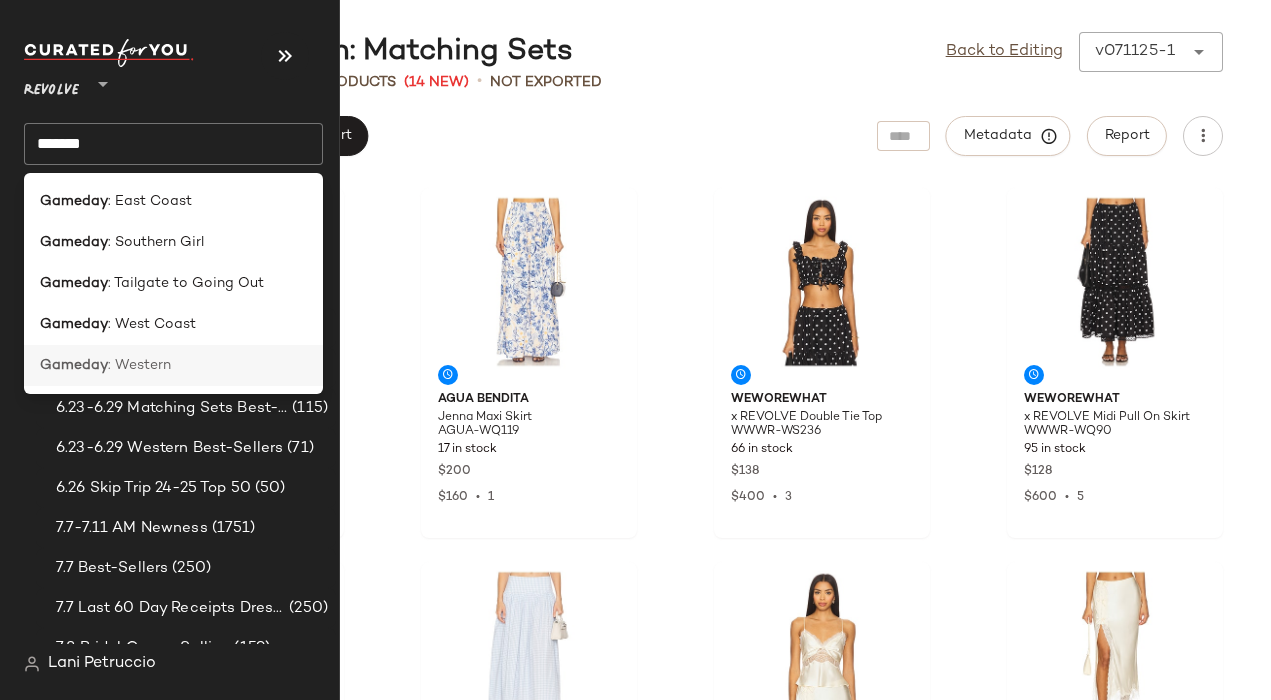 click on ": Western" at bounding box center (139, 365) 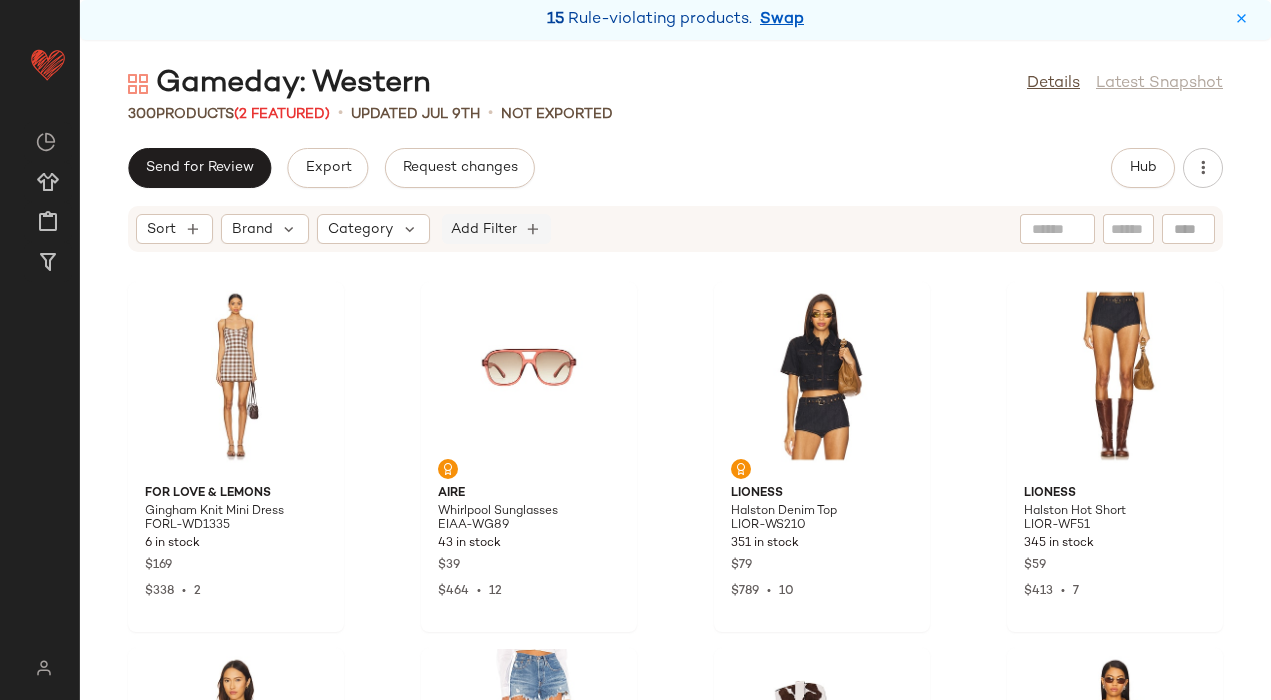 click on "Add Filter" at bounding box center [484, 229] 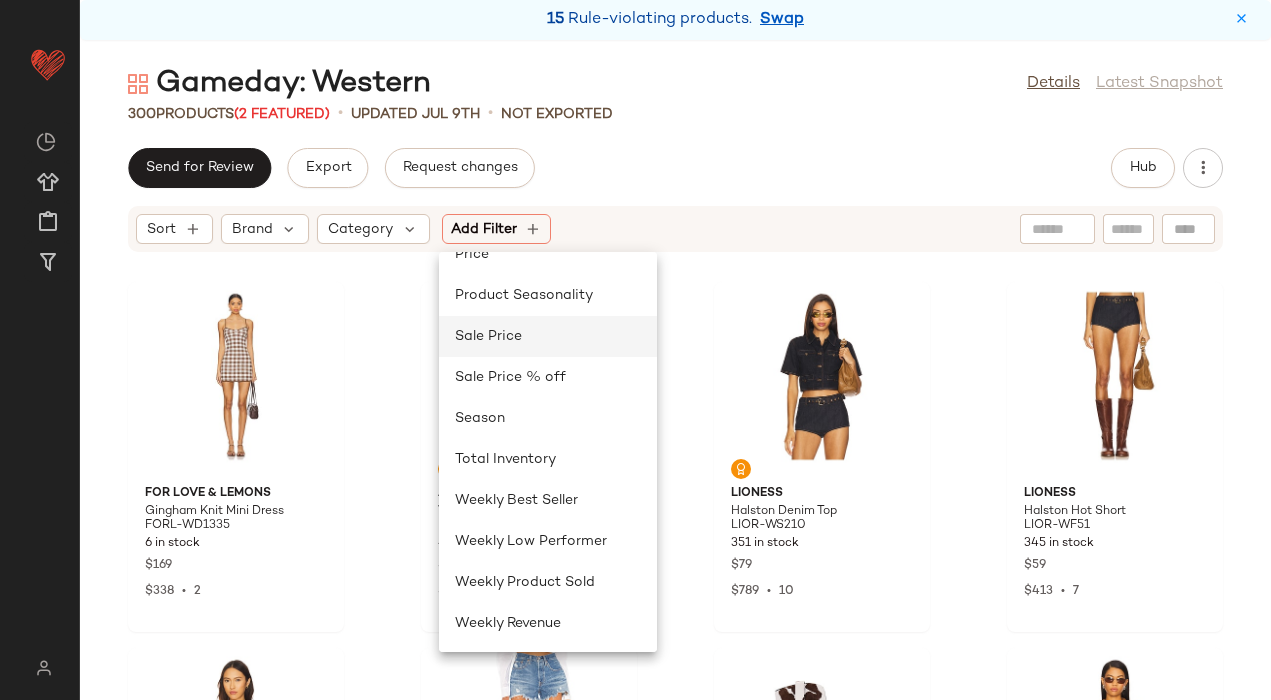 click on "Sale Price" 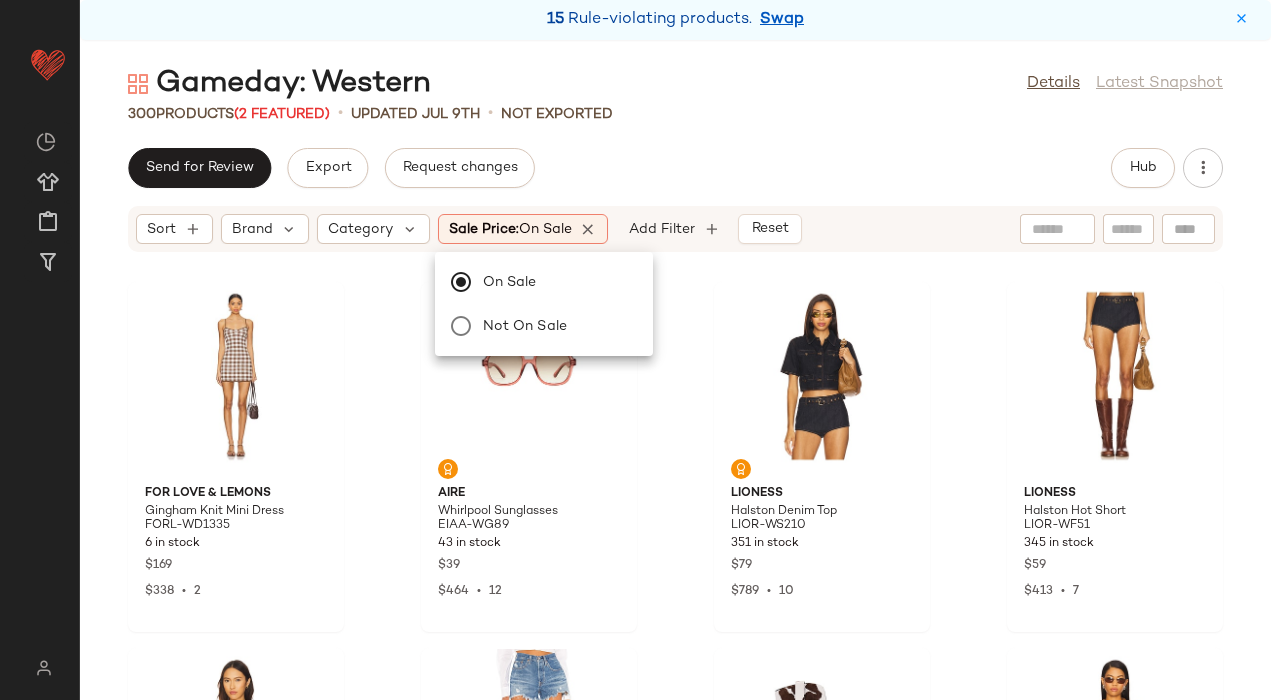 click on "Send for Review   Export   Request changes   Hub" 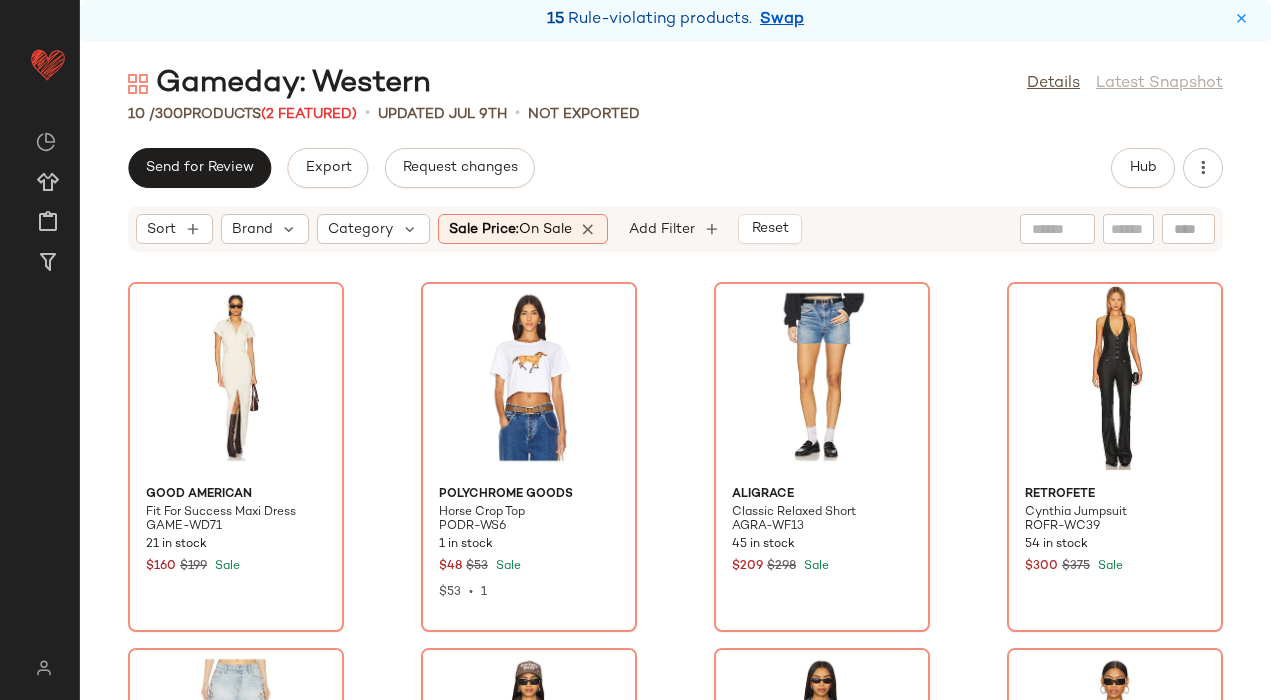 click on "Send for Review   Export   Request changes   Hub" 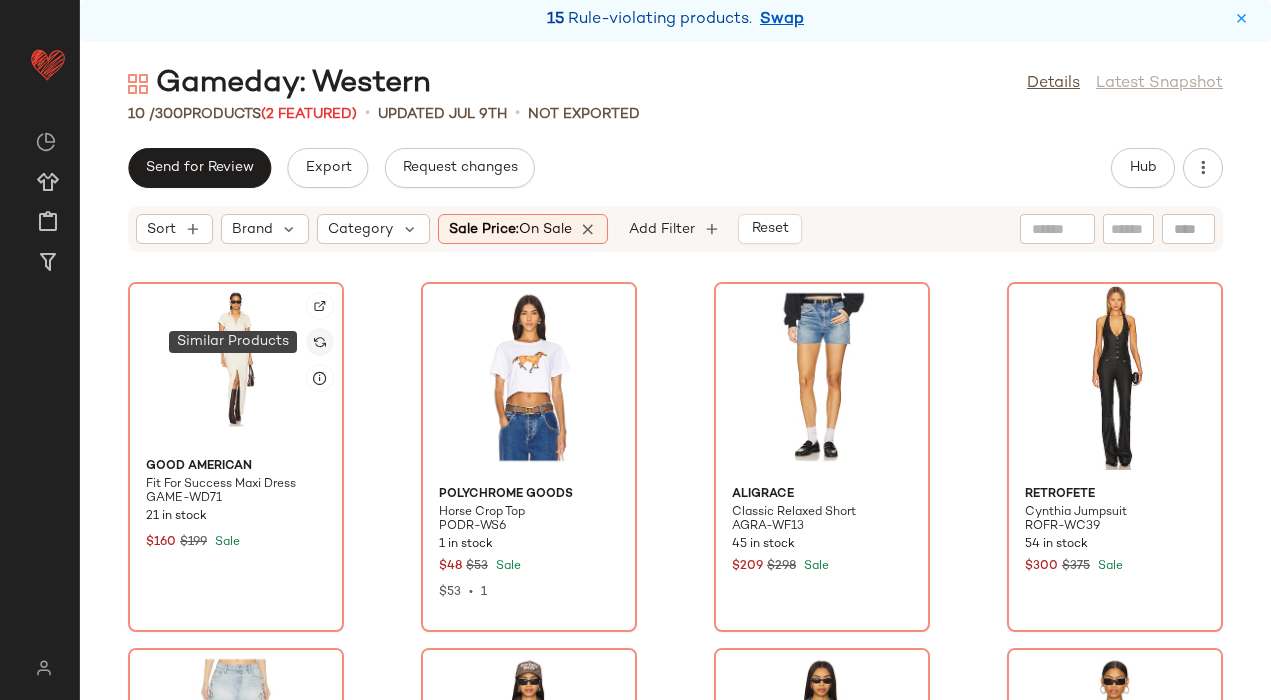 click 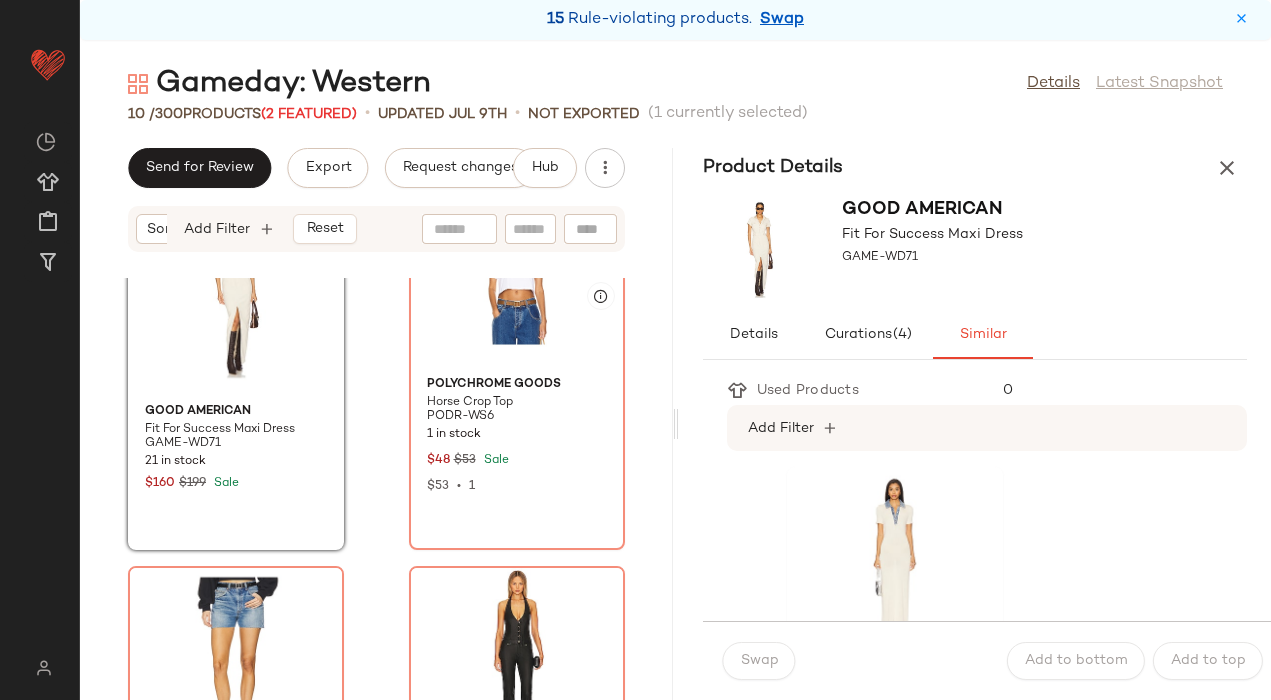 scroll, scrollTop: 0, scrollLeft: 0, axis: both 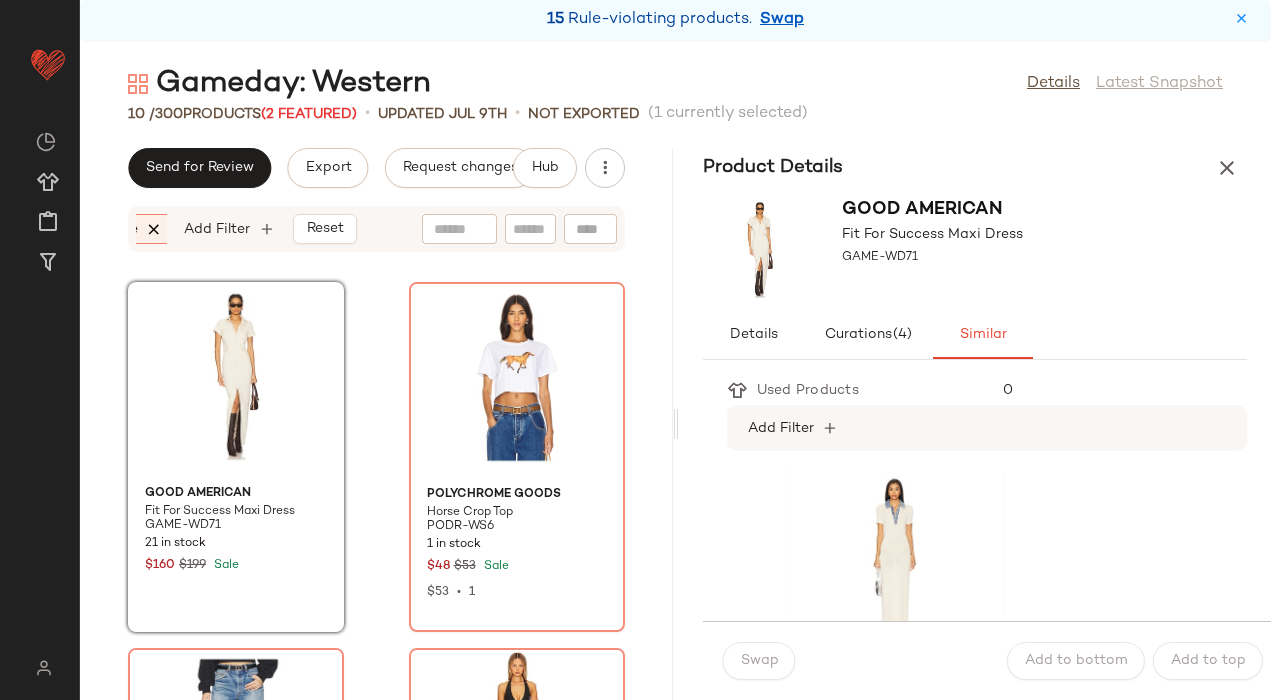 click at bounding box center [155, 229] 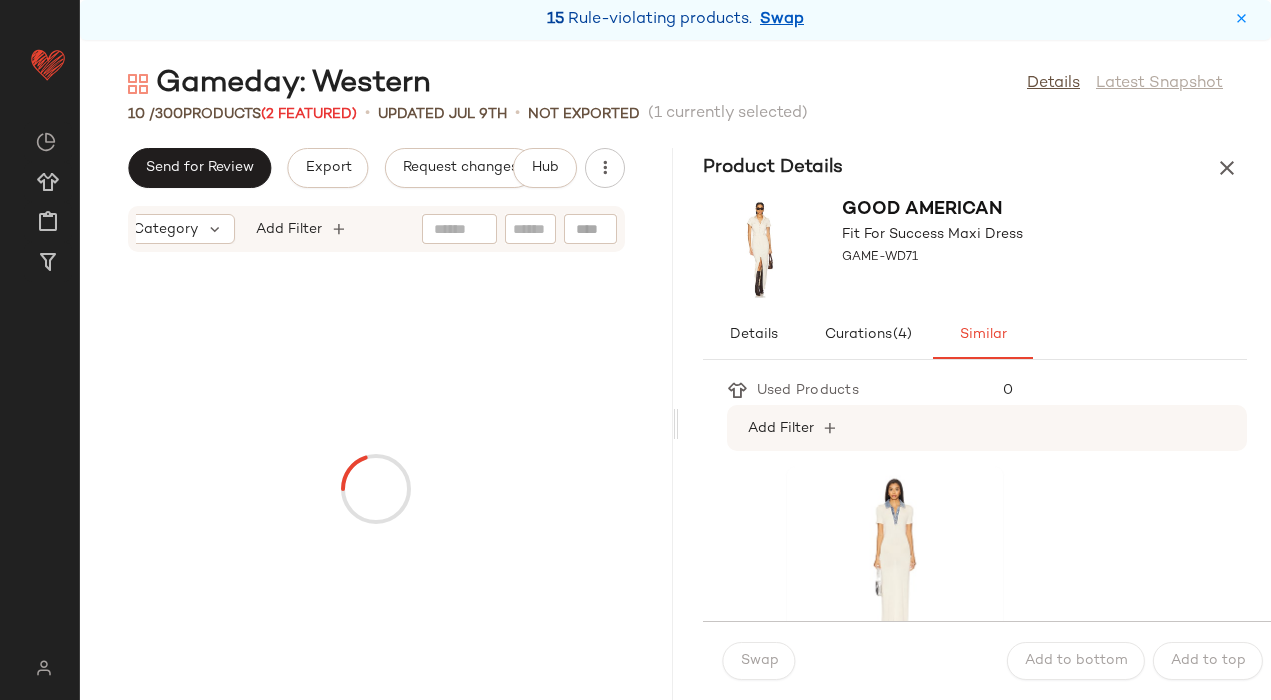 scroll, scrollTop: 0, scrollLeft: 190, axis: horizontal 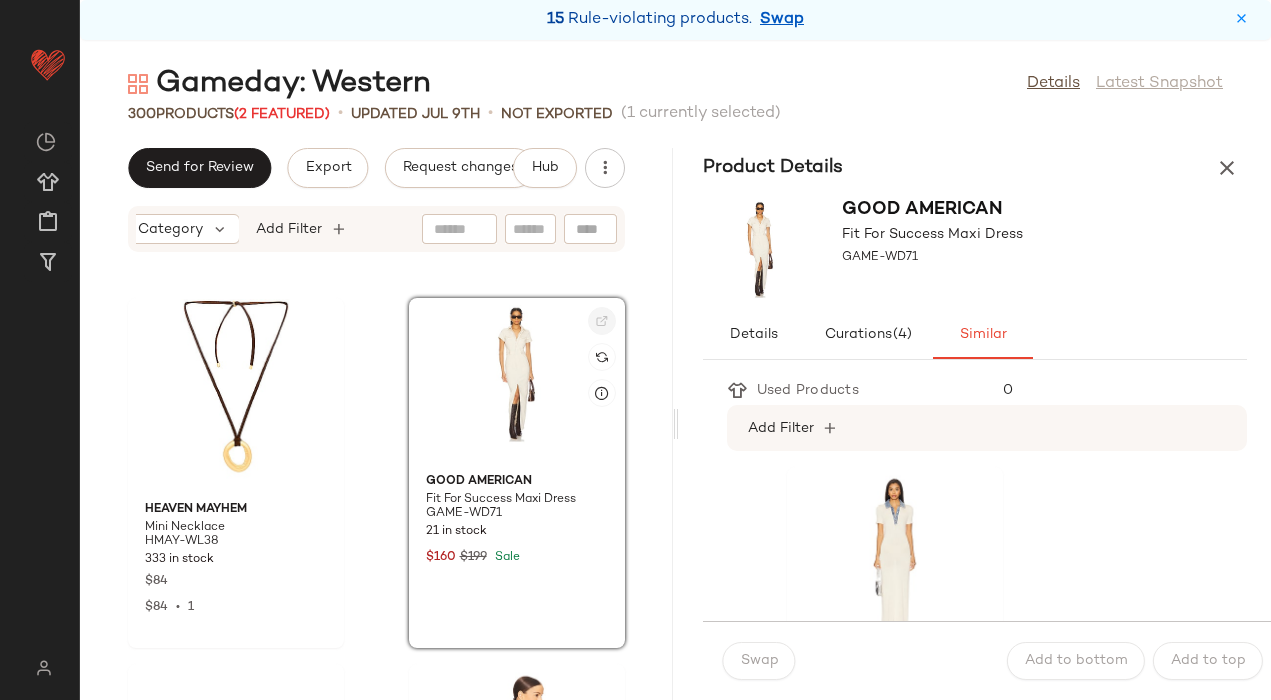 click at bounding box center [602, 321] 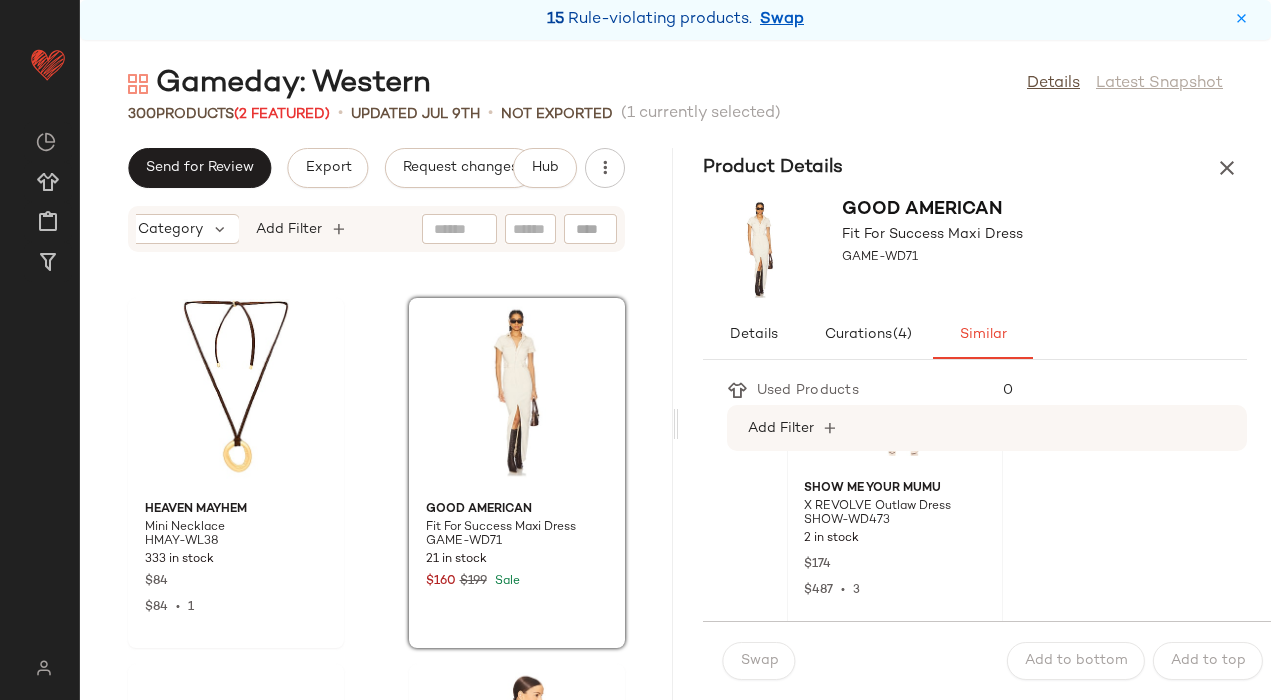 scroll, scrollTop: 532, scrollLeft: 0, axis: vertical 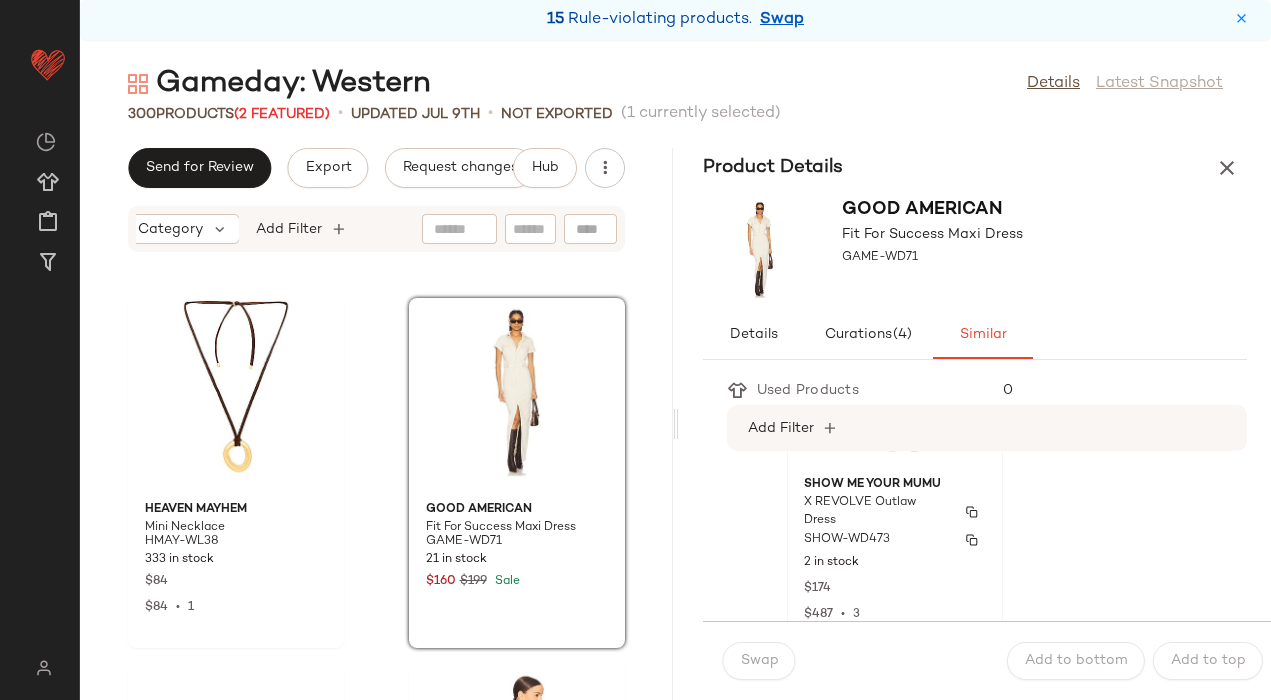 click on "SHOW-WD473" at bounding box center (895, 540) 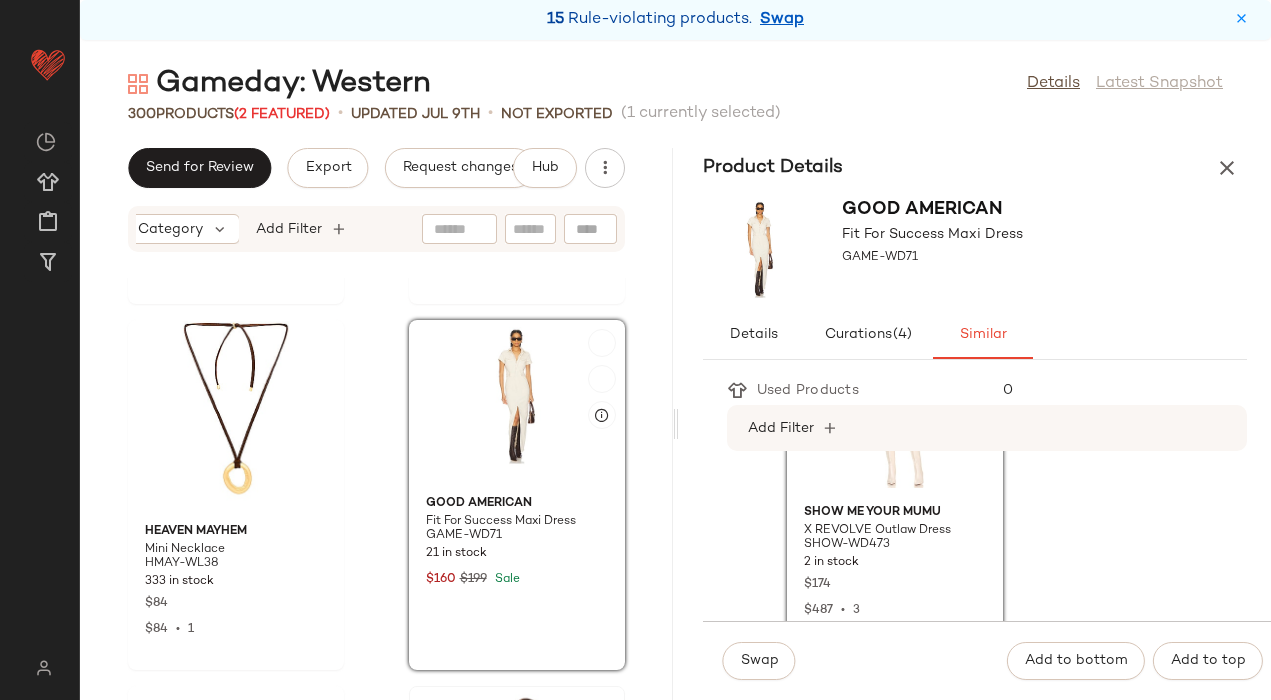 scroll, scrollTop: 18620, scrollLeft: 0, axis: vertical 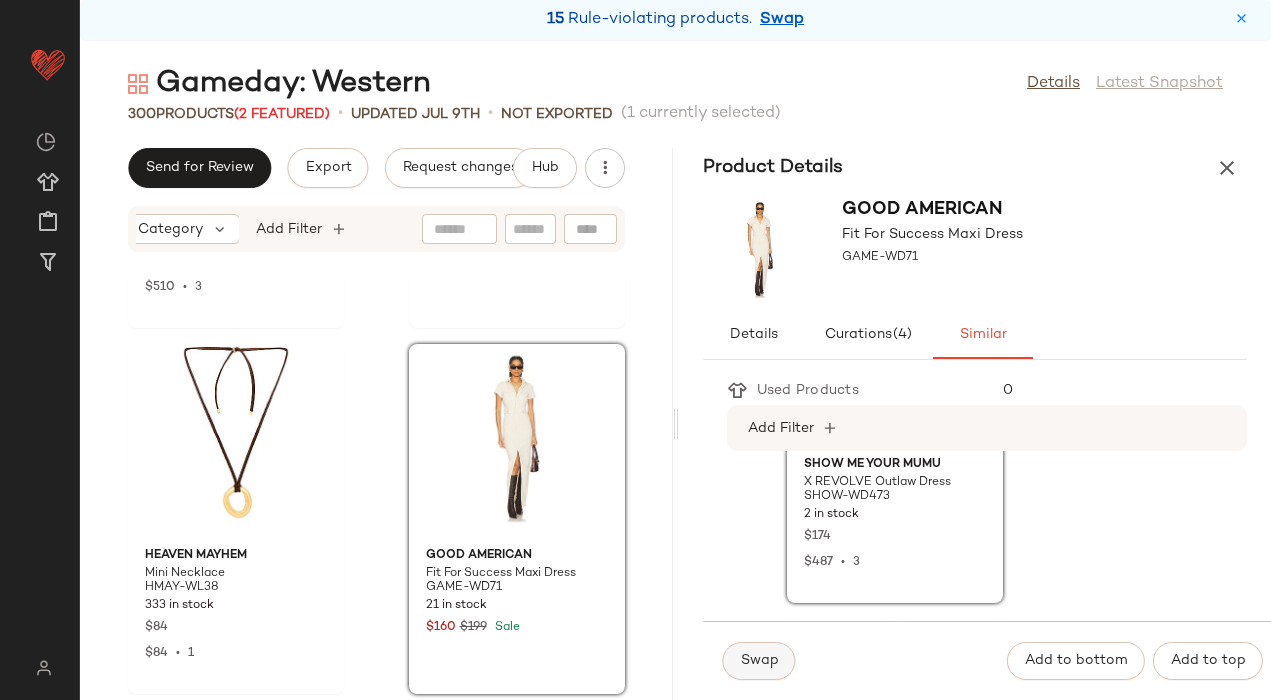 click on "Swap" 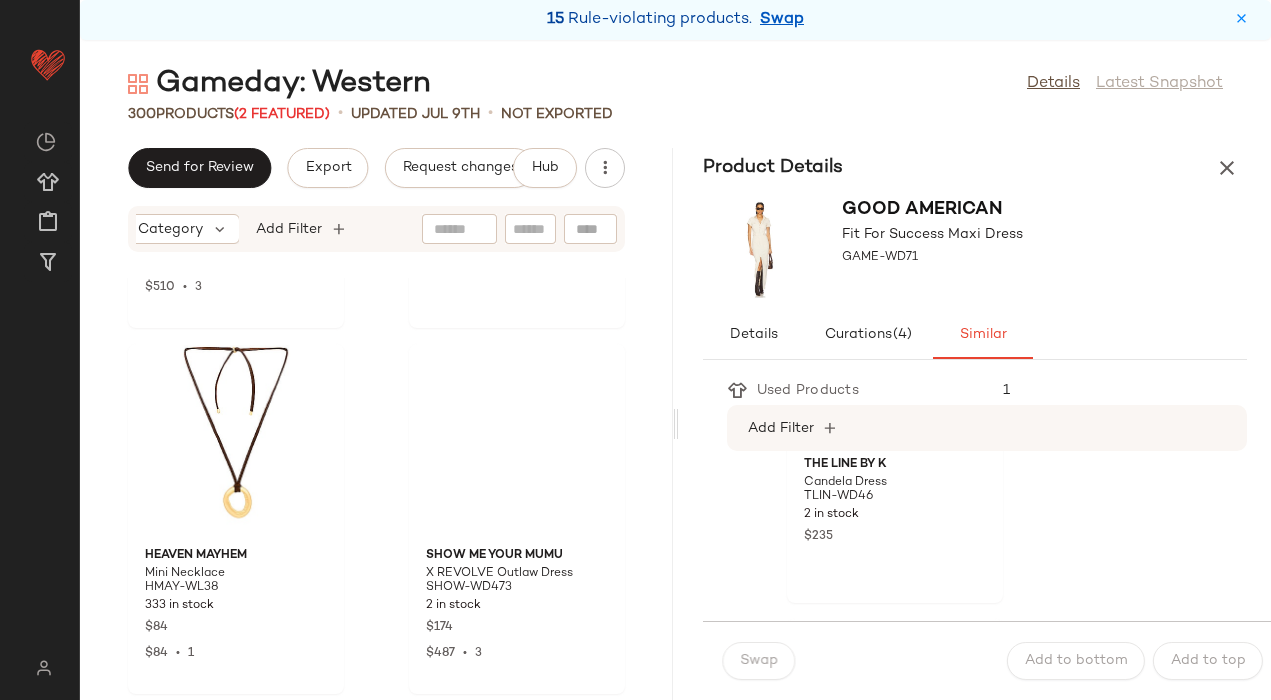 scroll, scrollTop: 214, scrollLeft: 0, axis: vertical 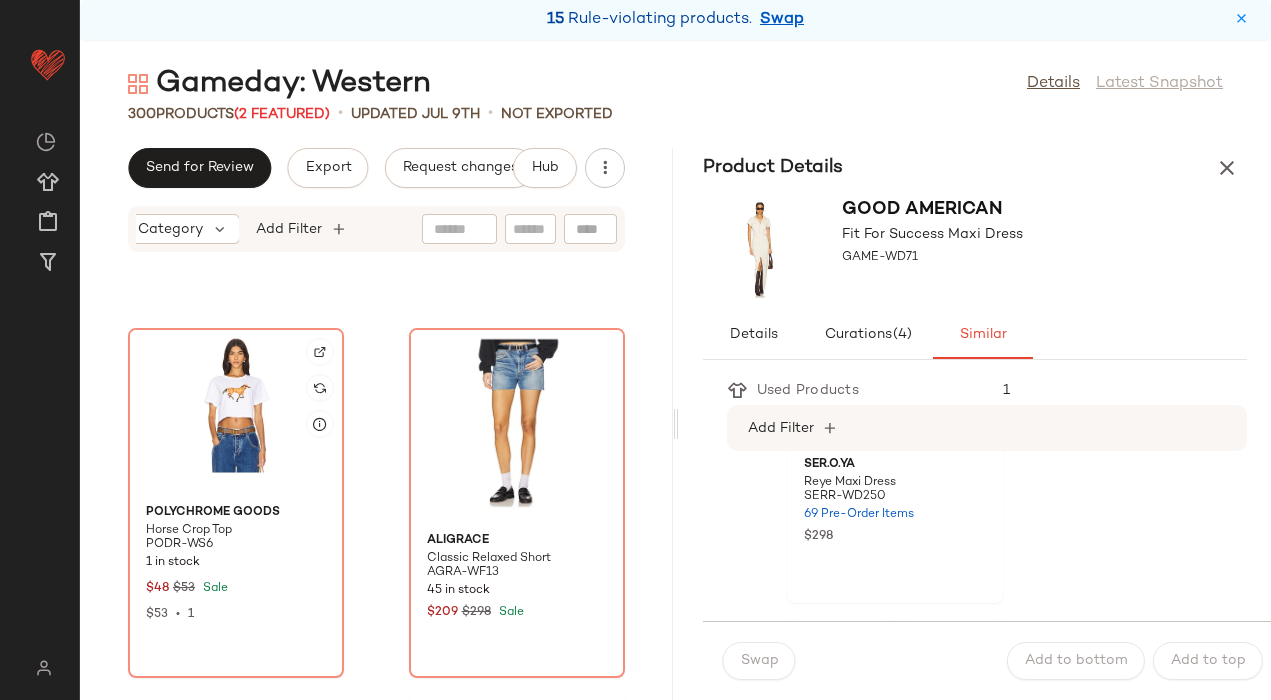 click 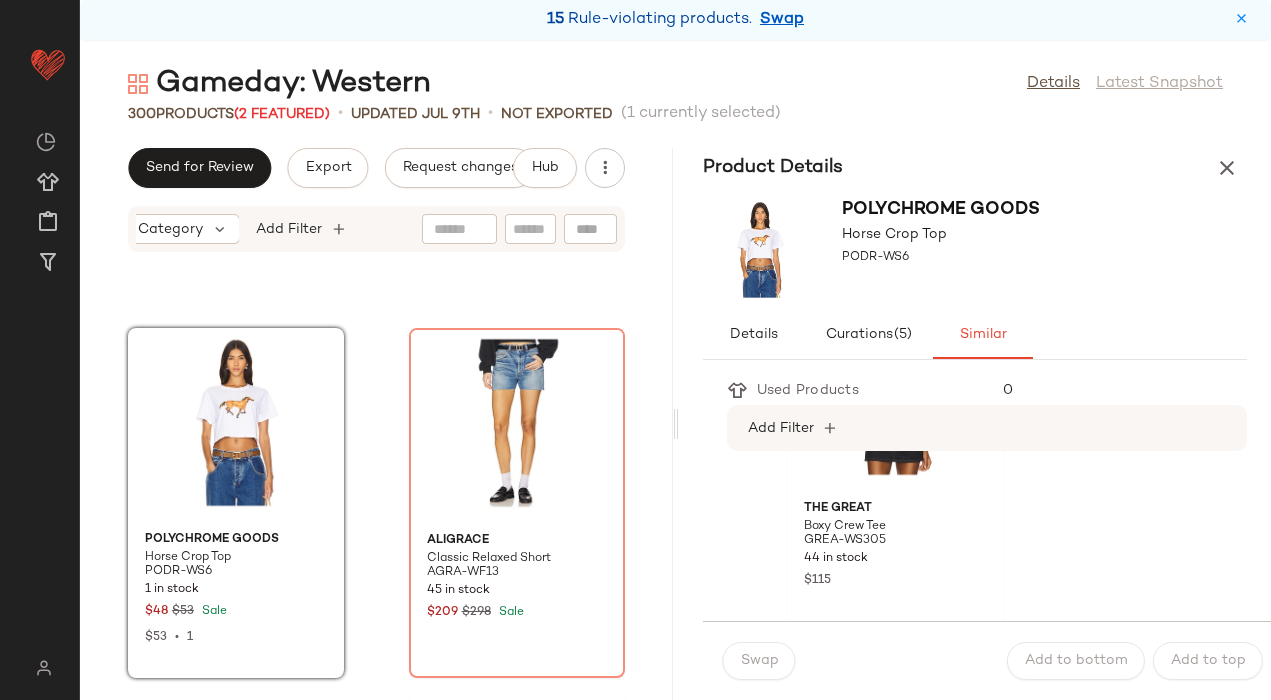 scroll, scrollTop: 213, scrollLeft: 0, axis: vertical 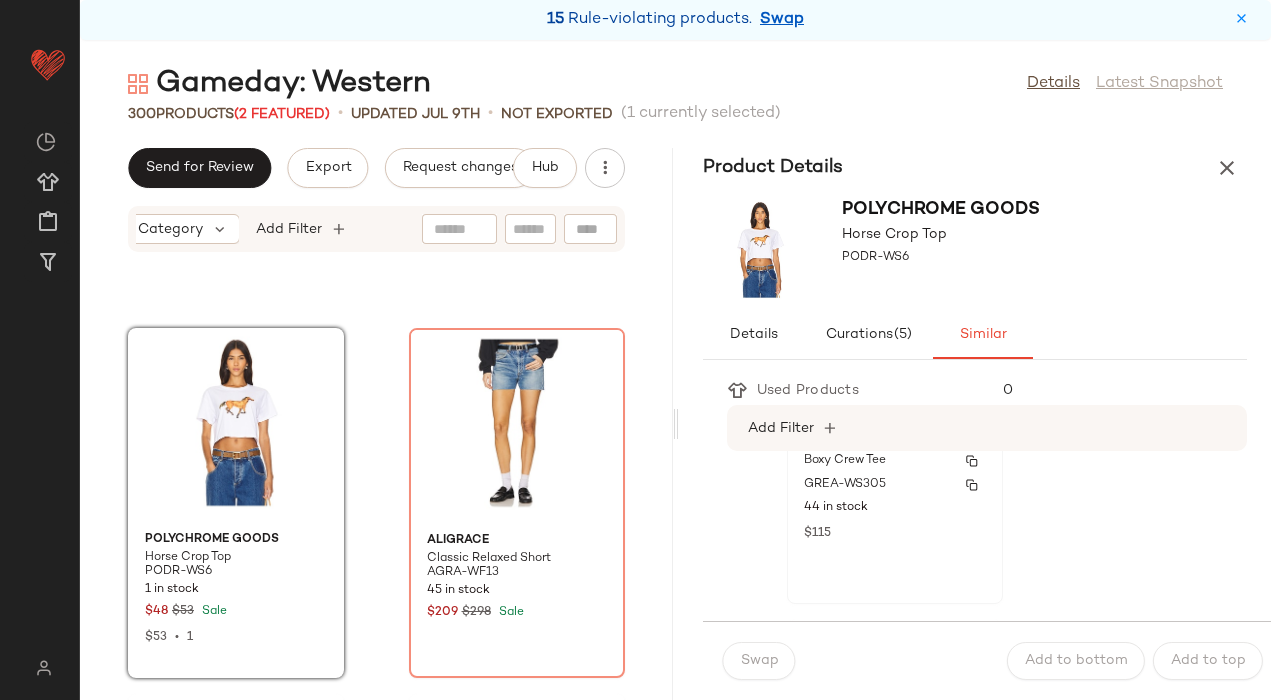 click on "$115" at bounding box center (895, 532) 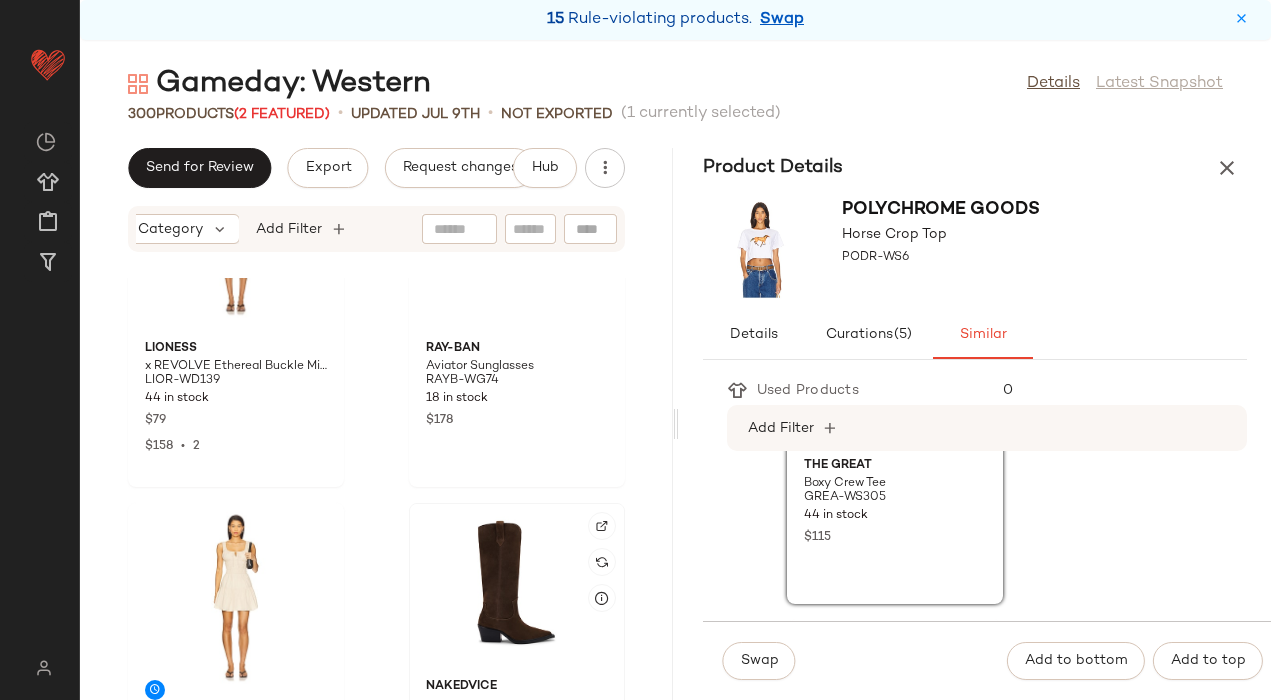 scroll, scrollTop: 20203, scrollLeft: 0, axis: vertical 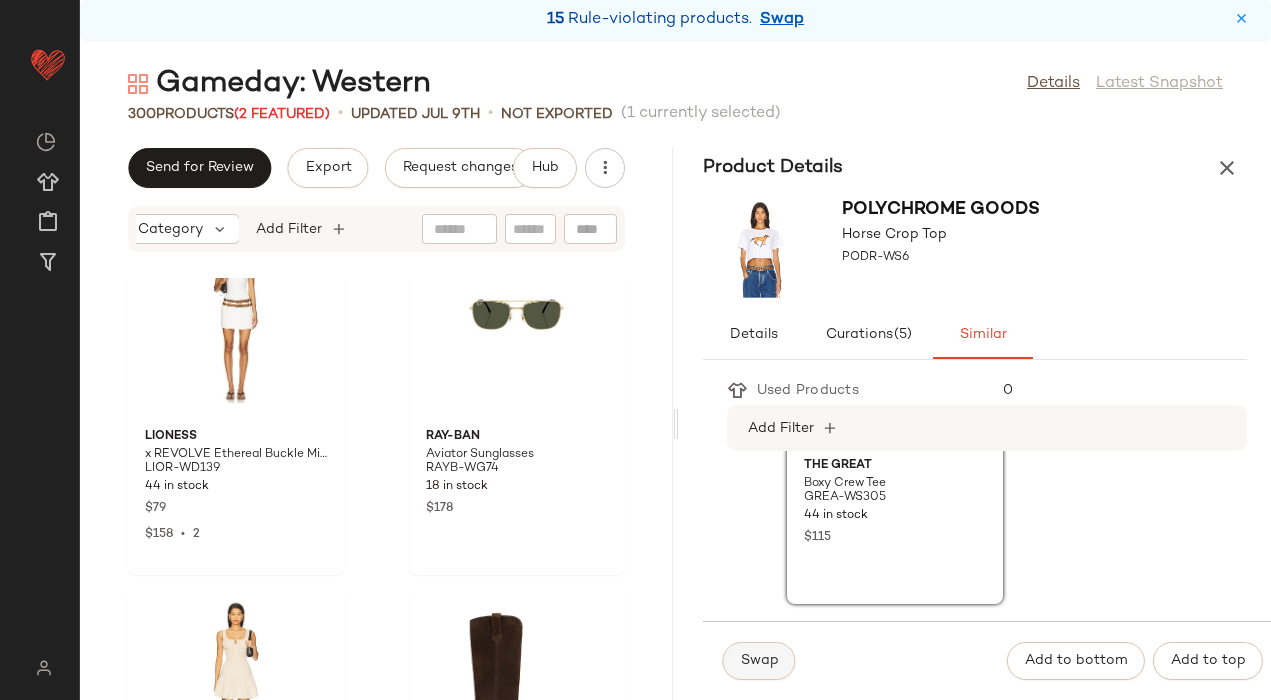 click on "Swap" 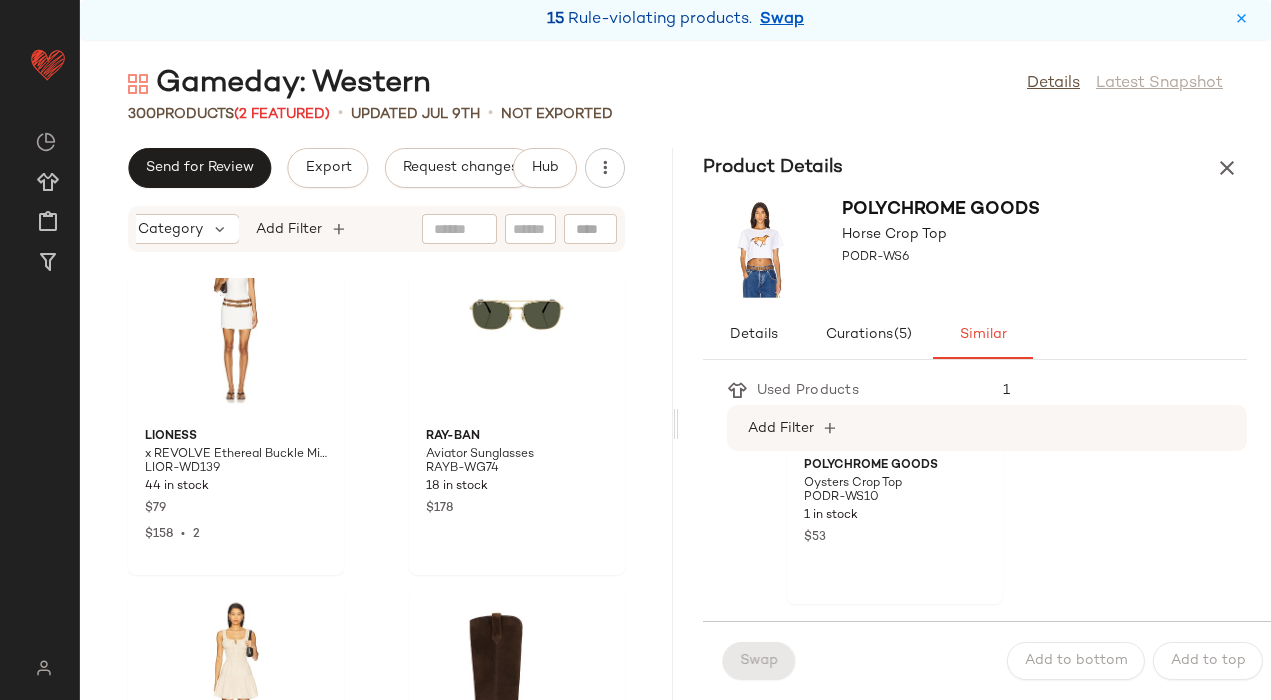 scroll, scrollTop: 0, scrollLeft: 0, axis: both 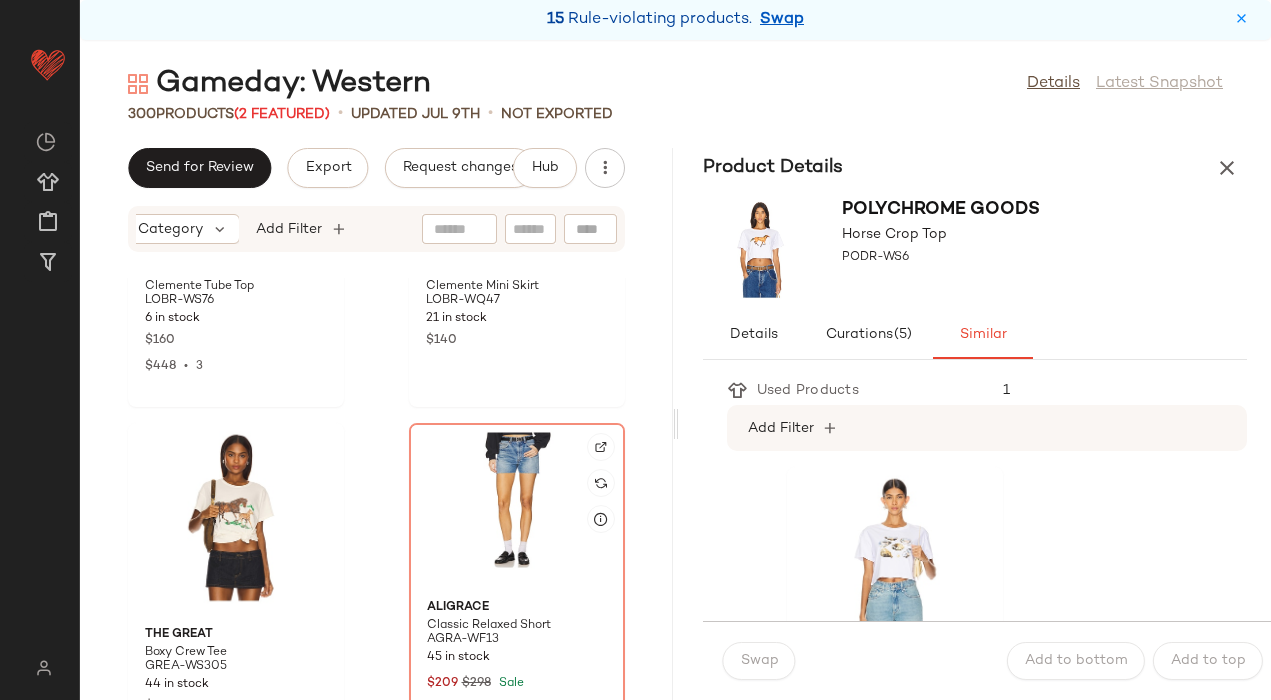 click 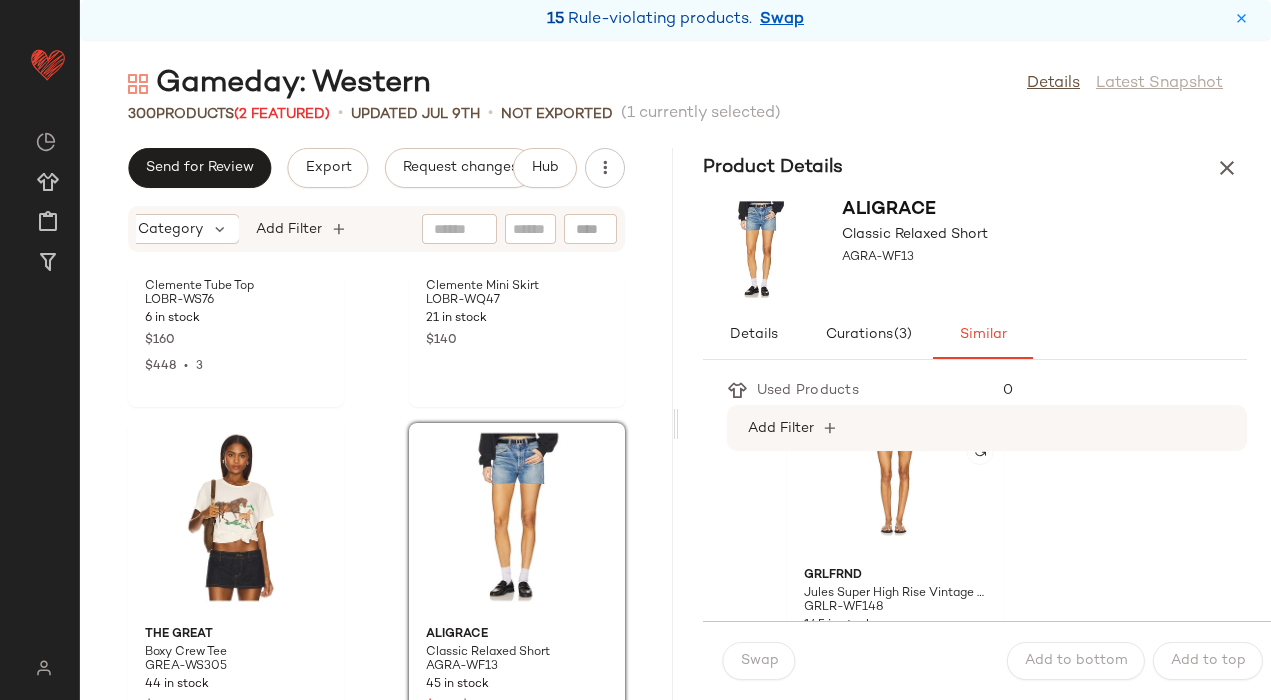 scroll, scrollTop: 868, scrollLeft: 0, axis: vertical 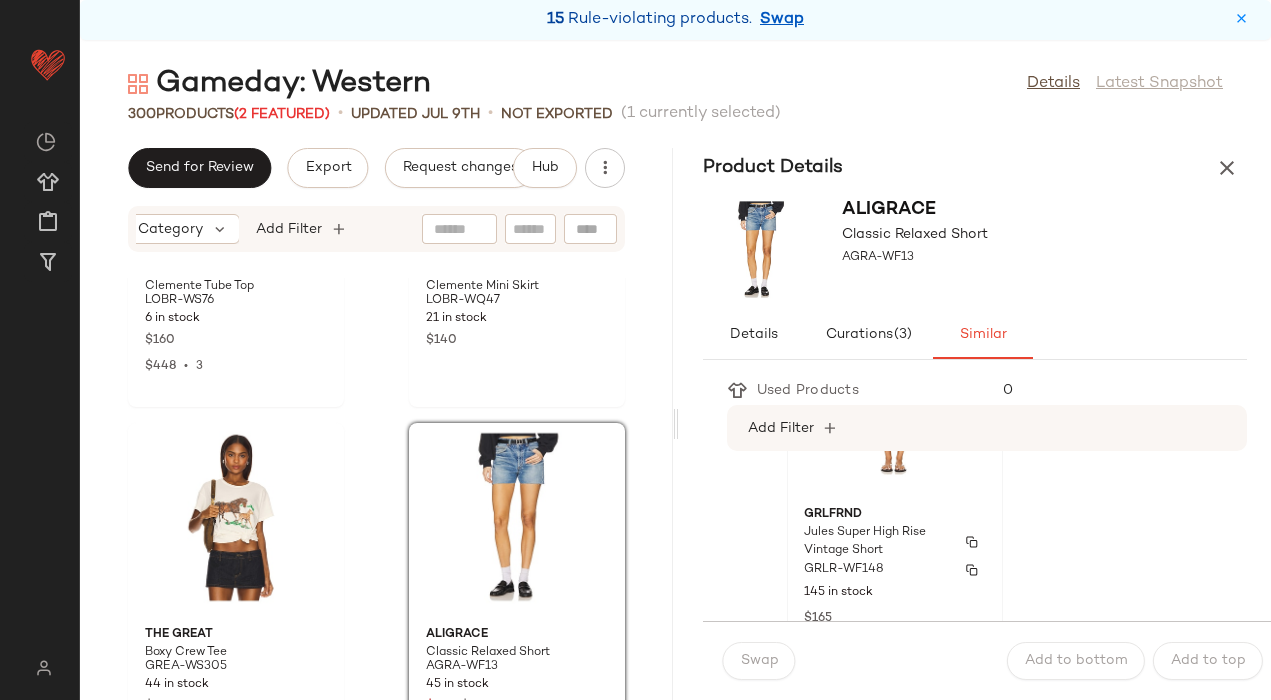 click on "GRLFRND Jules Super High Rise Vintage Short GRLR-WF148 145 in stock $165" 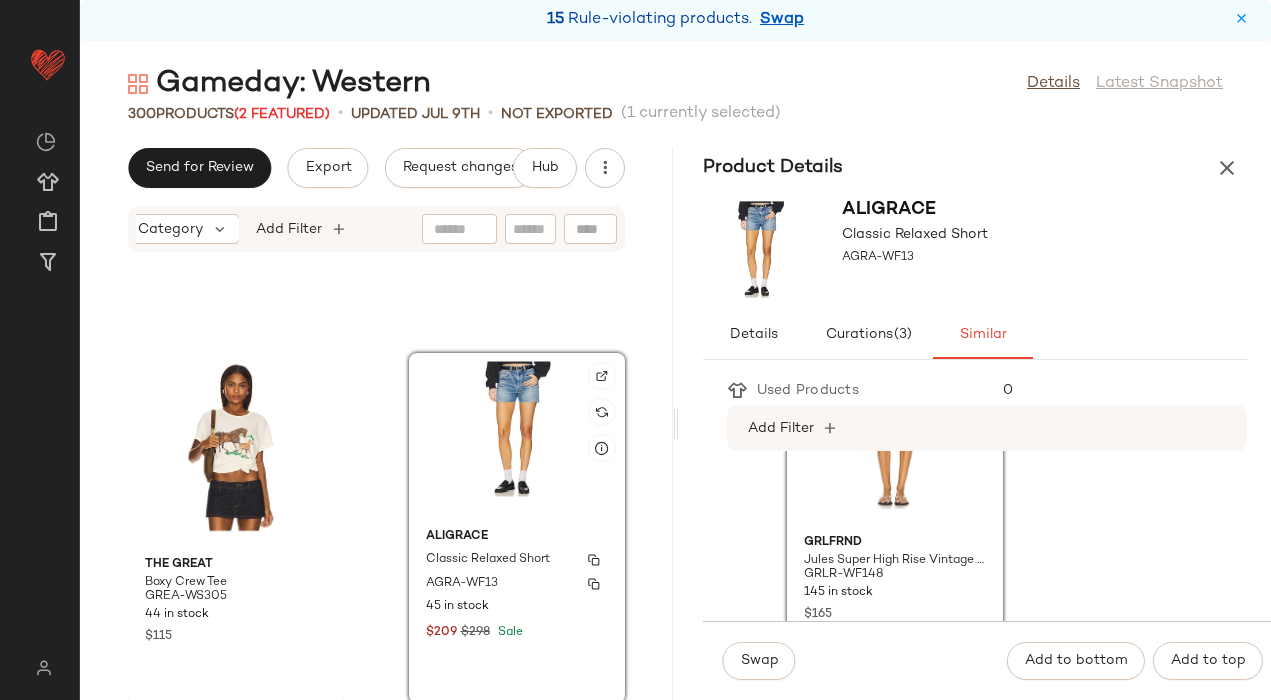 scroll, scrollTop: 19703, scrollLeft: 0, axis: vertical 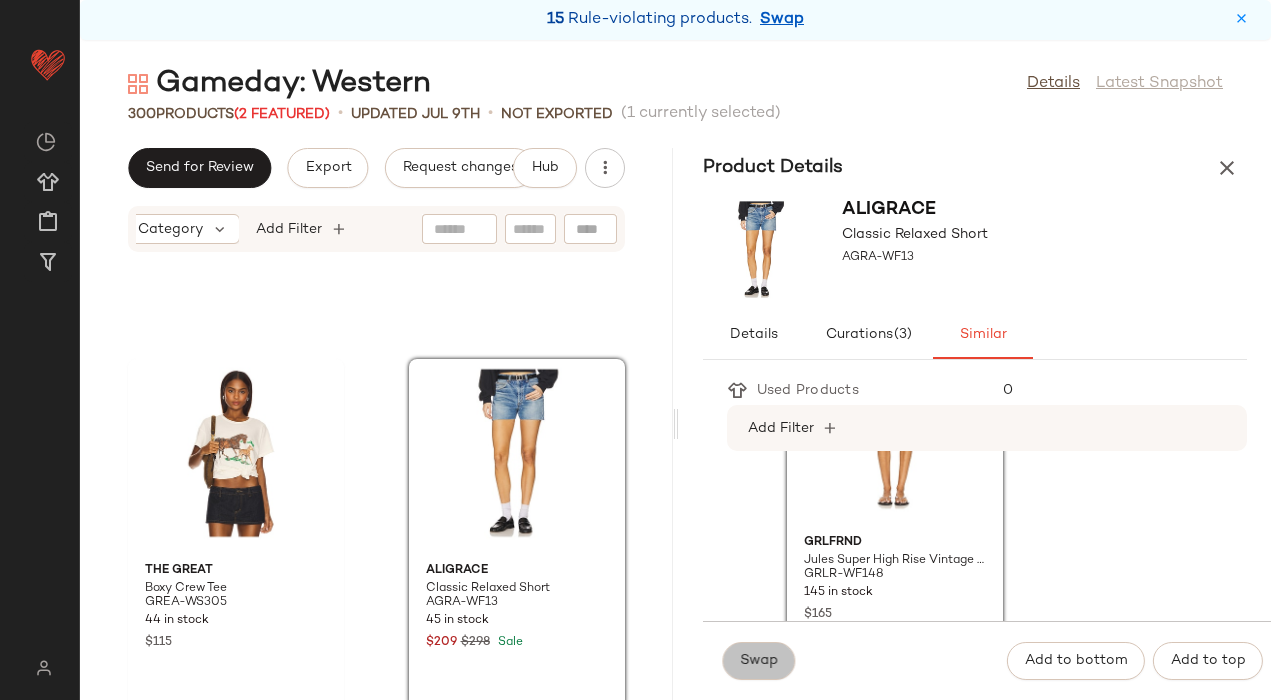 click on "Swap" 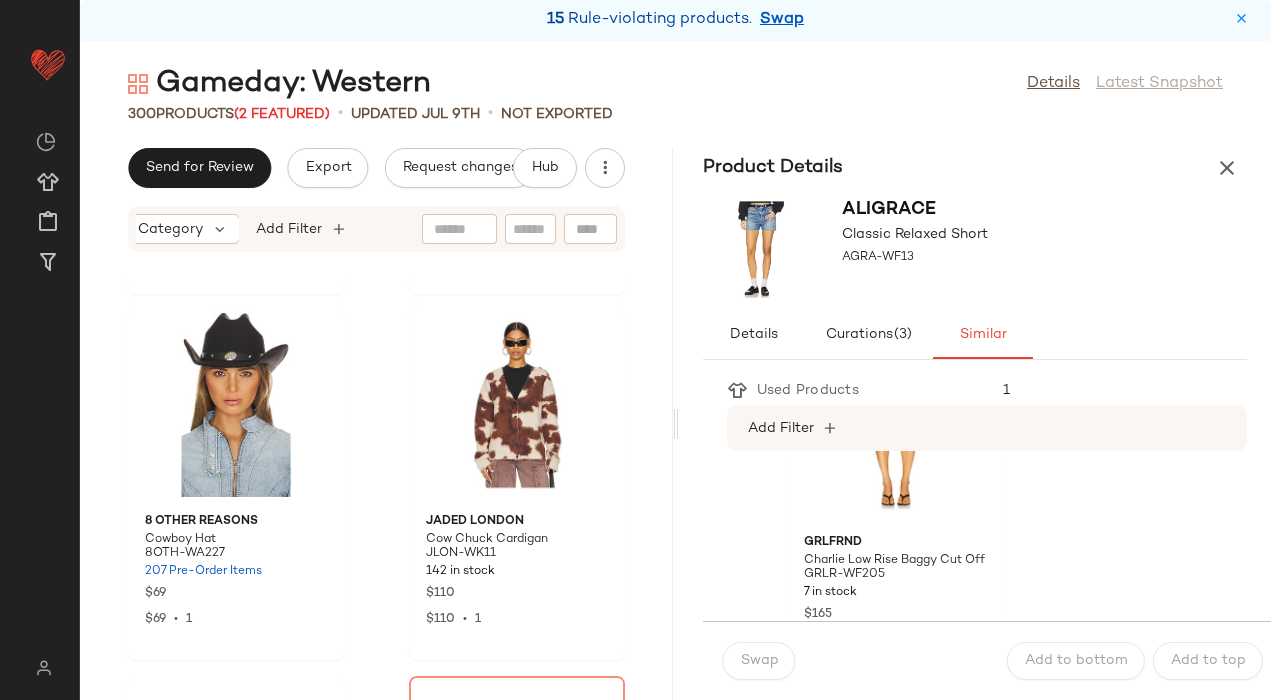 scroll, scrollTop: 27489, scrollLeft: 0, axis: vertical 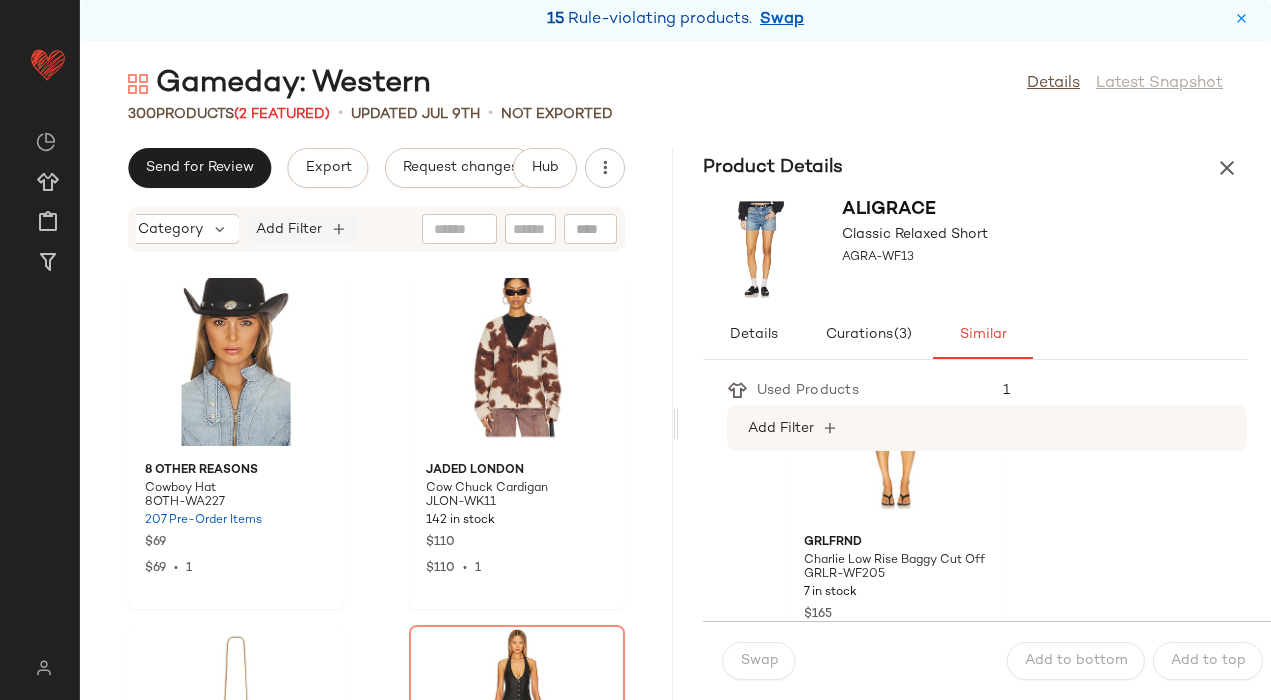 click on "Add Filter" at bounding box center (289, 229) 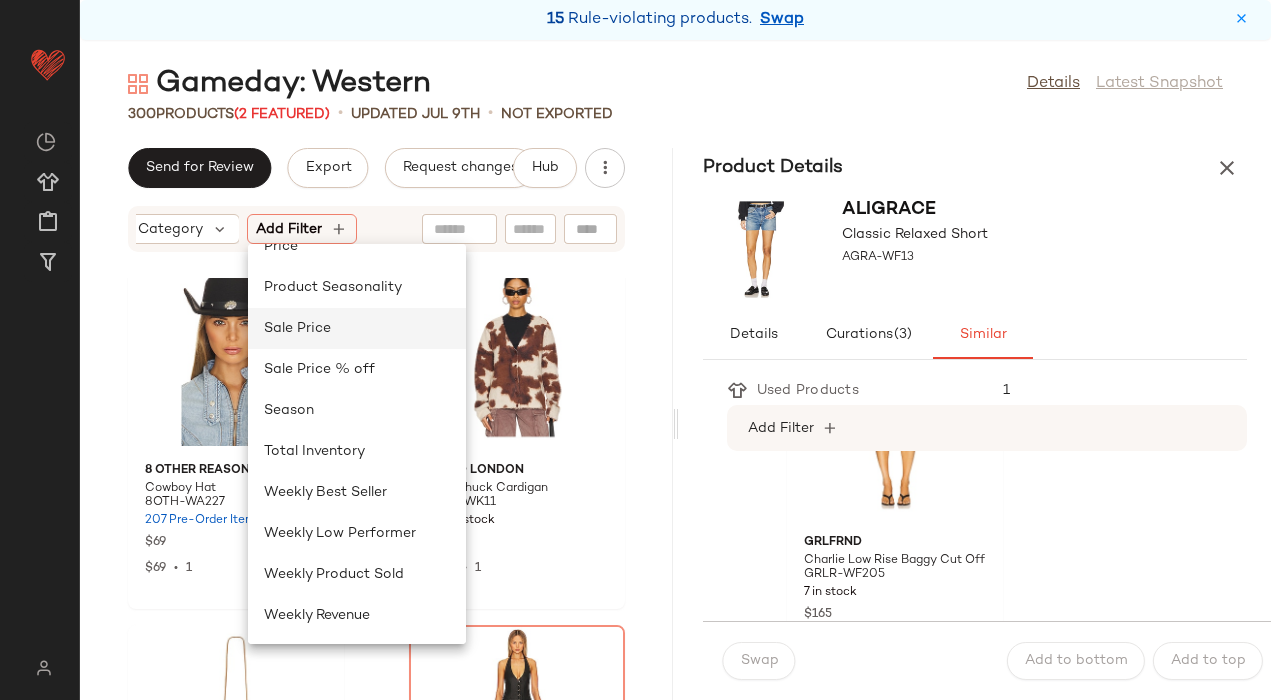 click on "Sale Price" 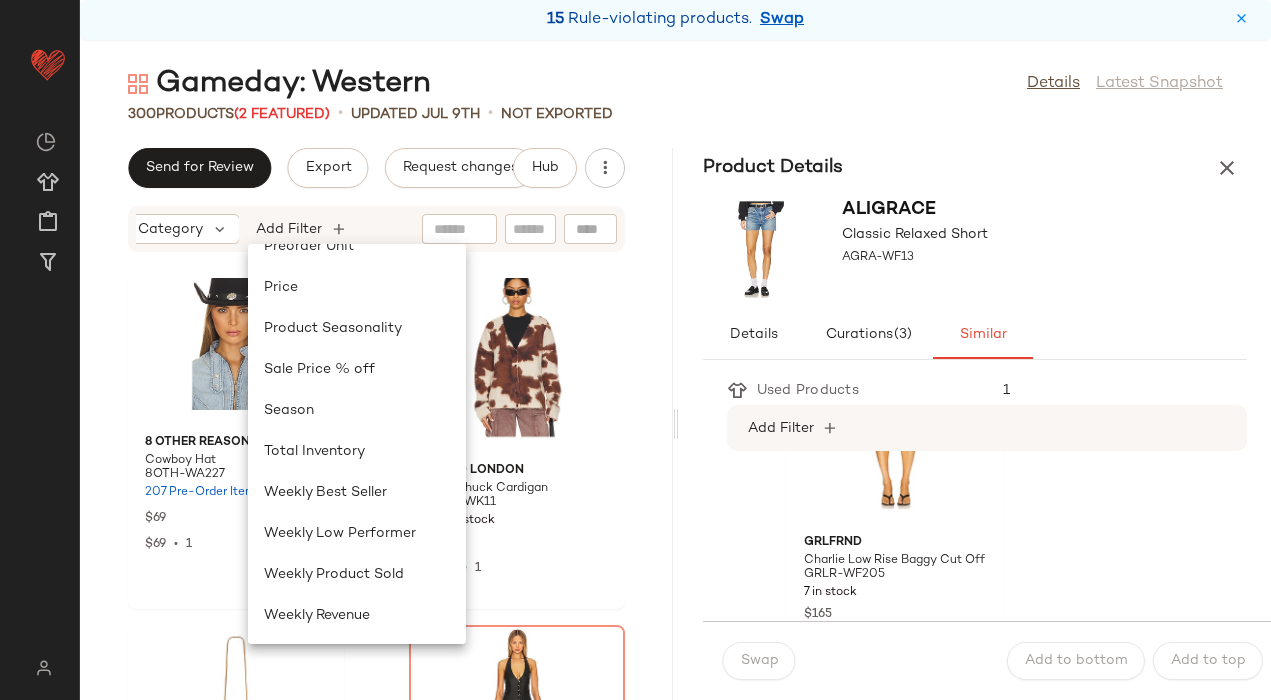 scroll, scrollTop: 887, scrollLeft: 0, axis: vertical 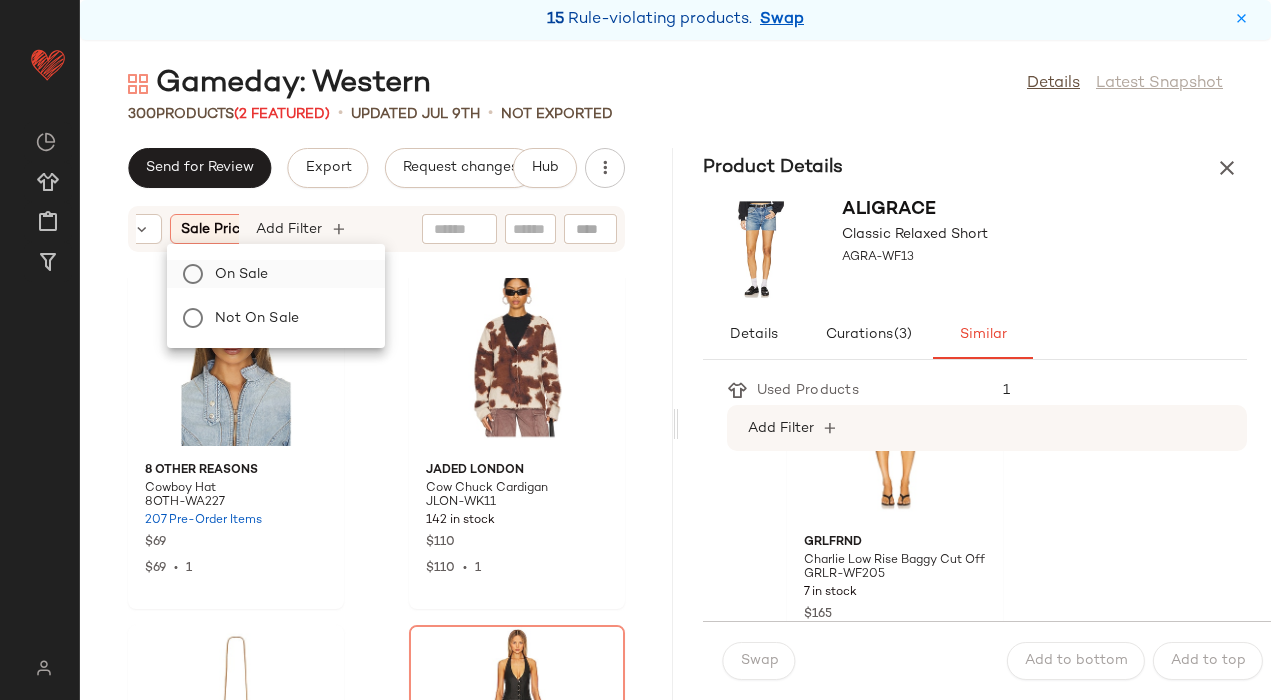 click on "On sale" 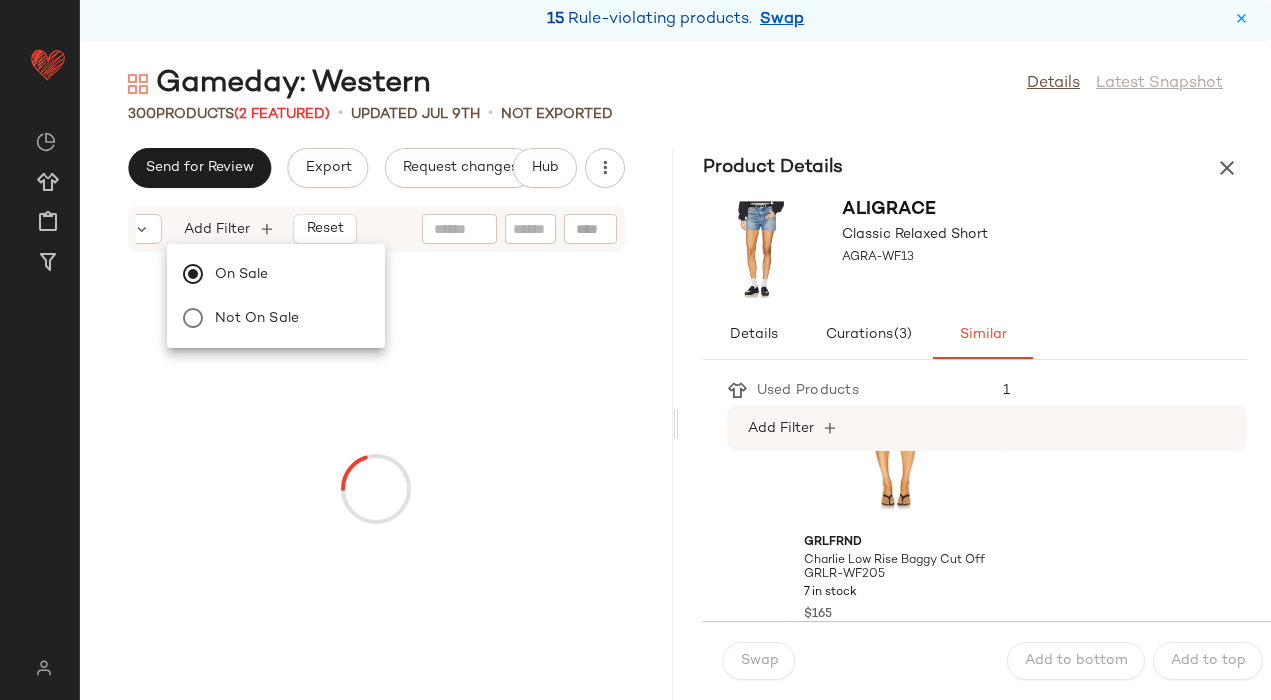click at bounding box center [376, 489] 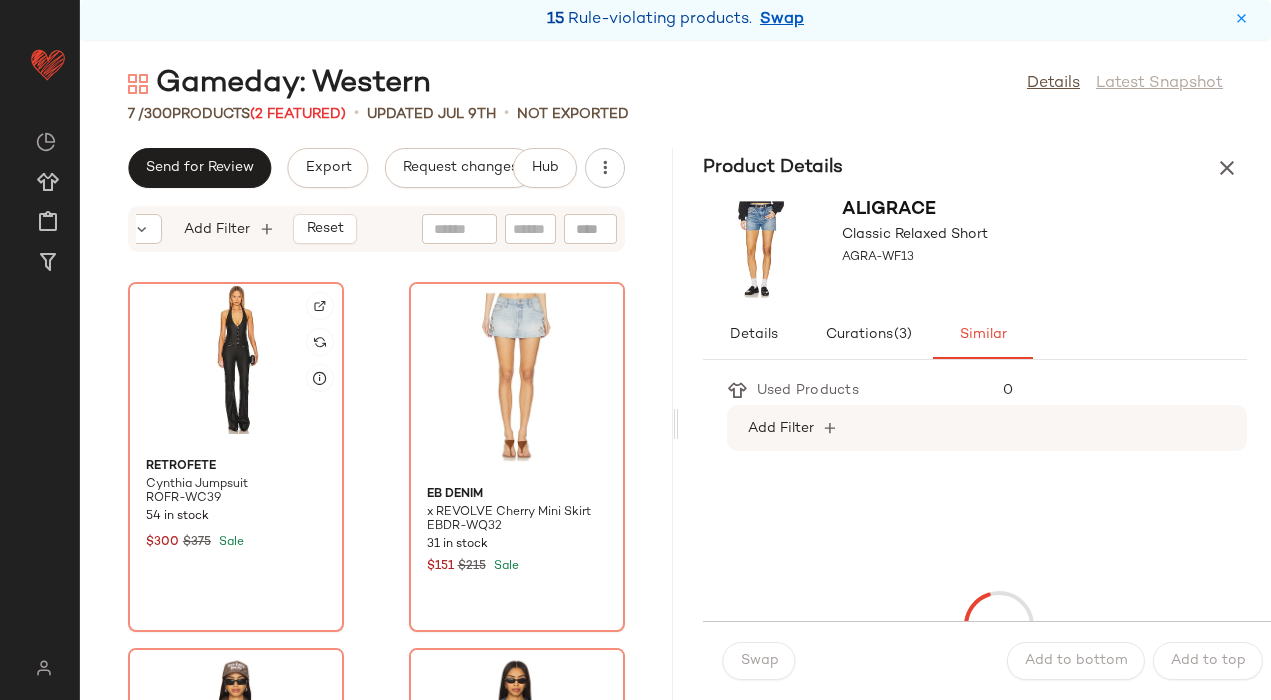 click 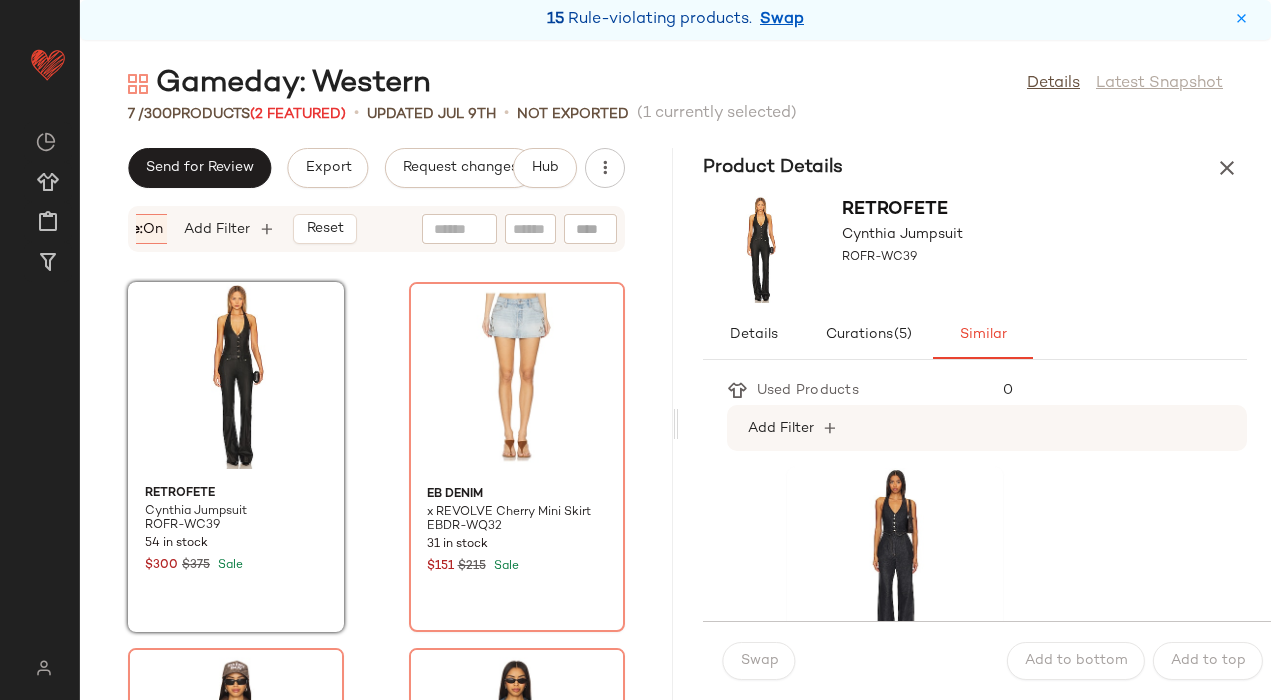 scroll, scrollTop: 0, scrollLeft: 380, axis: horizontal 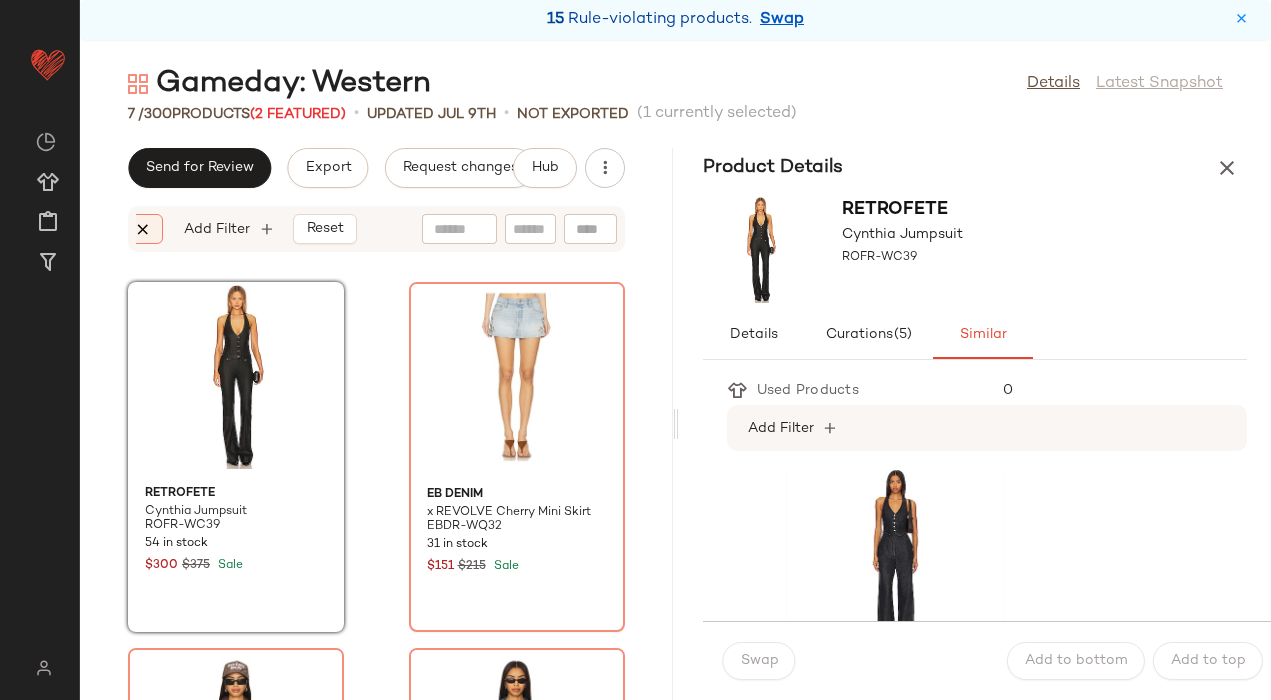 click at bounding box center [144, 229] 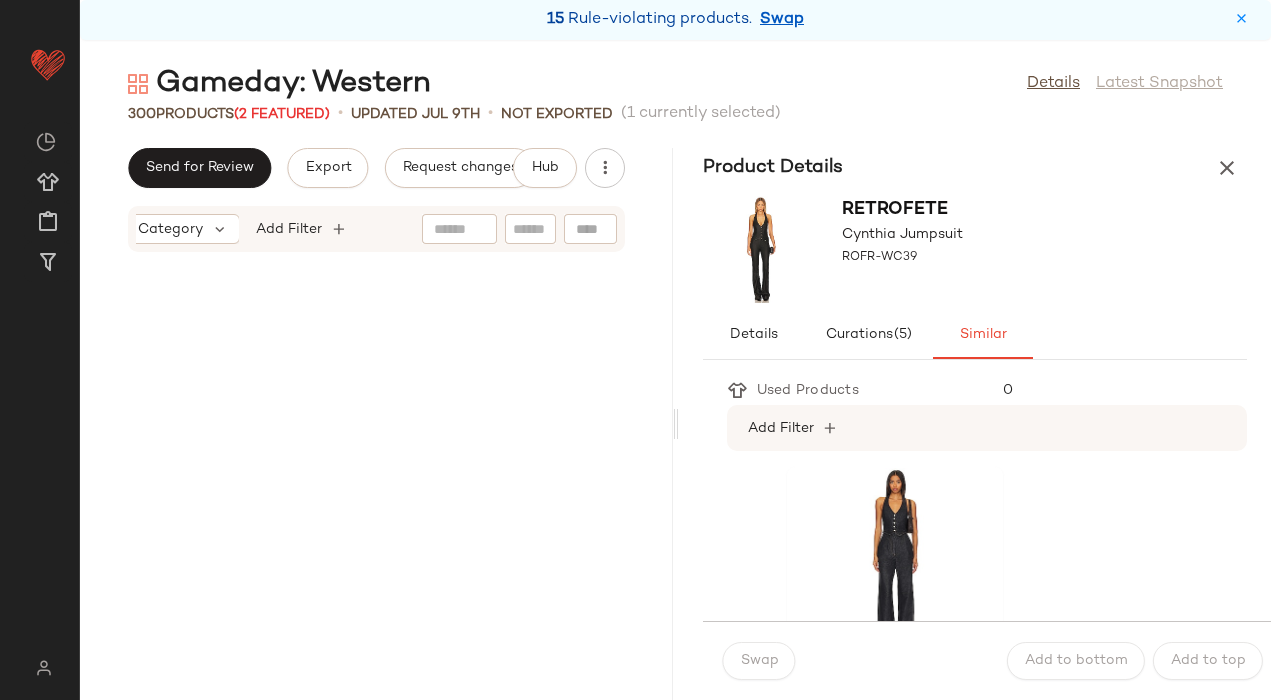 scroll, scrollTop: 27816, scrollLeft: 0, axis: vertical 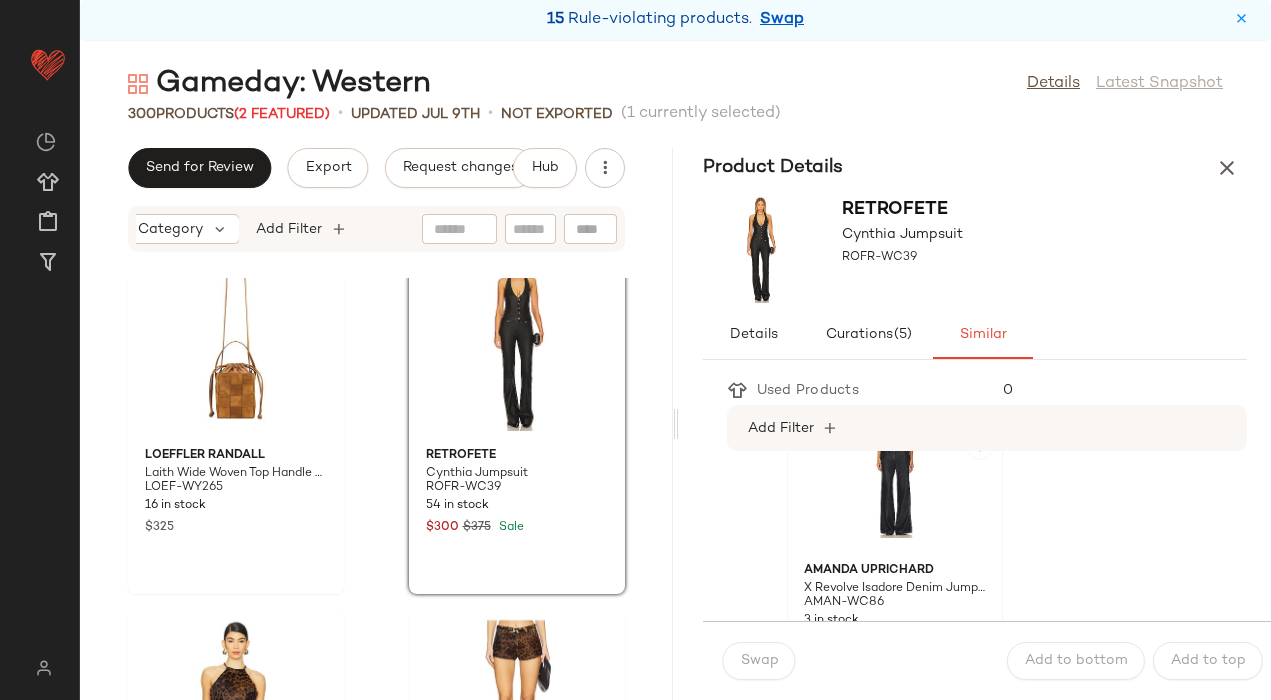 click 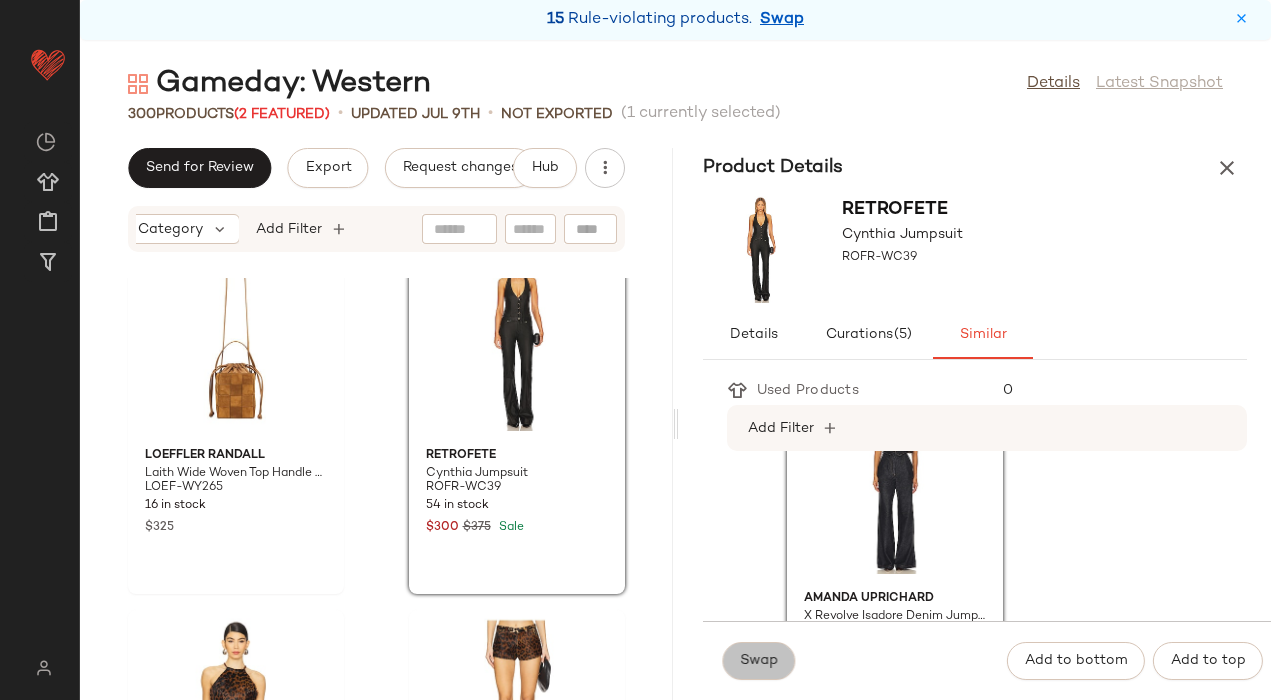 click on "Swap" at bounding box center [759, 661] 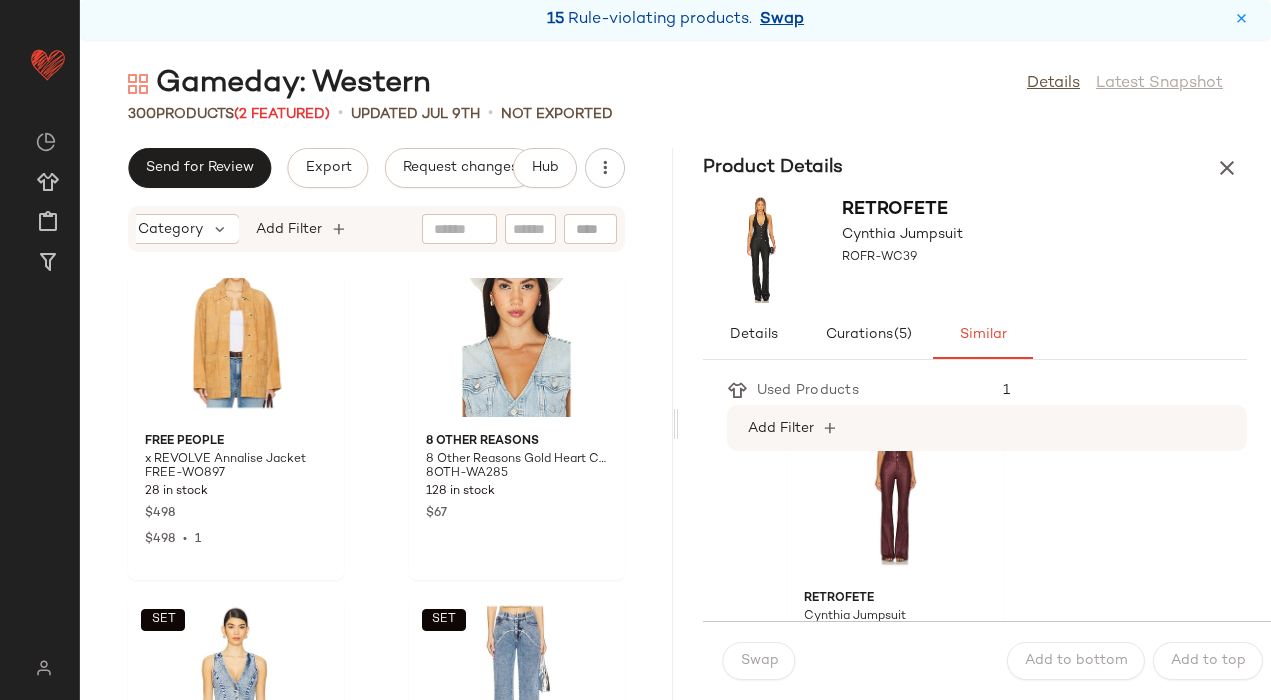 click on "Swap" at bounding box center [782, 20] 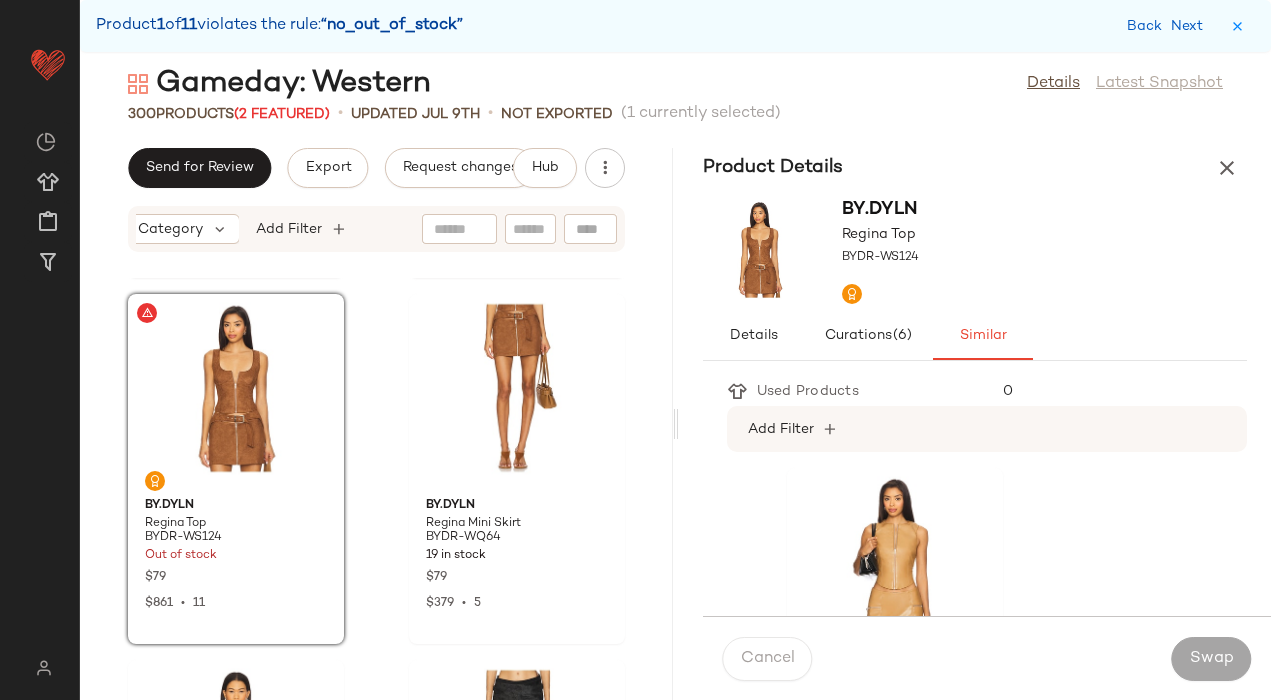 scroll, scrollTop: 1836, scrollLeft: 0, axis: vertical 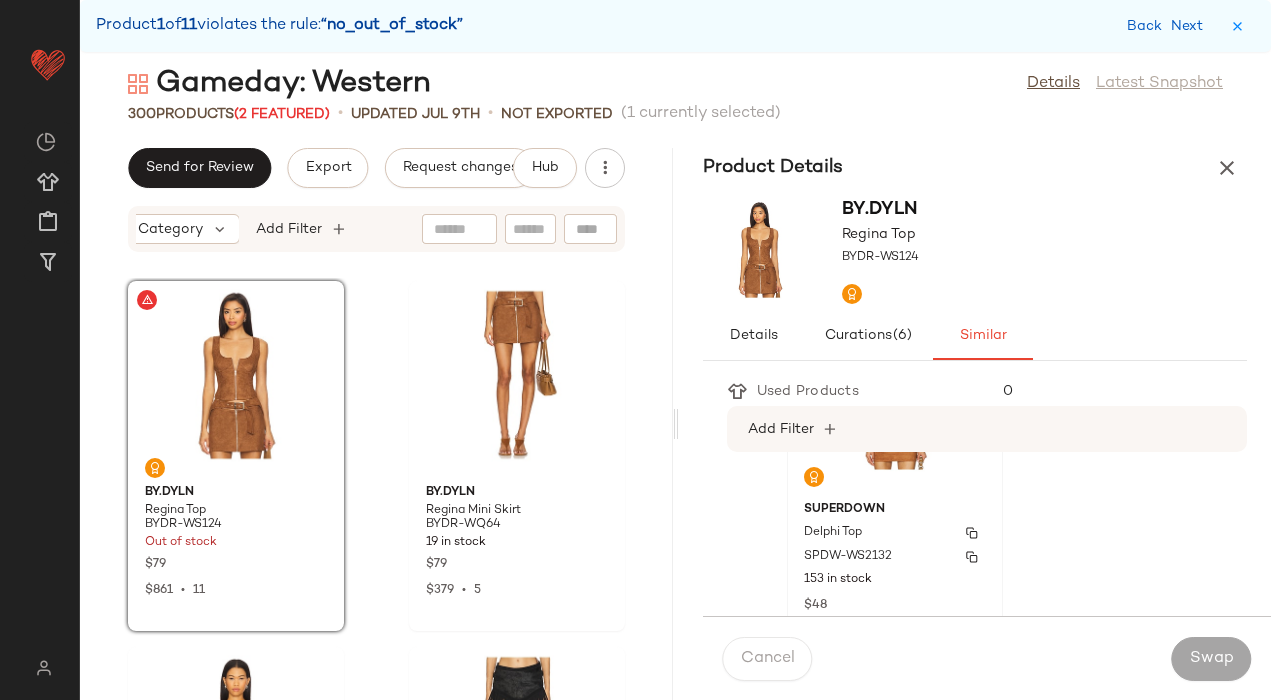 click on "Delphi Top" at bounding box center [895, 533] 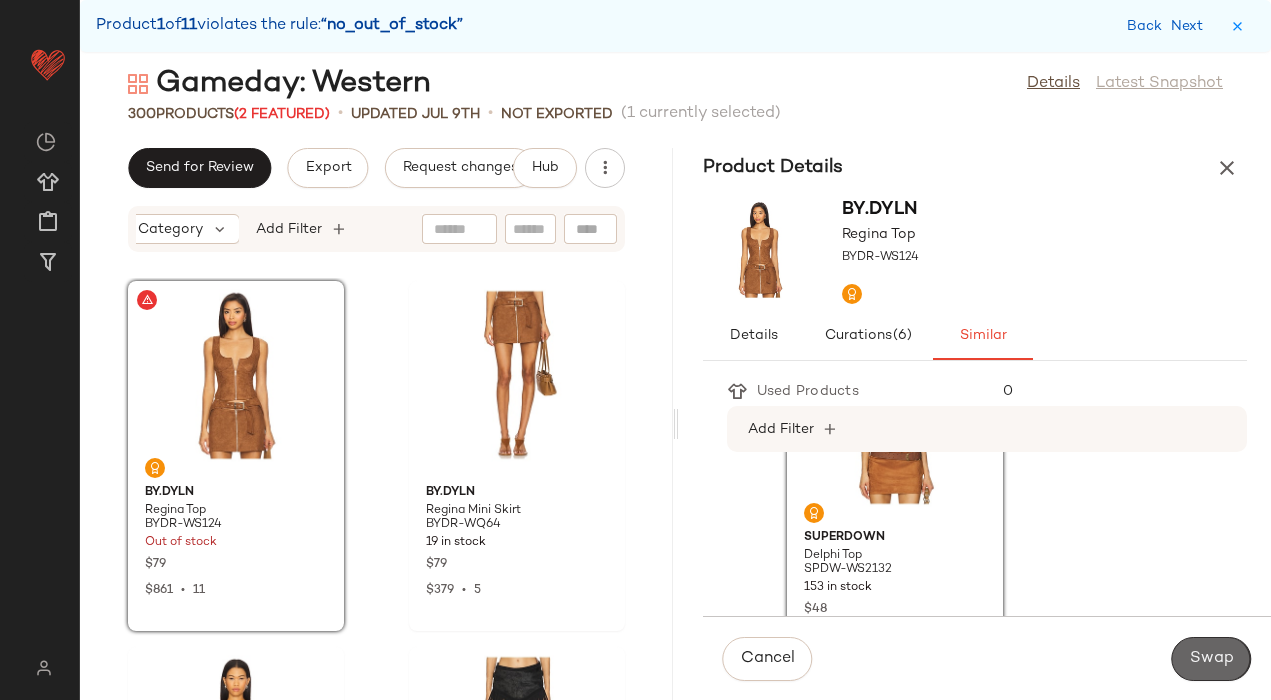 click on "Swap" 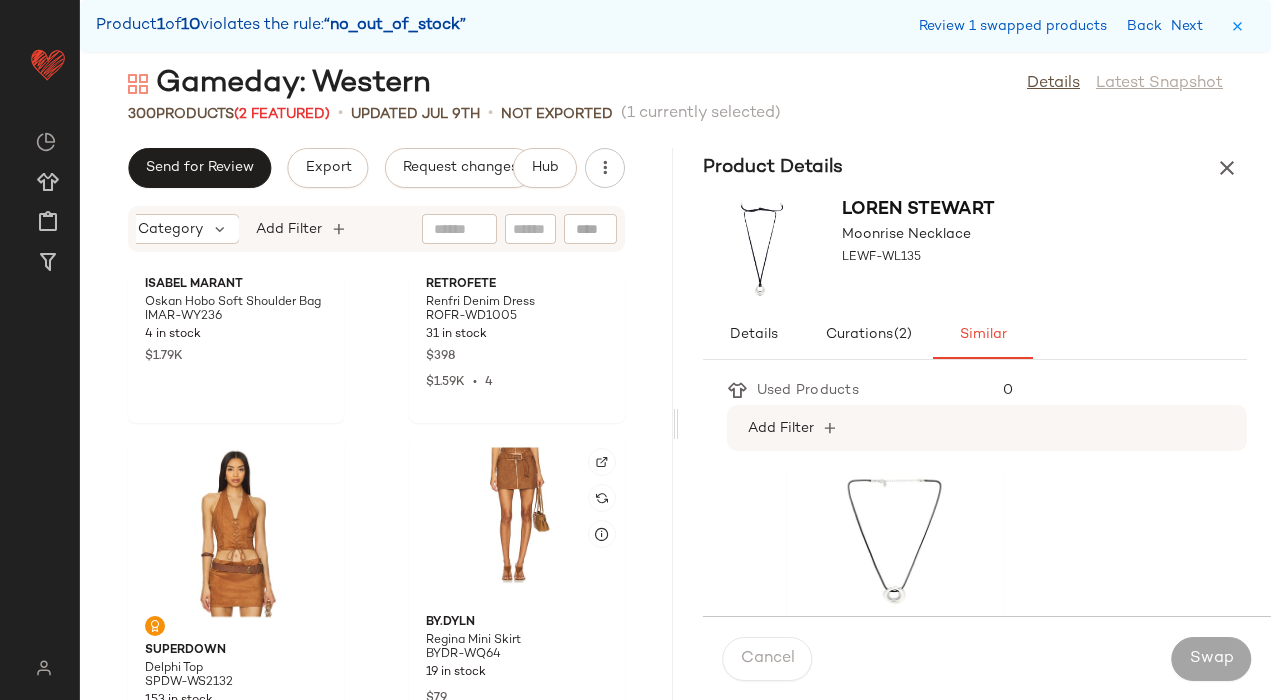 scroll, scrollTop: 1848, scrollLeft: 0, axis: vertical 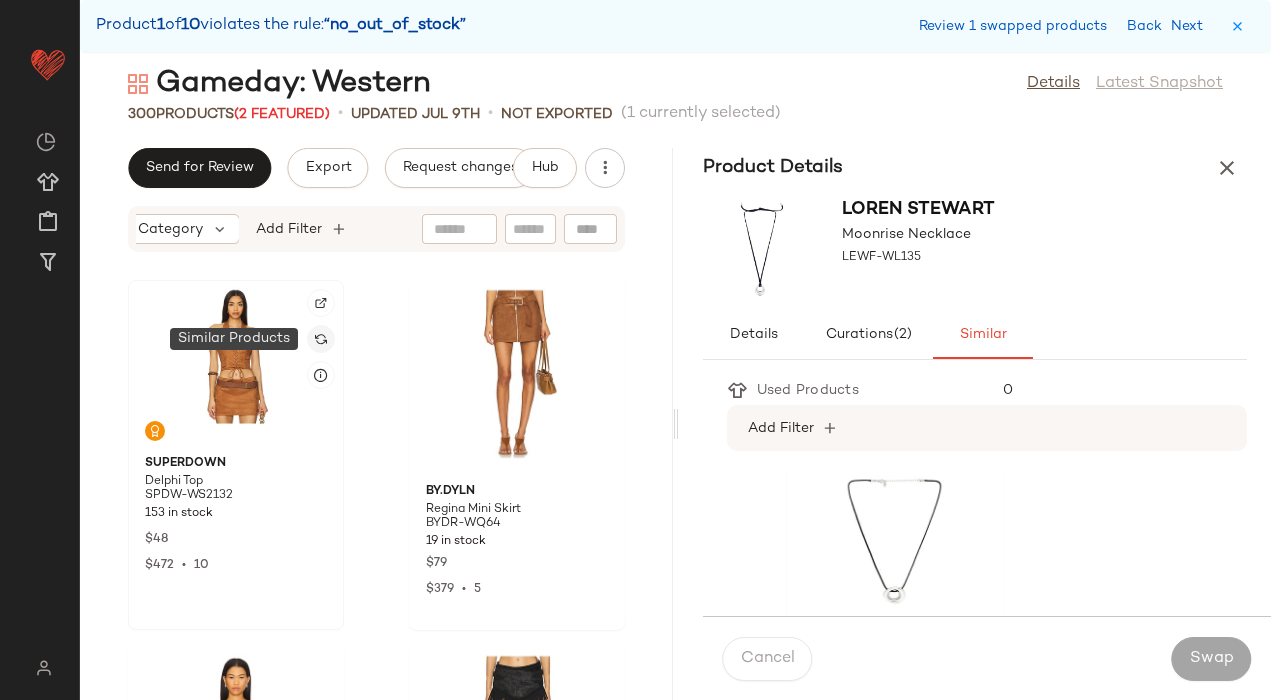 click 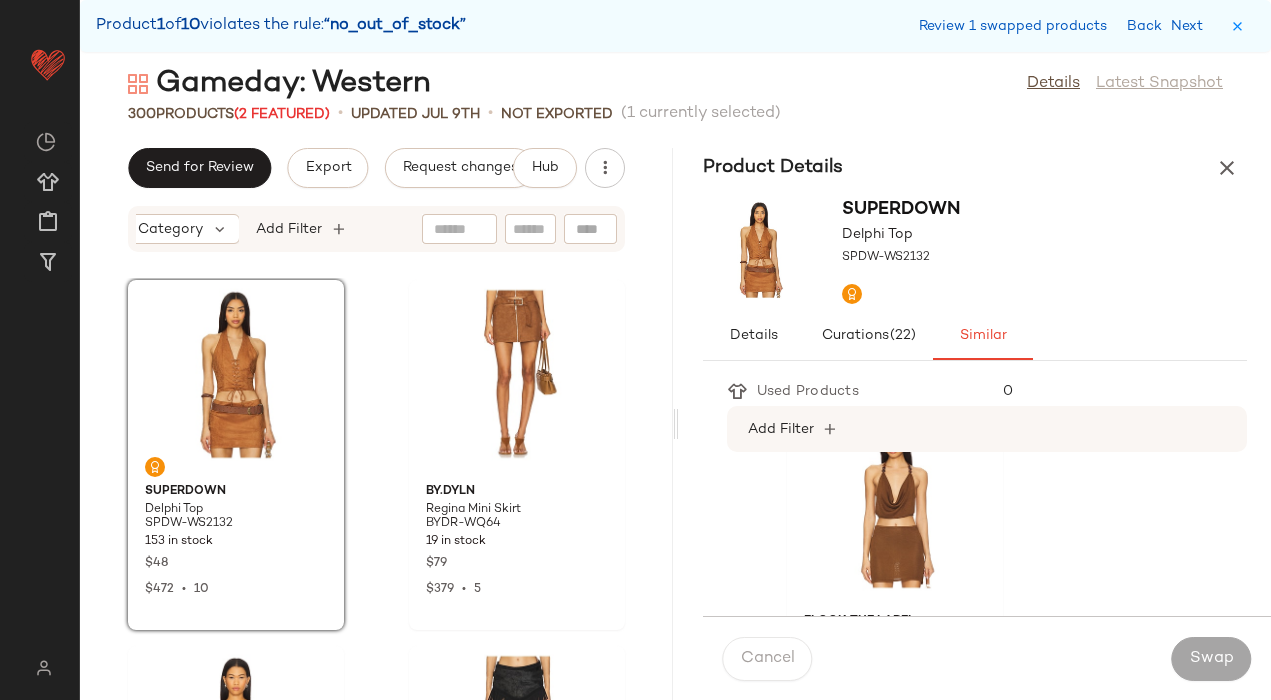scroll, scrollTop: 1863, scrollLeft: 0, axis: vertical 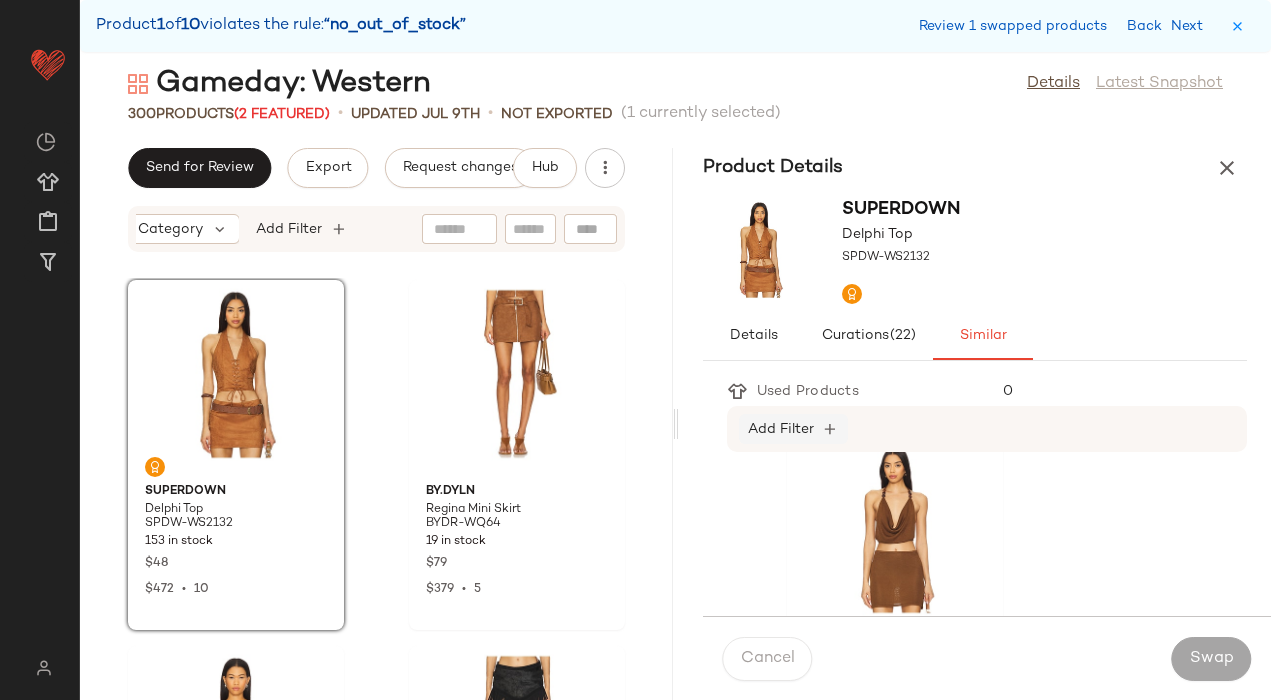 click on "Add Filter" at bounding box center (781, 429) 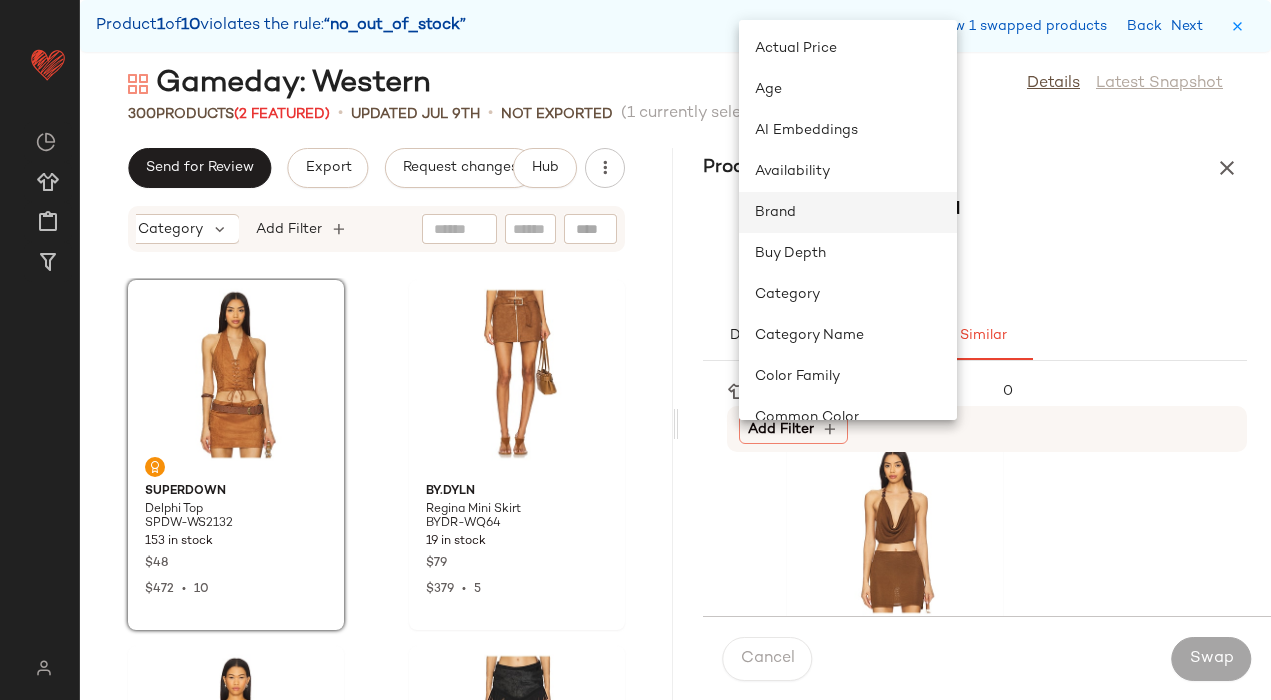 click on "Brand" 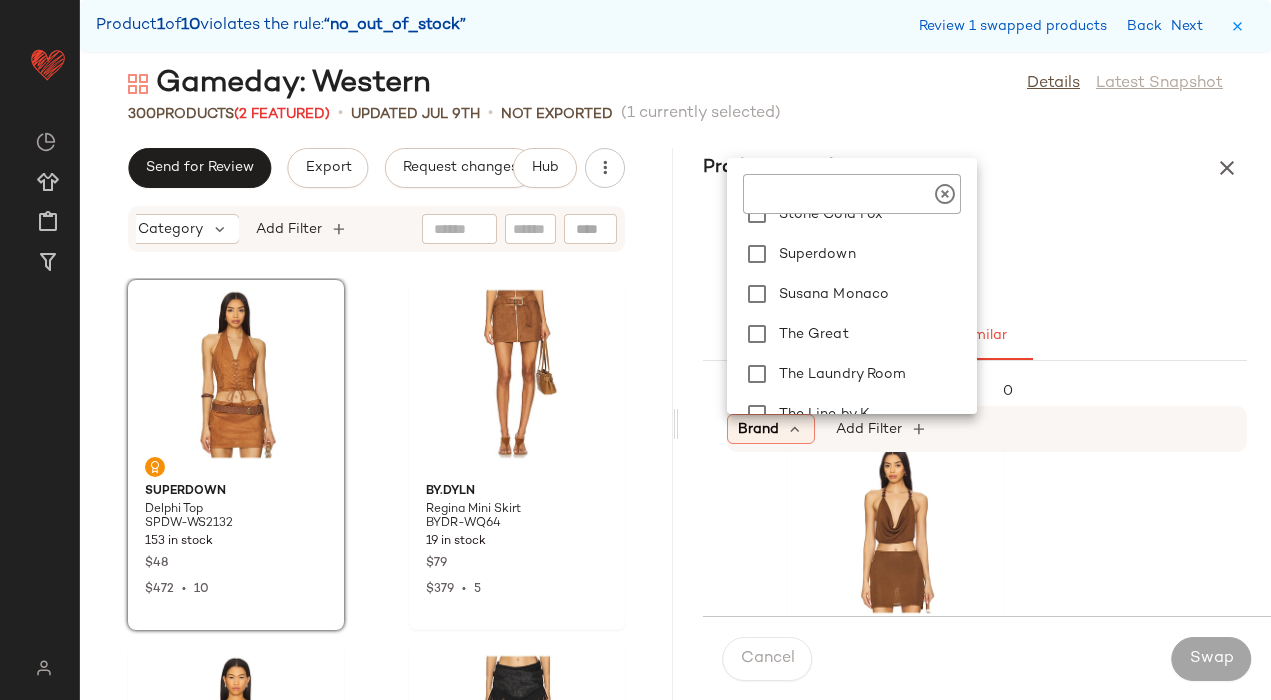 scroll, scrollTop: 5534, scrollLeft: 0, axis: vertical 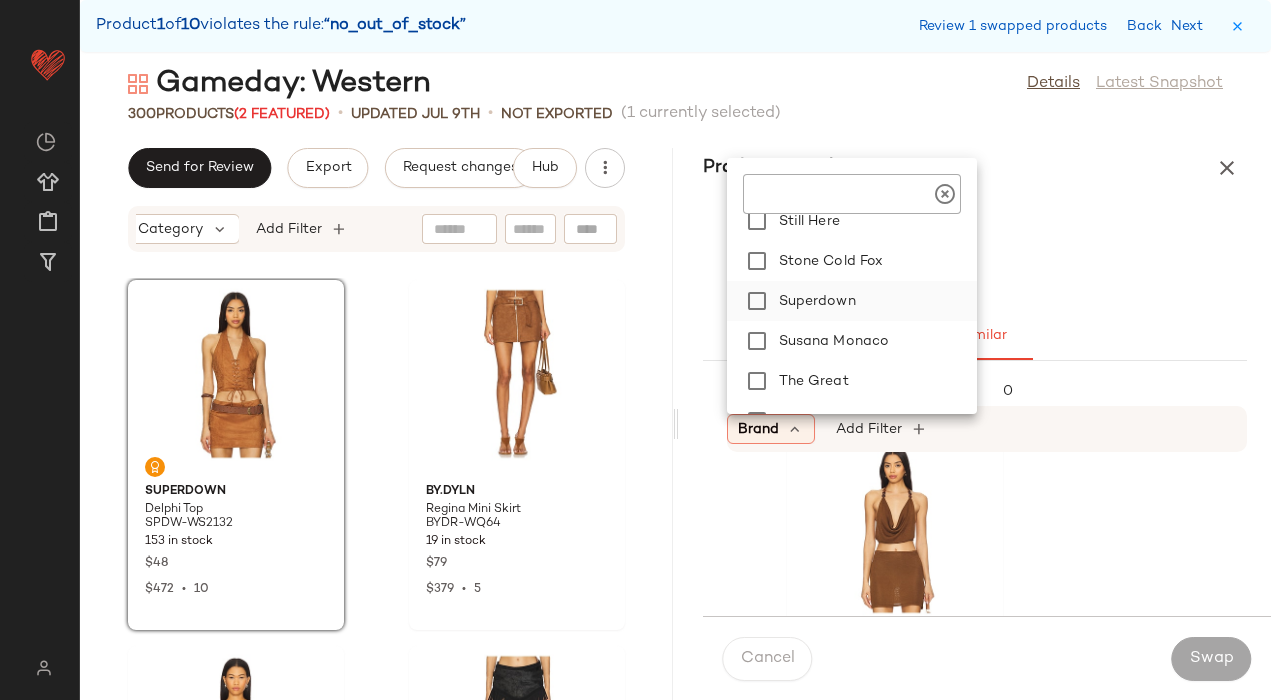 click on "Superdown" 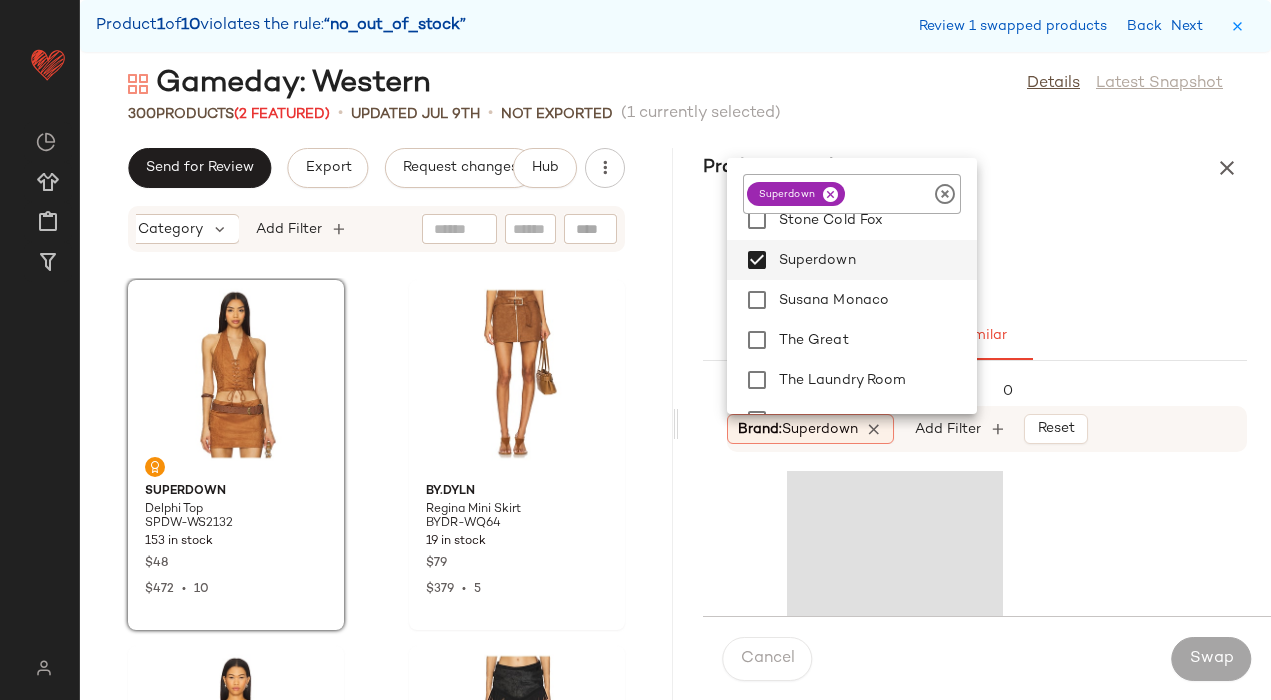 click on "superdown Delphi Top SPDW-WS2132" at bounding box center [975, 250] 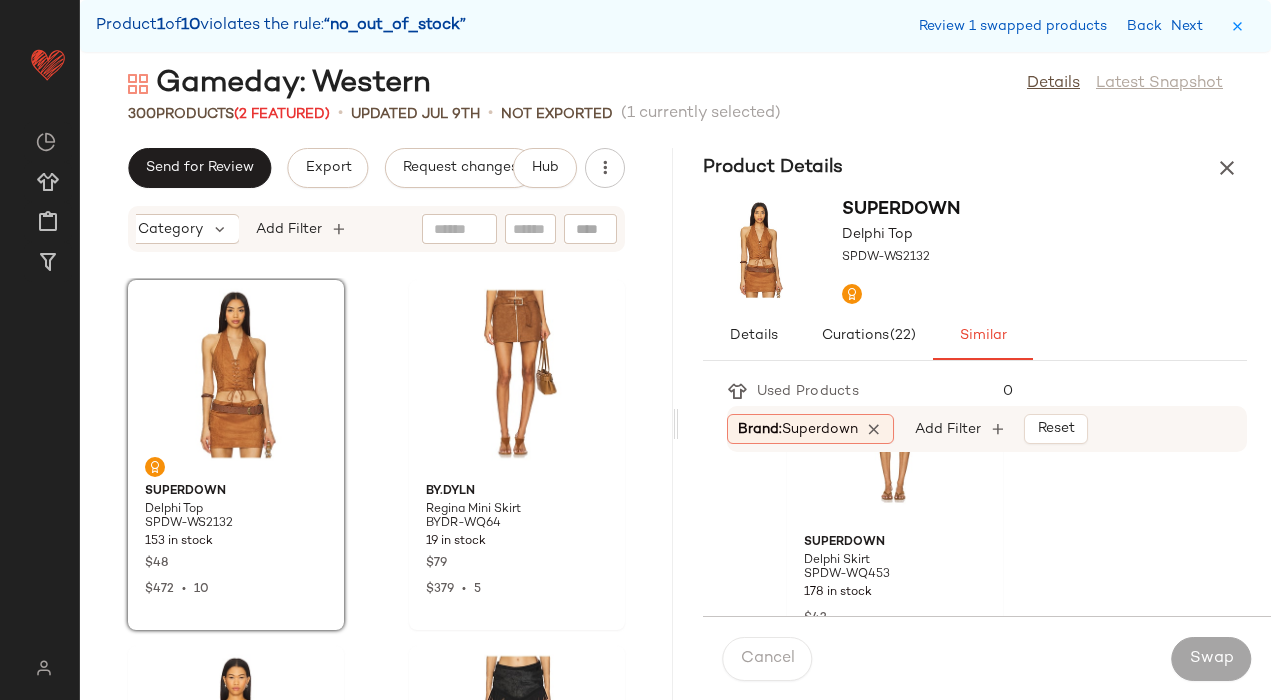 scroll, scrollTop: 839, scrollLeft: 0, axis: vertical 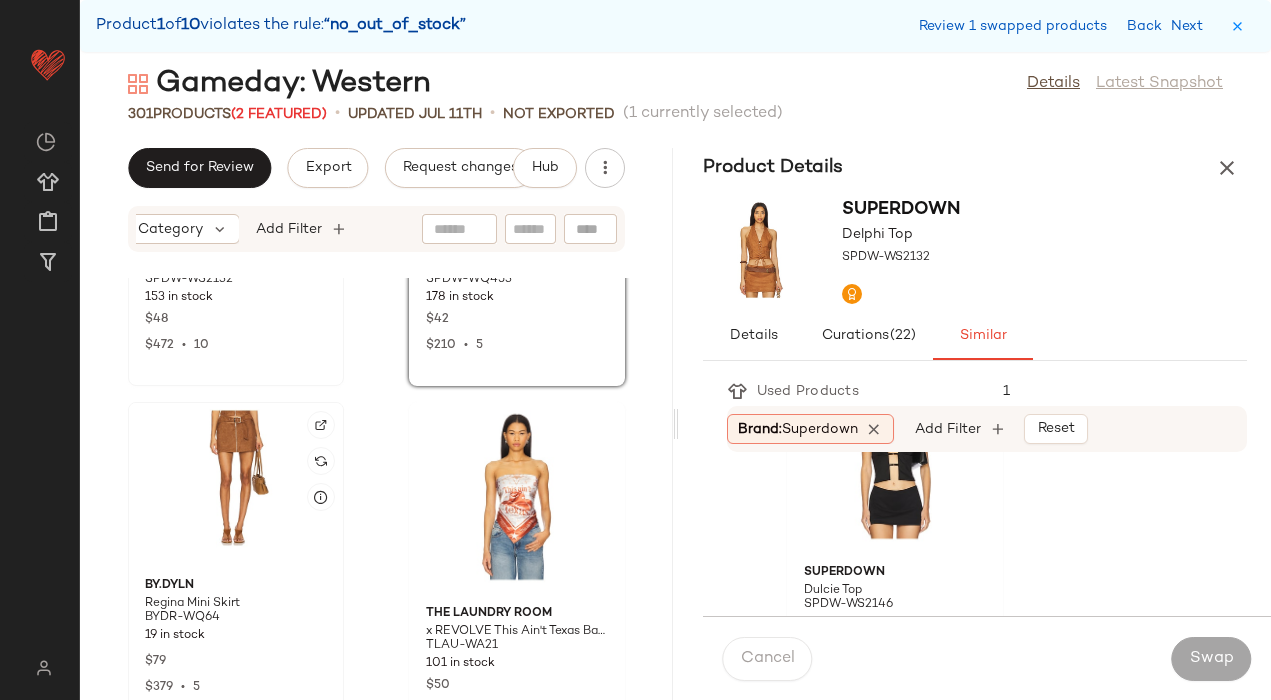 click 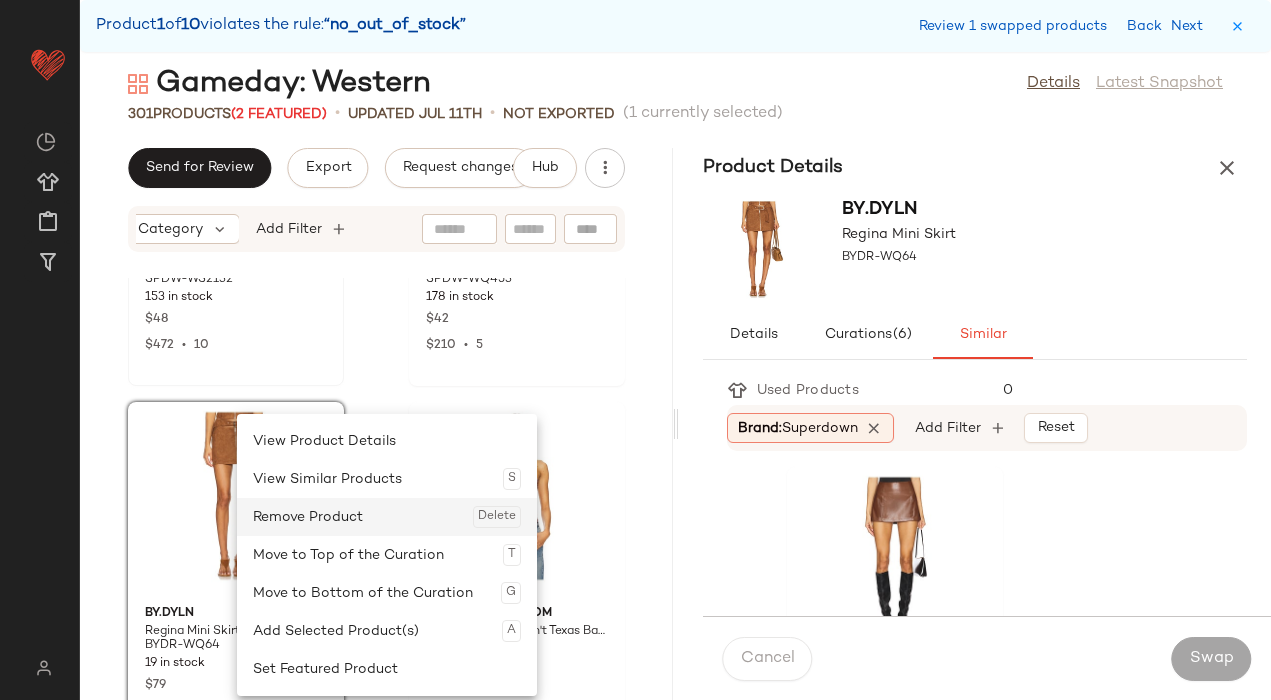 click on "Remove Product  Delete" 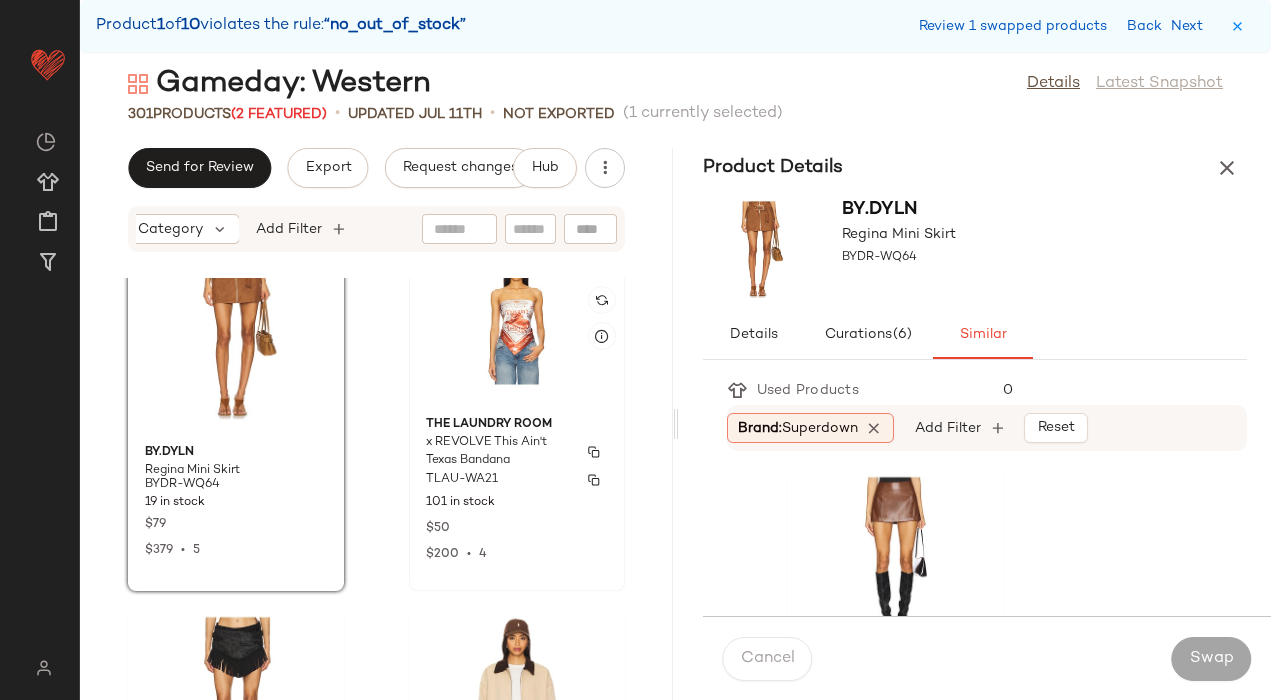 scroll, scrollTop: 2251, scrollLeft: 0, axis: vertical 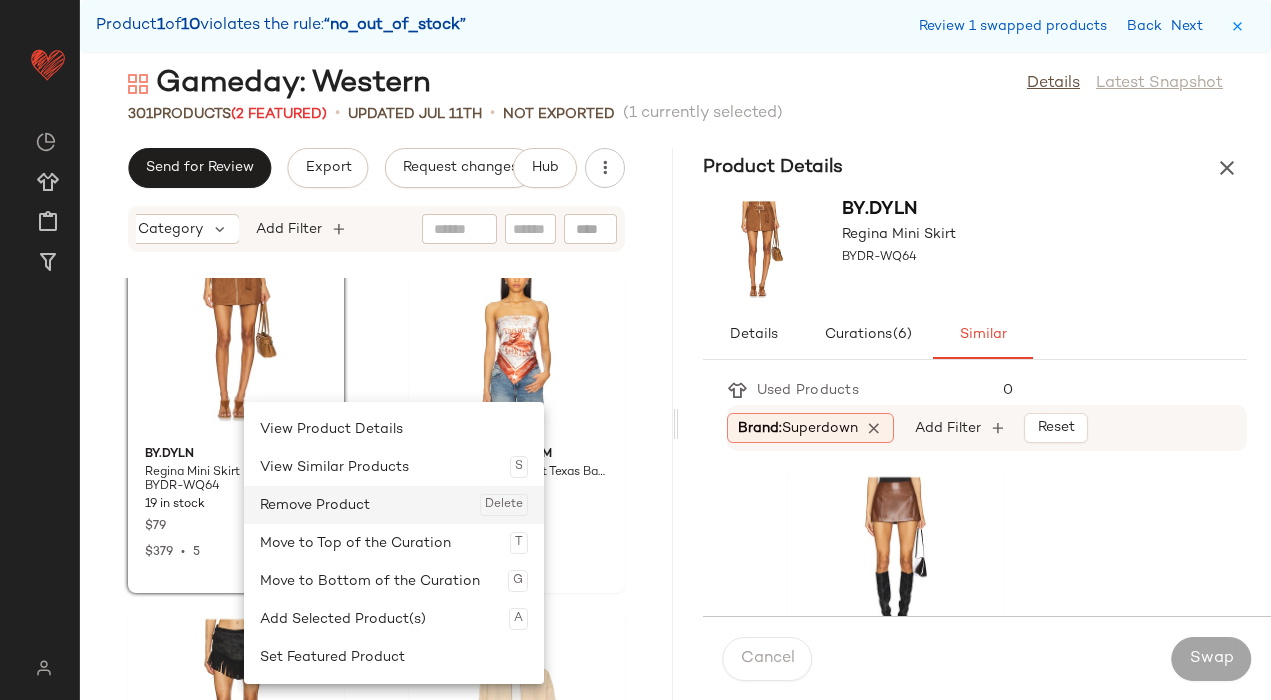 click on "Remove Product  Delete" 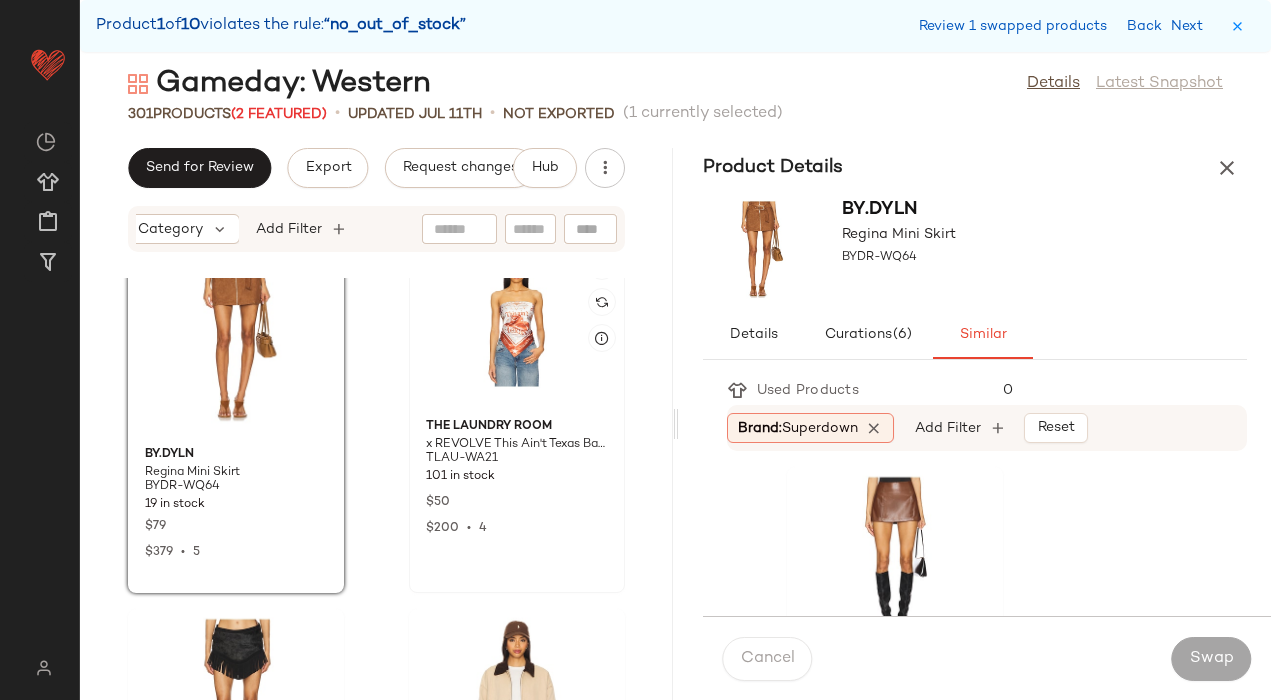 click 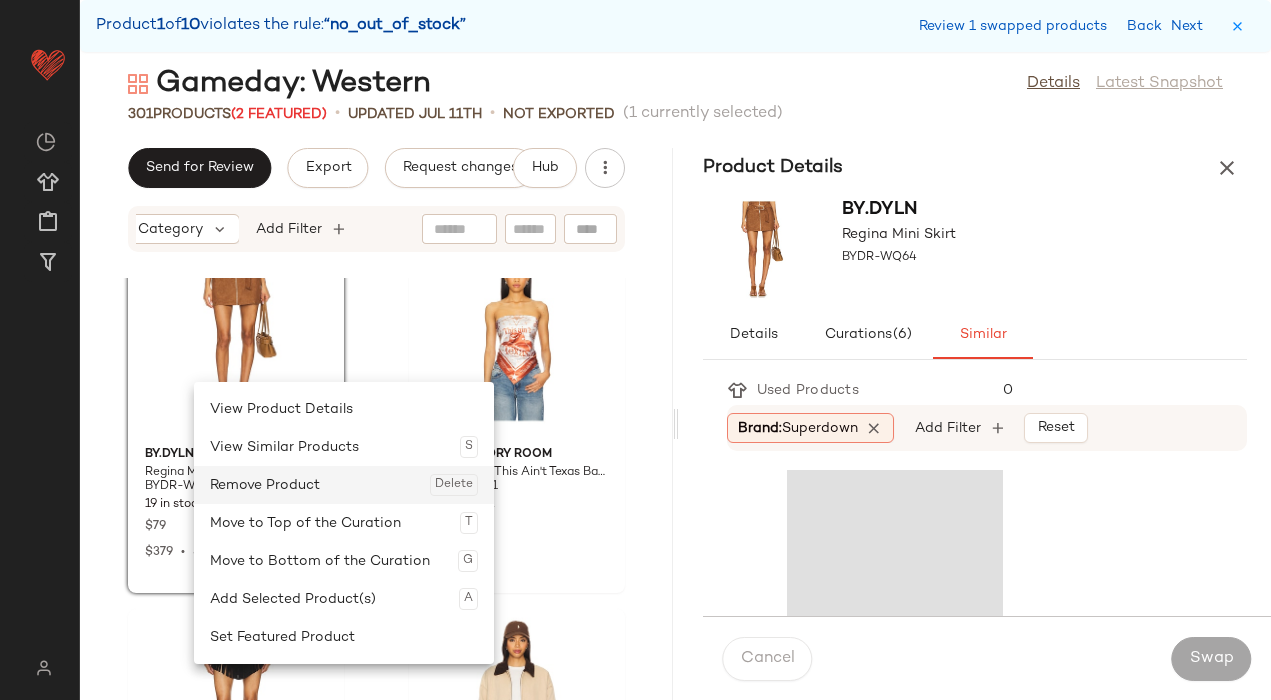 click on "Remove Product  Delete" 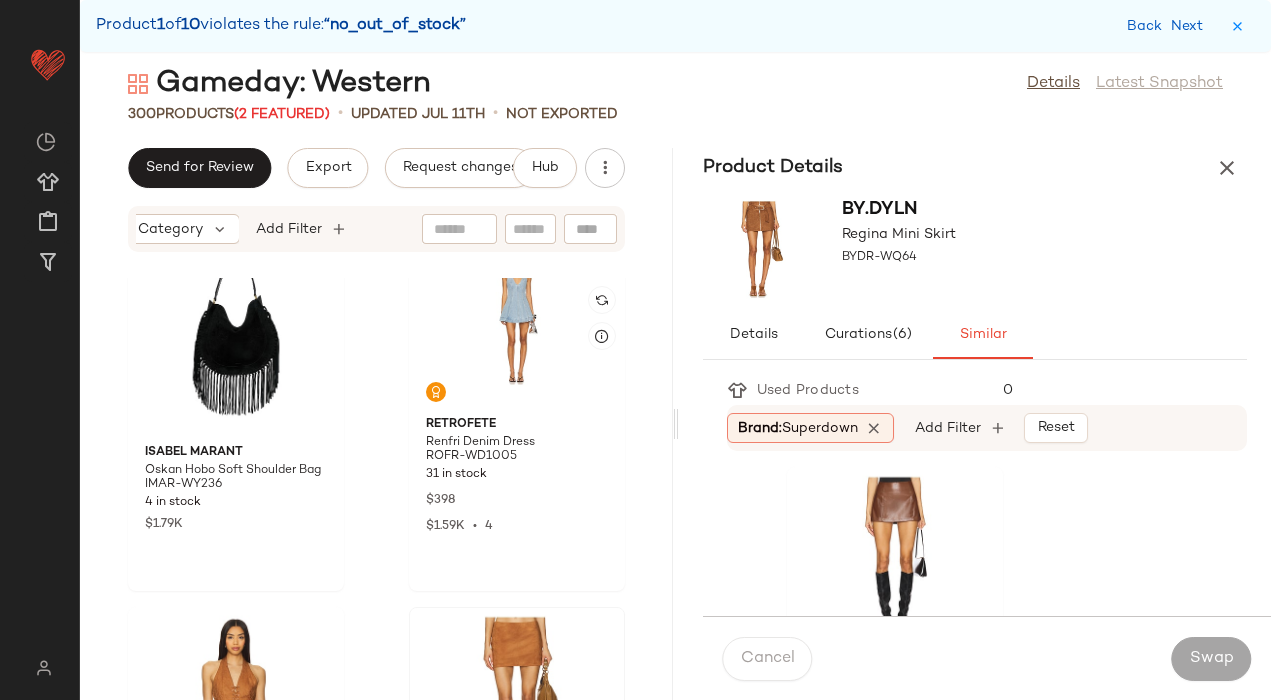 scroll, scrollTop: 1621, scrollLeft: 0, axis: vertical 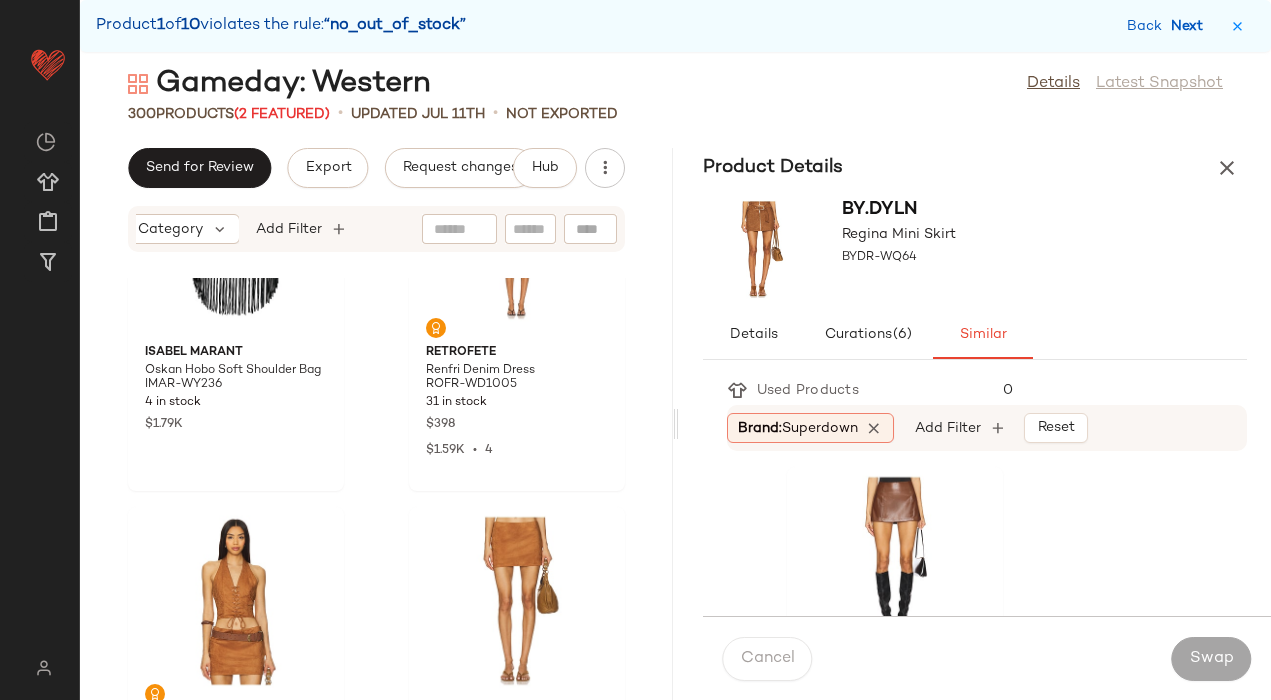 click on "Next" at bounding box center [1191, 26] 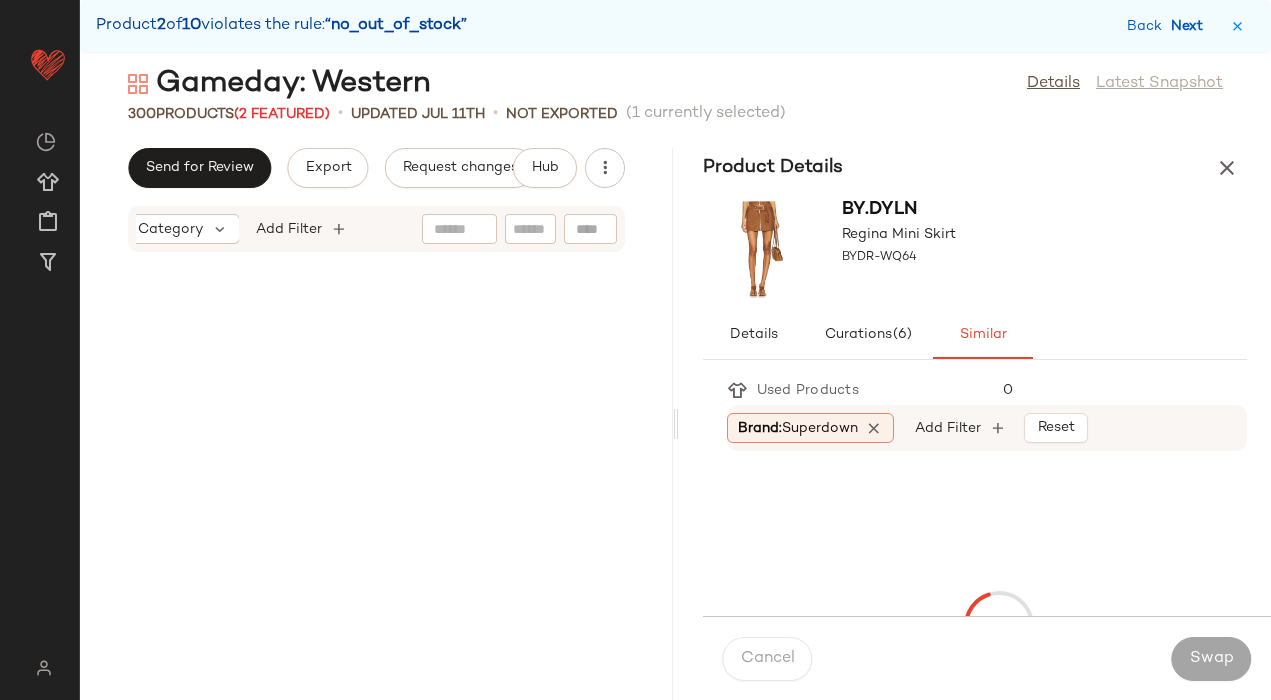 scroll, scrollTop: 3294, scrollLeft: 0, axis: vertical 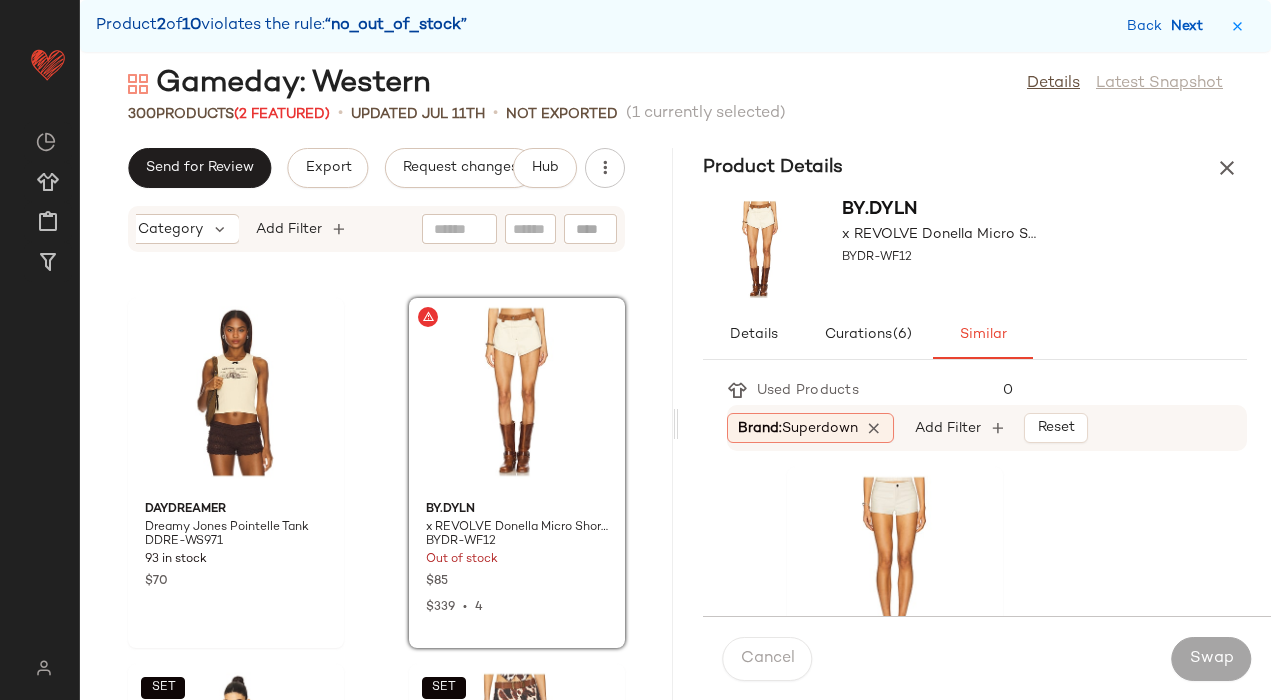 click on "Next" at bounding box center (1191, 26) 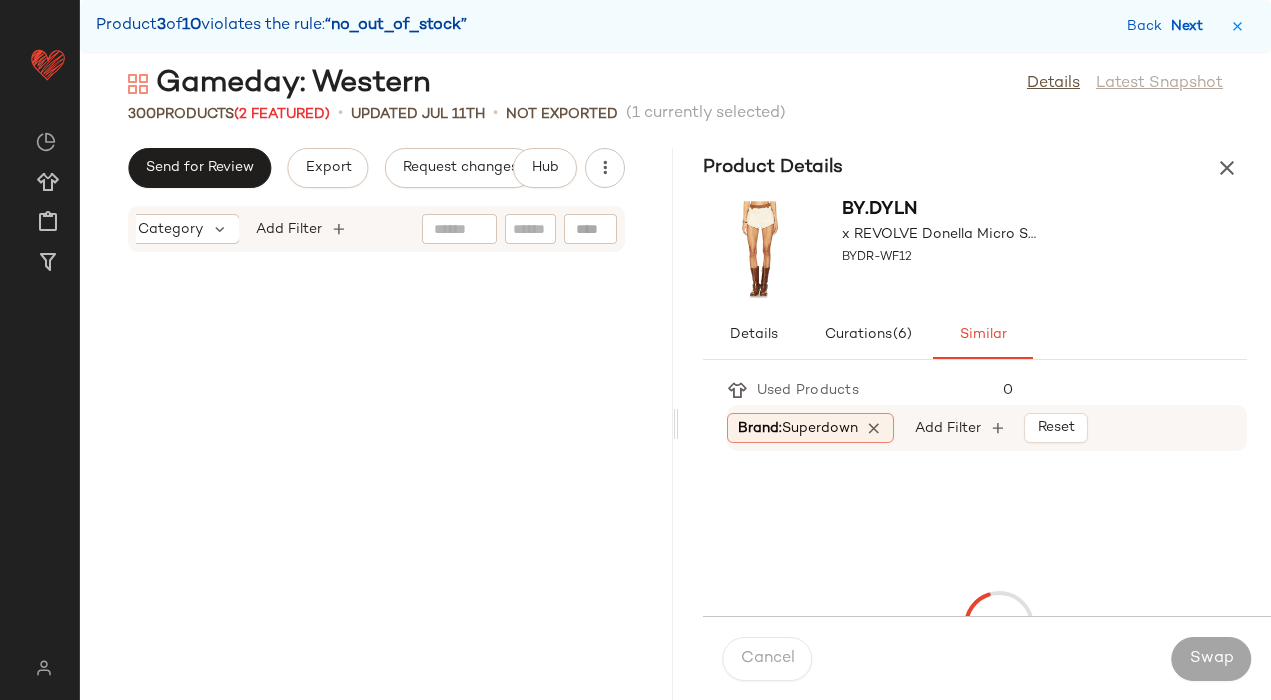 scroll, scrollTop: 7320, scrollLeft: 0, axis: vertical 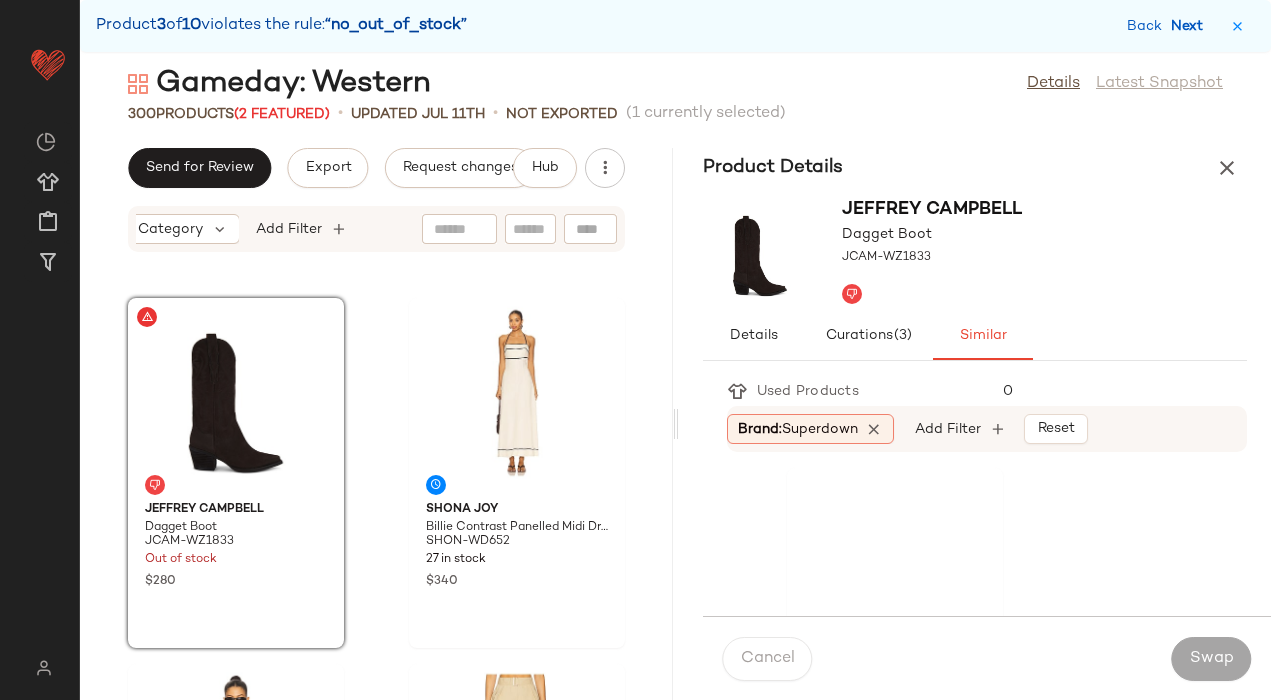 click on "Next" at bounding box center (1191, 26) 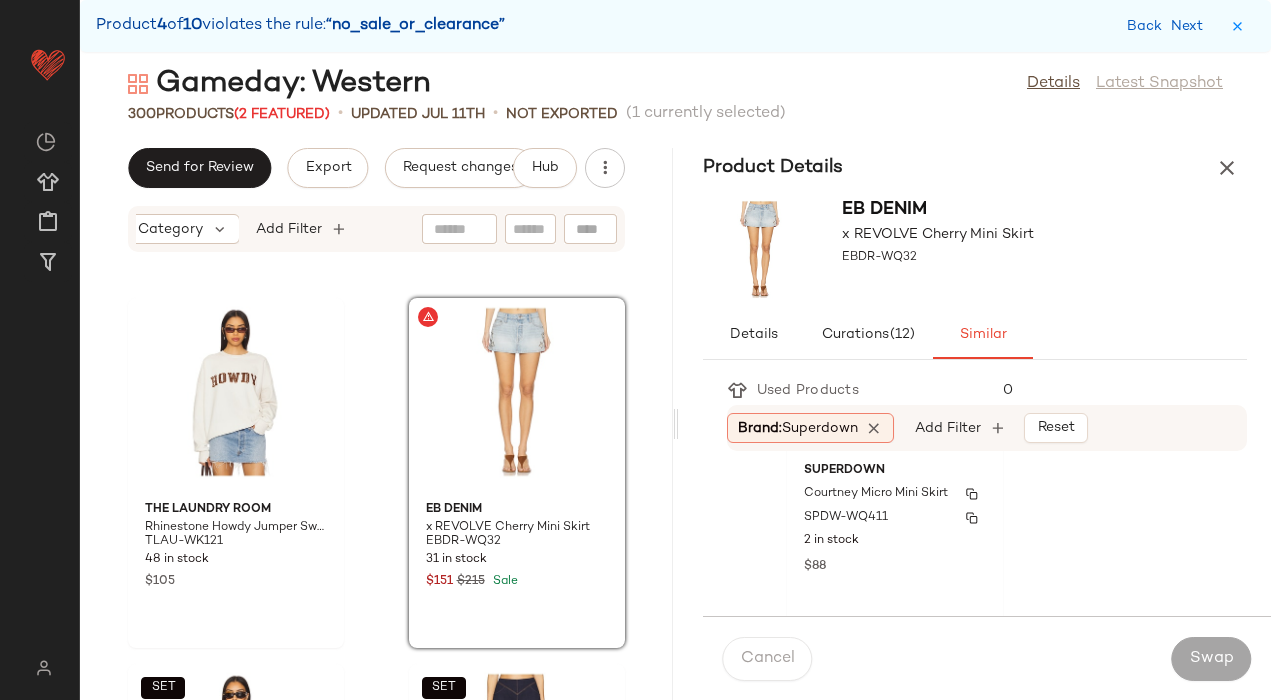 scroll, scrollTop: 0, scrollLeft: 0, axis: both 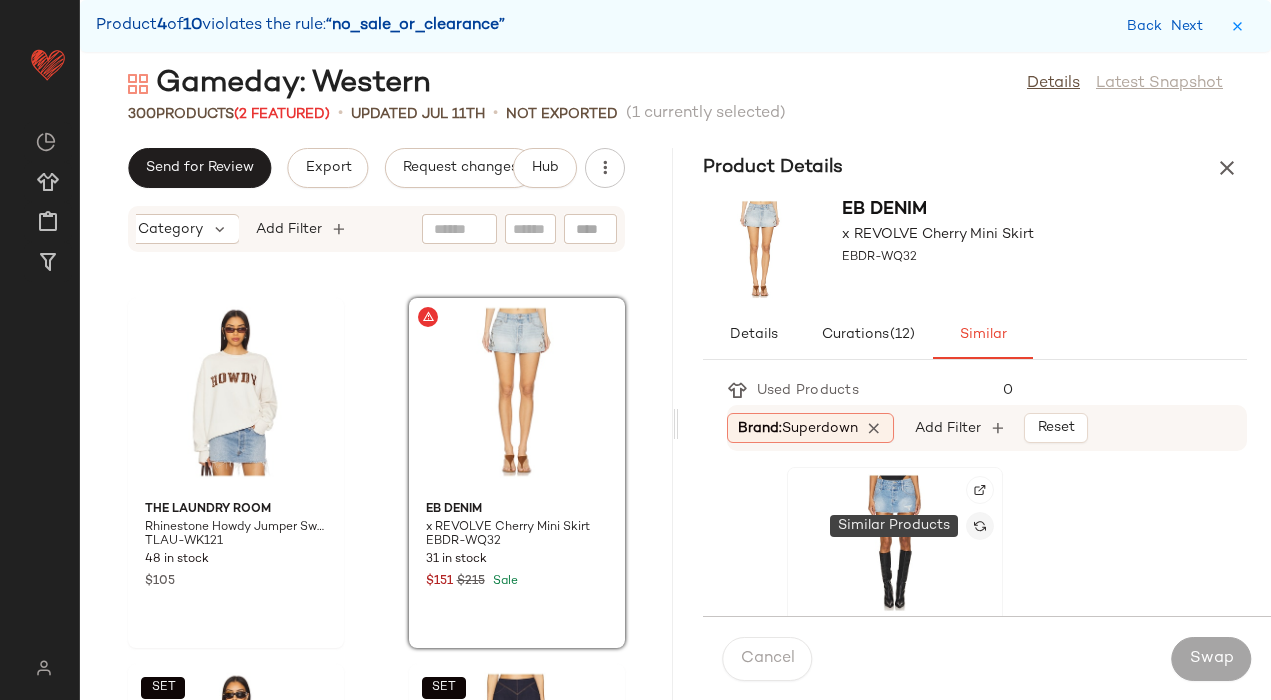 click 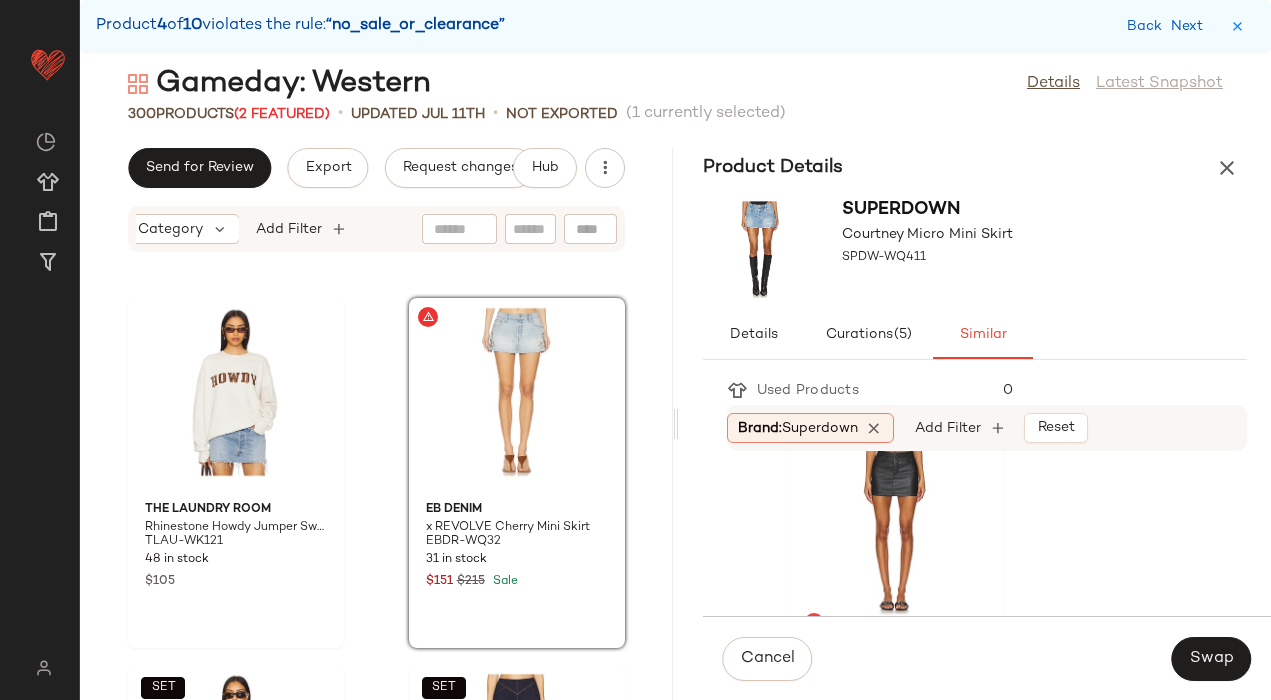 scroll, scrollTop: 2595, scrollLeft: 0, axis: vertical 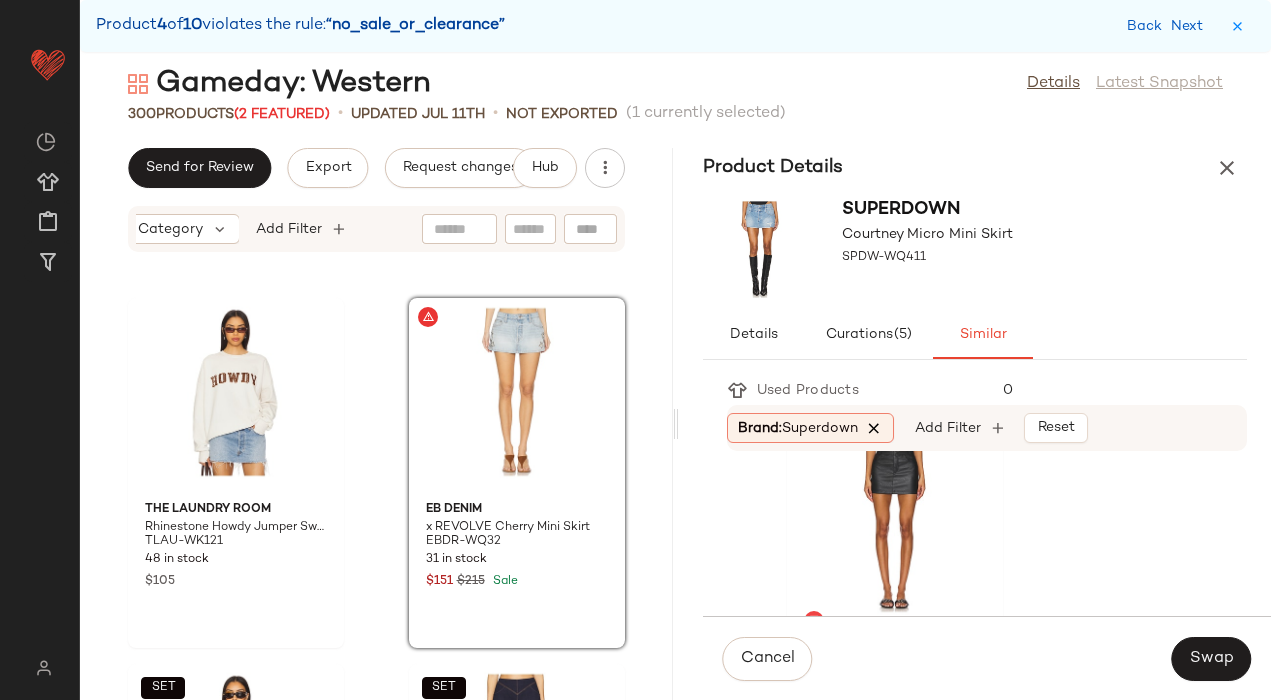 click at bounding box center [875, 428] 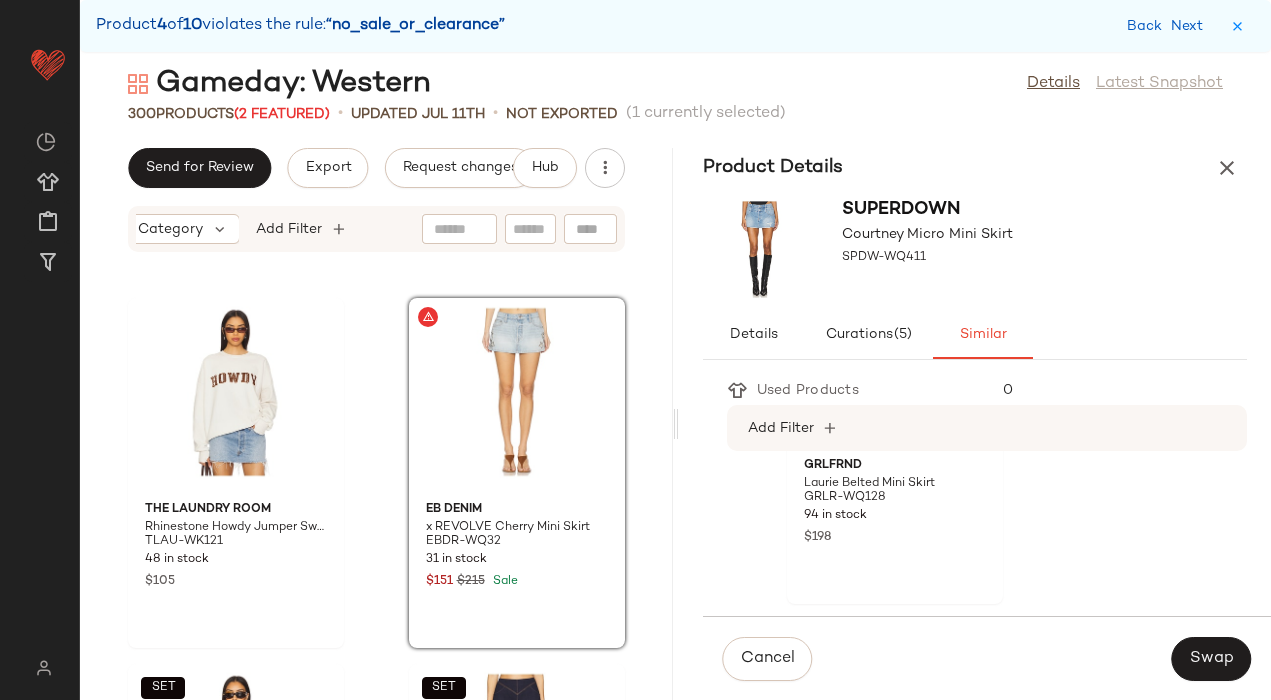scroll, scrollTop: 246, scrollLeft: 0, axis: vertical 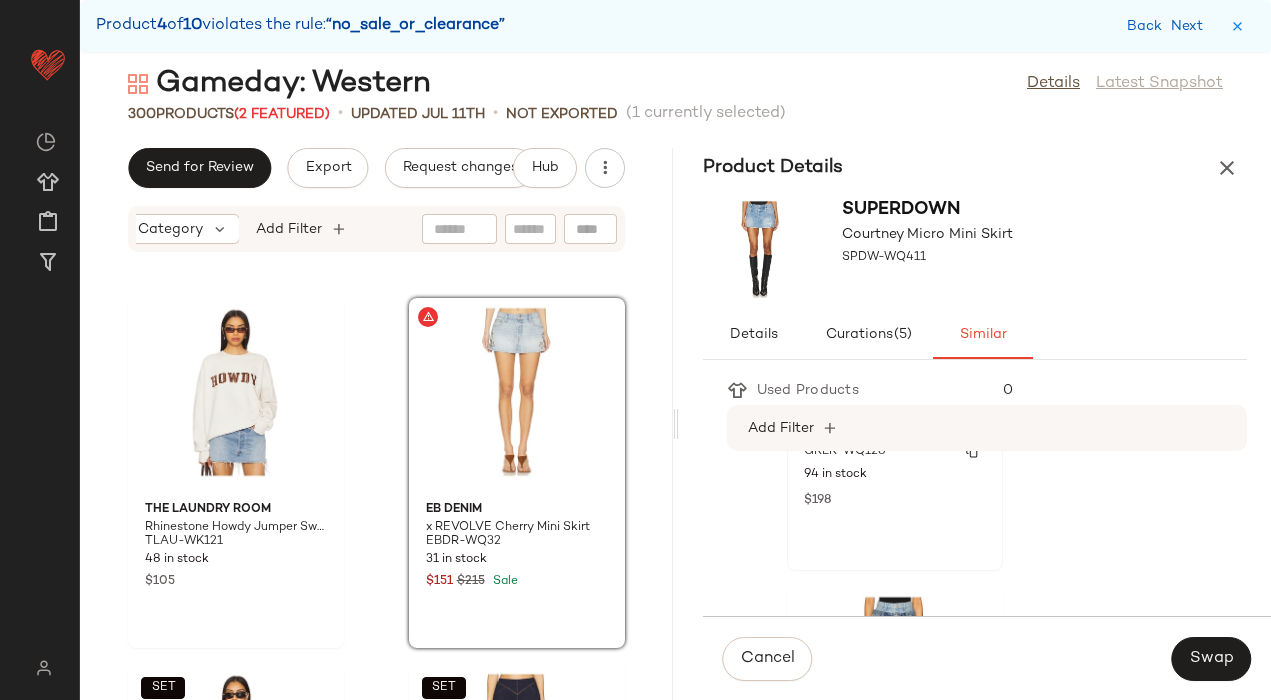 click on "GRLFRND Laurie Belted Mini Skirt GRLR-WQ128 94 in stock $198" 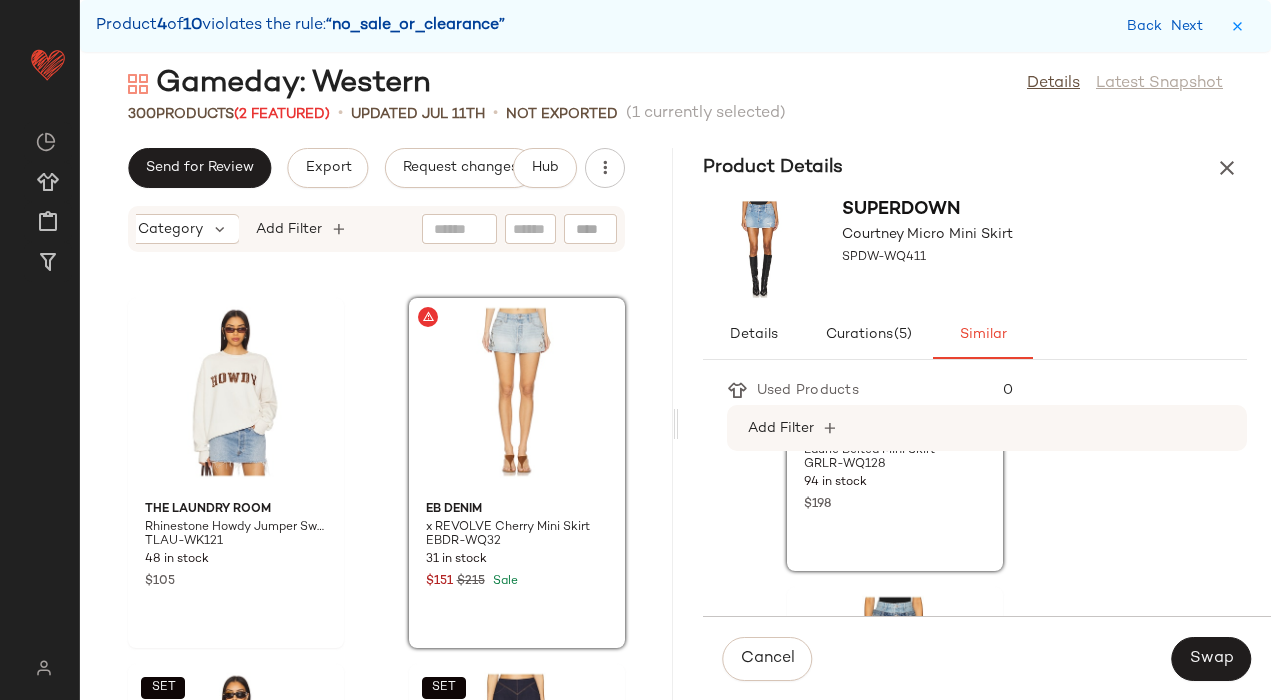 scroll, scrollTop: 231, scrollLeft: 0, axis: vertical 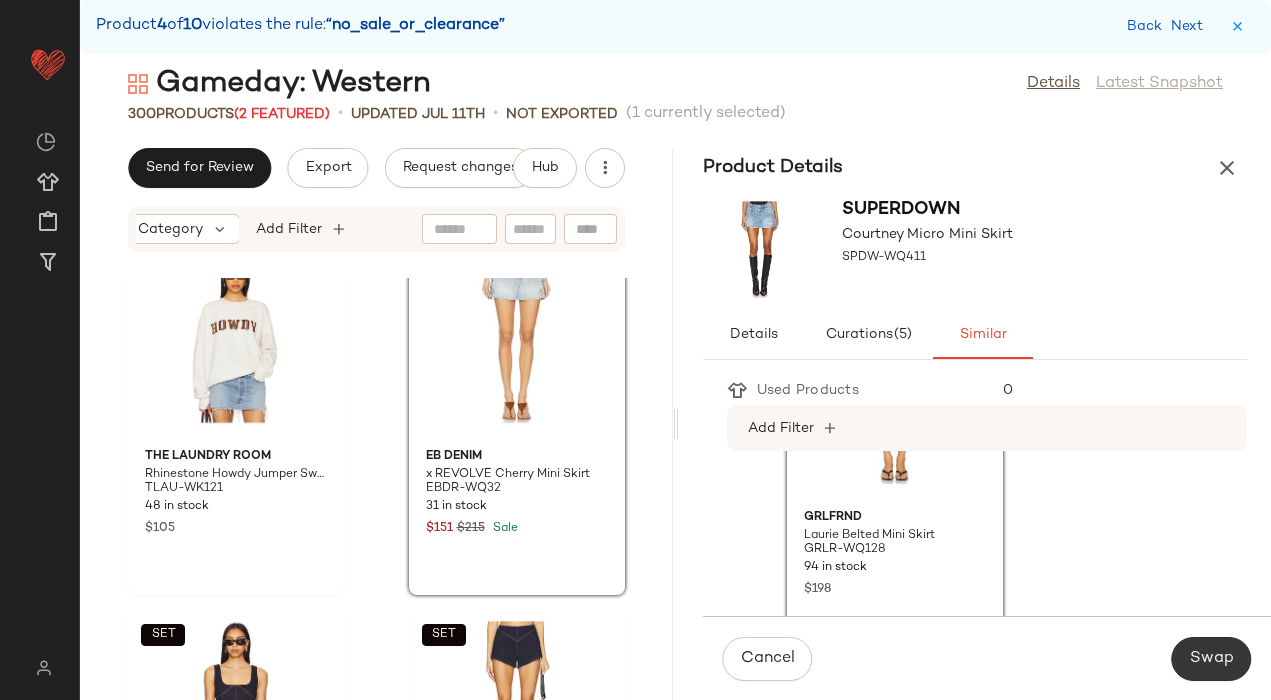click on "Swap" 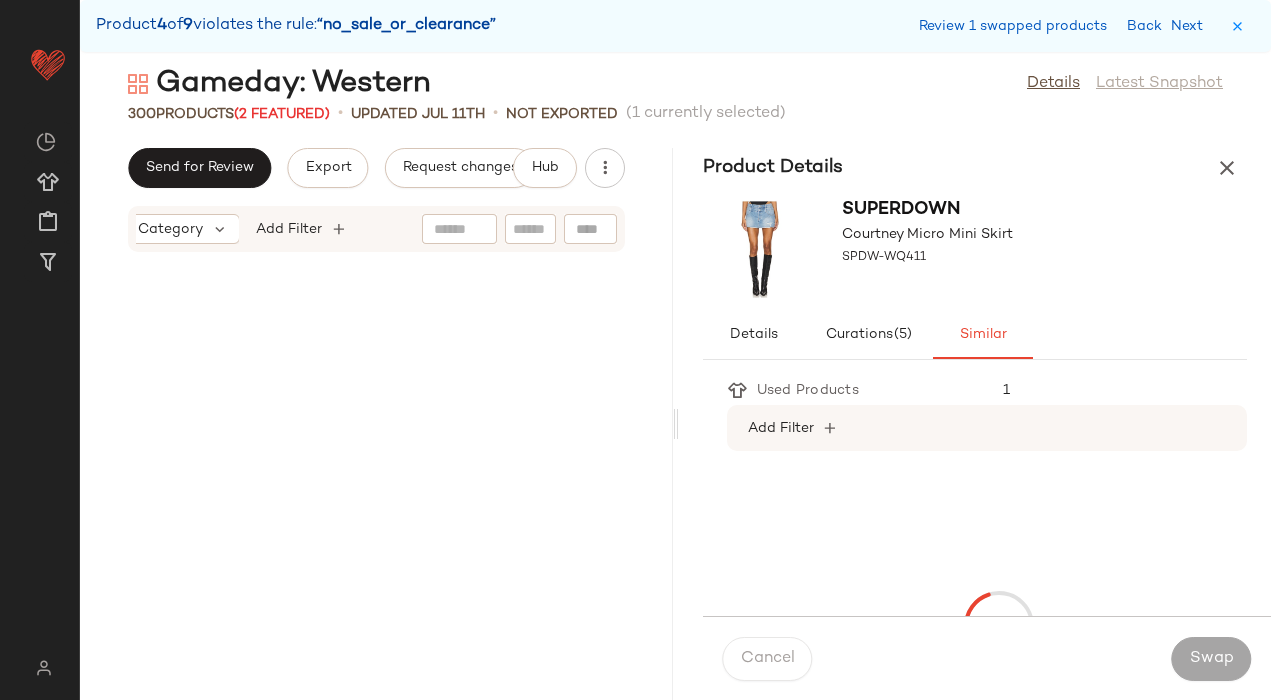 scroll, scrollTop: 34770, scrollLeft: 0, axis: vertical 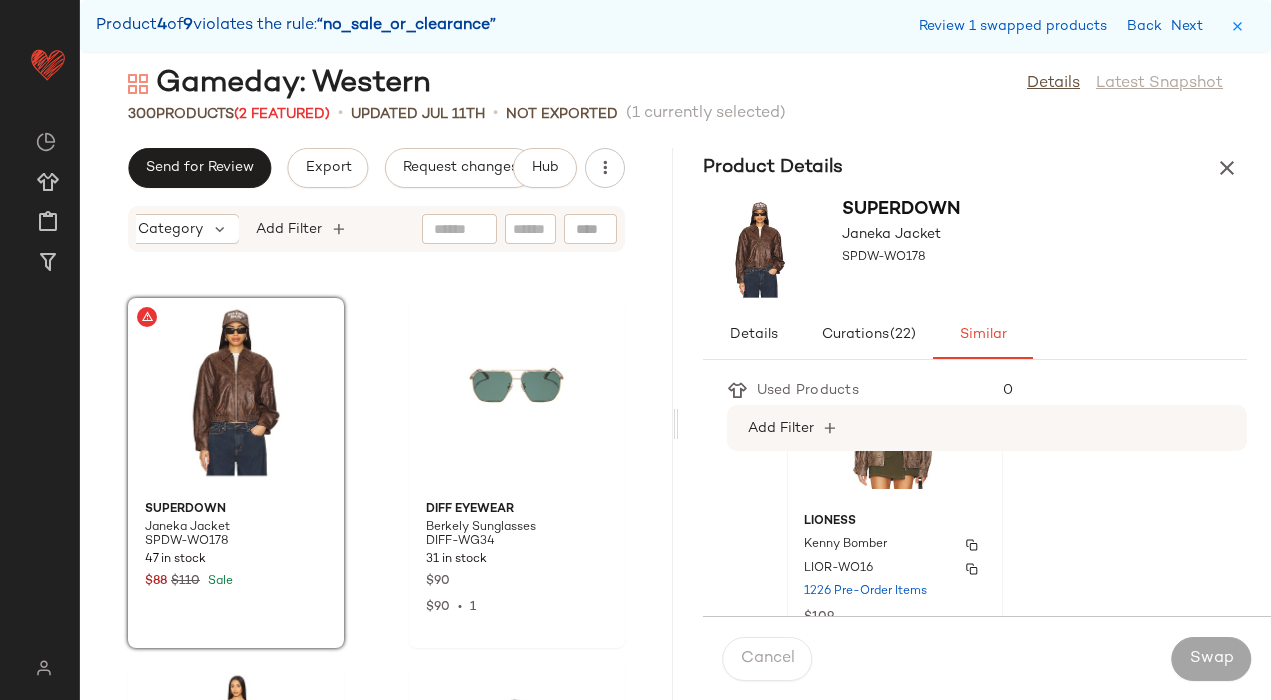click on "LIONESS" at bounding box center [895, 522] 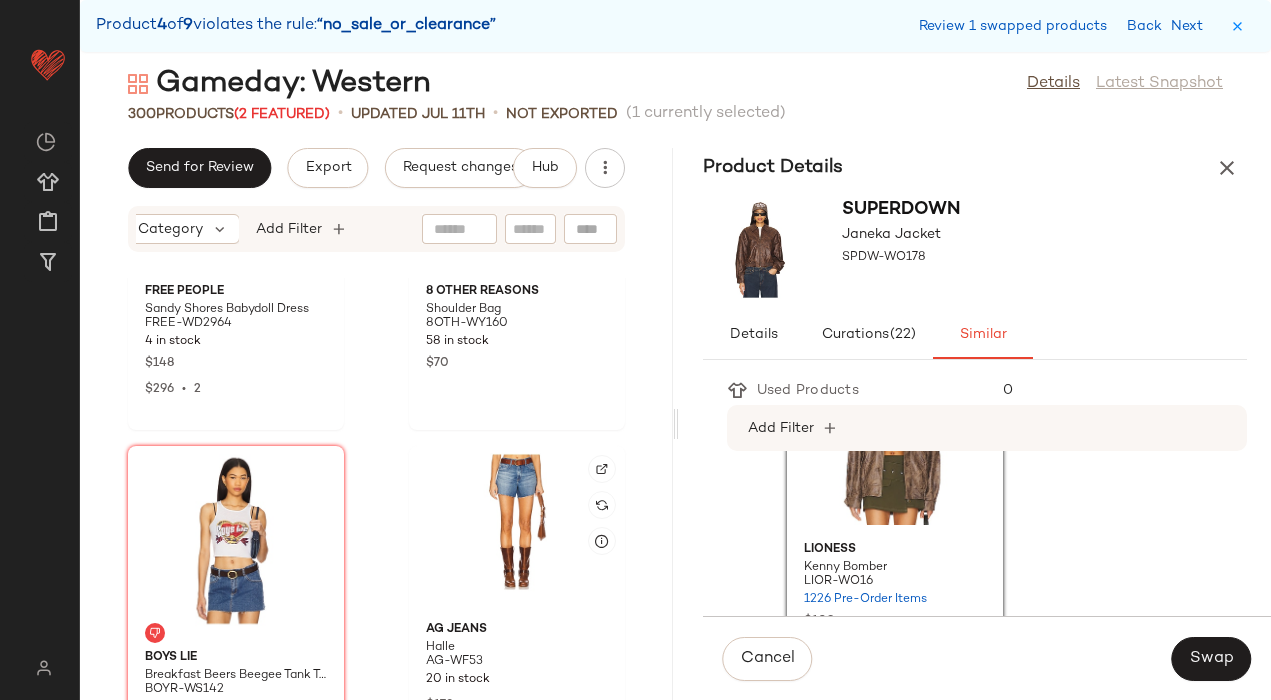 scroll, scrollTop: 35189, scrollLeft: 0, axis: vertical 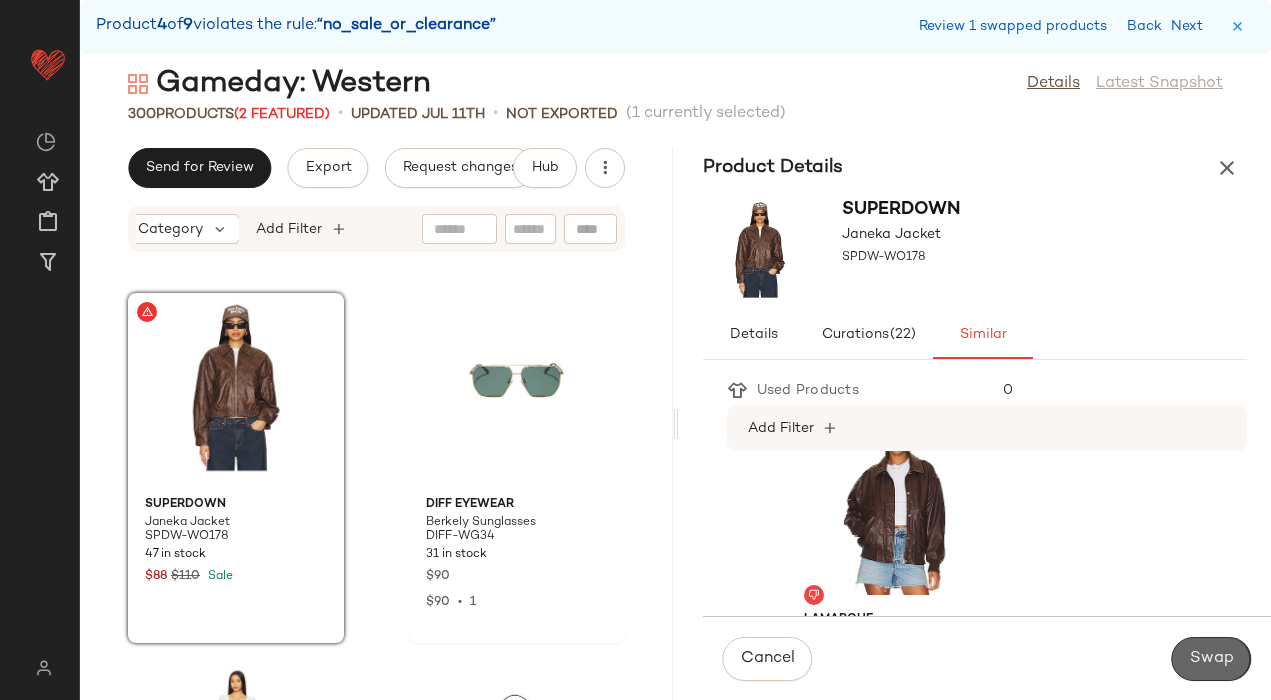 click on "Swap" 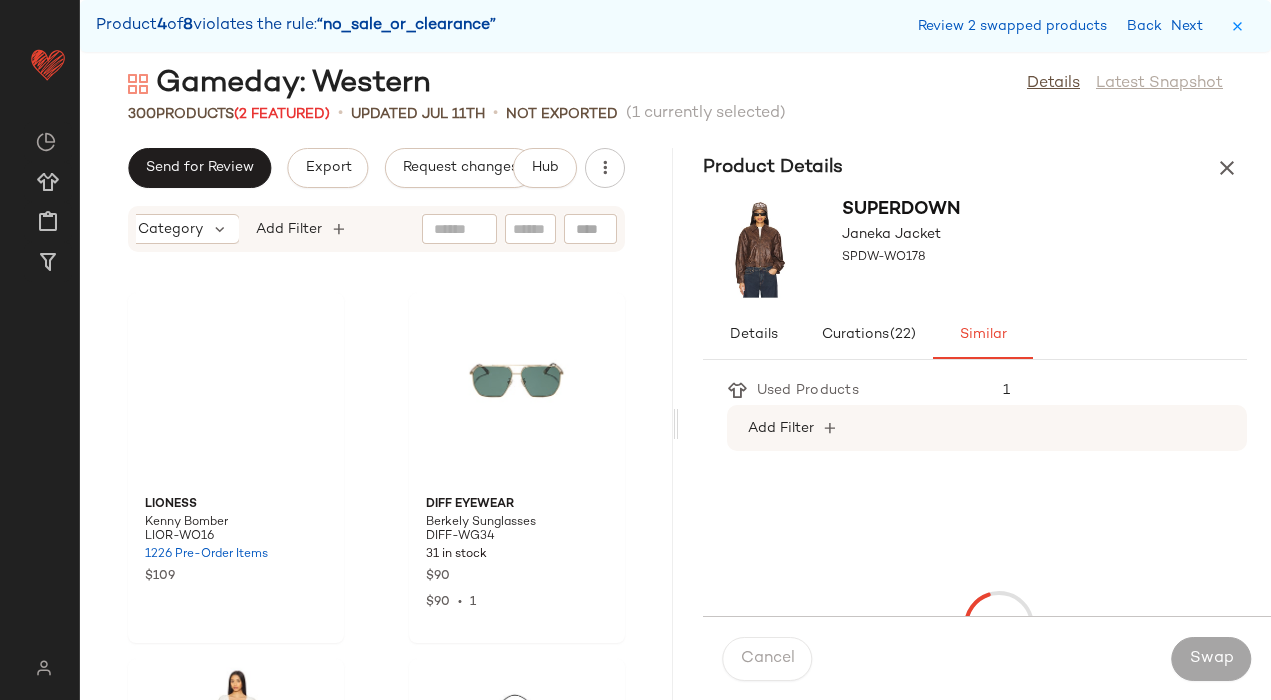 scroll, scrollTop: 37698, scrollLeft: 0, axis: vertical 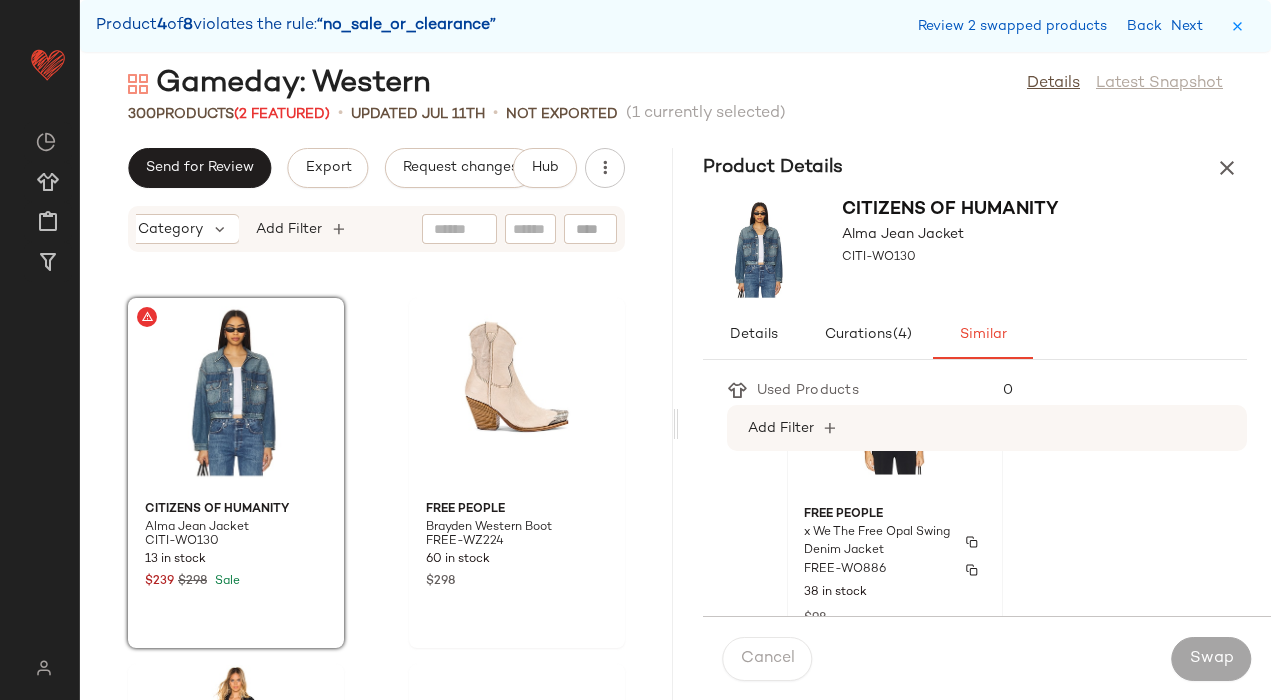 click on "Free People x We The Free Opal Swing Denim Jacket FREE-WO886 38 in stock $98" 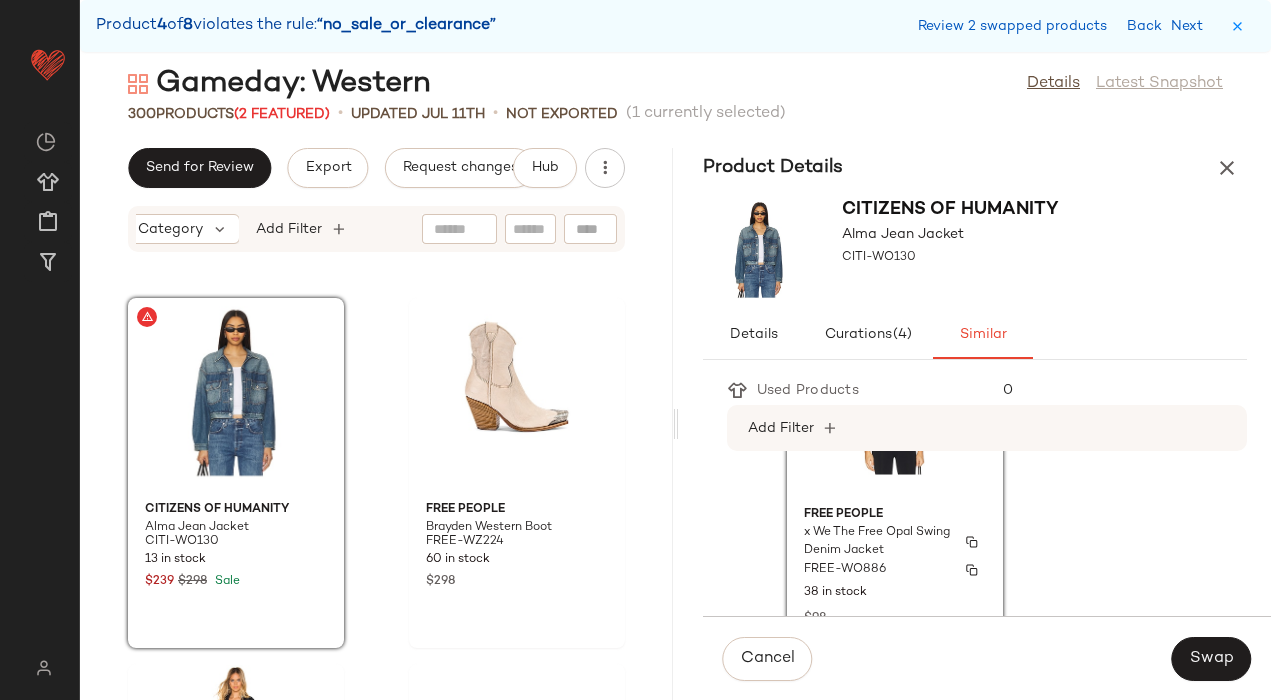 scroll, scrollTop: 766, scrollLeft: 0, axis: vertical 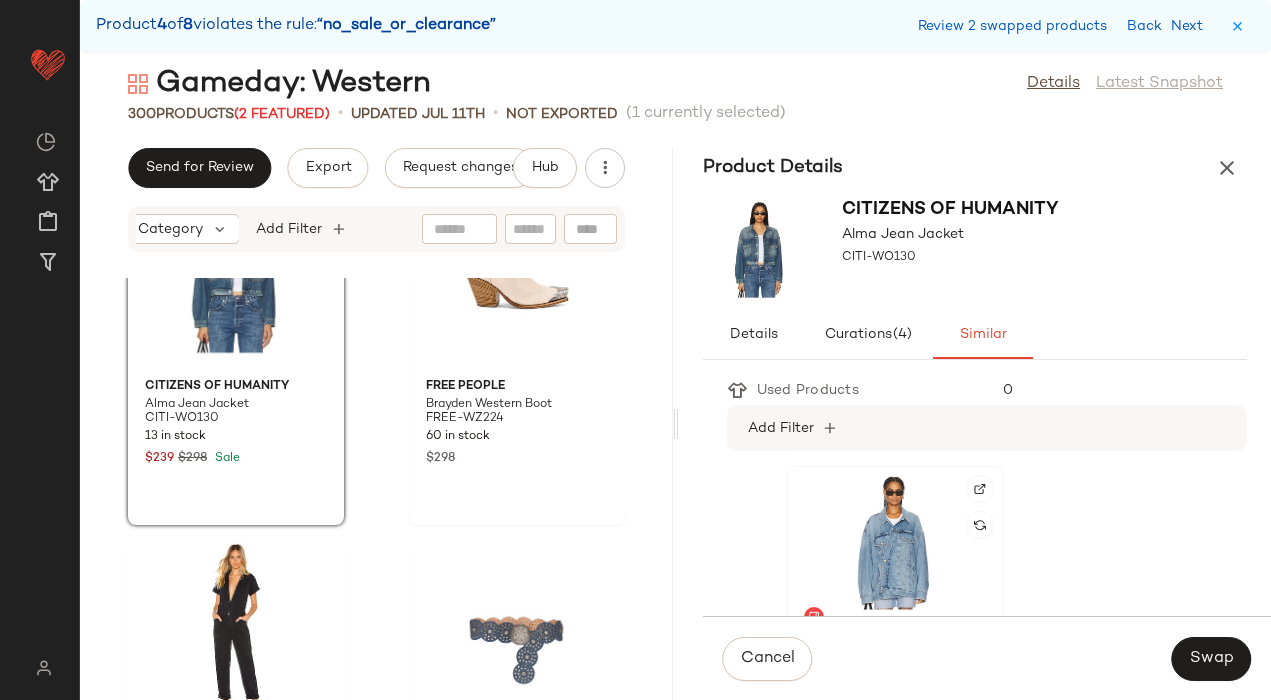 click 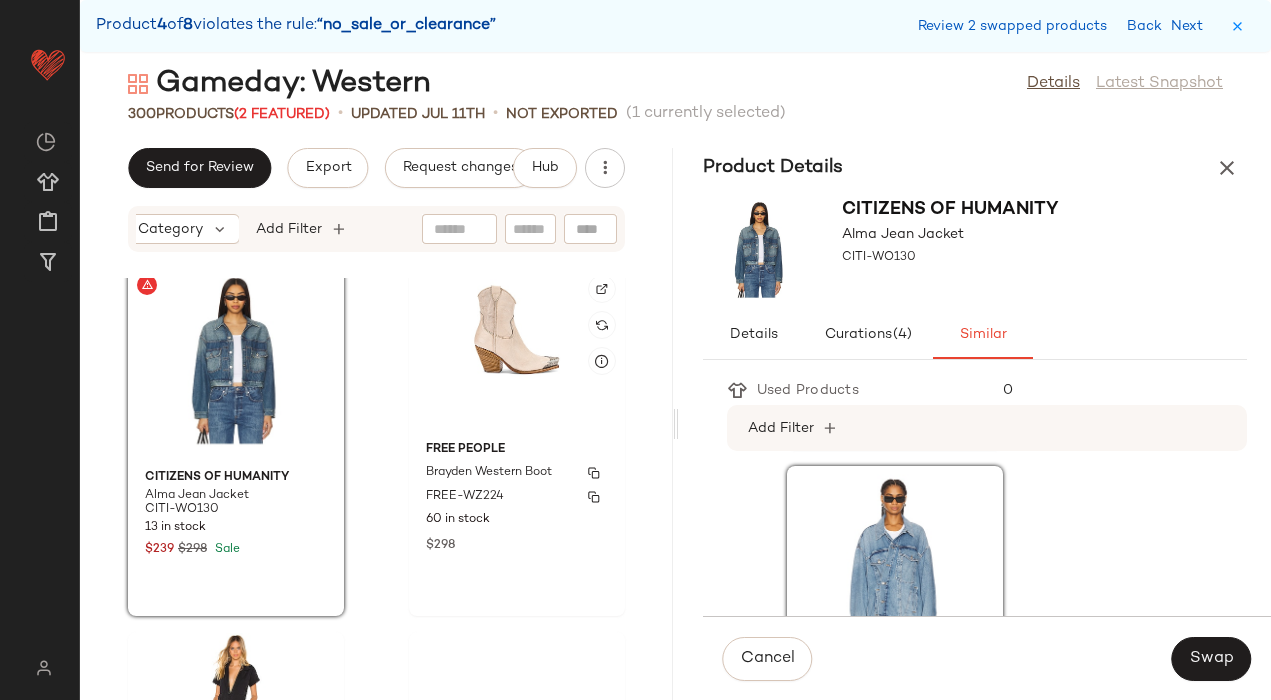 scroll, scrollTop: 37711, scrollLeft: 0, axis: vertical 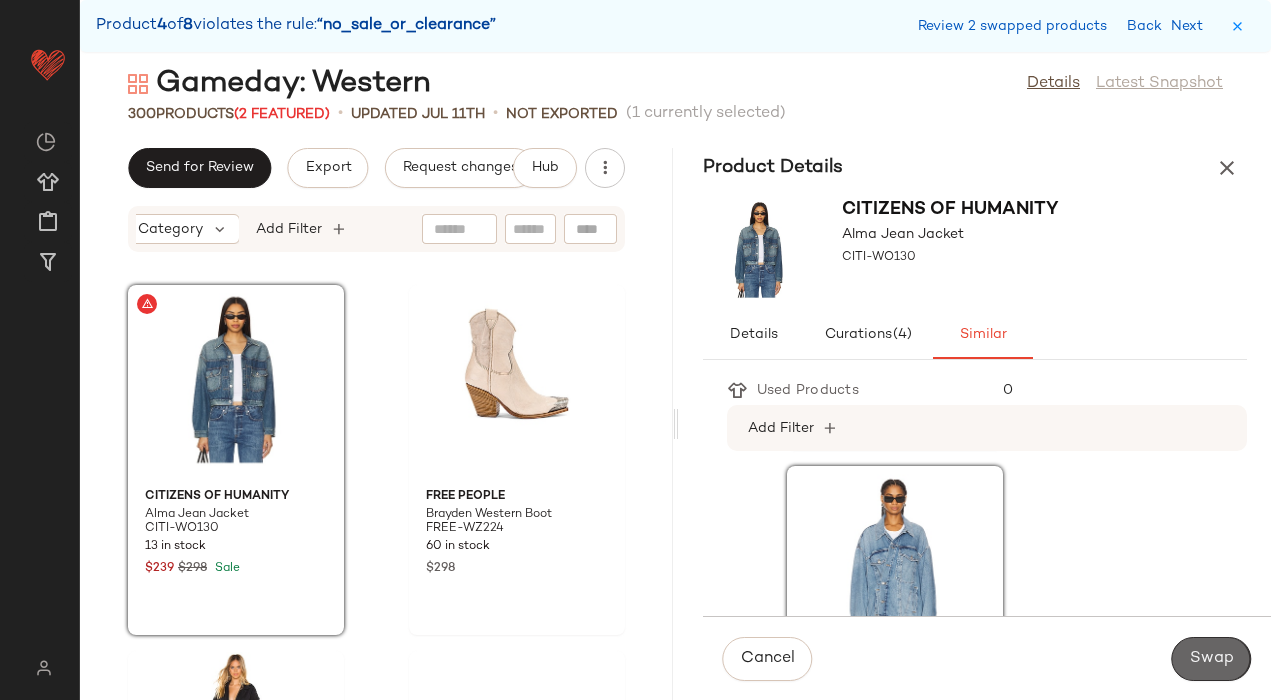 click on "Swap" 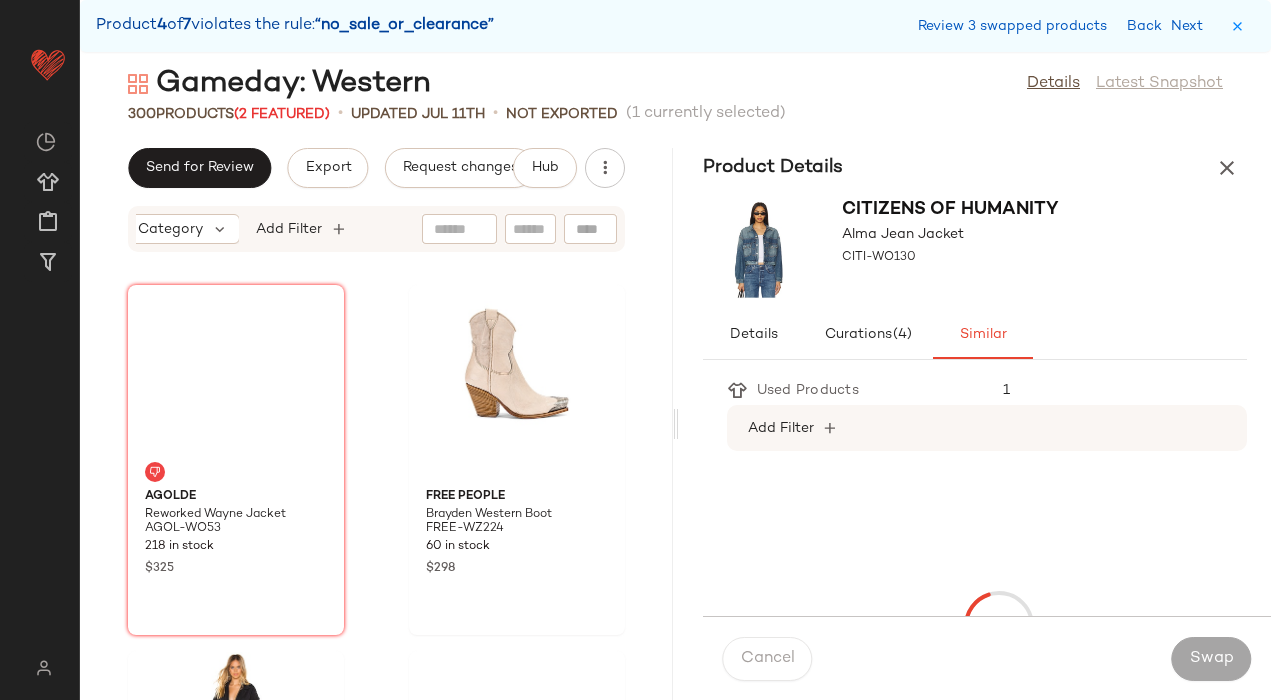 scroll, scrollTop: 38796, scrollLeft: 0, axis: vertical 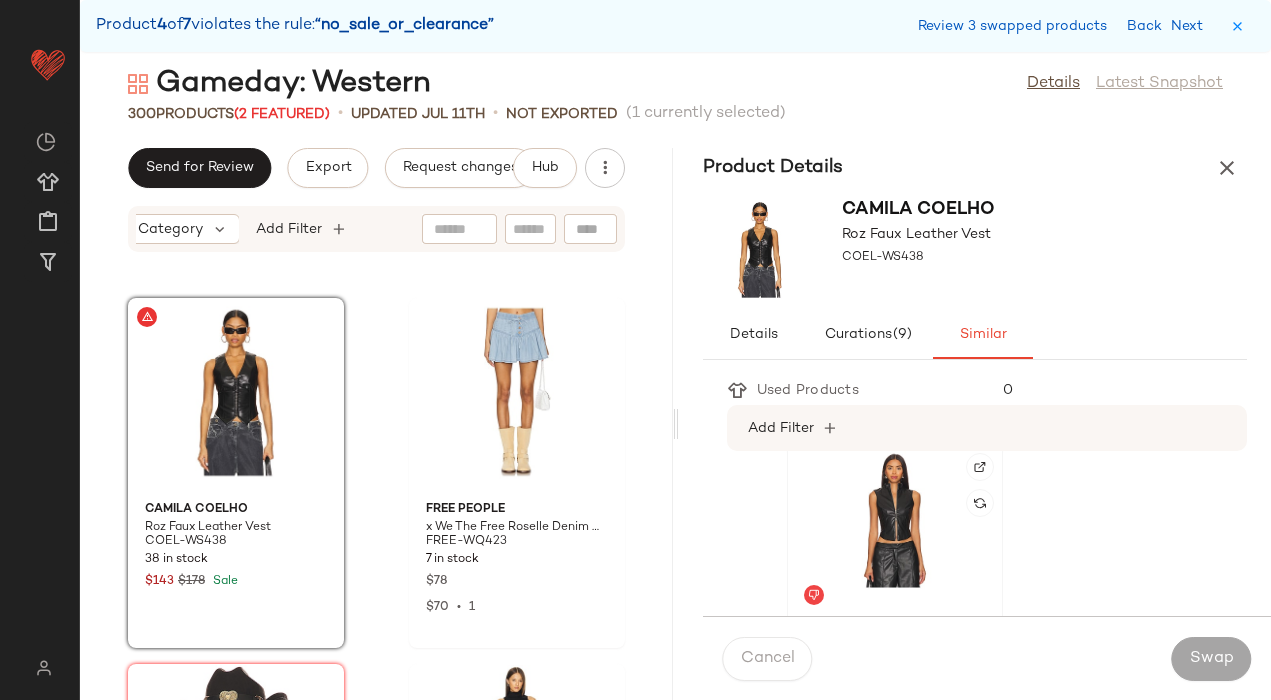 click 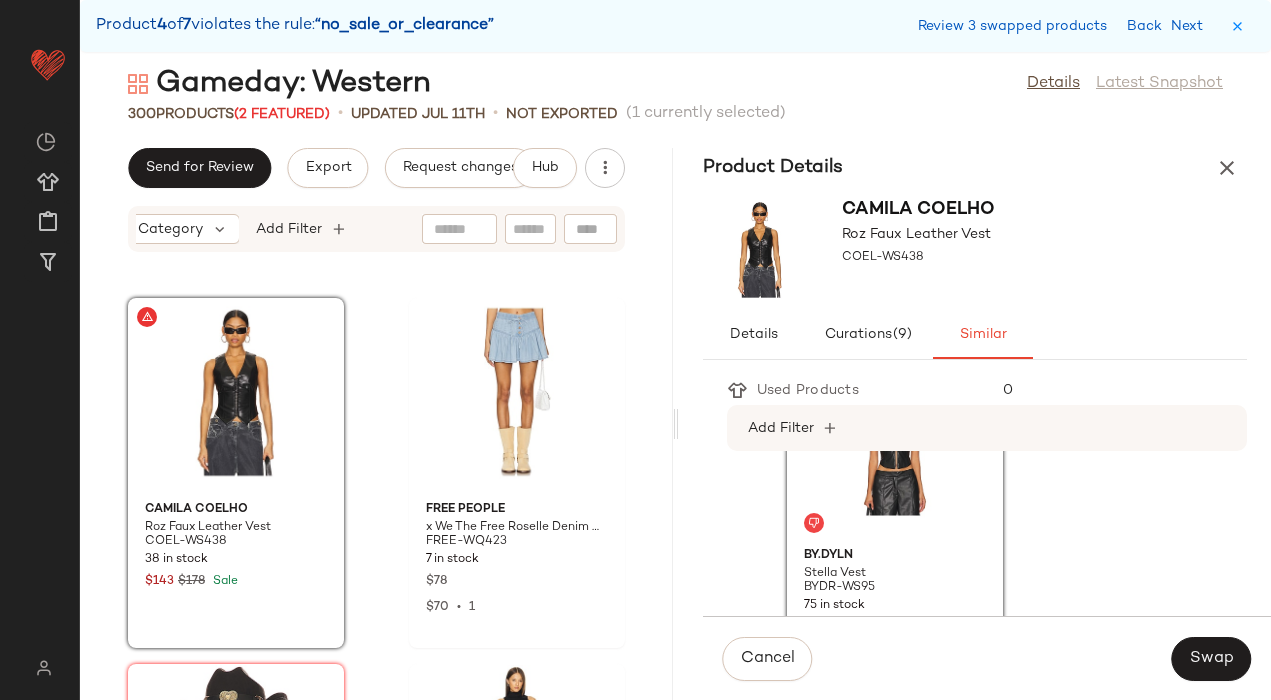 scroll, scrollTop: 116, scrollLeft: 0, axis: vertical 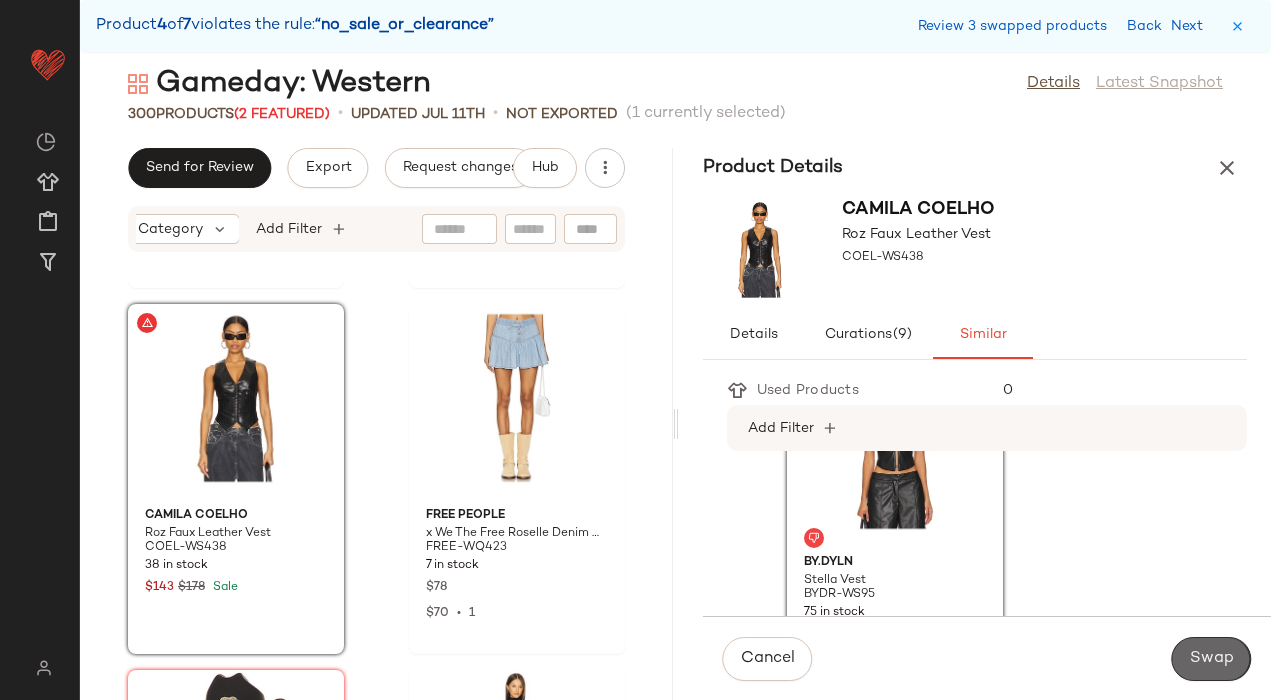 click on "Swap" at bounding box center (1211, 659) 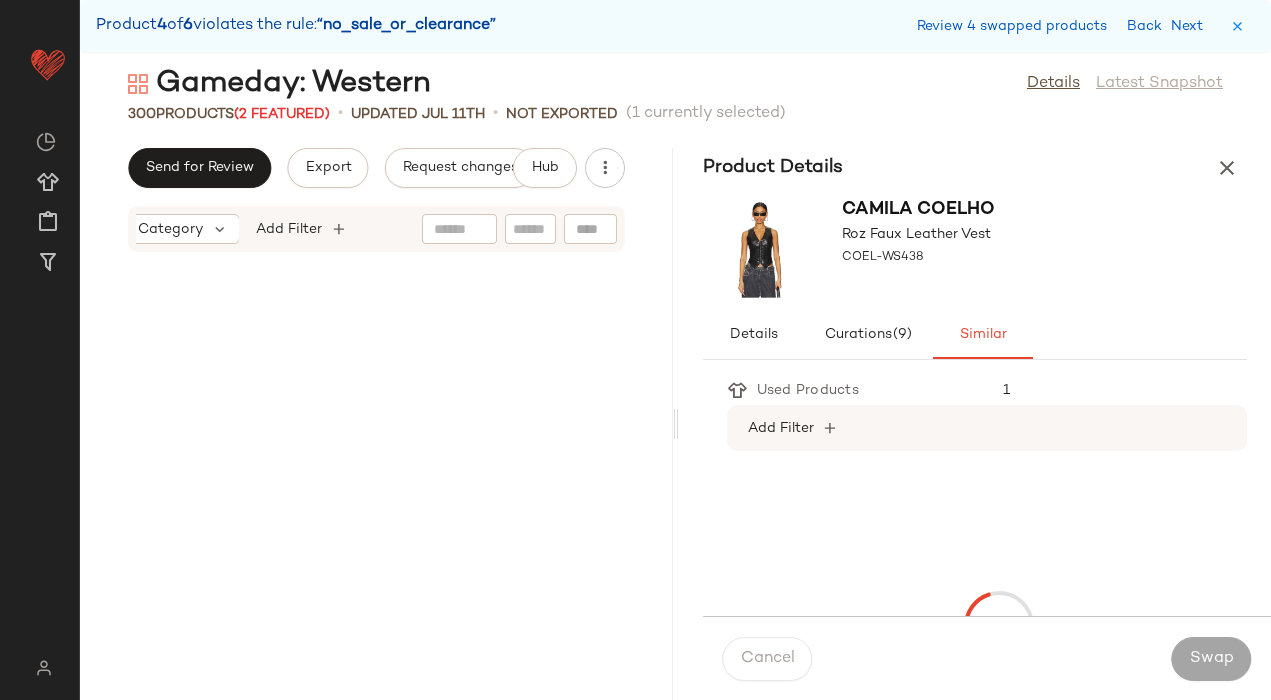 scroll, scrollTop: 39528, scrollLeft: 0, axis: vertical 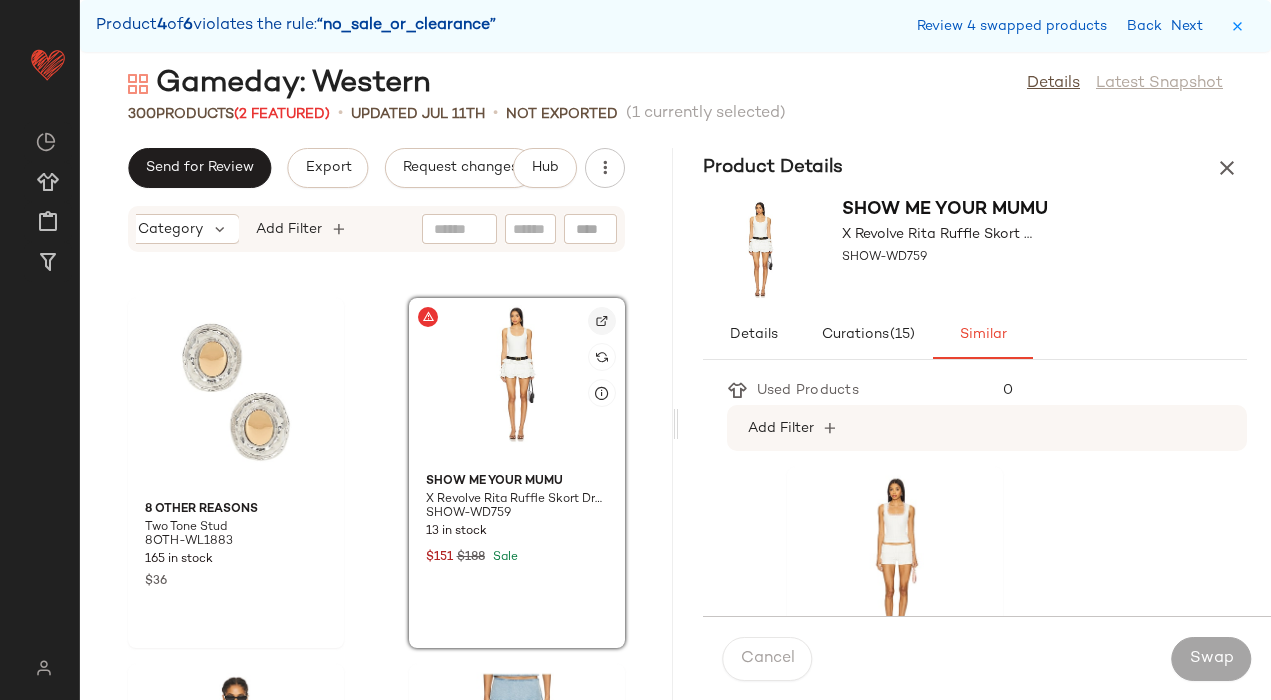 click at bounding box center [602, 321] 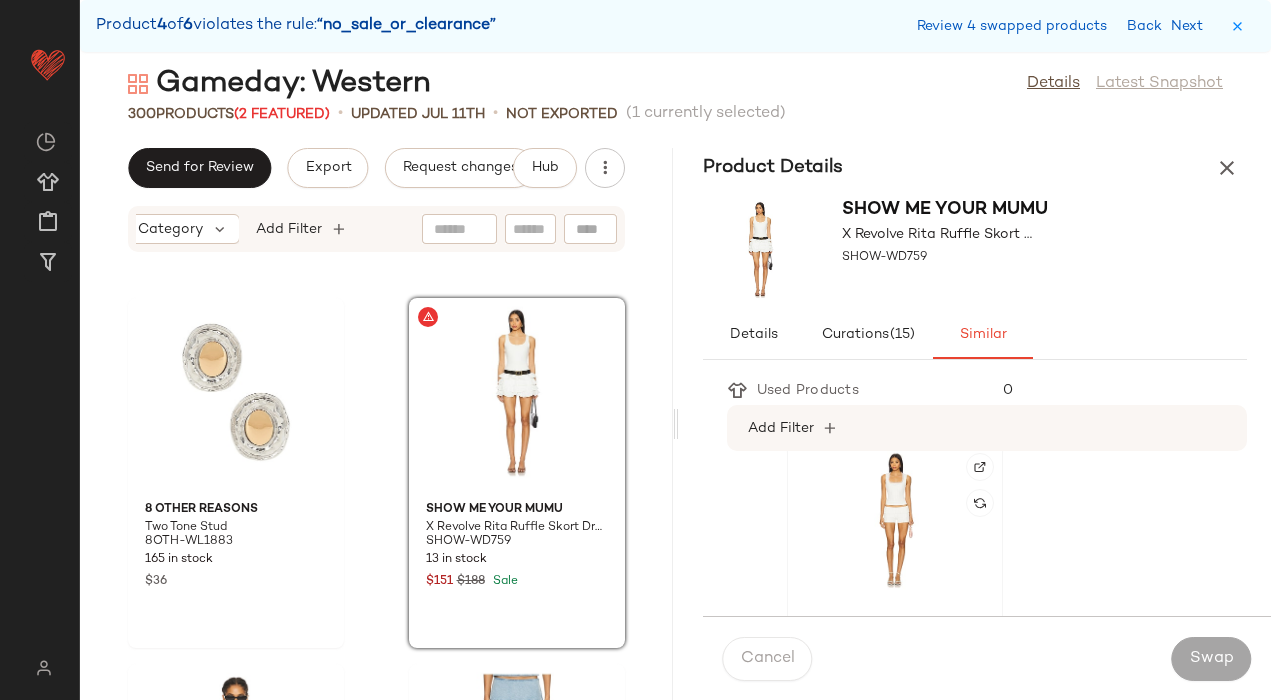 scroll, scrollTop: 21, scrollLeft: 0, axis: vertical 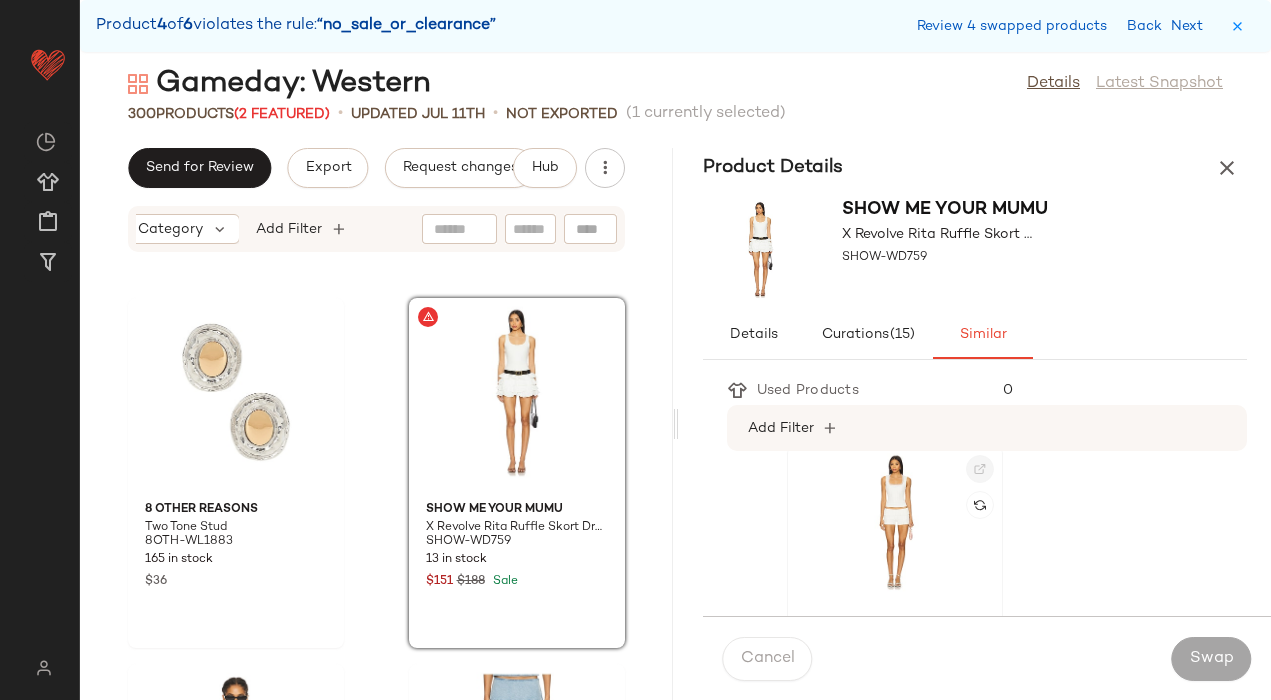 click at bounding box center [980, 469] 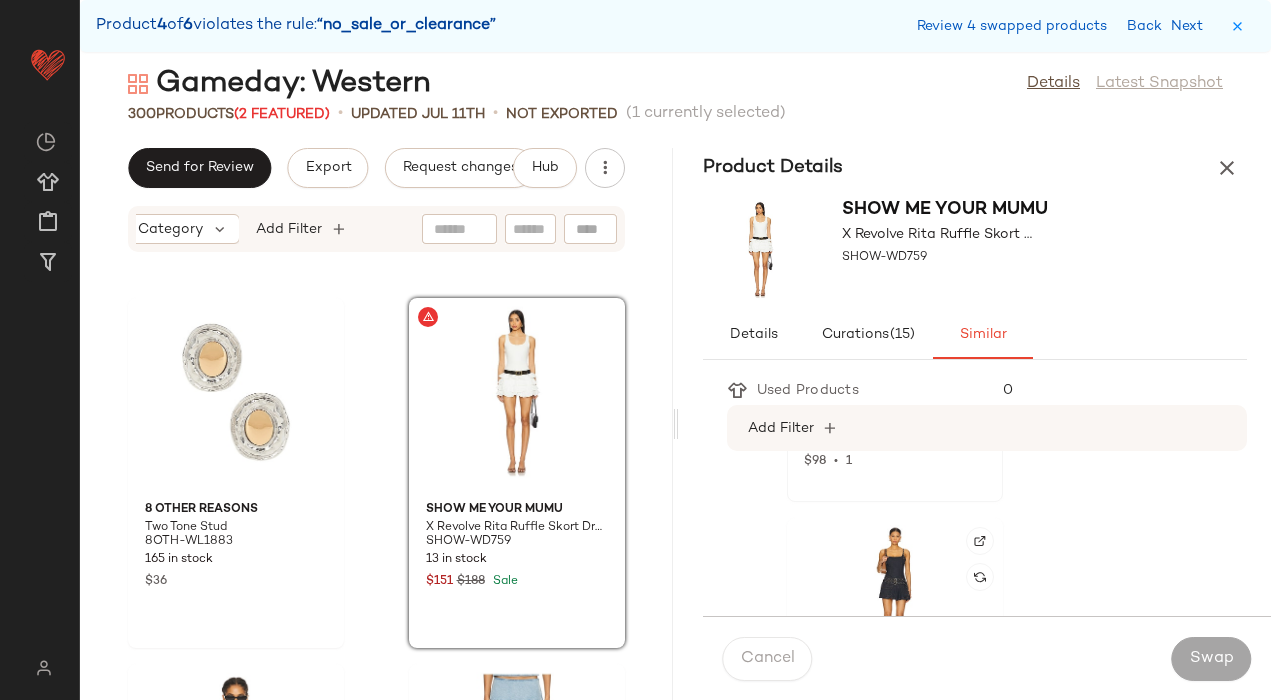 scroll, scrollTop: 310, scrollLeft: 0, axis: vertical 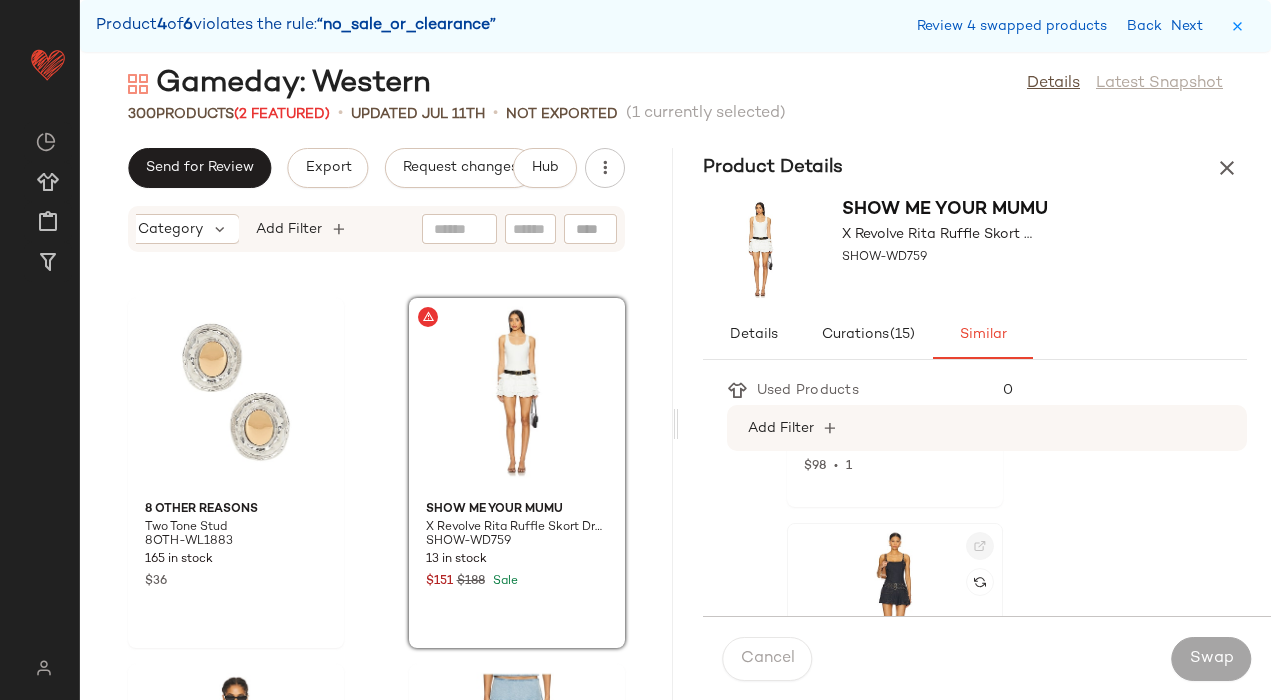 click 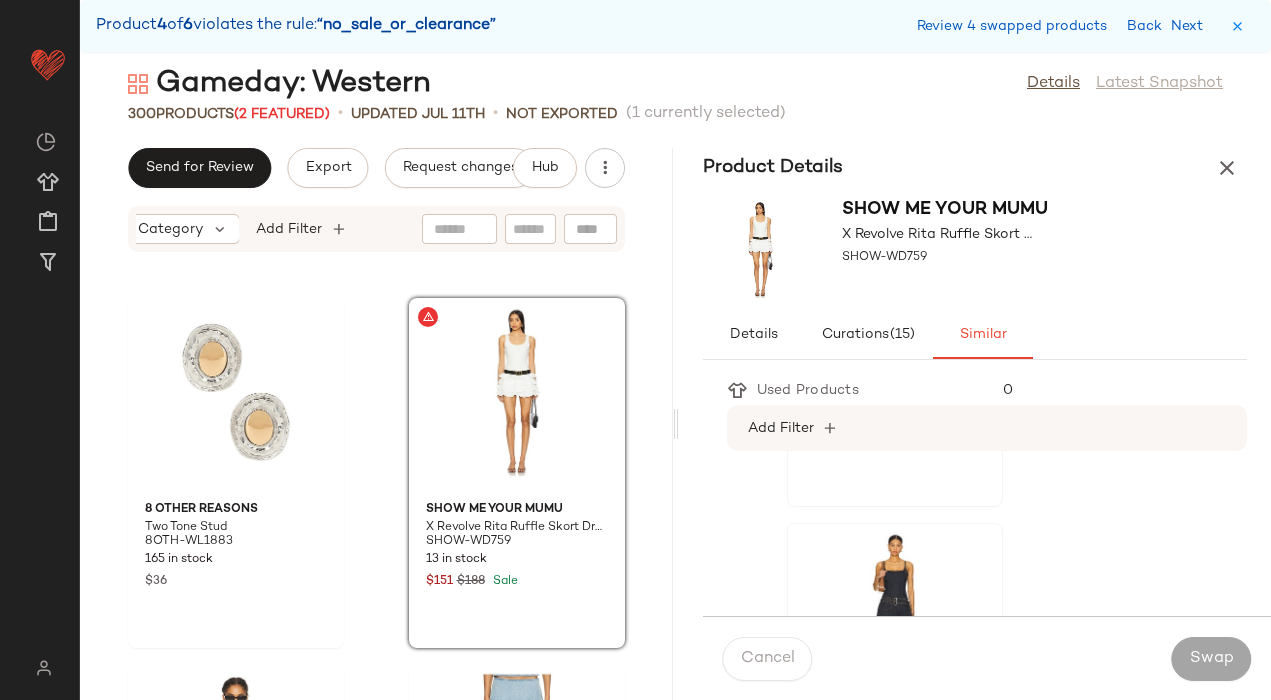 scroll, scrollTop: 290, scrollLeft: 0, axis: vertical 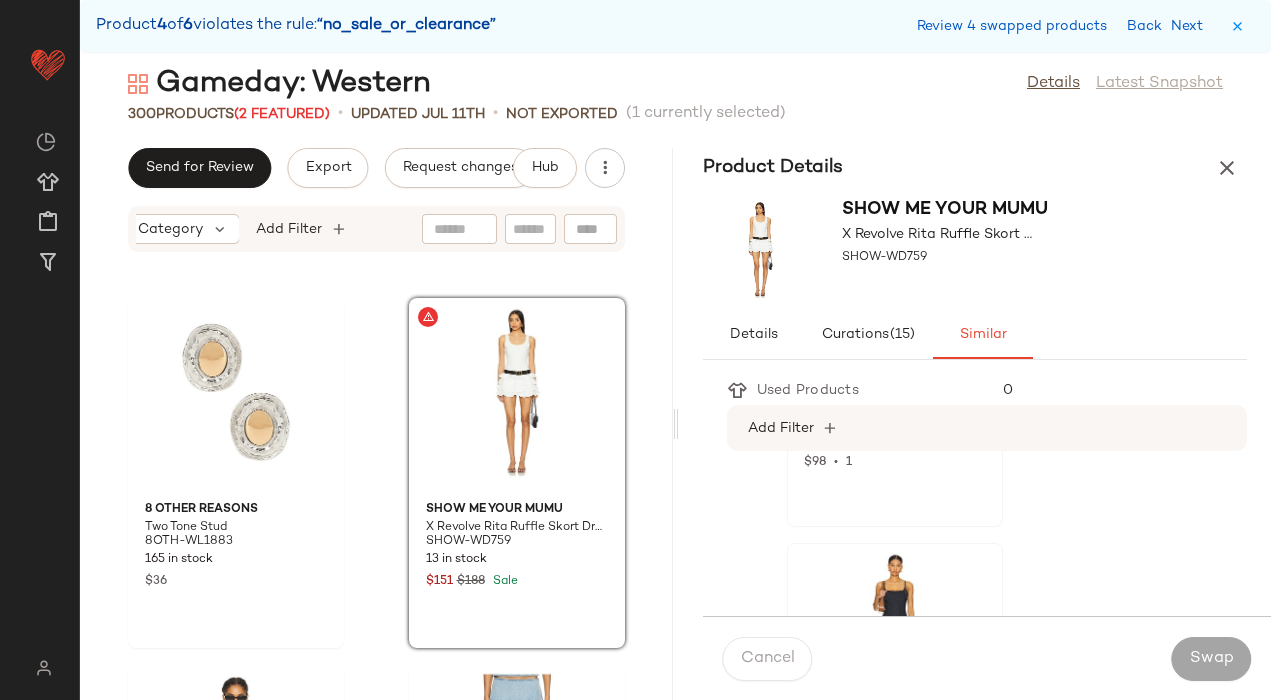 click on "MORE TO COME Pamila Short Set MOTO-WR25 23 in stock $98 $98  •  1" 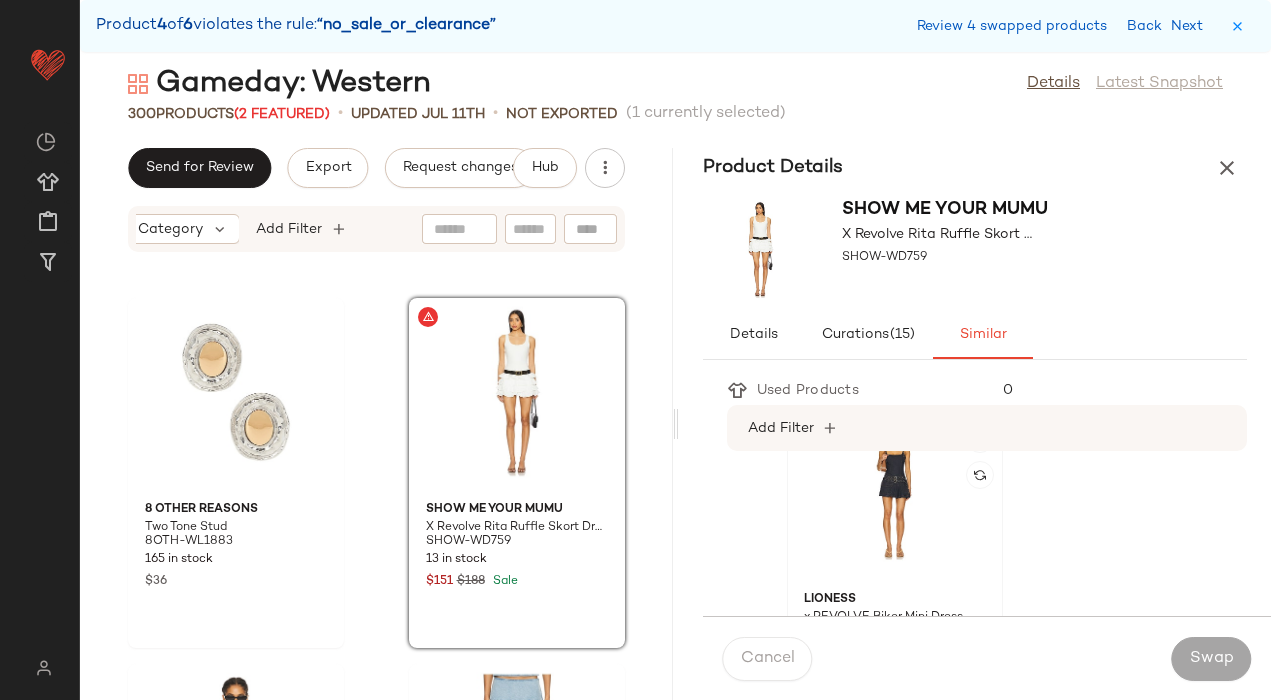 click 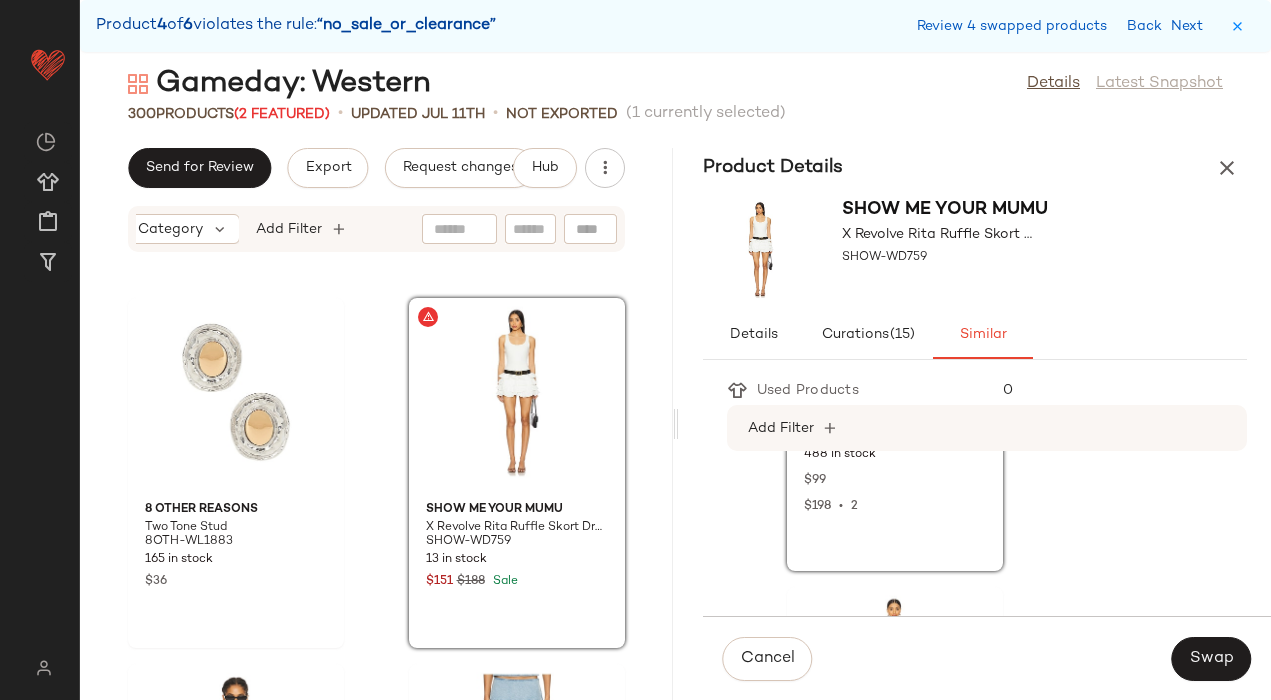 scroll, scrollTop: 608, scrollLeft: 0, axis: vertical 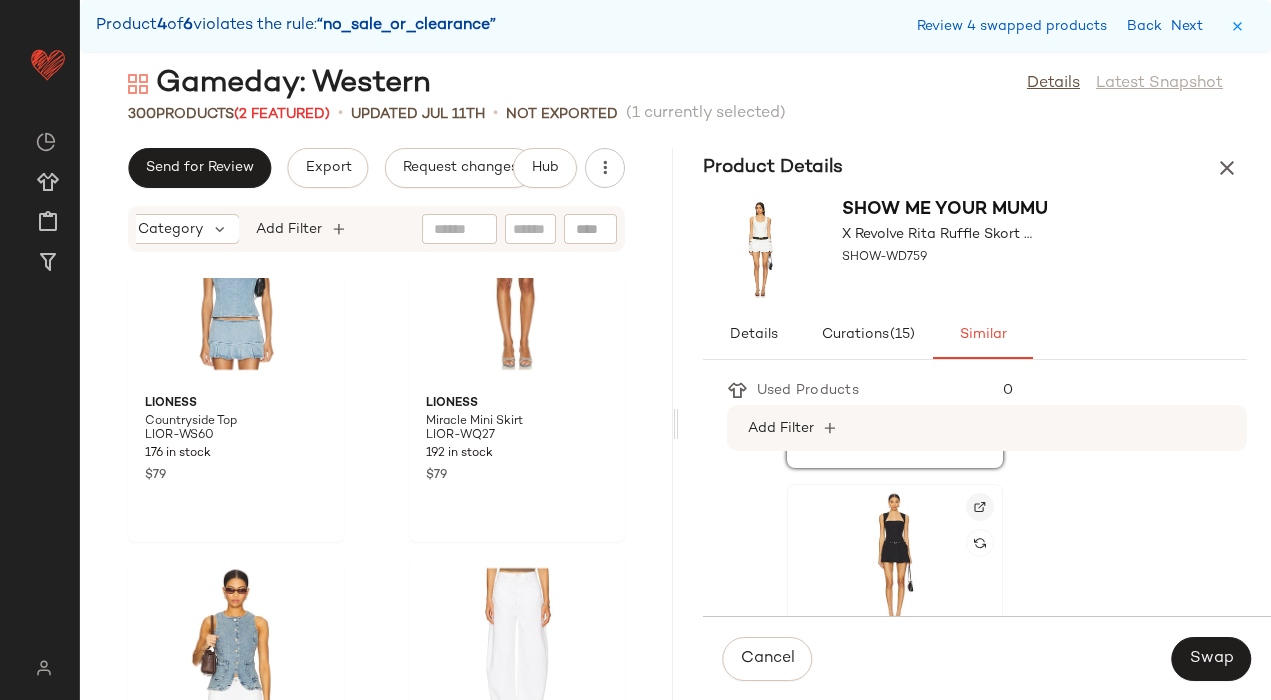 click at bounding box center [980, 507] 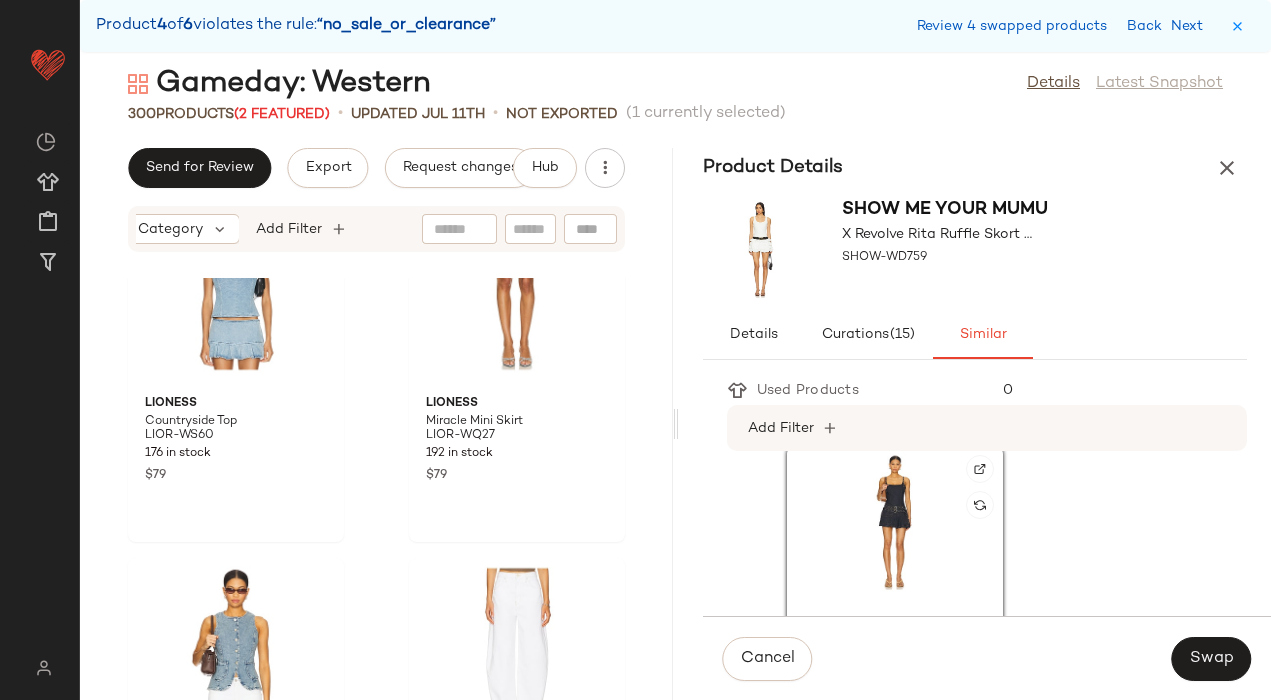 scroll, scrollTop: 362, scrollLeft: 0, axis: vertical 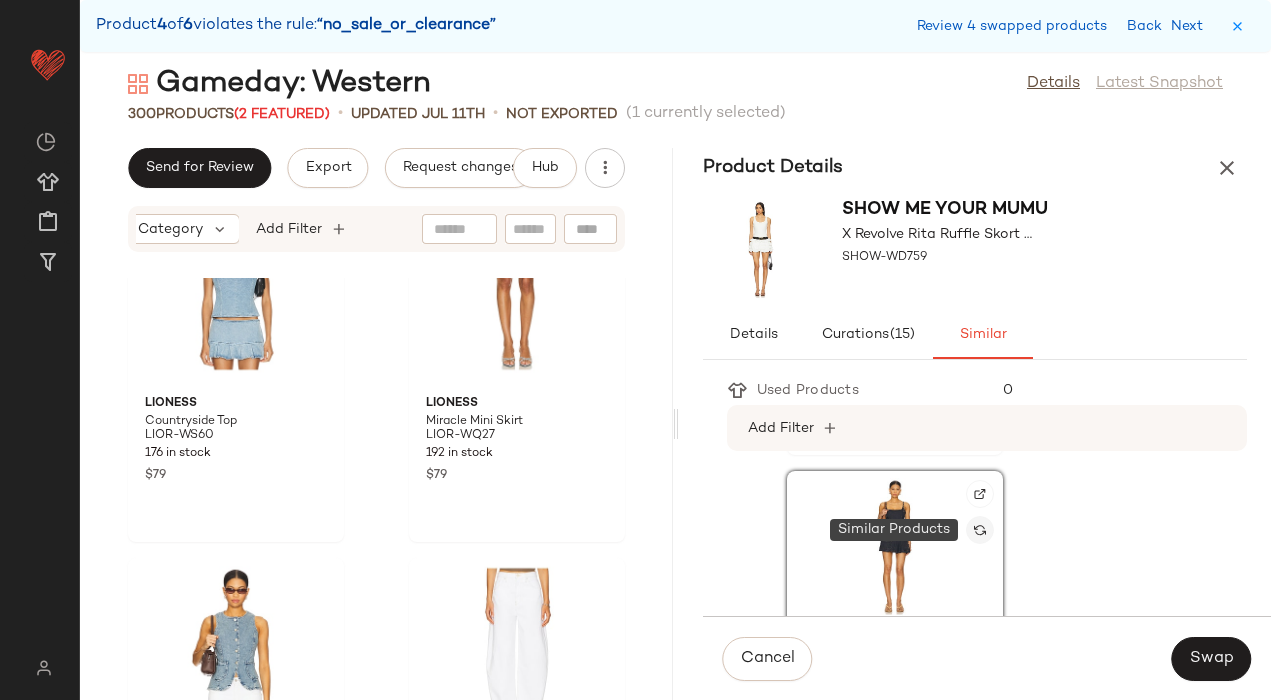 click 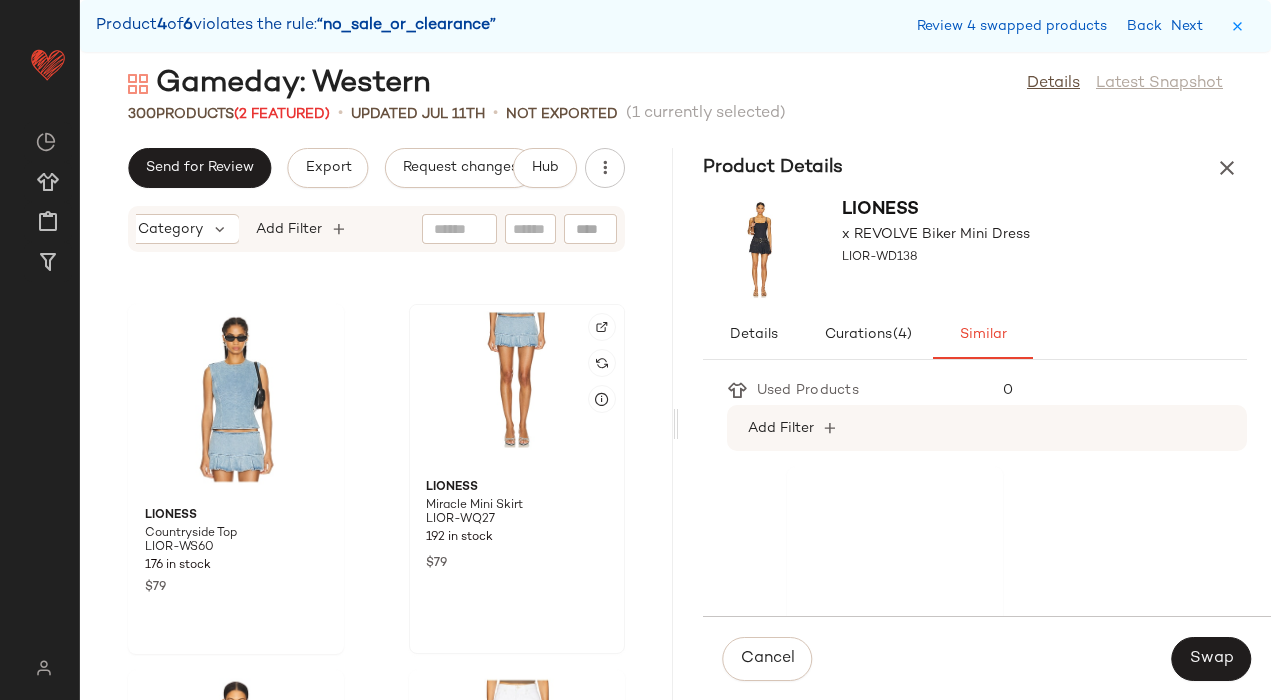scroll, scrollTop: 39828, scrollLeft: 0, axis: vertical 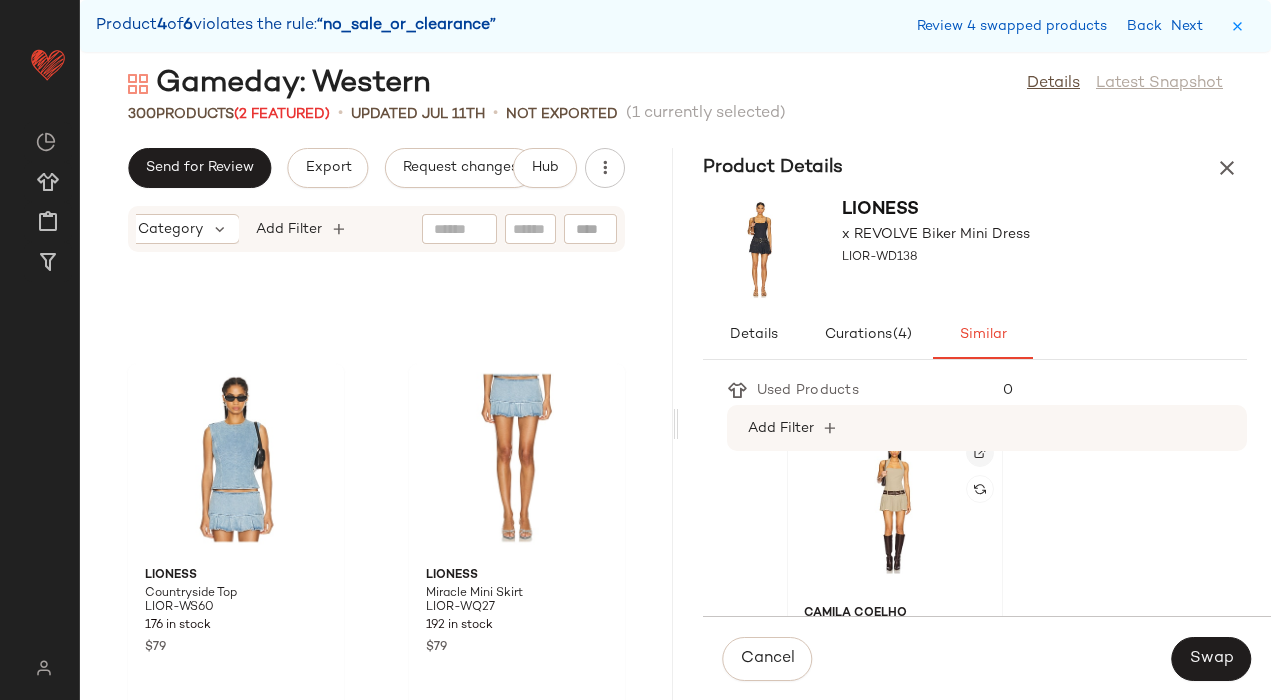 click at bounding box center [980, 453] 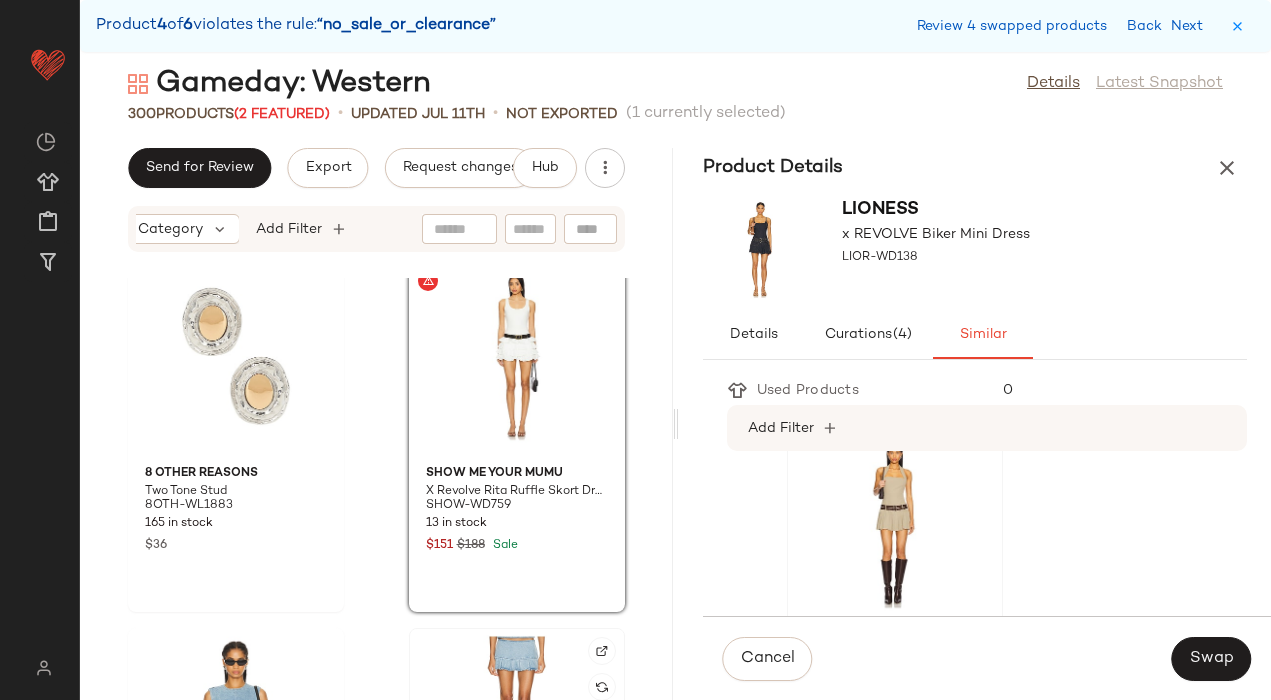 scroll, scrollTop: 39562, scrollLeft: 0, axis: vertical 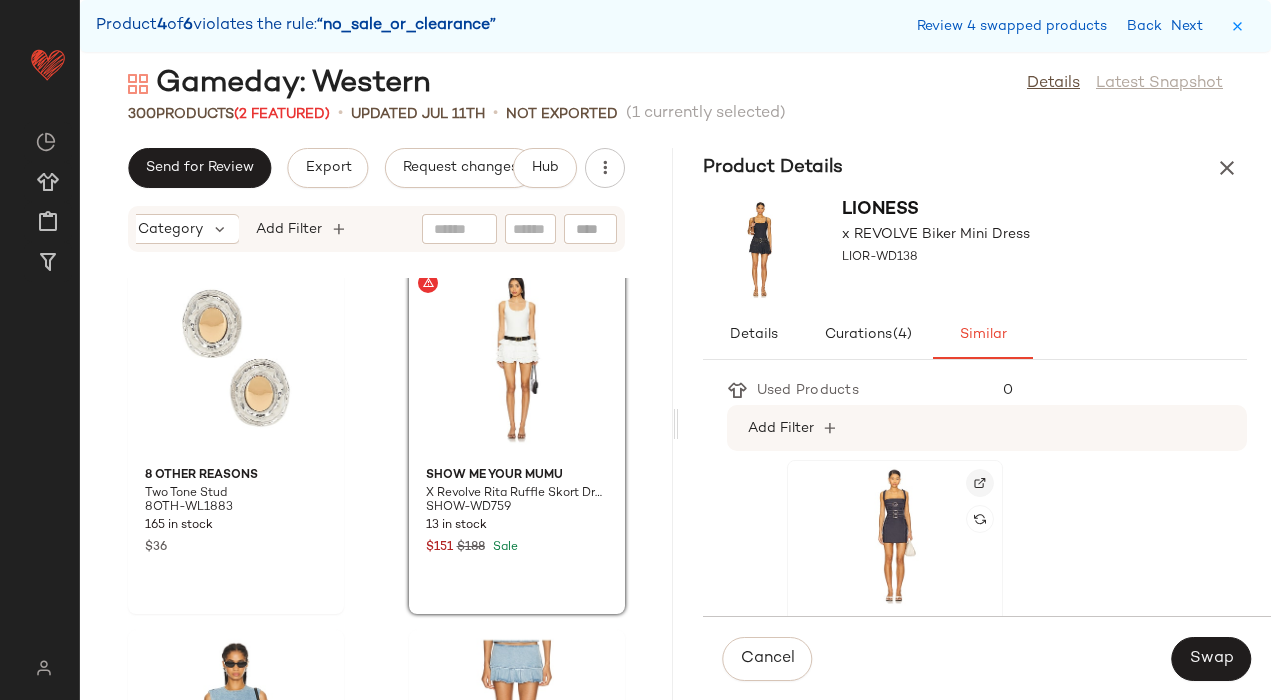 click 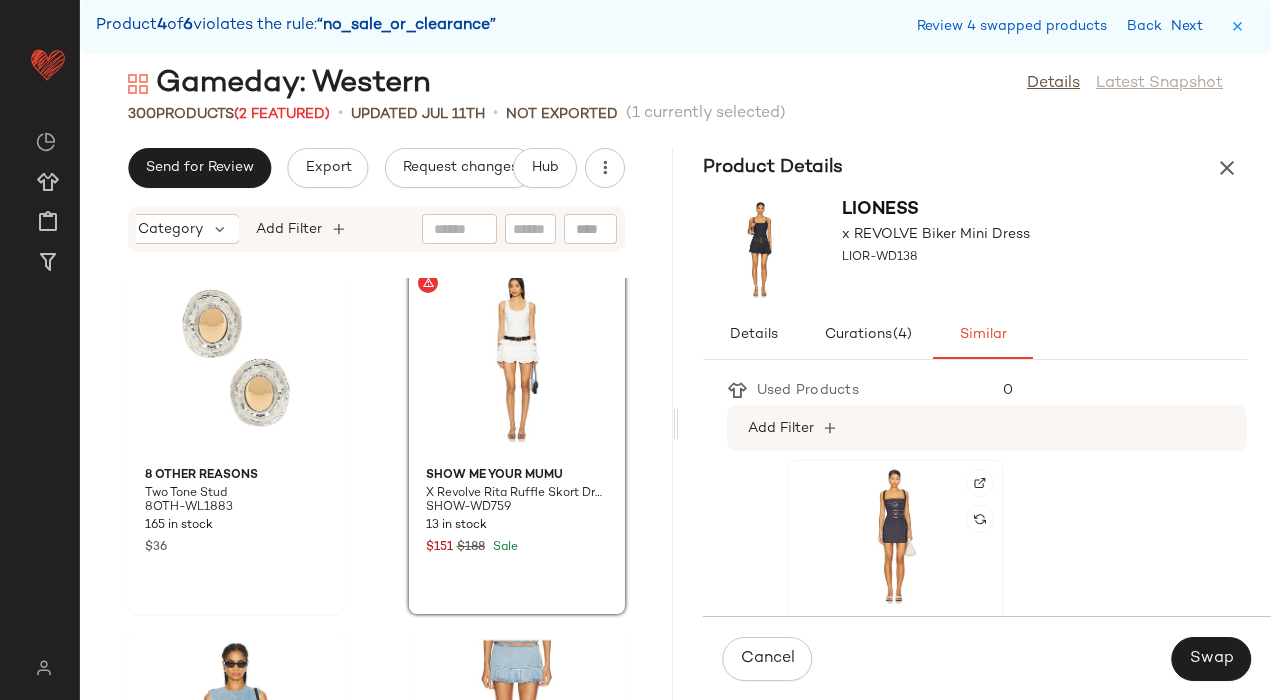 click 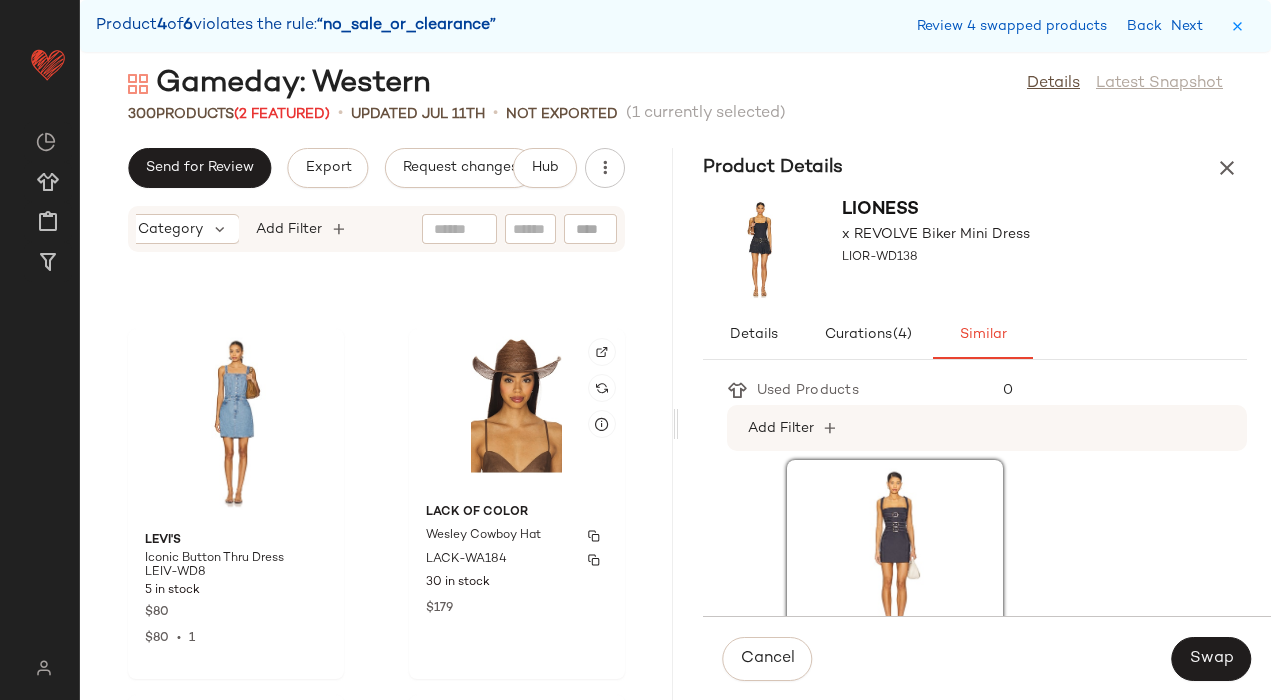 scroll, scrollTop: 40959, scrollLeft: 0, axis: vertical 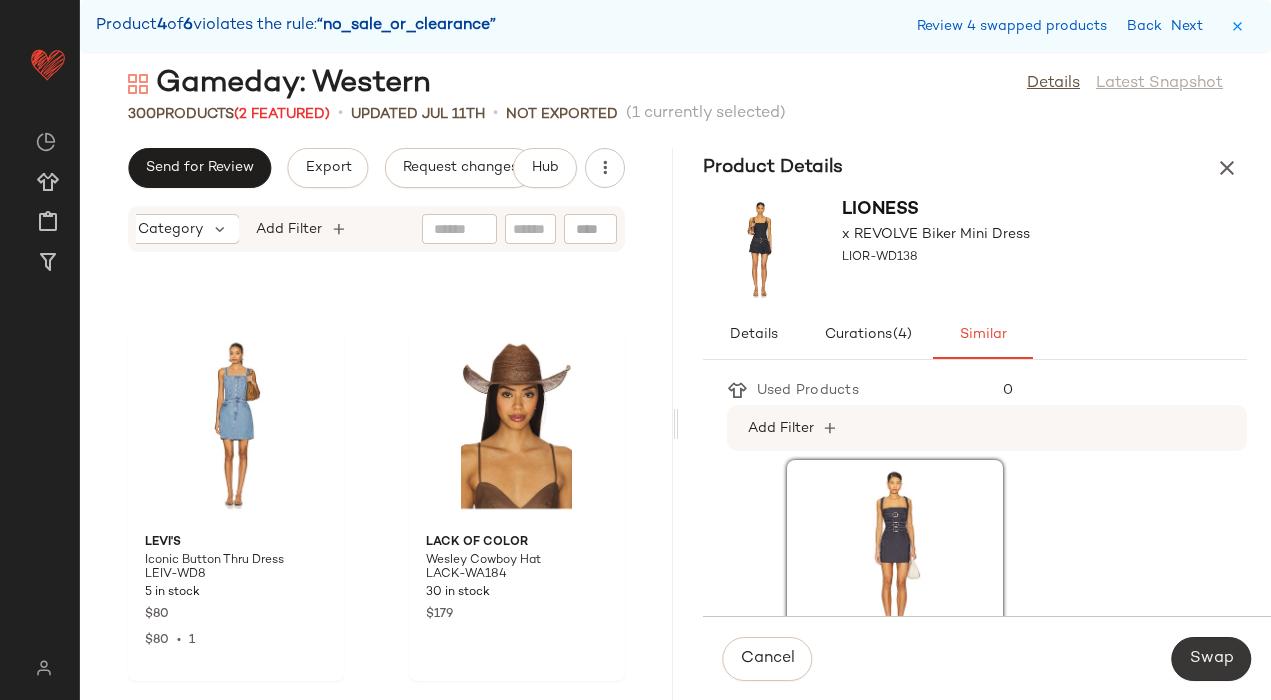 click on "Swap" 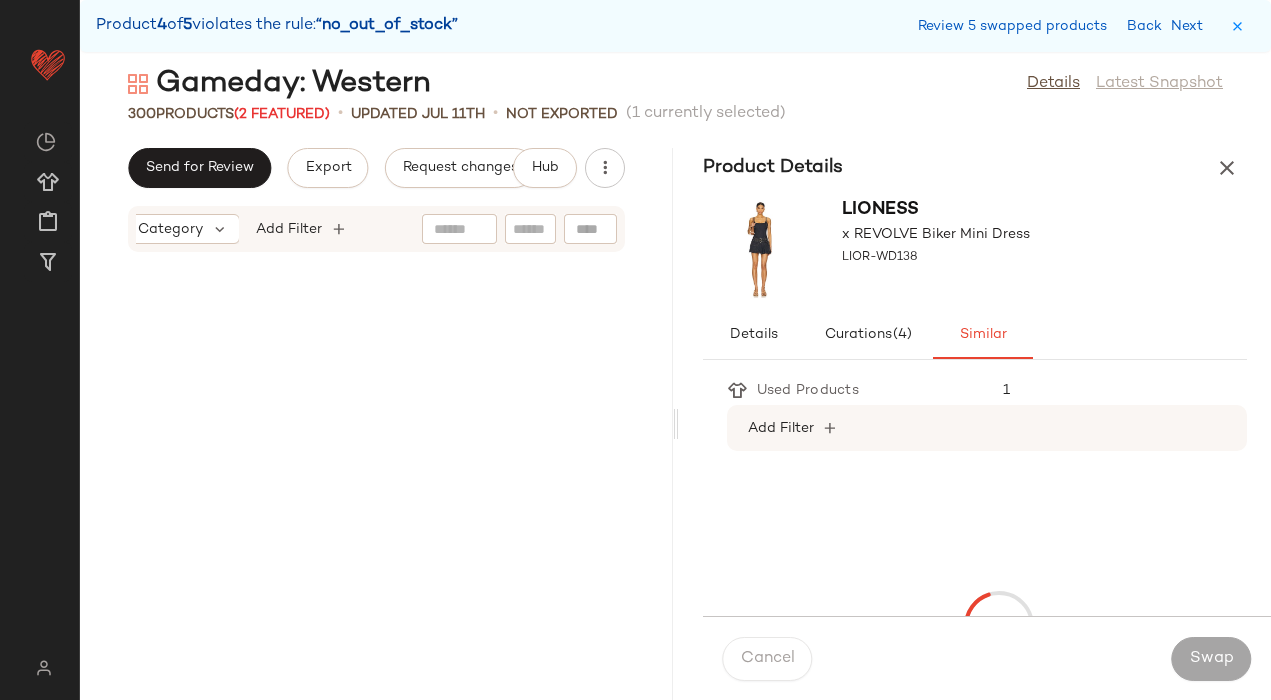 scroll, scrollTop: 48312, scrollLeft: 0, axis: vertical 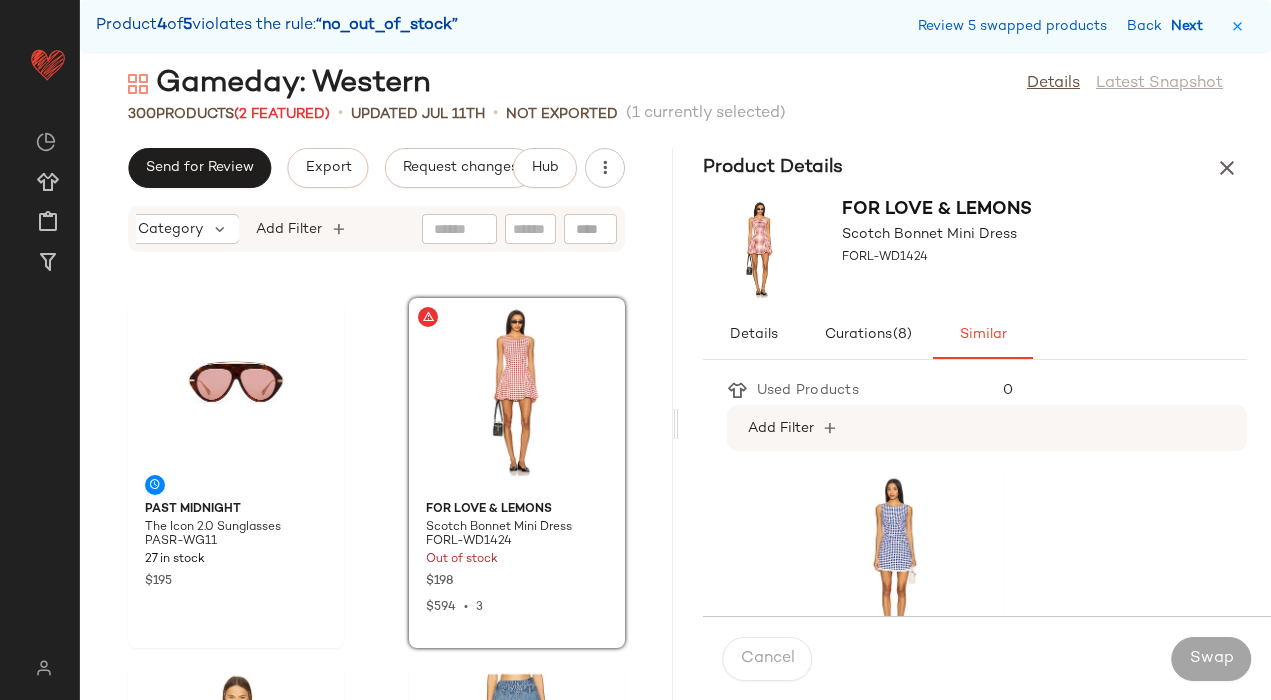 click on "Next" at bounding box center (1191, 26) 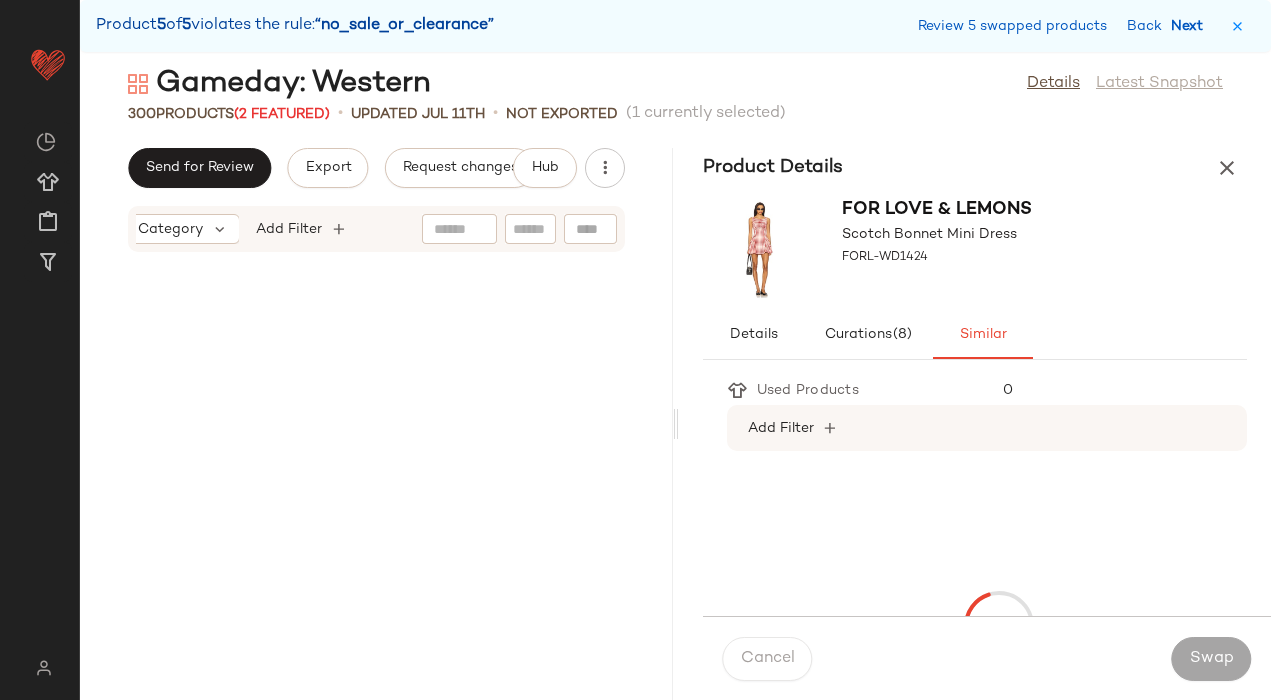 scroll, scrollTop: 52338, scrollLeft: 0, axis: vertical 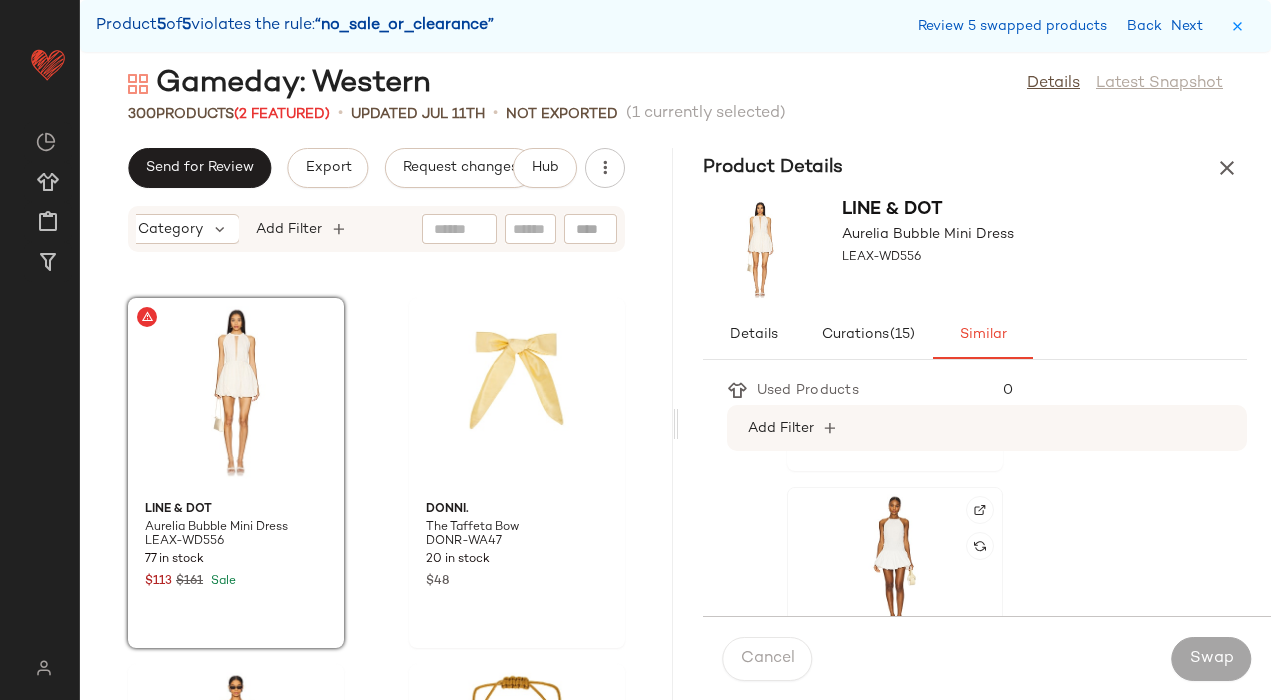 click 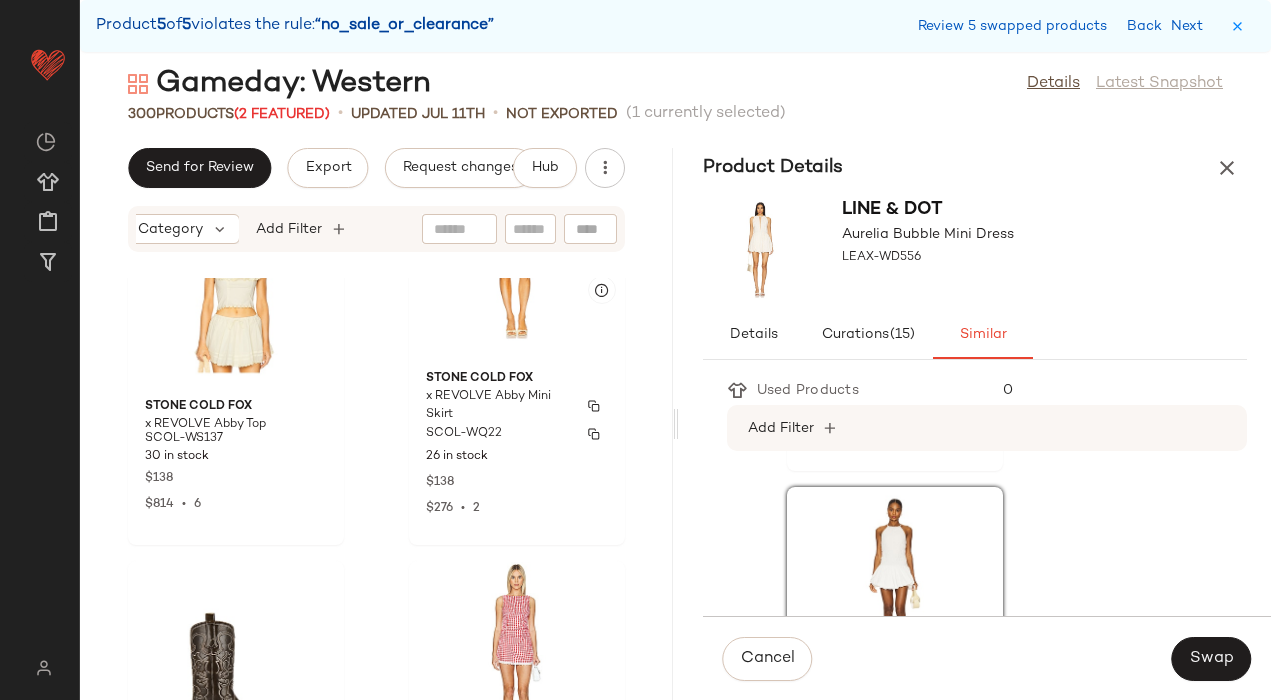 scroll, scrollTop: 53566, scrollLeft: 0, axis: vertical 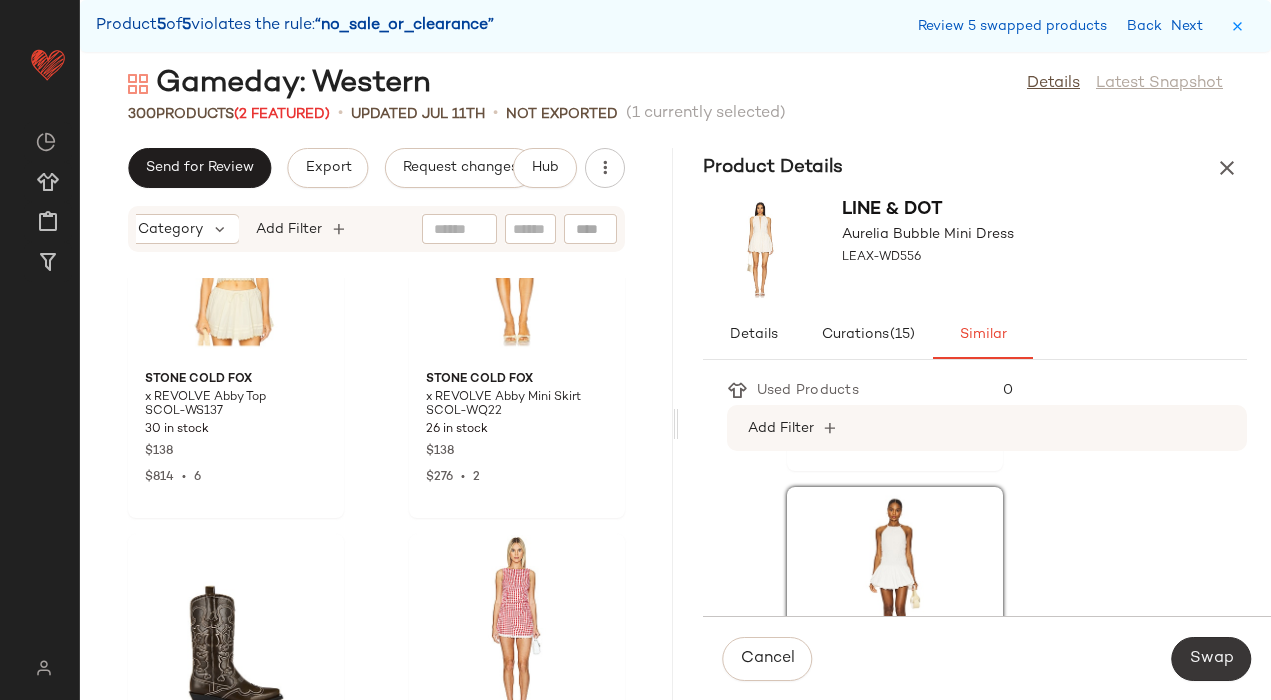 click on "Swap" 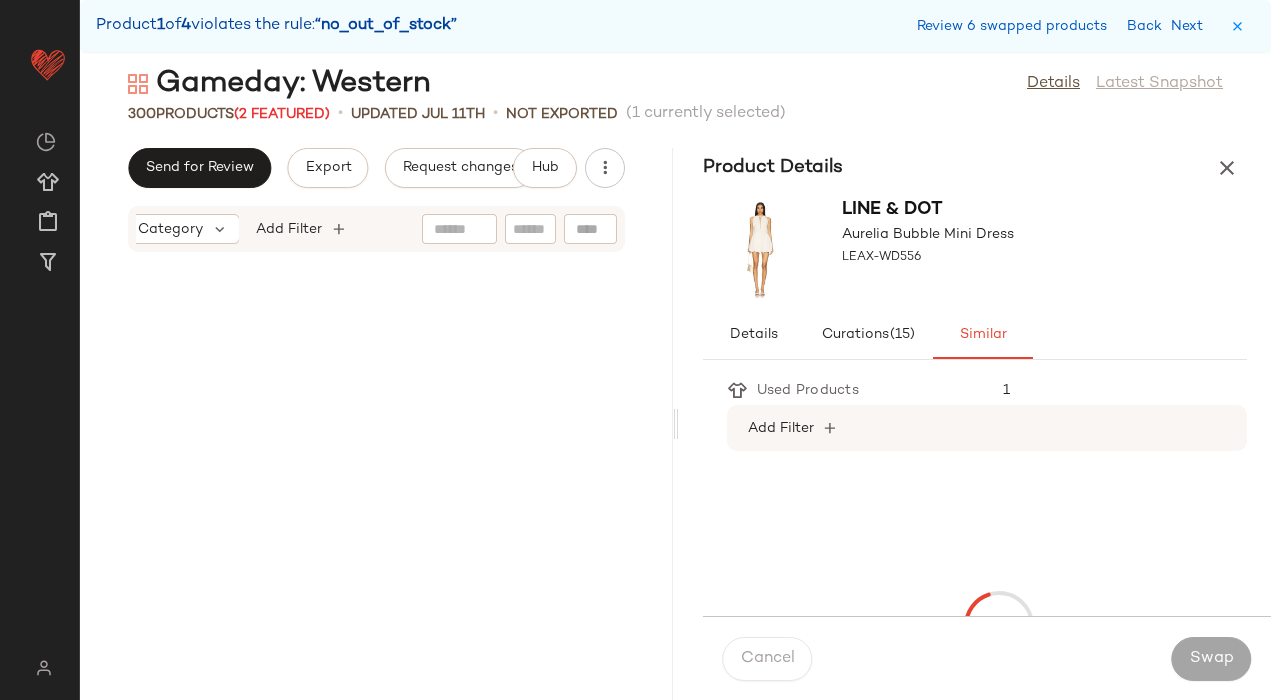 scroll, scrollTop: 2928, scrollLeft: 0, axis: vertical 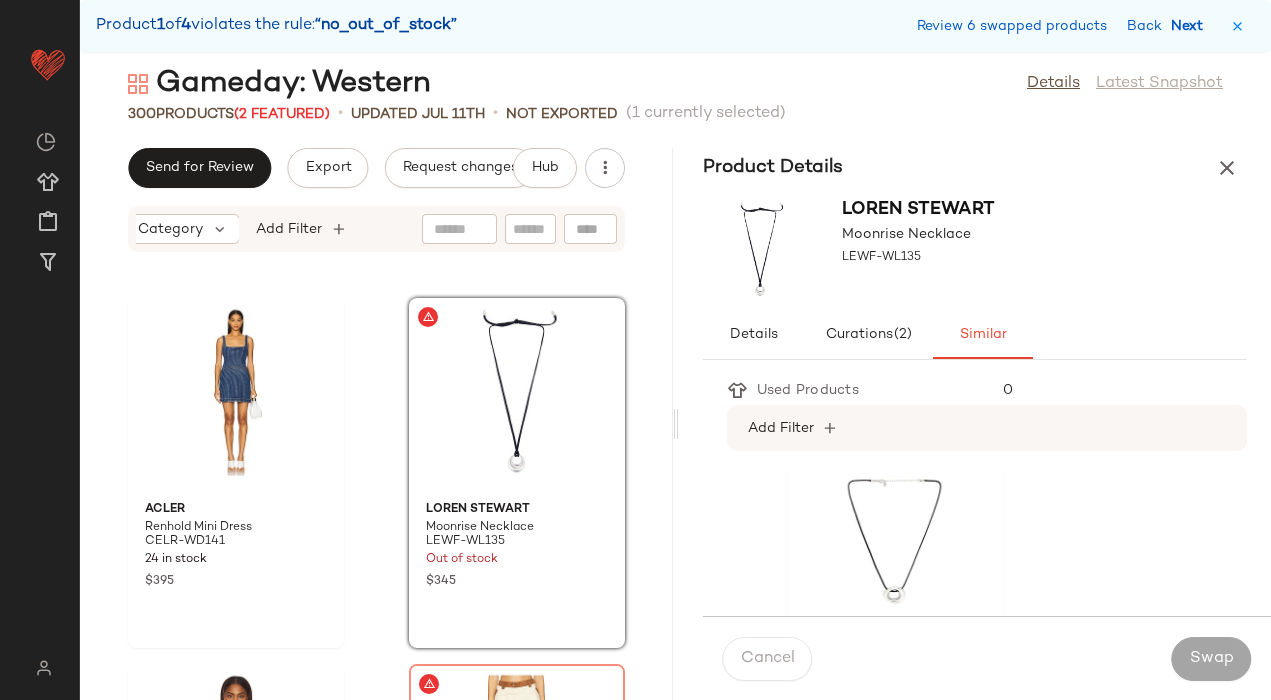 click on "Next" at bounding box center [1191, 26] 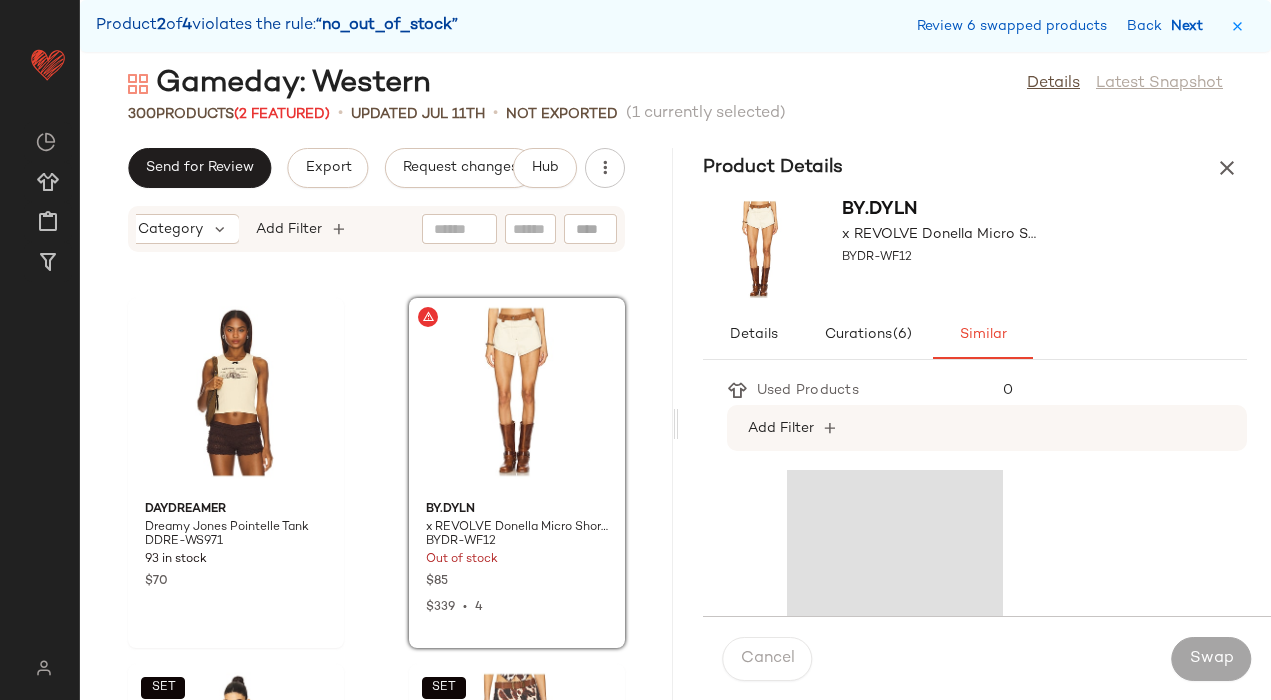 click on "Next" at bounding box center (1191, 26) 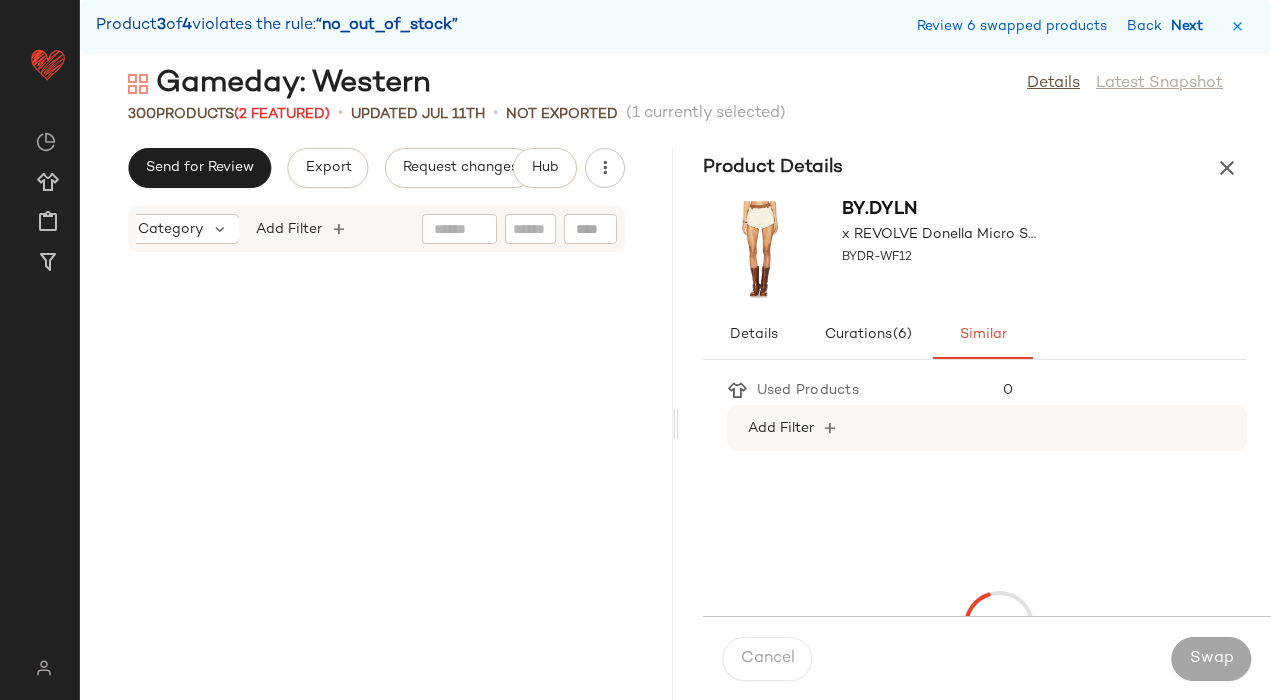 scroll, scrollTop: 7320, scrollLeft: 0, axis: vertical 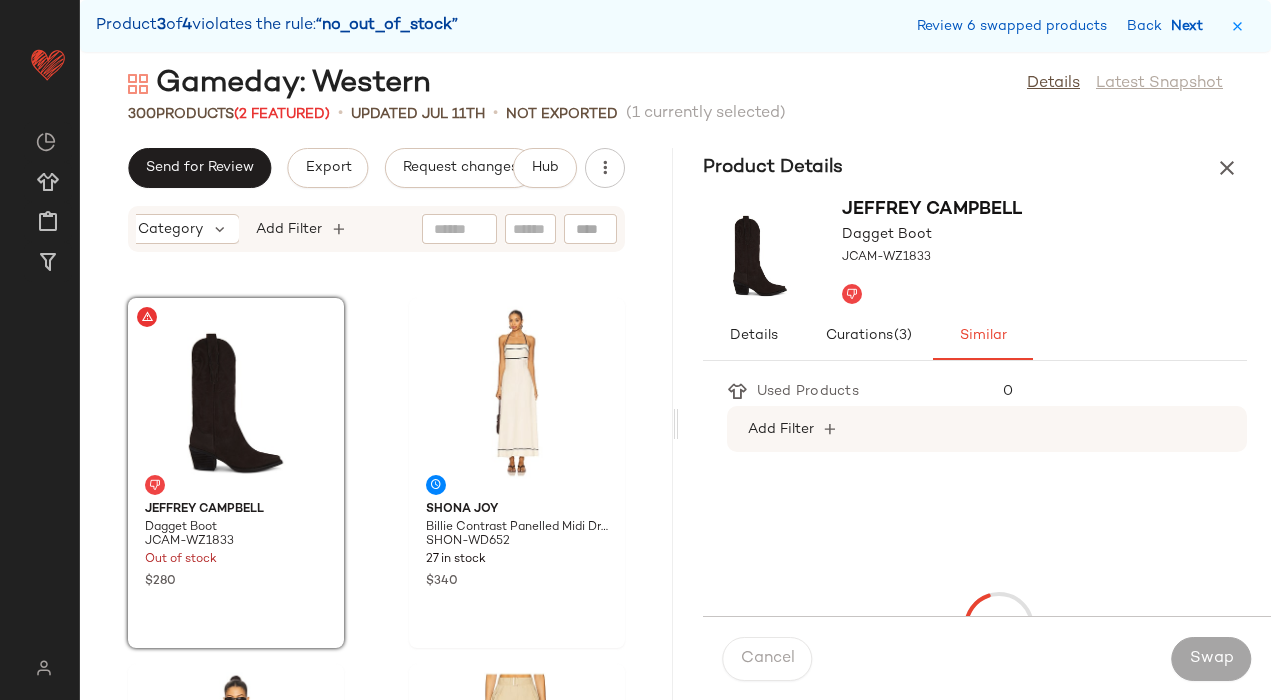 click on "Next" at bounding box center [1191, 26] 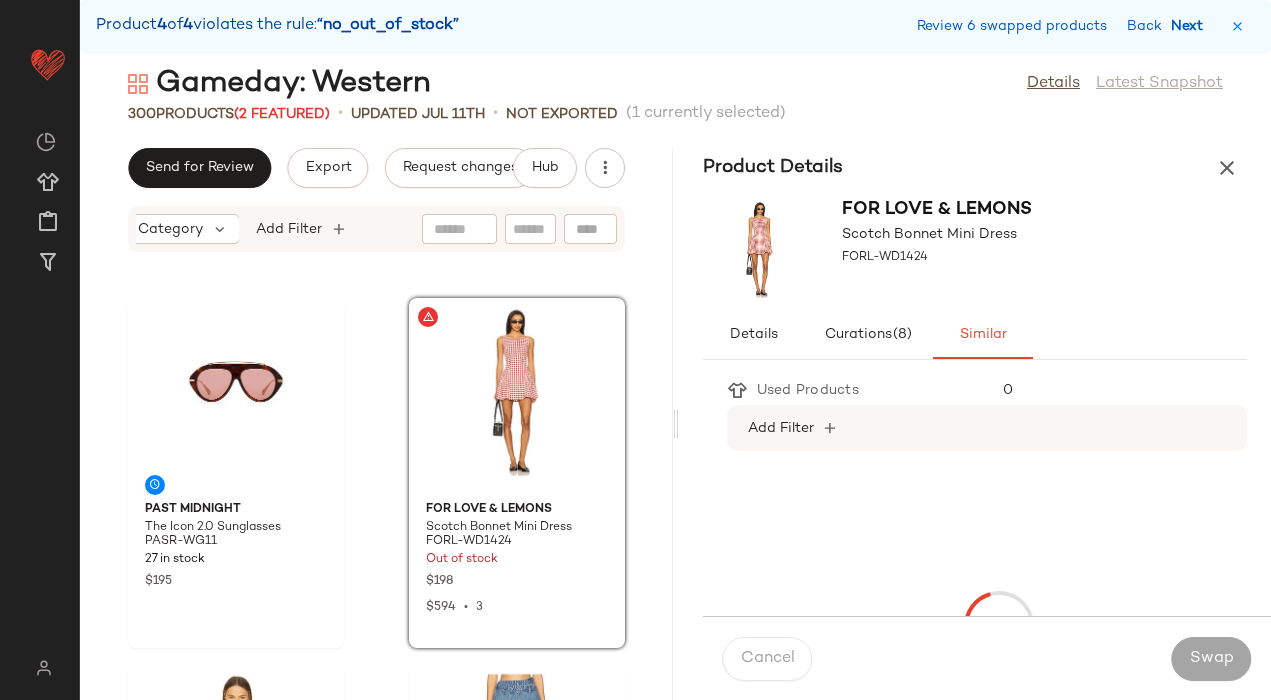 click on "Next" at bounding box center (1191, 26) 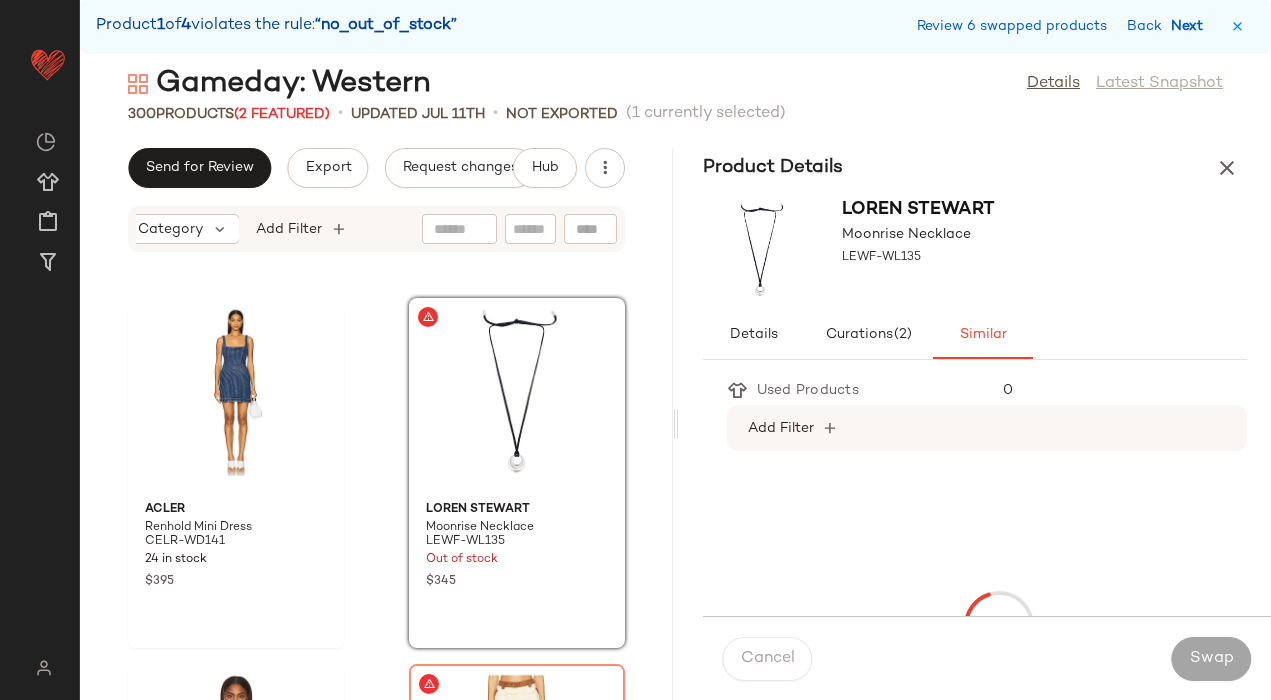 click on "Next" at bounding box center [1191, 26] 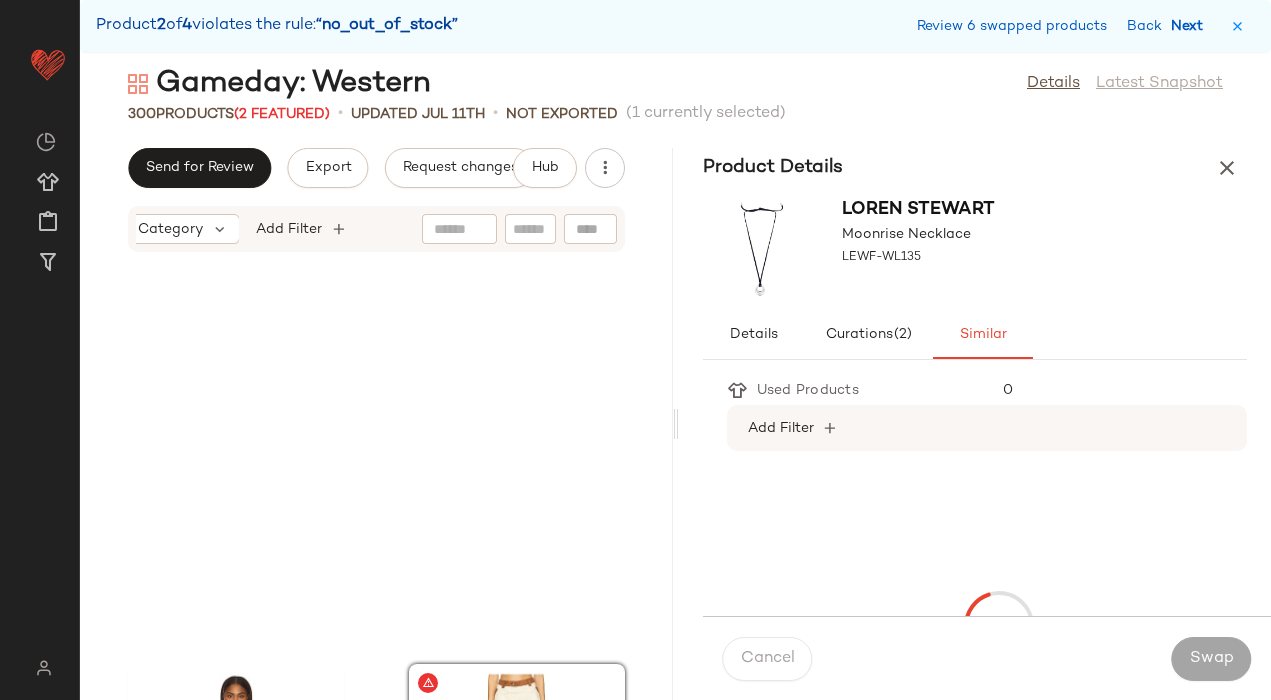 scroll, scrollTop: 3294, scrollLeft: 0, axis: vertical 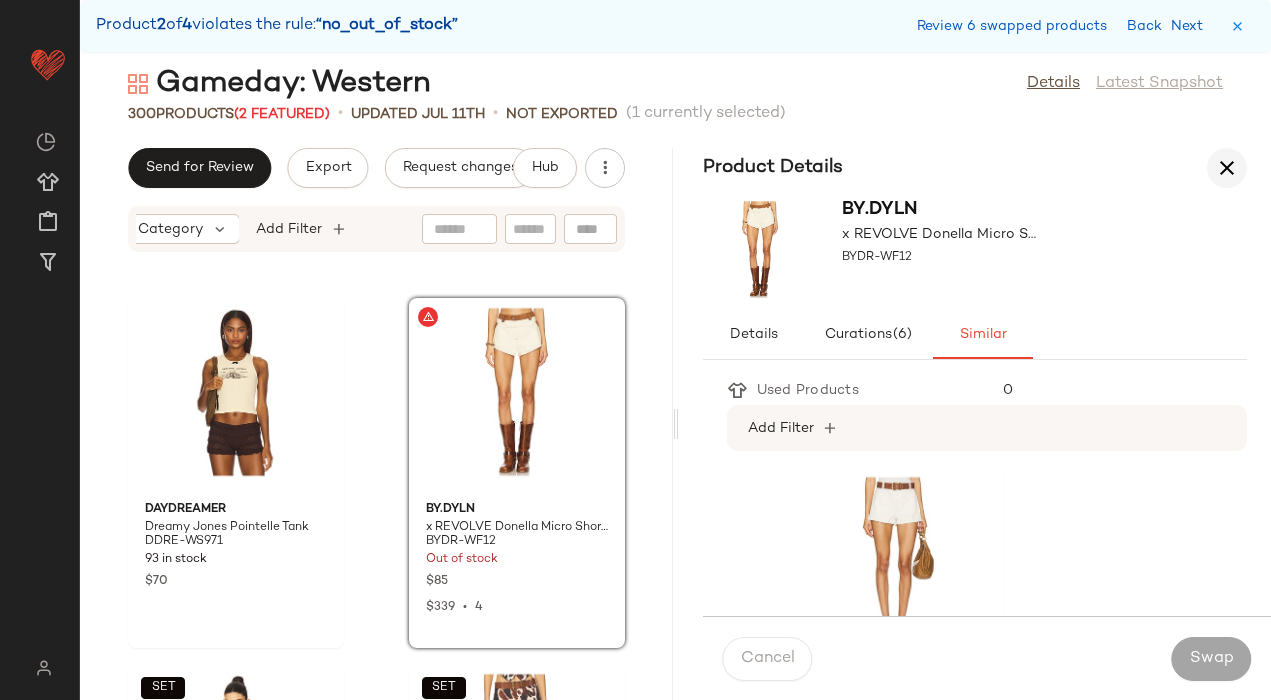 click at bounding box center [1227, 168] 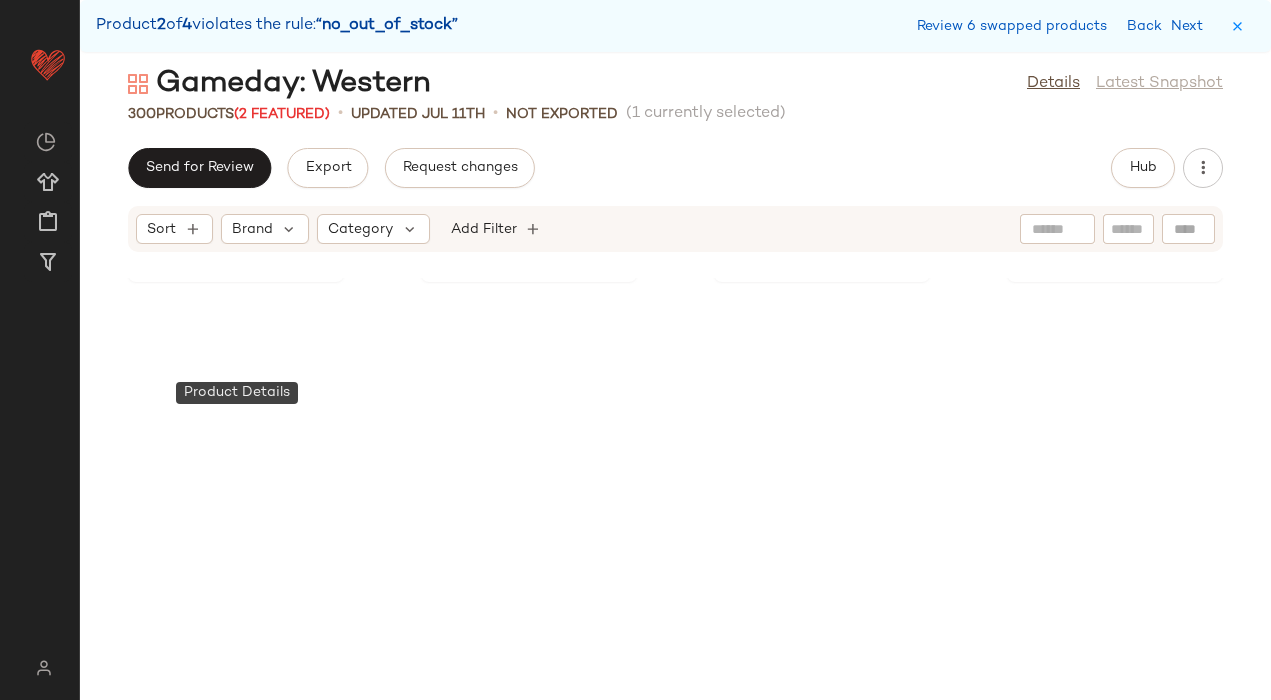 scroll, scrollTop: 1464, scrollLeft: 0, axis: vertical 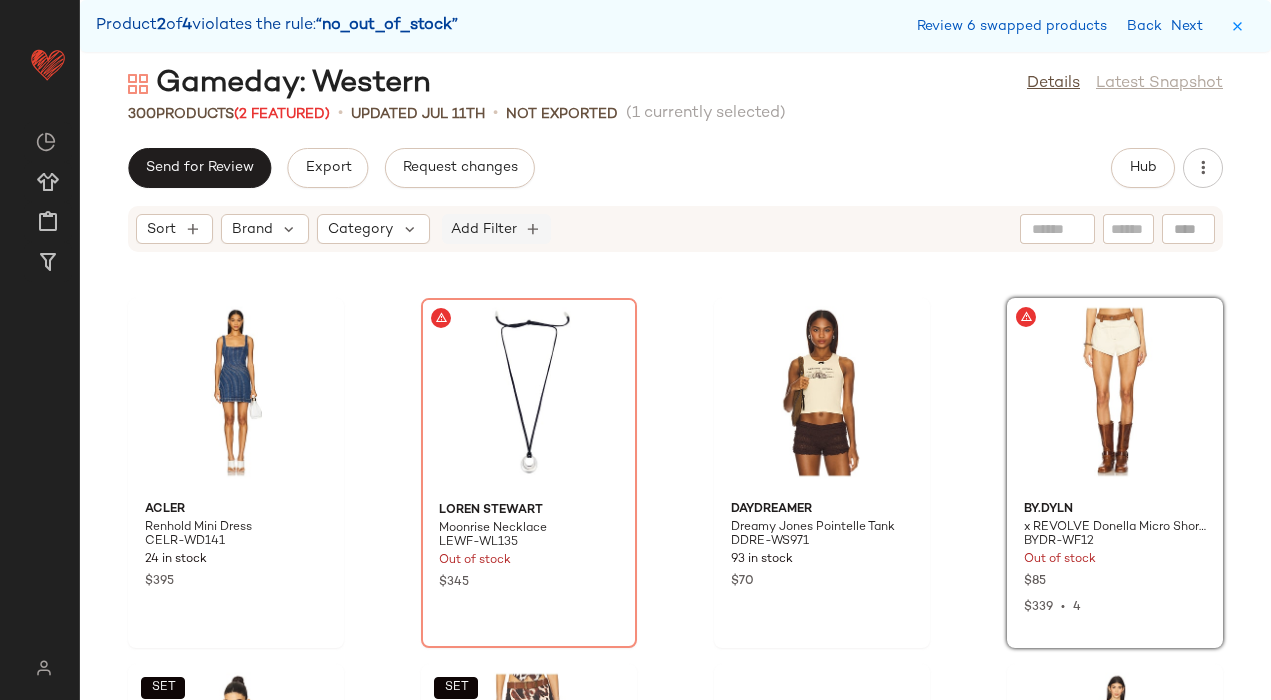 click on "Add Filter" at bounding box center (484, 229) 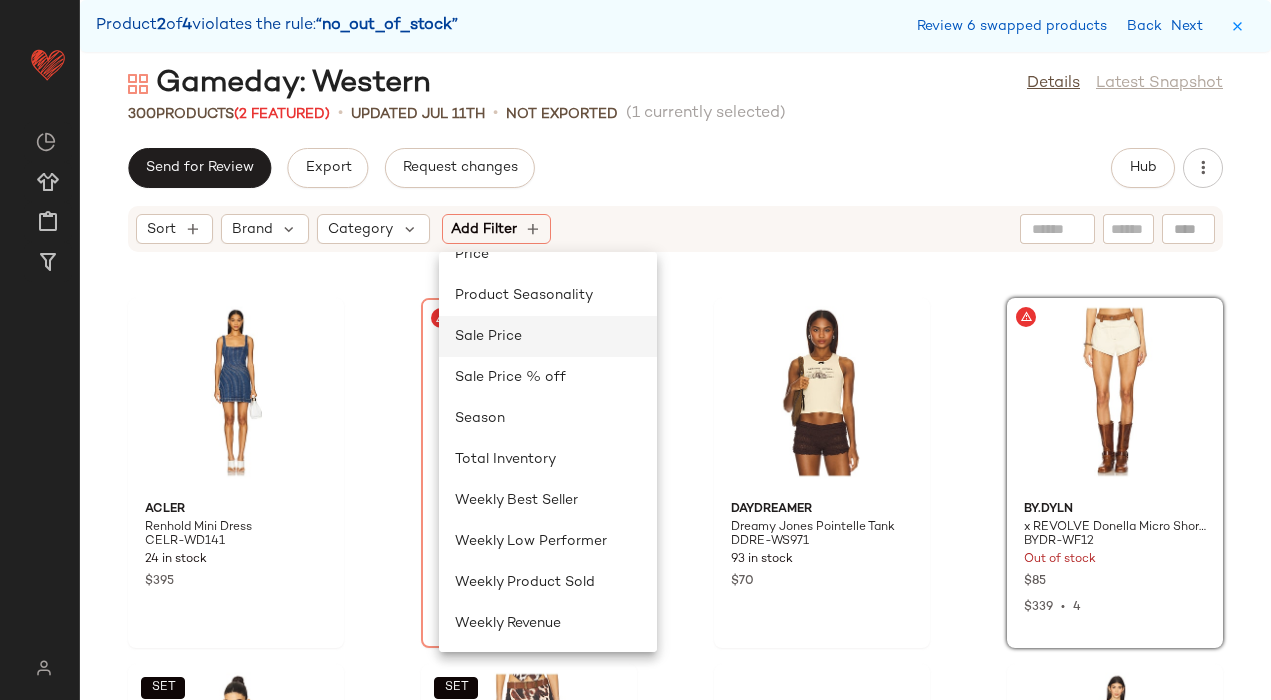 click on "Sale Price" 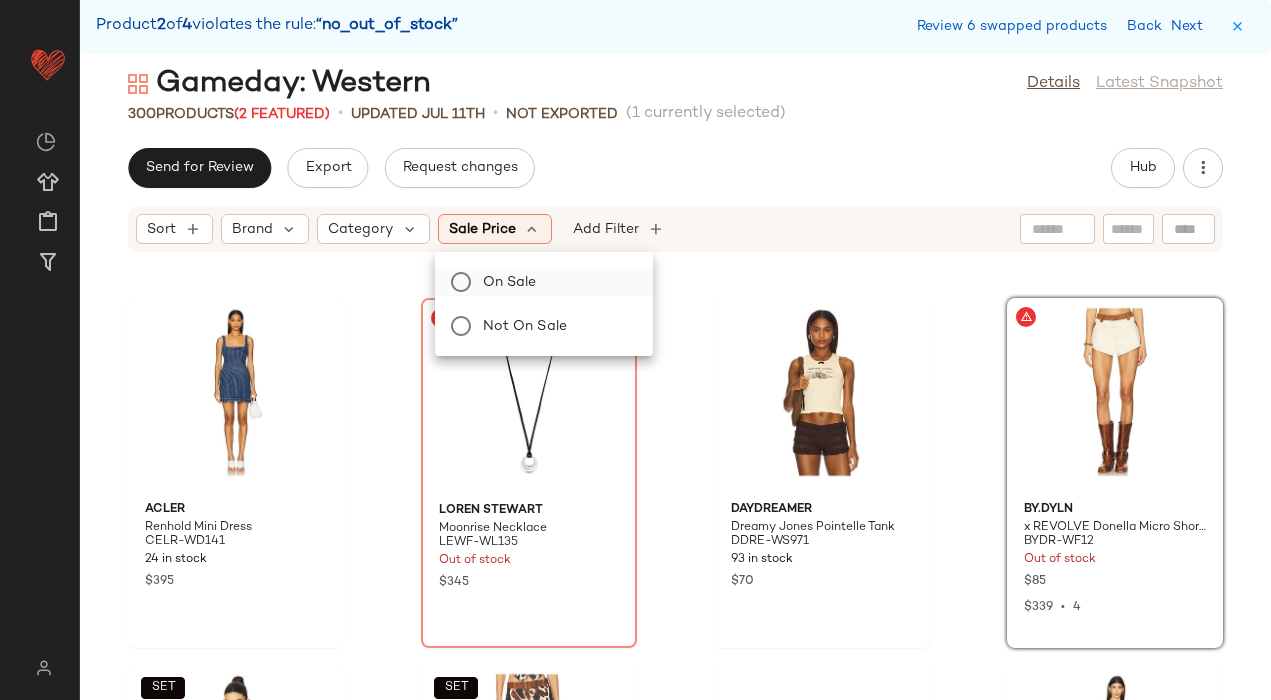 click on "On sale" 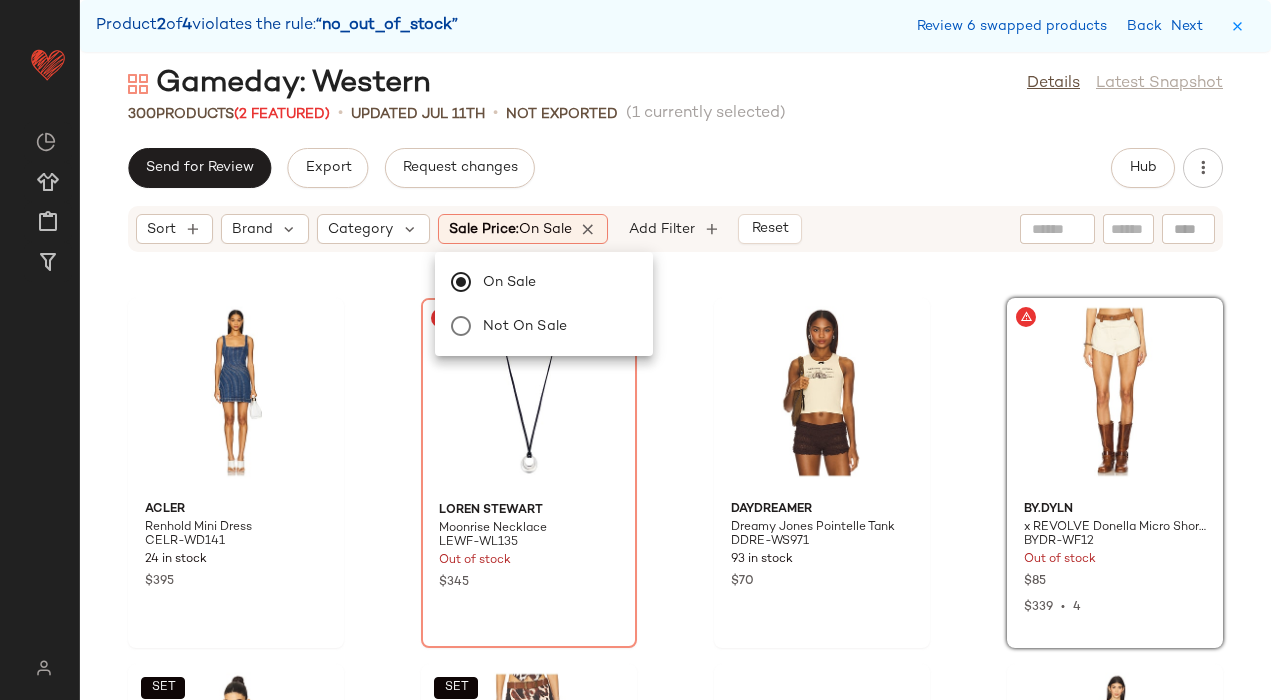 click on "Send for Review   Export   Request changes   Hub" 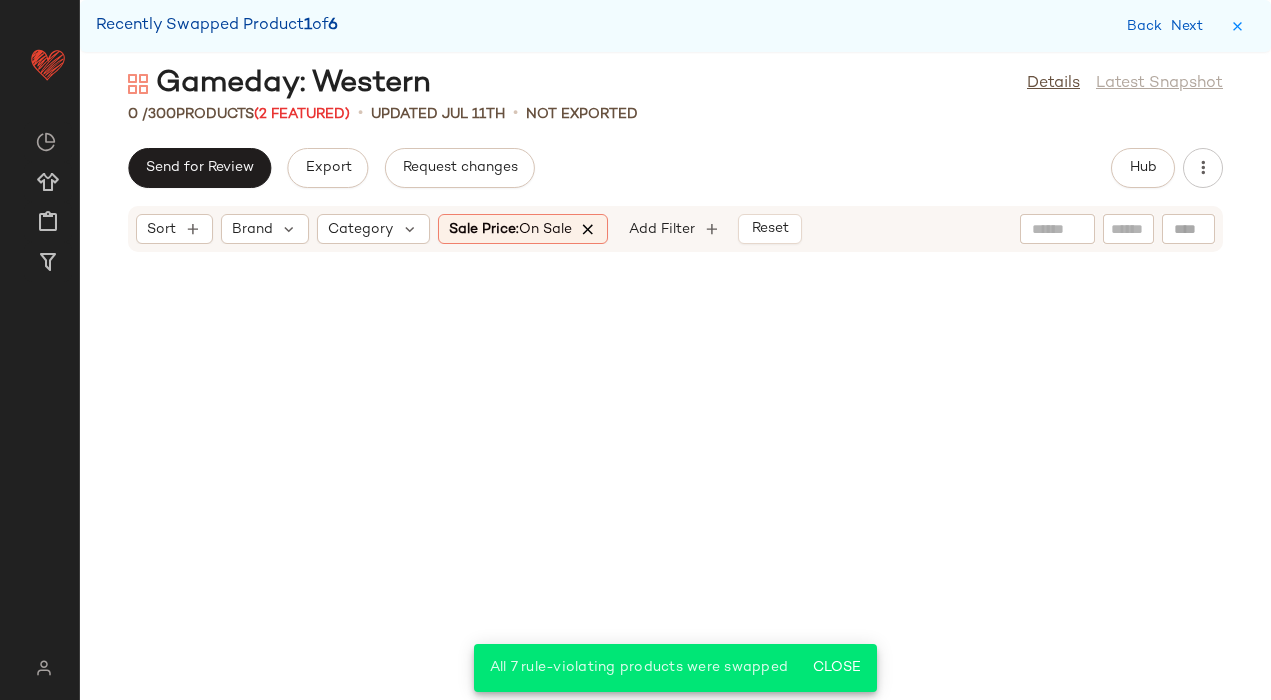 click at bounding box center [589, 229] 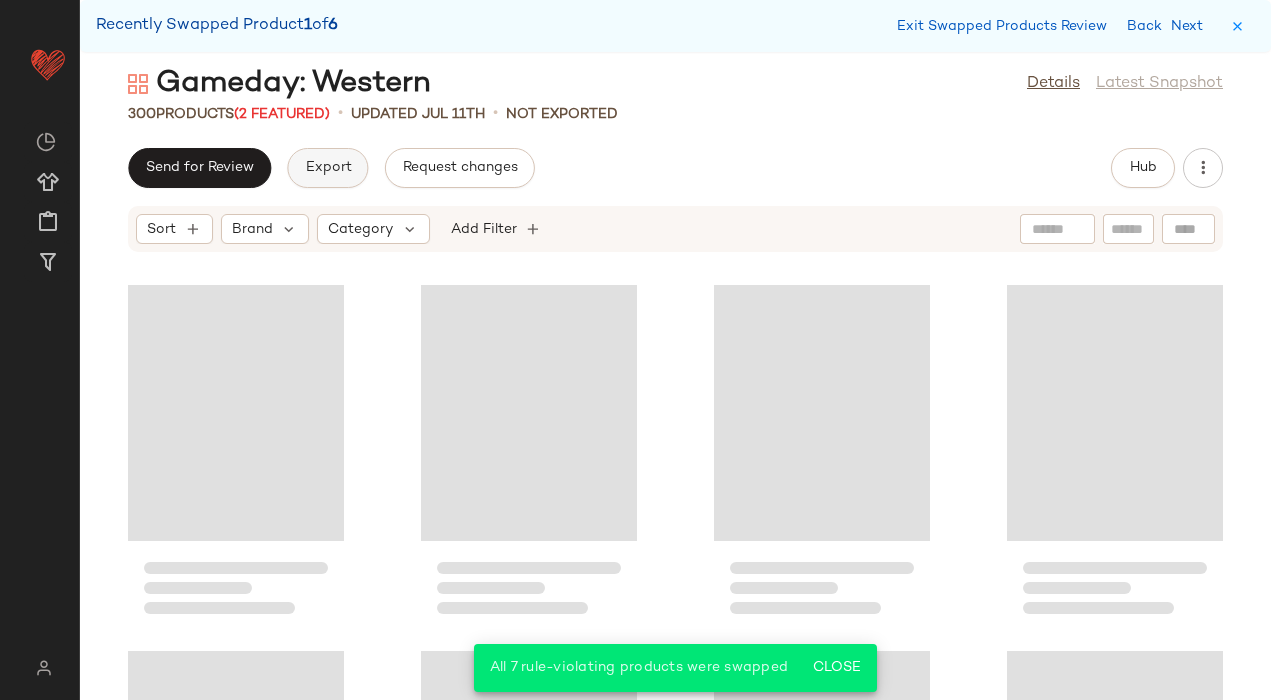 scroll, scrollTop: 1464, scrollLeft: 0, axis: vertical 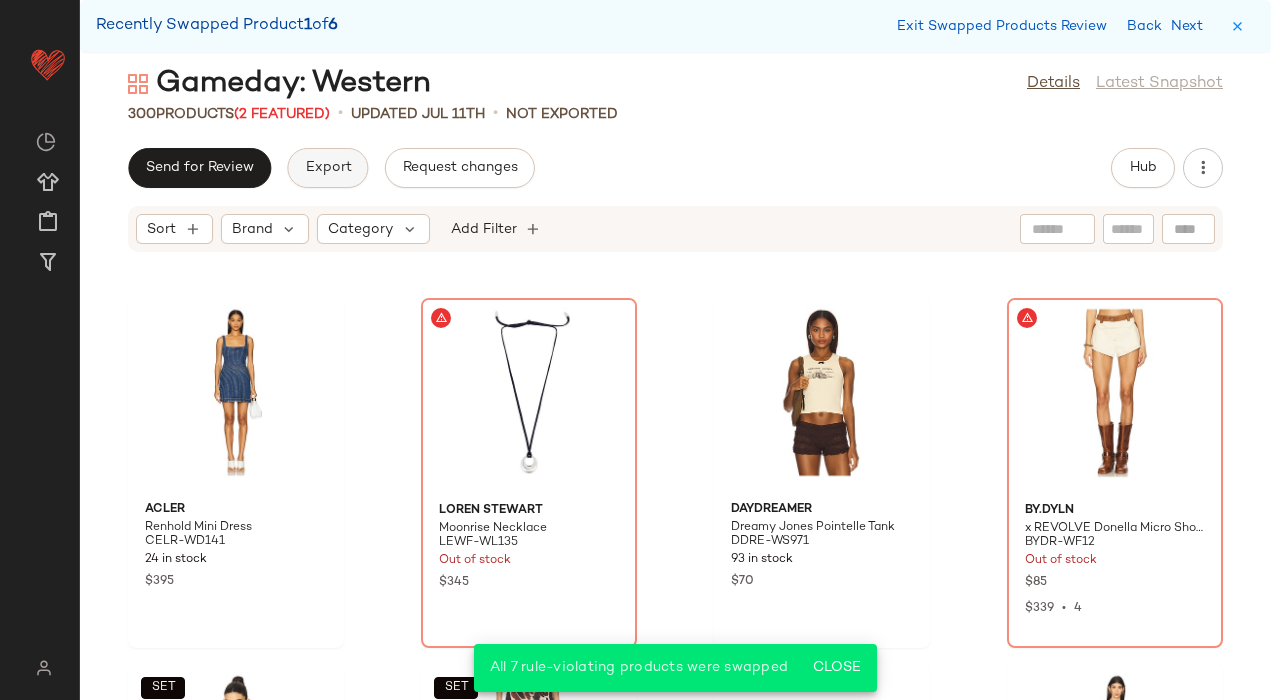 click on "Export" at bounding box center [327, 168] 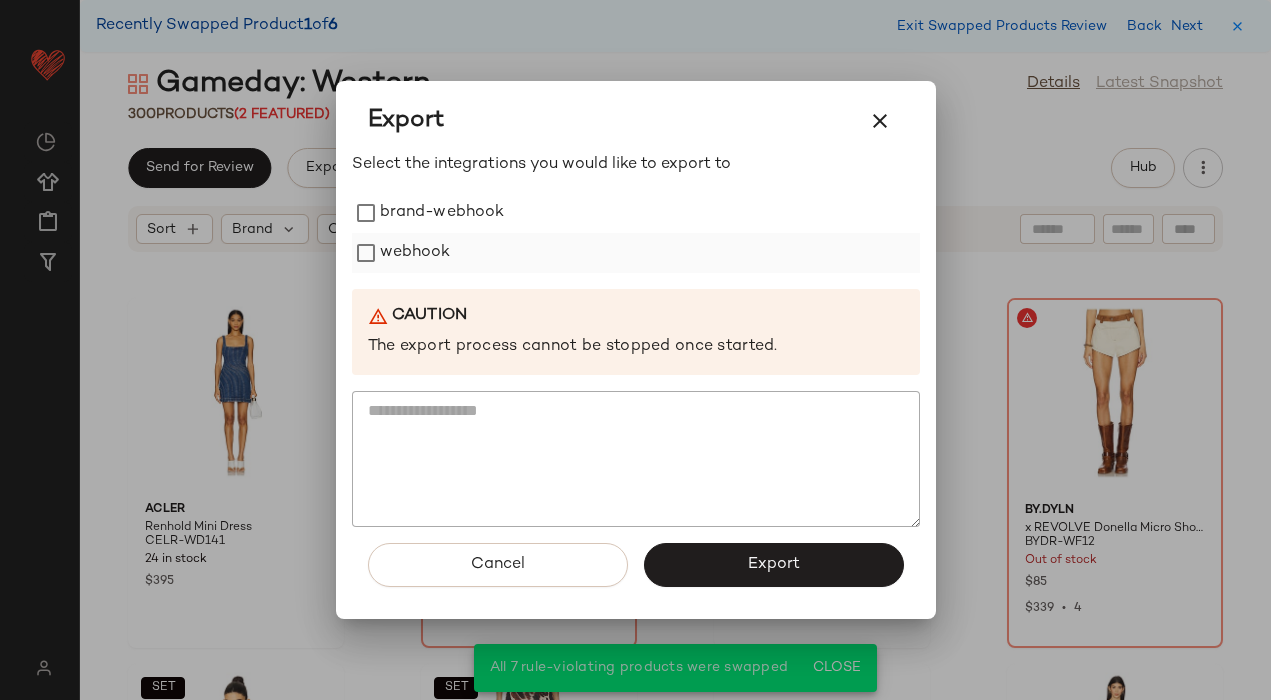 click on "webhook" at bounding box center [415, 253] 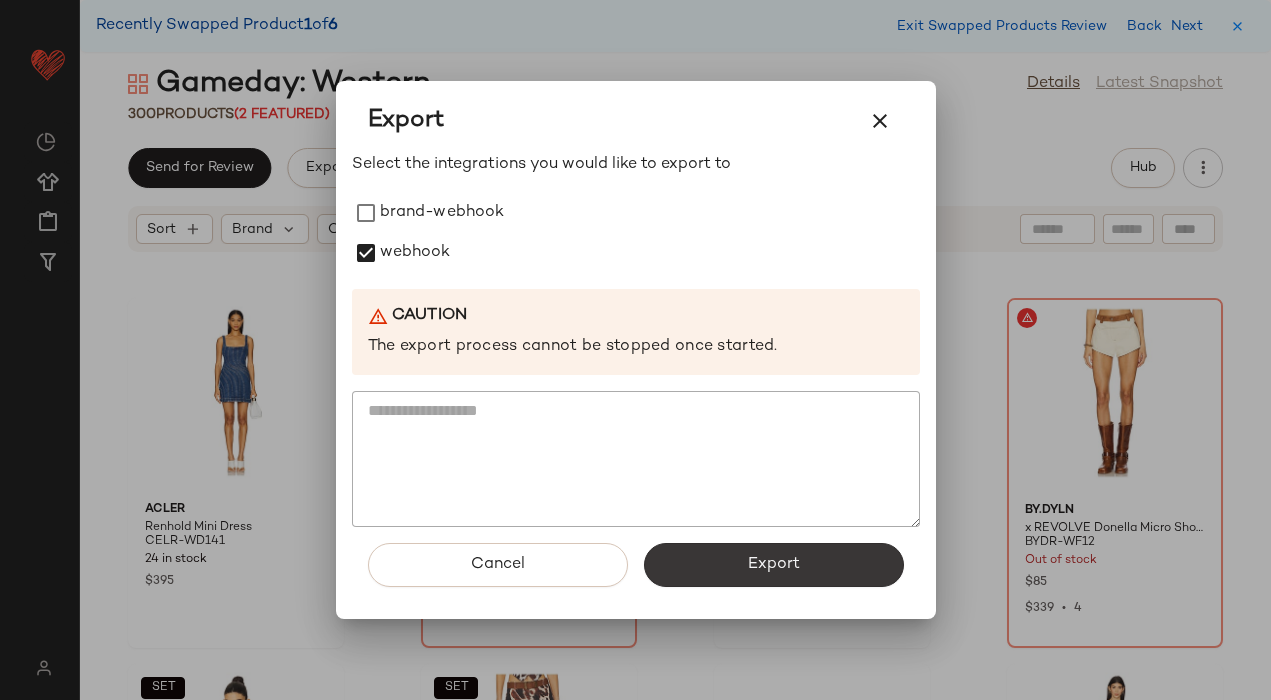 click on "Export" at bounding box center (774, 565) 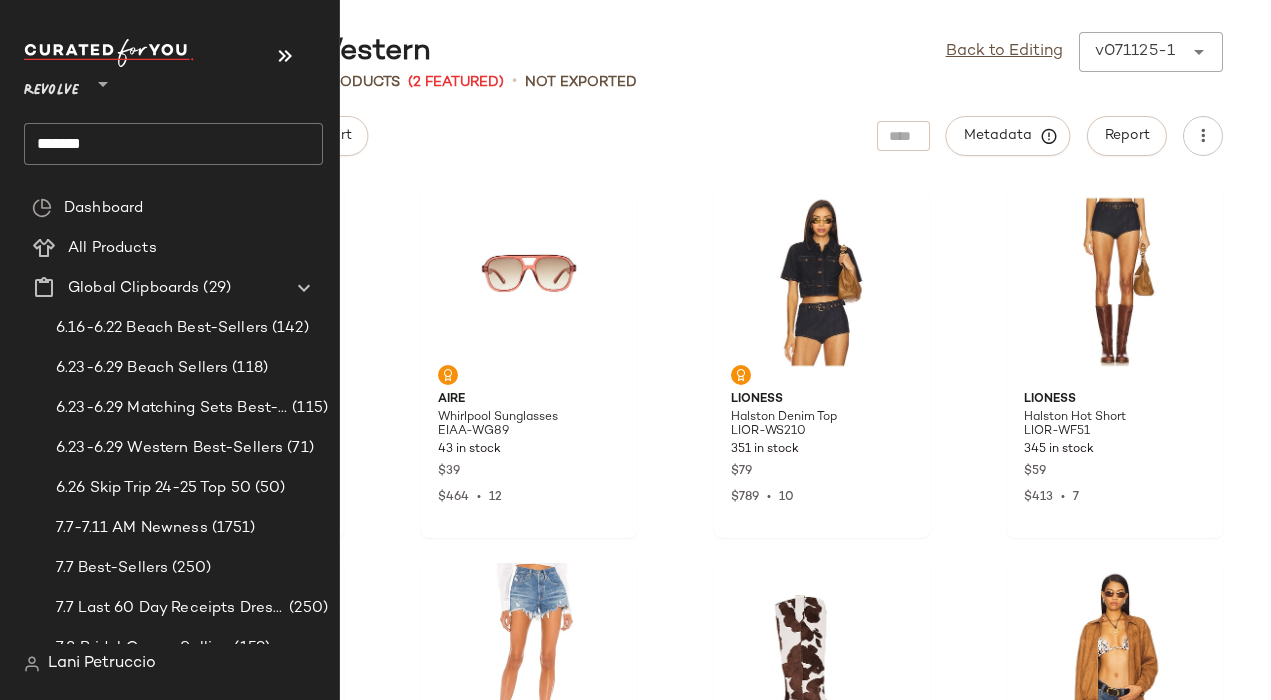 click on "*******" 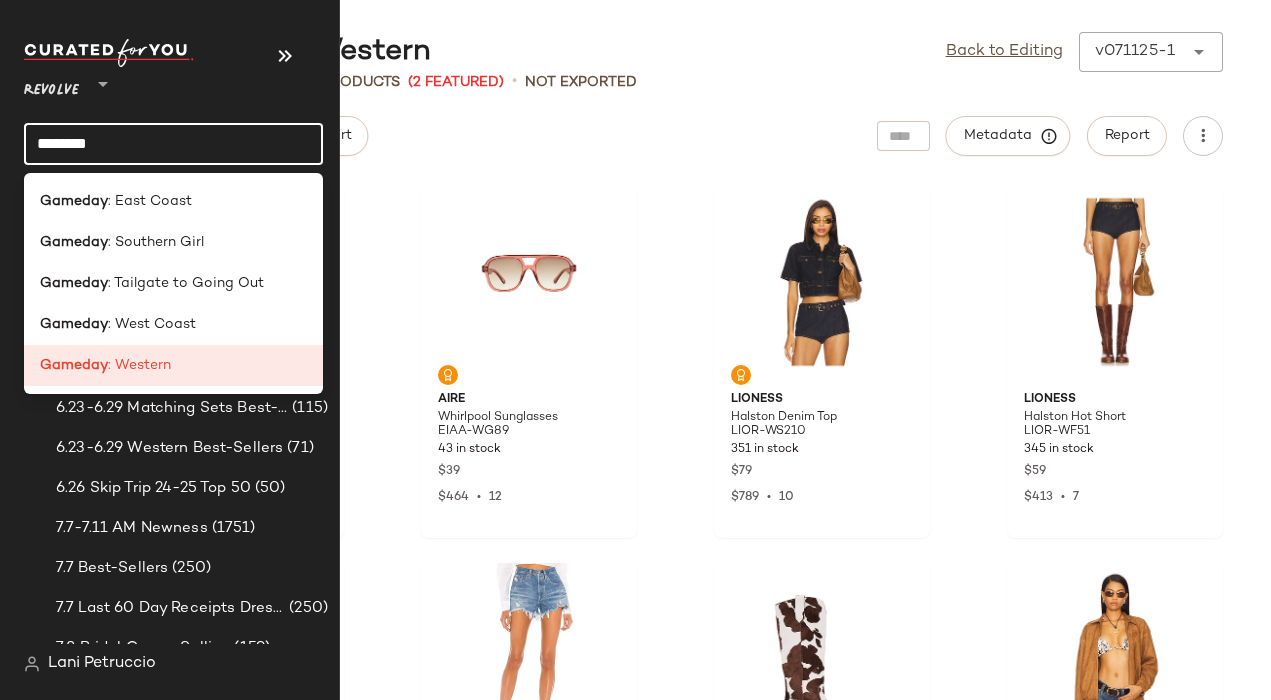 click on "*******" 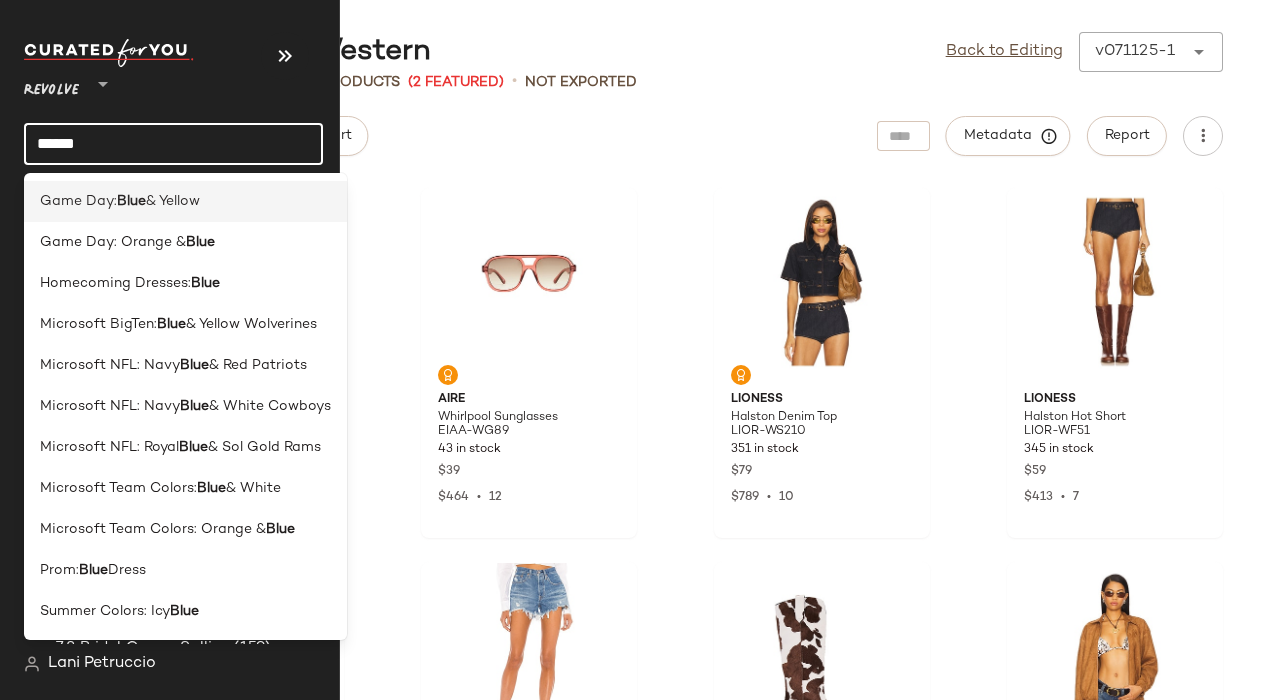 type on "****" 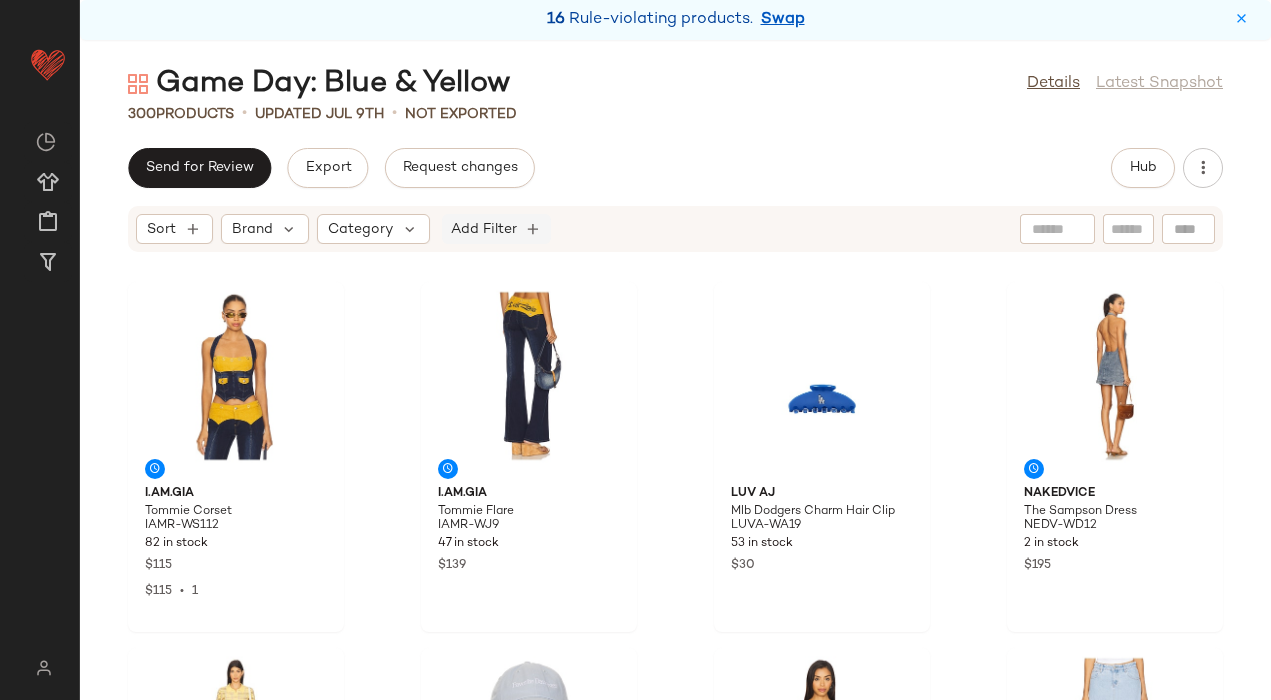 click on "Add Filter" at bounding box center [484, 229] 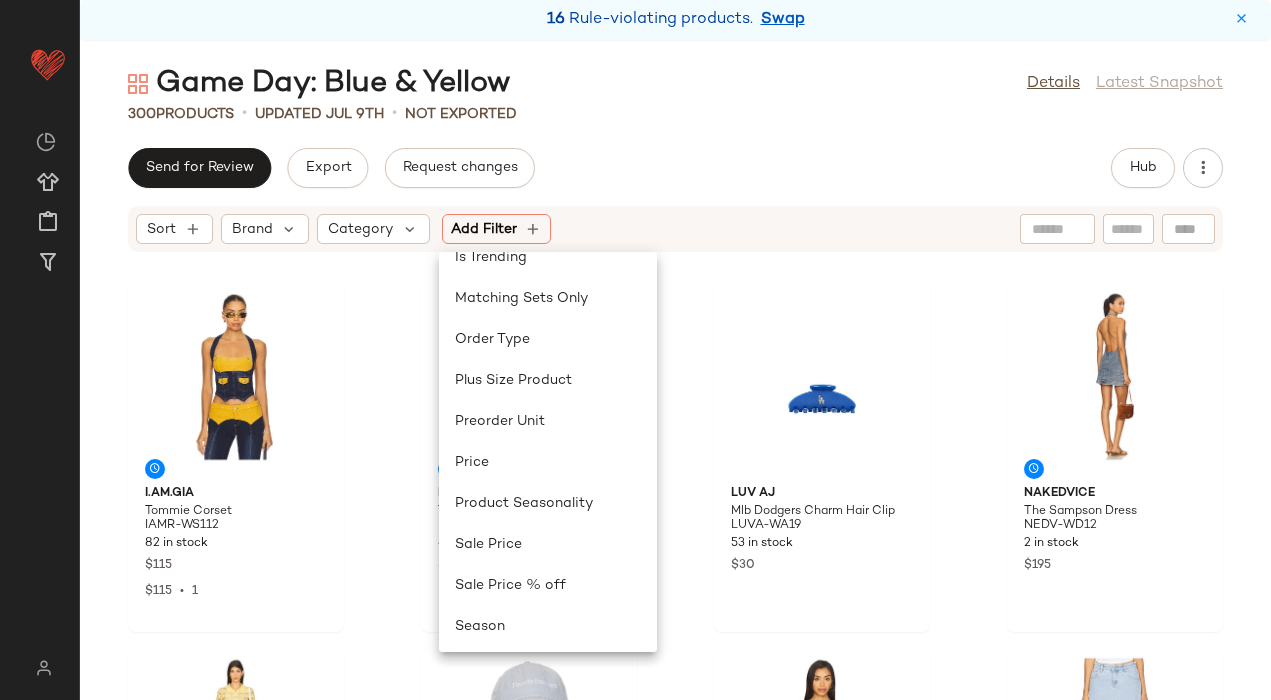 scroll, scrollTop: 928, scrollLeft: 0, axis: vertical 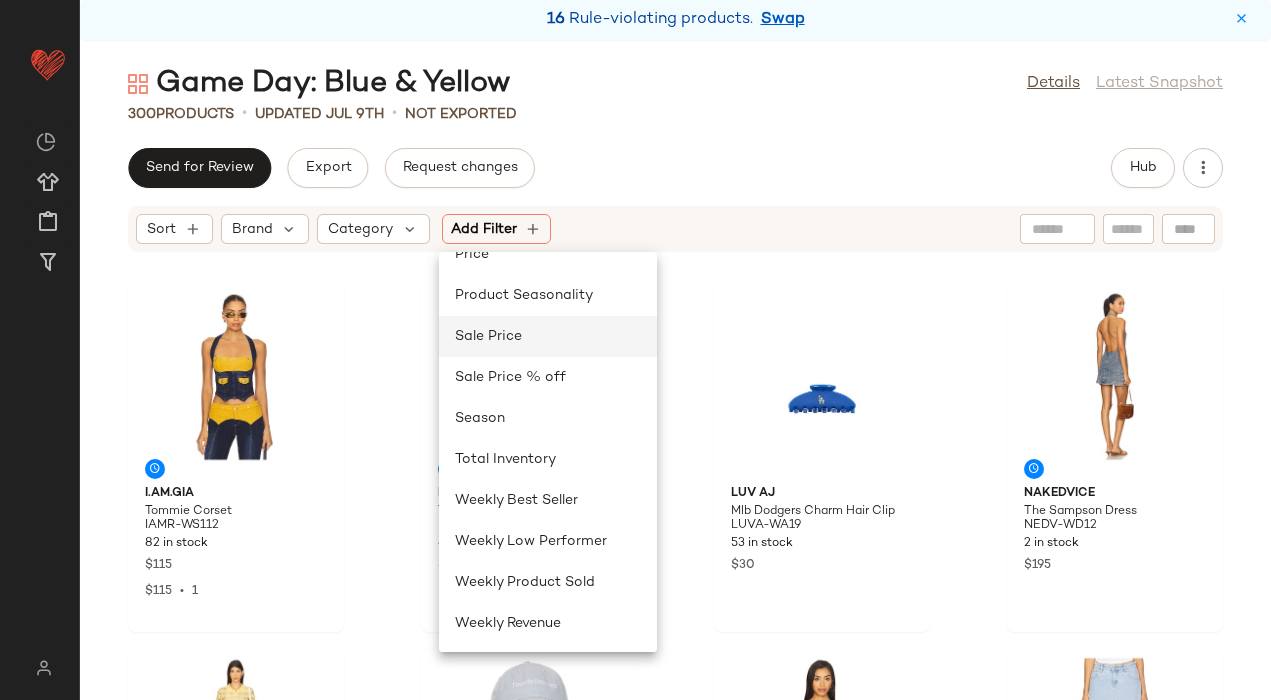 click on "Sale Price" 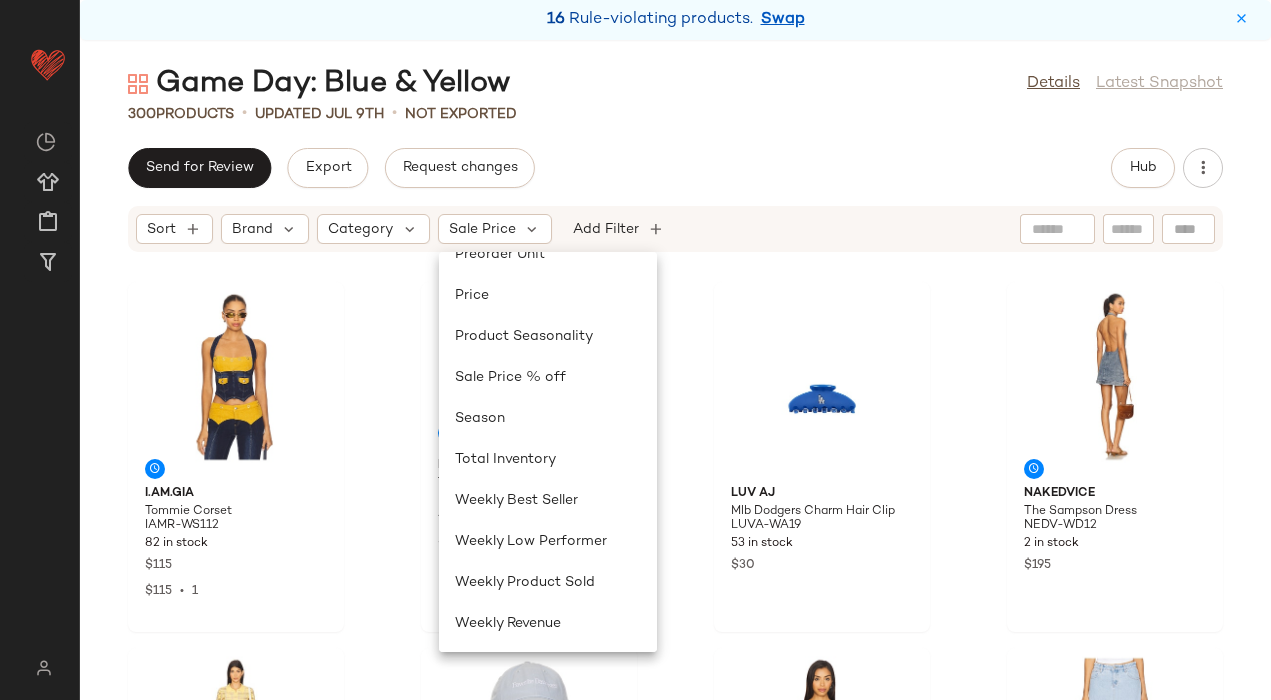 scroll, scrollTop: 887, scrollLeft: 0, axis: vertical 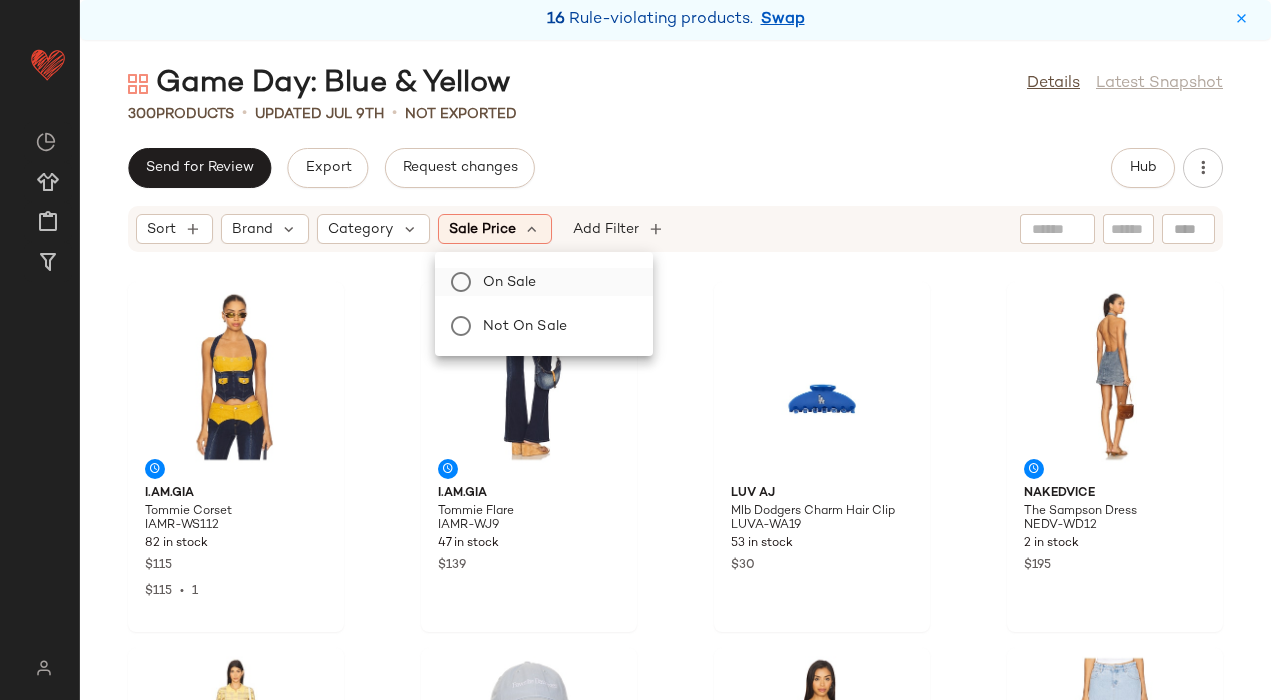 click on "On sale" 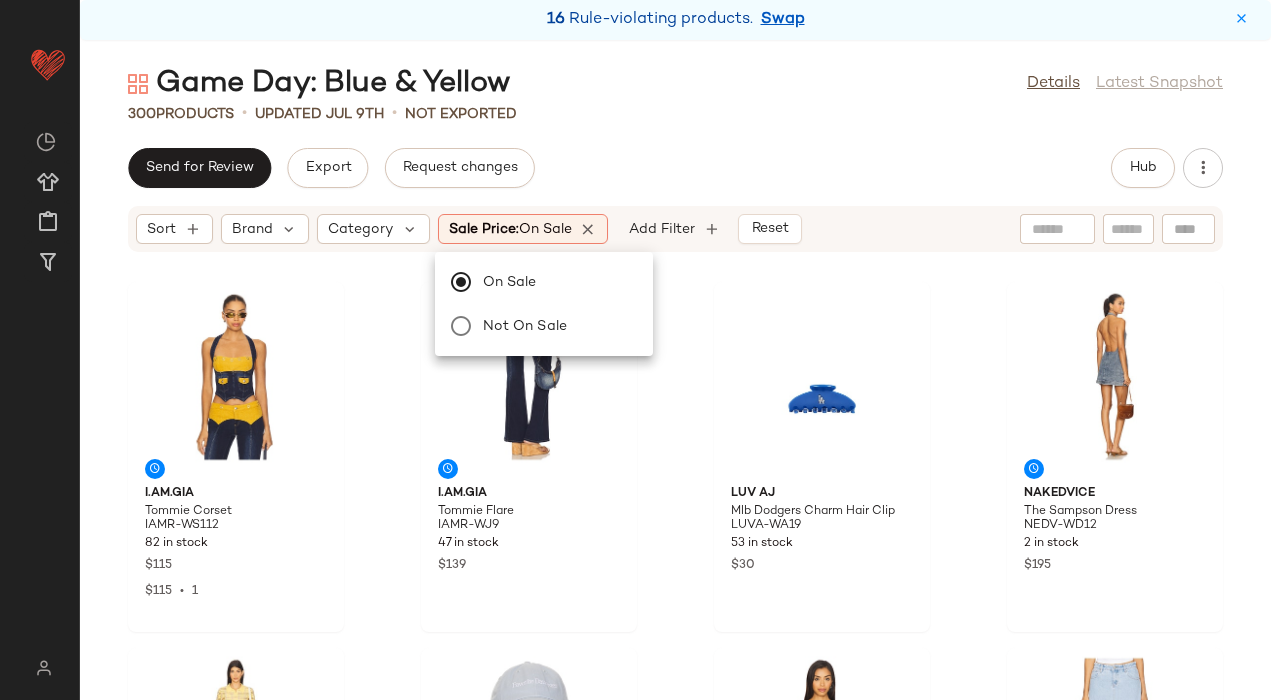 click on "Game Day: Blue & Yellow  Details   Latest Snapshot  300   Products   •   updated Jul 9th  •   Not Exported   Send for Review   Export   Request changes   Hub  Sort  Brand  Category  Sale Price:   On sale Add Filter   Reset  I.AM.GIA Tommie Corset IAMR-WS112 82 in stock $115 $115  •  1 I.AM.GIA Tommie Flare IAMR-WJ9 47 in stock $139 Luv AJ Mlb Dodgers Charm Hair Clip LUVA-WA19 53 in stock $30 Nakedvice The Sampson Dress NEDV-WD12 2 in stock $195 Guest In Residence Plaid Polo Dress GUEF-WD7 3 in stock $365 Favorite Daughter Classic Logo Baseball Hat FAVR-WA25 57 in stock $40 $76  •  2 Ganni X Revolve Basic Jersey Baby Tiger Relaxed T- Shirt GANR-WS136 60 in stock $145 Abrand 99 Skirt ABRR-WQ27 8 in stock $88 $528  •  6 Lovers and Friends Bridgit Top LOVF-WS3250 74 in stock $158 $316  •  2 Lovers and Friends Bridgit Skort LOVF-WF609 67 in stock $138 LIONESS Kenny Bomber LIOR-WO54 456 in stock $109 $109  •  1 Luv Lou The Ryan Sunglasses LUVR-WG15 19 in stock $160 Nike V5 Rnr Sneaker NIKR-WZ1208 2" at bounding box center [675, 382] 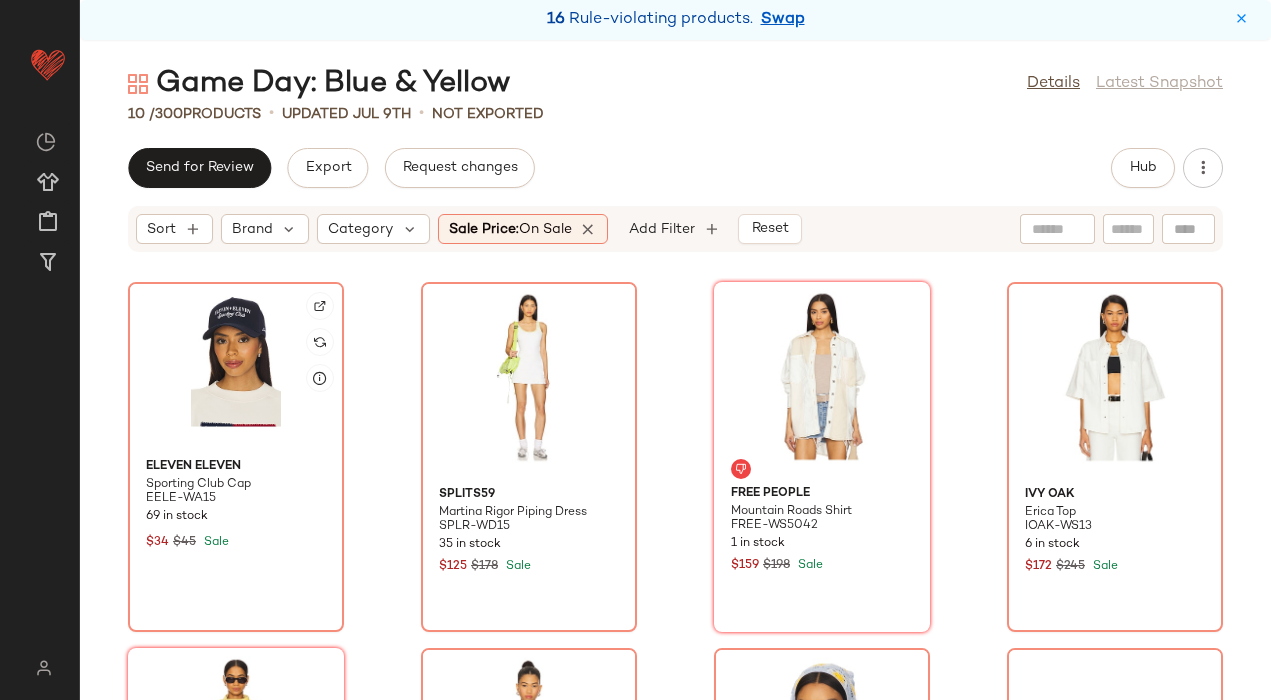 click 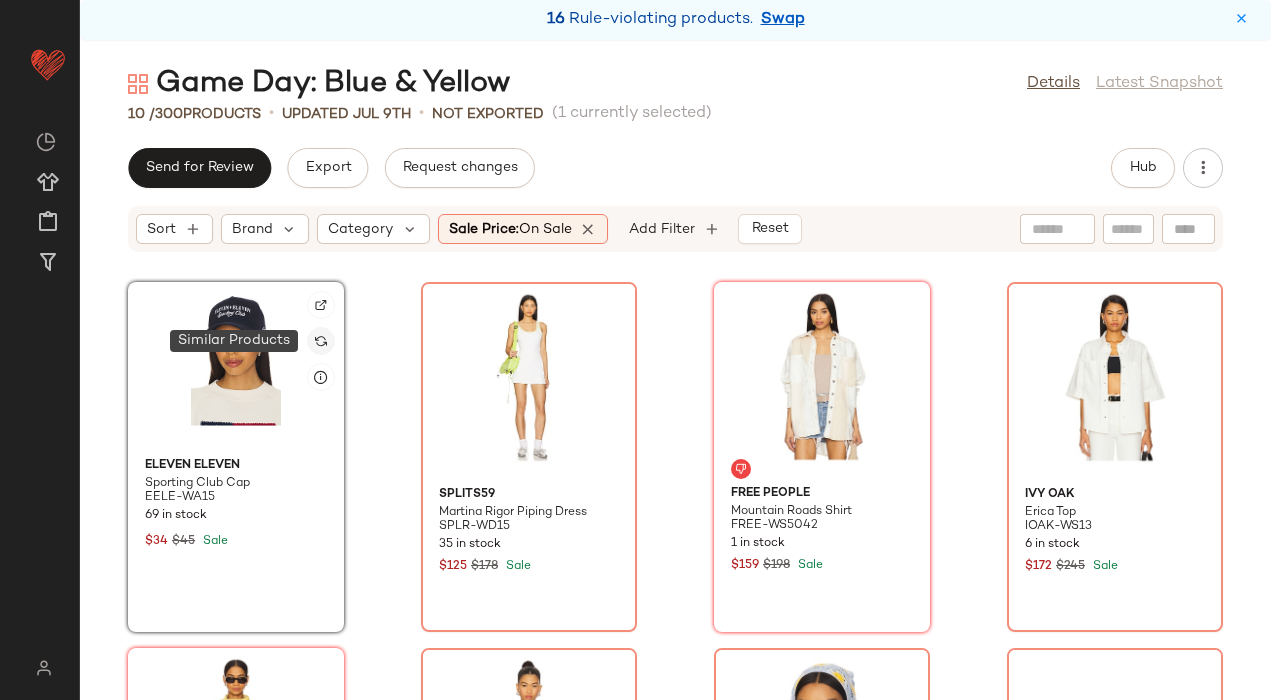 click 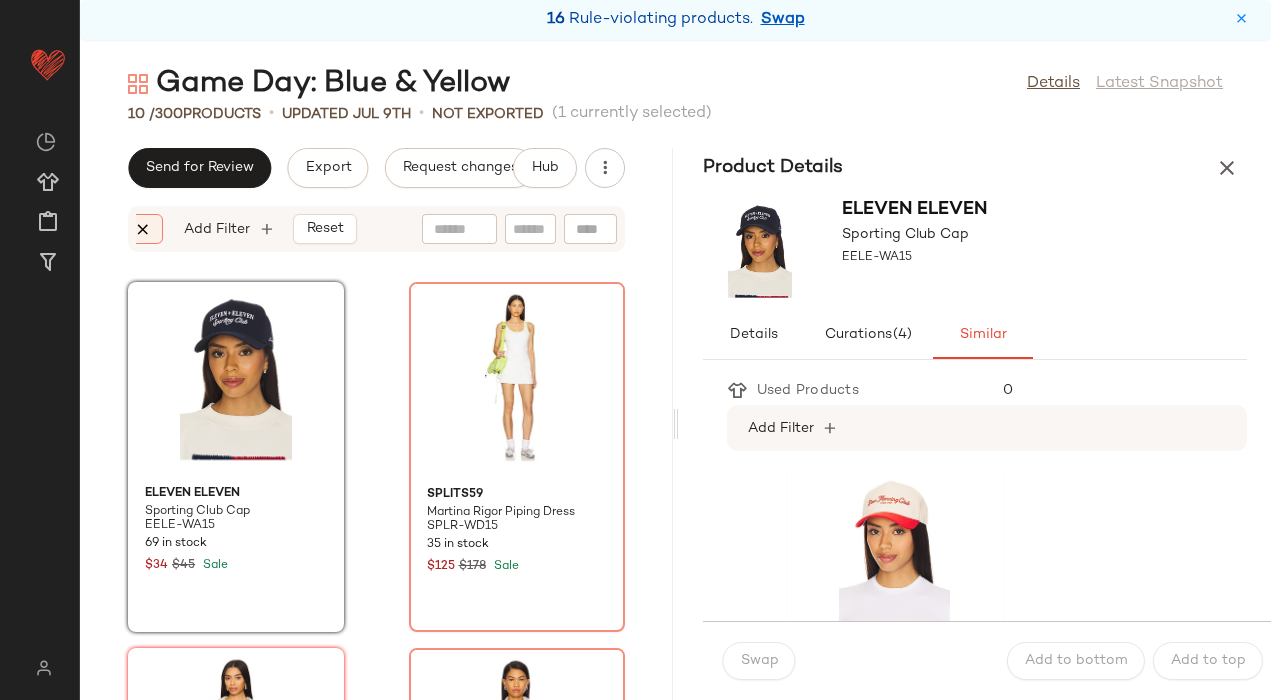 click at bounding box center [144, 229] 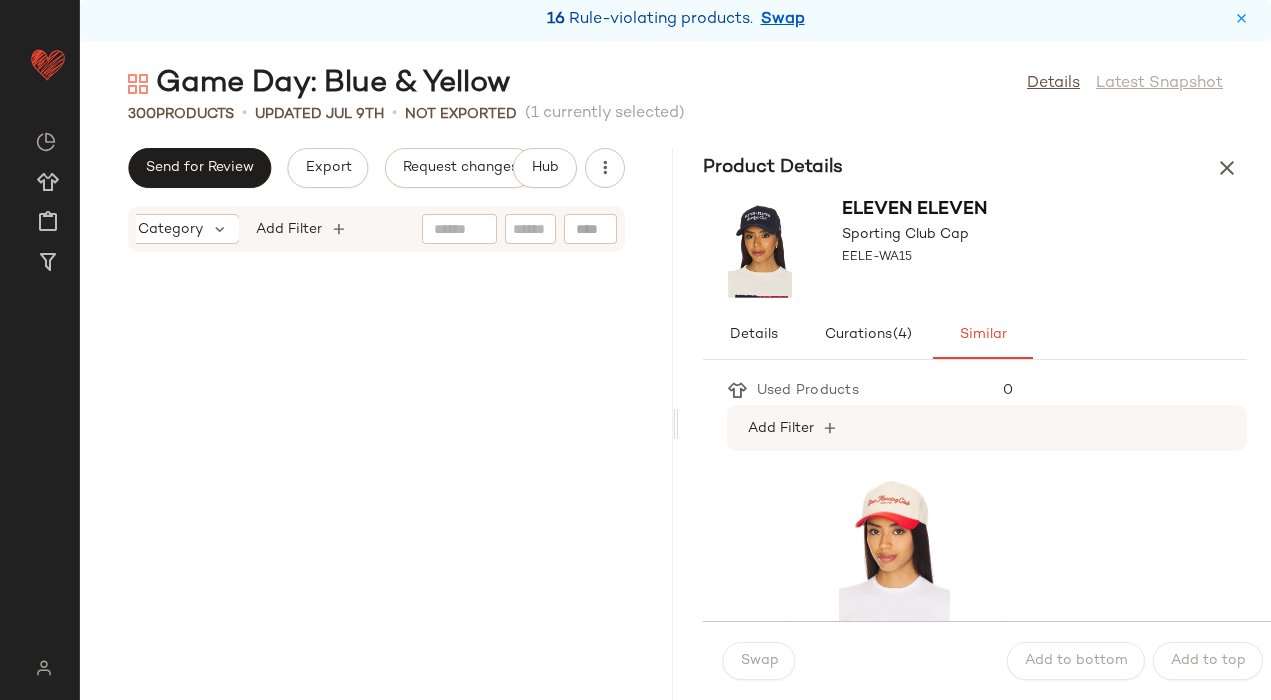 scroll, scrollTop: 5124, scrollLeft: 0, axis: vertical 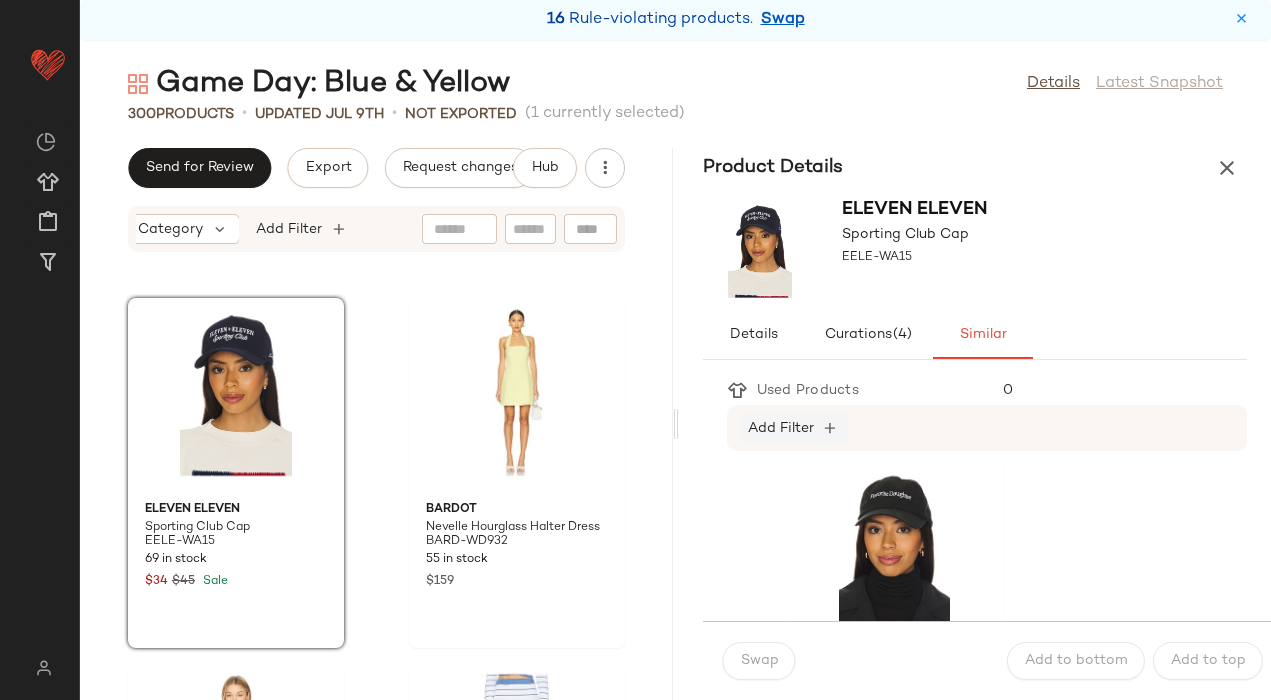 click on "Add Filter" at bounding box center (781, 428) 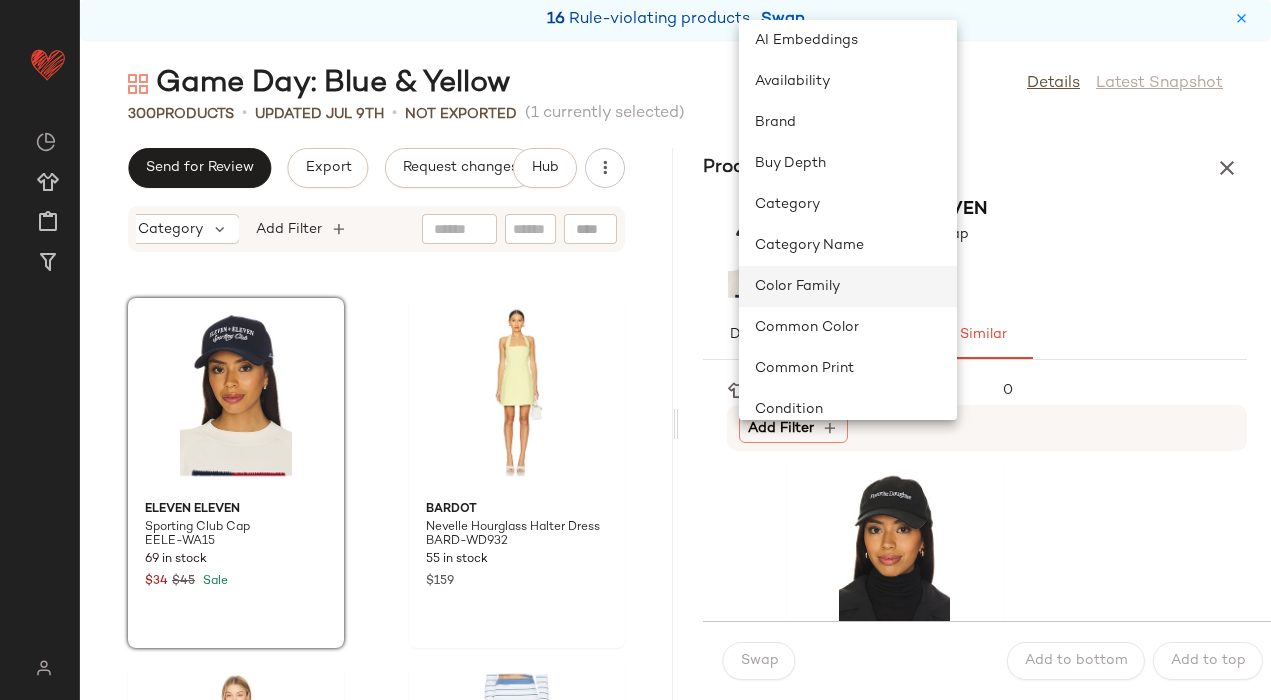 scroll, scrollTop: 102, scrollLeft: 0, axis: vertical 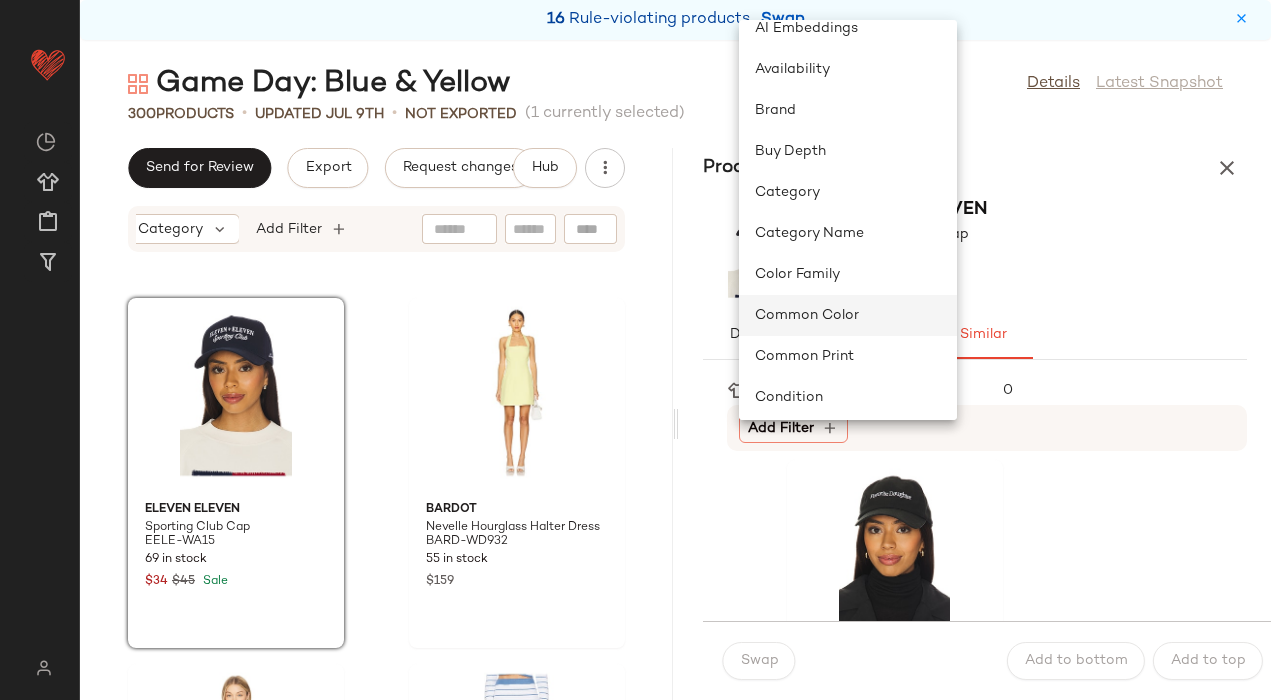 click on "Common Color" 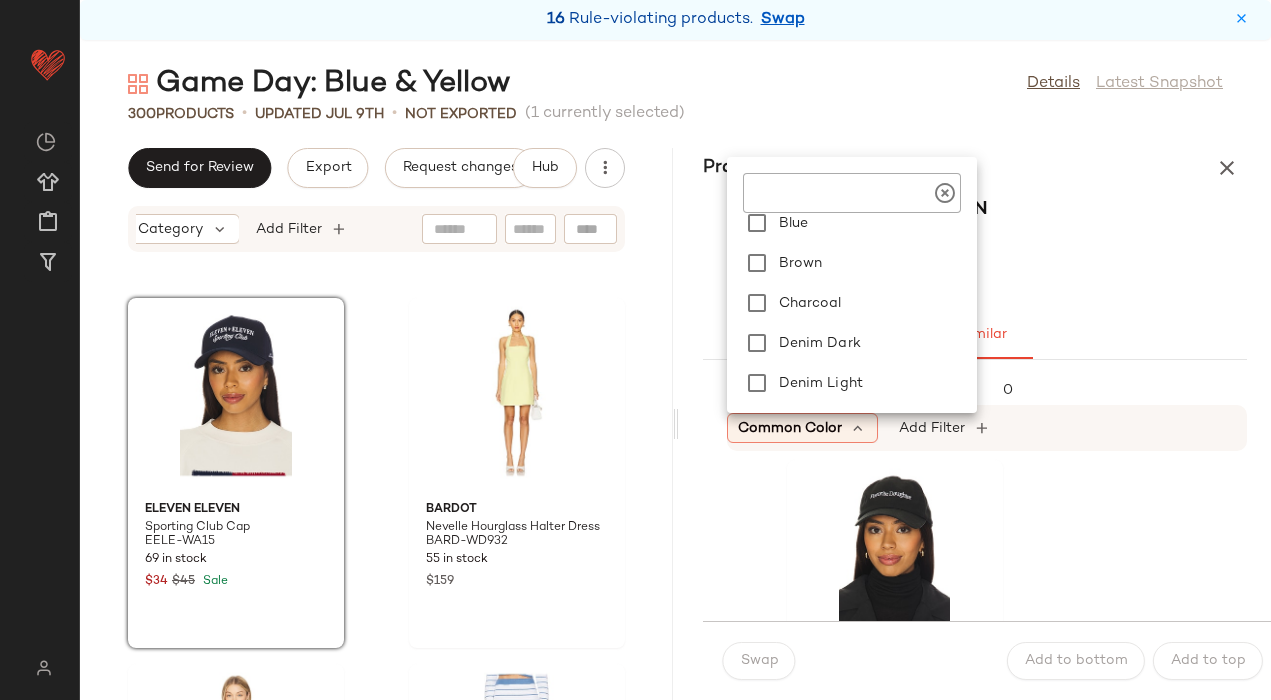 scroll, scrollTop: 163, scrollLeft: 0, axis: vertical 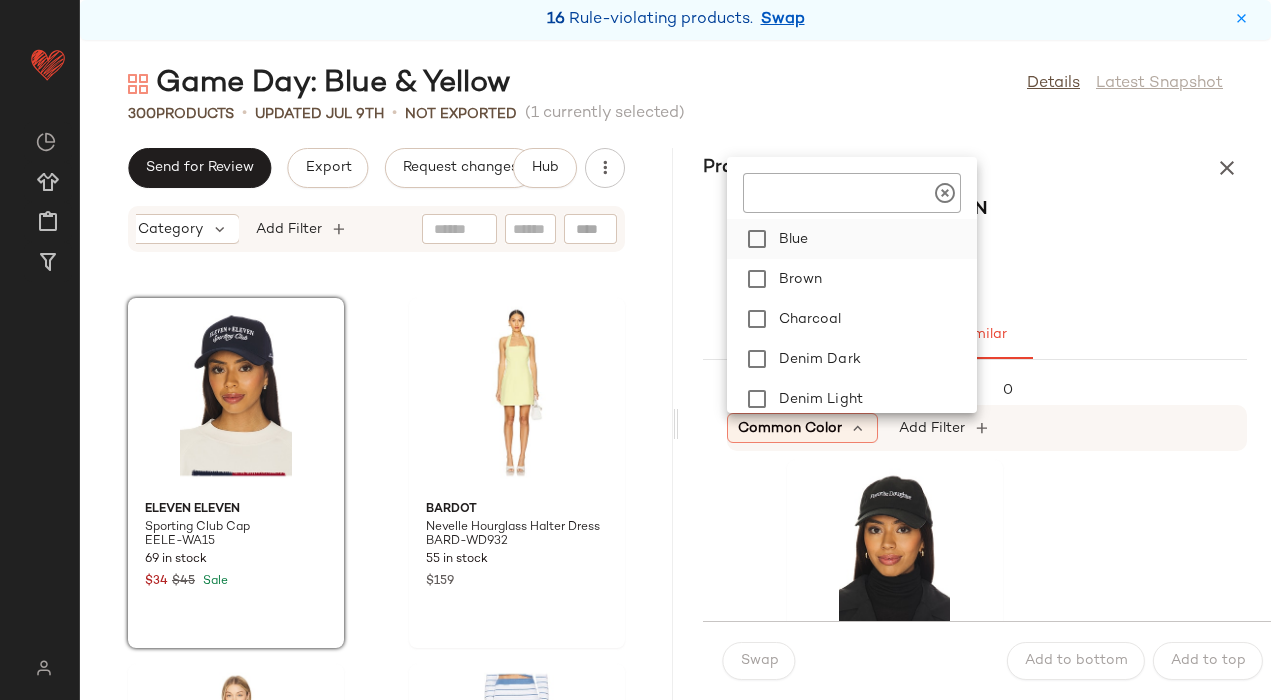click on "Blue" at bounding box center [874, 239] 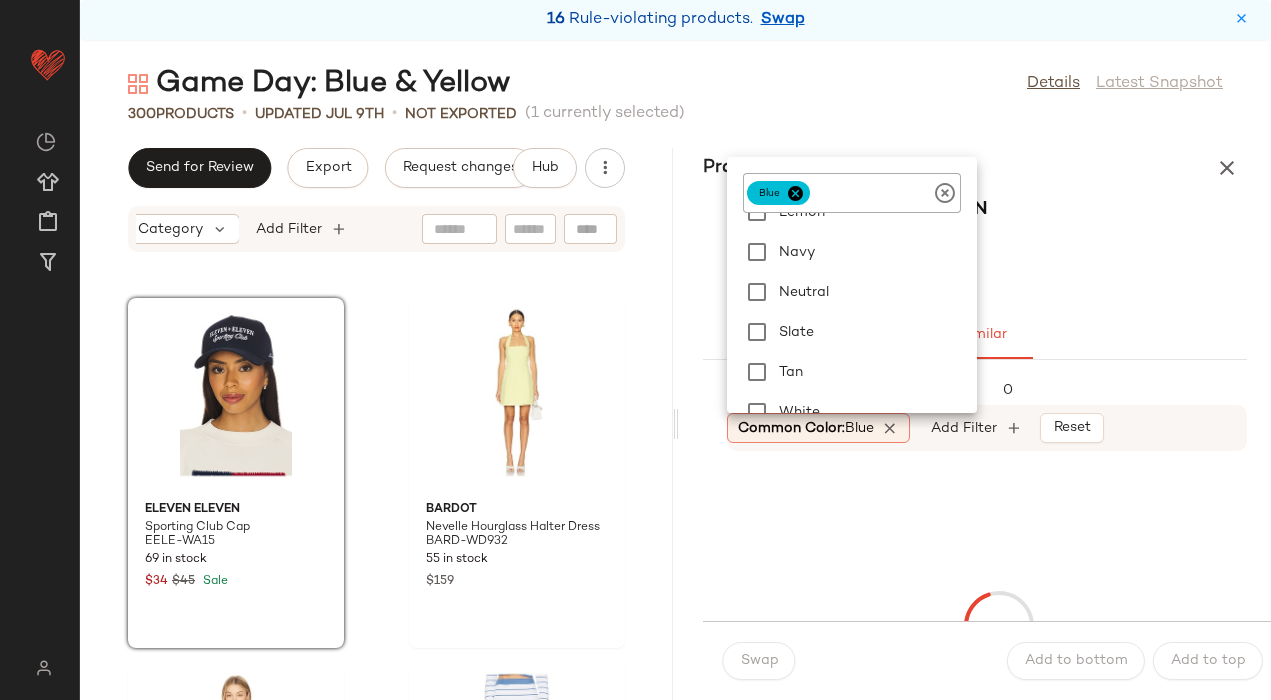 scroll, scrollTop: 520, scrollLeft: 0, axis: vertical 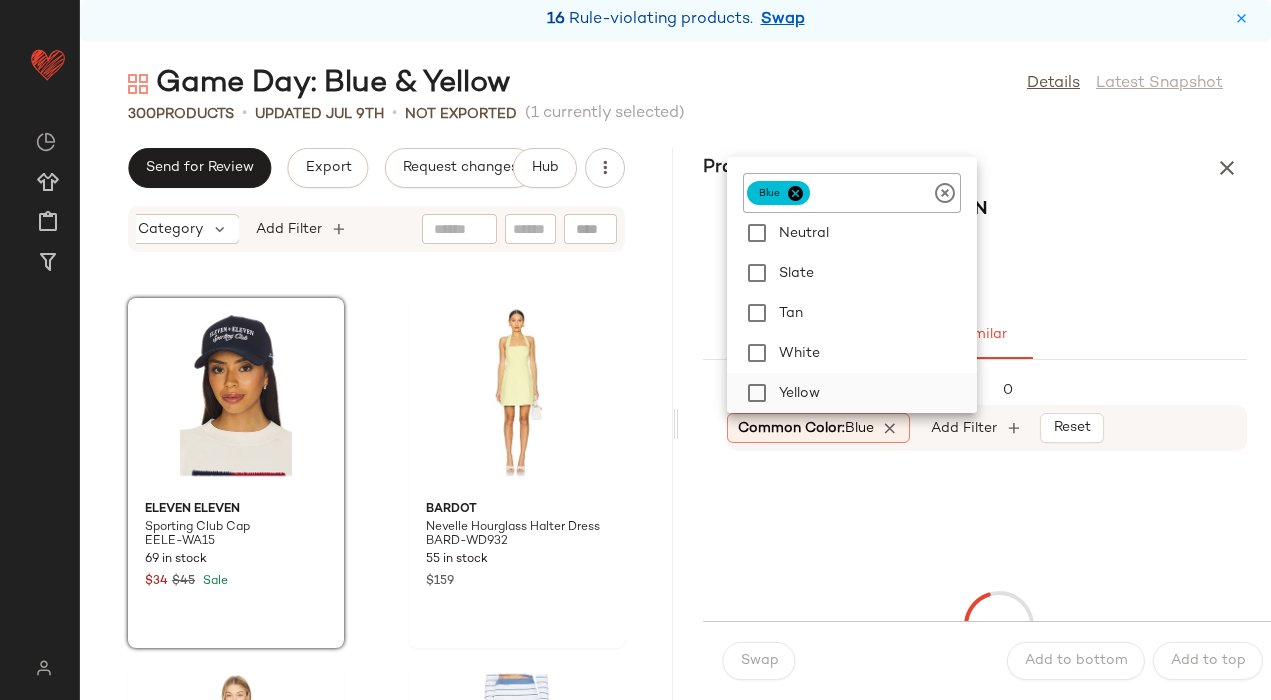 click on "Yellow" 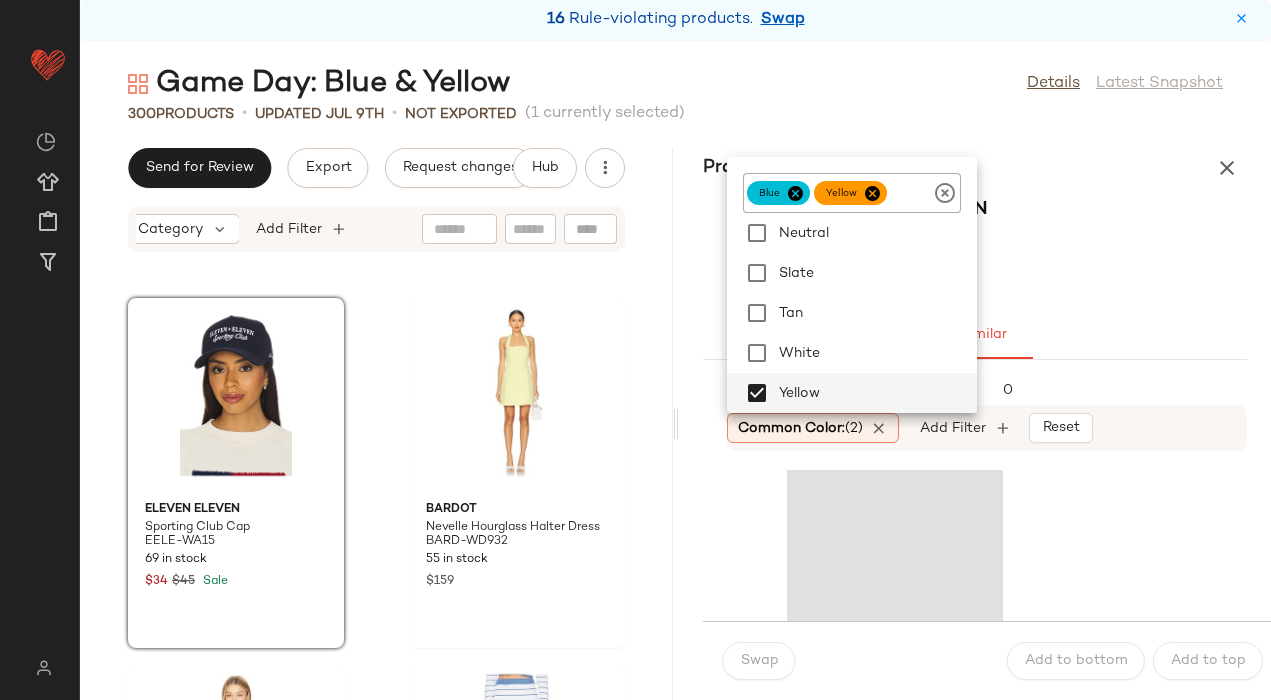click on "Eleven Eleven Sporting Club Cap EELE-WA15" at bounding box center (975, 249) 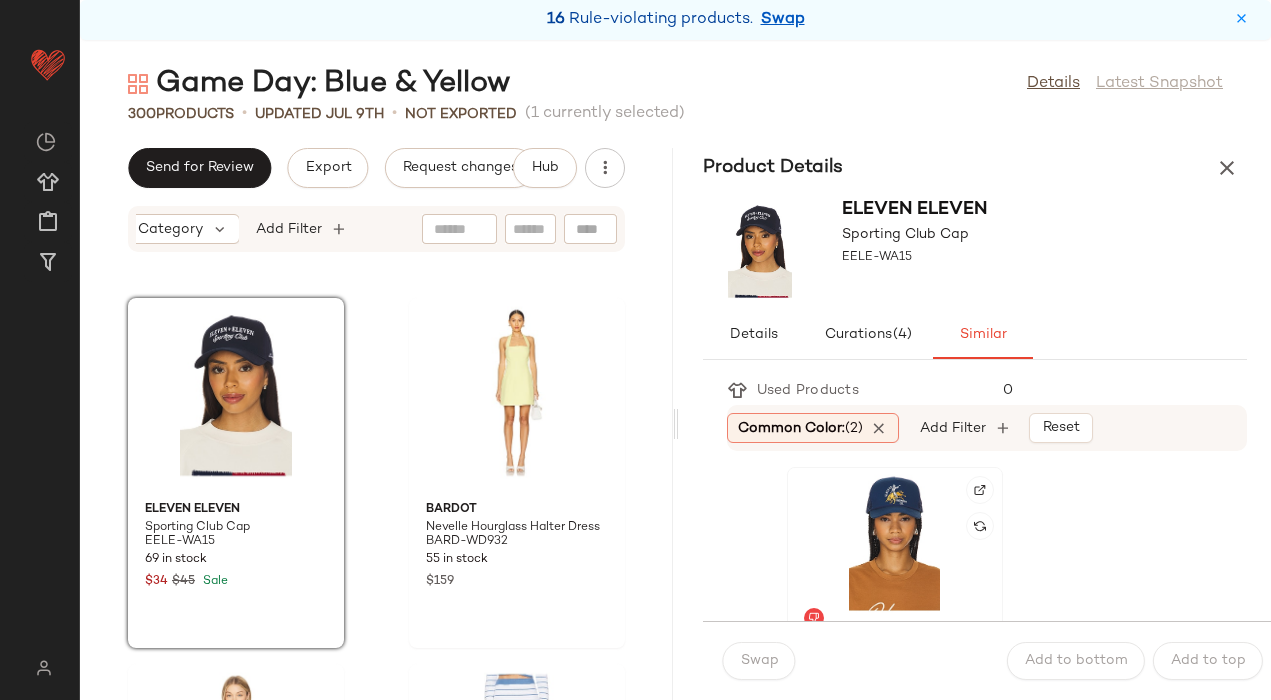 click 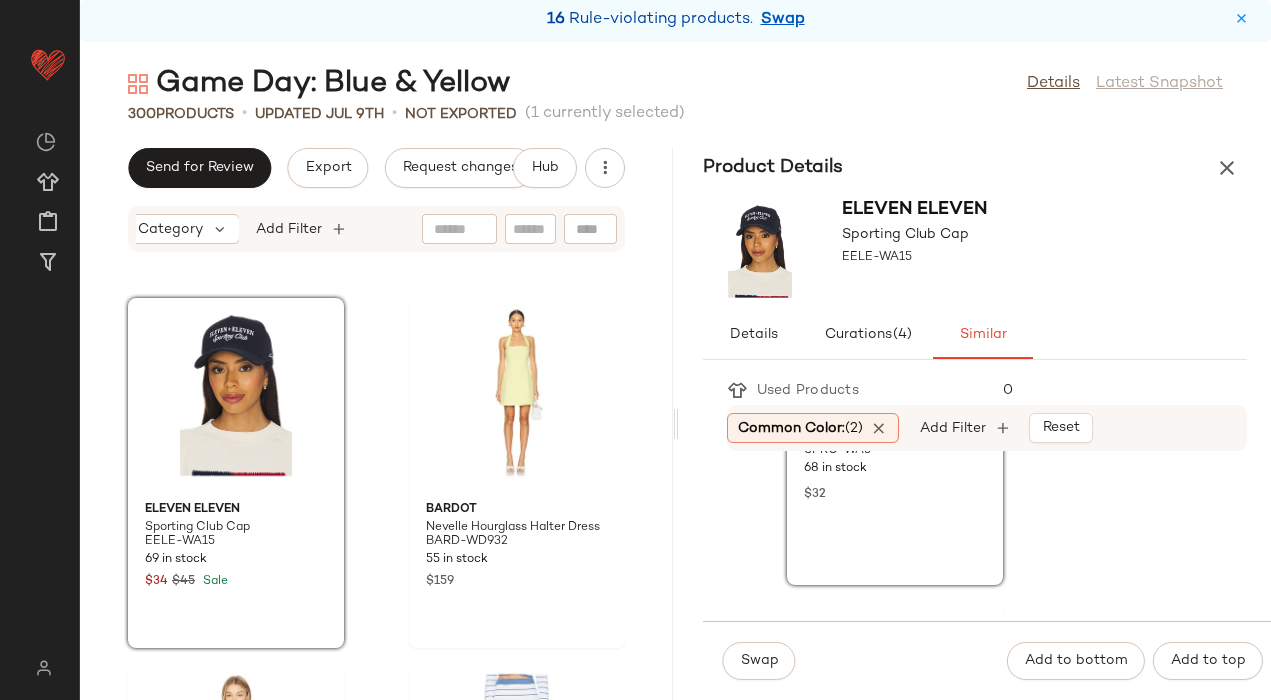scroll, scrollTop: 231, scrollLeft: 0, axis: vertical 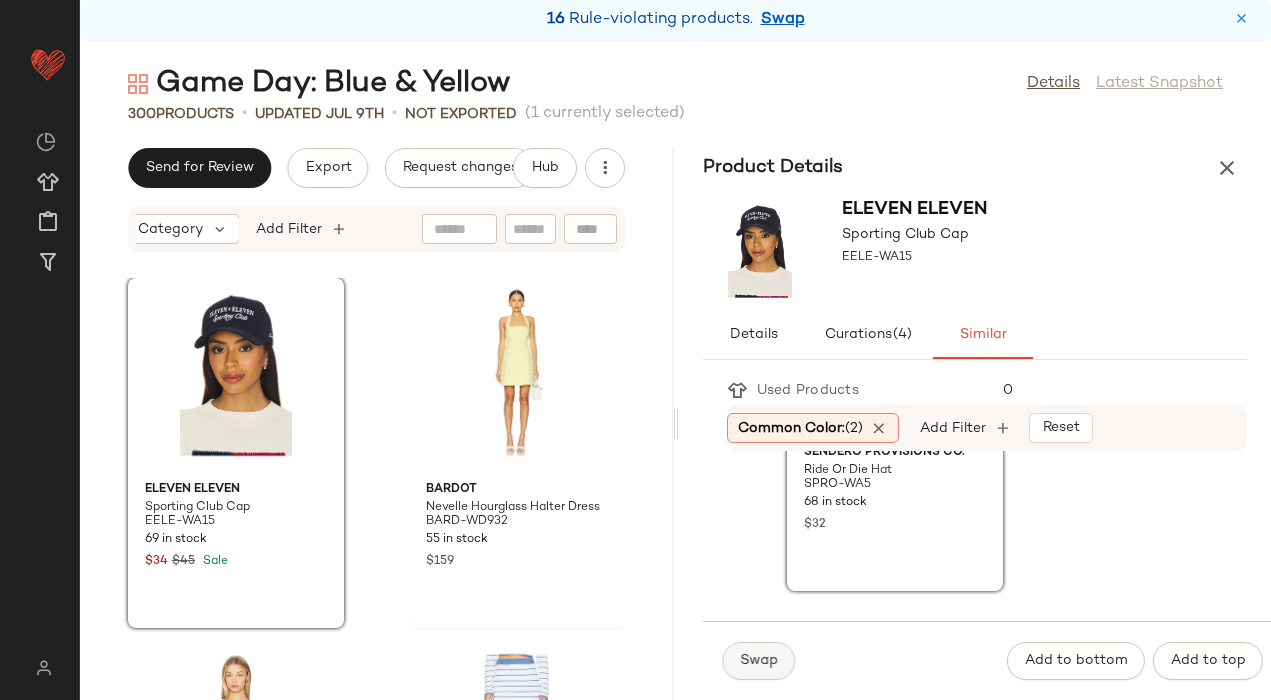 click on "Swap" 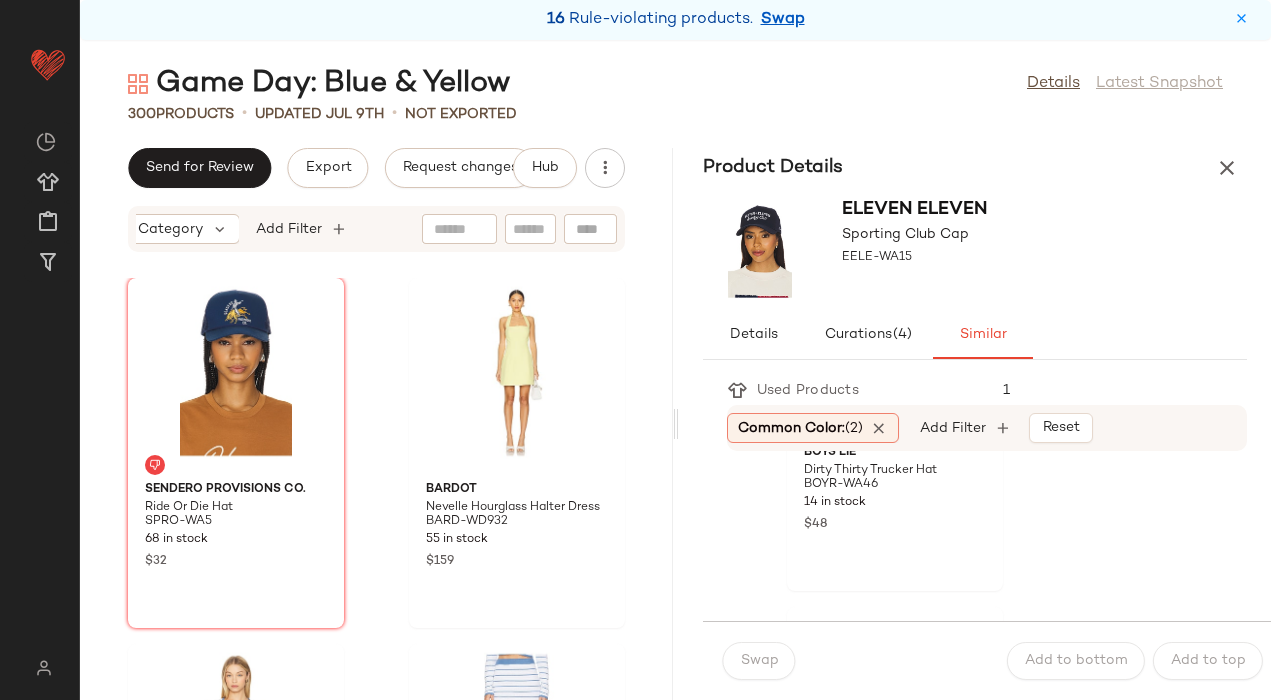 scroll, scrollTop: 0, scrollLeft: 0, axis: both 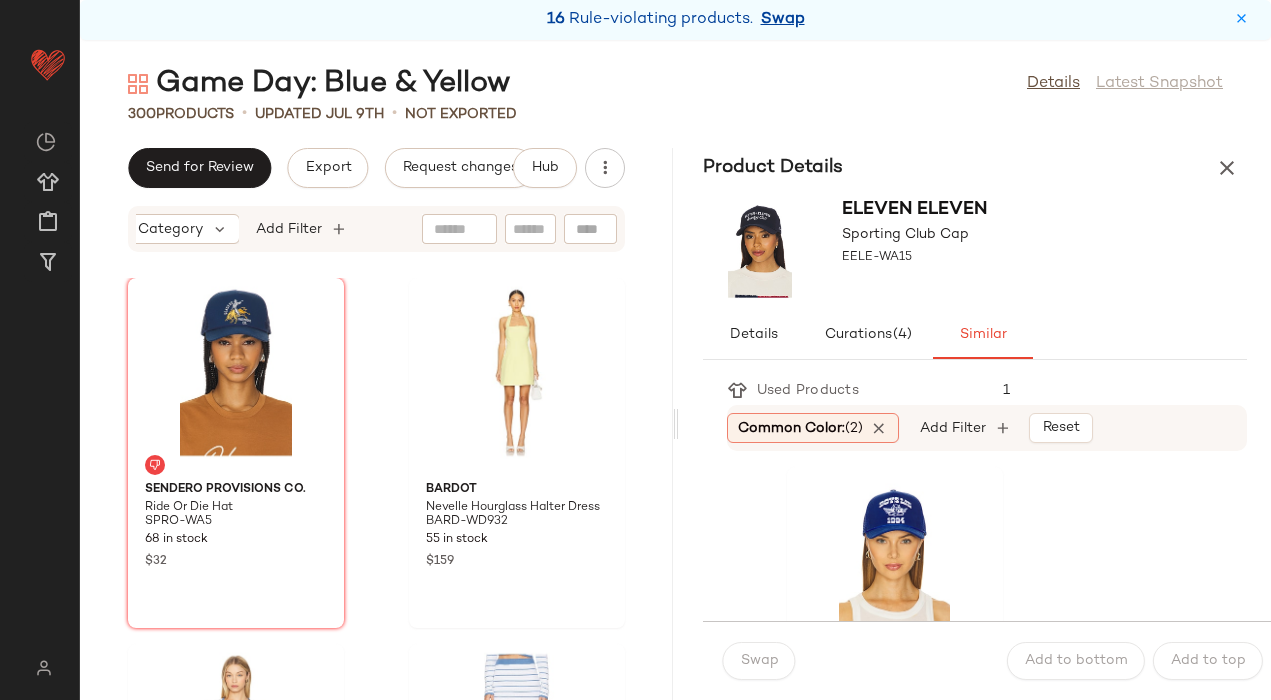 click on "Swap" at bounding box center (783, 20) 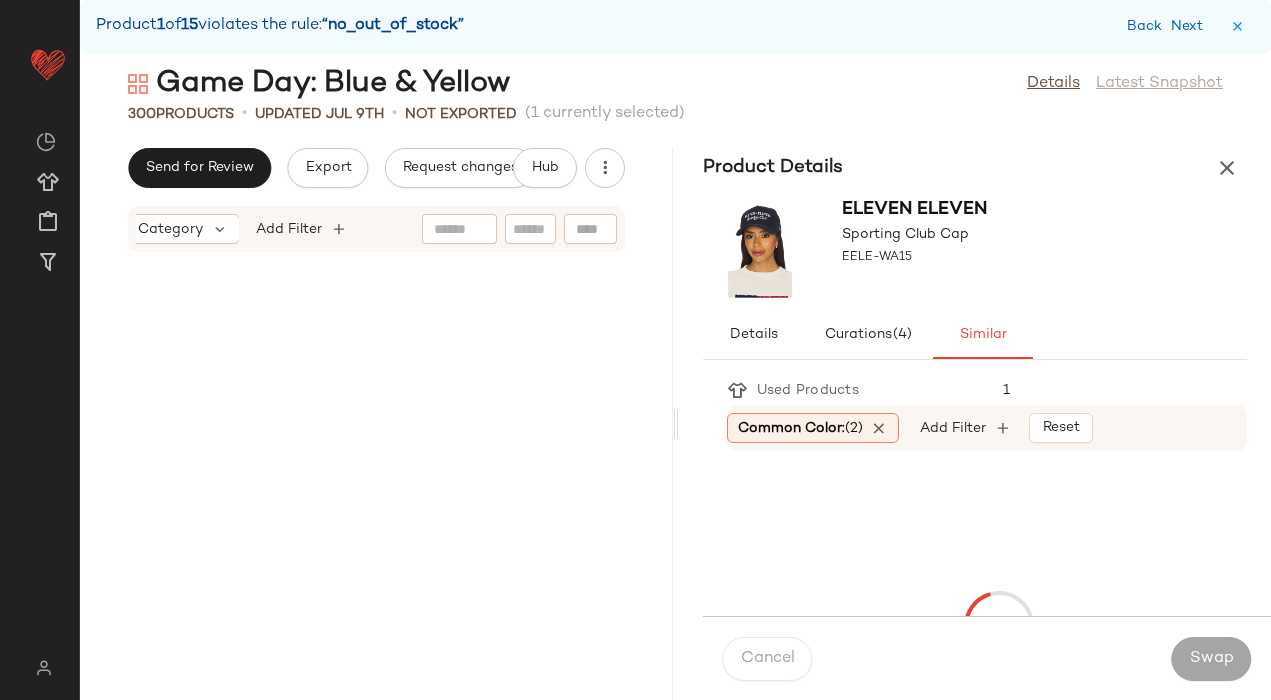 scroll, scrollTop: 3294, scrollLeft: 0, axis: vertical 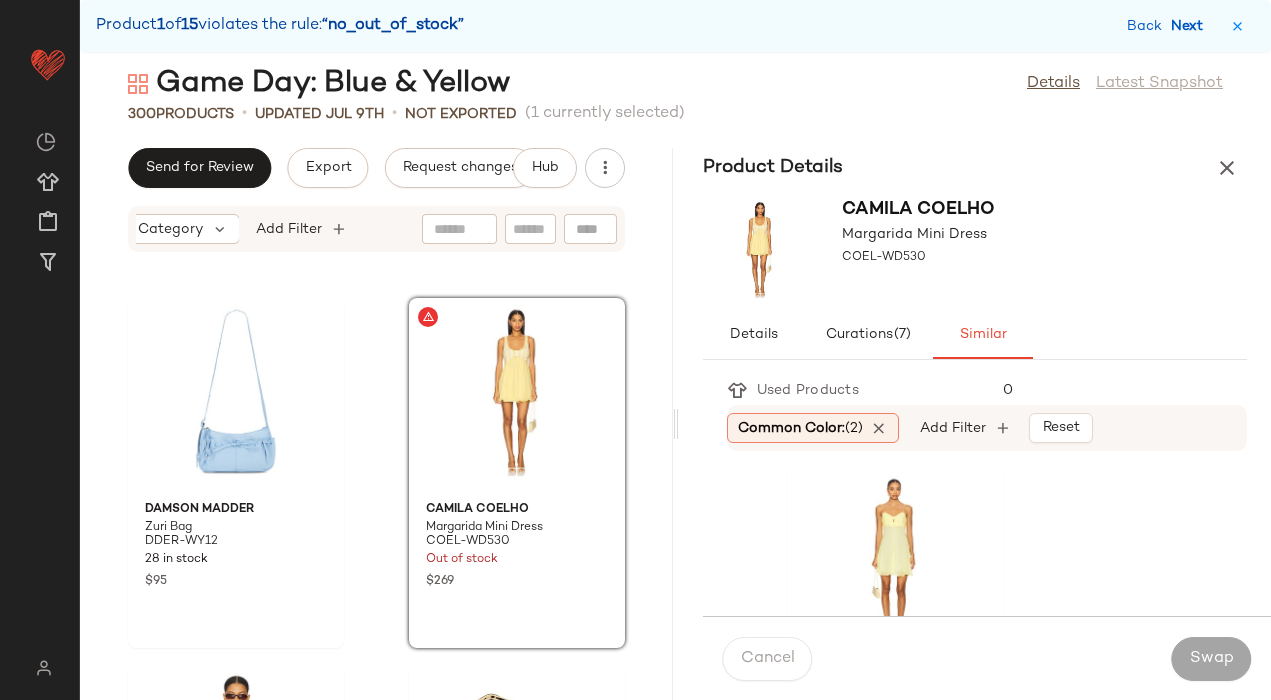 click on "Next" at bounding box center [1191, 26] 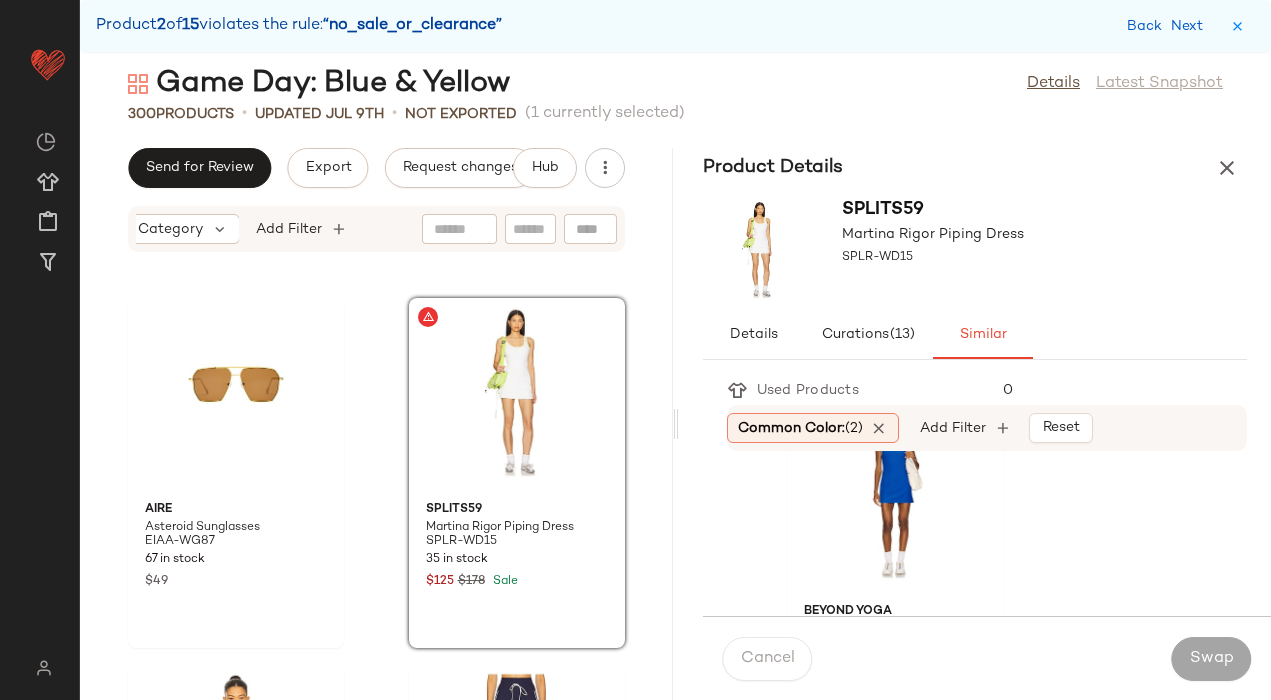 scroll, scrollTop: 44, scrollLeft: 0, axis: vertical 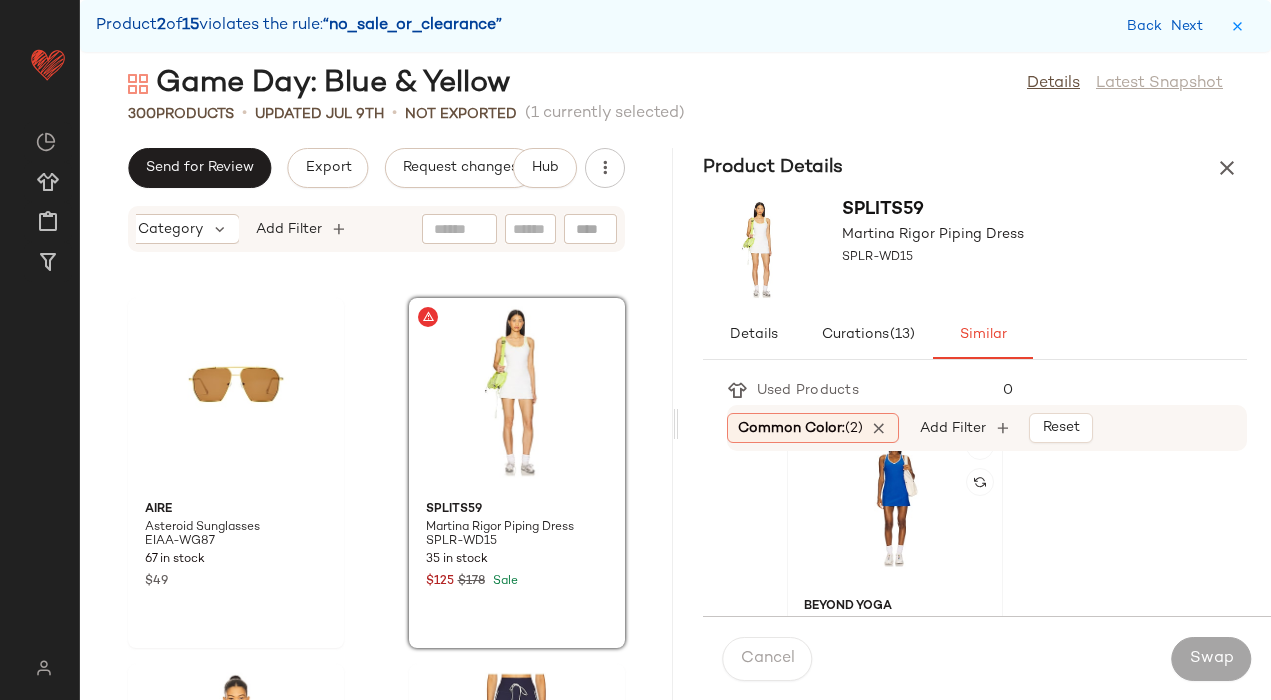 click 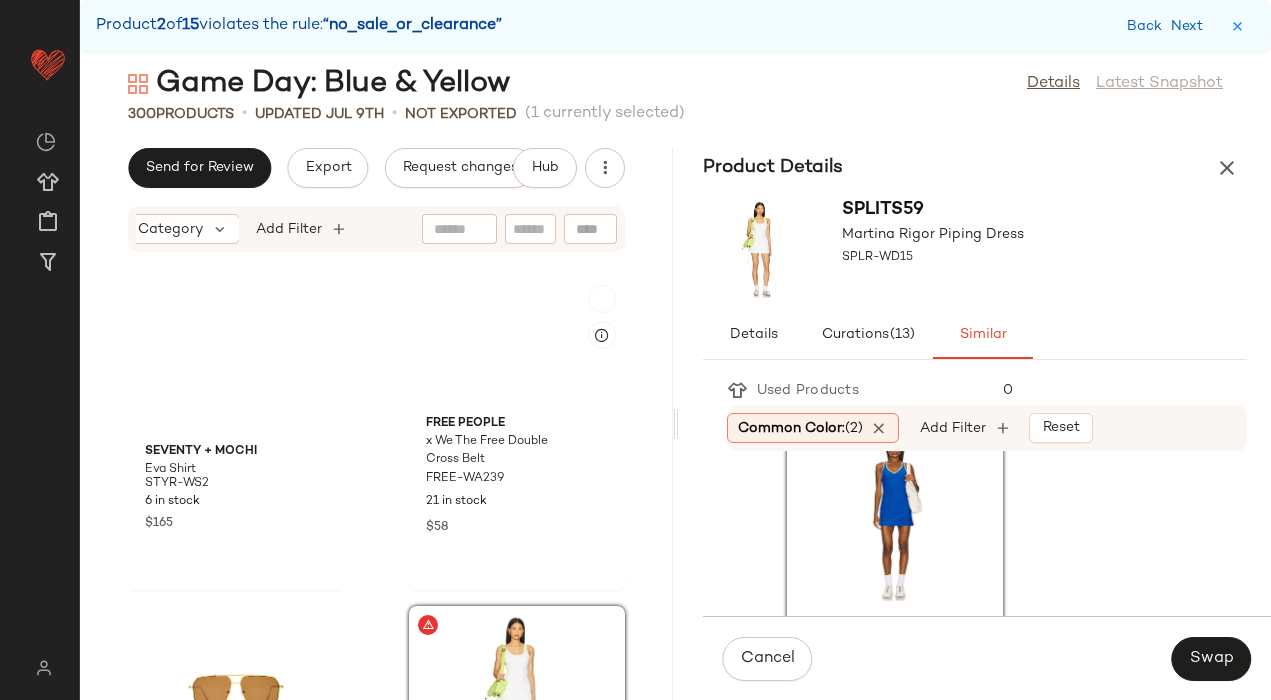 scroll, scrollTop: 10665, scrollLeft: 0, axis: vertical 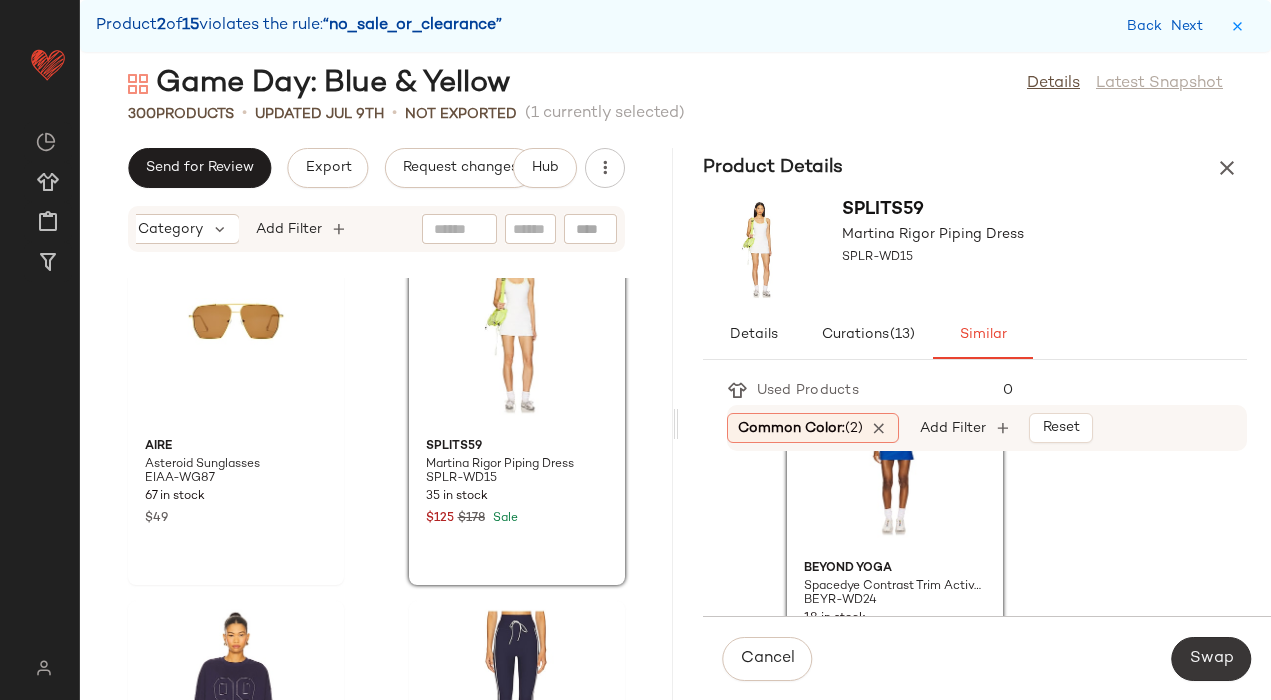 click on "Swap" at bounding box center [1211, 659] 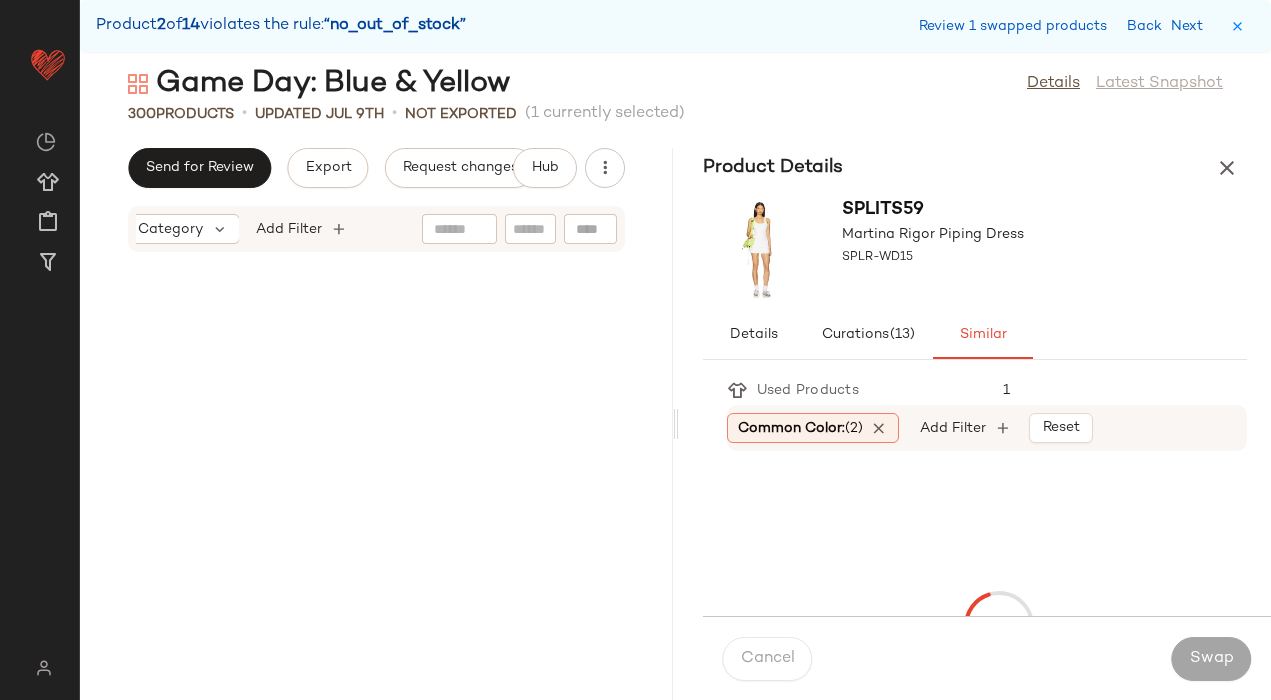 scroll, scrollTop: 12810, scrollLeft: 0, axis: vertical 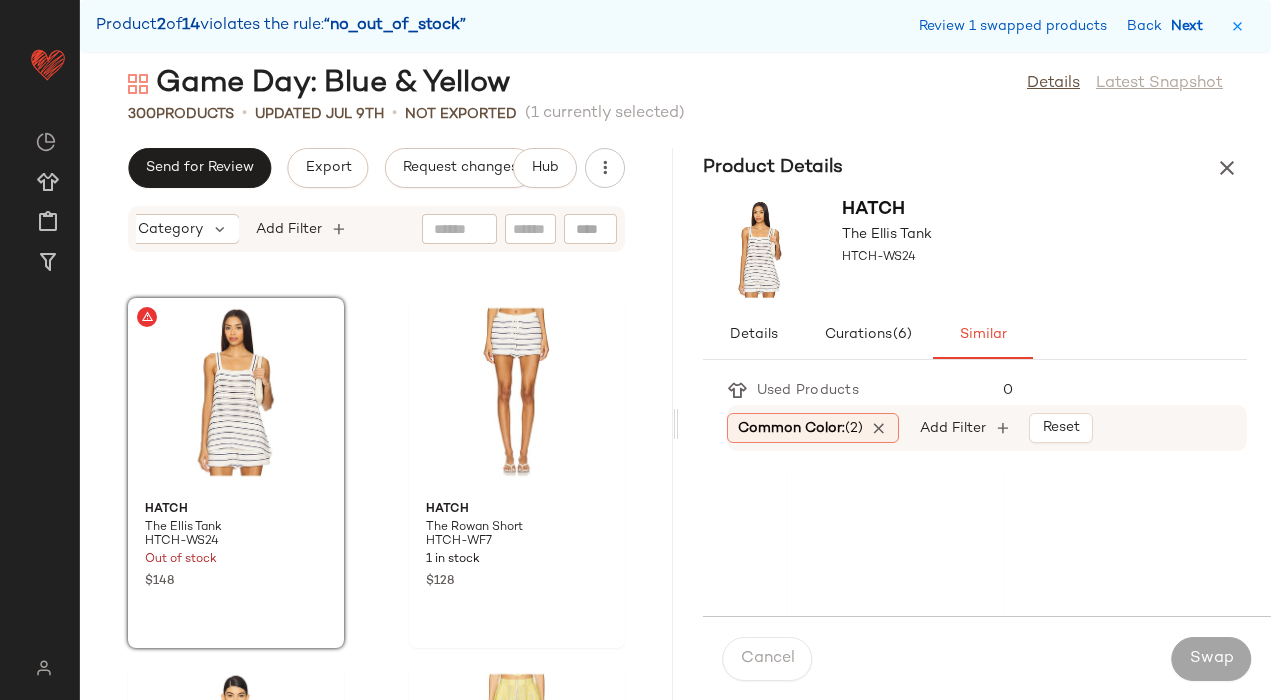 click on "Next" at bounding box center (1191, 26) 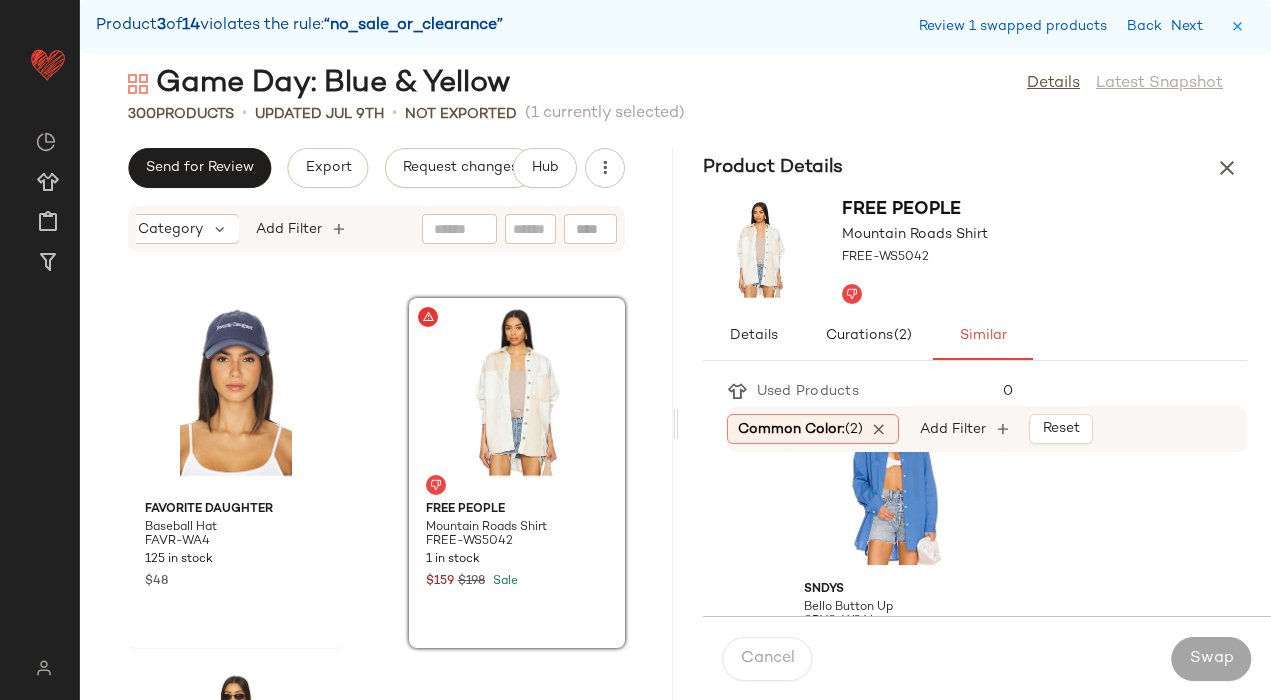 scroll, scrollTop: 455, scrollLeft: 0, axis: vertical 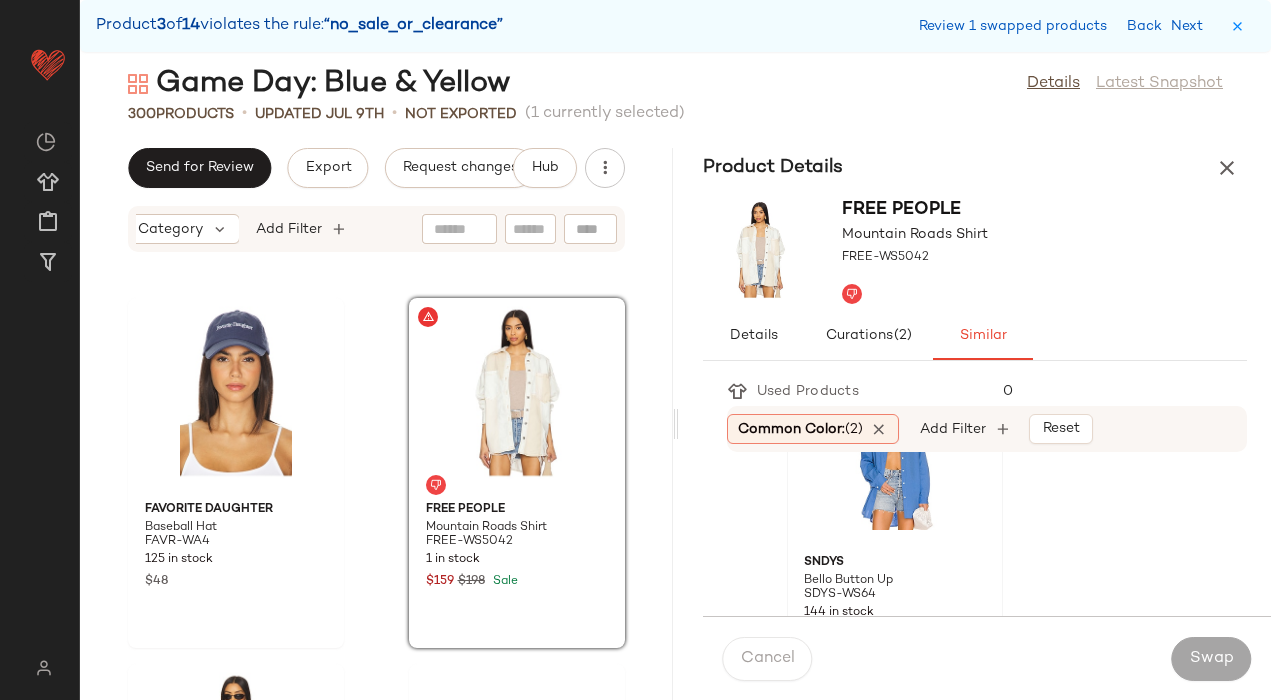 click 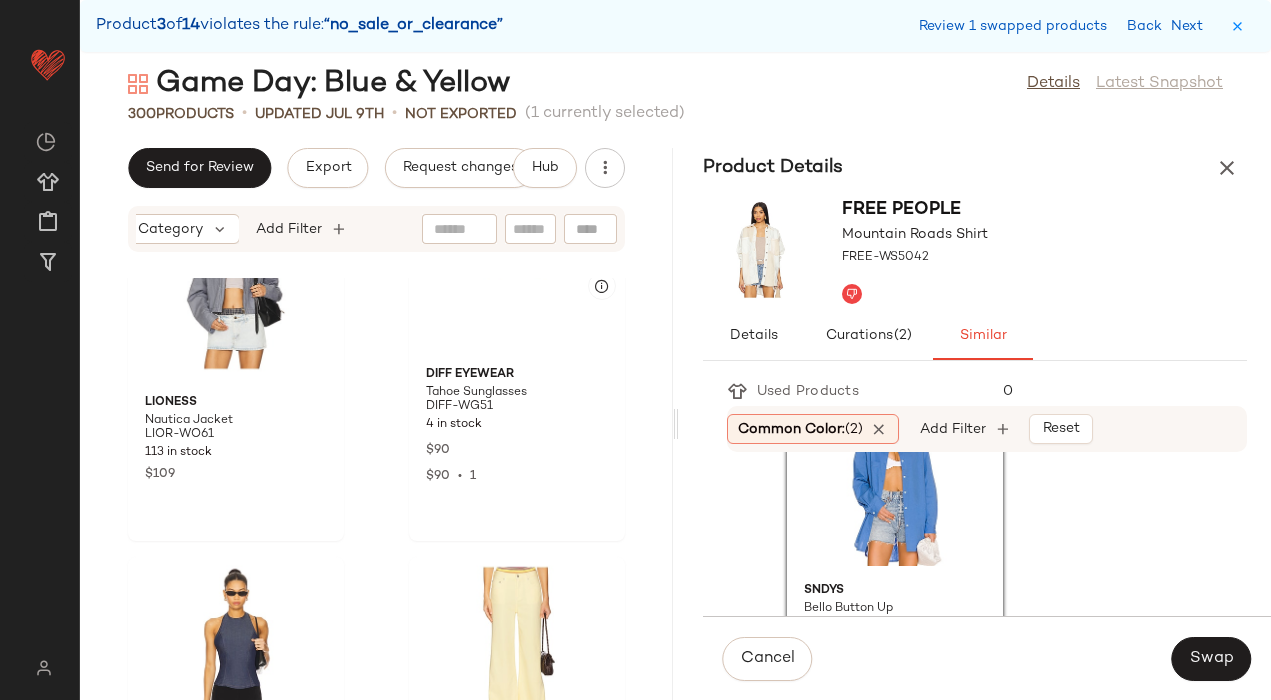 scroll, scrollTop: 15507, scrollLeft: 0, axis: vertical 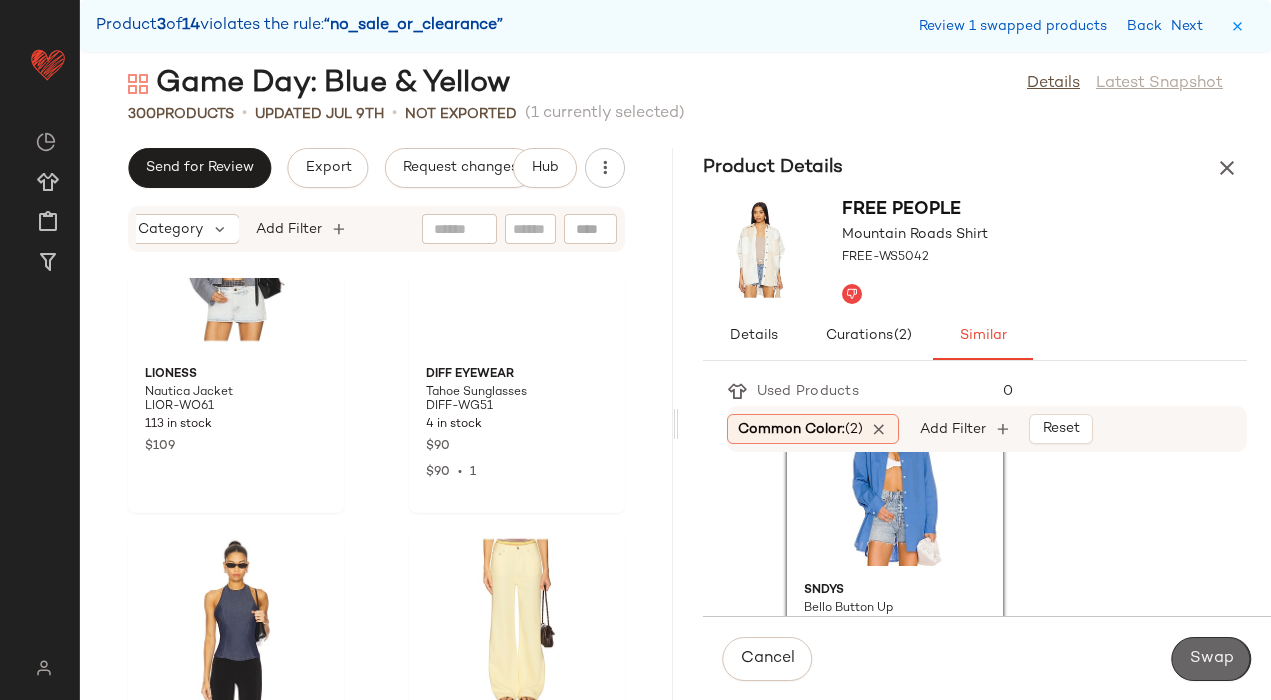 click on "Swap" 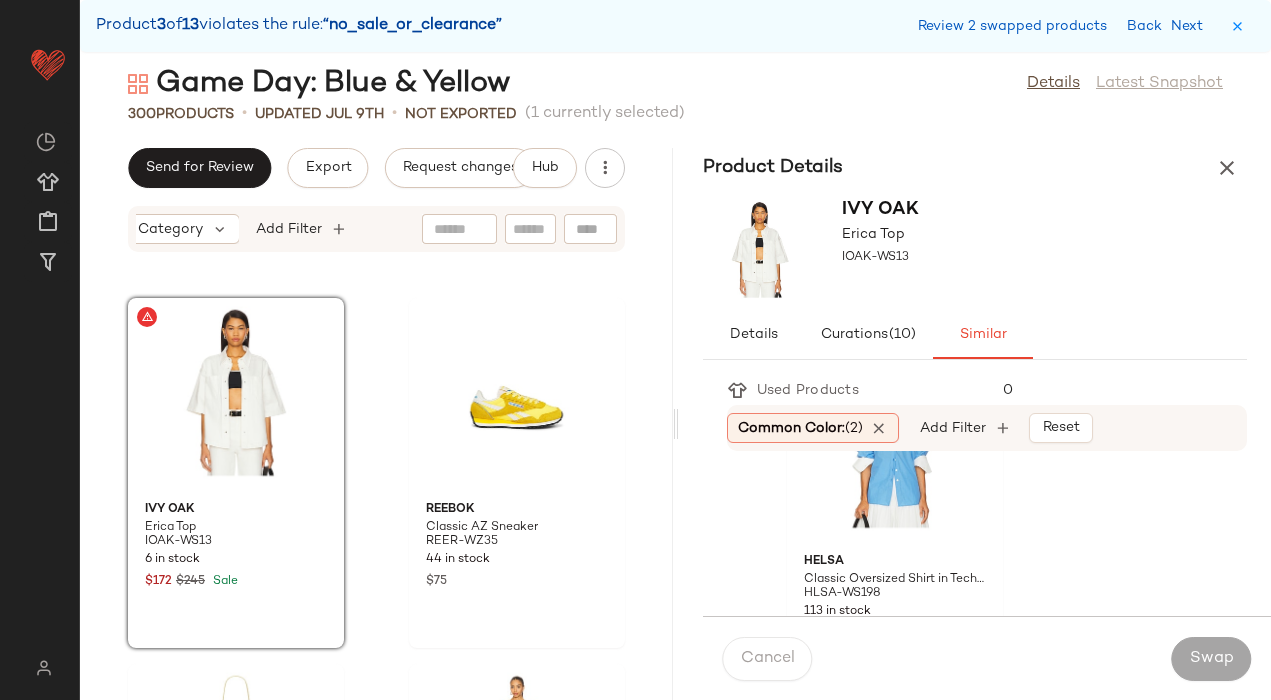 scroll, scrollTop: 1216, scrollLeft: 0, axis: vertical 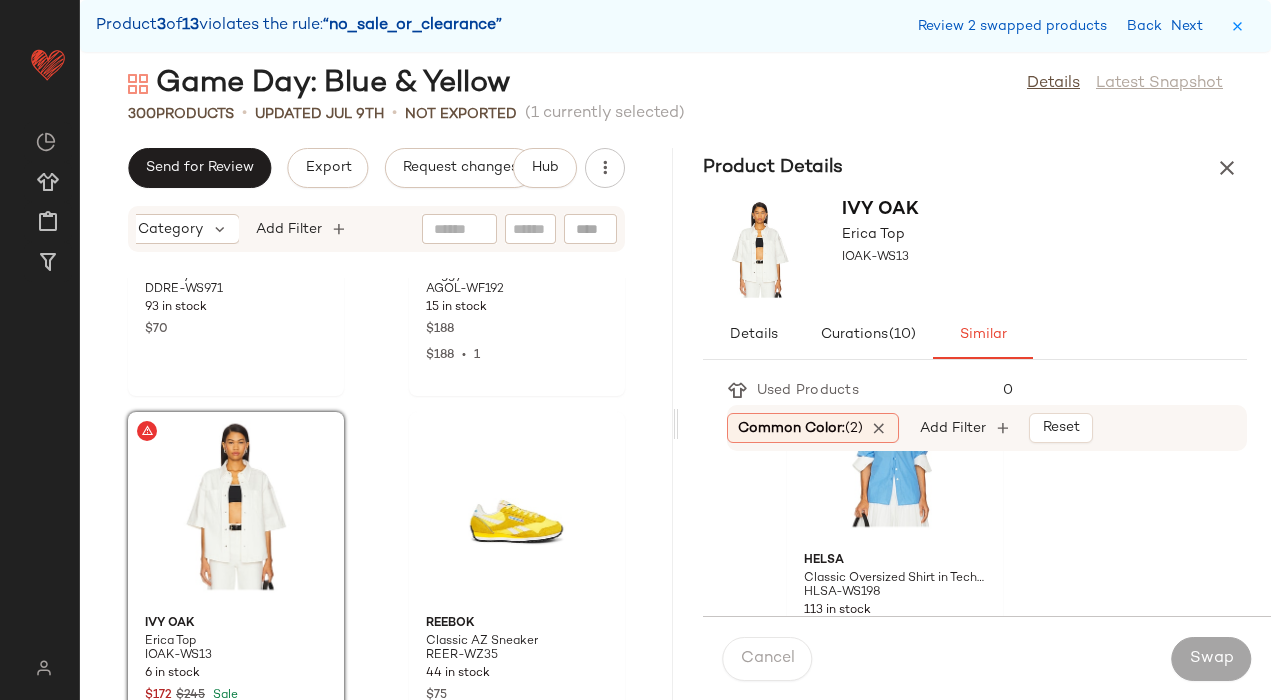 click on "Common Color:   (2)" at bounding box center (800, 428) 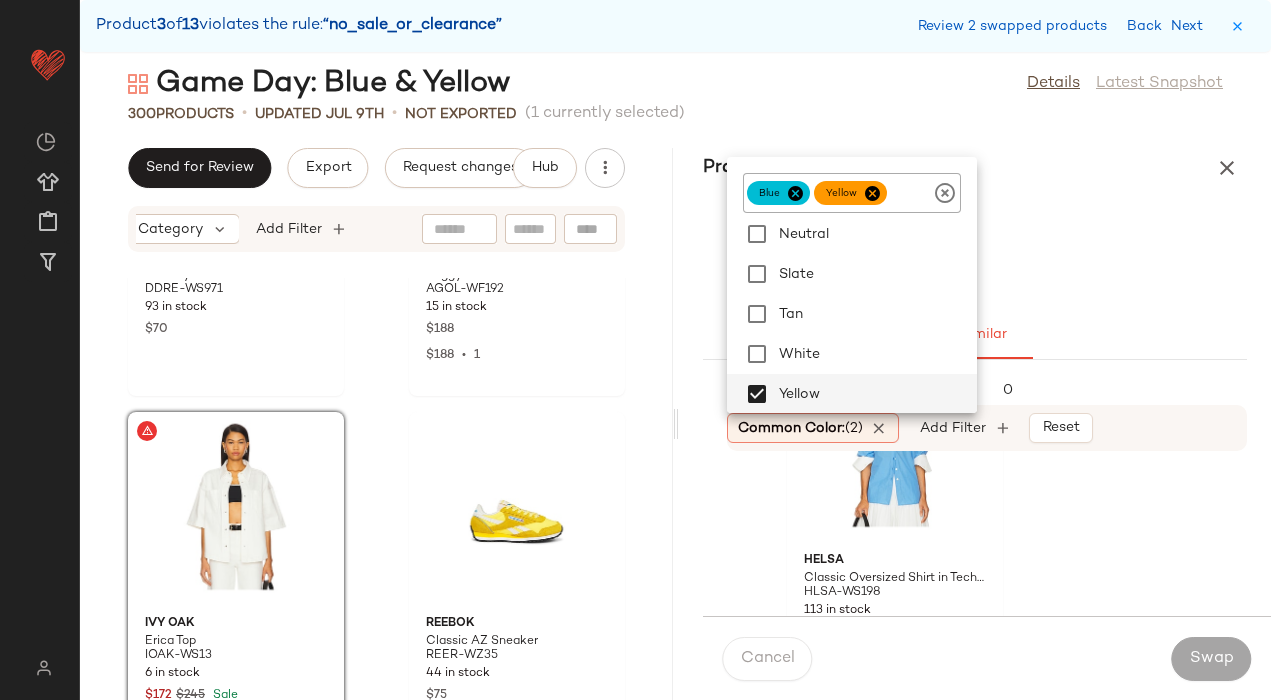 scroll, scrollTop: 561, scrollLeft: 0, axis: vertical 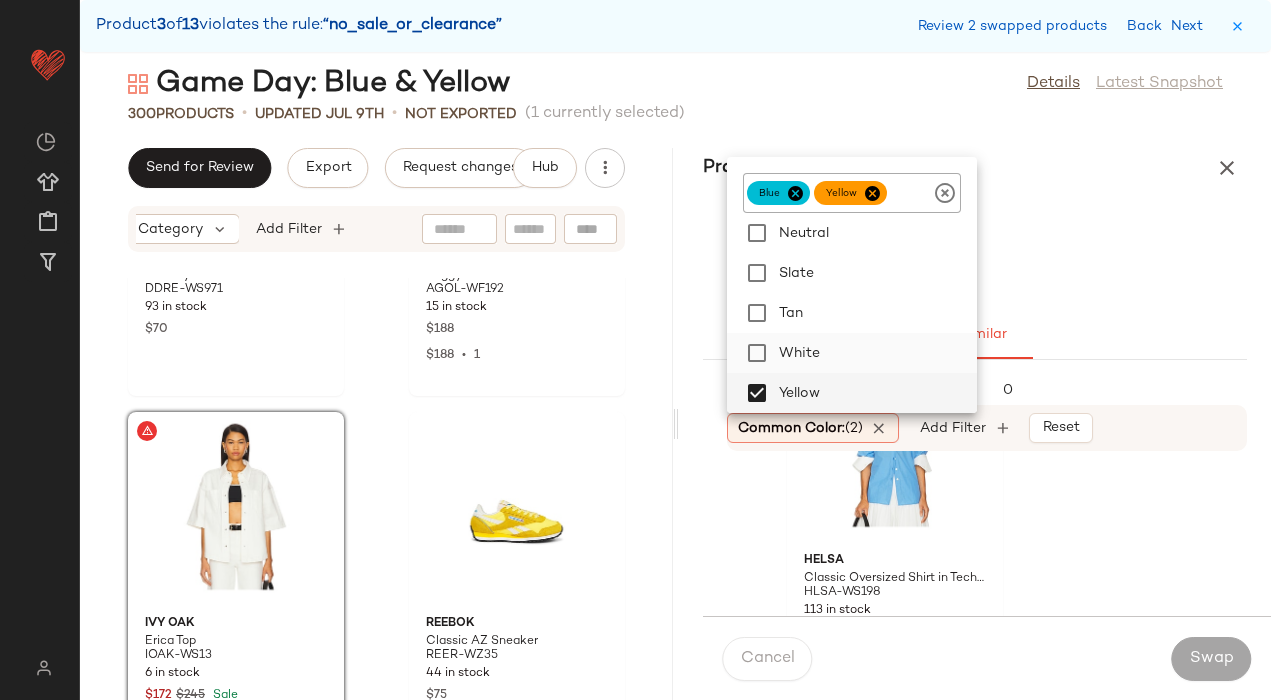 click on "White" 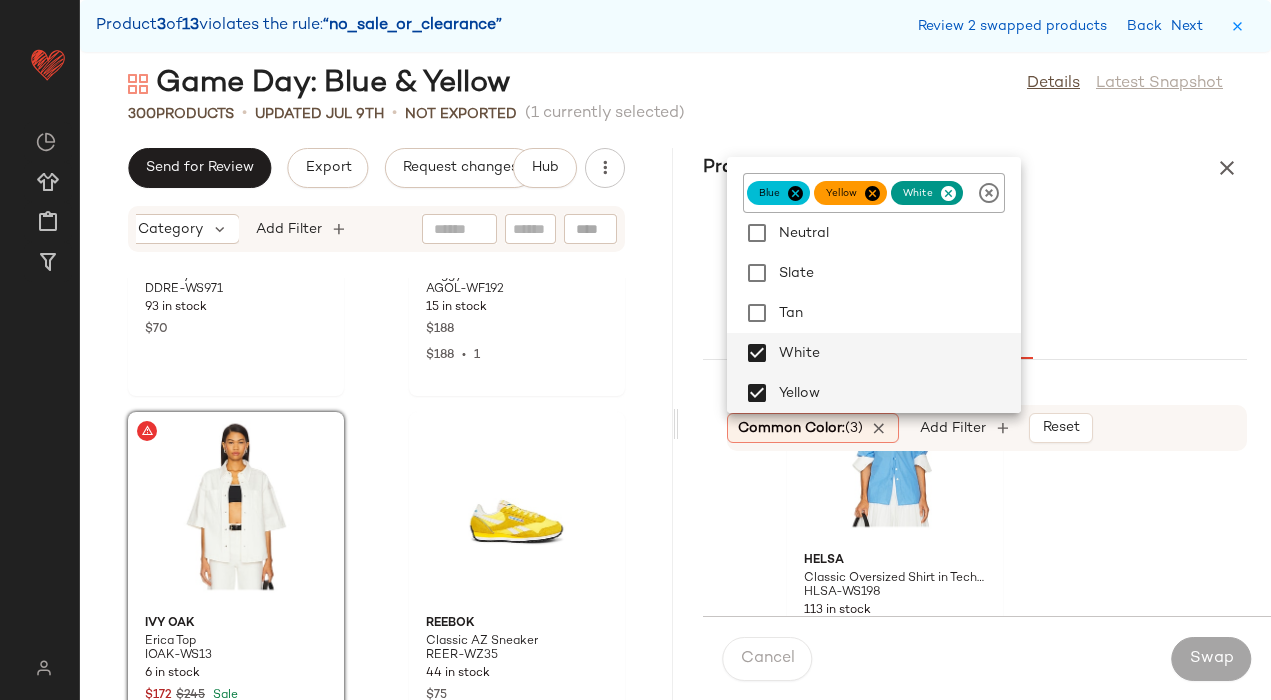 click on "Ivy Oak Erica Top IOAK-WS13" at bounding box center (975, 249) 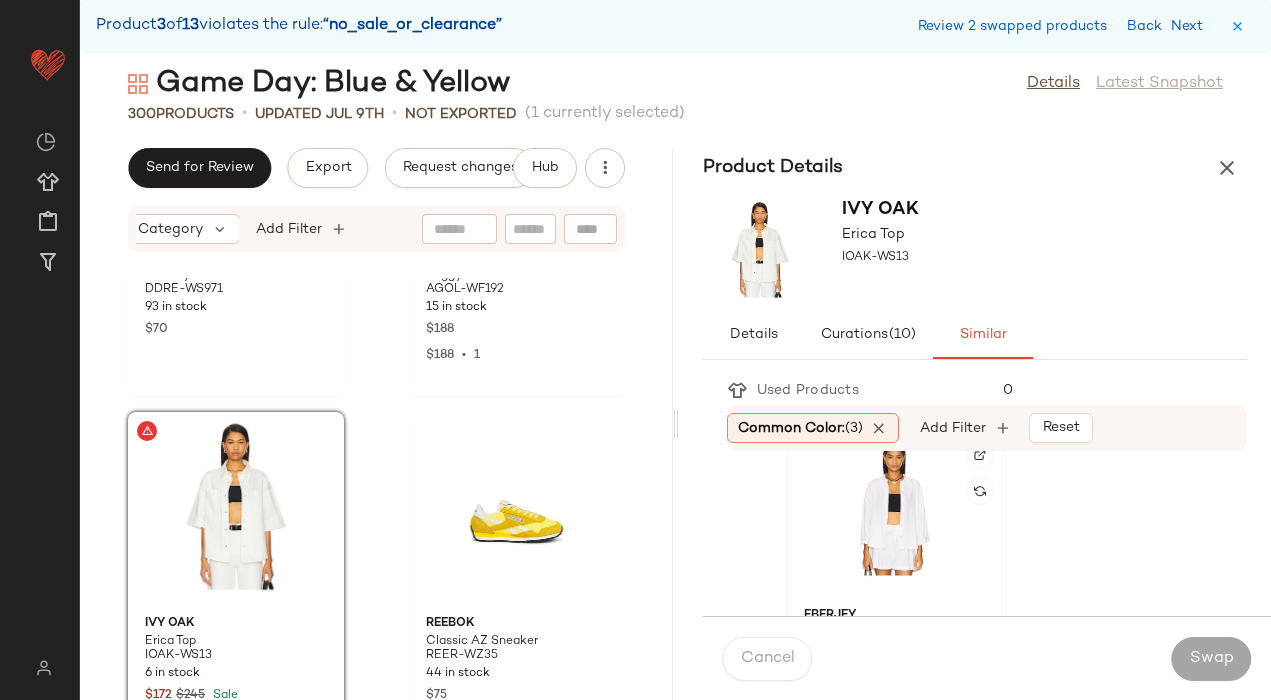 click 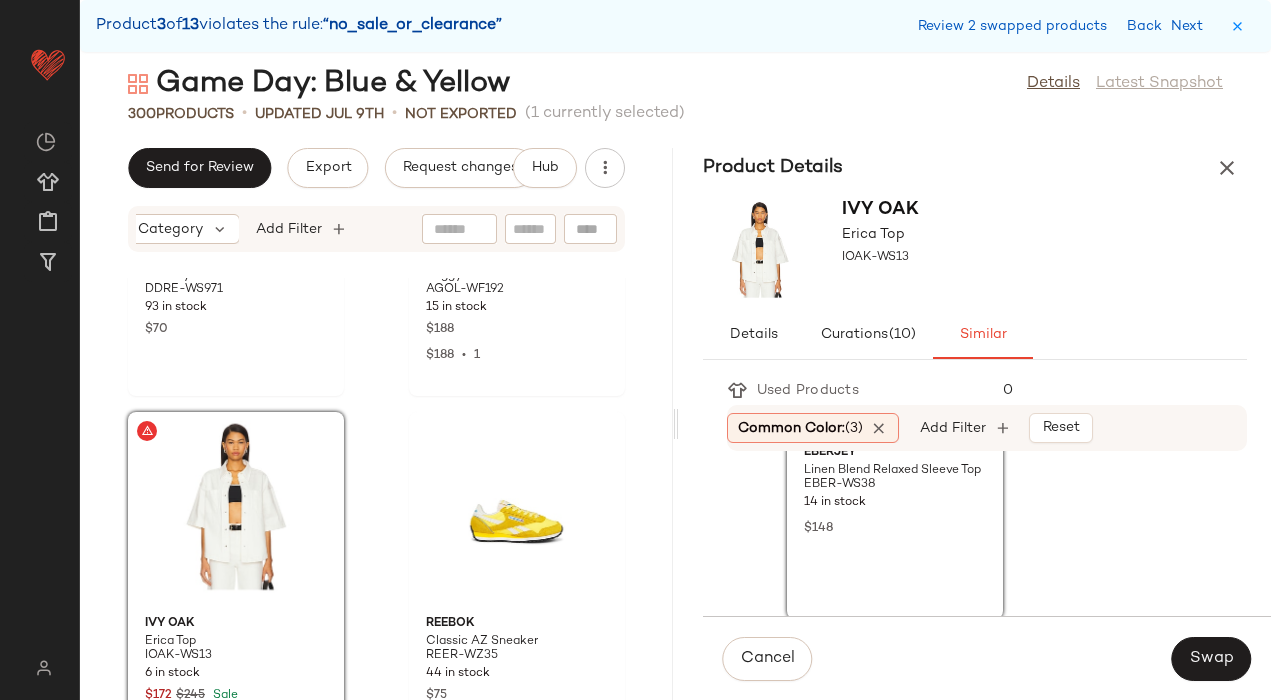 scroll, scrollTop: 2036, scrollLeft: 0, axis: vertical 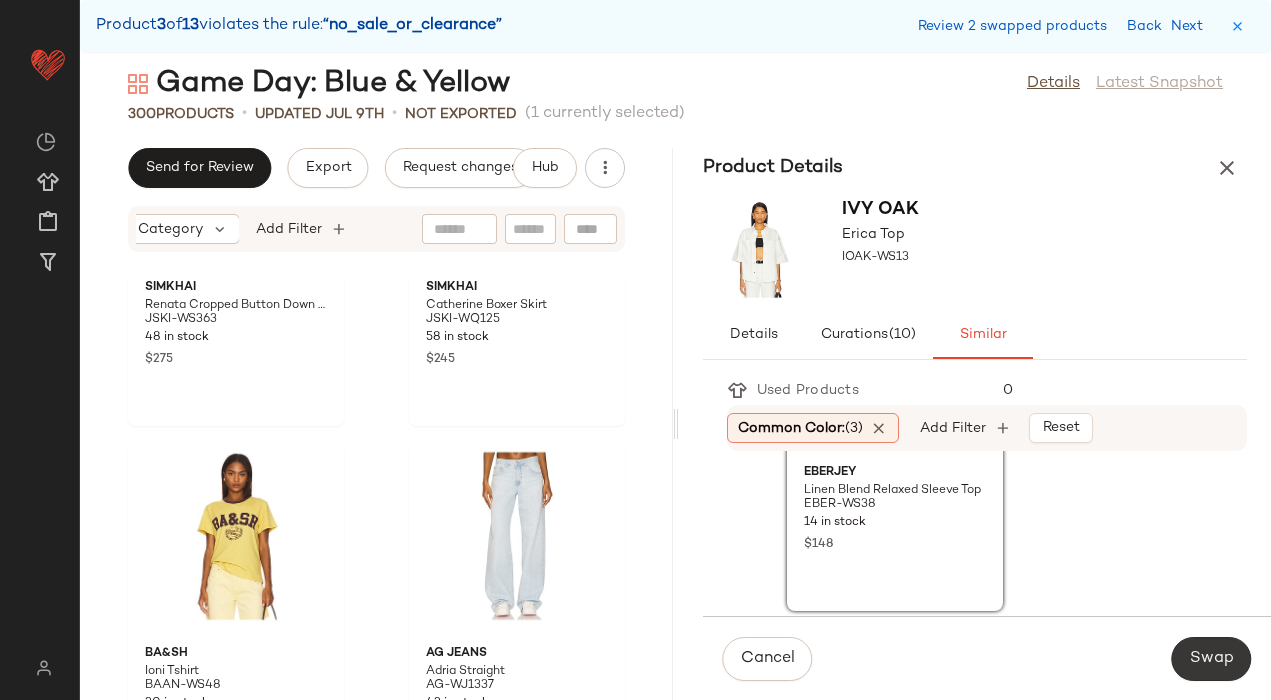 click on "Swap" 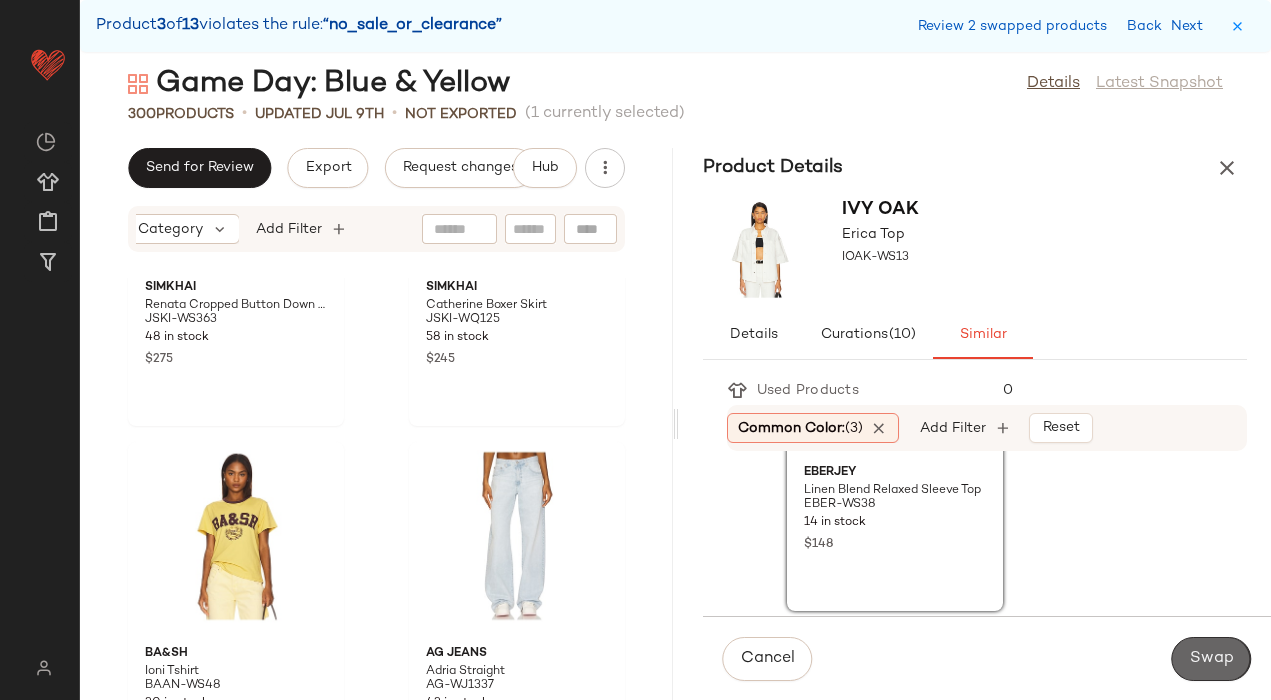 scroll, scrollTop: 25254, scrollLeft: 0, axis: vertical 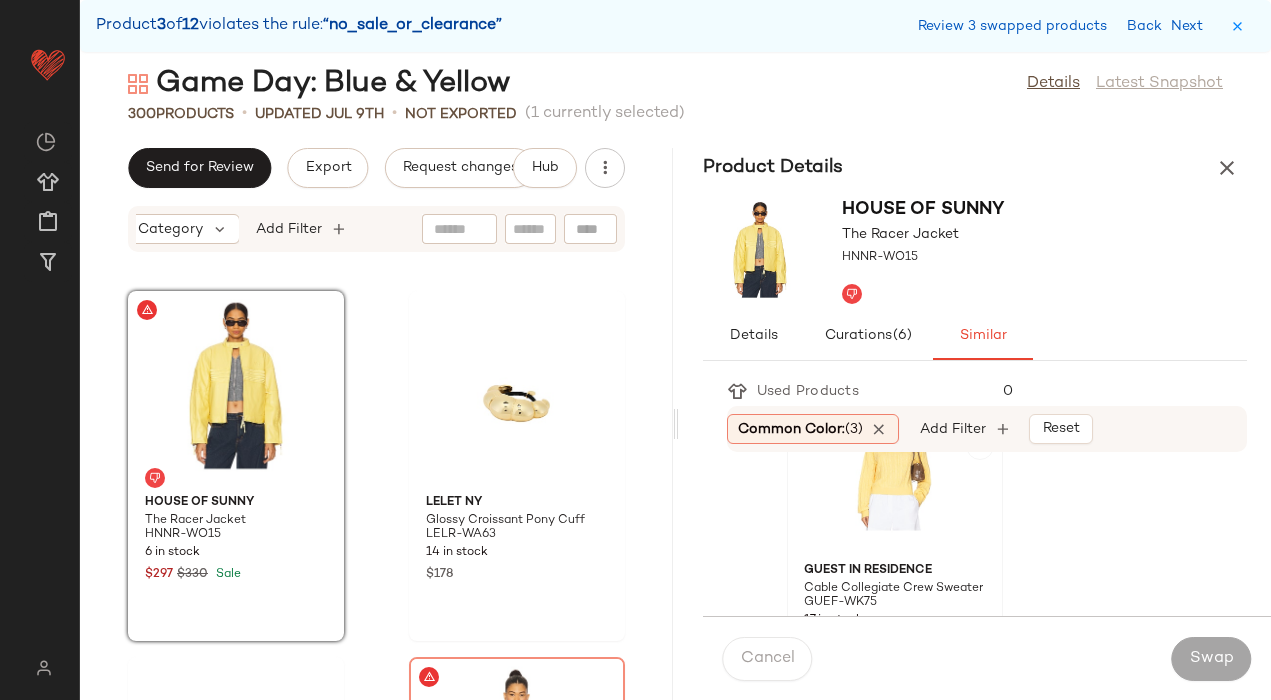 click 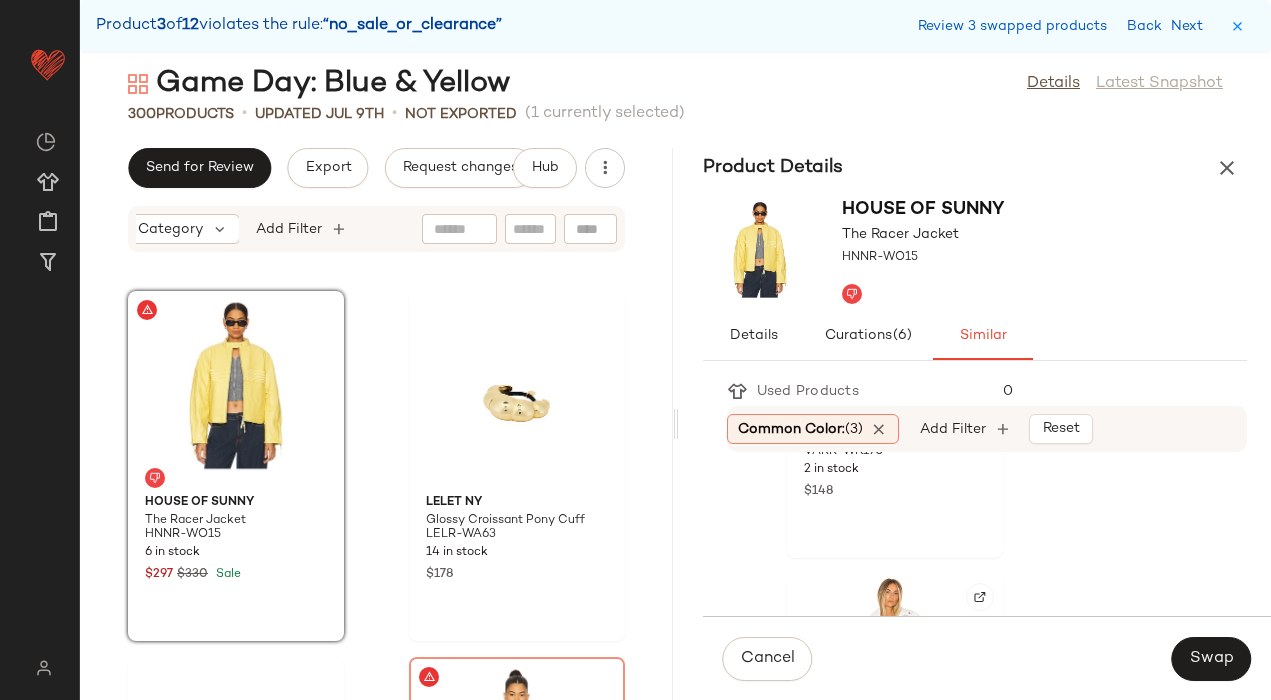 scroll, scrollTop: 969, scrollLeft: 0, axis: vertical 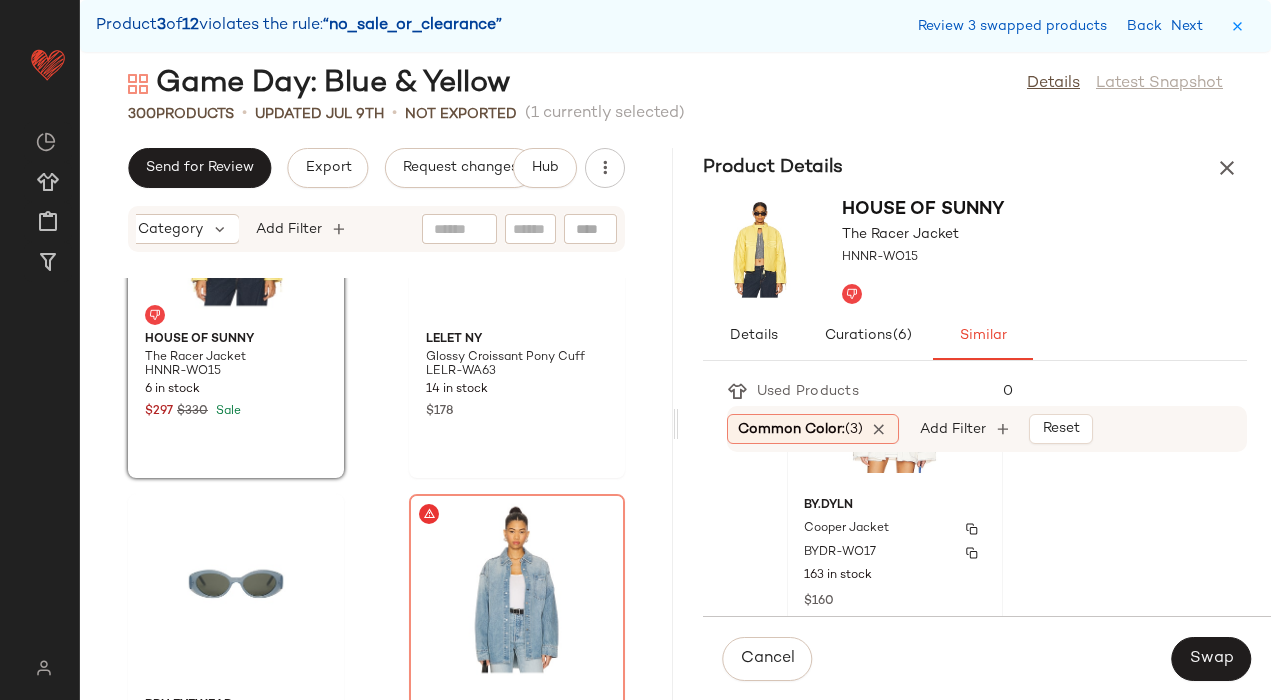 click on "BY.DYLN" at bounding box center (895, 506) 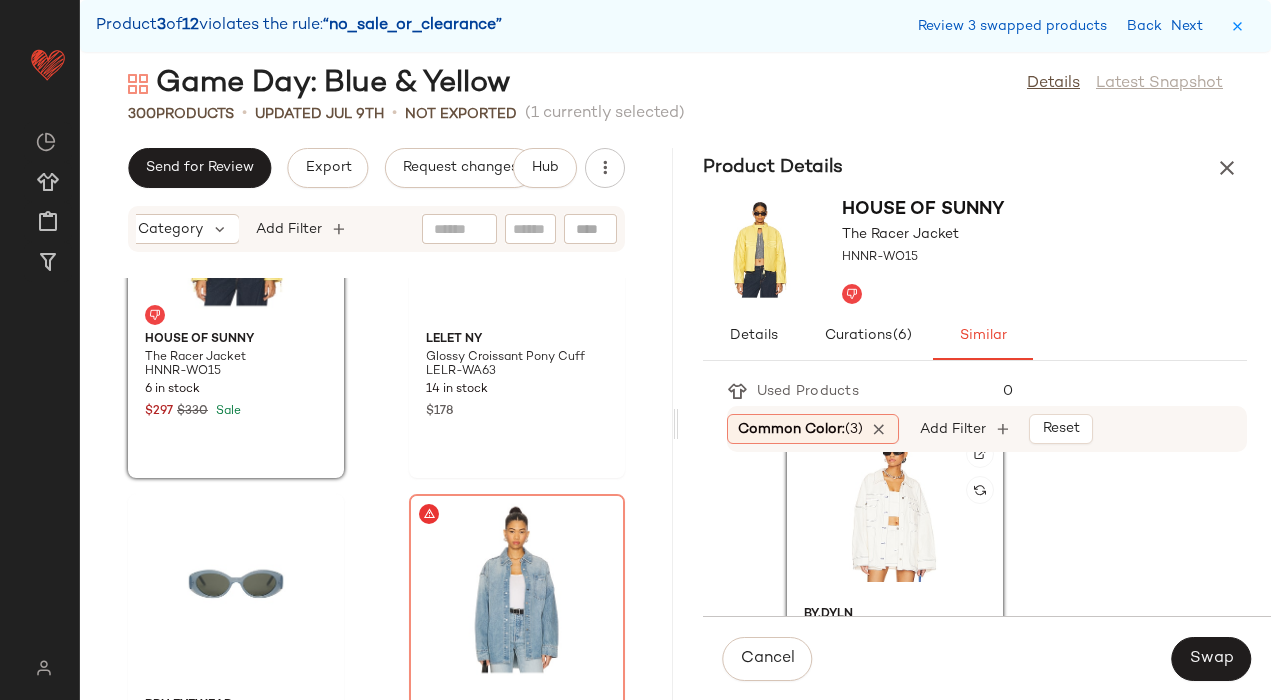 scroll, scrollTop: 399, scrollLeft: 0, axis: vertical 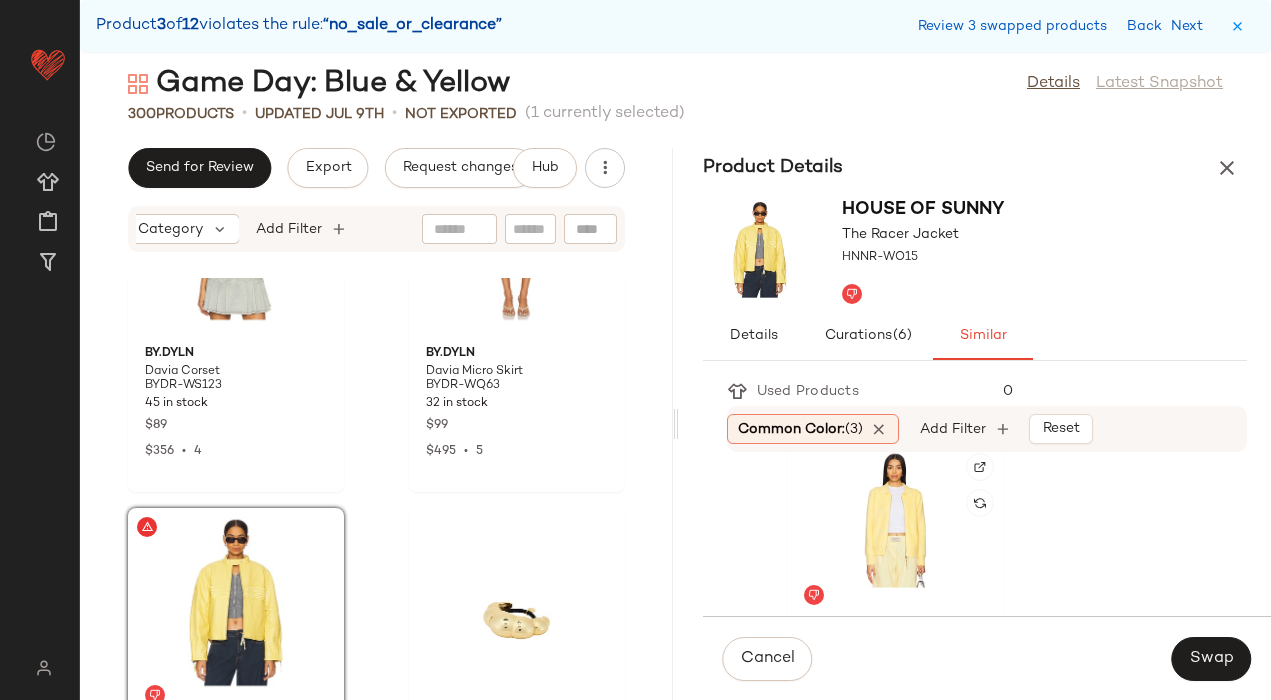 click 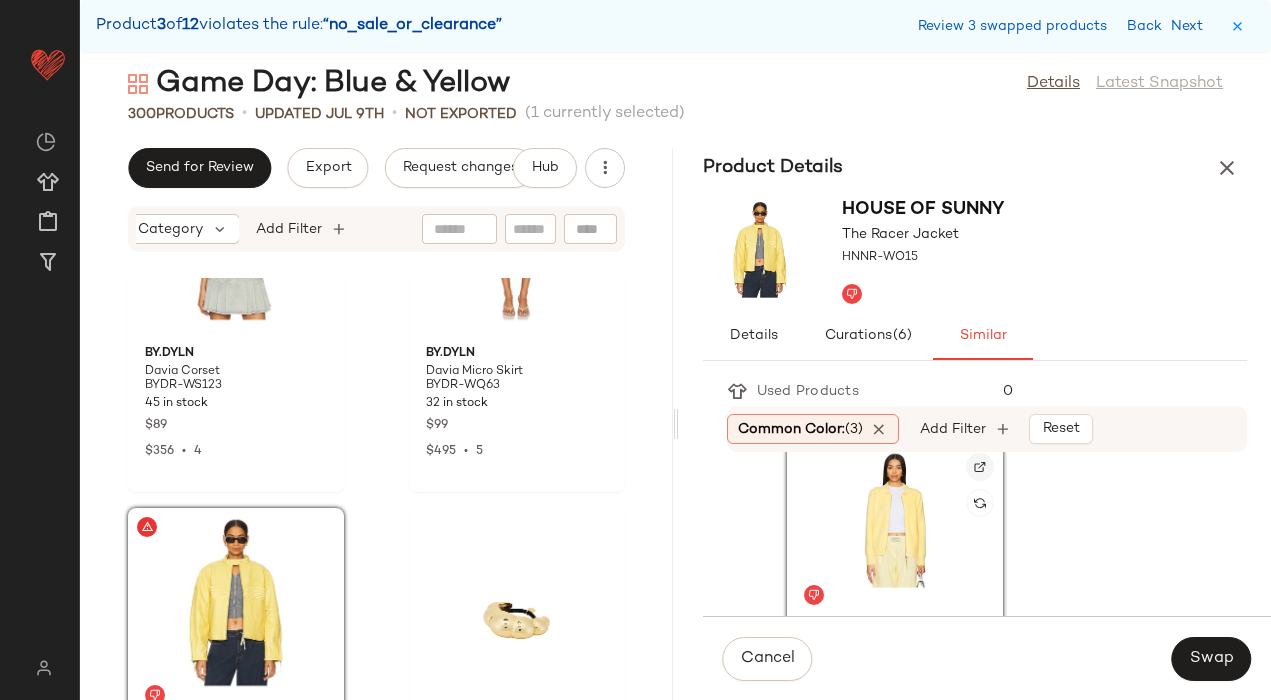 click 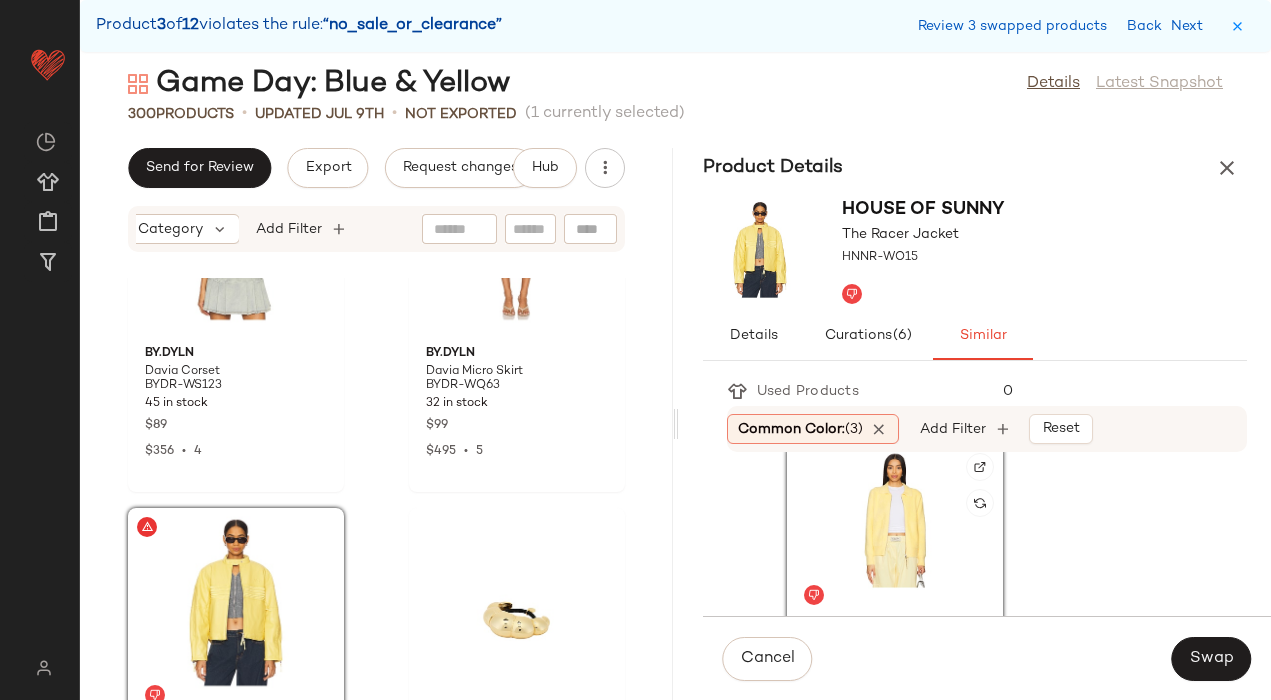 scroll, scrollTop: 0, scrollLeft: 0, axis: both 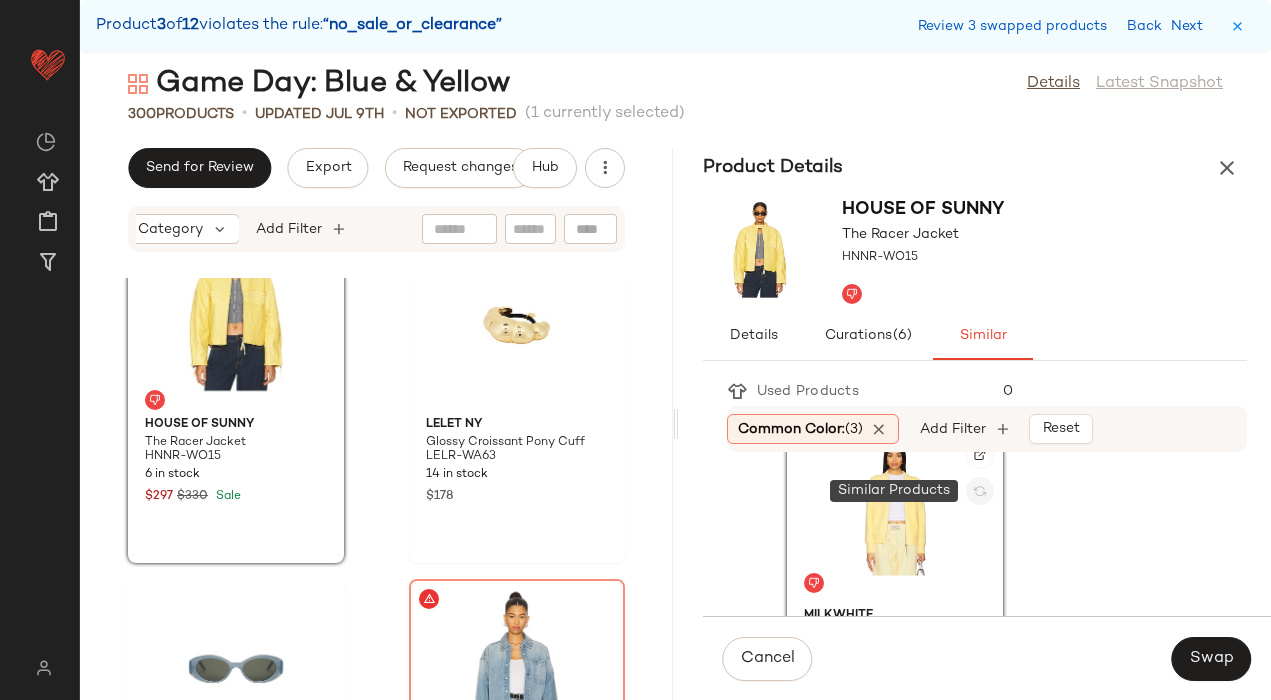click 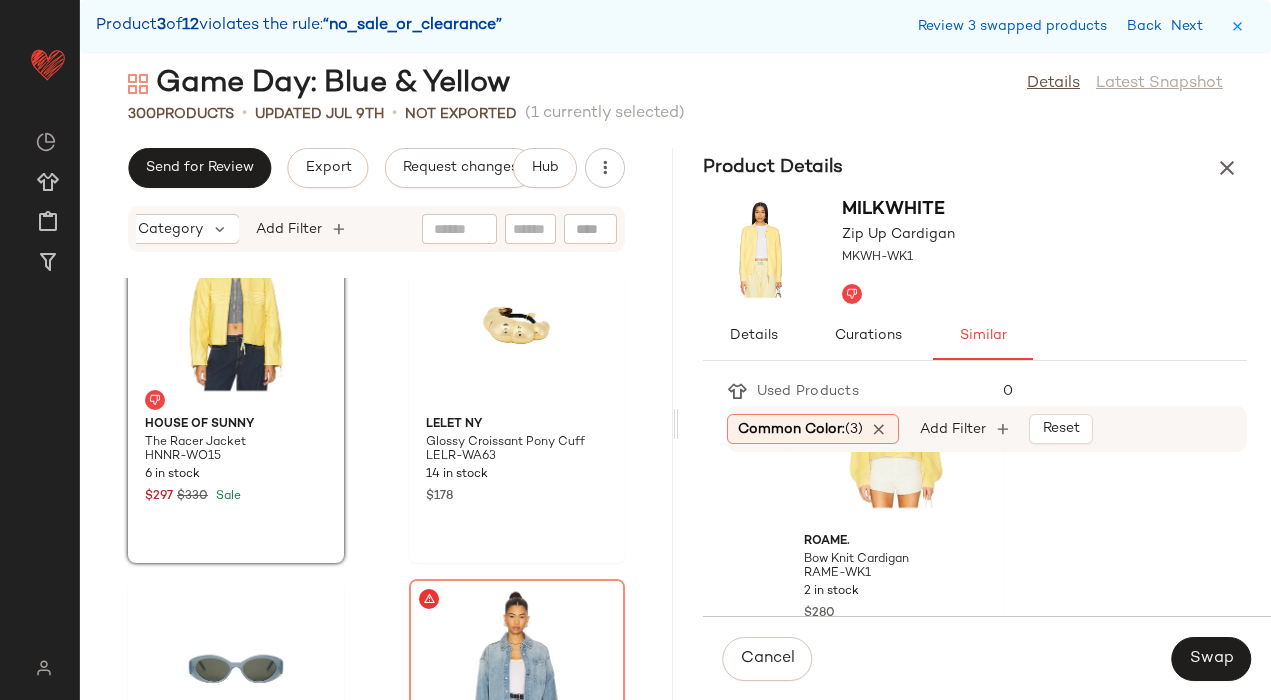 scroll, scrollTop: 6361, scrollLeft: 0, axis: vertical 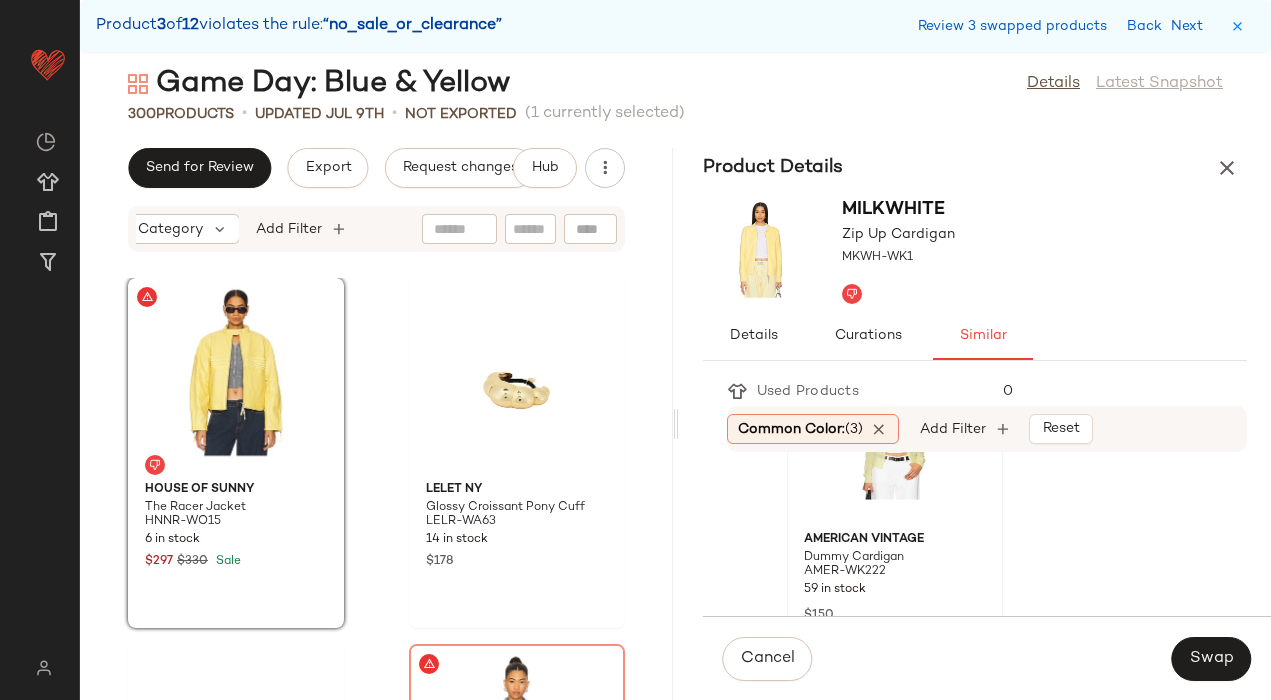 click 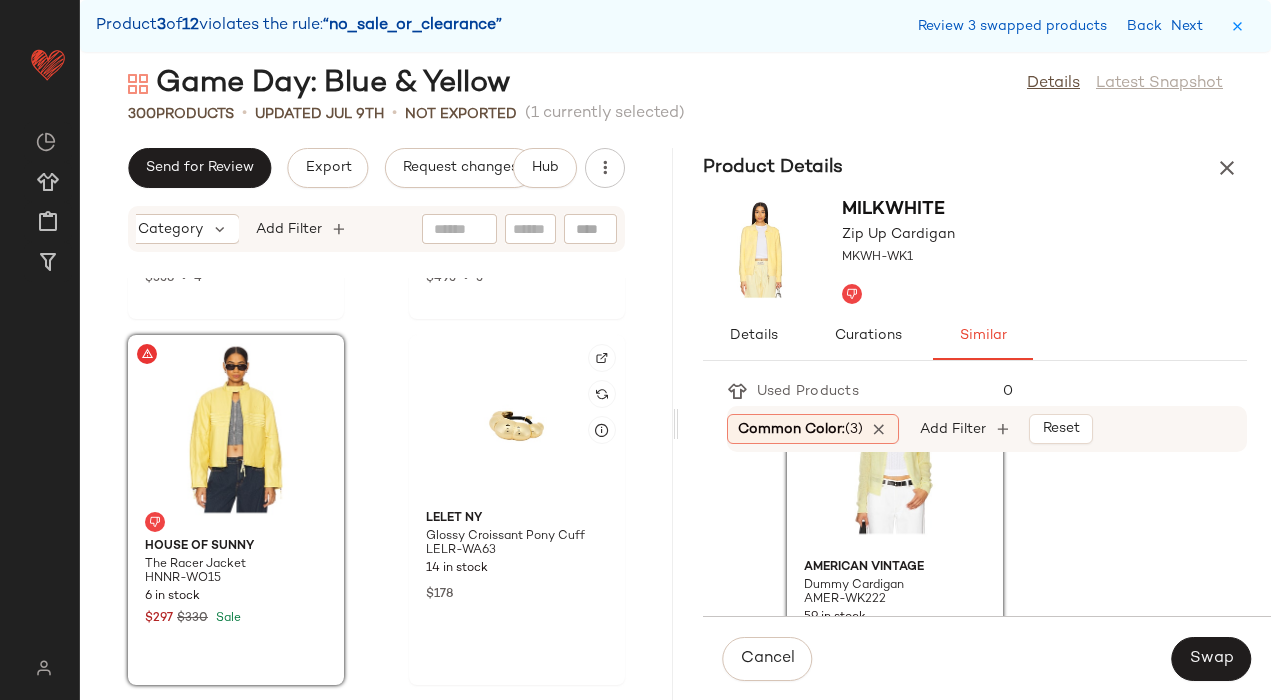 scroll, scrollTop: 25210, scrollLeft: 0, axis: vertical 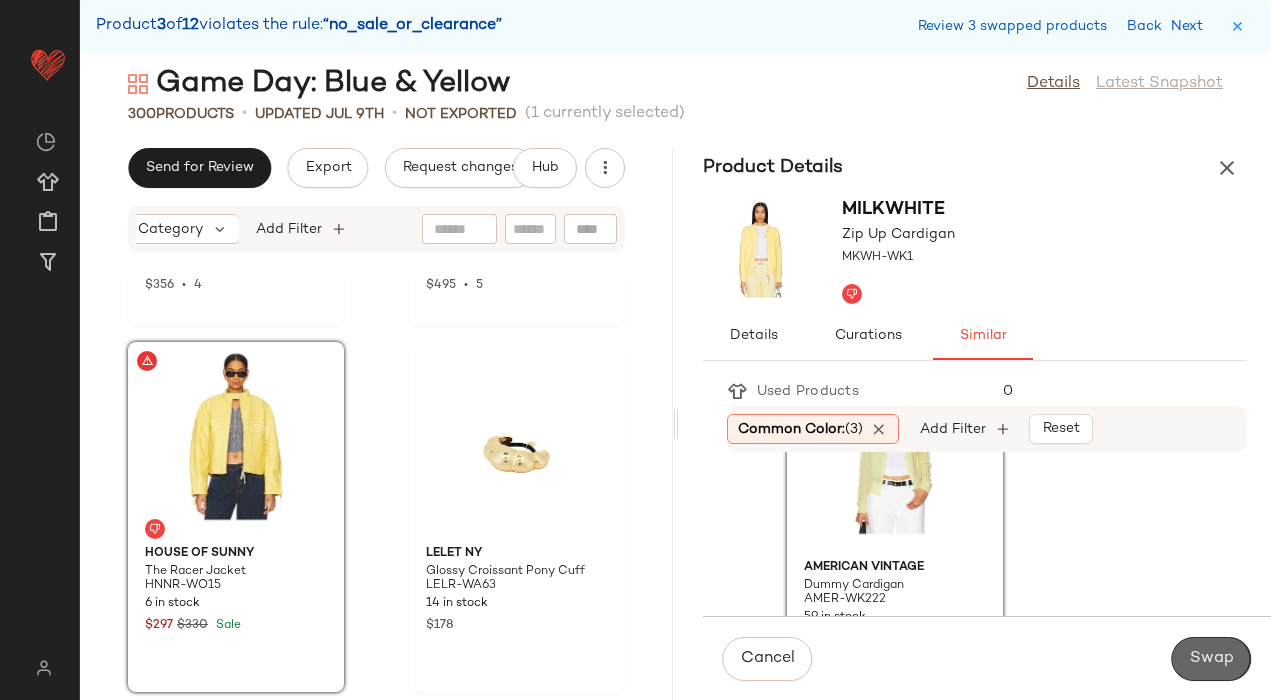 click on "Swap" 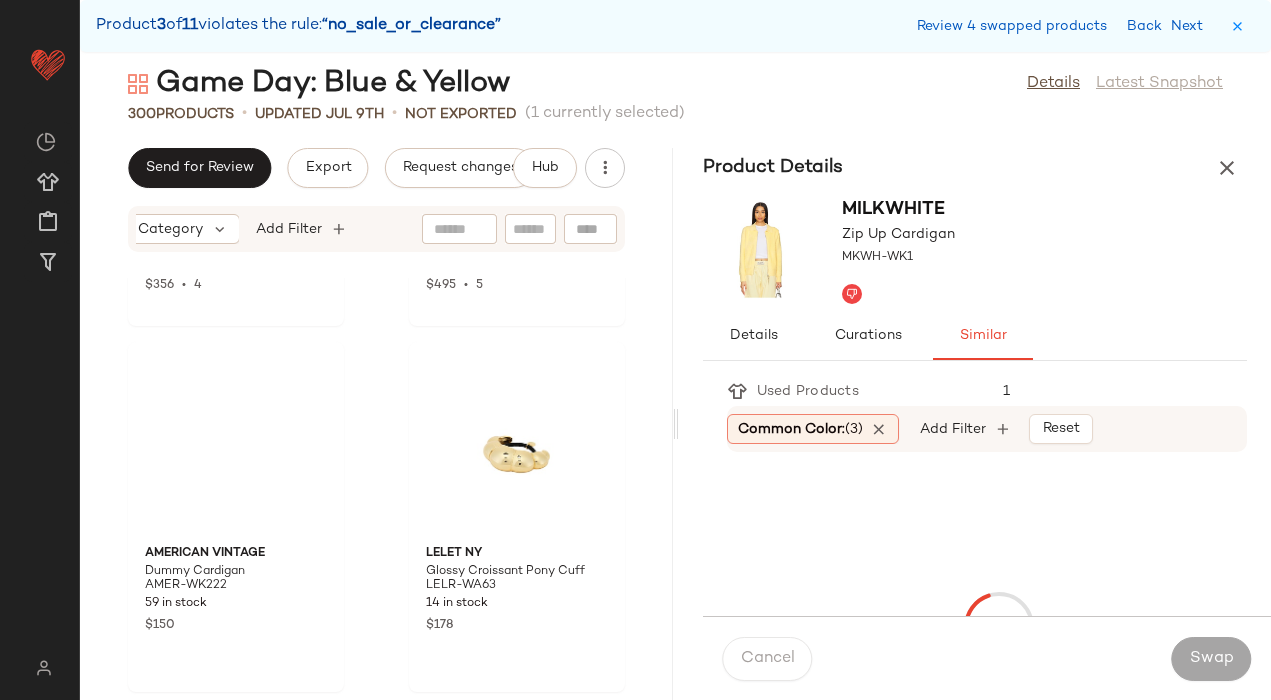 scroll, scrollTop: 25620, scrollLeft: 0, axis: vertical 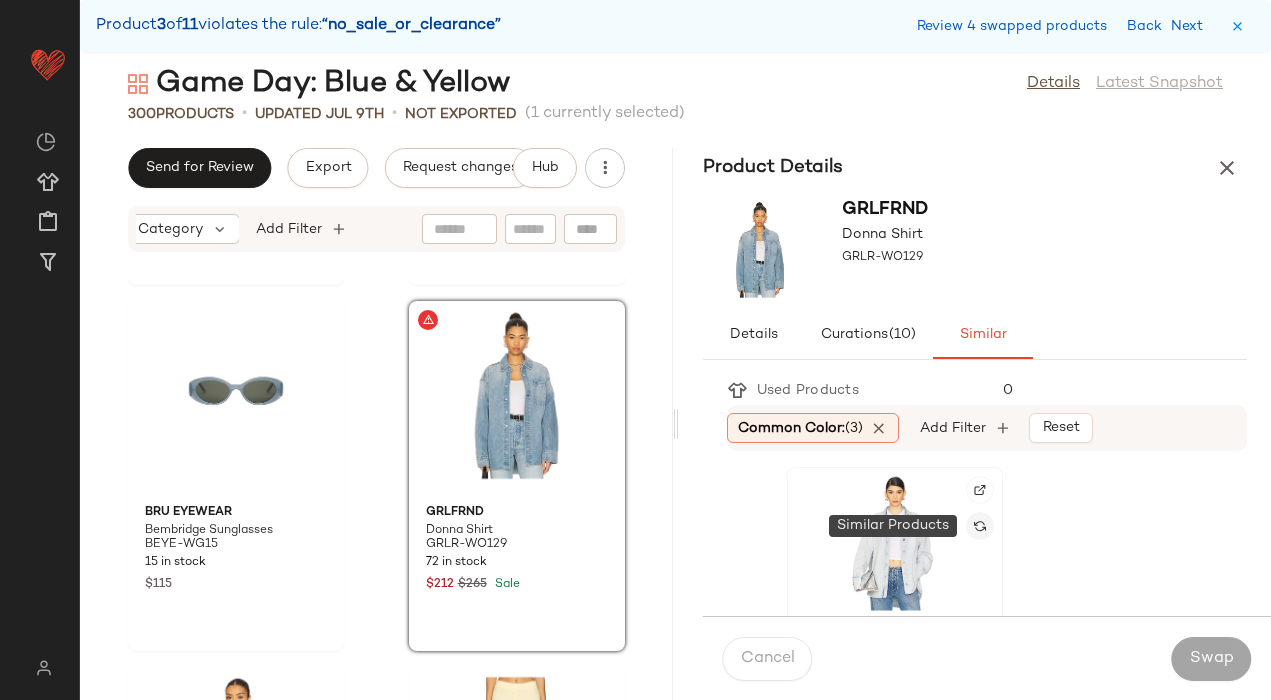 click 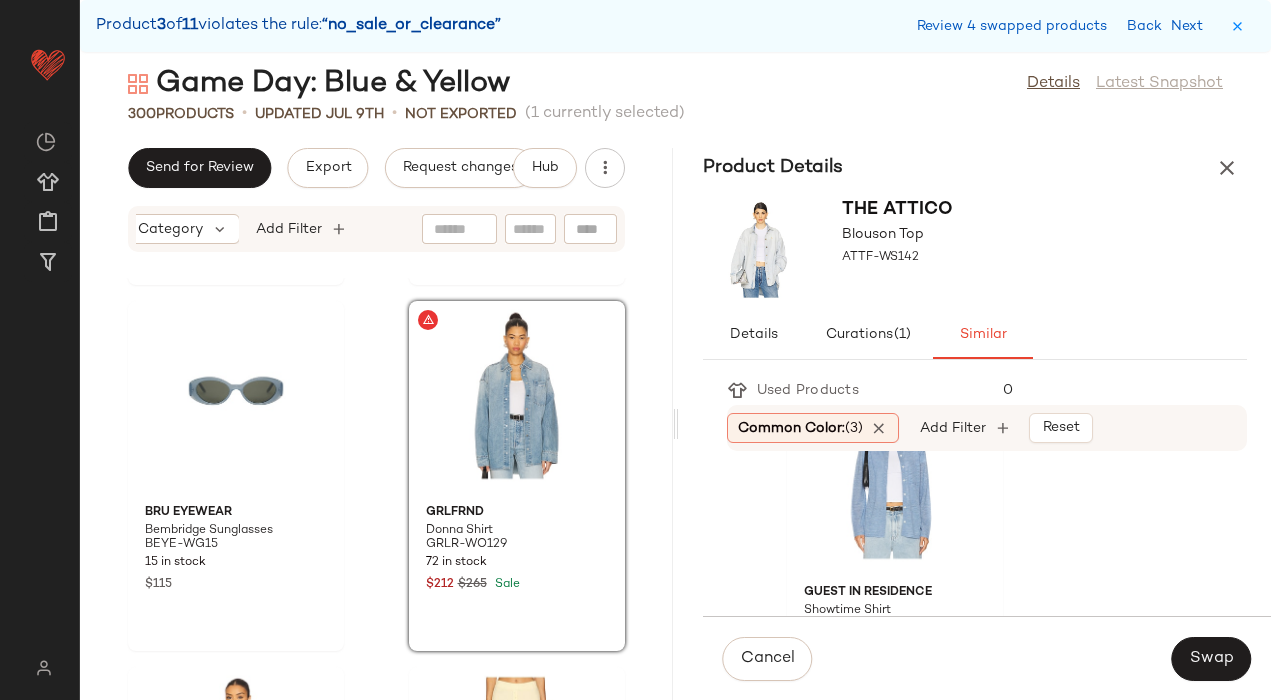 scroll, scrollTop: 1134, scrollLeft: 0, axis: vertical 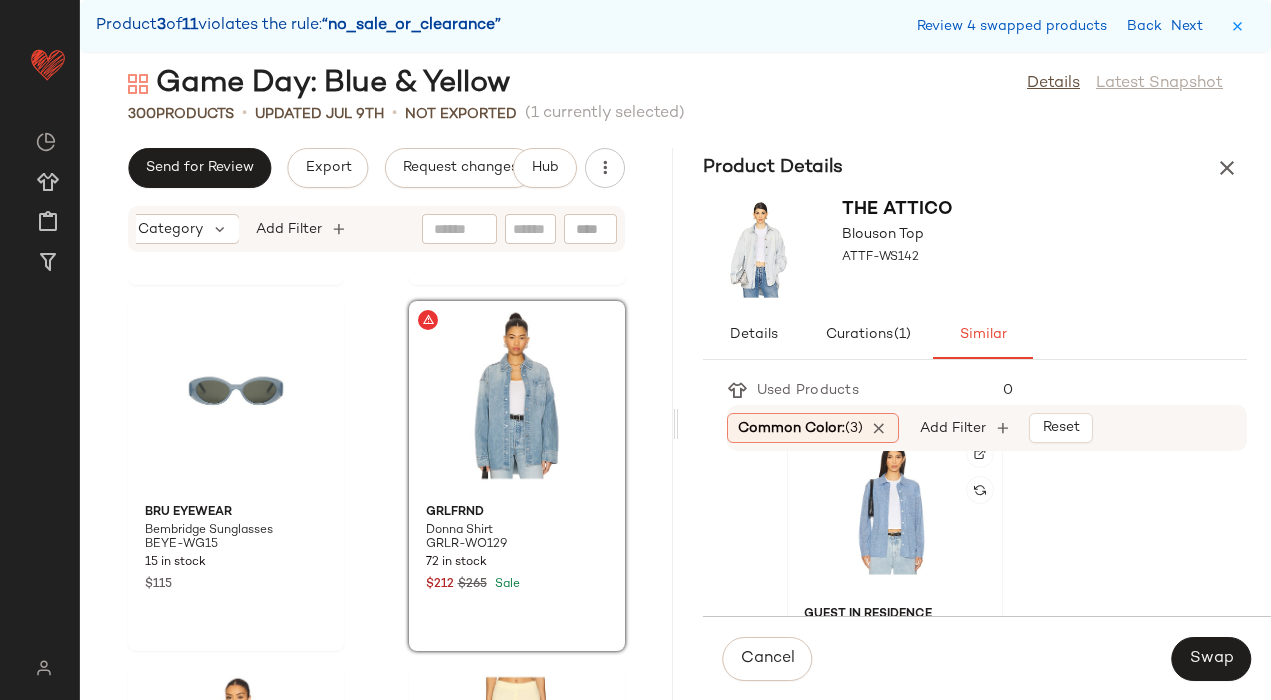click 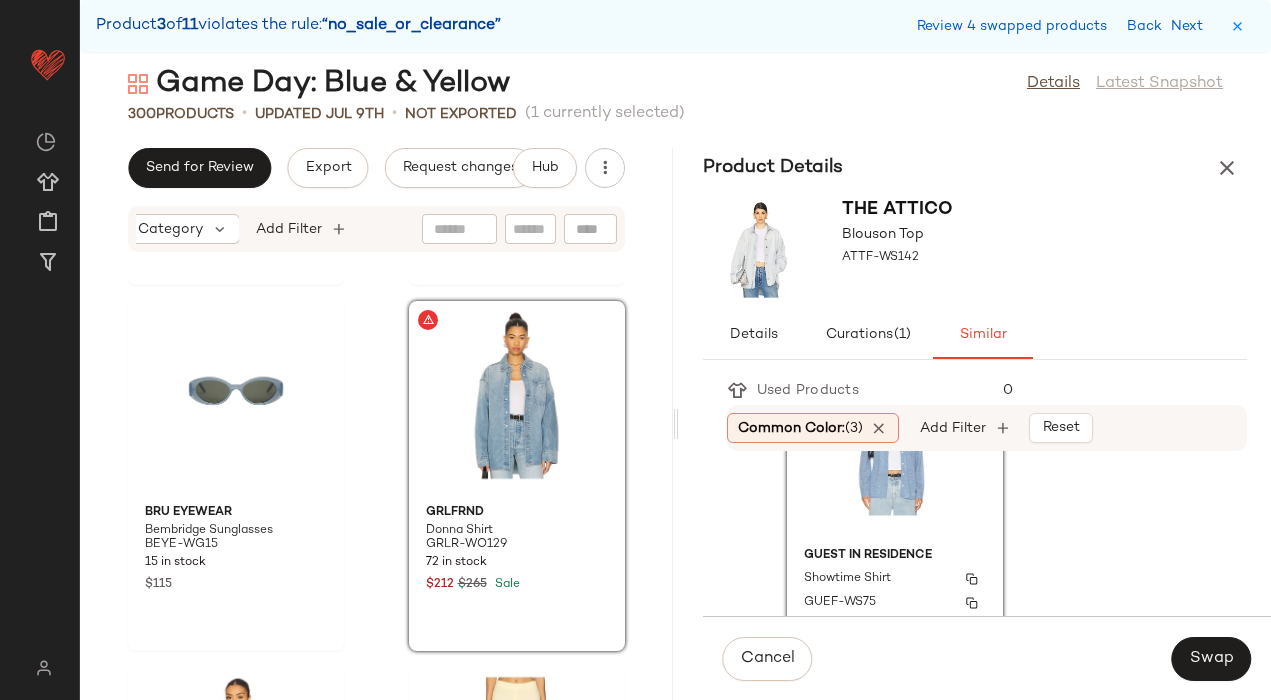 scroll, scrollTop: 1192, scrollLeft: 0, axis: vertical 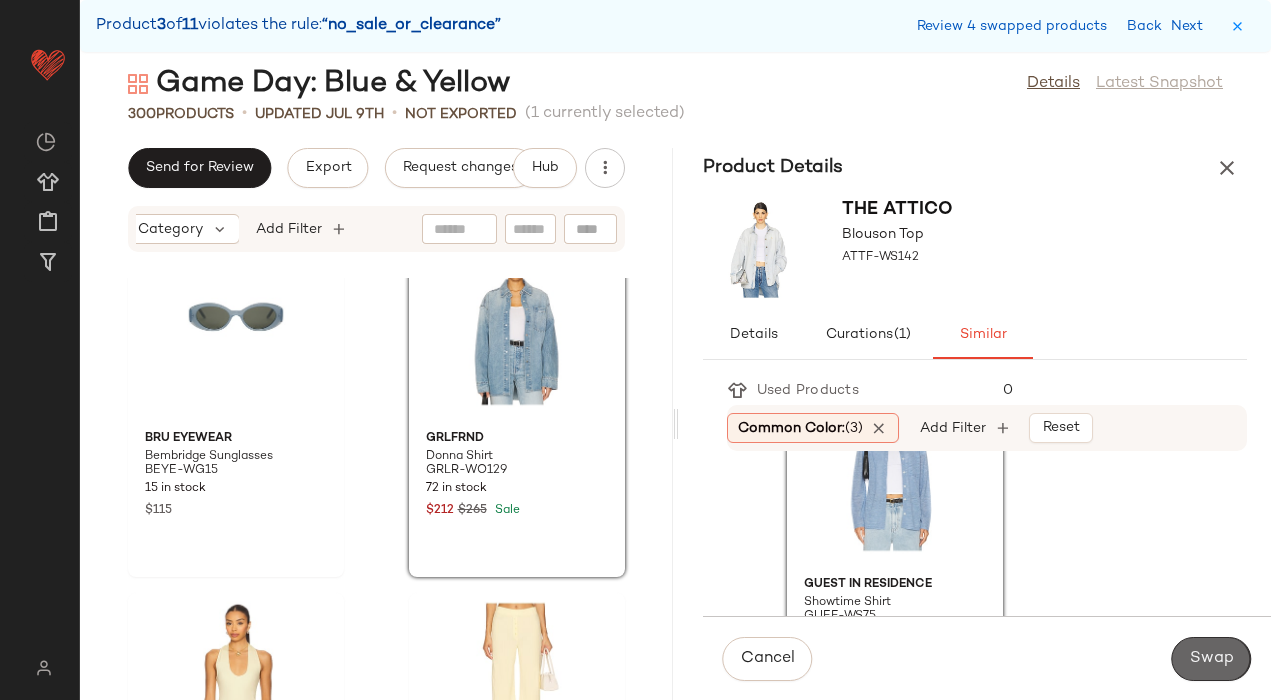 click on "Swap" 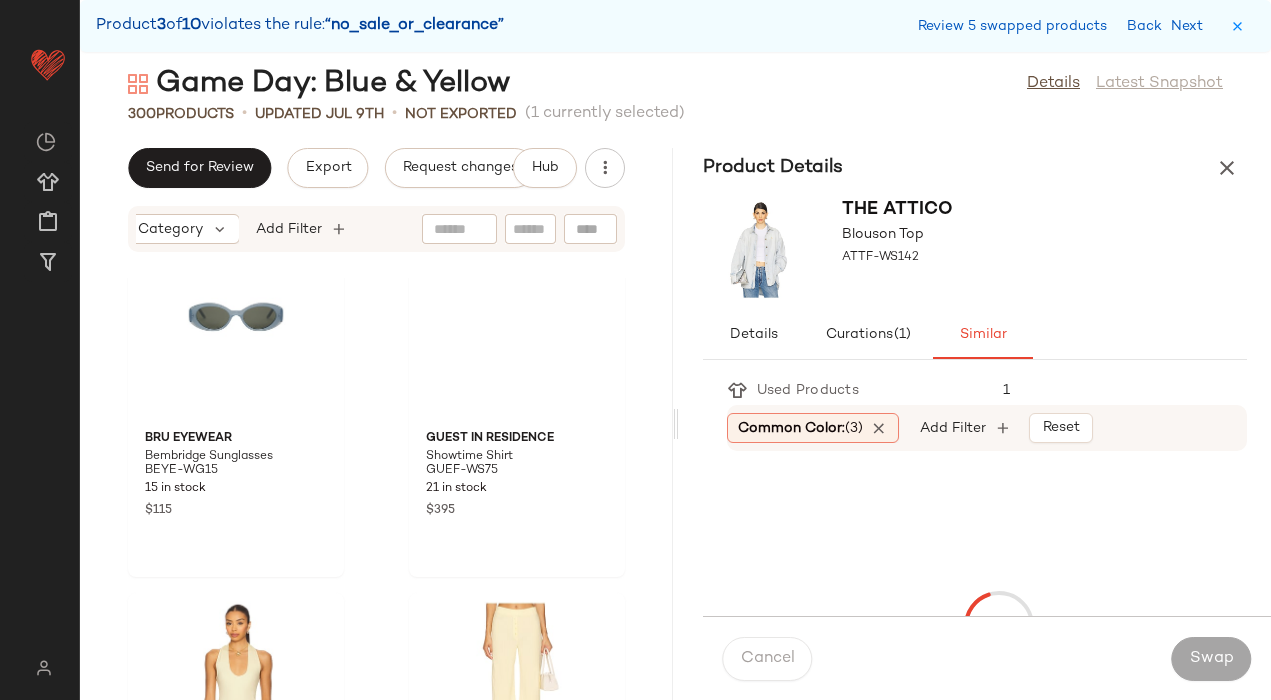 scroll, scrollTop: 29646, scrollLeft: 0, axis: vertical 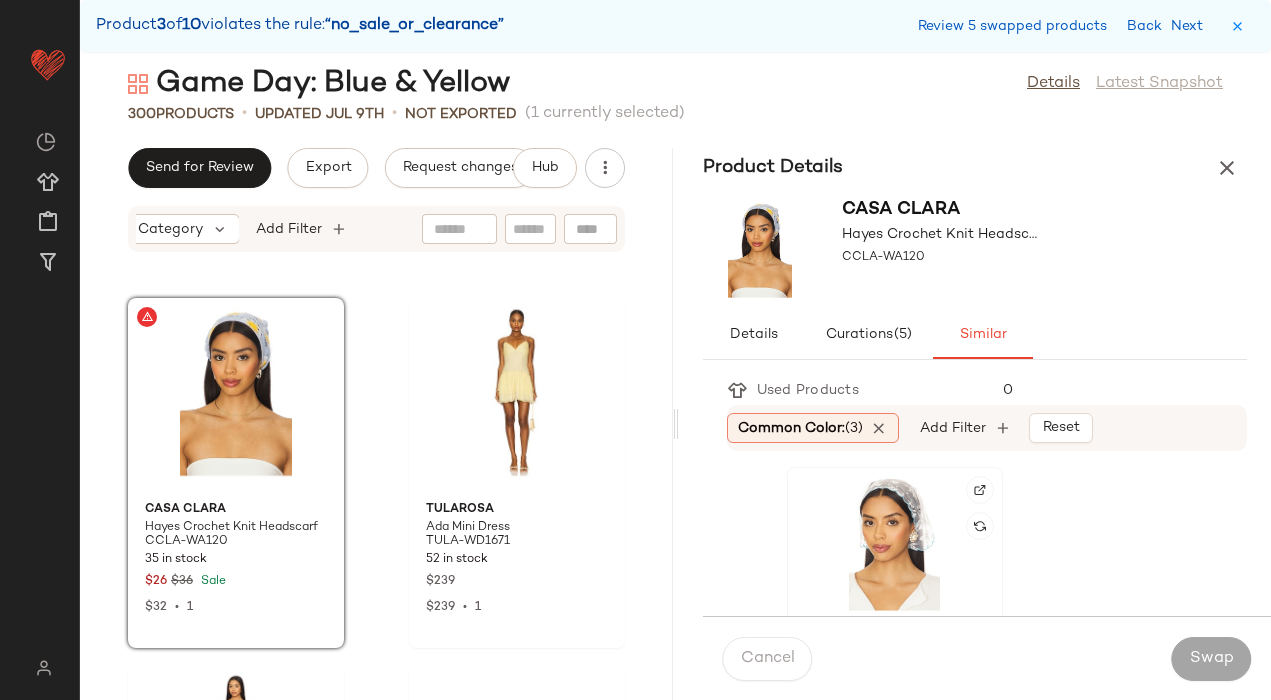 click 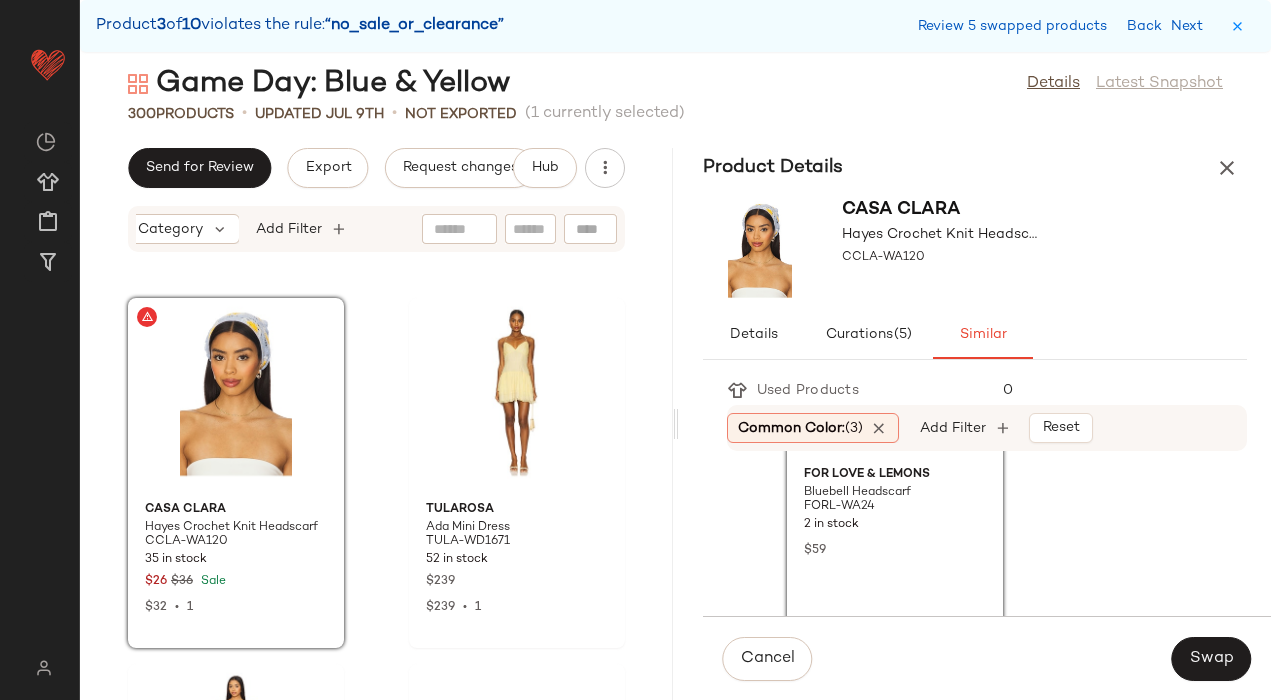 scroll, scrollTop: 179, scrollLeft: 0, axis: vertical 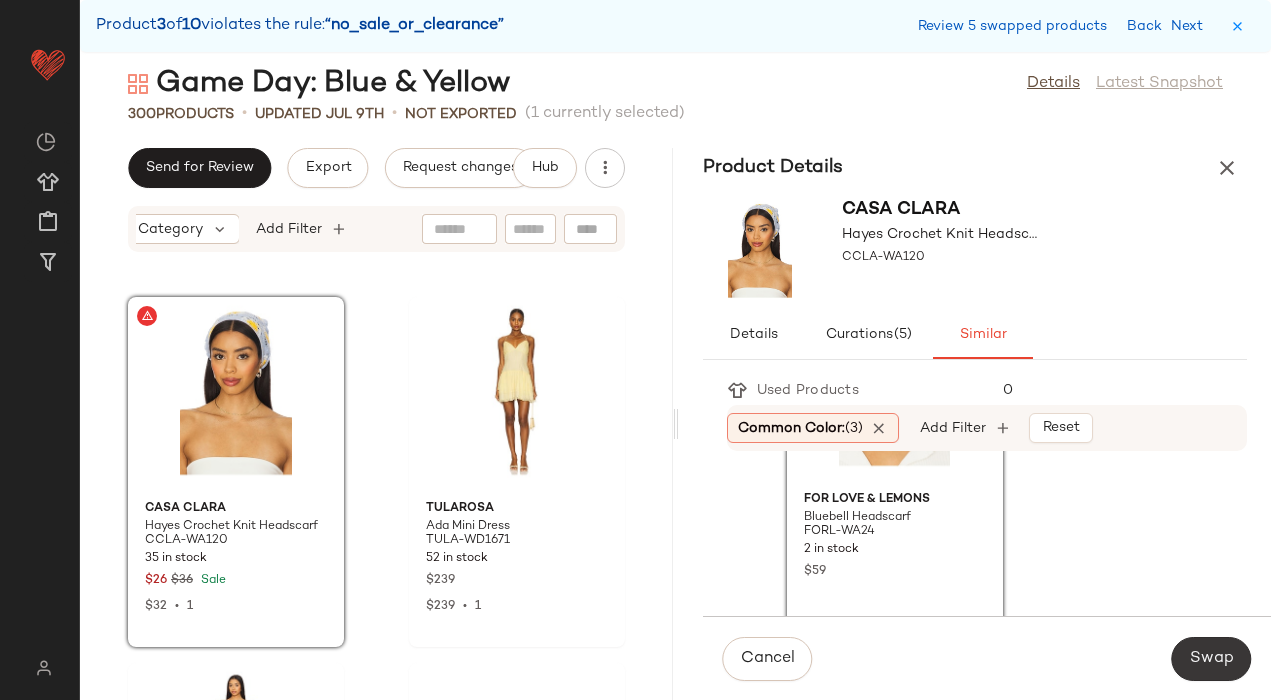 click on "Swap" 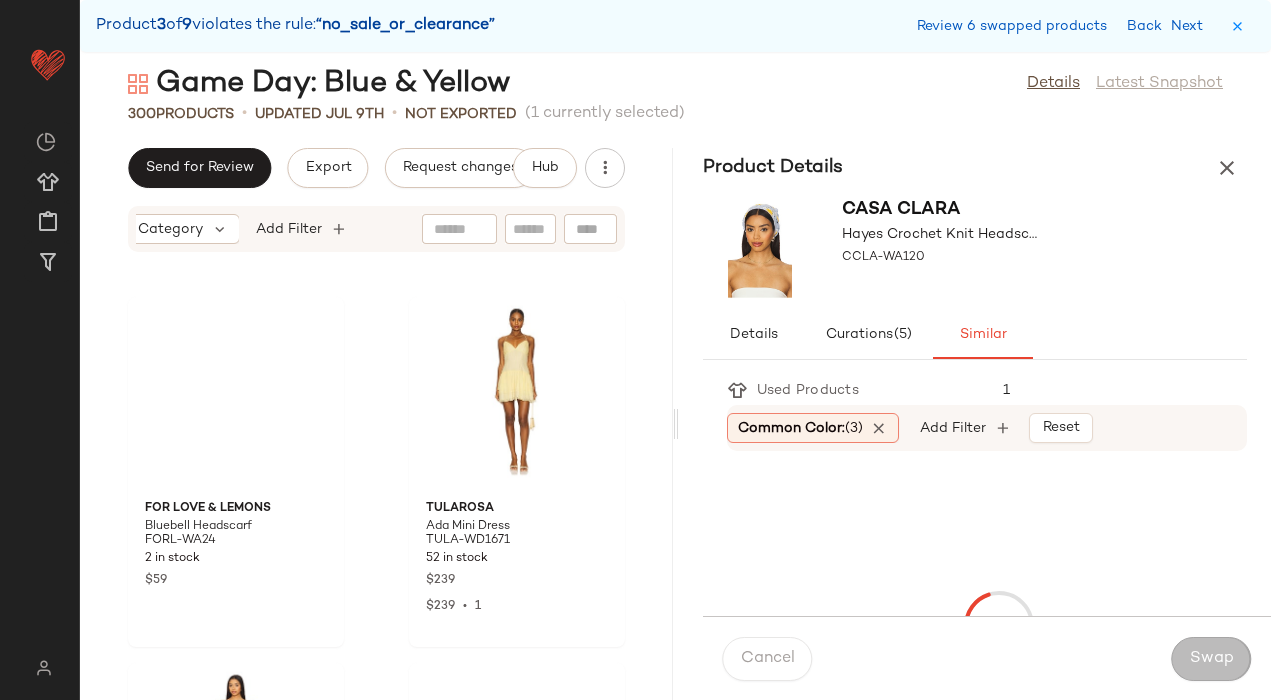 scroll, scrollTop: 31110, scrollLeft: 0, axis: vertical 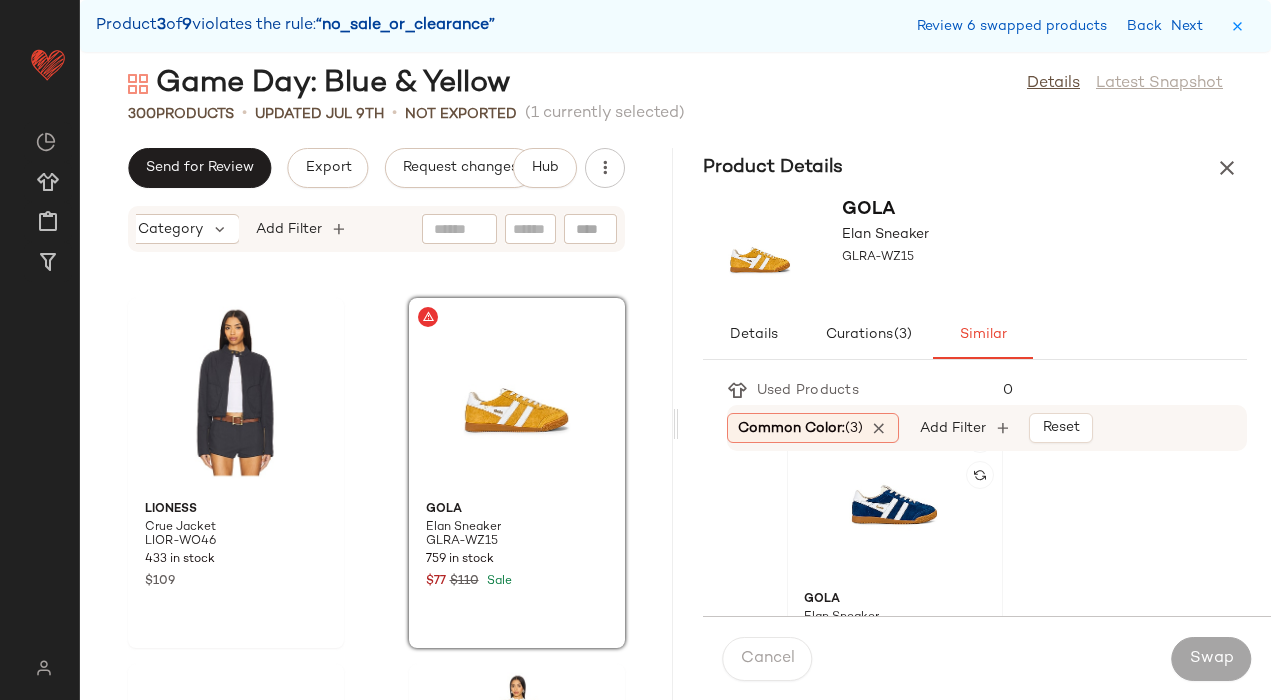 click 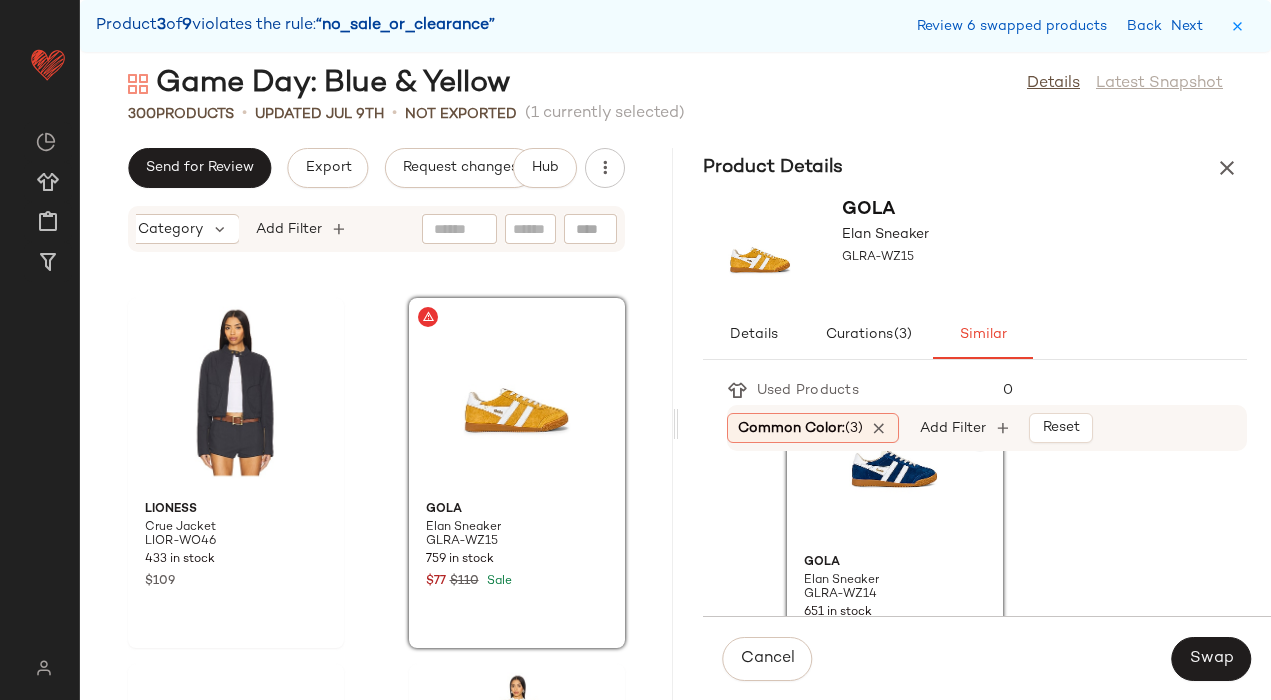 scroll, scrollTop: 90, scrollLeft: 0, axis: vertical 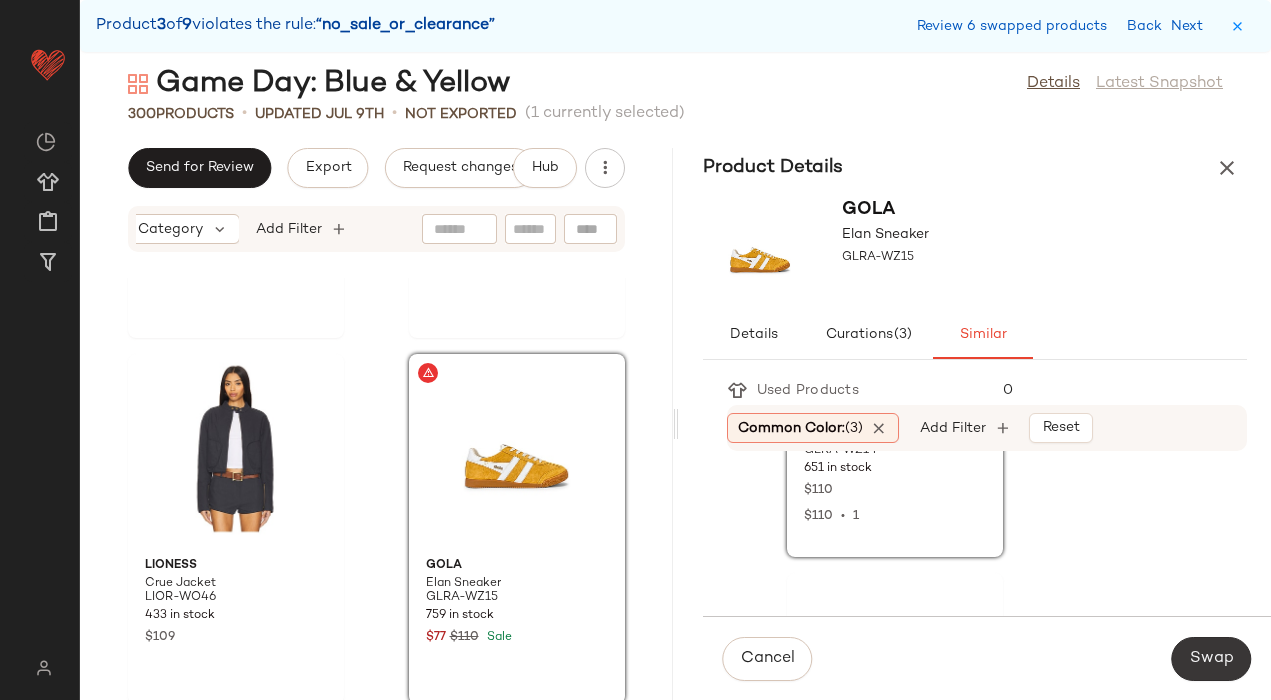 click on "Swap" 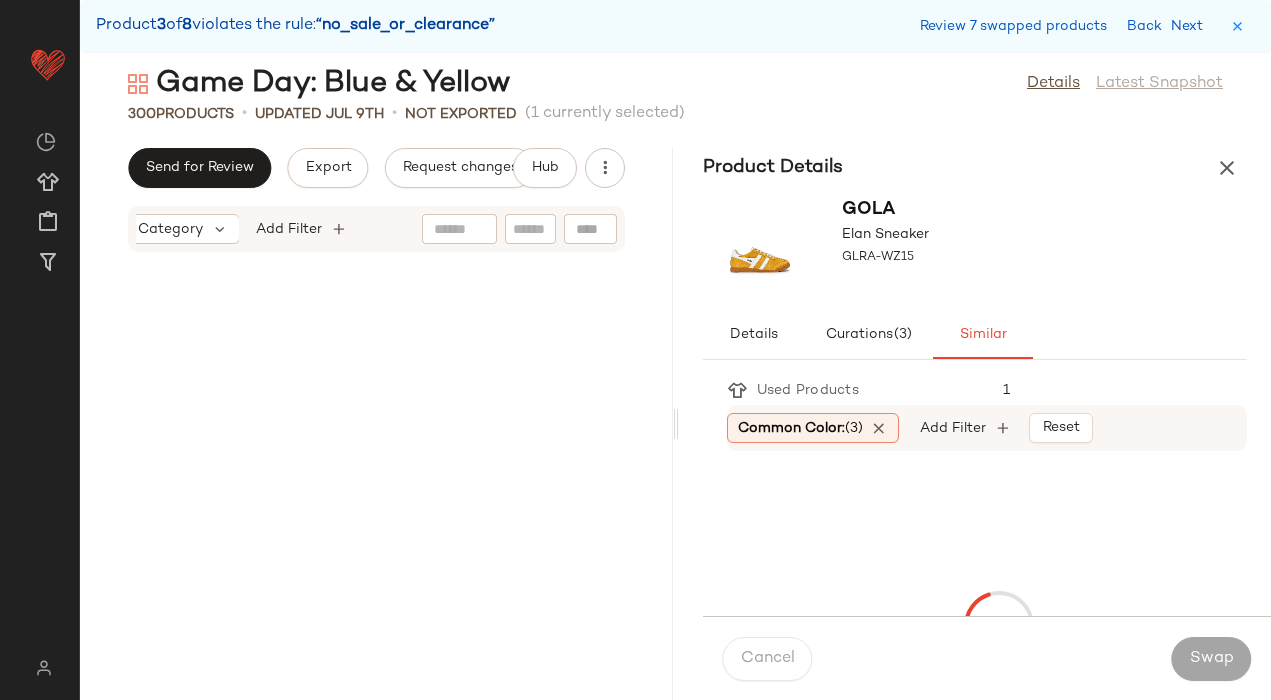scroll, scrollTop: 37332, scrollLeft: 0, axis: vertical 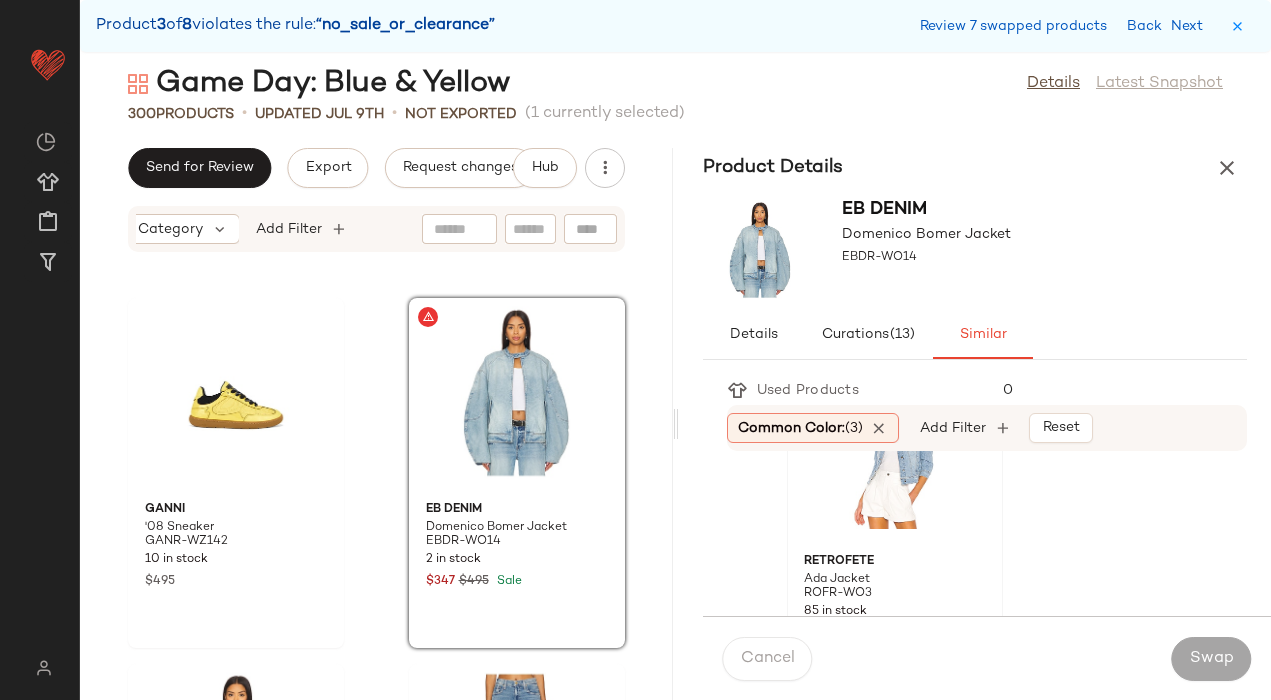 click 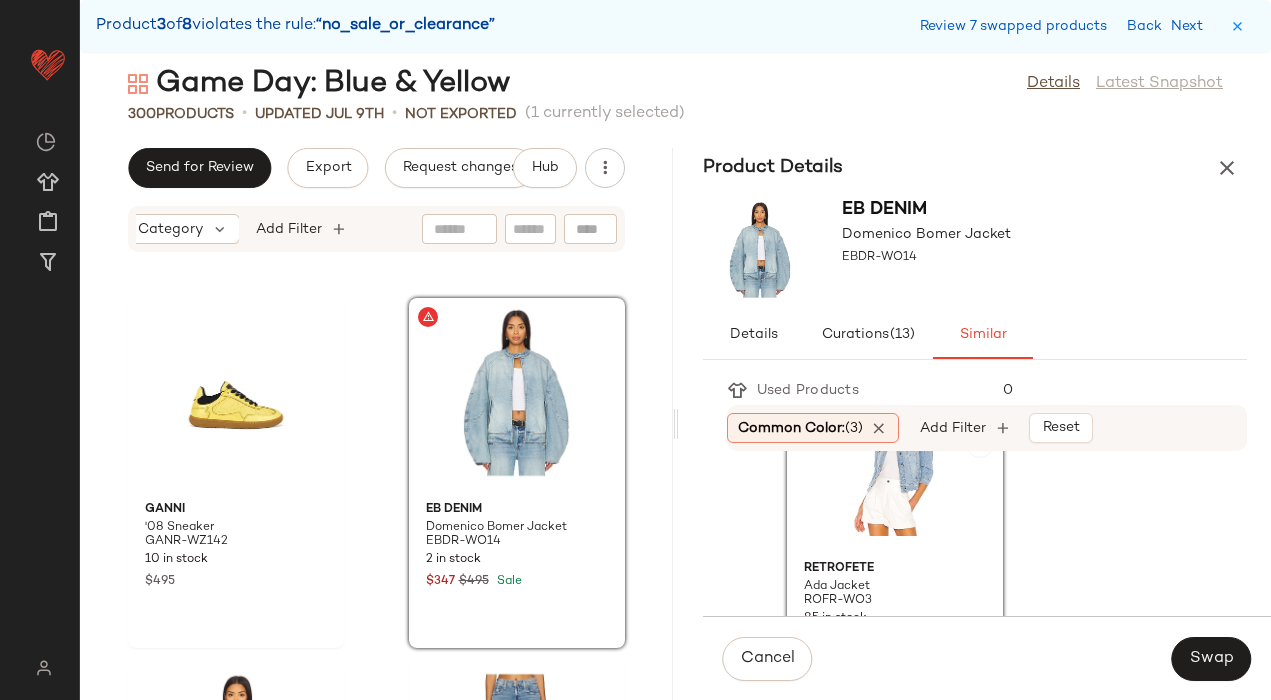 scroll, scrollTop: 815, scrollLeft: 0, axis: vertical 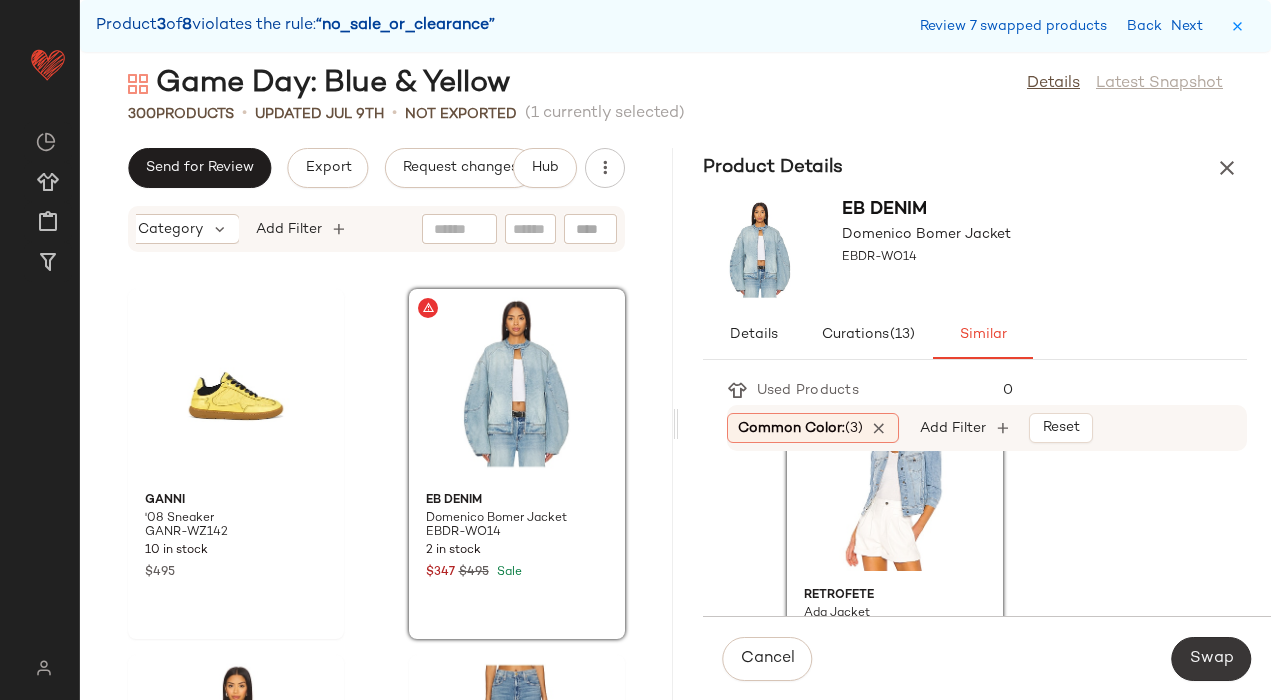 click on "Swap" 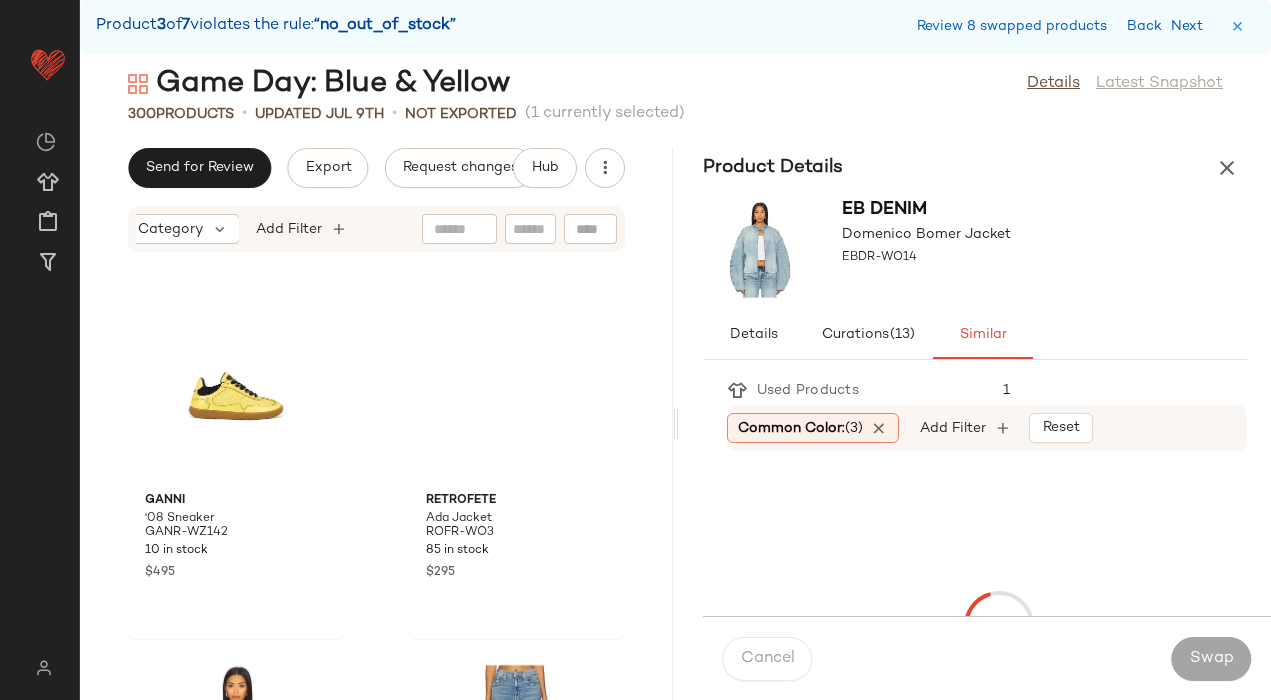 scroll, scrollTop: 43554, scrollLeft: 0, axis: vertical 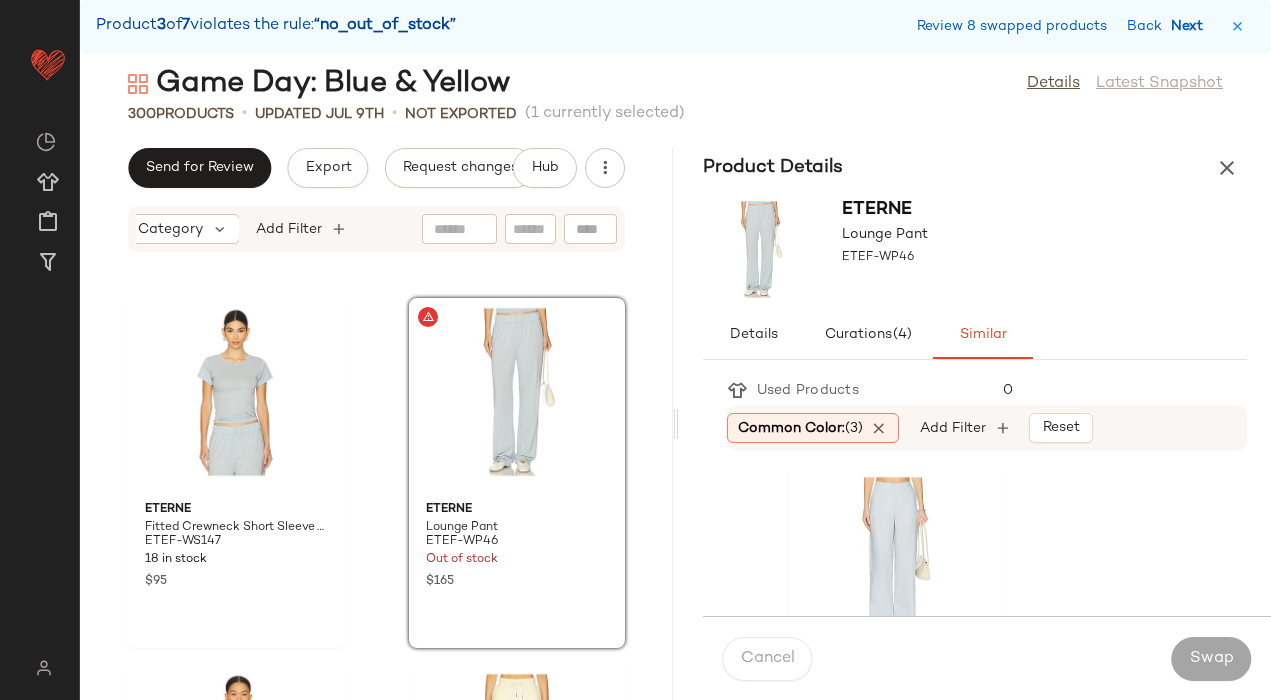 click on "Next" at bounding box center [1191, 26] 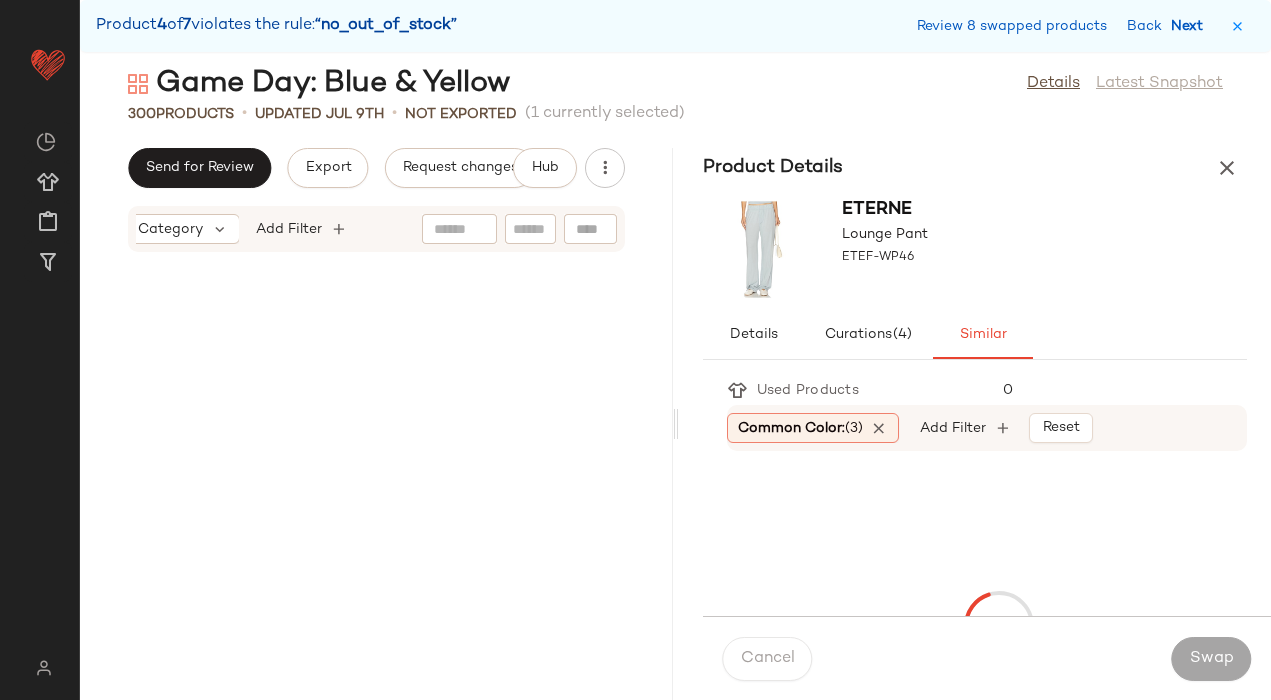 scroll, scrollTop: 47214, scrollLeft: 0, axis: vertical 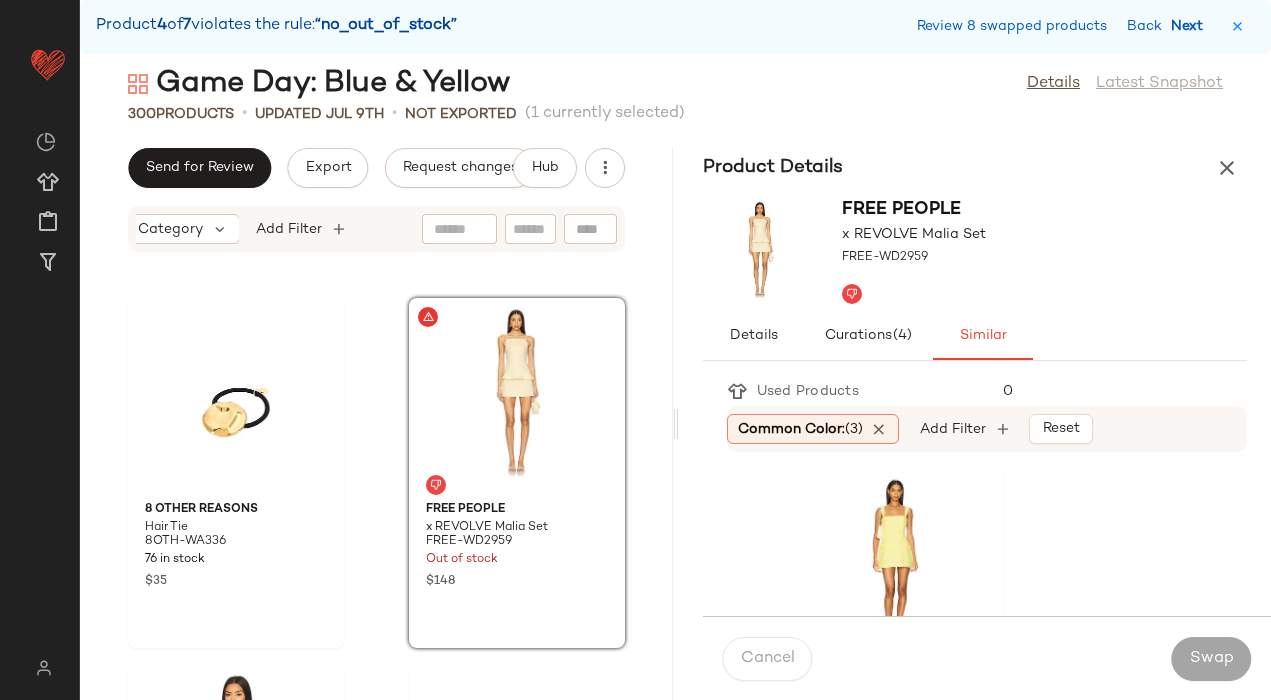 click on "Next" at bounding box center [1191, 26] 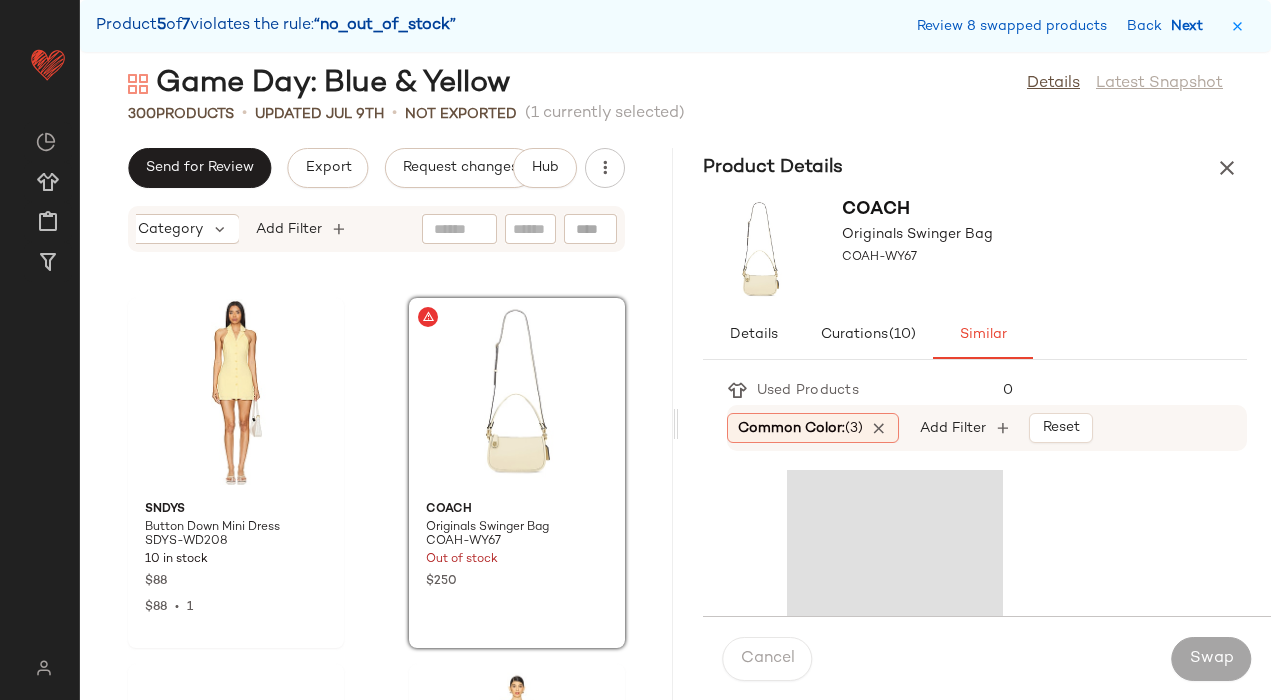 click on "Next" at bounding box center (1191, 26) 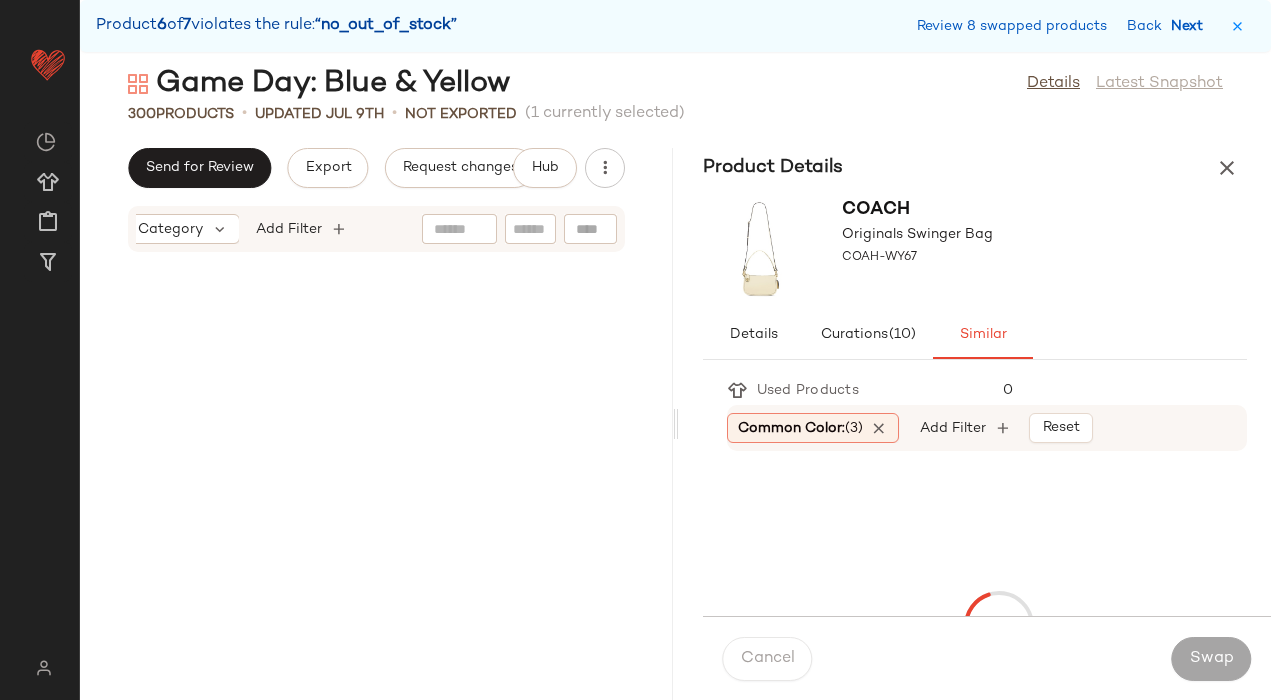 scroll, scrollTop: 51606, scrollLeft: 0, axis: vertical 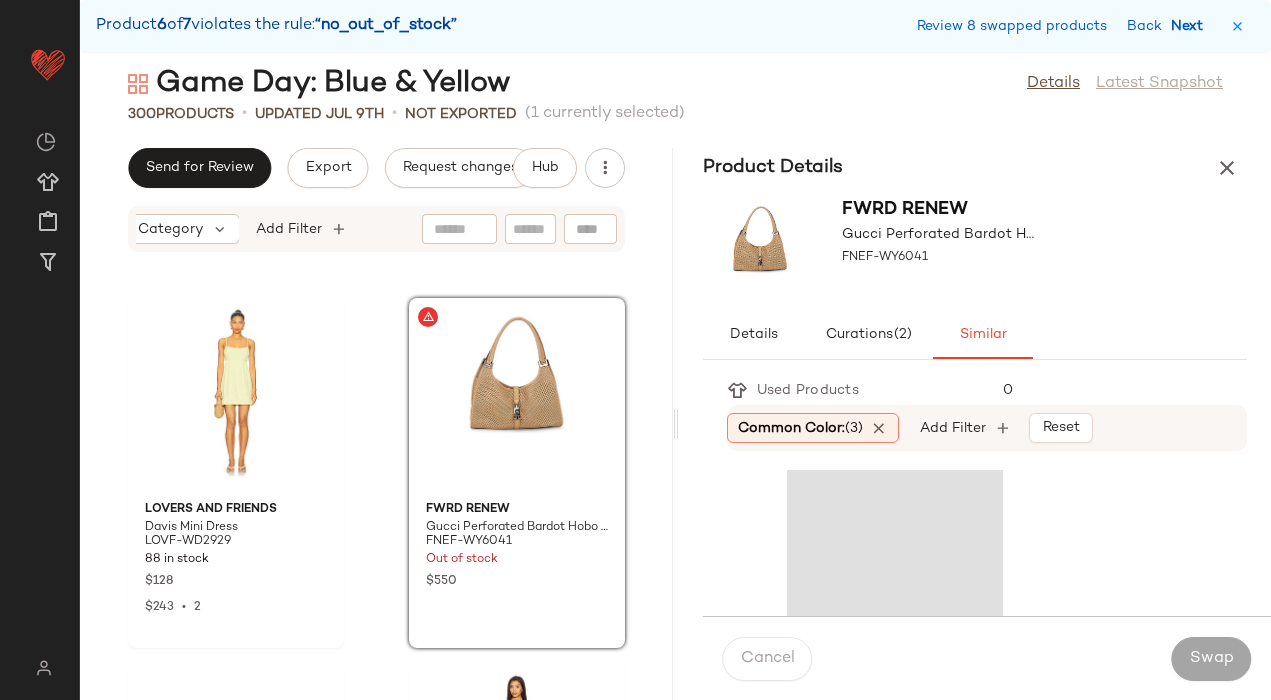click on "Next" at bounding box center [1191, 26] 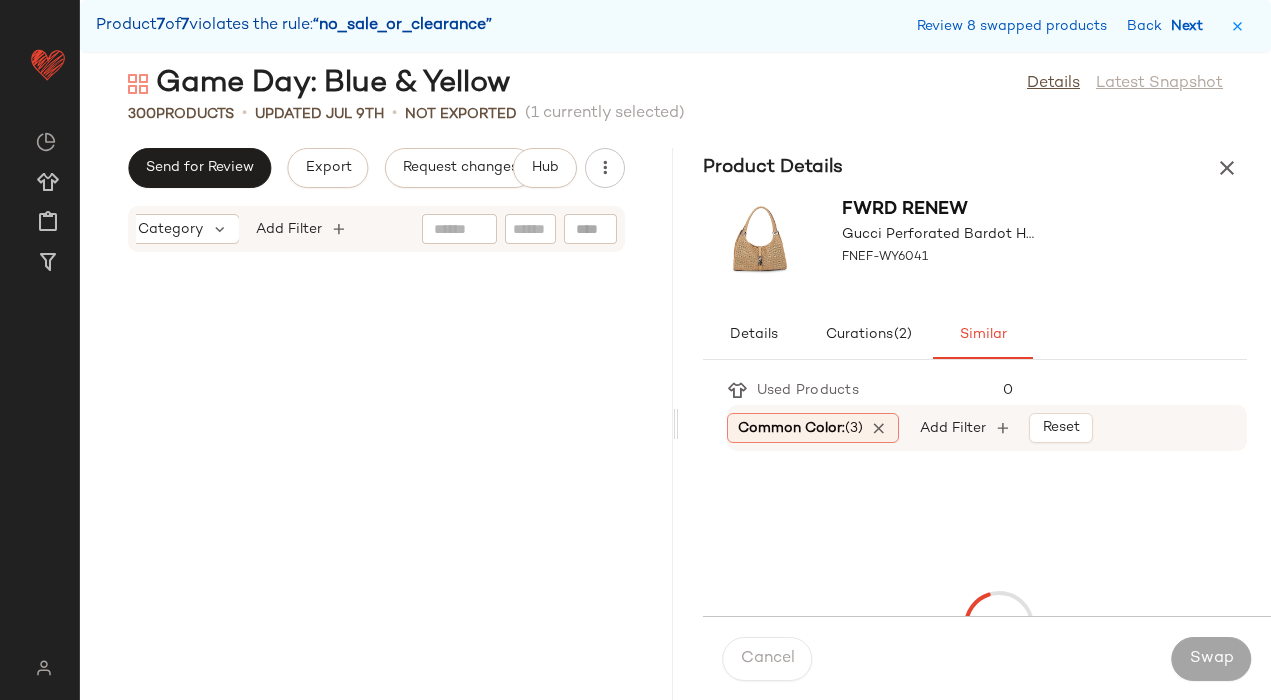 scroll, scrollTop: 53436, scrollLeft: 0, axis: vertical 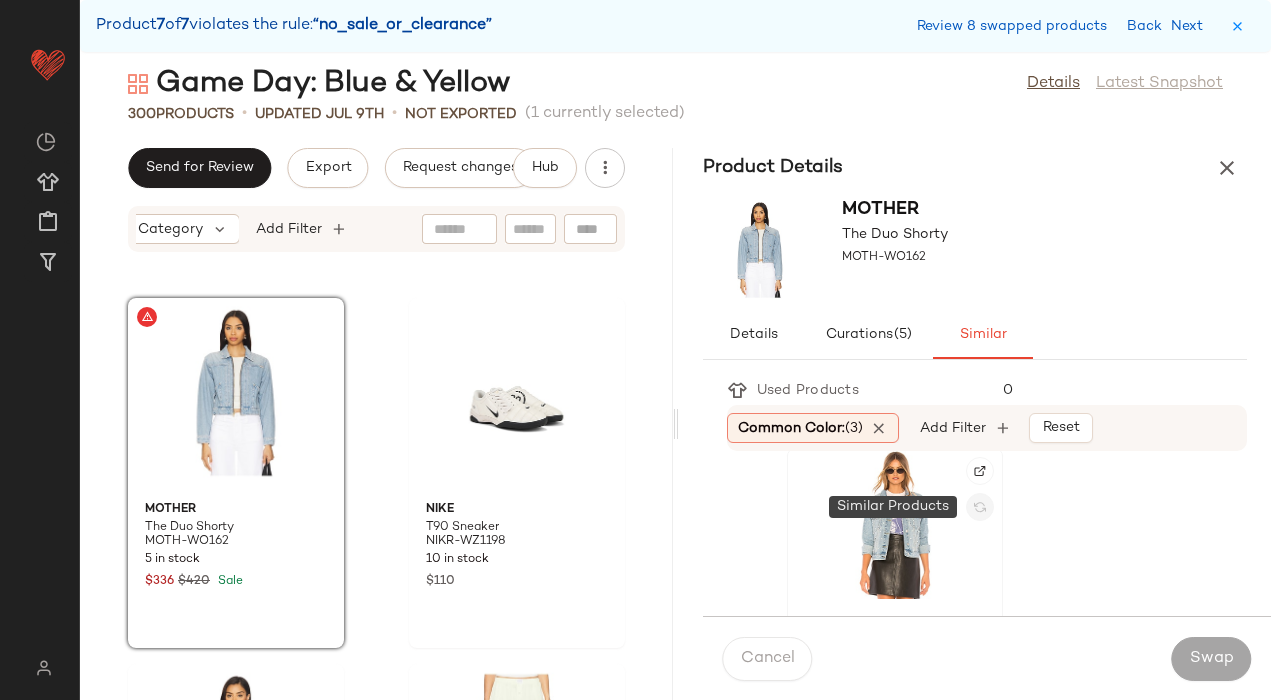 click 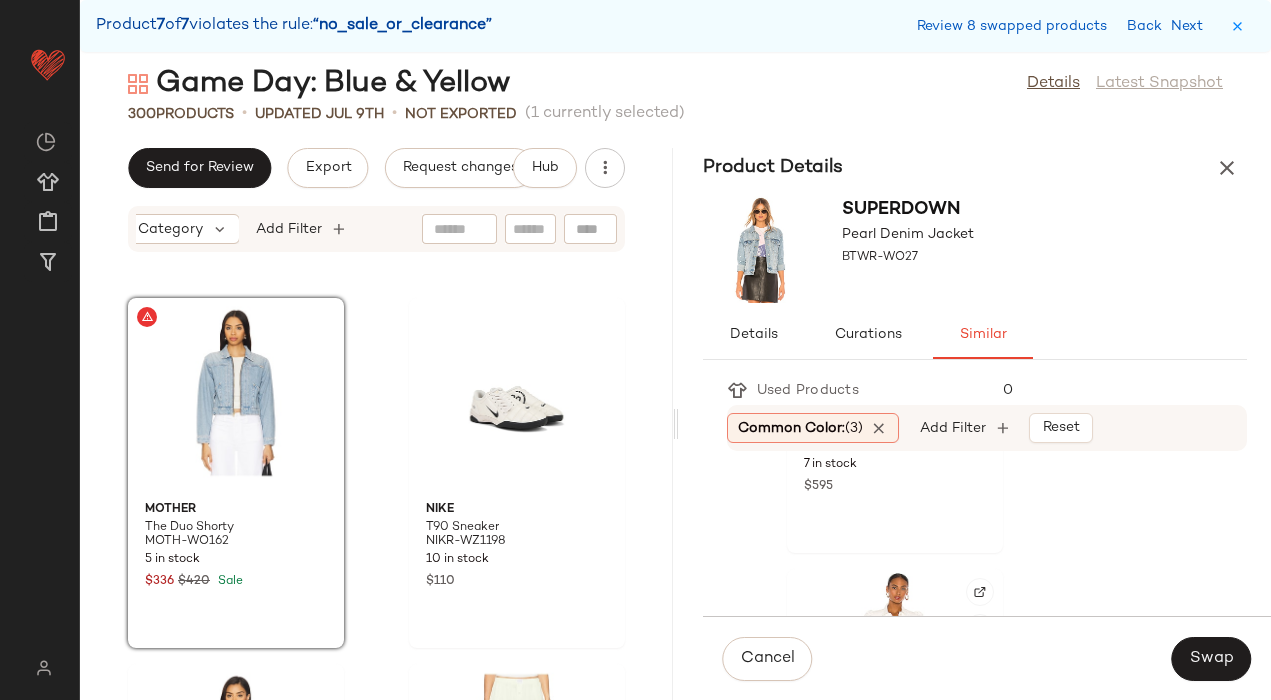 scroll, scrollTop: 999, scrollLeft: 0, axis: vertical 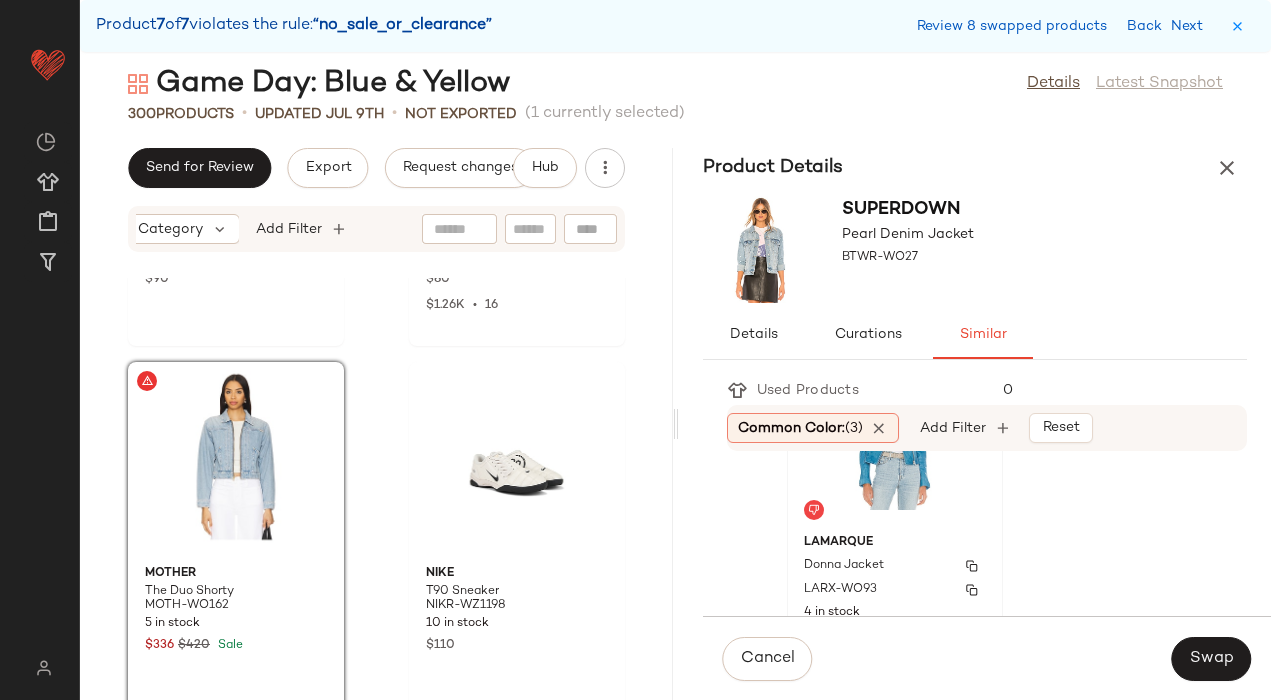 click on "LAMARQUE Donna Jacket LARX-WO93 4 in stock $484" 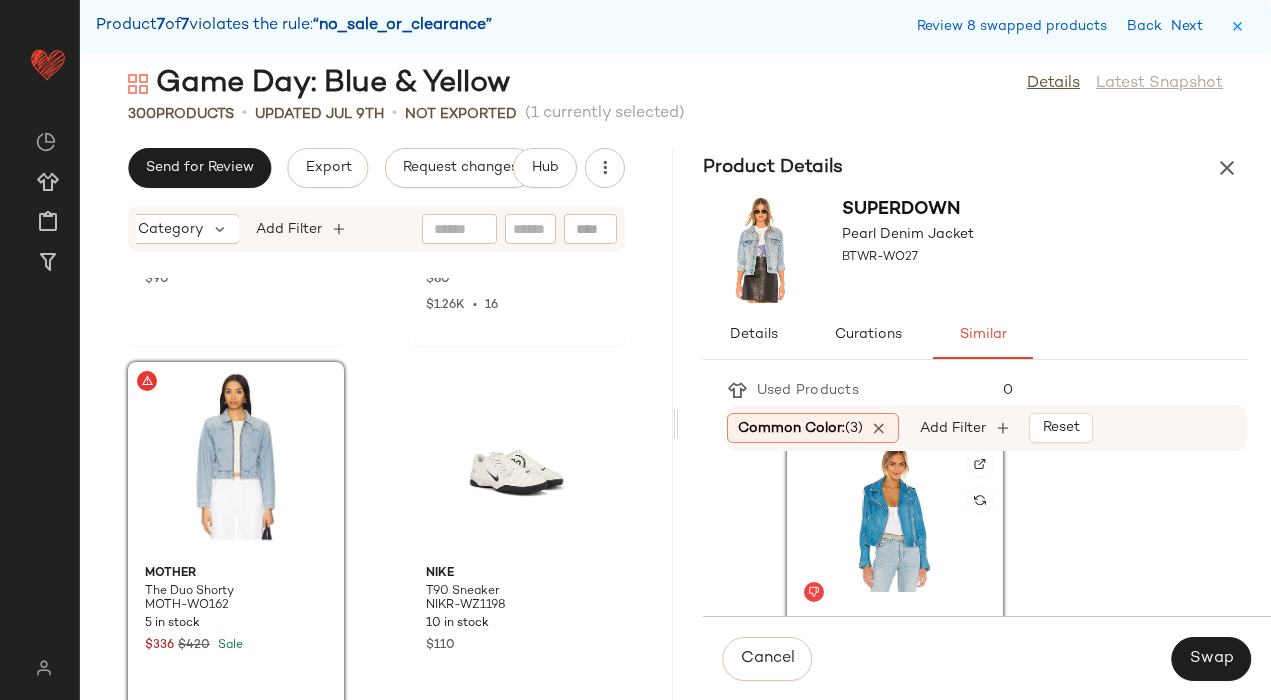 scroll, scrollTop: 1824, scrollLeft: 0, axis: vertical 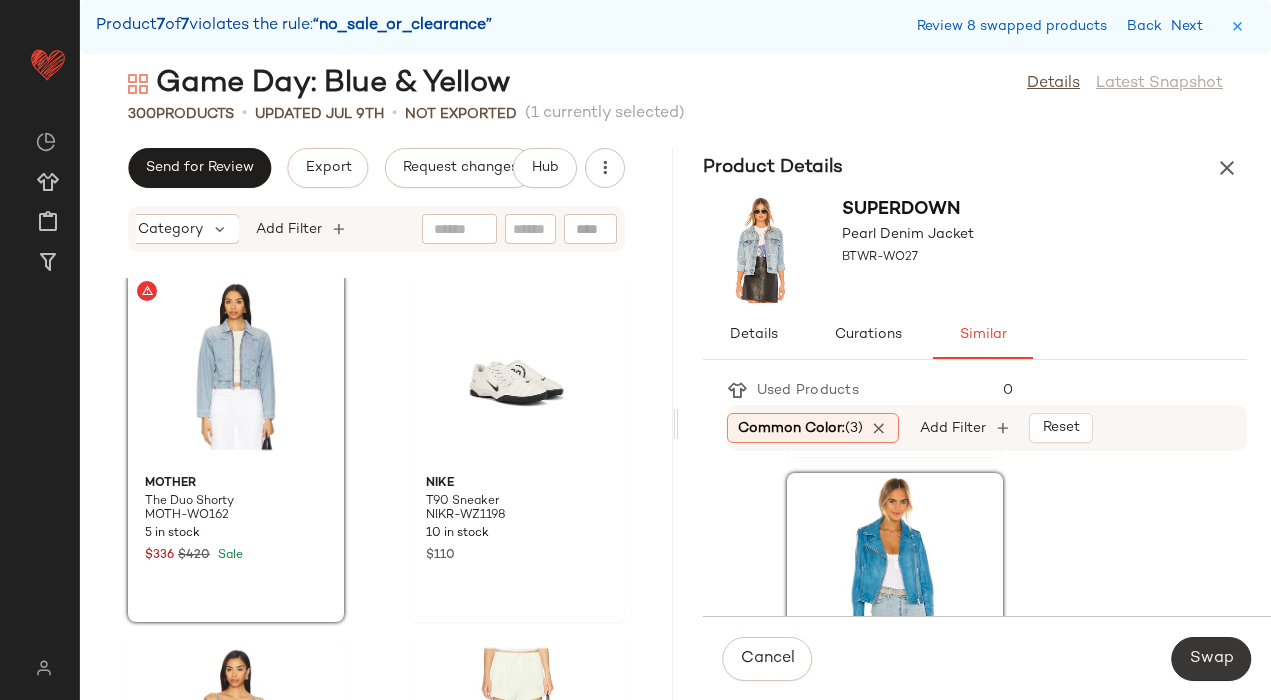 click on "Swap" 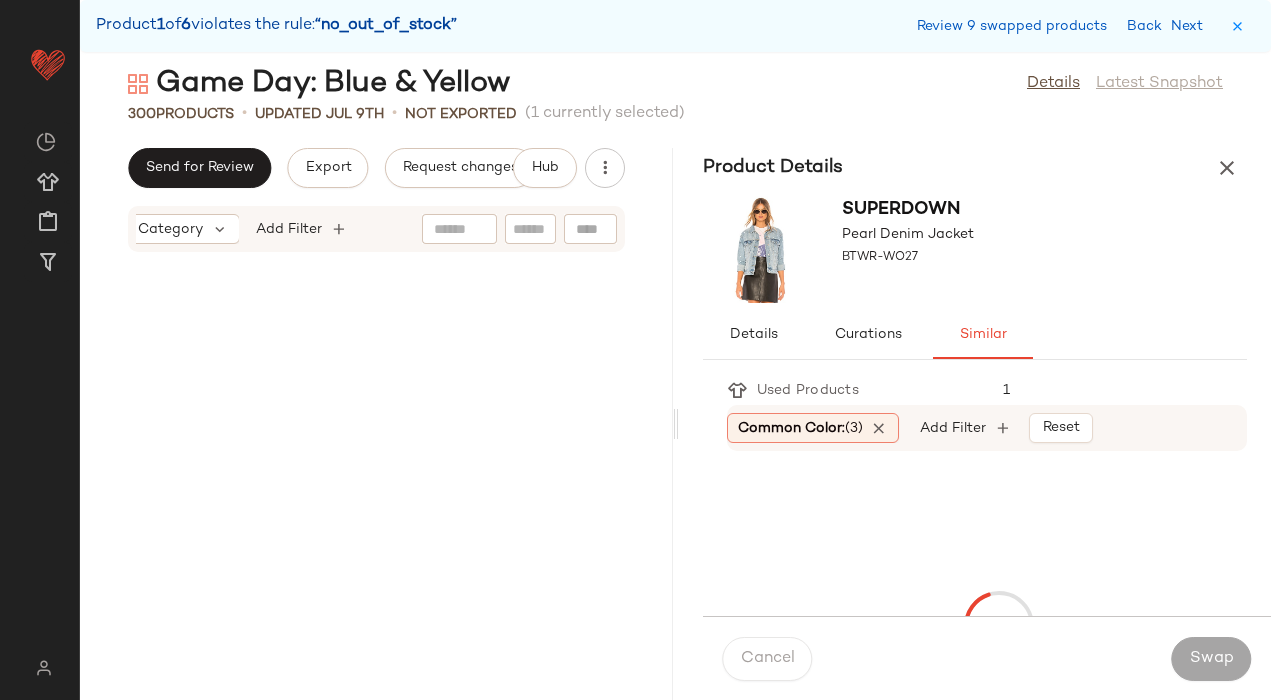 scroll, scrollTop: 3294, scrollLeft: 0, axis: vertical 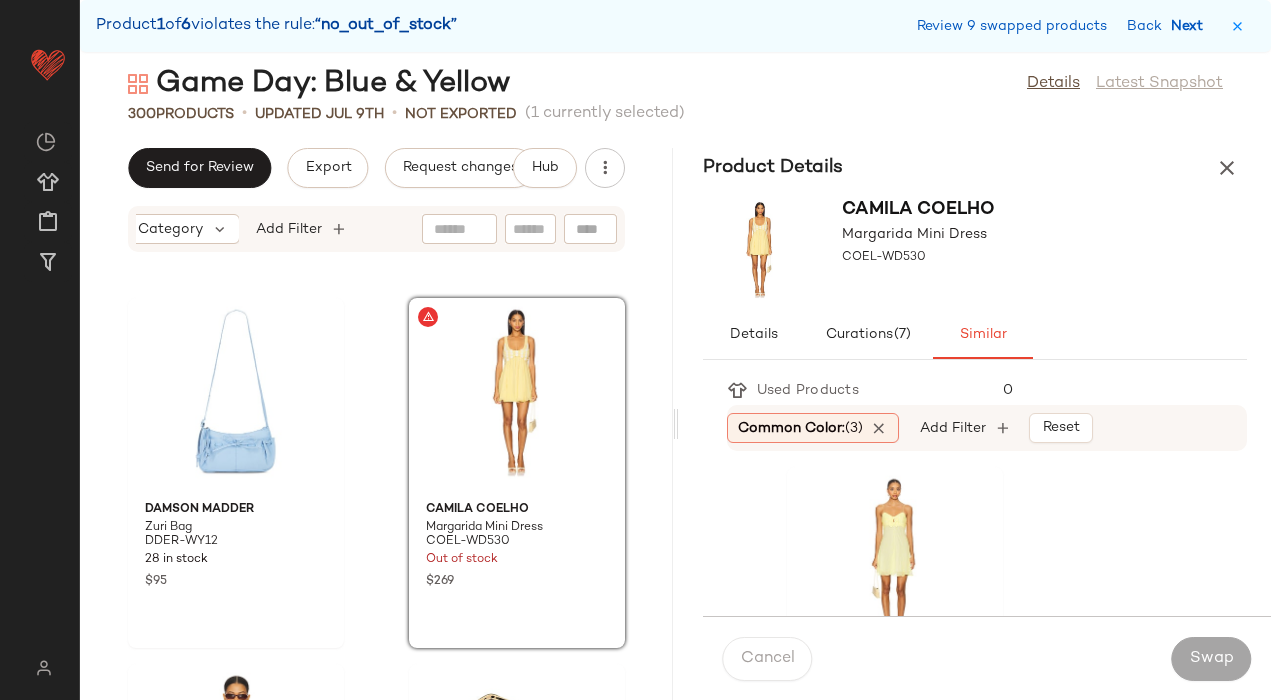 click on "Next" at bounding box center (1191, 26) 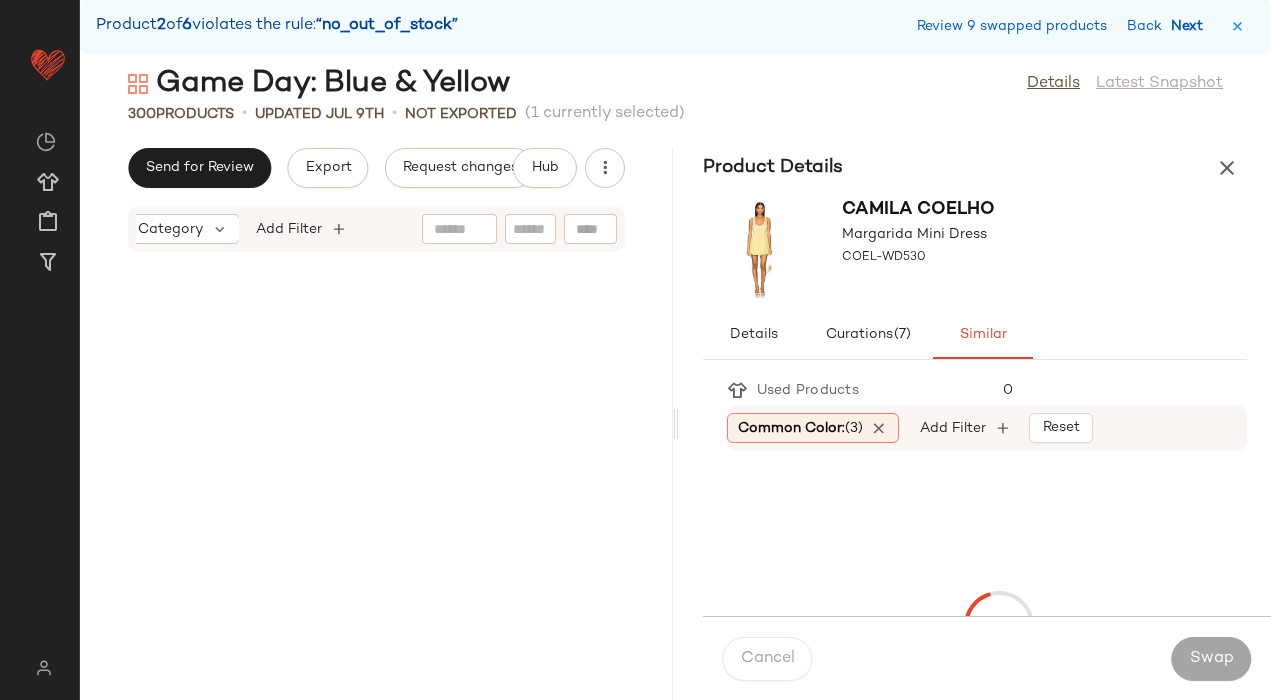 scroll, scrollTop: 12810, scrollLeft: 0, axis: vertical 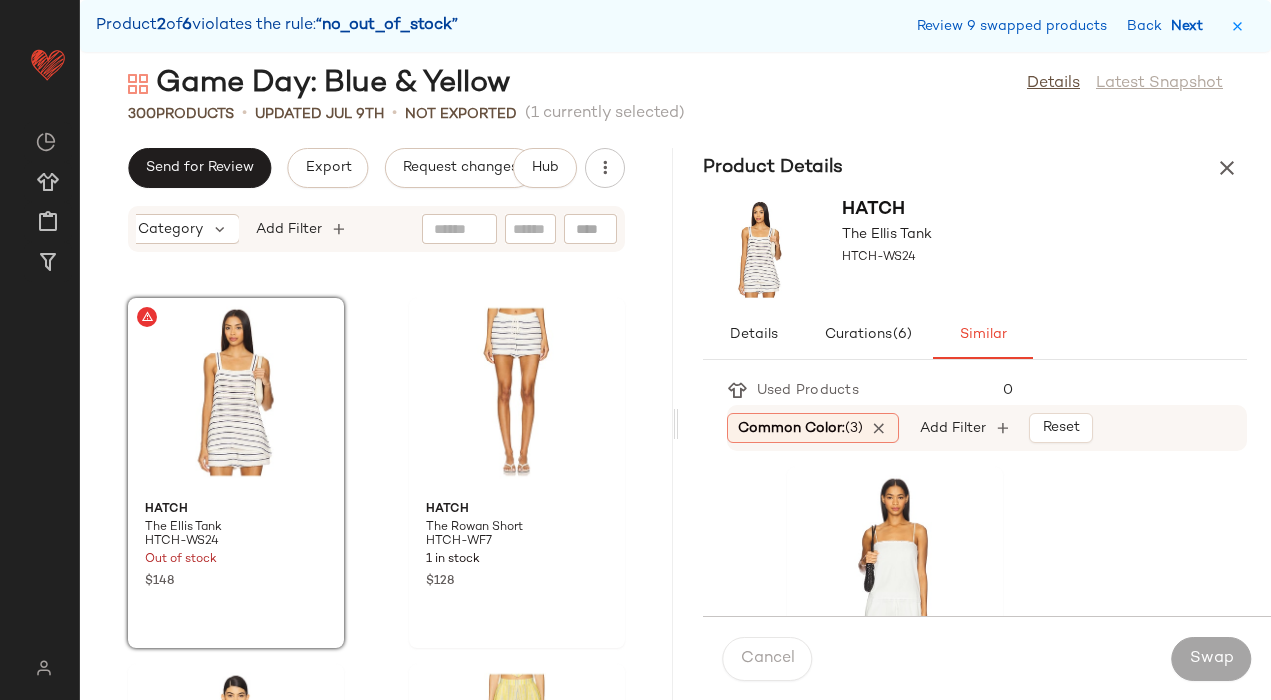 click on "Next" at bounding box center [1191, 26] 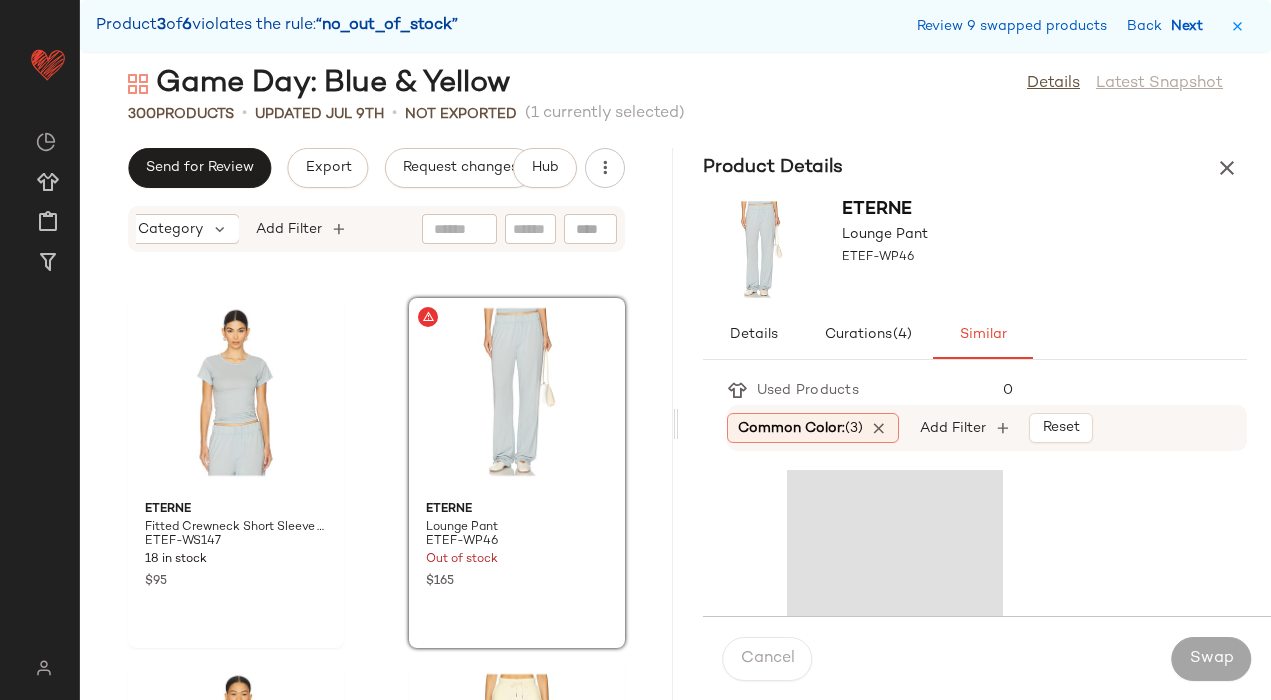 click on "Next" at bounding box center [1191, 26] 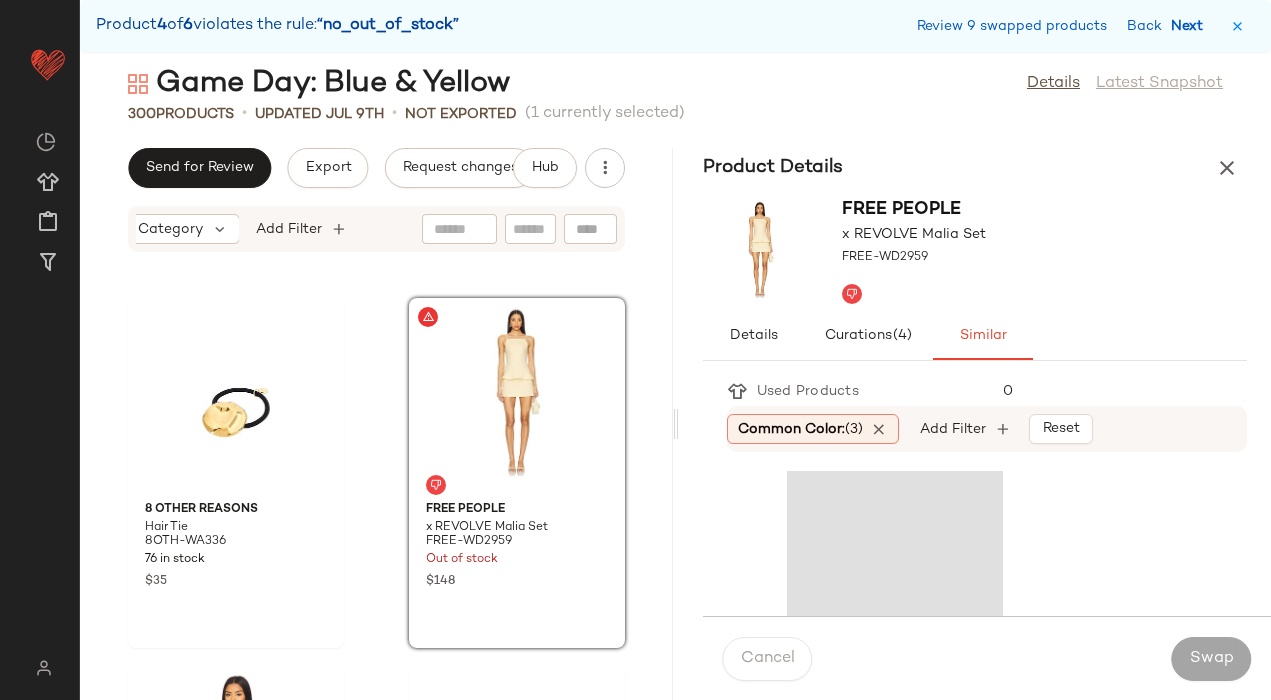 click on "Next" at bounding box center (1191, 26) 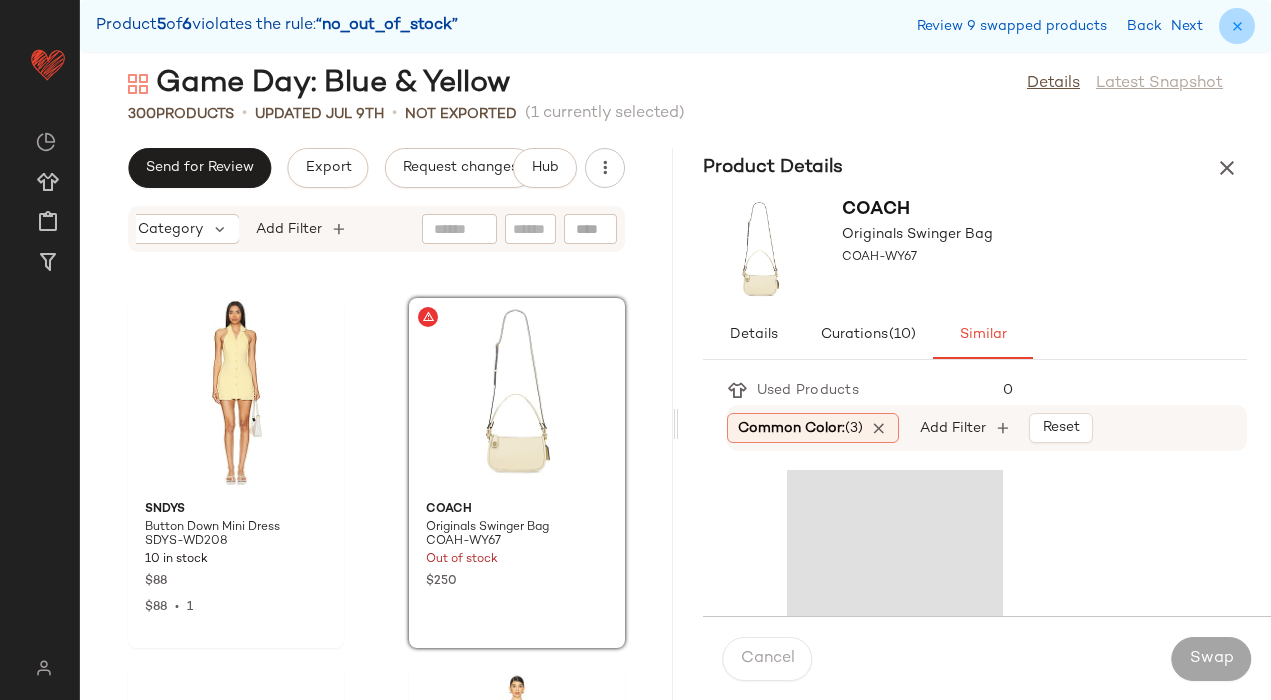 click at bounding box center [1237, 26] 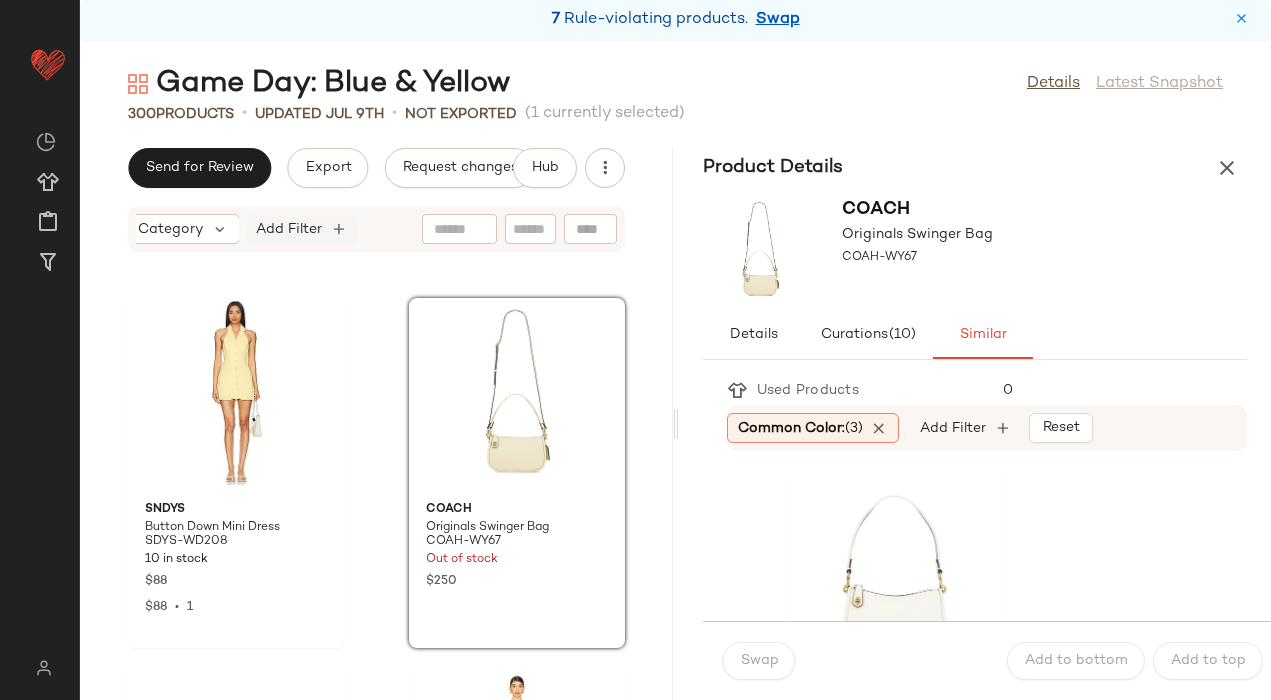 click on "Add Filter" at bounding box center [289, 229] 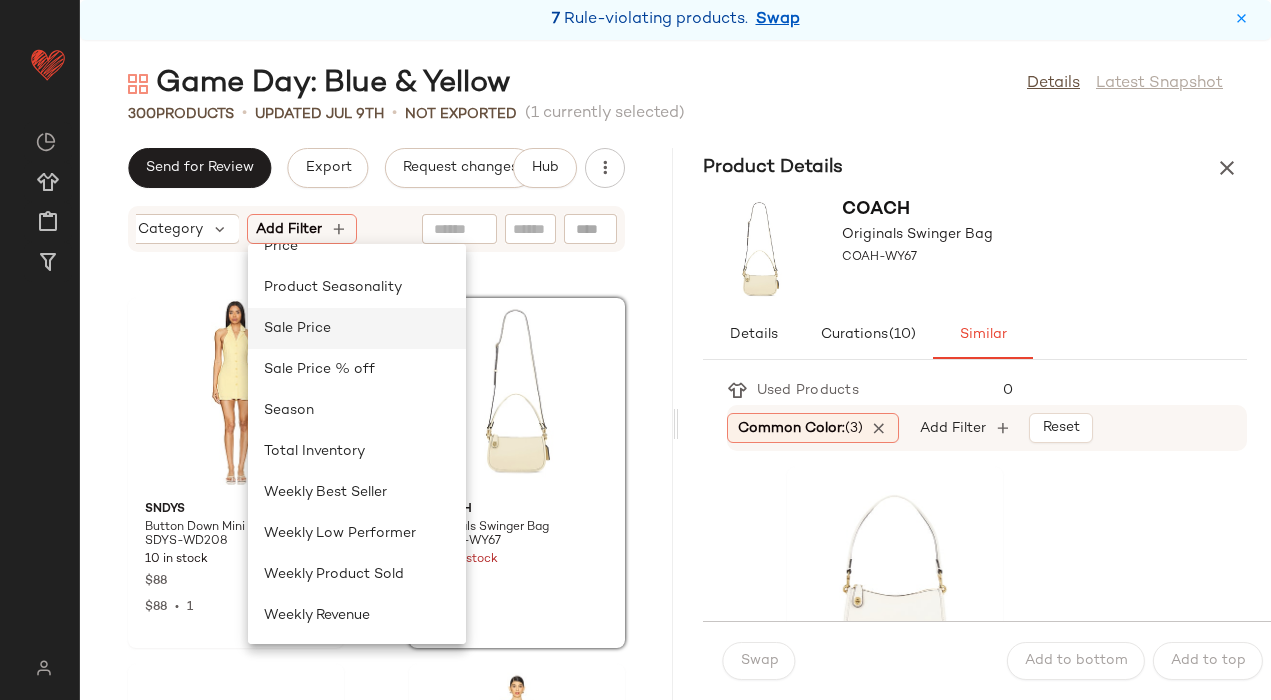 click on "Sale Price" 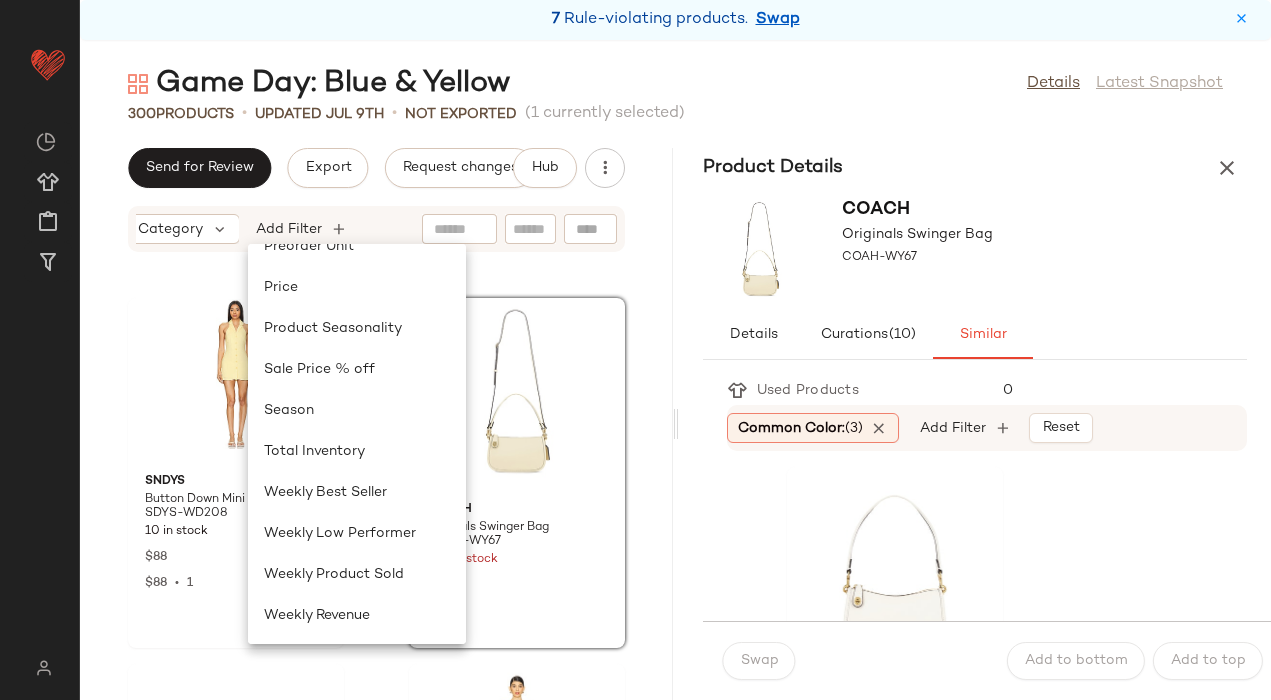 scroll, scrollTop: 887, scrollLeft: 0, axis: vertical 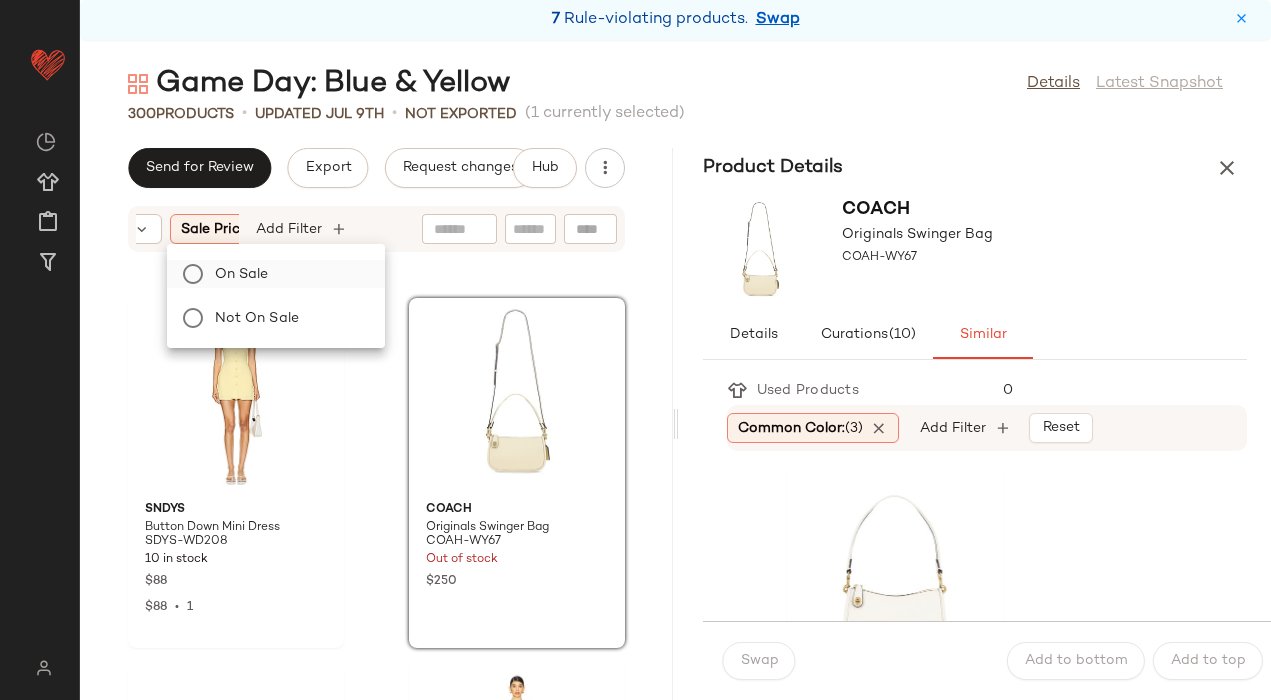 click on "On sale" 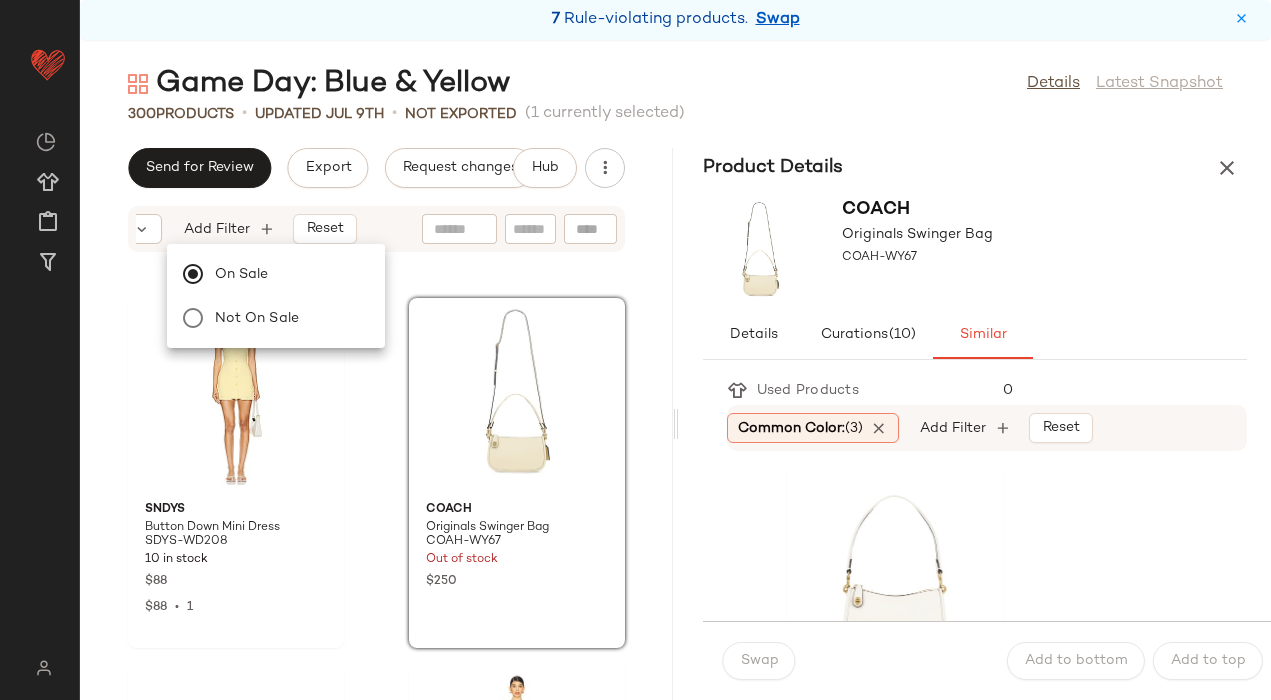 click on "Game Day: Blue & Yellow  Details   Latest Snapshot" 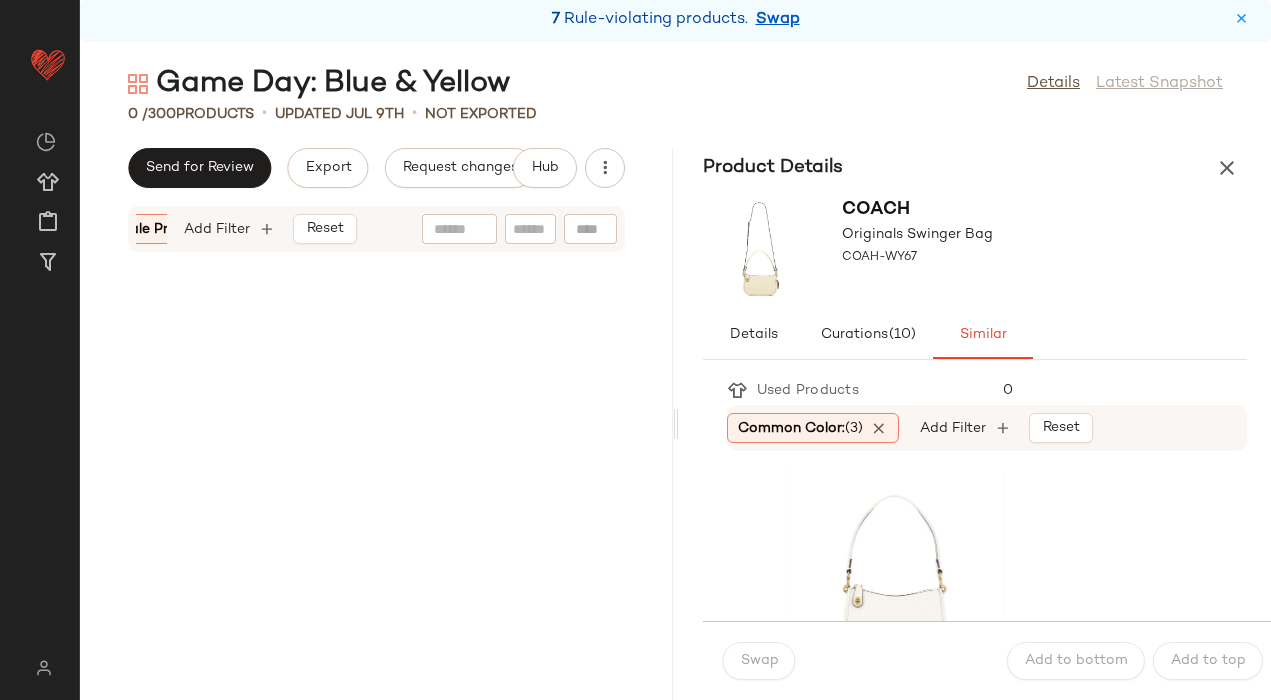 scroll, scrollTop: 0, scrollLeft: 352, axis: horizontal 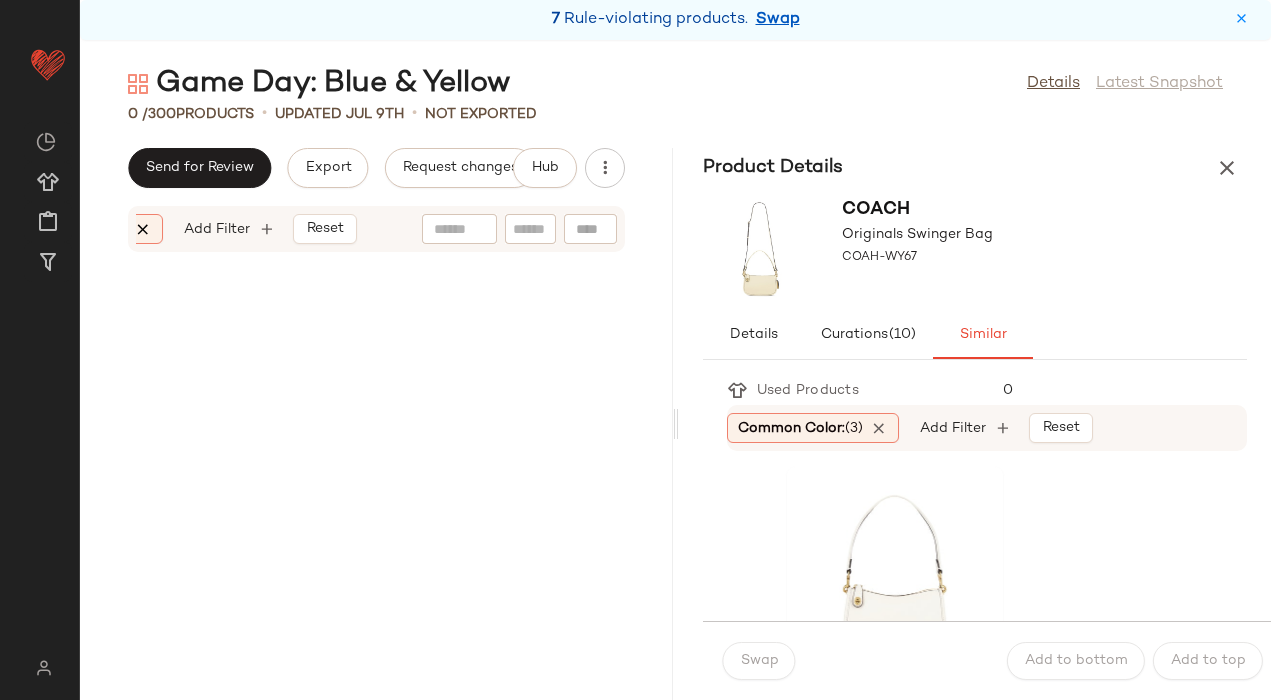 click at bounding box center (144, 229) 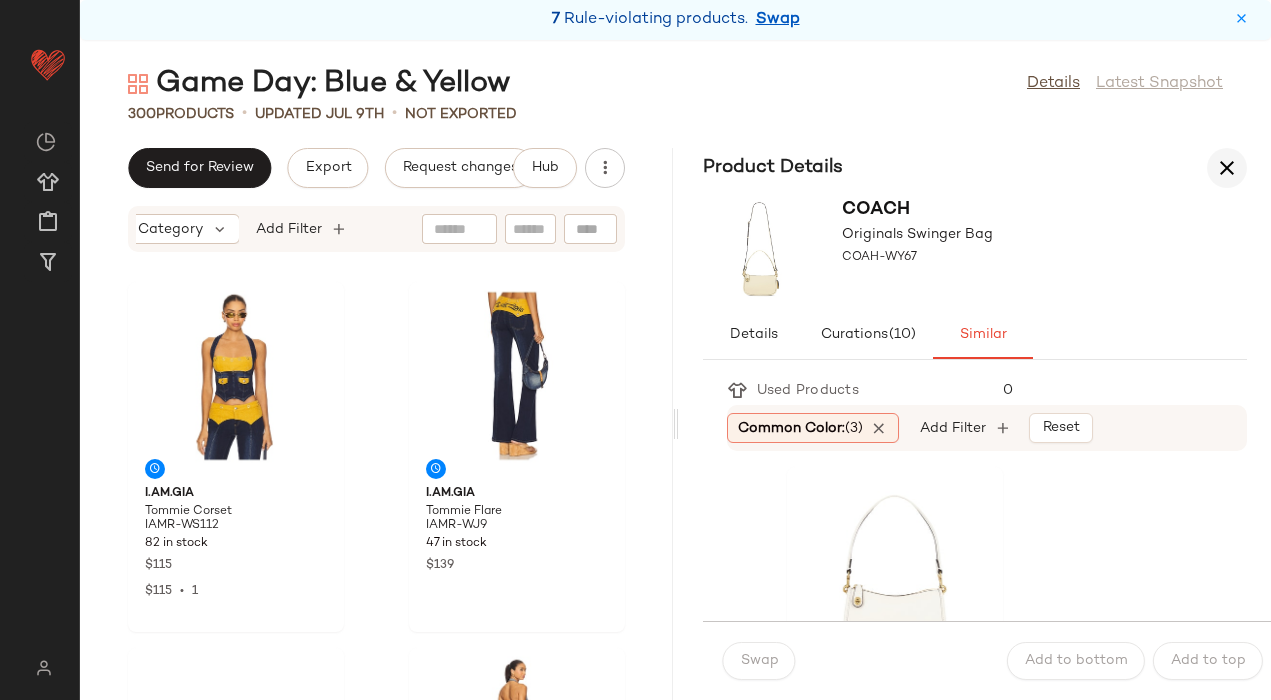 click at bounding box center (1227, 168) 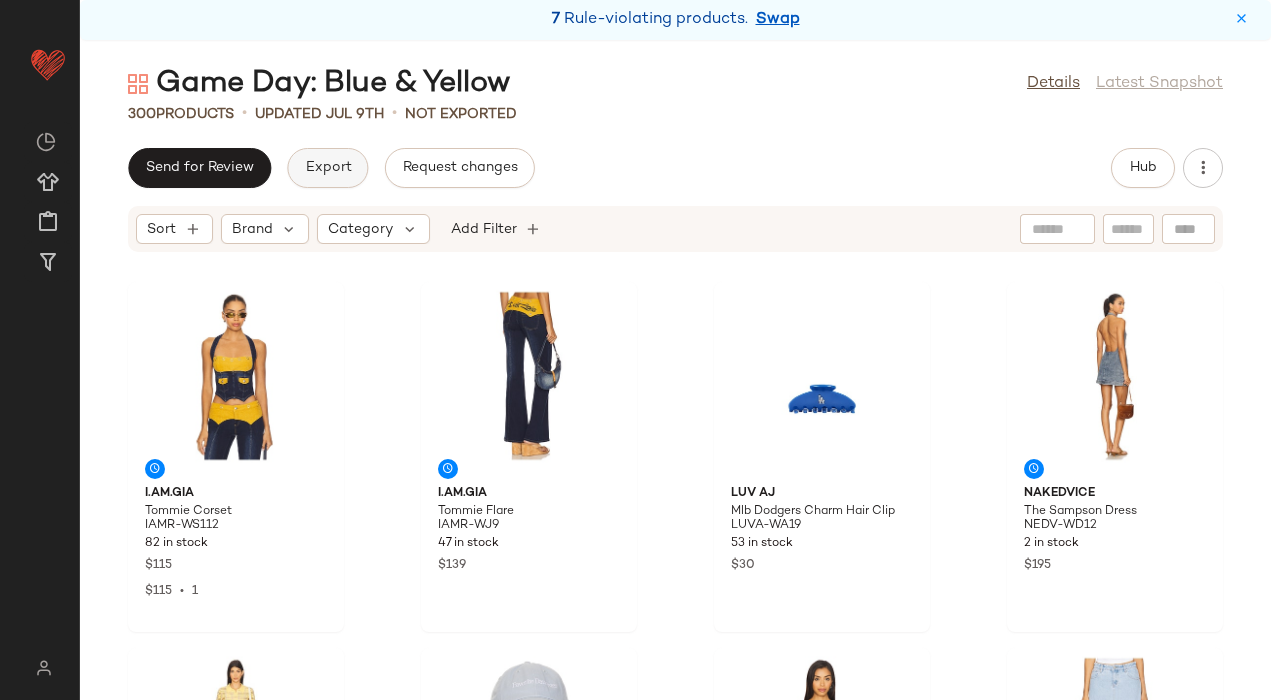 click on "Export" at bounding box center (327, 168) 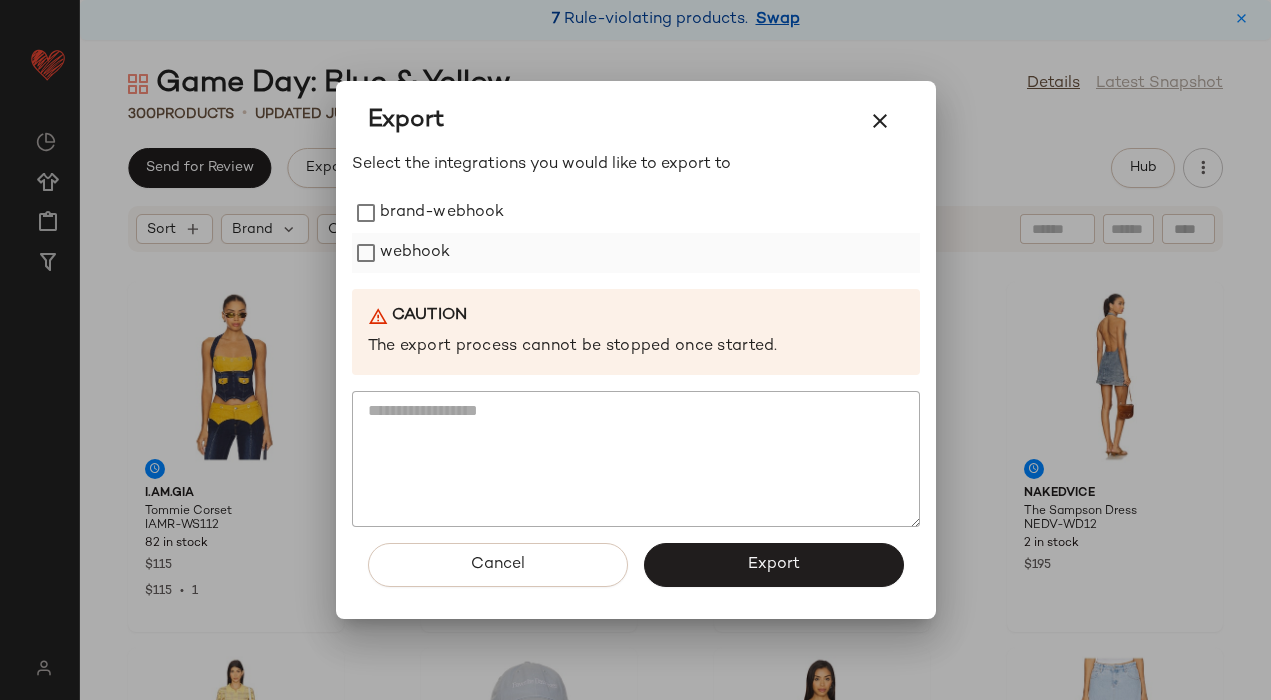 click on "webhook" at bounding box center (415, 253) 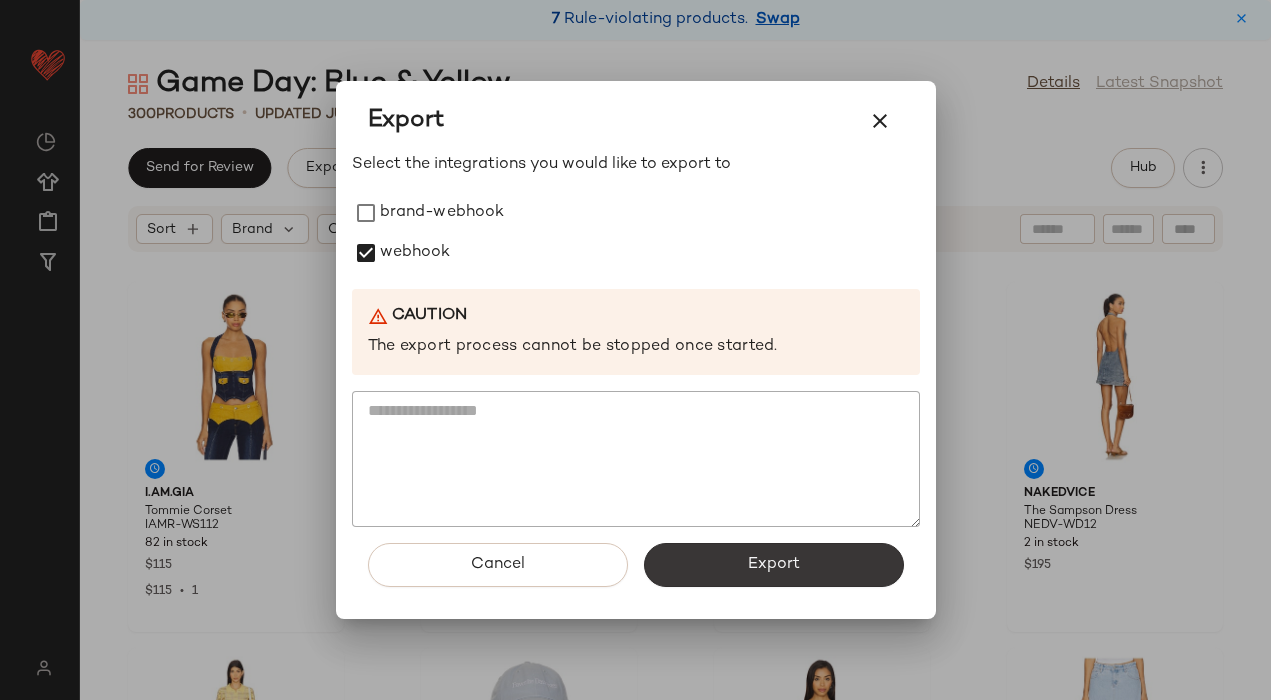 click on "Export" at bounding box center (774, 565) 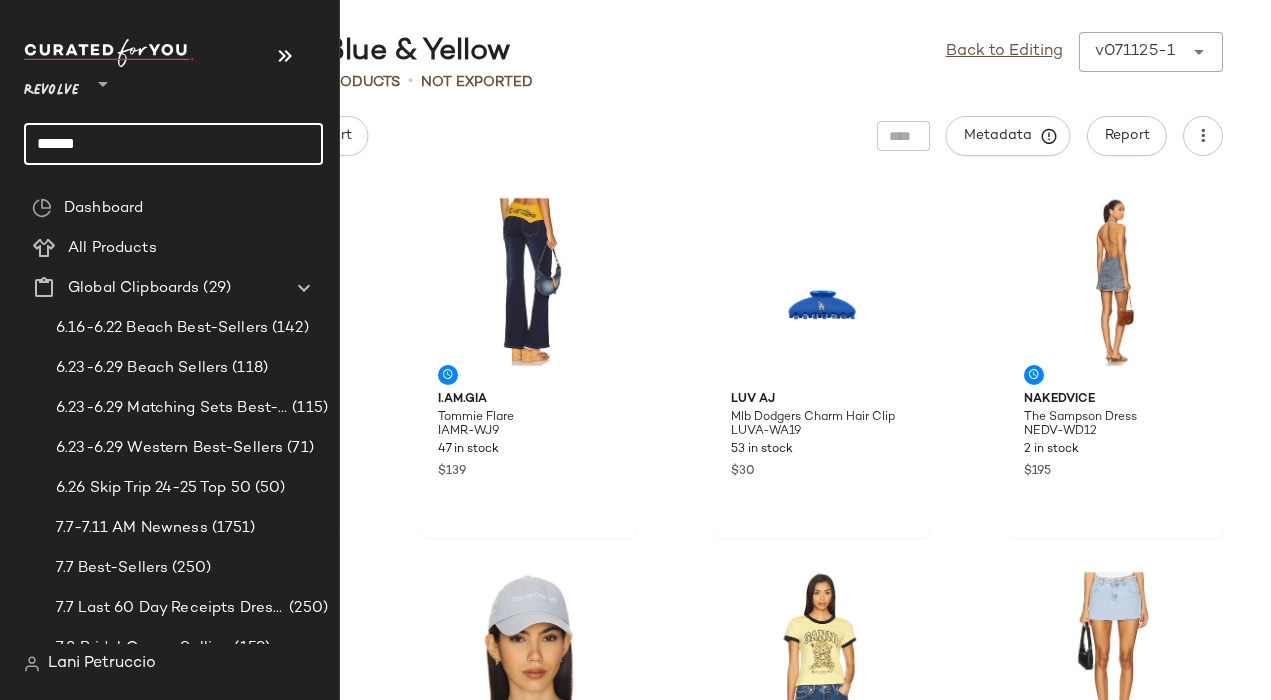 click on "****" 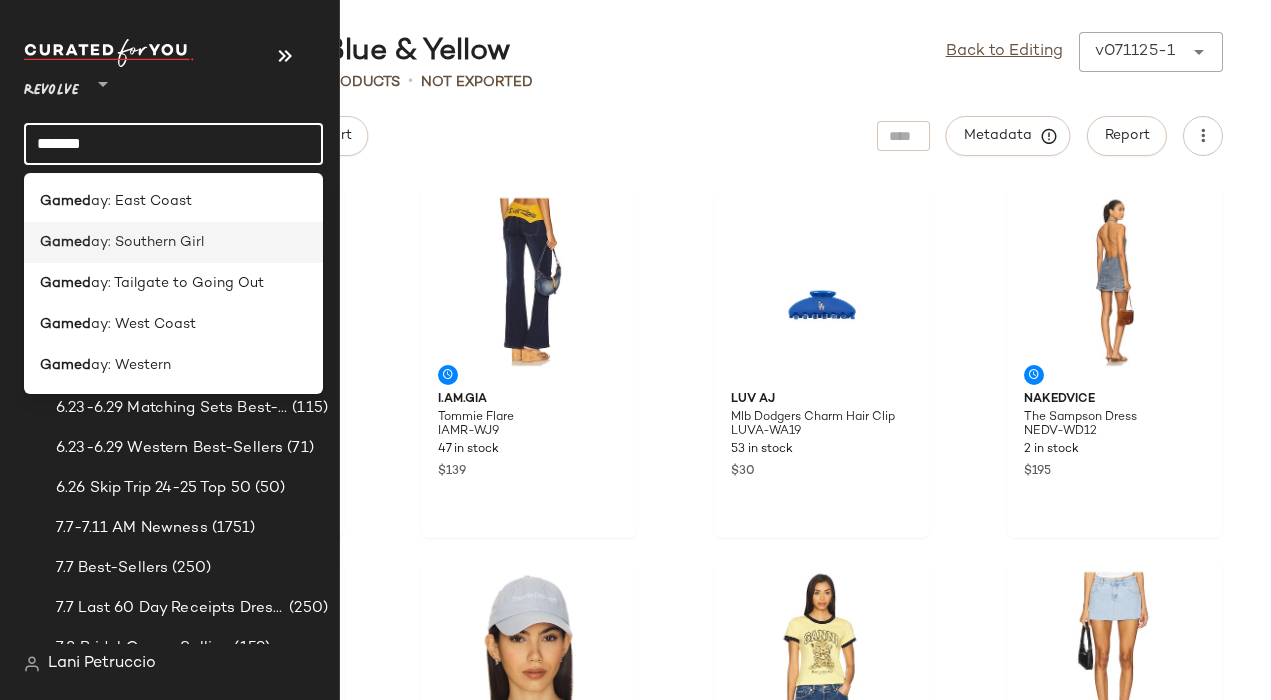 type on "*****" 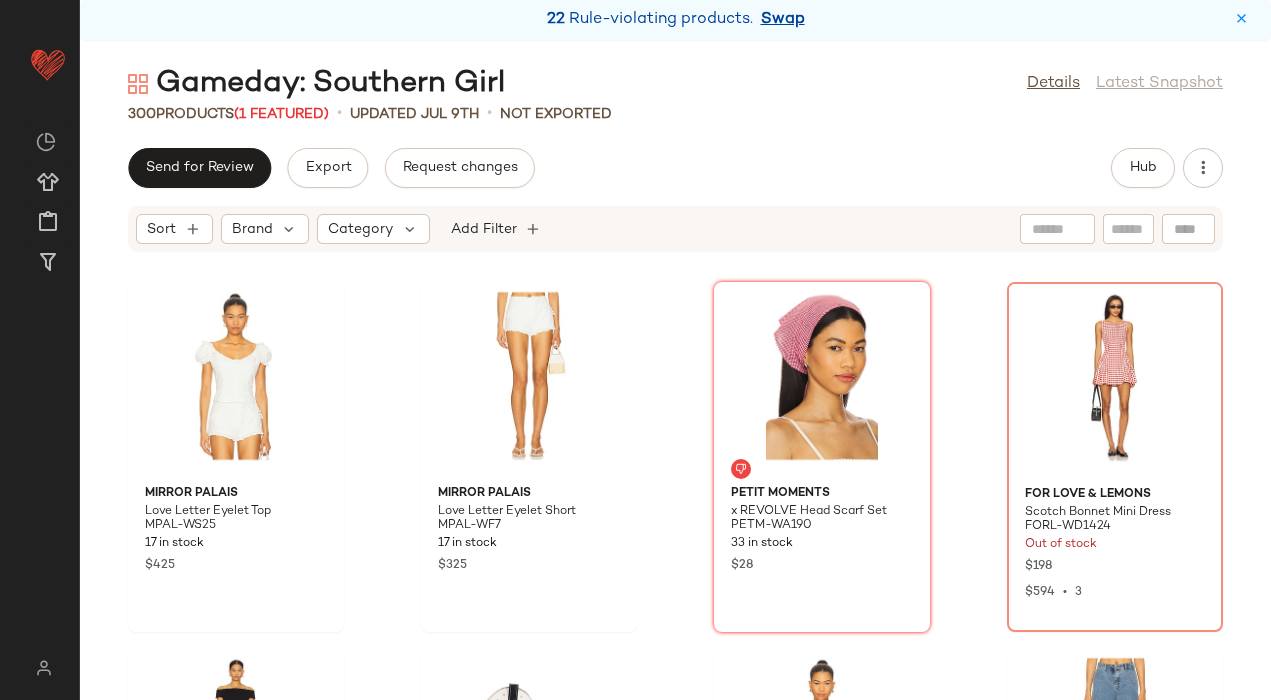 click on "Swap" at bounding box center [783, 20] 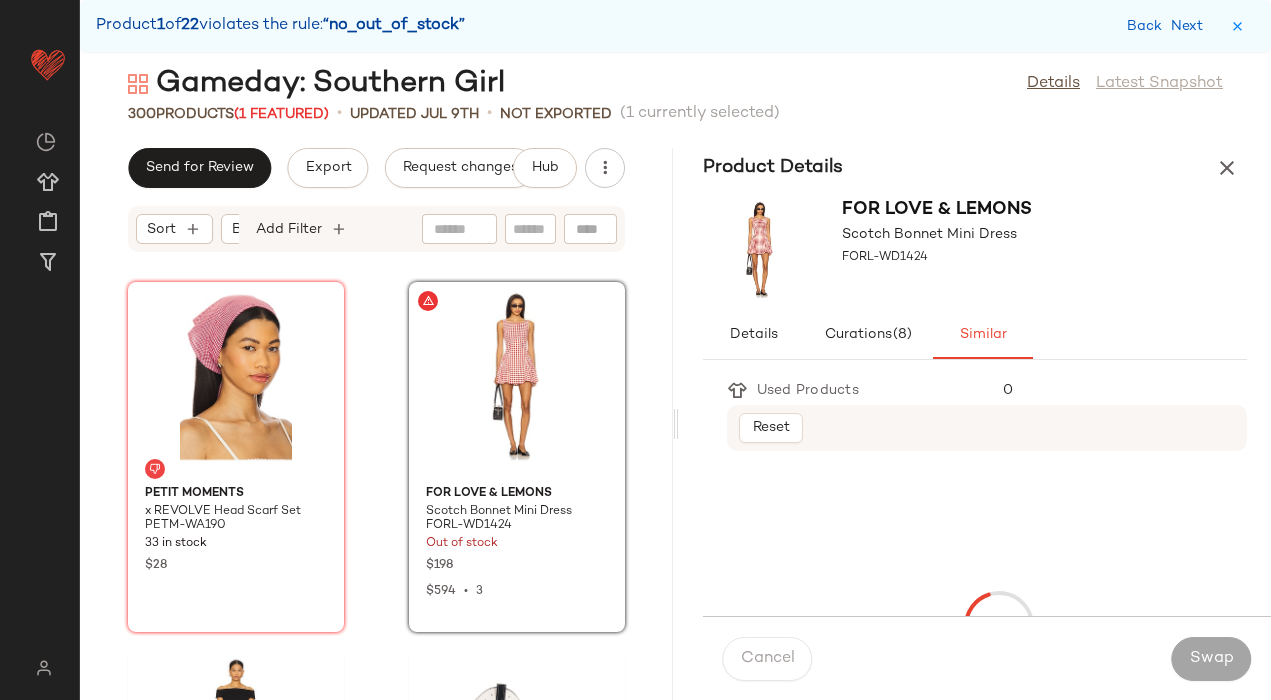 scroll, scrollTop: 366, scrollLeft: 0, axis: vertical 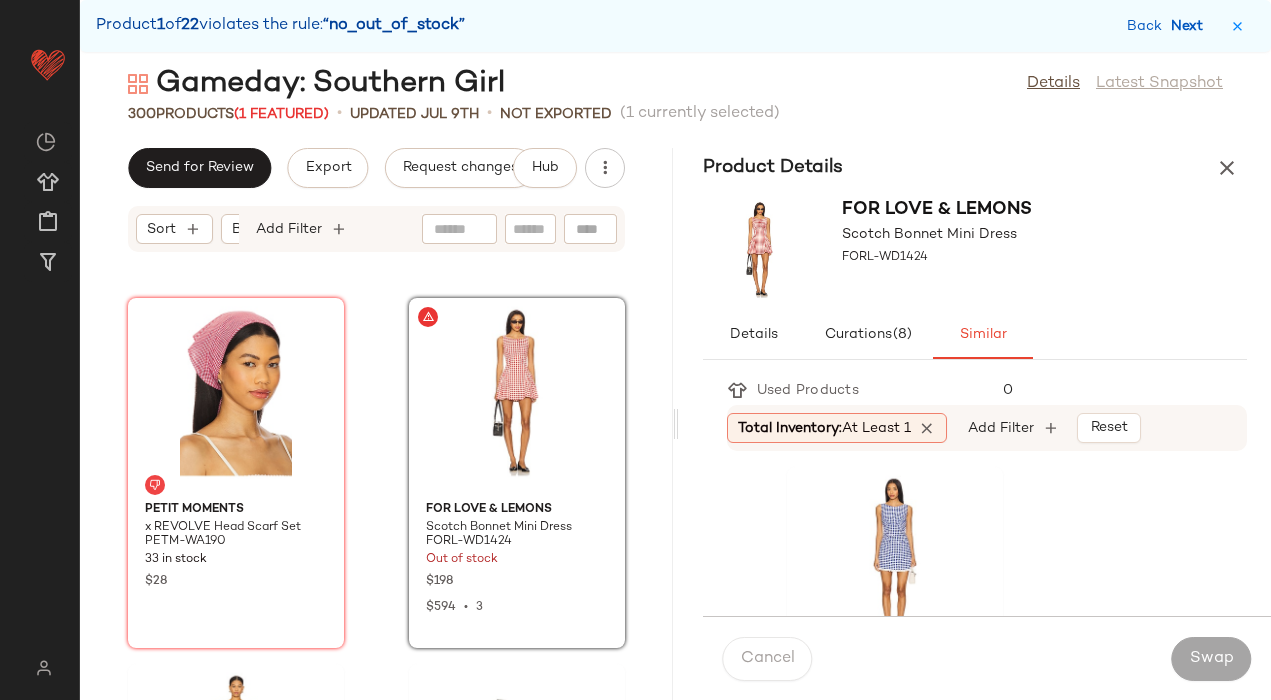 click on "Next" at bounding box center [1191, 26] 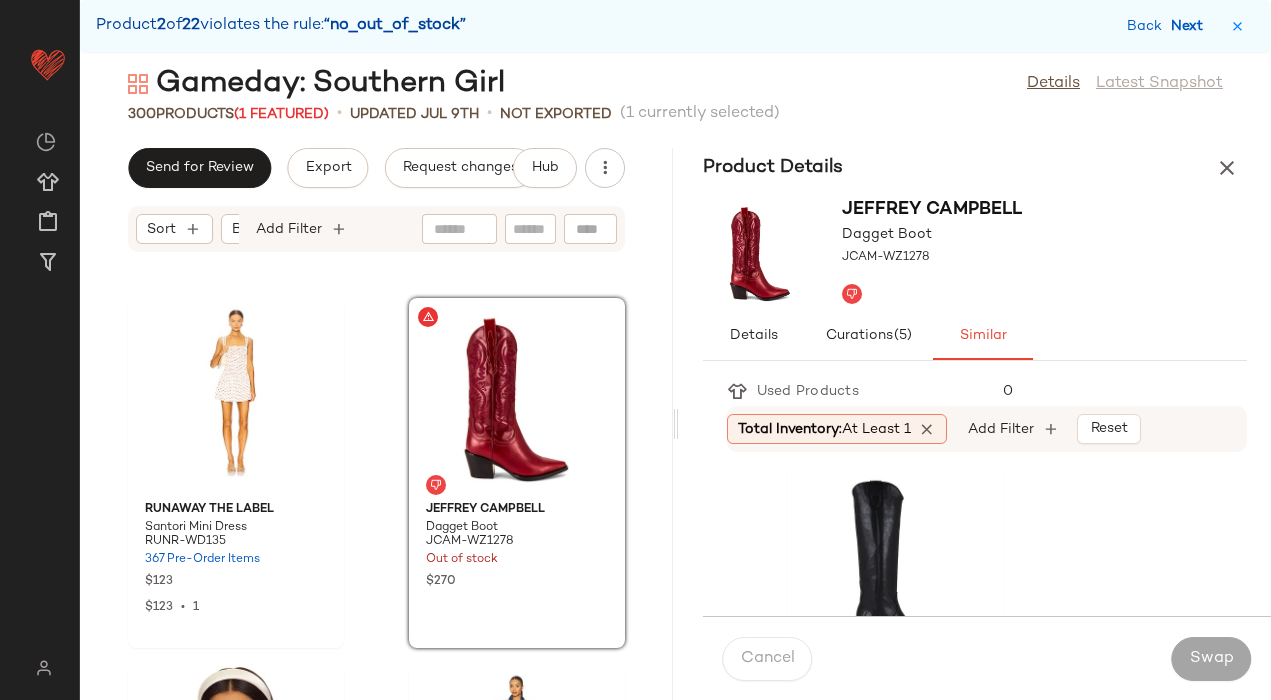 click on "Next" at bounding box center [1191, 26] 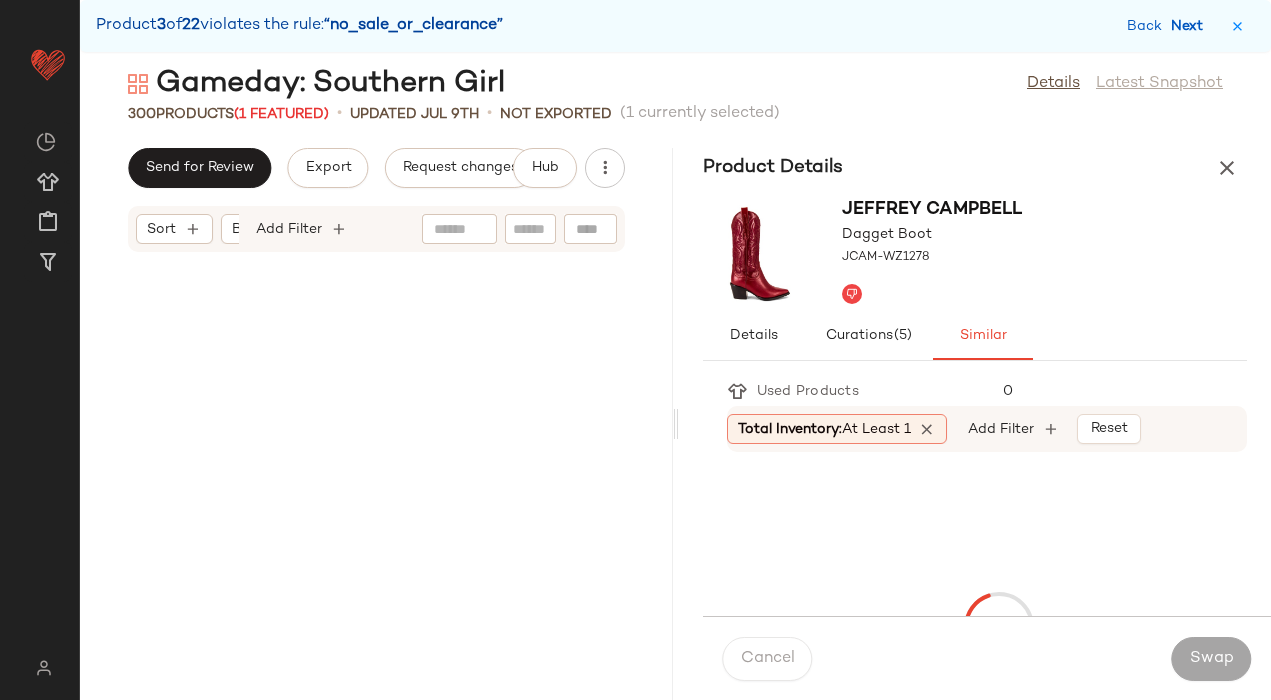 scroll, scrollTop: 8052, scrollLeft: 0, axis: vertical 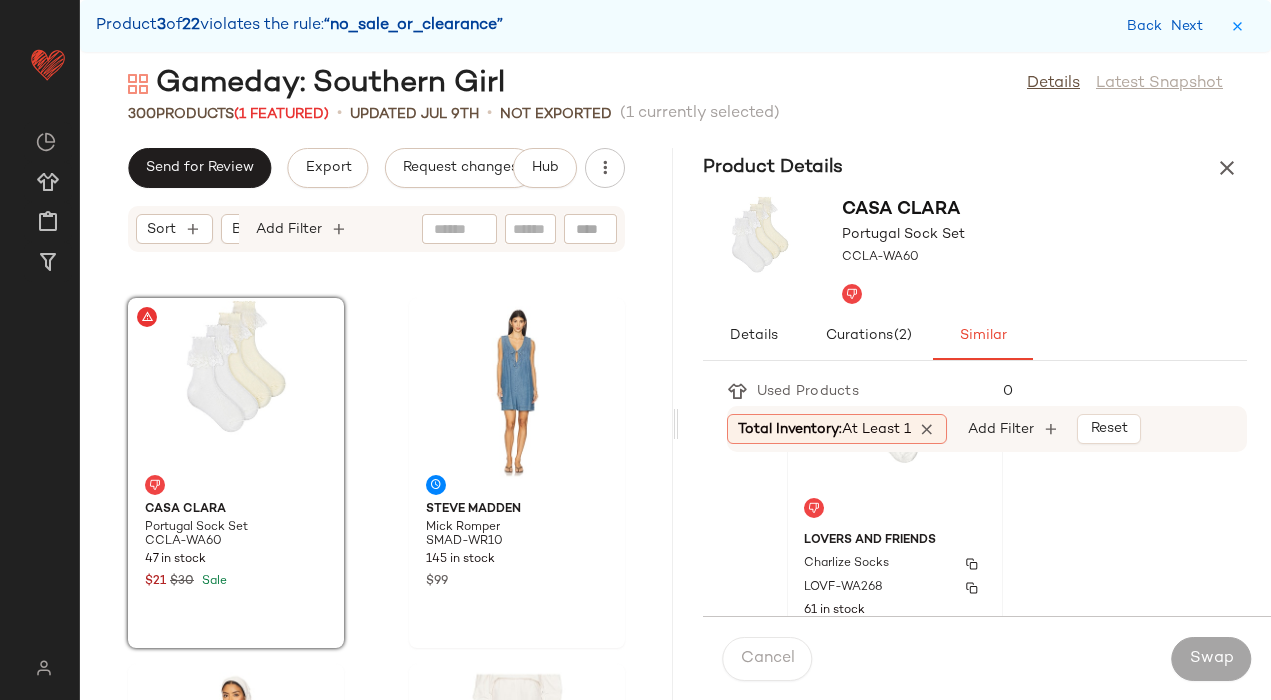 click 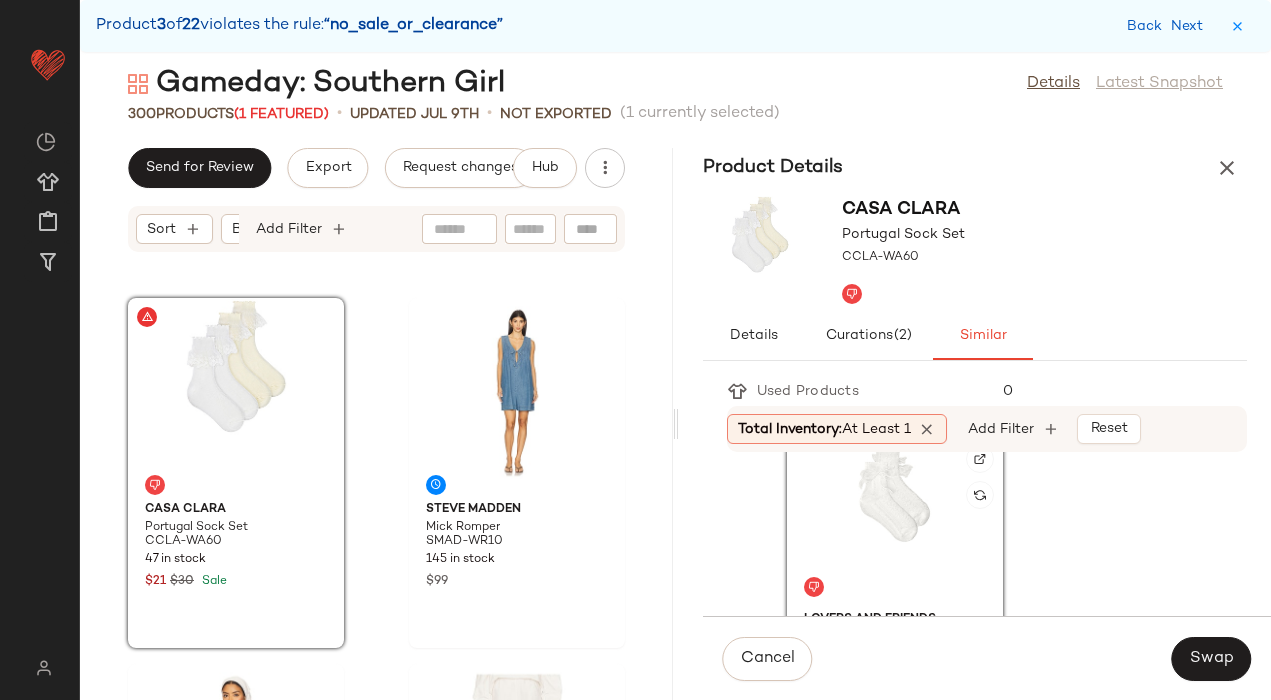 scroll, scrollTop: 28, scrollLeft: 0, axis: vertical 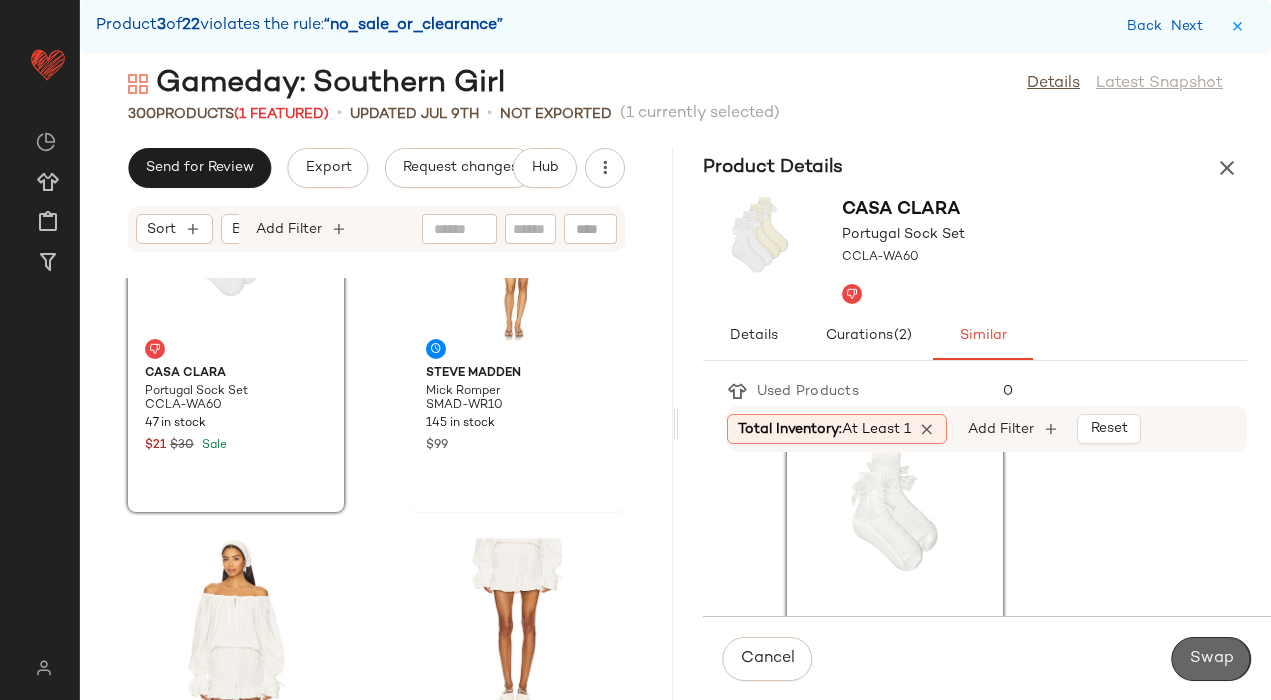 click on "Swap" 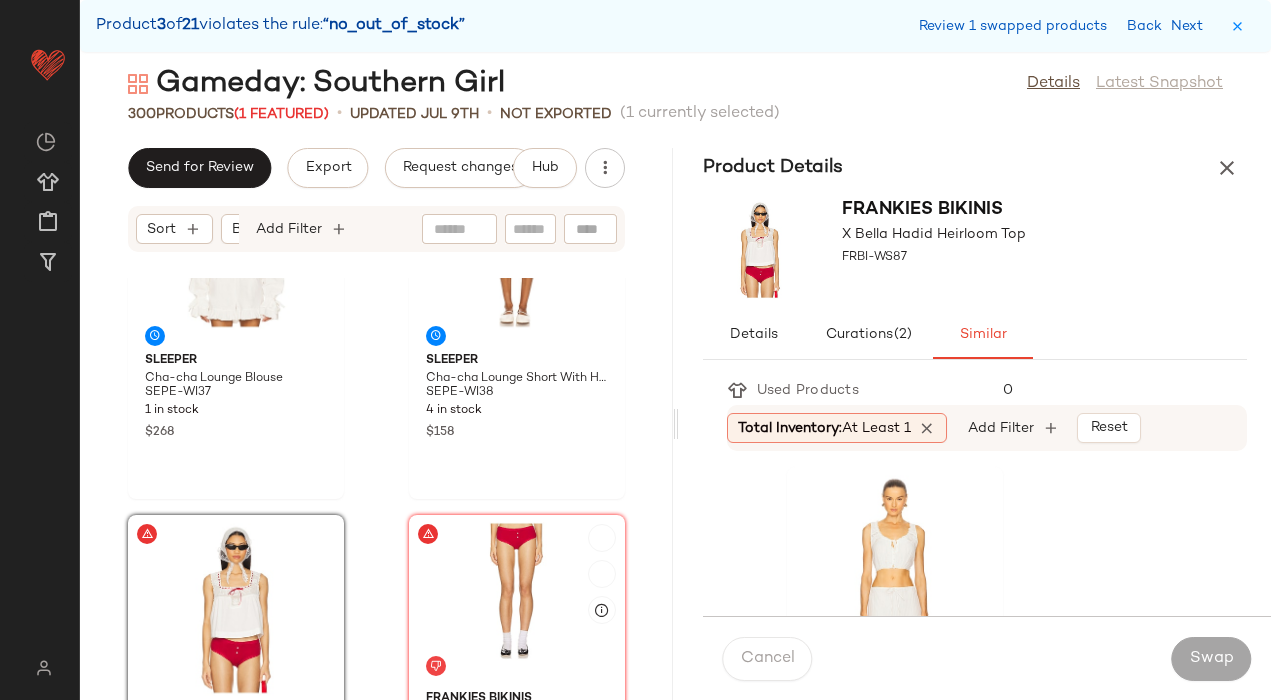 scroll, scrollTop: 8721, scrollLeft: 0, axis: vertical 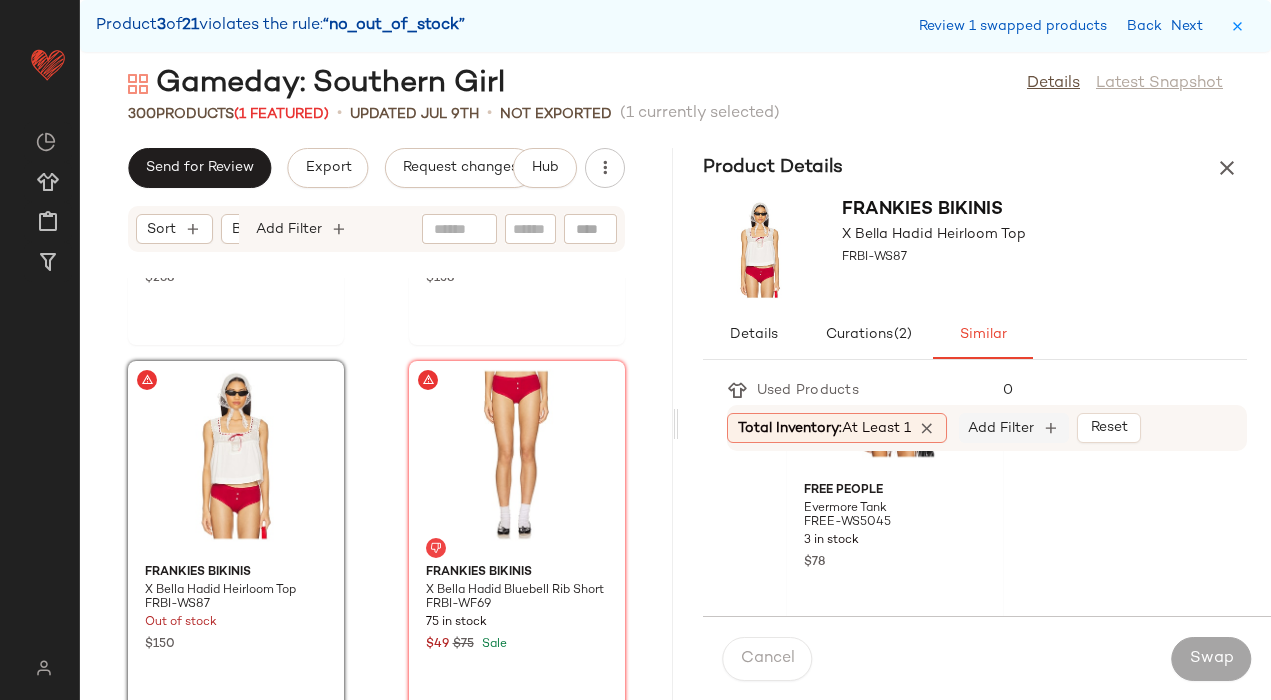 click on "Add Filter" at bounding box center [1001, 428] 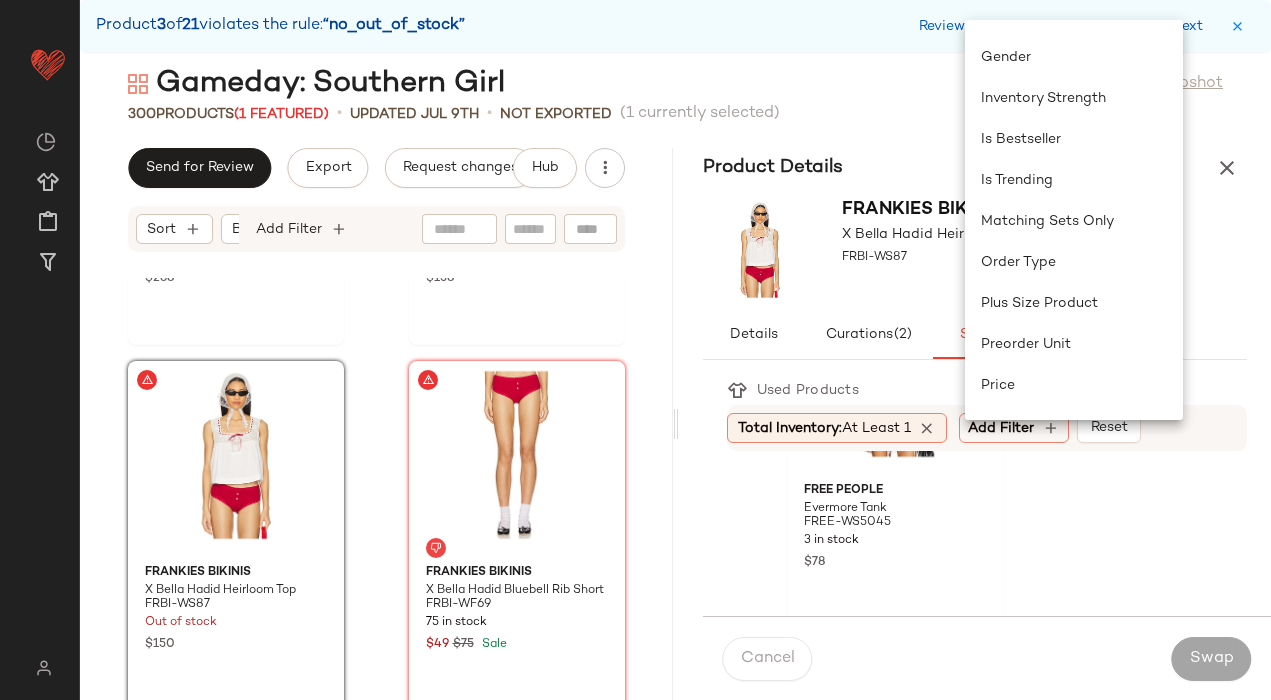 scroll, scrollTop: 651, scrollLeft: 0, axis: vertical 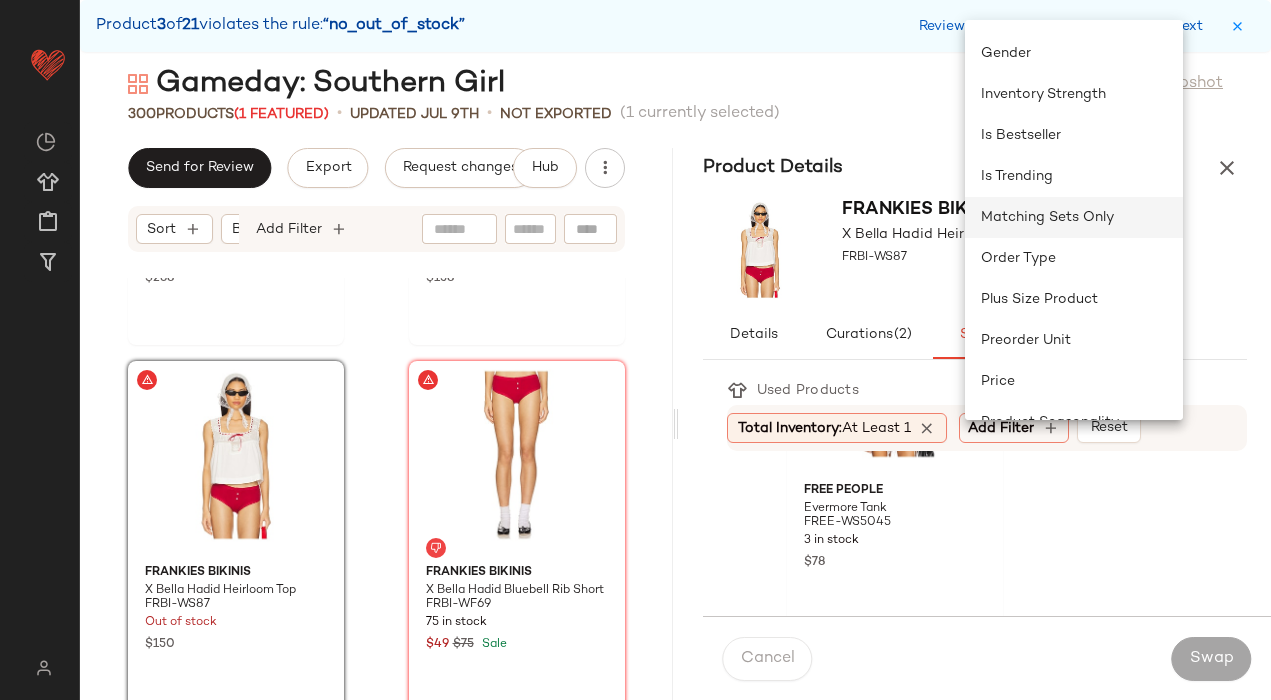 click on "Matching Sets Only" 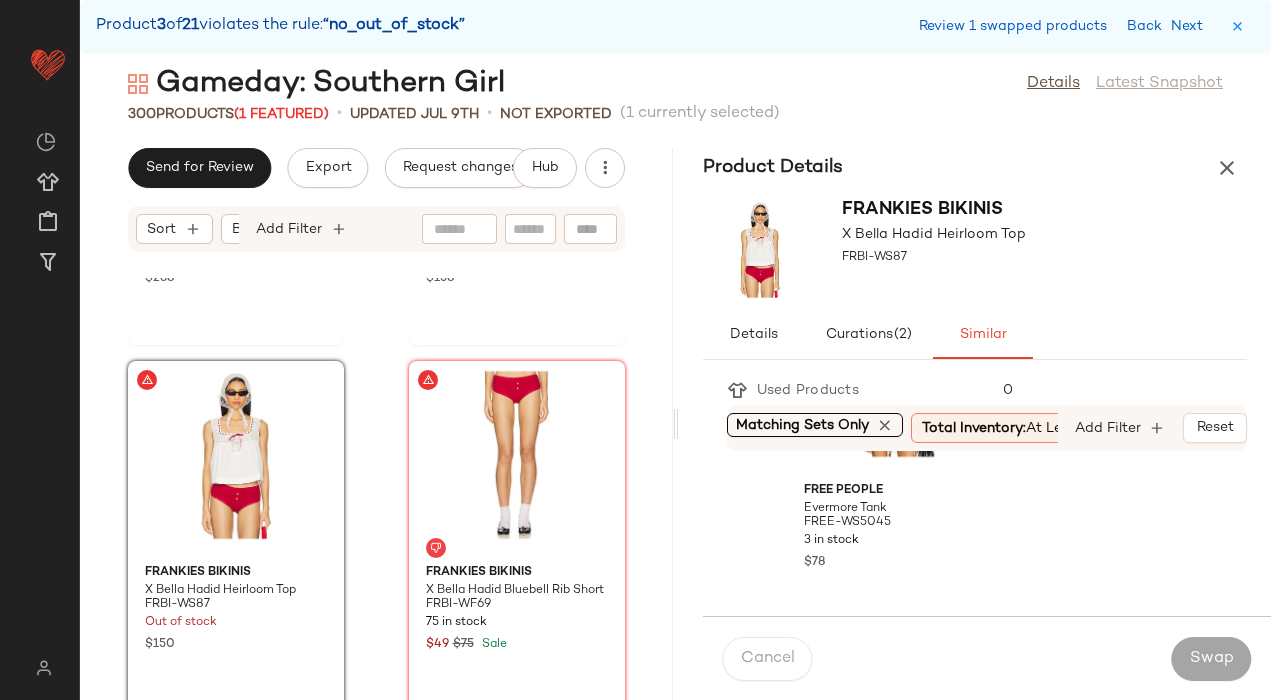 scroll, scrollTop: 0, scrollLeft: 82, axis: horizontal 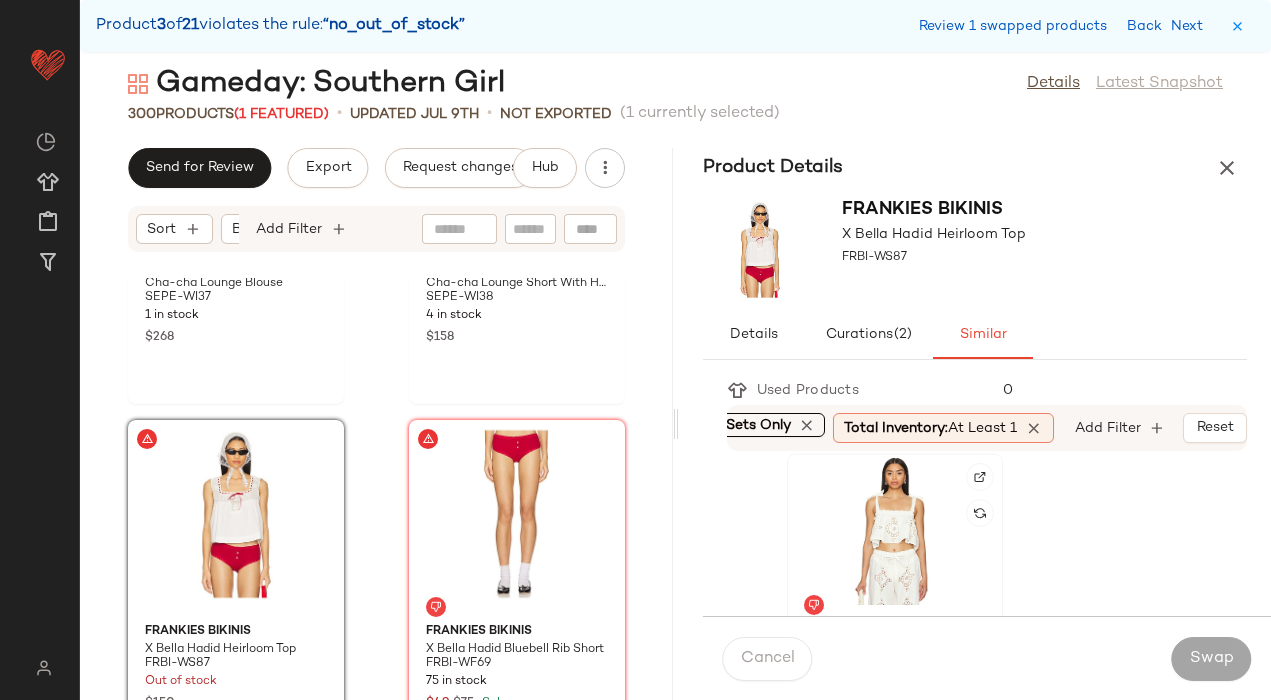 click 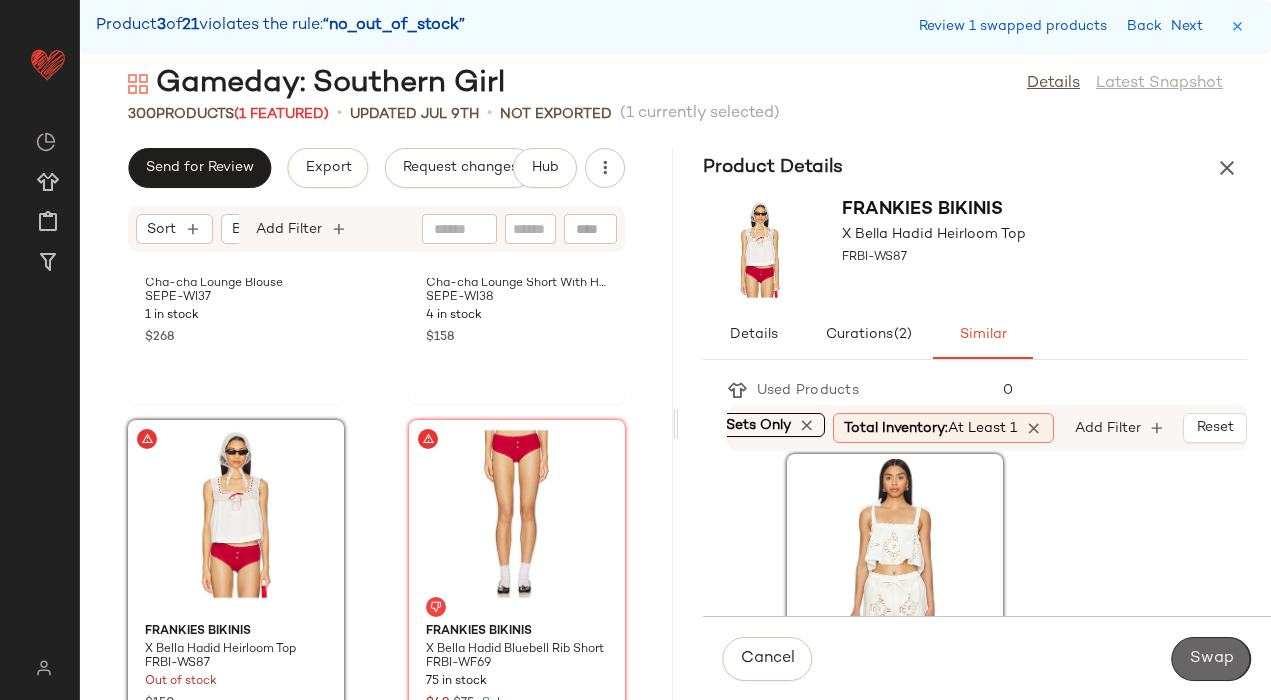 click on "Swap" at bounding box center [1211, 659] 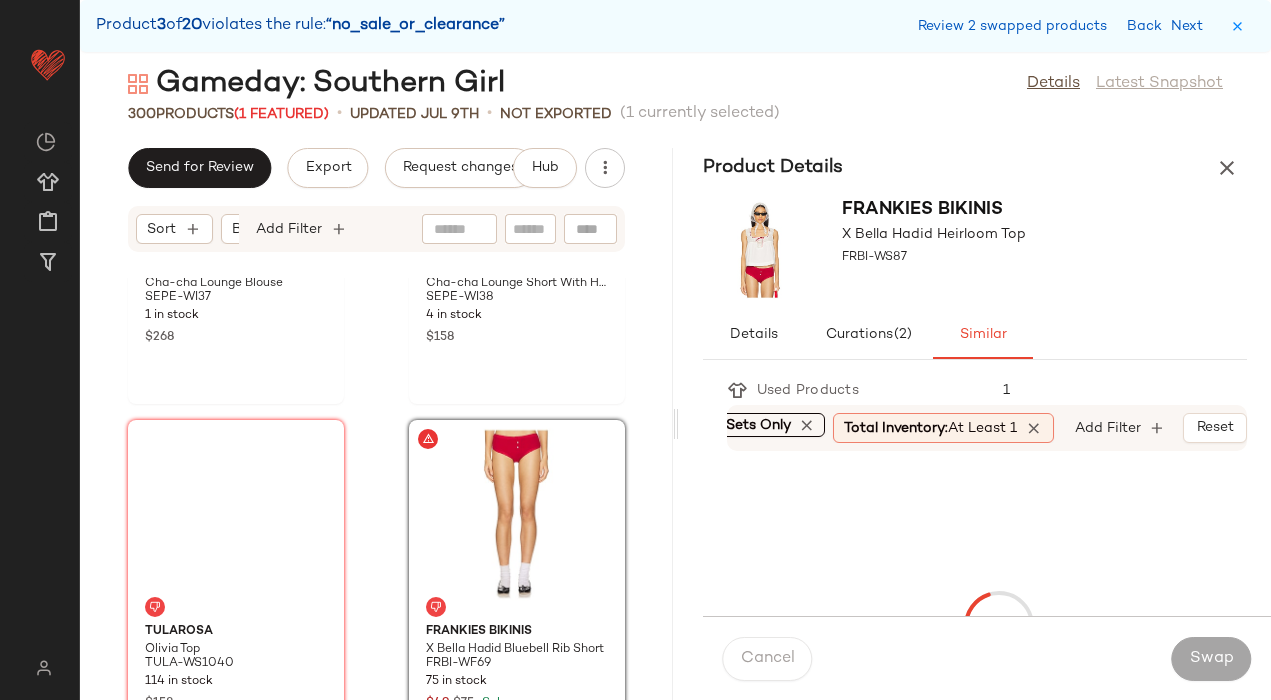scroll, scrollTop: 8784, scrollLeft: 0, axis: vertical 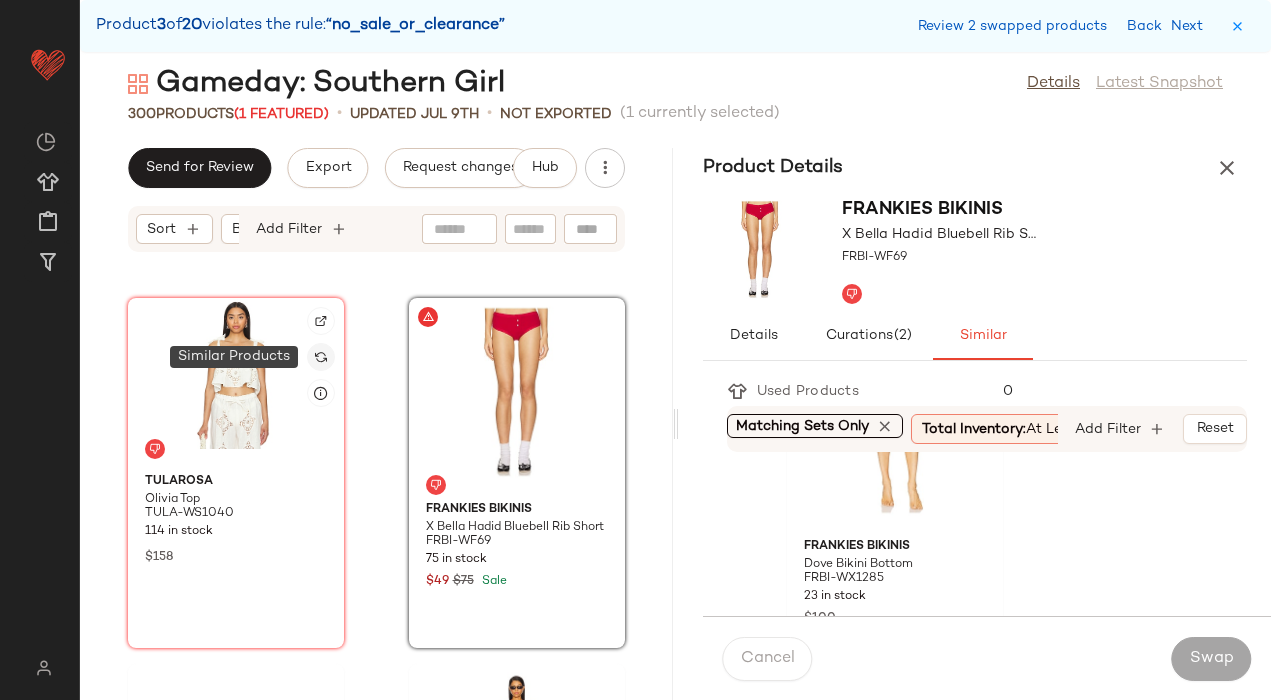 click 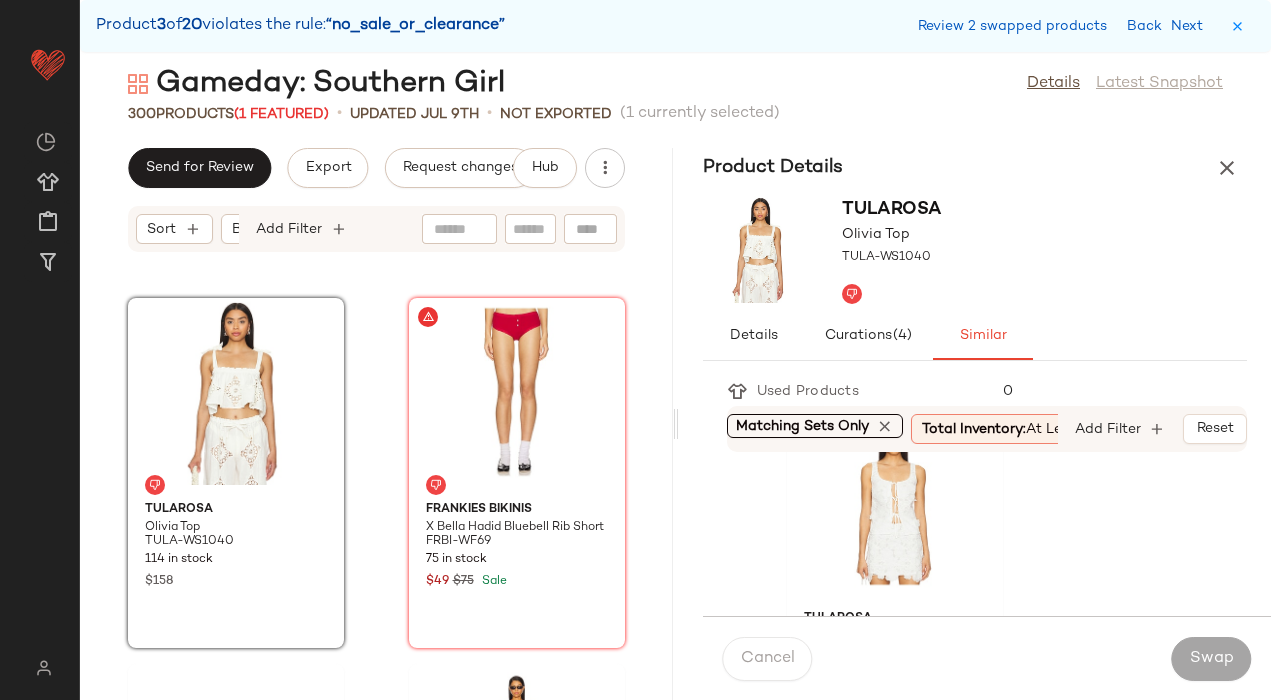 scroll, scrollTop: 735, scrollLeft: 0, axis: vertical 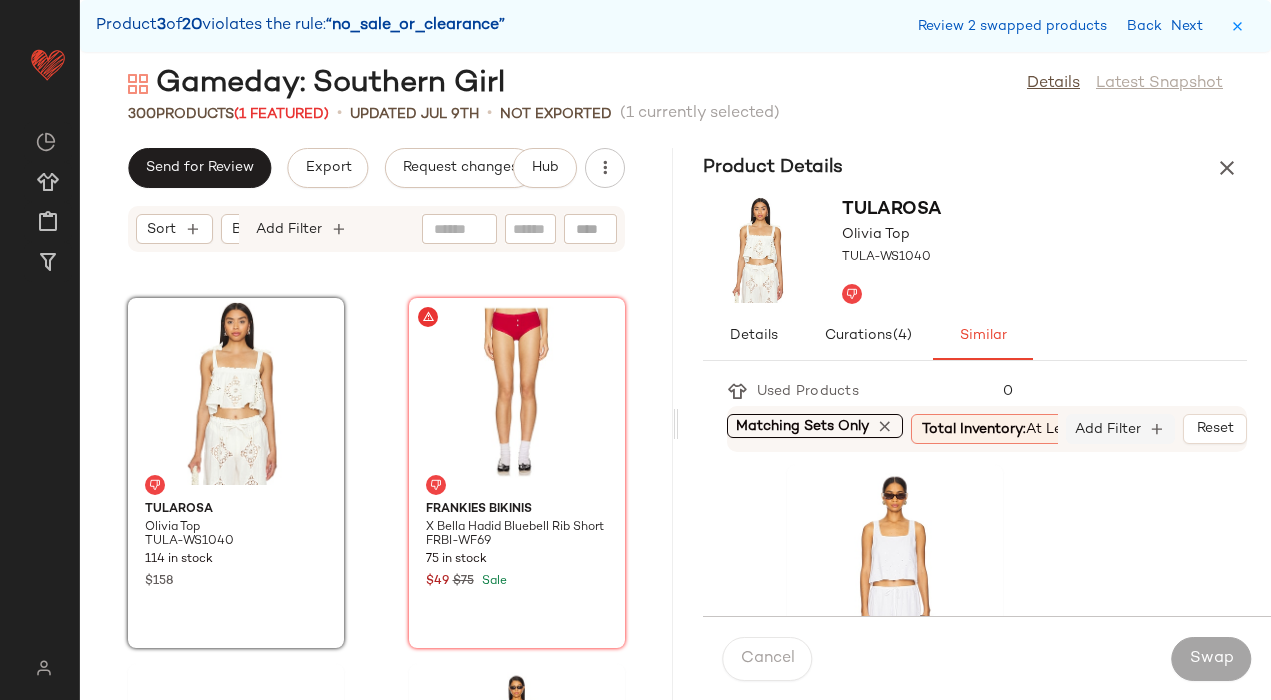 click on "Add Filter" at bounding box center [1108, 429] 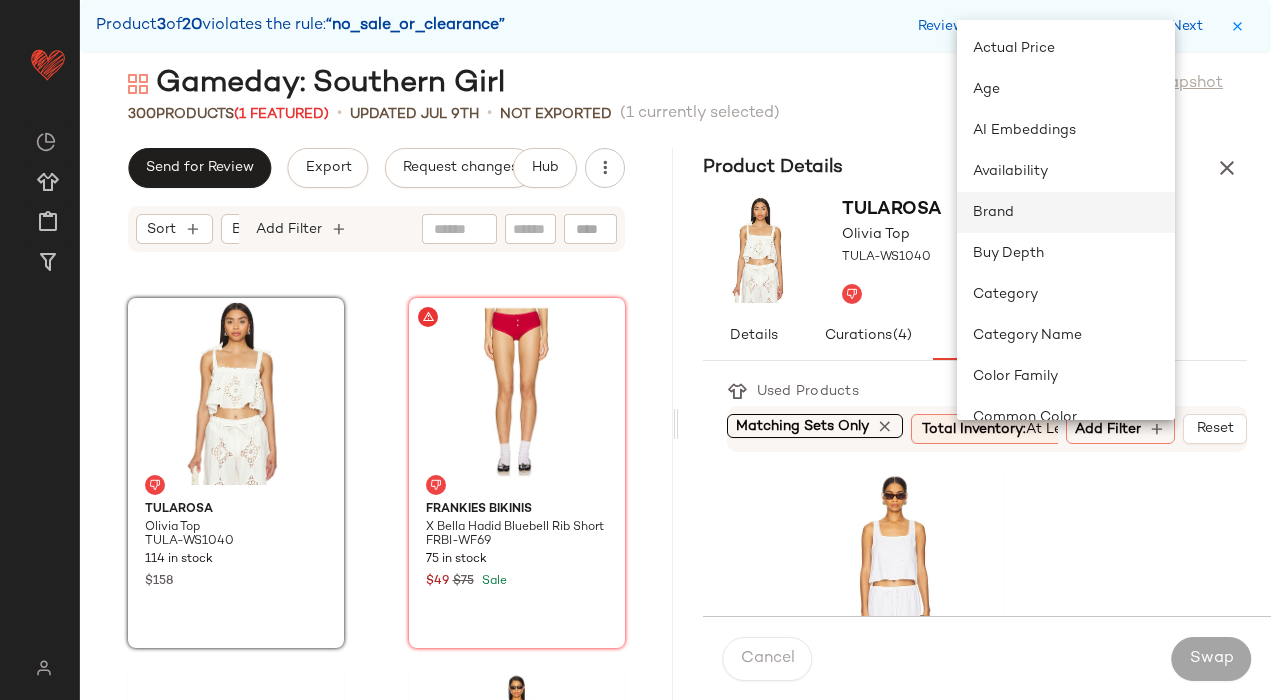 click on "Brand" 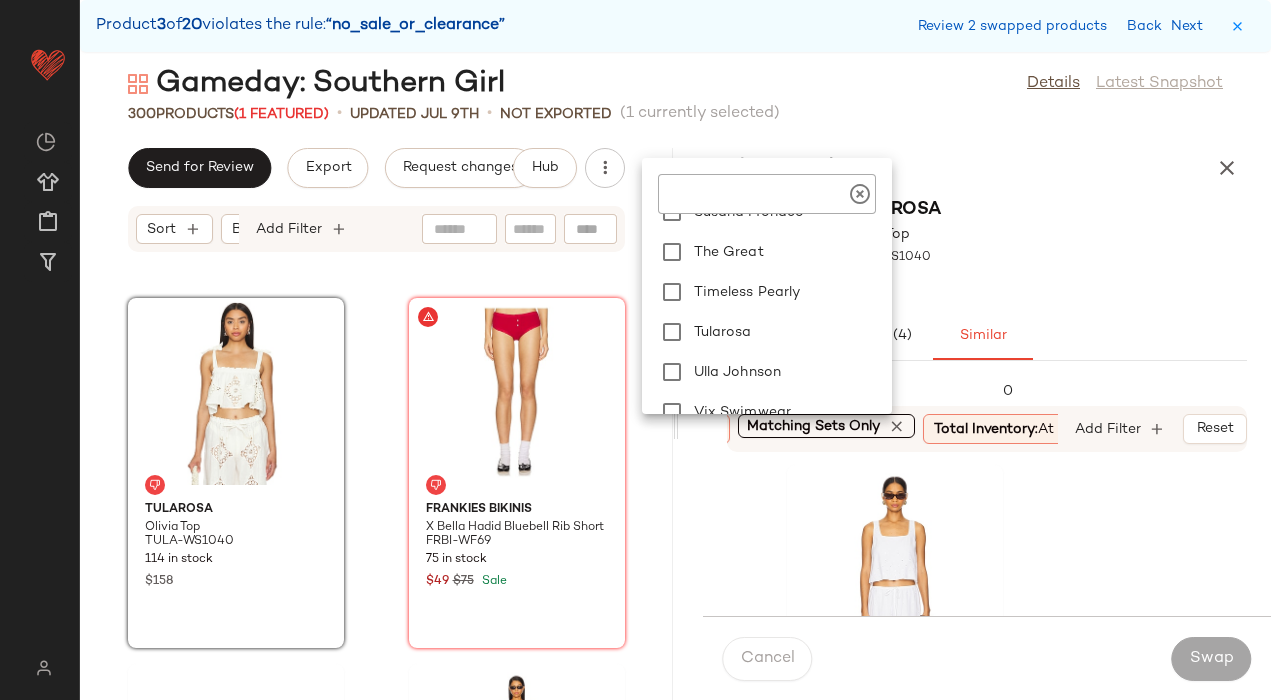 scroll, scrollTop: 5700, scrollLeft: 0, axis: vertical 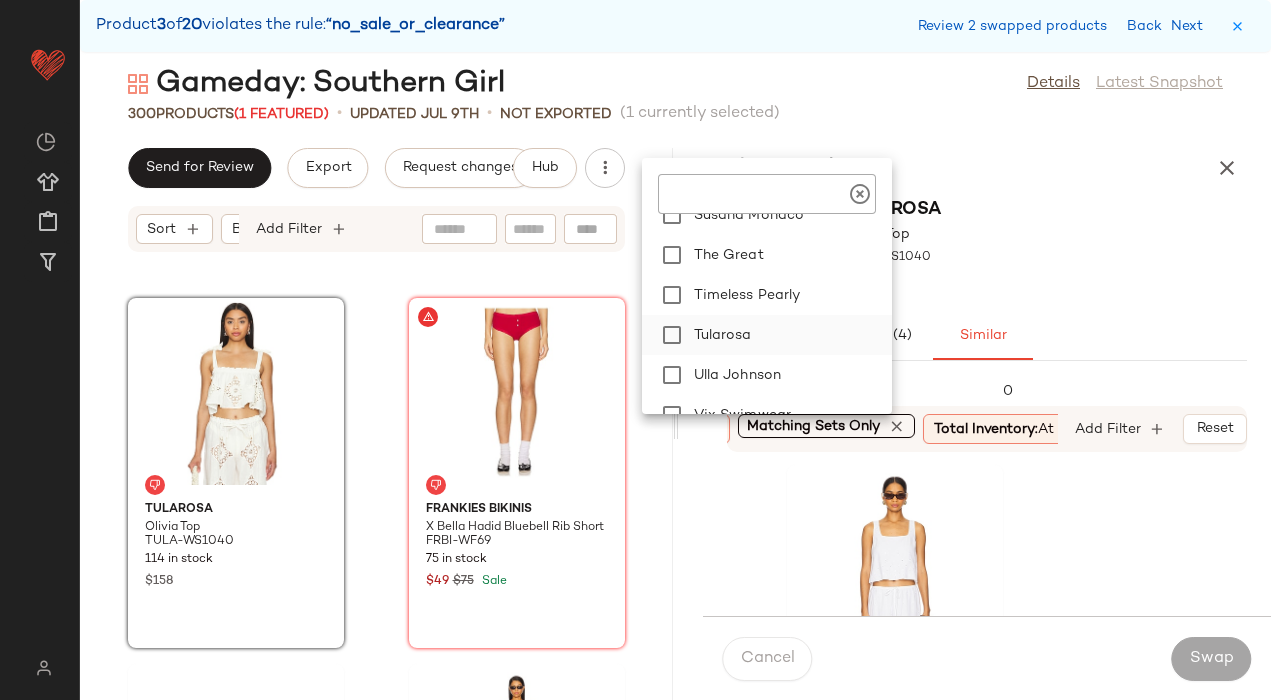 click on "Tularosa" at bounding box center [789, 335] 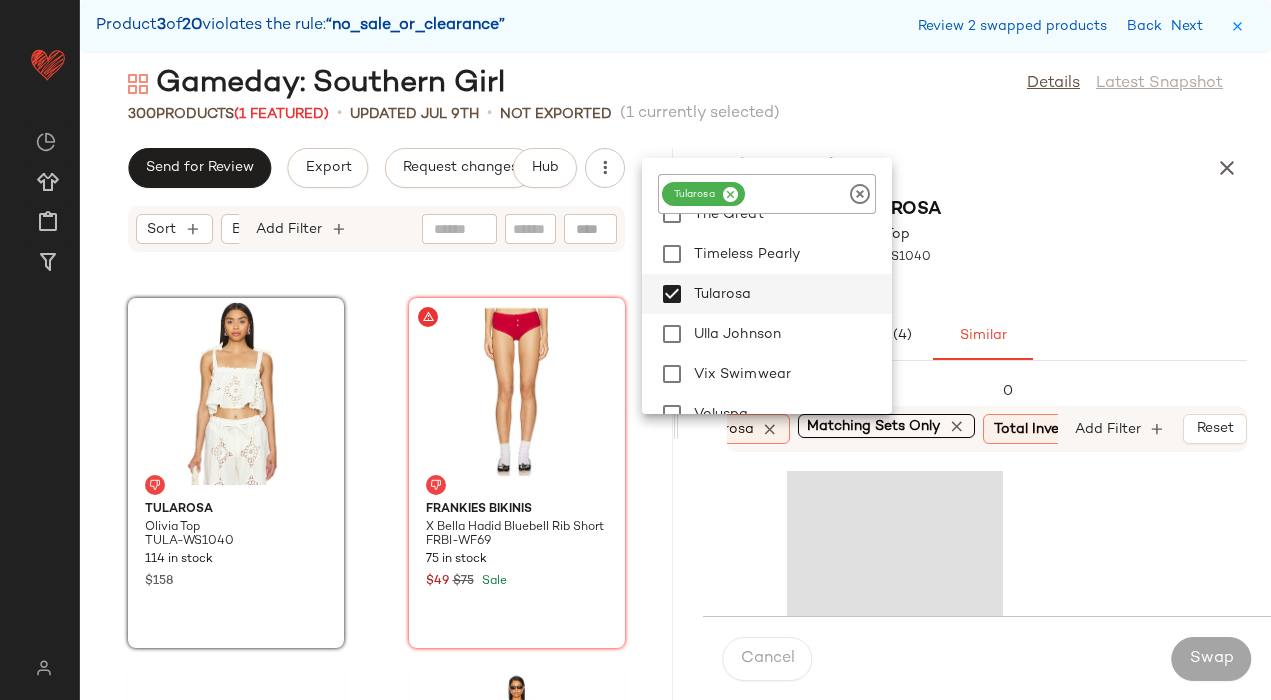 click on "Tularosa Olivia Top TULA-WS1040" at bounding box center (975, 250) 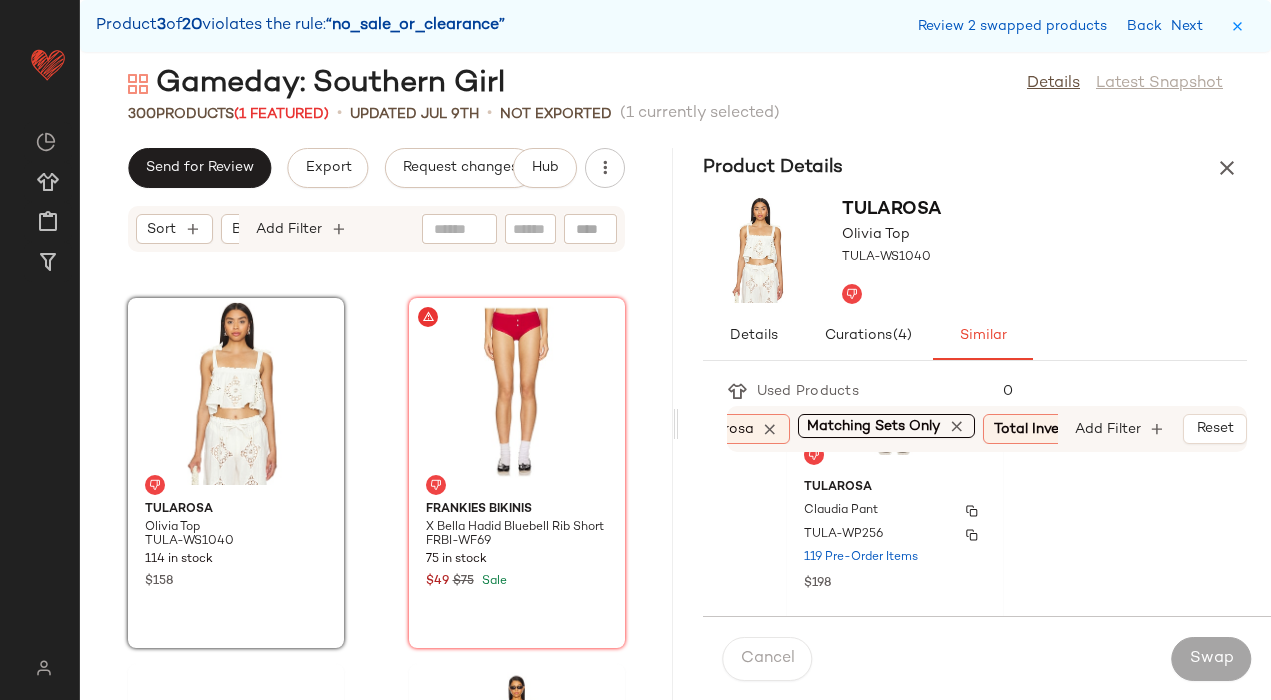 scroll, scrollTop: 898, scrollLeft: 0, axis: vertical 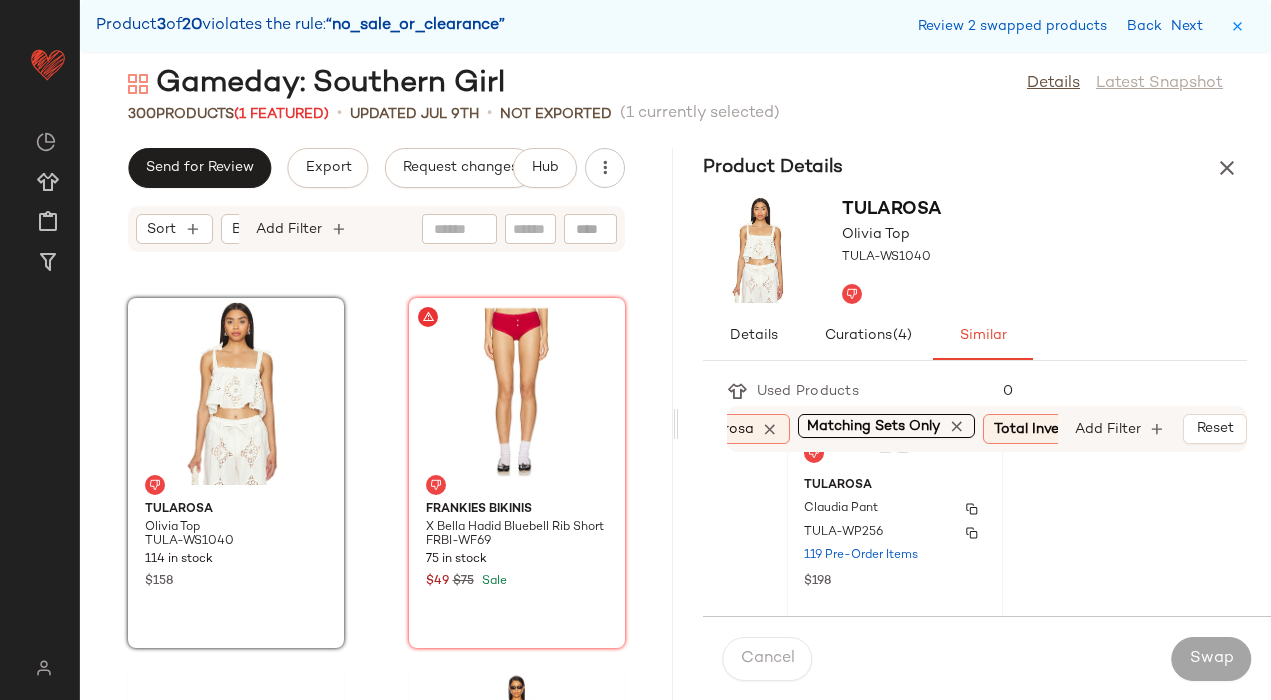 click on "Tularosa Claudia Pant TULA-WP256 119 Pre-Order Items $198" 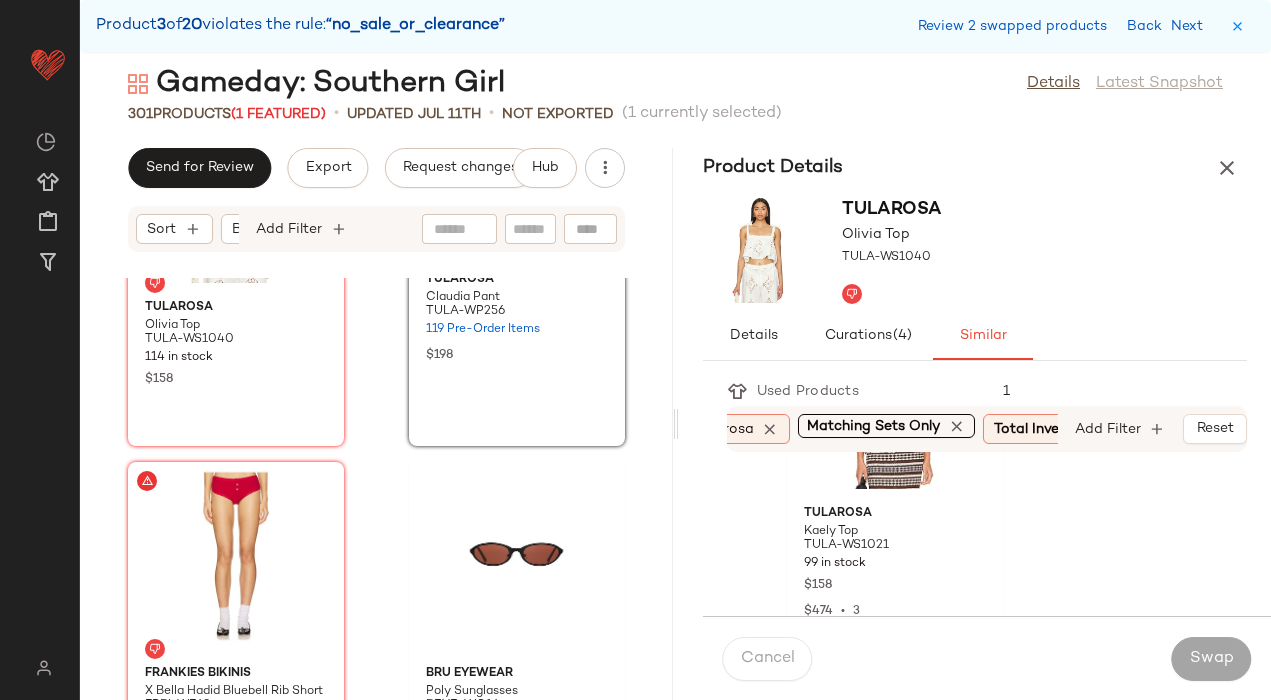scroll, scrollTop: 8988, scrollLeft: 0, axis: vertical 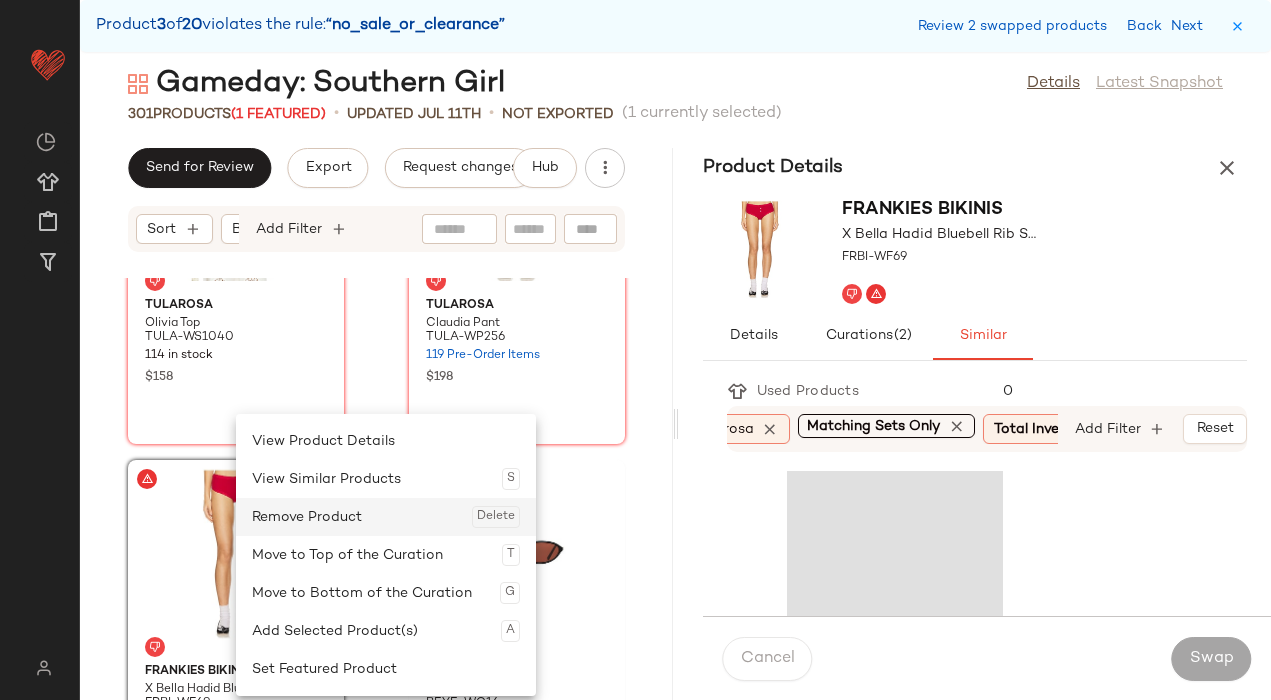 click on "Remove Product  Delete" 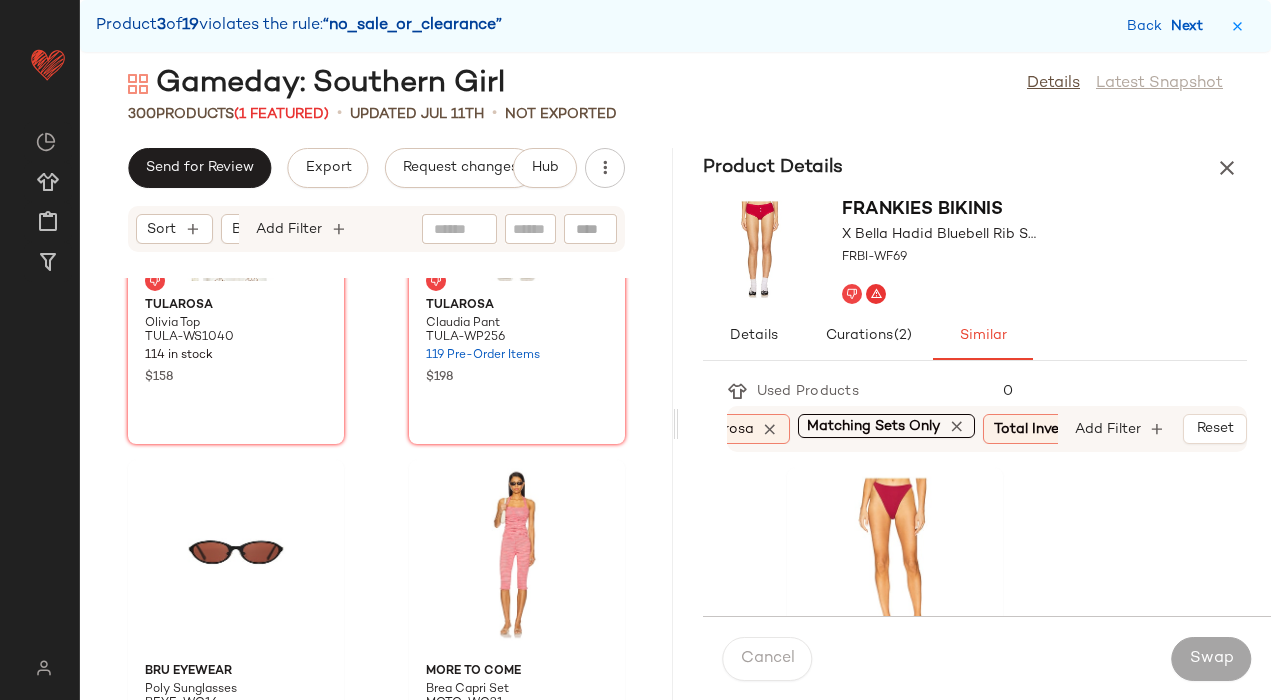 click on "Next" at bounding box center (1191, 26) 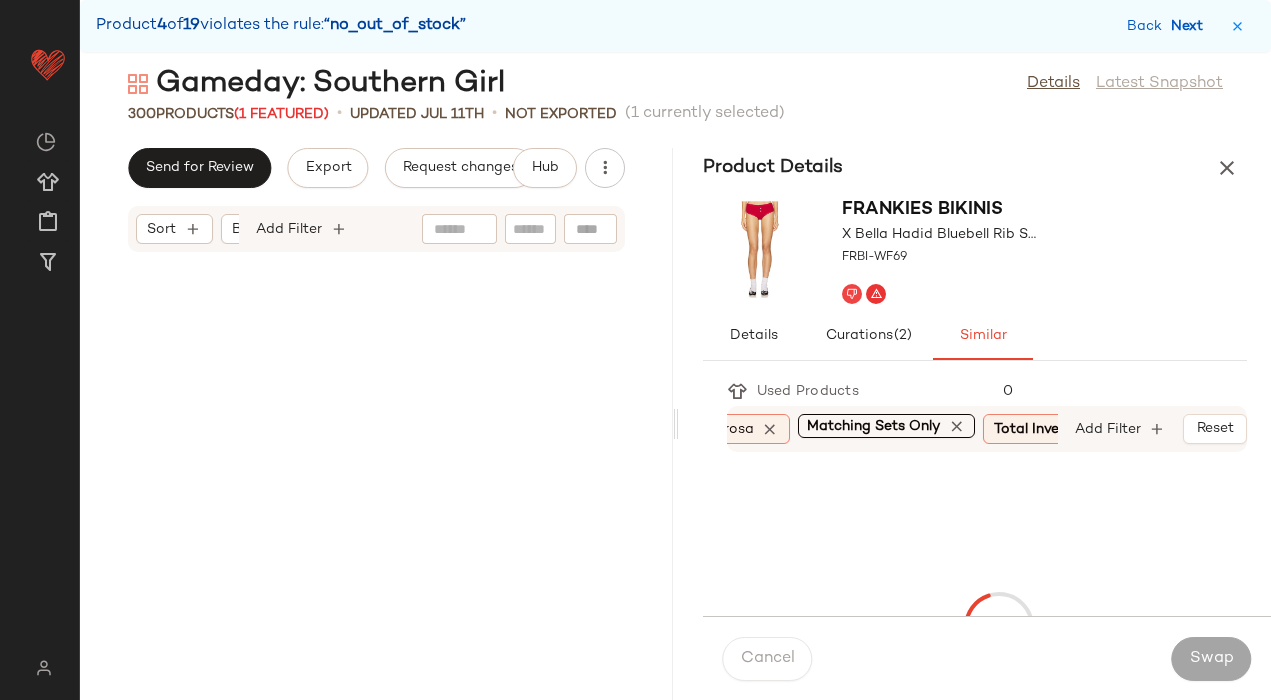 scroll, scrollTop: 20862, scrollLeft: 0, axis: vertical 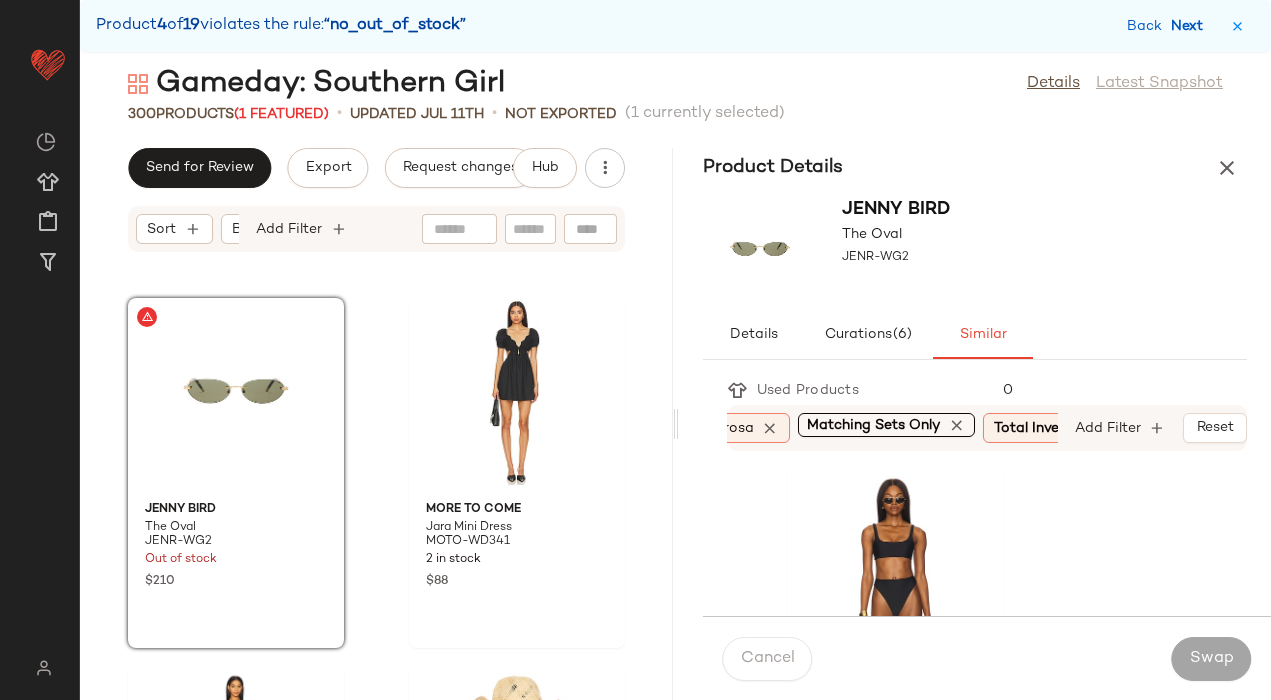 click on "Next" at bounding box center [1191, 26] 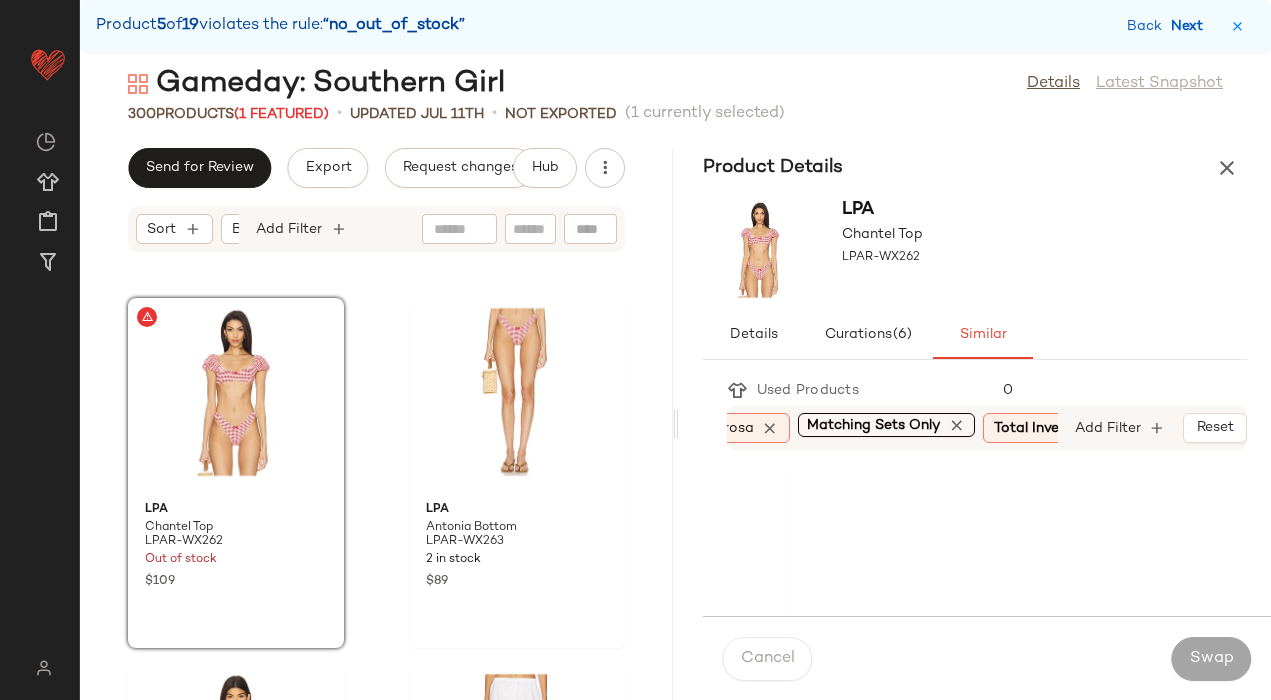 click on "Next" at bounding box center [1191, 26] 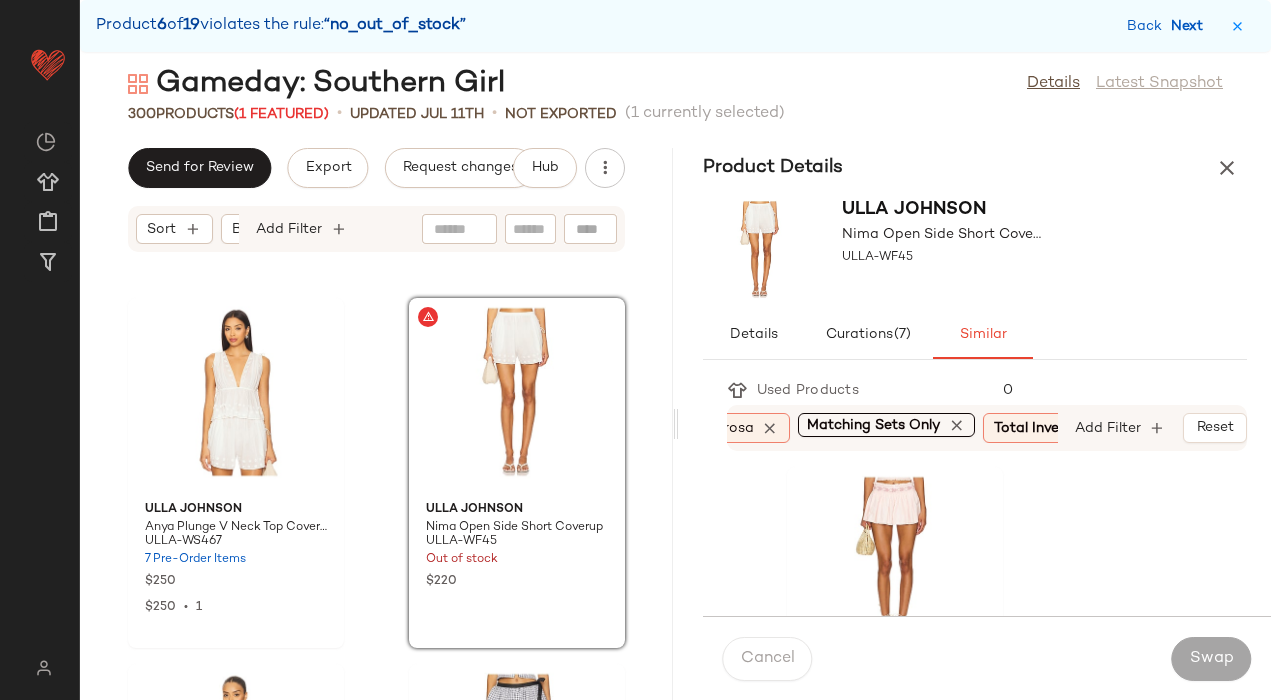 click on "Next" at bounding box center [1191, 26] 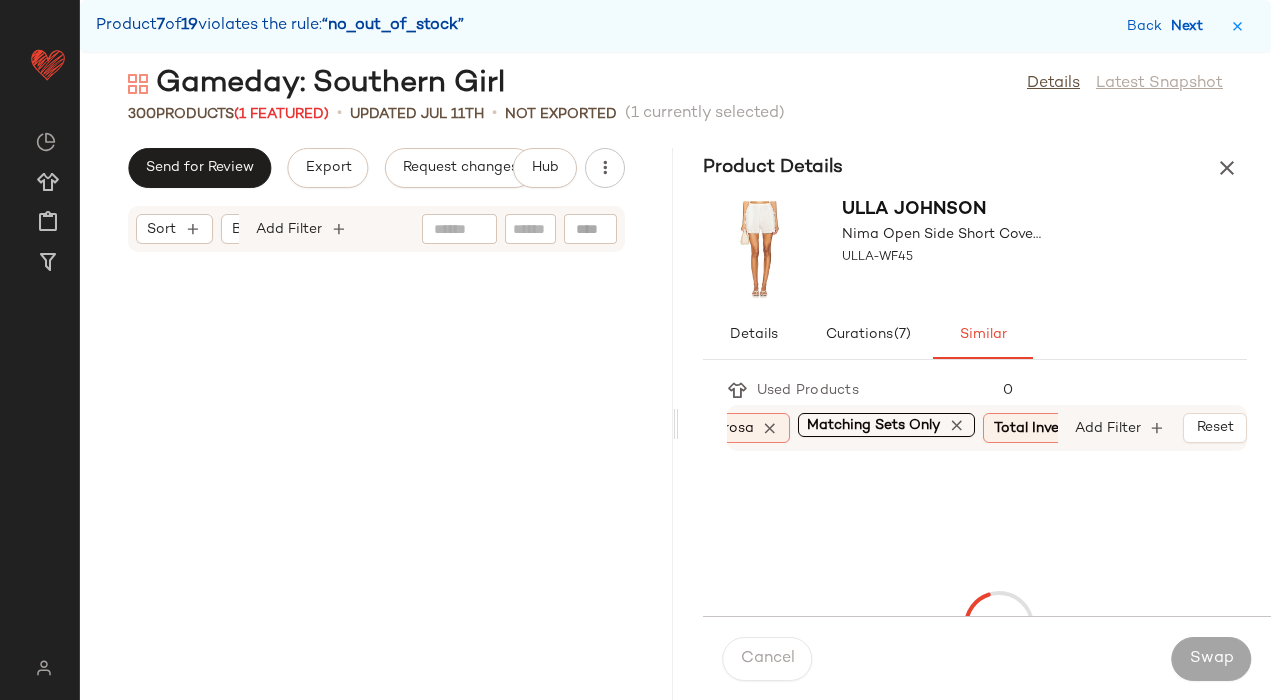 scroll, scrollTop: 35868, scrollLeft: 0, axis: vertical 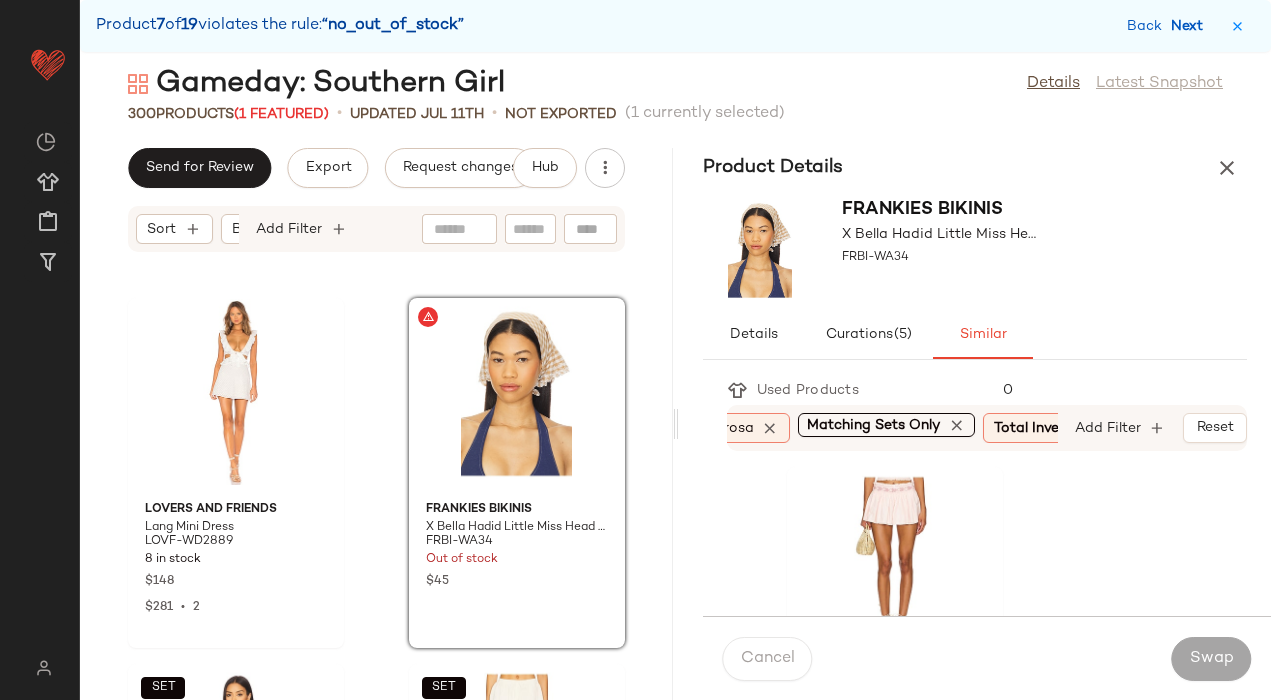 click on "Next" at bounding box center [1191, 26] 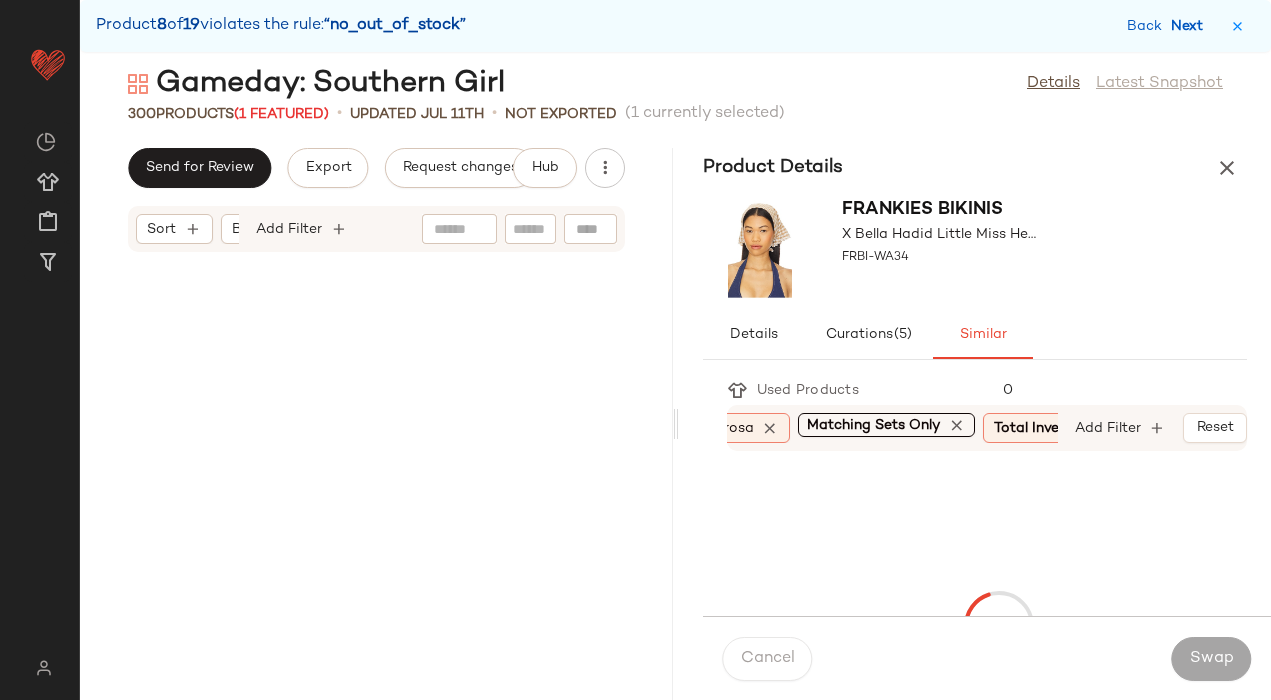 scroll, scrollTop: 39162, scrollLeft: 0, axis: vertical 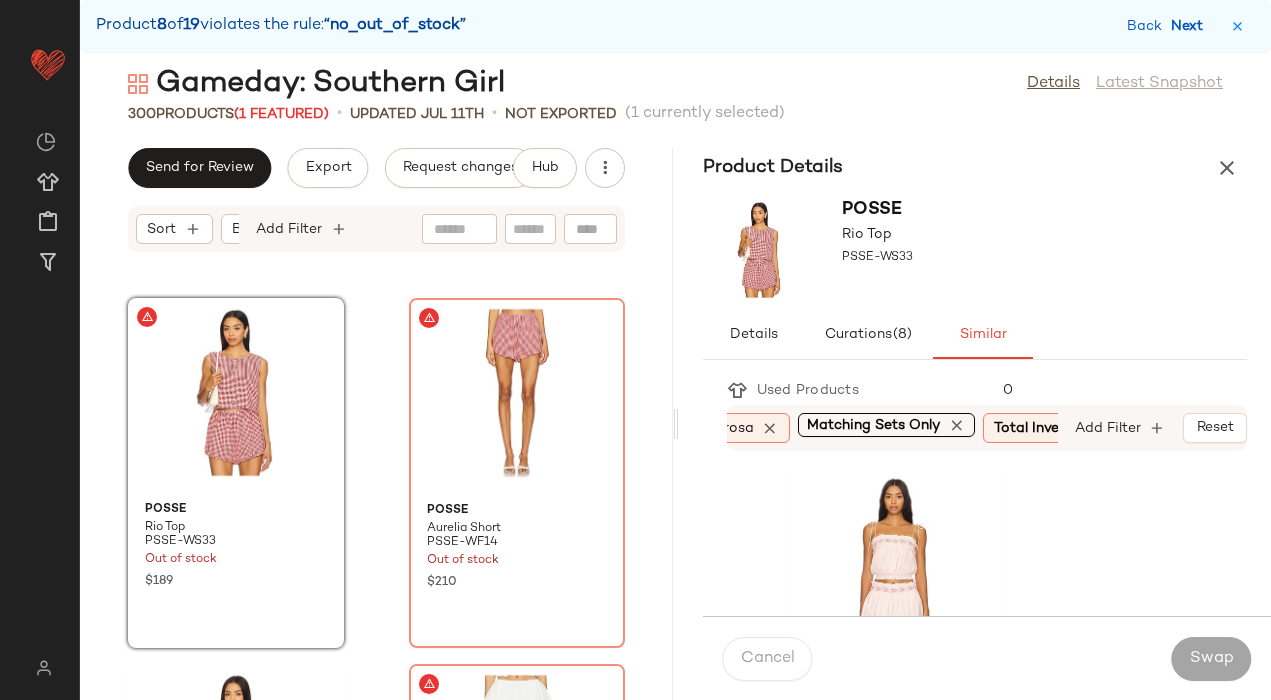 click on "Next" at bounding box center (1191, 26) 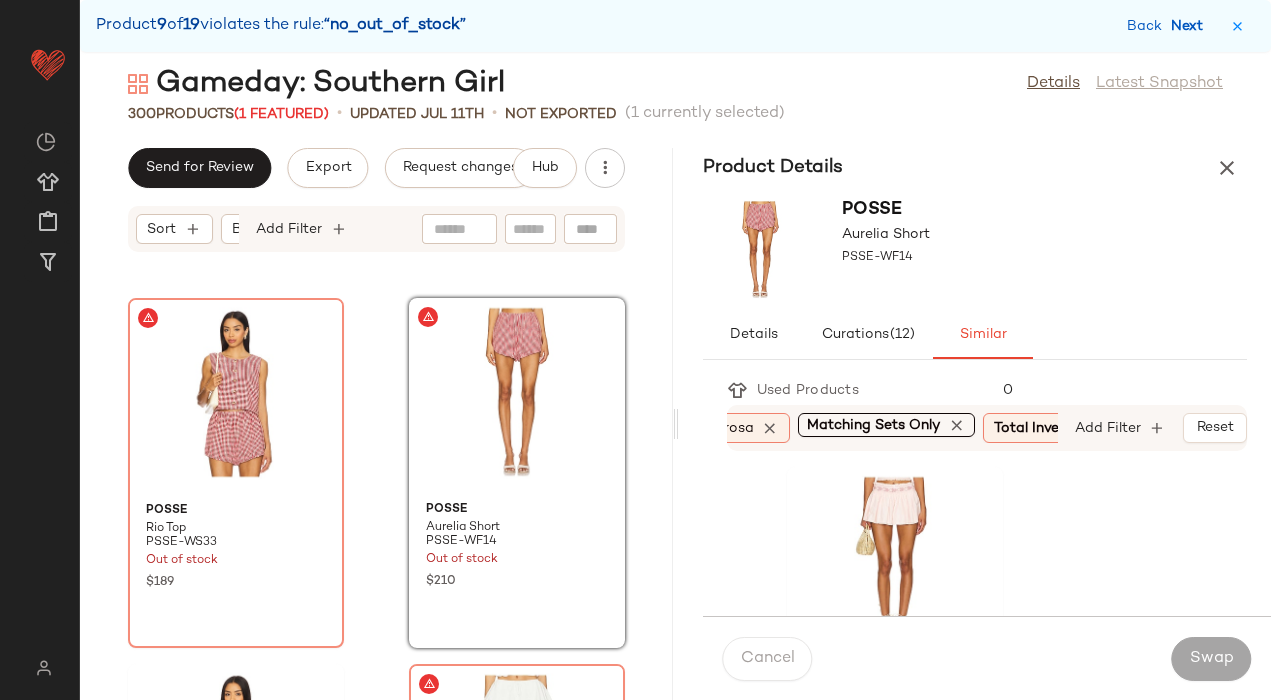 click on "Next" at bounding box center [1191, 26] 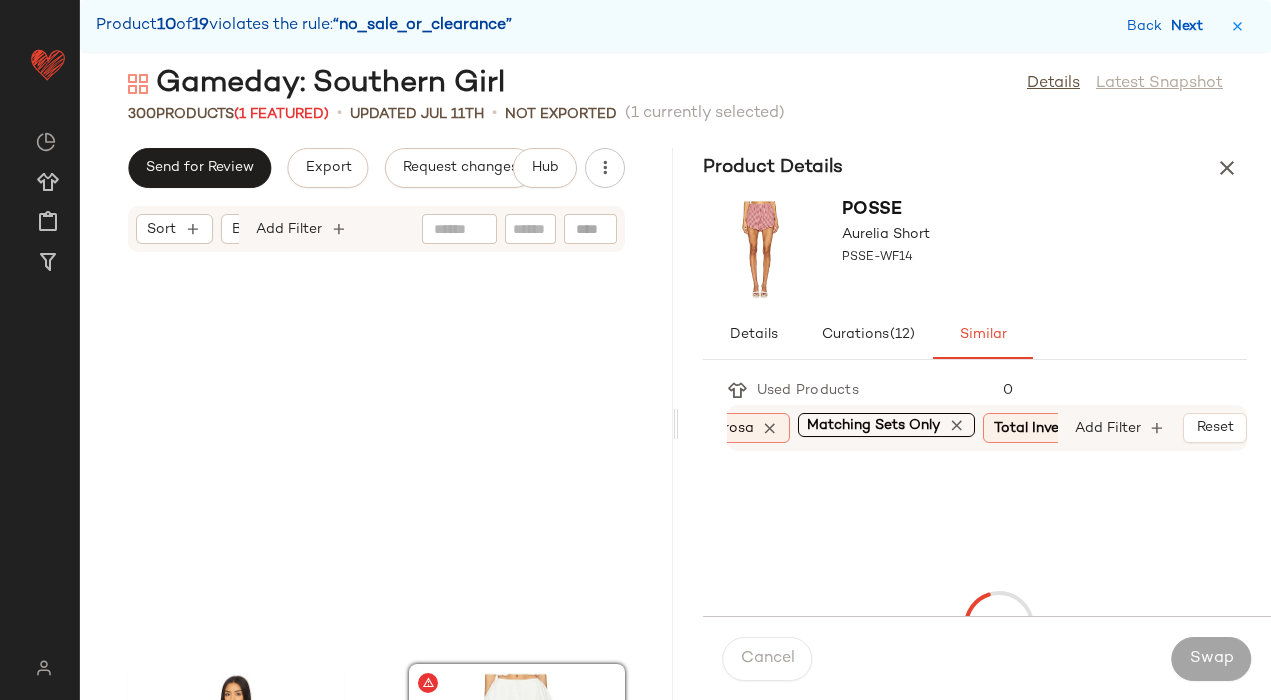 scroll, scrollTop: 39528, scrollLeft: 0, axis: vertical 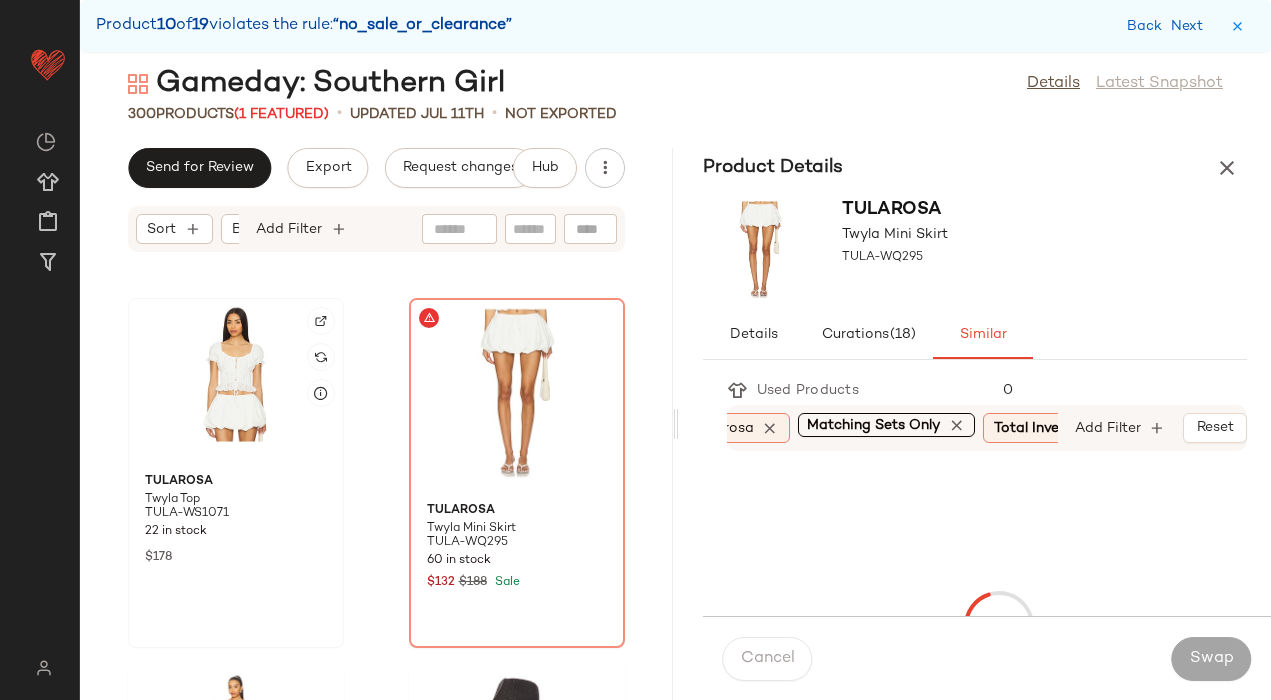click 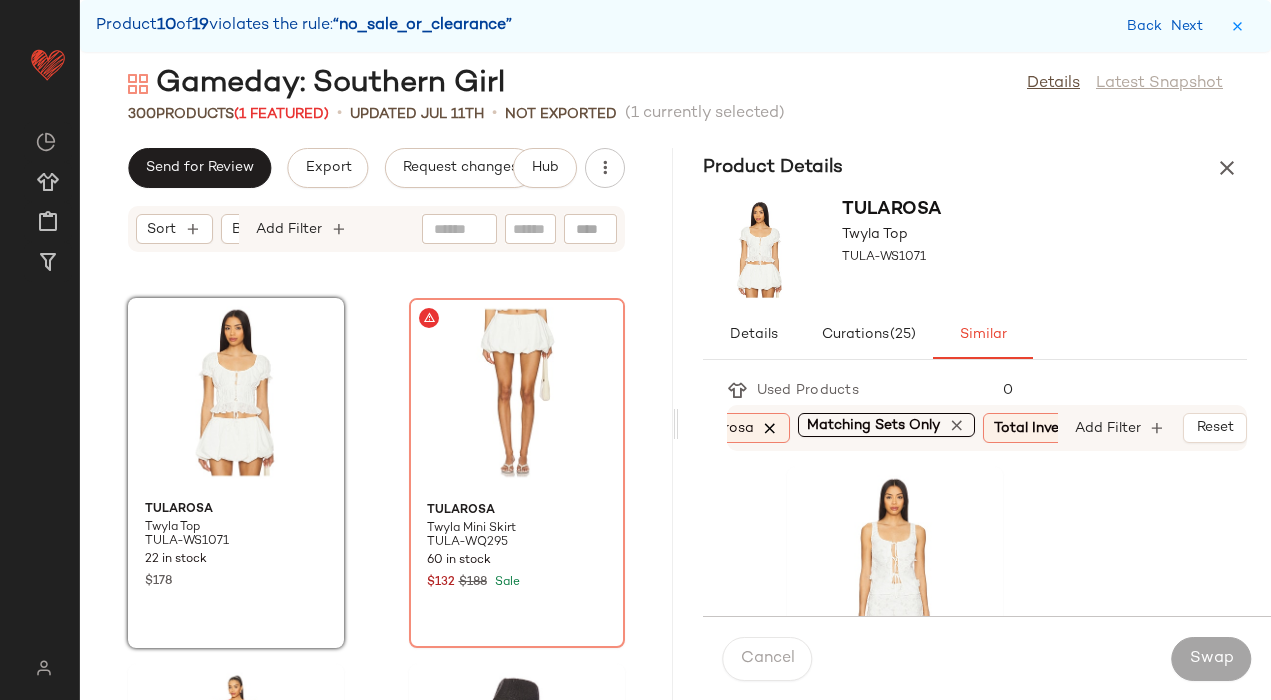click at bounding box center [771, 428] 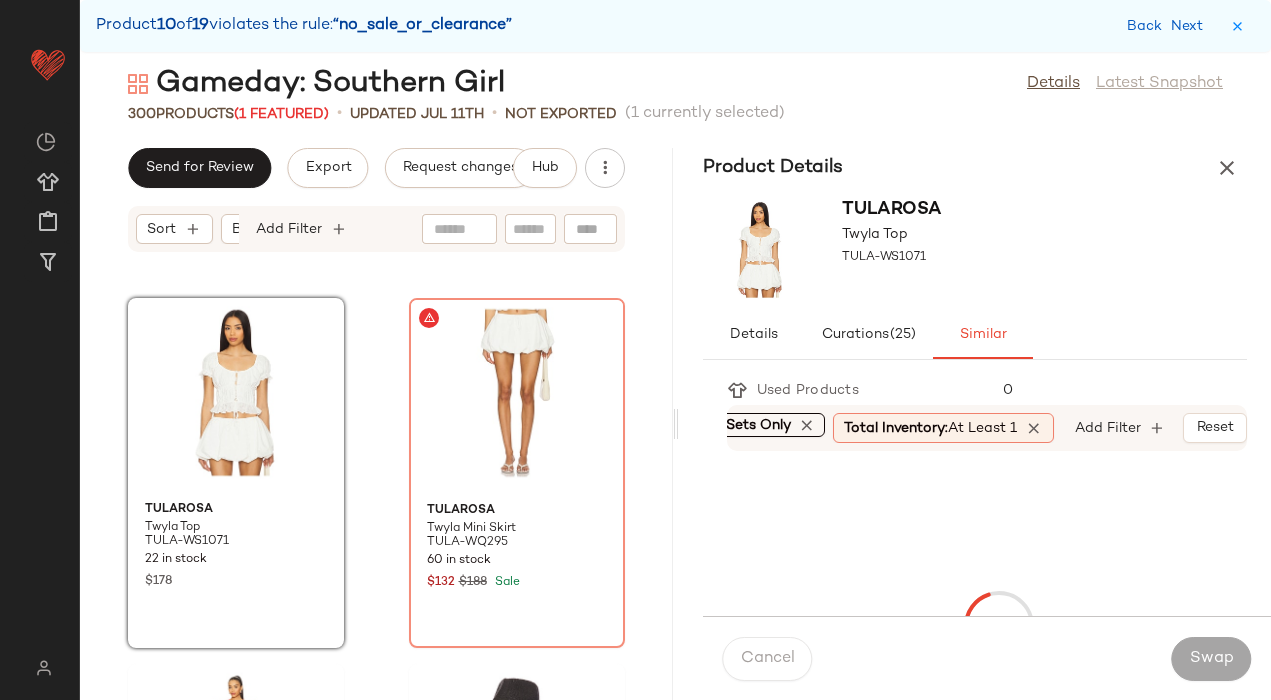 scroll, scrollTop: 0, scrollLeft: 82, axis: horizontal 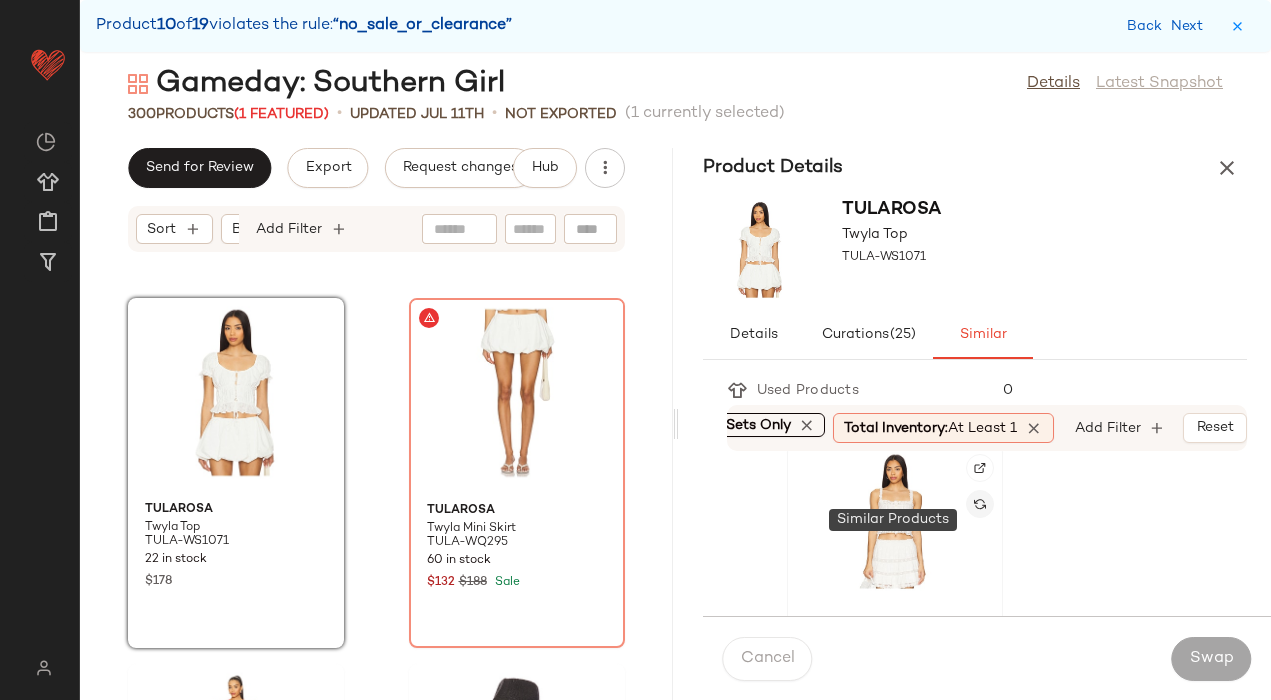 click 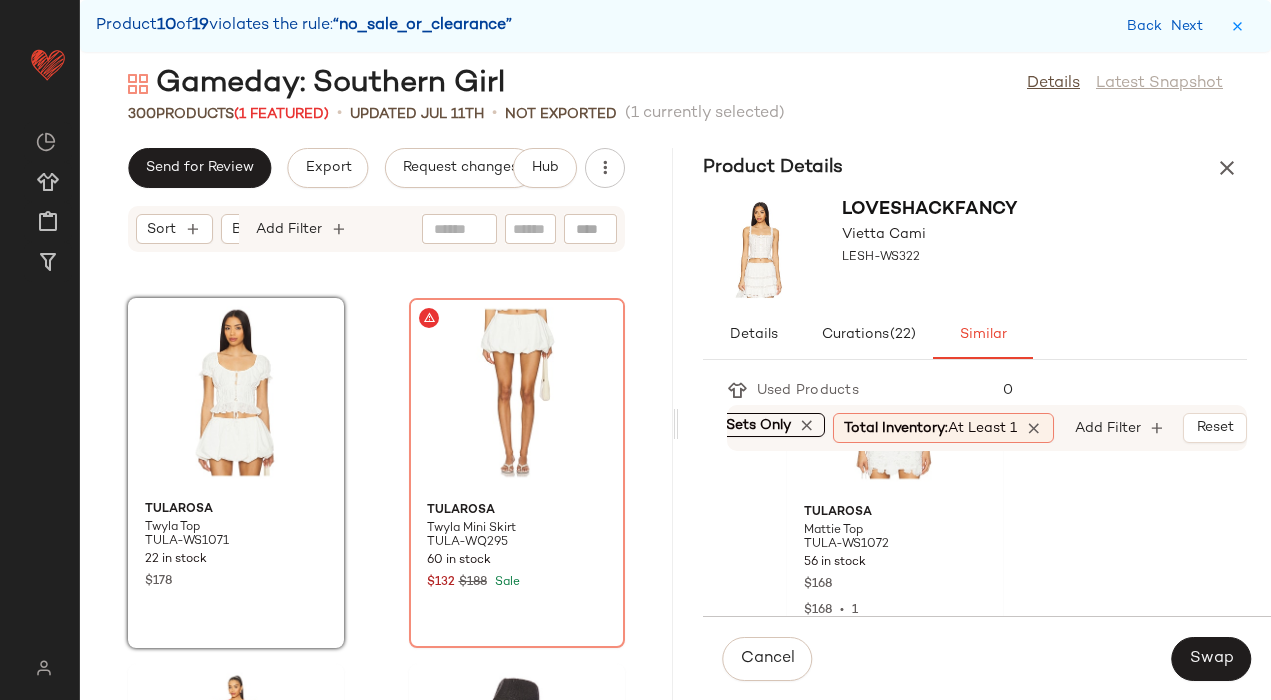 scroll, scrollTop: 147, scrollLeft: 0, axis: vertical 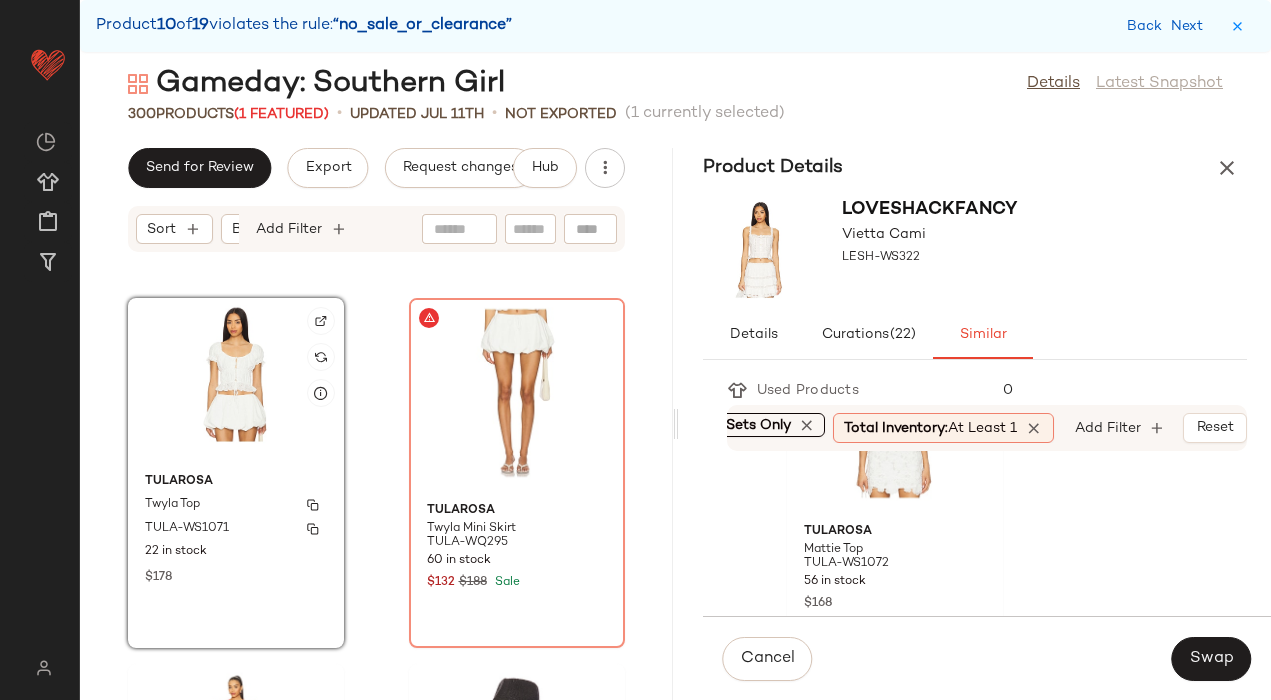 click on "Twyla Top" at bounding box center [236, 505] 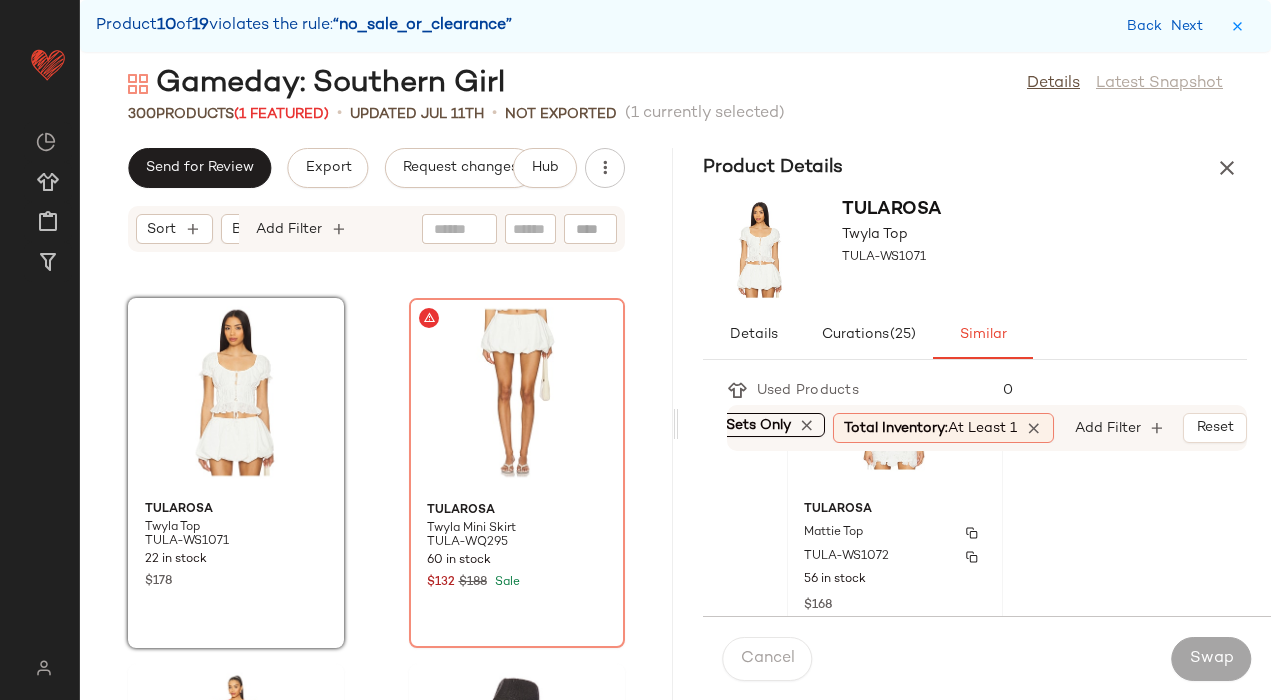 click on "Tularosa" at bounding box center [895, 510] 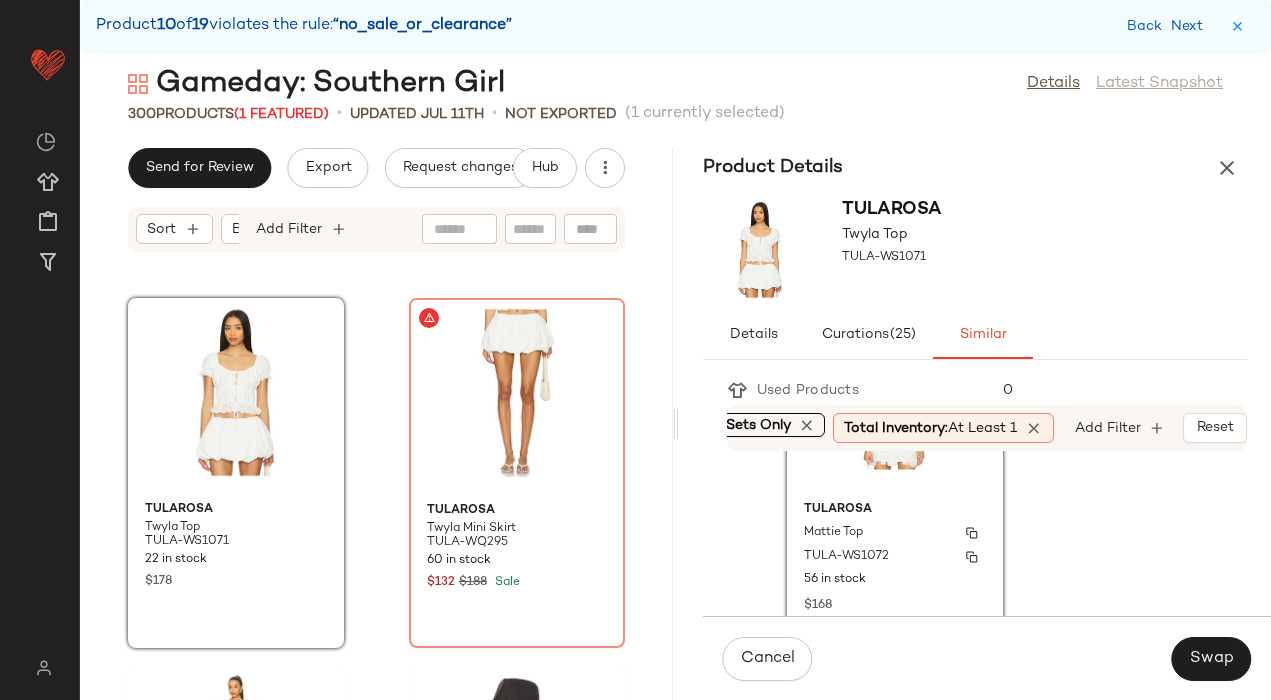scroll, scrollTop: 926, scrollLeft: 0, axis: vertical 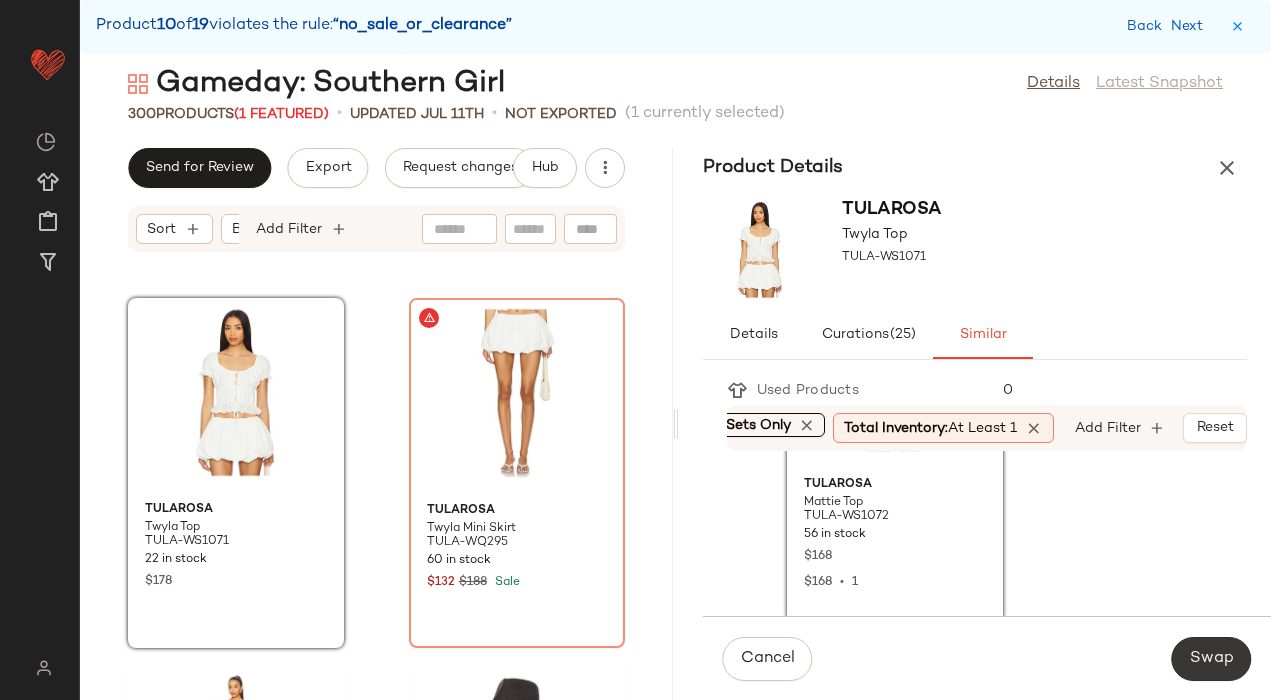 click on "Swap" 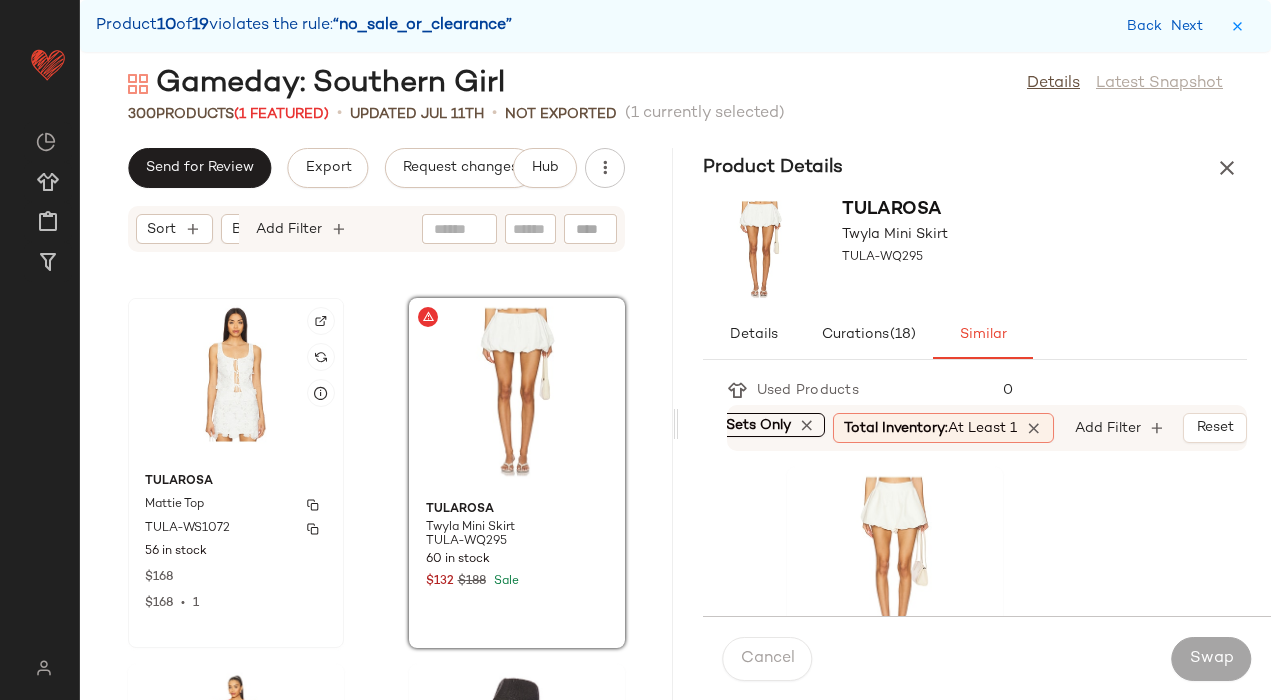 click on "[DATE], [TIME]" 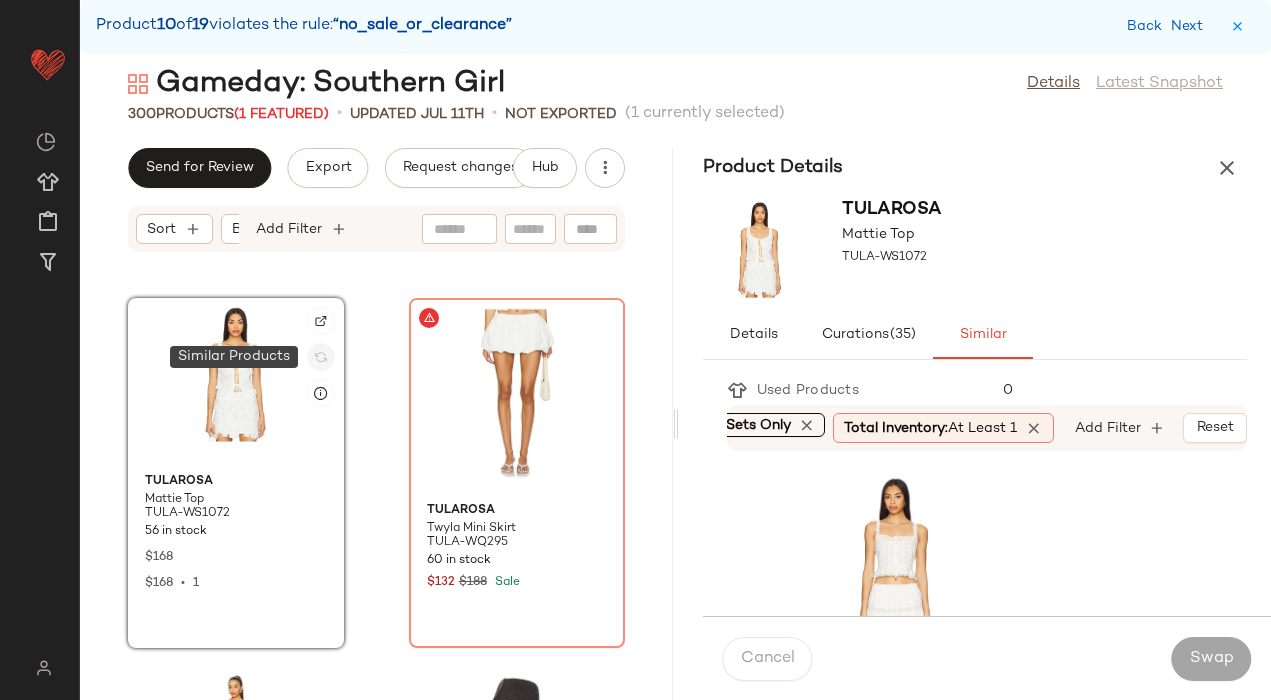 click 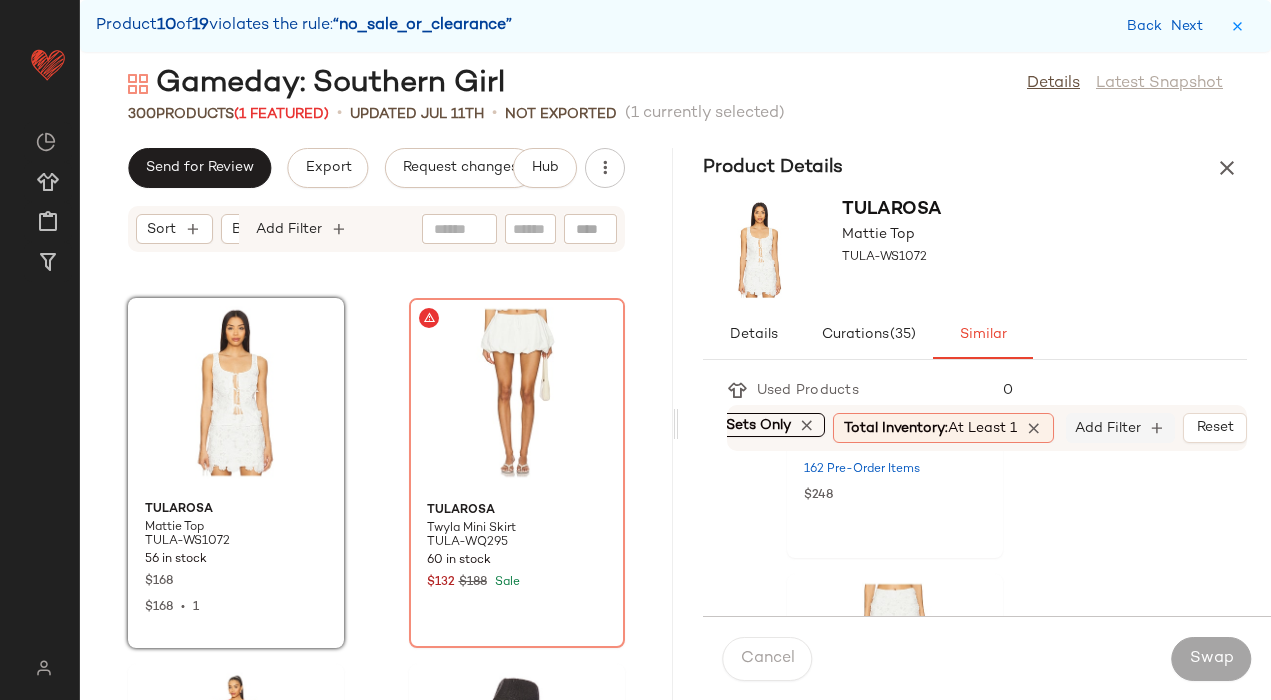 scroll, scrollTop: 4679, scrollLeft: 0, axis: vertical 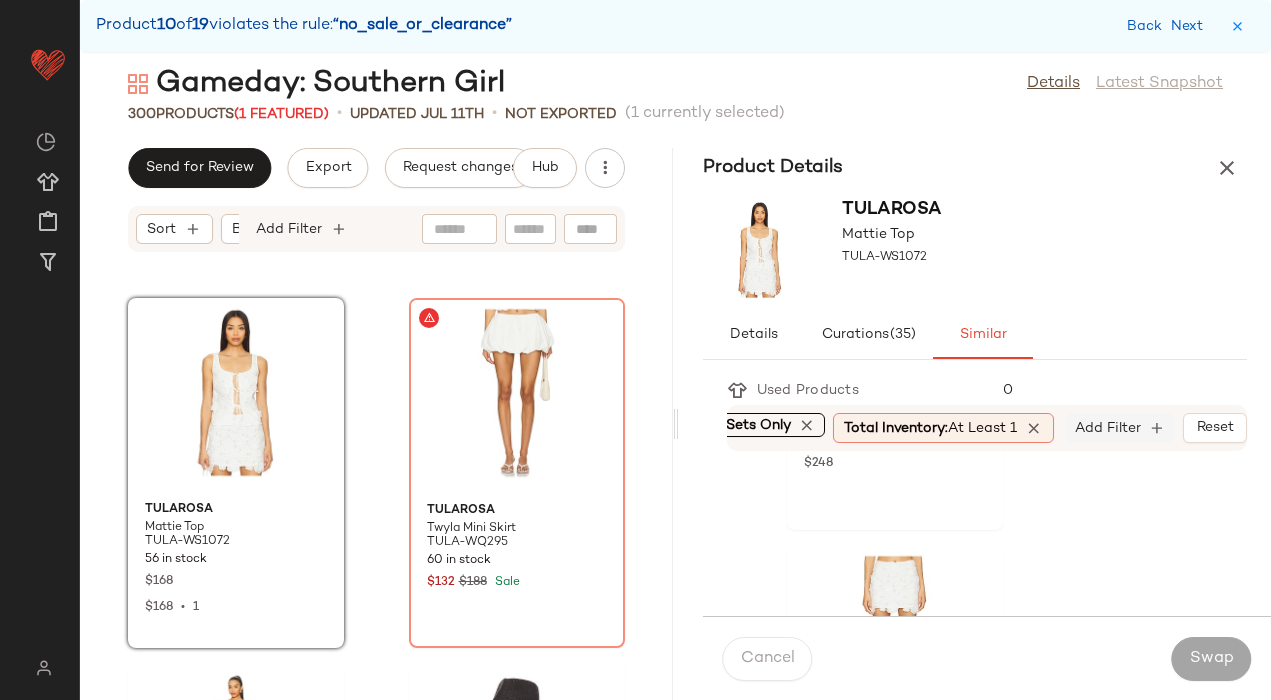click on "Add Filter" at bounding box center [1108, 428] 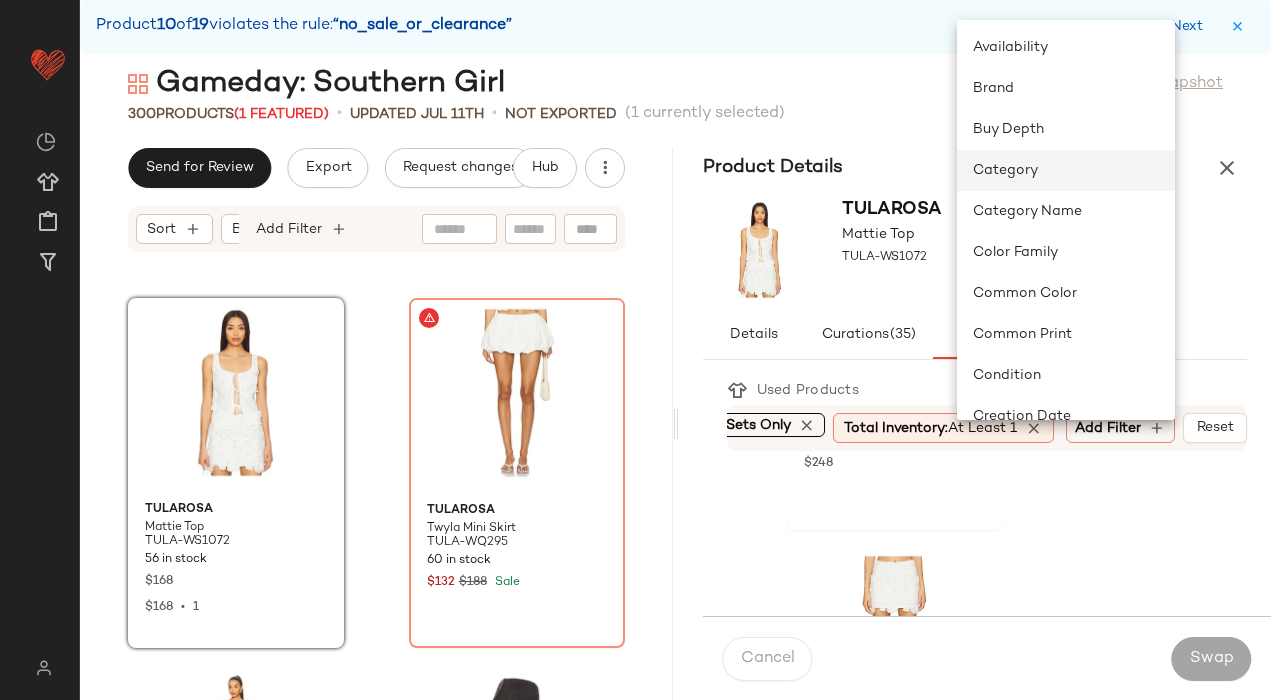 scroll, scrollTop: 7, scrollLeft: 0, axis: vertical 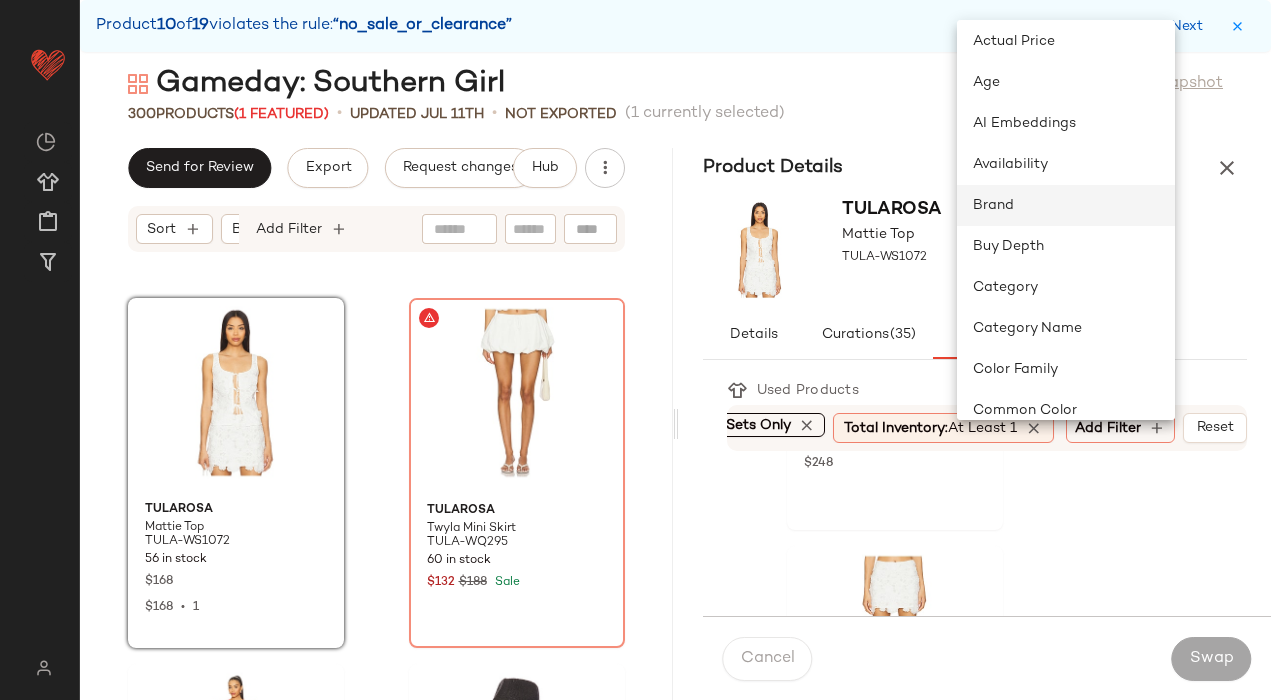 click on "Brand" 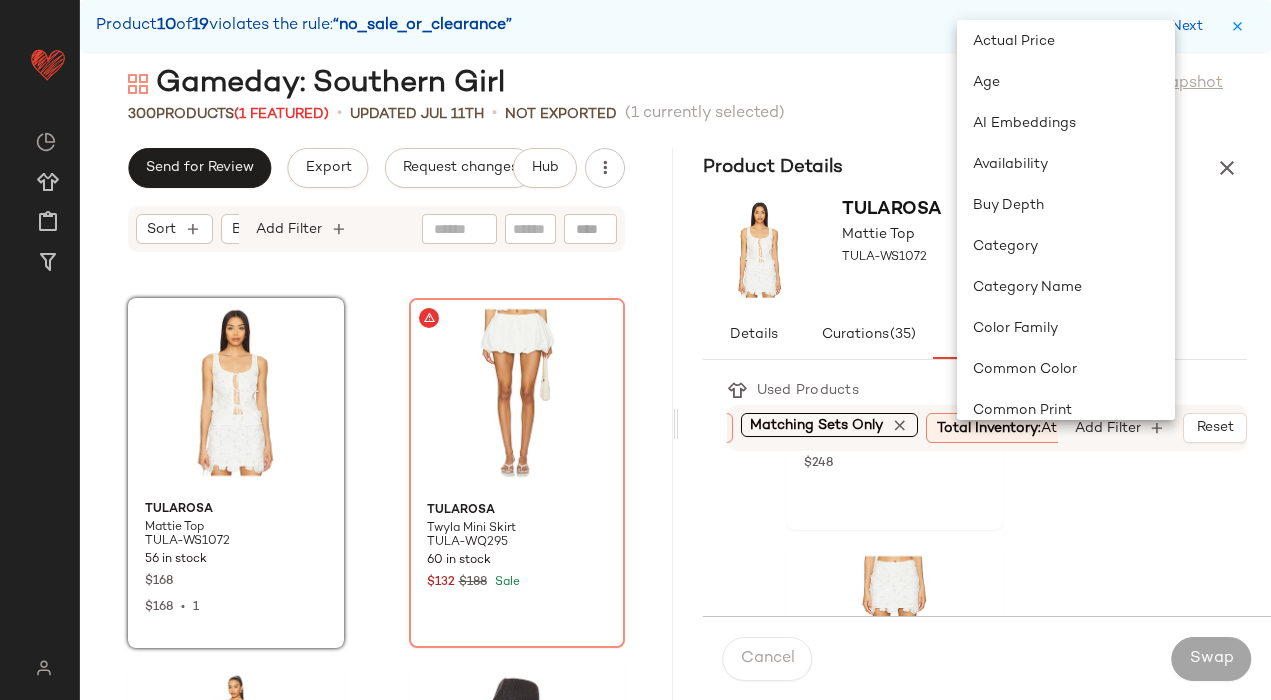 scroll, scrollTop: 0, scrollLeft: 85, axis: horizontal 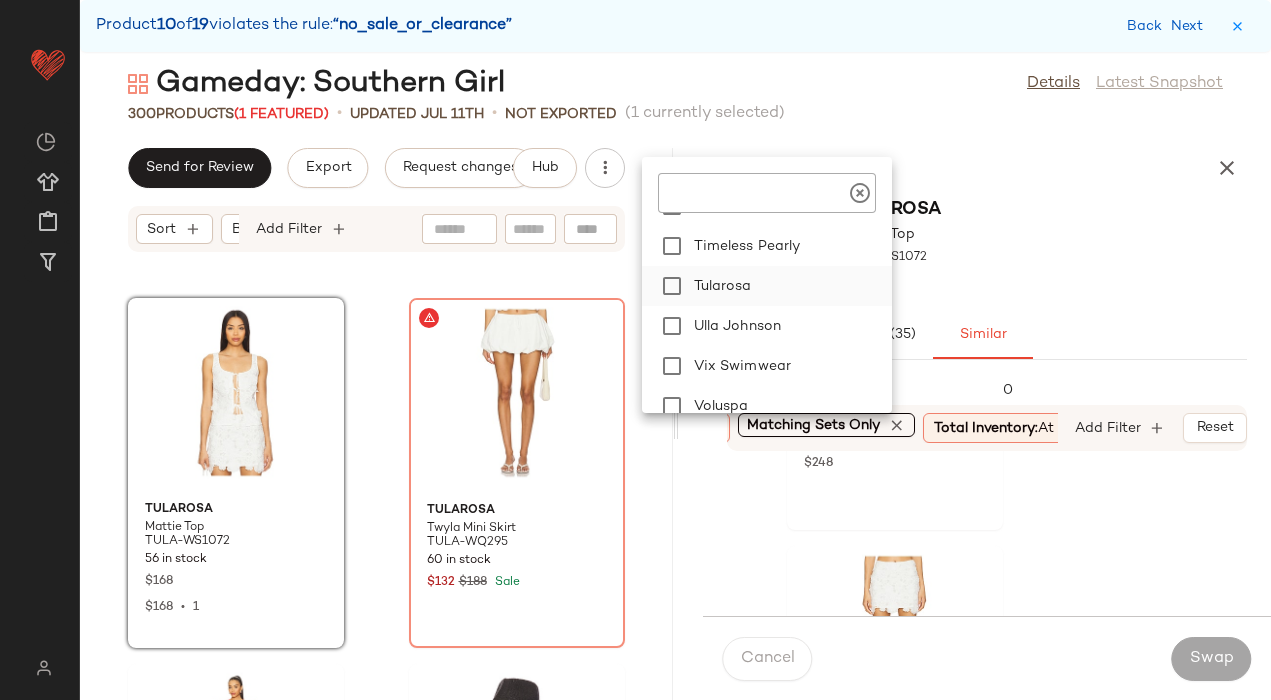 click on "Tularosa" 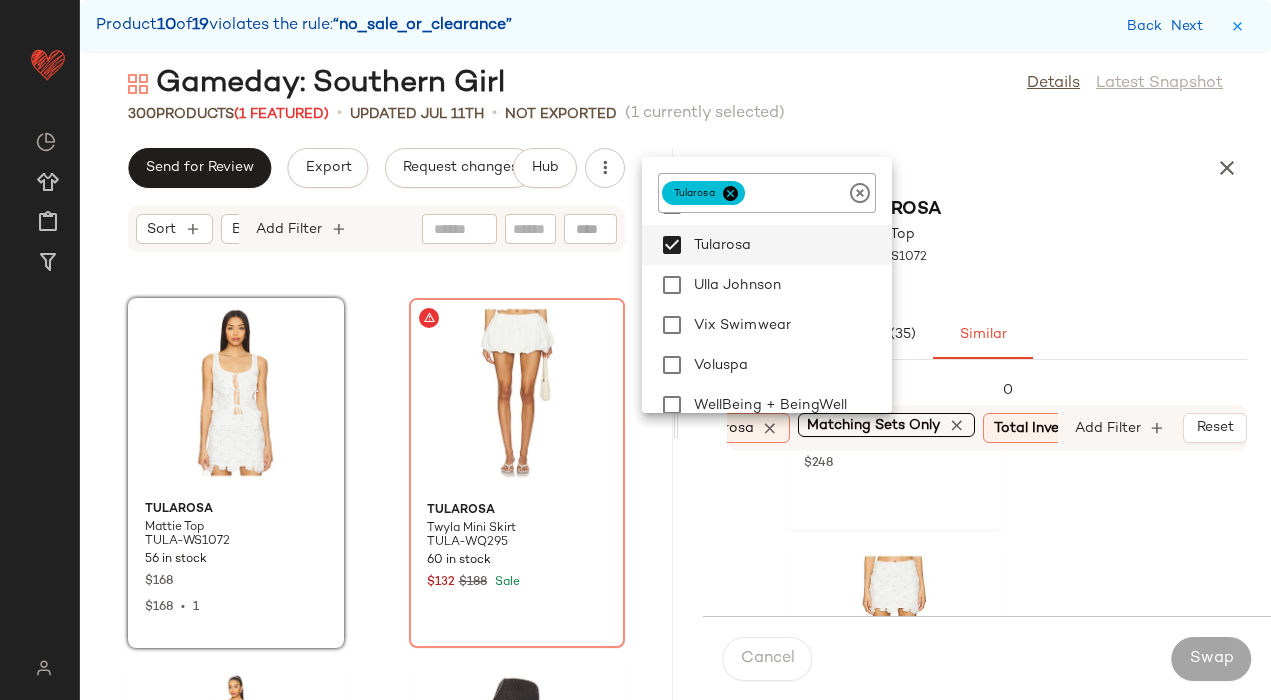 click on "Product Details" at bounding box center (975, 168) 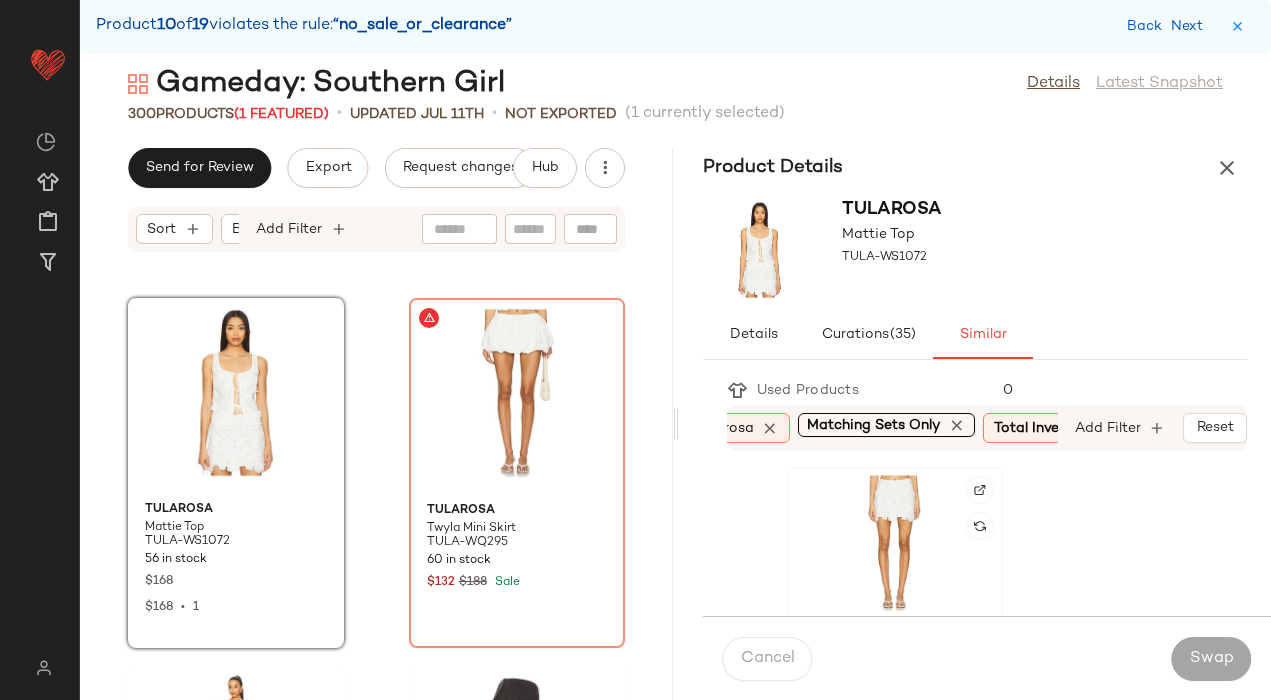 click 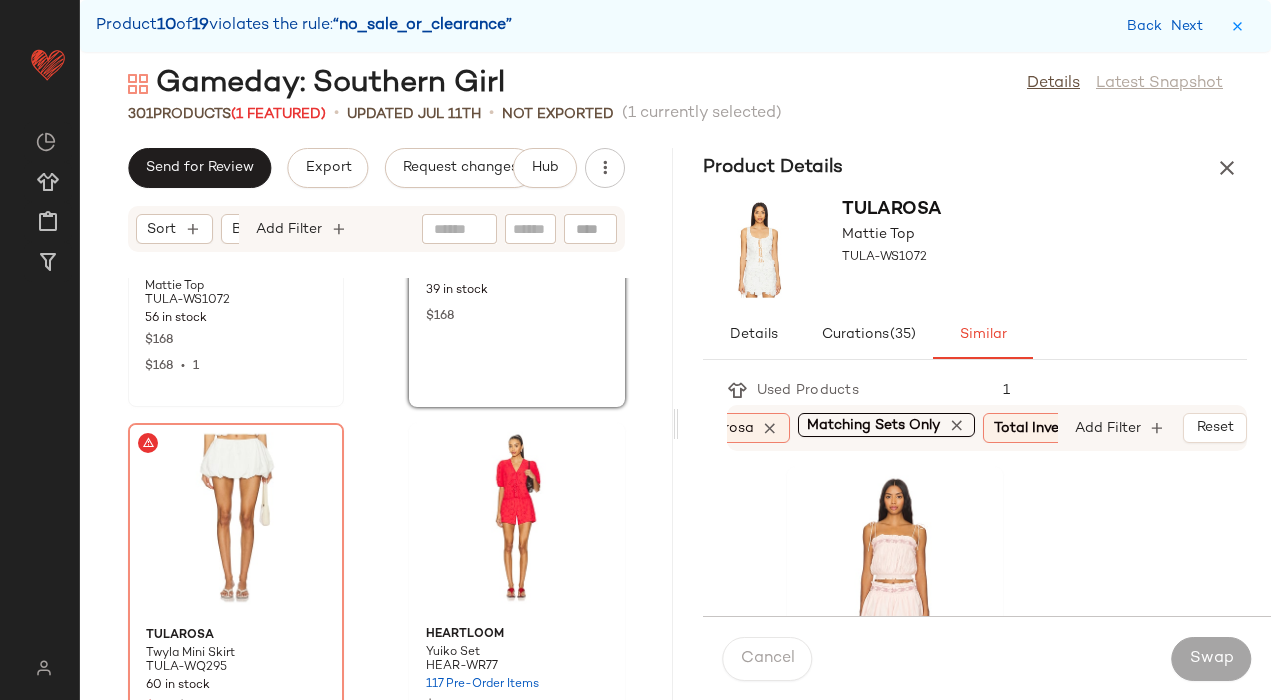 scroll, scrollTop: 39771, scrollLeft: 0, axis: vertical 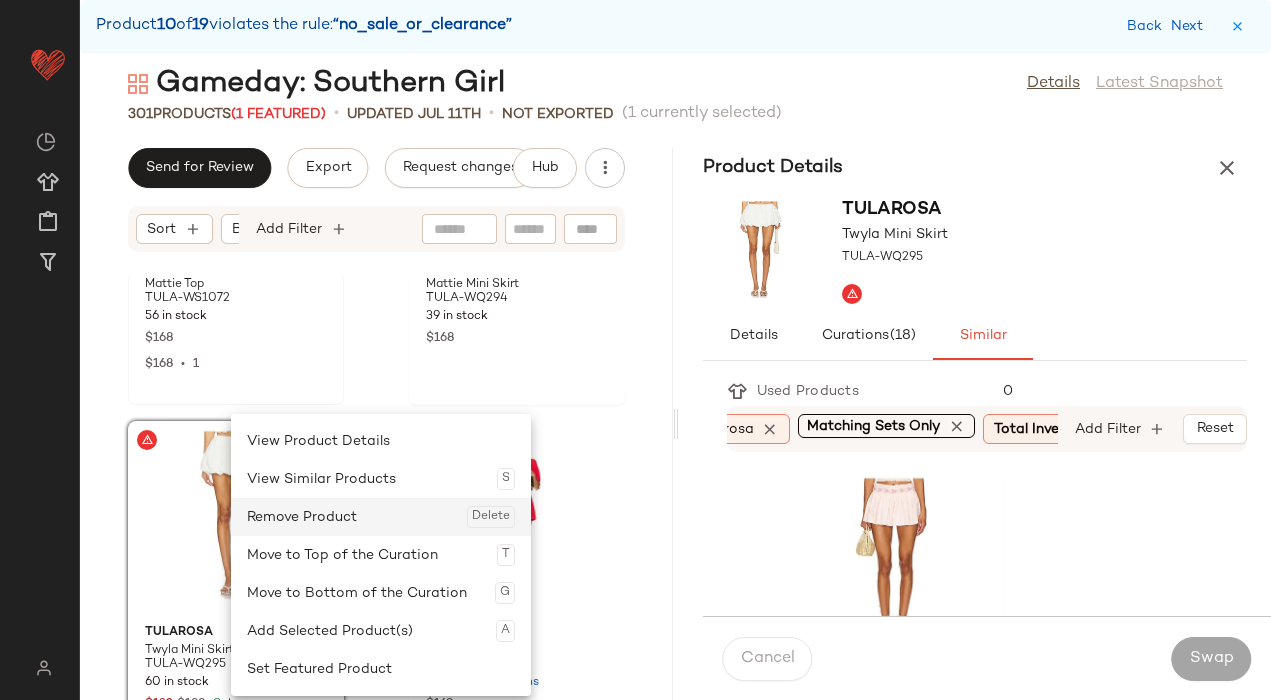 click on "Remove Product  Delete" 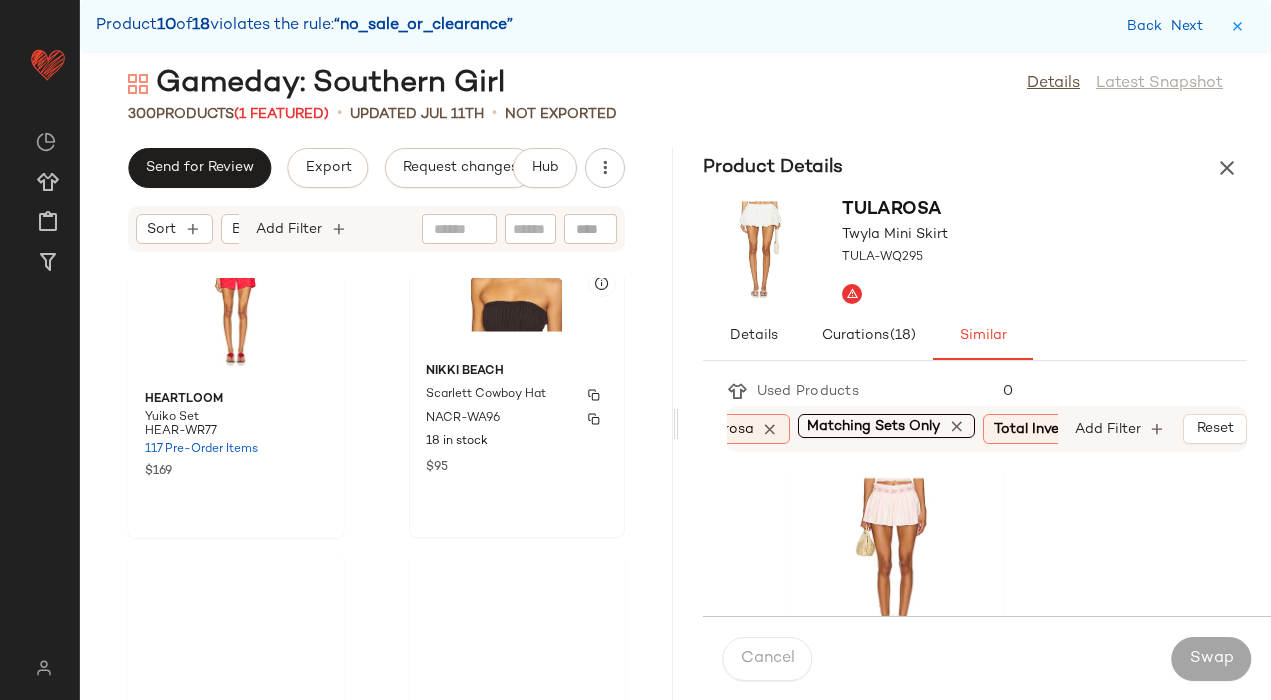 scroll, scrollTop: 40006, scrollLeft: 0, axis: vertical 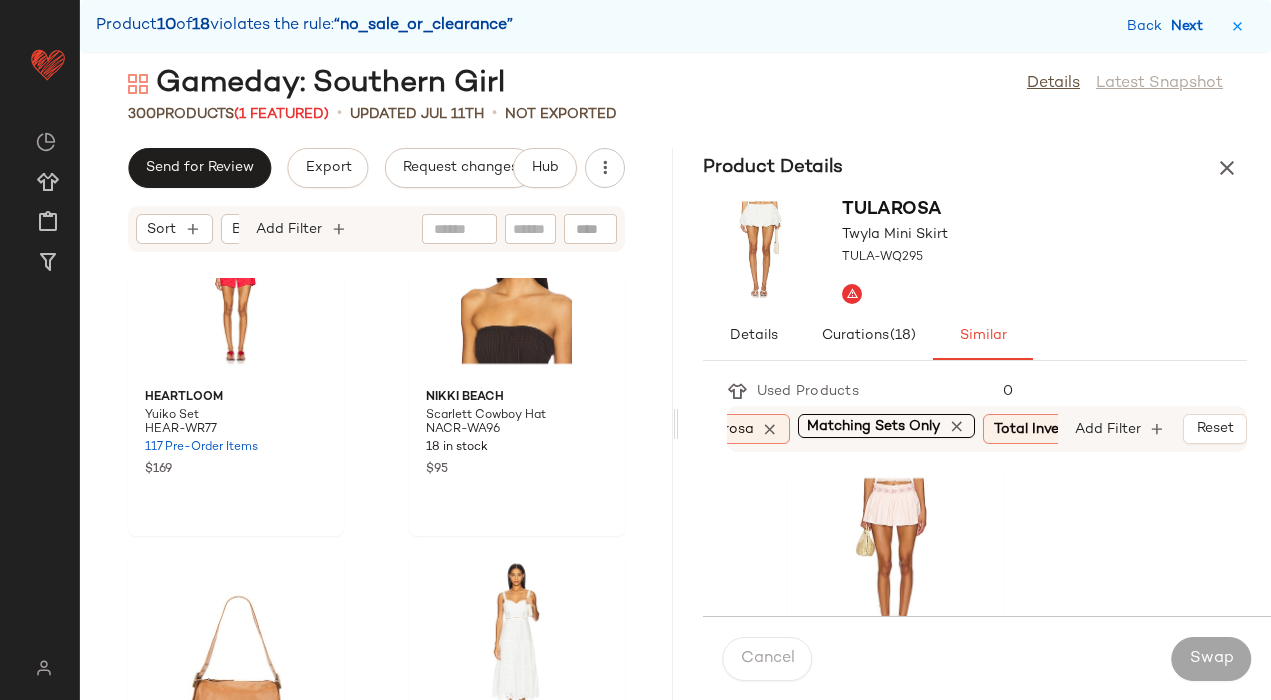 click on "Next" at bounding box center (1191, 26) 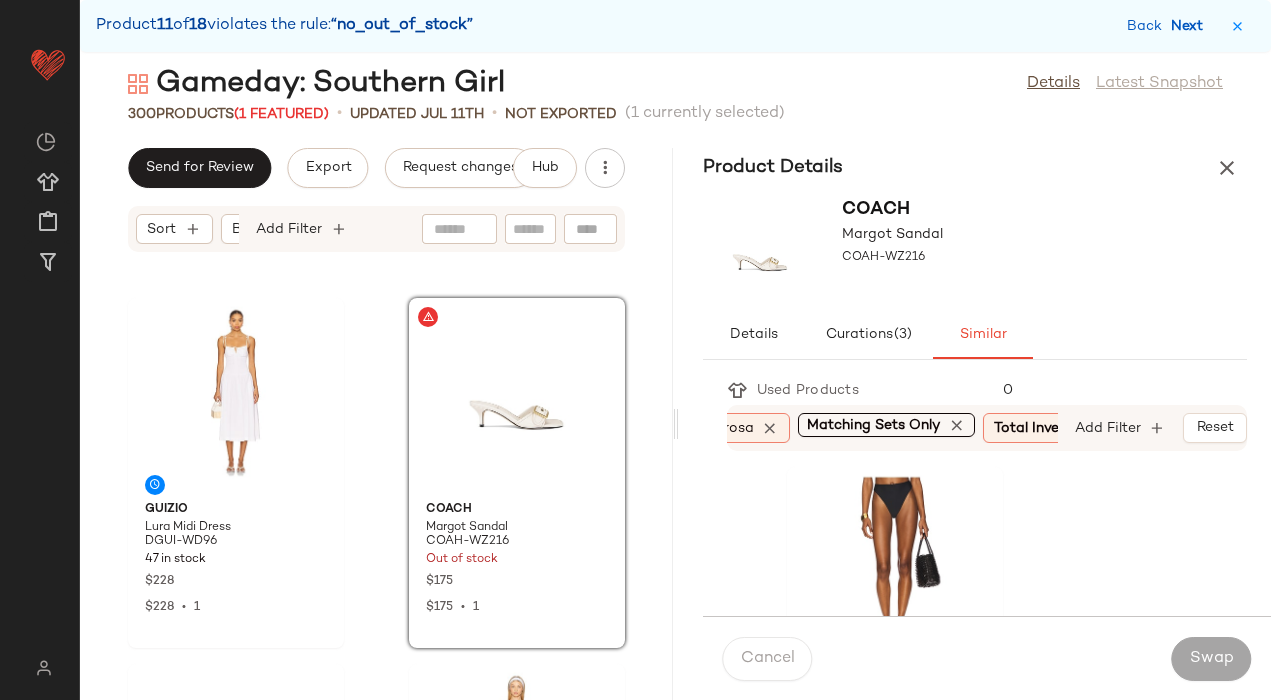 click on "Next" at bounding box center [1191, 26] 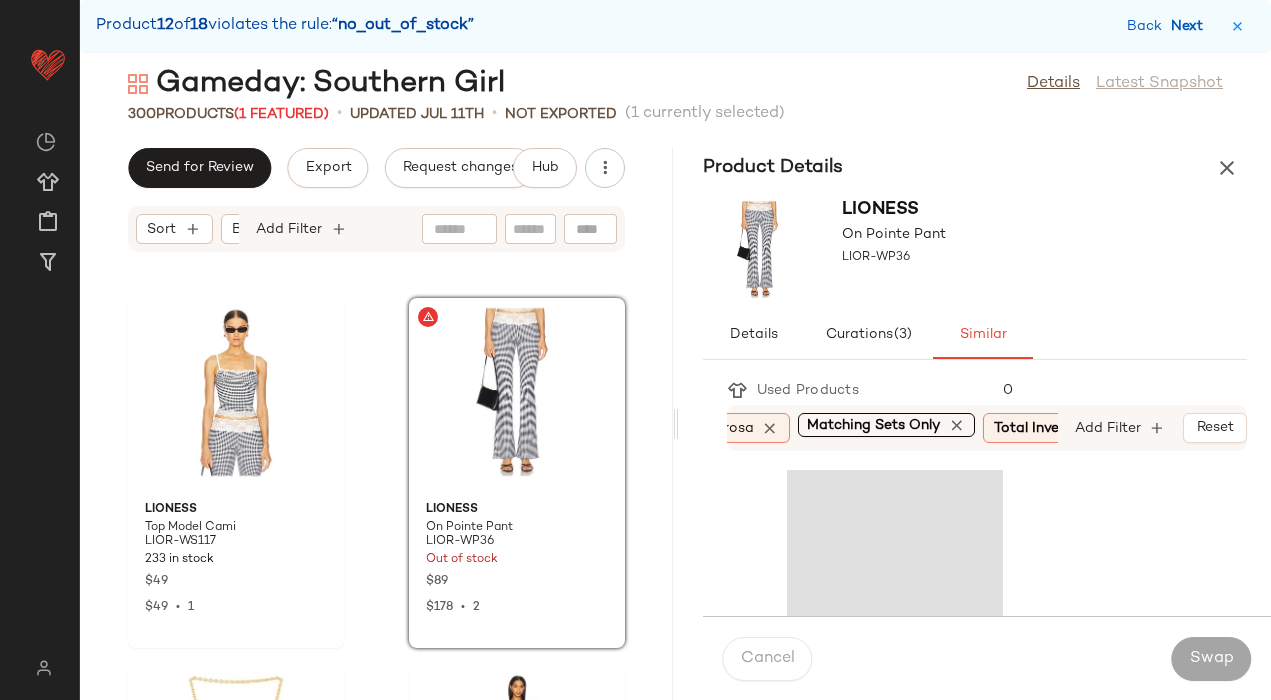 click on "Next" at bounding box center (1191, 26) 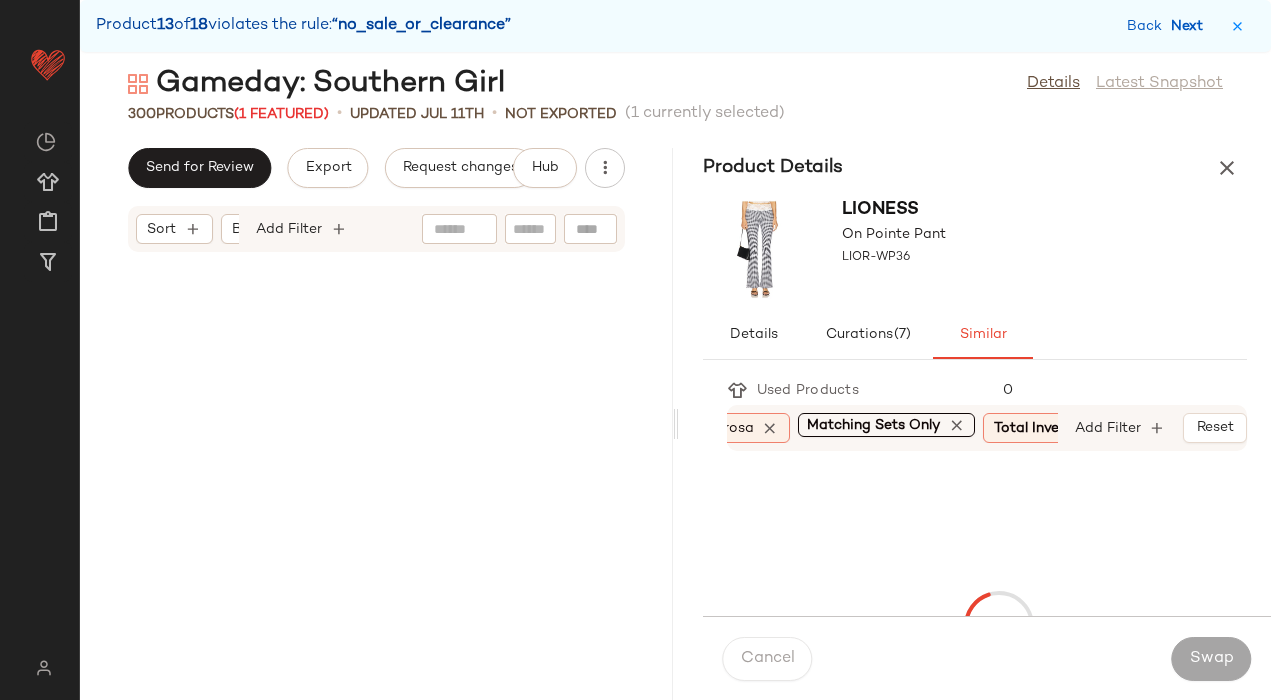 scroll, scrollTop: 47946, scrollLeft: 0, axis: vertical 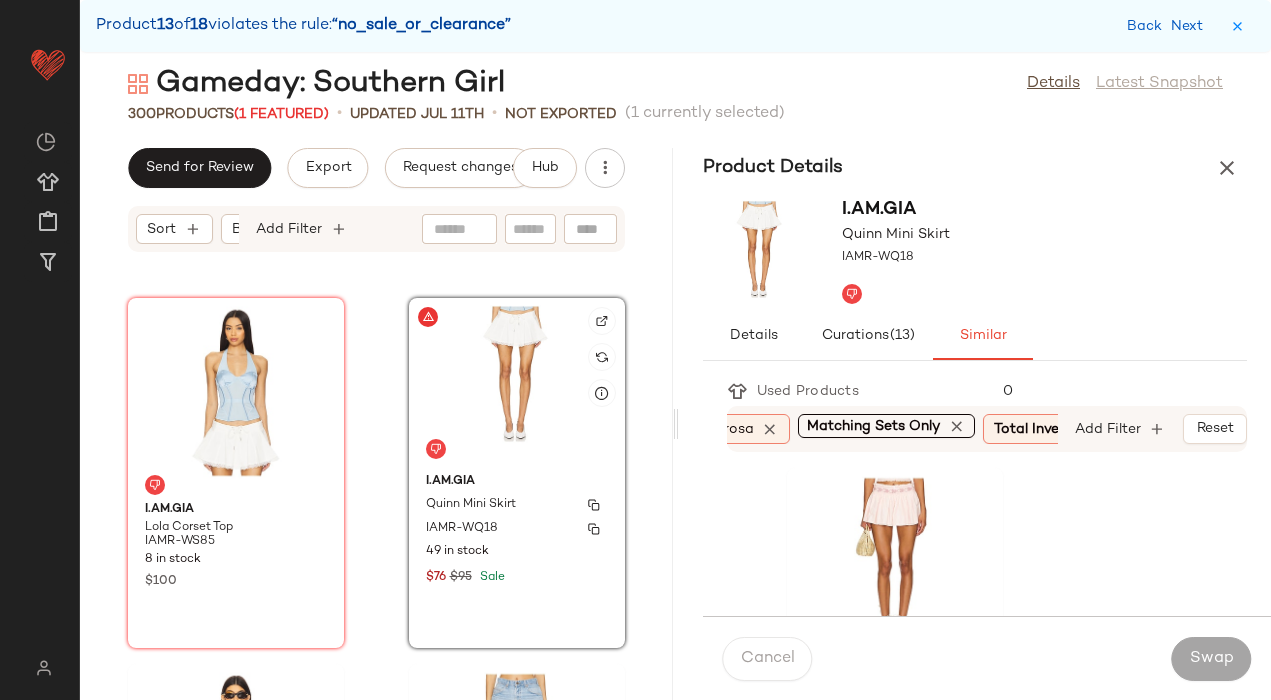 click on "[DATE], [TIME]" 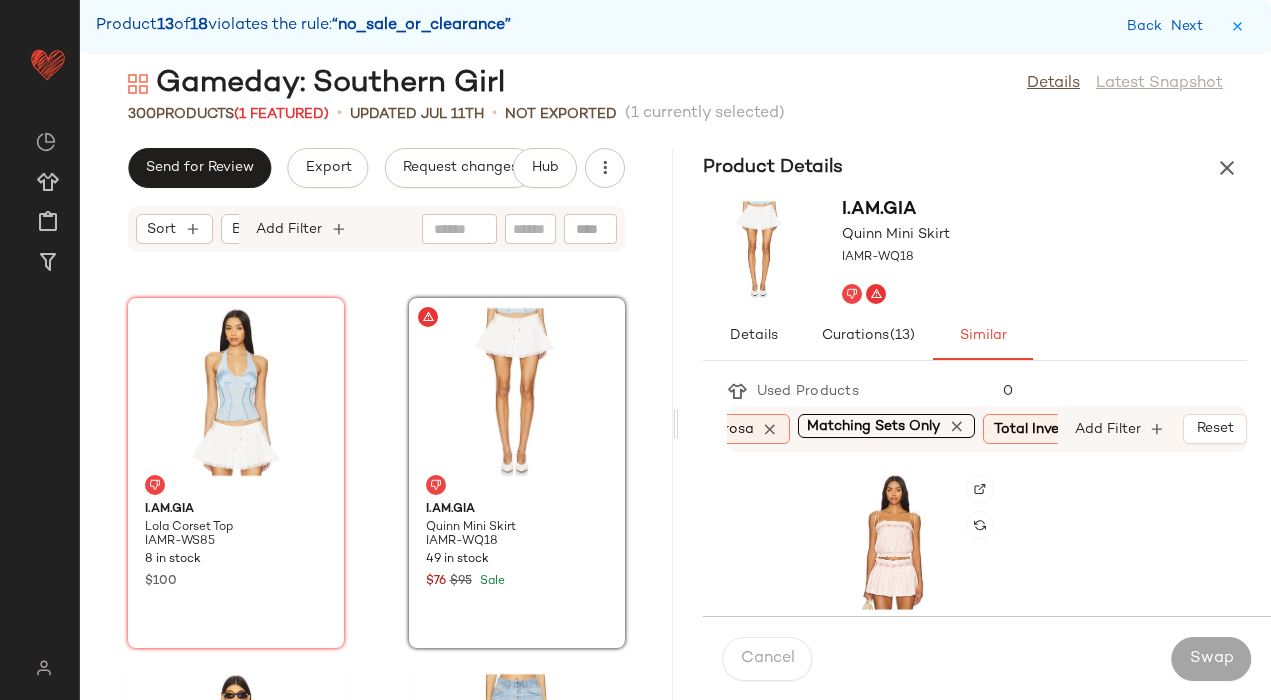 scroll, scrollTop: 735, scrollLeft: 0, axis: vertical 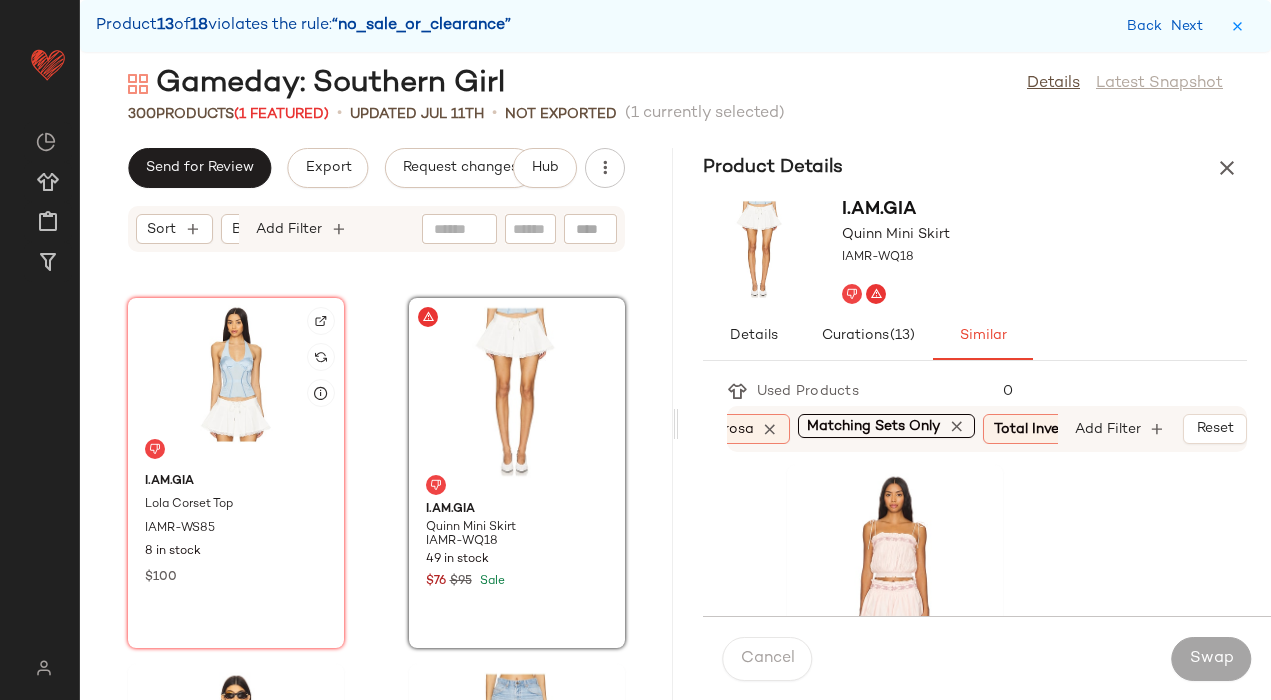 click 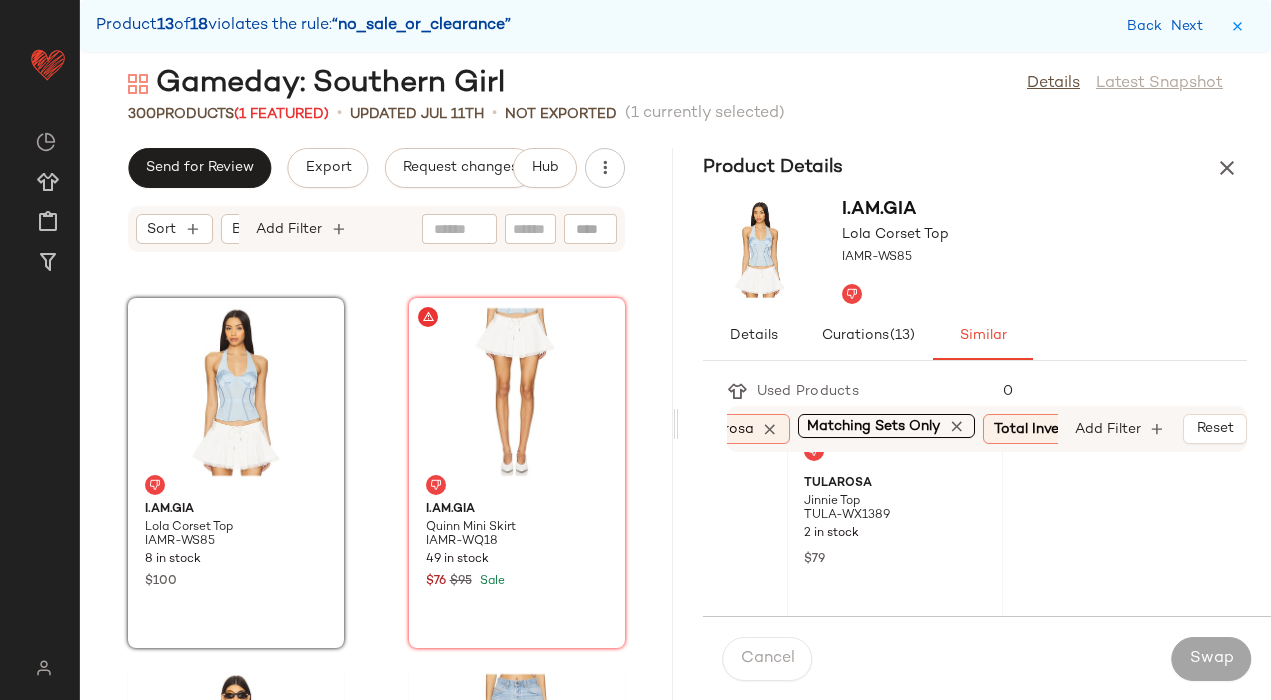 scroll, scrollTop: 176, scrollLeft: 0, axis: vertical 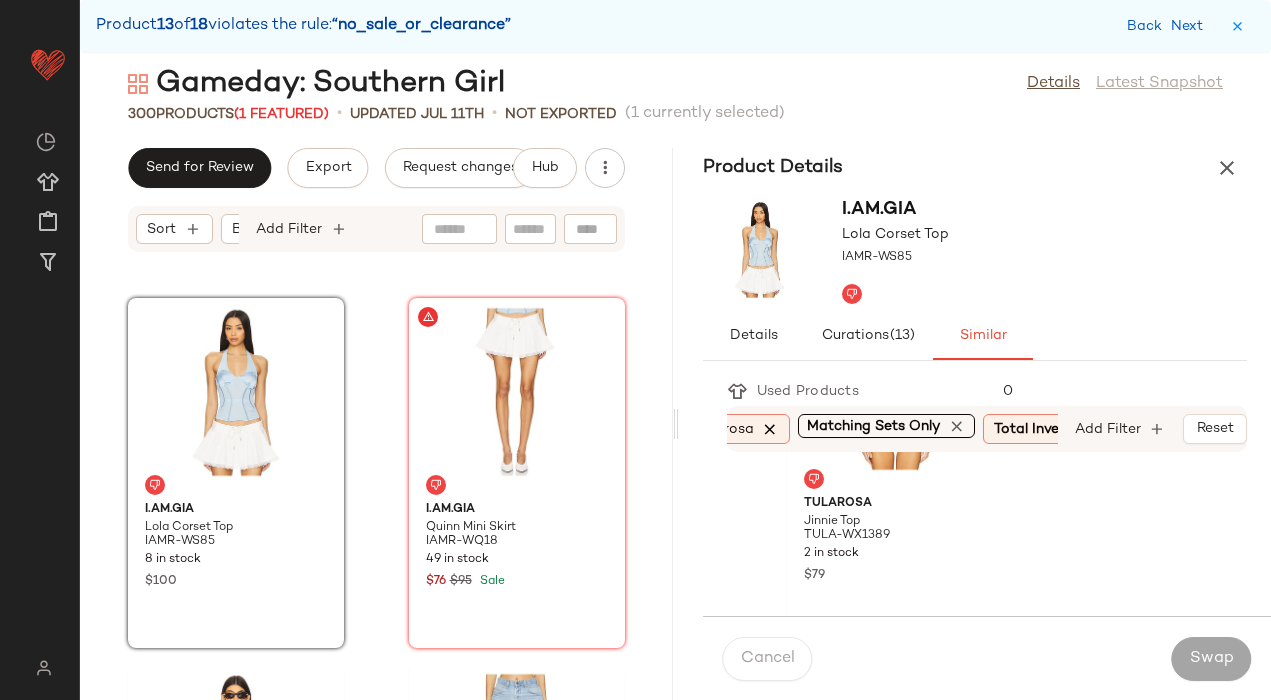click at bounding box center [771, 429] 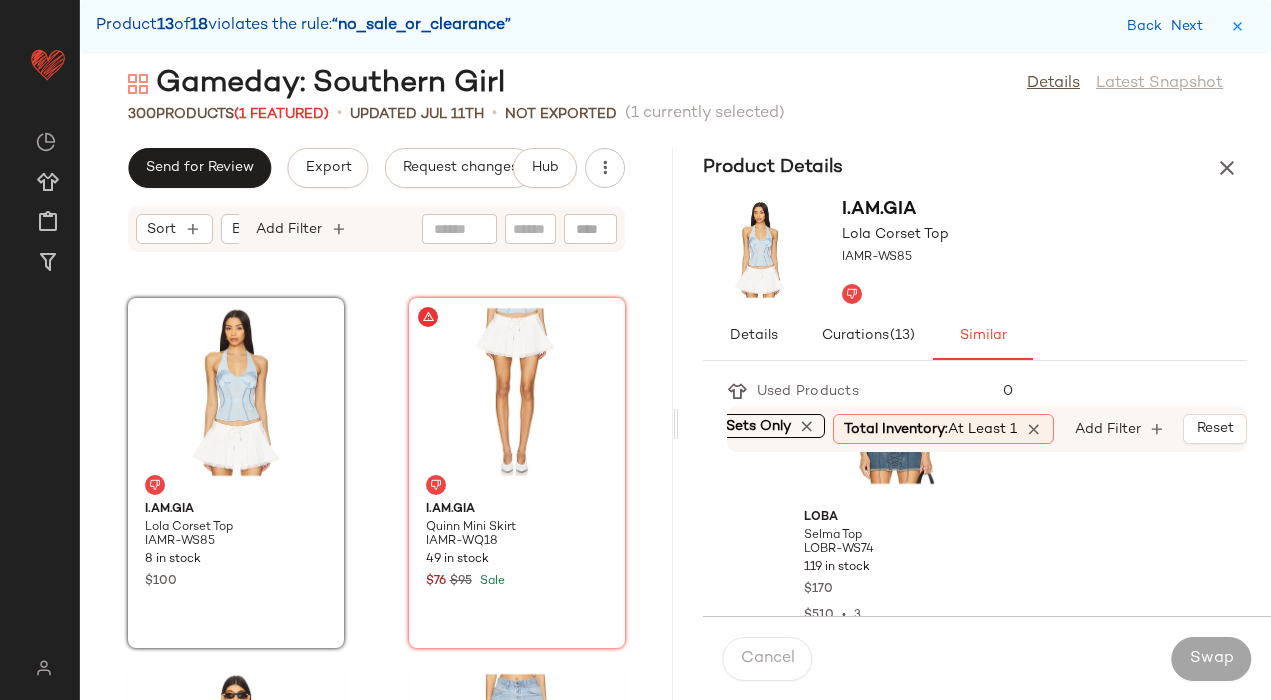 scroll, scrollTop: 1988, scrollLeft: 0, axis: vertical 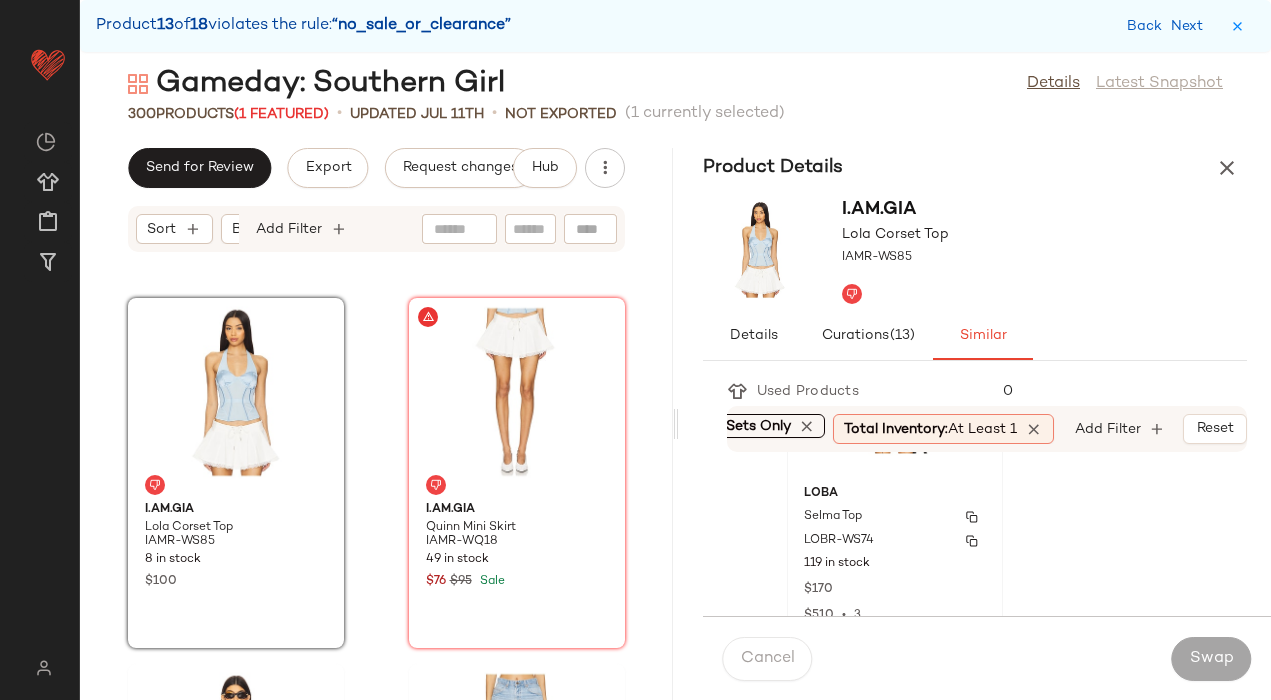 click on "LOBA" at bounding box center [895, 494] 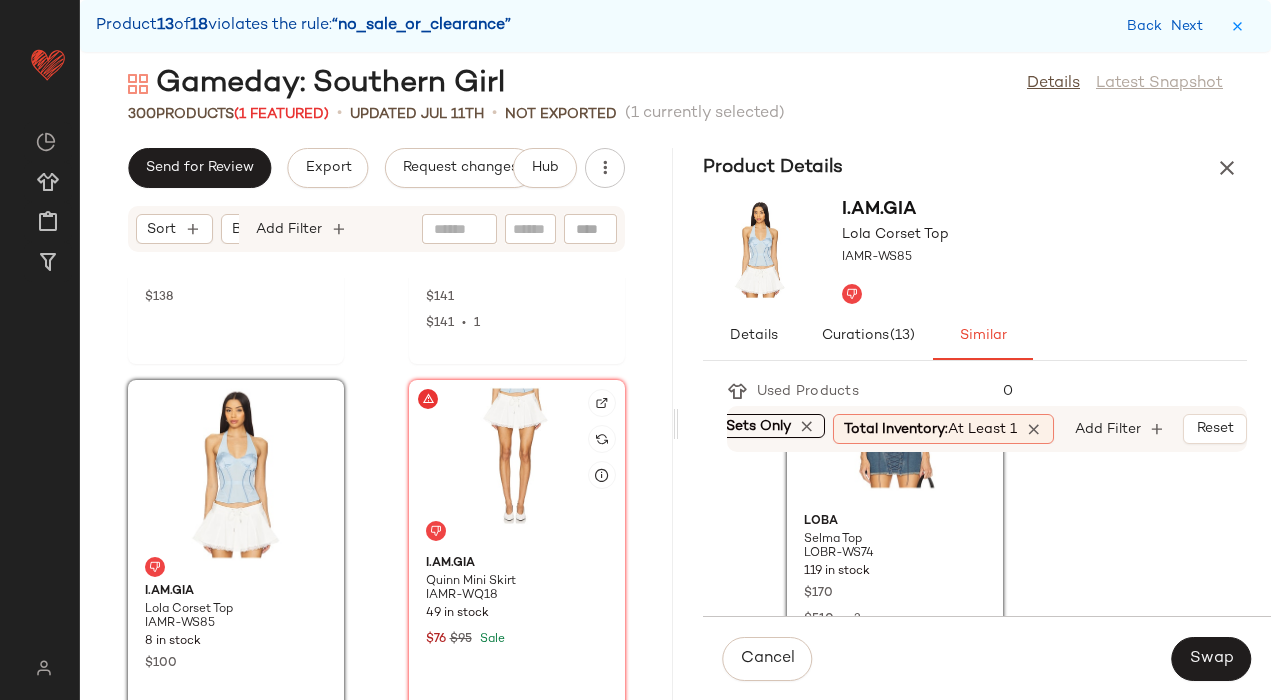 scroll, scrollTop: 47887, scrollLeft: 0, axis: vertical 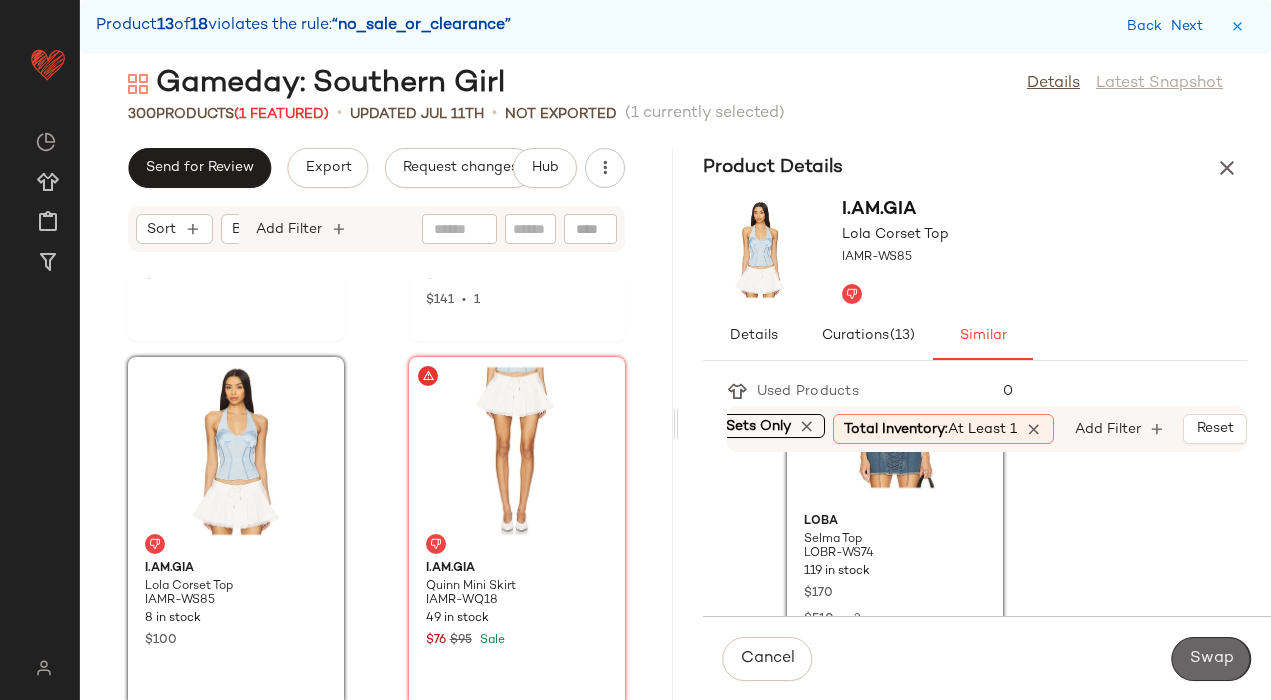 click on "Swap" 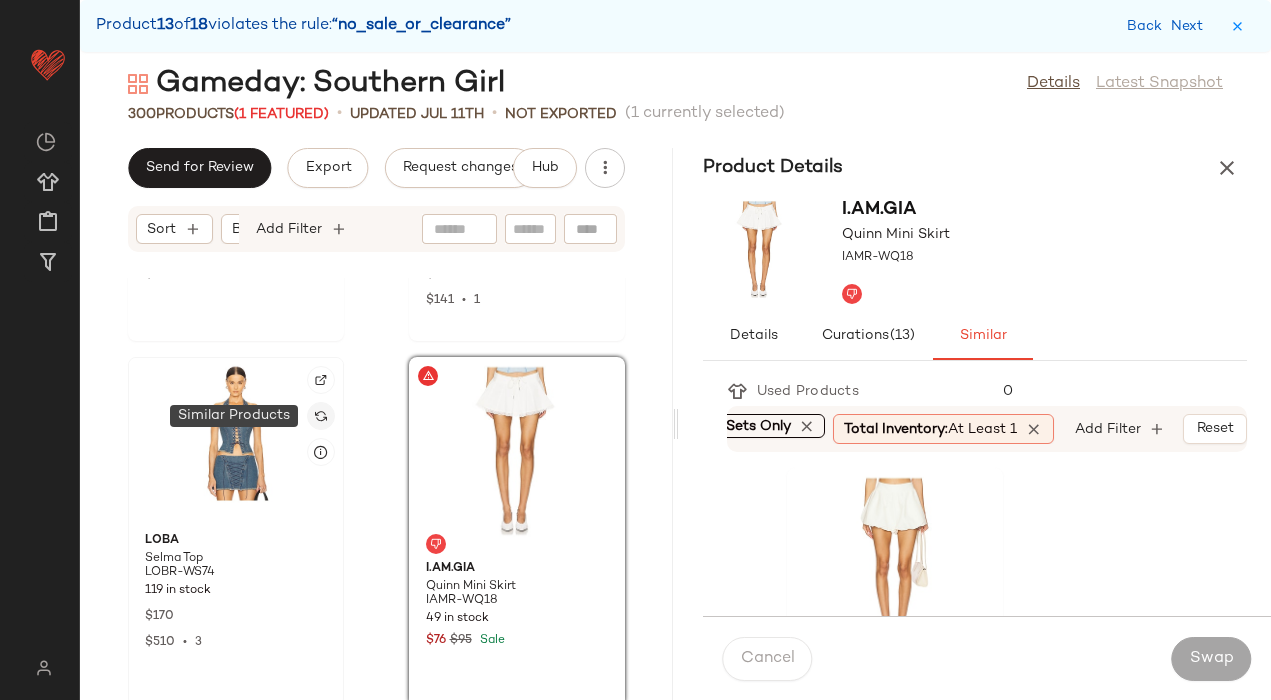 click 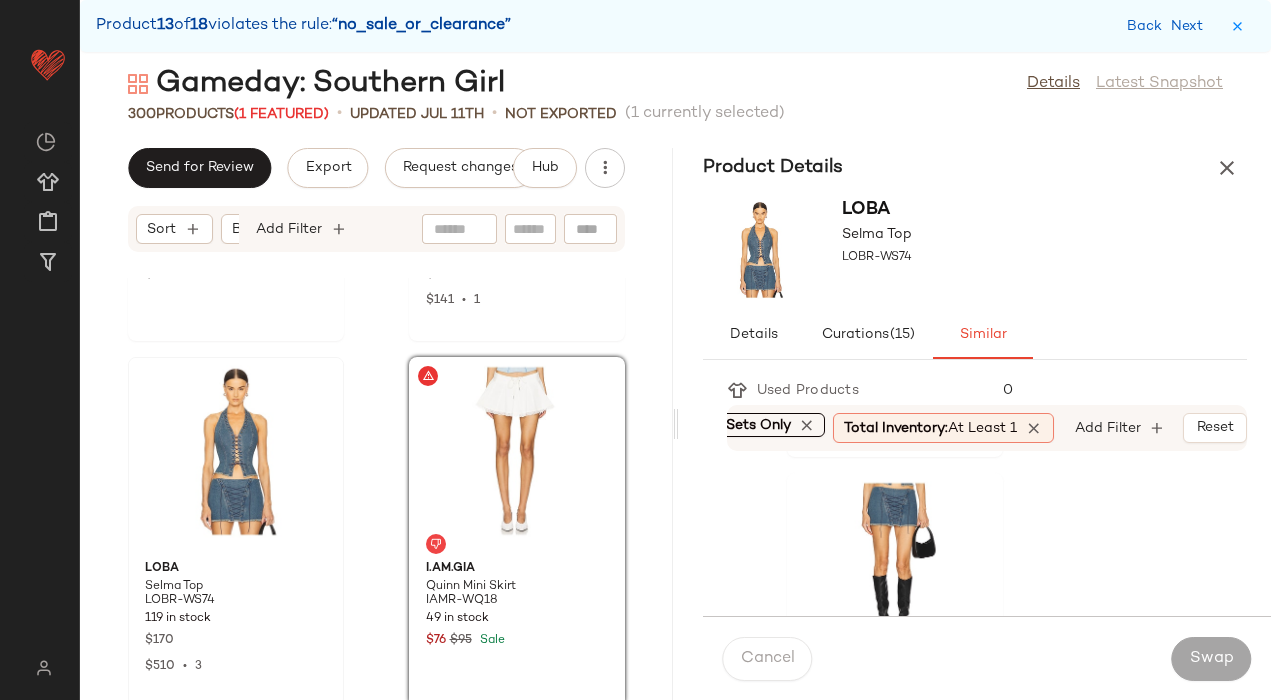 scroll, scrollTop: 378, scrollLeft: 0, axis: vertical 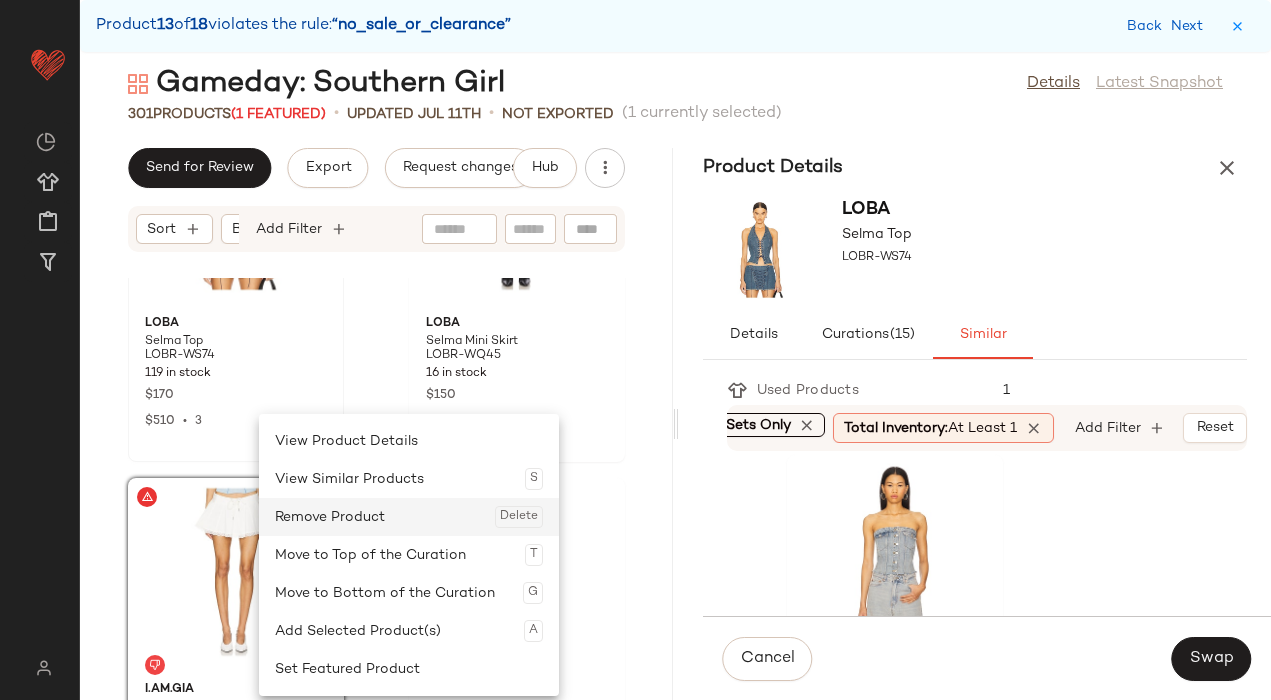click on "Remove Product  Delete" 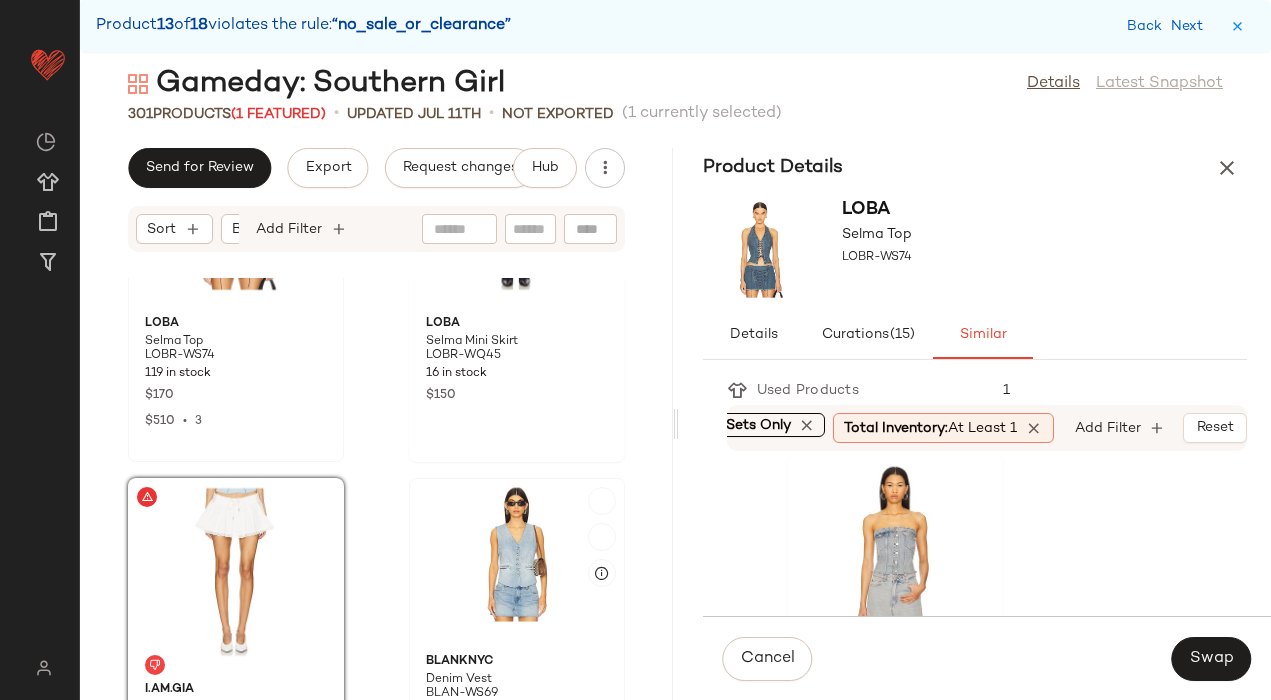 click 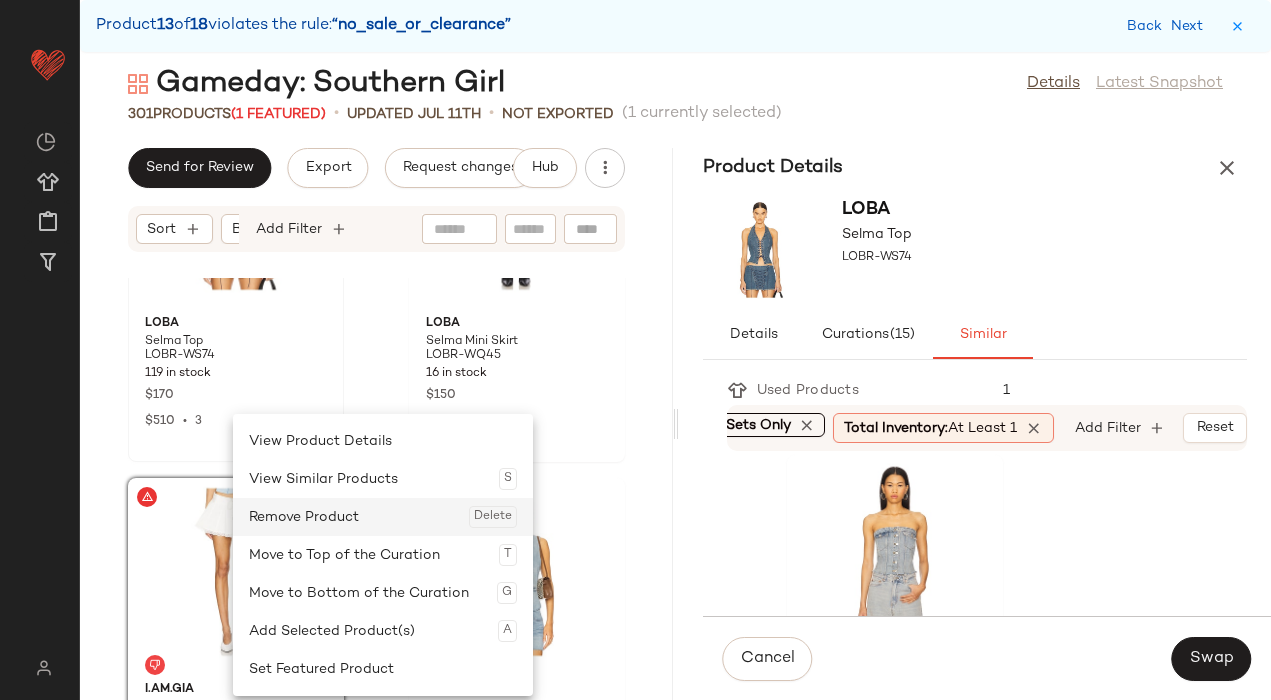 click on "Remove Product  Delete" 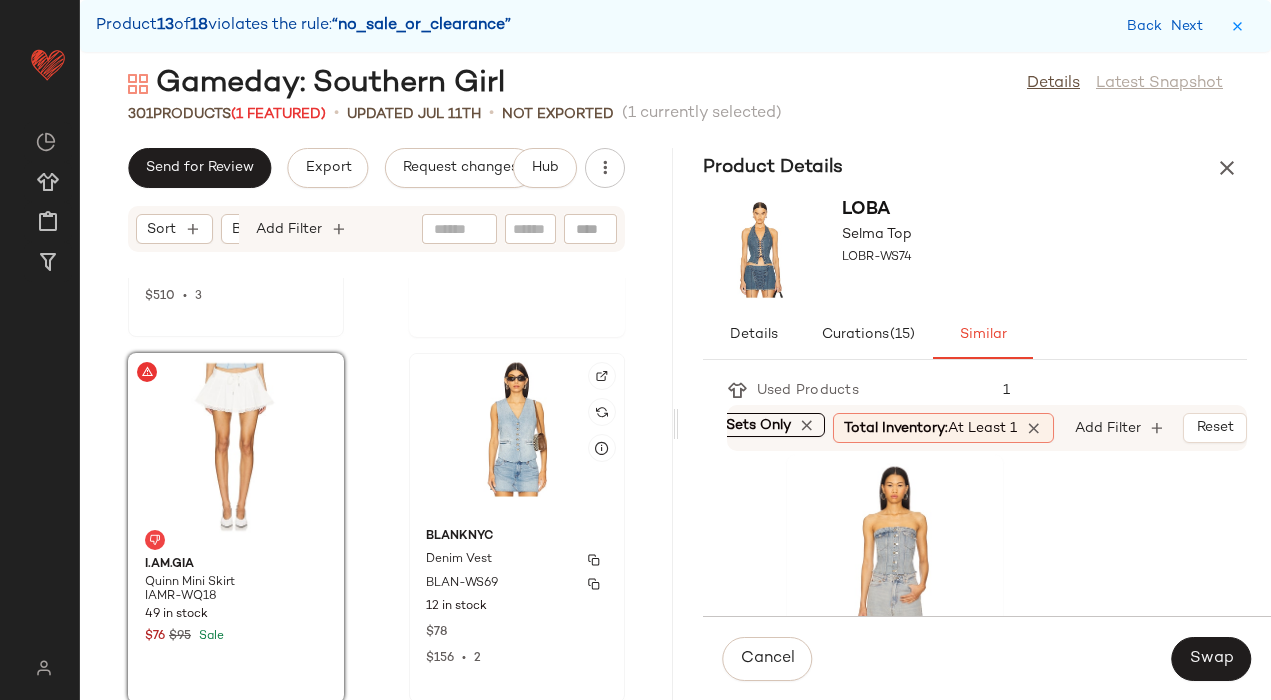 scroll, scrollTop: 48281, scrollLeft: 0, axis: vertical 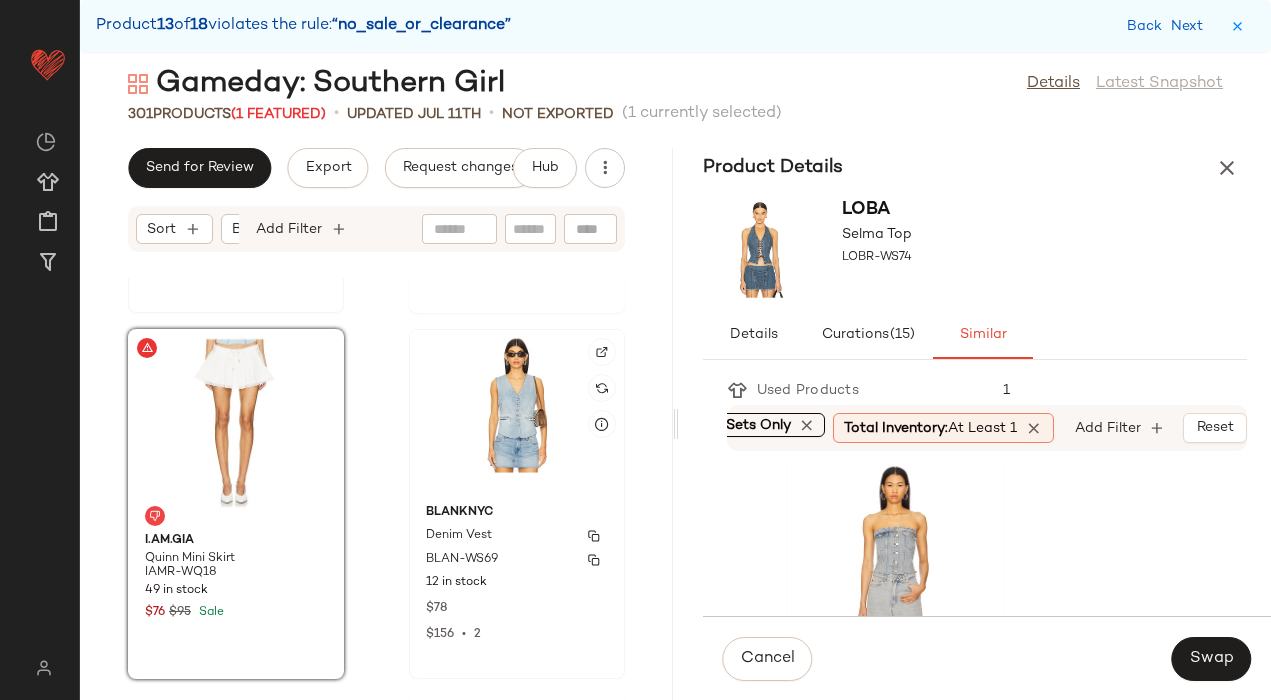 click on "BLANKNYC Denim Vest BLAN-WS69 12 in stock $78 $156  •  2" 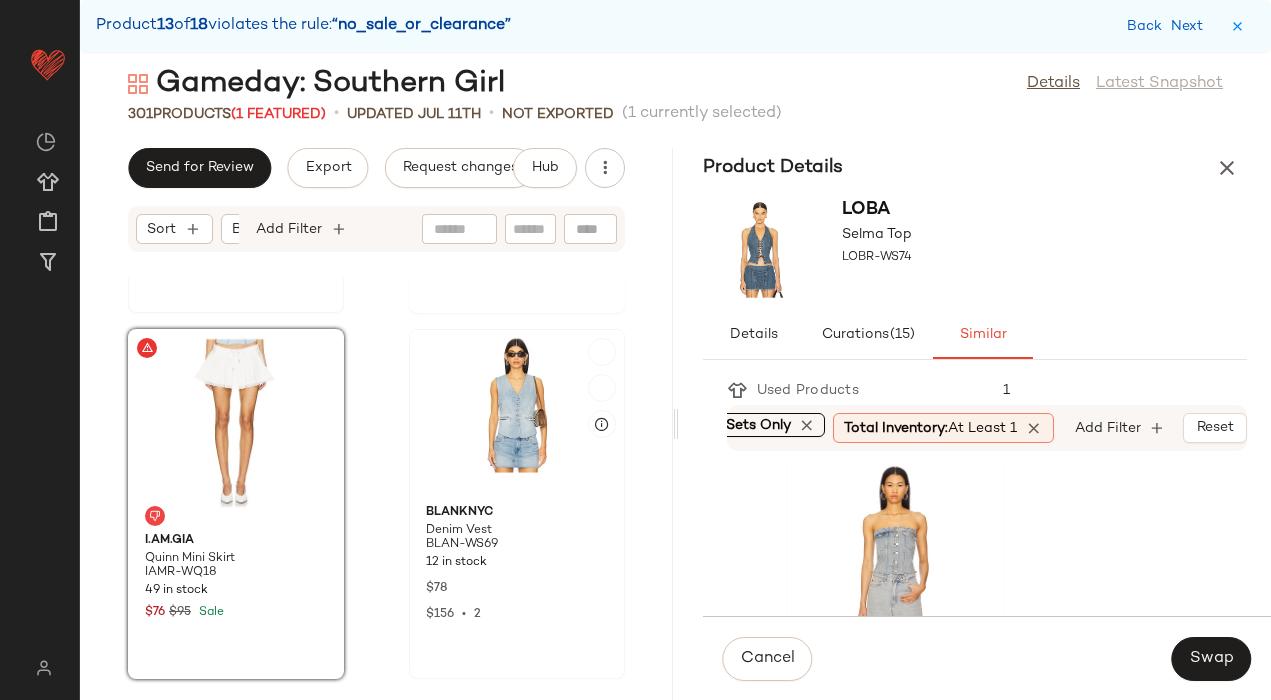 click 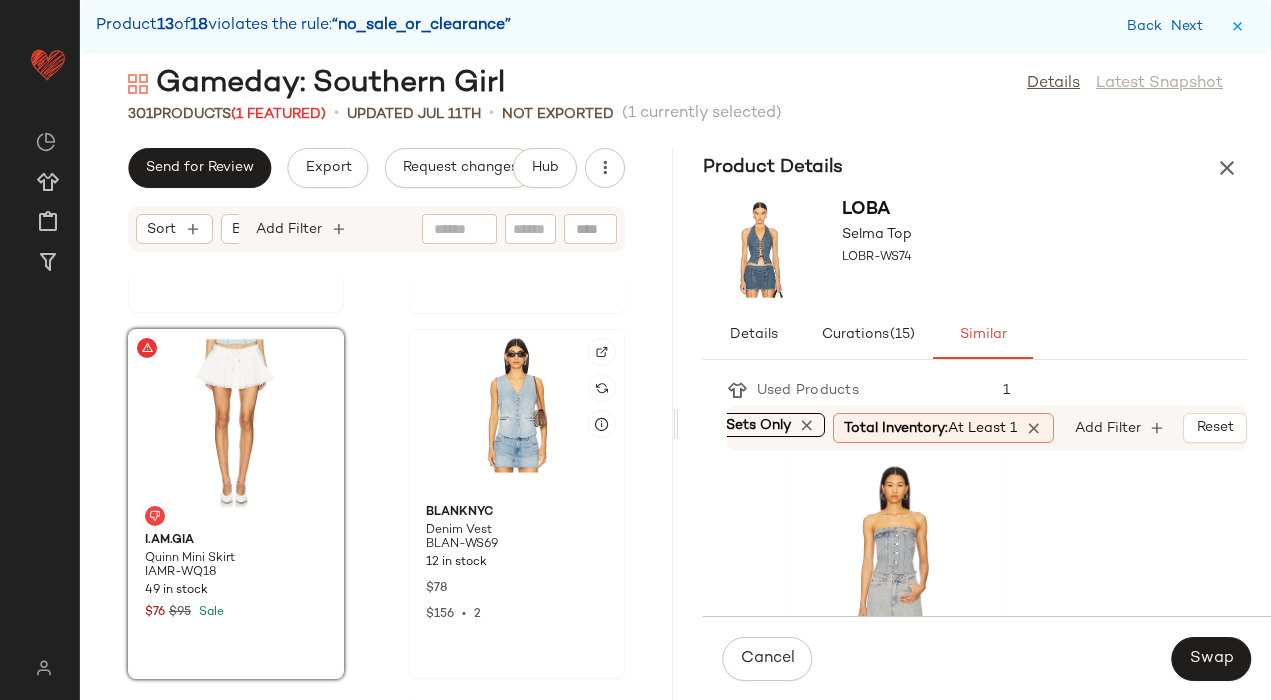 click 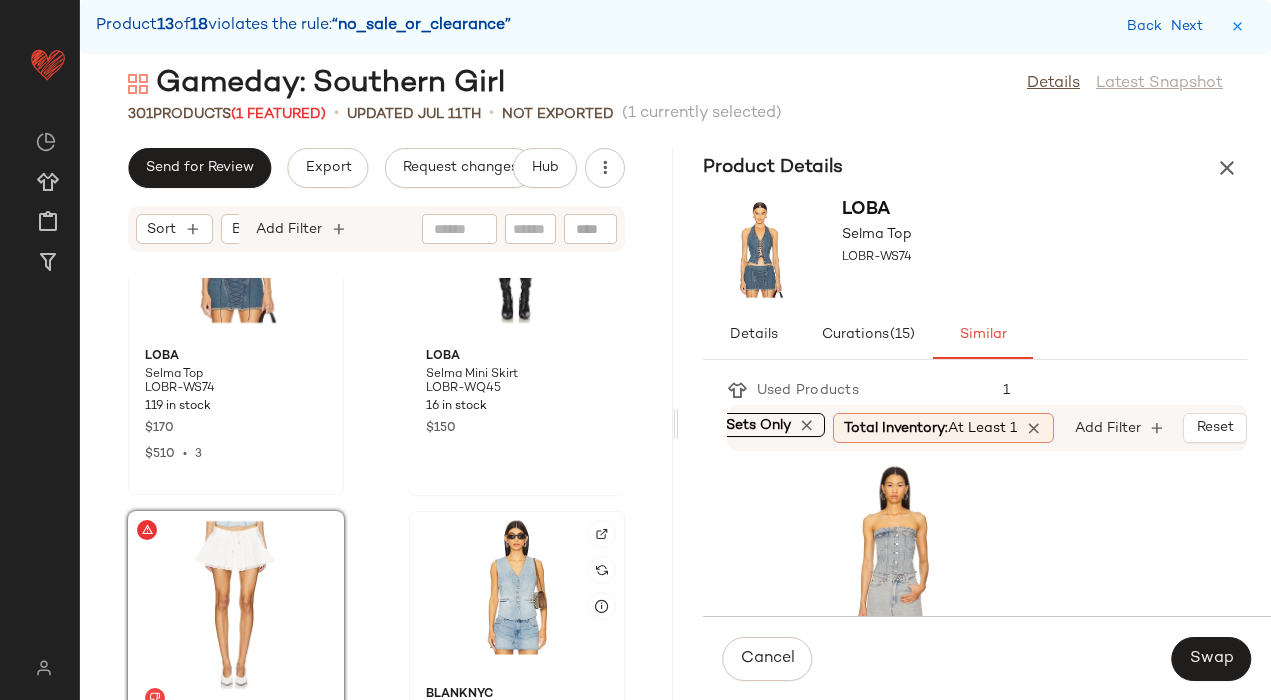 scroll, scrollTop: 48098, scrollLeft: 0, axis: vertical 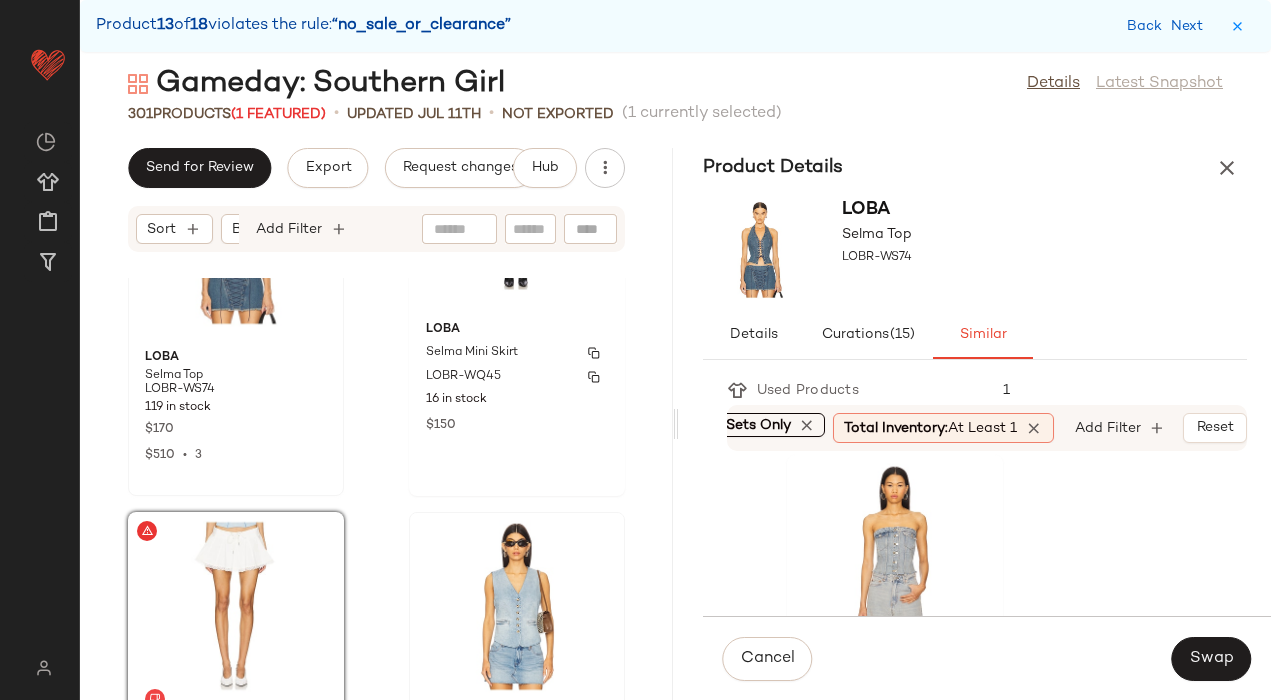 click on "16 in stock" 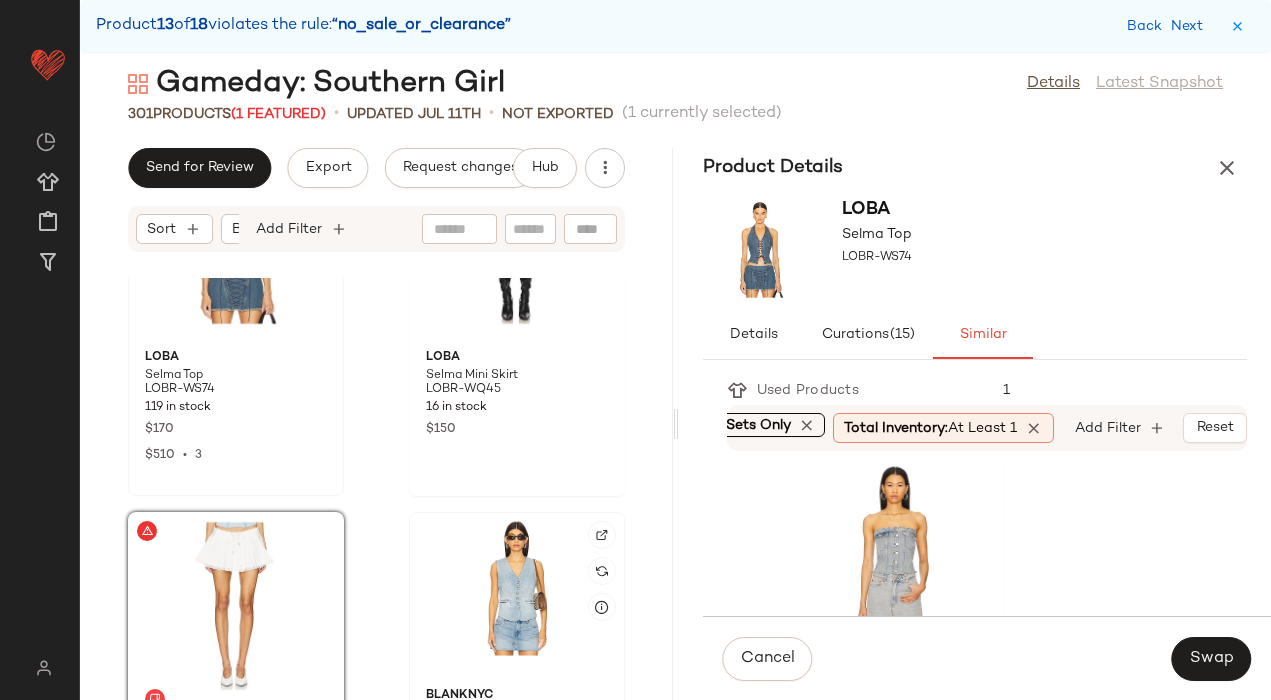 click 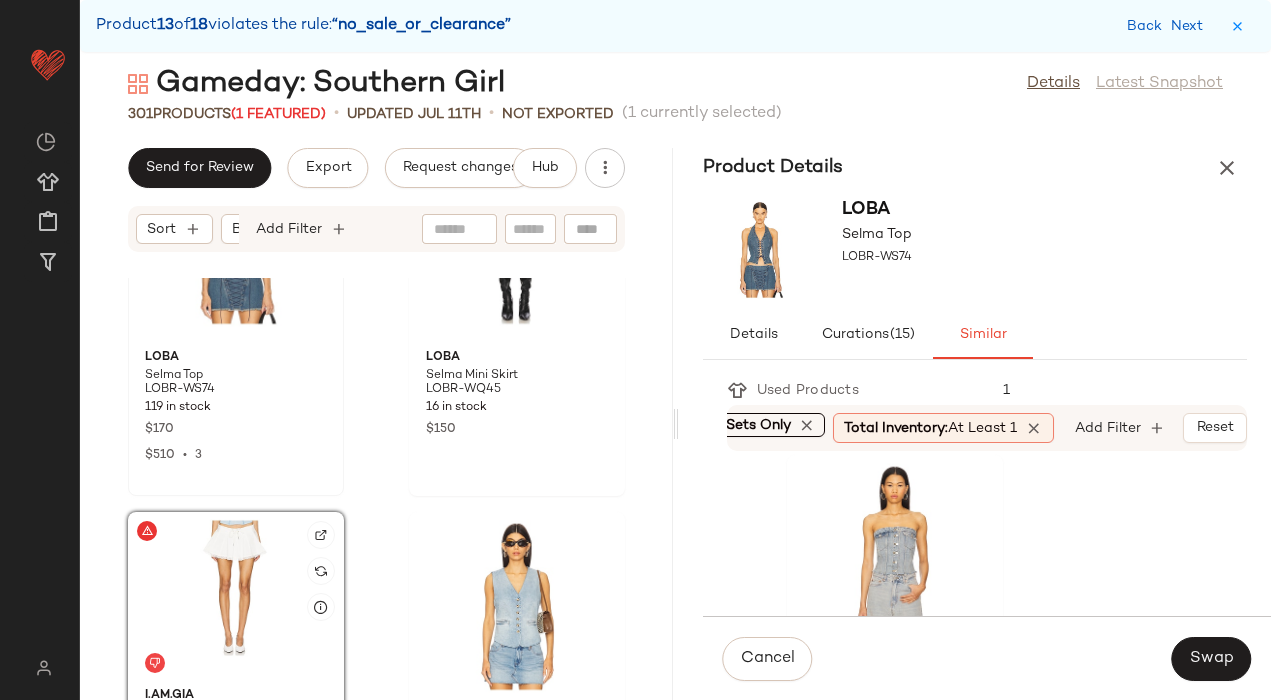 click 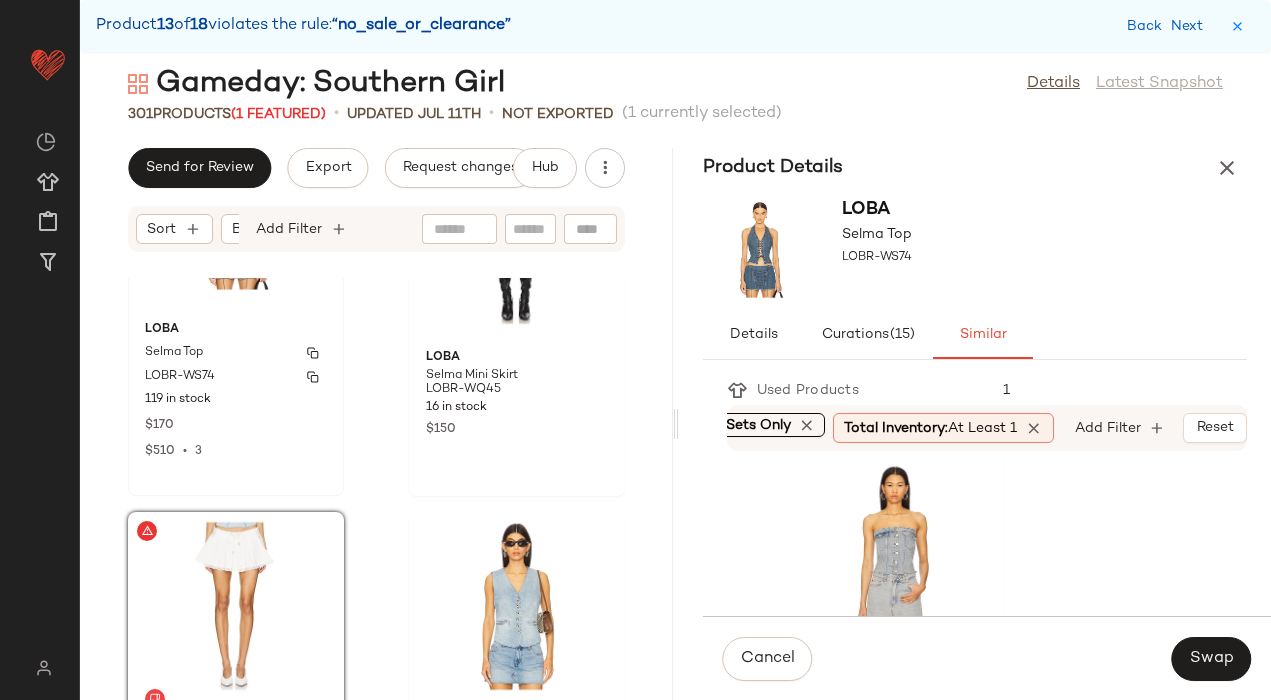 click on "$170" at bounding box center (236, 424) 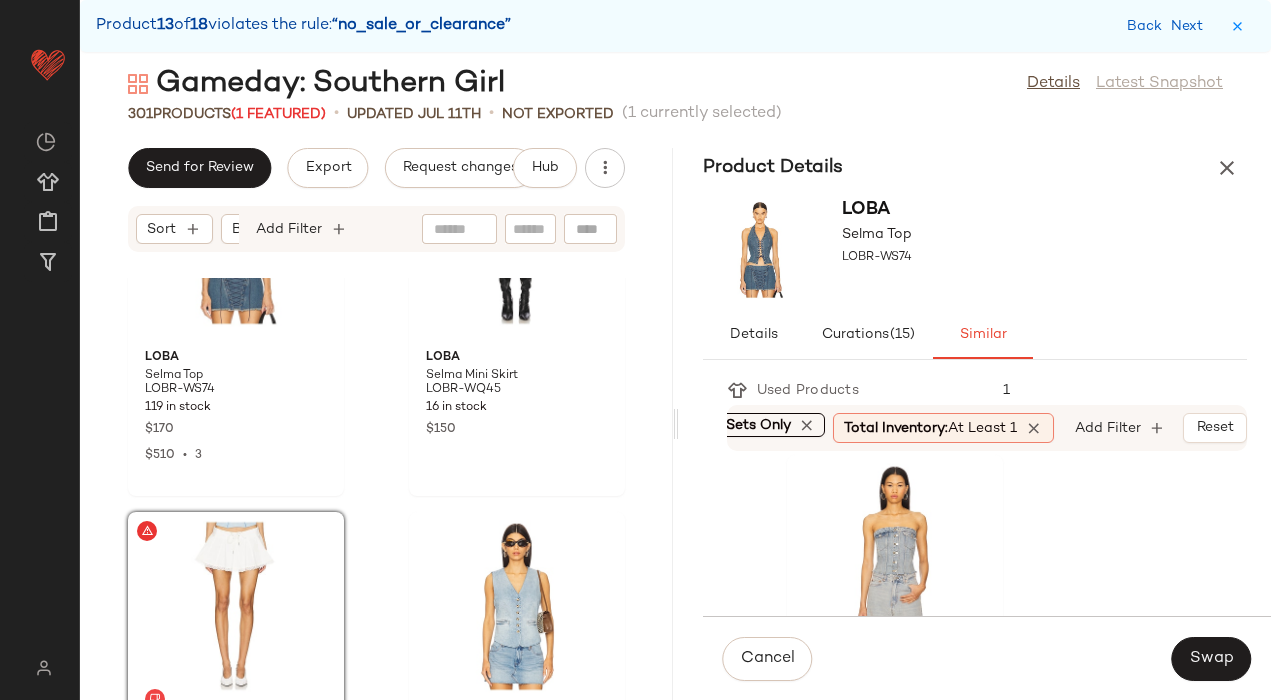 click on "LOBA Selma Top LOBR-WS74 119 in stock $170 $510  •  3  SET  LOBA Selma Mini Skirt LOBR-WQ45 16 in stock $150 I.AM.GIA Quinn Mini Skirt IAMR-WQ18 49 in stock $76 $95 Sale BLANKNYC Denim Vest BLAN-WS69 12 in stock $78 $156  •  2 aligrace Hemmed Mini Skirt AGRA-WQ5 21 in stock $368 LPA Brigette Midi Dress LPAR-WD904 72 in stock $259 Free People Blaze Pull On Boot FREE-WZ530 40 in stock $278 8 Other Reasons Weekend Tote Bag 8OTH-WY220 28 in stock $134 $107  •  1" 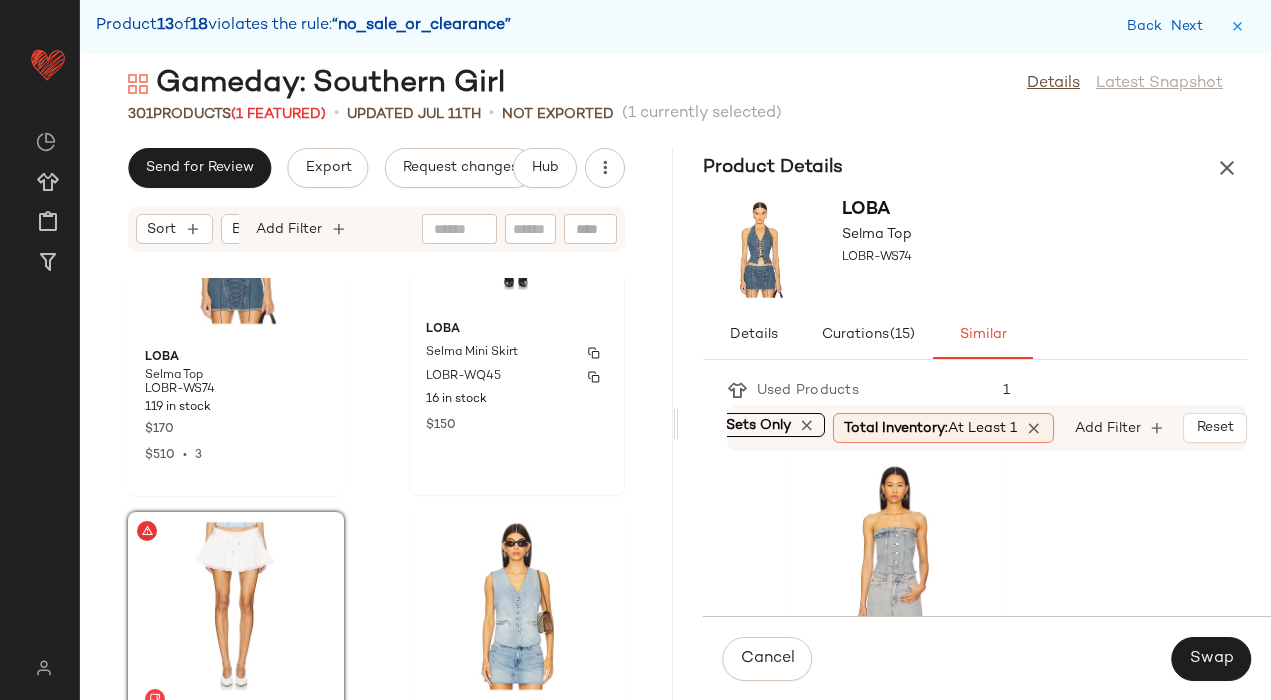 click on "$150" at bounding box center [517, 424] 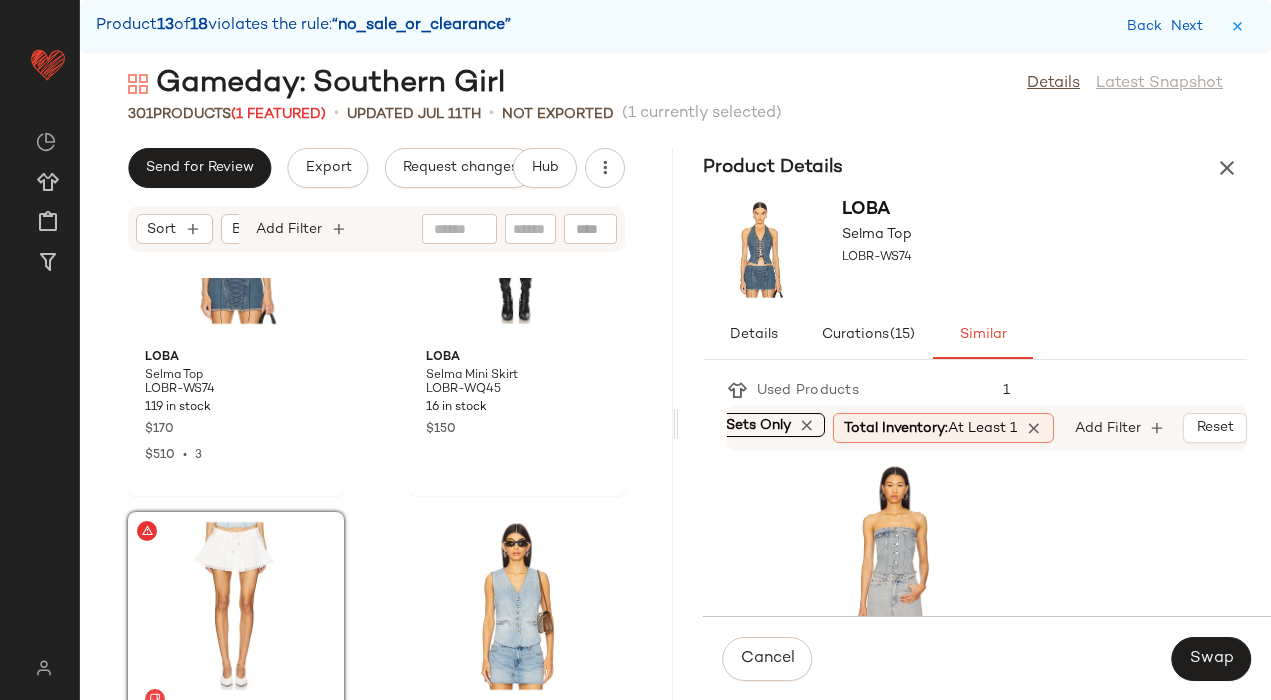 click on "LOBA Selma Top LOBR-WS74" at bounding box center [975, 249] 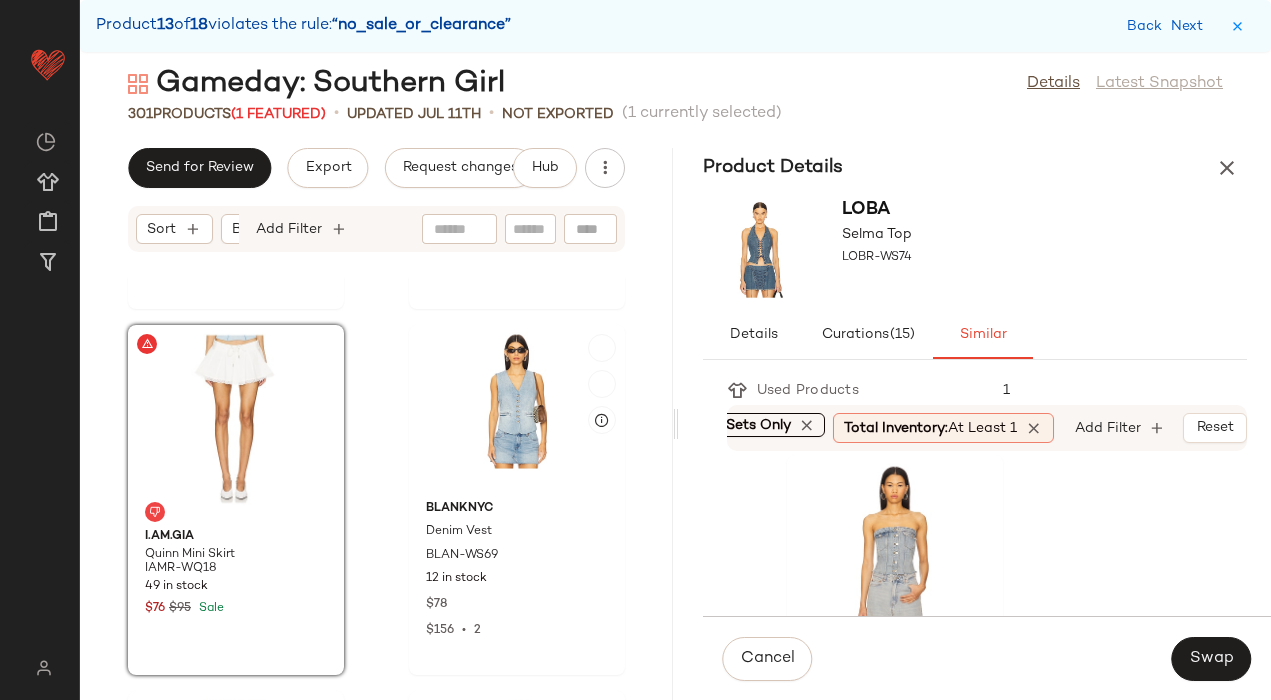 scroll, scrollTop: 48291, scrollLeft: 0, axis: vertical 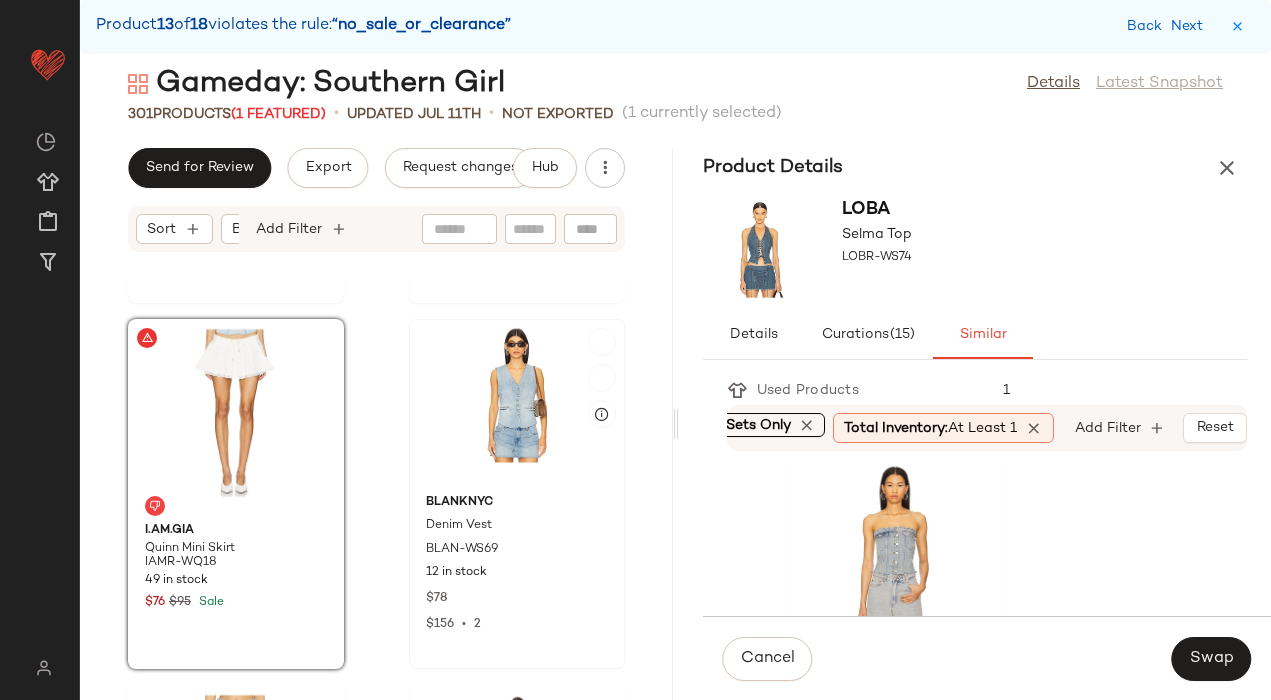 click on "BLANKNYC" at bounding box center [517, 503] 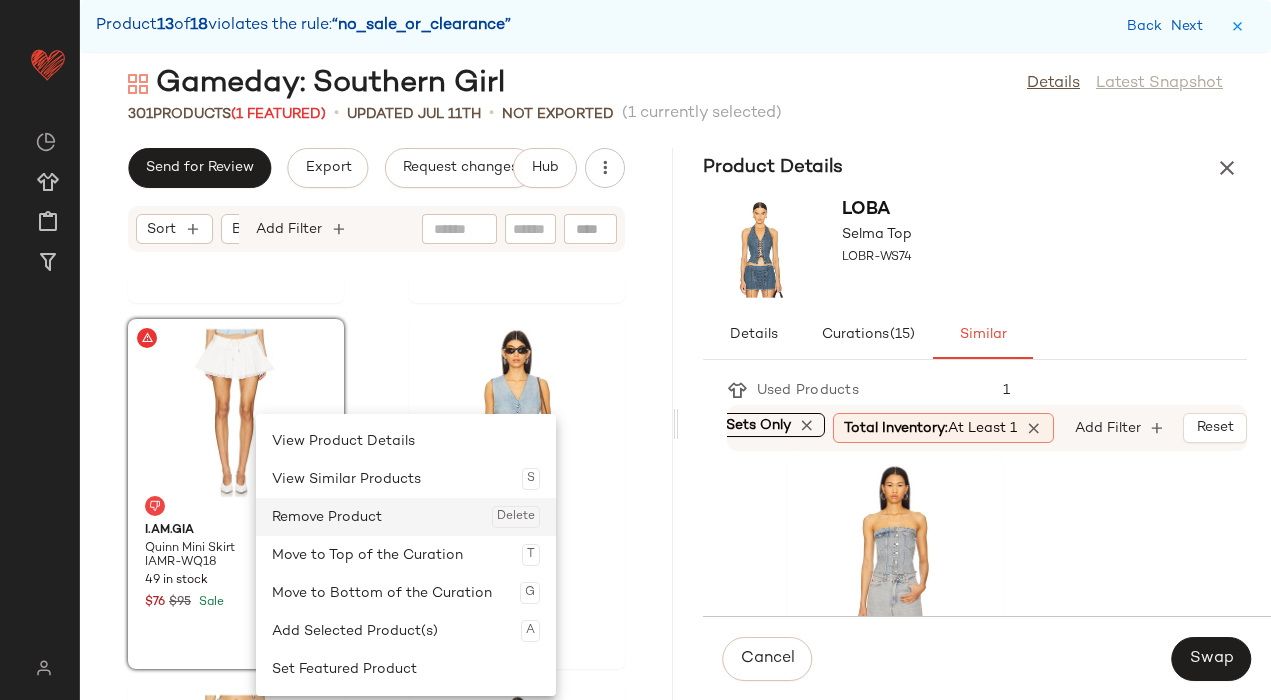 click on "Remove Product  Delete" 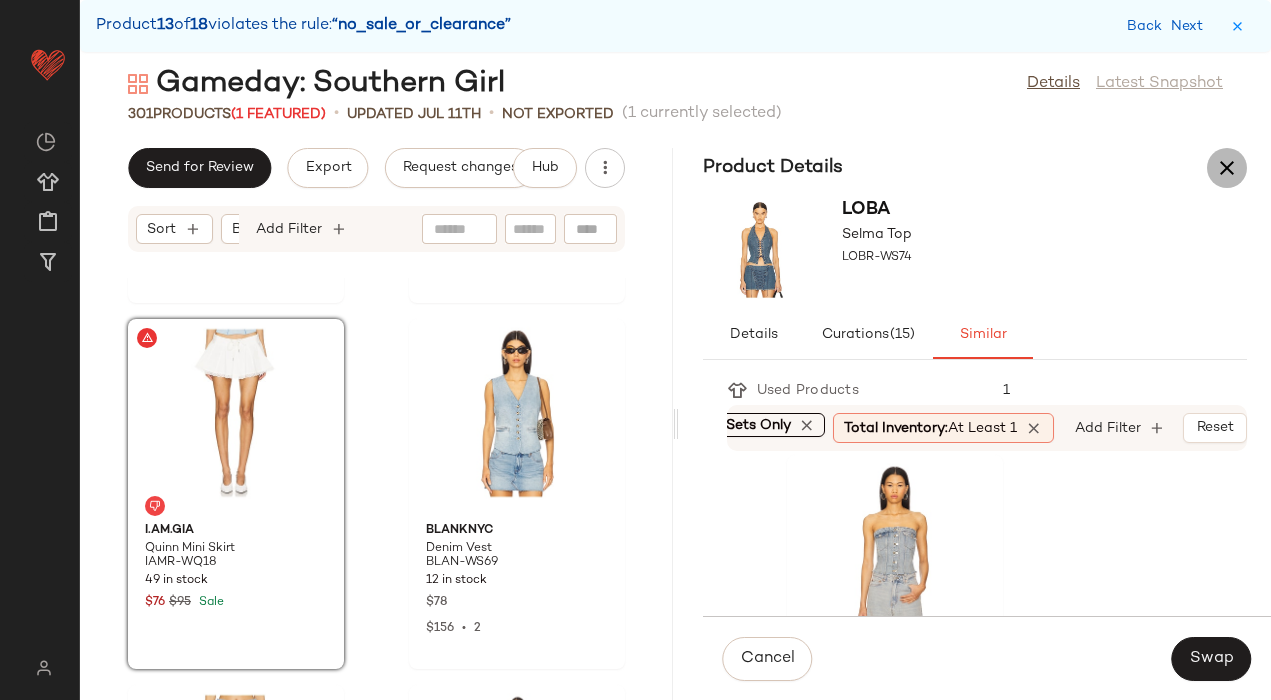 click at bounding box center (1227, 168) 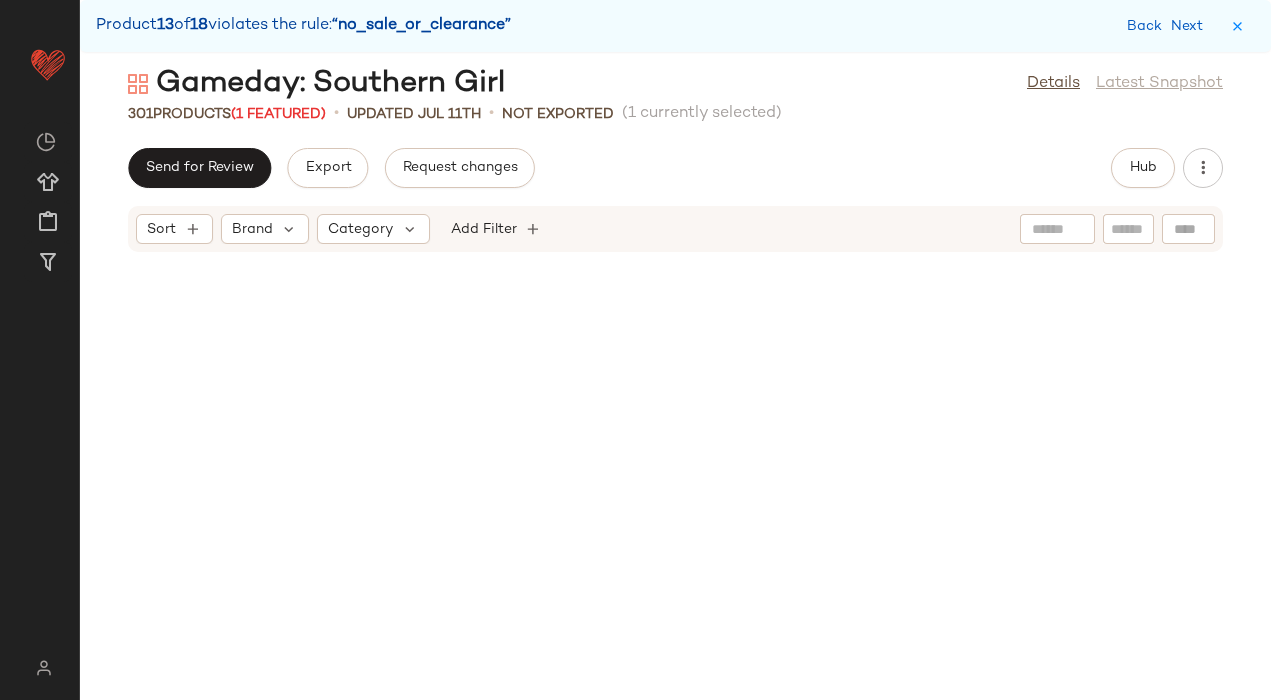 scroll, scrollTop: 24156, scrollLeft: 0, axis: vertical 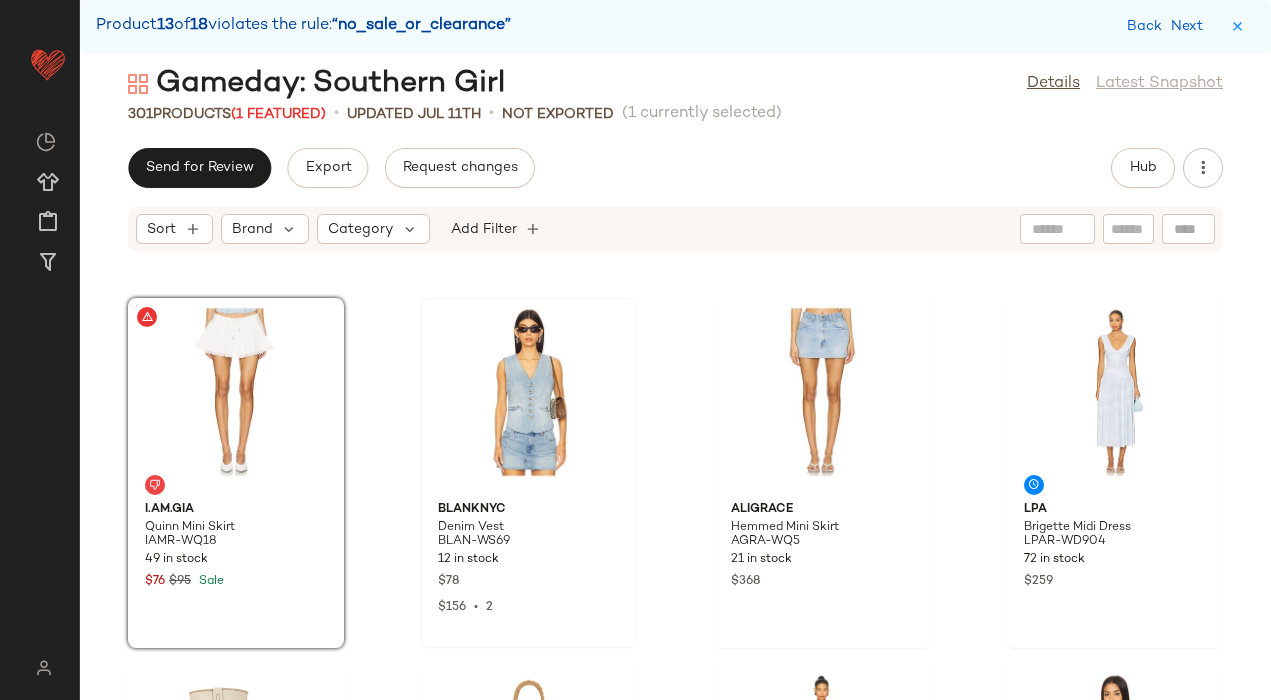 click 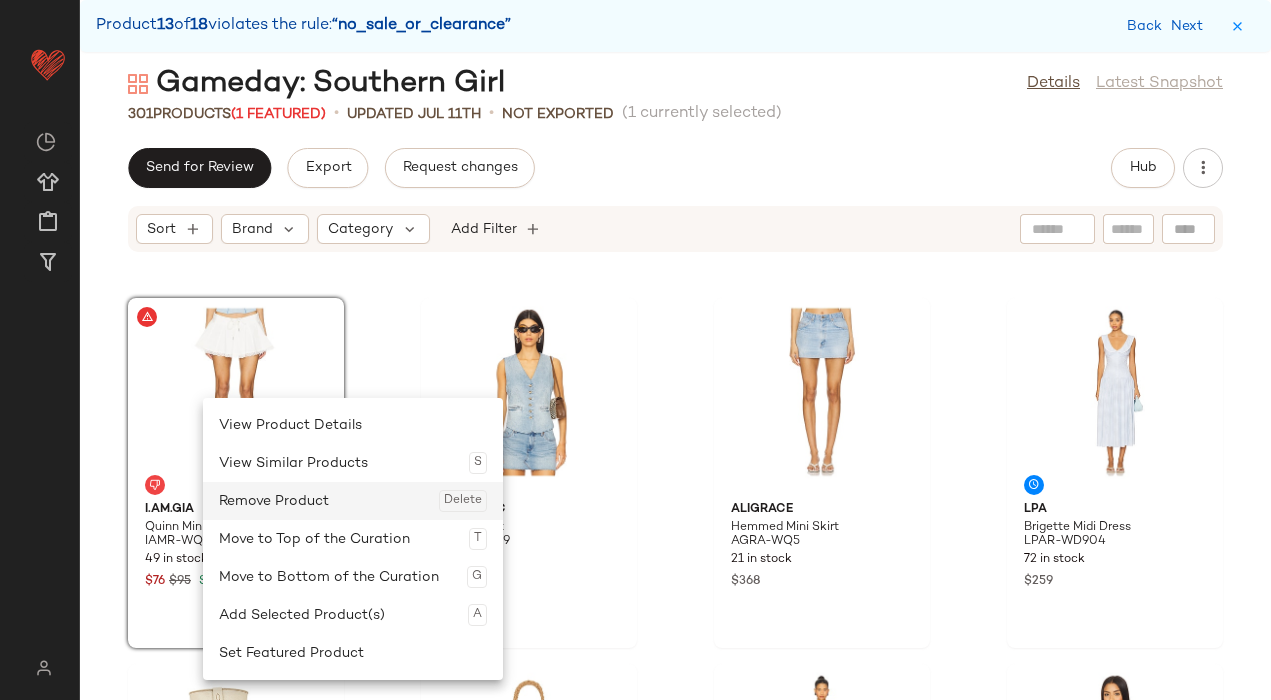 click on "Remove Product  Delete" 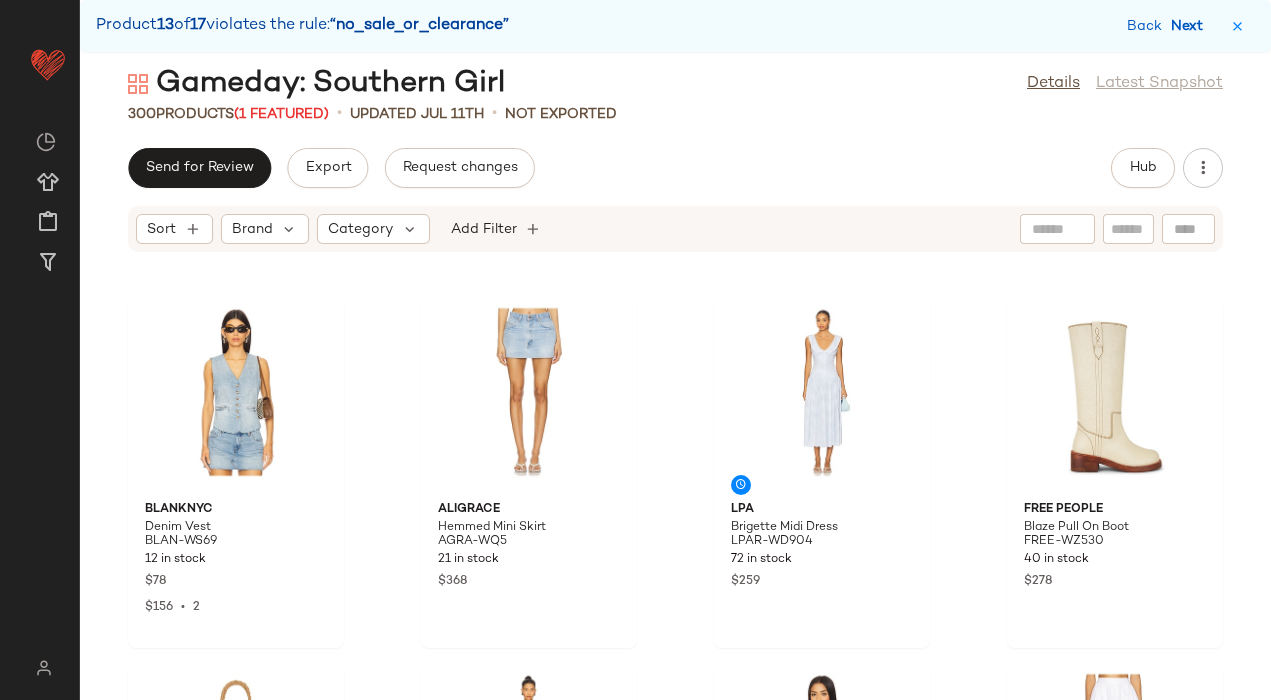 click on "Next" at bounding box center [1191, 26] 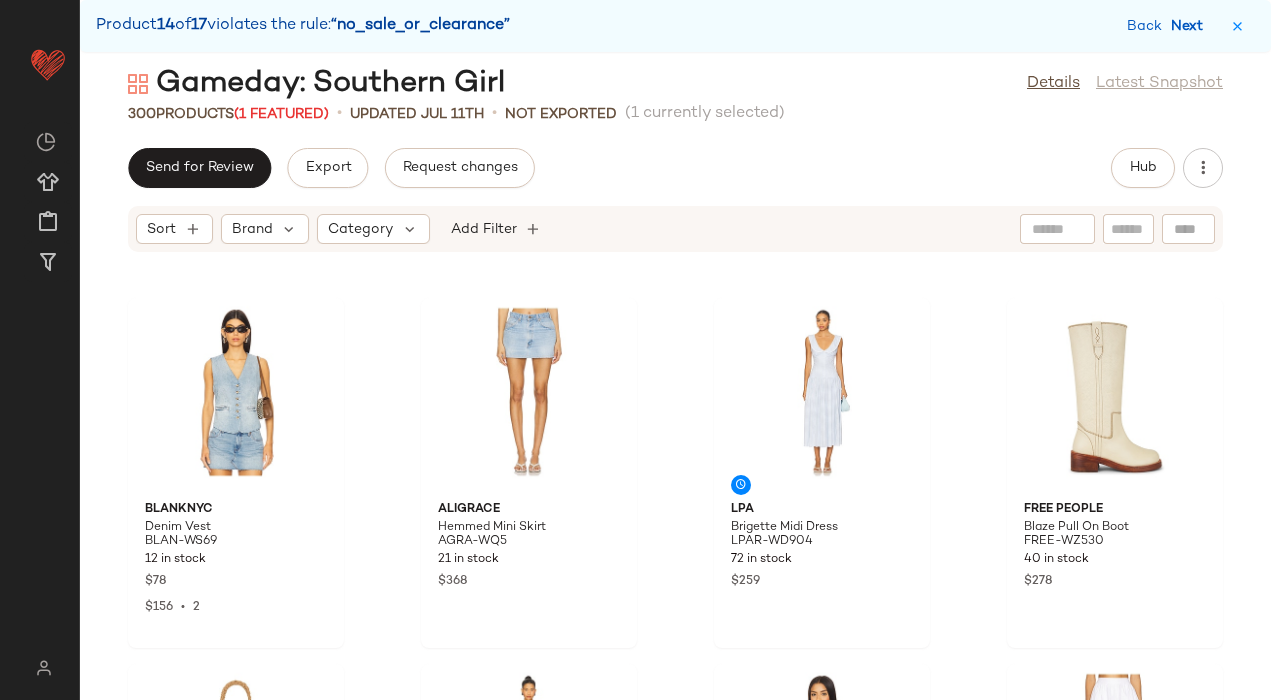 scroll, scrollTop: 25254, scrollLeft: 0, axis: vertical 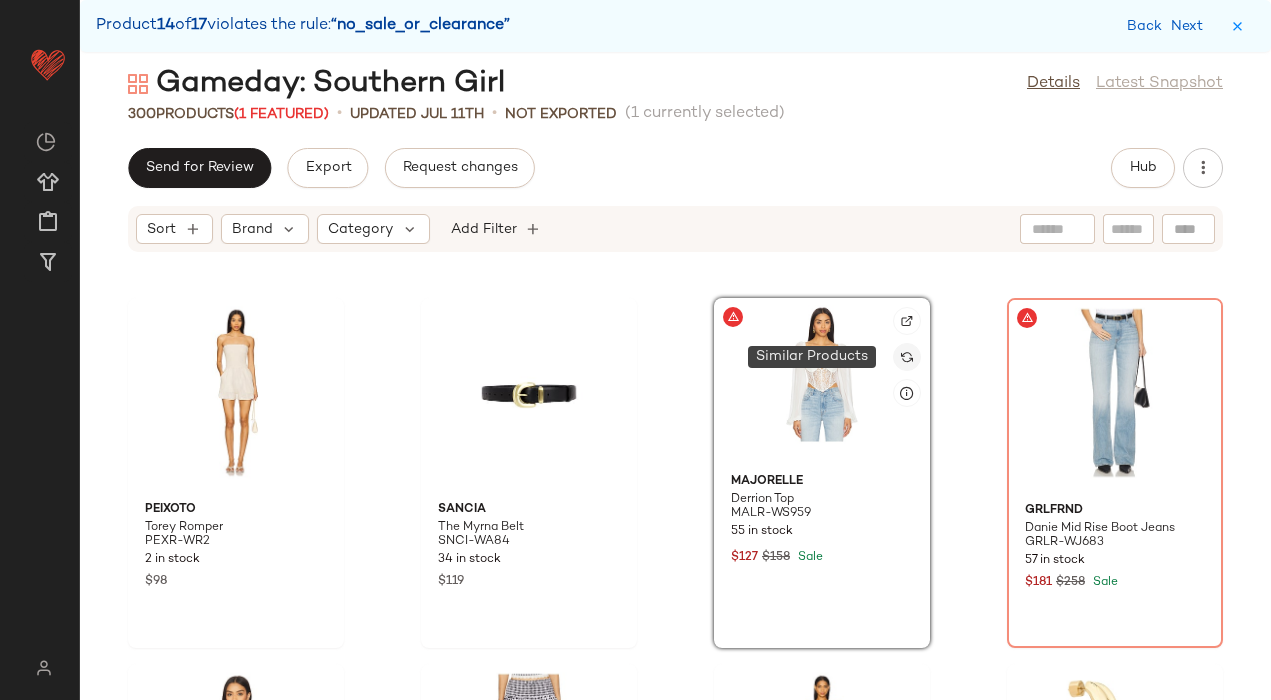 click 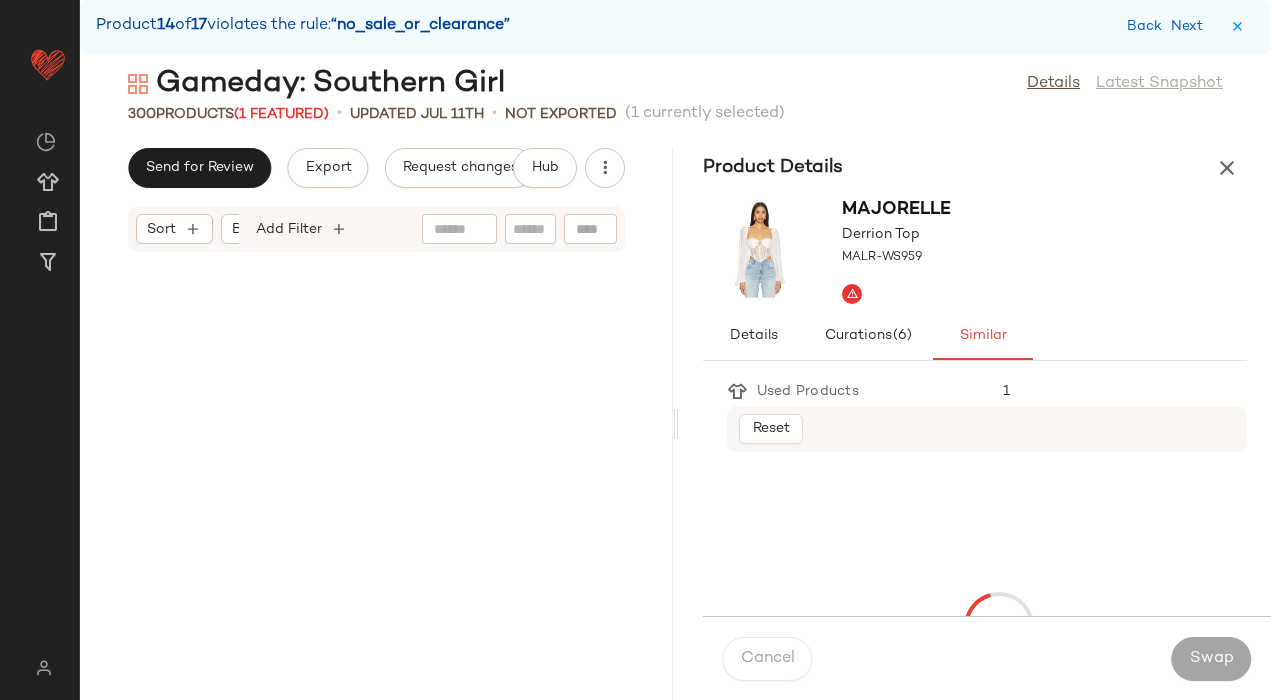 scroll, scrollTop: 50874, scrollLeft: 0, axis: vertical 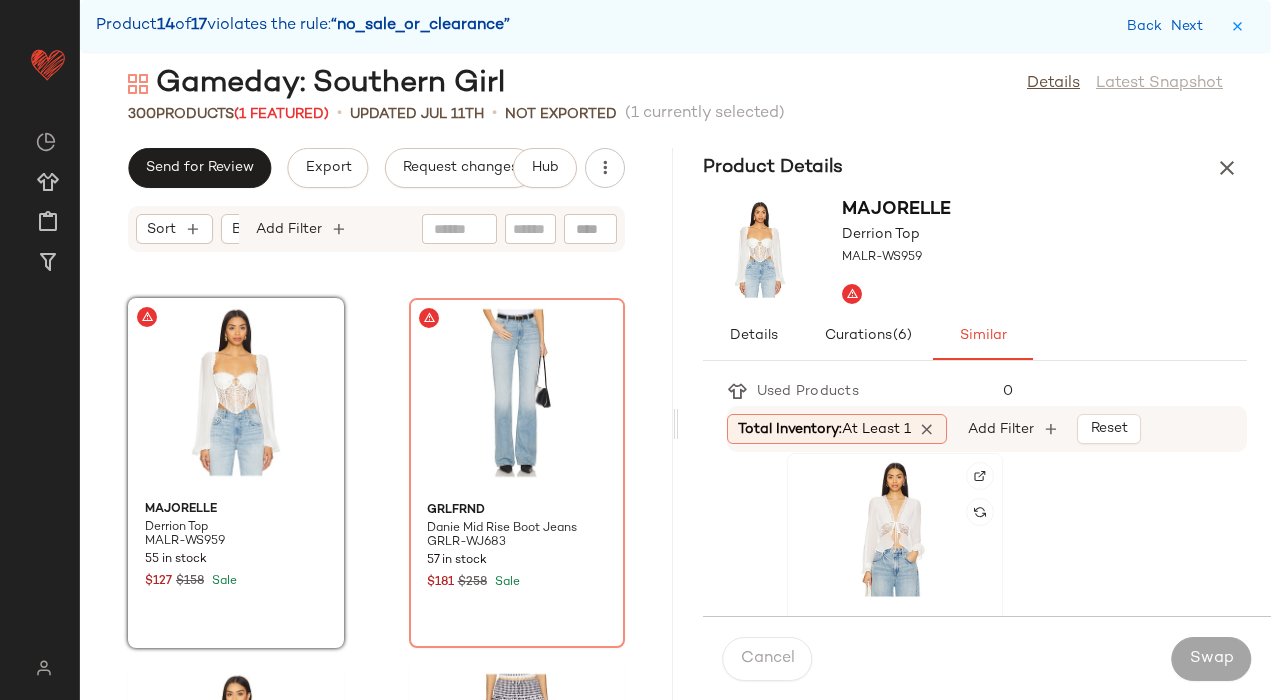 click 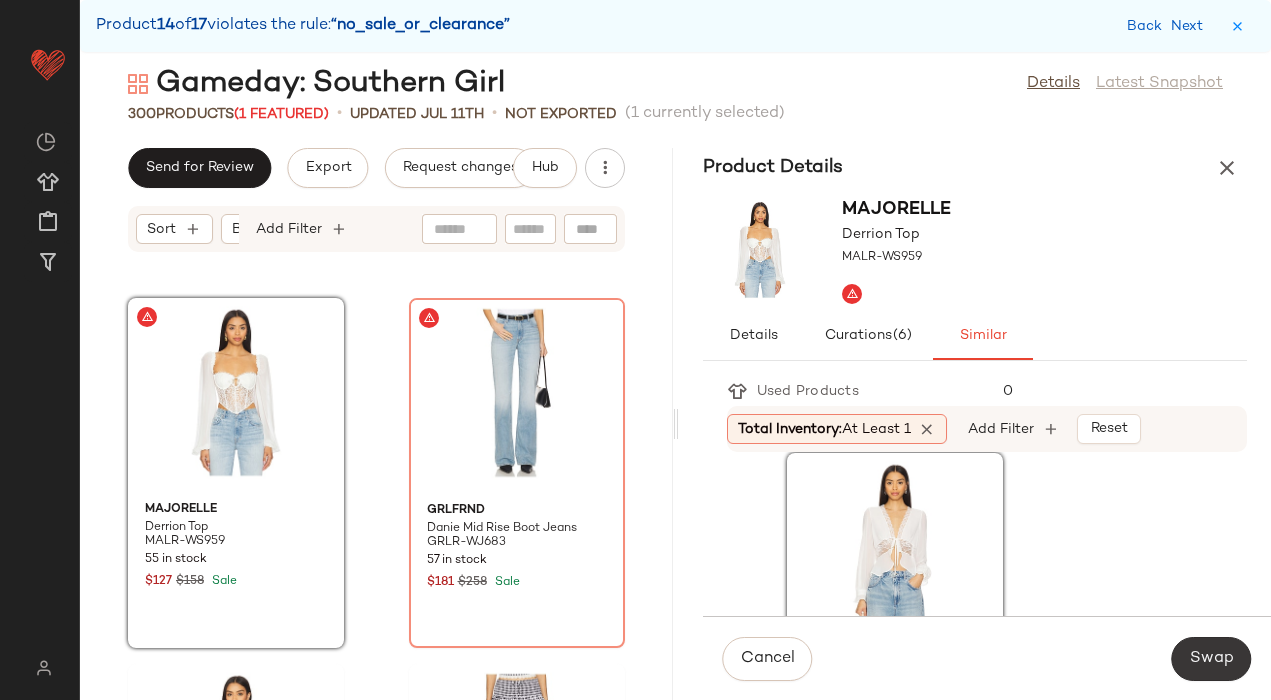 click on "Swap" 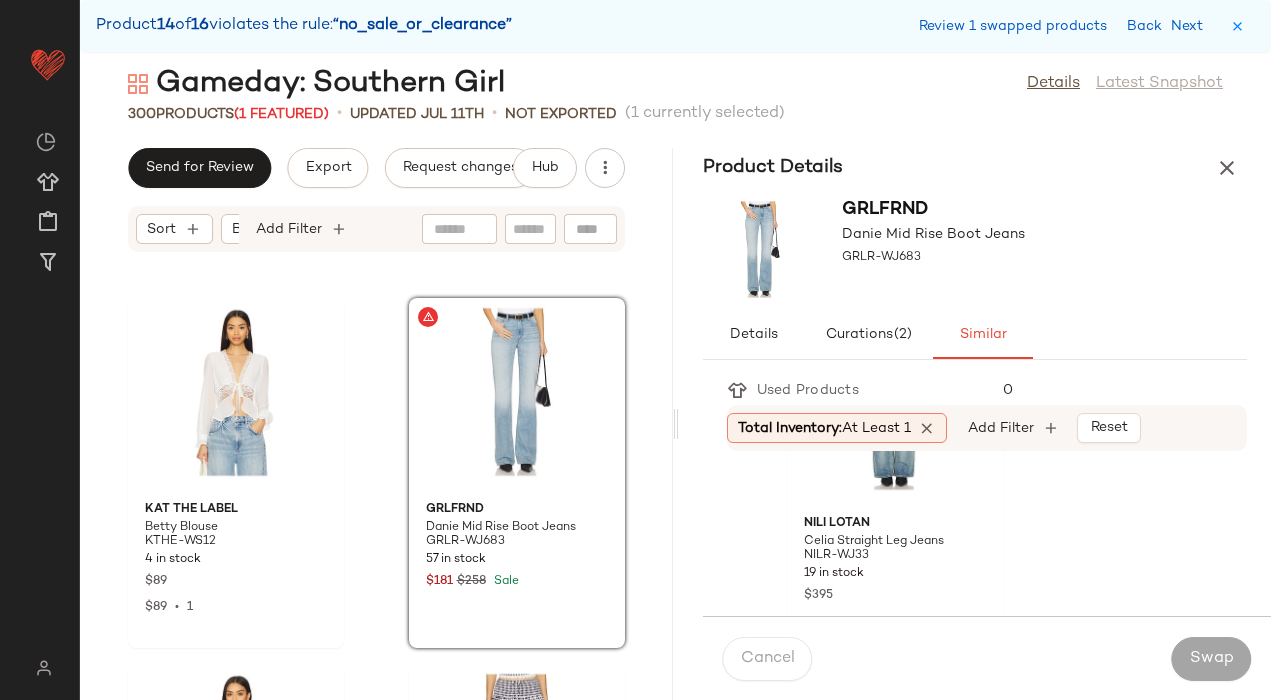 scroll, scrollTop: 148, scrollLeft: 0, axis: vertical 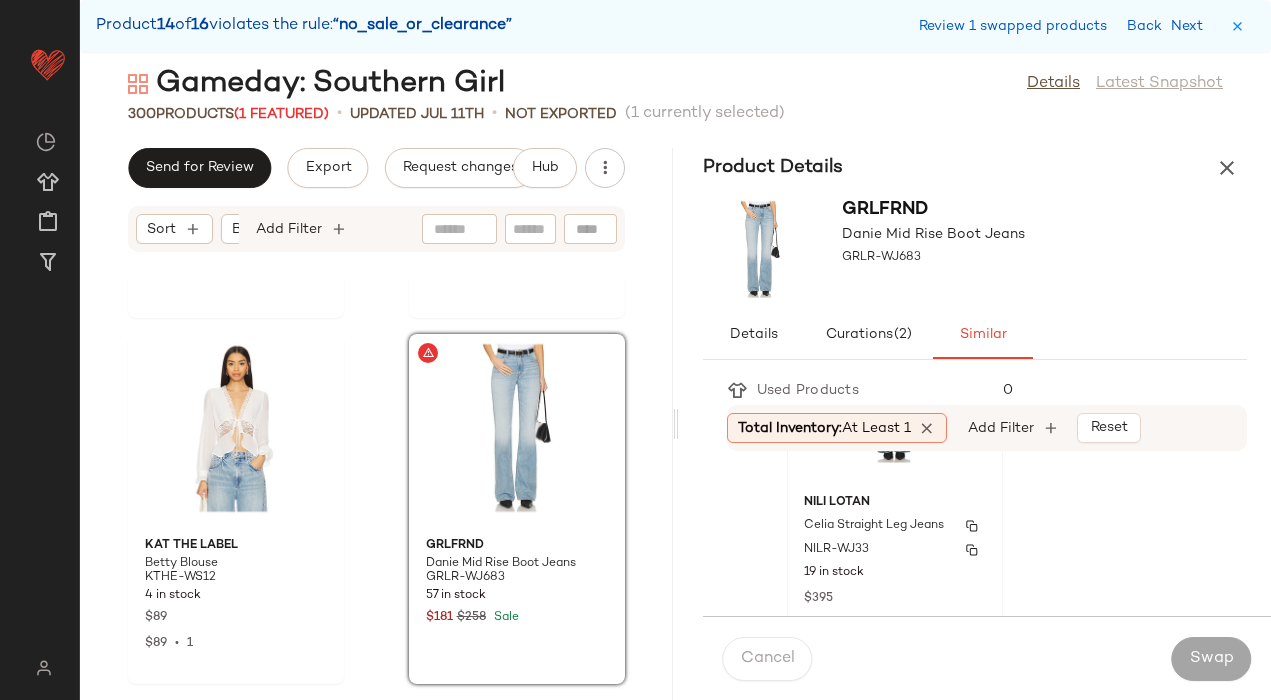 click on "NILI LOTAN" at bounding box center (895, 503) 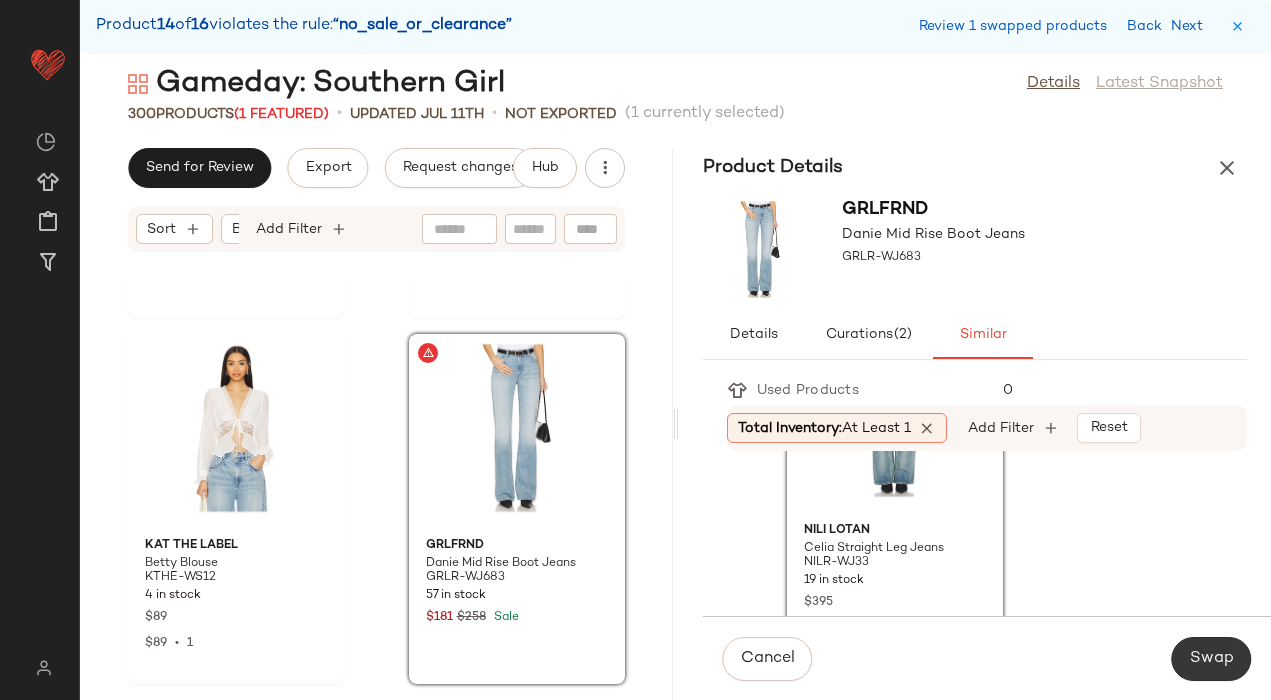 click on "Swap" 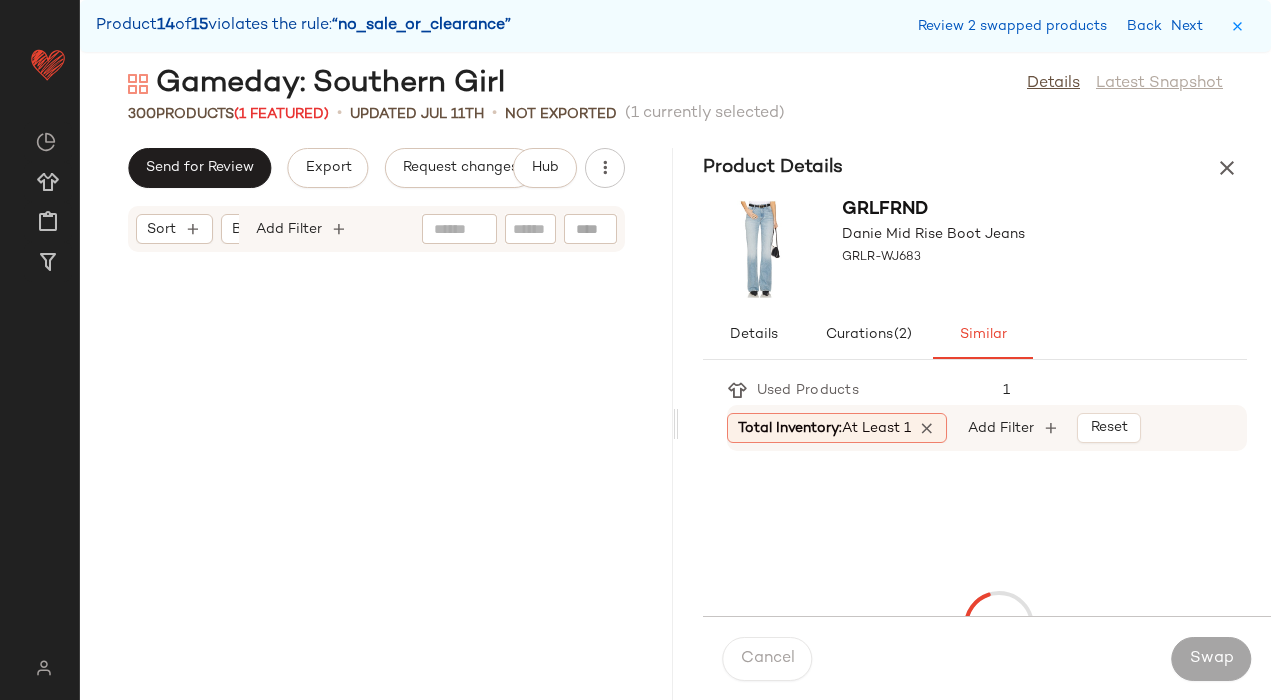 scroll, scrollTop: 53436, scrollLeft: 0, axis: vertical 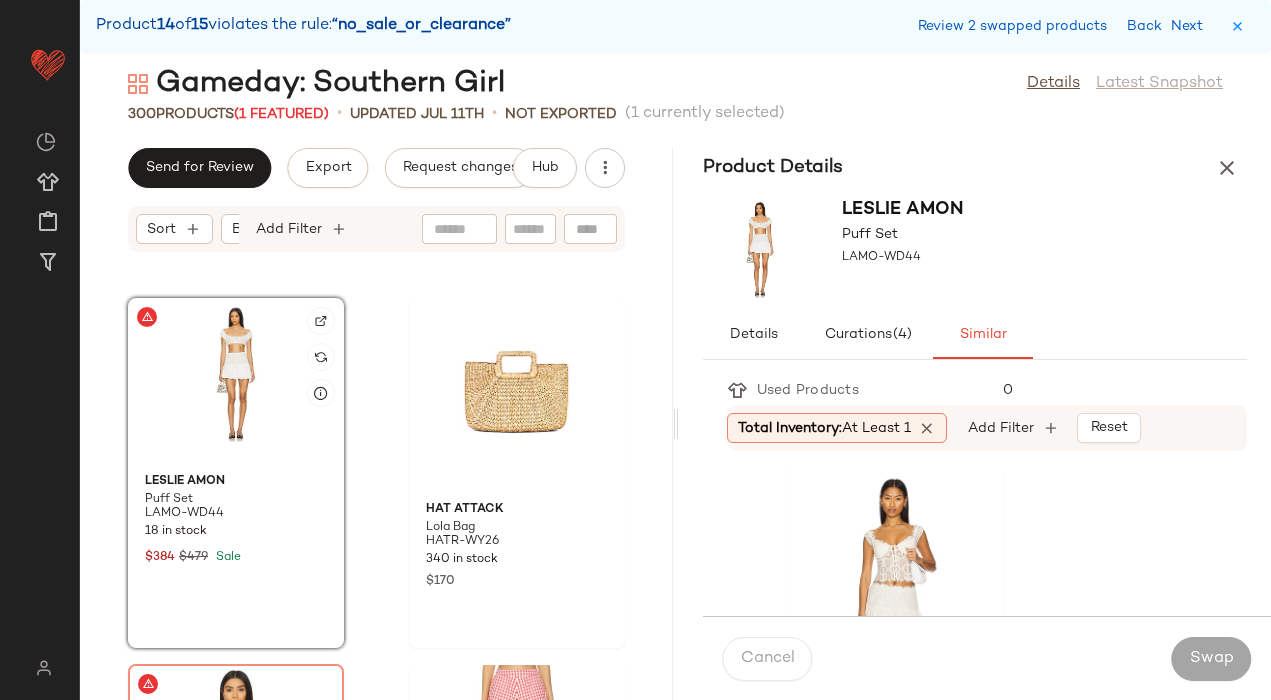 click 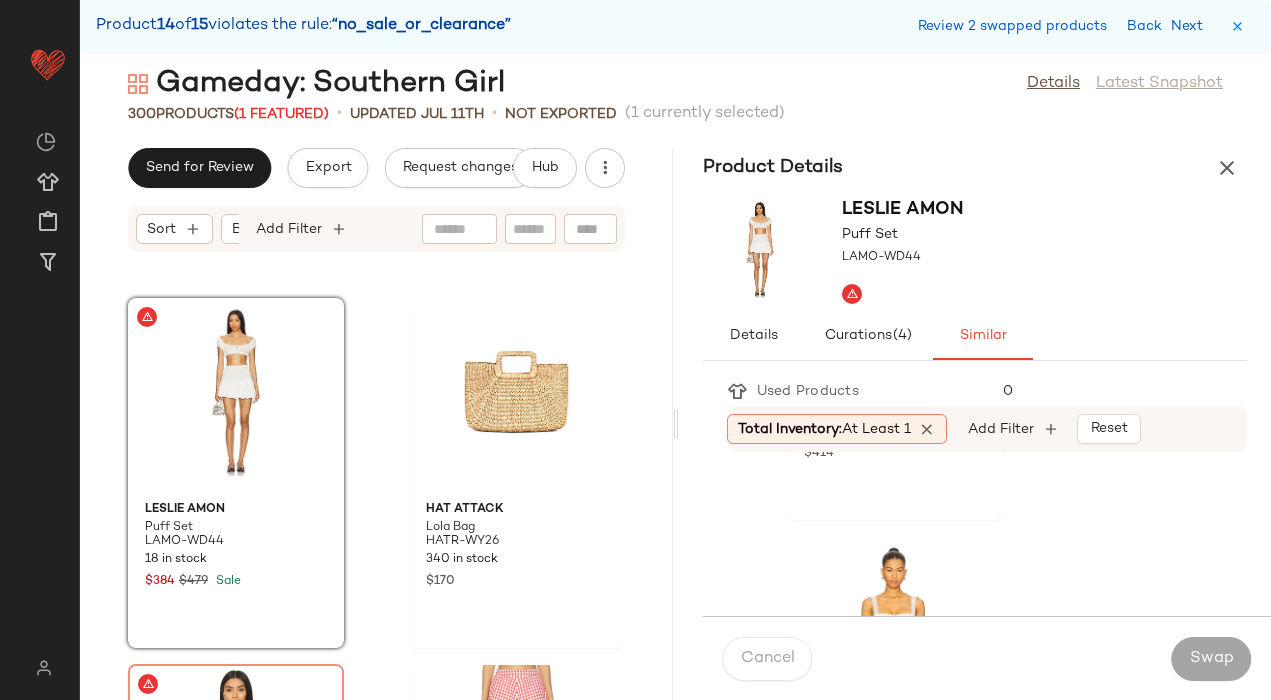 scroll, scrollTop: 2130, scrollLeft: 0, axis: vertical 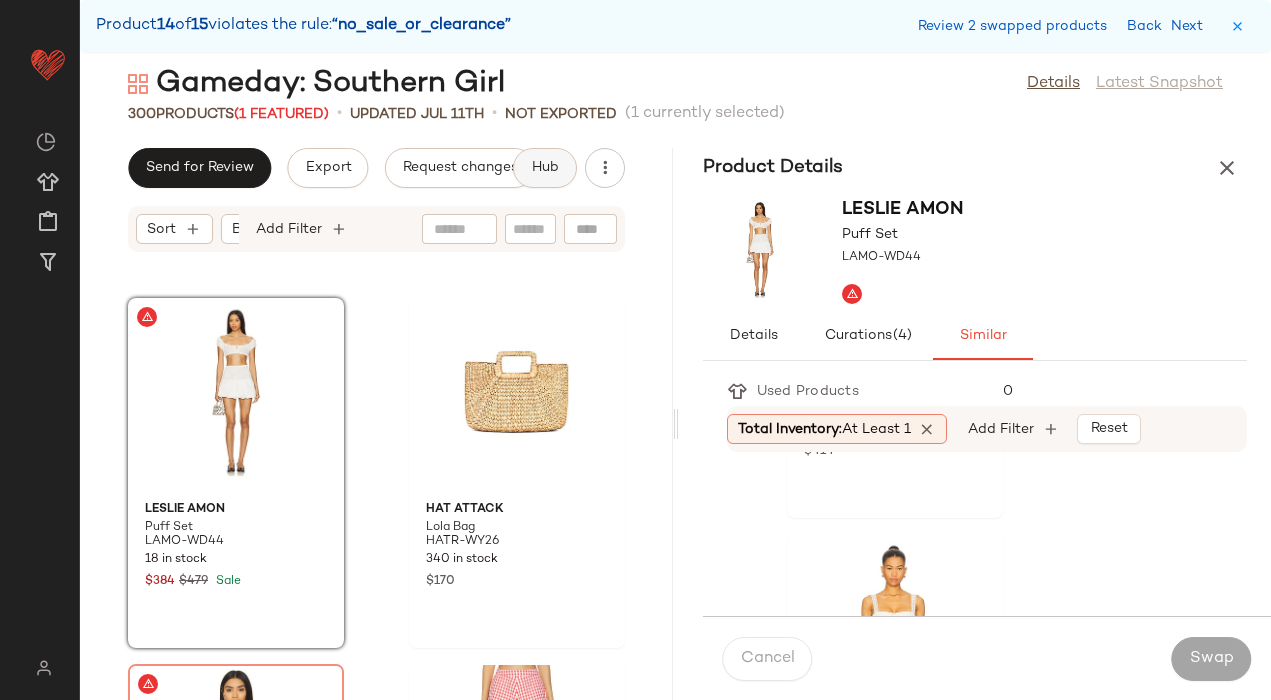 click on "Hub" 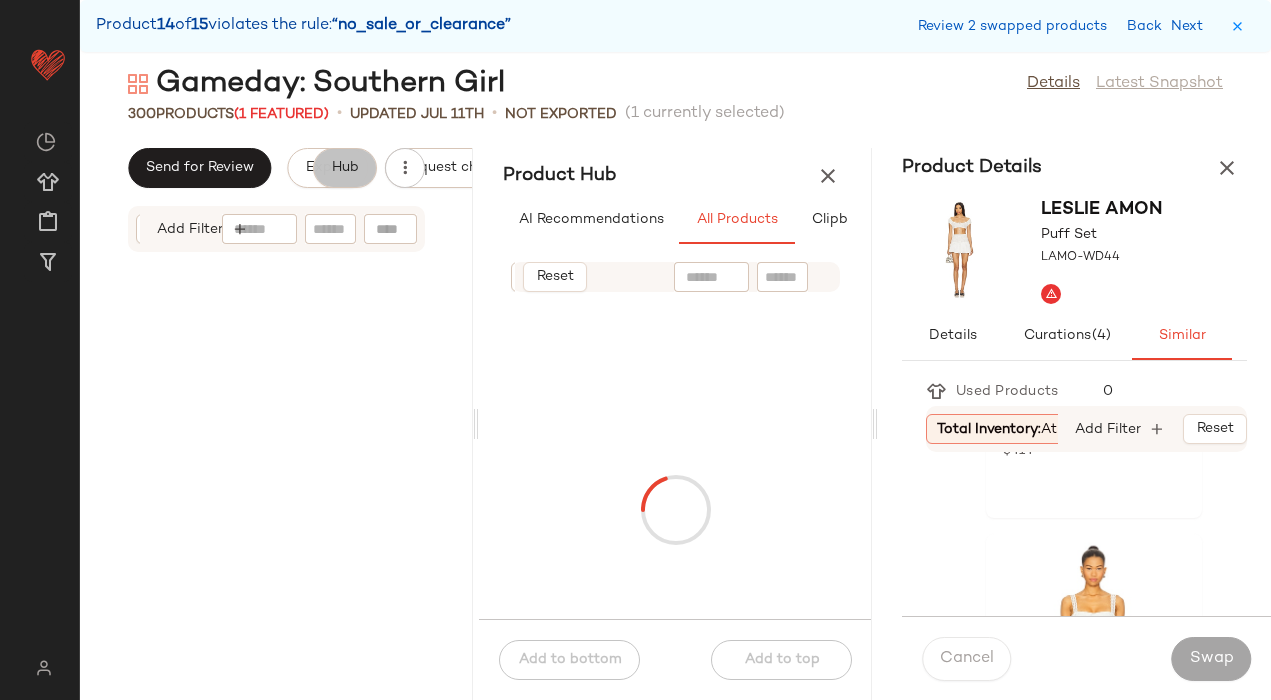 scroll, scrollTop: 0, scrollLeft: 90, axis: horizontal 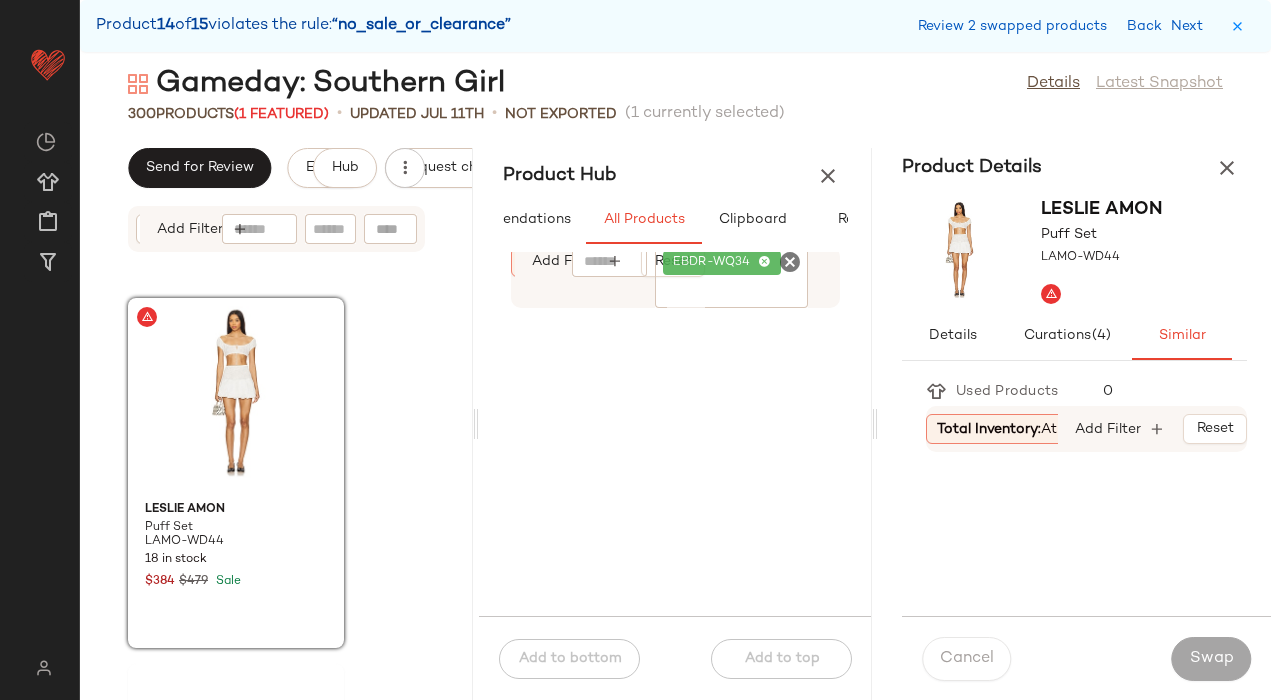 click 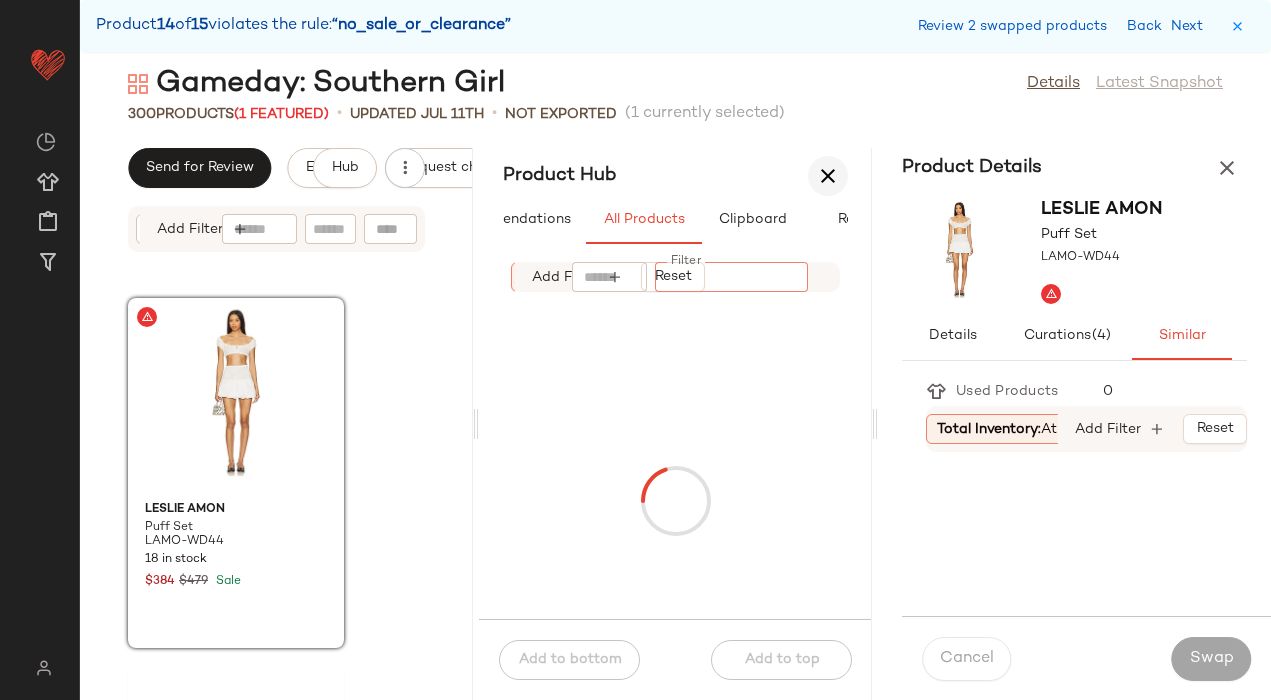 click at bounding box center (828, 176) 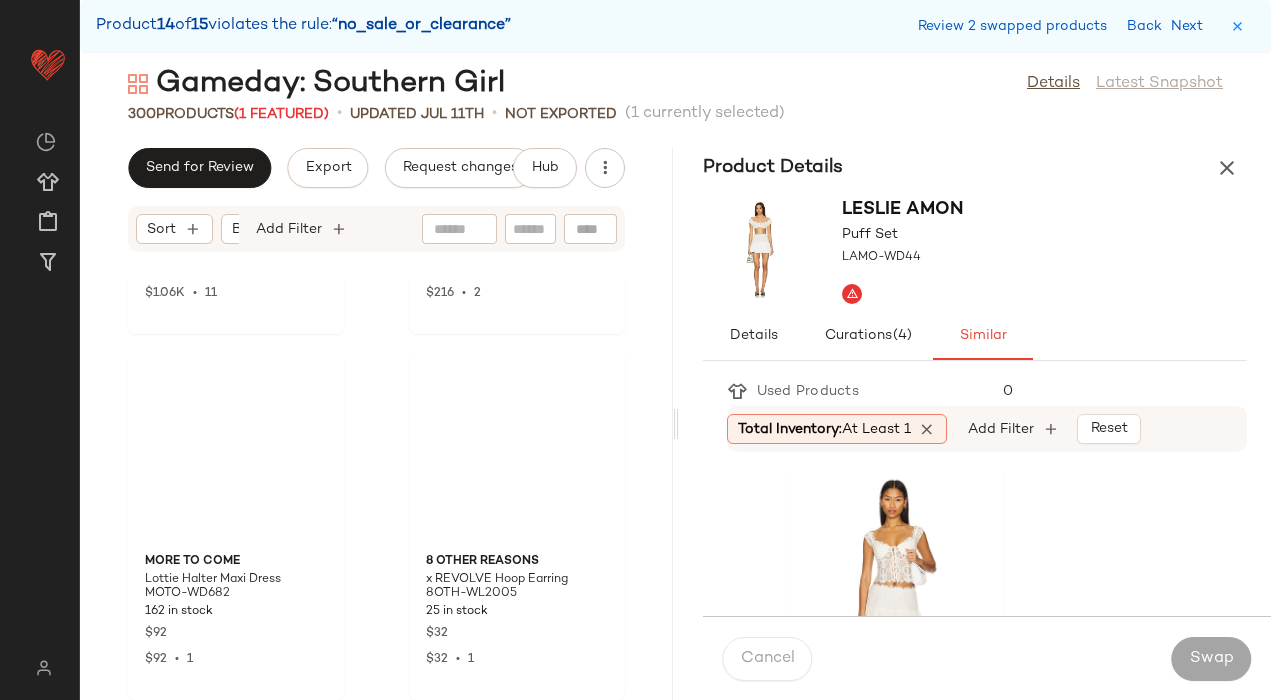 scroll, scrollTop: 53436, scrollLeft: 0, axis: vertical 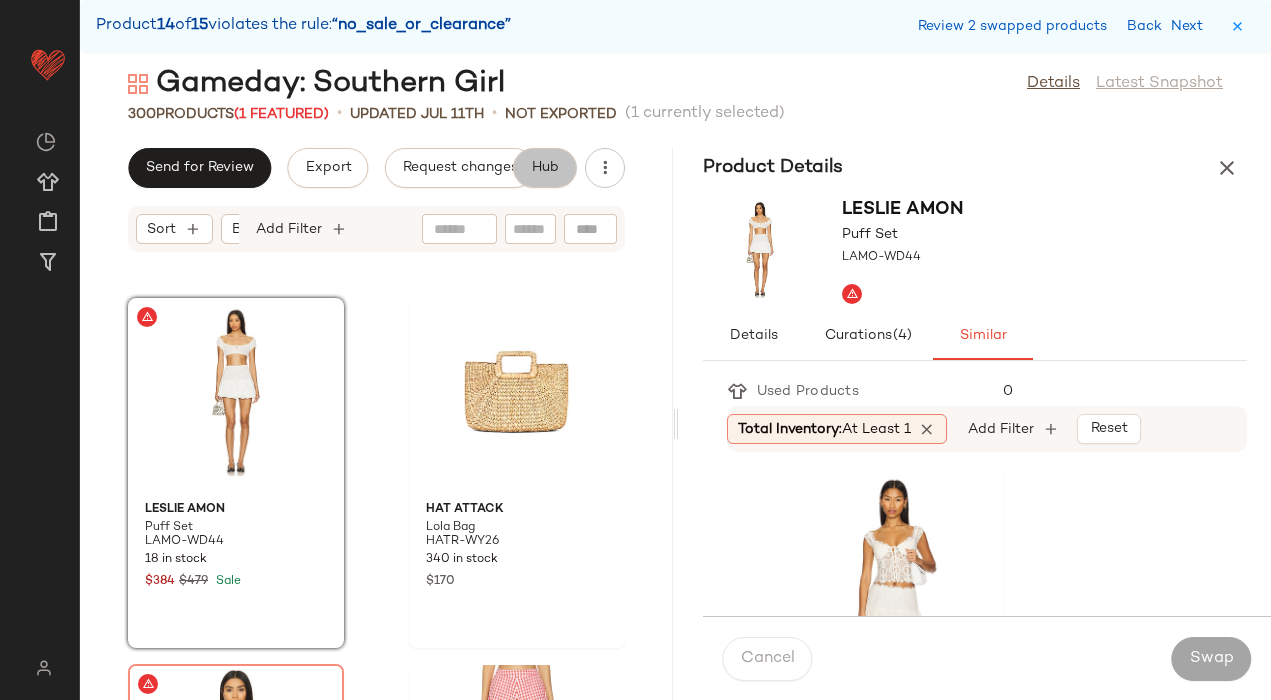 click on "Hub" at bounding box center (545, 168) 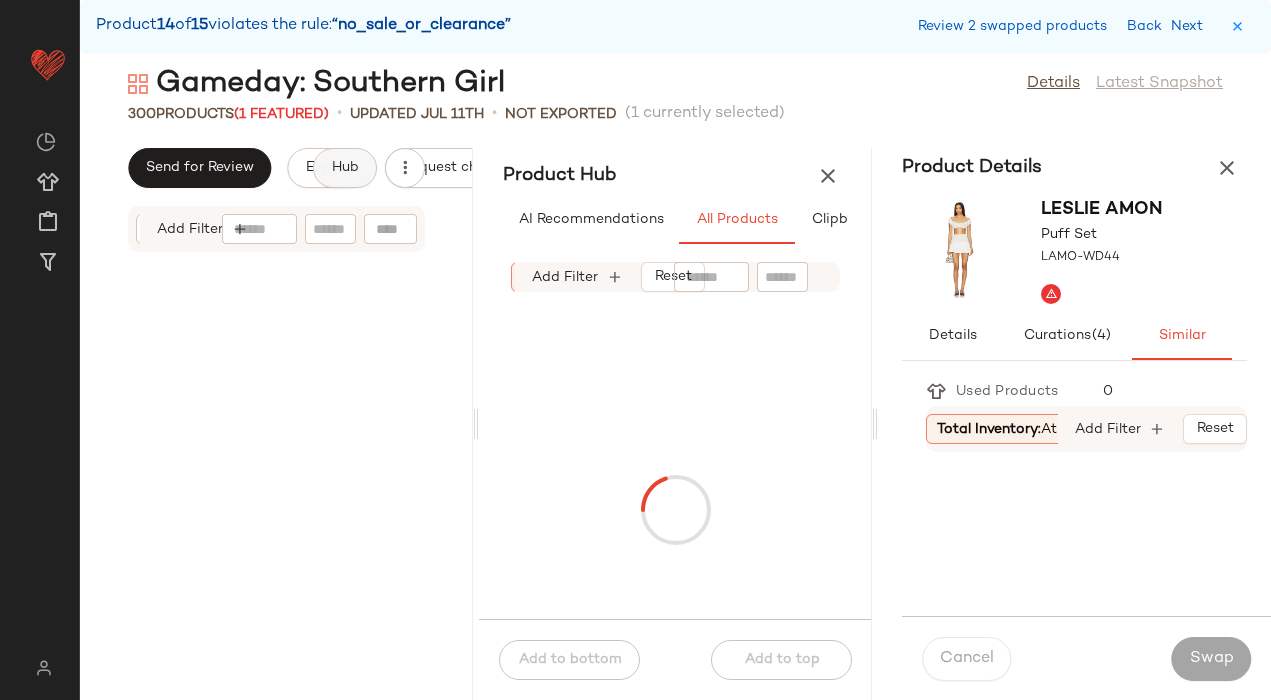 scroll, scrollTop: 0, scrollLeft: 93, axis: horizontal 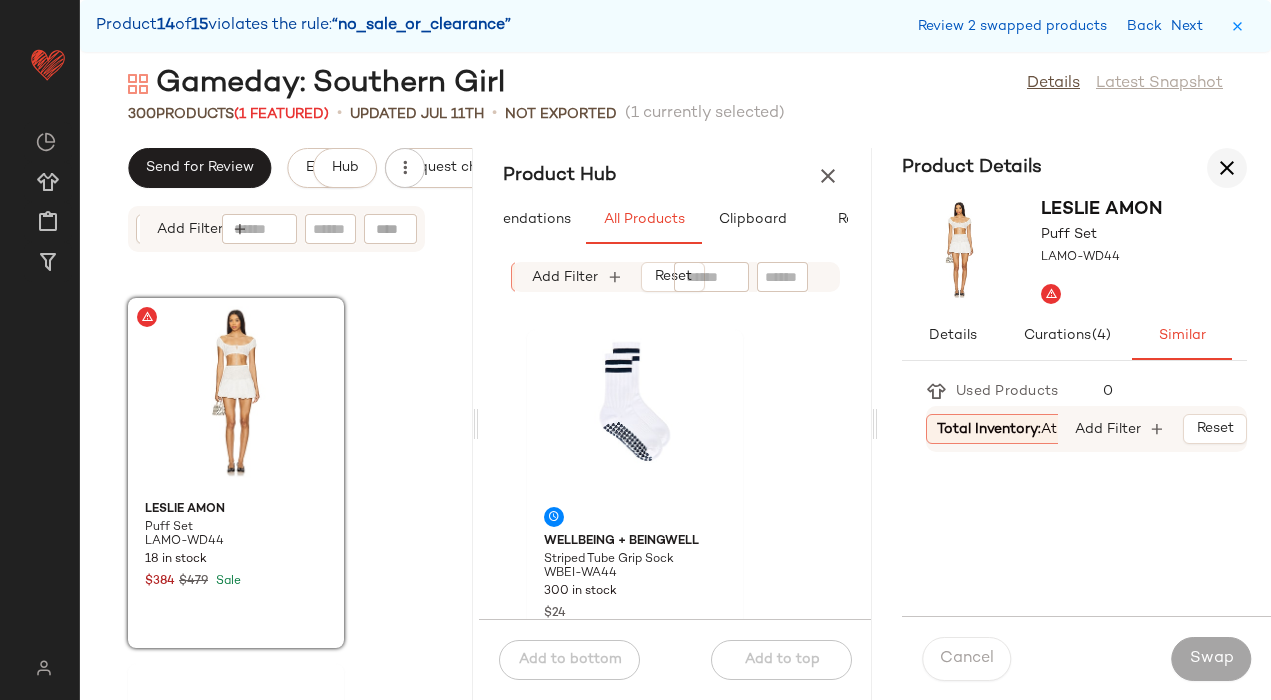 click at bounding box center [1227, 168] 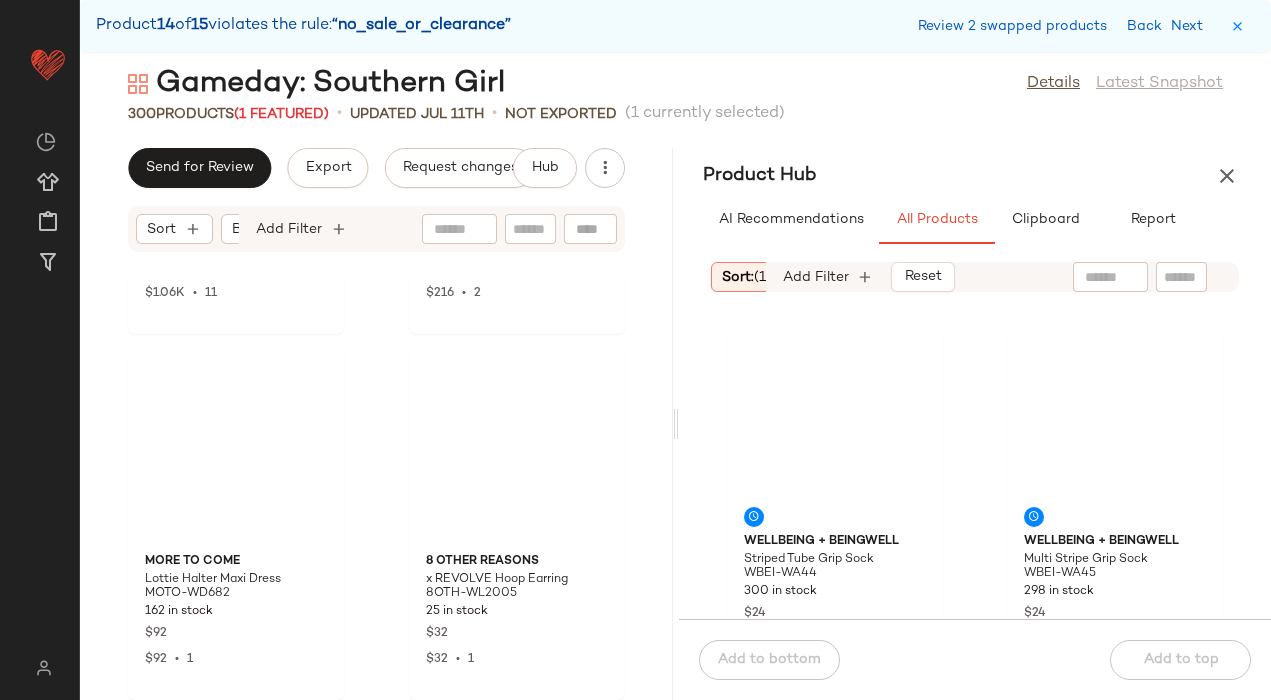 scroll, scrollTop: 53436, scrollLeft: 0, axis: vertical 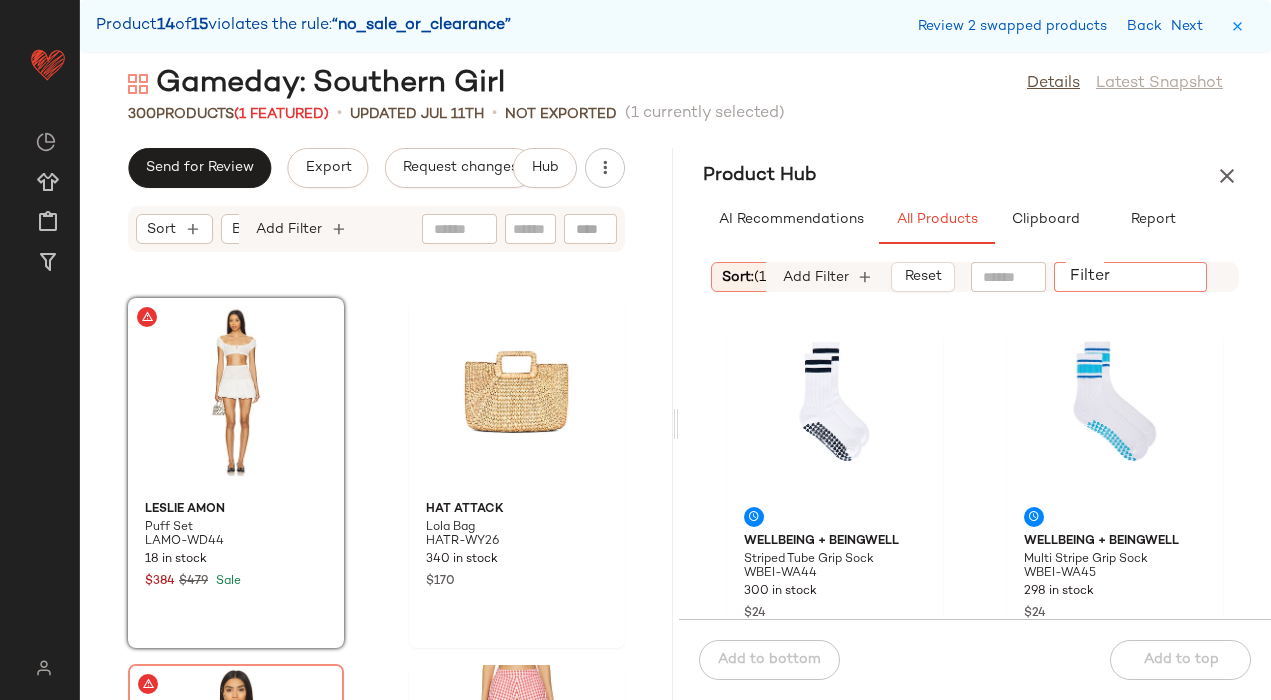 click on "Filter" 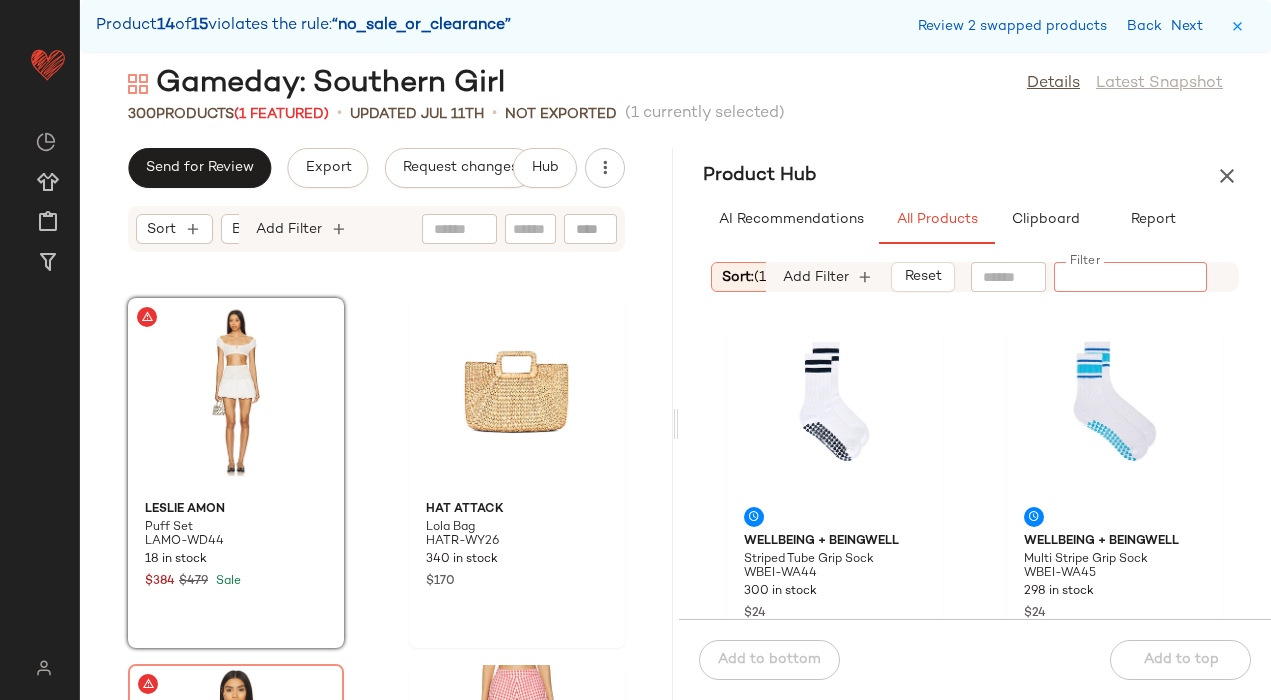 click 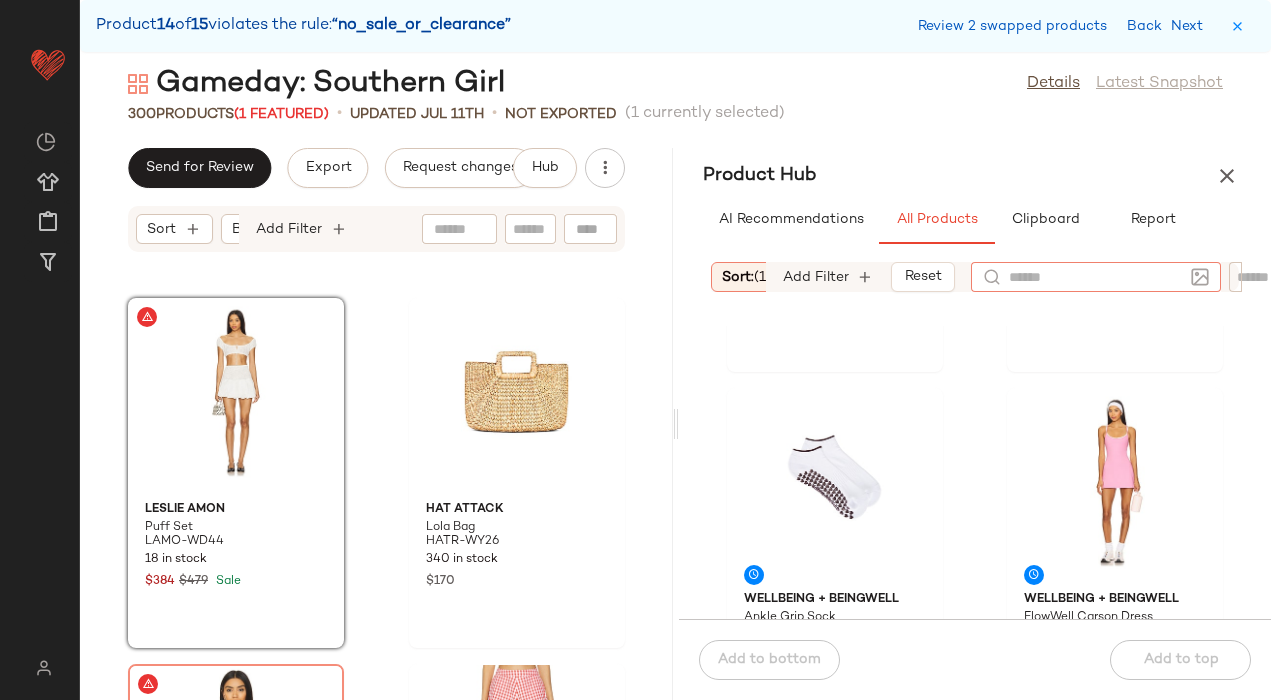 scroll, scrollTop: 1174, scrollLeft: 0, axis: vertical 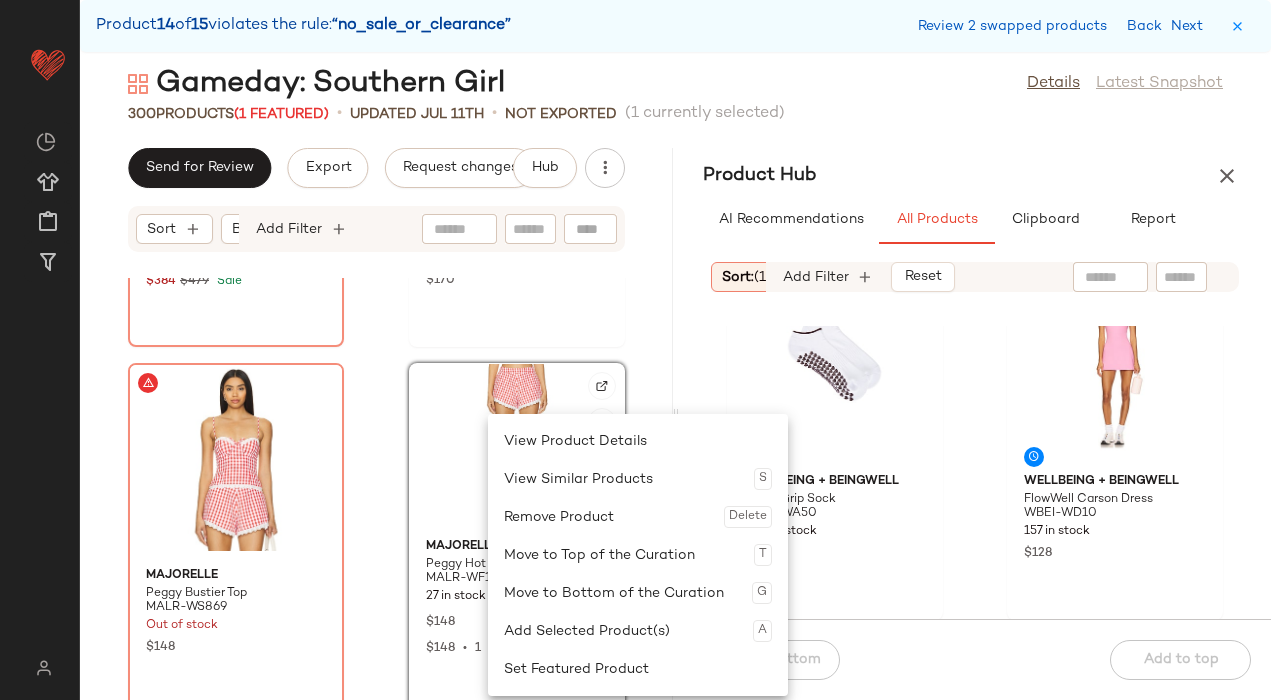 click 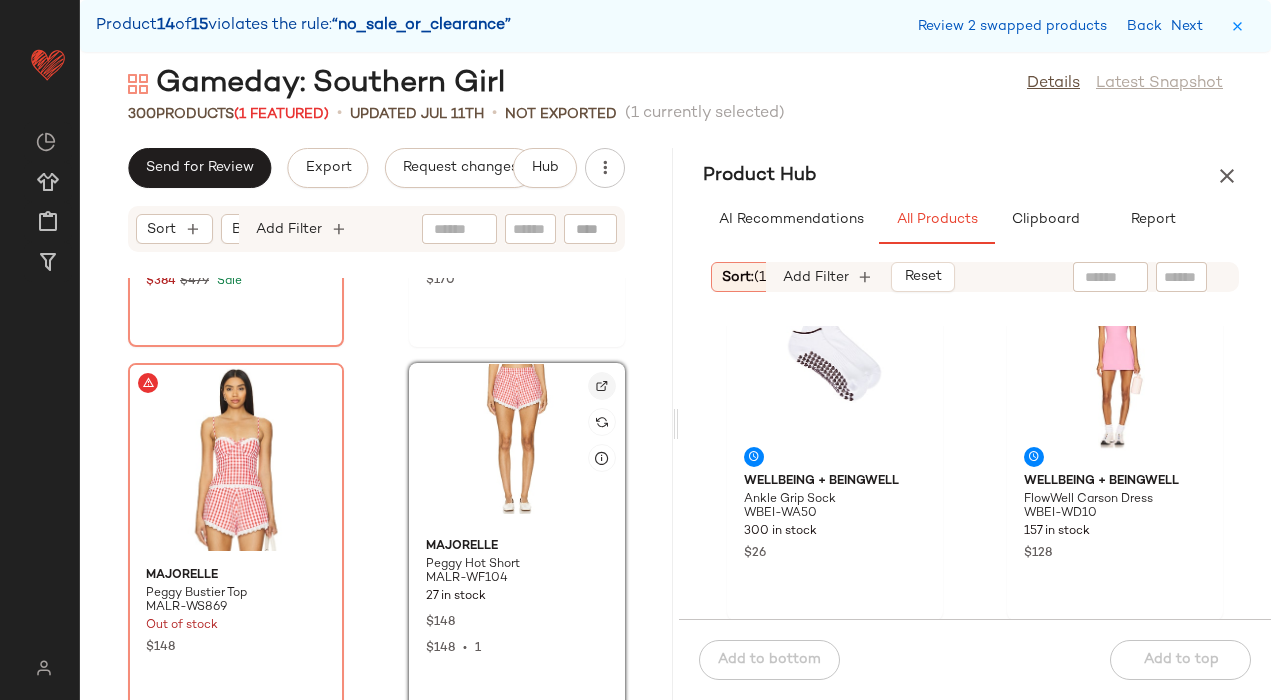 click 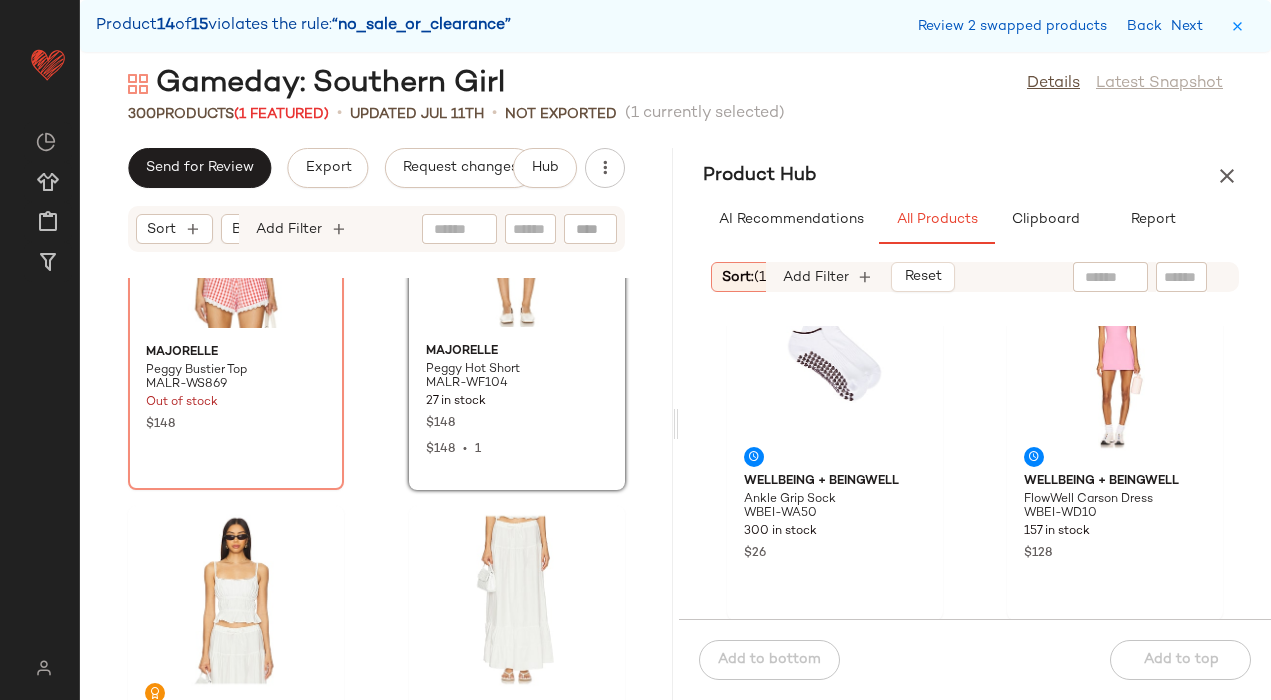 scroll, scrollTop: 54082, scrollLeft: 0, axis: vertical 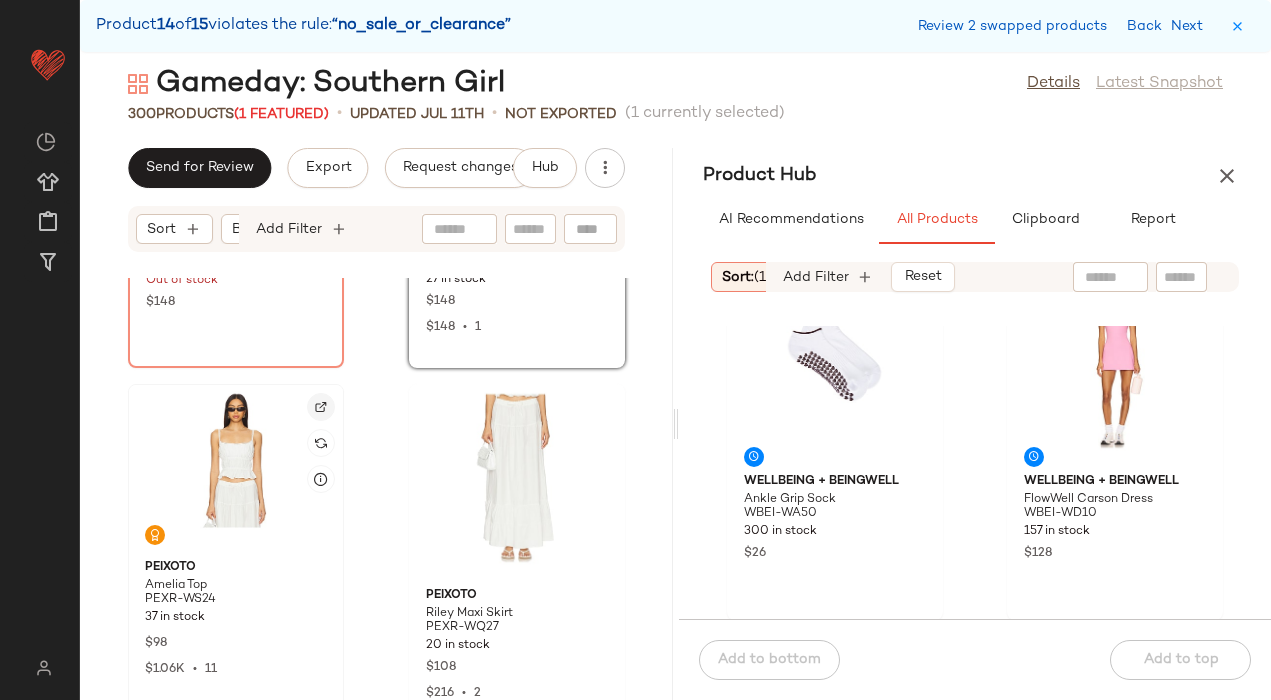 click 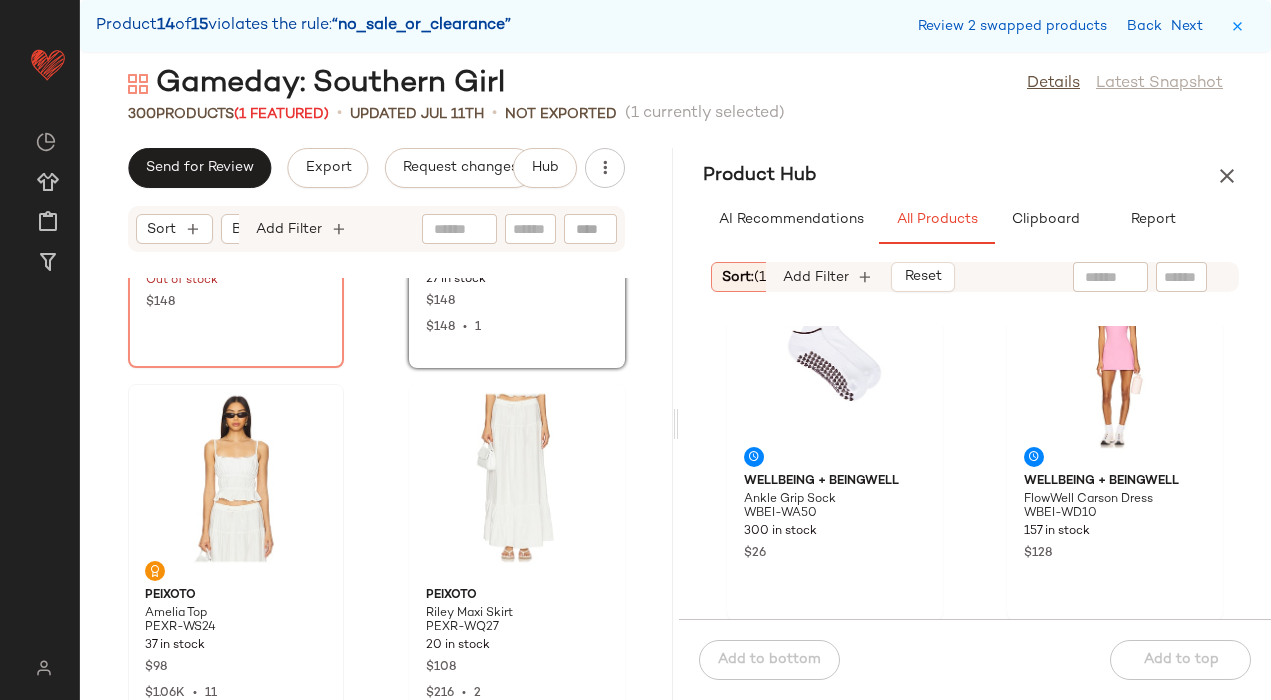 click 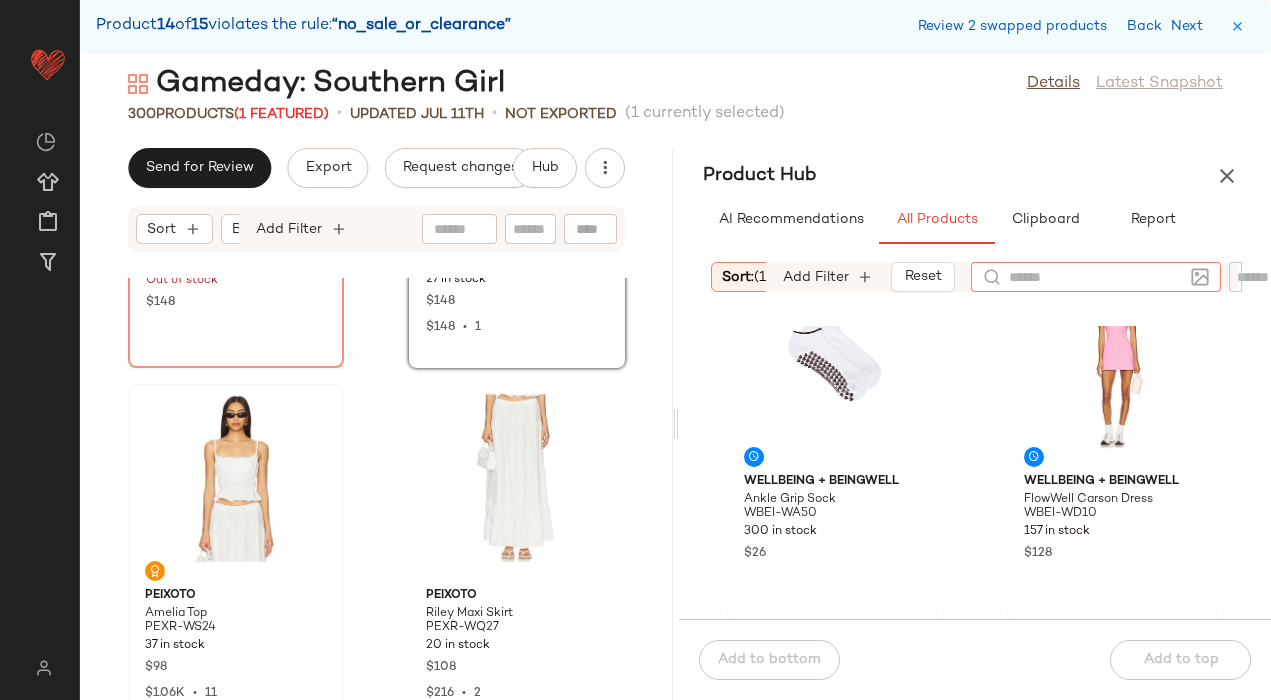 paste on "**********" 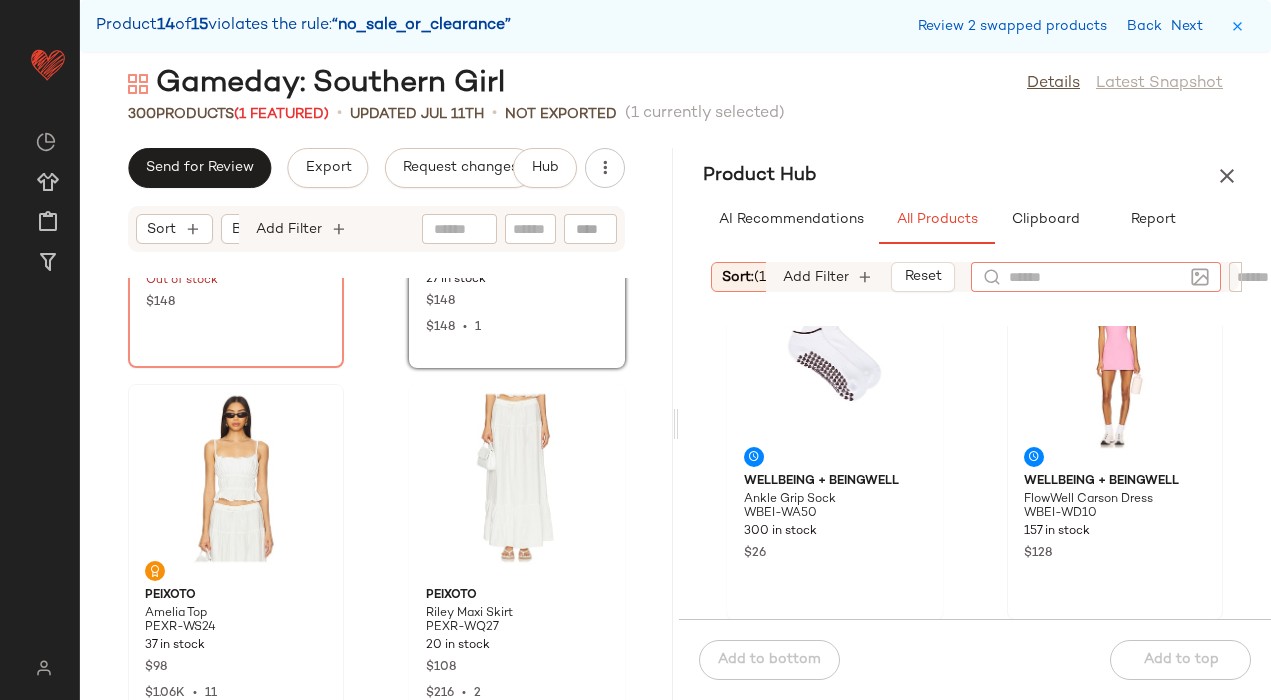 type on "**********" 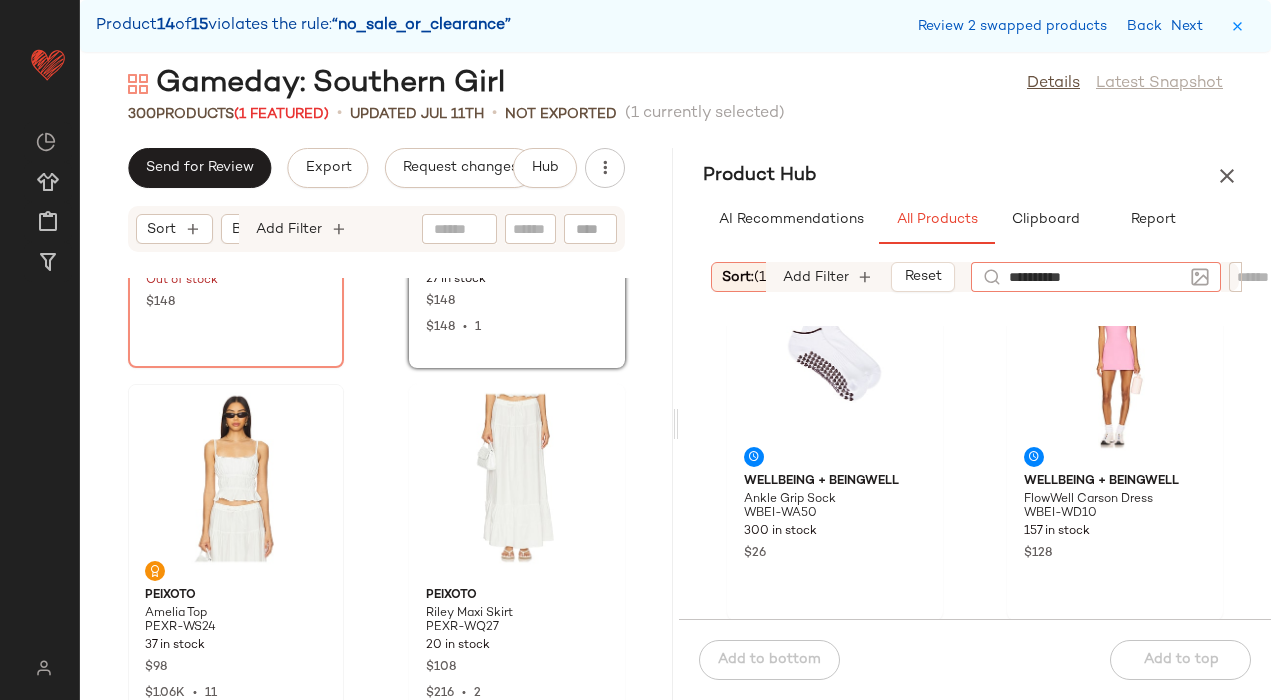 click on "**********" 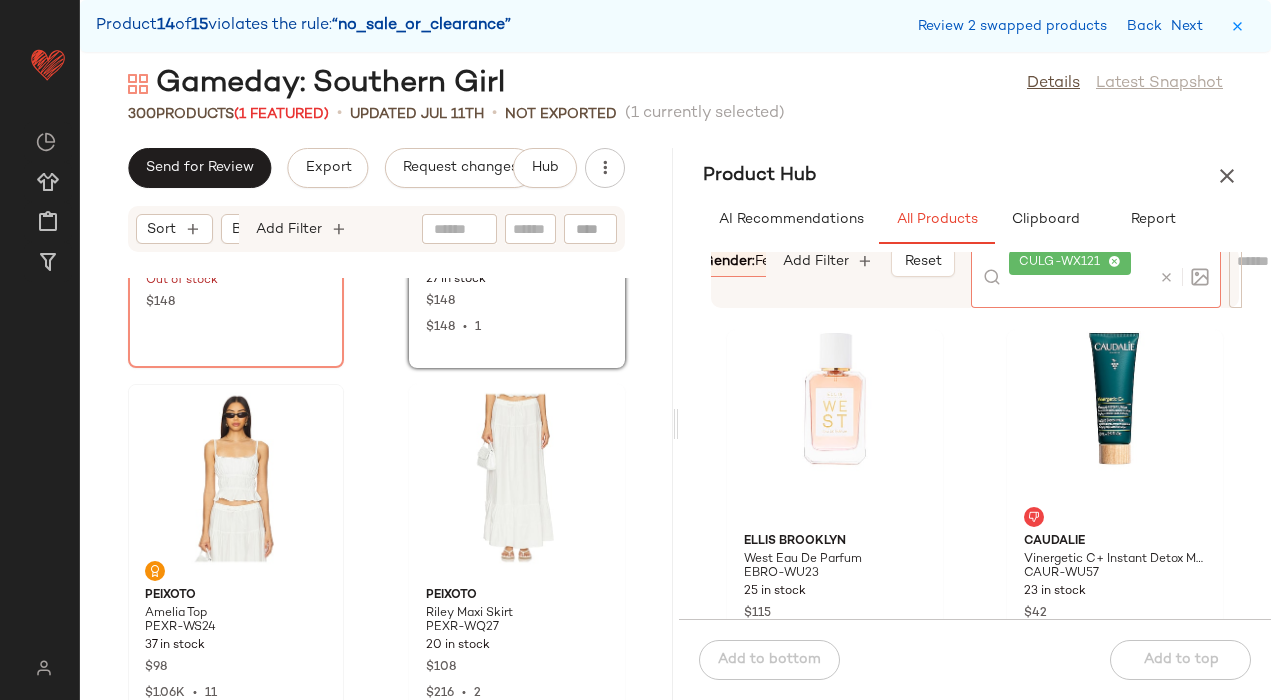 scroll, scrollTop: 0, scrollLeft: 624, axis: horizontal 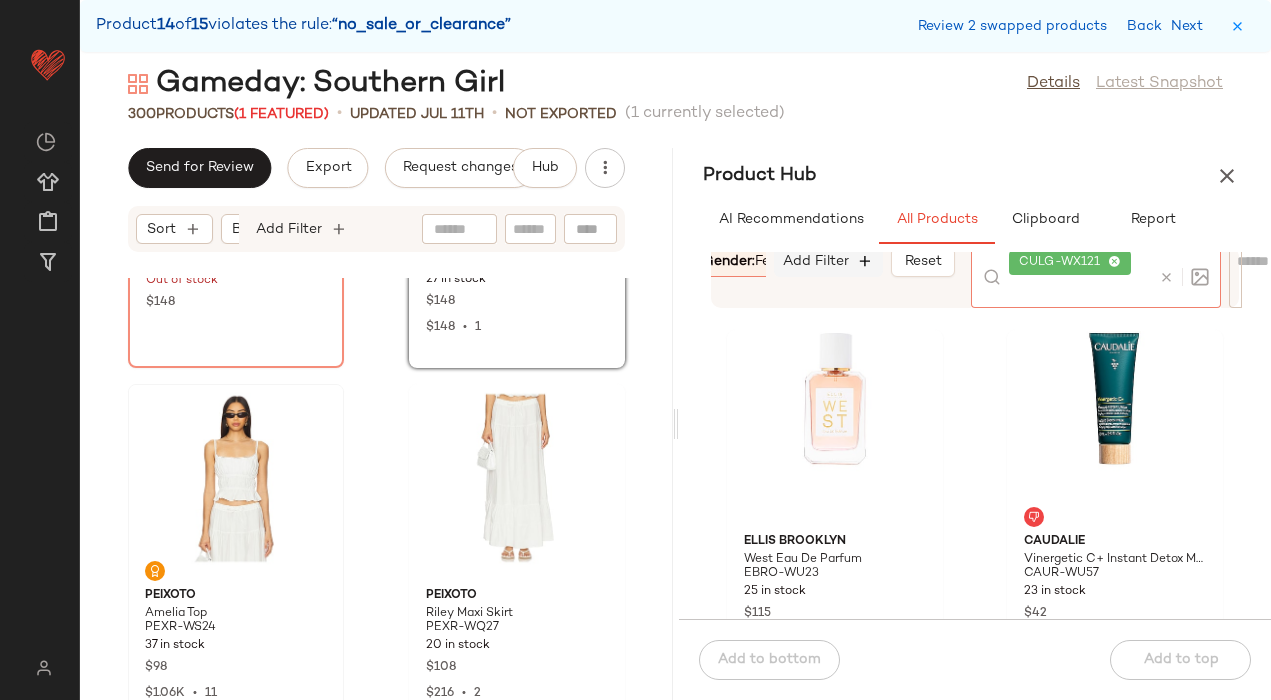 click on "Reset" 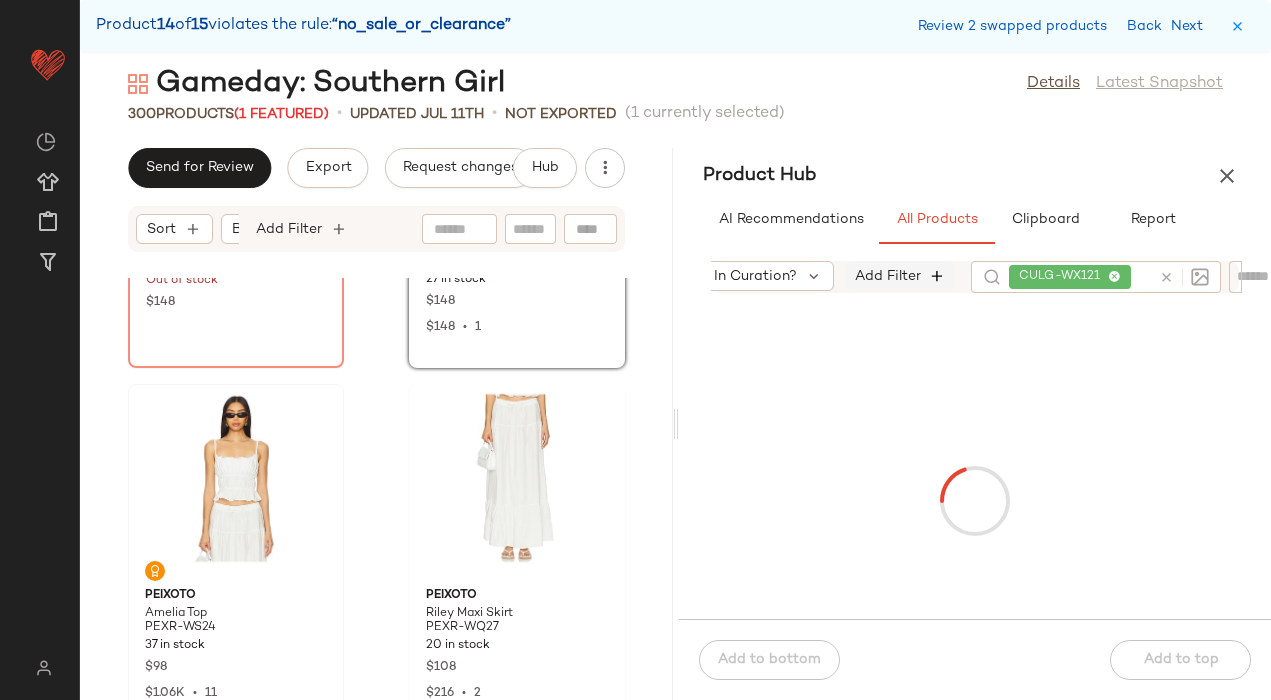 scroll, scrollTop: 0, scrollLeft: 304, axis: horizontal 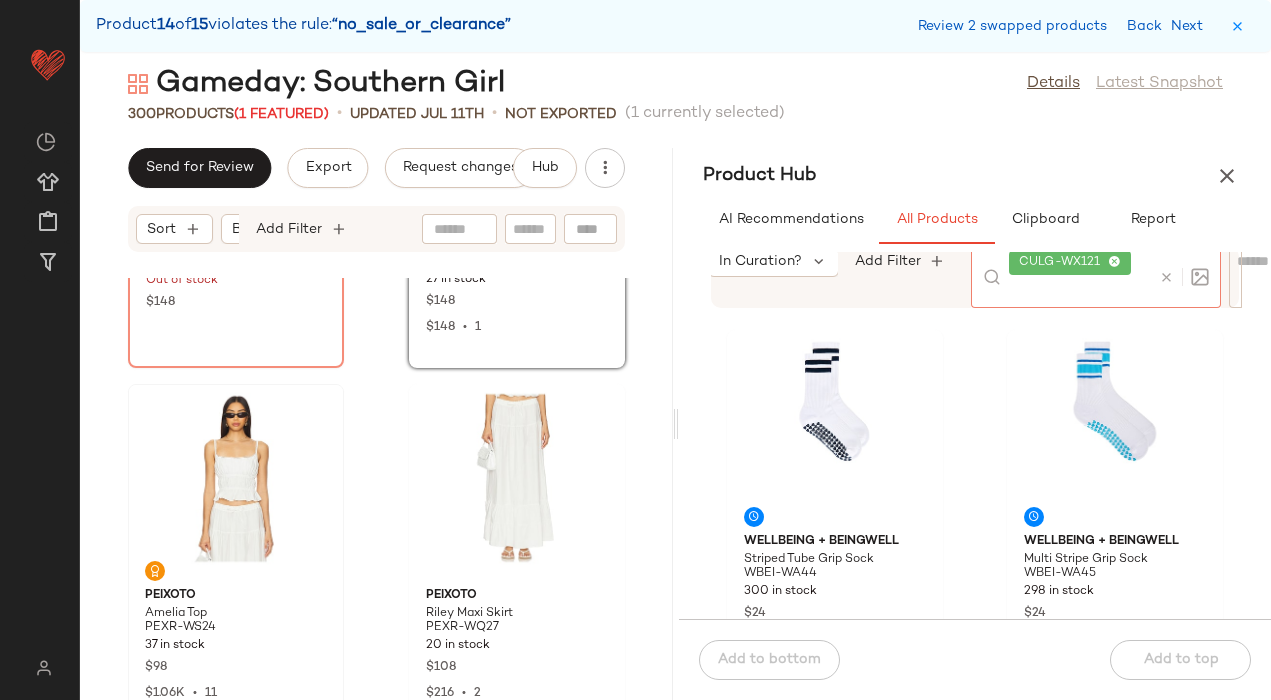 click at bounding box center (1166, 277) 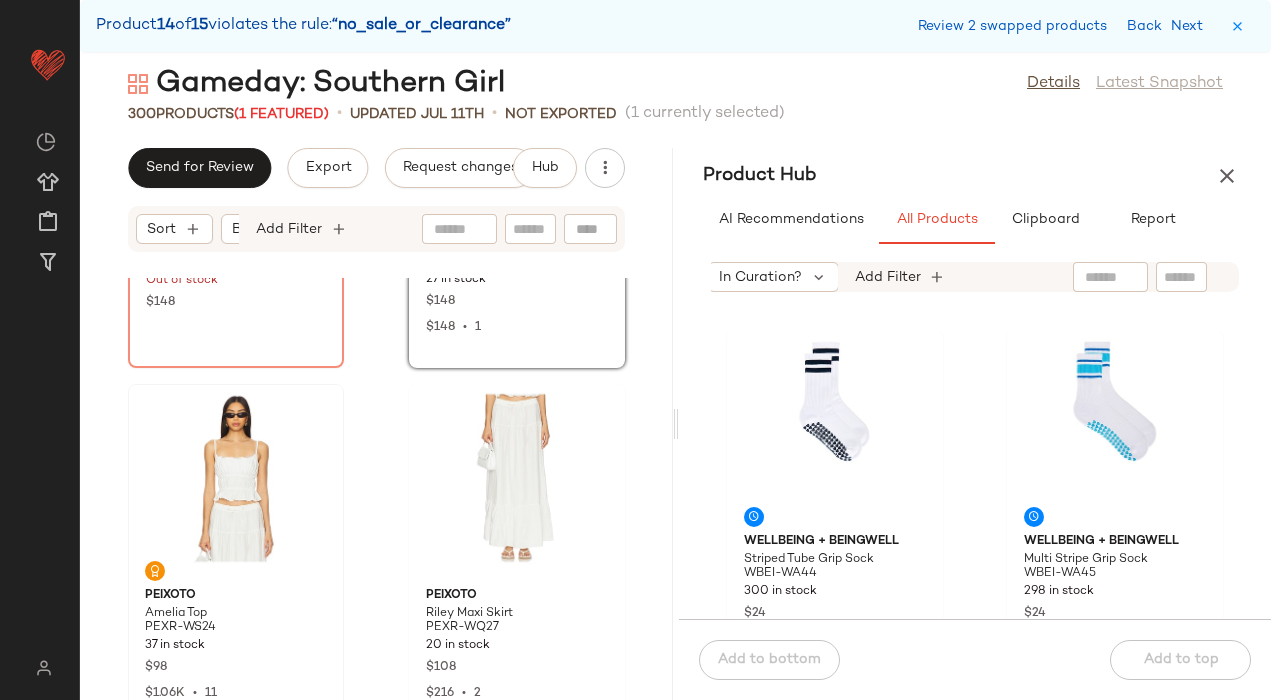 click on "Sort  Brand  Category  In Curation?  Add Filter" at bounding box center [833, 277] 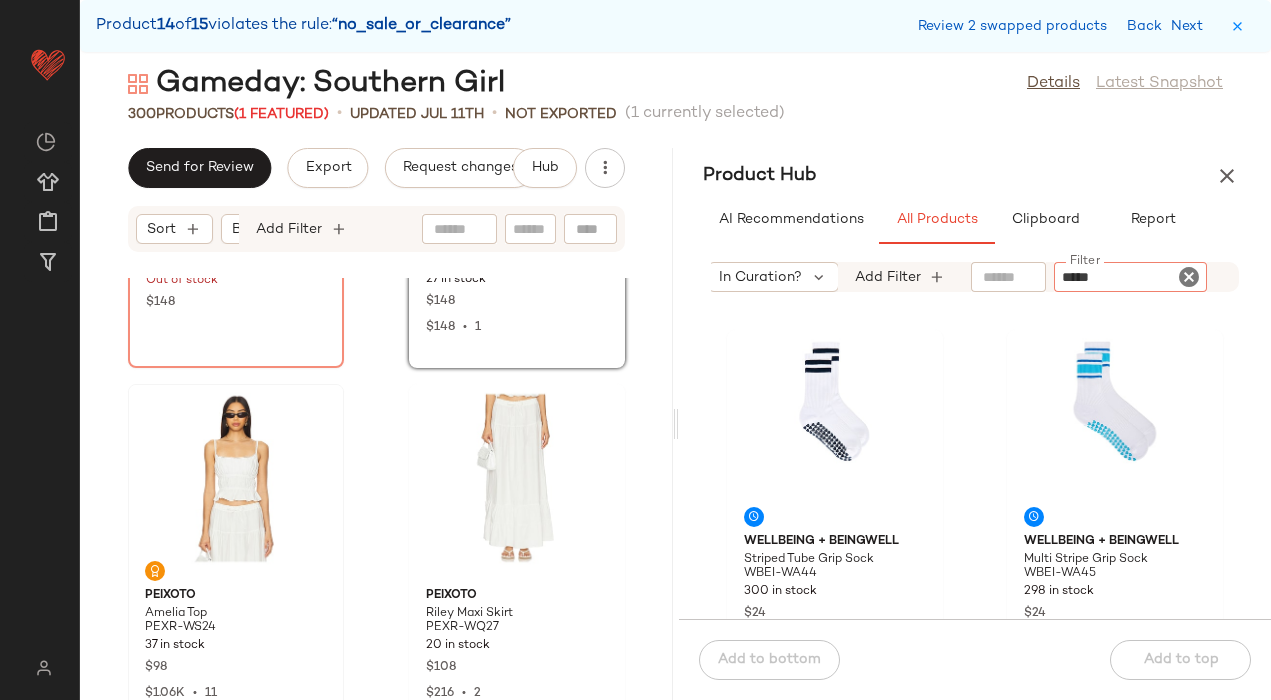 type on "******" 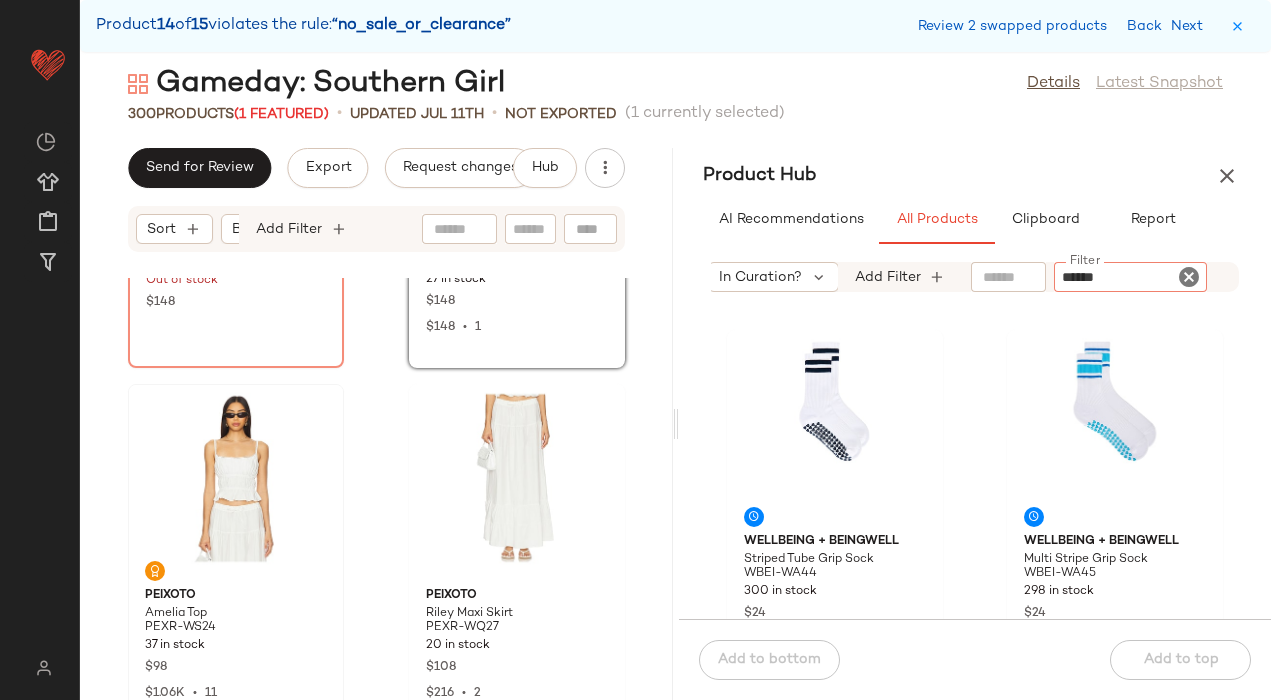 type 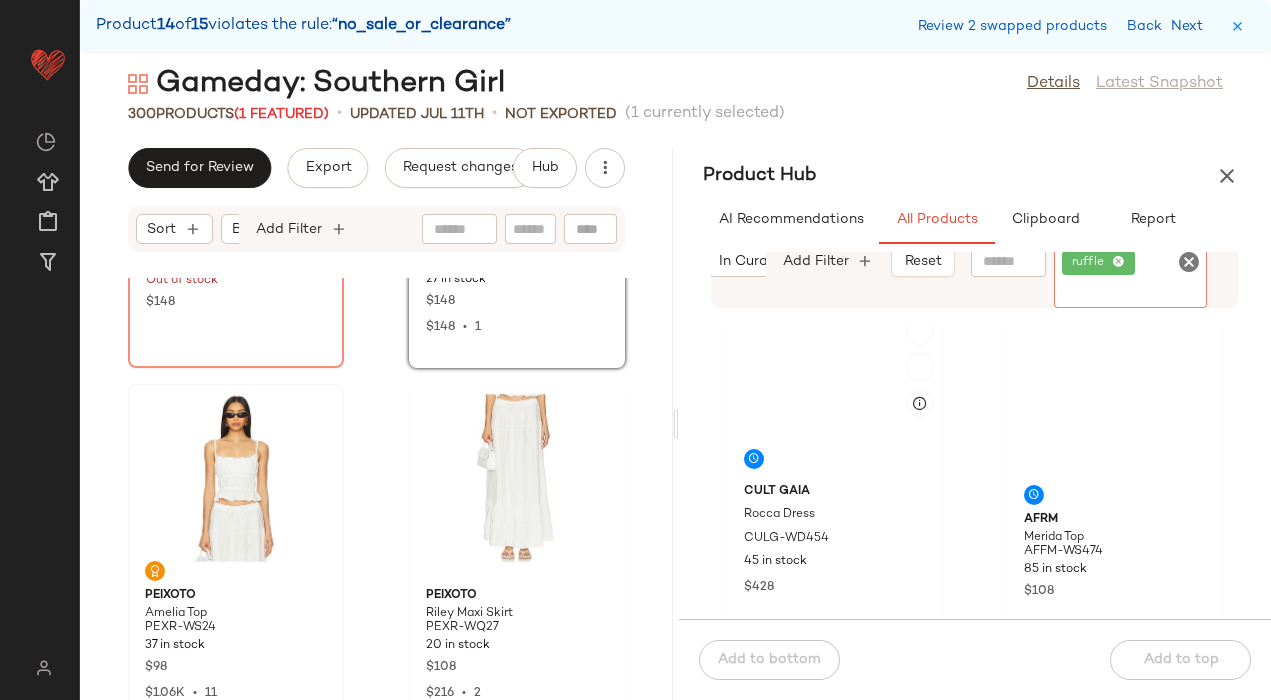 scroll, scrollTop: 0, scrollLeft: 0, axis: both 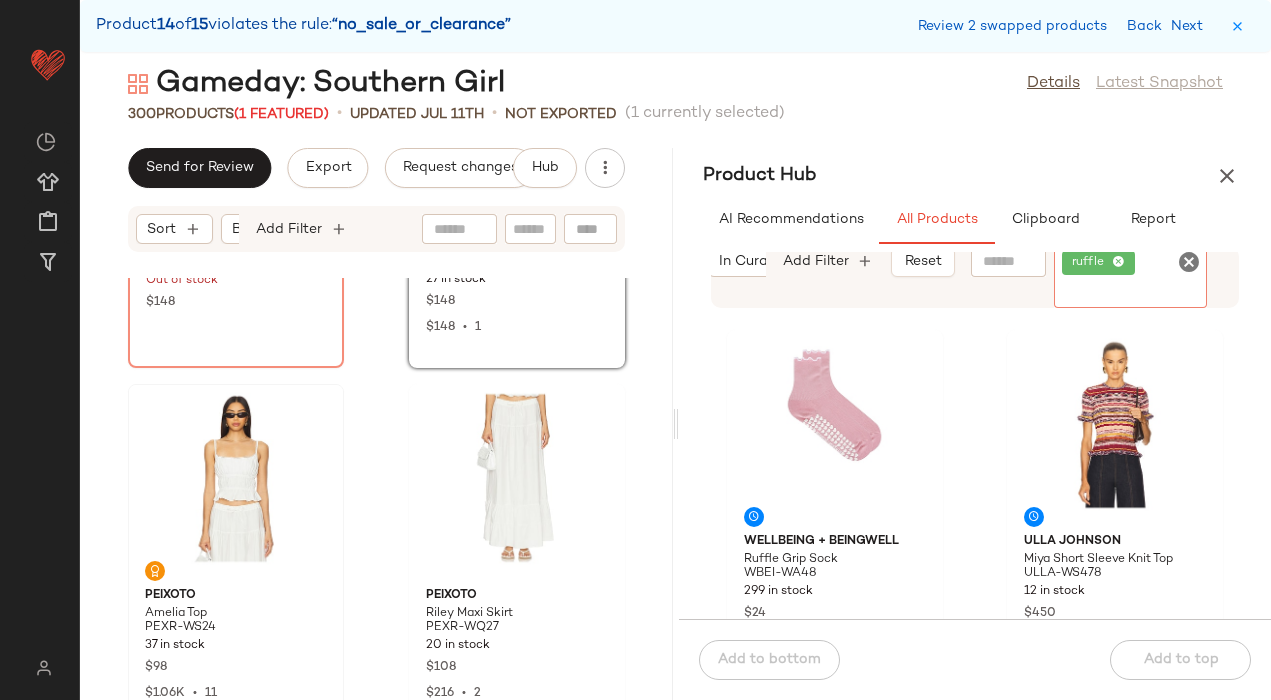 click 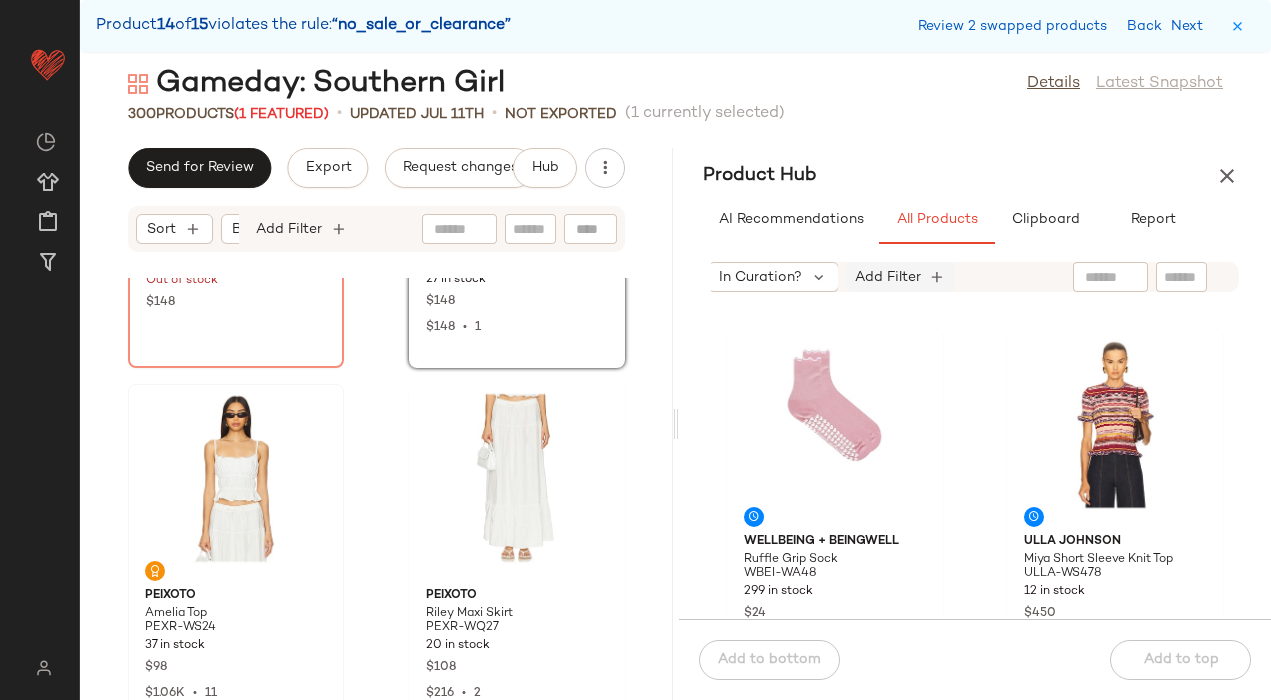 click on "Add Filter" at bounding box center (888, 277) 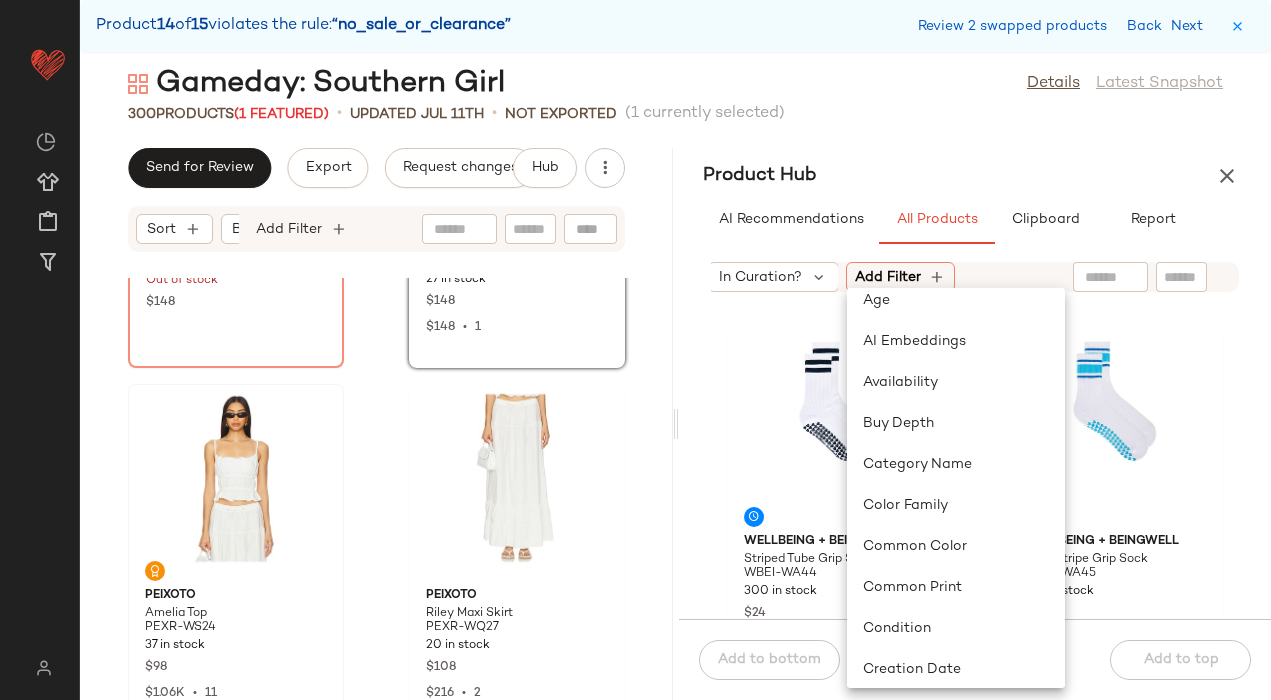 scroll, scrollTop: 0, scrollLeft: 0, axis: both 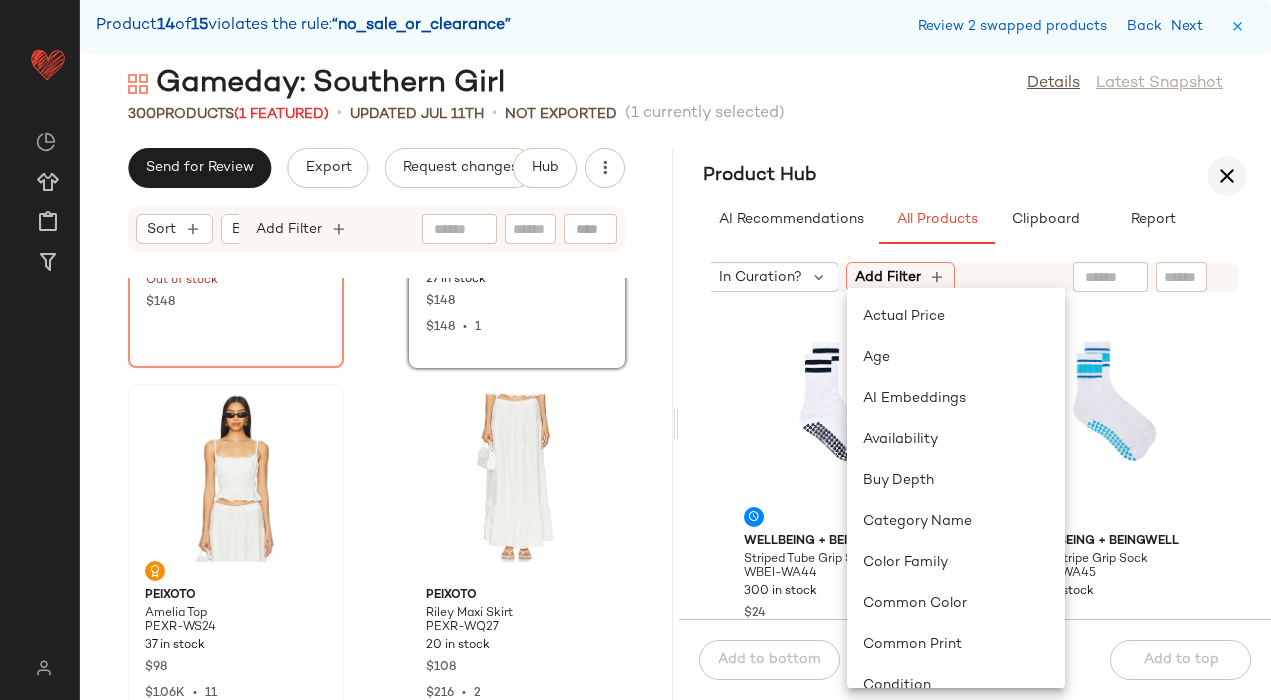 click at bounding box center (1227, 176) 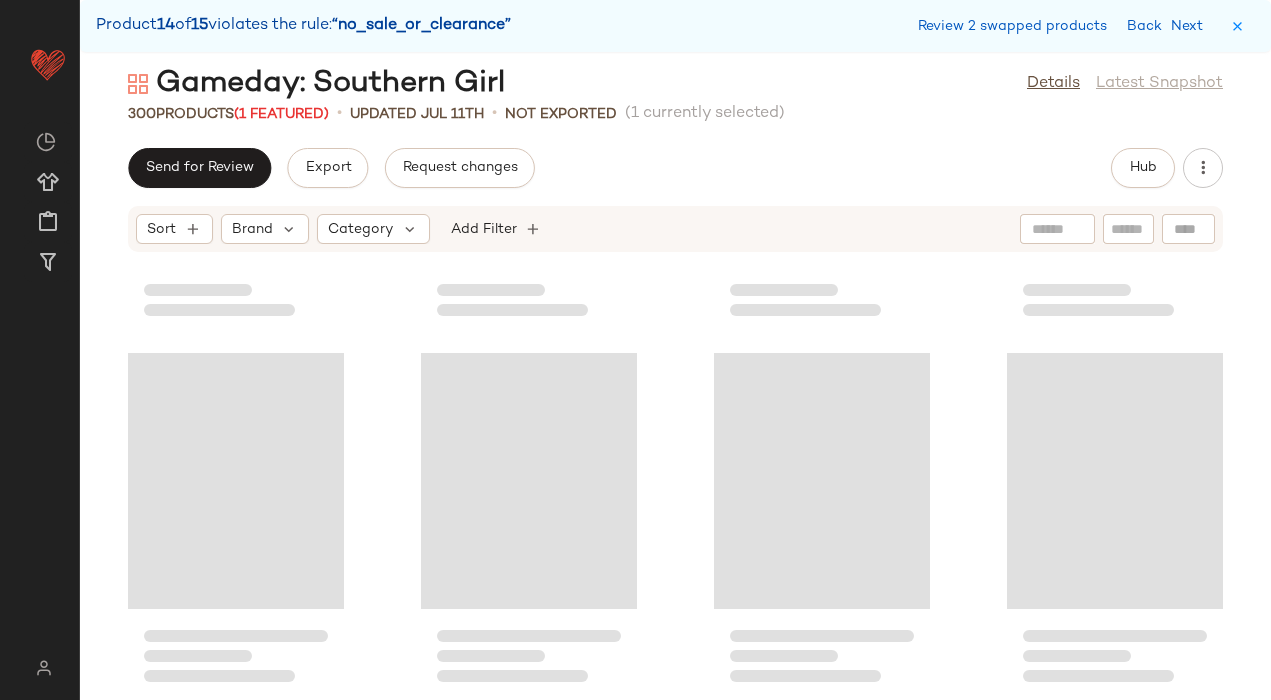 scroll, scrollTop: 26718, scrollLeft: 0, axis: vertical 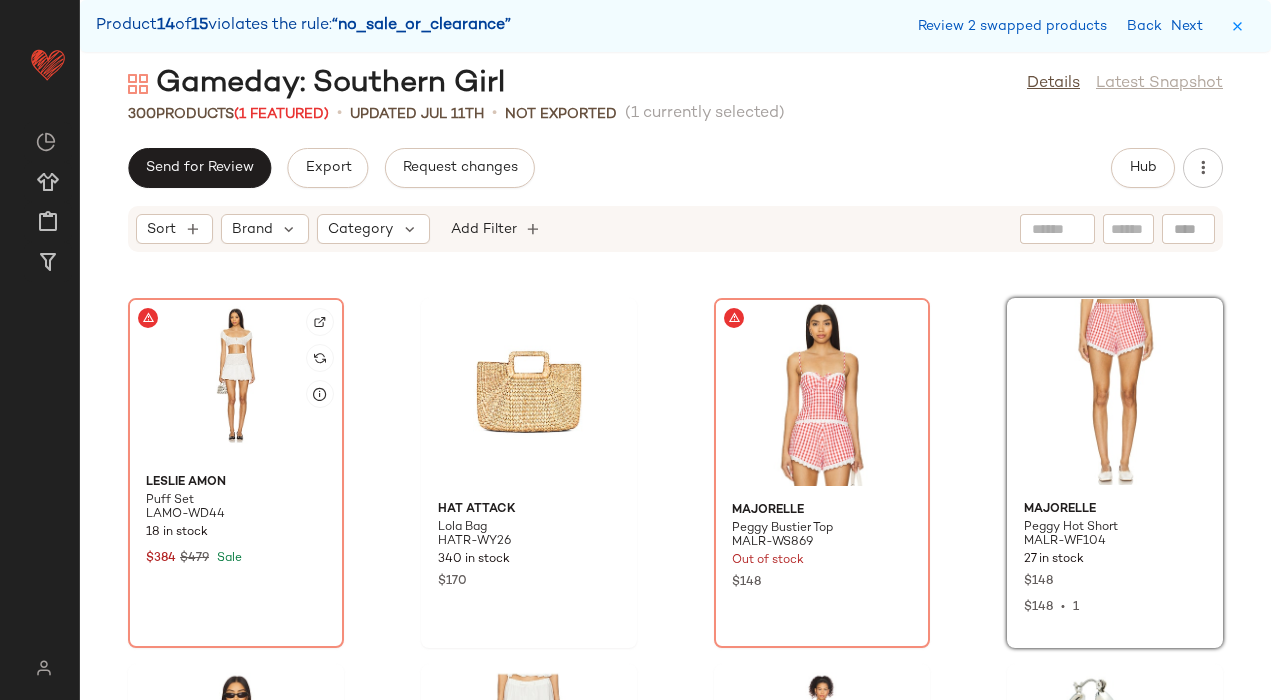 click 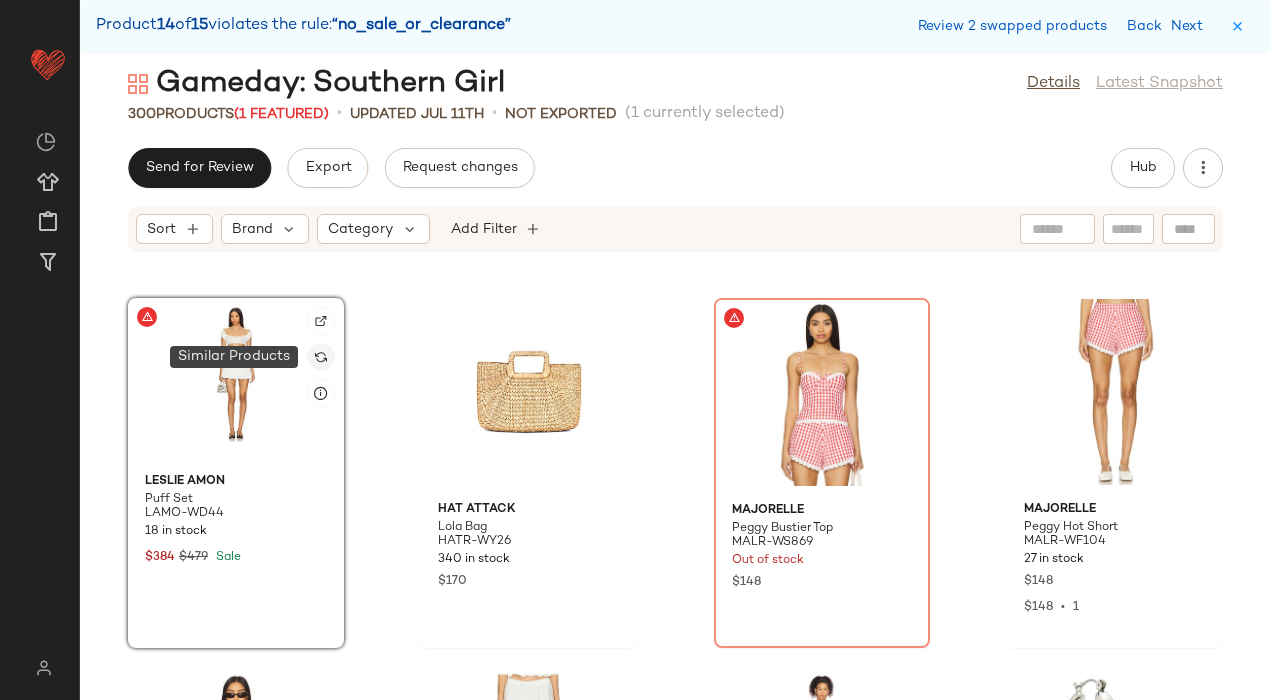click 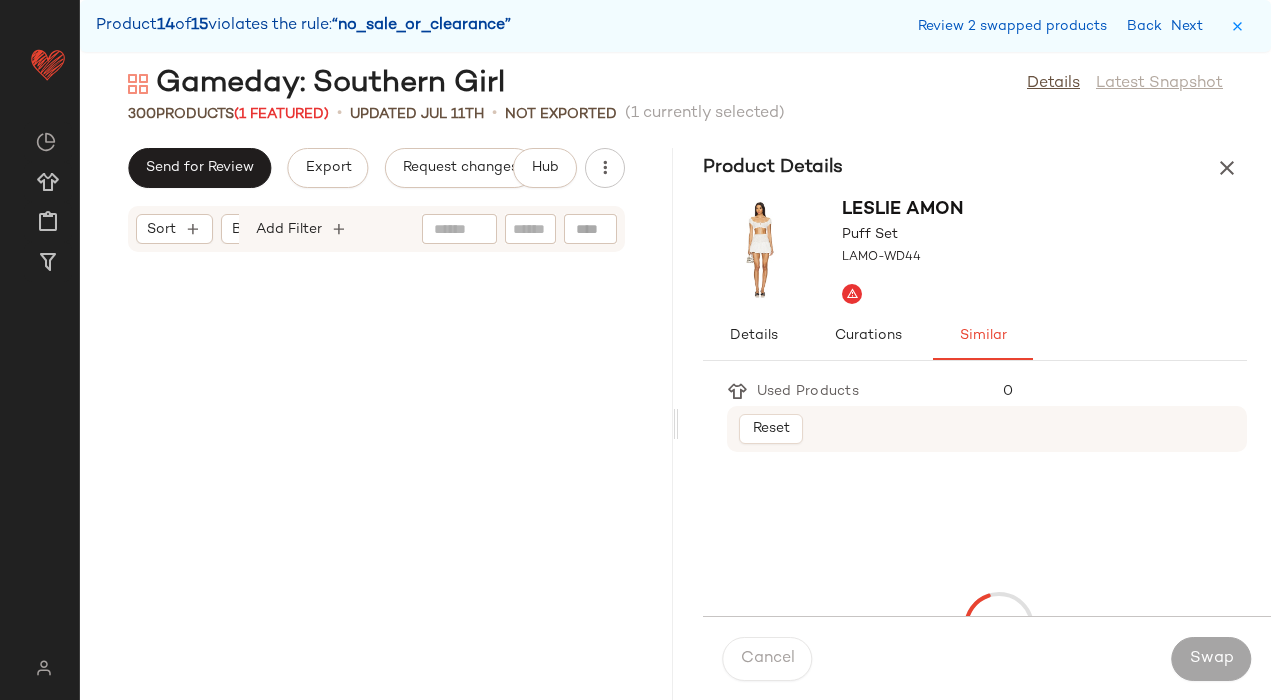 scroll, scrollTop: 53436, scrollLeft: 0, axis: vertical 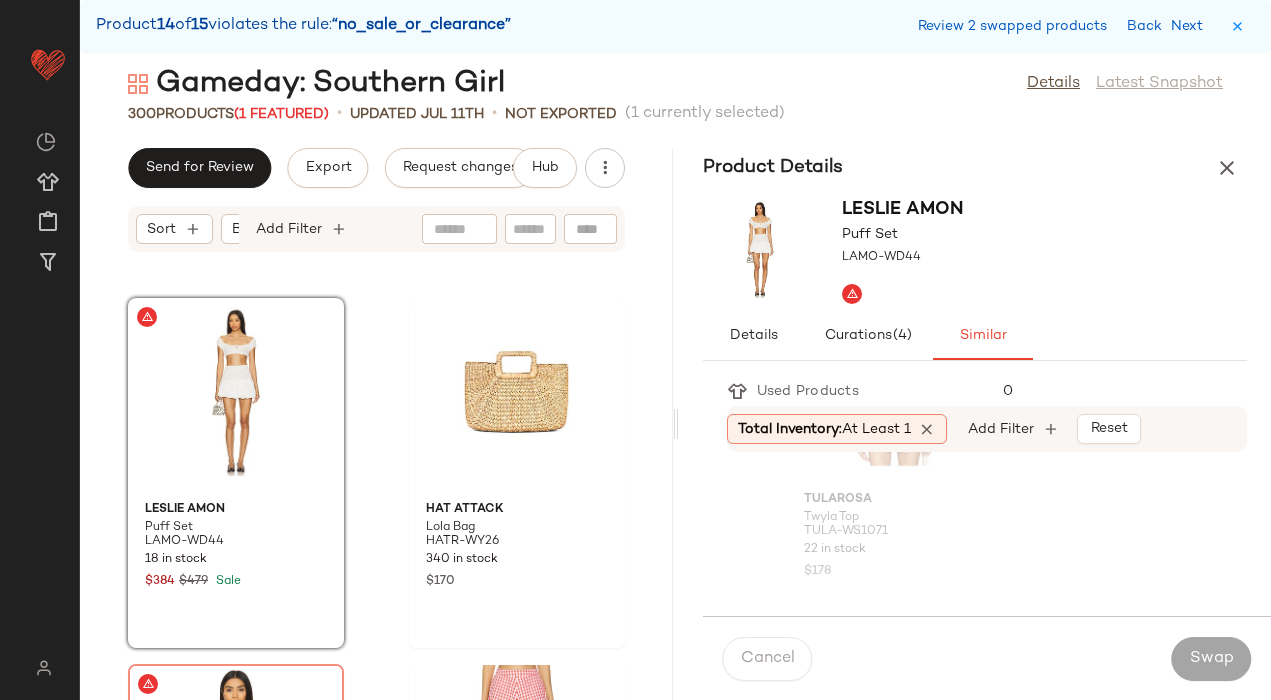 click on "Total Inventory:   At least 1 Add Filter   Reset" at bounding box center (987, 429) 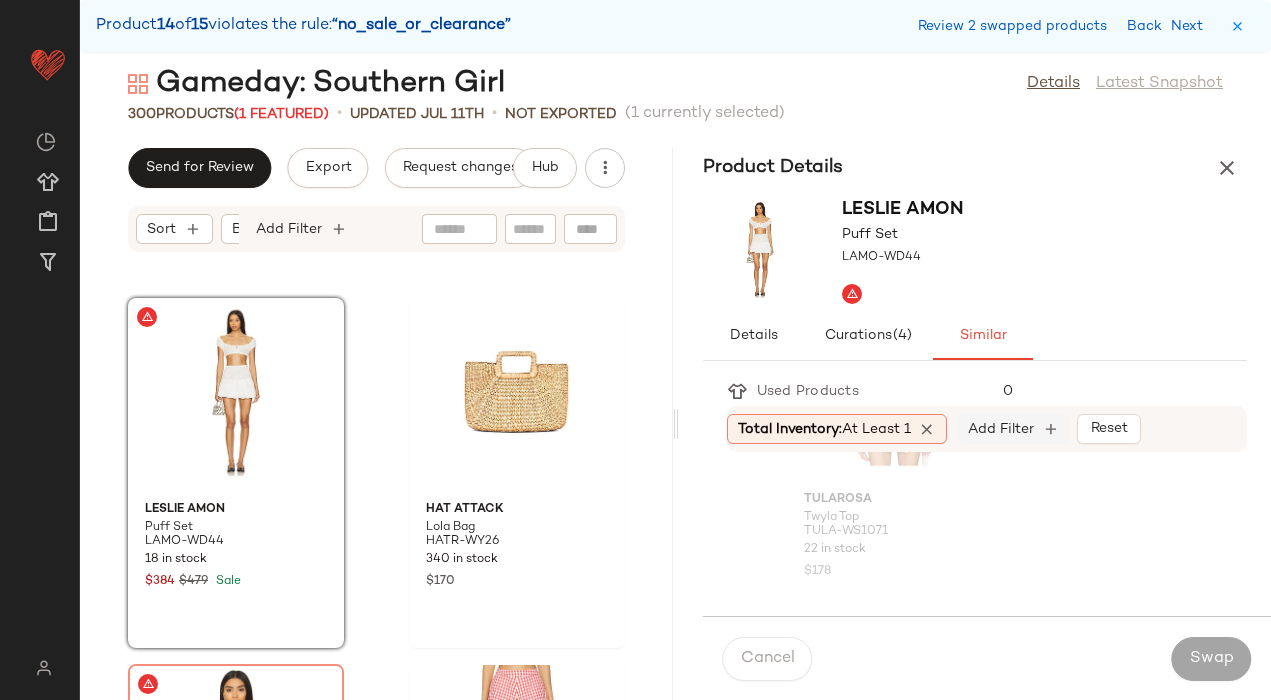 click on "Add Filter" at bounding box center (1001, 429) 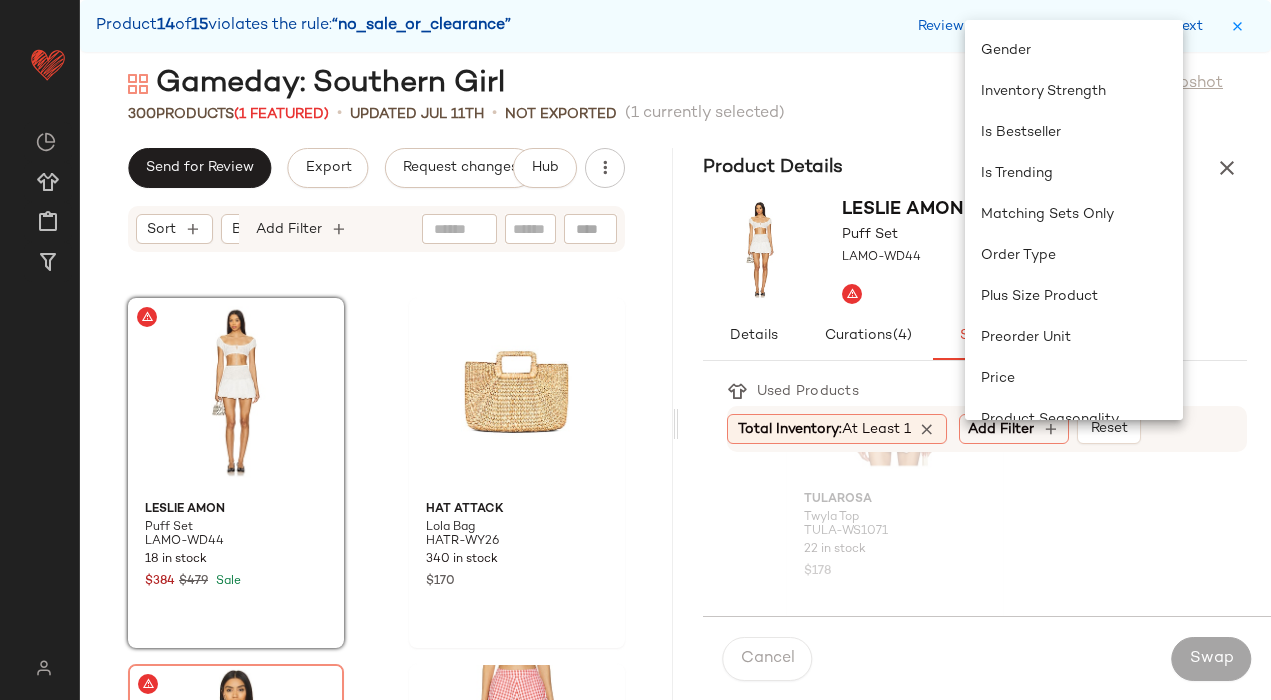 scroll, scrollTop: 655, scrollLeft: 0, axis: vertical 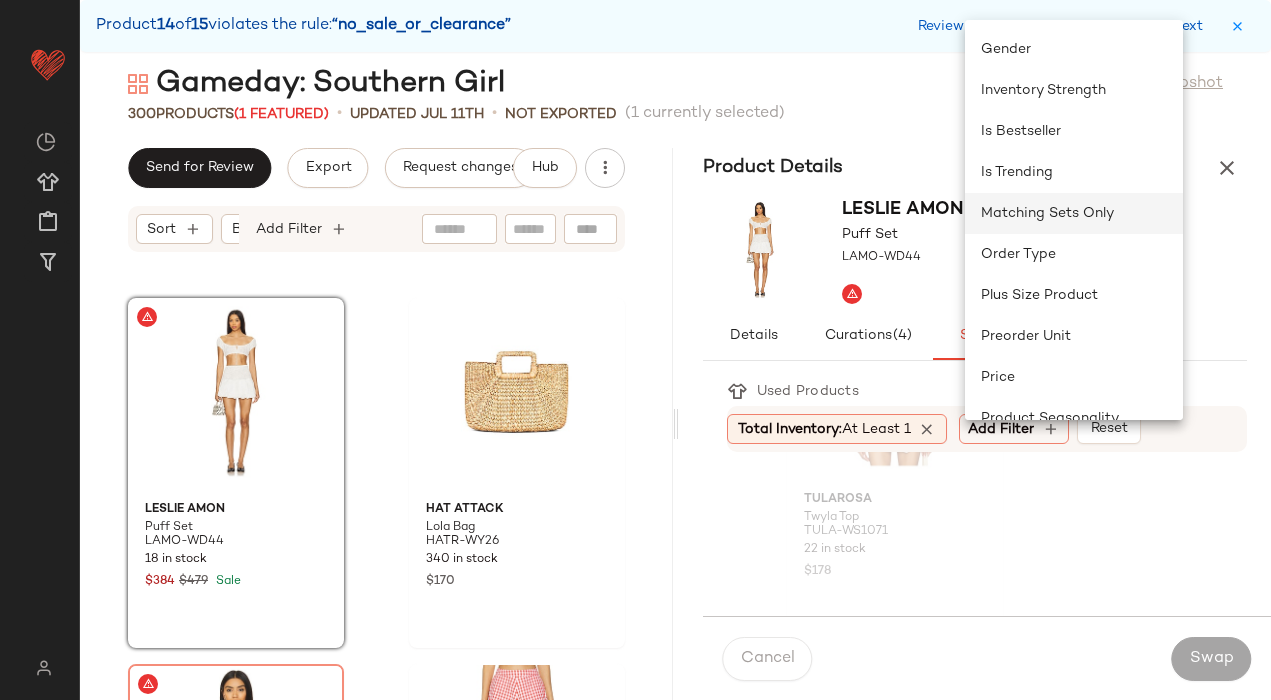 click on "Matching Sets Only" 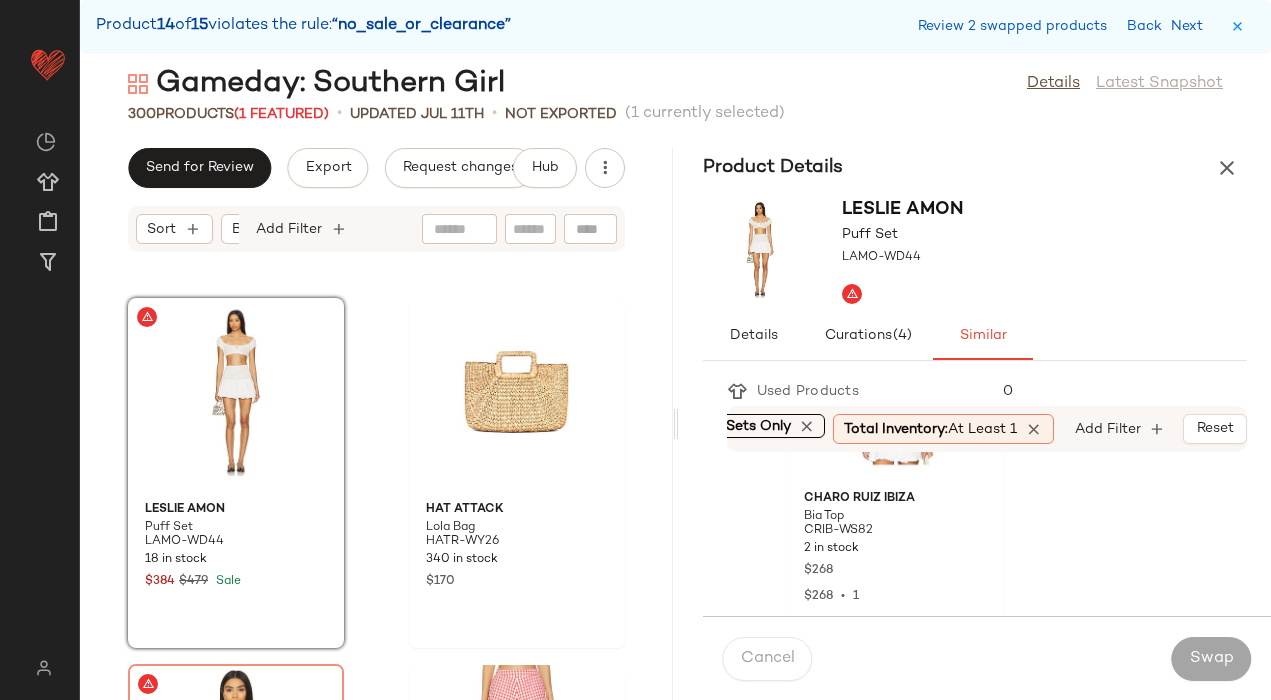 scroll, scrollTop: 138, scrollLeft: 0, axis: vertical 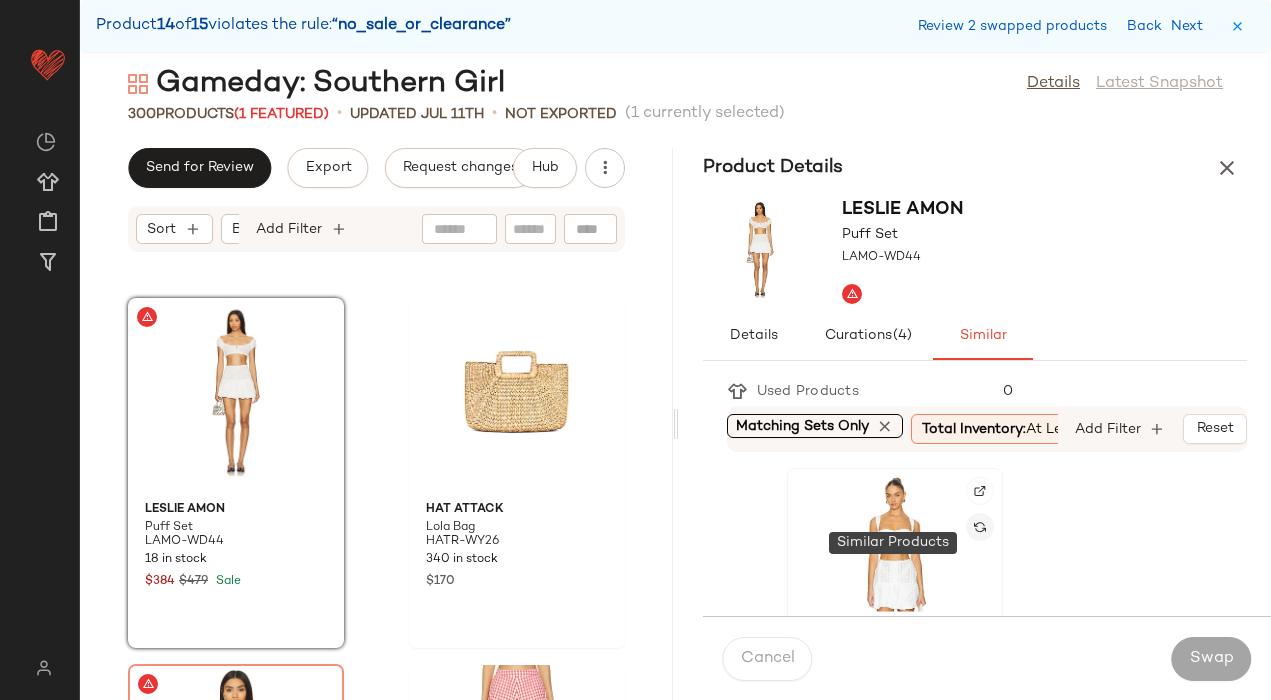 click 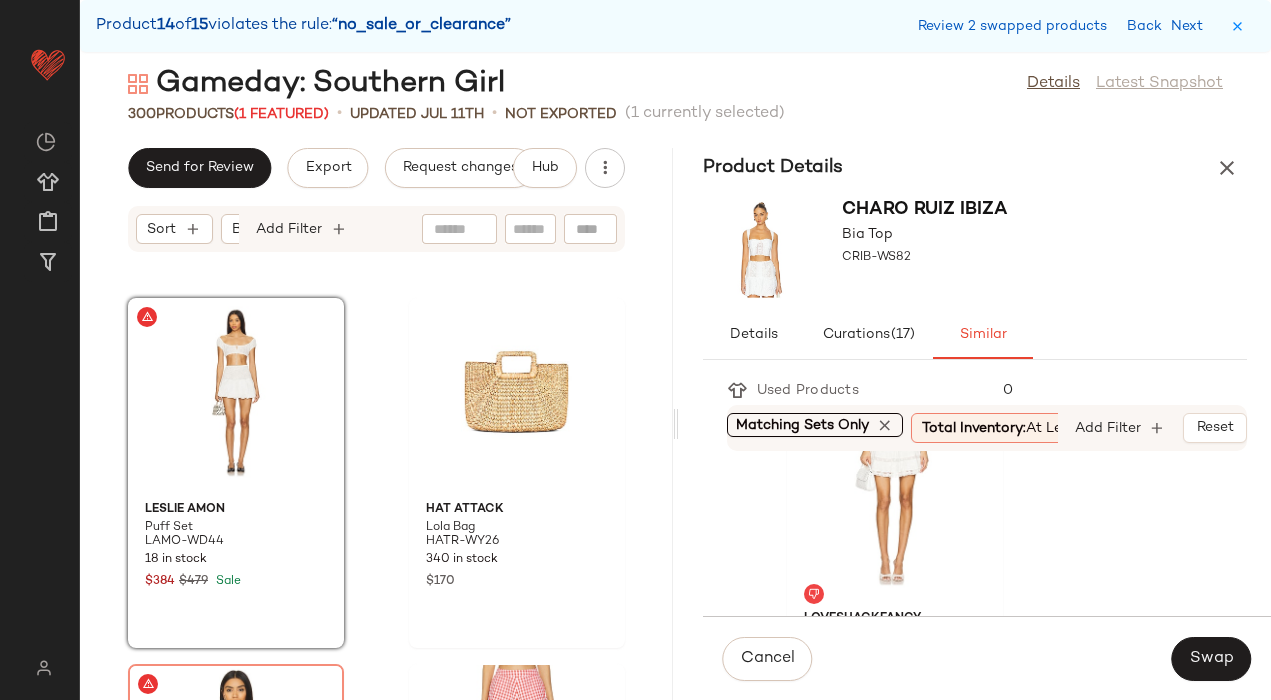 scroll, scrollTop: 2263, scrollLeft: 0, axis: vertical 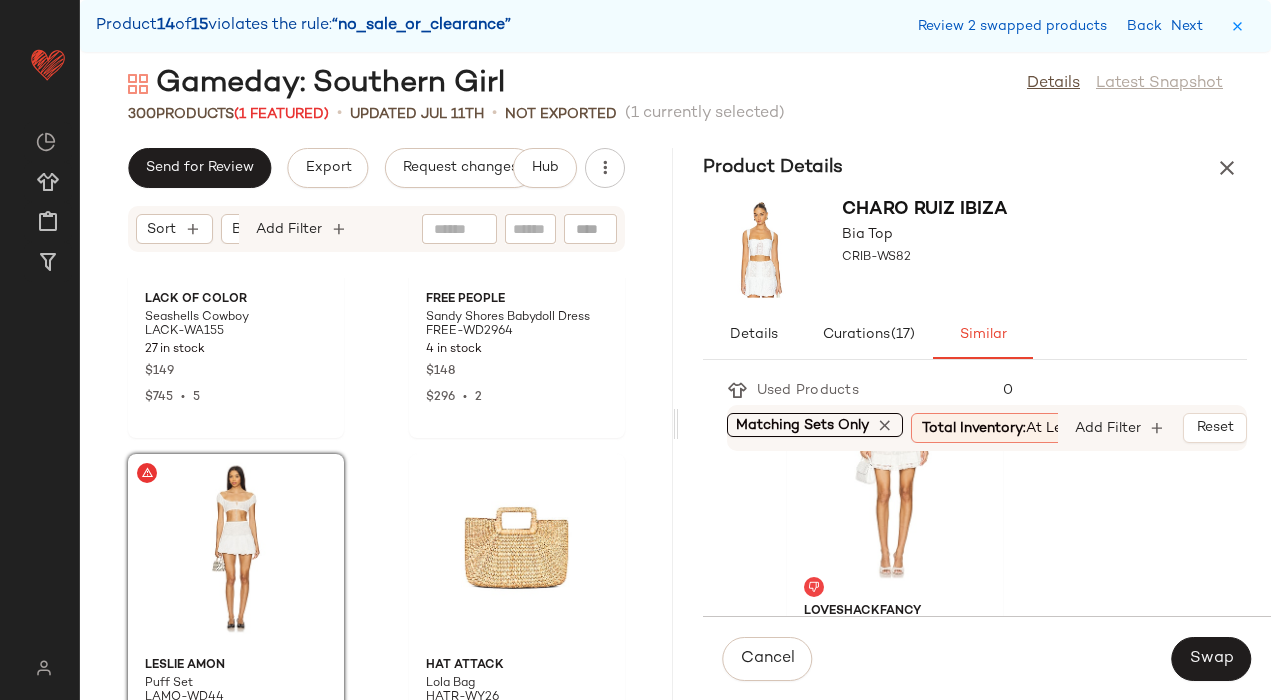 click at bounding box center (886, 425) 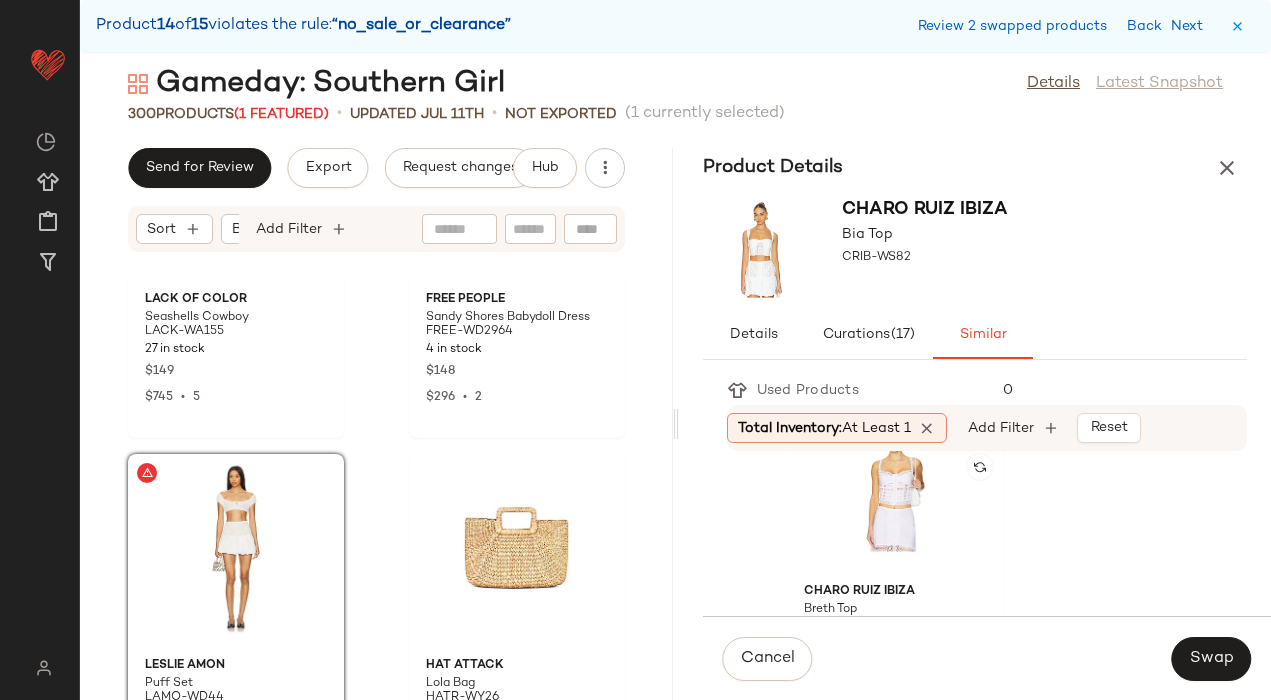 scroll, scrollTop: 897, scrollLeft: 0, axis: vertical 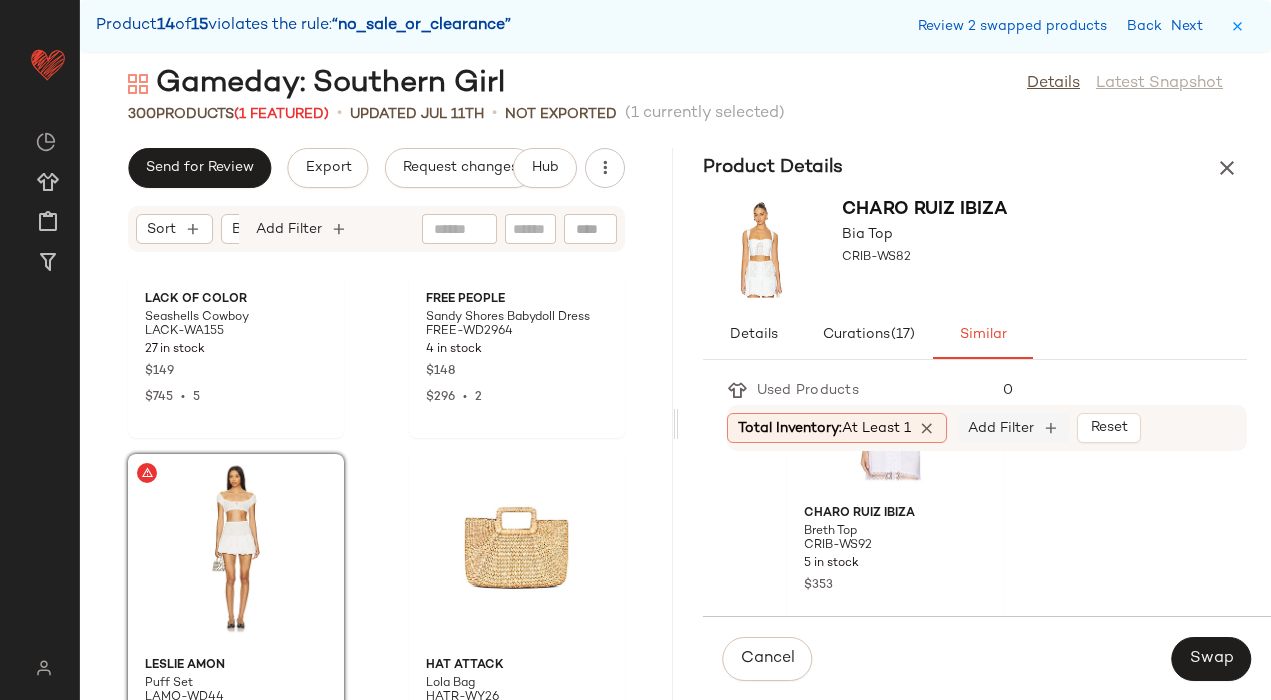 click on "Add Filter" 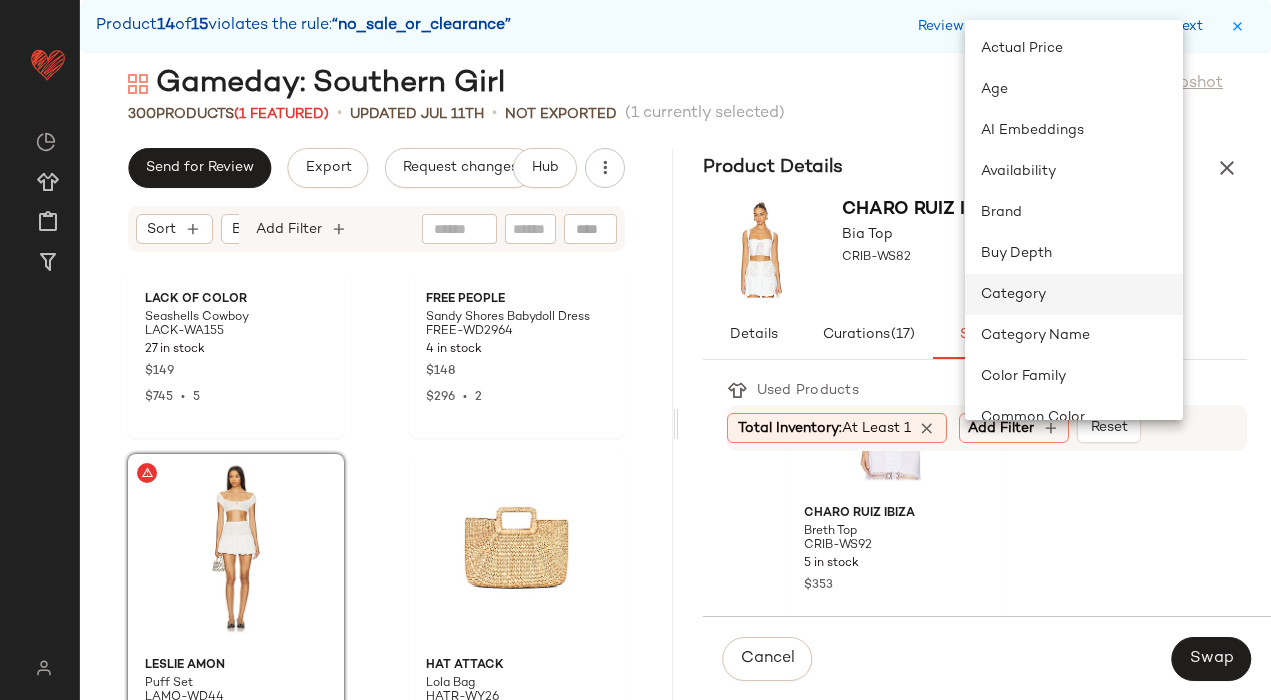 click on "Category" 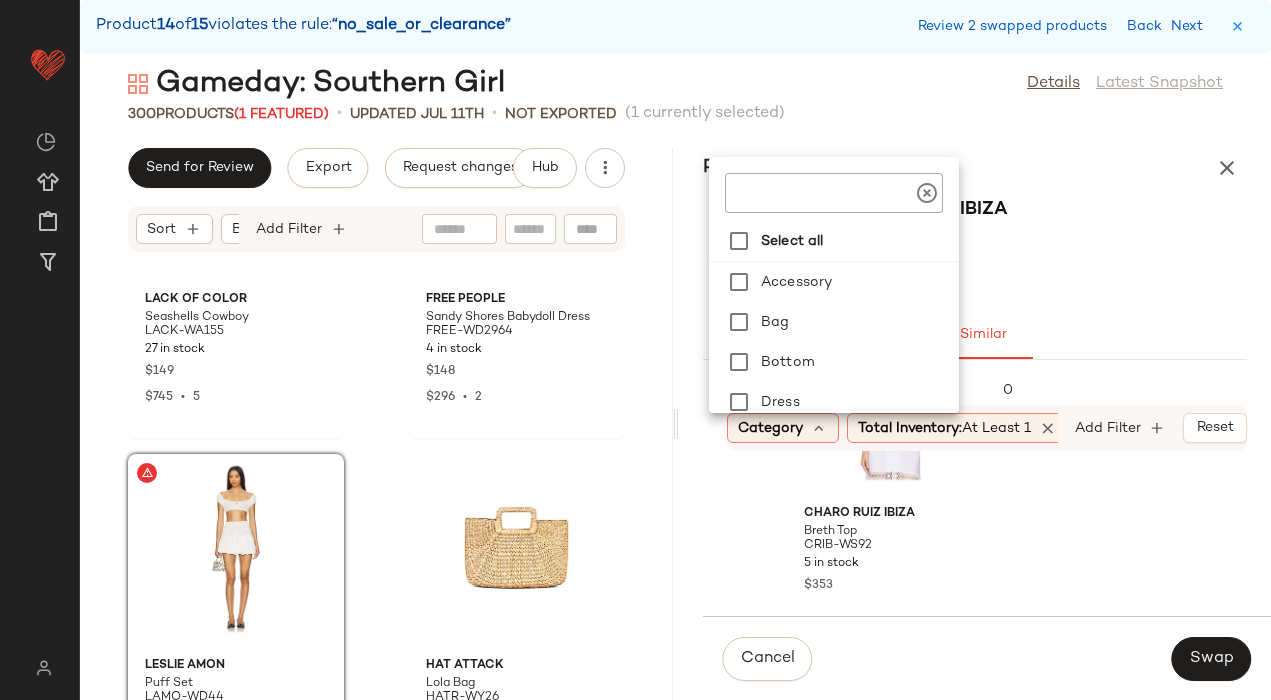 scroll, scrollTop: 0, scrollLeft: 17, axis: horizontal 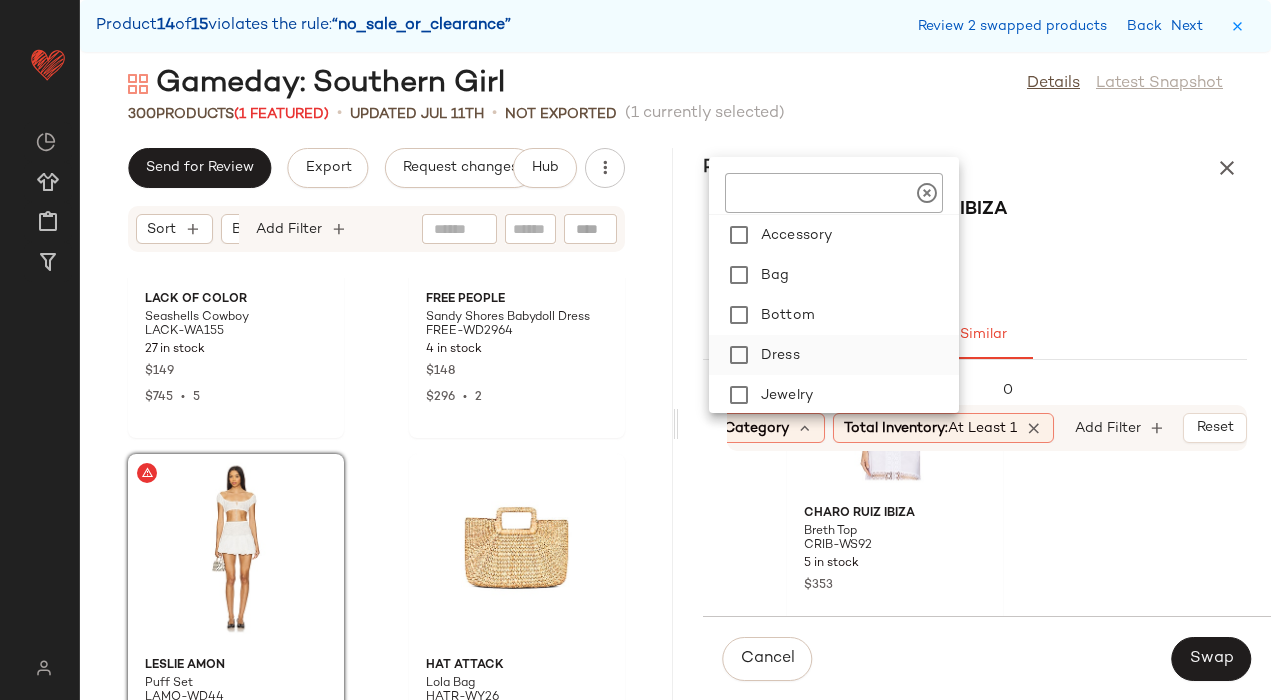 click on "Dress" 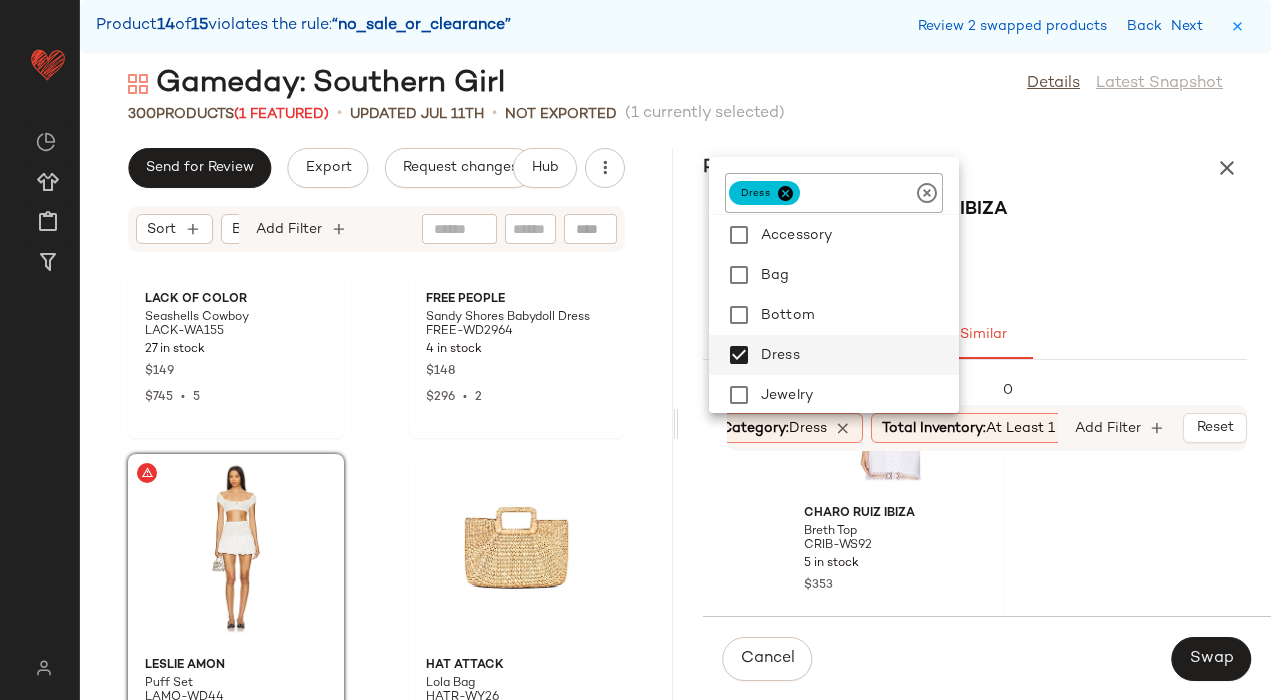 click on "Charo Ruiz Ibiza Bia Top CRIB-WS82" at bounding box center (975, 249) 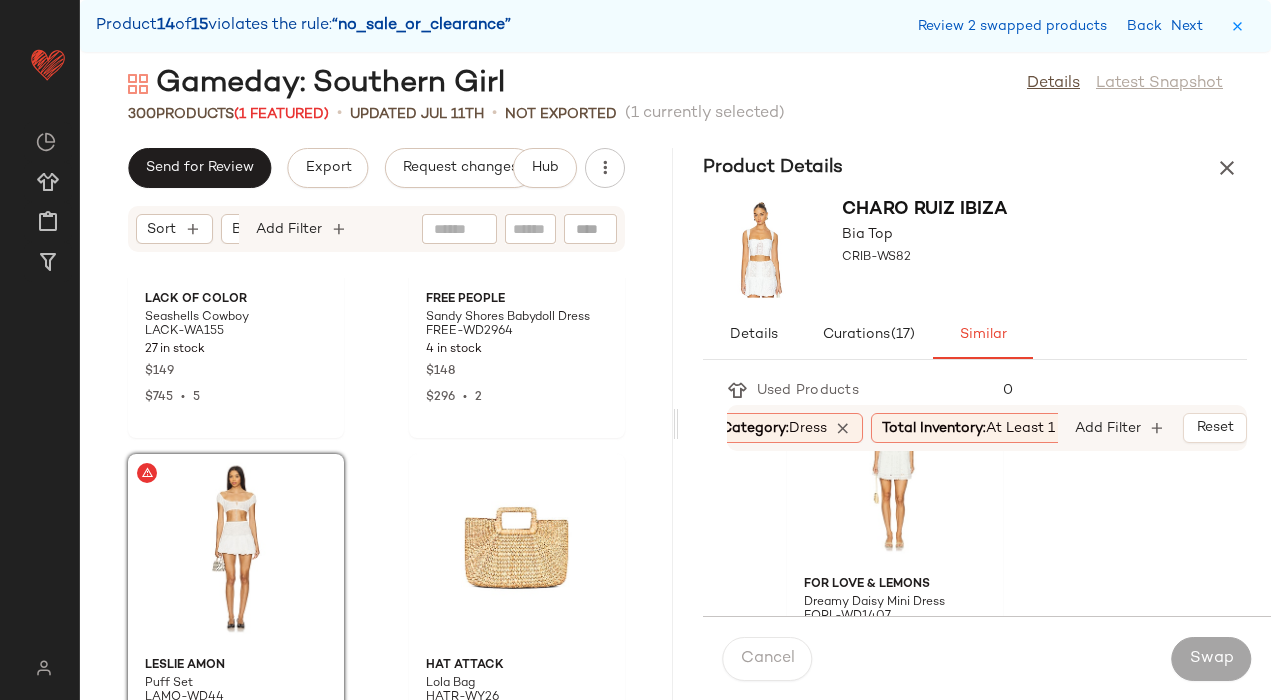 scroll, scrollTop: 90, scrollLeft: 0, axis: vertical 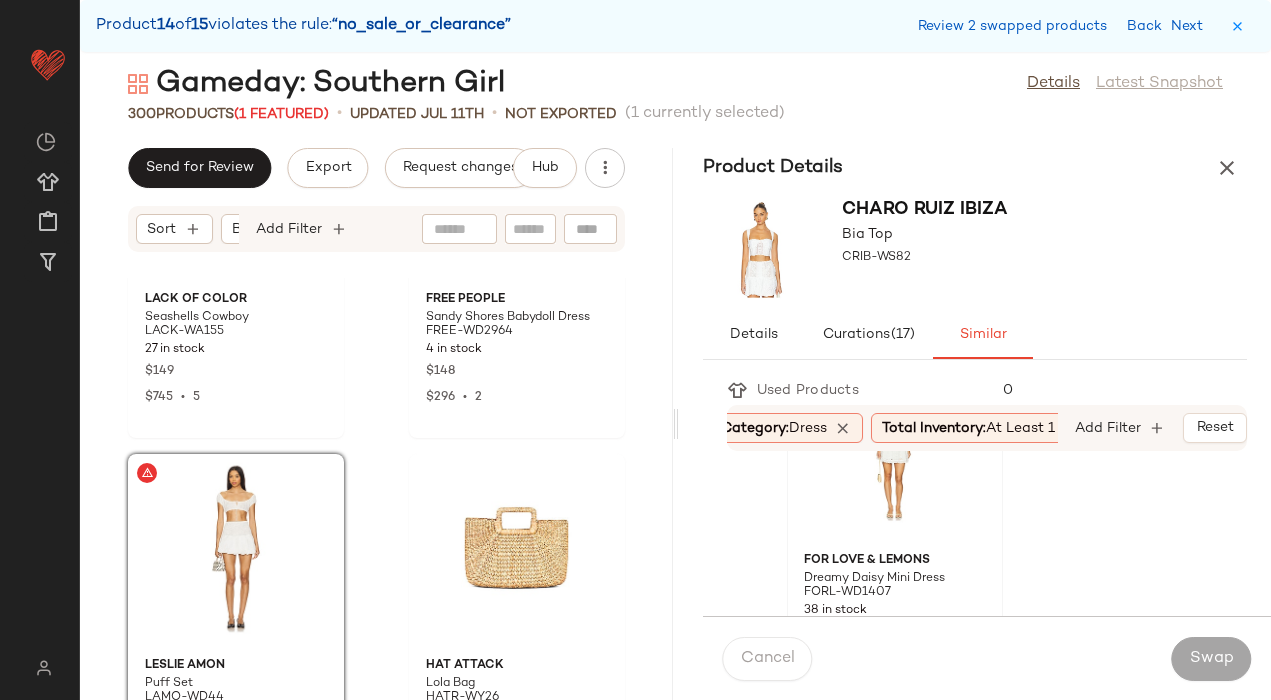click 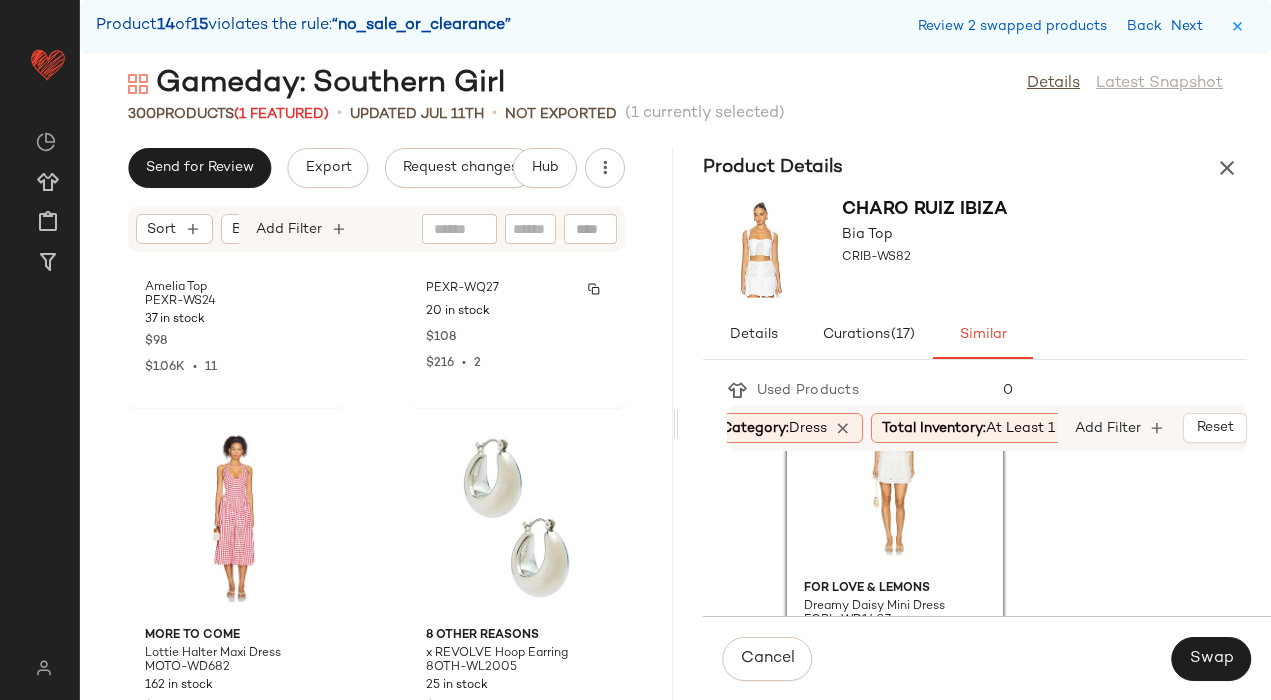 scroll, scrollTop: 54482, scrollLeft: 0, axis: vertical 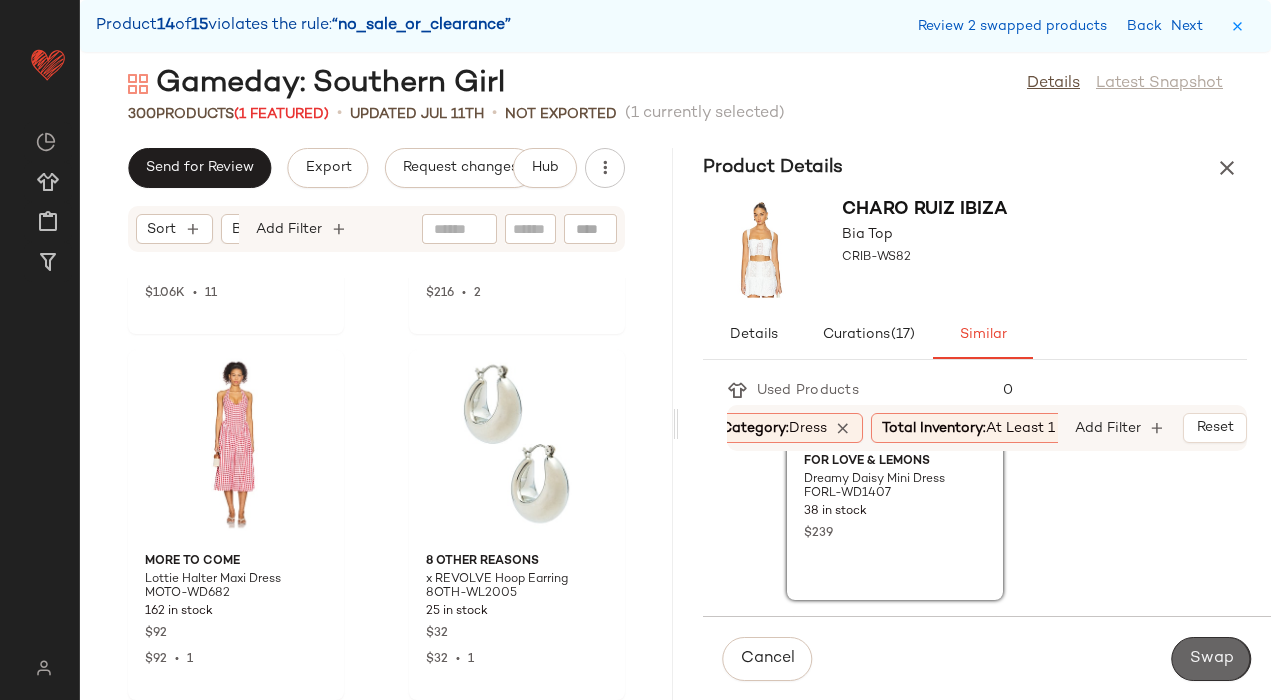 click on "Swap" 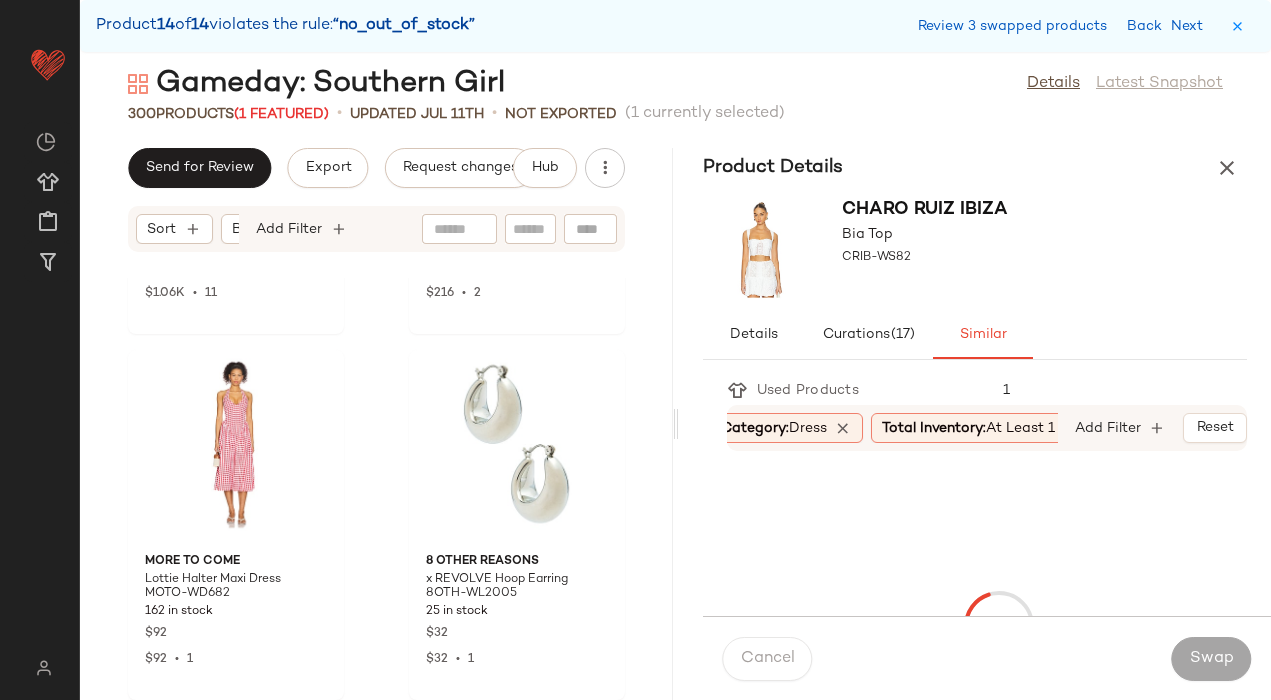 scroll, scrollTop: 53802, scrollLeft: 0, axis: vertical 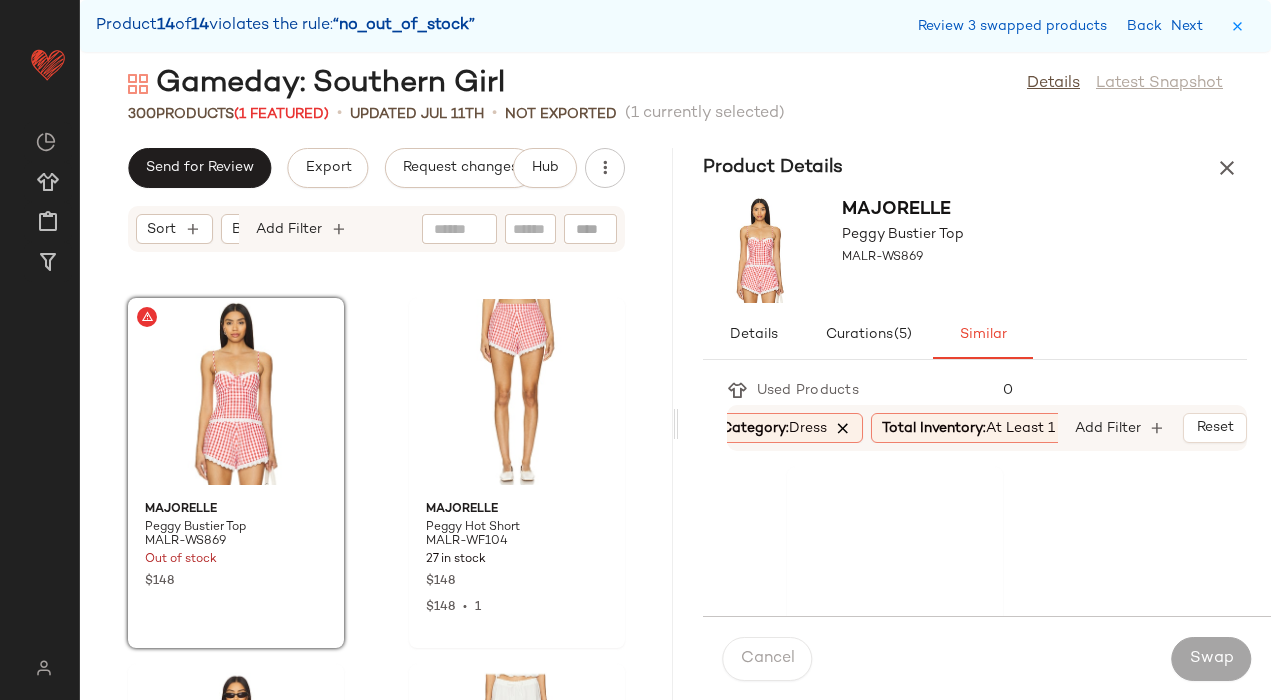 click at bounding box center (844, 428) 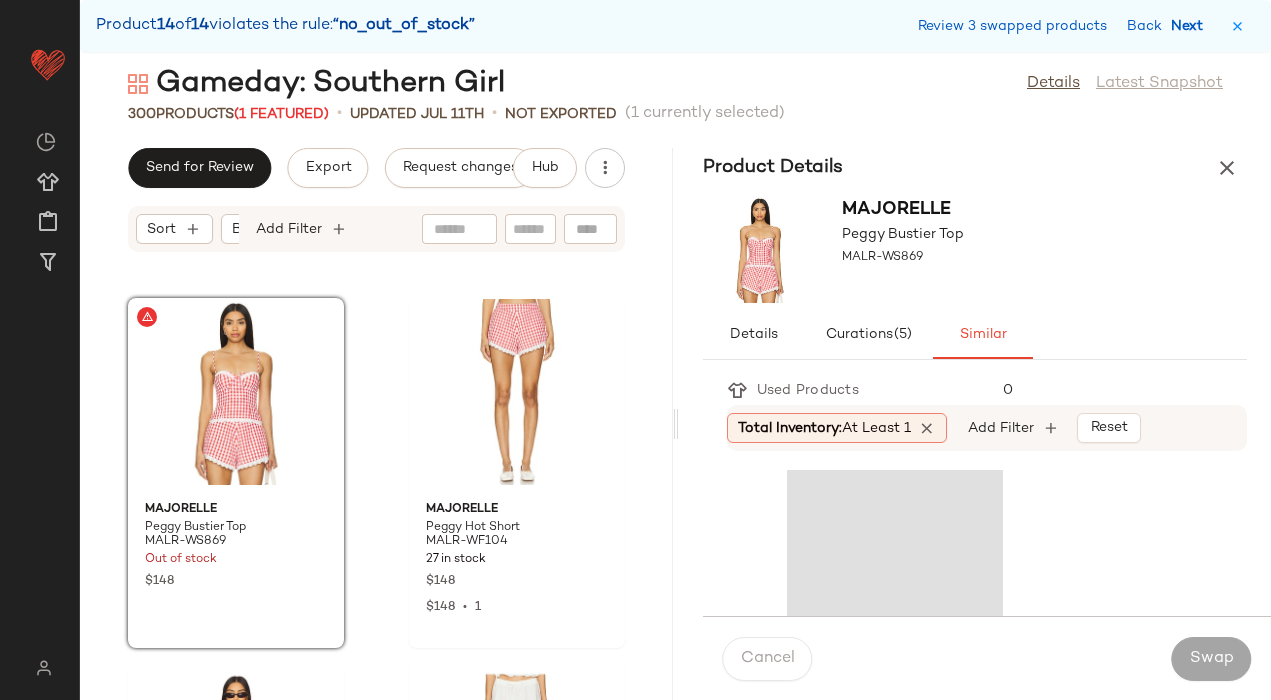 click on "Next" at bounding box center [1191, 26] 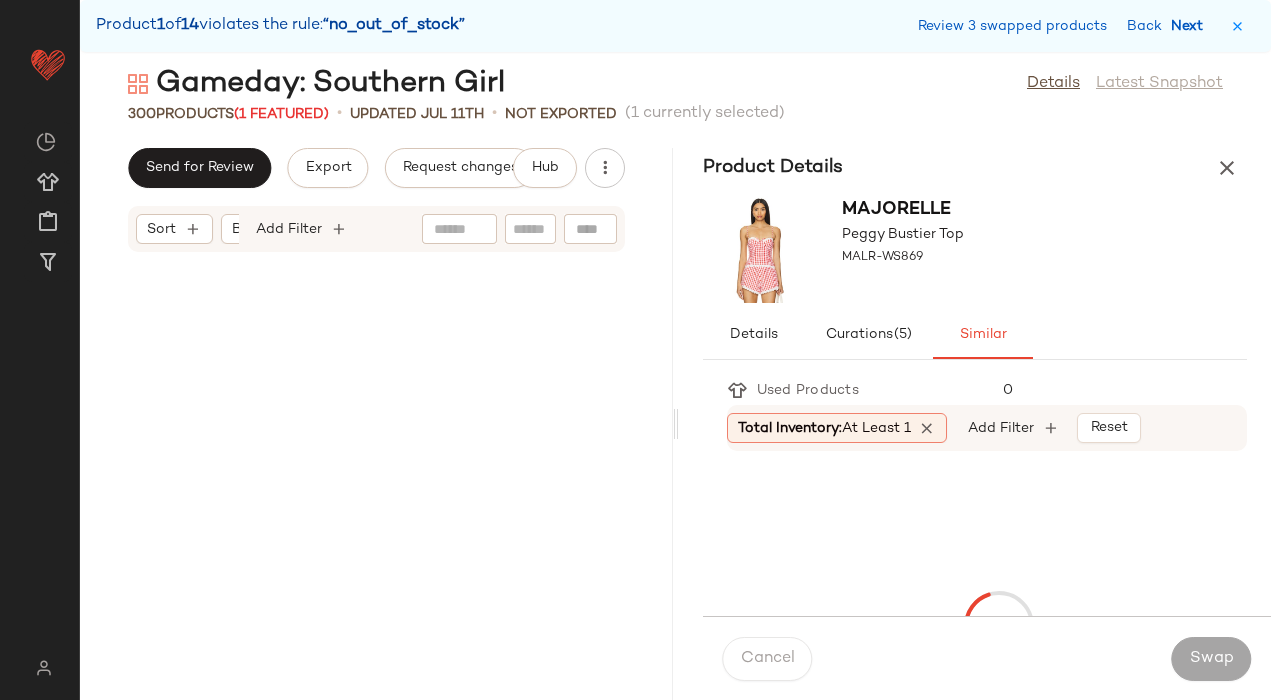 scroll, scrollTop: 366, scrollLeft: 0, axis: vertical 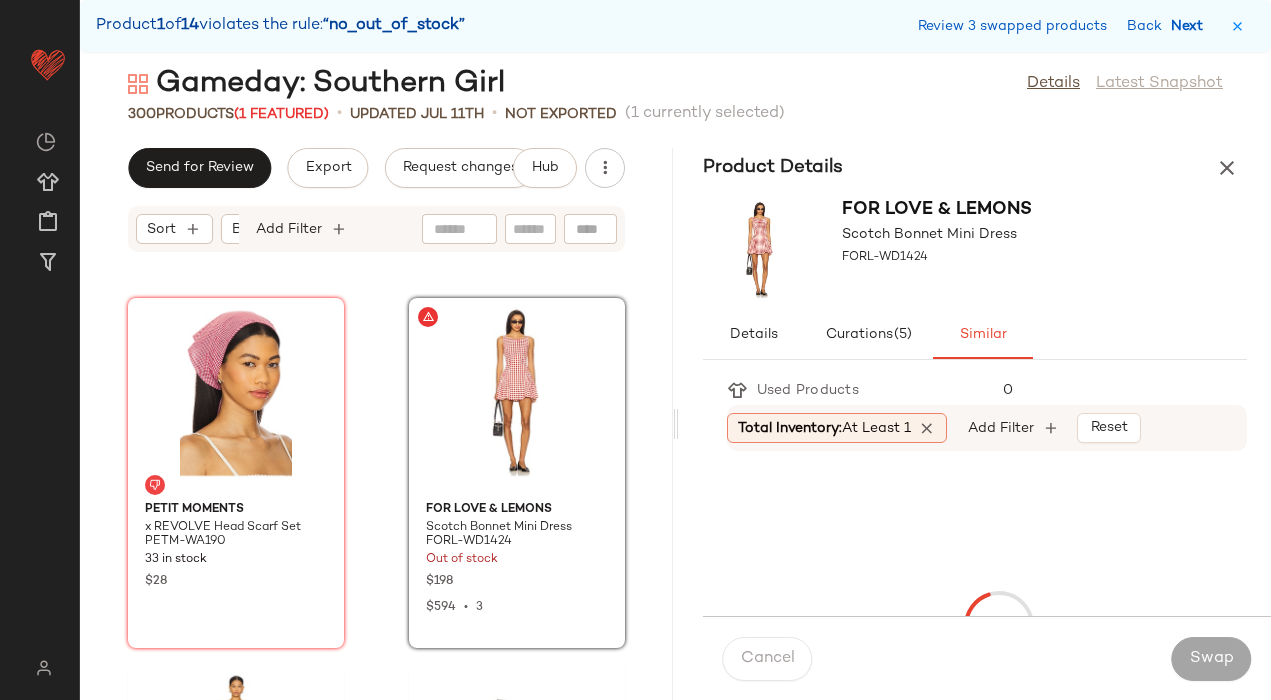 click on "Next" at bounding box center (1191, 26) 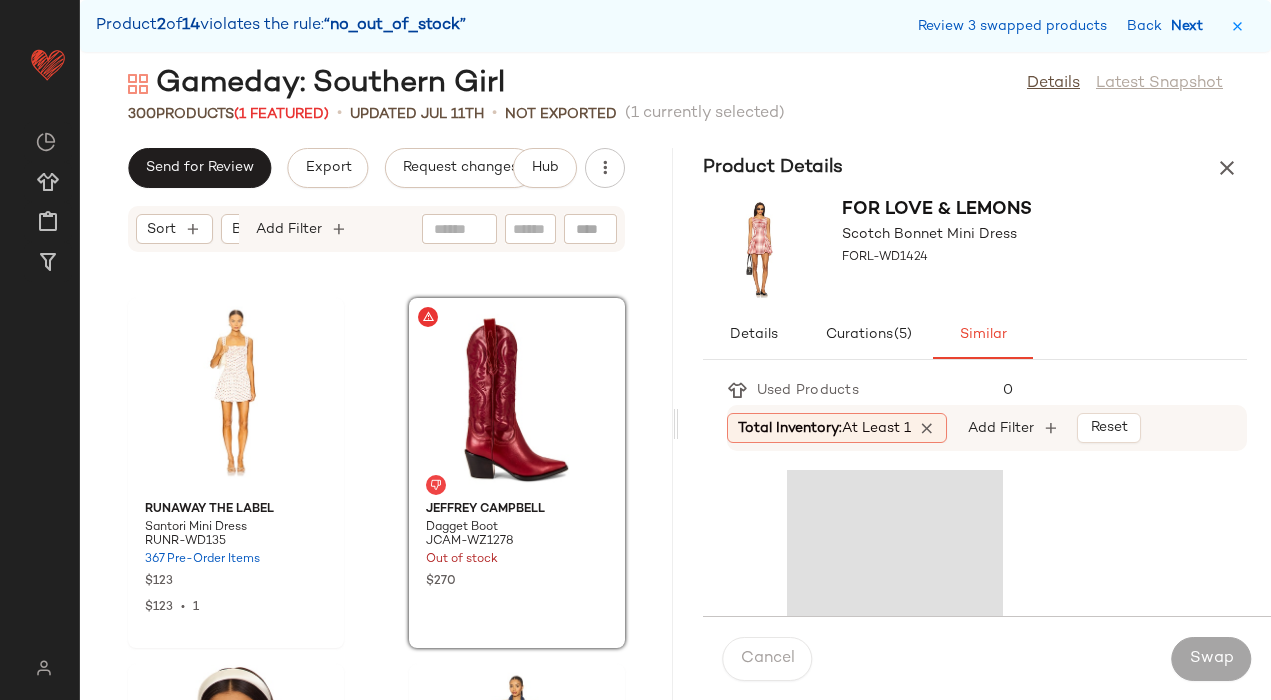 click on "Next" at bounding box center [1191, 26] 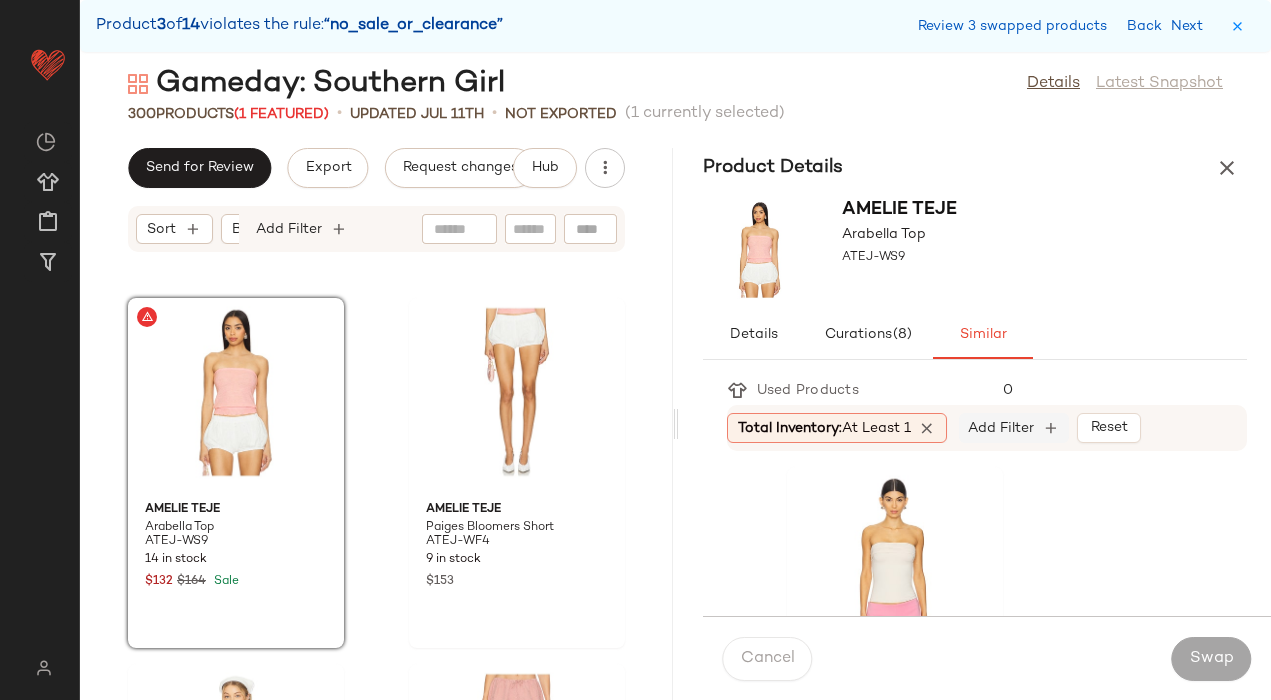 click on "Add Filter" at bounding box center (1001, 428) 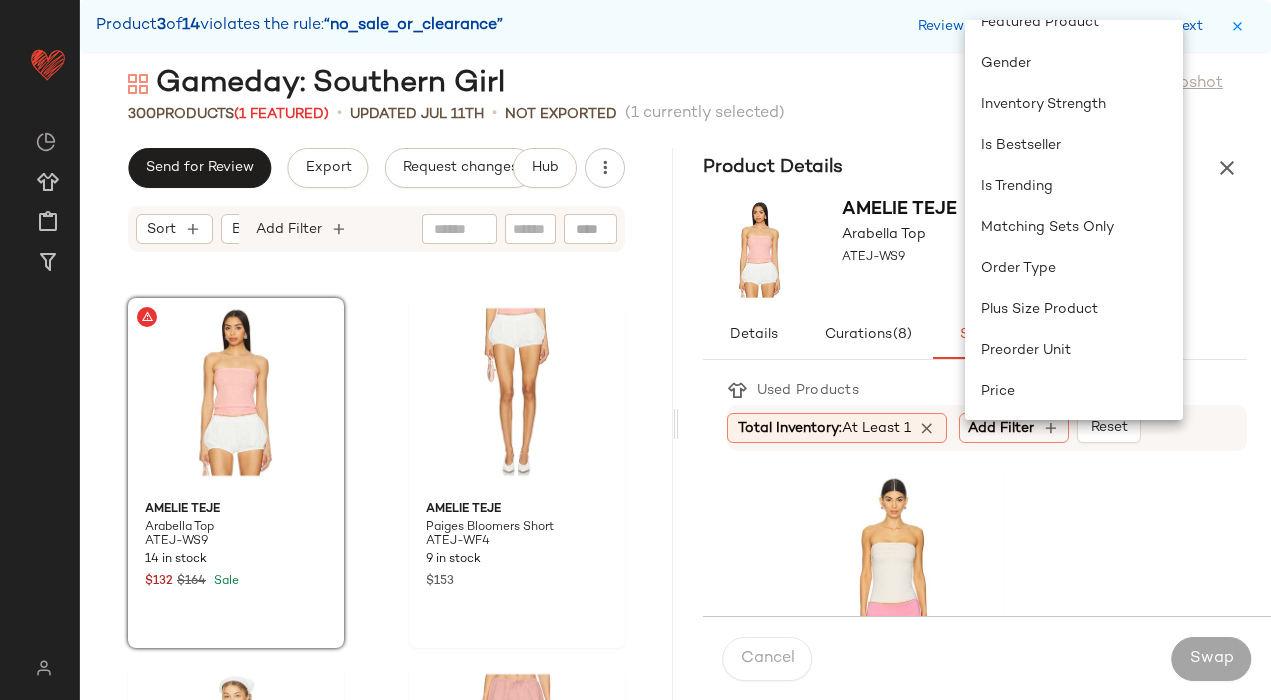scroll, scrollTop: 627, scrollLeft: 0, axis: vertical 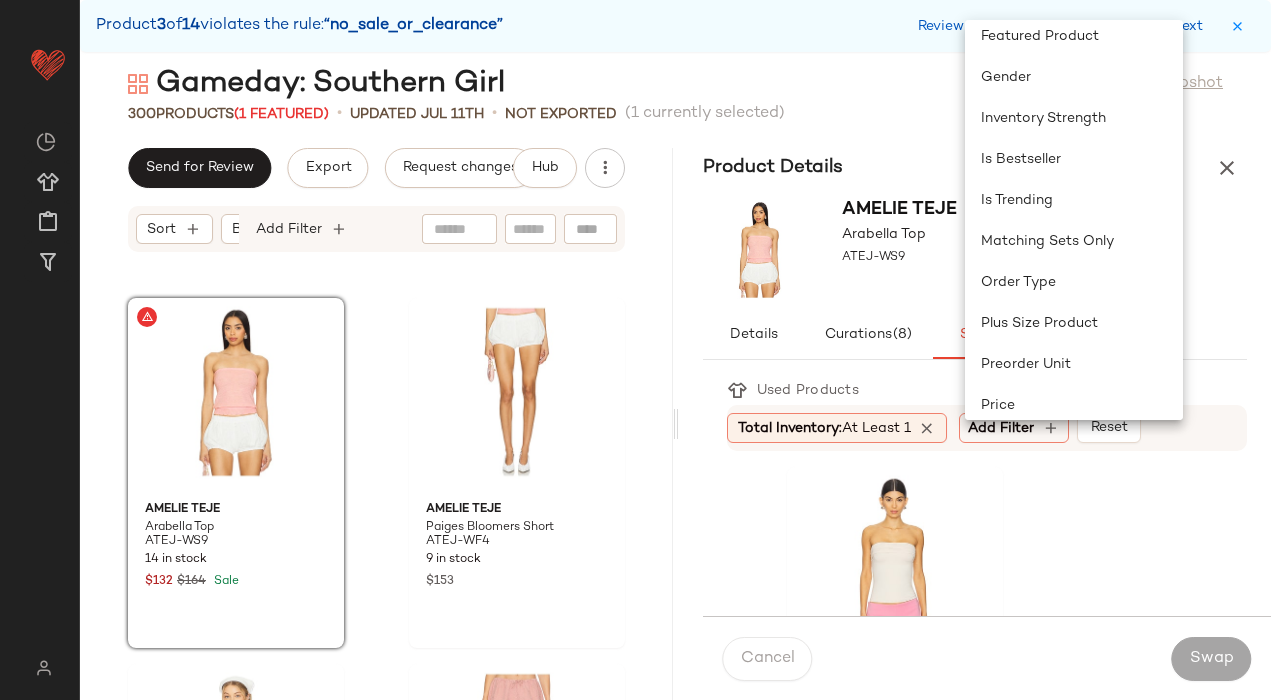 click on "Matching Sets Only" 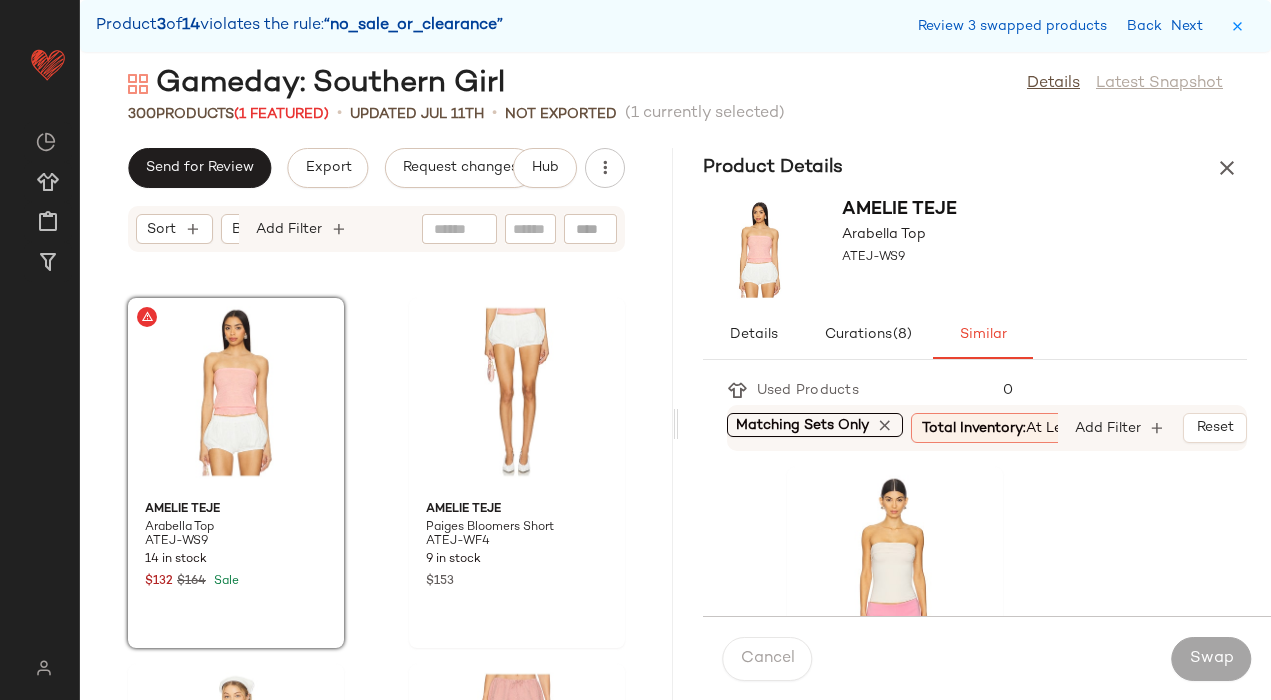 scroll, scrollTop: 0, scrollLeft: 82, axis: horizontal 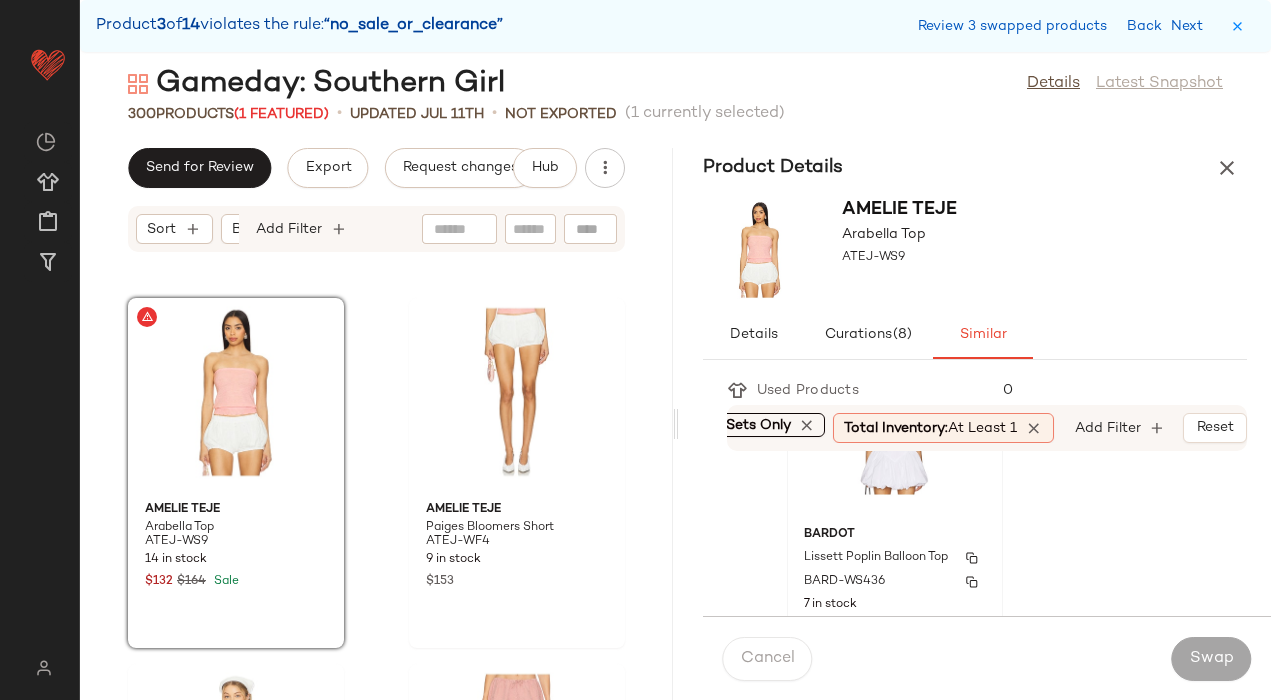 click on "[DATE], [TIME]" 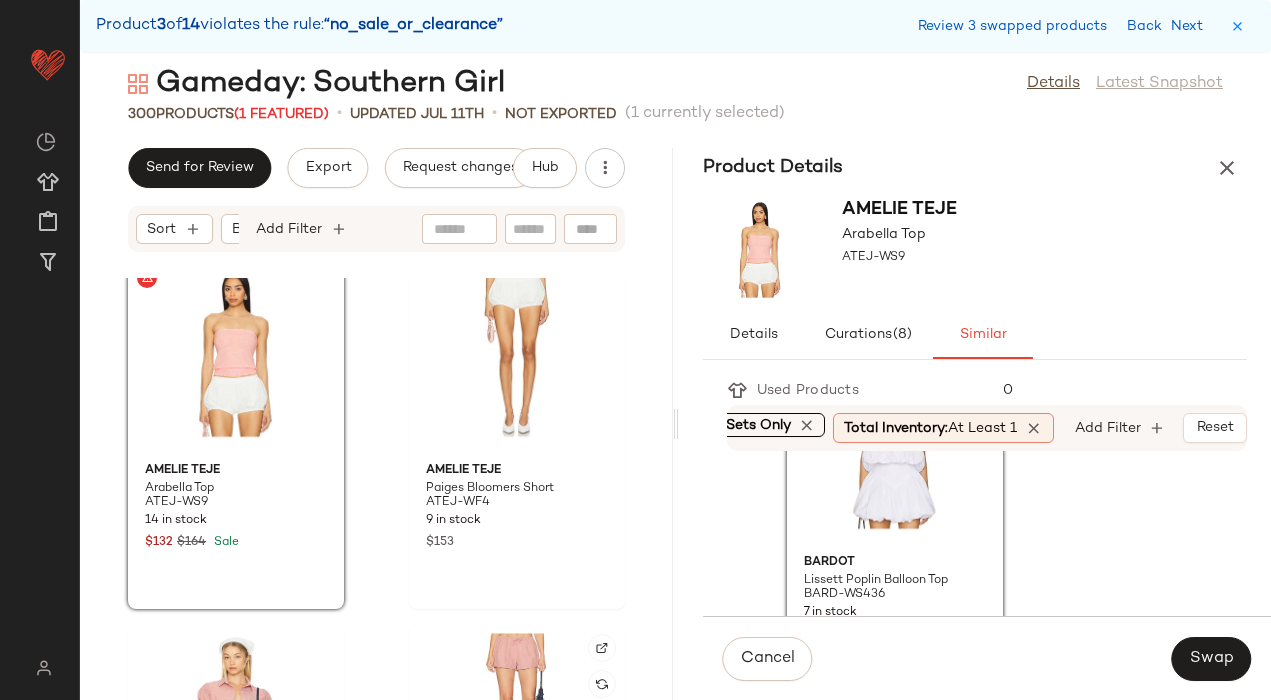 scroll, scrollTop: 12850, scrollLeft: 0, axis: vertical 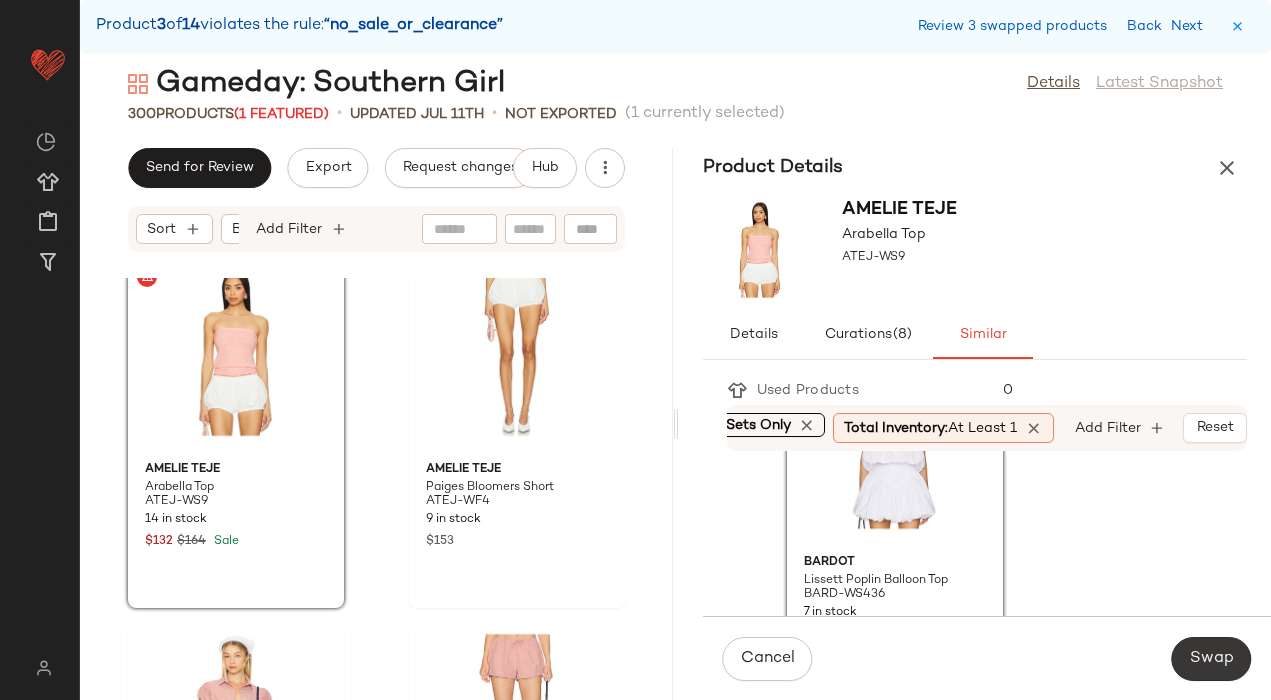 click on "Swap" at bounding box center (1211, 659) 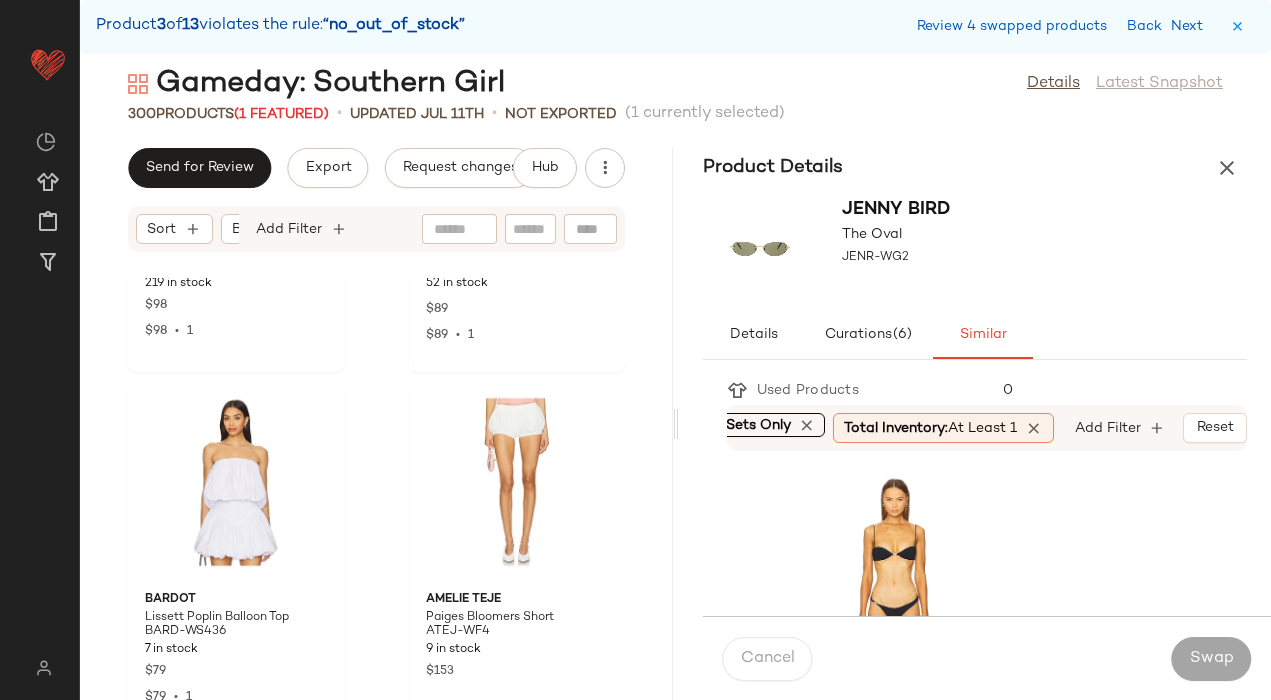 scroll, scrollTop: 12766, scrollLeft: 0, axis: vertical 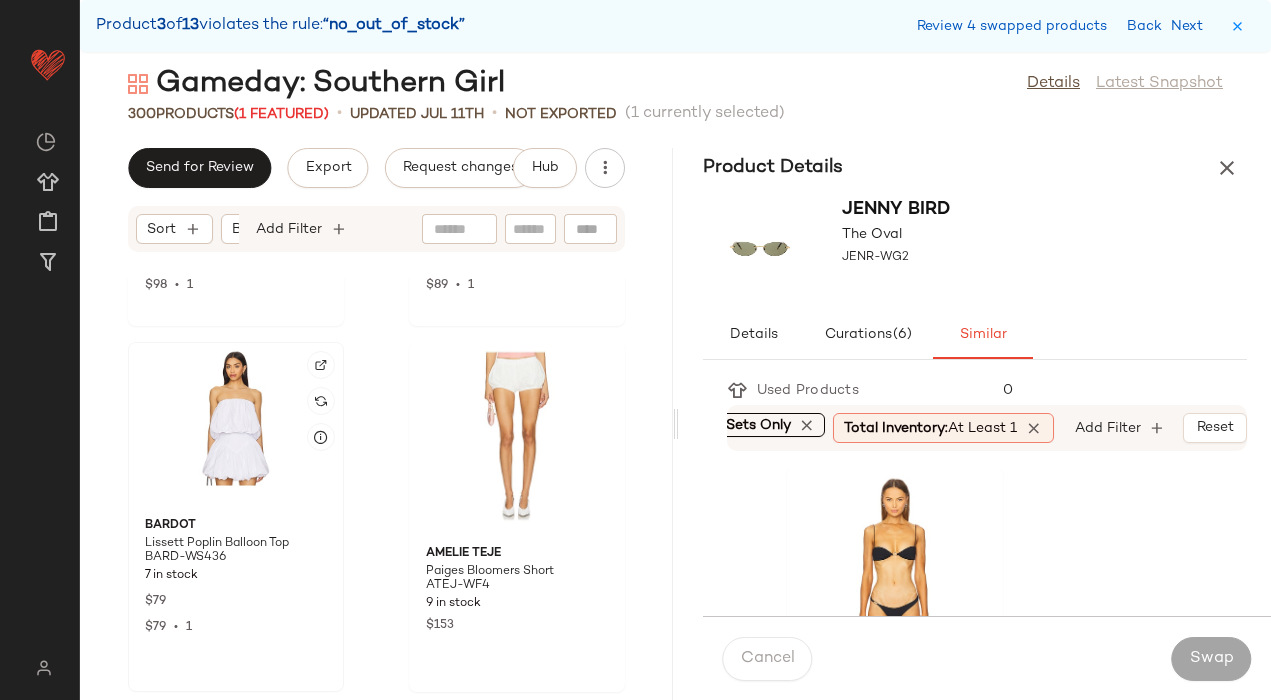 click 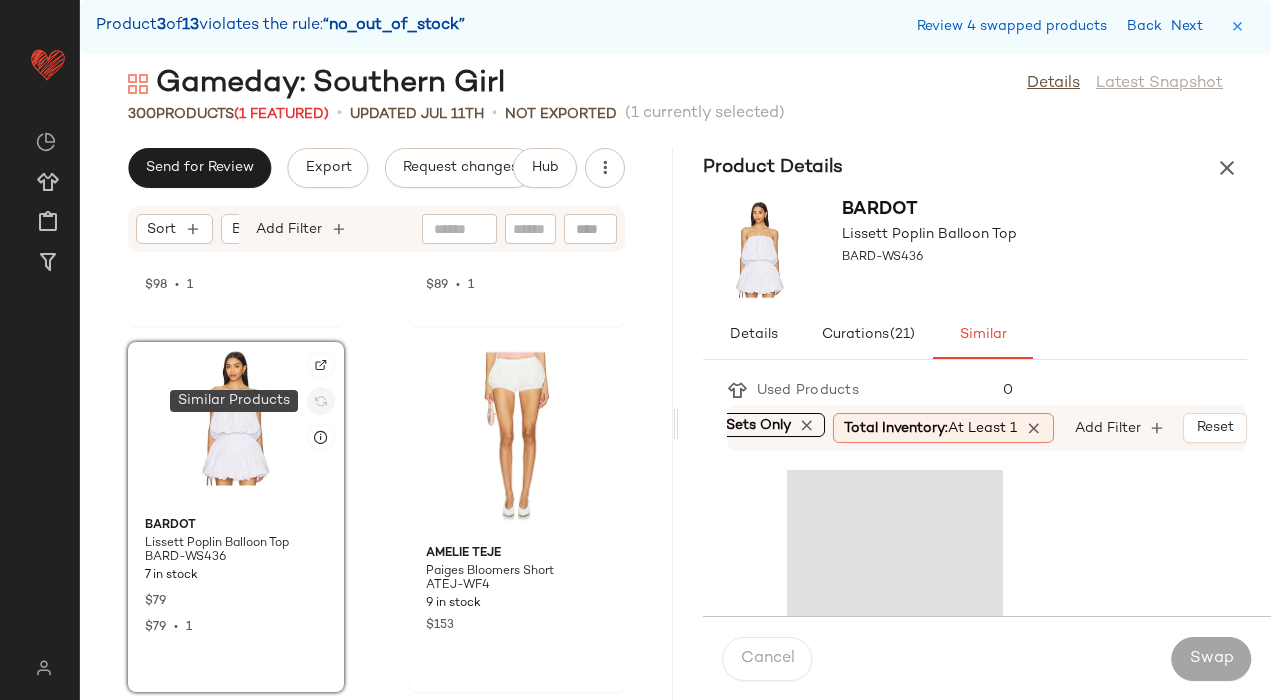 click 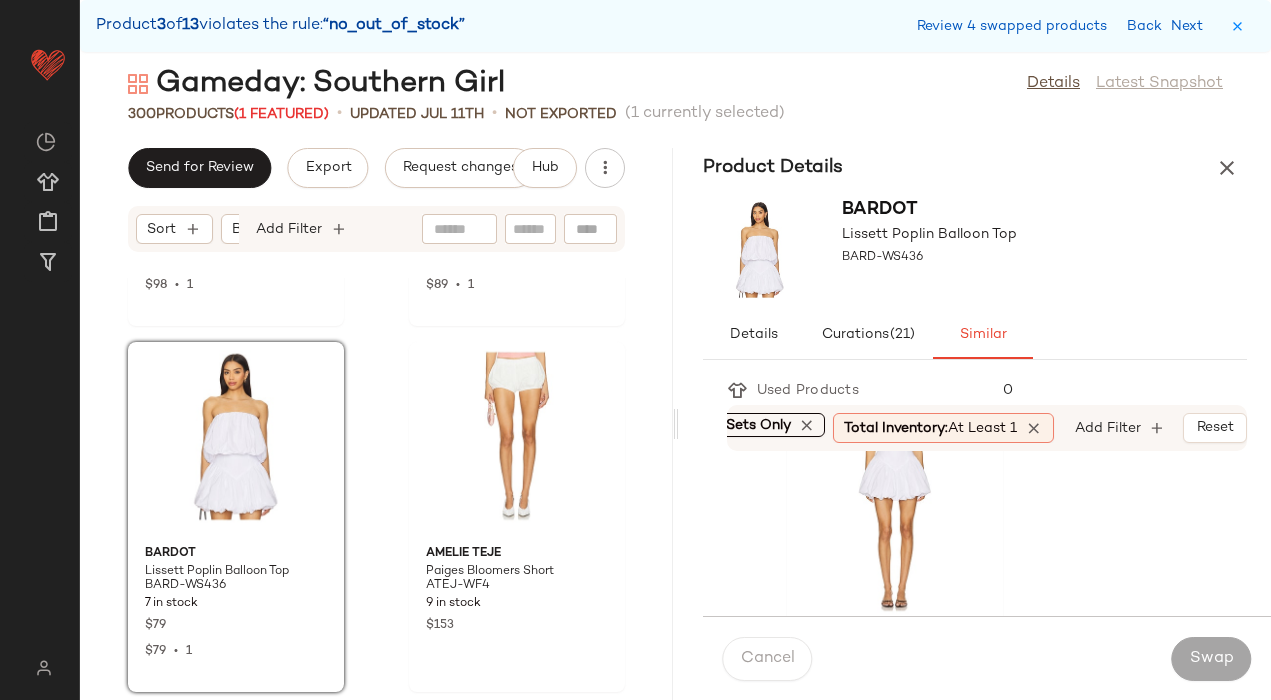 scroll, scrollTop: 1107, scrollLeft: 0, axis: vertical 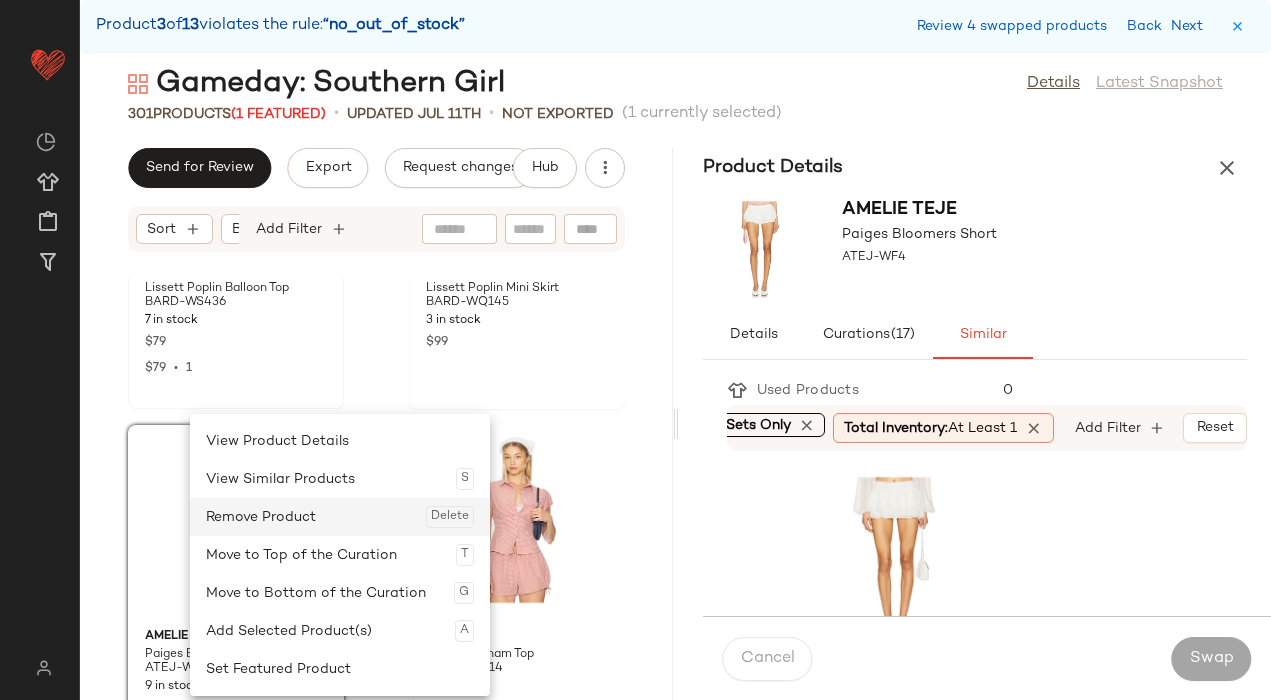 click on "Remove Product  Delete" 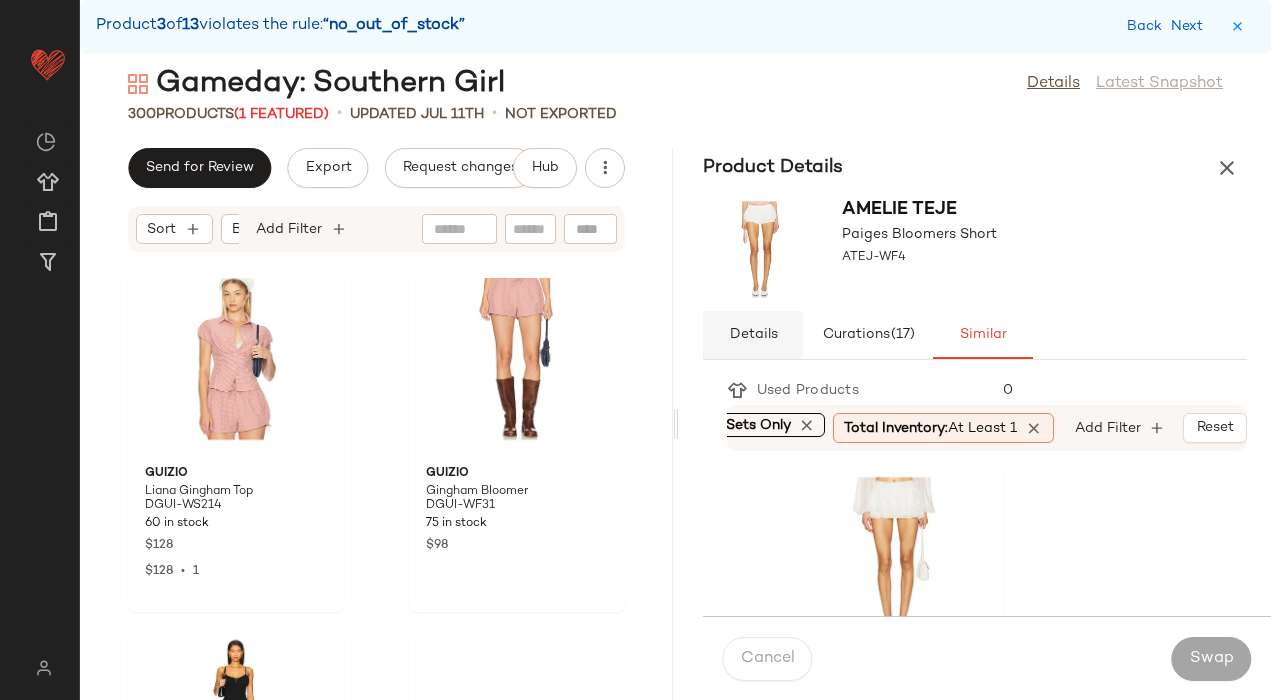 scroll, scrollTop: 13246, scrollLeft: 0, axis: vertical 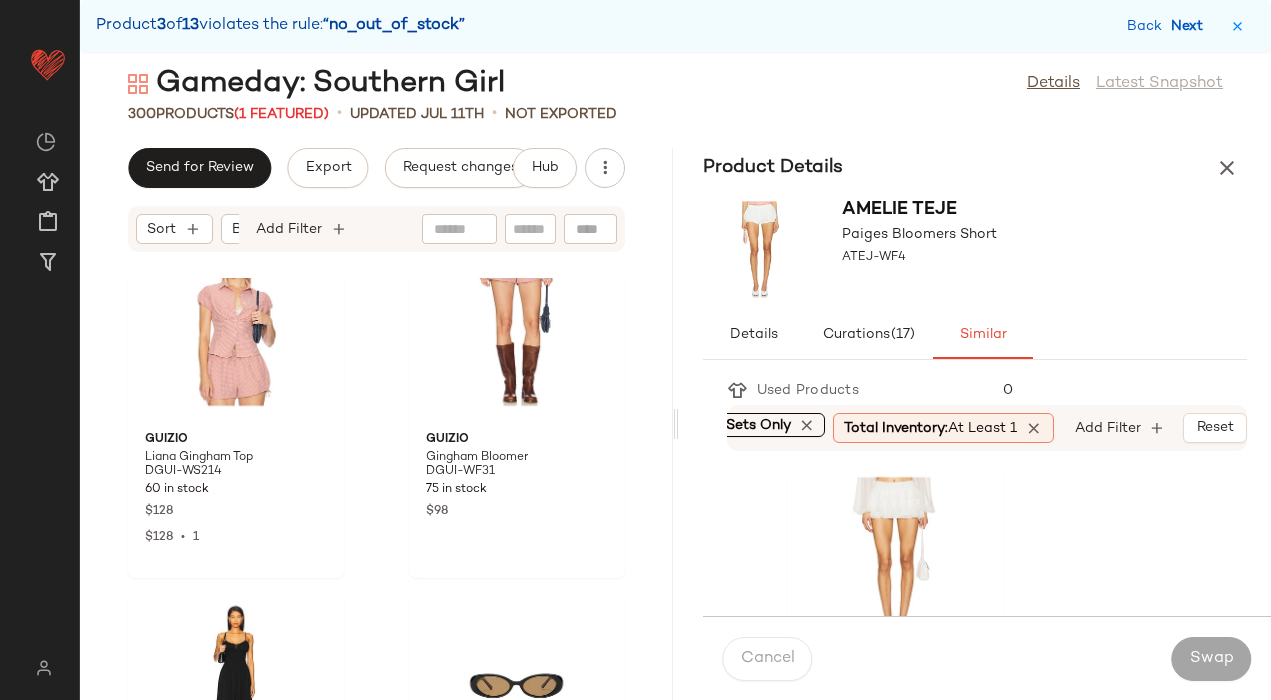 click on "Next" at bounding box center [1191, 26] 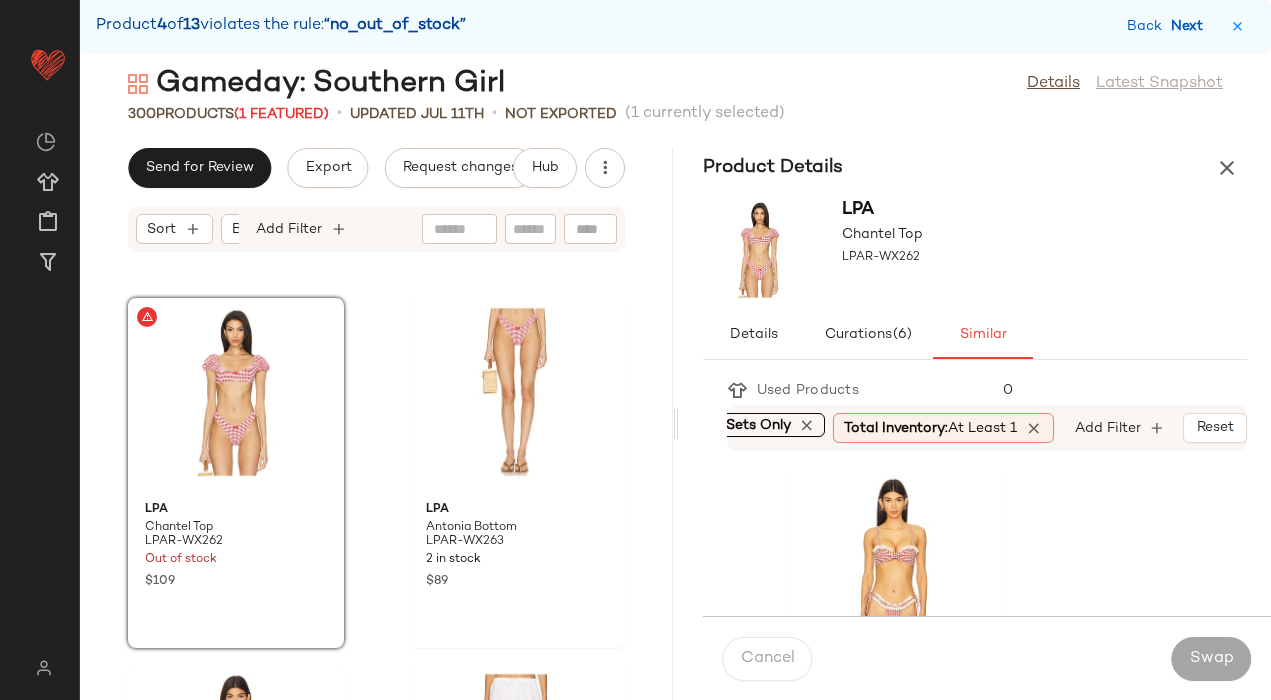 click on "Next" at bounding box center (1191, 26) 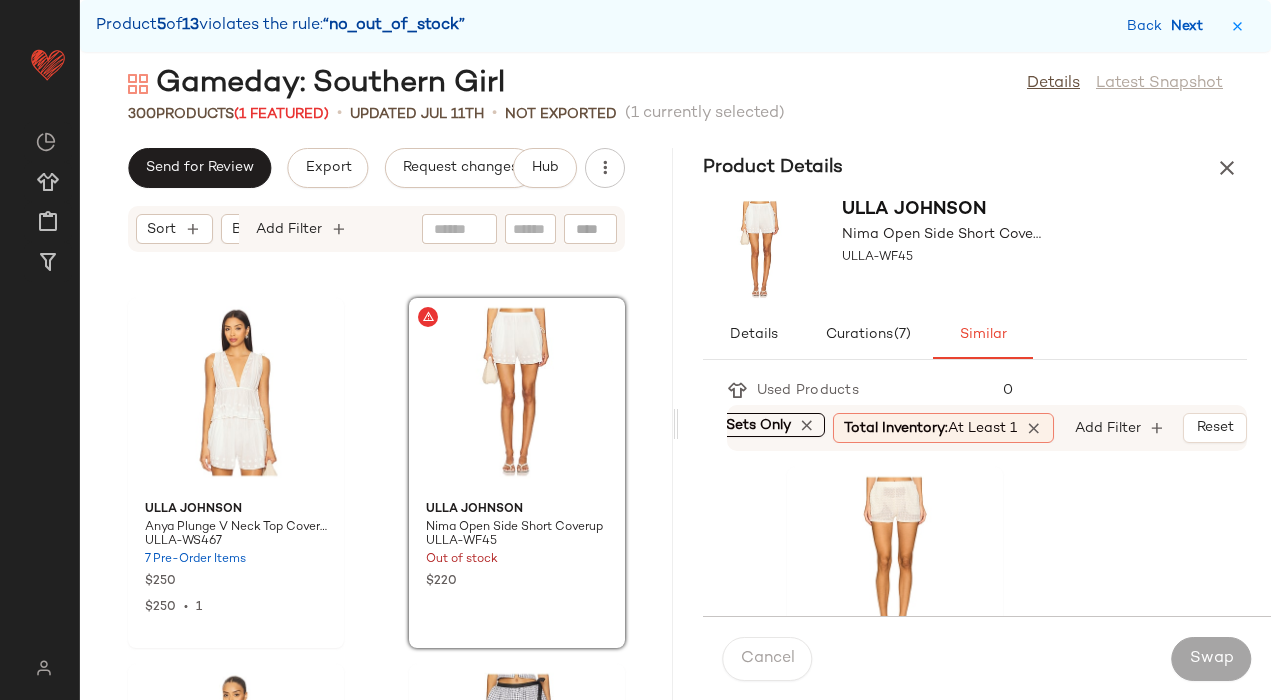 click on "Next" at bounding box center [1191, 26] 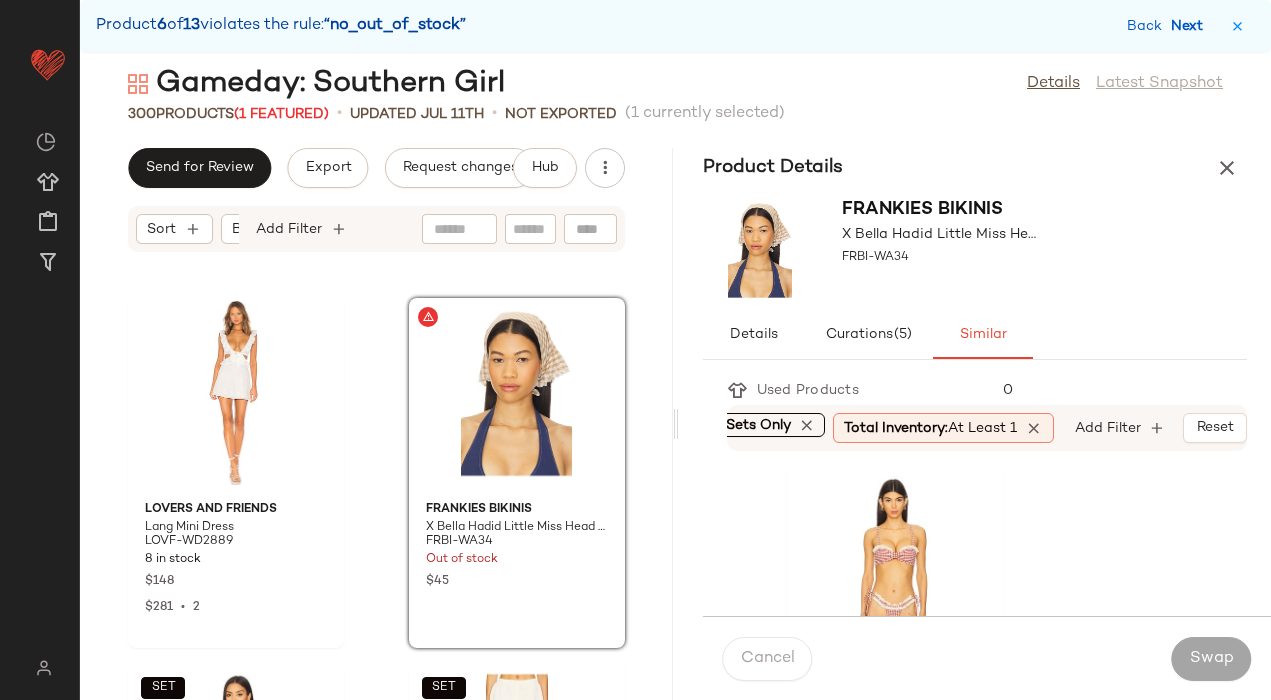 click on "Next" at bounding box center [1191, 26] 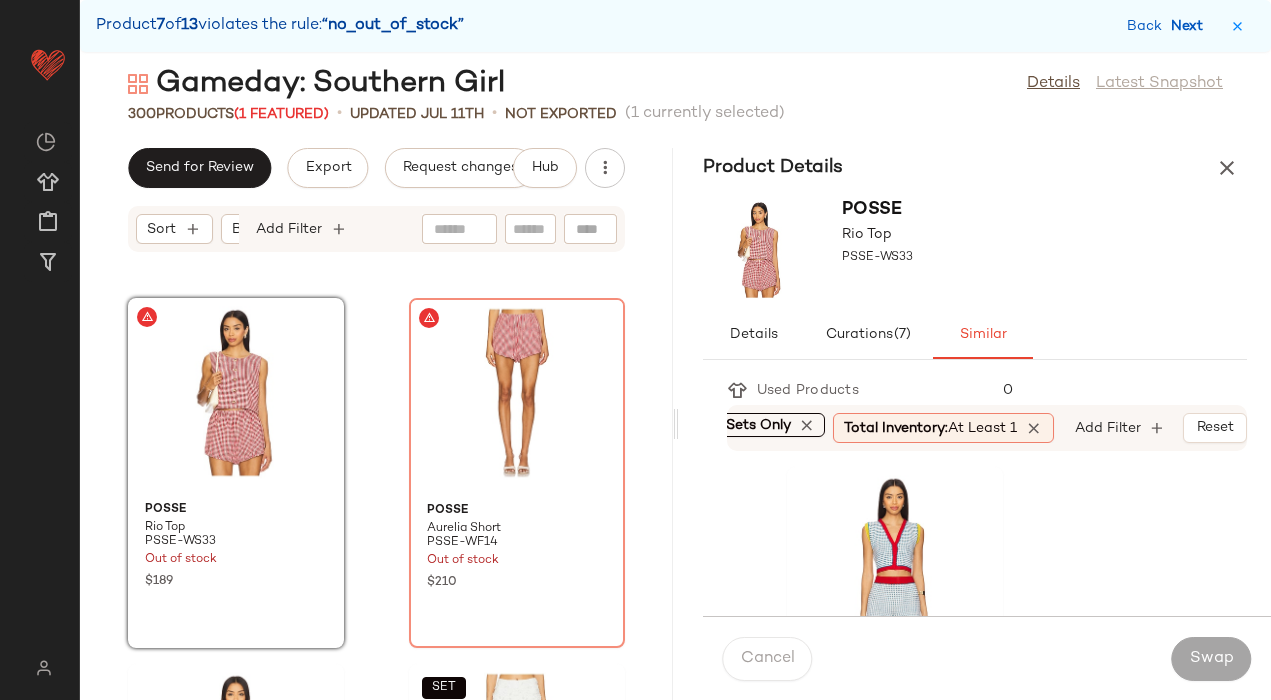 click on "Next" at bounding box center (1191, 26) 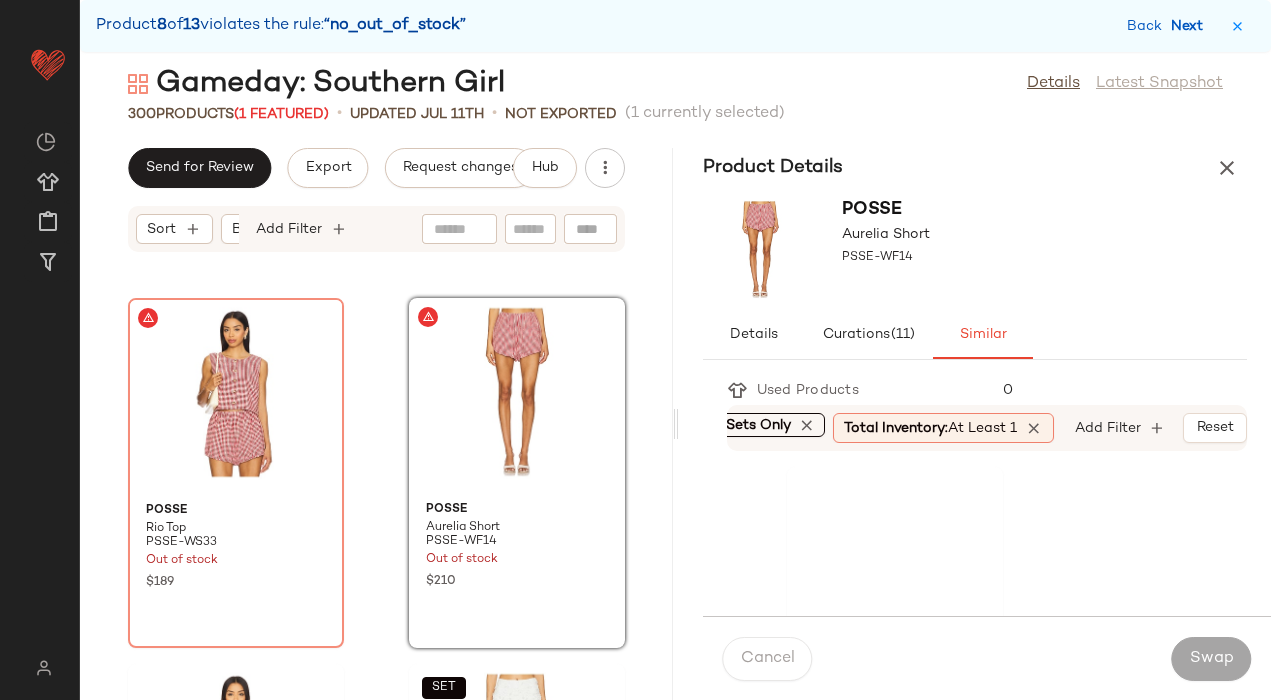 click on "Next" at bounding box center (1191, 26) 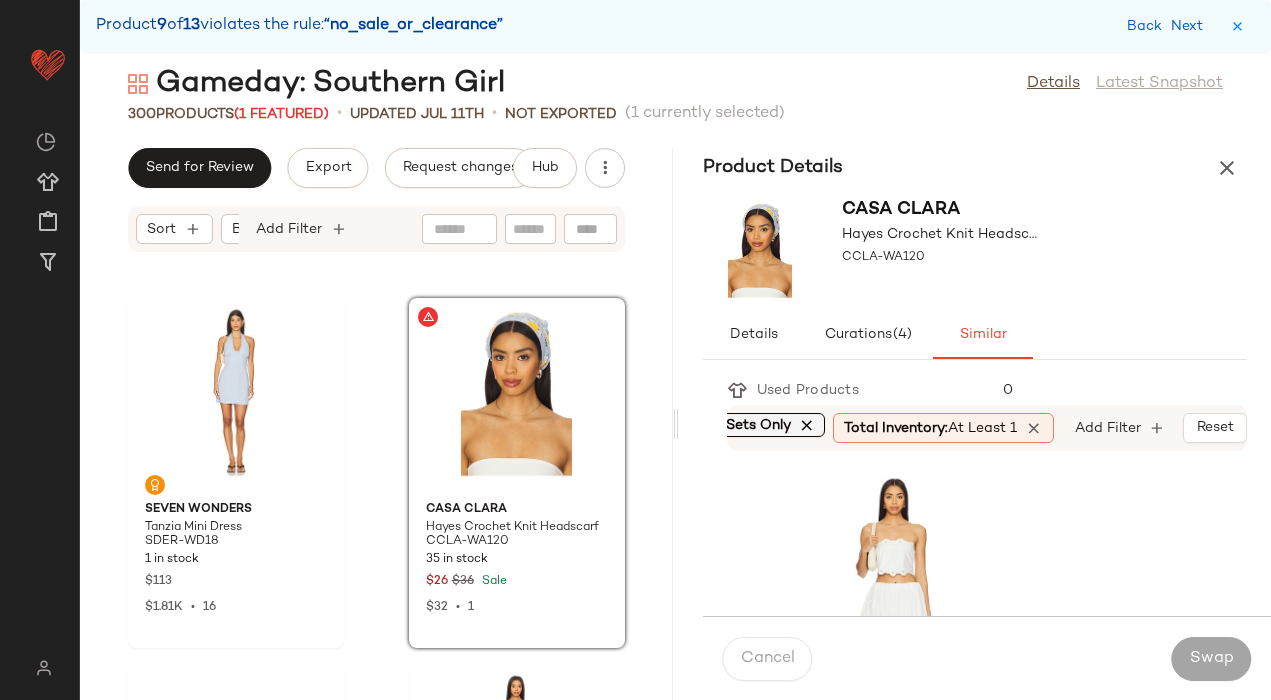 click at bounding box center [808, 425] 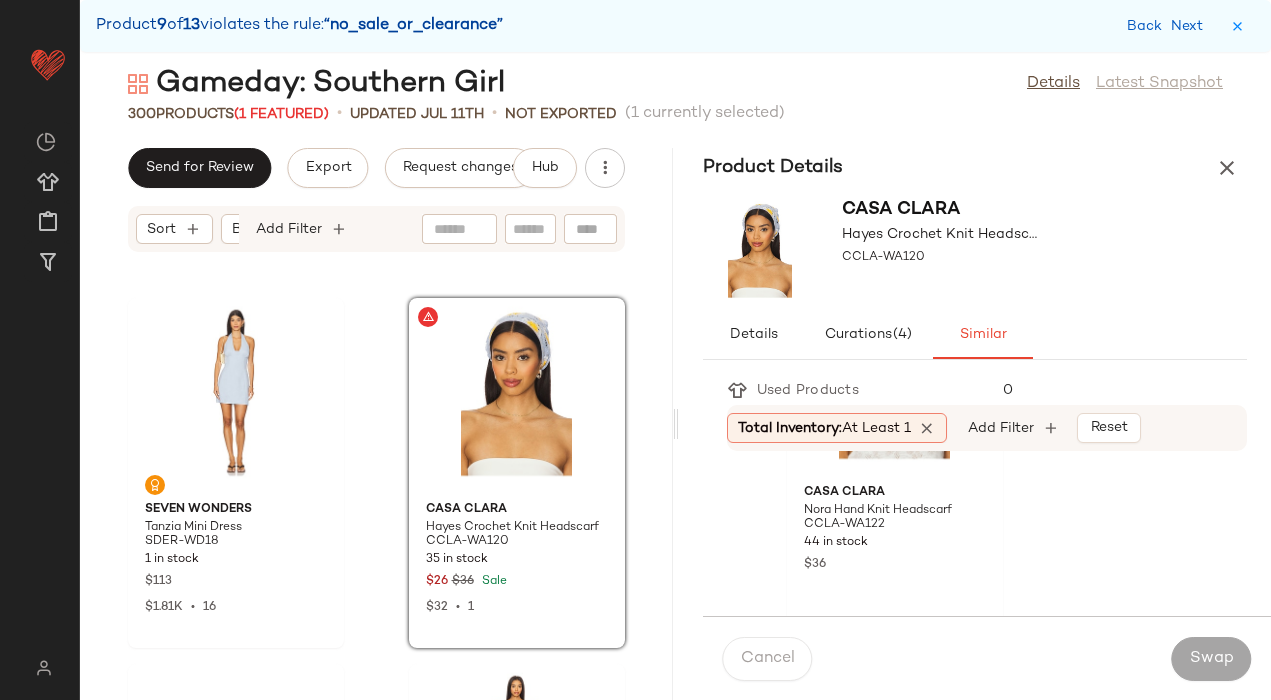 scroll, scrollTop: 191, scrollLeft: 0, axis: vertical 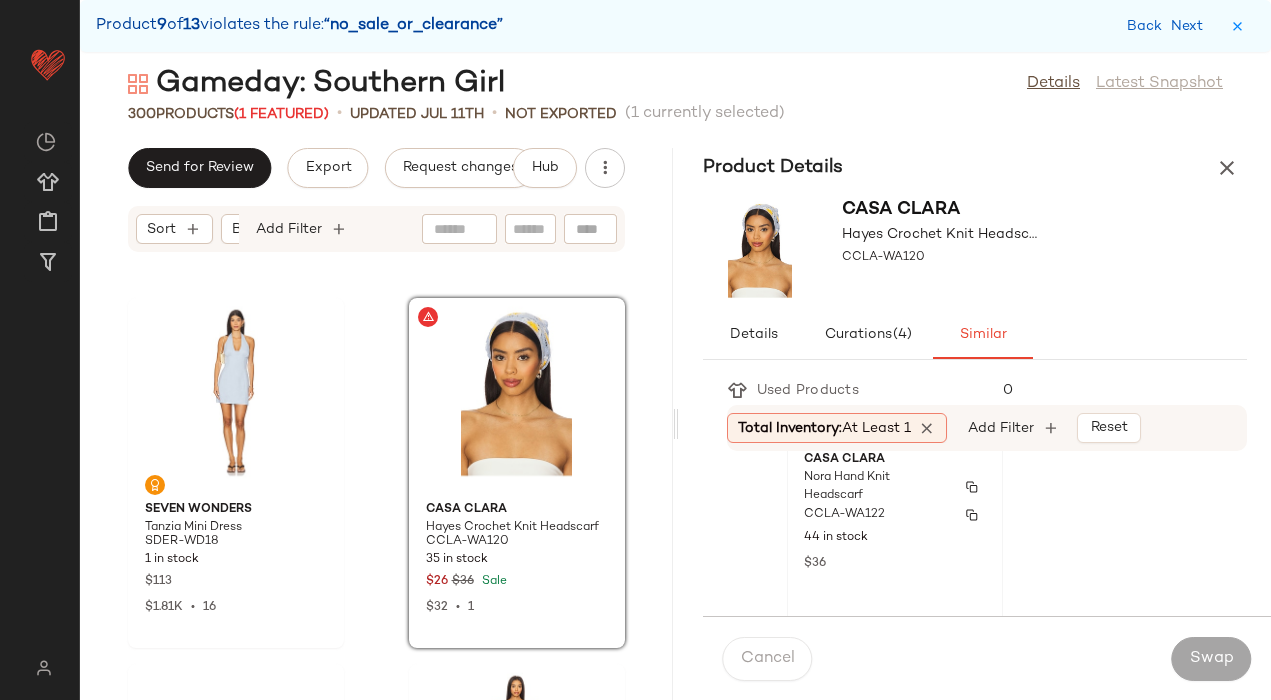 click on "CCLA-WA122" at bounding box center (895, 515) 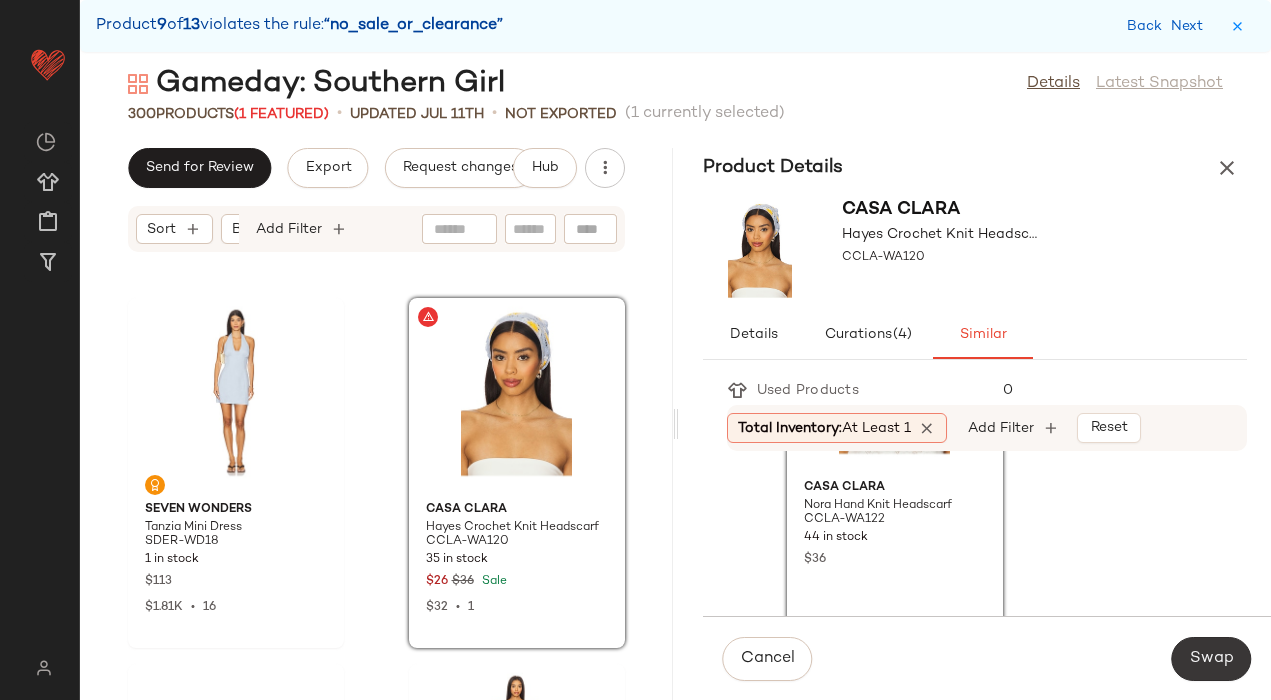 click on "Swap" at bounding box center [1211, 659] 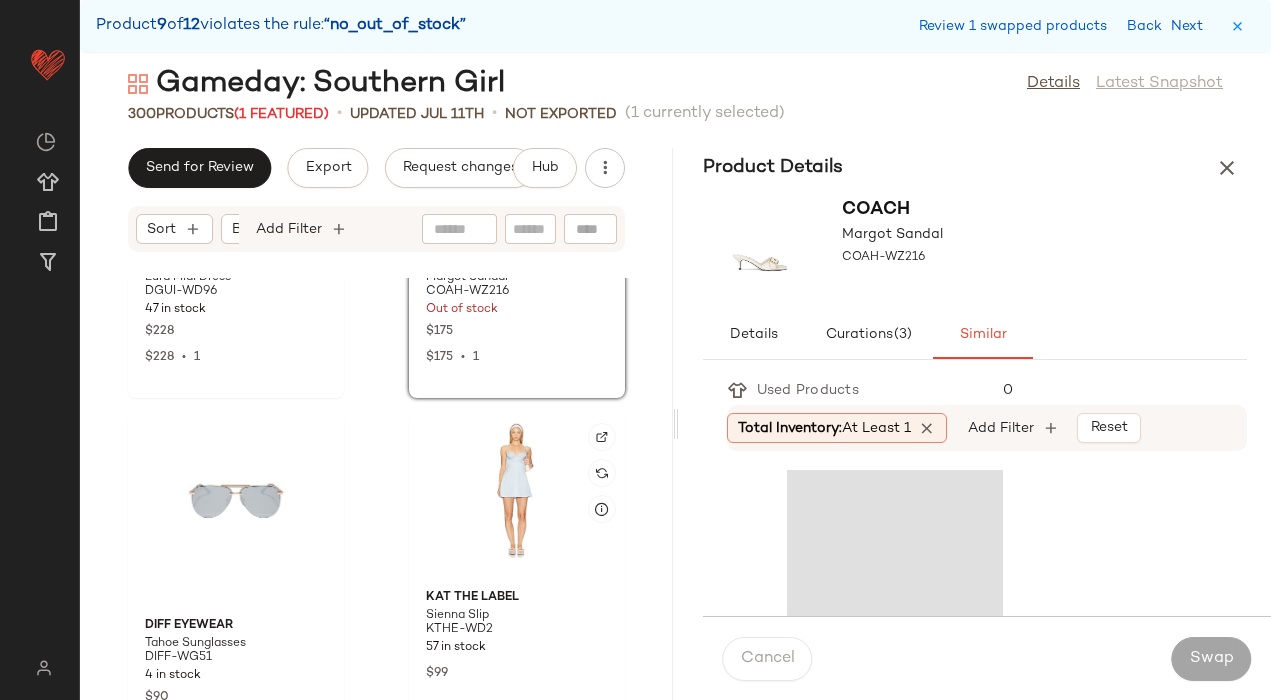 scroll, scrollTop: 46063, scrollLeft: 0, axis: vertical 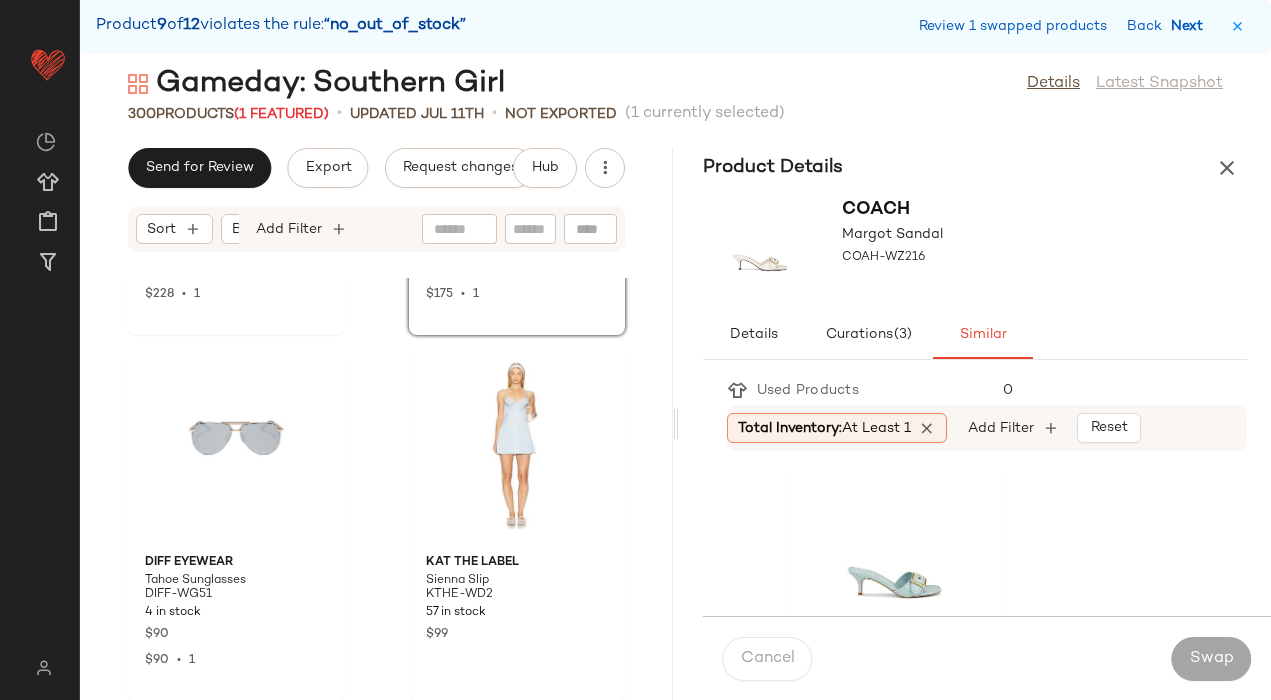 click on "Next" at bounding box center [1191, 26] 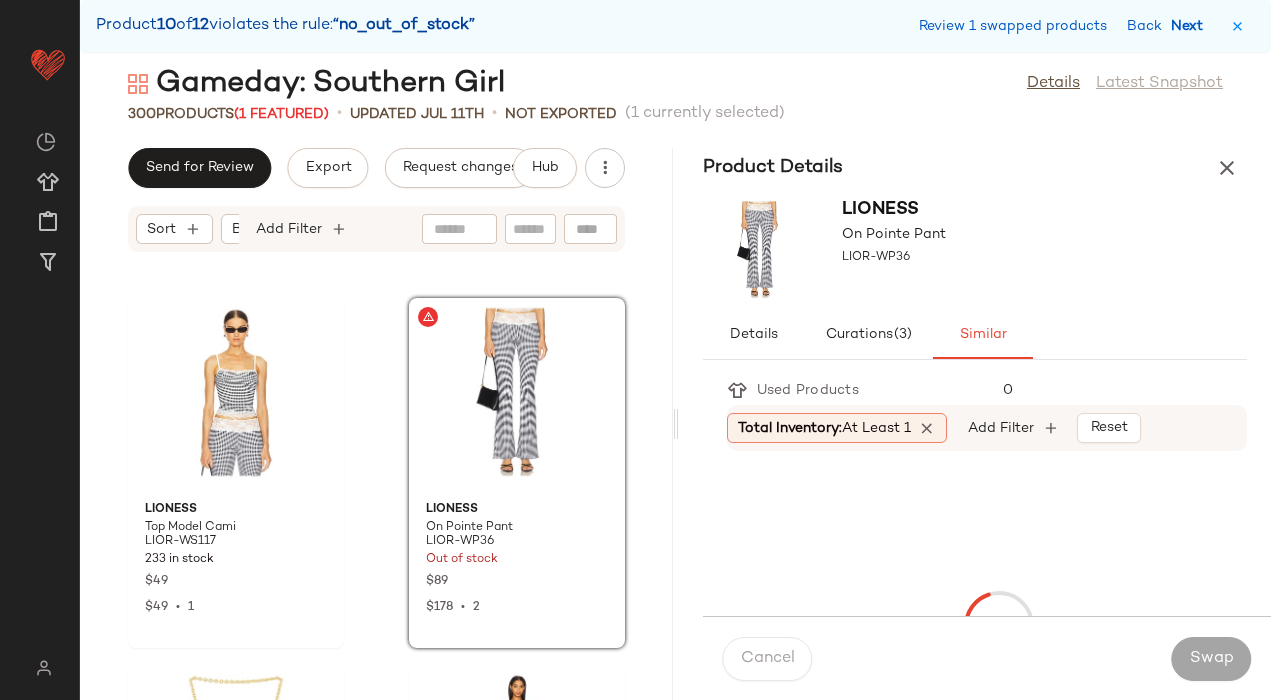 click on "Next" at bounding box center (1191, 26) 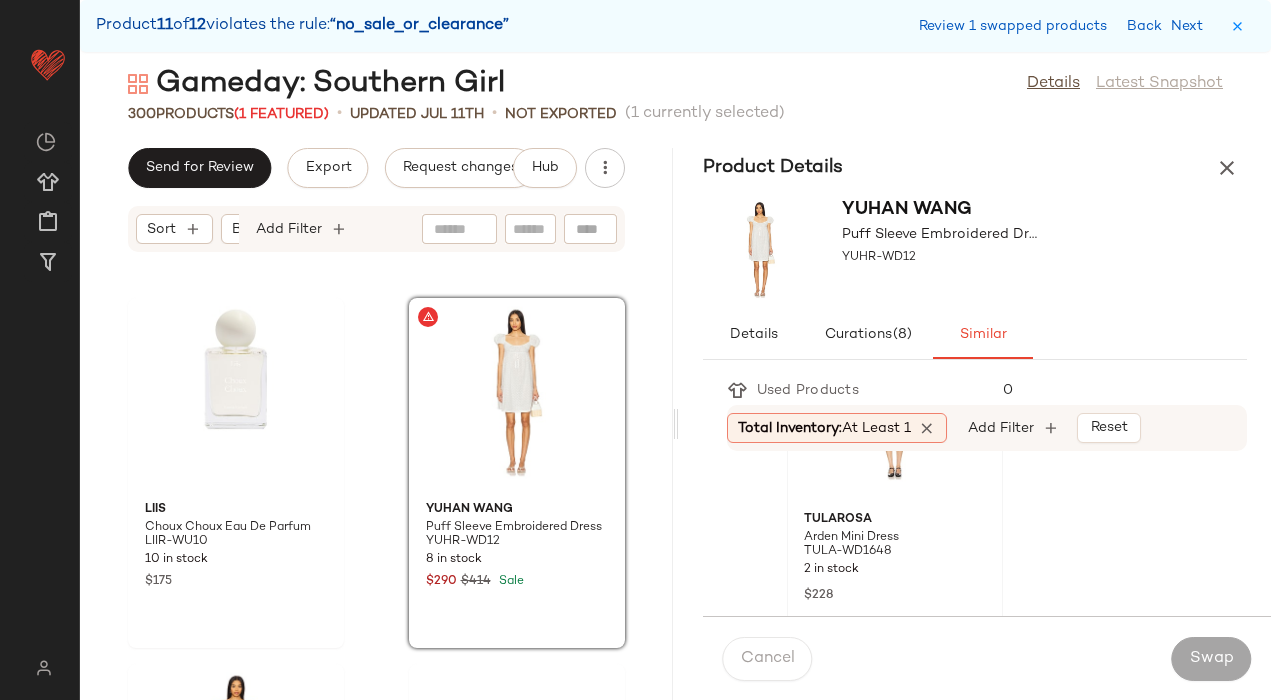 scroll, scrollTop: 124, scrollLeft: 0, axis: vertical 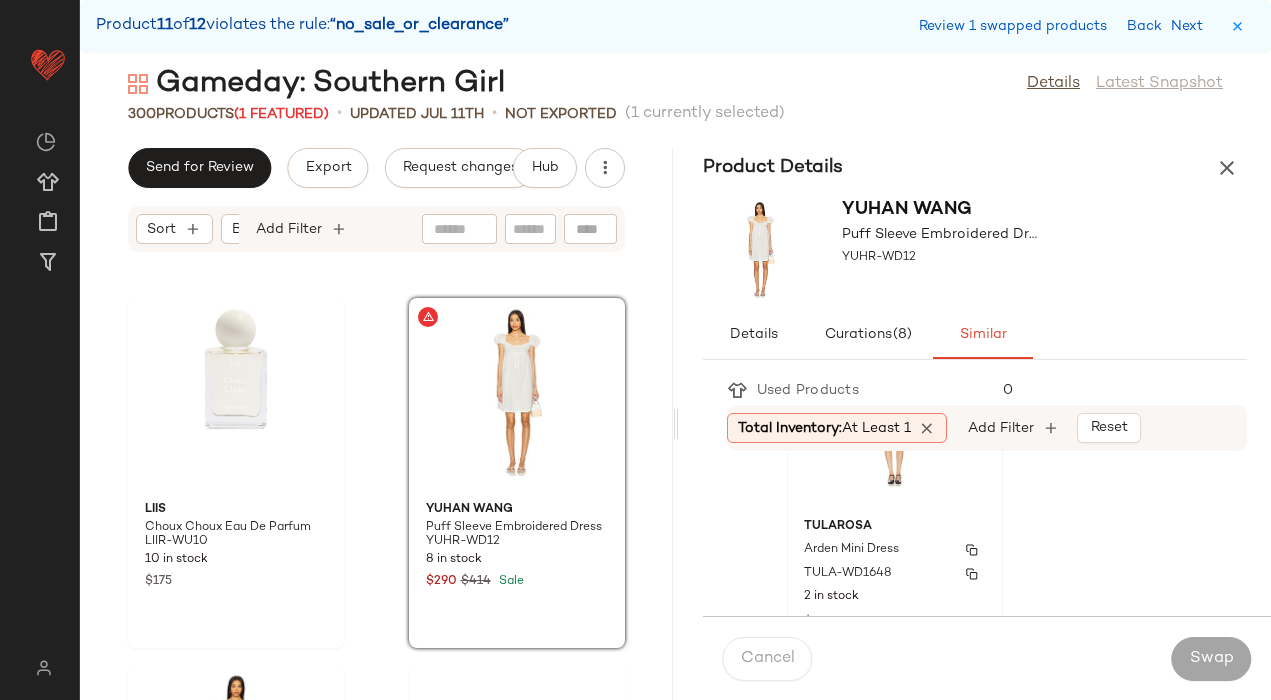 click on "Tularosa" at bounding box center [895, 527] 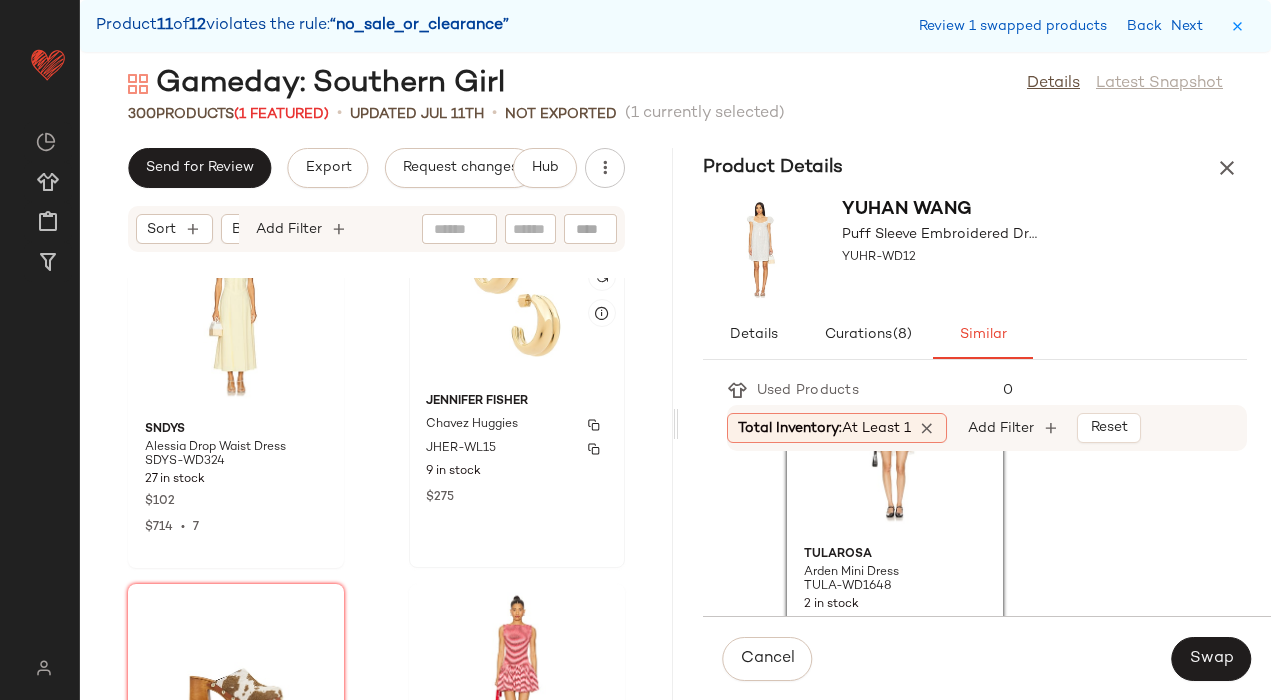 scroll, scrollTop: 51644, scrollLeft: 0, axis: vertical 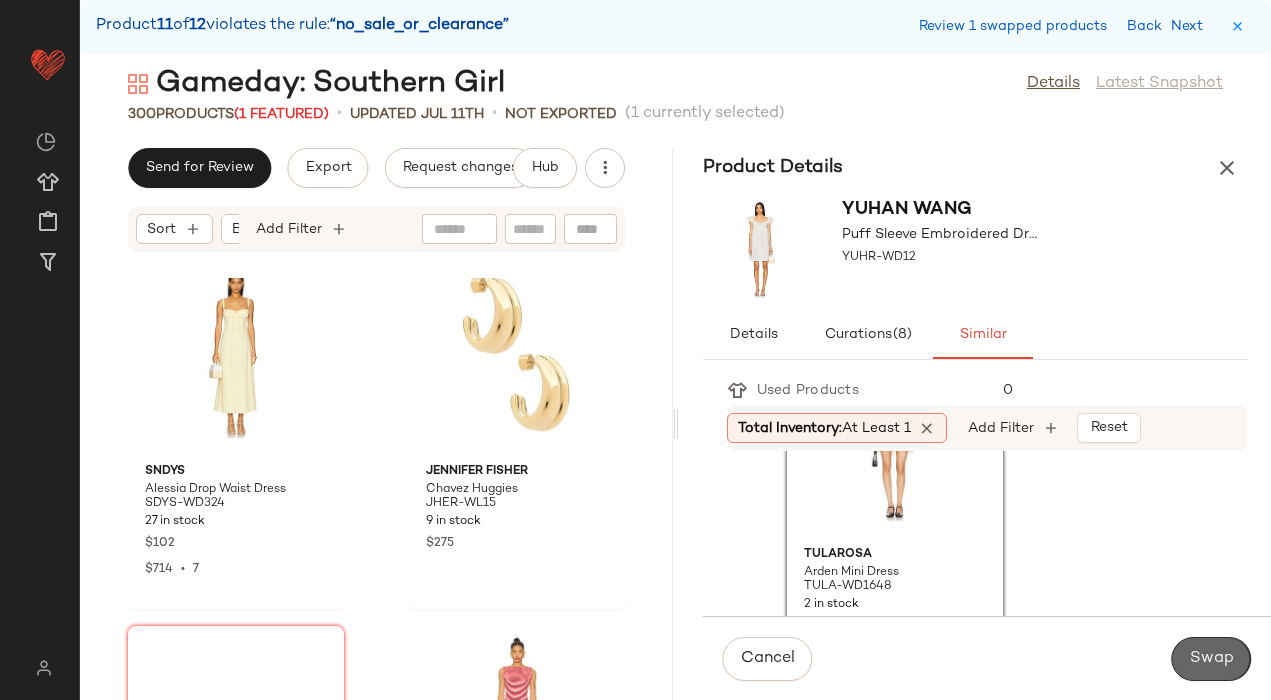 click on "Swap" 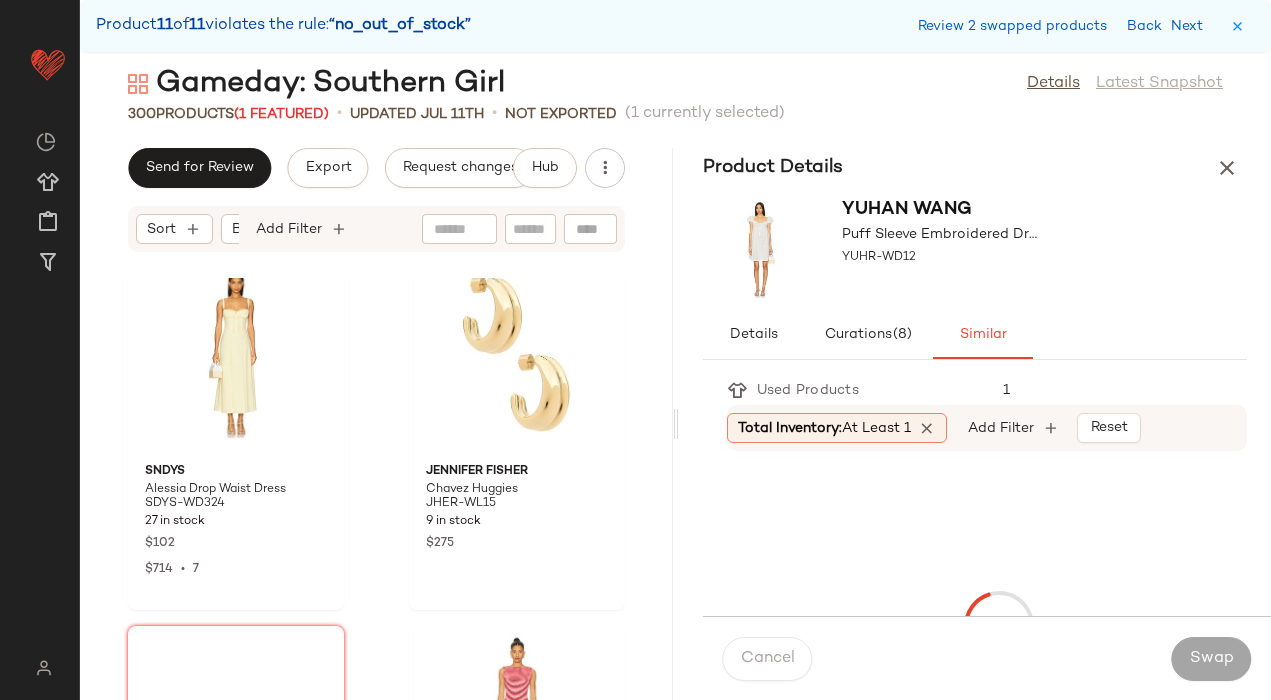 scroll, scrollTop: 53802, scrollLeft: 0, axis: vertical 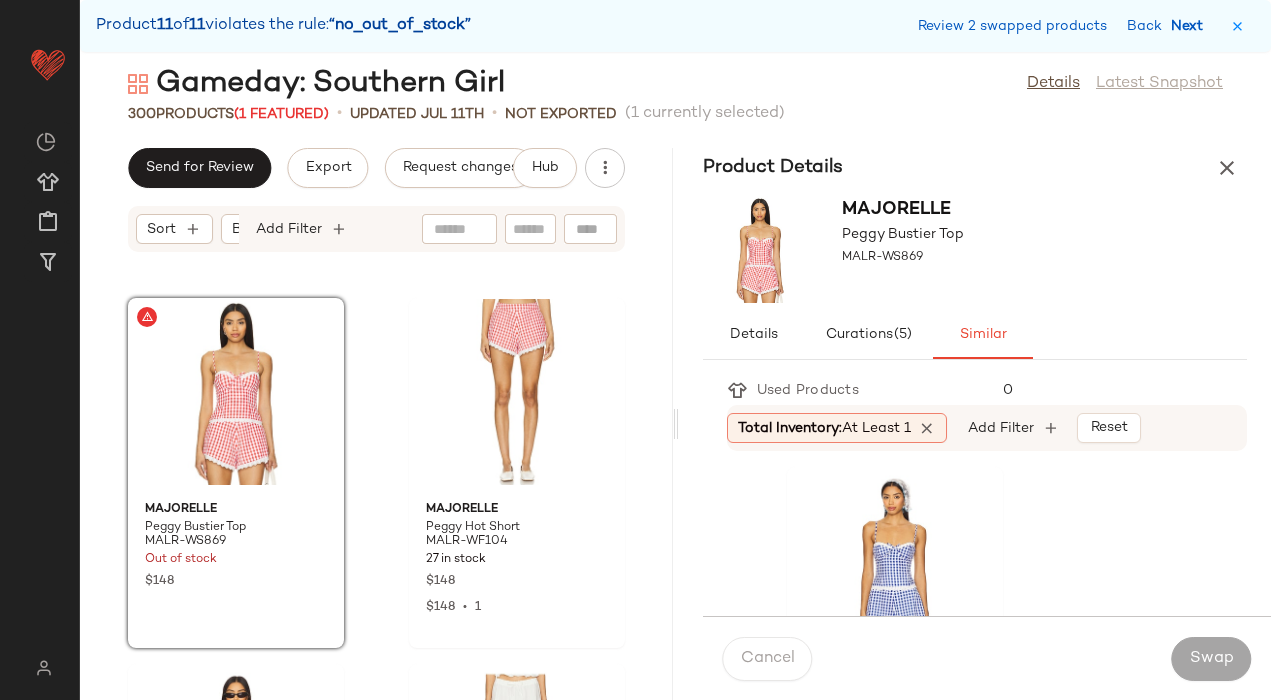 click on "Next" at bounding box center [1191, 26] 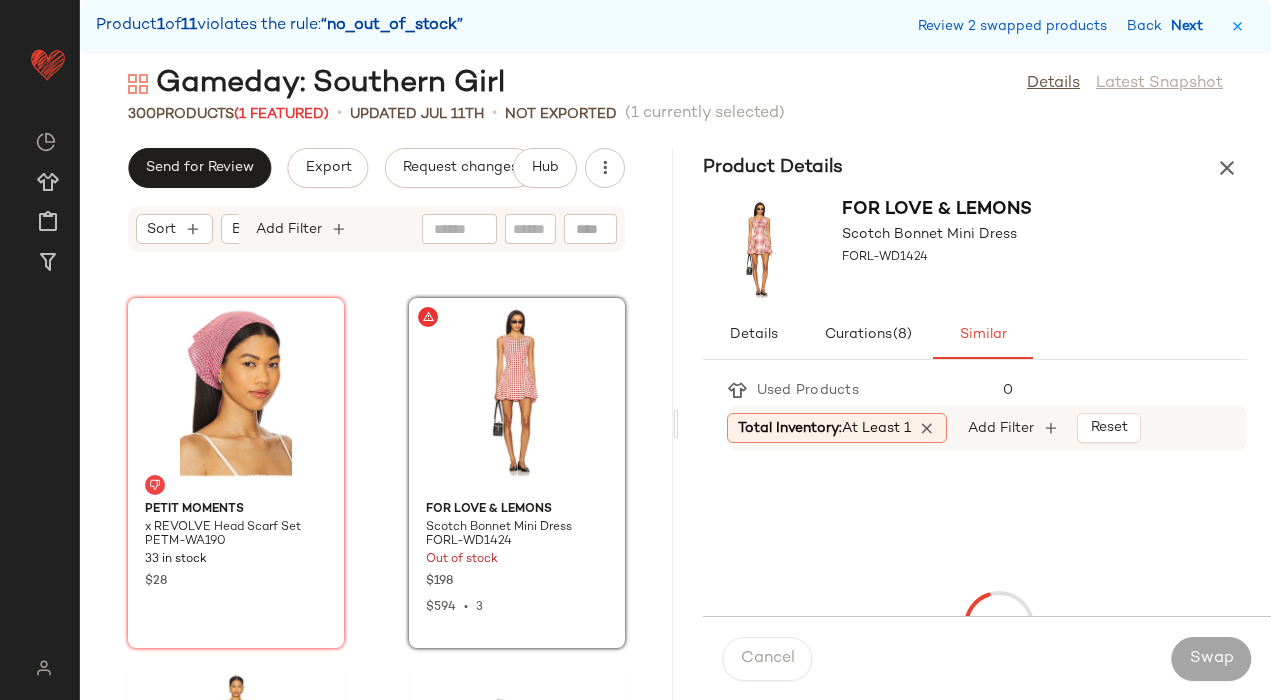 click on "Next" at bounding box center [1191, 26] 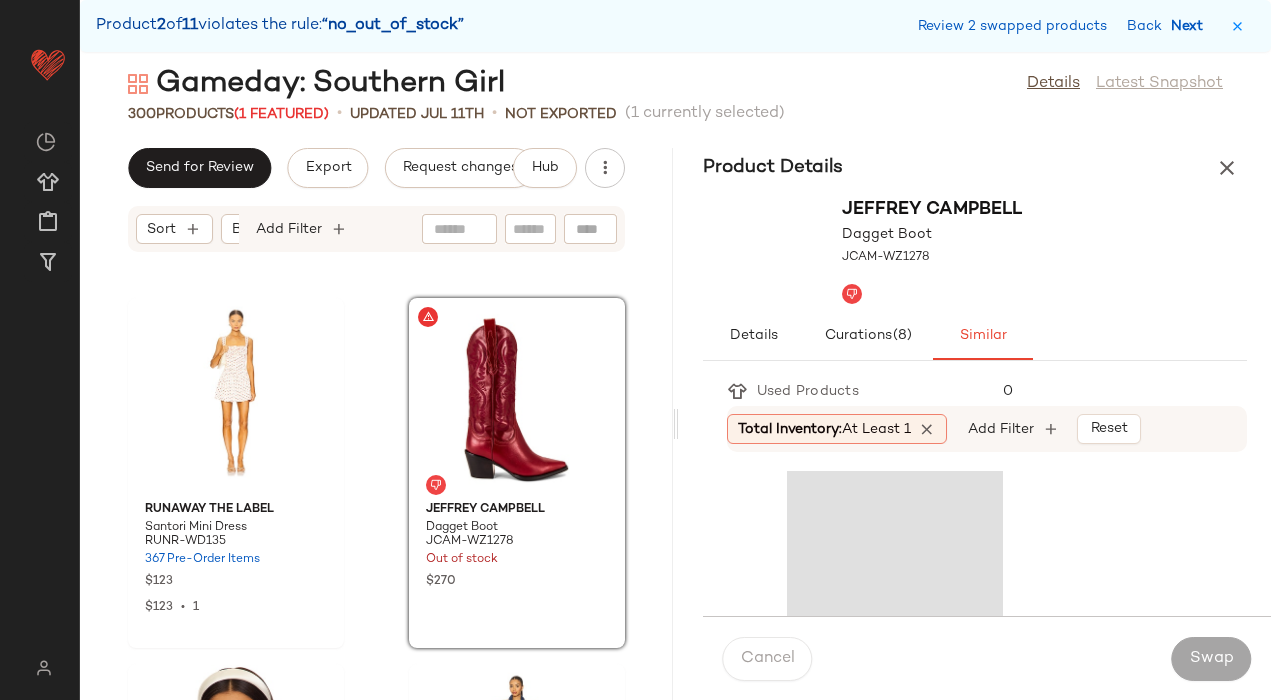 click on "Next" at bounding box center [1191, 26] 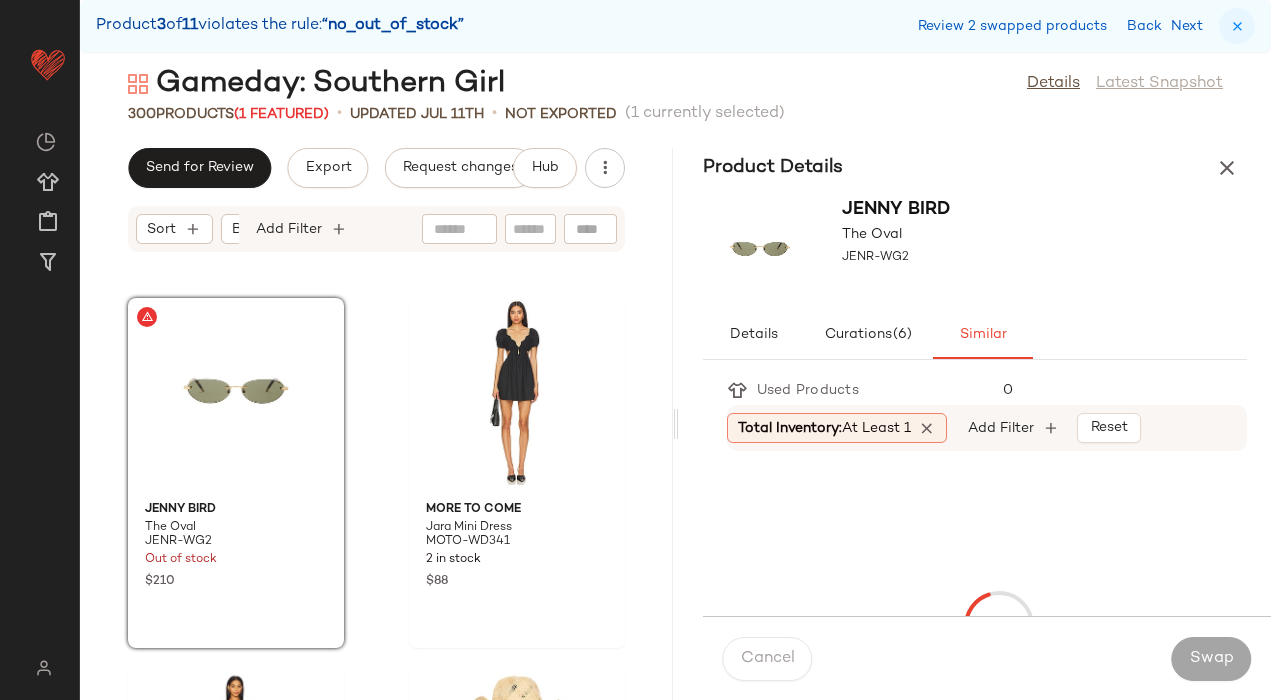 click at bounding box center [1237, 26] 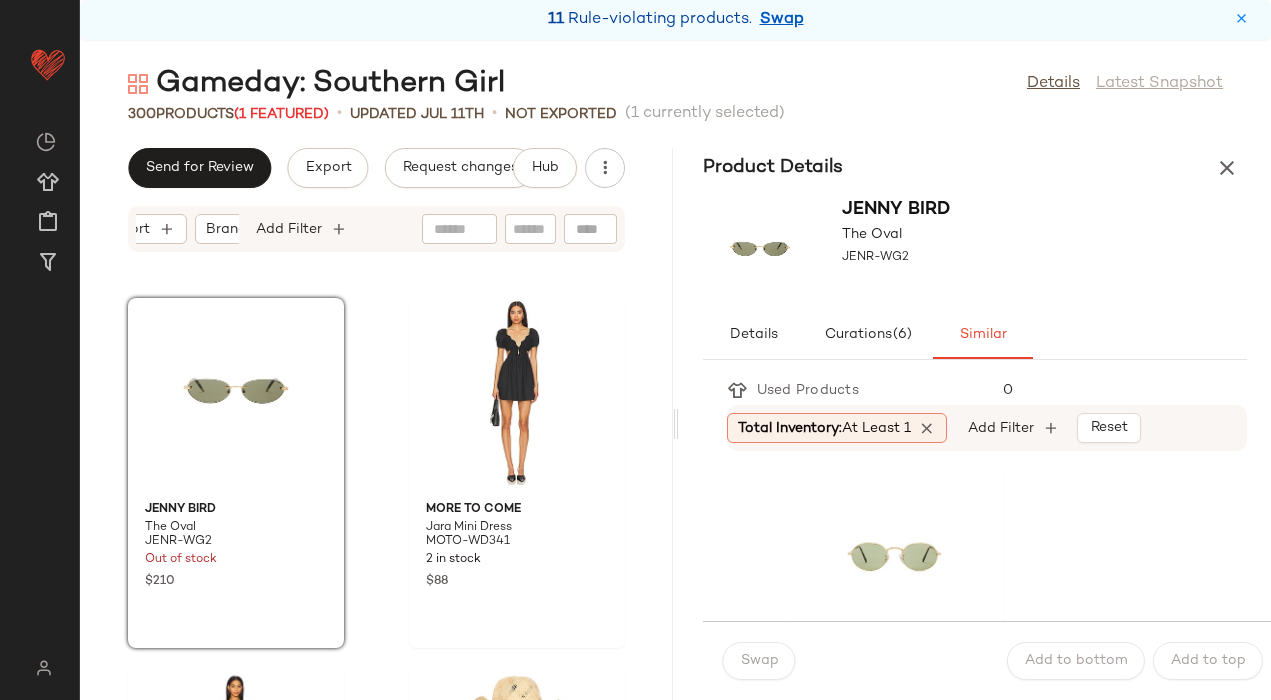 scroll, scrollTop: 0, scrollLeft: 91, axis: horizontal 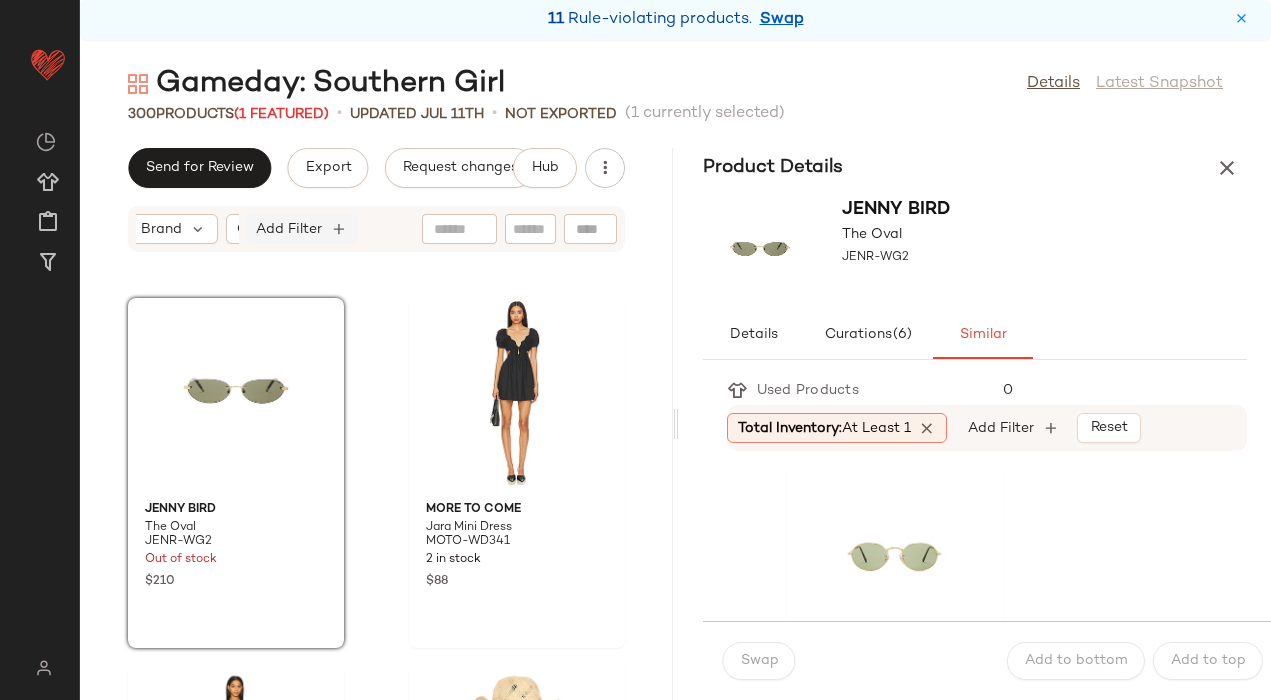 click on "Add Filter" at bounding box center [289, 229] 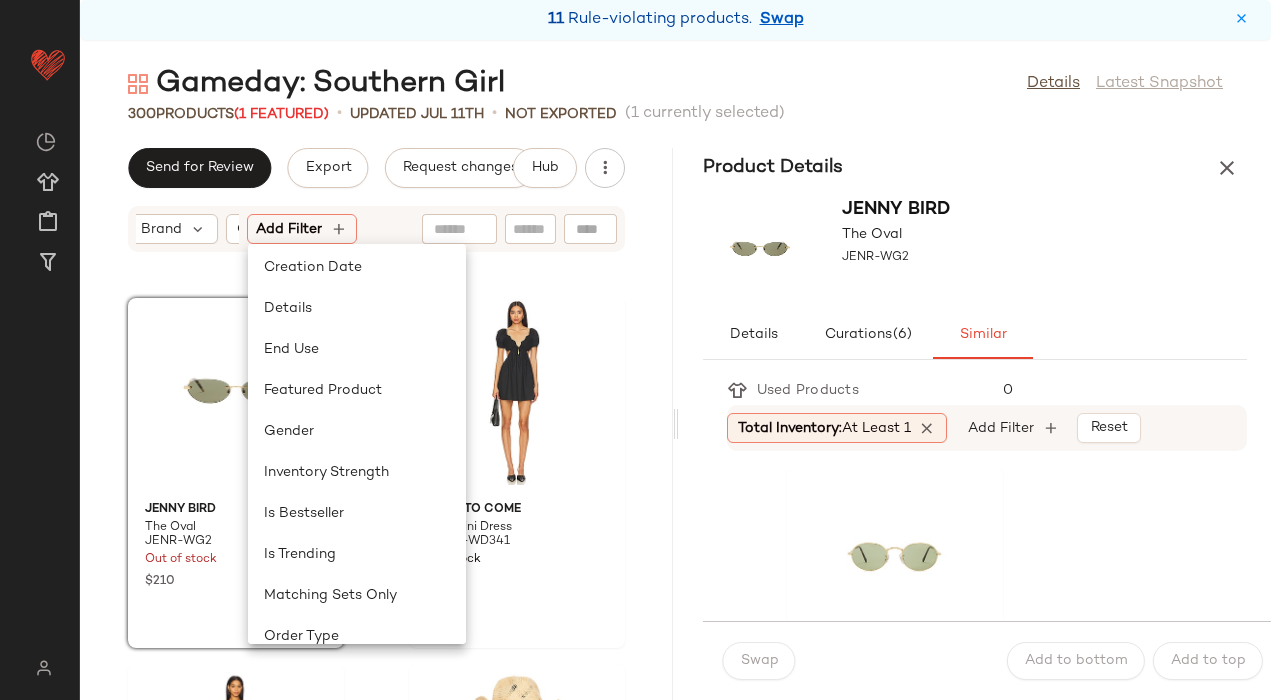scroll, scrollTop: 548, scrollLeft: 0, axis: vertical 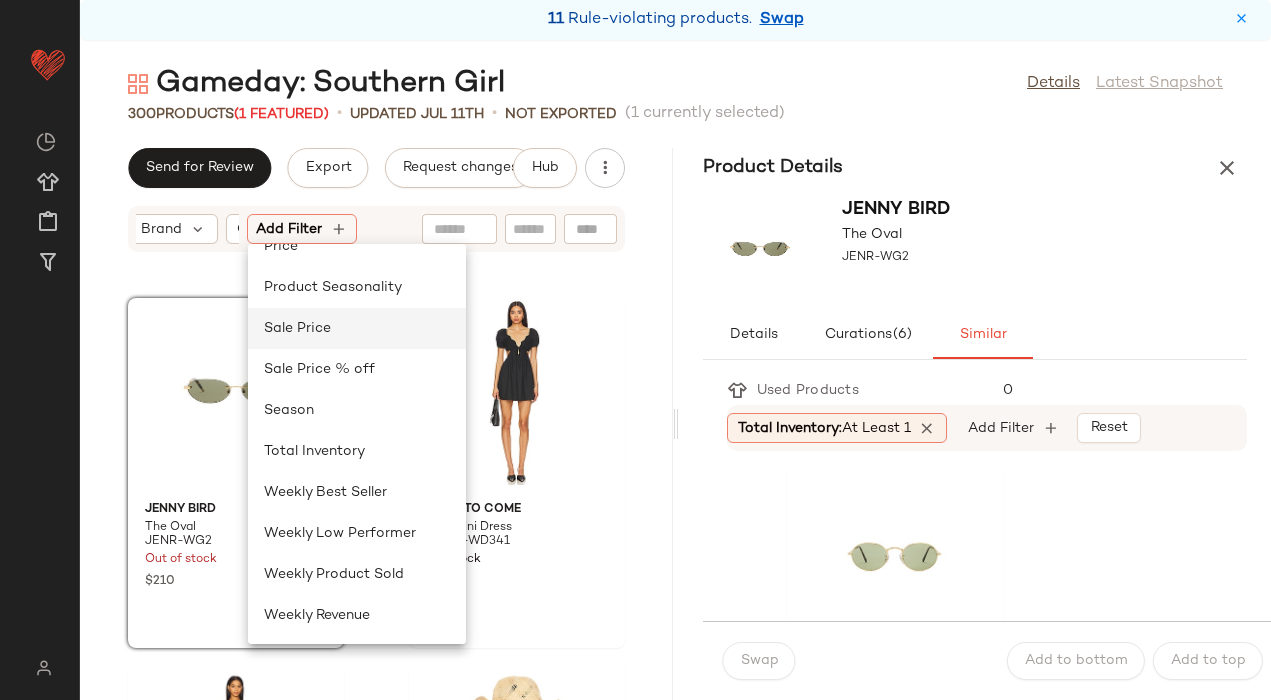 click on "Sale Price" 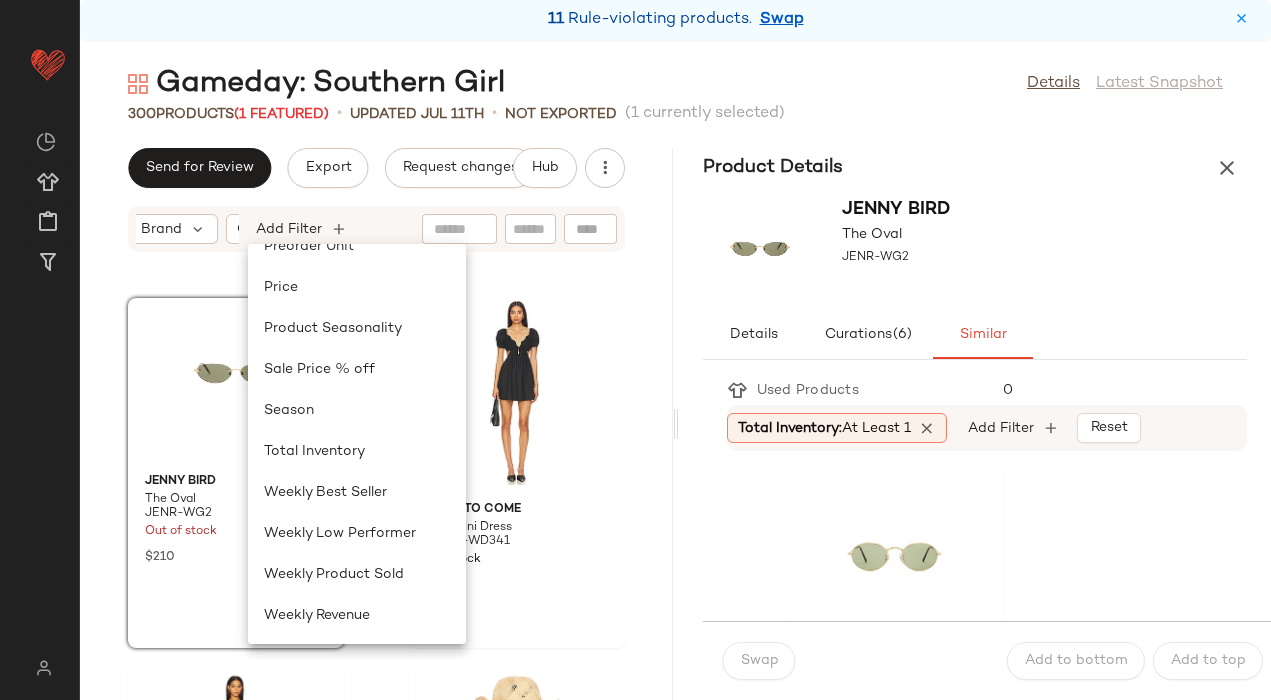 scroll, scrollTop: 887, scrollLeft: 0, axis: vertical 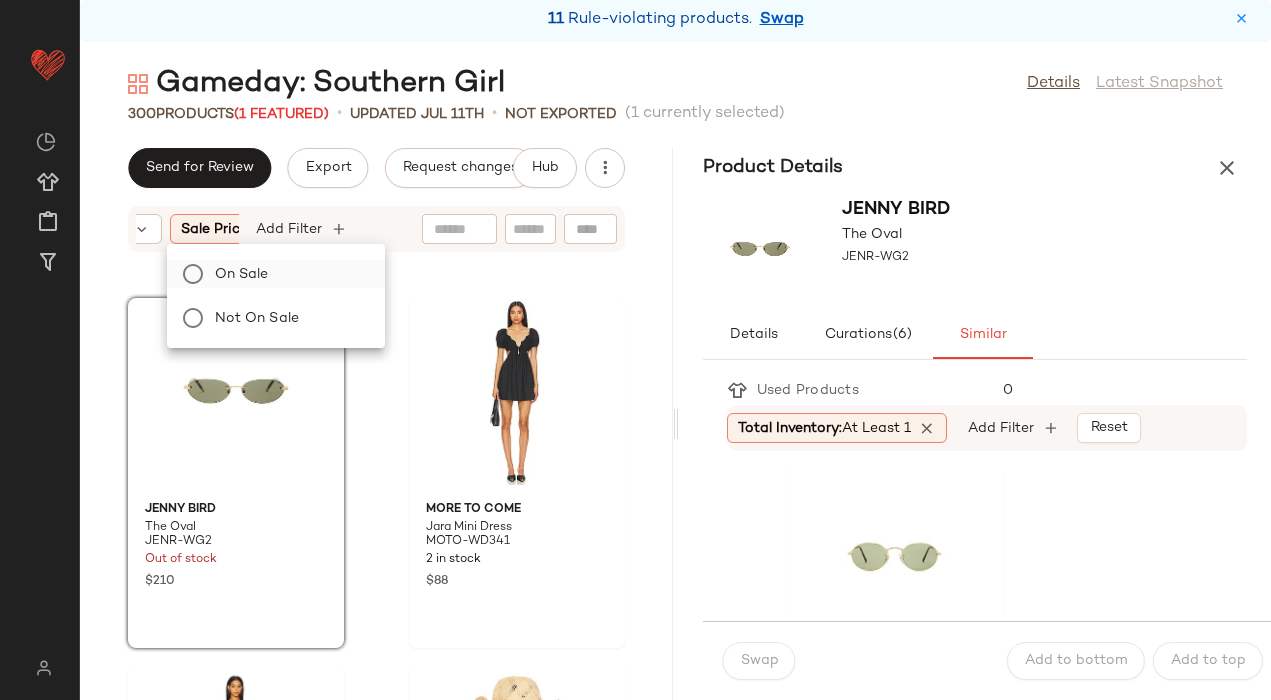 click on "On sale" 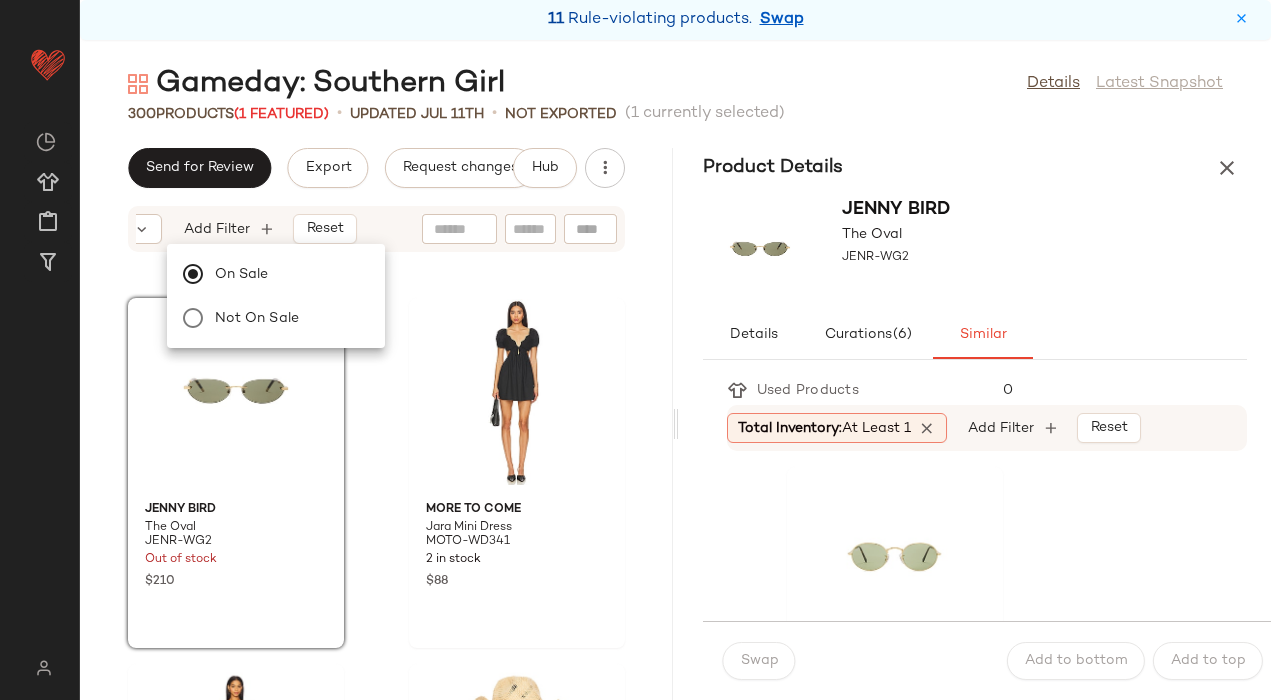 click on "Gameday: Southern Girl  Details   Latest Snapshot" 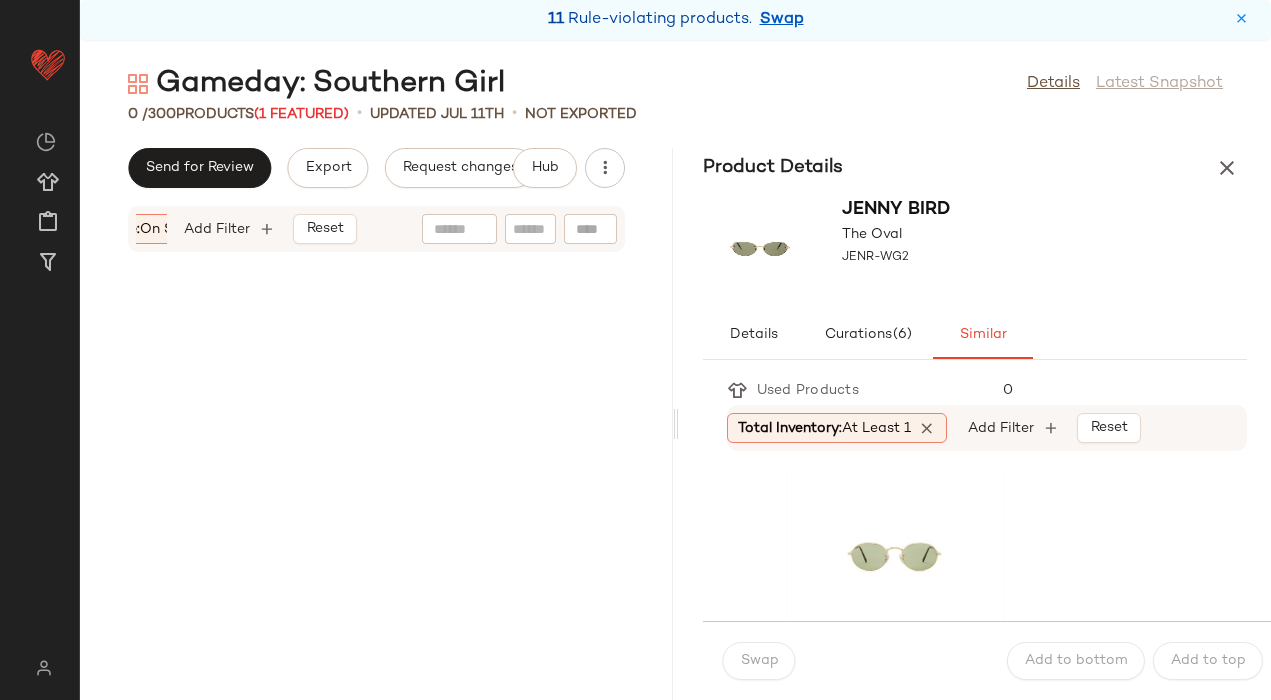 scroll, scrollTop: 0, scrollLeft: 380, axis: horizontal 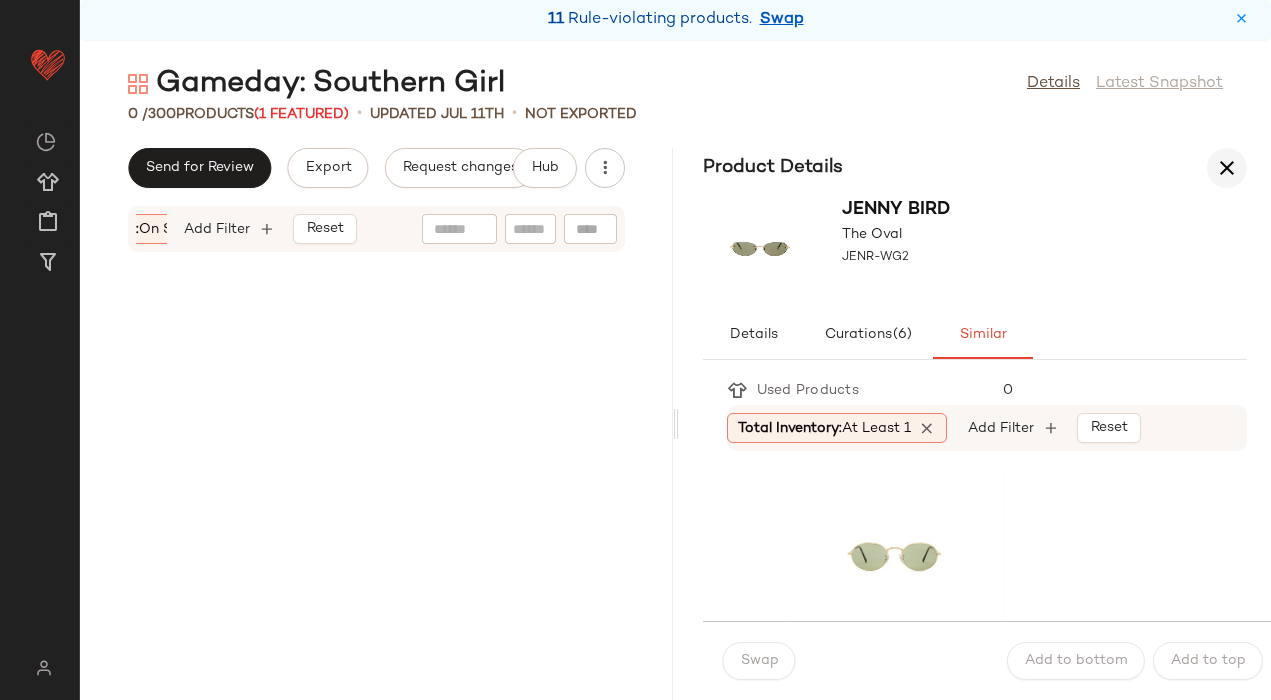 click at bounding box center [1227, 168] 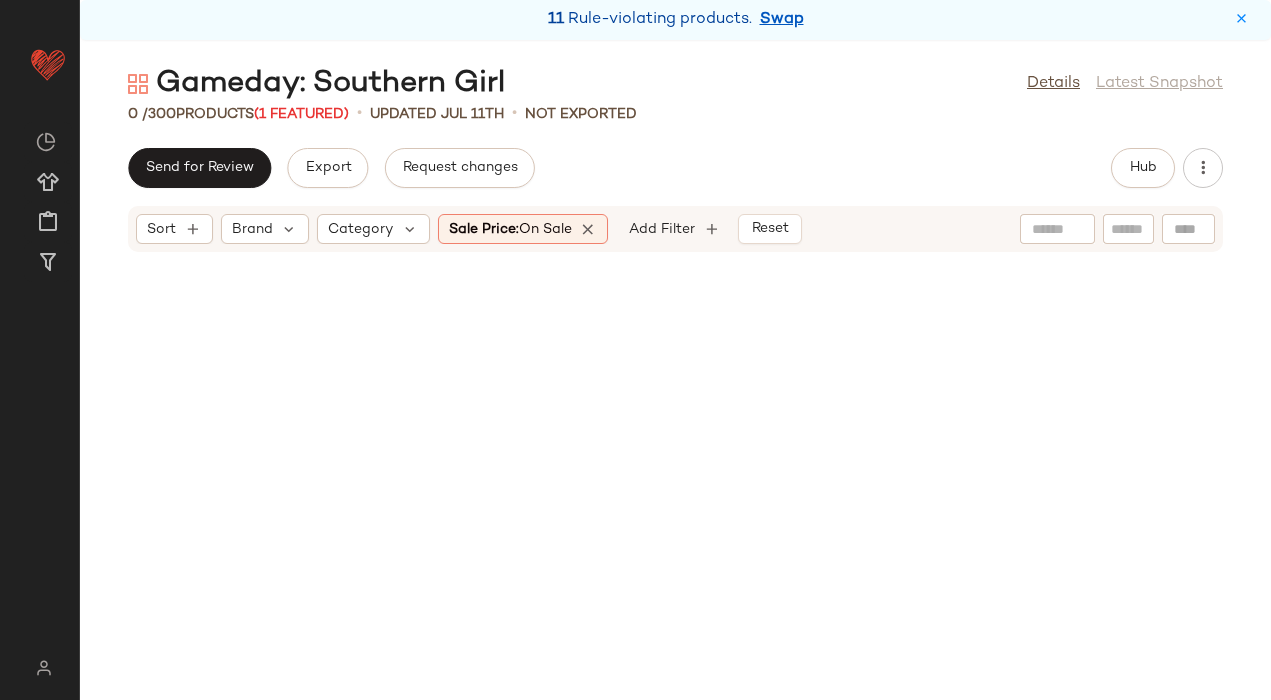scroll, scrollTop: 0, scrollLeft: 0, axis: both 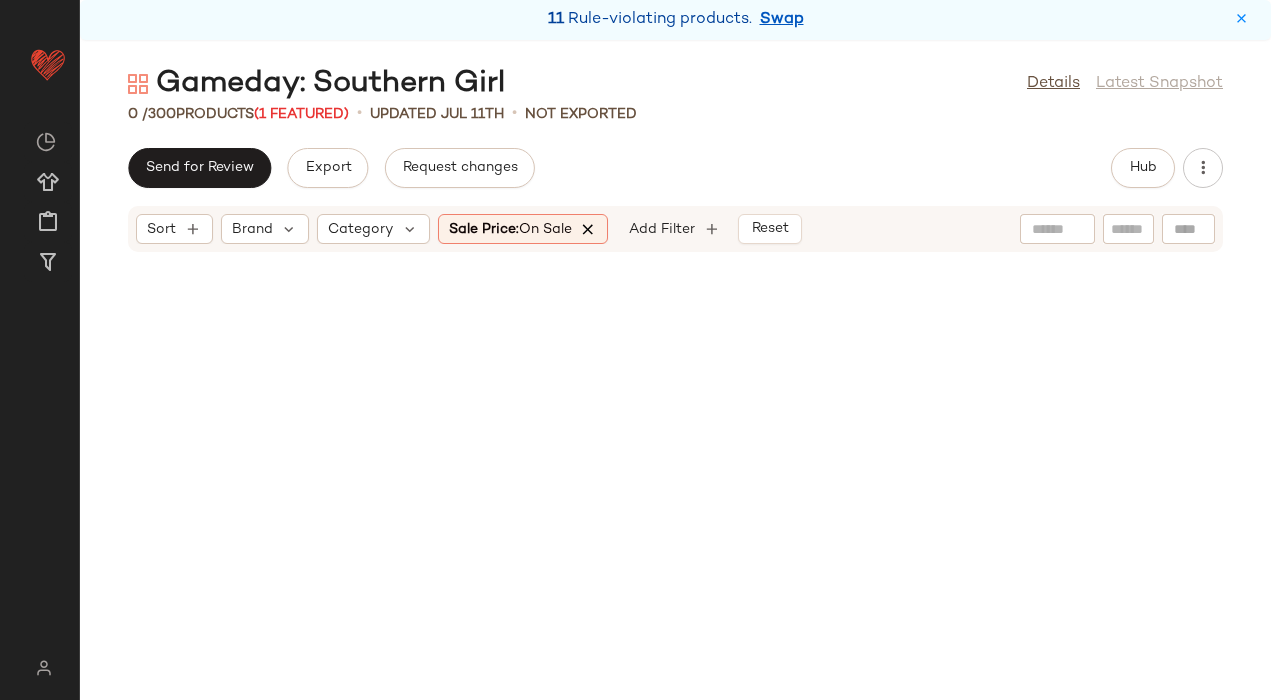 click at bounding box center [589, 229] 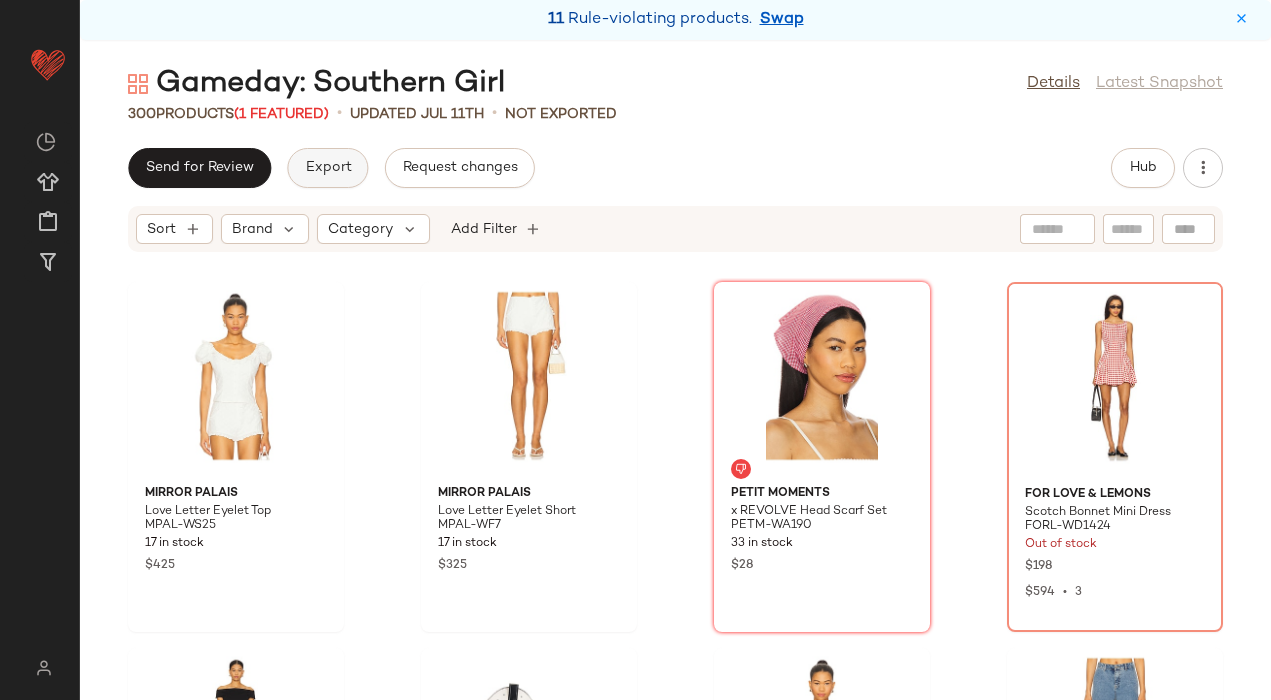 click on "Export" at bounding box center [327, 168] 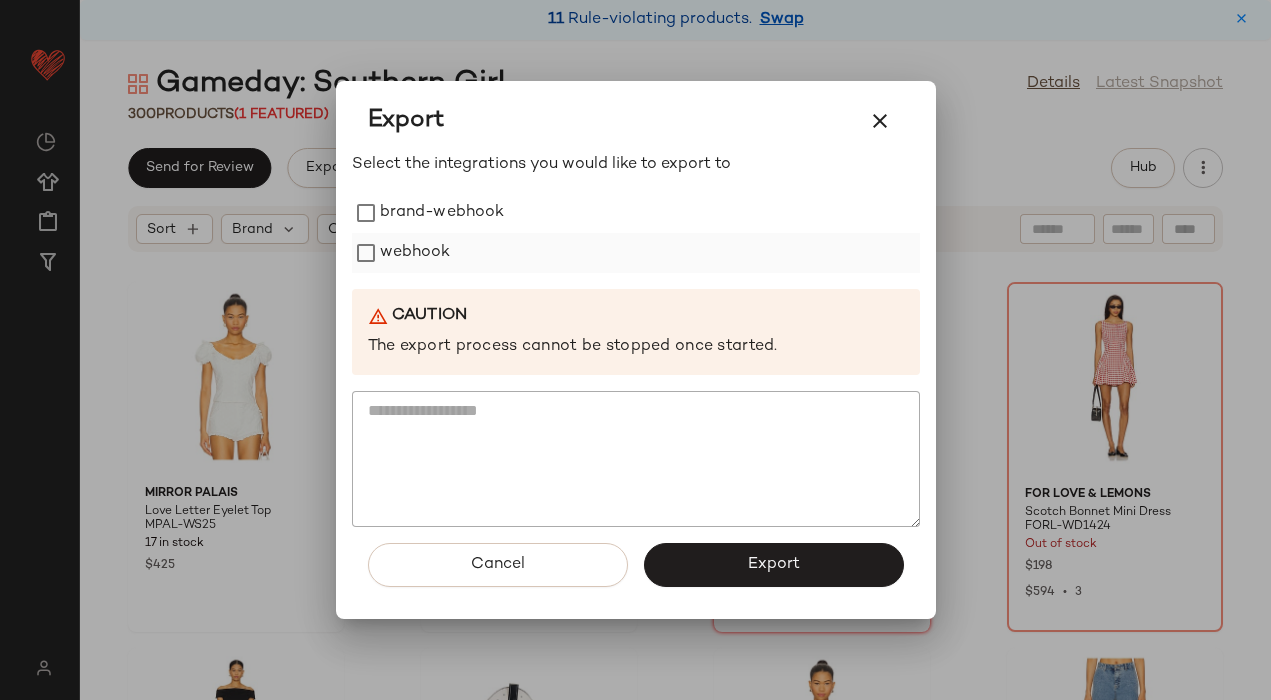 click on "webhook" at bounding box center (415, 253) 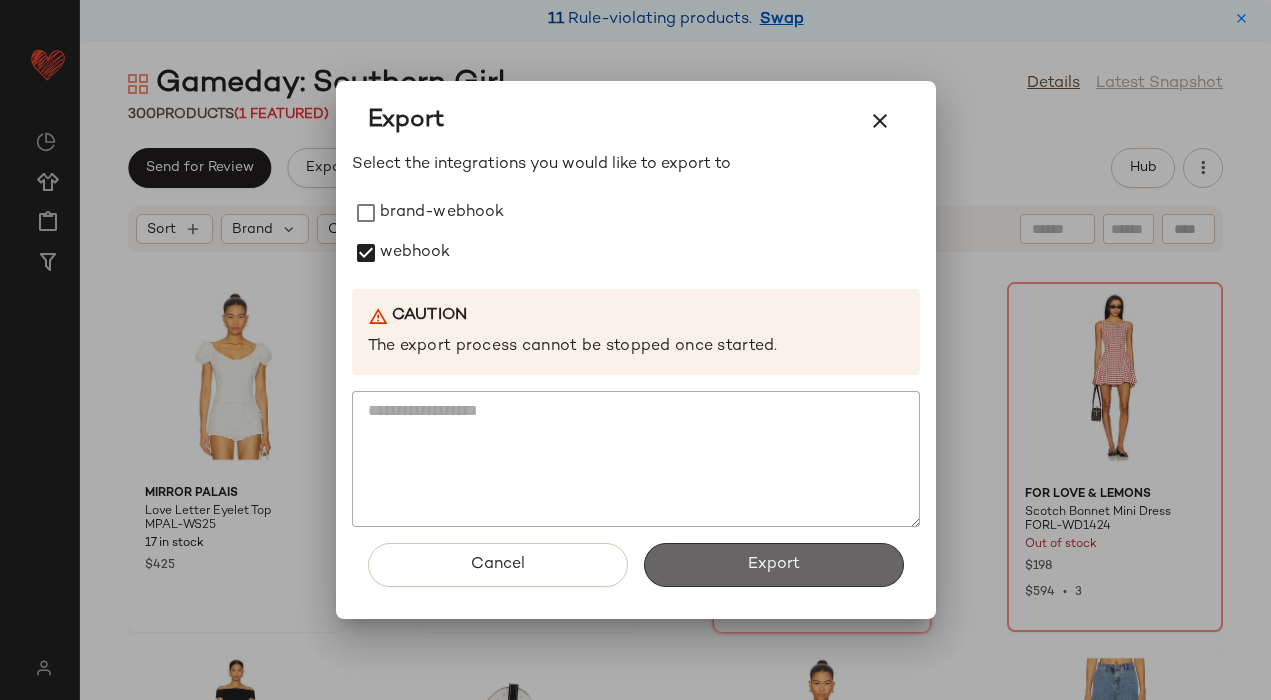click on "Export" 